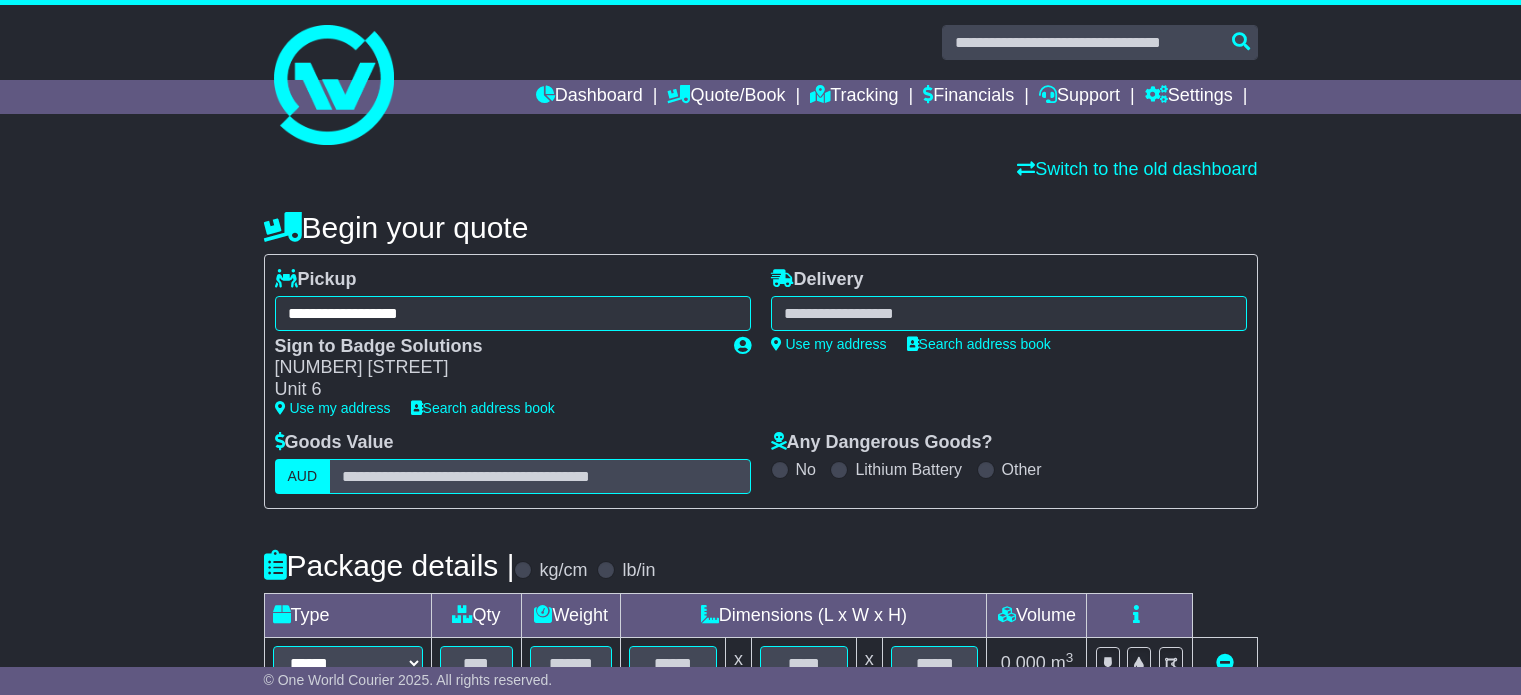 scroll, scrollTop: 0, scrollLeft: 0, axis: both 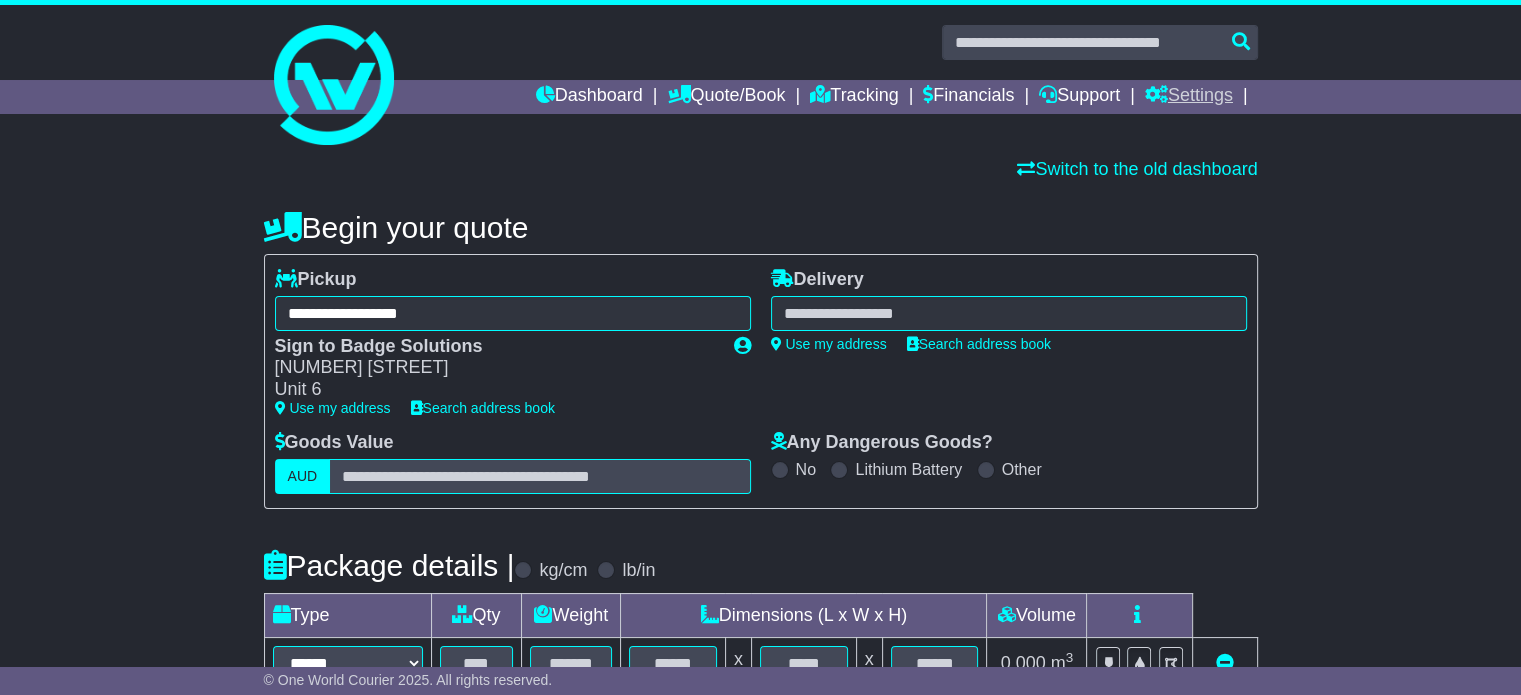 click on "Settings" at bounding box center (1189, 97) 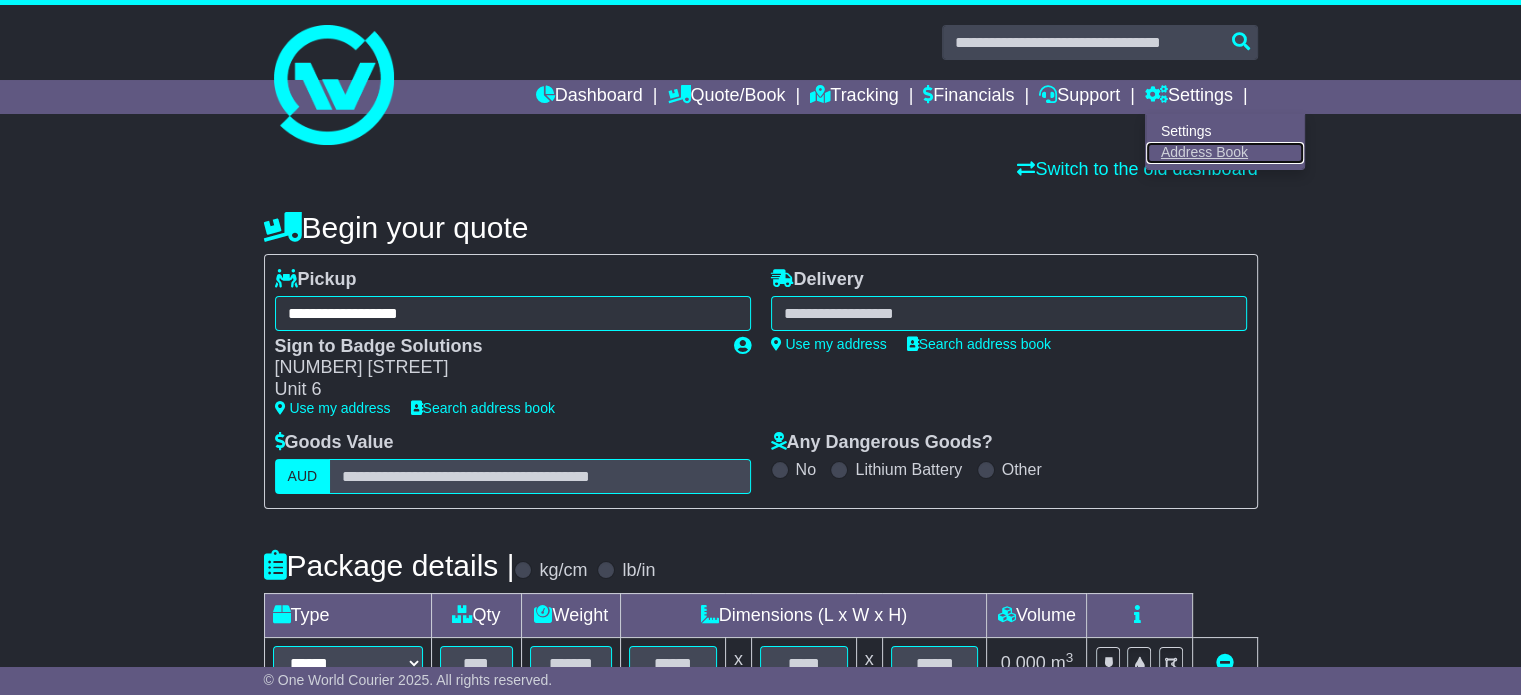 click on "Address Book" at bounding box center [1225, 153] 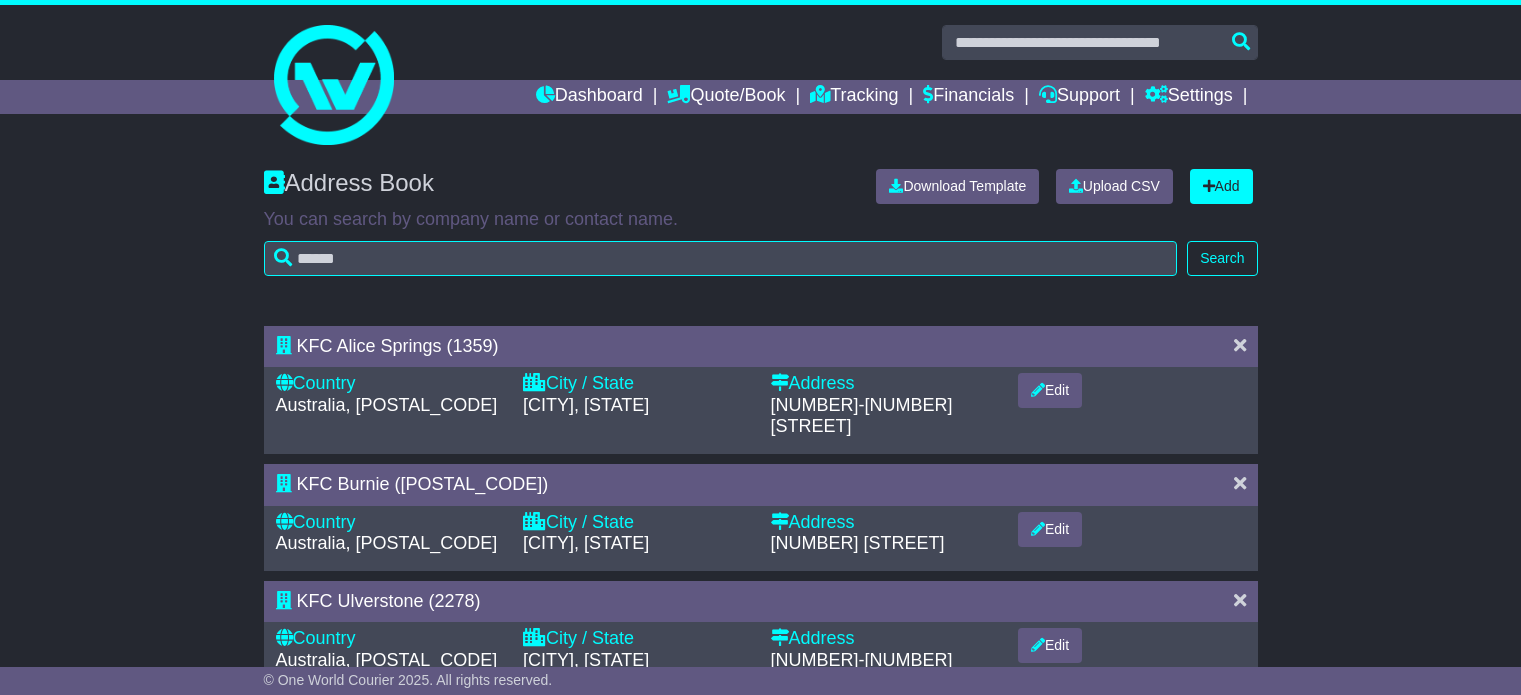 scroll, scrollTop: 0, scrollLeft: 0, axis: both 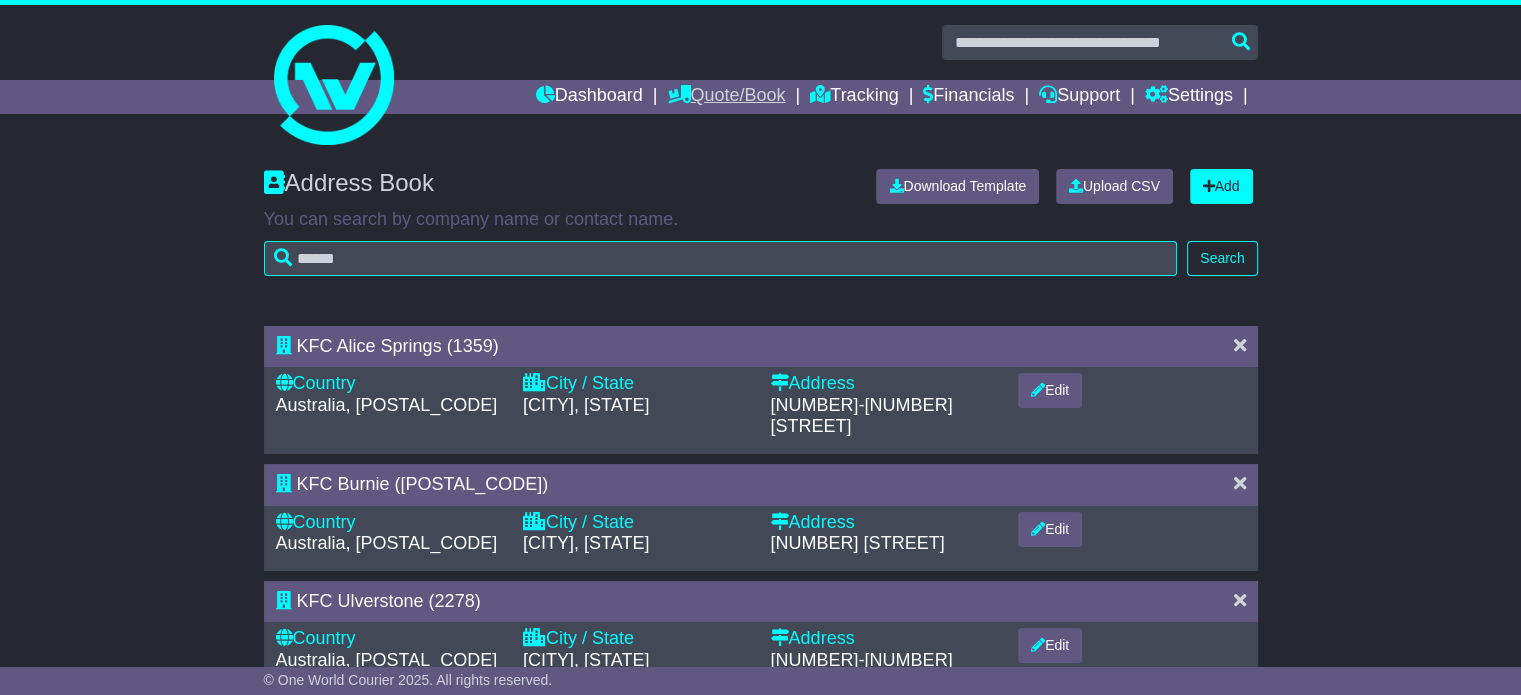 click on "Quote/Book" at bounding box center [726, 97] 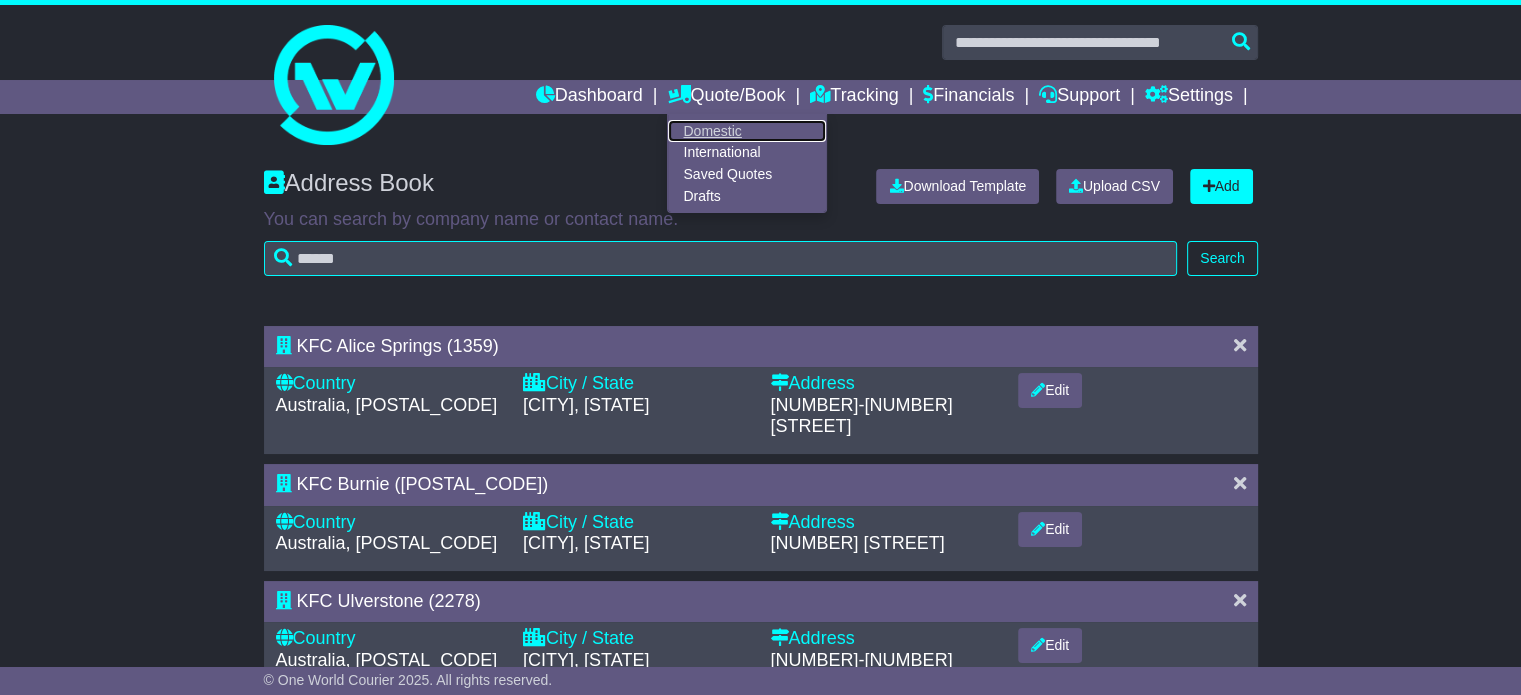 click on "Domestic" at bounding box center [747, 131] 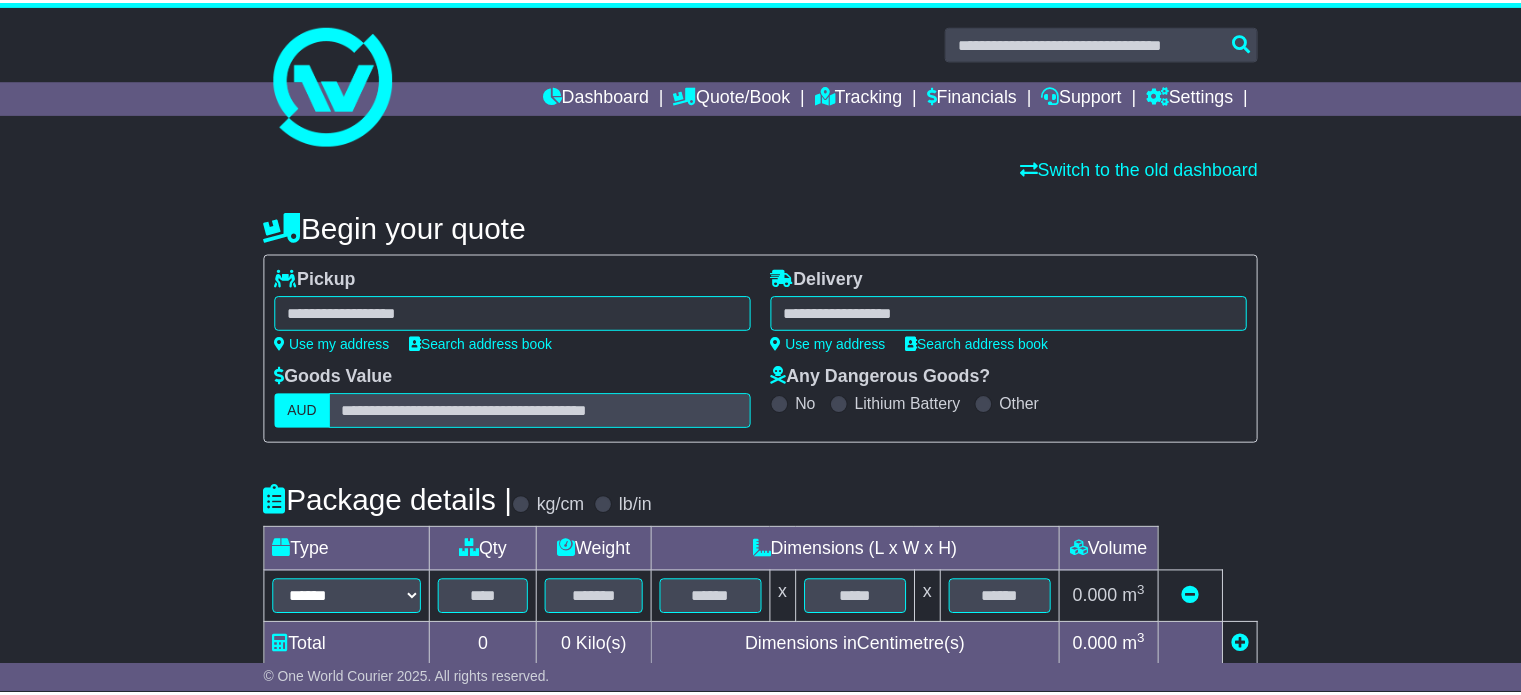scroll, scrollTop: 0, scrollLeft: 0, axis: both 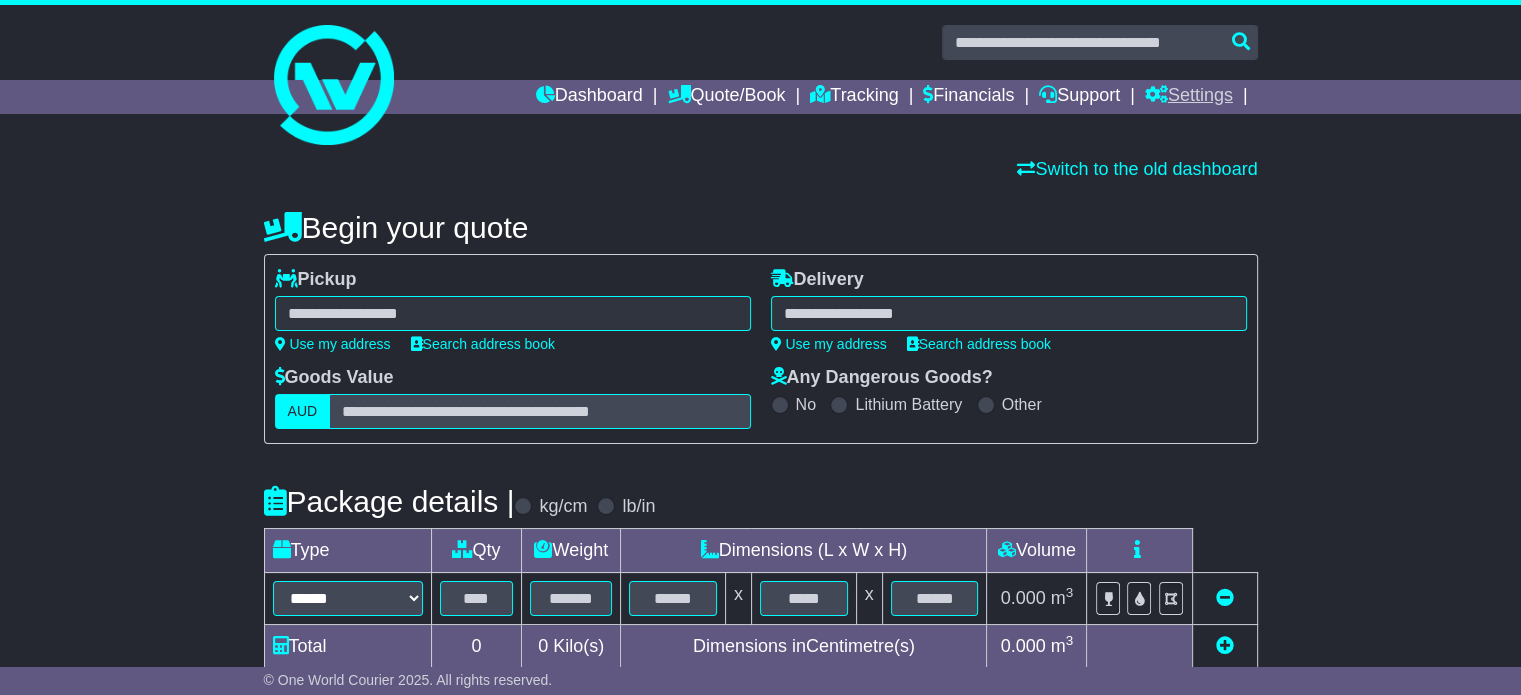 click on "Settings" at bounding box center [1189, 97] 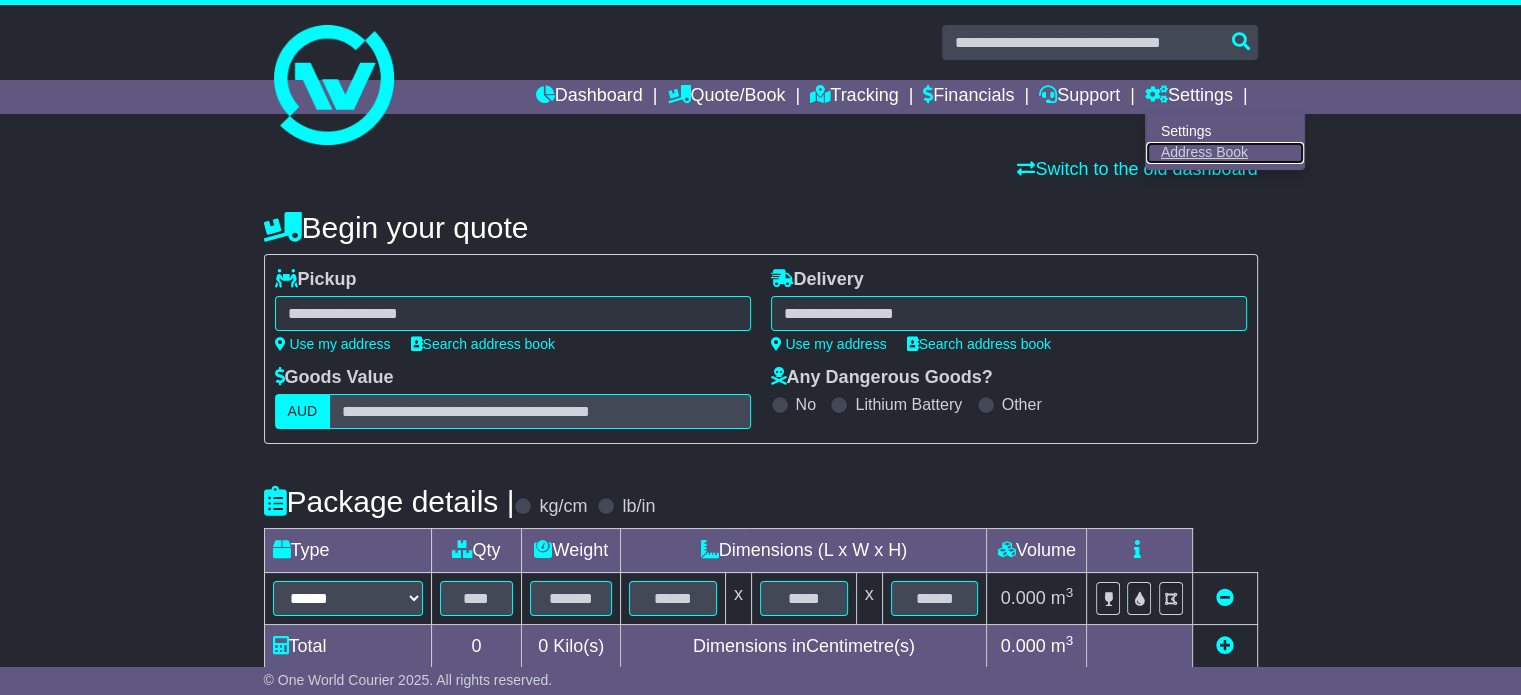 click on "Address Book" at bounding box center (1225, 153) 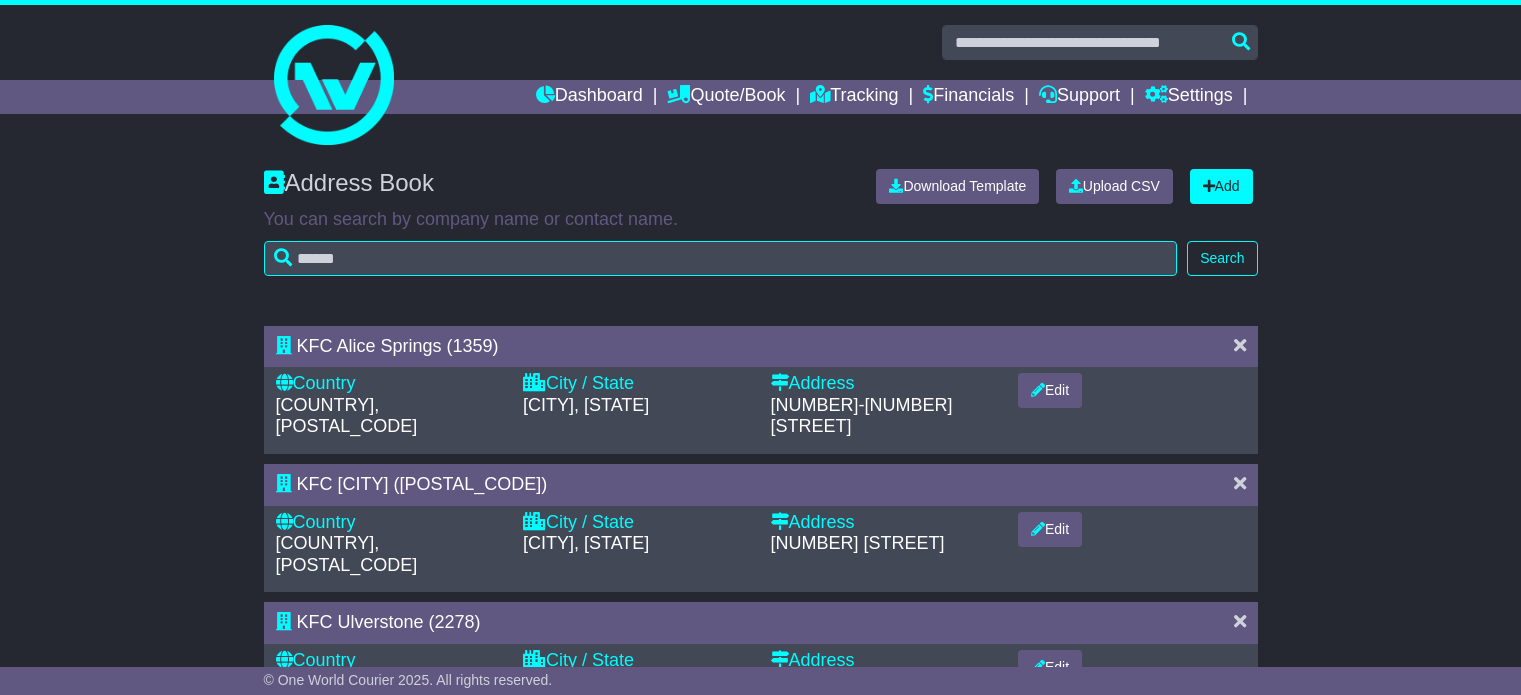 scroll, scrollTop: 0, scrollLeft: 0, axis: both 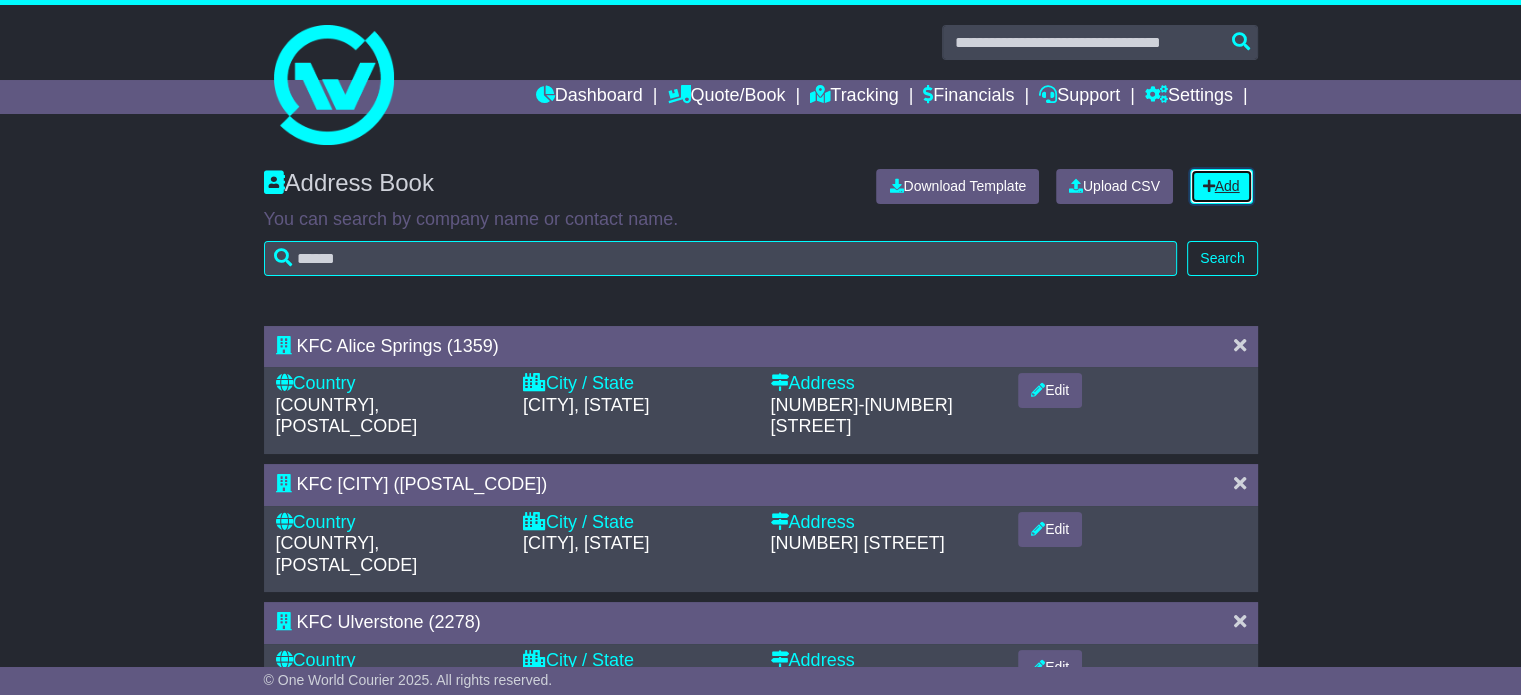 click on "Add" at bounding box center (1221, 186) 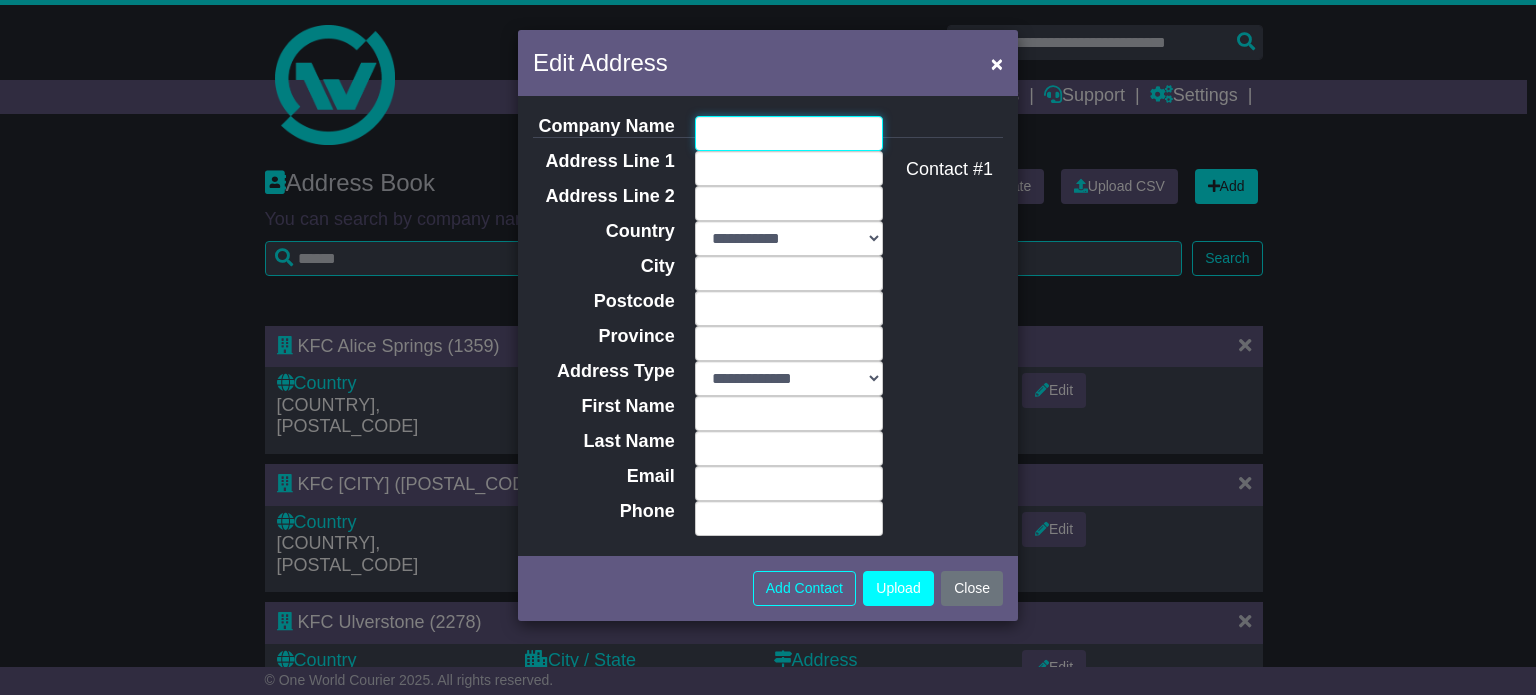 click on "Company Name" at bounding box center (789, 133) 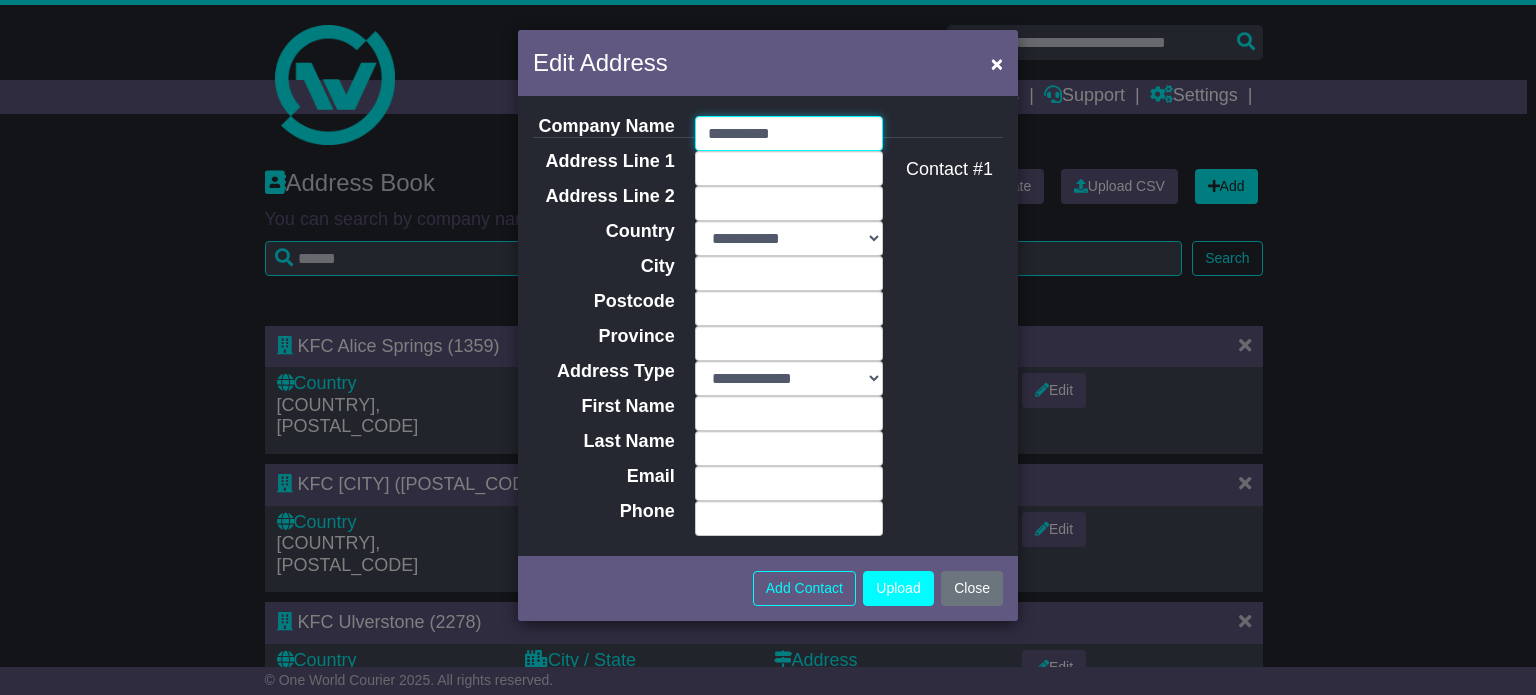 type on "**********" 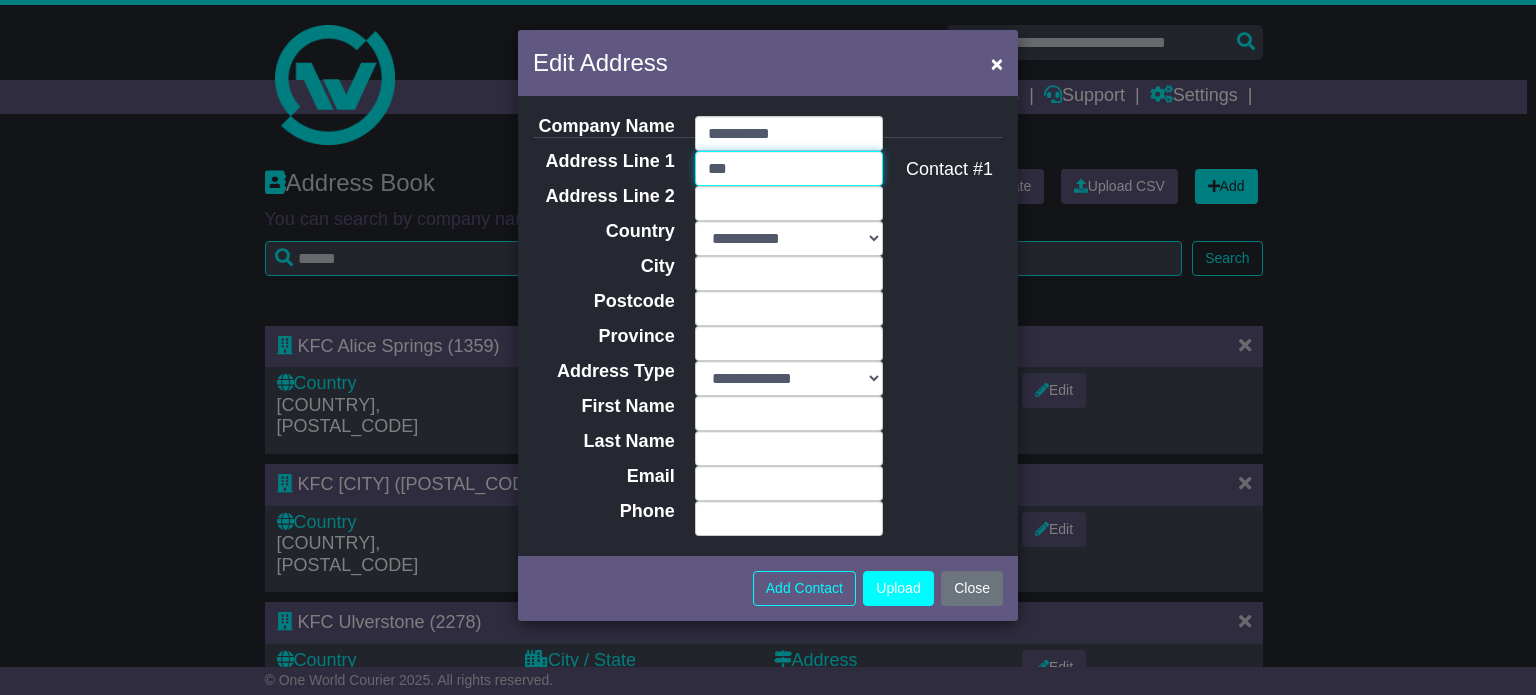 type on "**" 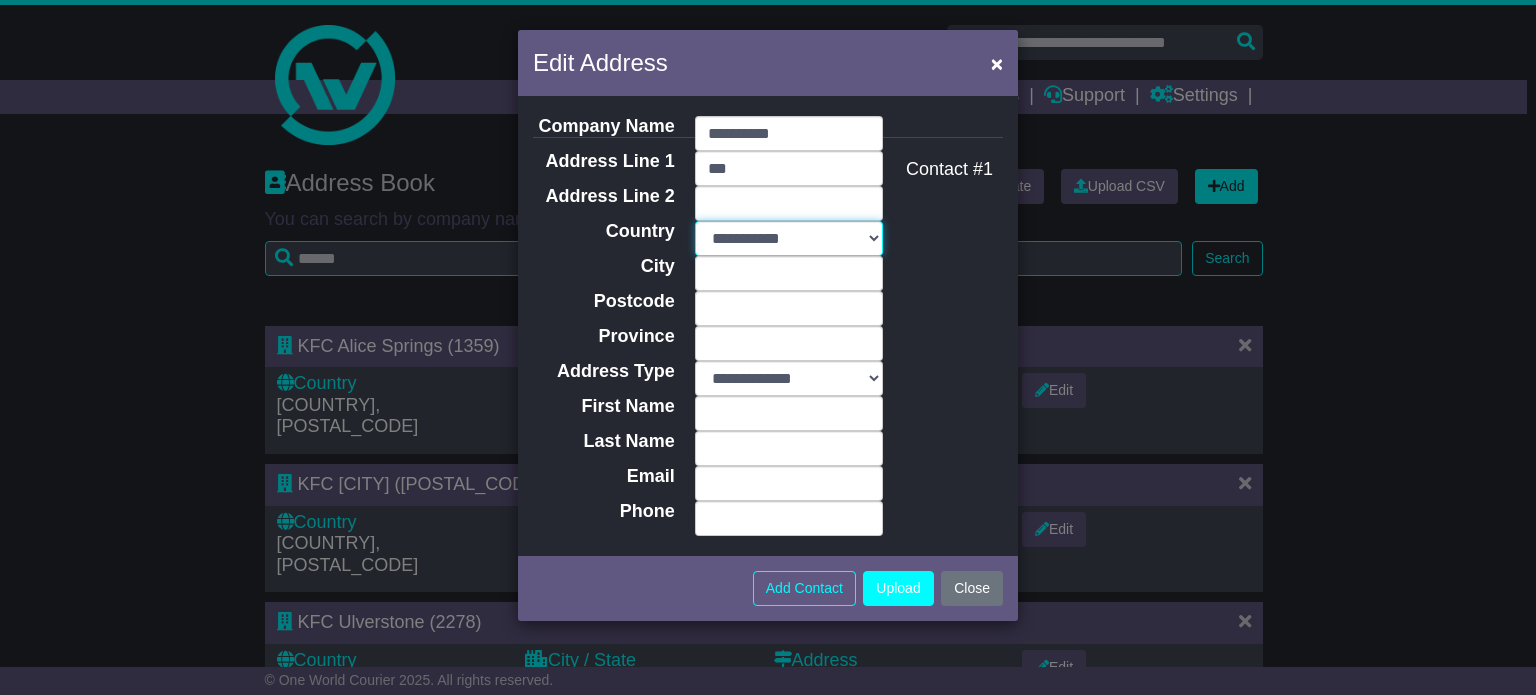 click on "**********" at bounding box center [789, 238] 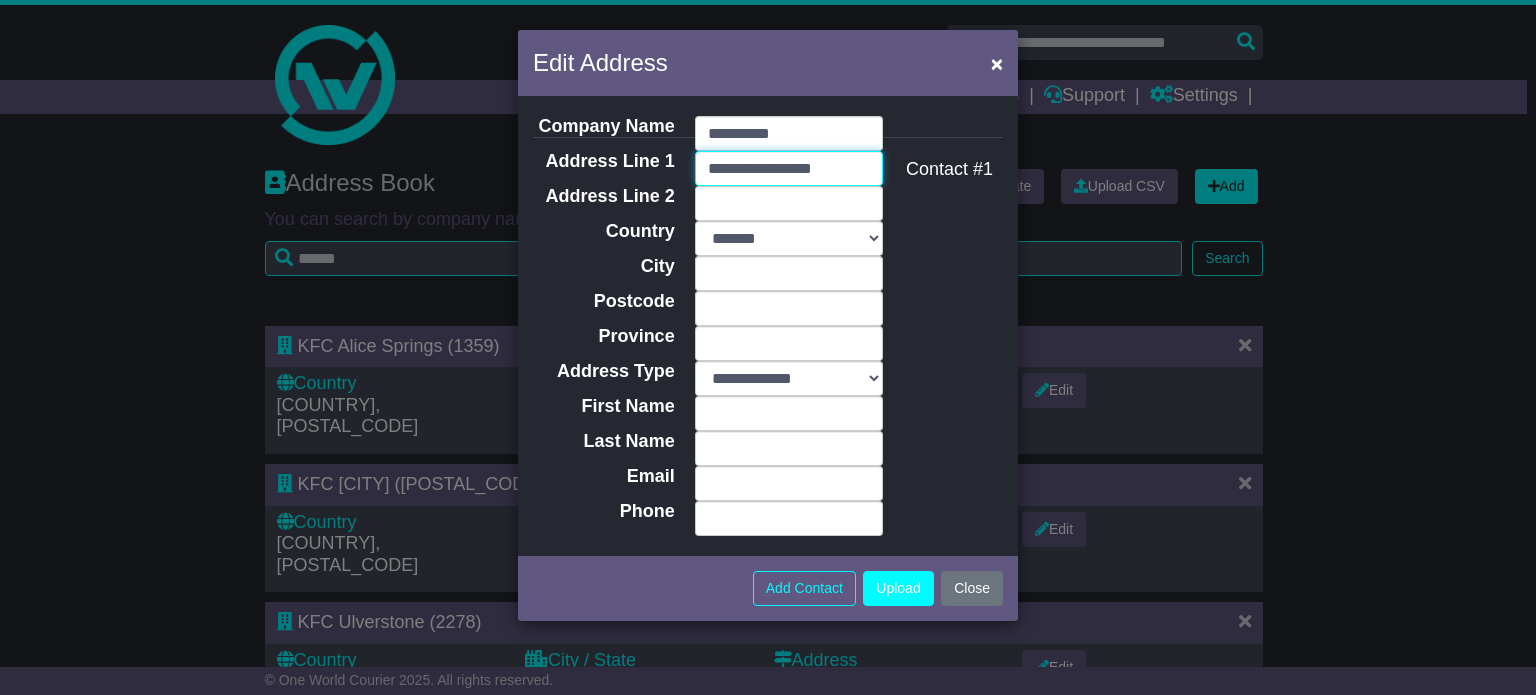 type on "**********" 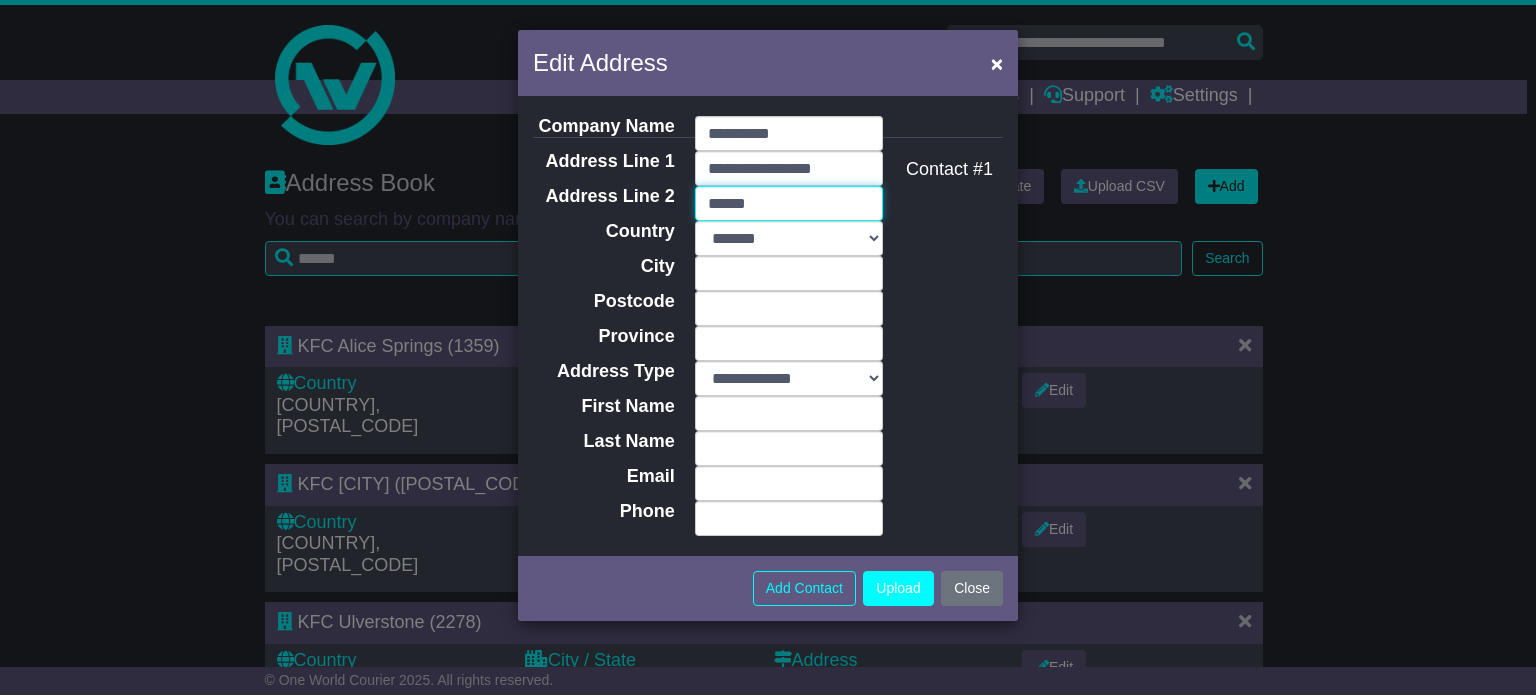 type on "******" 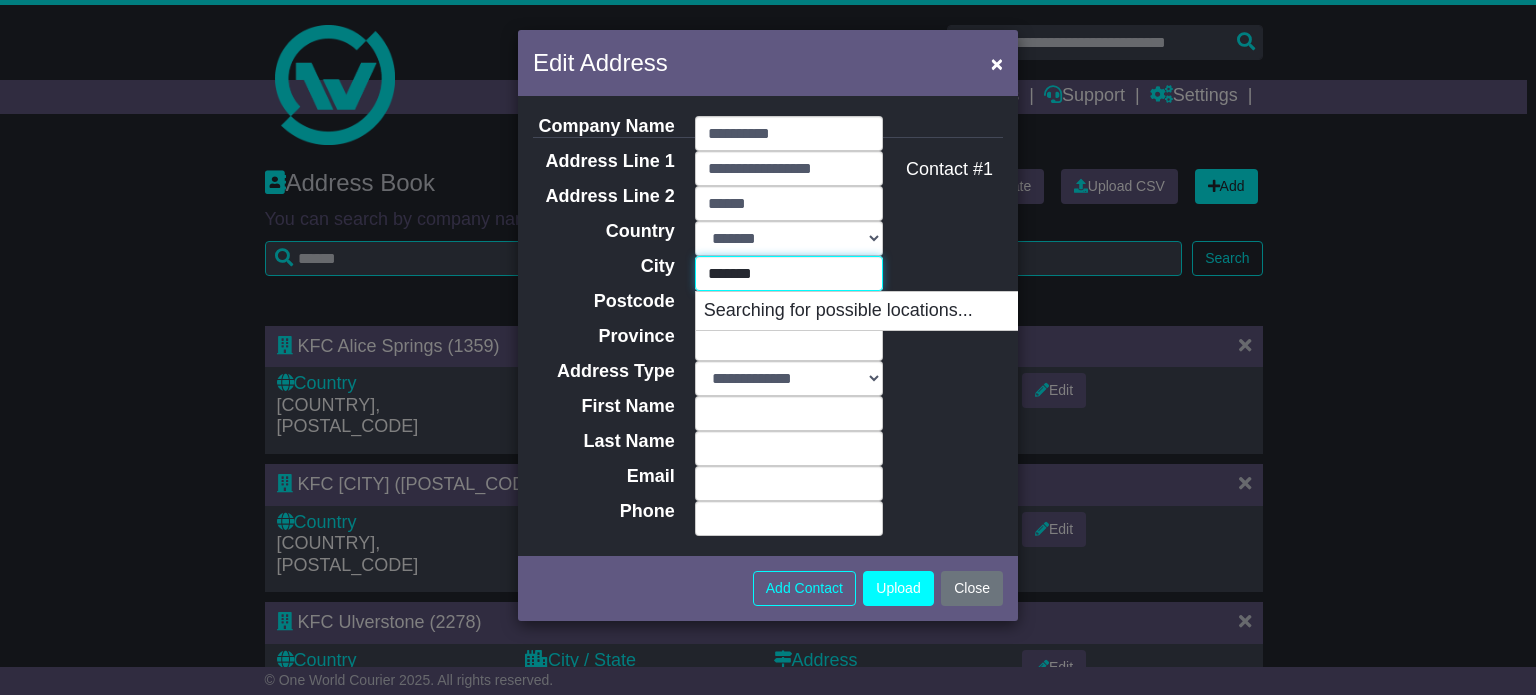 type on "*******" 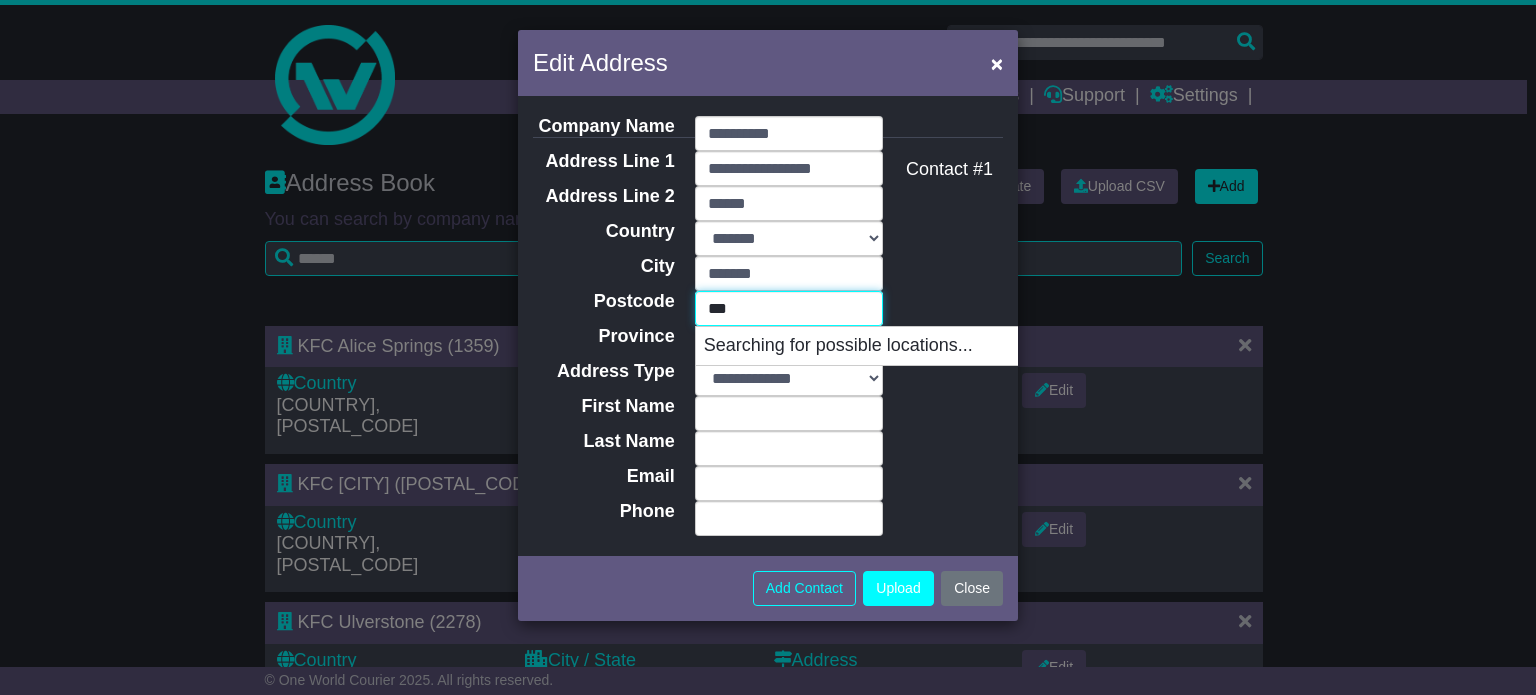 type on "****" 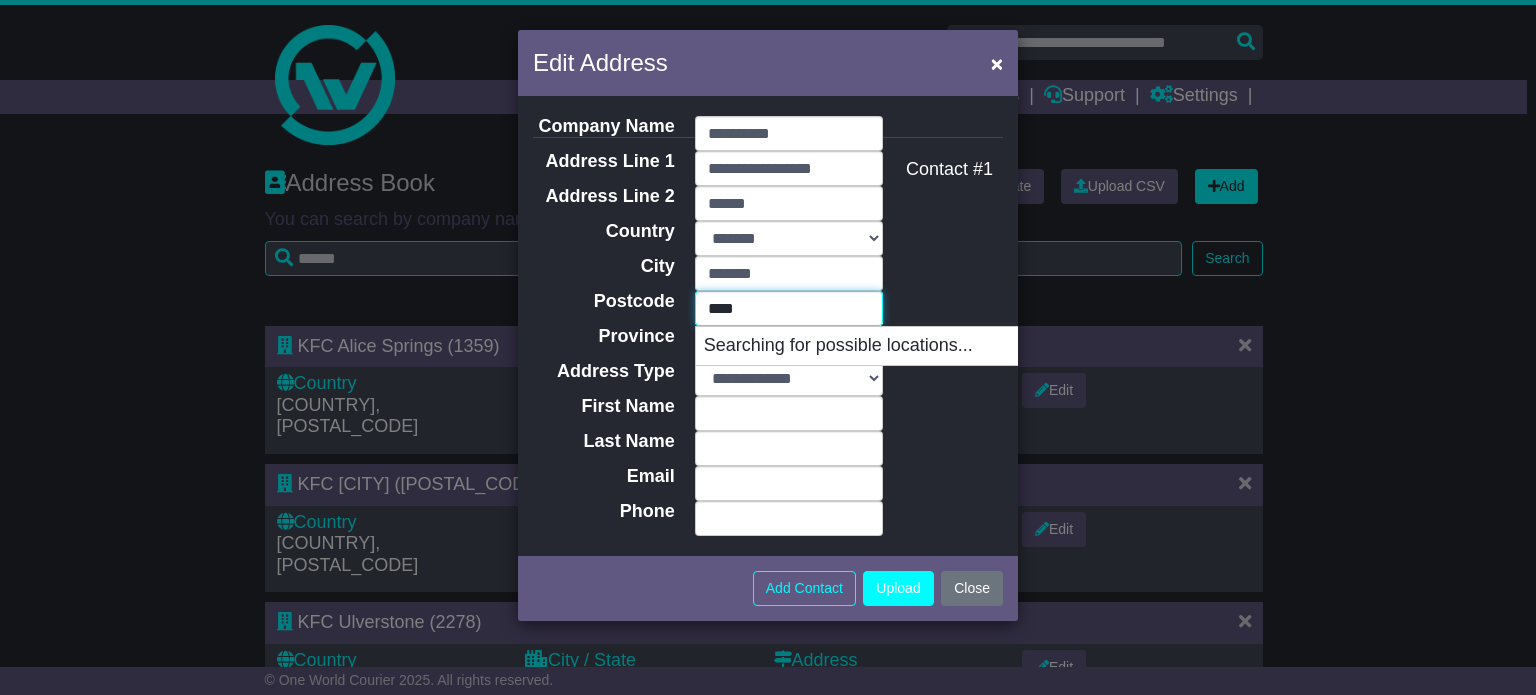 click on "Searching for possible locations..." at bounding box center [895, 346] 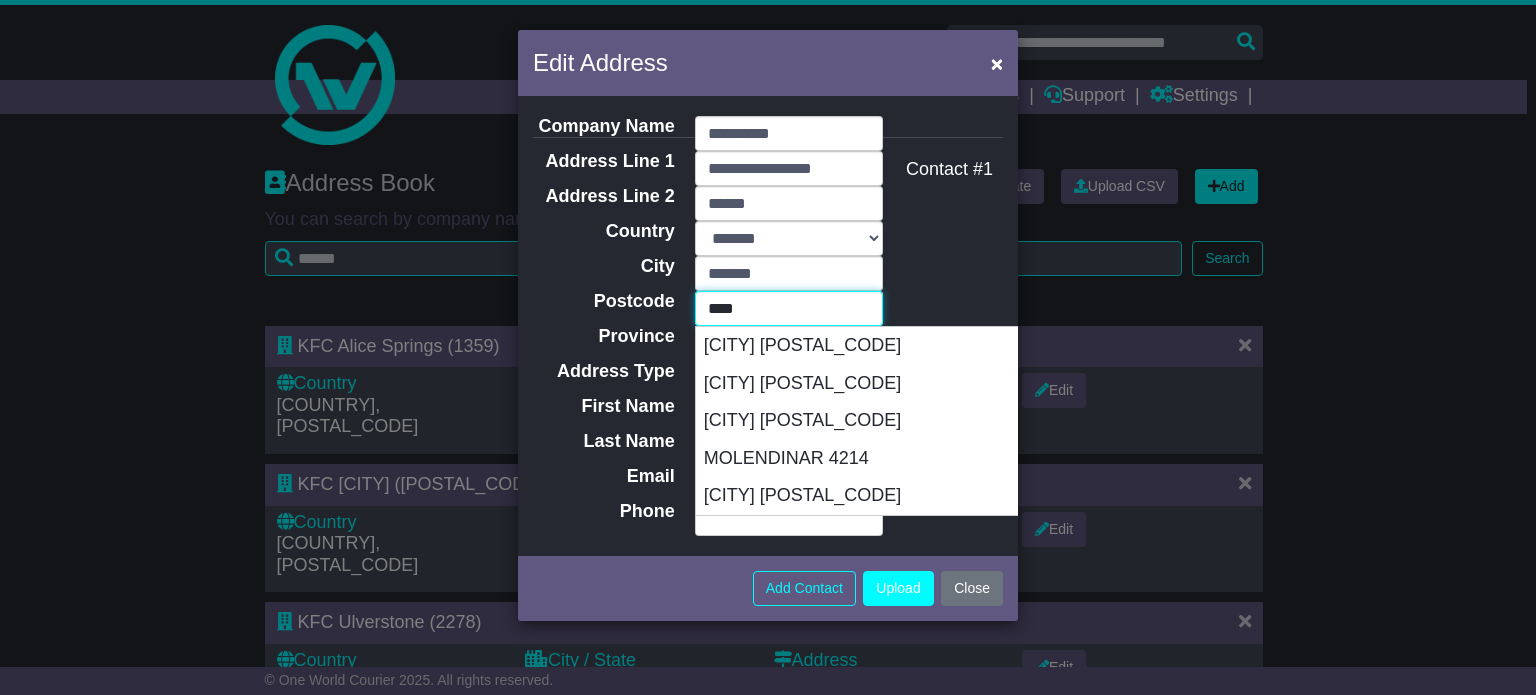 click on "ARUNDEL 4214" at bounding box center (895, 346) 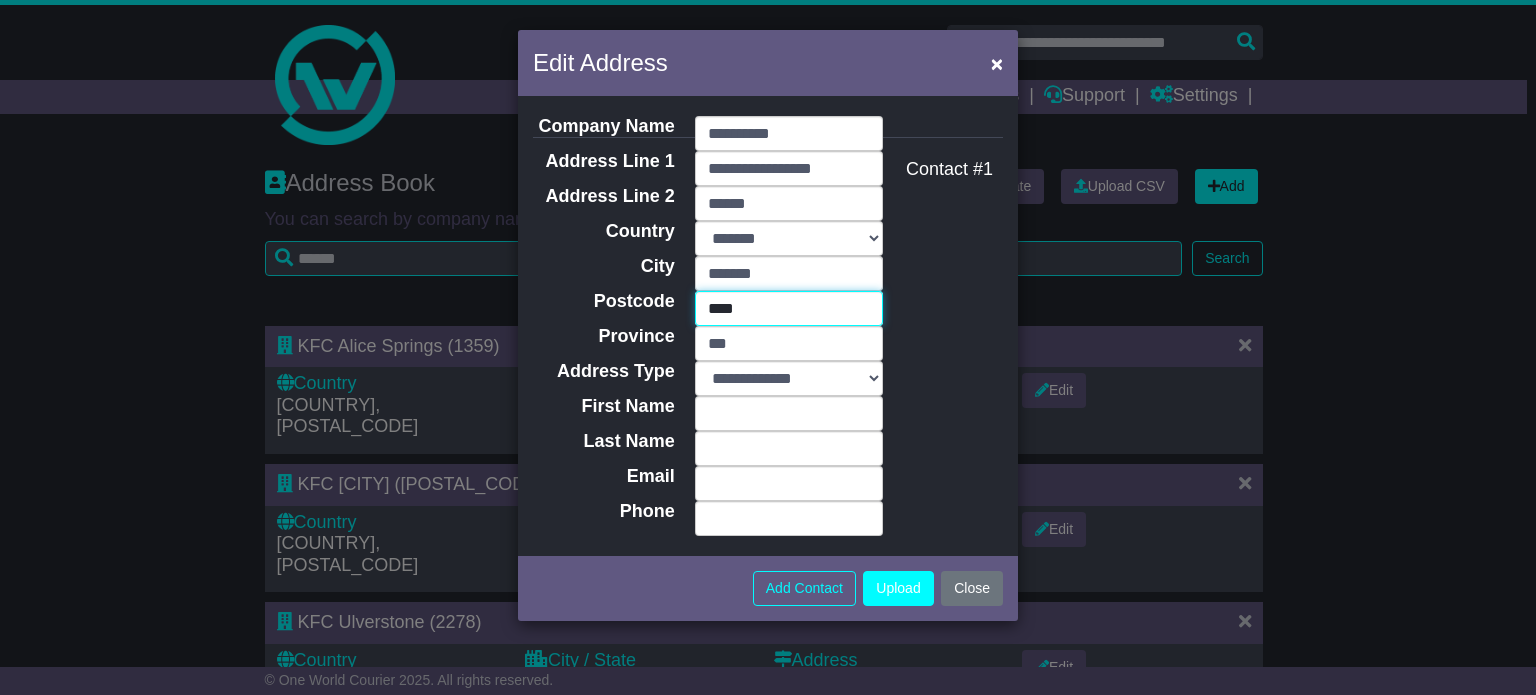 type on "****" 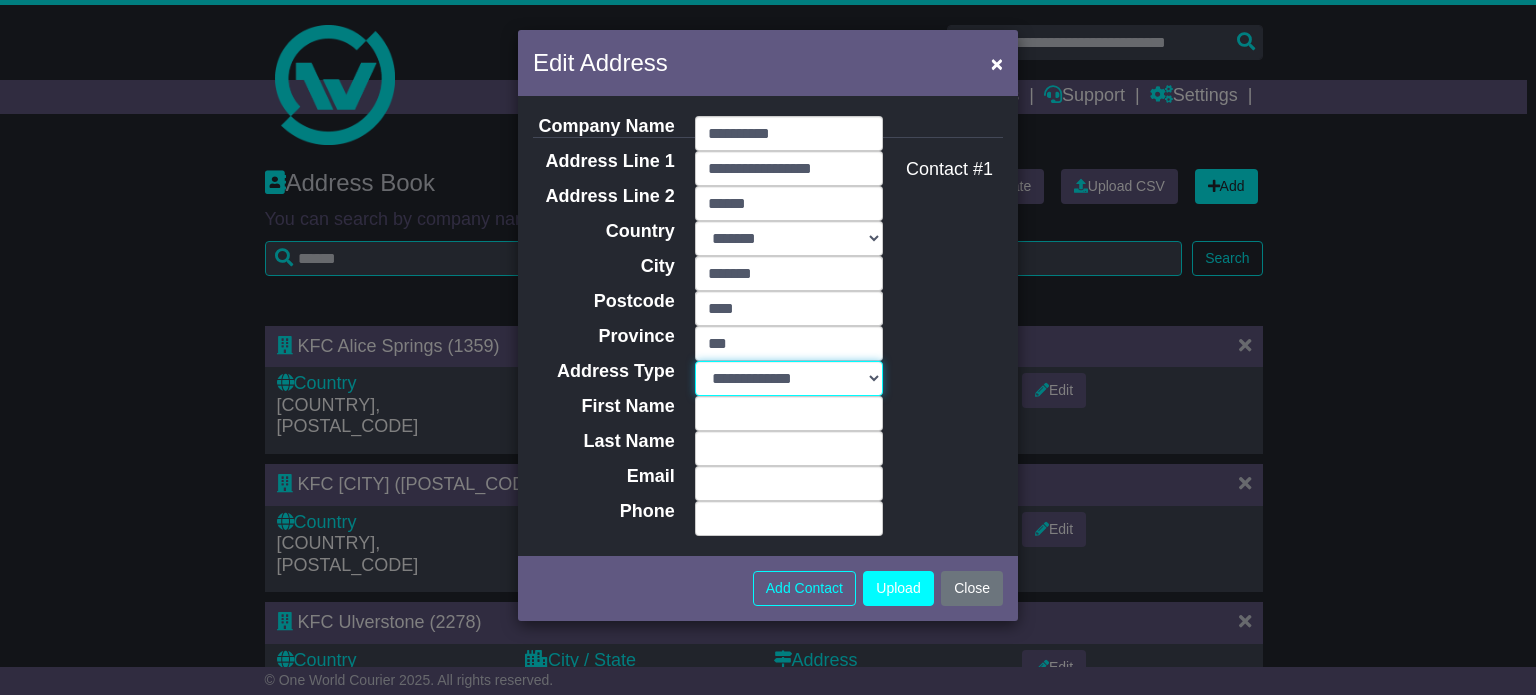 click on "**********" at bounding box center (789, 378) 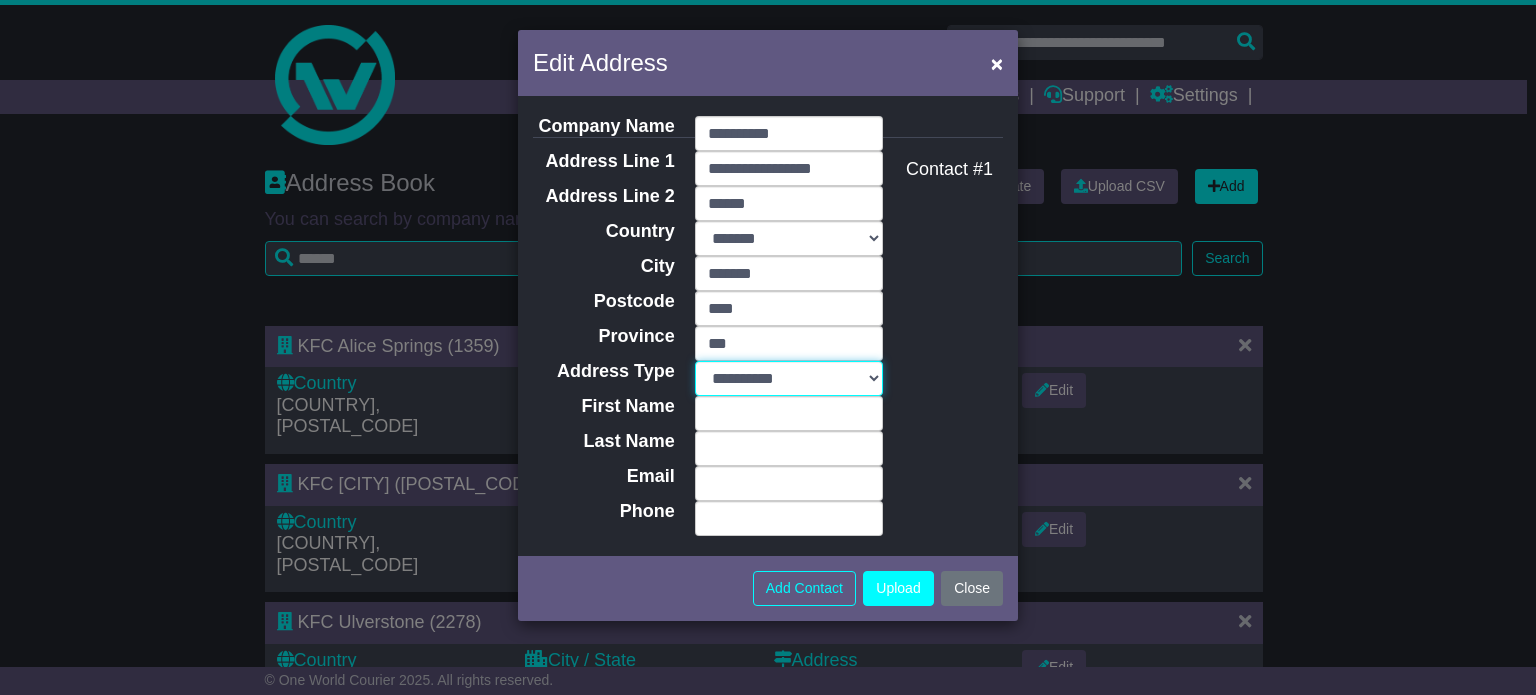 click on "**********" at bounding box center [789, 378] 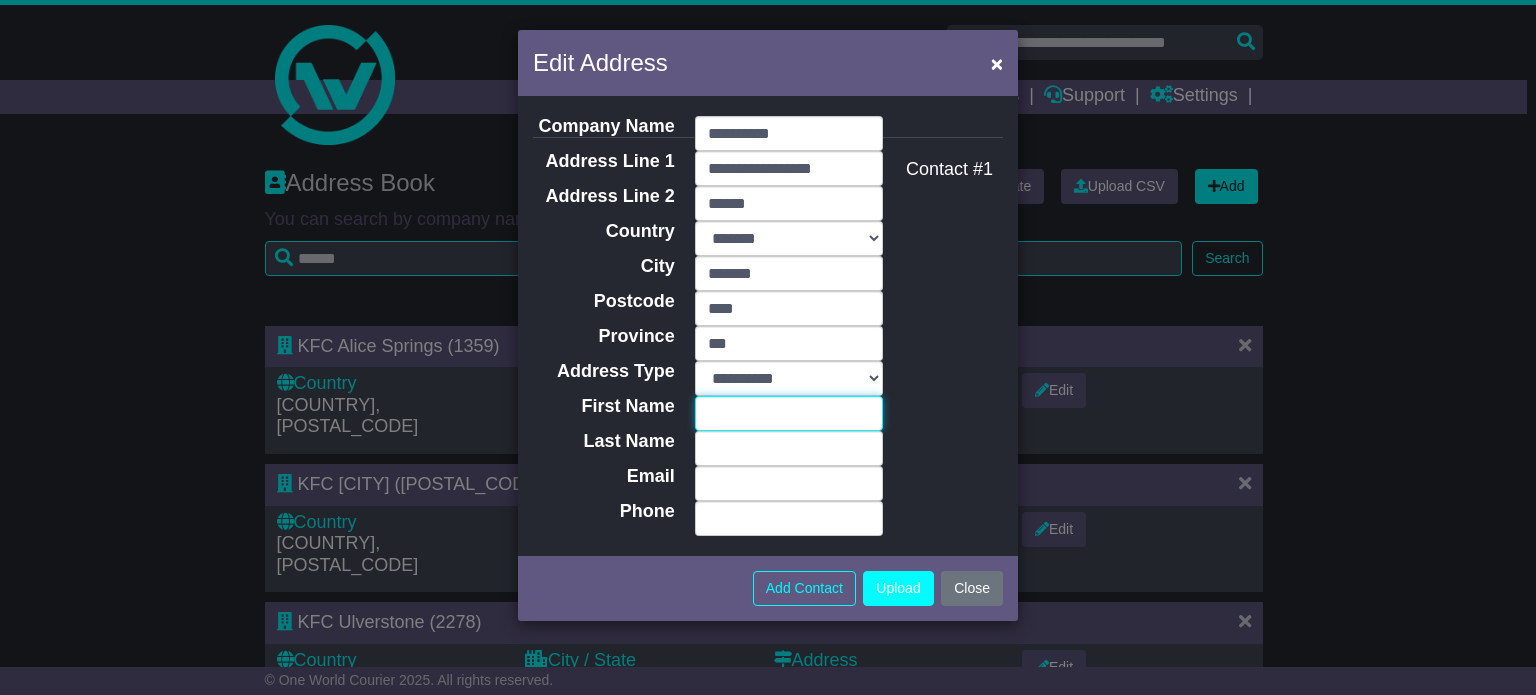 click on "First Name" at bounding box center (789, 413) 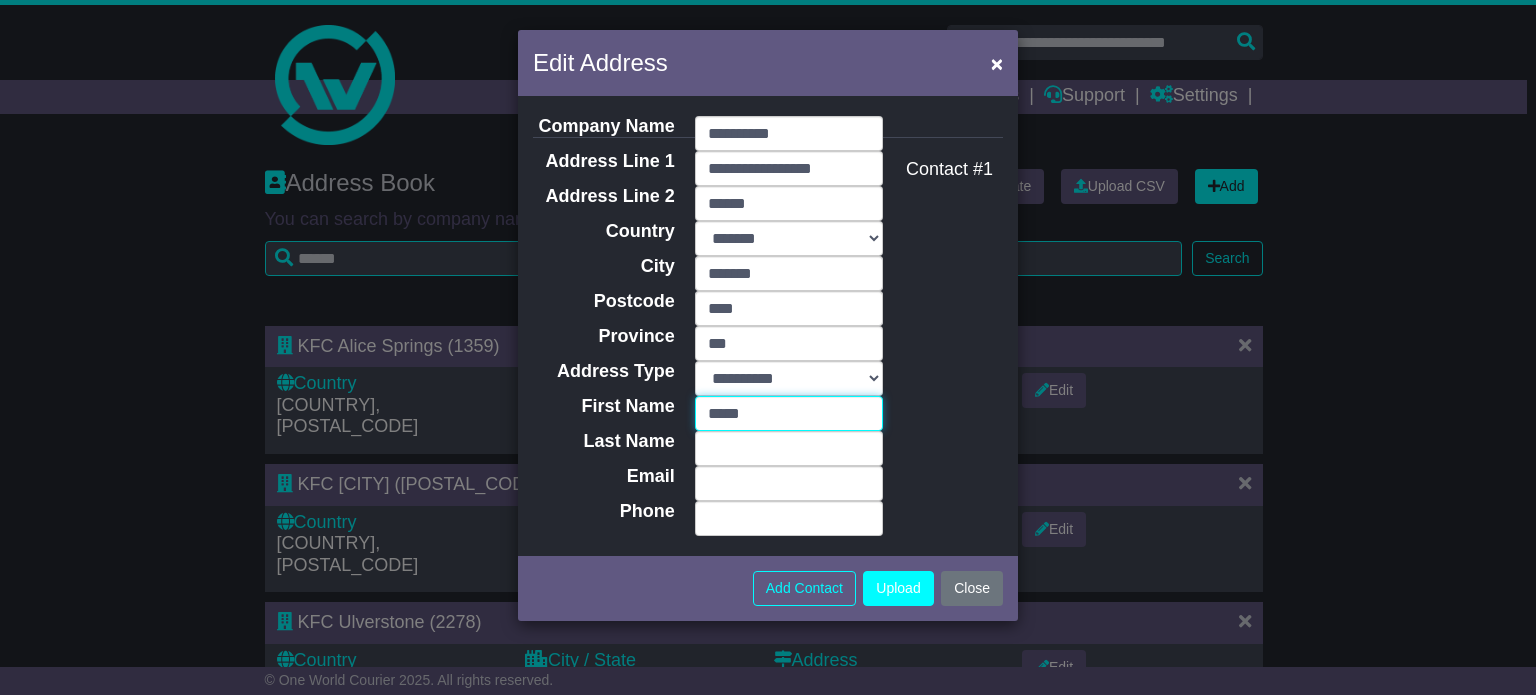 type on "*****" 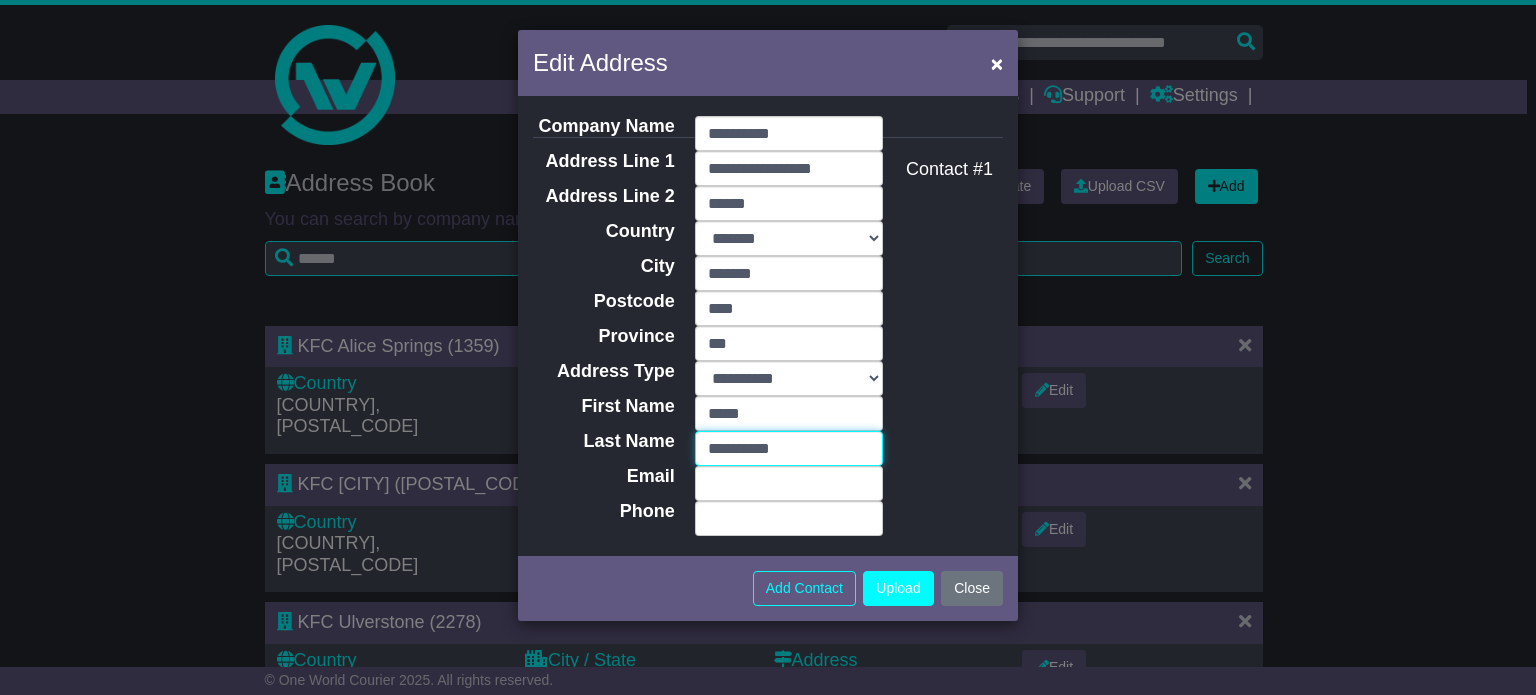 type on "**********" 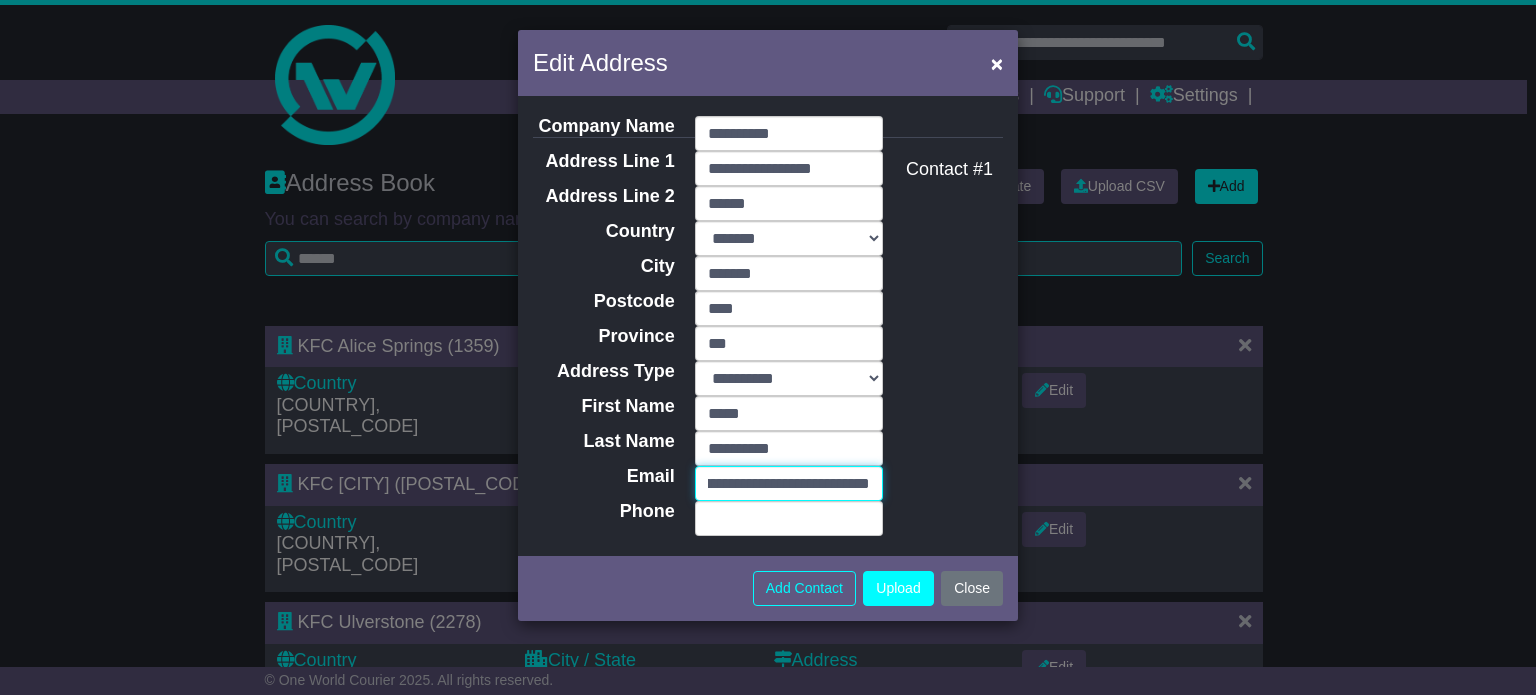 scroll, scrollTop: 0, scrollLeft: 86, axis: horizontal 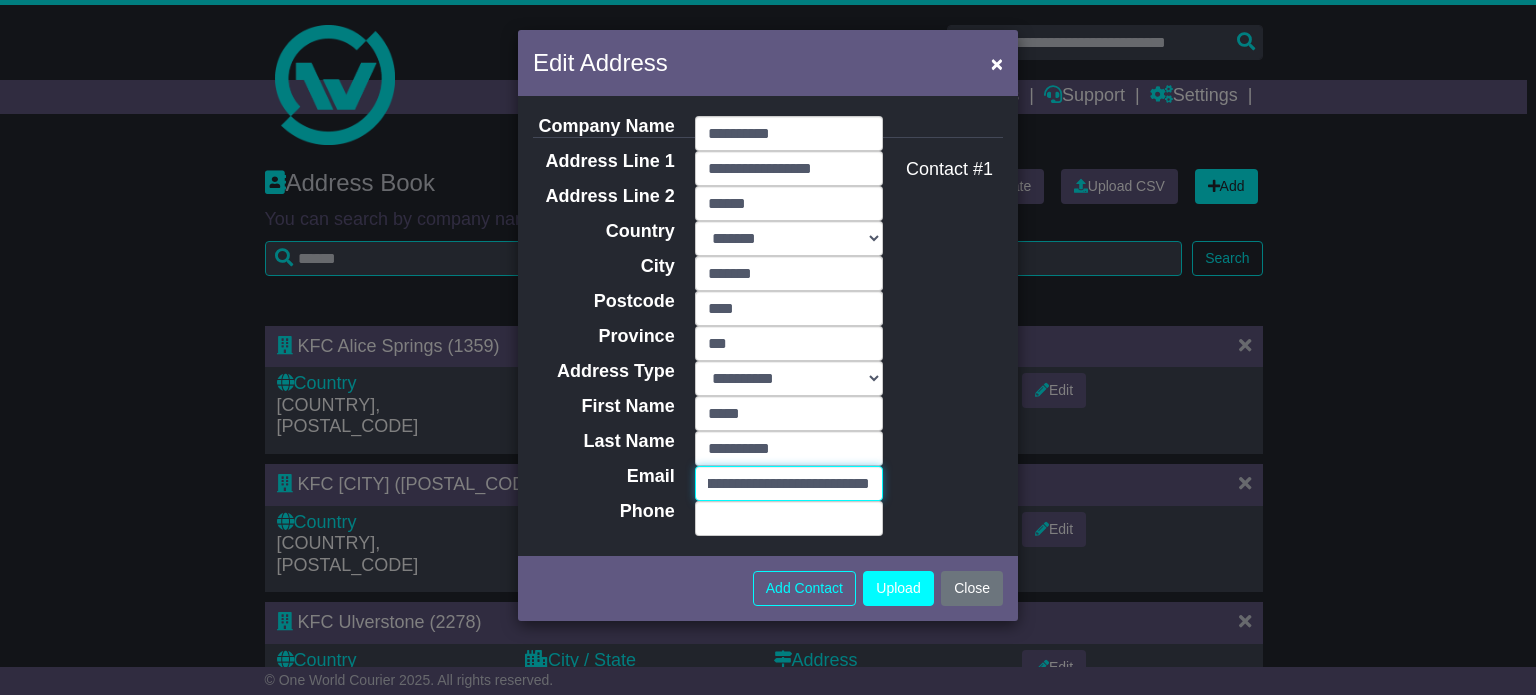 type on "**********" 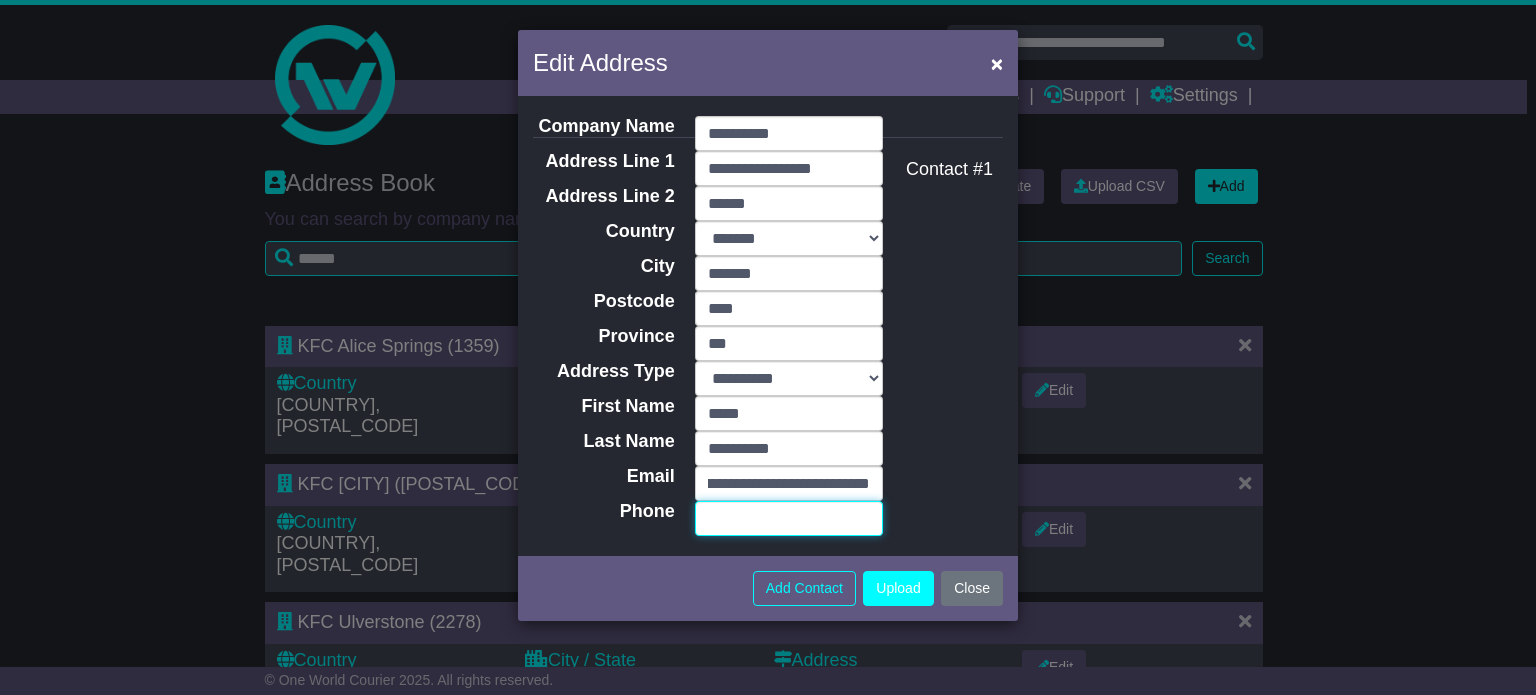 scroll, scrollTop: 0, scrollLeft: 0, axis: both 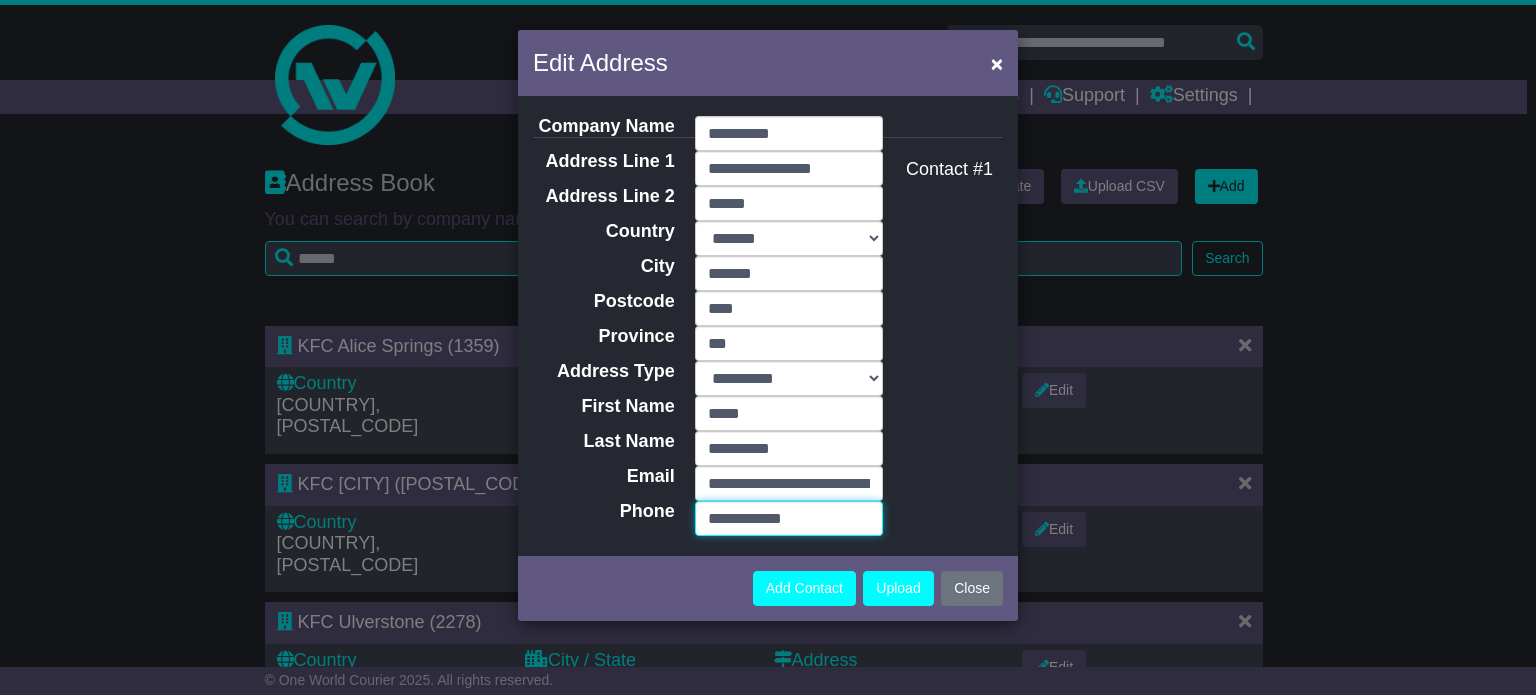 type on "**********" 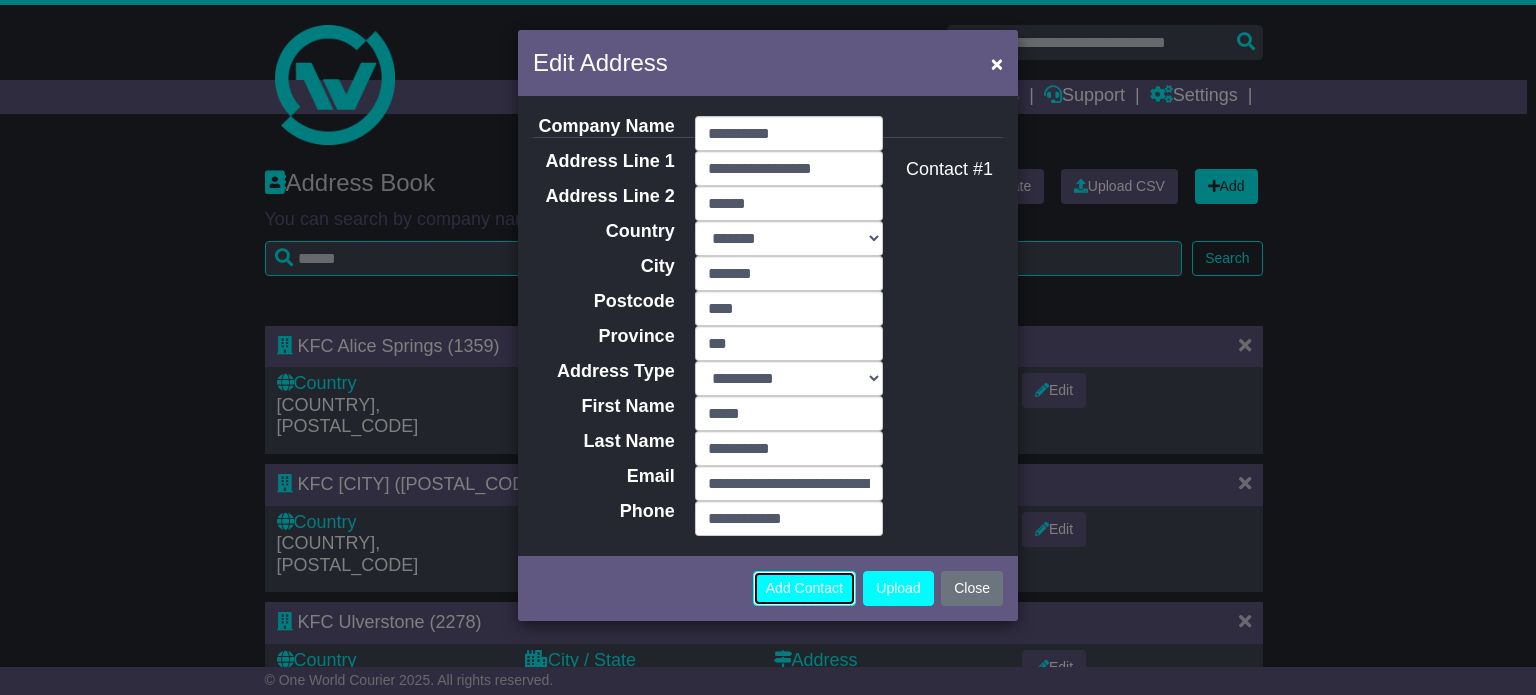 click on "Add Contact" at bounding box center [804, 588] 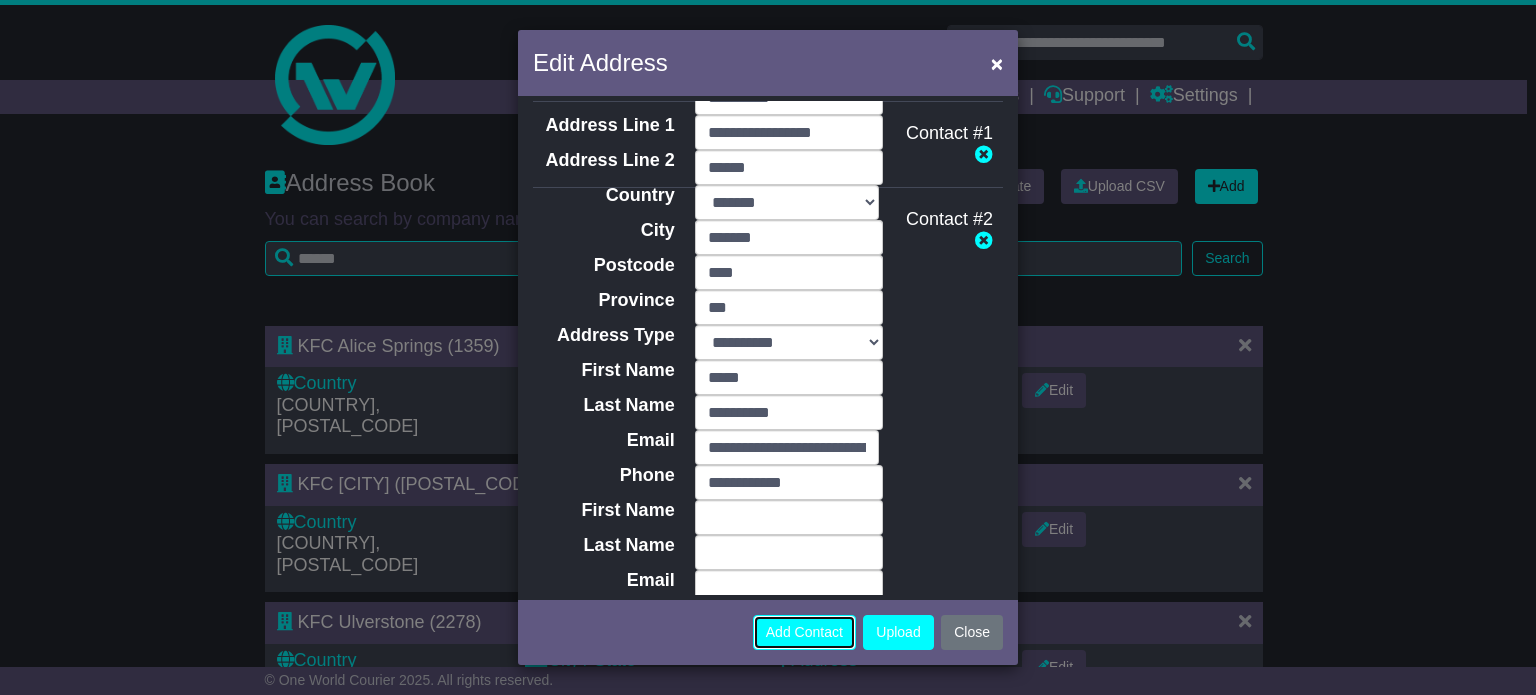 scroll, scrollTop: 0, scrollLeft: 0, axis: both 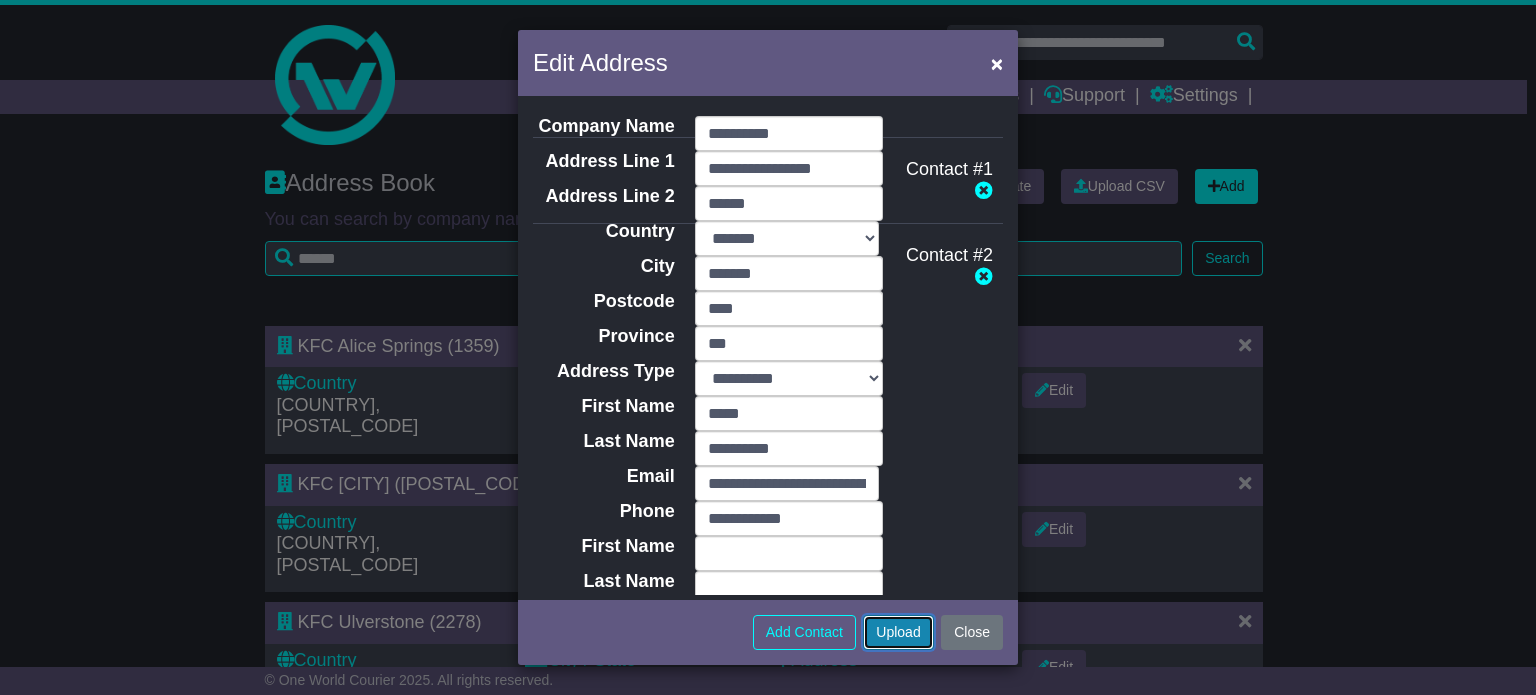 click on "Upload" at bounding box center [898, 632] 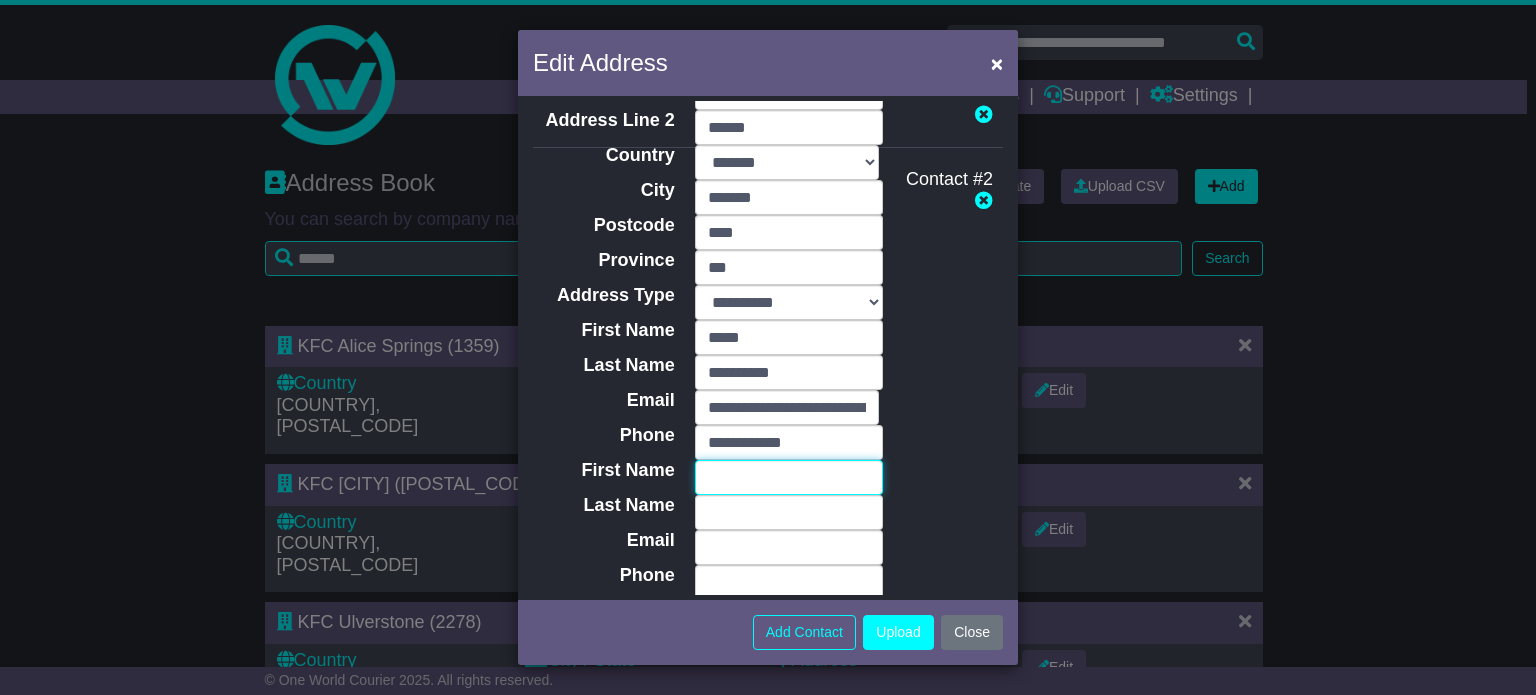scroll, scrollTop: 80, scrollLeft: 0, axis: vertical 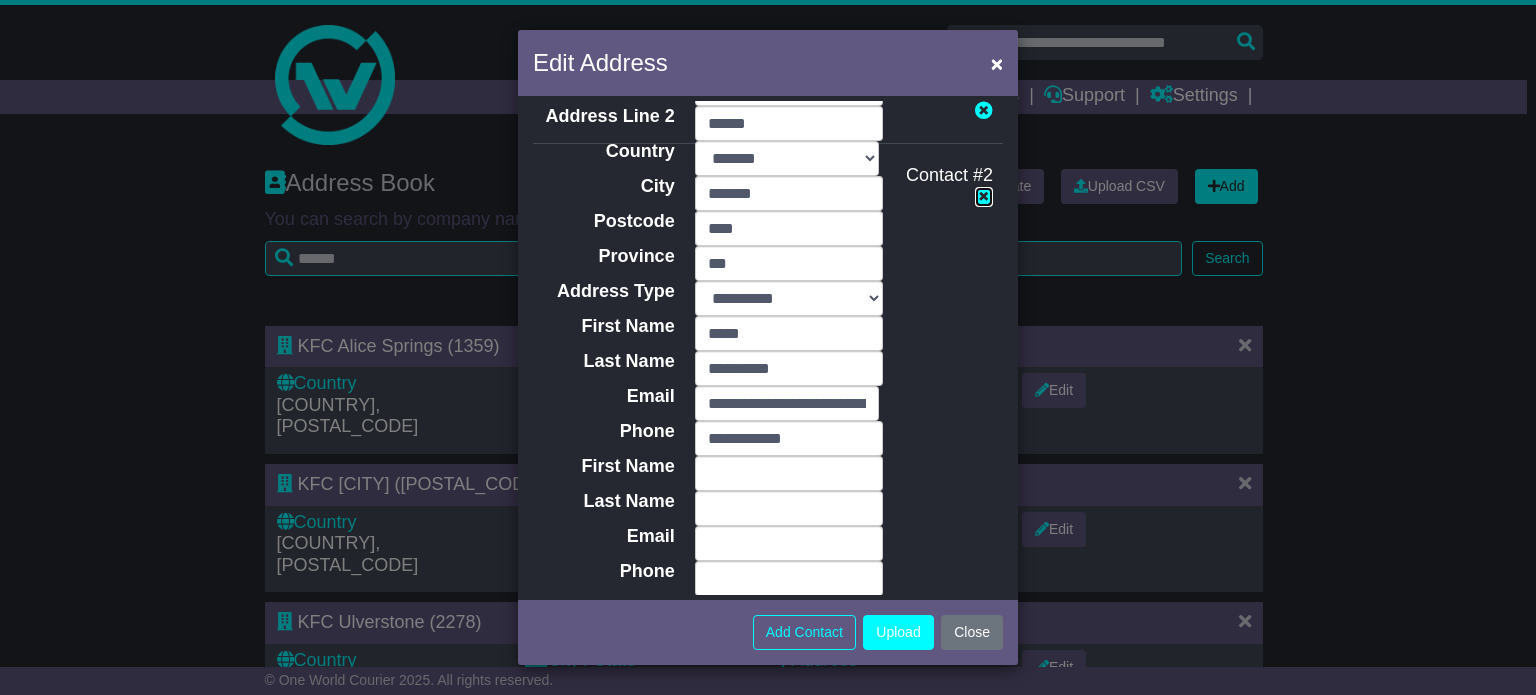 click at bounding box center (984, 196) 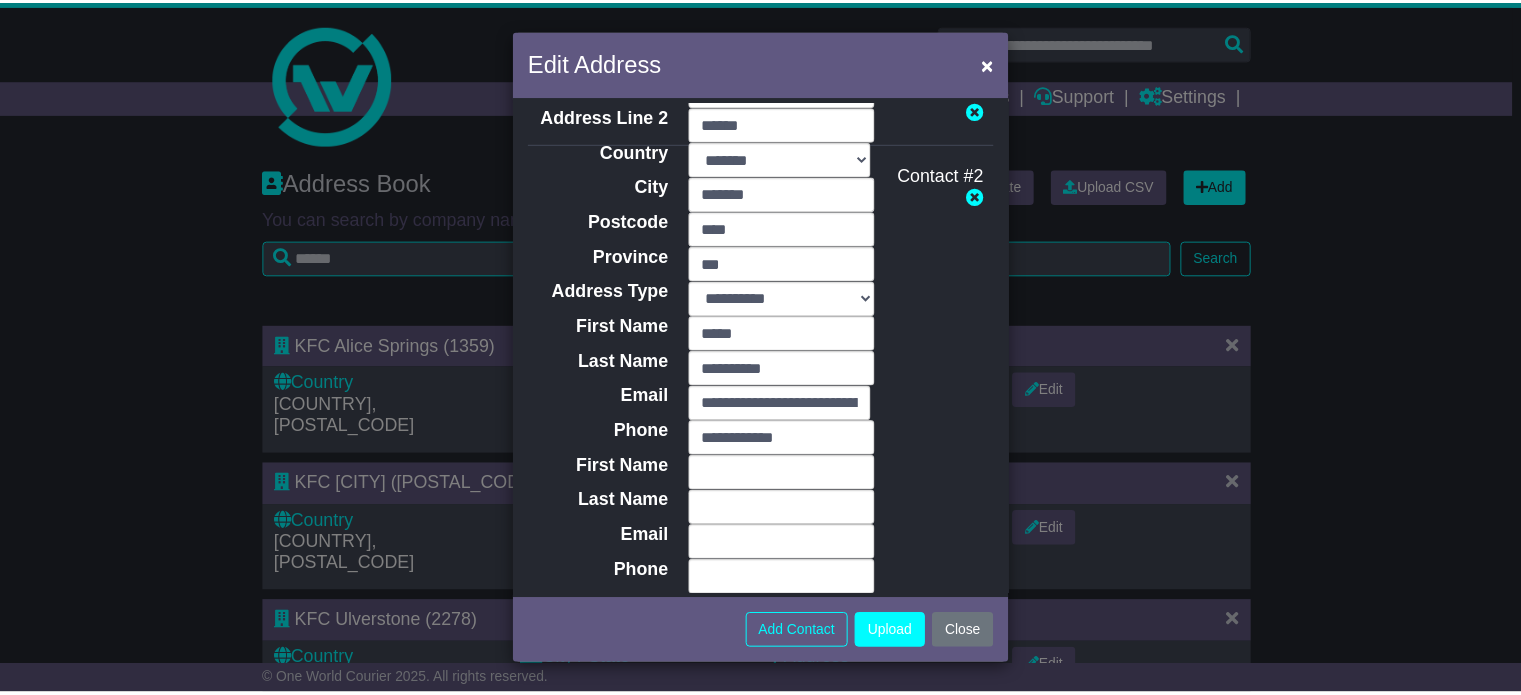 scroll, scrollTop: 0, scrollLeft: 0, axis: both 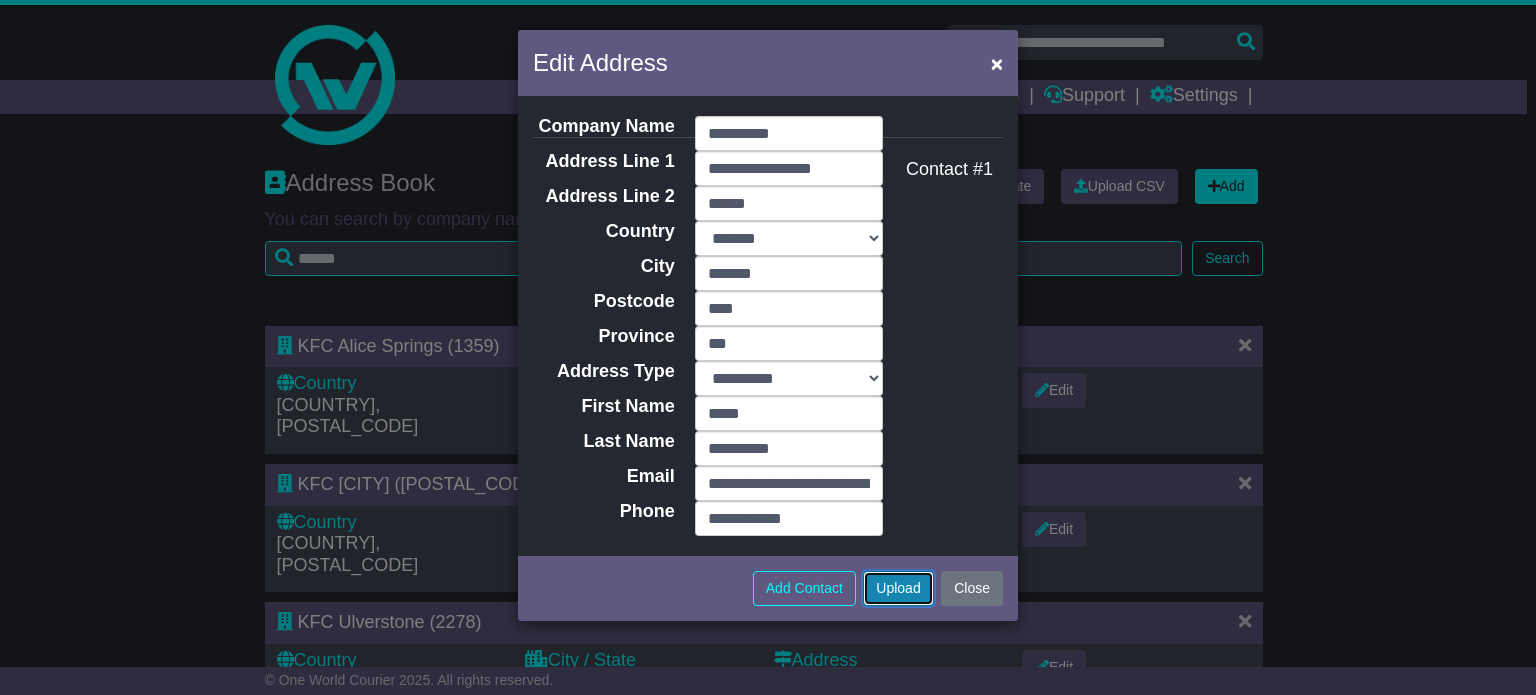 click on "Upload" at bounding box center [898, 588] 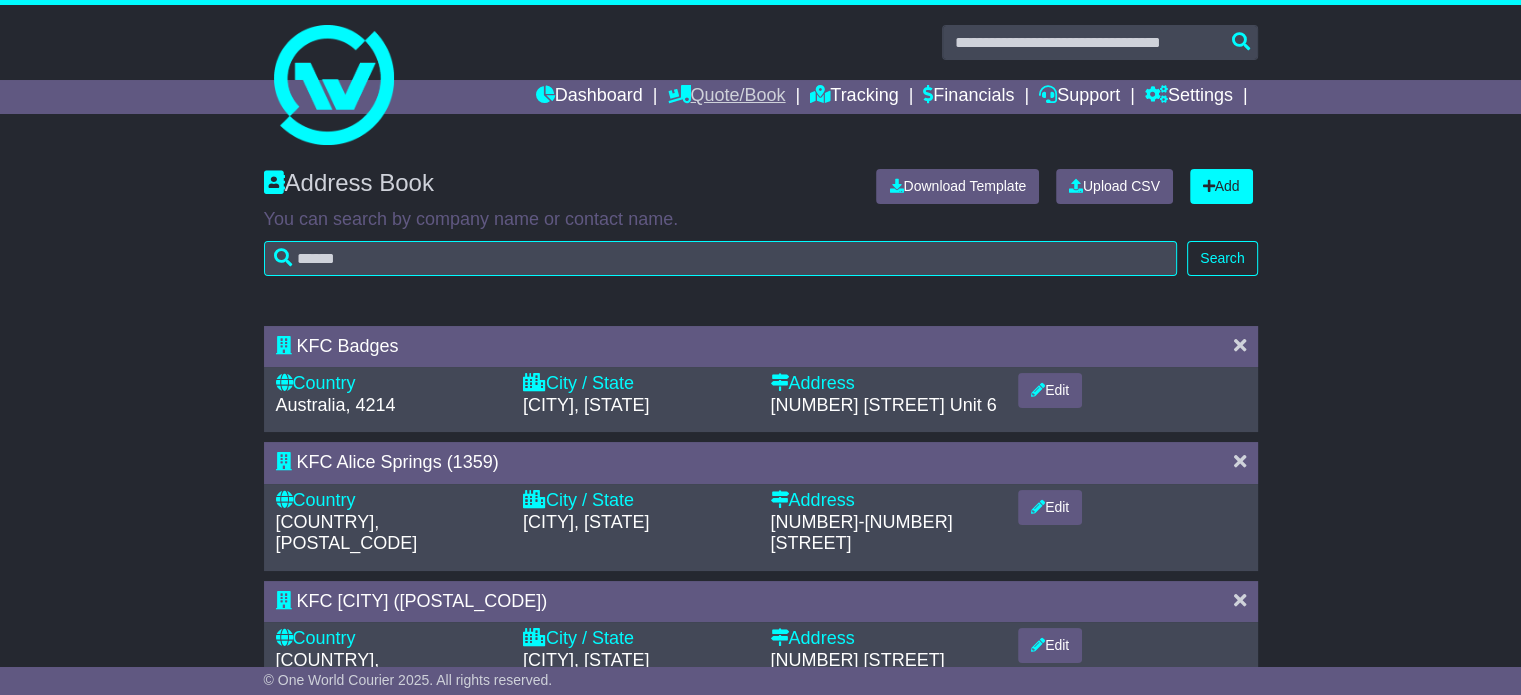 click on "Quote/Book" at bounding box center [726, 97] 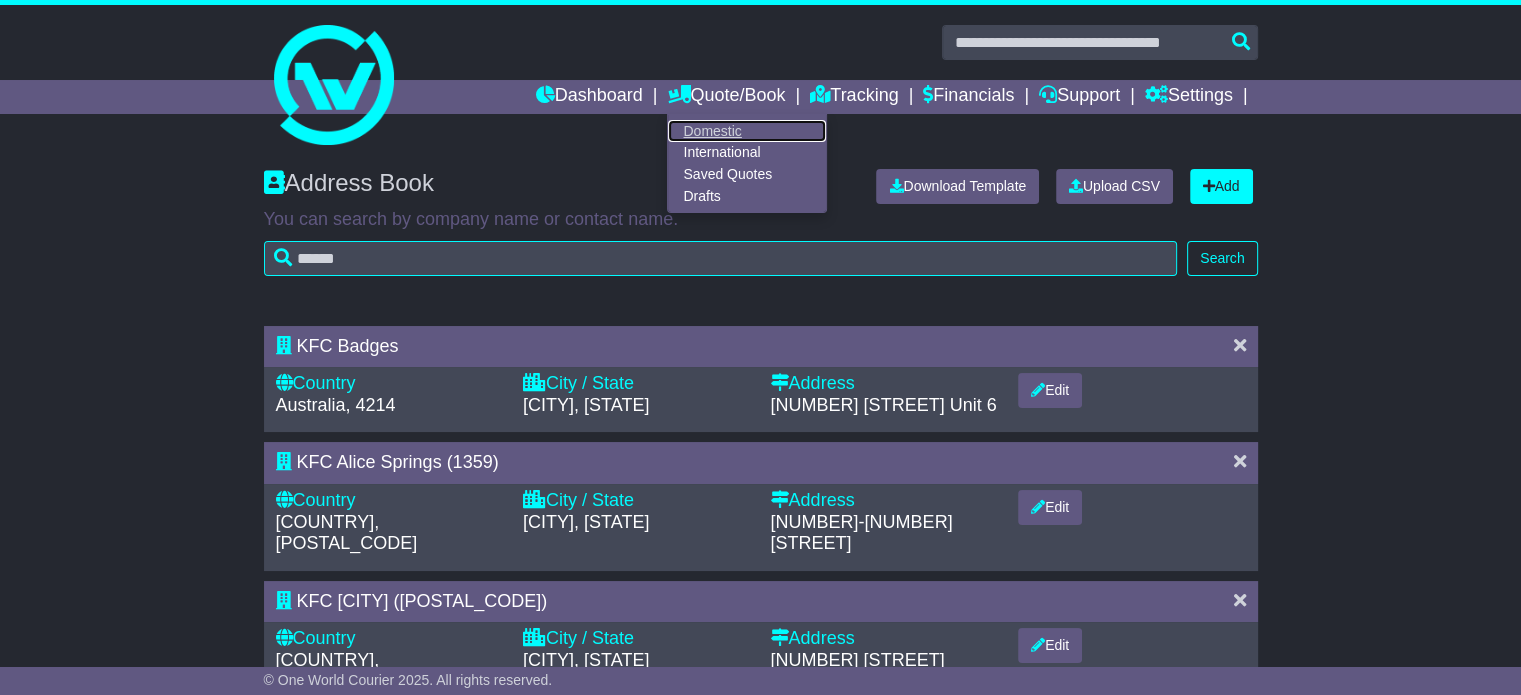 click on "Domestic" at bounding box center (747, 131) 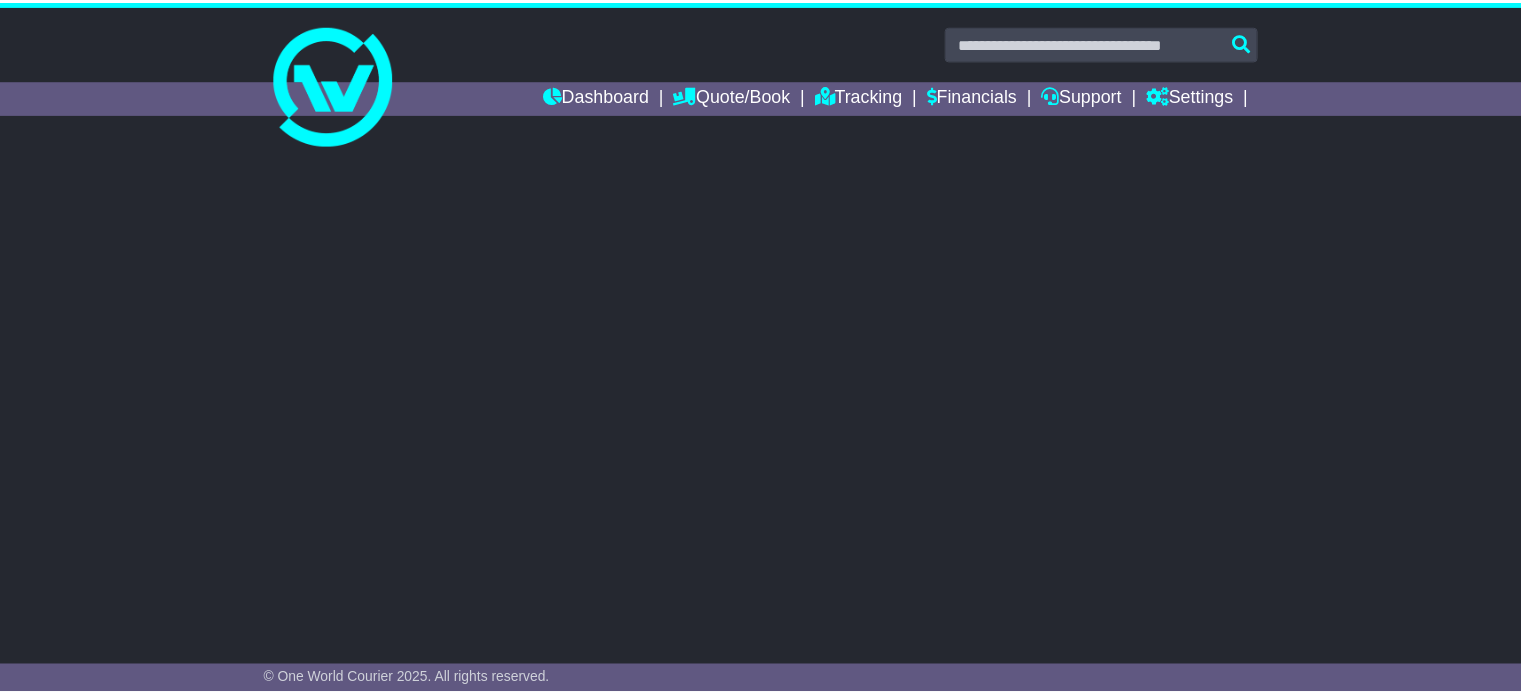 scroll, scrollTop: 0, scrollLeft: 0, axis: both 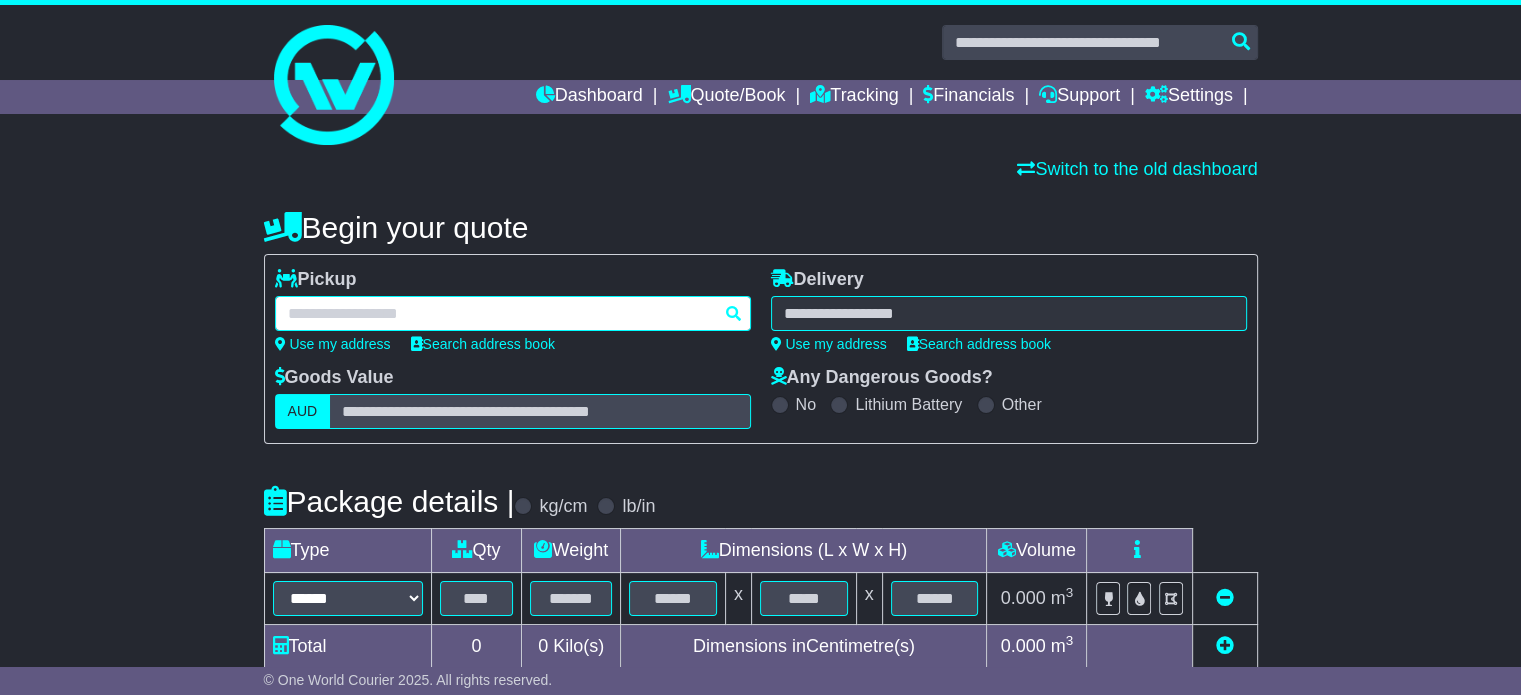click at bounding box center [513, 313] 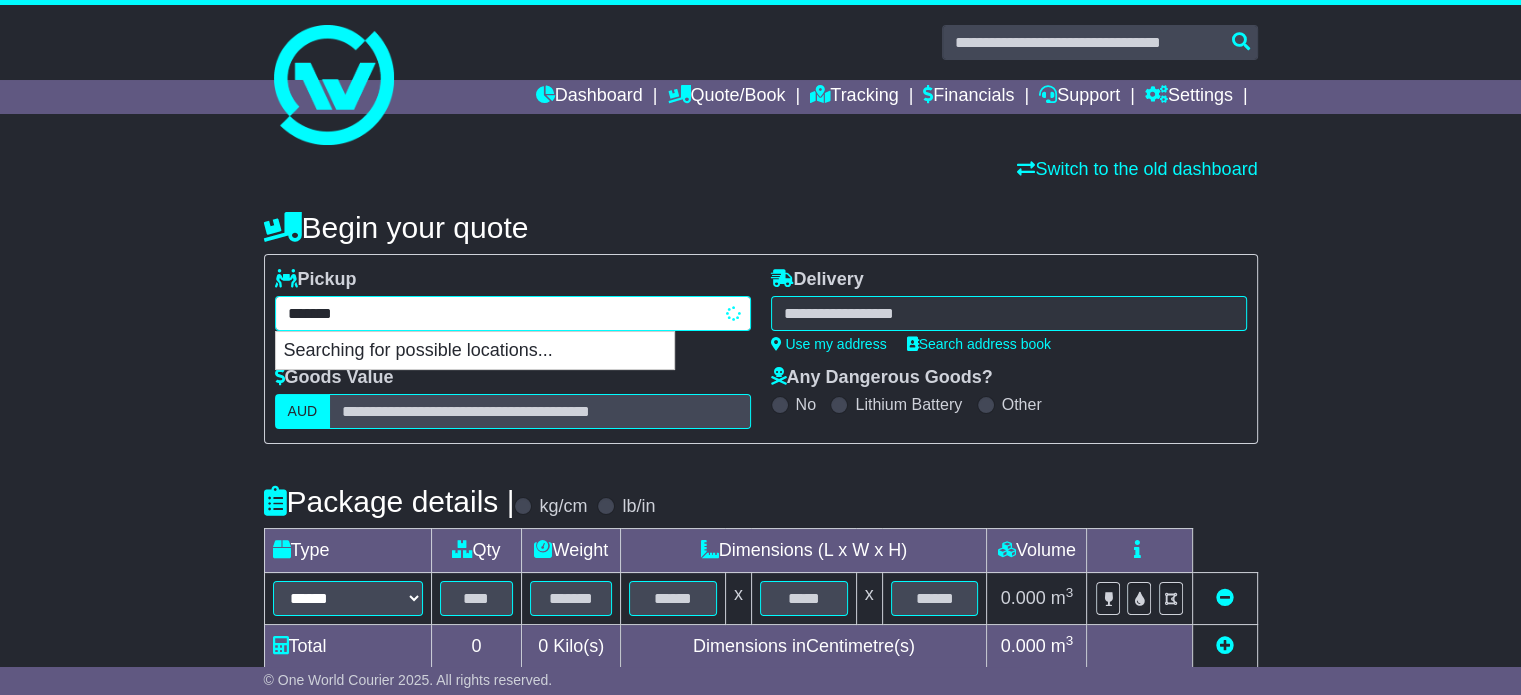 type on "********" 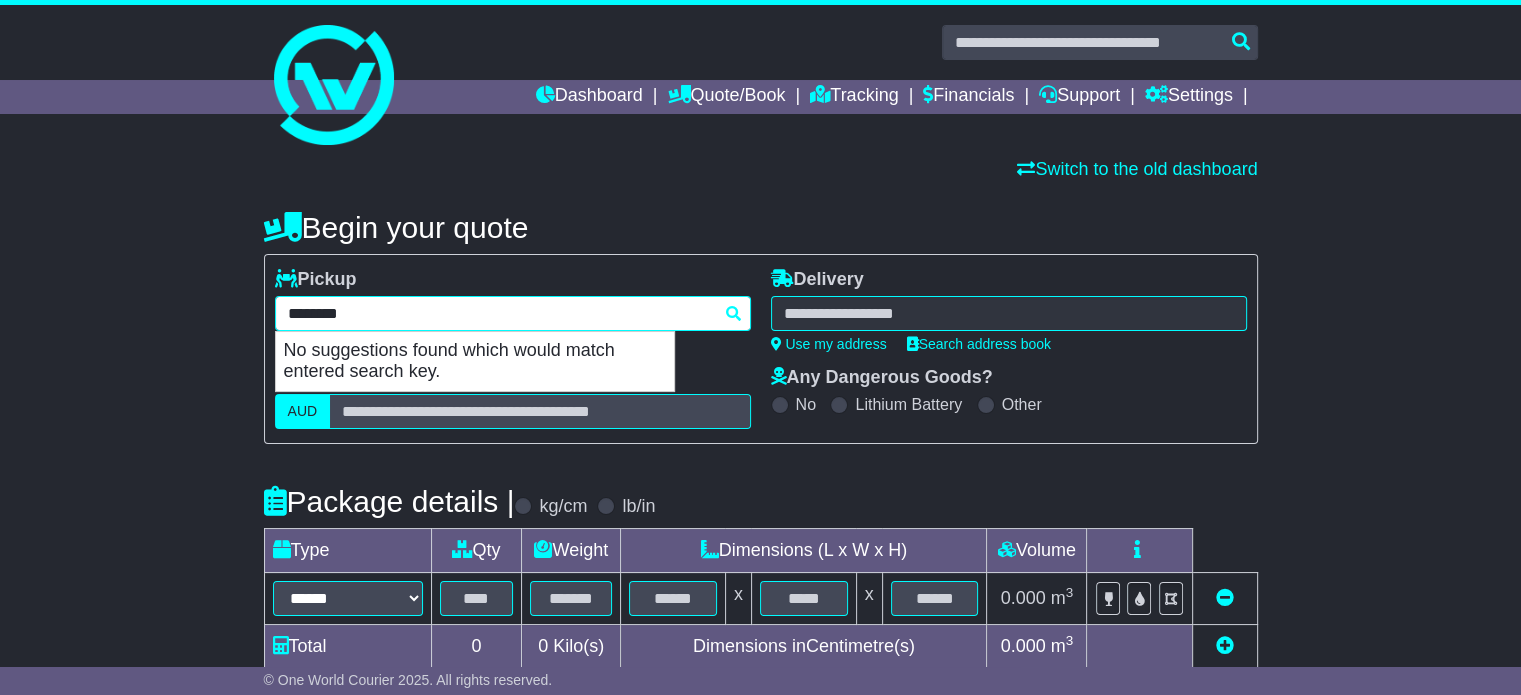 type 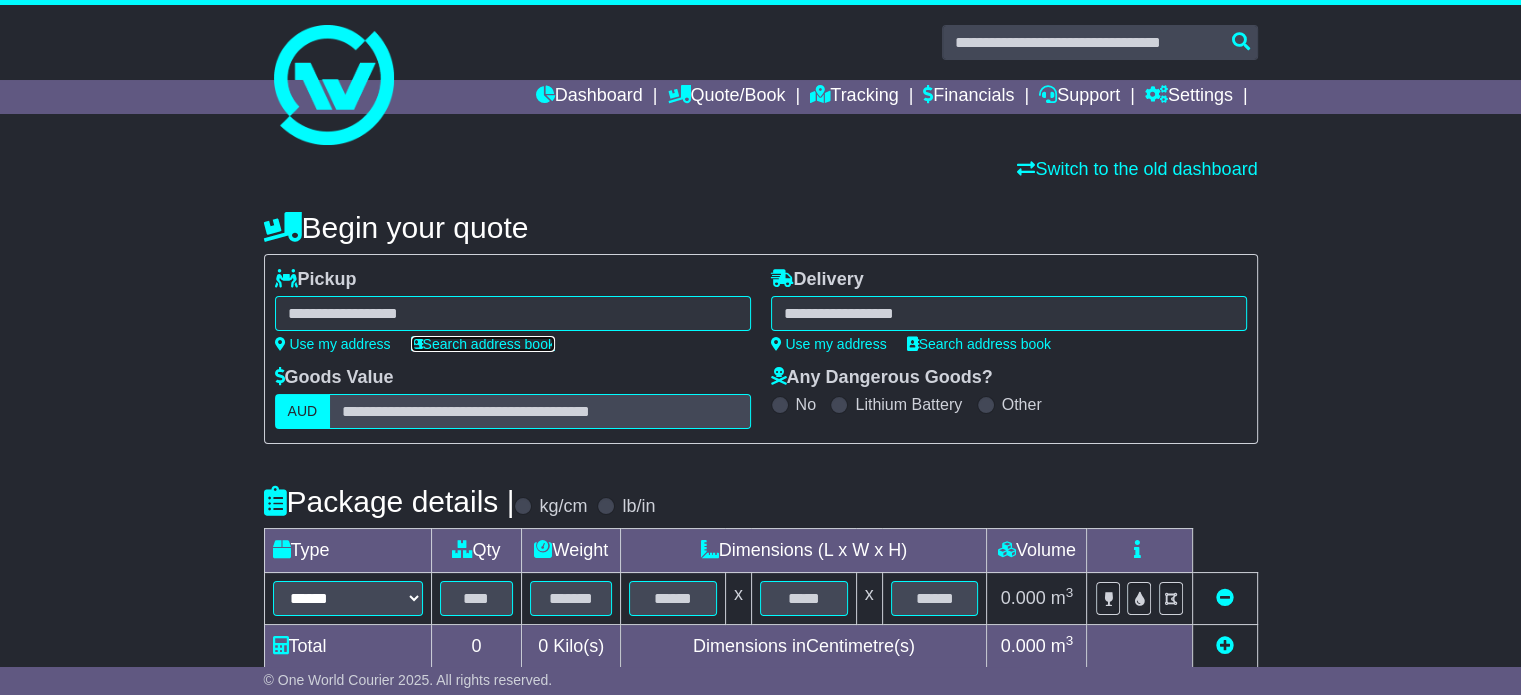 click on "Search address book" at bounding box center (483, 344) 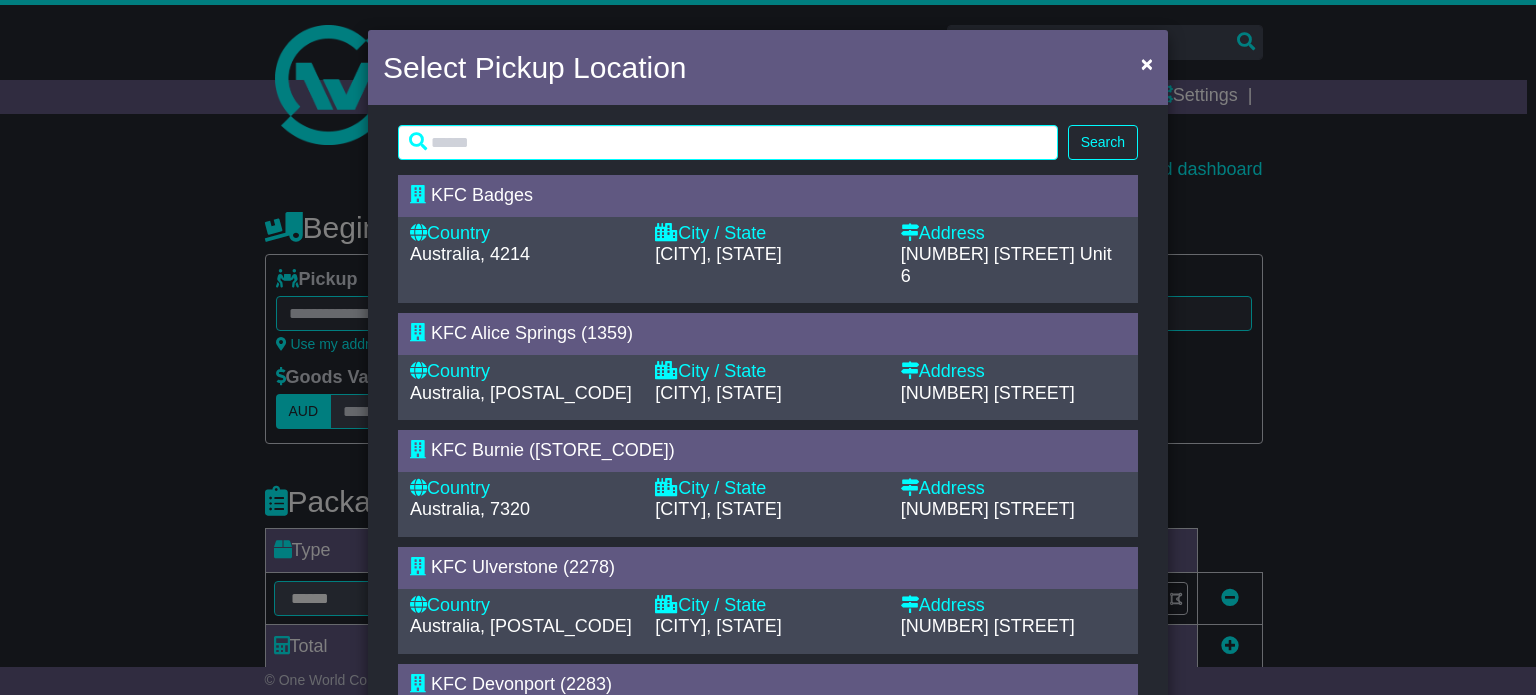 click on "KFC Badges" at bounding box center (482, 195) 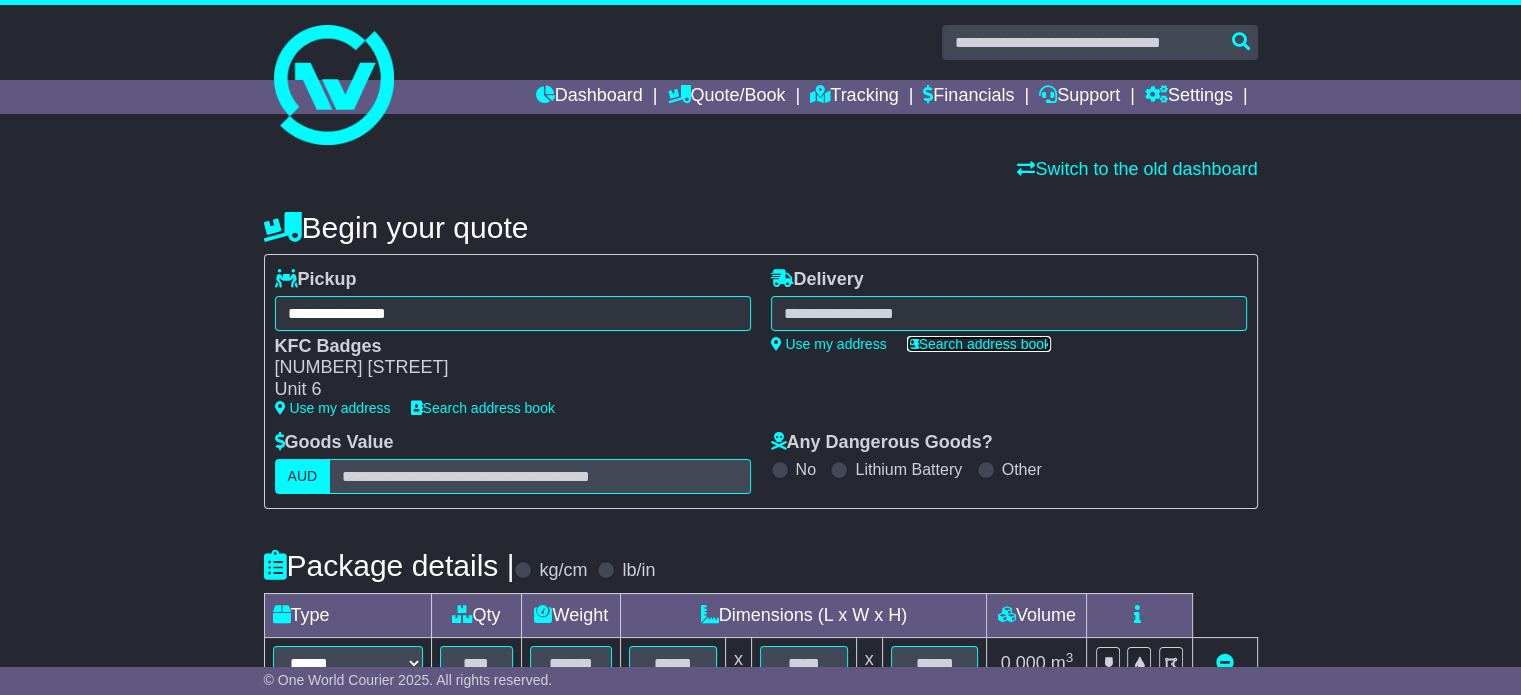 click on "Search address book" at bounding box center [979, 344] 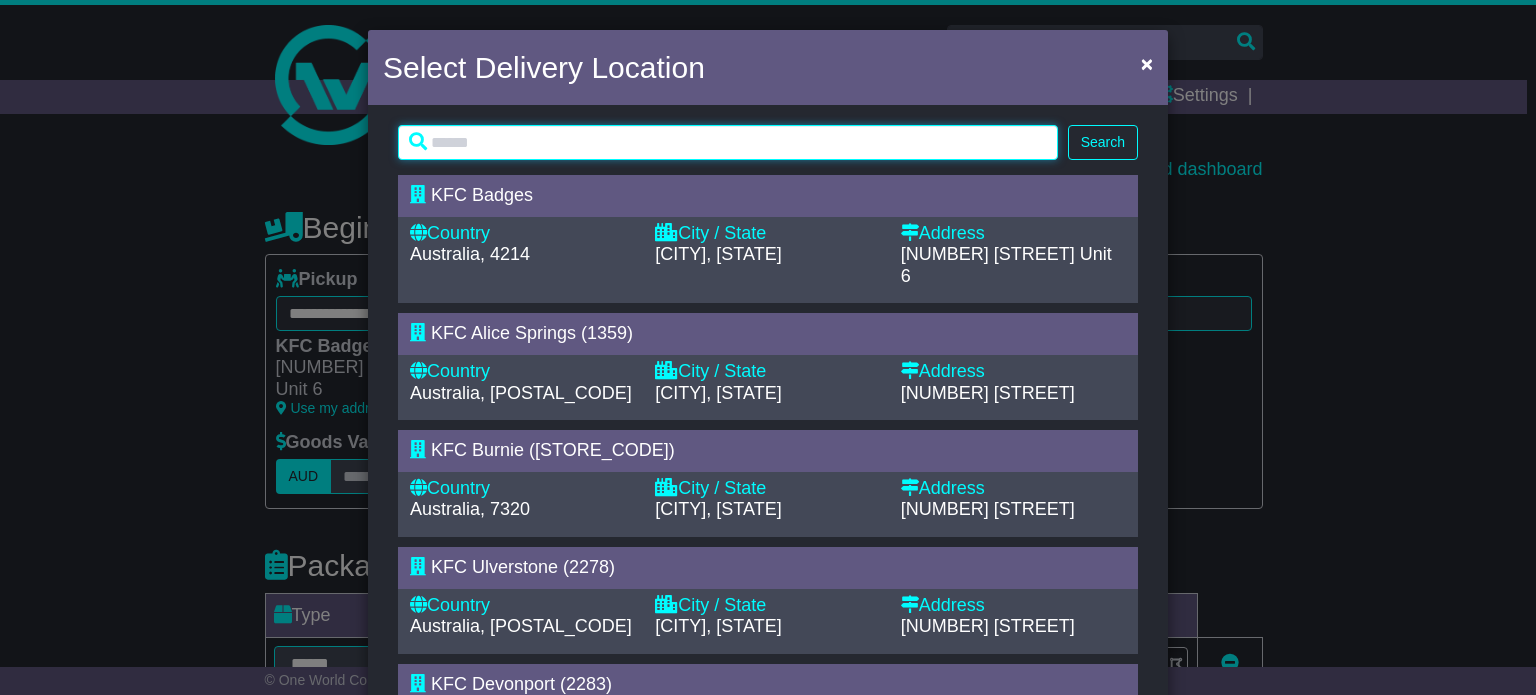 click at bounding box center [728, 142] 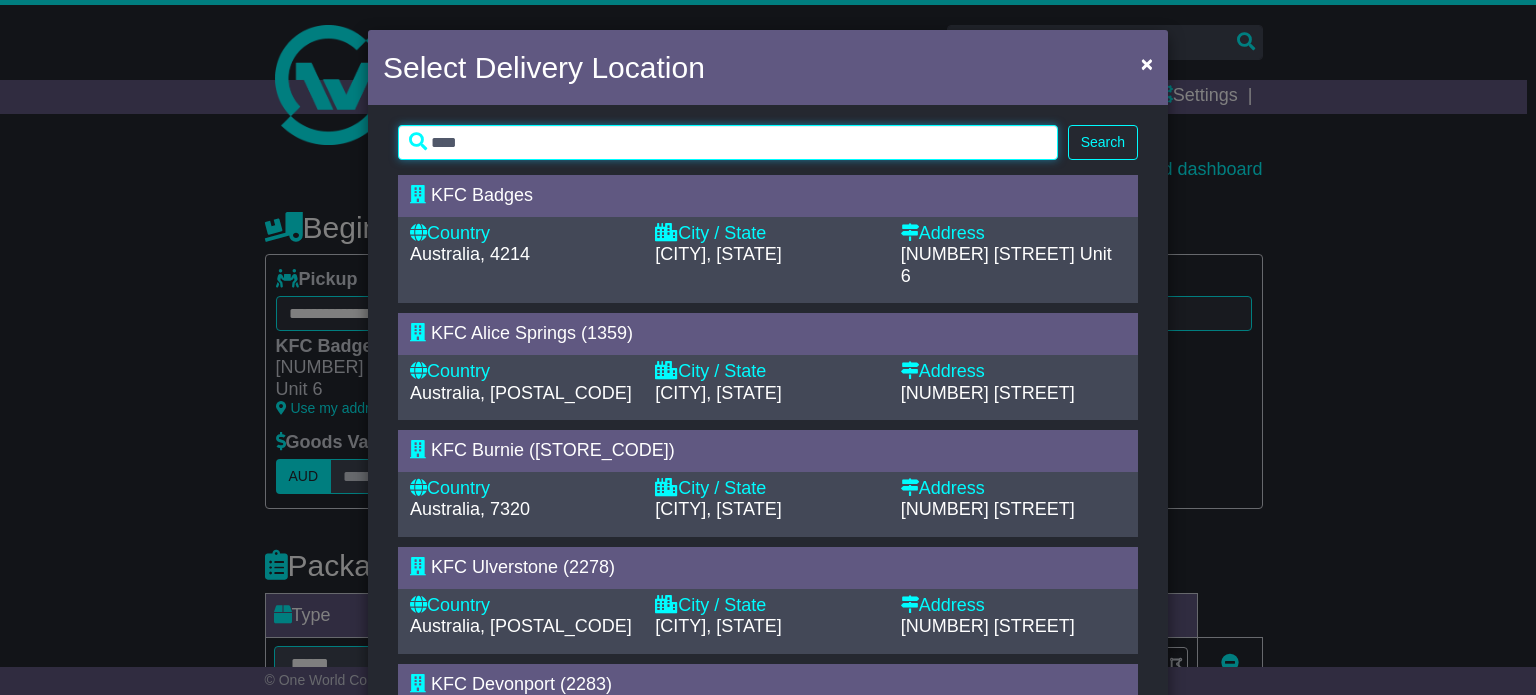 drag, startPoint x: 508, startPoint y: 143, endPoint x: 301, endPoint y: 147, distance: 207.03865 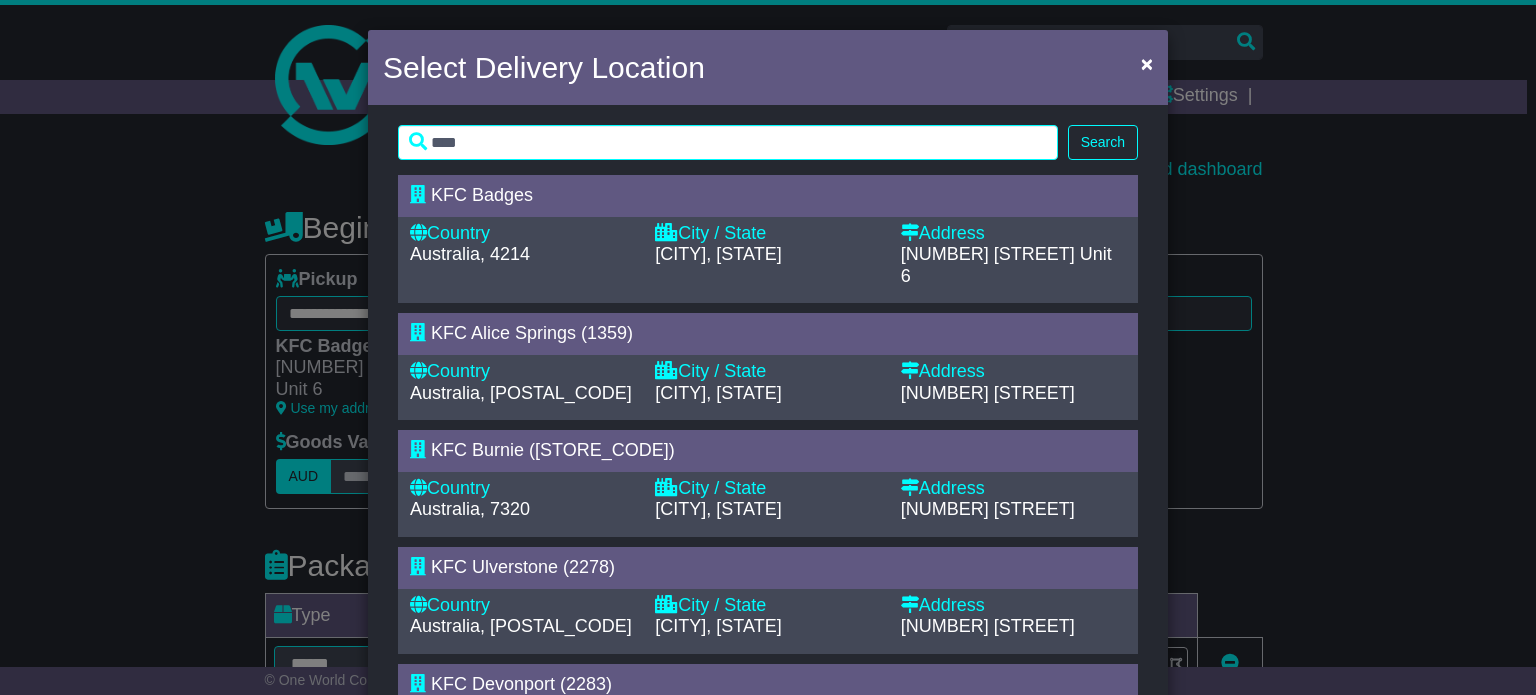 click on "Search" at bounding box center (1103, 142) 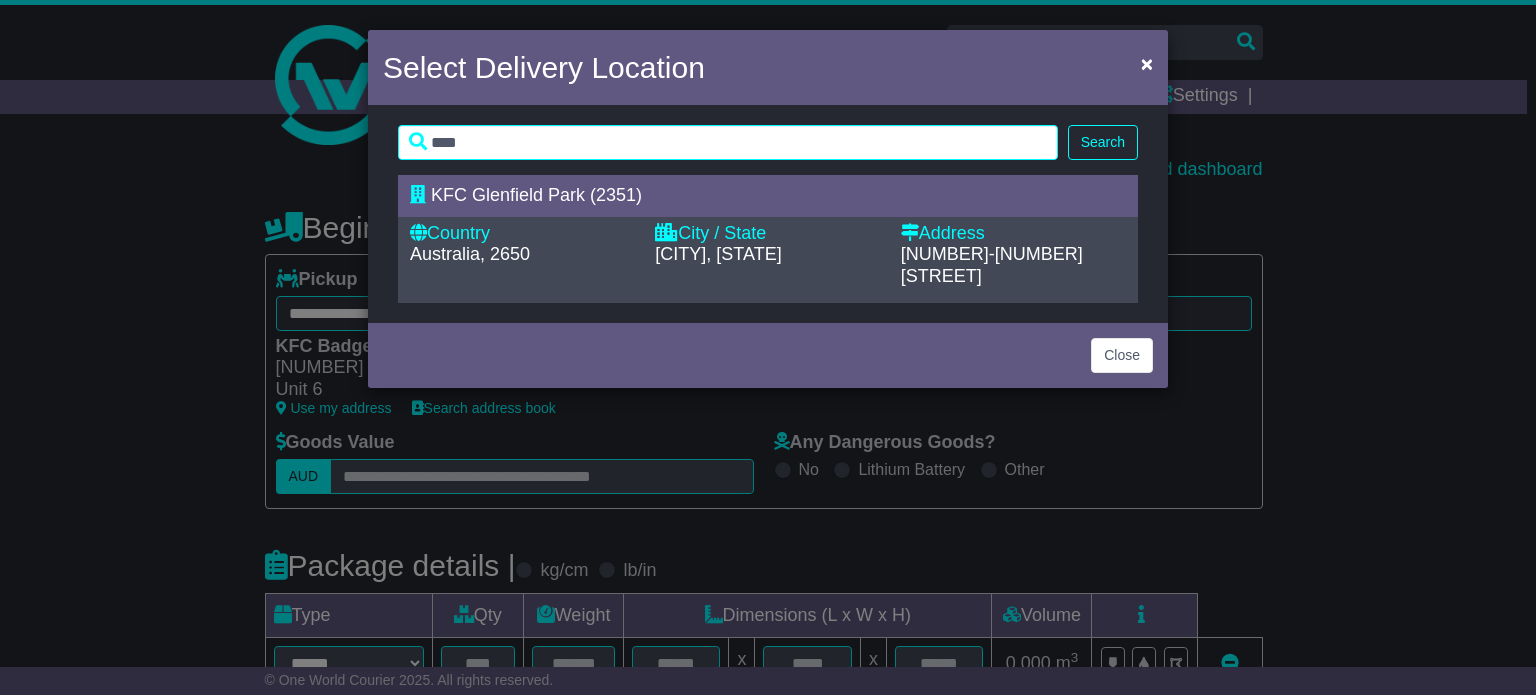 click at bounding box center [666, 232] 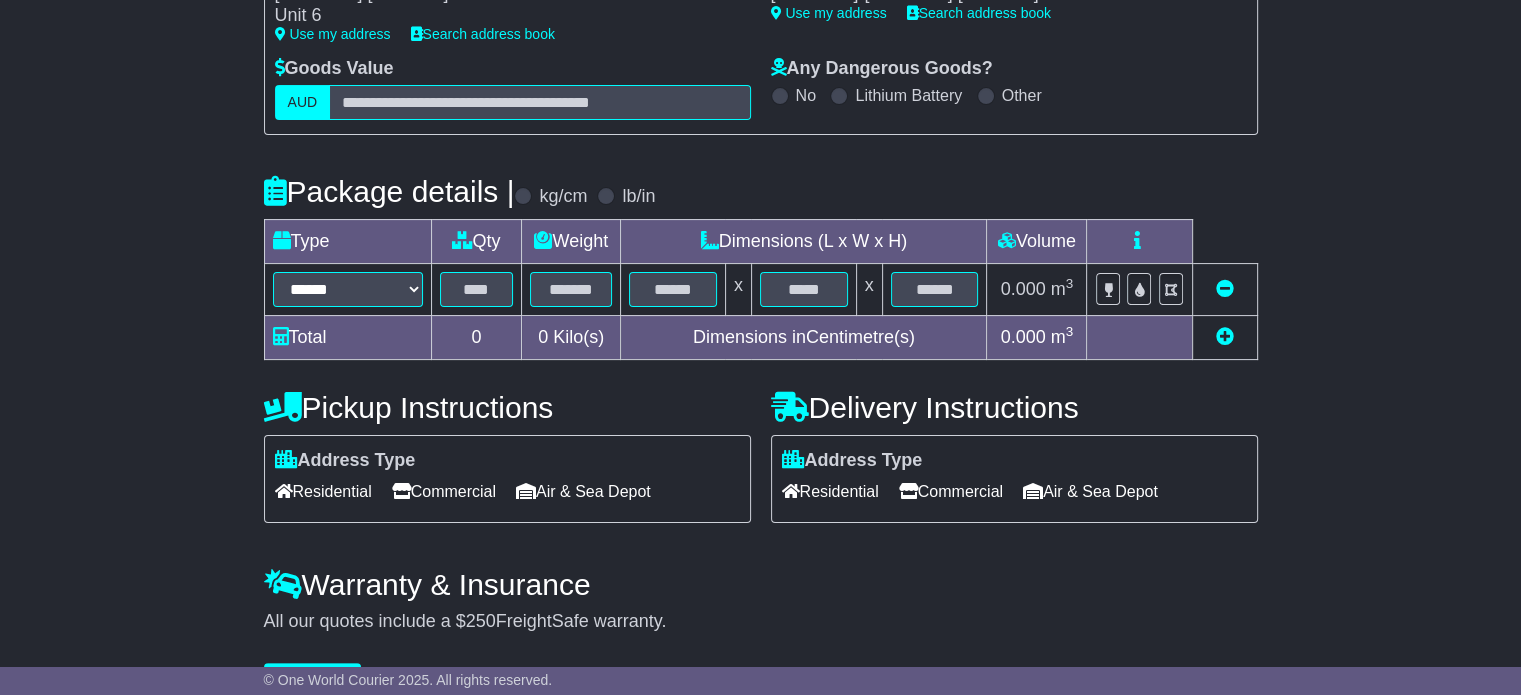 scroll, scrollTop: 400, scrollLeft: 0, axis: vertical 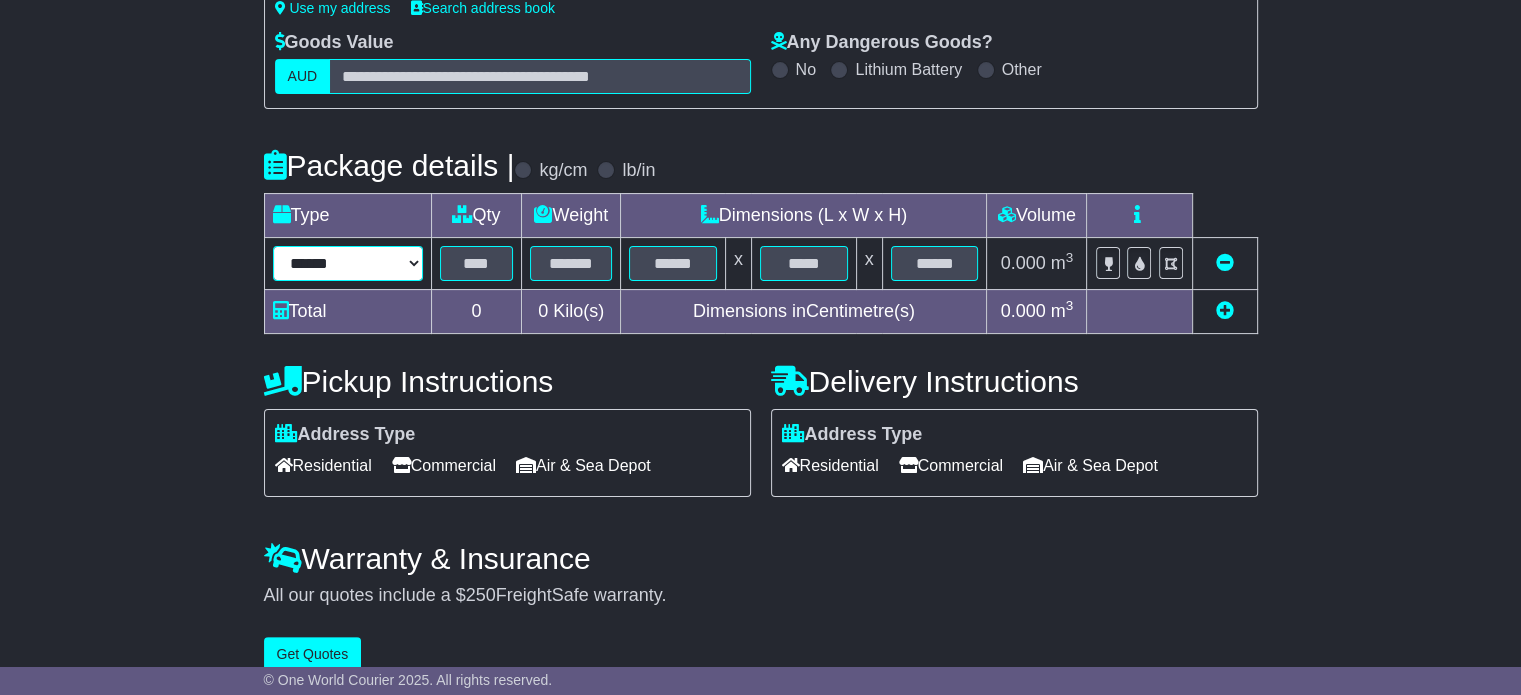 click on "****** ****** *** ******** ***** **** **** ****** *** *******" at bounding box center (348, 263) 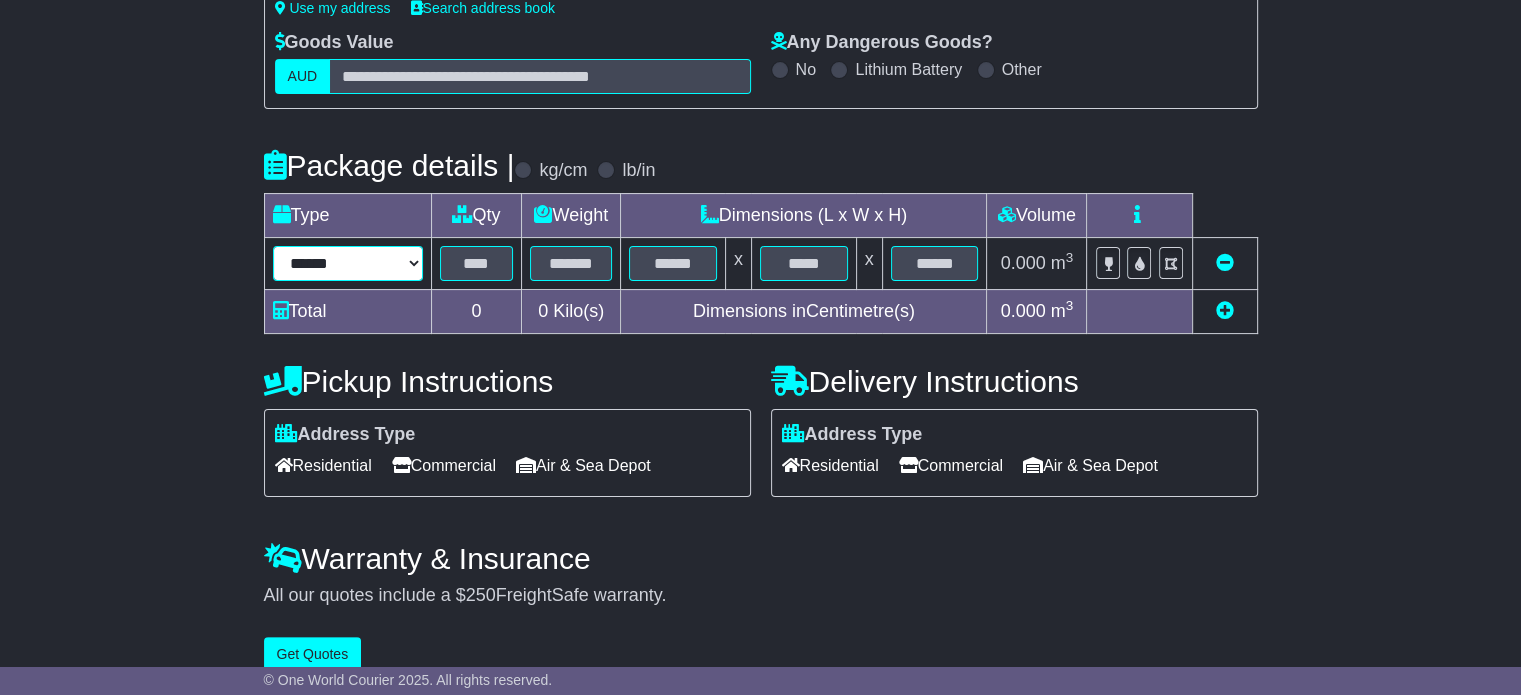 select on "*****" 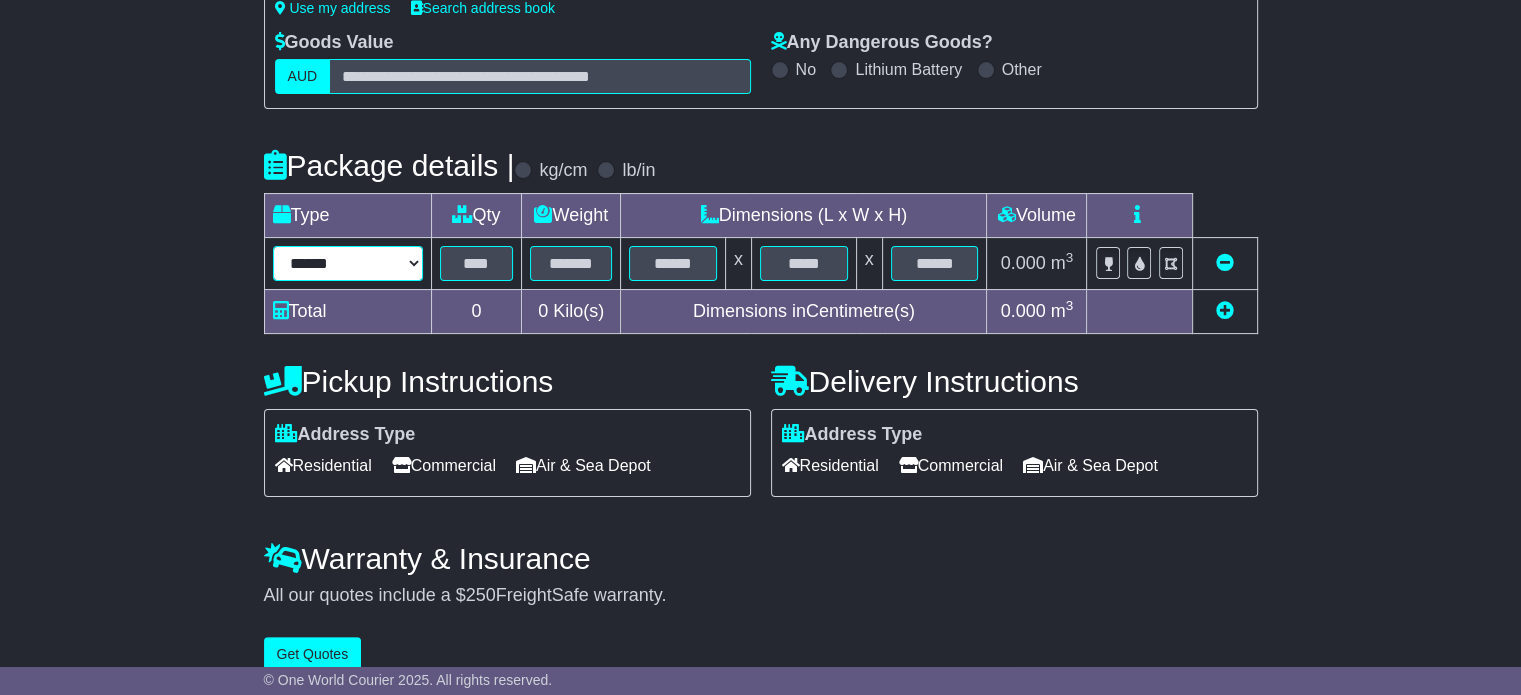 click on "****** ****** *** ******** ***** **** **** ****** *** *******" at bounding box center (348, 263) 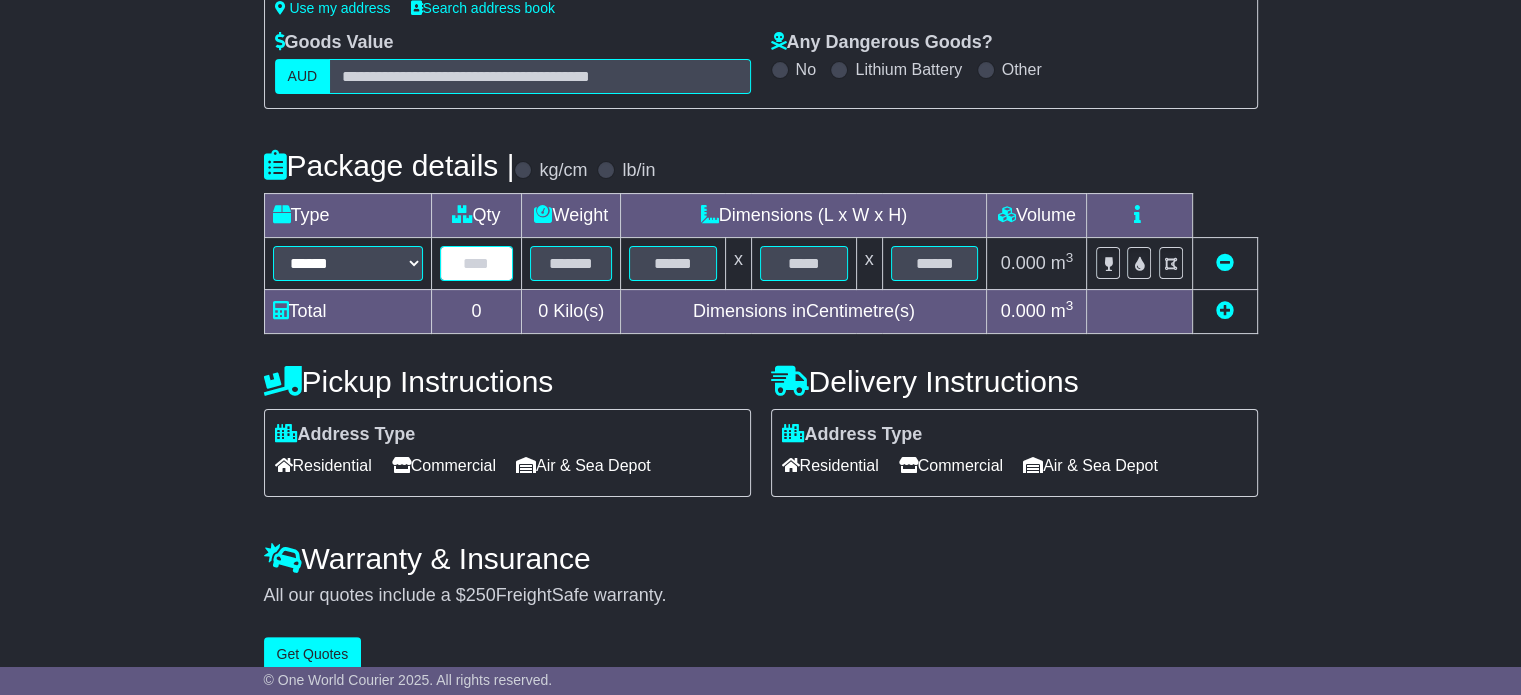click at bounding box center (477, 263) 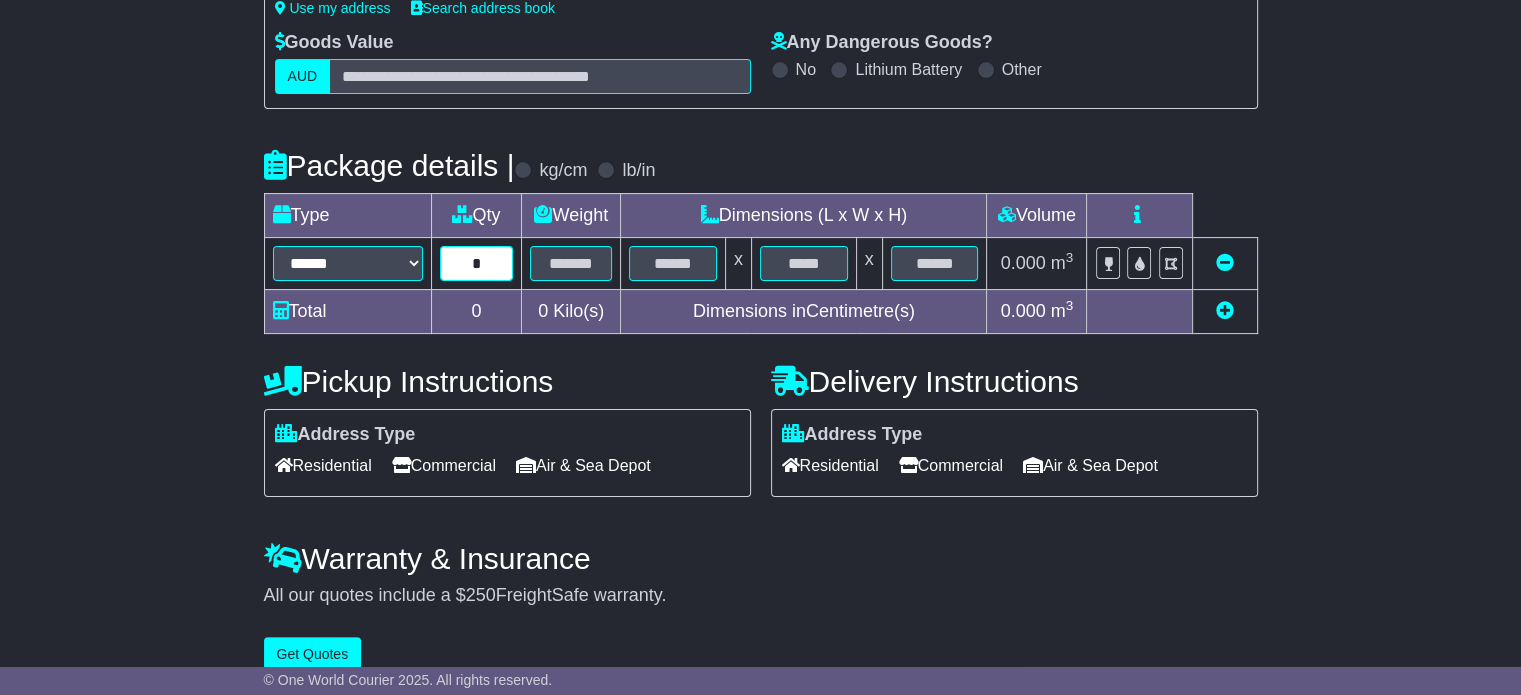 type on "*" 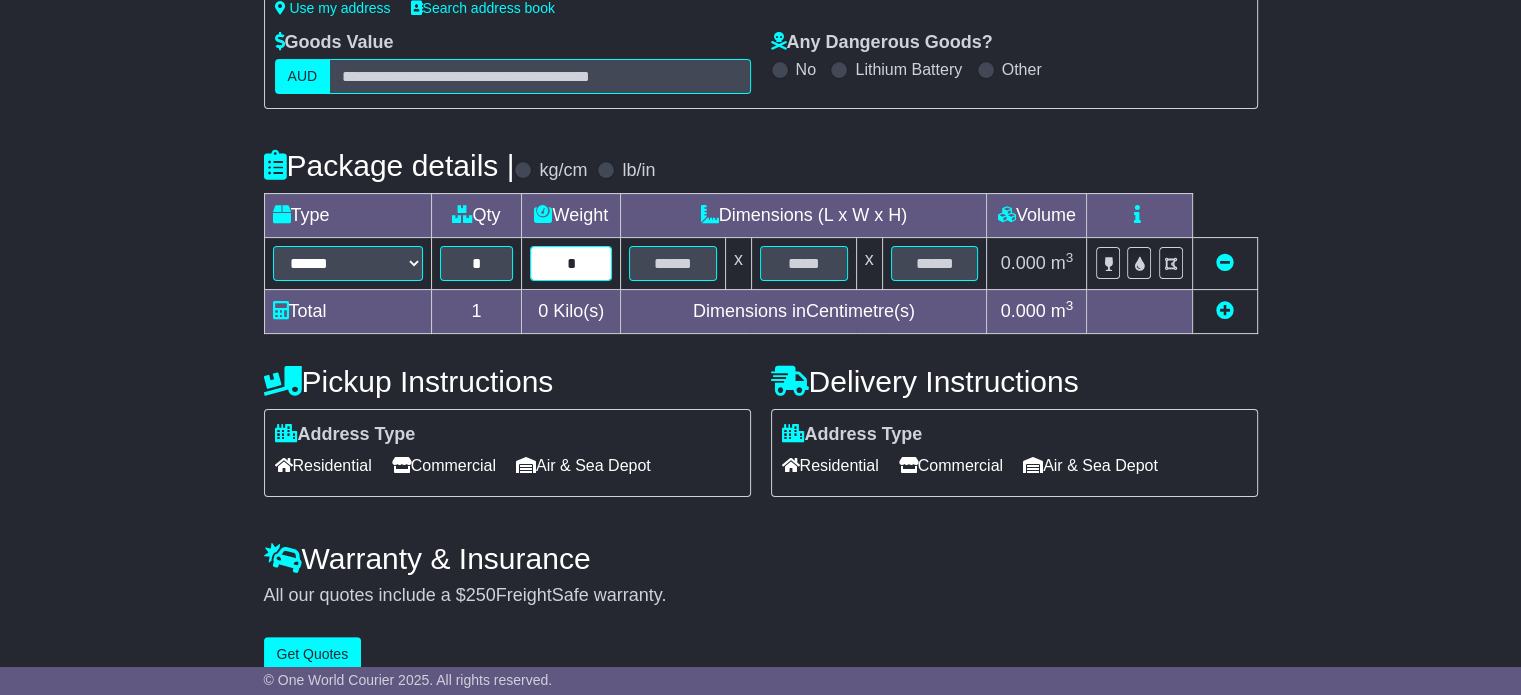 type on "*" 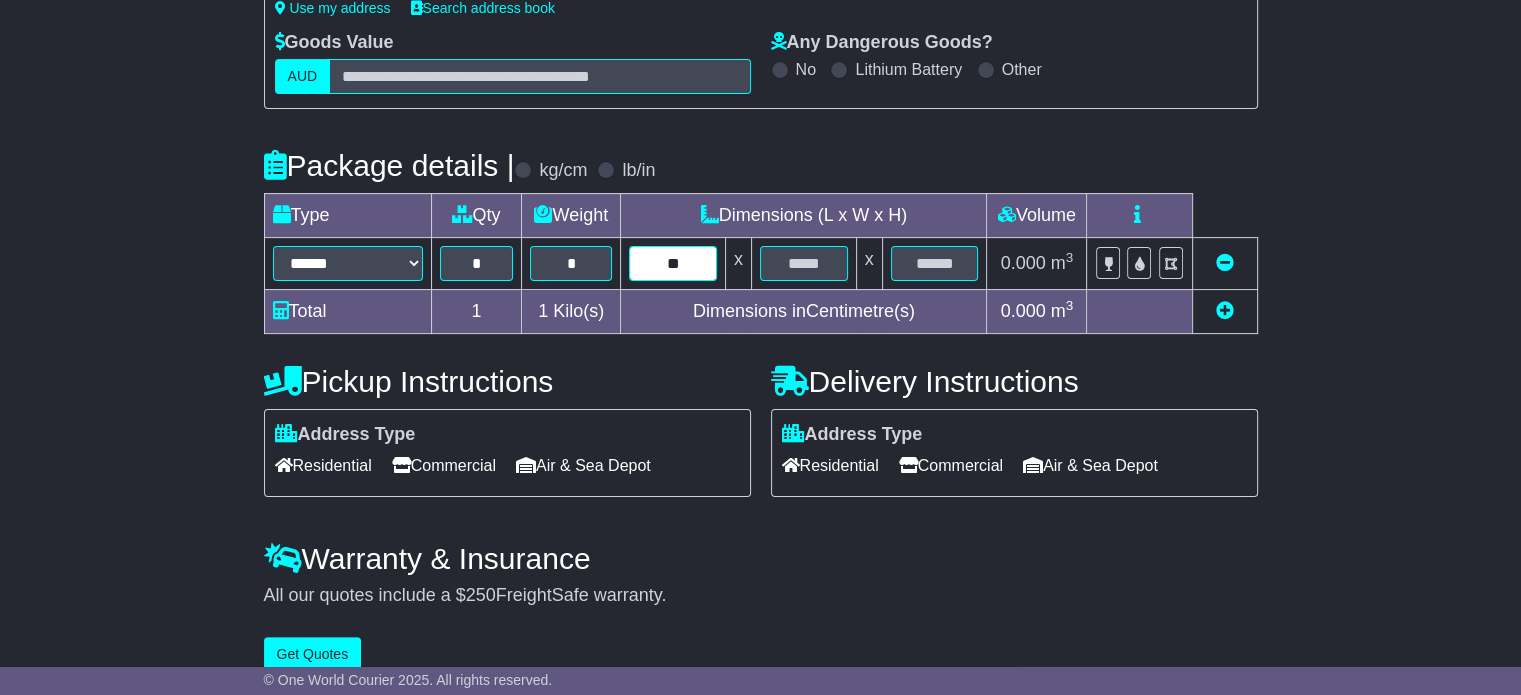 type on "**" 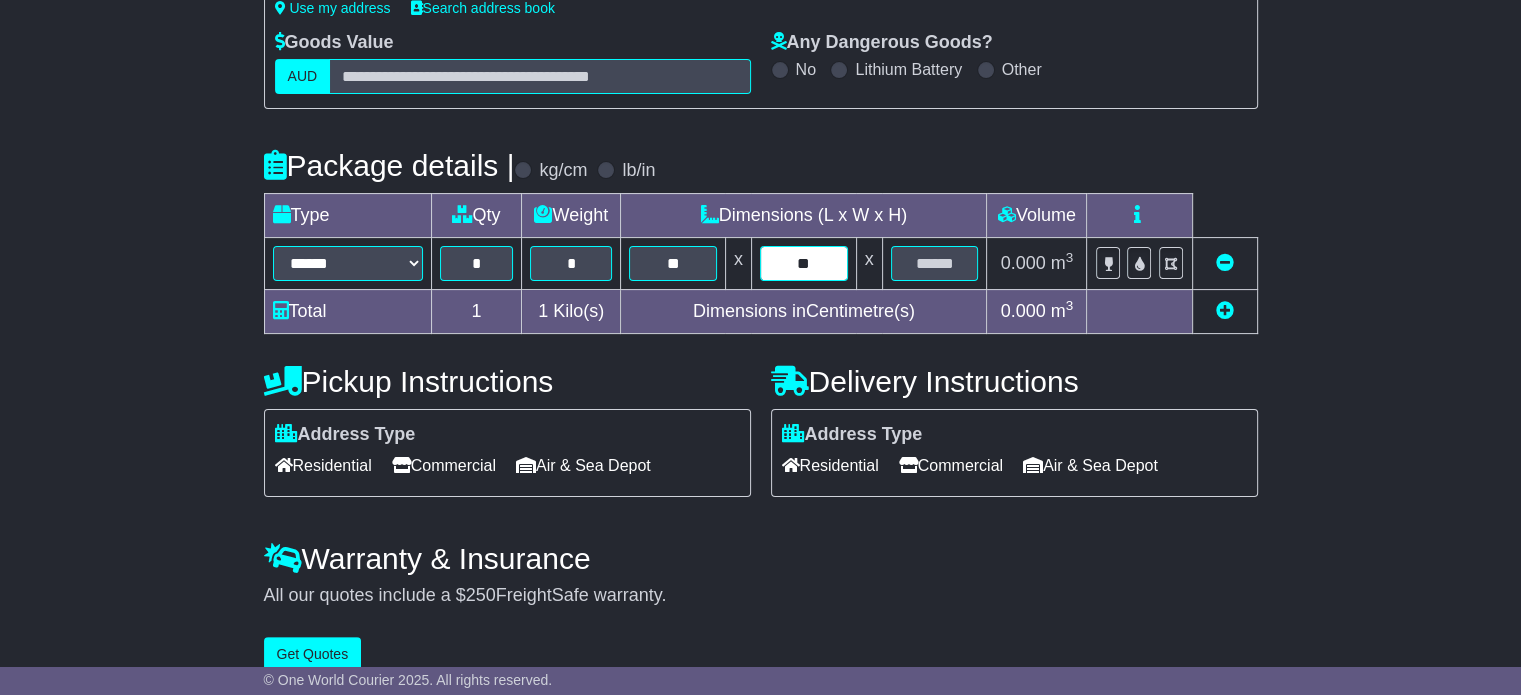 type on "**" 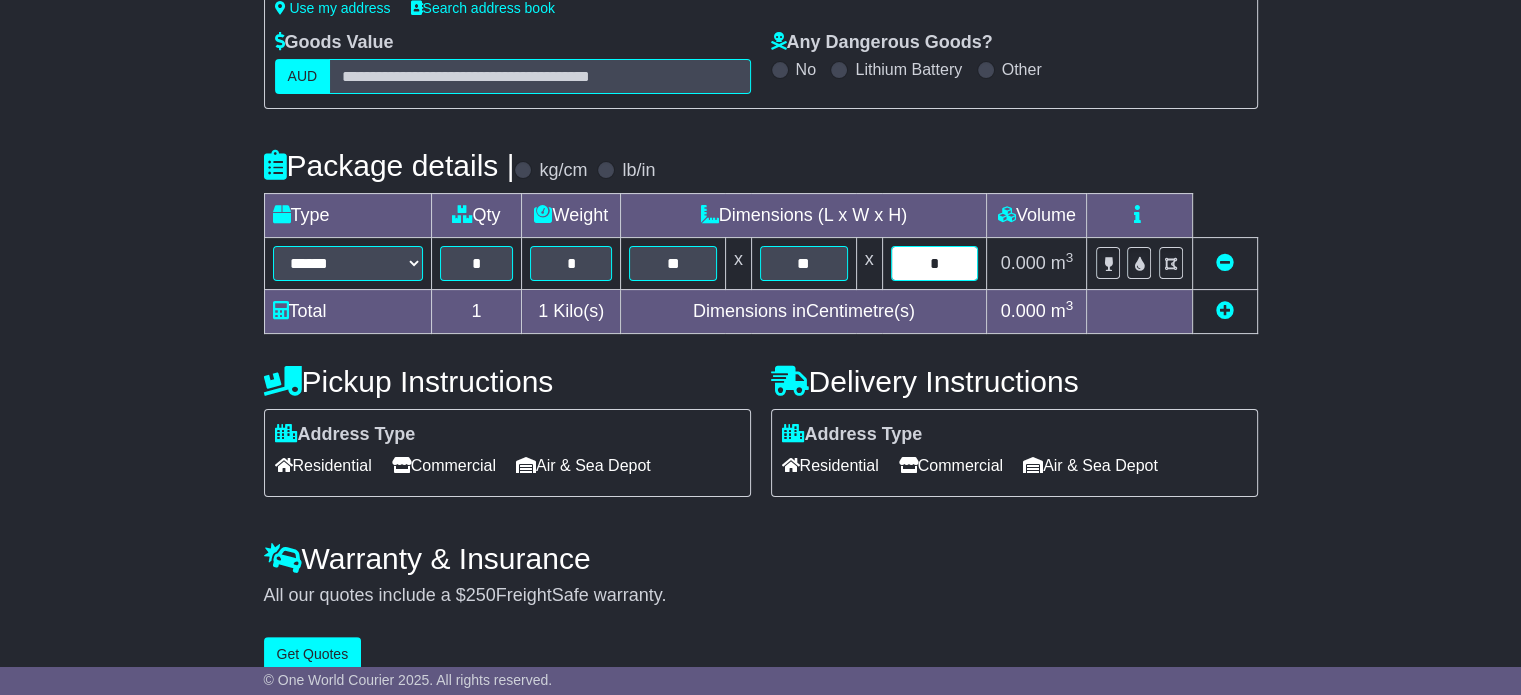 type on "*" 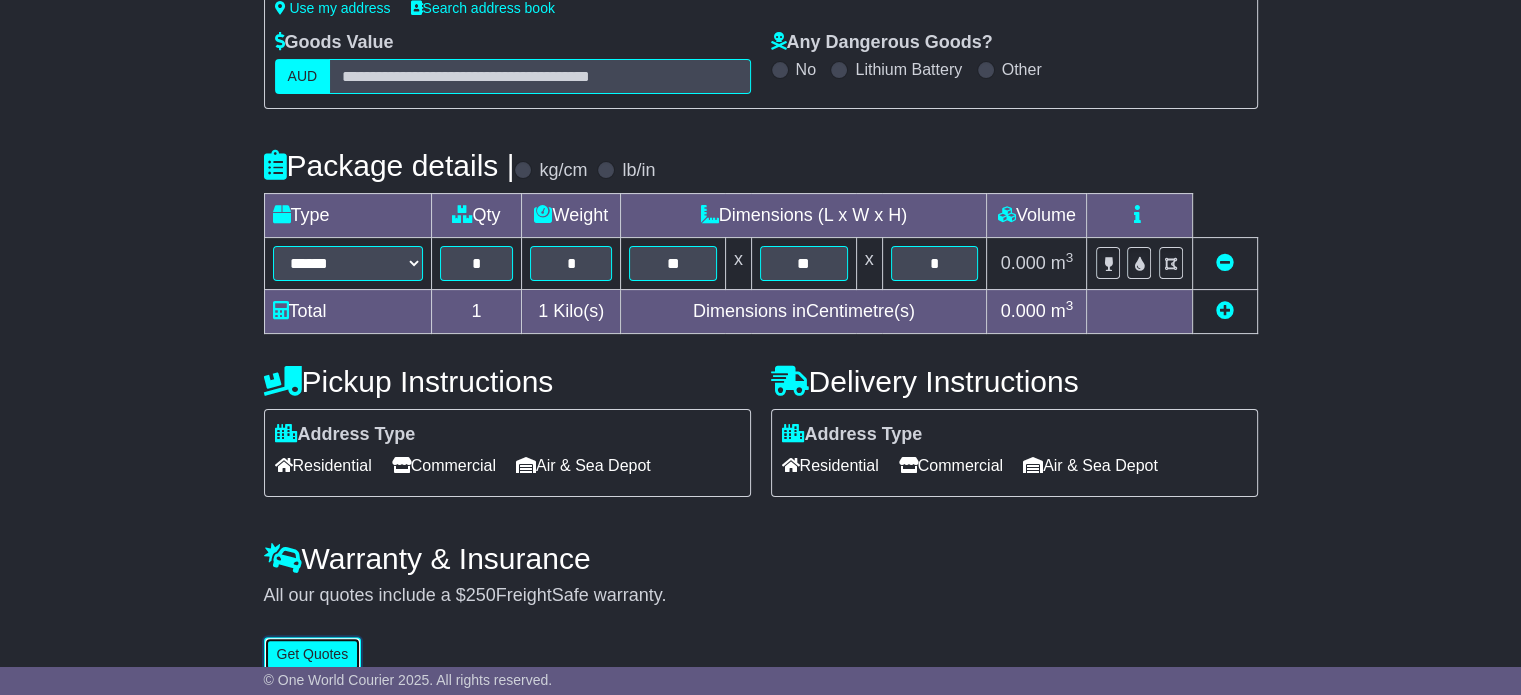type 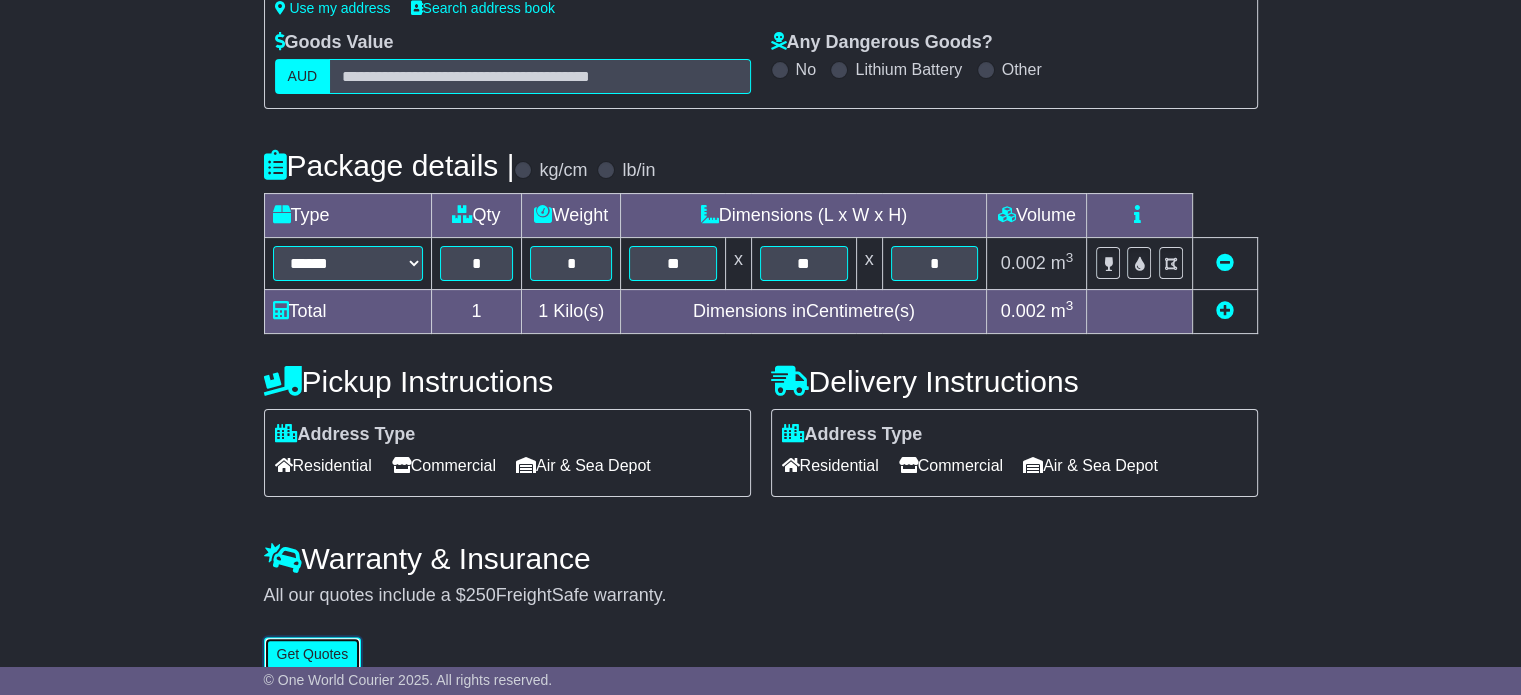 scroll, scrollTop: 431, scrollLeft: 0, axis: vertical 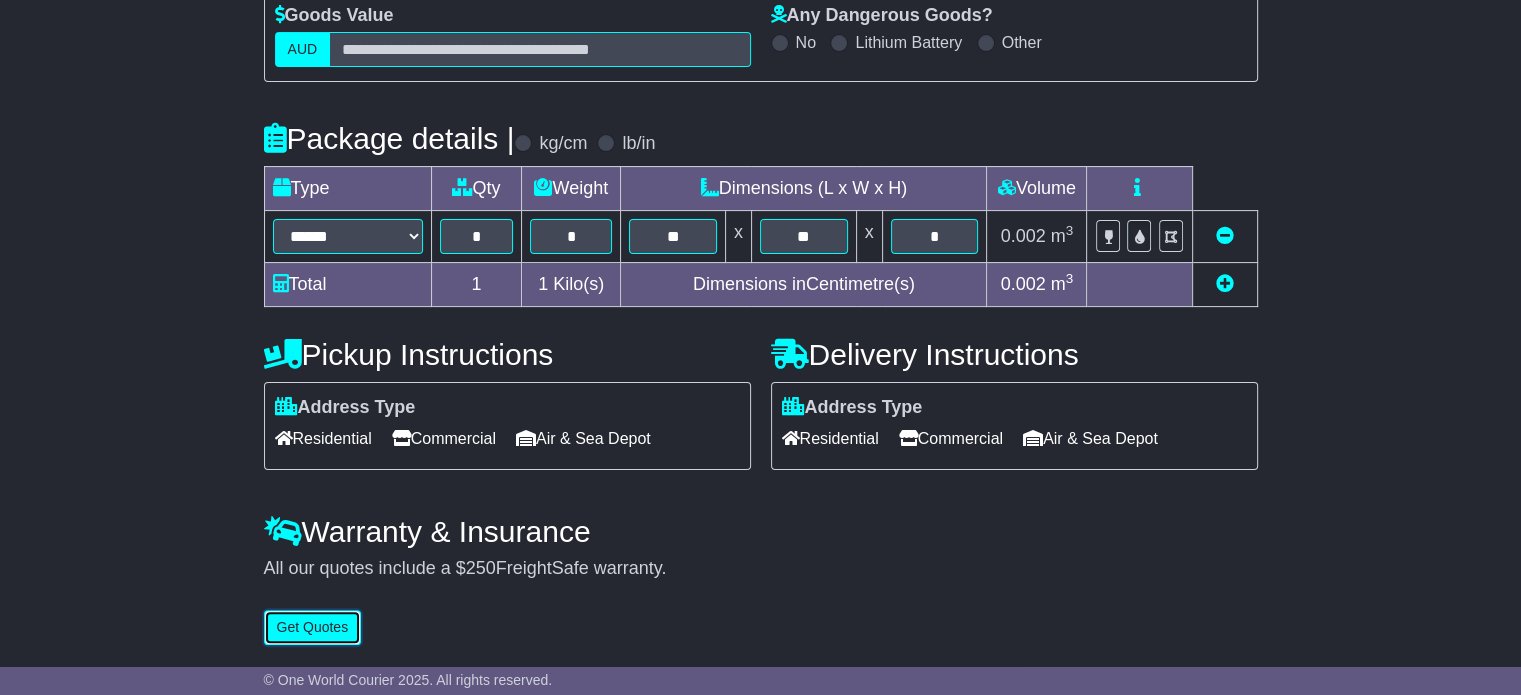 click on "Get Quotes" at bounding box center [313, 627] 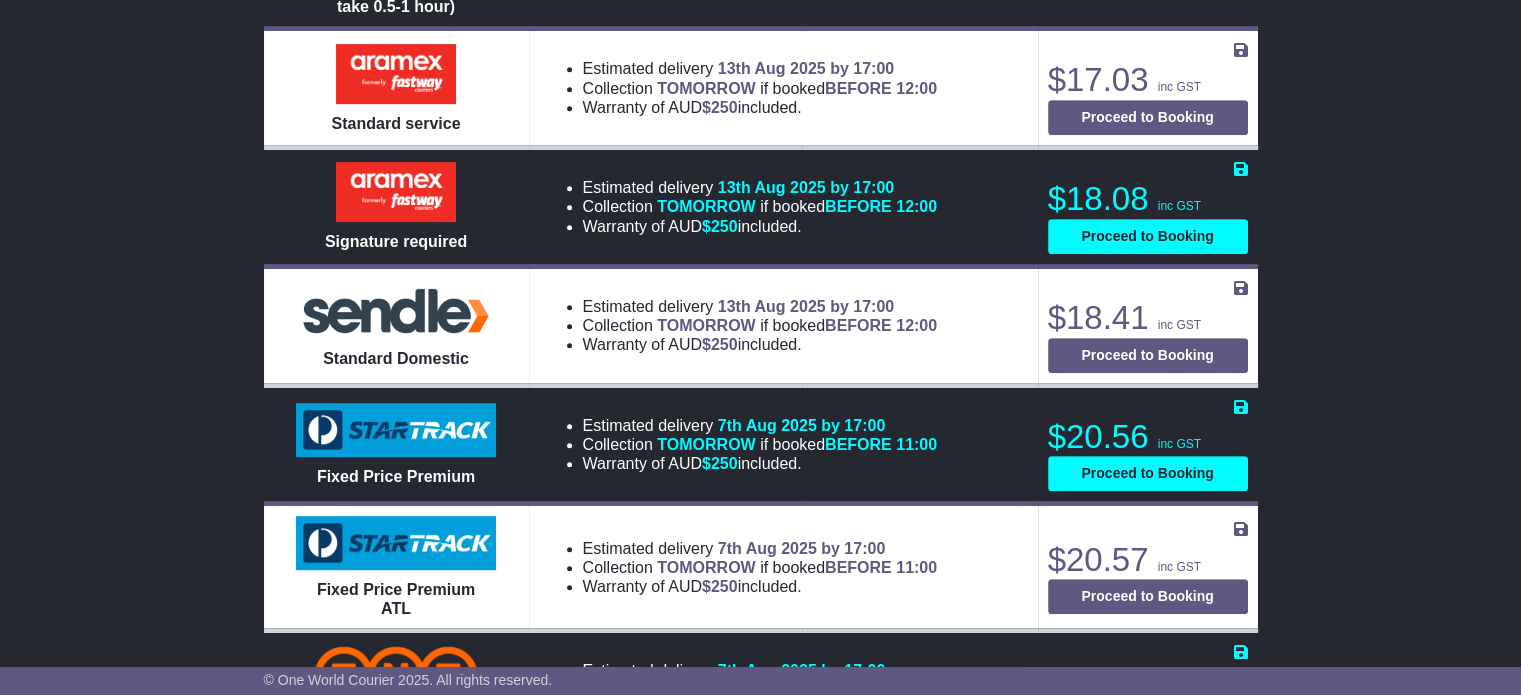 scroll, scrollTop: 1000, scrollLeft: 0, axis: vertical 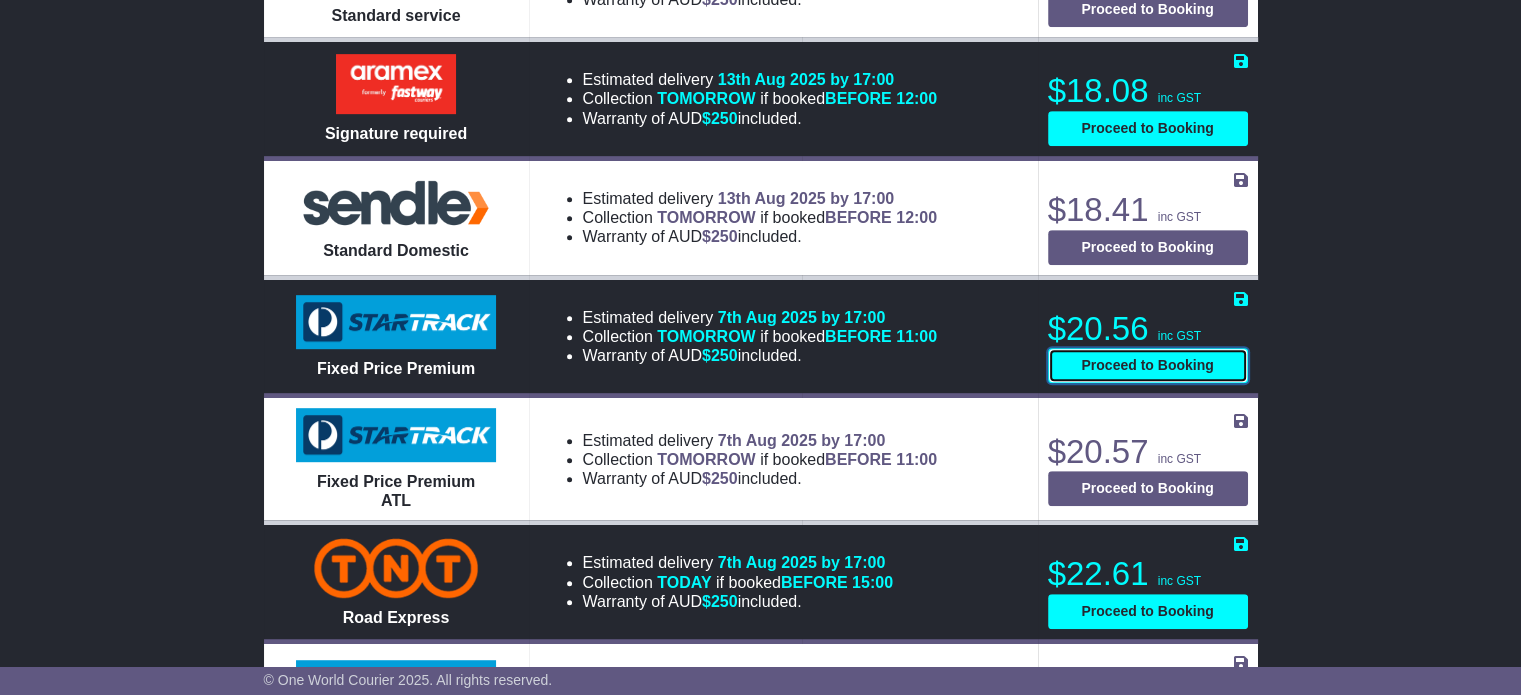 click on "Proceed to Booking" at bounding box center [1148, 365] 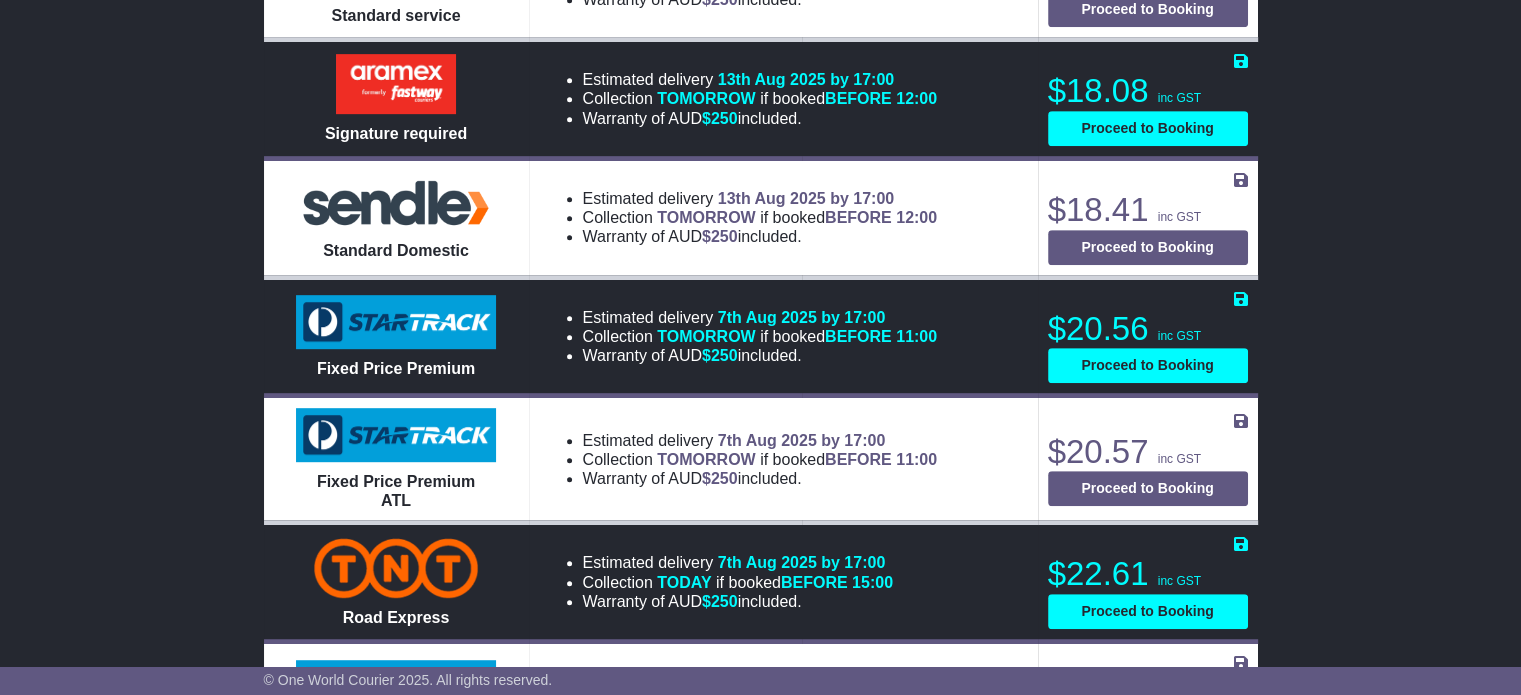 select on "*****" 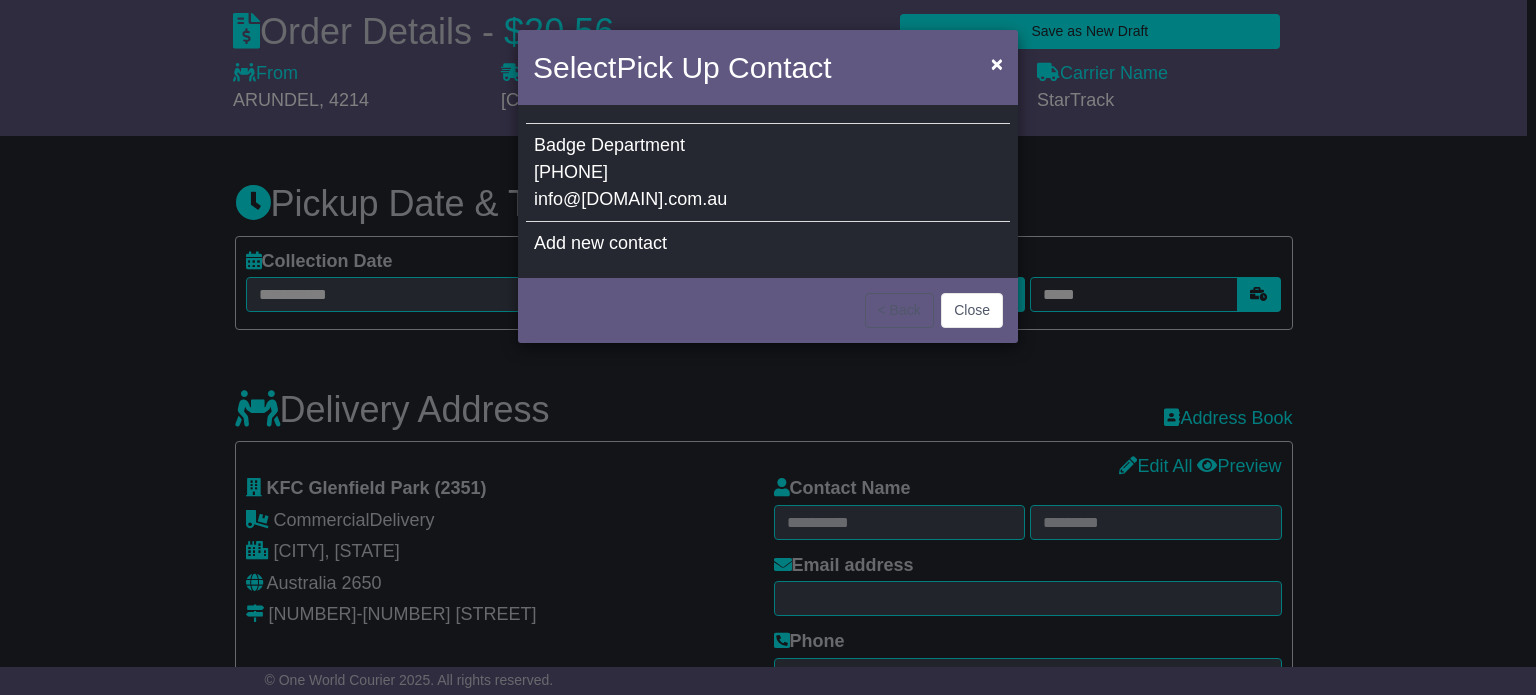 click on "Add new contact" at bounding box center [600, 243] 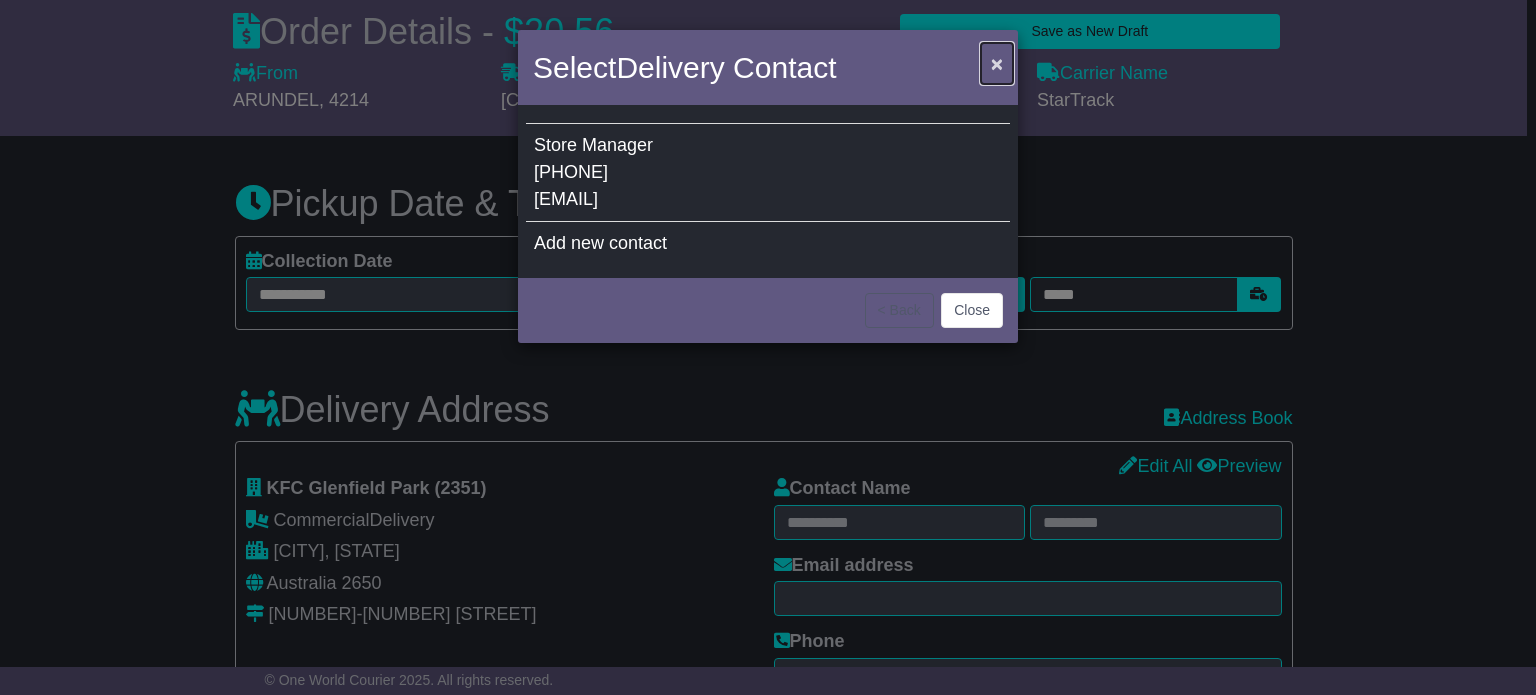 drag, startPoint x: 997, startPoint y: 63, endPoint x: 936, endPoint y: 108, distance: 75.802376 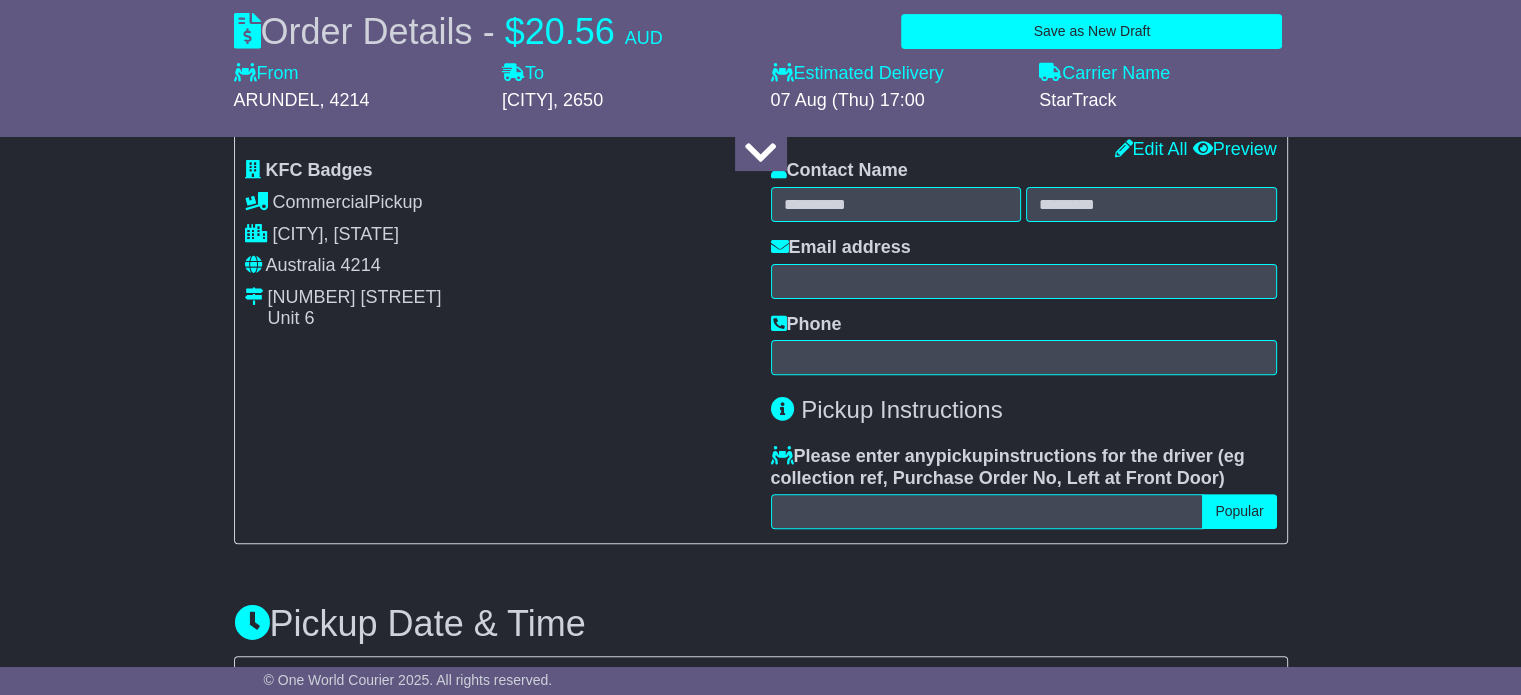 scroll, scrollTop: 300, scrollLeft: 0, axis: vertical 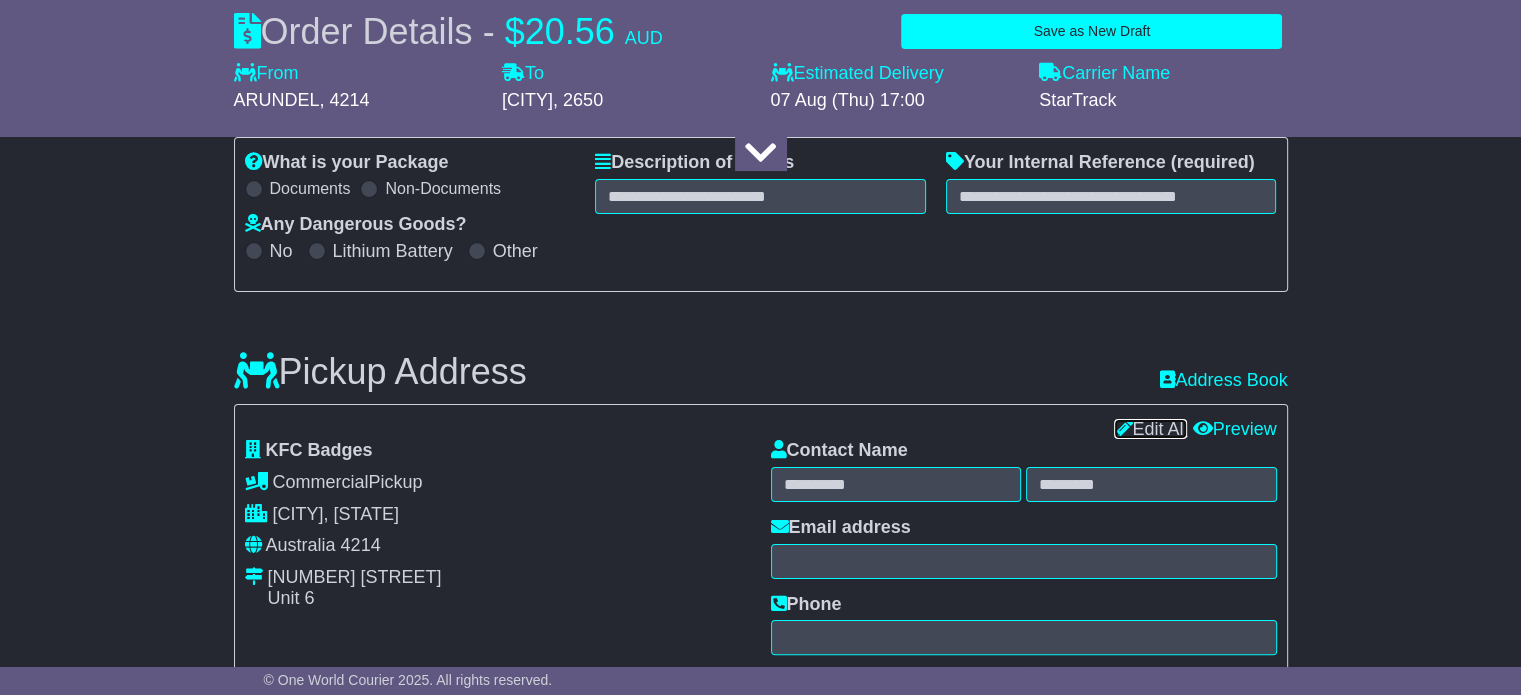 click on "Edit All" at bounding box center [1150, 429] 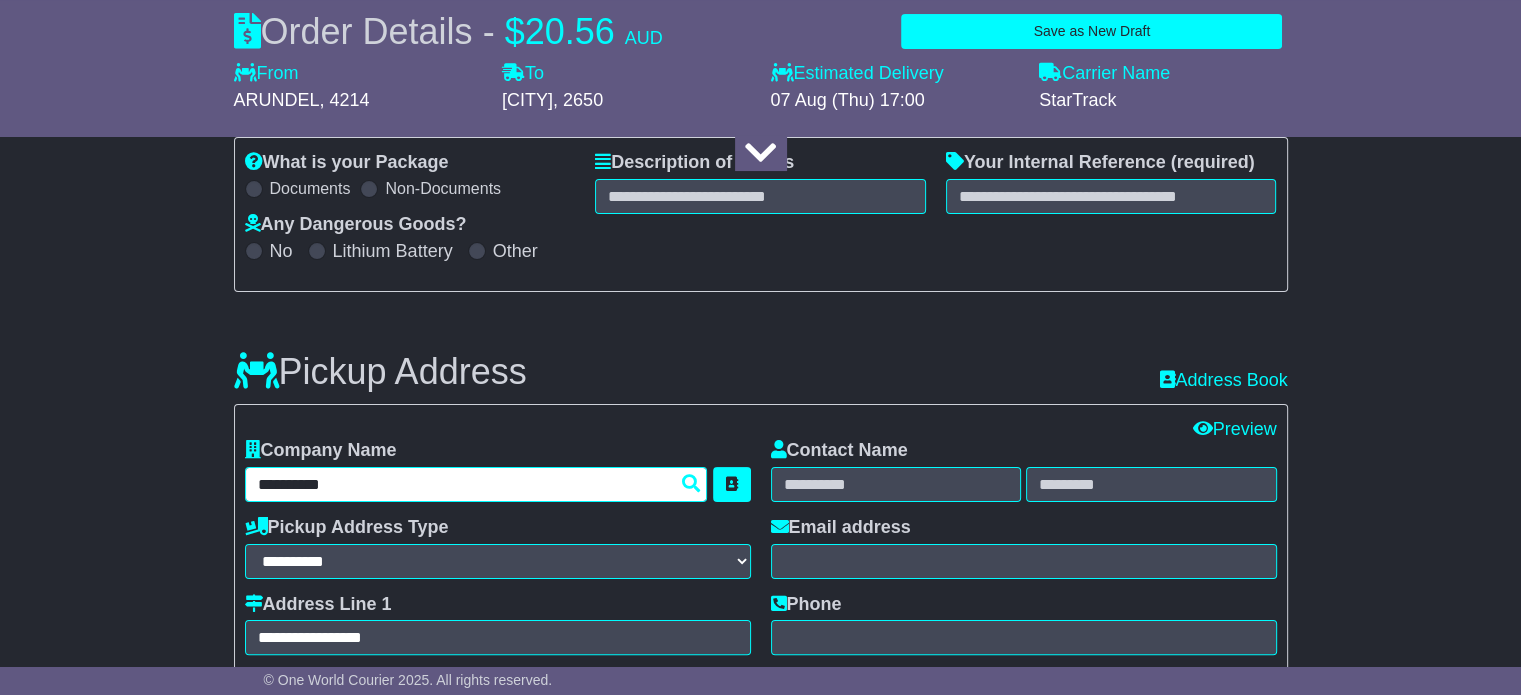 click on "**********" at bounding box center [476, 484] 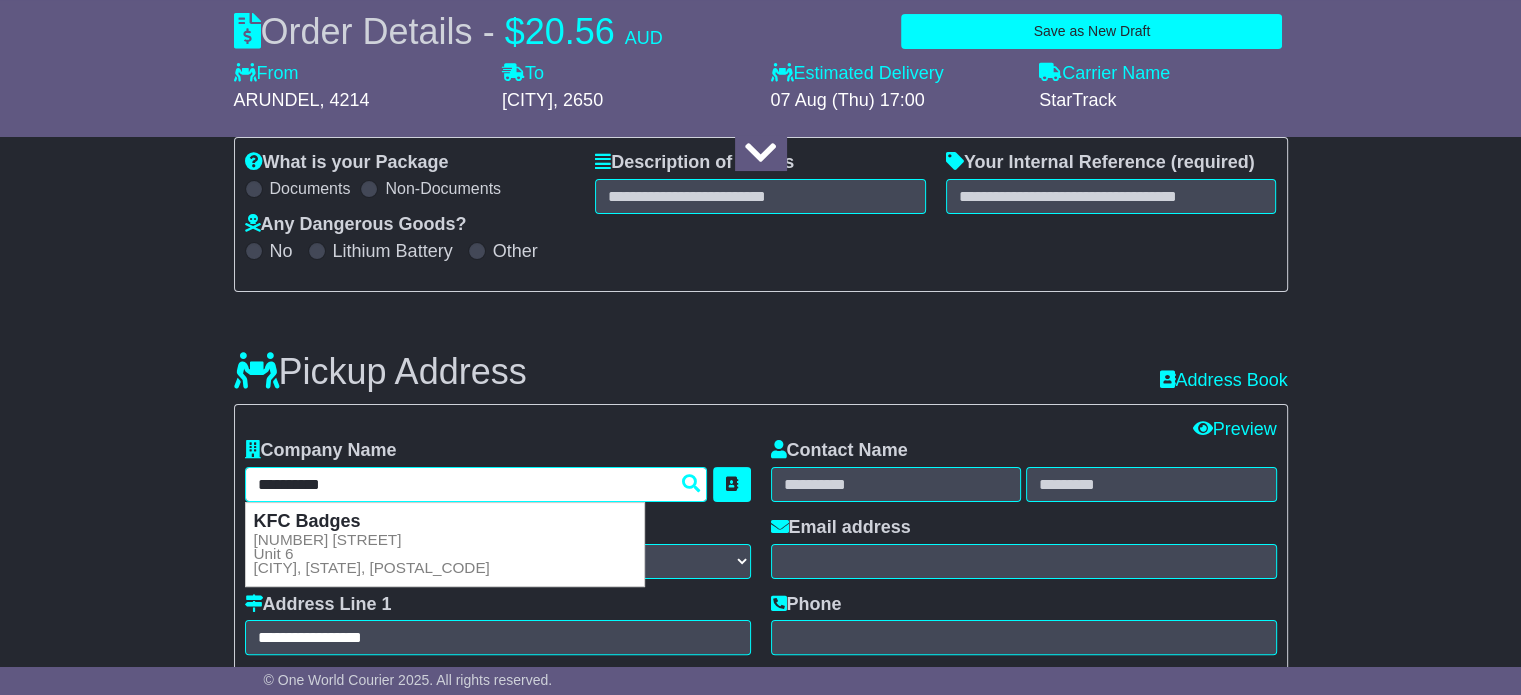 type on "*********" 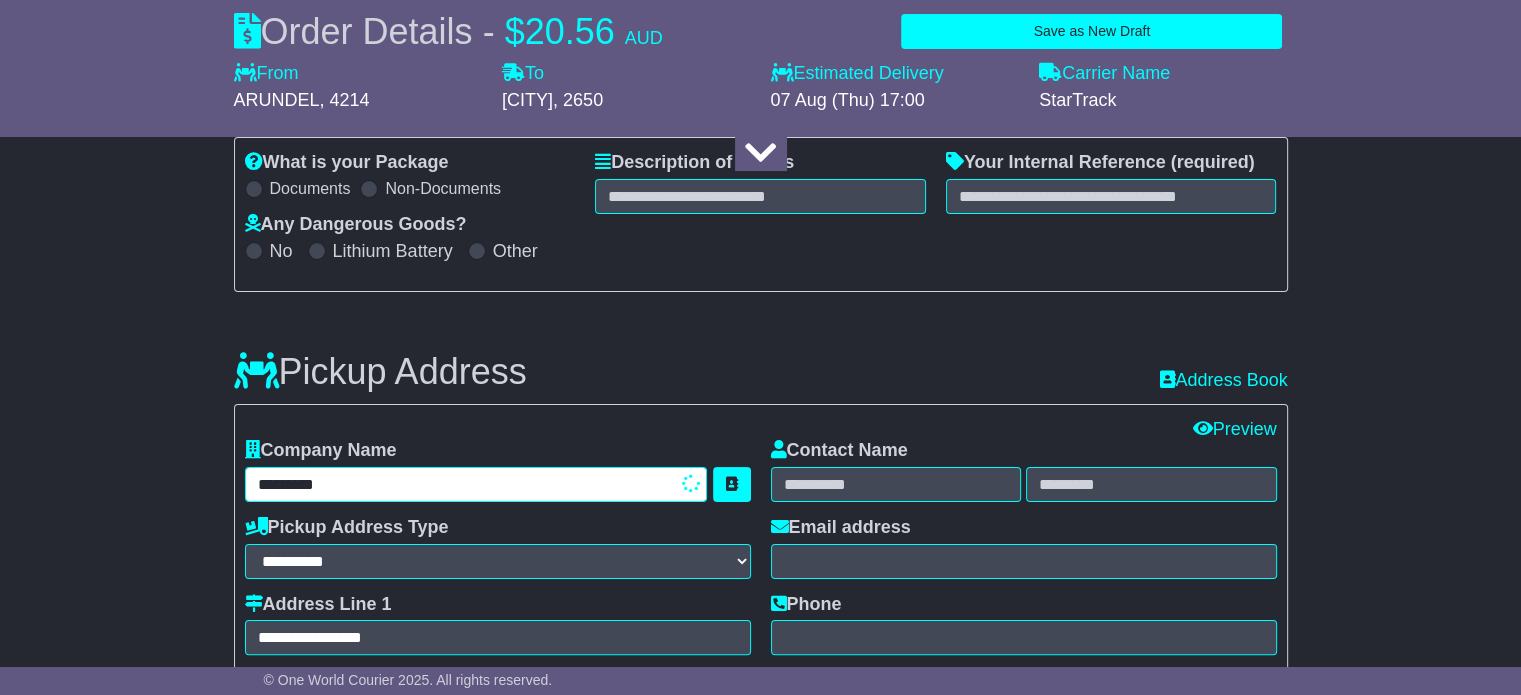 type on "**********" 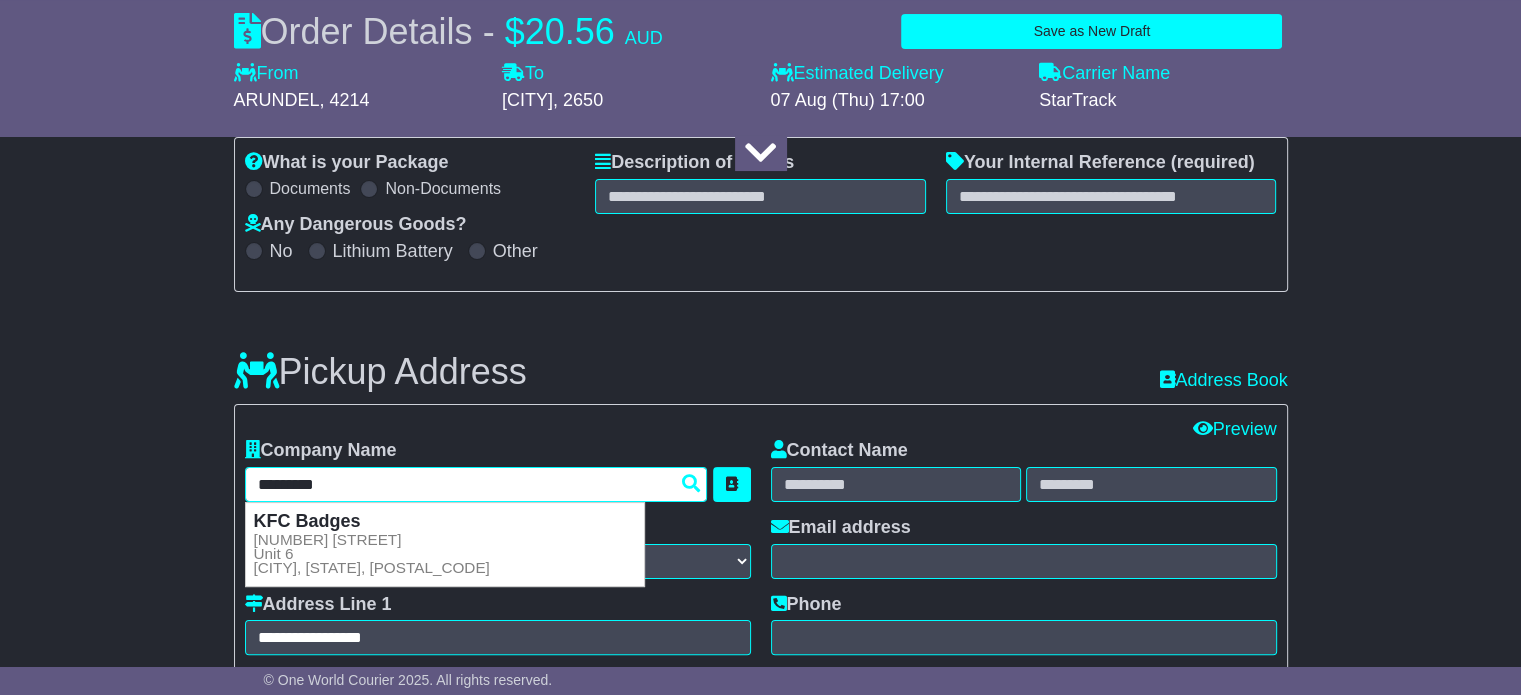 type 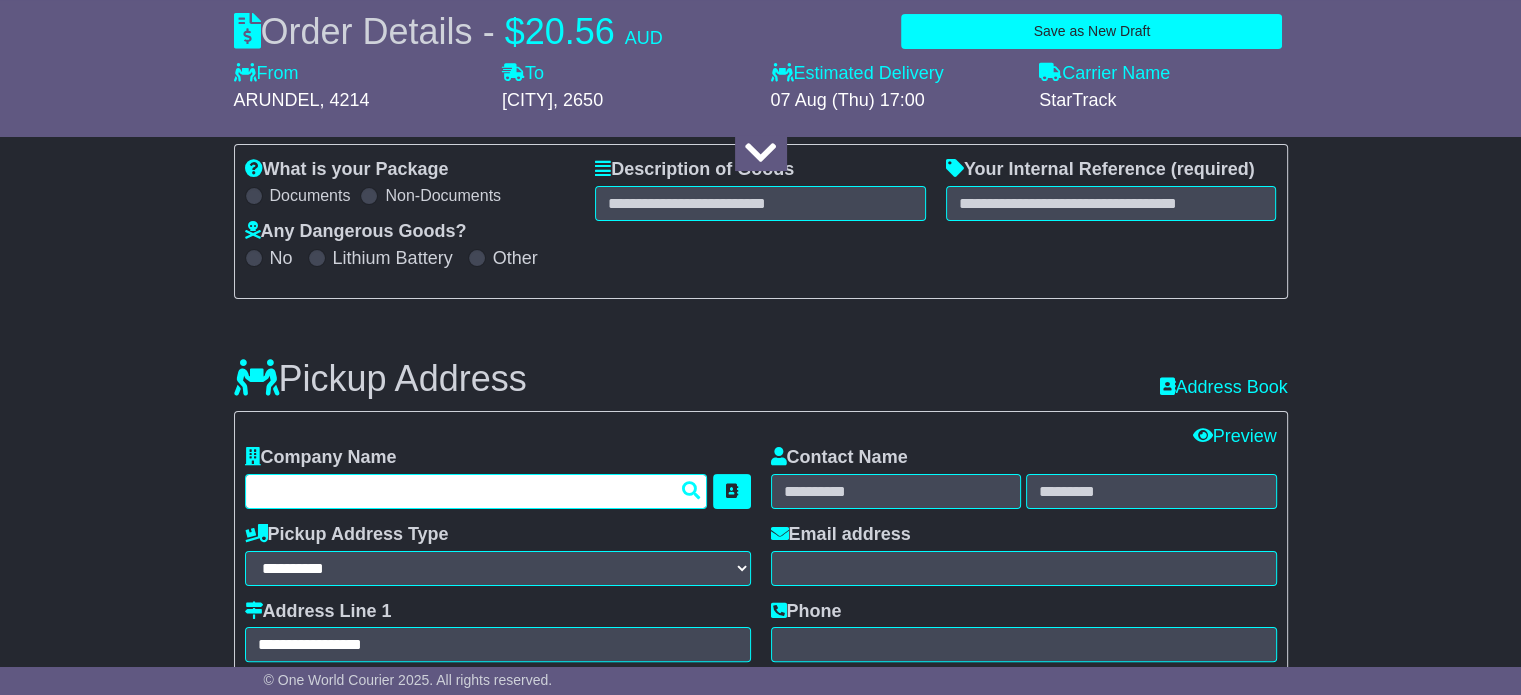 scroll, scrollTop: 400, scrollLeft: 0, axis: vertical 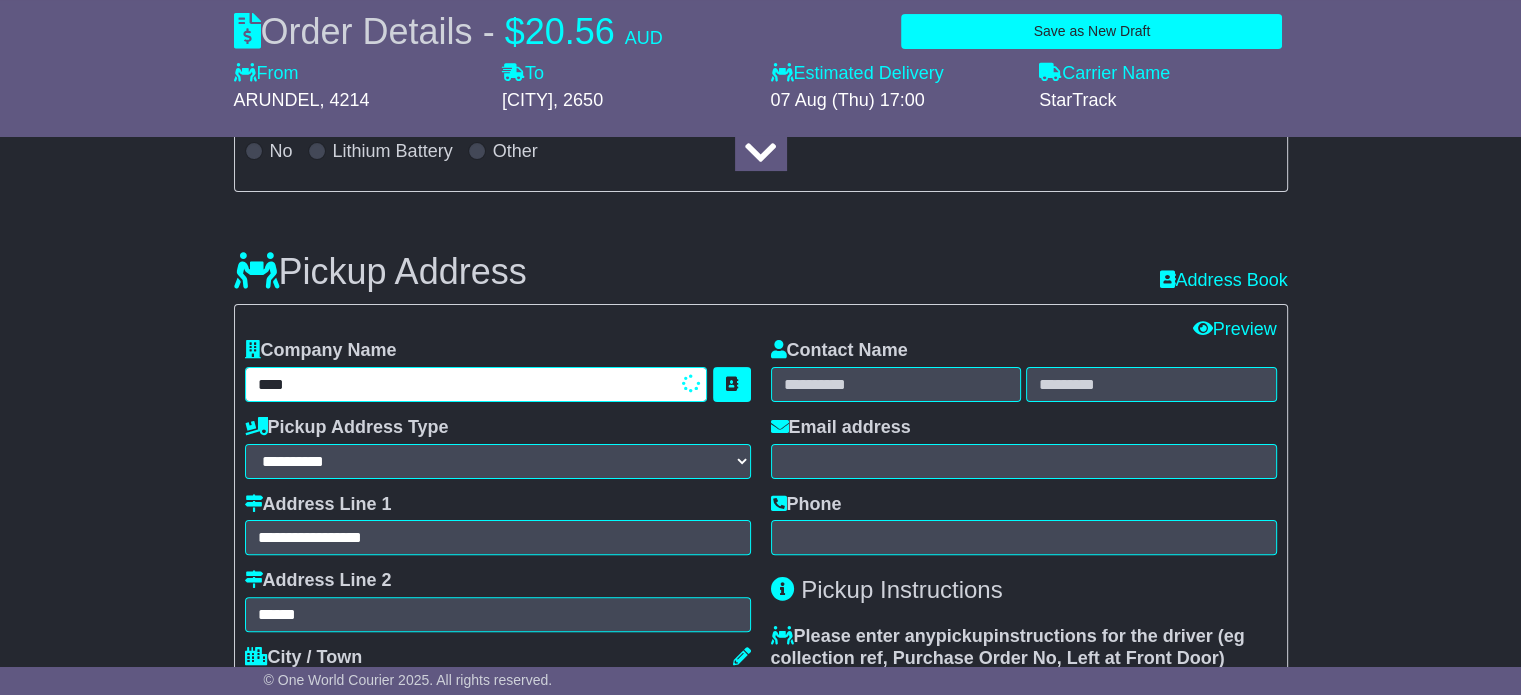 type on "*****" 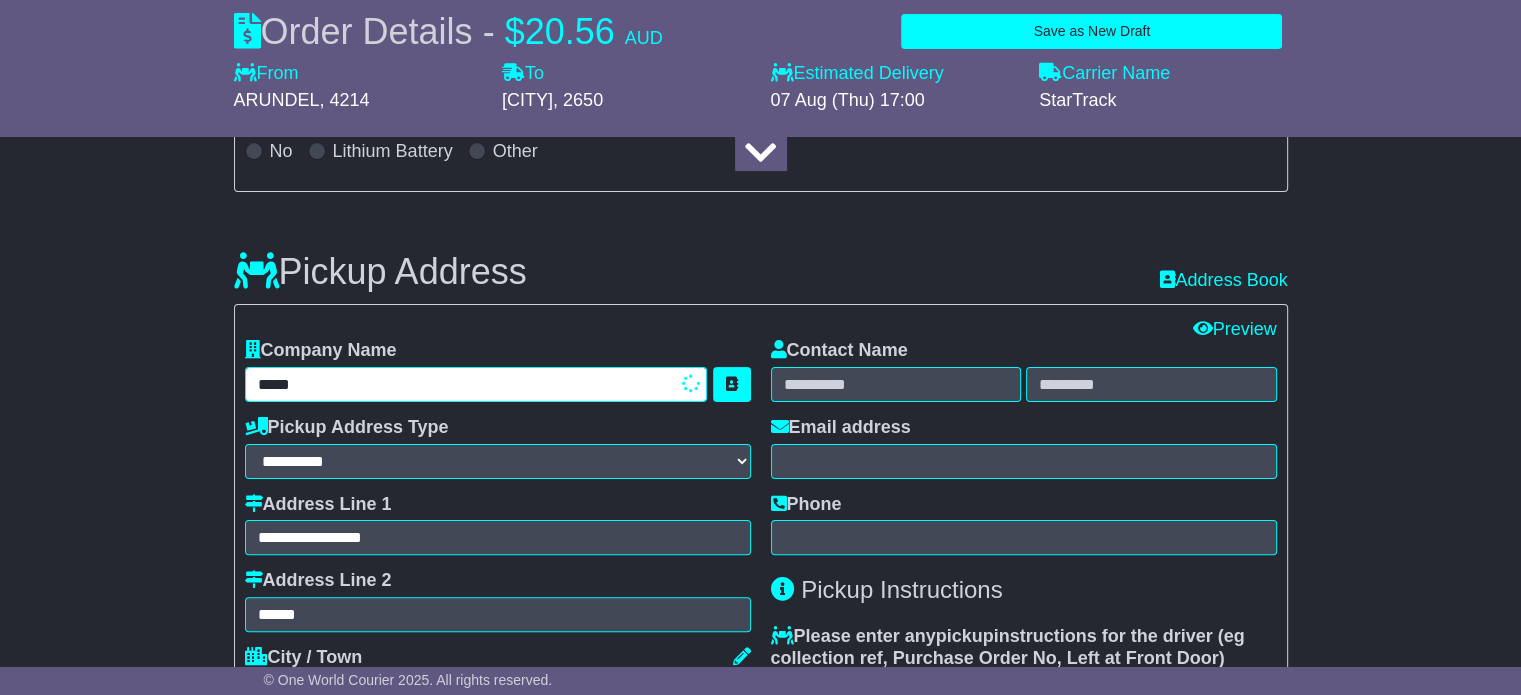 type on "**********" 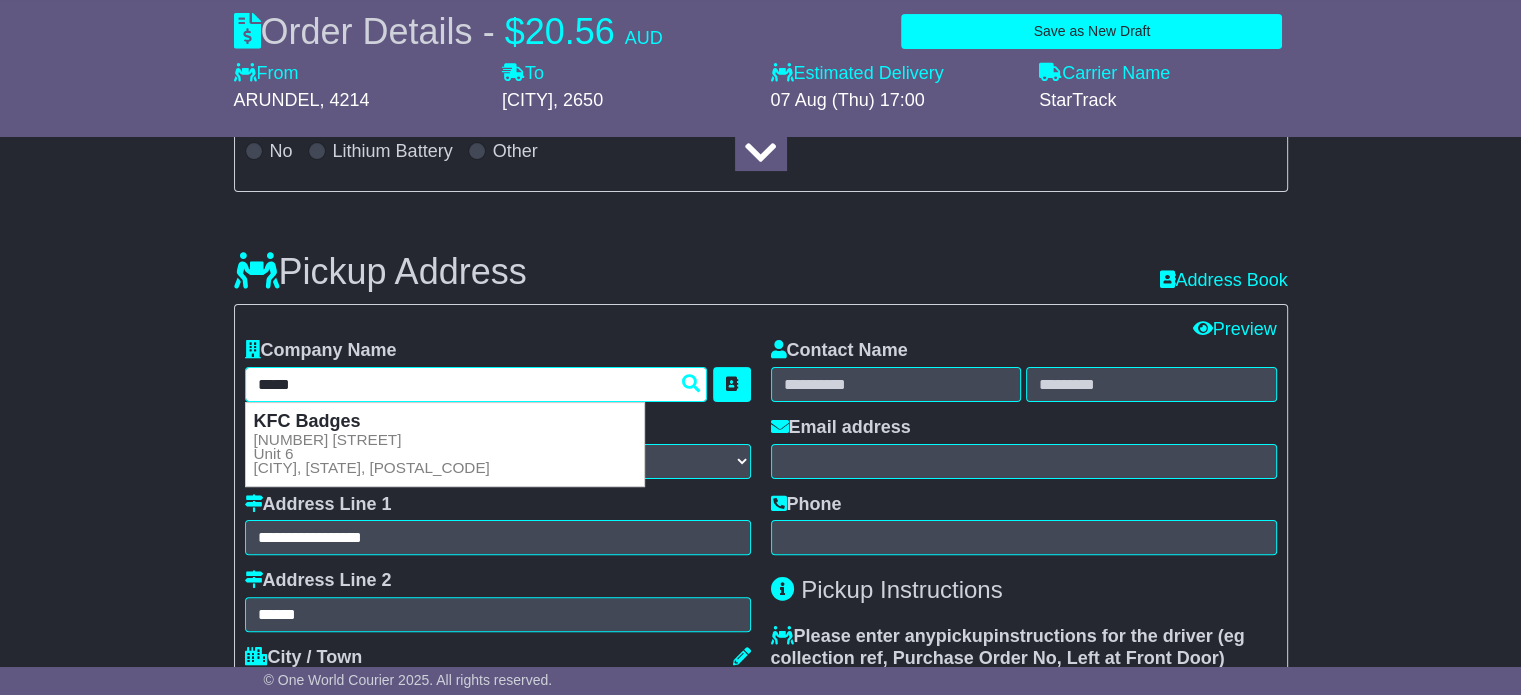 type 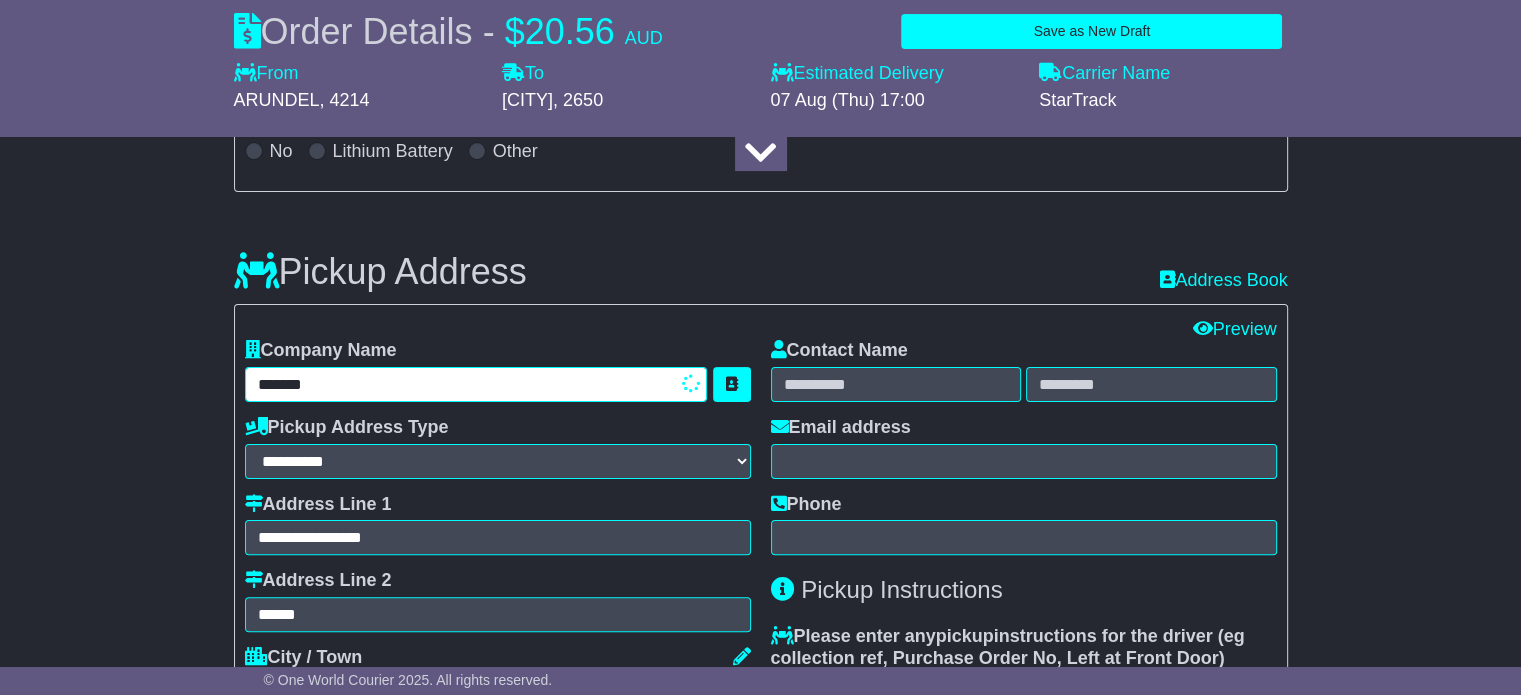 type on "********" 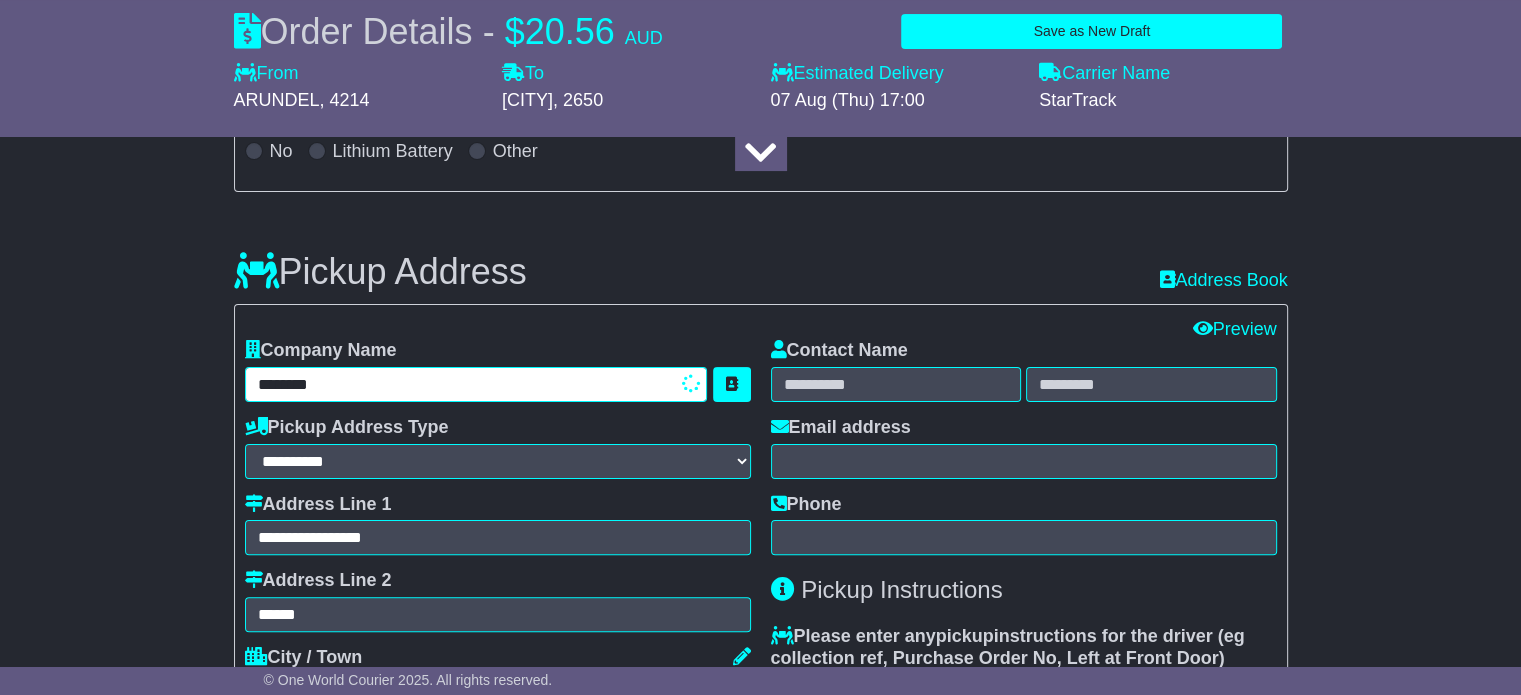 type on "**********" 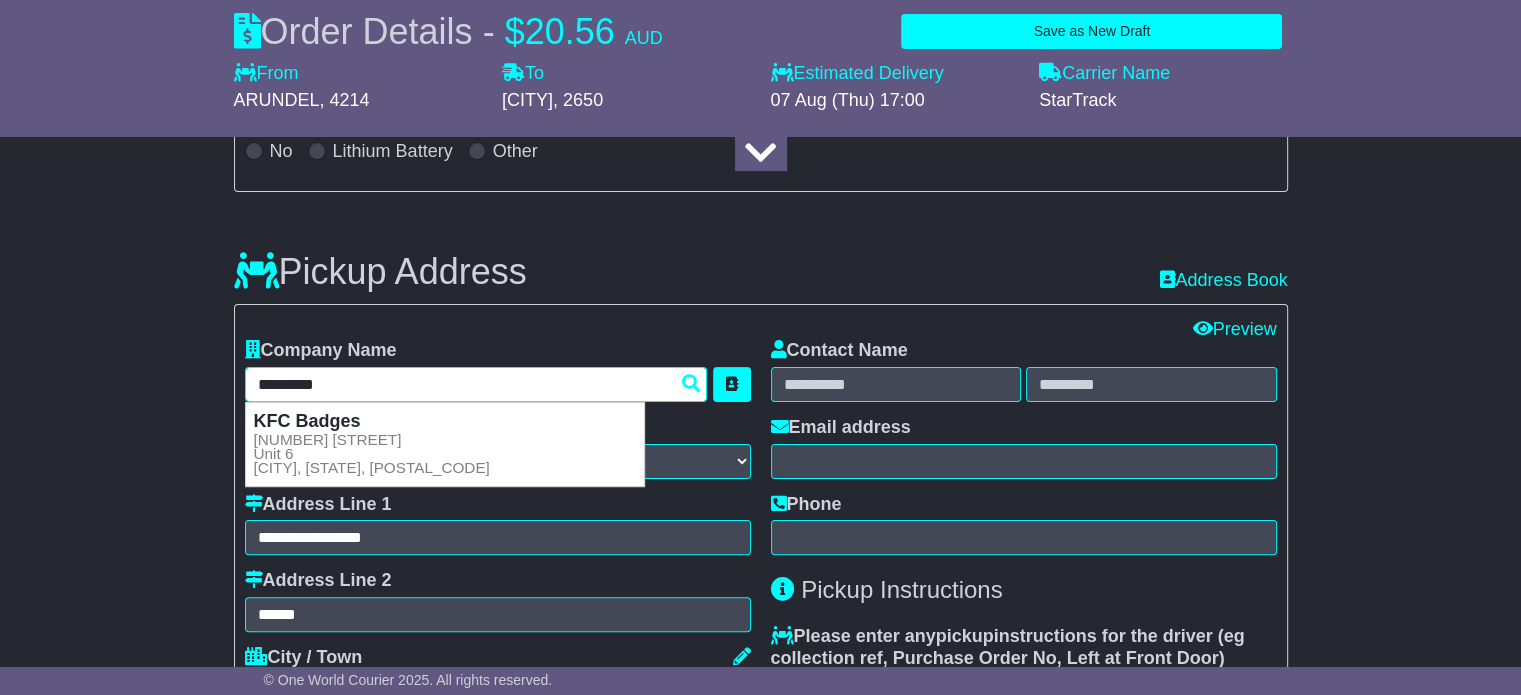 type 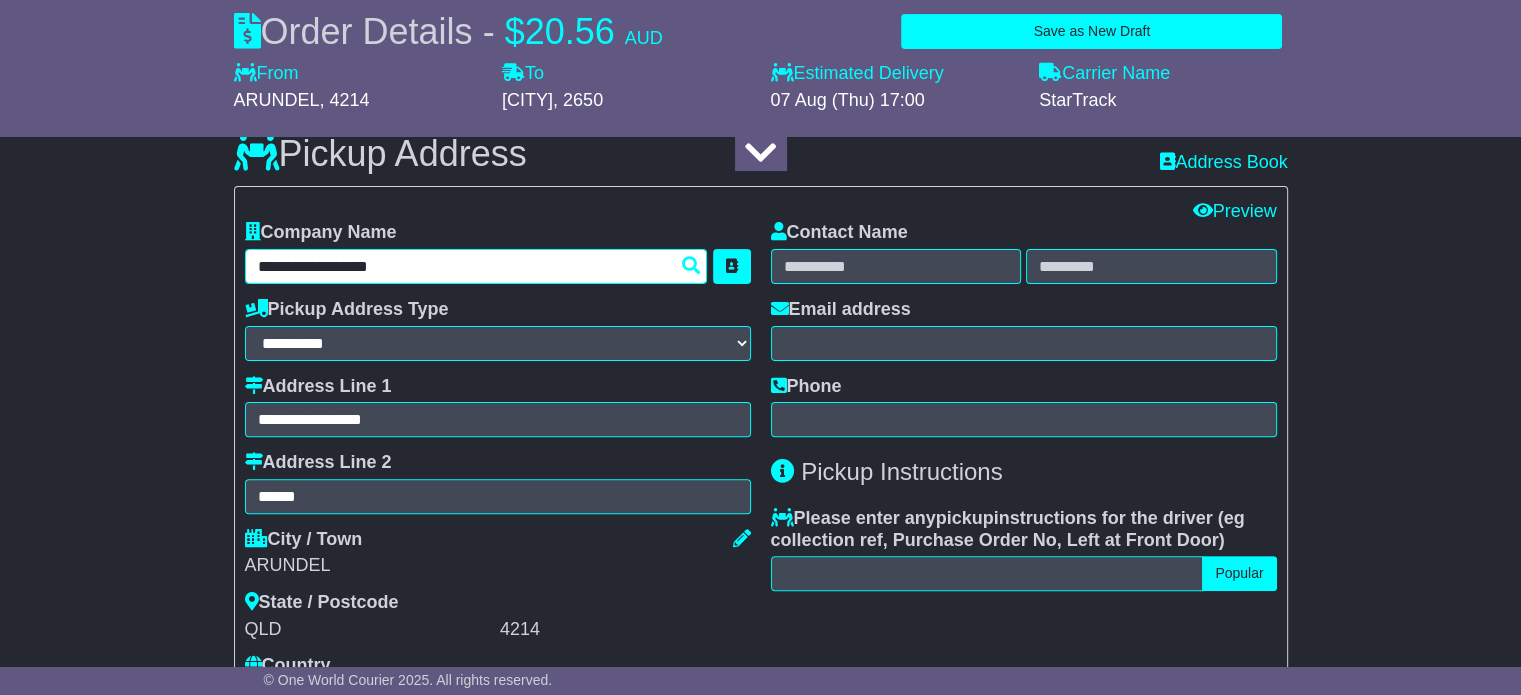 scroll, scrollTop: 400, scrollLeft: 0, axis: vertical 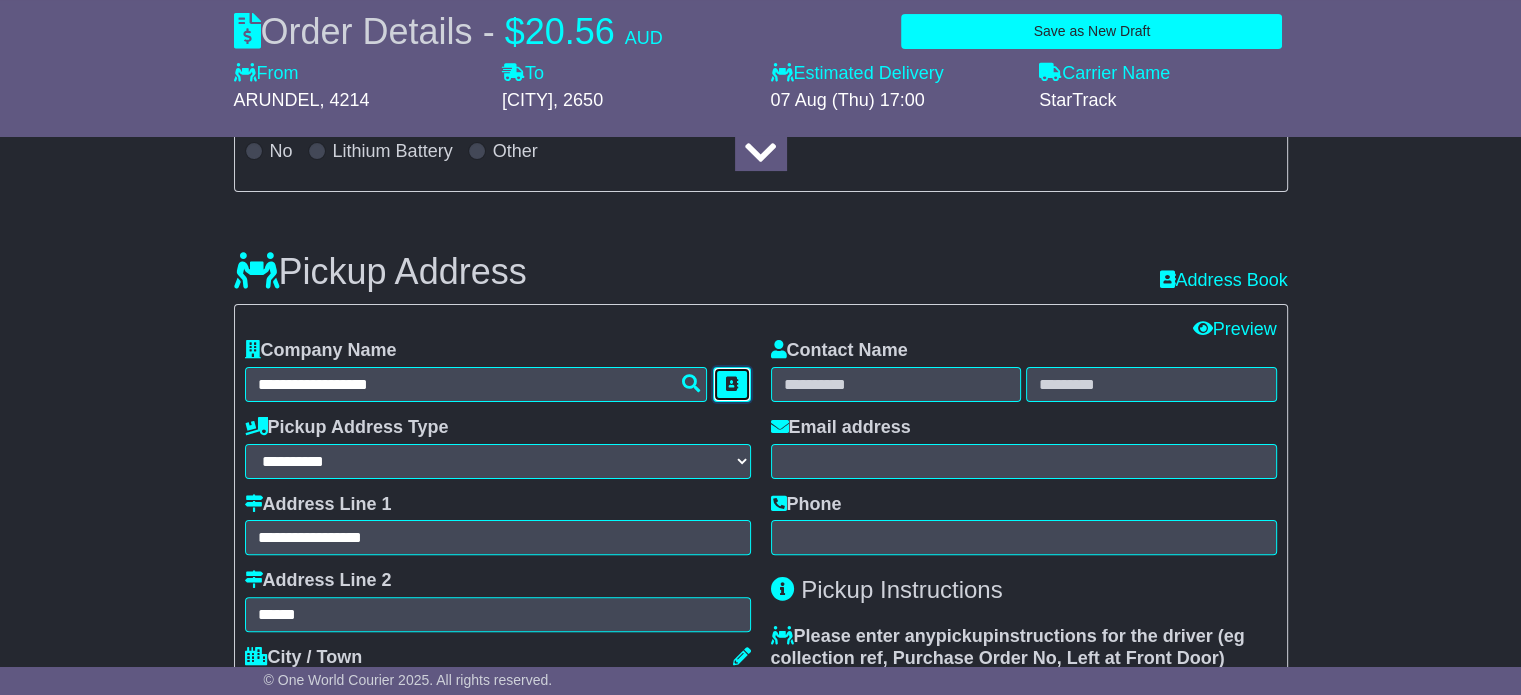 click at bounding box center [732, 384] 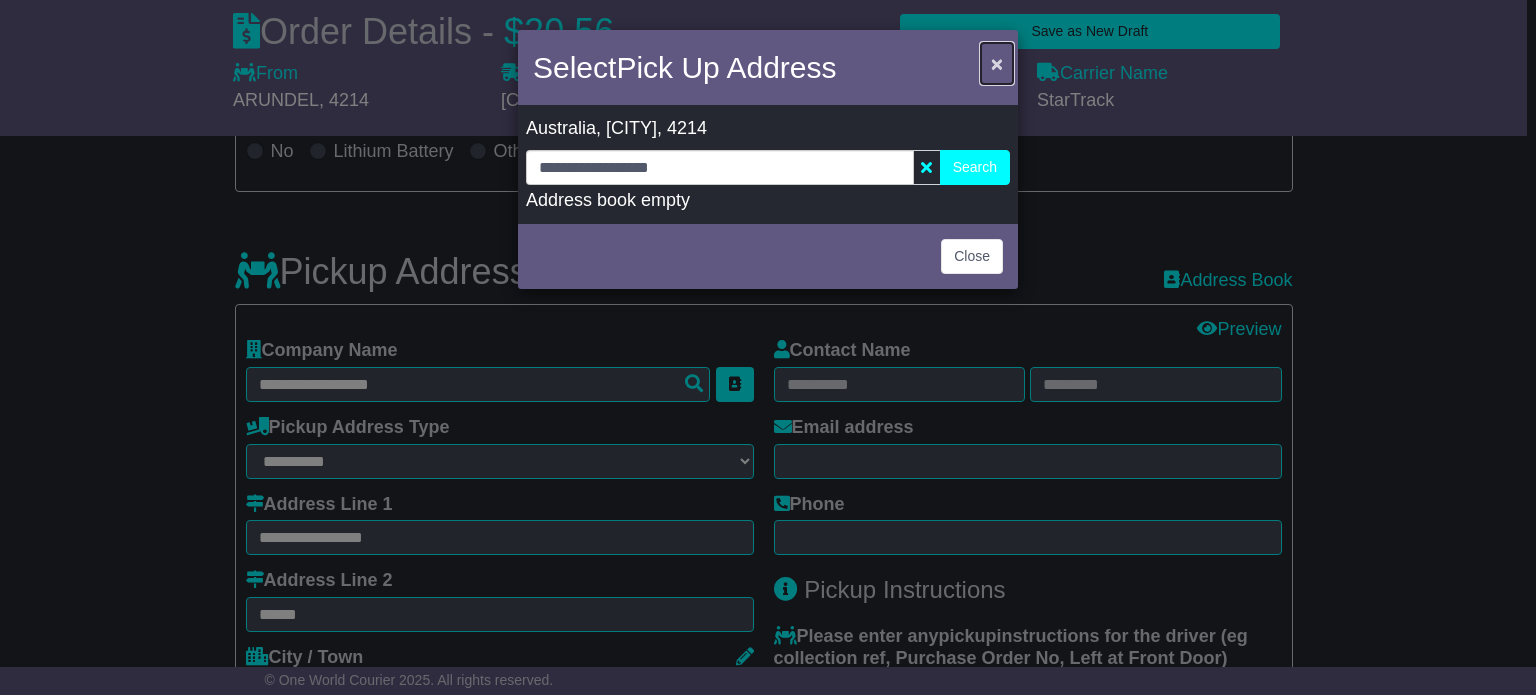 click on "×" at bounding box center [997, 63] 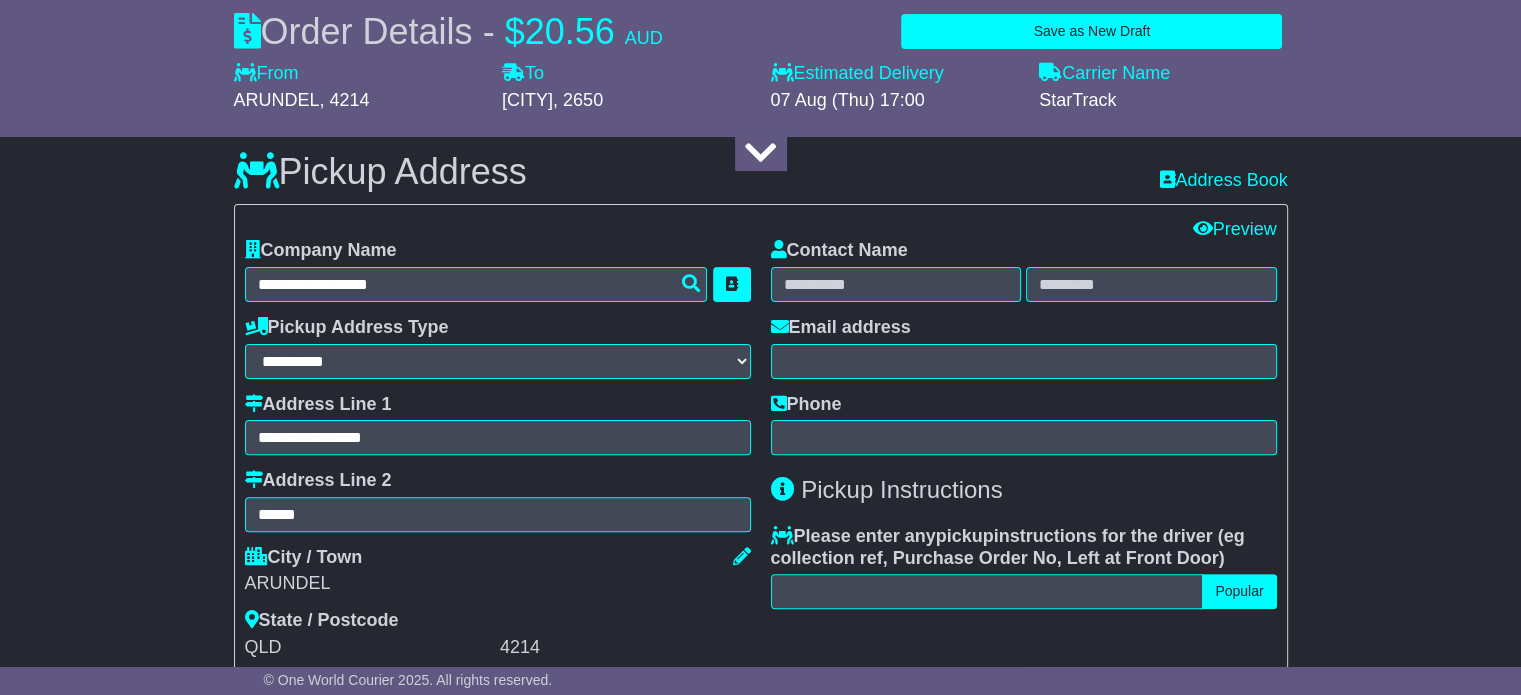 scroll, scrollTop: 500, scrollLeft: 0, axis: vertical 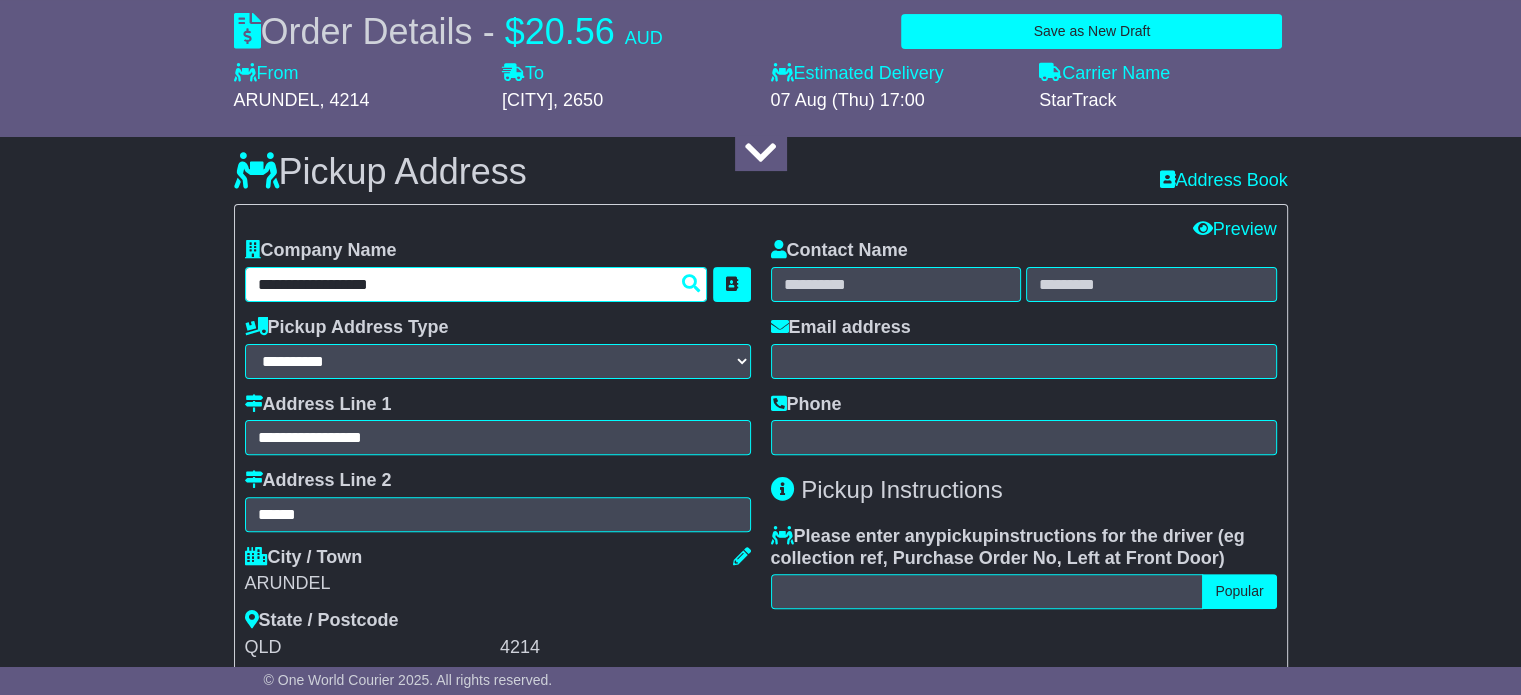 click on "**********" at bounding box center [476, 284] 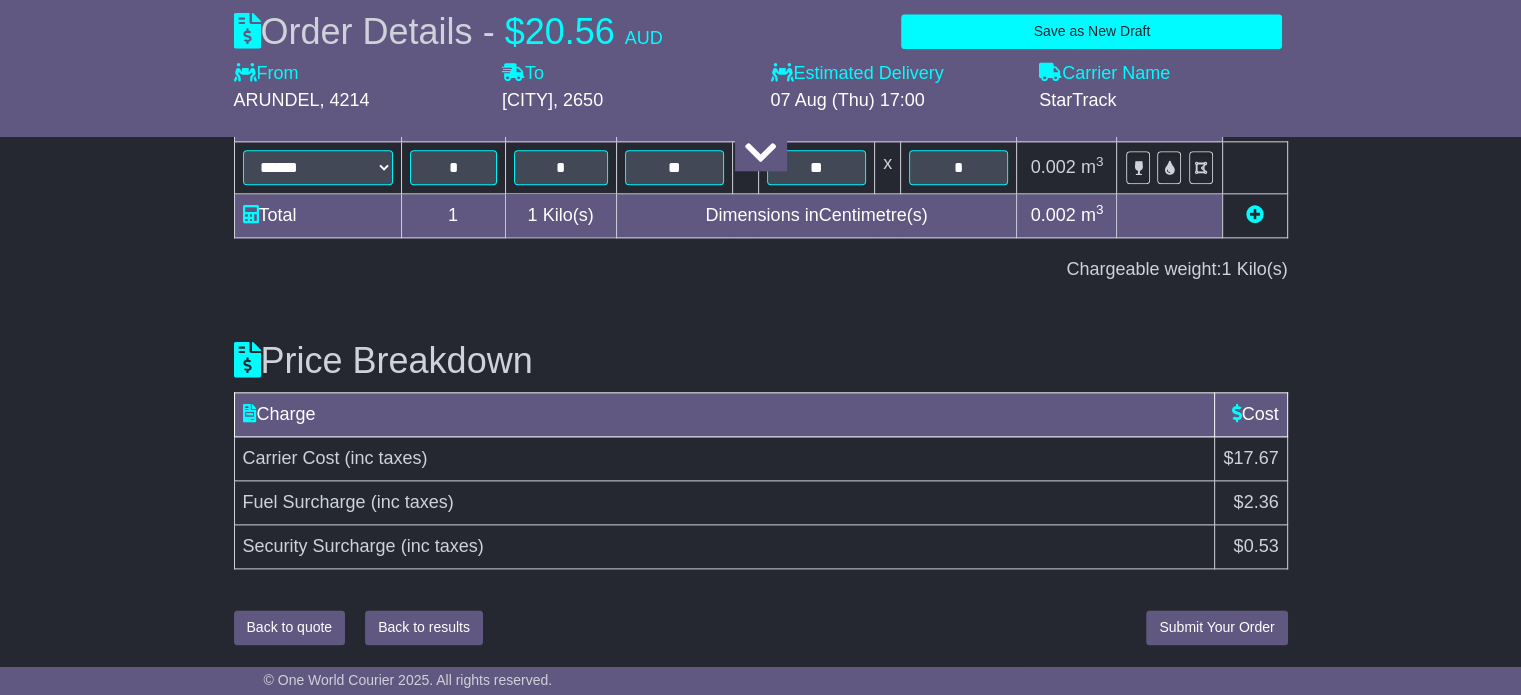 scroll, scrollTop: 2414, scrollLeft: 0, axis: vertical 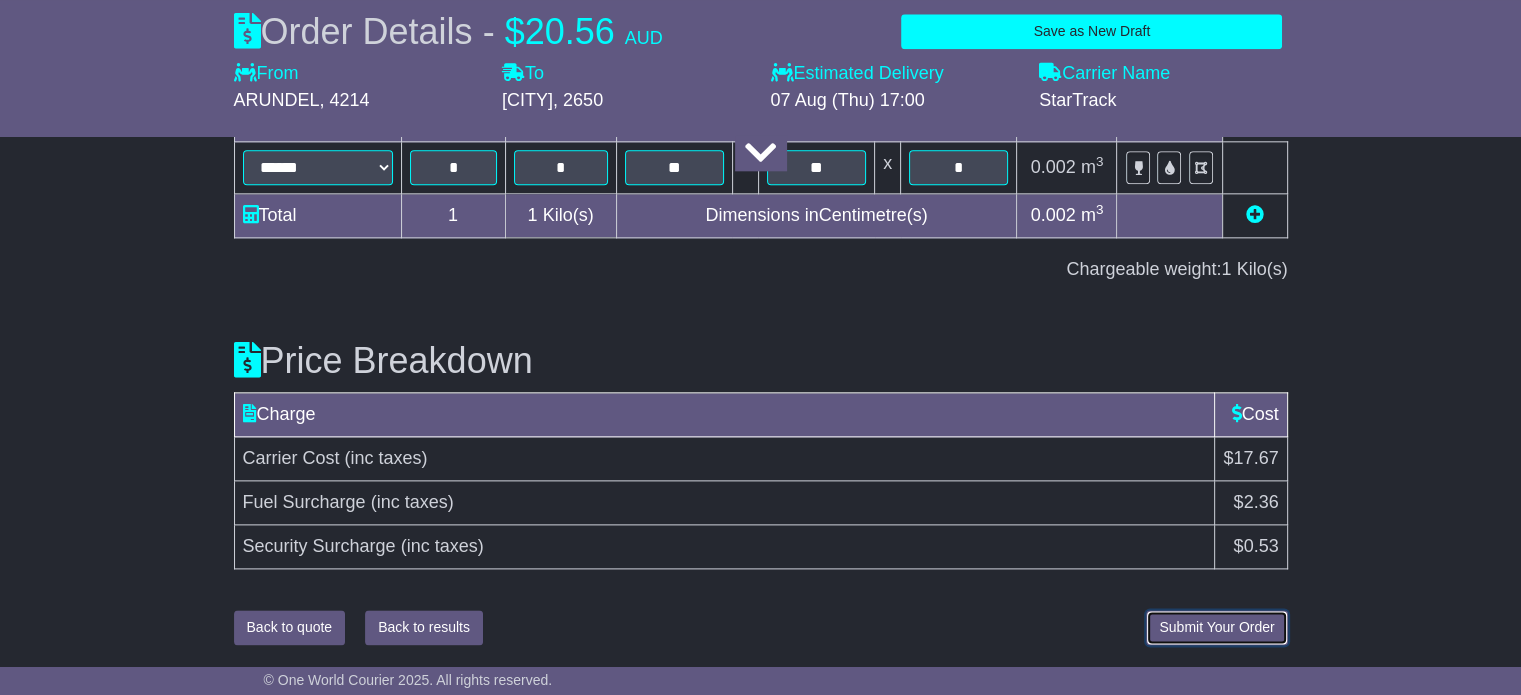 click on "Submit Your Order" at bounding box center [1216, 627] 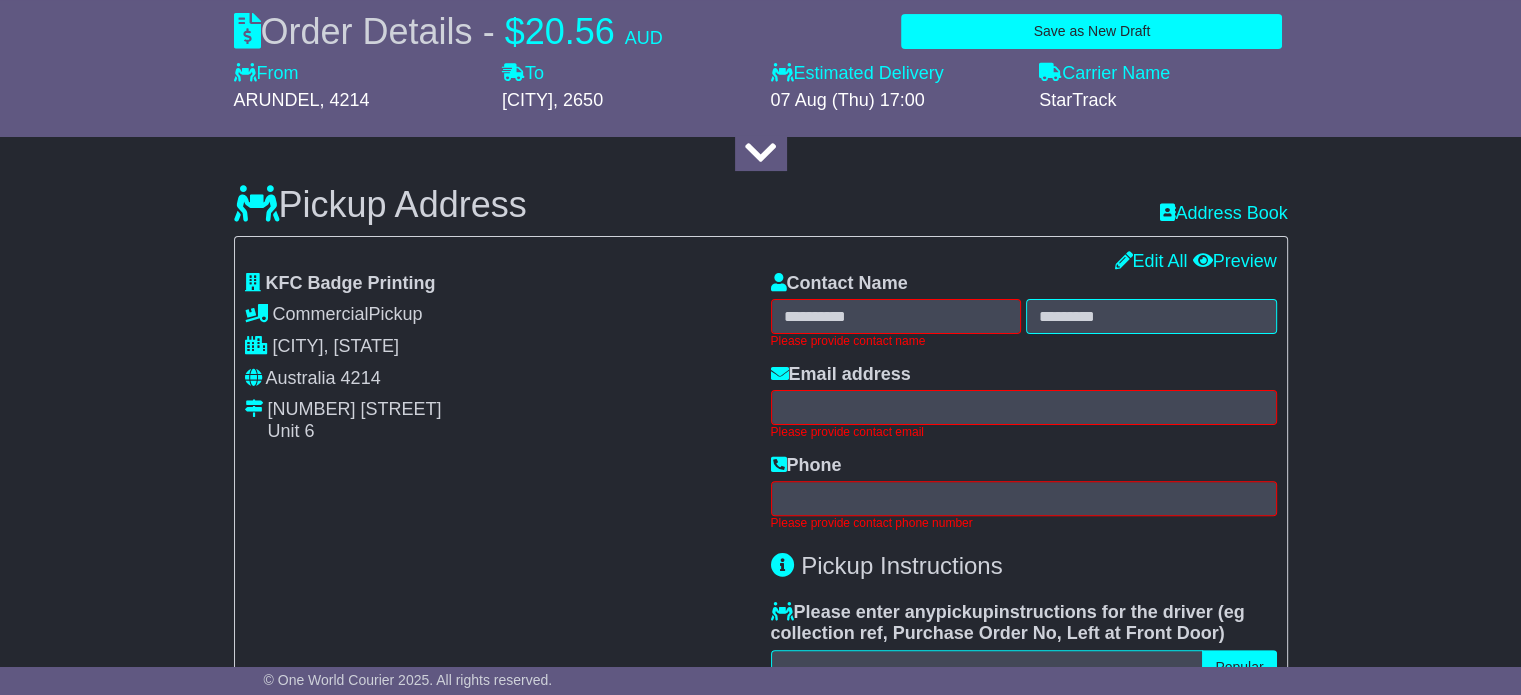 scroll, scrollTop: 293, scrollLeft: 0, axis: vertical 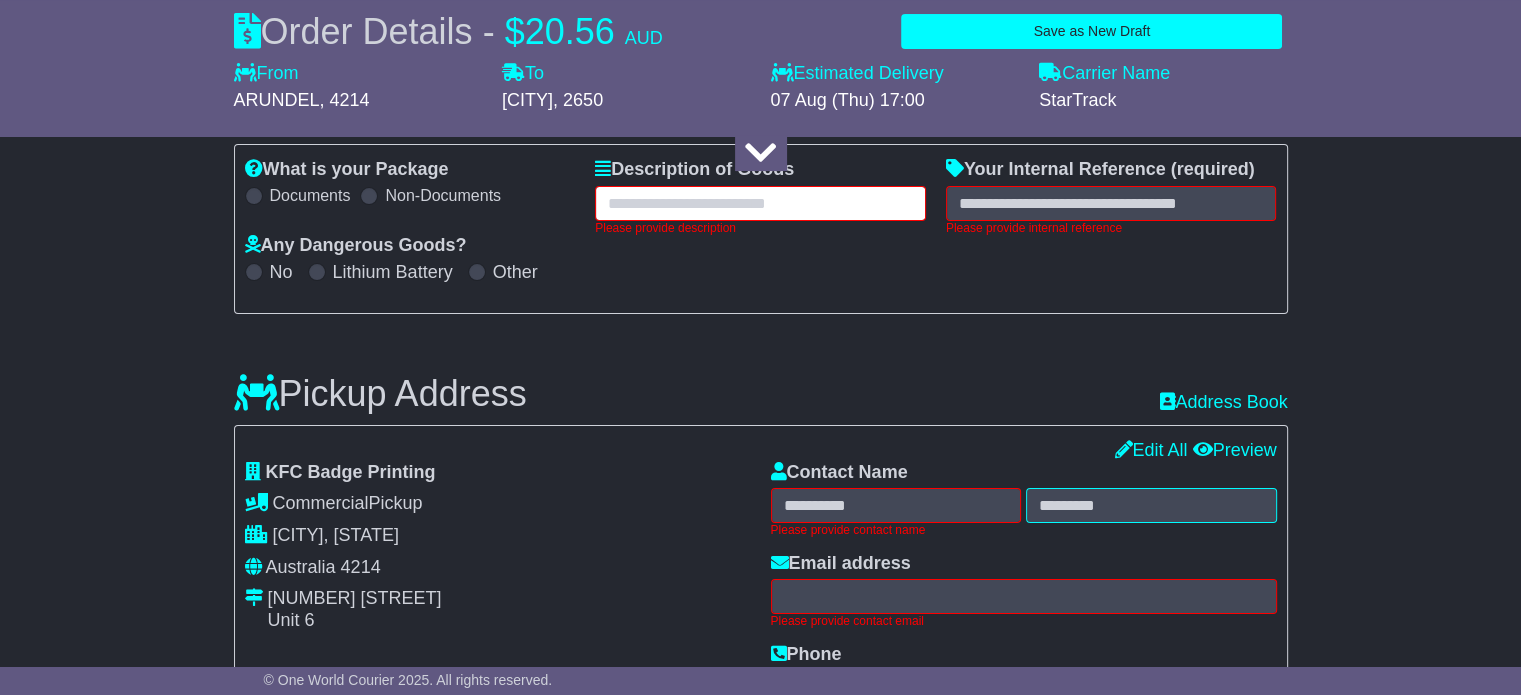 click at bounding box center [760, 203] 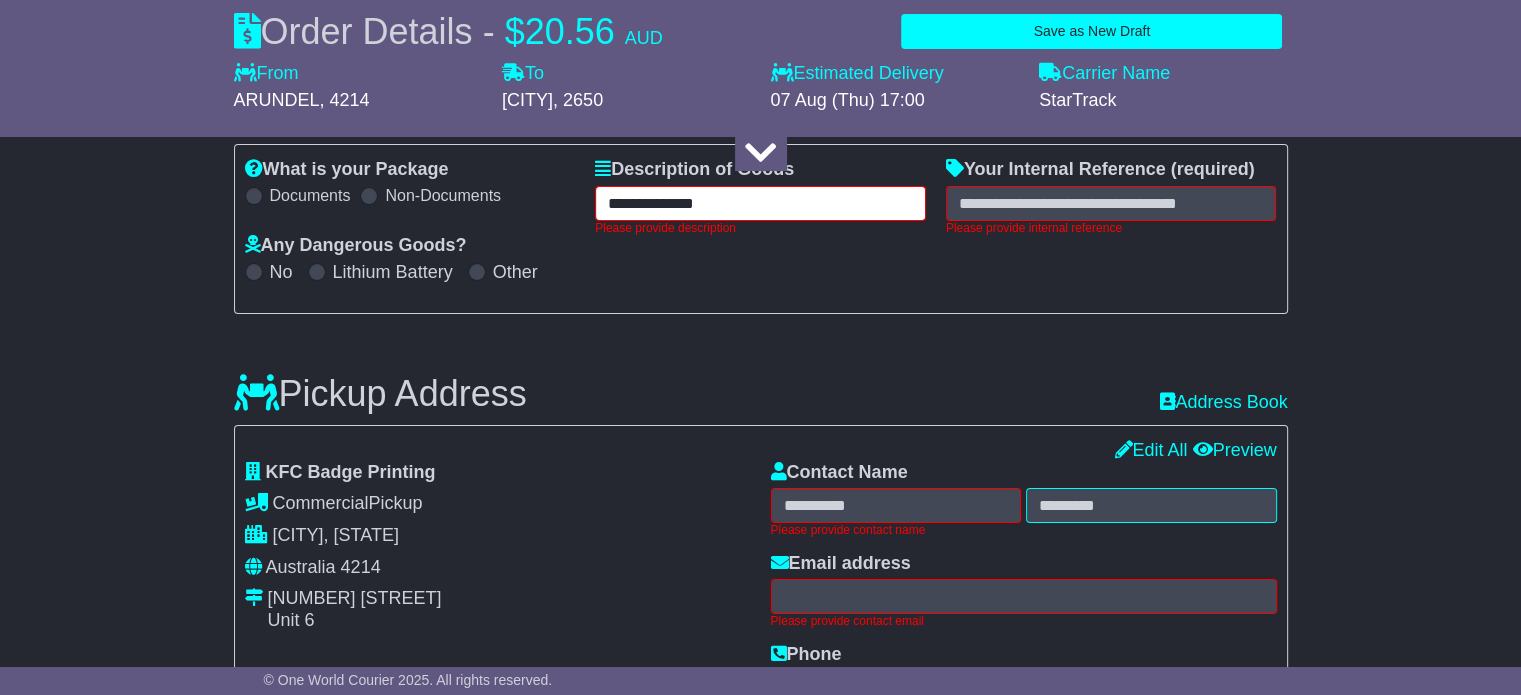 type on "**********" 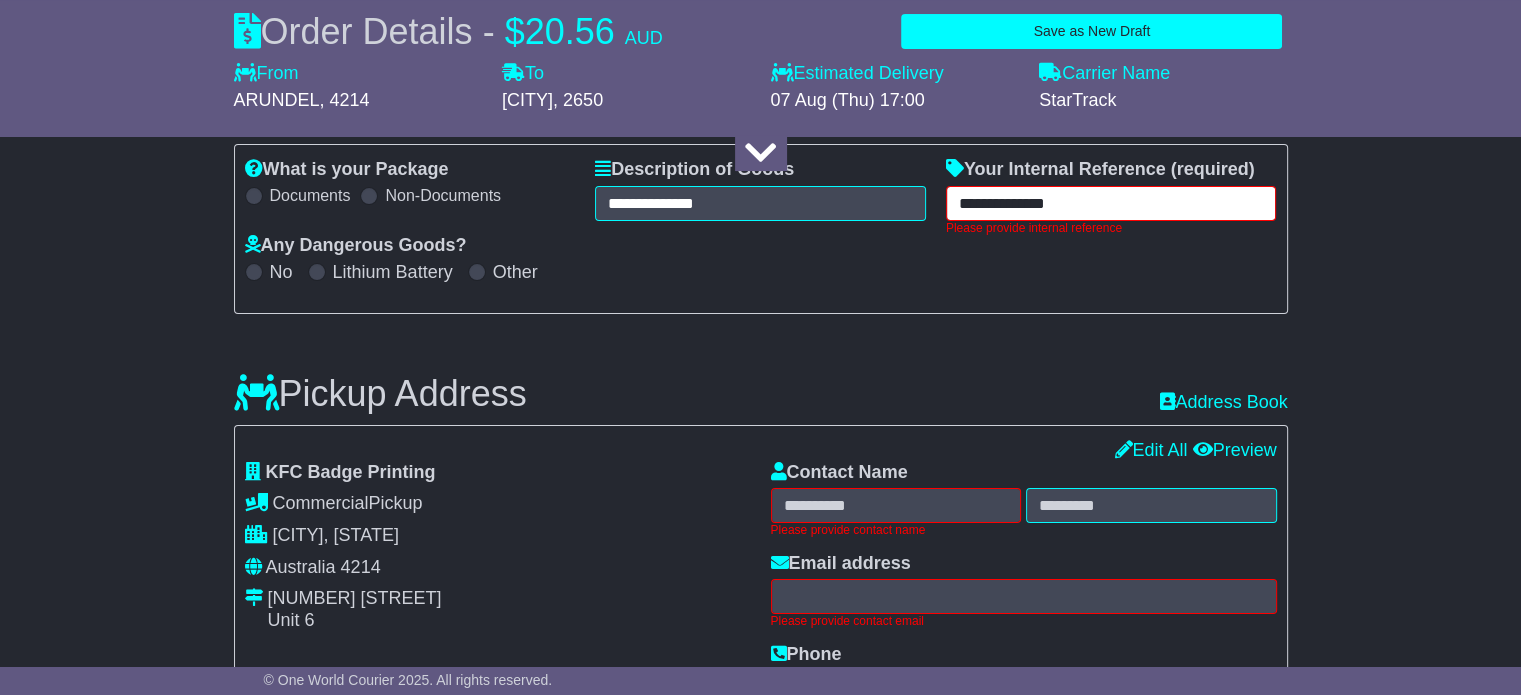 type on "**********" 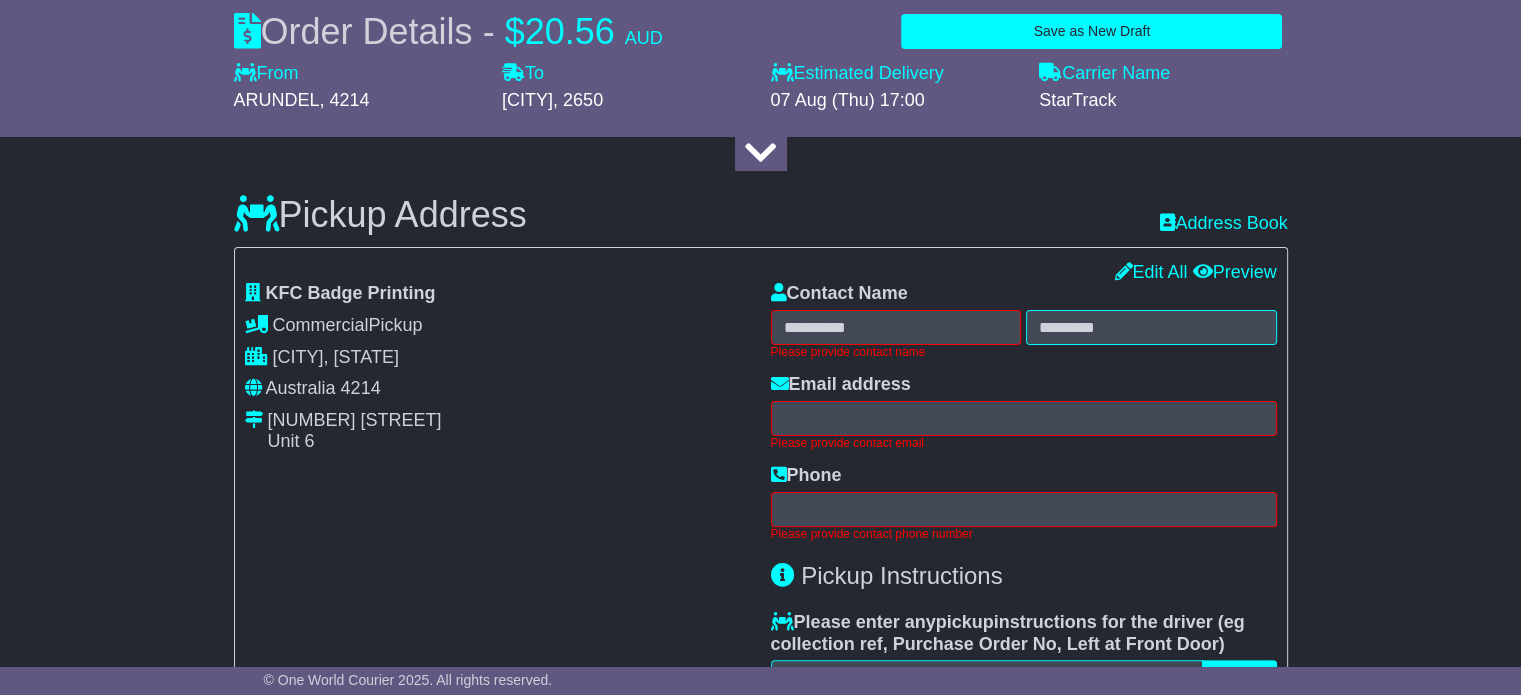 scroll, scrollTop: 493, scrollLeft: 0, axis: vertical 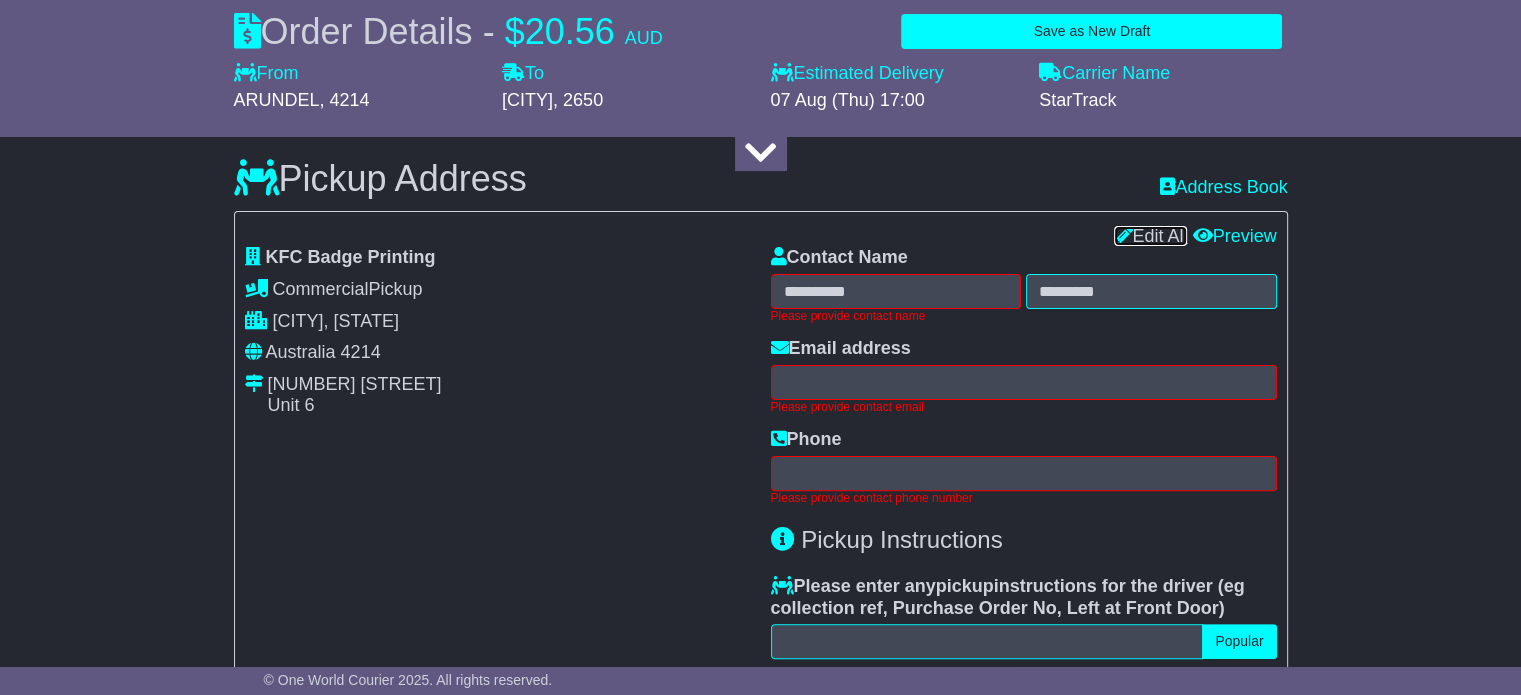 click on "Edit All" at bounding box center [1150, 236] 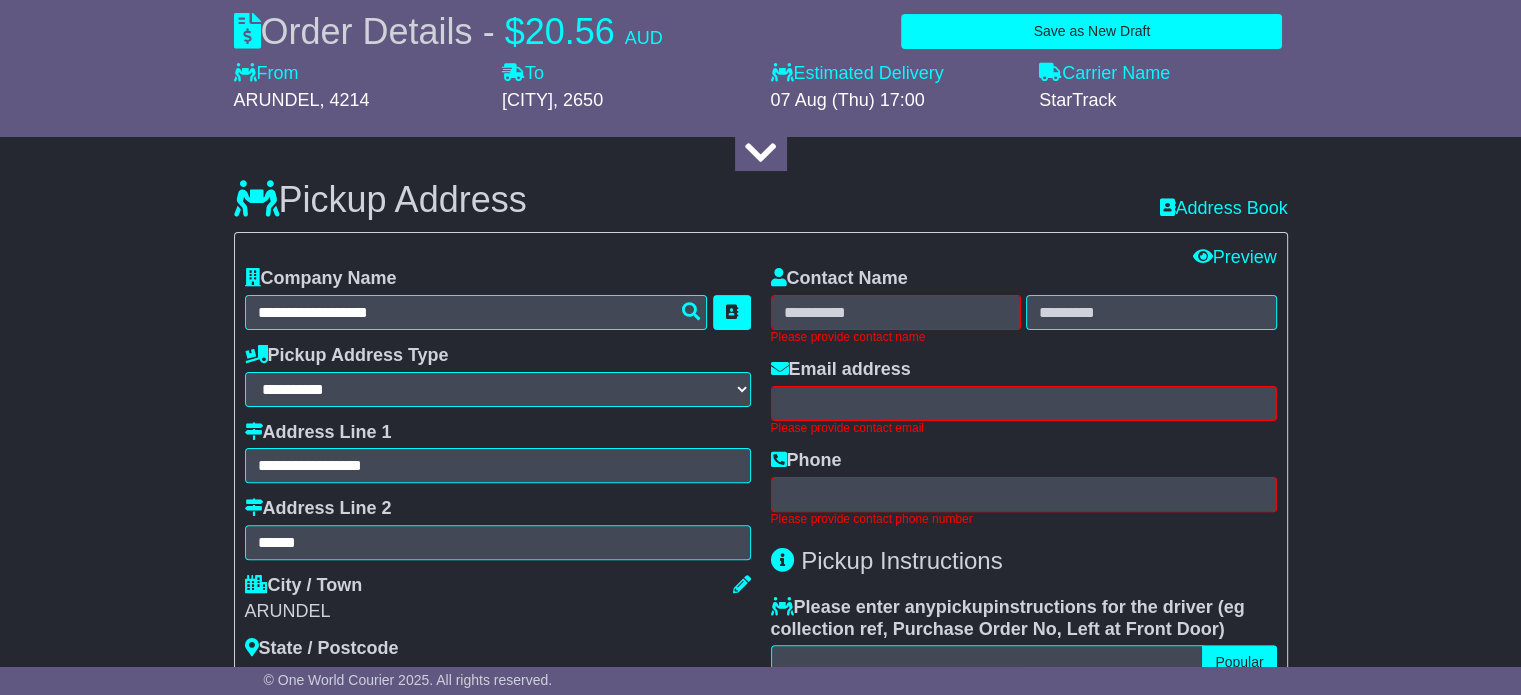 scroll, scrollTop: 393, scrollLeft: 0, axis: vertical 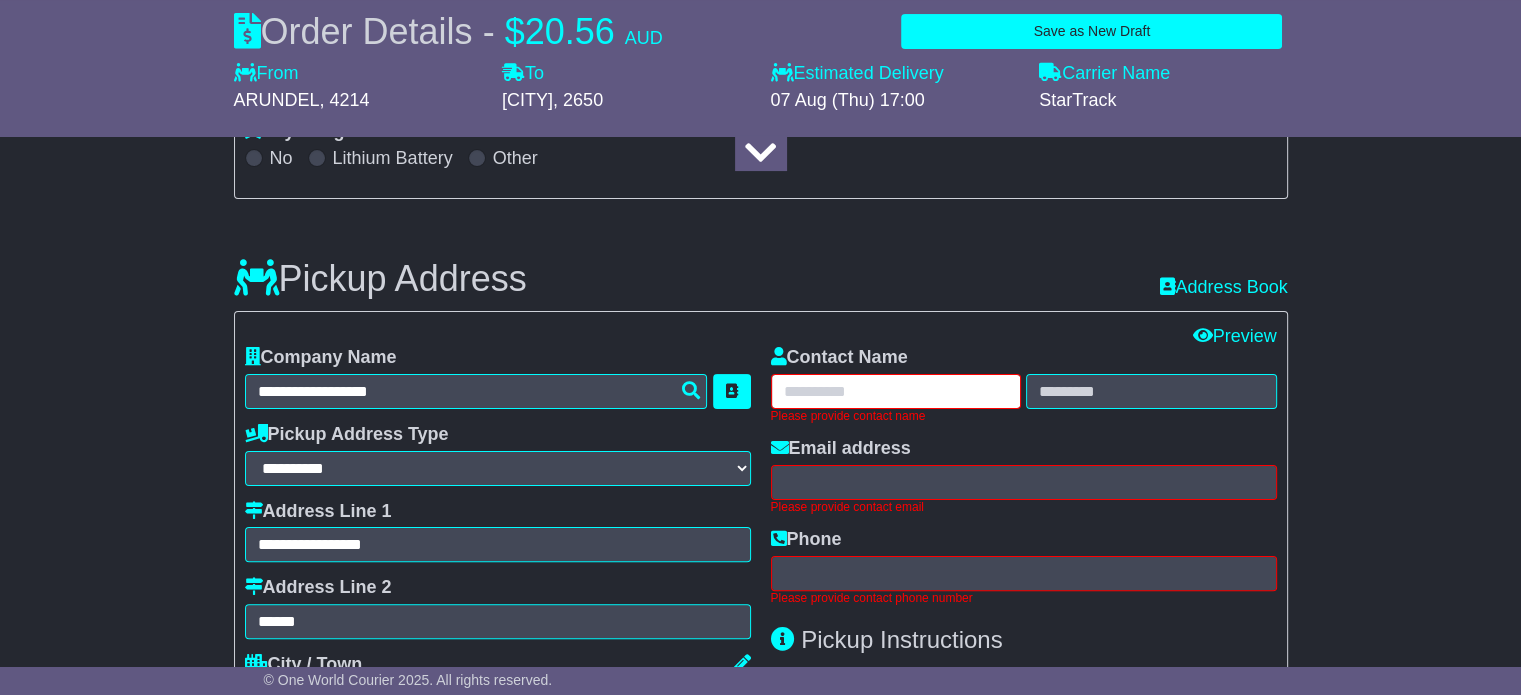 click at bounding box center (896, 391) 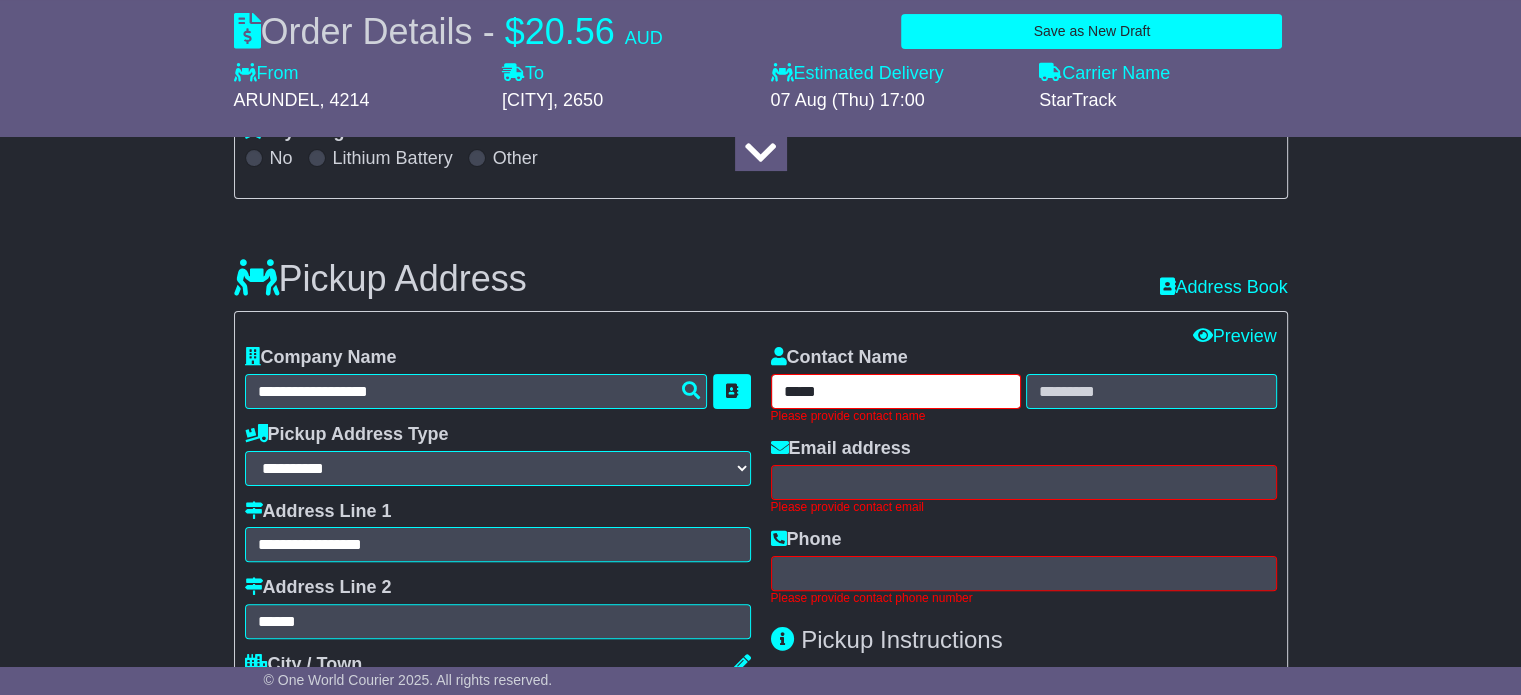 type on "*****" 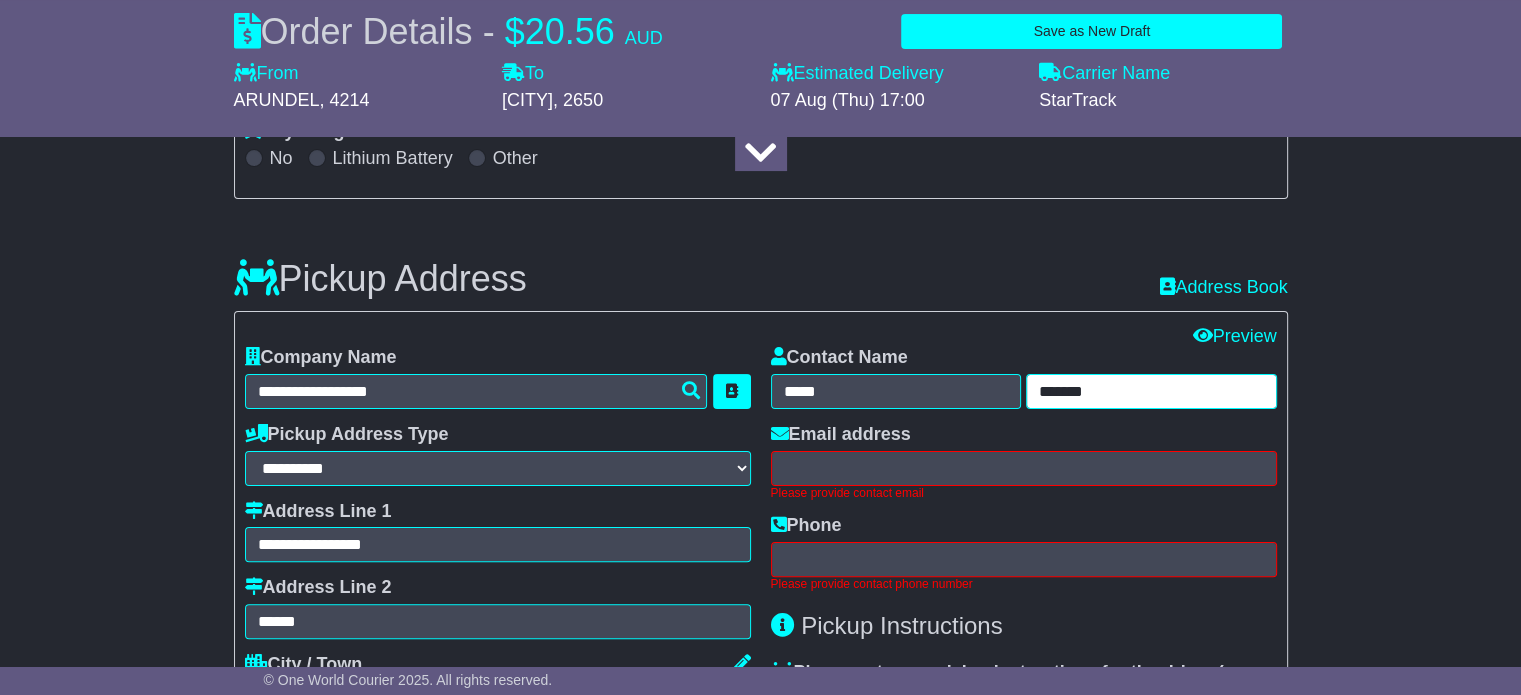 type on "*******" 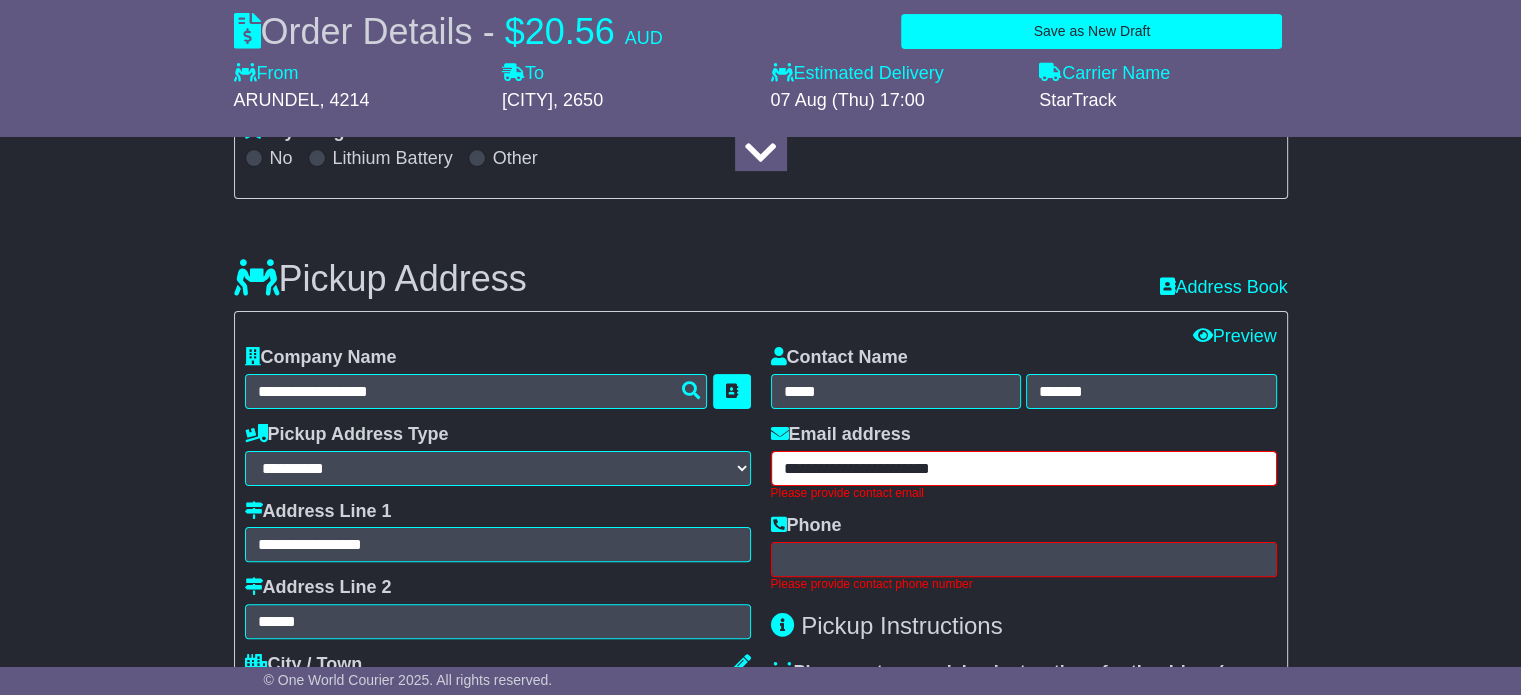 type on "**********" 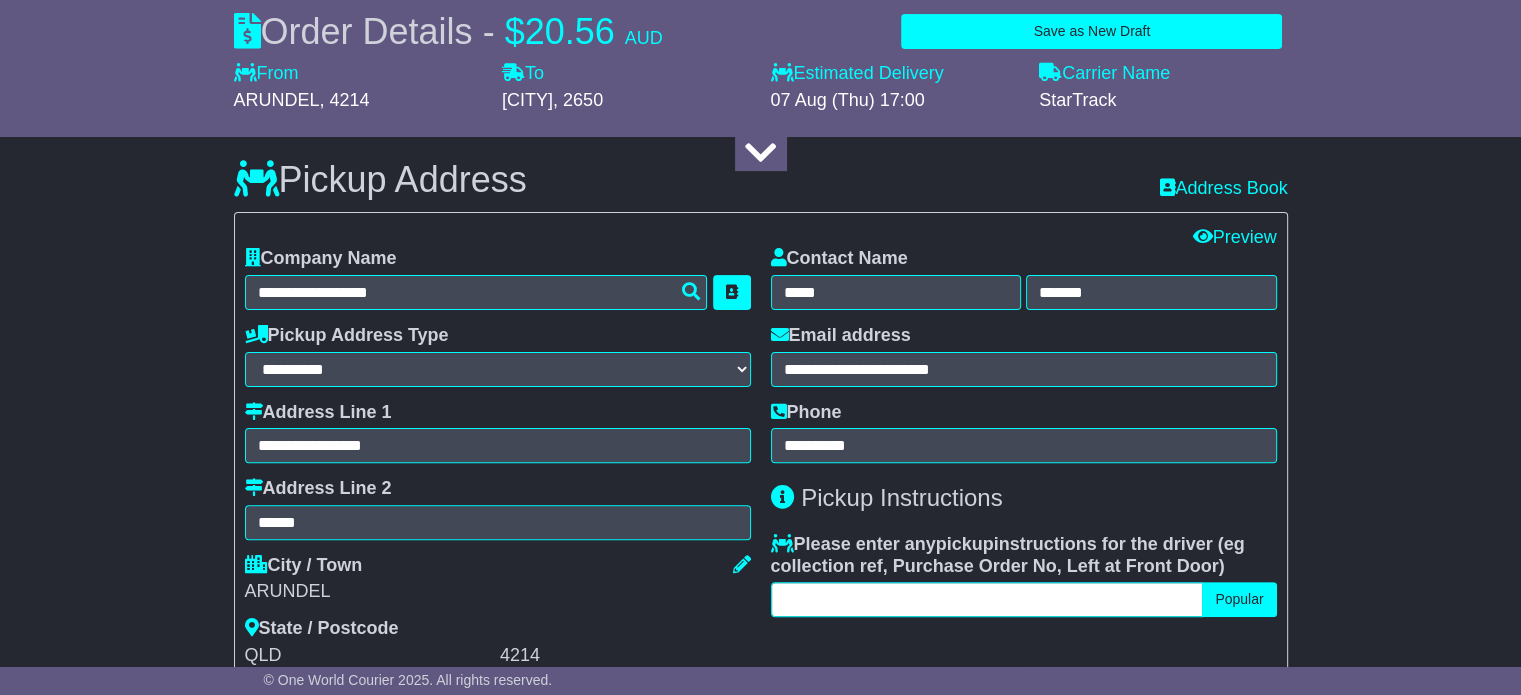 scroll, scrollTop: 622, scrollLeft: 0, axis: vertical 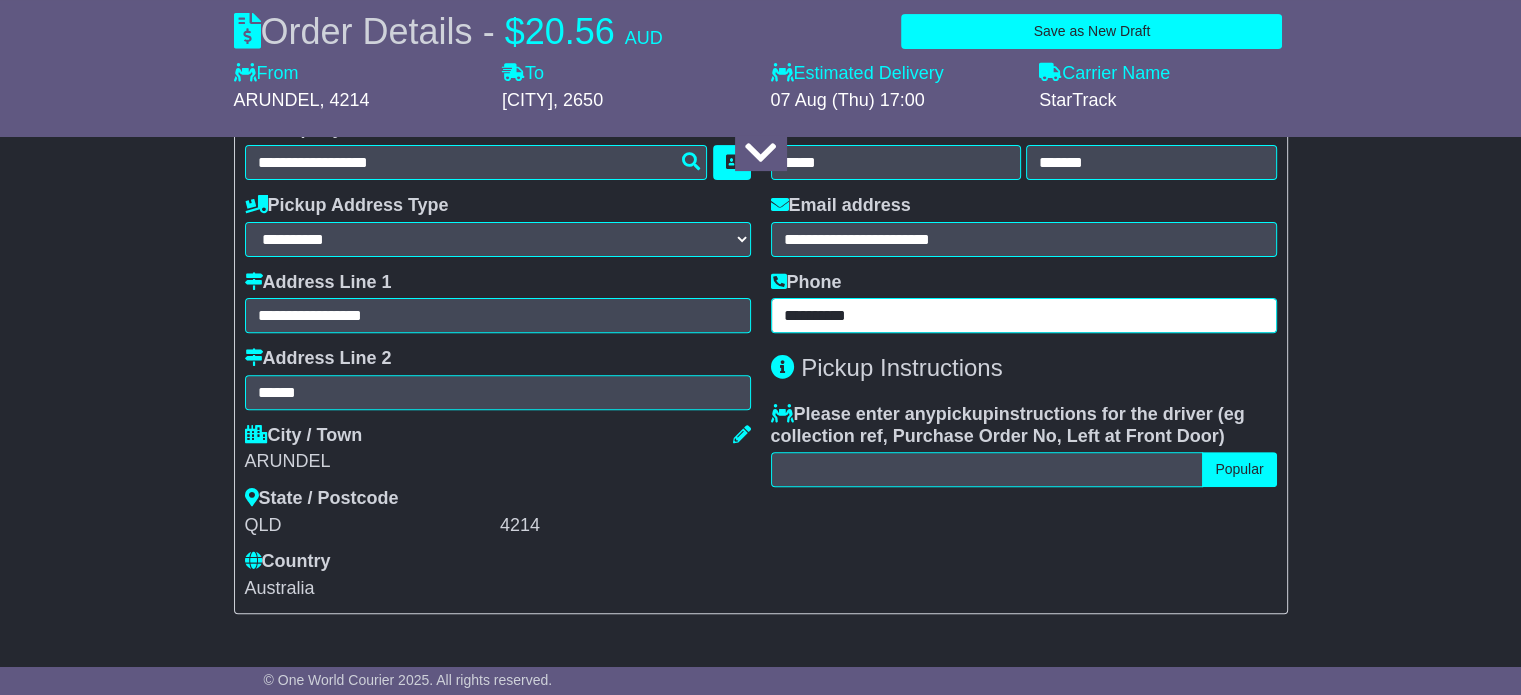 drag, startPoint x: 798, startPoint y: 315, endPoint x: 812, endPoint y: 320, distance: 14.866069 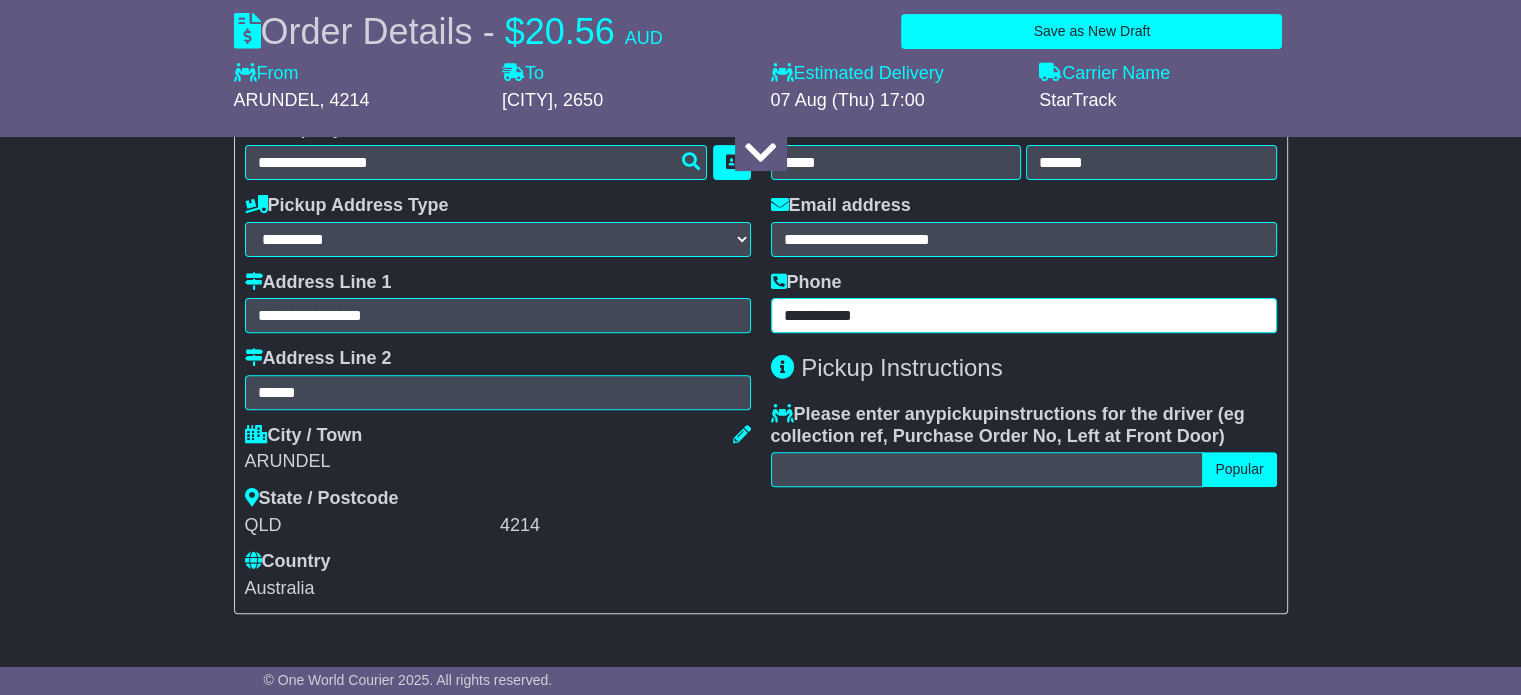 click on "**********" at bounding box center (1024, 315) 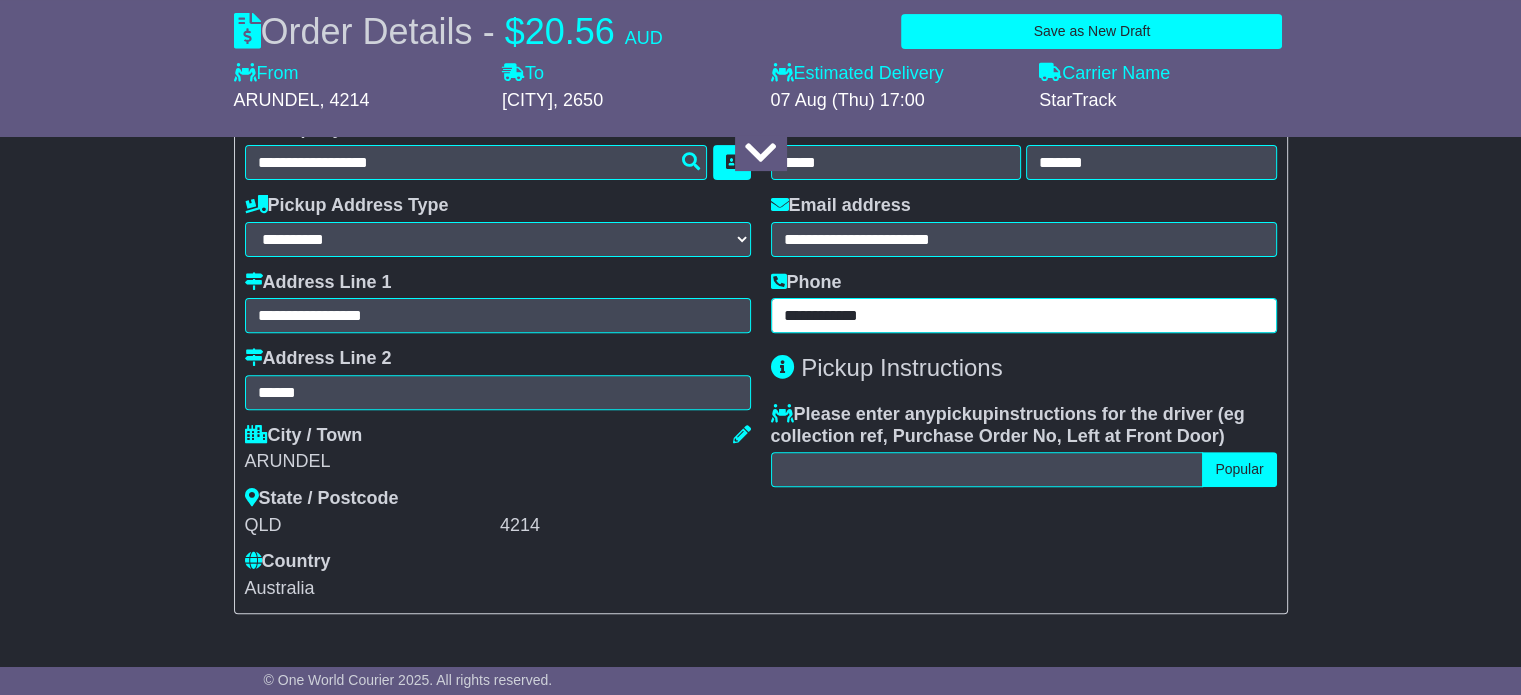 type on "**********" 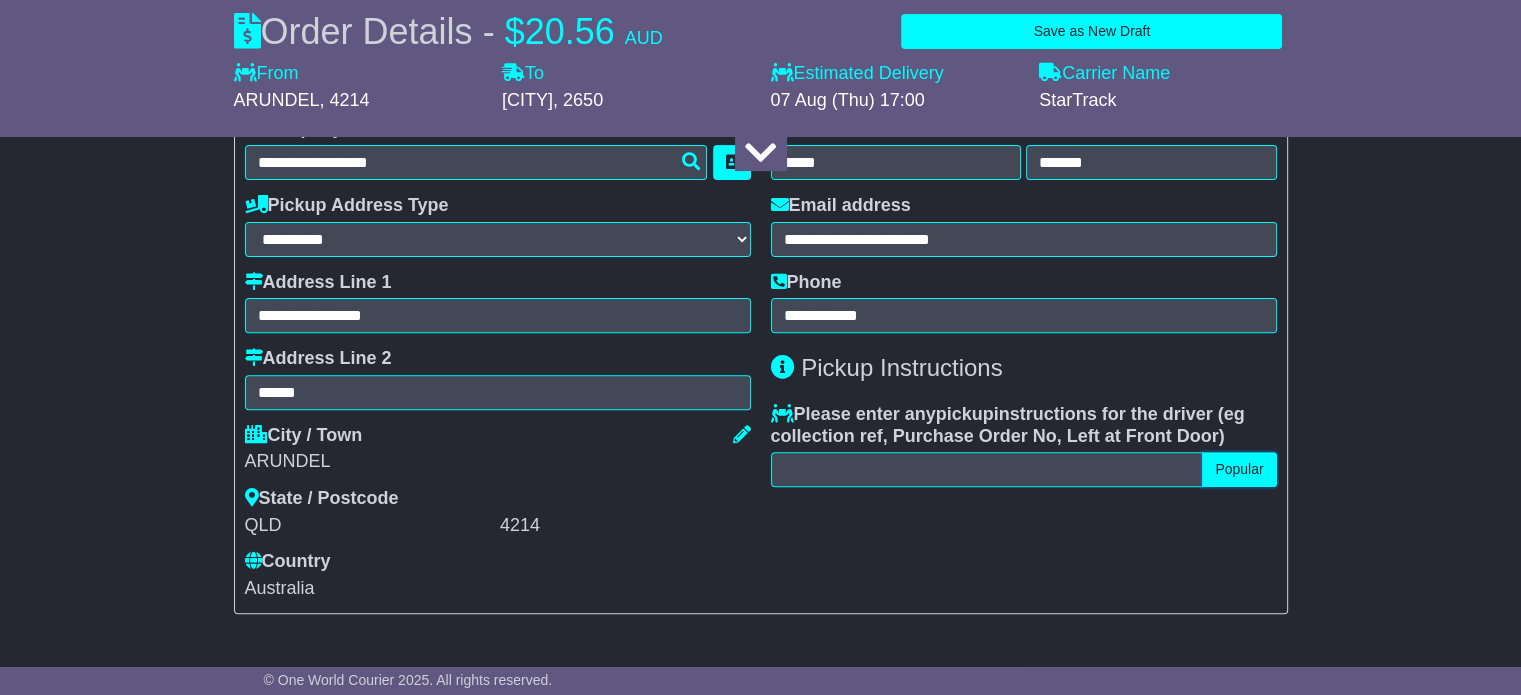 click on "Popular" at bounding box center [1239, 469] 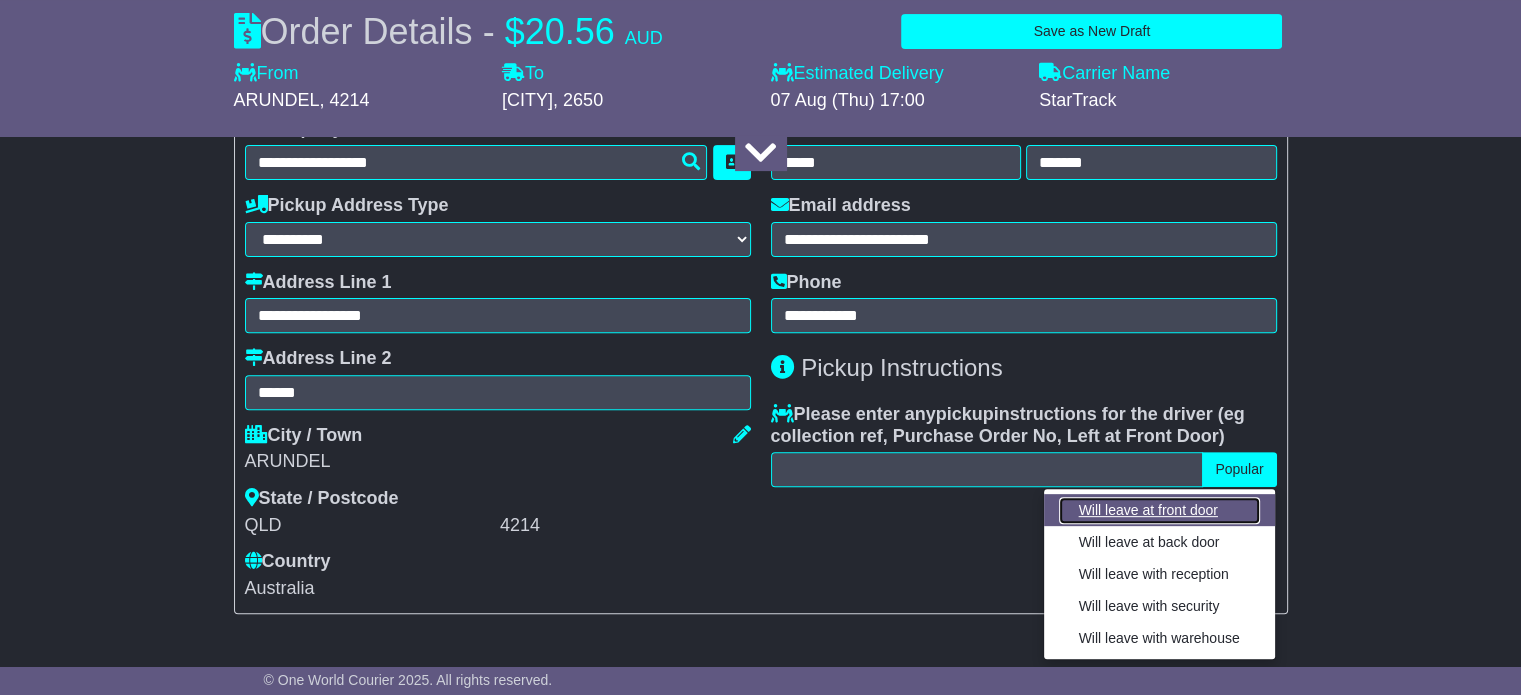 click on "Will leave at front door" at bounding box center [1159, 510] 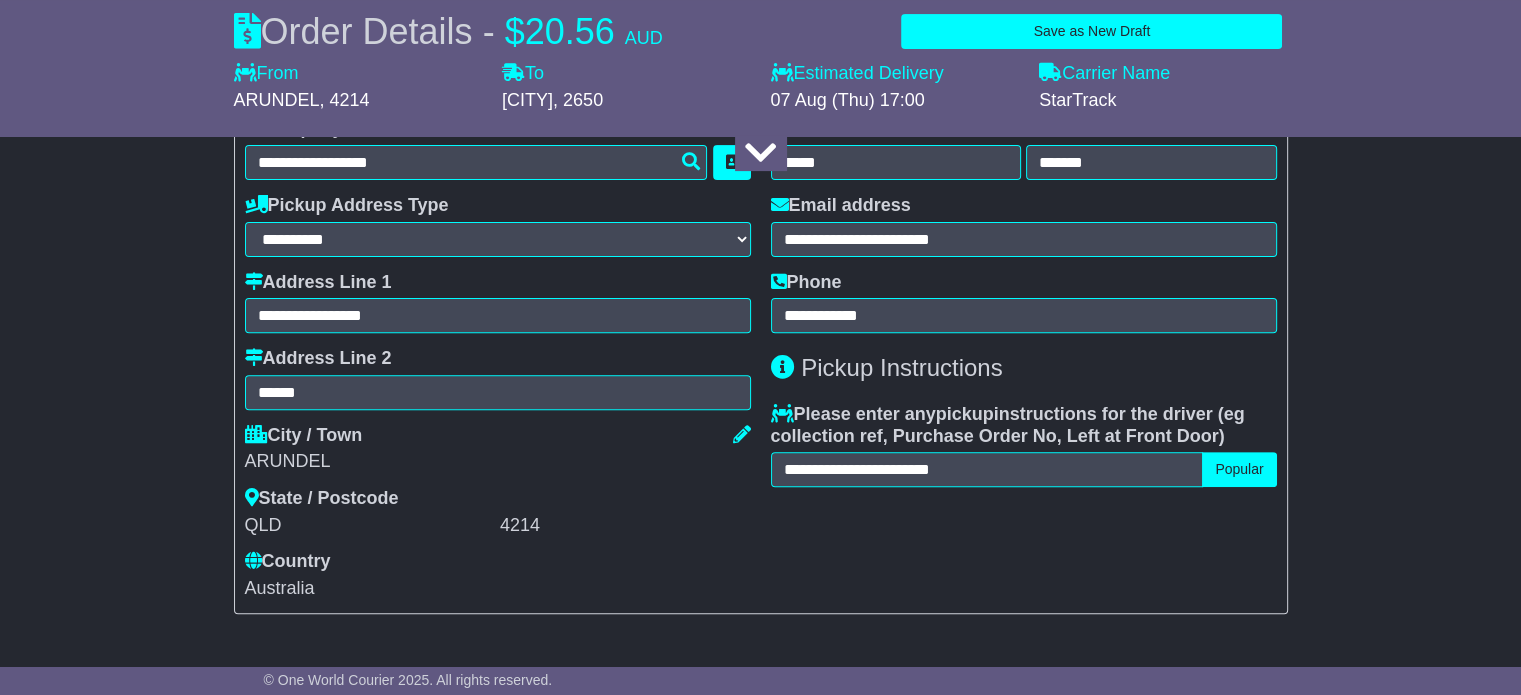 click on "**********" at bounding box center (1024, 358) 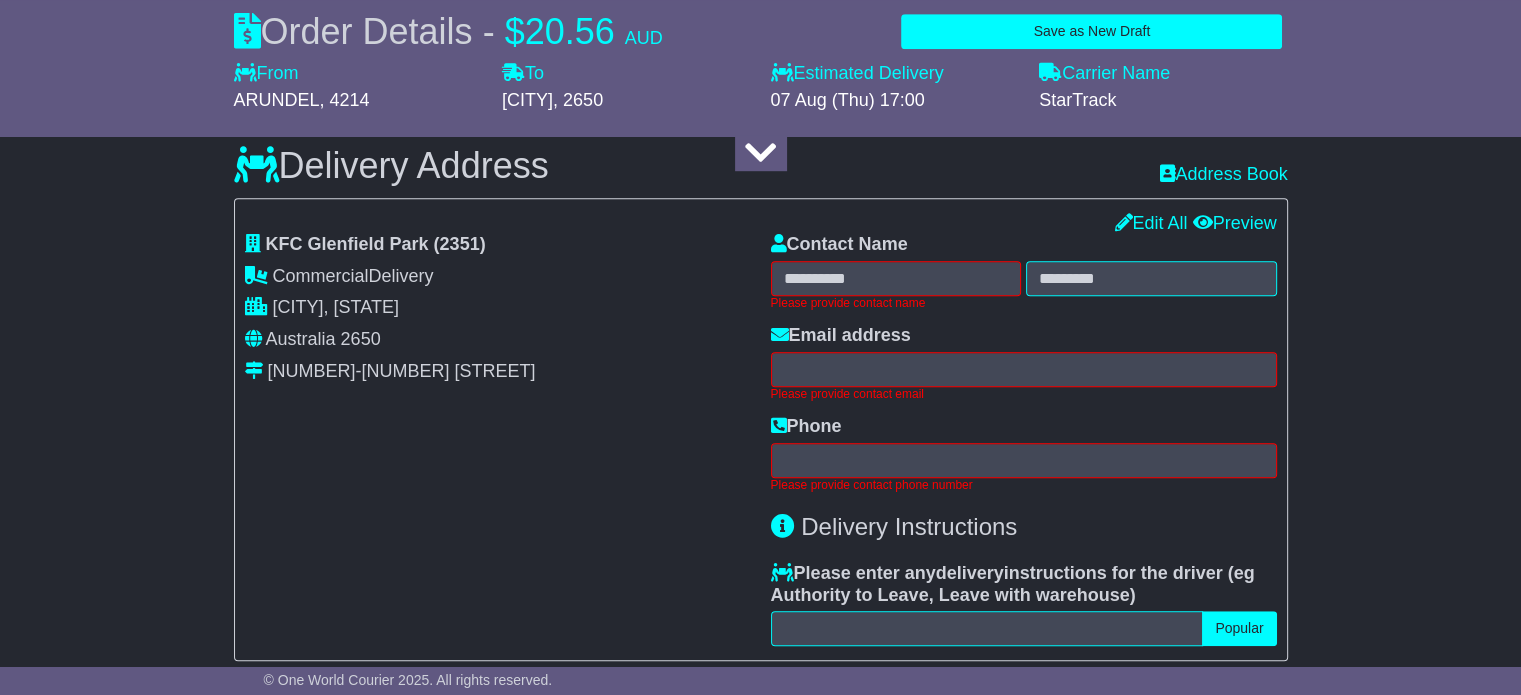 scroll, scrollTop: 1222, scrollLeft: 0, axis: vertical 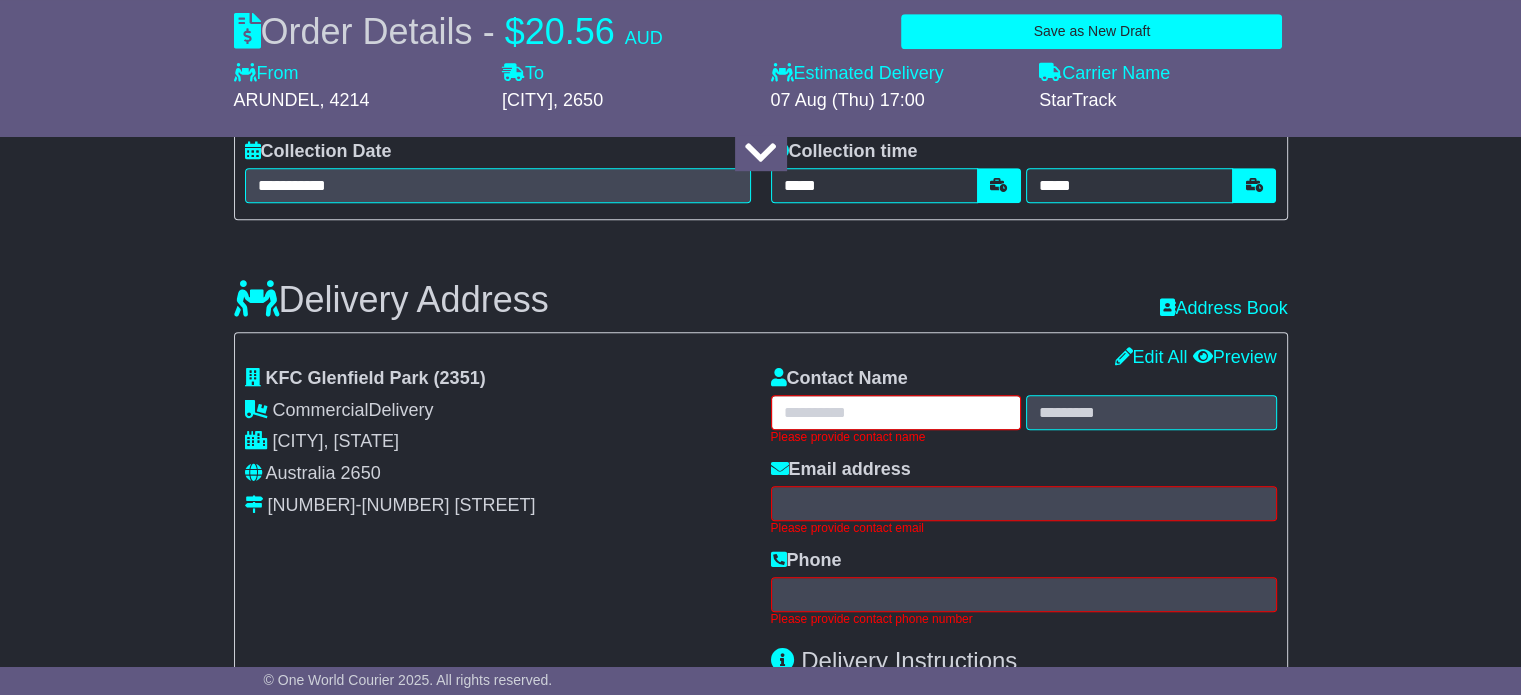 click at bounding box center [896, 412] 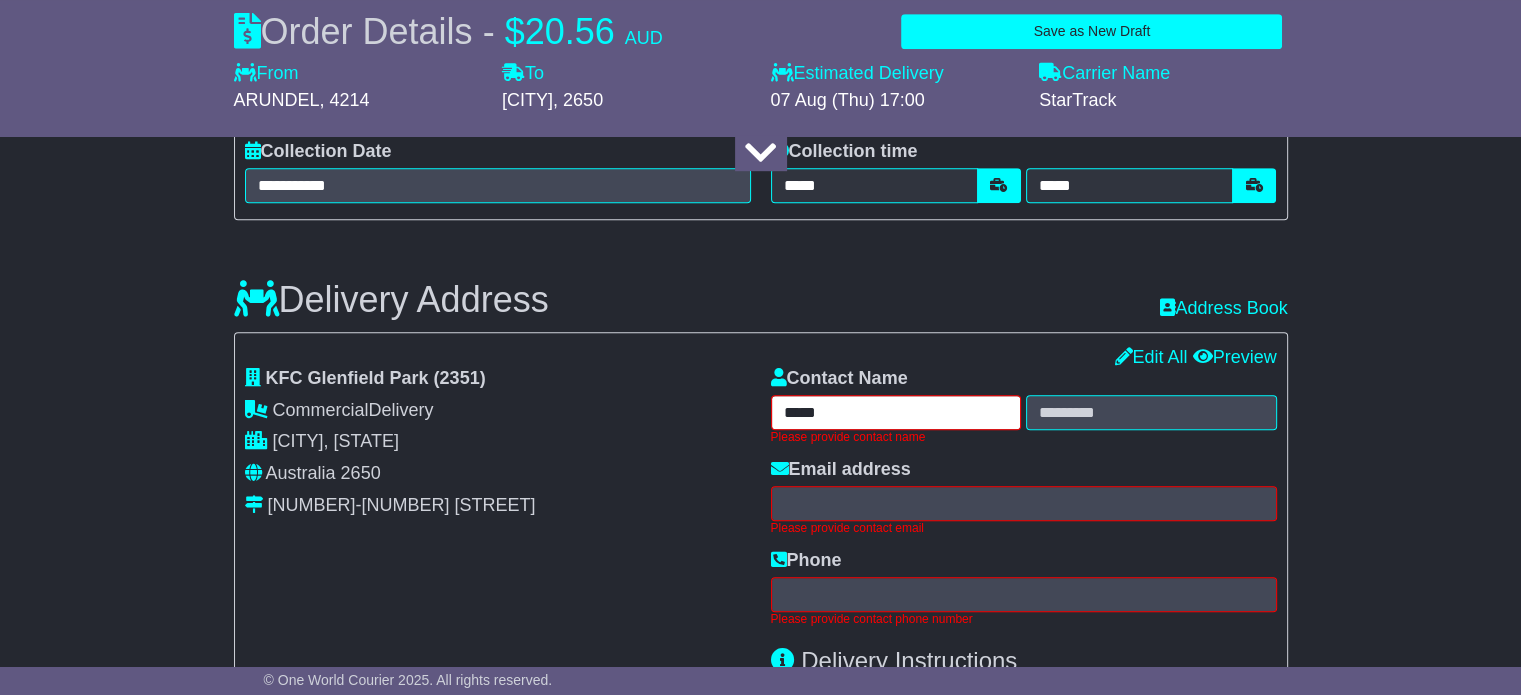 type on "*****" 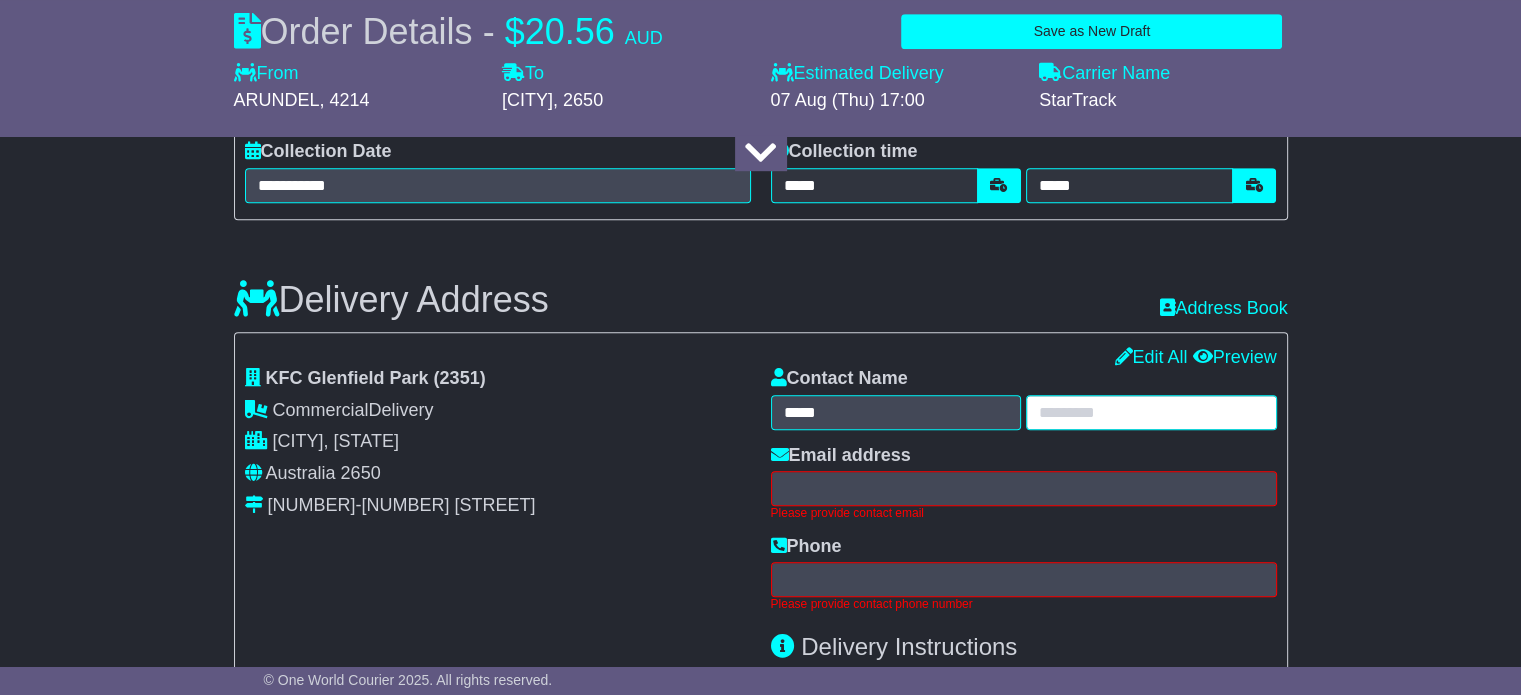 type on "*" 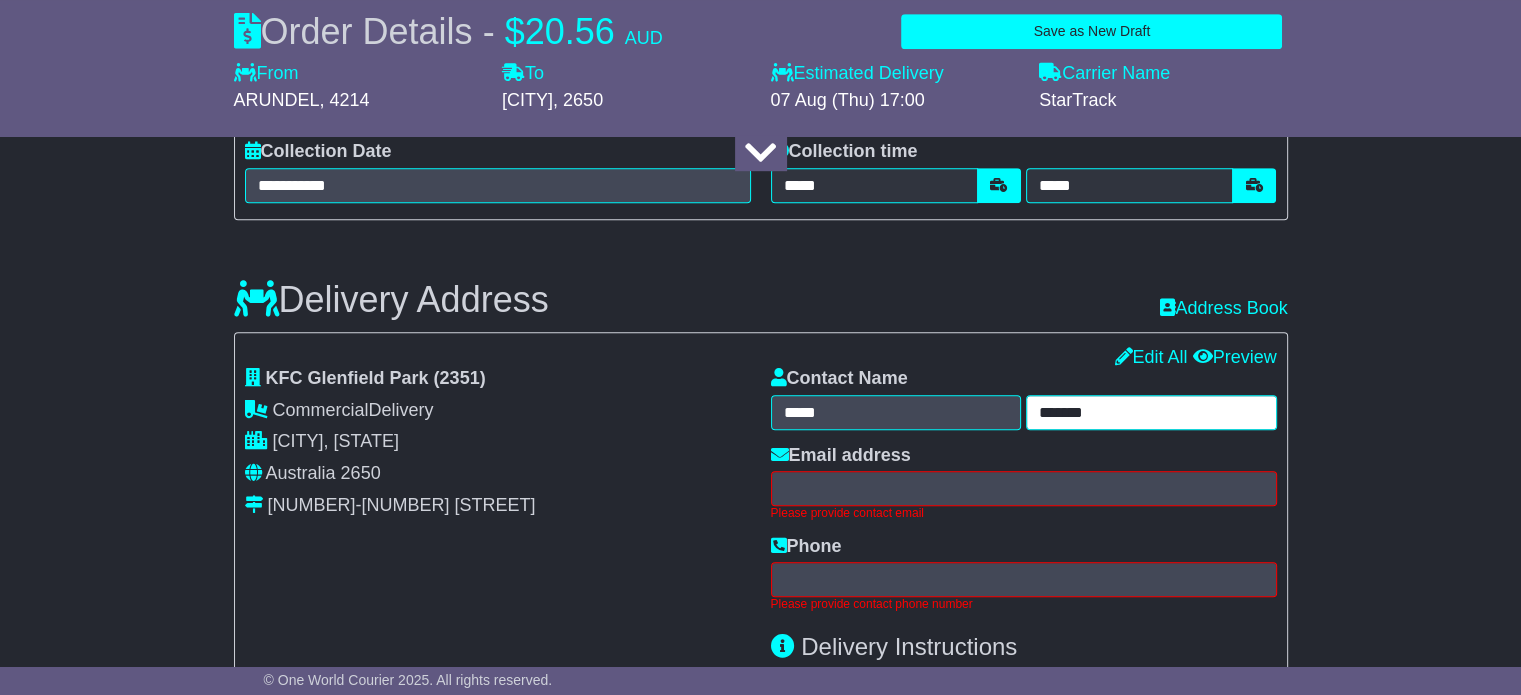 type on "*******" 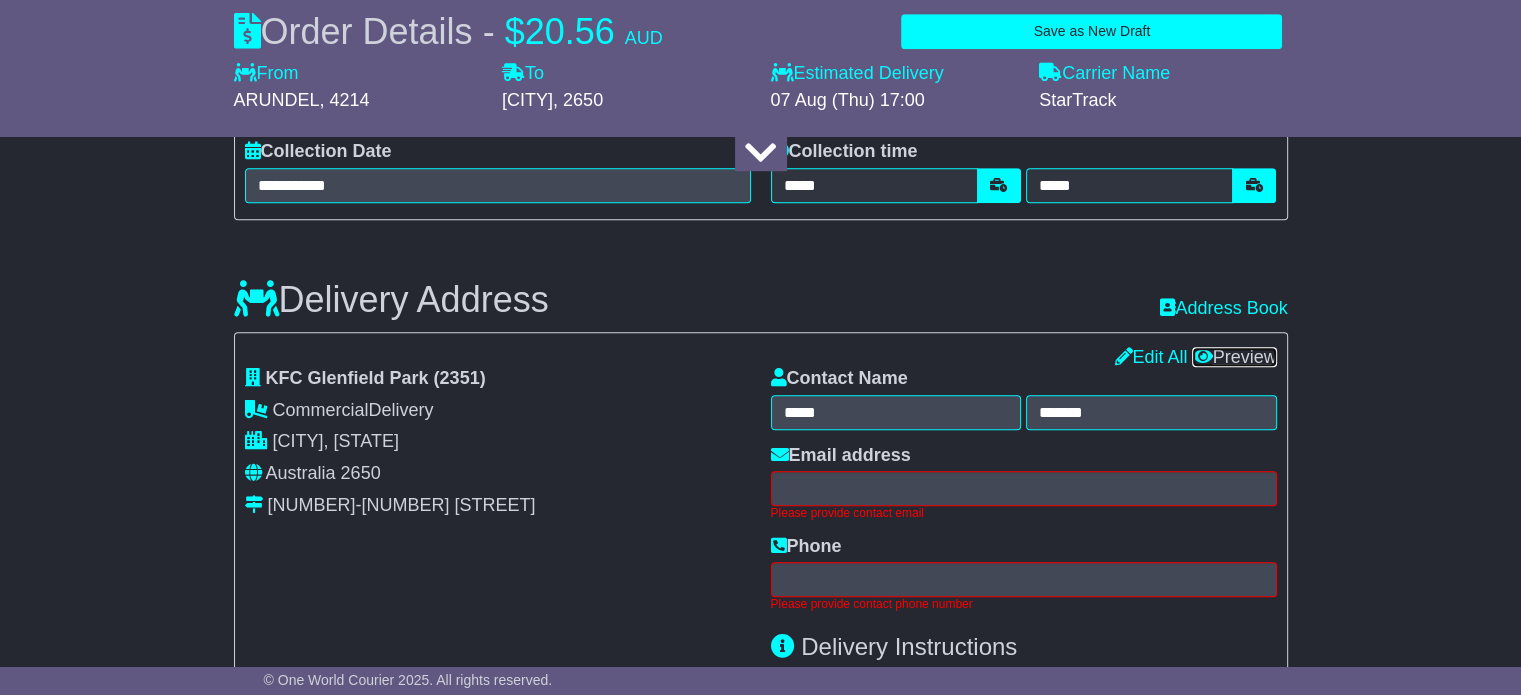 click on "Preview" at bounding box center (1234, 357) 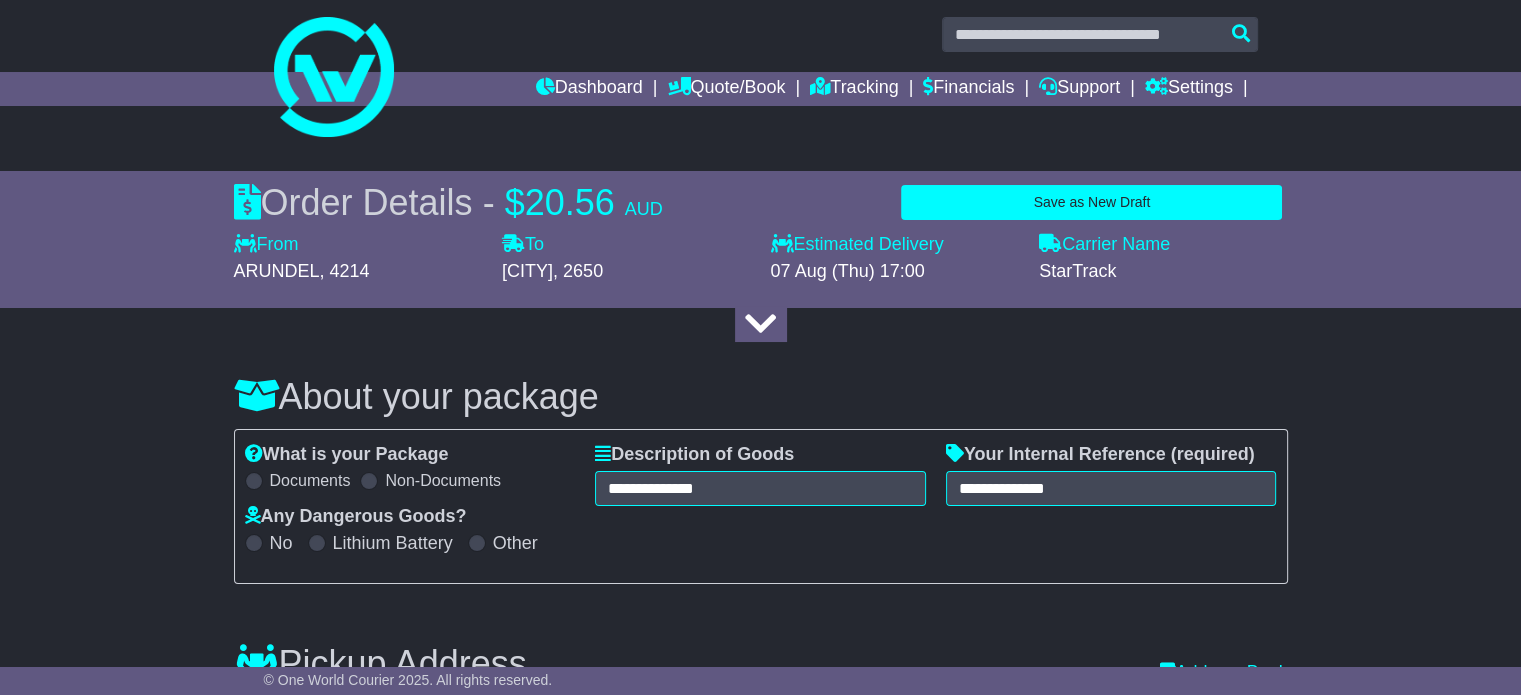 scroll, scrollTop: 0, scrollLeft: 0, axis: both 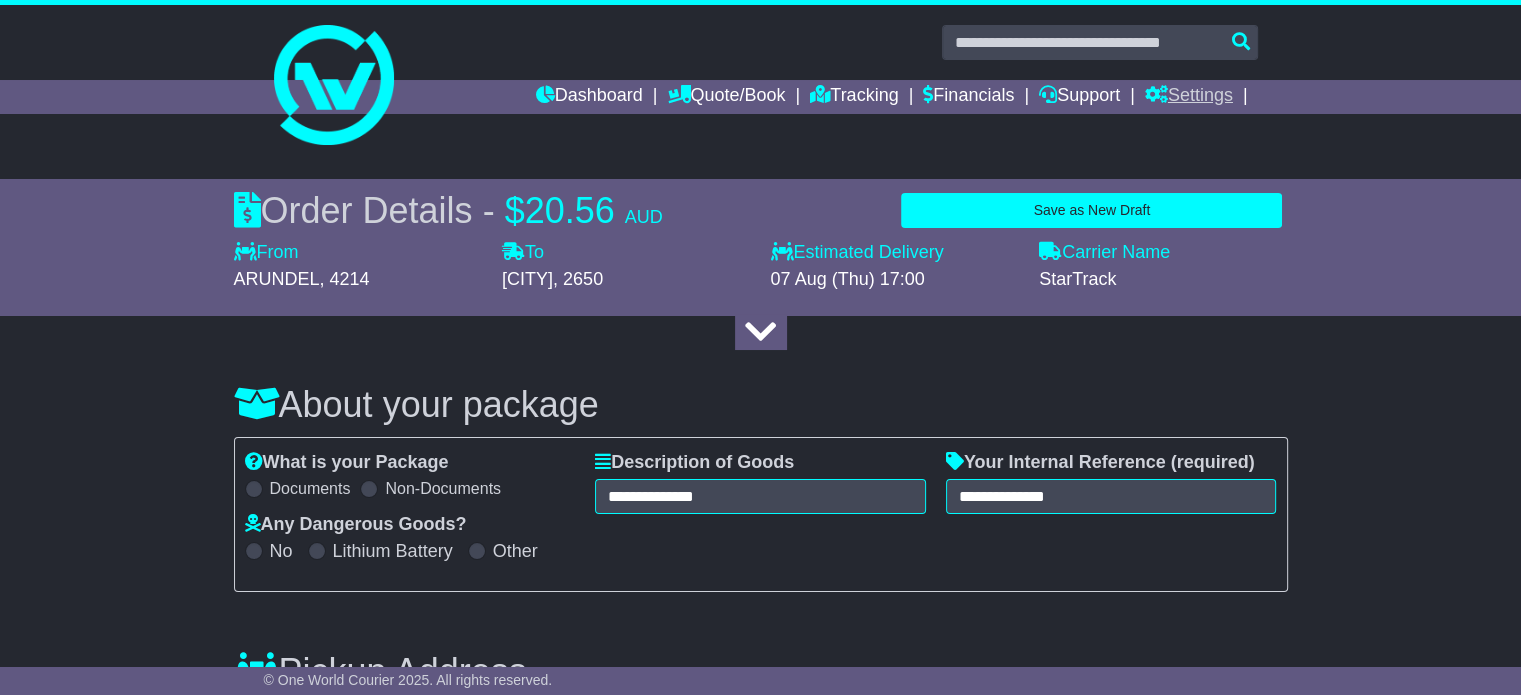 click on "Settings" at bounding box center [1189, 97] 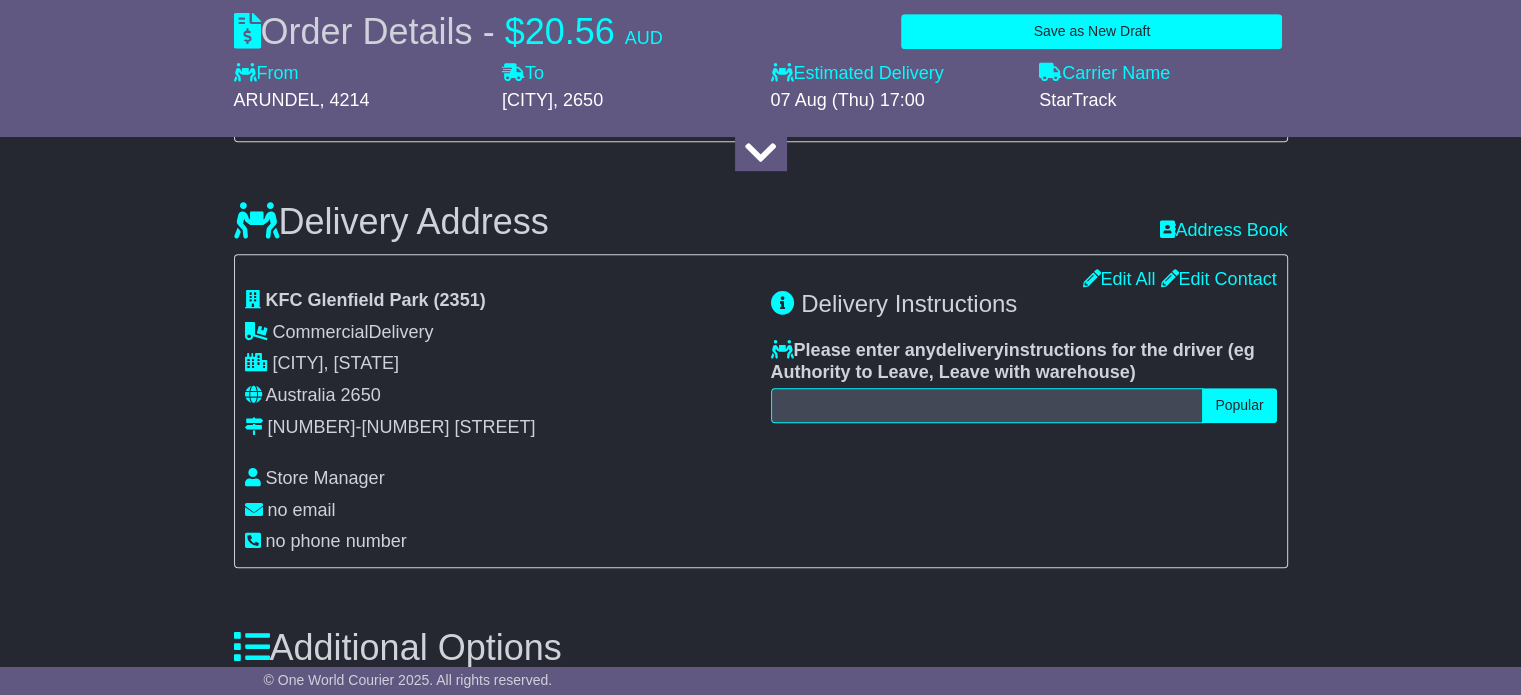 scroll, scrollTop: 1300, scrollLeft: 0, axis: vertical 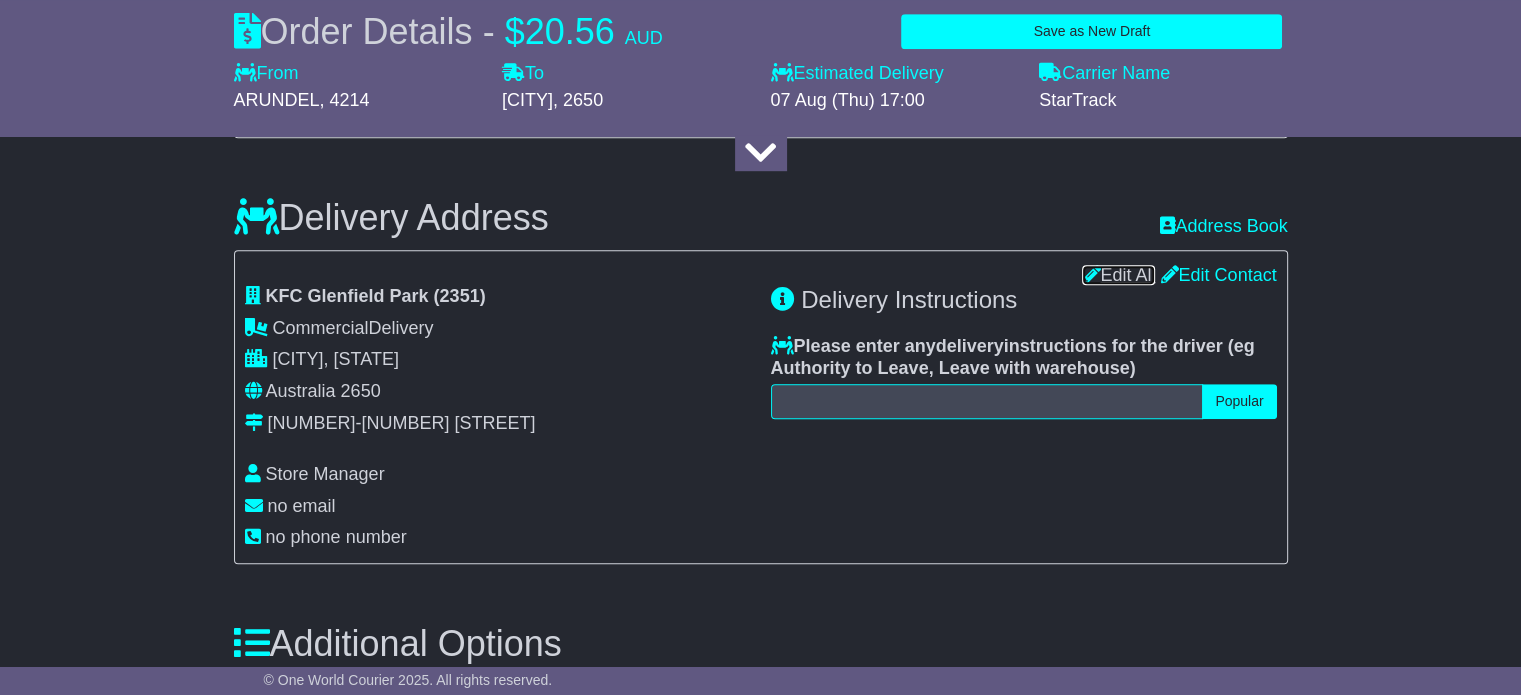 click on "Edit All" at bounding box center (1118, 275) 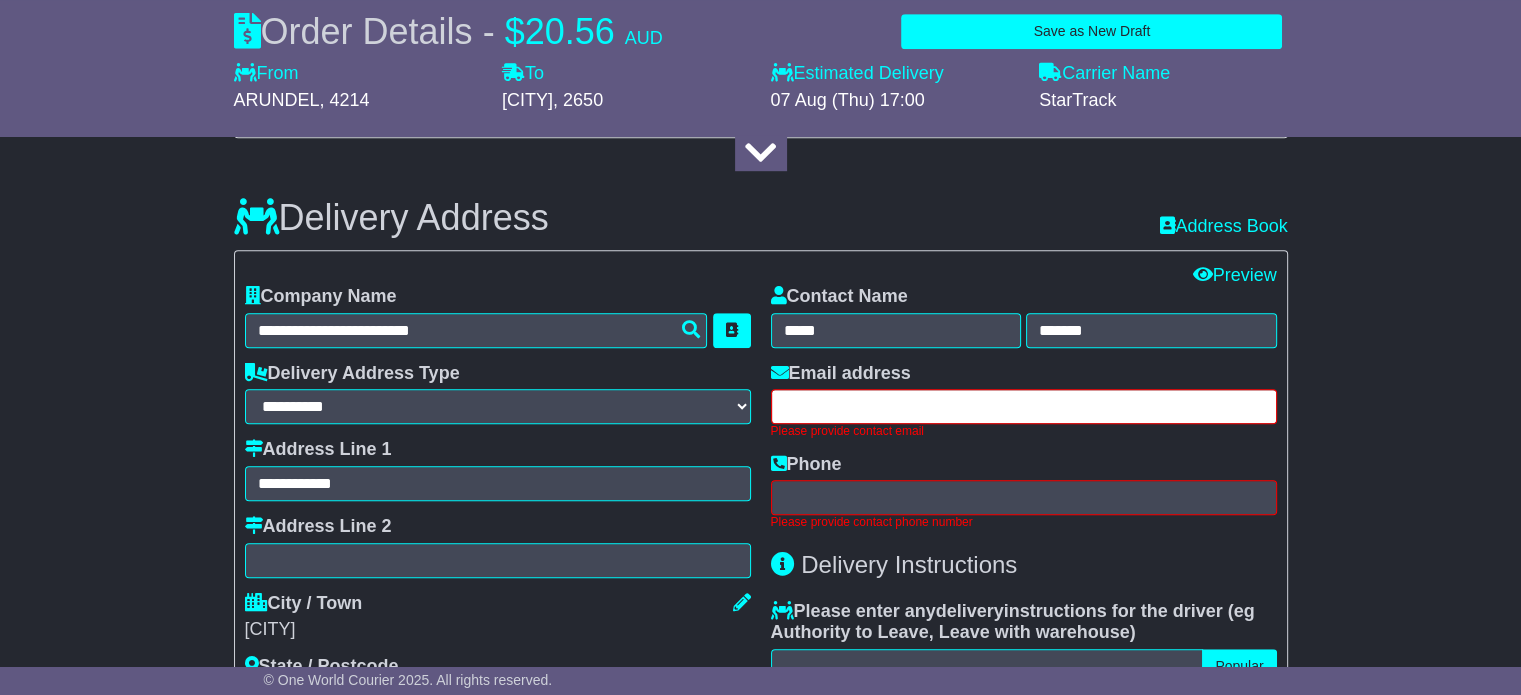 click at bounding box center [1024, 406] 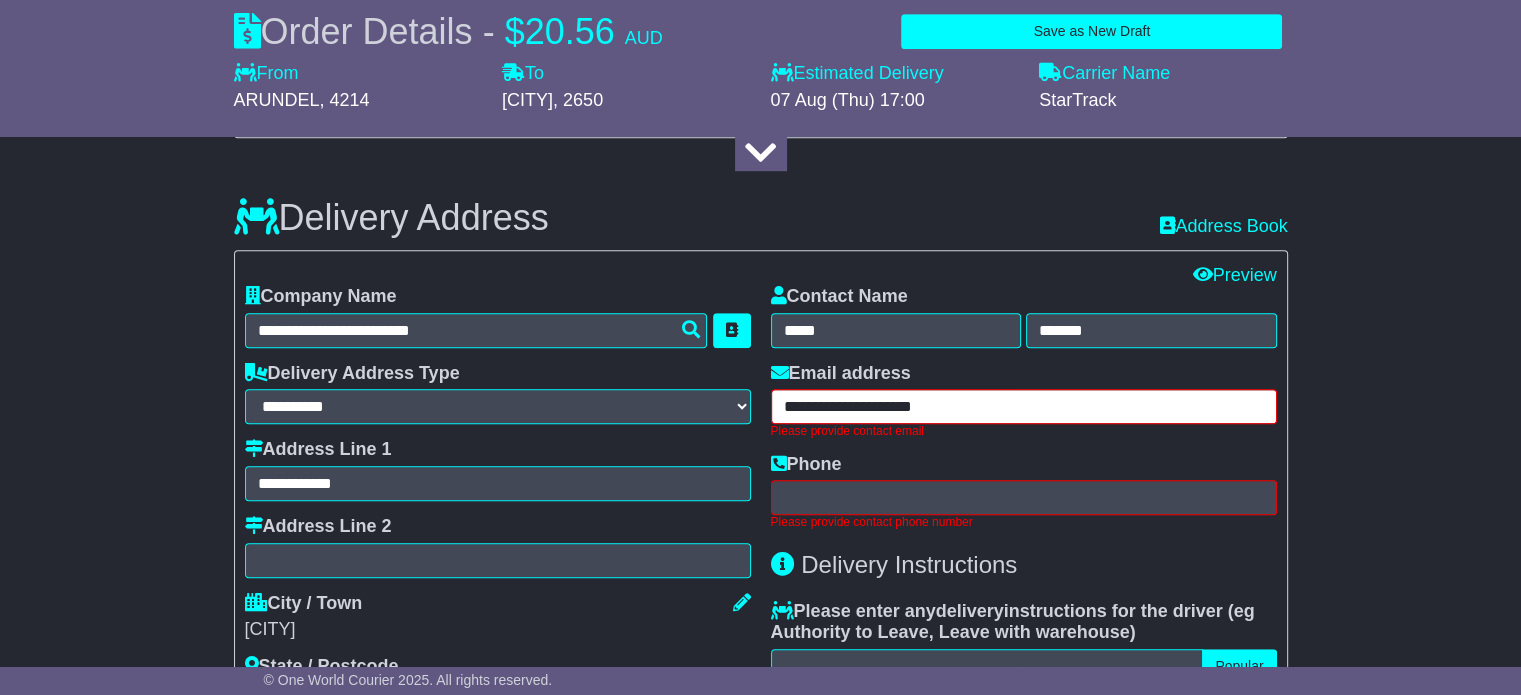 type on "**********" 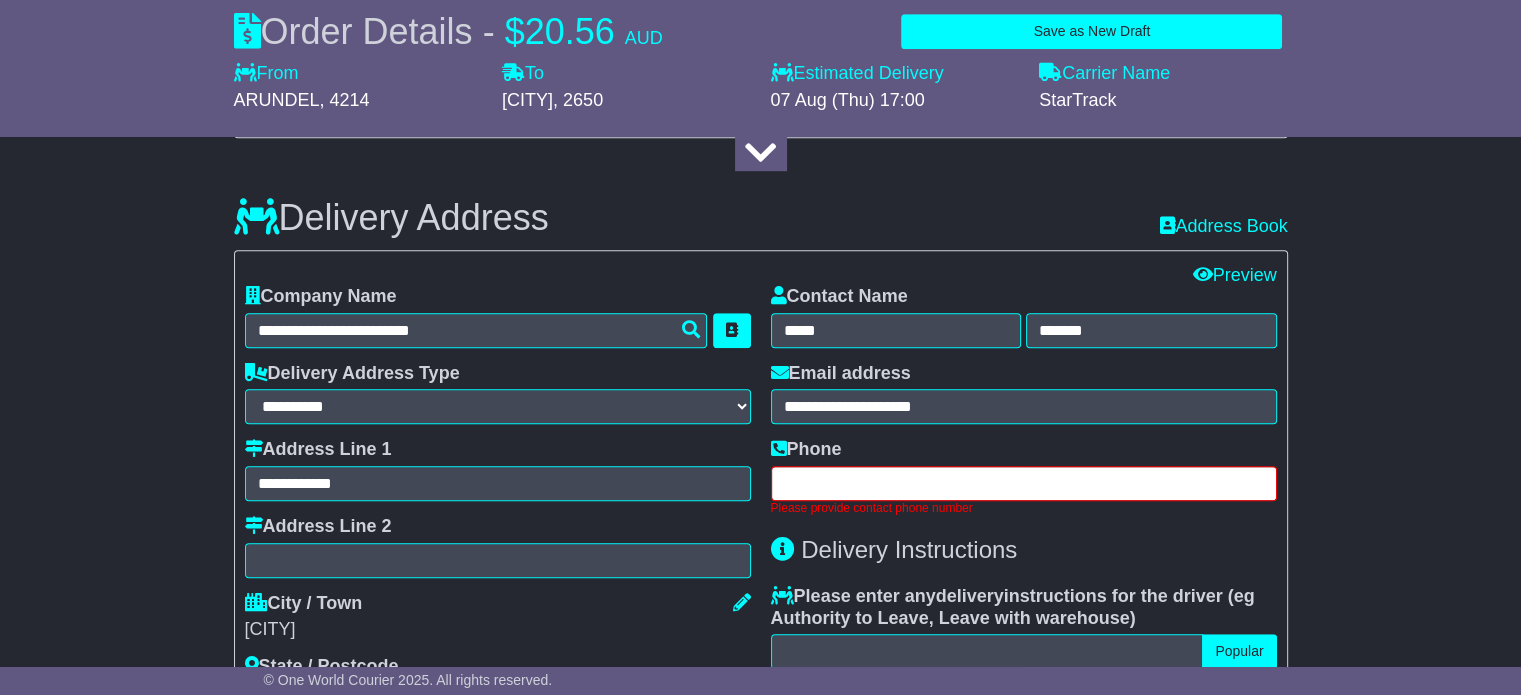 click at bounding box center [1024, 483] 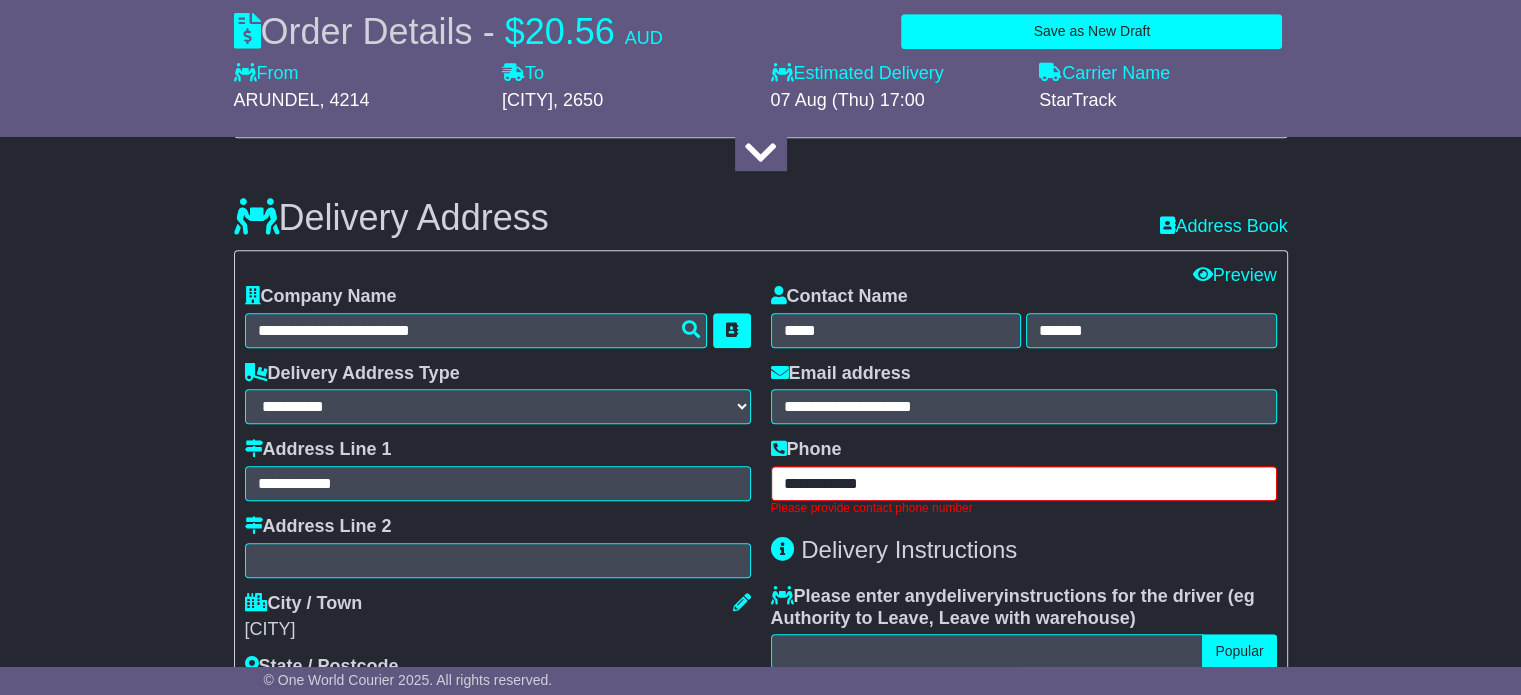 click on "**********" at bounding box center (1024, 483) 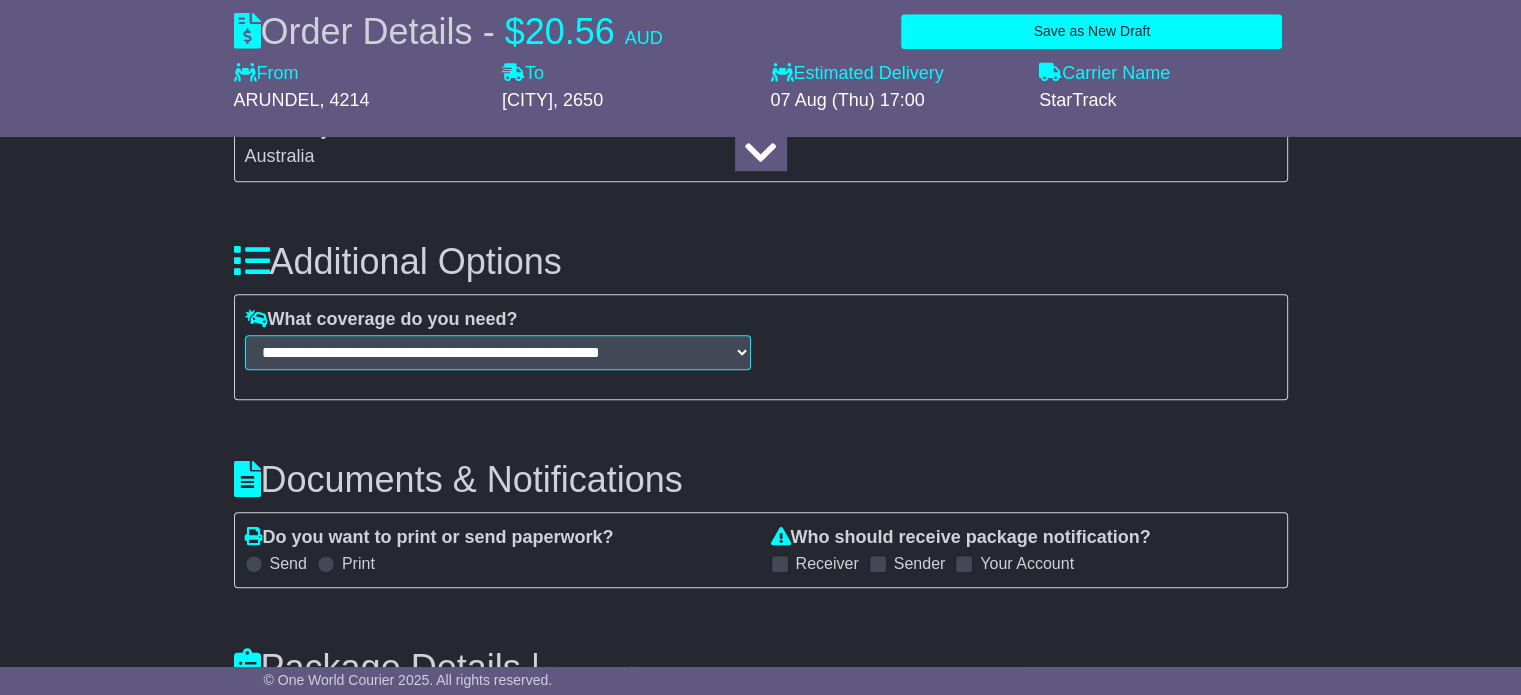 scroll, scrollTop: 2532, scrollLeft: 0, axis: vertical 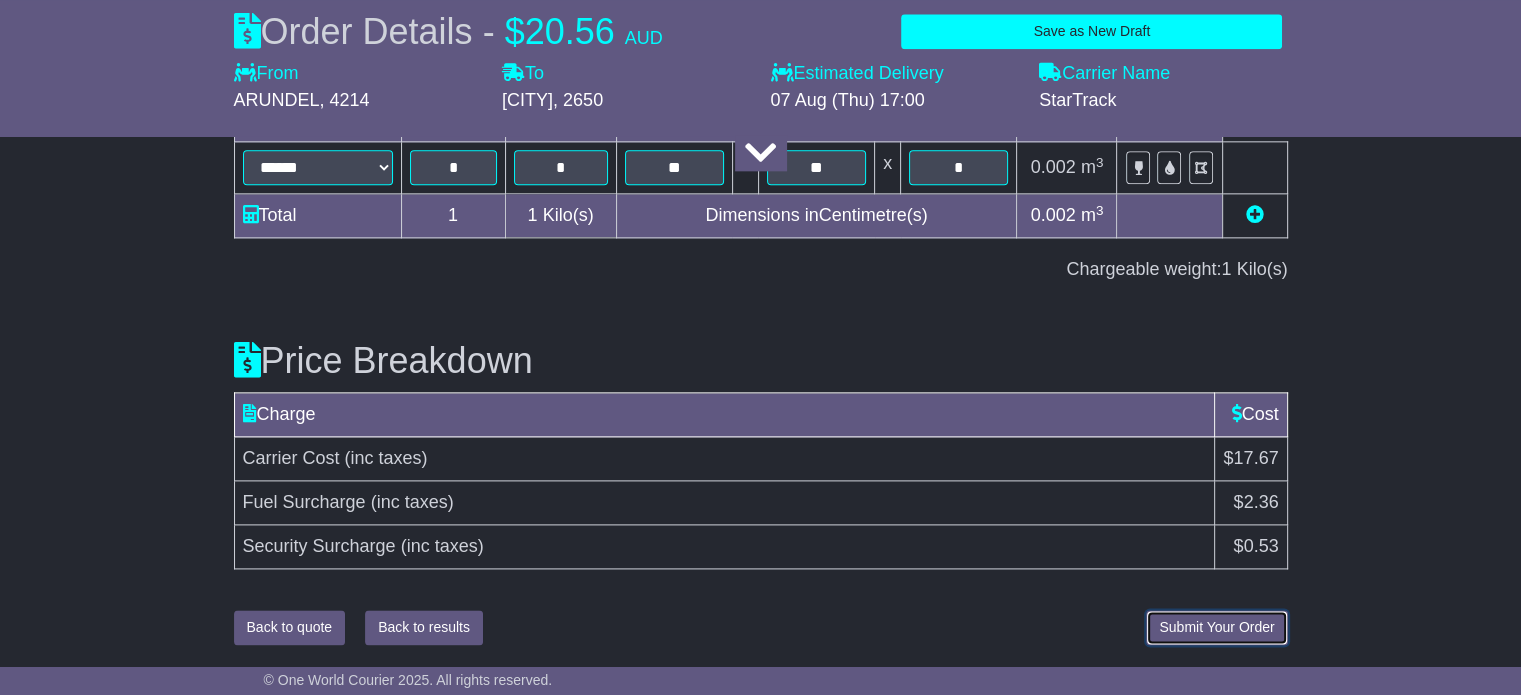 click on "Submit Your Order" at bounding box center (1216, 627) 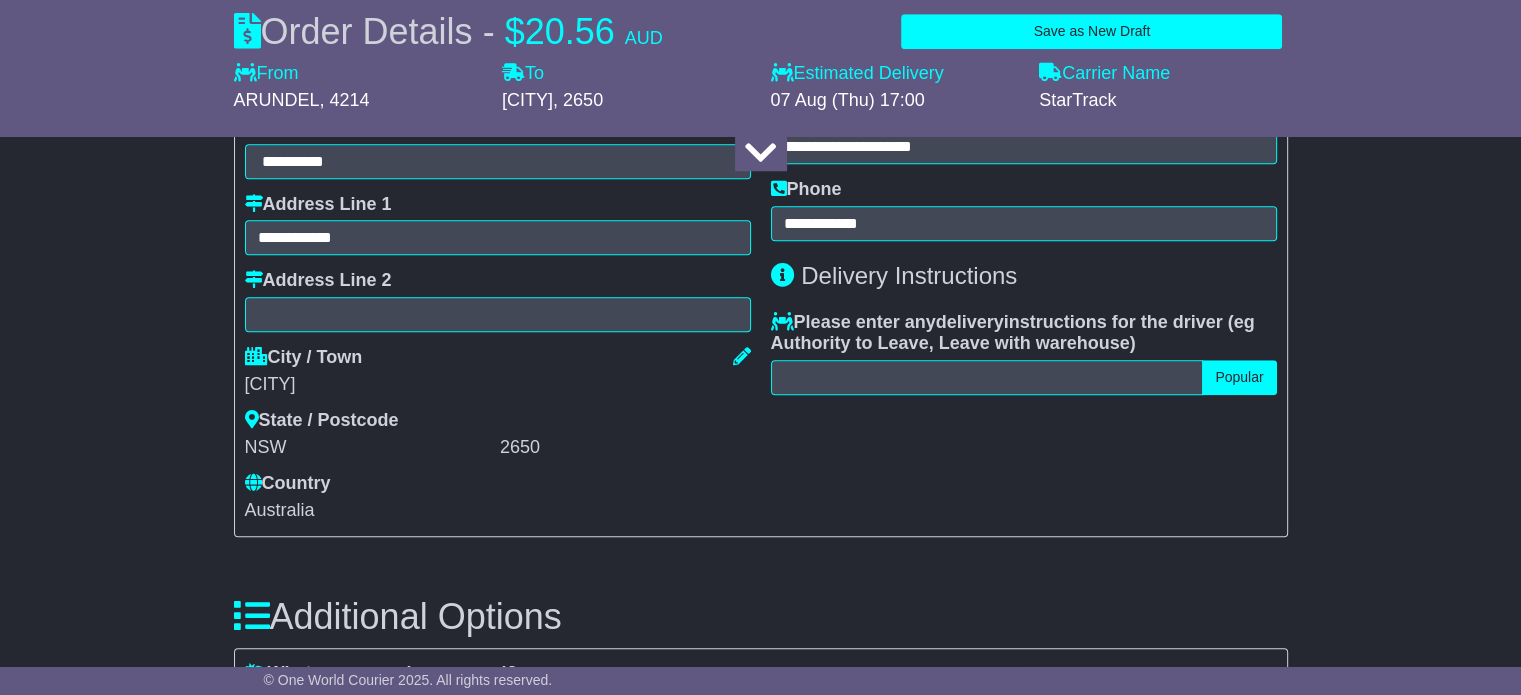 scroll, scrollTop: 1447, scrollLeft: 0, axis: vertical 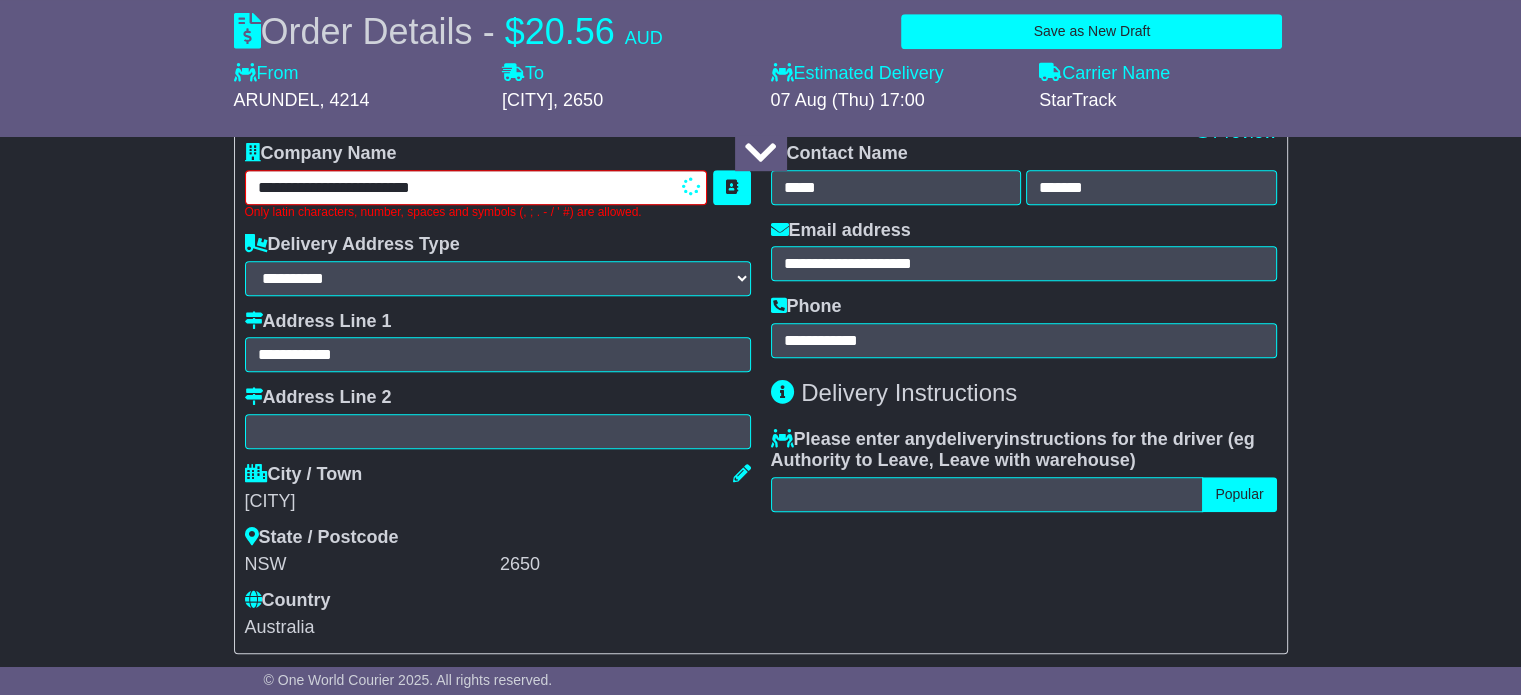 drag, startPoint x: 392, startPoint y: 202, endPoint x: 455, endPoint y: 312, distance: 126.76356 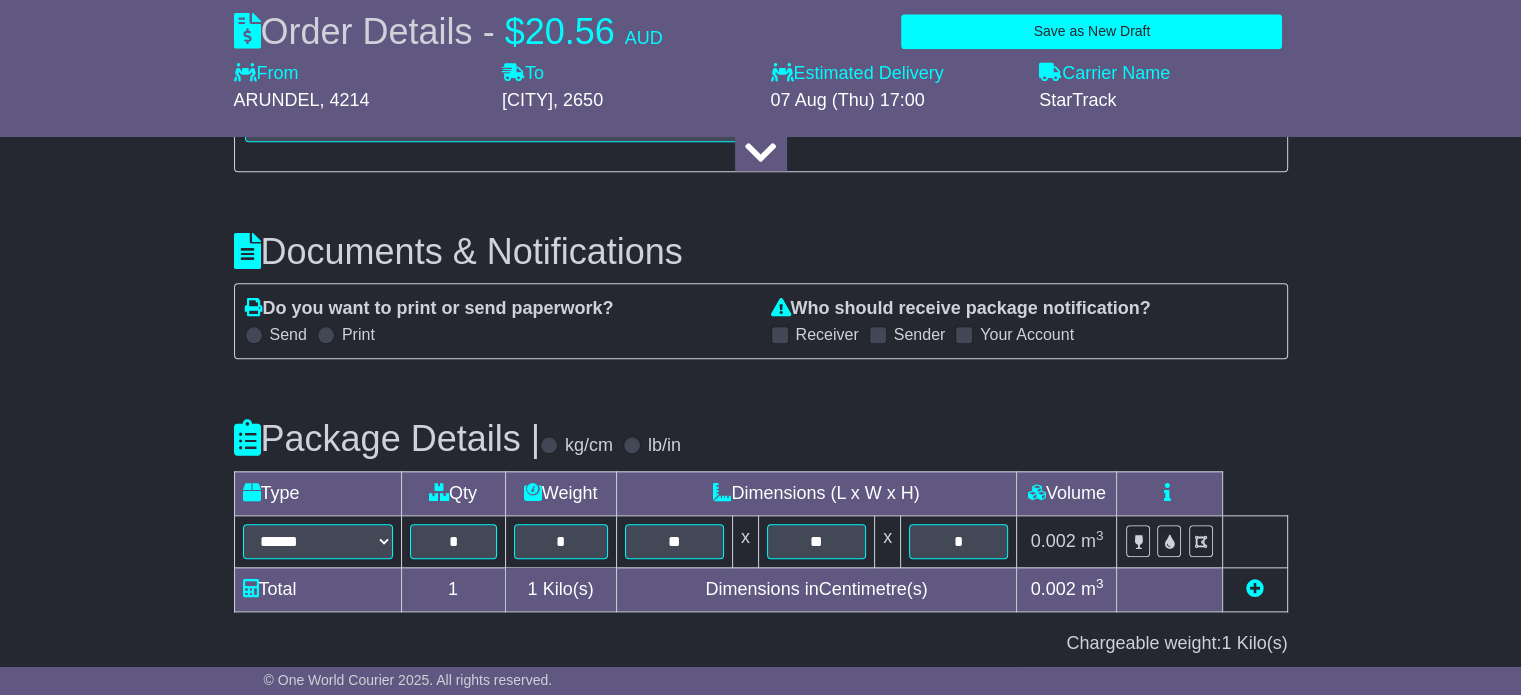 scroll, scrollTop: 2547, scrollLeft: 0, axis: vertical 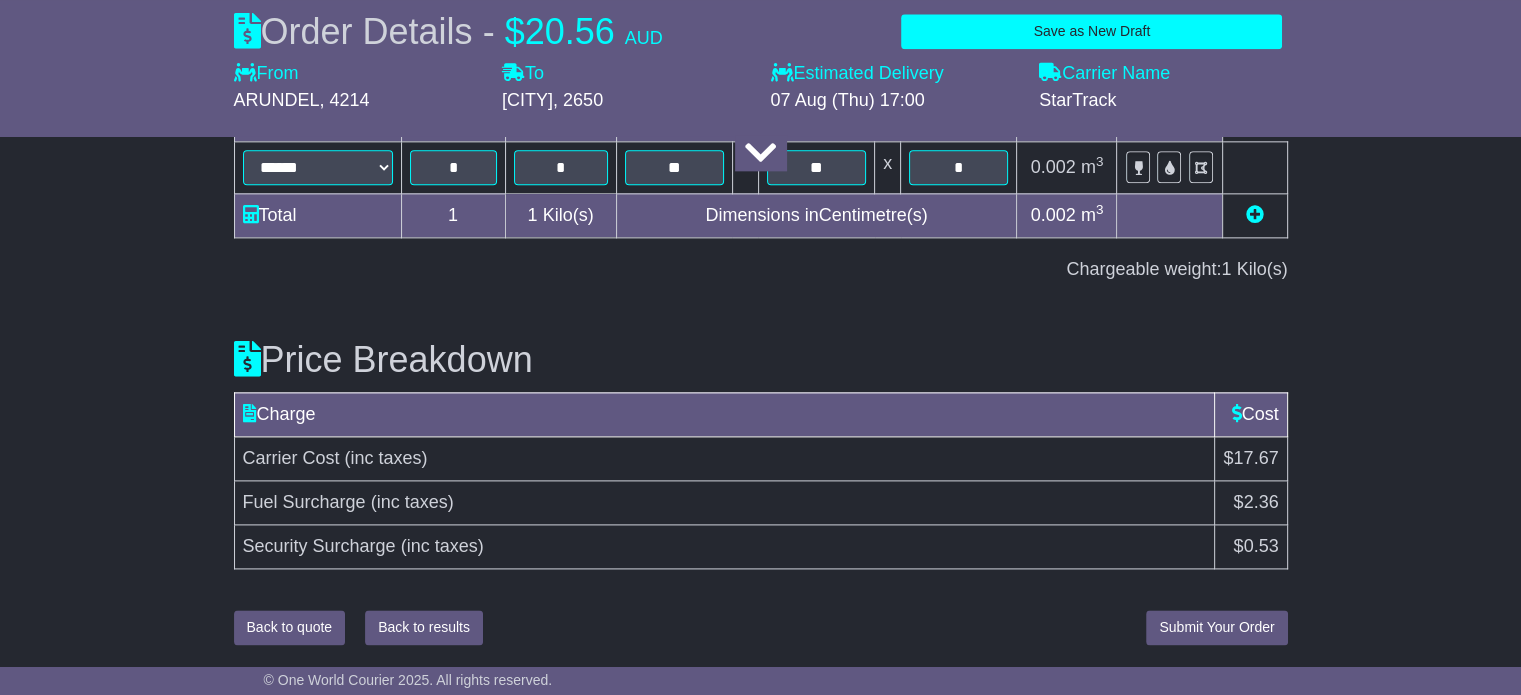 type on "**********" 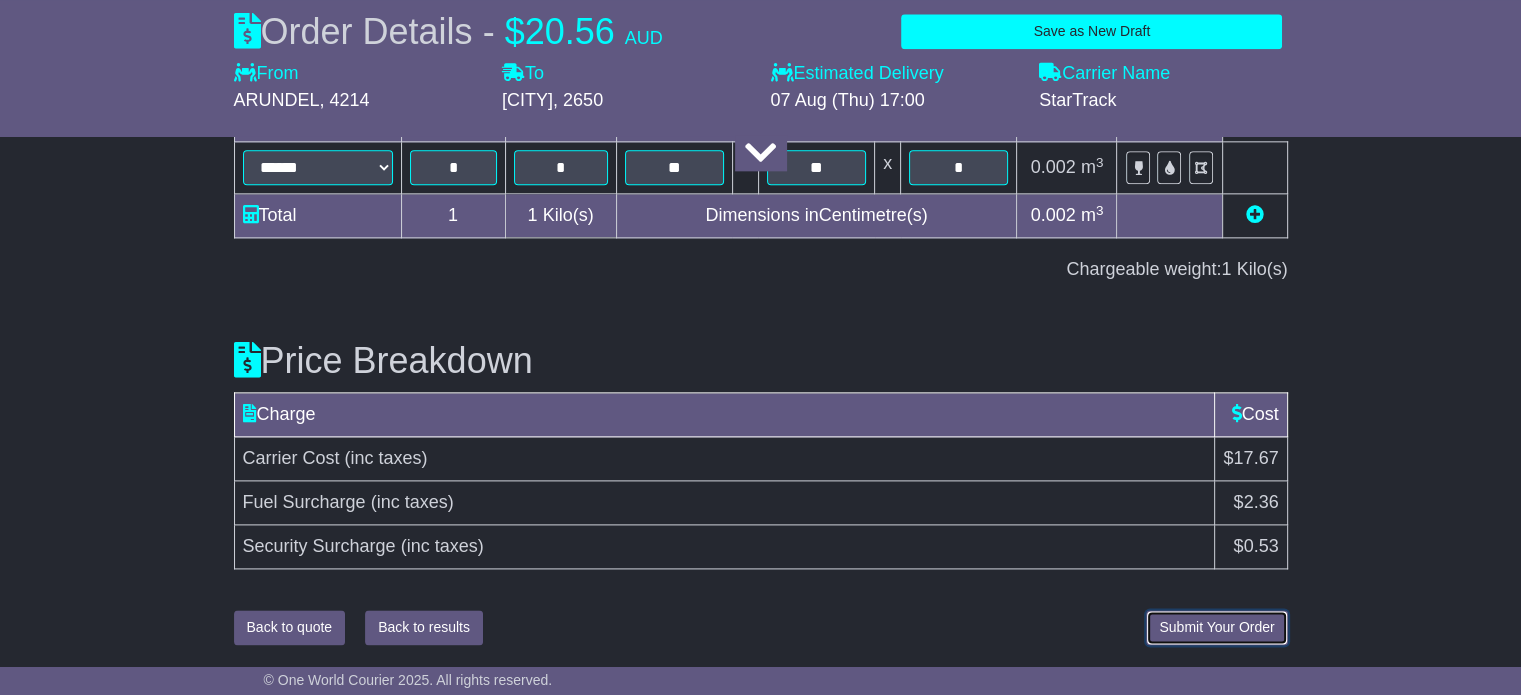 click on "Submit Your Order" at bounding box center [1216, 627] 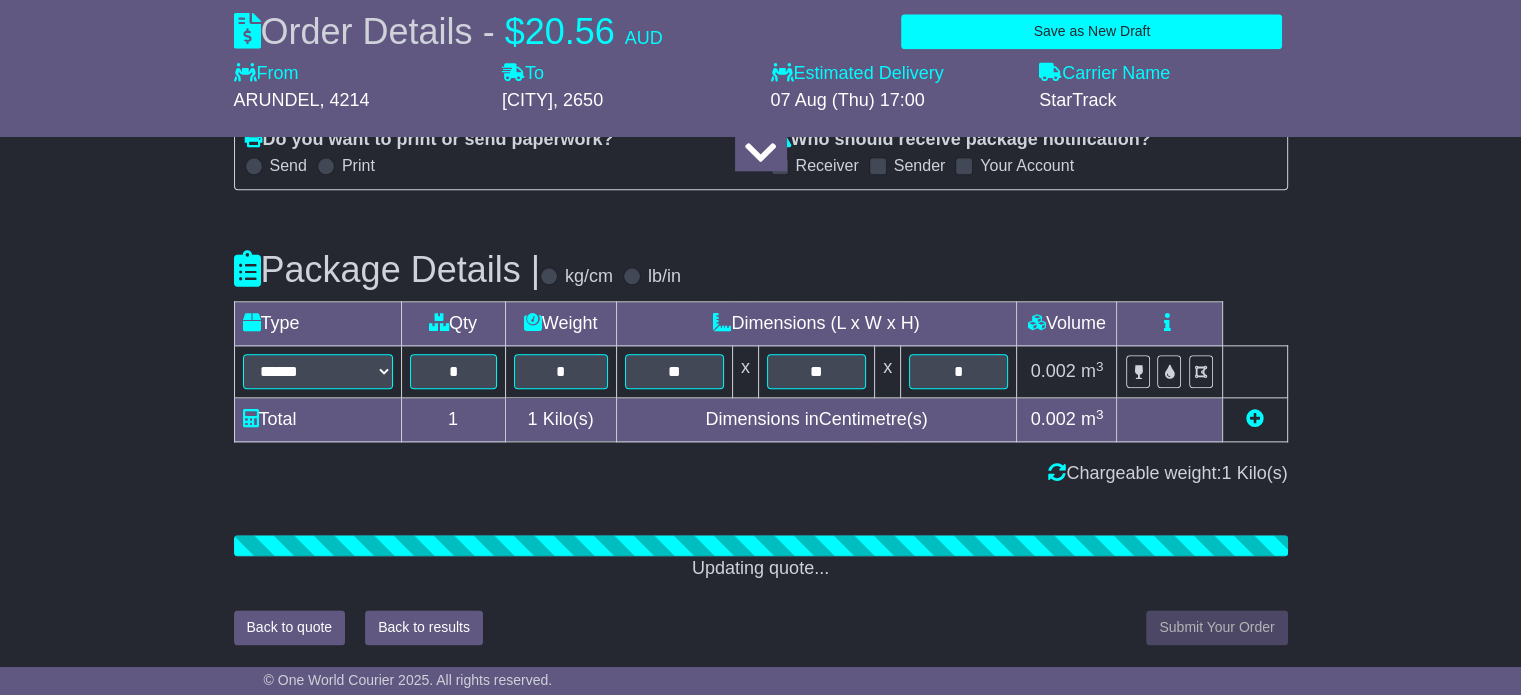 scroll, scrollTop: 2532, scrollLeft: 0, axis: vertical 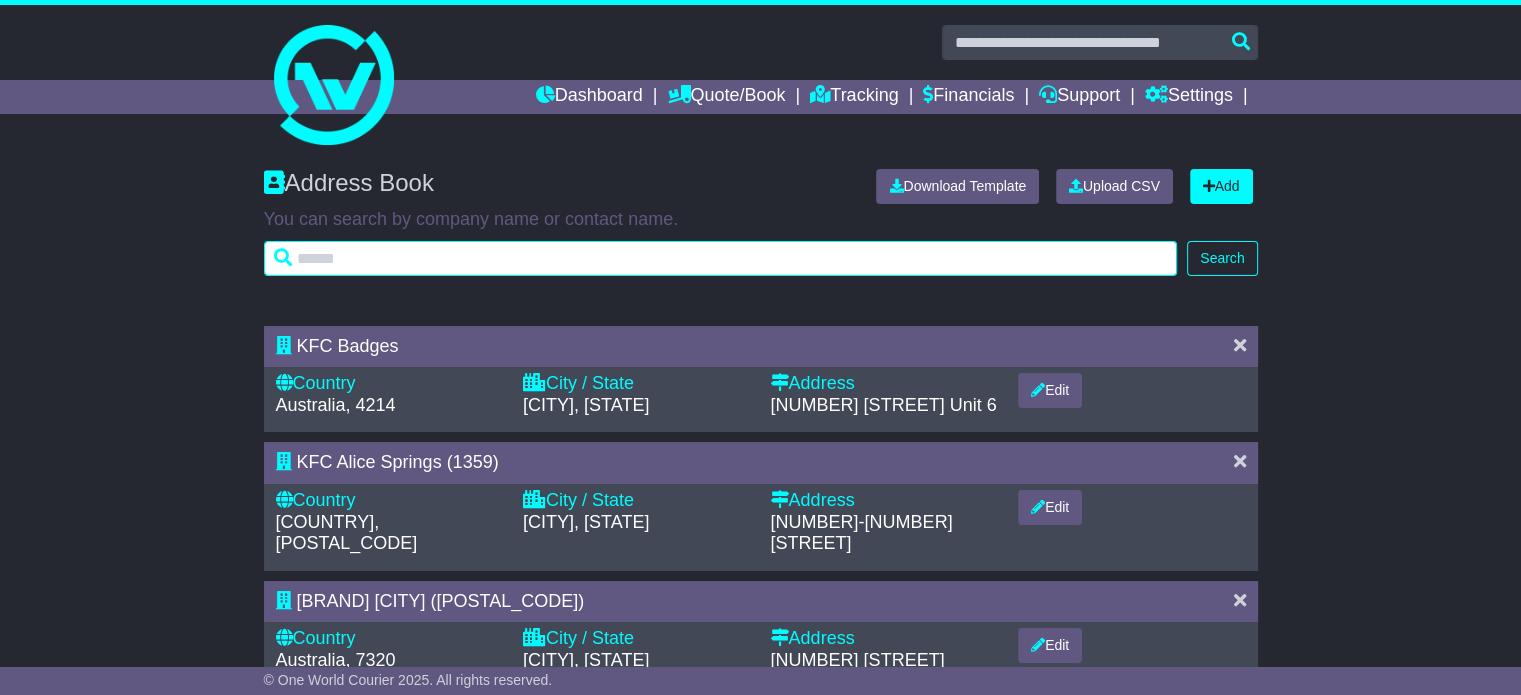 click at bounding box center [721, 258] 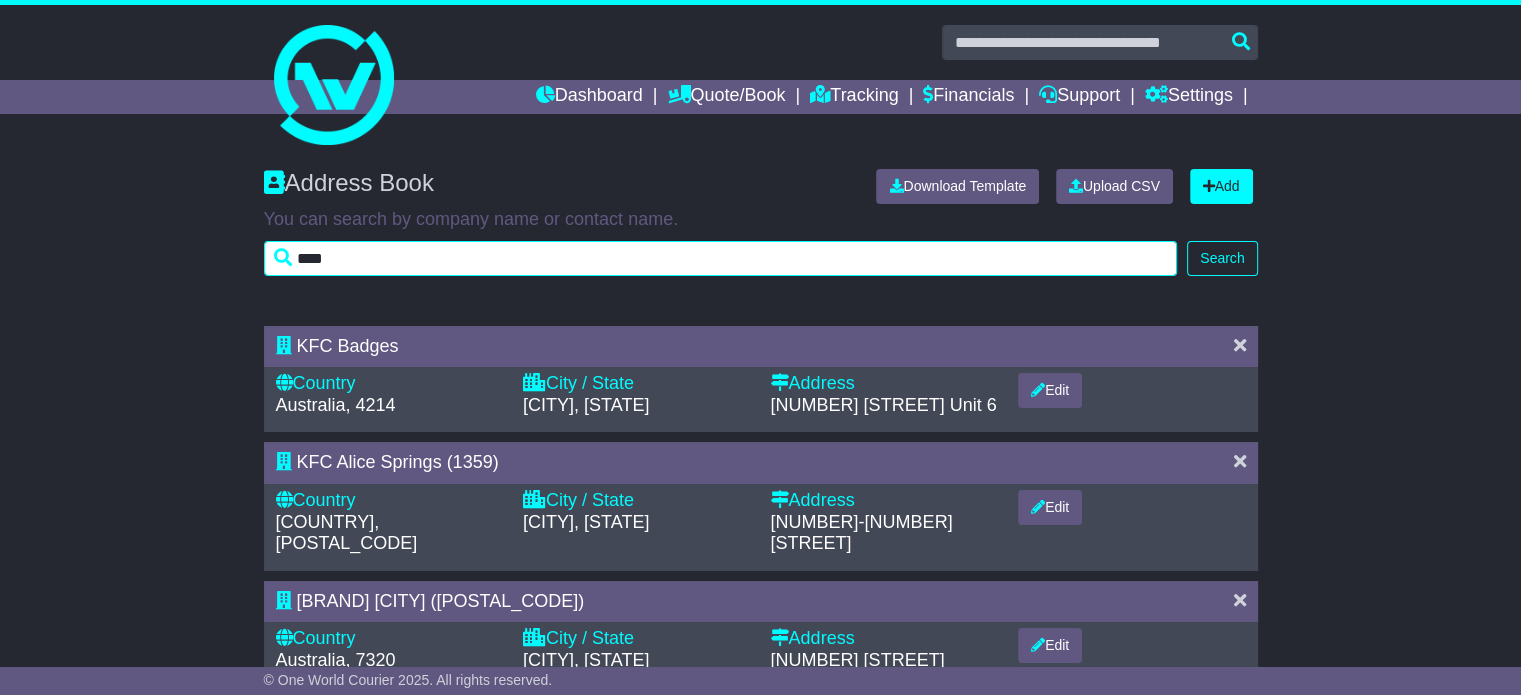 type on "****" 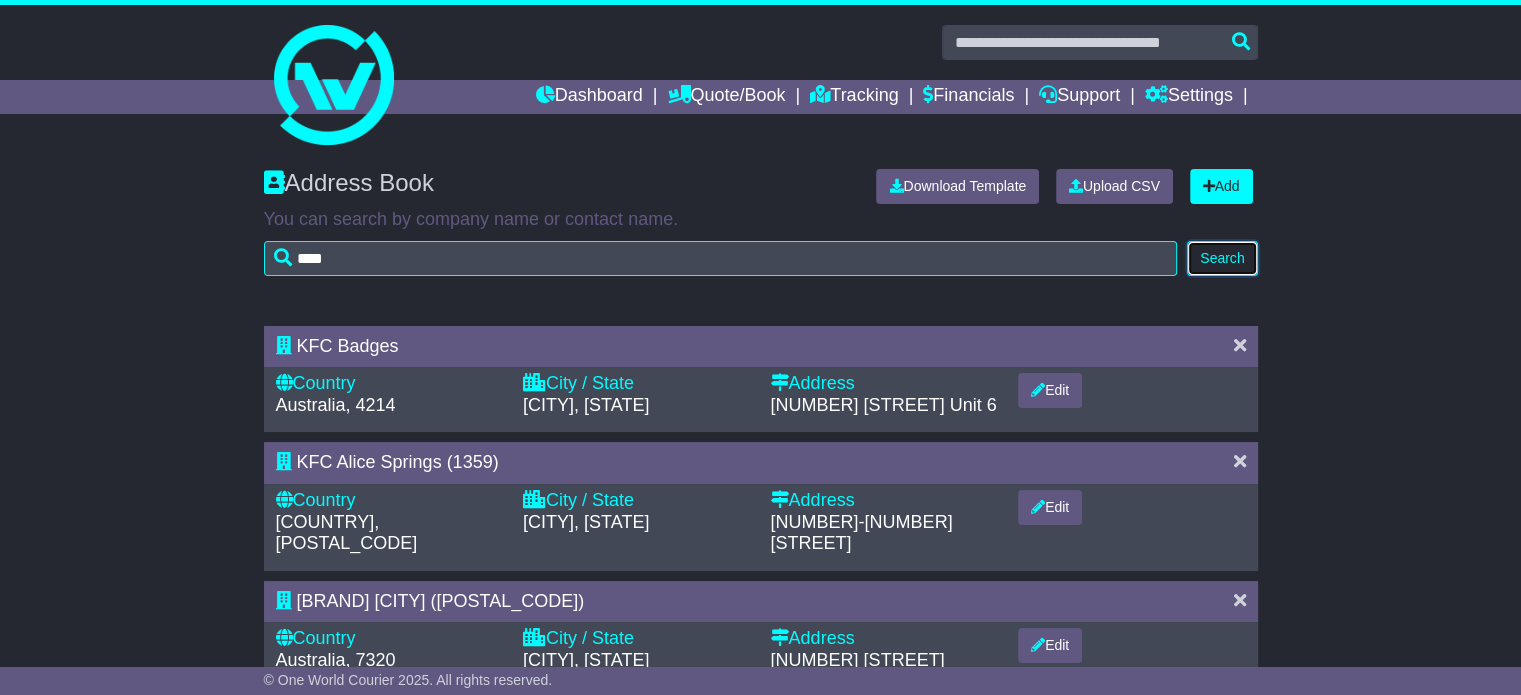 click on "Search" at bounding box center (1222, 258) 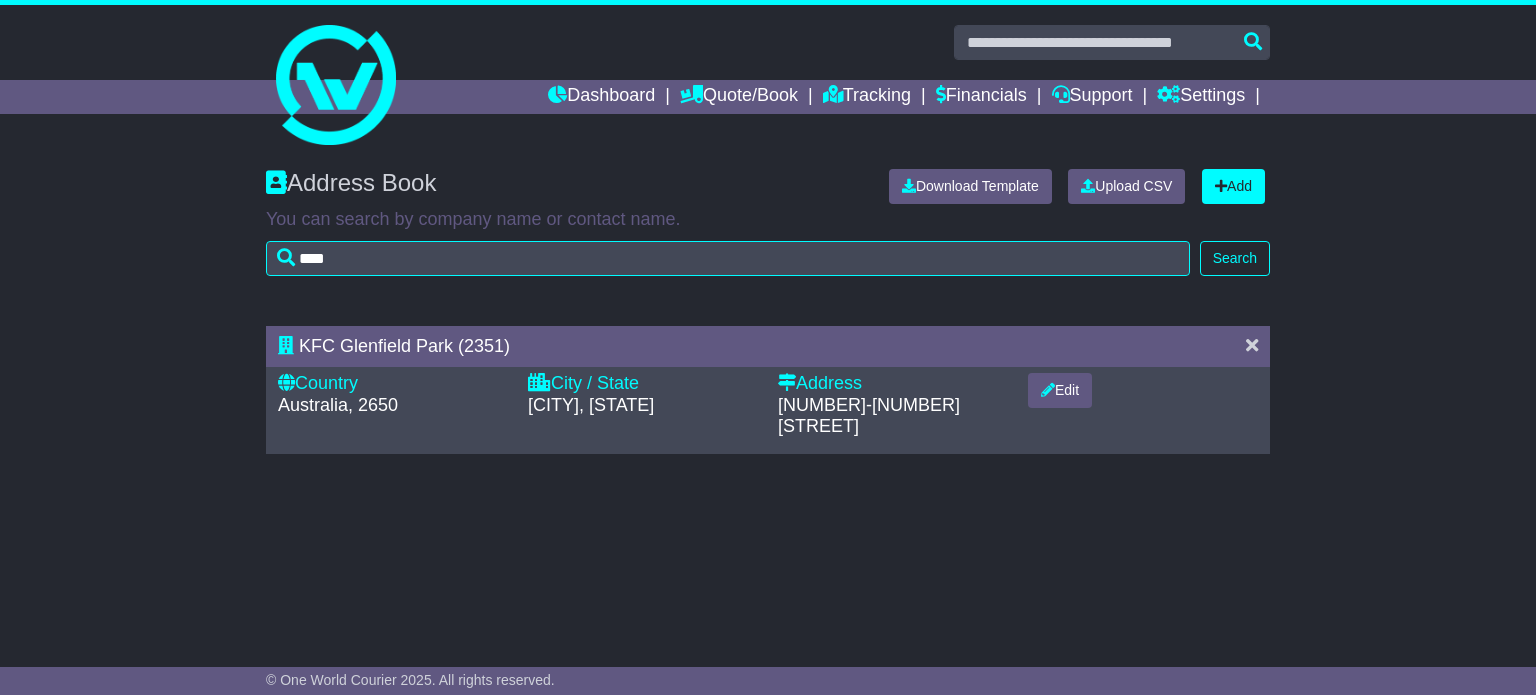 click on "KFC Glenfield Park (2351)" at bounding box center (404, 346) 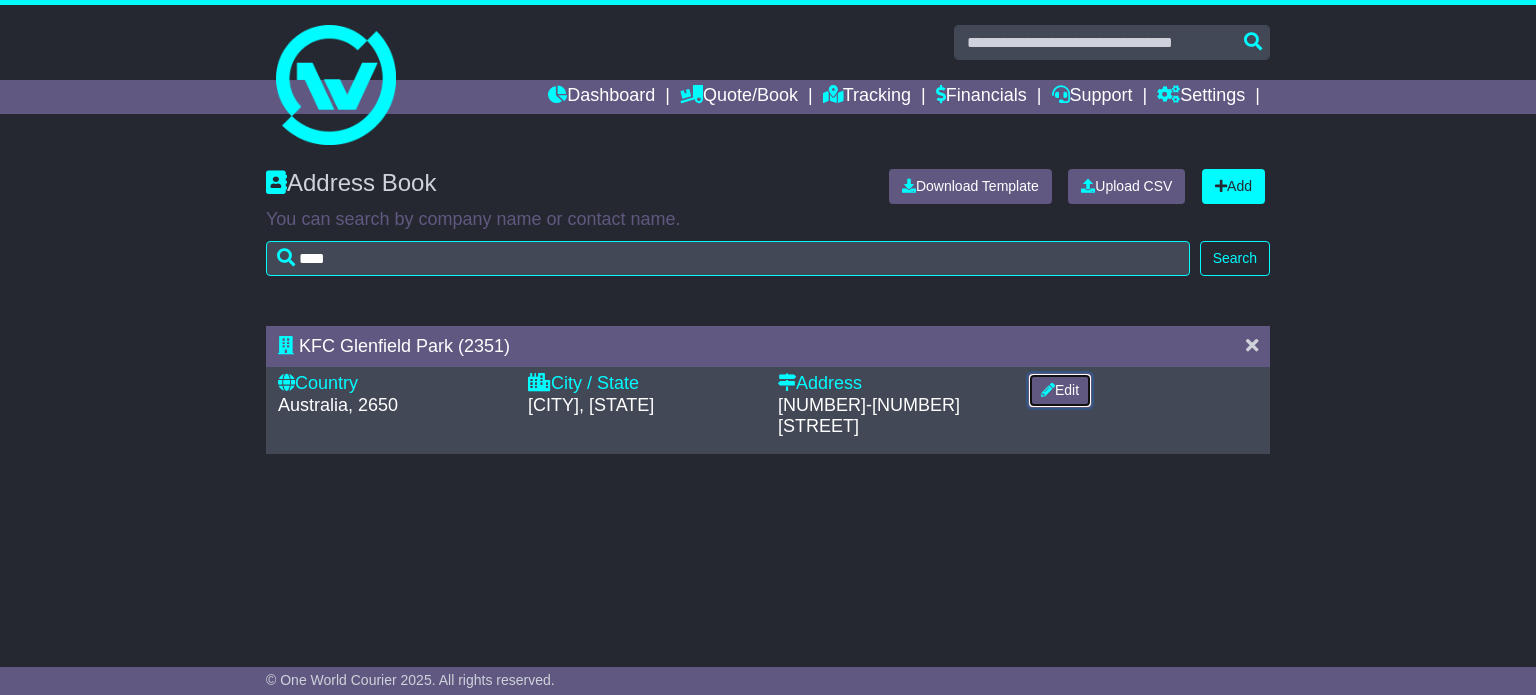 click on "Edit" at bounding box center [1060, 390] 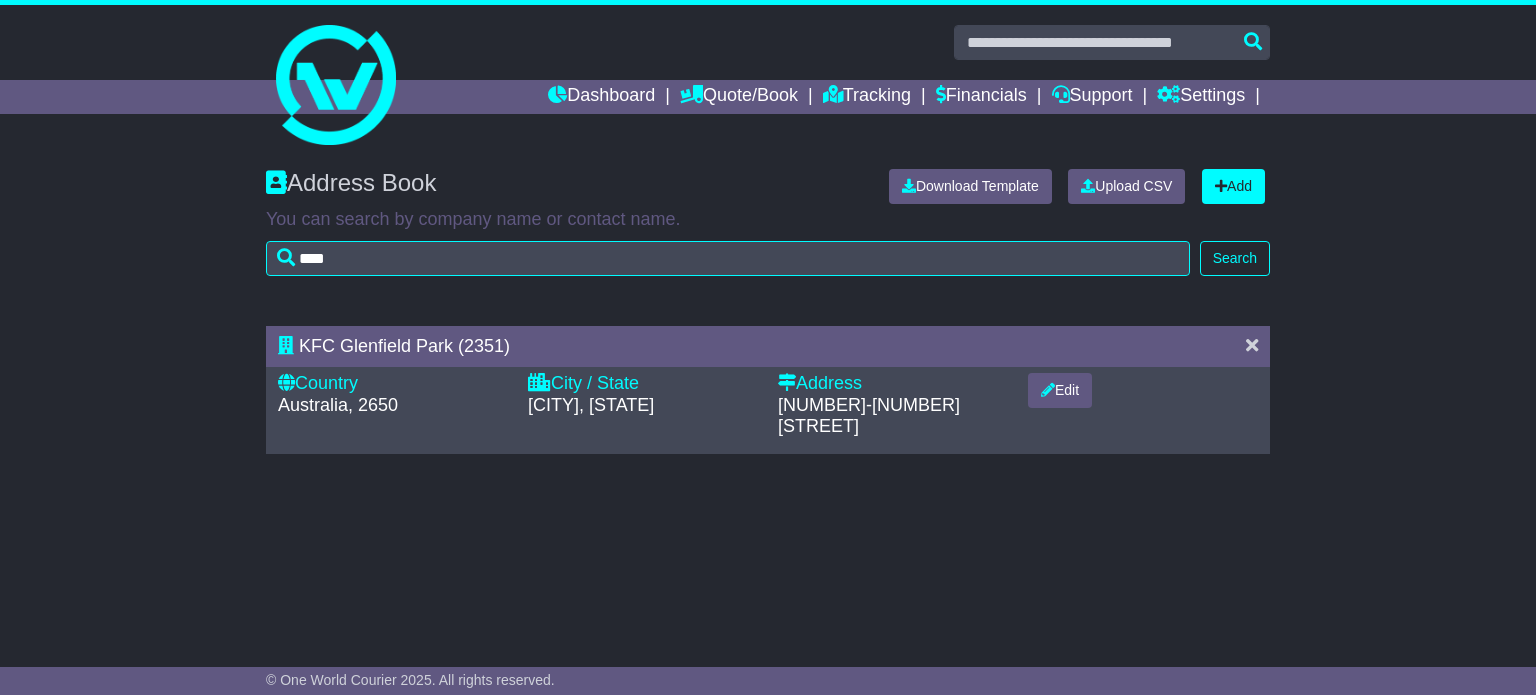 select on "**" 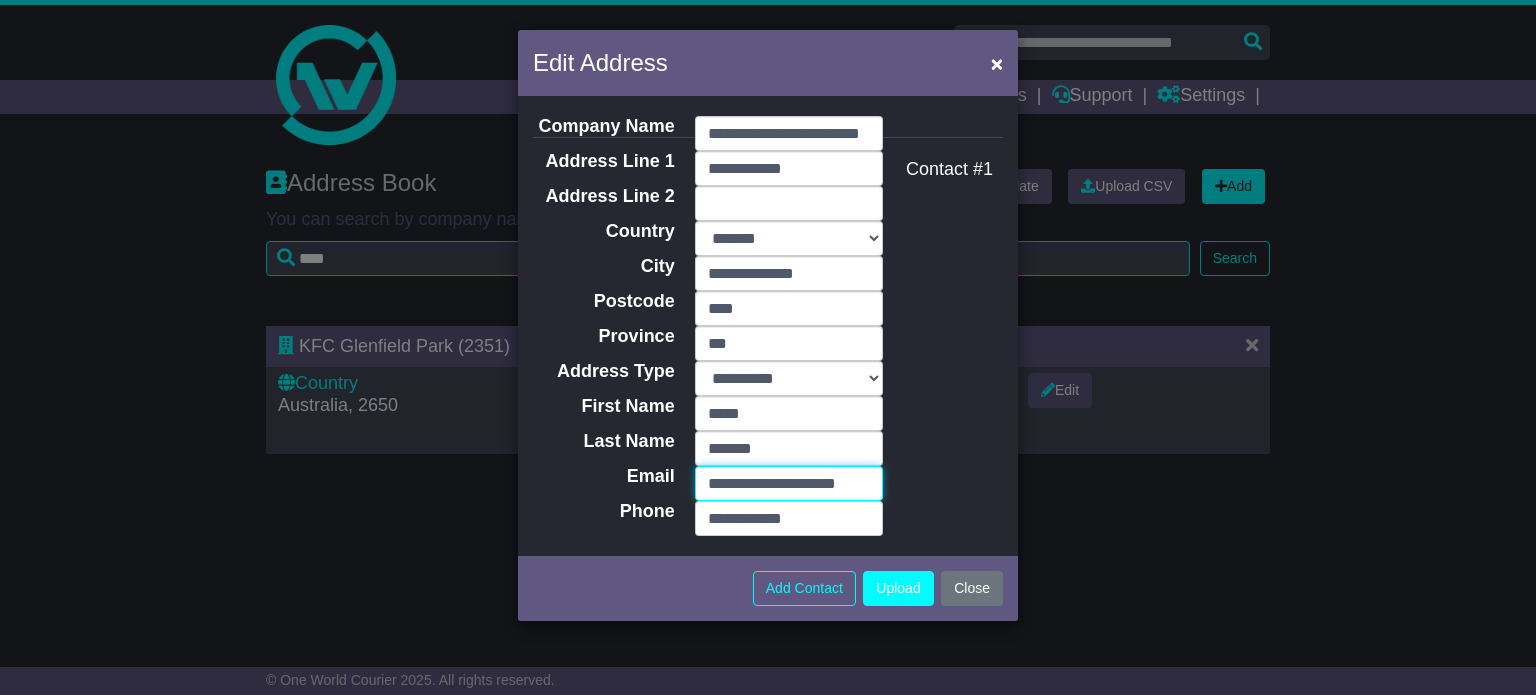 click on "**********" at bounding box center [789, 483] 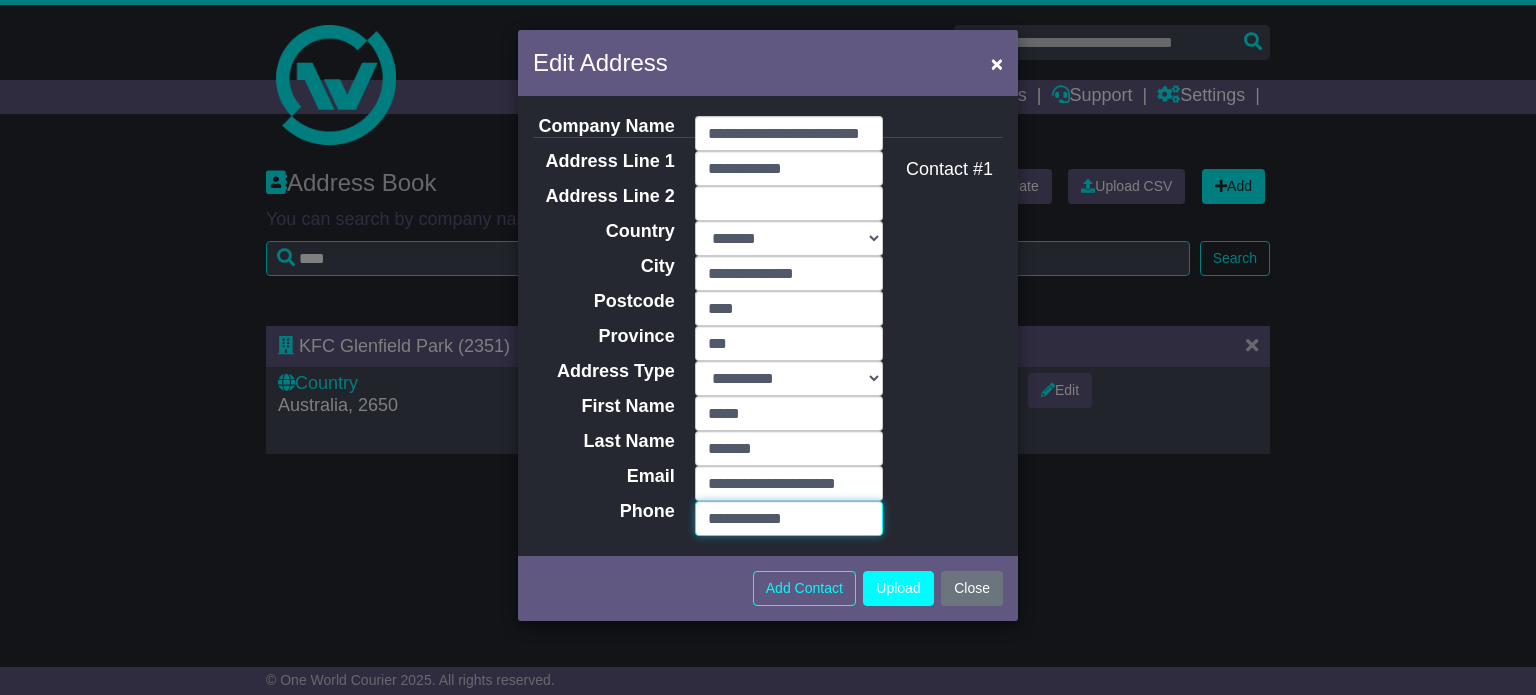click on "**********" at bounding box center (789, 518) 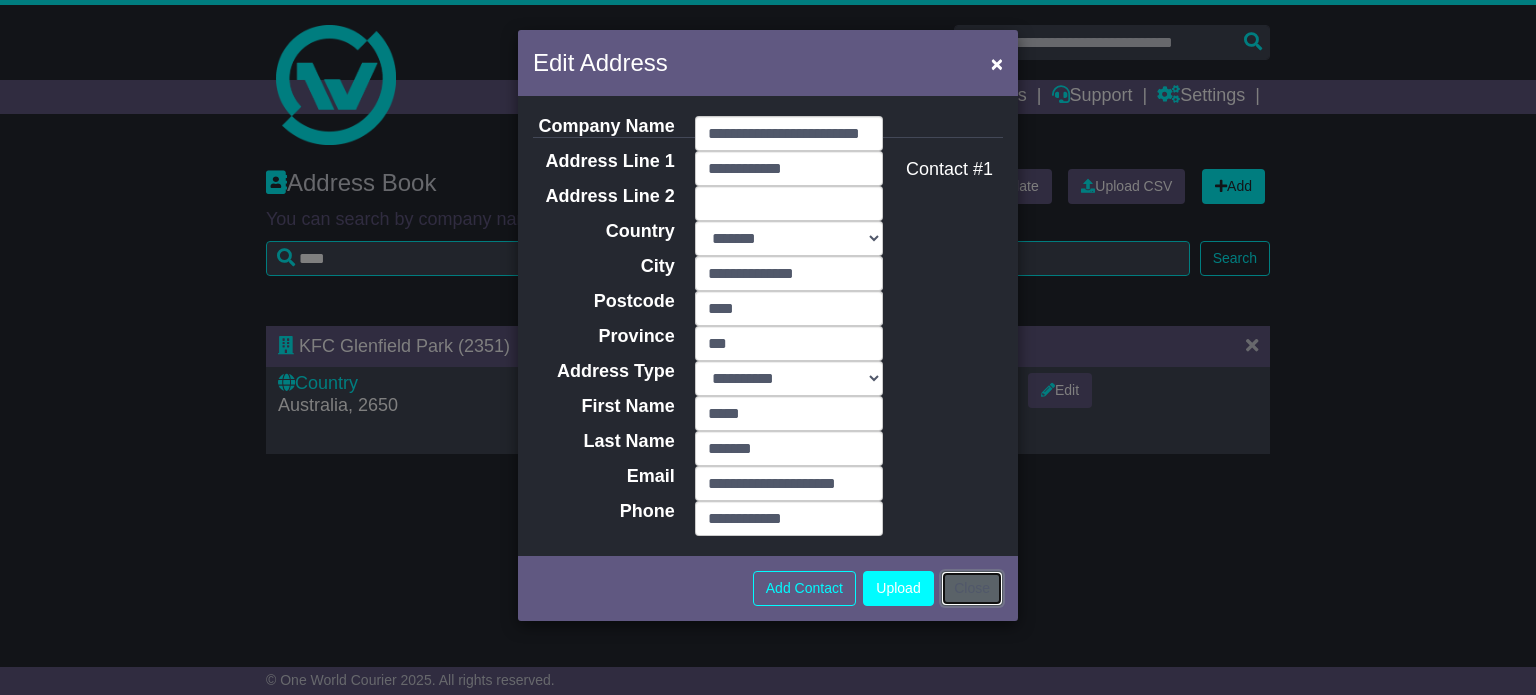 click on "Close" at bounding box center (972, 588) 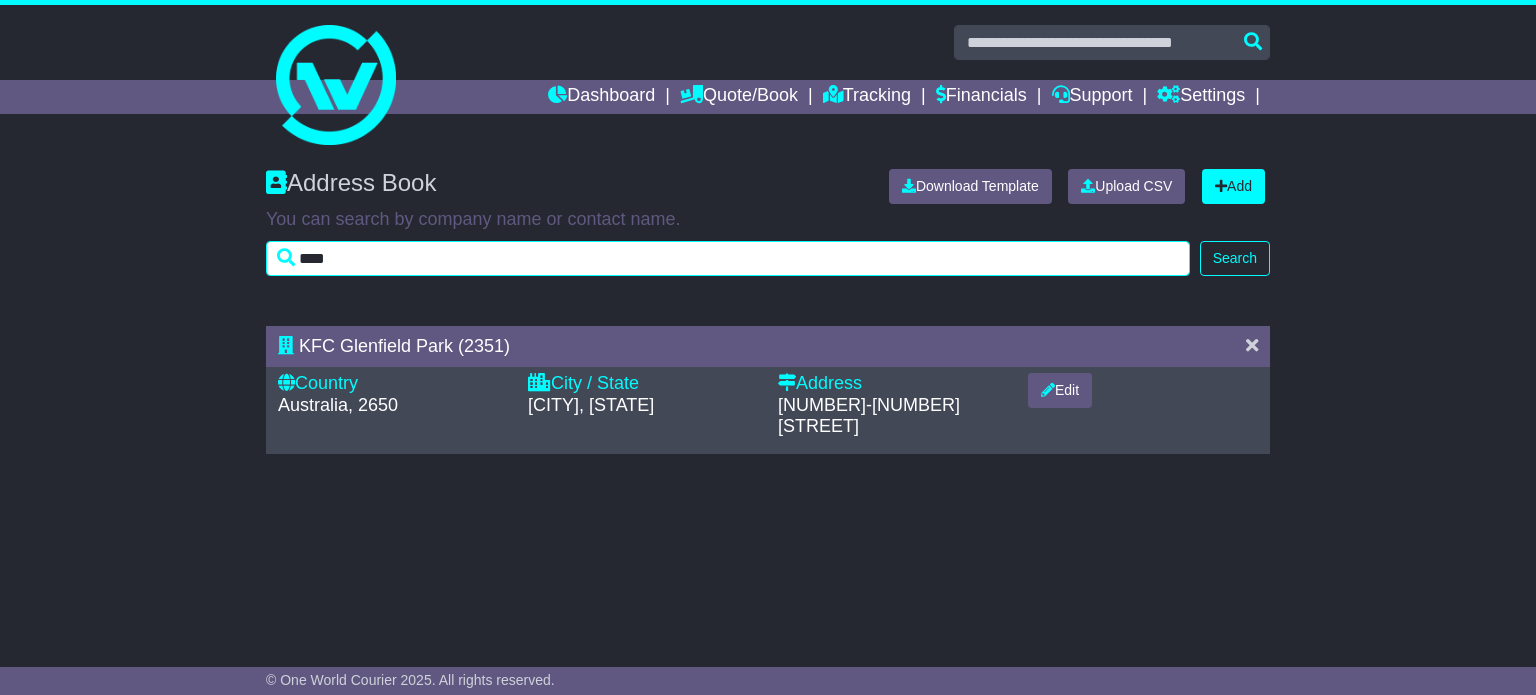 drag, startPoint x: 410, startPoint y: 262, endPoint x: 118, endPoint y: 283, distance: 292.75415 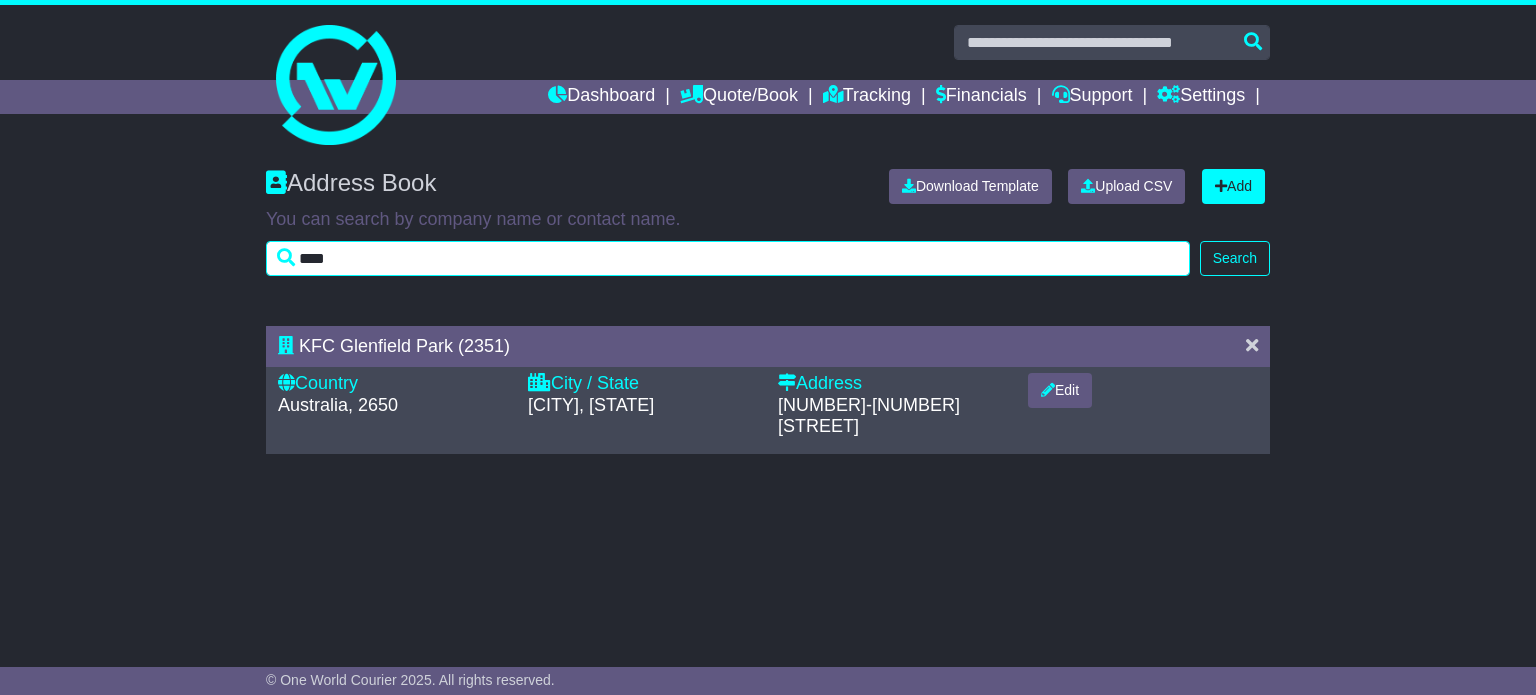 type on "****" 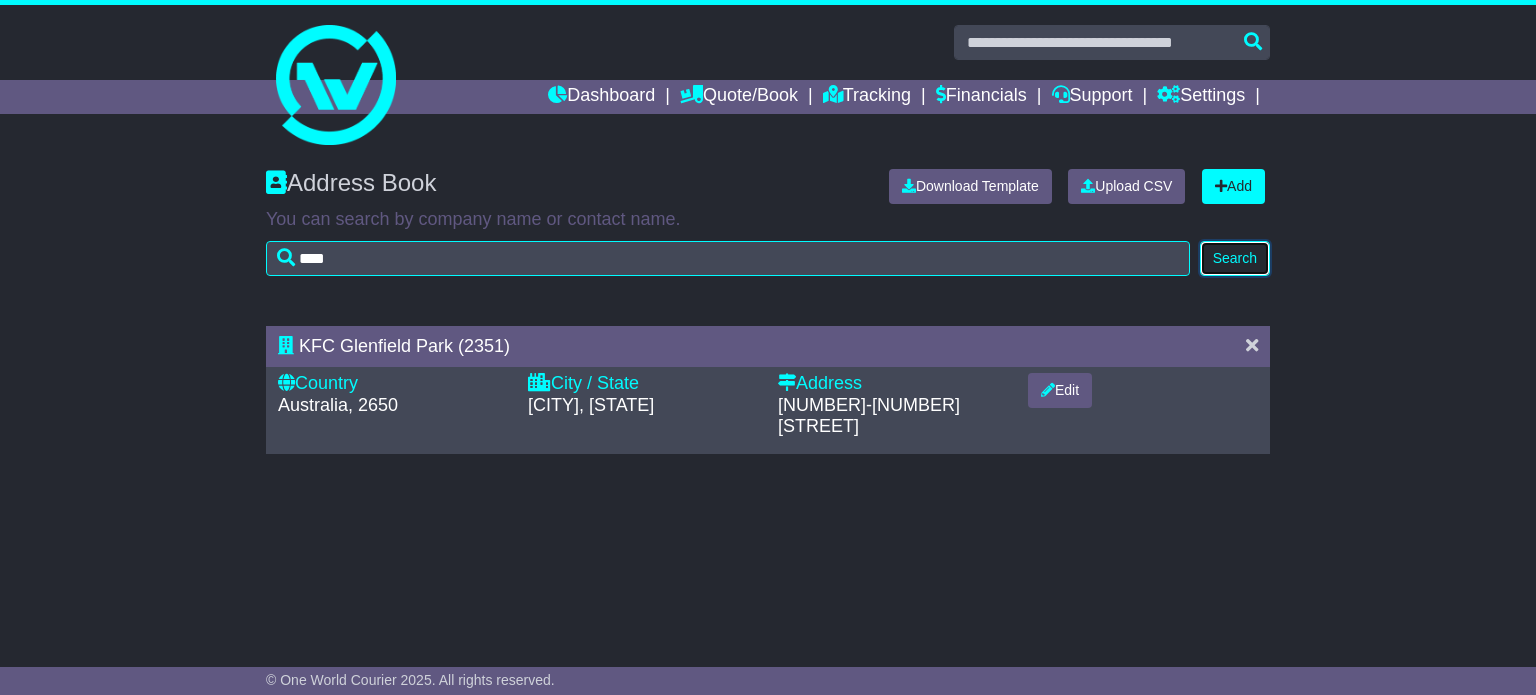 click on "Search" at bounding box center [1235, 258] 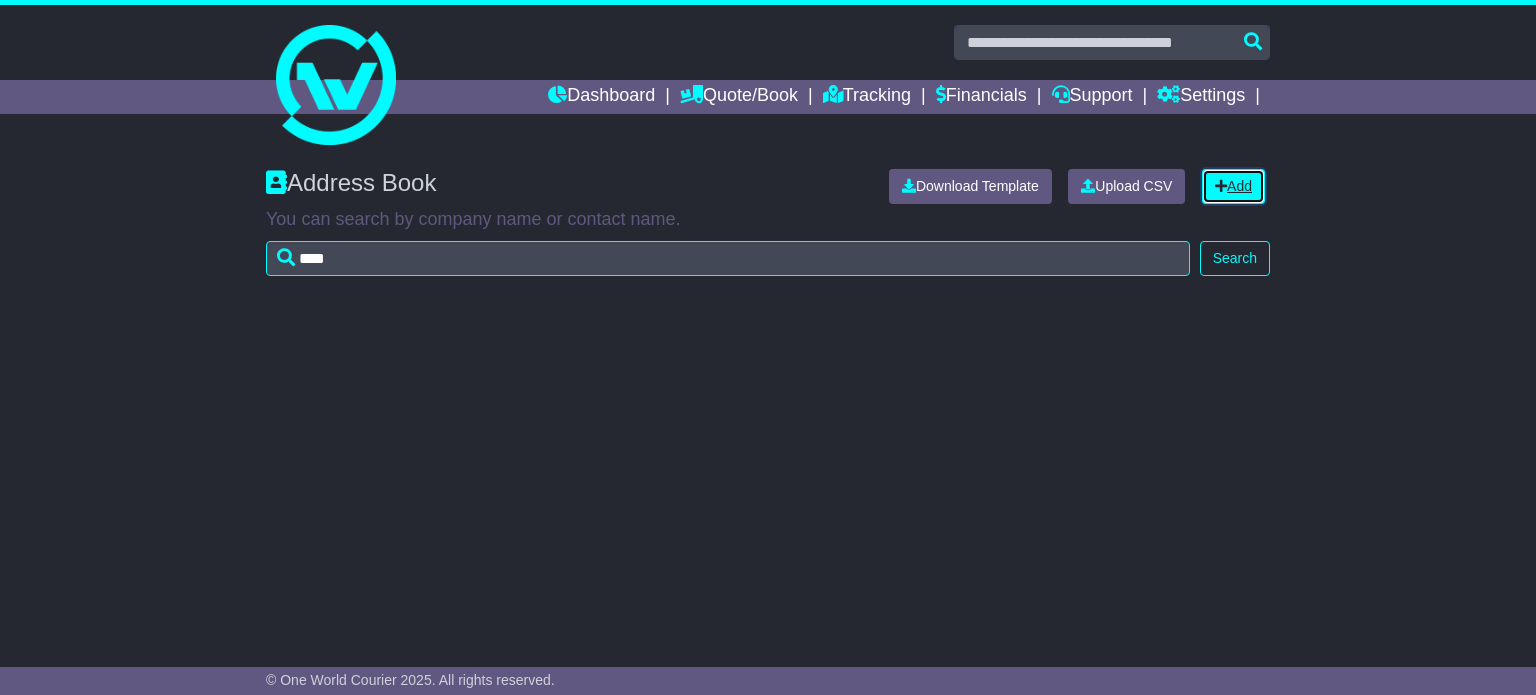 click on "Add" at bounding box center [1233, 186] 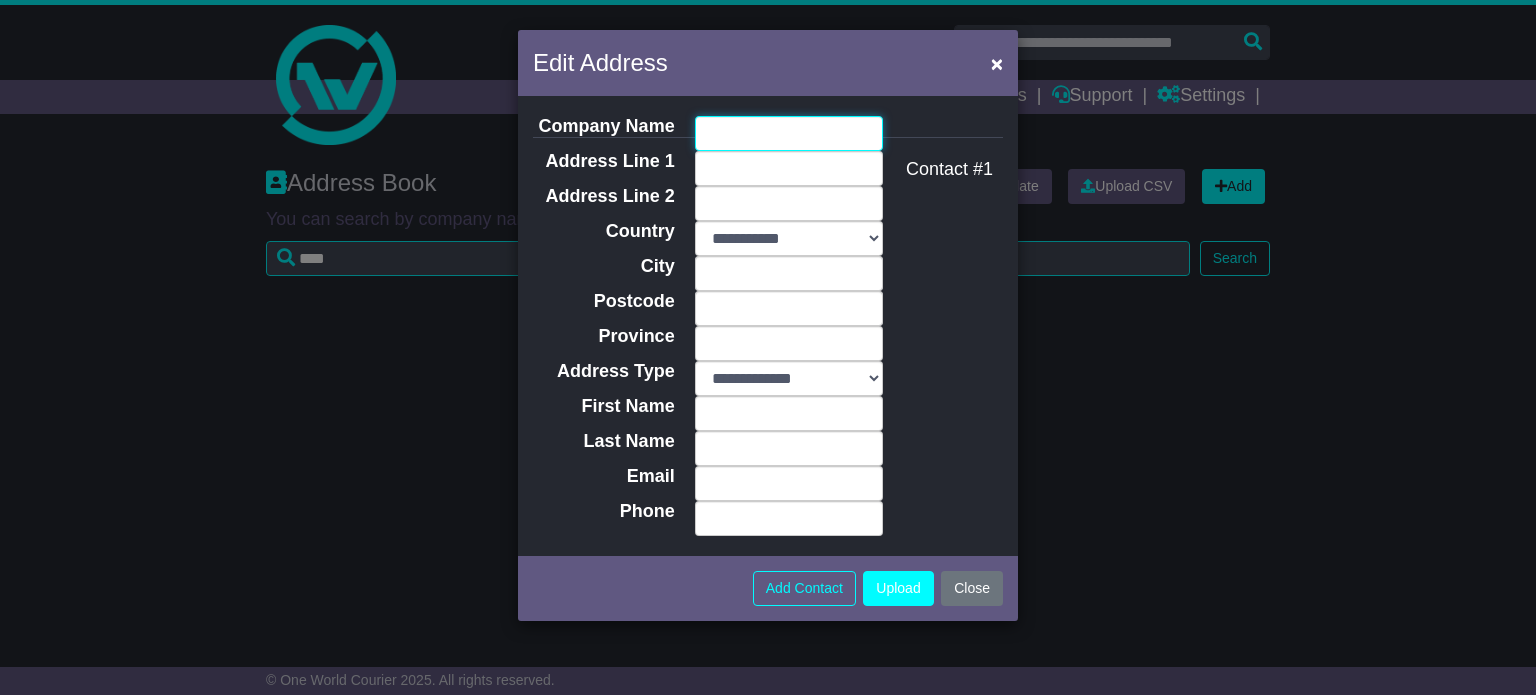click on "Company Name" at bounding box center [789, 133] 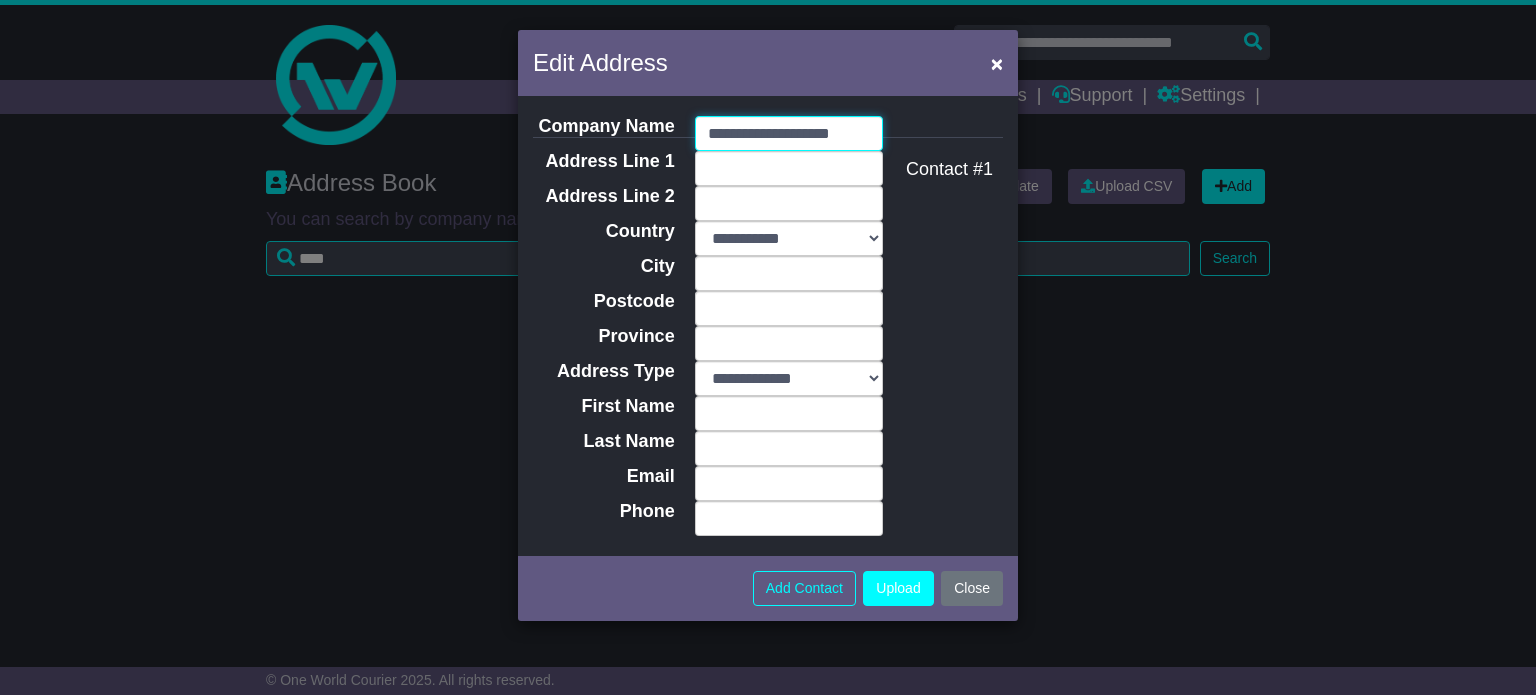 type on "**********" 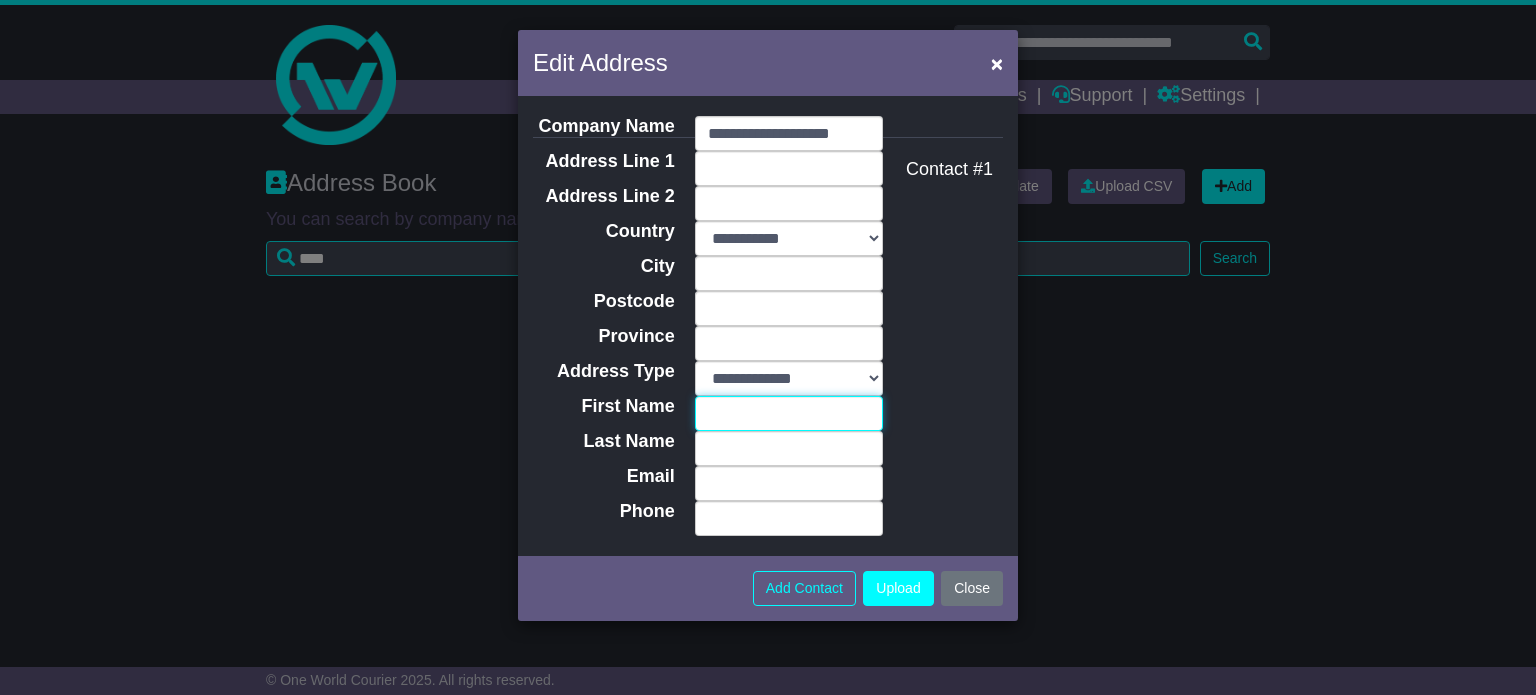 click on "First Name" at bounding box center [789, 413] 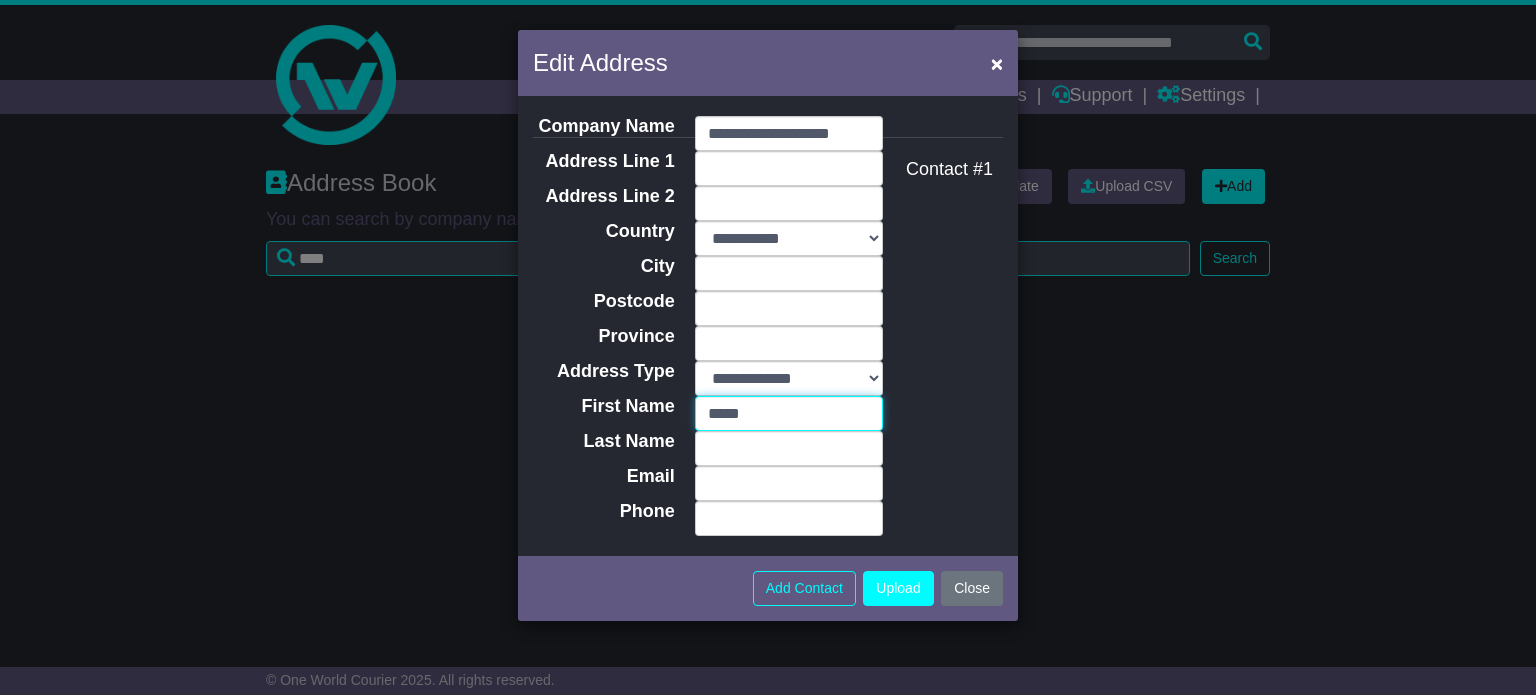 type on "*****" 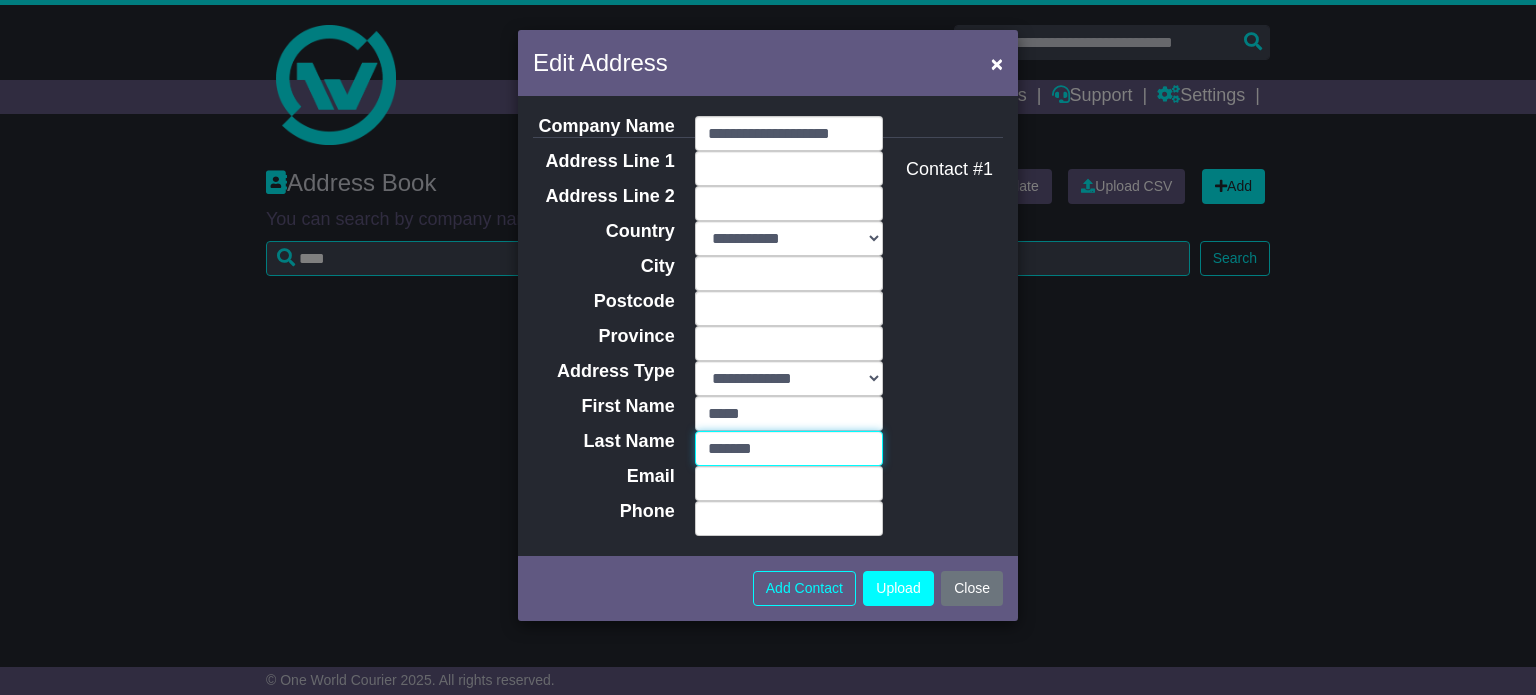type on "*******" 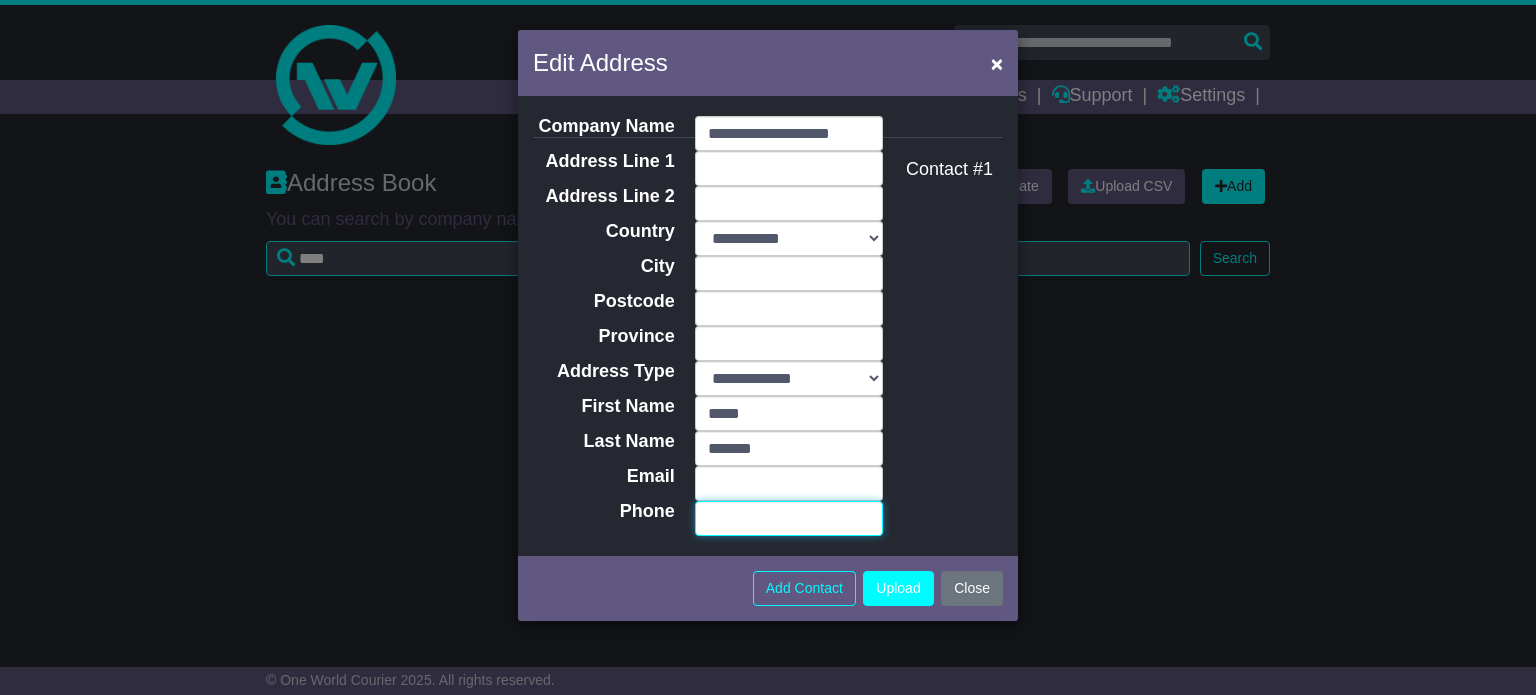 click on "Phone" at bounding box center [789, 518] 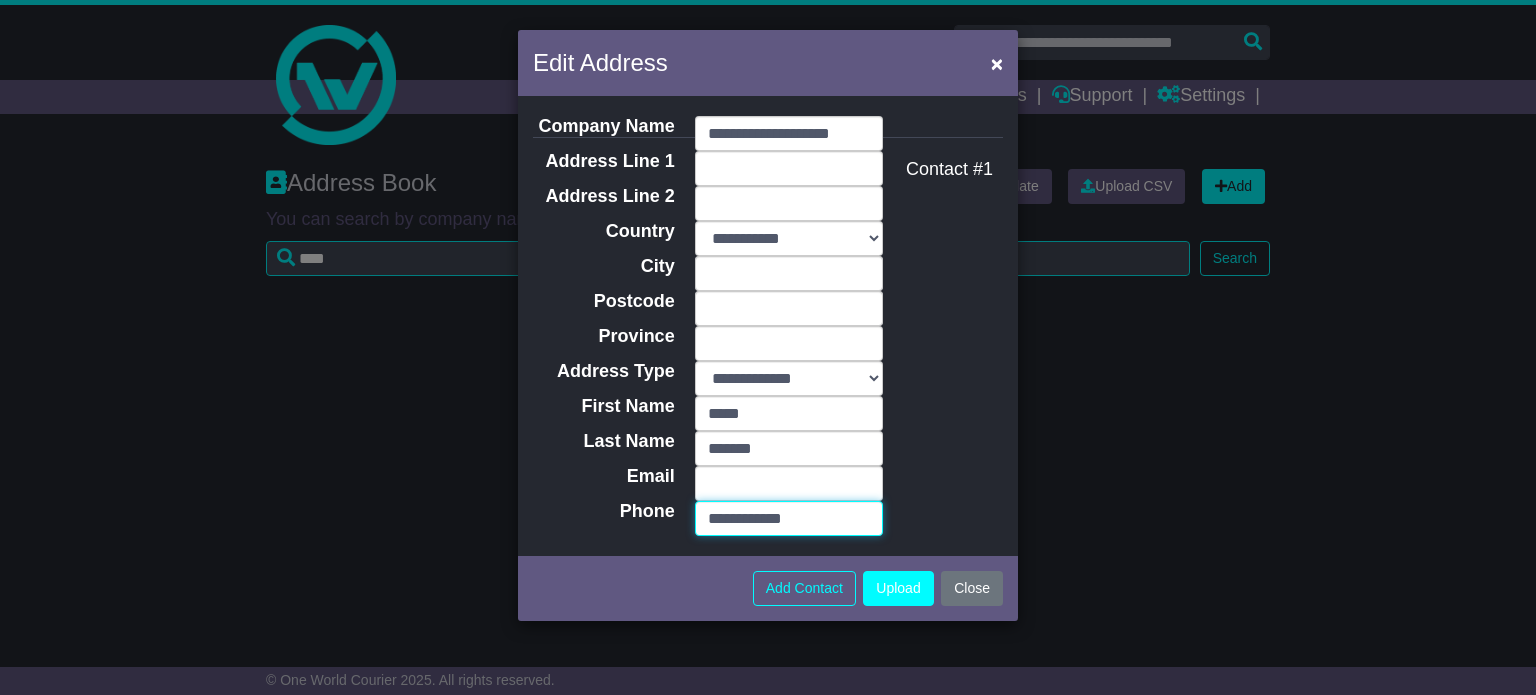 type on "**********" 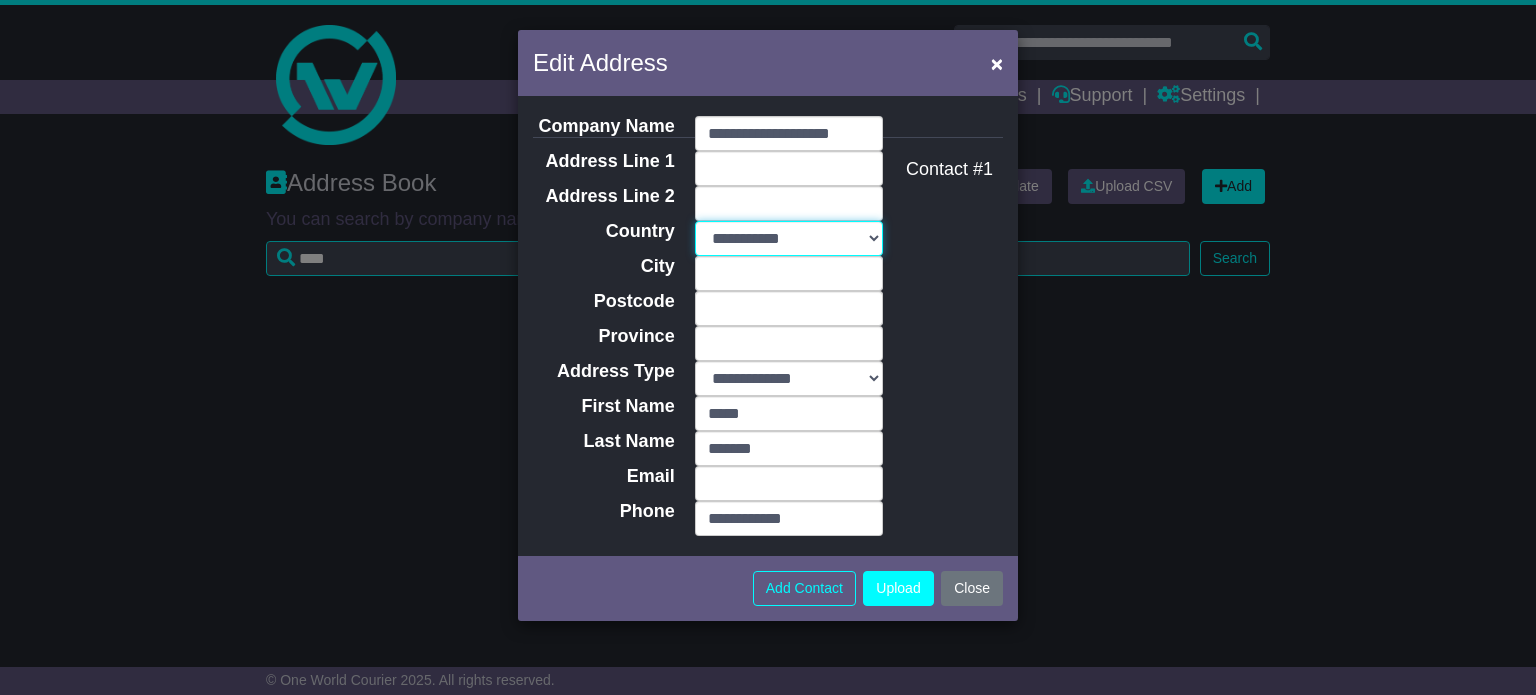 click on "**********" at bounding box center [789, 238] 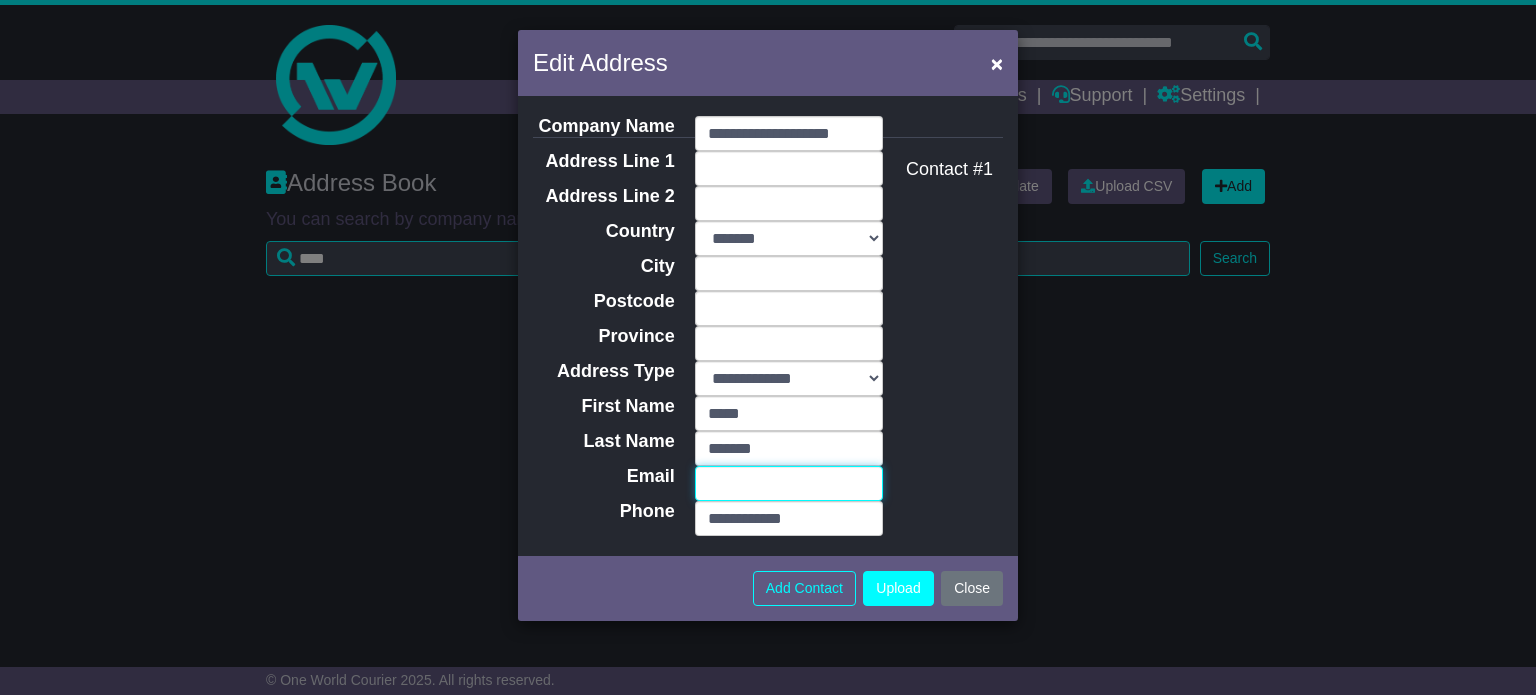 click on "Email" at bounding box center [789, 483] 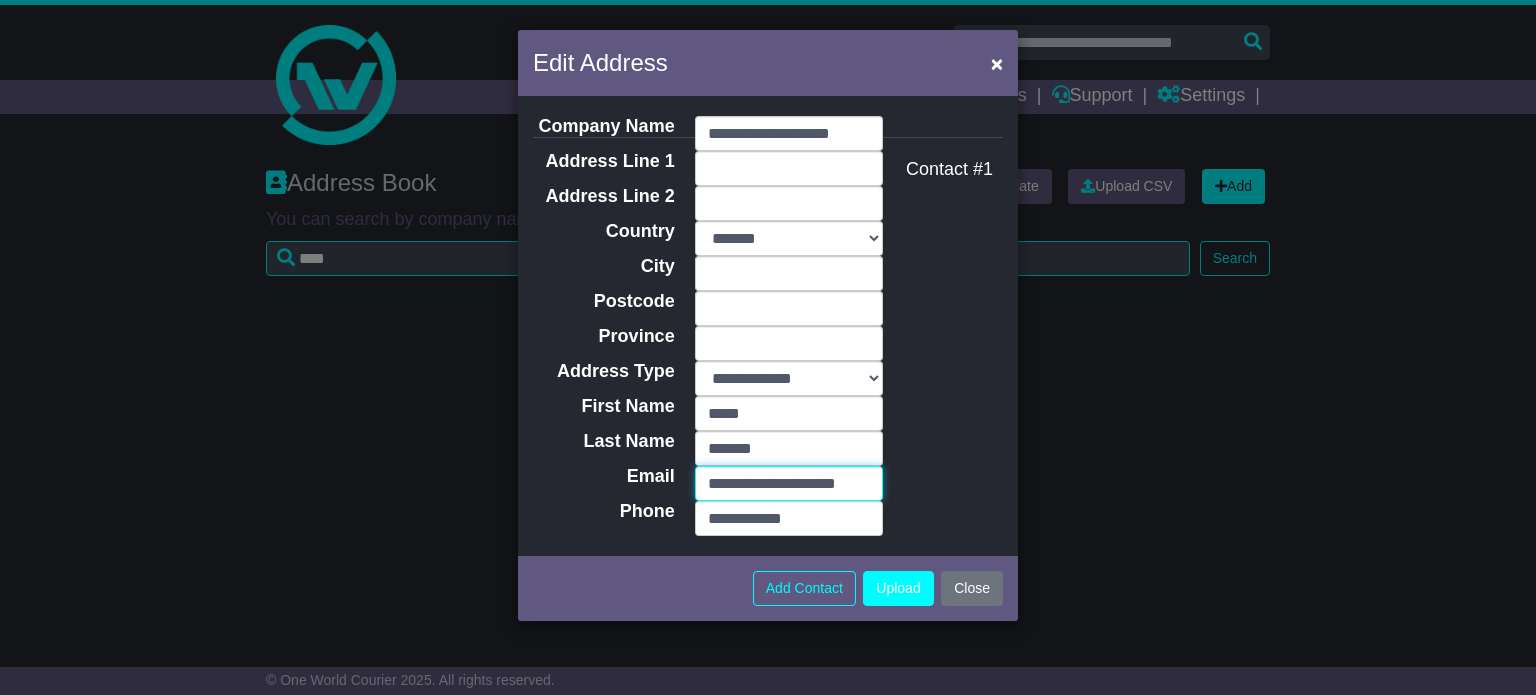 scroll, scrollTop: 0, scrollLeft: 7, axis: horizontal 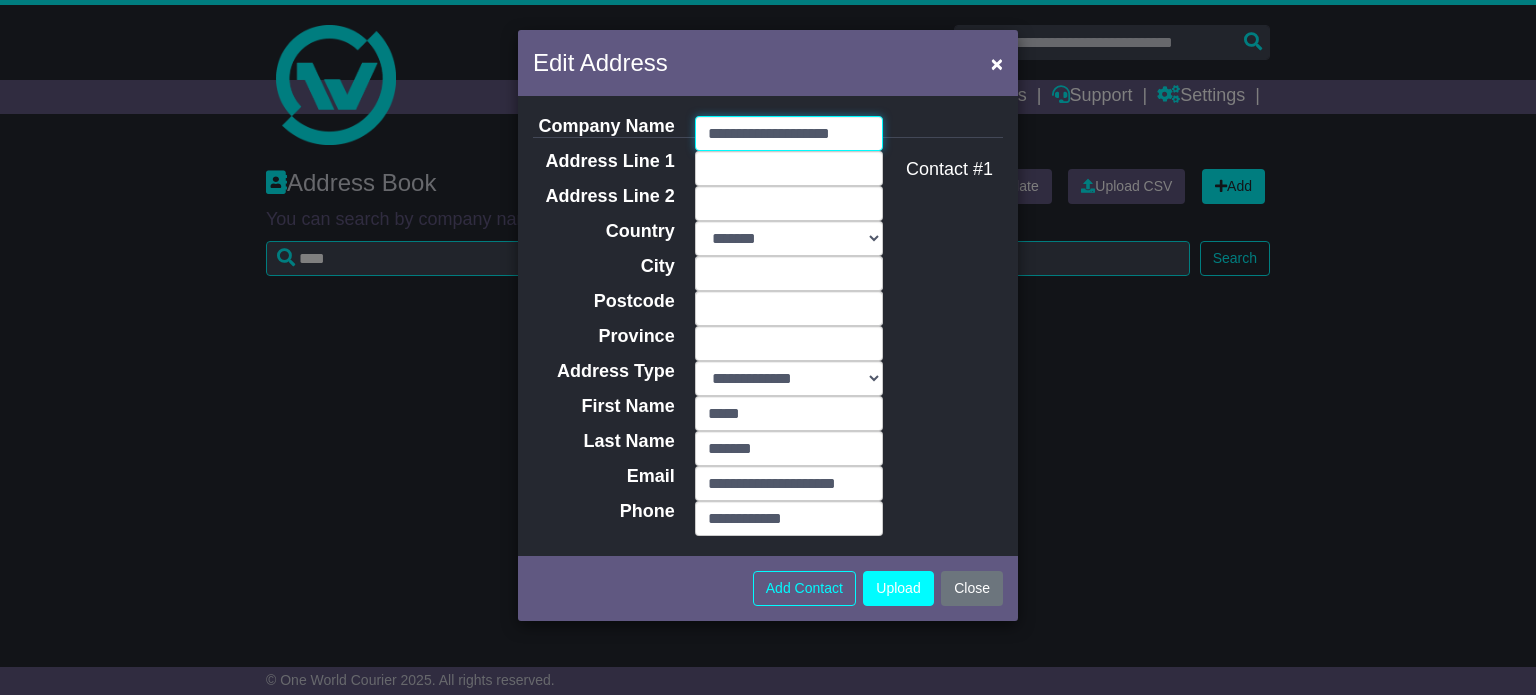 click on "**********" at bounding box center (789, 133) 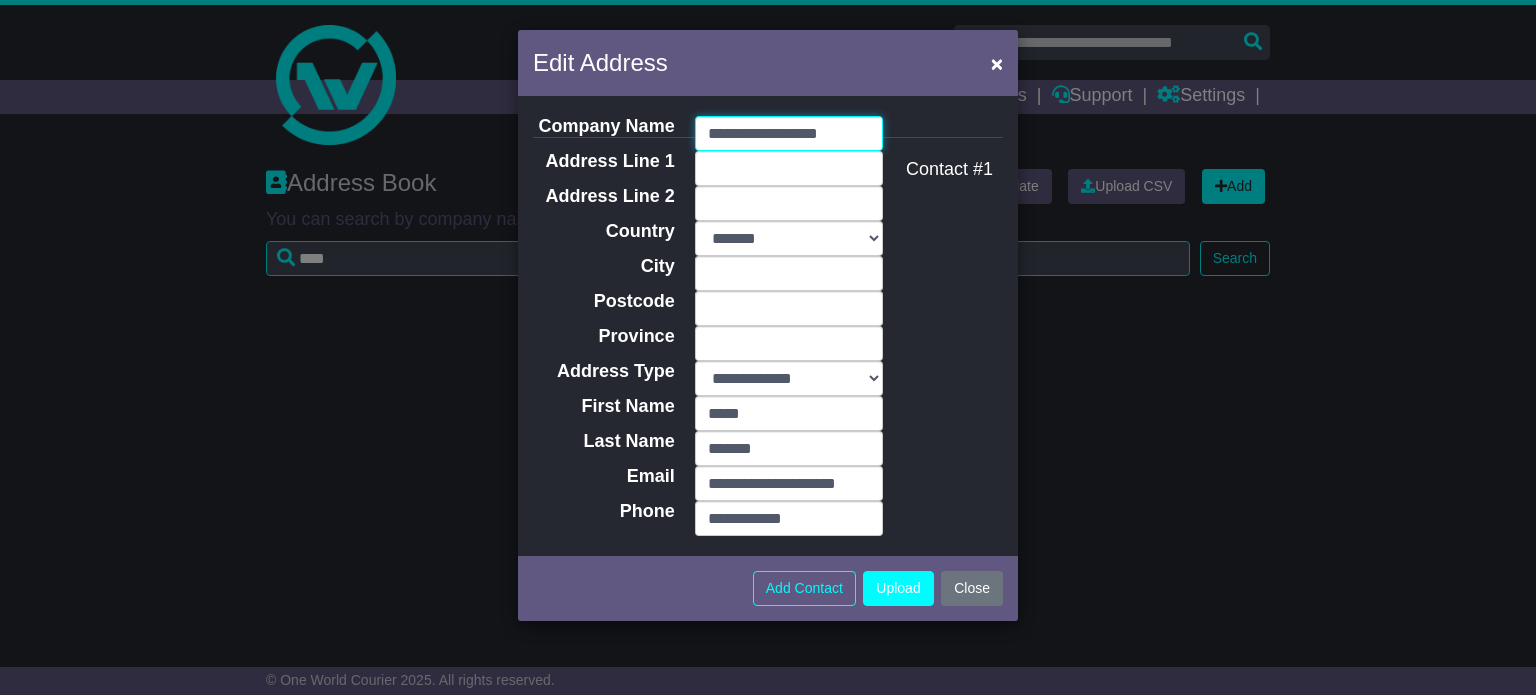 type on "**********" 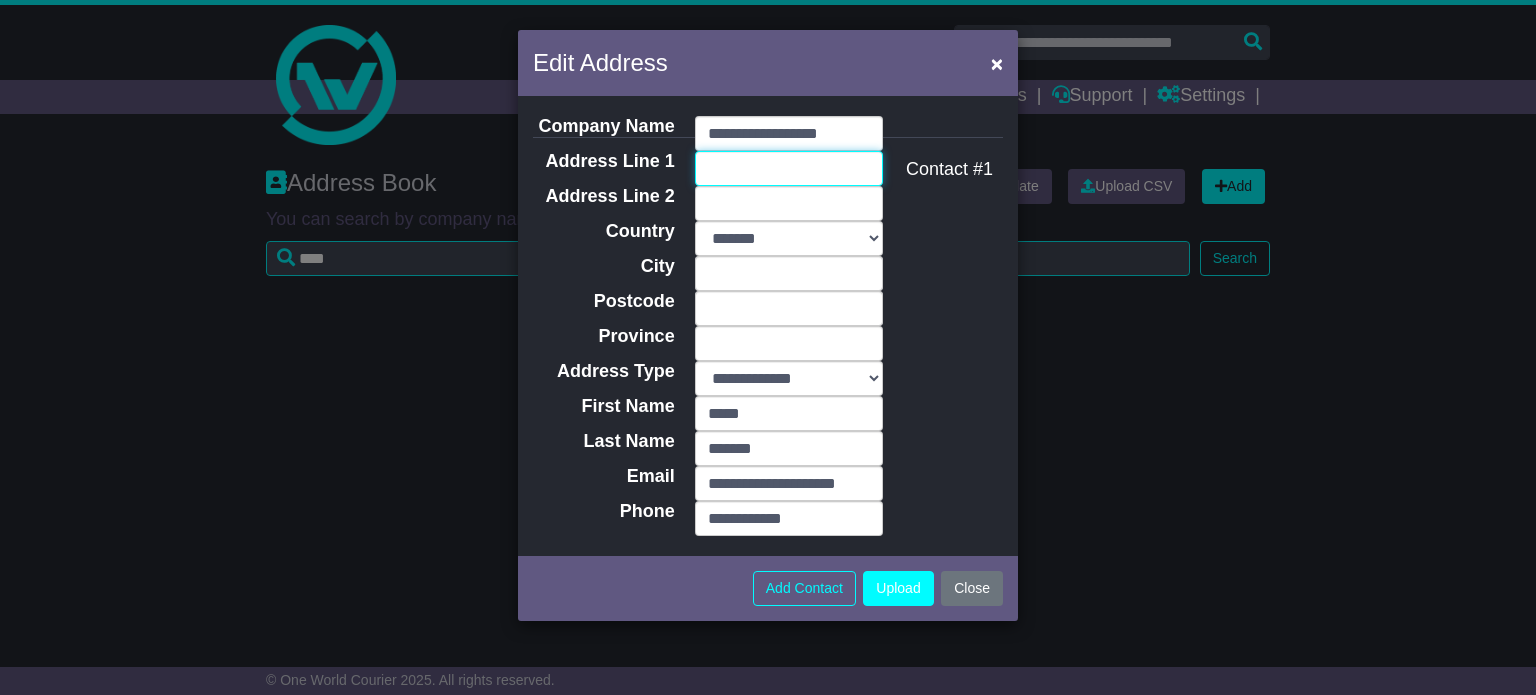 paste on "**********" 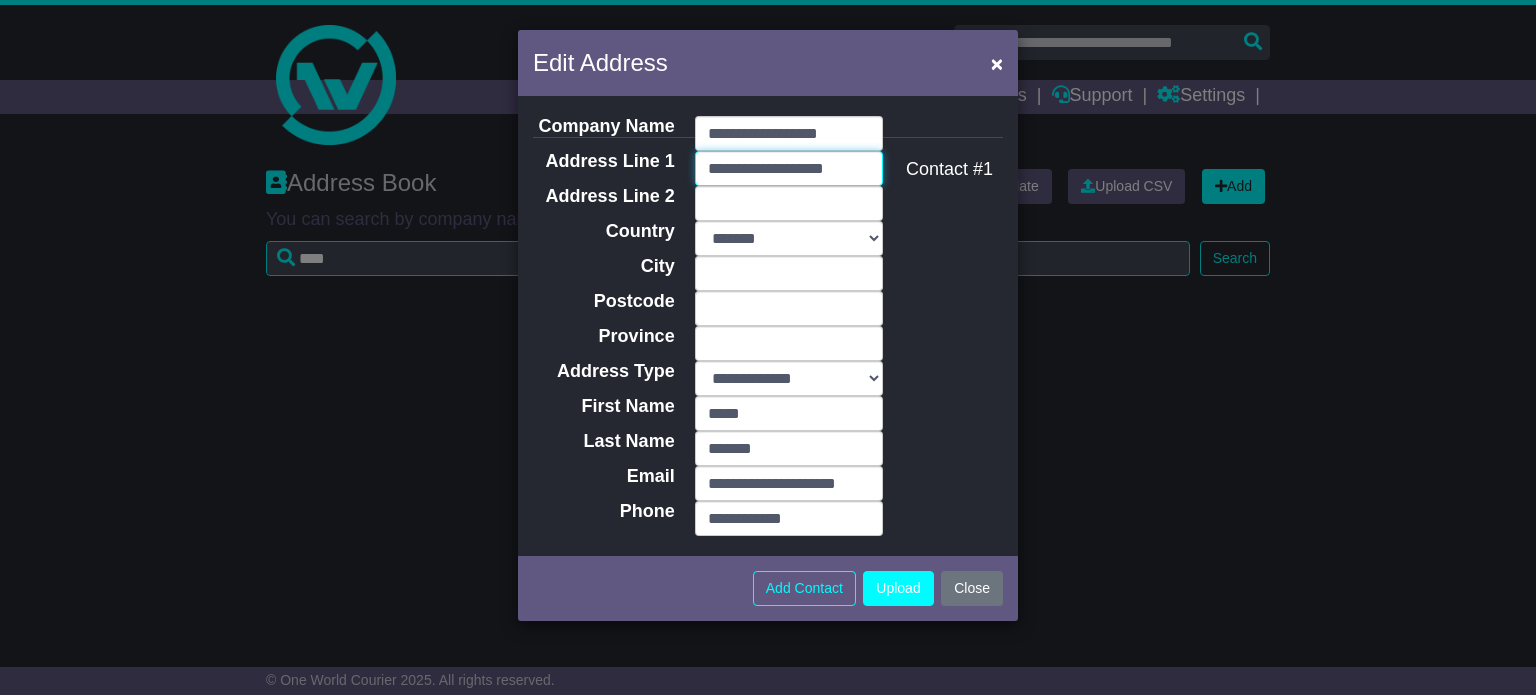 type on "**********" 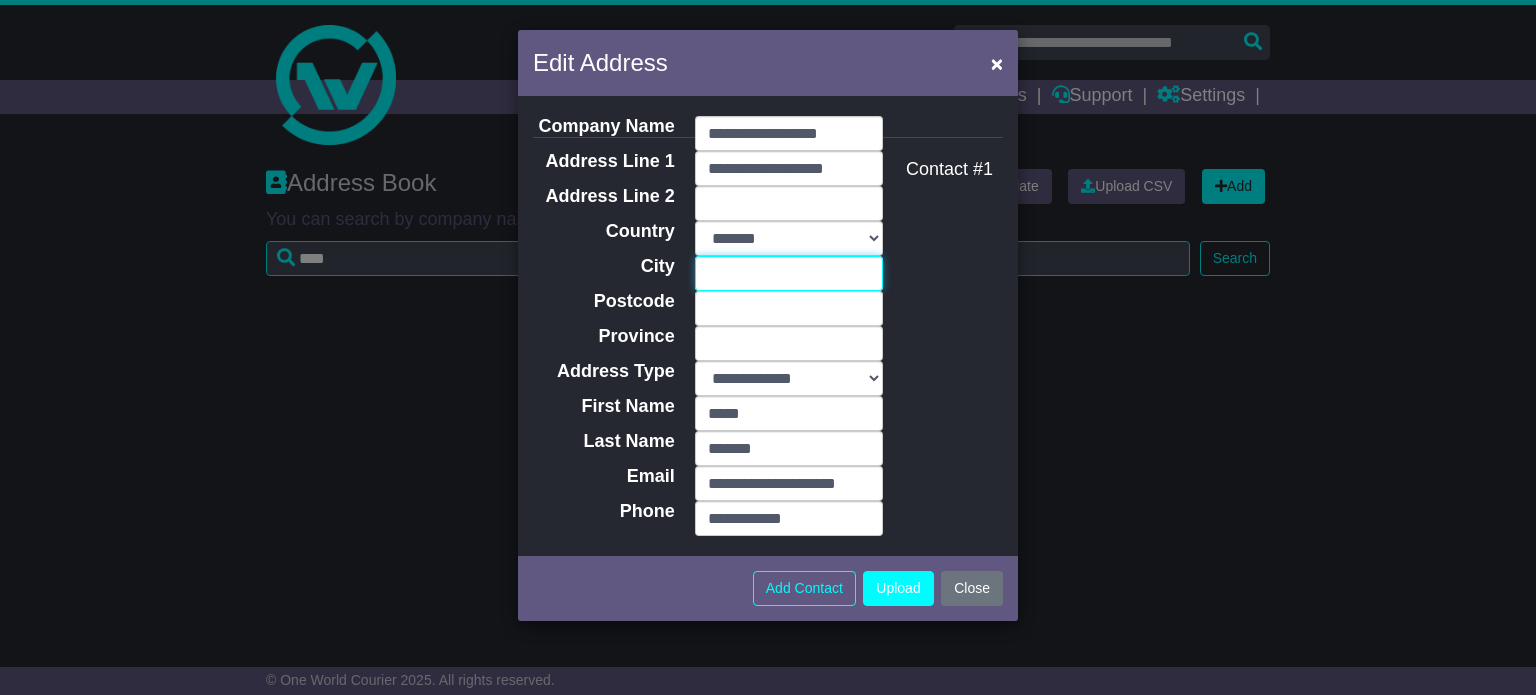 click on "City" at bounding box center [789, 273] 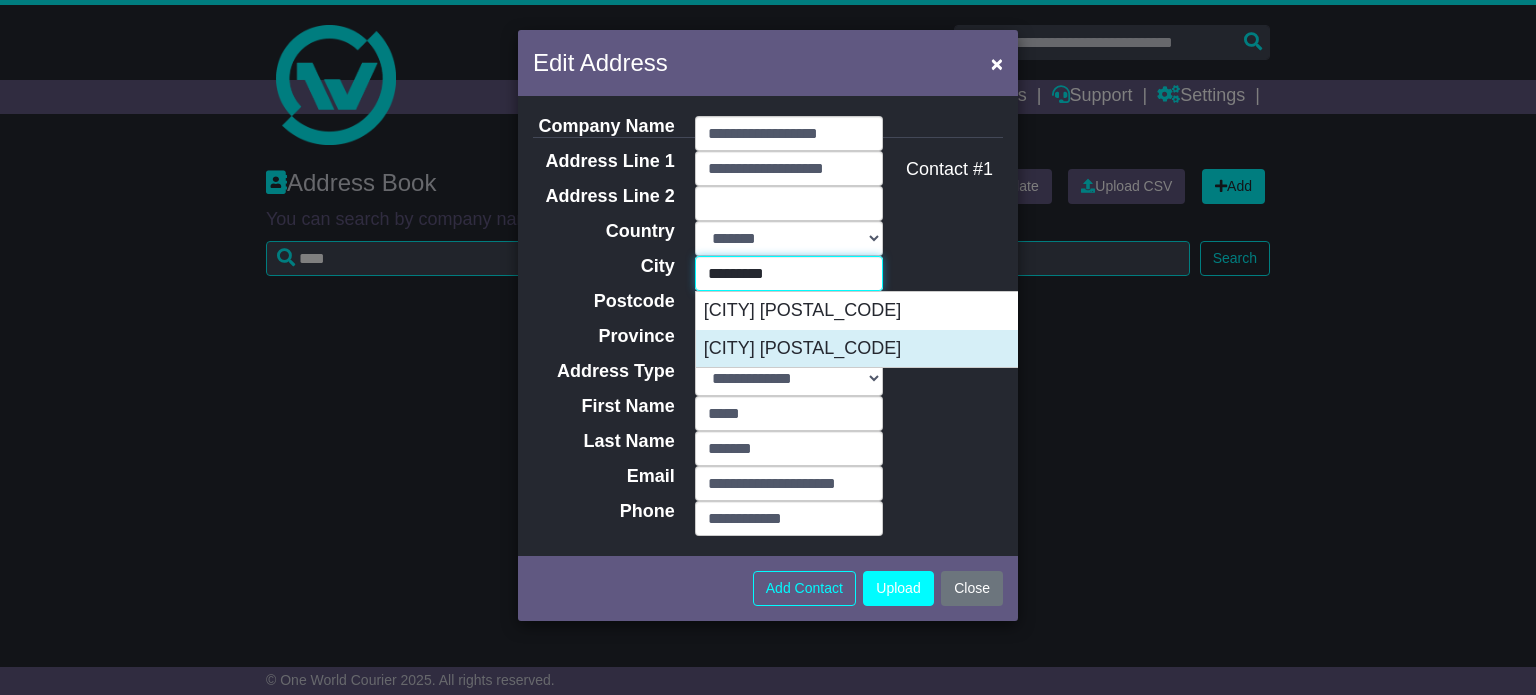 click on "RICHLANDS 4077" at bounding box center (895, 349) 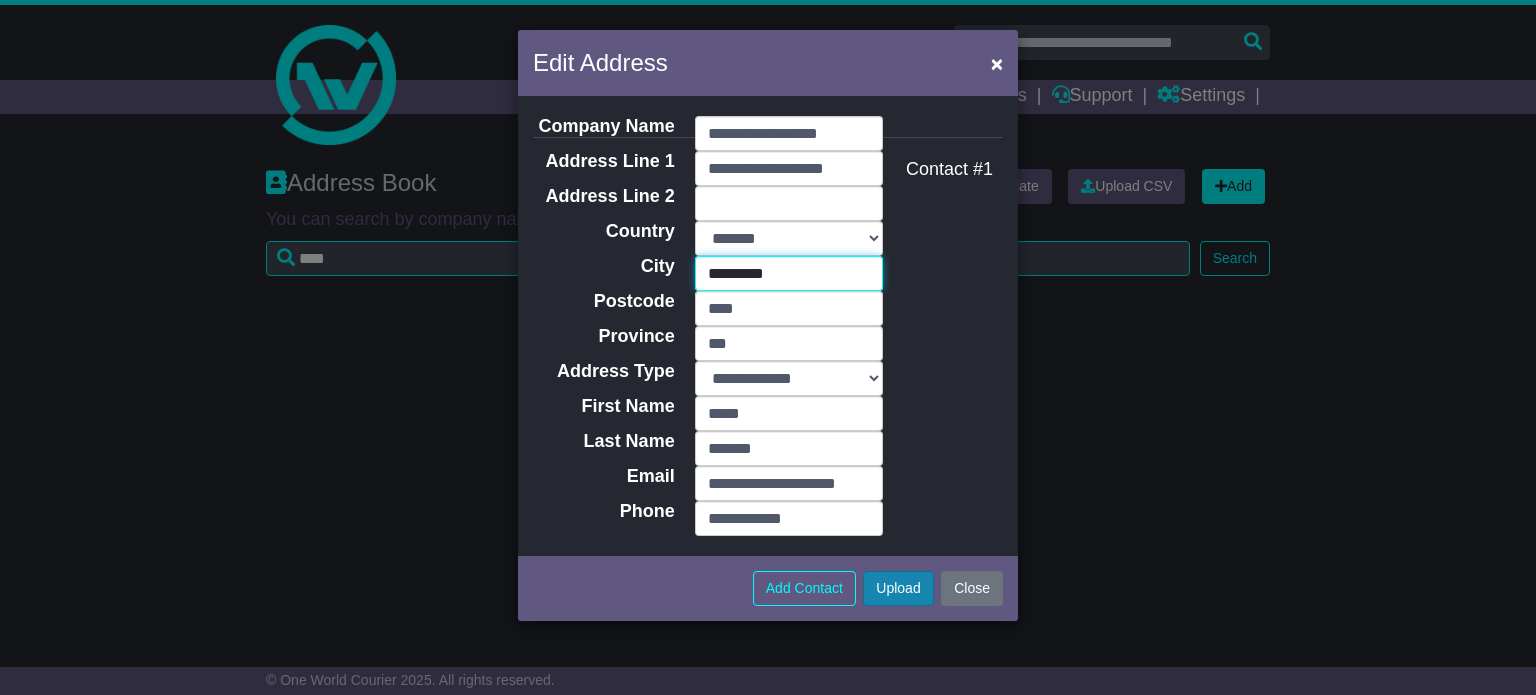 type on "*********" 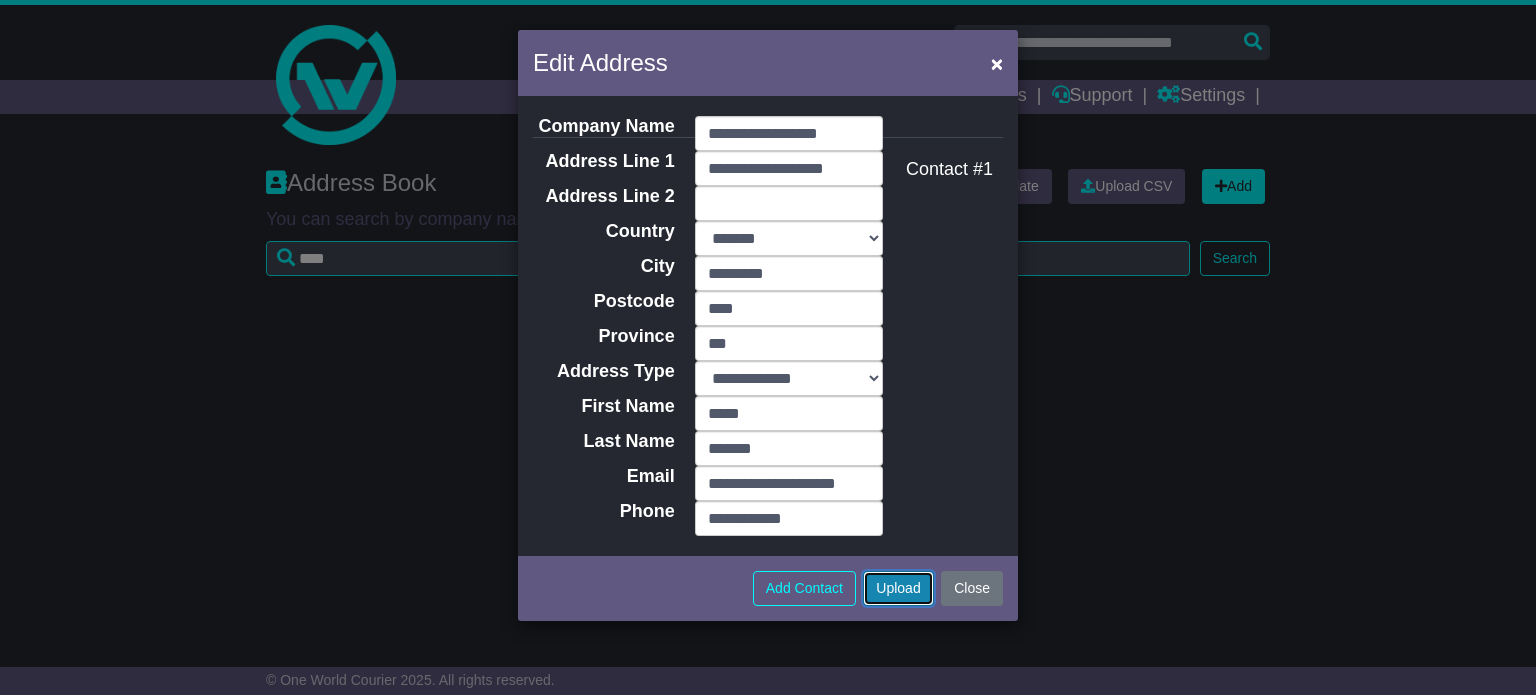 click on "Upload" at bounding box center (898, 588) 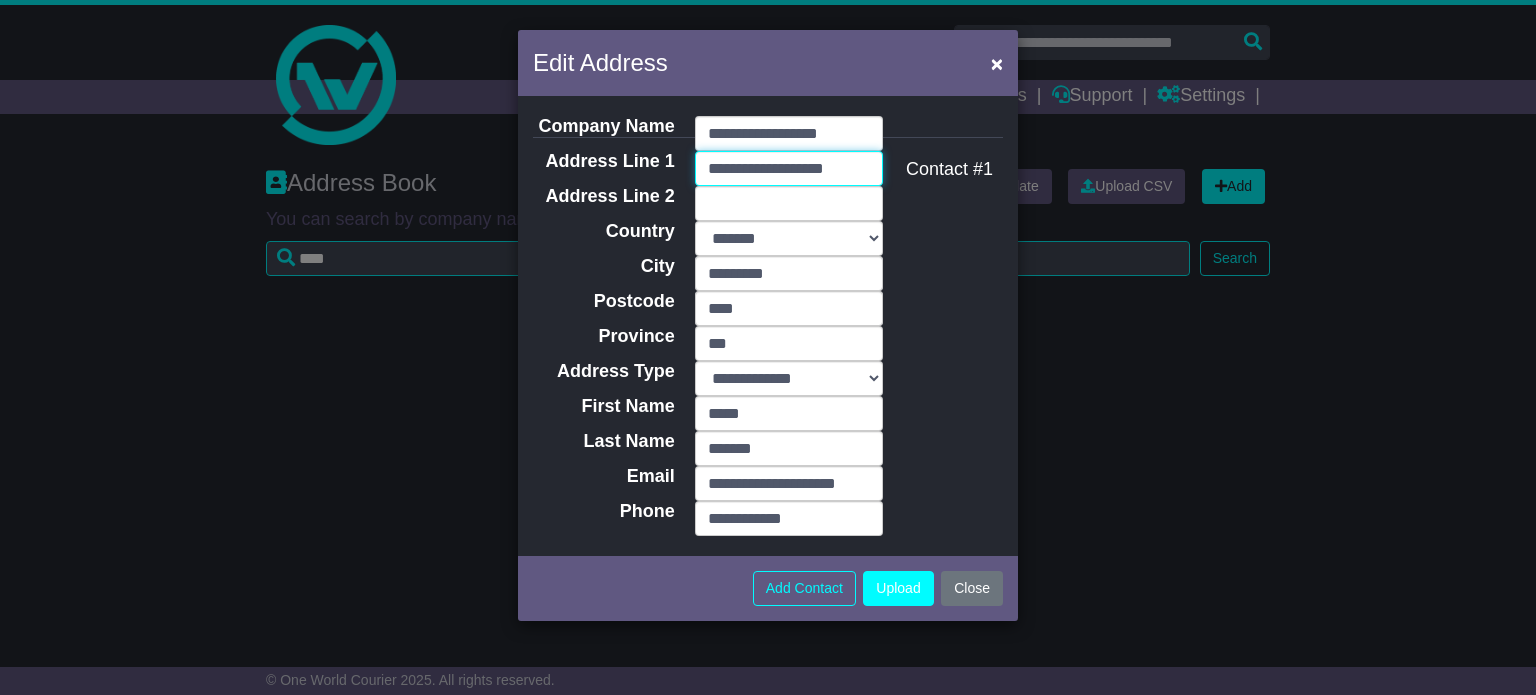 click on "**********" at bounding box center [789, 168] 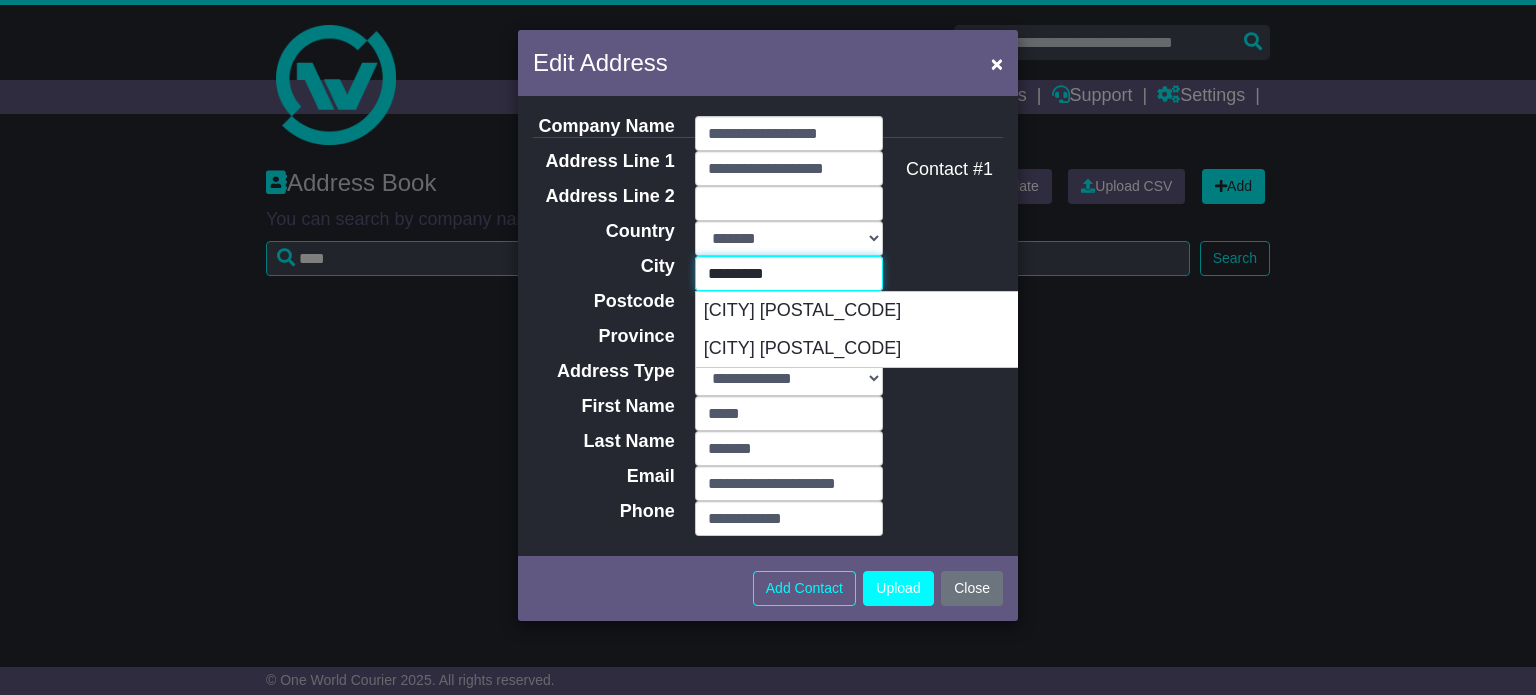click on "*********" at bounding box center [789, 273] 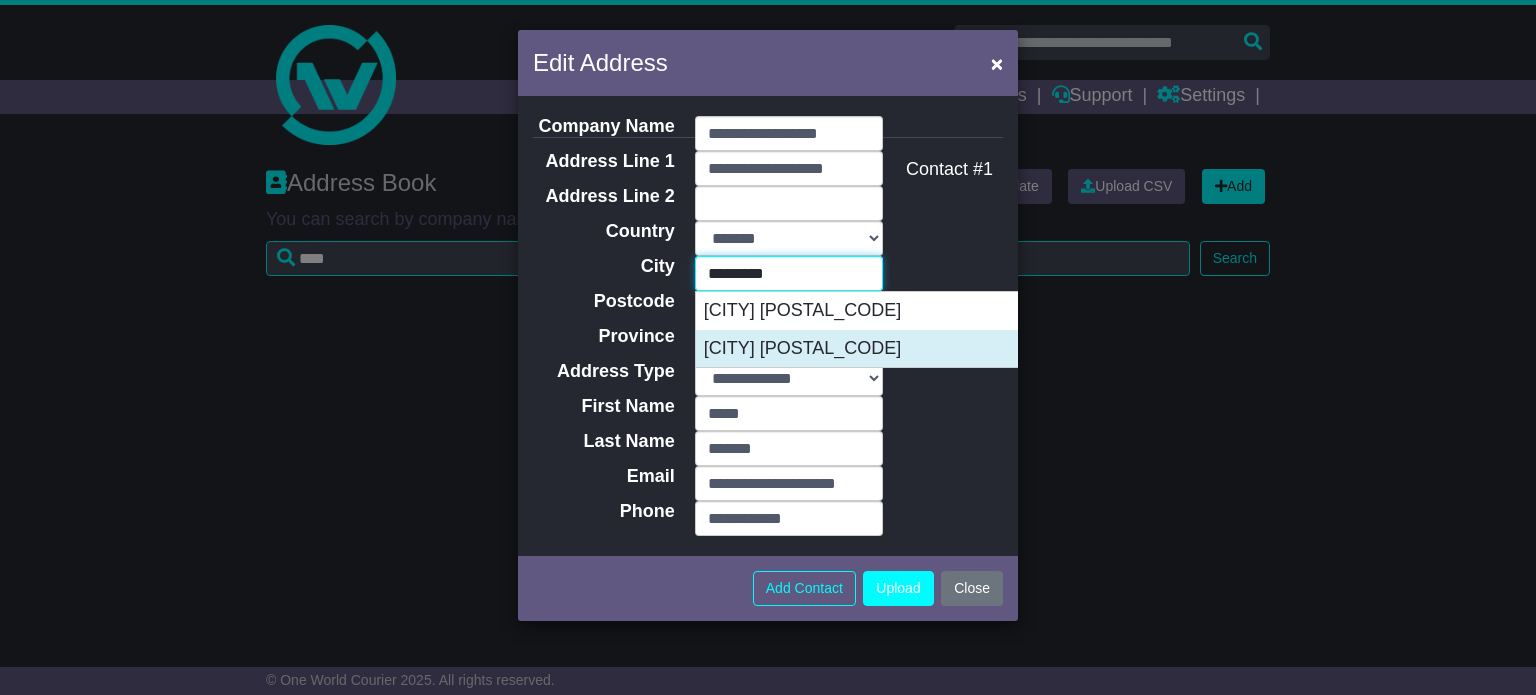 click on "RICHLANDS 4077" at bounding box center (895, 349) 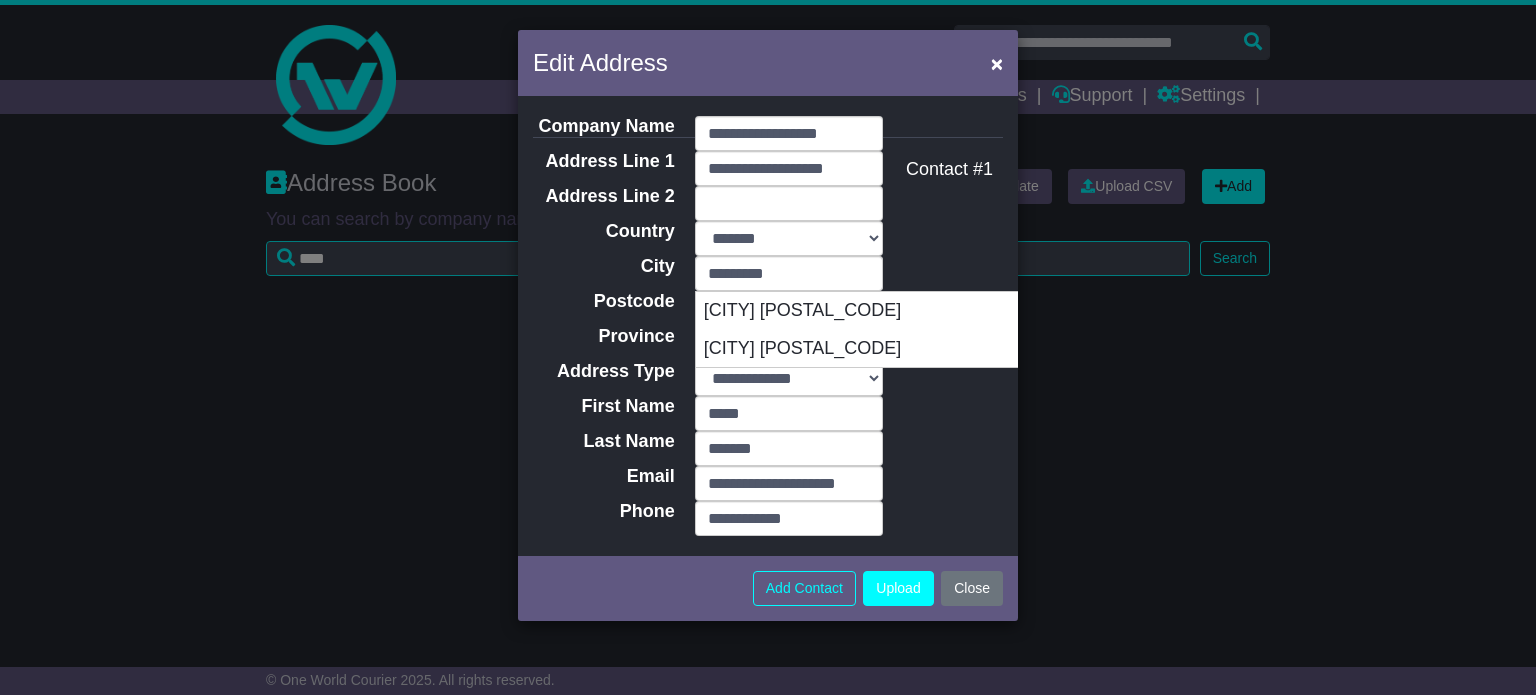 click on "City" at bounding box center (601, 267) 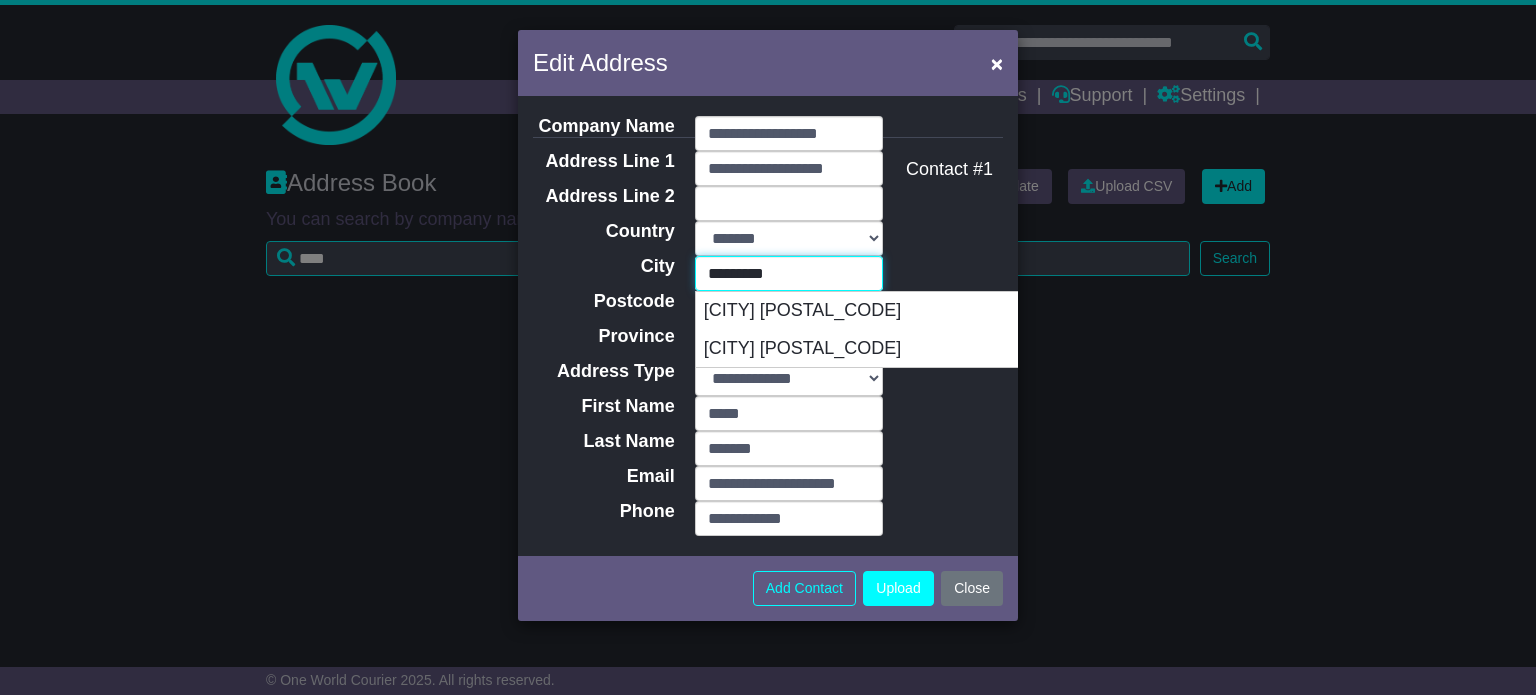 click on "*********" at bounding box center (789, 273) 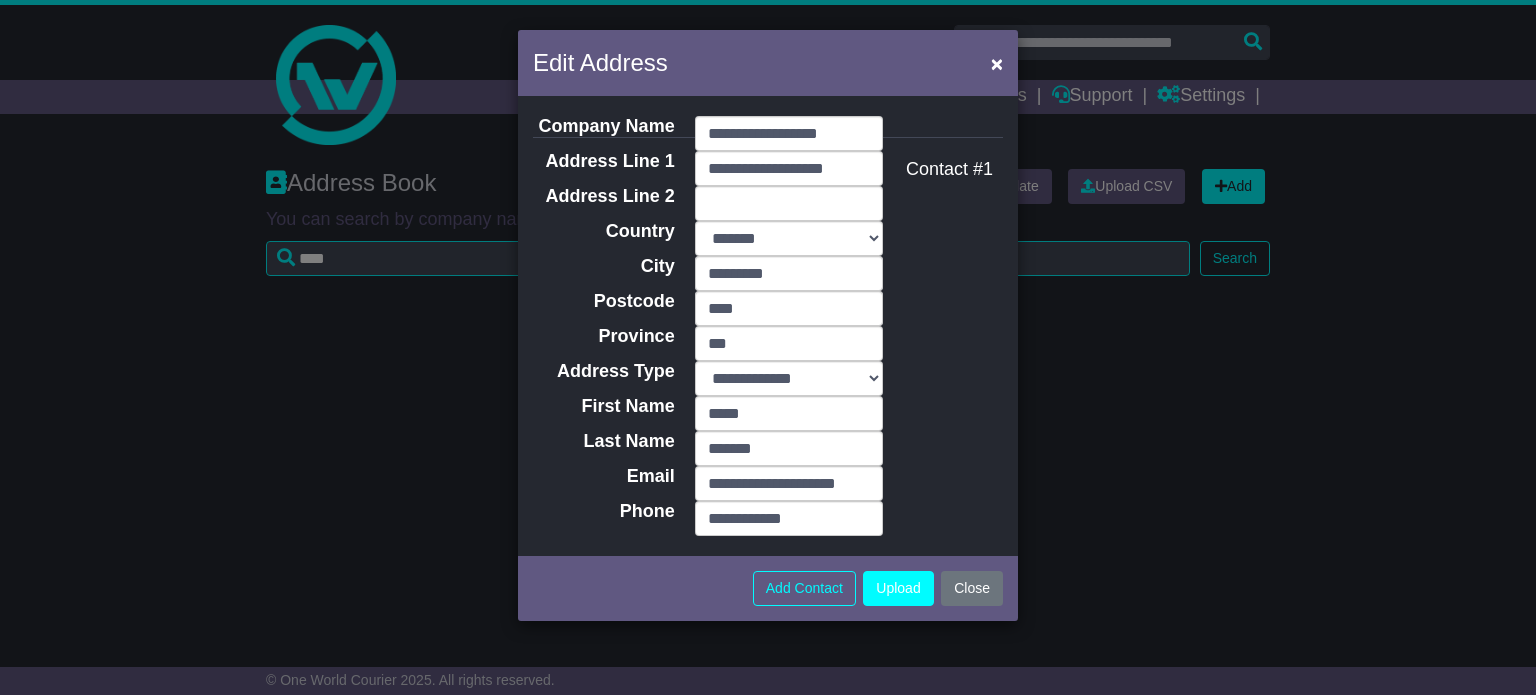 click on "Last Name" at bounding box center [601, 442] 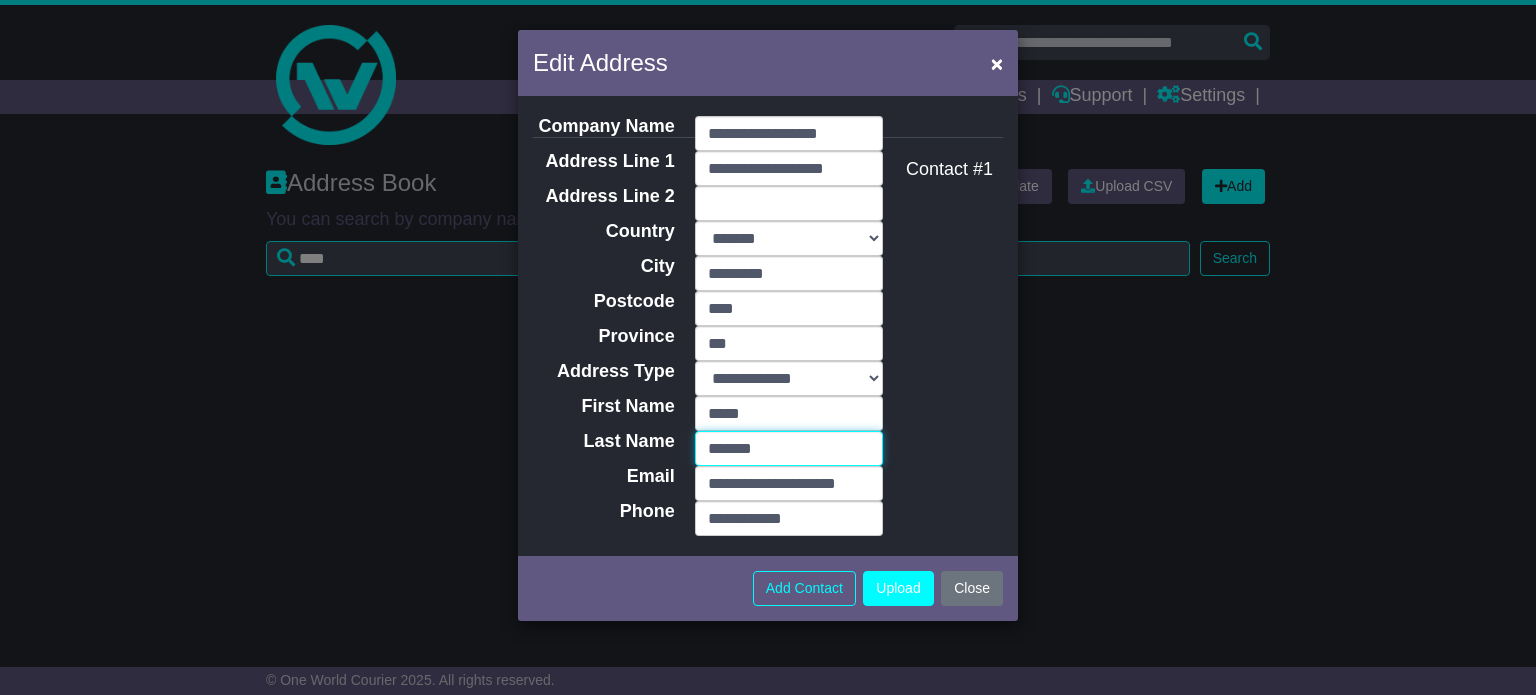 click on "*******" at bounding box center [789, 448] 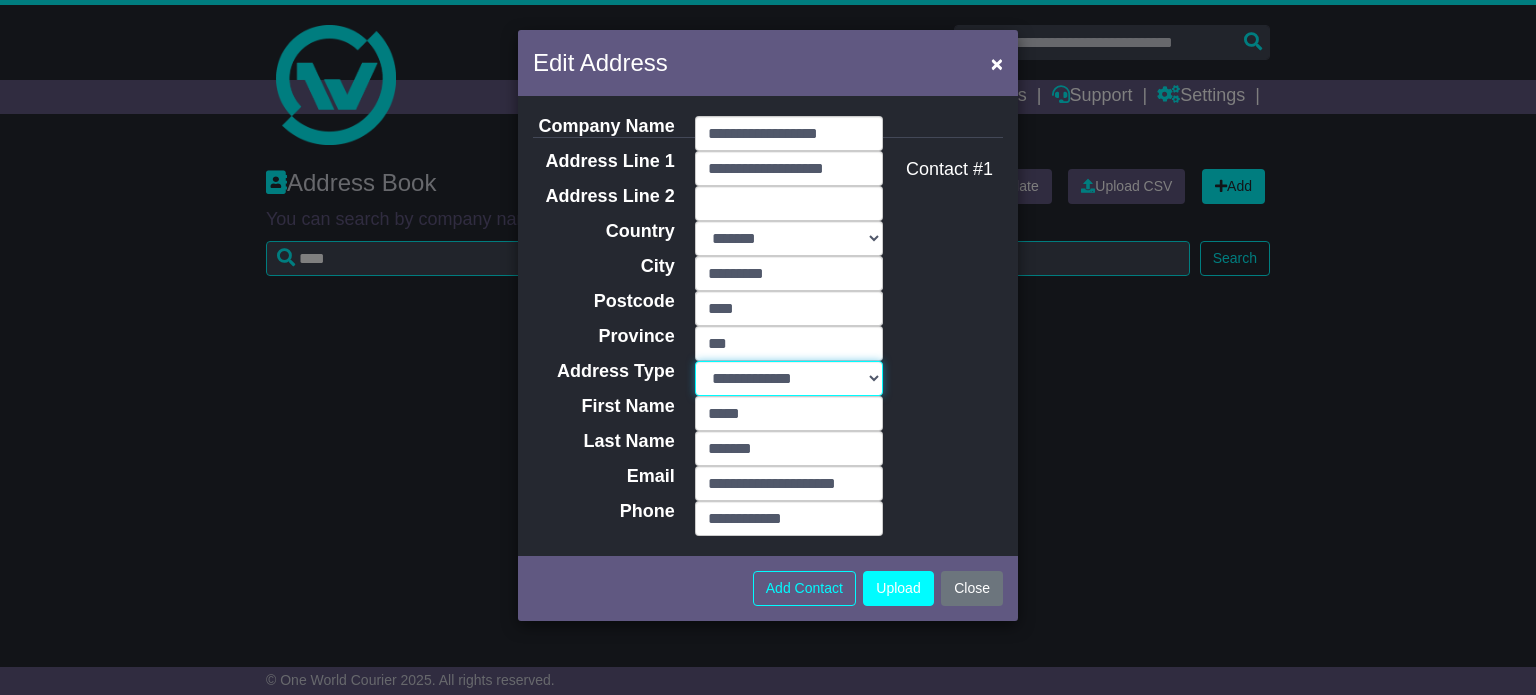 click on "**********" at bounding box center [789, 378] 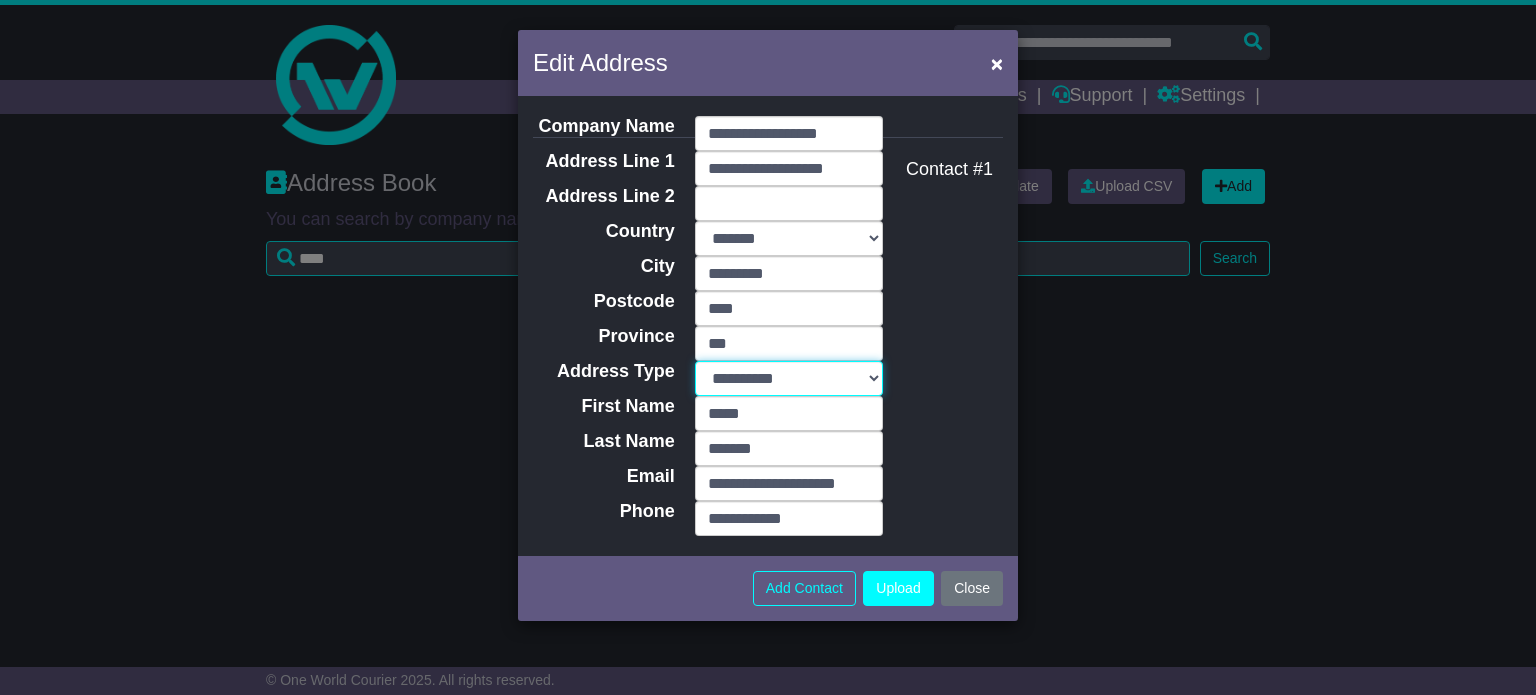 click on "**********" at bounding box center [789, 378] 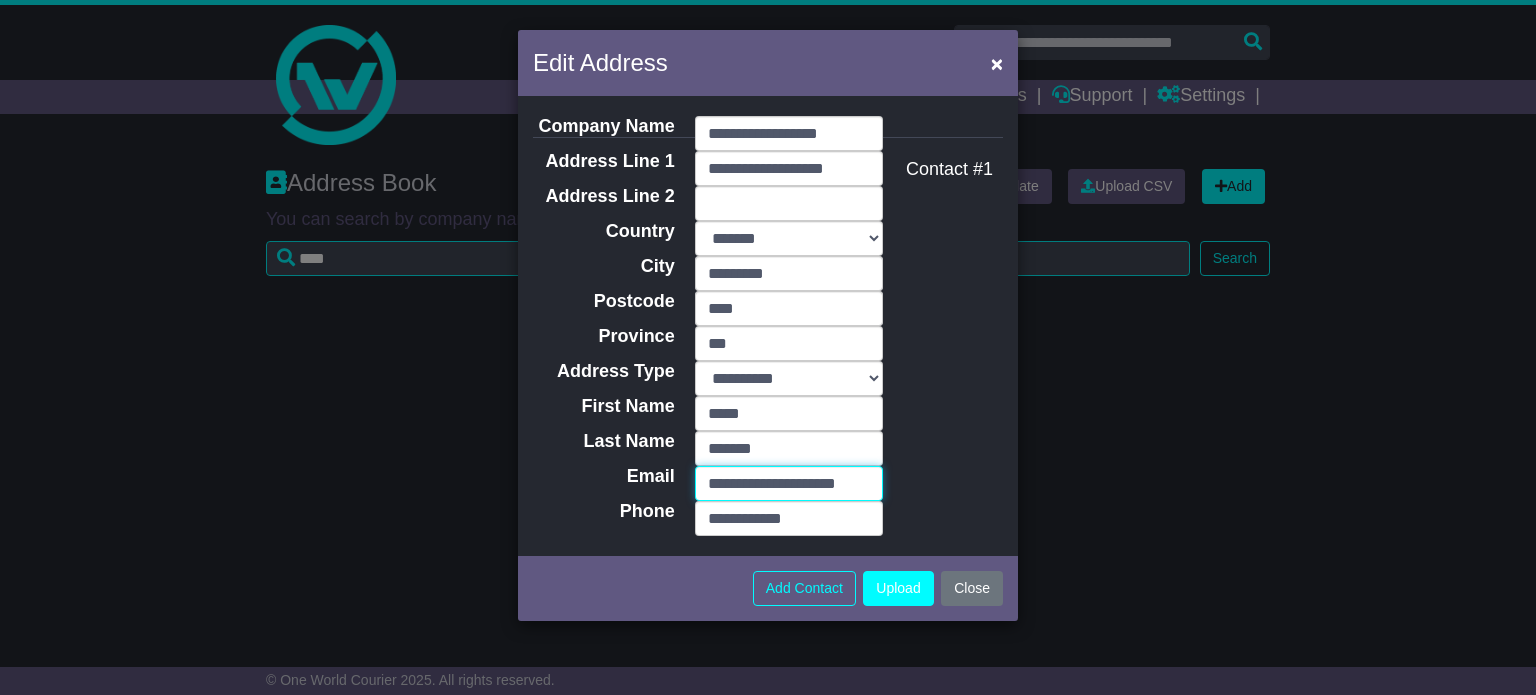 click on "**********" at bounding box center (789, 483) 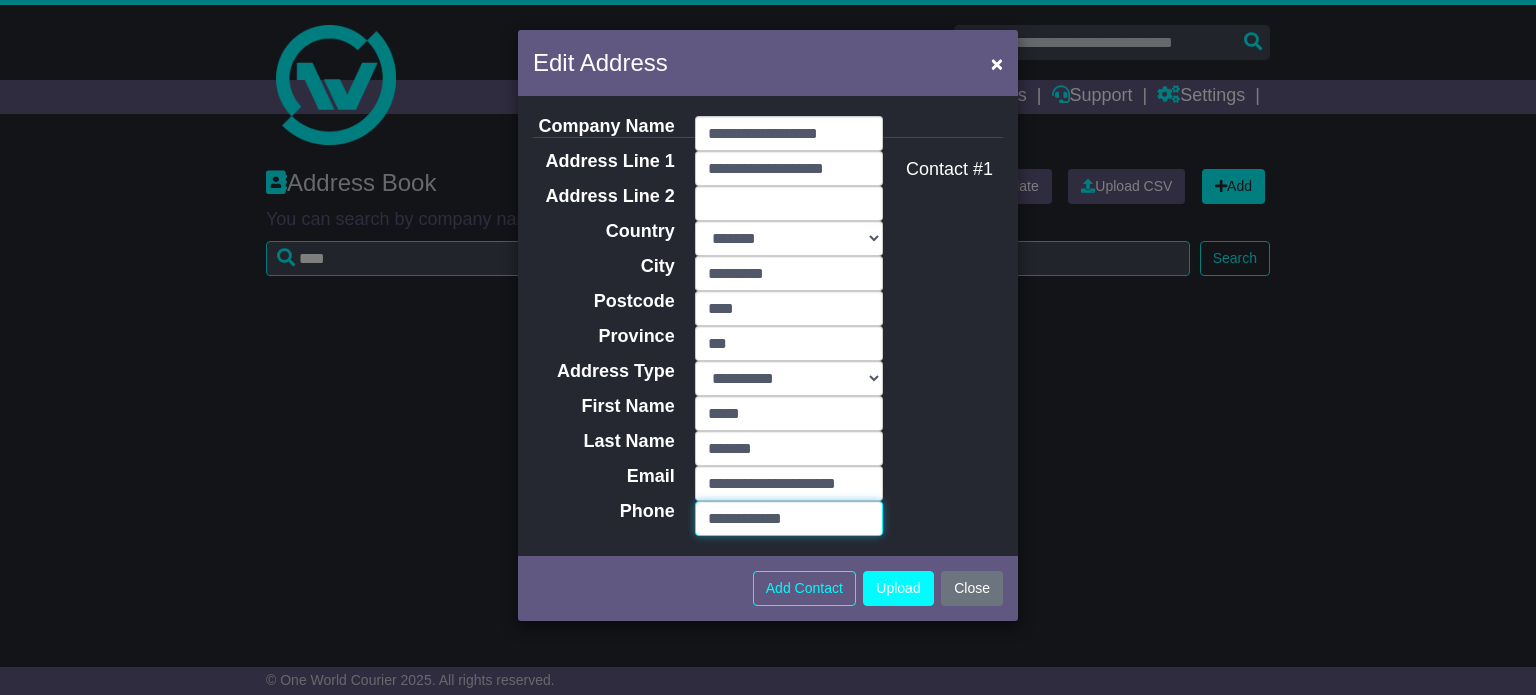 click on "**********" at bounding box center (789, 518) 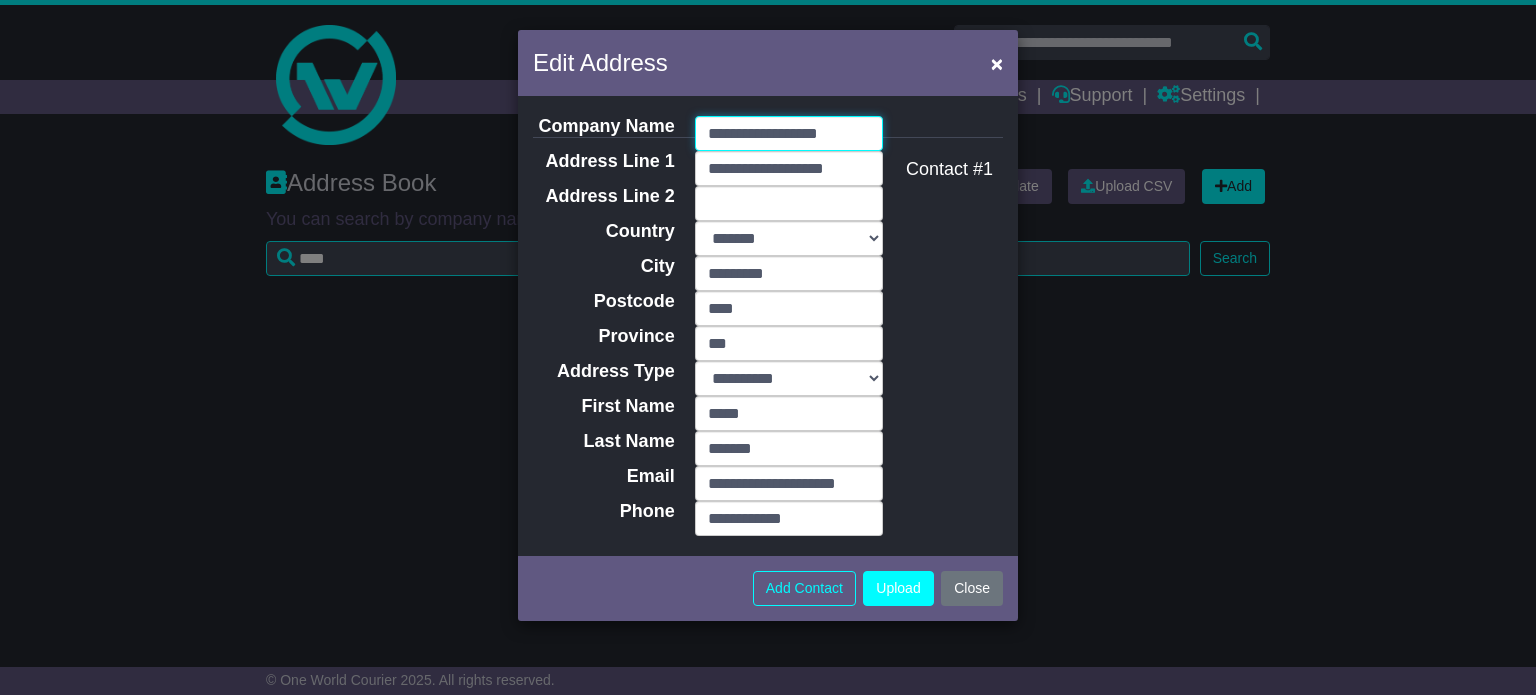 click on "**********" at bounding box center [789, 133] 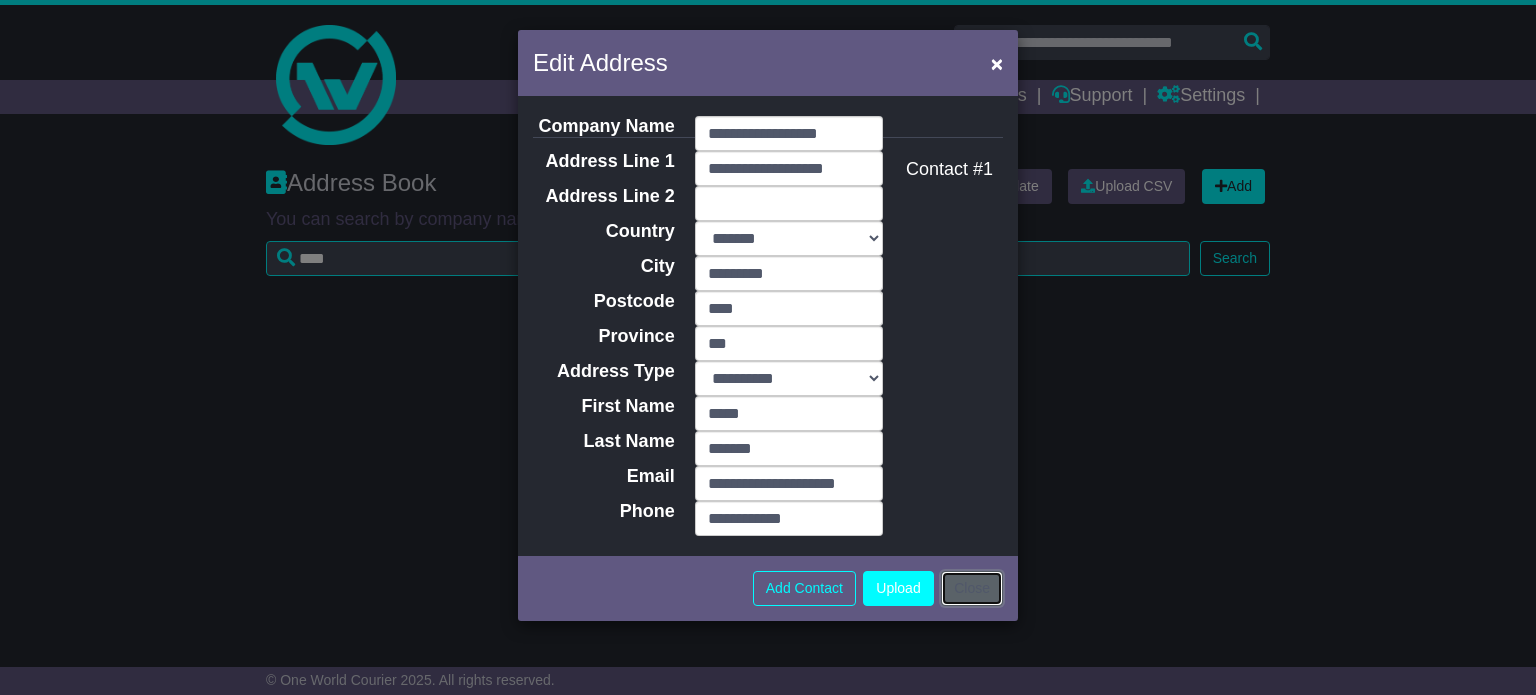 click on "Close" at bounding box center (972, 588) 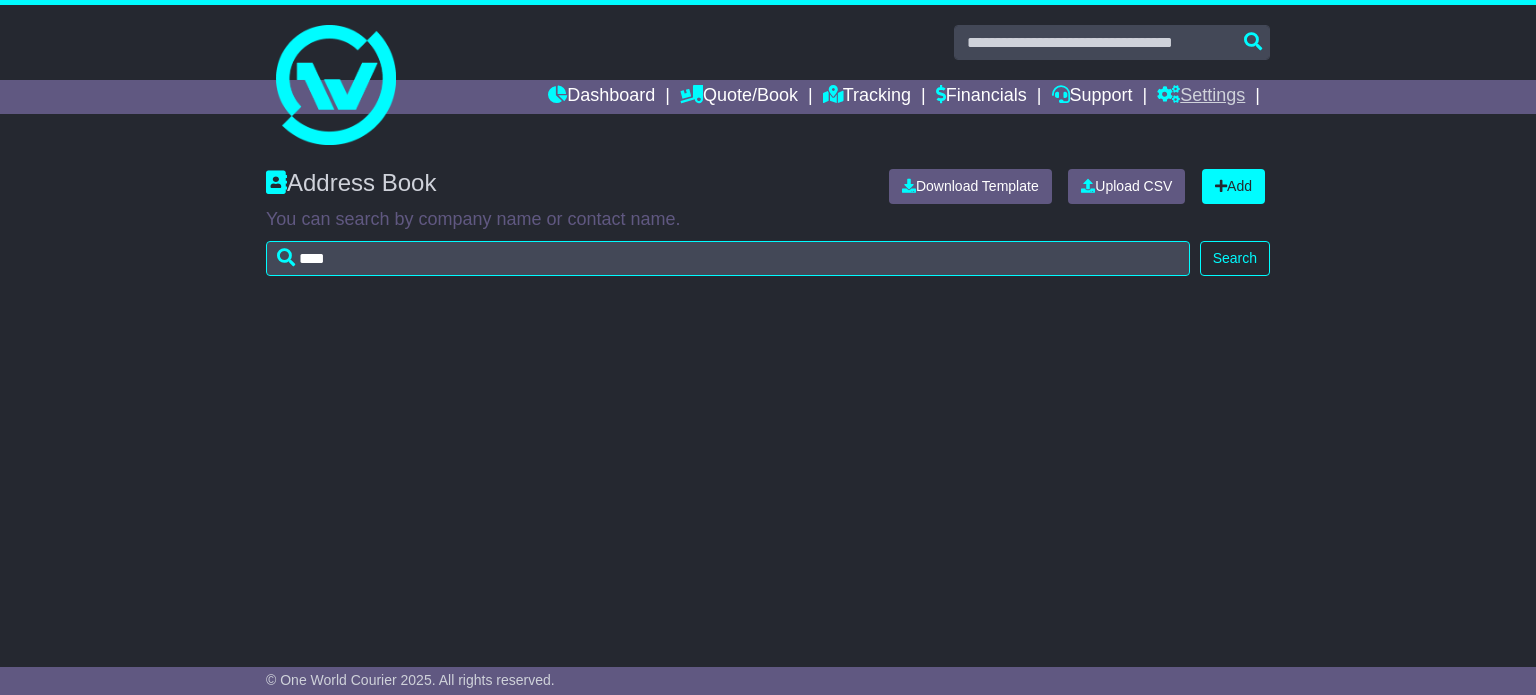 click on "Settings" at bounding box center (1201, 97) 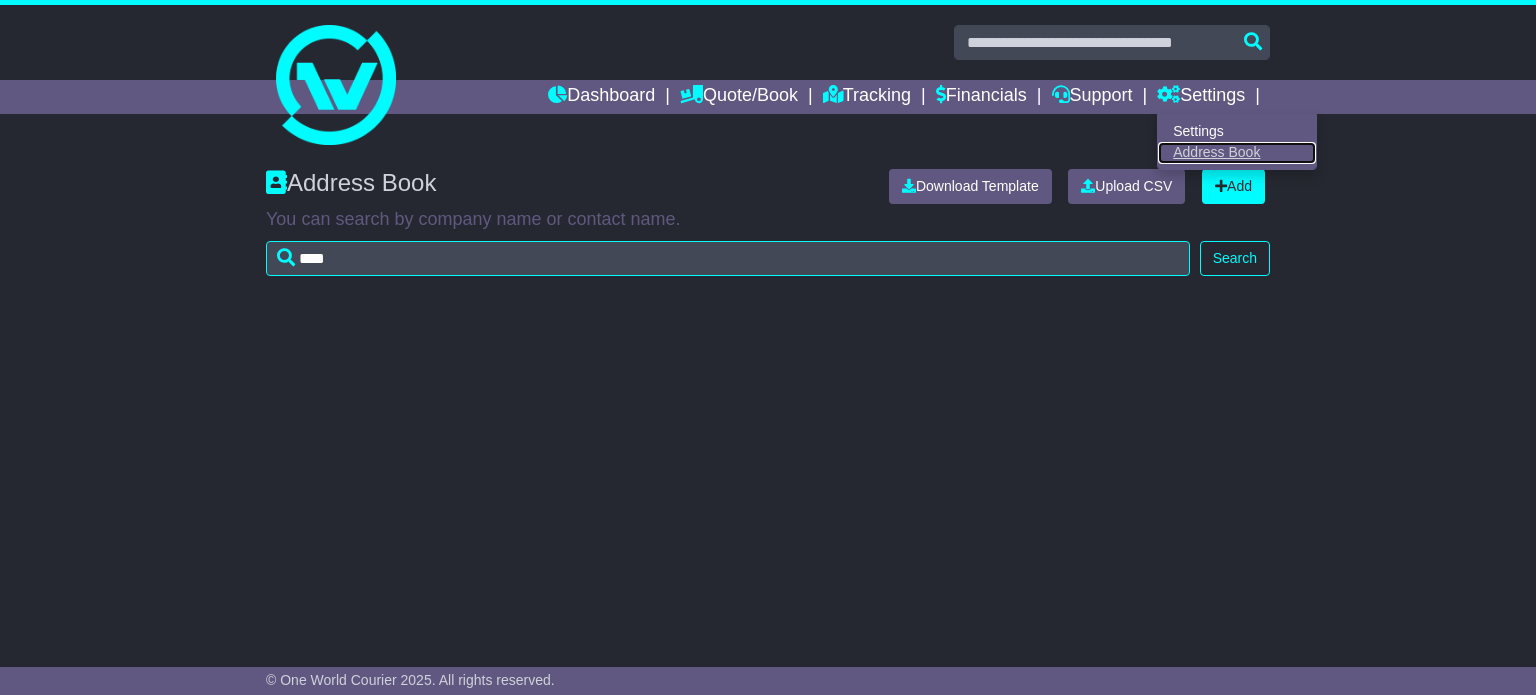 click on "Address Book" at bounding box center (1237, 153) 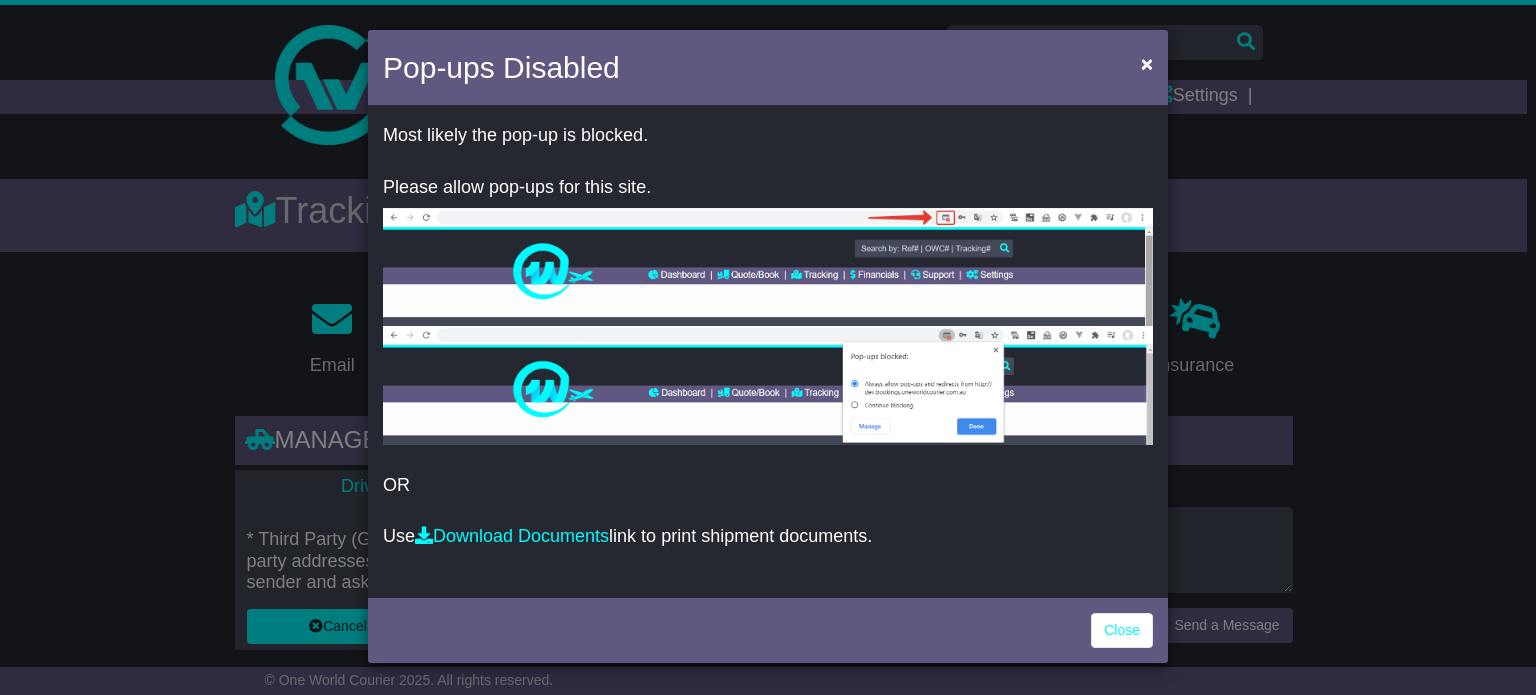 scroll, scrollTop: 0, scrollLeft: 0, axis: both 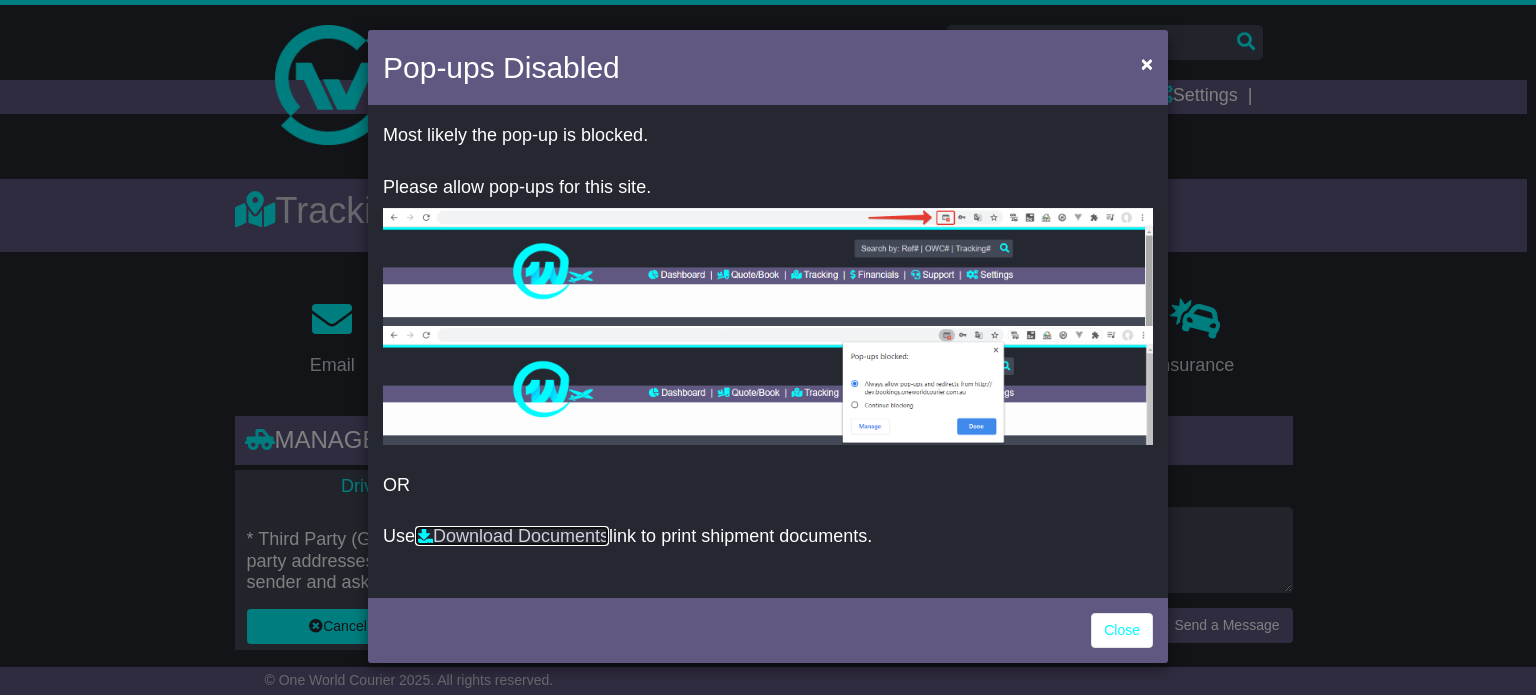 click on "Download Documents" at bounding box center (512, 536) 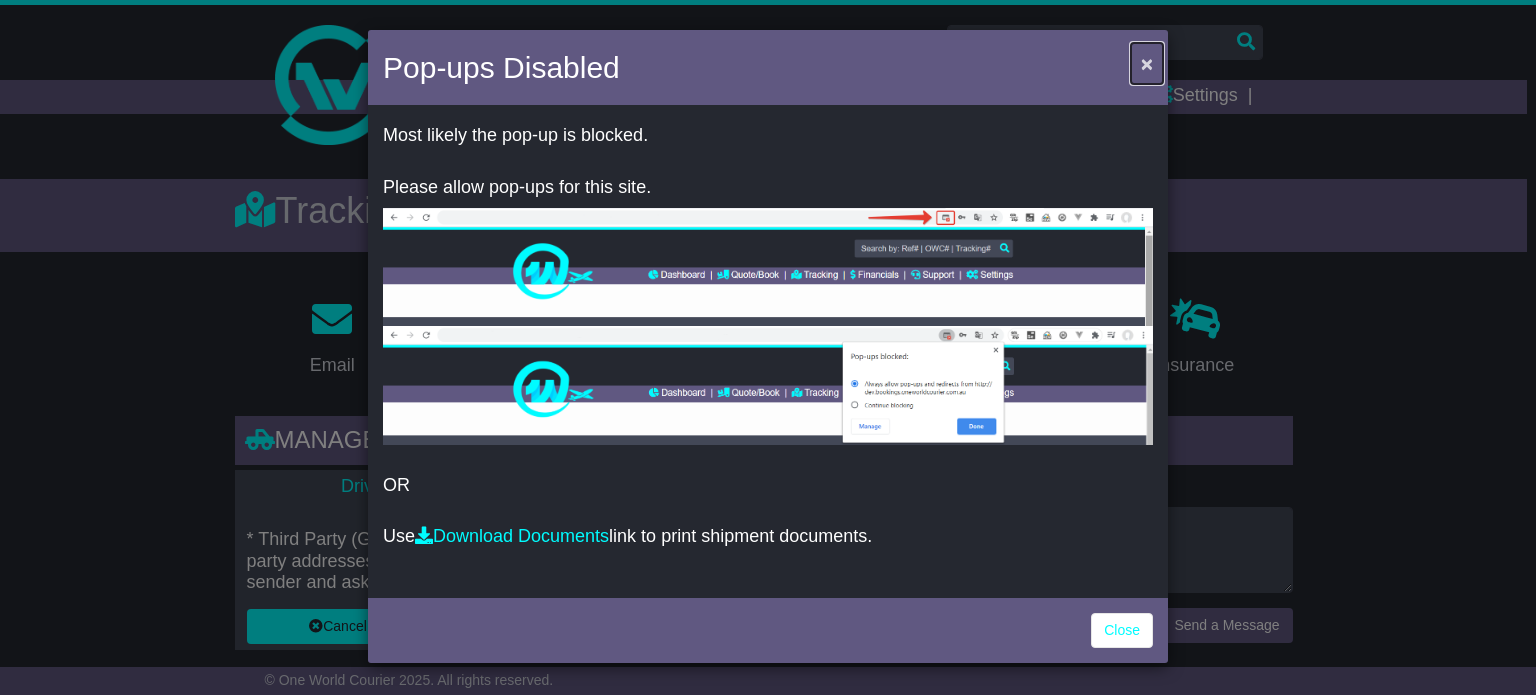 click on "×" at bounding box center (1147, 63) 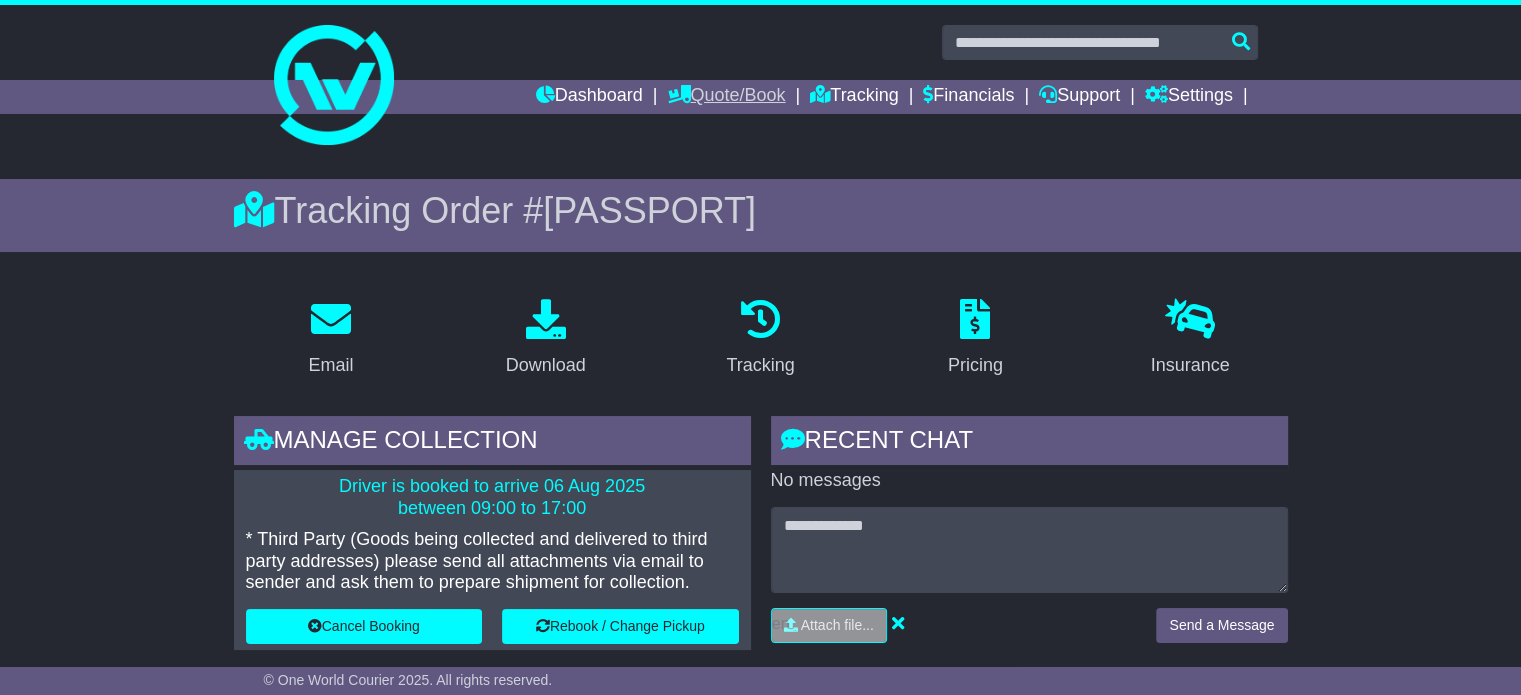 click on "Quote/Book" at bounding box center [726, 97] 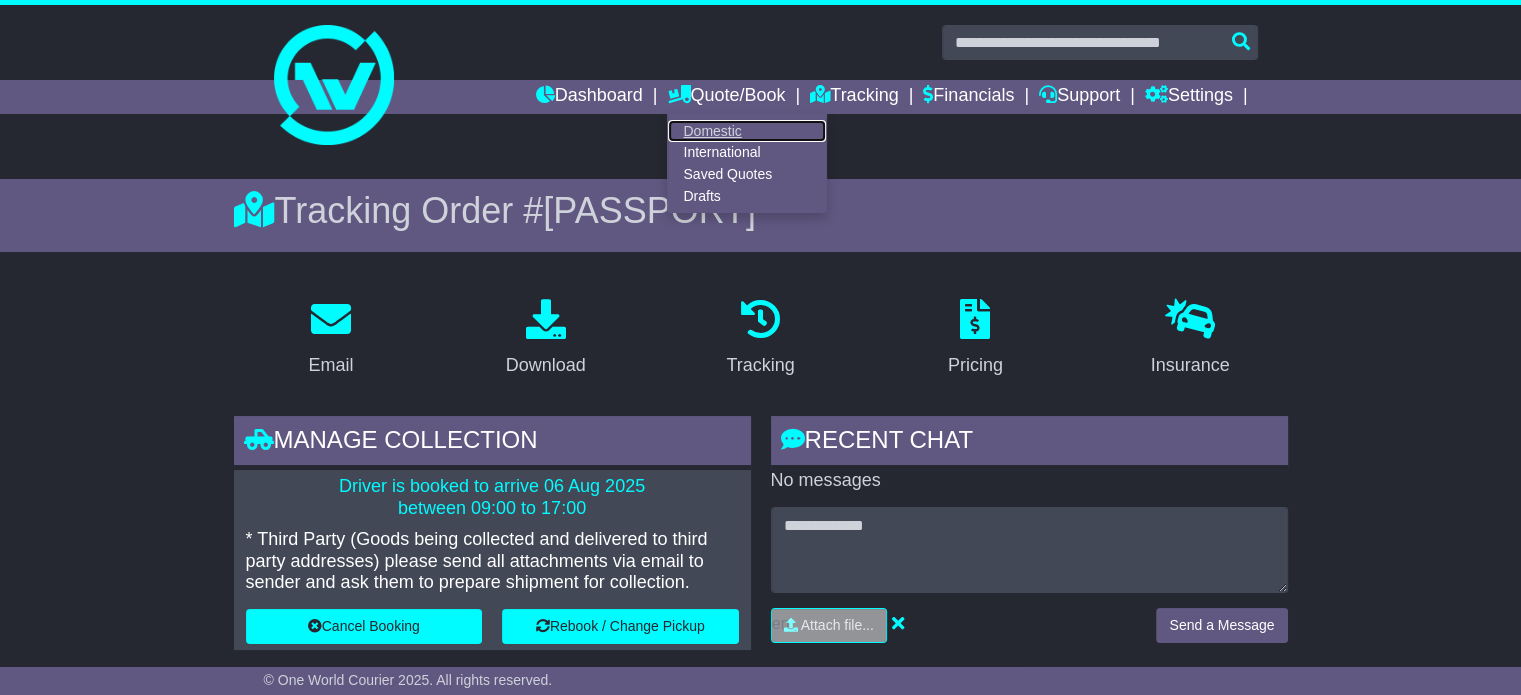 click on "Domestic" at bounding box center (747, 131) 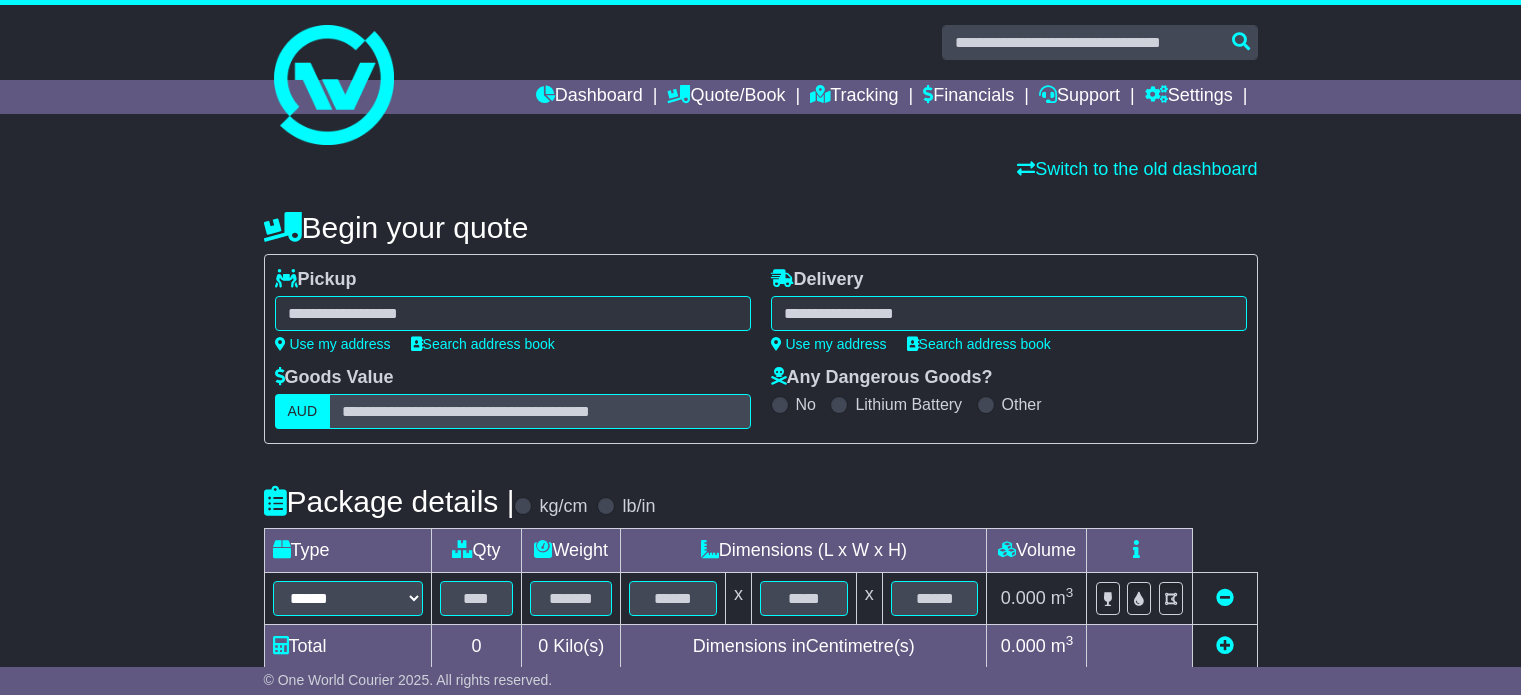 scroll, scrollTop: 0, scrollLeft: 0, axis: both 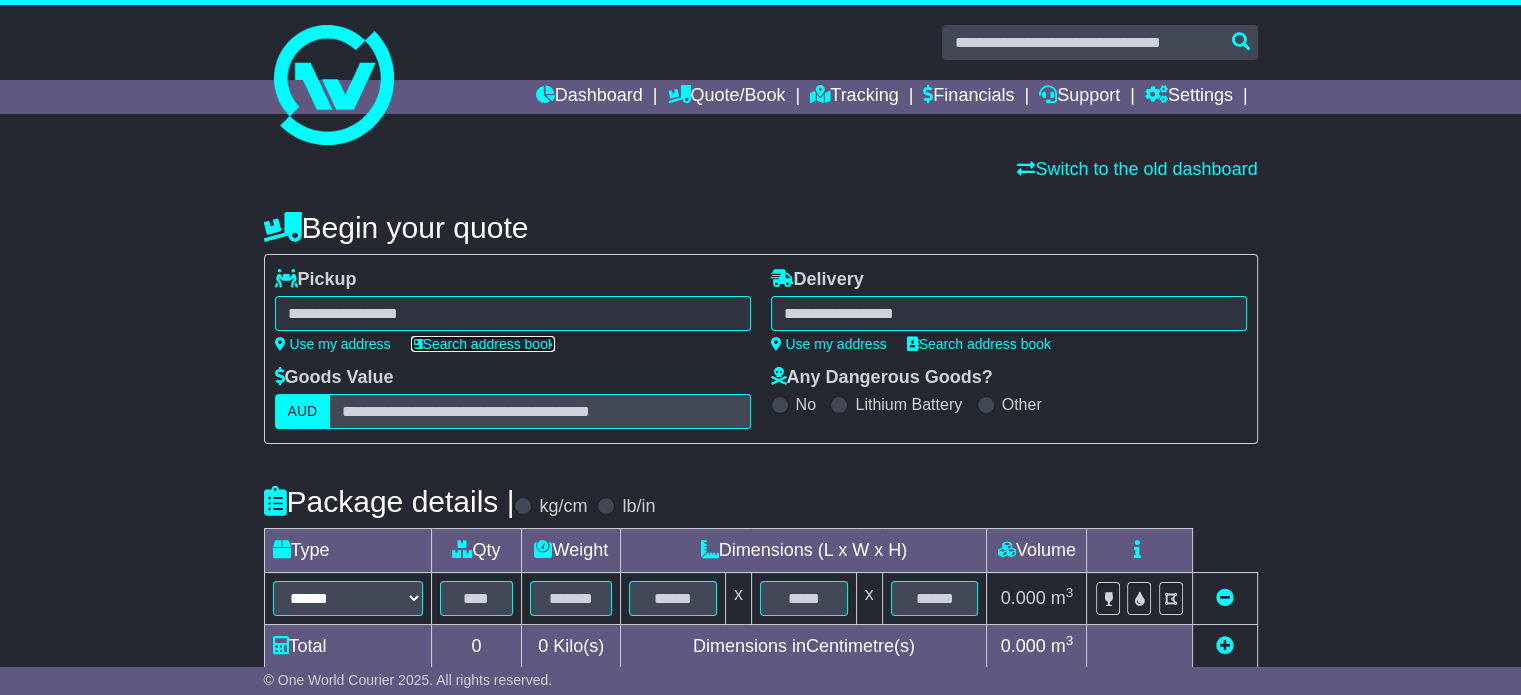 click on "Search address book" at bounding box center (483, 344) 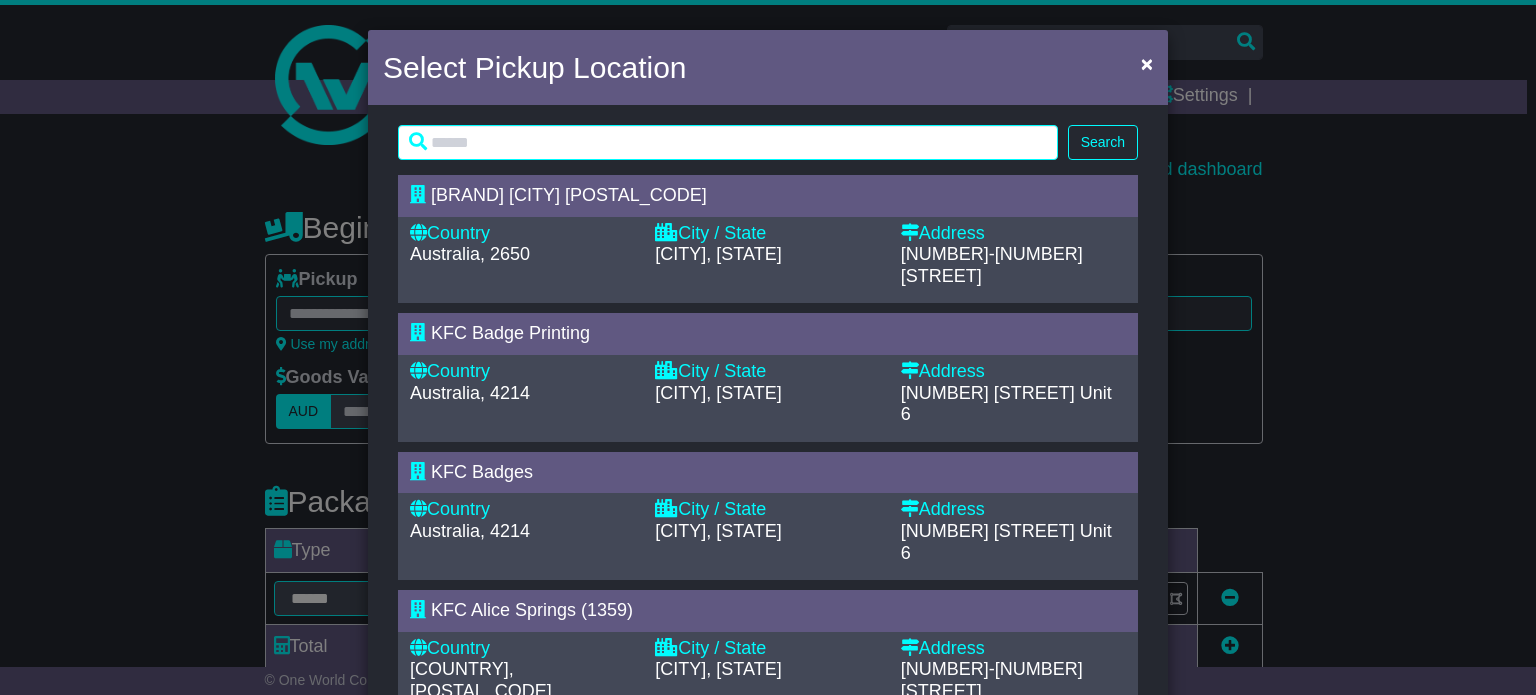 click on "KFC Badge Printing" at bounding box center (510, 333) 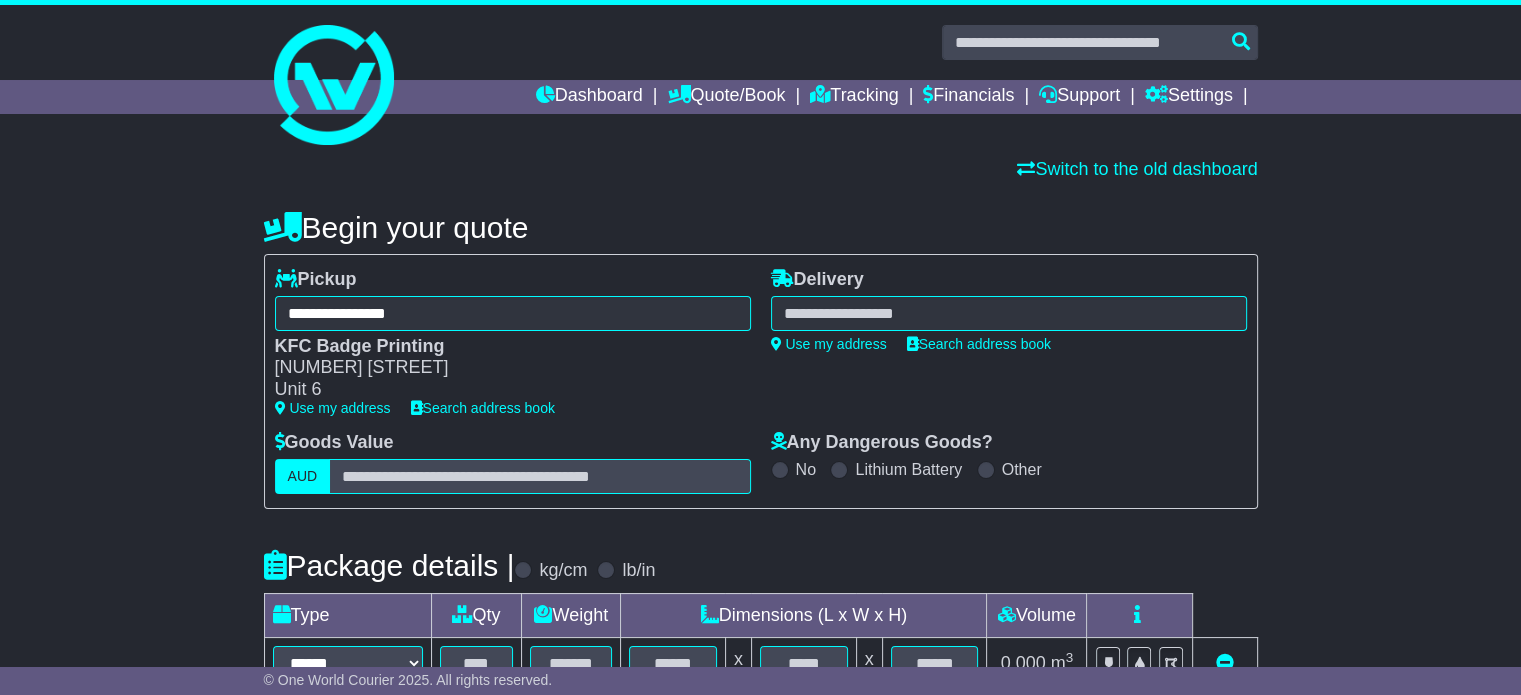 click at bounding box center [1009, 313] 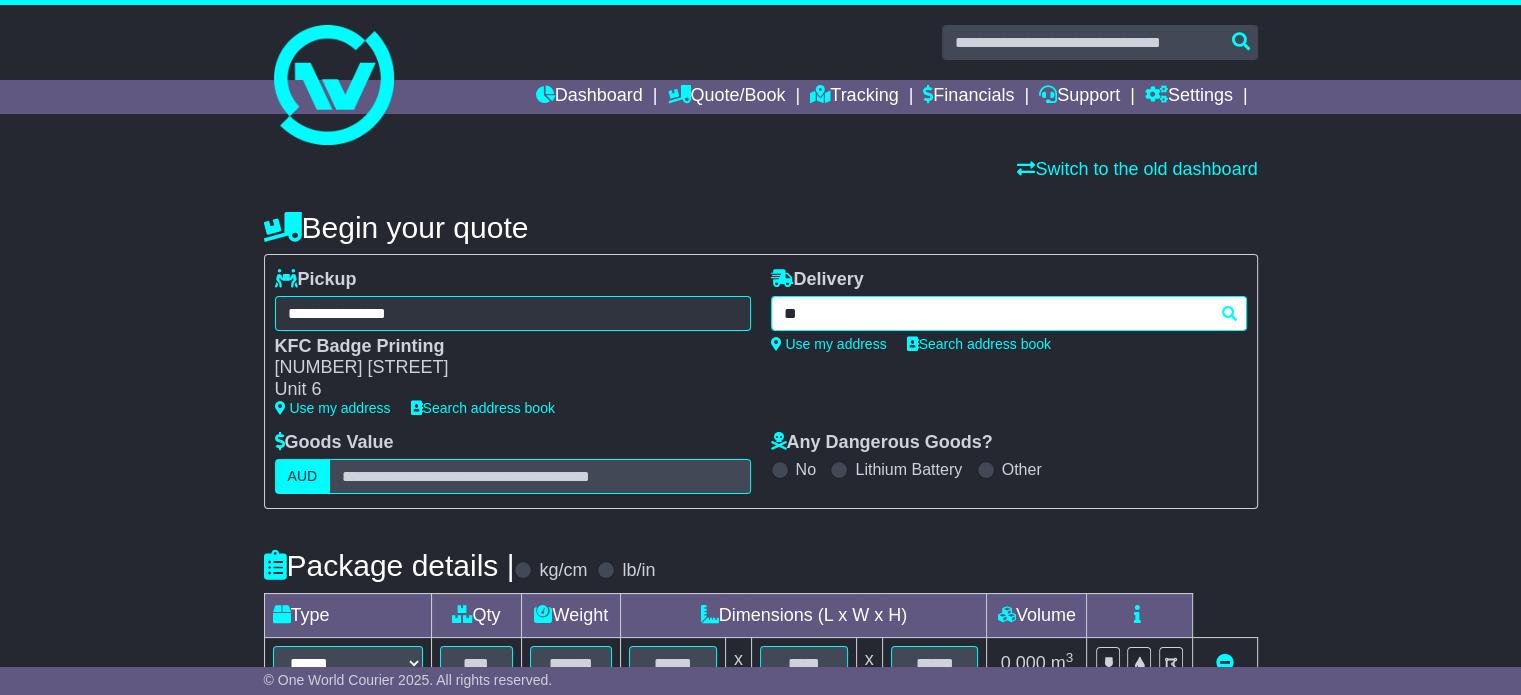 type on "*" 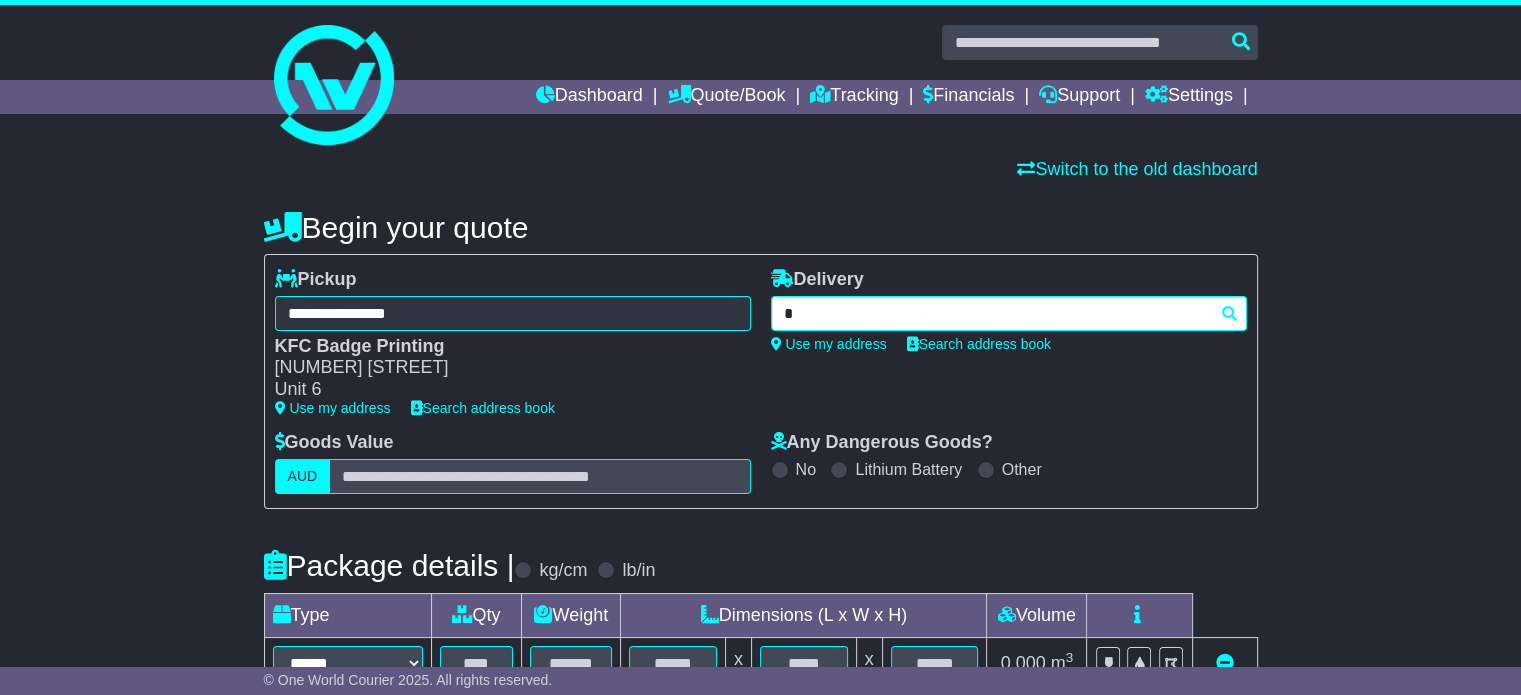 type 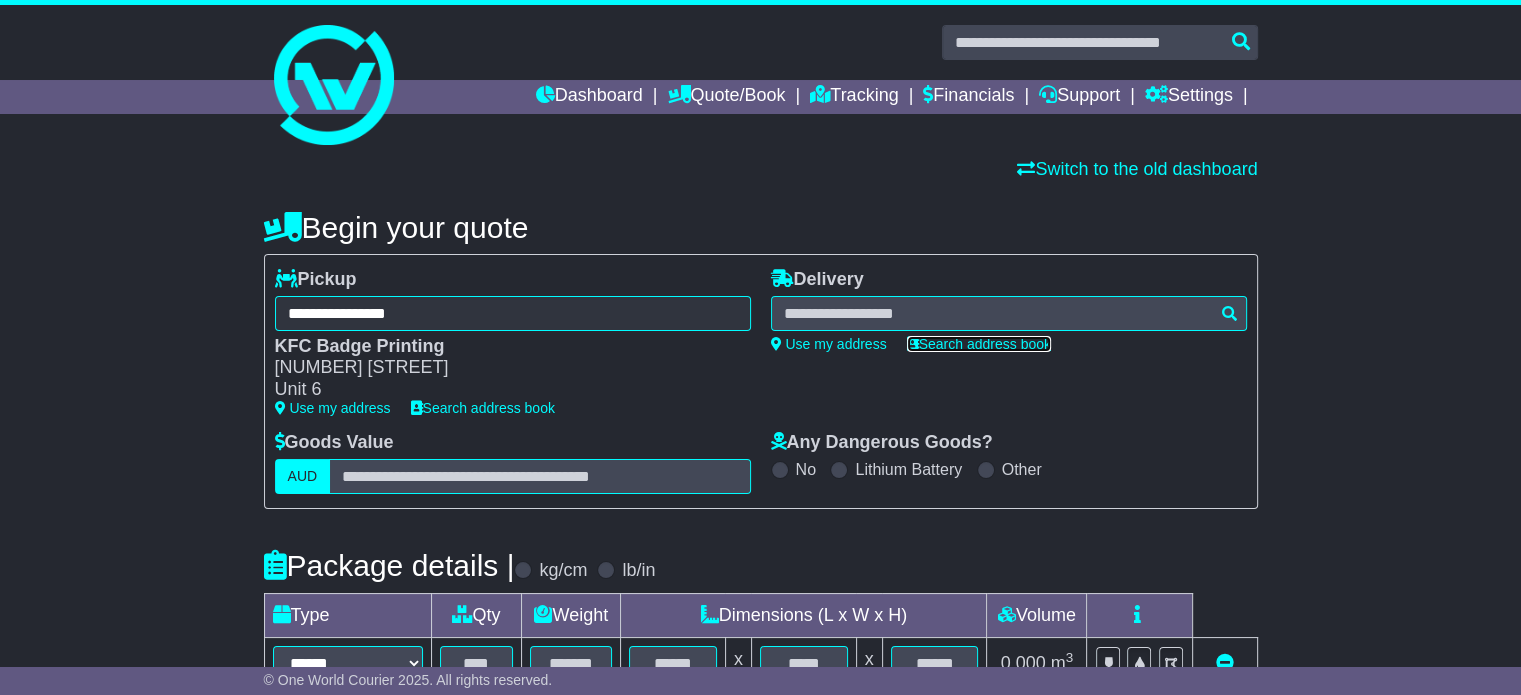 click on "Search address book" at bounding box center (979, 344) 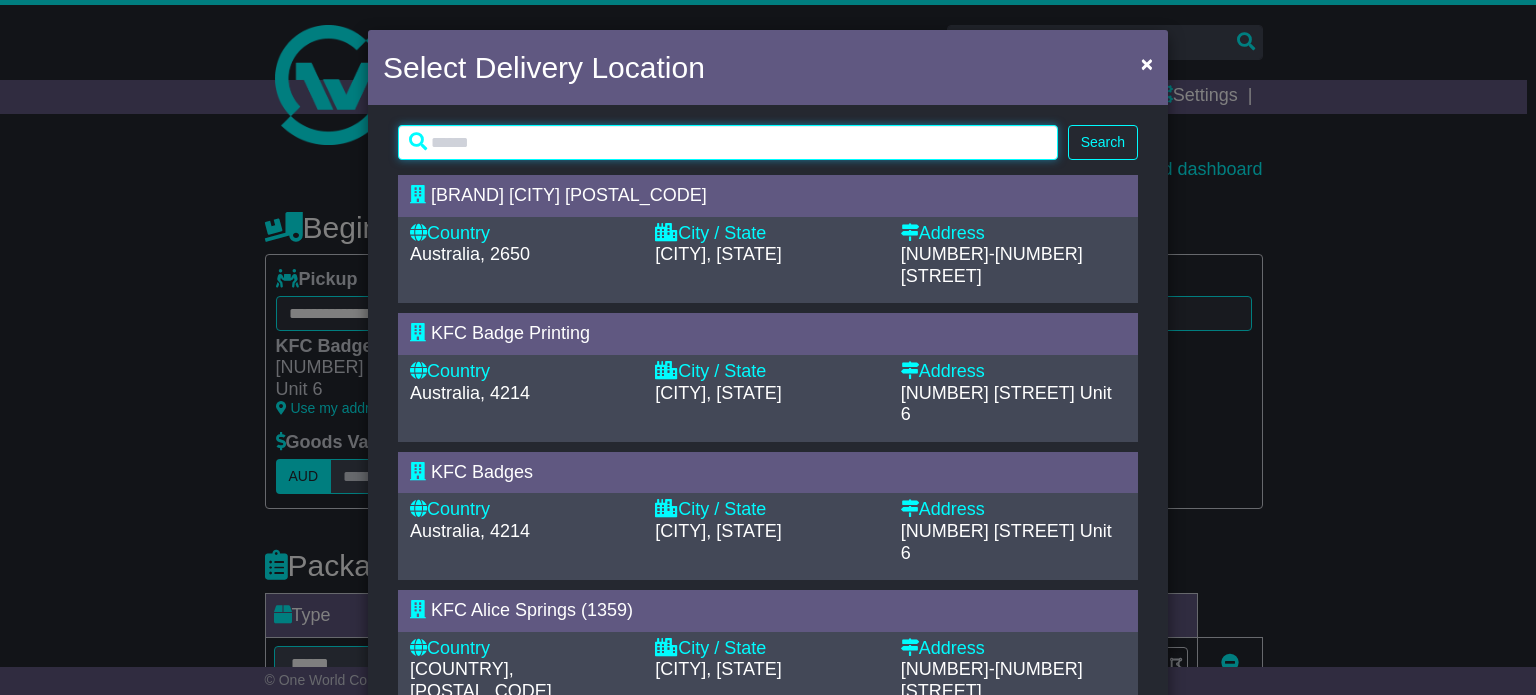 click at bounding box center [728, 142] 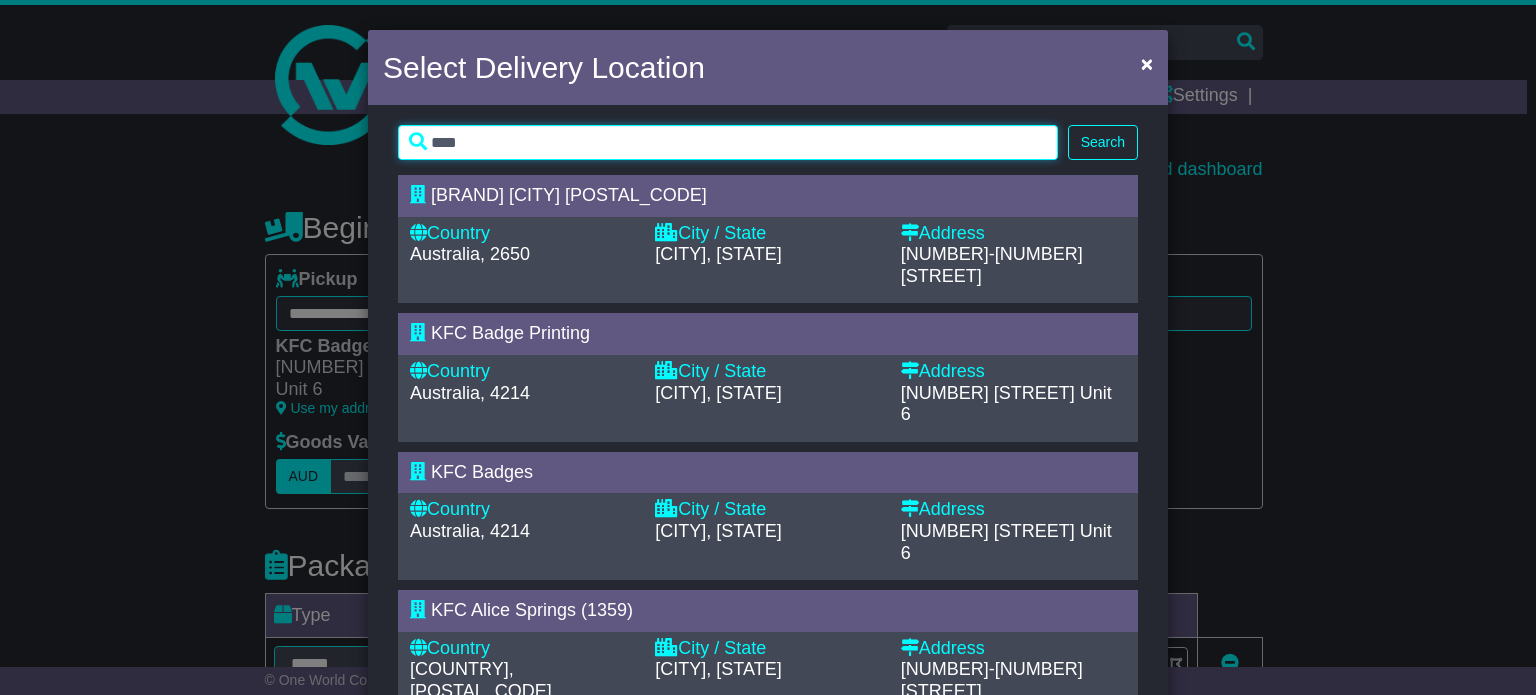 type on "****" 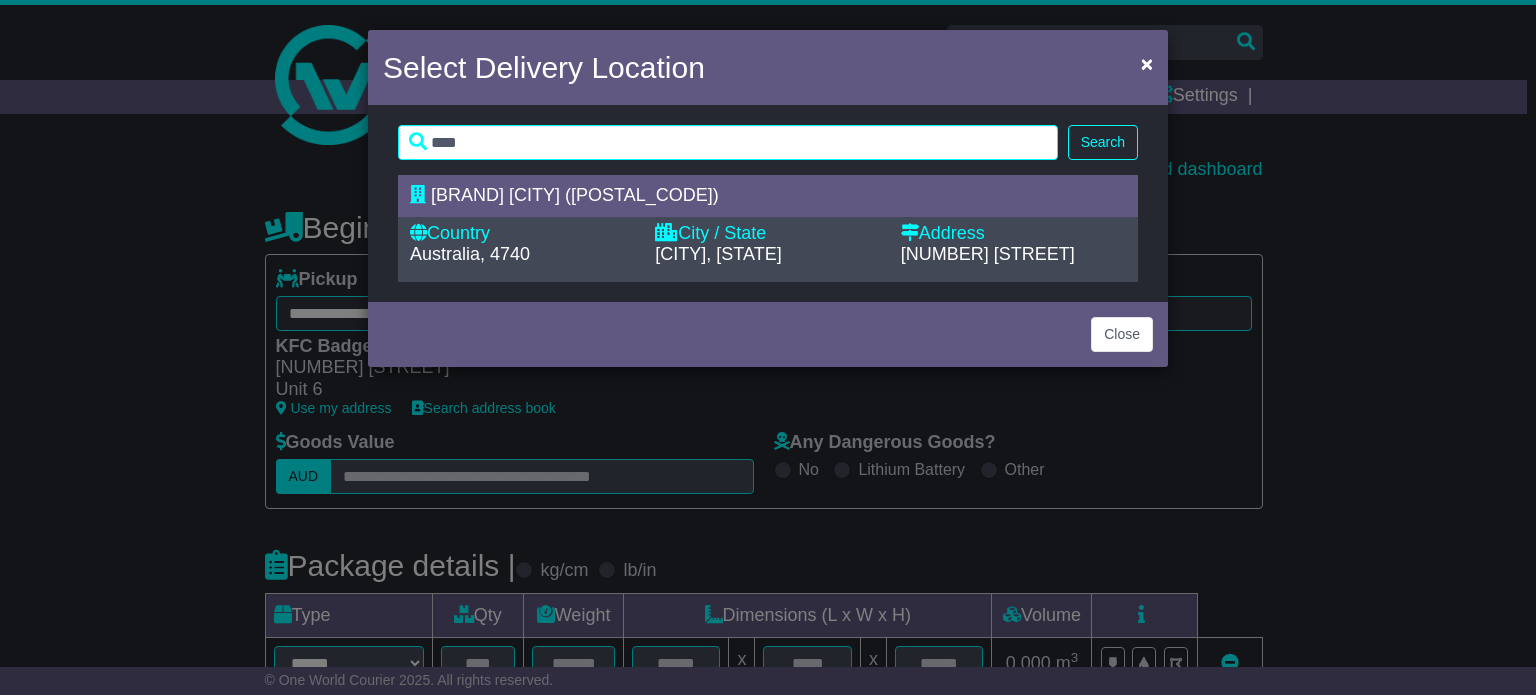 click on "[BRAND] [CITY] ([POSTAL_CODE])" at bounding box center [575, 195] 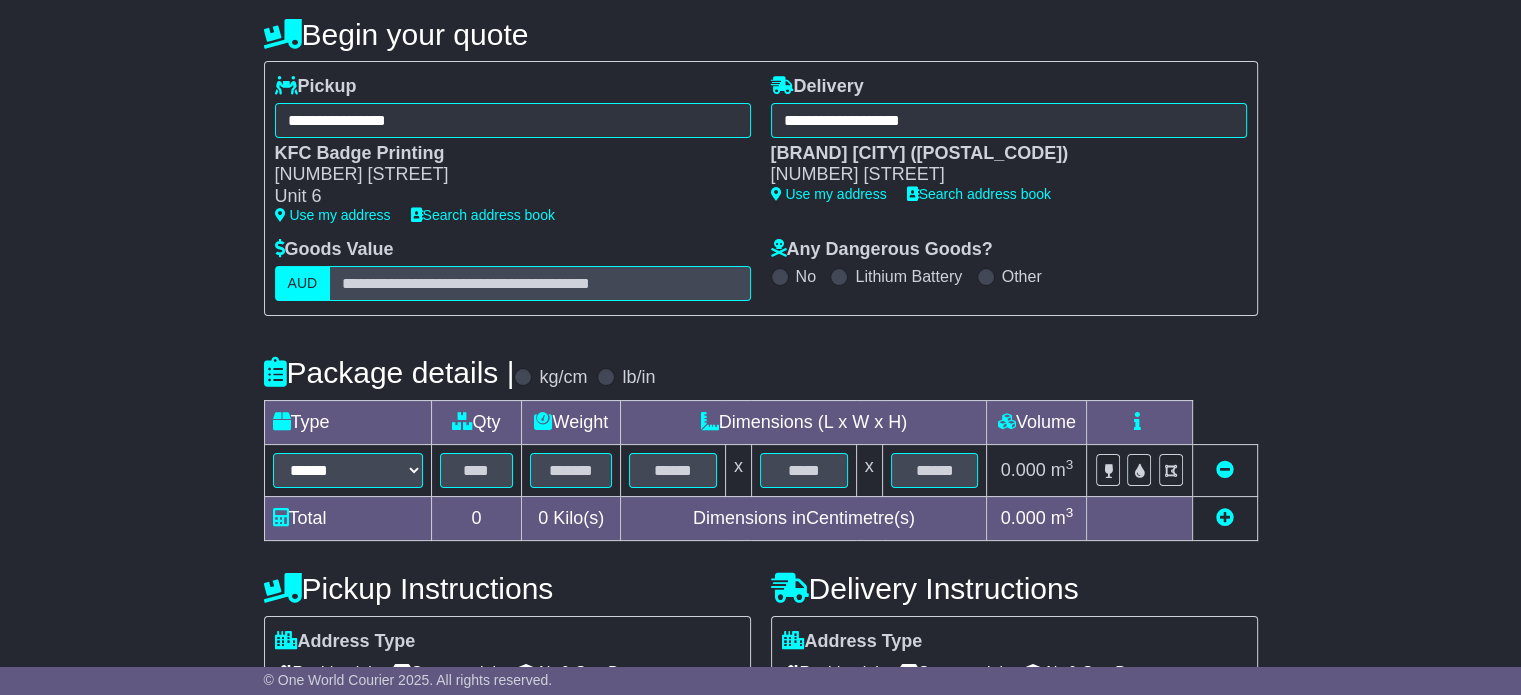scroll, scrollTop: 200, scrollLeft: 0, axis: vertical 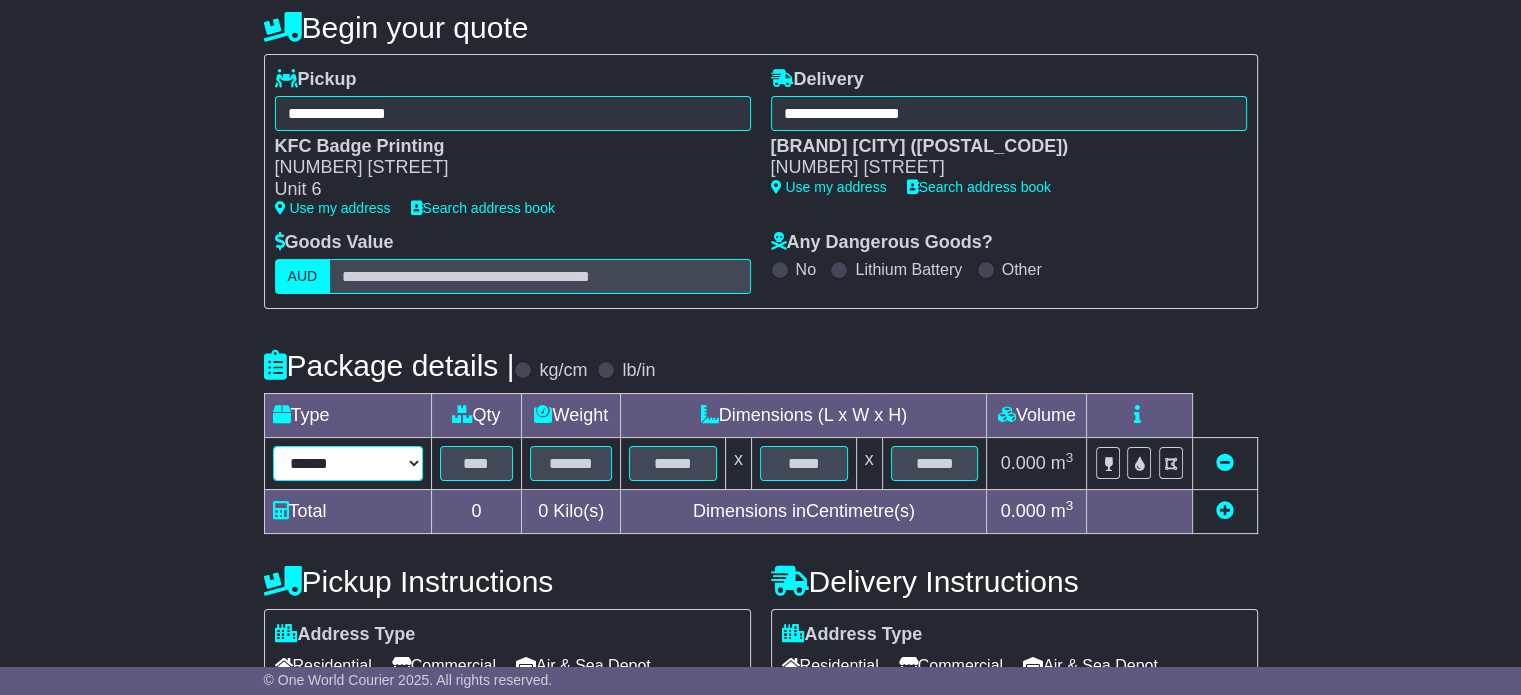 drag, startPoint x: 375, startPoint y: 457, endPoint x: 388, endPoint y: 455, distance: 13.152946 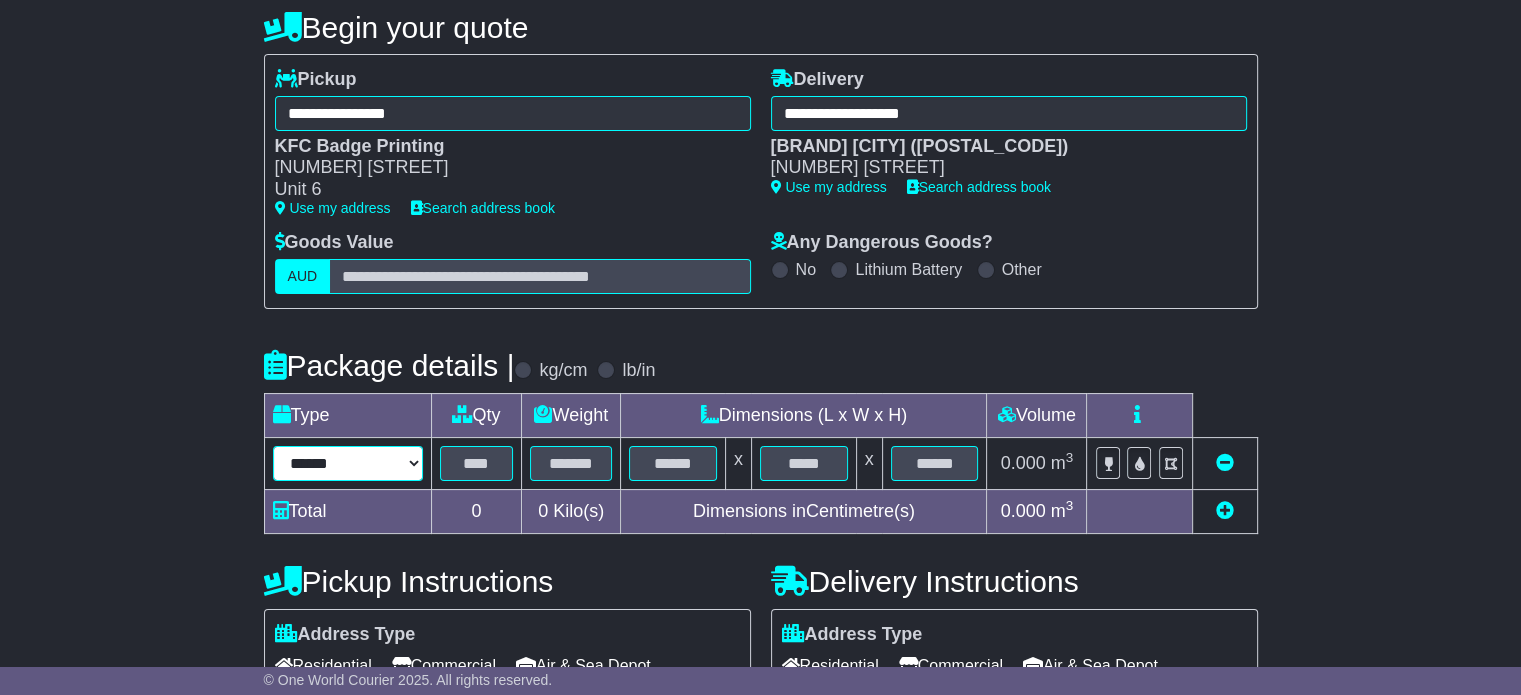 select on "*****" 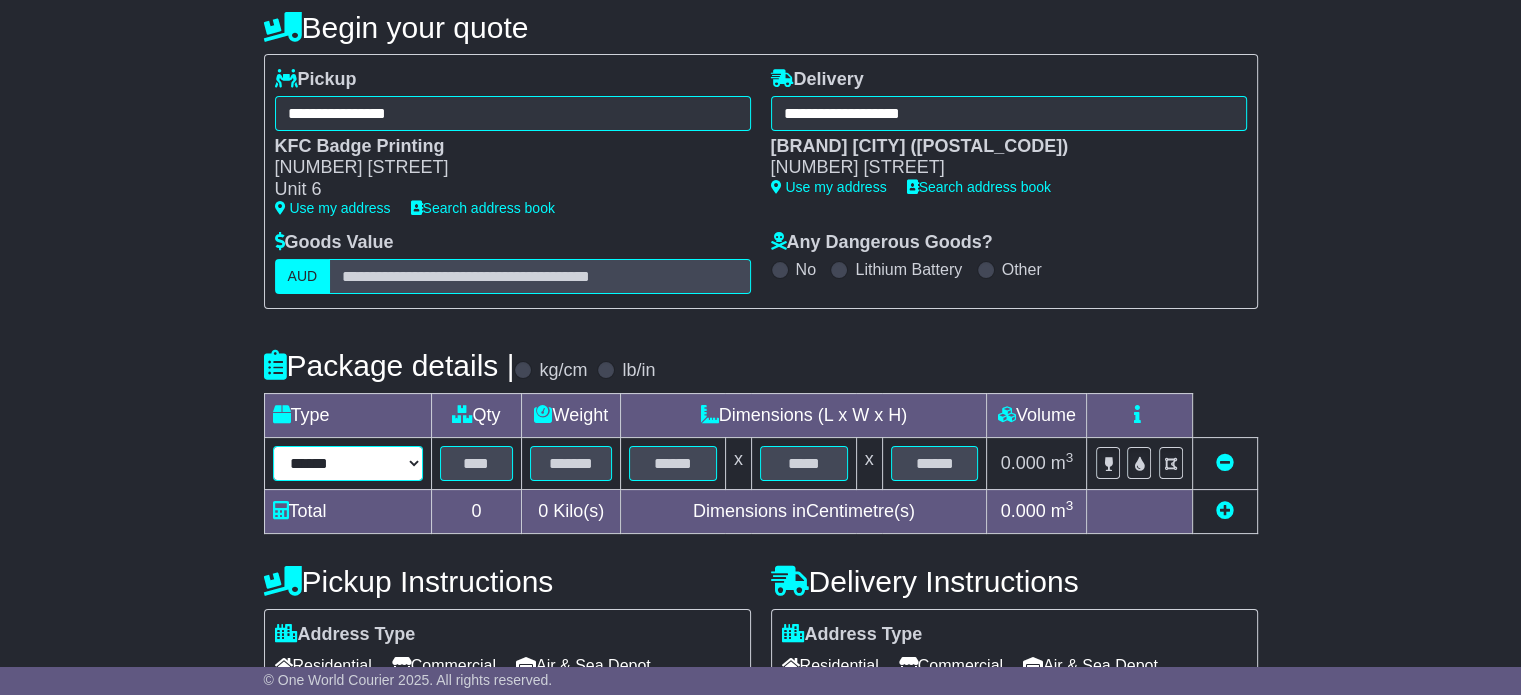 click on "****** ****** *** ******** ***** **** **** ****** *** *******" at bounding box center (348, 463) 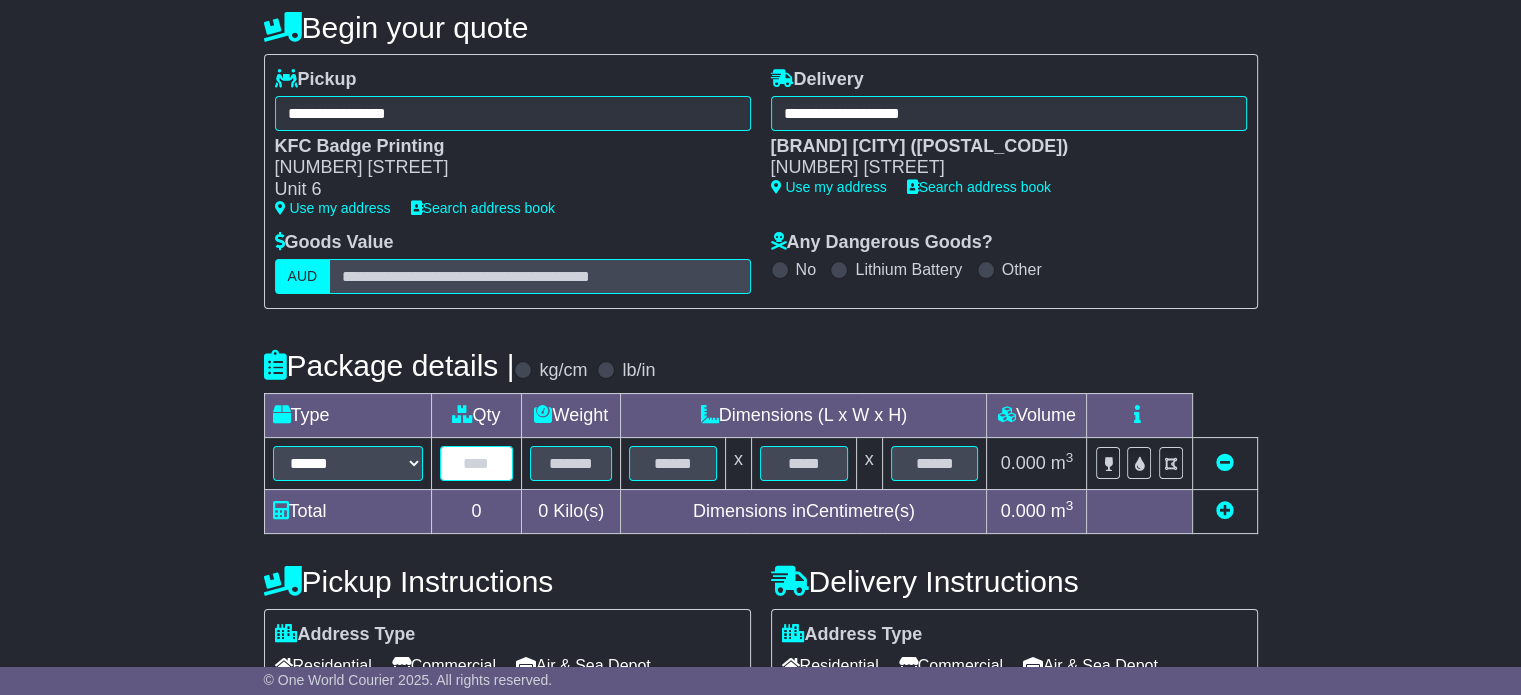 click at bounding box center [477, 463] 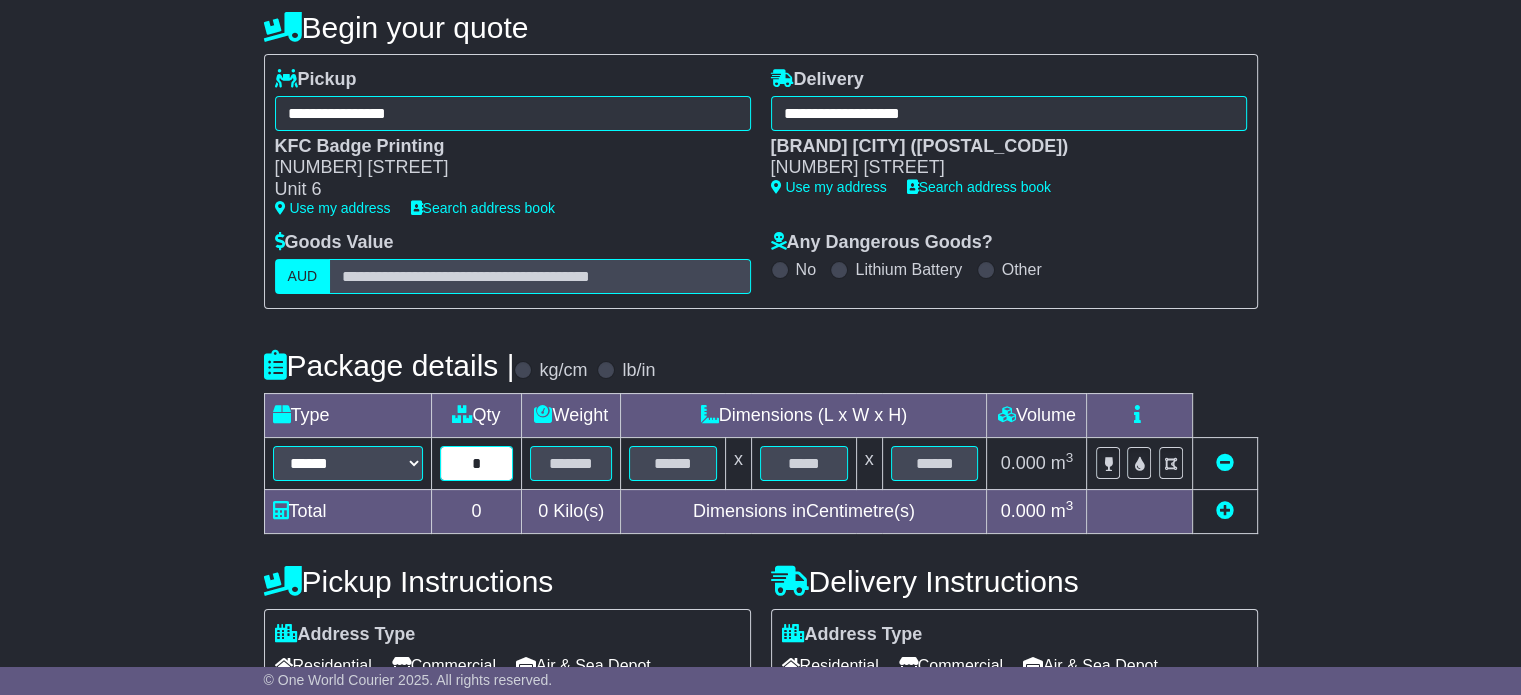 type on "*" 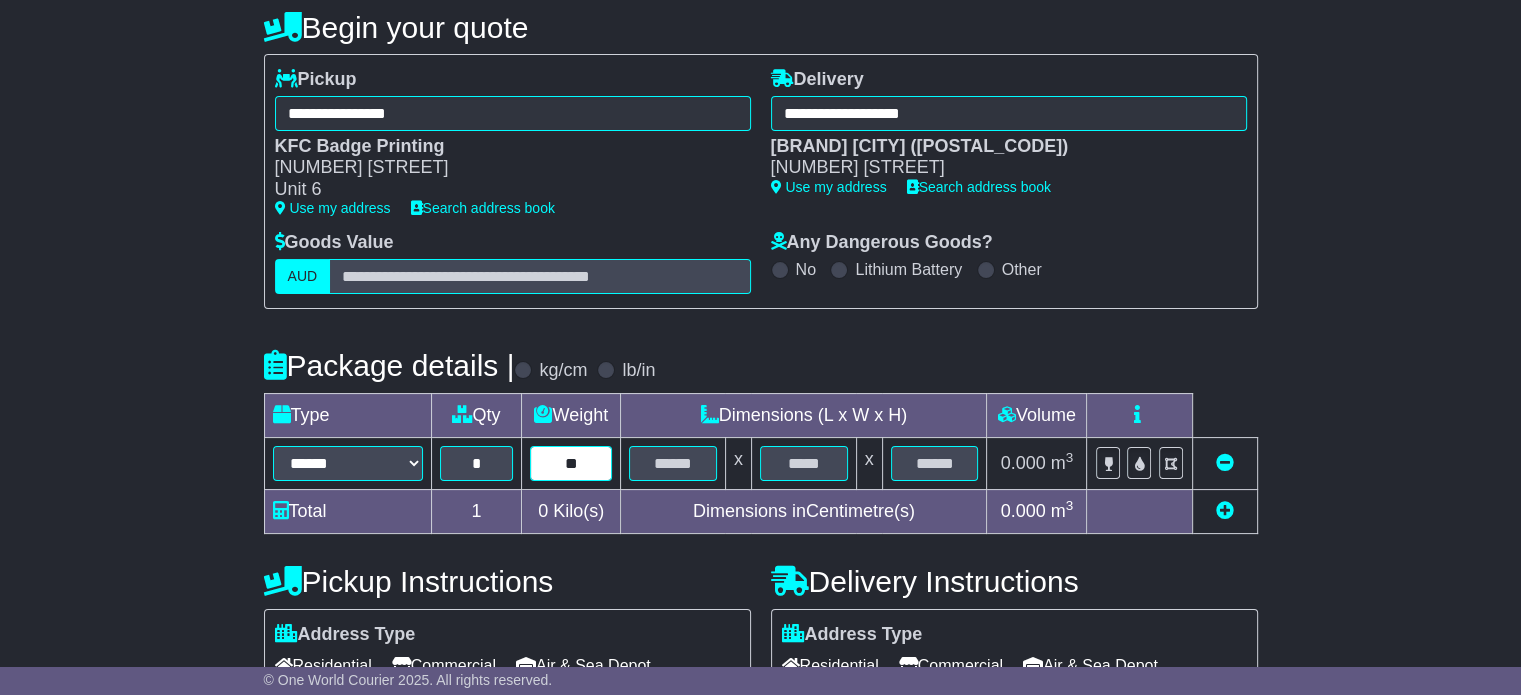 type on "**" 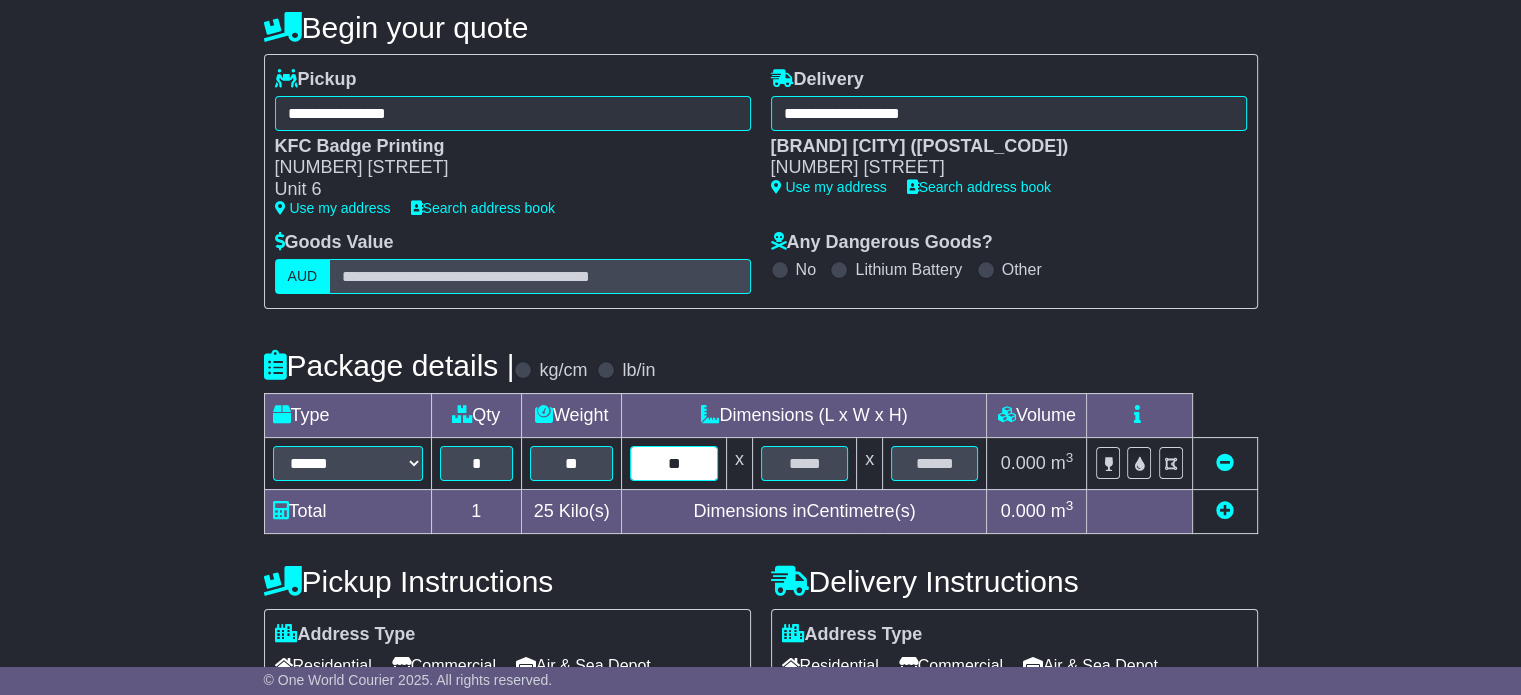type on "**" 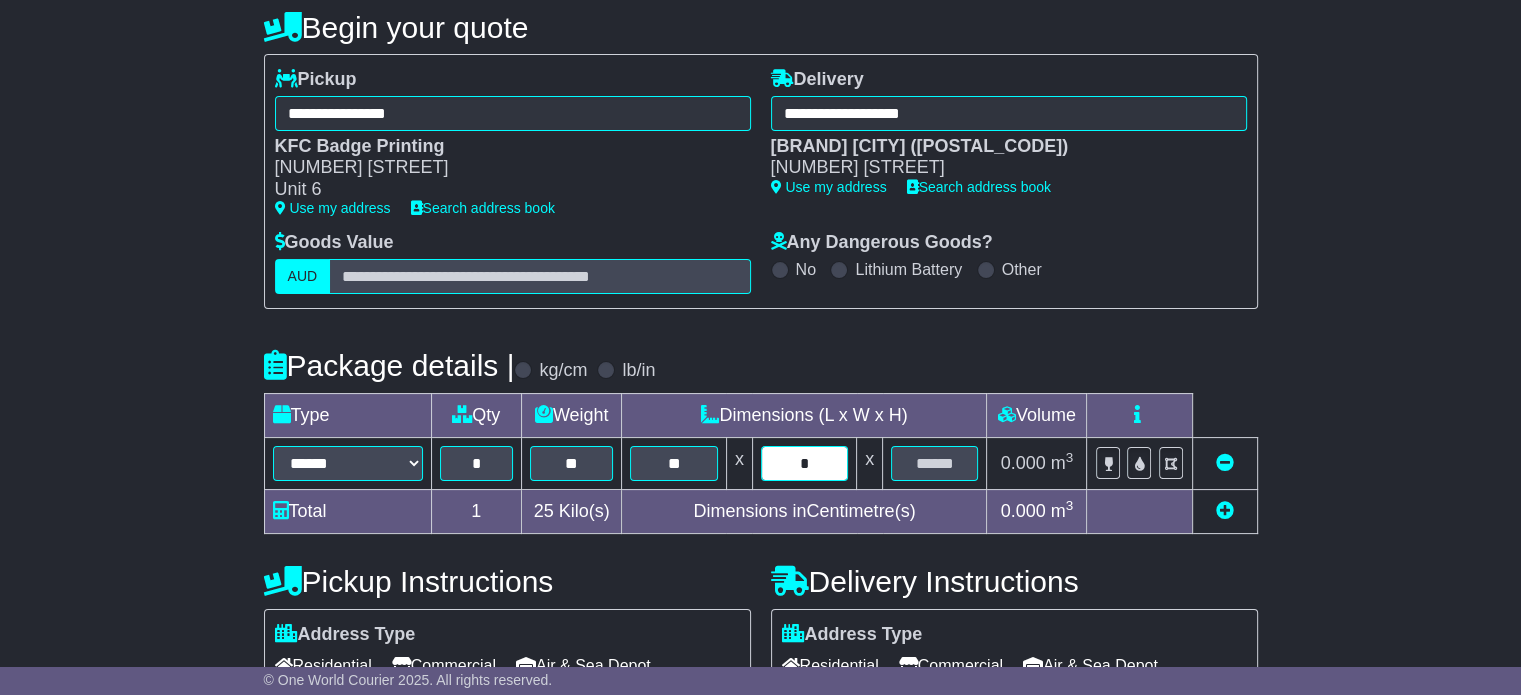 type on "*" 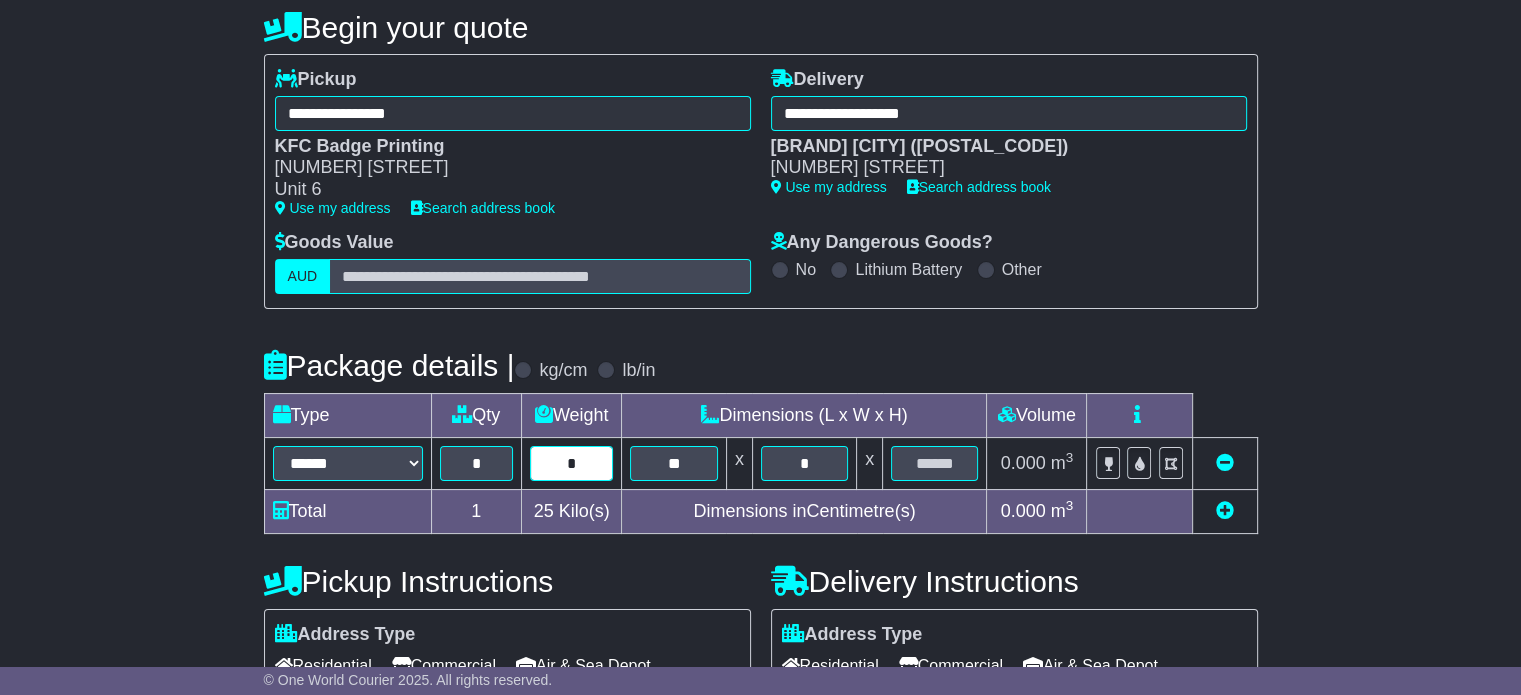 type on "*" 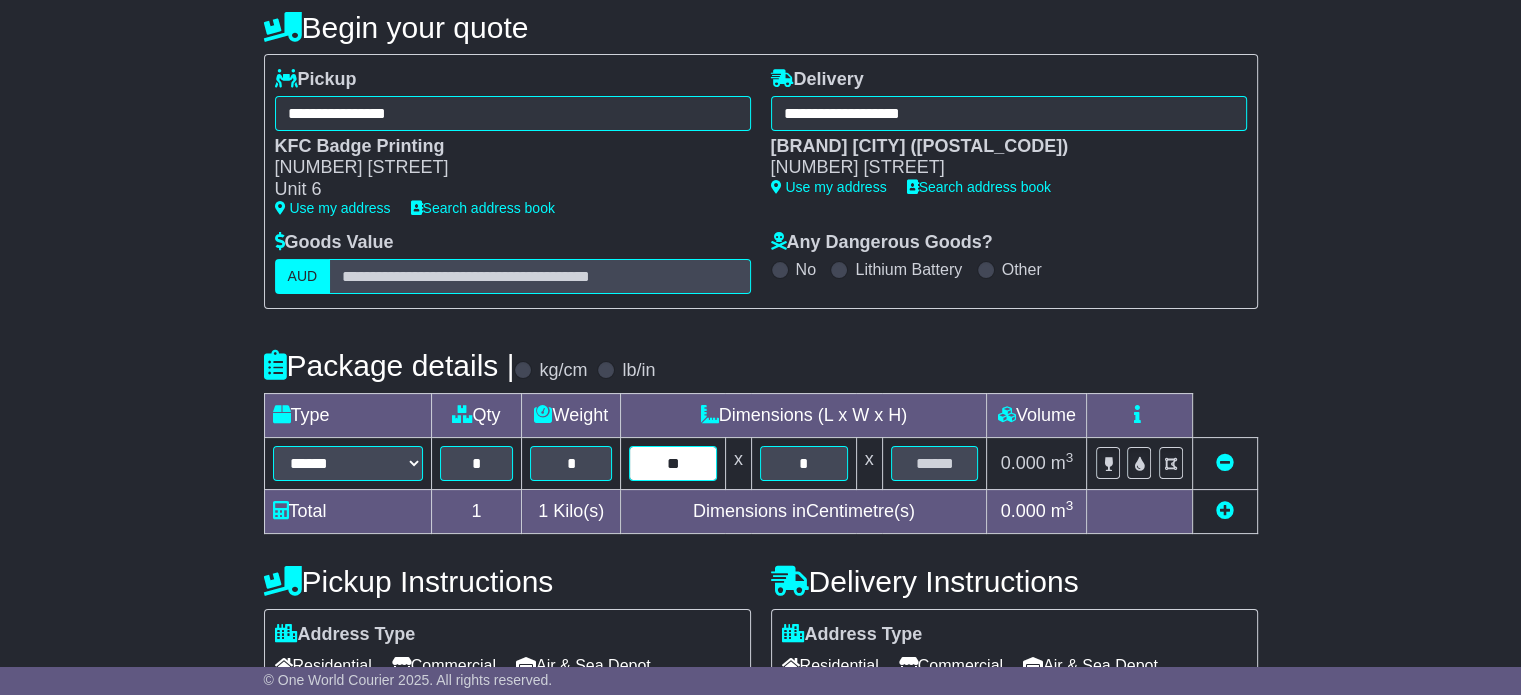 type on "**" 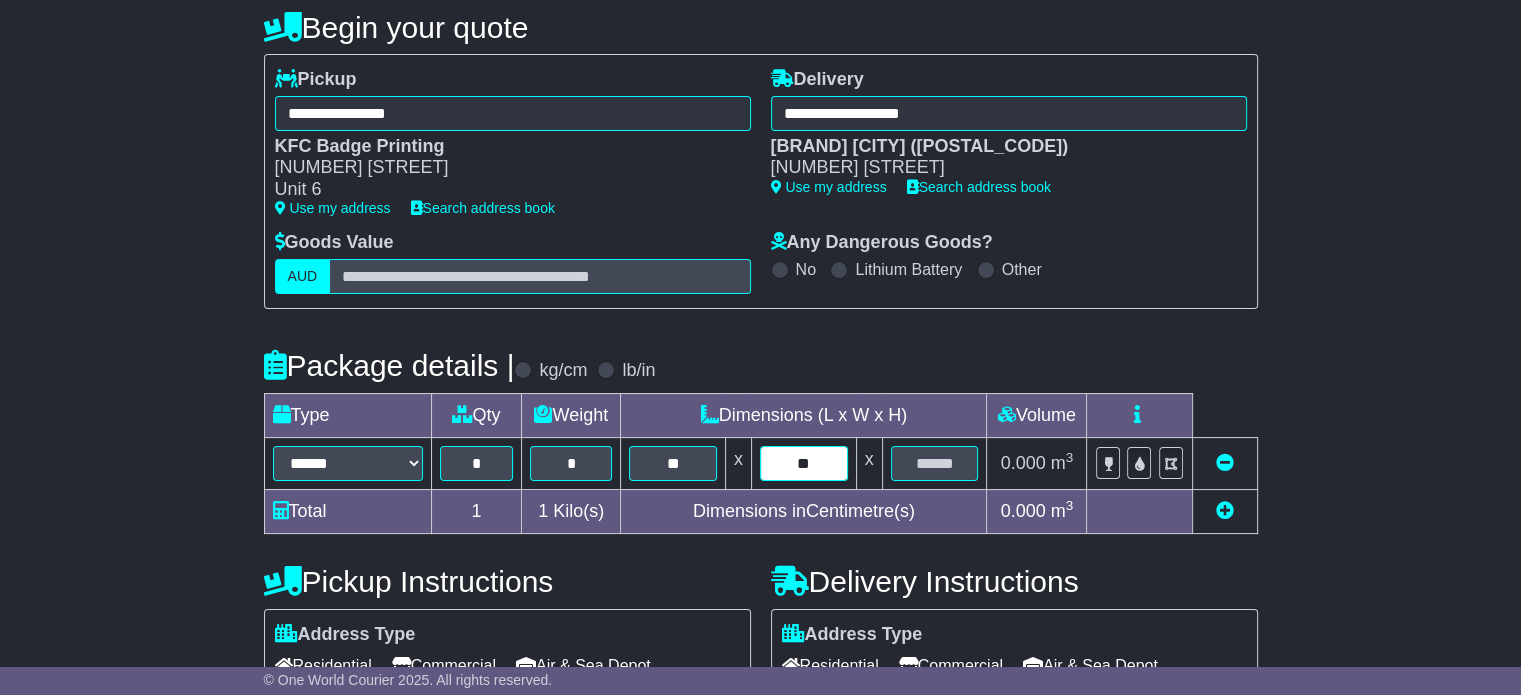type on "**" 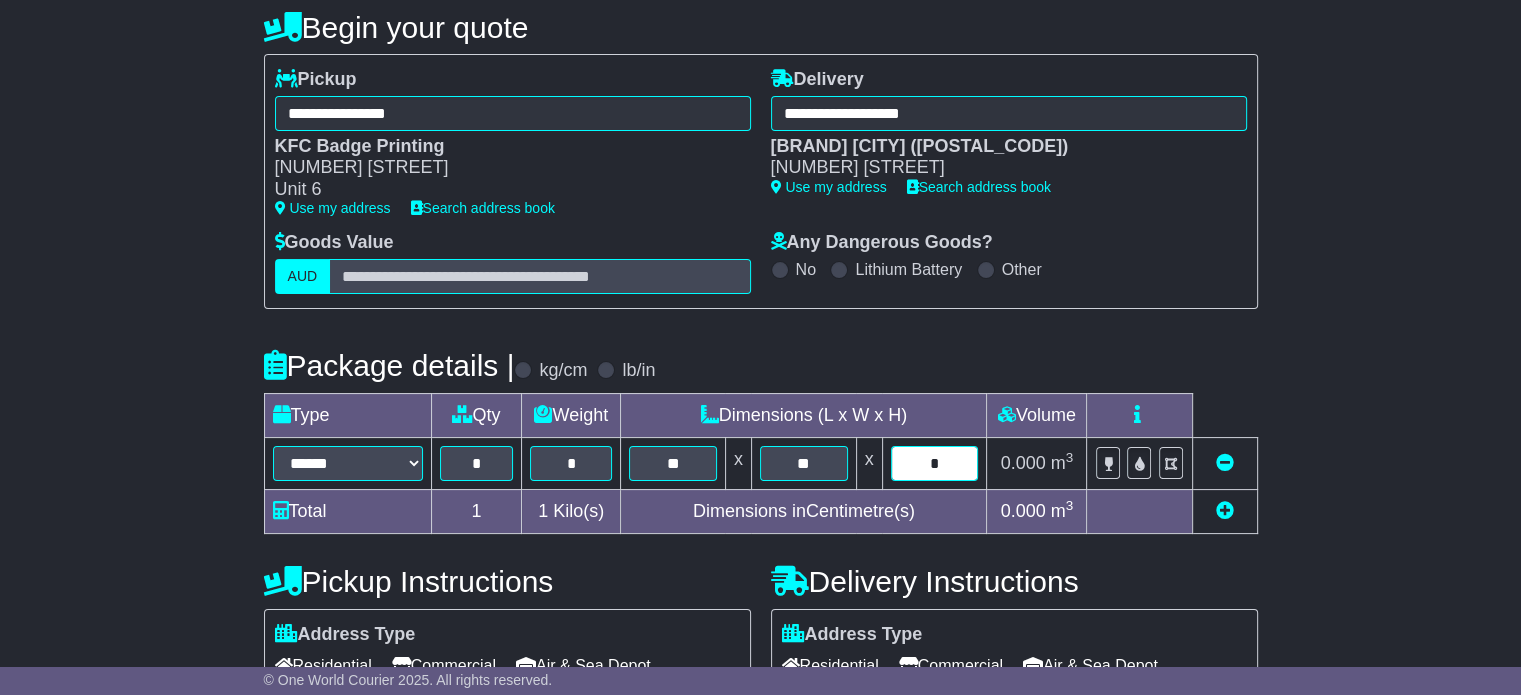 type on "*" 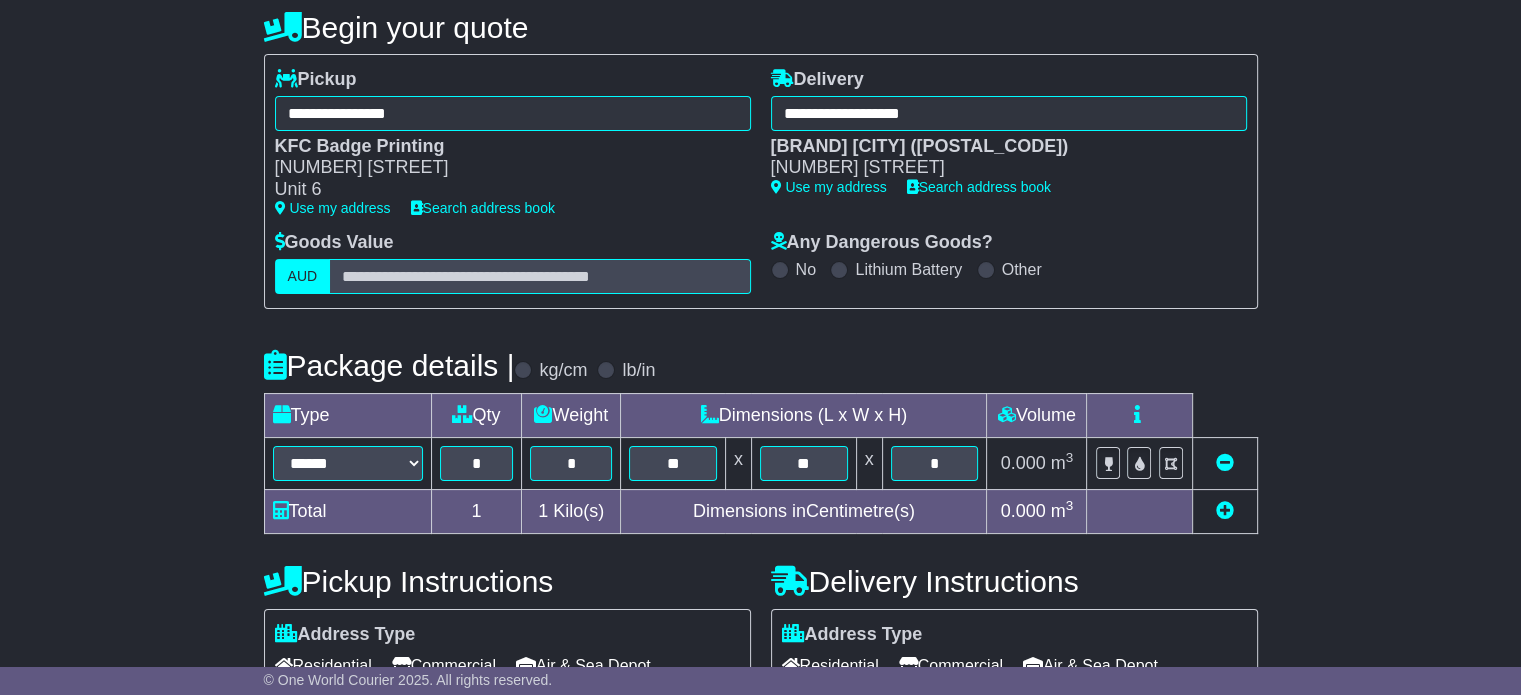 scroll, scrollTop: 431, scrollLeft: 0, axis: vertical 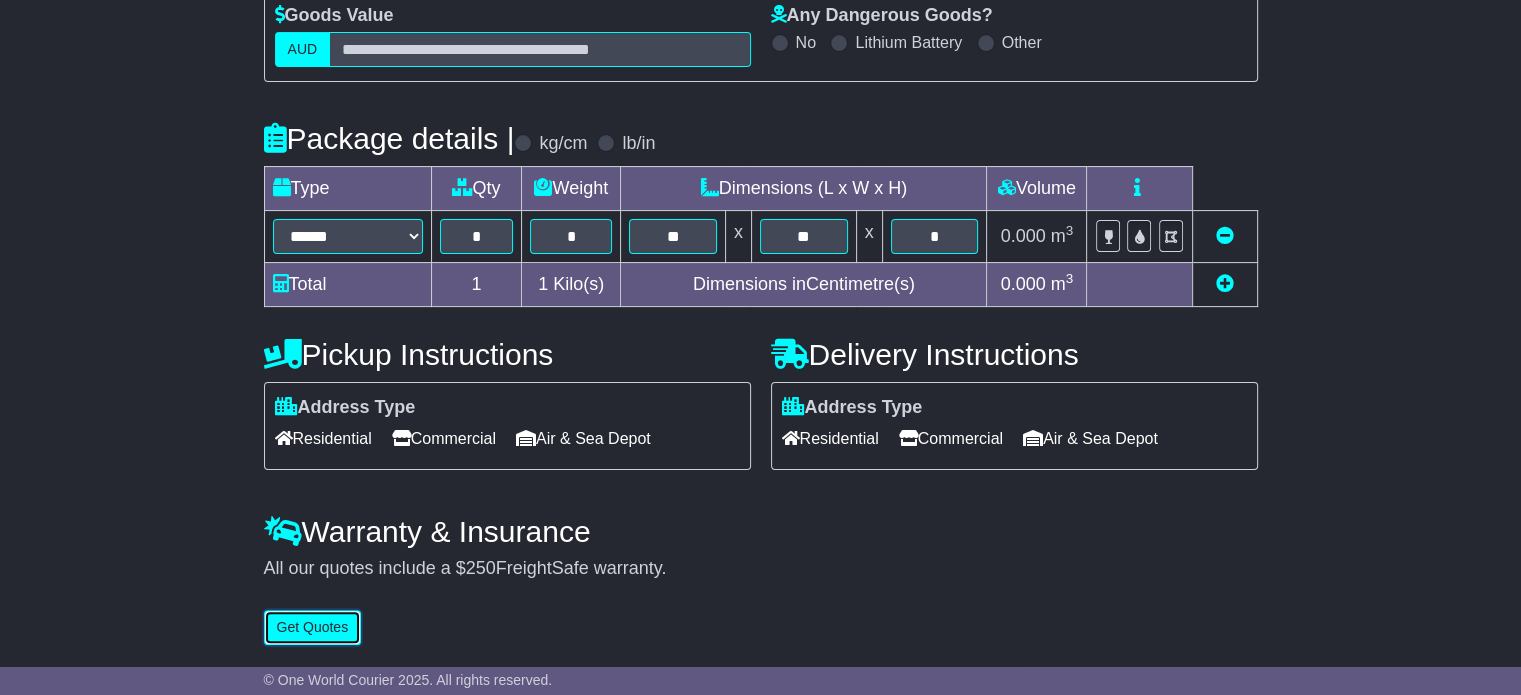 type 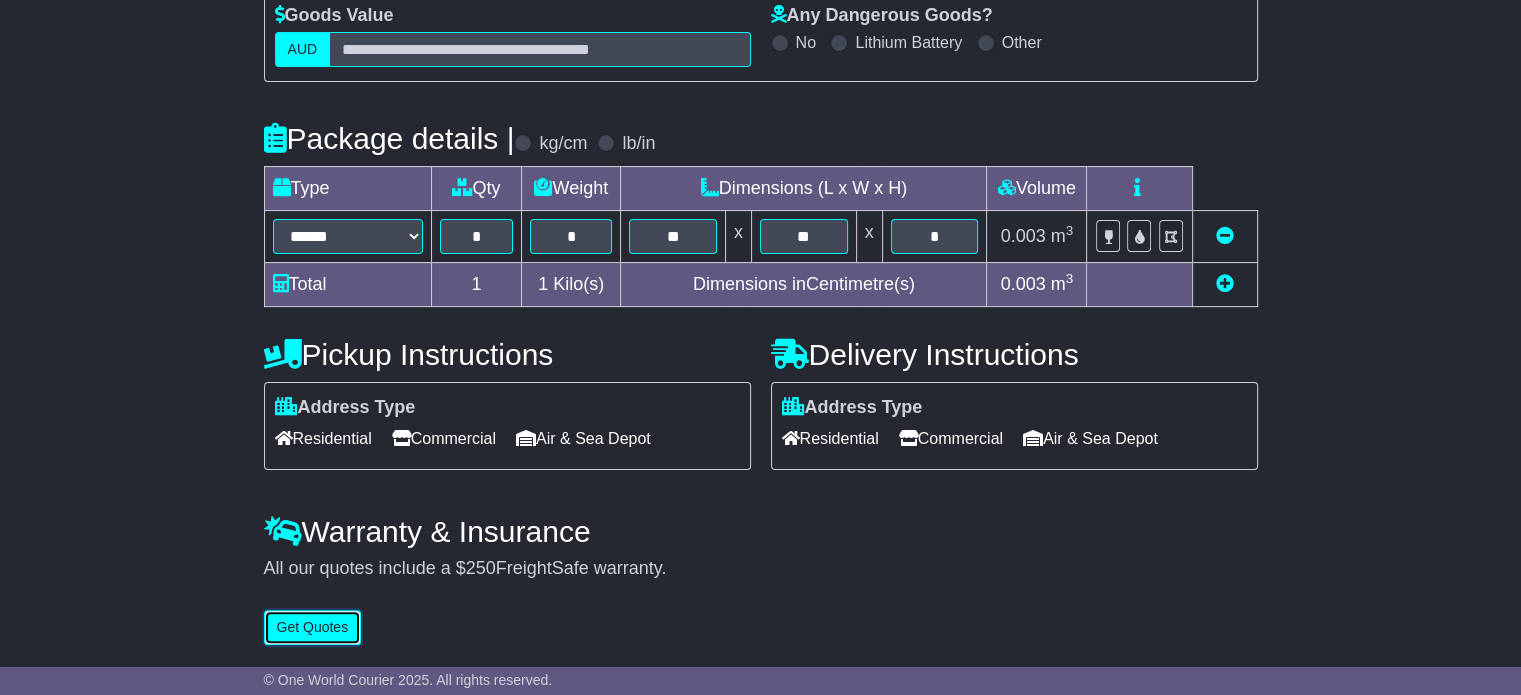 click on "Get Quotes" at bounding box center [313, 627] 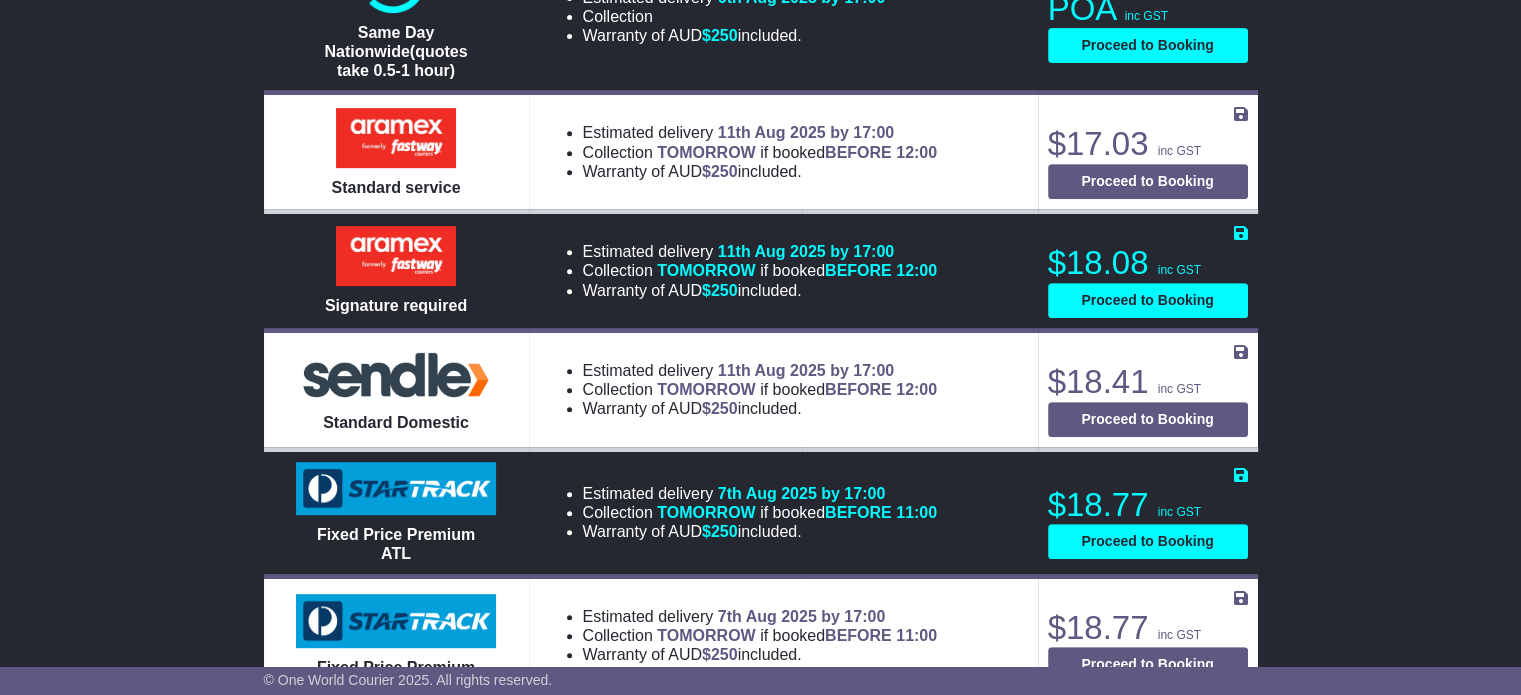 scroll, scrollTop: 1100, scrollLeft: 0, axis: vertical 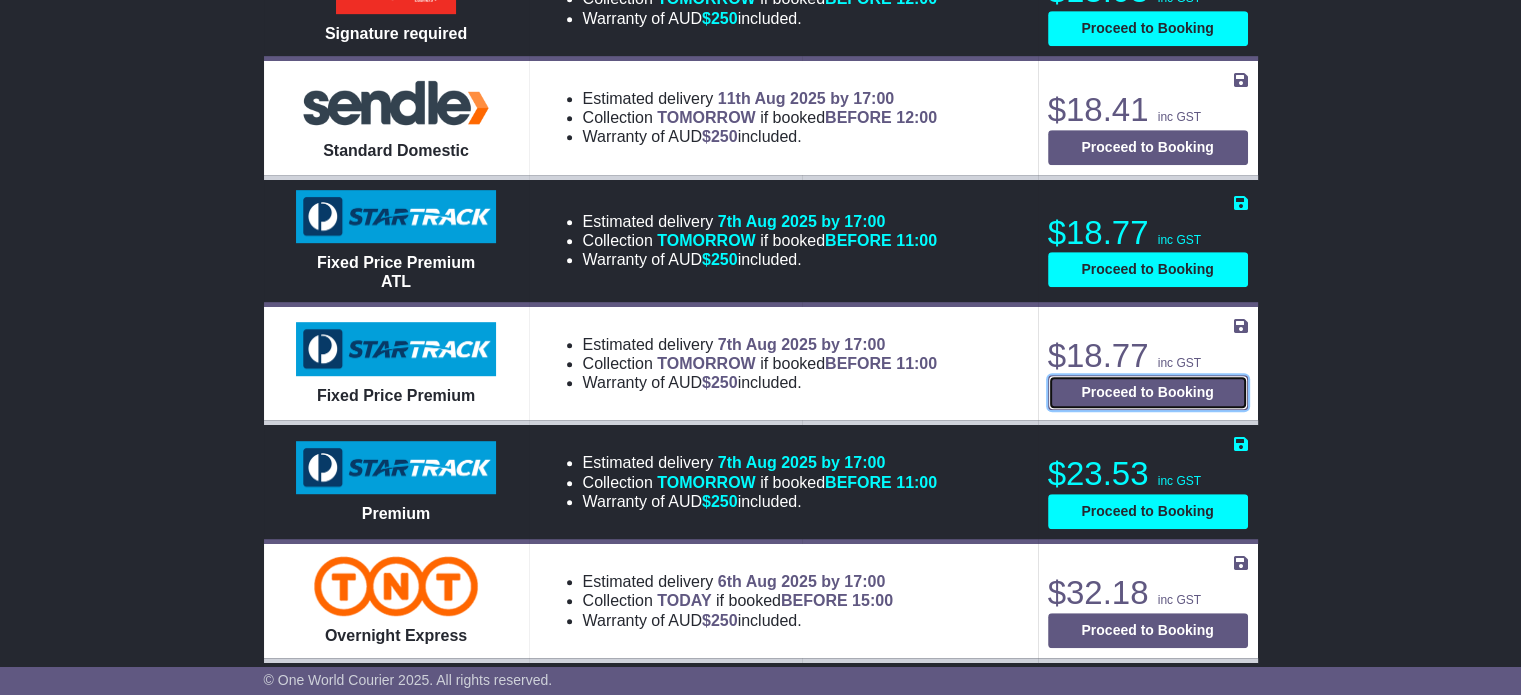 click on "Proceed to Booking" at bounding box center (1148, 392) 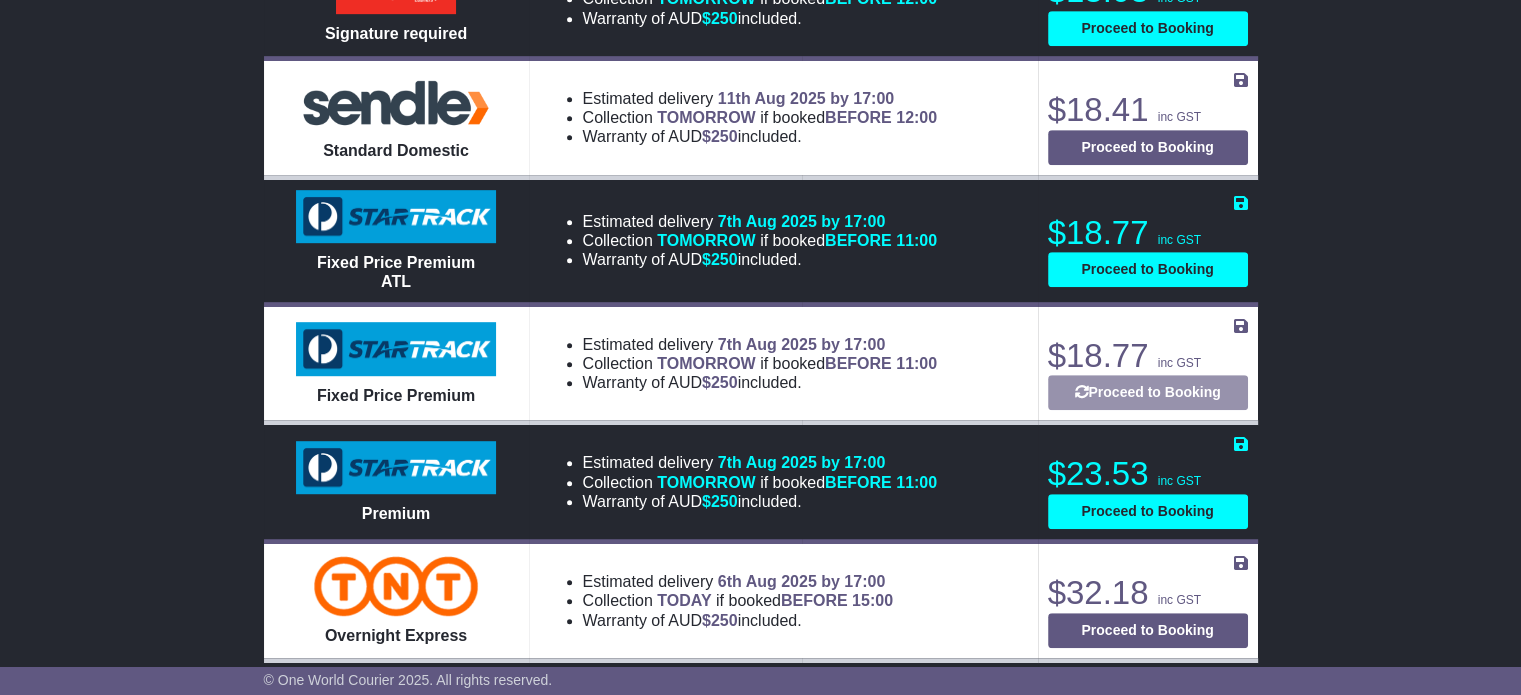 select on "*****" 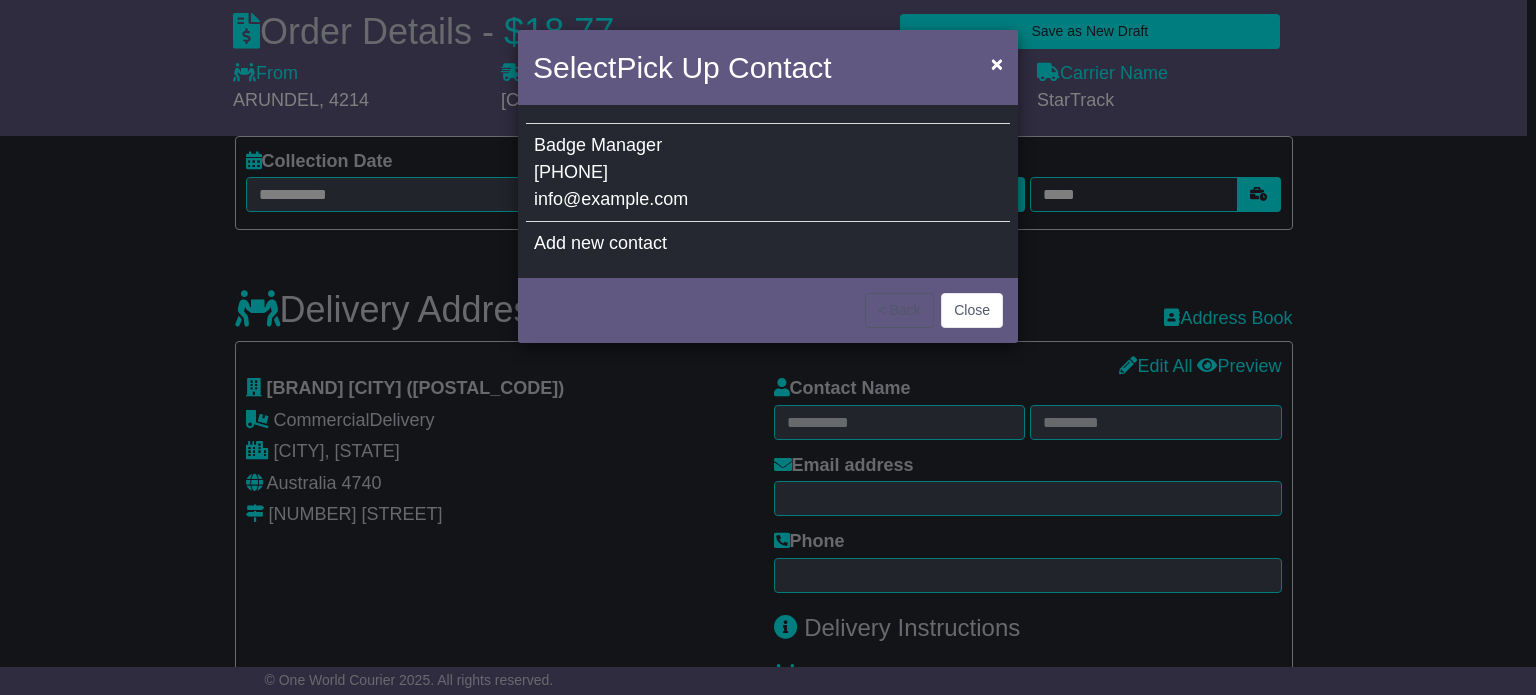 click on "Badge   Manager
07 3412 0285
info@snbsolutions.com.au" at bounding box center (768, 173) 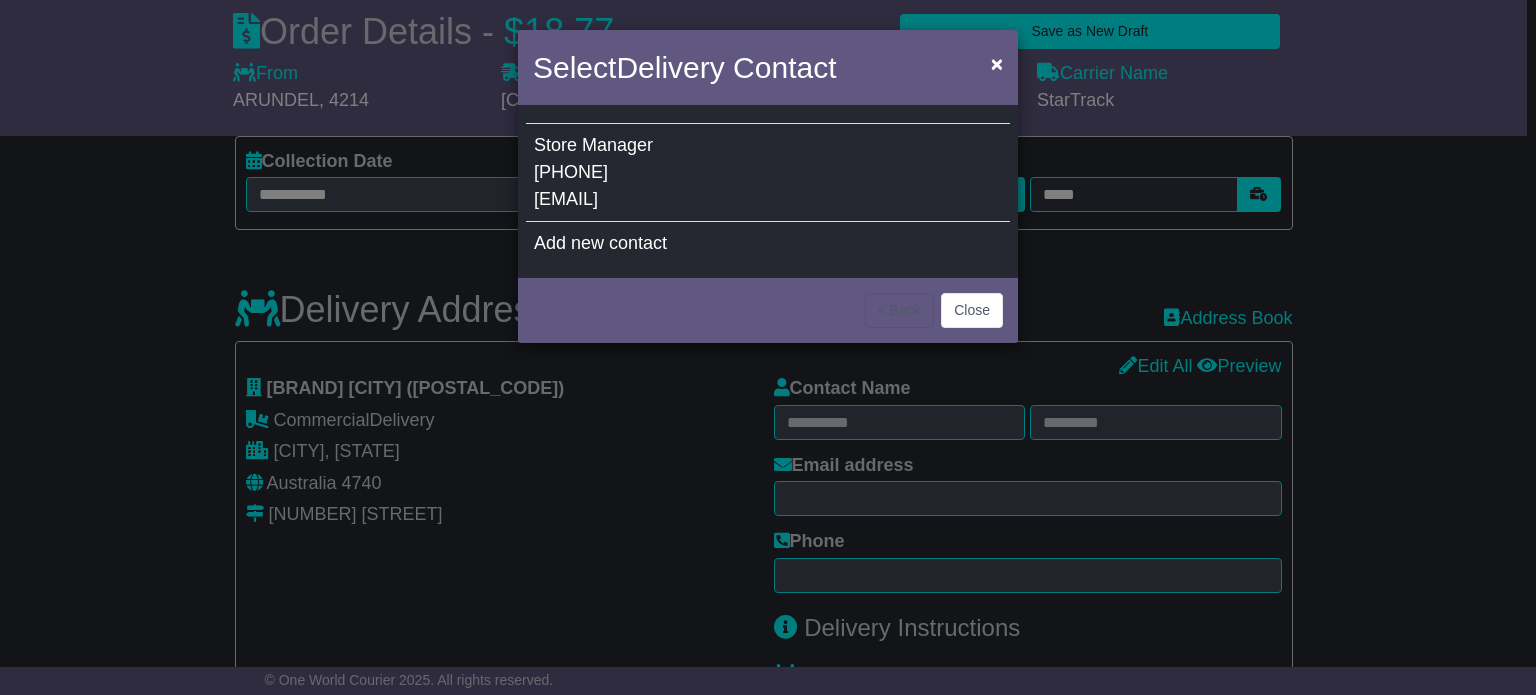 click on "Store   Manager
07 4898 6105
7313@collinsfg.com.au" at bounding box center (768, 173) 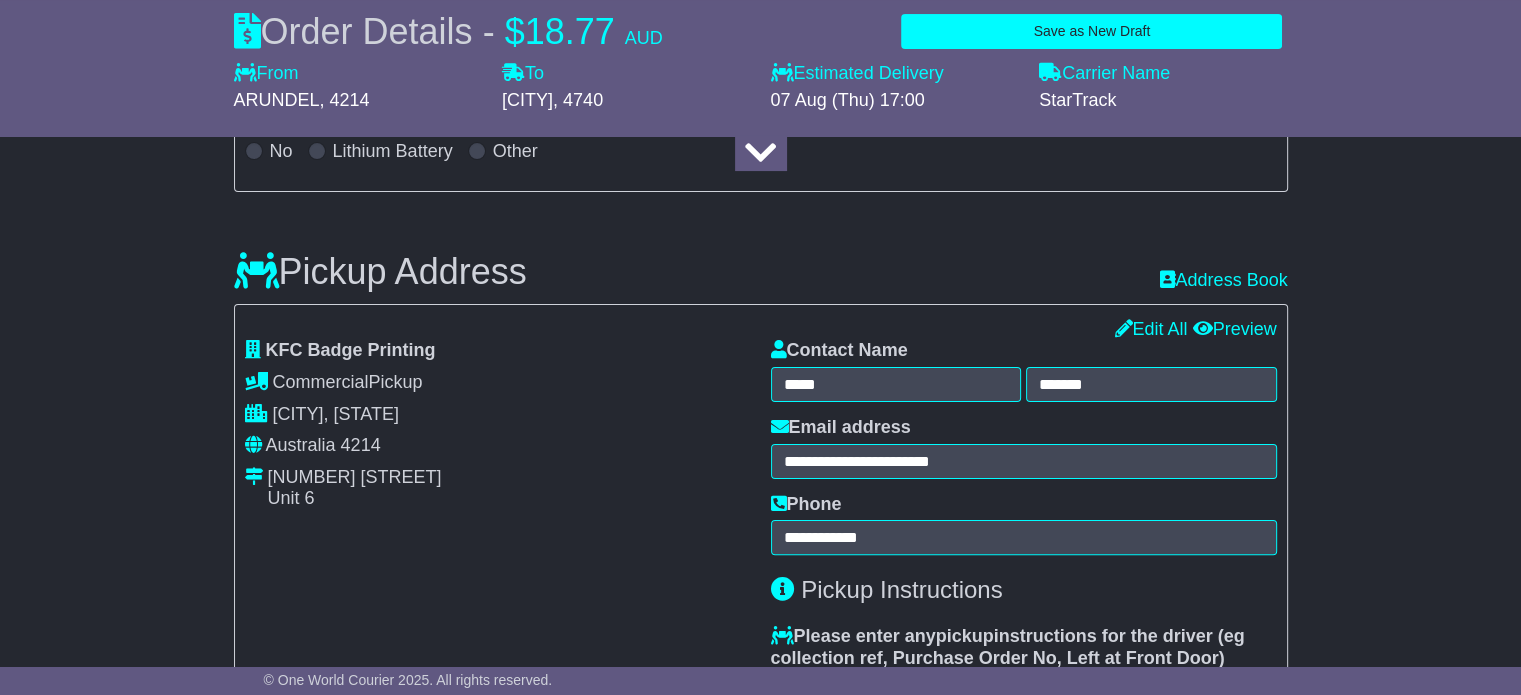 scroll, scrollTop: 0, scrollLeft: 0, axis: both 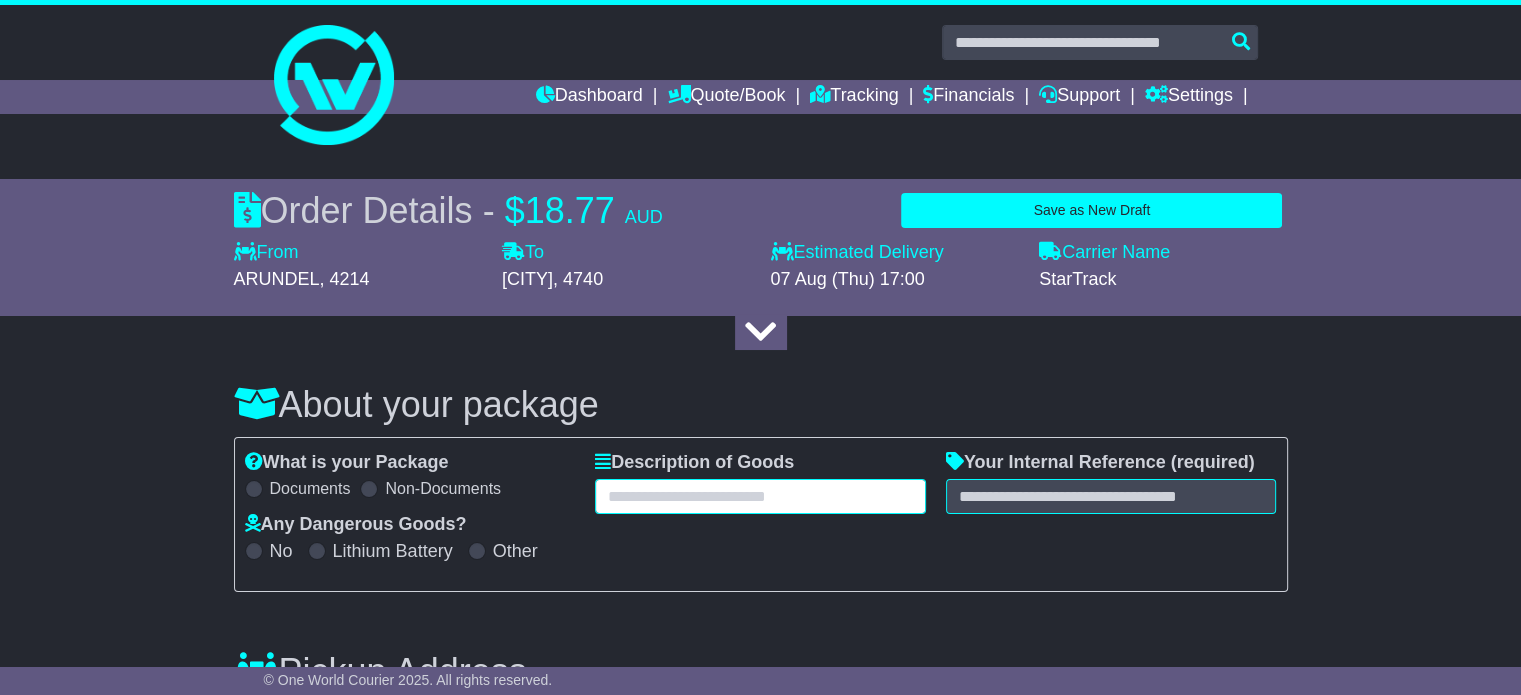 click at bounding box center (760, 496) 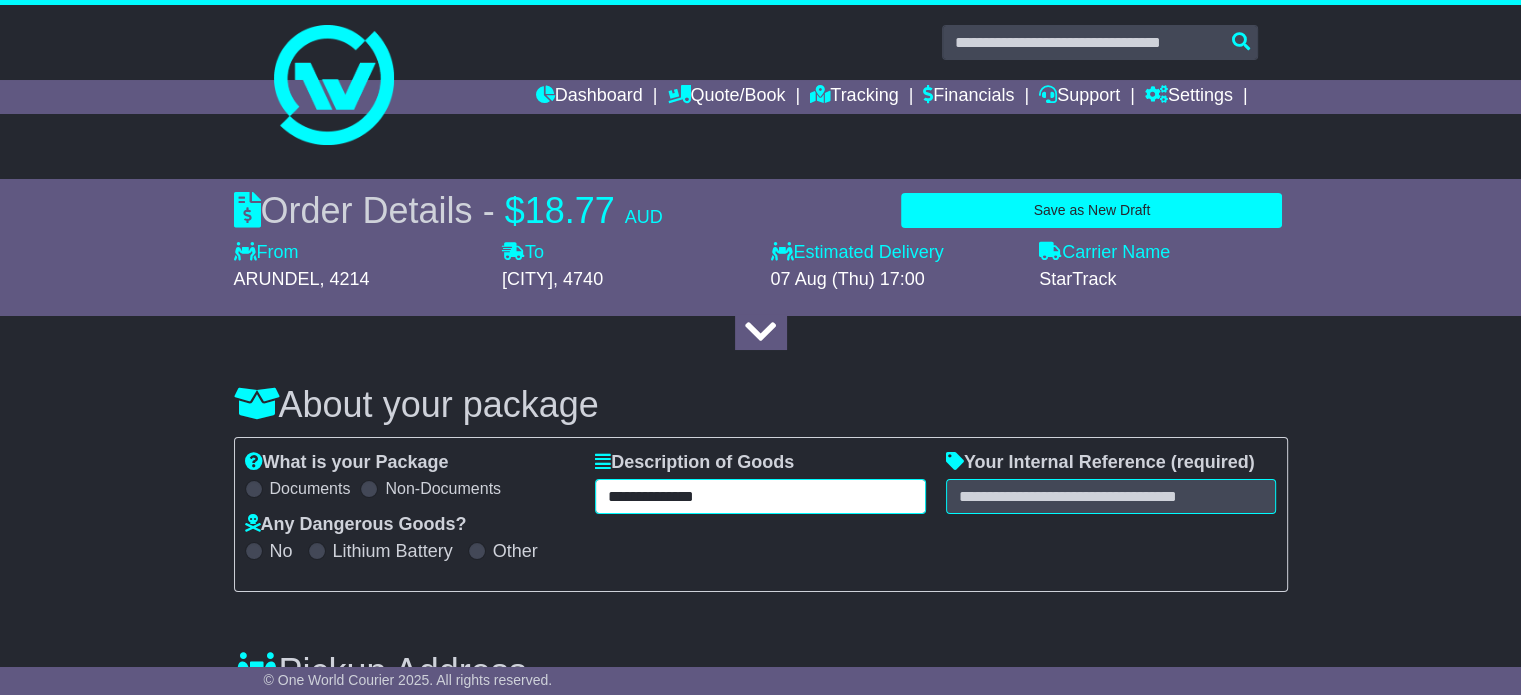type on "**********" 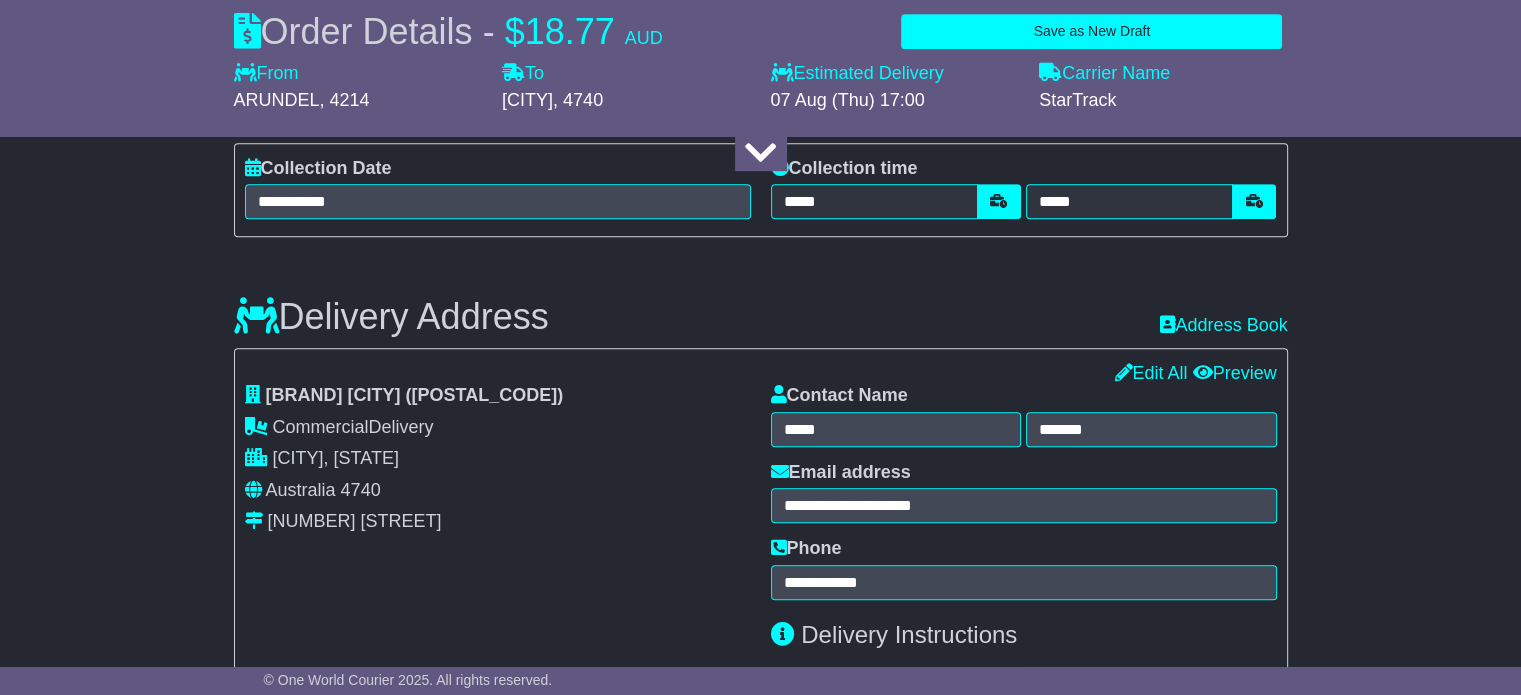 scroll, scrollTop: 1100, scrollLeft: 0, axis: vertical 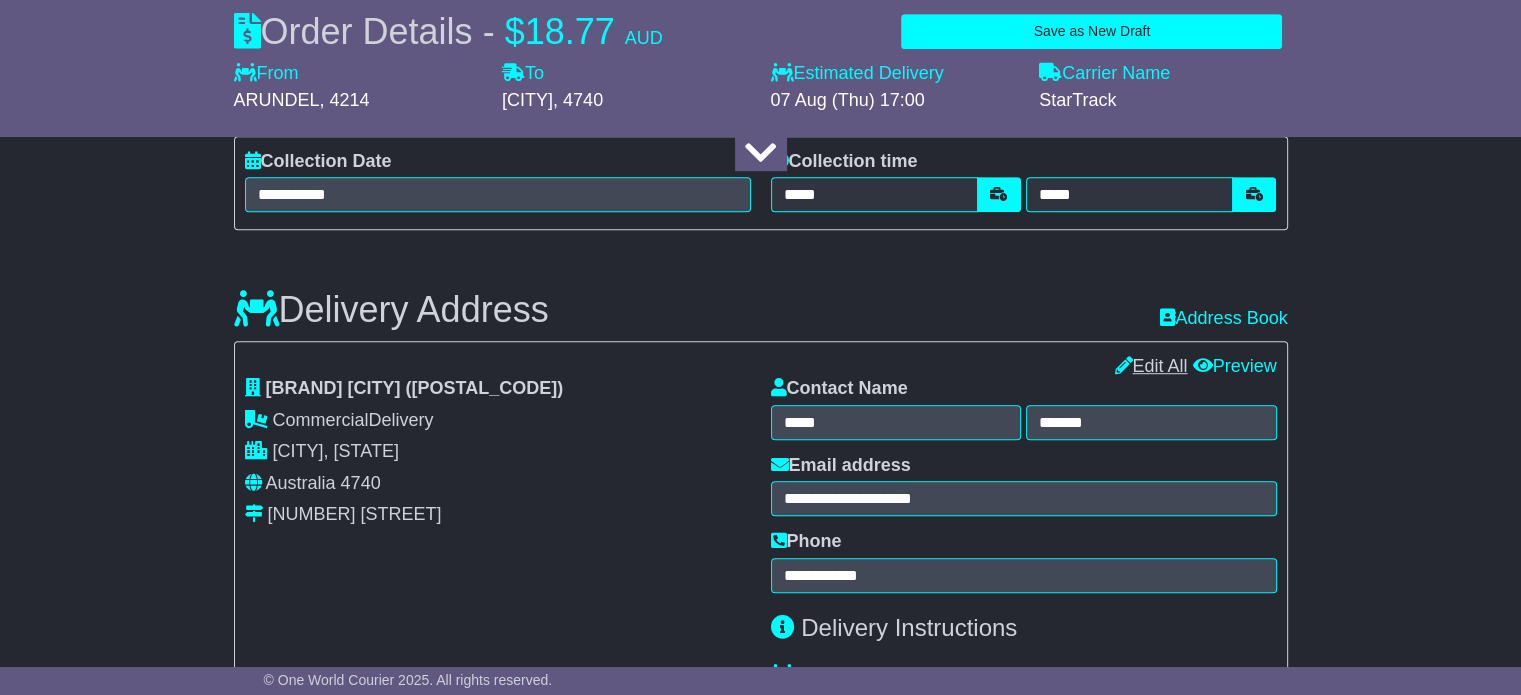 type on "**********" 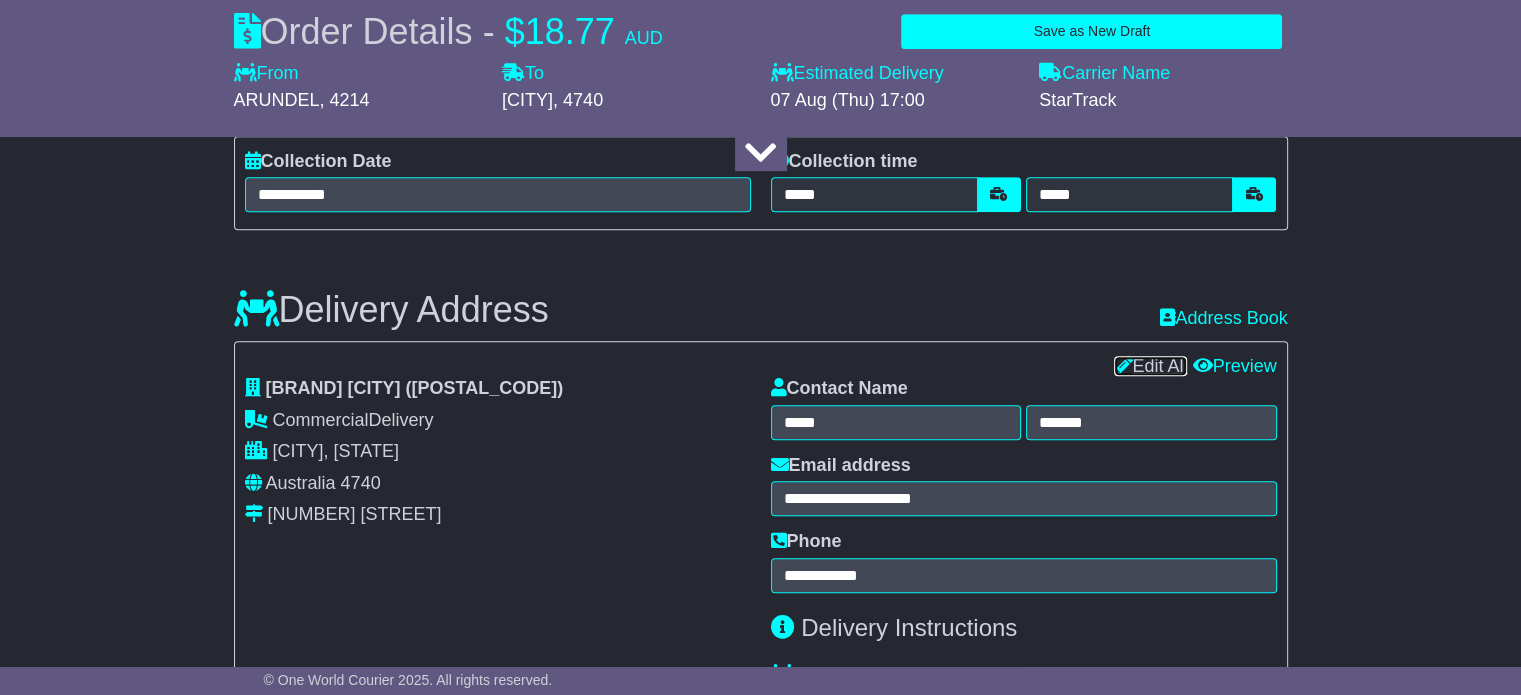 click on "Edit All" at bounding box center (1150, 366) 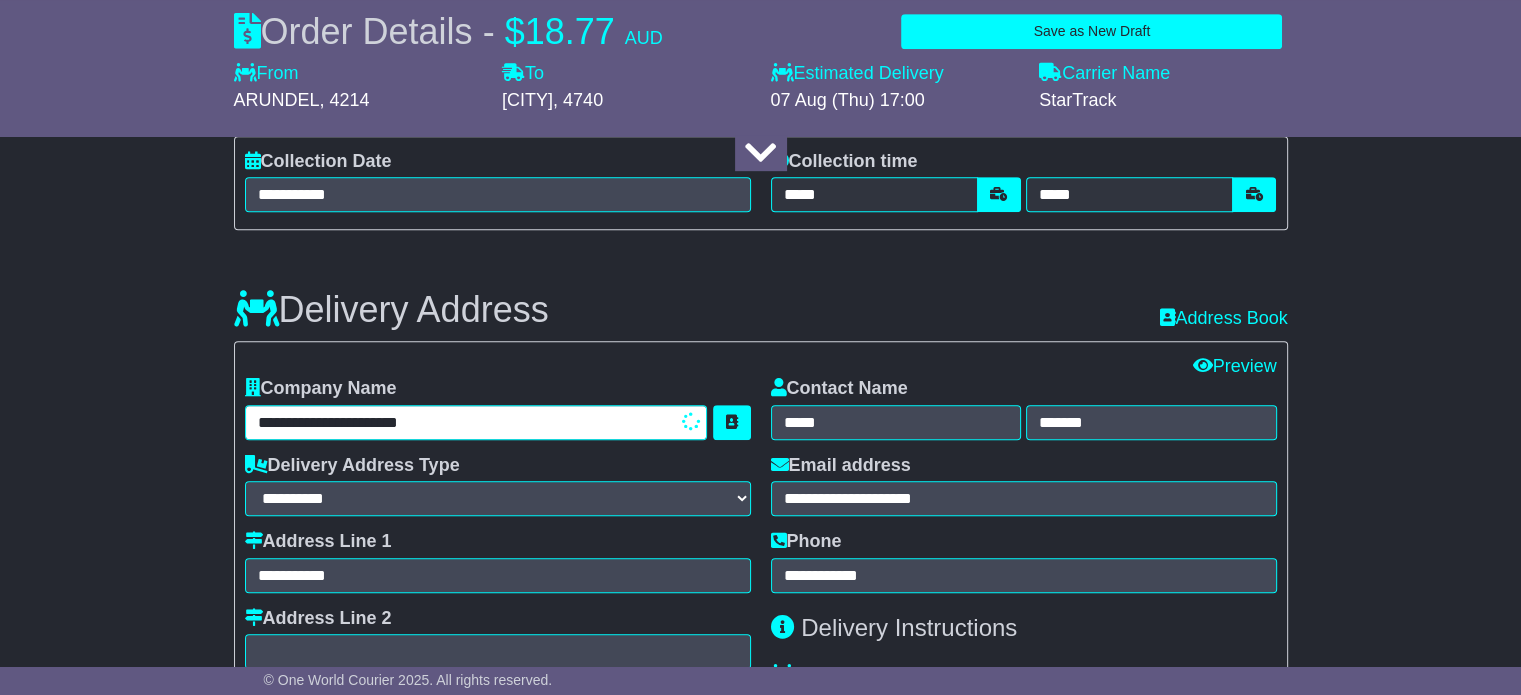 click on "**********" at bounding box center [476, 422] 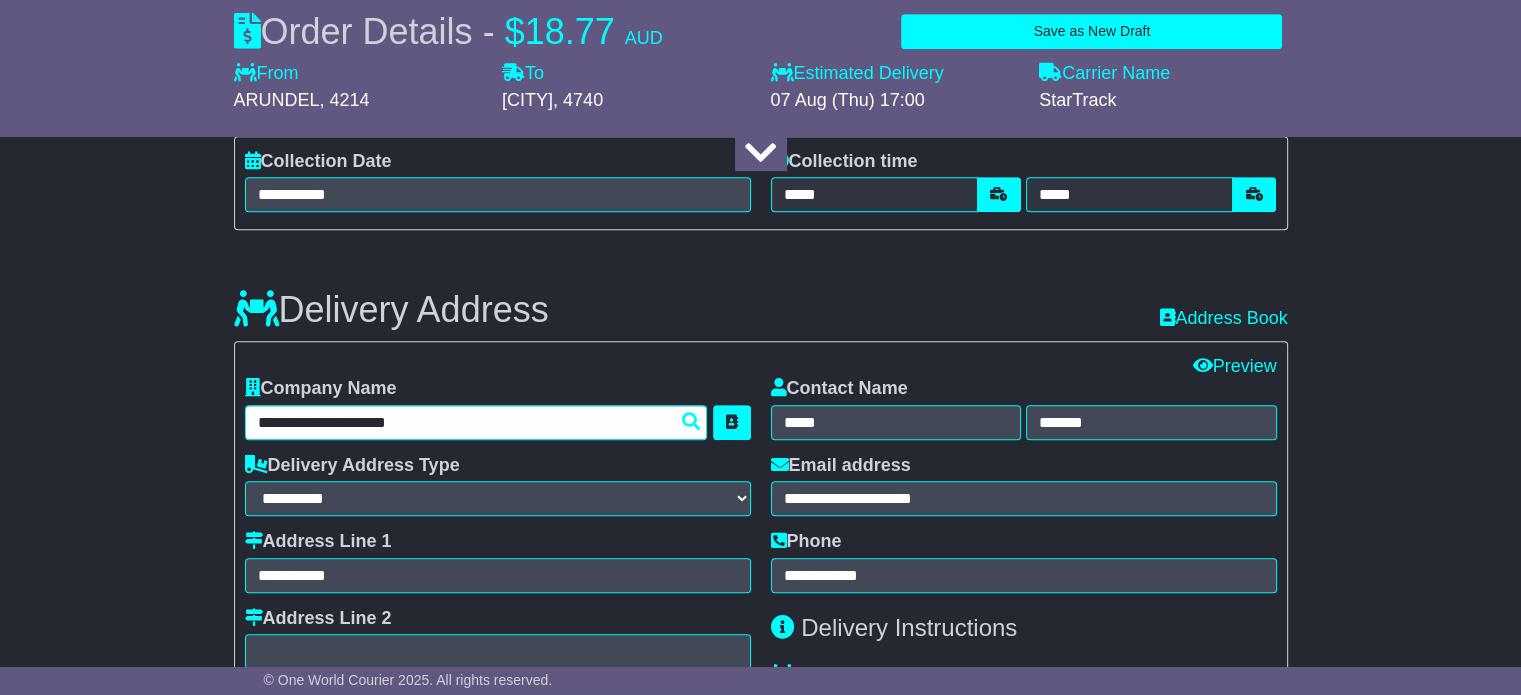 scroll, scrollTop: 1300, scrollLeft: 0, axis: vertical 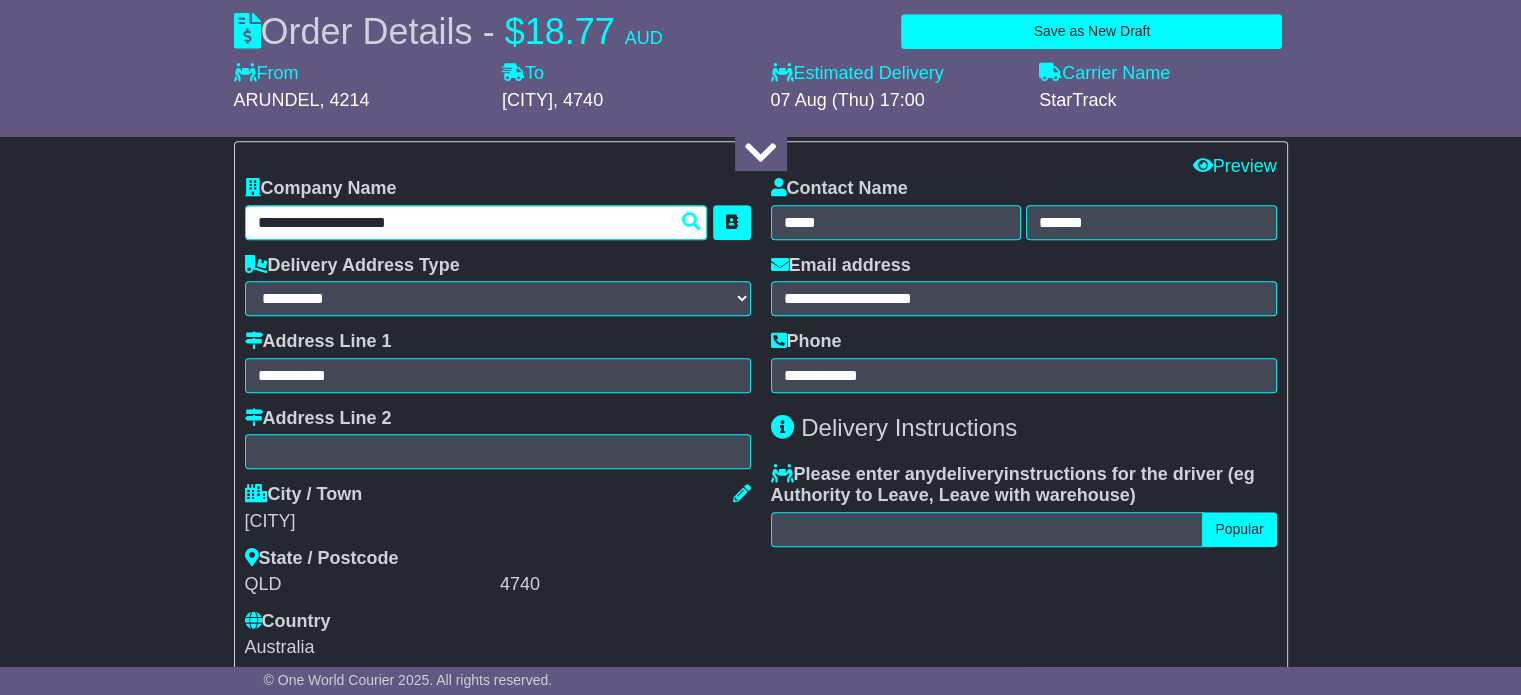 type on "**********" 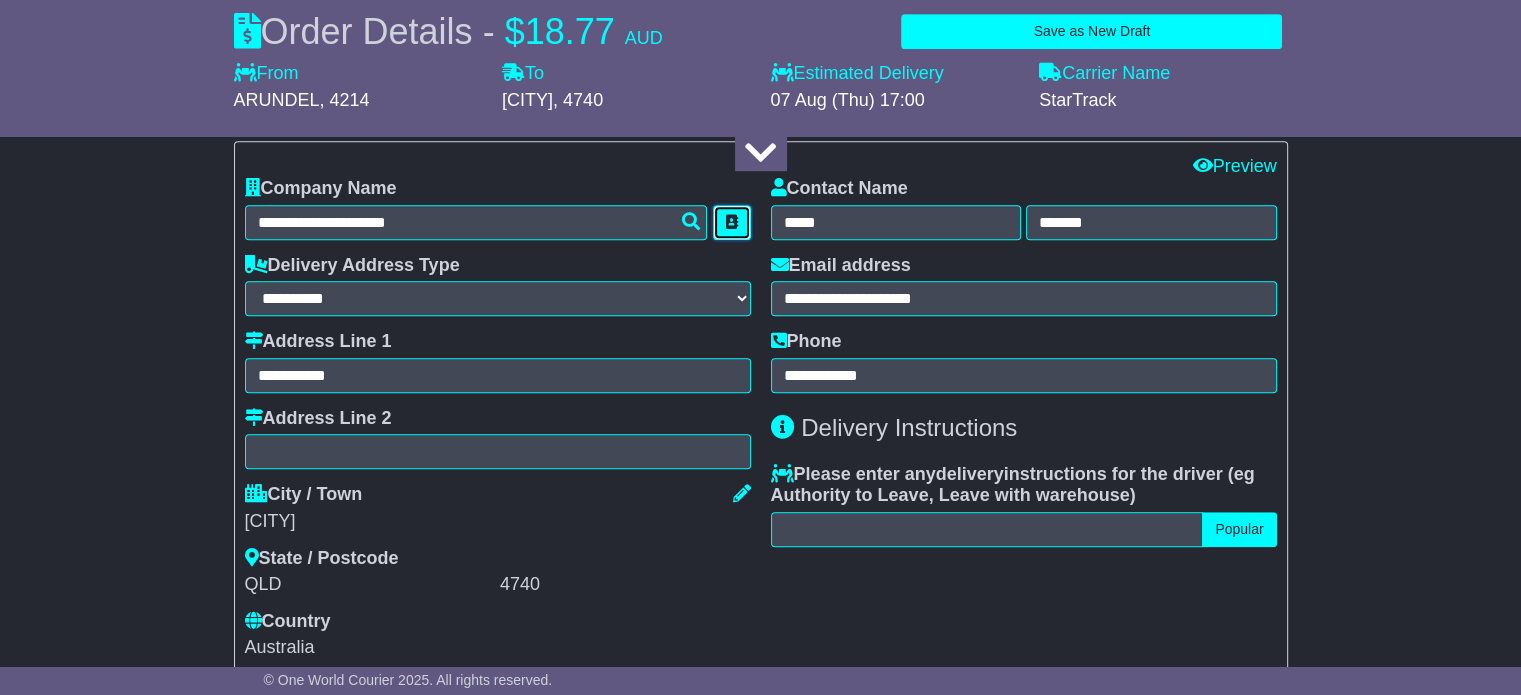 type 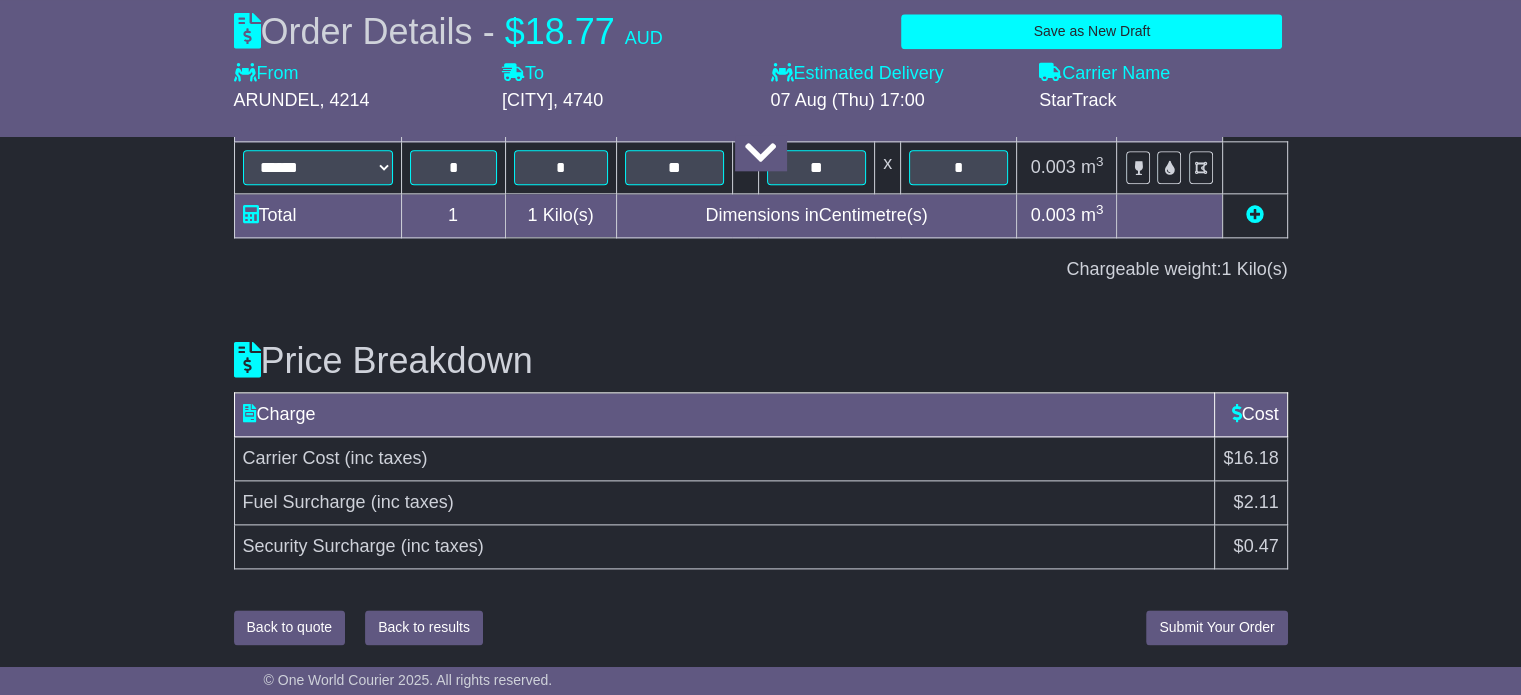scroll, scrollTop: 2414, scrollLeft: 0, axis: vertical 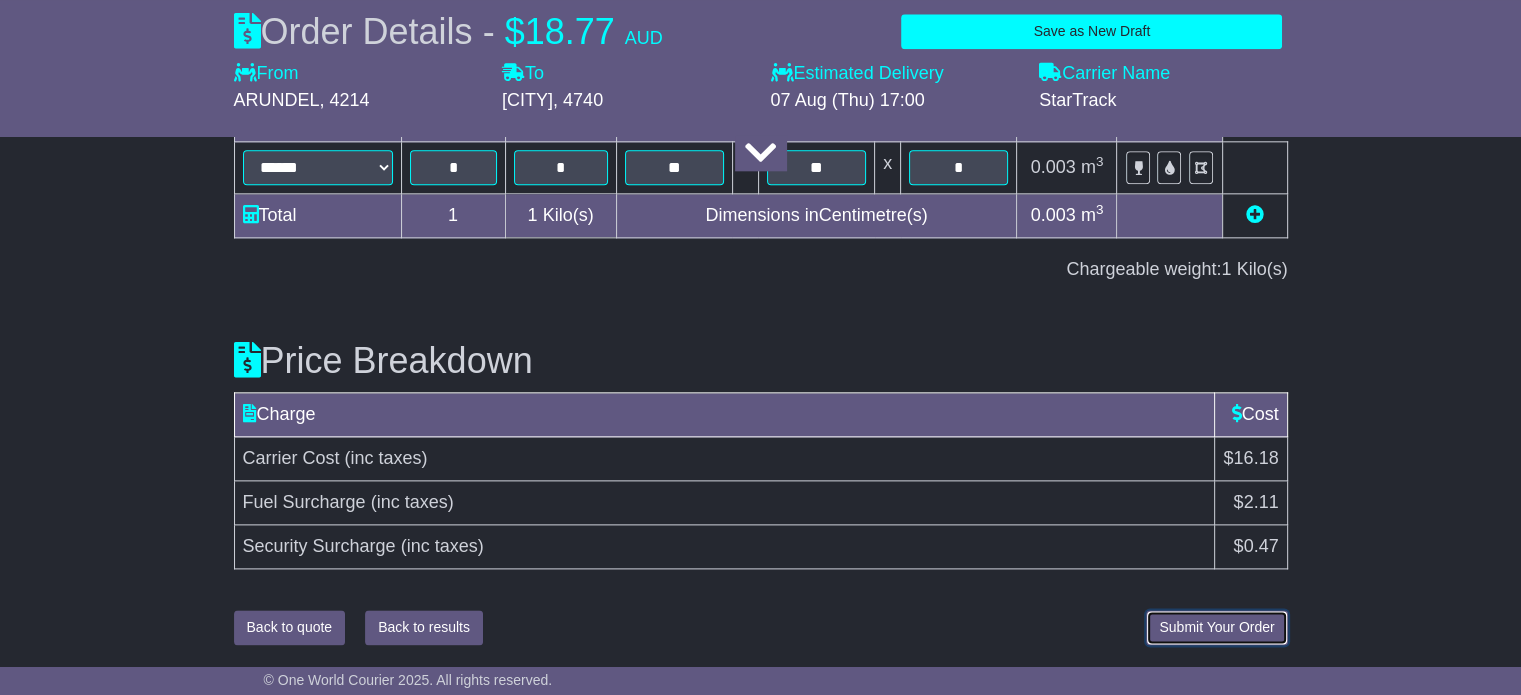 click on "Submit Your Order" at bounding box center [1216, 627] 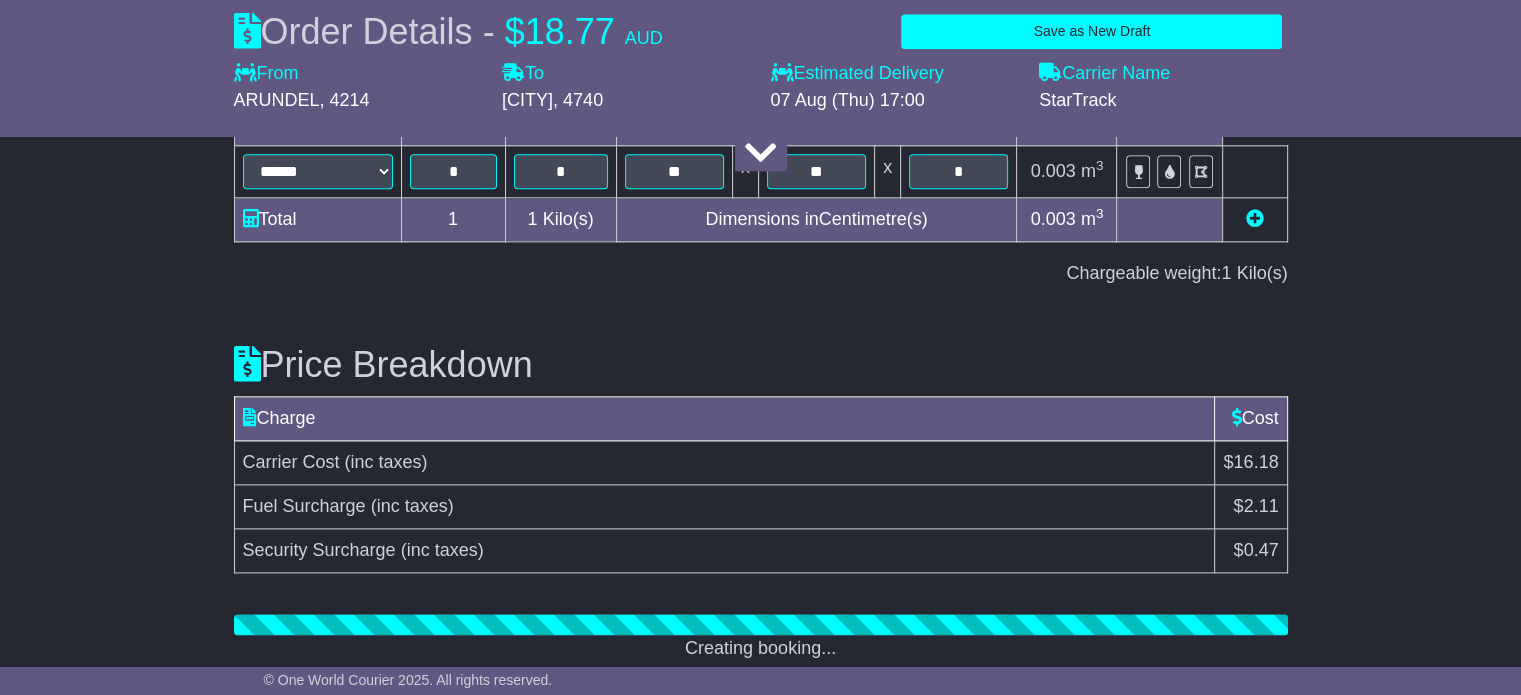 scroll, scrollTop: 2389, scrollLeft: 0, axis: vertical 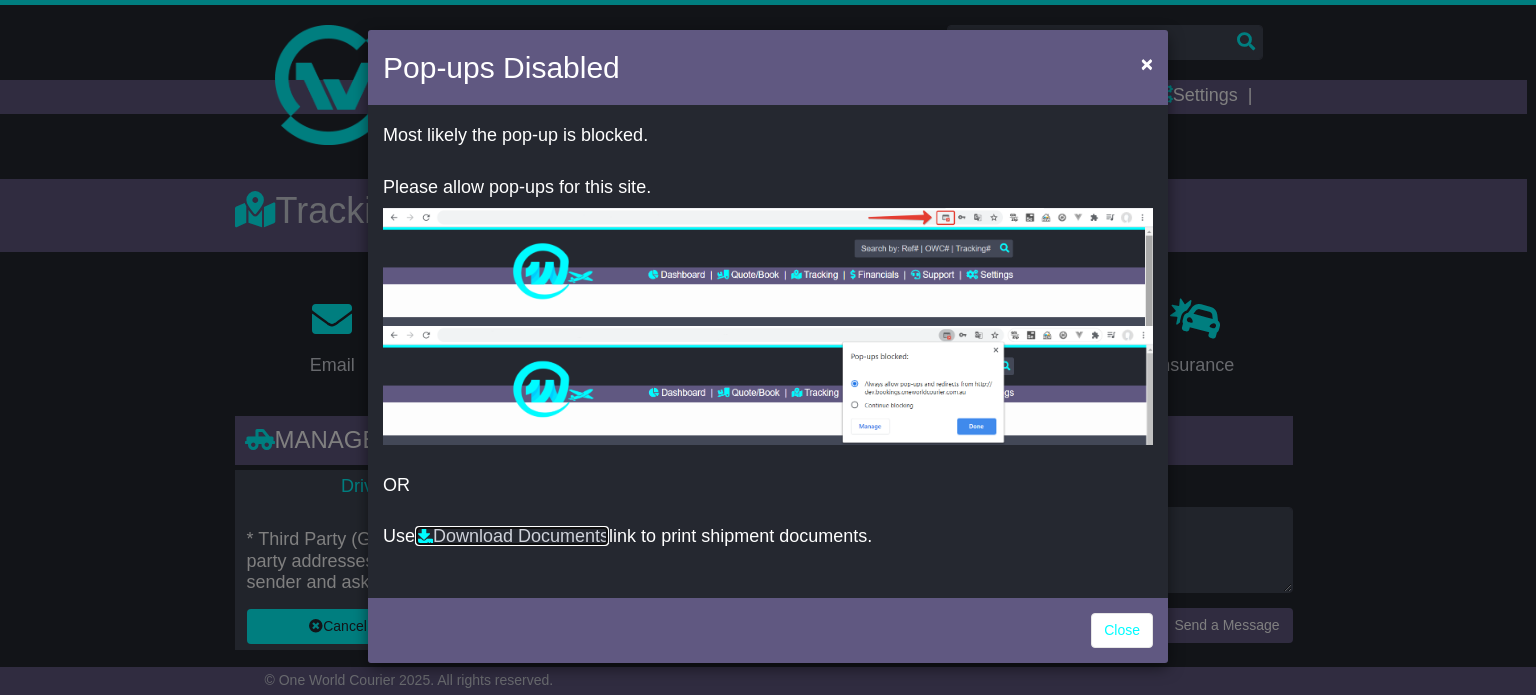 click on "Download Documents" at bounding box center (512, 536) 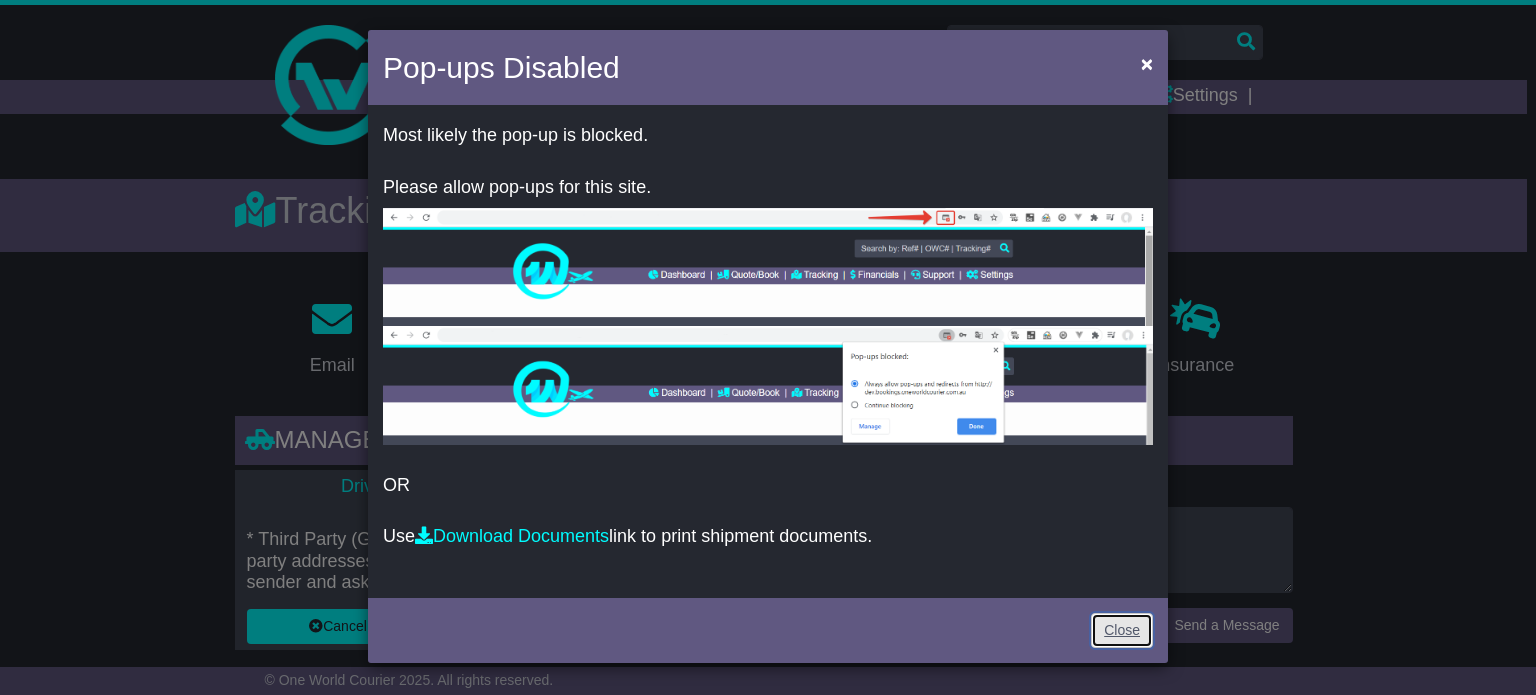 click on "Close" at bounding box center (1122, 630) 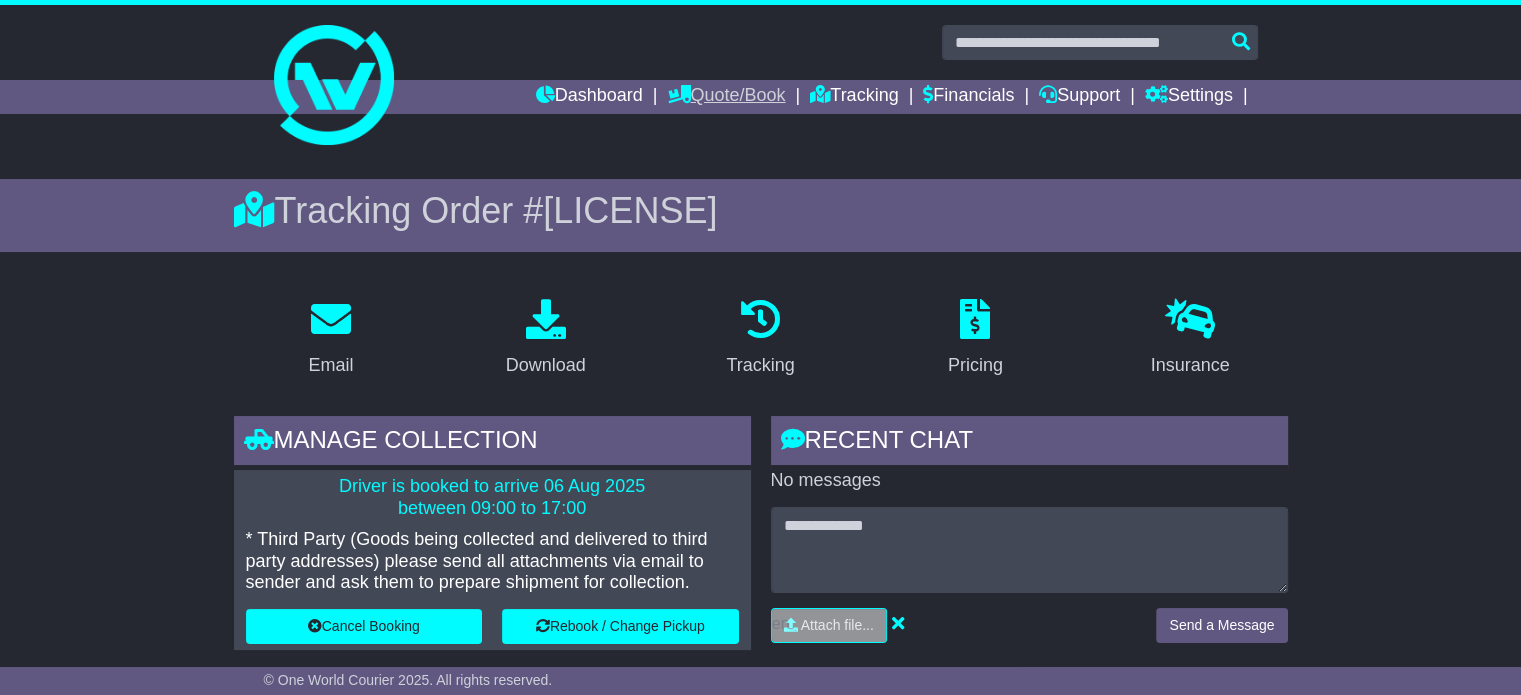 click on "Quote/Book" at bounding box center (726, 97) 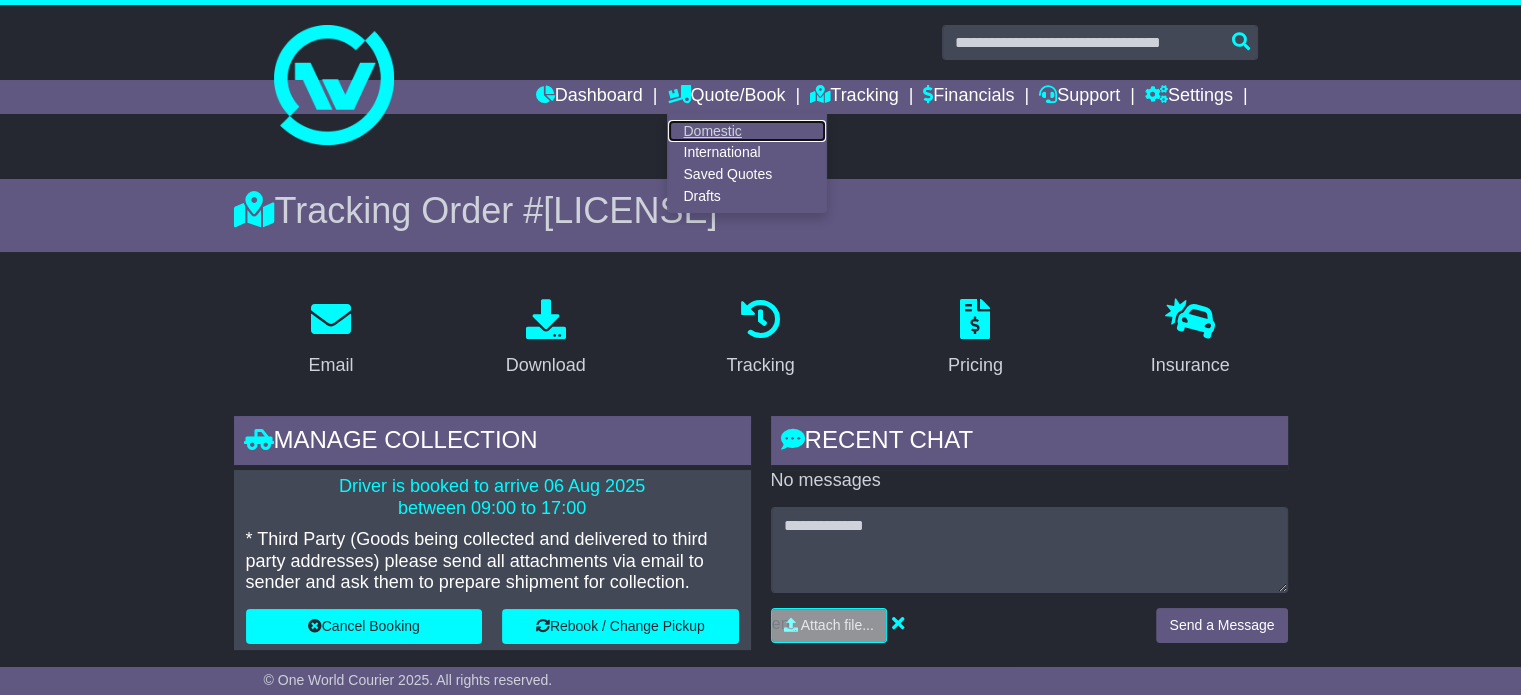 click on "Domestic" at bounding box center [747, 131] 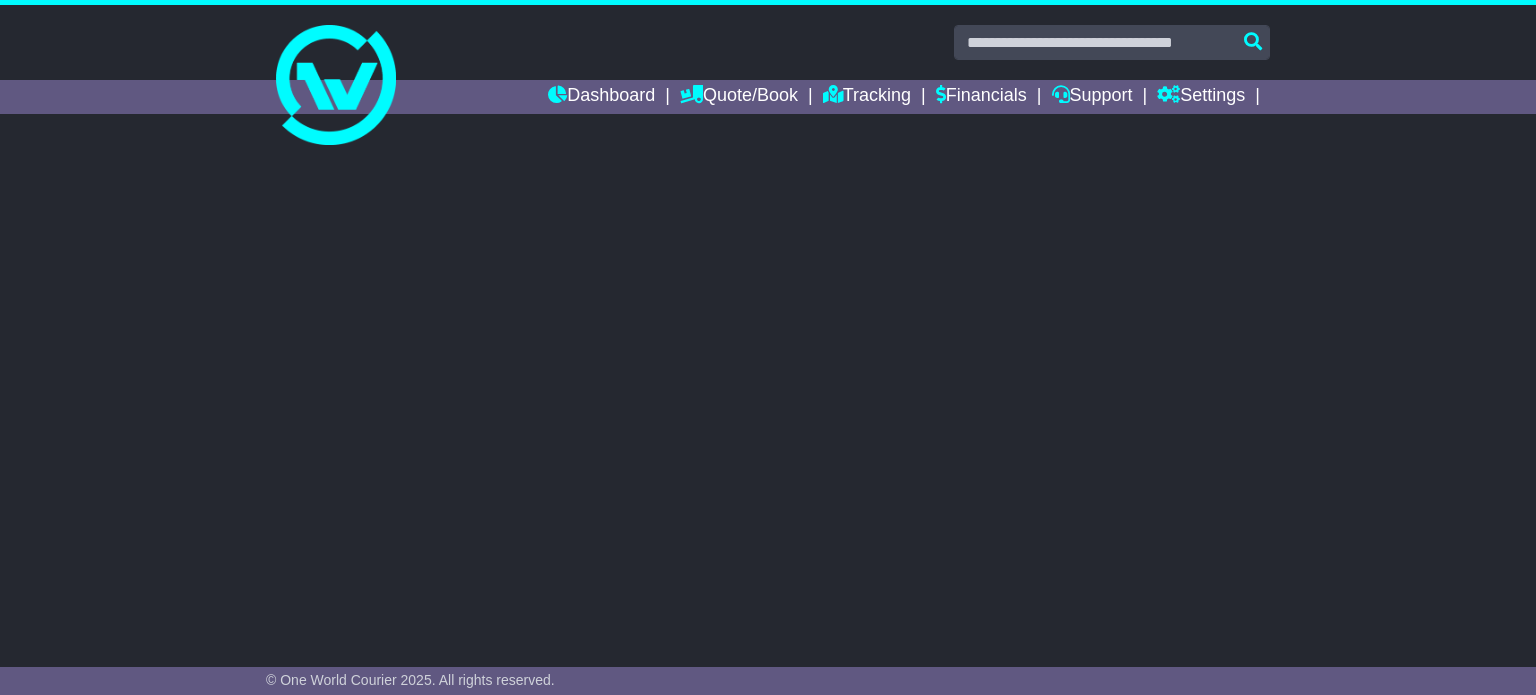 scroll, scrollTop: 0, scrollLeft: 0, axis: both 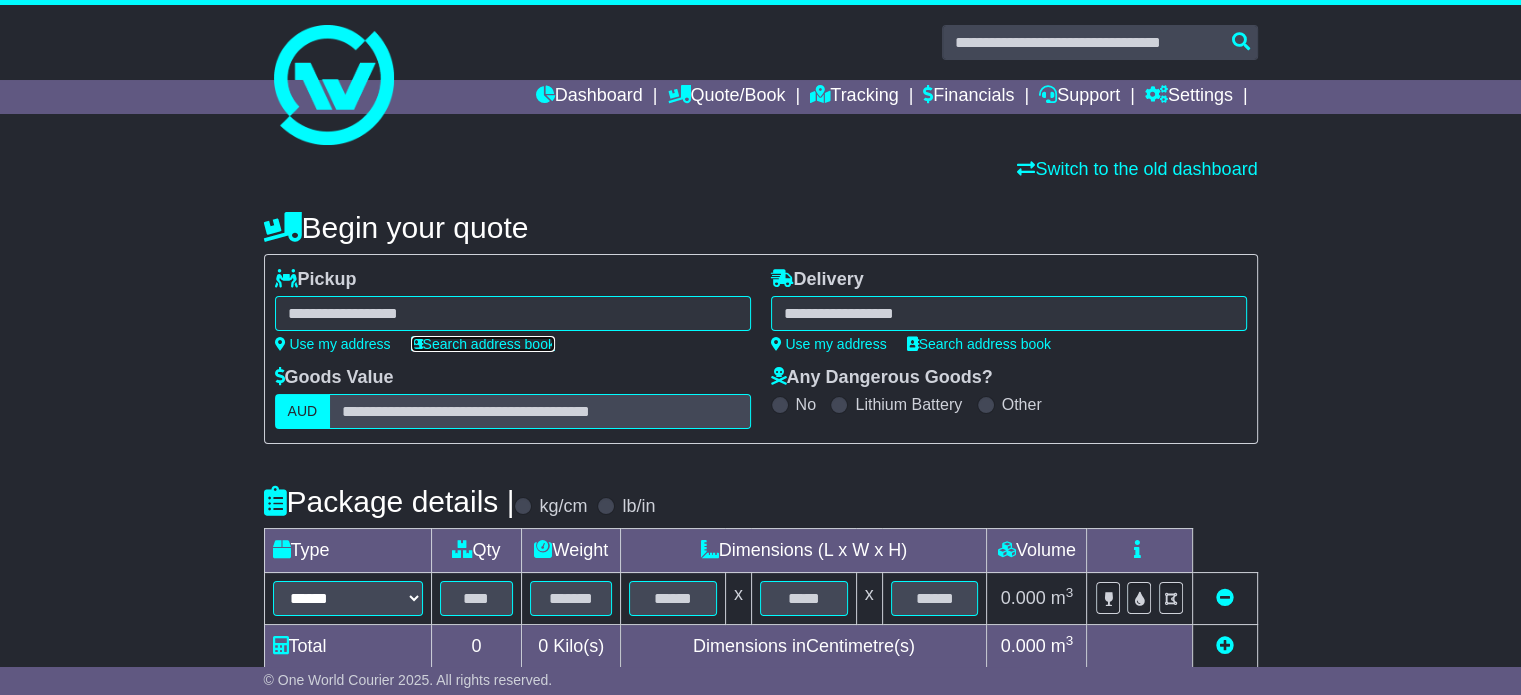 click on "Search address book" at bounding box center (483, 344) 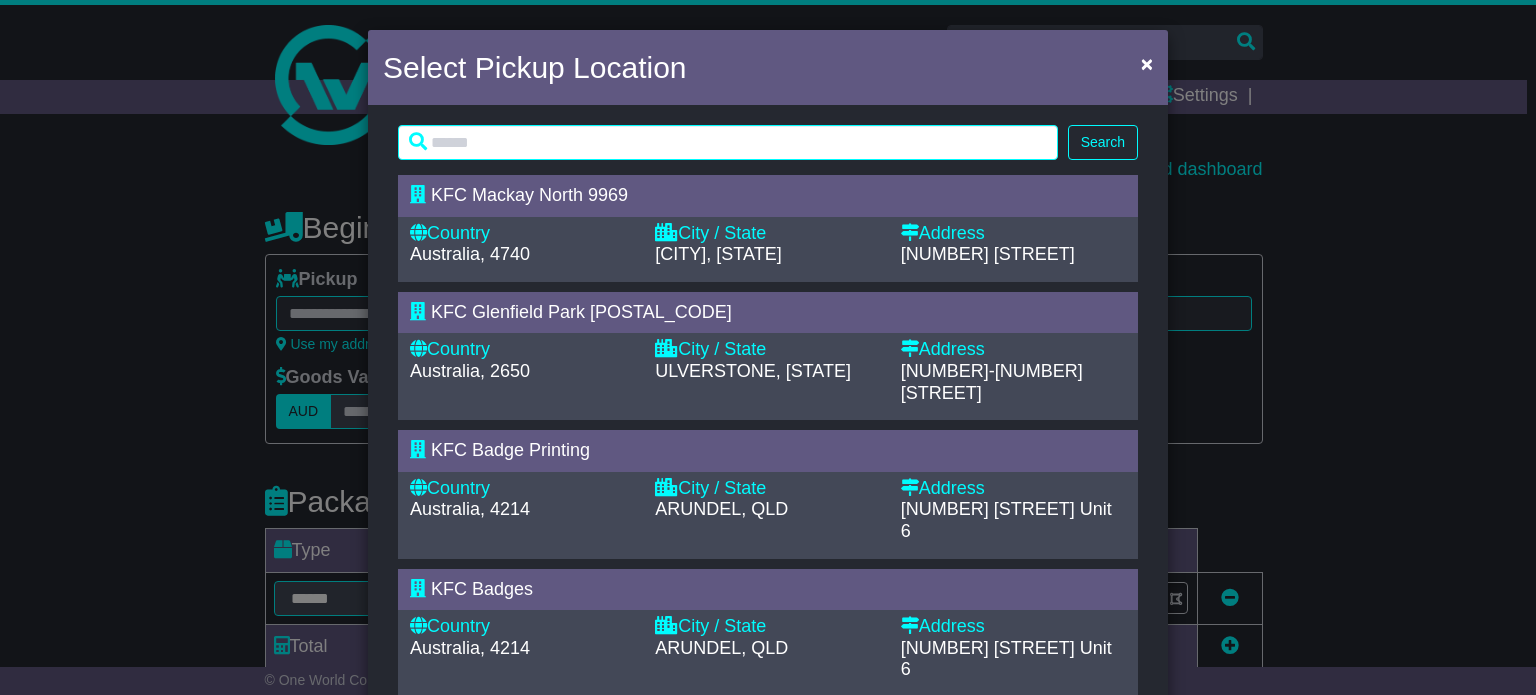 click on "KFC Badge Printing" at bounding box center (510, 450) 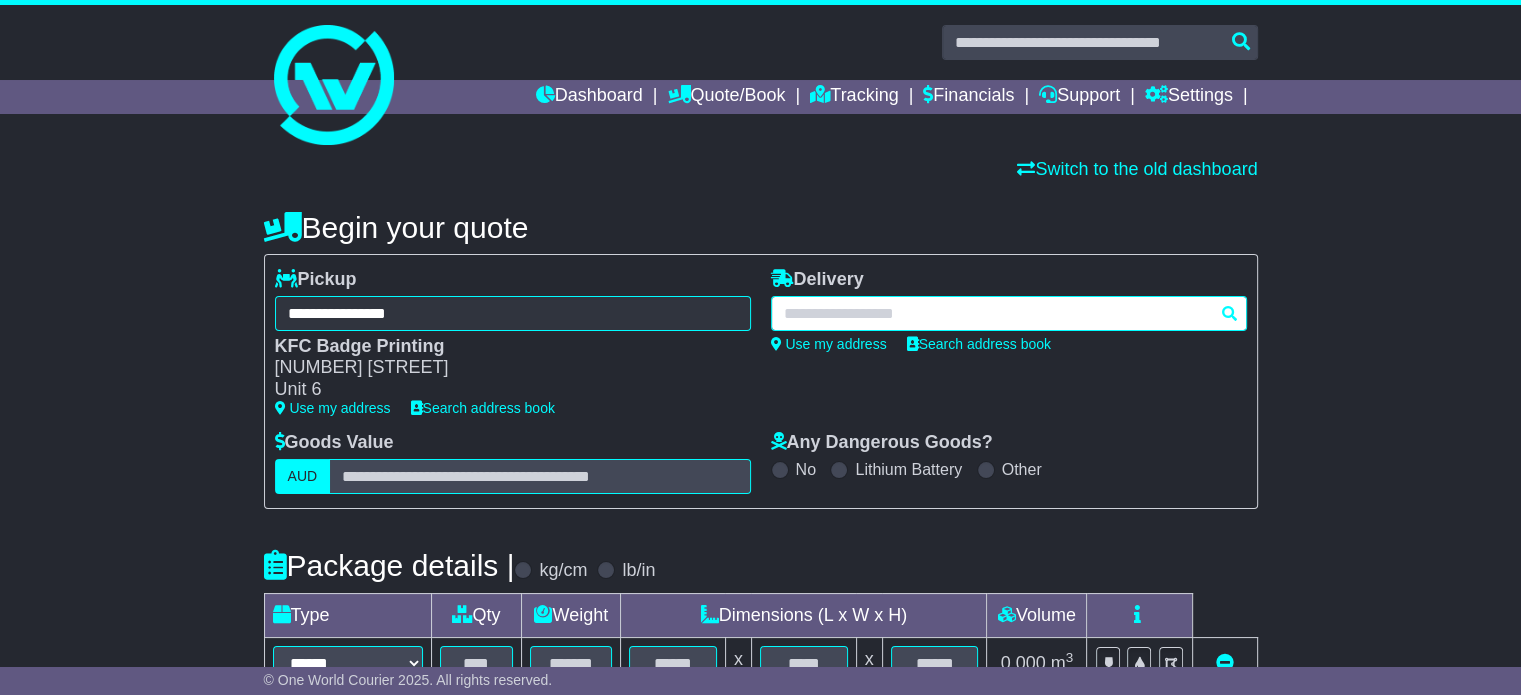 click at bounding box center (1009, 313) 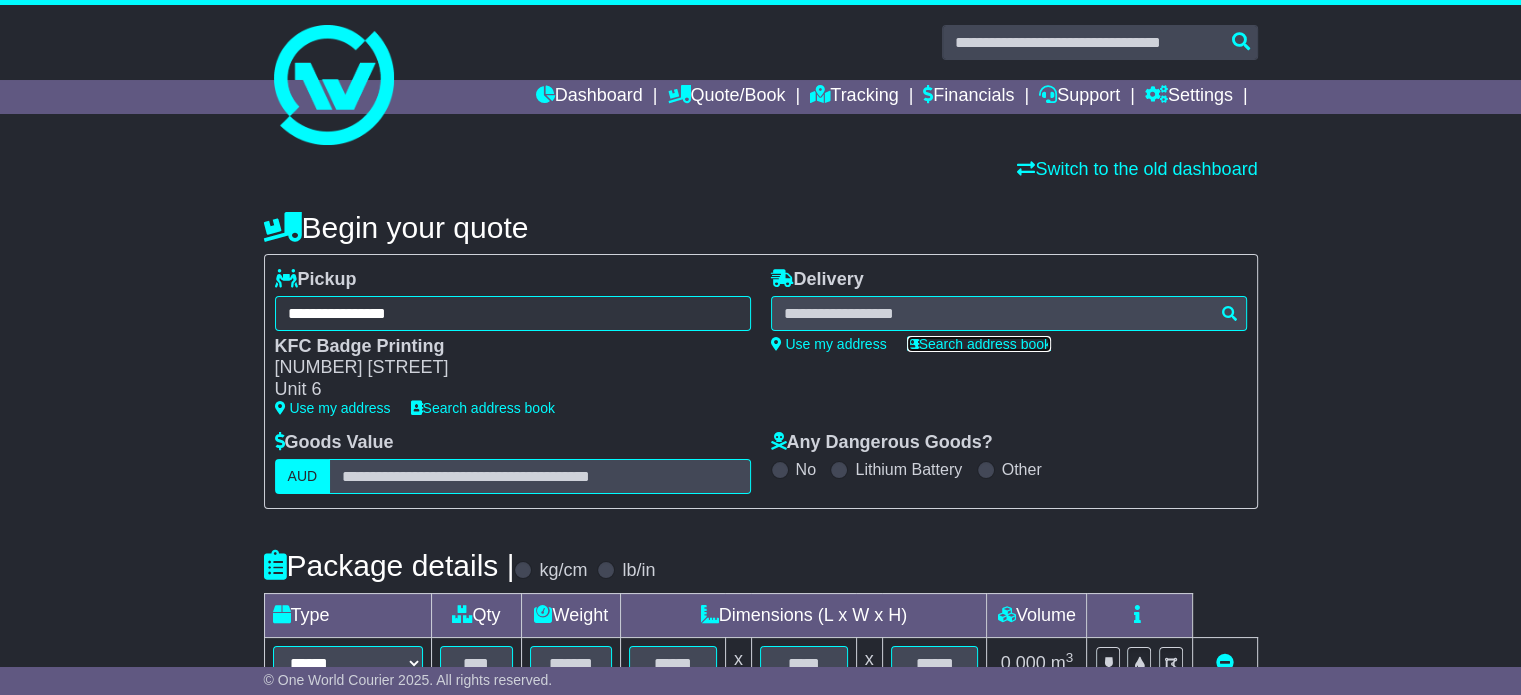 click on "Search address book" at bounding box center (979, 344) 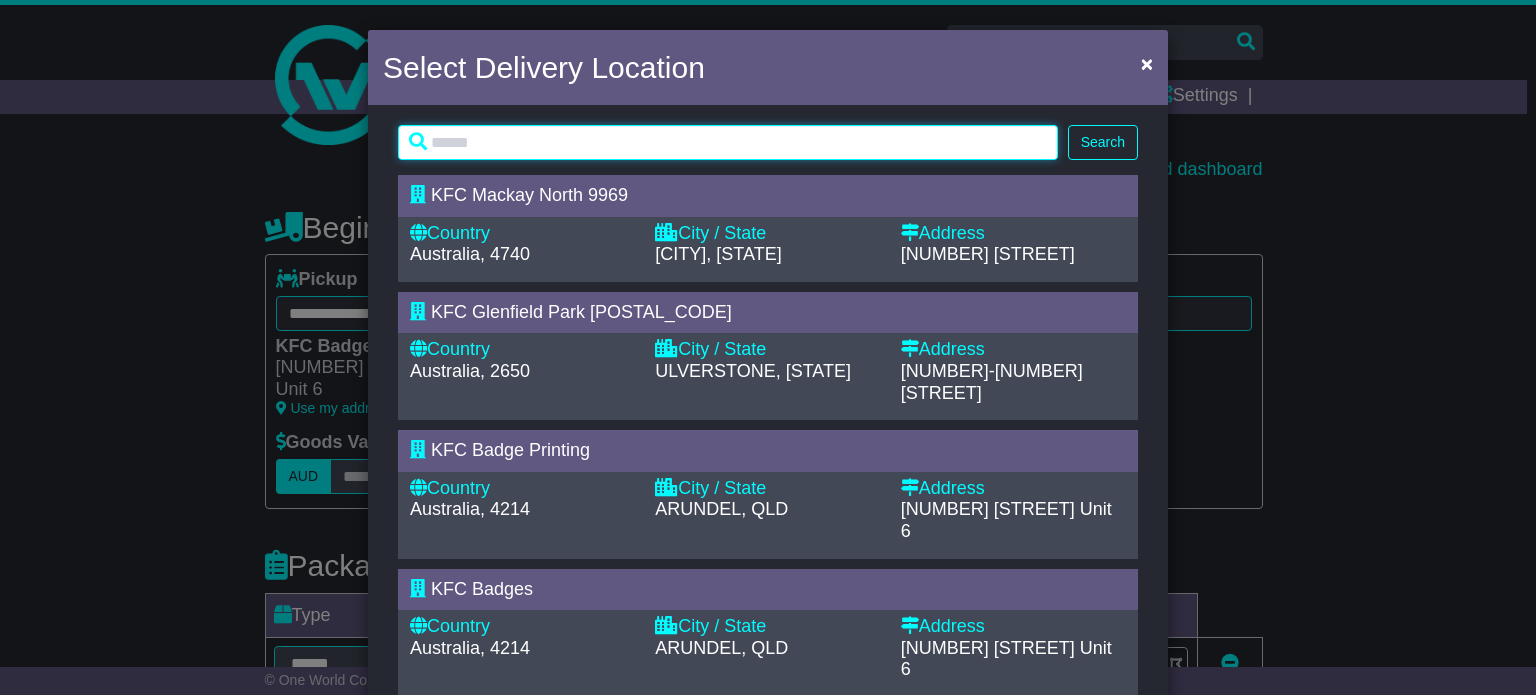 click at bounding box center (728, 142) 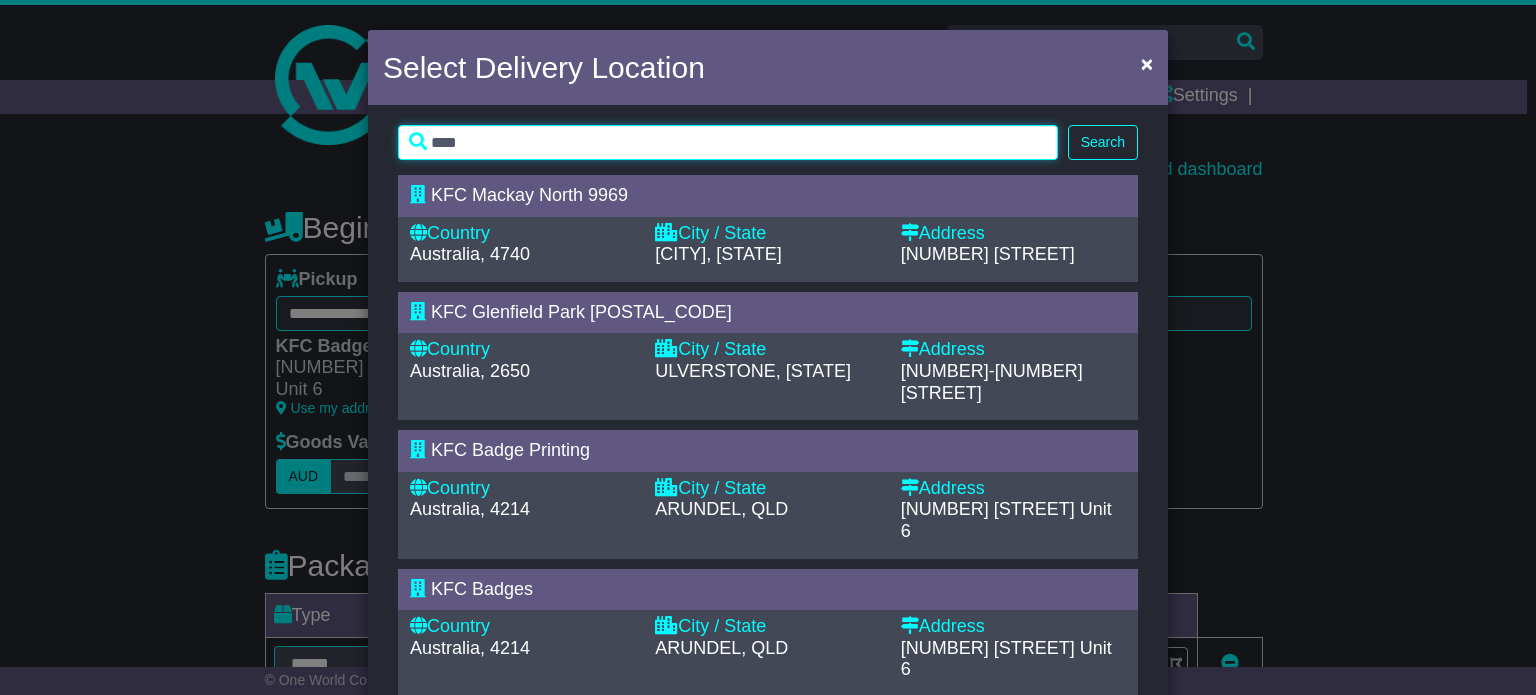 type on "****" 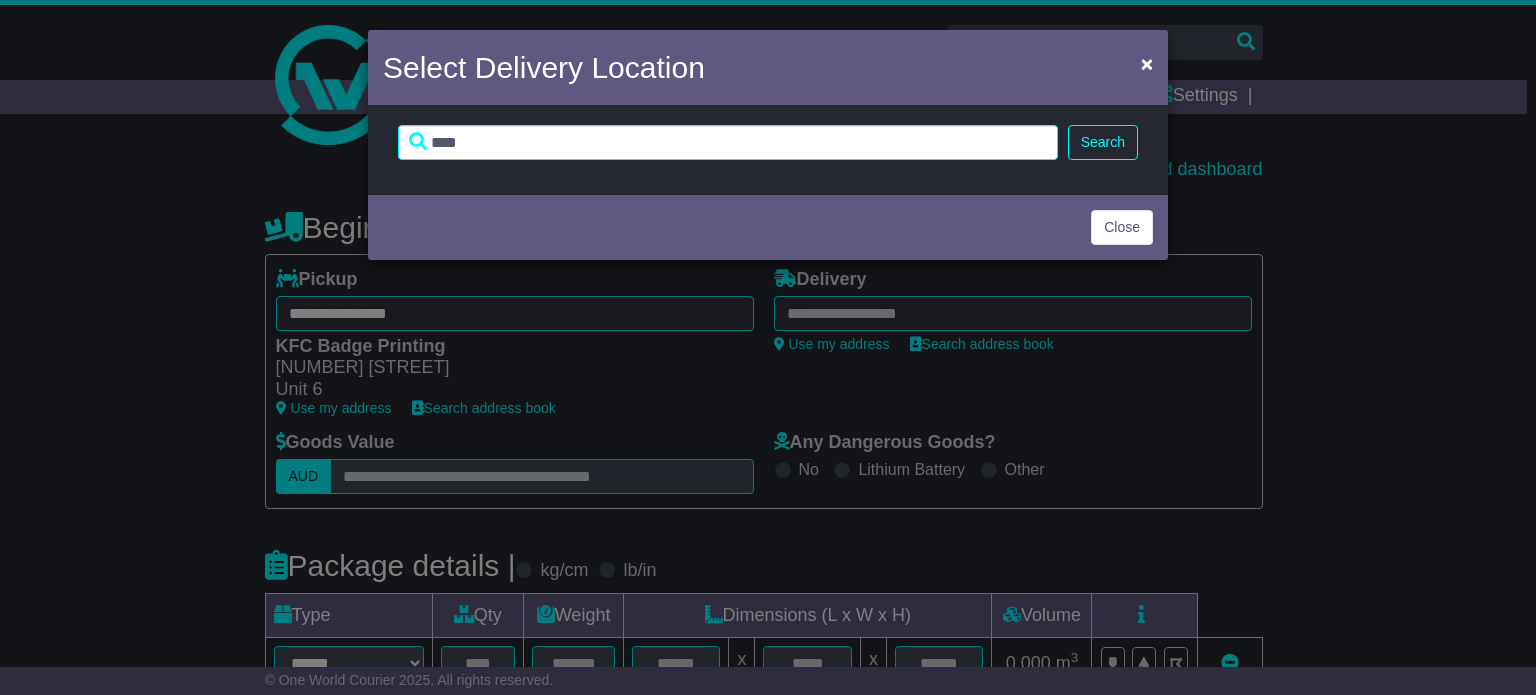 click on "Search" at bounding box center (1103, 142) 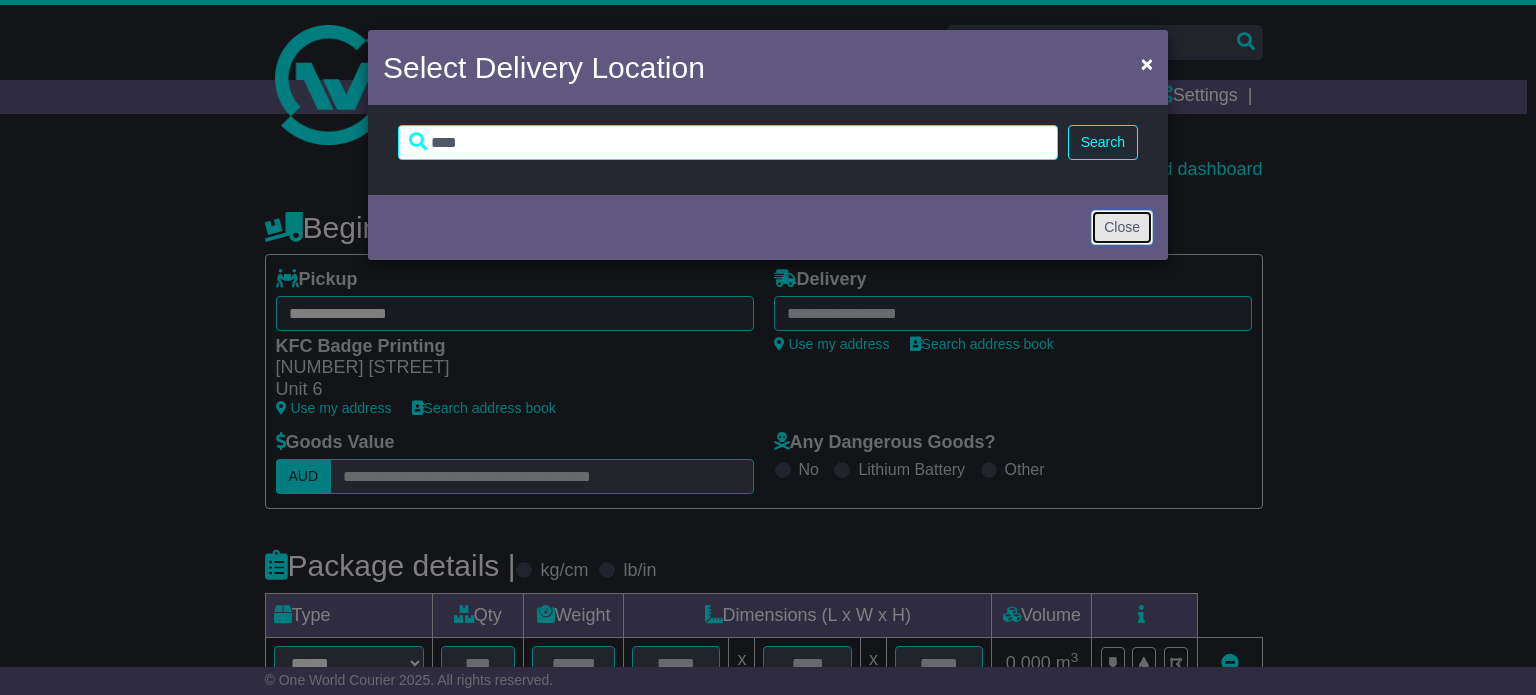 click on "Close" at bounding box center [1122, 227] 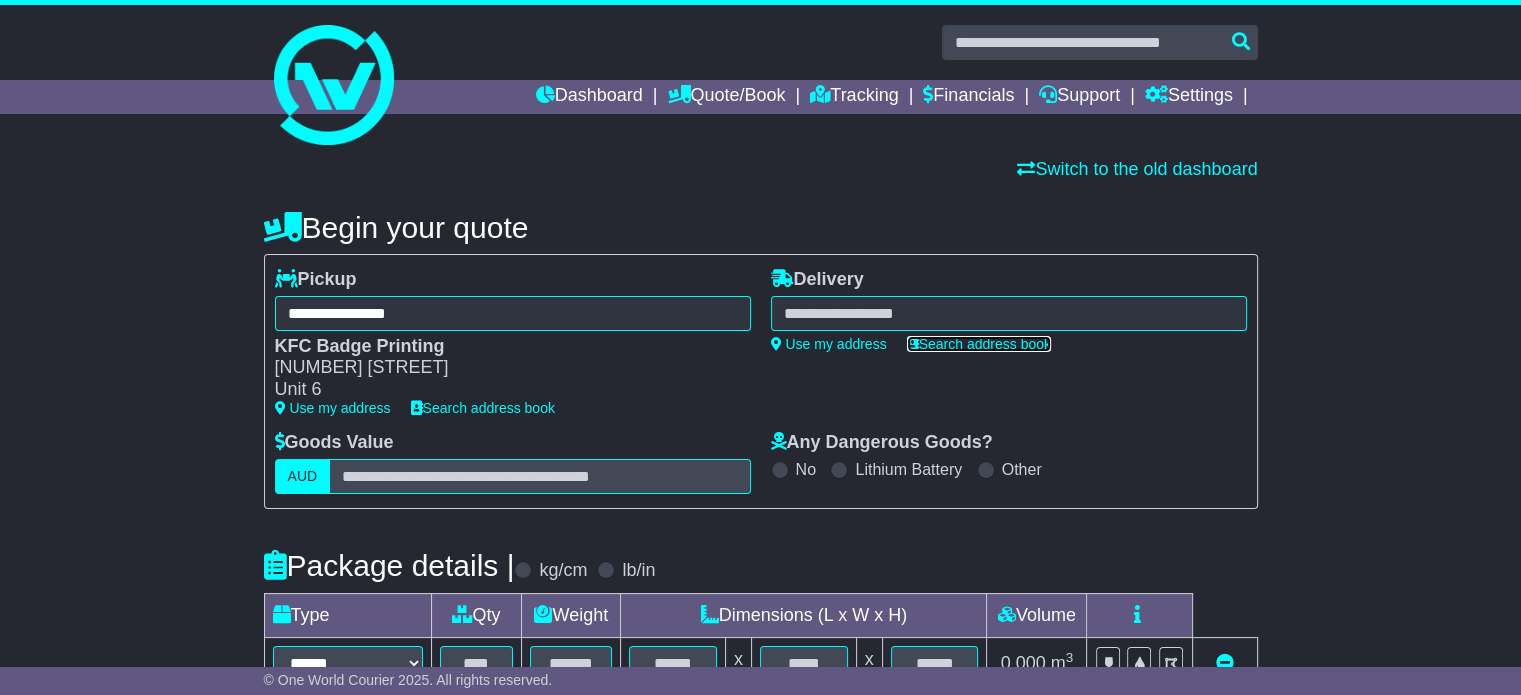 click on "Search address book" at bounding box center [979, 344] 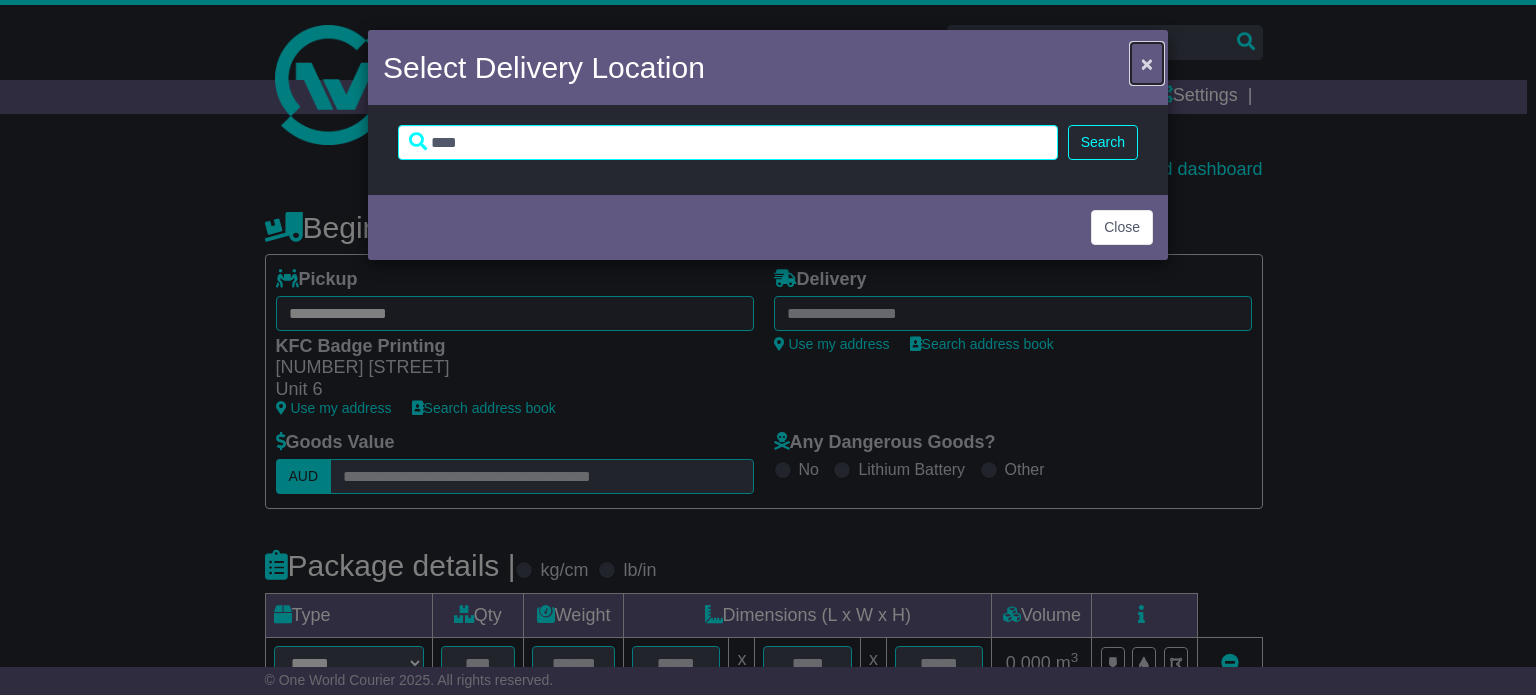 click on "×" at bounding box center [1147, 63] 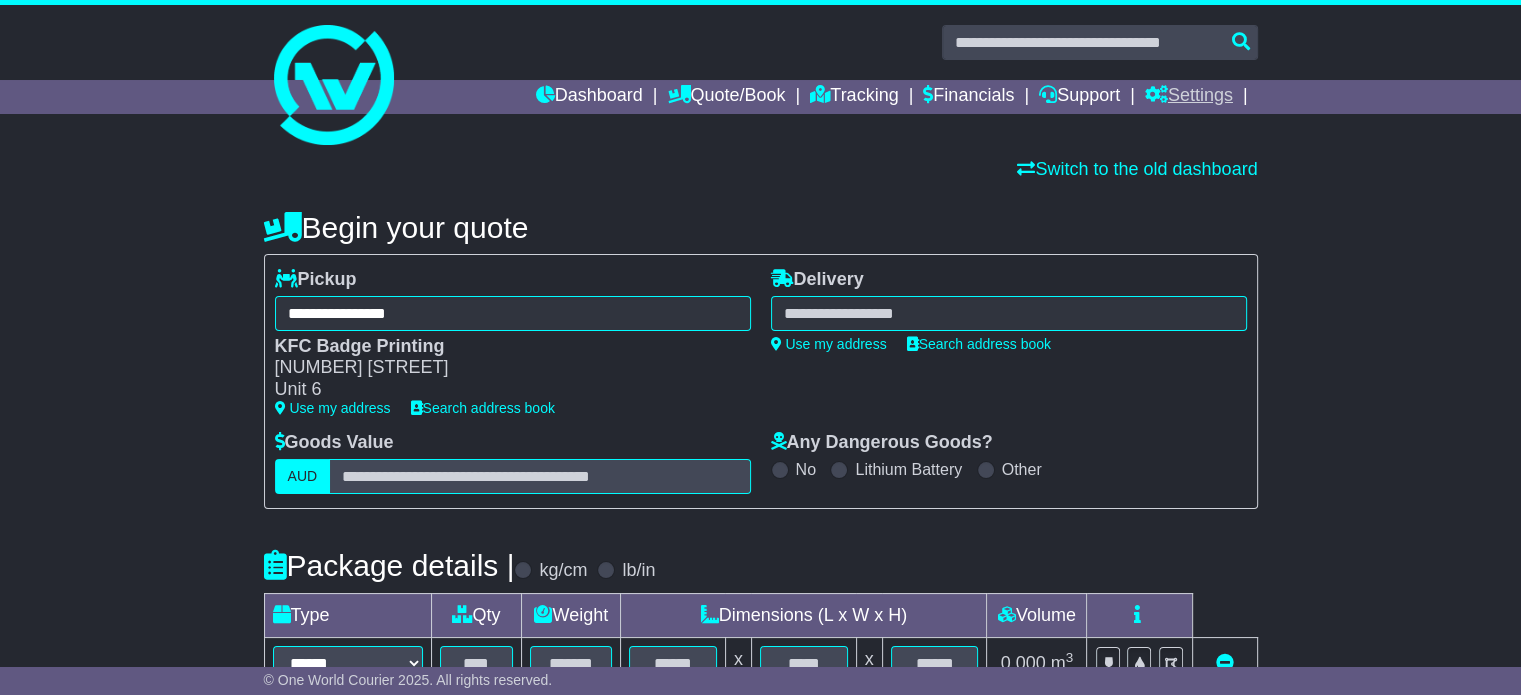 click on "Settings" at bounding box center (1189, 97) 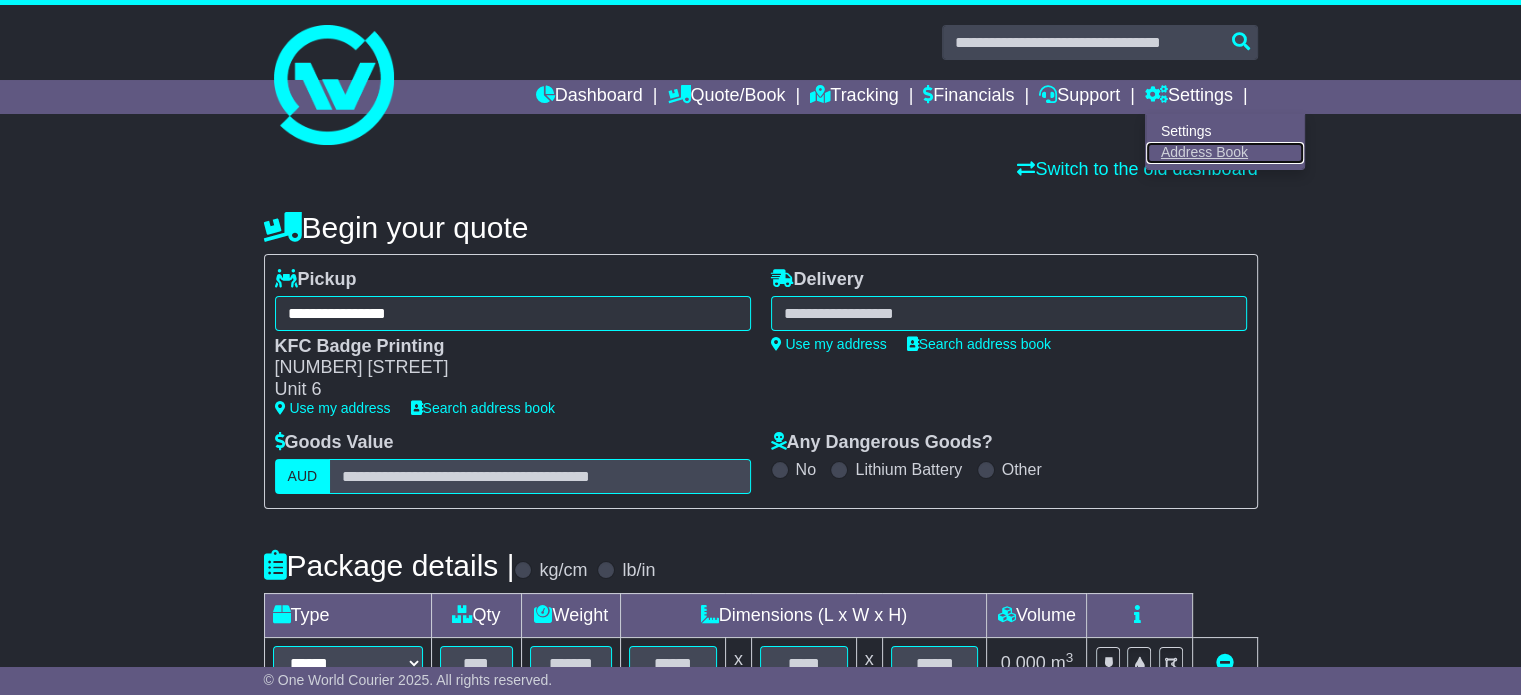click on "Address Book" at bounding box center (1225, 153) 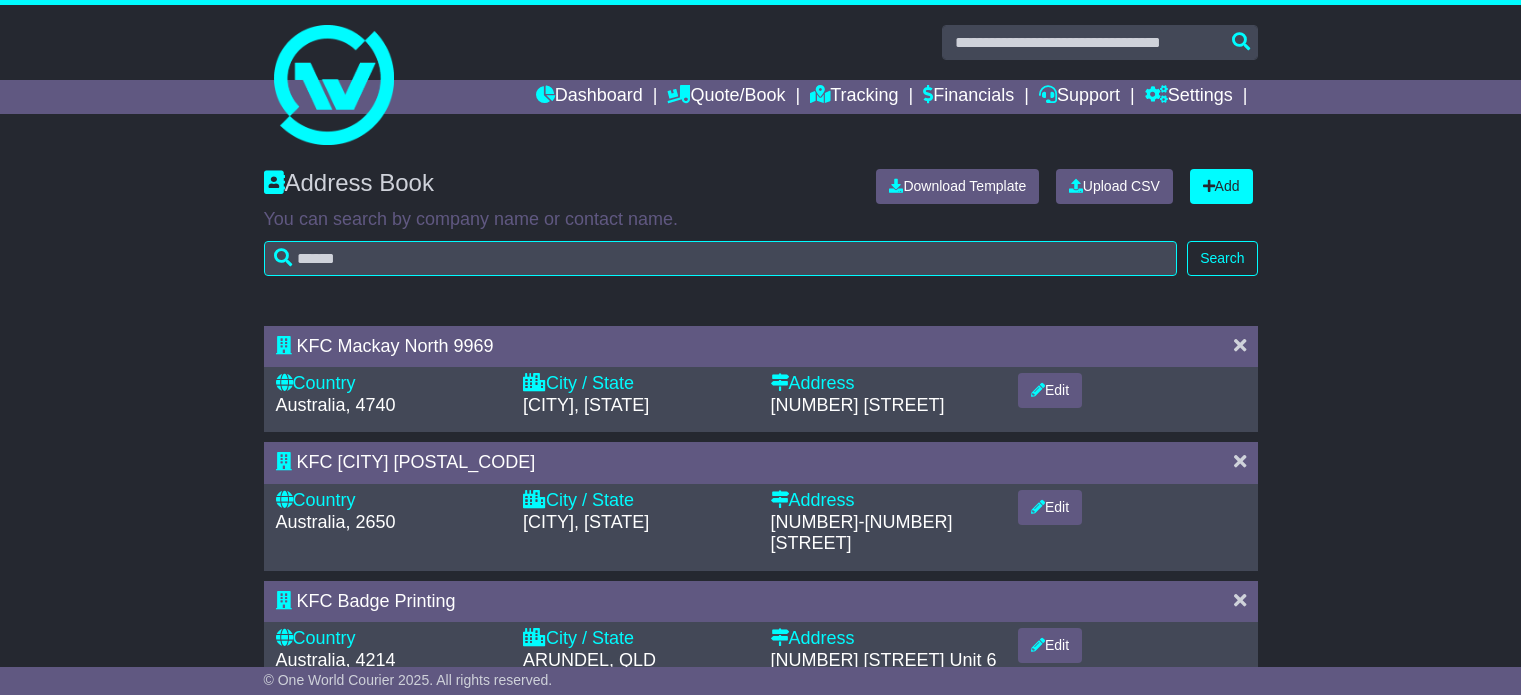 scroll, scrollTop: 0, scrollLeft: 0, axis: both 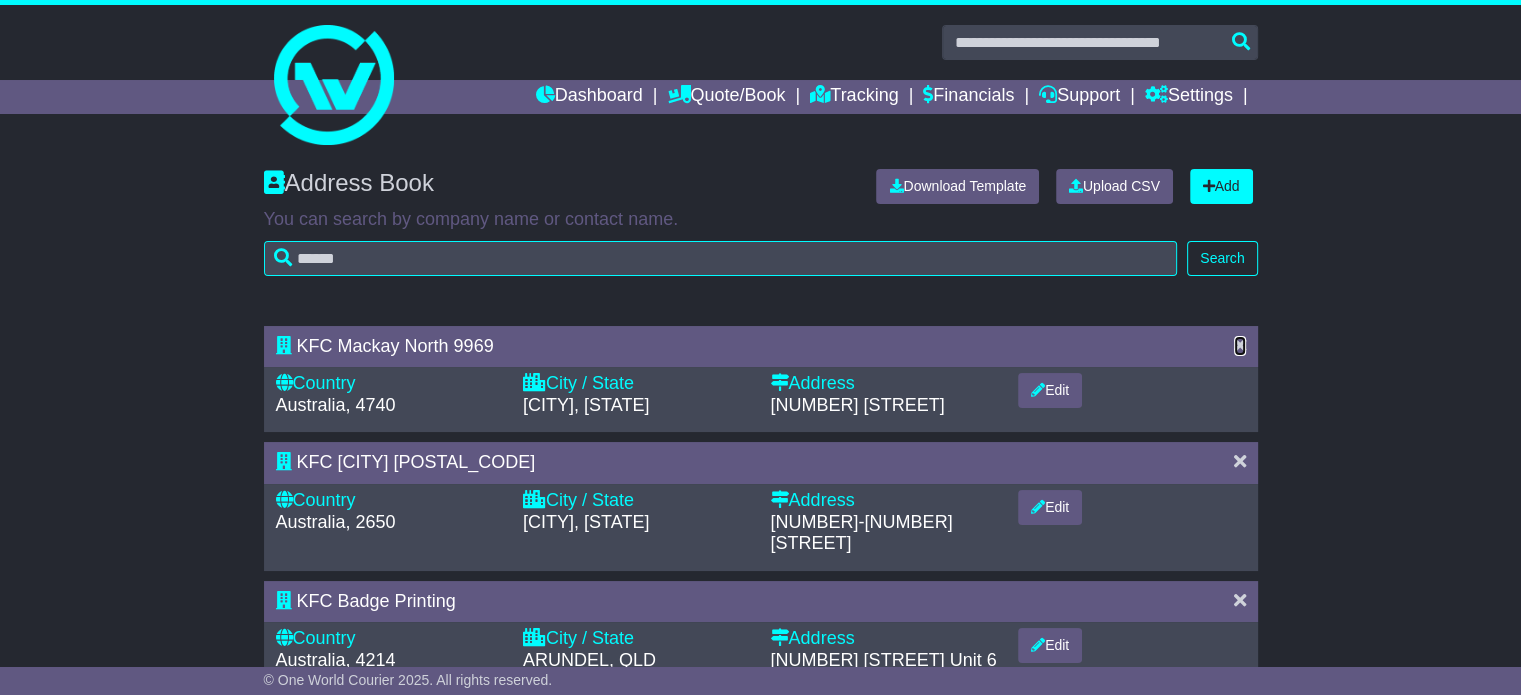 click at bounding box center (1240, 345) 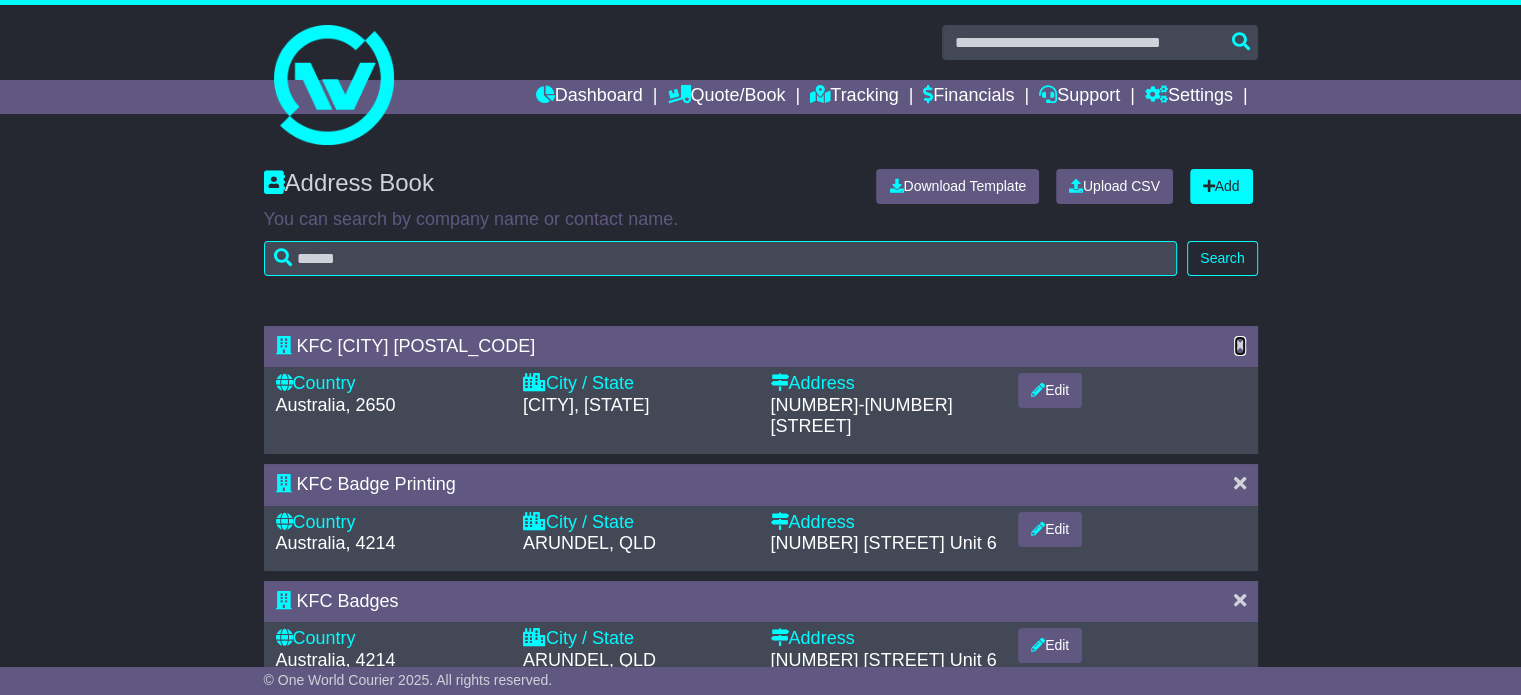 click at bounding box center [1240, 345] 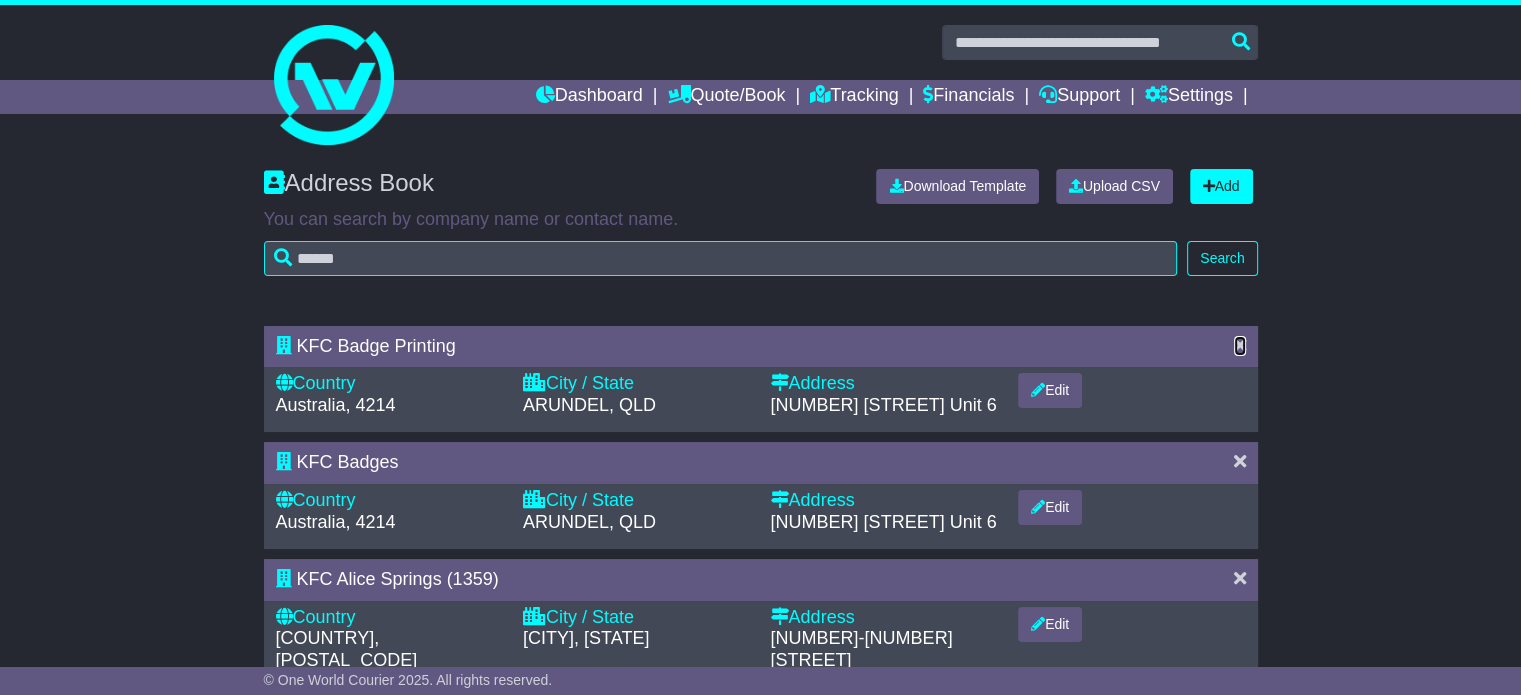 click at bounding box center (1240, 345) 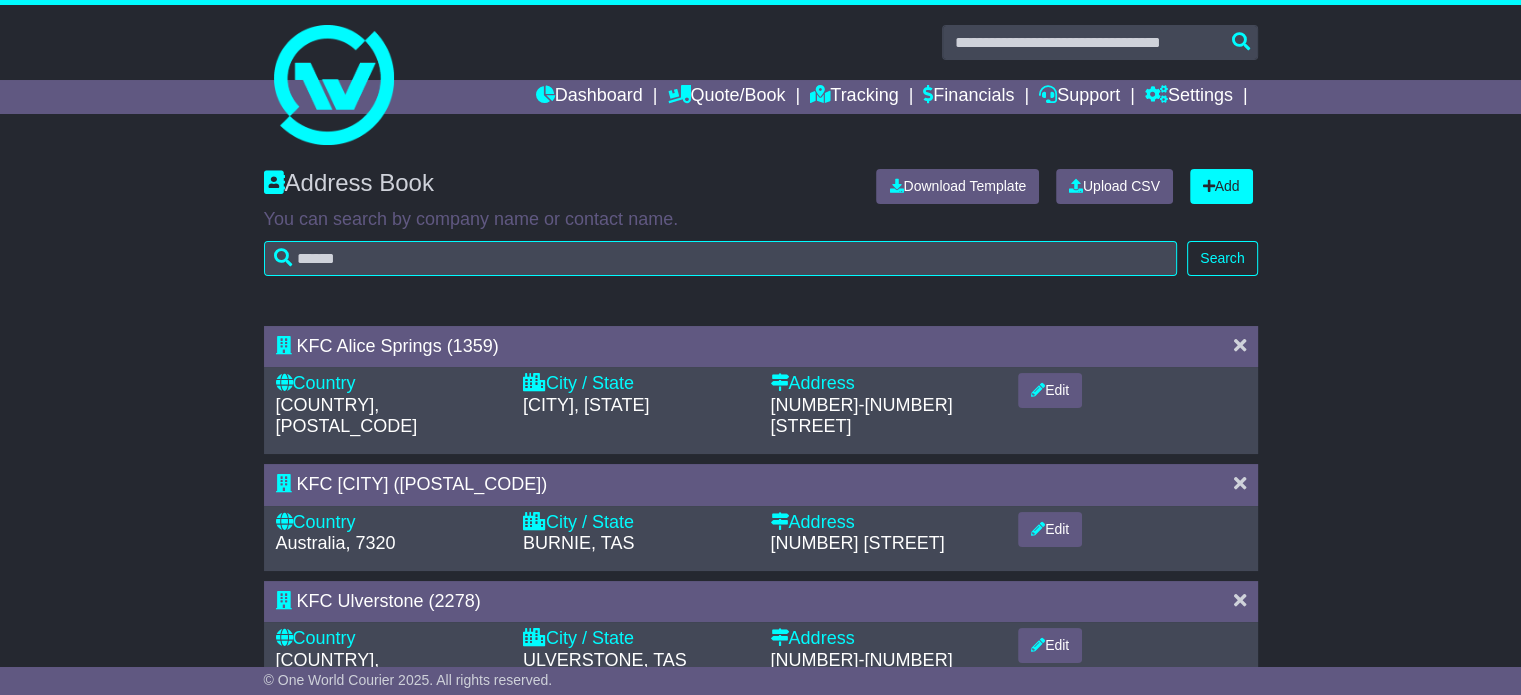click at bounding box center [1240, 345] 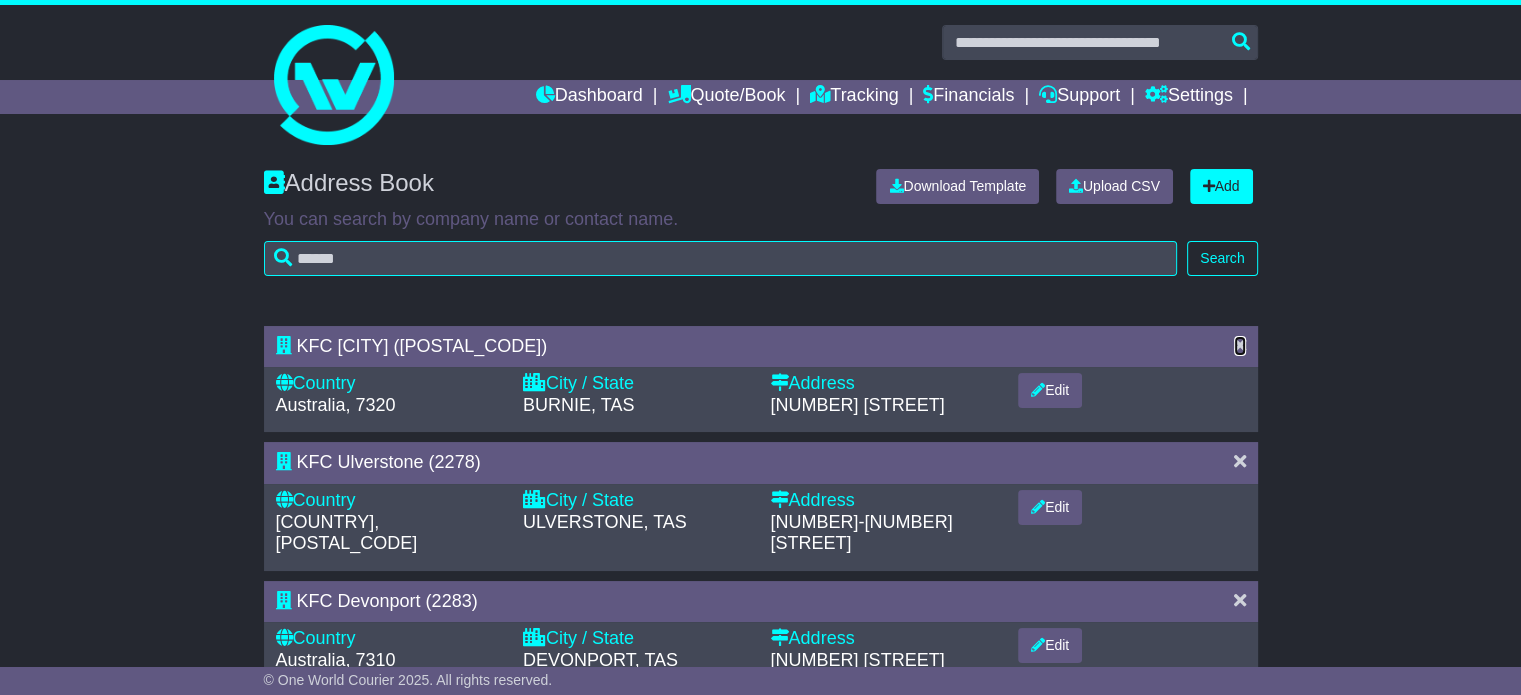 click at bounding box center [1240, 345] 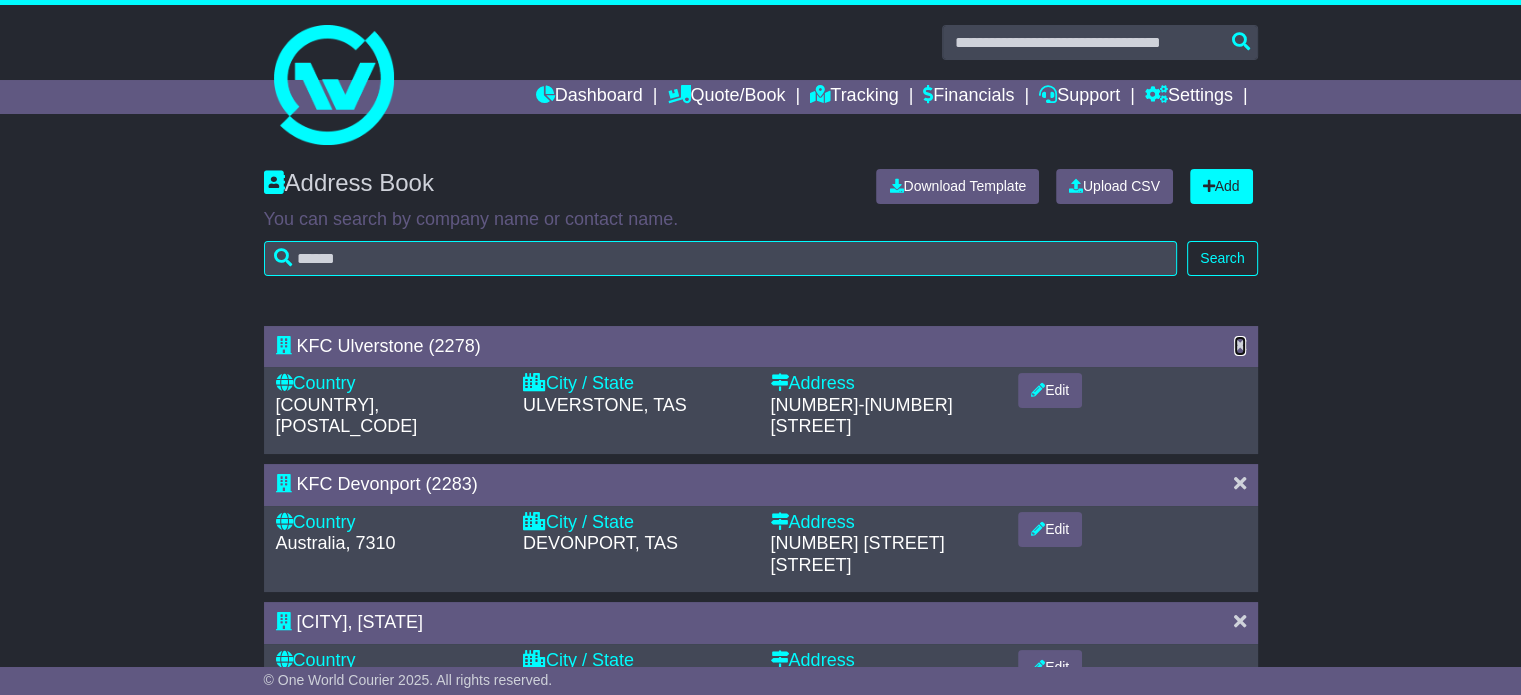click at bounding box center (1240, 345) 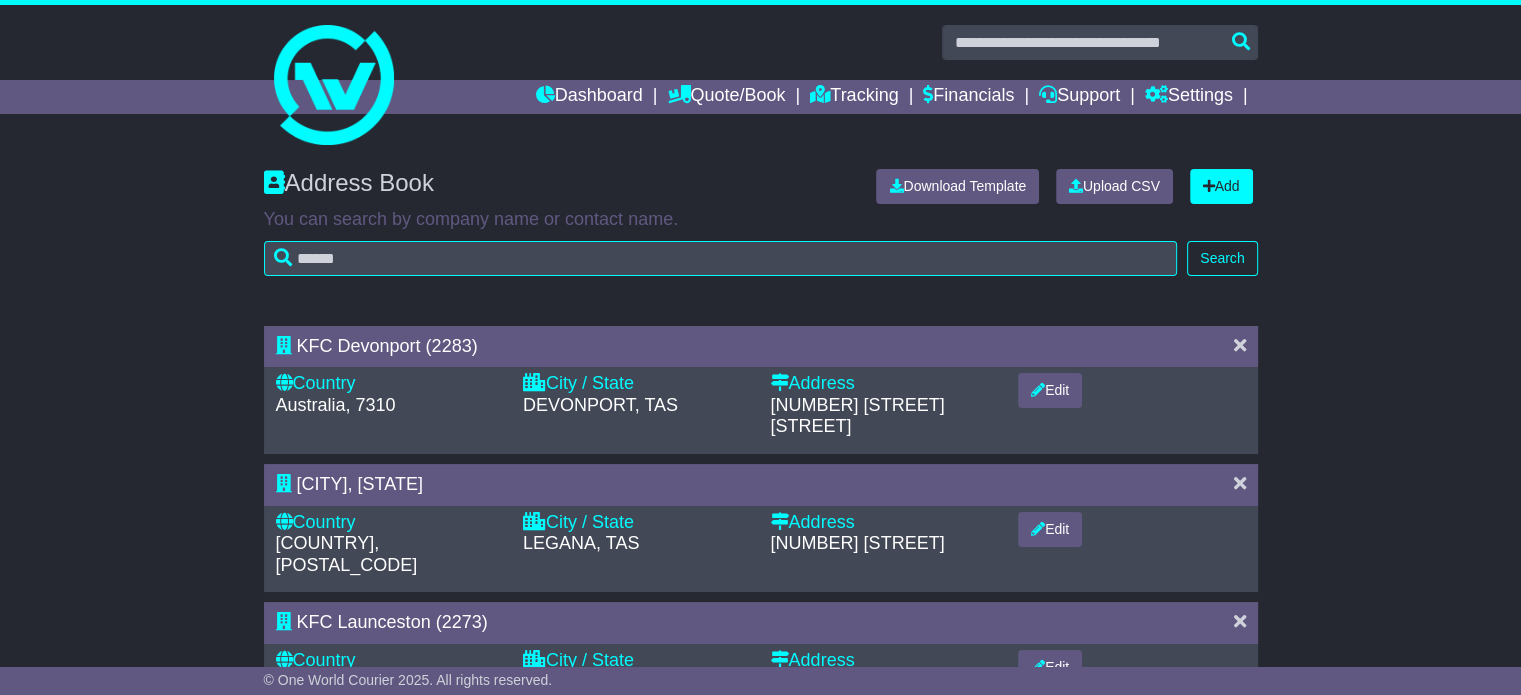 click at bounding box center (1240, 345) 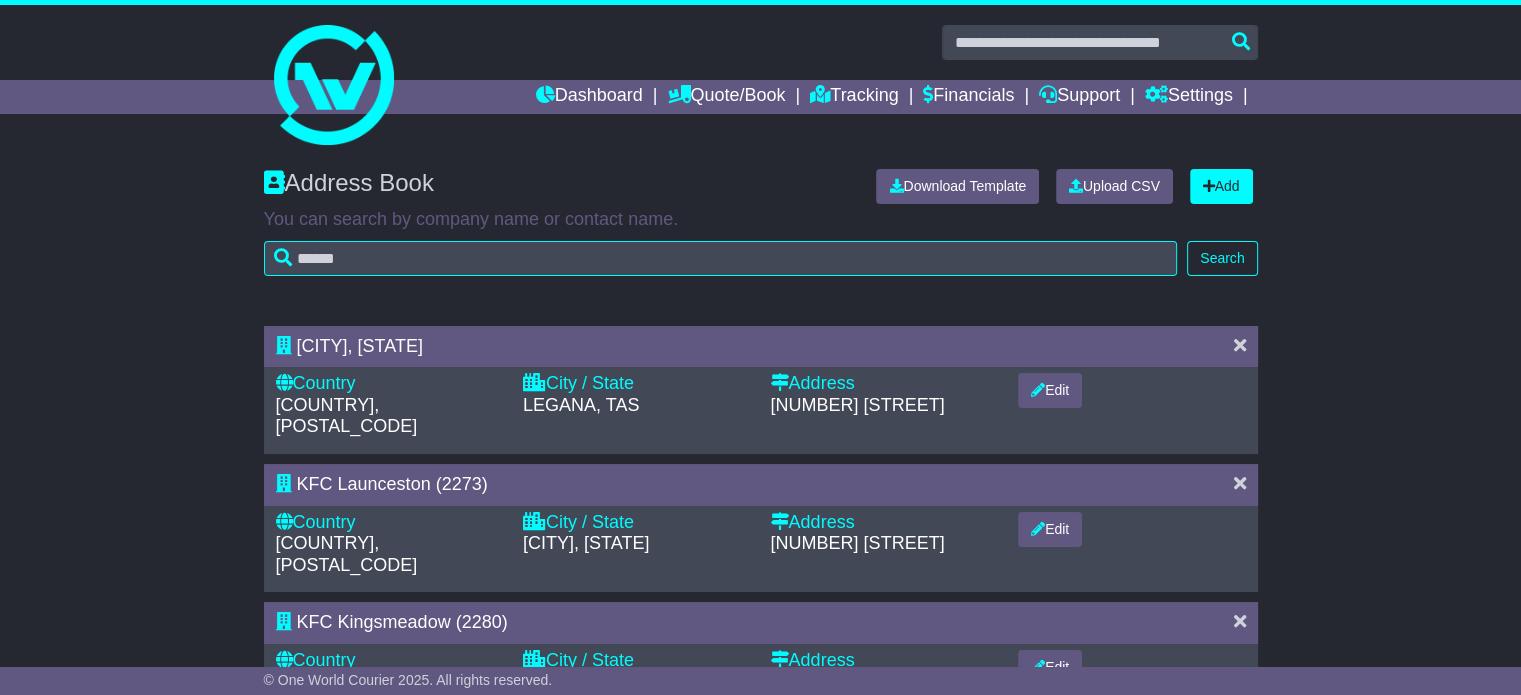click at bounding box center (1240, 345) 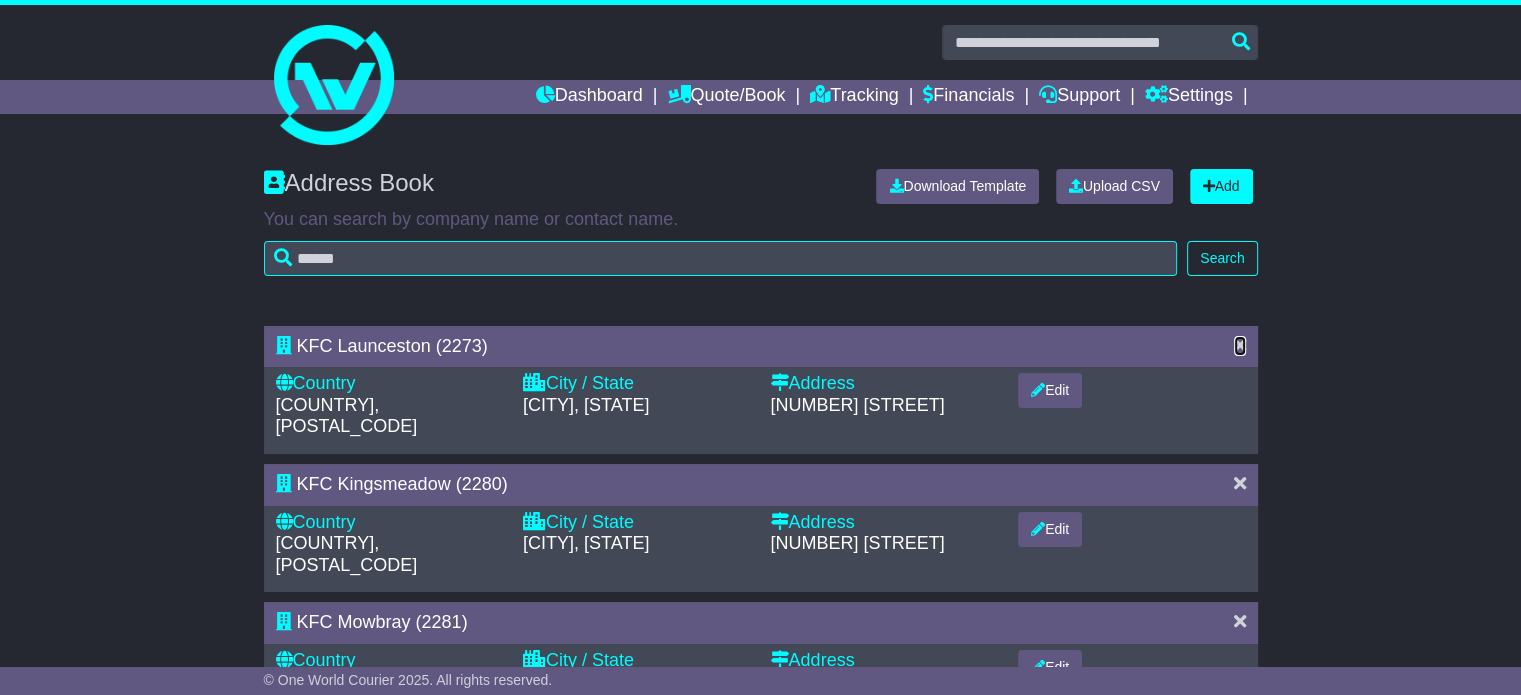 click at bounding box center [1240, 345] 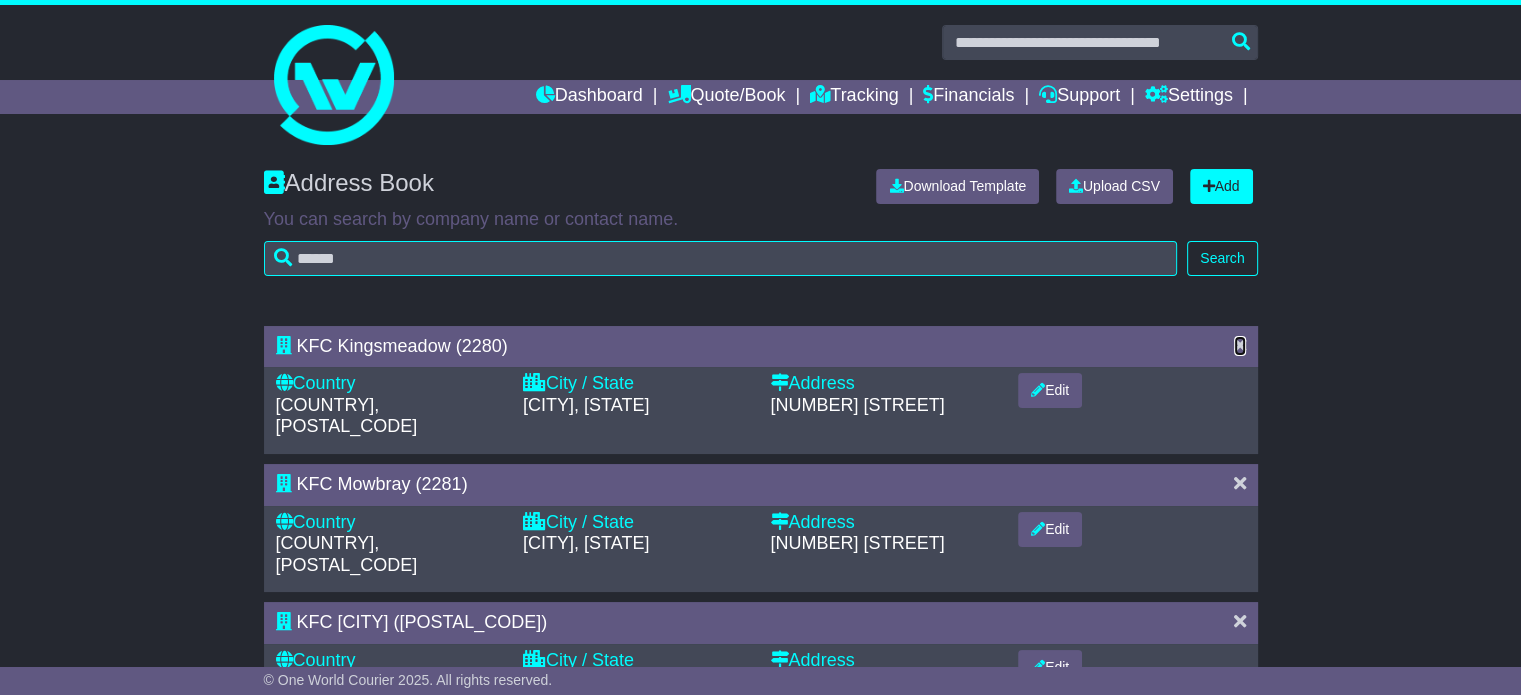 click at bounding box center (1240, 345) 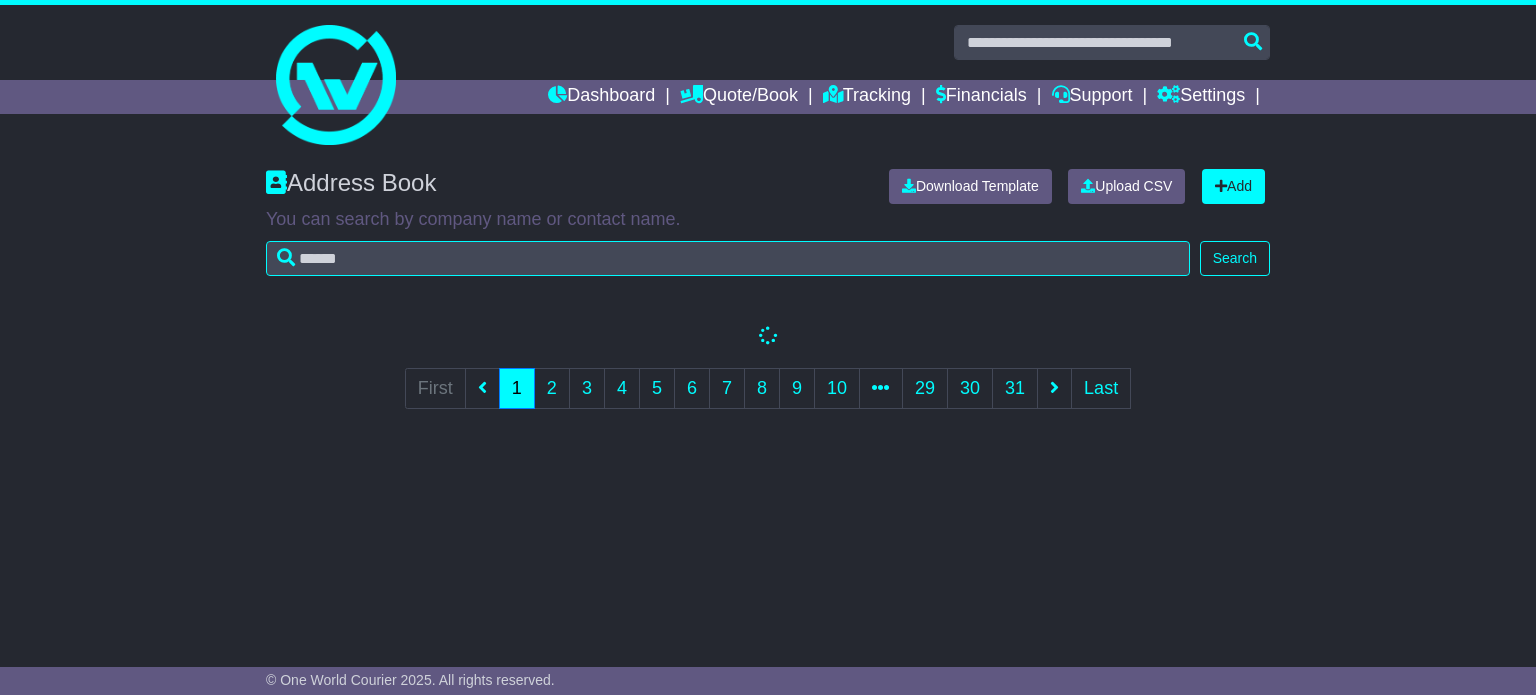 click at bounding box center (768, 337) 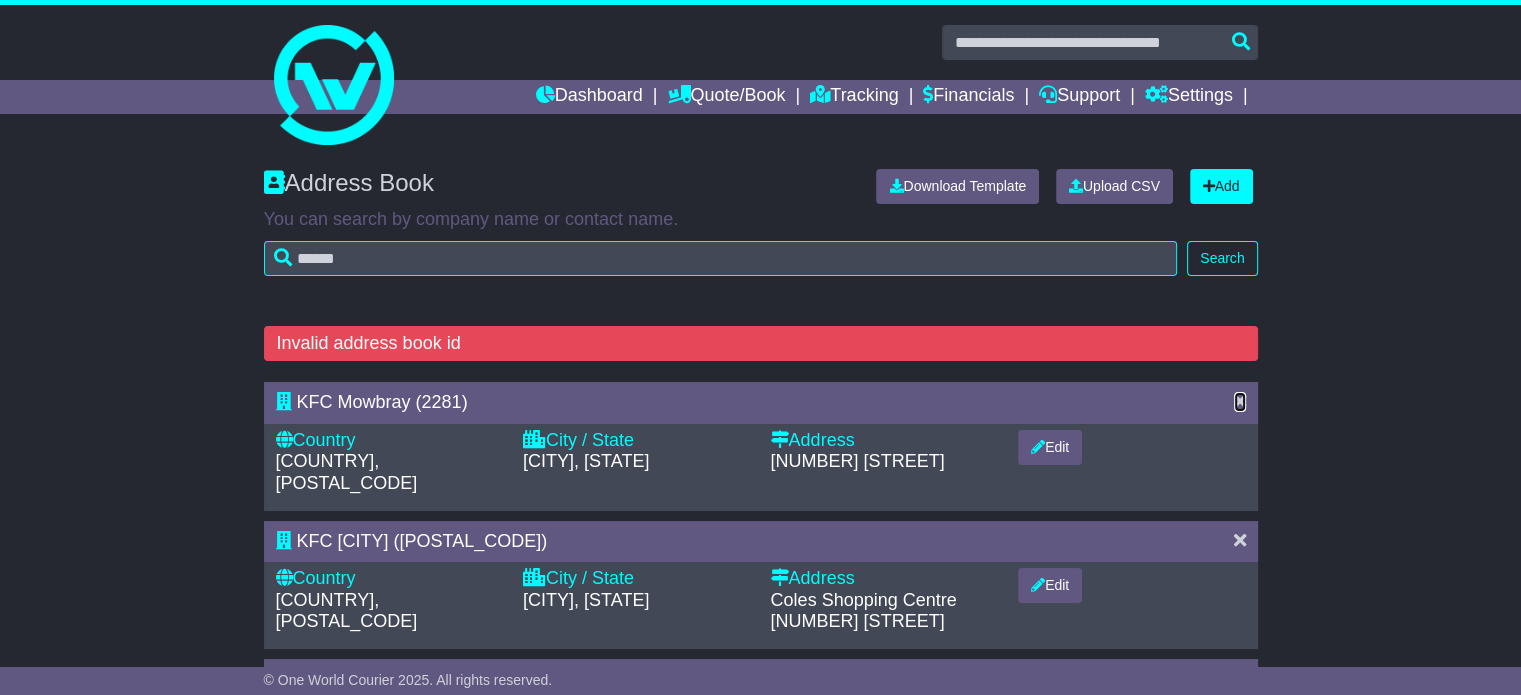 click at bounding box center [1240, 401] 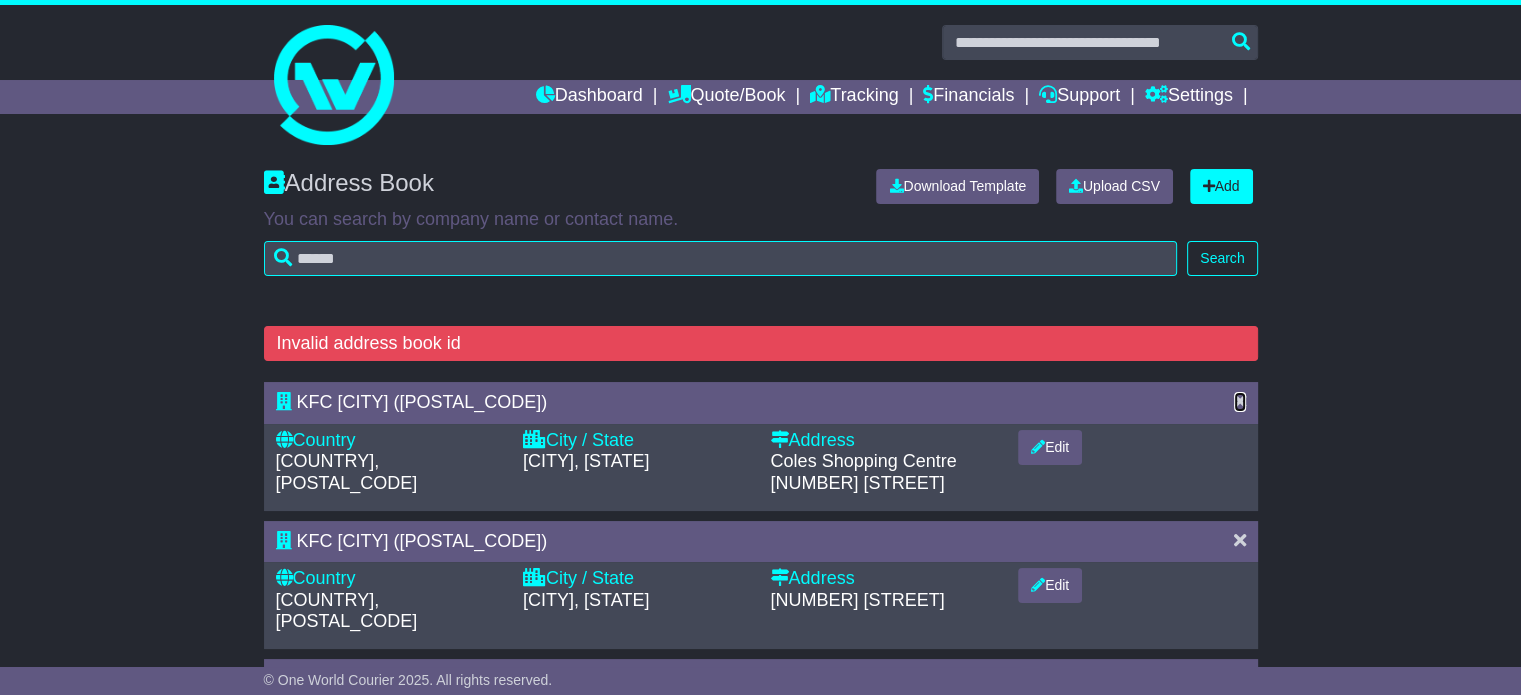 click at bounding box center [1240, 401] 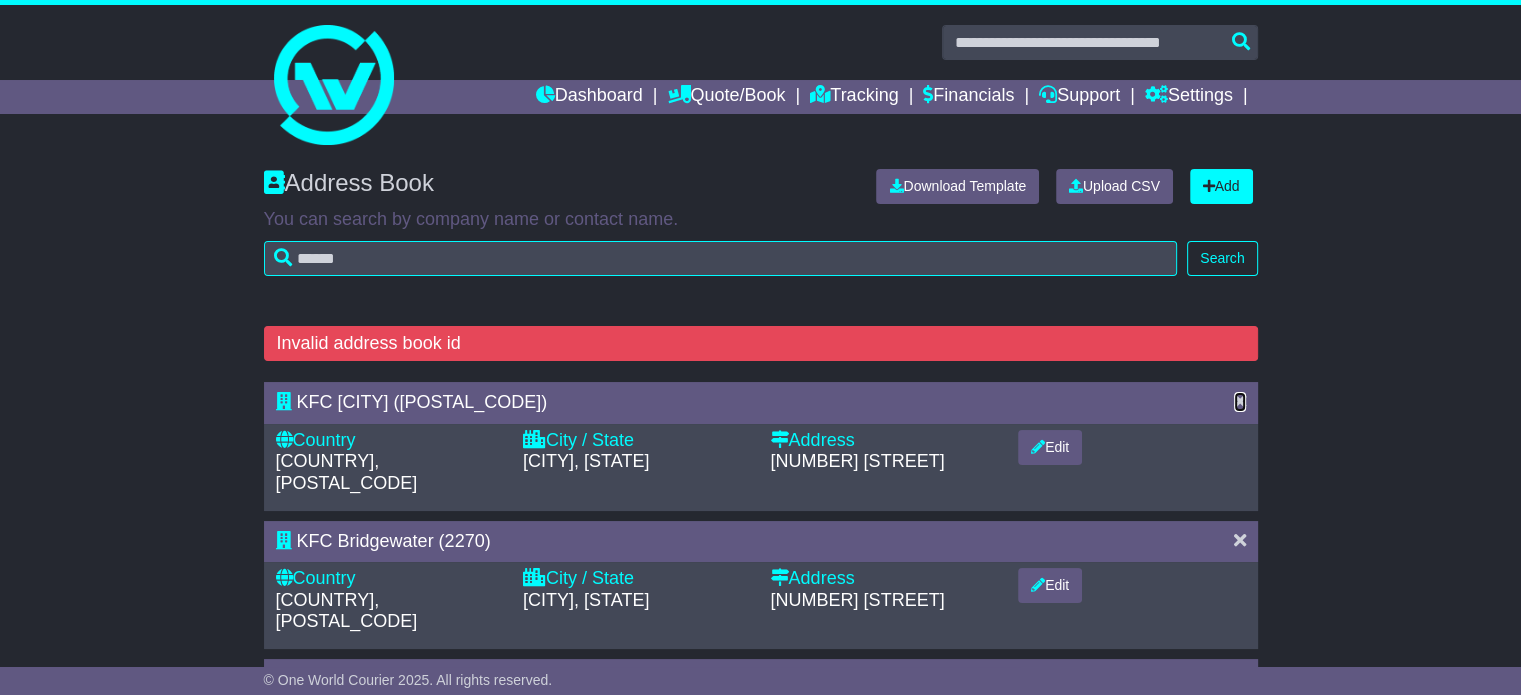 click at bounding box center [1240, 401] 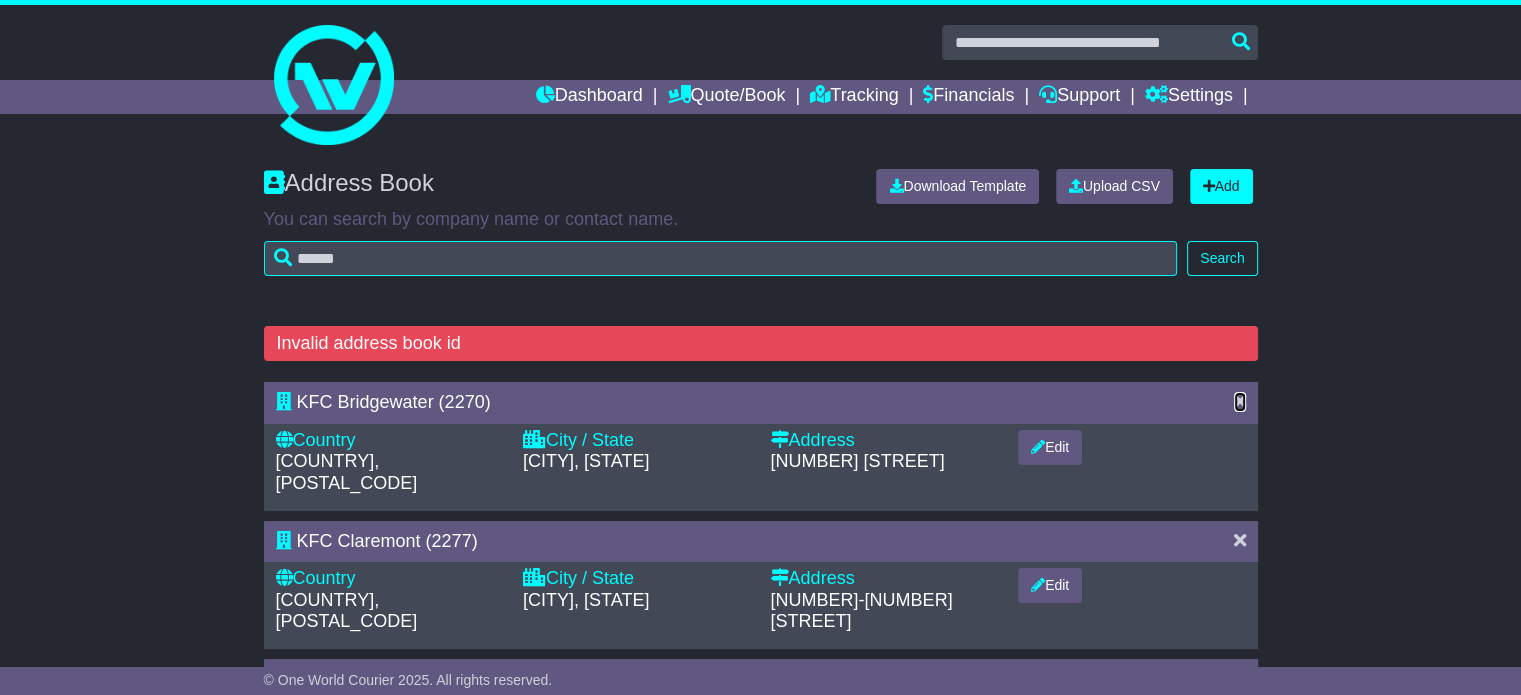 click at bounding box center [1240, 401] 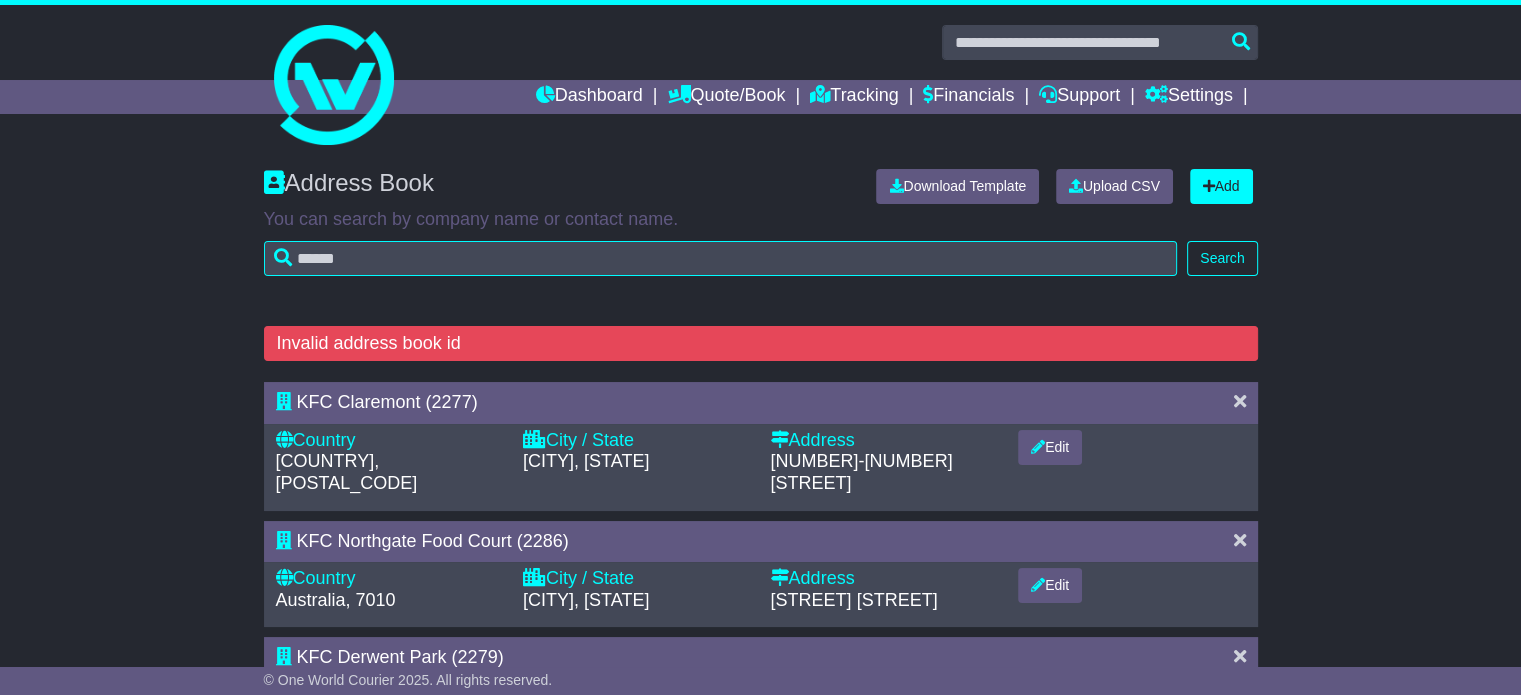 click at bounding box center (1240, 401) 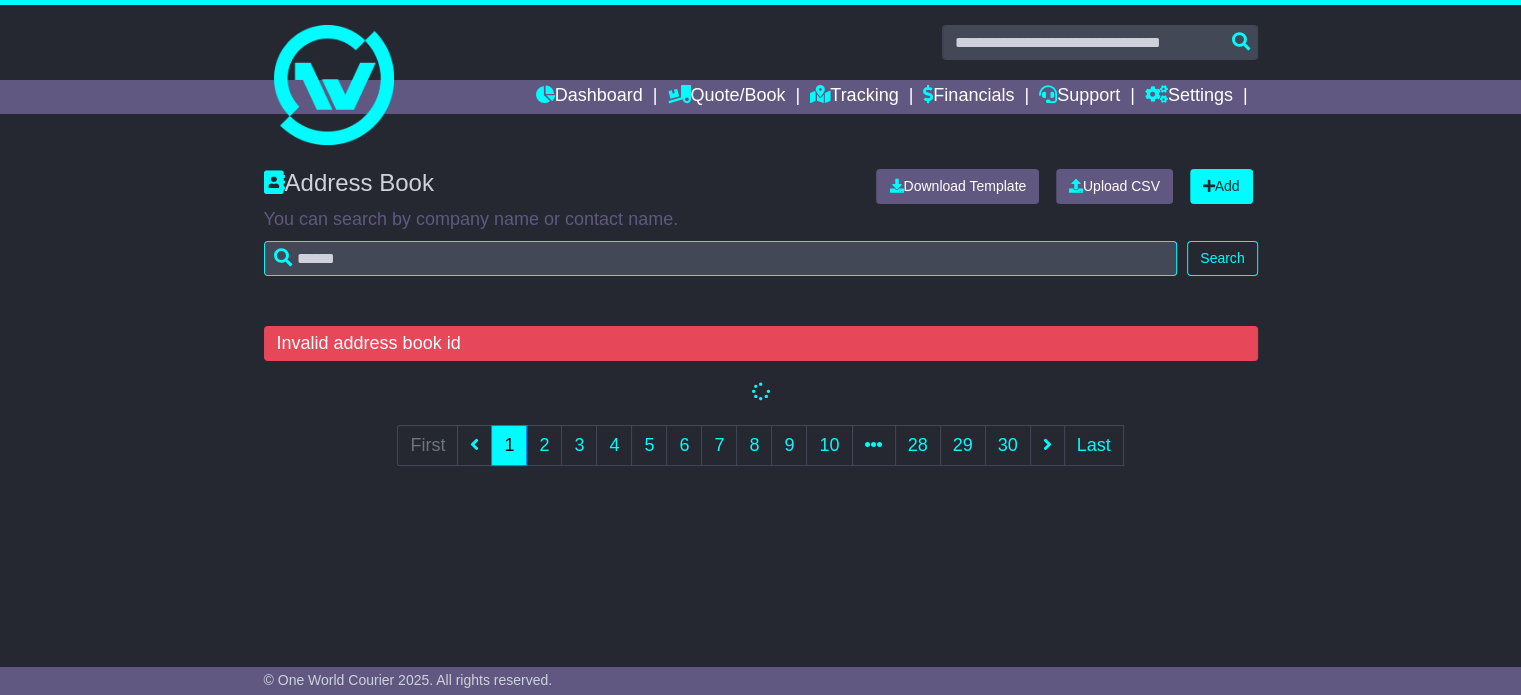 click on "Invalid address book id
KFC Claremont (2277)
Country
Australia, 7011
City / State
CLAREMONT, TAS
Address 35-37 Main Road" at bounding box center (761, 409) 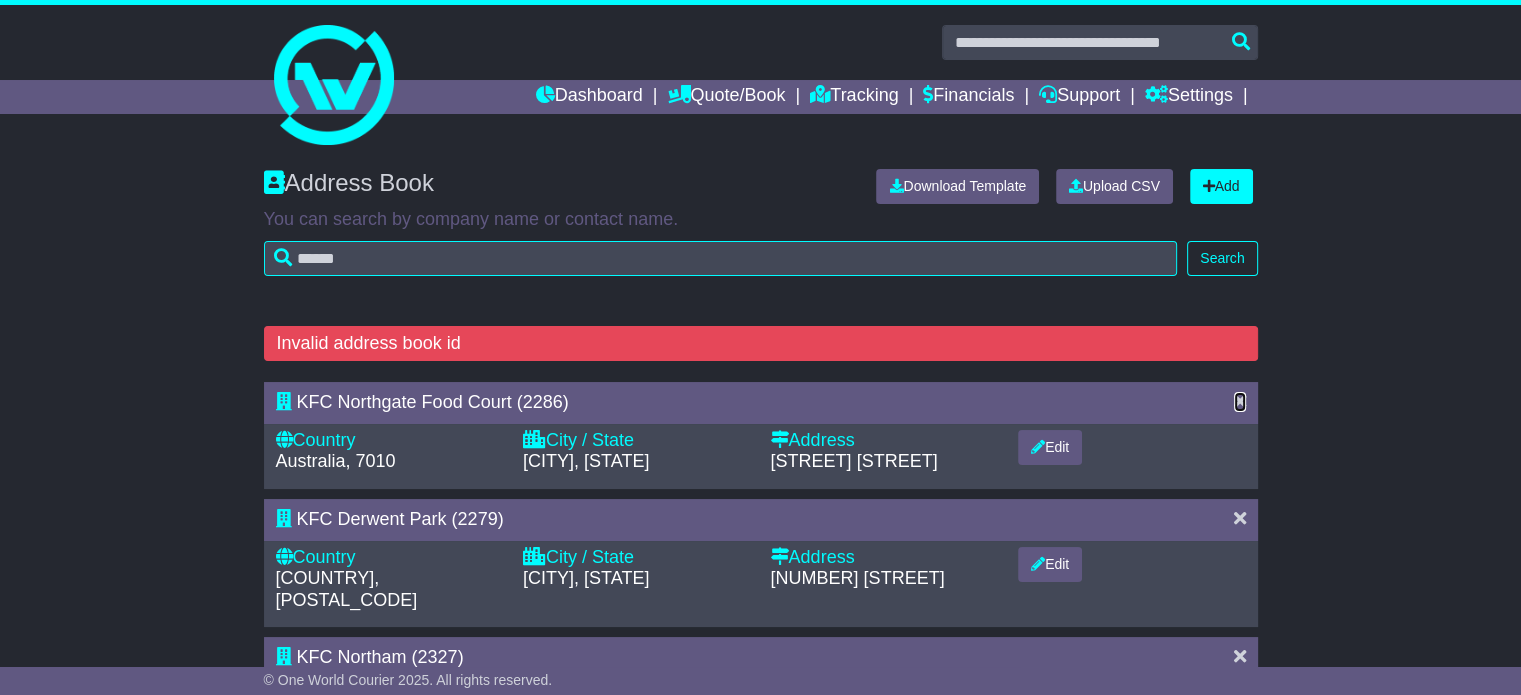 click at bounding box center (1240, 401) 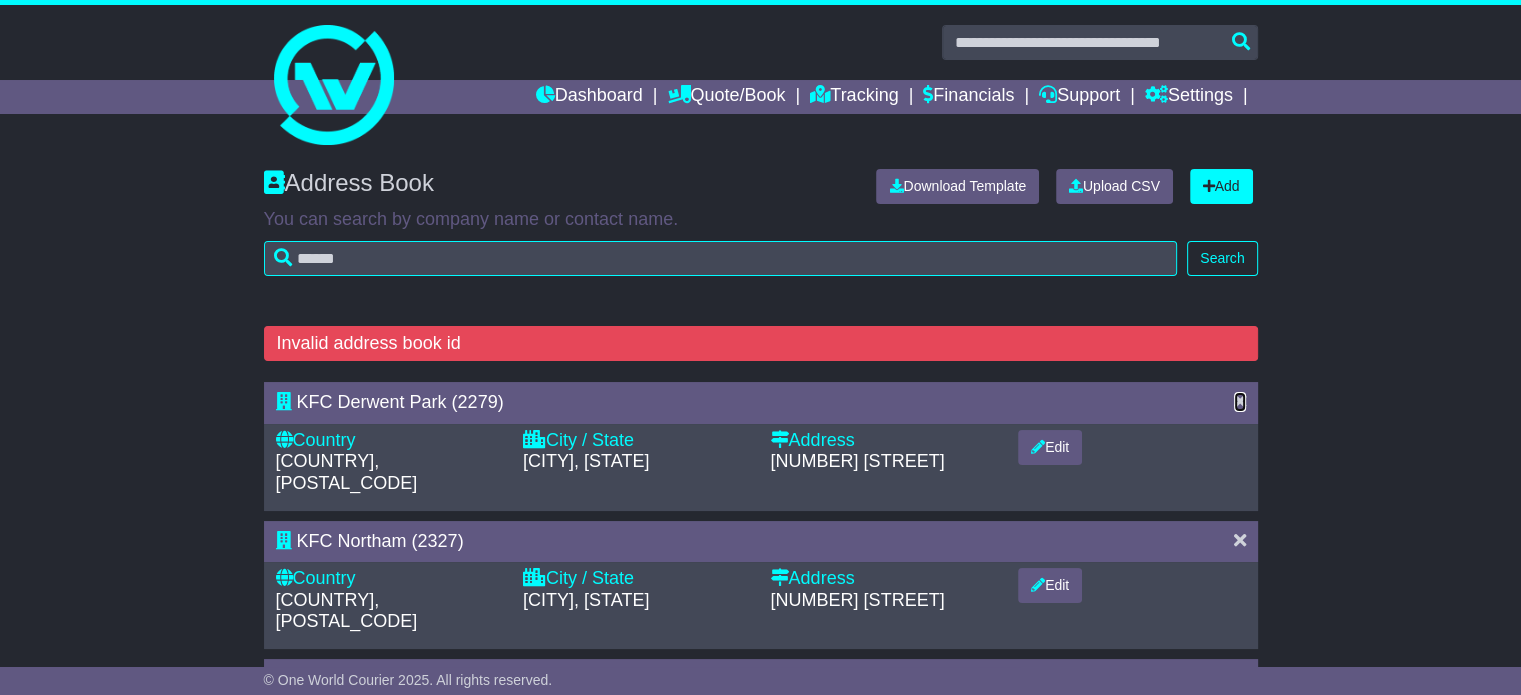click at bounding box center (1240, 401) 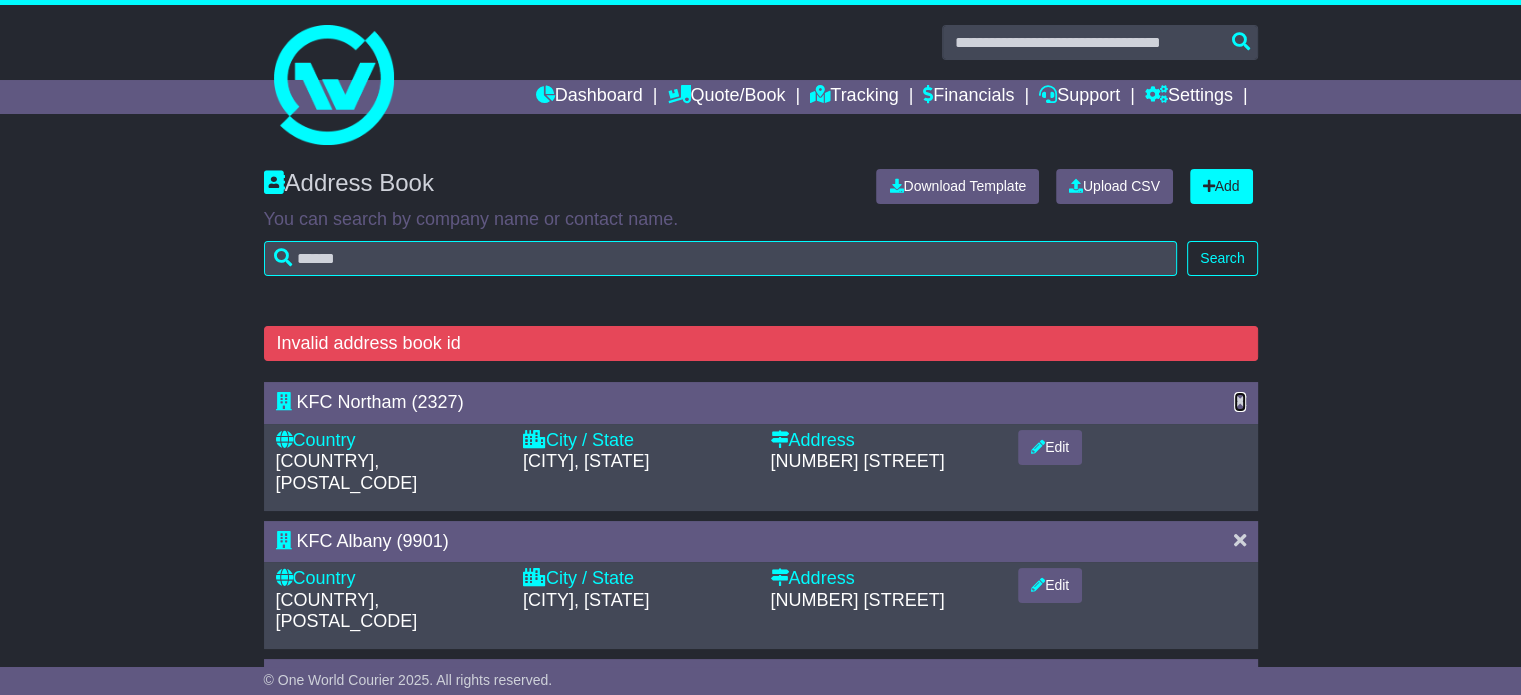 click at bounding box center (1240, 401) 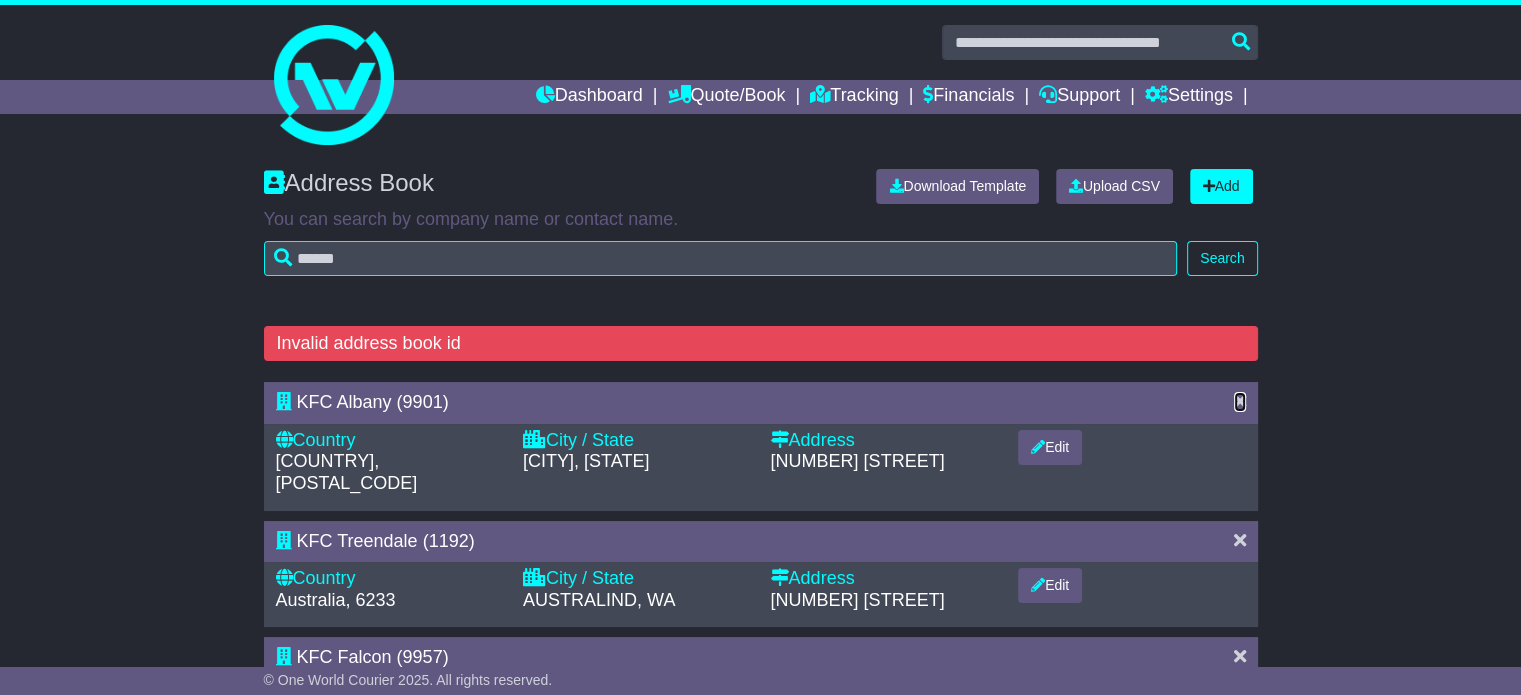 click at bounding box center [1240, 401] 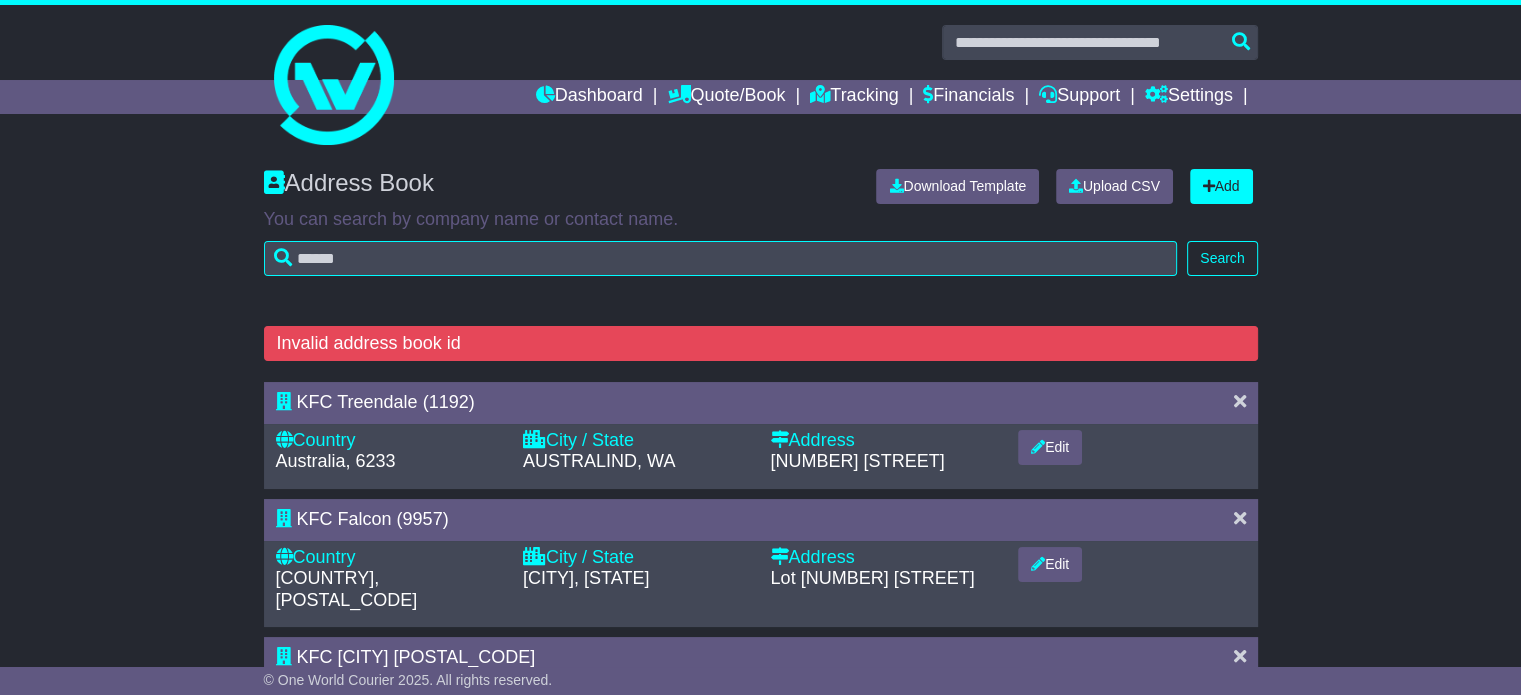click at bounding box center [1240, 401] 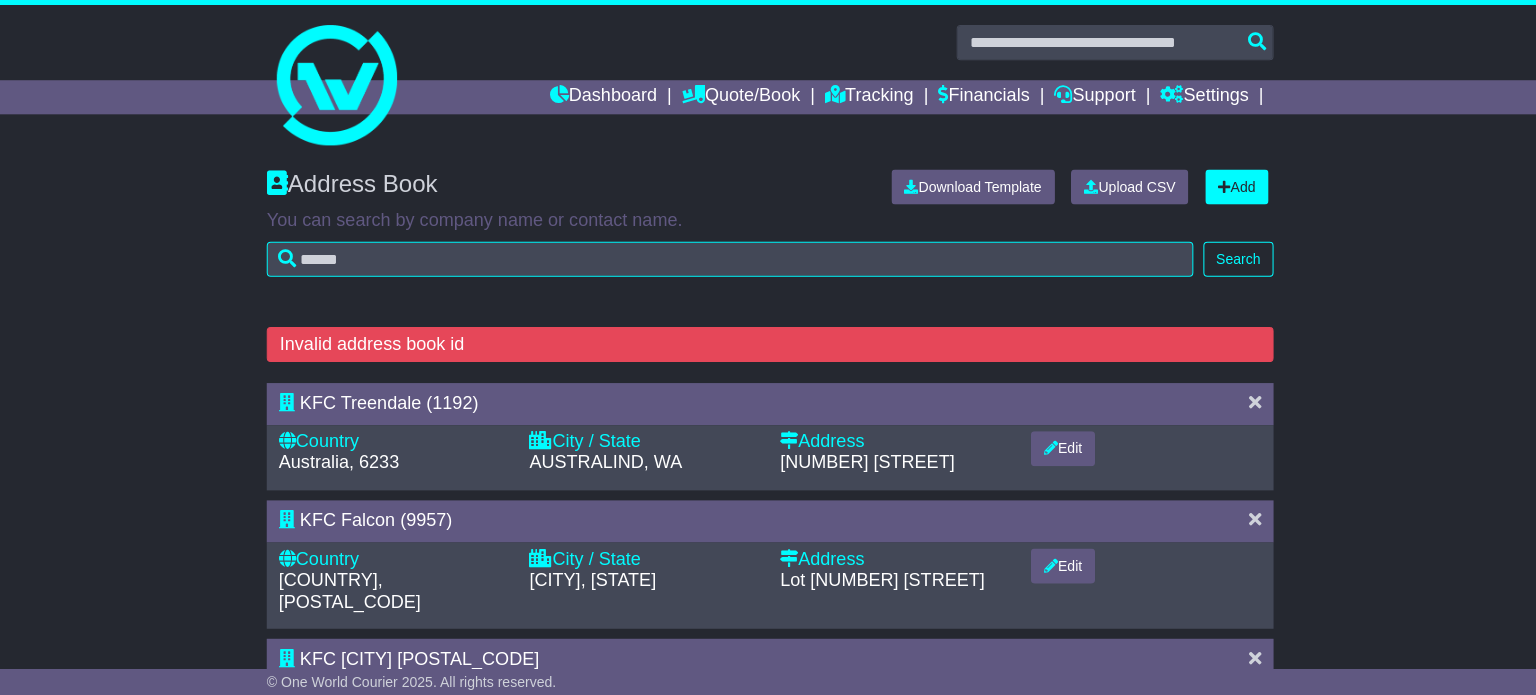 click on "Invalid address book id
KFC Treendale (1192)
Country
Australia, 6233
City / State
AUSTRALIND, WA
Address 3 Antlia Way" at bounding box center [768, 1090] 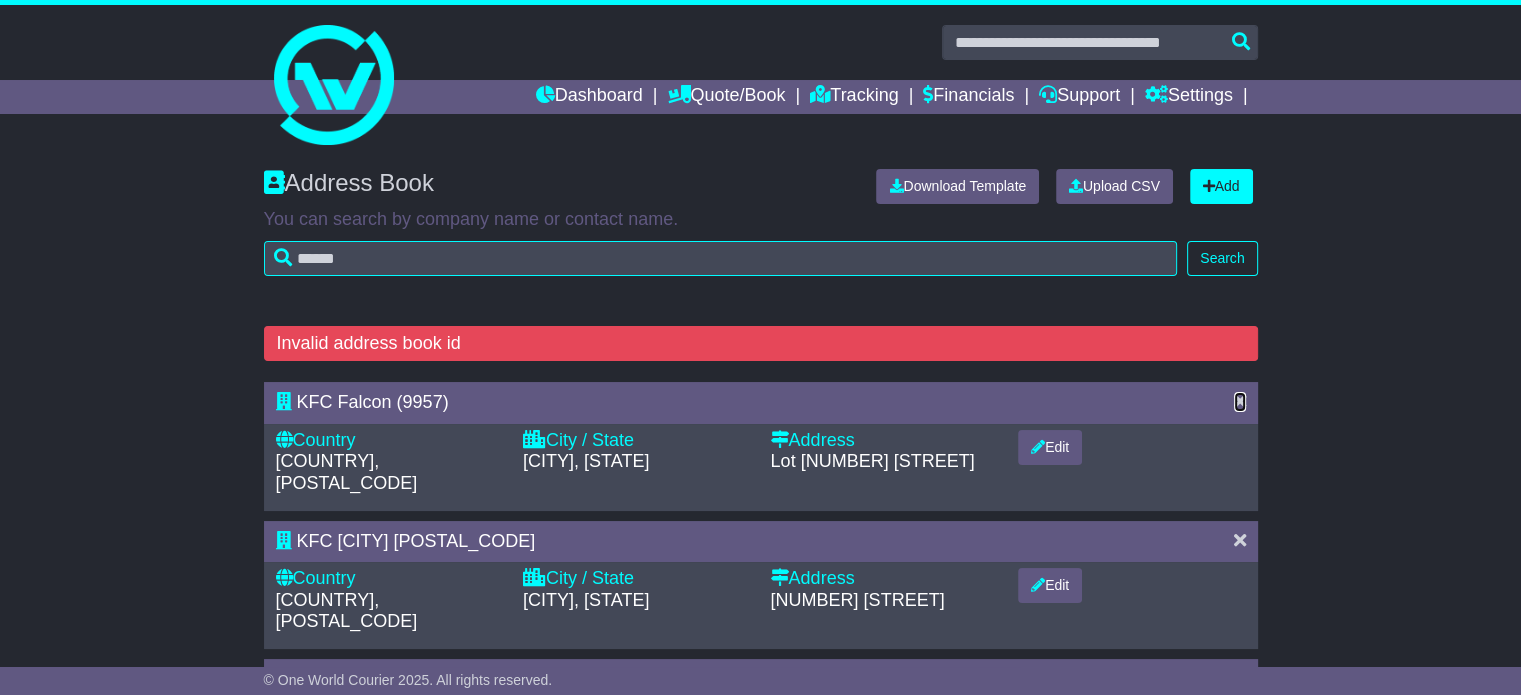 click at bounding box center (1240, 401) 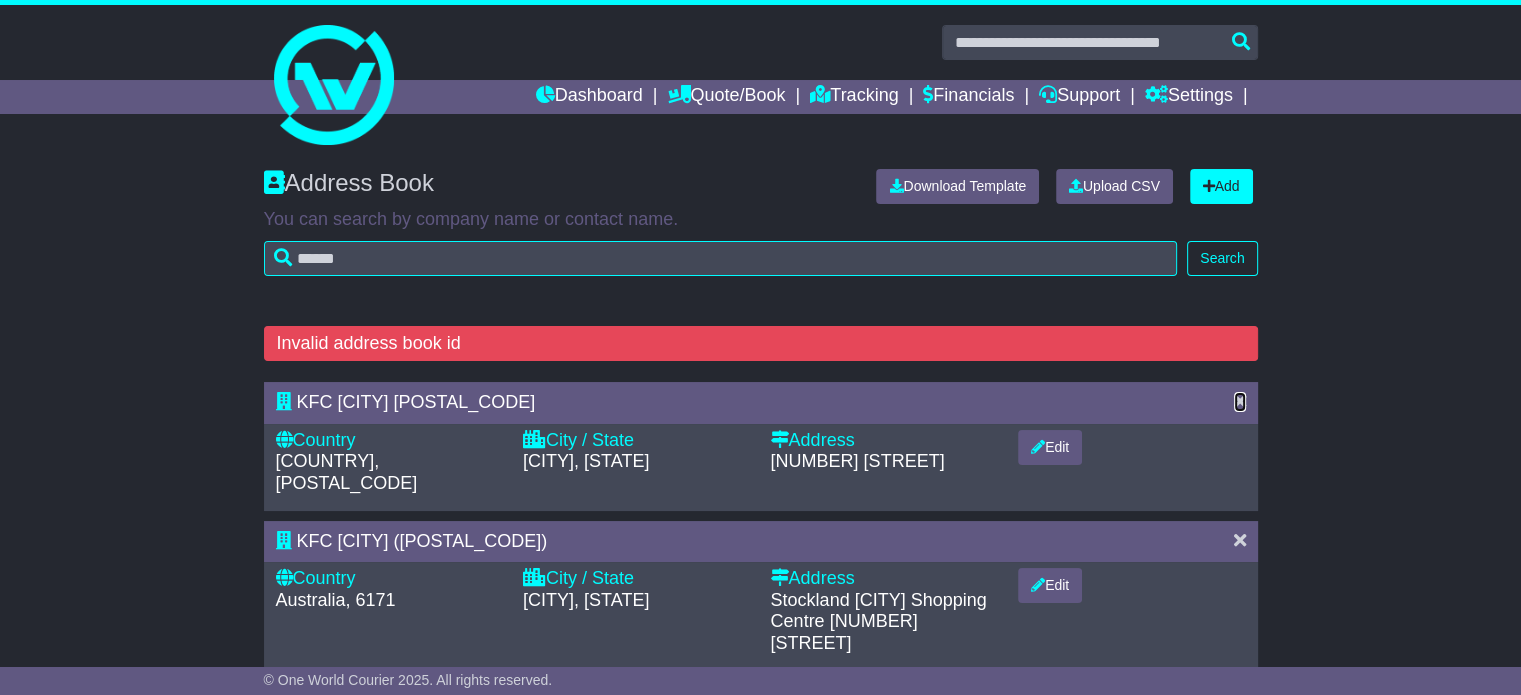 click at bounding box center (1240, 401) 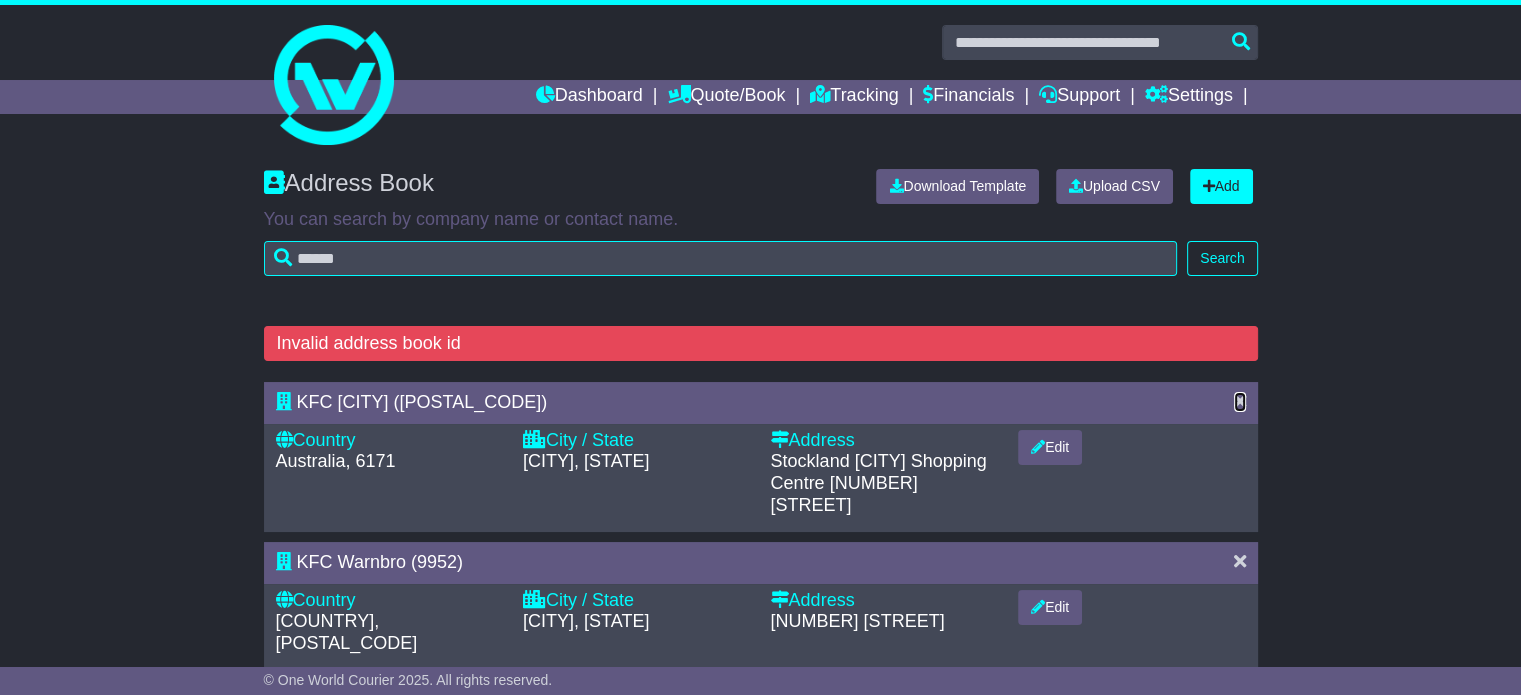 click at bounding box center (1240, 401) 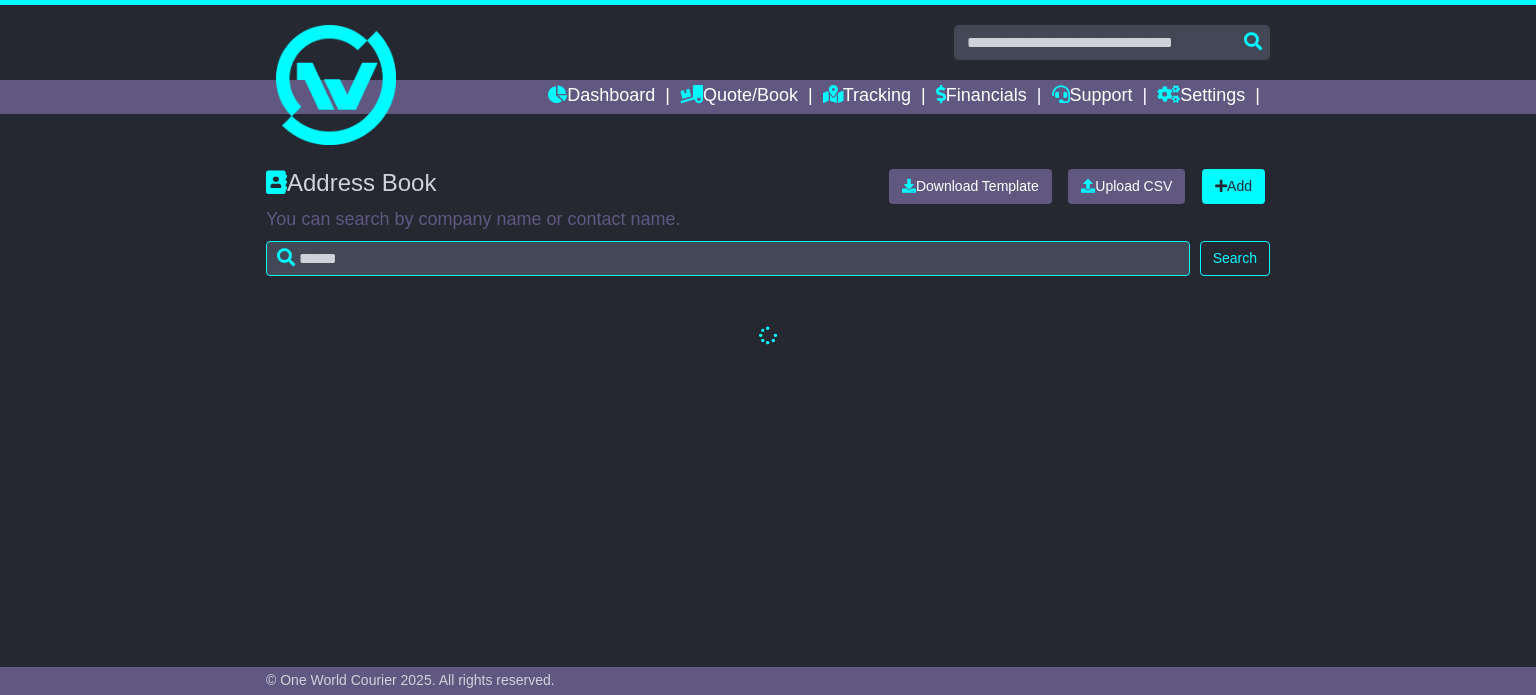 scroll, scrollTop: 0, scrollLeft: 0, axis: both 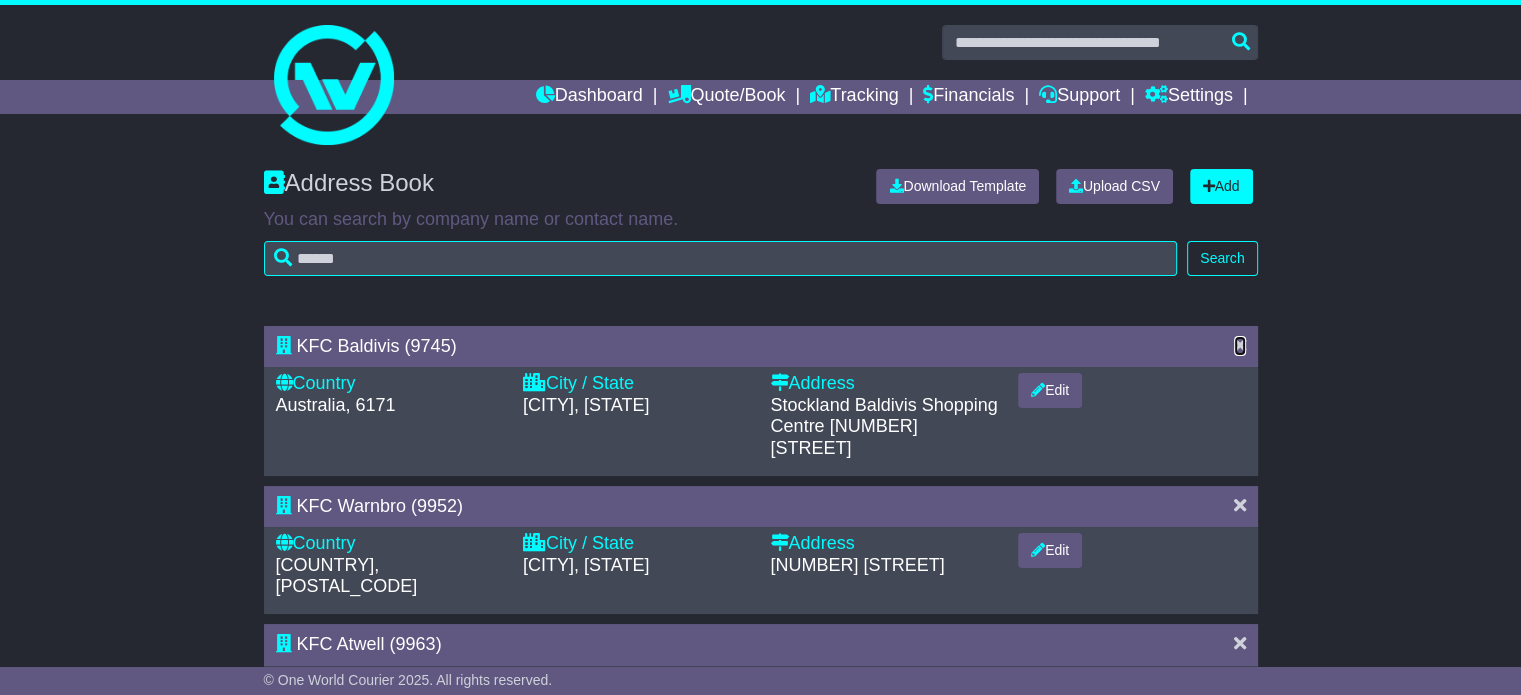 click at bounding box center (1240, 345) 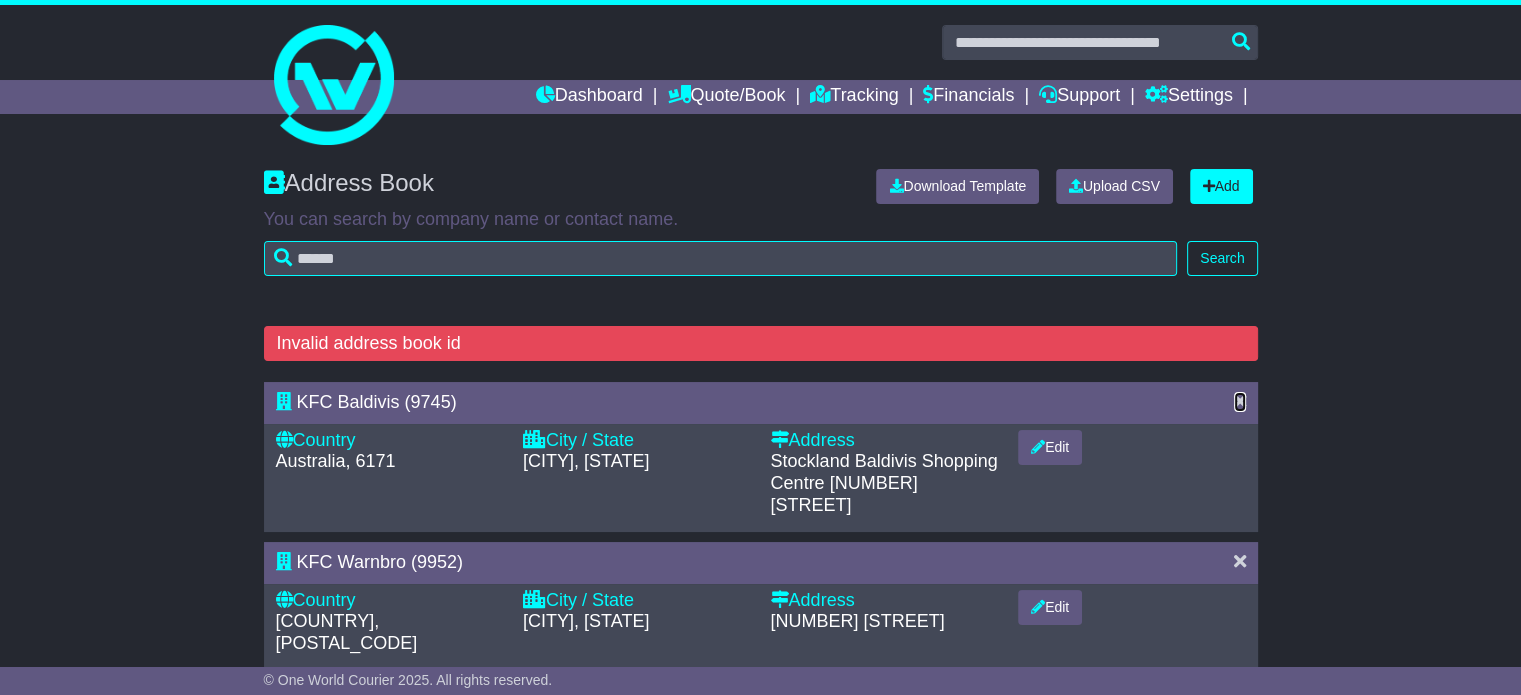 click at bounding box center (1240, 401) 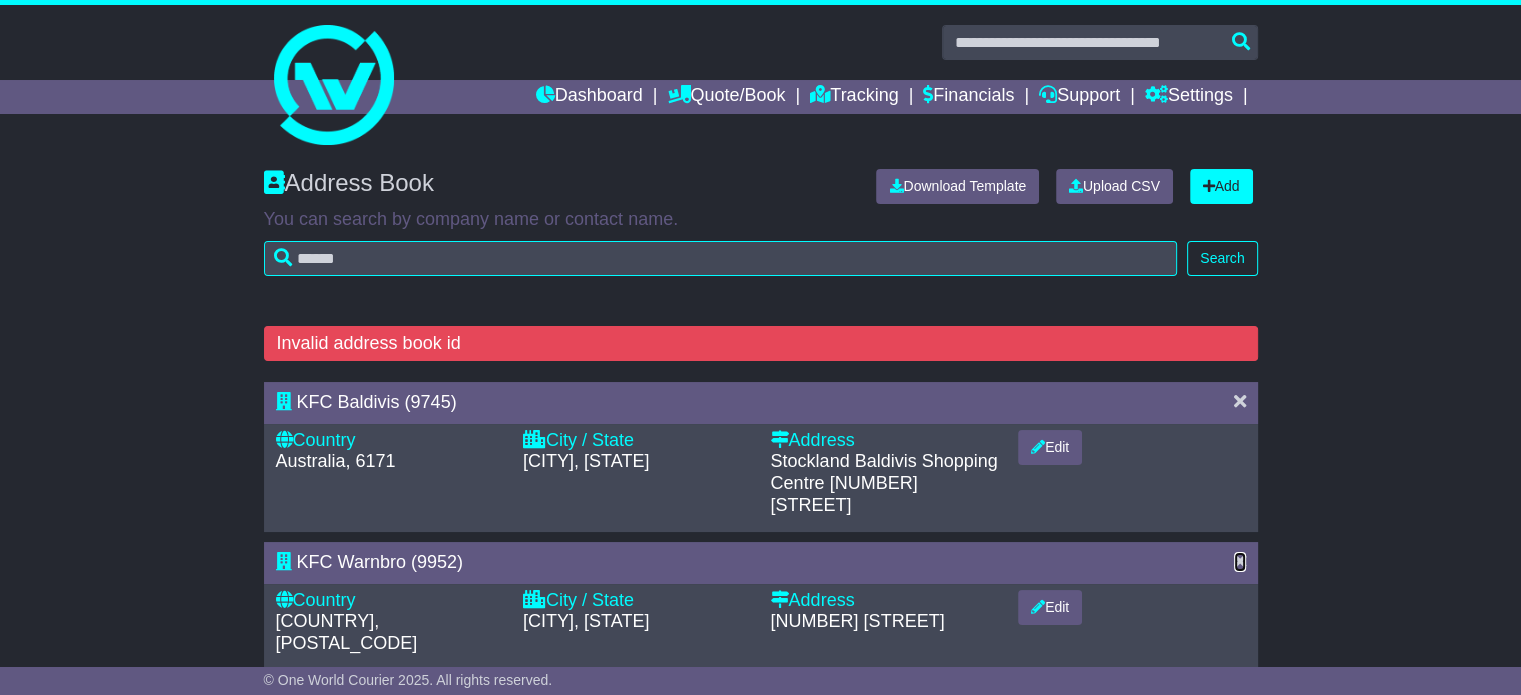 click at bounding box center (1240, 561) 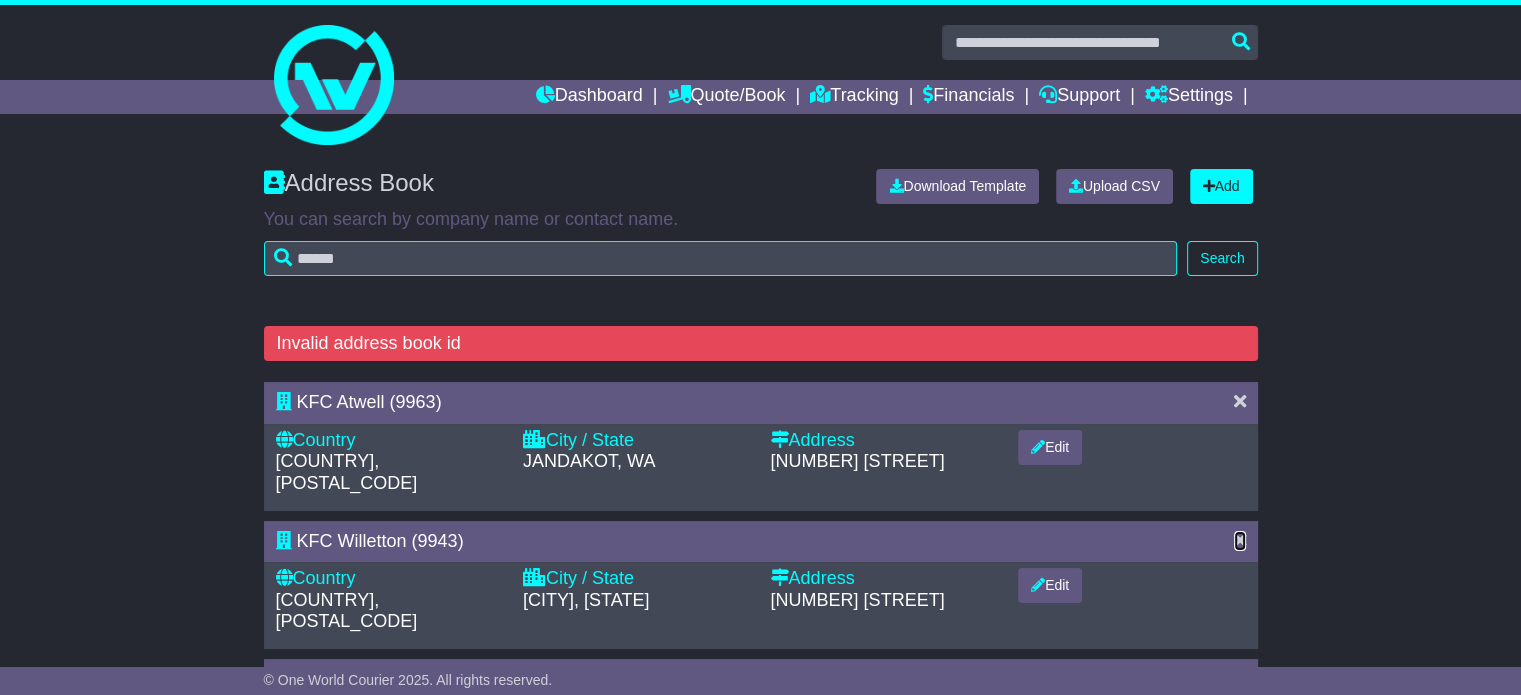 click at bounding box center (1240, 540) 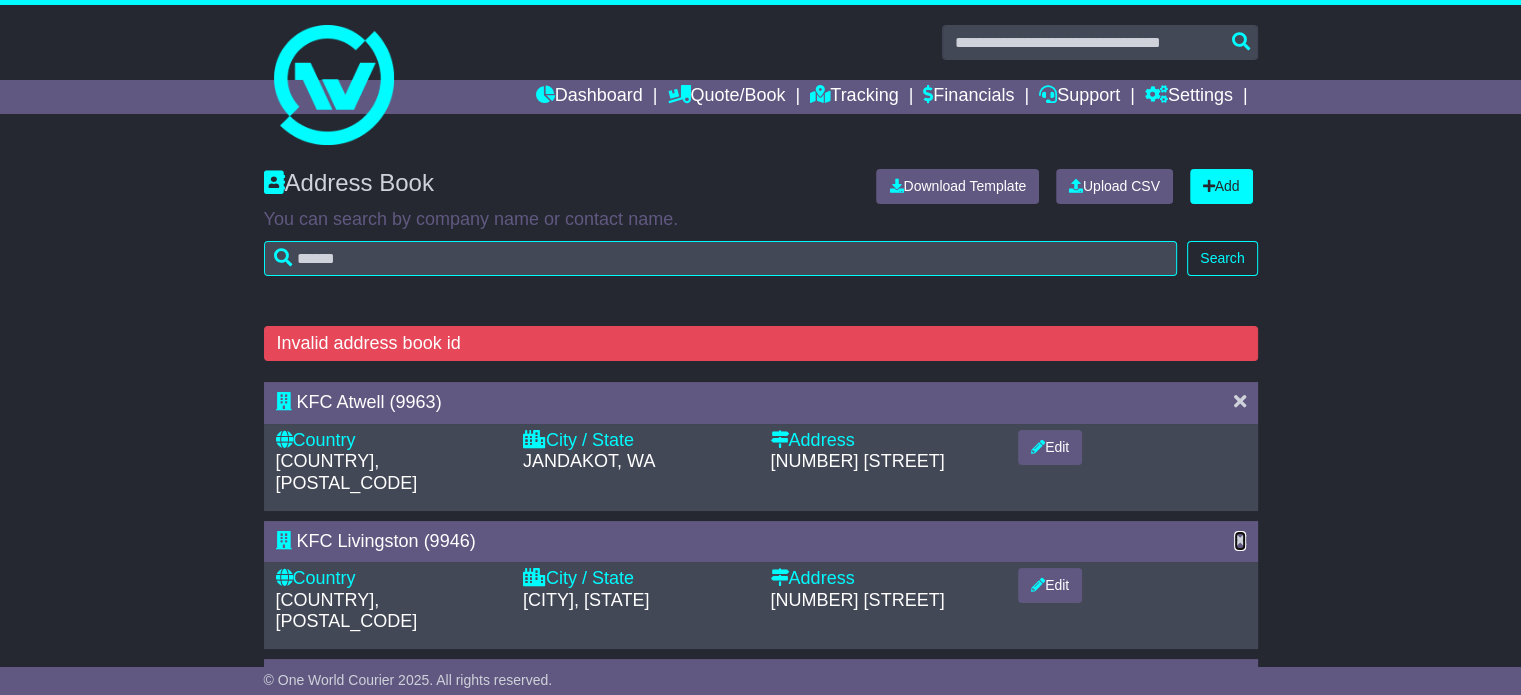 click at bounding box center (1240, 540) 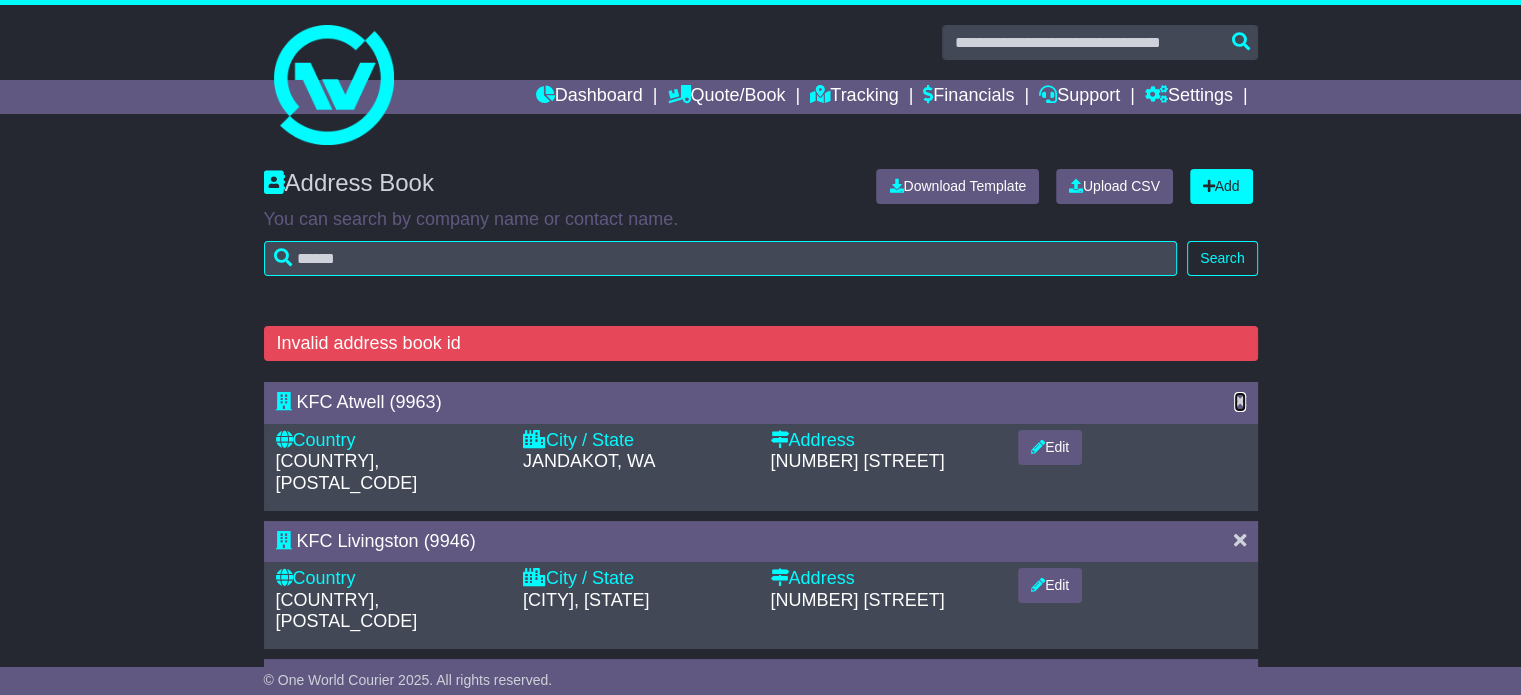 click at bounding box center (1240, 401) 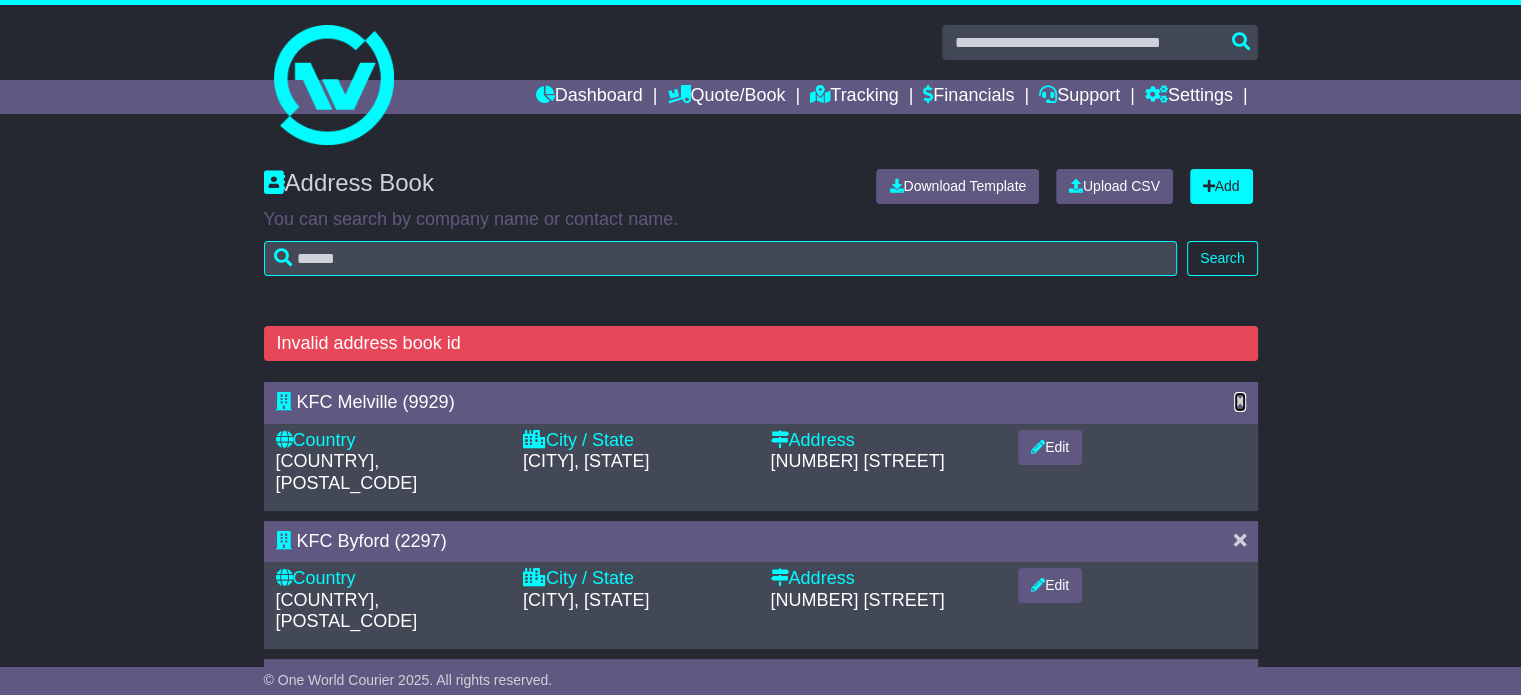 click at bounding box center (1240, 401) 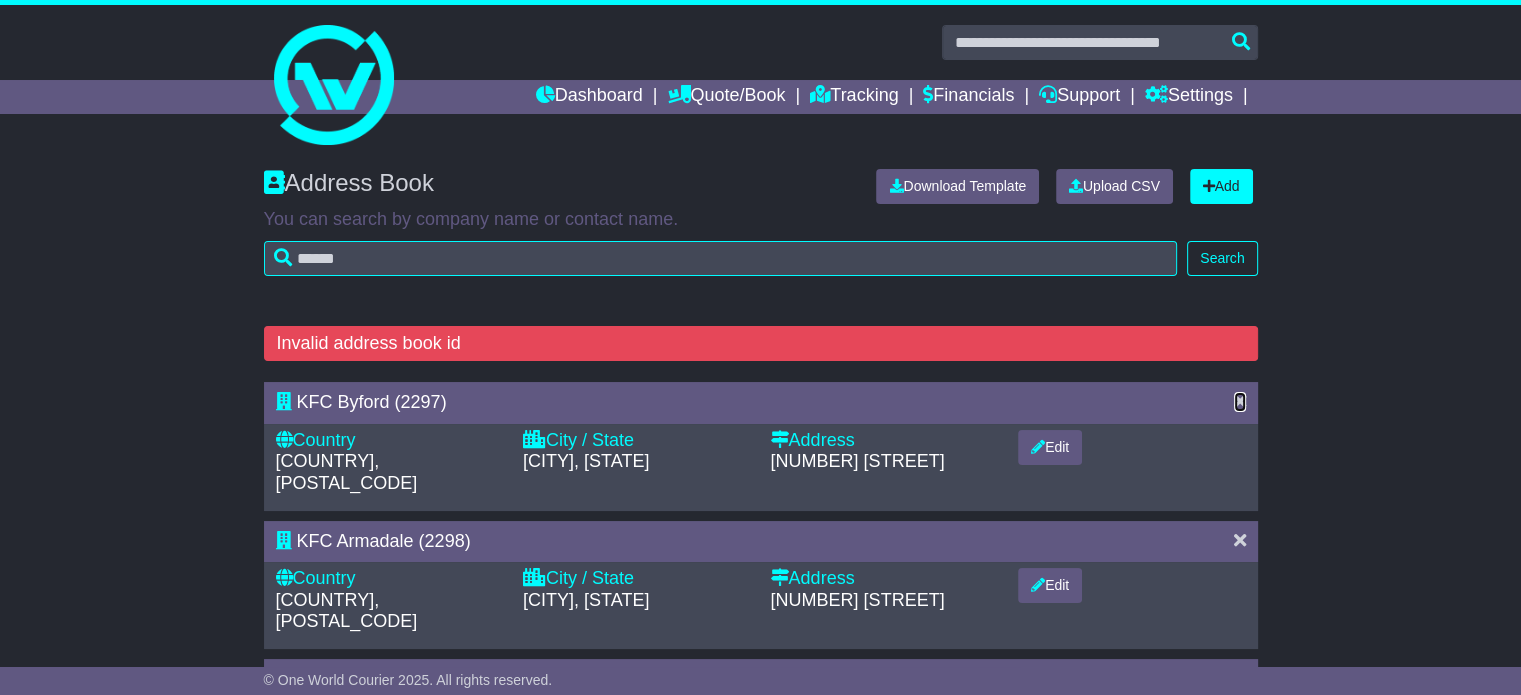 click at bounding box center [1240, 401] 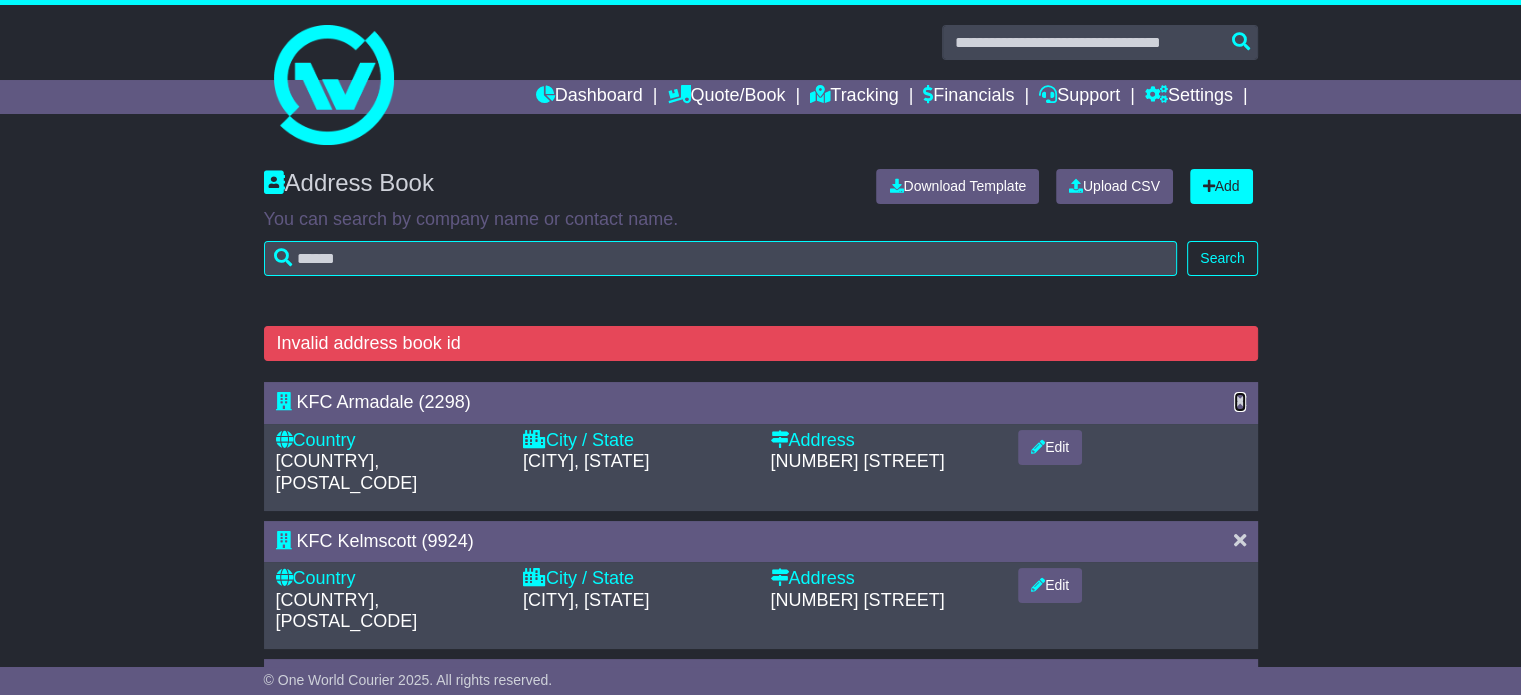 click at bounding box center (1240, 401) 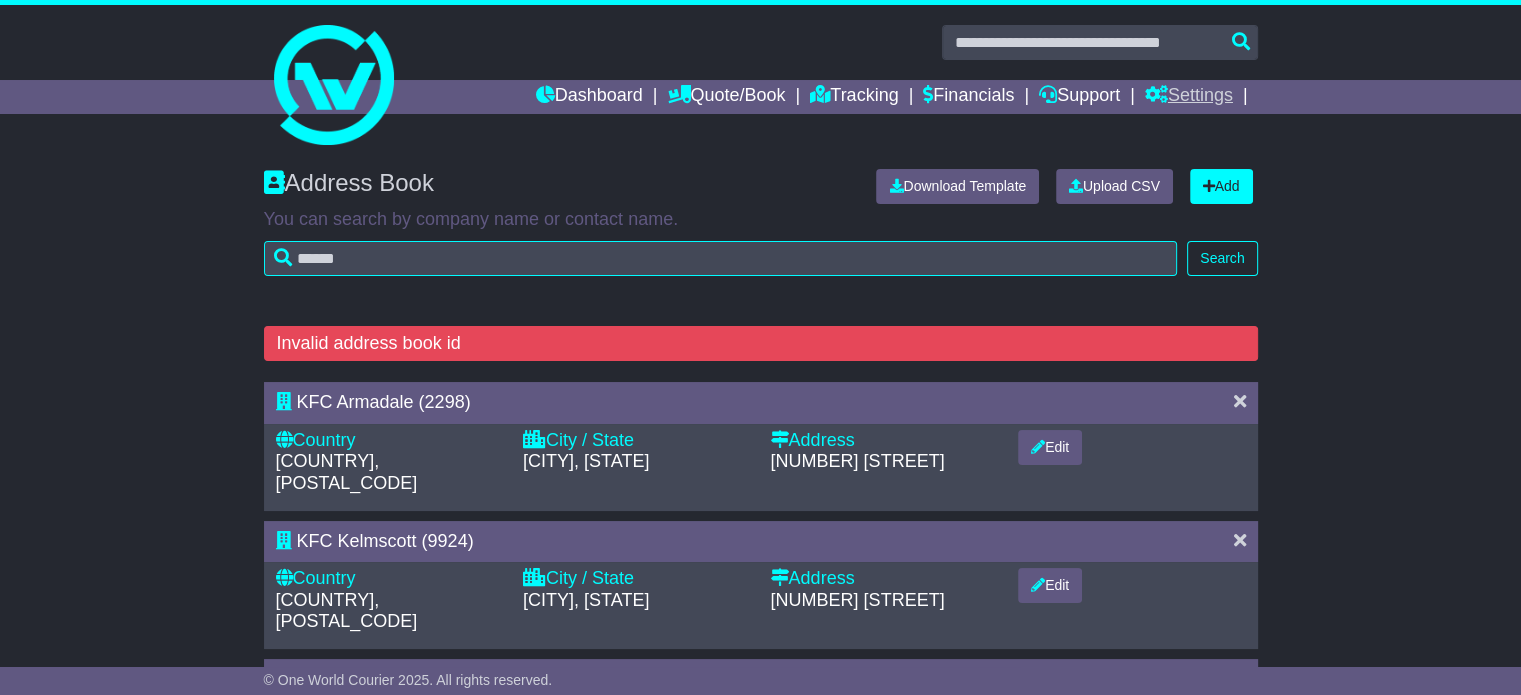 click on "Settings" at bounding box center [1189, 97] 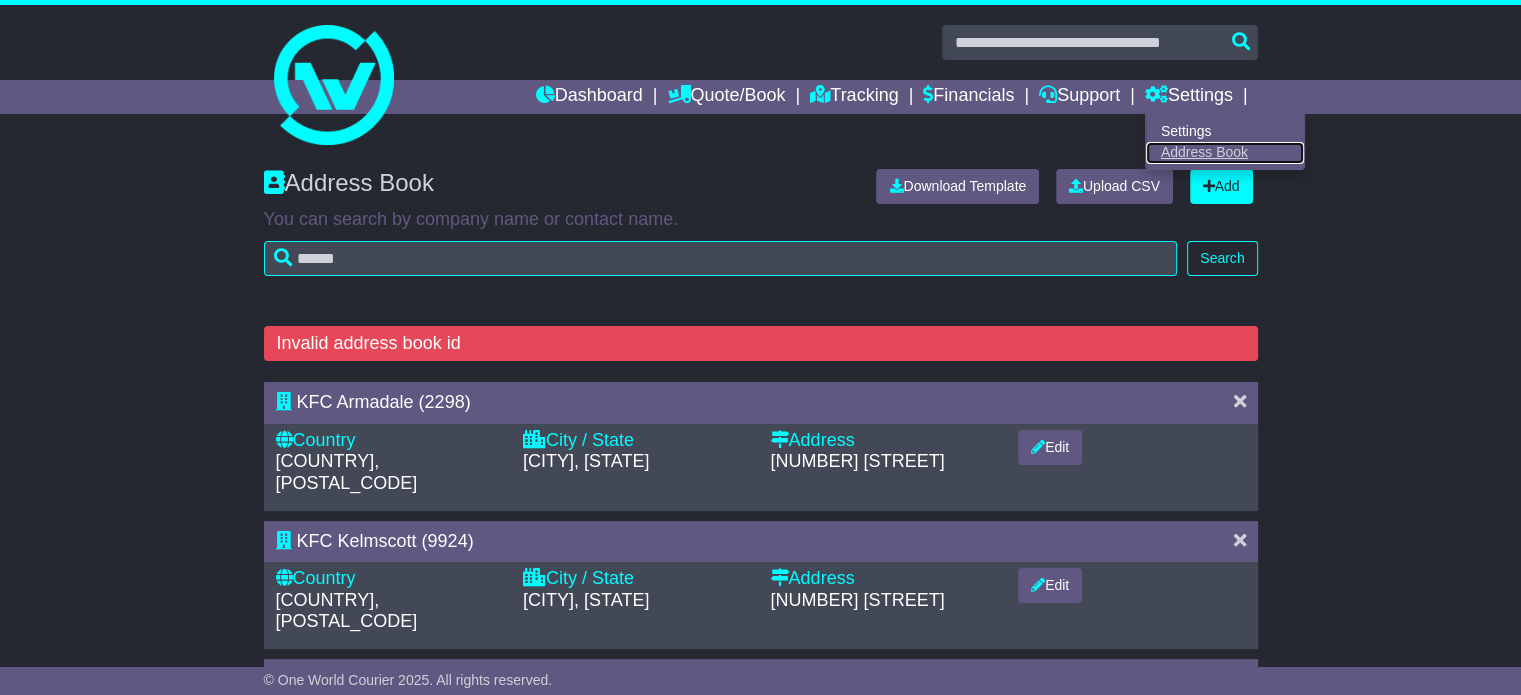 click on "Address Book" at bounding box center [1225, 153] 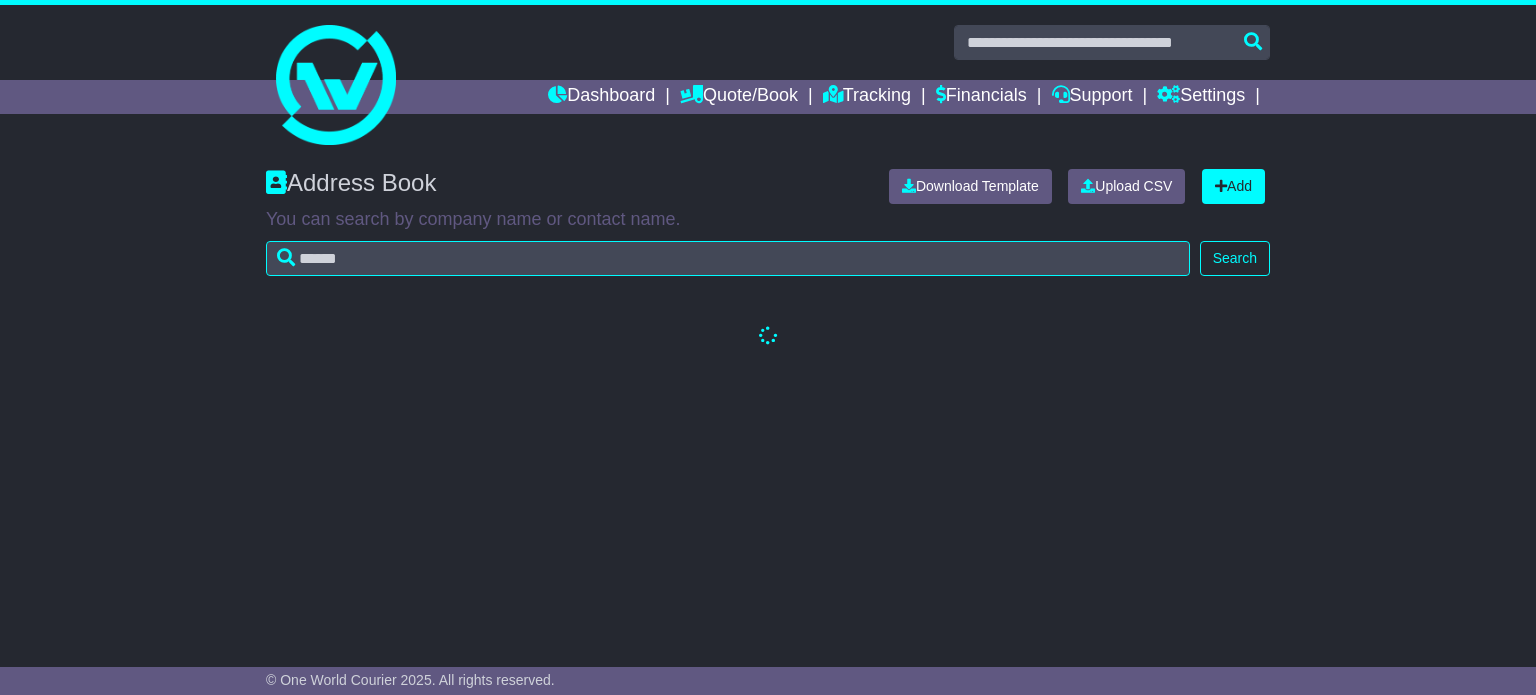 scroll, scrollTop: 0, scrollLeft: 0, axis: both 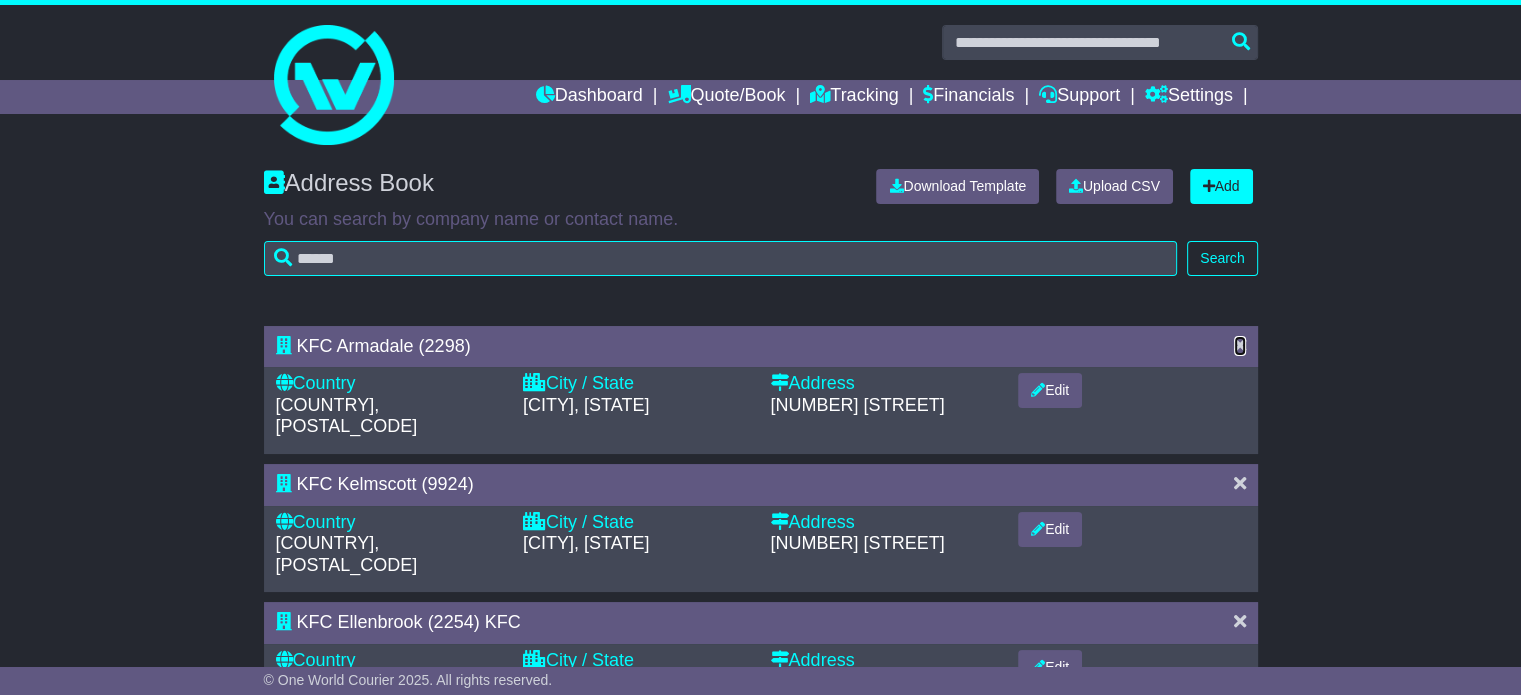 click at bounding box center [1240, 345] 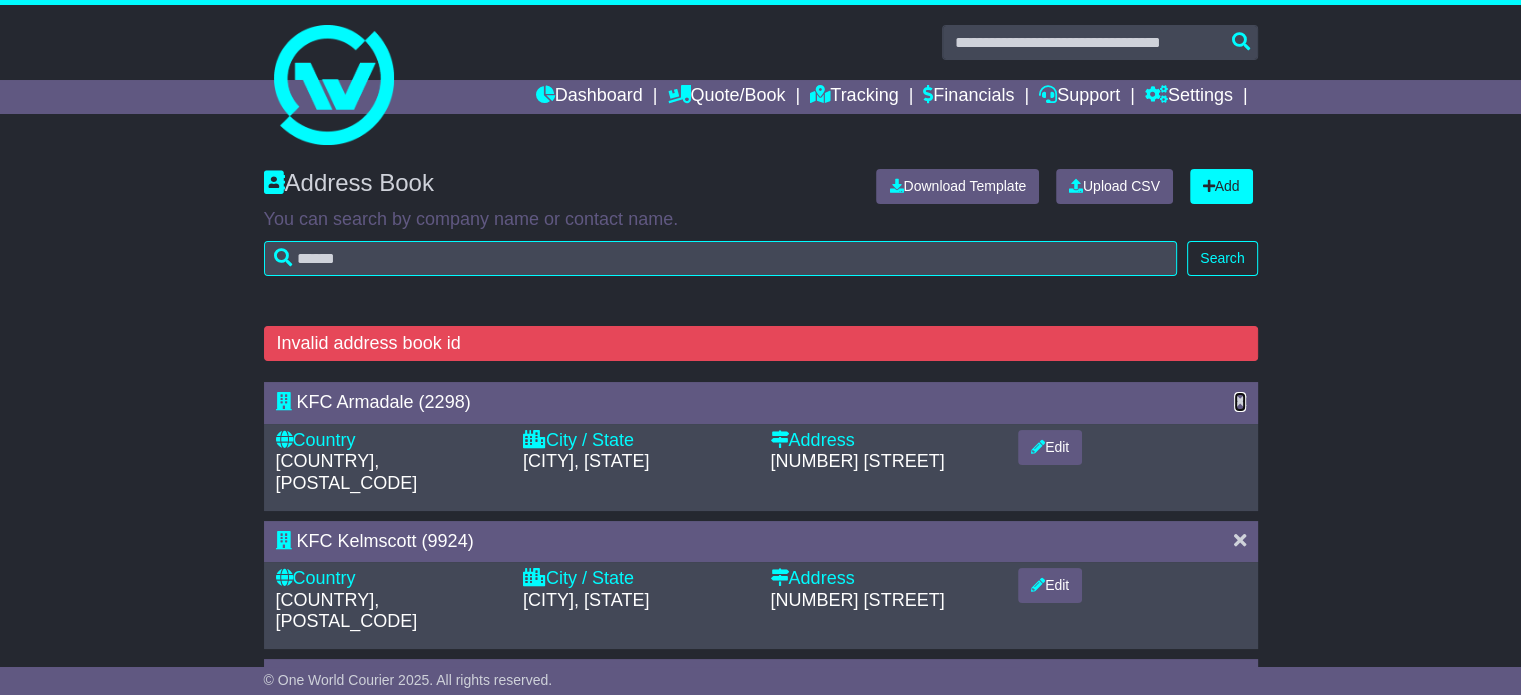 click at bounding box center (1240, 401) 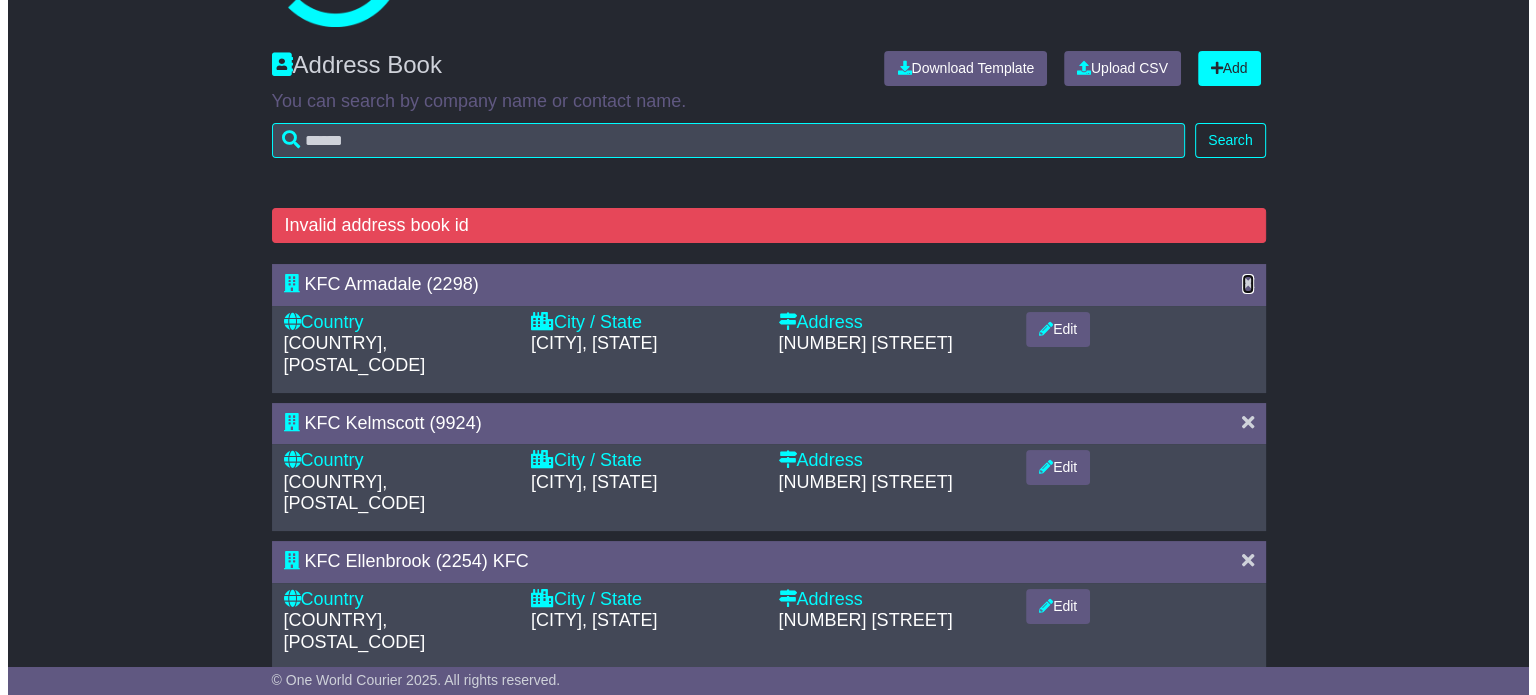 scroll, scrollTop: 0, scrollLeft: 0, axis: both 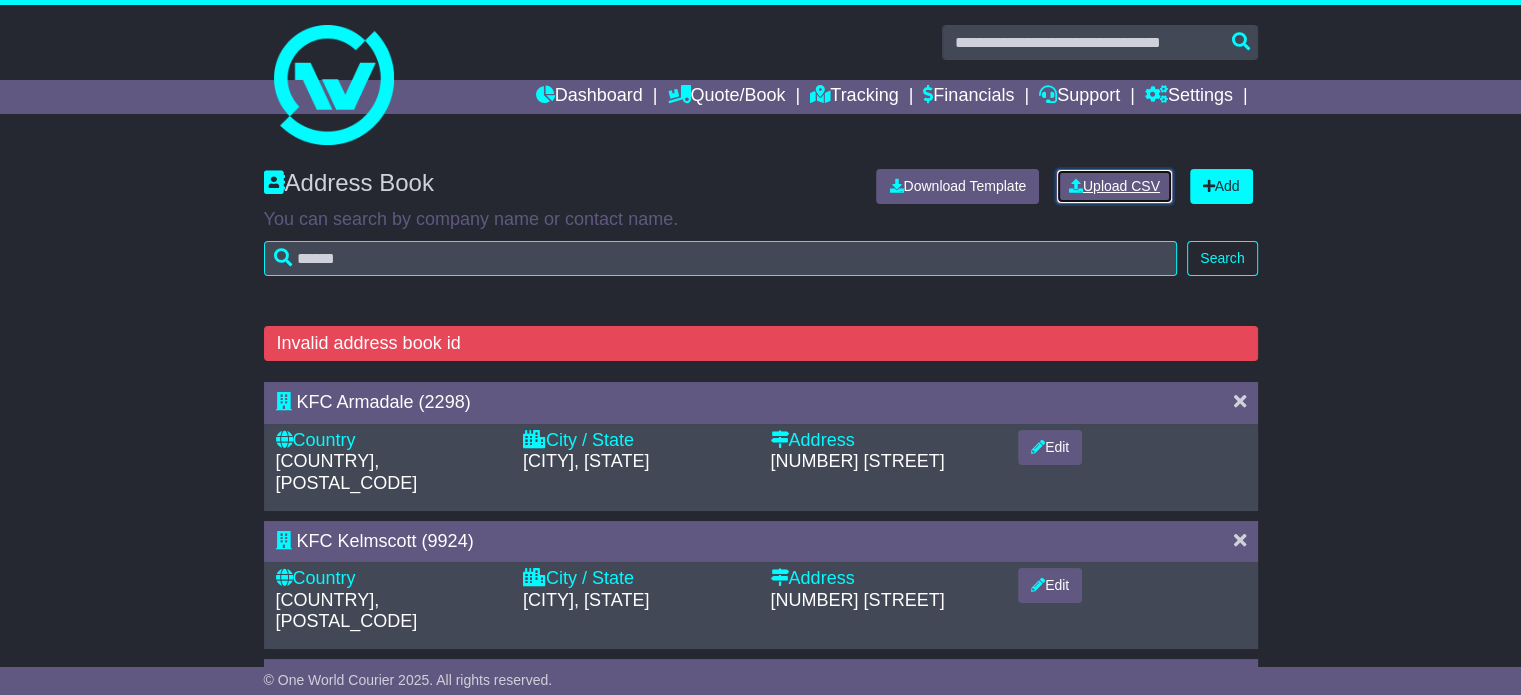 click on "Upload CSV" at bounding box center [1114, 186] 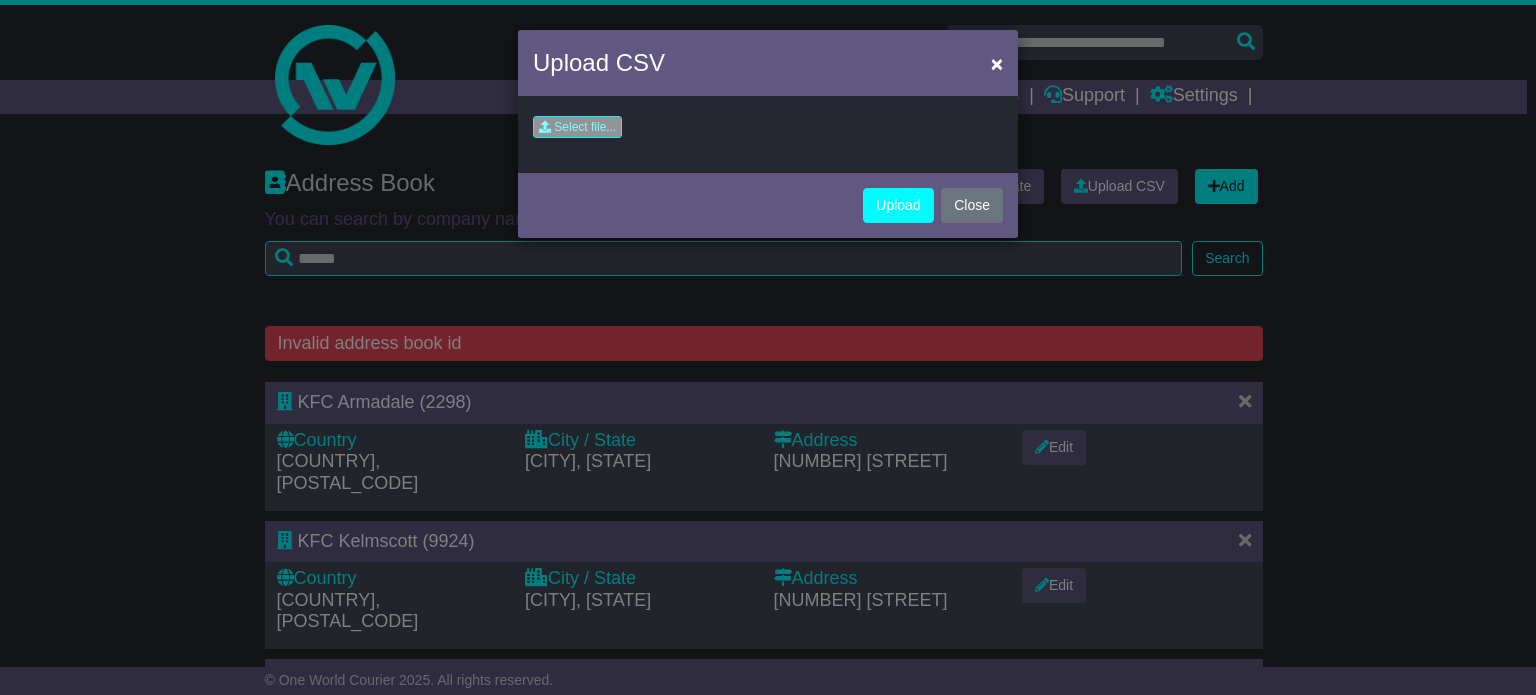 click at bounding box center (469, 132) 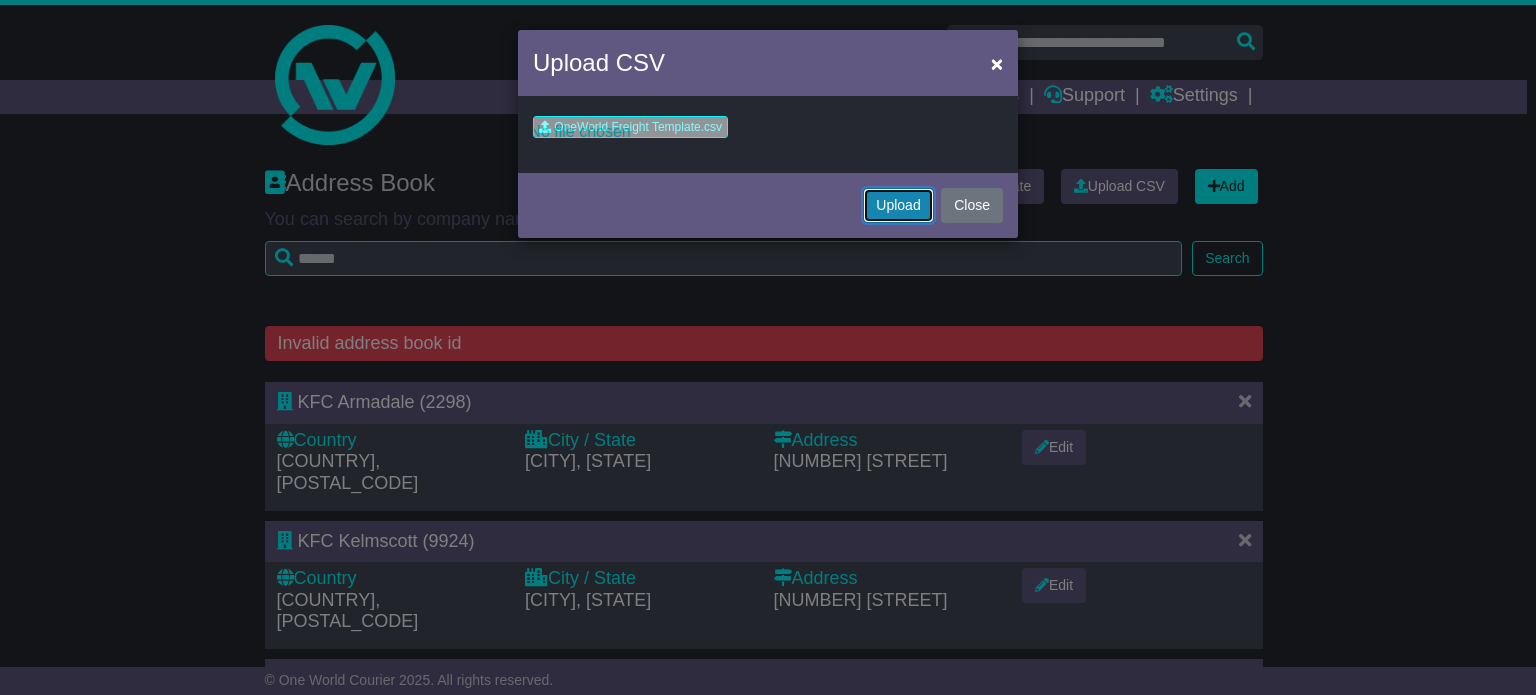 click on "Upload" at bounding box center [898, 205] 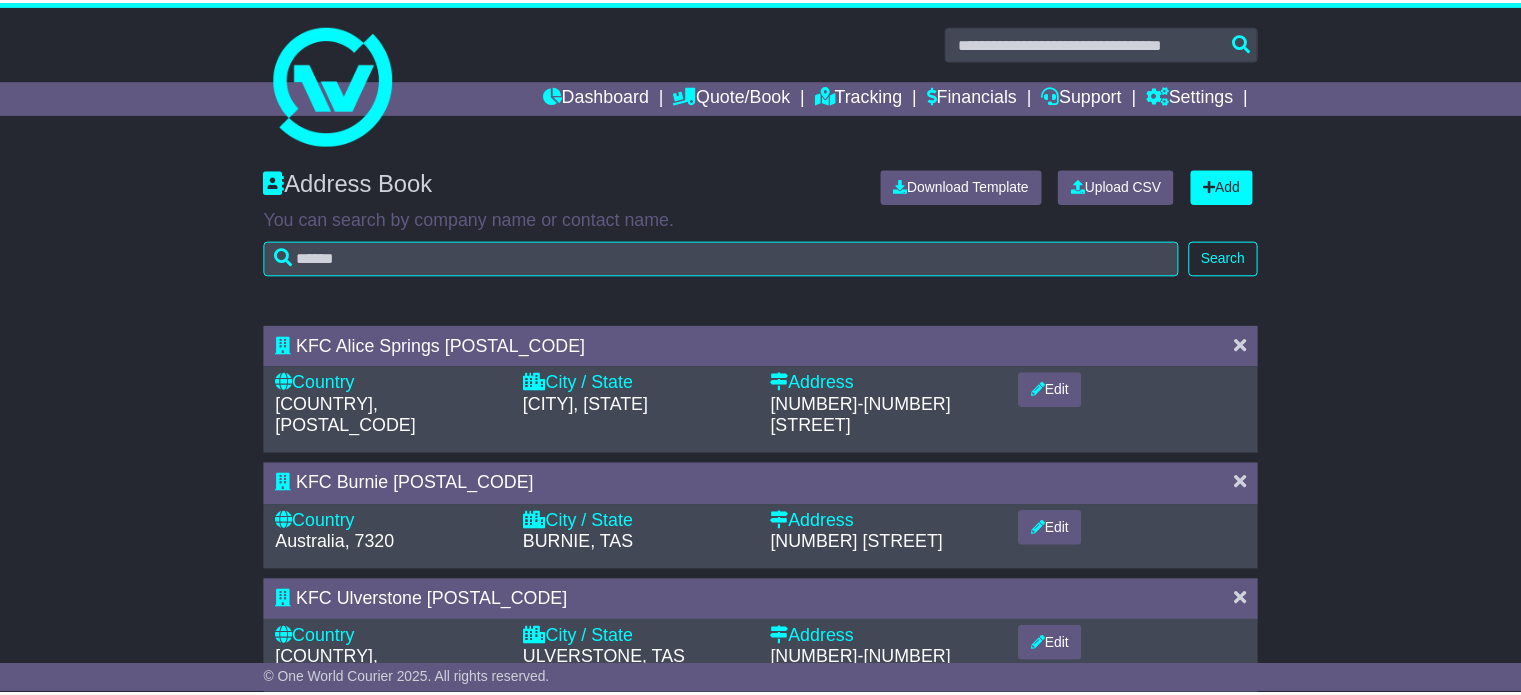 scroll, scrollTop: 0, scrollLeft: 0, axis: both 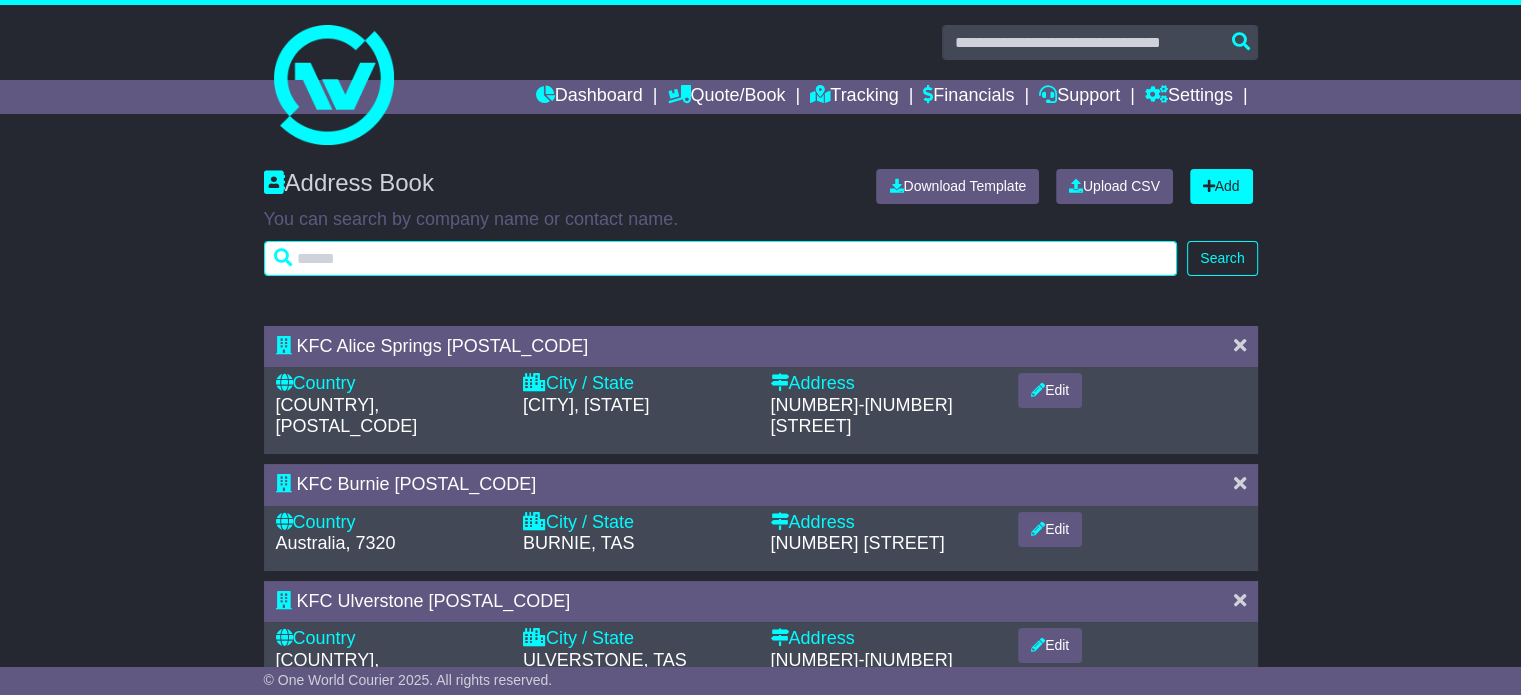 click at bounding box center (721, 258) 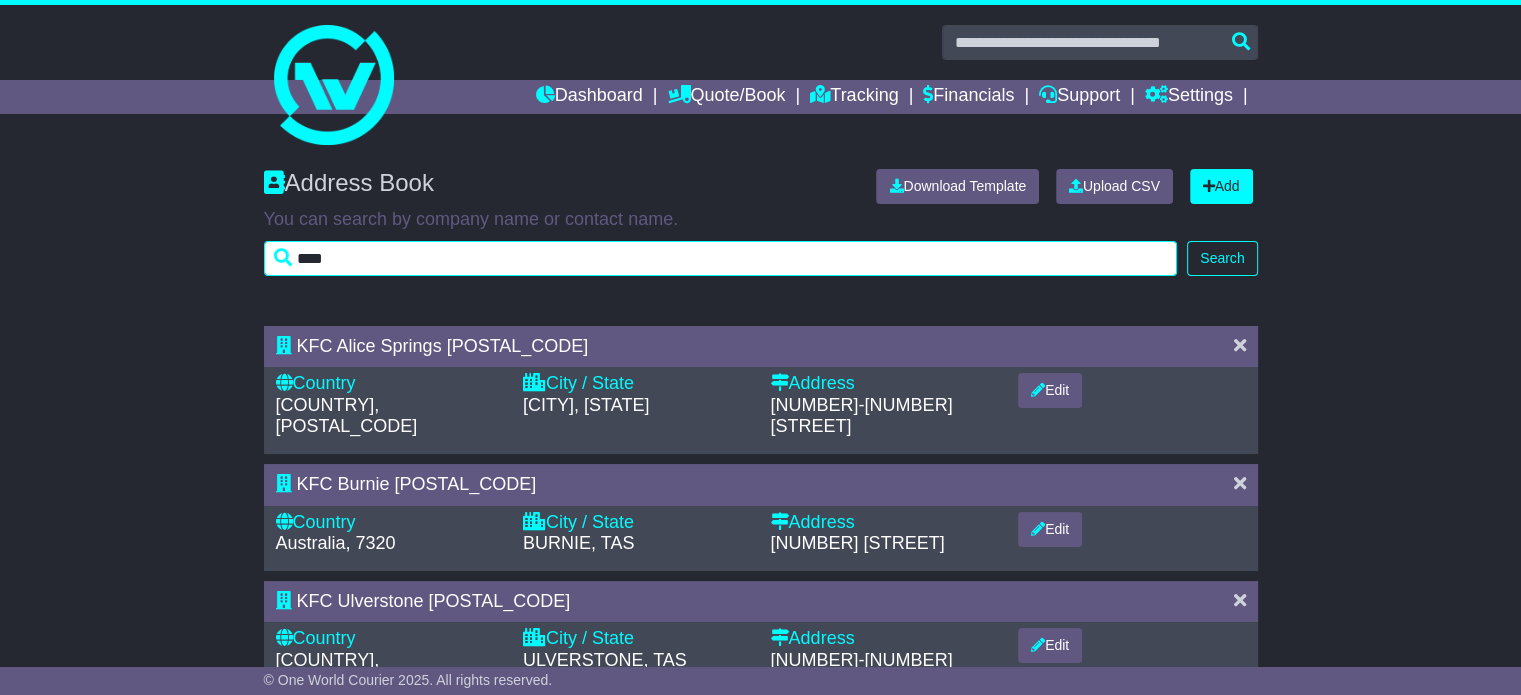 type on "****" 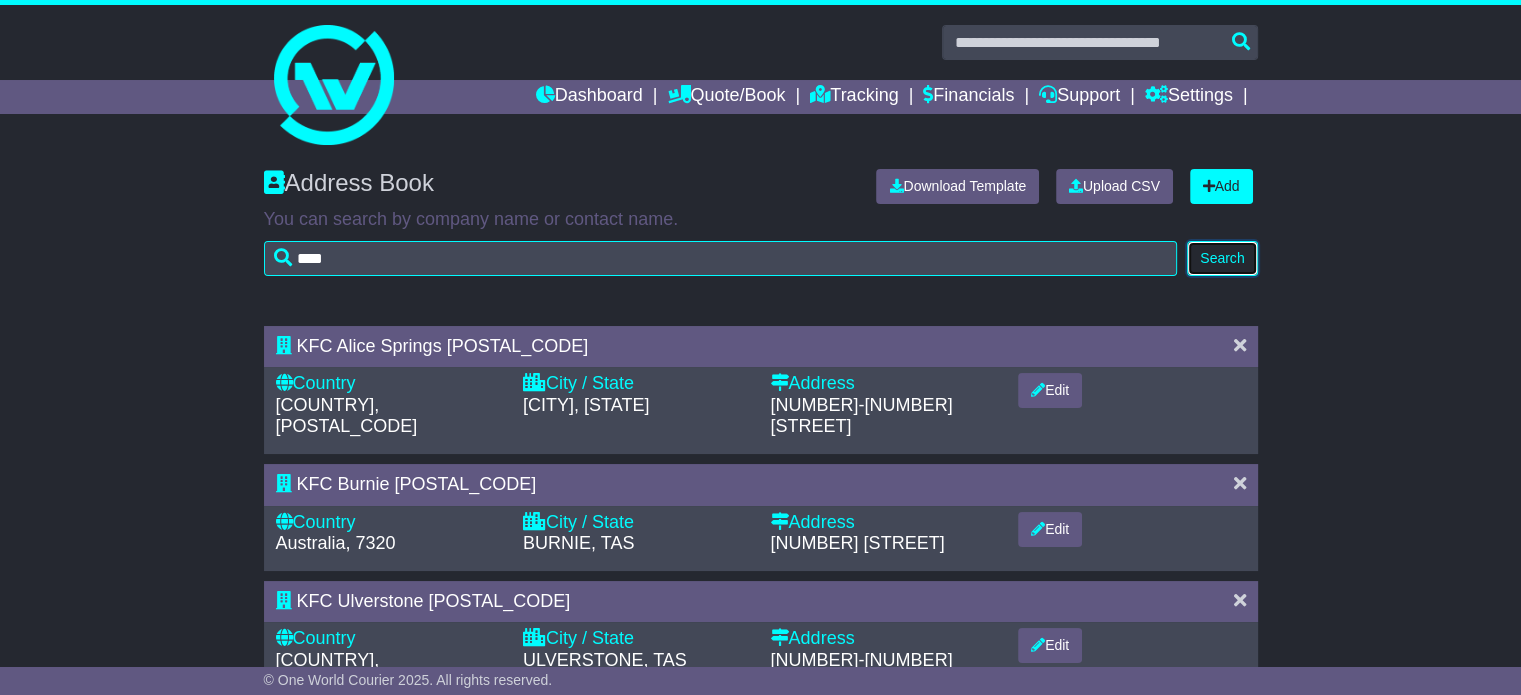 click on "Search" at bounding box center (1222, 258) 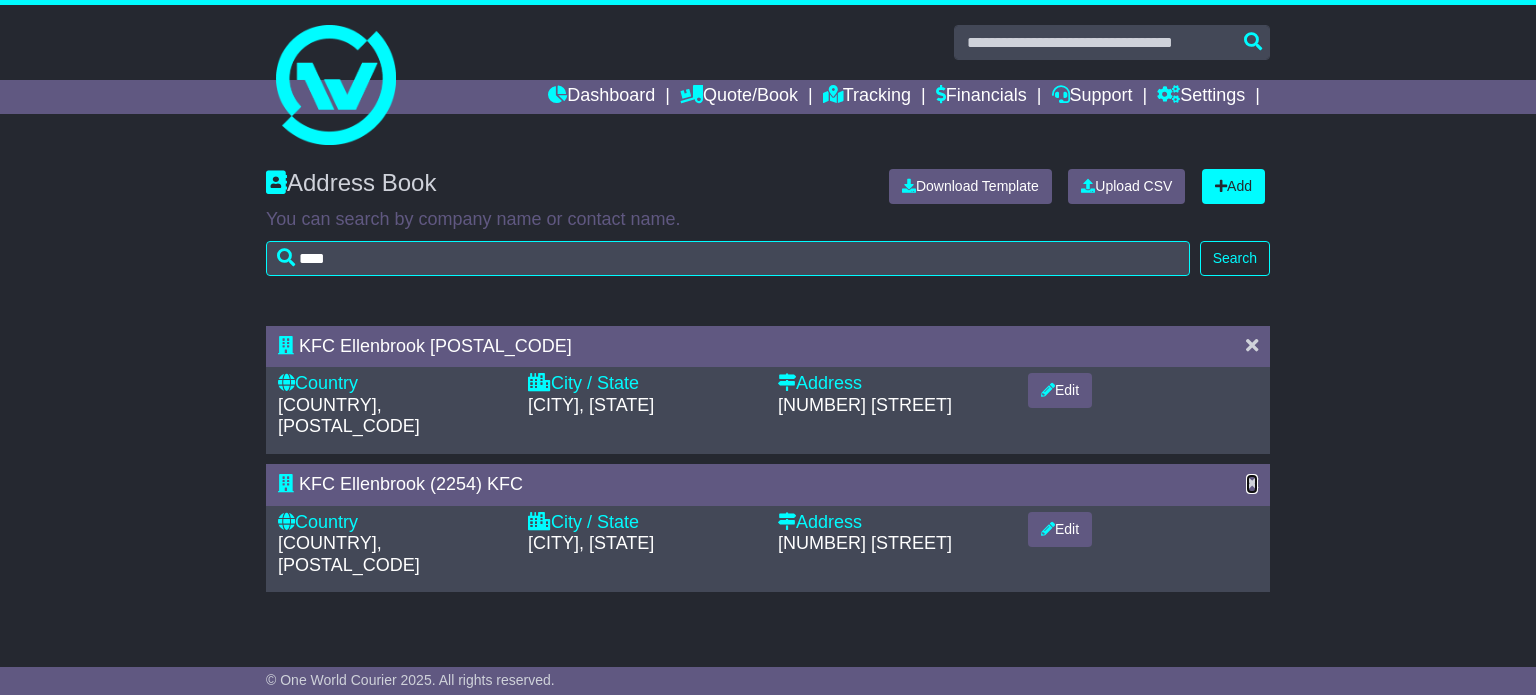 click at bounding box center (1252, 483) 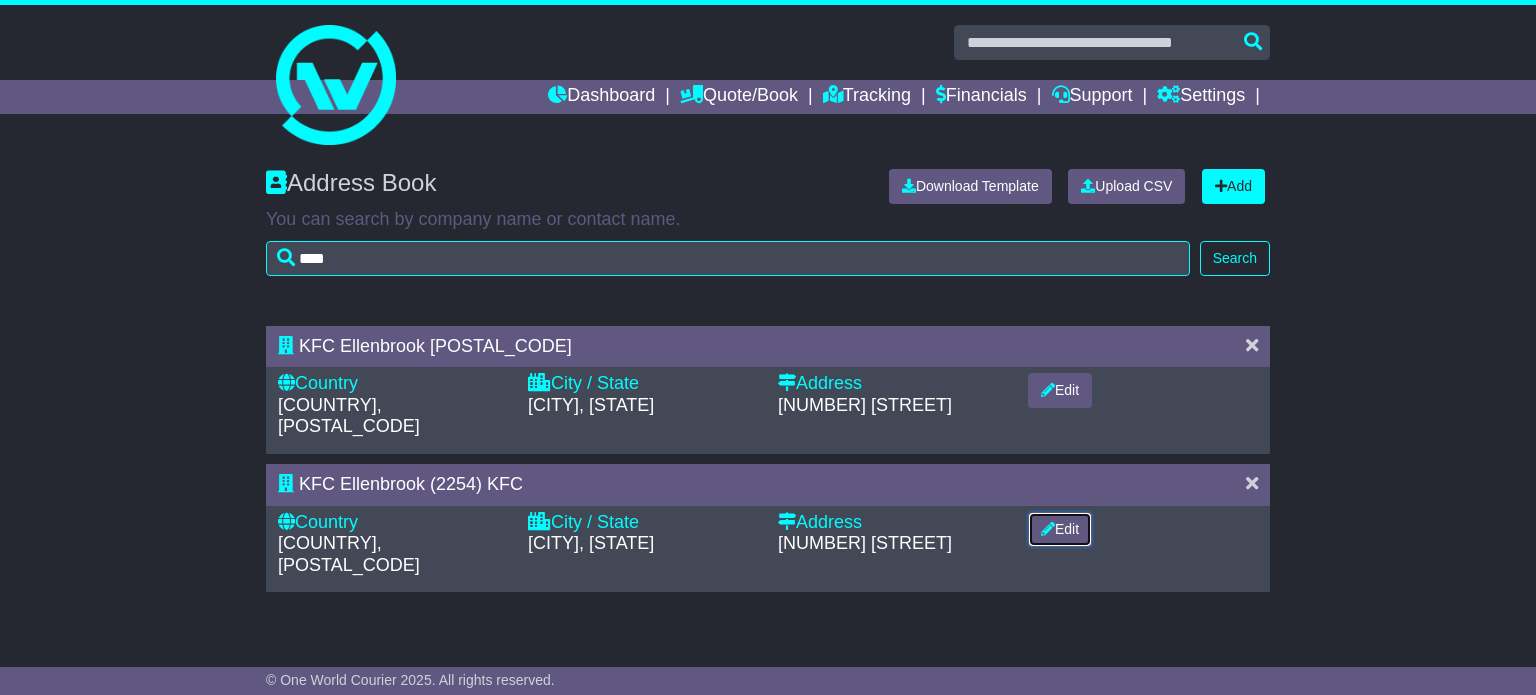 click on "Edit" at bounding box center (1060, 529) 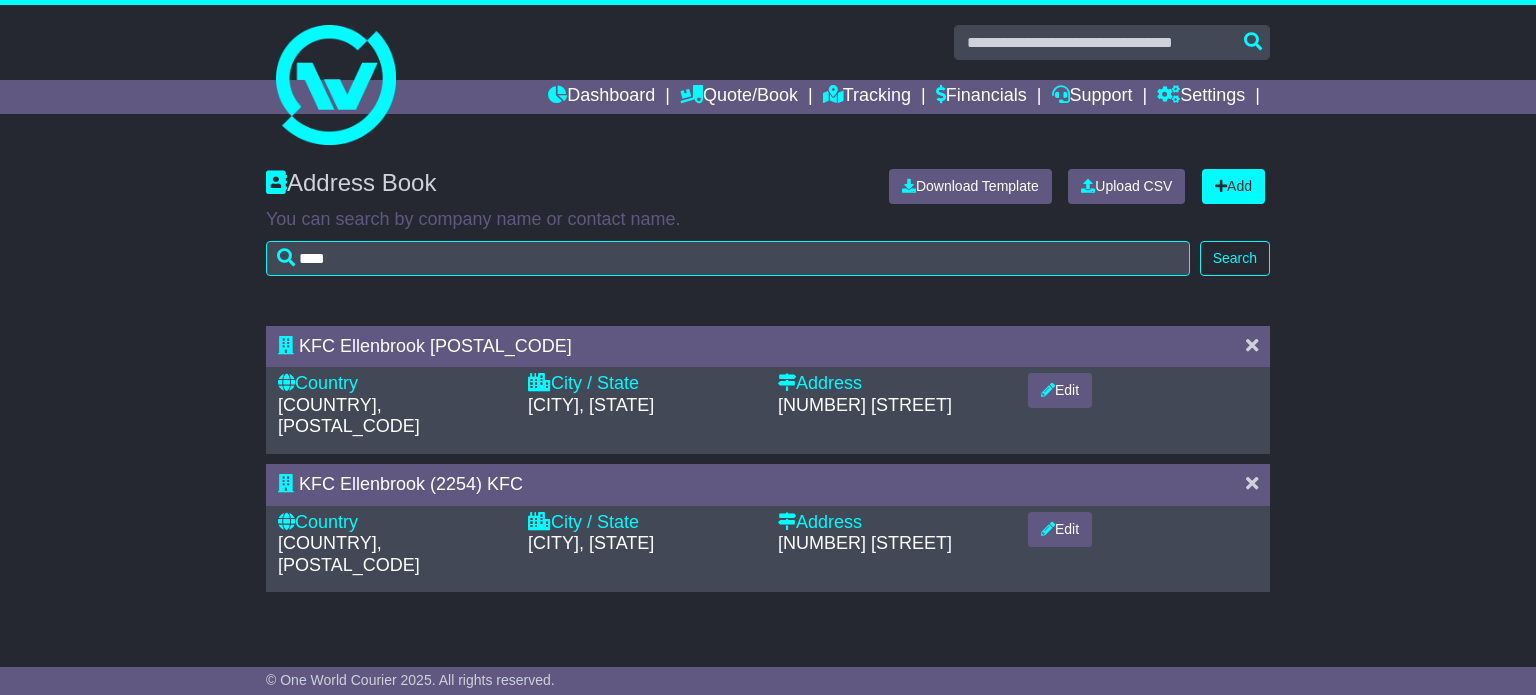 select on "**" 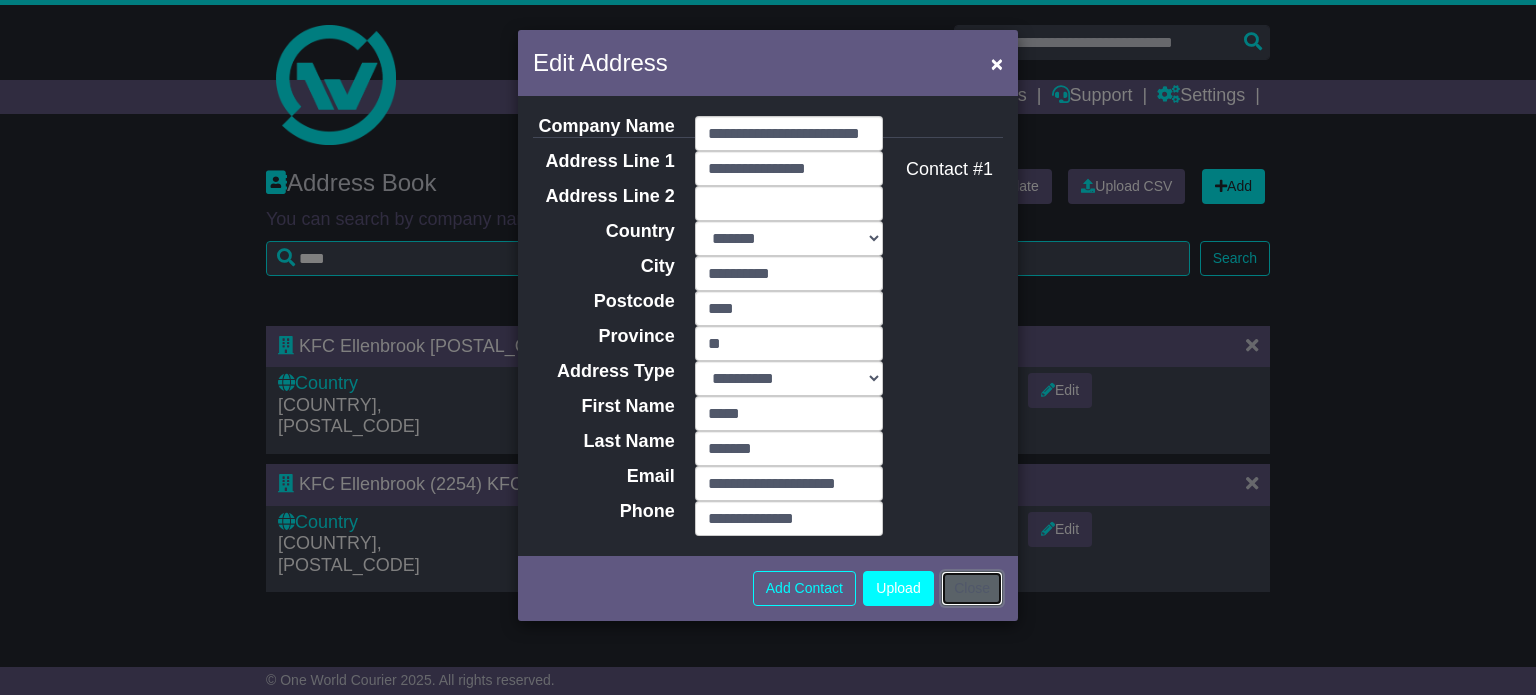 click on "Close" at bounding box center [972, 588] 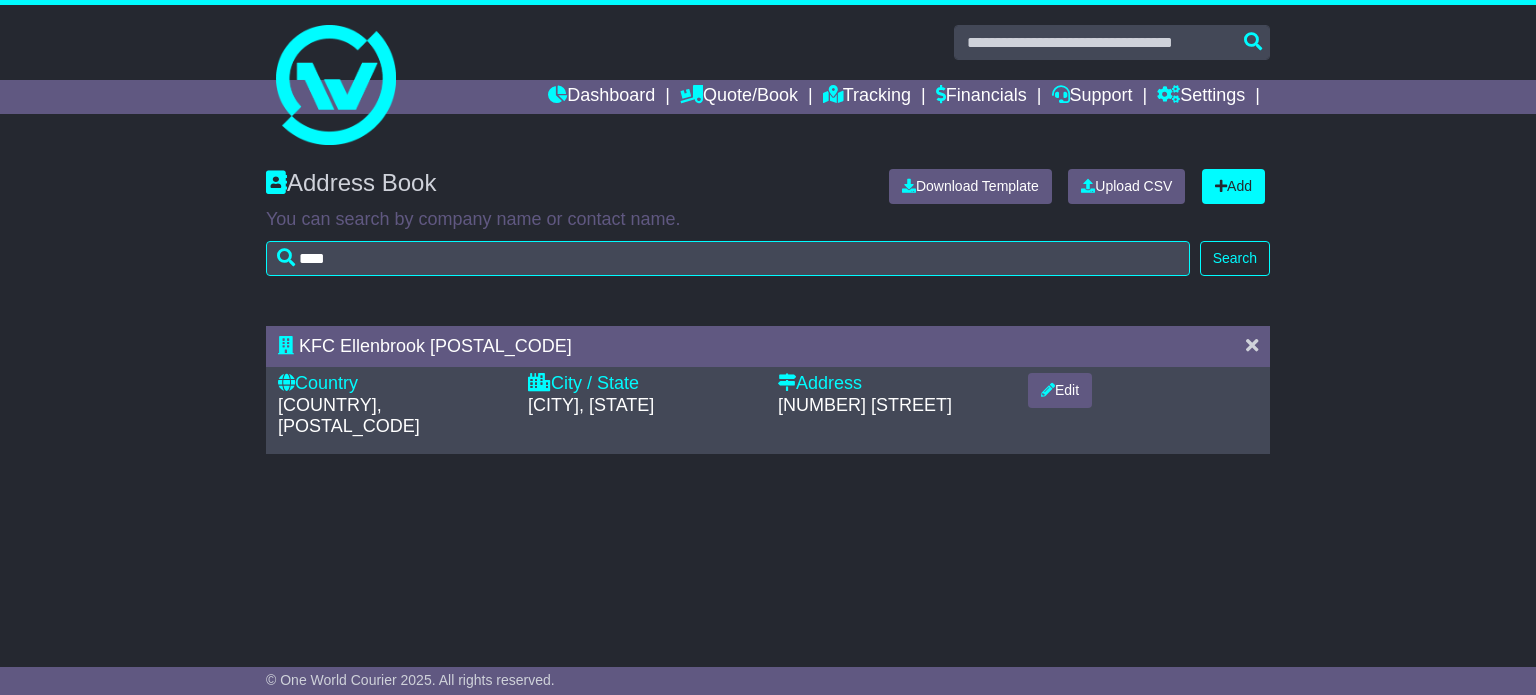 click on "Address Book
Download Template
Upload CSV
Add
You can search by company name or contact name.
****
Search" at bounding box center [768, 232] 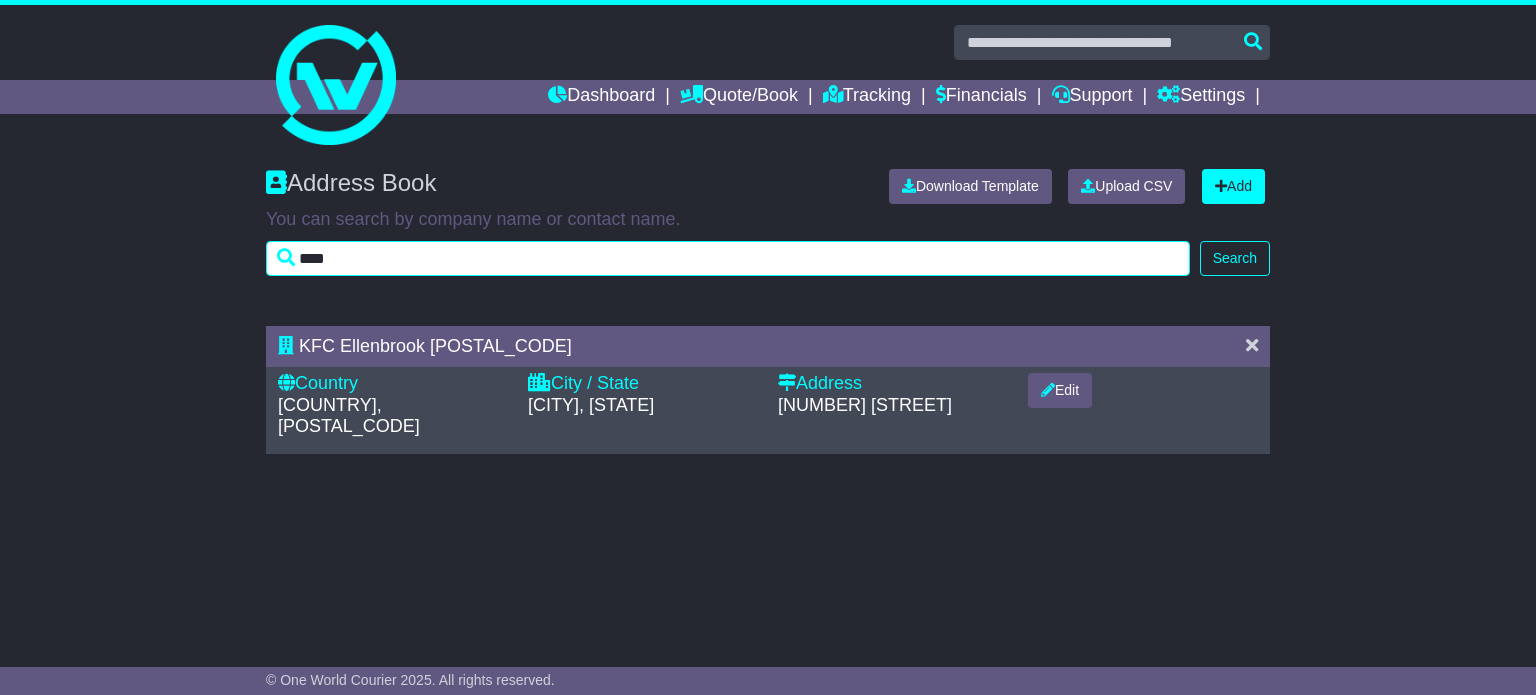 click on "****" at bounding box center [728, 258] 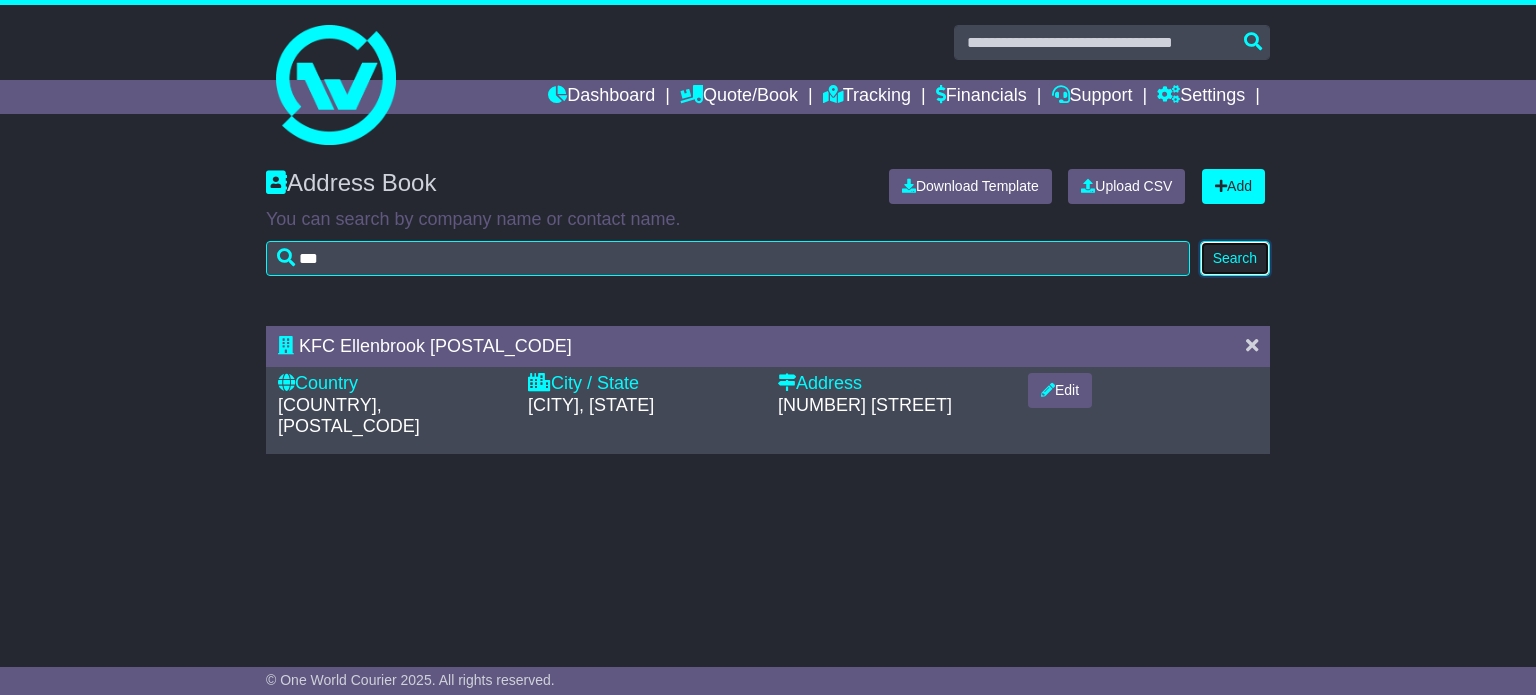 click on "Search" at bounding box center [1235, 258] 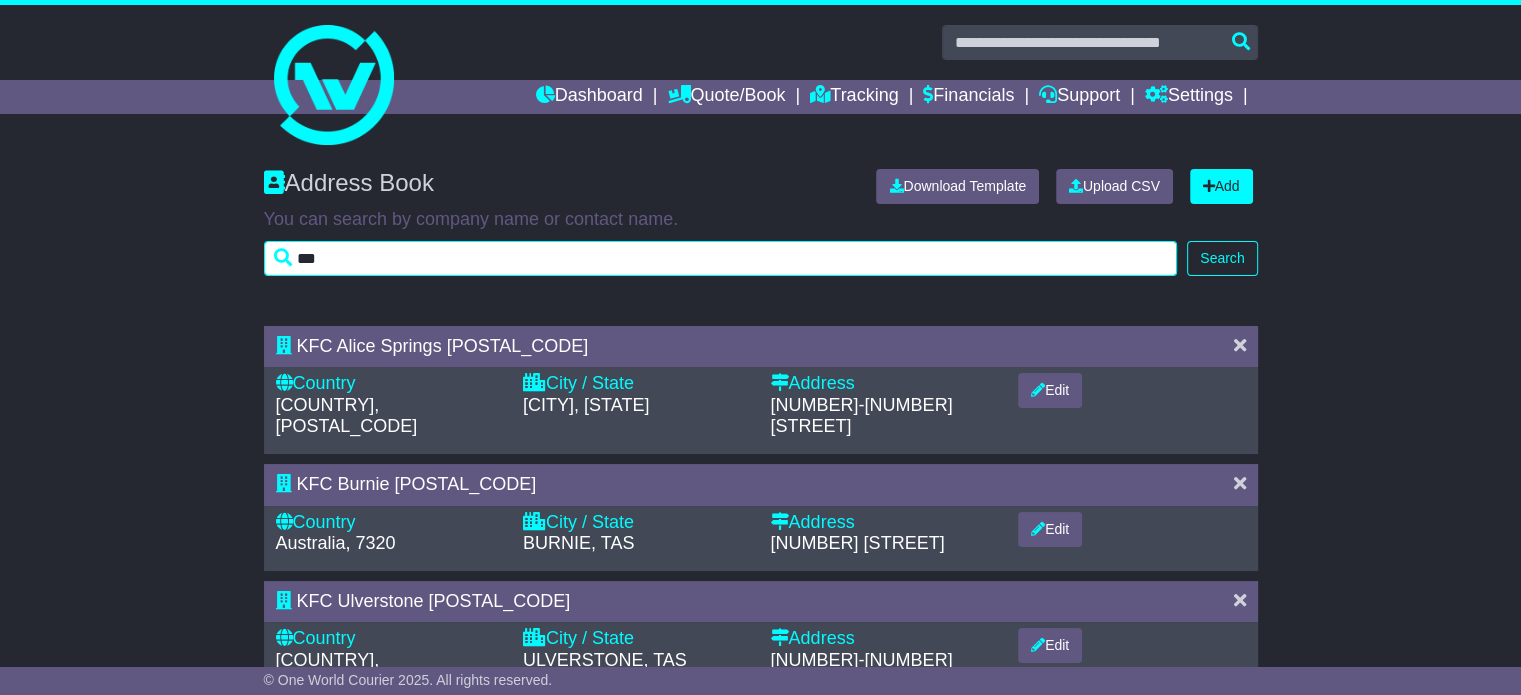 click on "***" at bounding box center (721, 258) 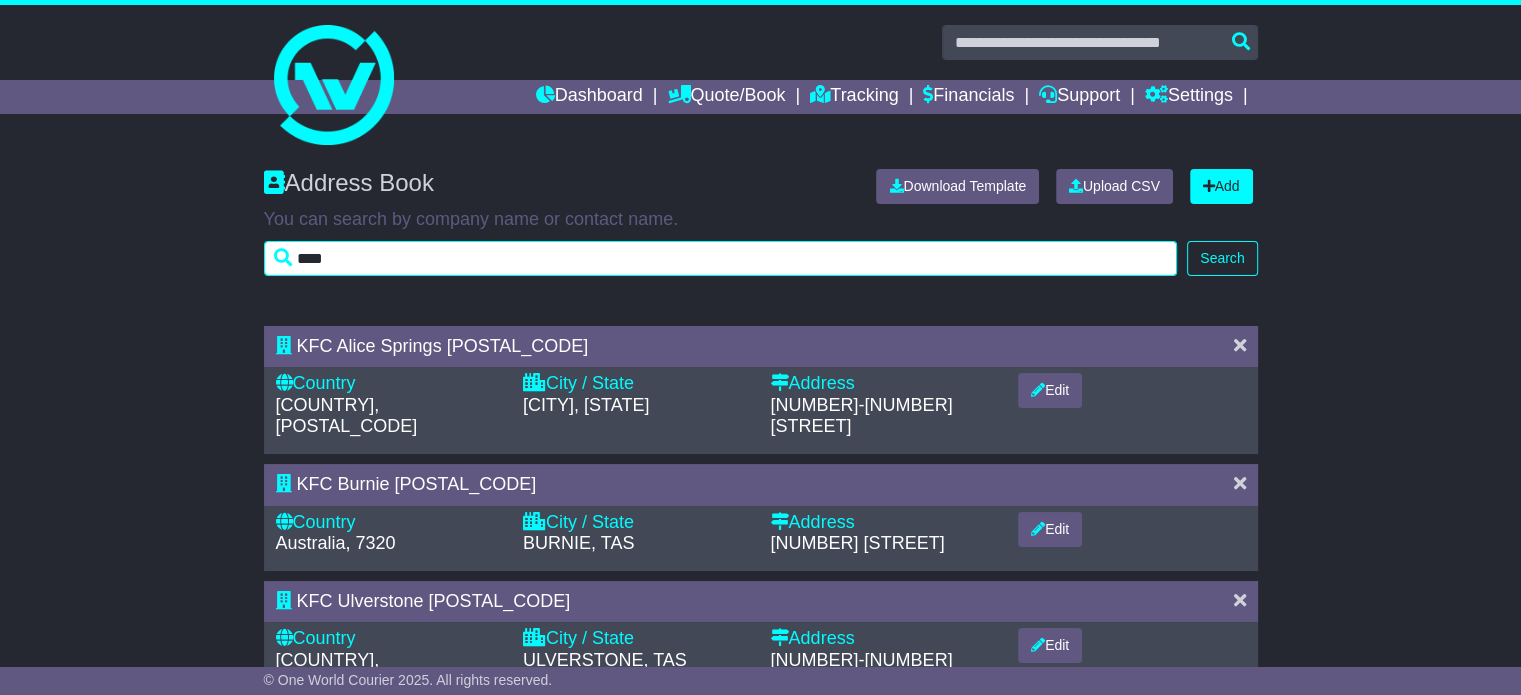 type on "****" 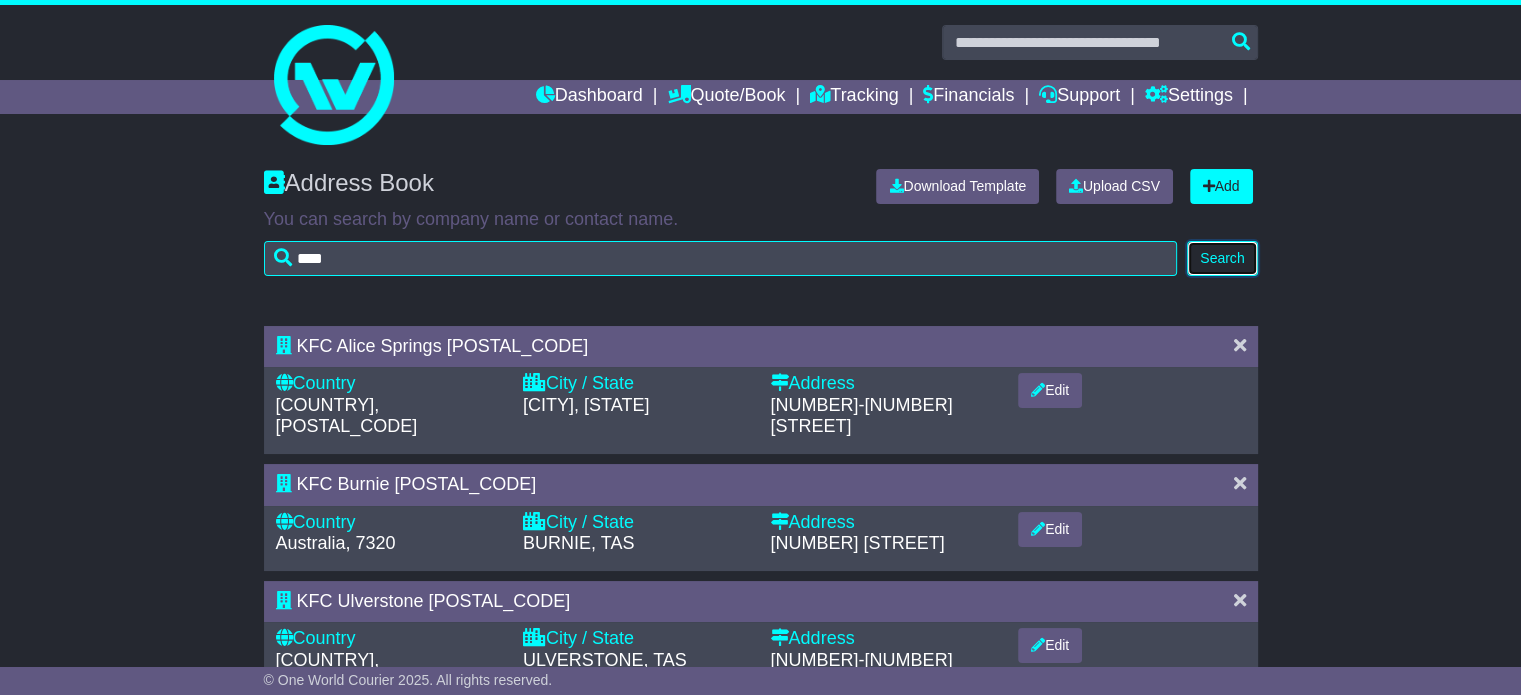 click on "Search" at bounding box center (1222, 258) 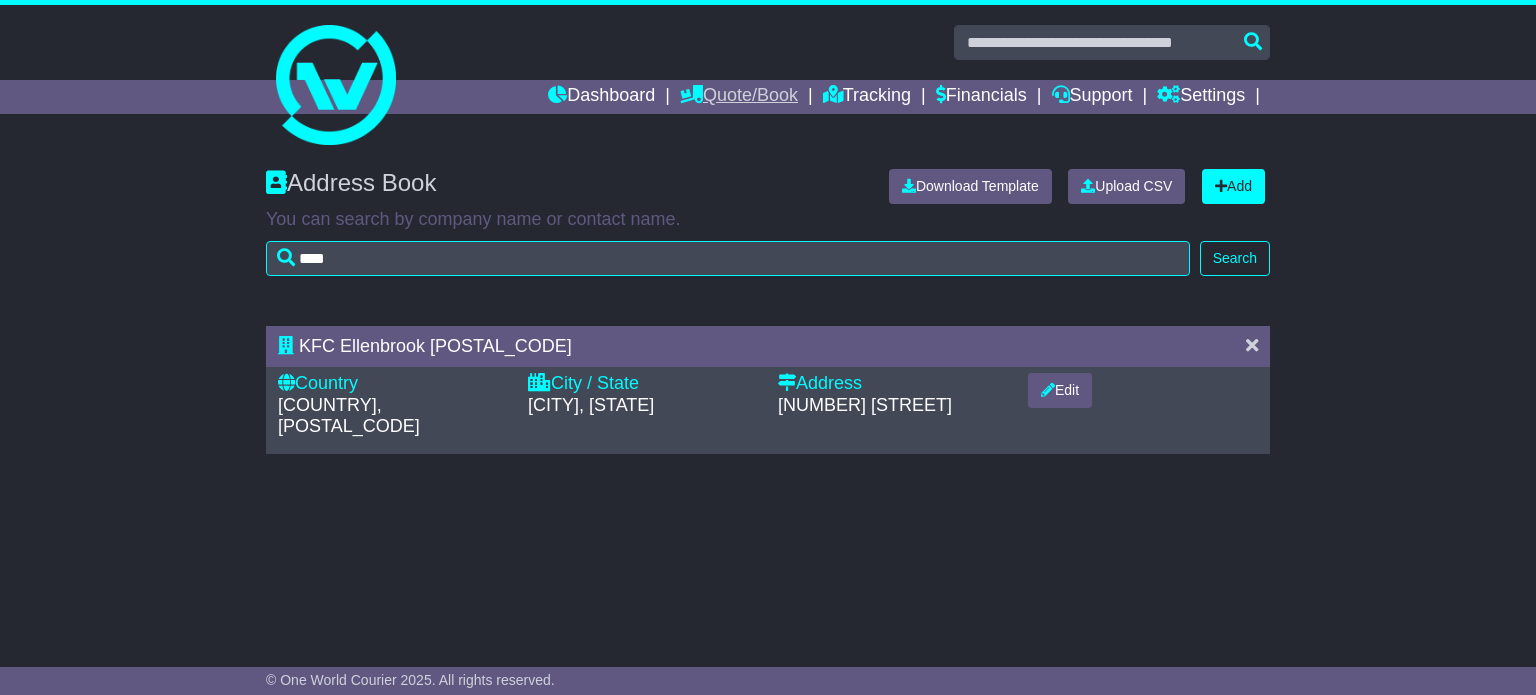 drag, startPoint x: 706, startPoint y: 92, endPoint x: 724, endPoint y: 100, distance: 19.697716 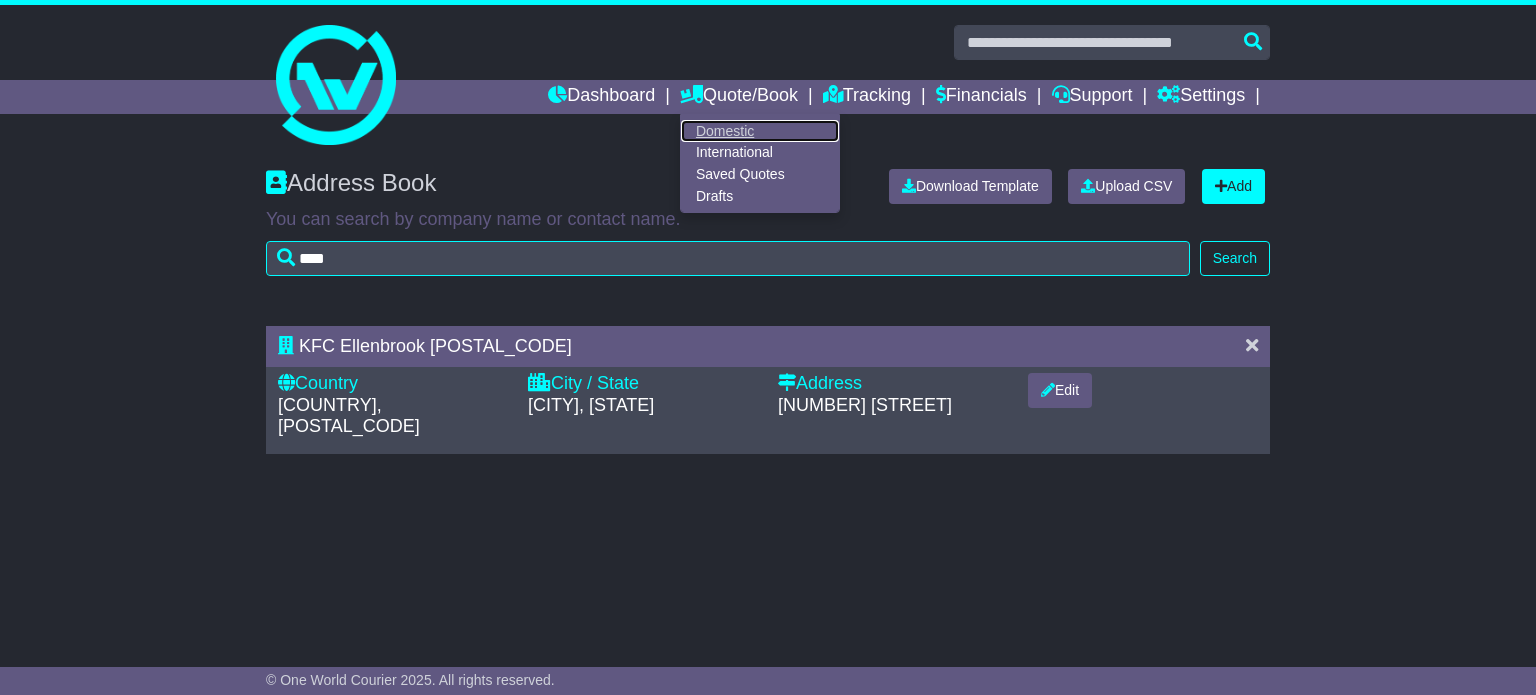click on "Domestic" at bounding box center (760, 131) 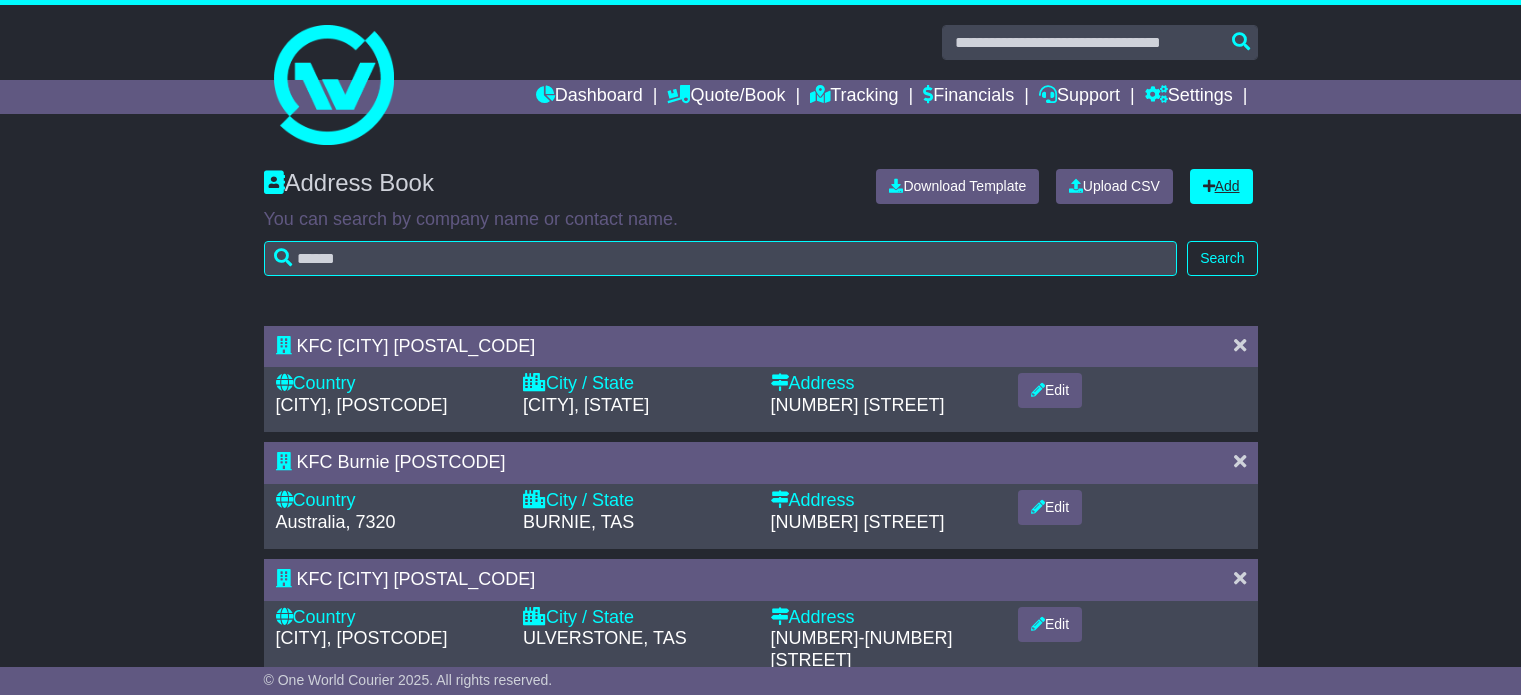 scroll, scrollTop: 0, scrollLeft: 0, axis: both 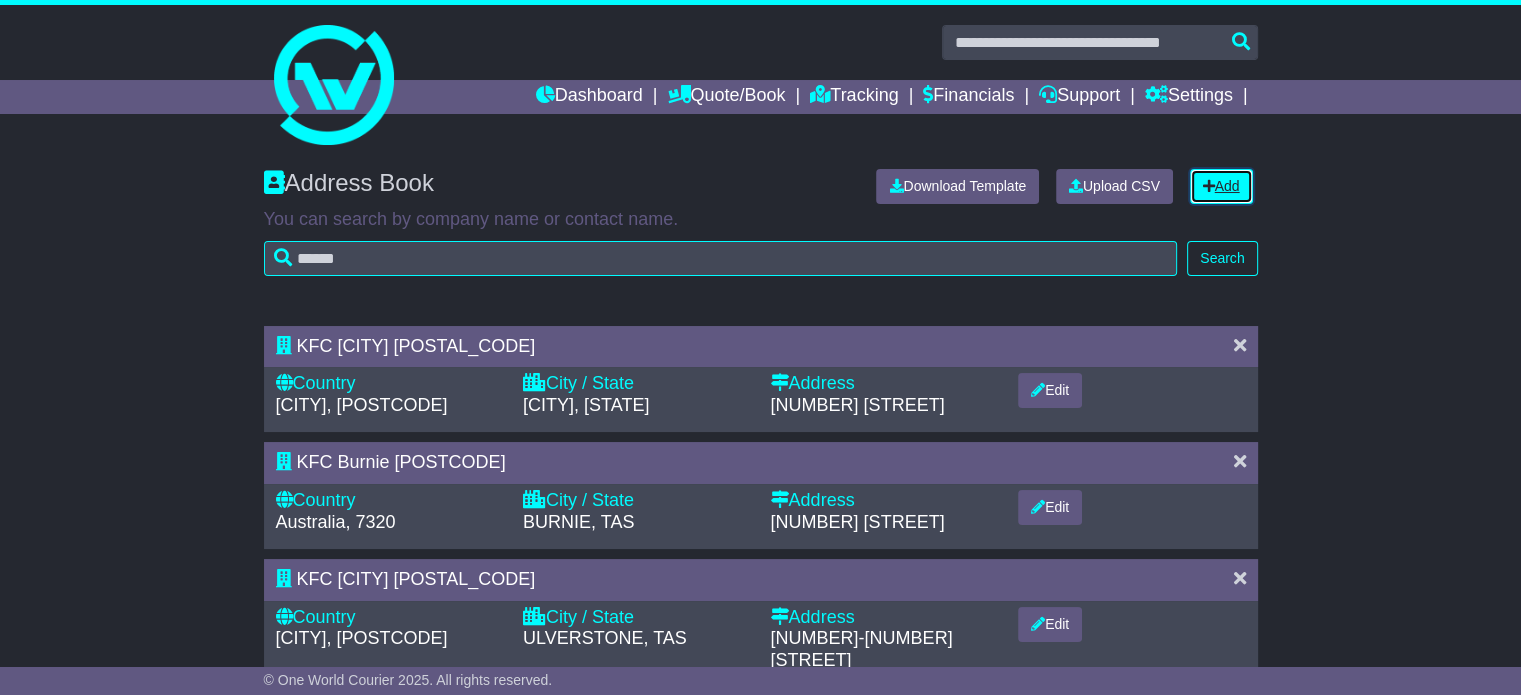 click at bounding box center [1209, 186] 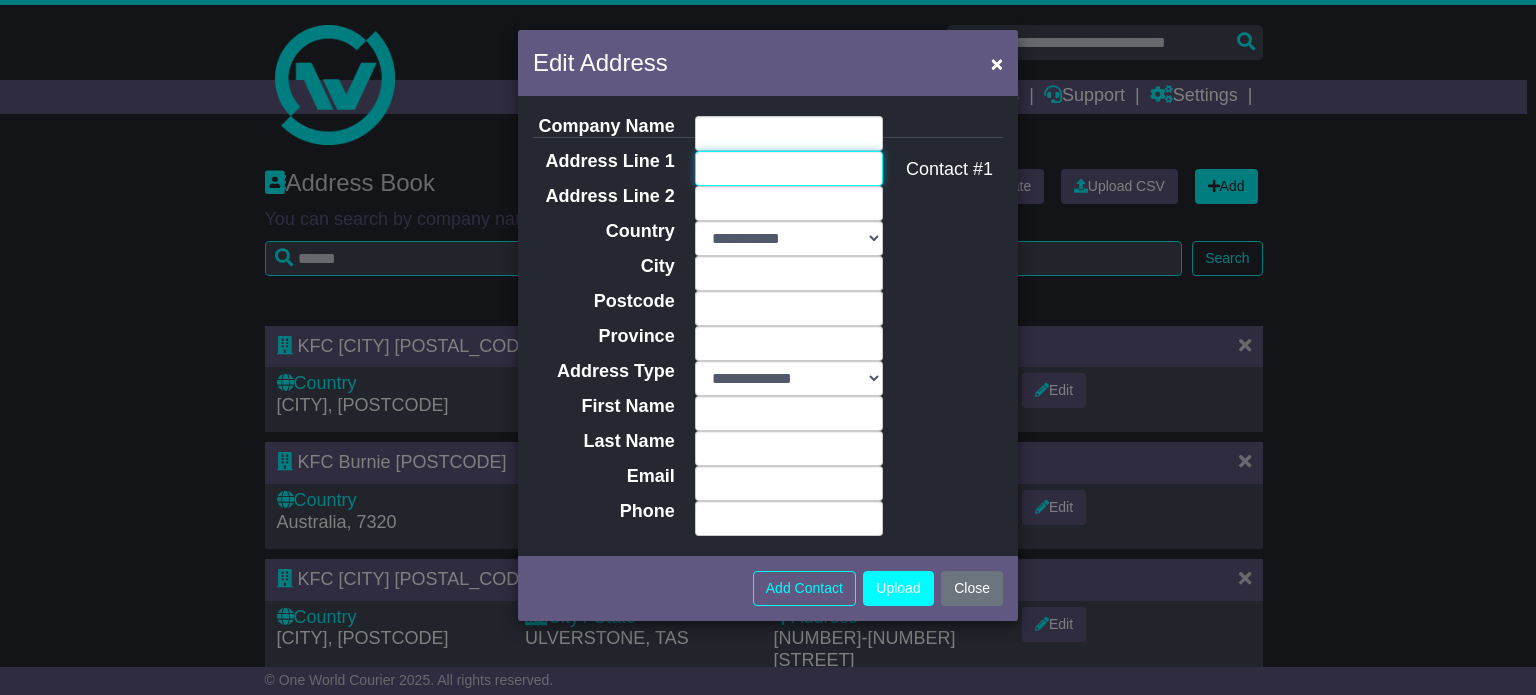 click on "Address Line 1" at bounding box center [789, 168] 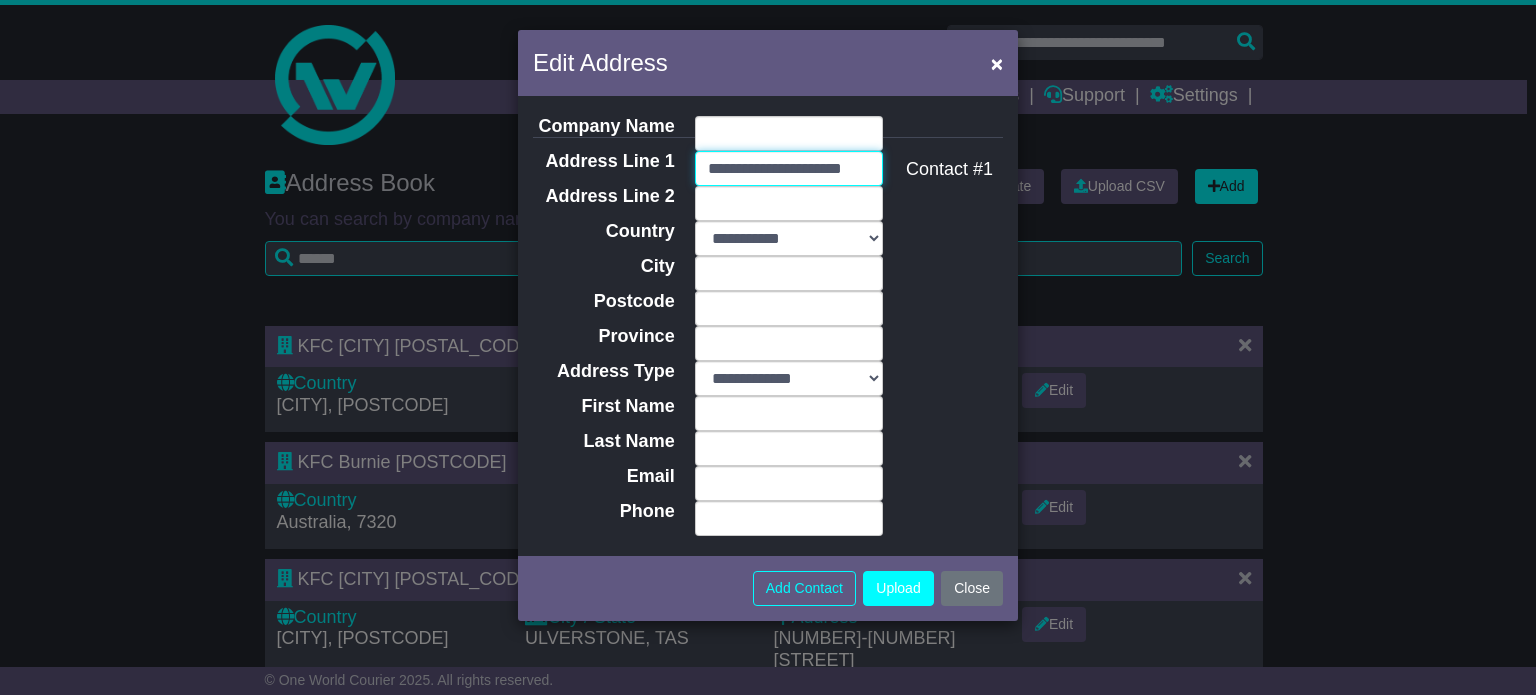 scroll, scrollTop: 0, scrollLeft: 7, axis: horizontal 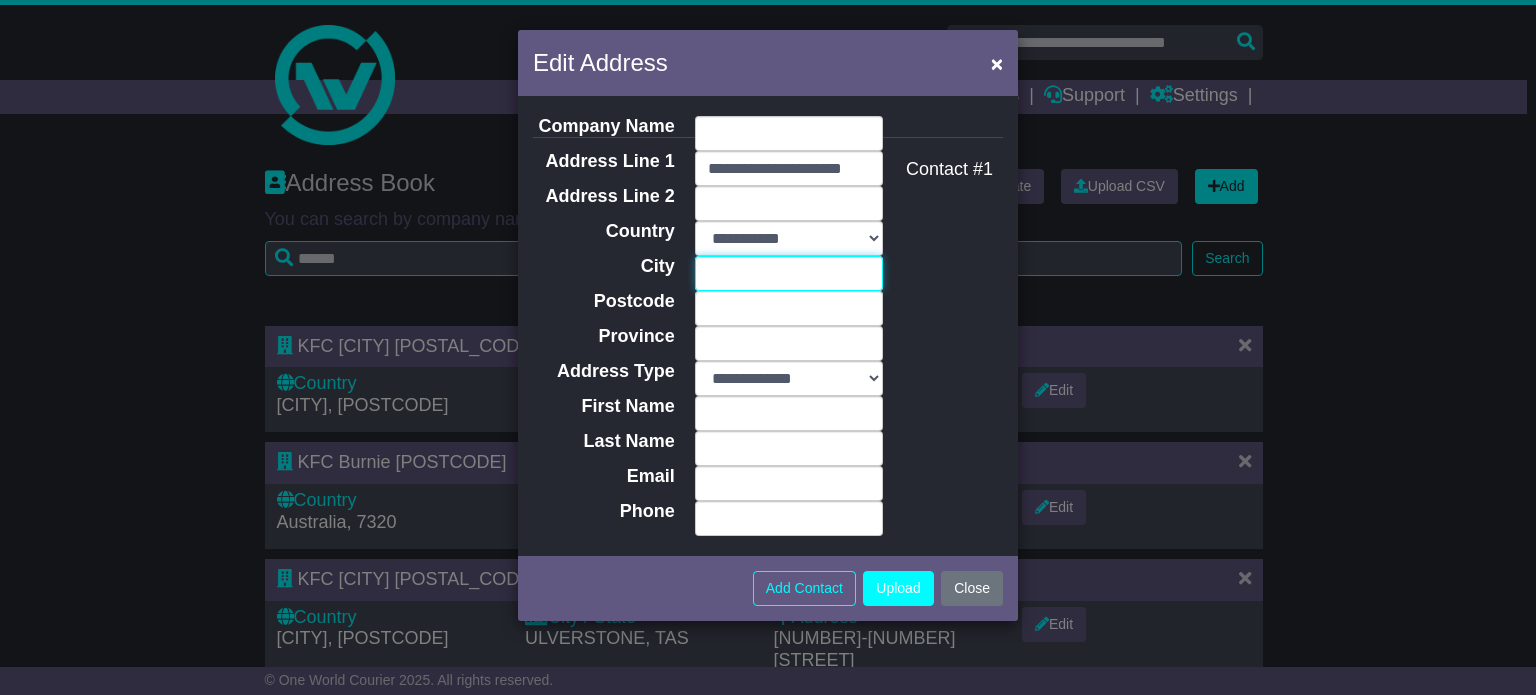 click on "City" at bounding box center (789, 273) 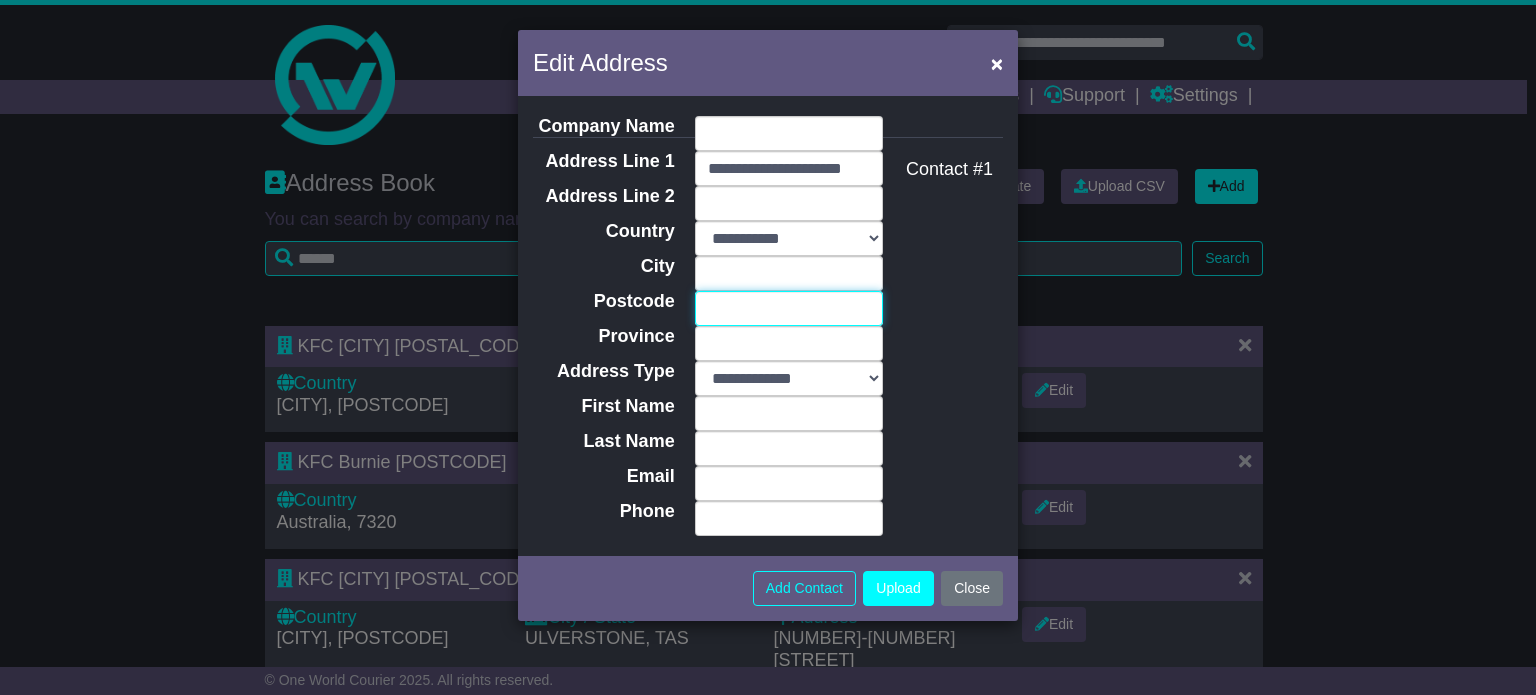 click on "Postcode" at bounding box center [789, 308] 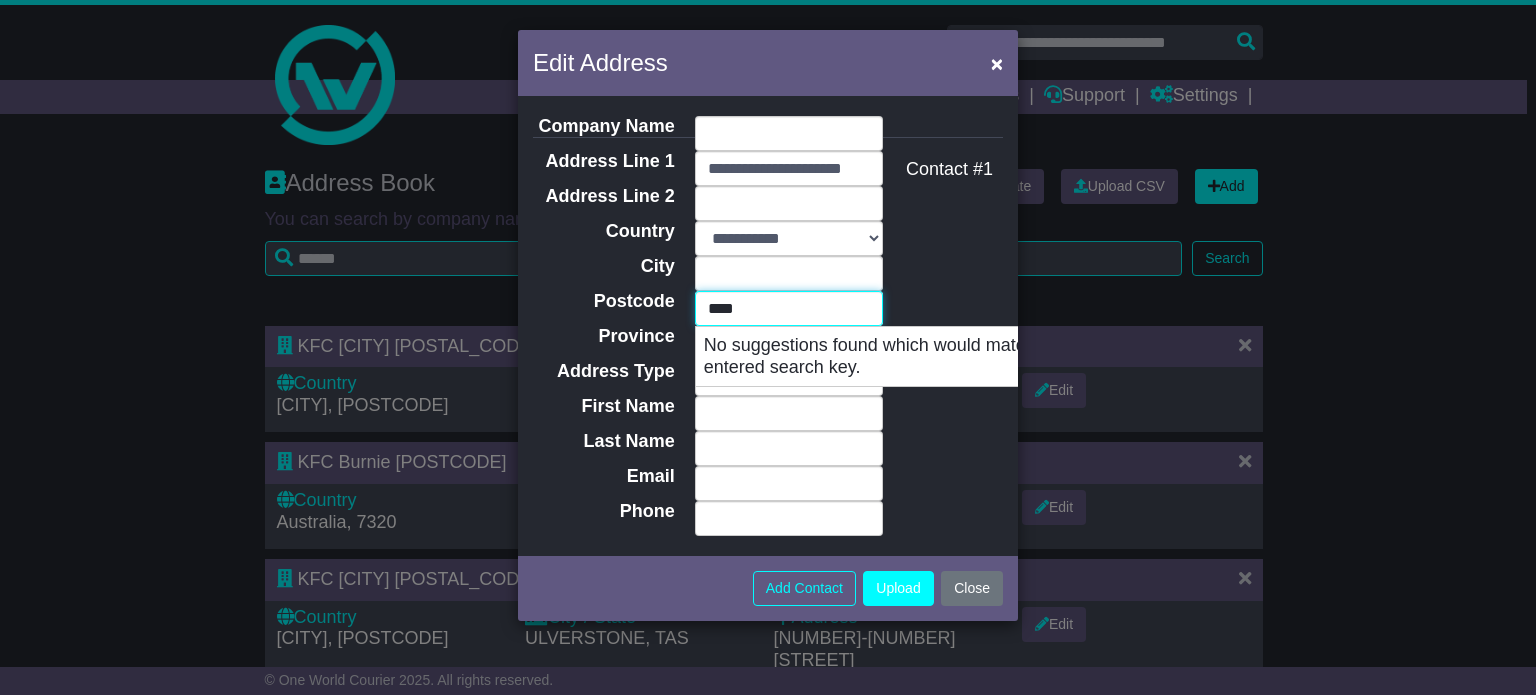 type on "****" 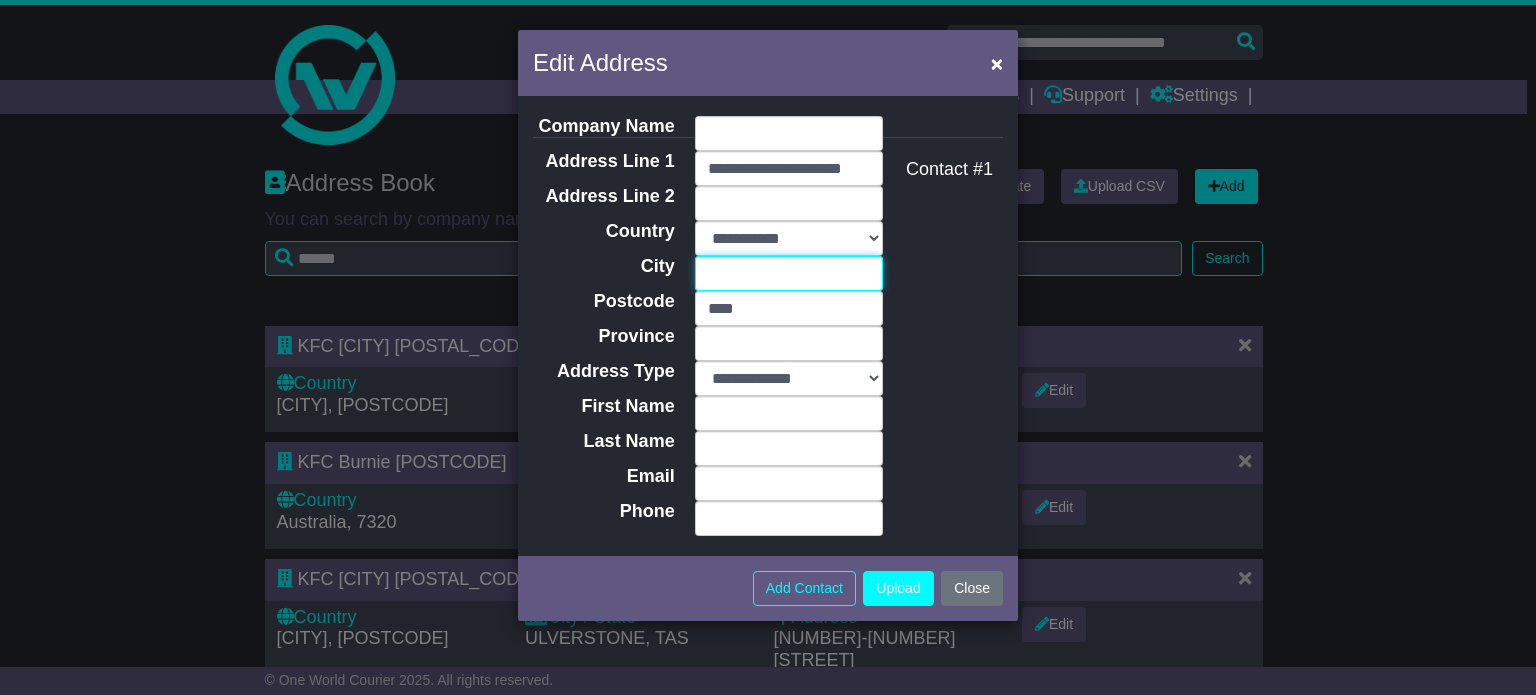 click on "City" at bounding box center (789, 273) 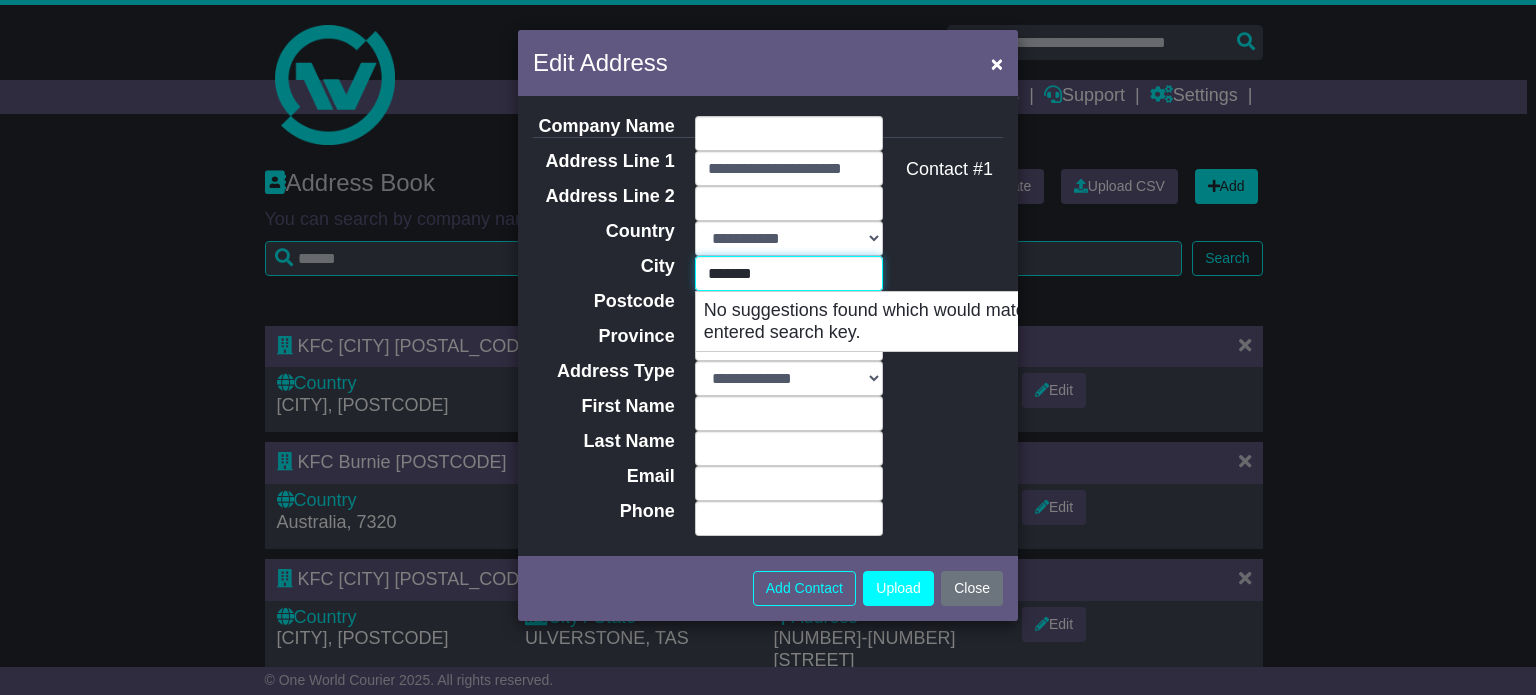 type on "*******" 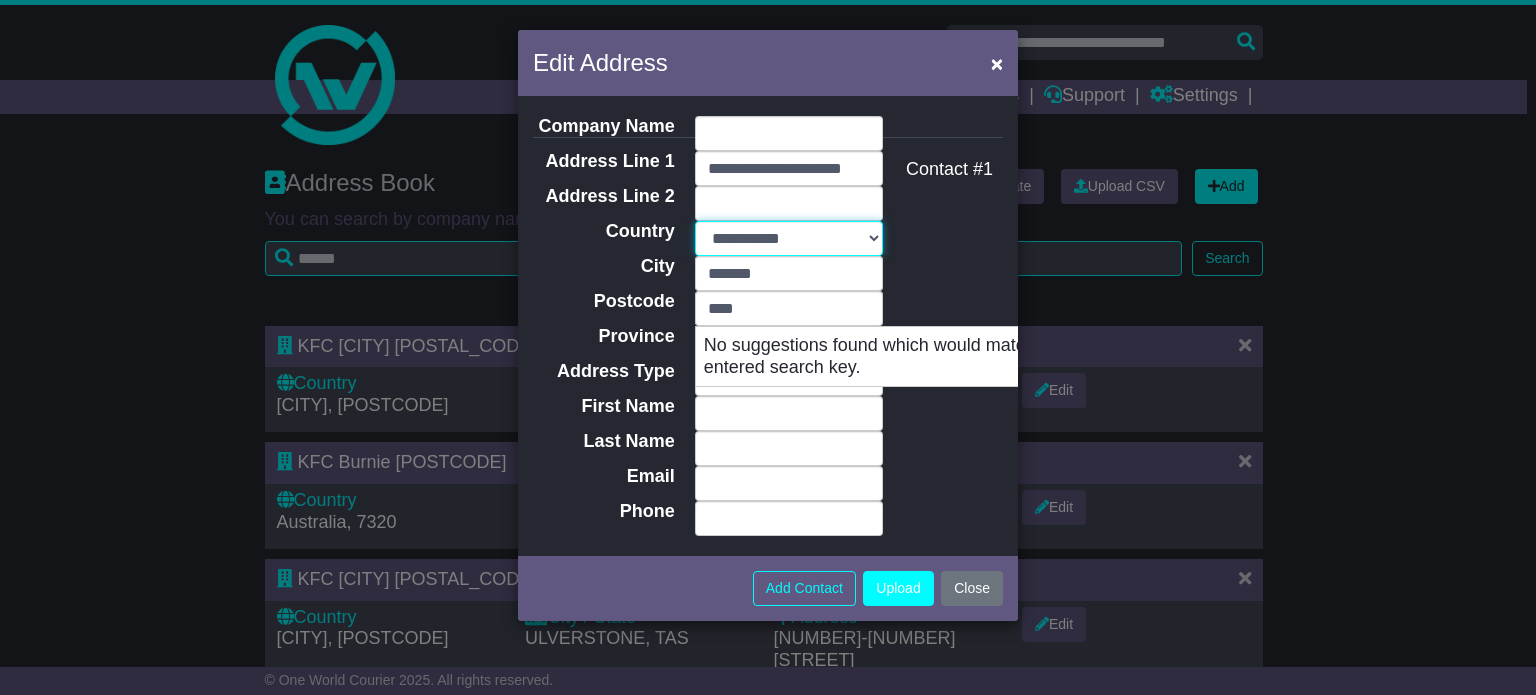 click on "**********" at bounding box center (789, 238) 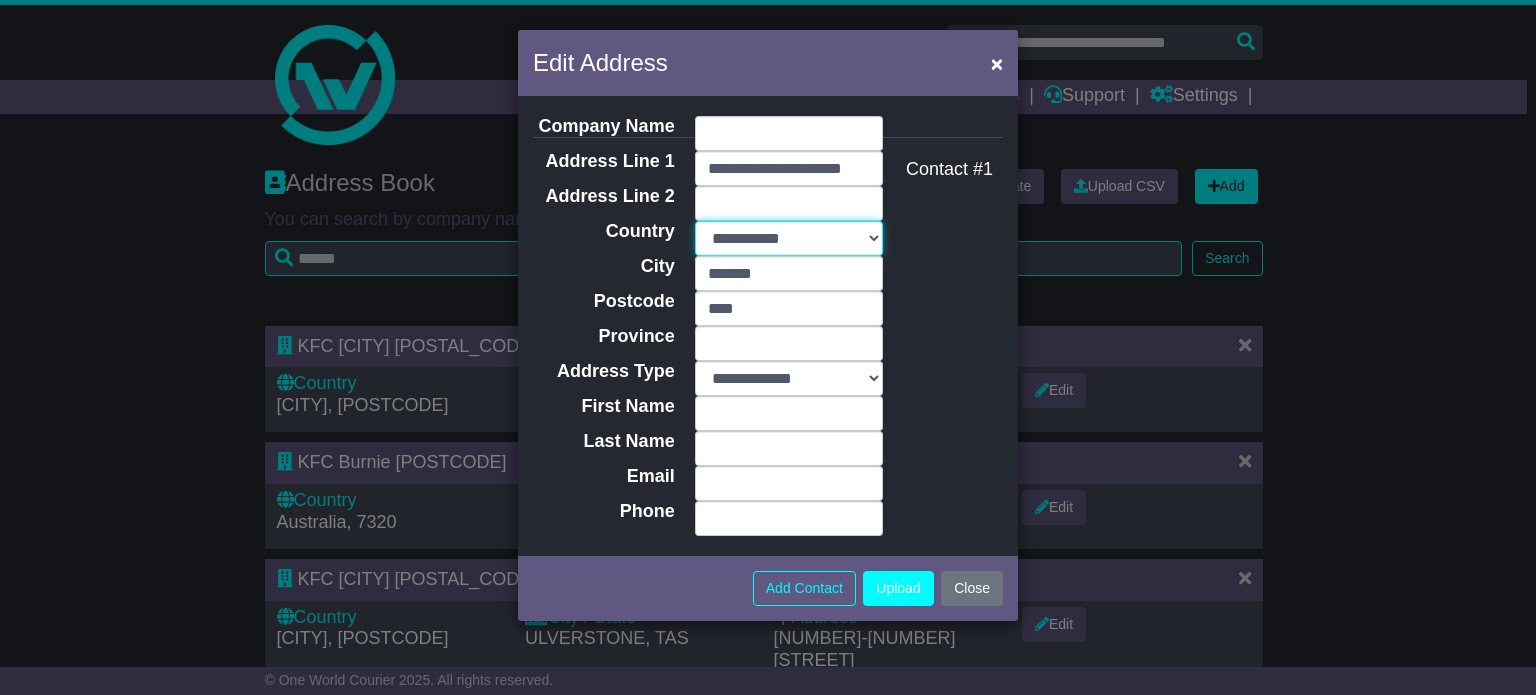 select on "**" 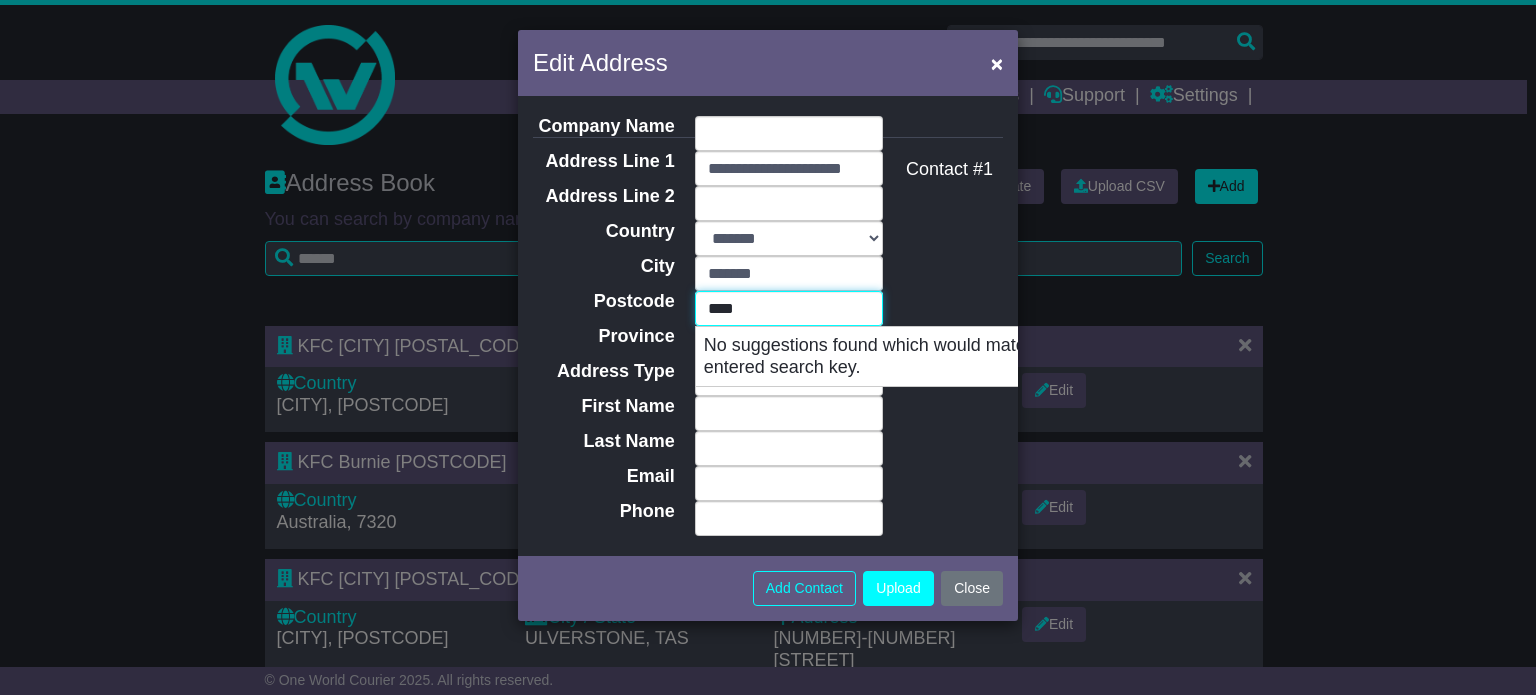 click on "****" at bounding box center [789, 308] 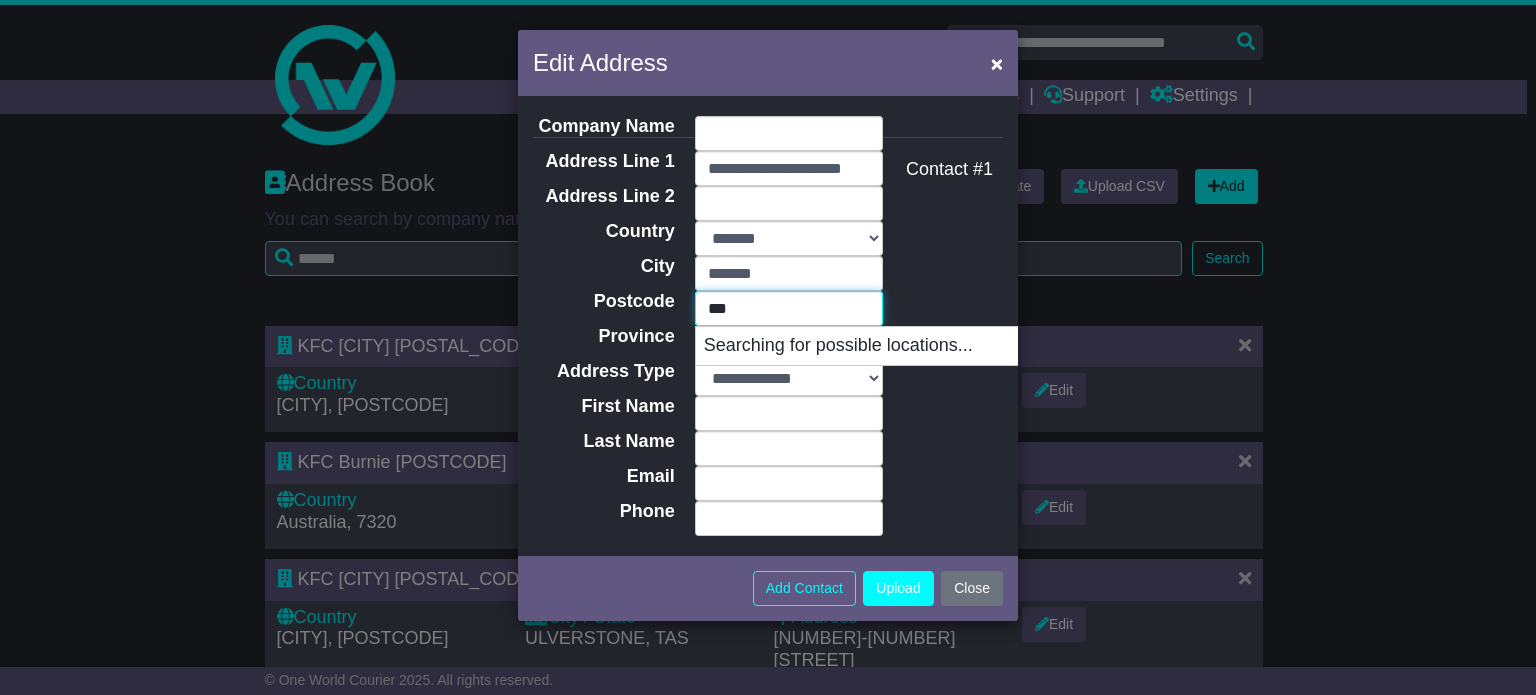 type on "****" 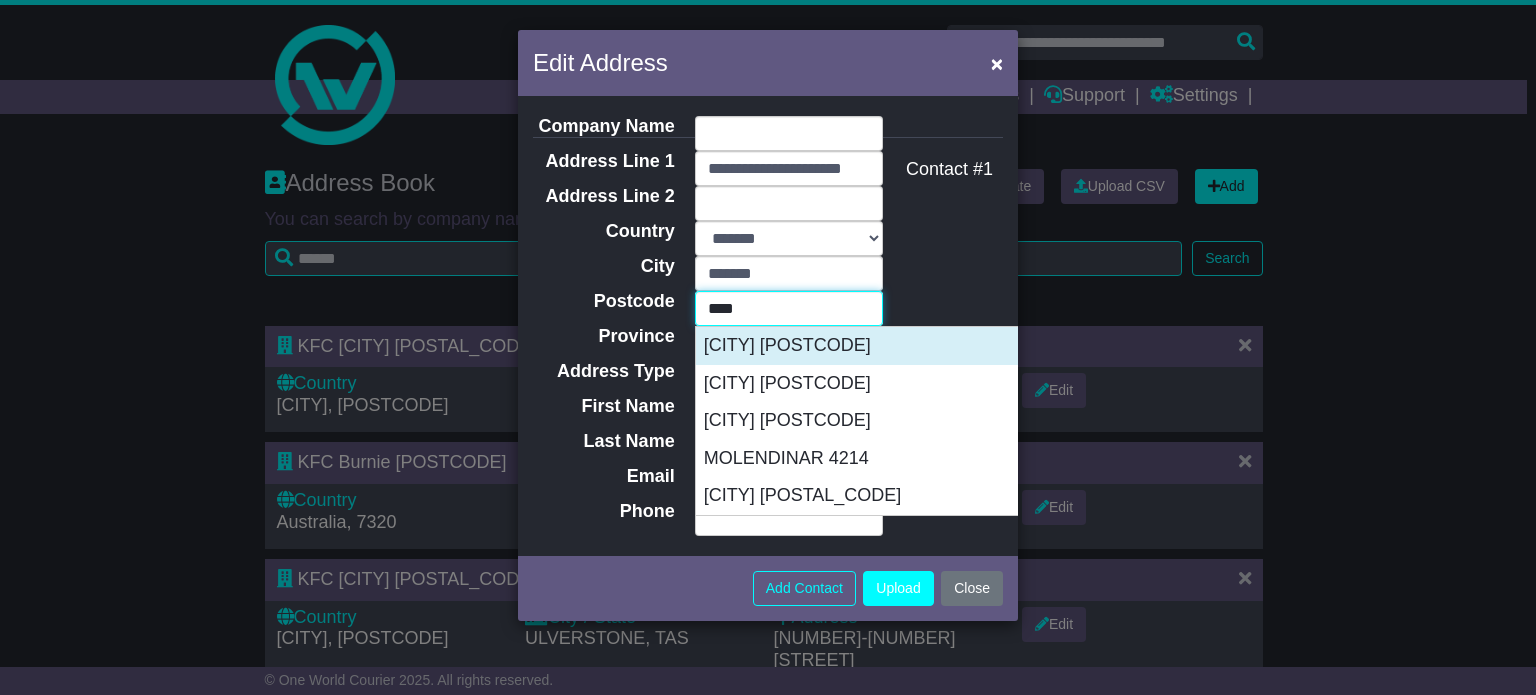 click on "ARUNDEL 4214" at bounding box center (895, 346) 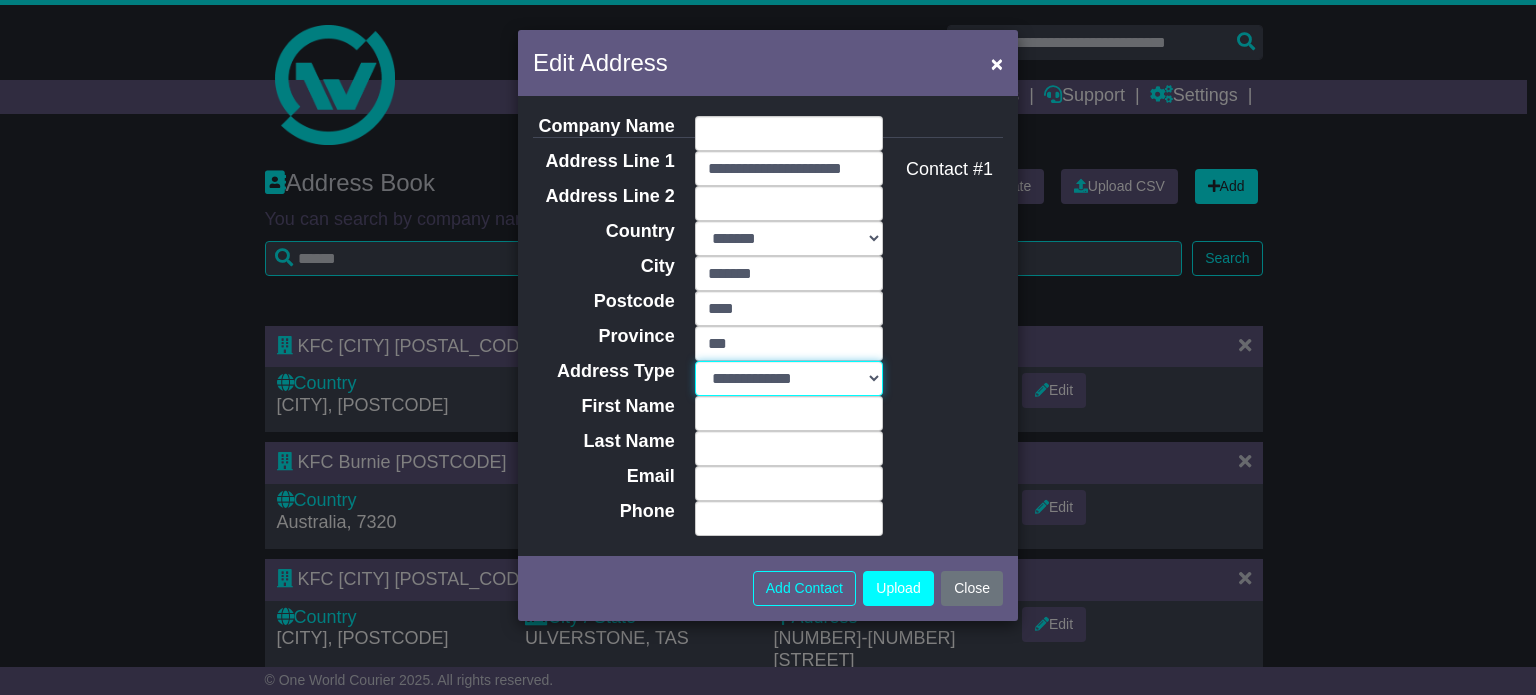 click on "**********" at bounding box center (789, 378) 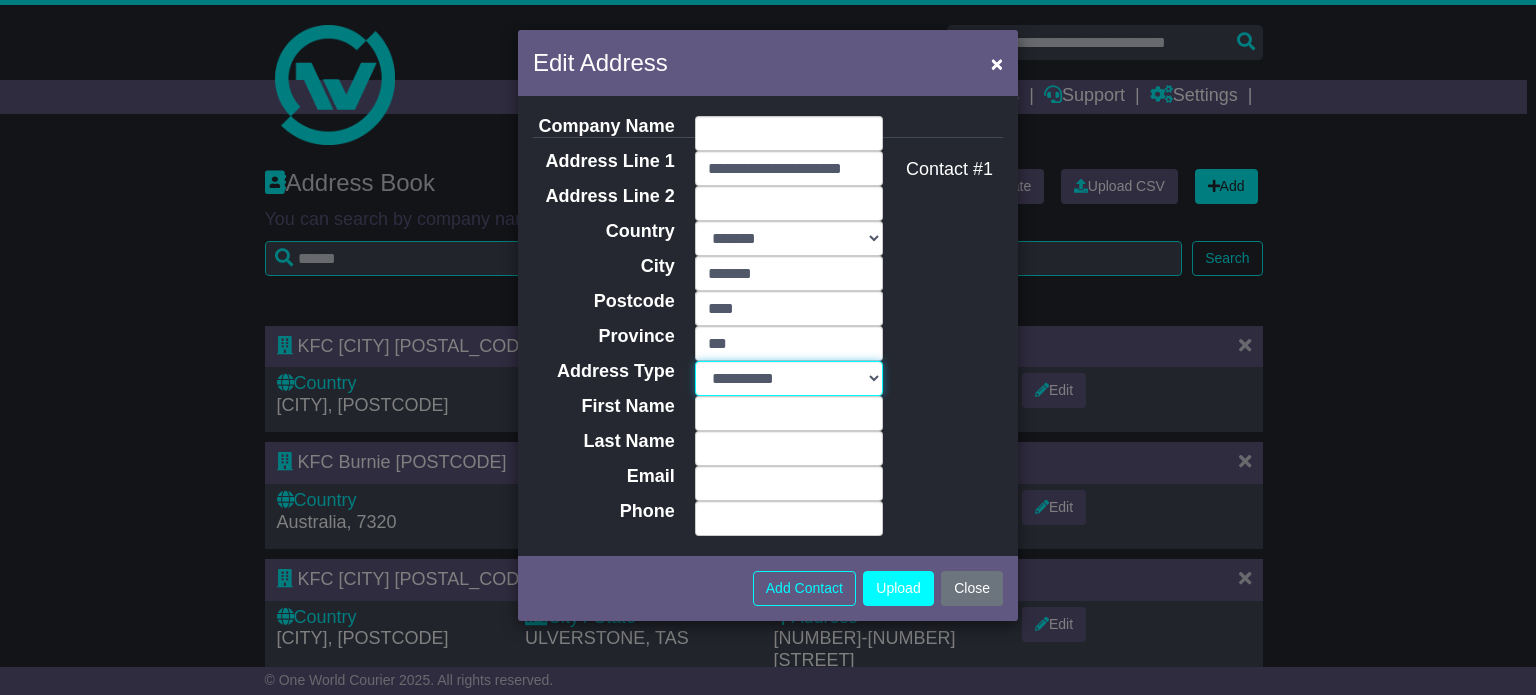 click on "**********" at bounding box center [789, 378] 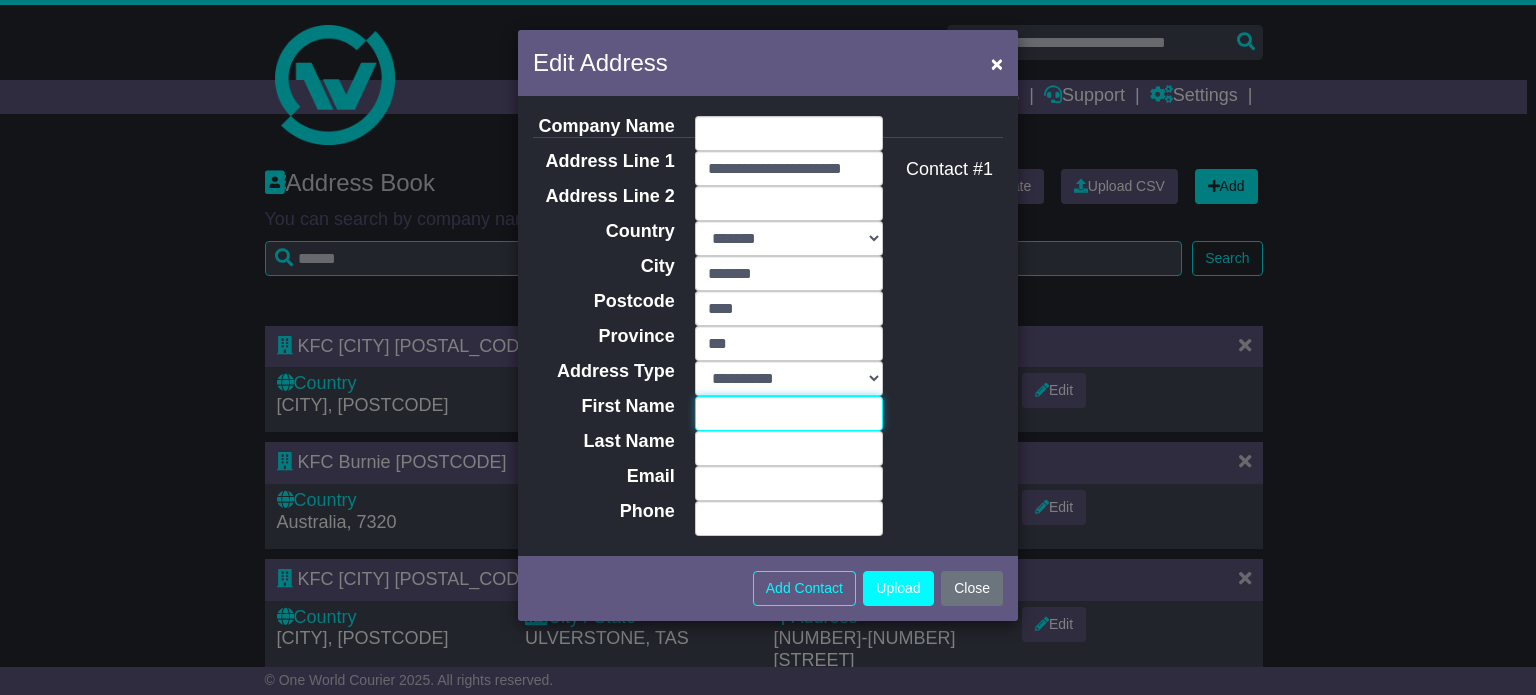 click on "First Name" at bounding box center [789, 413] 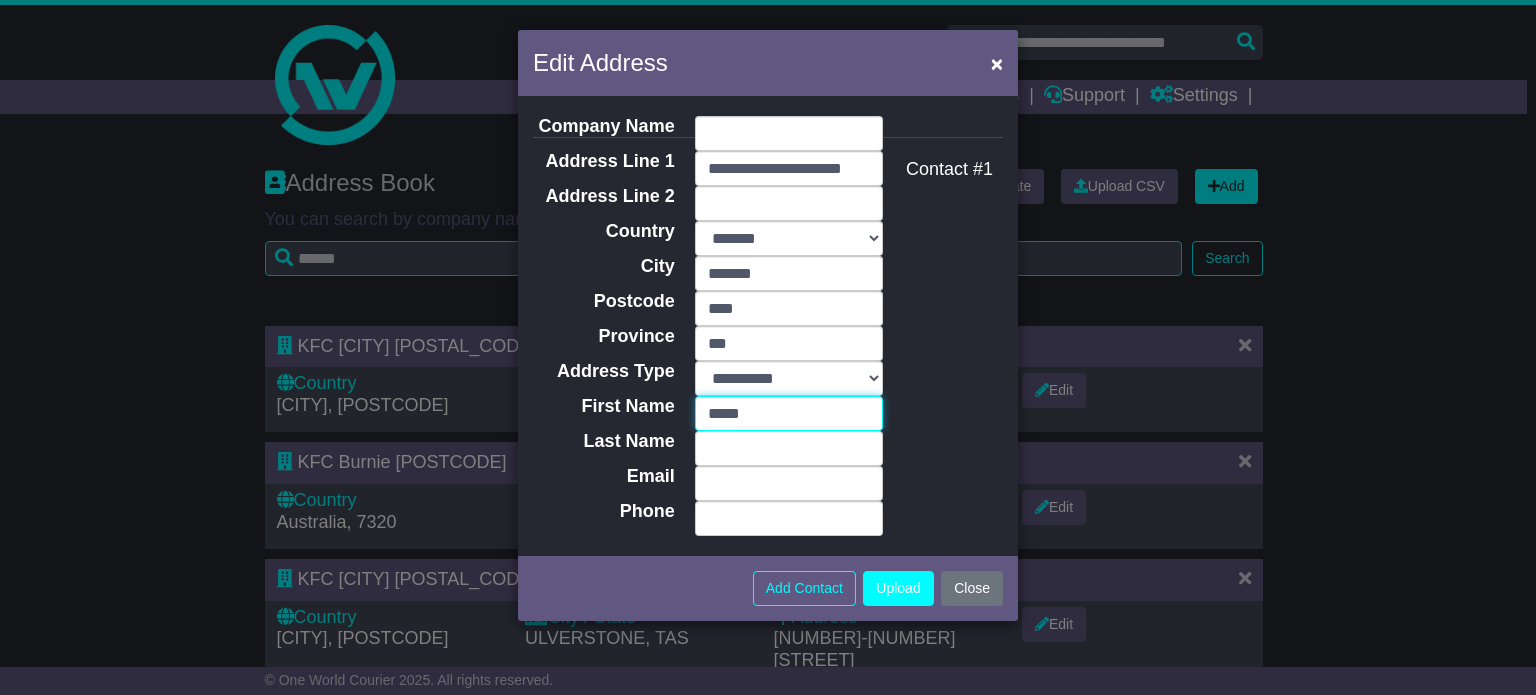 type on "*****" 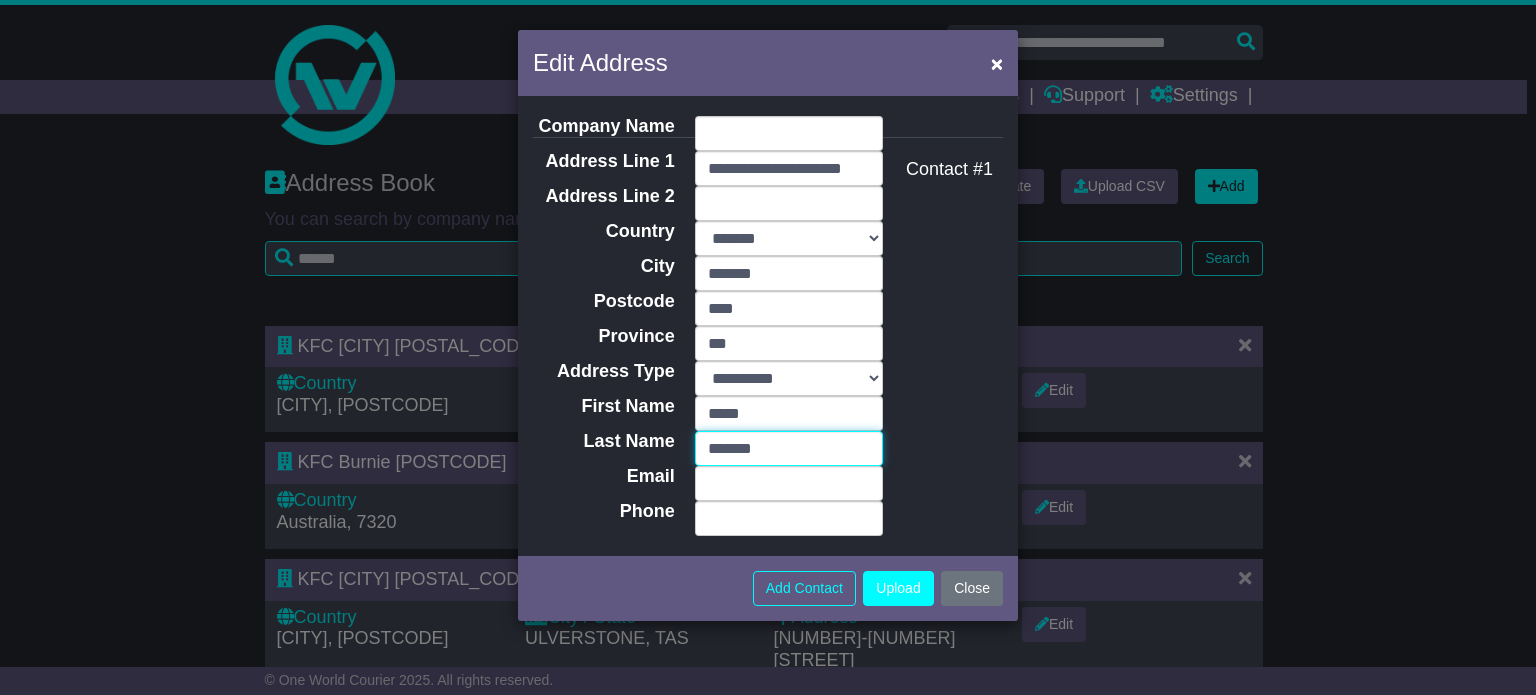 type on "*******" 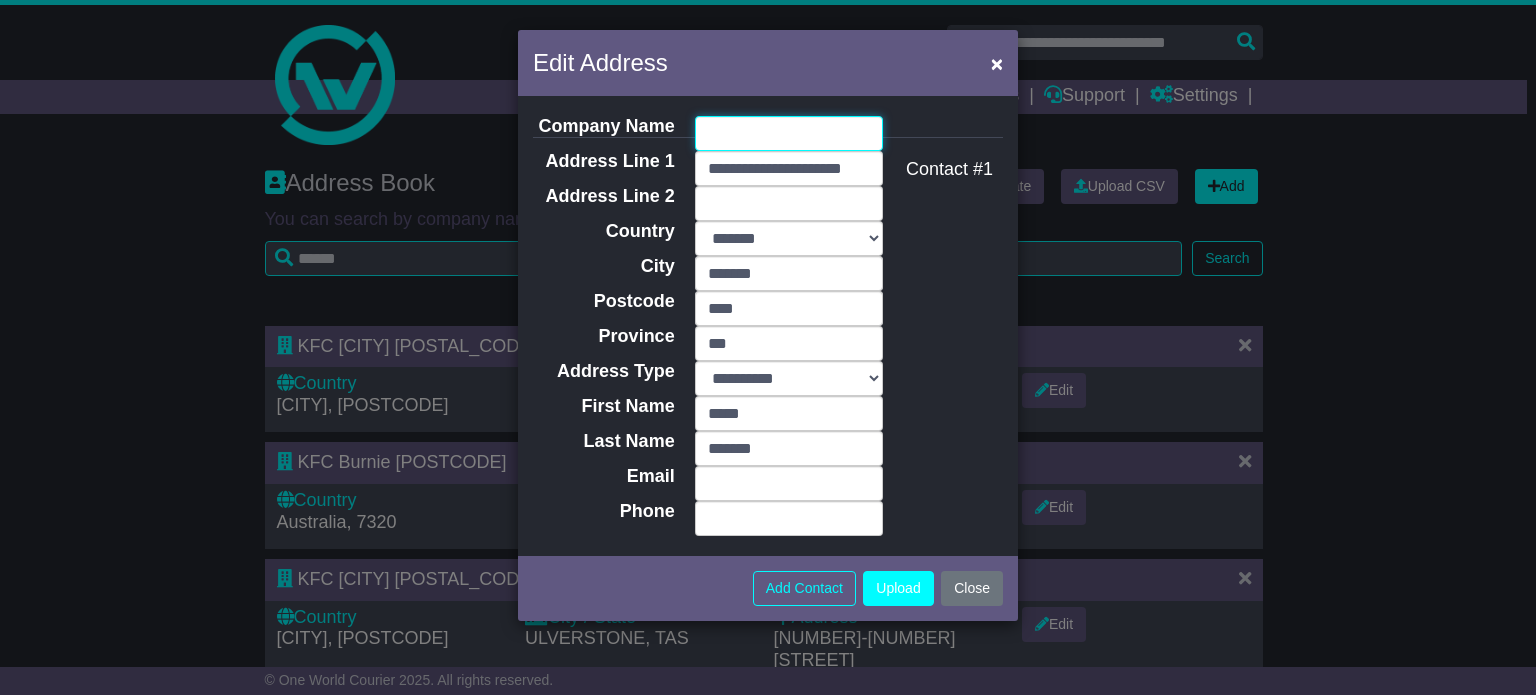 click on "Company Name" at bounding box center (789, 133) 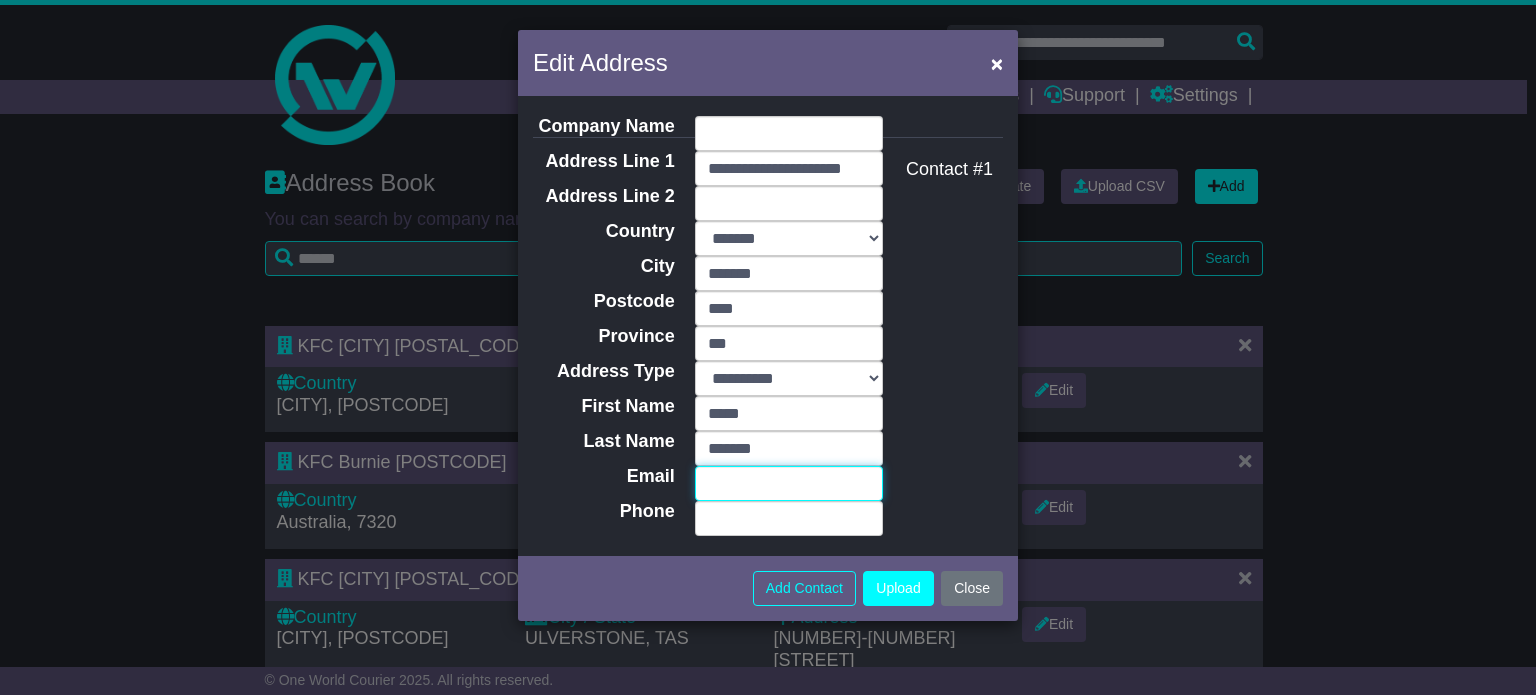 click on "Email" at bounding box center [789, 483] 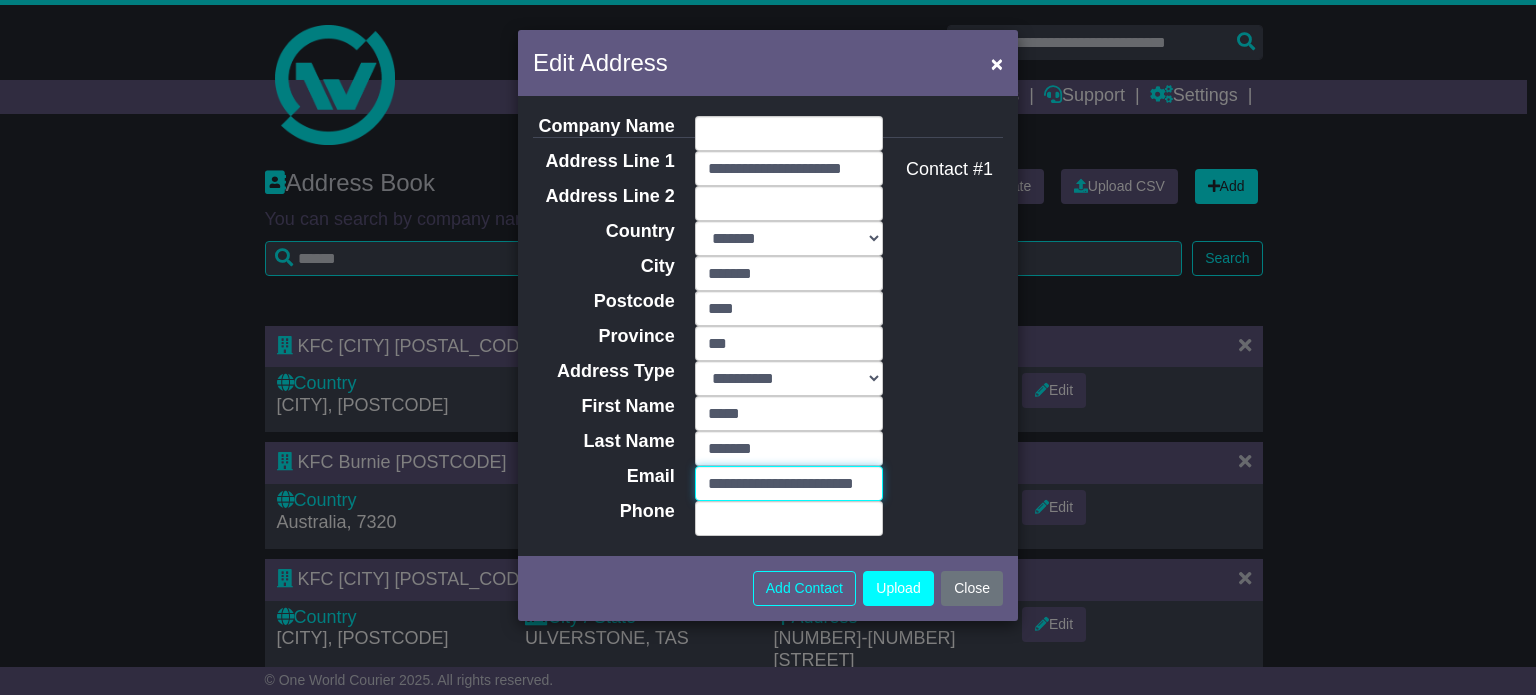 scroll, scrollTop: 0, scrollLeft: 24, axis: horizontal 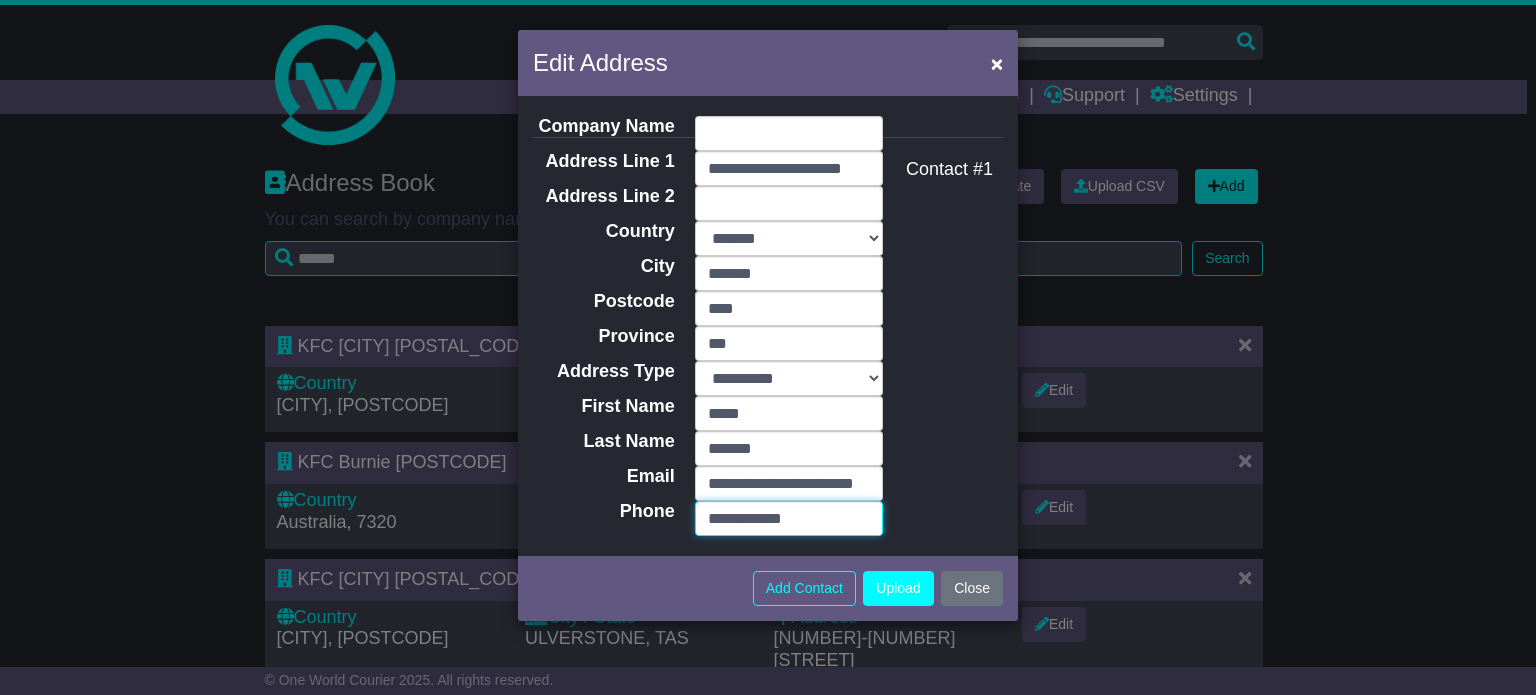 type on "**********" 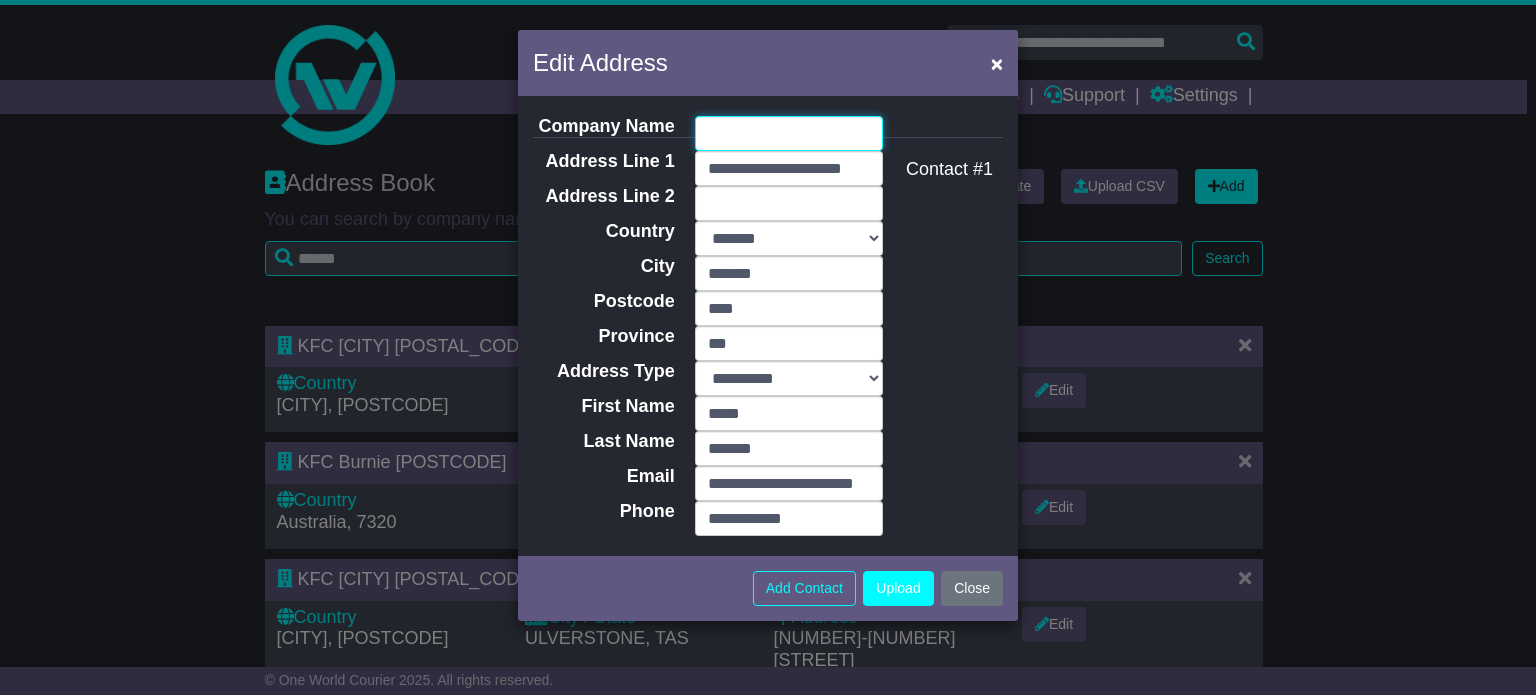 click on "Company Name" at bounding box center (789, 133) 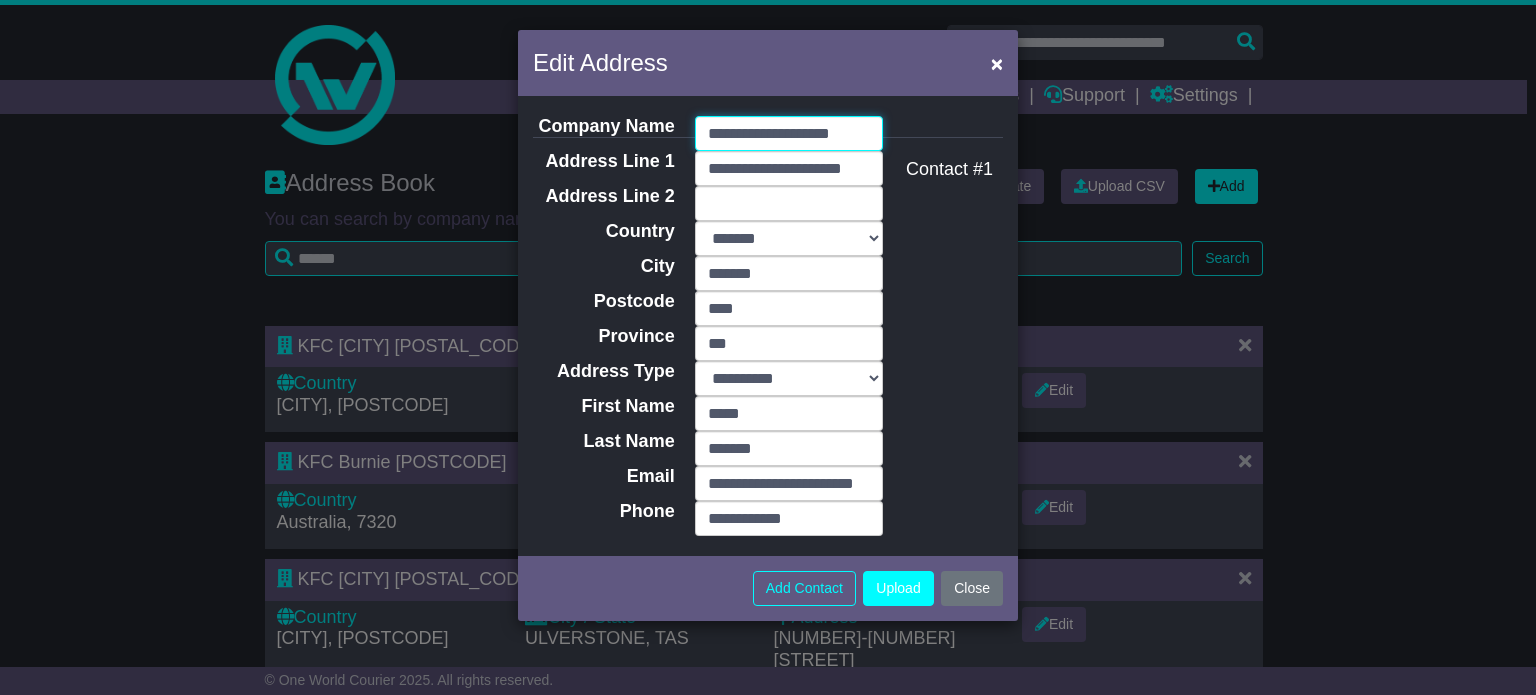 scroll, scrollTop: 0, scrollLeft: 8, axis: horizontal 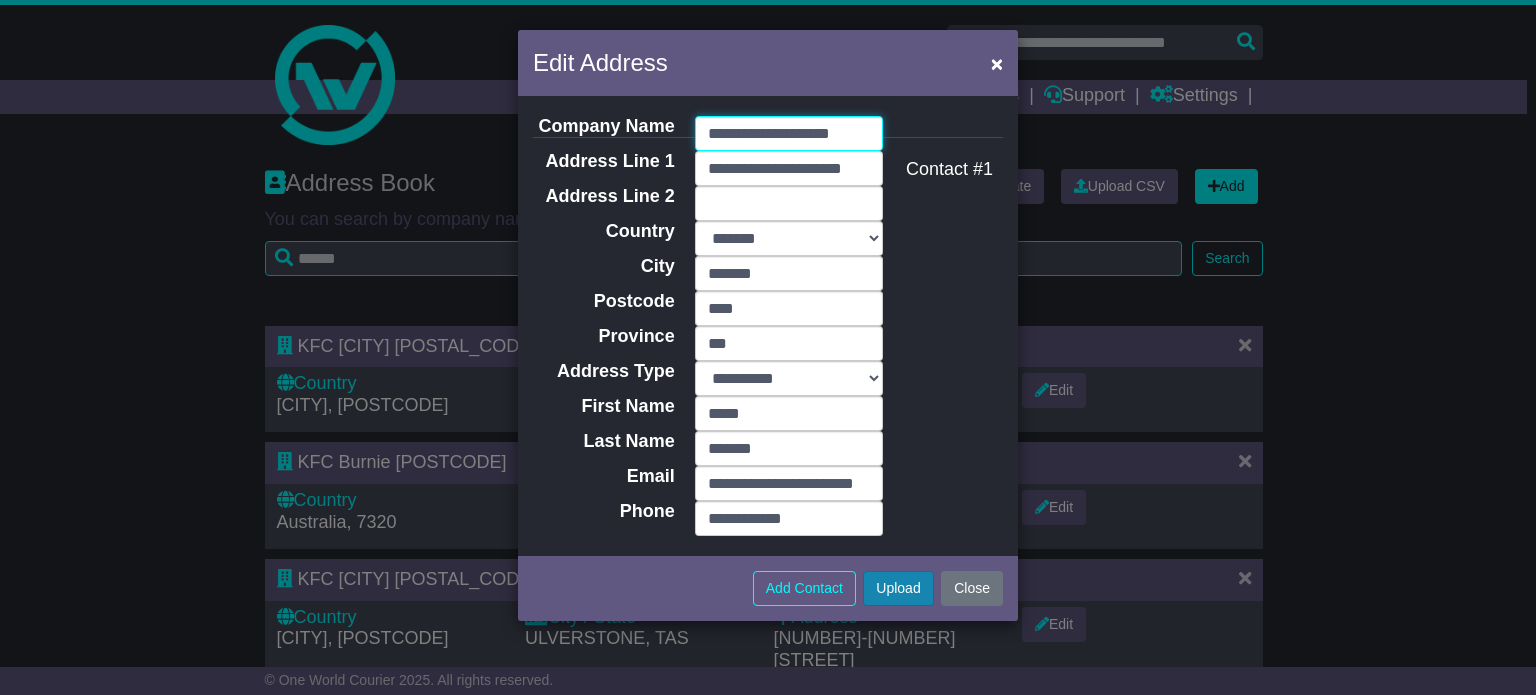 type on "**********" 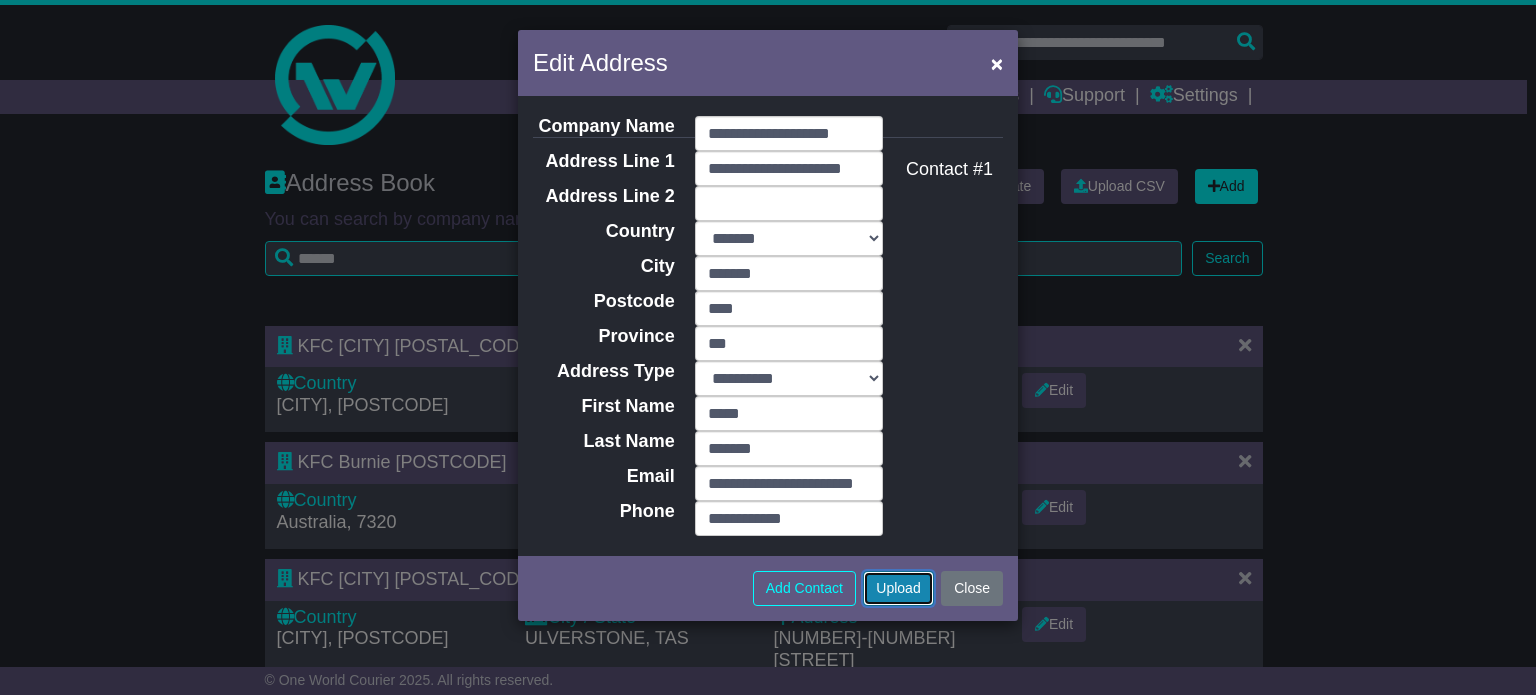 click on "Upload" at bounding box center [898, 588] 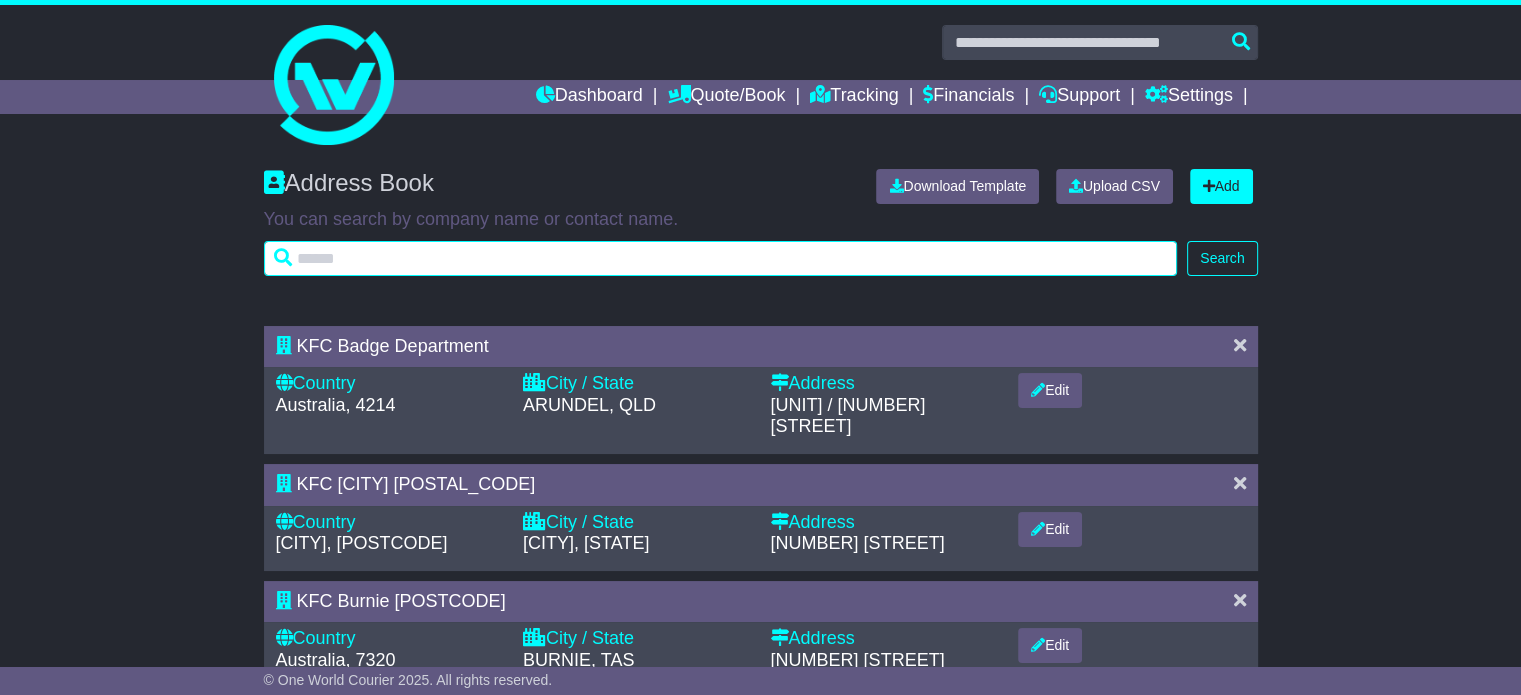 click at bounding box center [721, 258] 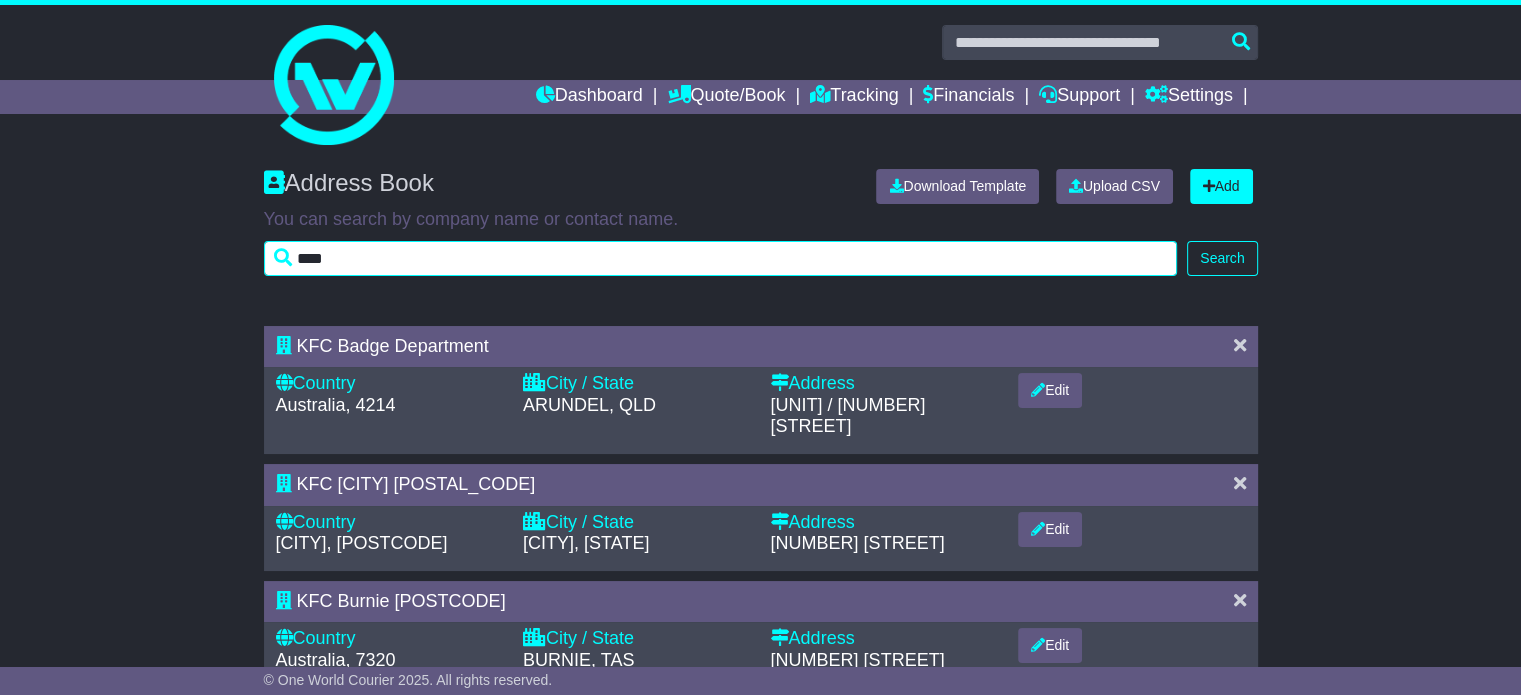 type on "****" 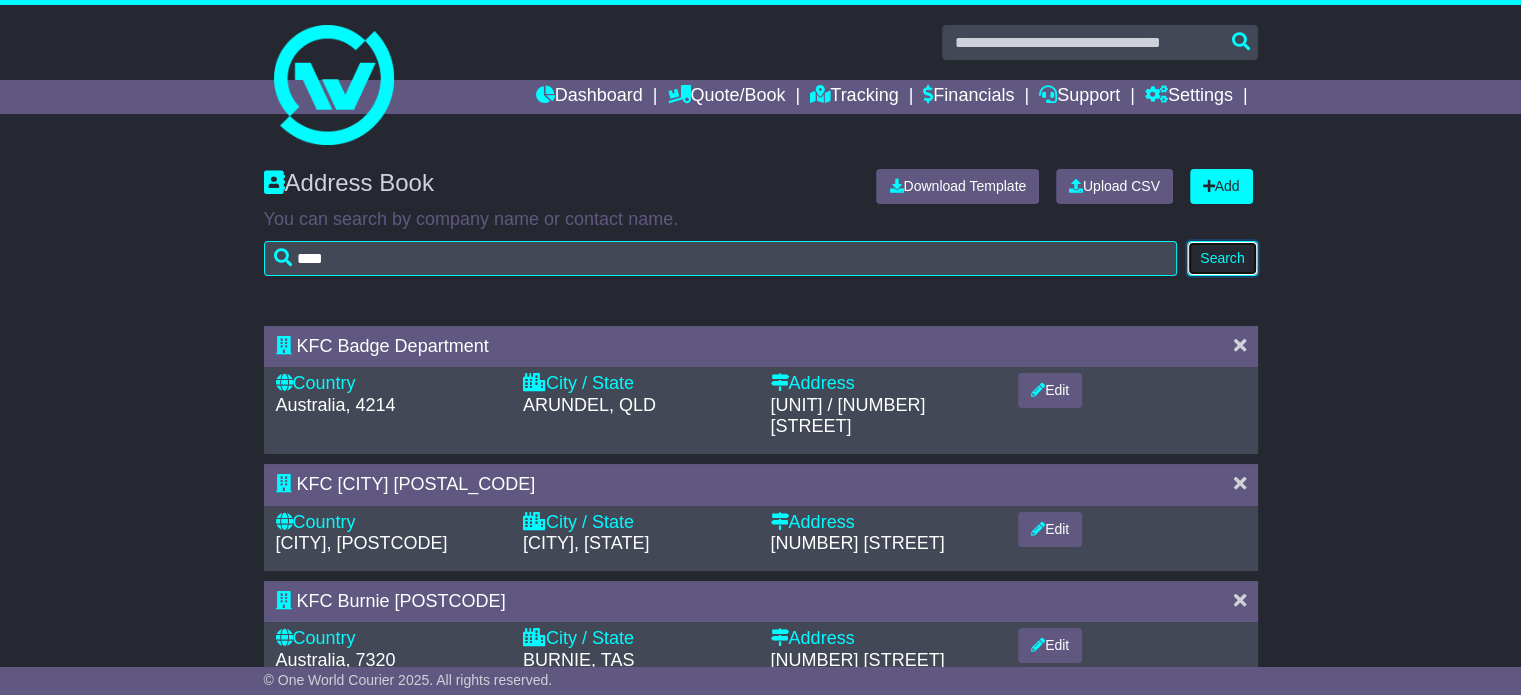 click on "Search" at bounding box center [1222, 258] 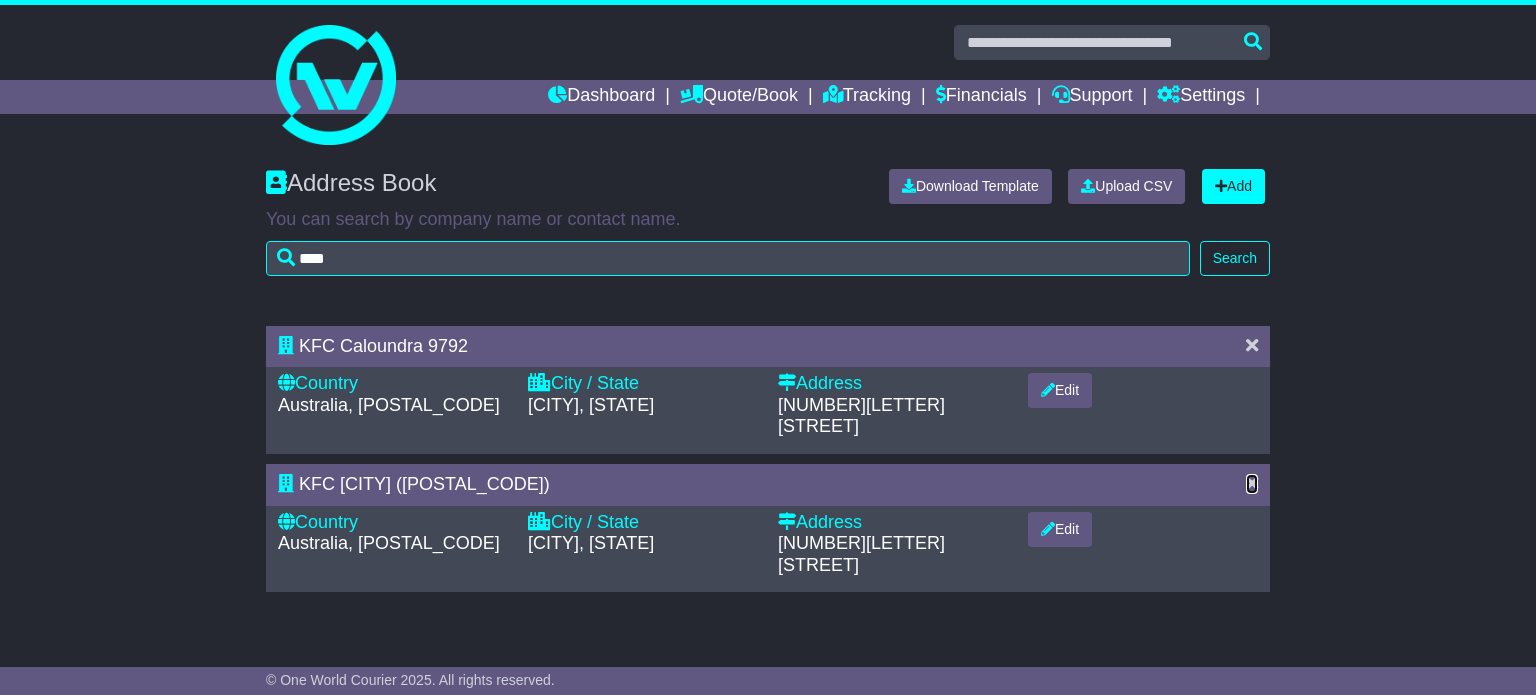 click at bounding box center (1252, 483) 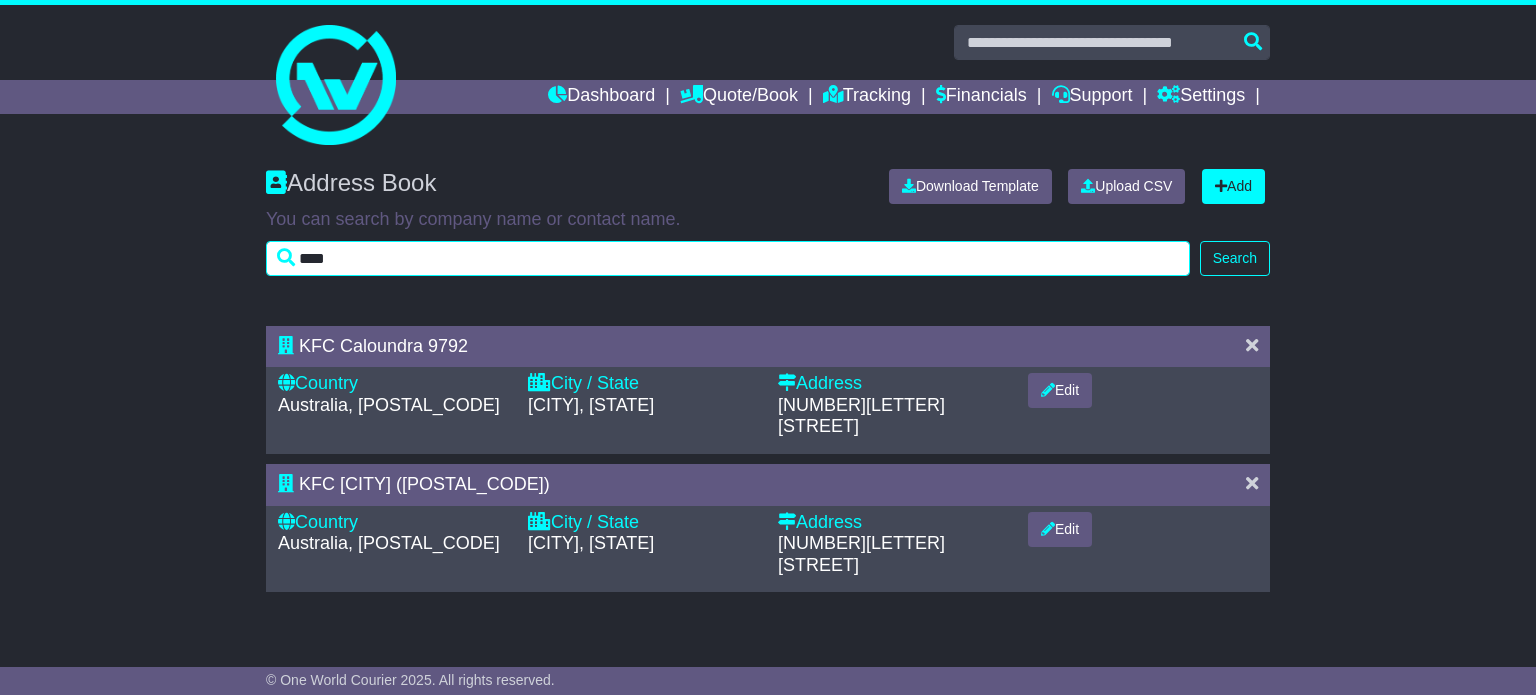 click on "****" at bounding box center (728, 258) 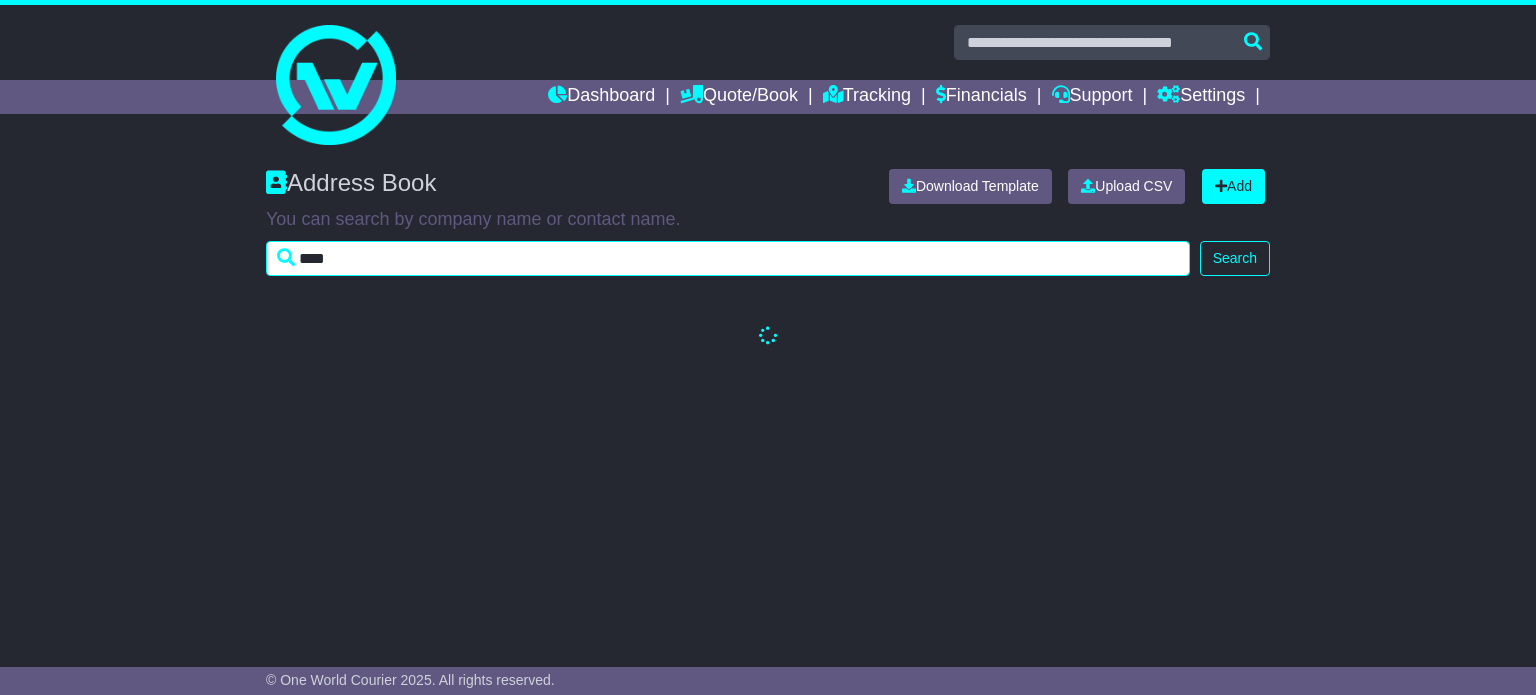 click on "****" at bounding box center [728, 258] 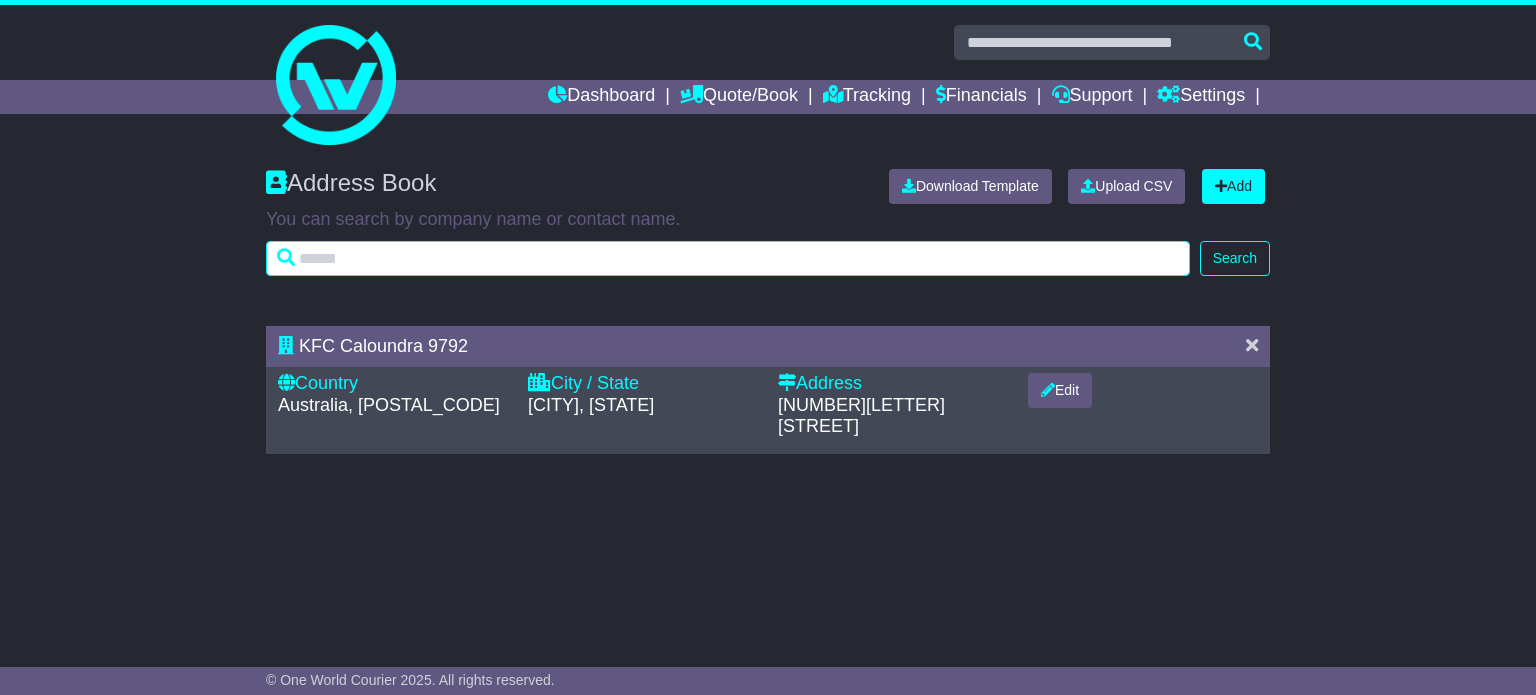 type 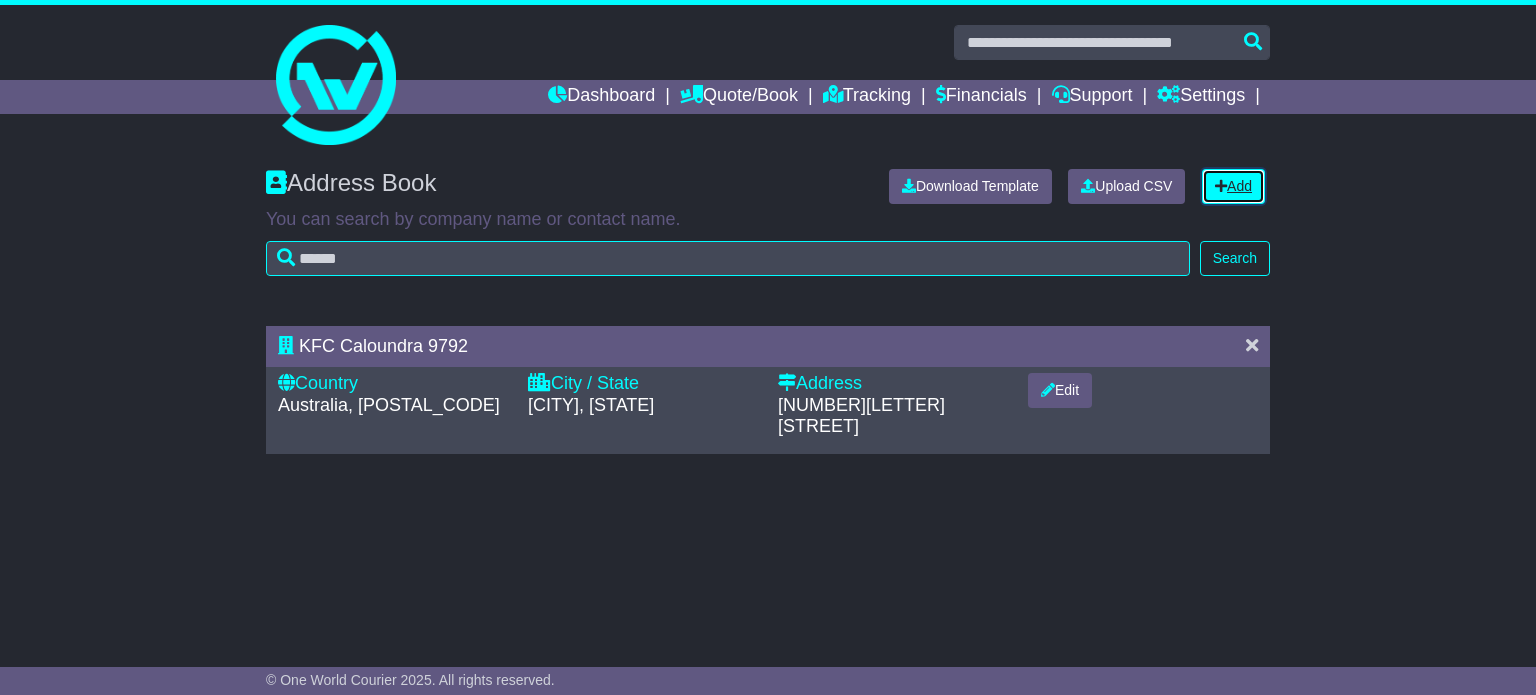 click on "Add" at bounding box center (1233, 186) 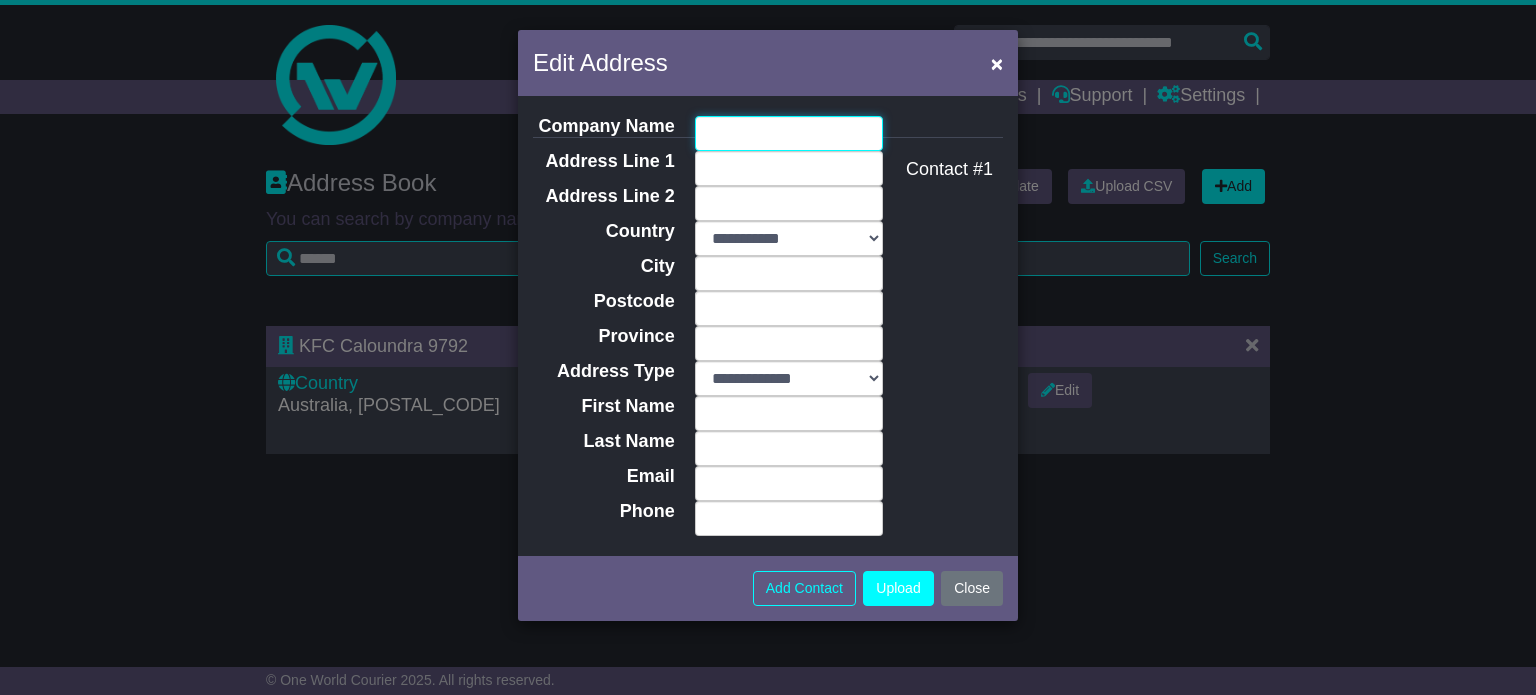 click on "Company Name" at bounding box center [789, 133] 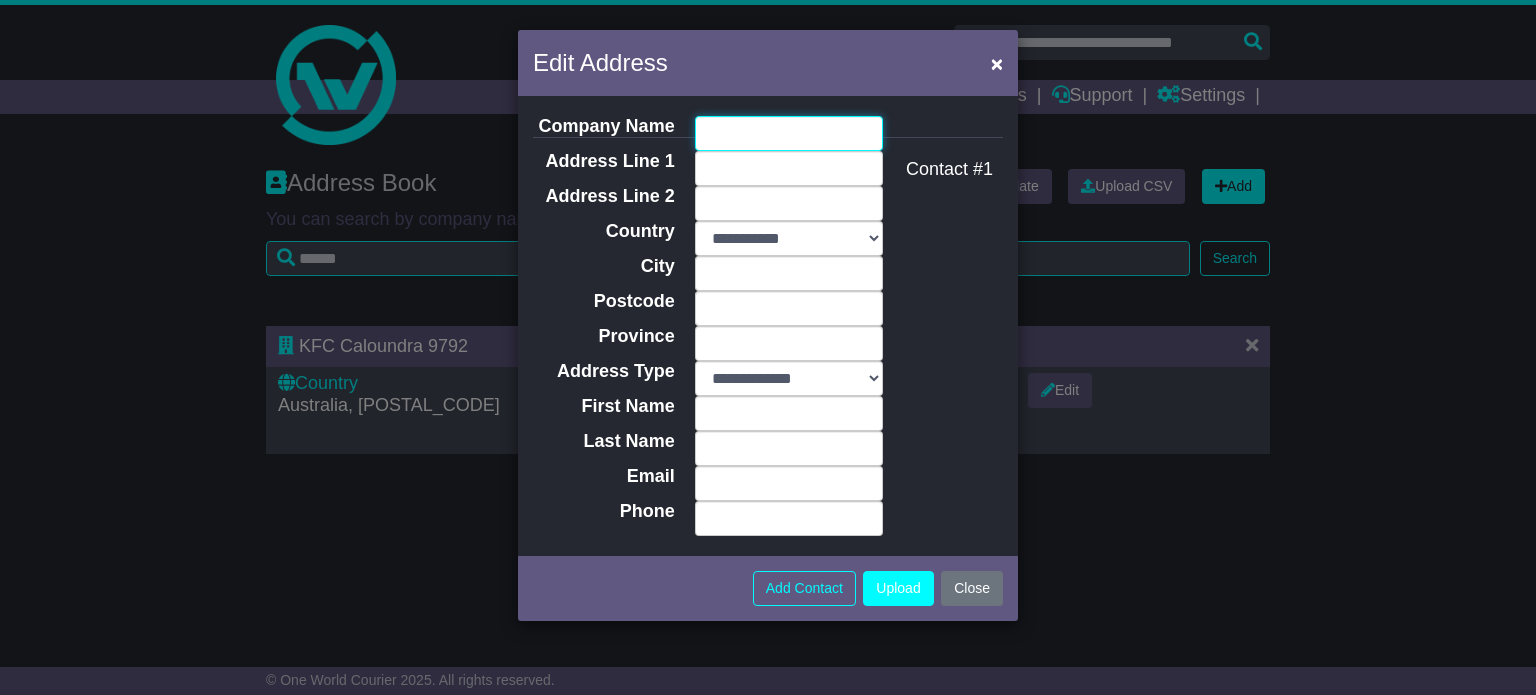 paste on "**********" 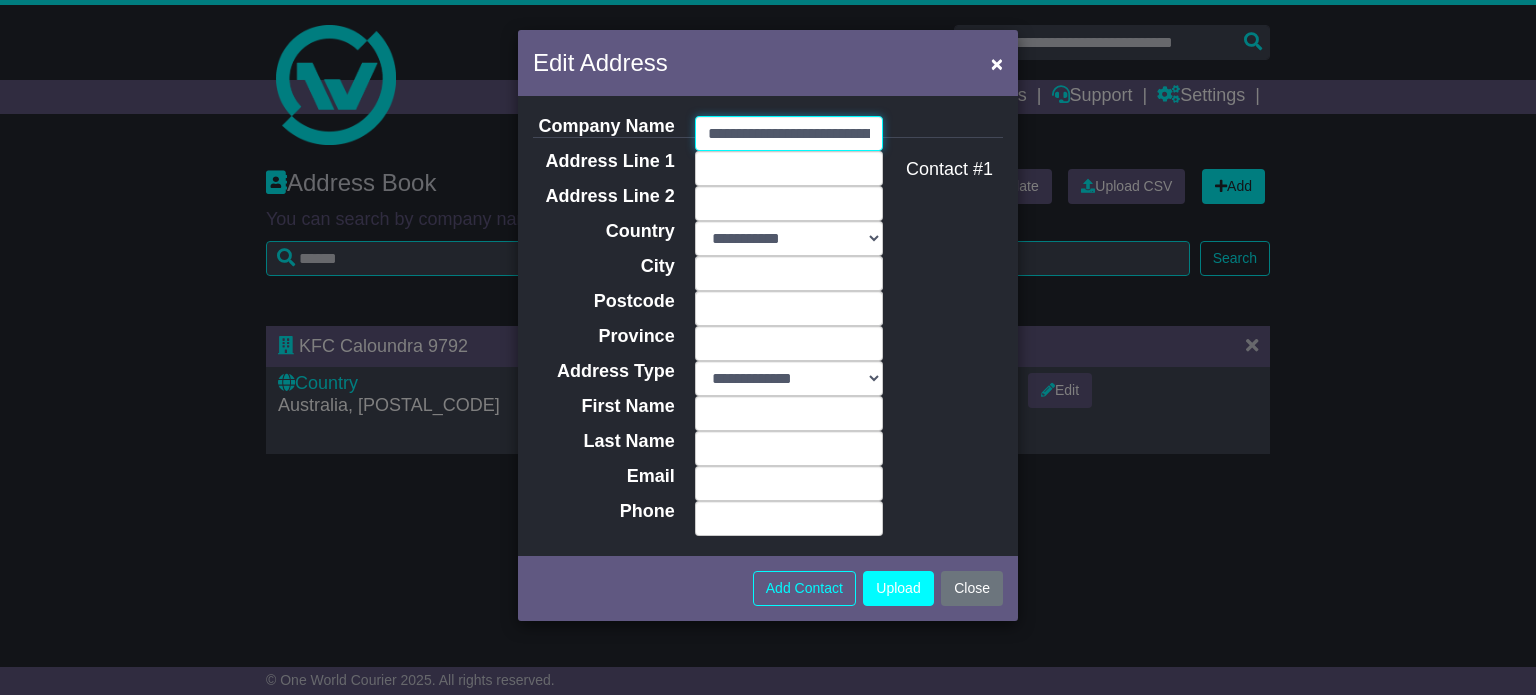 scroll, scrollTop: 0, scrollLeft: 90, axis: horizontal 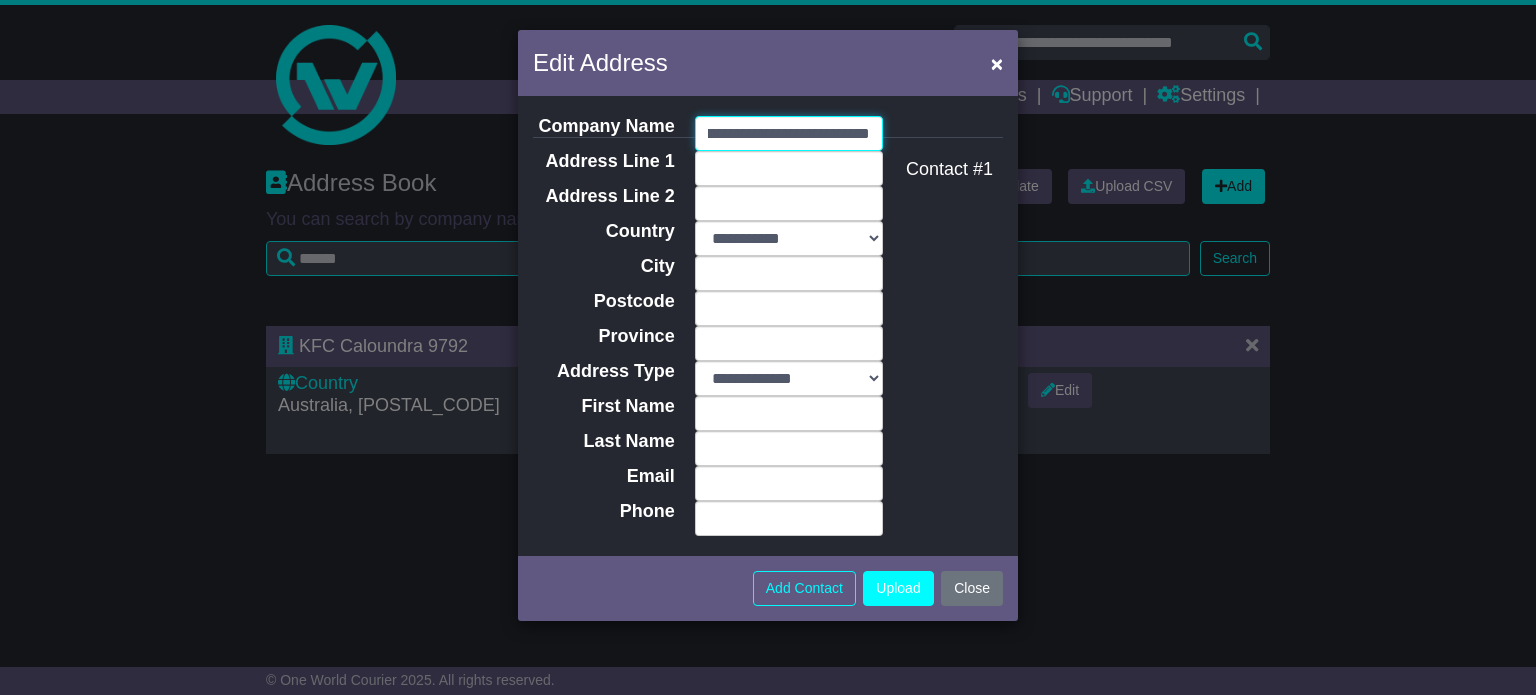 type on "**********" 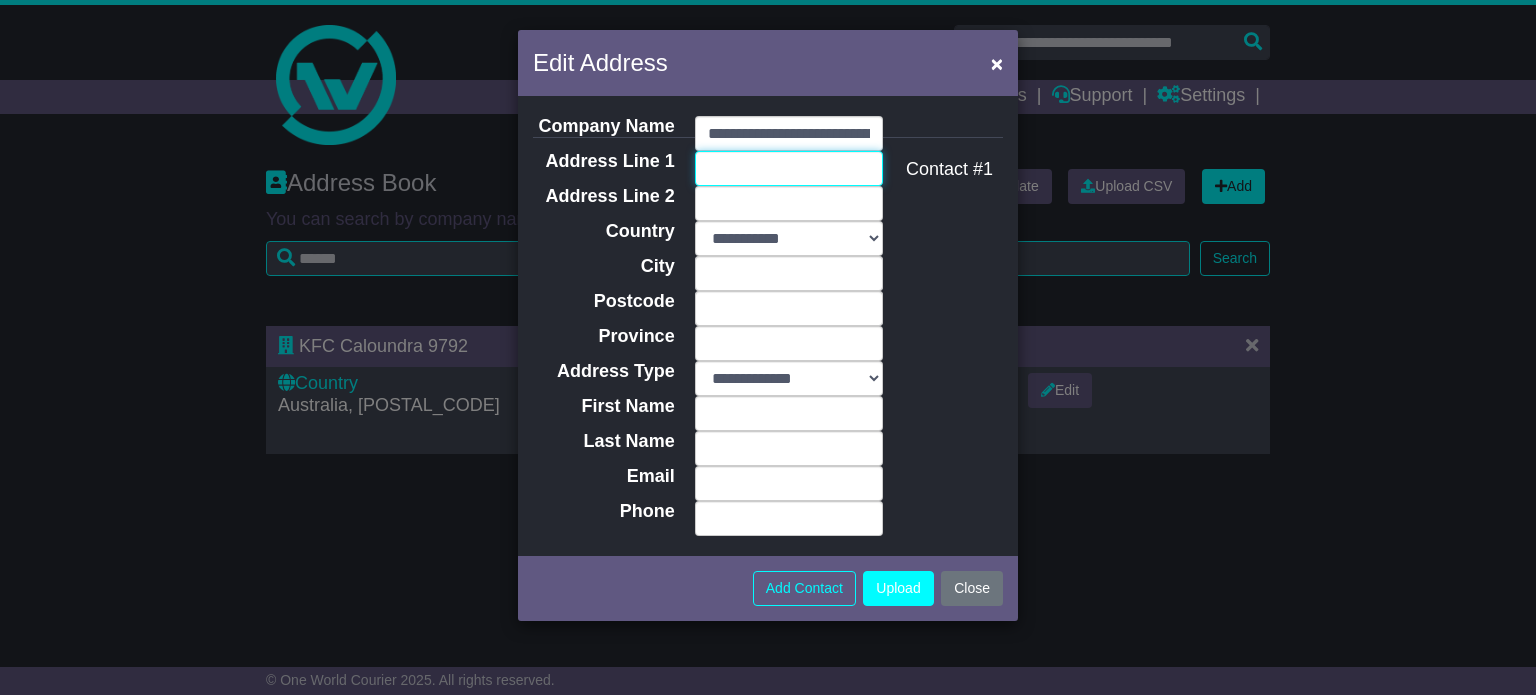 click on "Address Line 1" at bounding box center (789, 168) 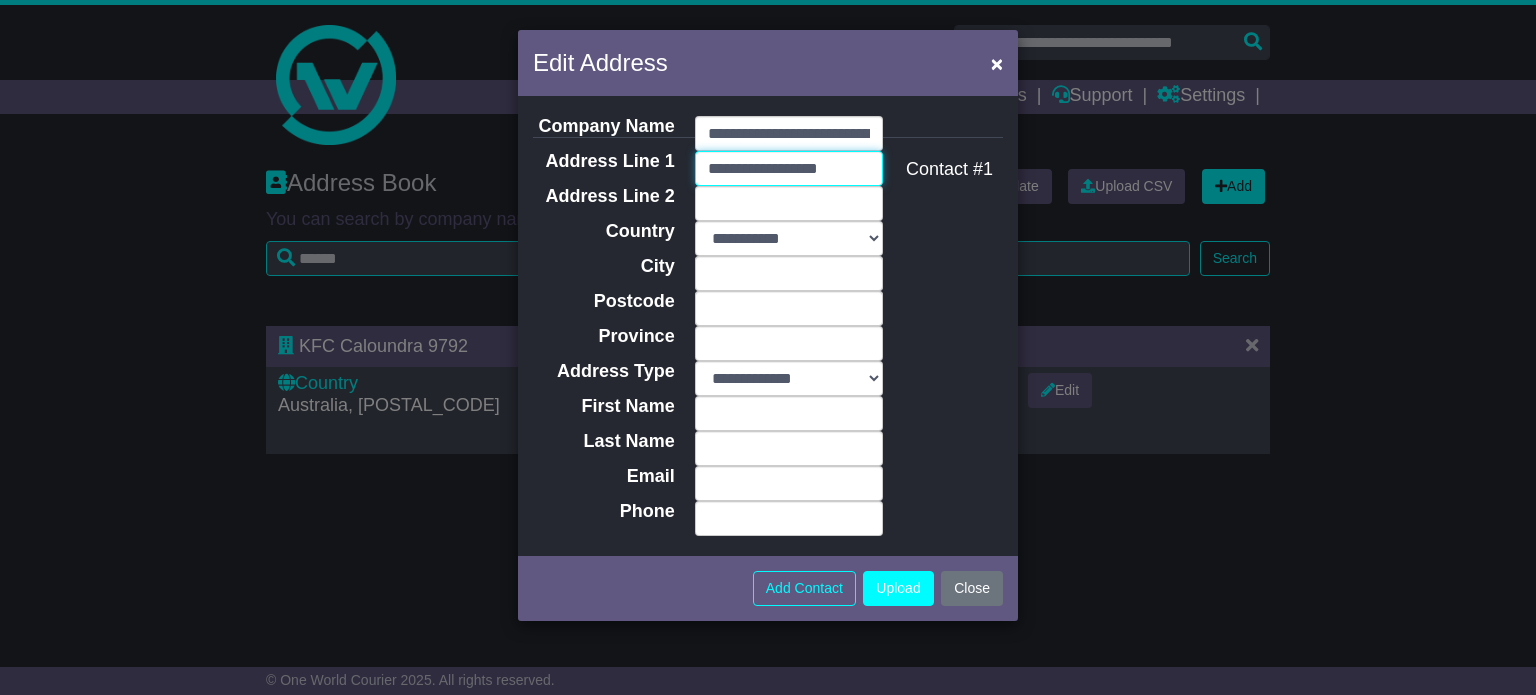 type on "**********" 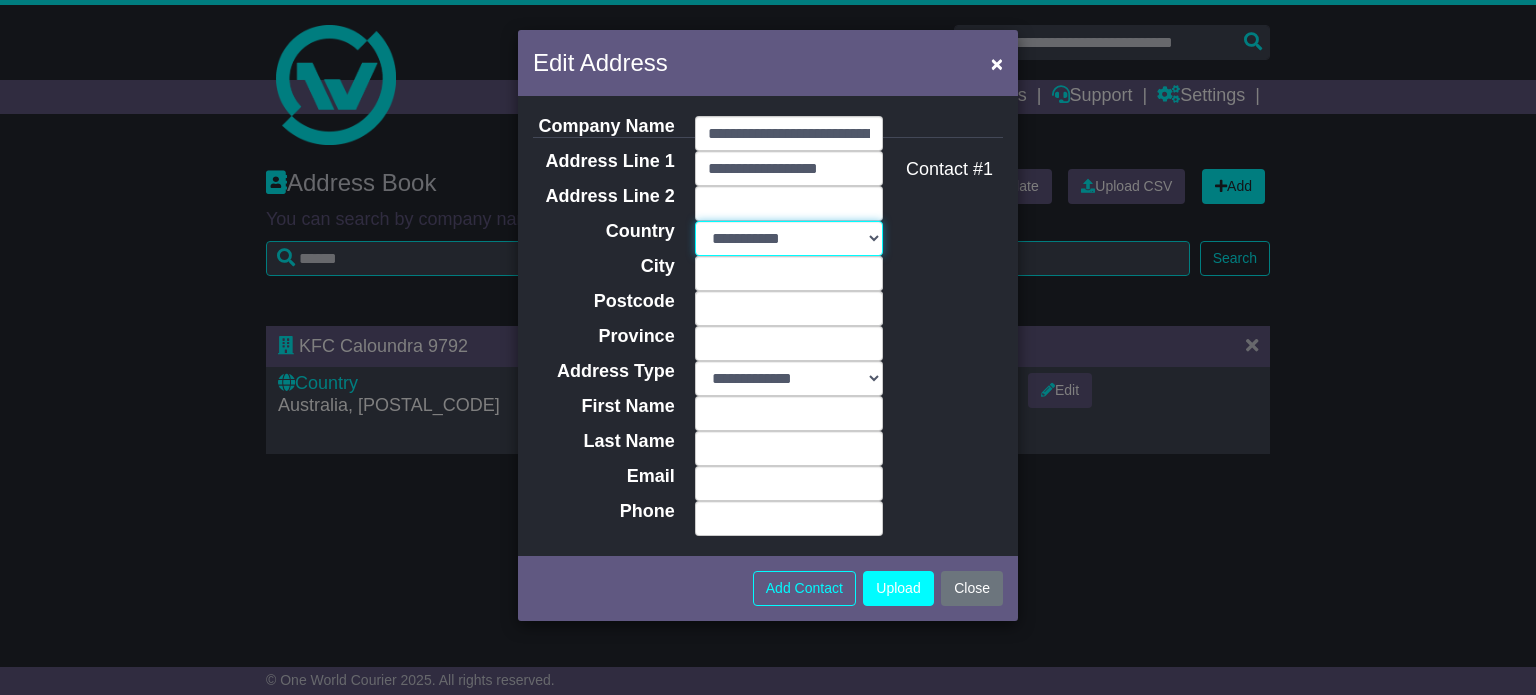 click on "**********" at bounding box center [789, 238] 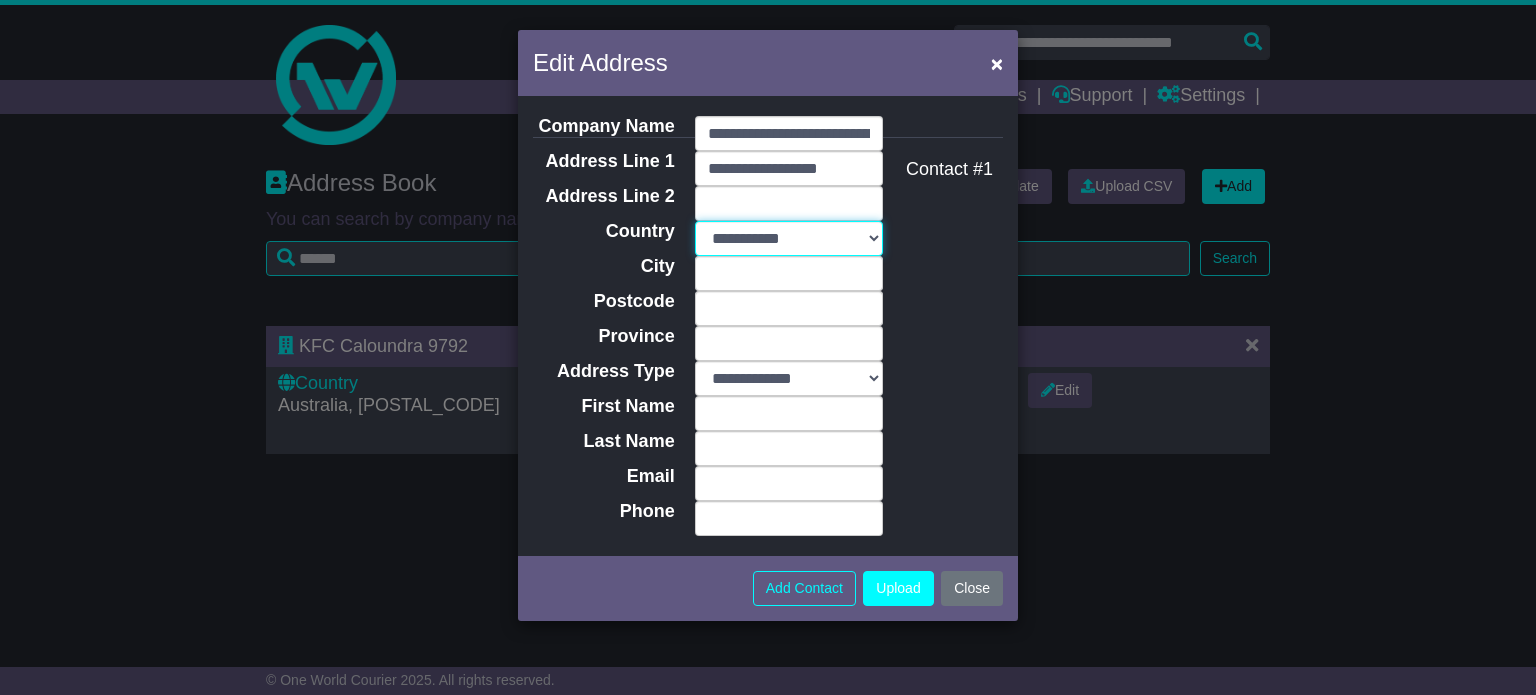 select on "**" 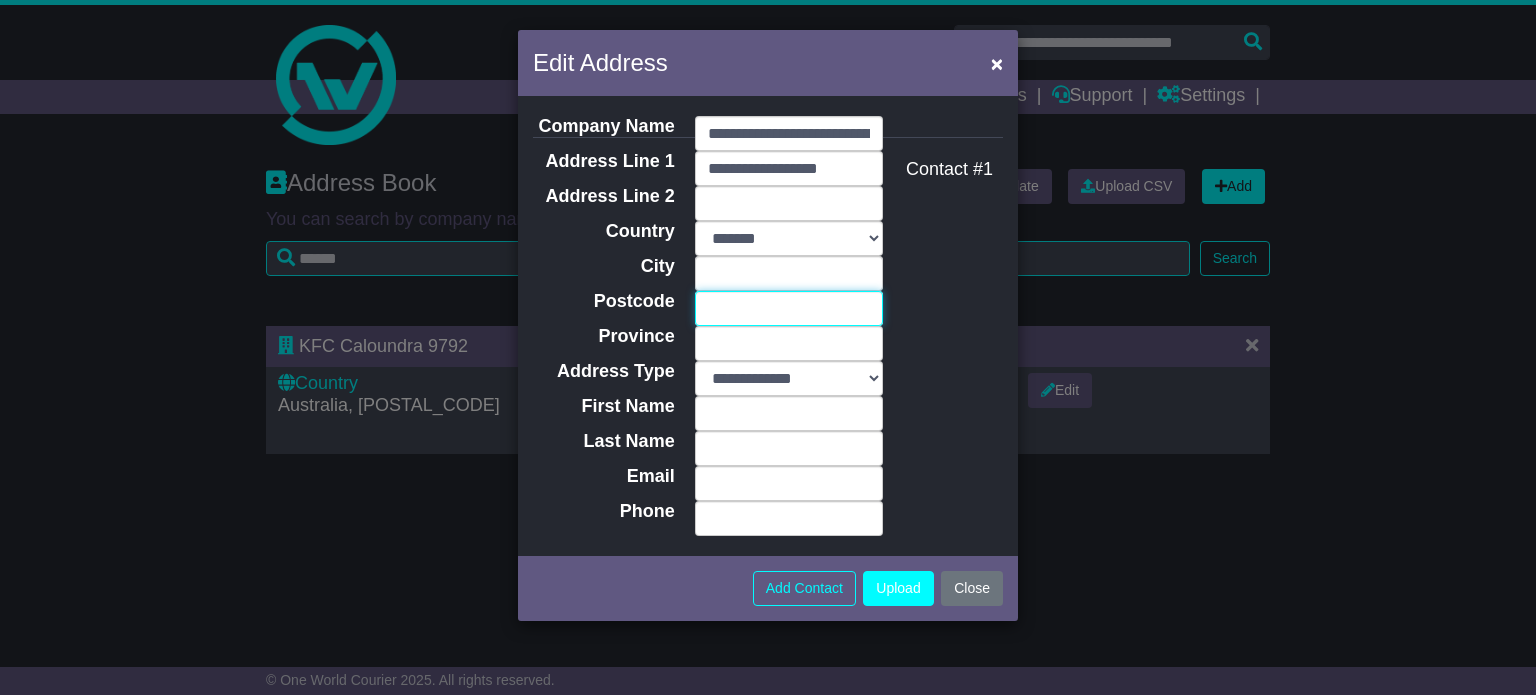 click on "Postcode" at bounding box center (789, 308) 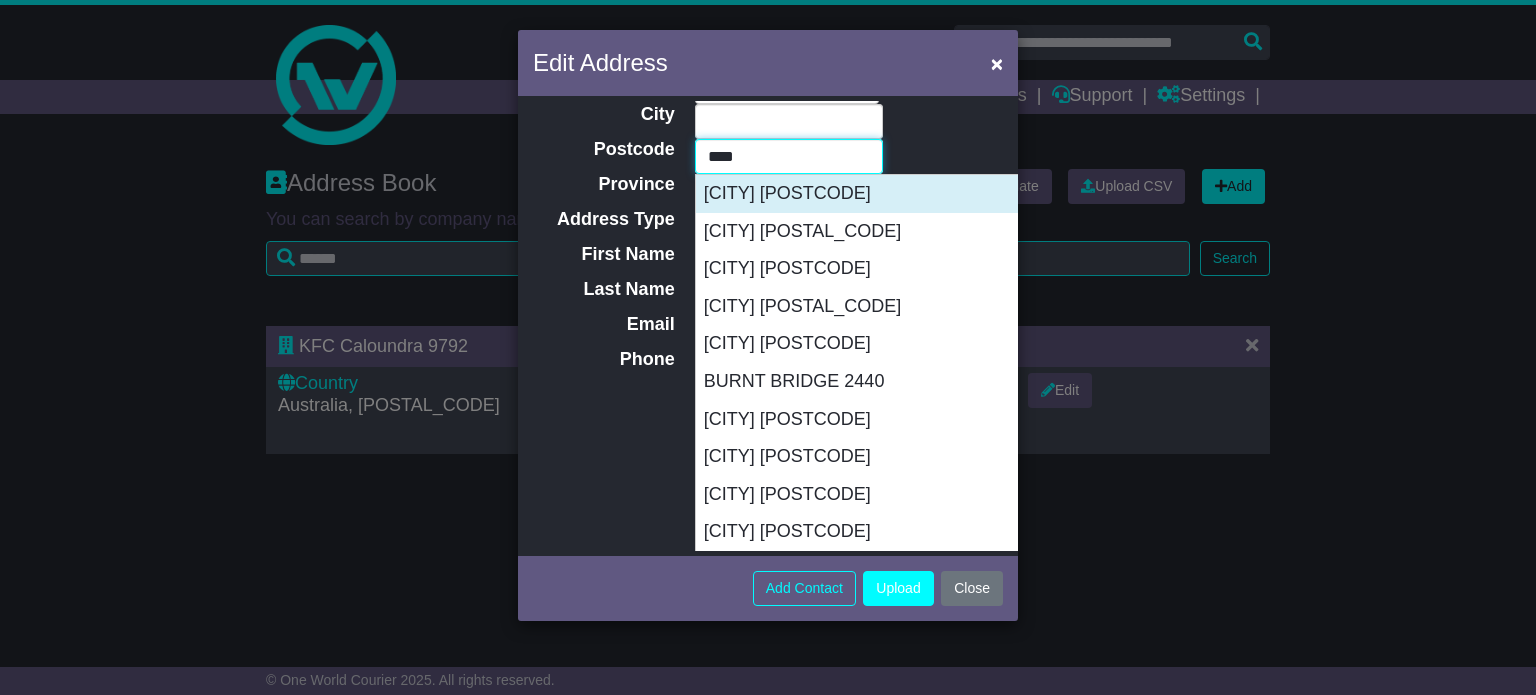 scroll, scrollTop: 0, scrollLeft: 0, axis: both 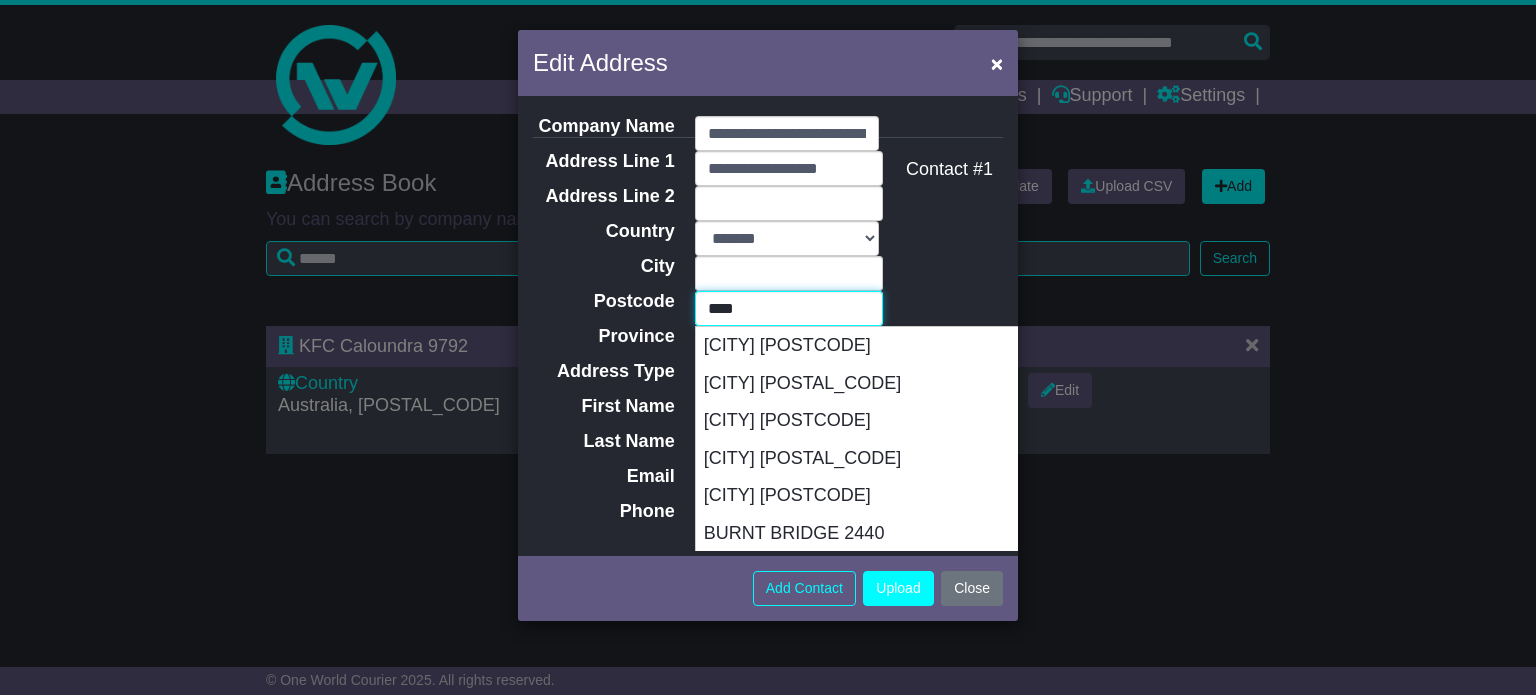 type on "****" 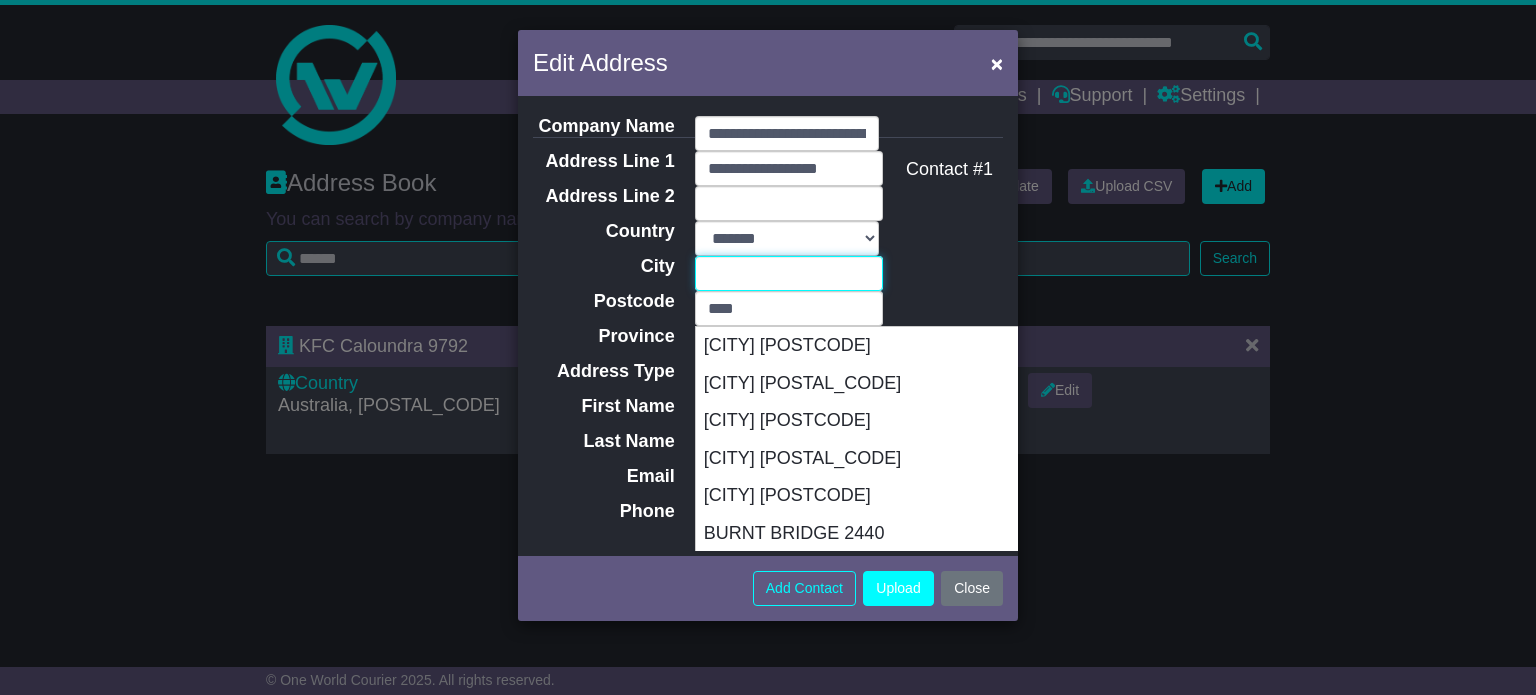click on "City" at bounding box center [789, 273] 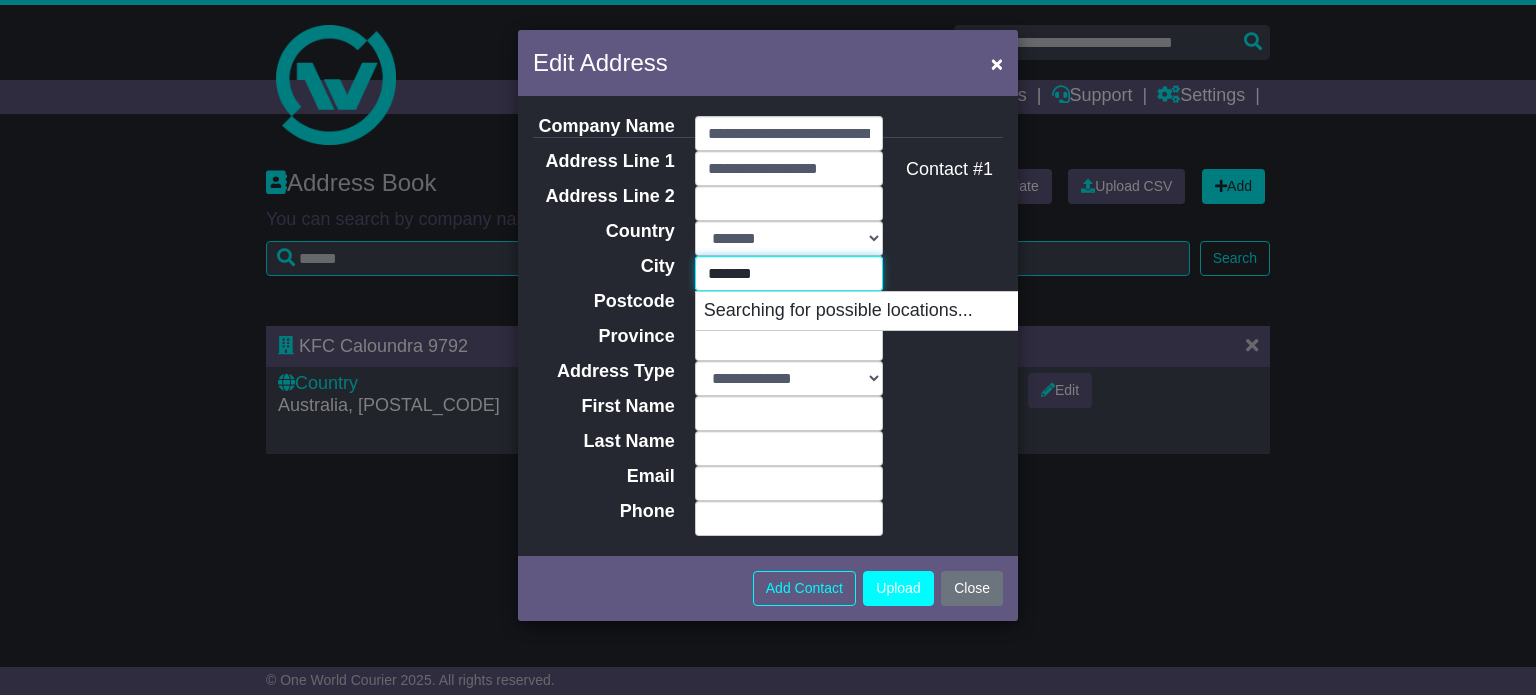 type on "********" 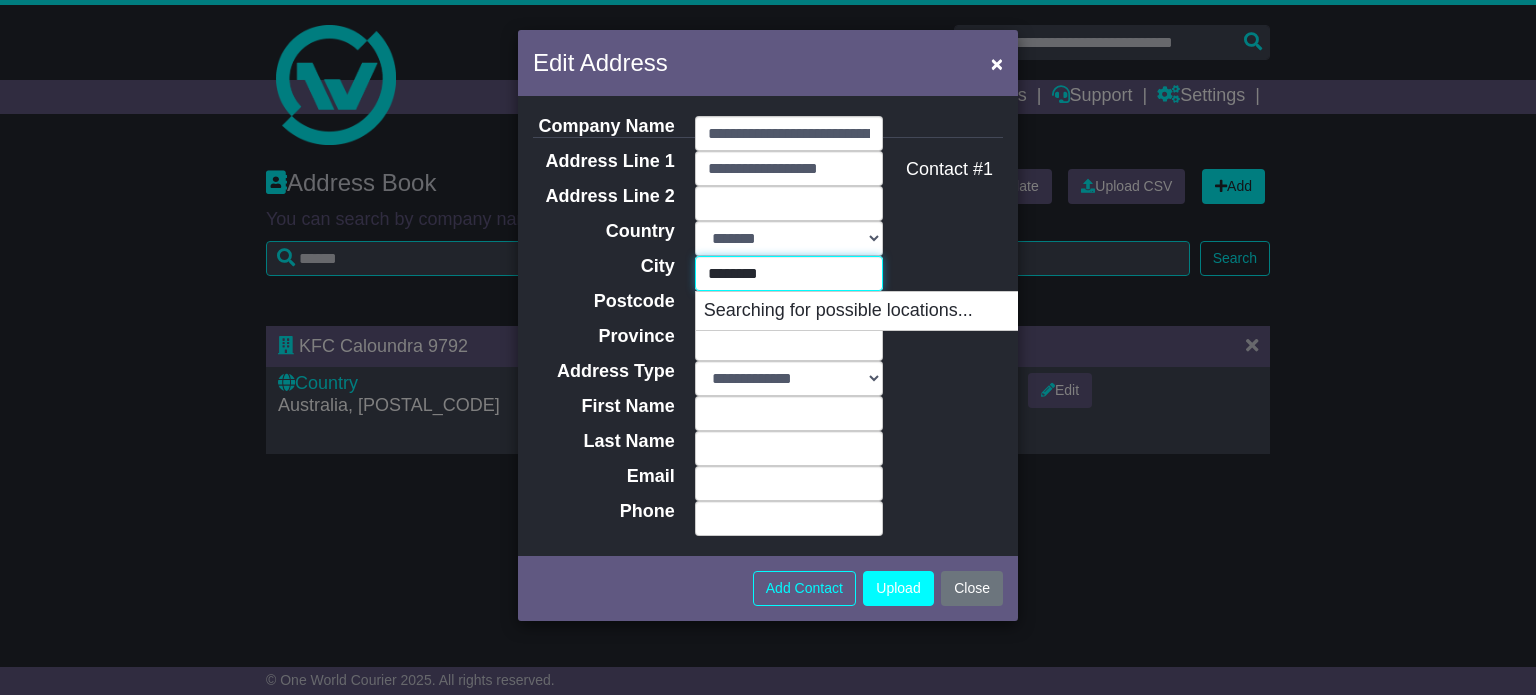 type on "**********" 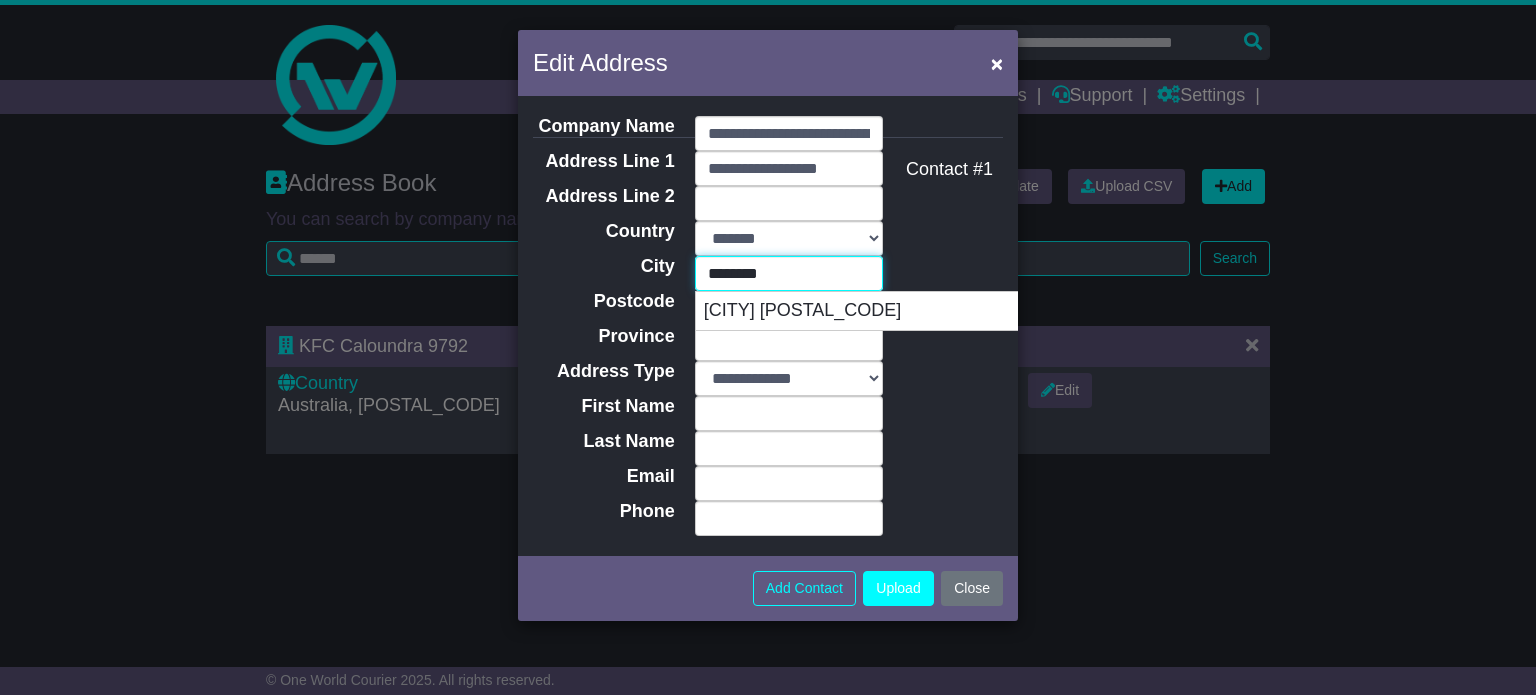 click on "SOUTH KEMPSEY 2440" at bounding box center (895, 311) 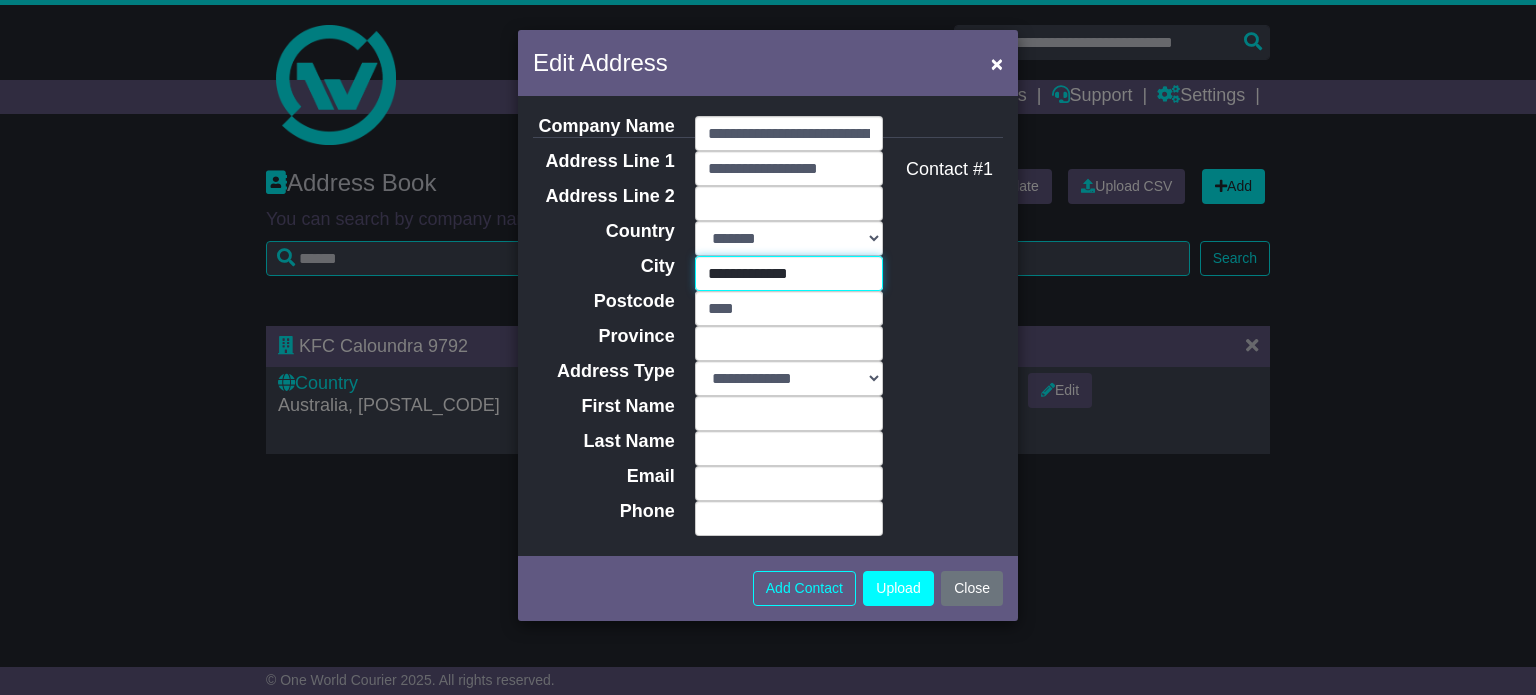 type on "***" 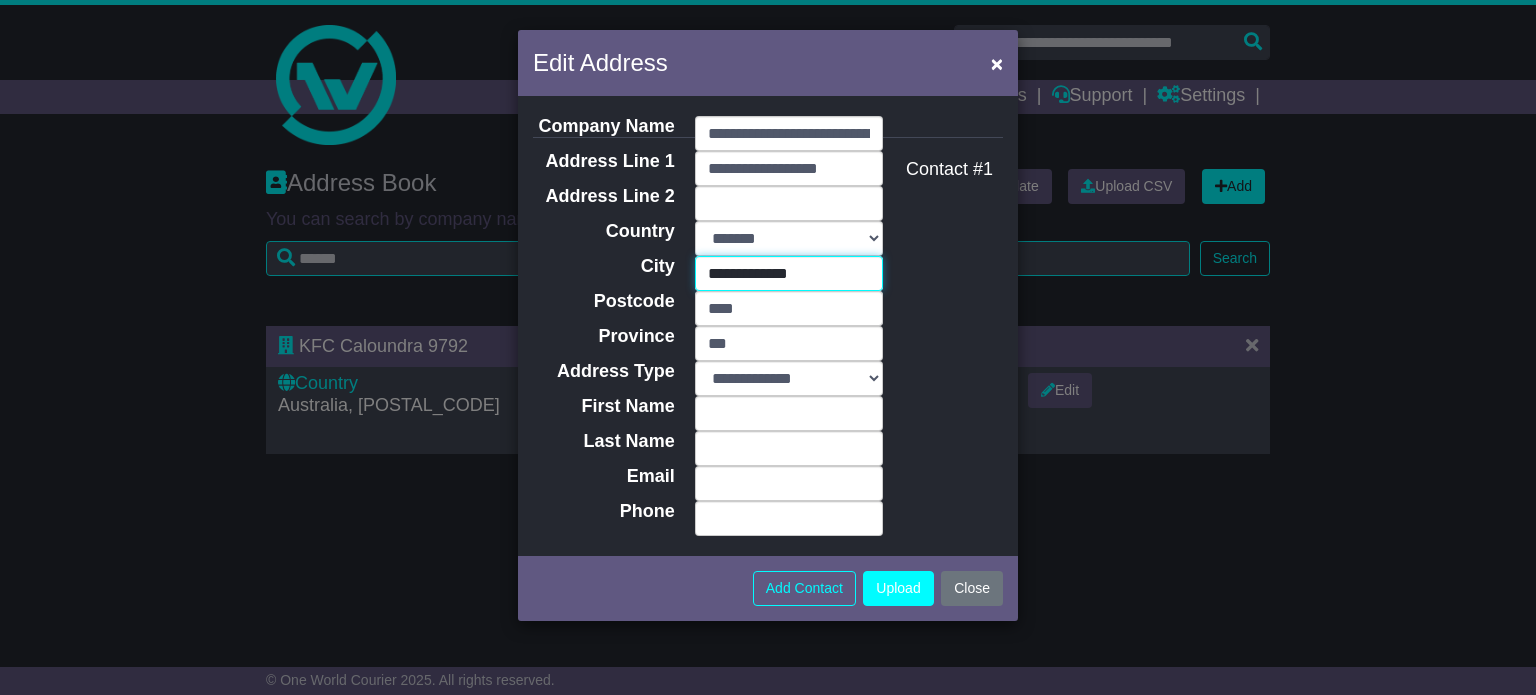 type on "**********" 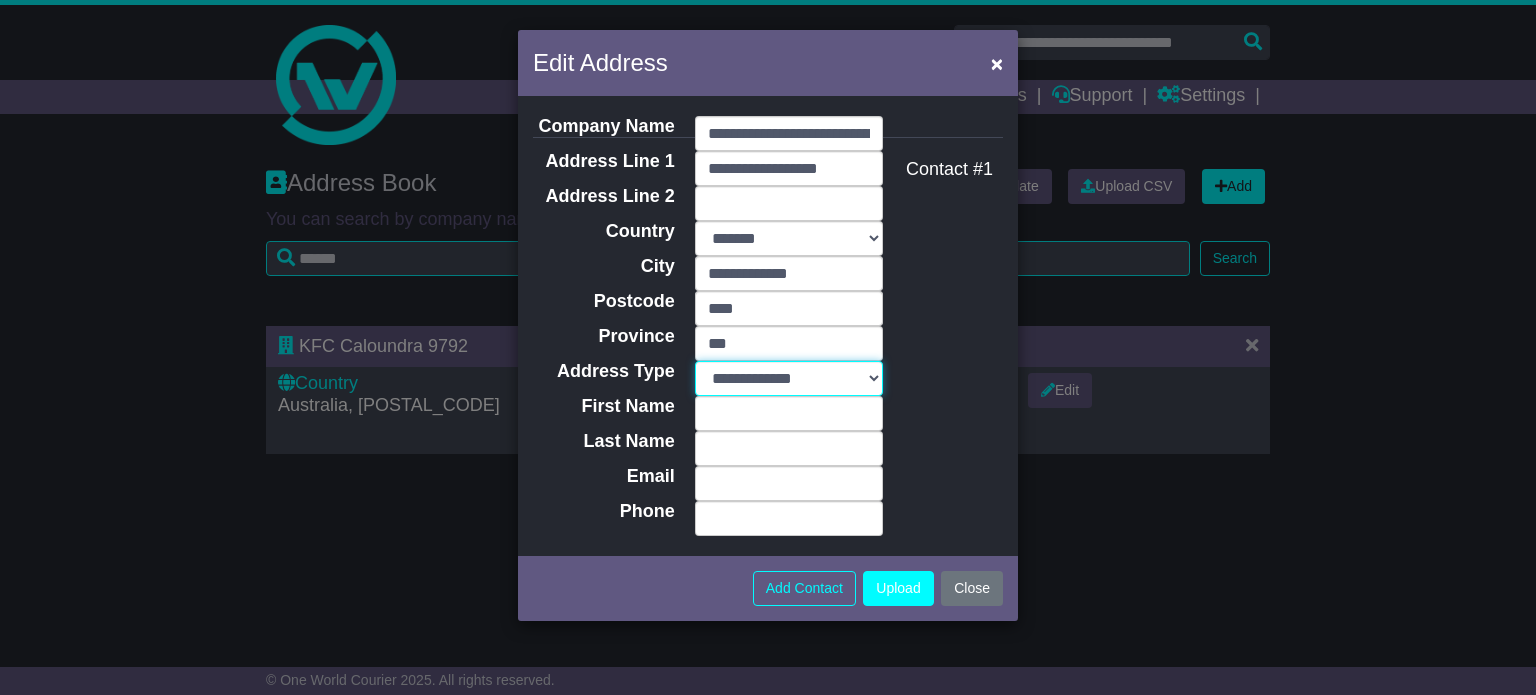 click on "**********" at bounding box center (789, 378) 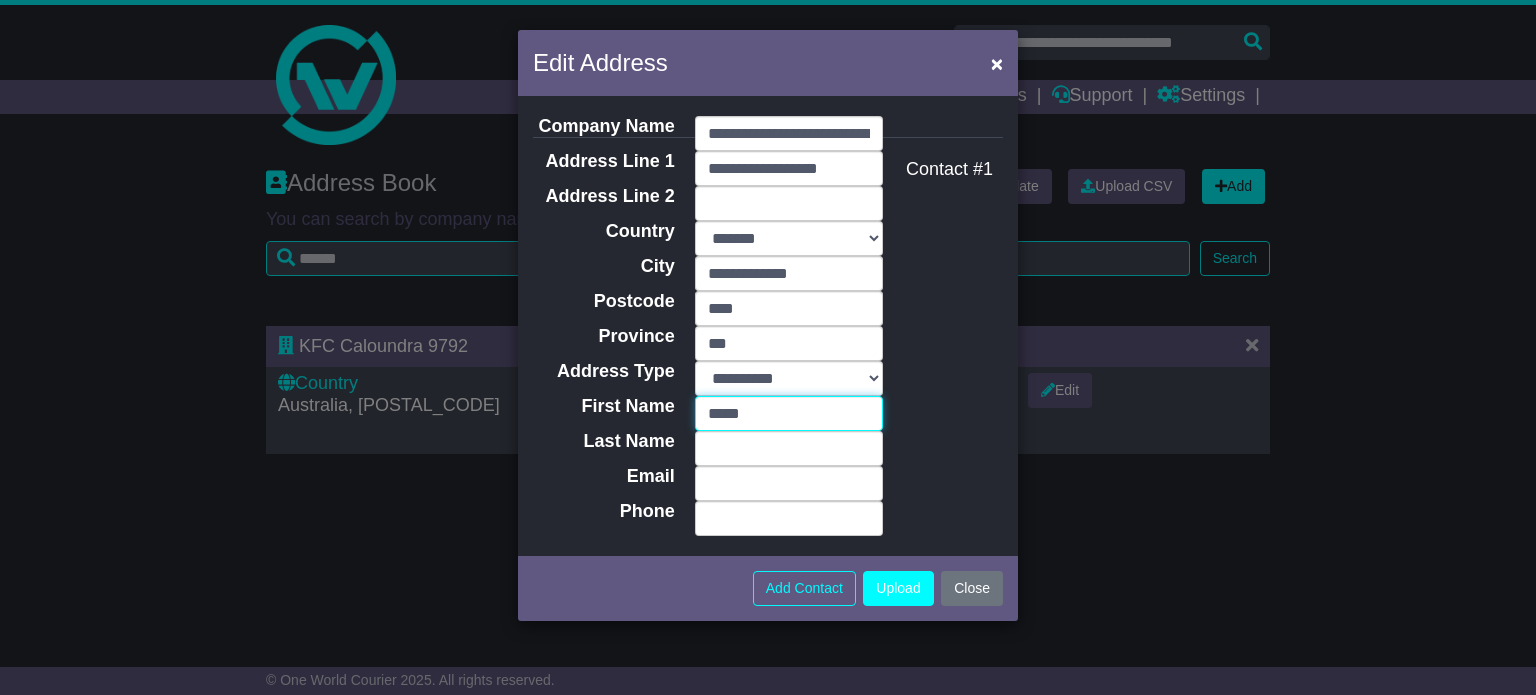 type on "*****" 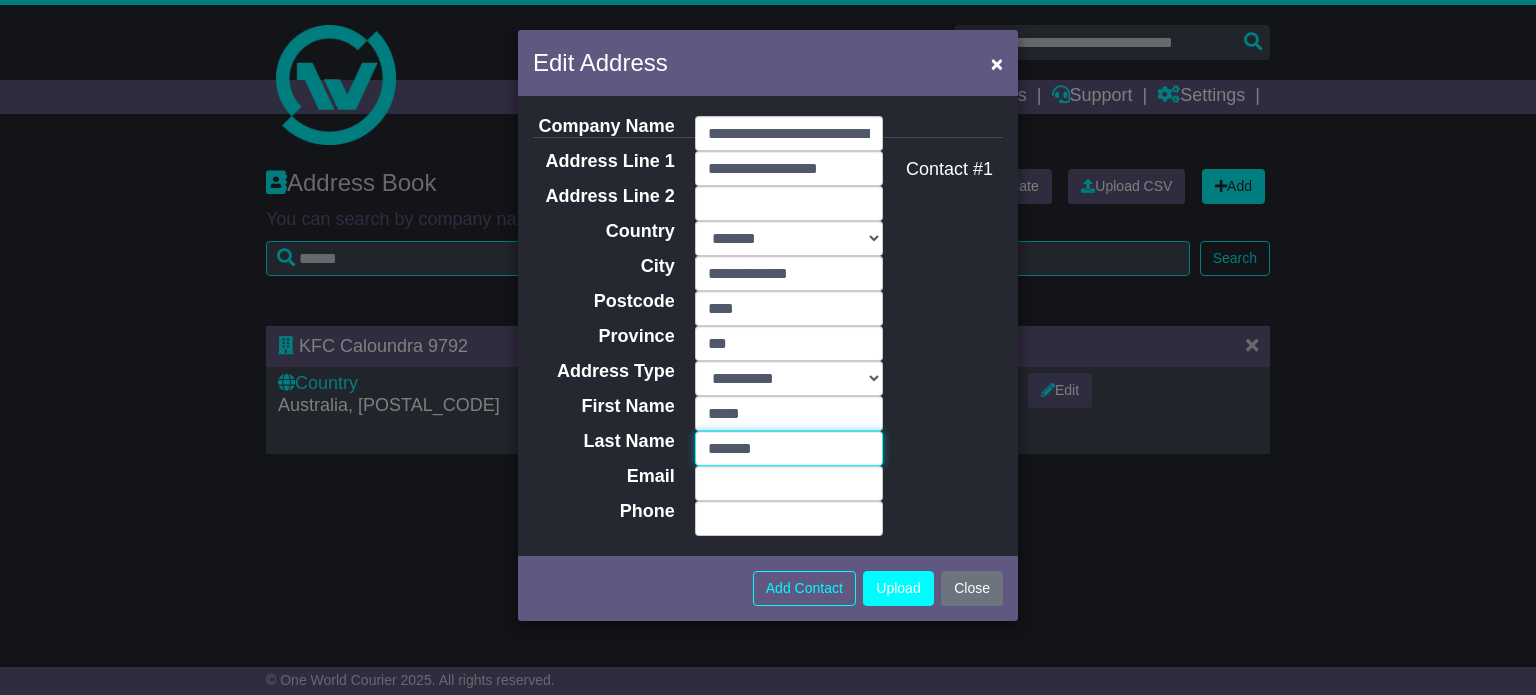 type on "*******" 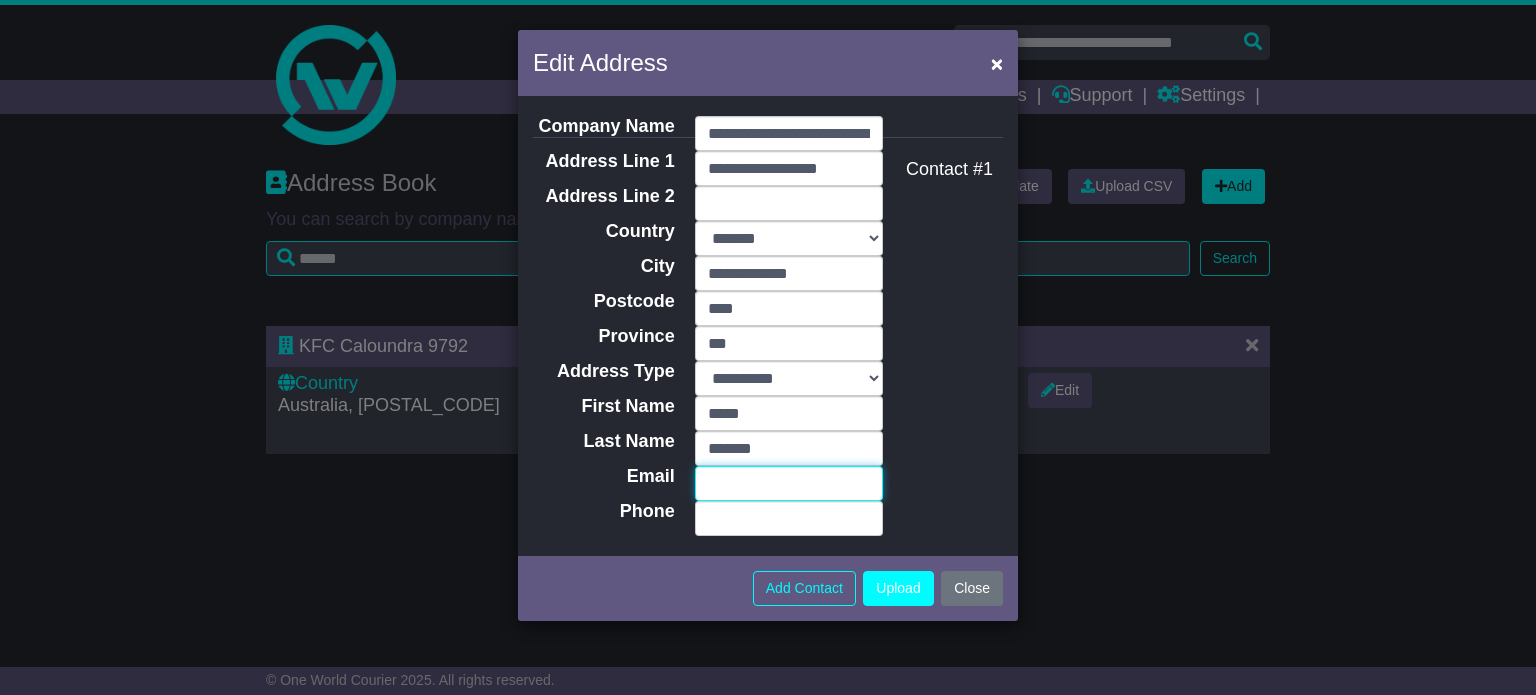 paste on "**********" 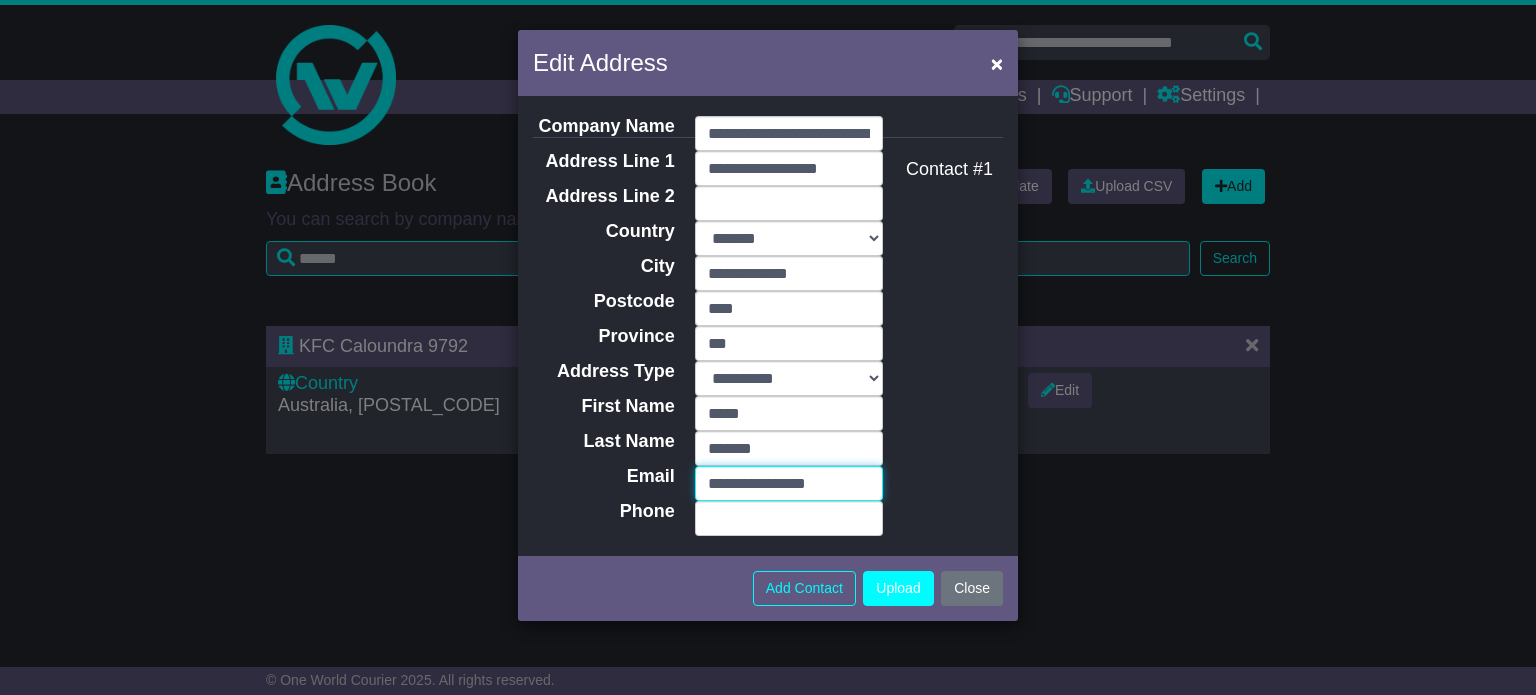 type on "**********" 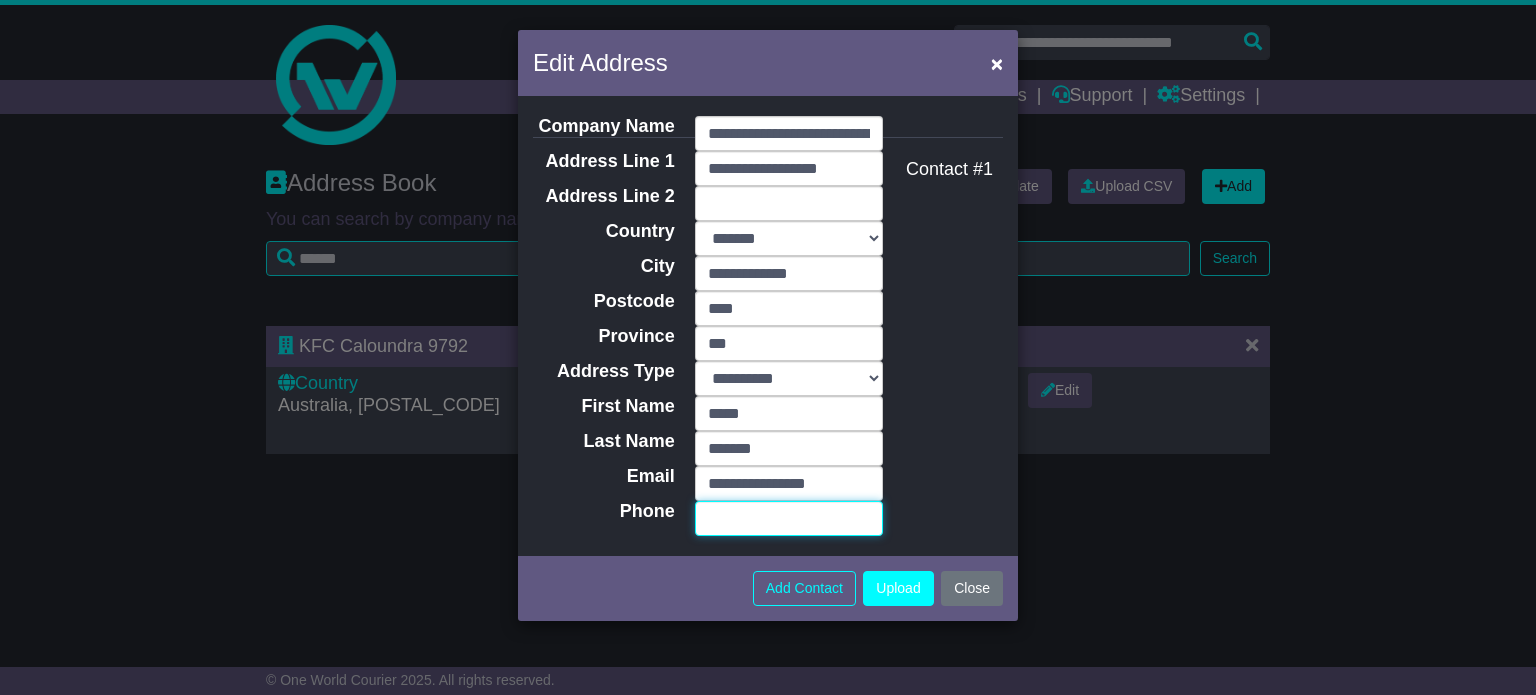 click on "Phone" at bounding box center [789, 518] 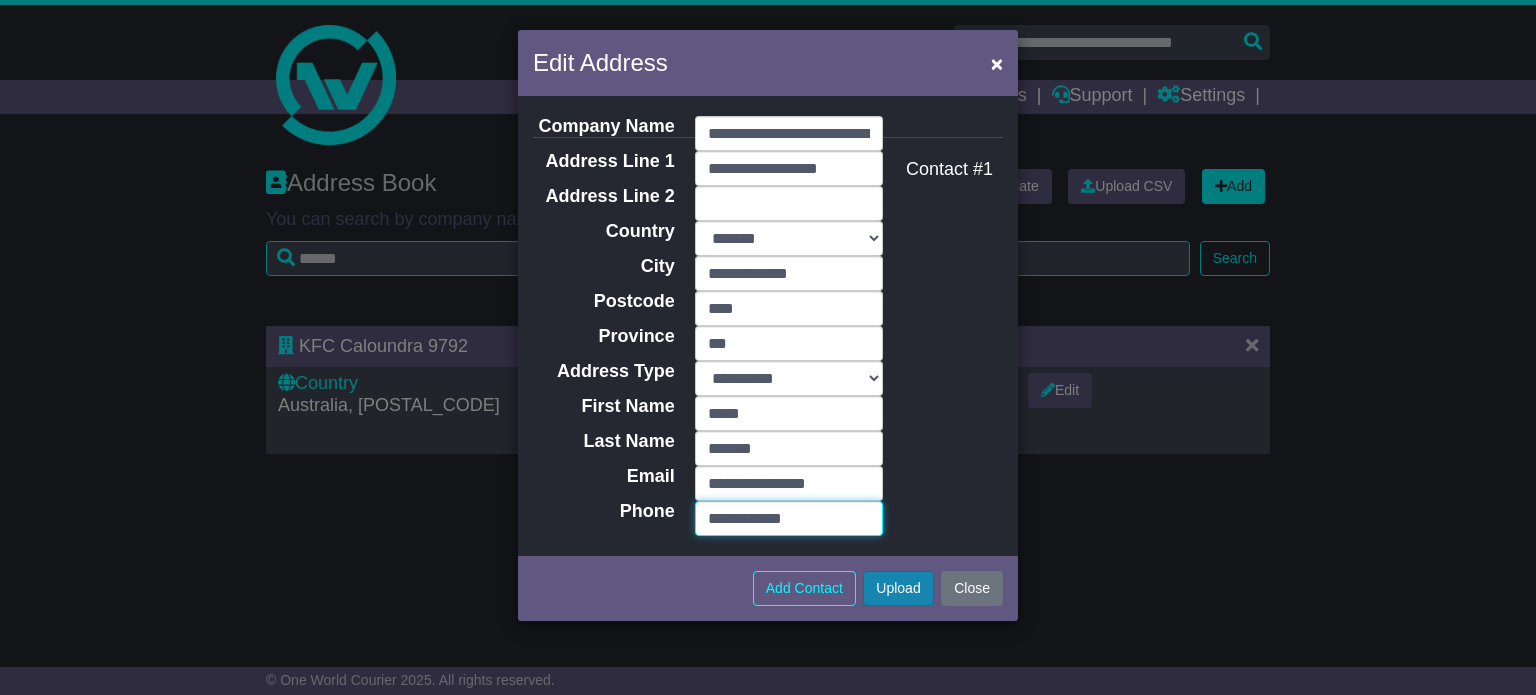 type on "**********" 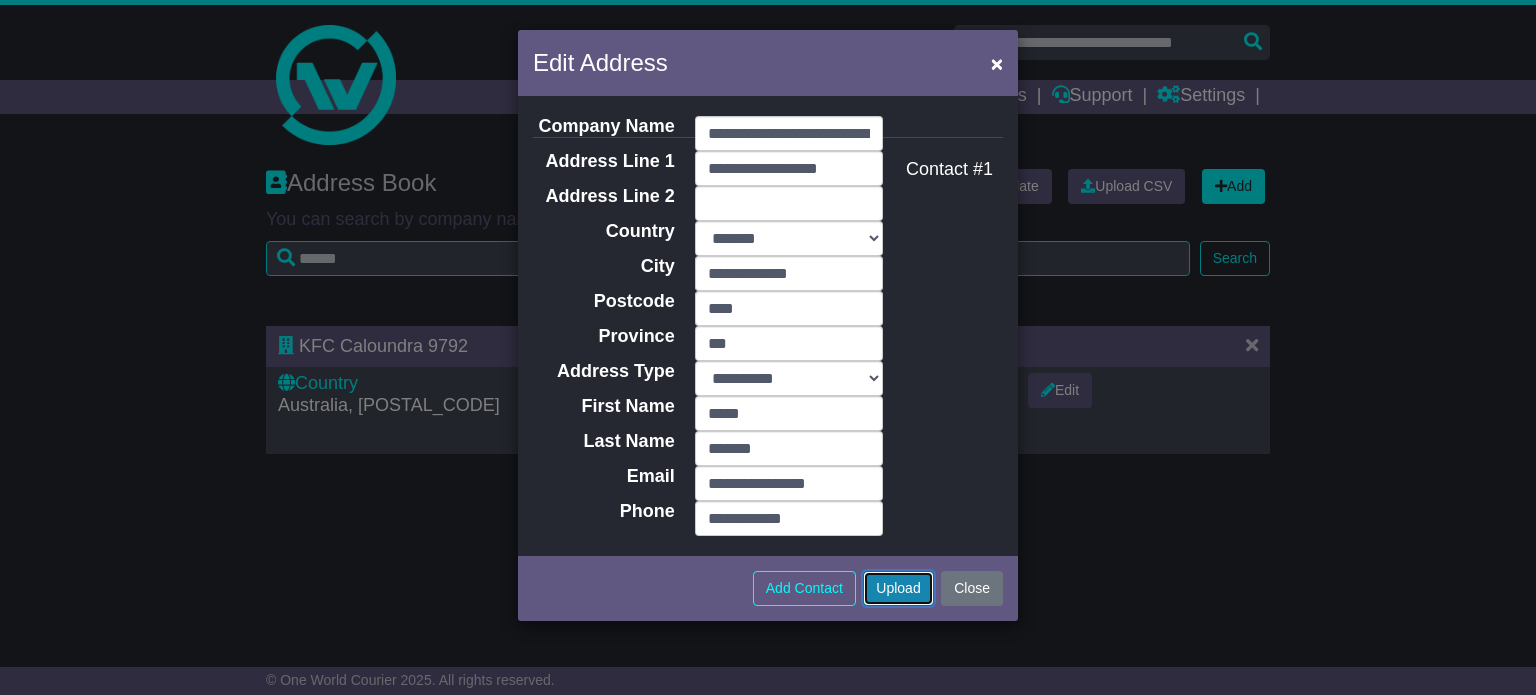 click on "Upload" at bounding box center (898, 588) 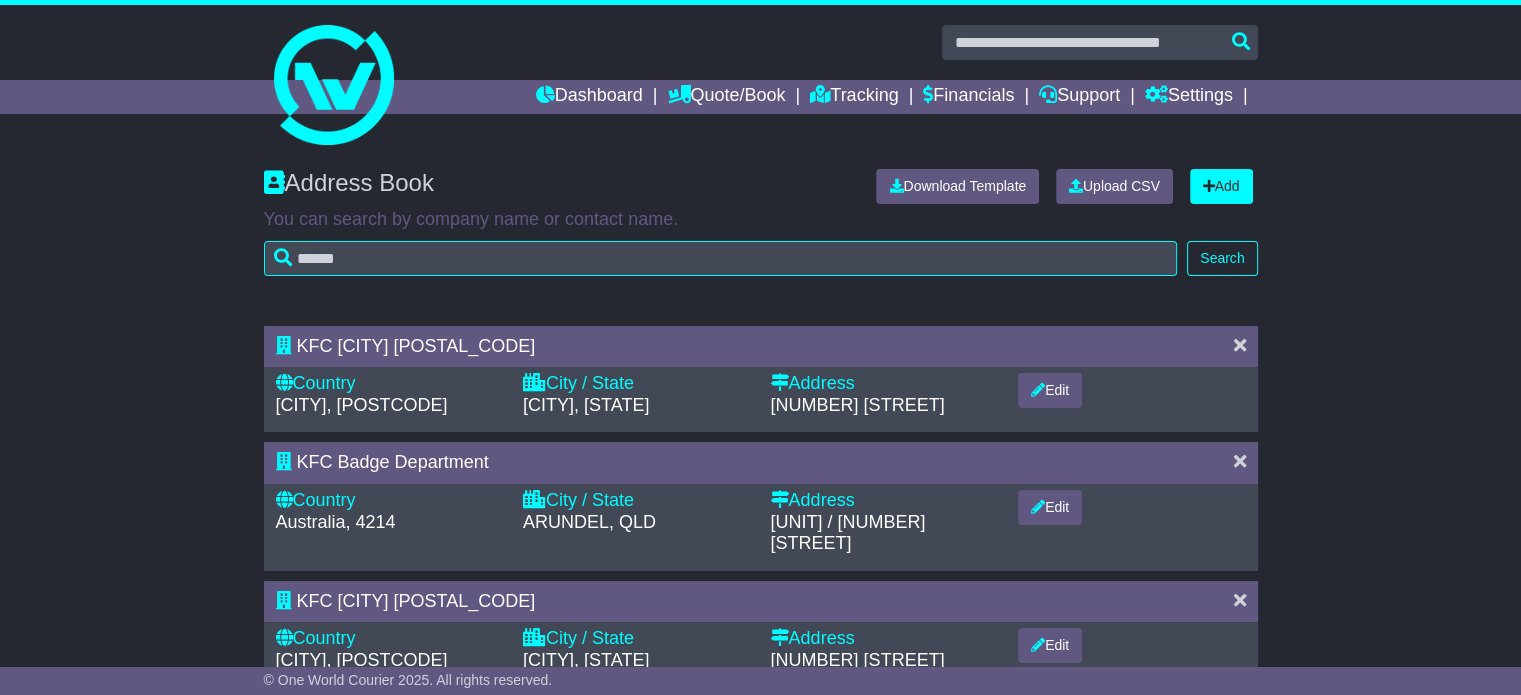 click on "Address Book
Download Template
Upload CSV
Add
You can search by company name or contact name.
Search" at bounding box center (761, 217) 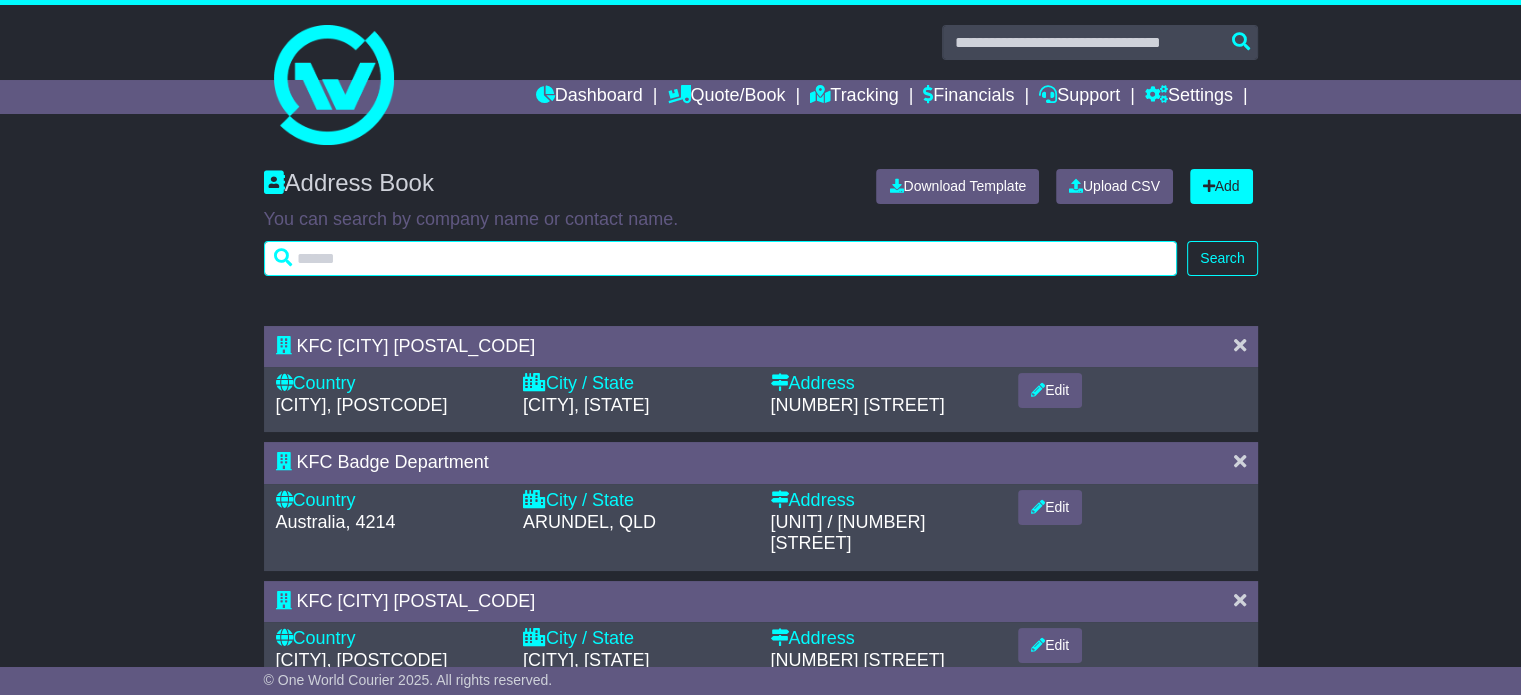 click at bounding box center [721, 258] 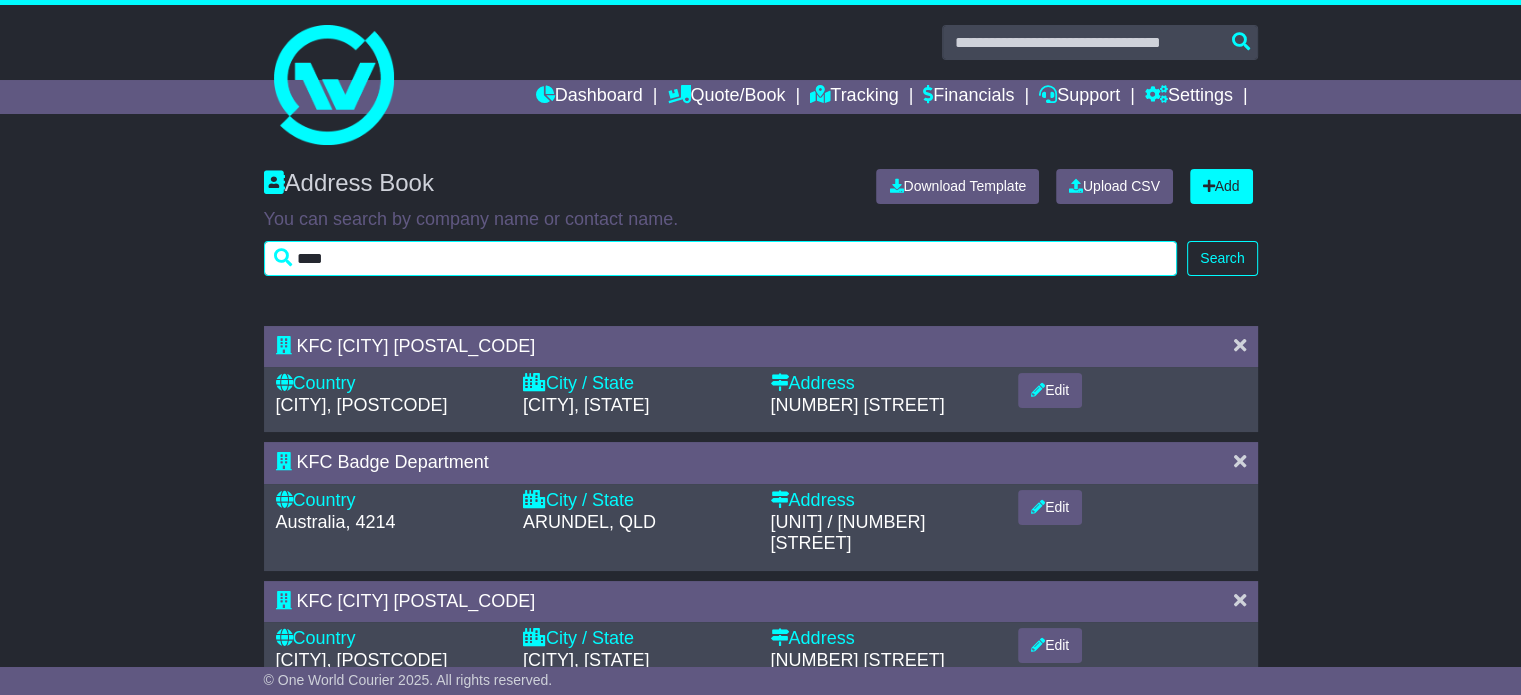 type on "****" 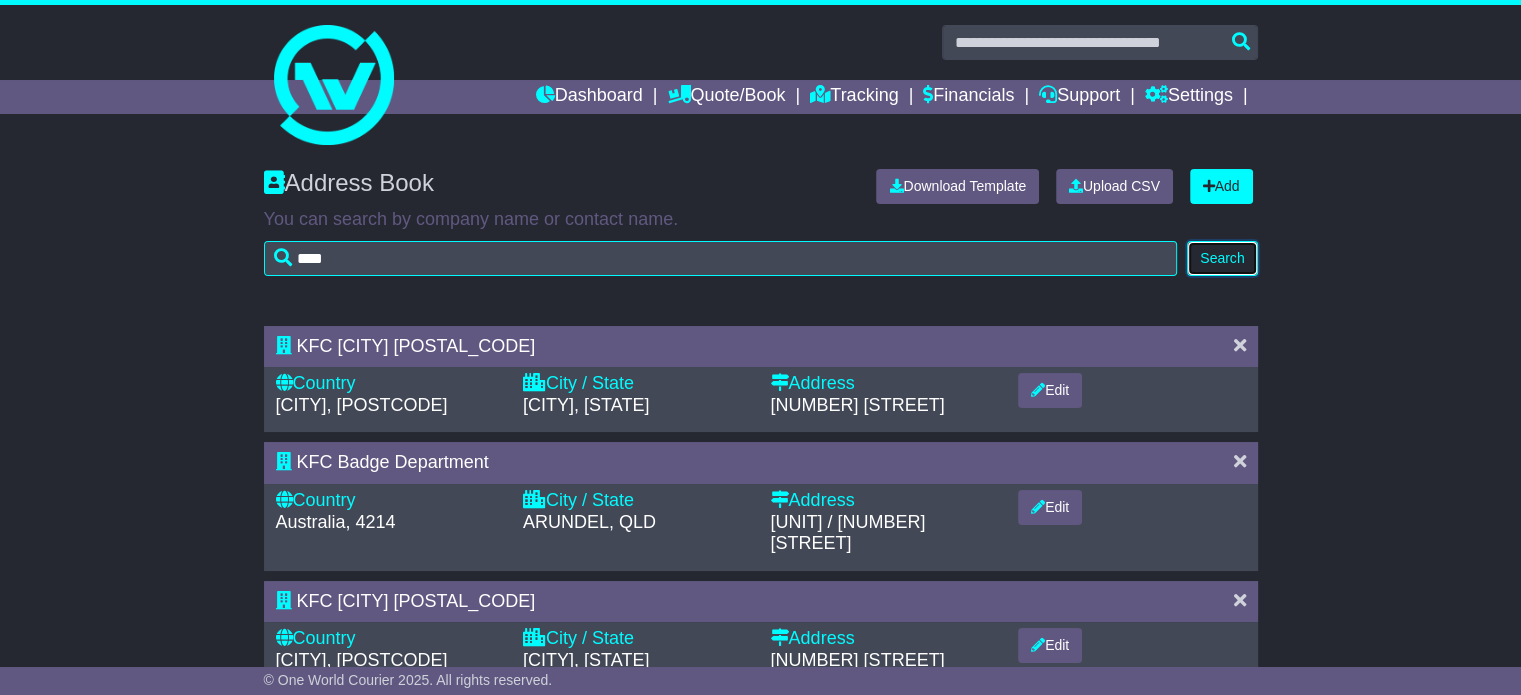 click on "Search" at bounding box center [1222, 258] 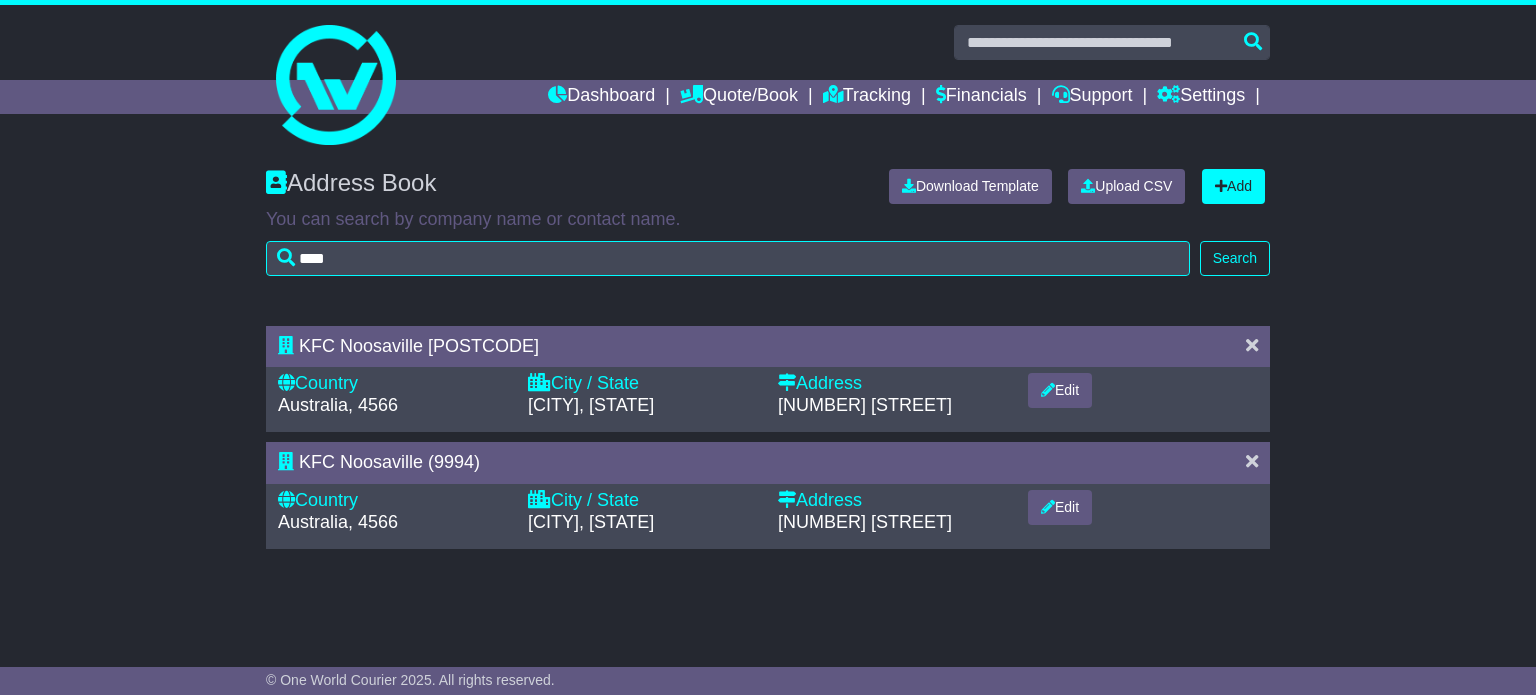 click at bounding box center (1252, 463) 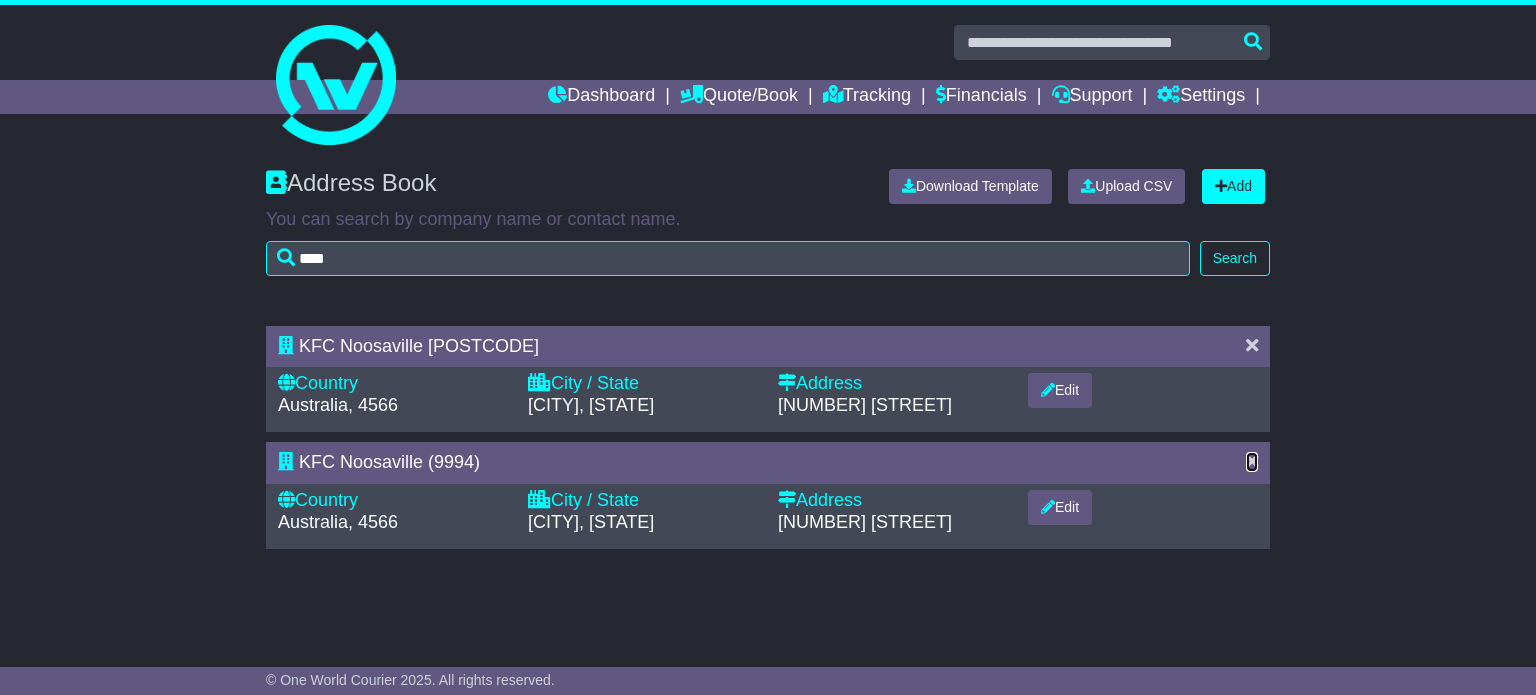 click at bounding box center (1252, 461) 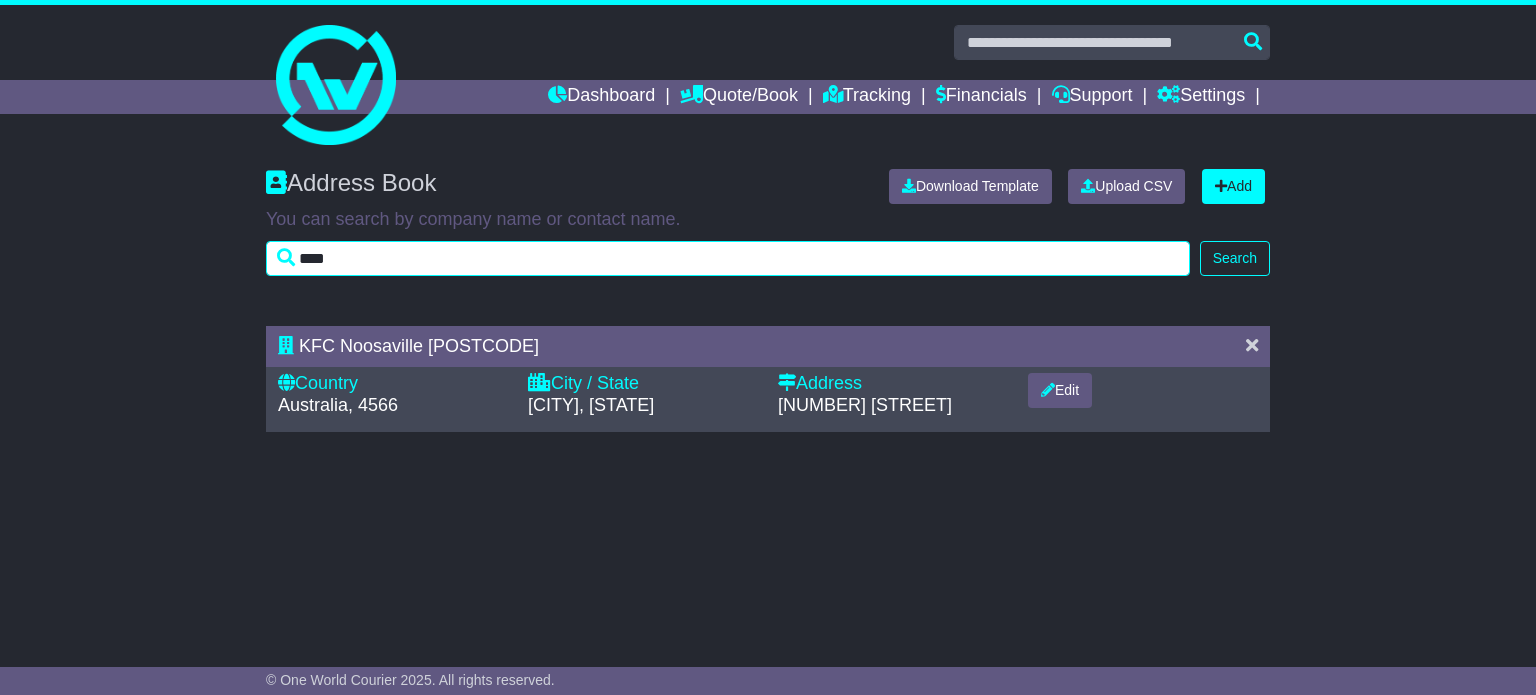 click on "****" at bounding box center [728, 258] 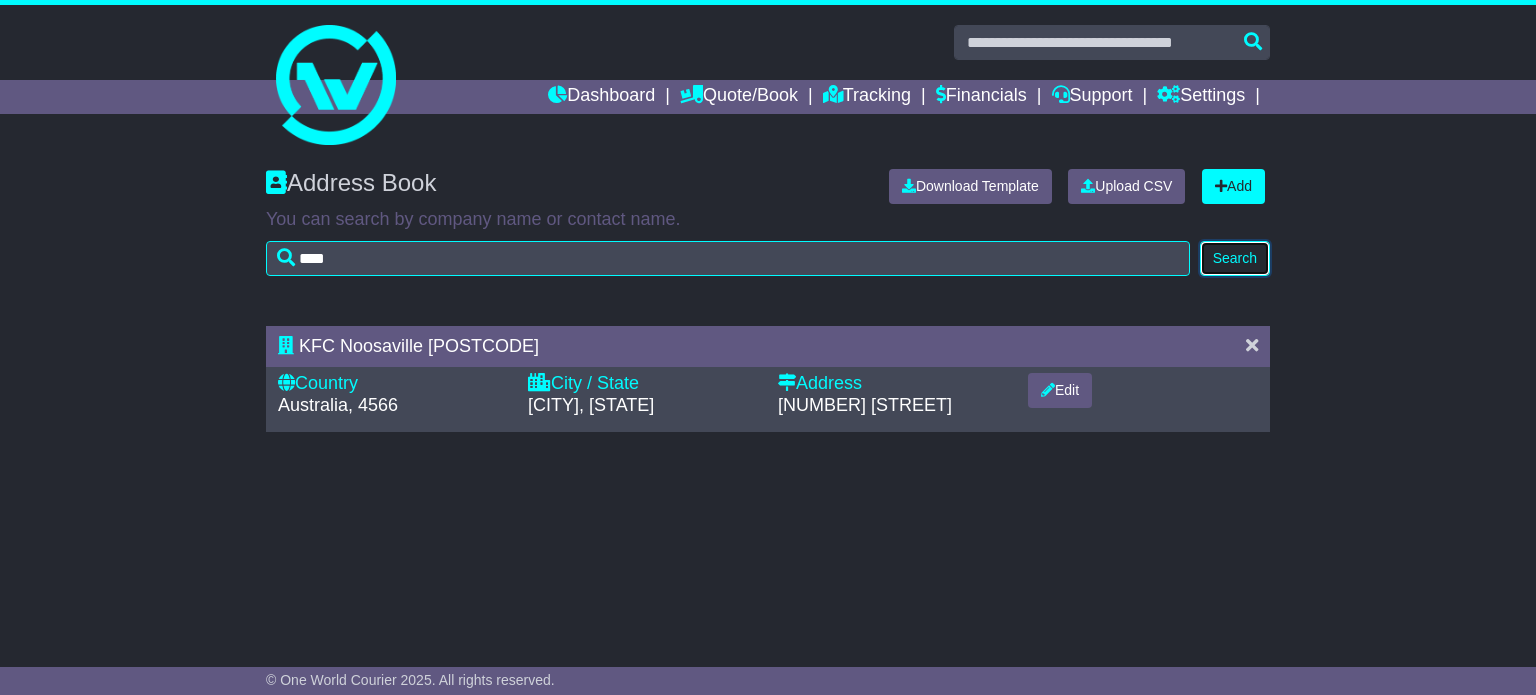 click on "Search" at bounding box center [1235, 258] 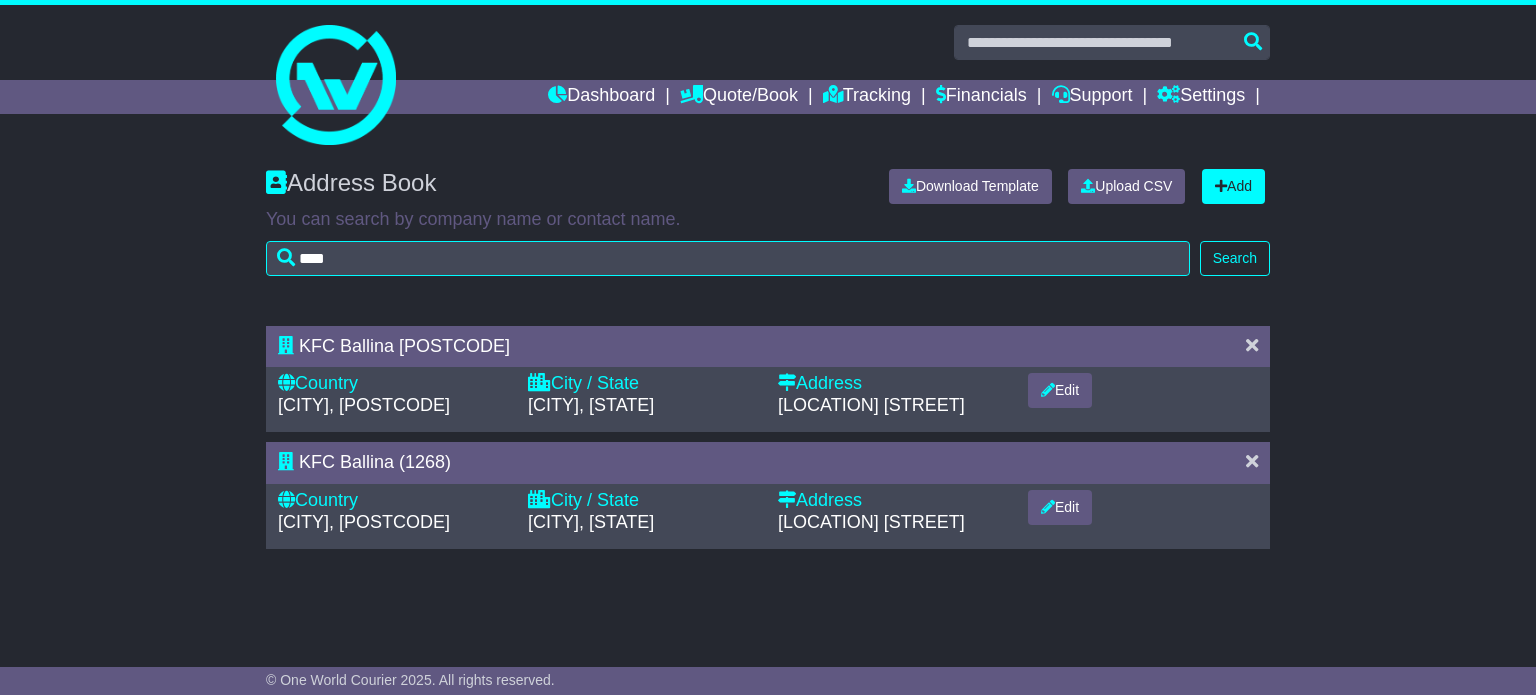 click at bounding box center (1252, 463) 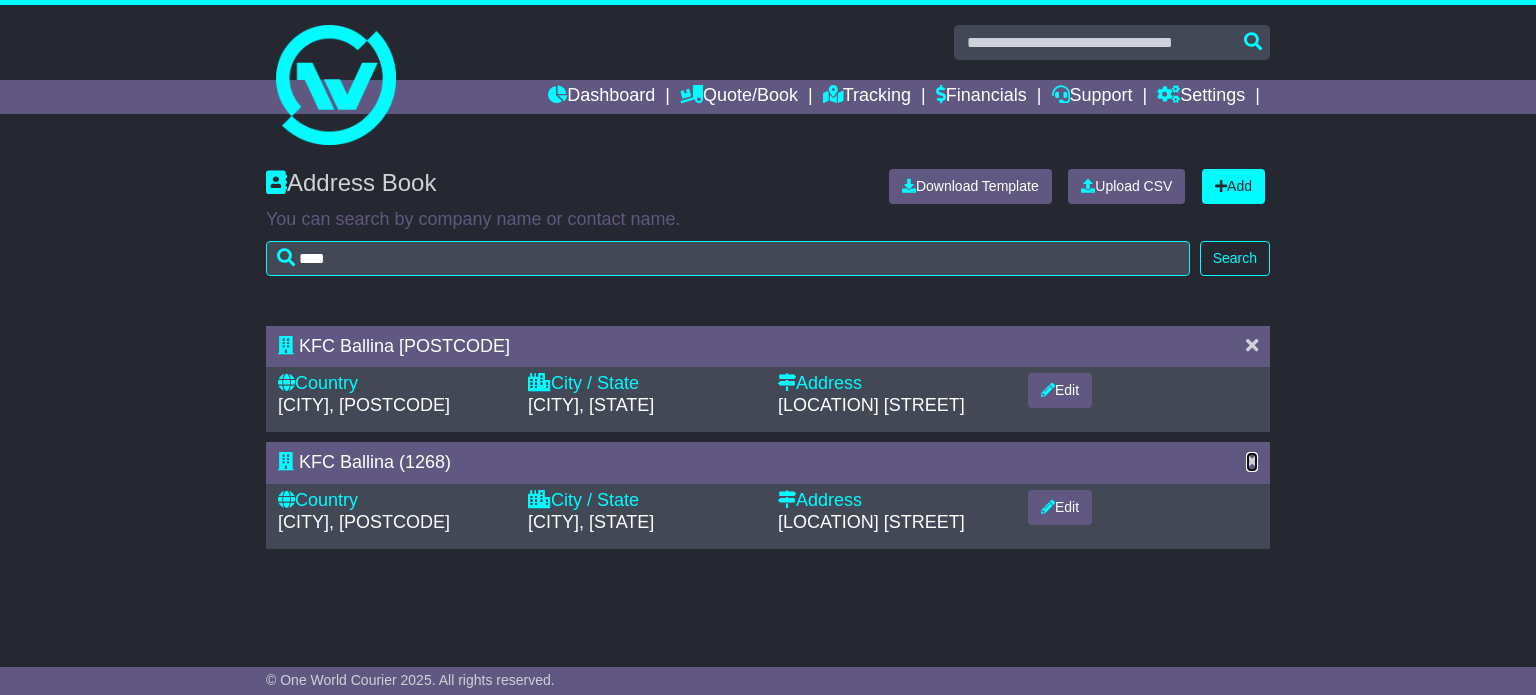 click at bounding box center [1252, 461] 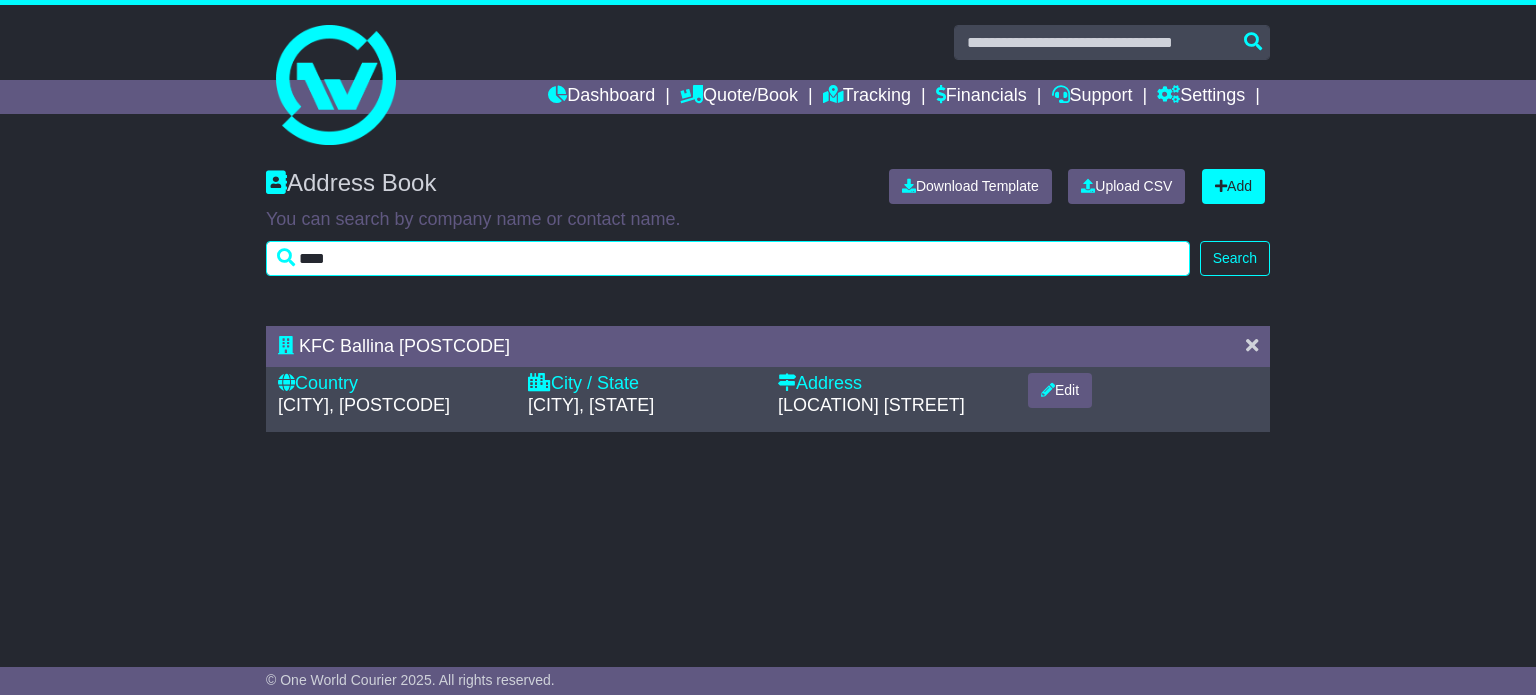 drag, startPoint x: 343, startPoint y: 259, endPoint x: 62, endPoint y: 261, distance: 281.0071 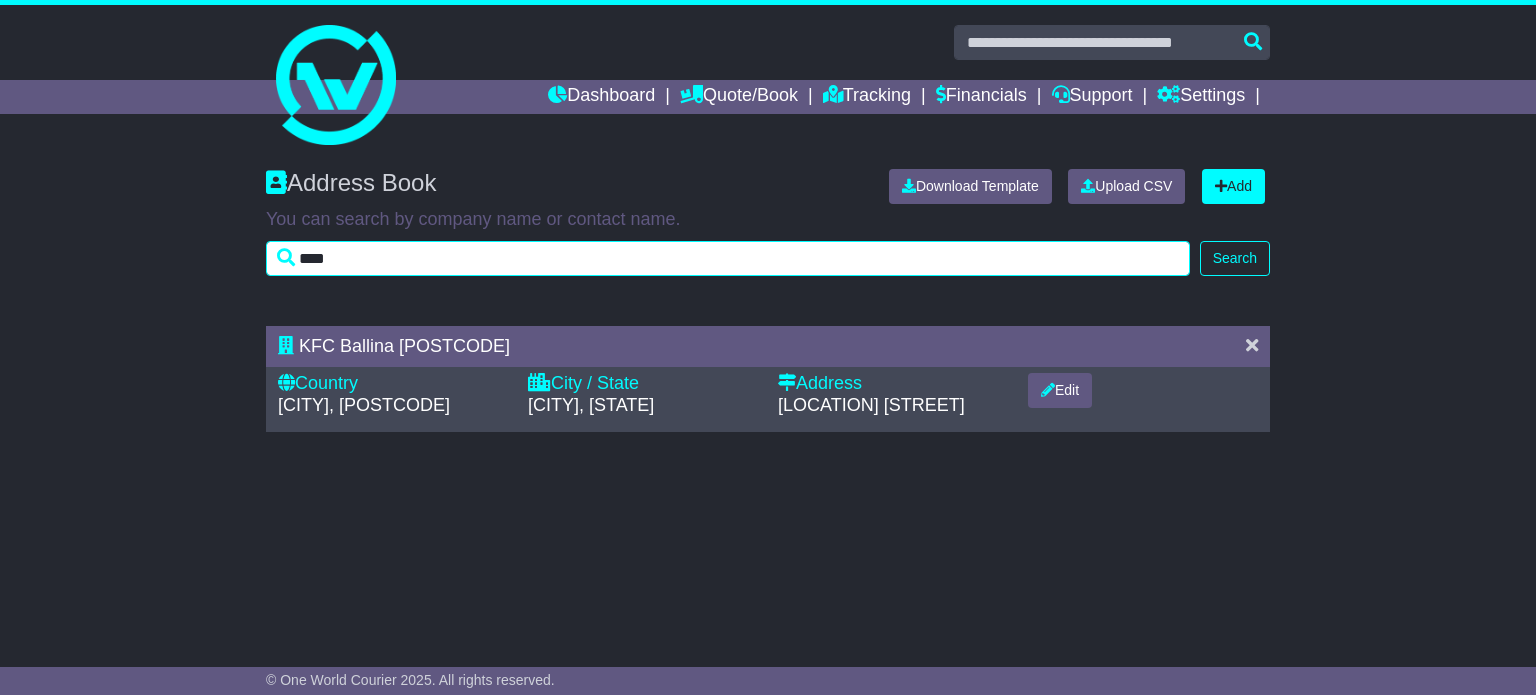 type on "****" 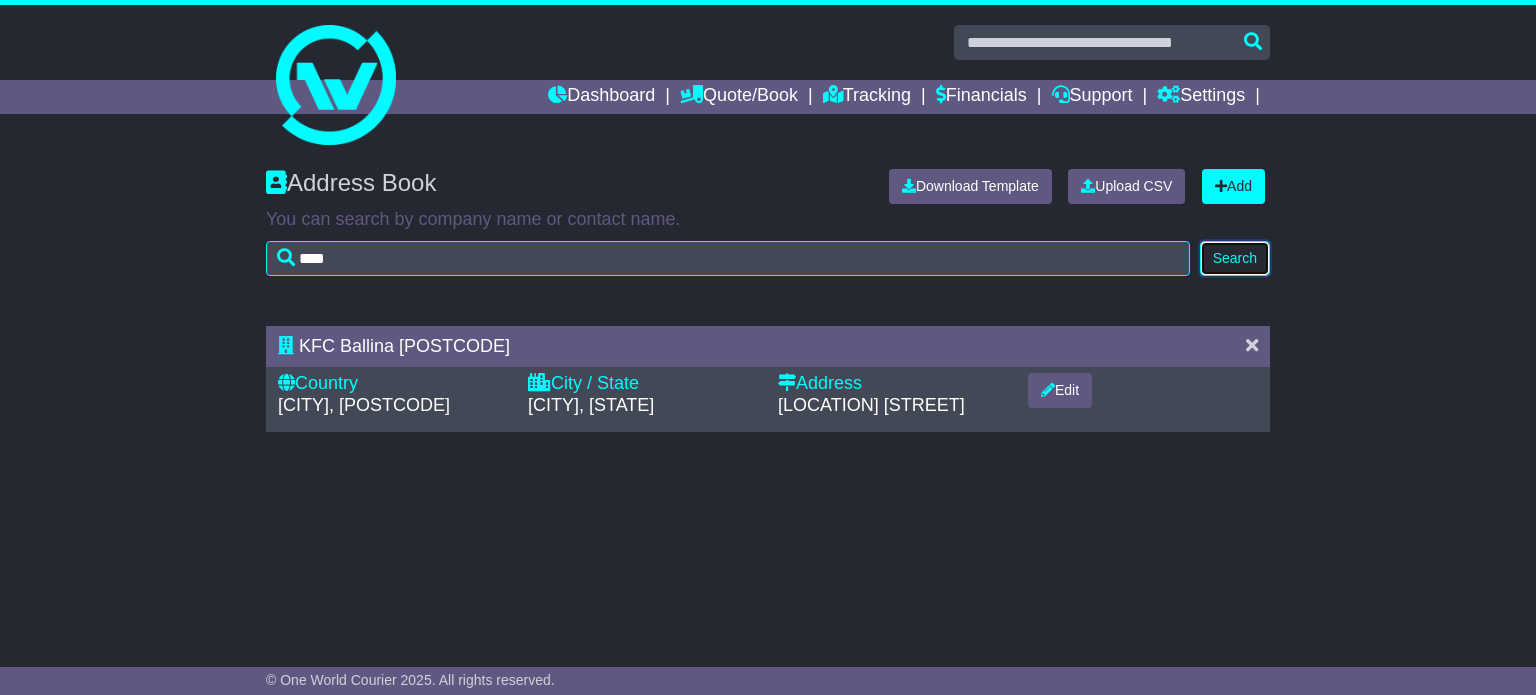 click on "Search" at bounding box center [1235, 258] 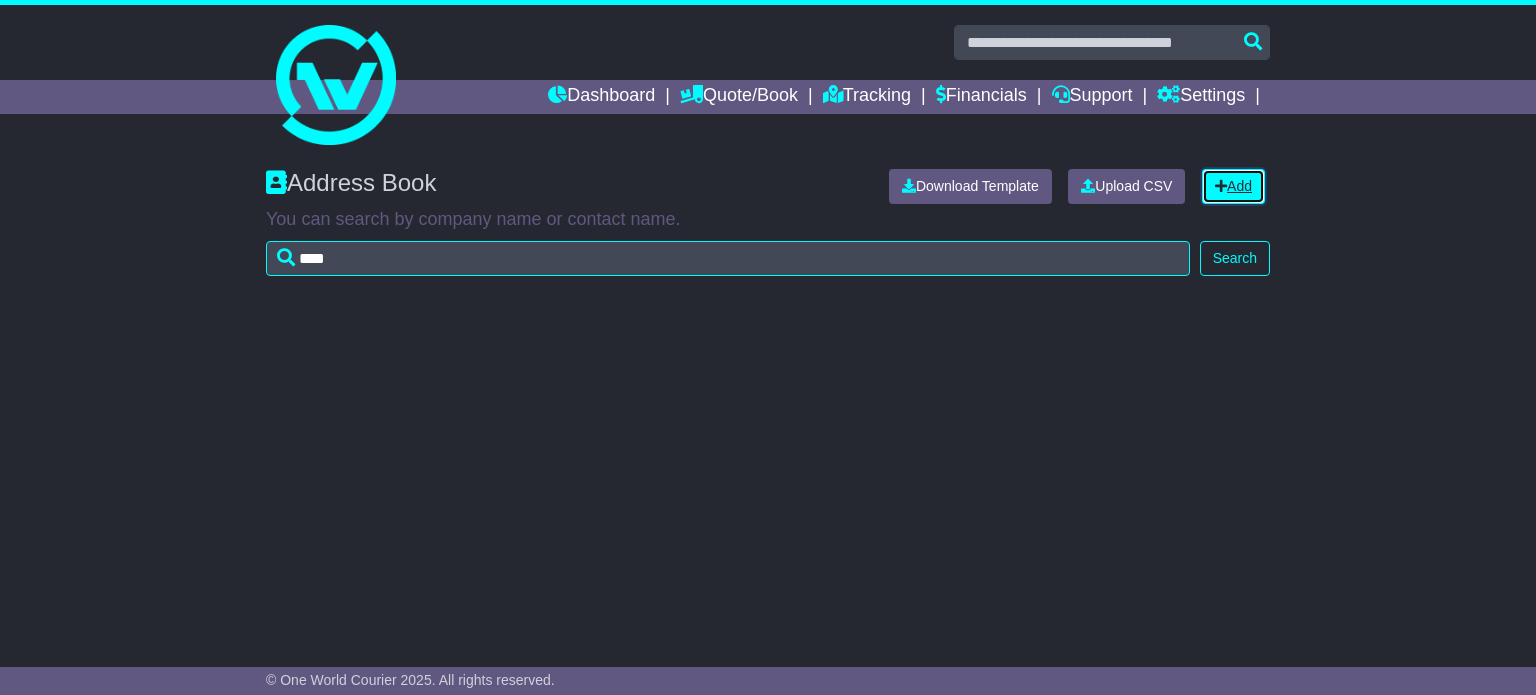 click on "Add" at bounding box center (1233, 186) 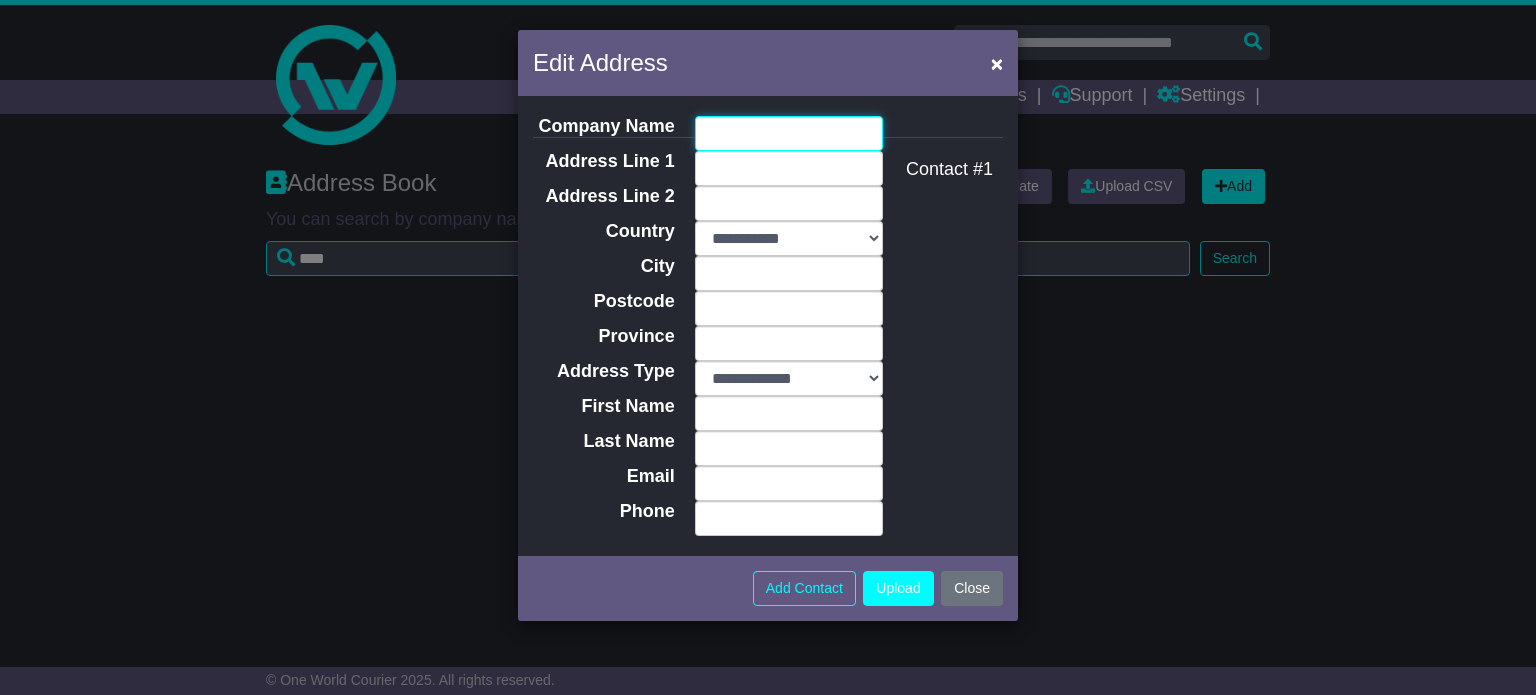 click on "Company Name" at bounding box center [789, 133] 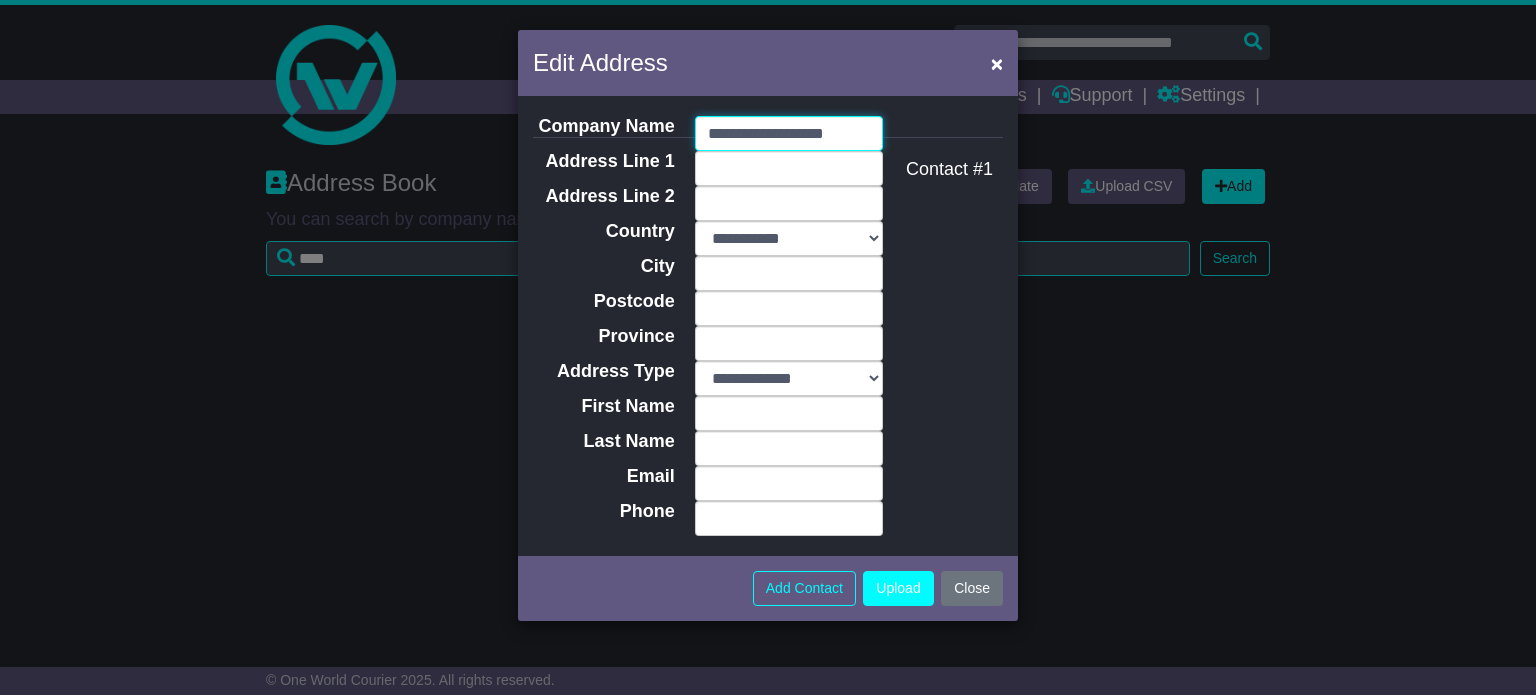 type on "**********" 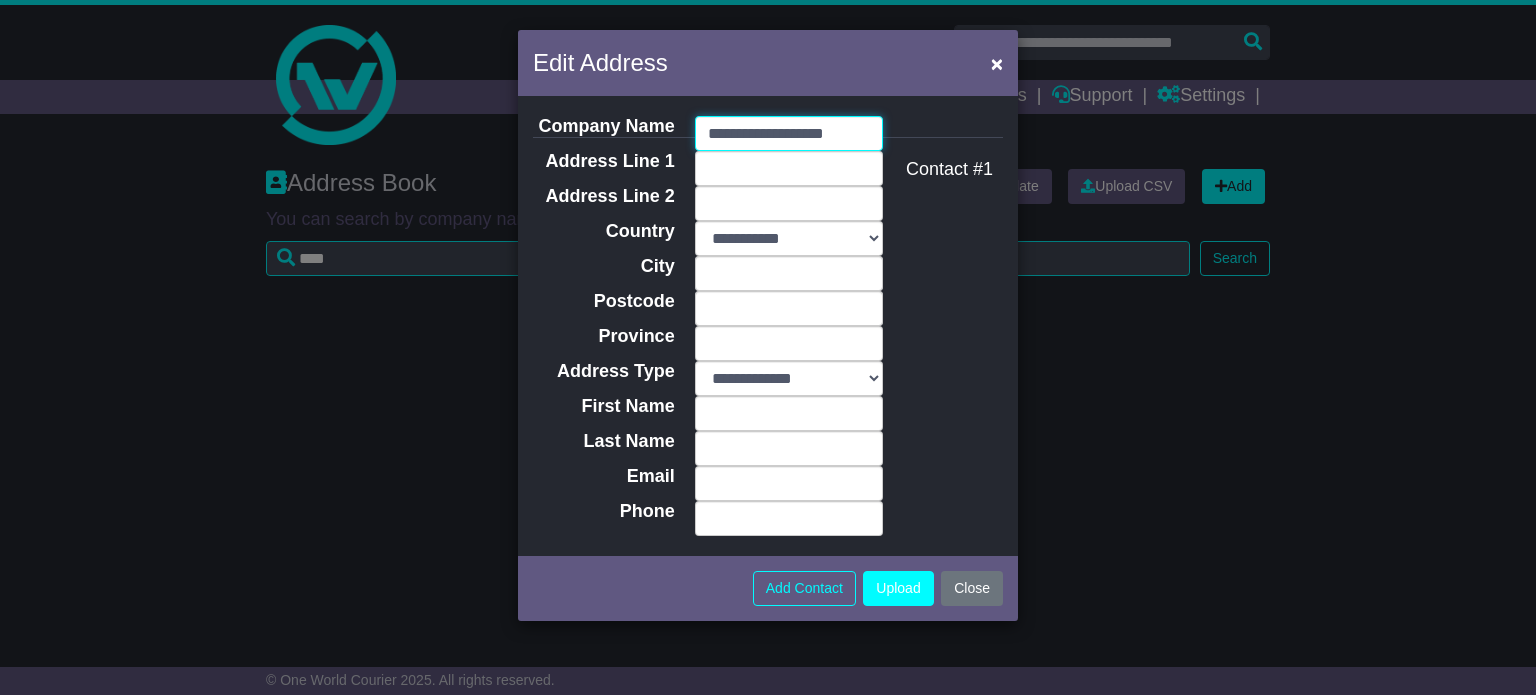 click at bounding box center (789, 168) 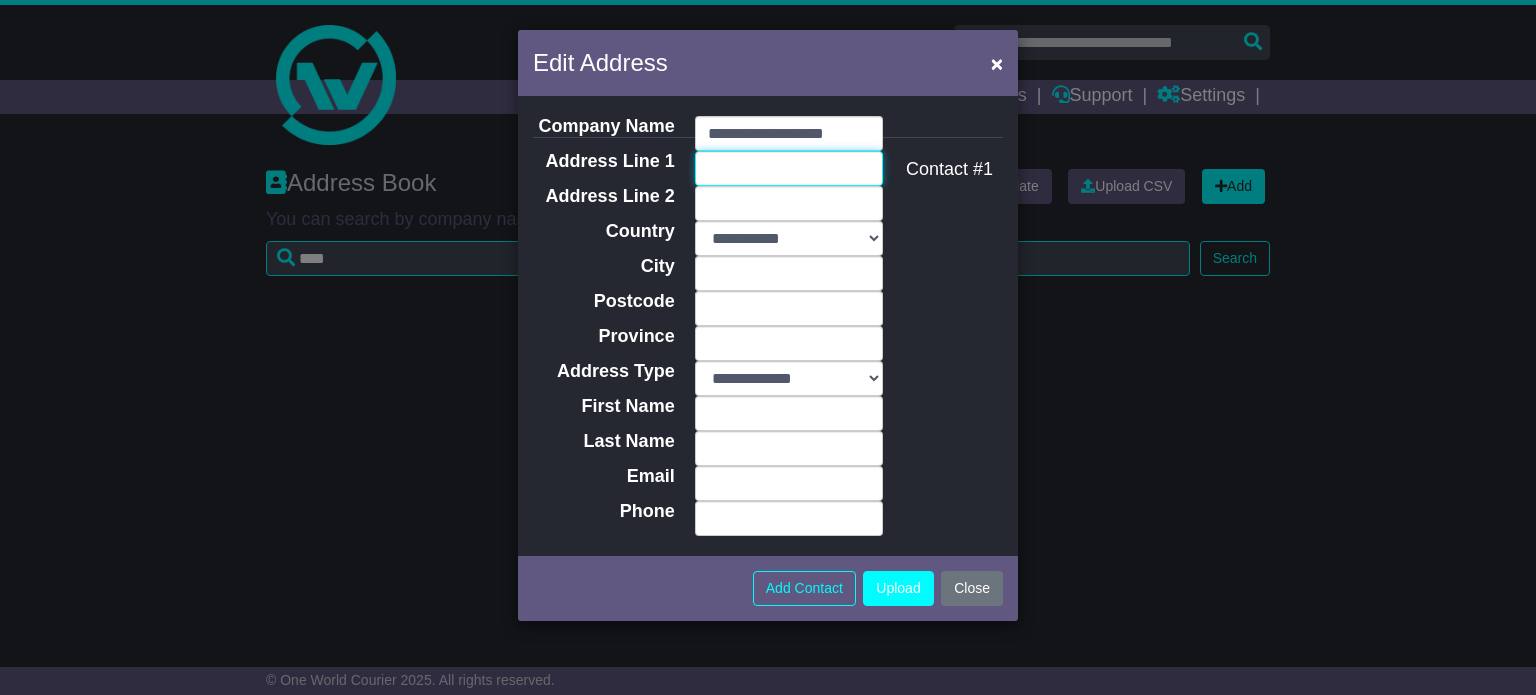click on "Address Line 1" at bounding box center [789, 168] 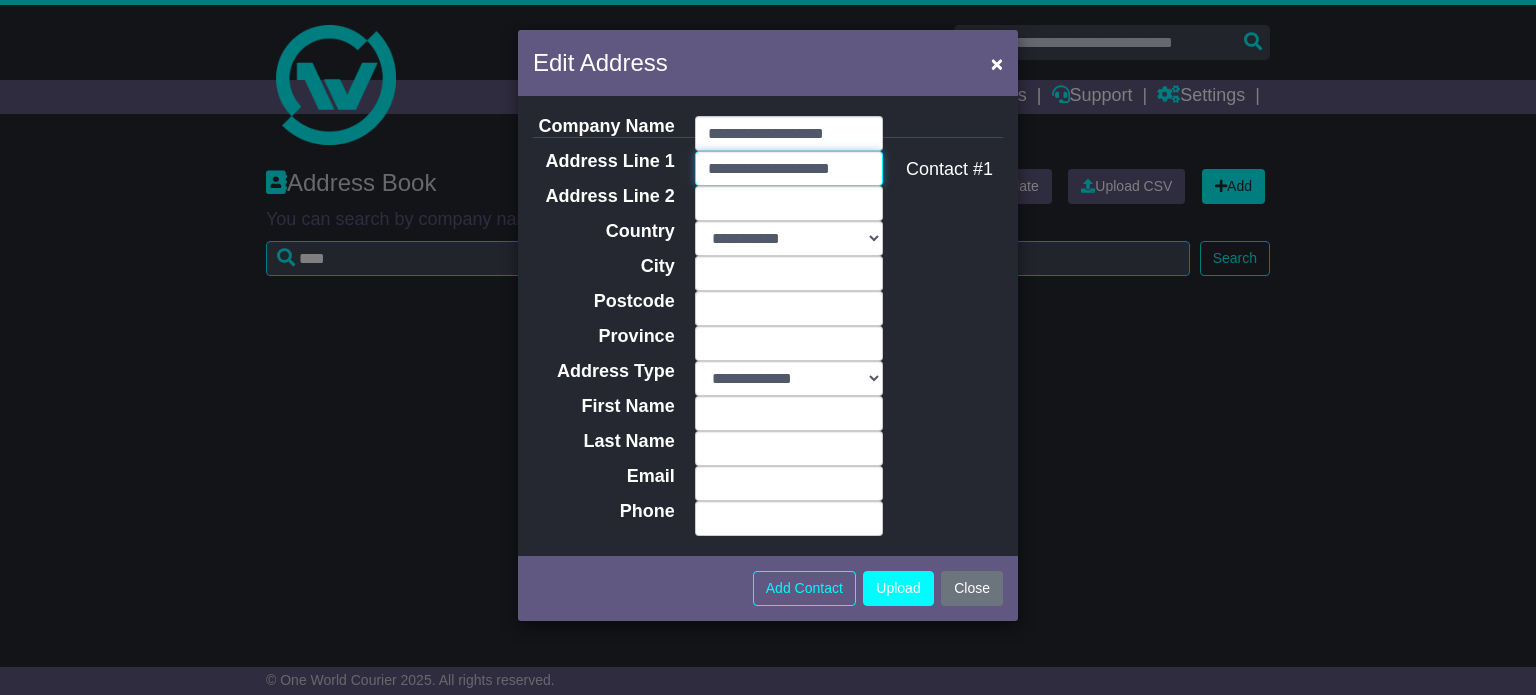 type on "**********" 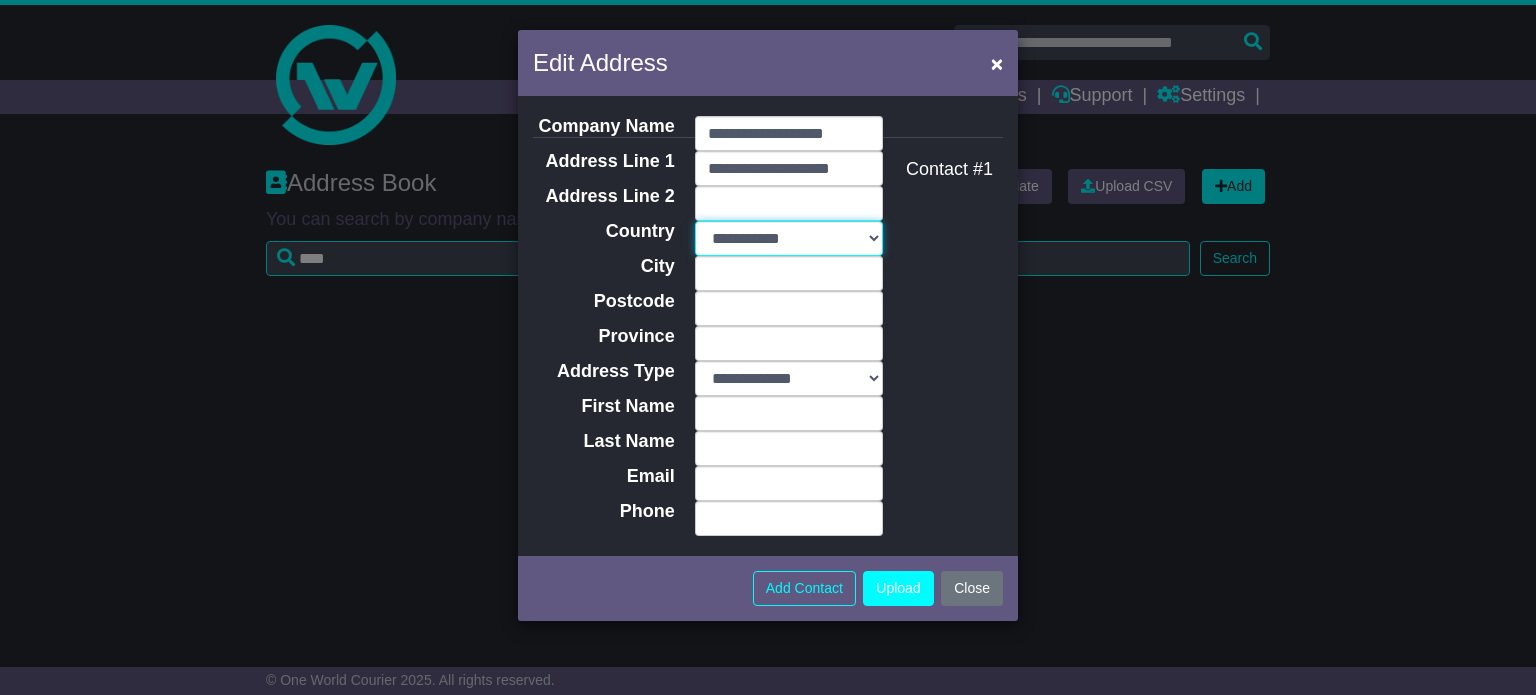 click on "**********" at bounding box center (789, 238) 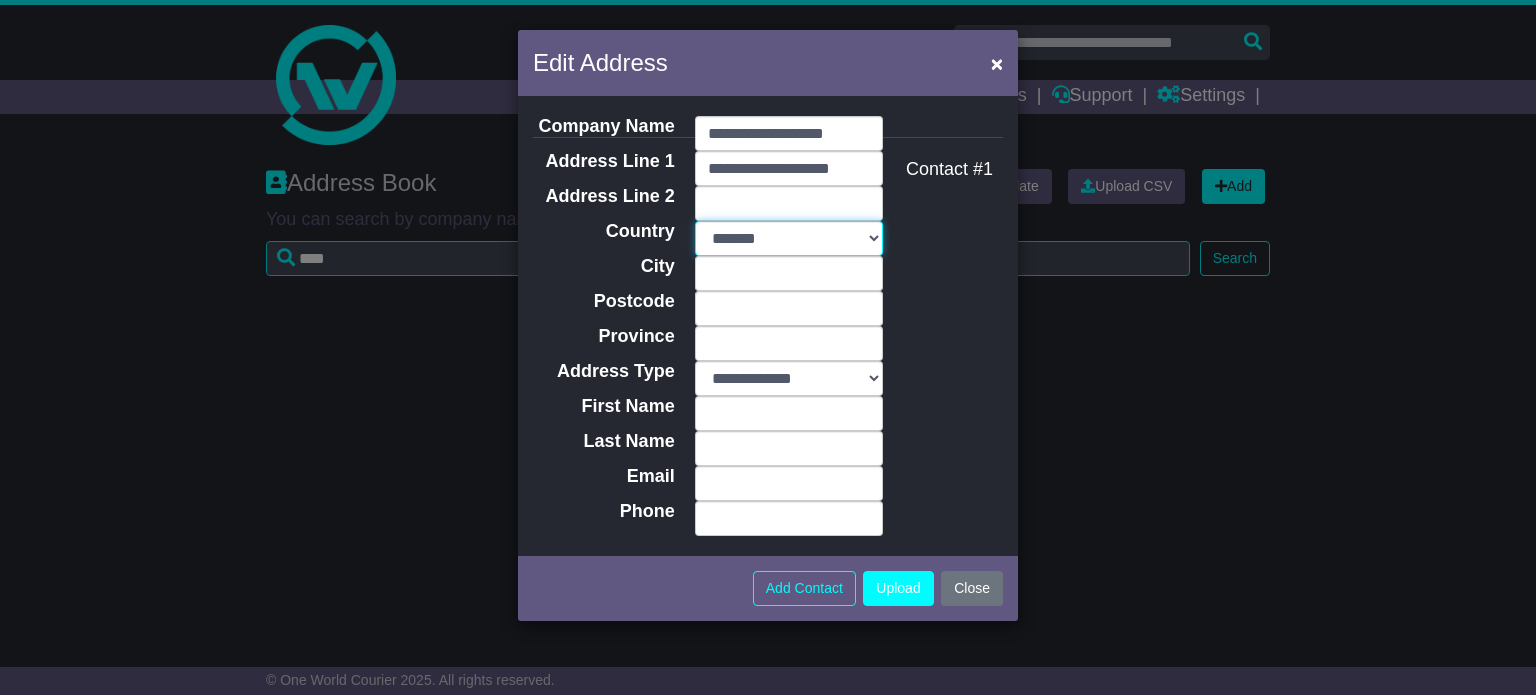 click on "**********" at bounding box center (789, 238) 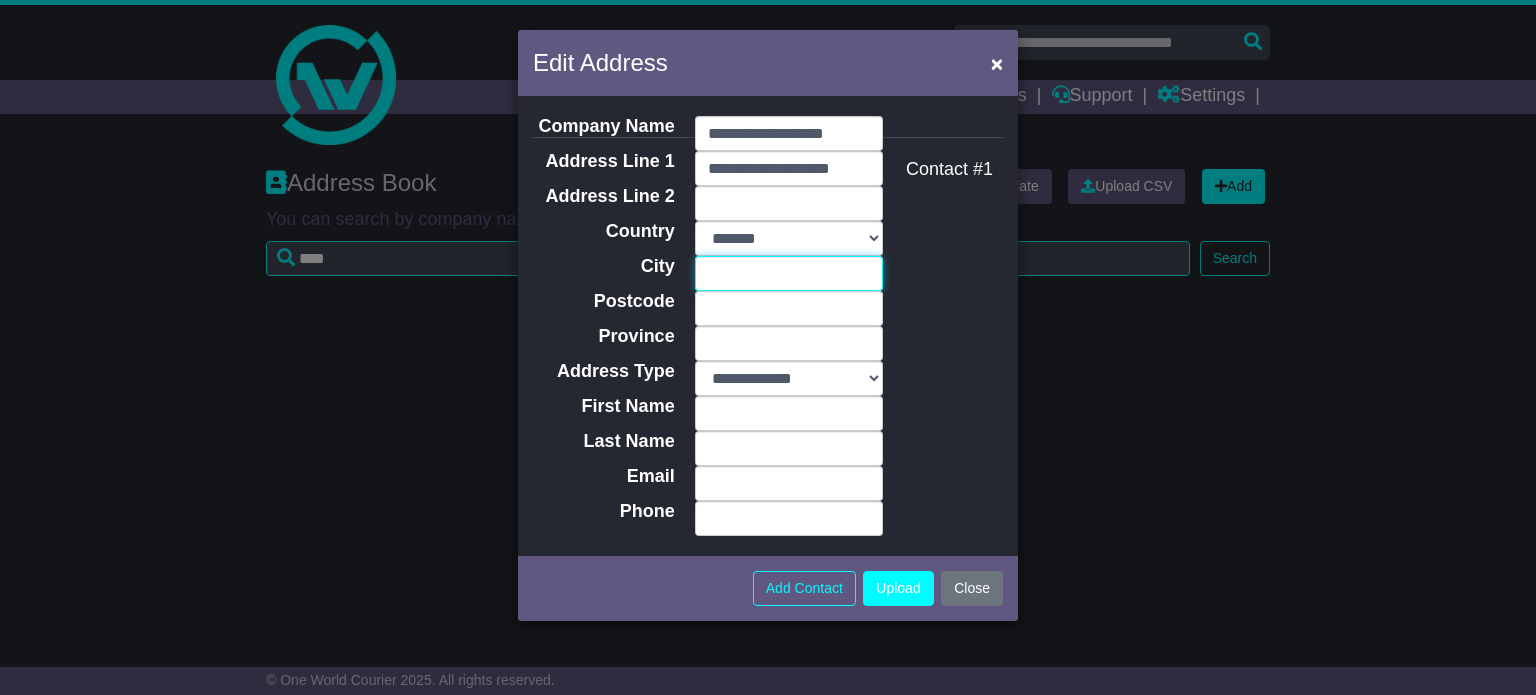 click on "City" at bounding box center [789, 273] 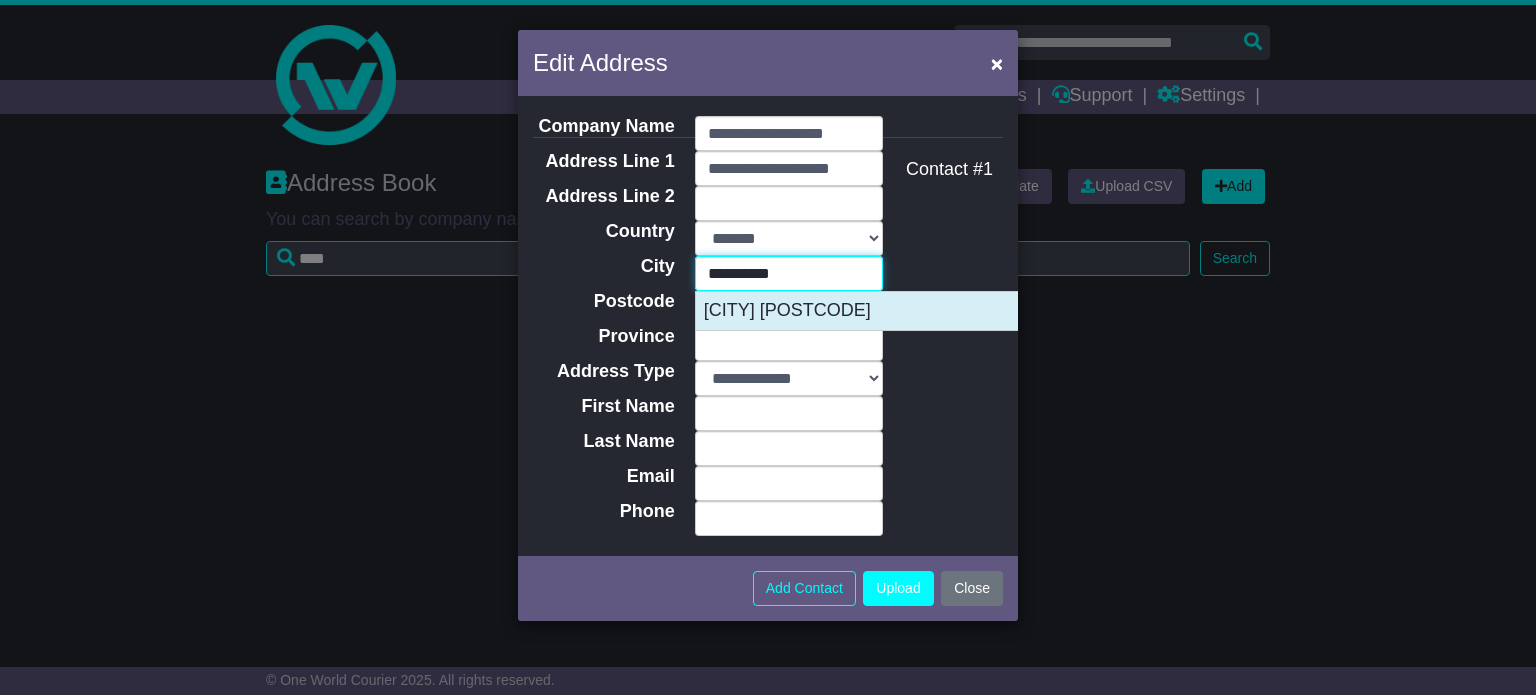 click on "MANLY VALE 2093" at bounding box center [895, 311] 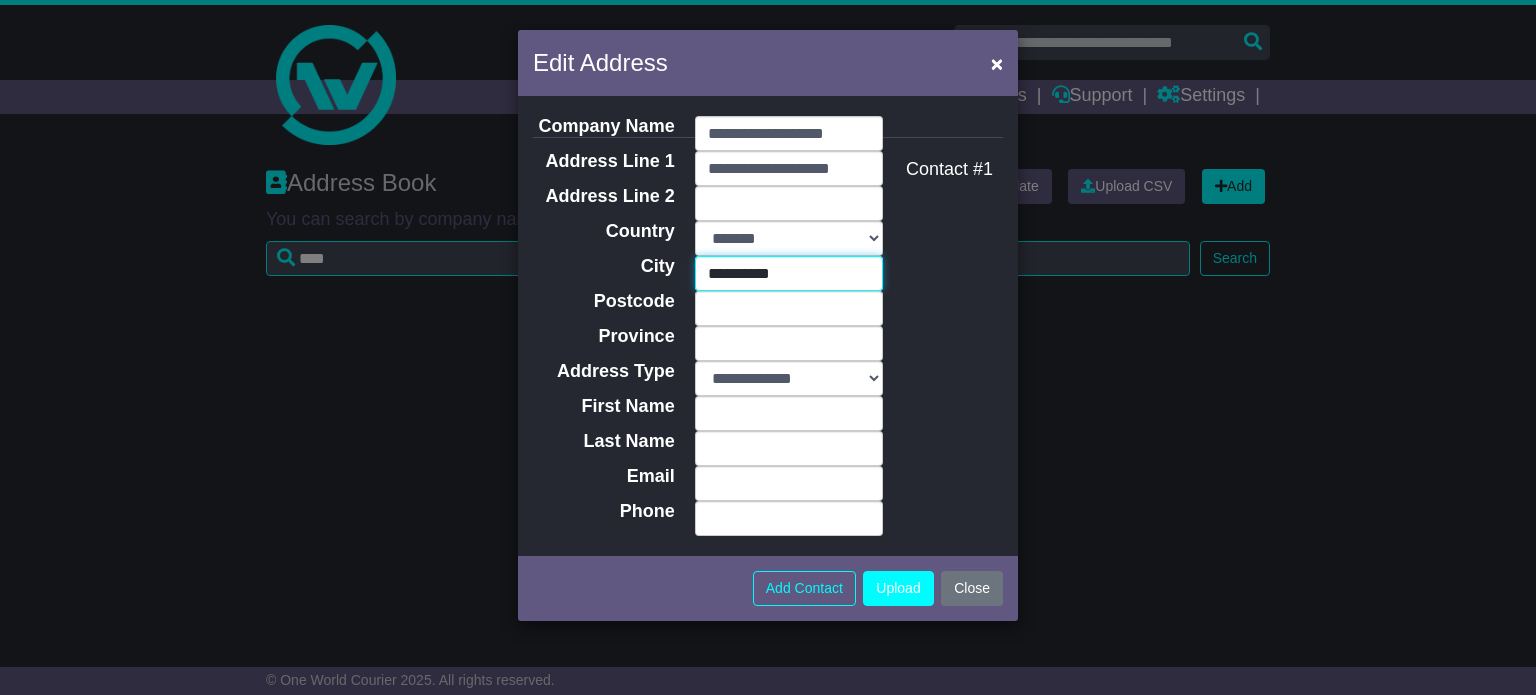 type on "****" 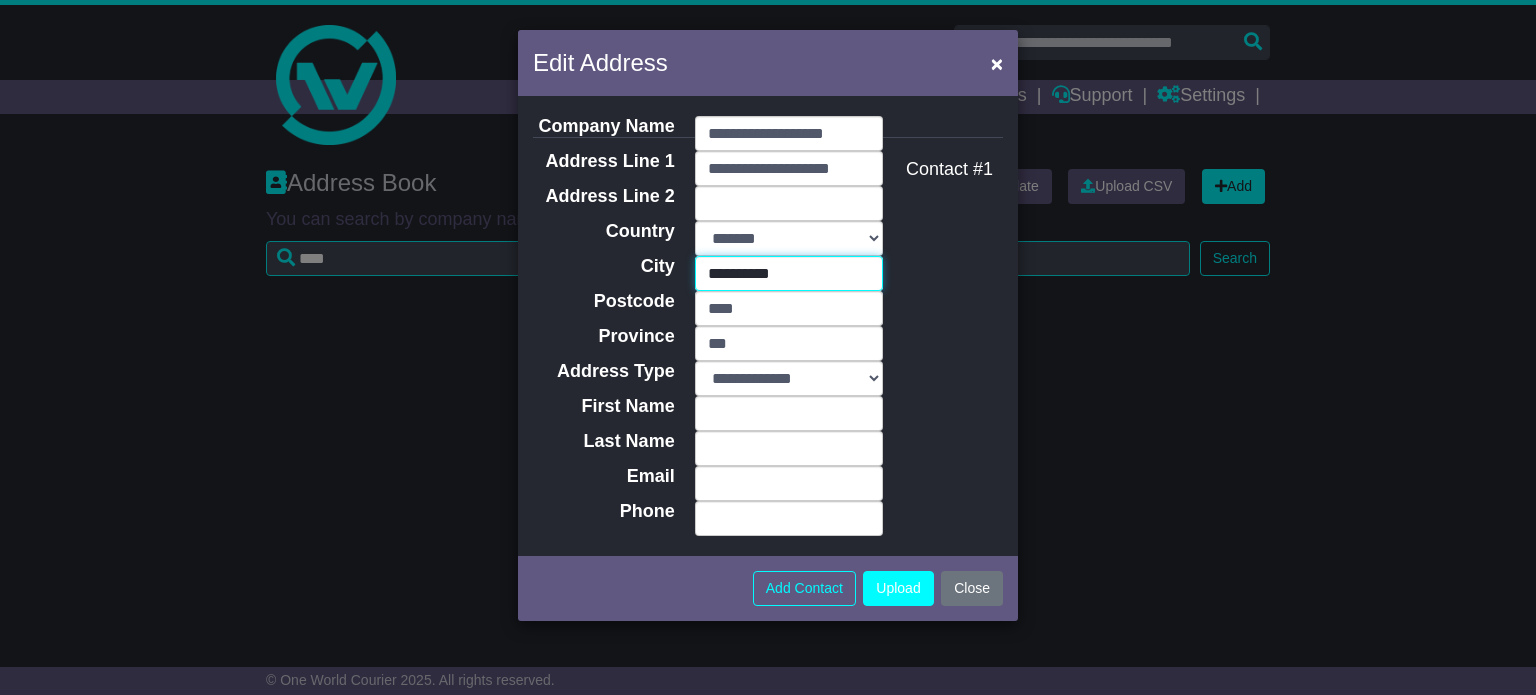 type on "**********" 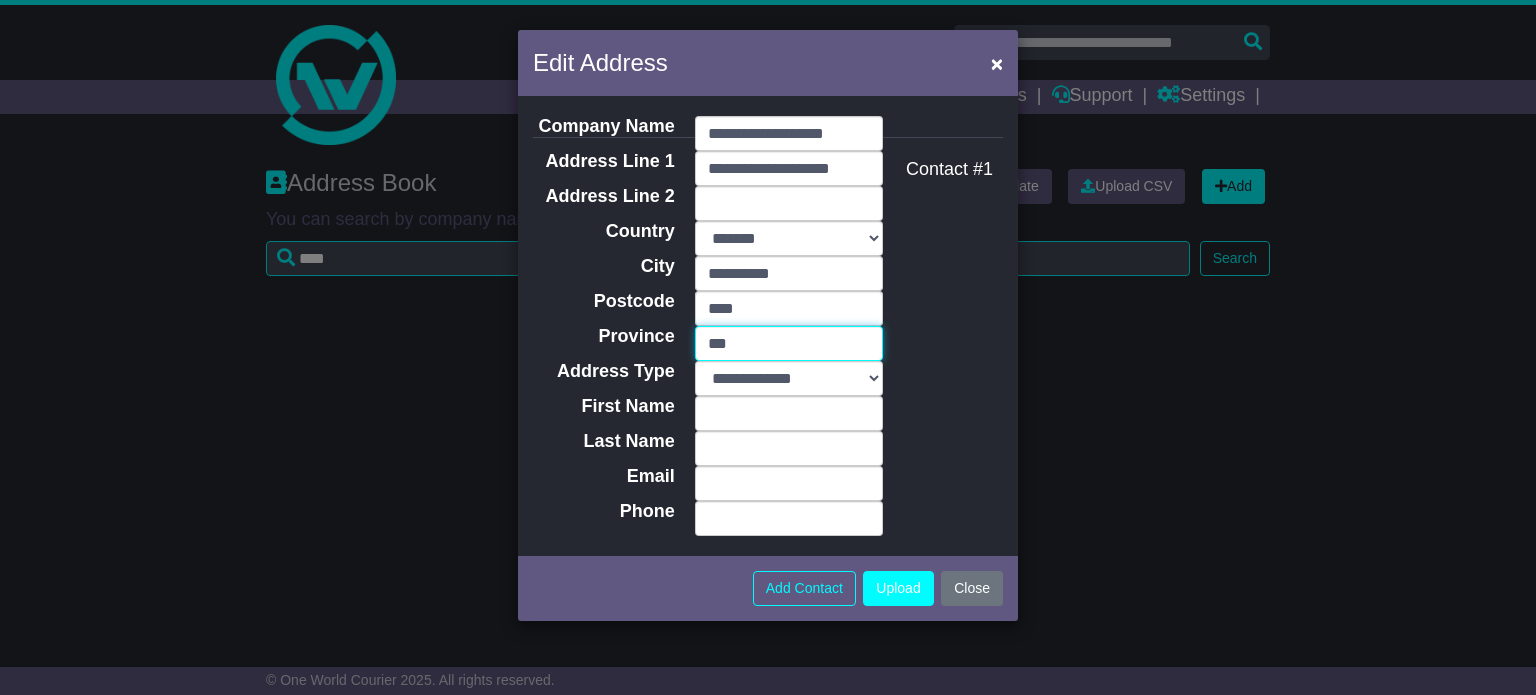 type 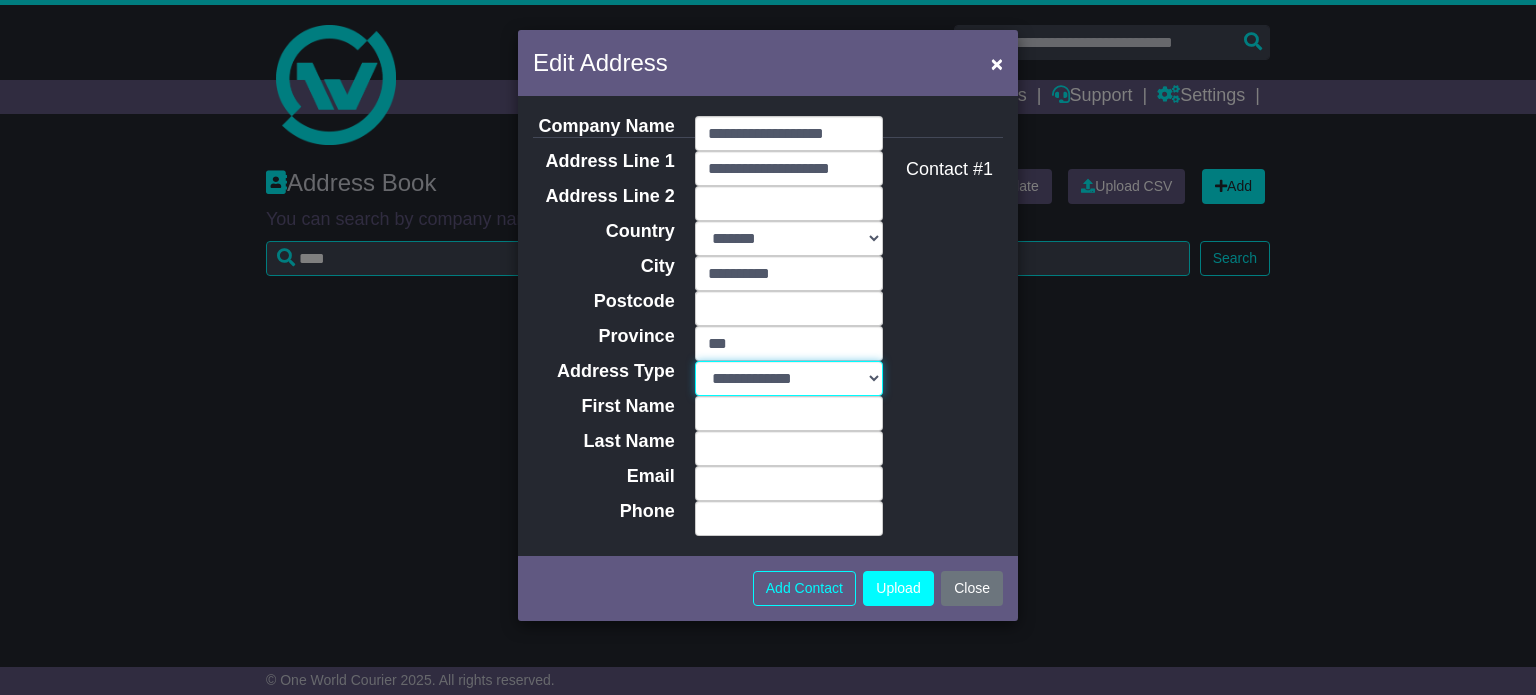 click on "**********" at bounding box center [789, 378] 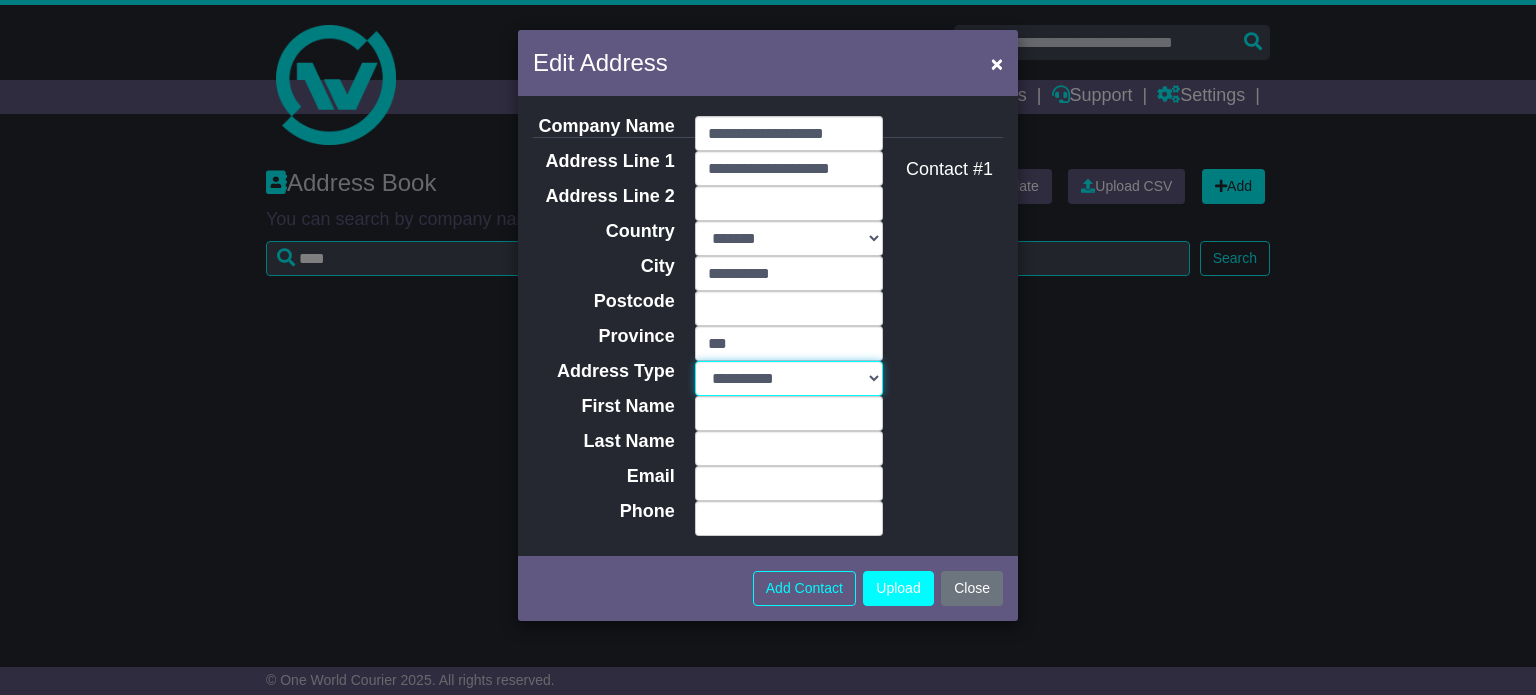 click on "**********" at bounding box center [789, 378] 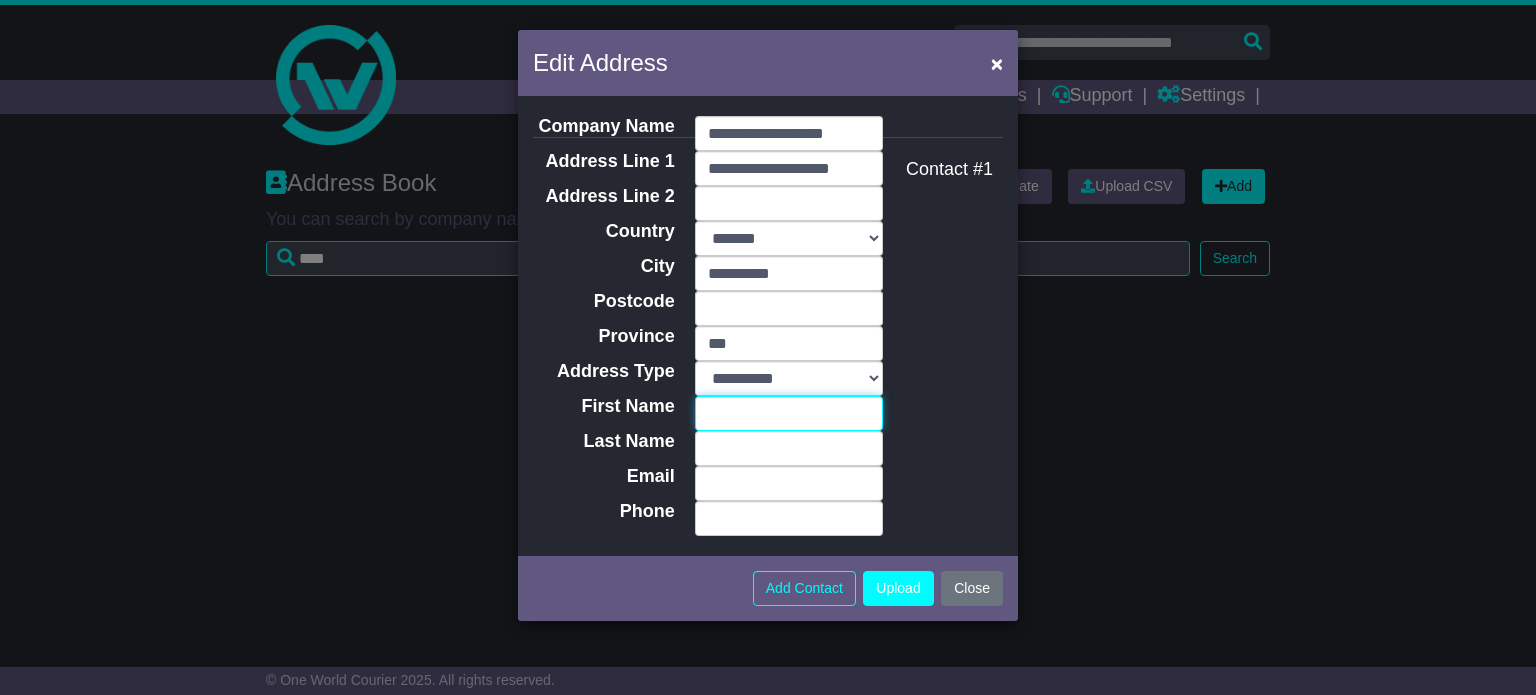 click on "First Name" at bounding box center (789, 413) 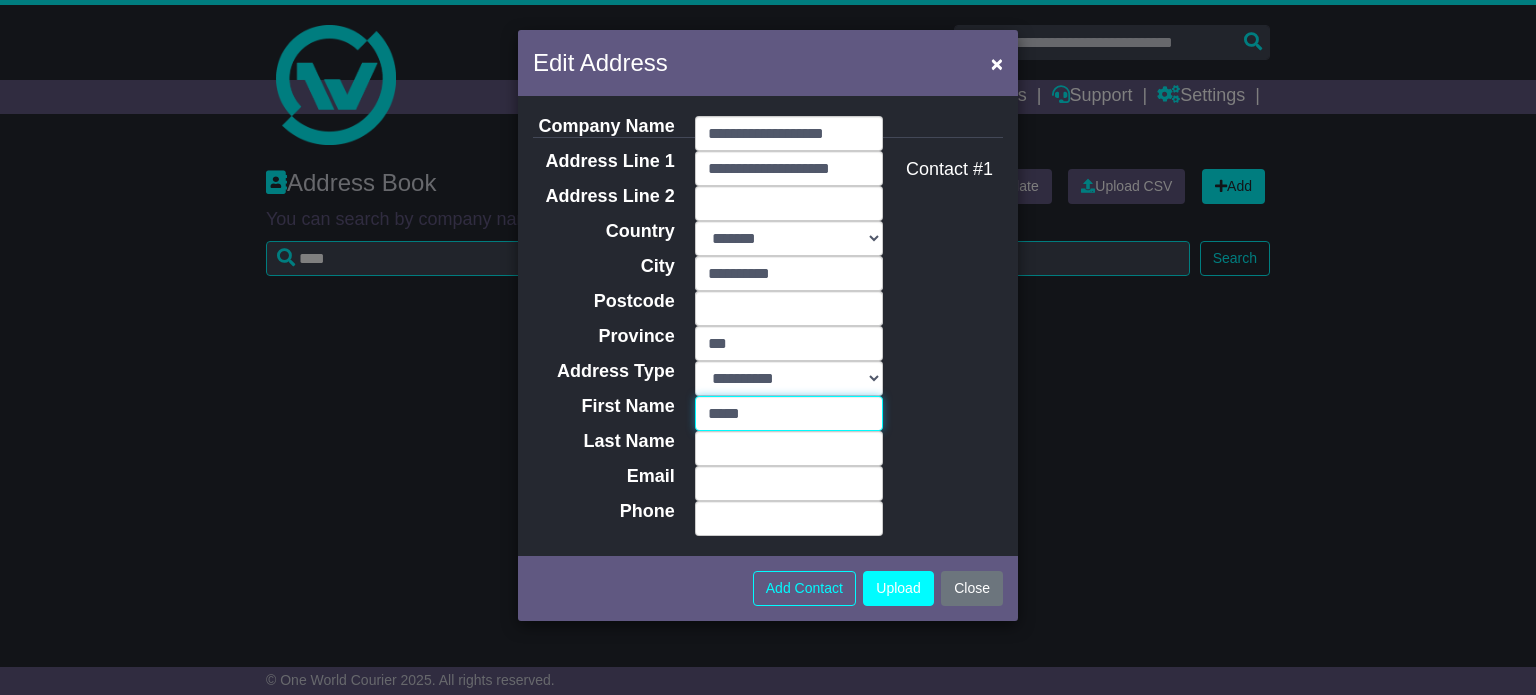 type on "*****" 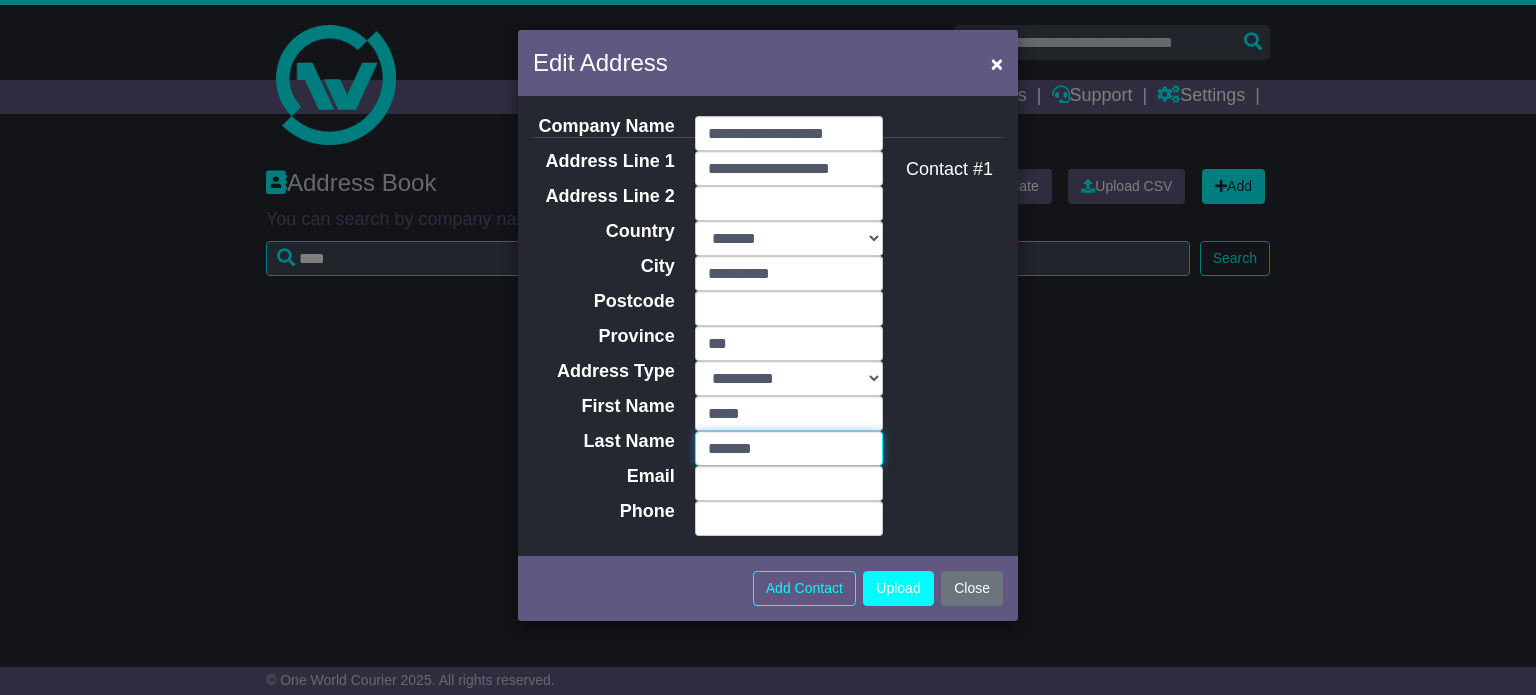 type on "*******" 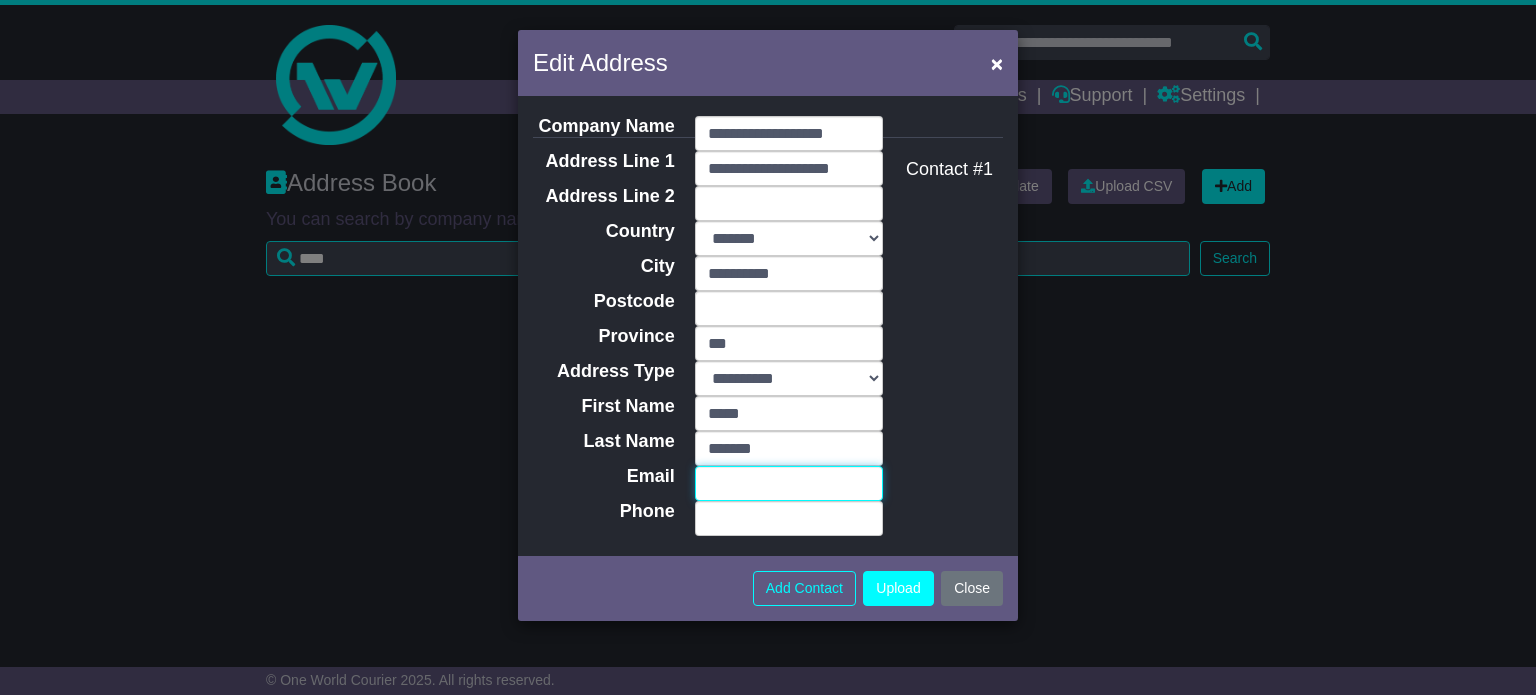 paste on "**********" 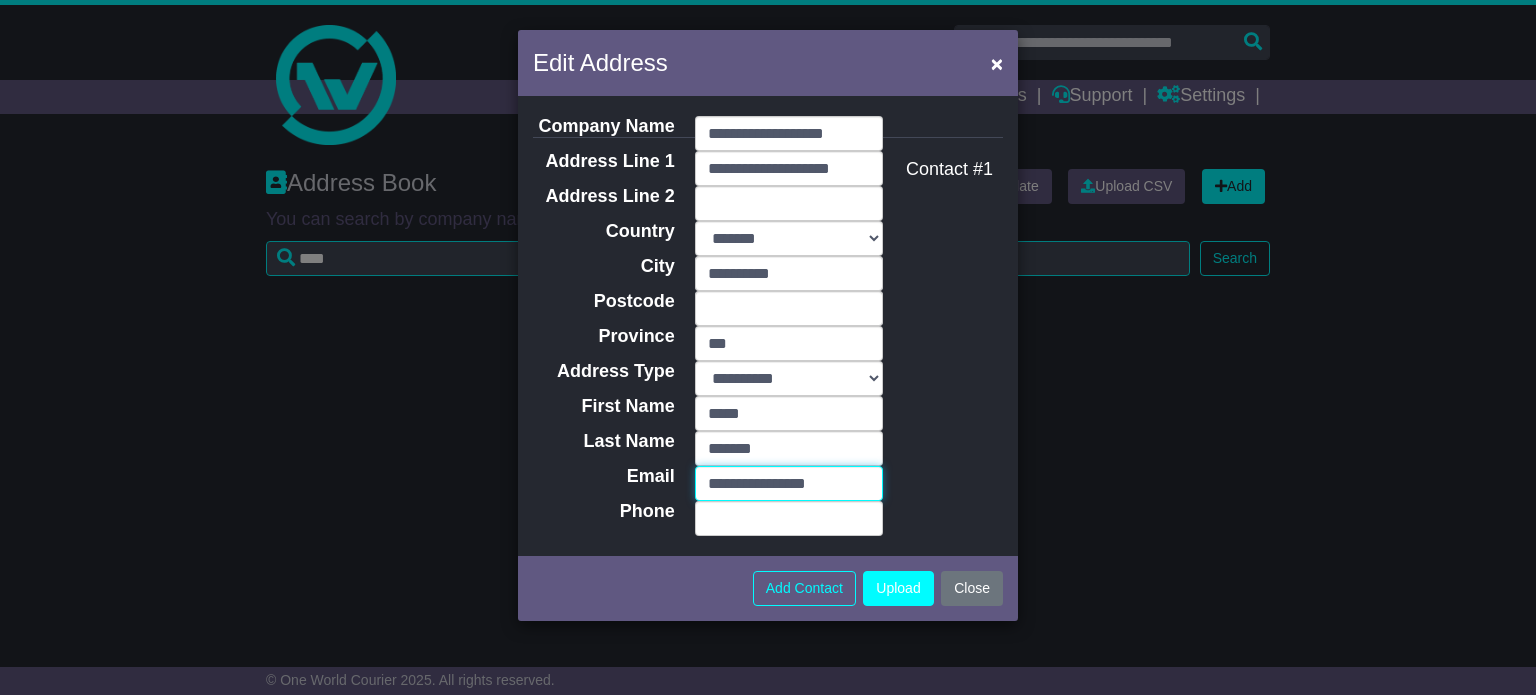 type on "**********" 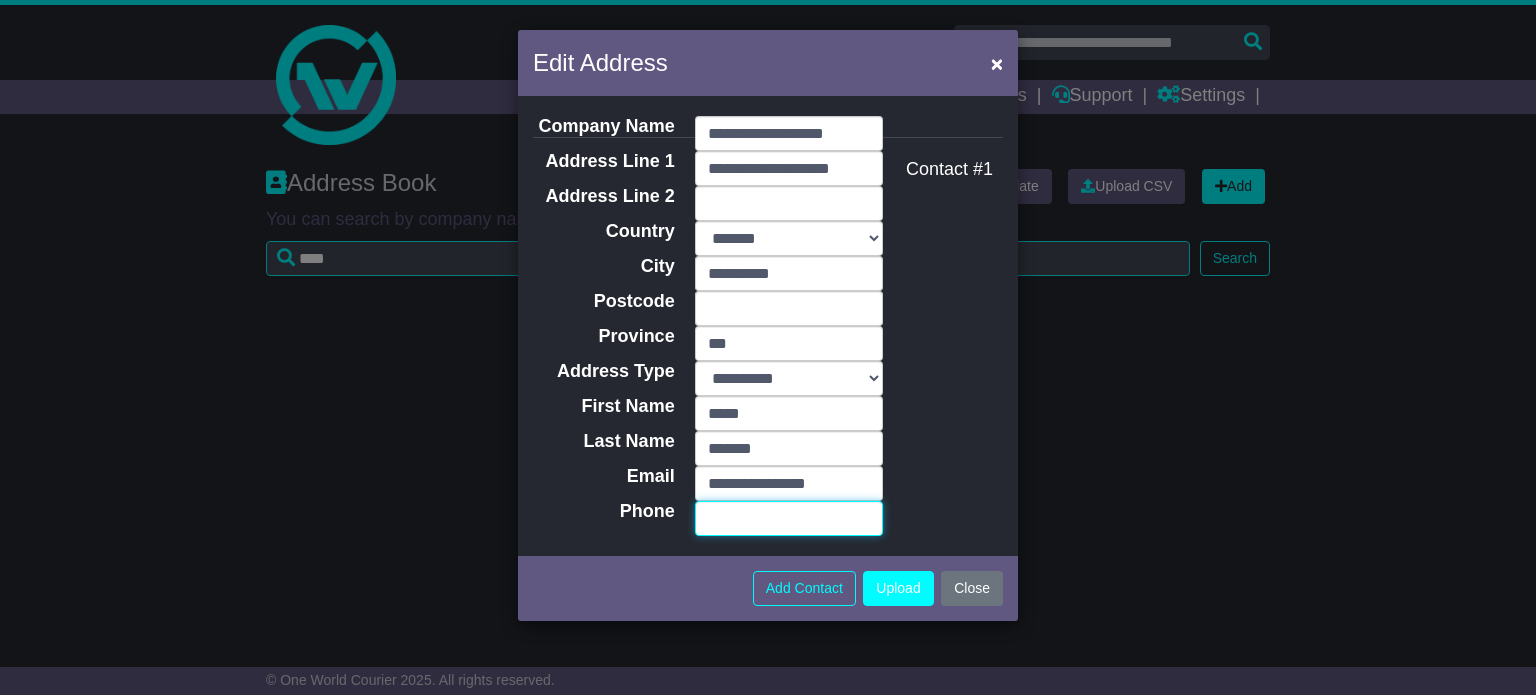 paste on "**********" 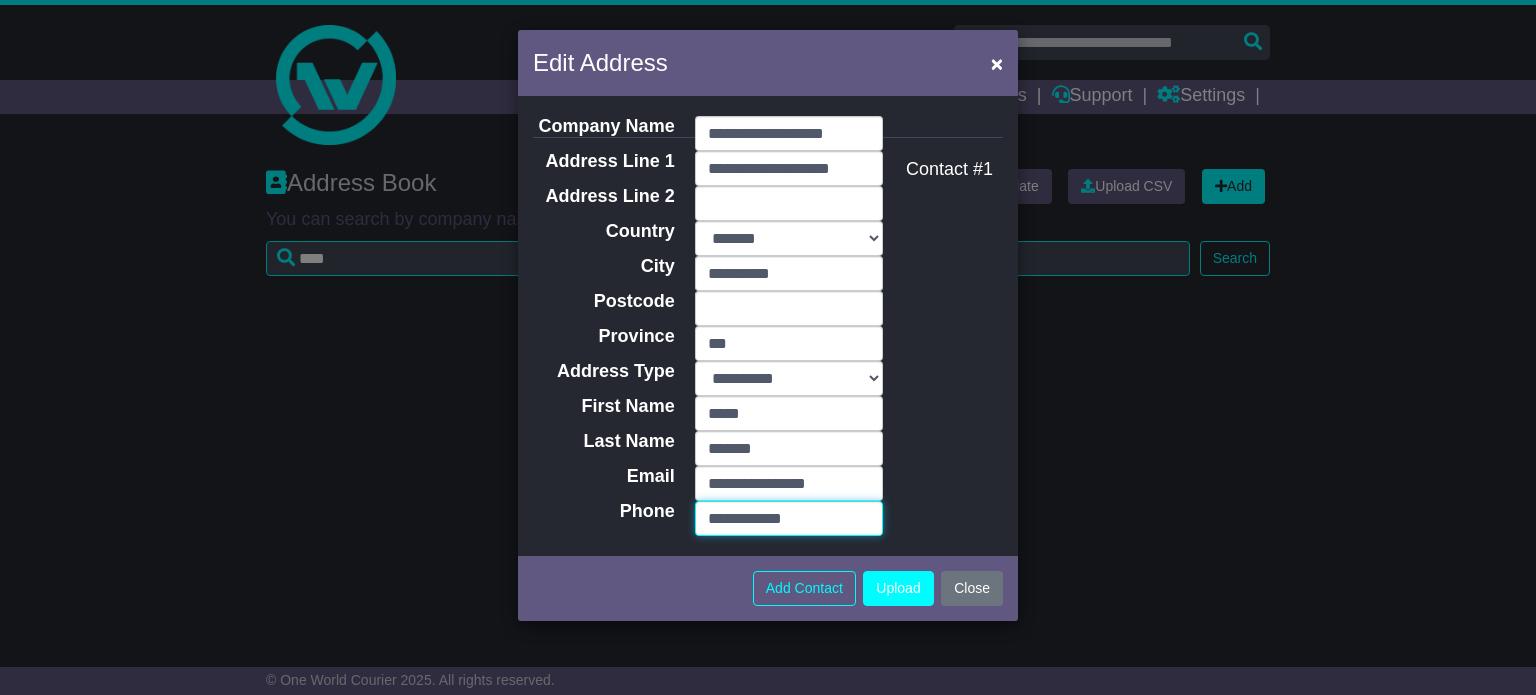 type on "**********" 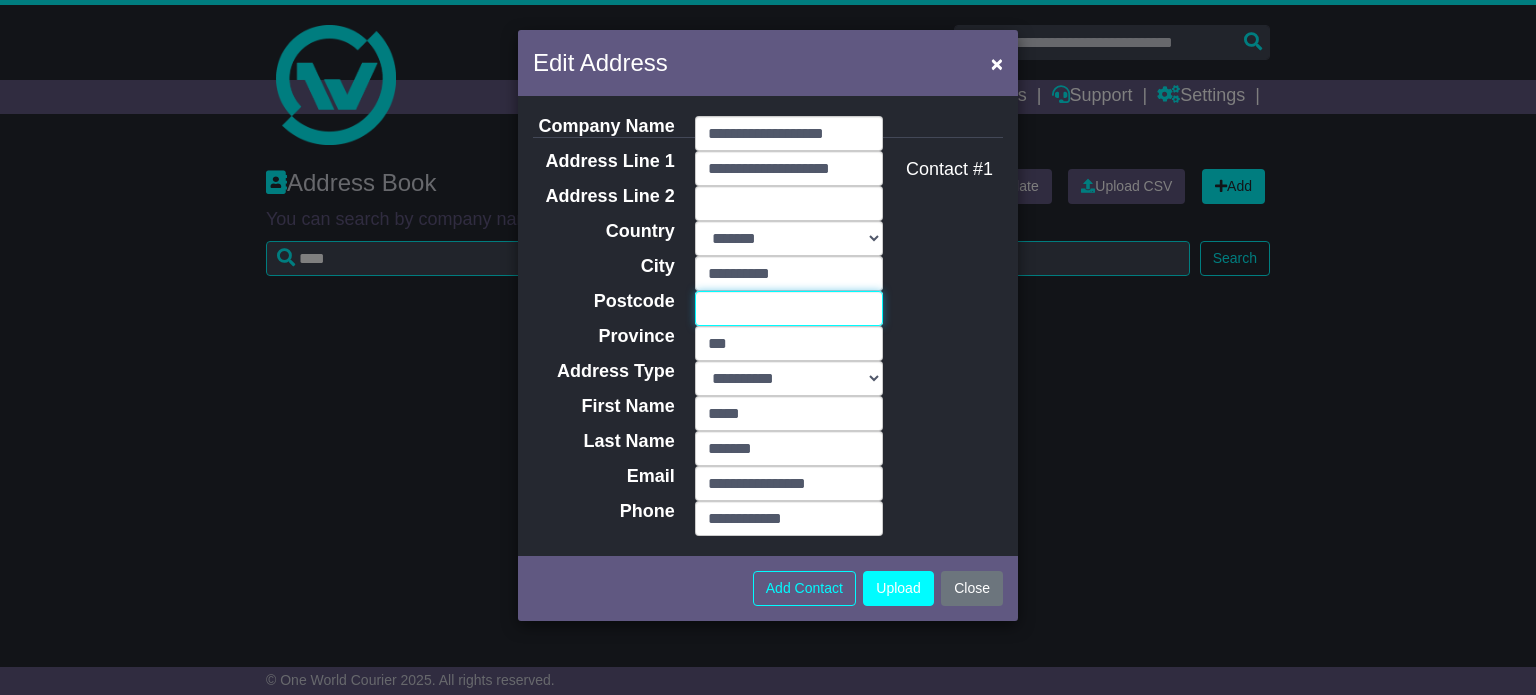 click on "Postcode" at bounding box center (789, 308) 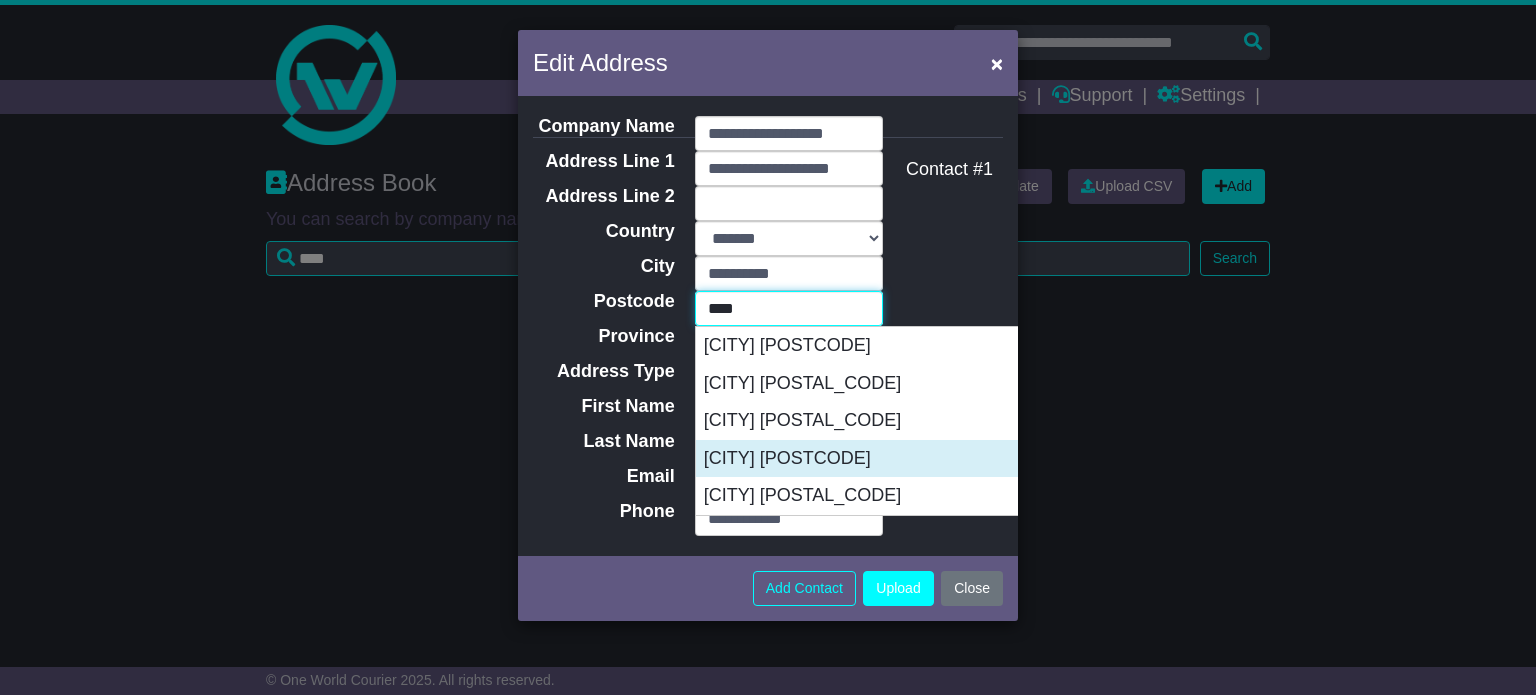 click on "MANLY VALE 2093" at bounding box center (895, 459) 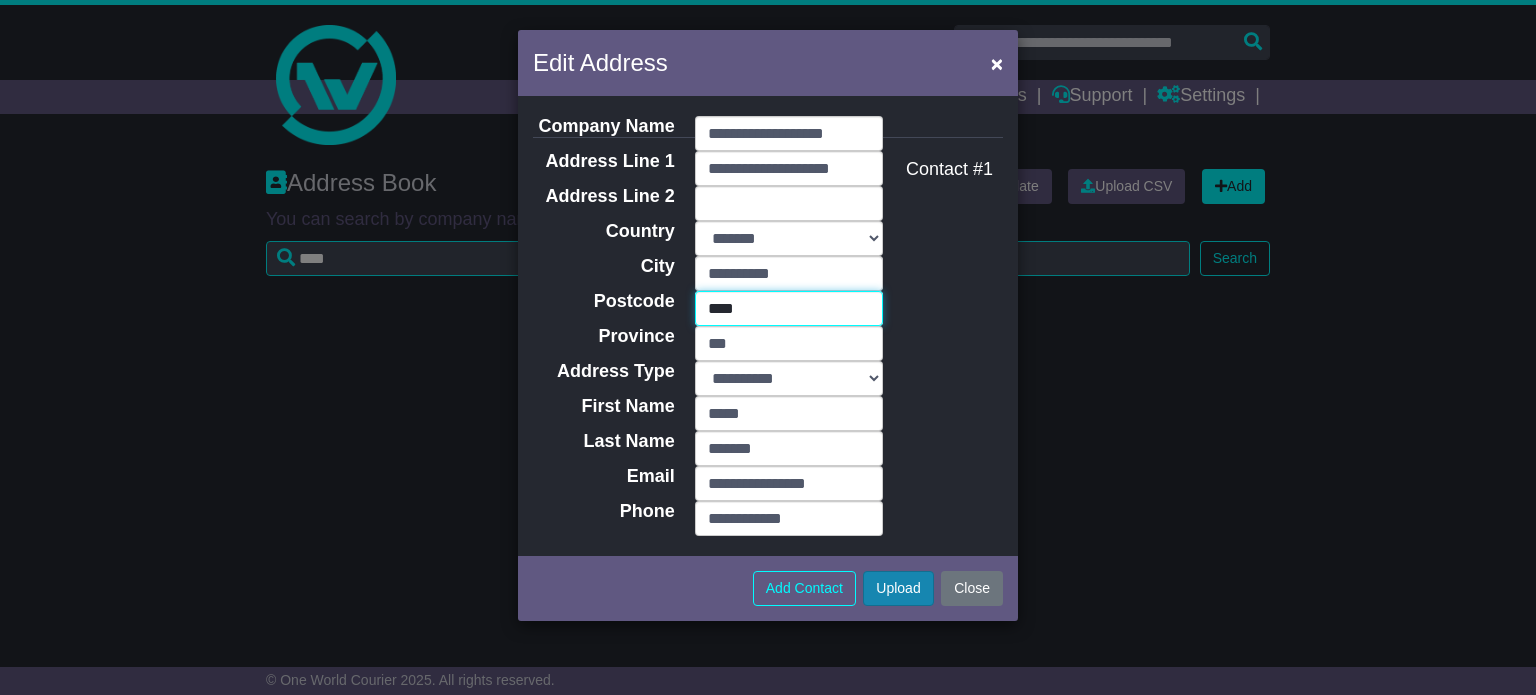 type on "****" 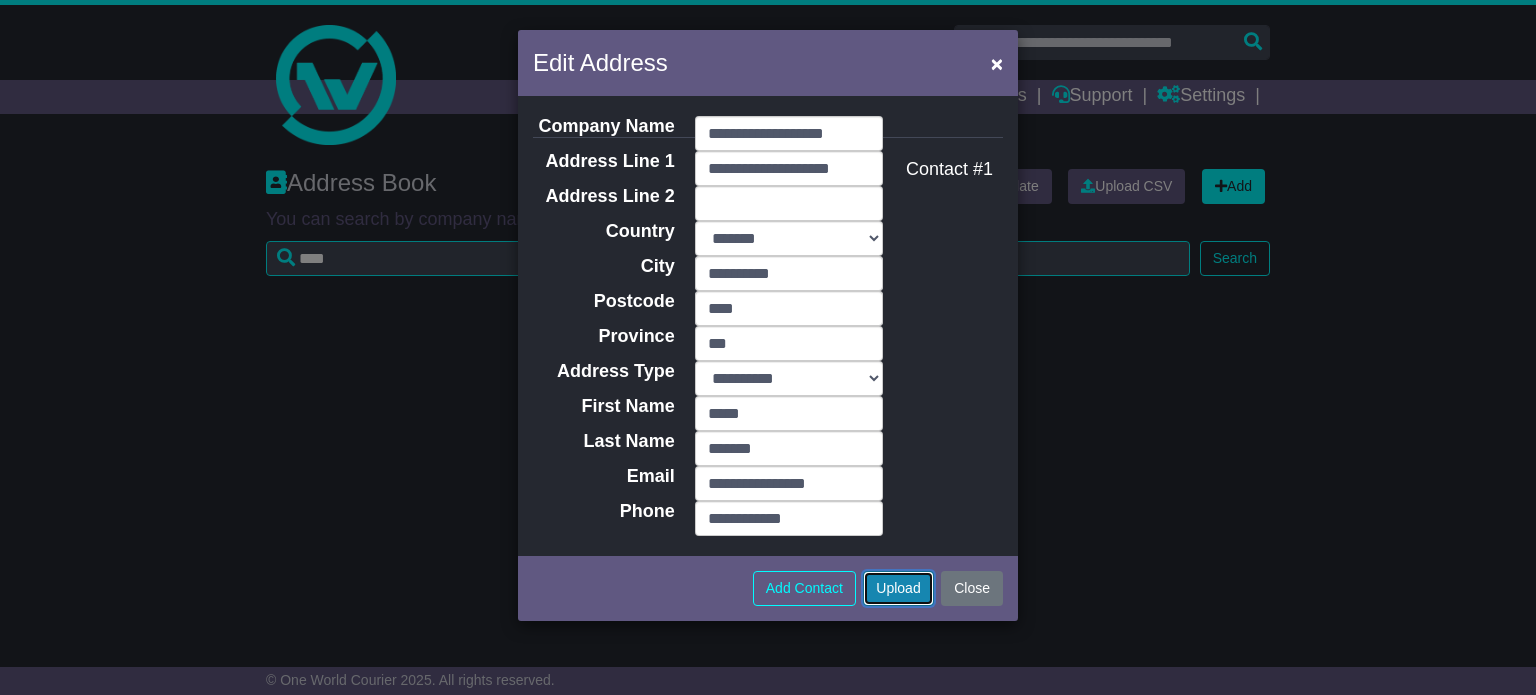 click on "Upload" at bounding box center [898, 588] 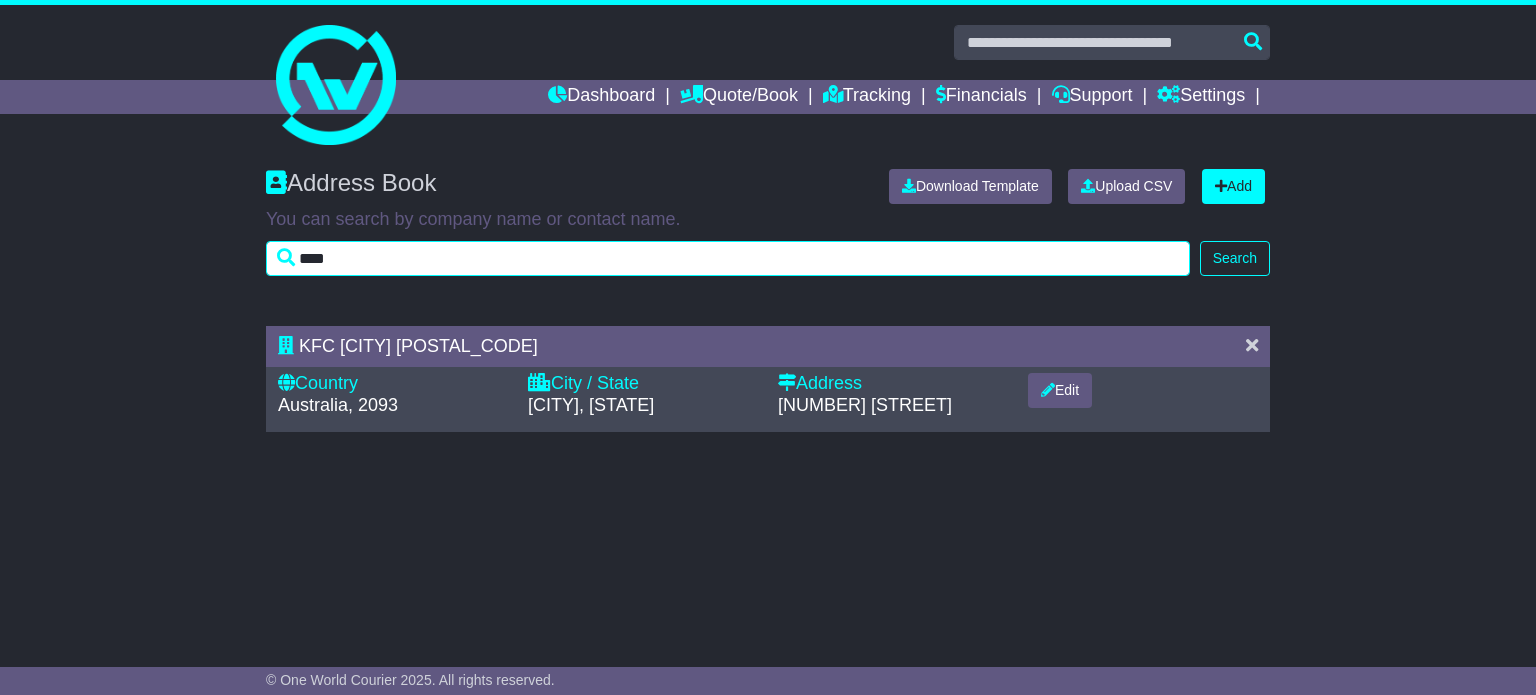 click on "****" at bounding box center (728, 258) 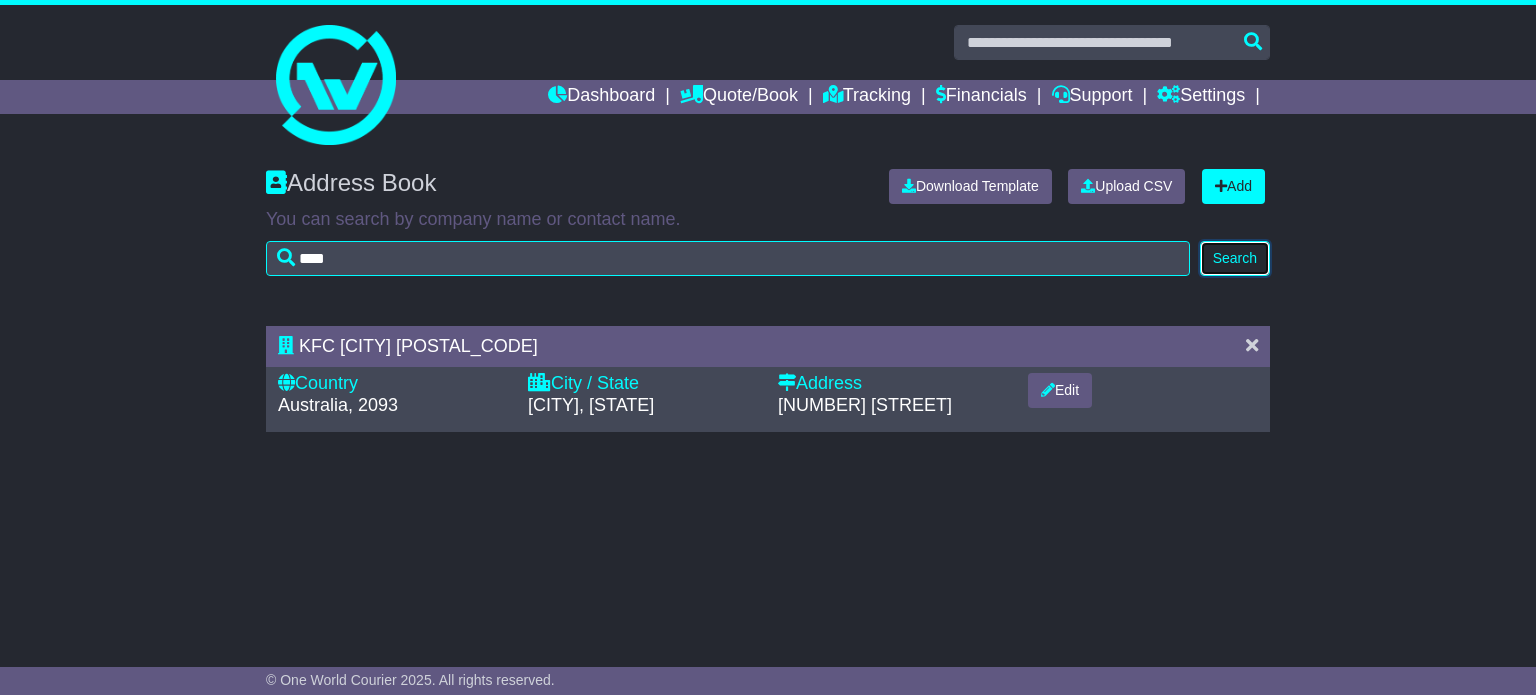 click on "Search" at bounding box center (1235, 258) 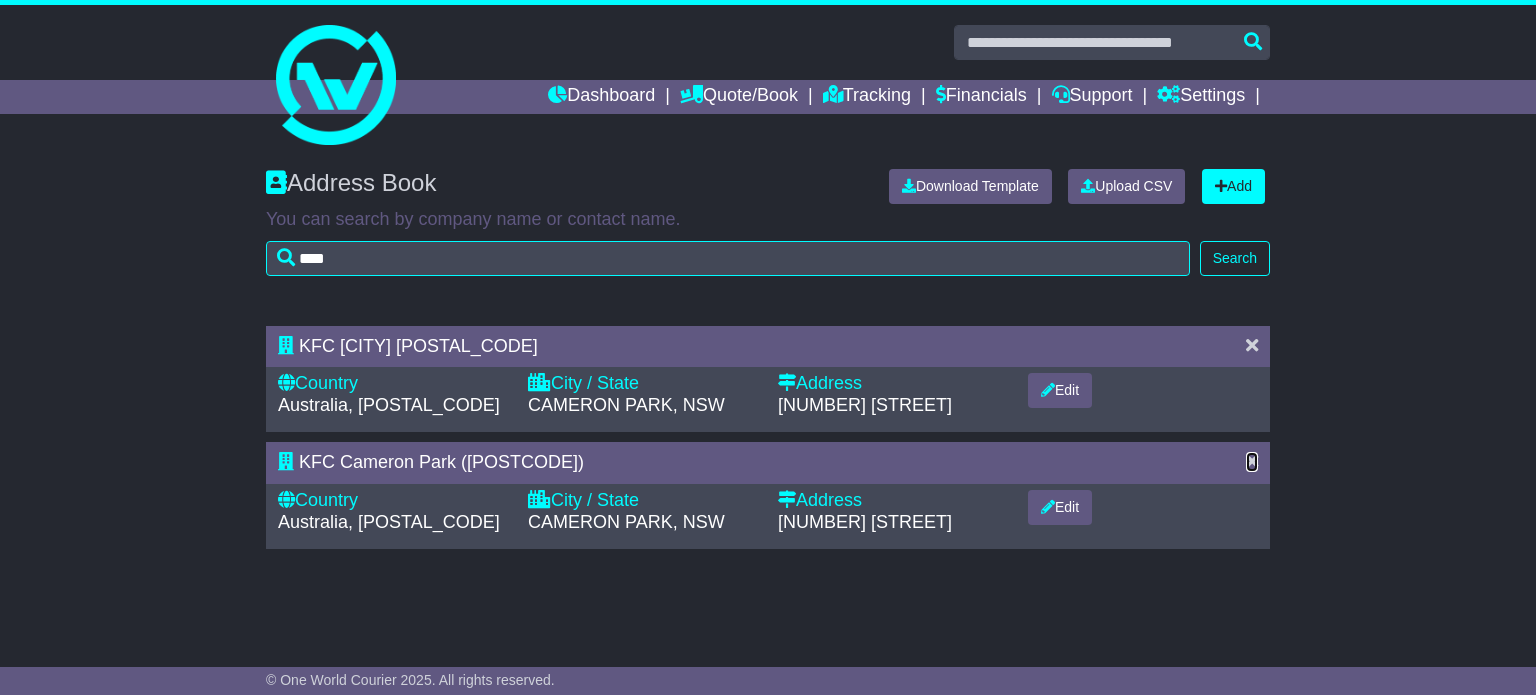 click at bounding box center [1252, 461] 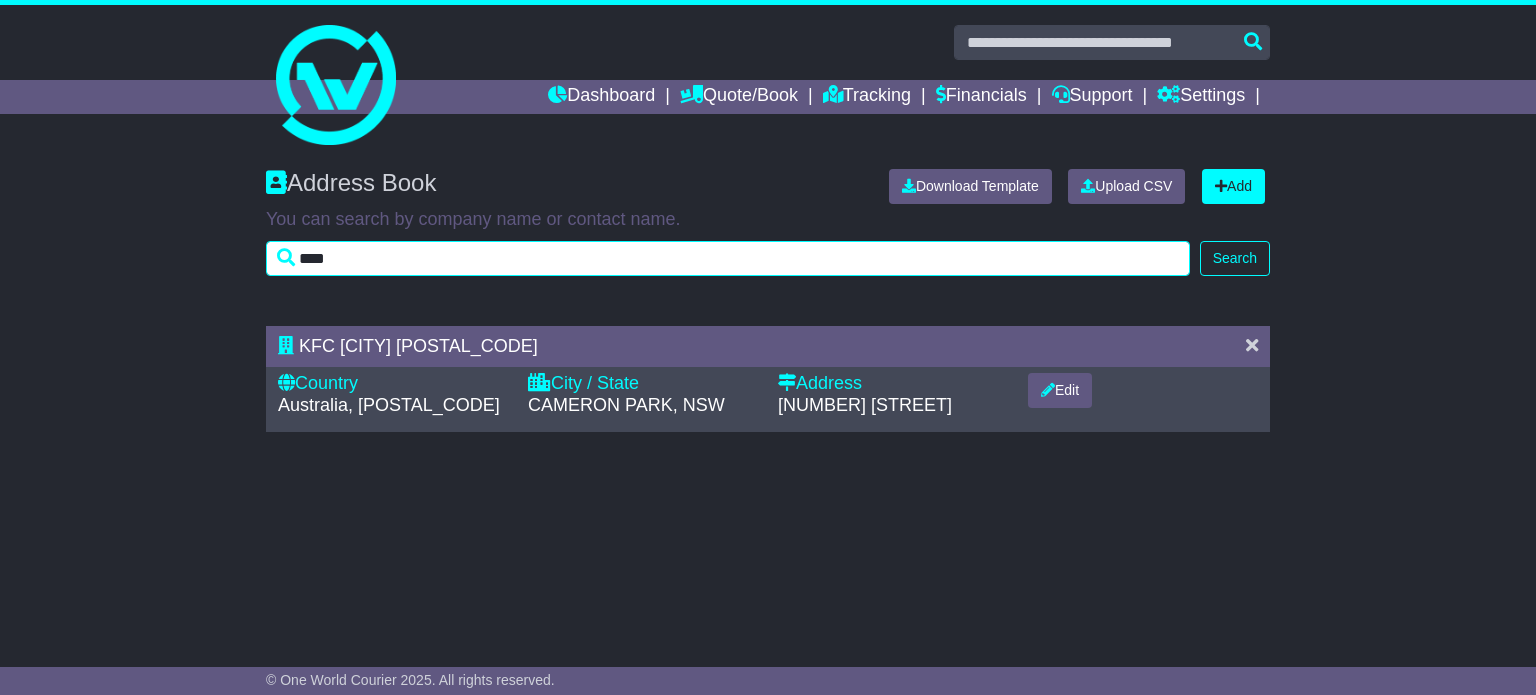 click on "****" at bounding box center [728, 258] 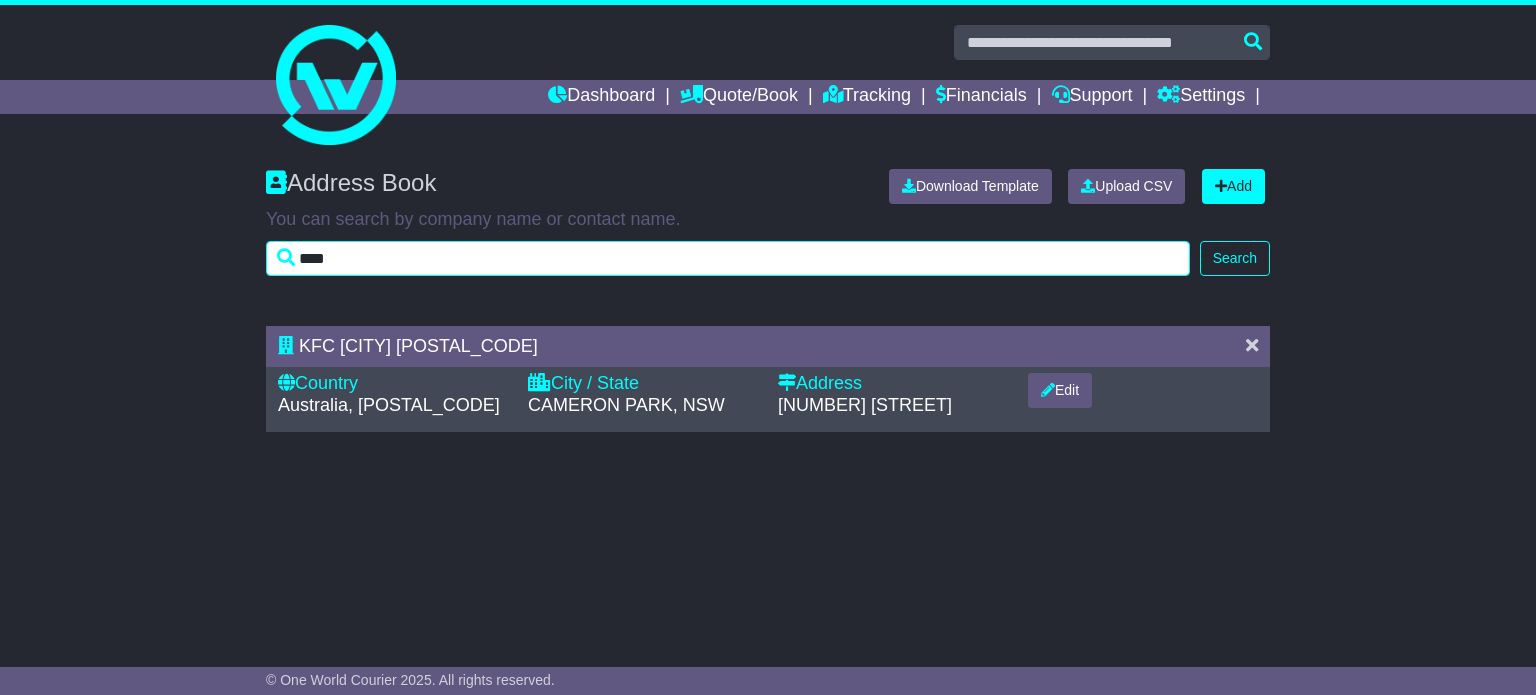 type on "****" 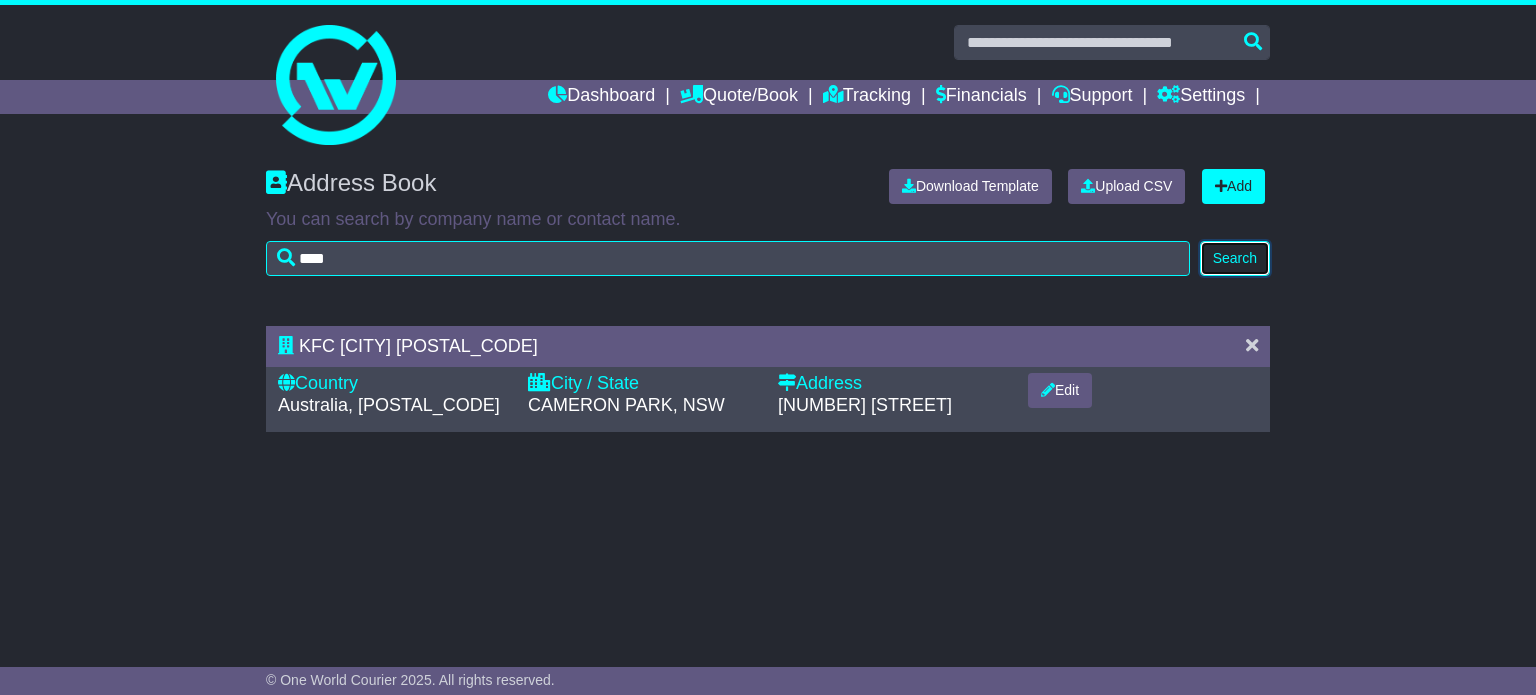 click on "Search" at bounding box center [1235, 258] 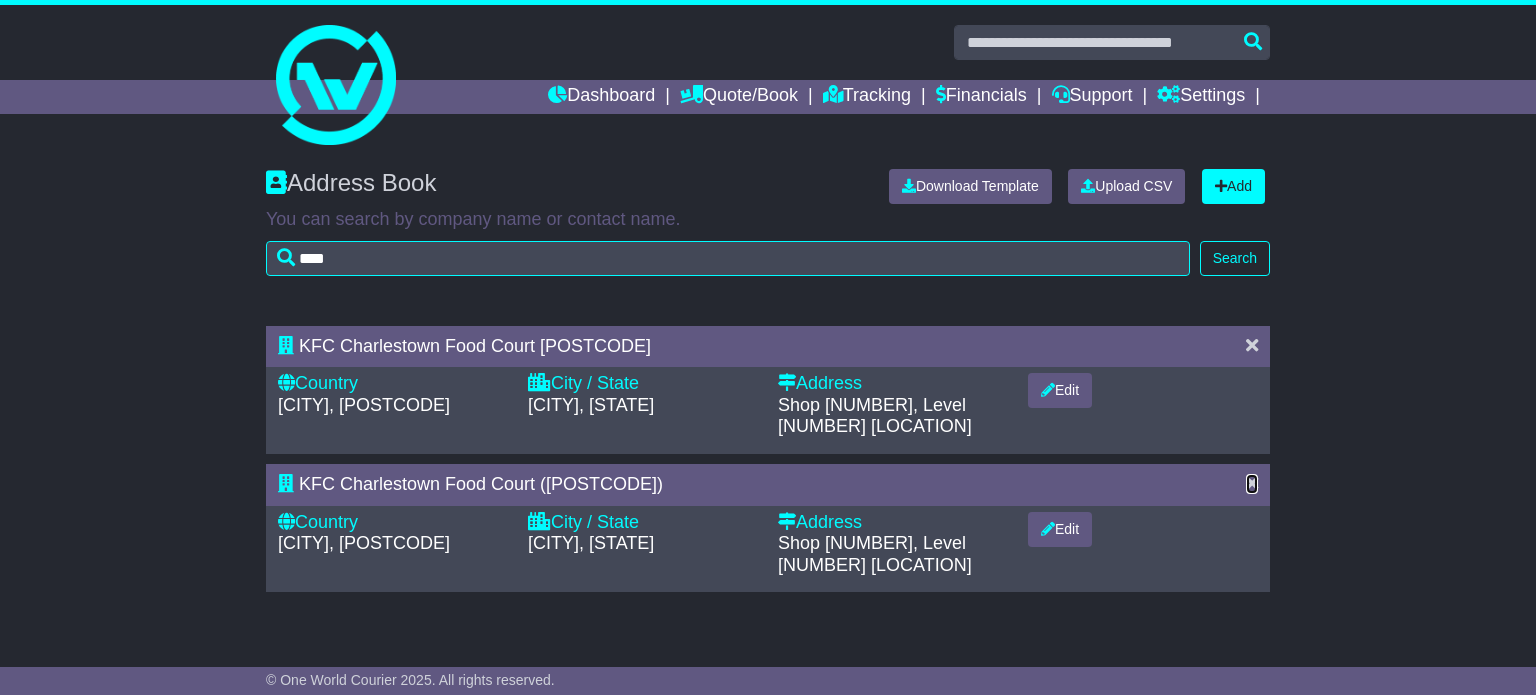 click at bounding box center [1252, 483] 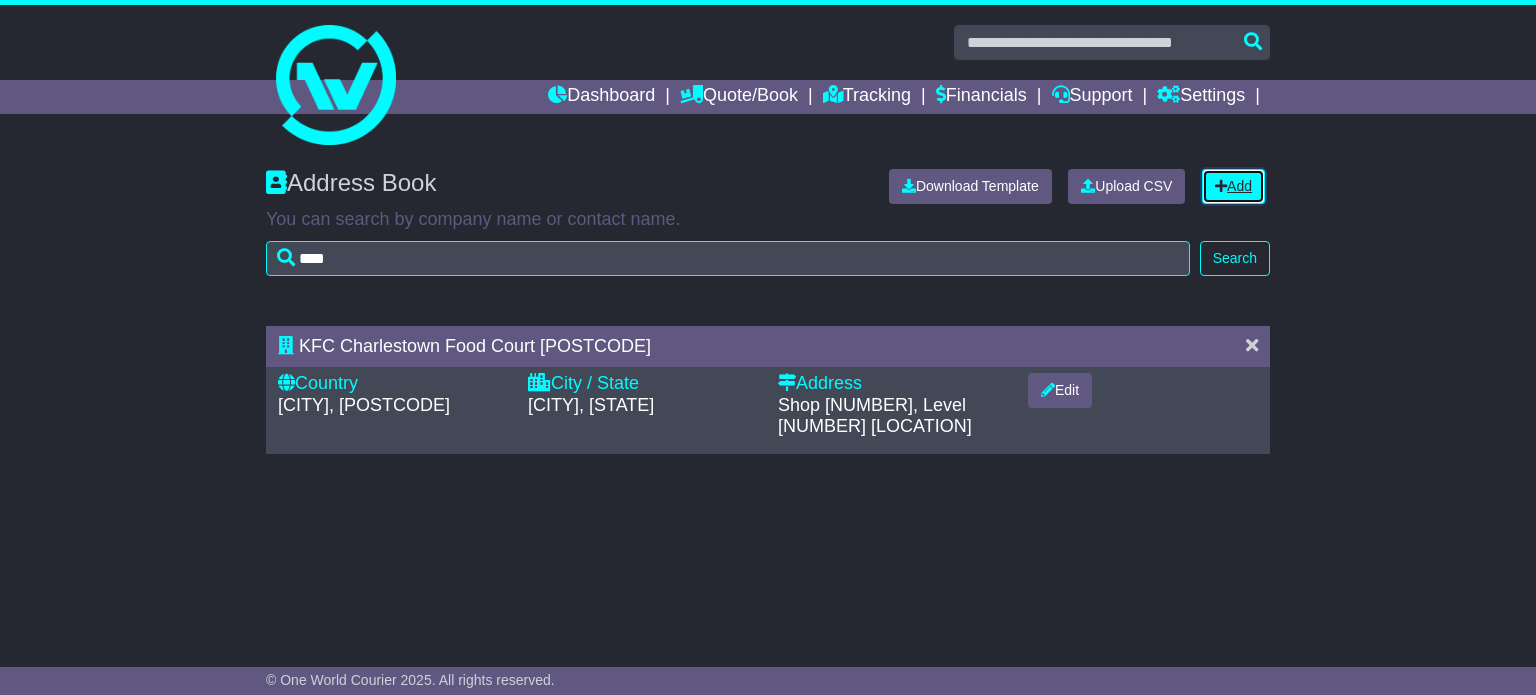 click on "Add" at bounding box center (1233, 186) 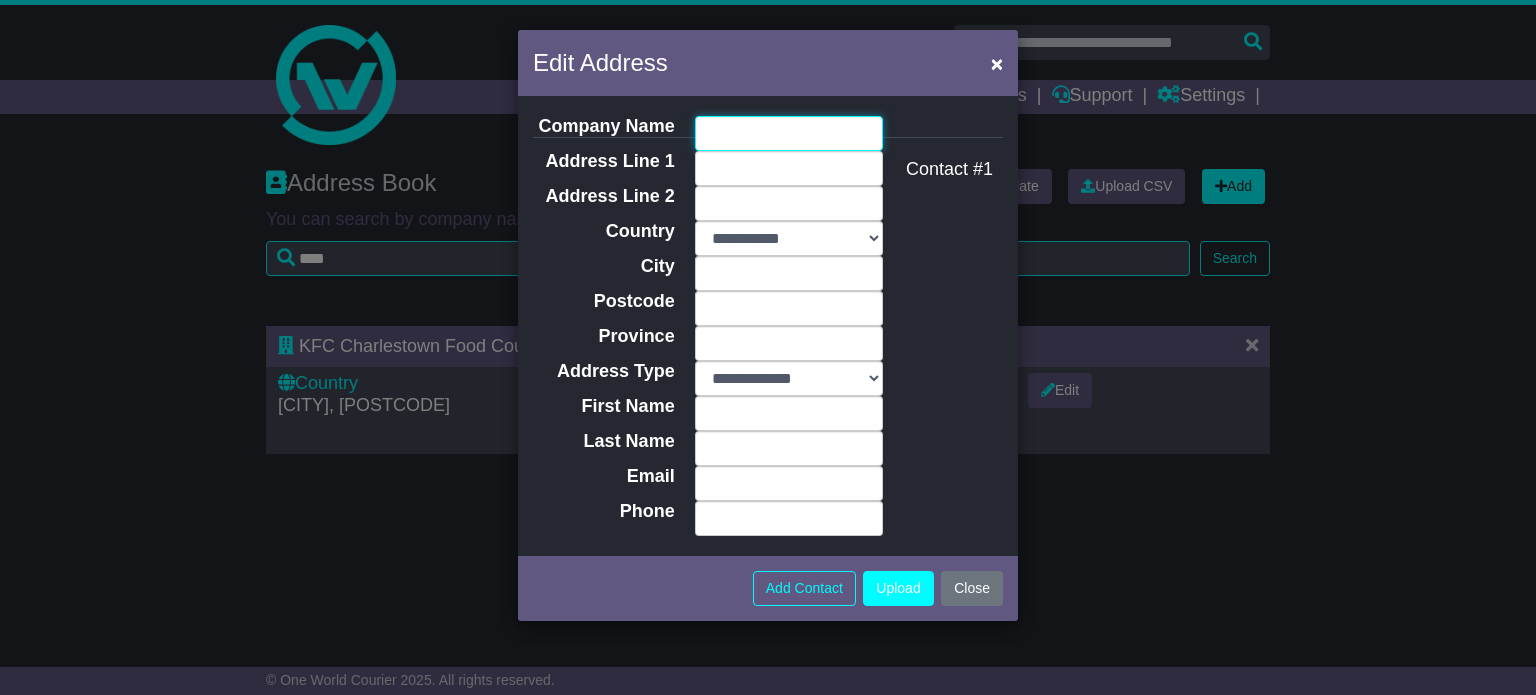 click on "Company Name" at bounding box center (789, 133) 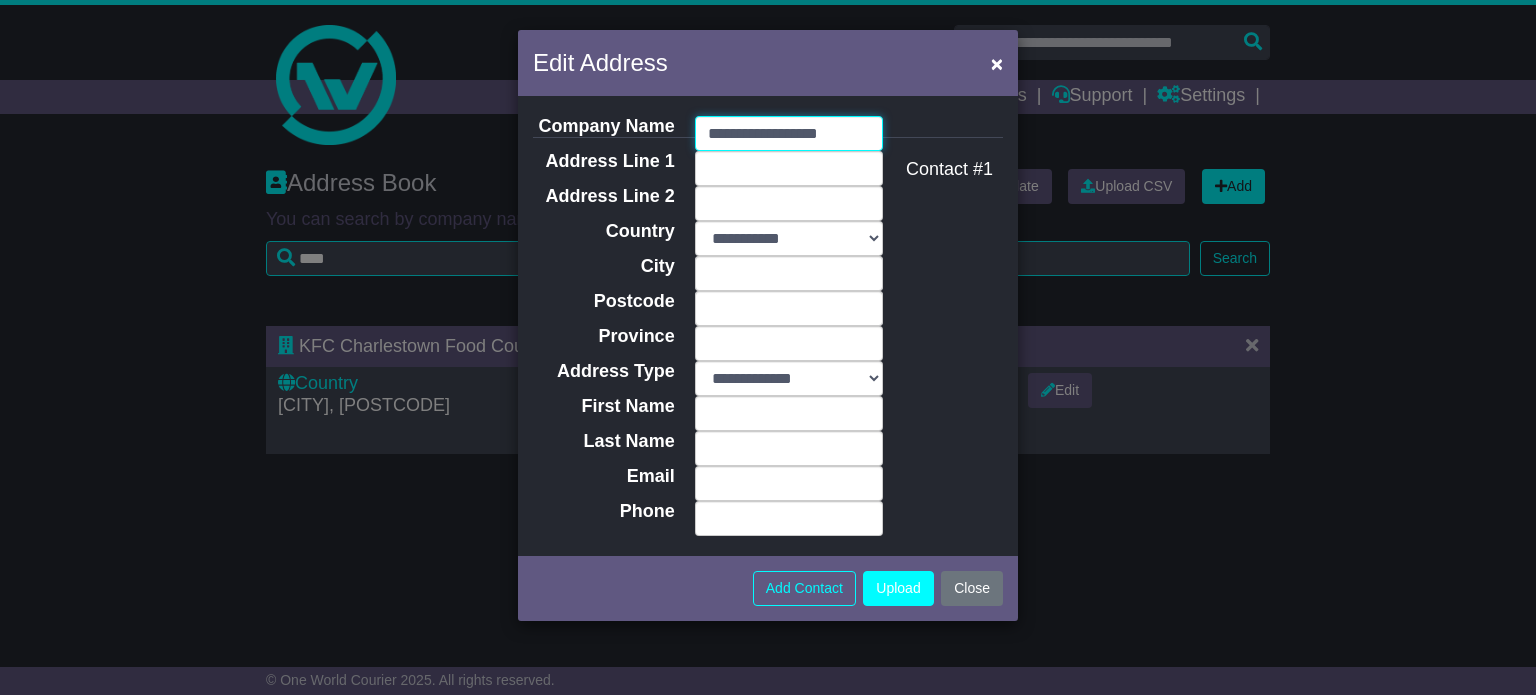 type on "**********" 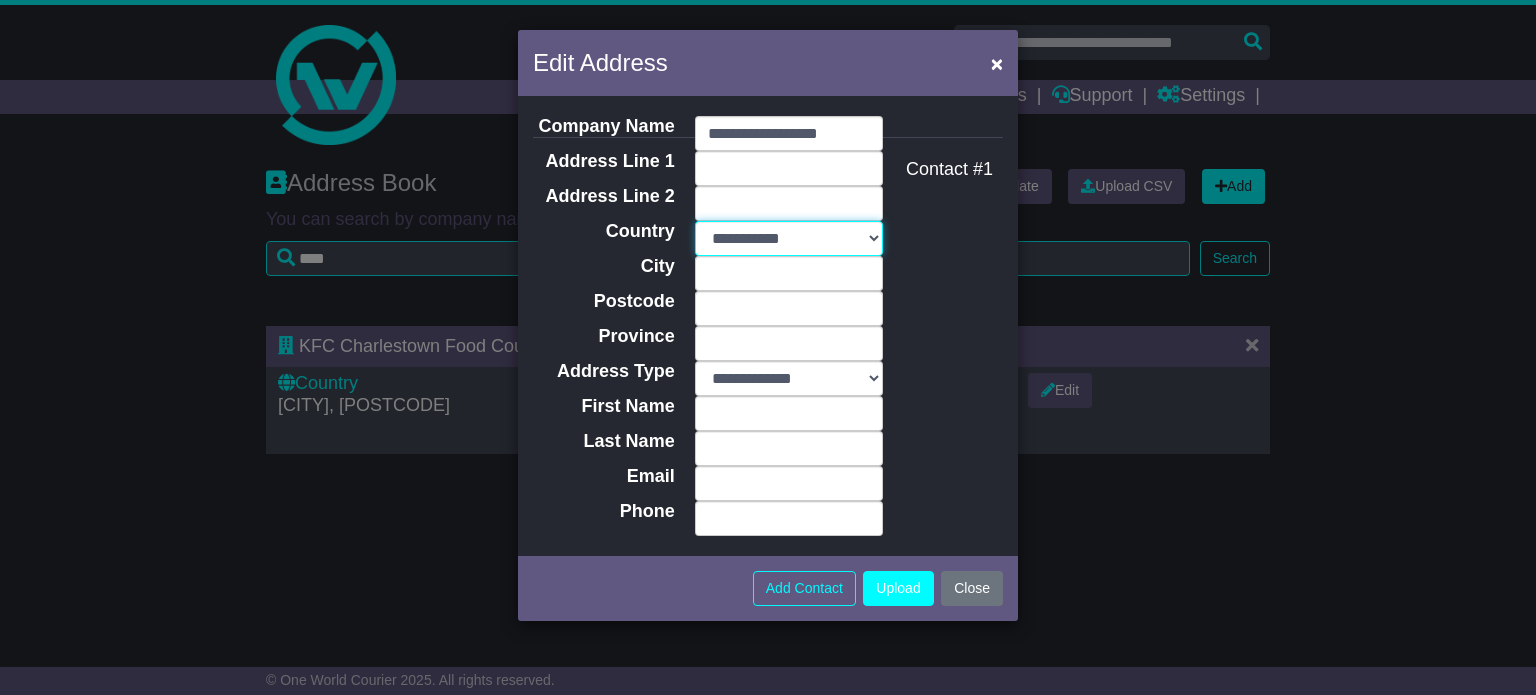 click on "**********" at bounding box center [789, 238] 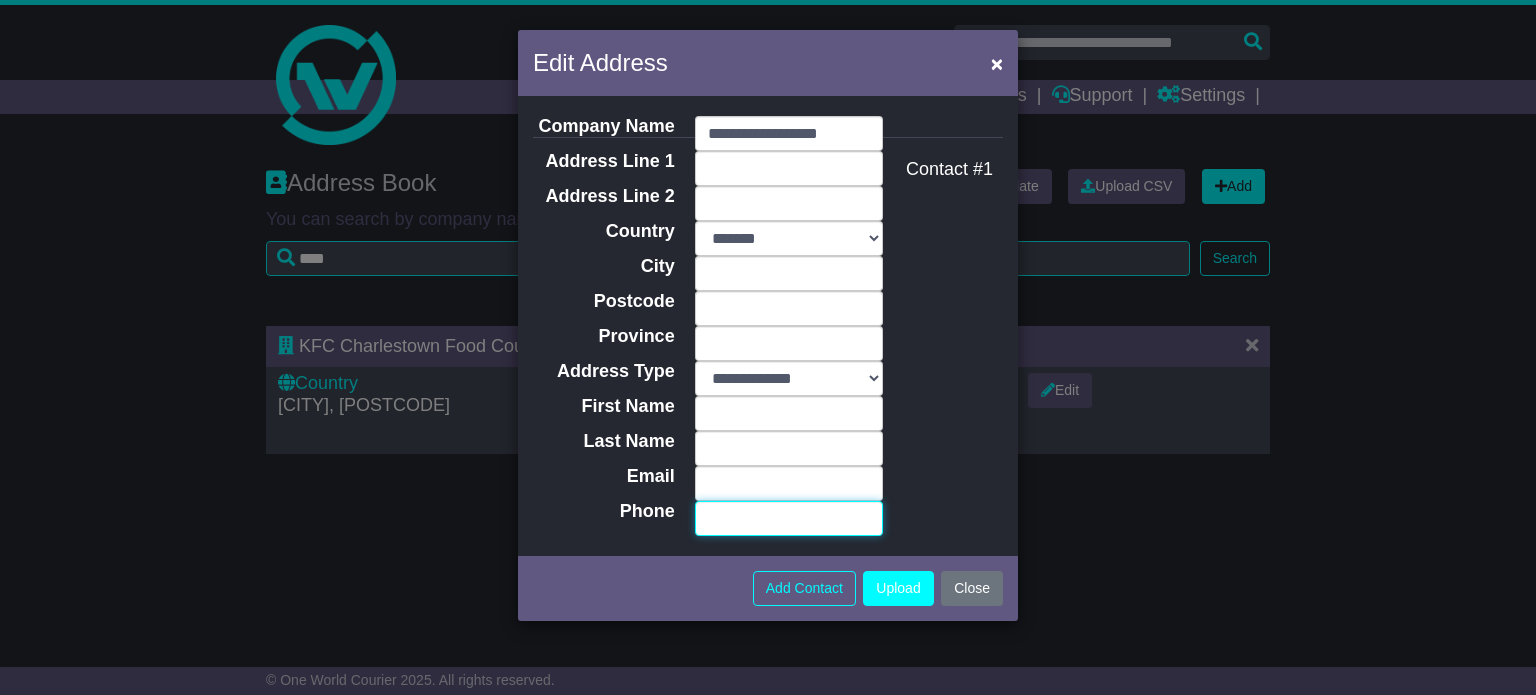click on "Phone" at bounding box center (789, 518) 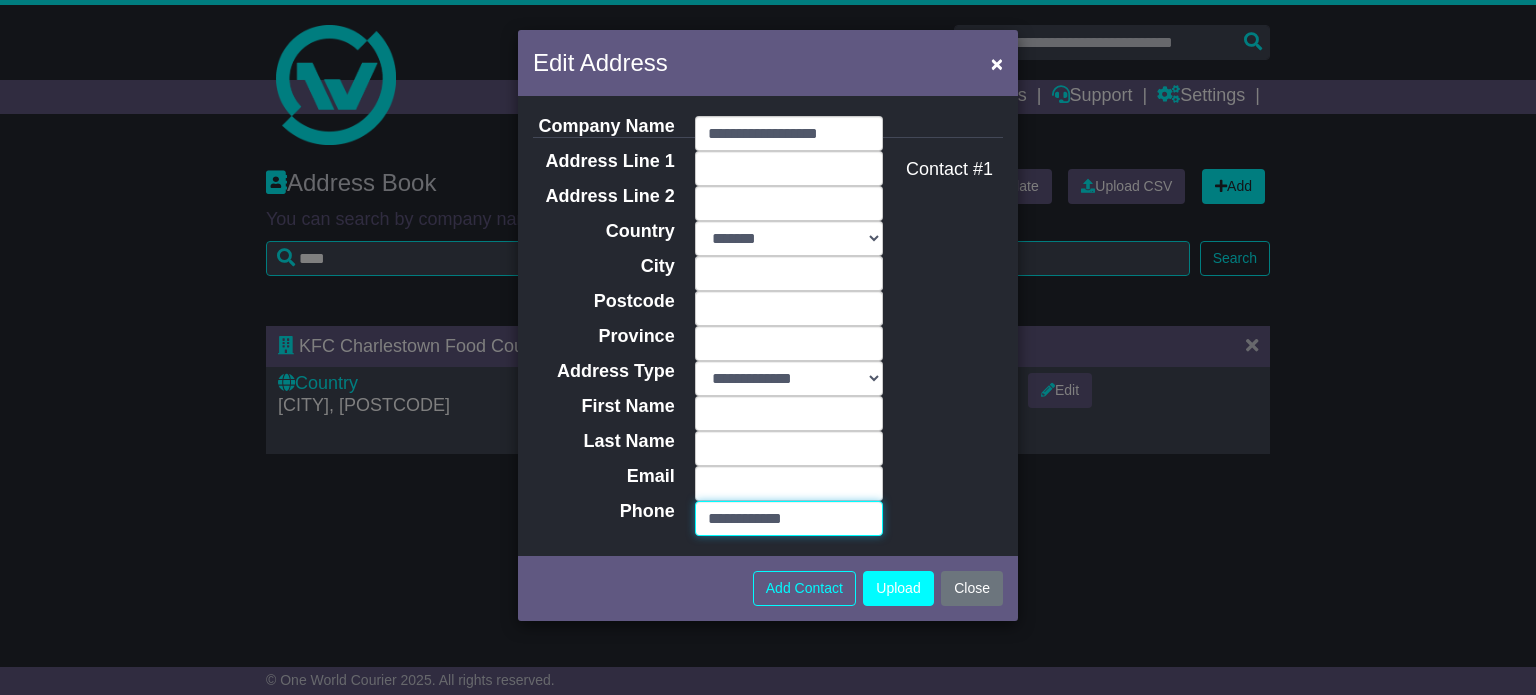 type on "**********" 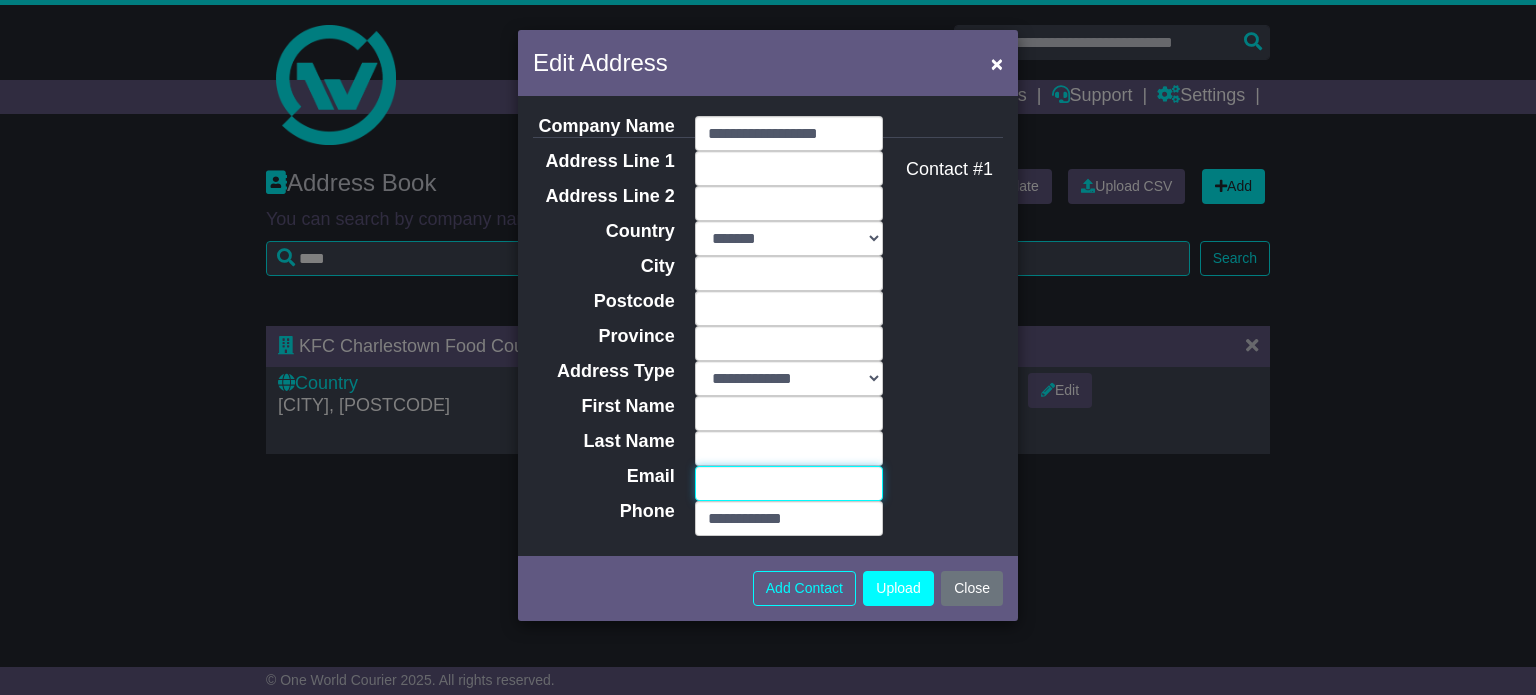 click on "Email" at bounding box center [789, 483] 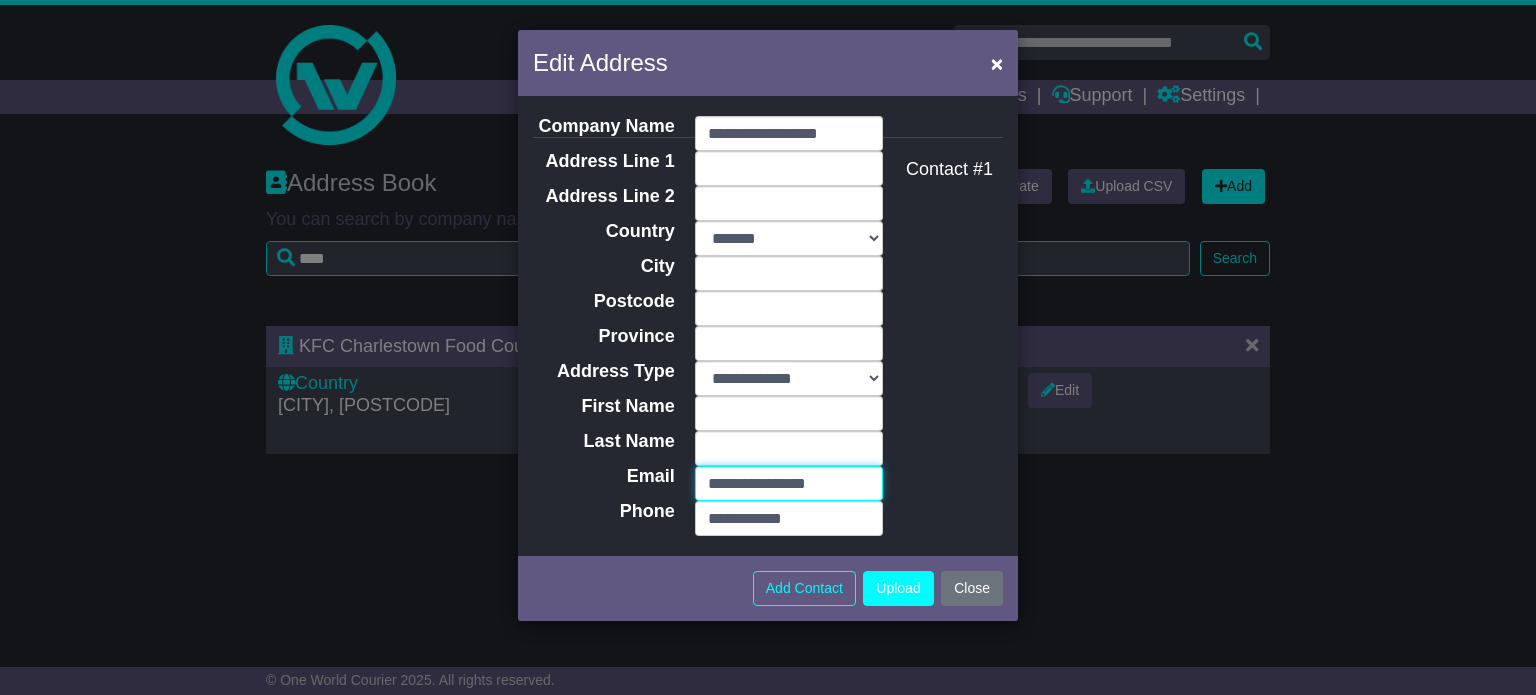 type on "**********" 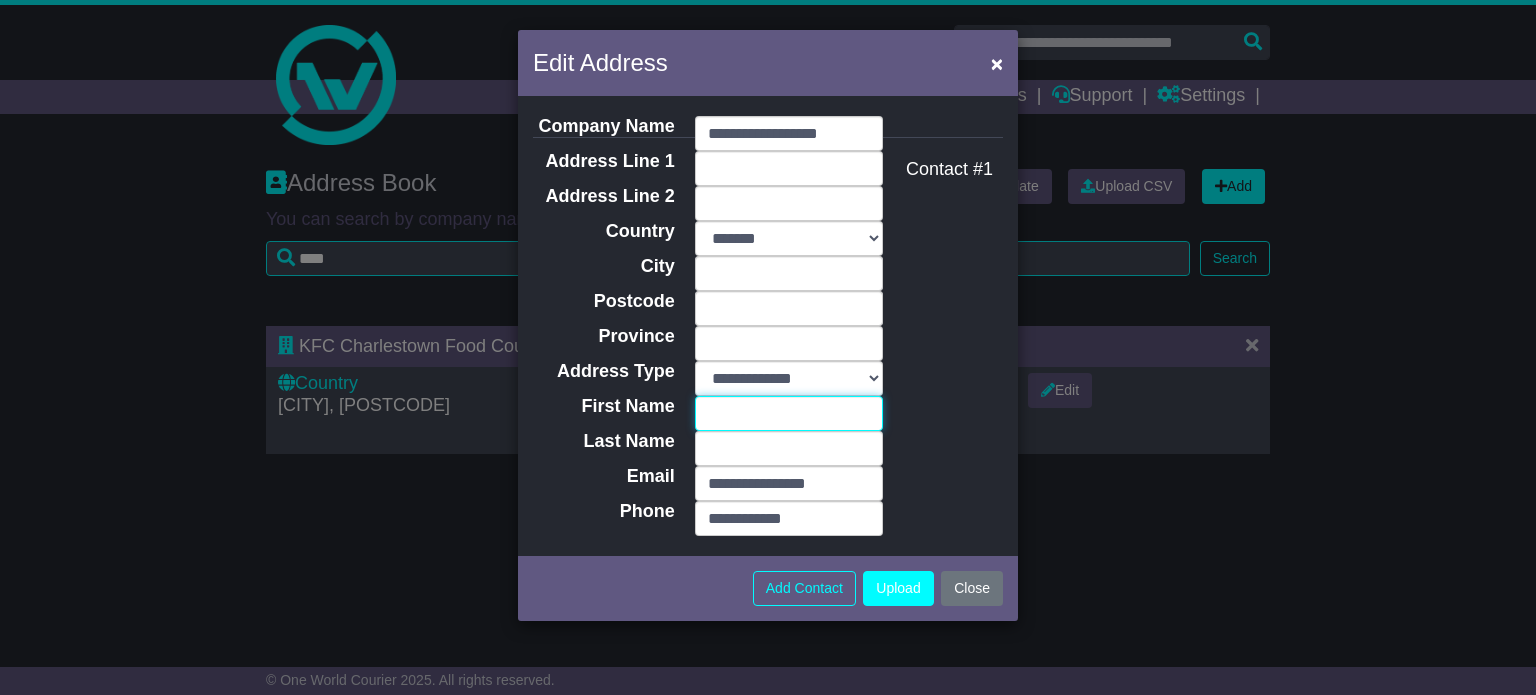 click on "First Name" at bounding box center (789, 413) 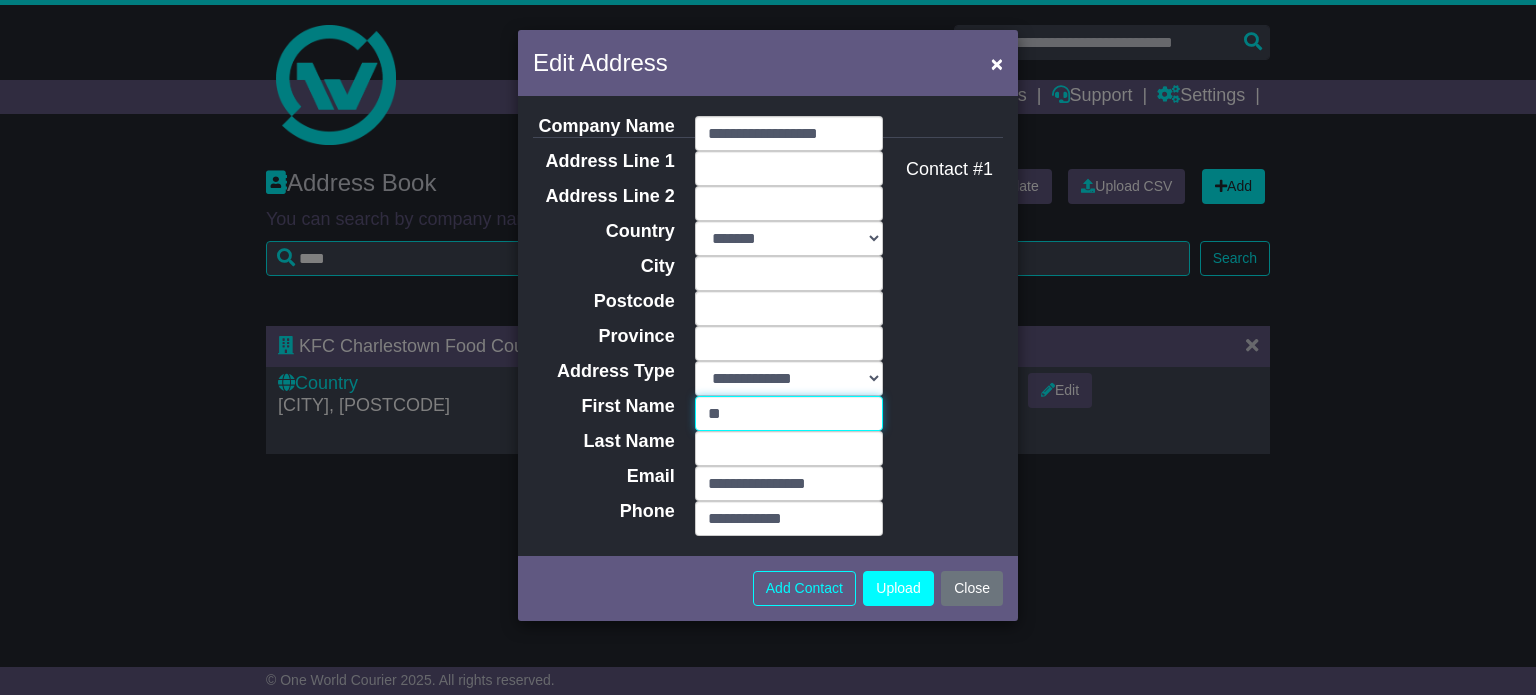 type on "*****" 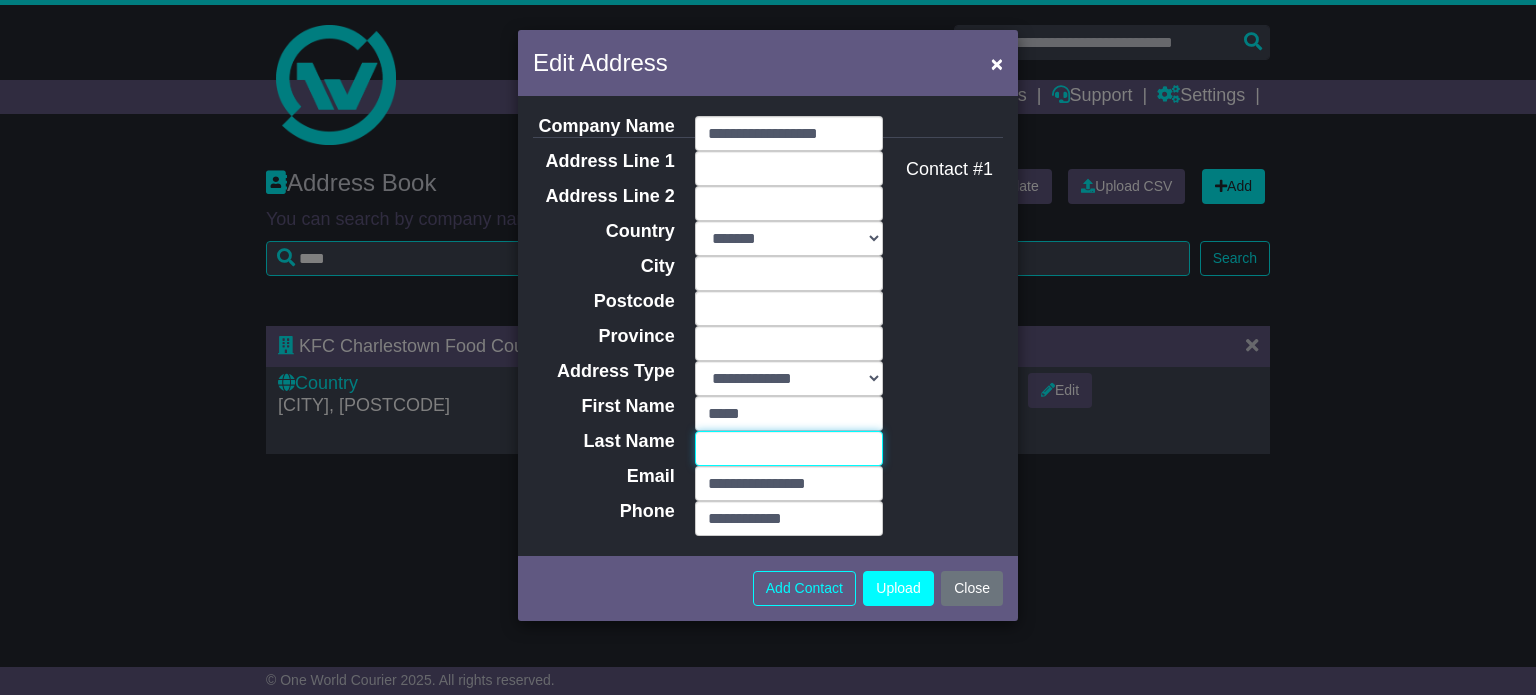 click on "Last Name" at bounding box center (789, 448) 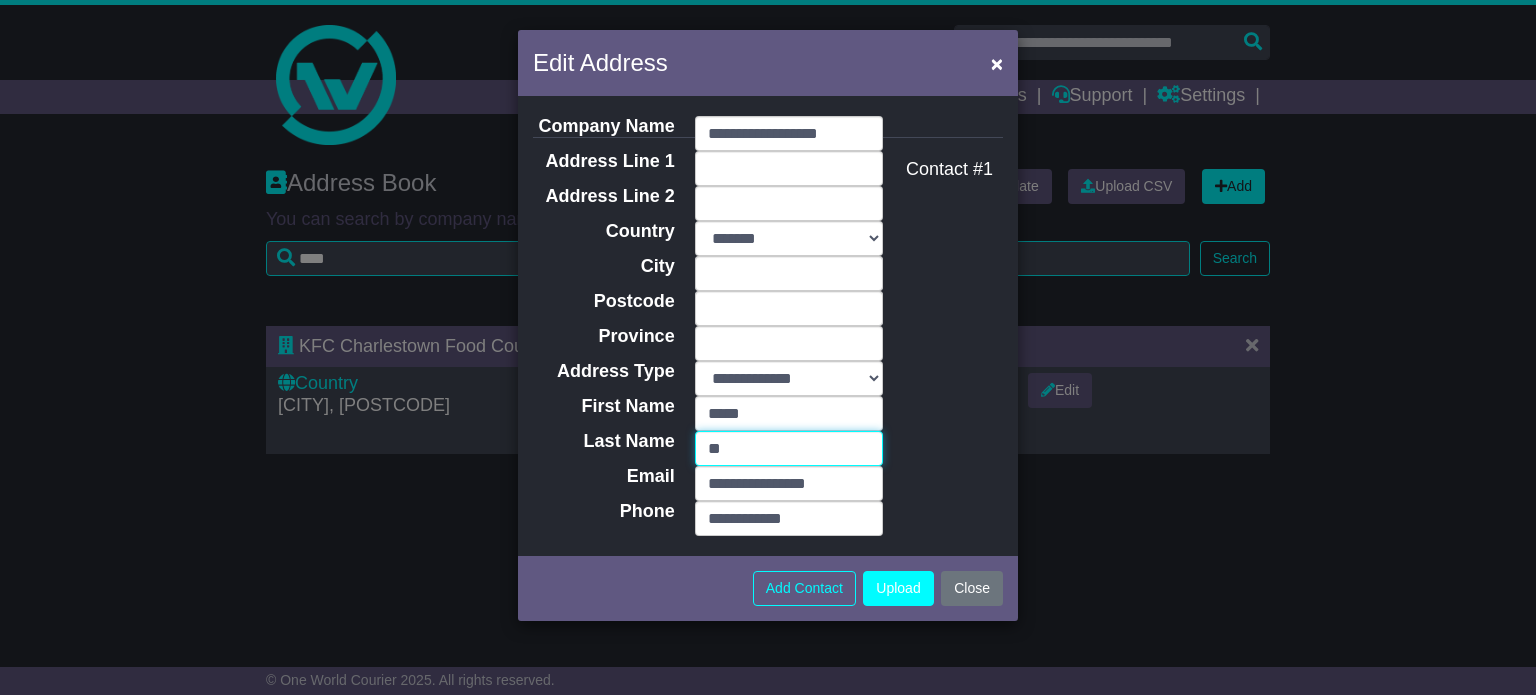 type on "*******" 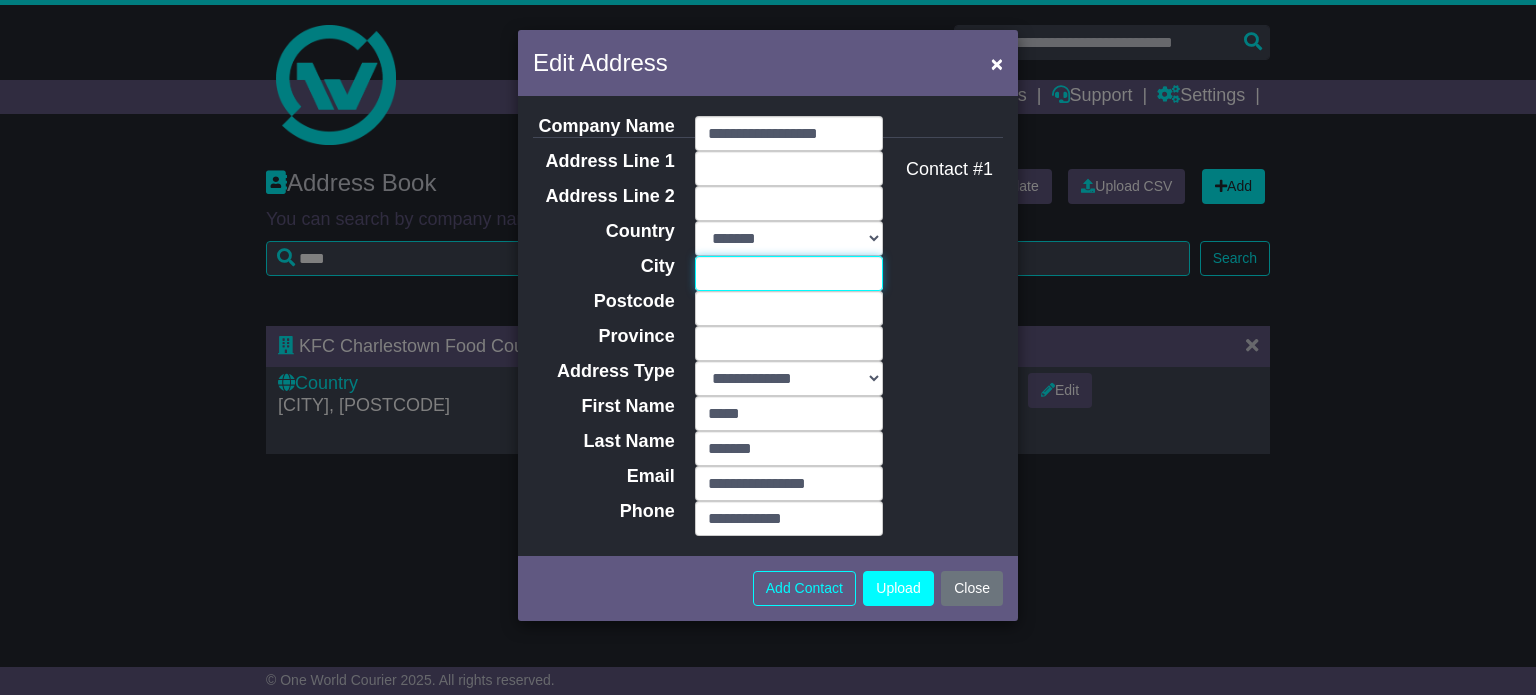 click on "City" at bounding box center [789, 273] 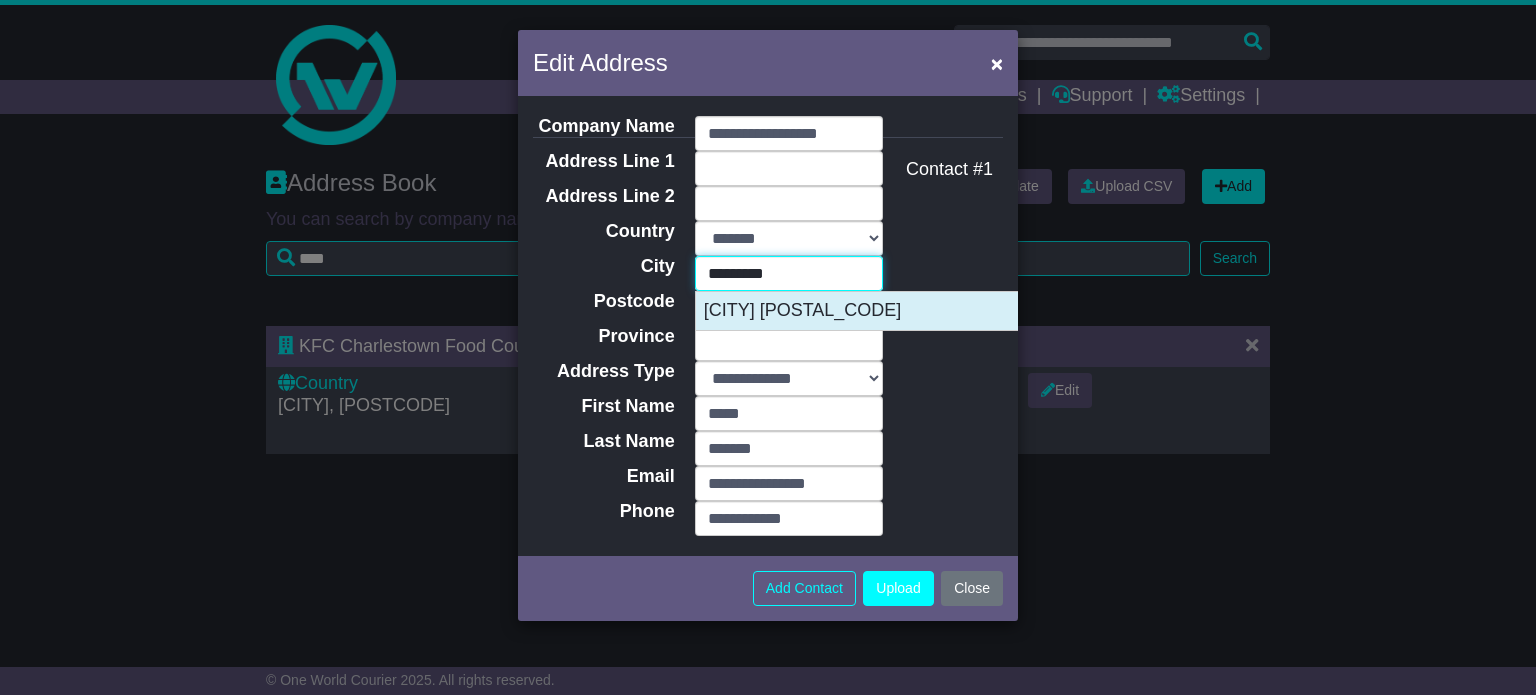 click on "PARALOWIE 5108" at bounding box center (895, 311) 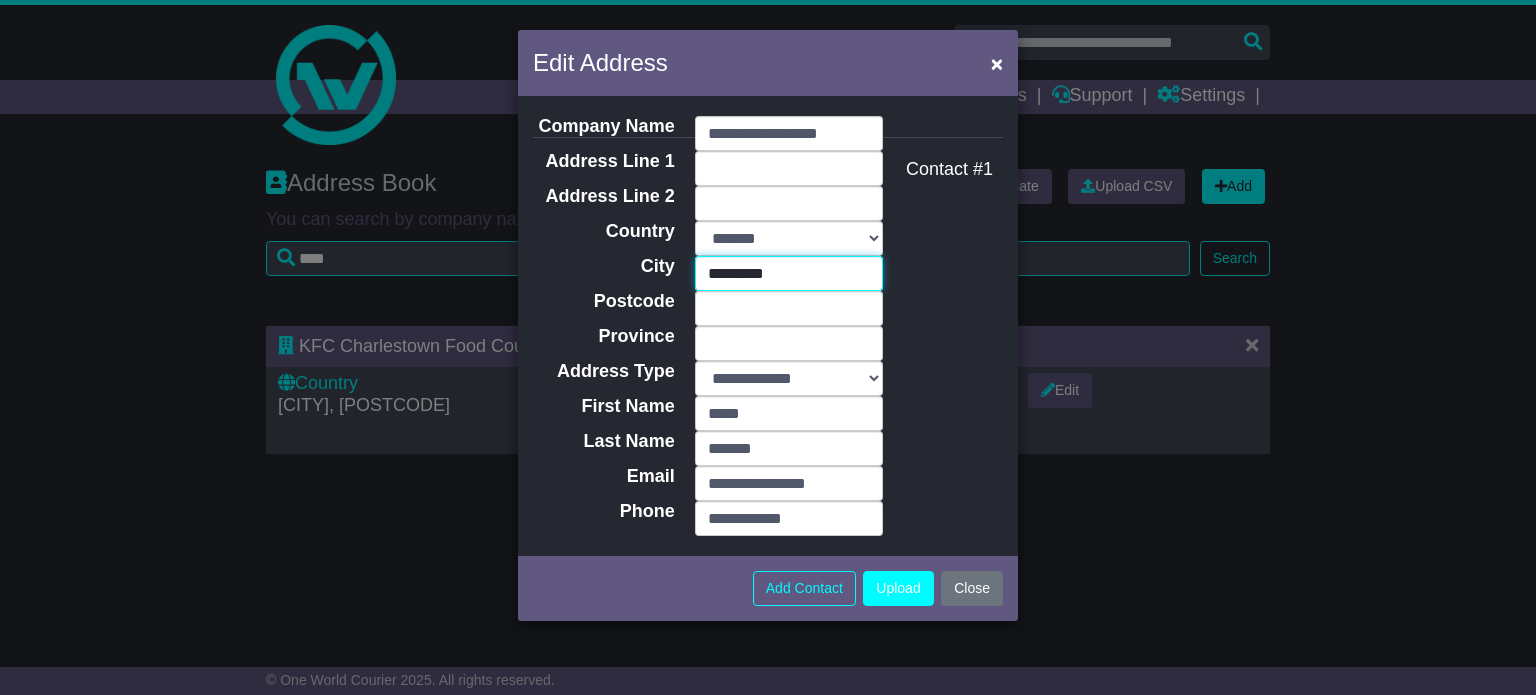 type on "****" 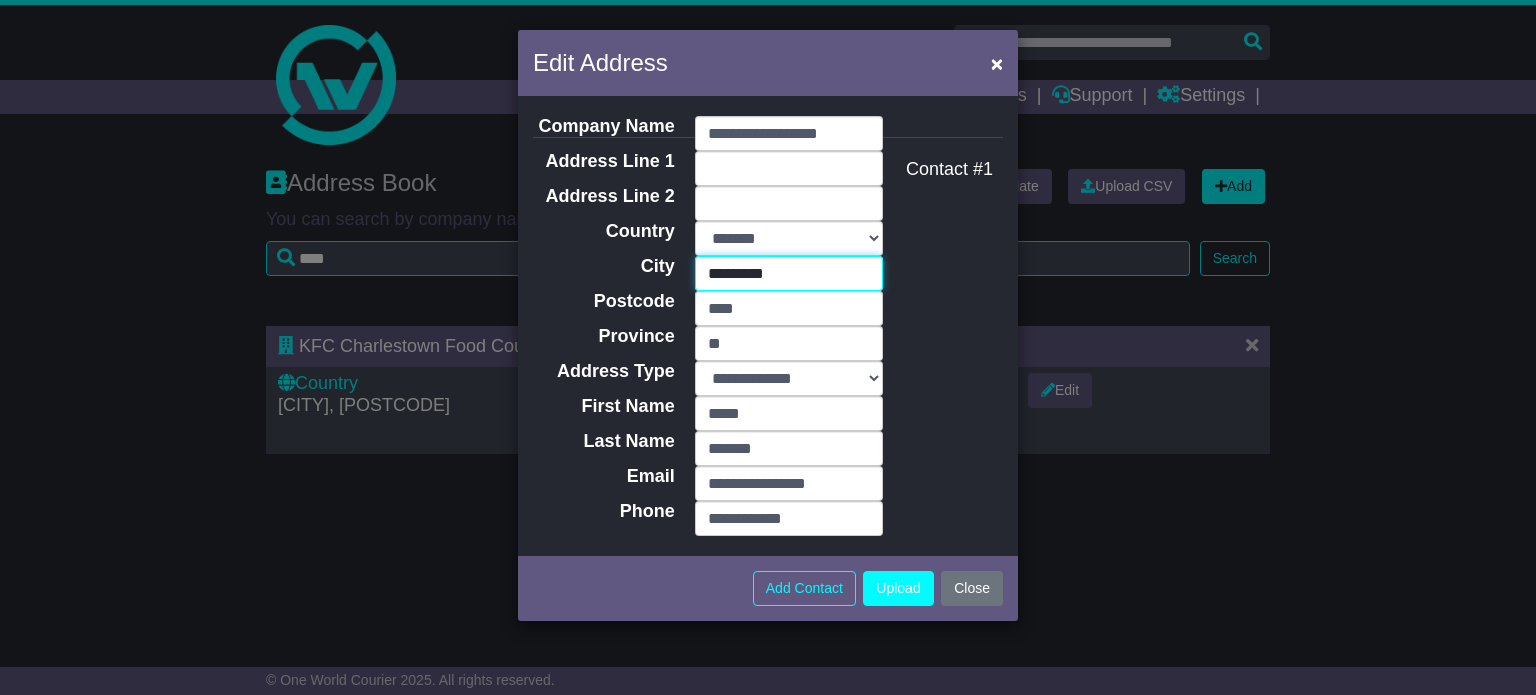 type on "*********" 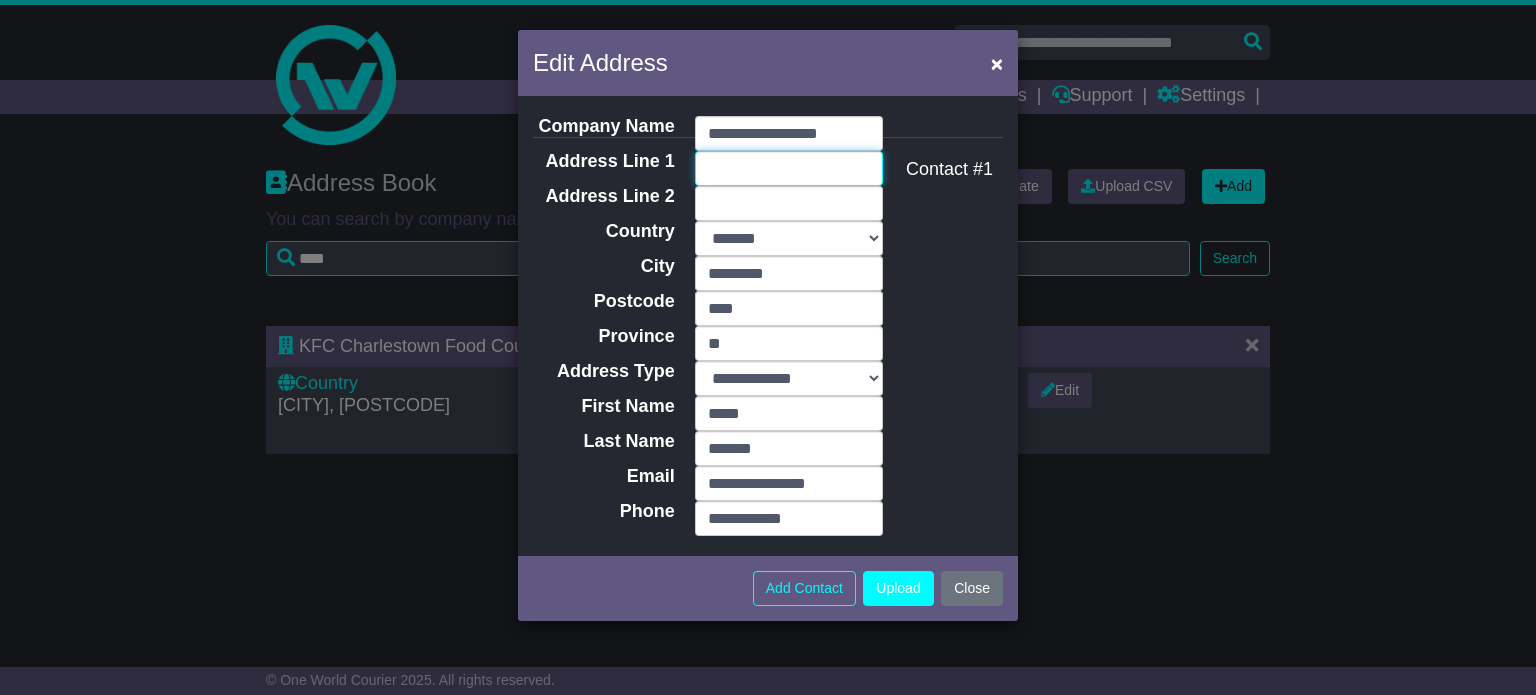 click on "Address Line 1" at bounding box center (789, 168) 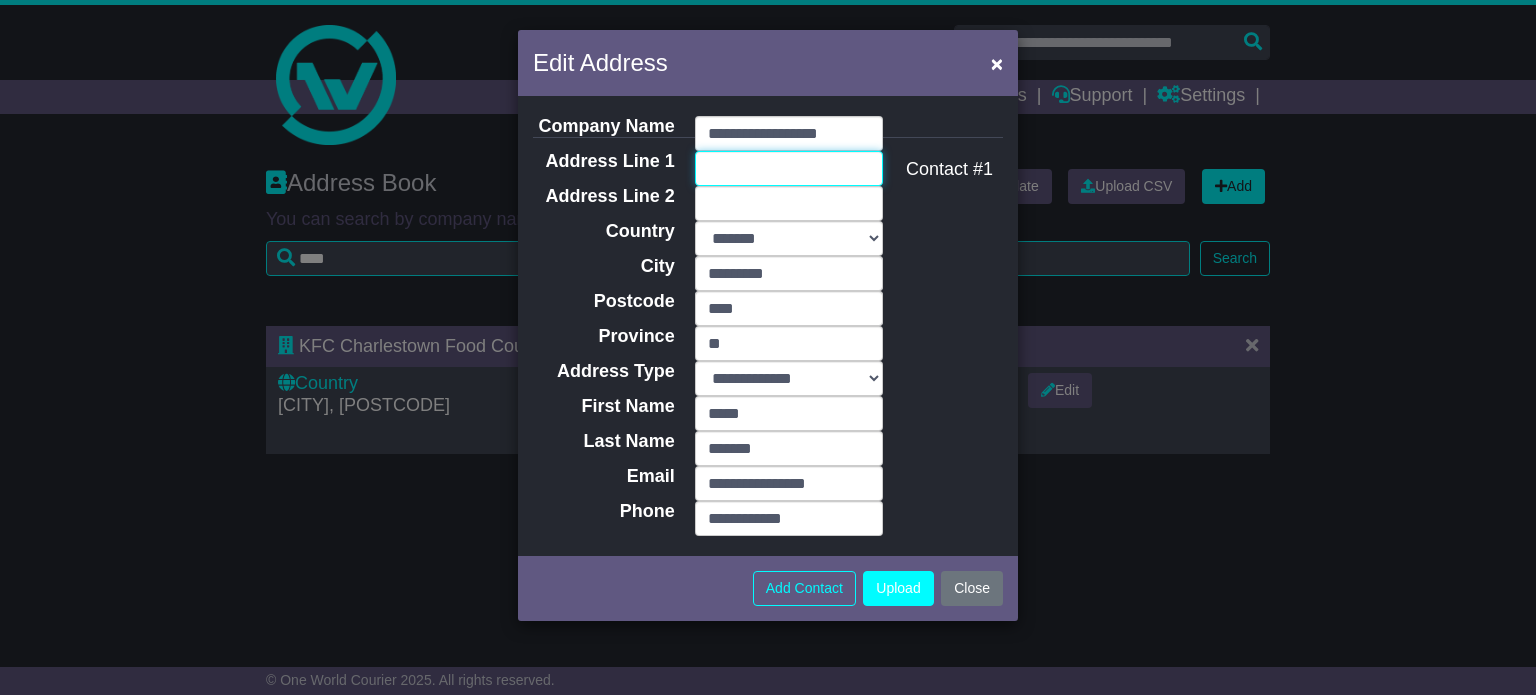 paste on "**********" 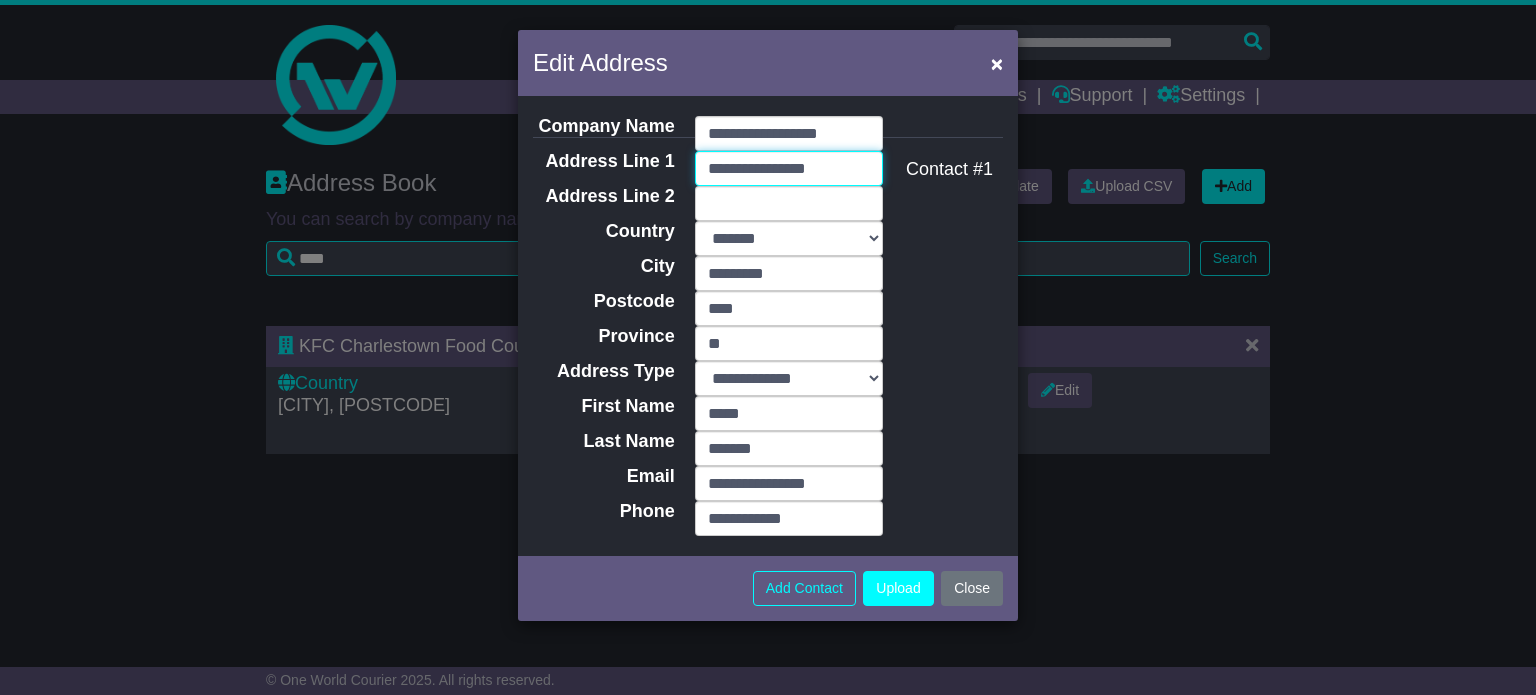 type on "**********" 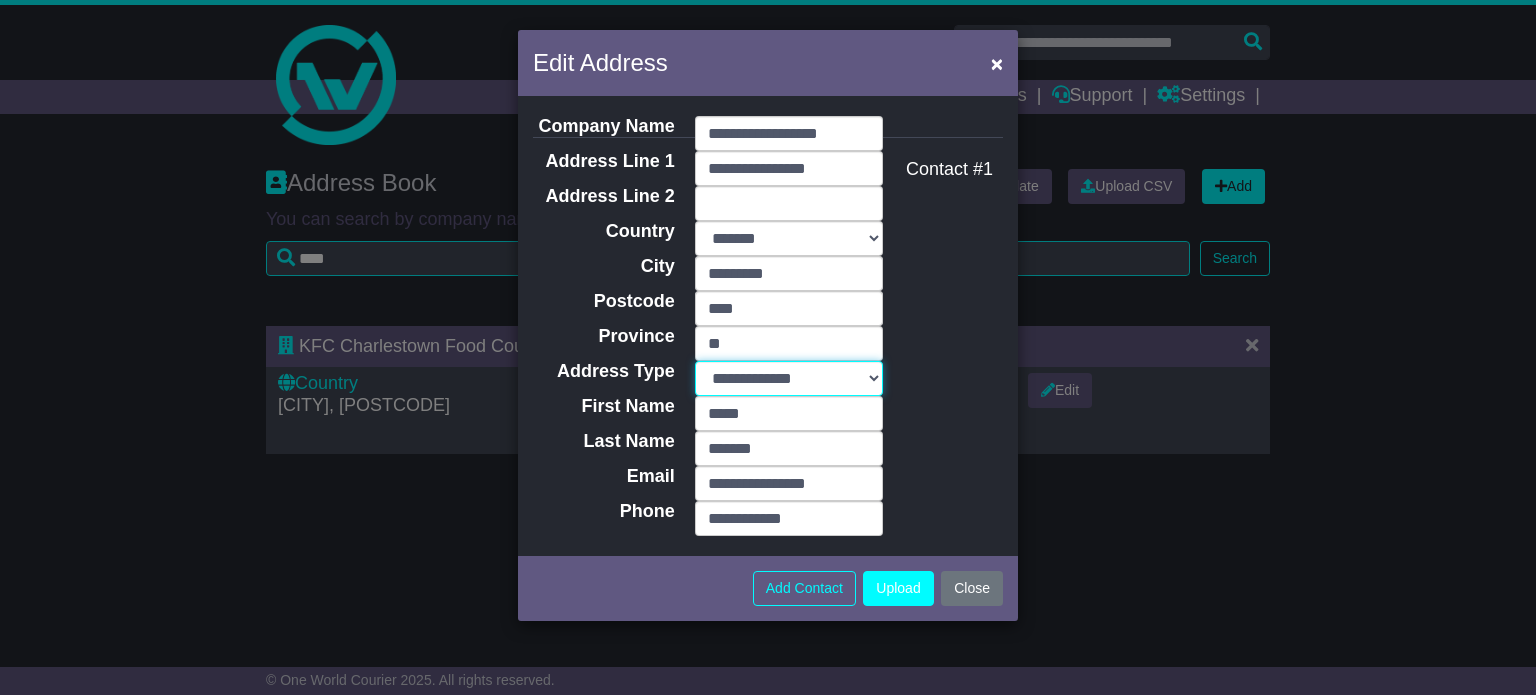 click on "**********" at bounding box center [789, 378] 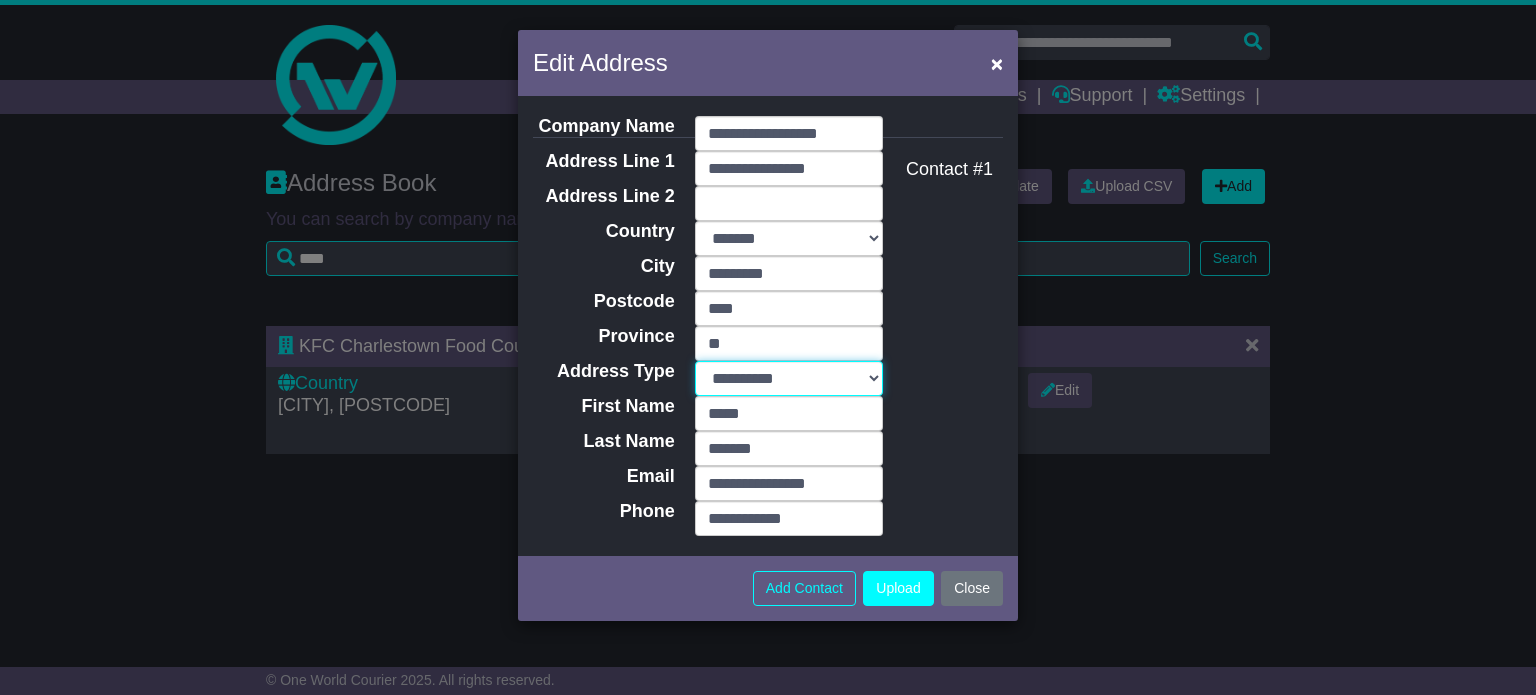 click on "**********" at bounding box center [789, 378] 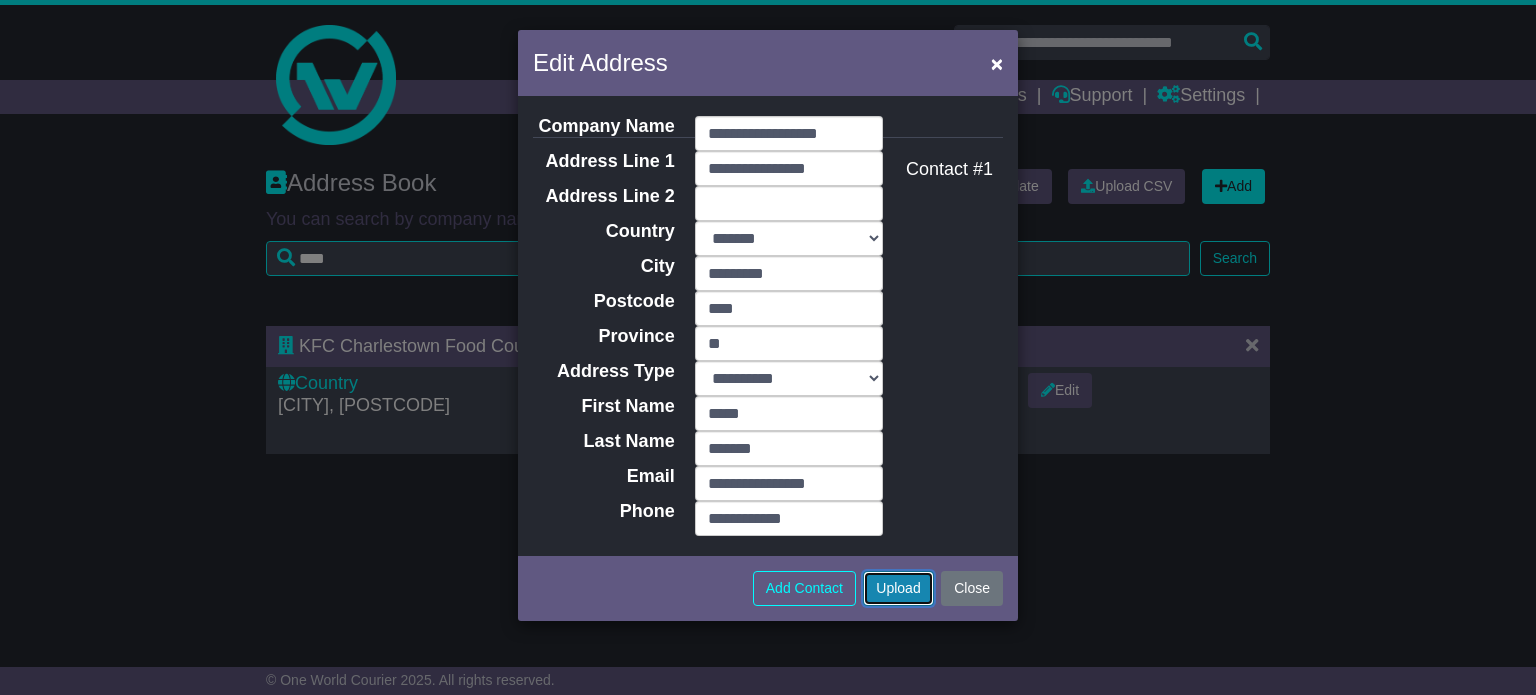 click on "Upload" at bounding box center (898, 588) 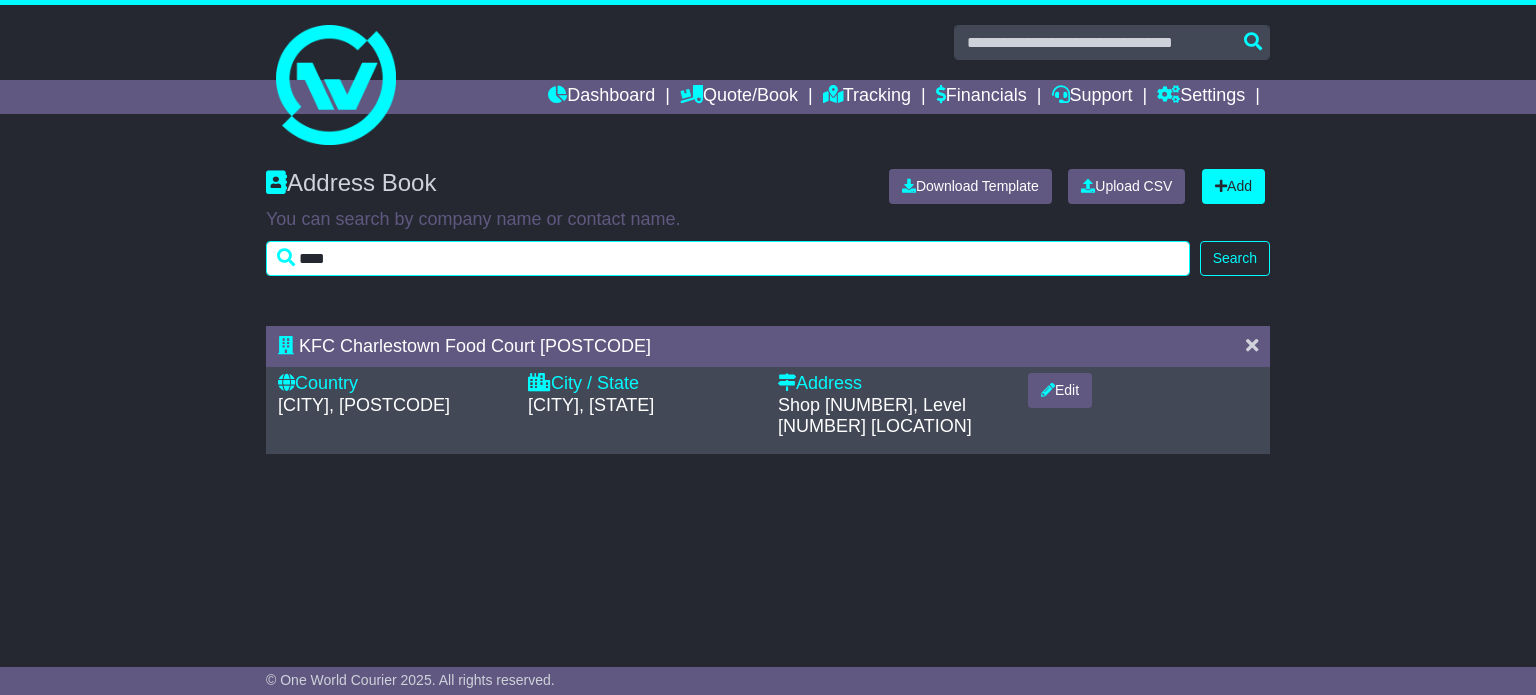 click on "****" at bounding box center (728, 258) 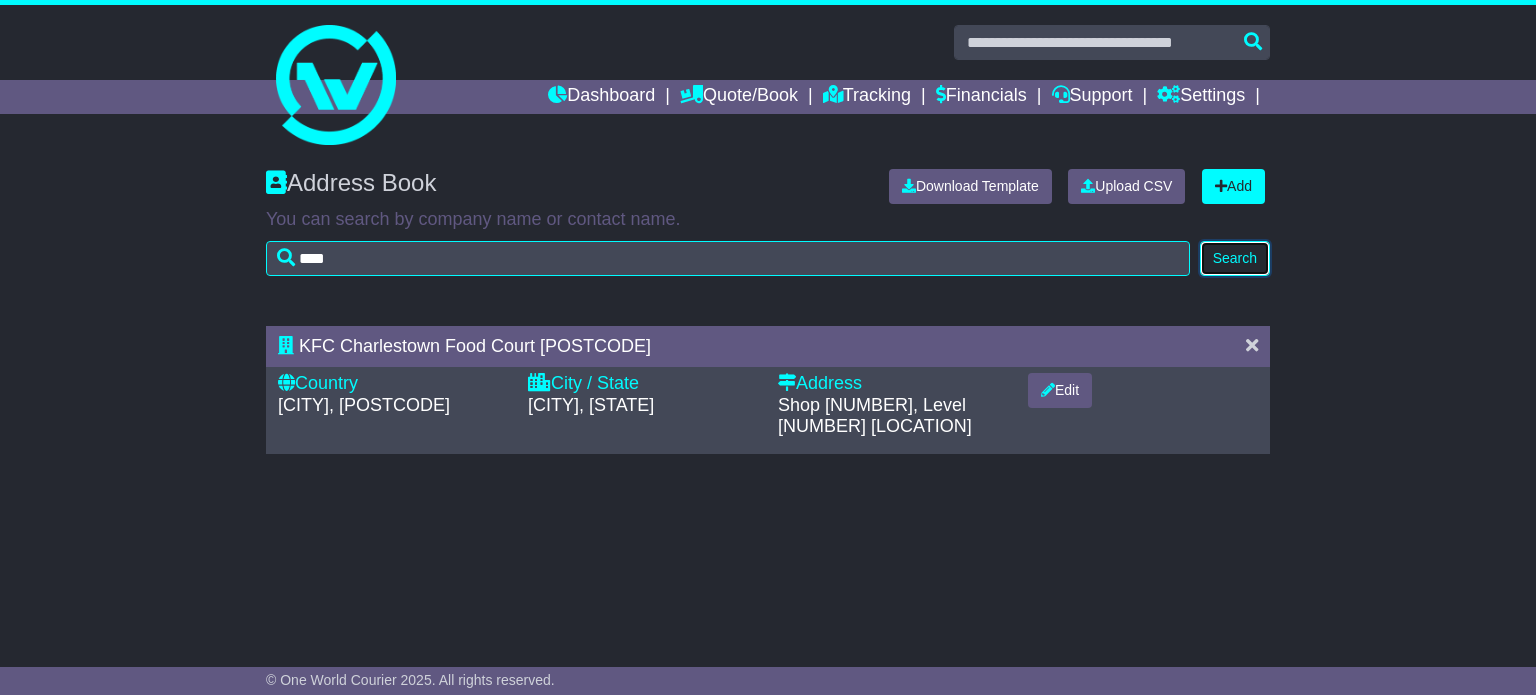 click on "Search" at bounding box center [1235, 258] 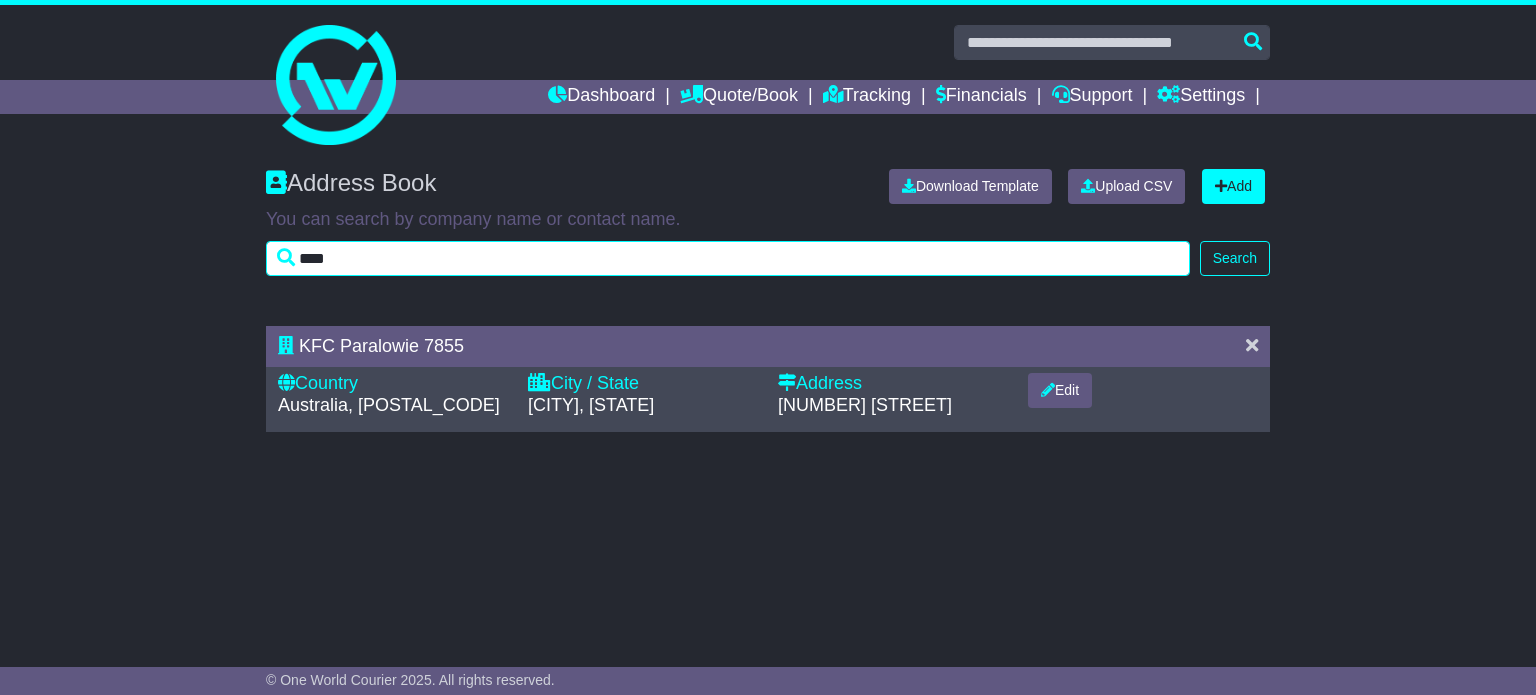 drag, startPoint x: 525, startPoint y: 263, endPoint x: 195, endPoint y: 238, distance: 330.94562 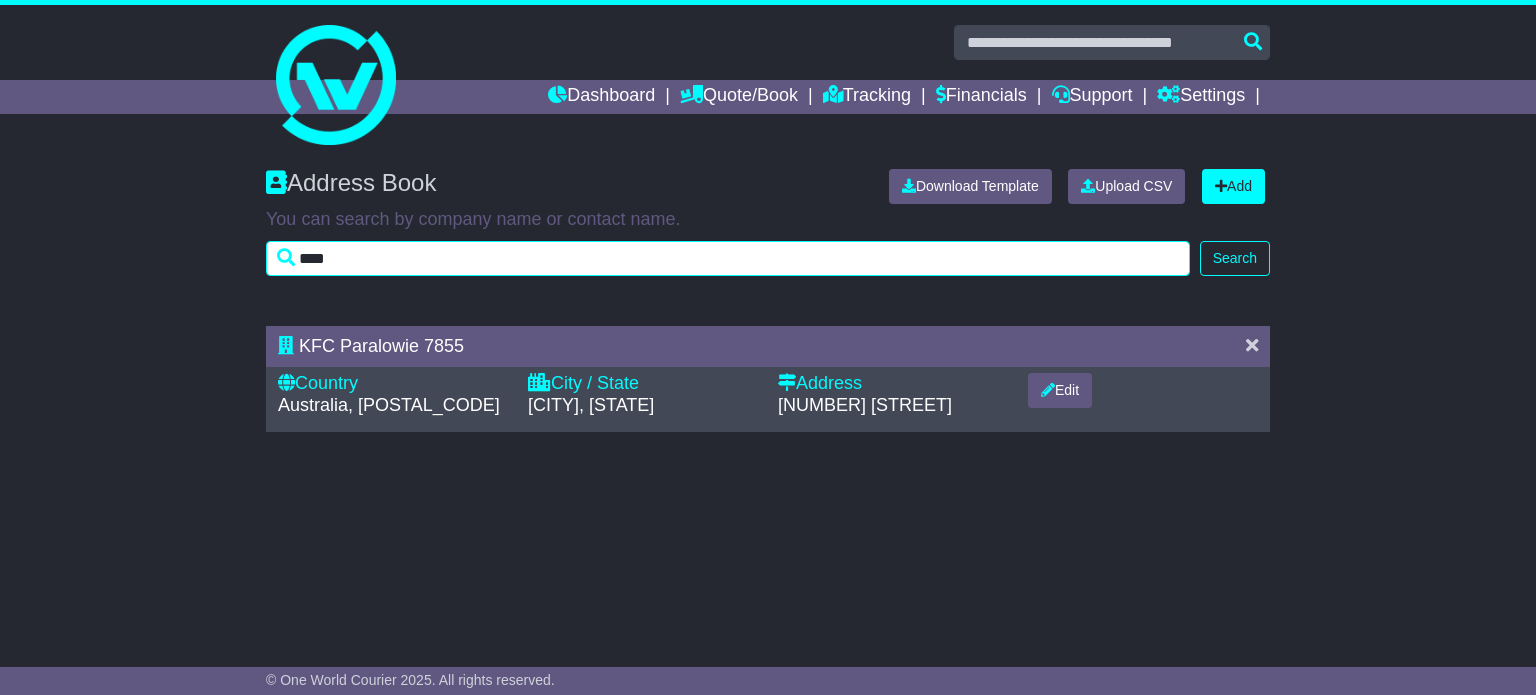 type on "****" 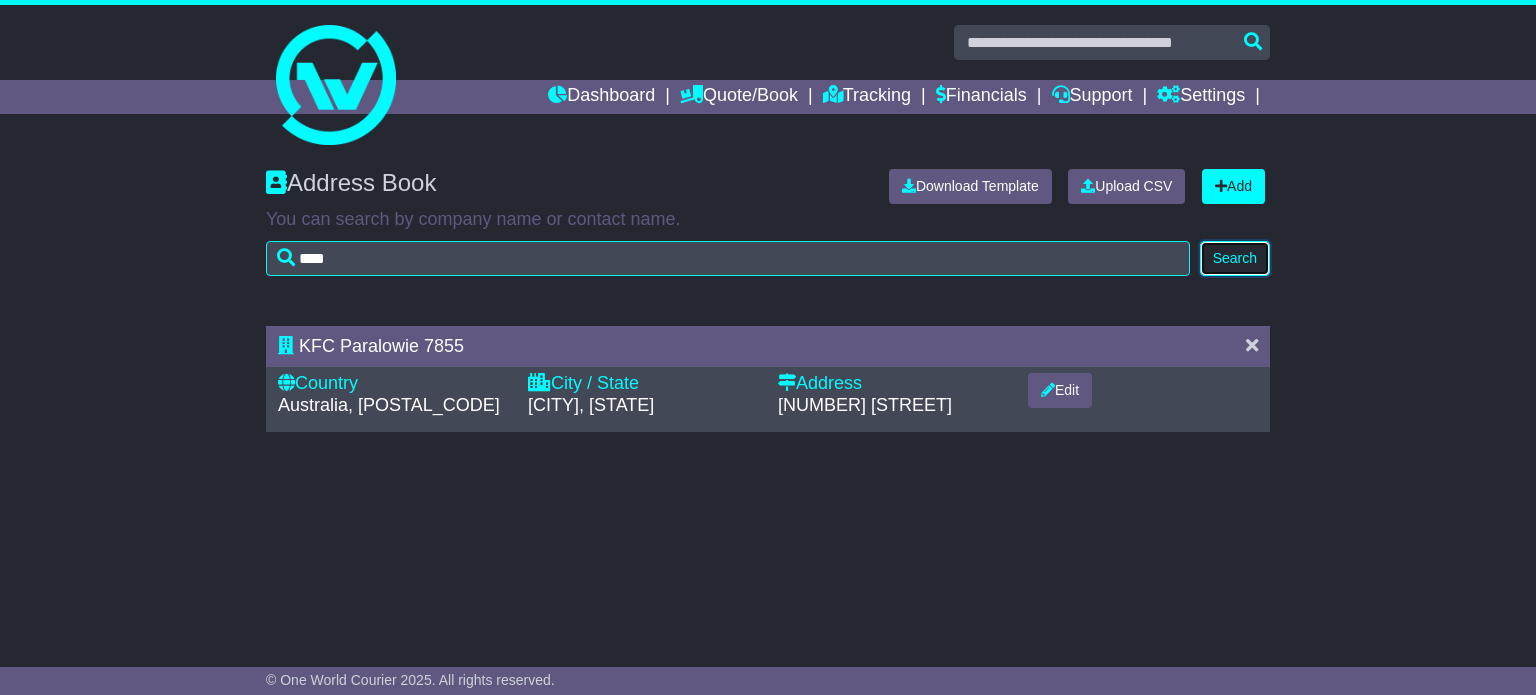 click on "Search" at bounding box center (1235, 258) 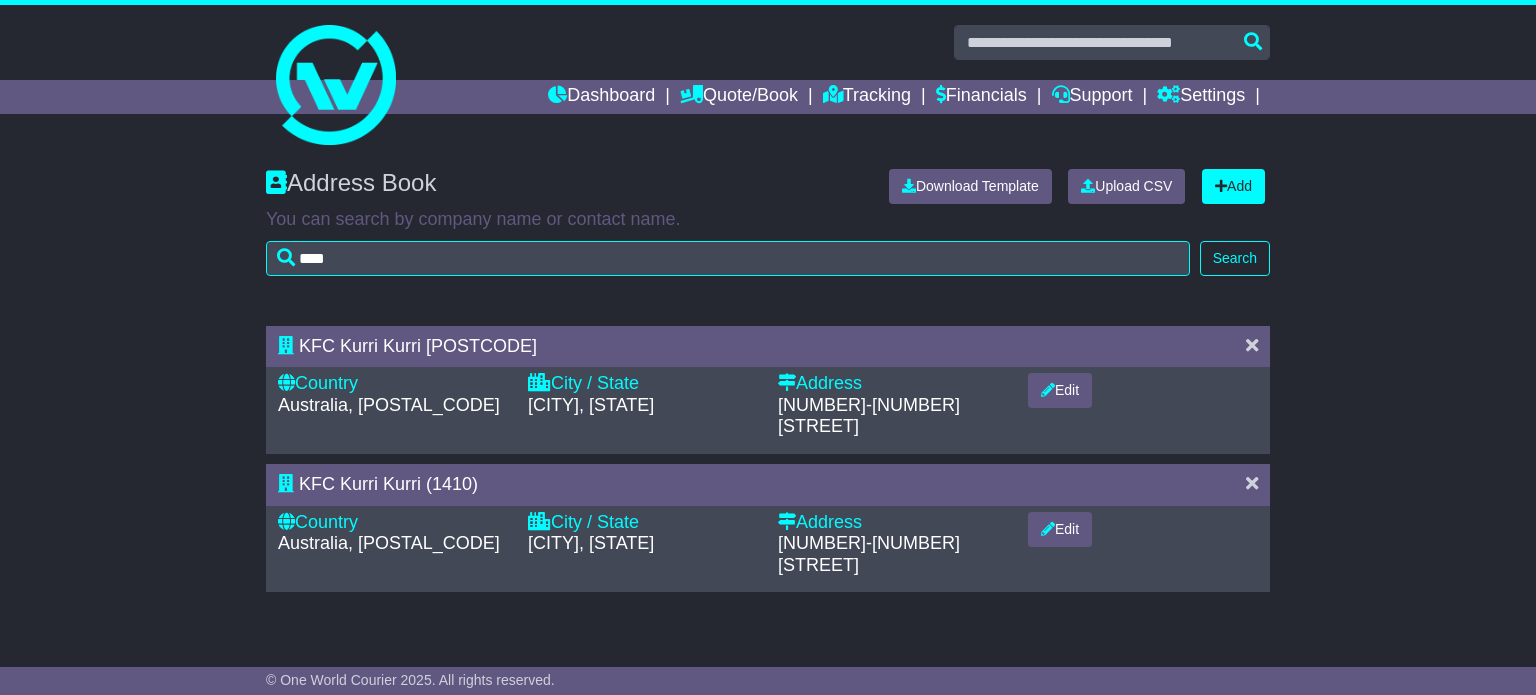 click at bounding box center [1252, 485] 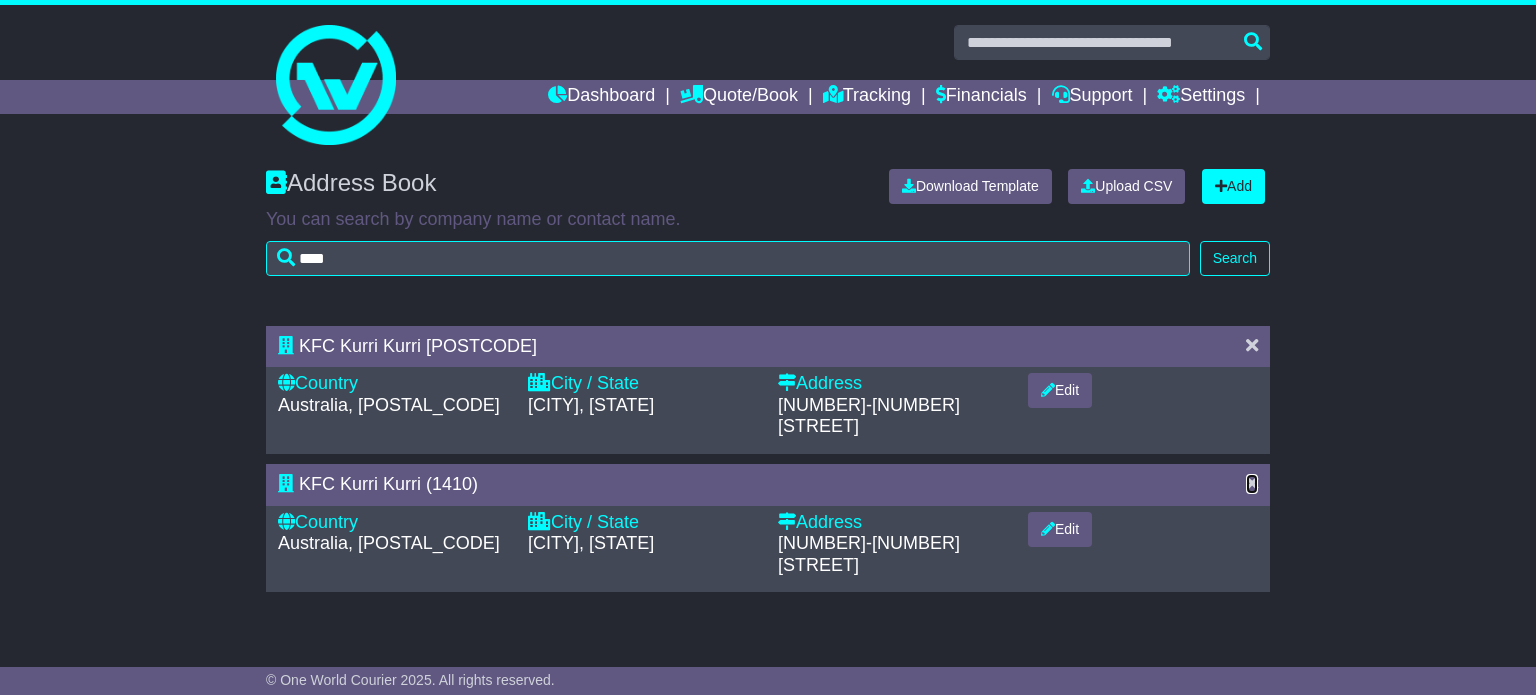 click at bounding box center [1252, 483] 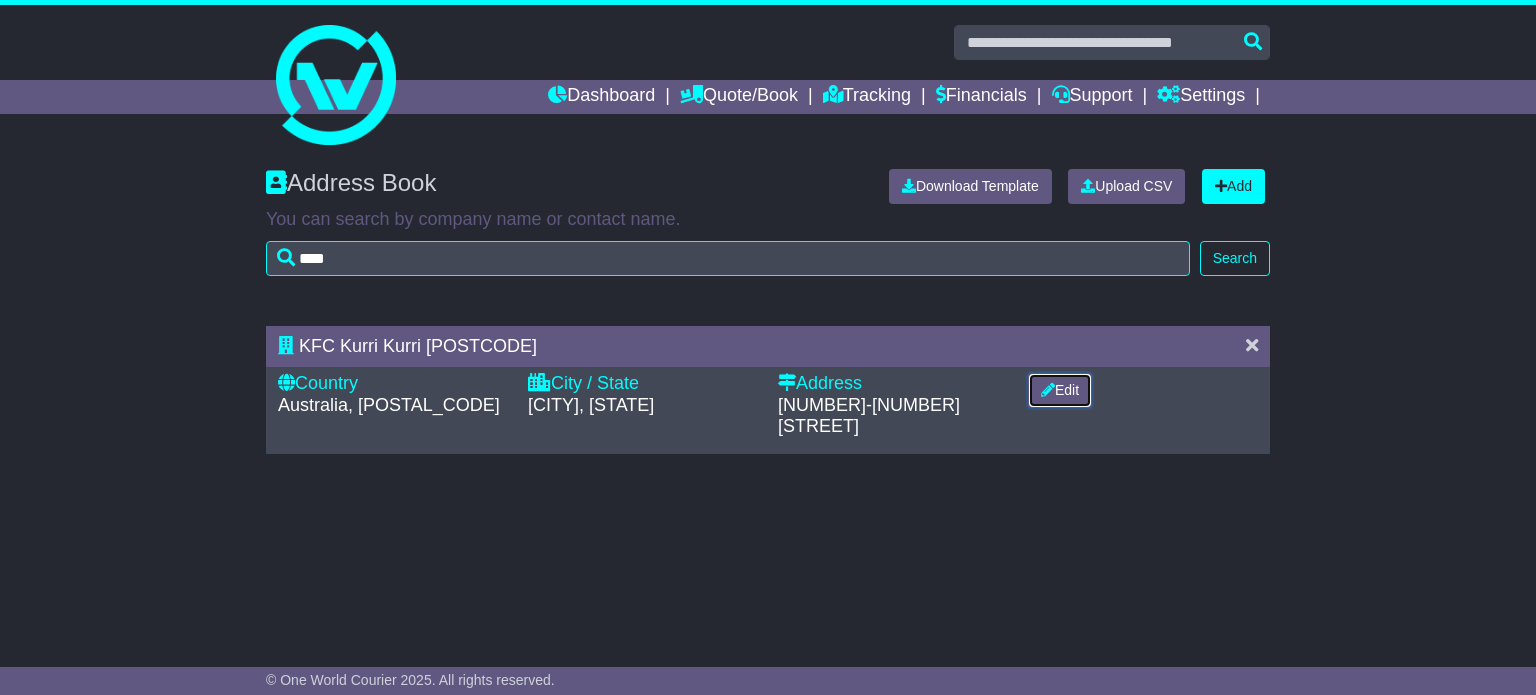click on "Edit" at bounding box center (1060, 390) 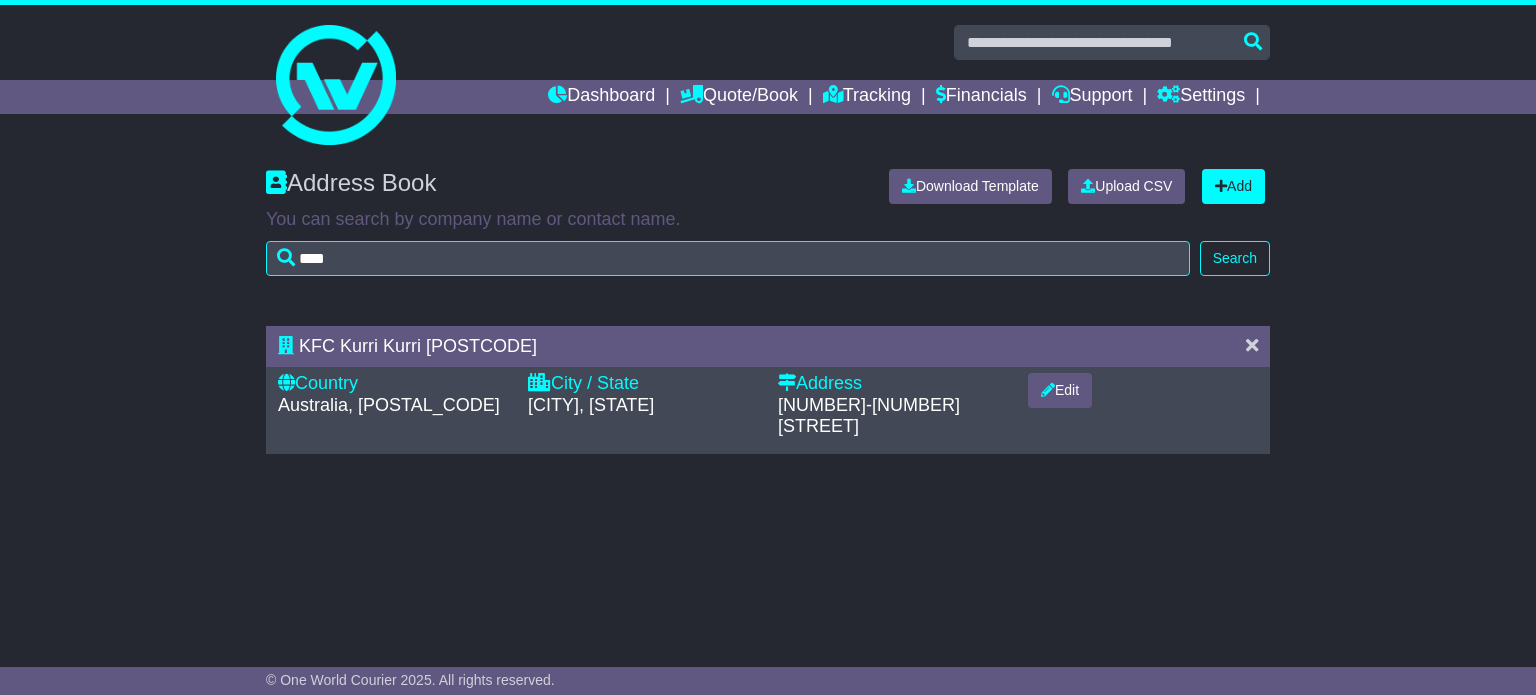 select on "**" 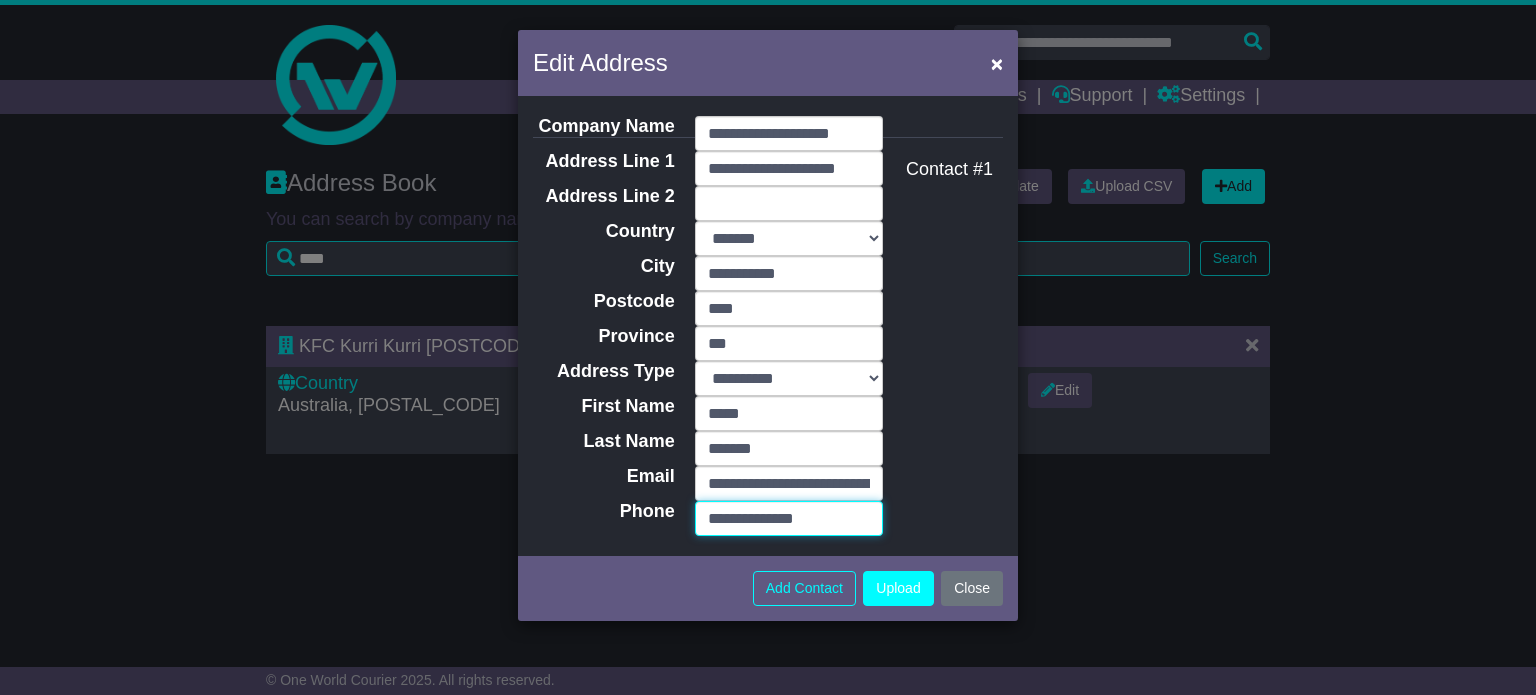 drag, startPoint x: 734, startPoint y: 511, endPoint x: 803, endPoint y: 615, distance: 124.80785 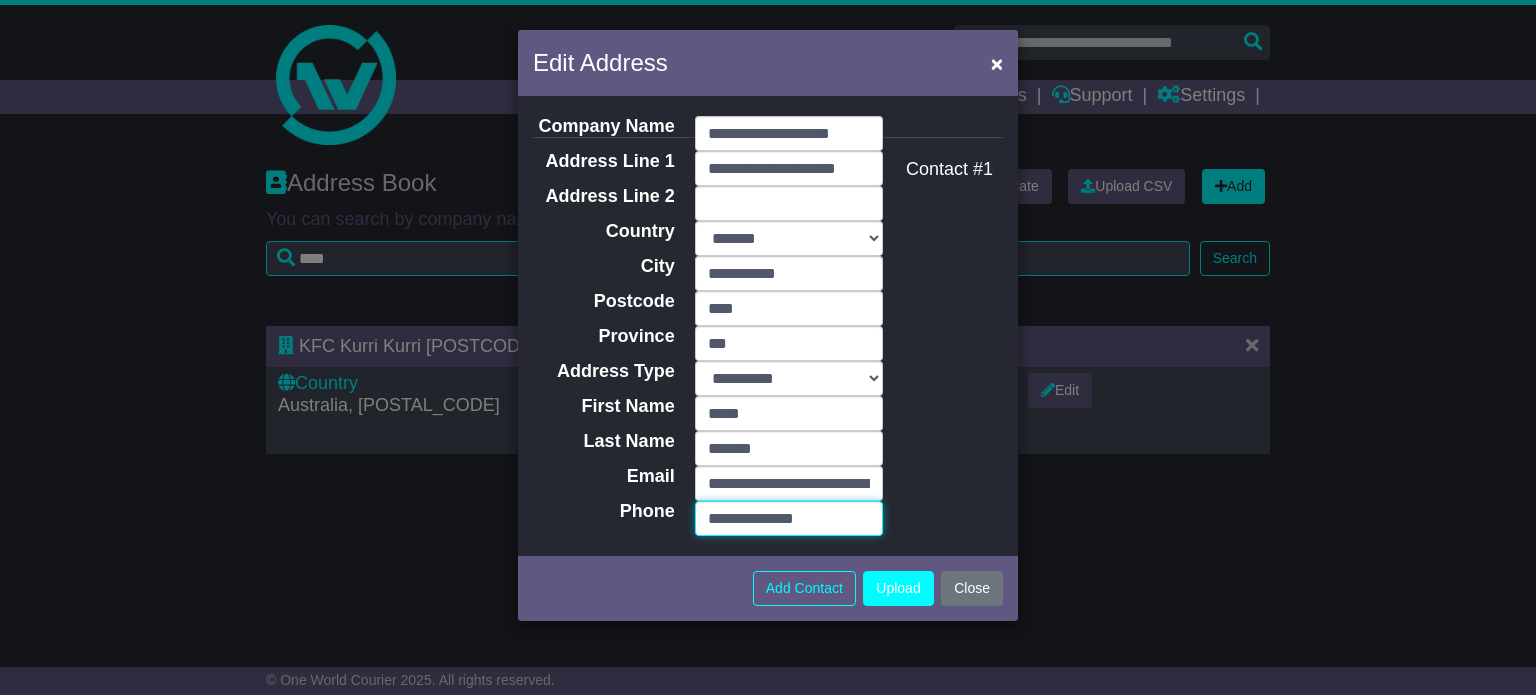click on "**********" at bounding box center [789, 518] 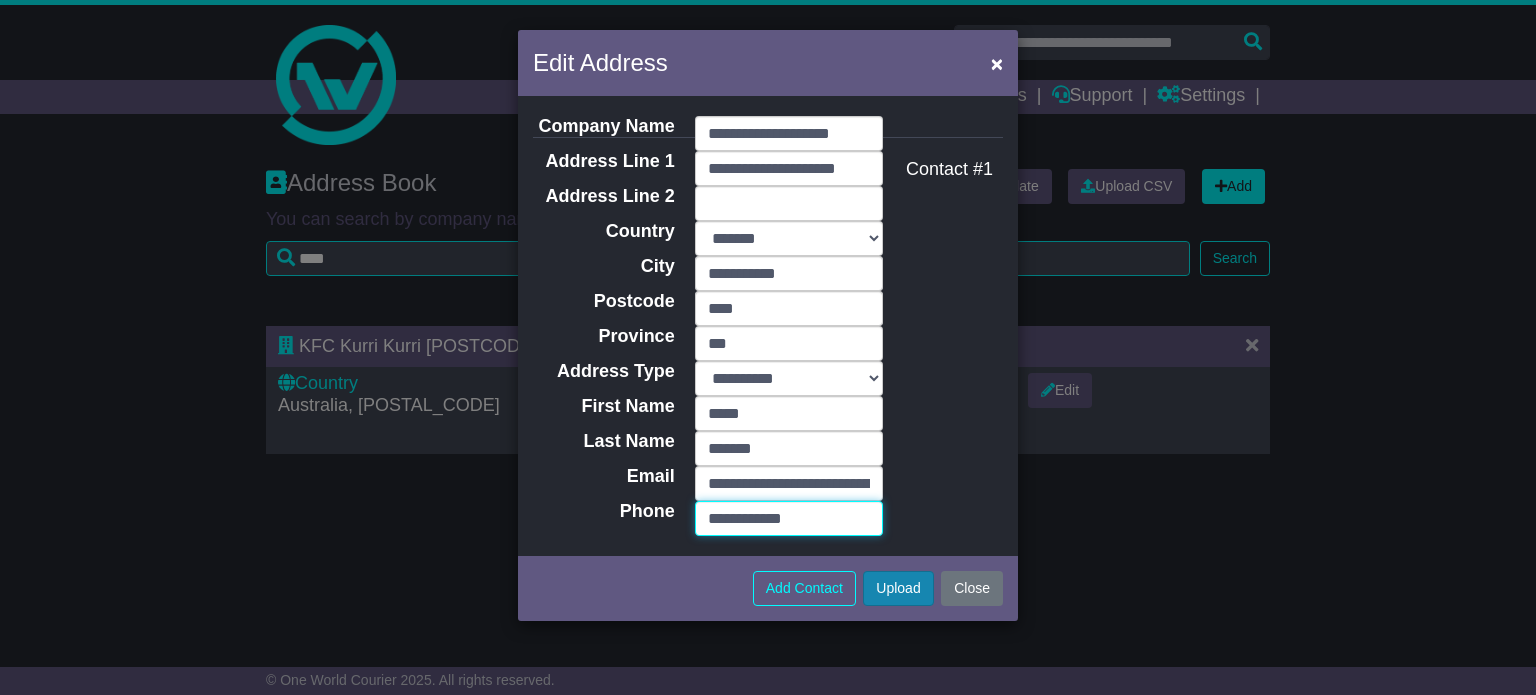 type on "**********" 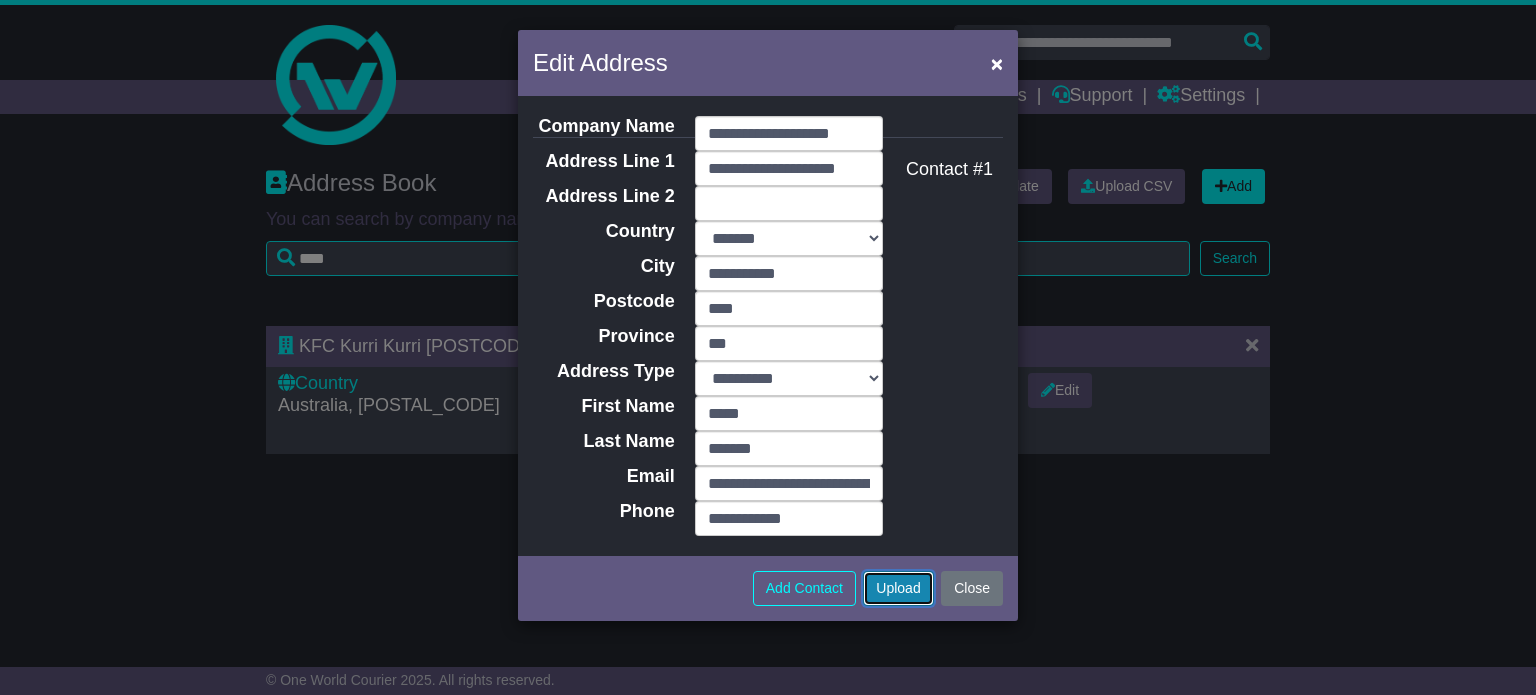 click on "Upload" at bounding box center [898, 588] 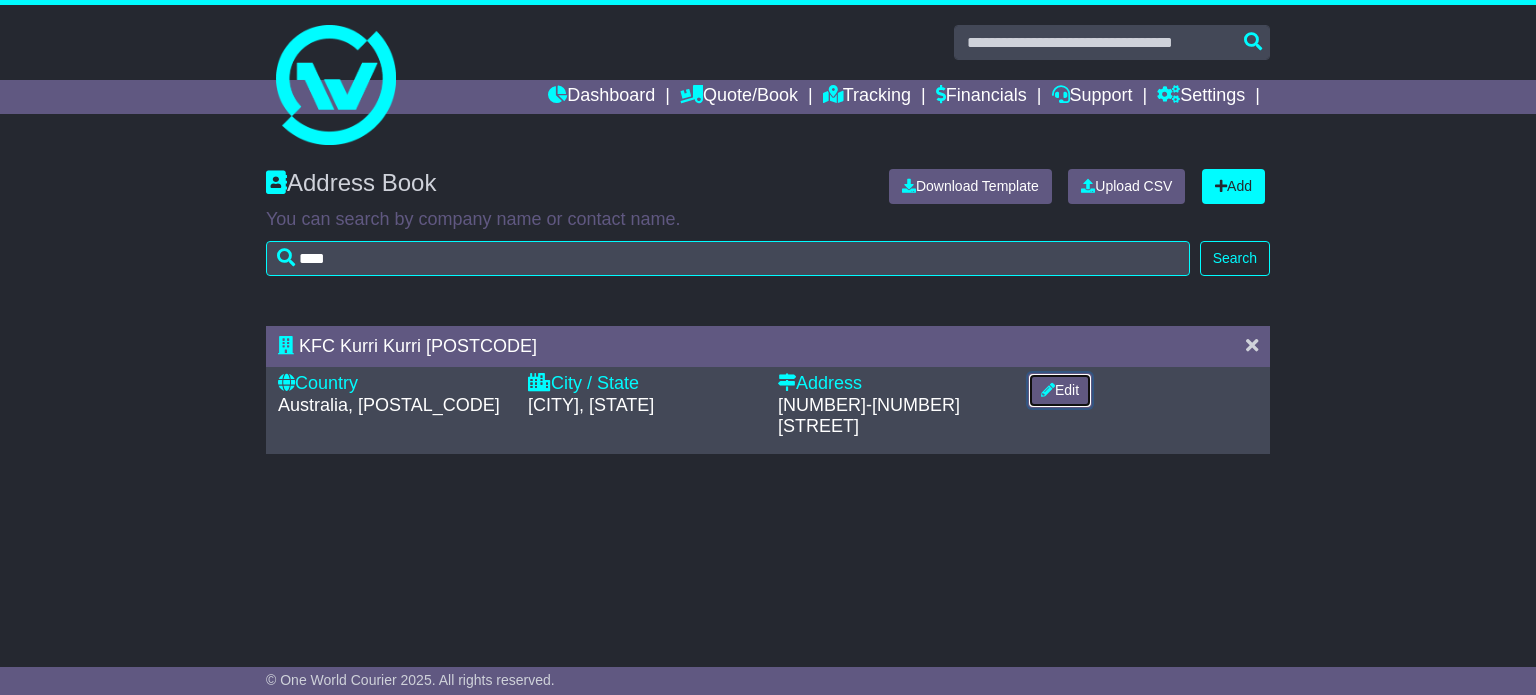 click on "Edit" at bounding box center (1060, 390) 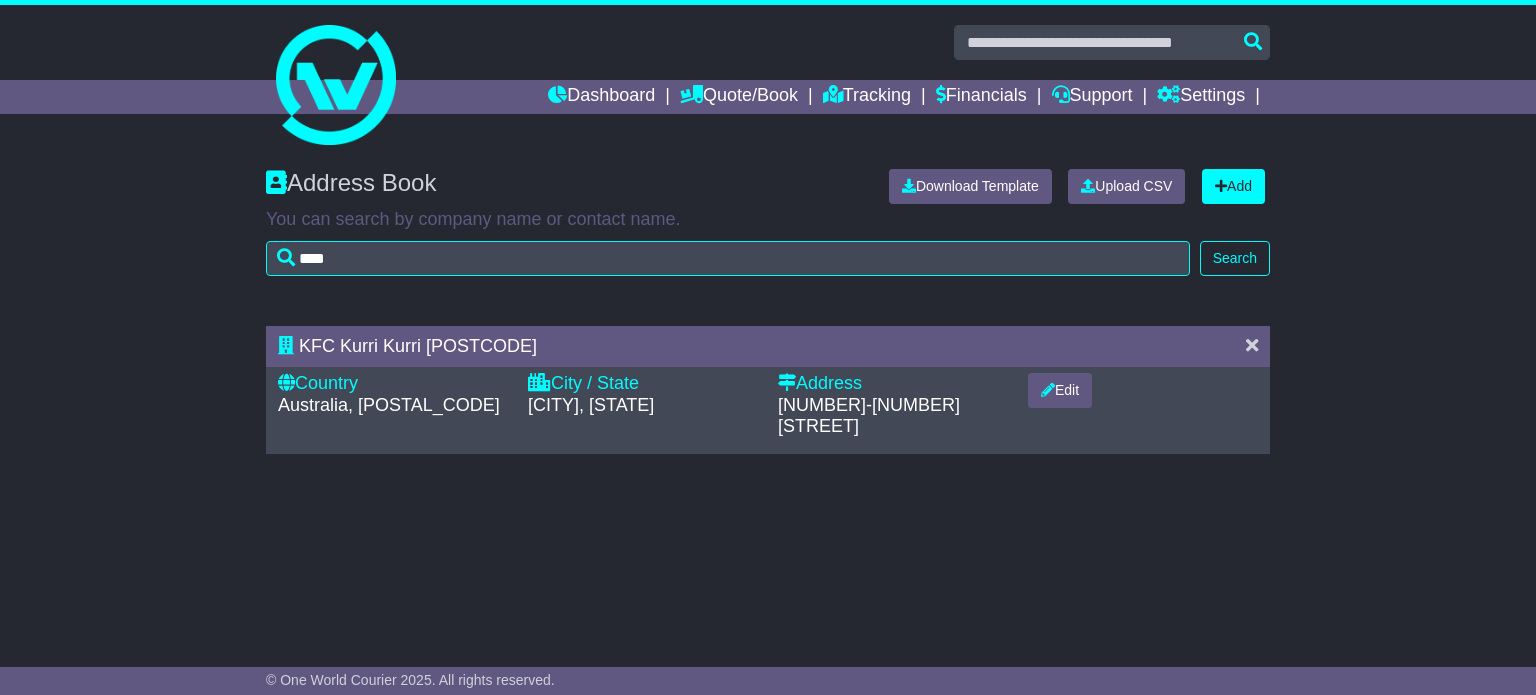 select on "**" 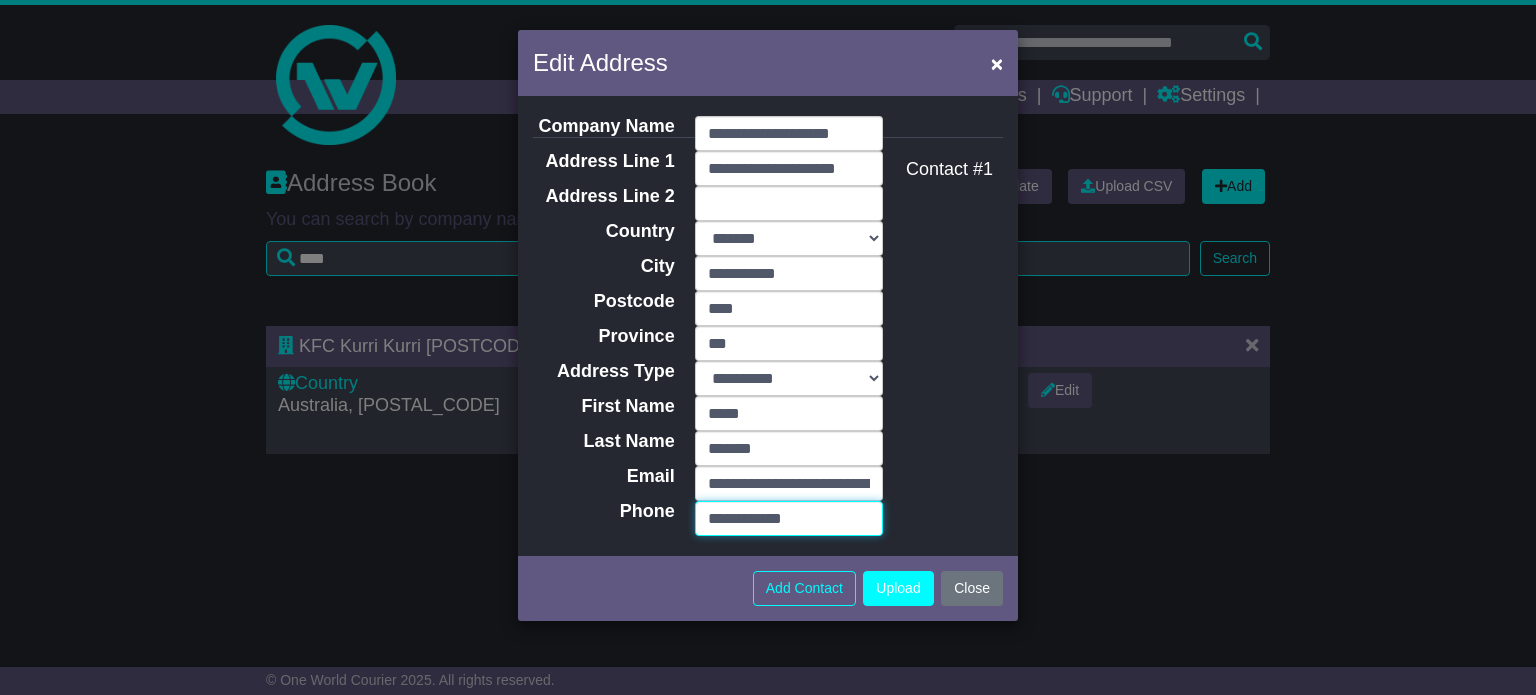 click on "**********" at bounding box center [789, 518] 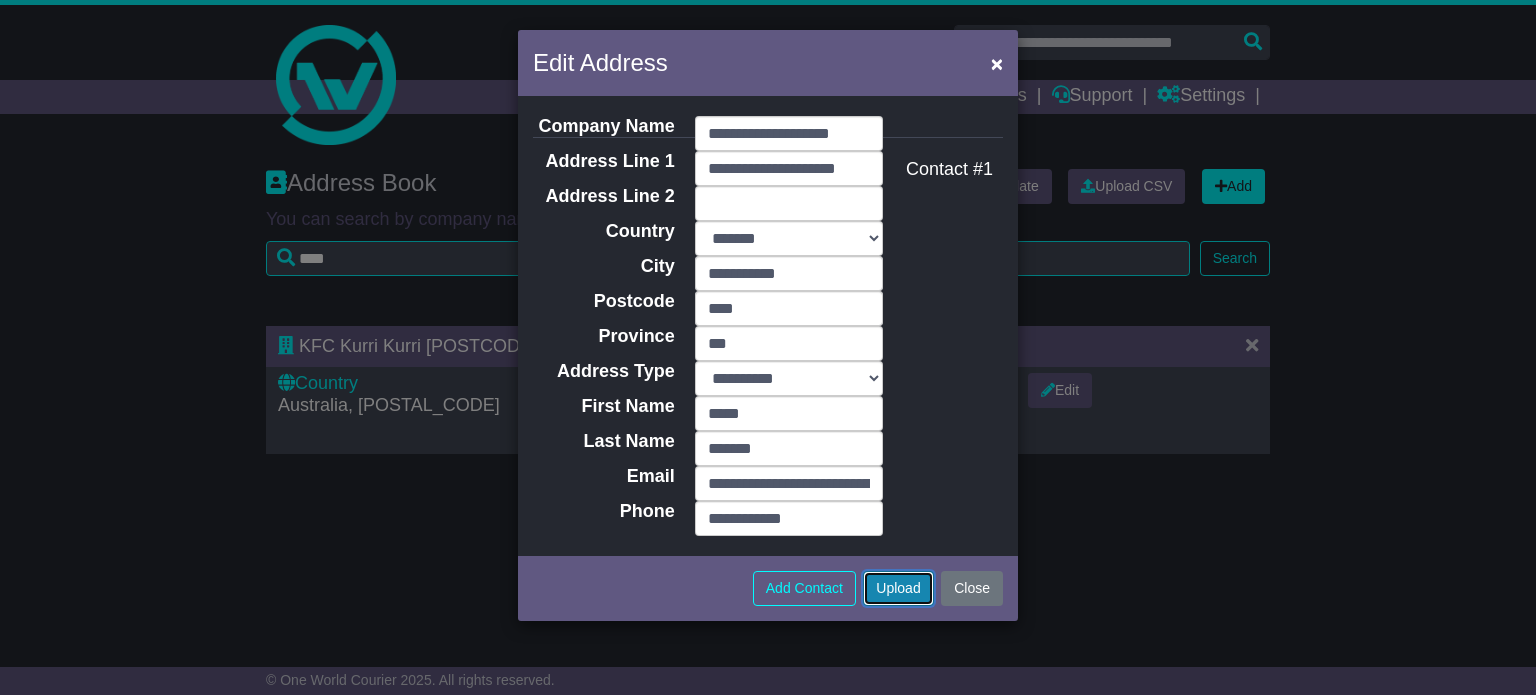 click on "Upload" at bounding box center (898, 588) 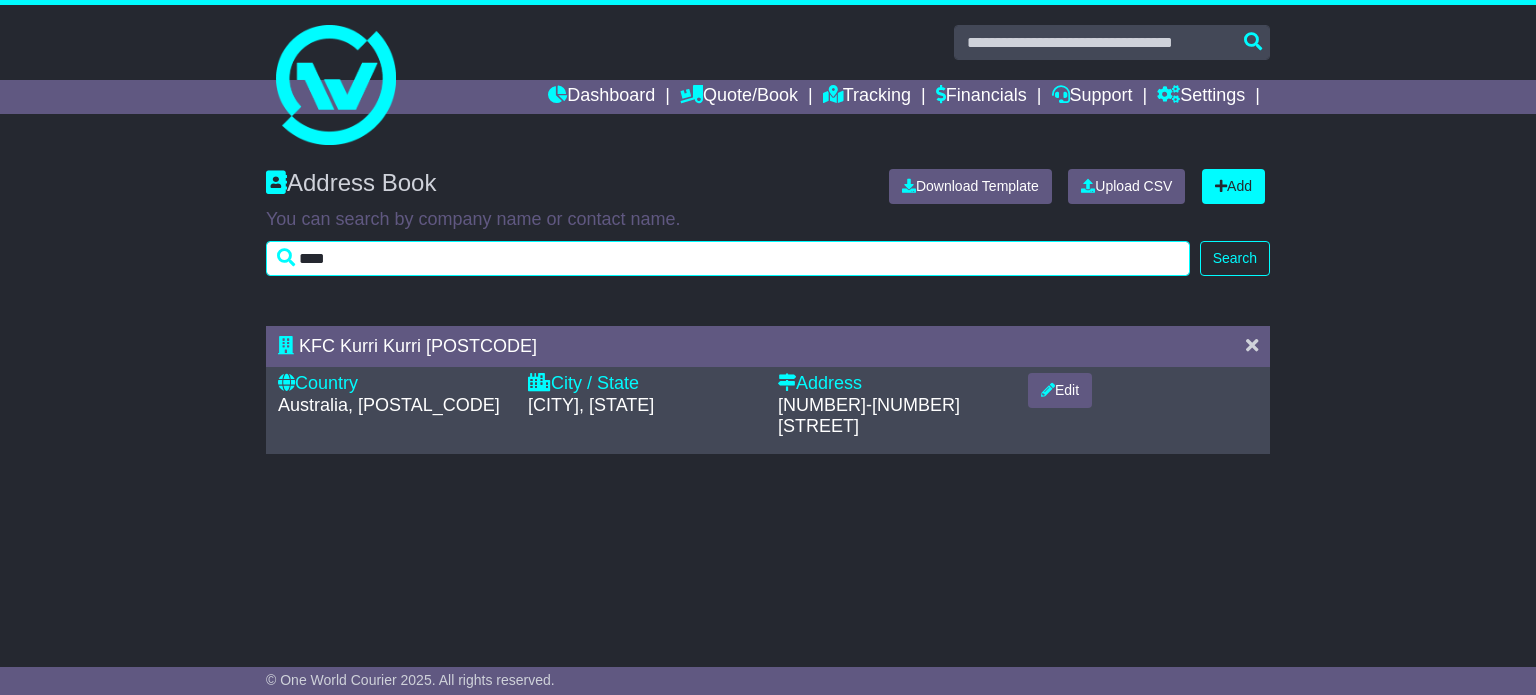 click on "****" at bounding box center [728, 258] 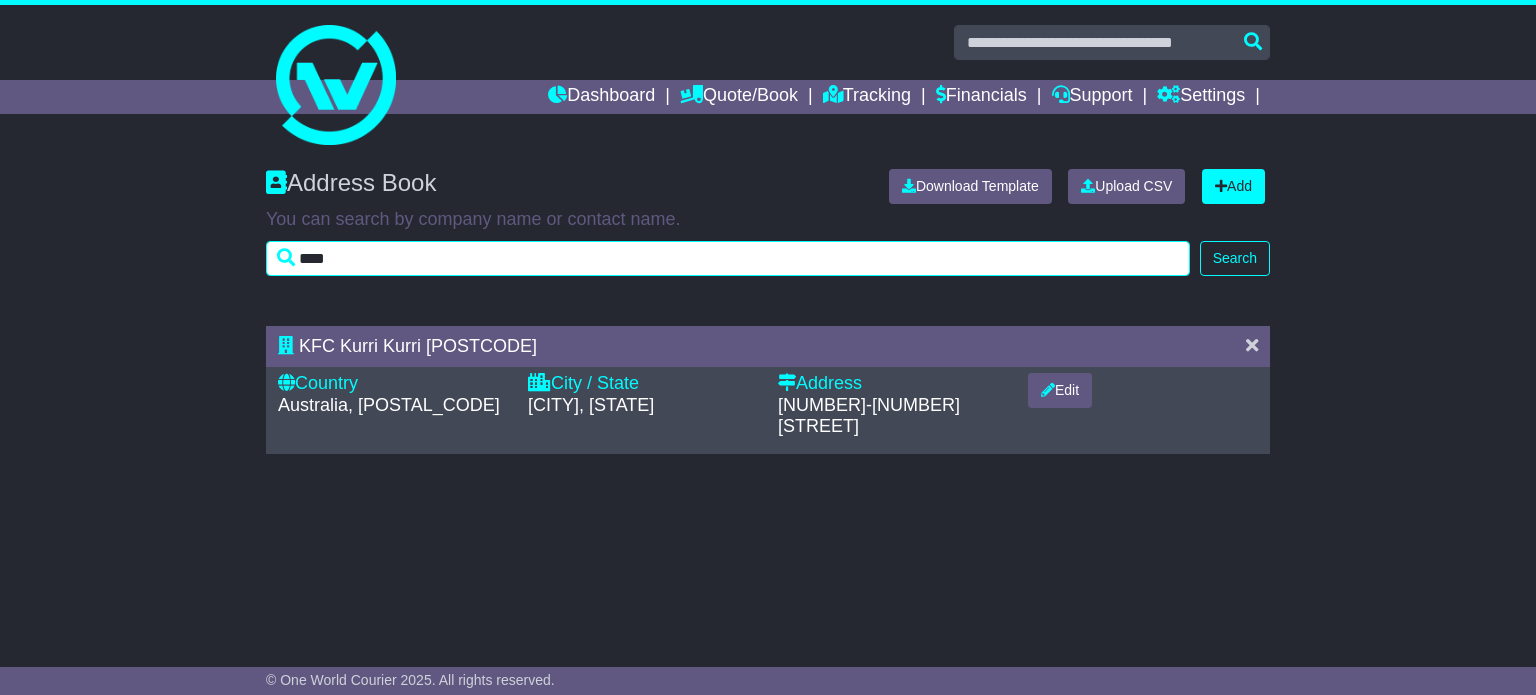type on "****" 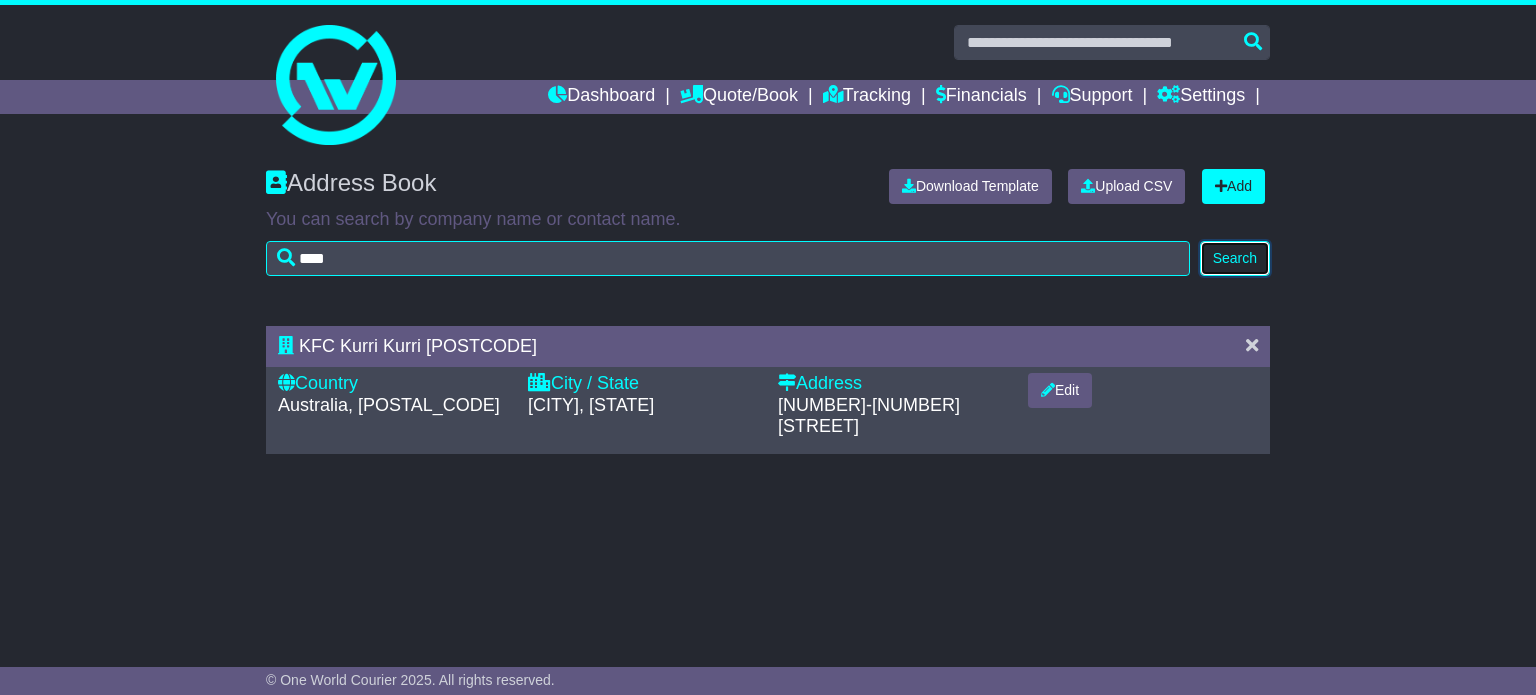 click on "Search" at bounding box center [1235, 258] 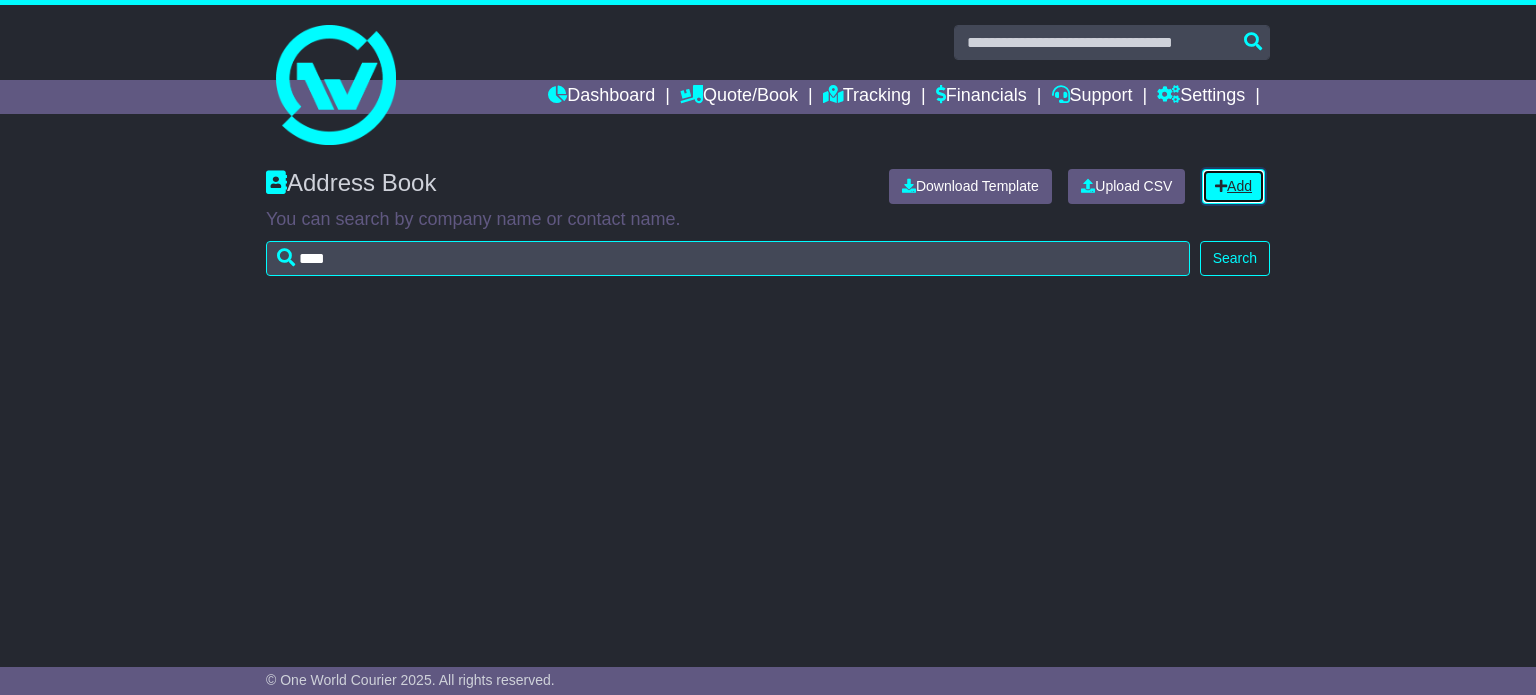 click on "Add" at bounding box center [1233, 186] 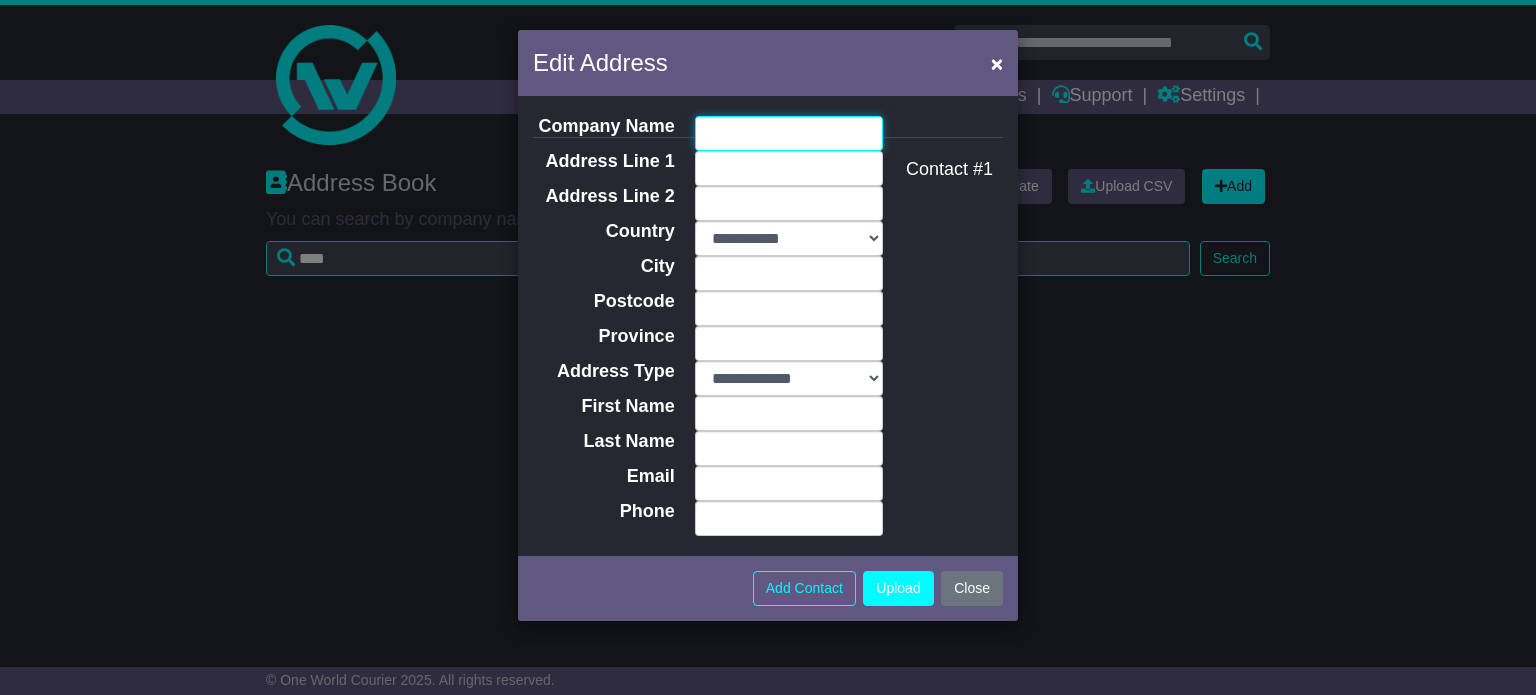 click on "Company Name" at bounding box center [789, 133] 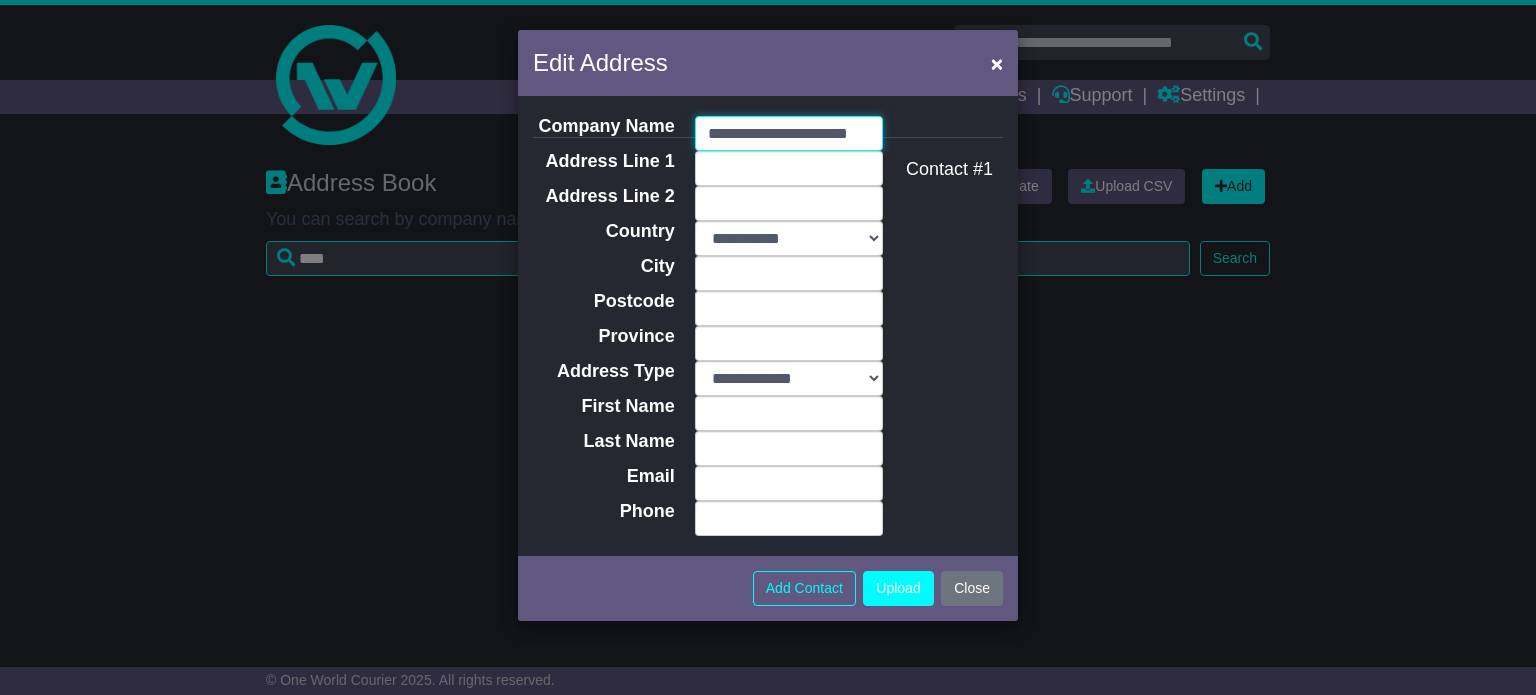 scroll, scrollTop: 0, scrollLeft: 32, axis: horizontal 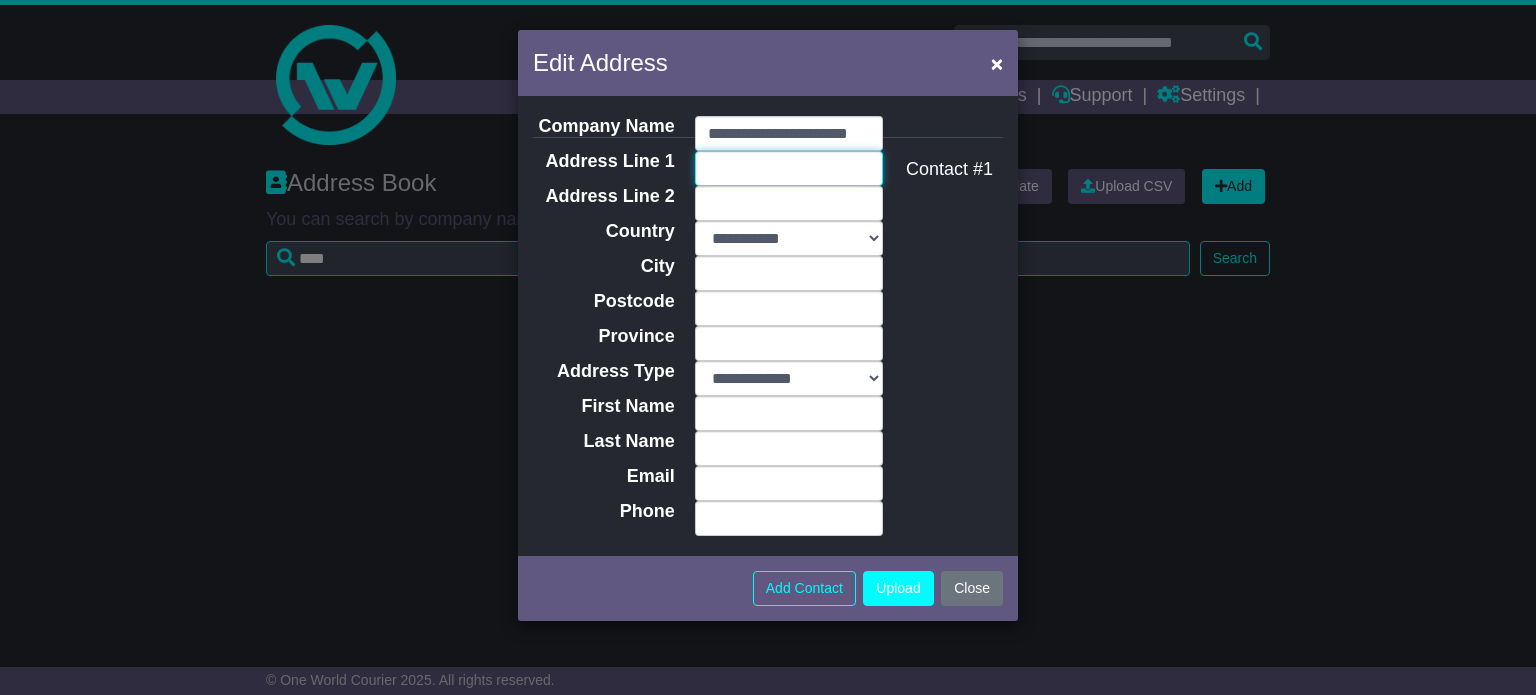 paste on "**********" 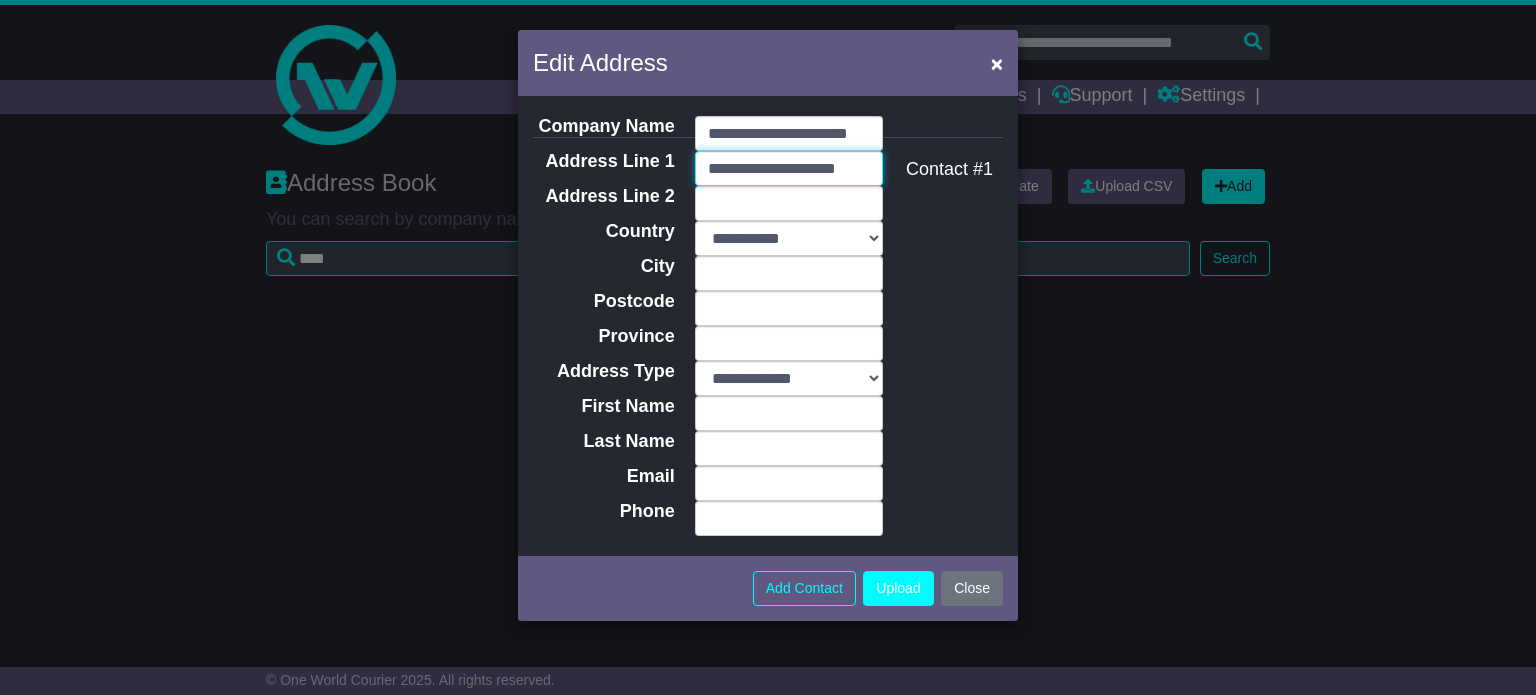 type on "**********" 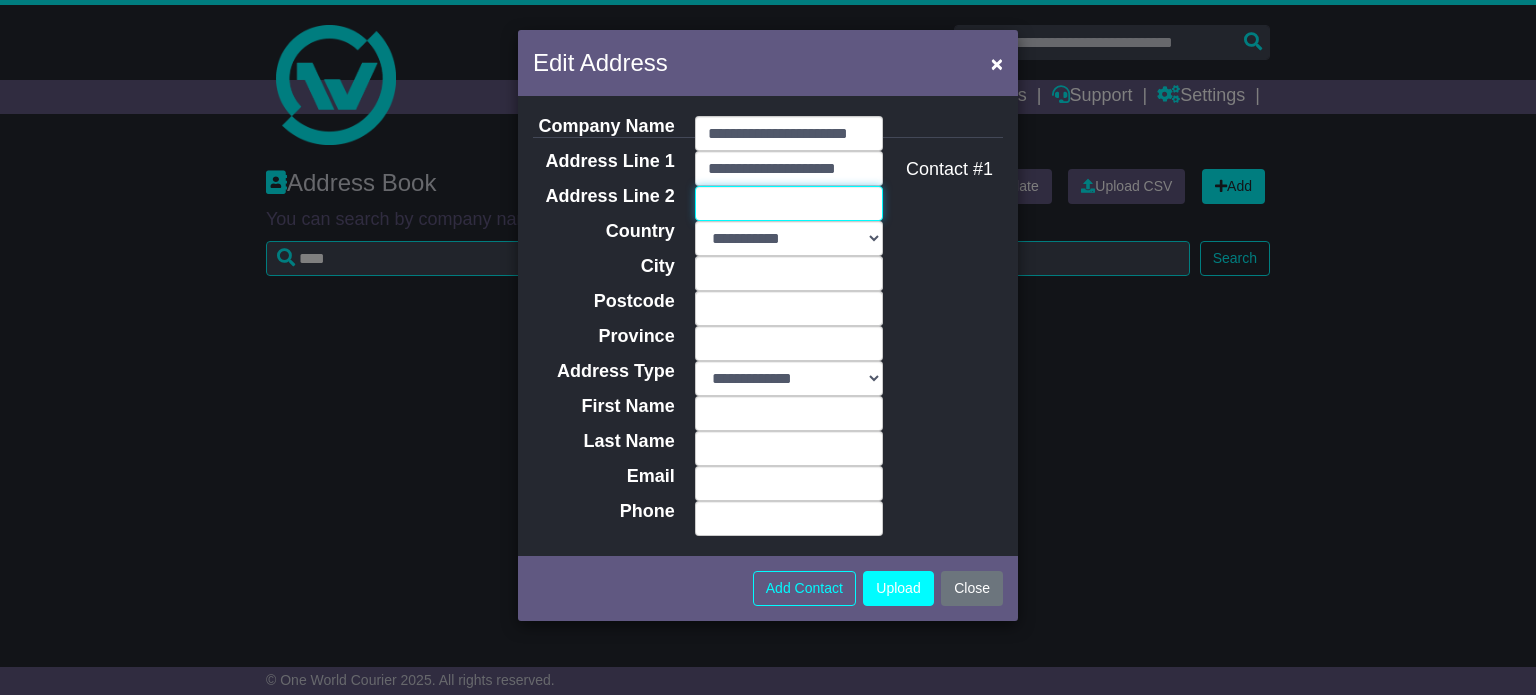 click on "Address Line 2" at bounding box center (789, 203) 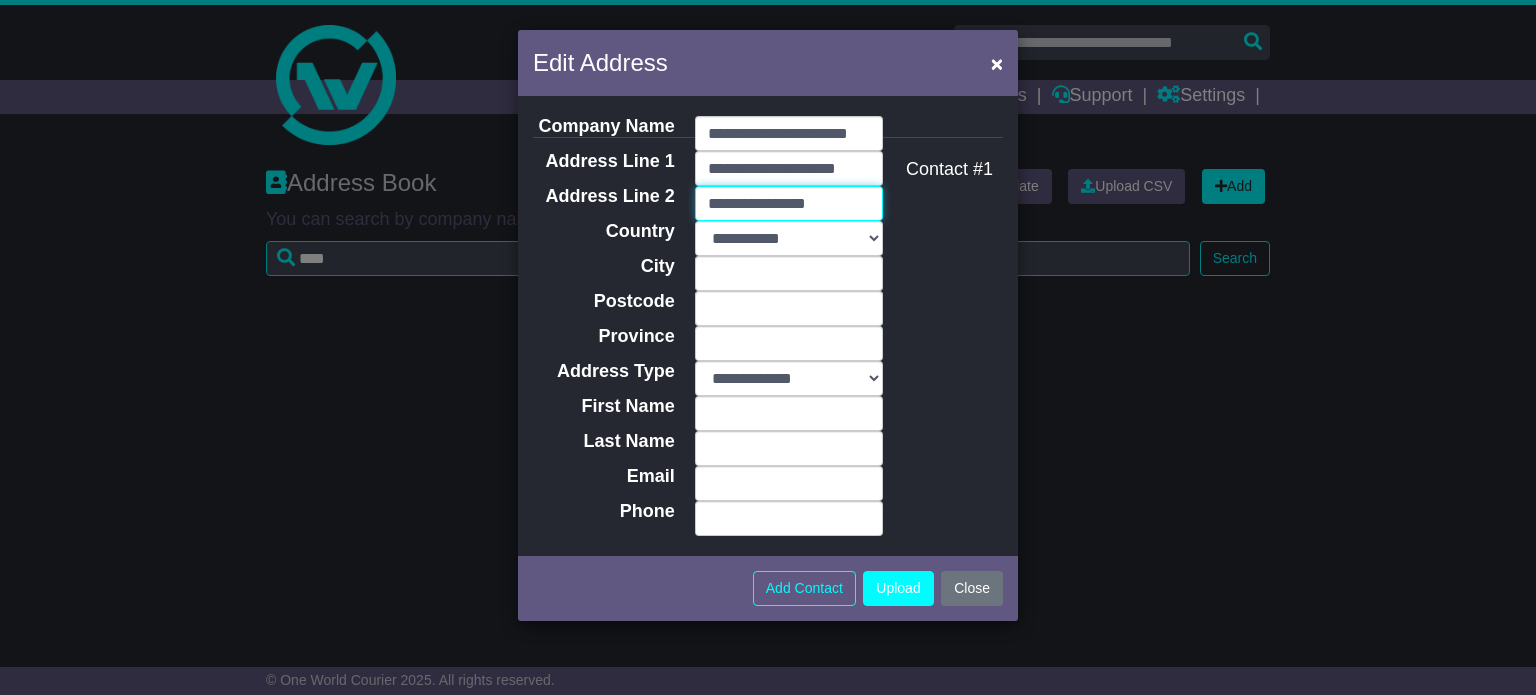 type on "**********" 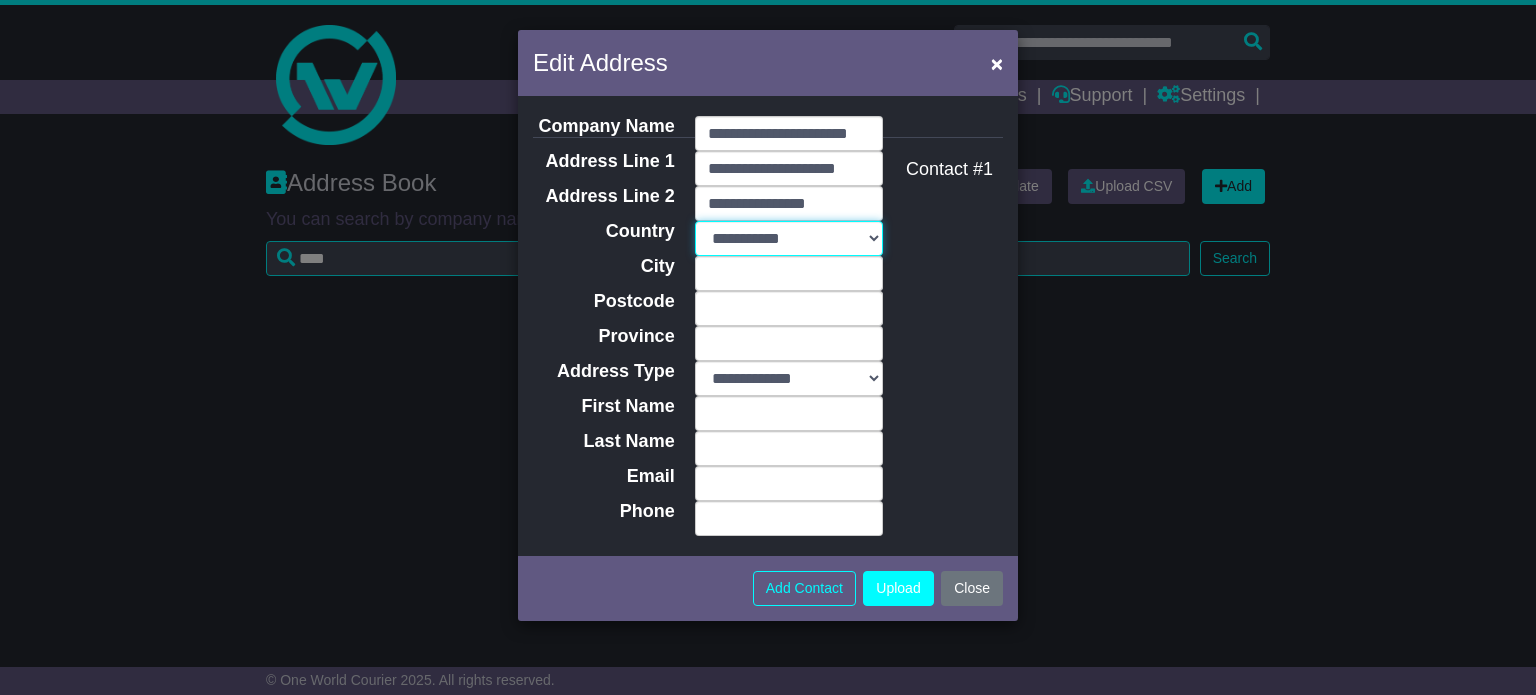 drag, startPoint x: 862, startPoint y: 227, endPoint x: 849, endPoint y: 243, distance: 20.615528 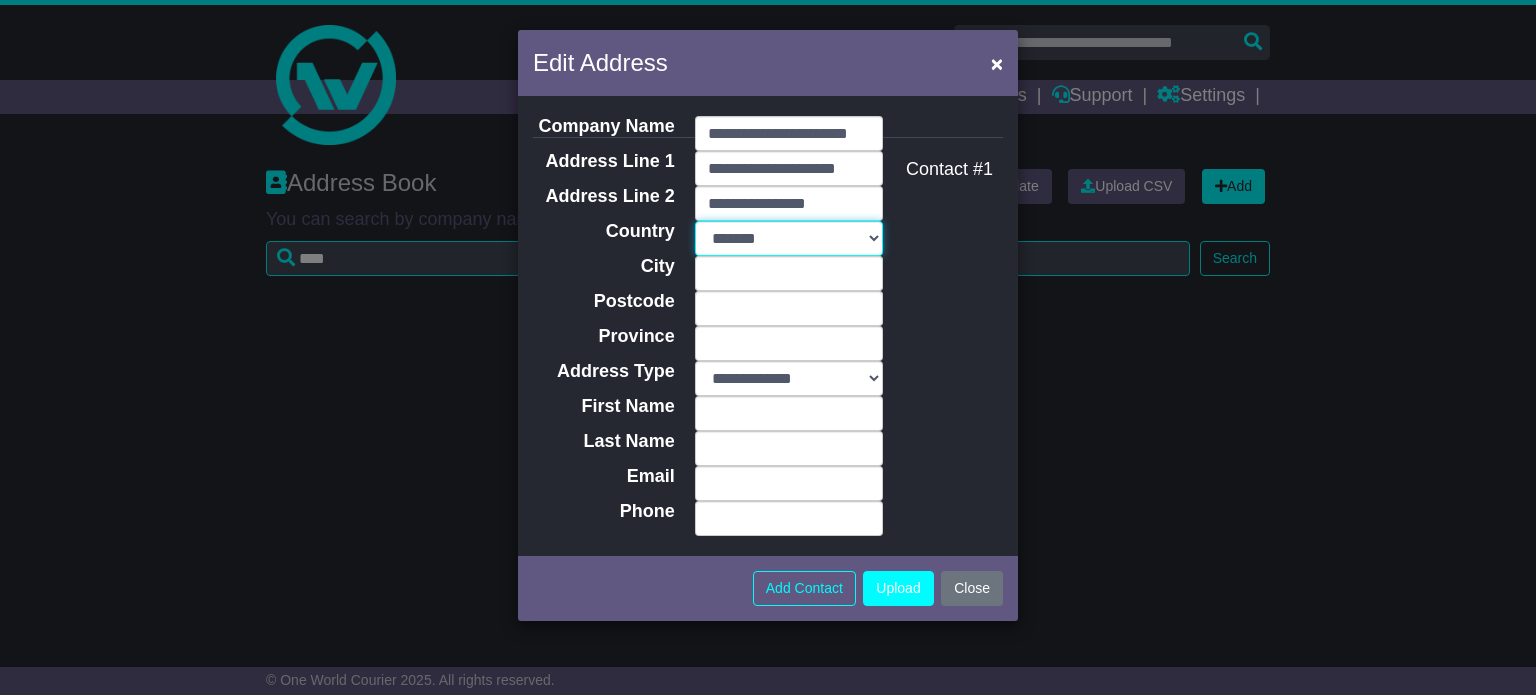 click on "**********" at bounding box center [789, 238] 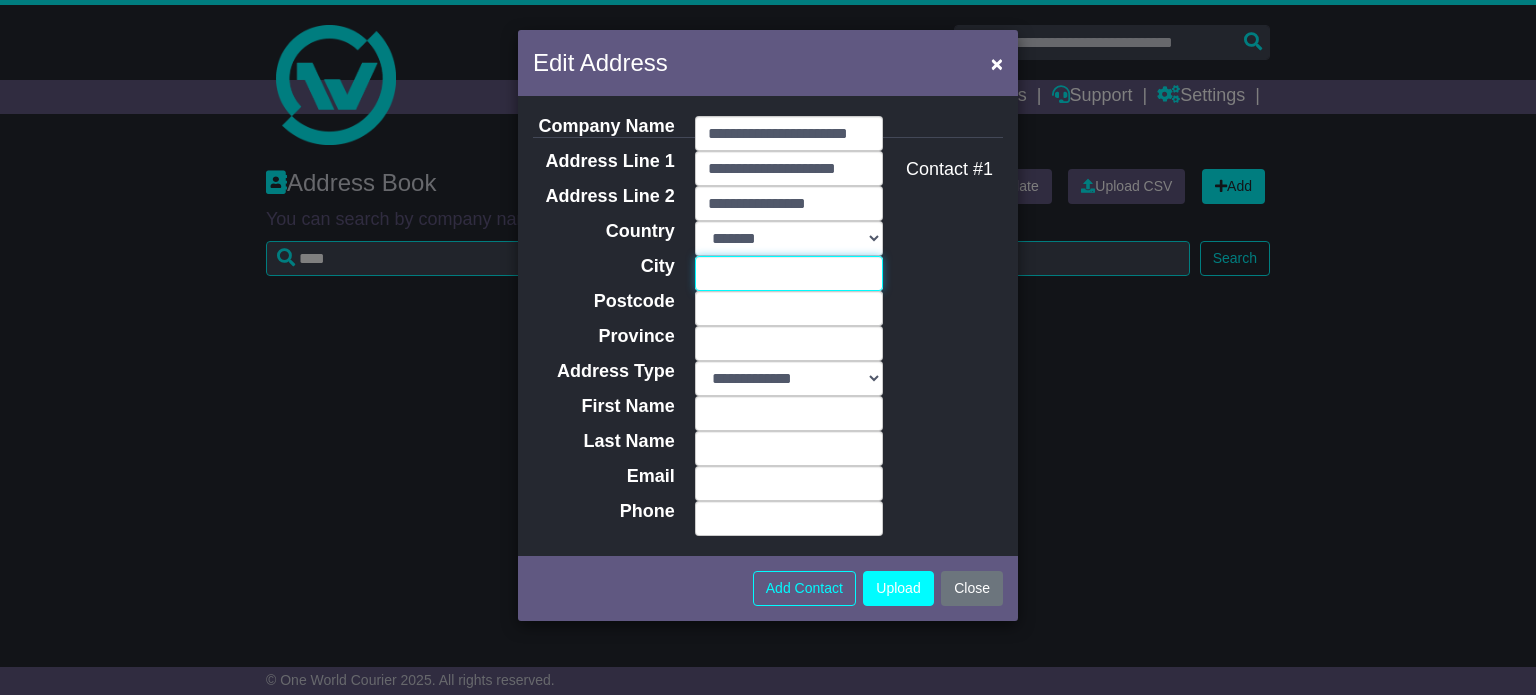 click on "City" at bounding box center (789, 273) 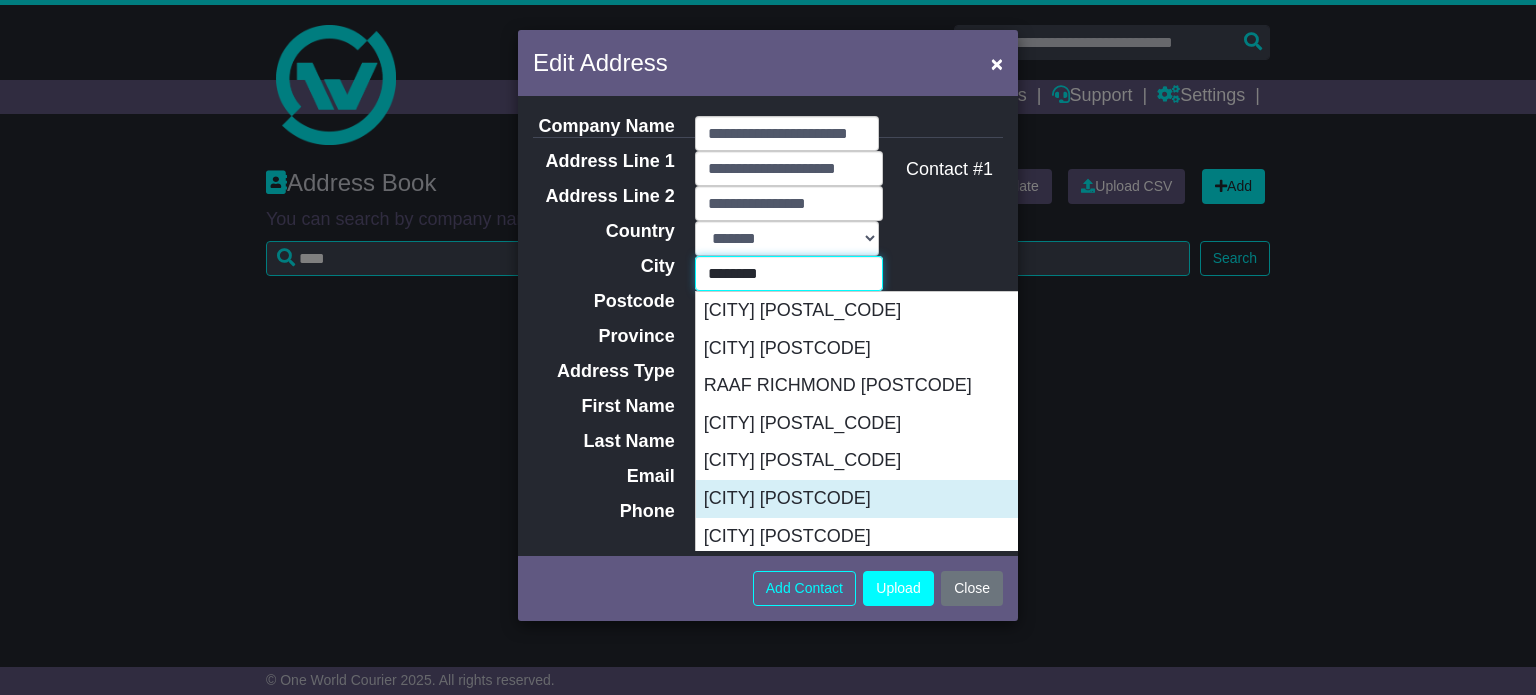 click on "RICHMOND 2753" at bounding box center [895, 499] 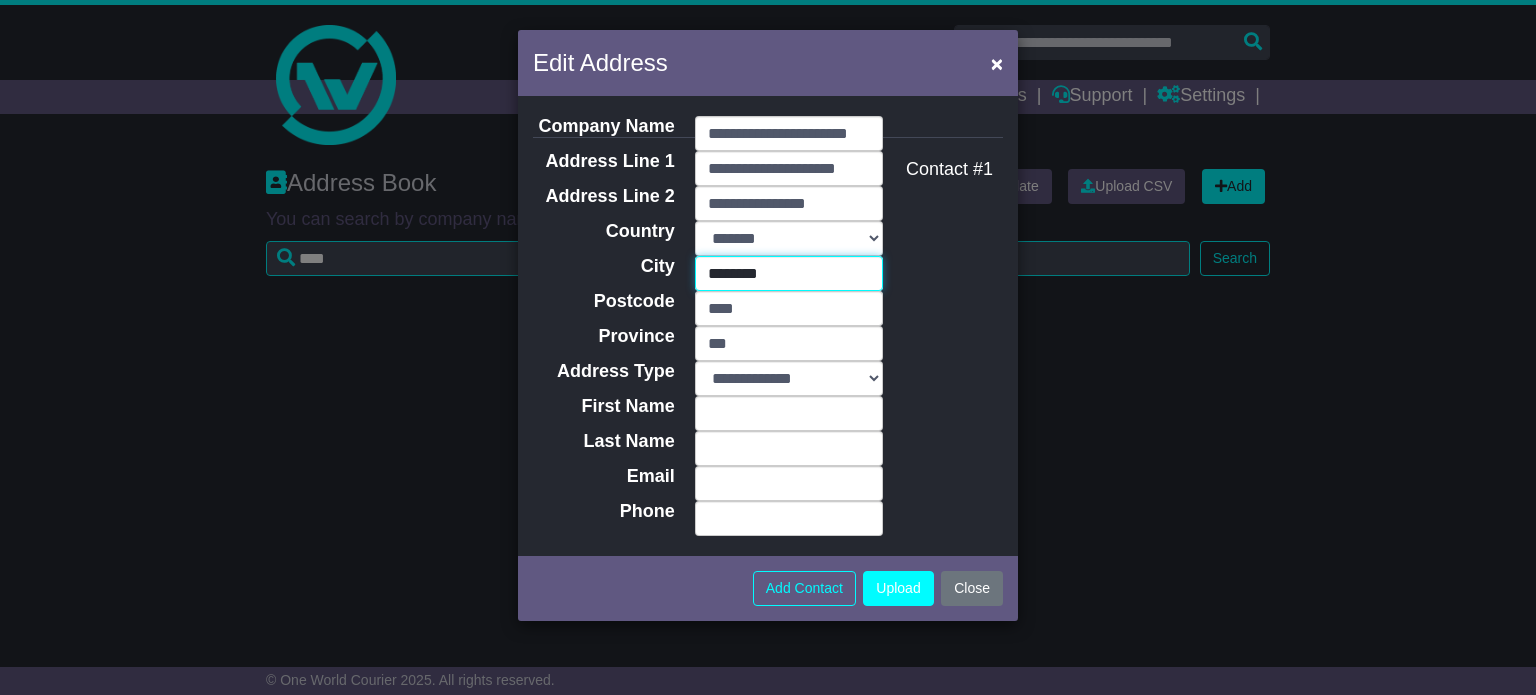 type on "********" 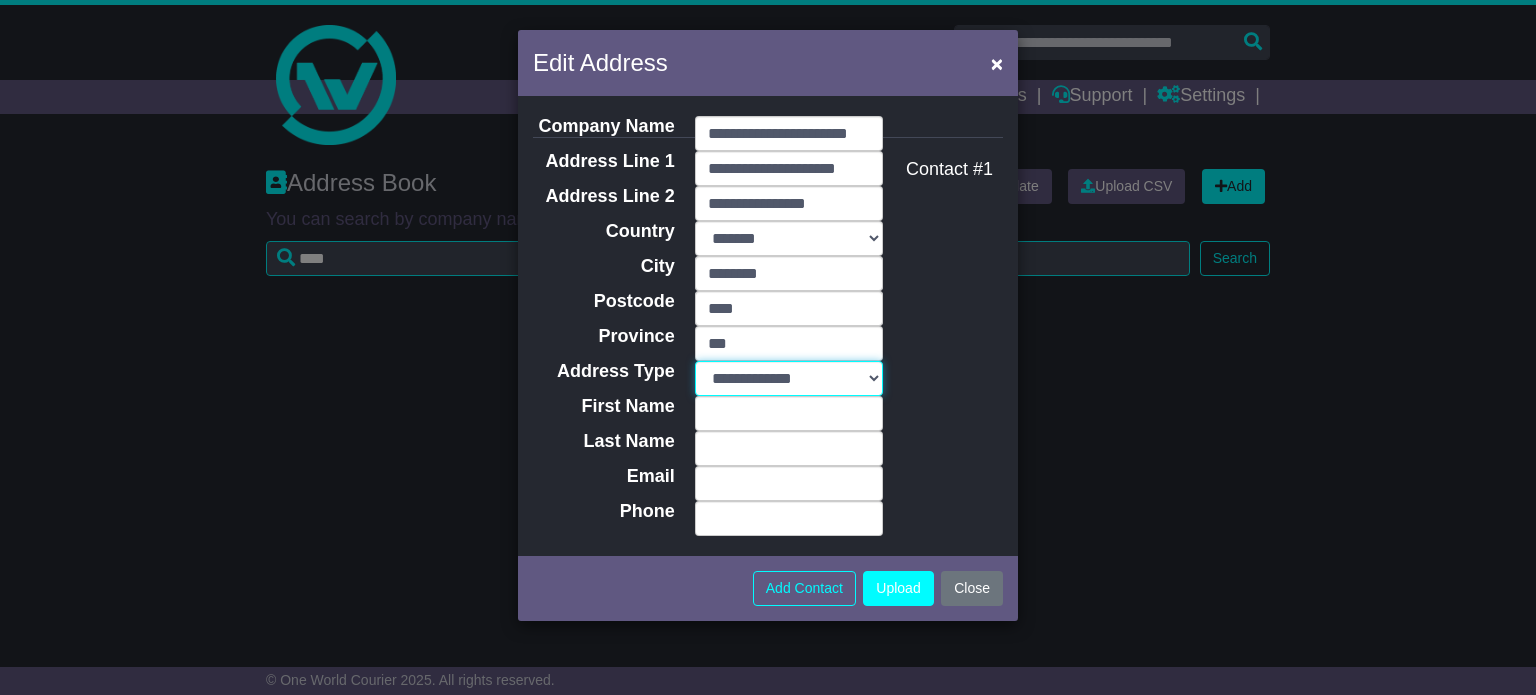 click on "**********" at bounding box center (789, 378) 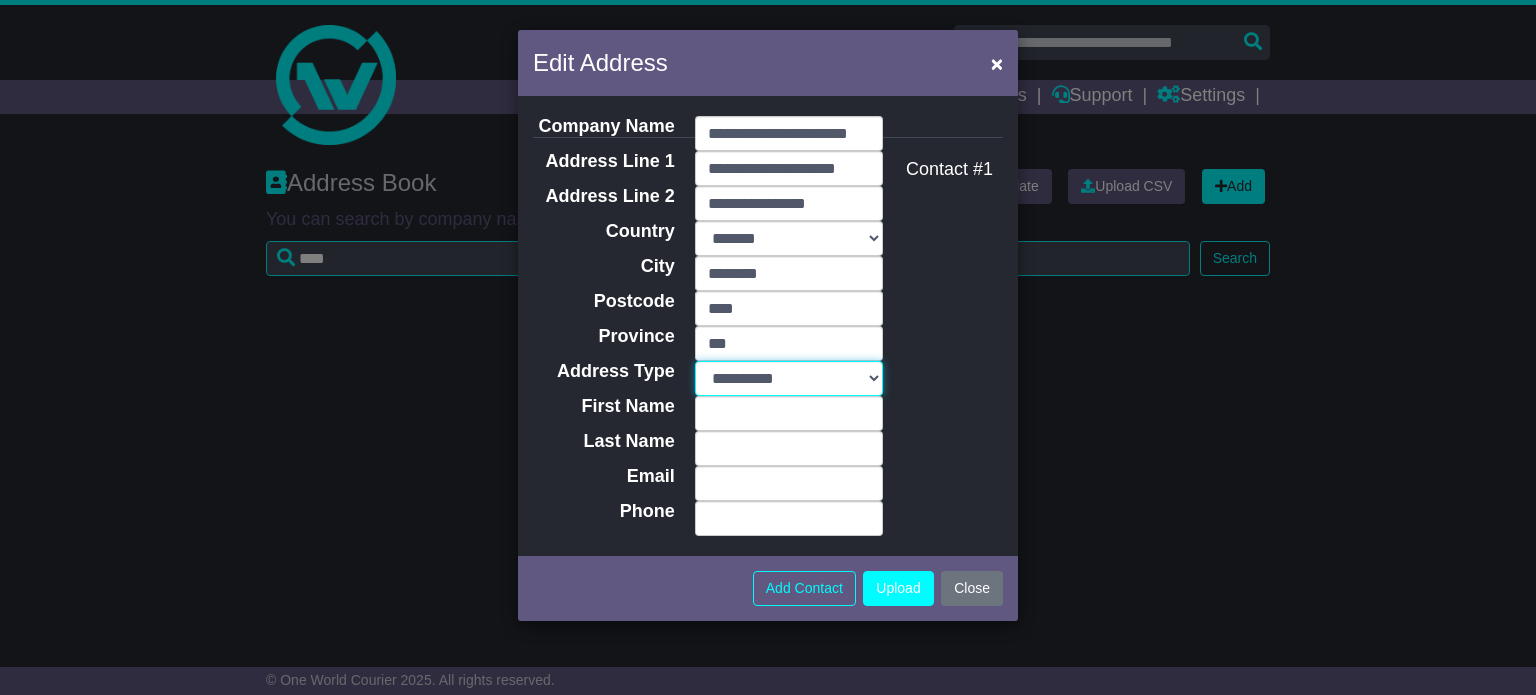 click on "**********" at bounding box center [789, 378] 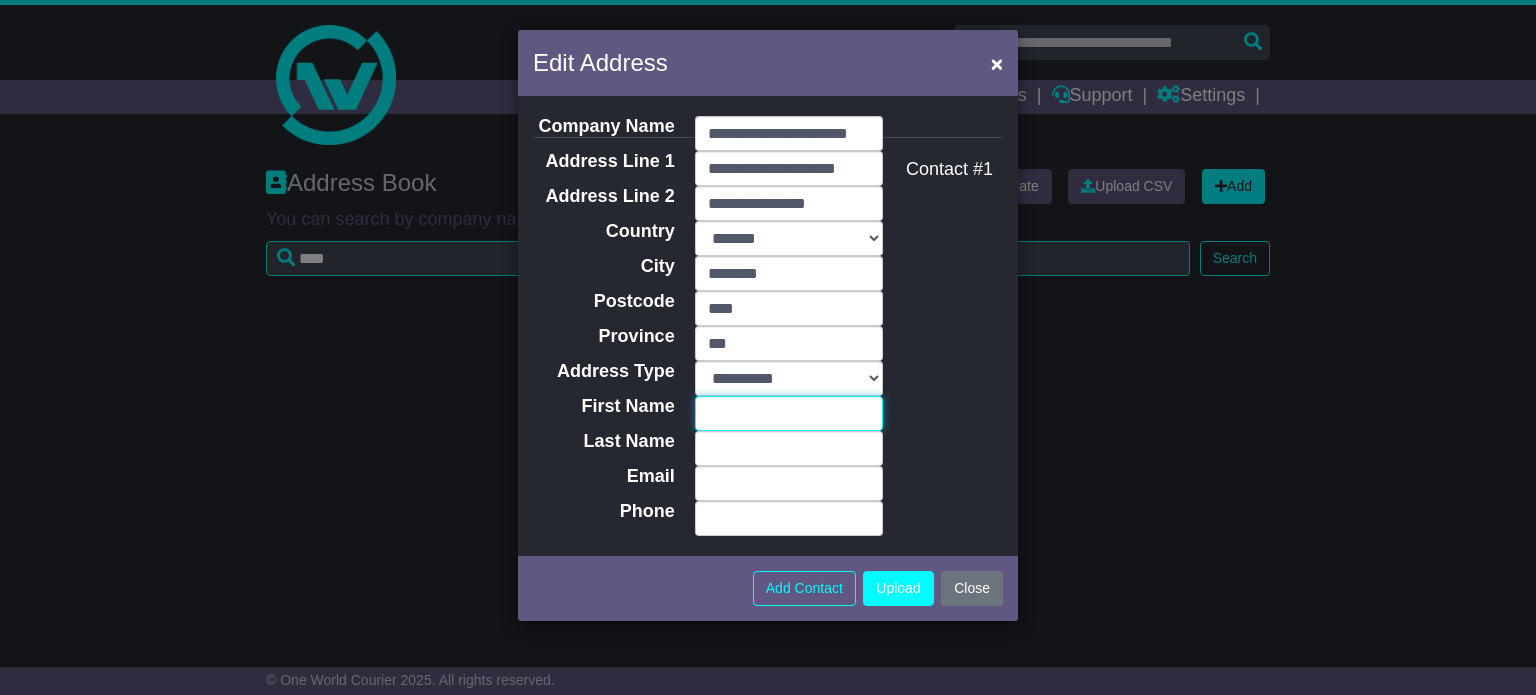 click on "First Name" at bounding box center (789, 413) 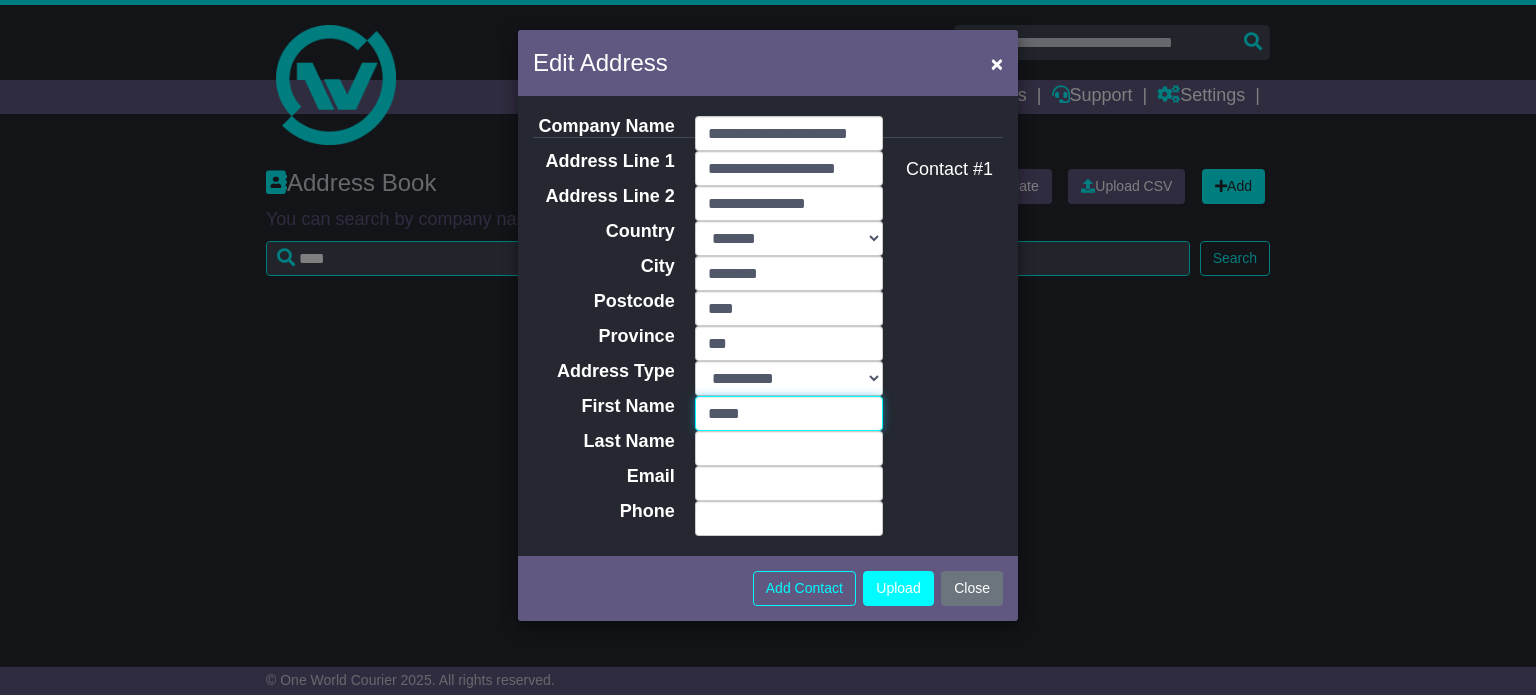 type on "*****" 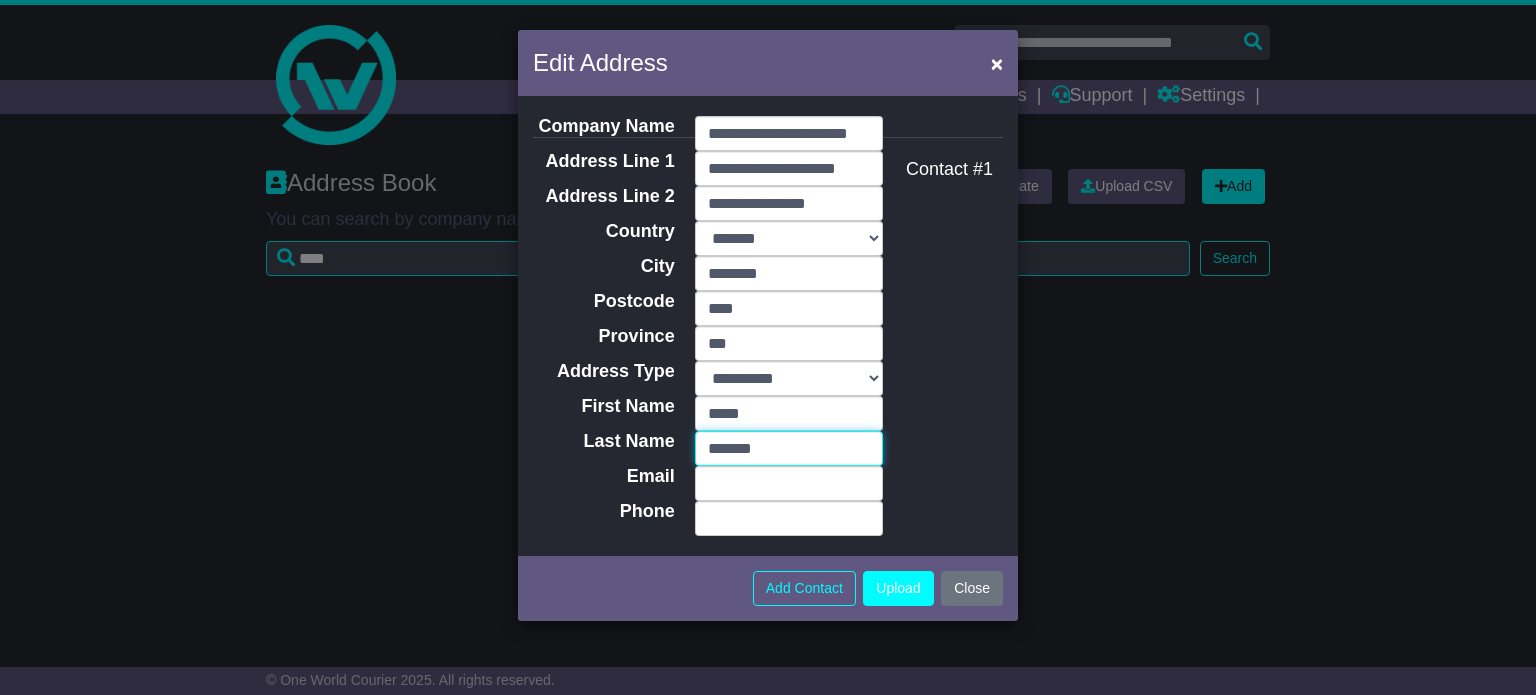 type on "*******" 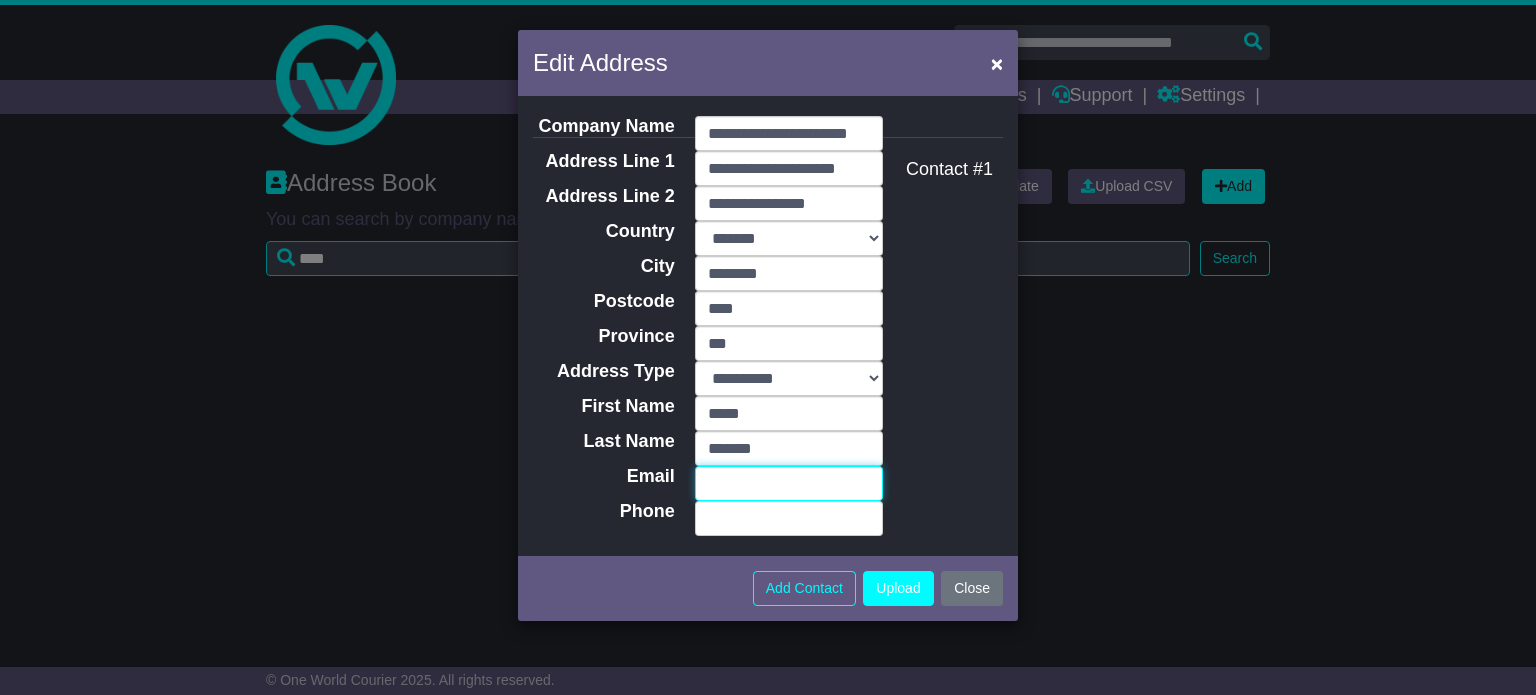 paste on "**********" 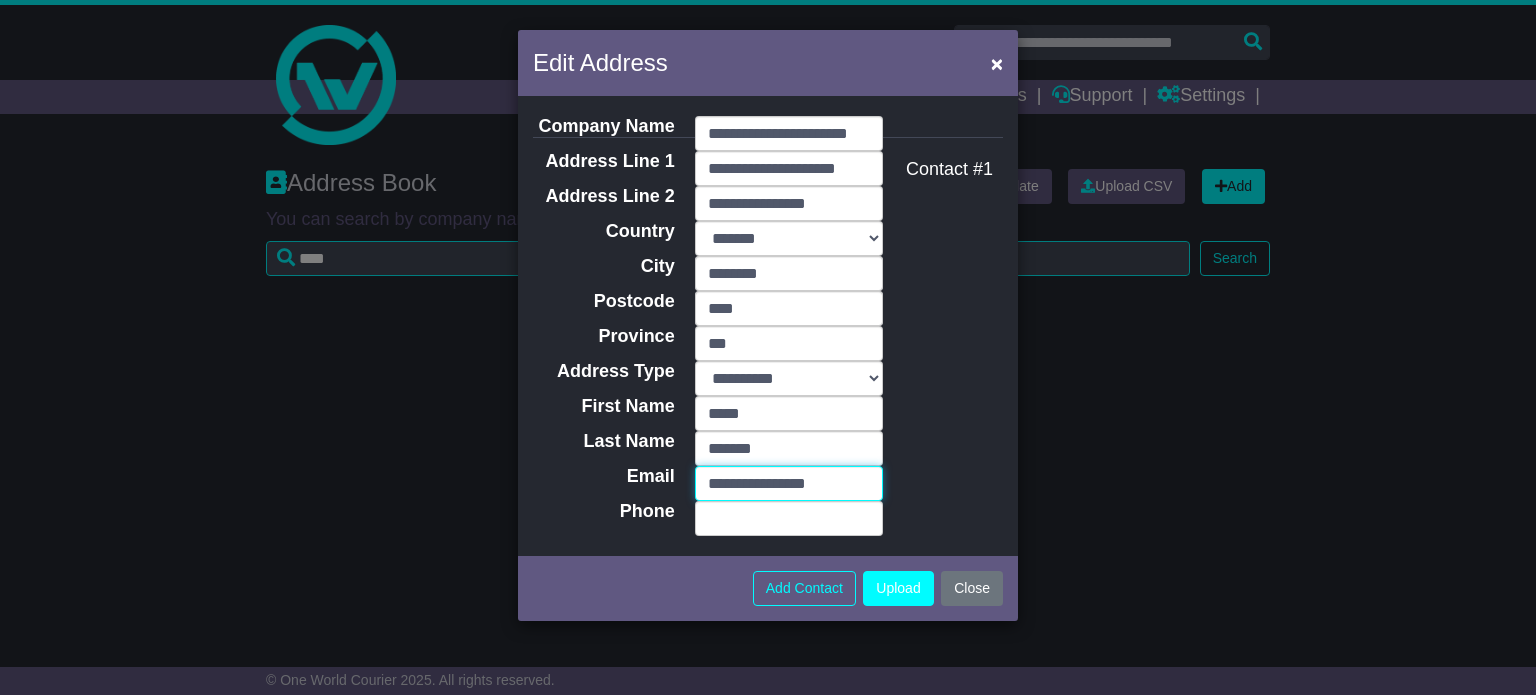 type on "**********" 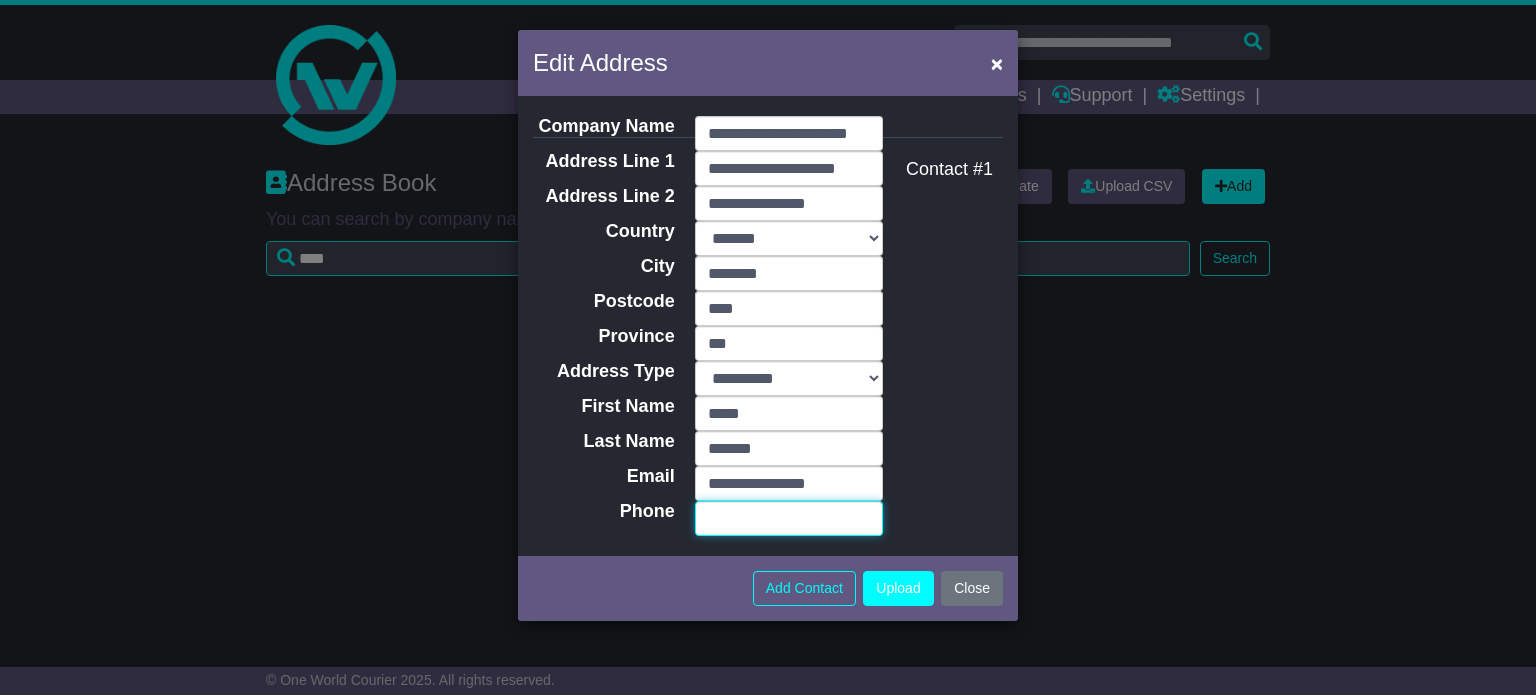 click on "Phone" at bounding box center (789, 518) 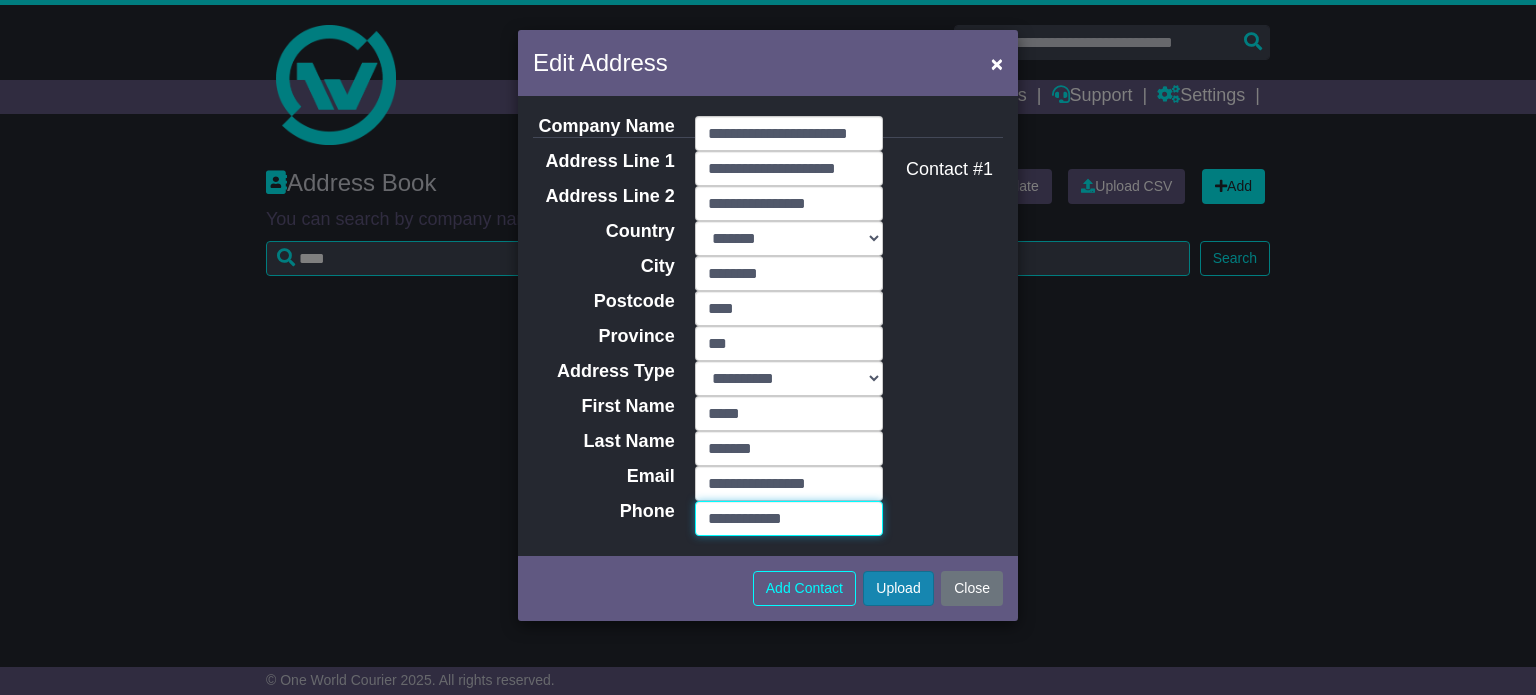 type on "**********" 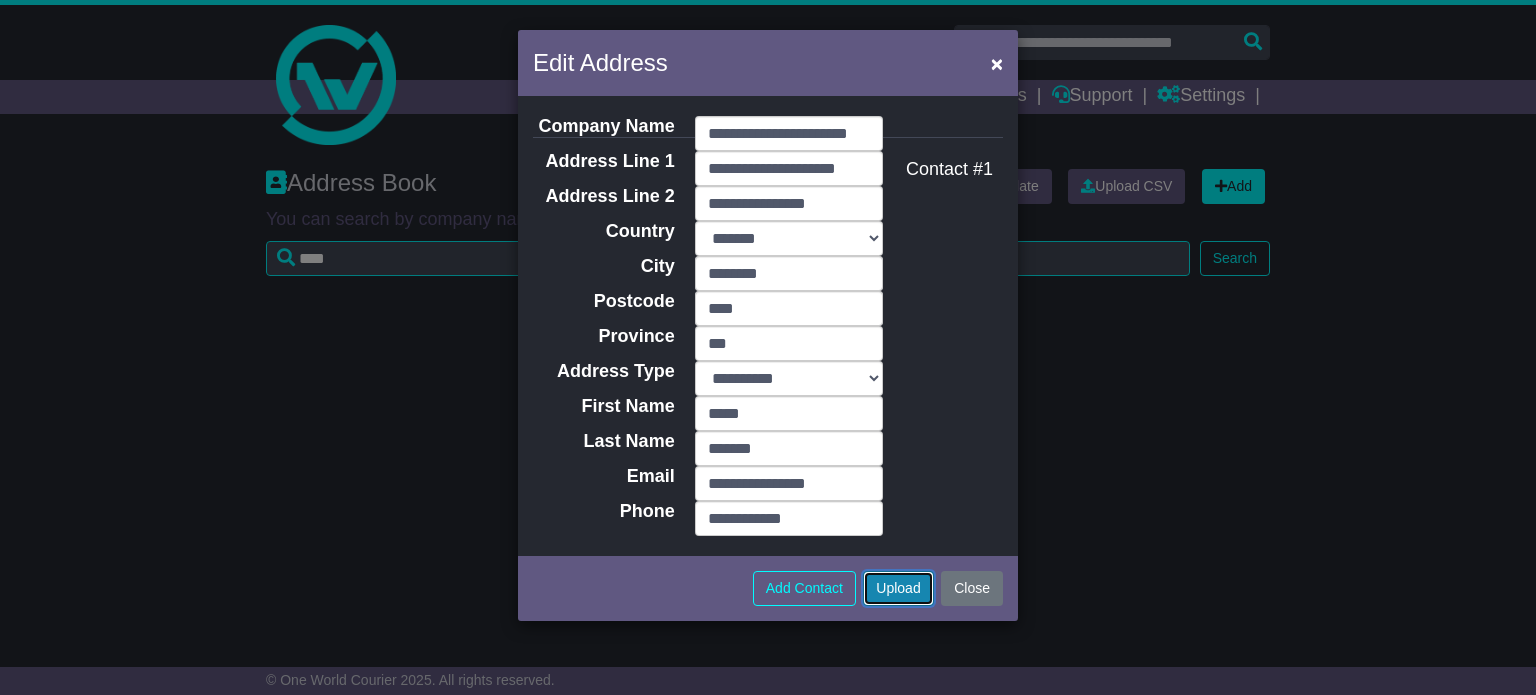 click on "Upload" at bounding box center [898, 588] 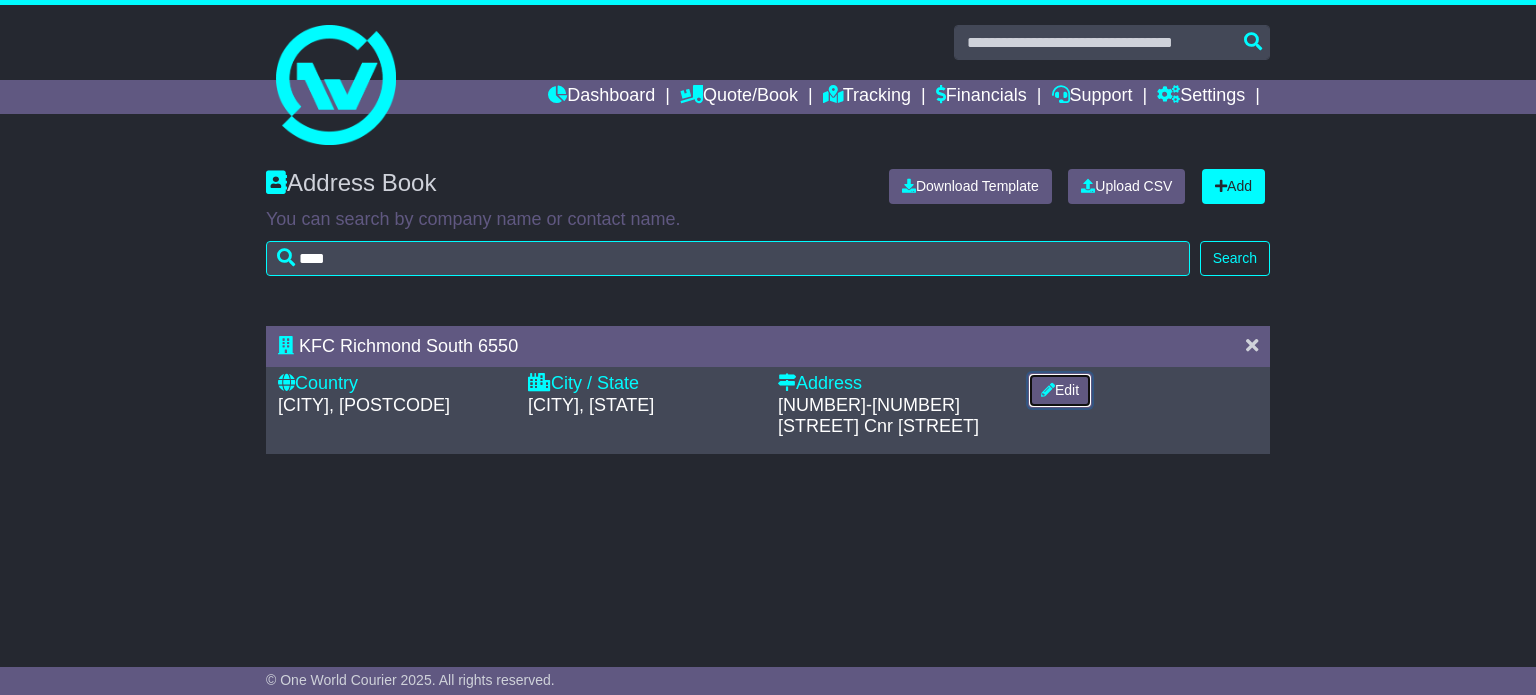 click on "Edit" at bounding box center (1060, 390) 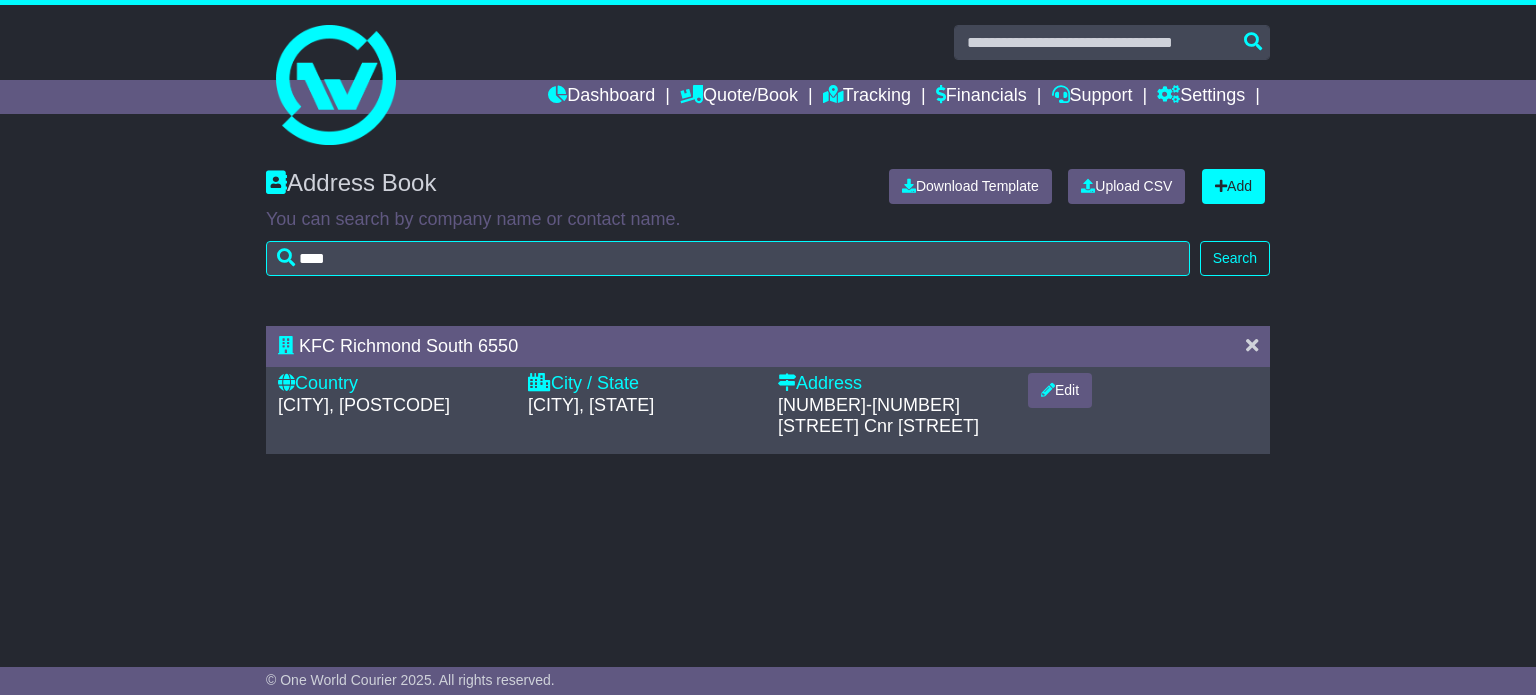 select on "**" 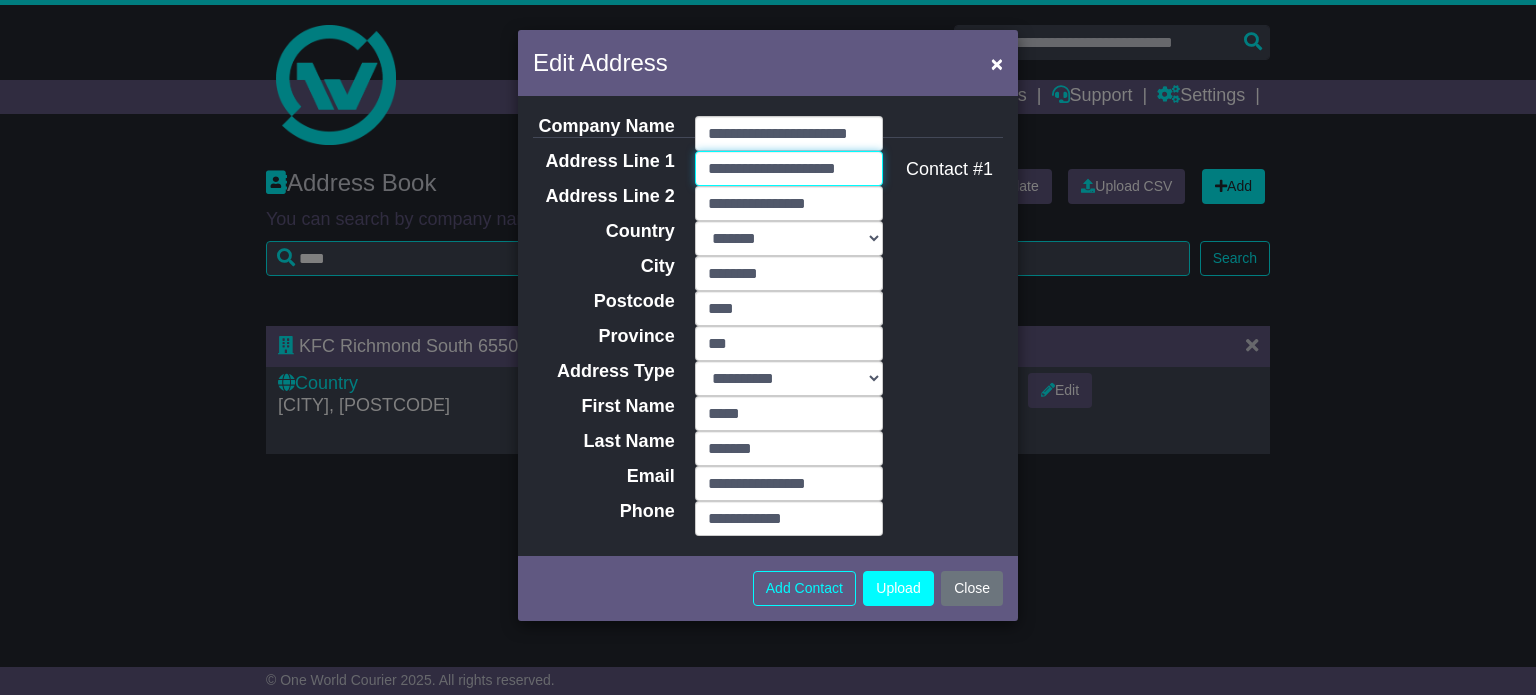 click on "**********" at bounding box center (789, 168) 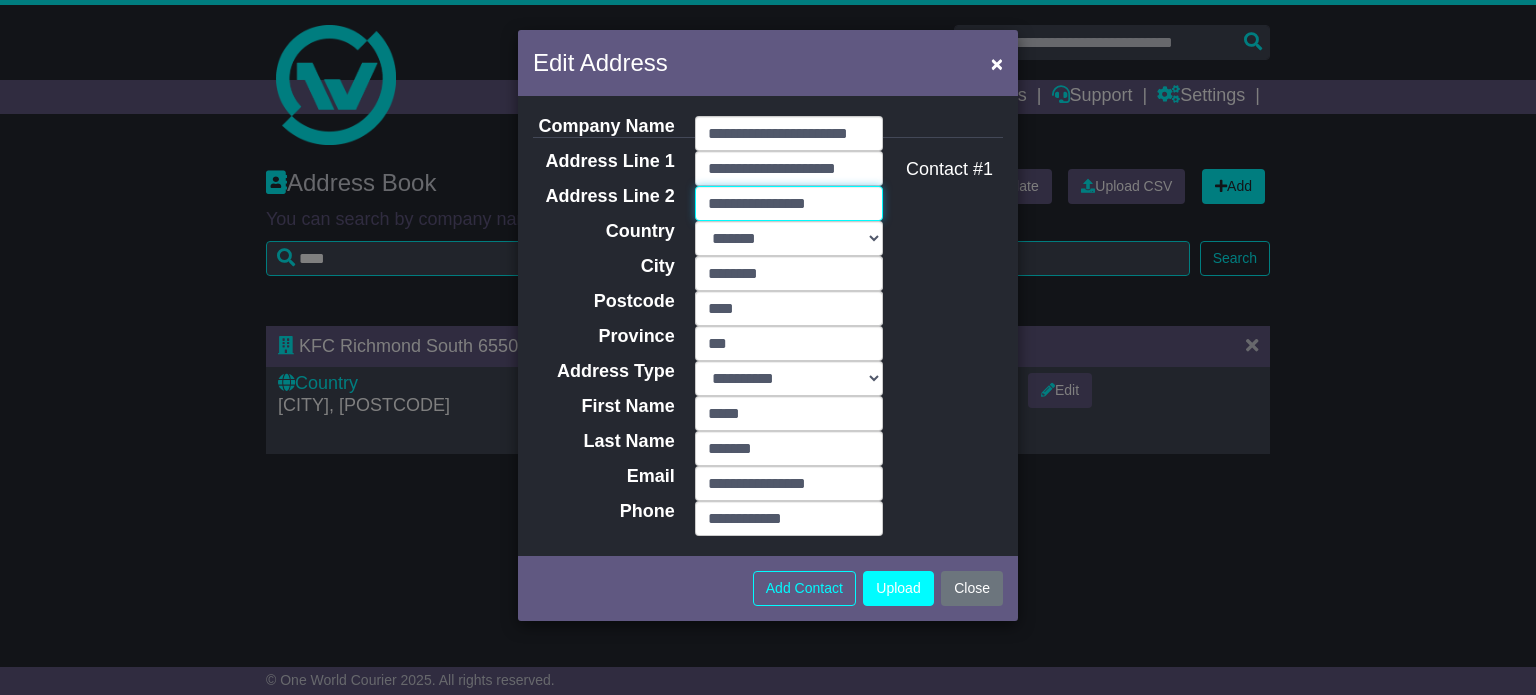 click on "**********" at bounding box center (789, 203) 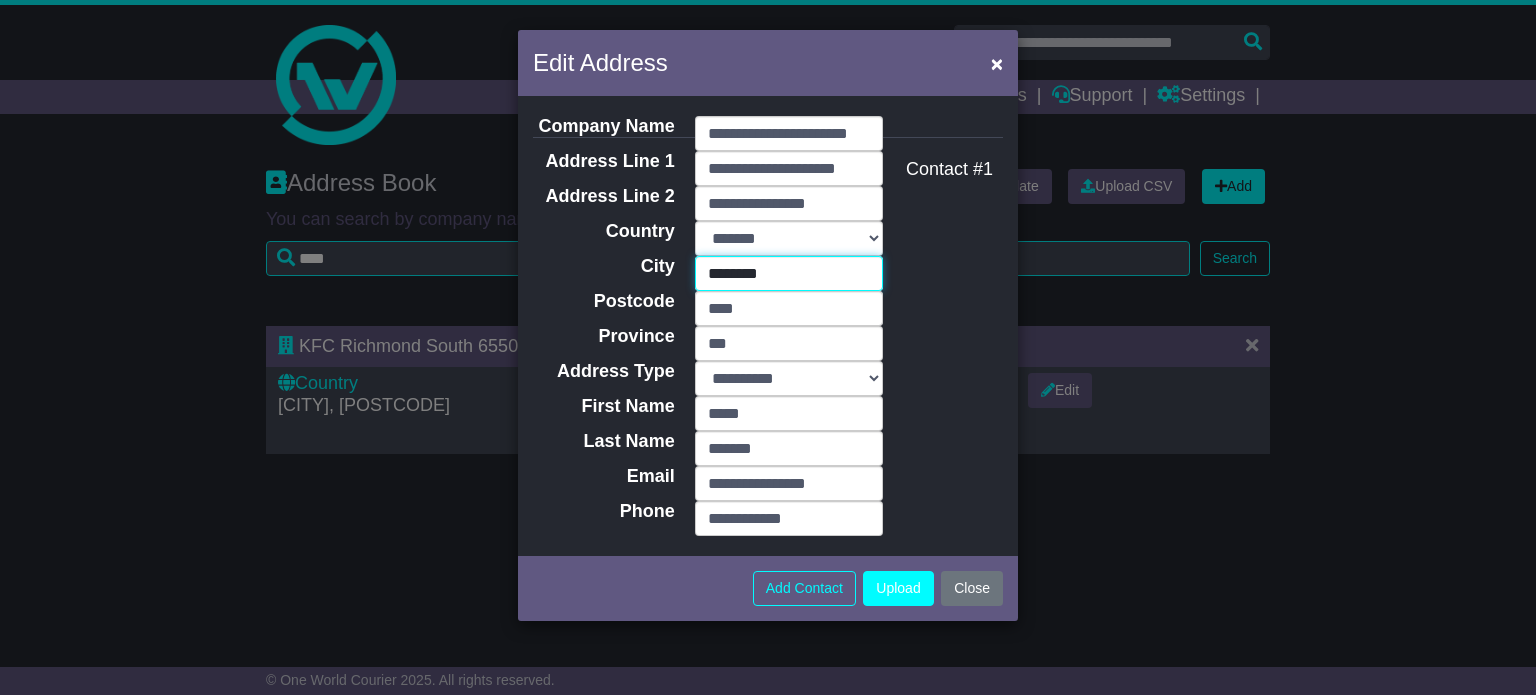 click on "********" at bounding box center (789, 273) 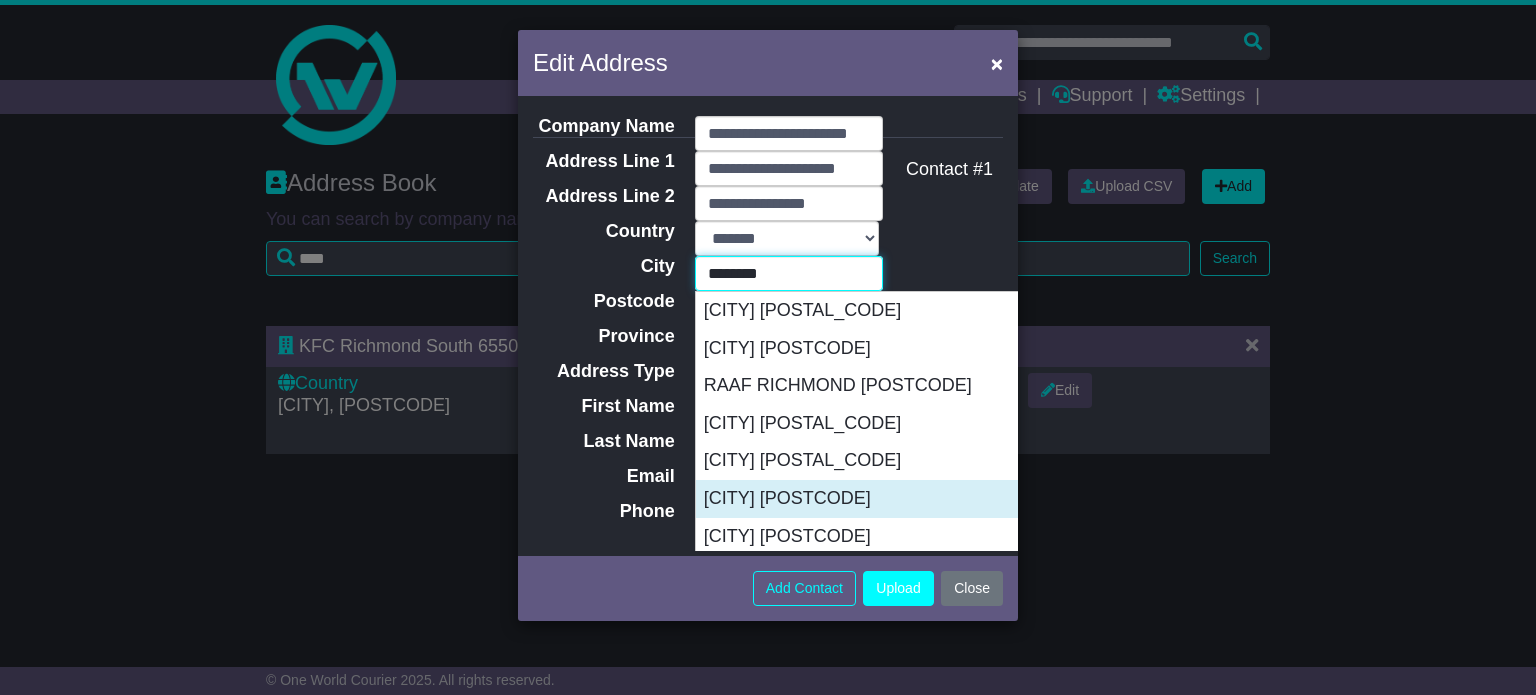 click on "RICHMOND 2753" at bounding box center (895, 499) 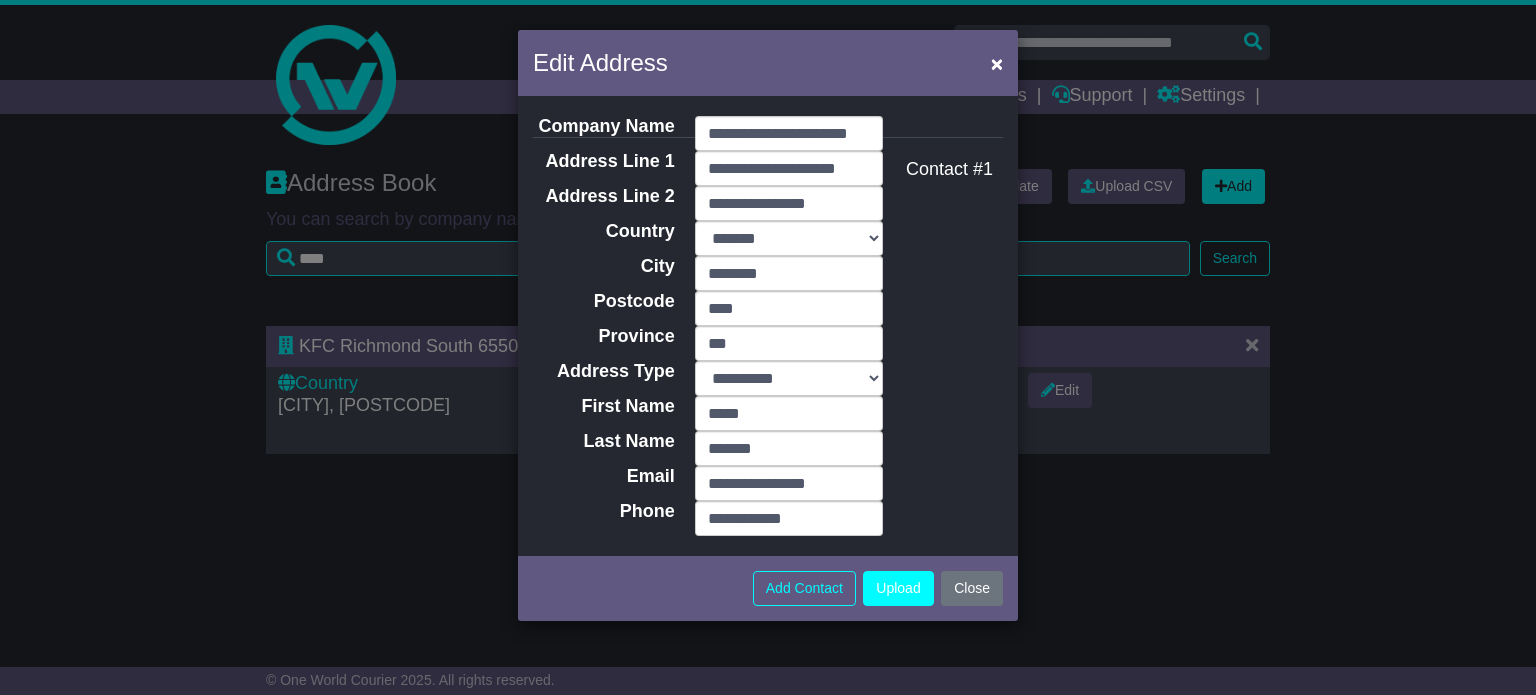 click on "**********" at bounding box center (768, 326) 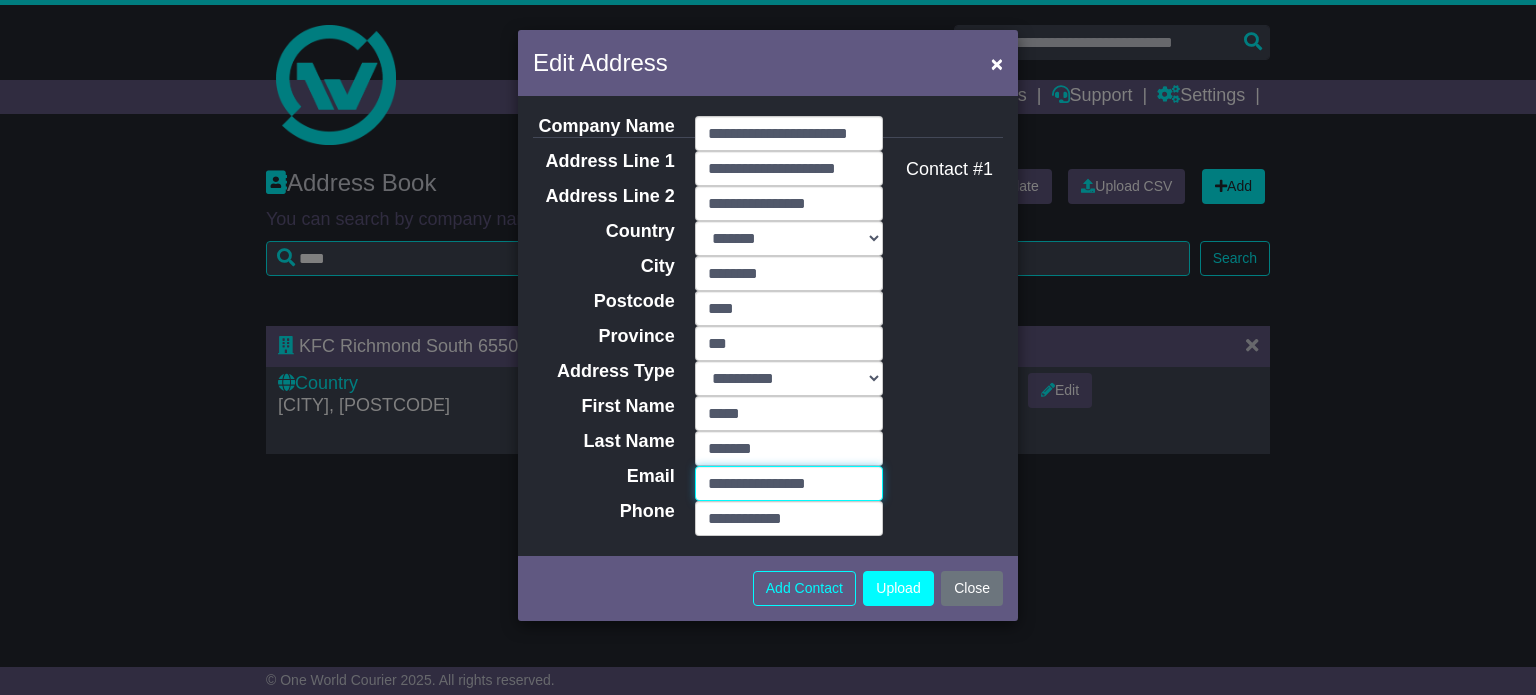 click on "**********" at bounding box center [789, 483] 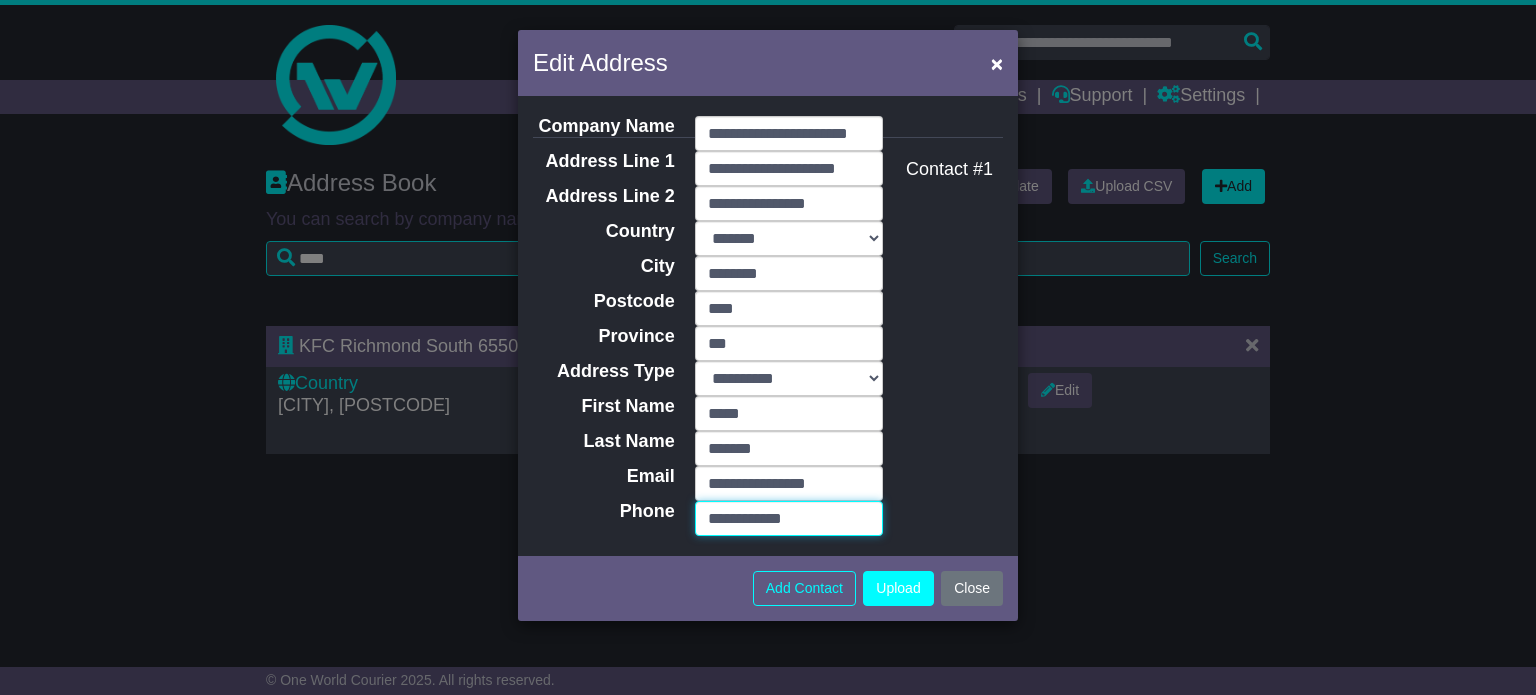 click on "**********" at bounding box center [789, 518] 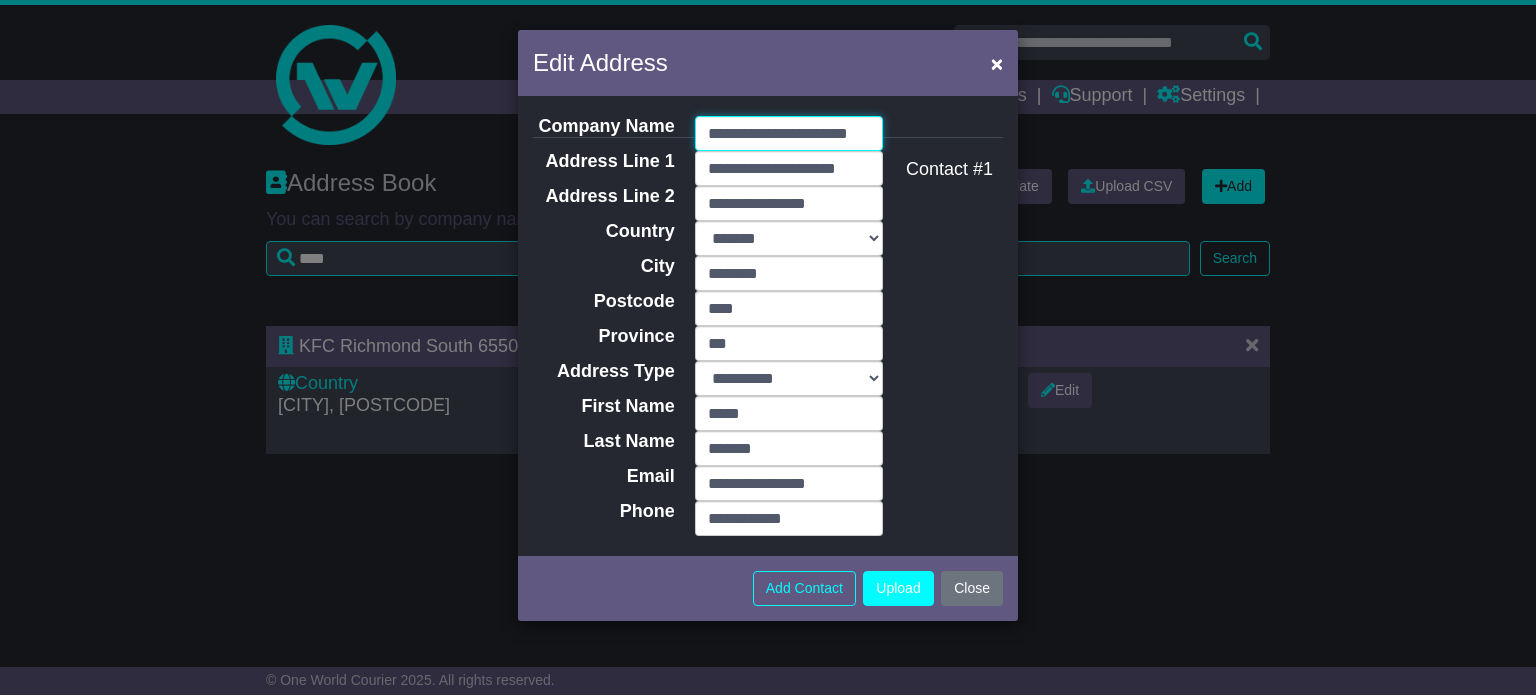 click on "**********" at bounding box center (789, 133) 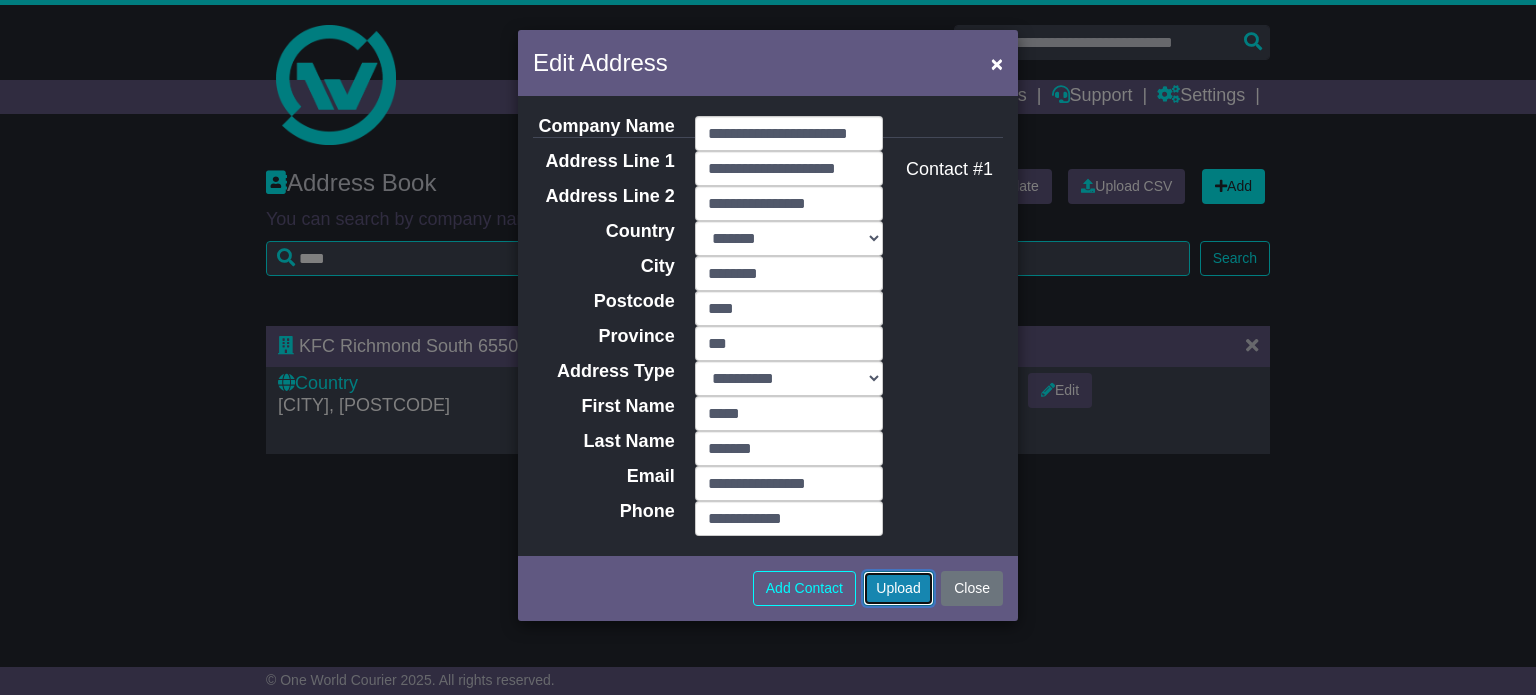 click on "Upload" at bounding box center (898, 588) 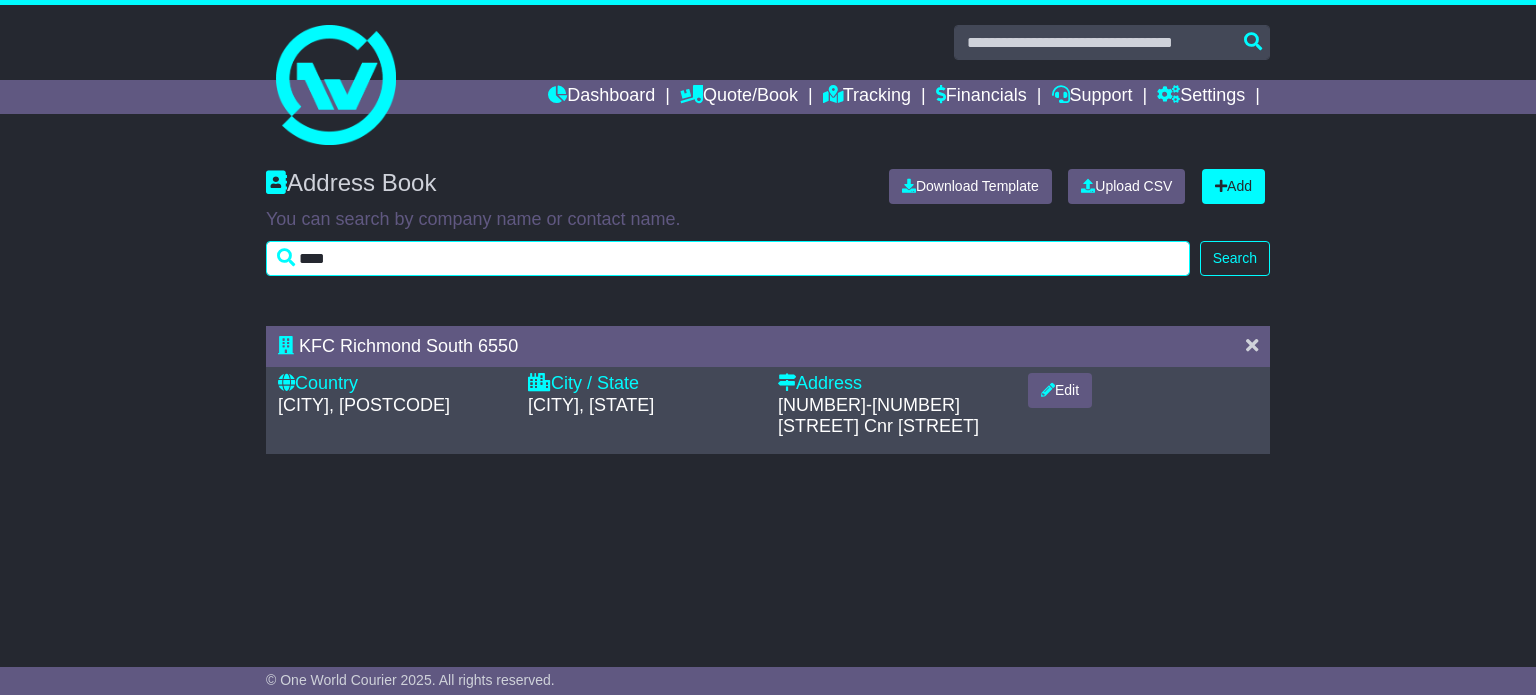 click on "****" at bounding box center (728, 258) 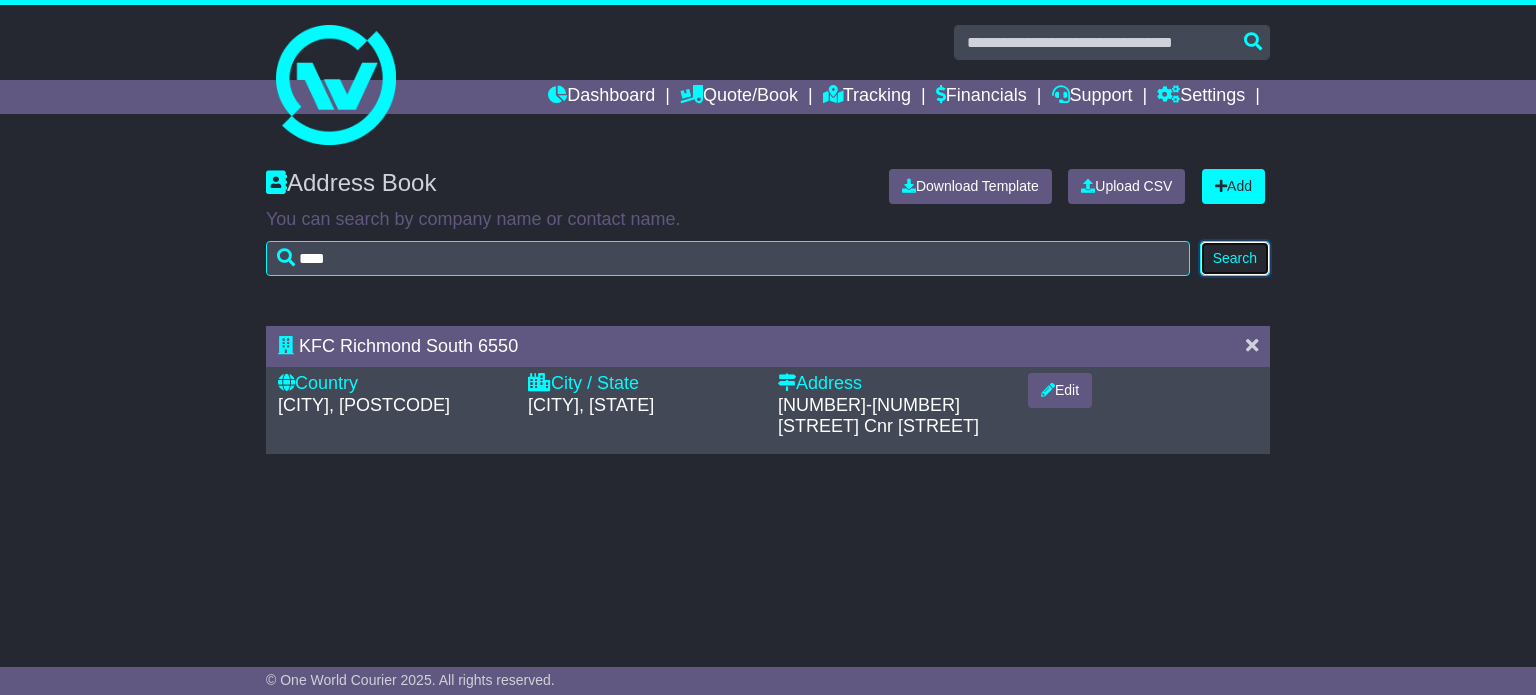 click on "Search" at bounding box center (1235, 258) 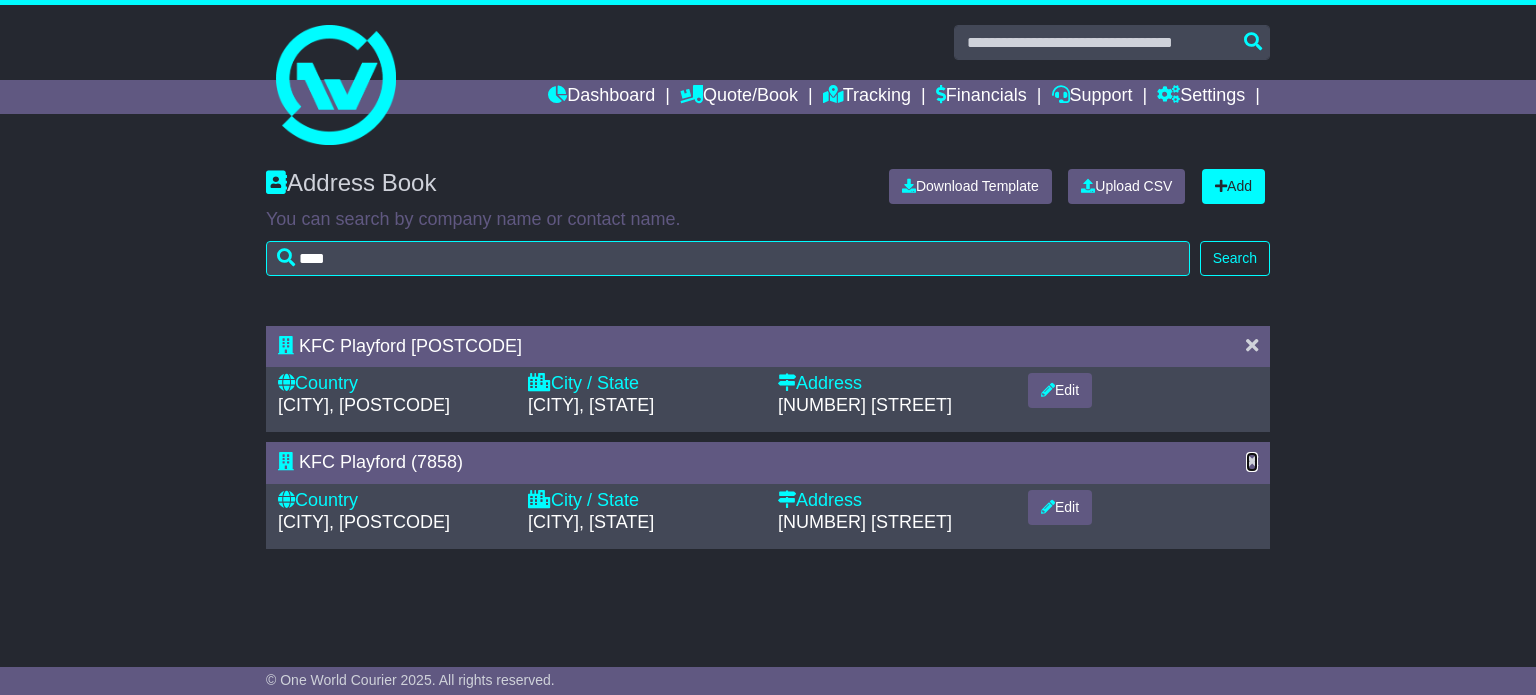 click at bounding box center [1252, 461] 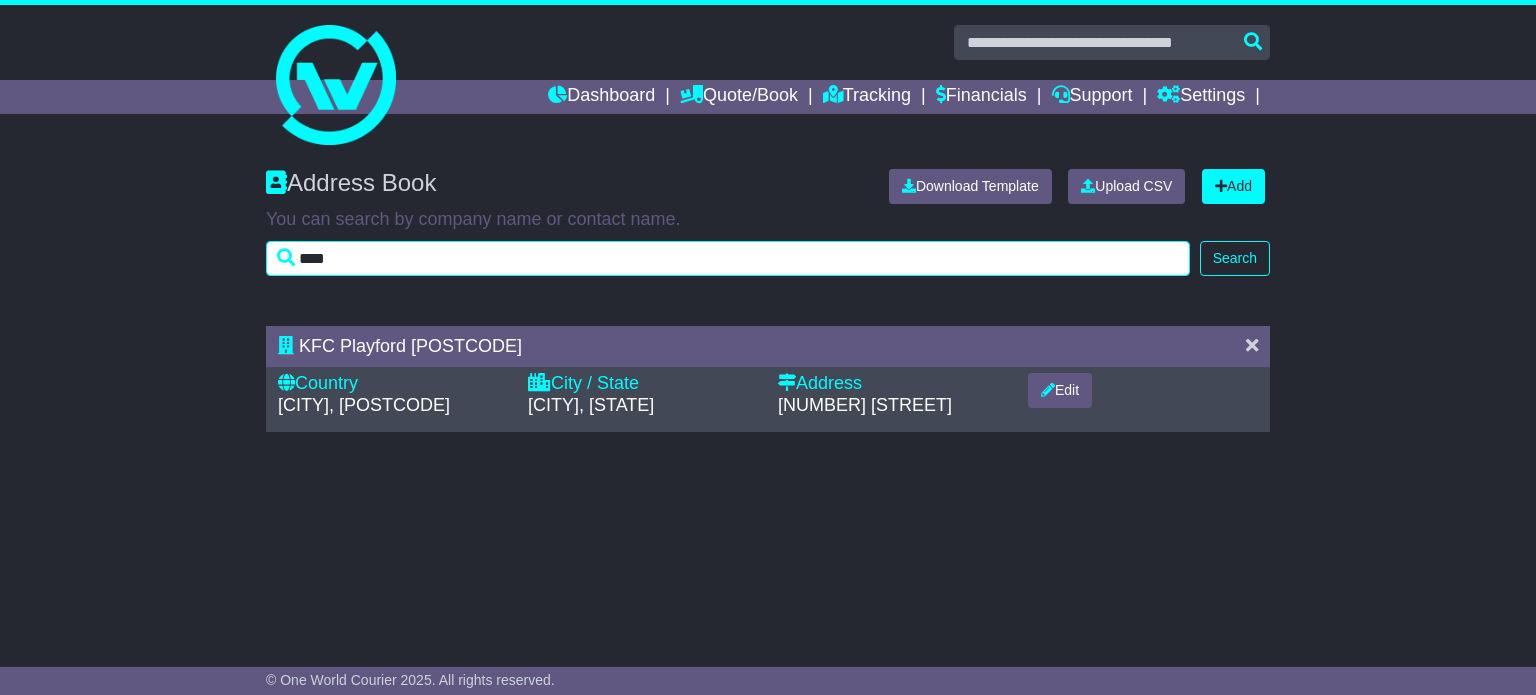 click on "****" at bounding box center [728, 258] 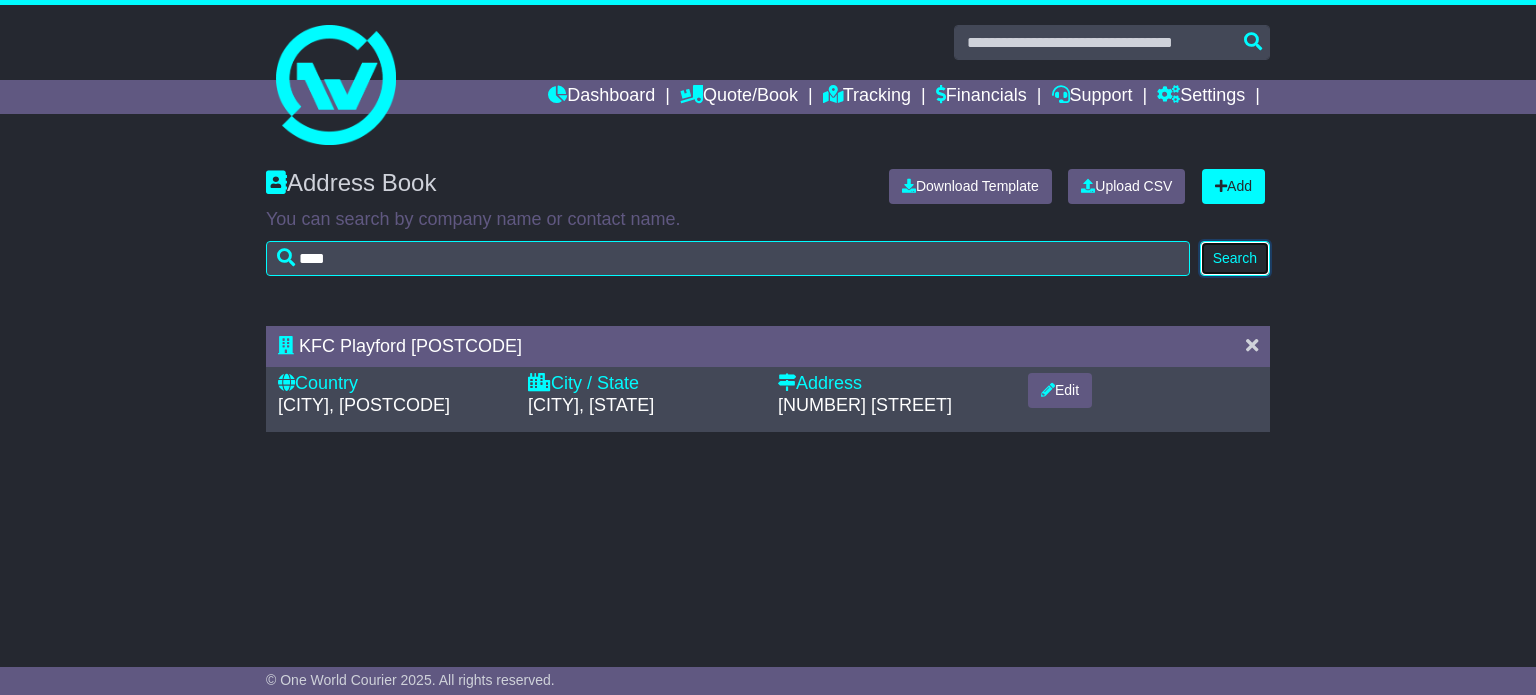 click on "Search" at bounding box center [1235, 258] 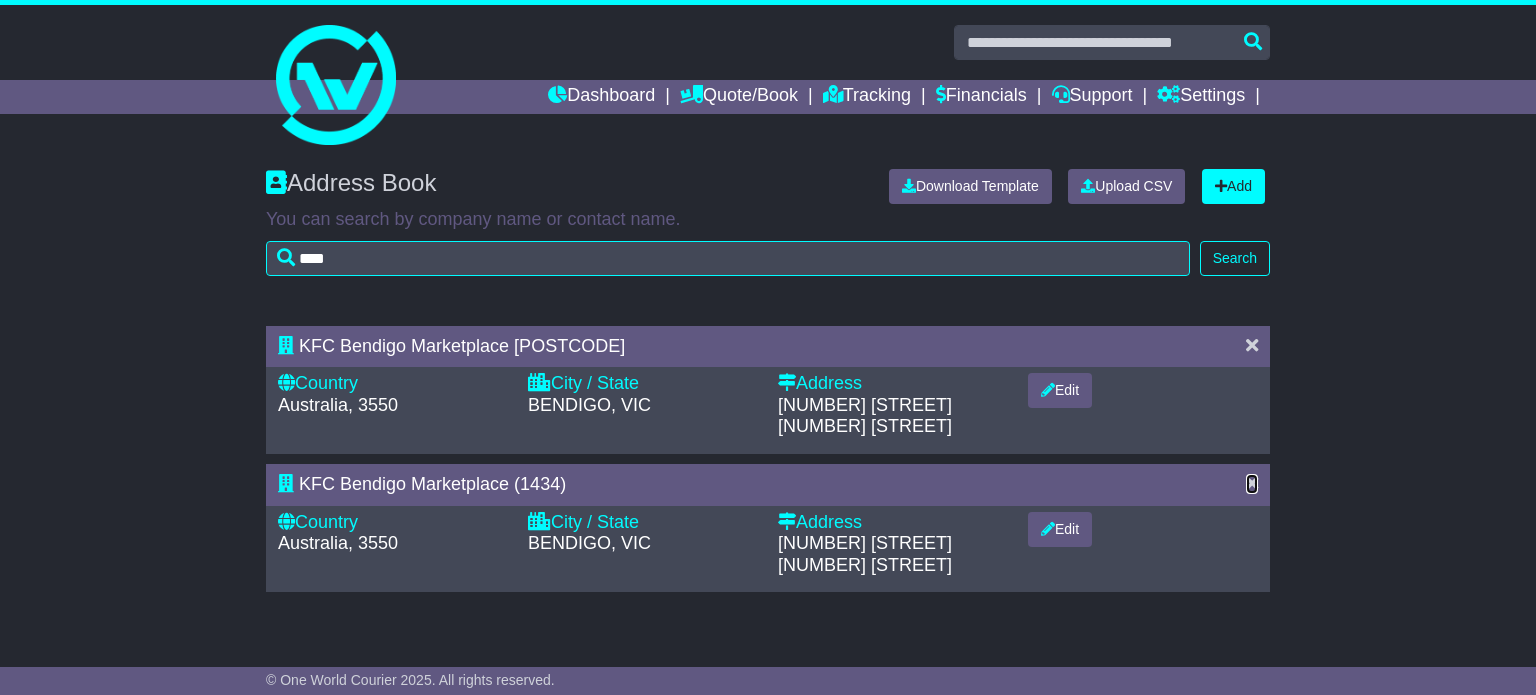 click at bounding box center (1252, 483) 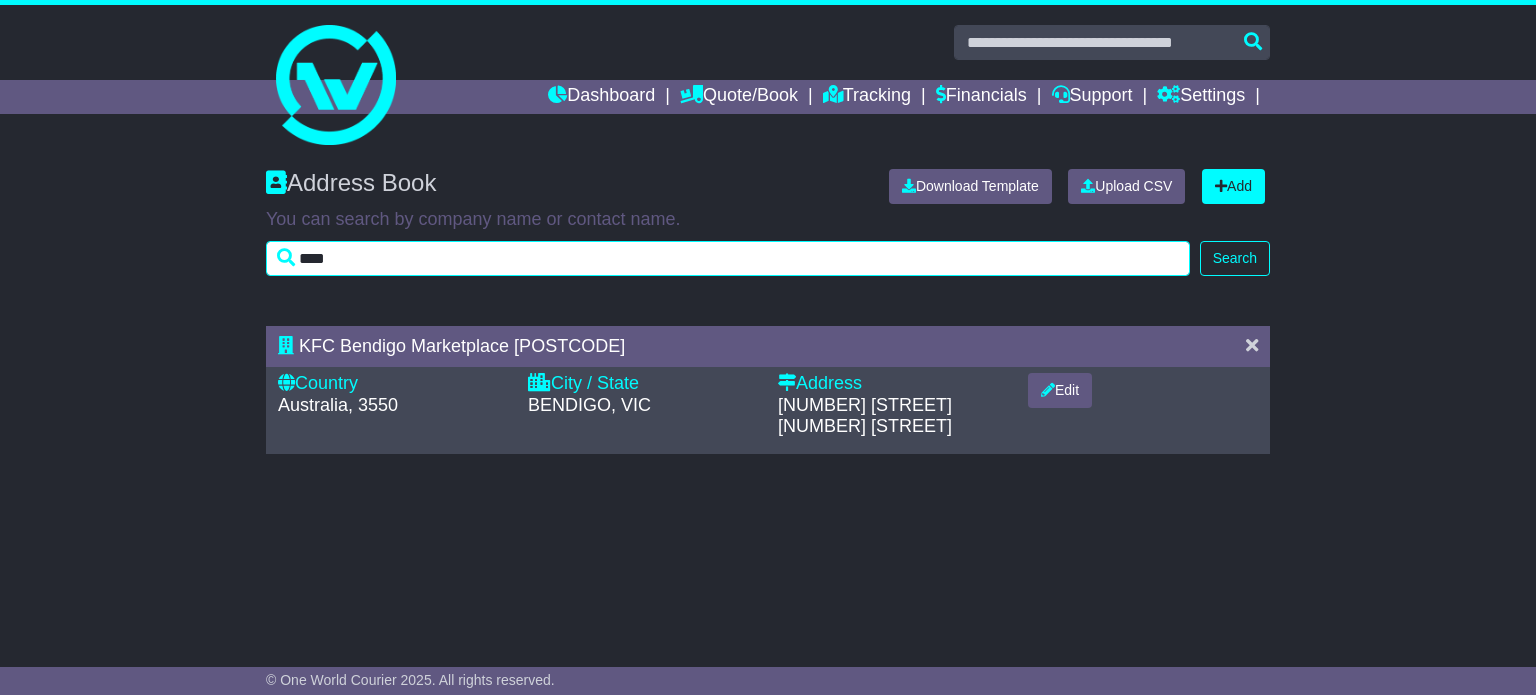click on "****" at bounding box center (728, 258) 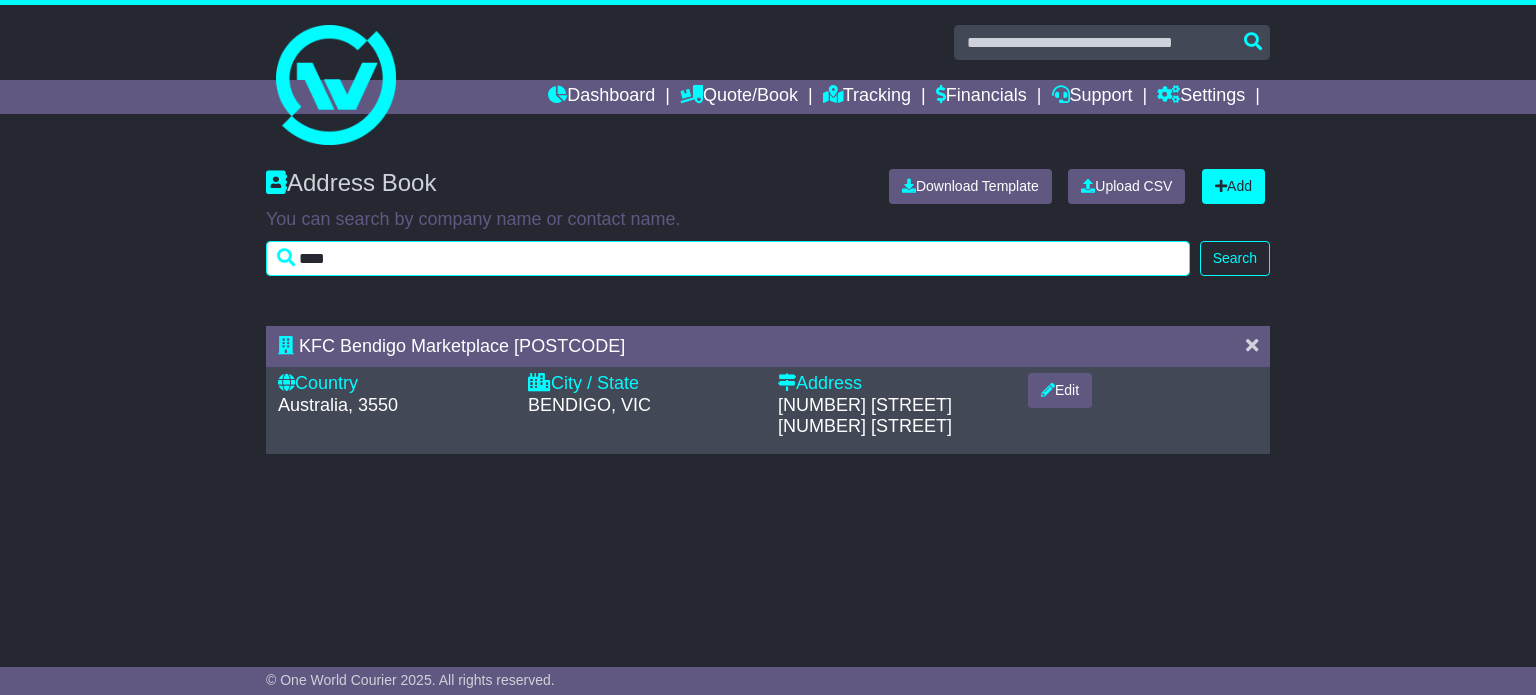 type on "****" 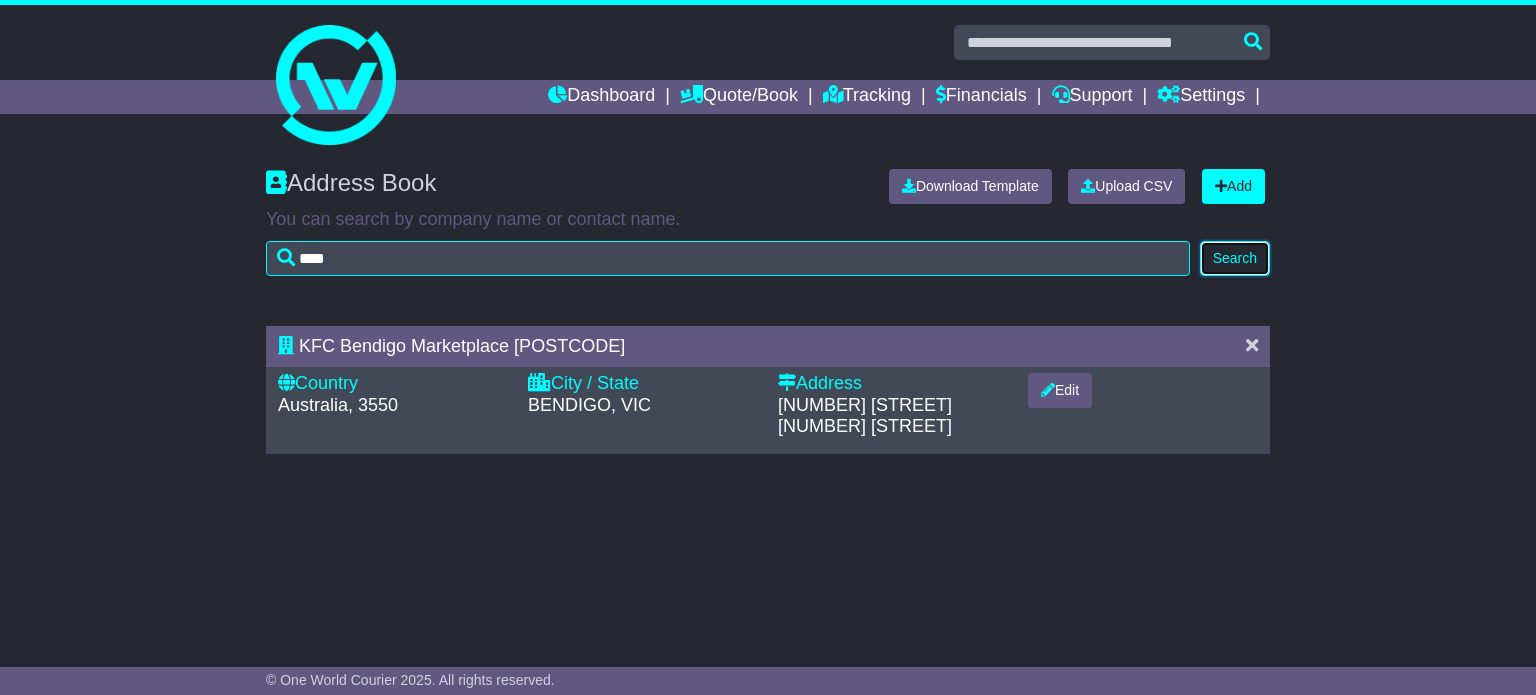 click on "Search" at bounding box center [1235, 258] 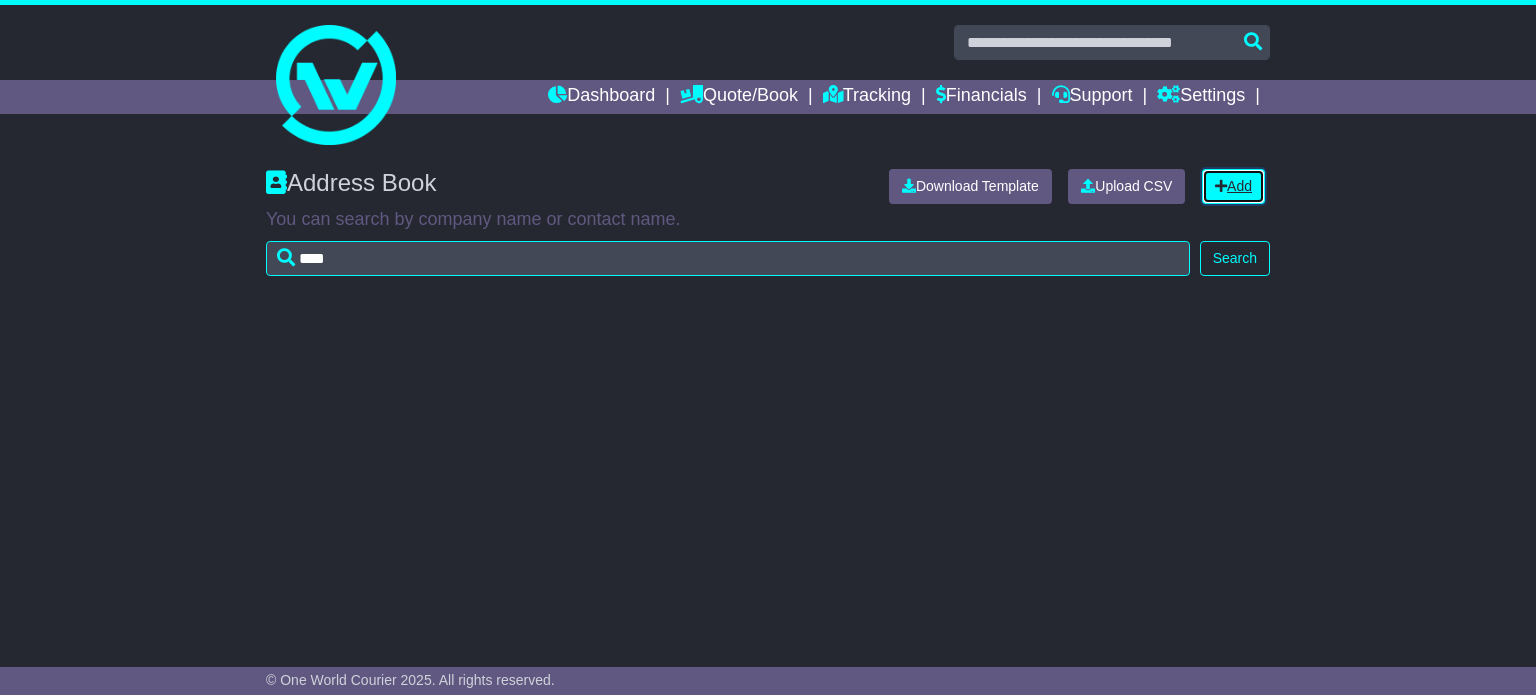 click on "Add" at bounding box center [1233, 186] 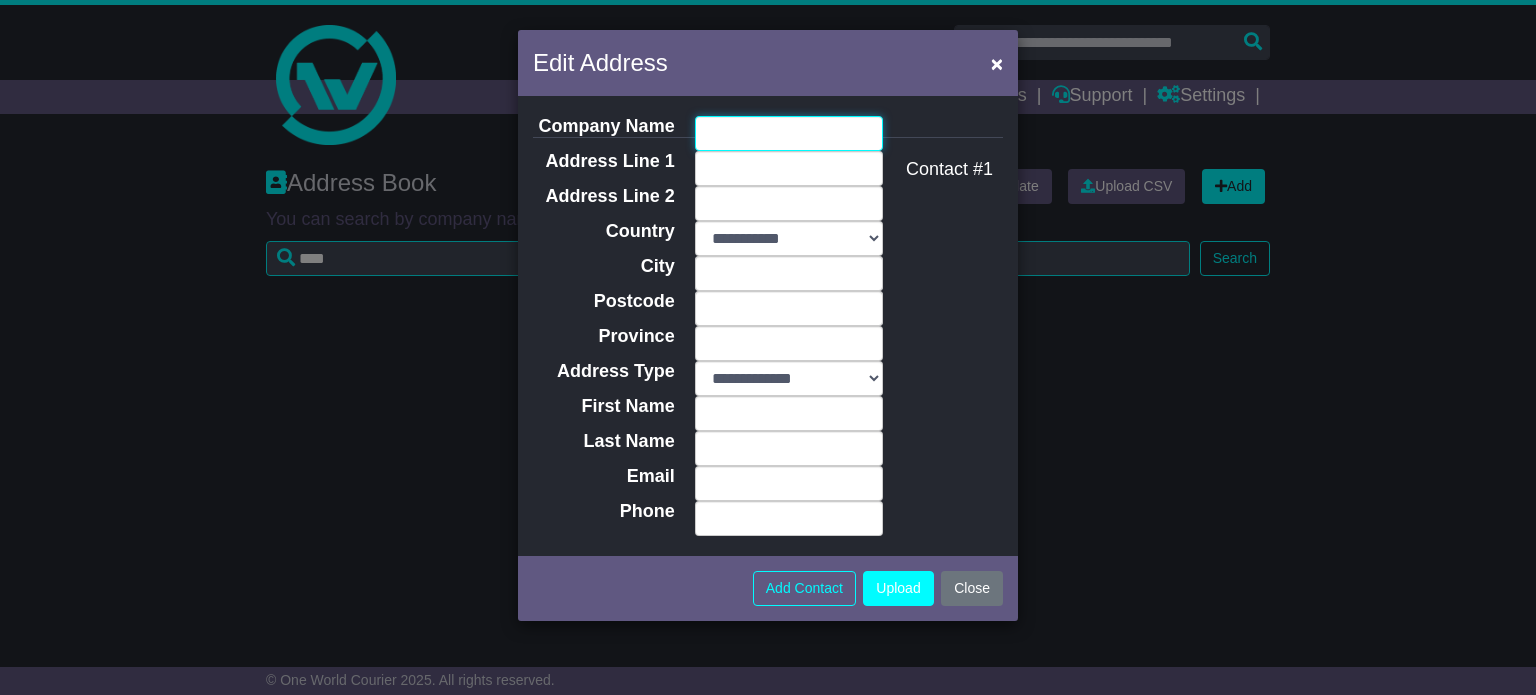 click on "Company Name" at bounding box center [789, 133] 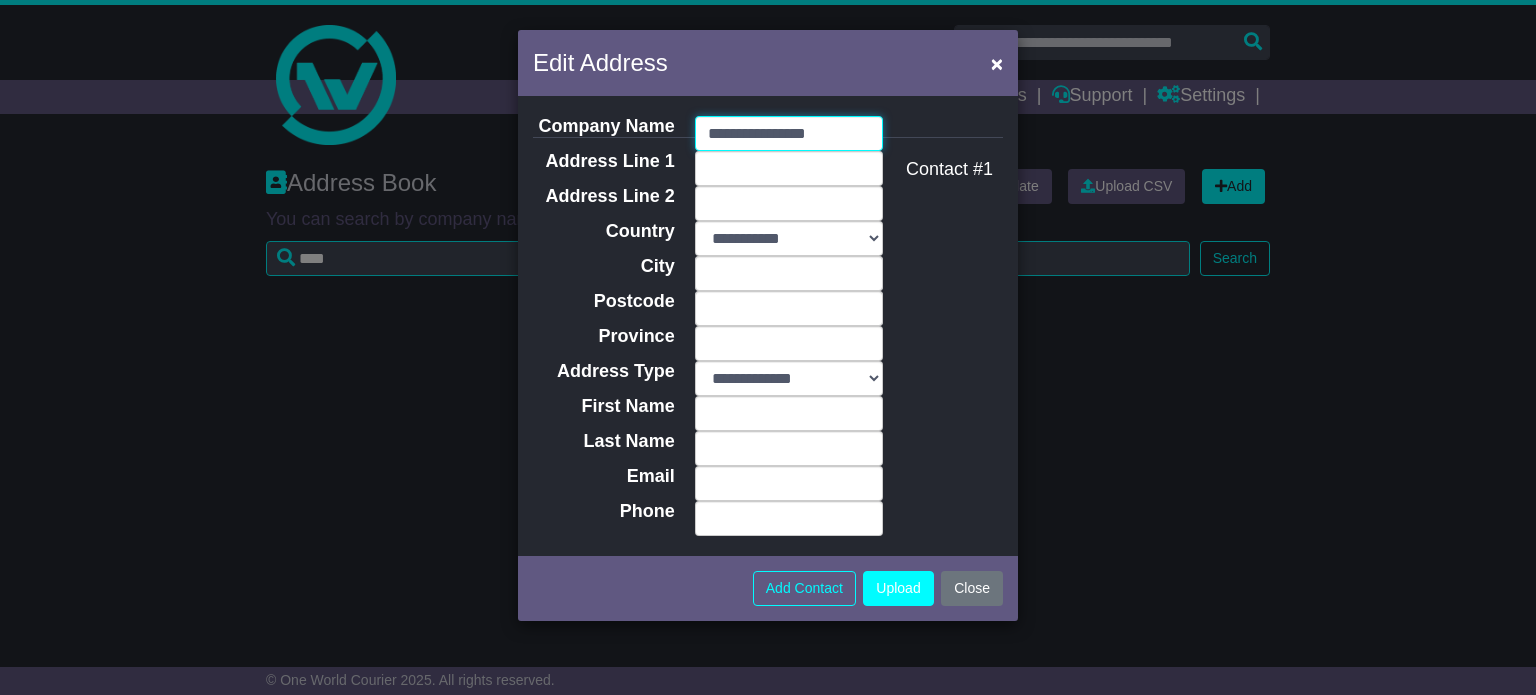 type on "**********" 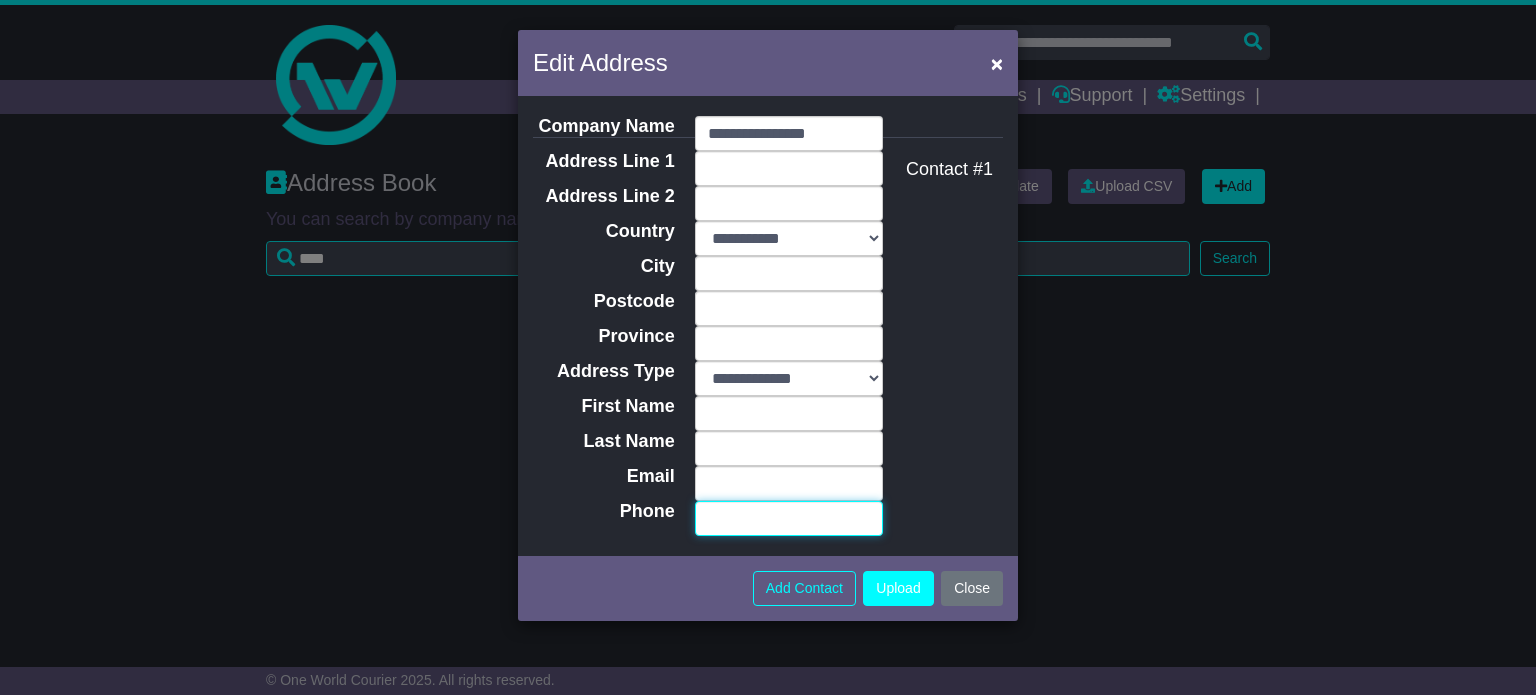 click on "Phone" at bounding box center [789, 518] 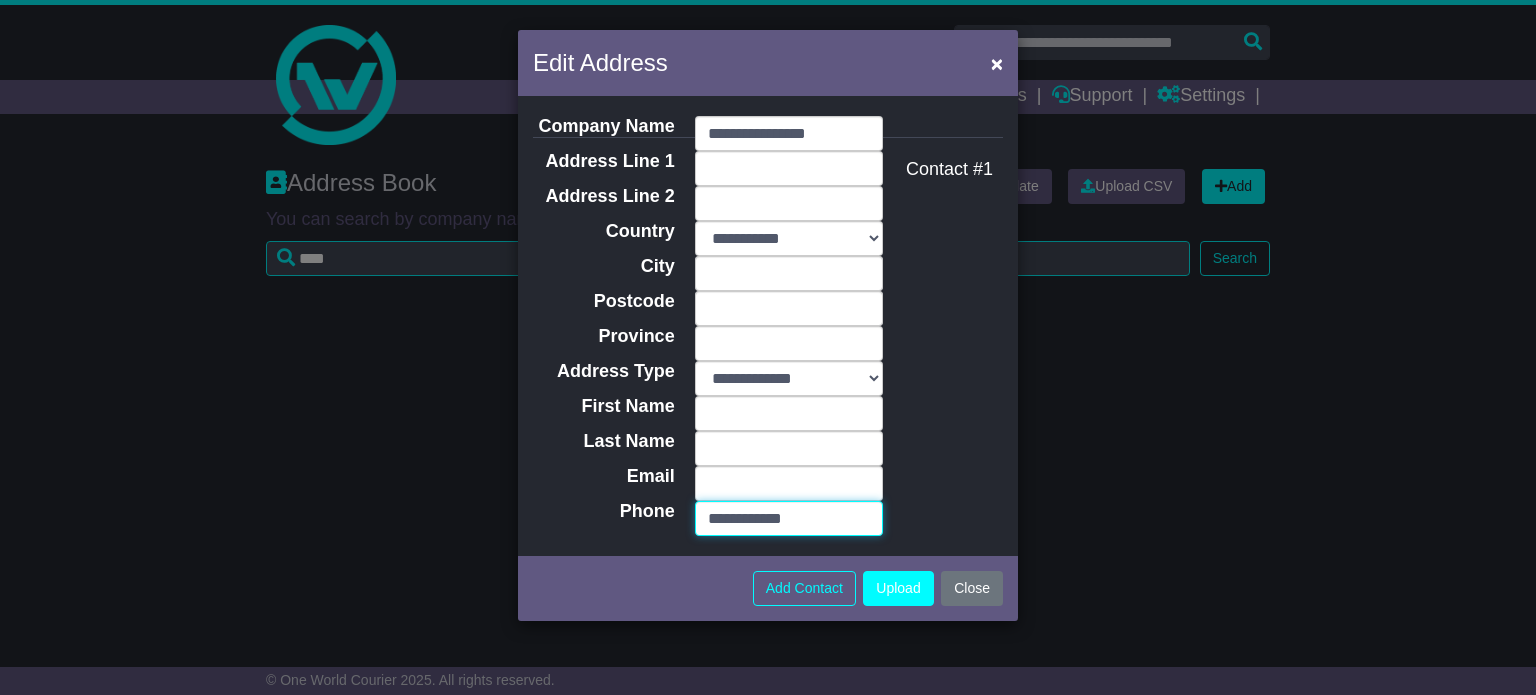 type on "**********" 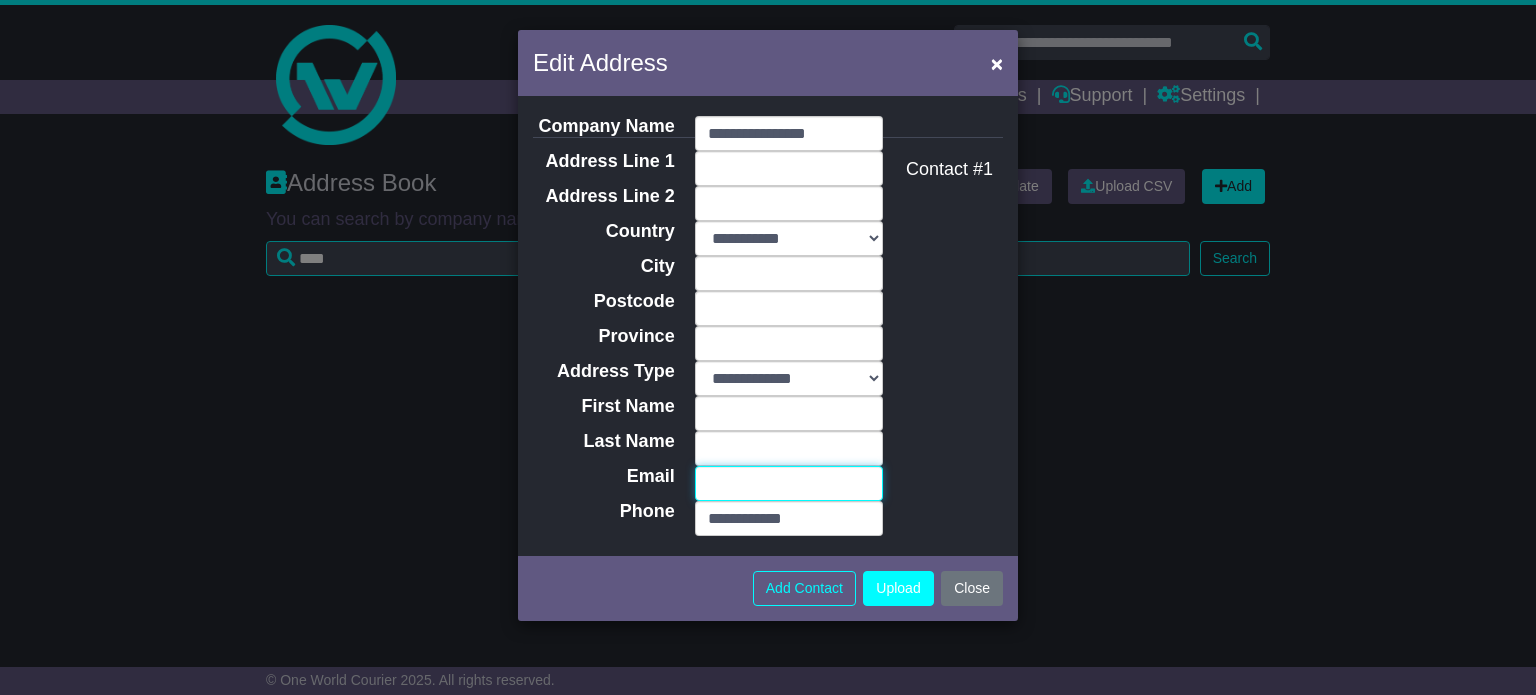 click on "Email" at bounding box center (789, 483) 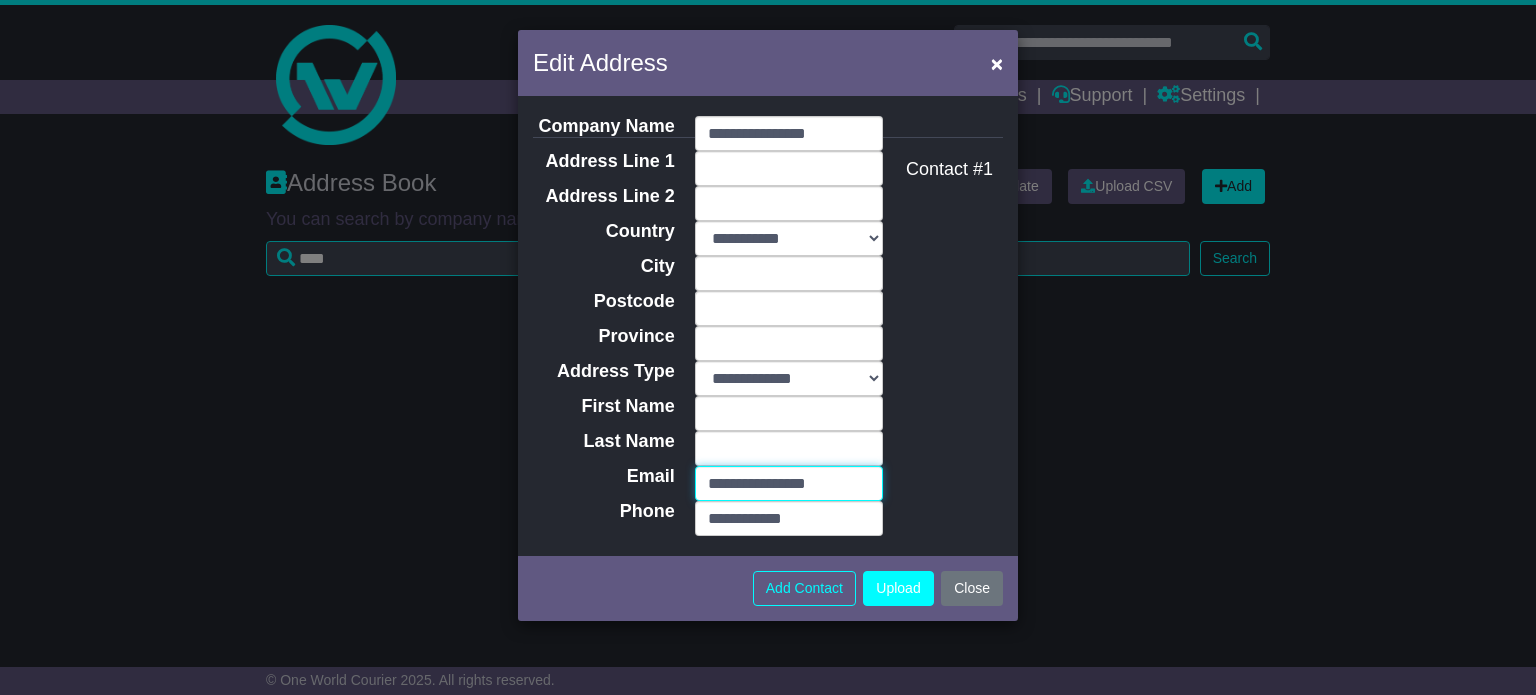 type on "**********" 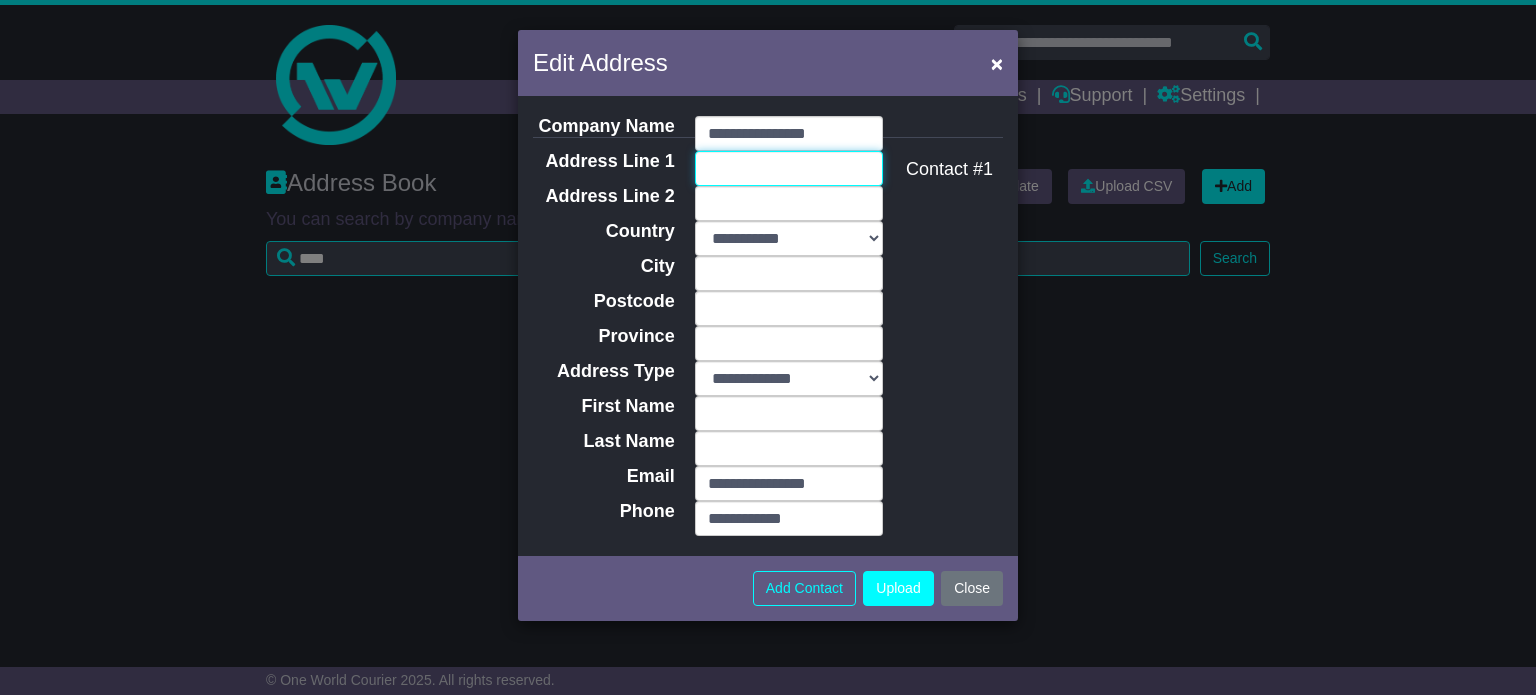 click on "Address Line 1" at bounding box center [789, 168] 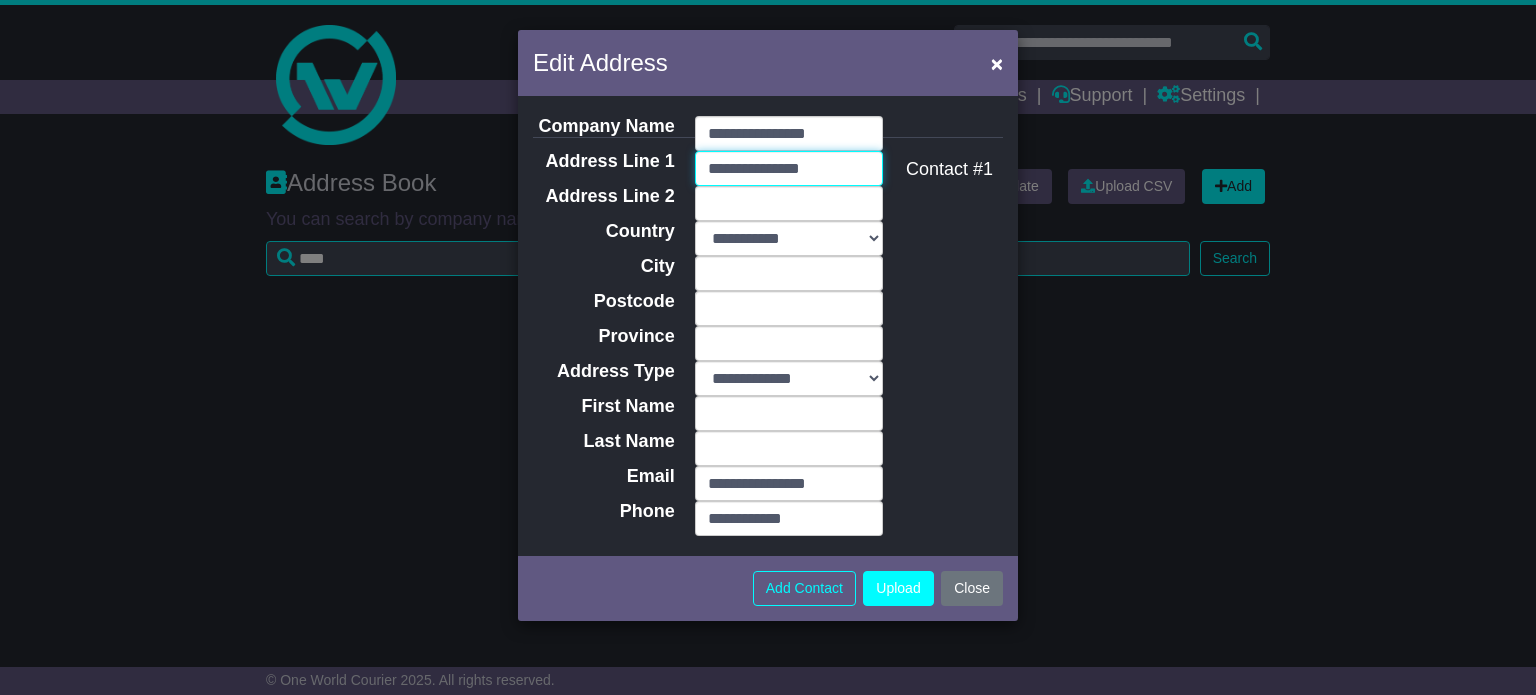 type on "**********" 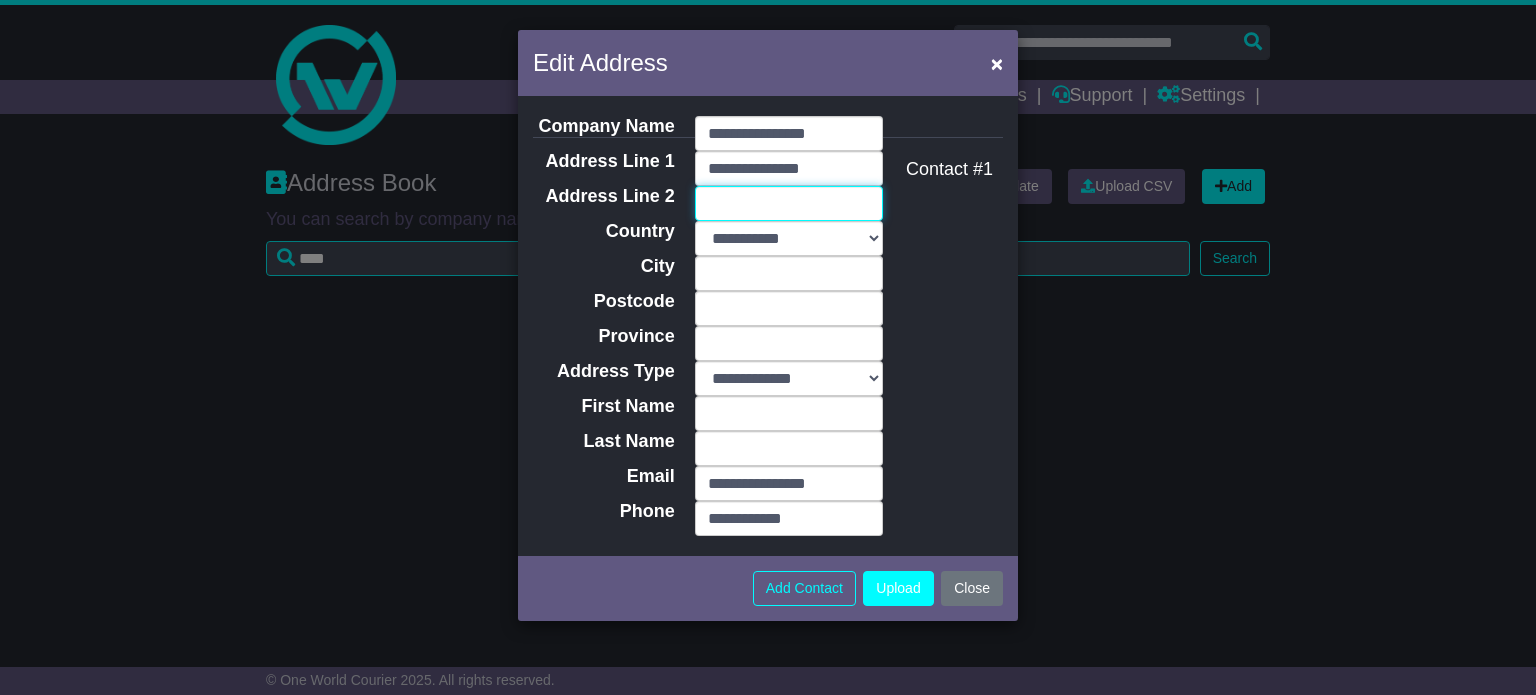 paste on "**********" 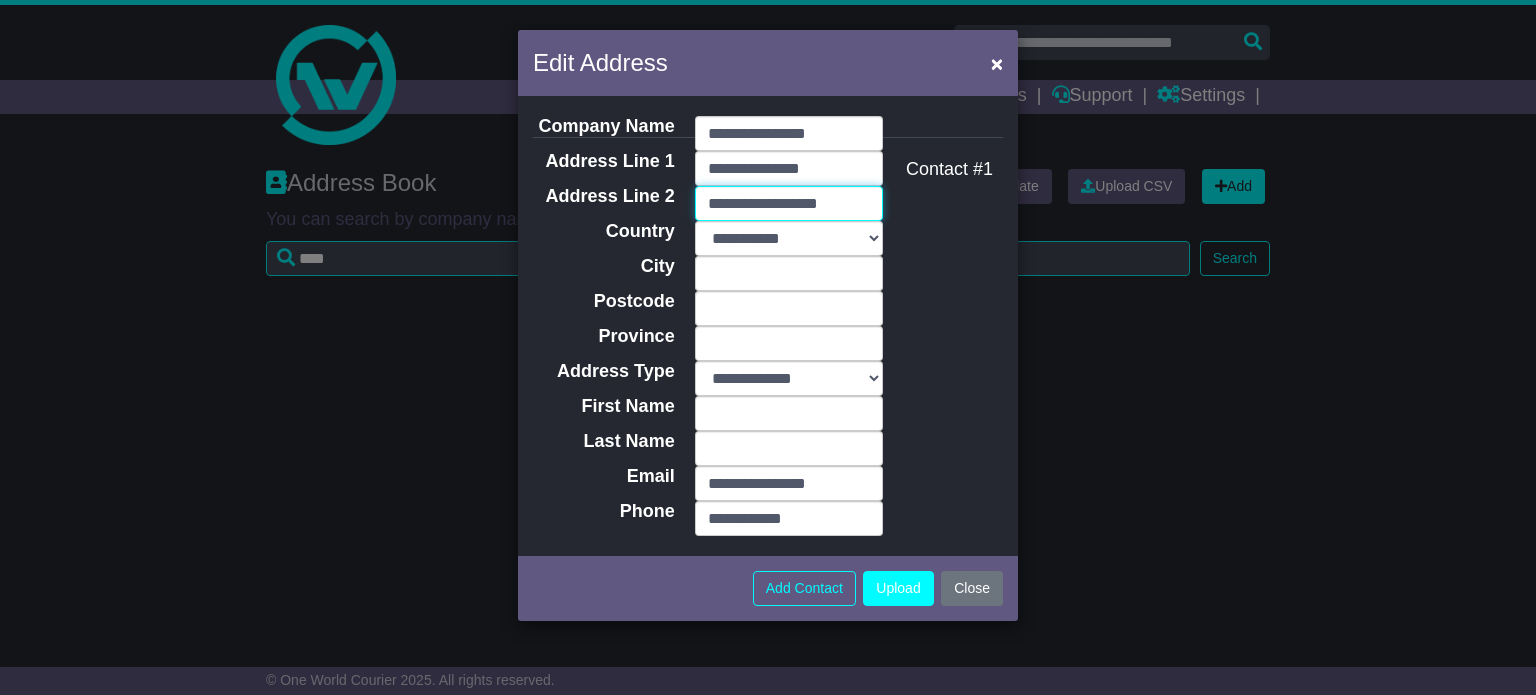 type on "**********" 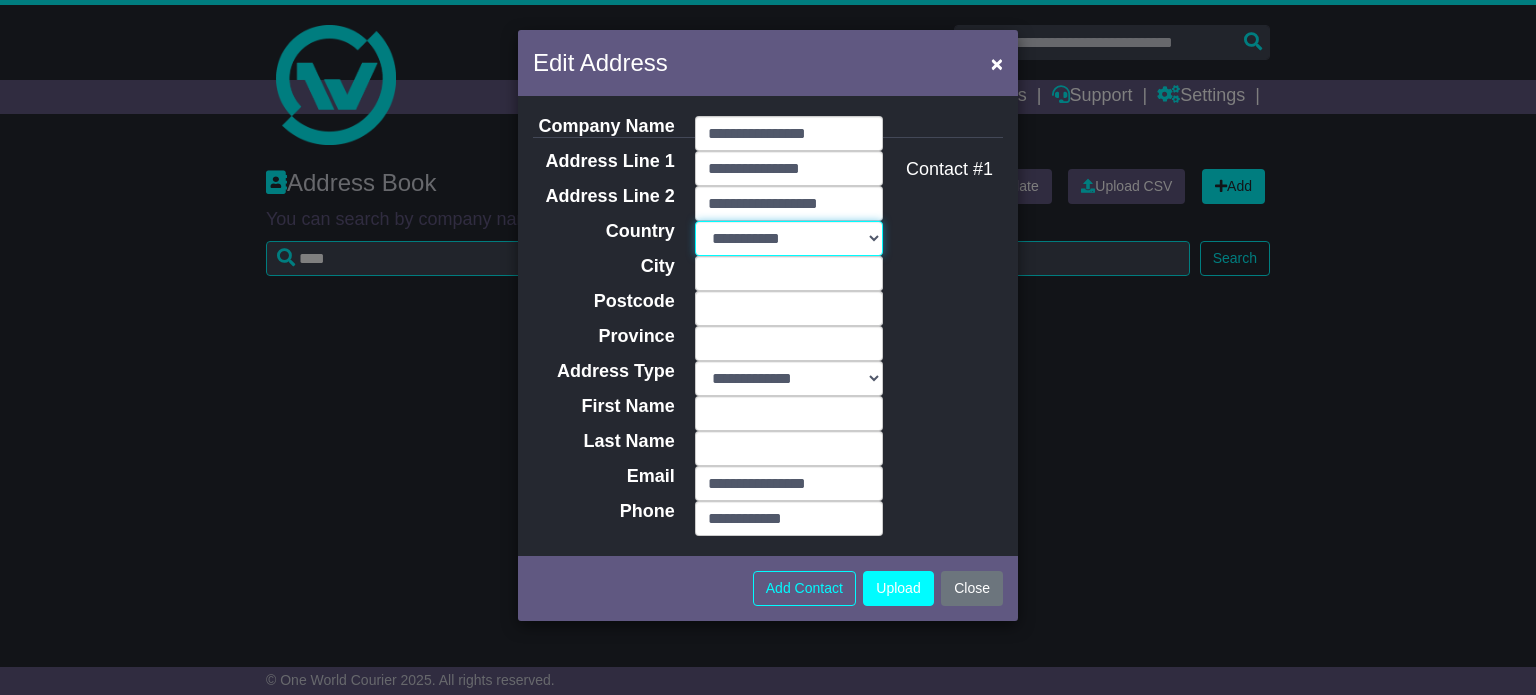 click on "**********" at bounding box center (789, 238) 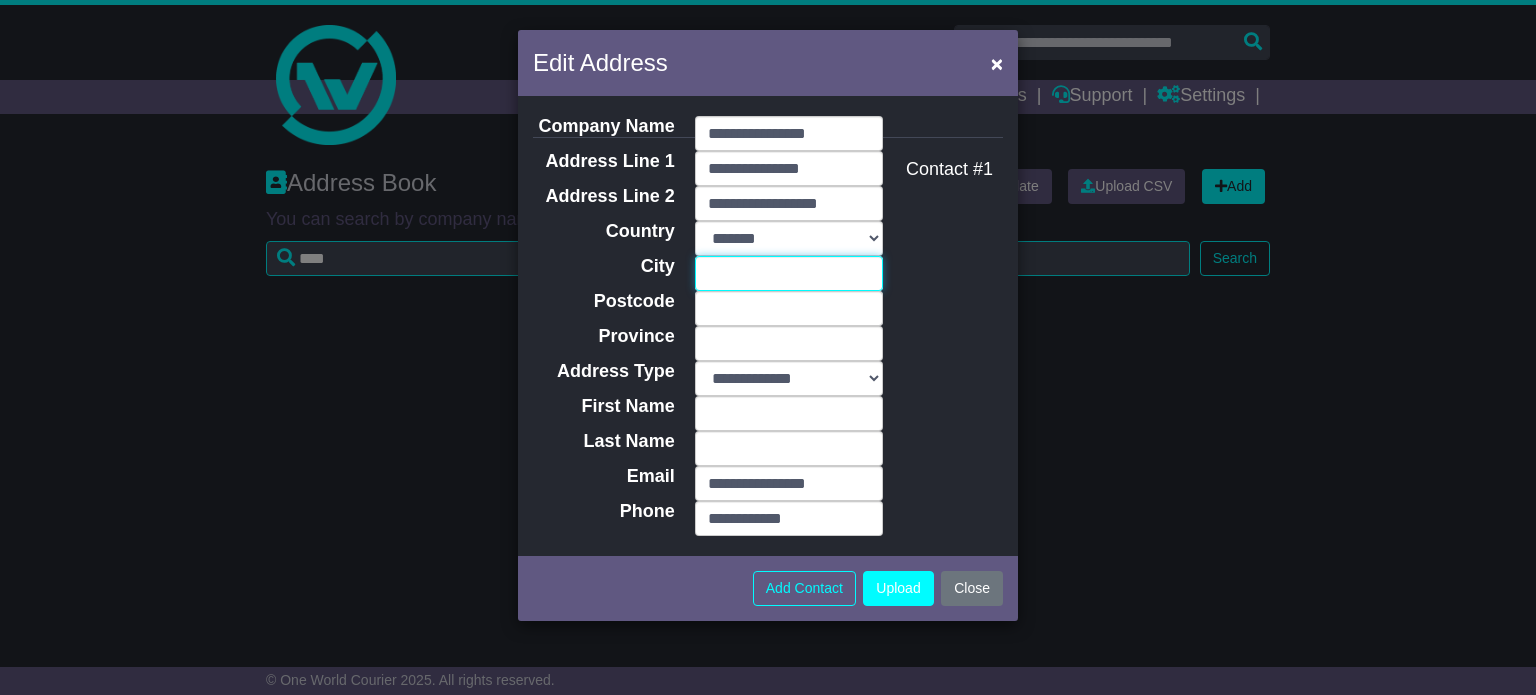 click on "City" at bounding box center [789, 273] 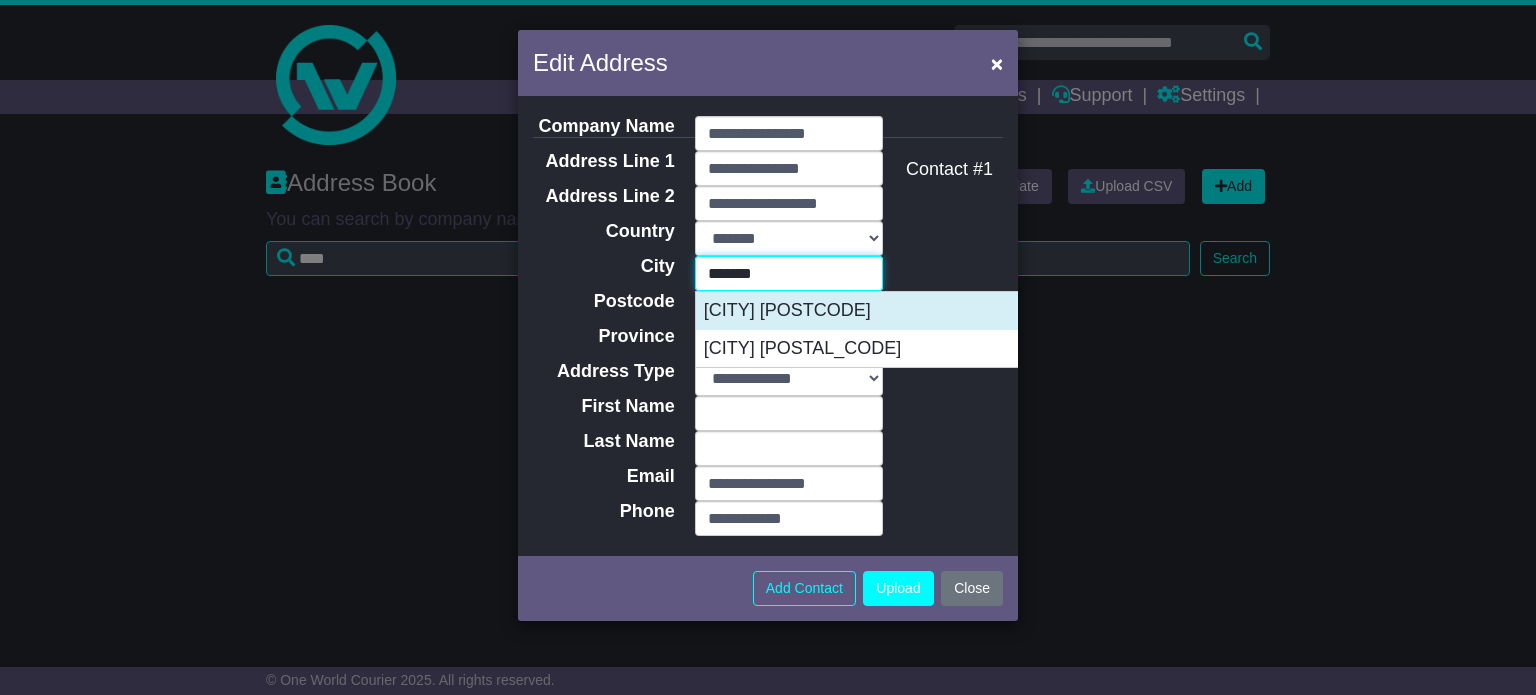 click on "GRAFTON 2460" at bounding box center (895, 311) 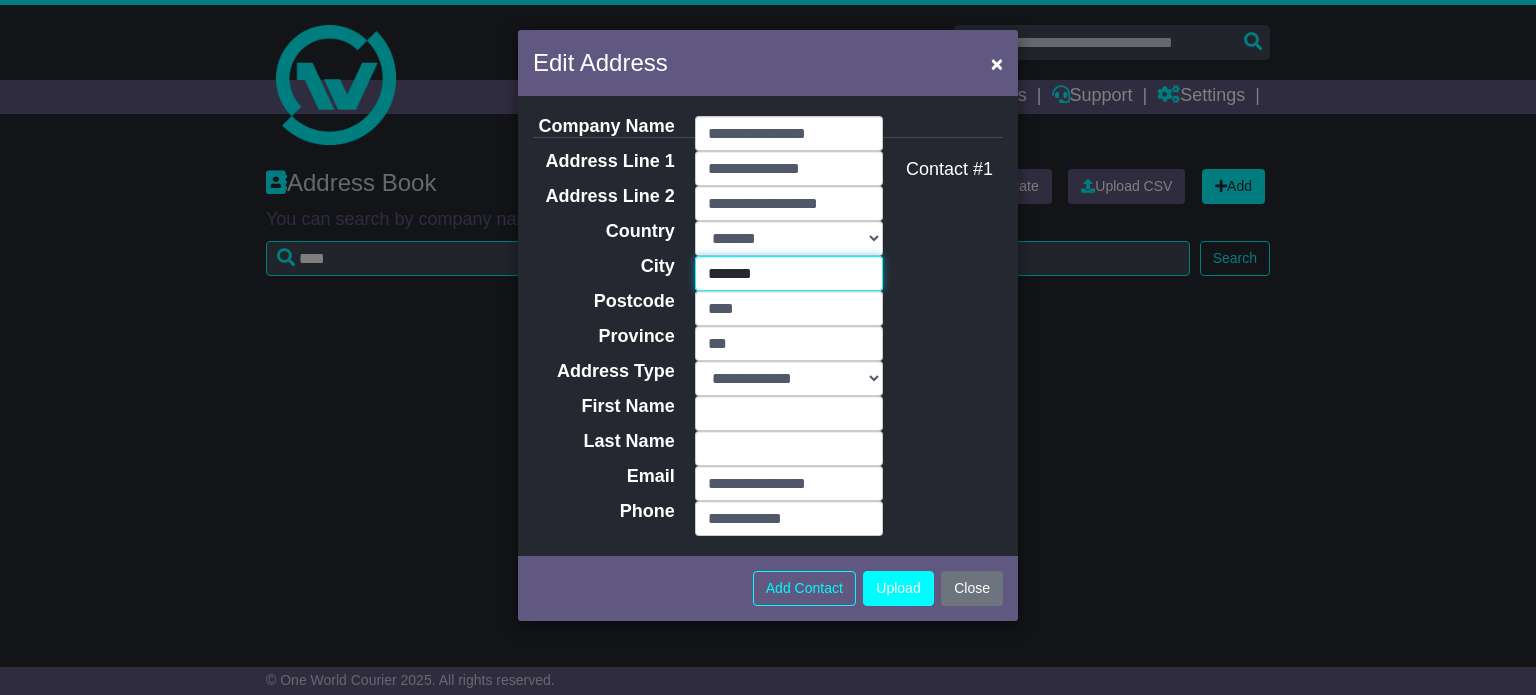type on "*******" 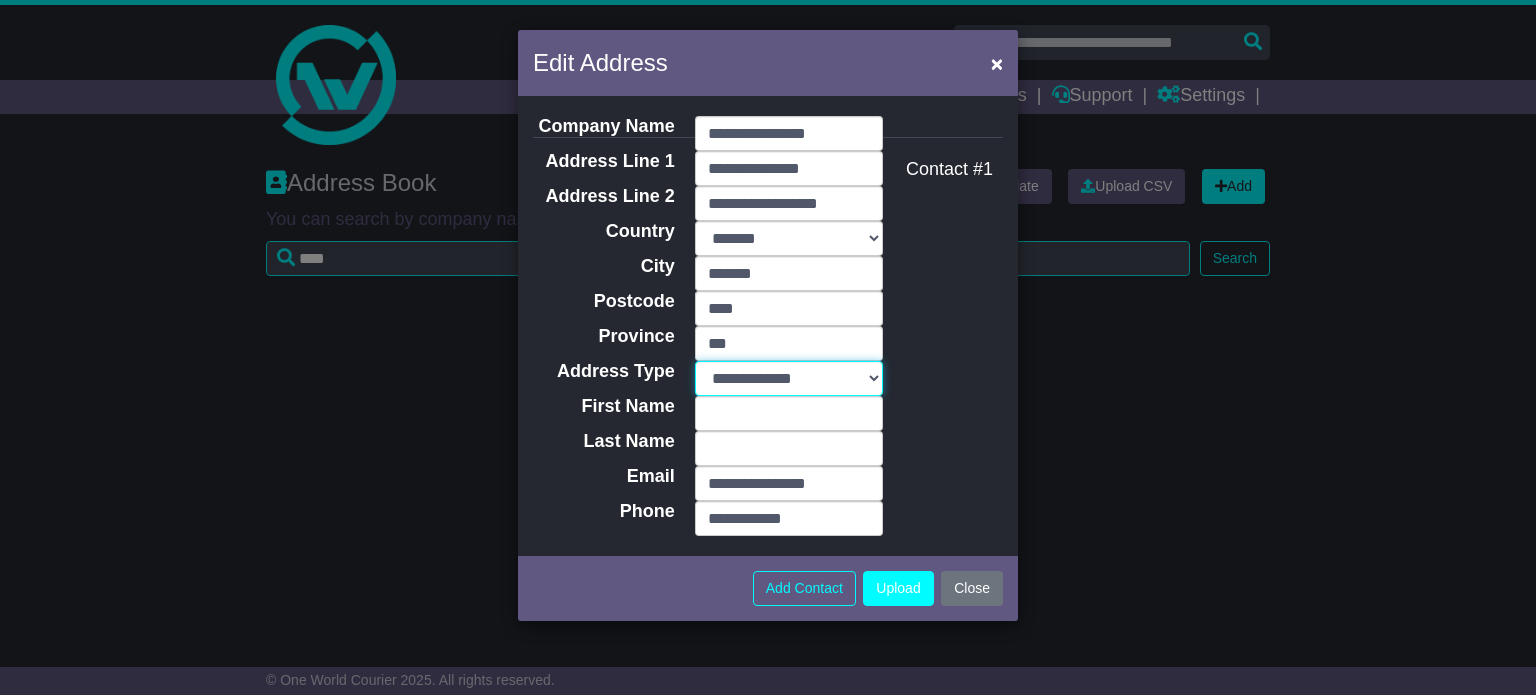 click on "**********" at bounding box center (789, 378) 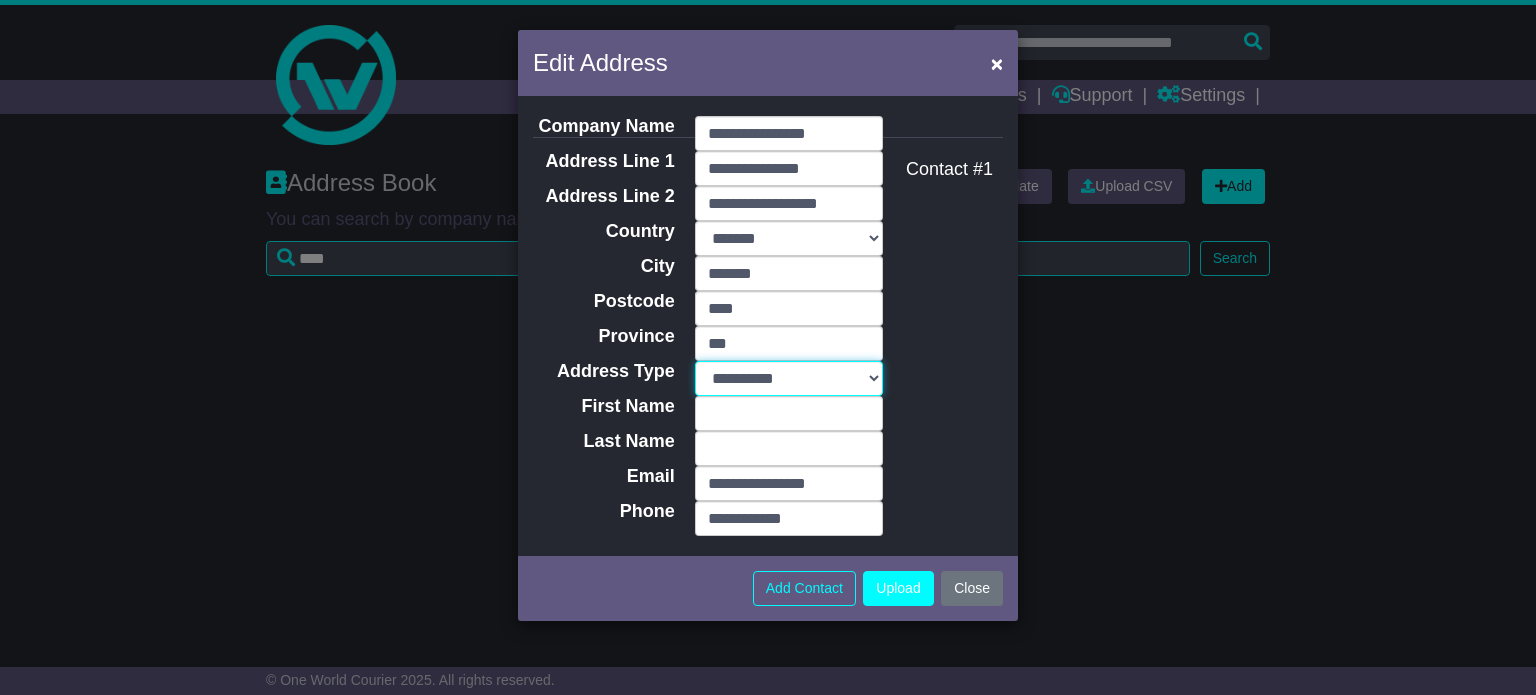 click on "**********" at bounding box center (789, 378) 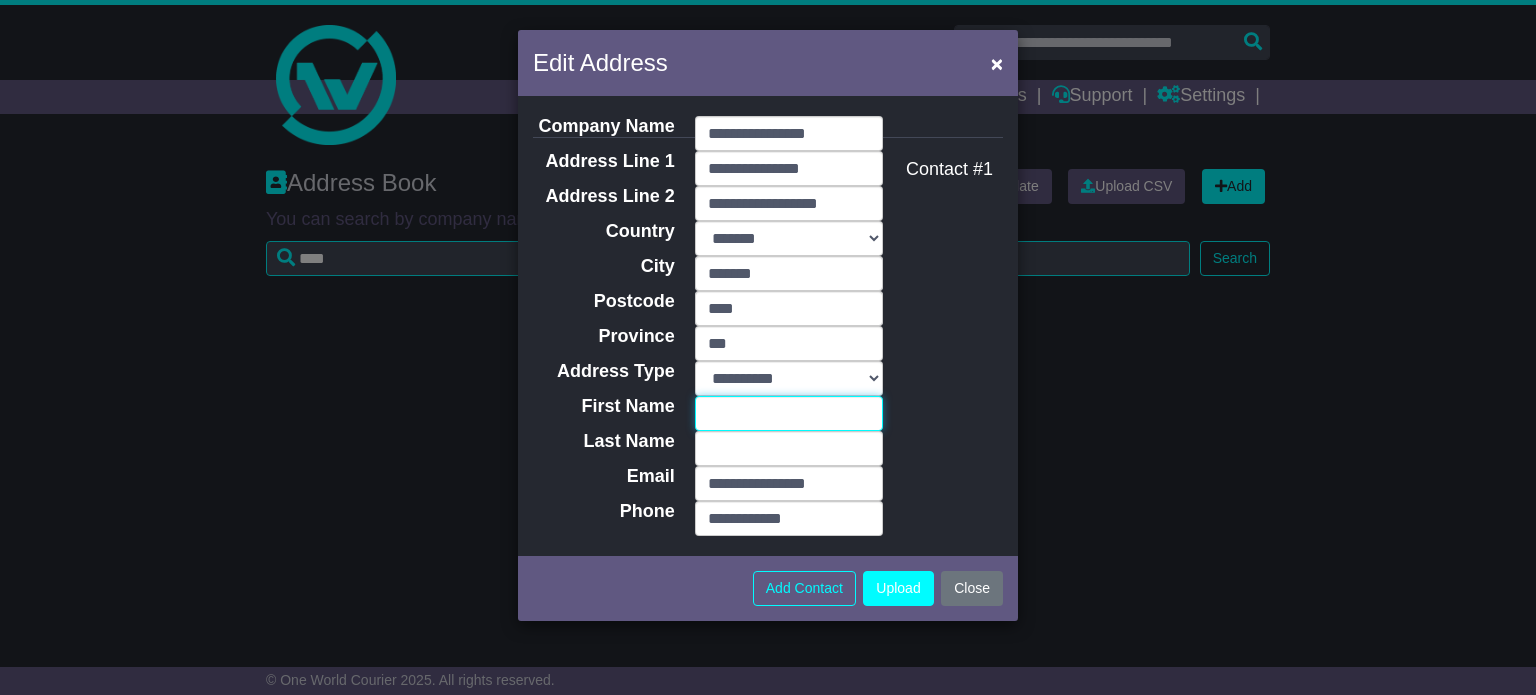 click on "First Name" at bounding box center [789, 413] 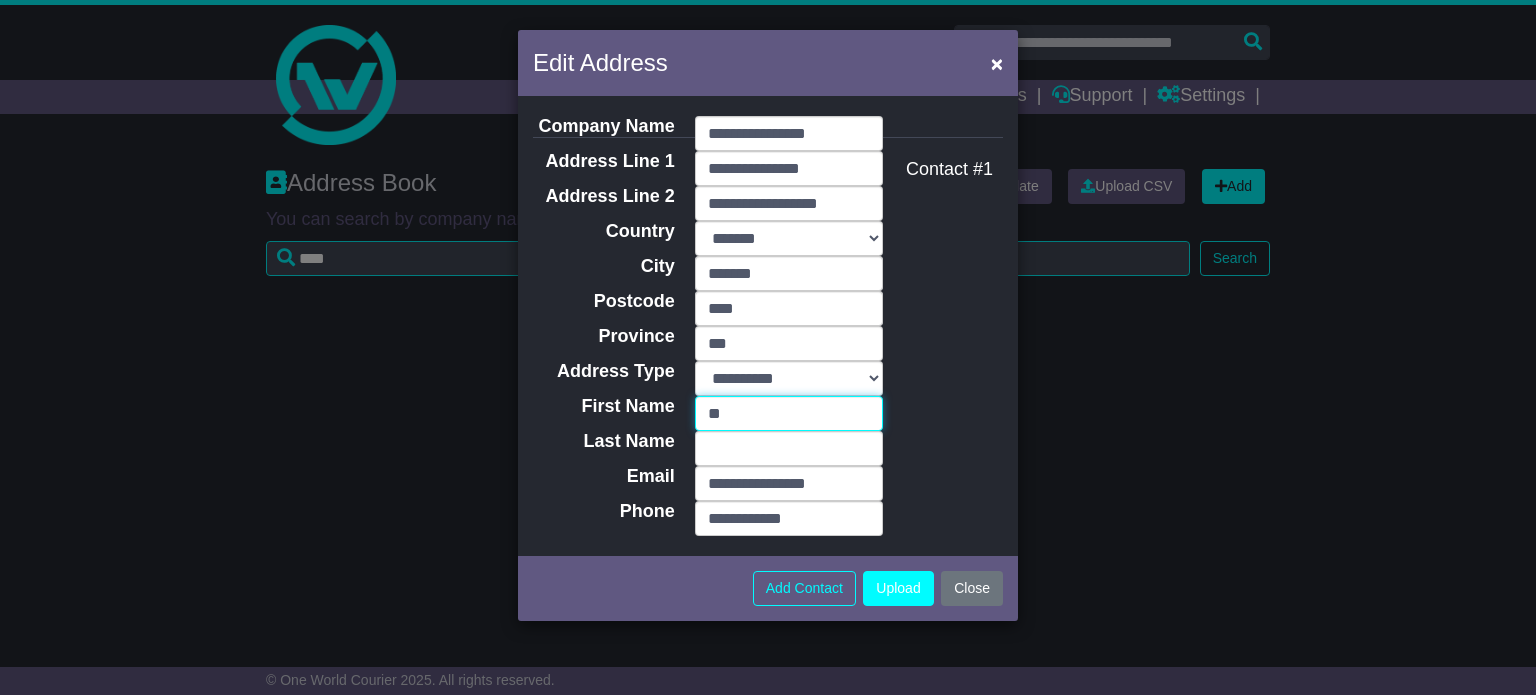 type on "*****" 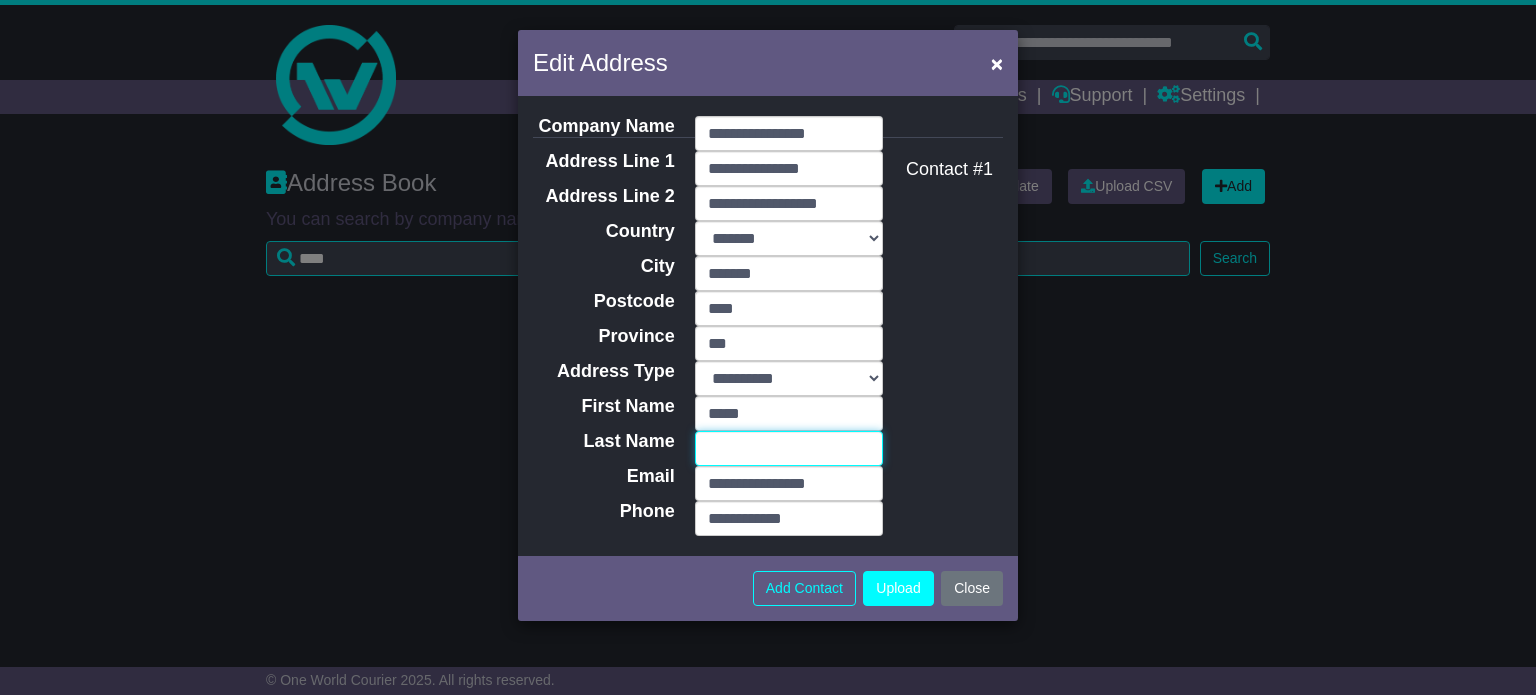 click on "Last Name" at bounding box center [789, 448] 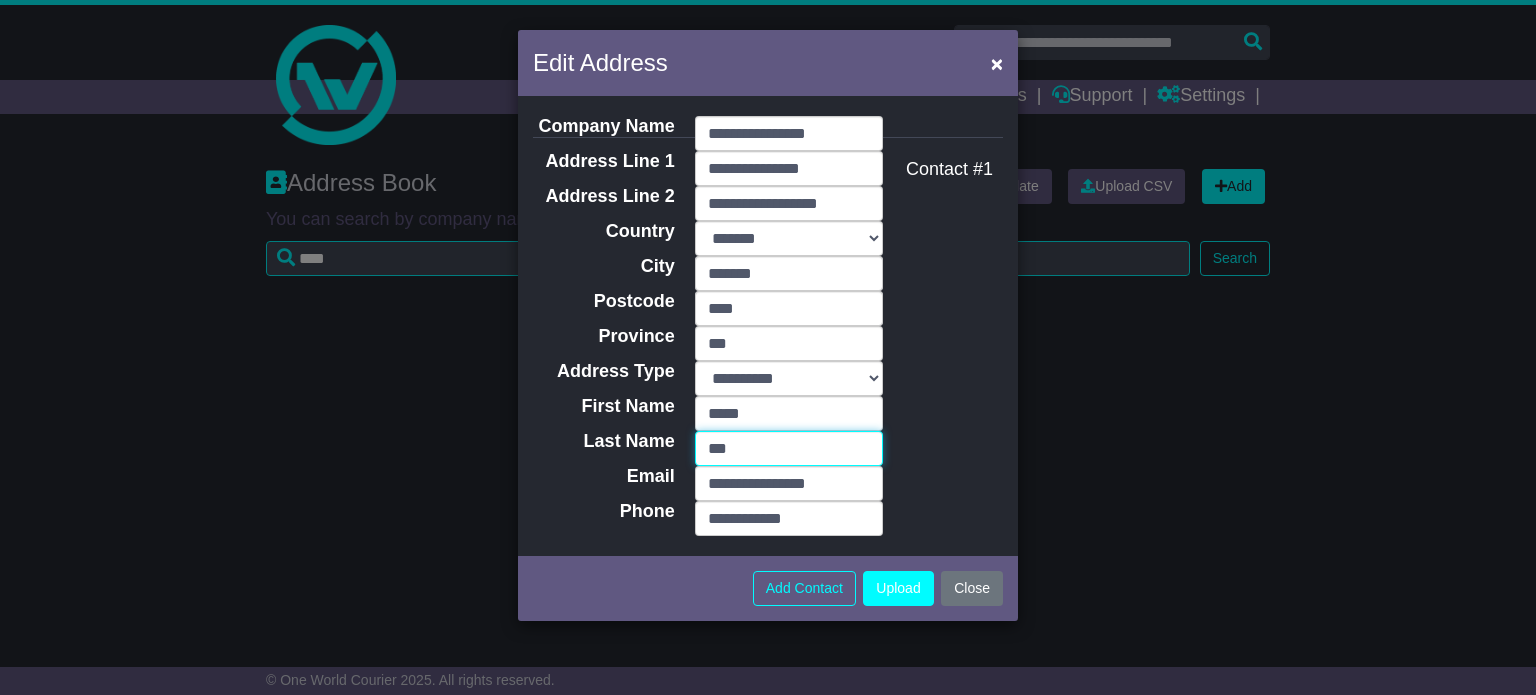 type on "*******" 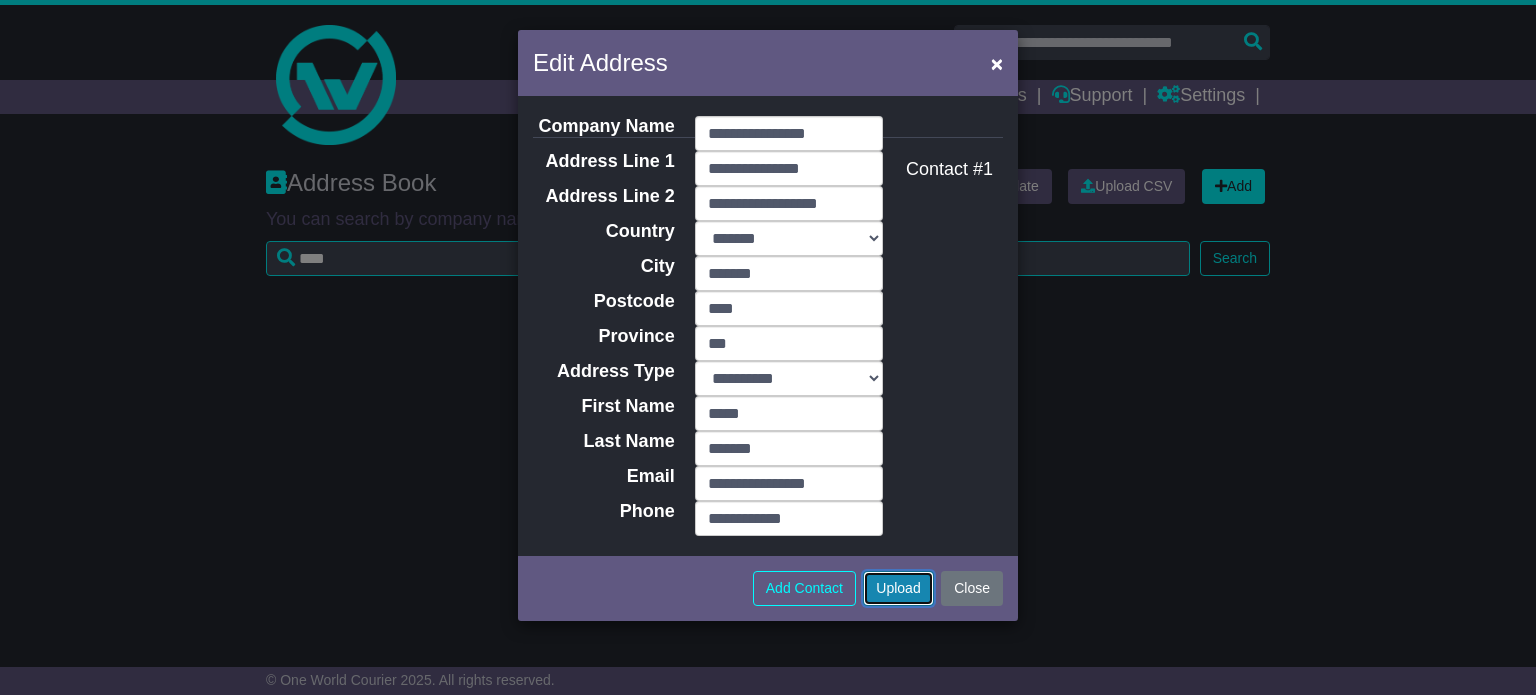 click on "Upload" at bounding box center (898, 588) 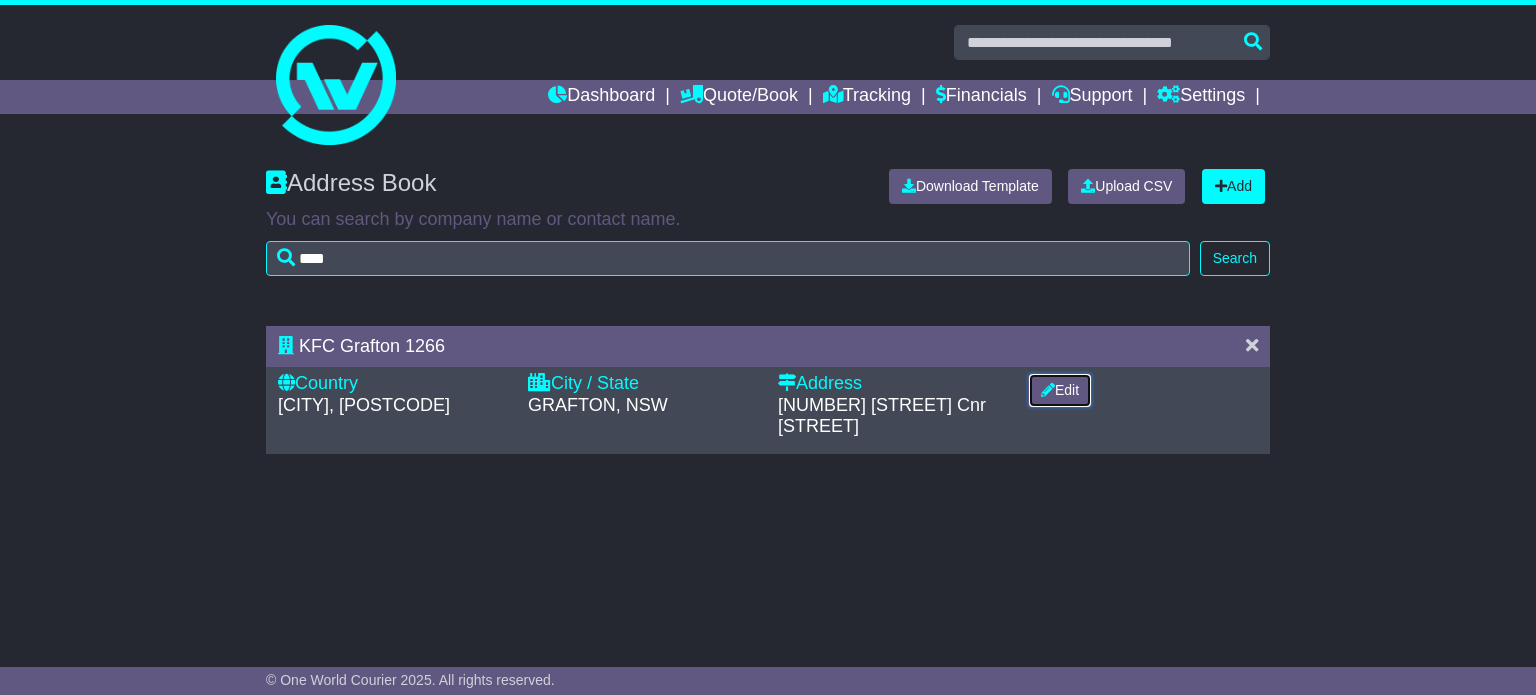 click at bounding box center [1048, 390] 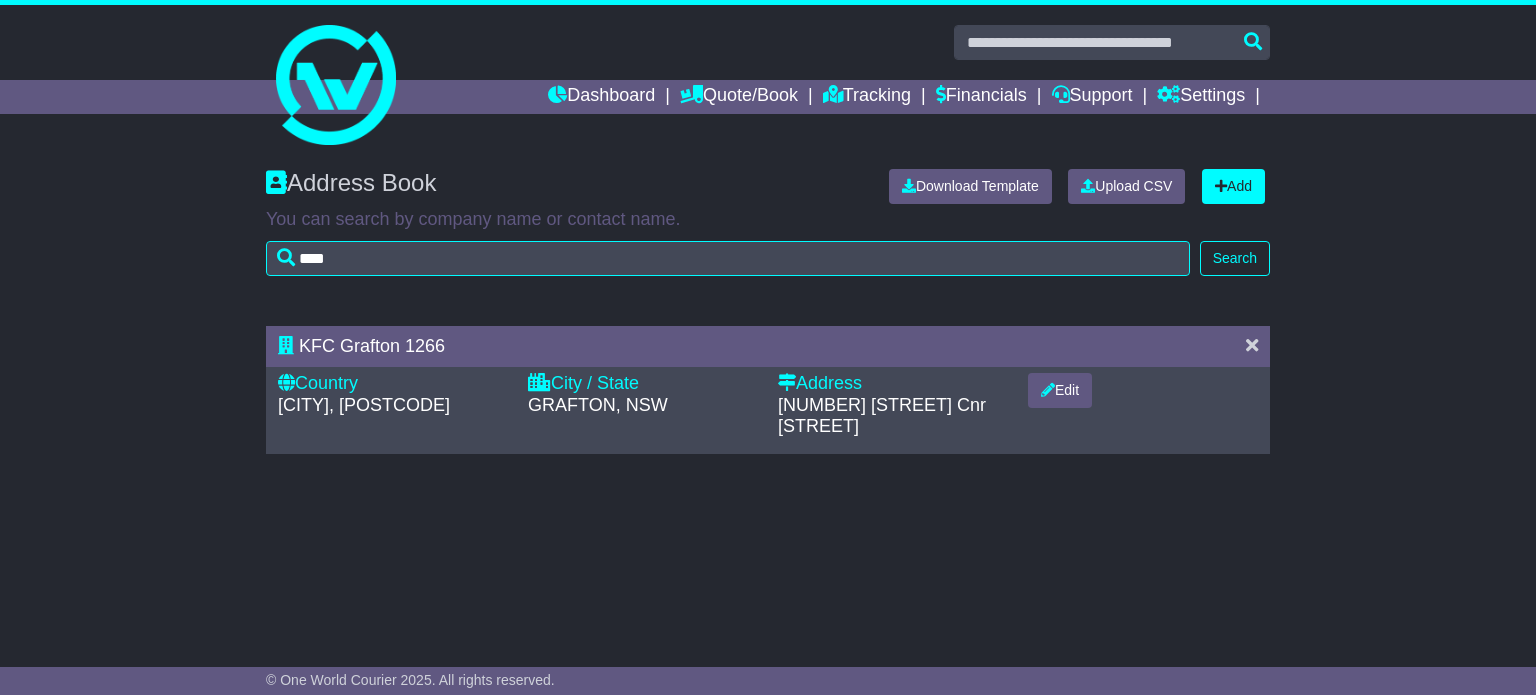 select on "**" 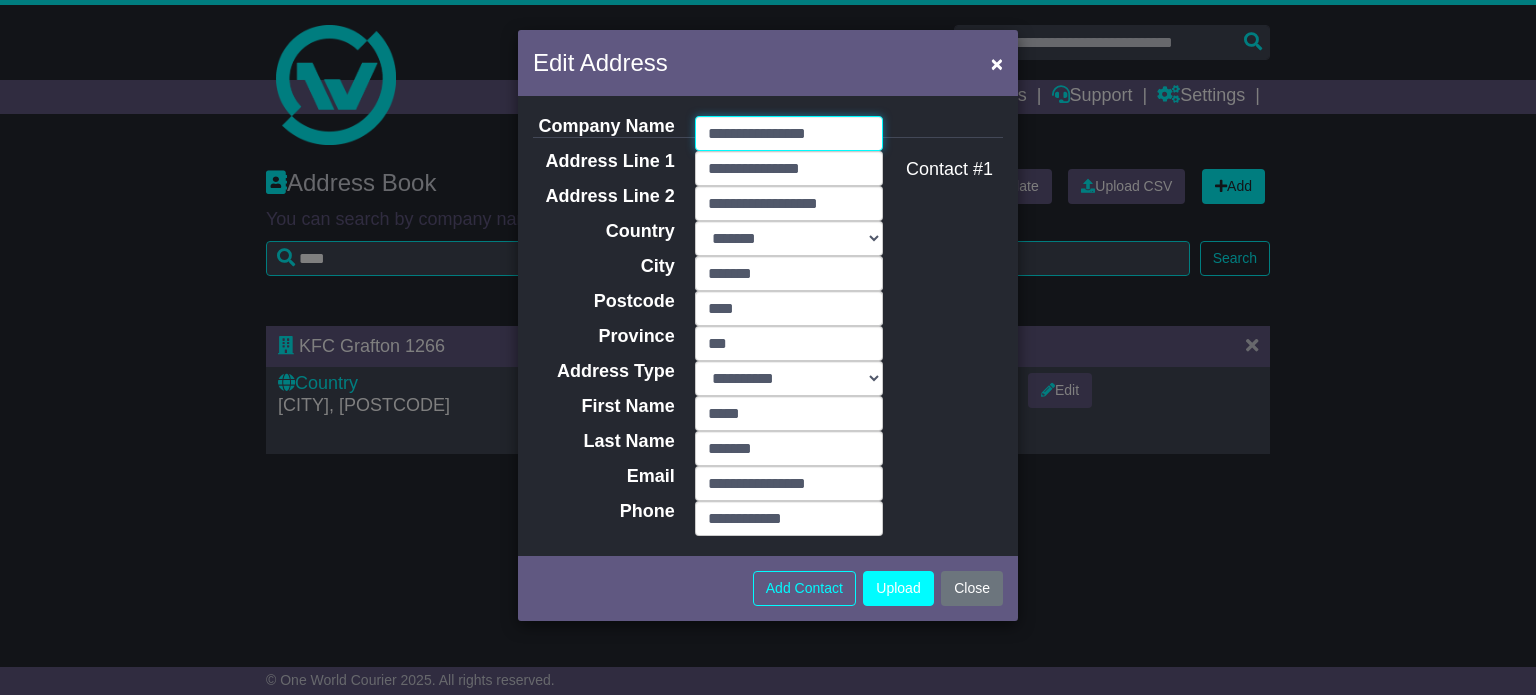 click on "**********" at bounding box center (789, 133) 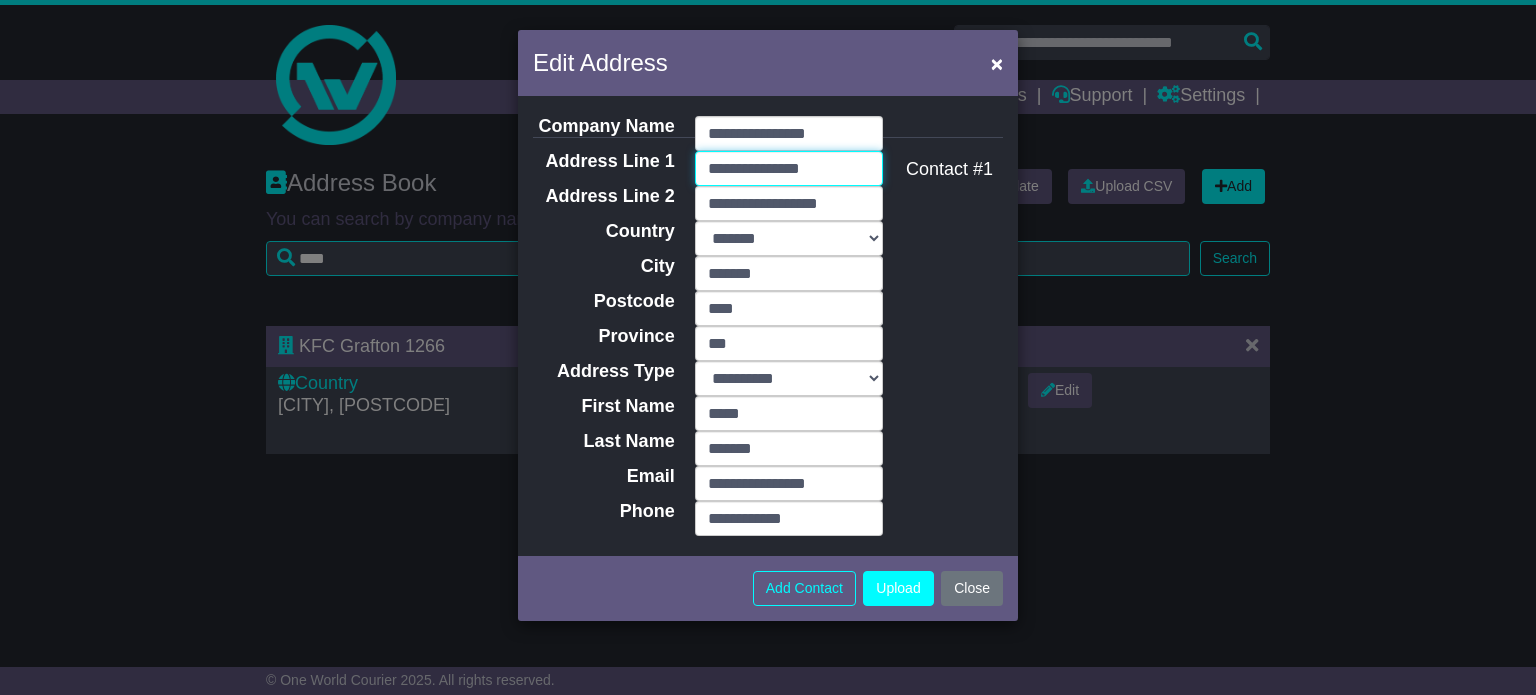 click on "**********" at bounding box center (789, 168) 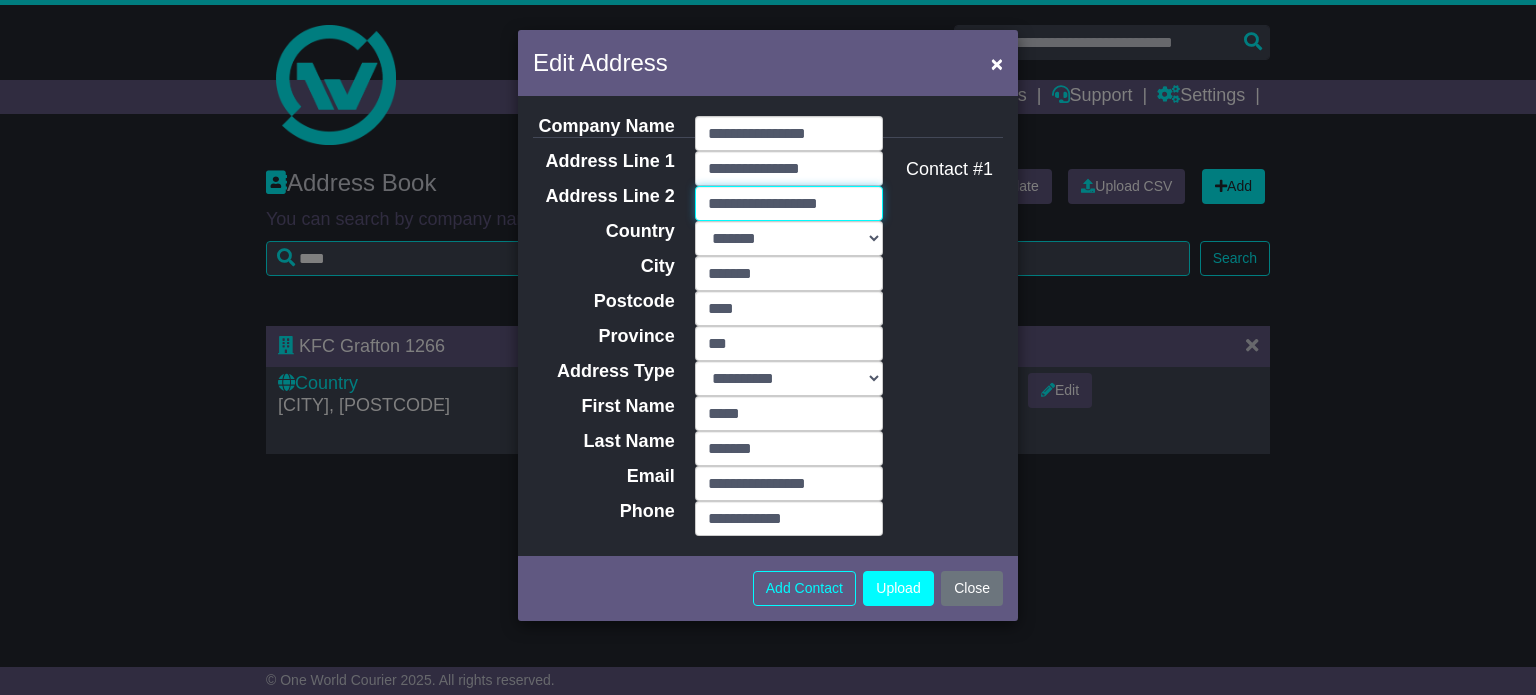 click on "**********" at bounding box center [789, 203] 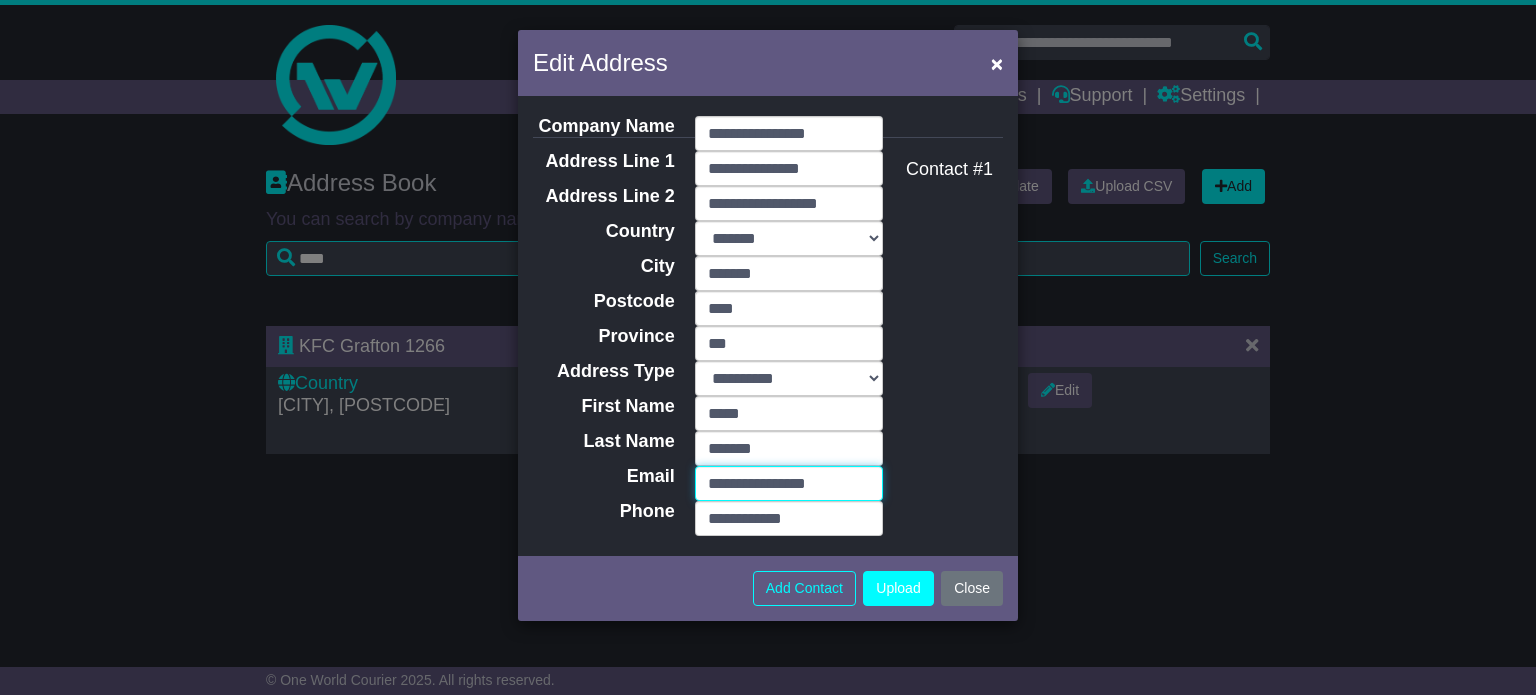 click on "**********" at bounding box center [789, 483] 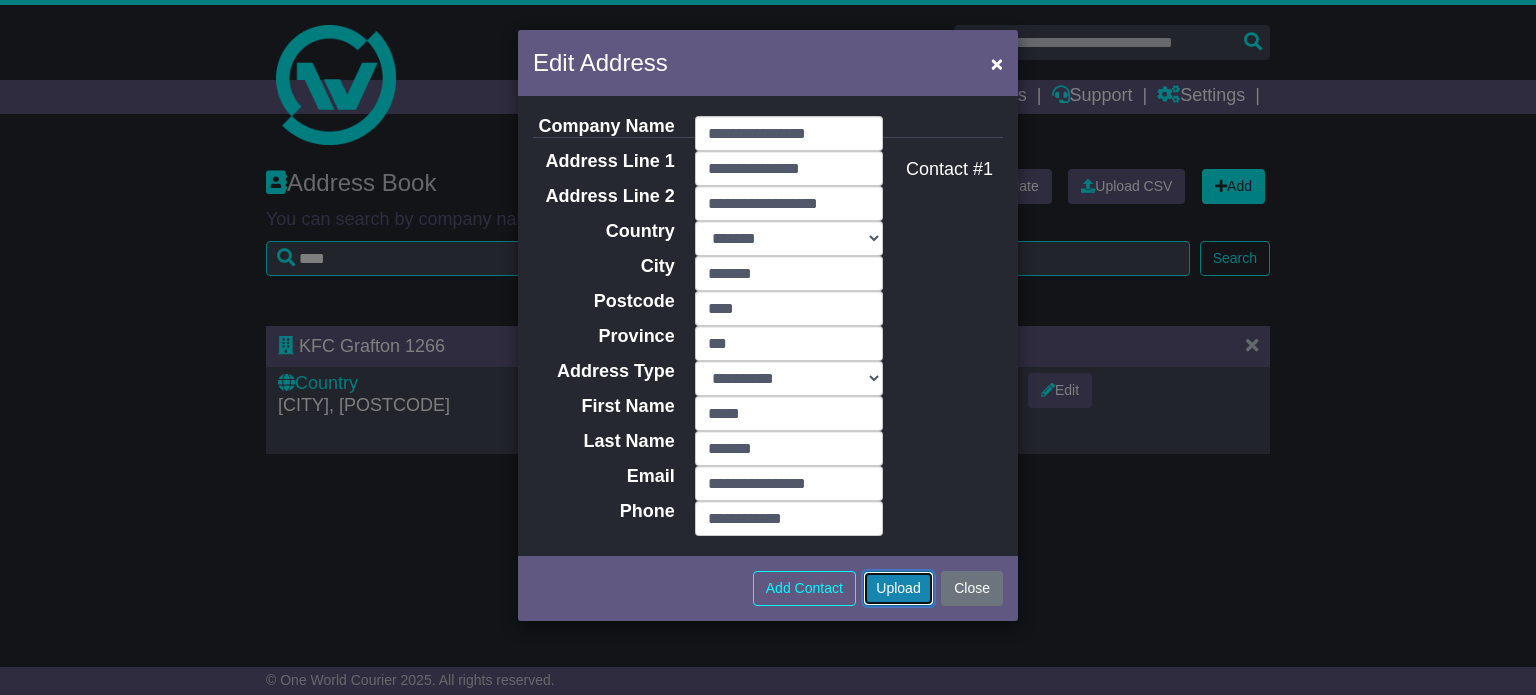 click on "Upload" at bounding box center [898, 588] 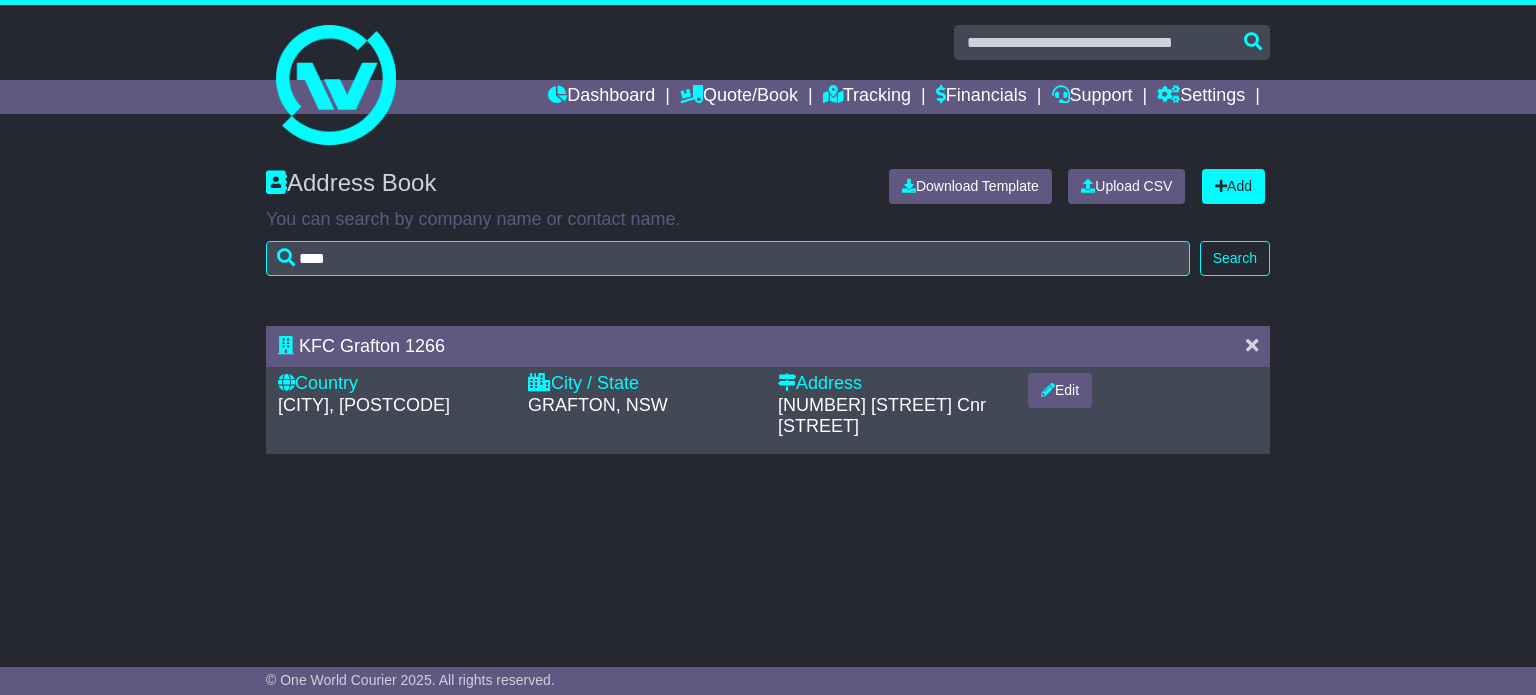 click on "You can search by company name or contact name." at bounding box center (768, 220) 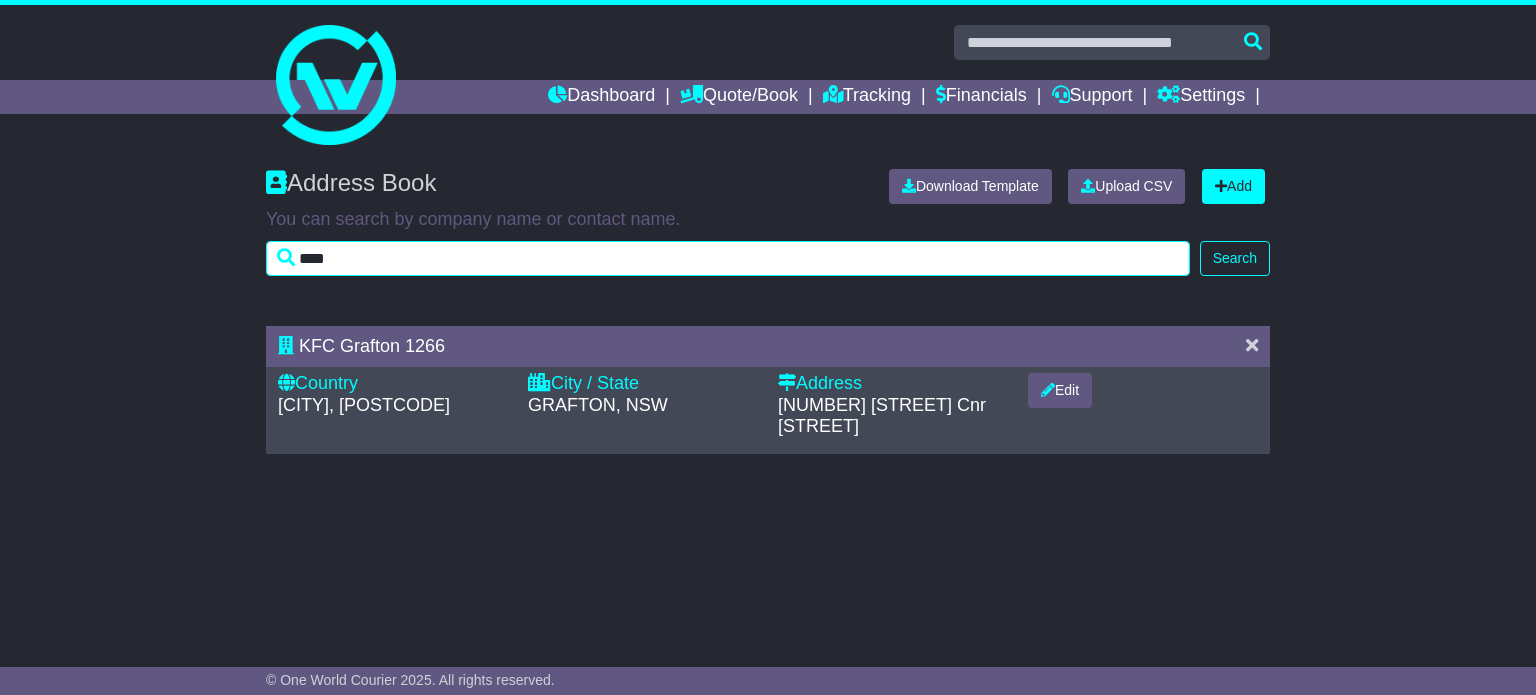 click on "****" at bounding box center (728, 258) 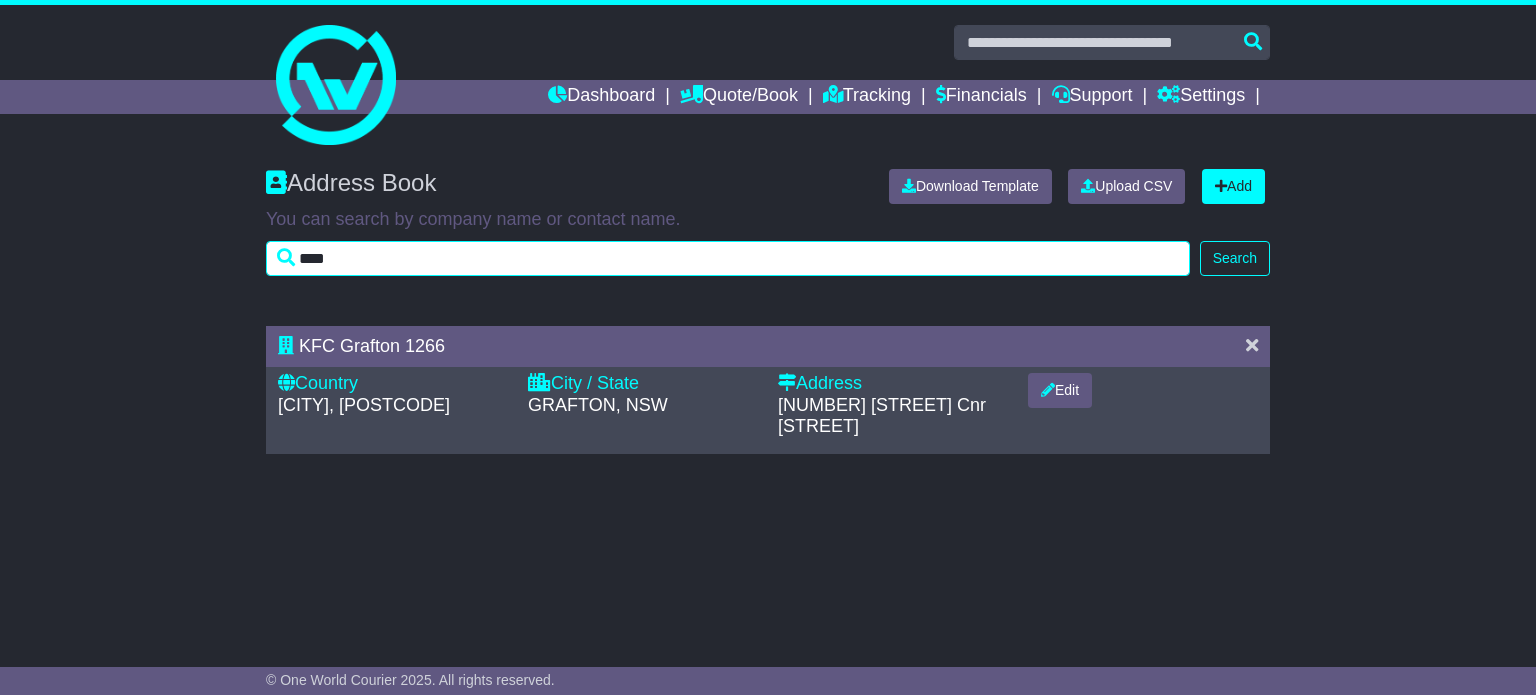 type on "****" 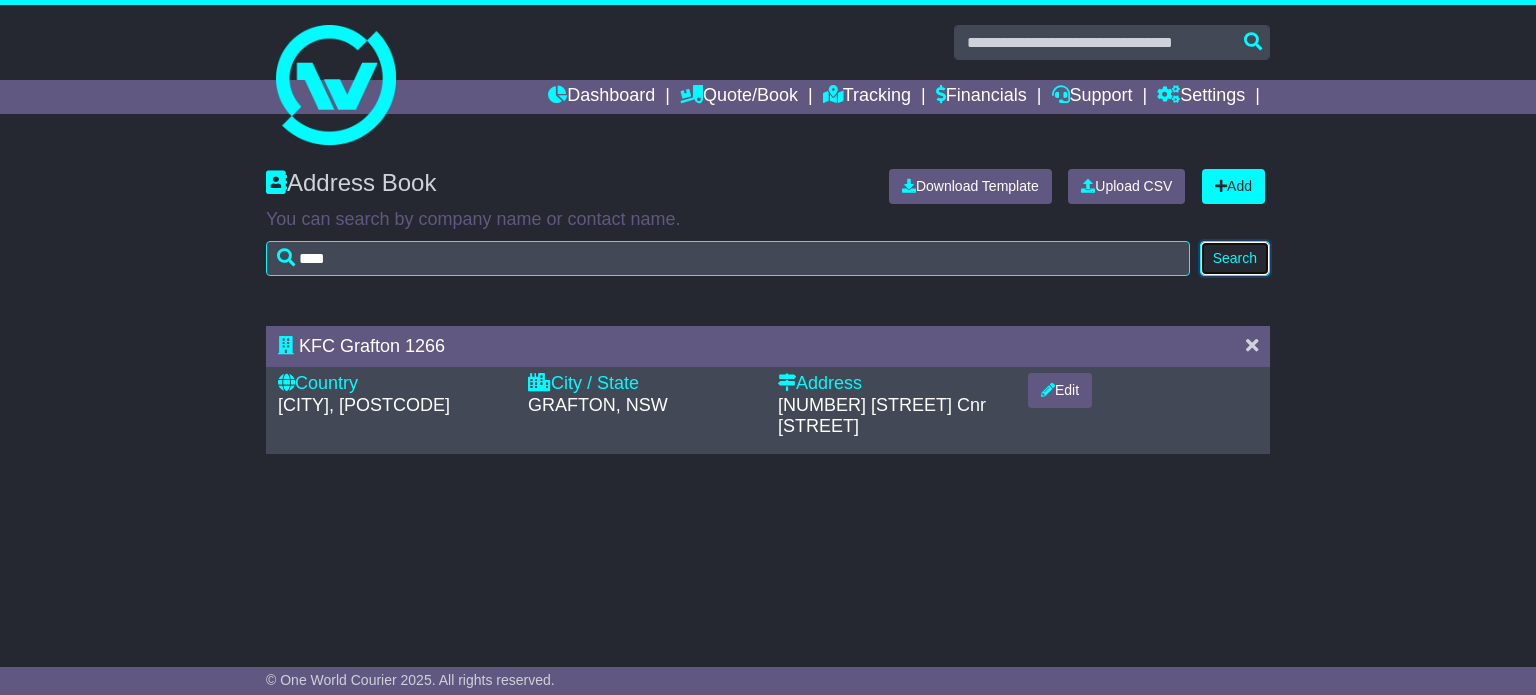 click on "Search" at bounding box center (1235, 258) 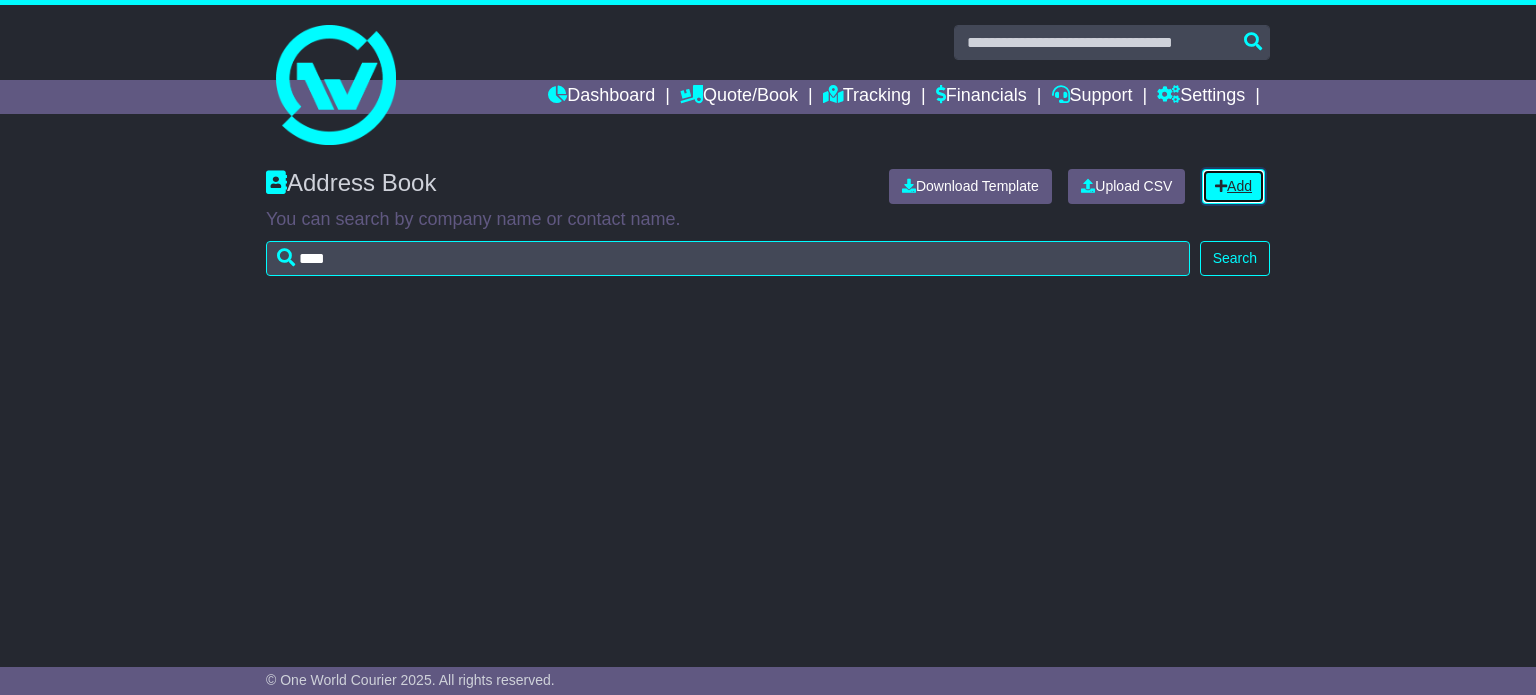 click on "Add" at bounding box center (1233, 186) 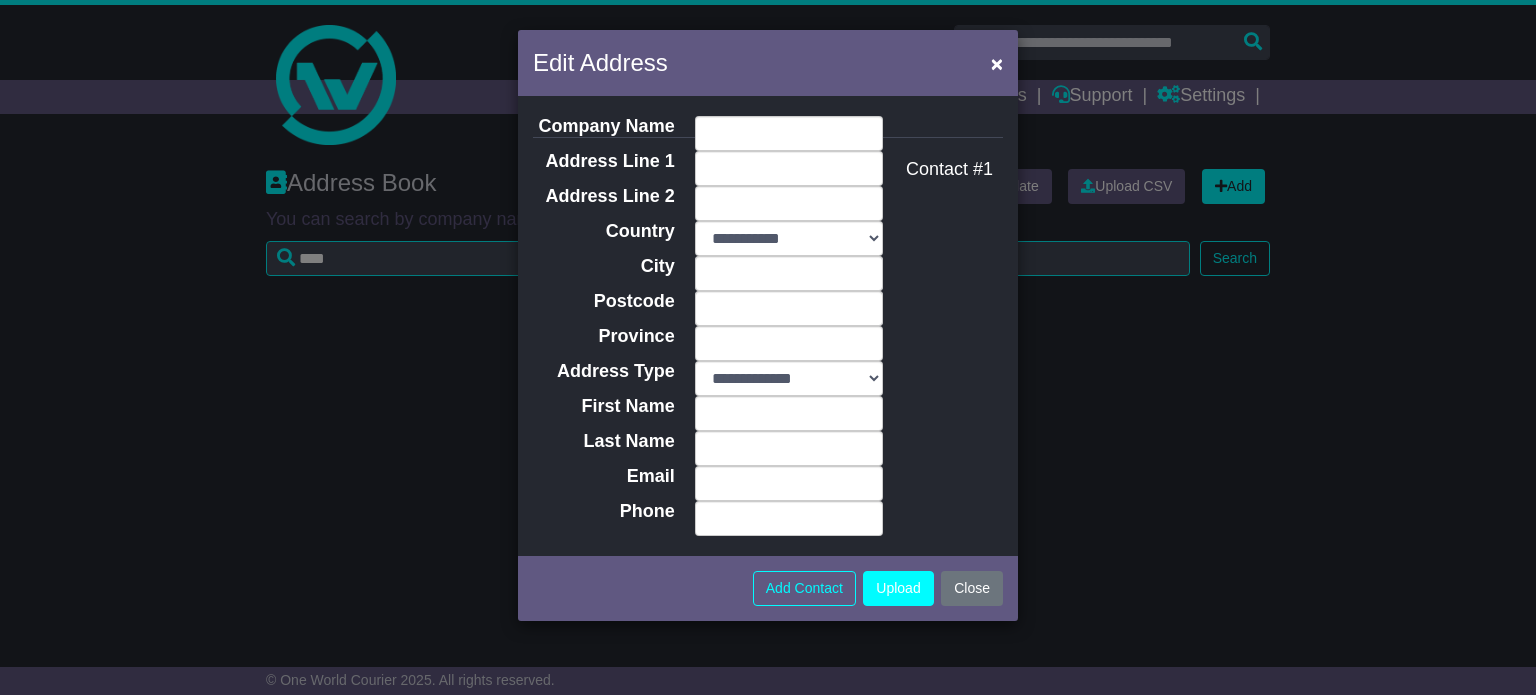 click on "**********" at bounding box center (789, 238) 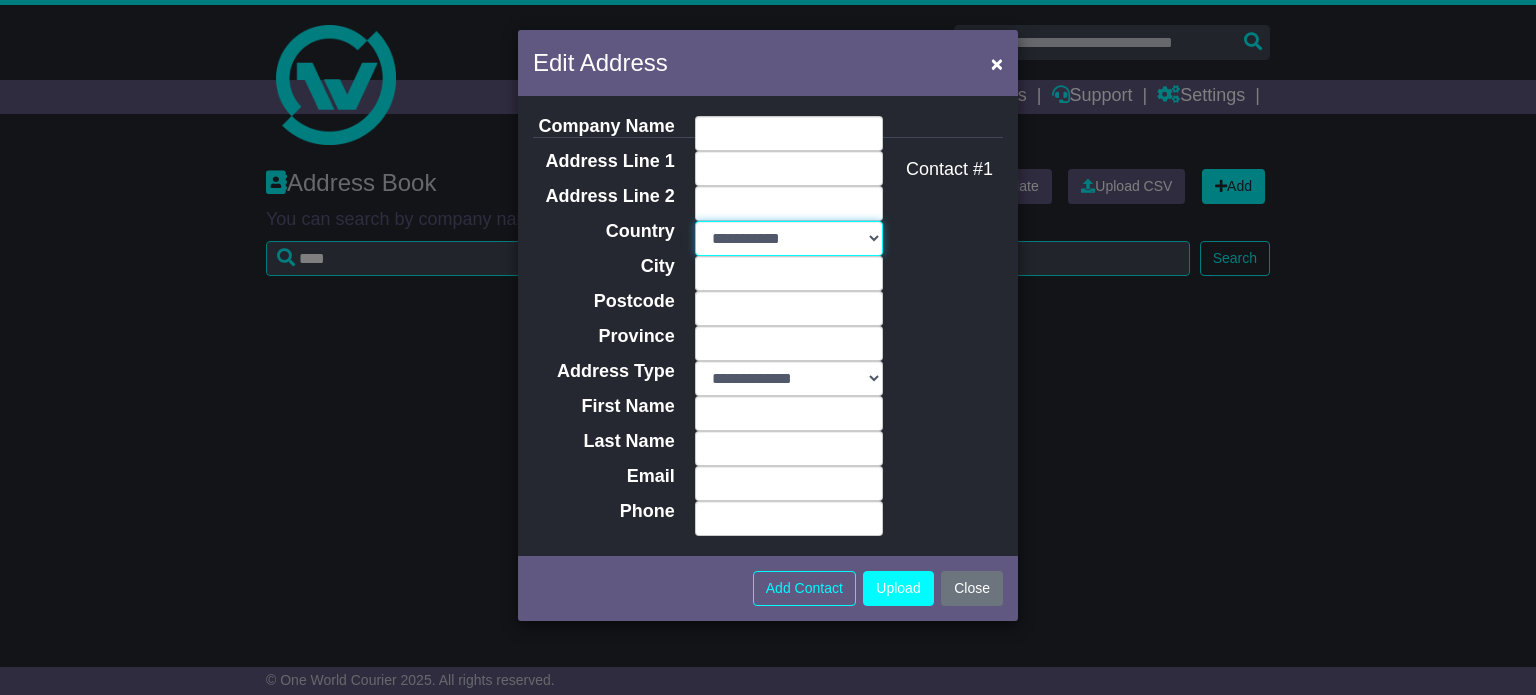 click on "**********" at bounding box center (789, 238) 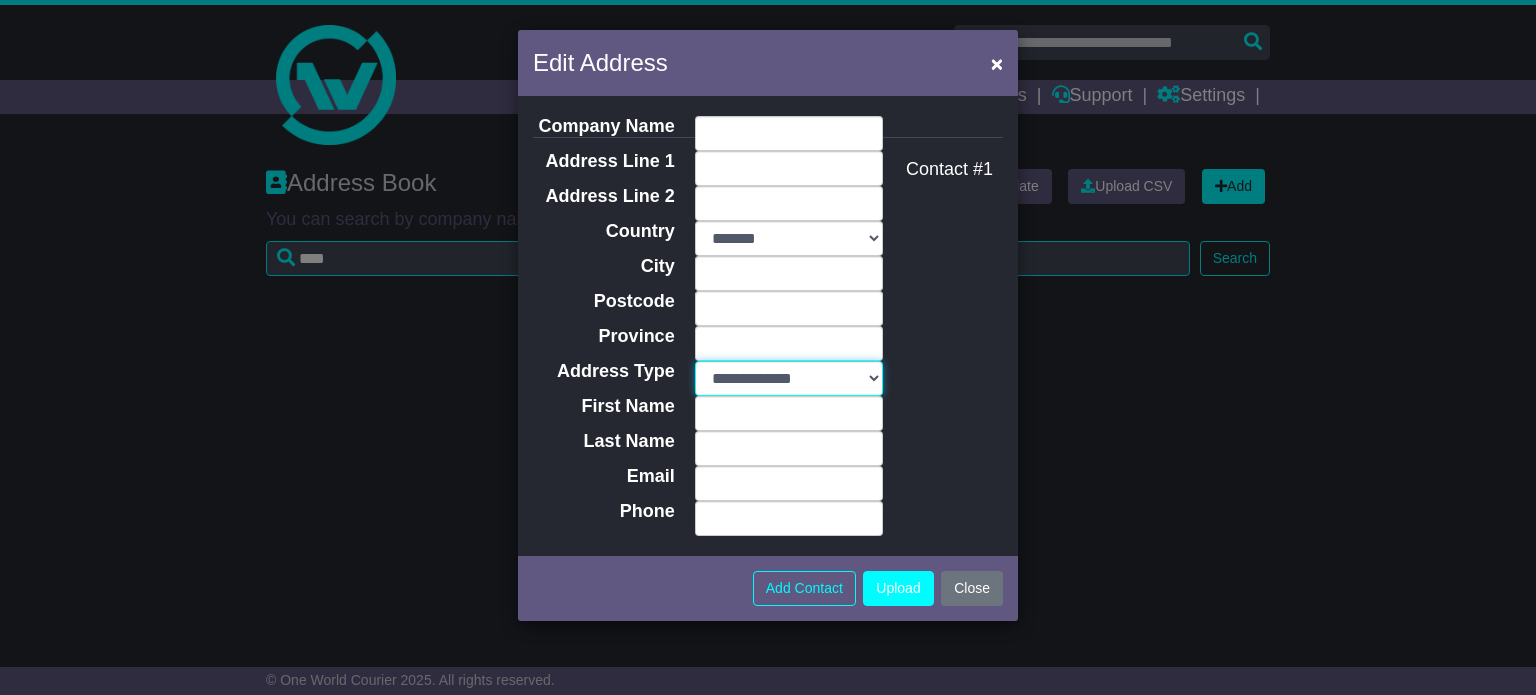 click on "**********" at bounding box center (789, 378) 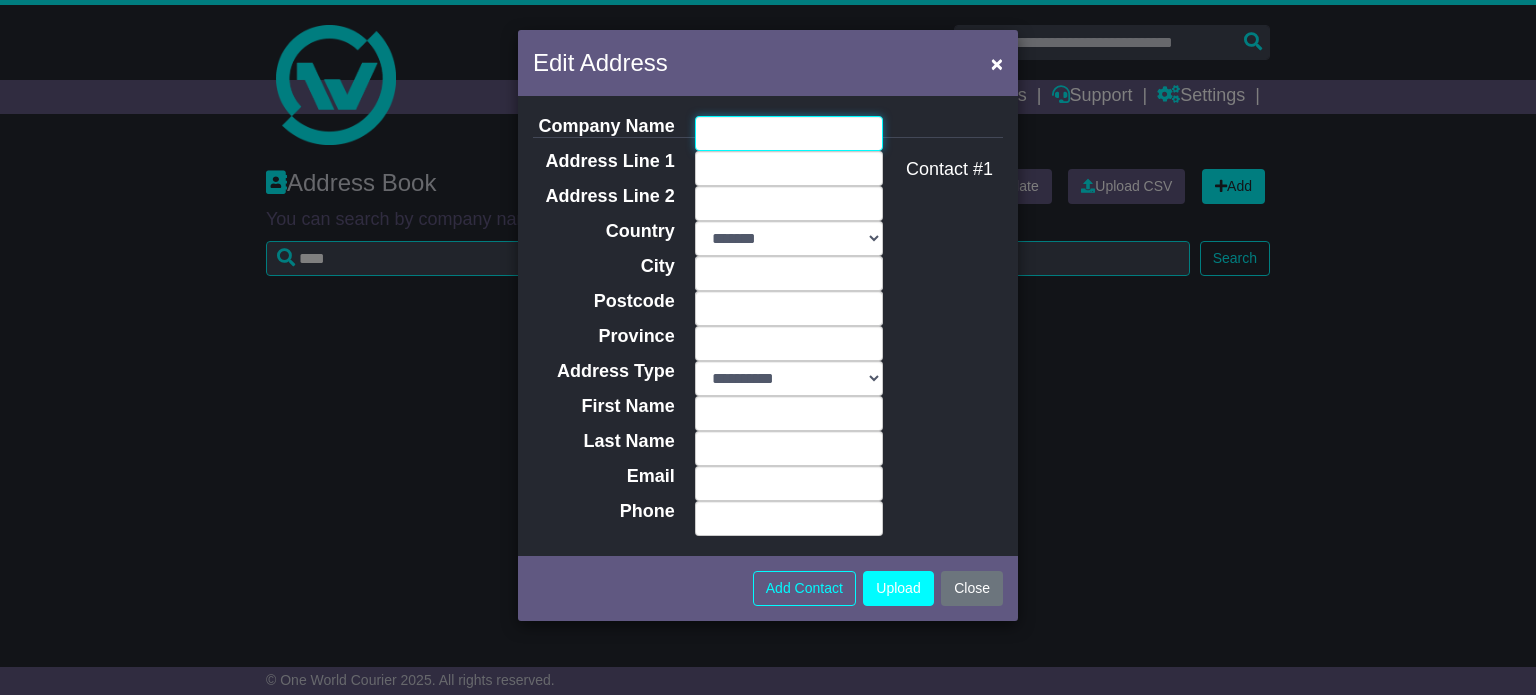 click on "Company Name" at bounding box center [789, 133] 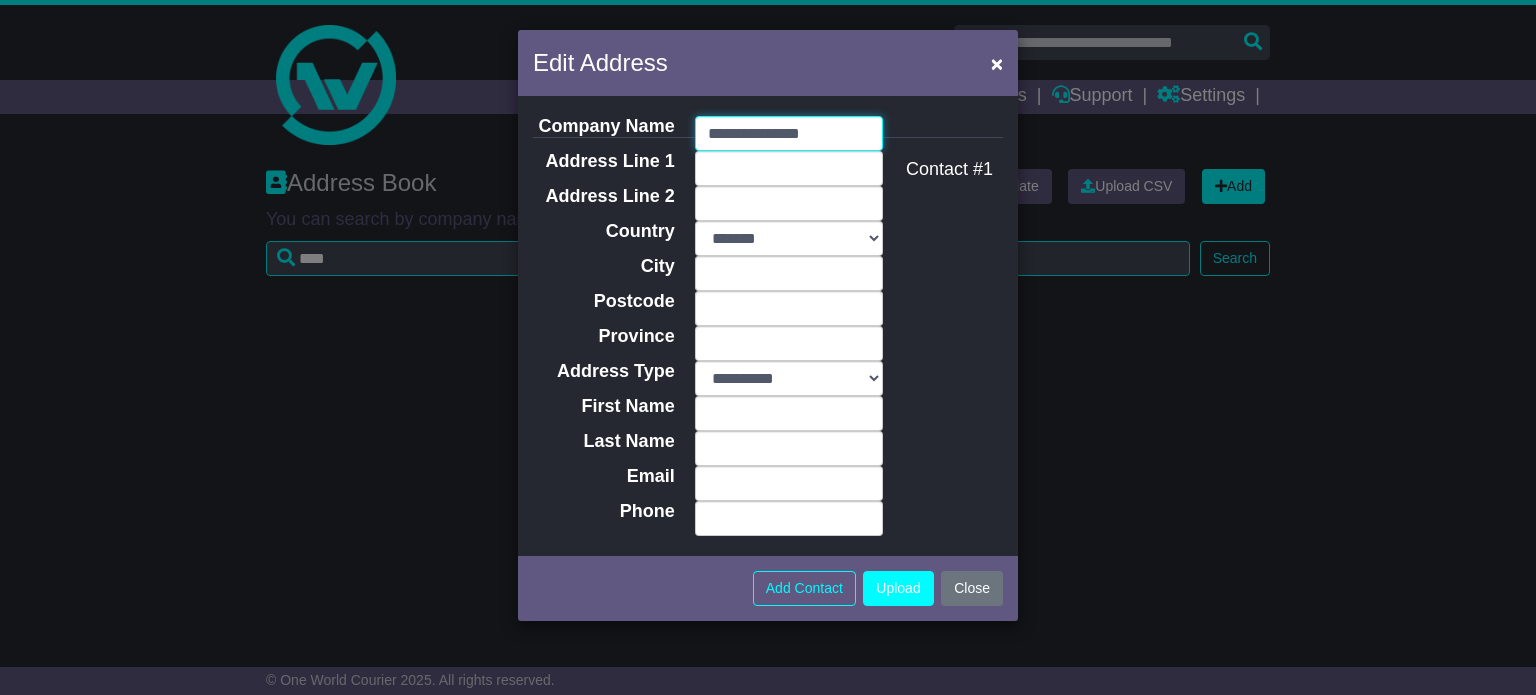 type on "**********" 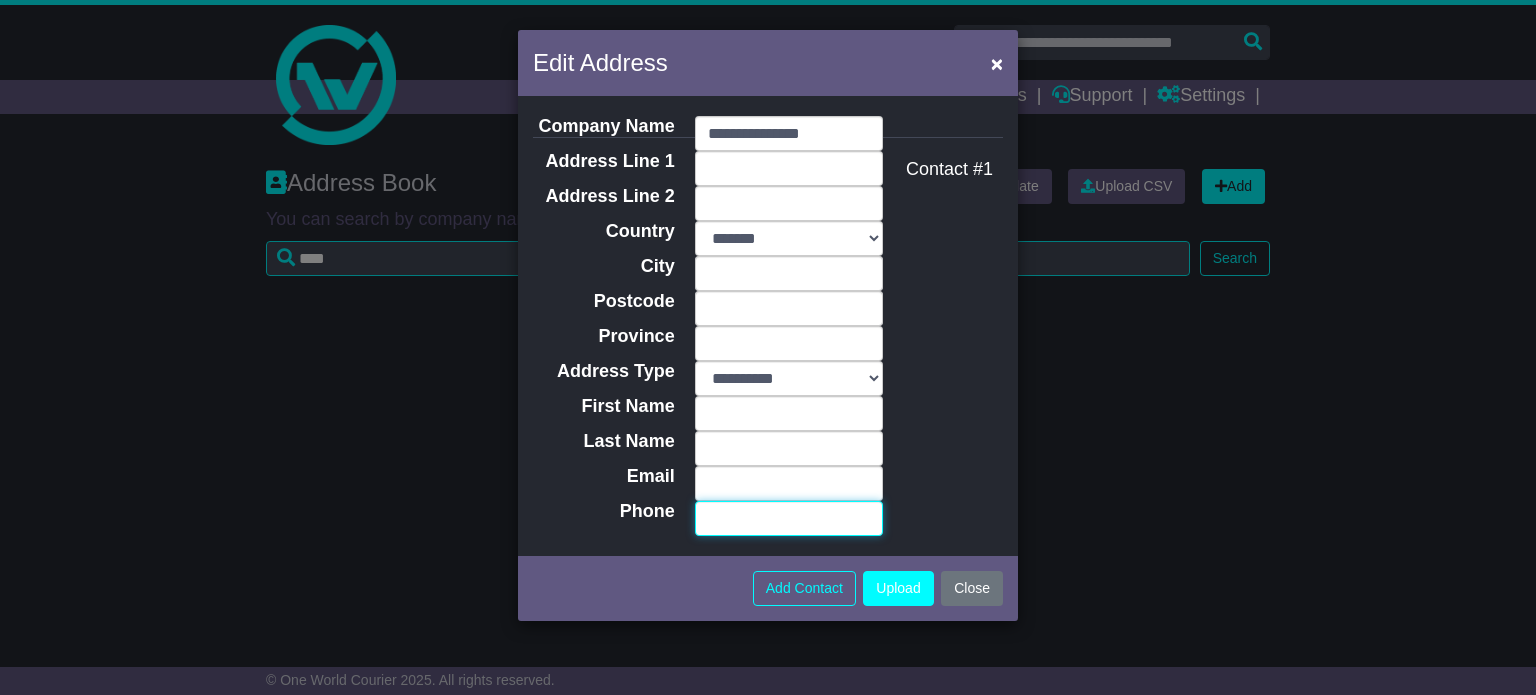 click on "Phone" at bounding box center [789, 518] 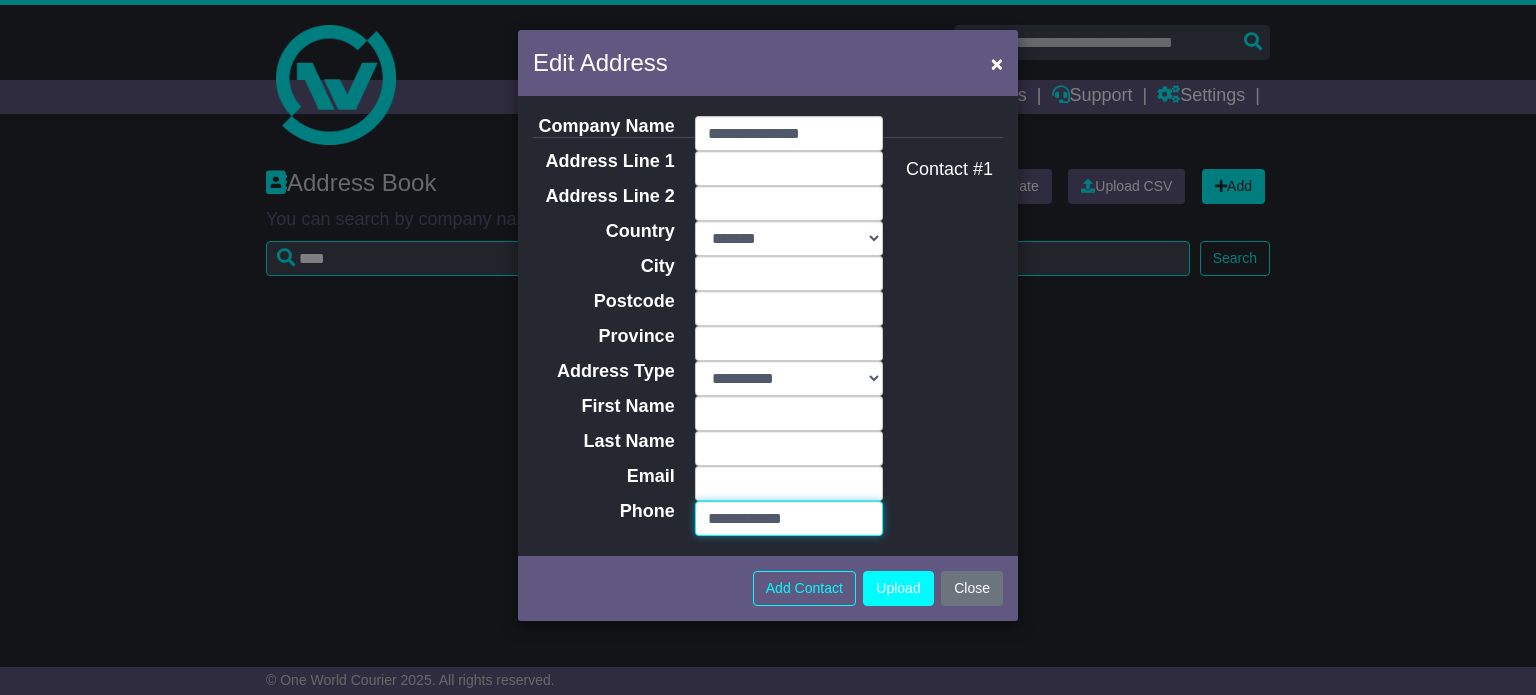type on "**********" 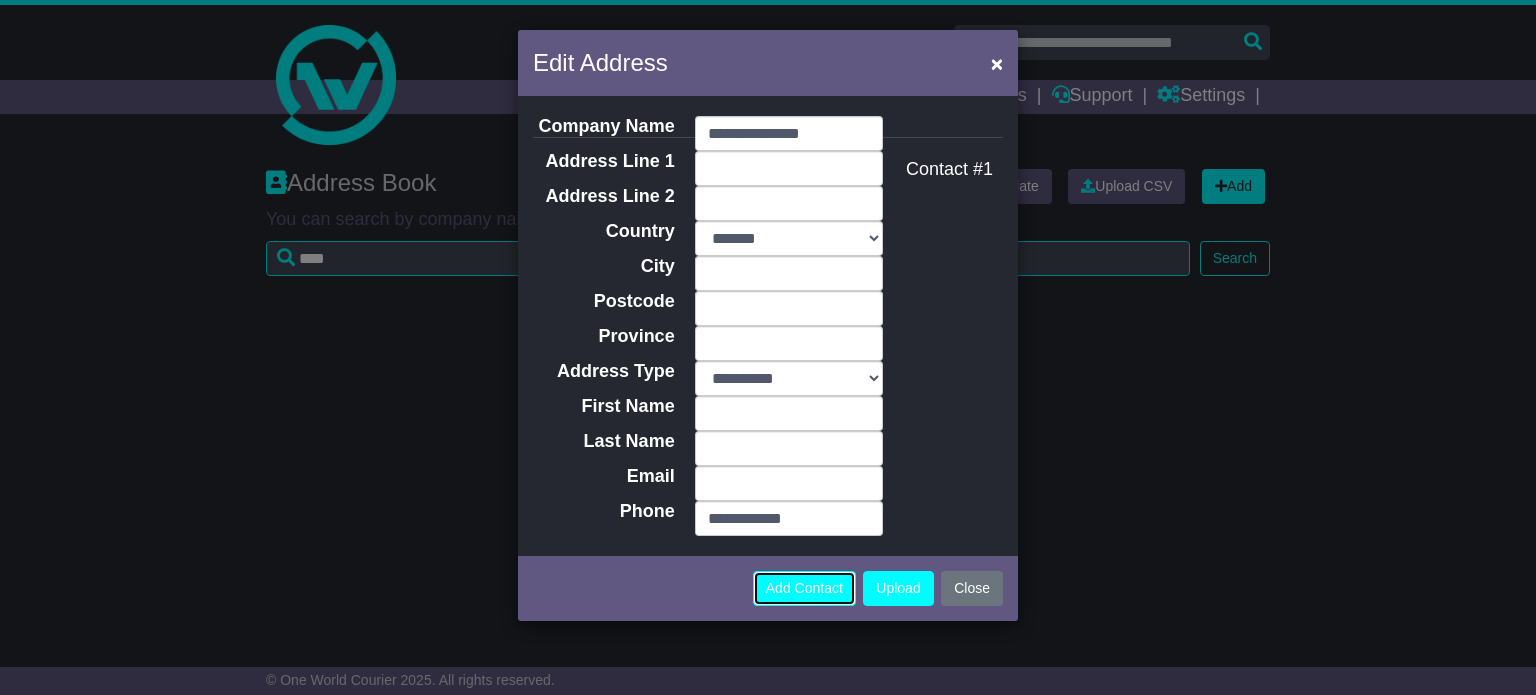 type 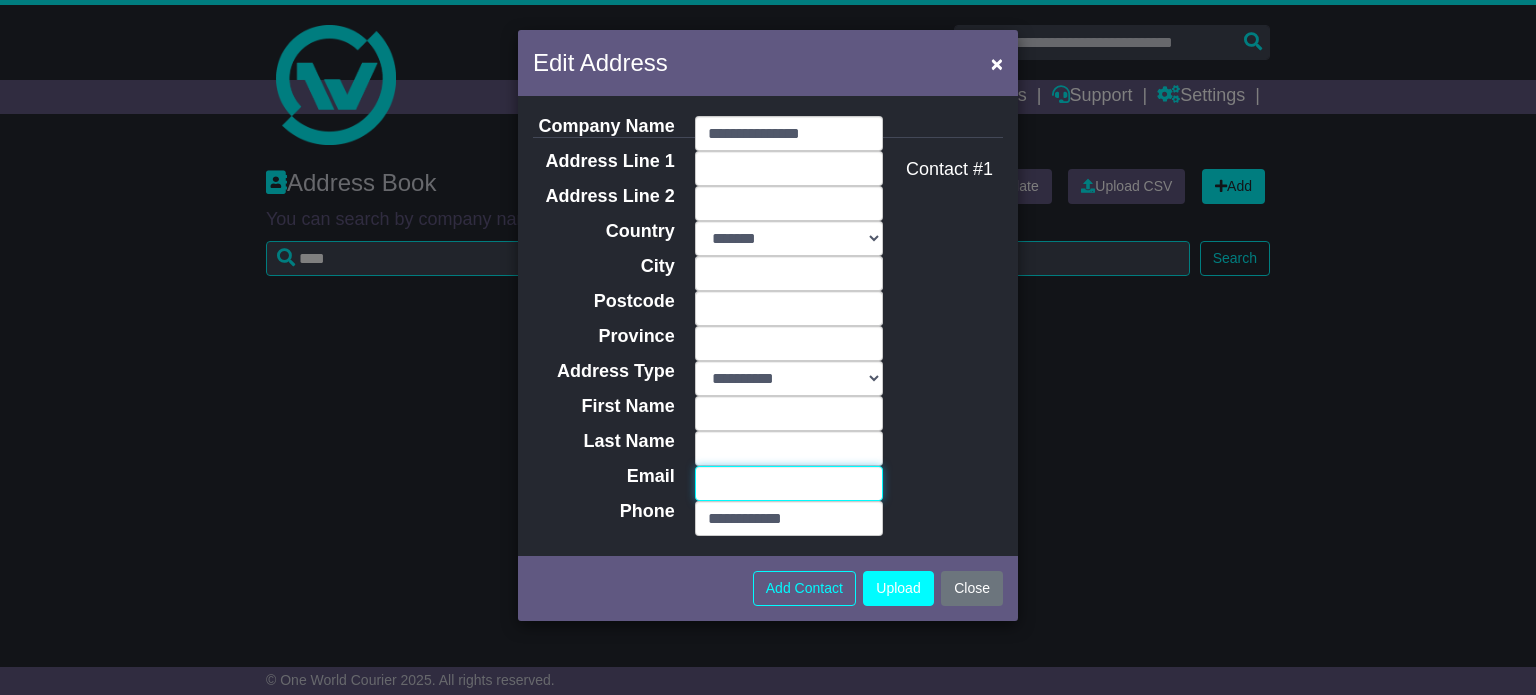 click on "Email" at bounding box center (789, 483) 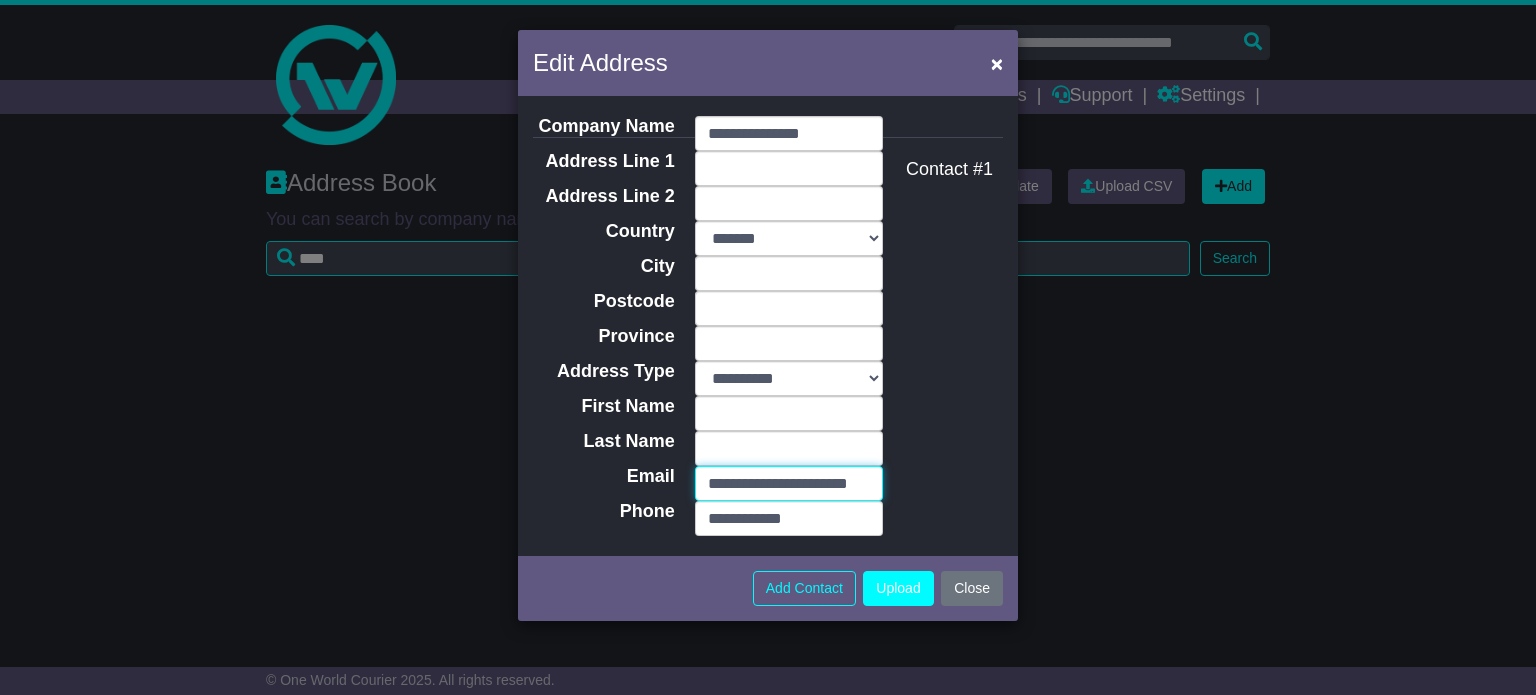 scroll, scrollTop: 0, scrollLeft: 28, axis: horizontal 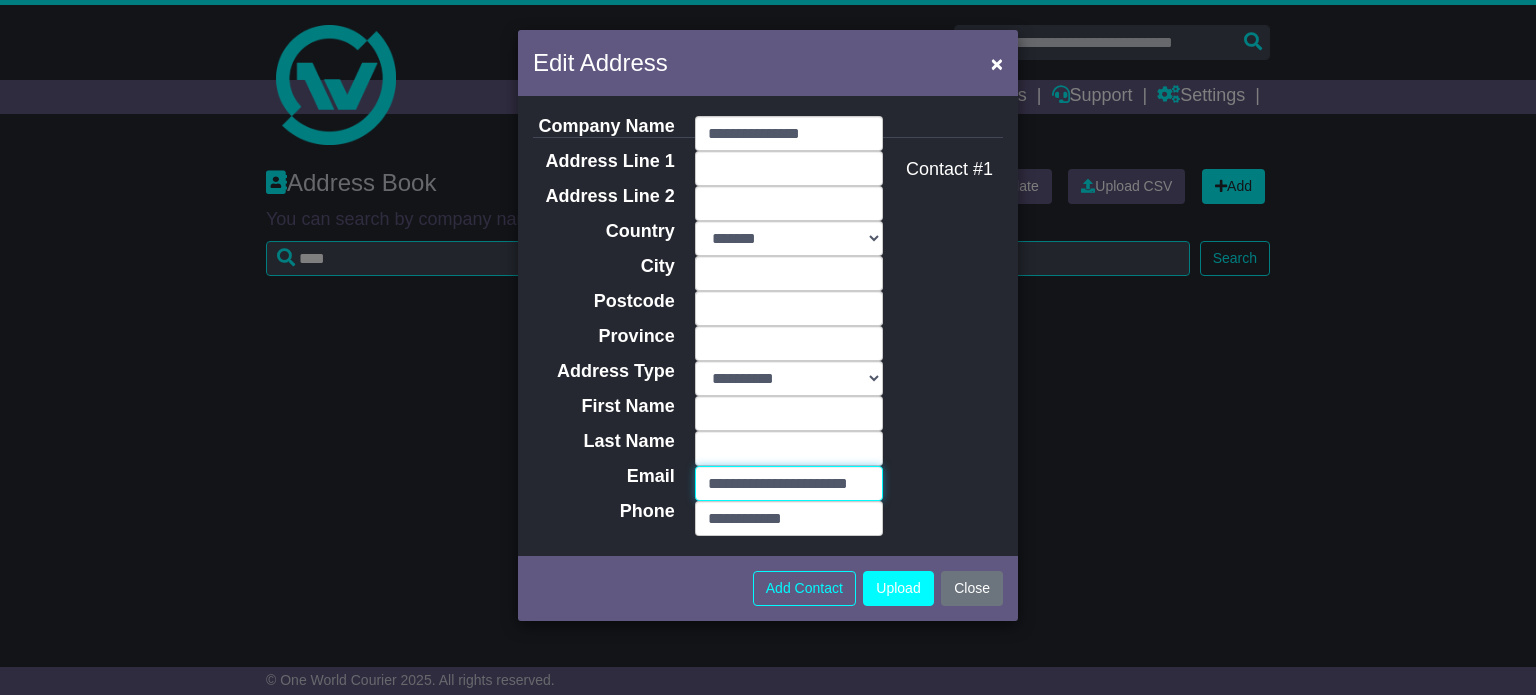 type on "**********" 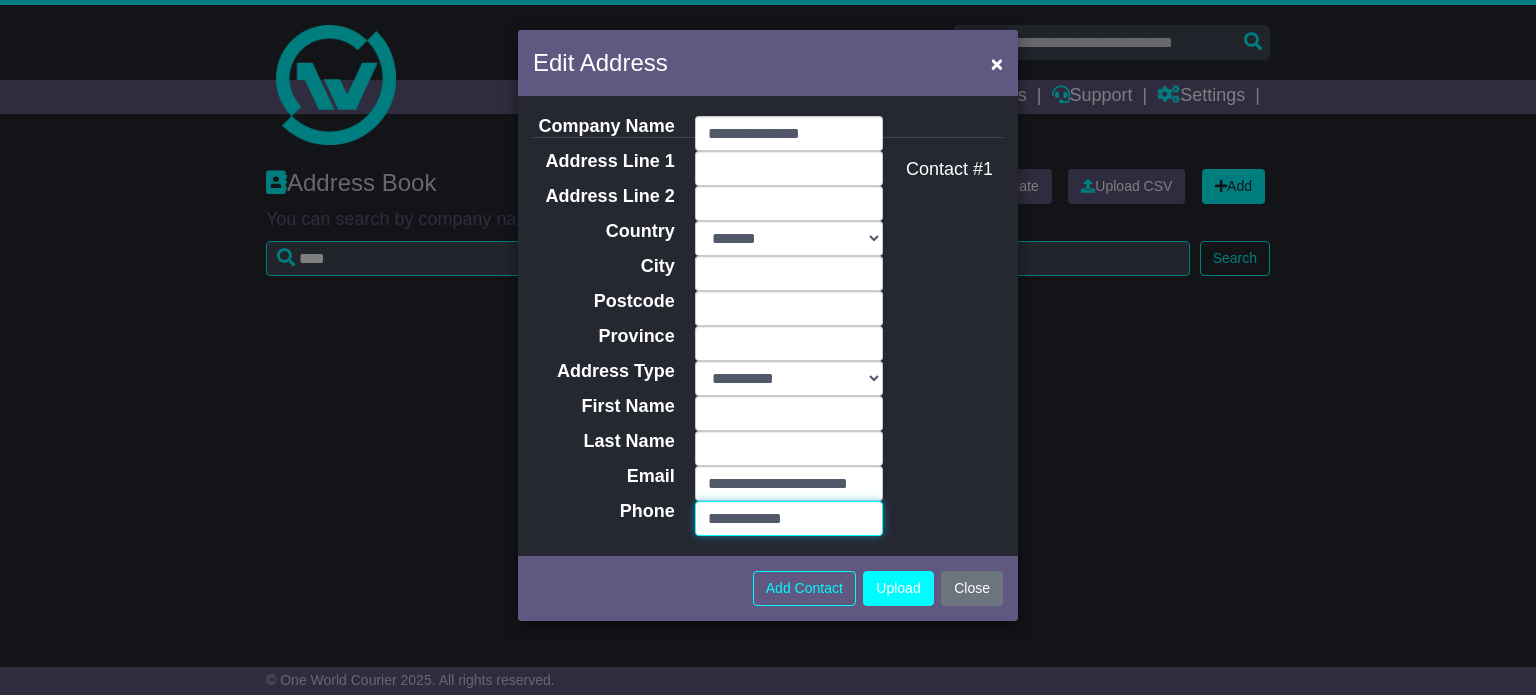 scroll, scrollTop: 0, scrollLeft: 0, axis: both 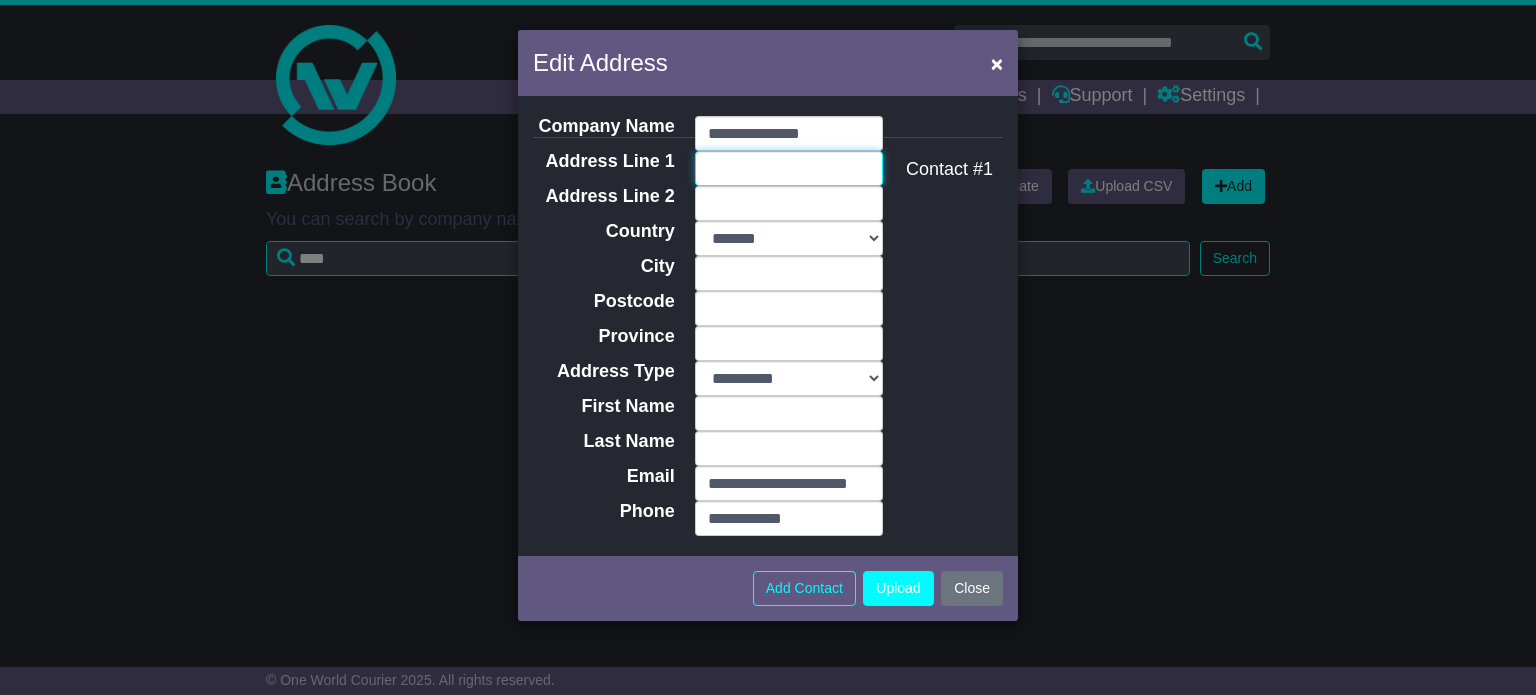 click on "Address Line 1" at bounding box center [789, 168] 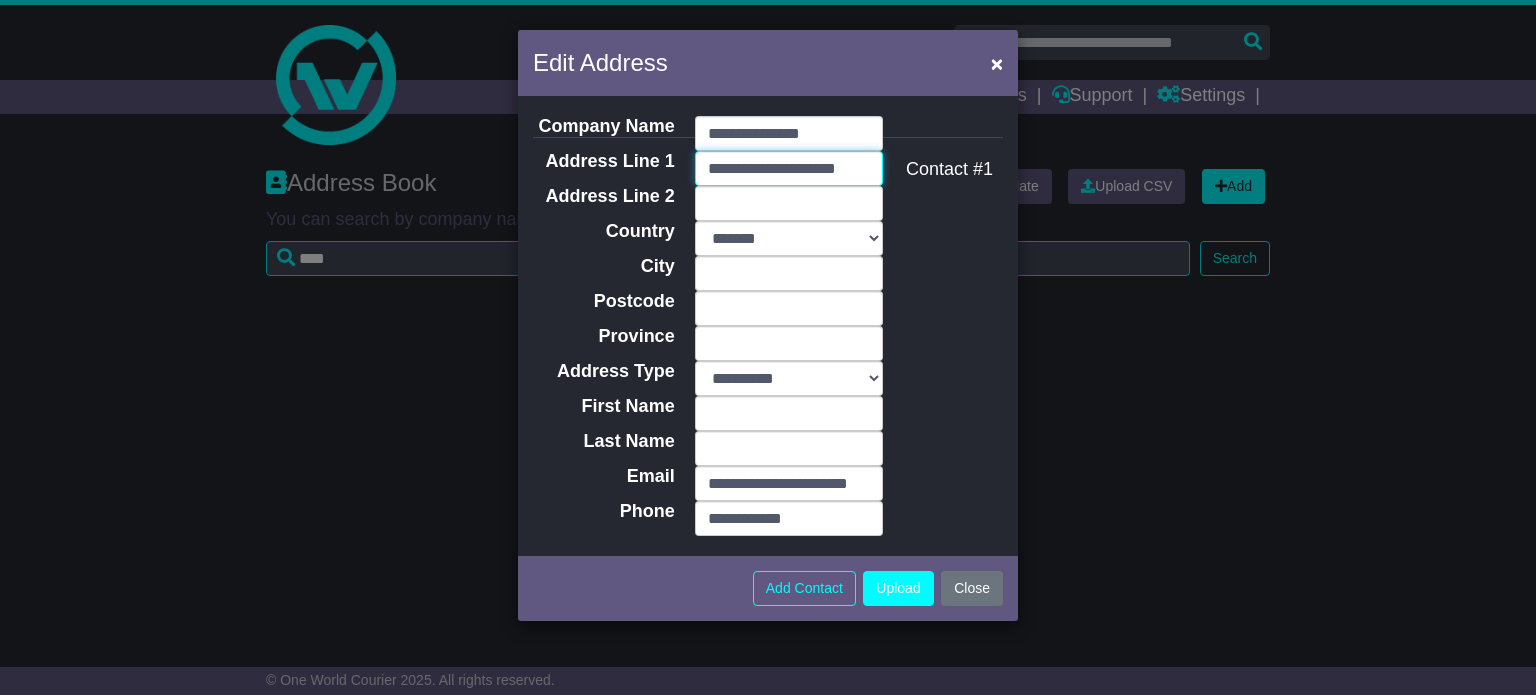 type on "**********" 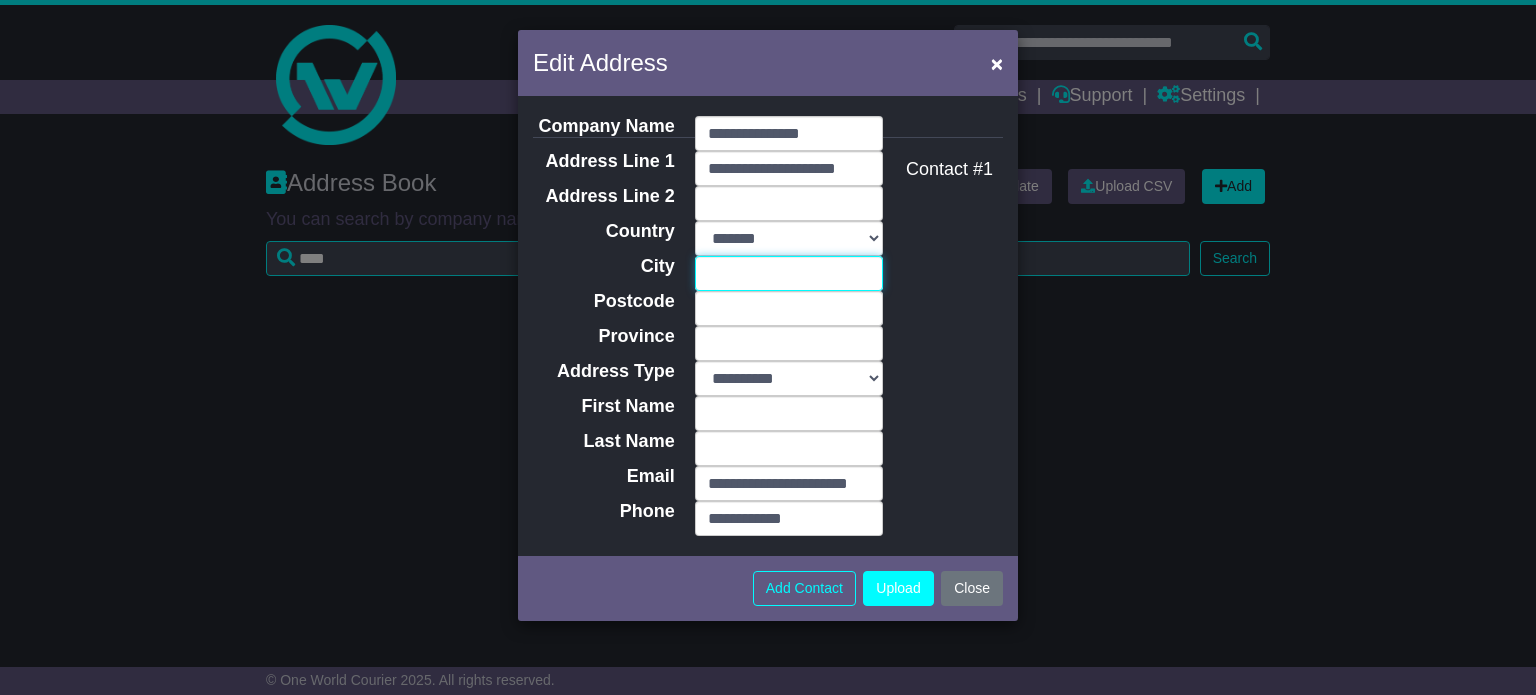 click on "City" at bounding box center (789, 273) 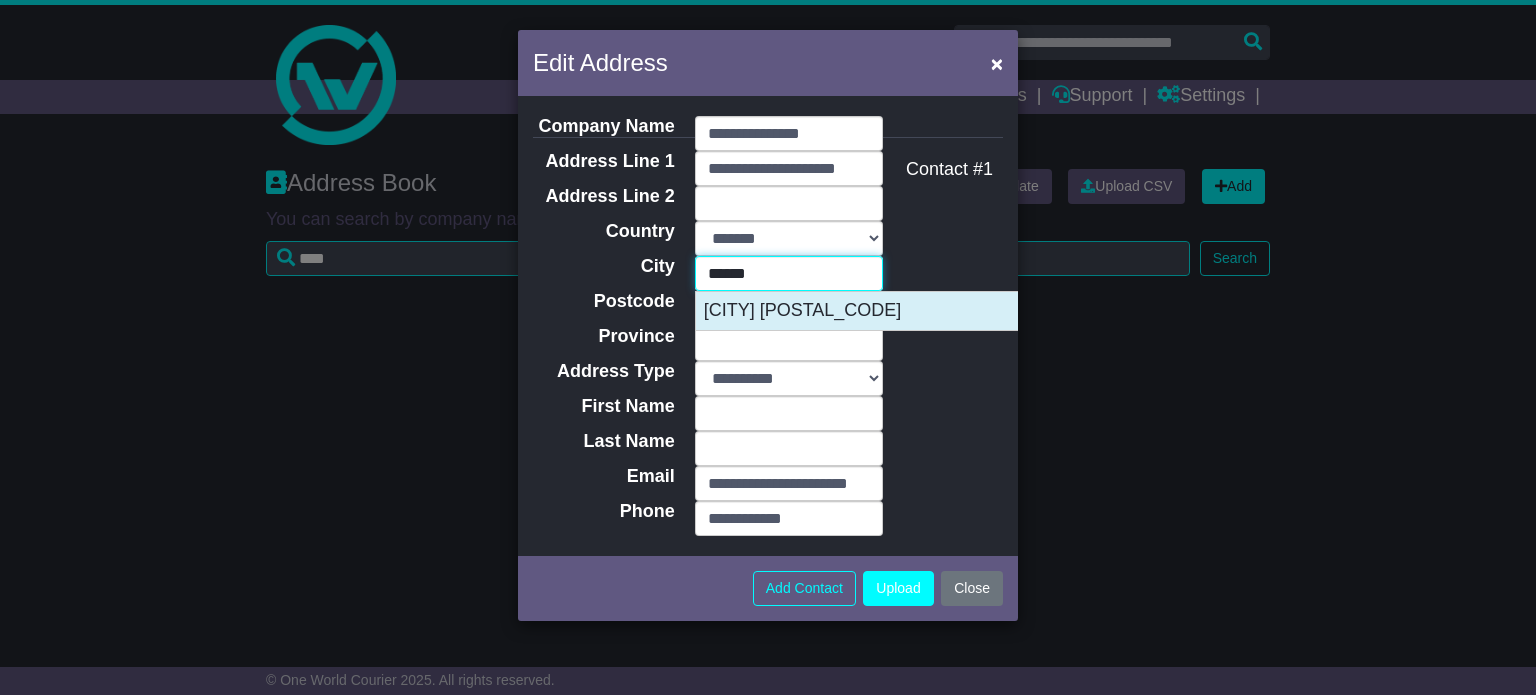 click on "DOREEN 3754" at bounding box center (895, 311) 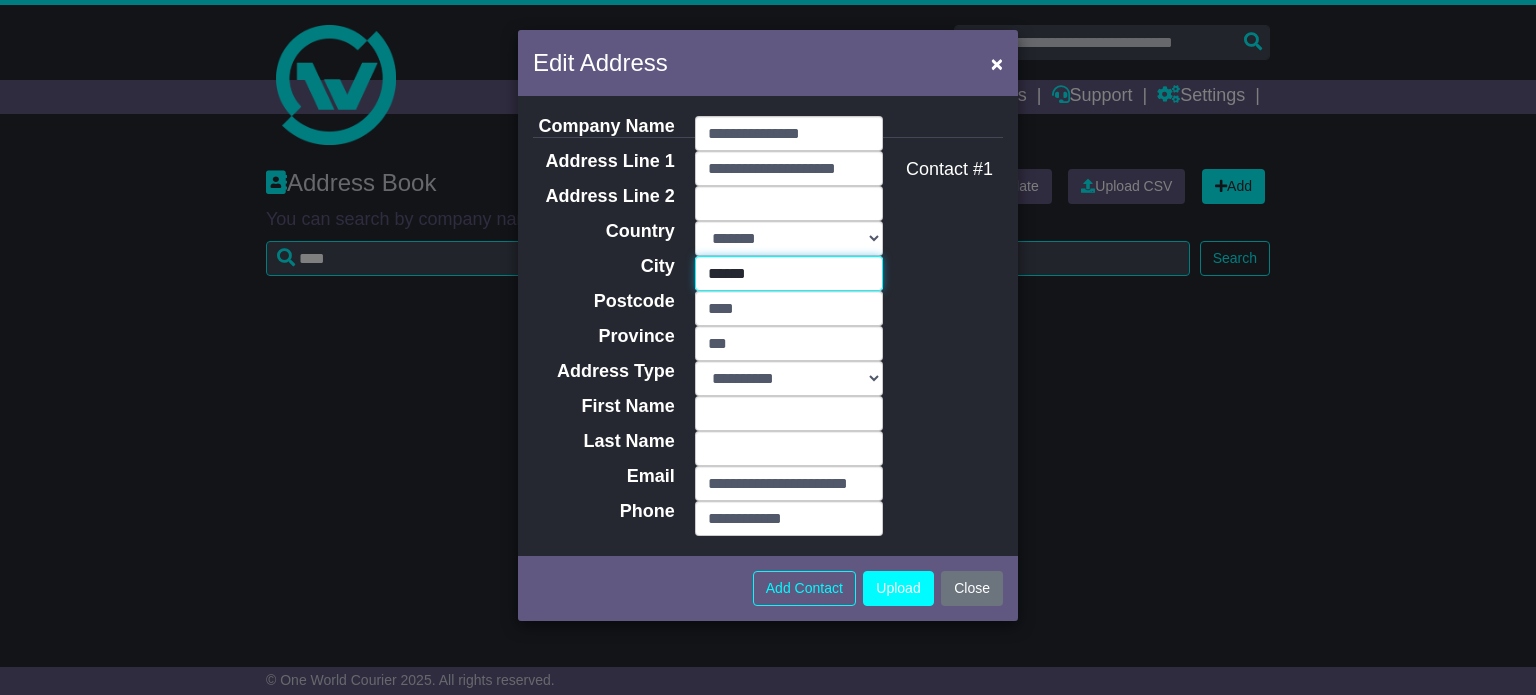 type on "******" 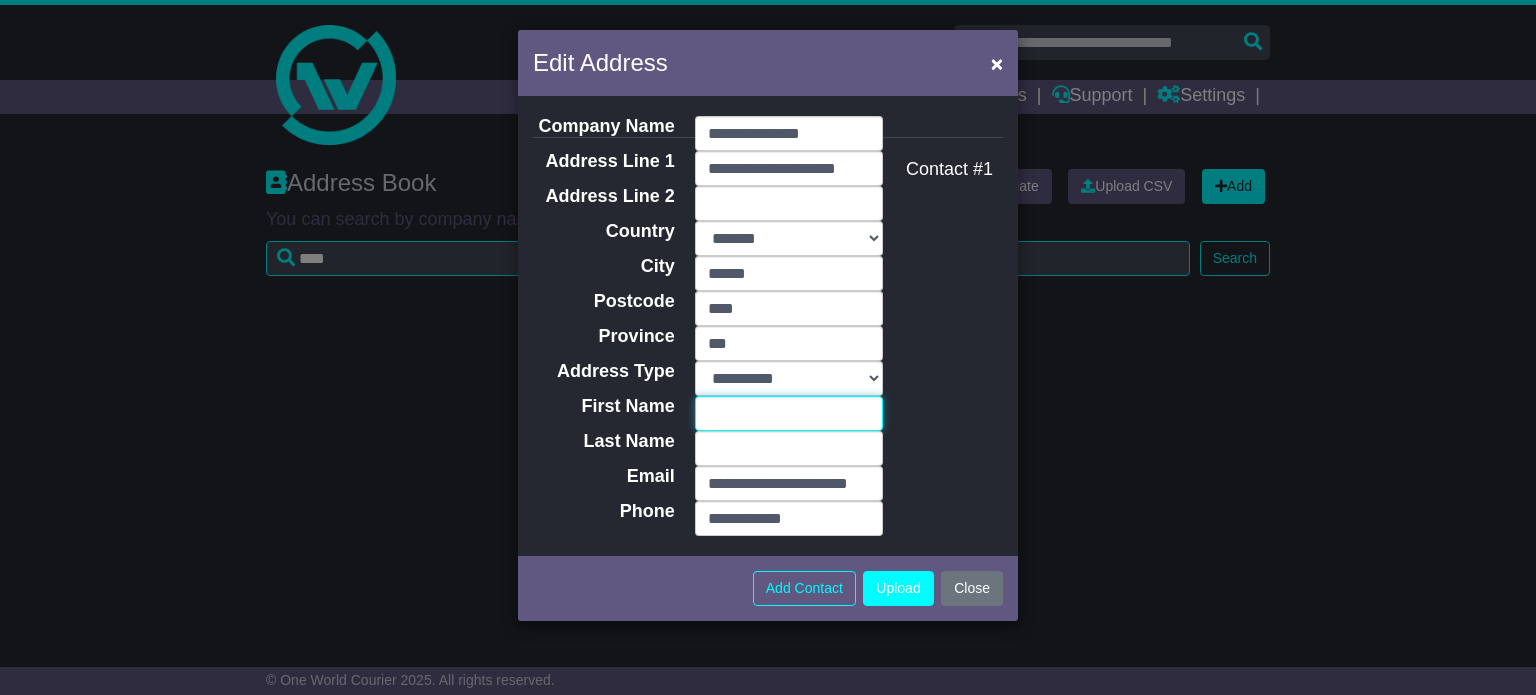 click on "First Name" at bounding box center (789, 413) 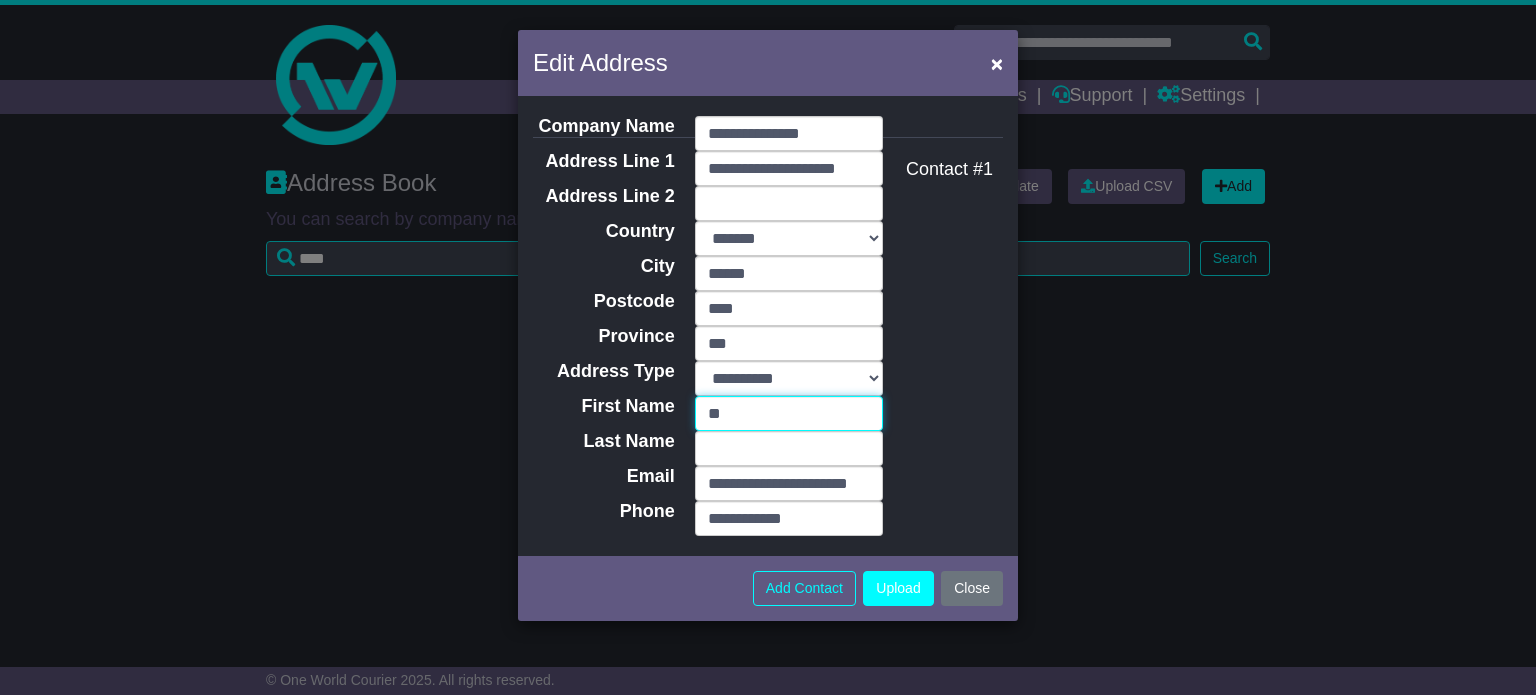 type on "*****" 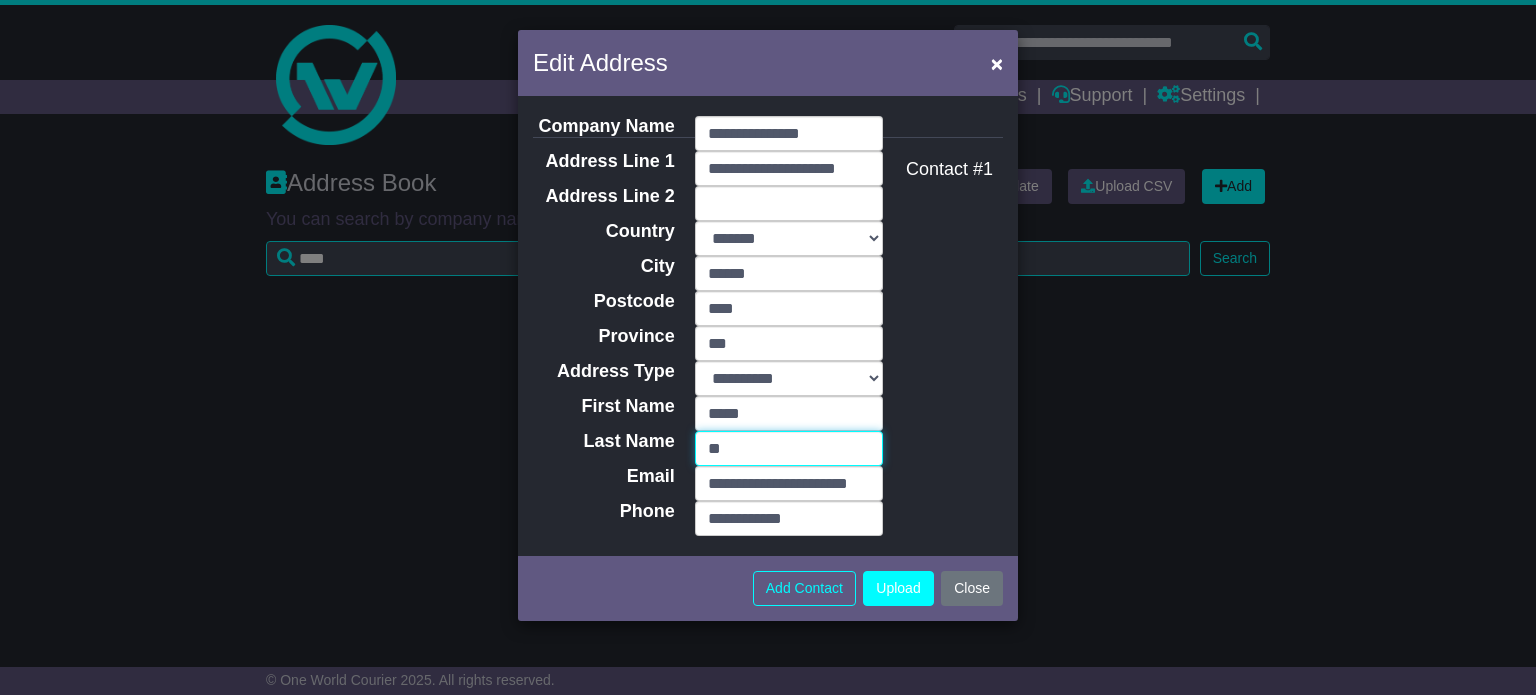 type on "*******" 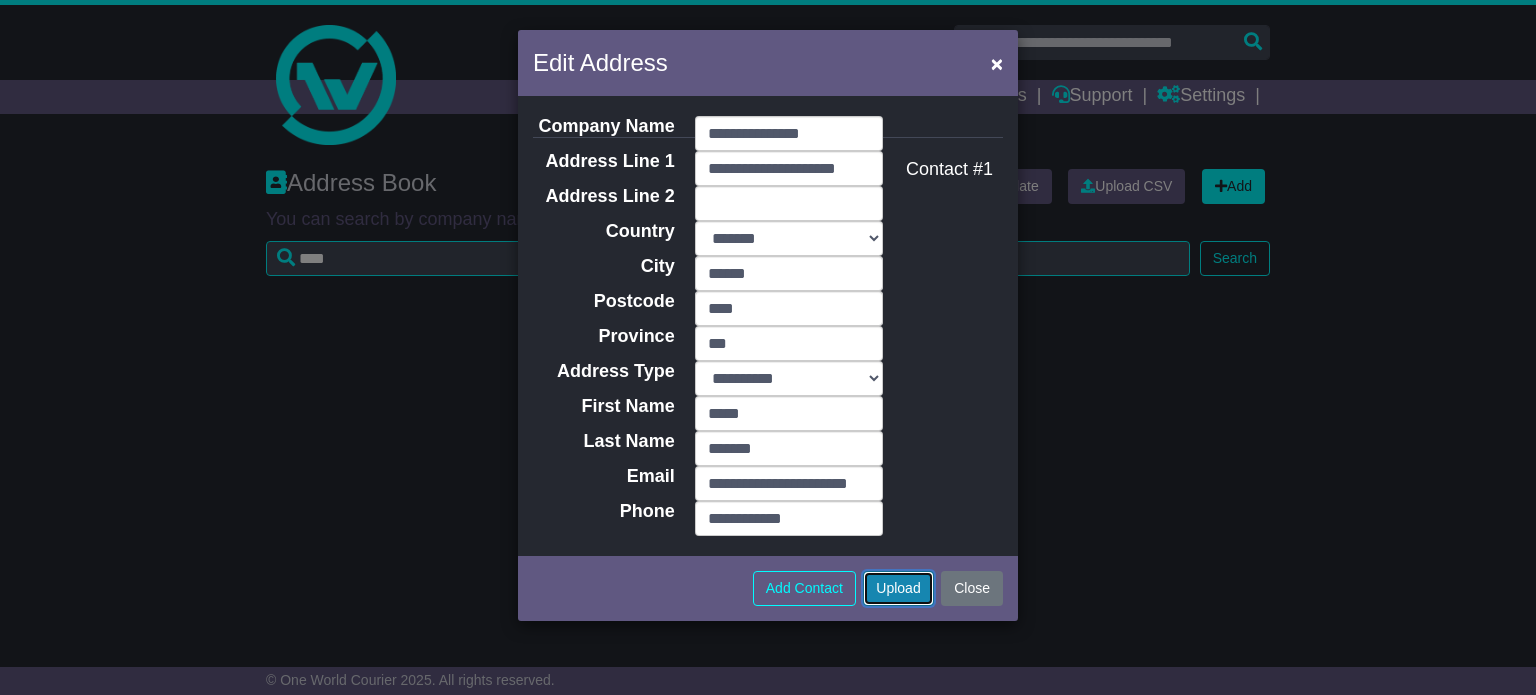 click on "Upload" at bounding box center [898, 588] 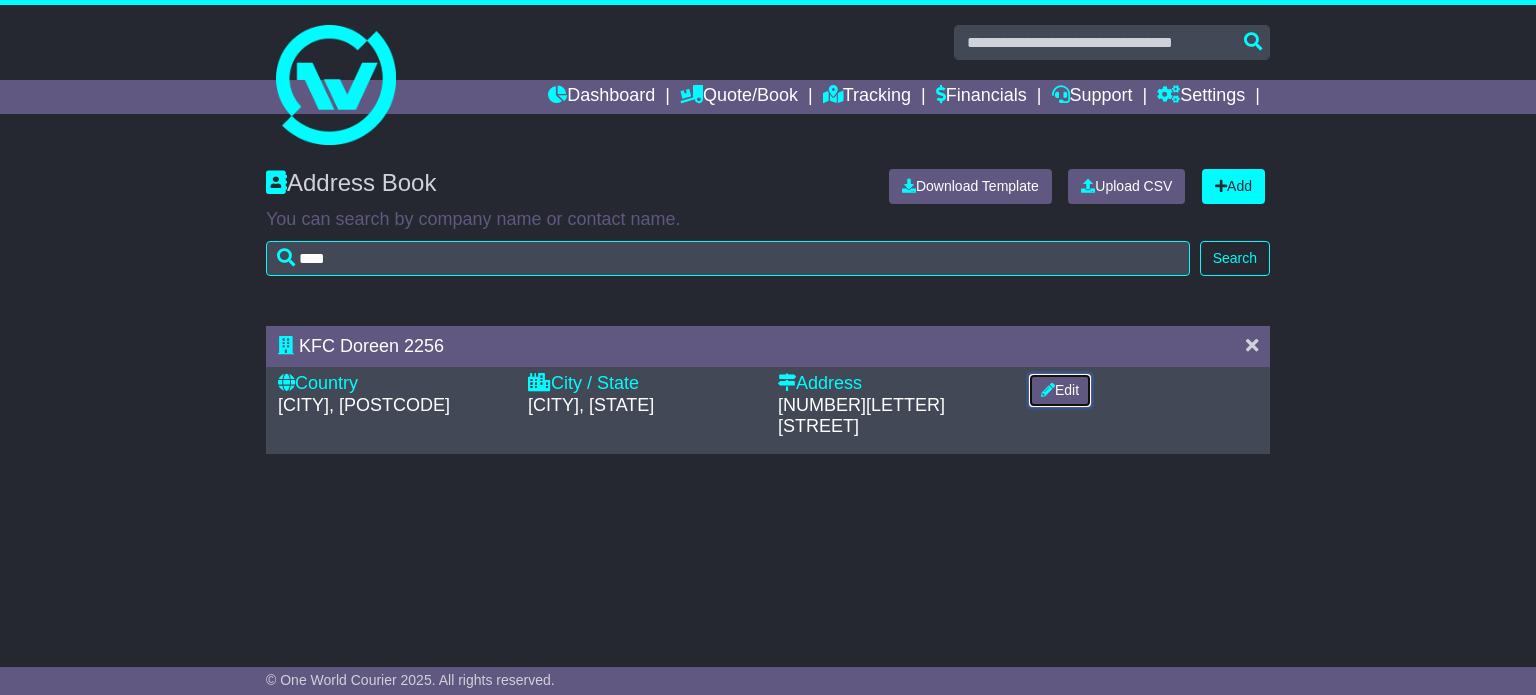 click on "Edit" at bounding box center (1060, 390) 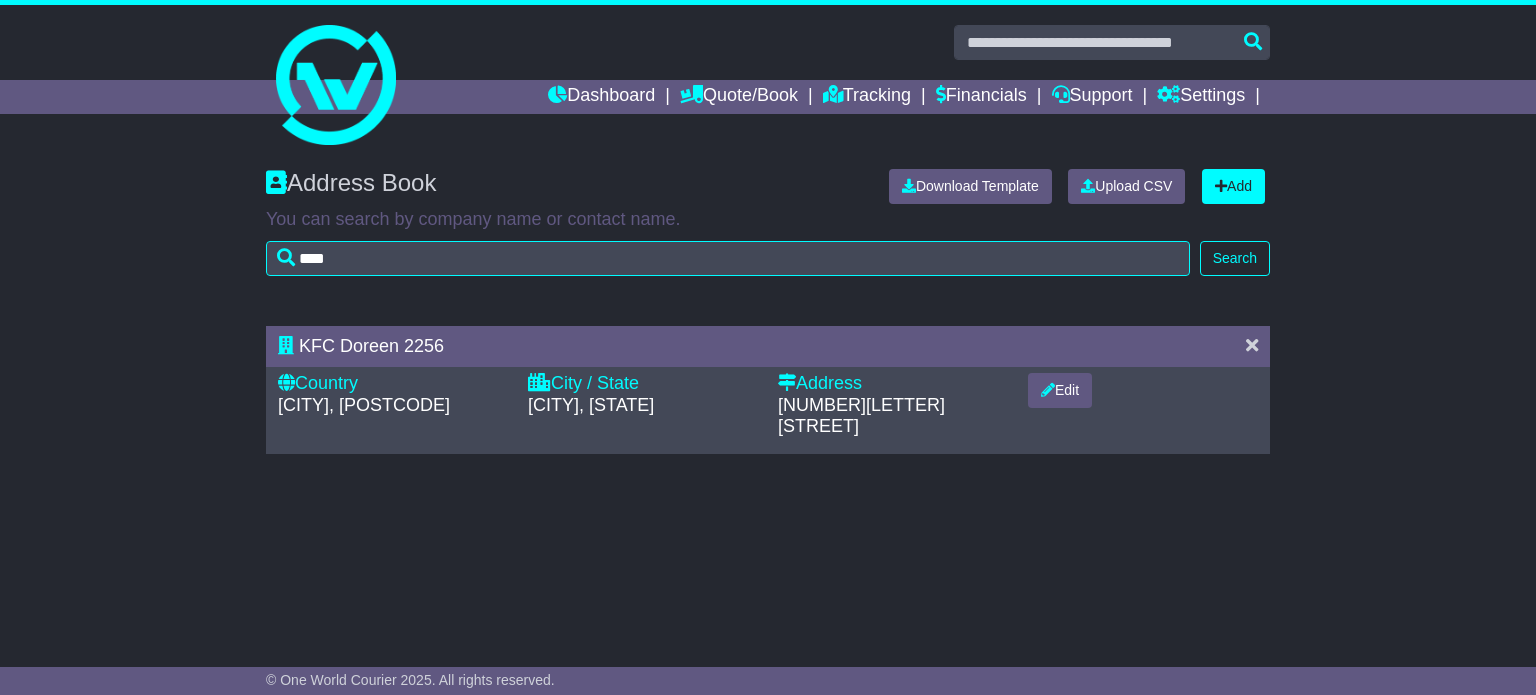 select on "**" 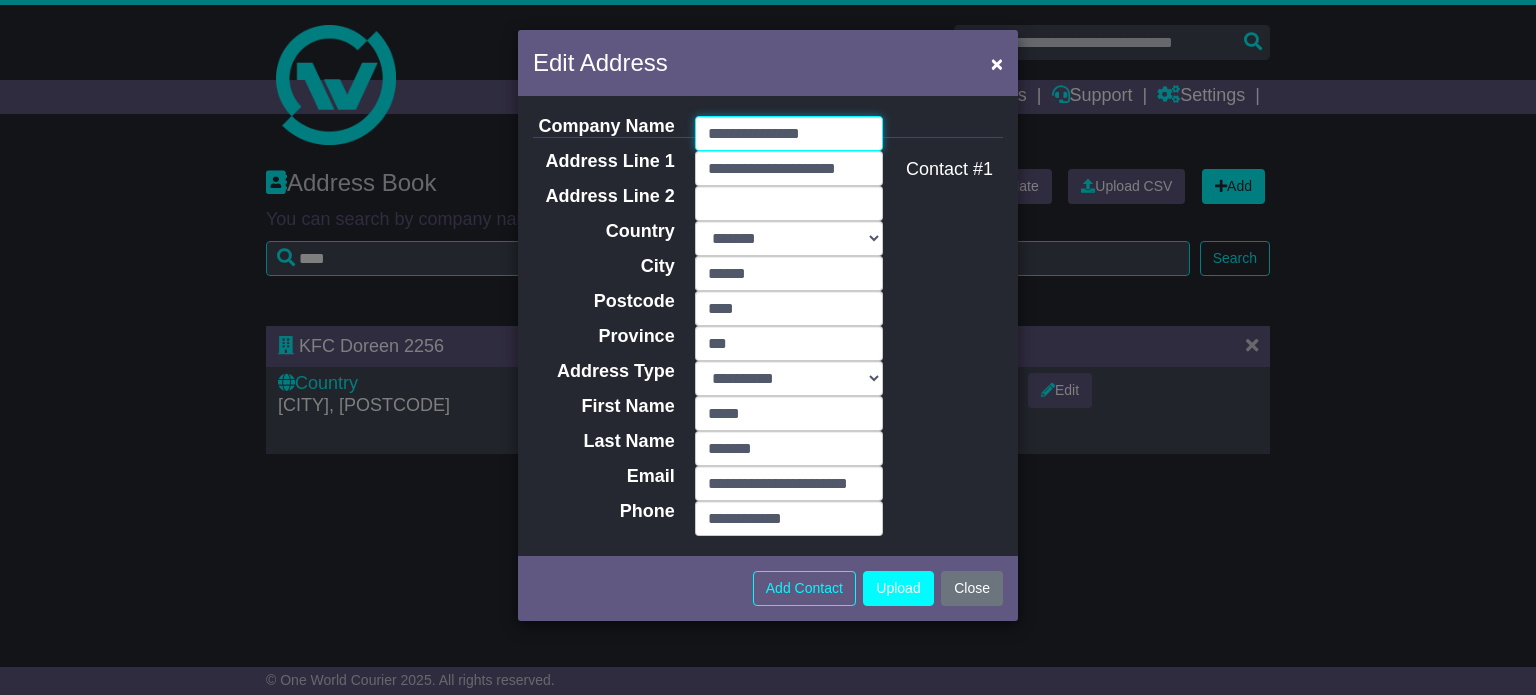 click on "**********" at bounding box center [789, 133] 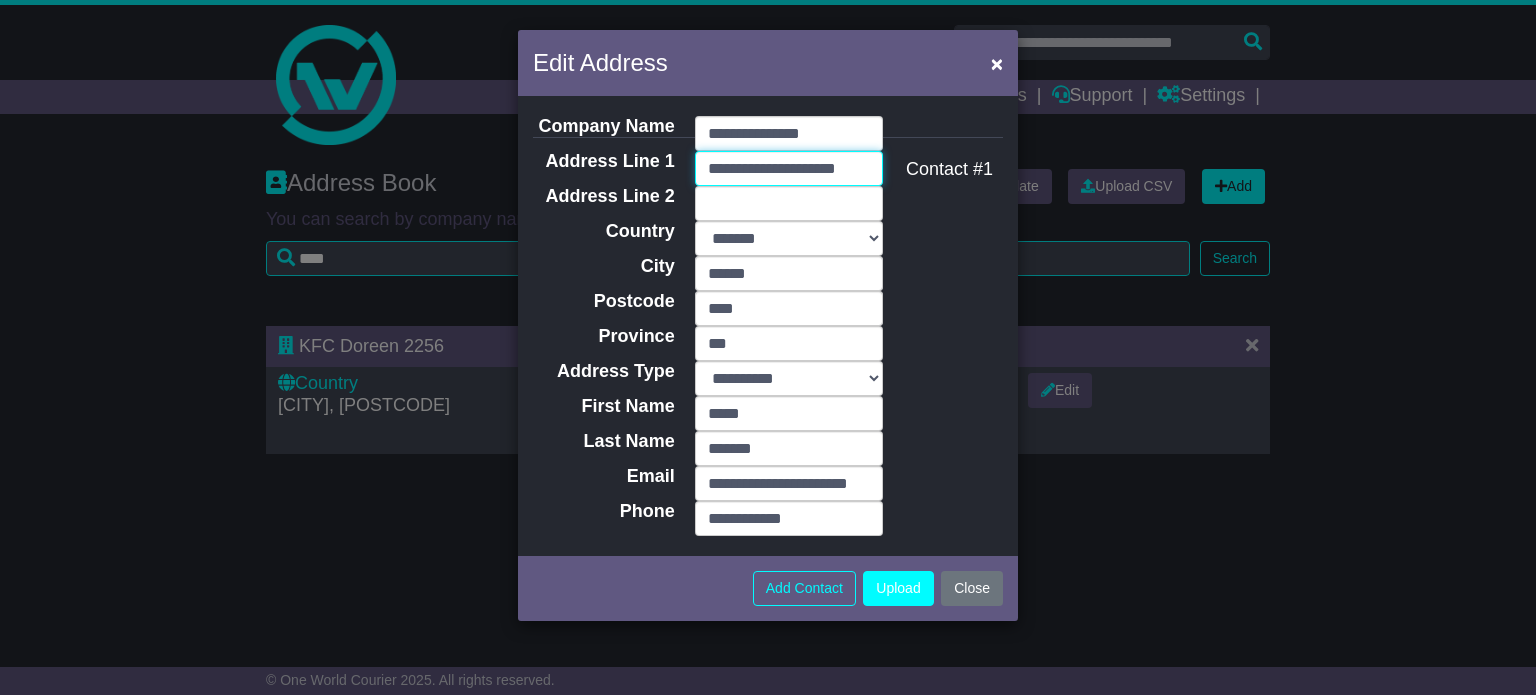 click on "**********" at bounding box center [789, 168] 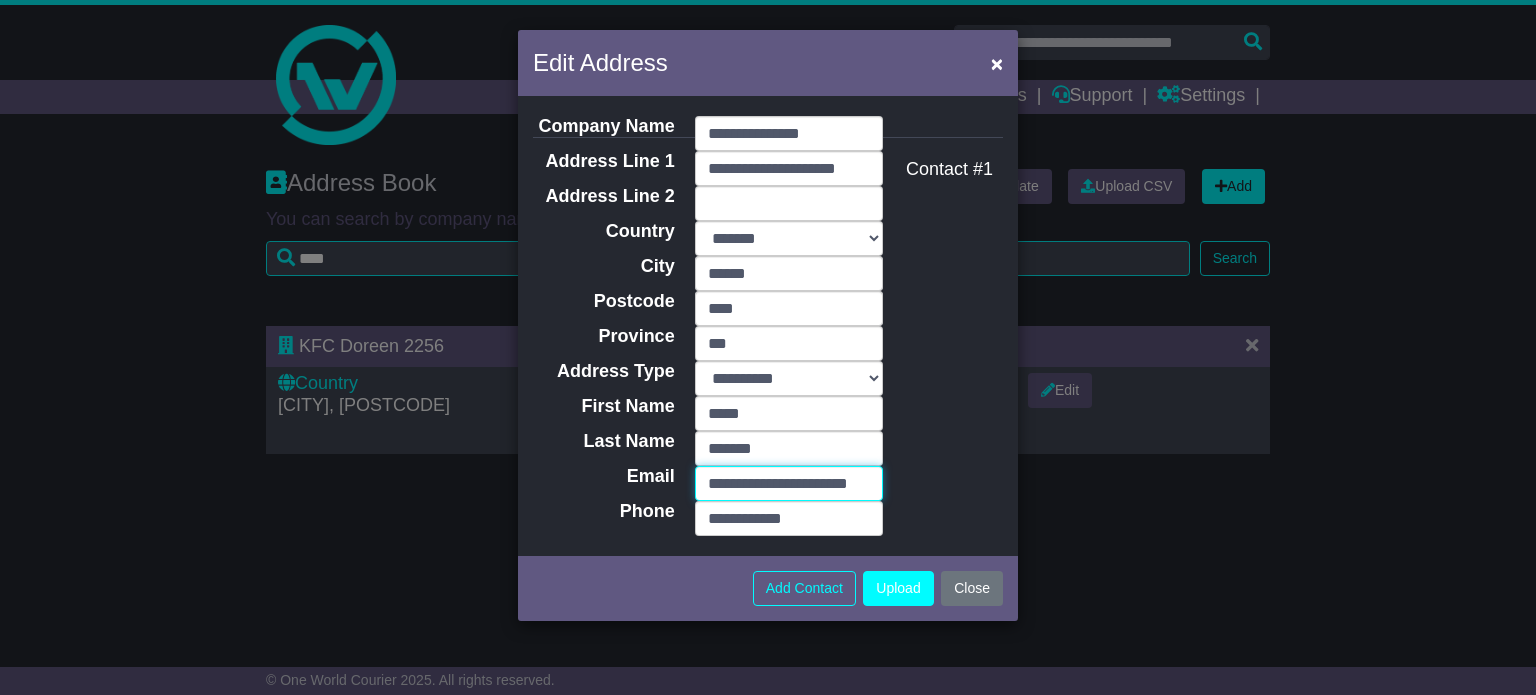 click on "**********" at bounding box center [789, 483] 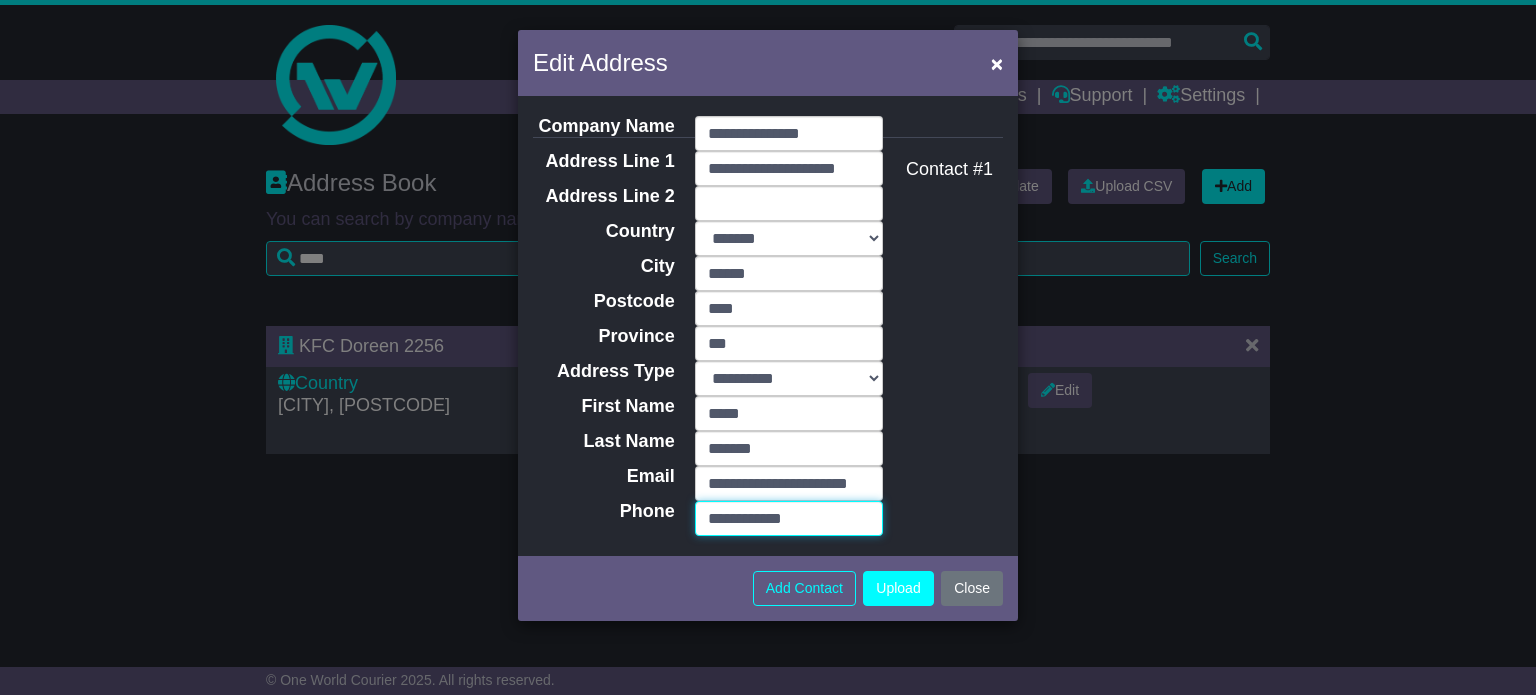 click on "**********" at bounding box center [789, 518] 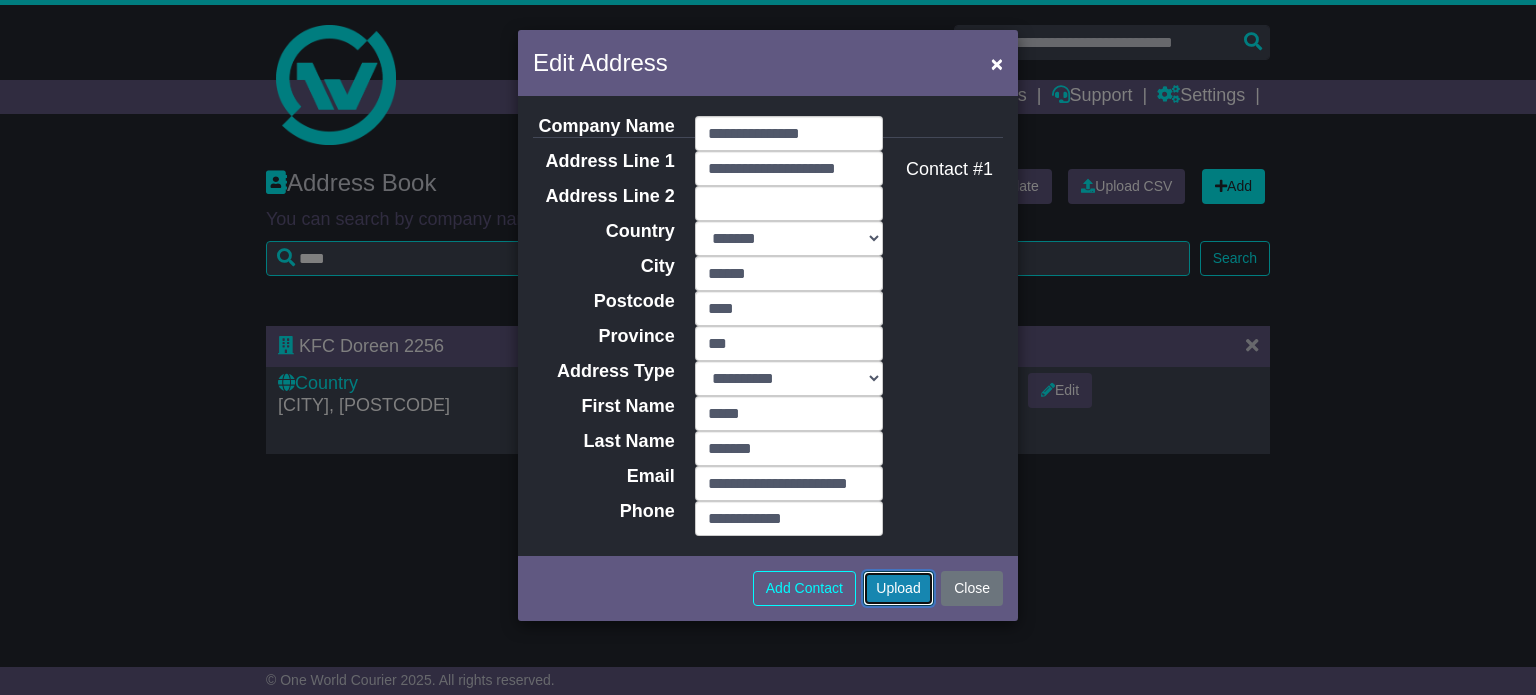 drag, startPoint x: 900, startPoint y: 588, endPoint x: 980, endPoint y: 527, distance: 100.60318 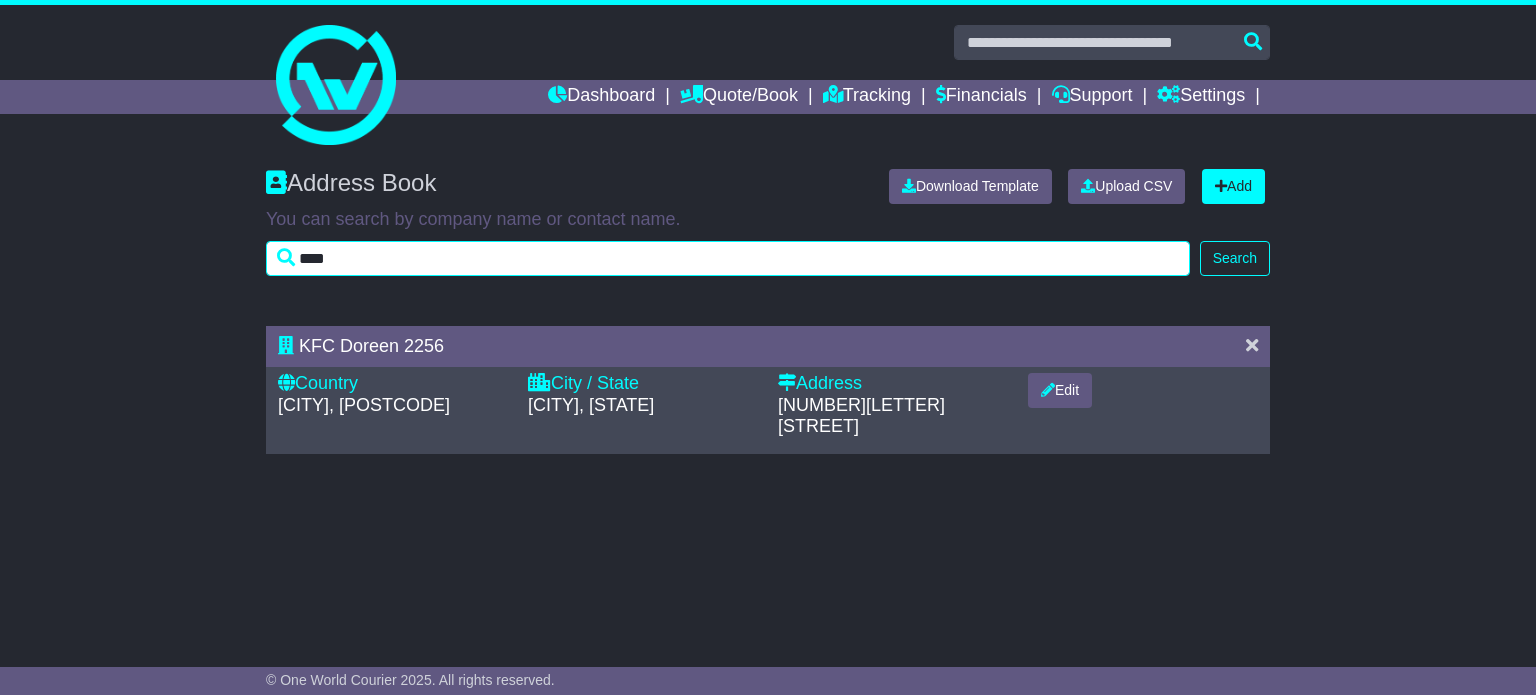 click on "****" at bounding box center (728, 258) 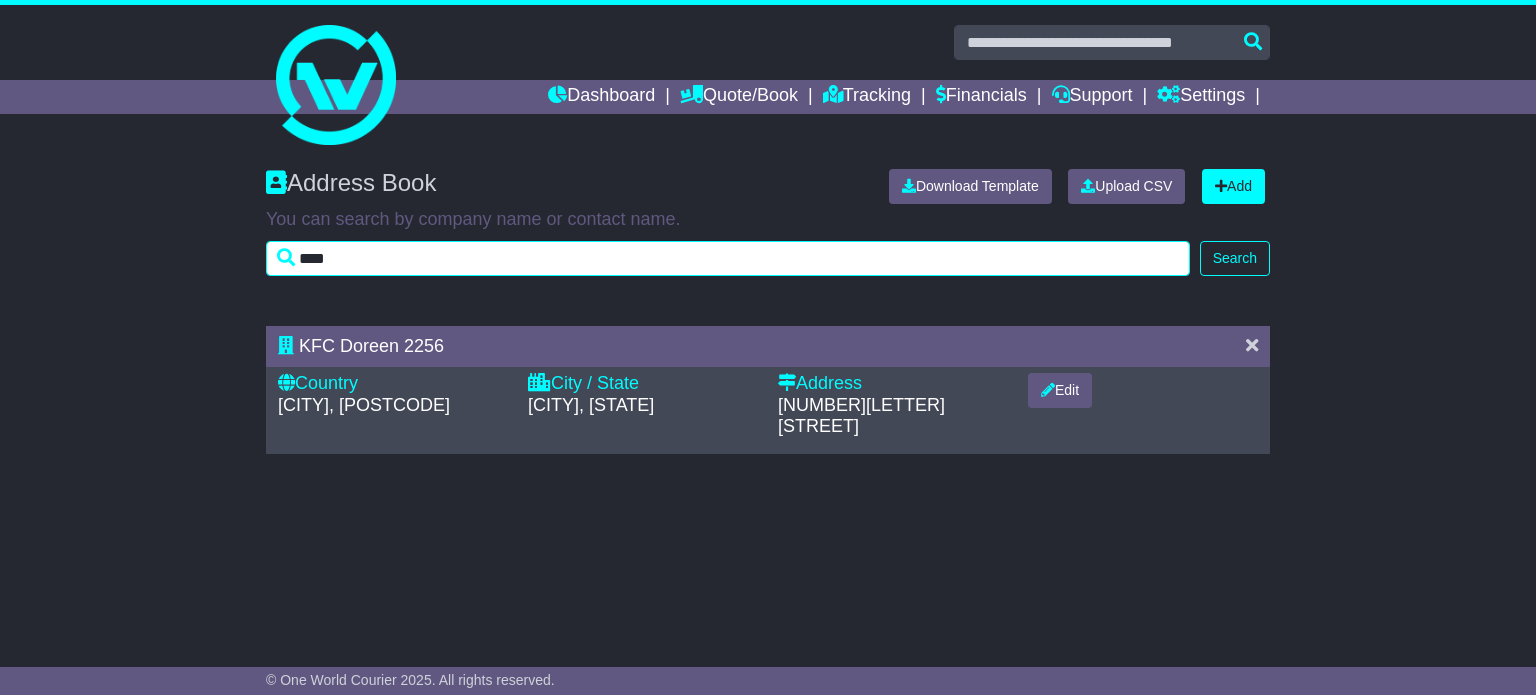 type on "****" 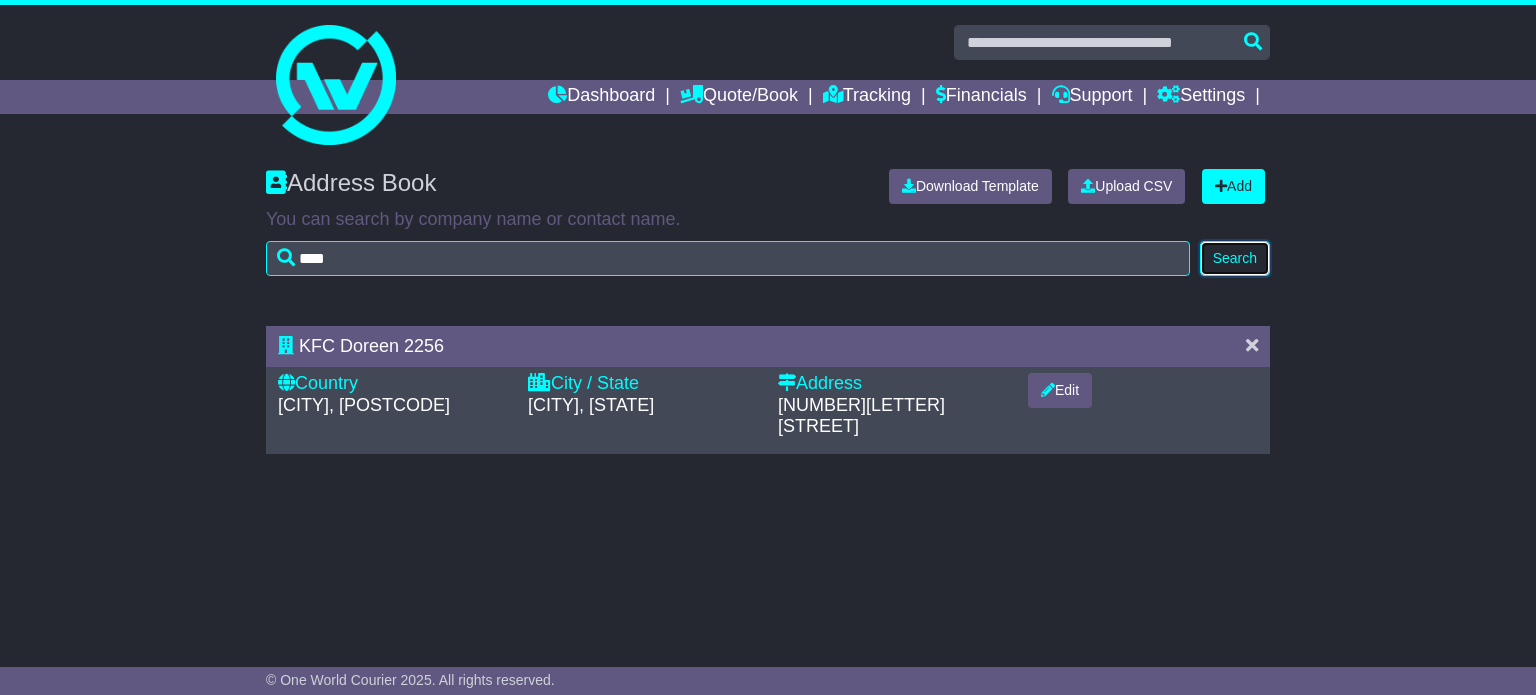 type 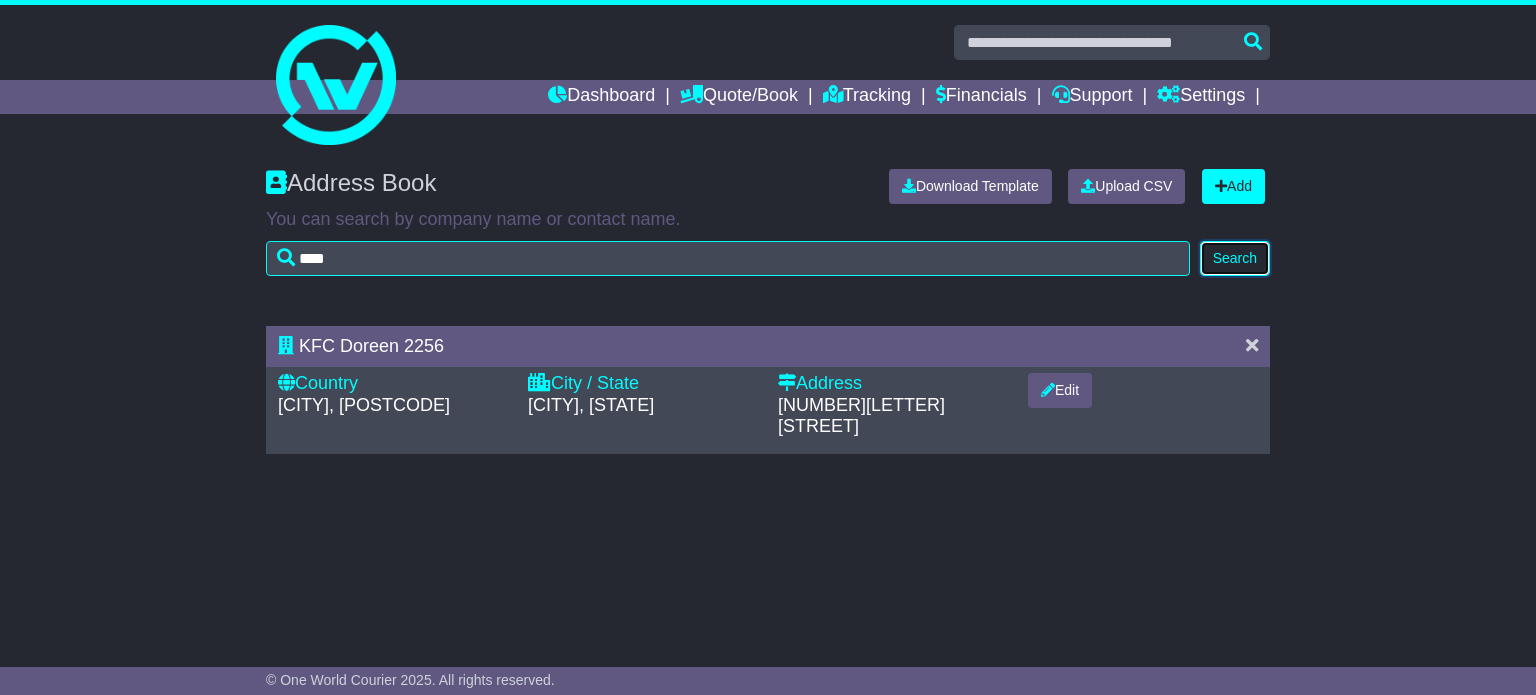 click on "Search" at bounding box center [1235, 258] 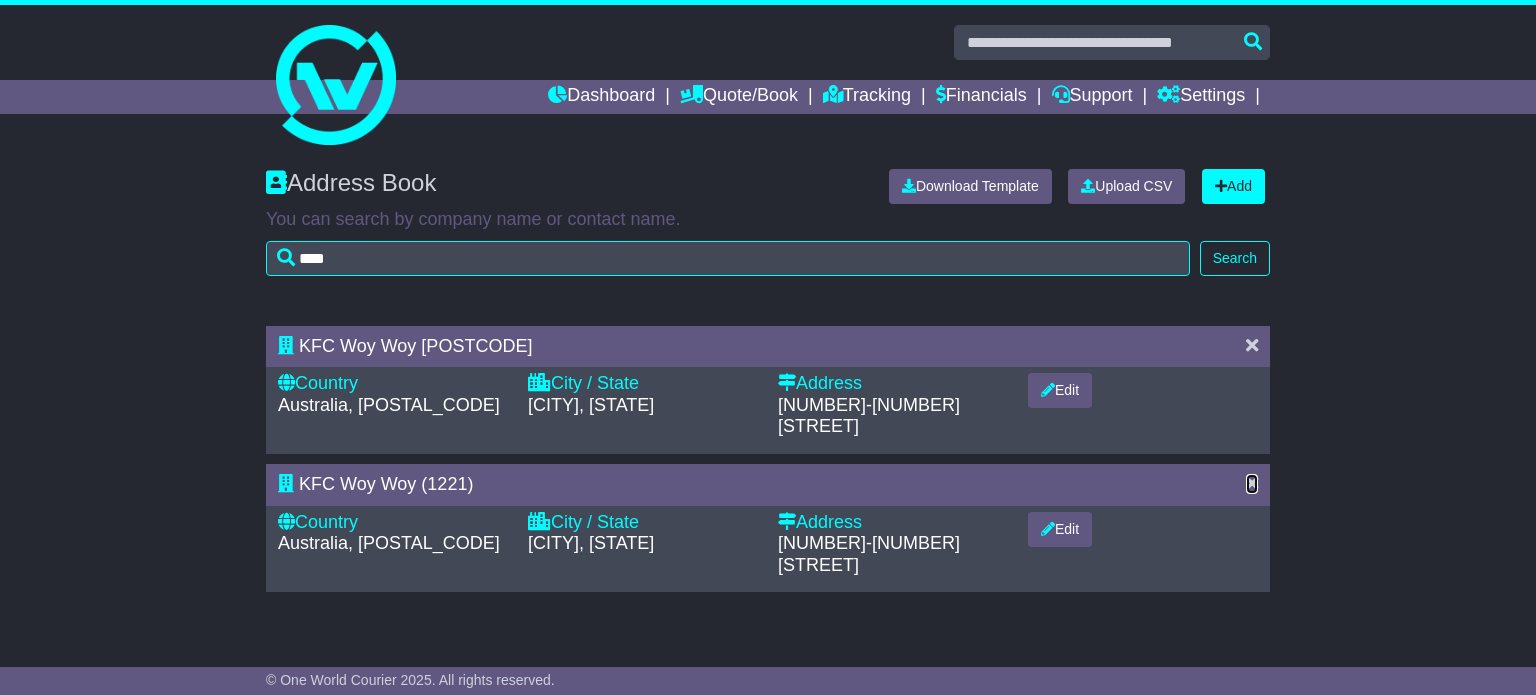 click at bounding box center [1252, 483] 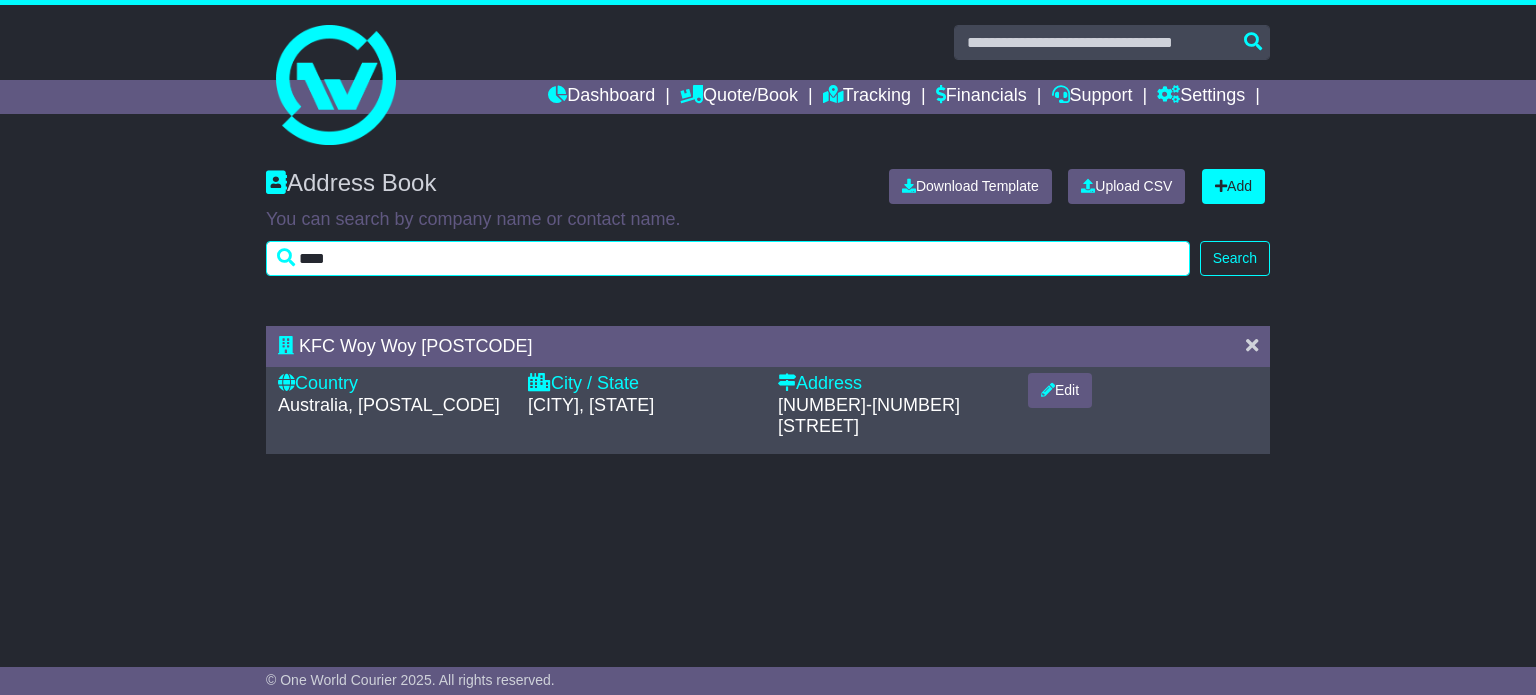 drag, startPoint x: 372, startPoint y: 255, endPoint x: -63, endPoint y: 252, distance: 435.01035 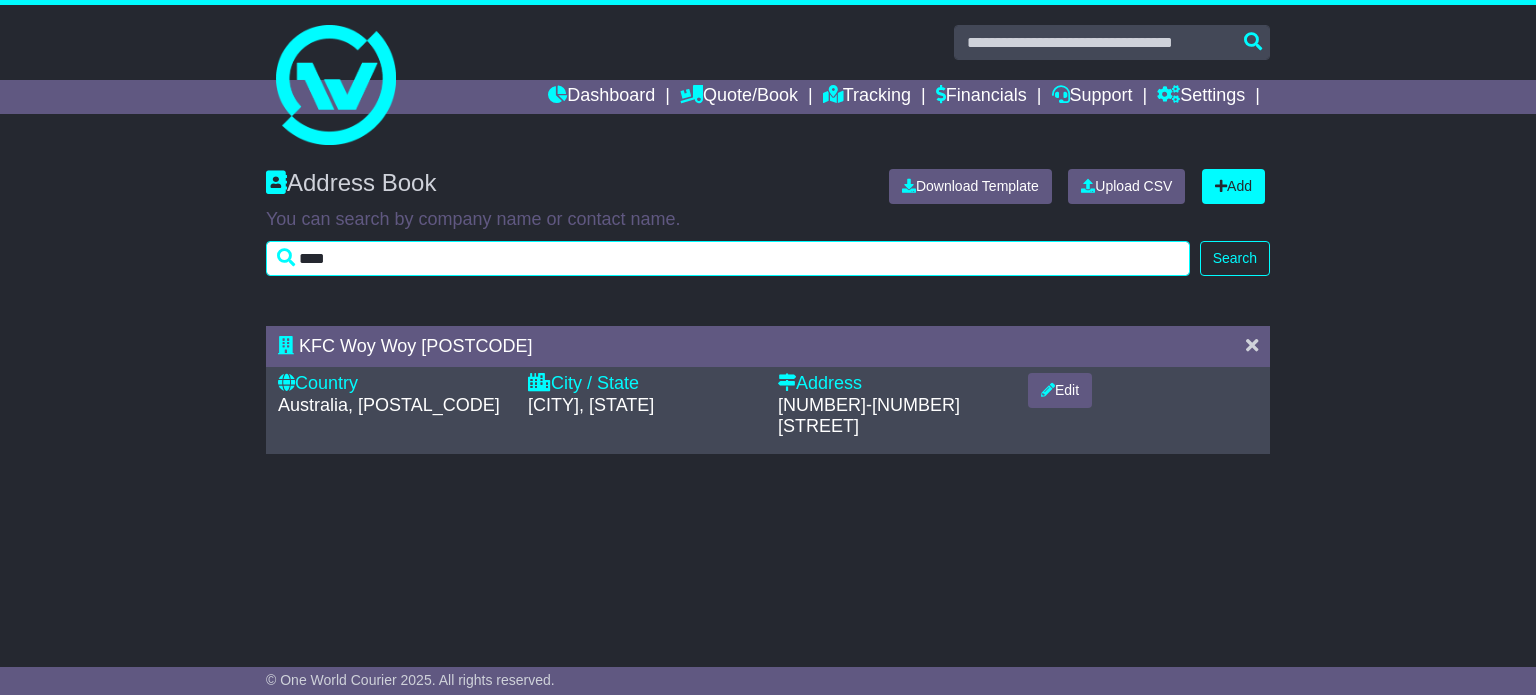 type on "****" 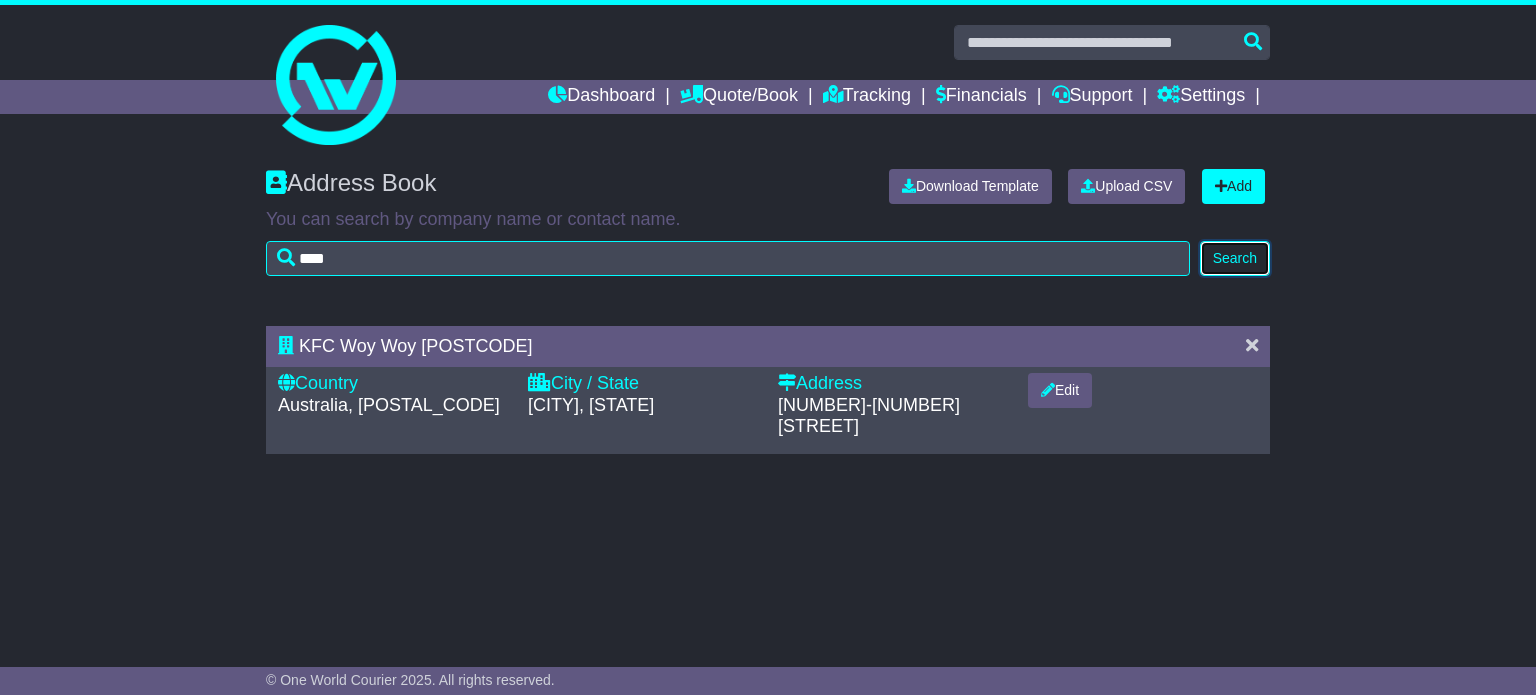 click on "Search" at bounding box center (1235, 258) 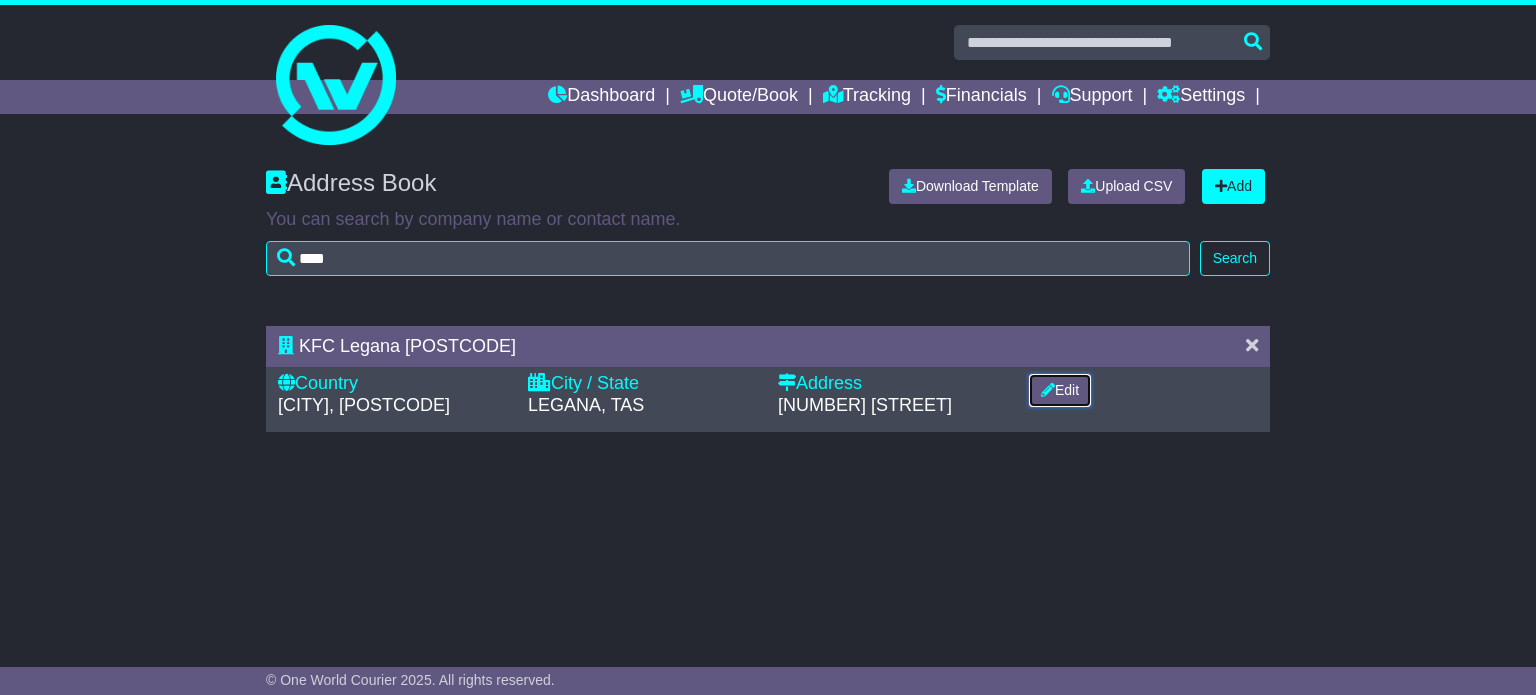 click on "Edit" at bounding box center (1060, 390) 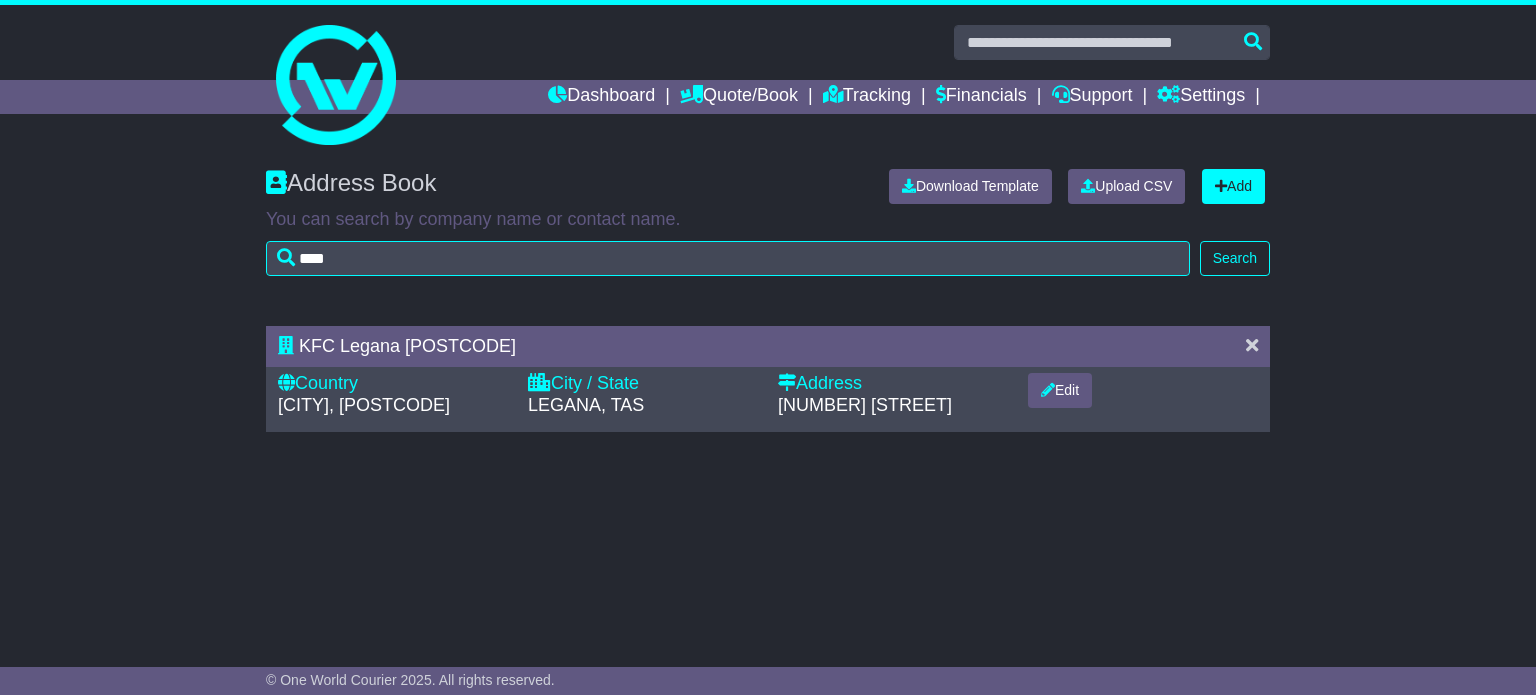 select on "**" 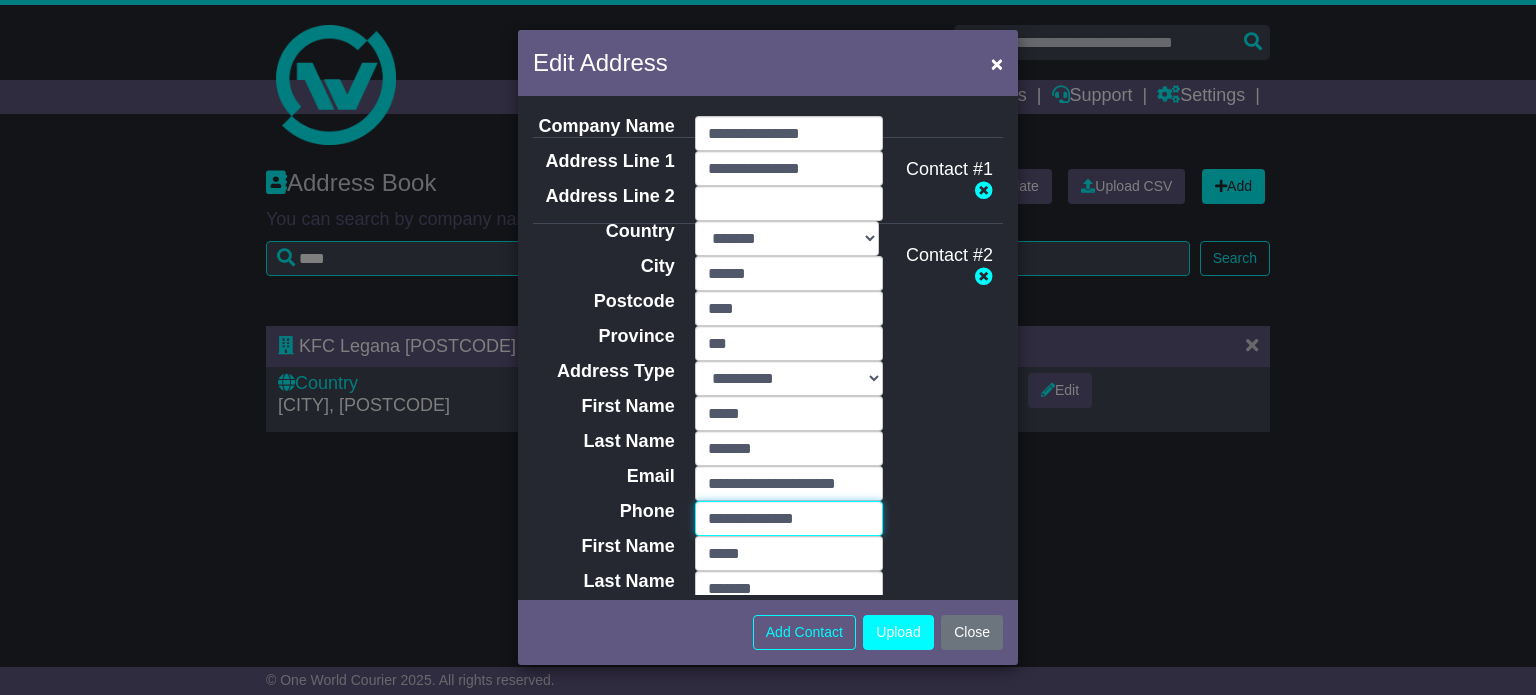 click on "**********" at bounding box center [789, 518] 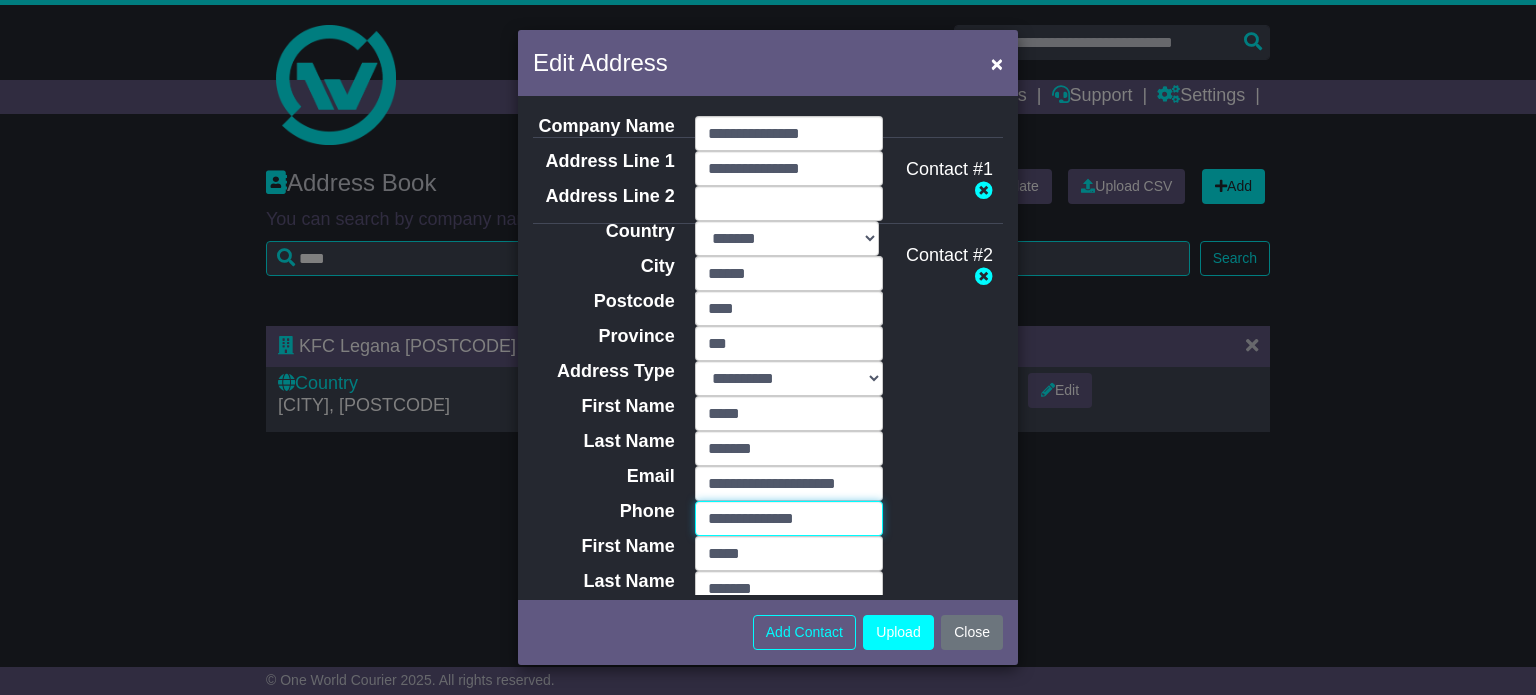 paste 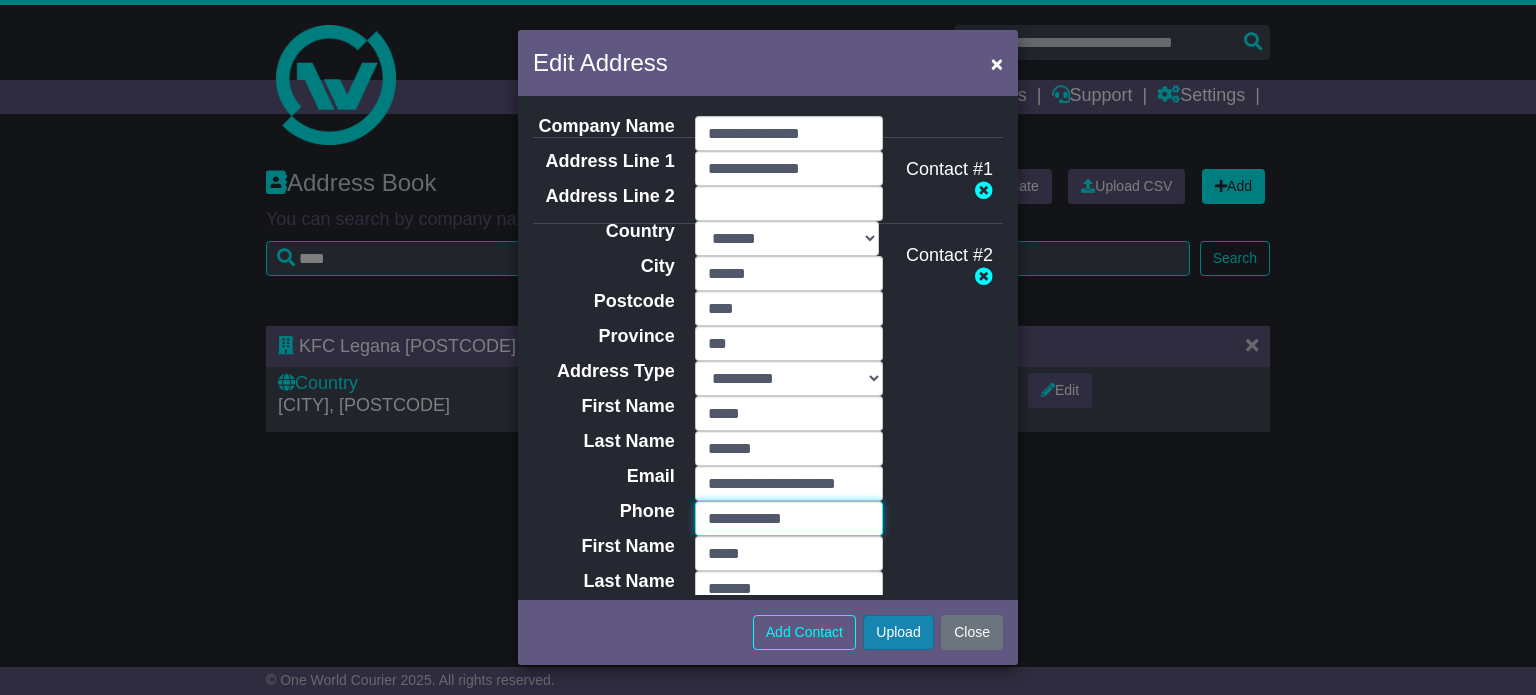 type on "**********" 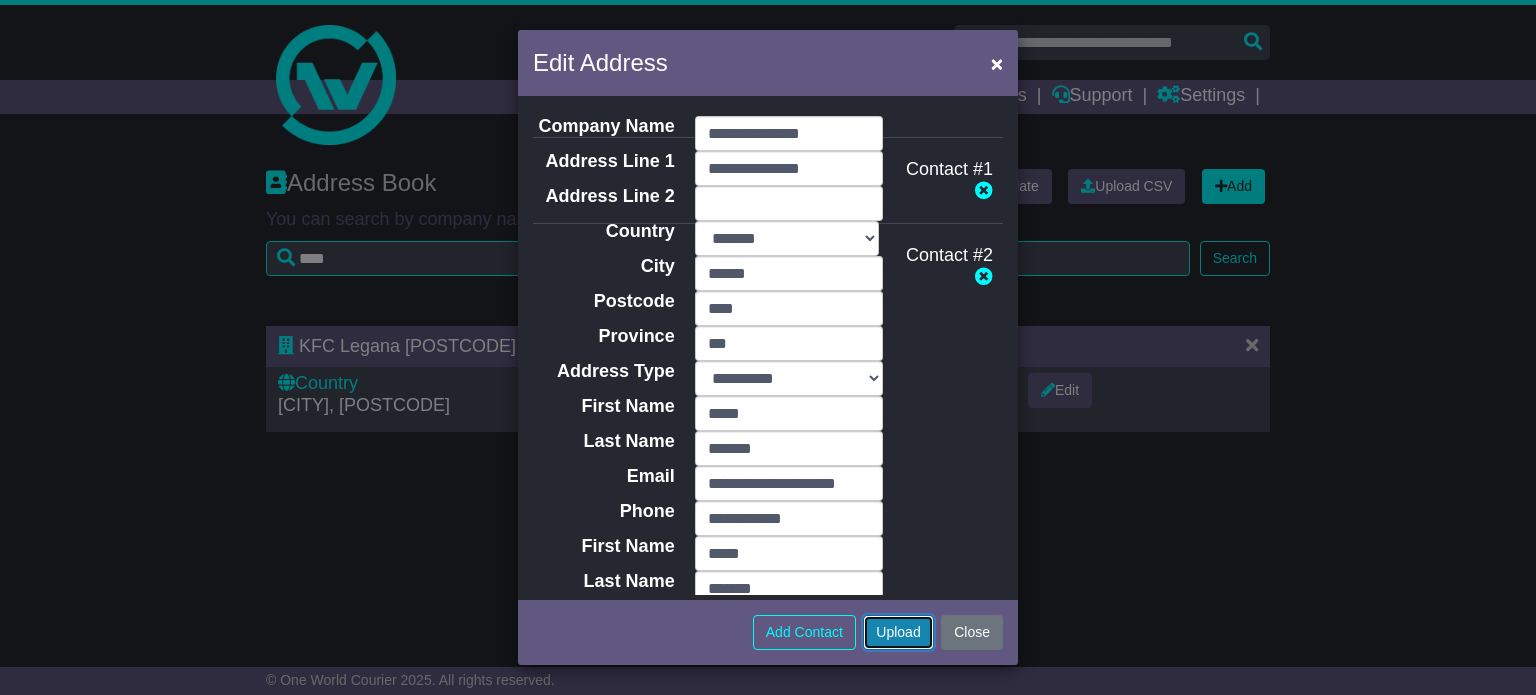 click on "Upload" at bounding box center (898, 632) 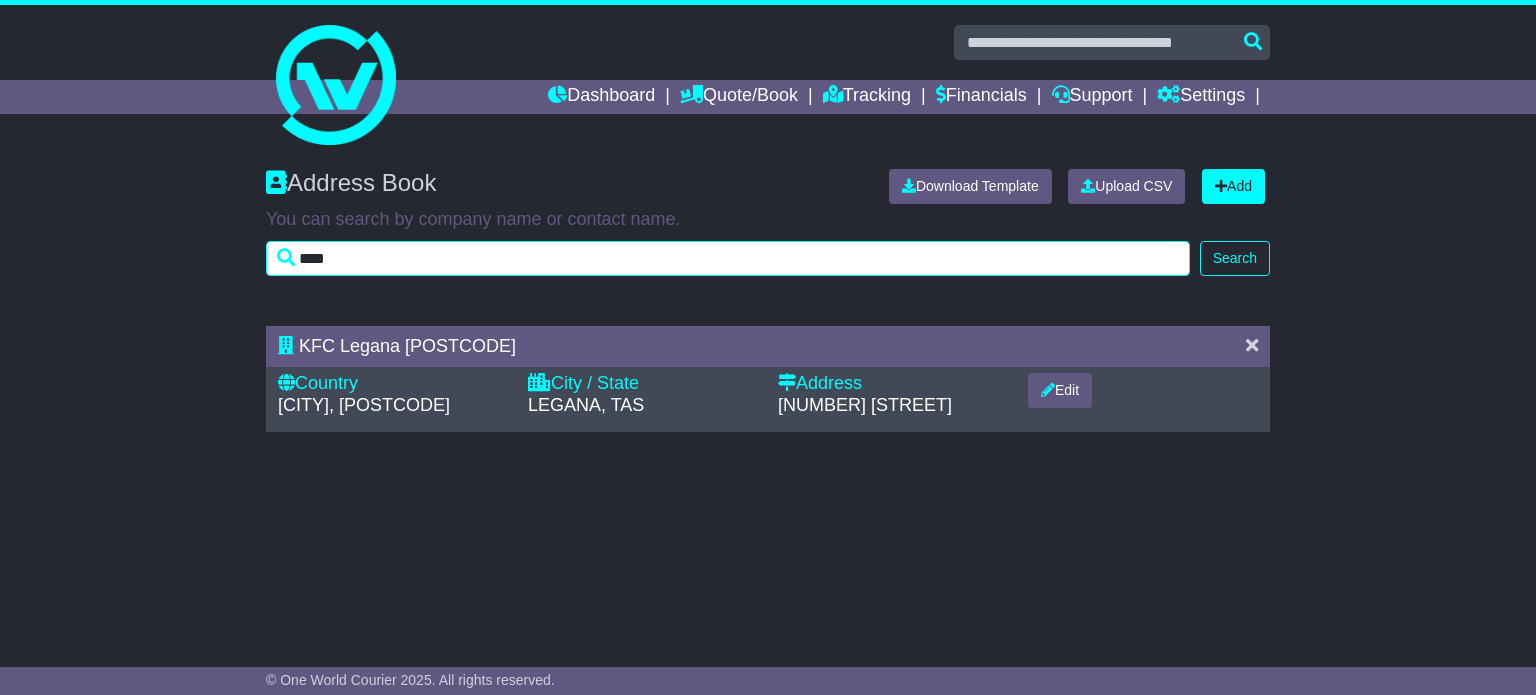click on "****" at bounding box center [728, 258] 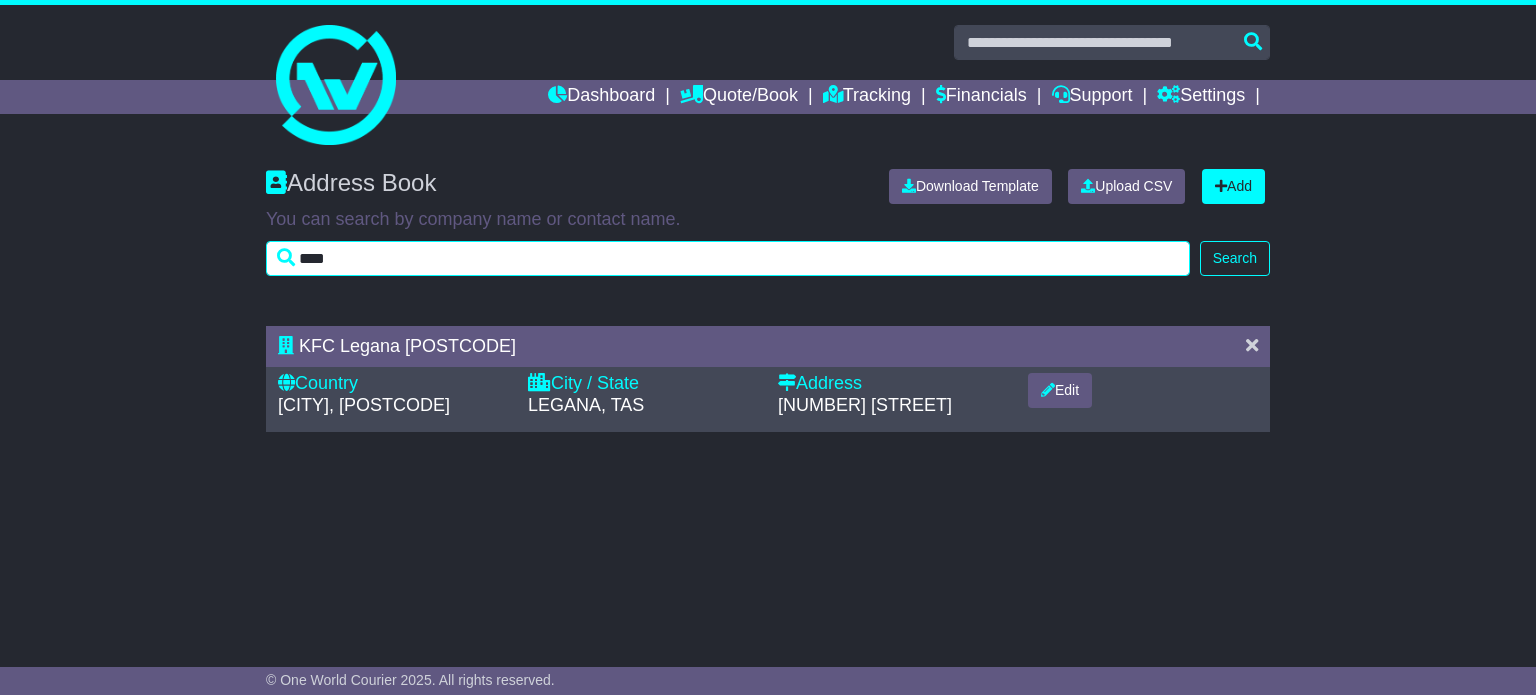 type on "****" 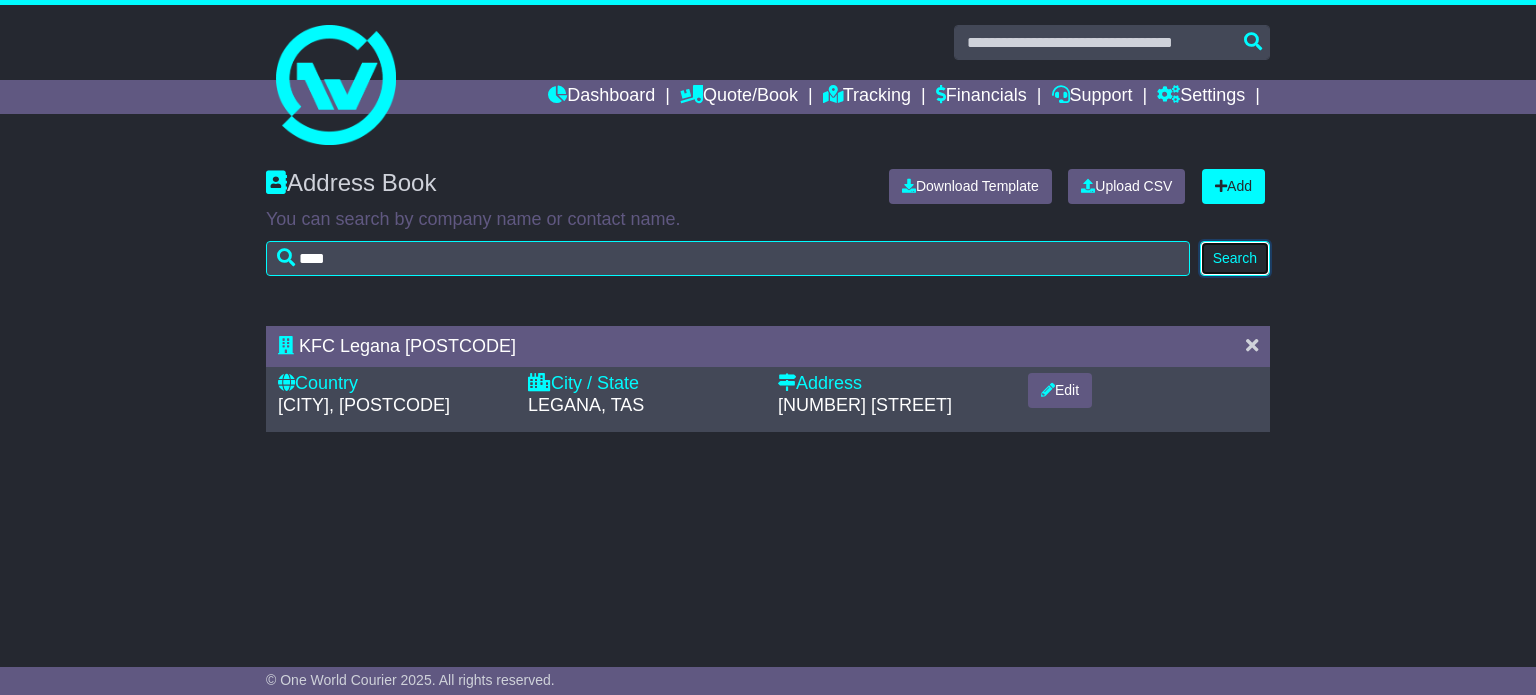click on "Search" at bounding box center (1235, 258) 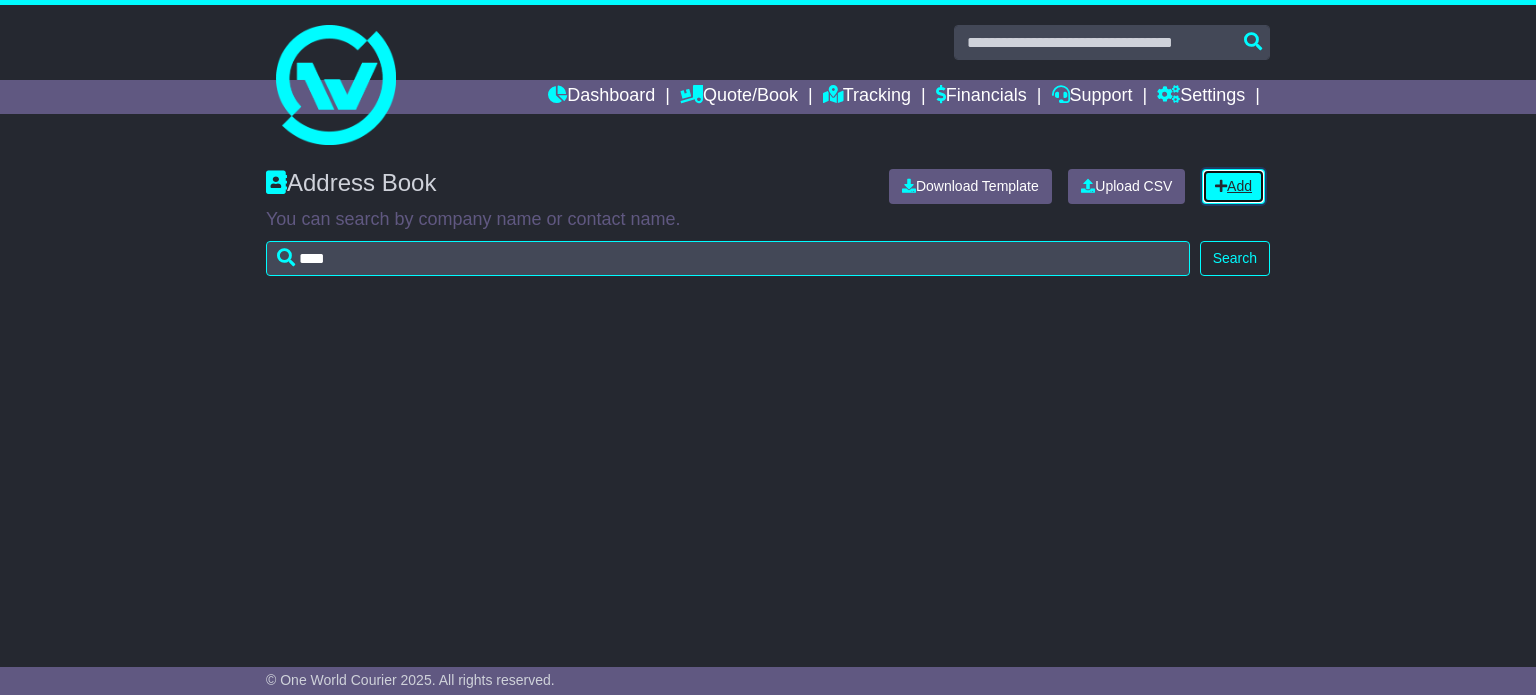 click on "Add" at bounding box center (1233, 186) 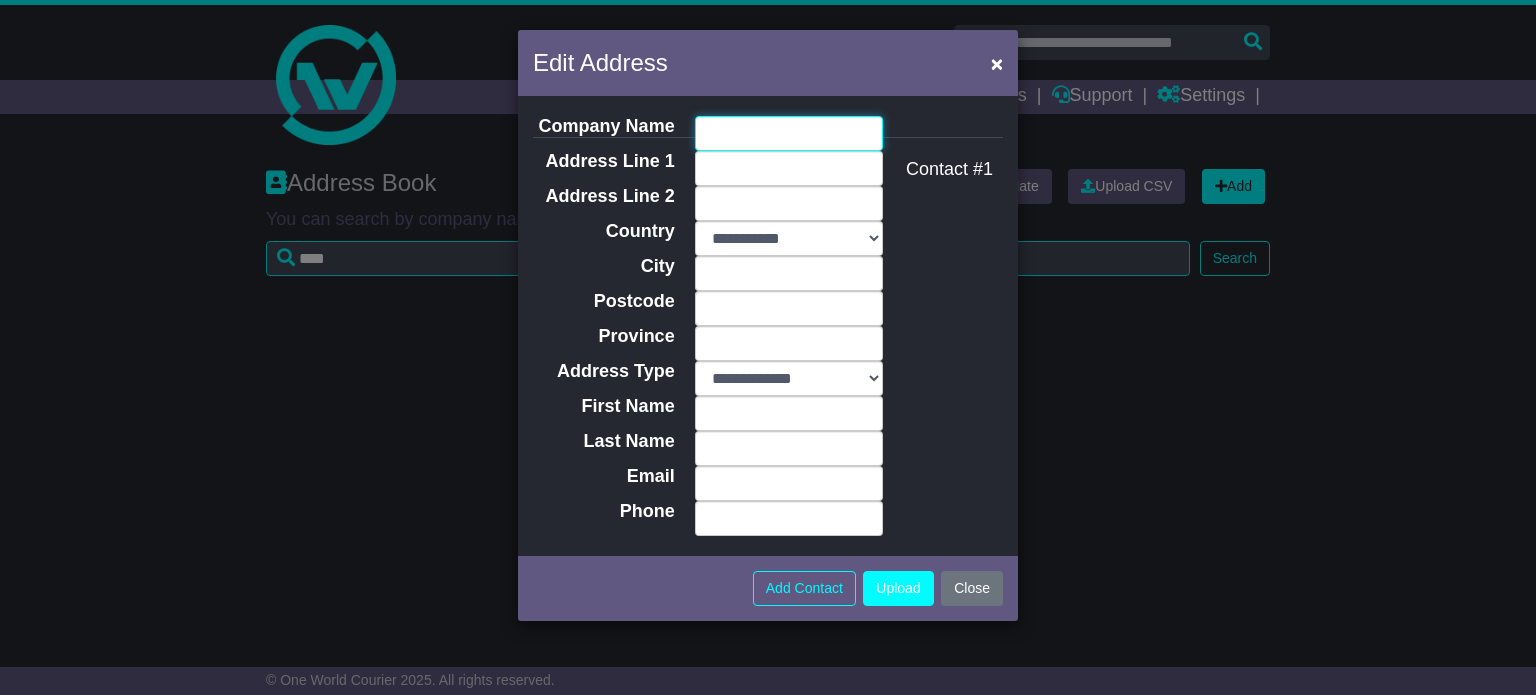click on "Company Name" at bounding box center [789, 133] 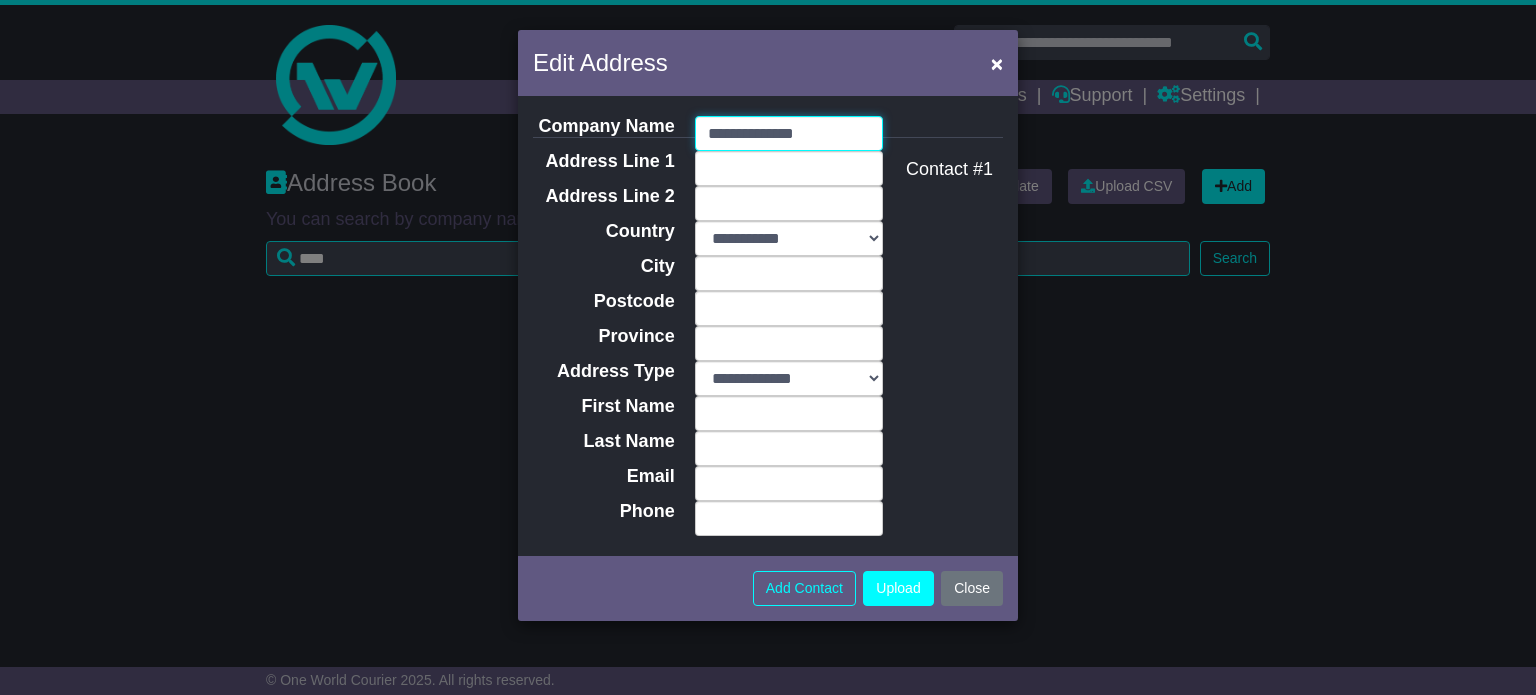 type on "**********" 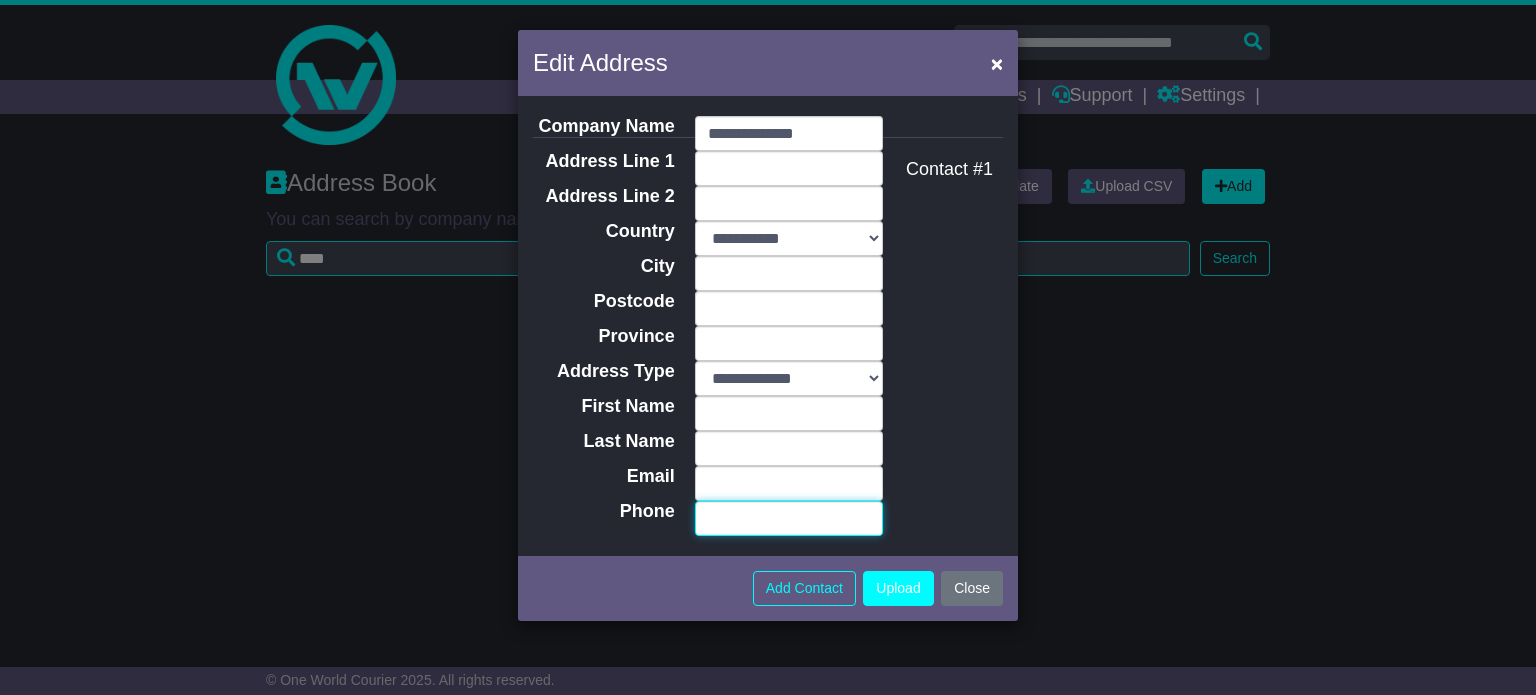 click on "Phone" at bounding box center [789, 518] 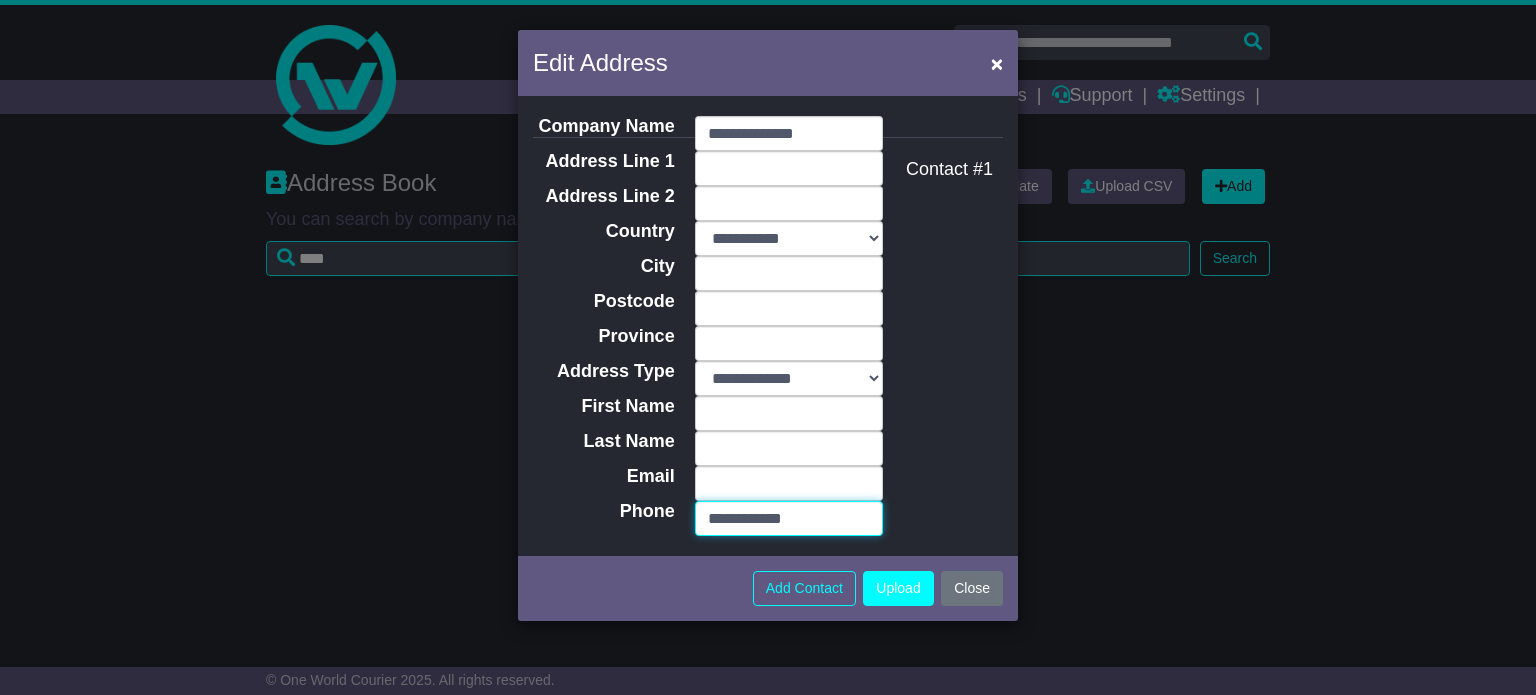 type on "**********" 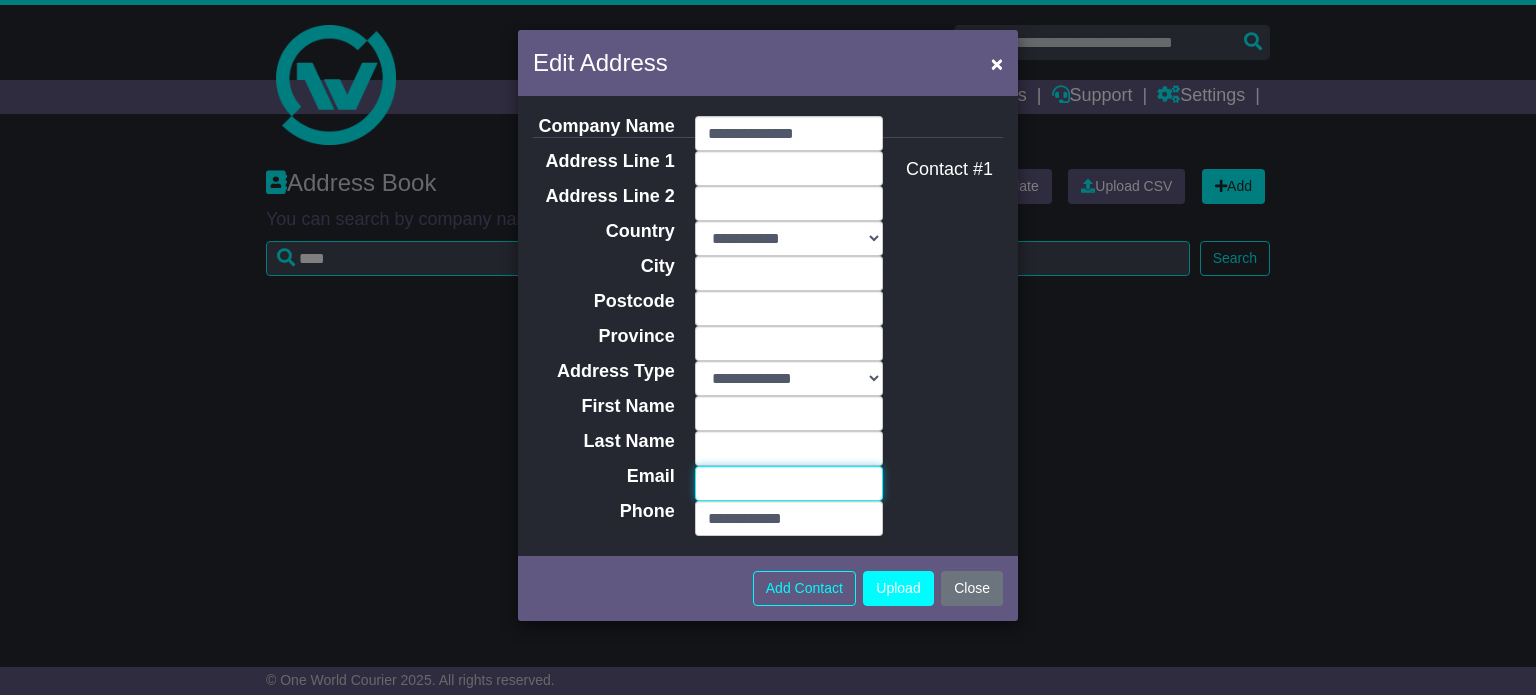 click on "Email" at bounding box center [789, 483] 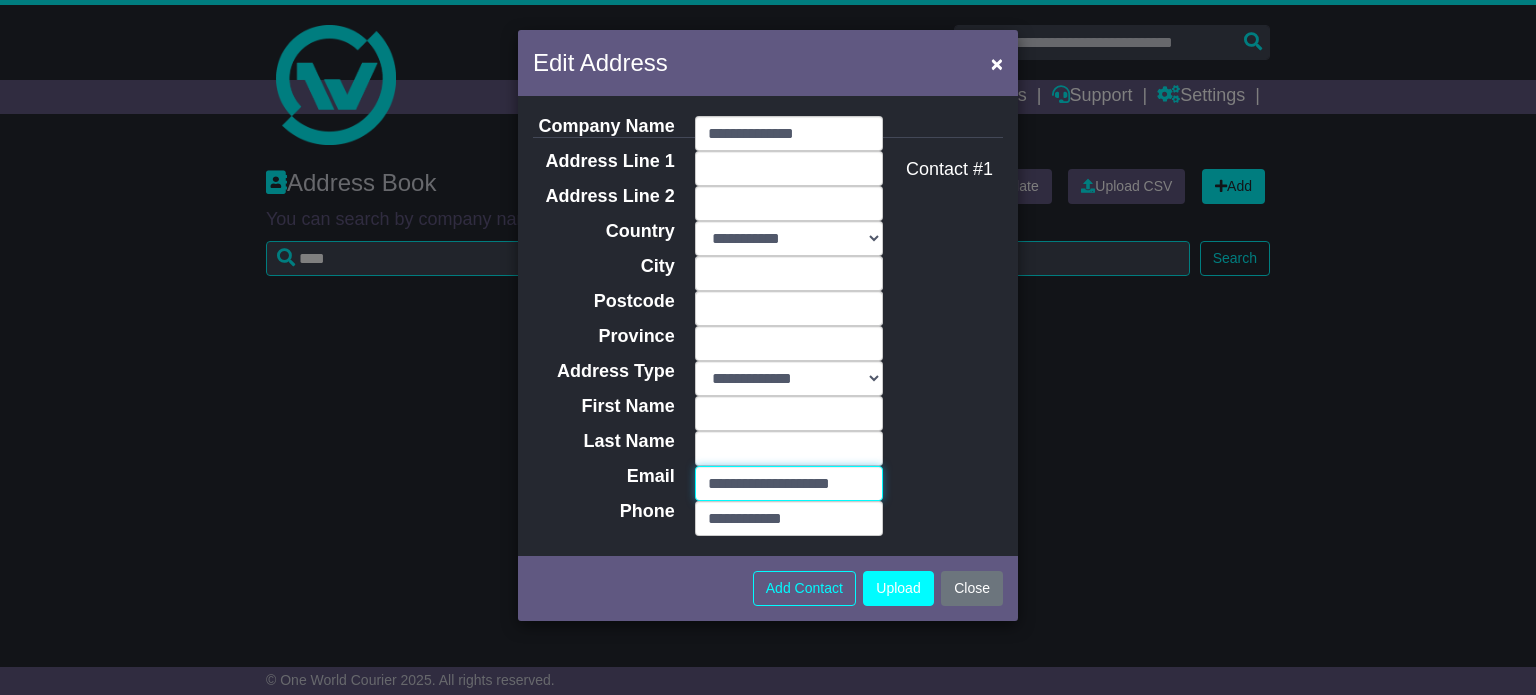 scroll, scrollTop: 0, scrollLeft: 2, axis: horizontal 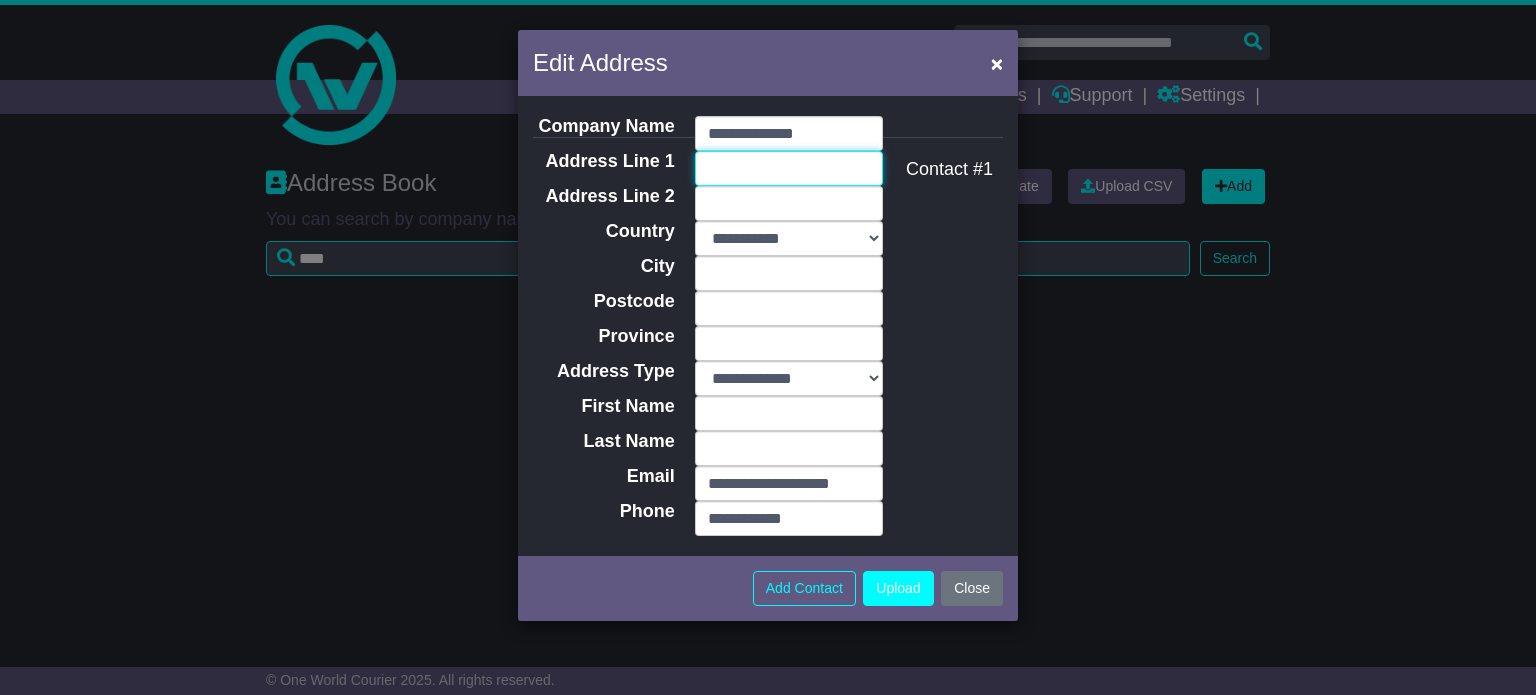 click on "Address Line 1" at bounding box center [789, 168] 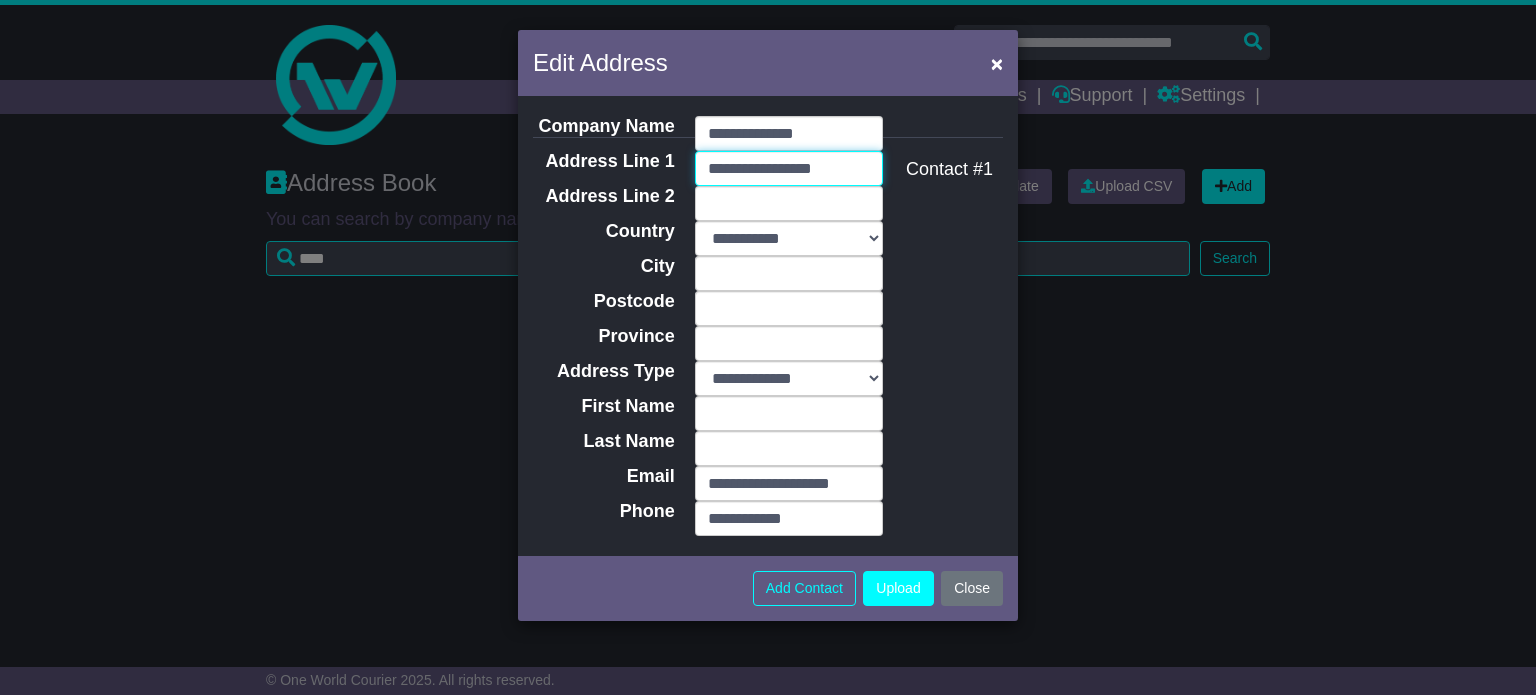 type on "**********" 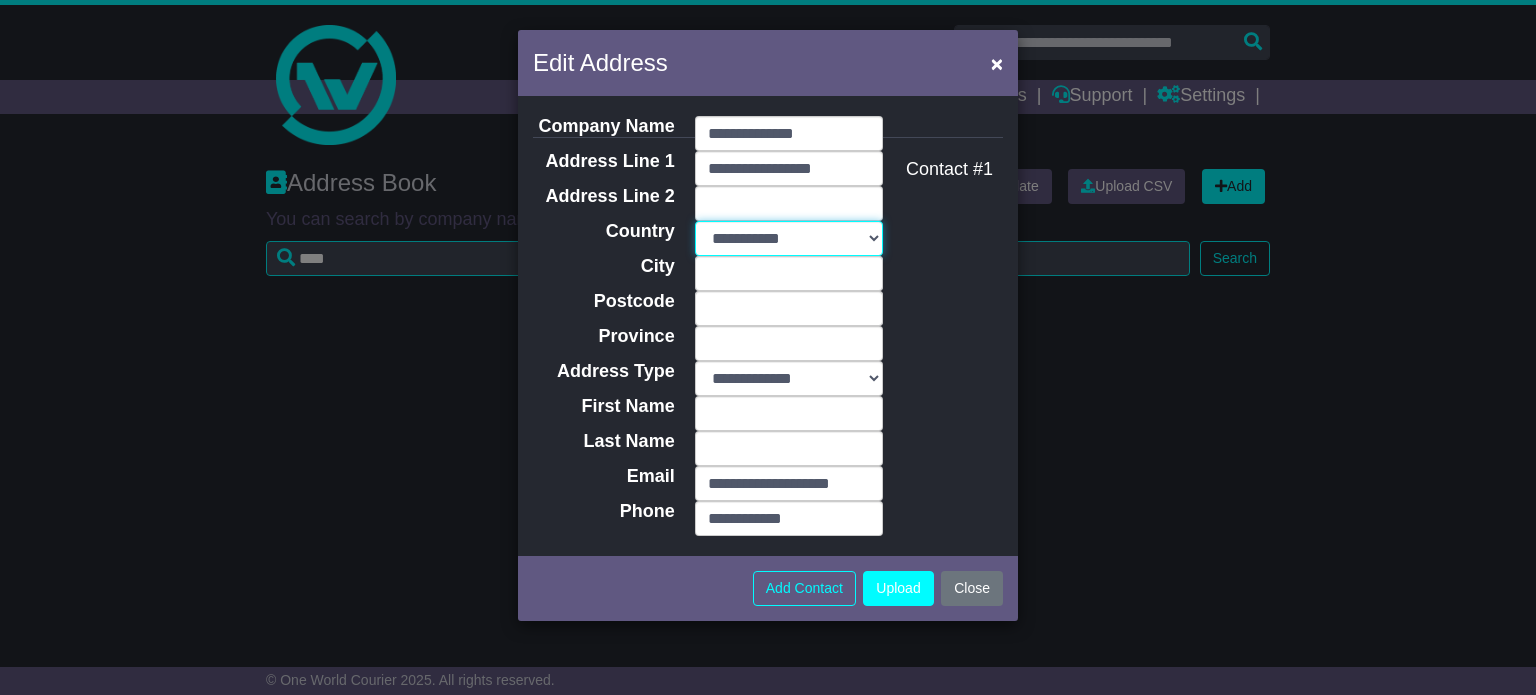 click on "**********" at bounding box center (789, 238) 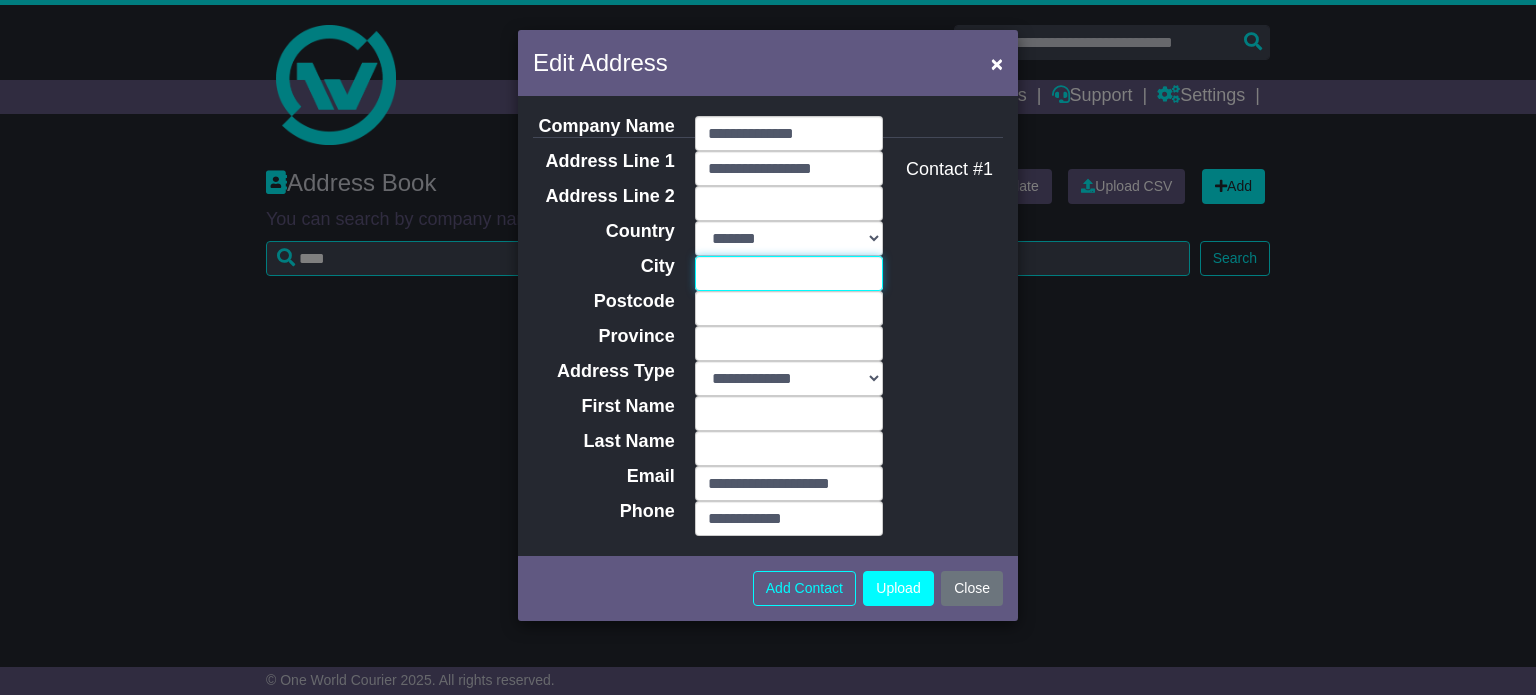 click on "City" at bounding box center (789, 273) 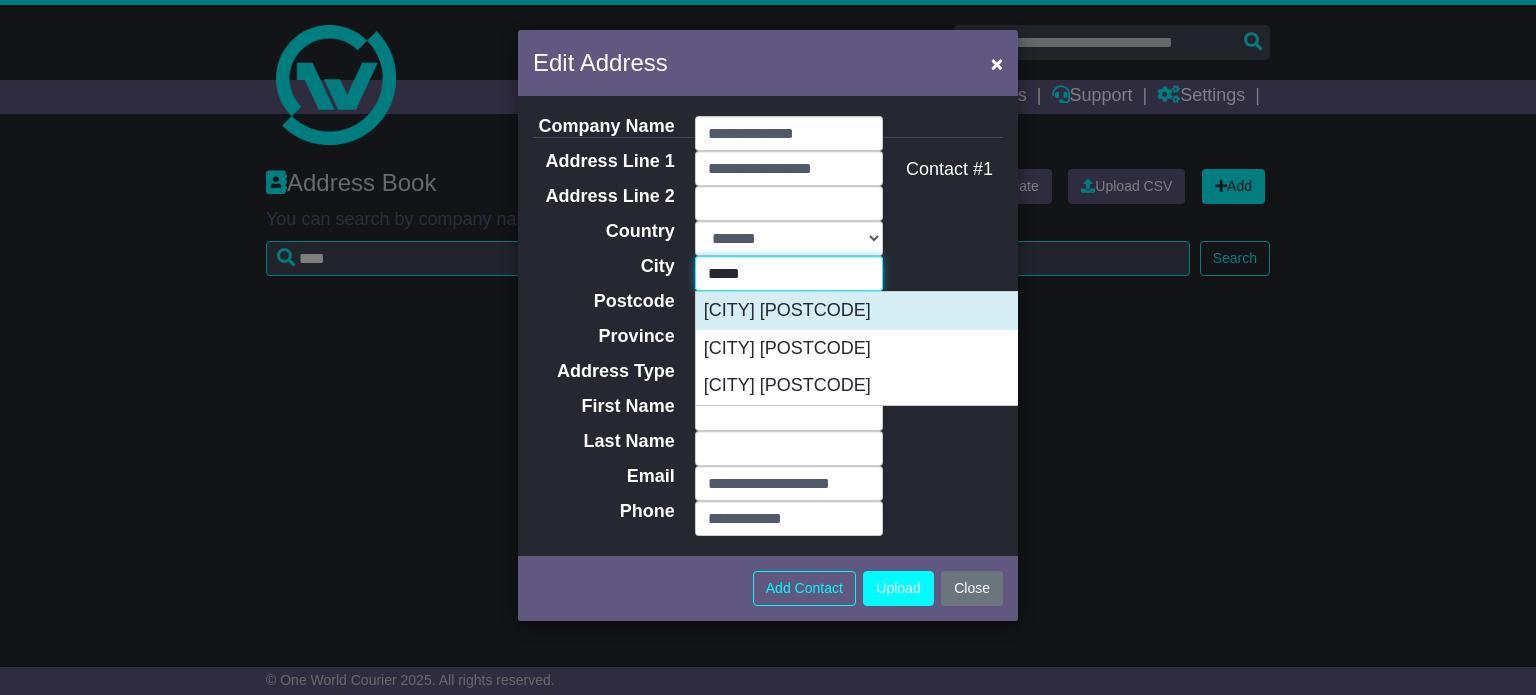 click on "LUCAS 3350" at bounding box center [895, 311] 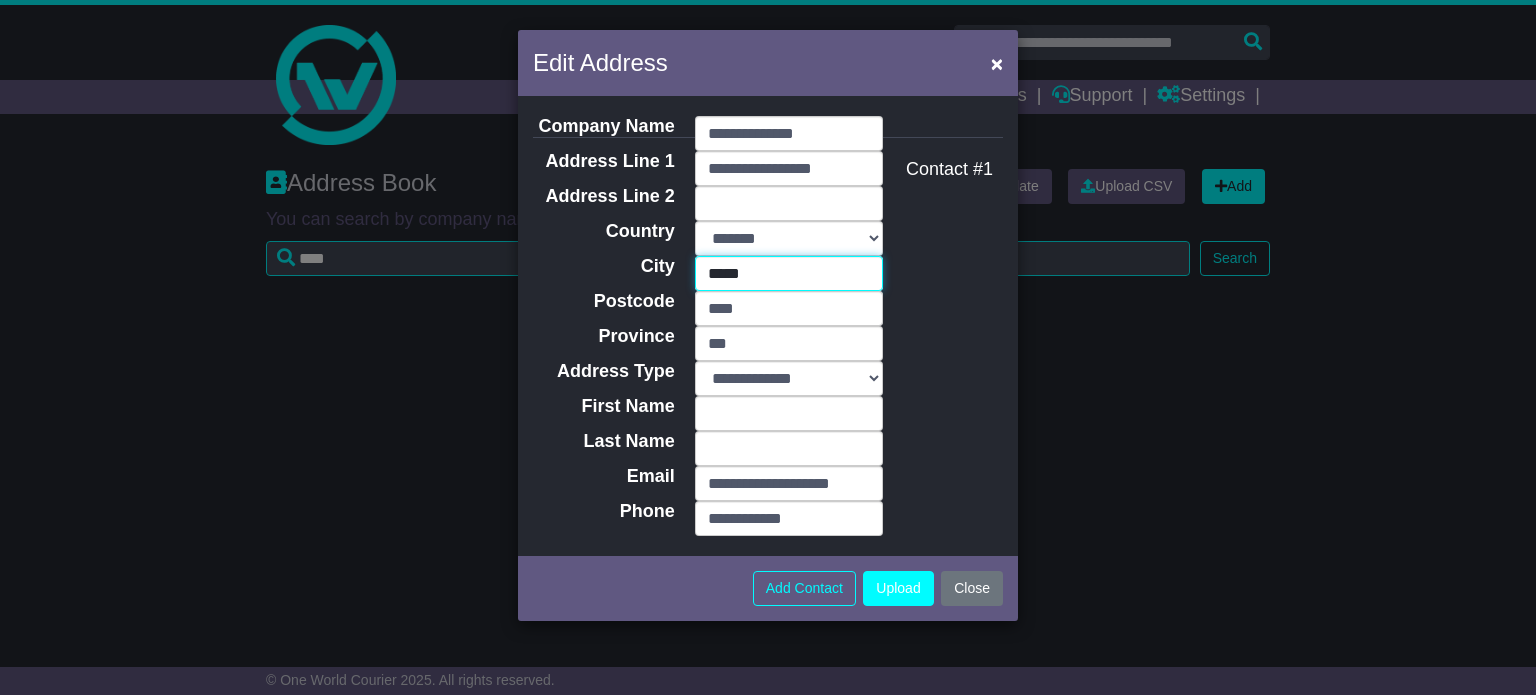 type on "*****" 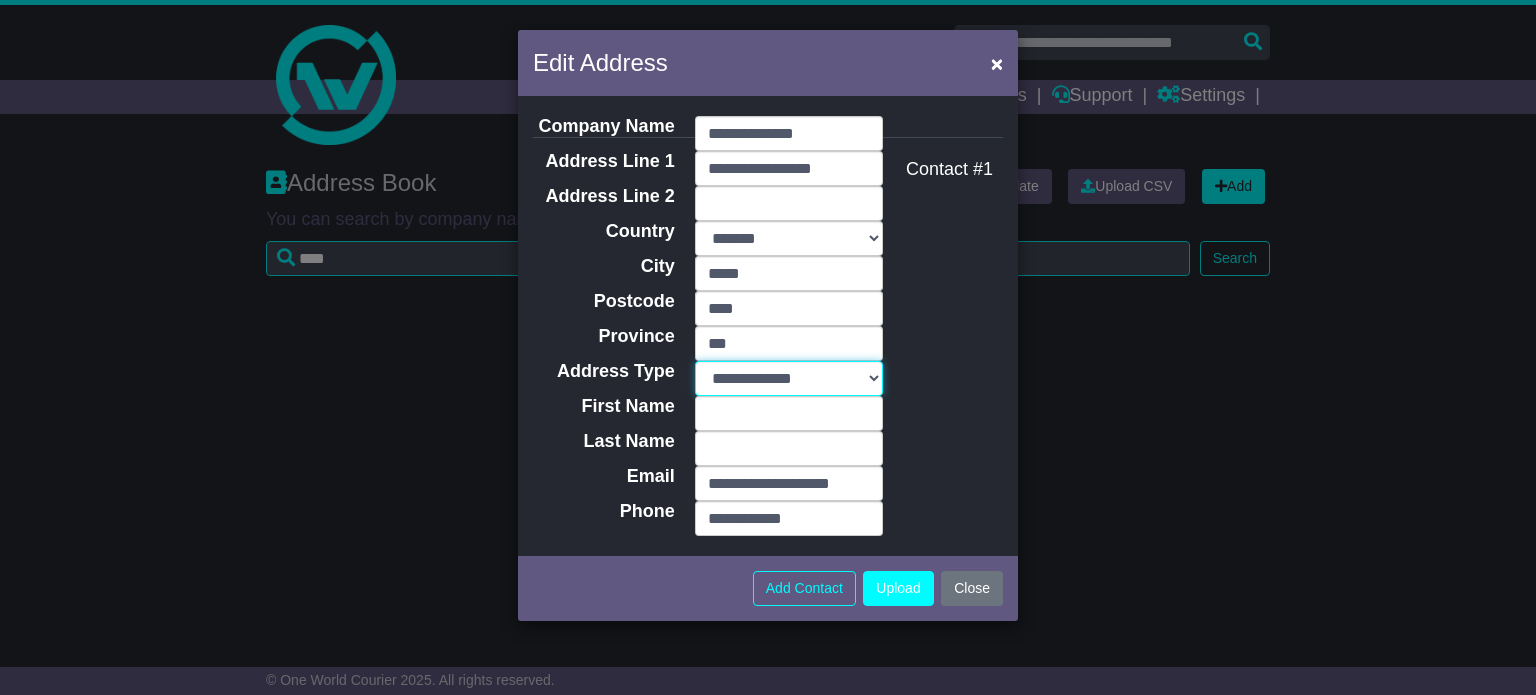 click on "**********" at bounding box center [789, 378] 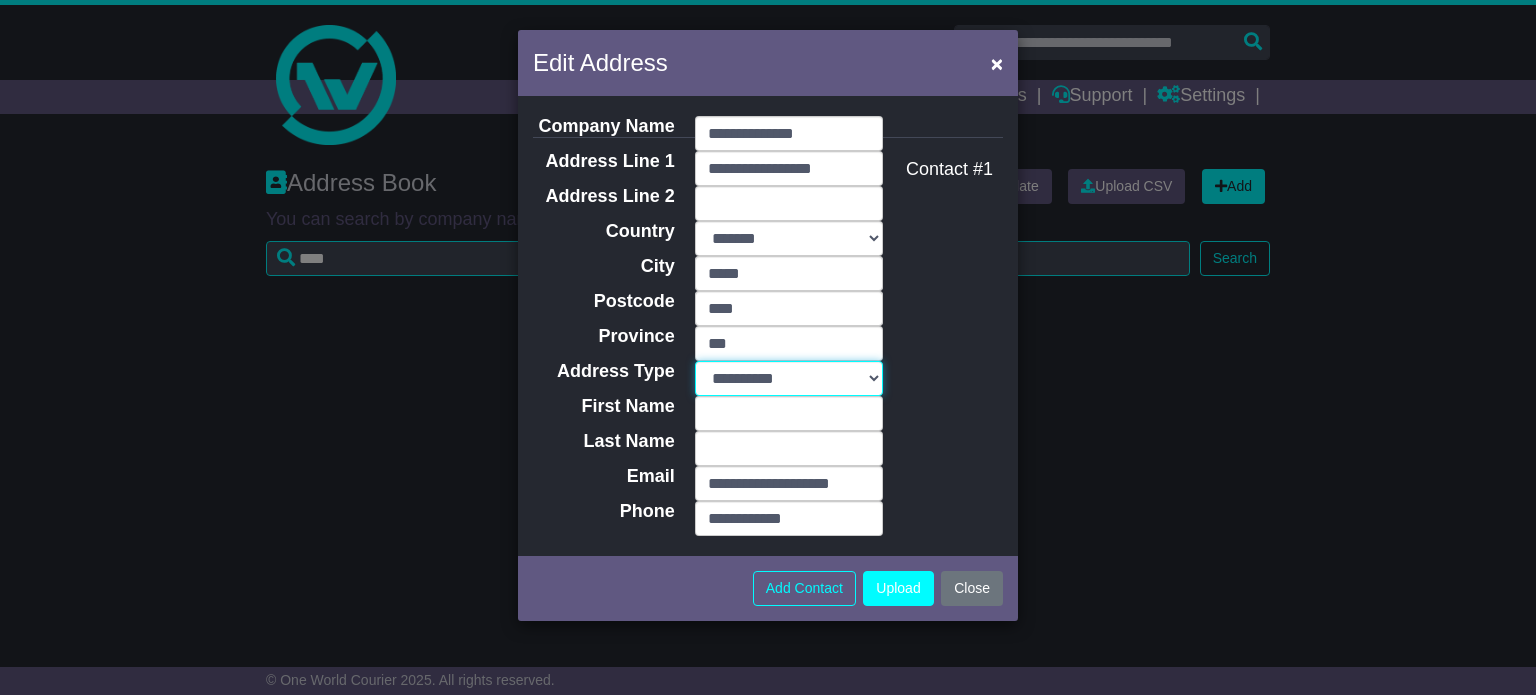 click on "**********" at bounding box center (789, 378) 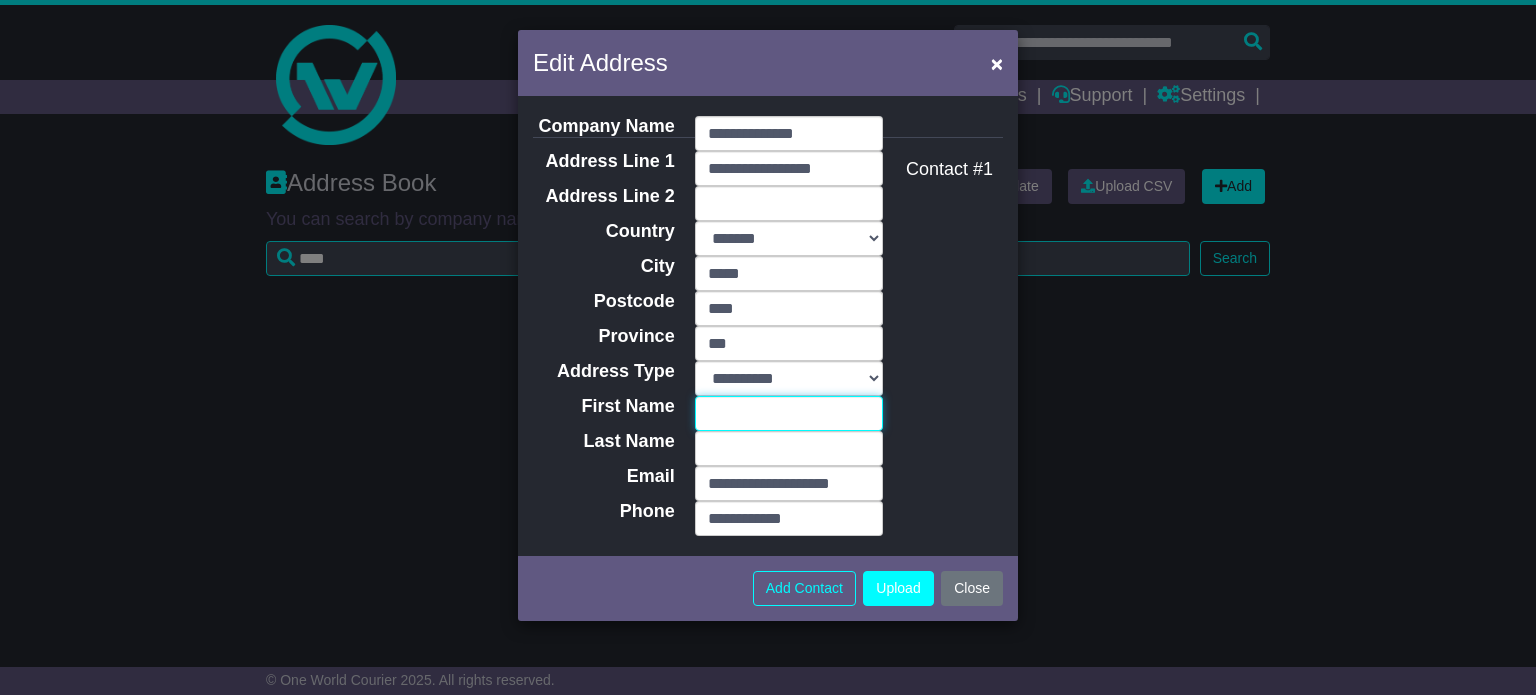 click on "First Name" at bounding box center (789, 413) 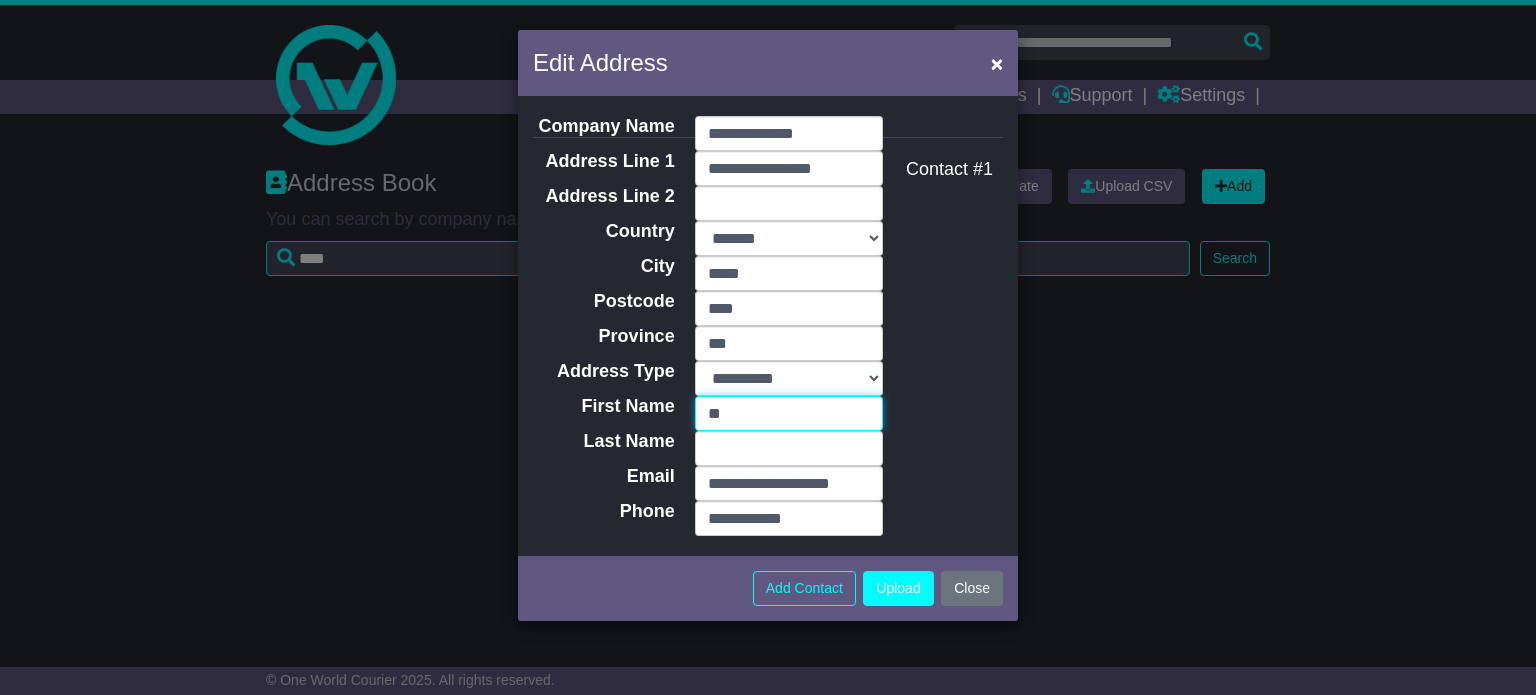 type on "*****" 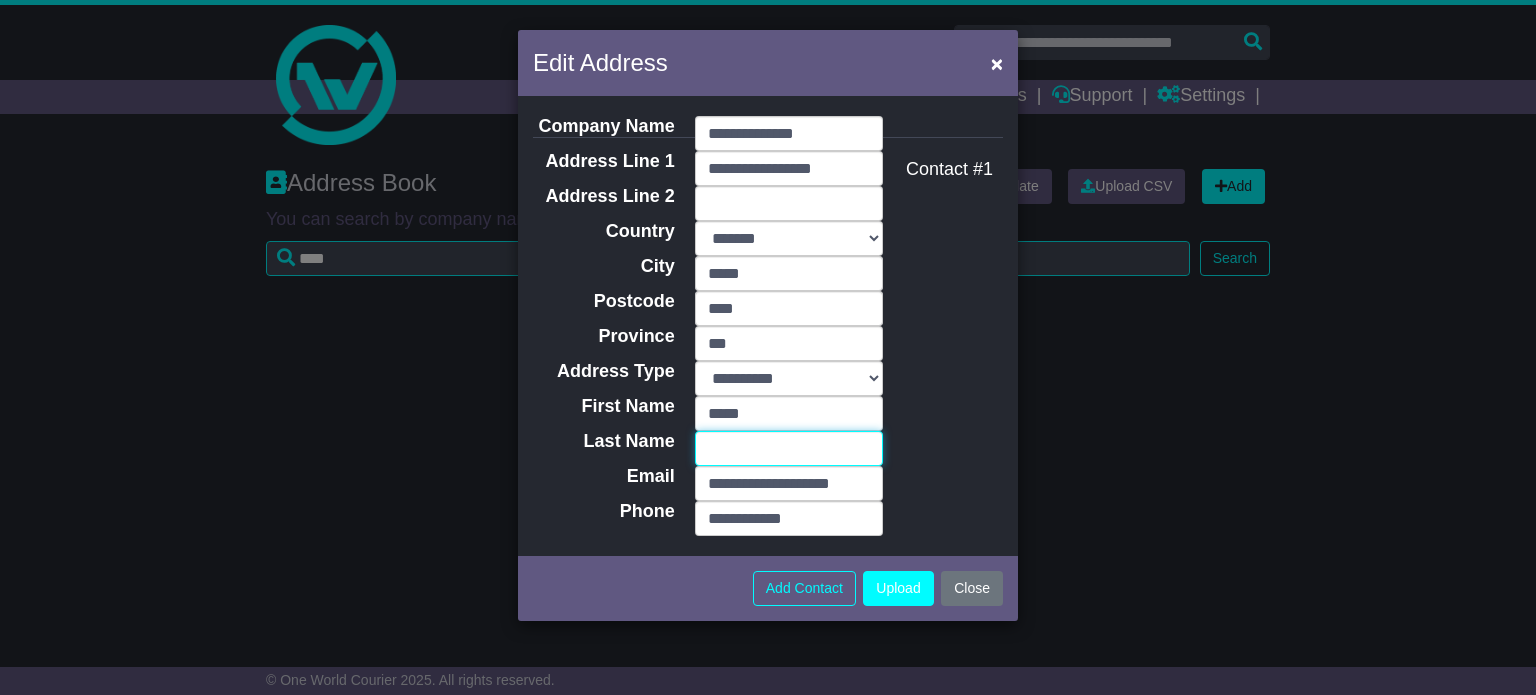 click on "Last Name" at bounding box center (789, 448) 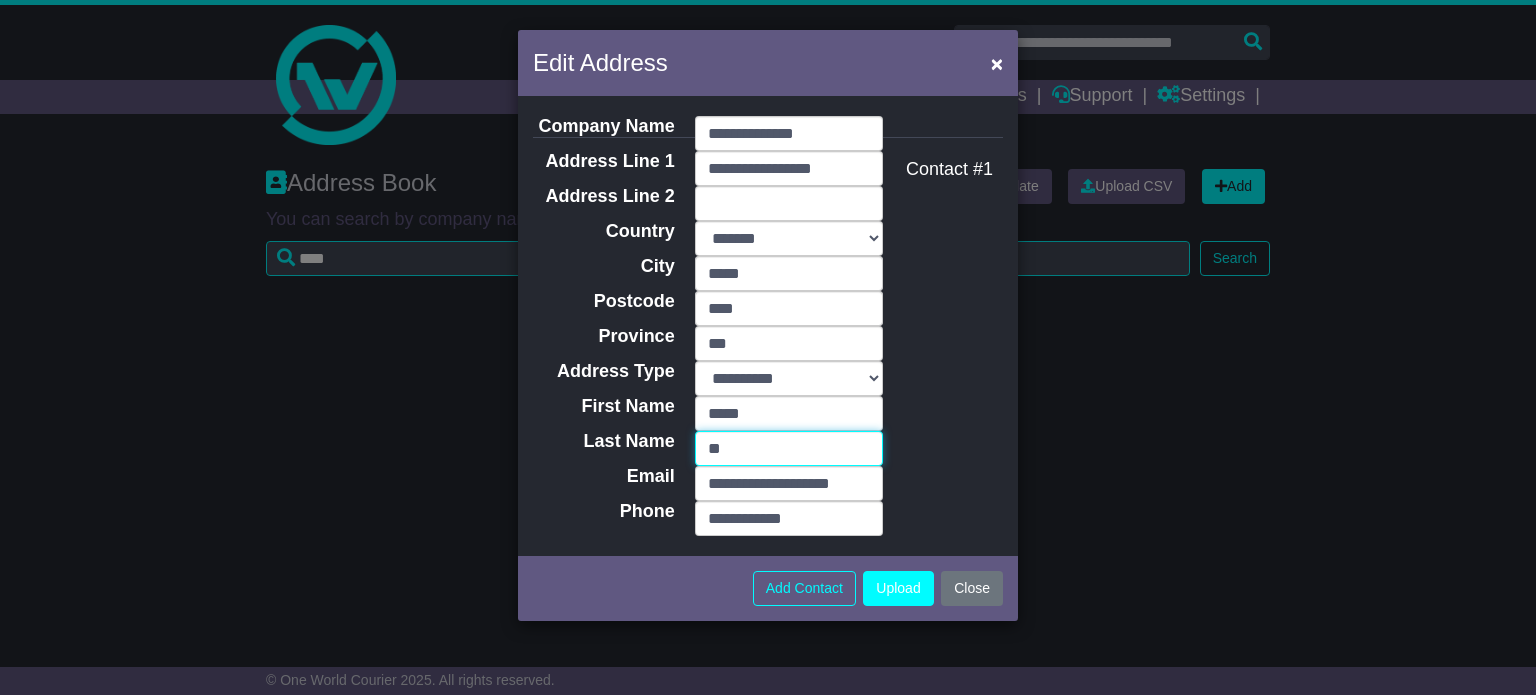 type on "*******" 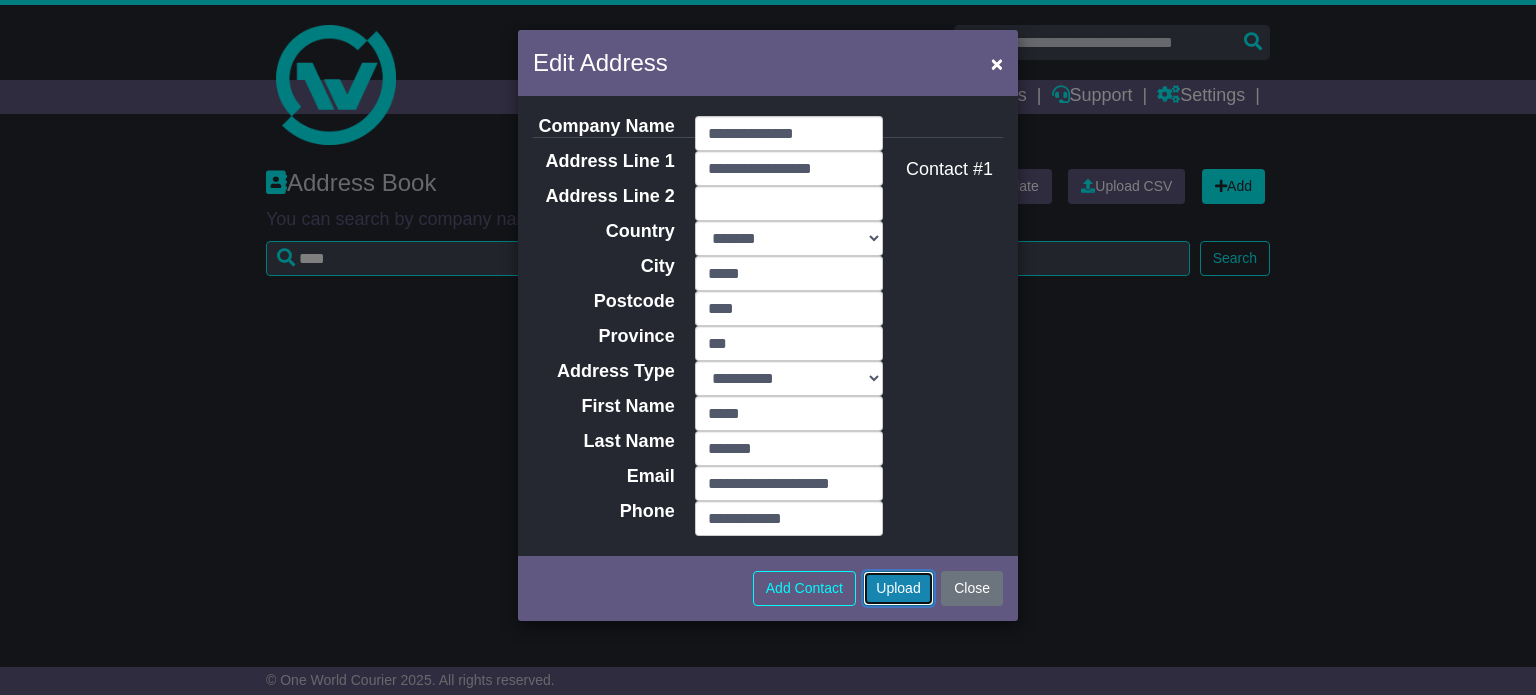 click on "Upload" at bounding box center [898, 588] 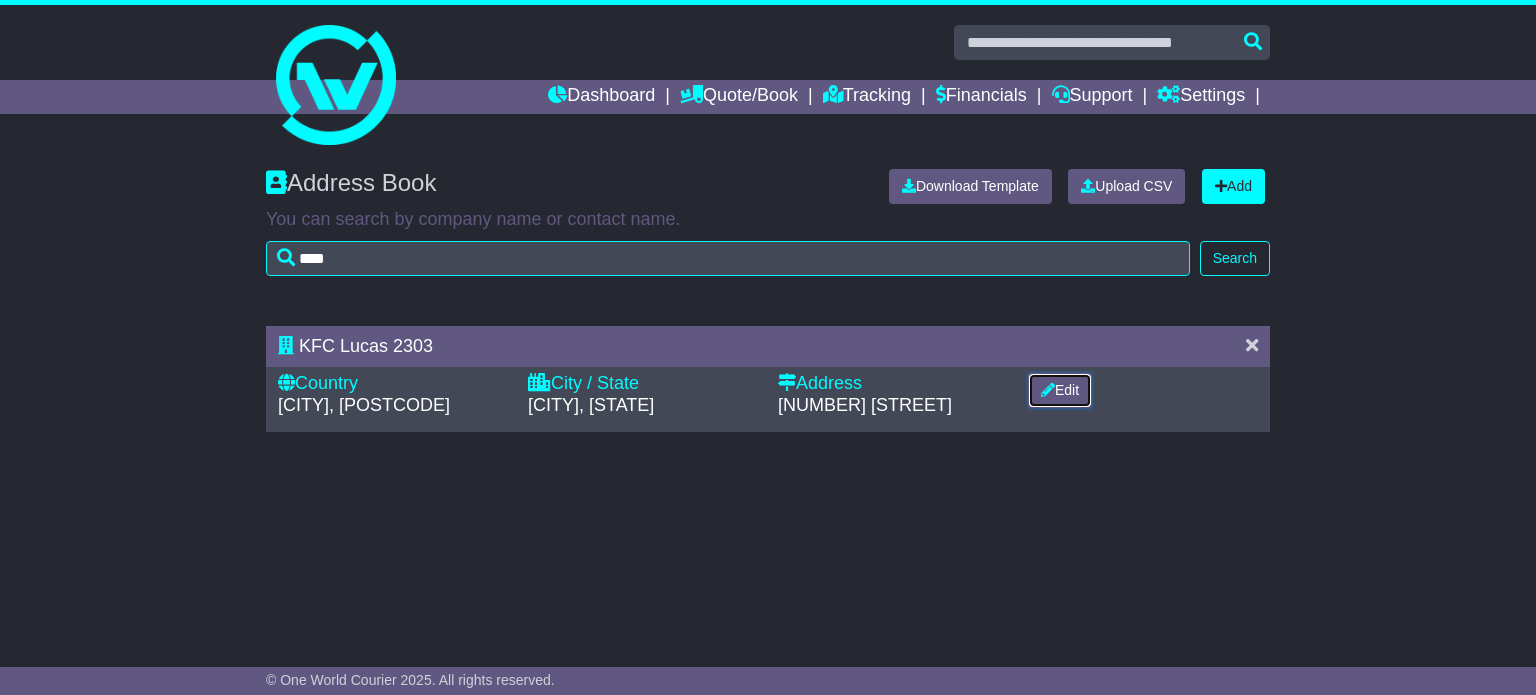 click on "Edit" at bounding box center (1060, 390) 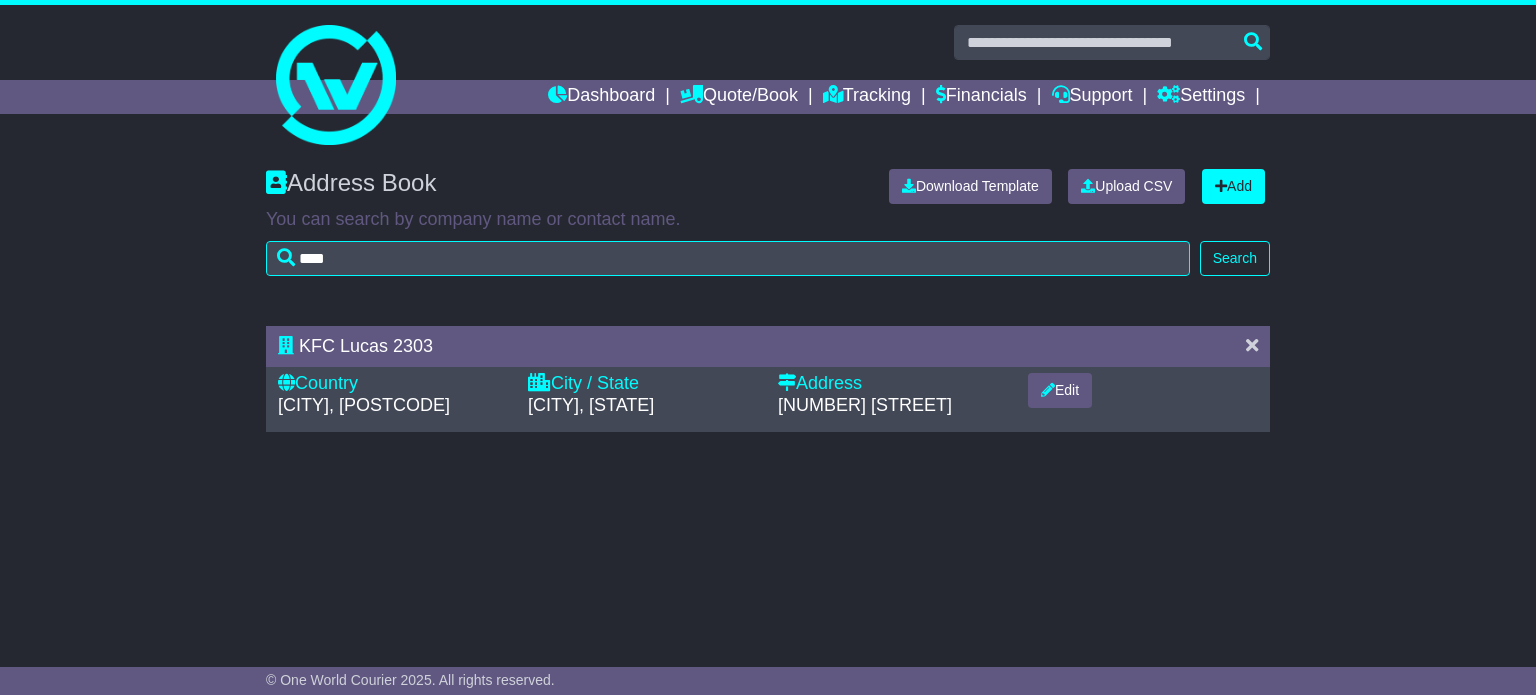 select on "**" 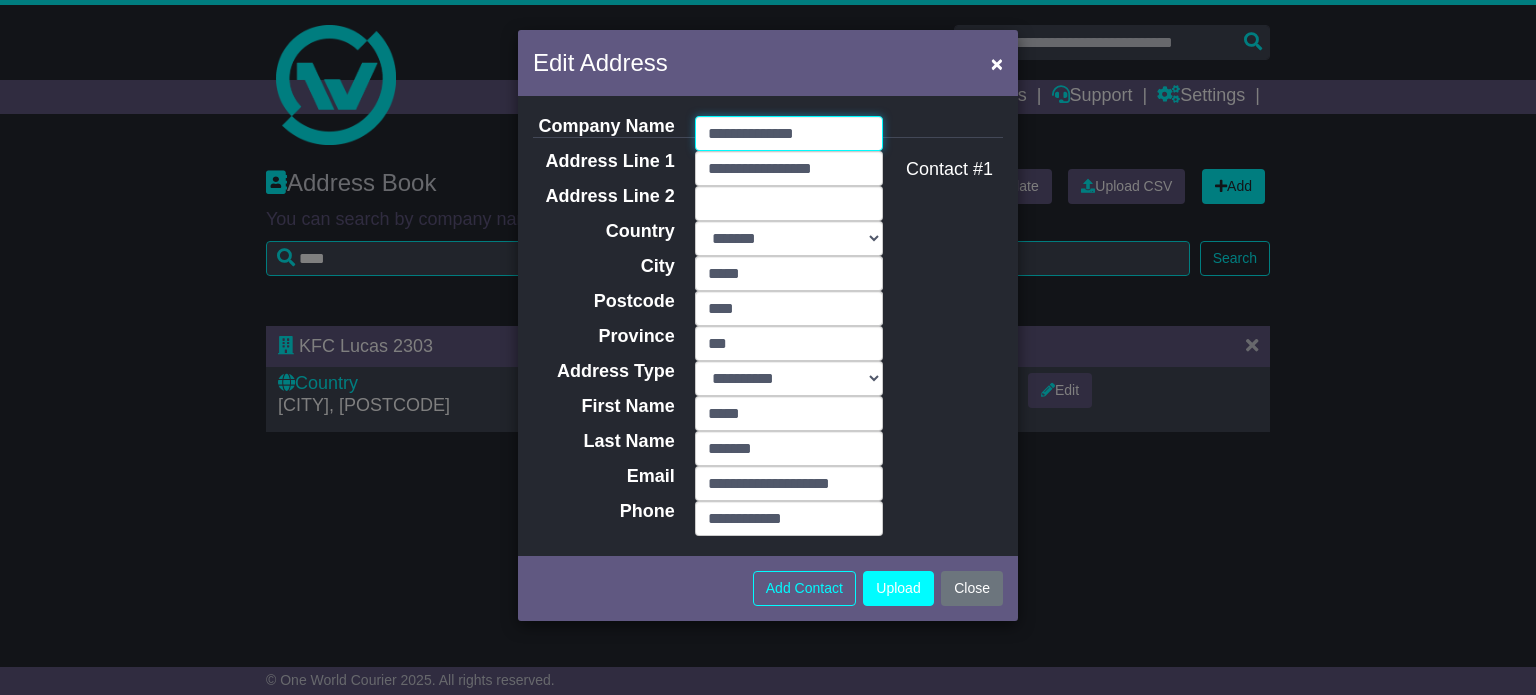 click on "**********" at bounding box center (789, 133) 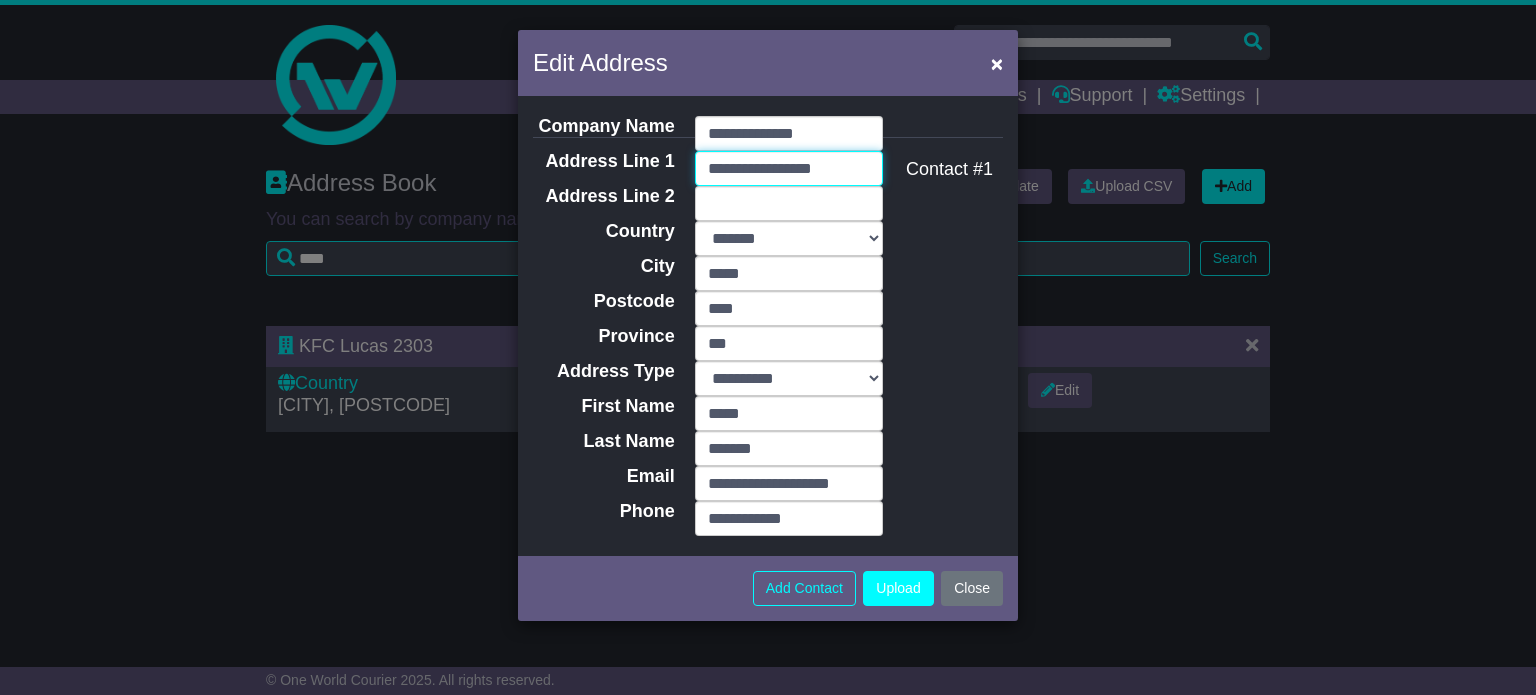 click on "**********" at bounding box center (789, 168) 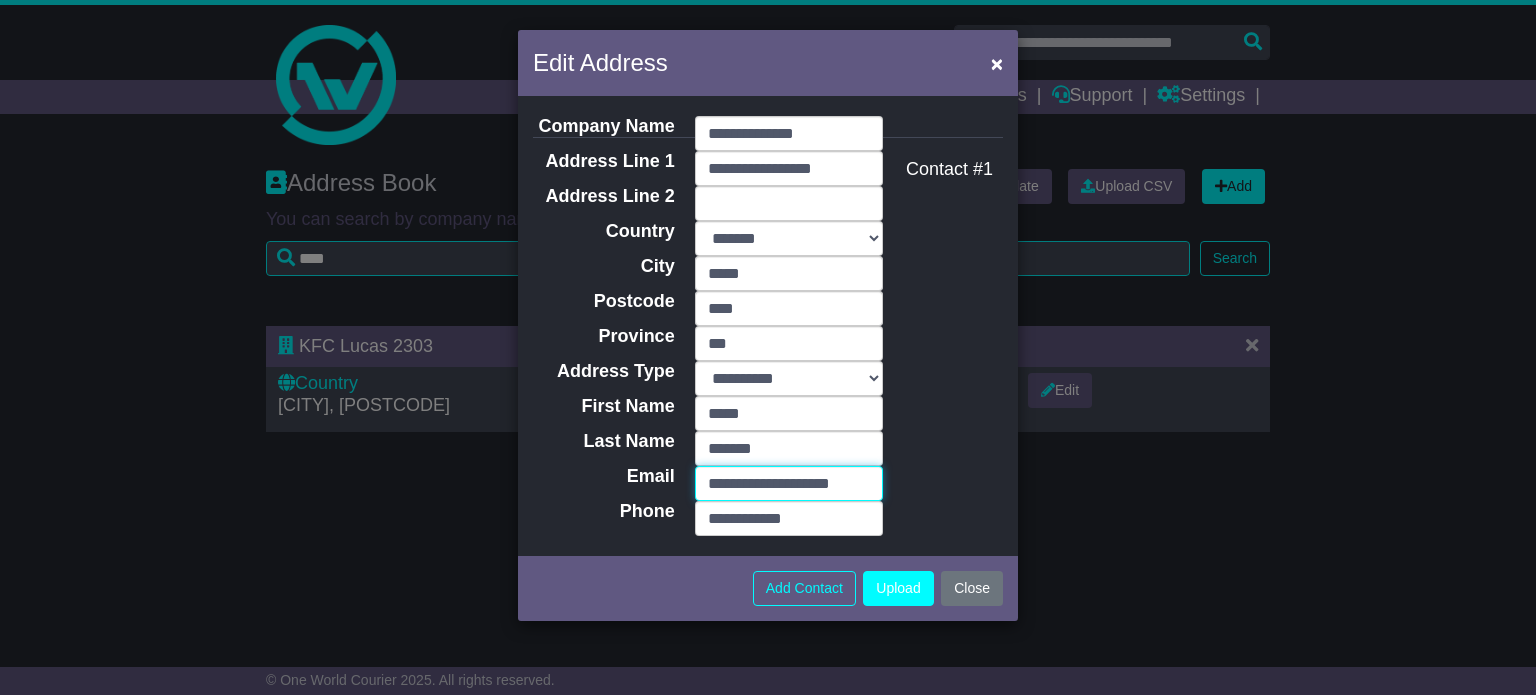 click on "**********" at bounding box center [789, 483] 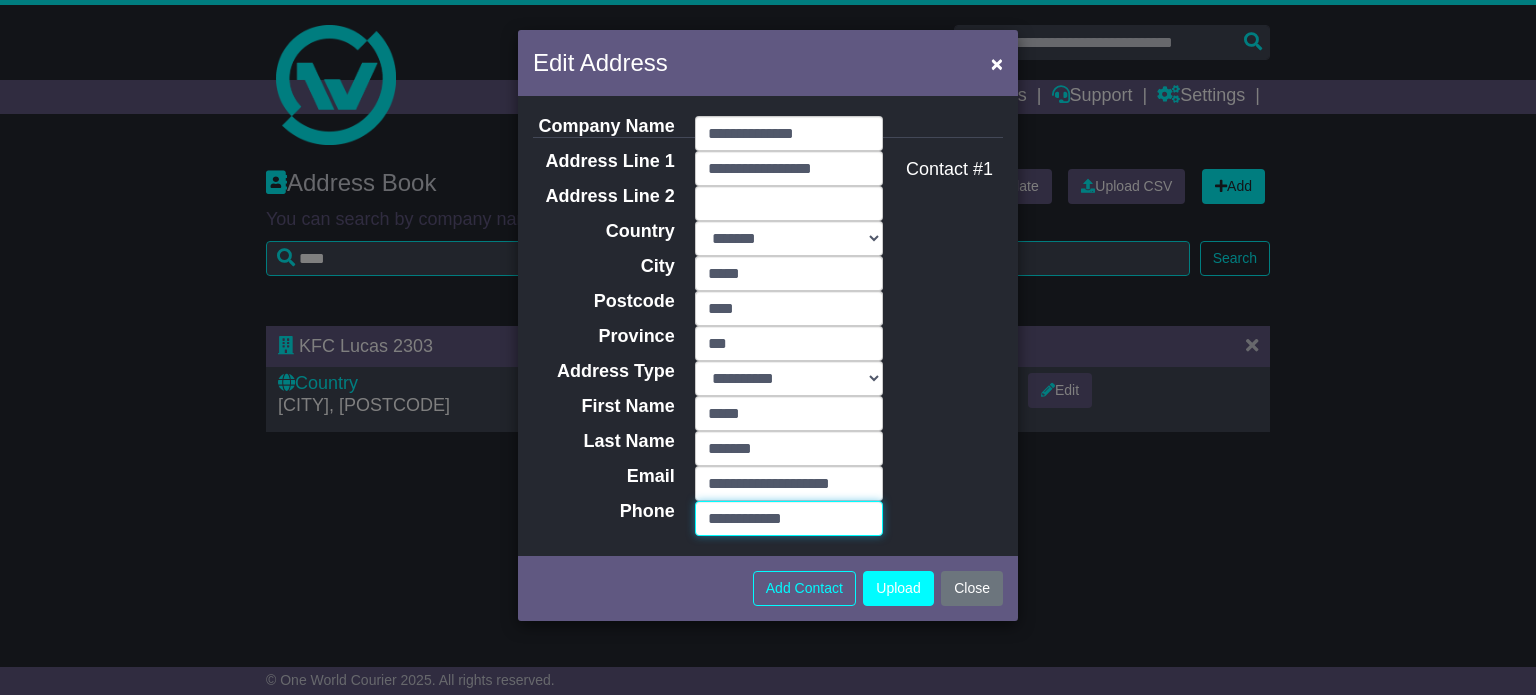 click on "**********" at bounding box center (789, 518) 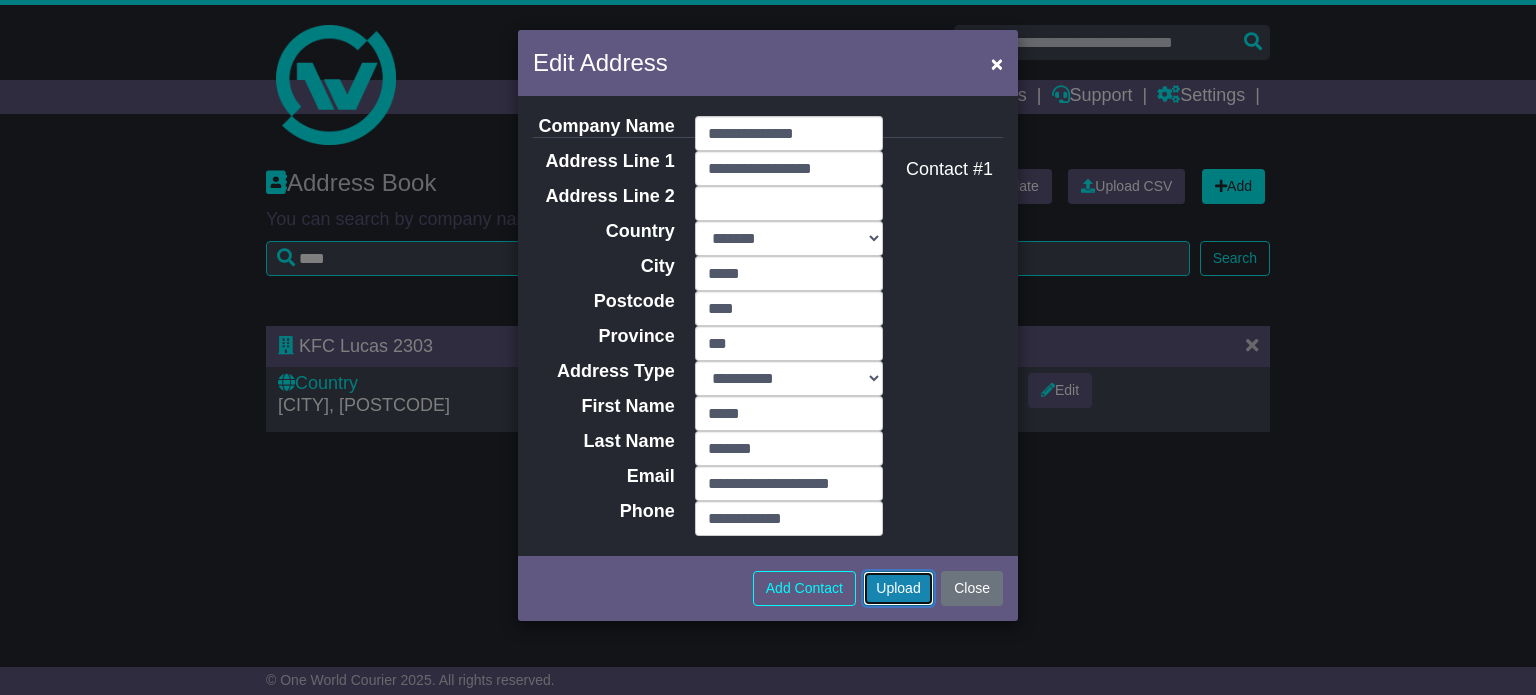 click on "Upload" at bounding box center (898, 588) 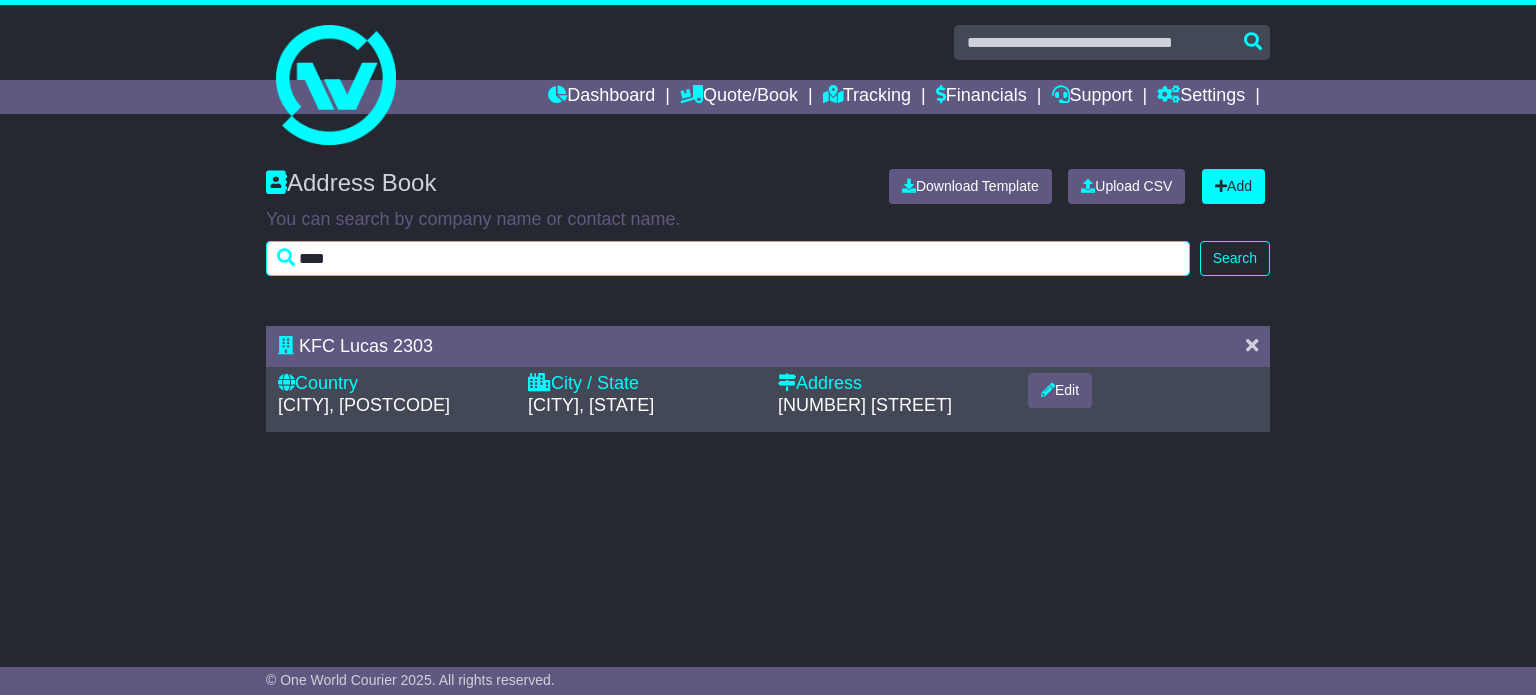 click on "****" at bounding box center (728, 258) 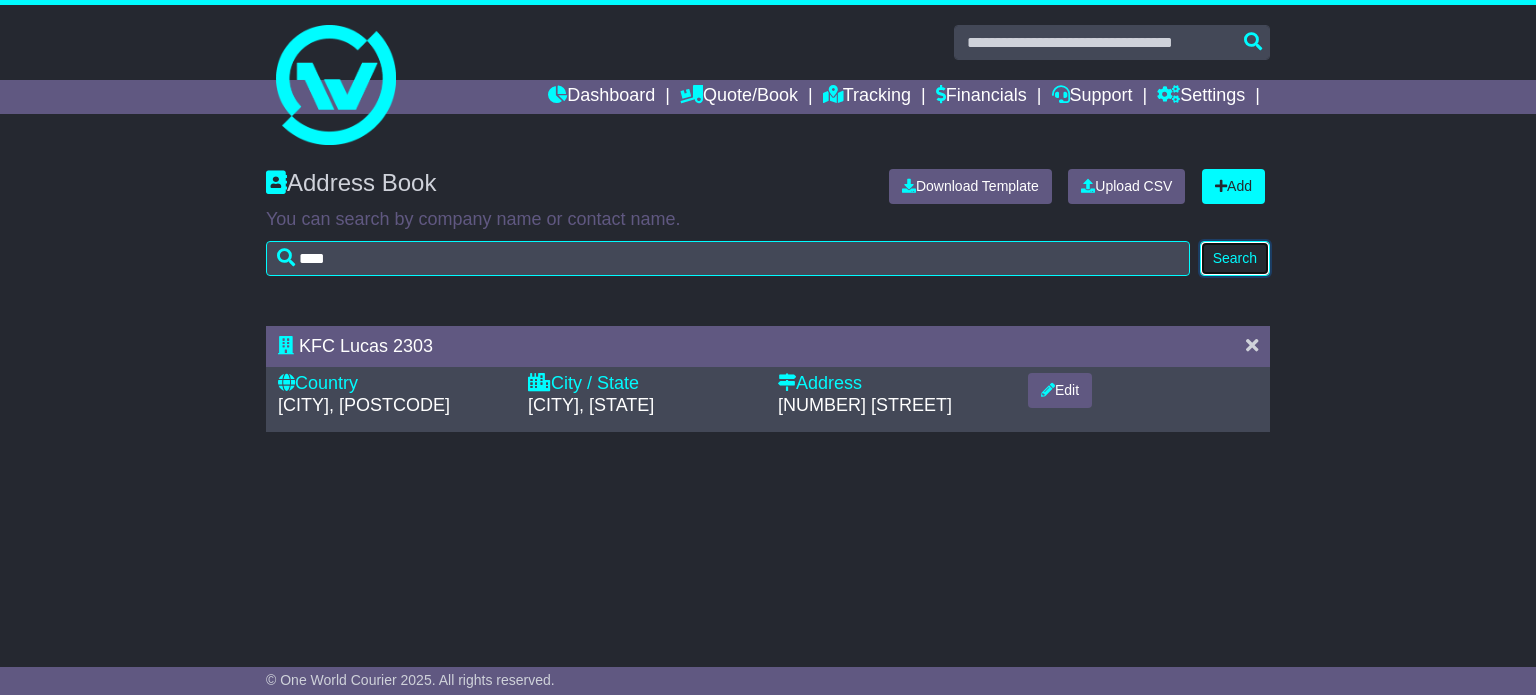 click on "Search" at bounding box center (1235, 258) 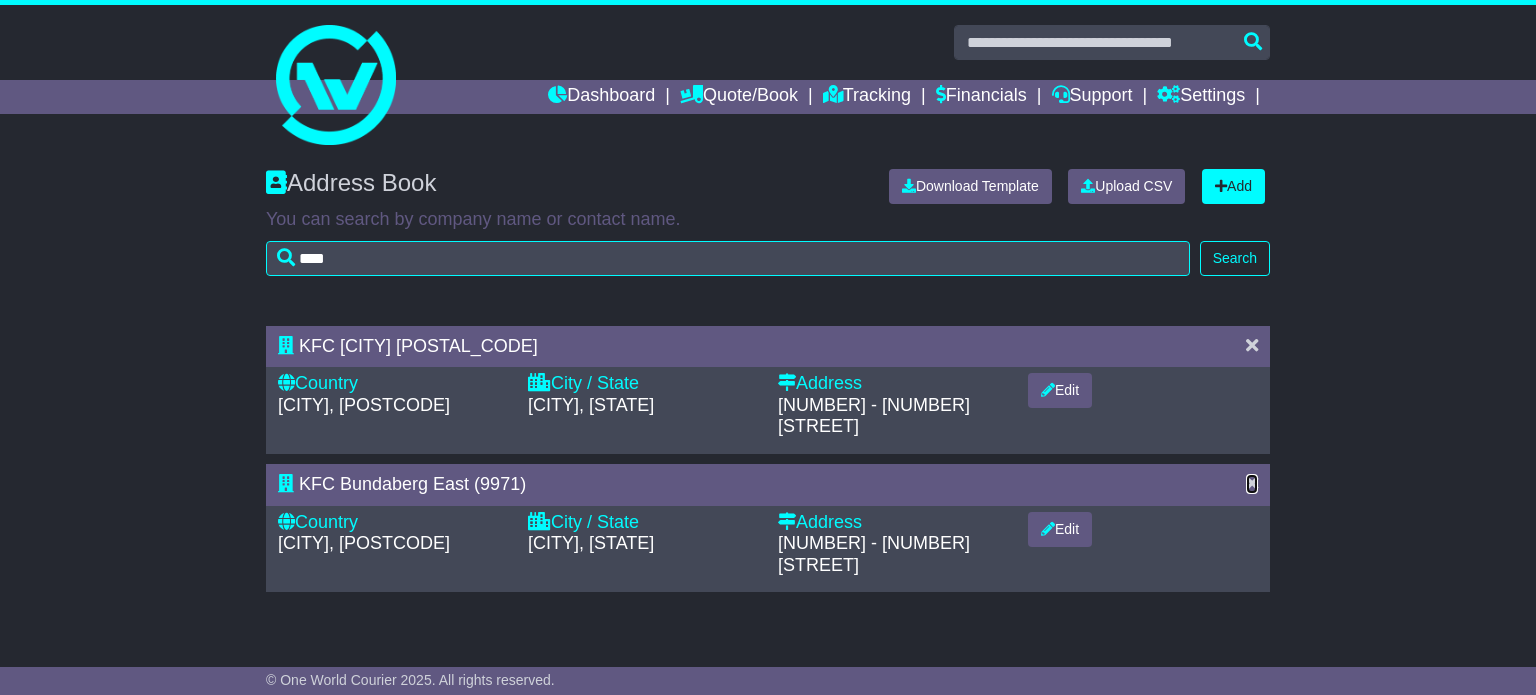 click at bounding box center (1252, 483) 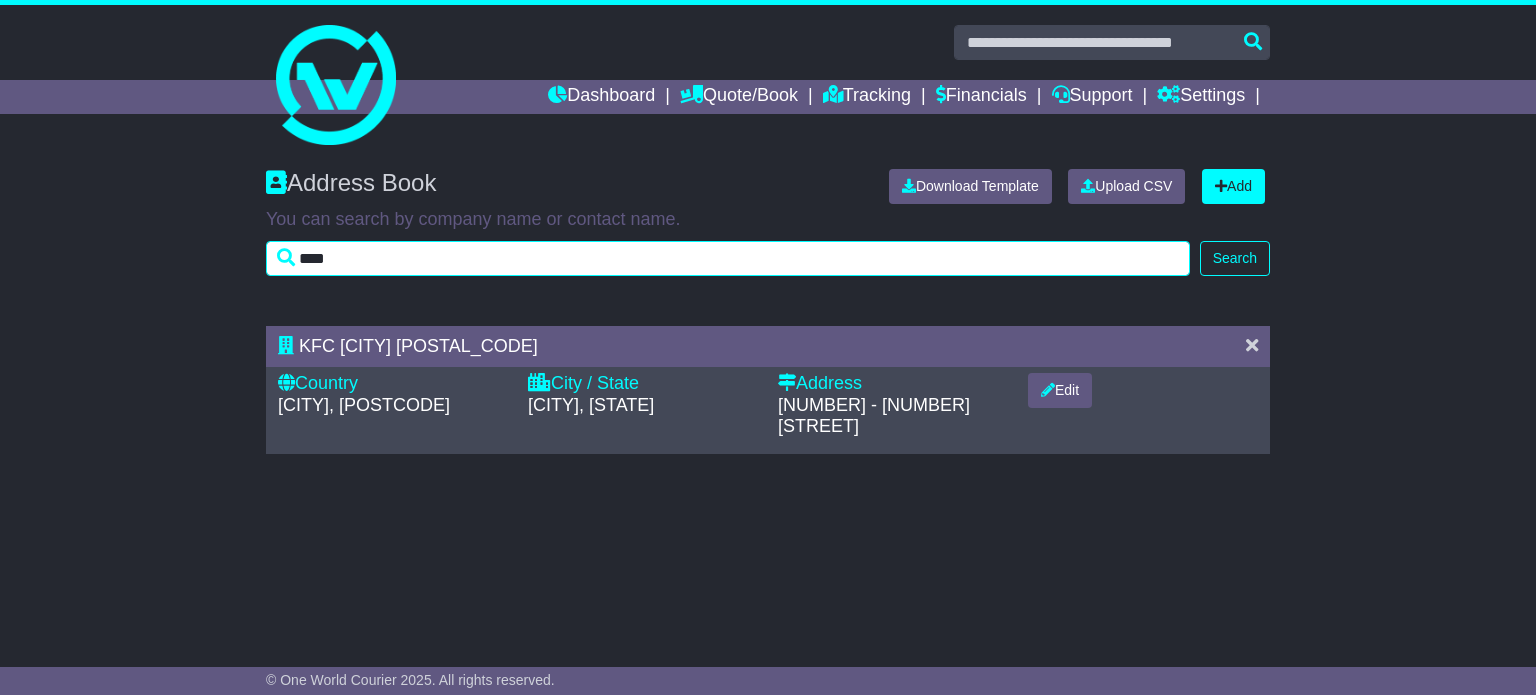 drag, startPoint x: 1102, startPoint y: 257, endPoint x: 94, endPoint y: 234, distance: 1008.2624 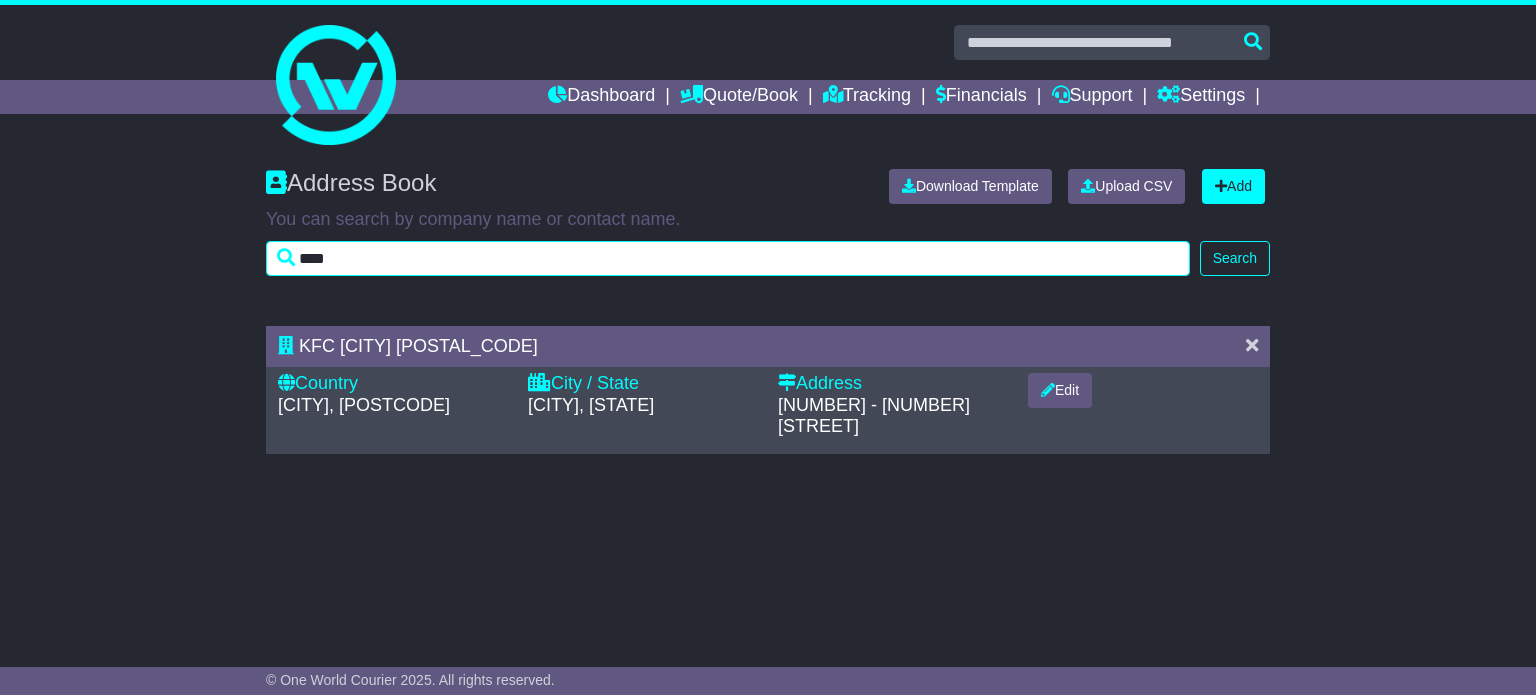 type on "****" 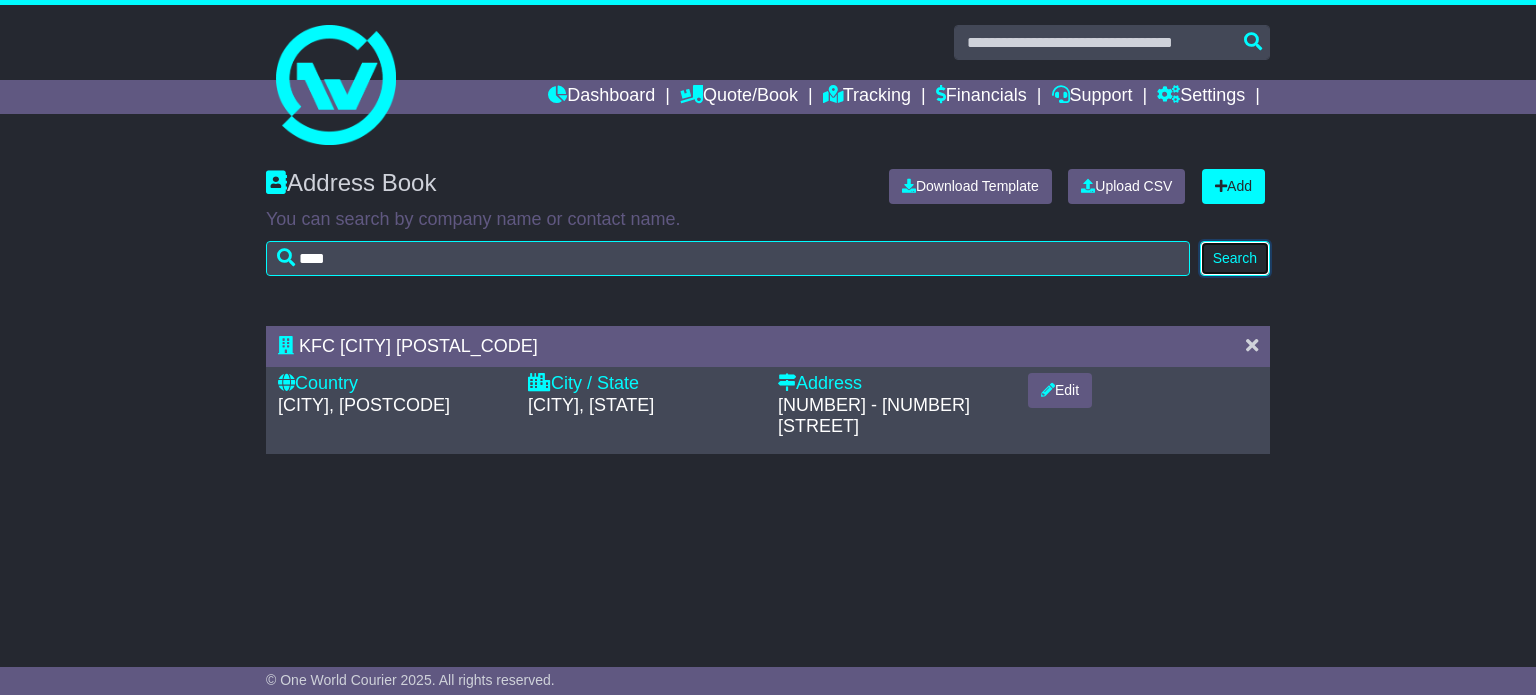 click on "Search" at bounding box center (1235, 258) 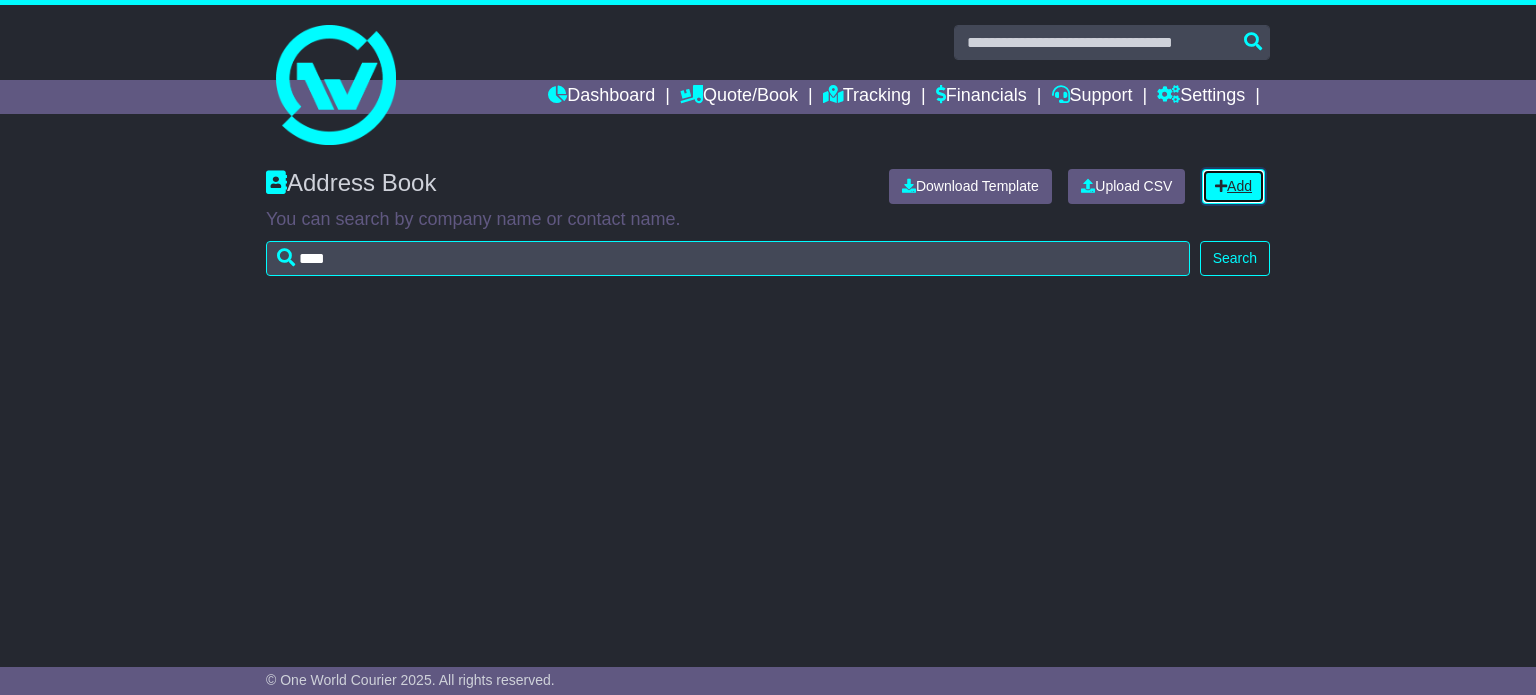 click at bounding box center [1221, 186] 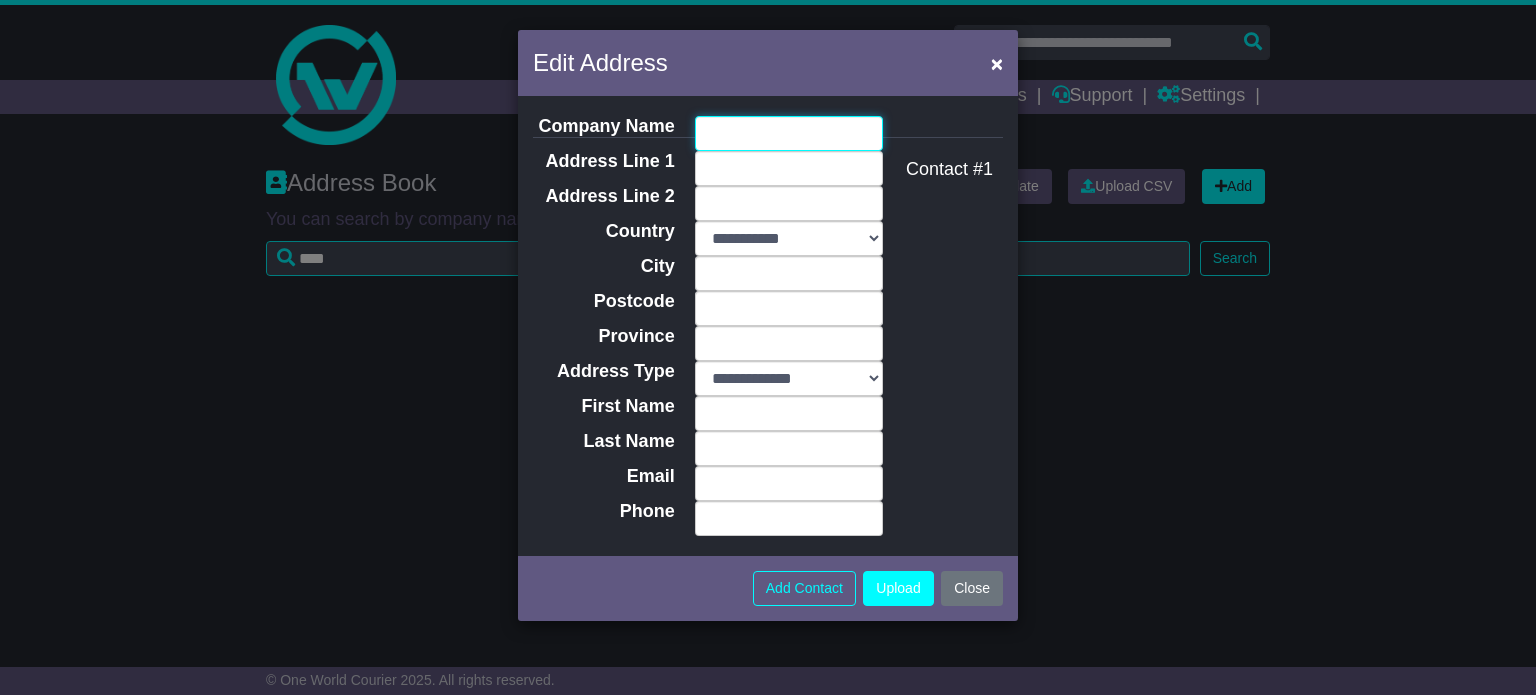 click on "Company Name" at bounding box center [789, 133] 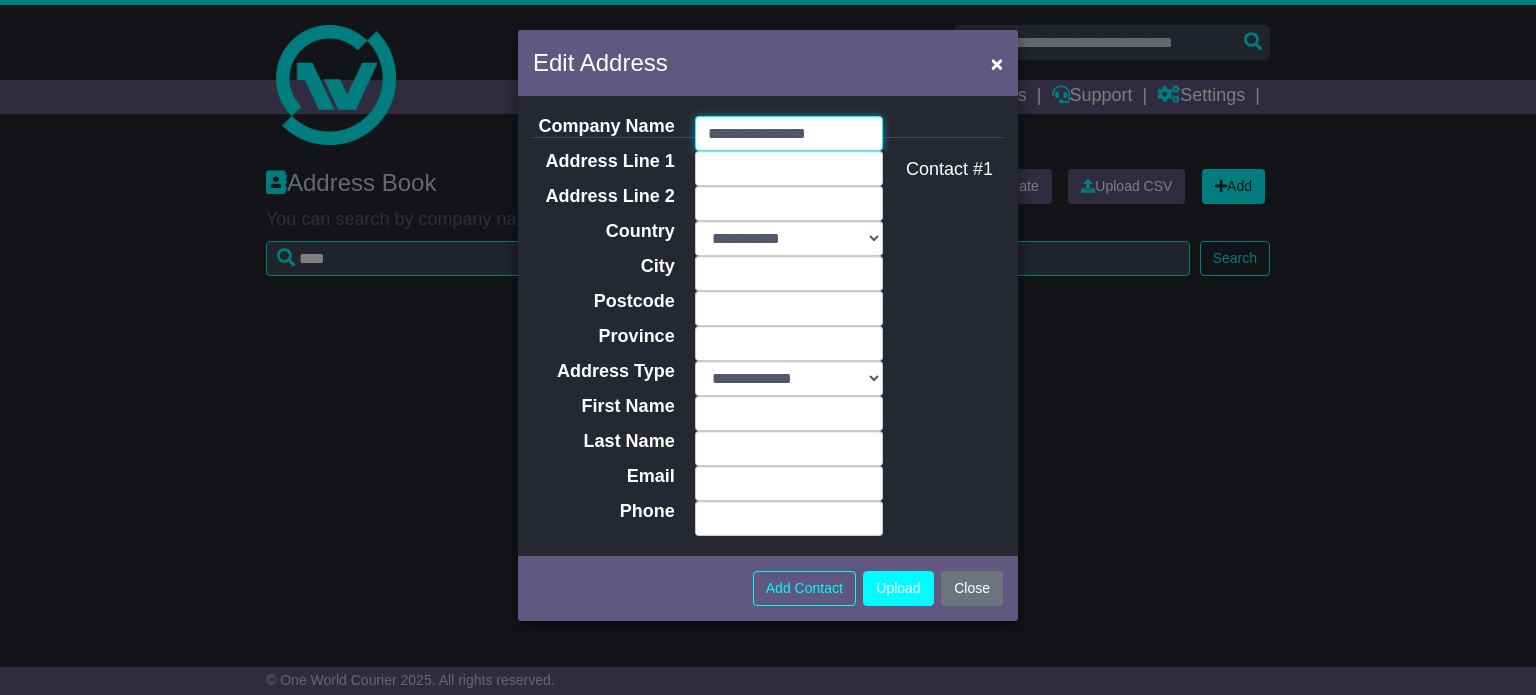 type on "**********" 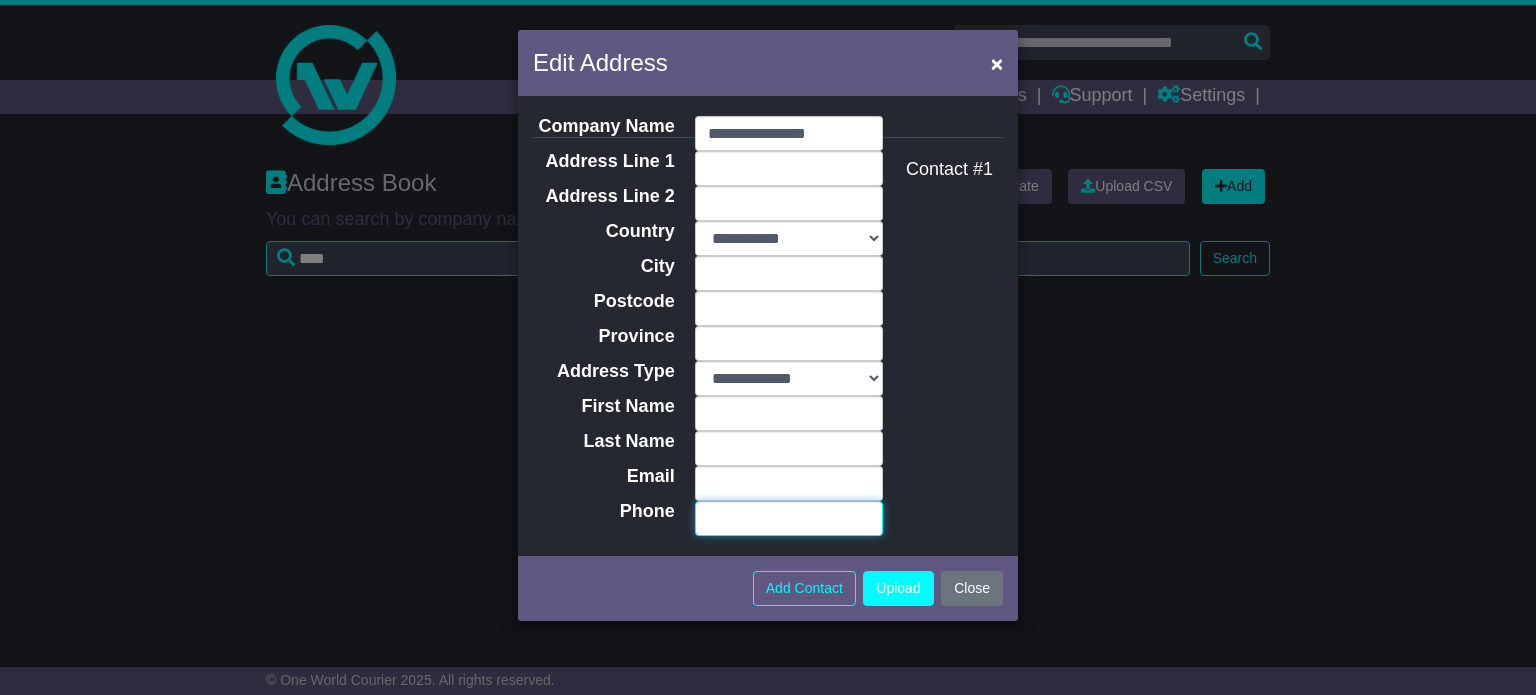 click on "Phone" at bounding box center (789, 518) 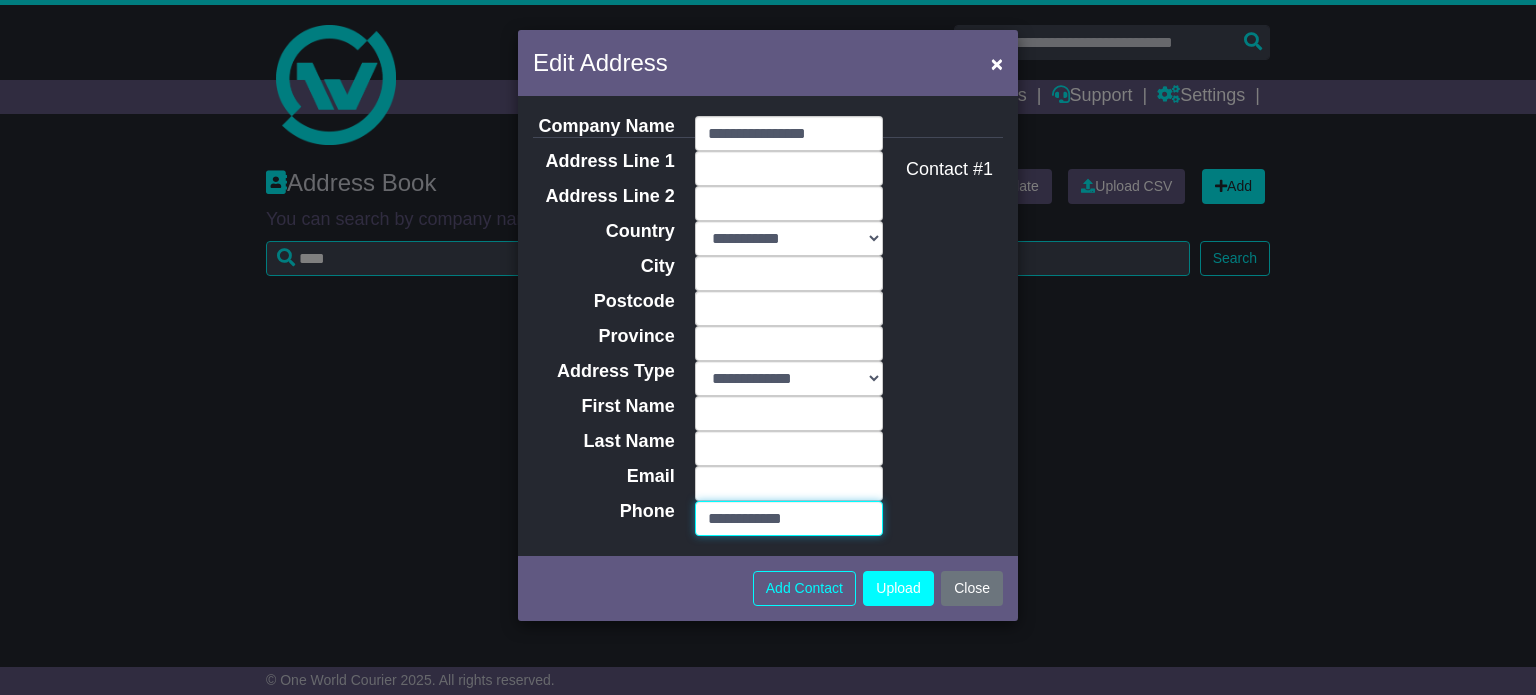 type on "**********" 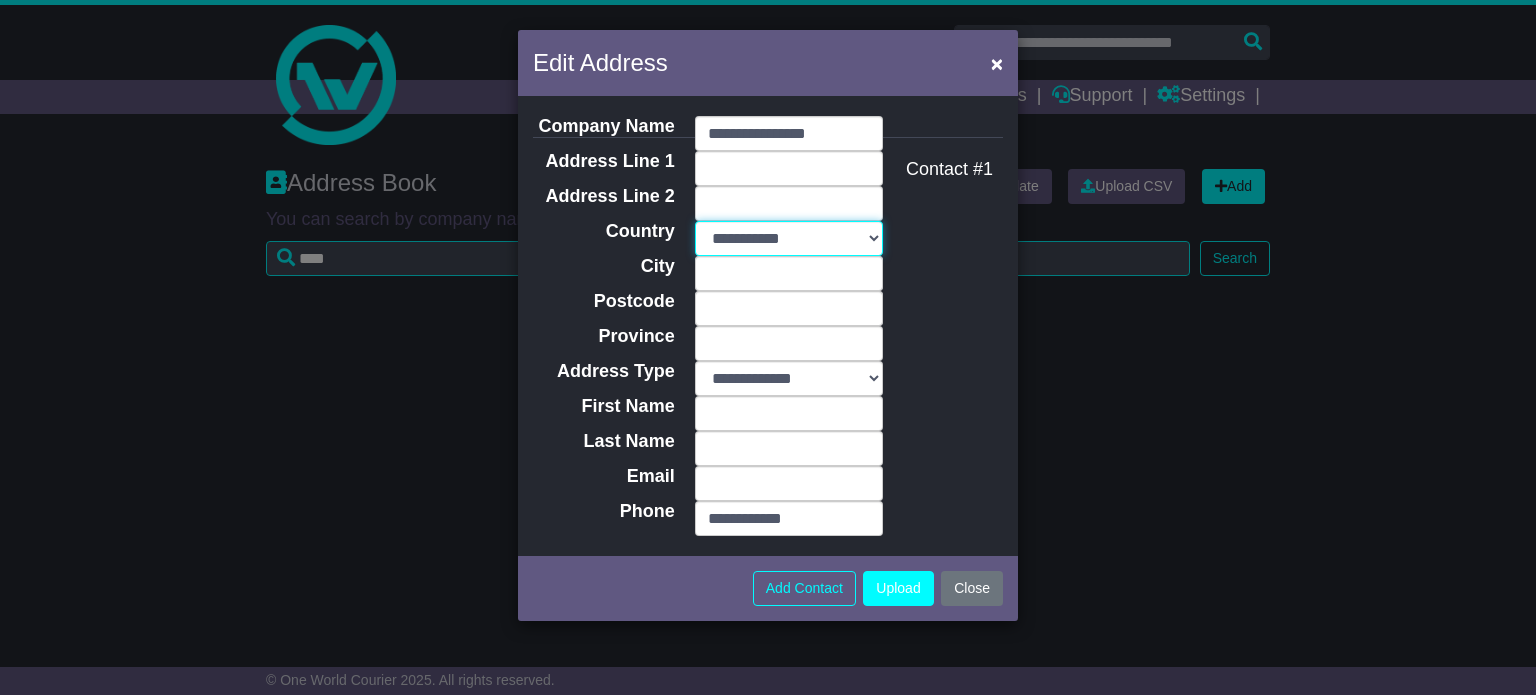 drag, startPoint x: 868, startPoint y: 237, endPoint x: 864, endPoint y: 251, distance: 14.56022 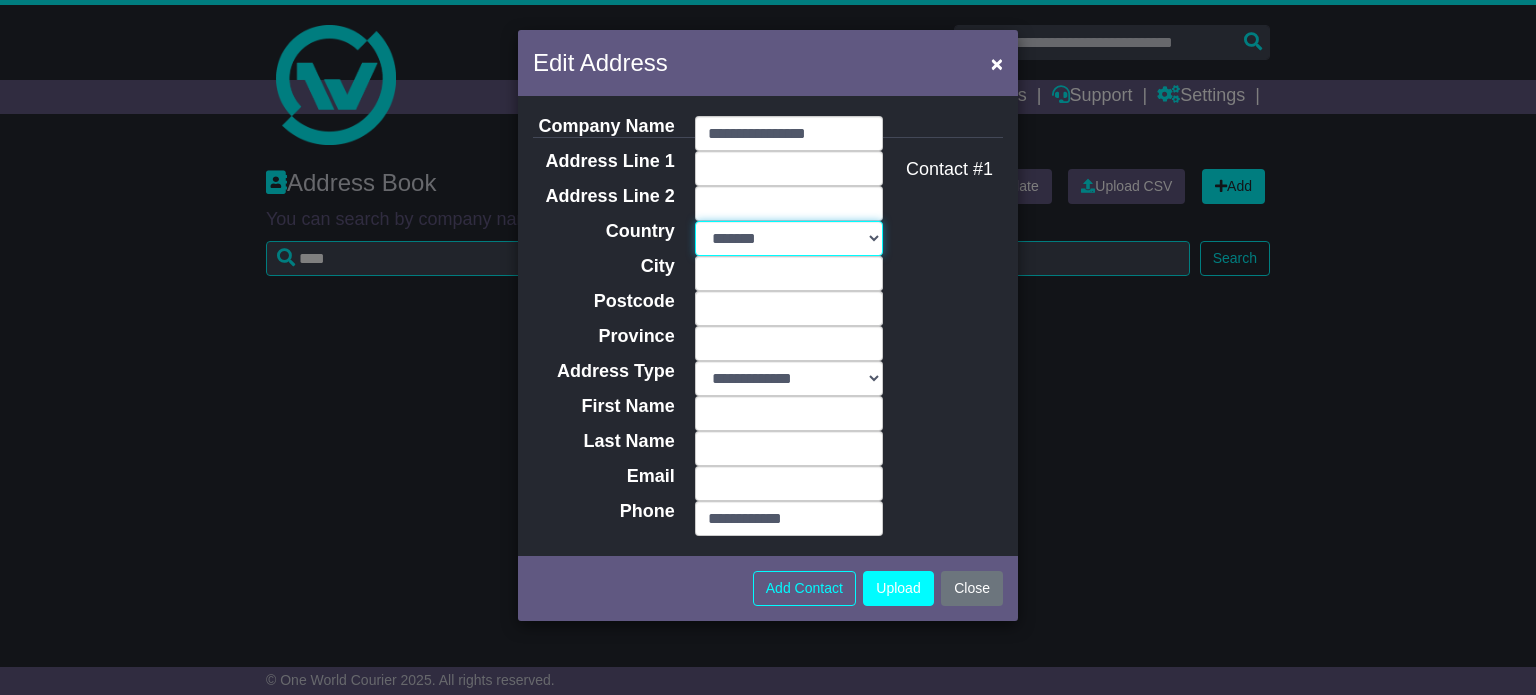 click on "**********" at bounding box center [789, 238] 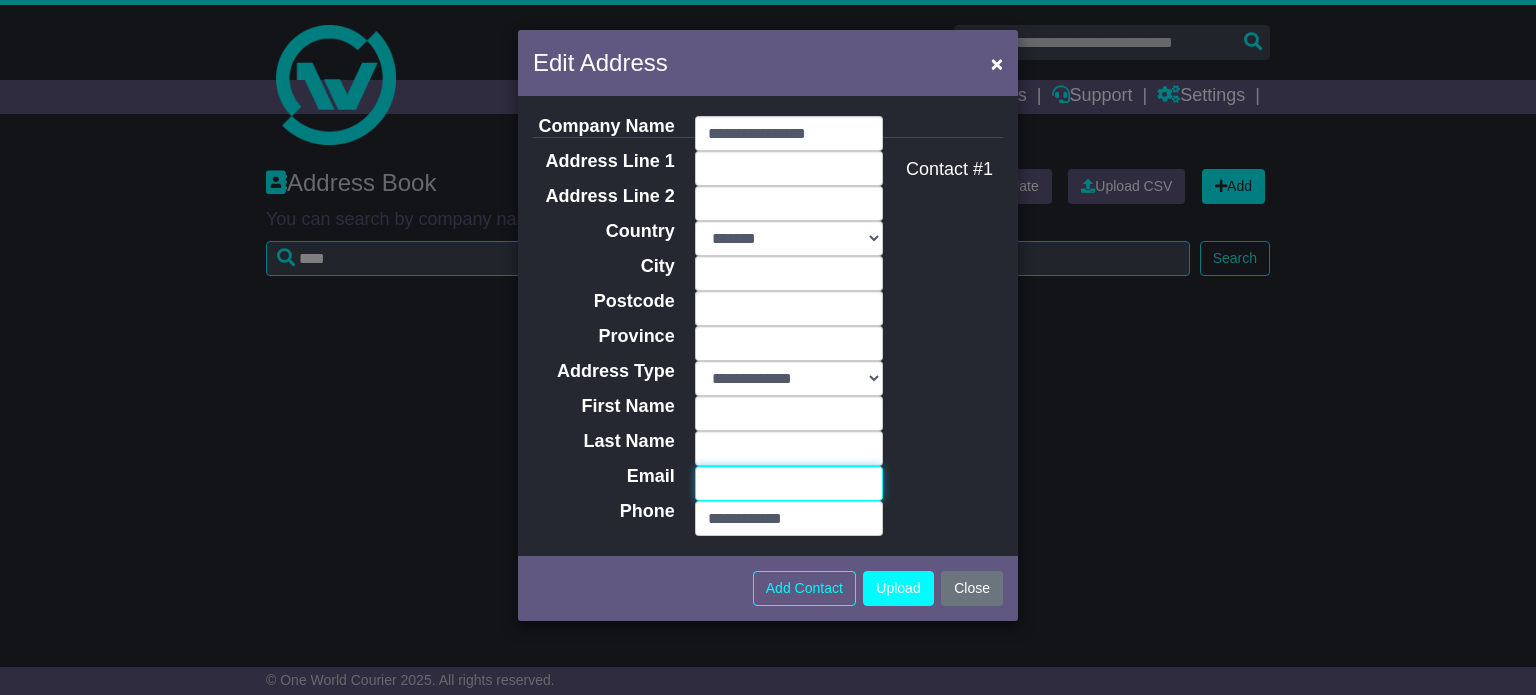 click on "Email" at bounding box center (789, 483) 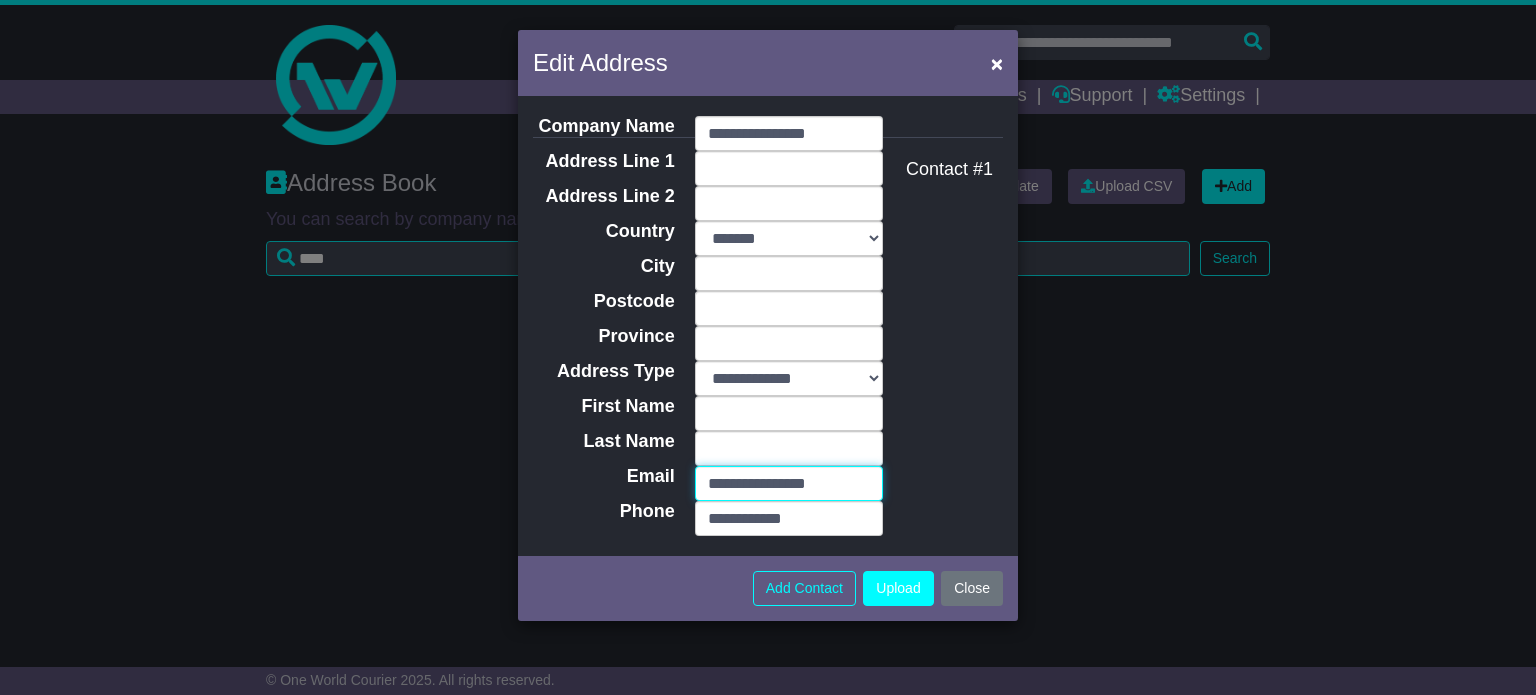 type on "**********" 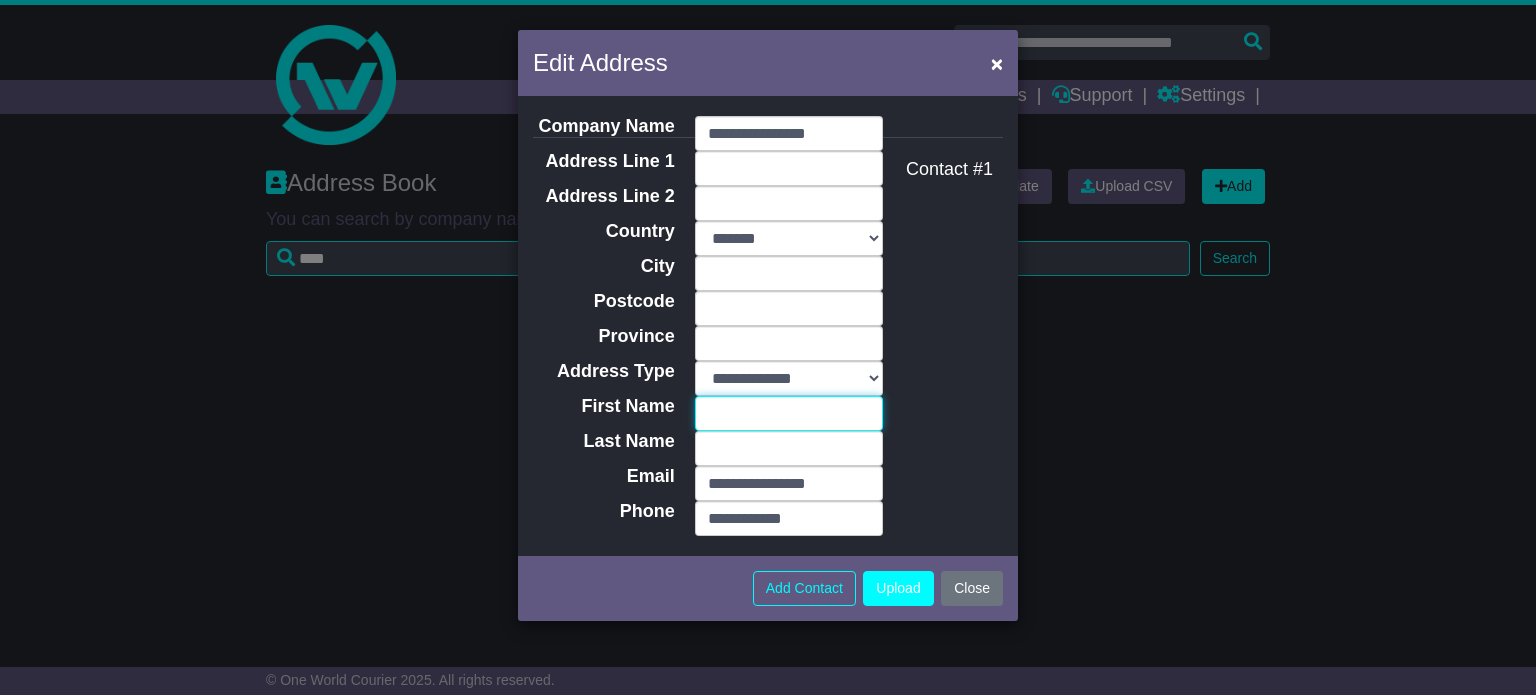 click on "First Name" at bounding box center (789, 413) 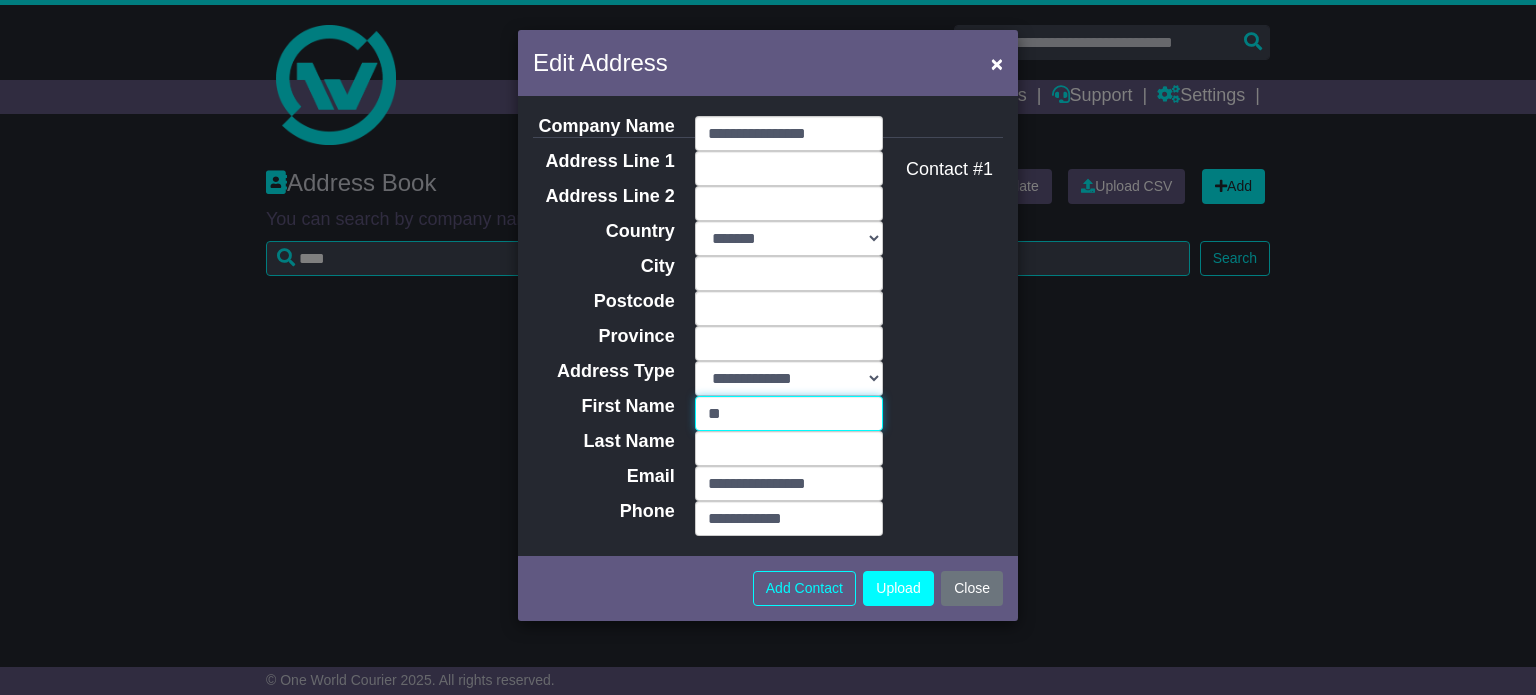 type on "*****" 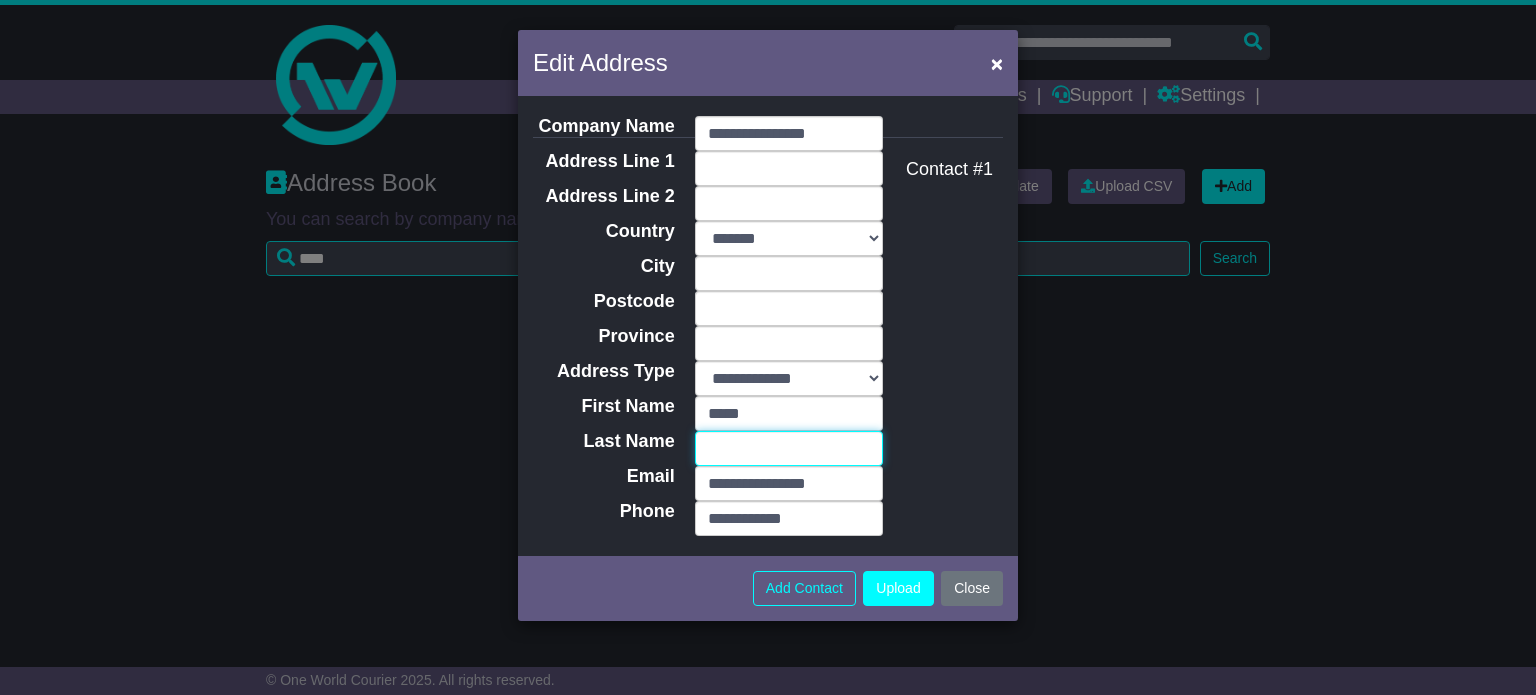 click on "Last Name" at bounding box center (789, 448) 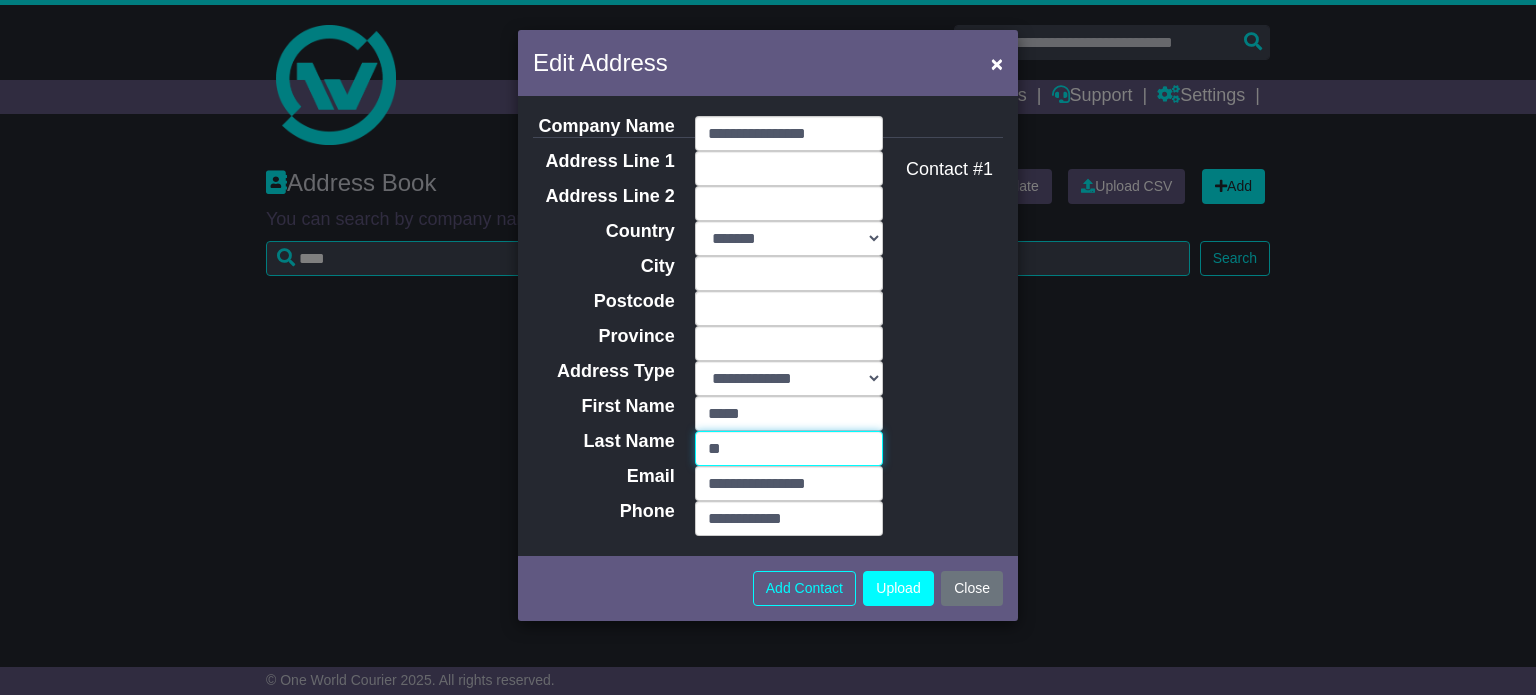 type on "*******" 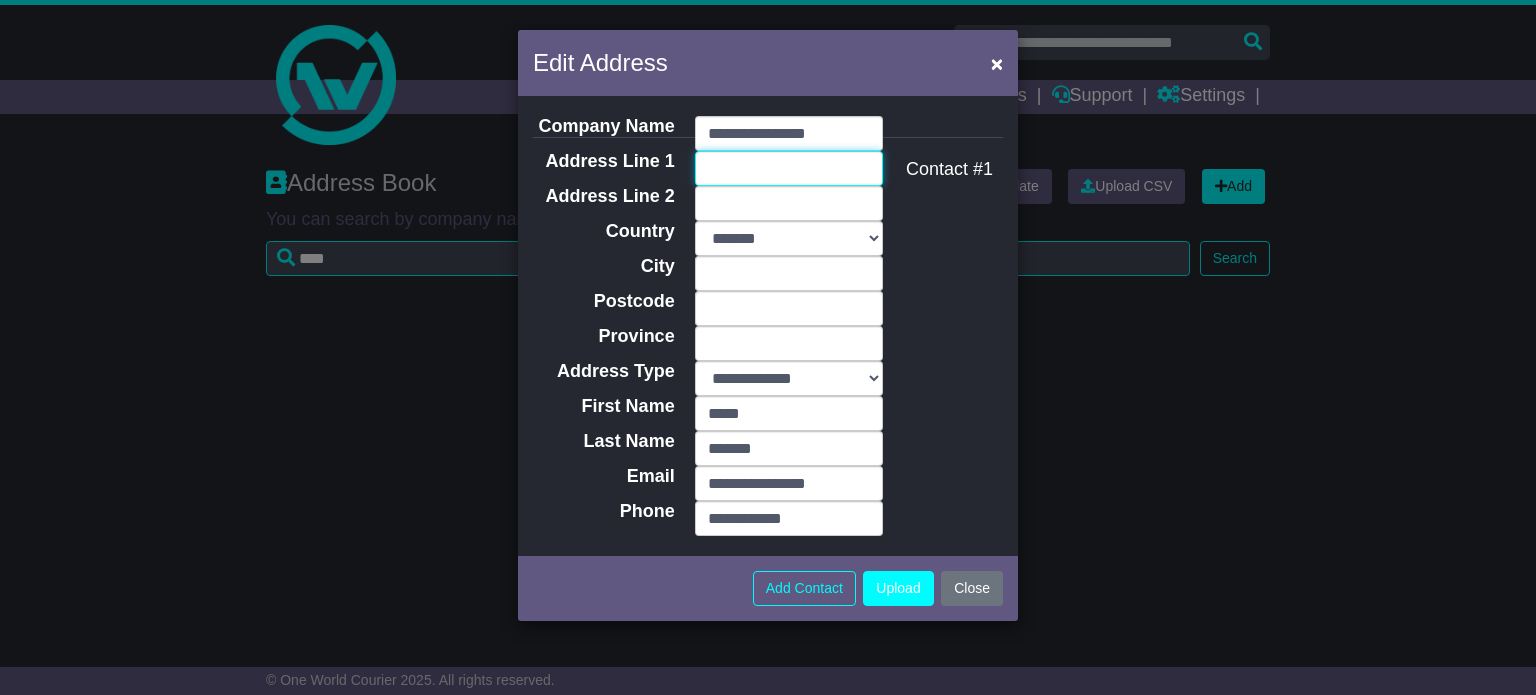 click on "Address Line 1" at bounding box center [789, 168] 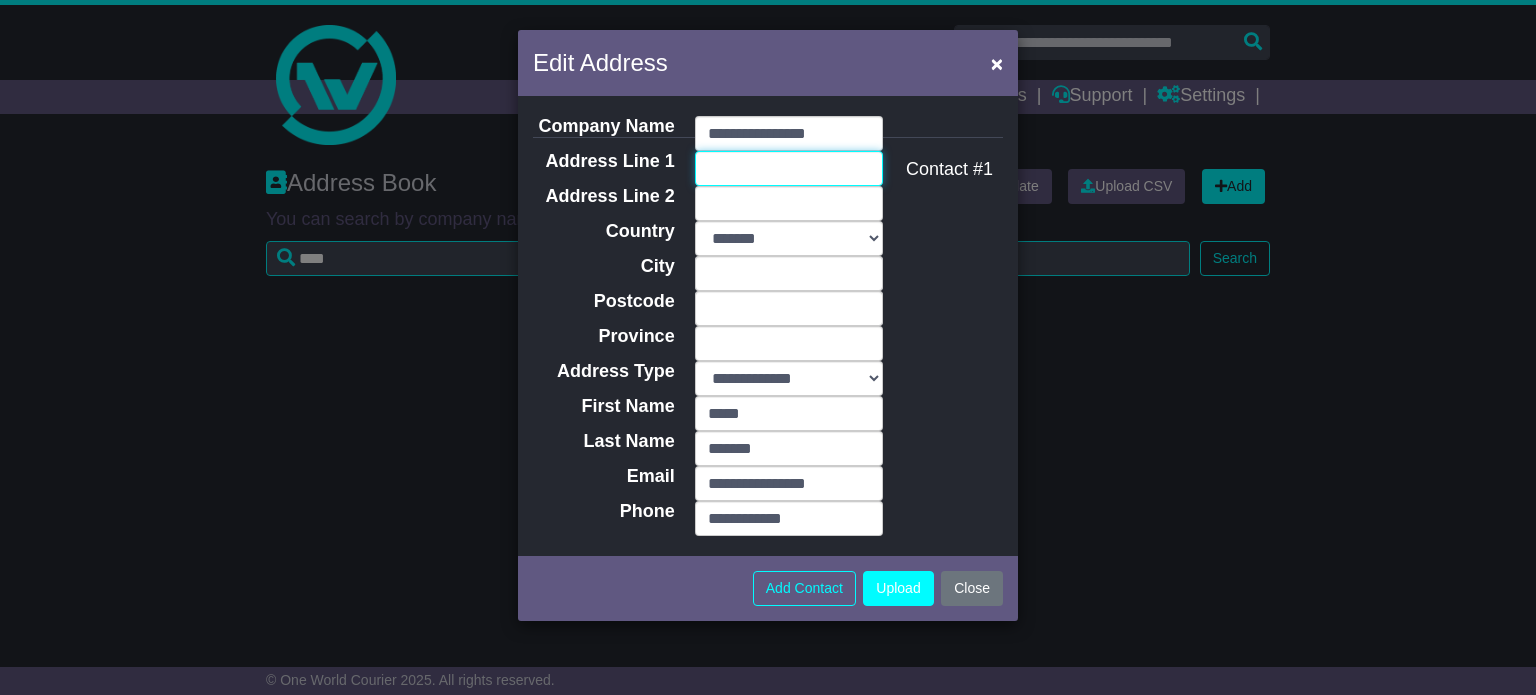paste on "**********" 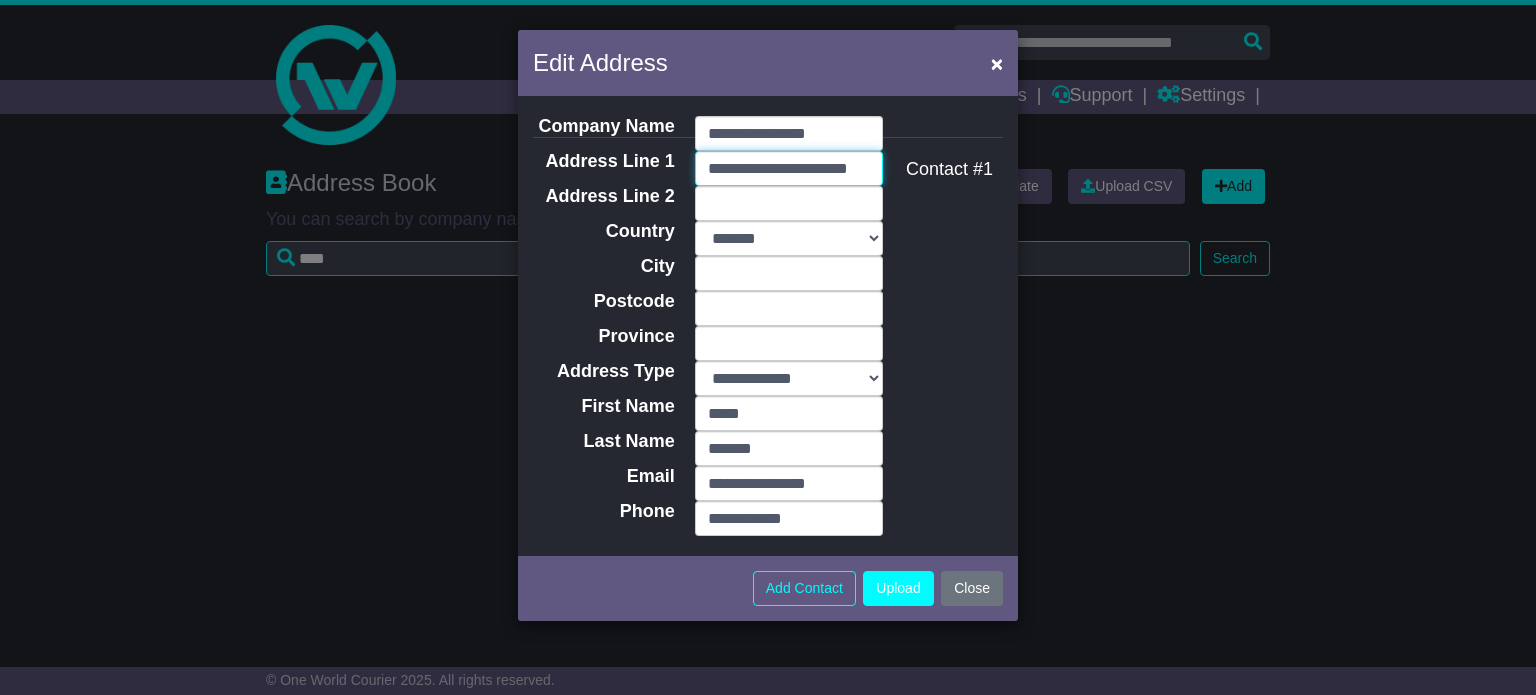 scroll, scrollTop: 0, scrollLeft: 18, axis: horizontal 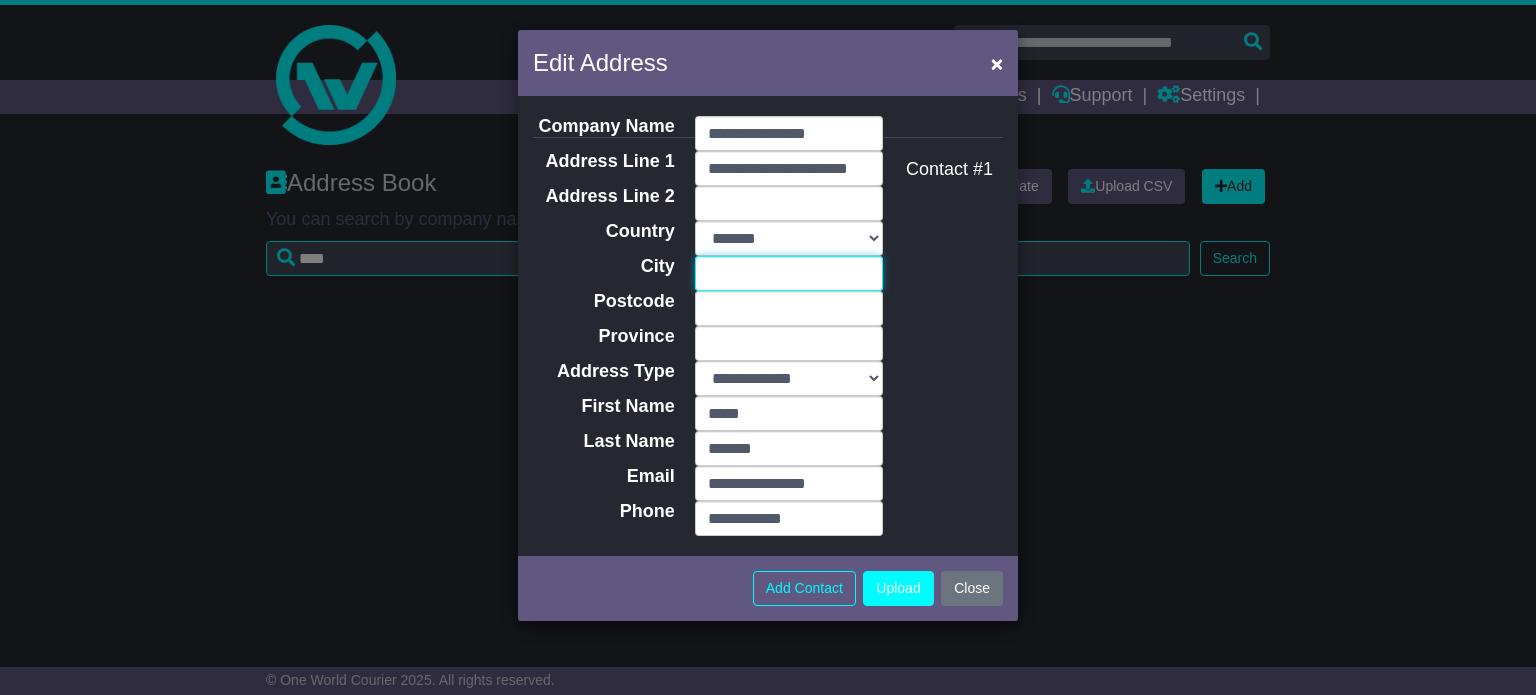 click on "City" at bounding box center (789, 273) 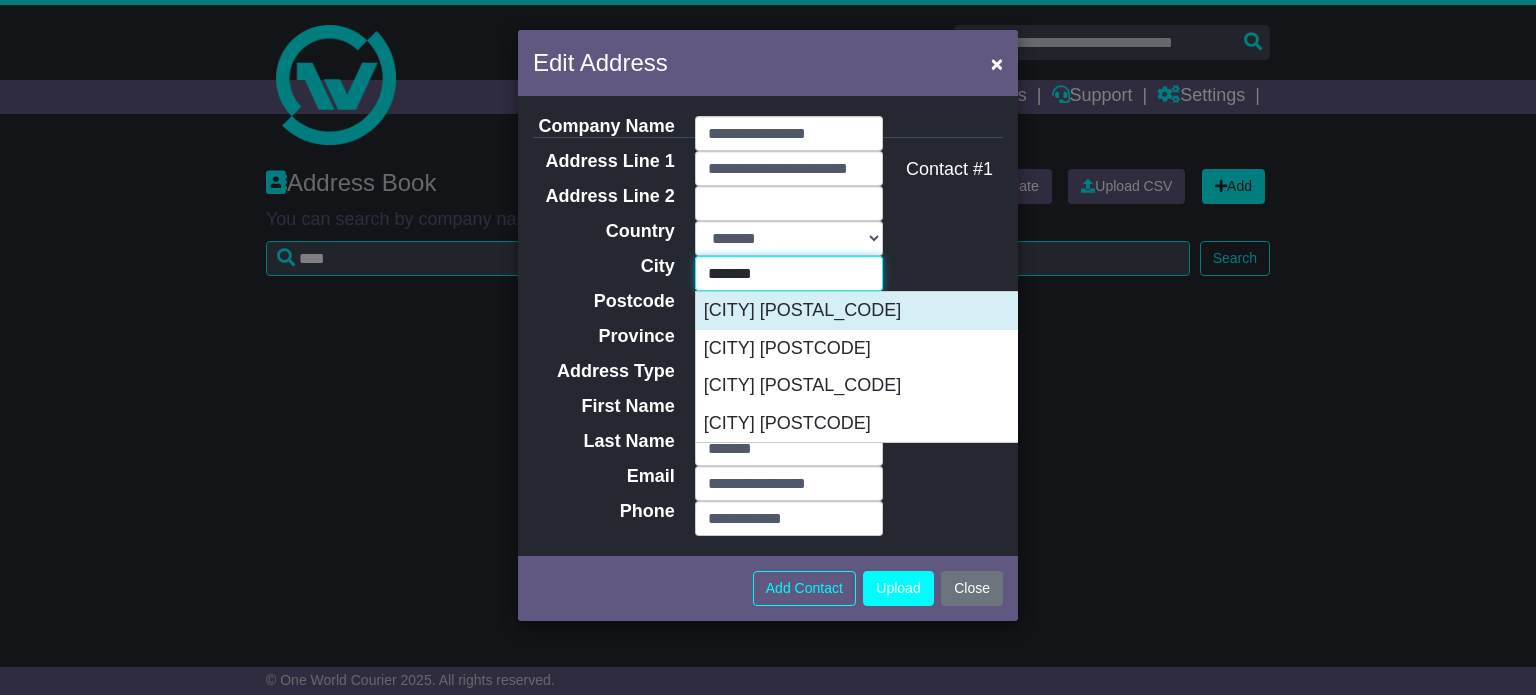 click on "MODBURY 5092" at bounding box center [895, 311] 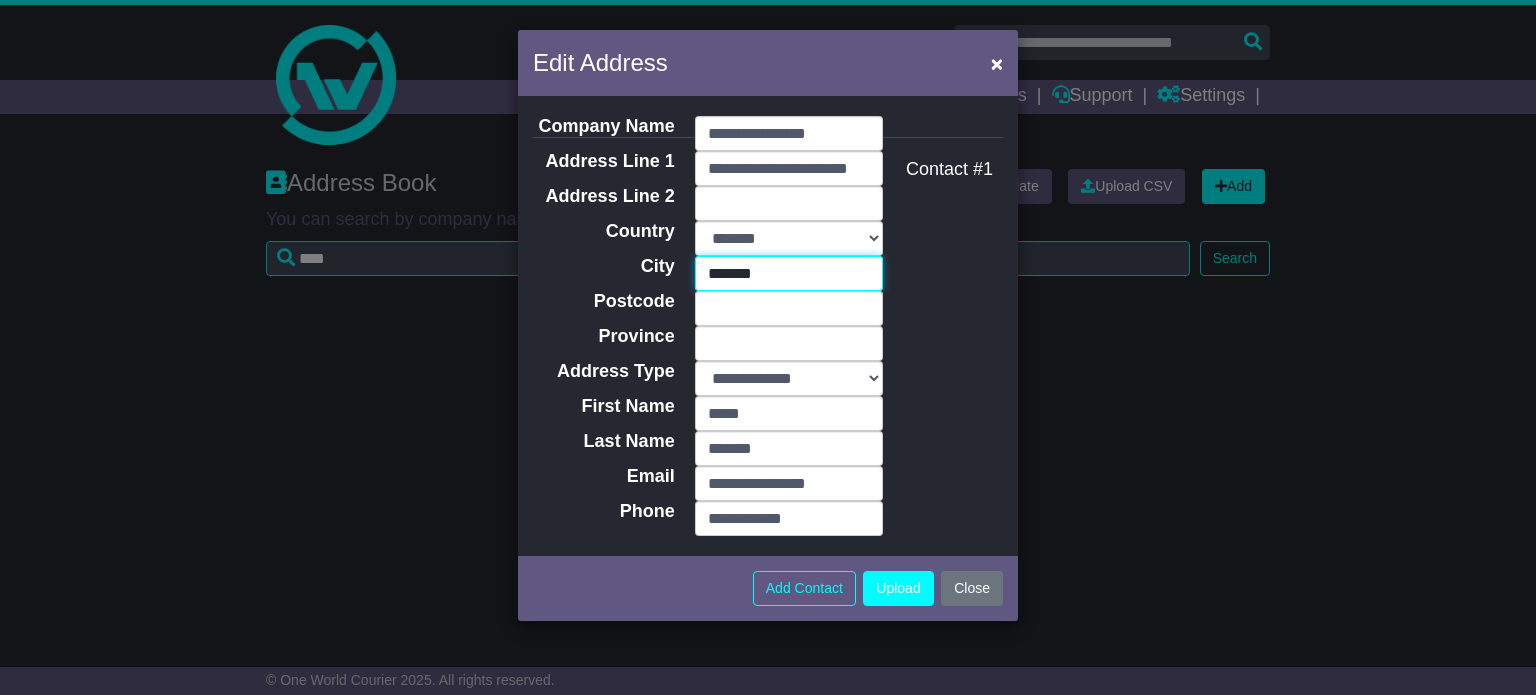 type on "****" 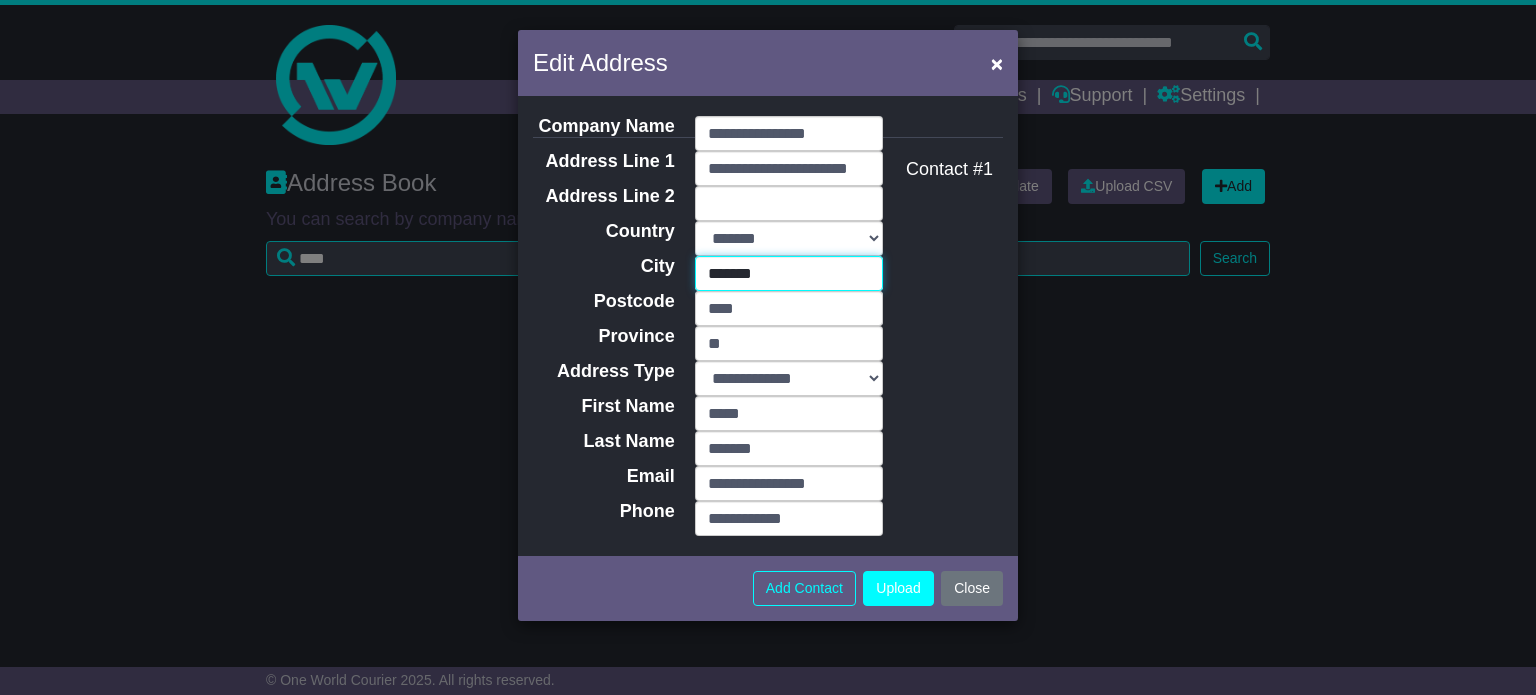 type on "*******" 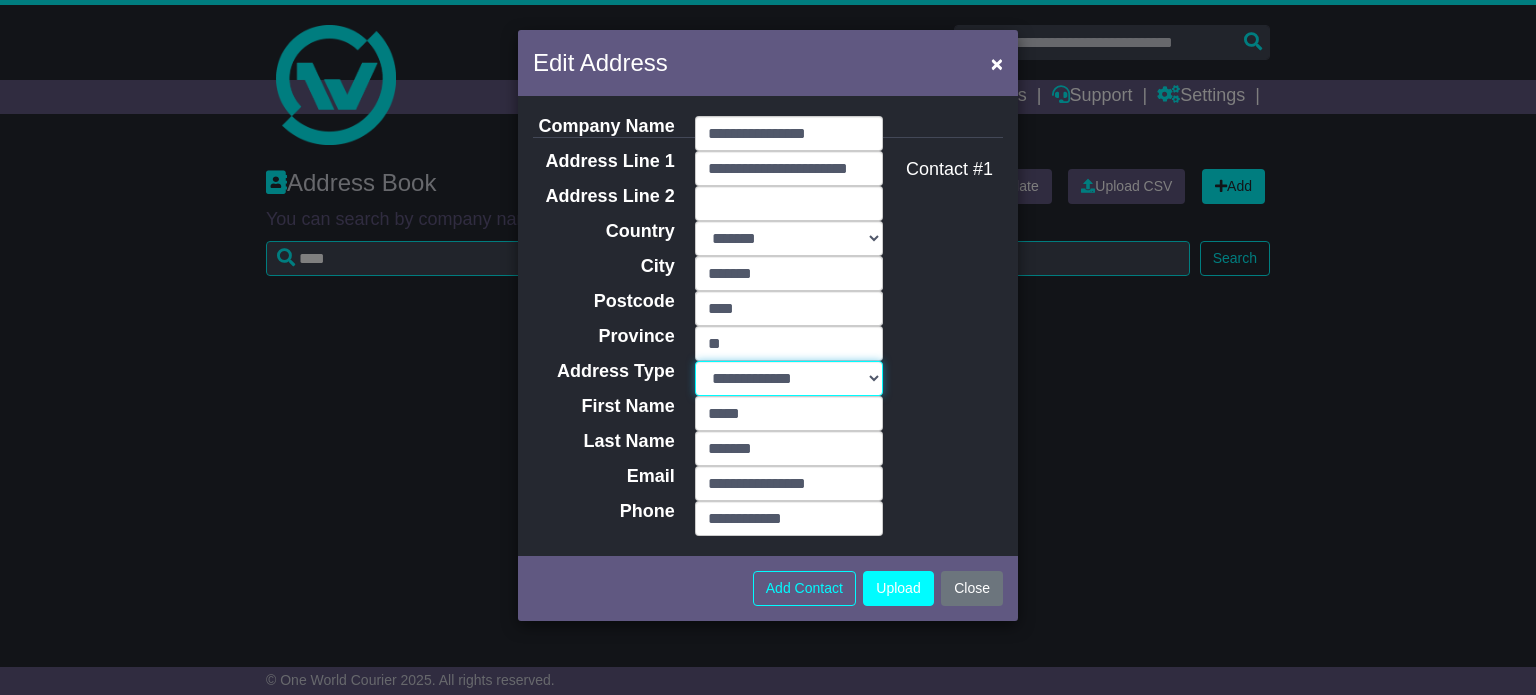 click on "**********" at bounding box center [789, 378] 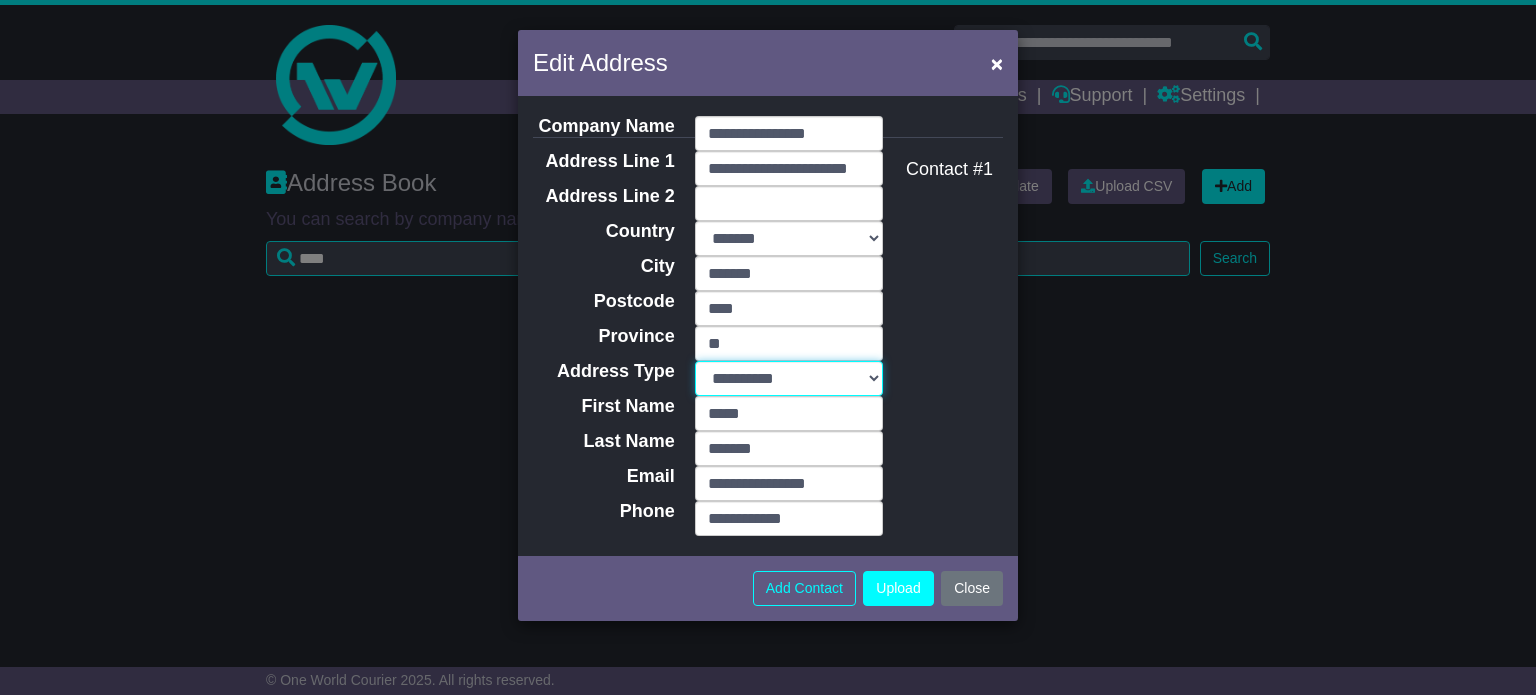 click on "**********" at bounding box center [789, 378] 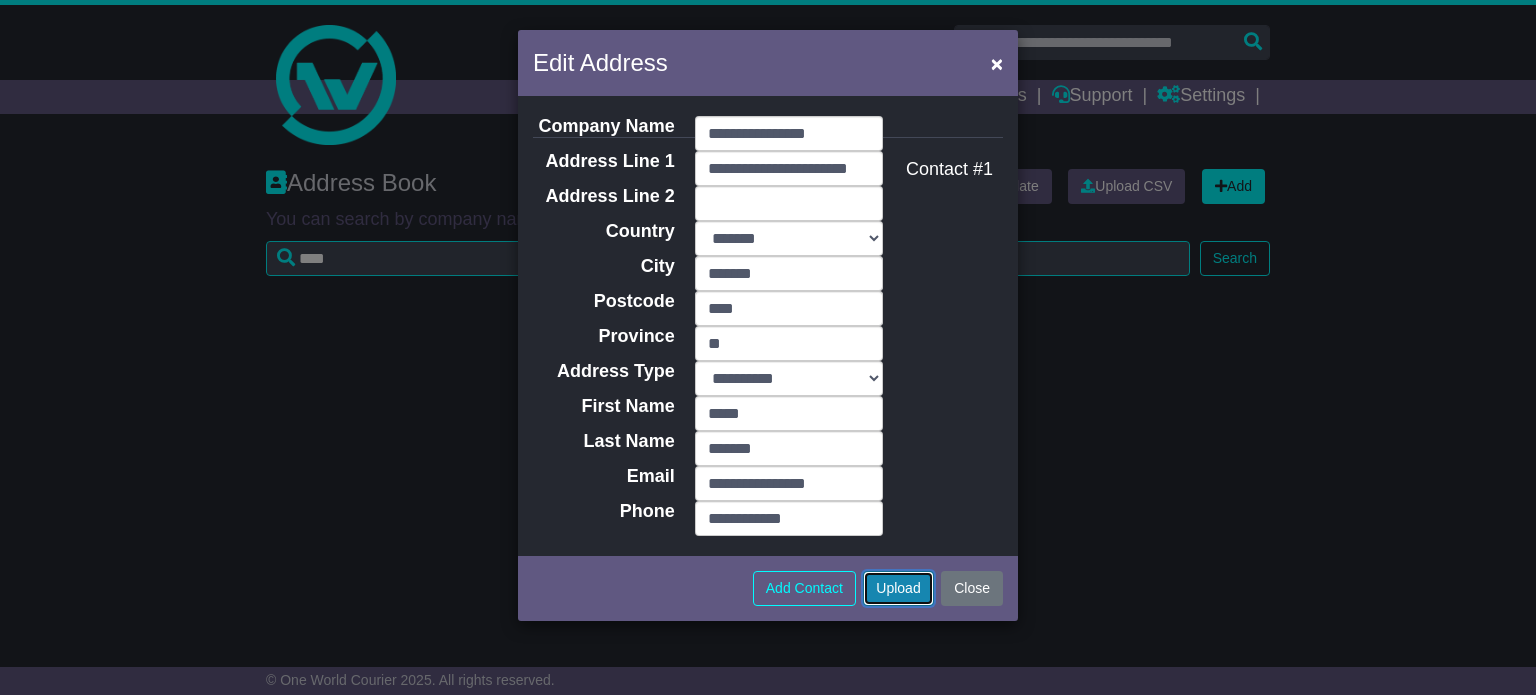 click on "Upload" at bounding box center (898, 588) 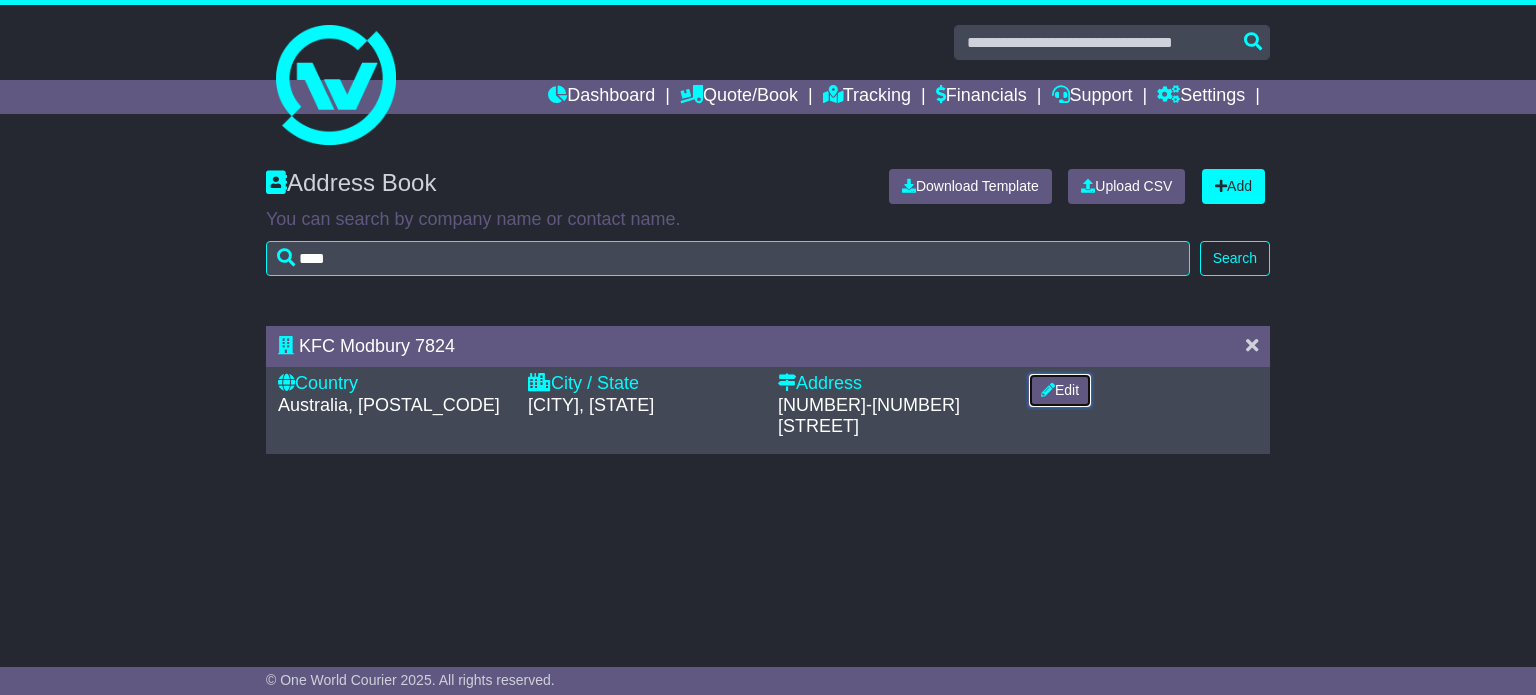 click on "Edit" at bounding box center (1060, 390) 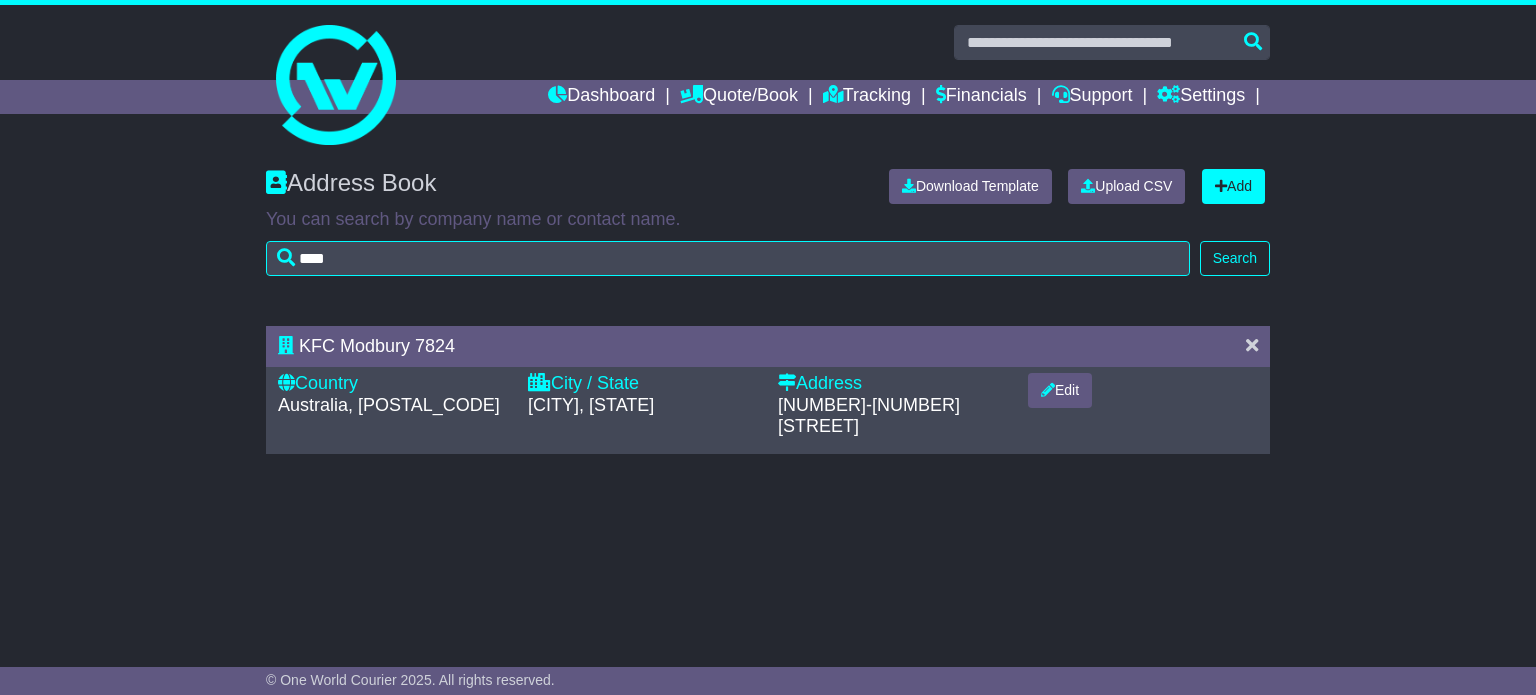 select on "**" 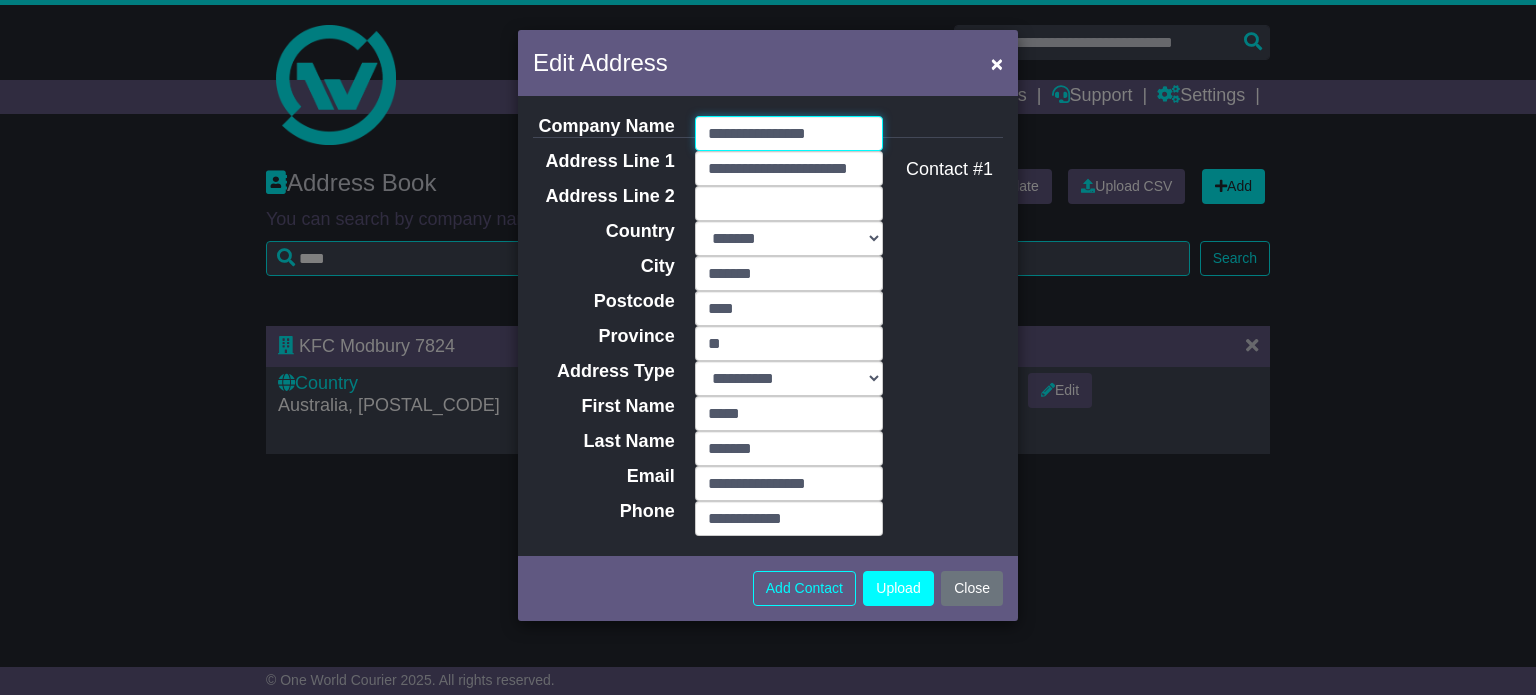 click on "**********" at bounding box center (789, 133) 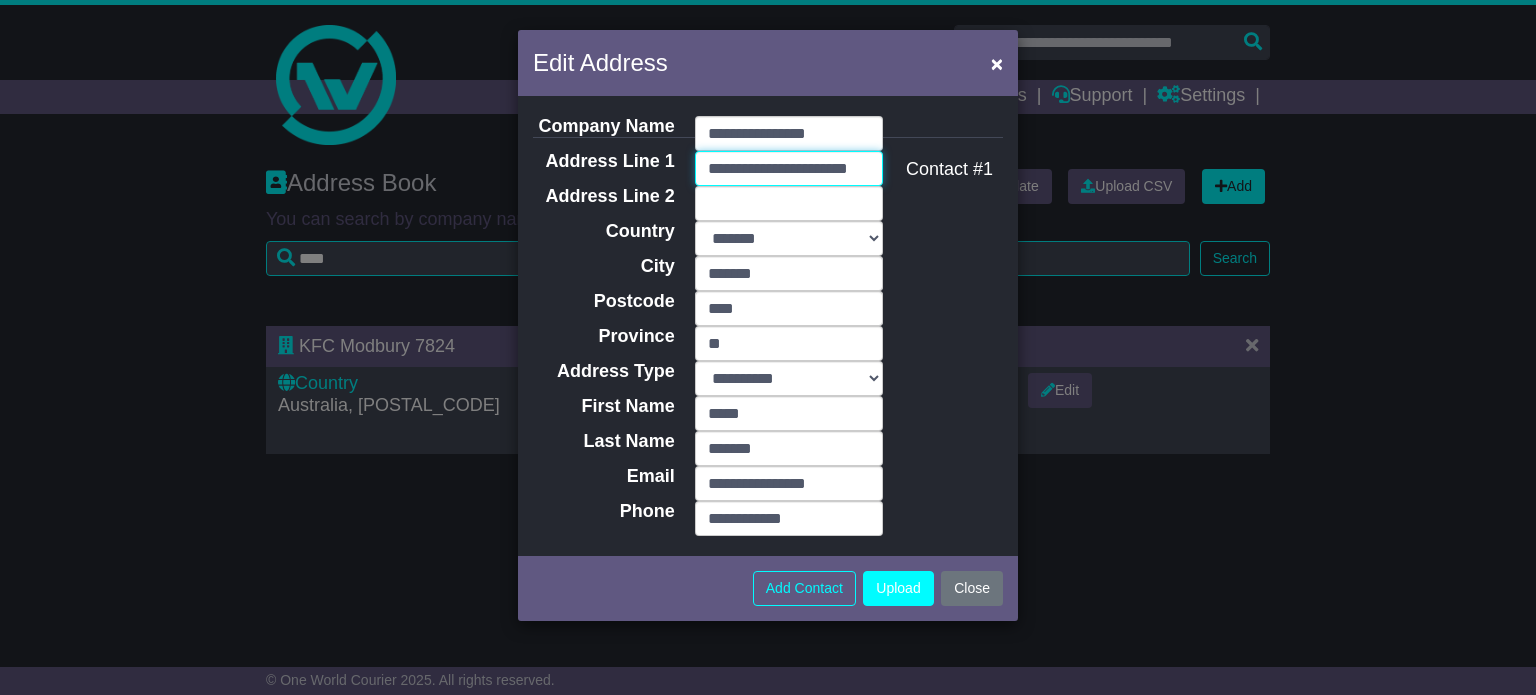 click on "**********" at bounding box center (789, 168) 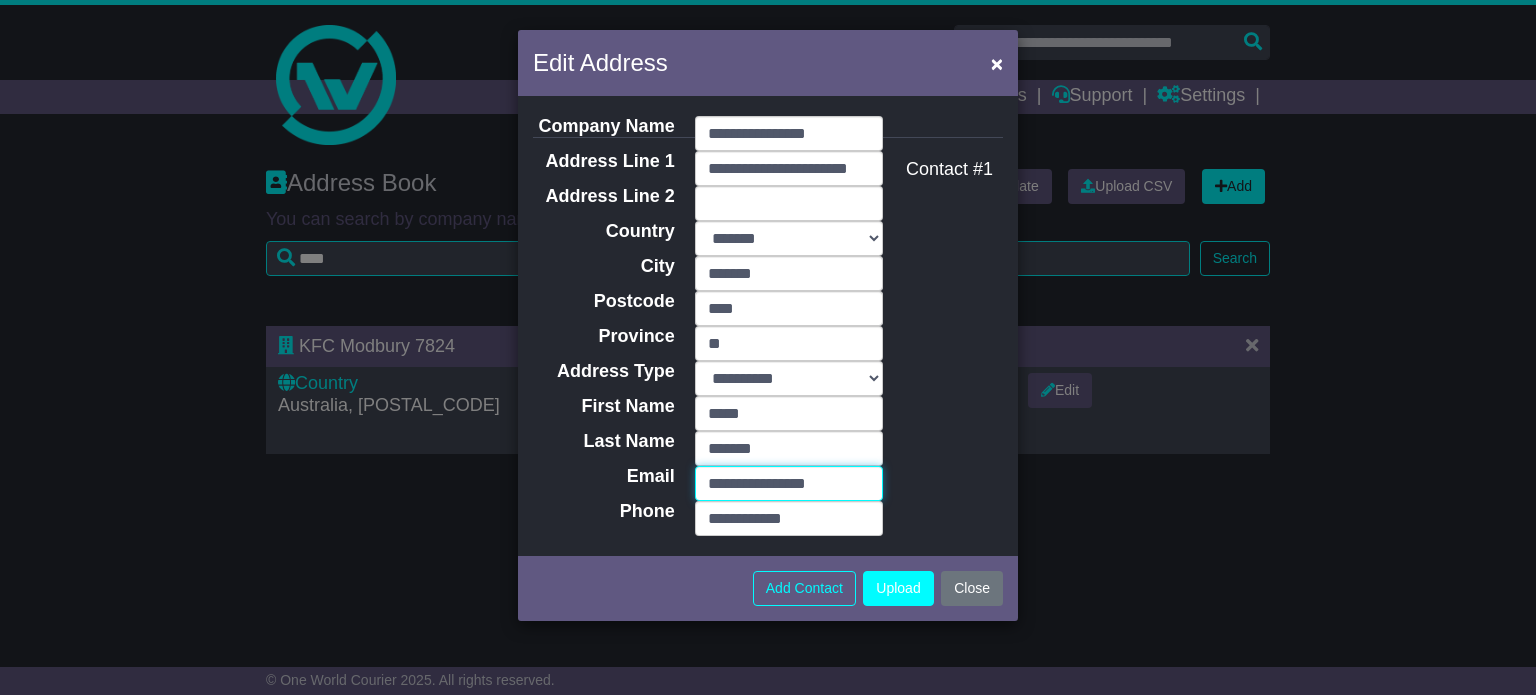 click on "**********" at bounding box center (789, 483) 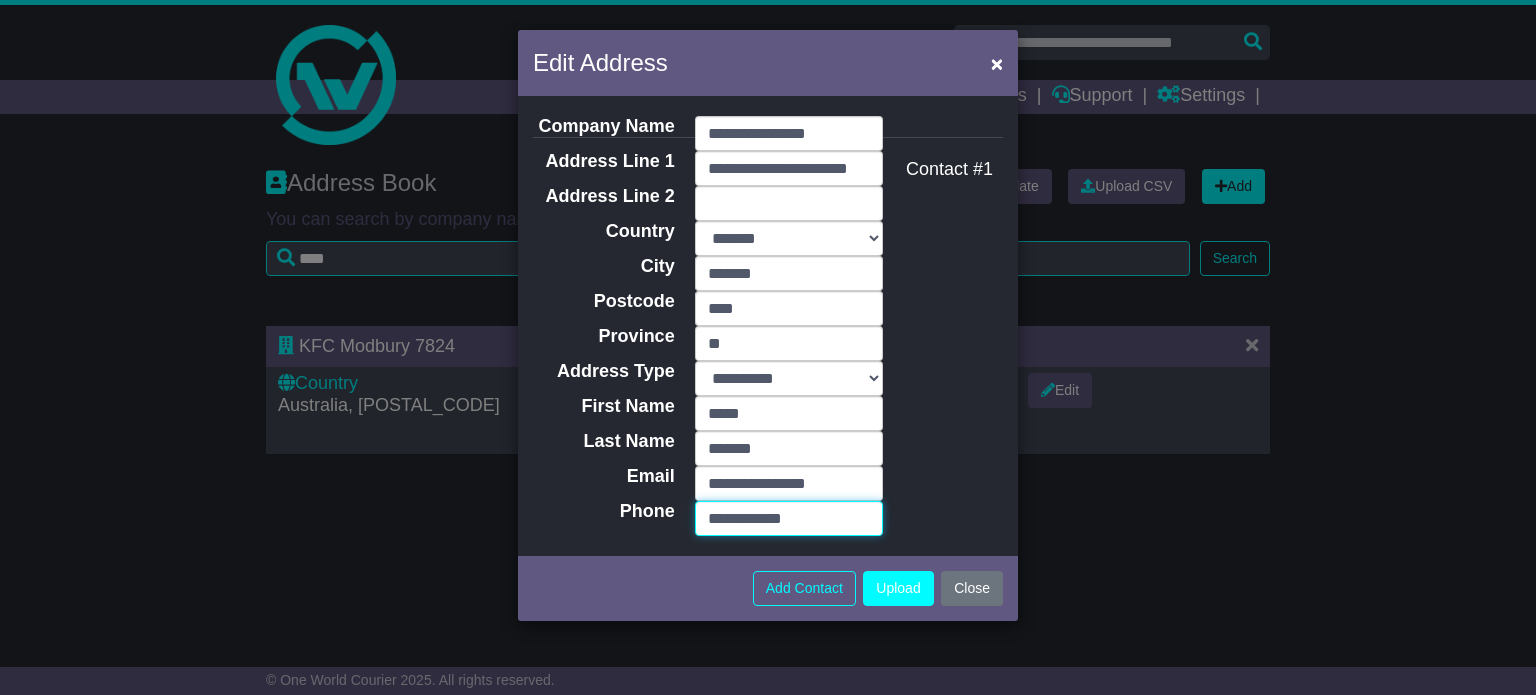 click on "**********" at bounding box center [789, 518] 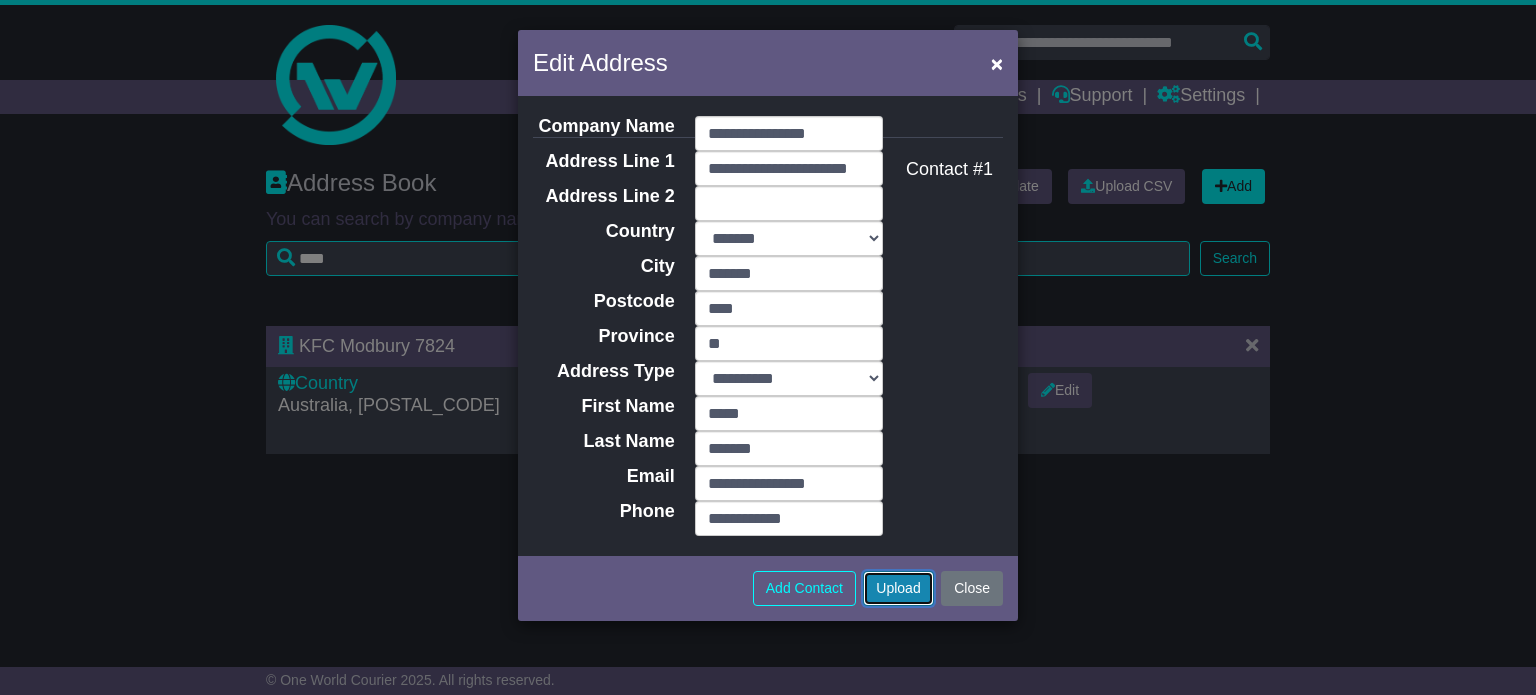 click on "Upload" at bounding box center (898, 588) 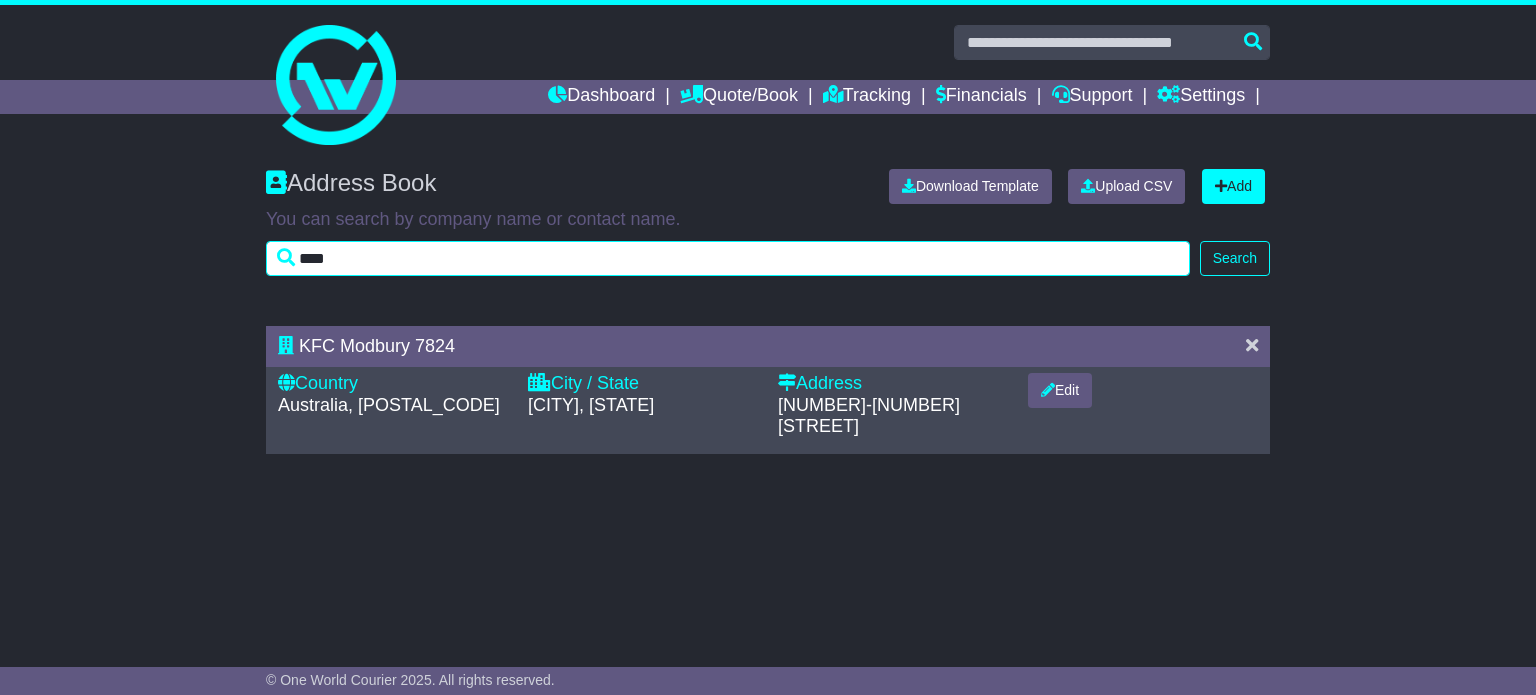 click on "****" at bounding box center [728, 258] 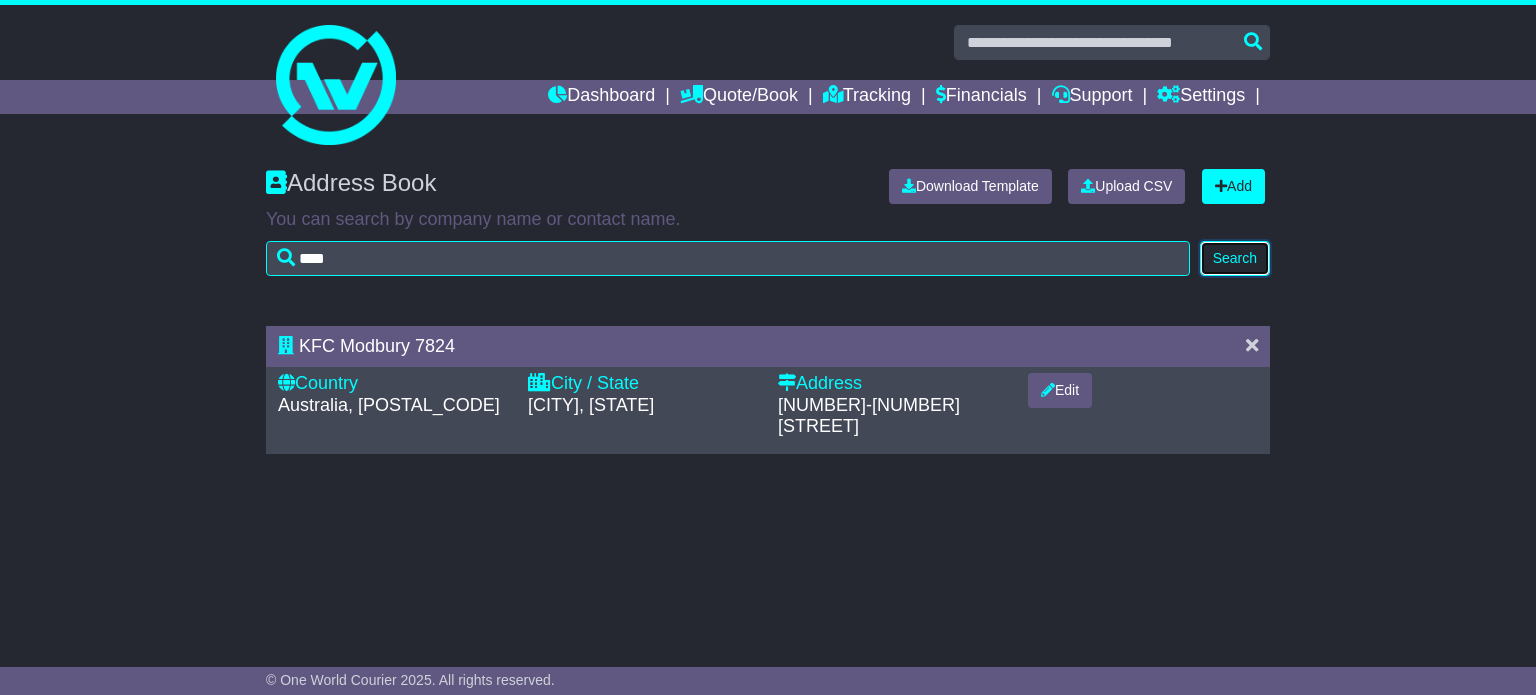 click on "Search" at bounding box center [1235, 258] 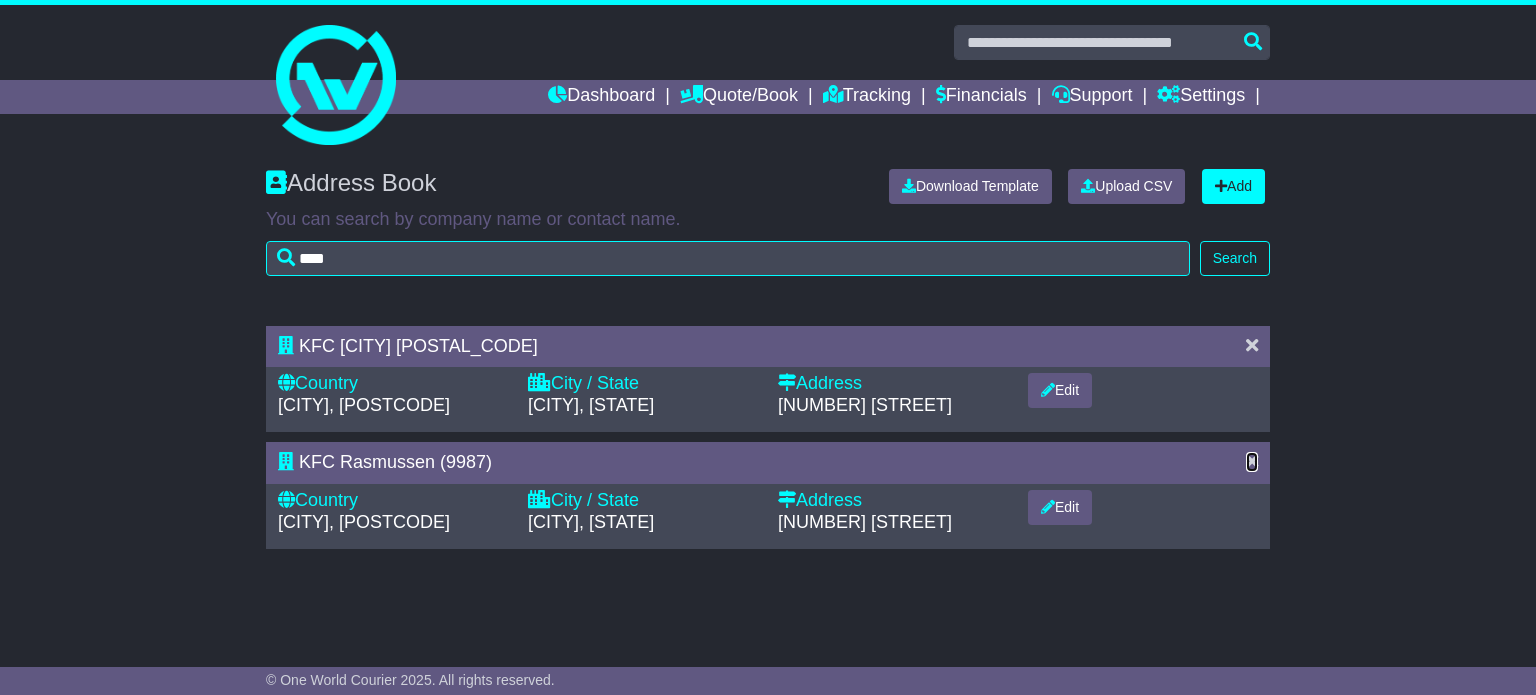 click at bounding box center [1252, 461] 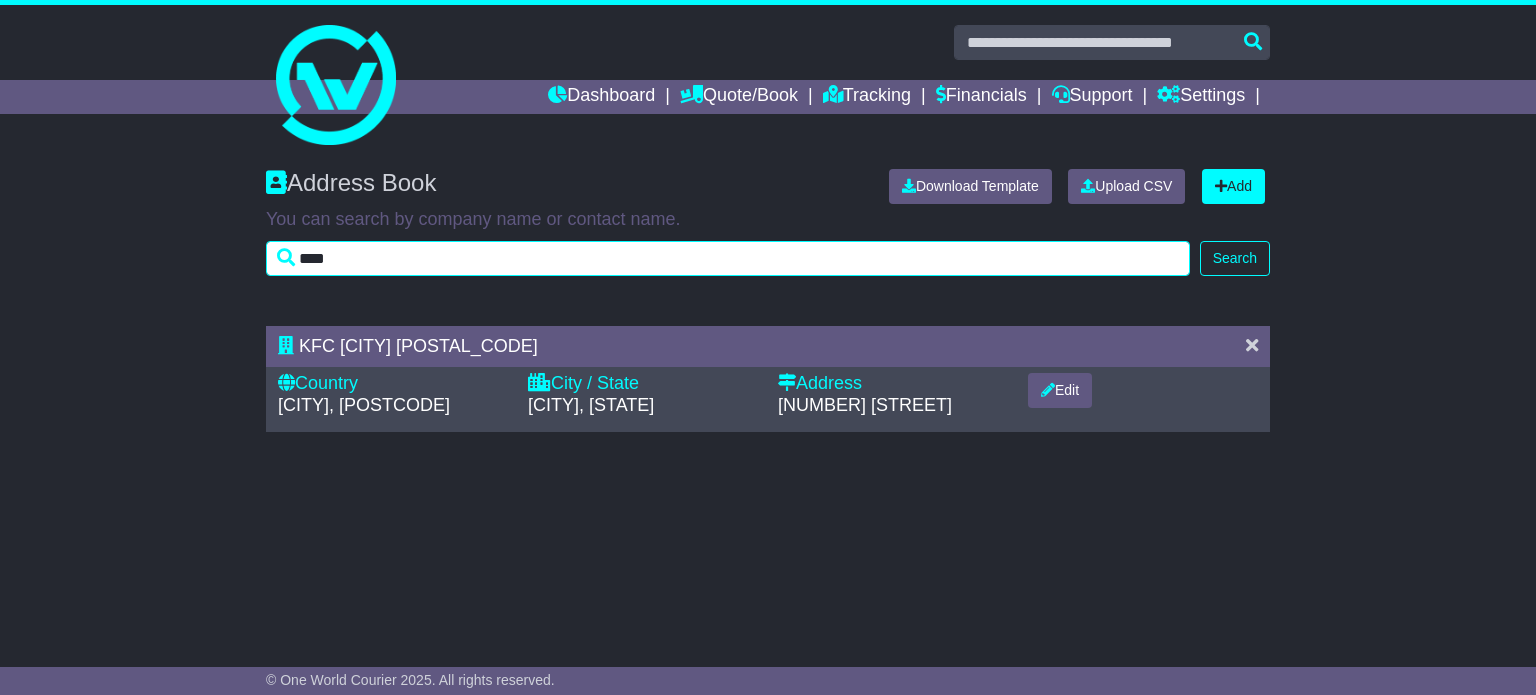 click on "****" at bounding box center (728, 258) 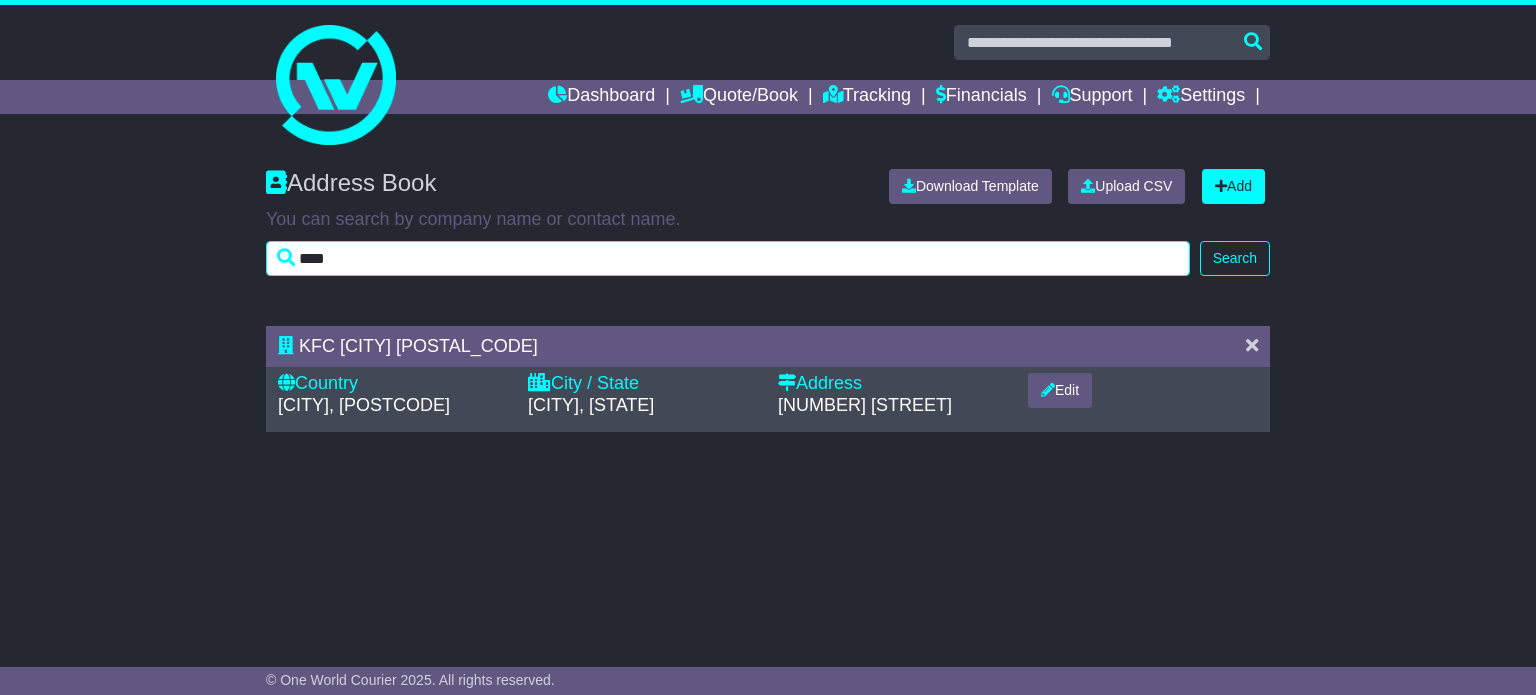type on "****" 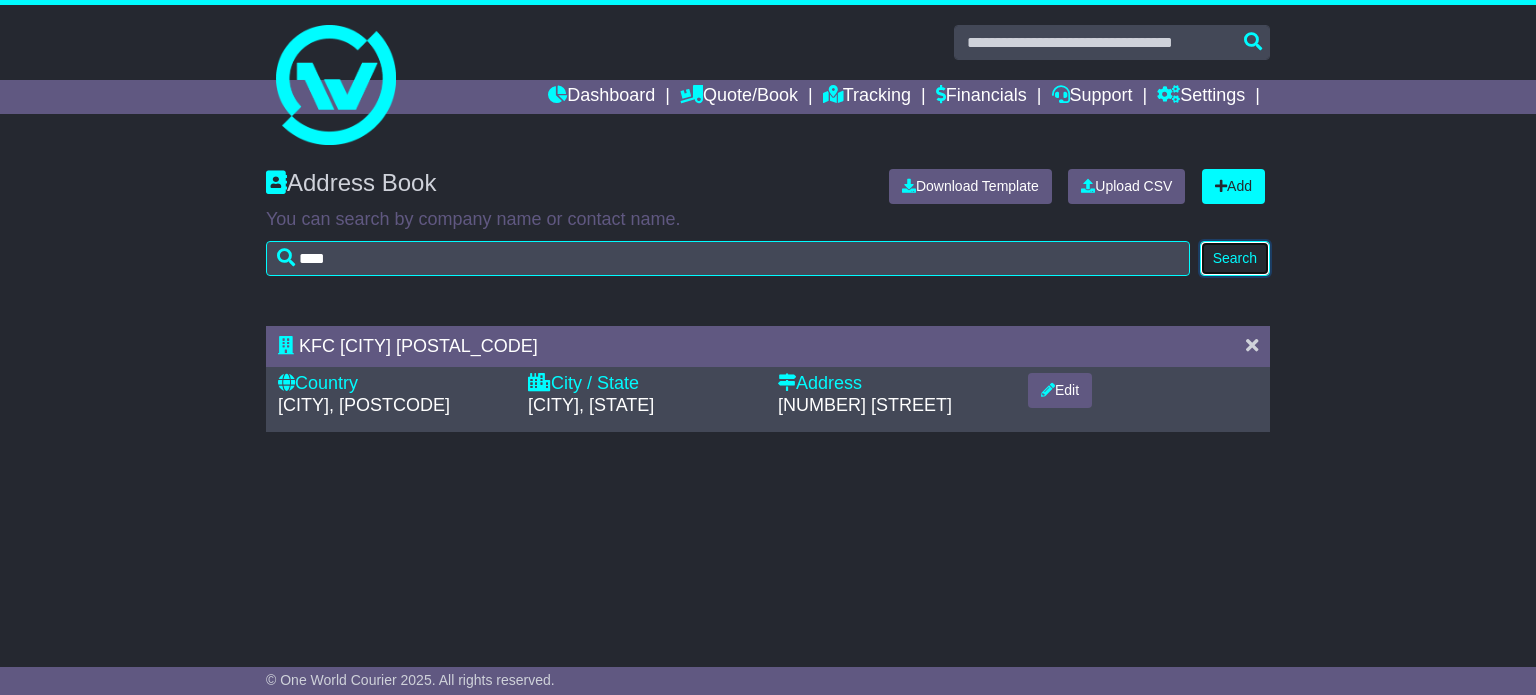 click on "Search" at bounding box center (1235, 258) 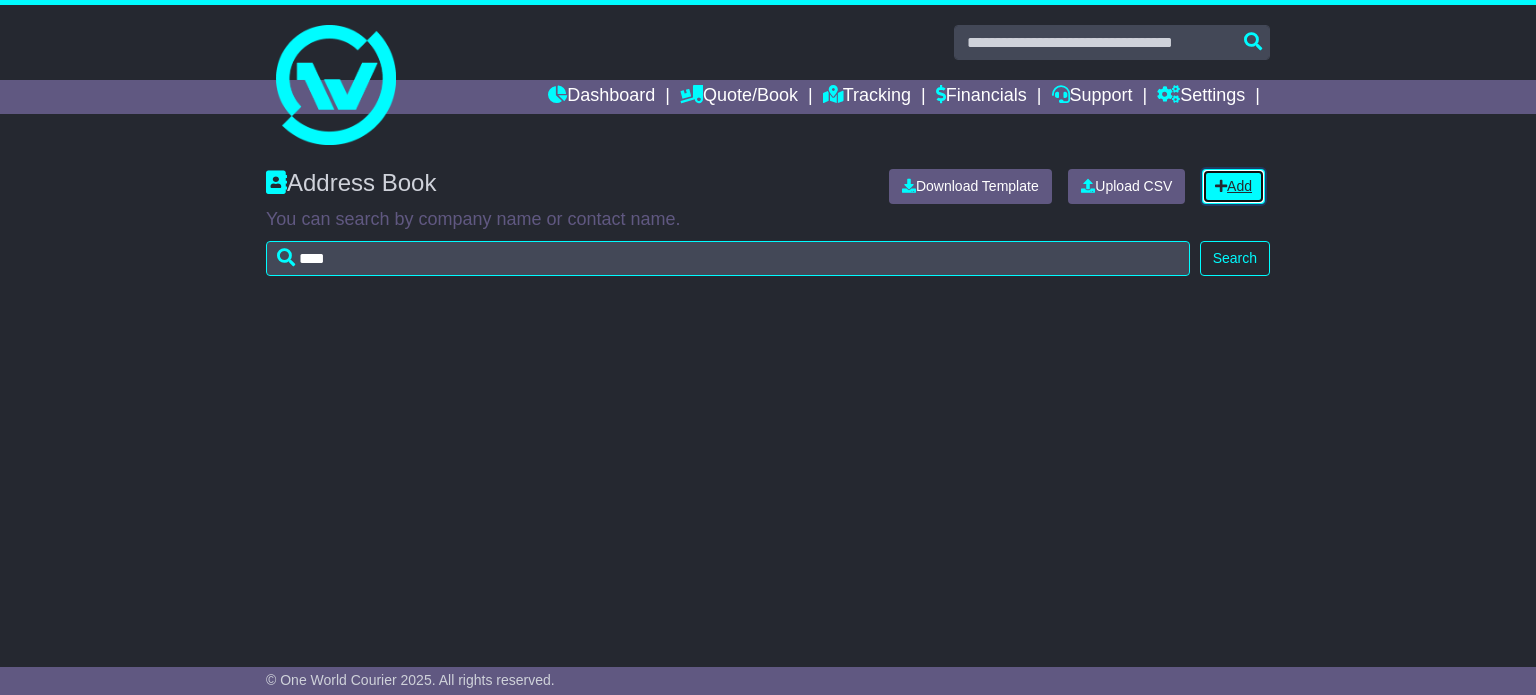 click on "Add" at bounding box center [1233, 186] 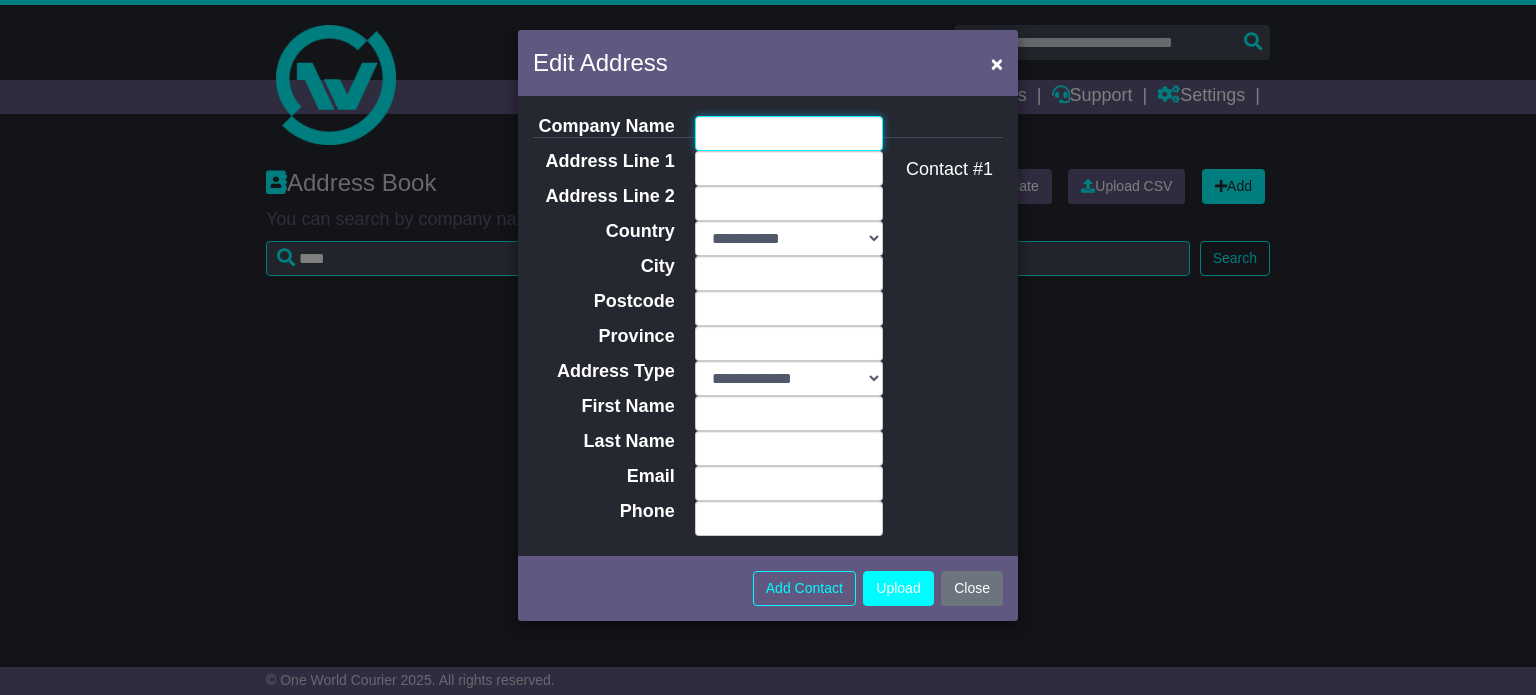click on "Company Name" at bounding box center (789, 133) 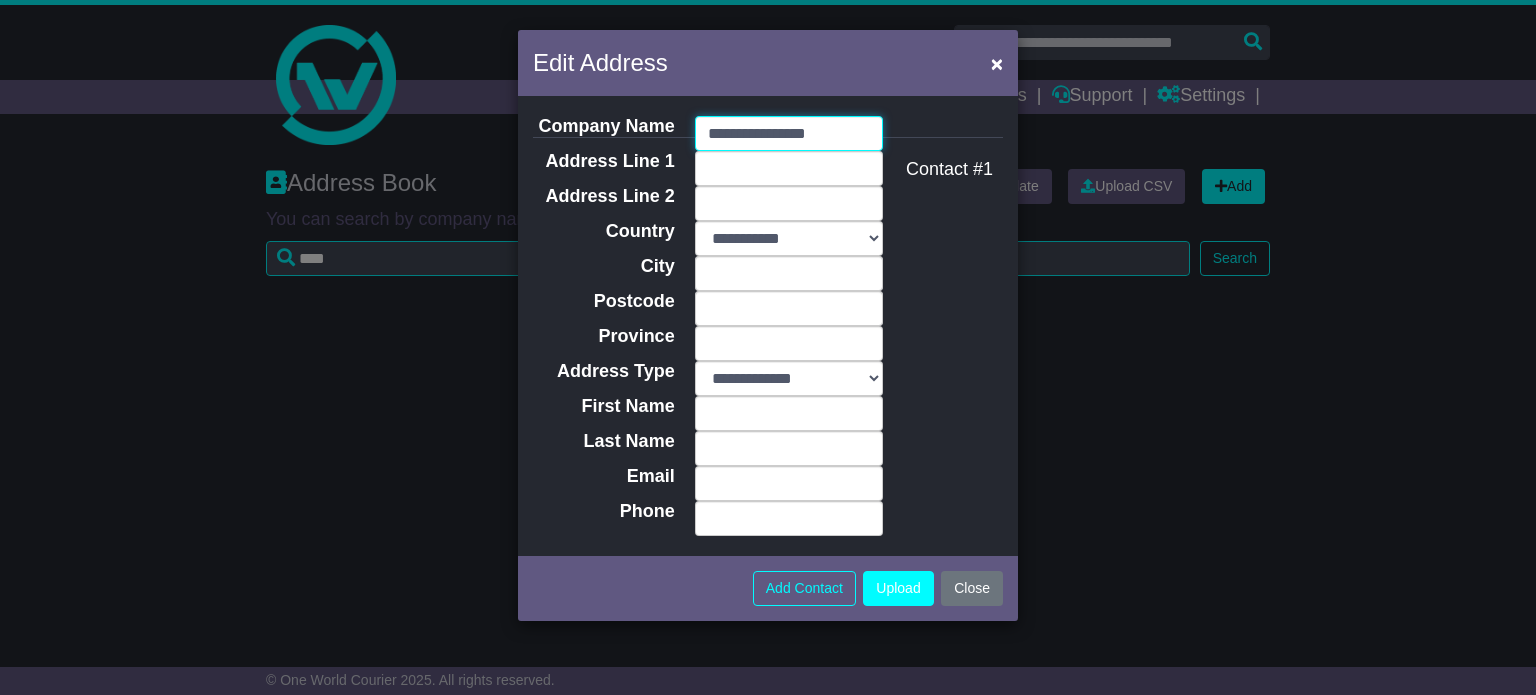 type on "**********" 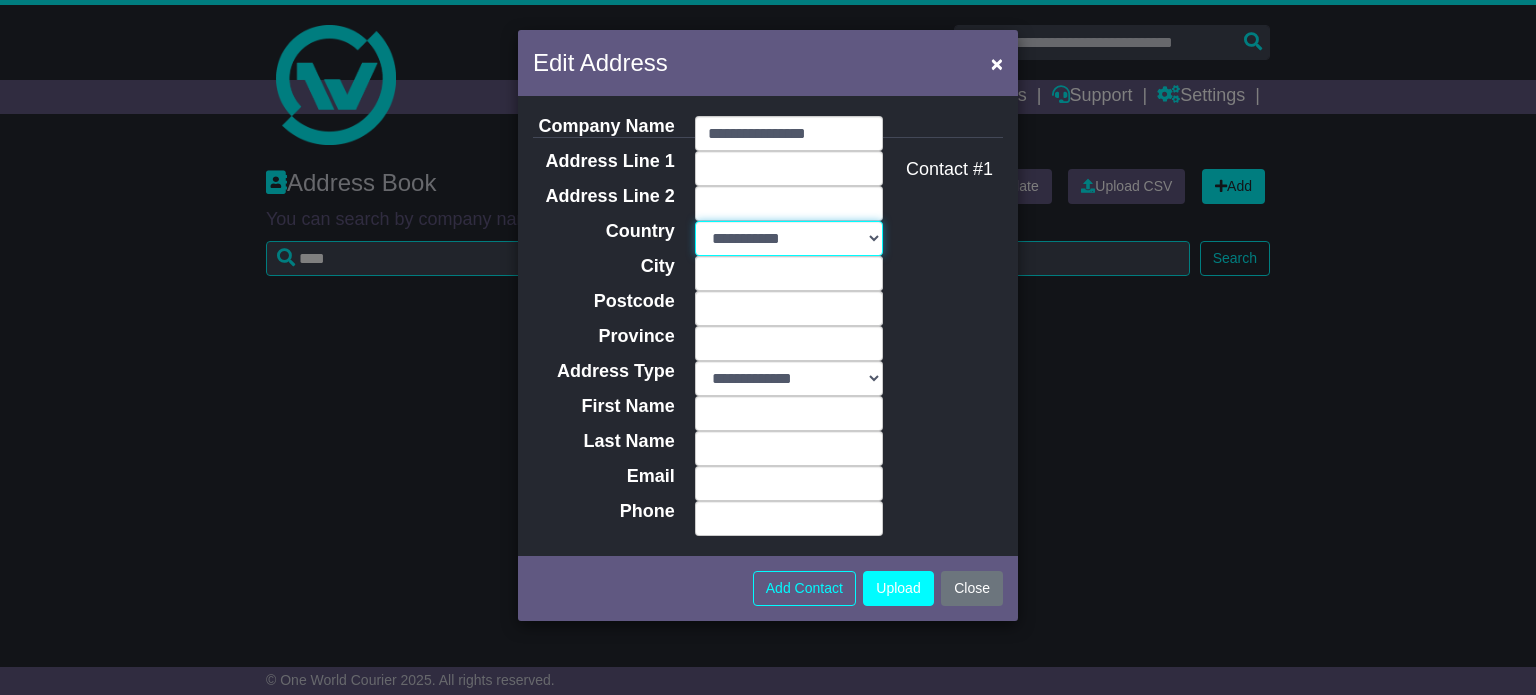 click on "**********" at bounding box center (789, 238) 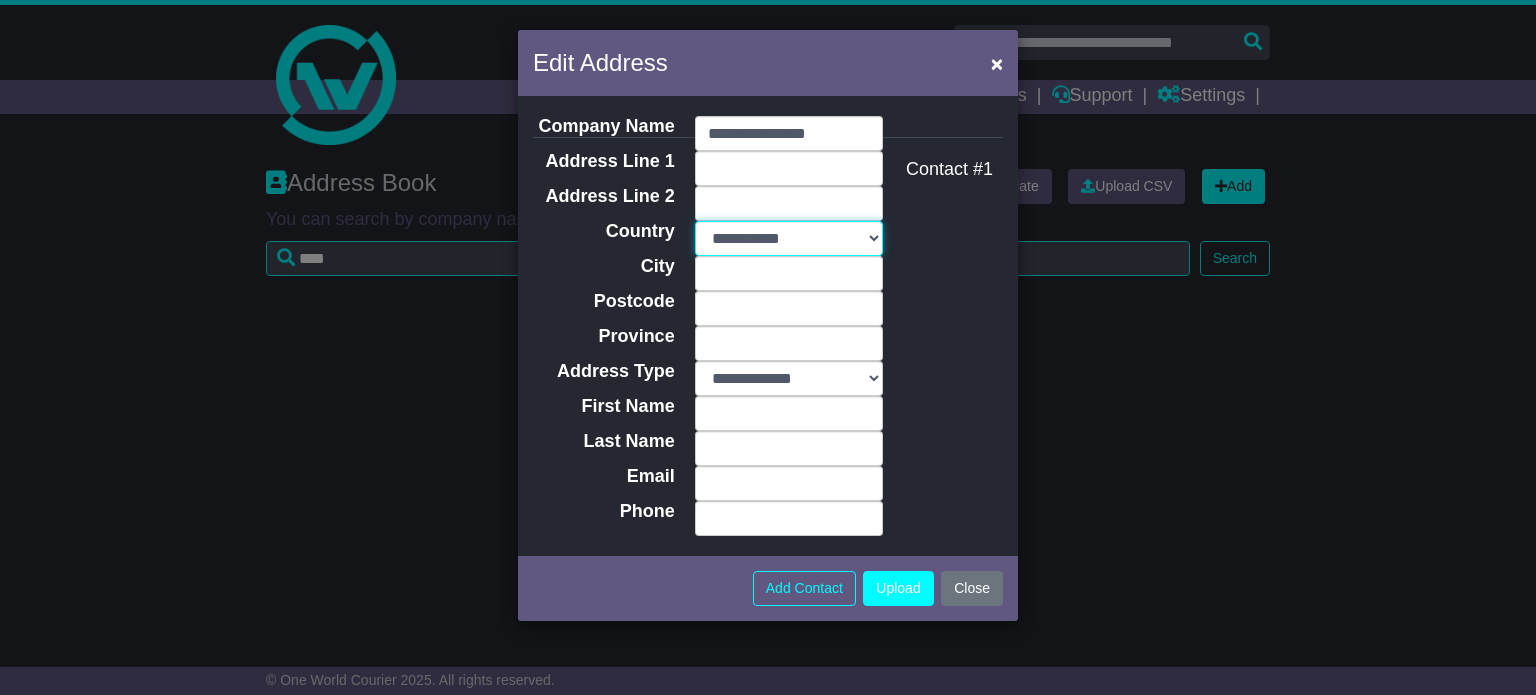 select on "**" 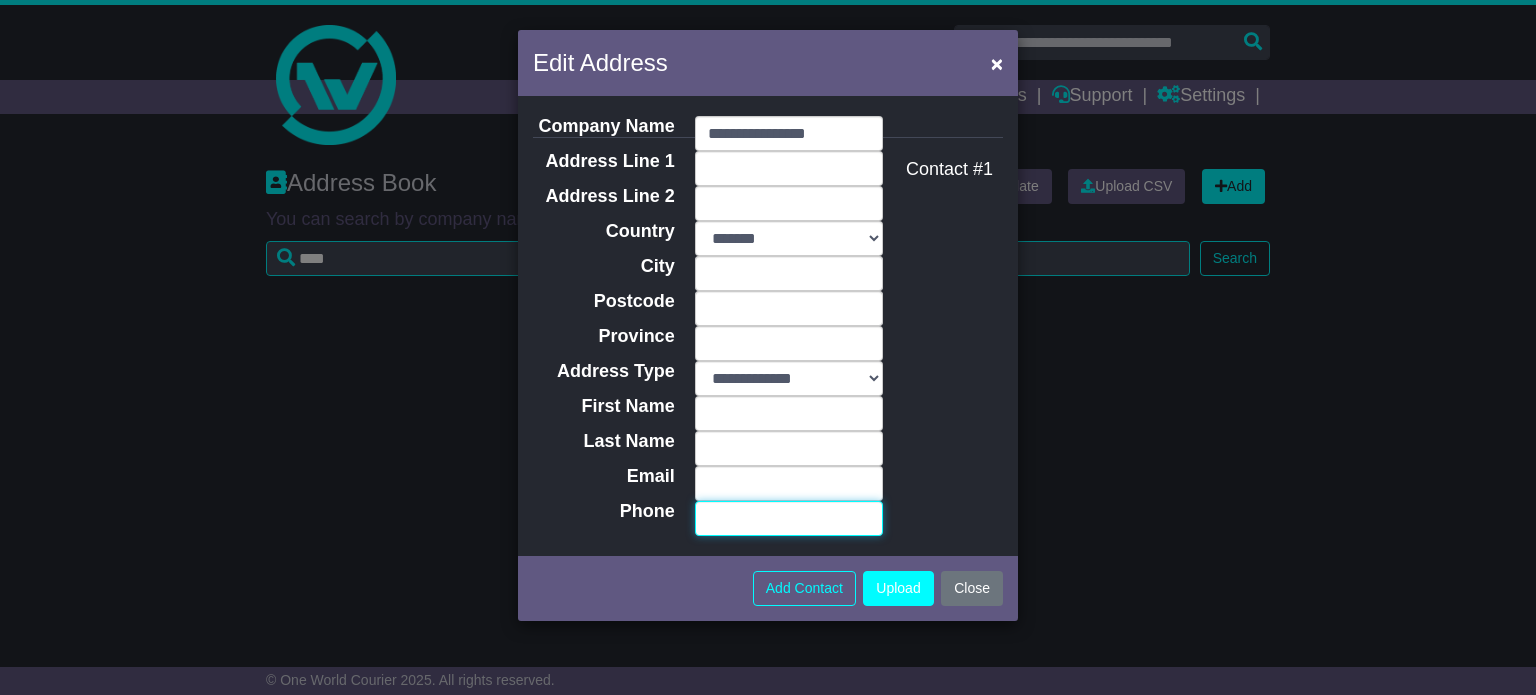 click on "Phone" at bounding box center (789, 518) 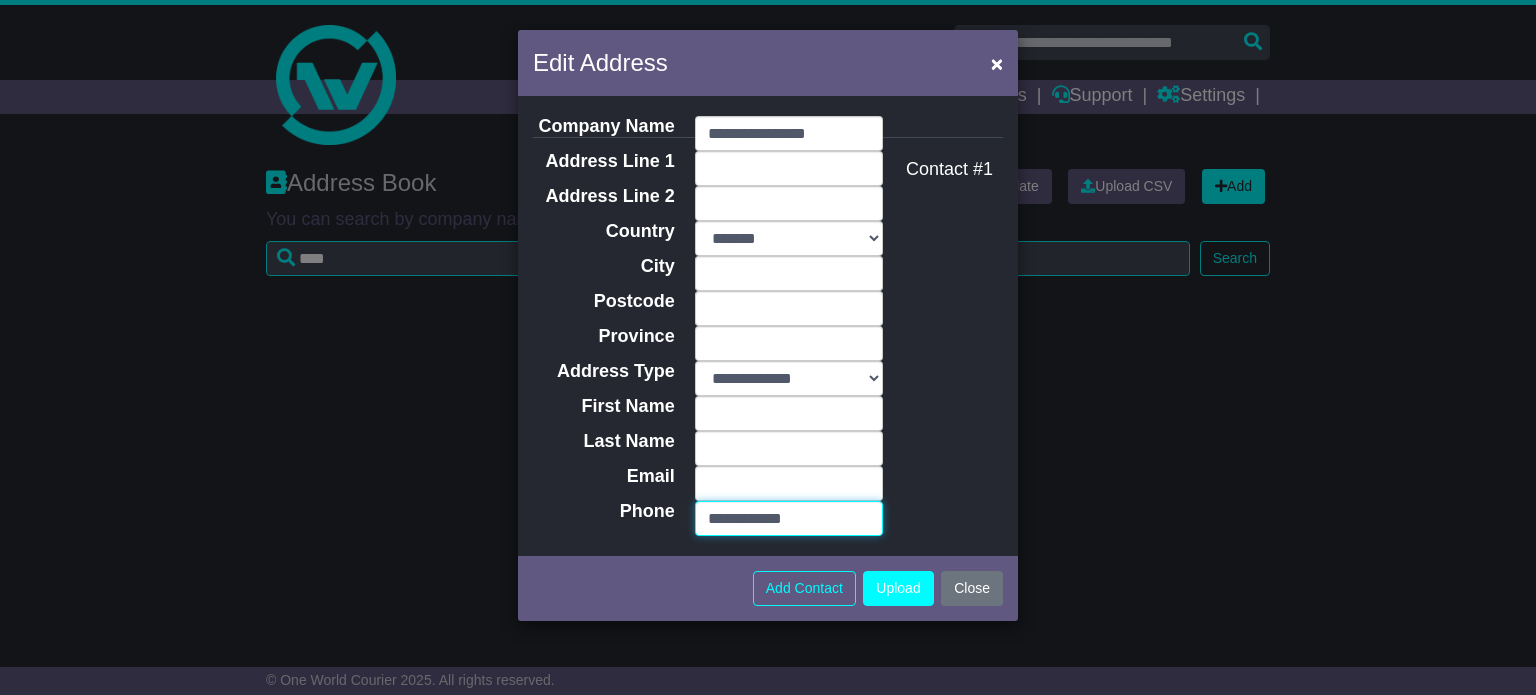 type on "**********" 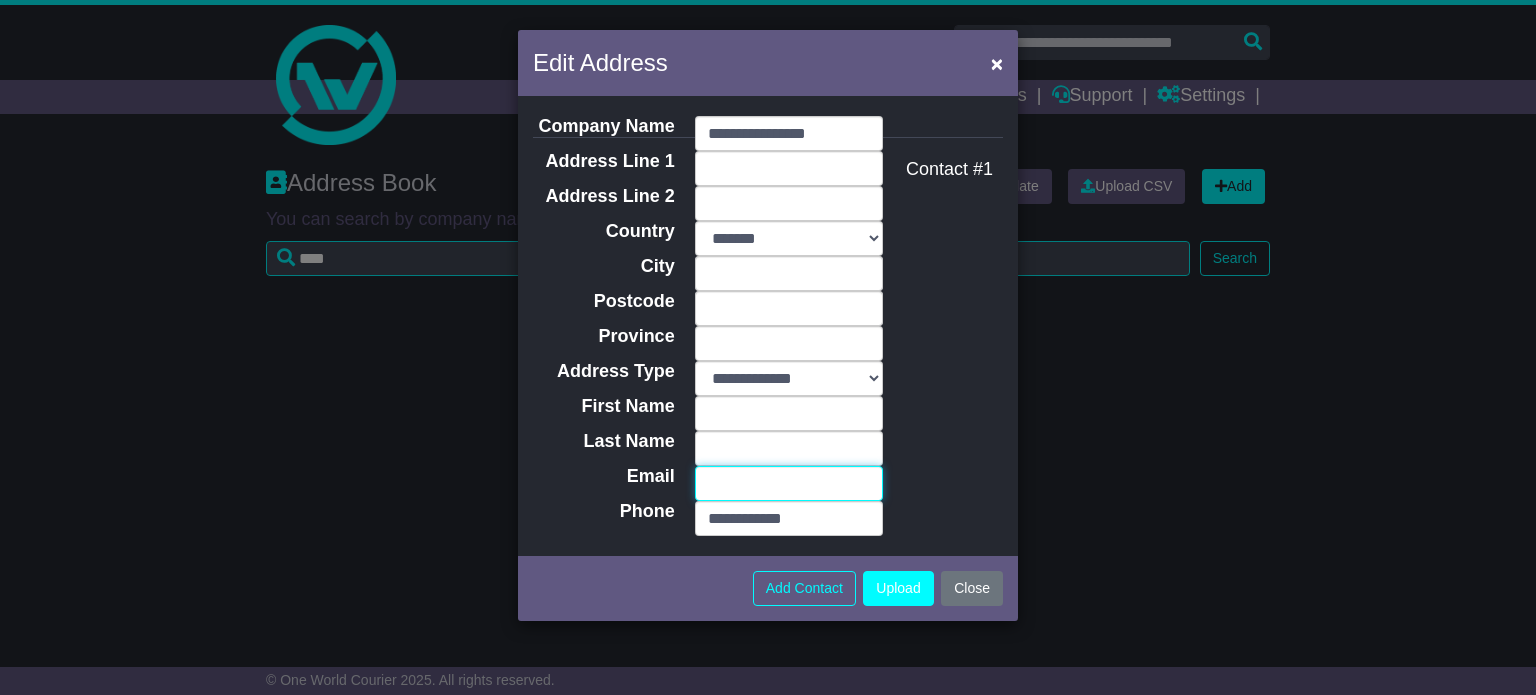 paste on "**********" 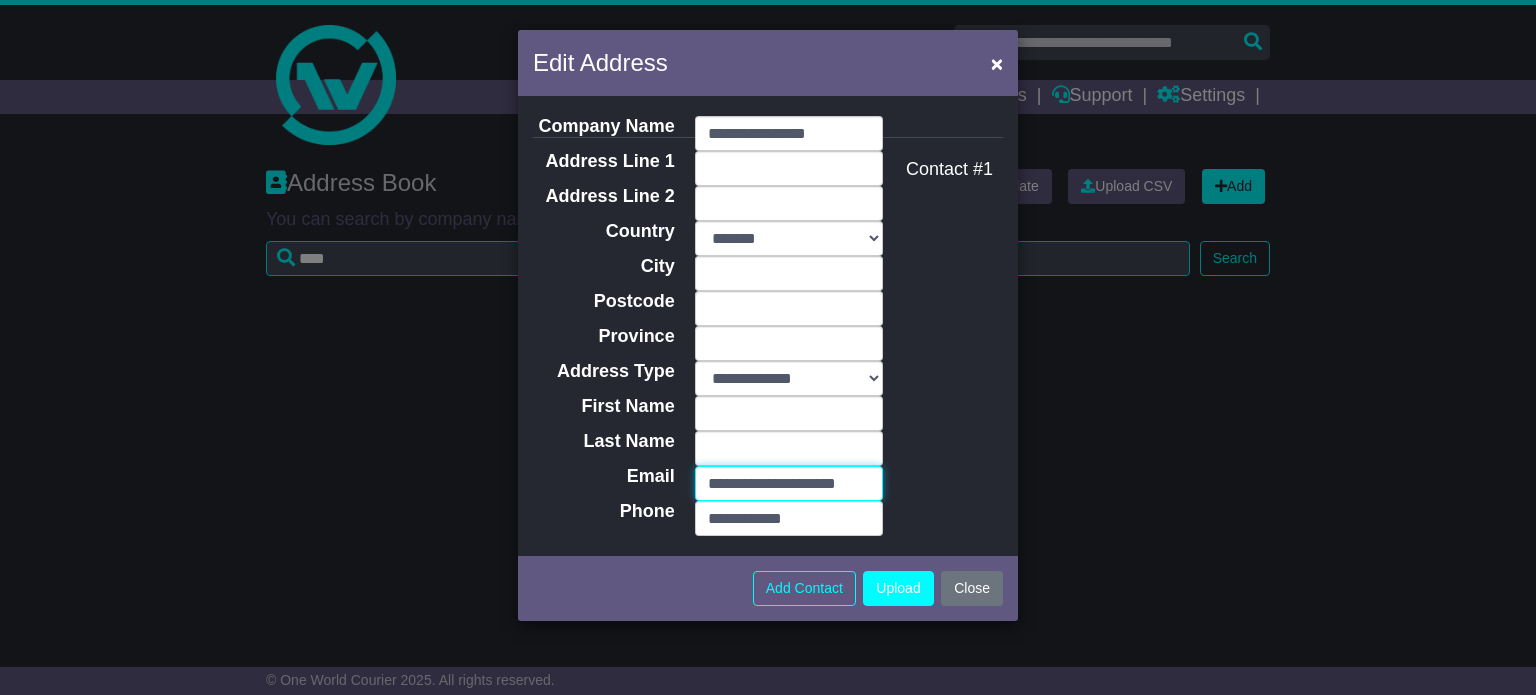 scroll, scrollTop: 0, scrollLeft: 3, axis: horizontal 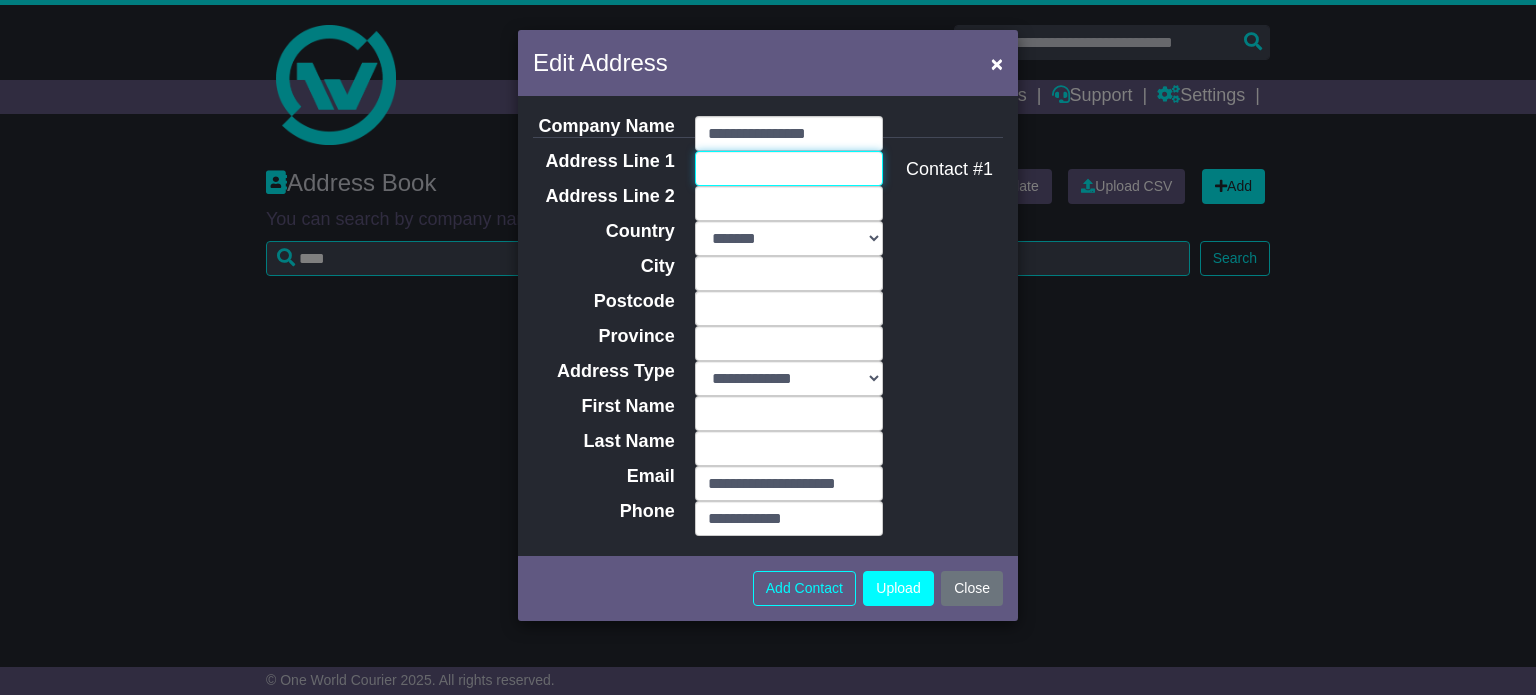 click on "Address Line 1" at bounding box center [789, 168] 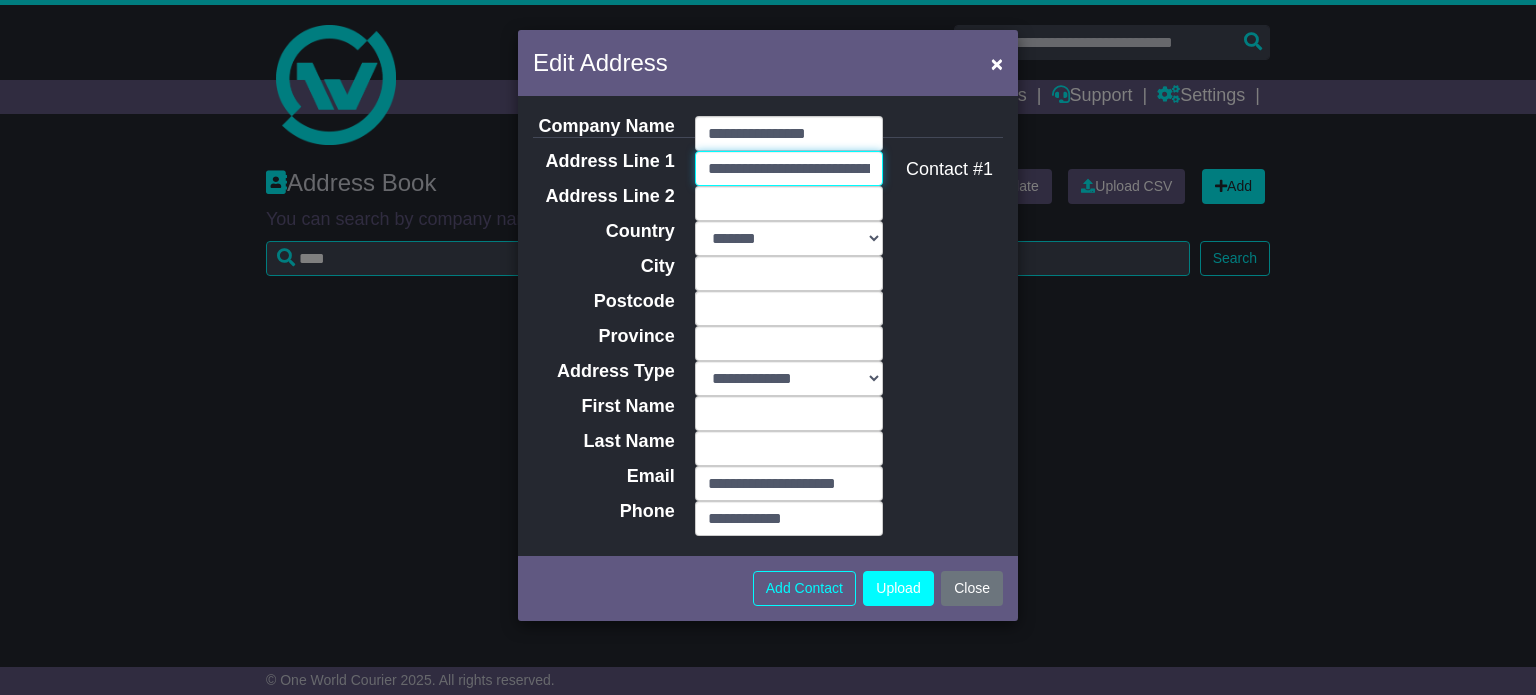 scroll, scrollTop: 0, scrollLeft: 76, axis: horizontal 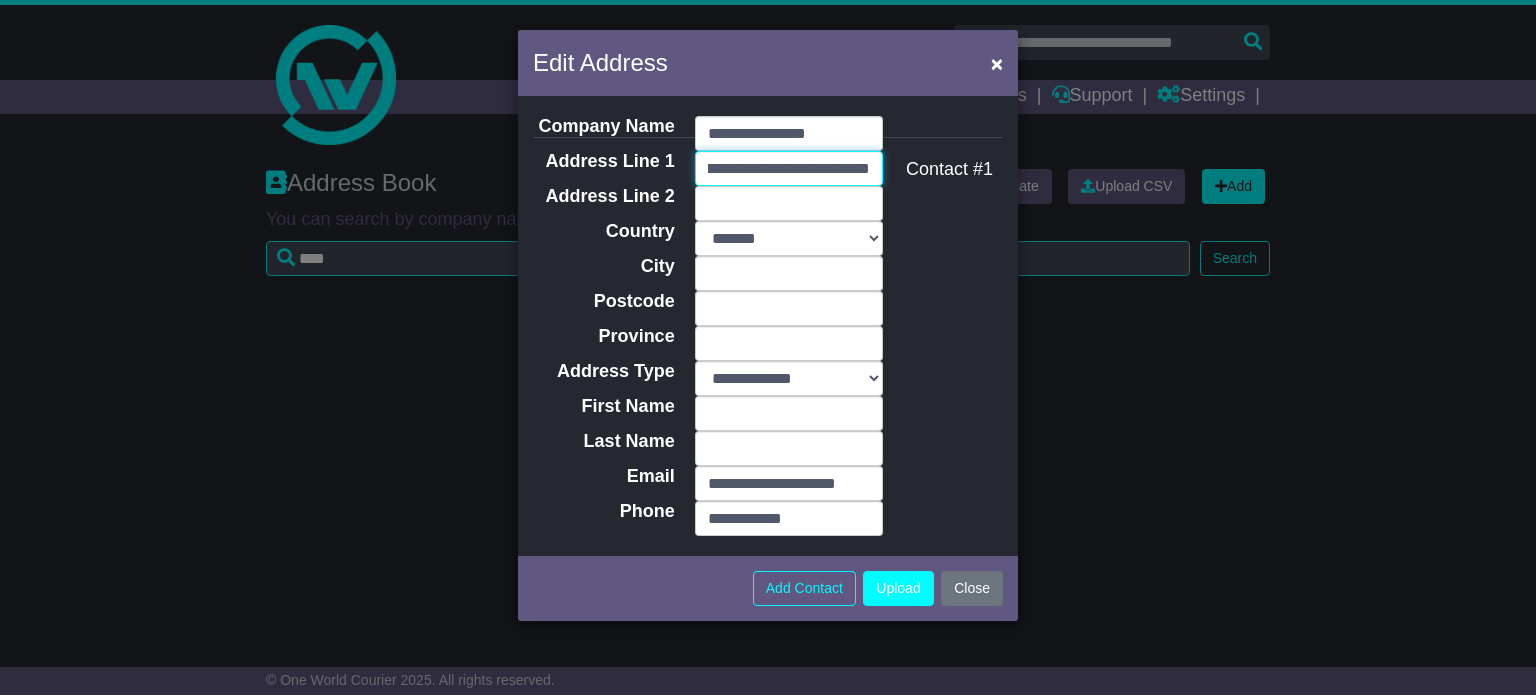 type on "**********" 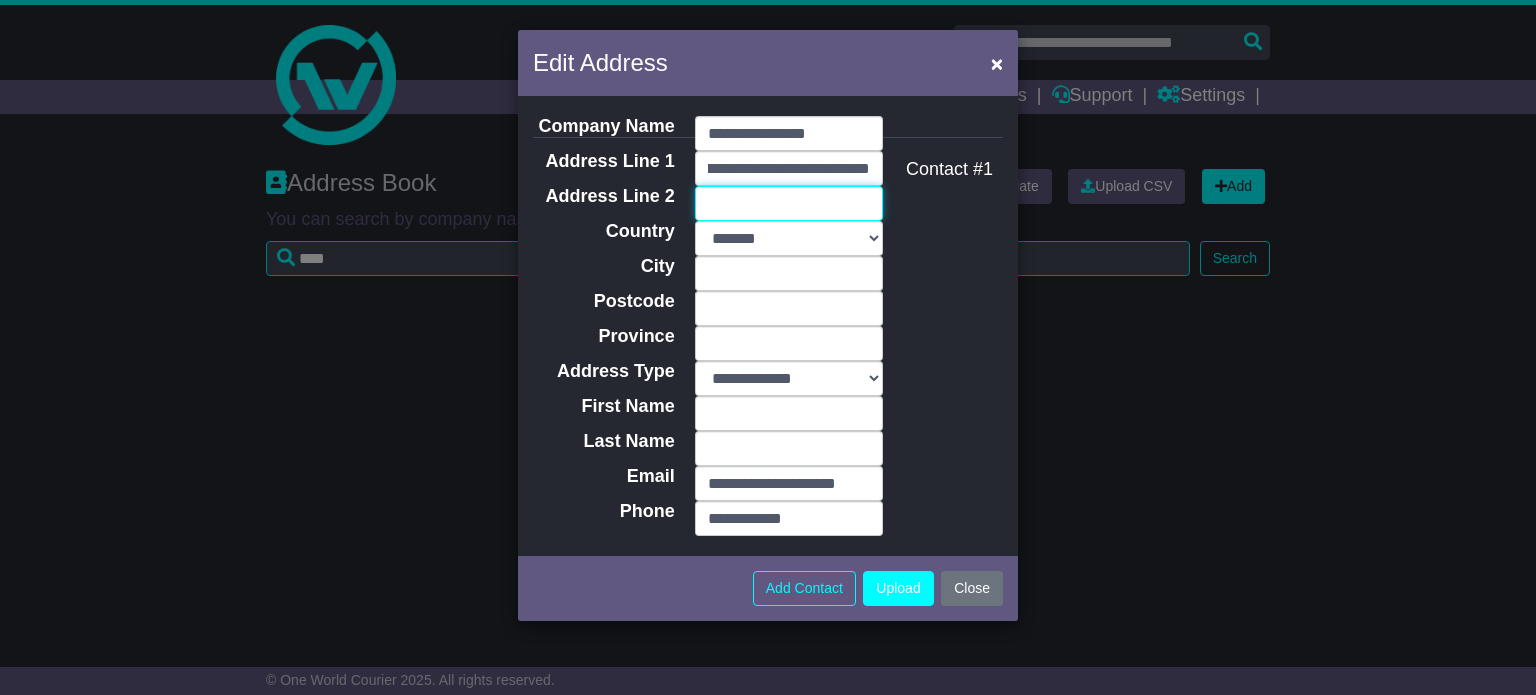 scroll, scrollTop: 0, scrollLeft: 0, axis: both 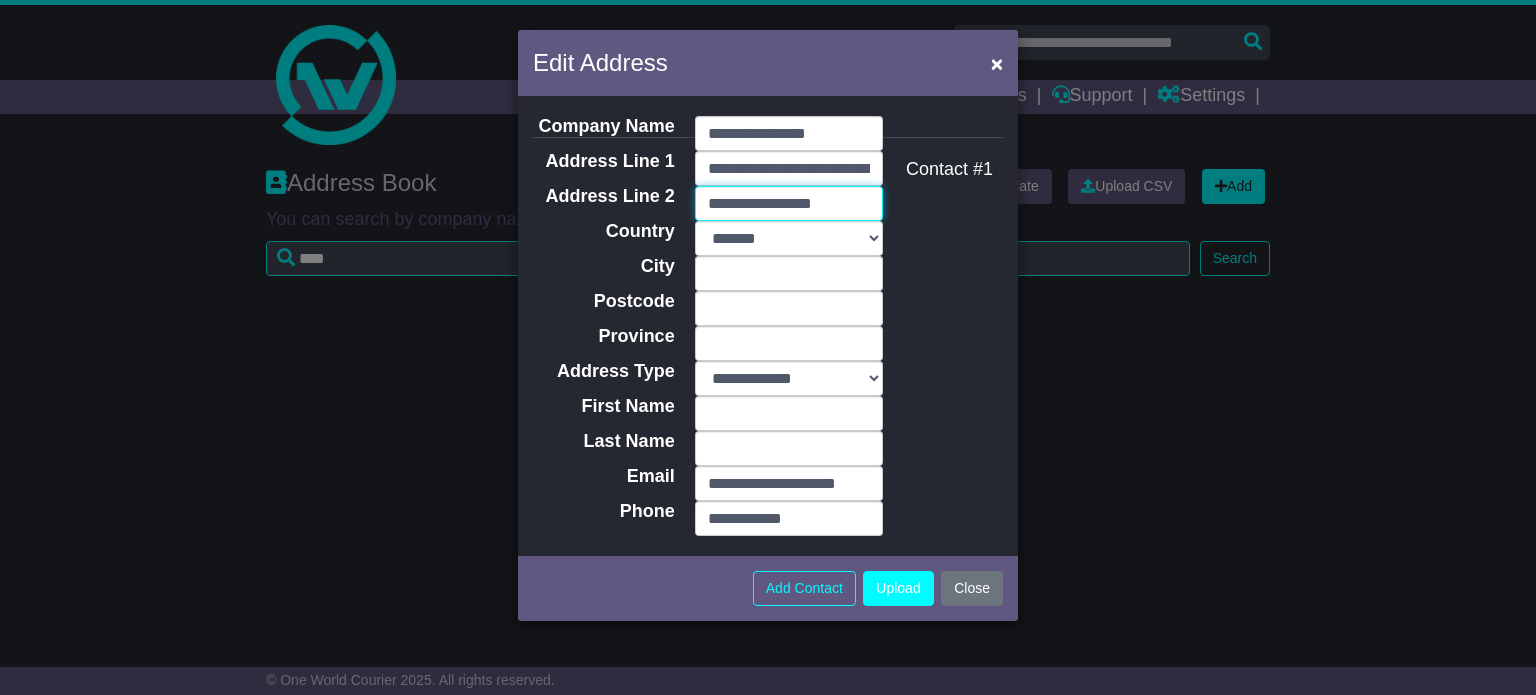 type on "**********" 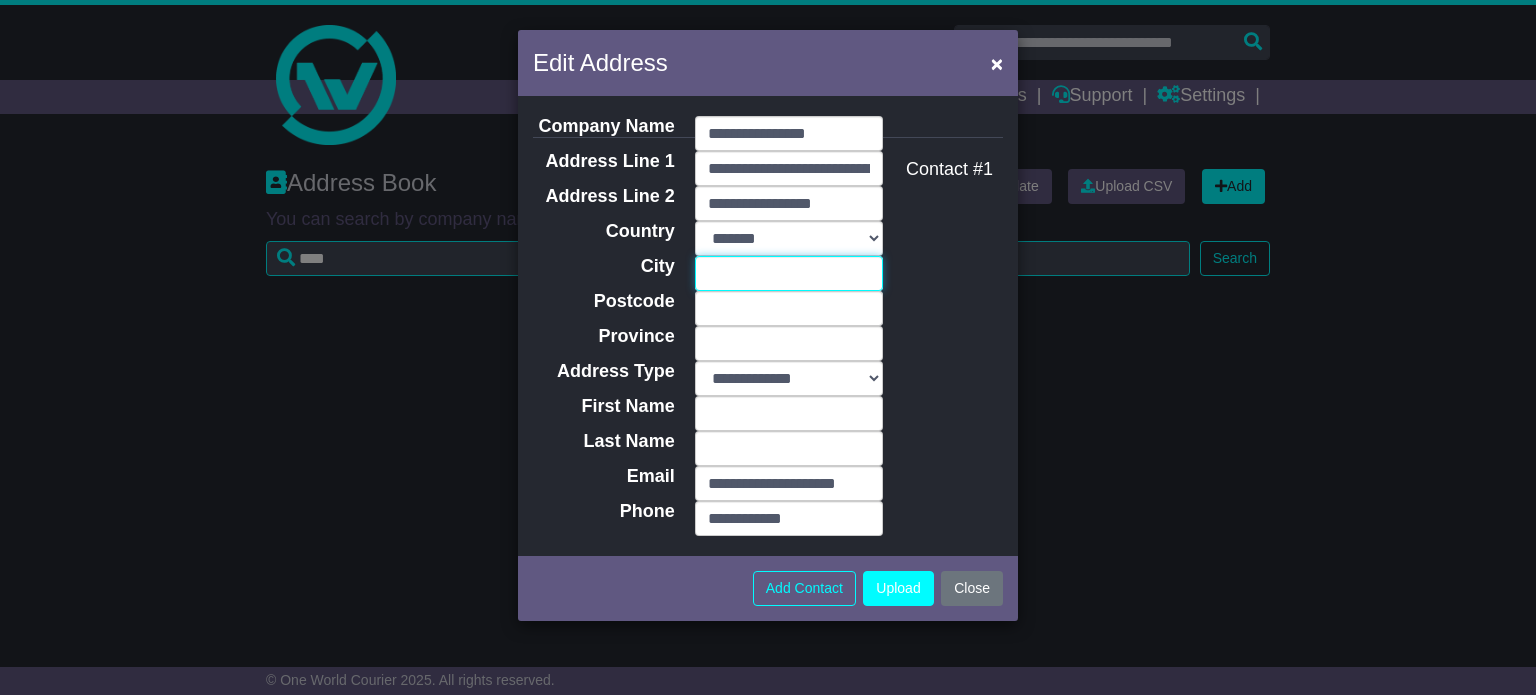 click on "City" at bounding box center [789, 273] 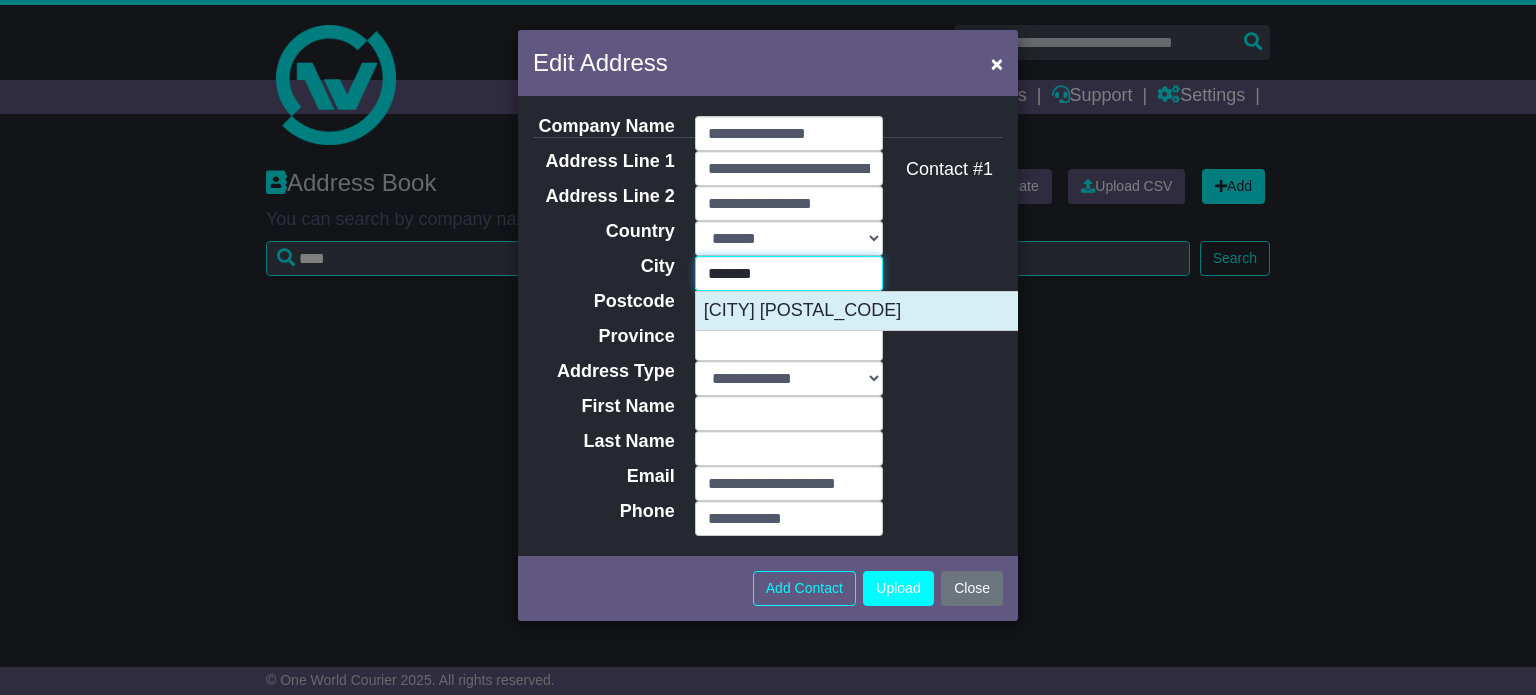 click on "BILOELA 4715" at bounding box center (895, 311) 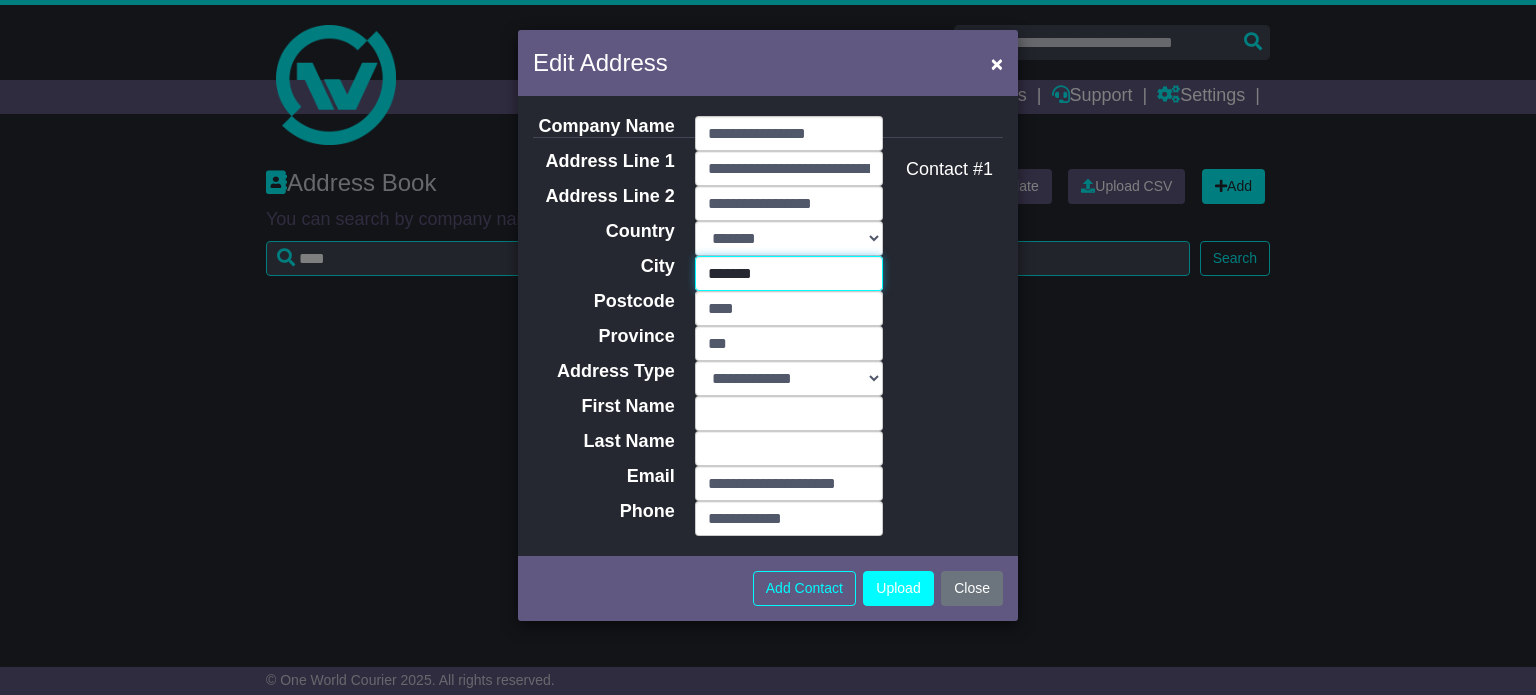 type on "*******" 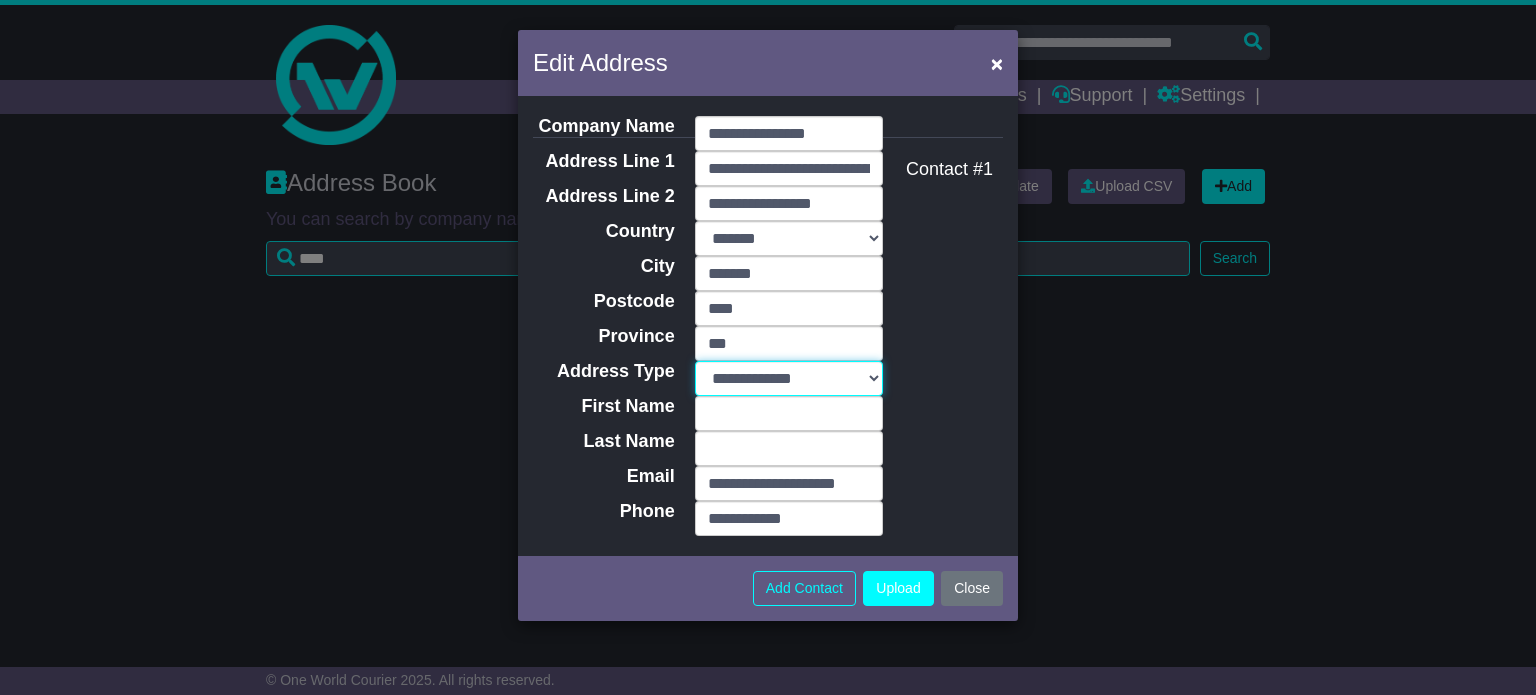 click on "**********" at bounding box center (789, 378) 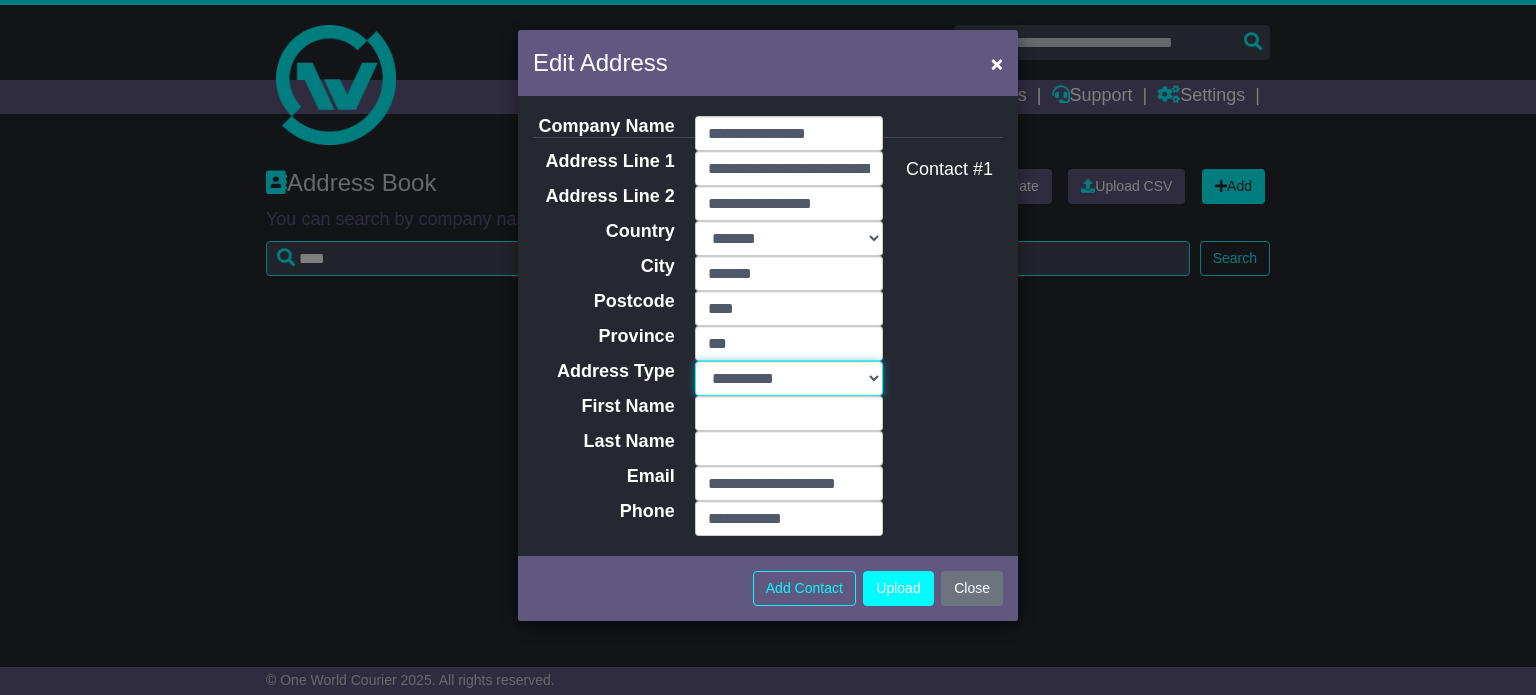 click on "**********" at bounding box center [789, 378] 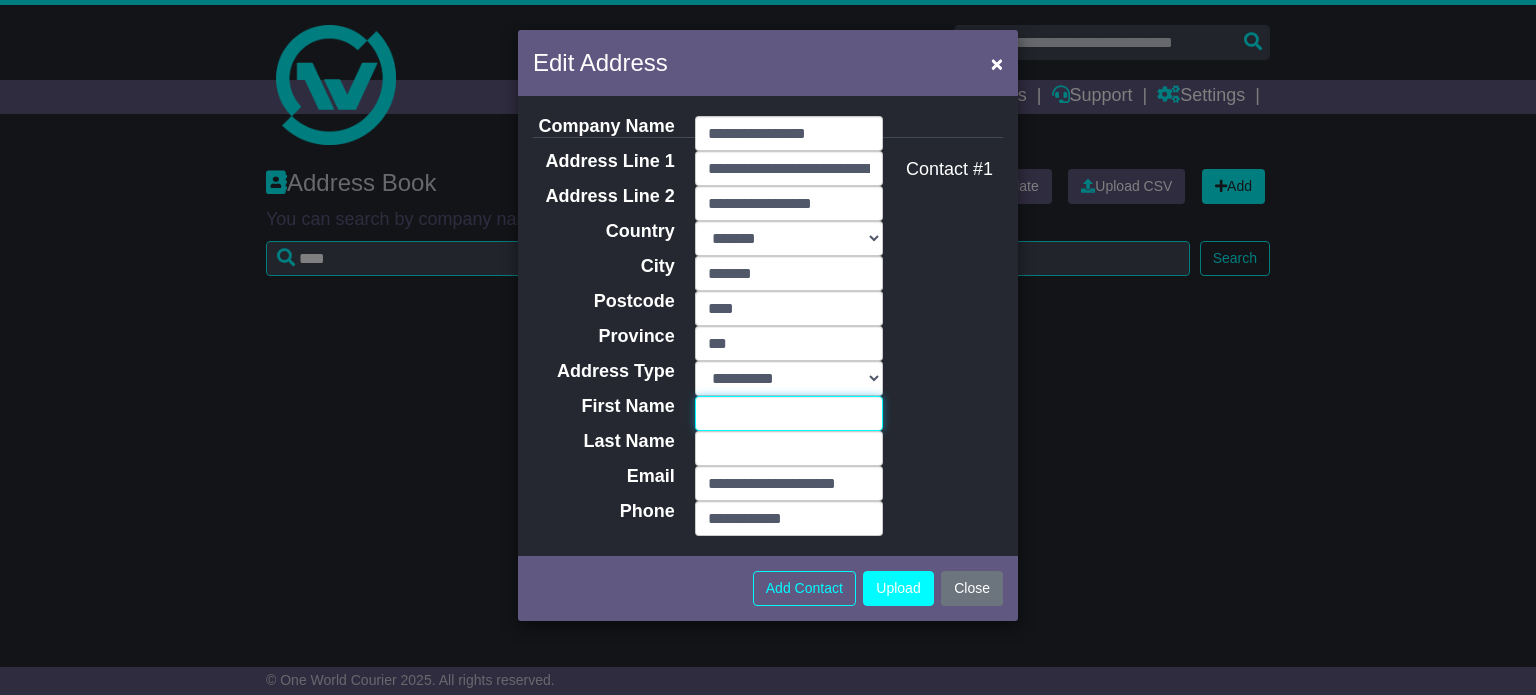 click on "First Name" at bounding box center [789, 413] 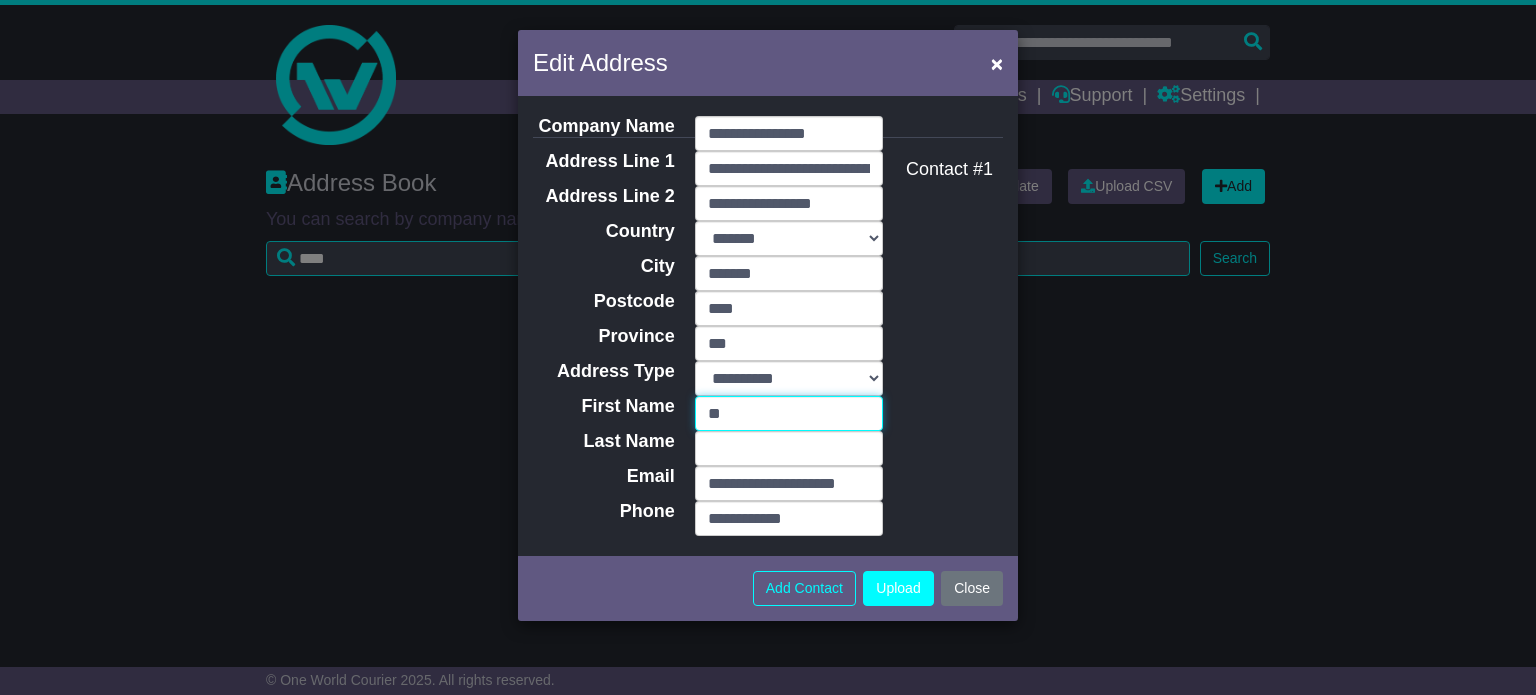 type on "*****" 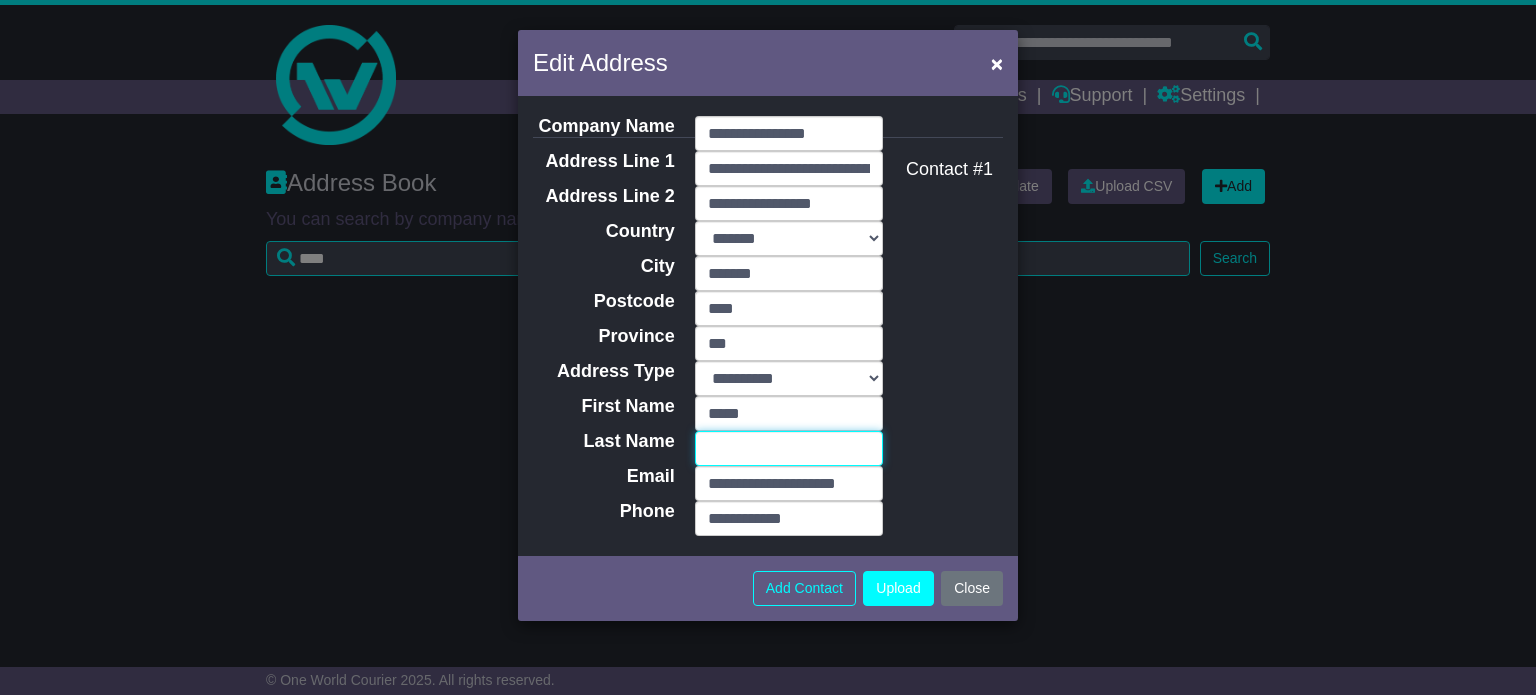 click on "Last Name" at bounding box center [789, 448] 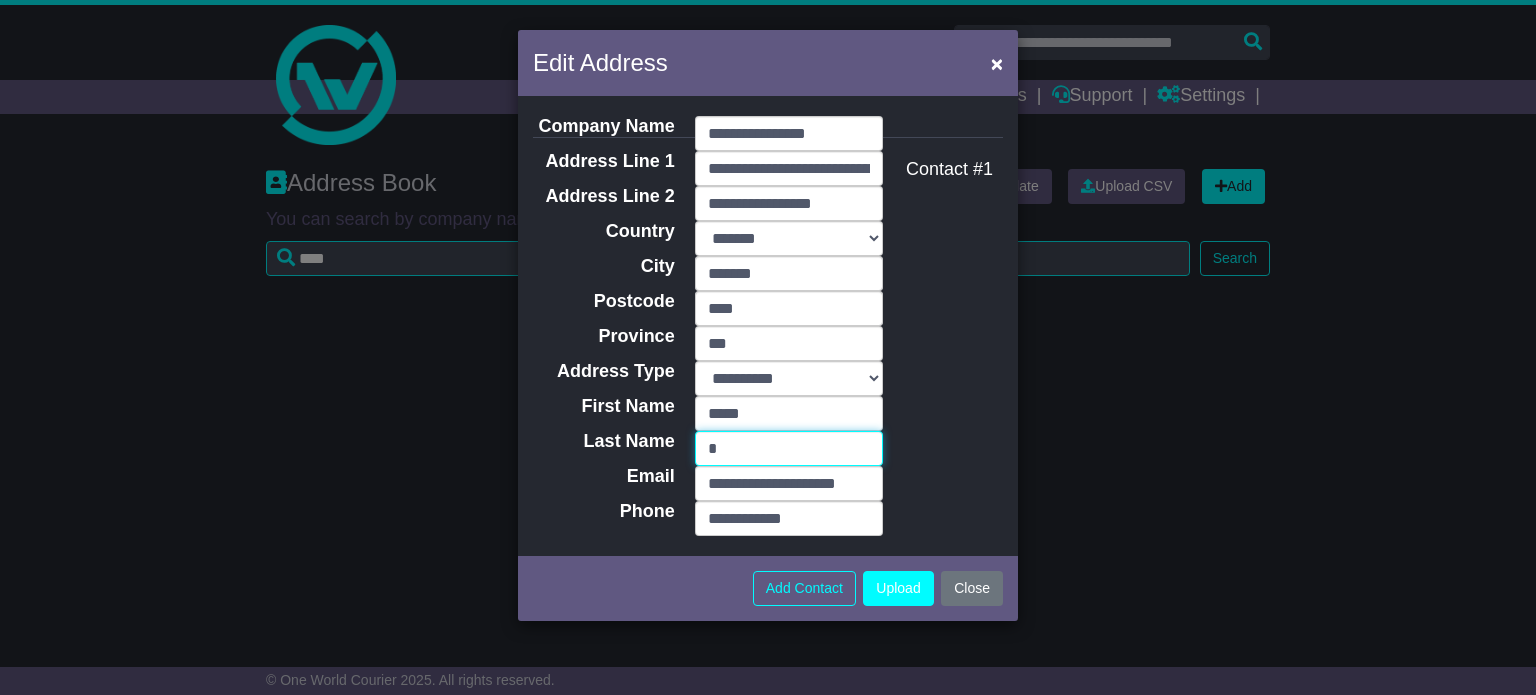 type on "*******" 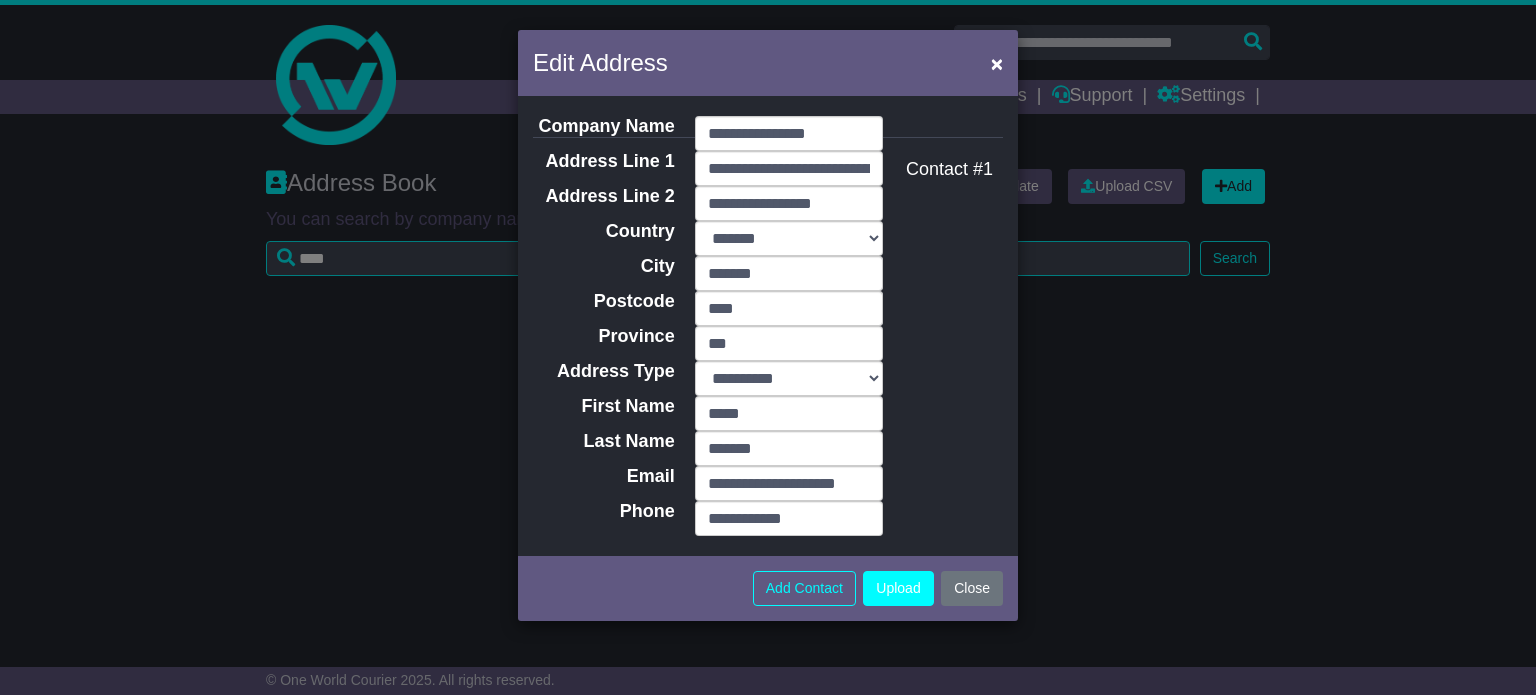 click on "**********" at bounding box center [768, 326] 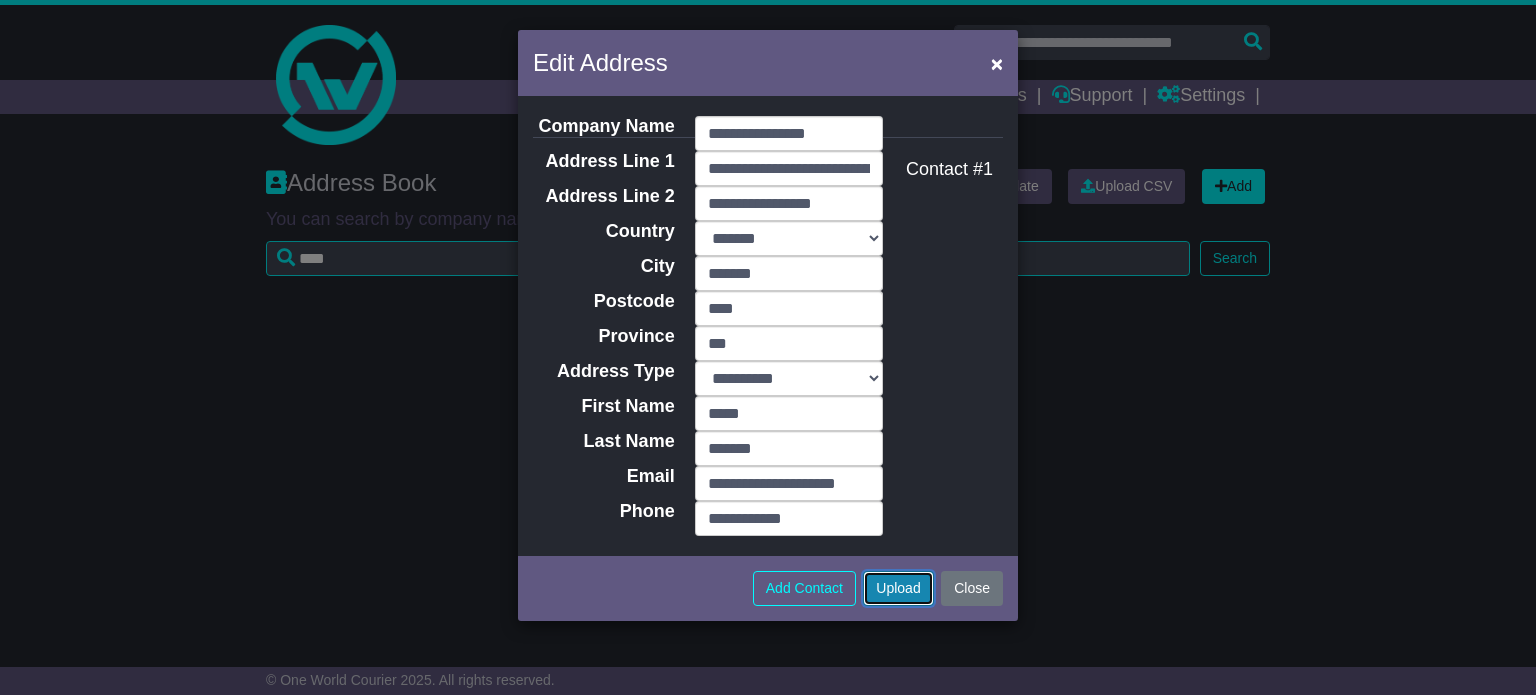 click on "Upload" at bounding box center [898, 588] 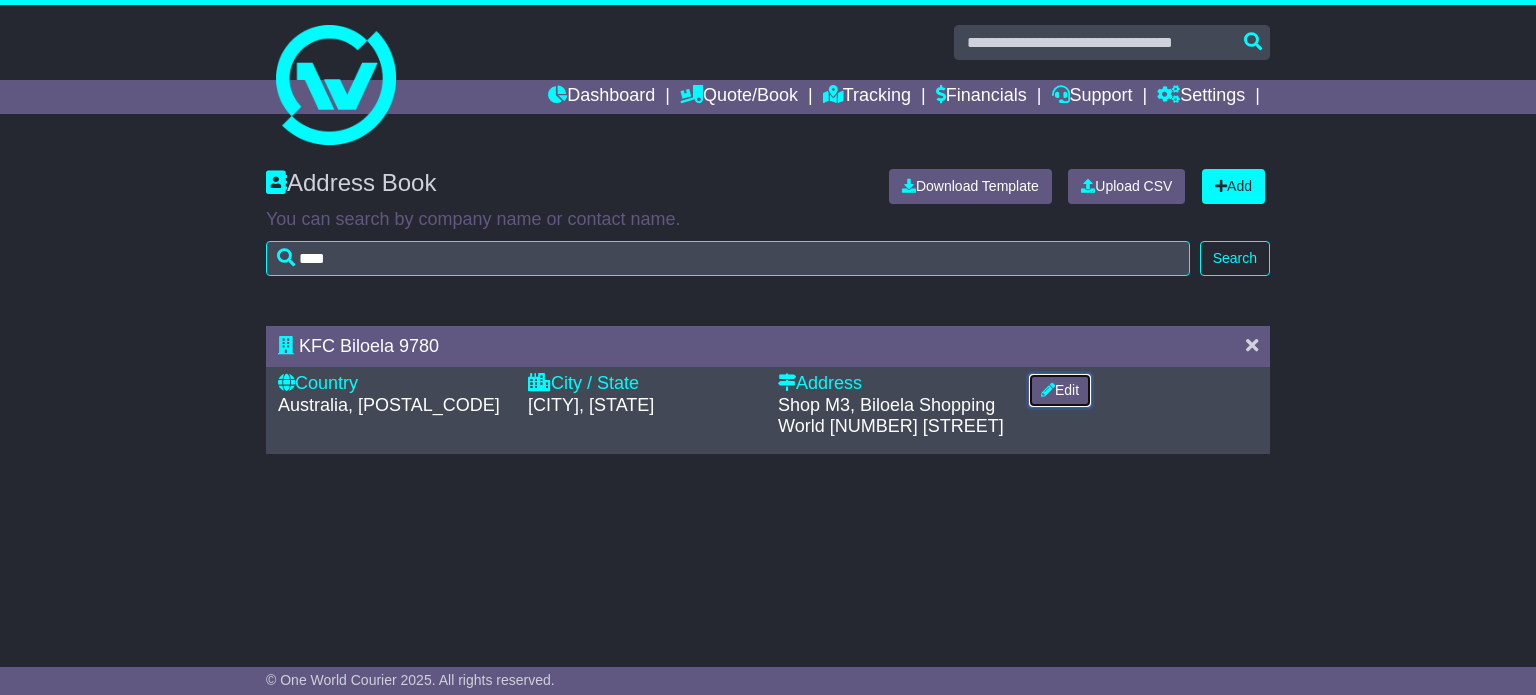 click on "Edit" at bounding box center (1060, 390) 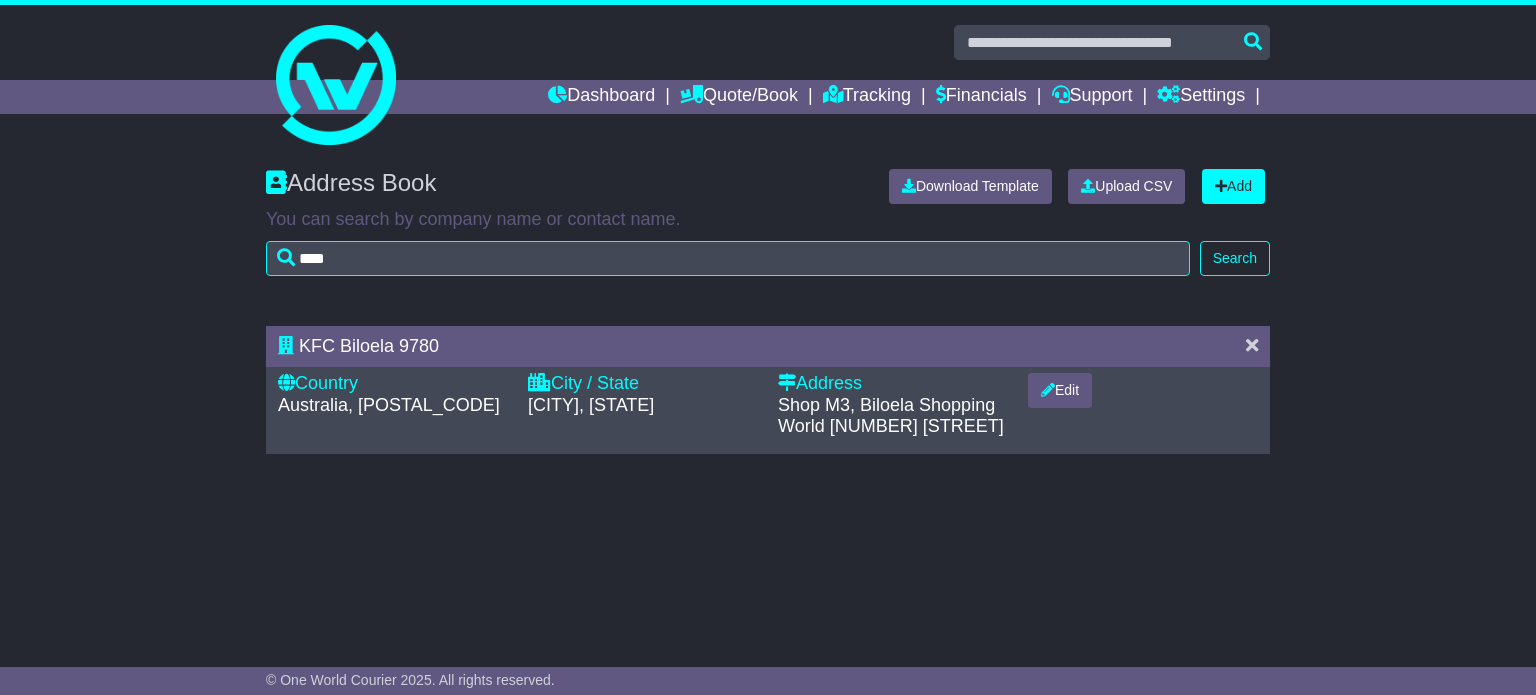select on "**" 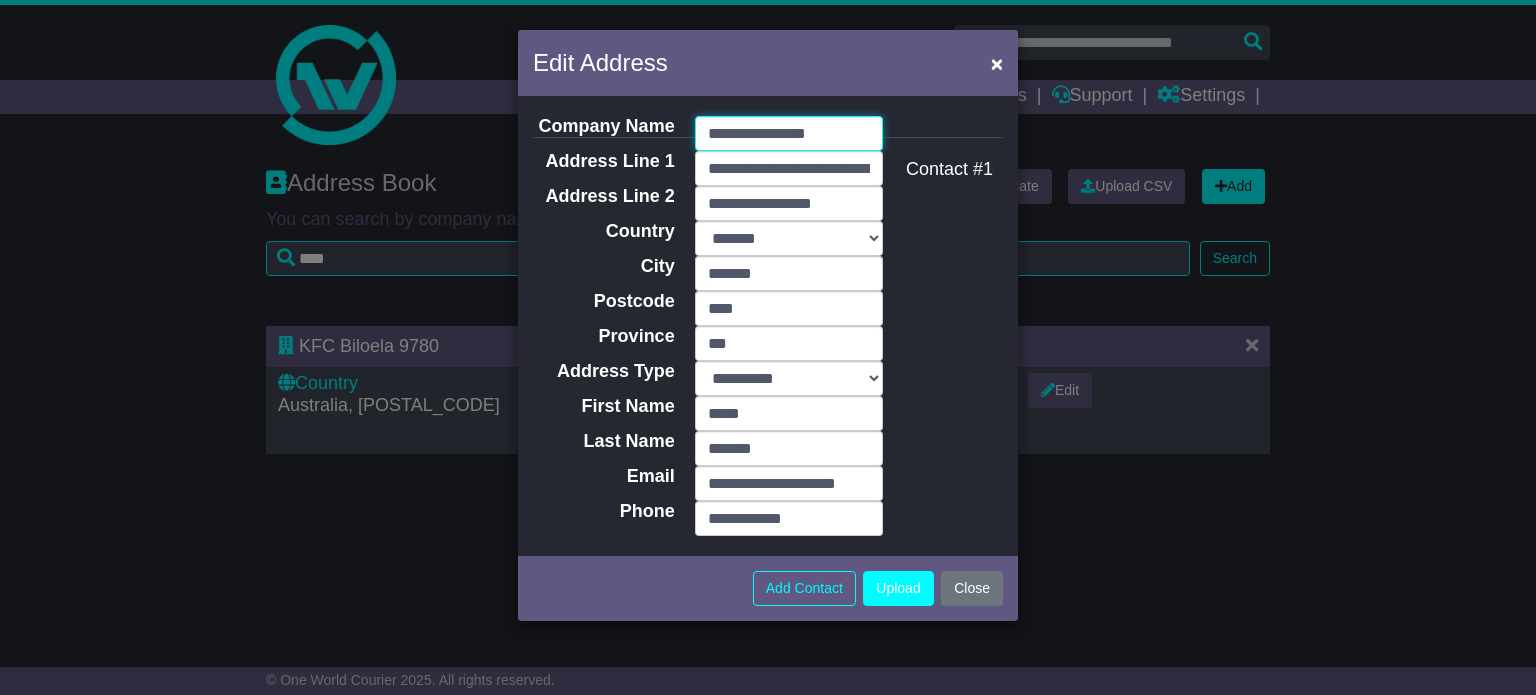 click on "**********" at bounding box center [789, 133] 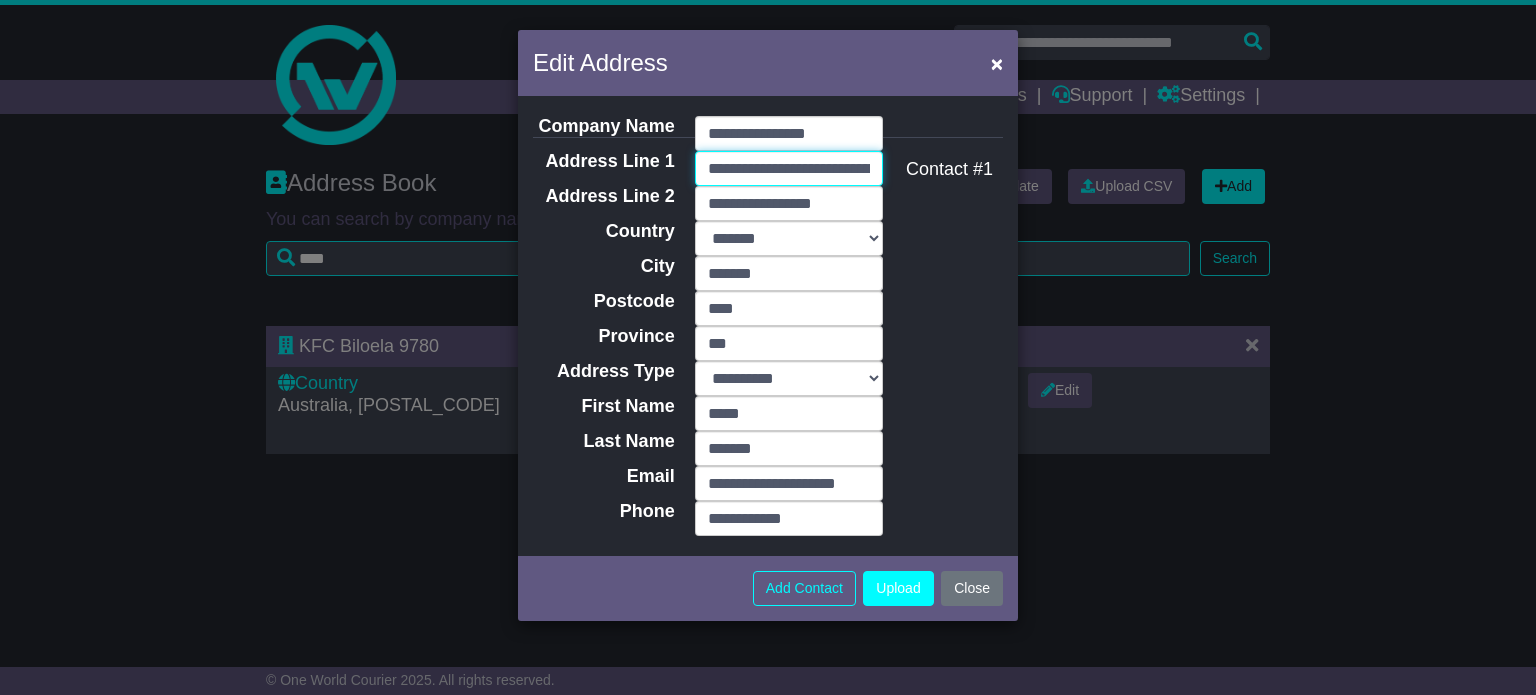 click on "**********" at bounding box center [789, 168] 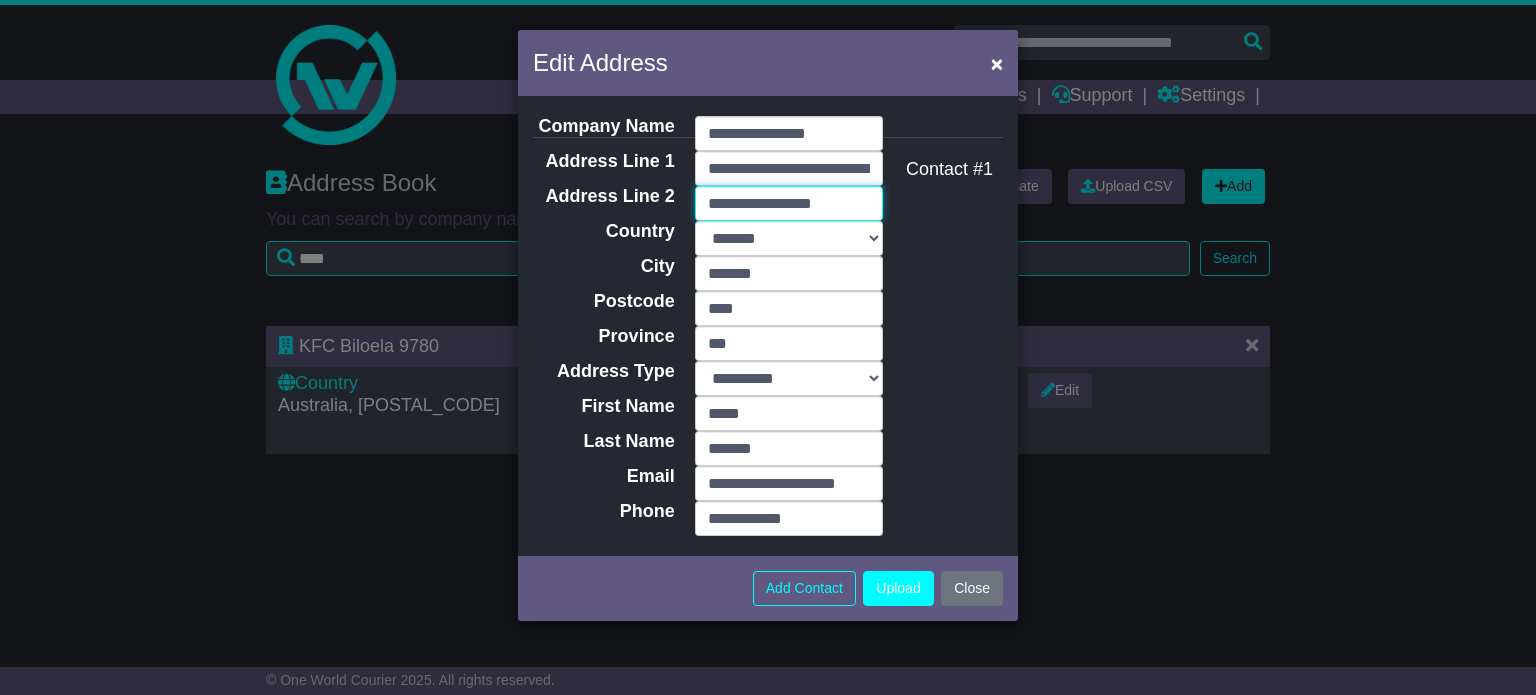 click on "**********" at bounding box center [789, 203] 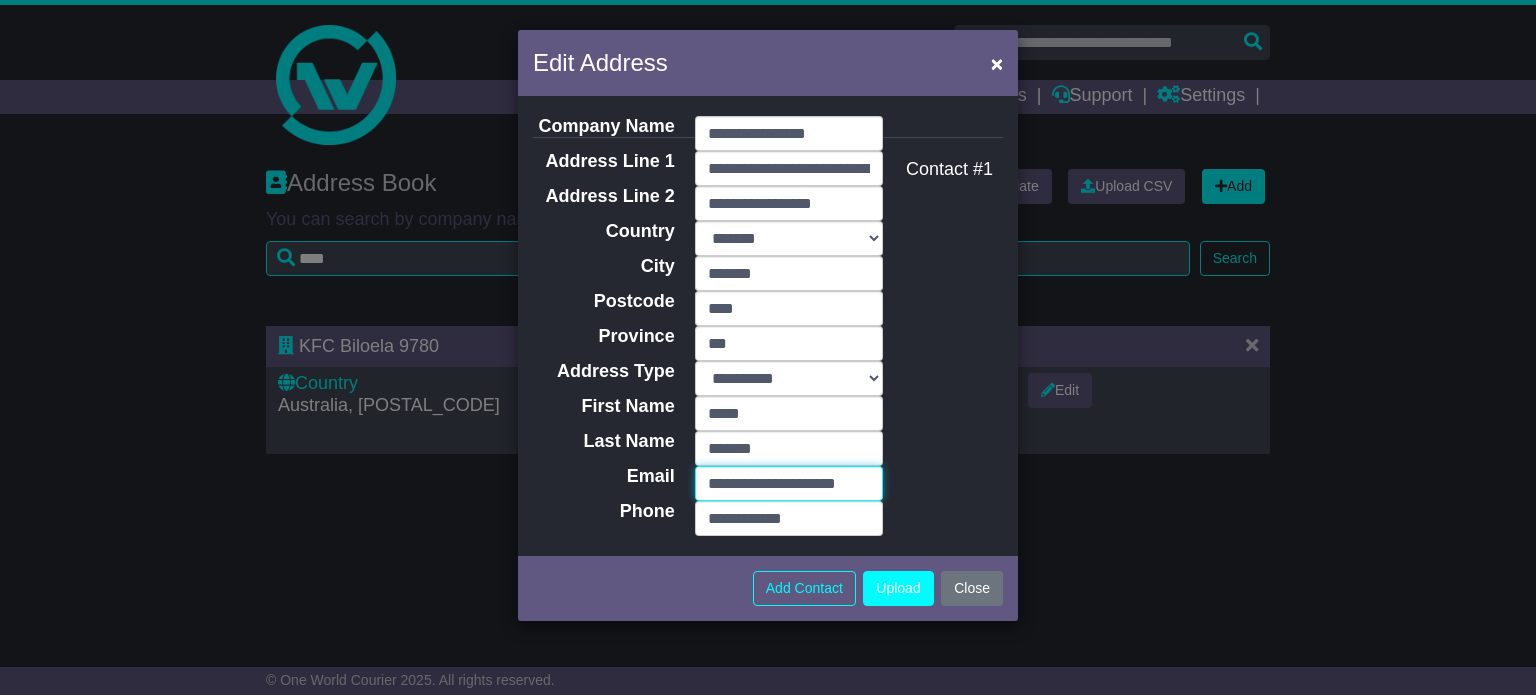 click on "**********" at bounding box center (789, 483) 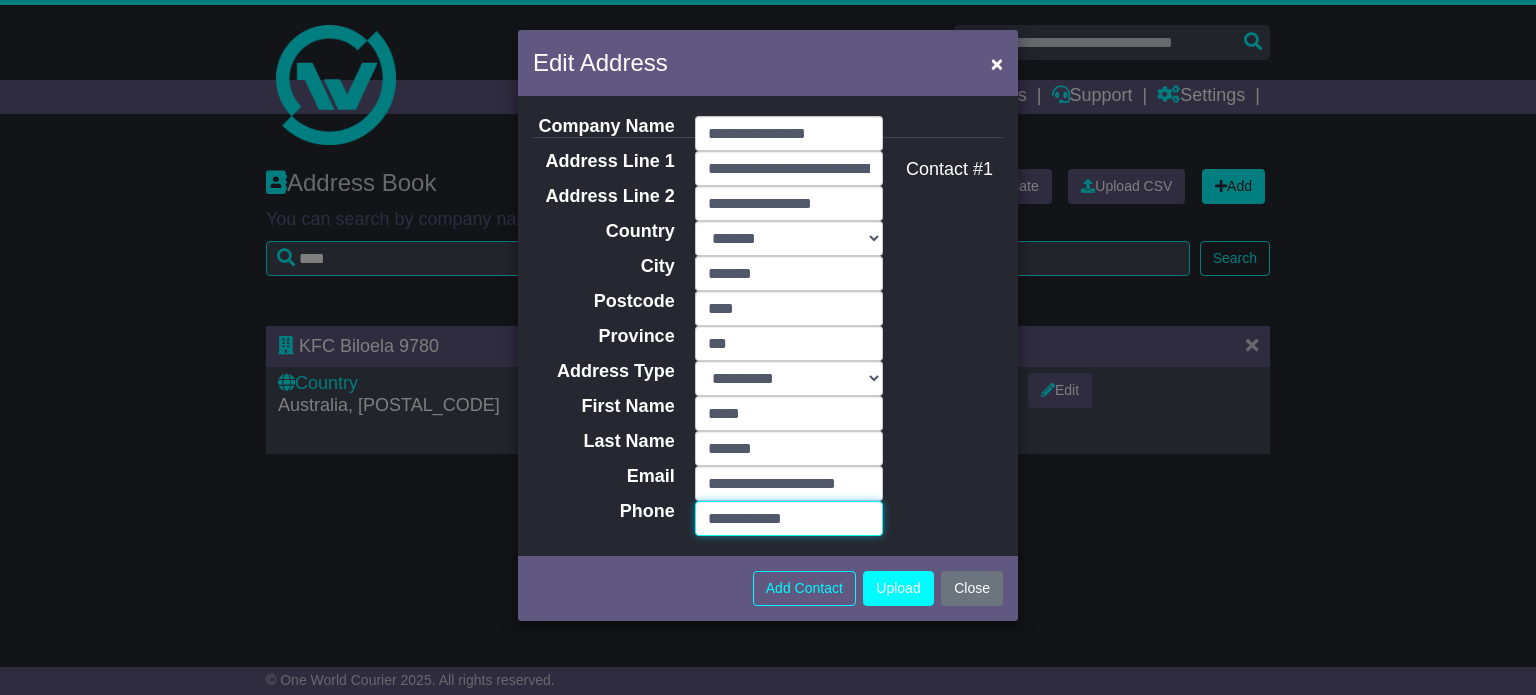 click on "**********" at bounding box center (789, 518) 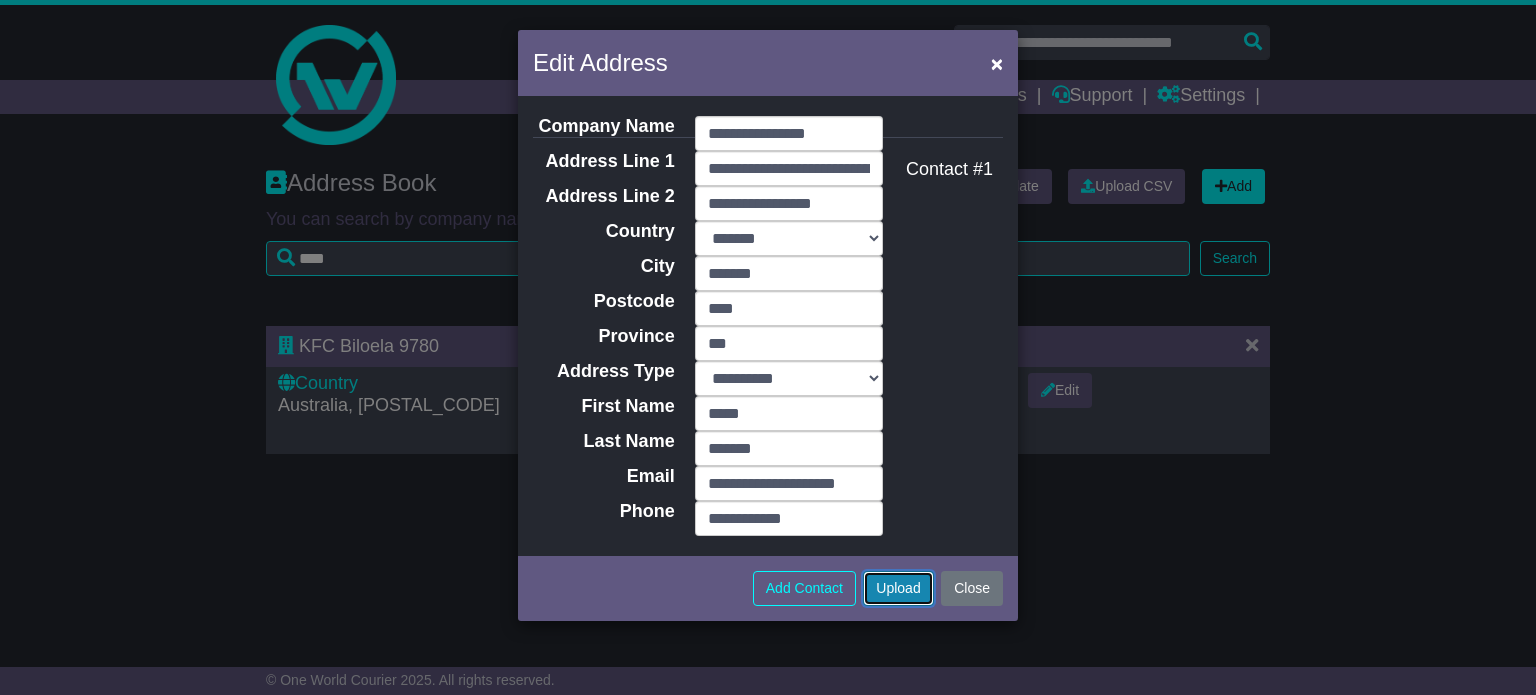 click on "Upload" at bounding box center (898, 588) 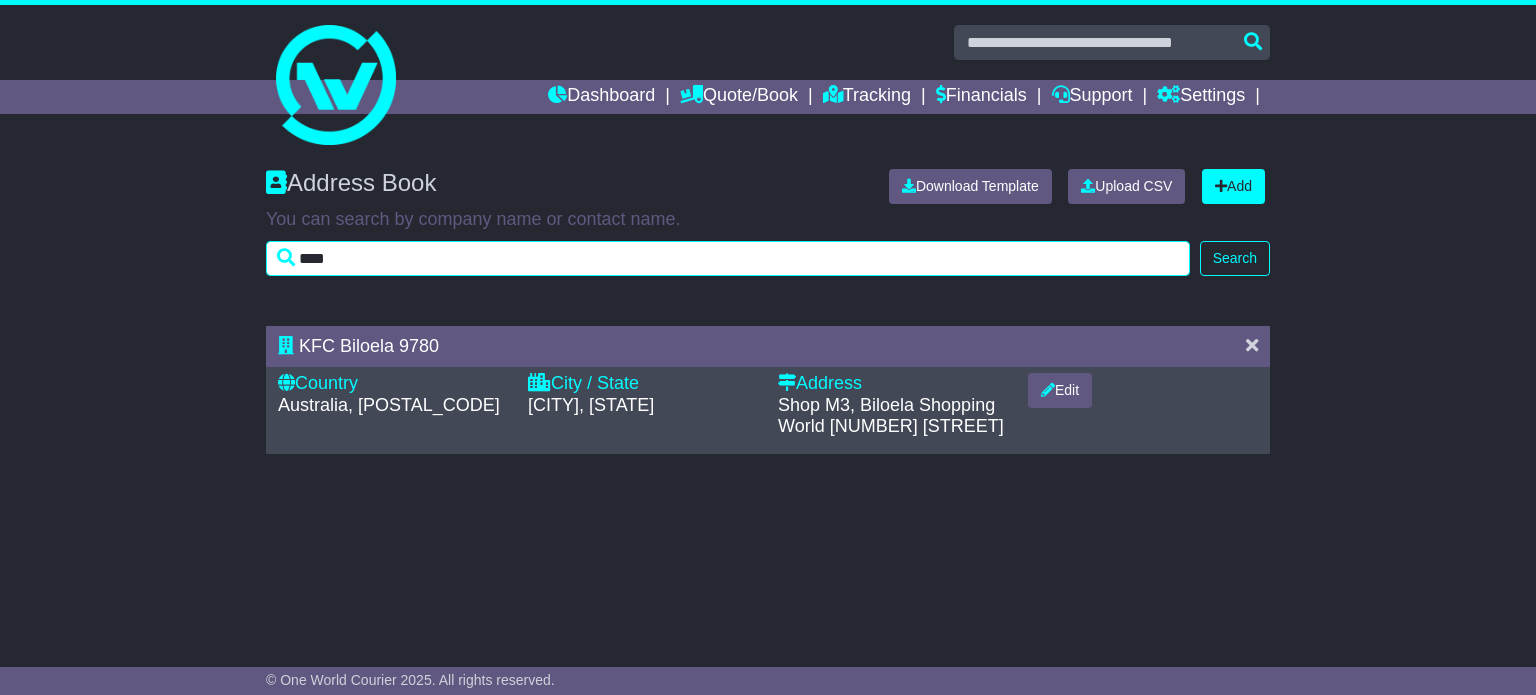 click on "****" at bounding box center (728, 258) 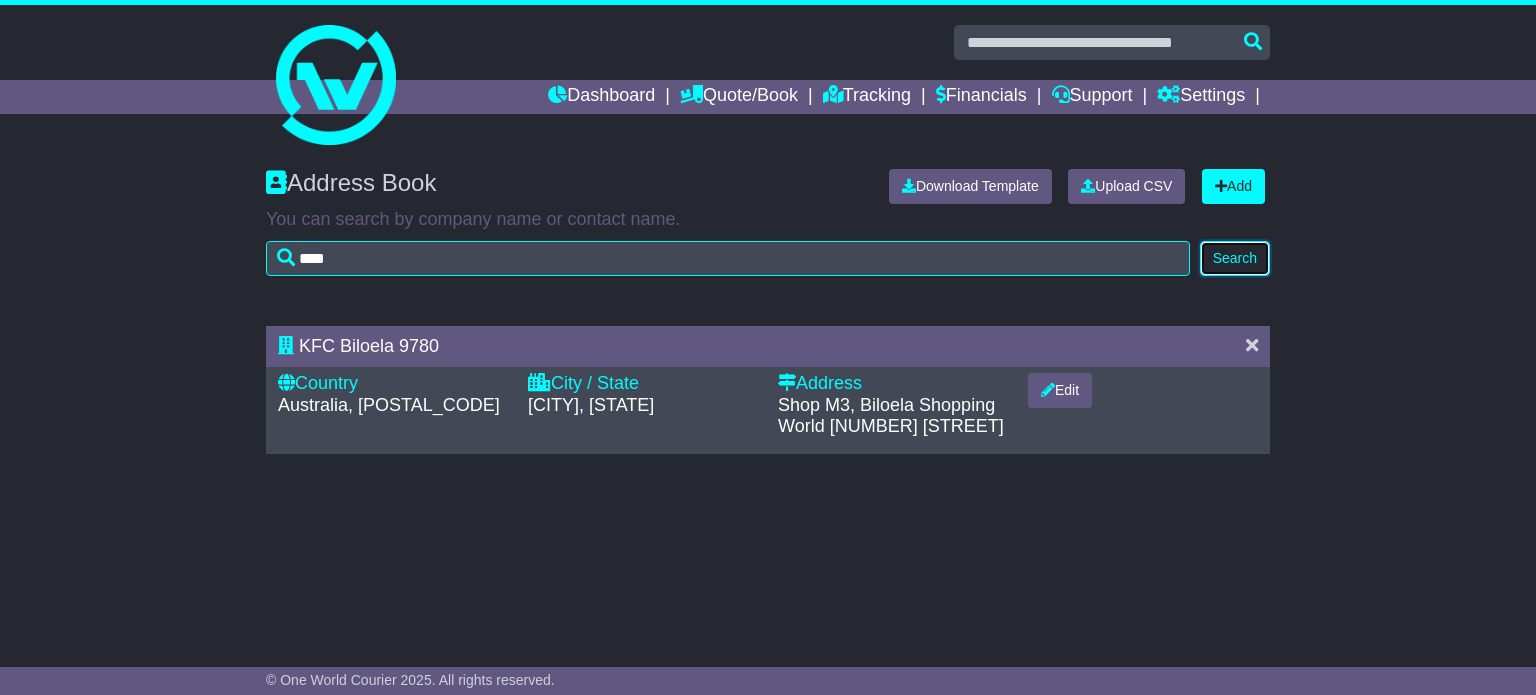 click on "Search" at bounding box center [1235, 258] 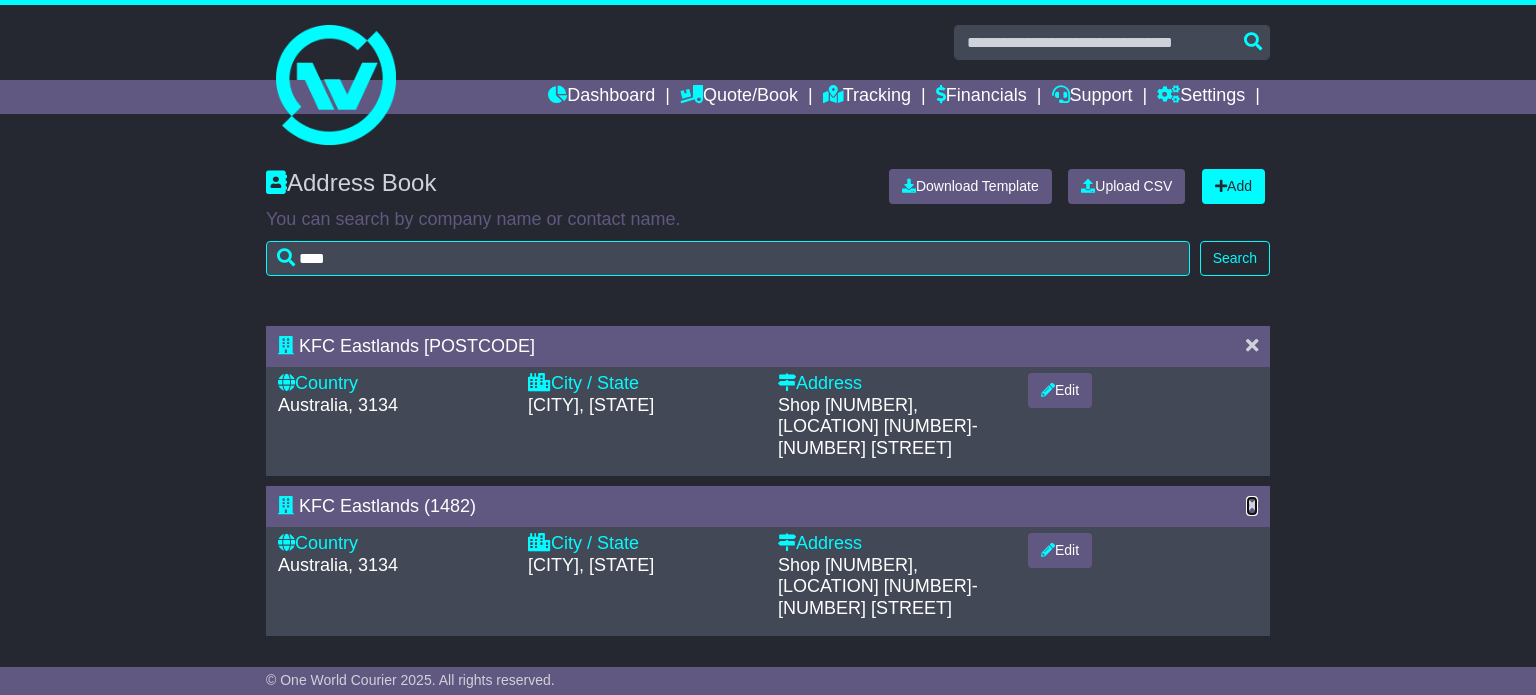 click at bounding box center (1252, 505) 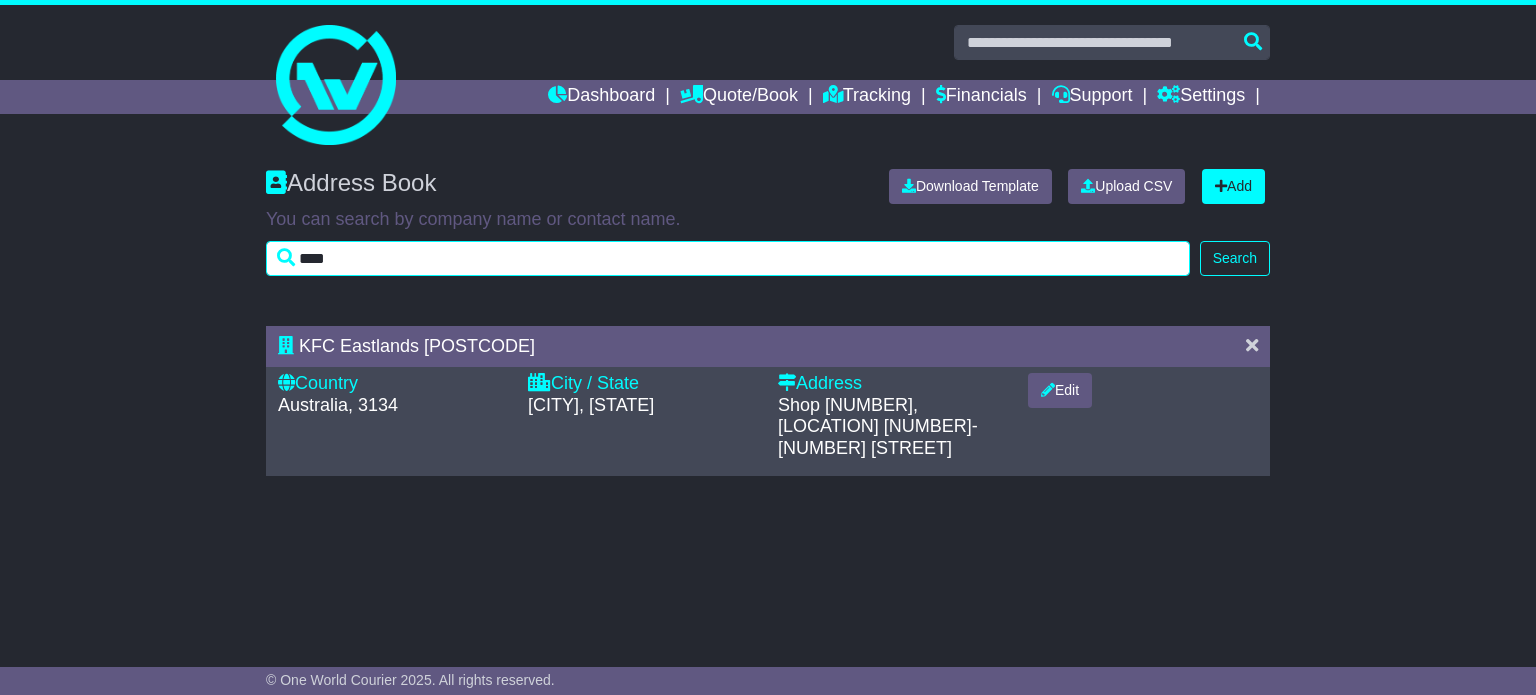 click on "****" at bounding box center [728, 258] 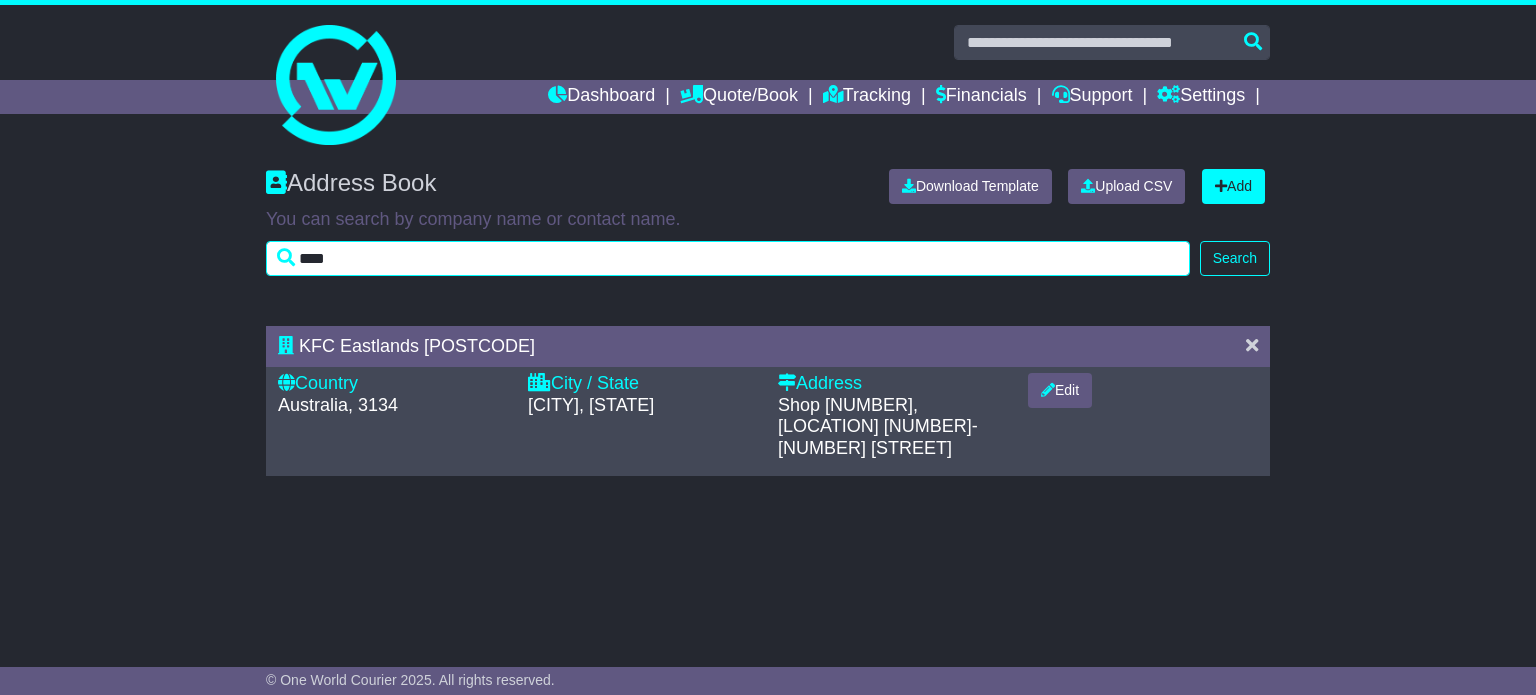 type on "****" 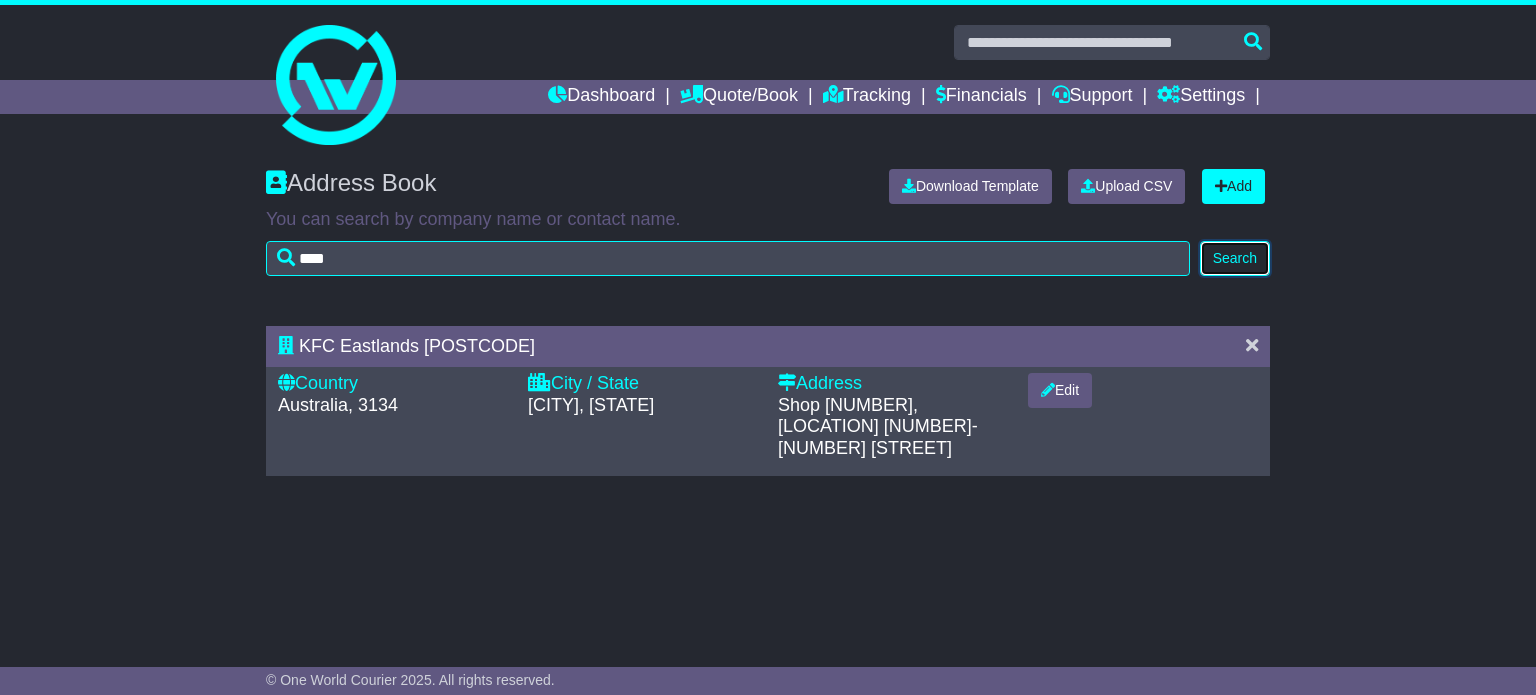 click on "Search" at bounding box center (1235, 258) 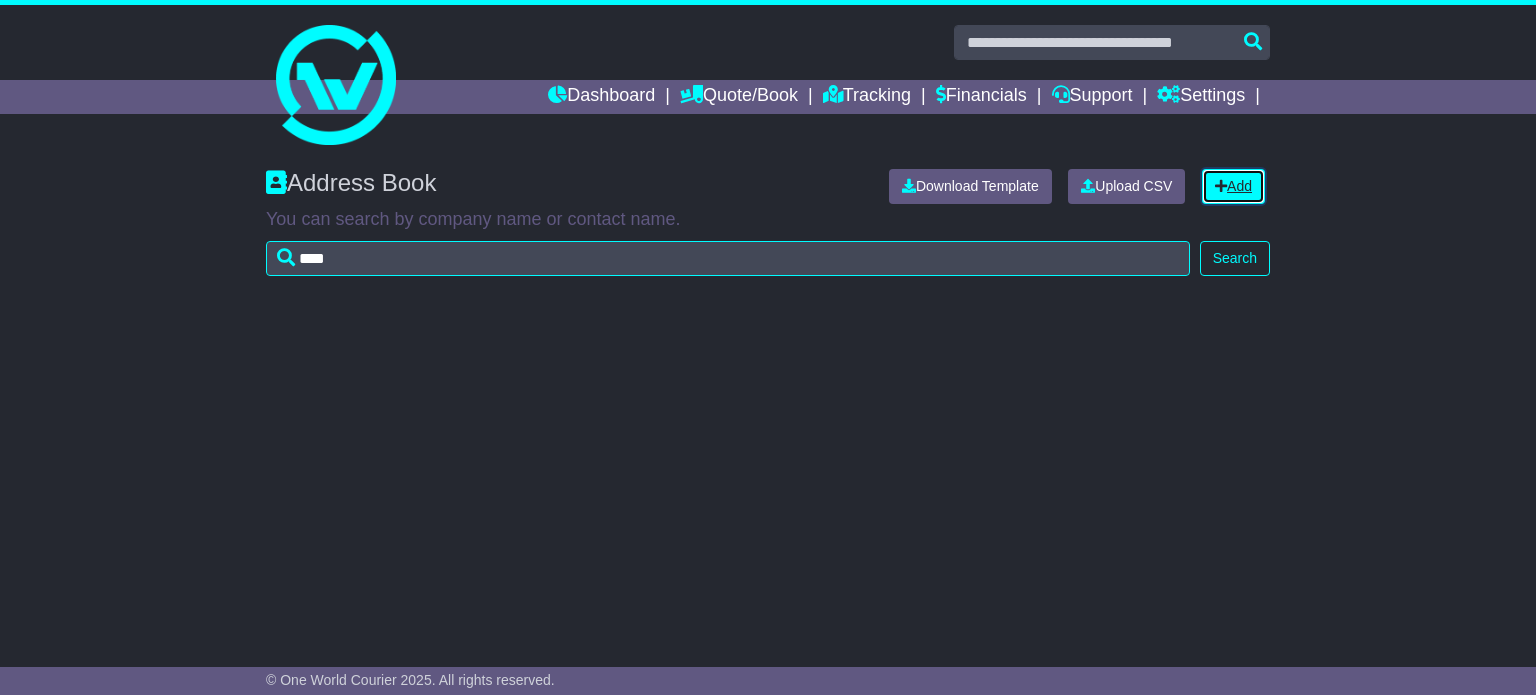 click on "Add" at bounding box center [1233, 186] 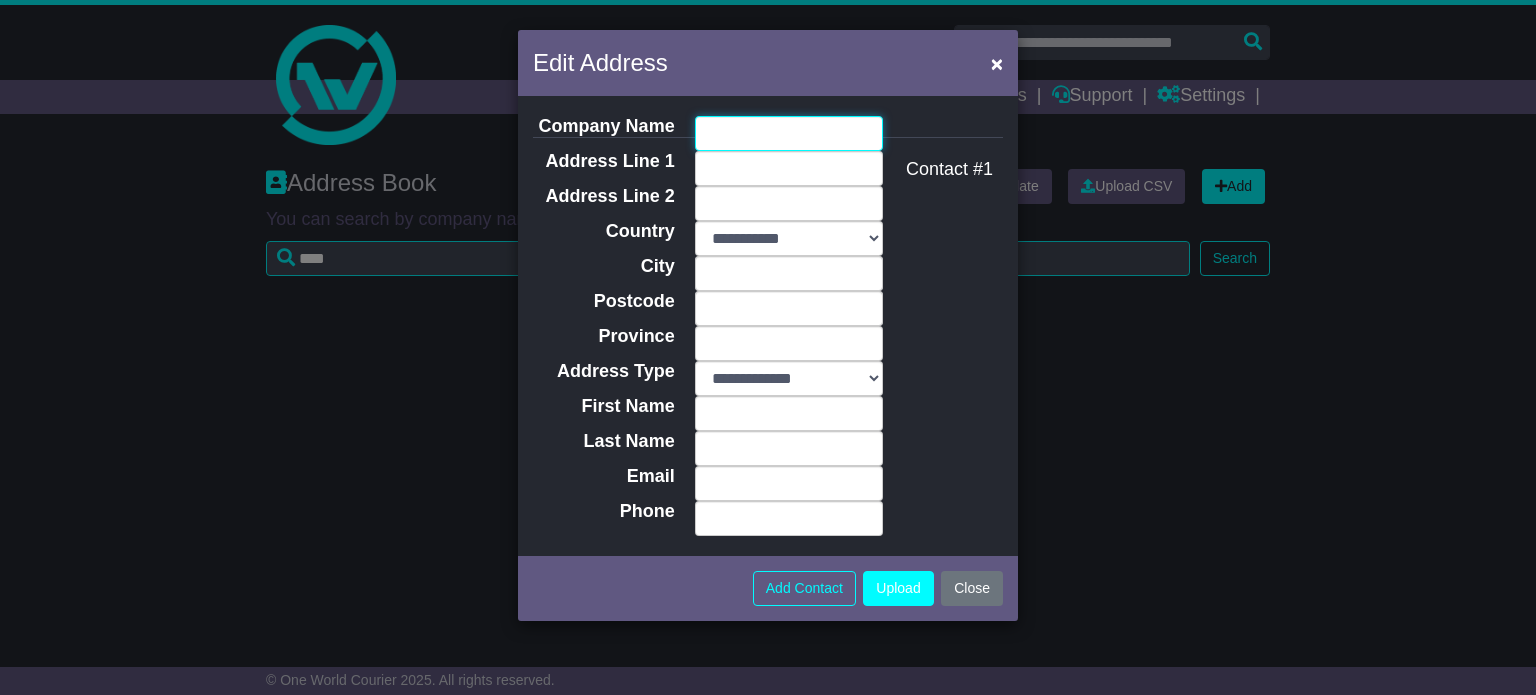 click on "Company Name" at bounding box center [789, 133] 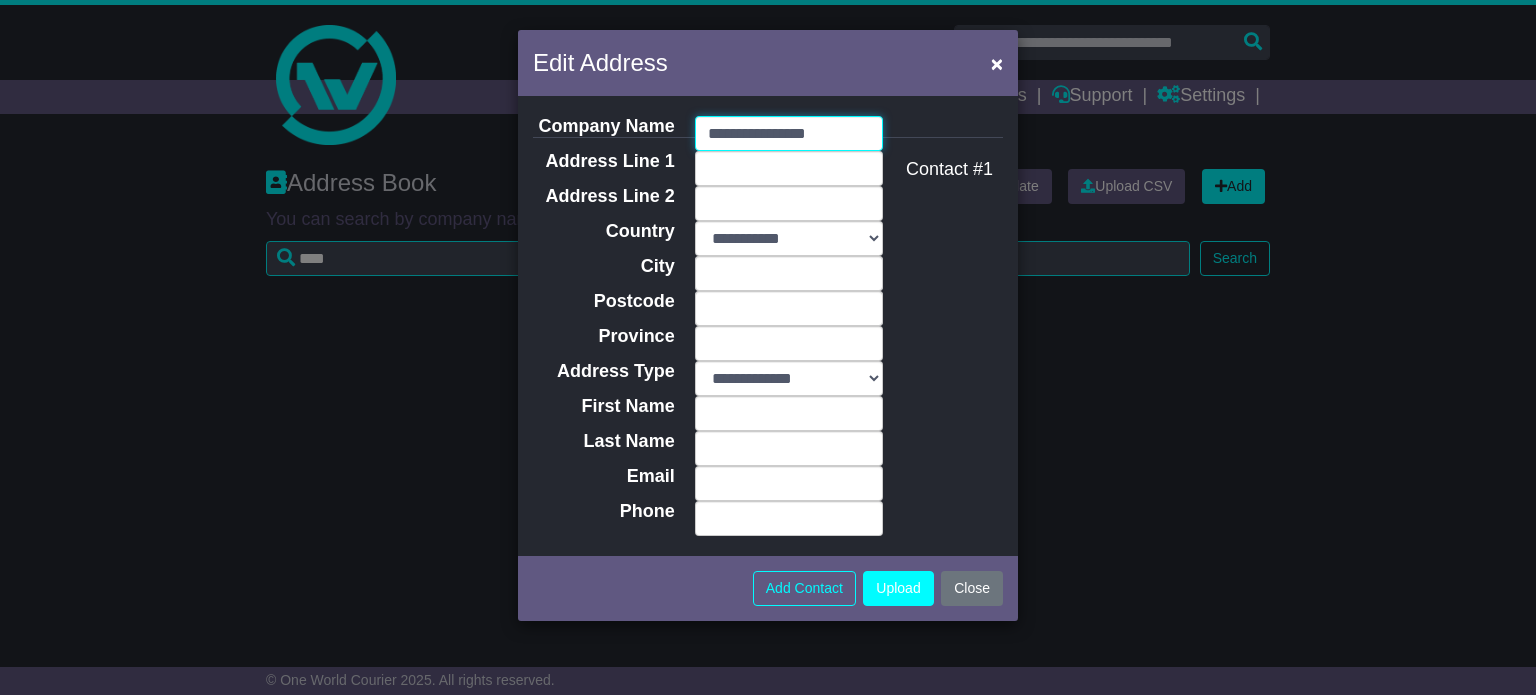 type on "**********" 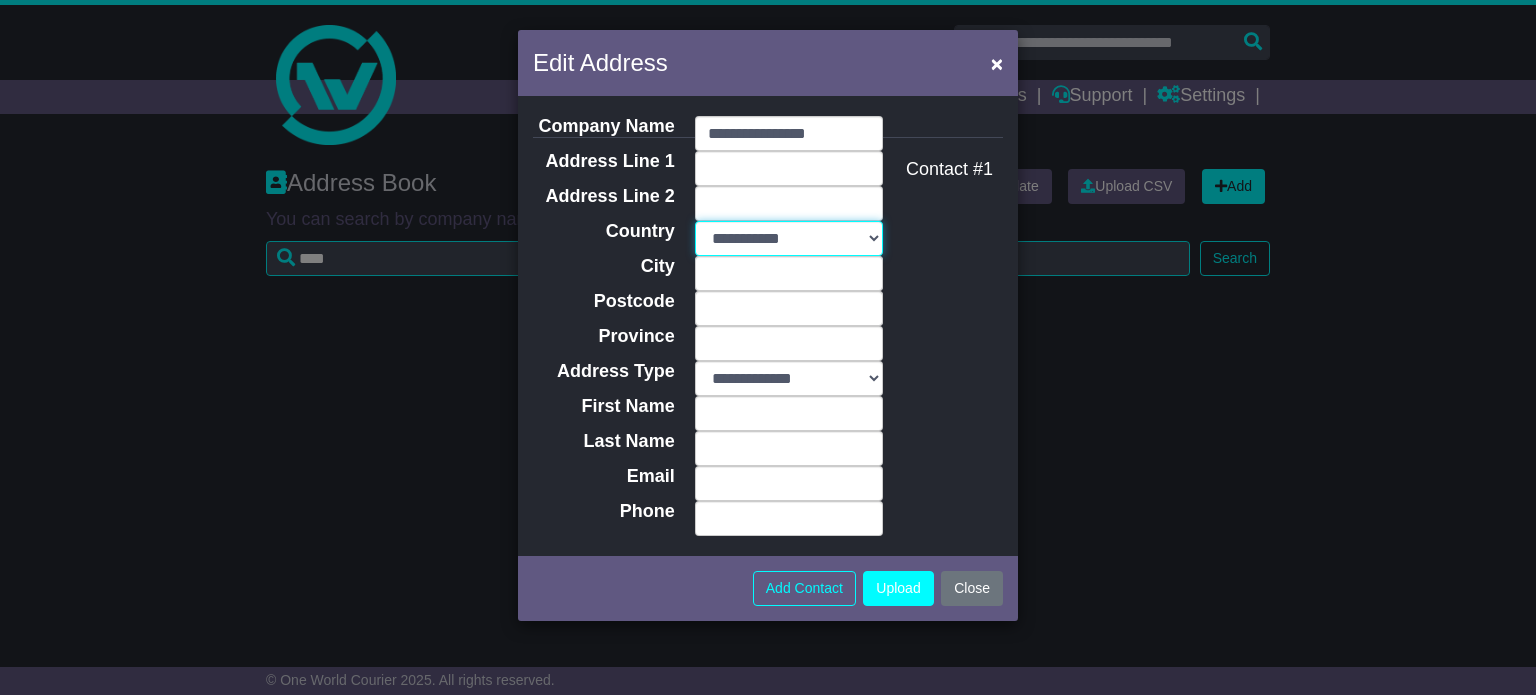 click on "**********" at bounding box center [789, 238] 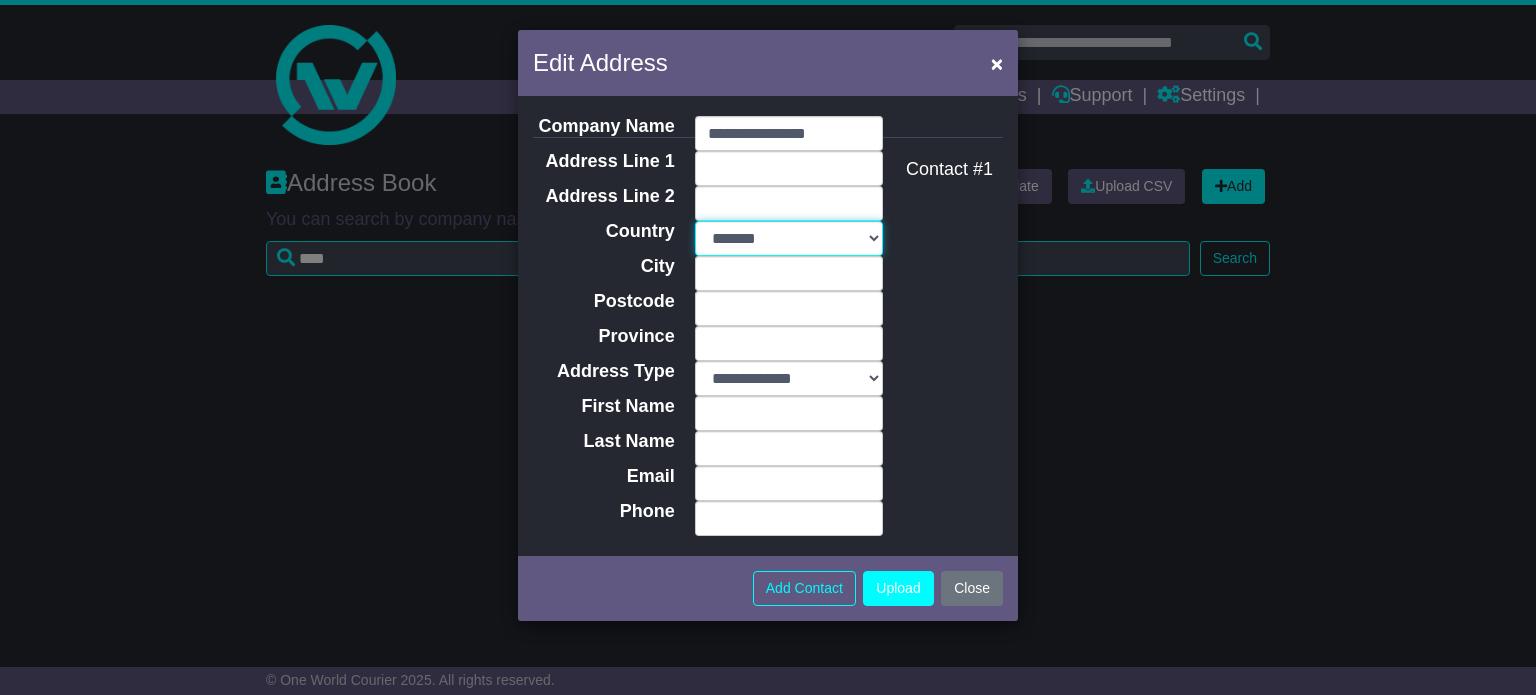 click on "**********" at bounding box center [789, 238] 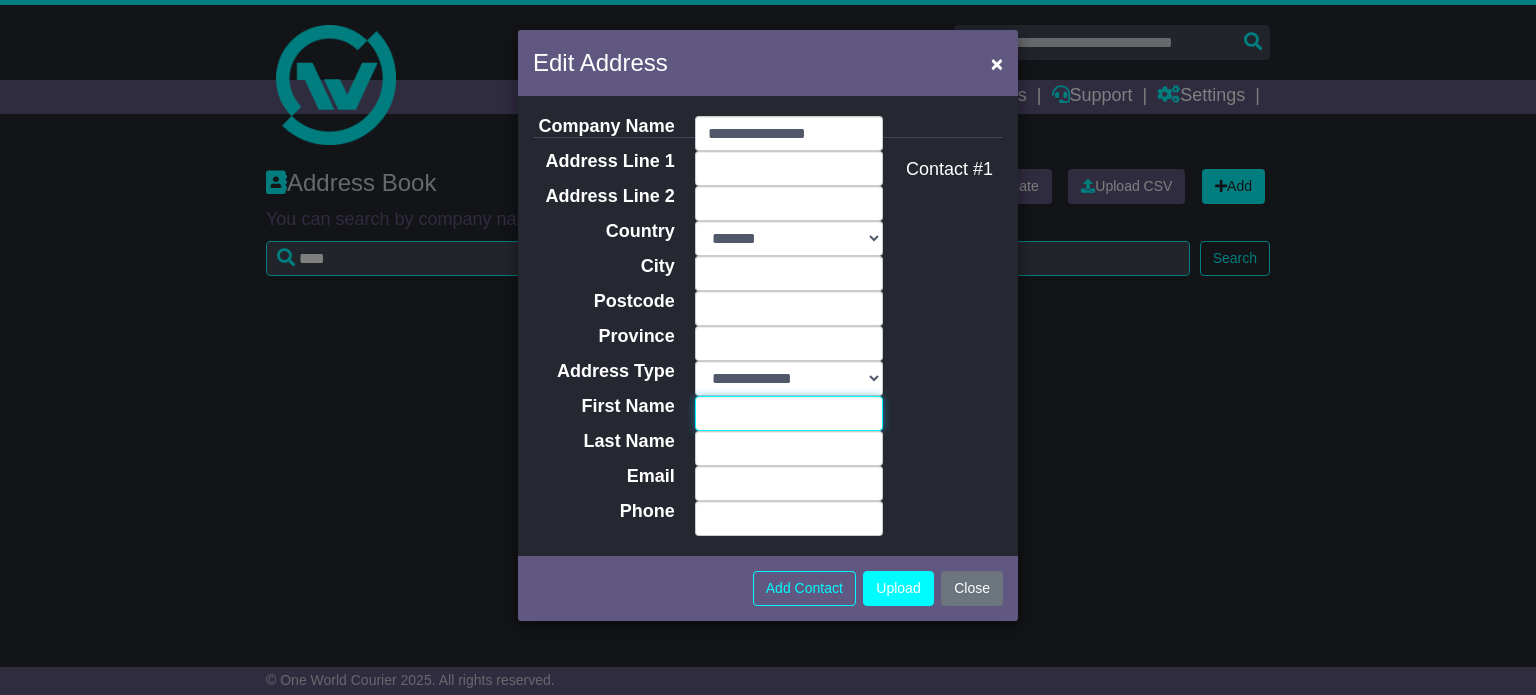 click on "First Name" at bounding box center (789, 413) 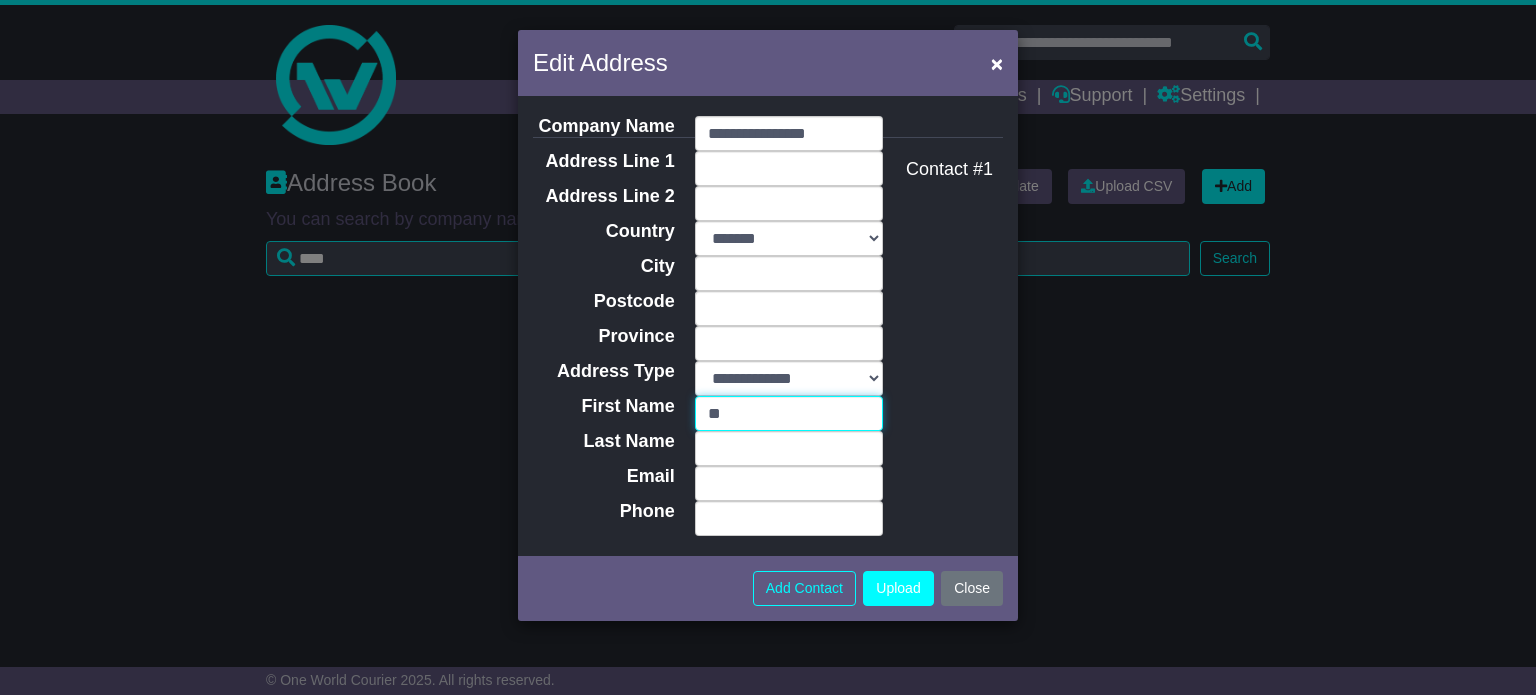 type on "*****" 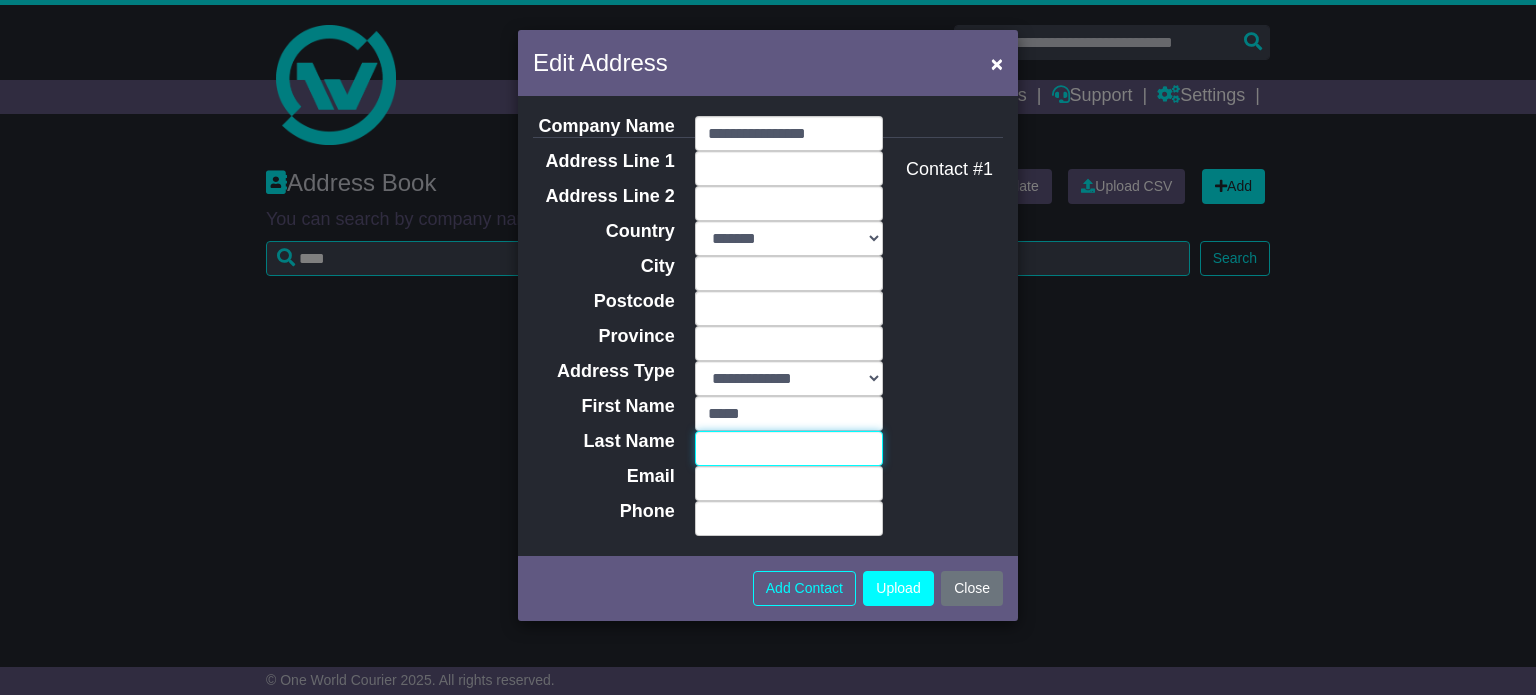 click on "Last Name" at bounding box center [789, 448] 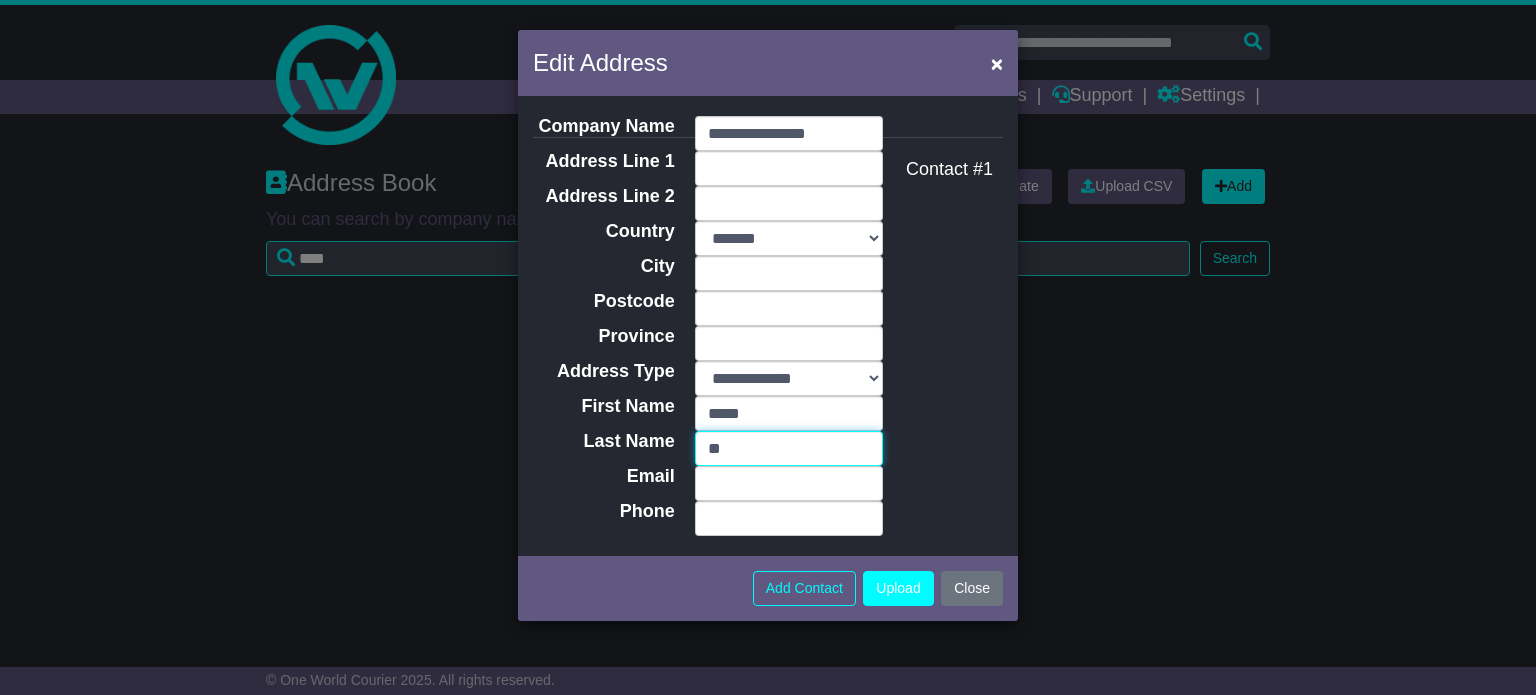 type on "*******" 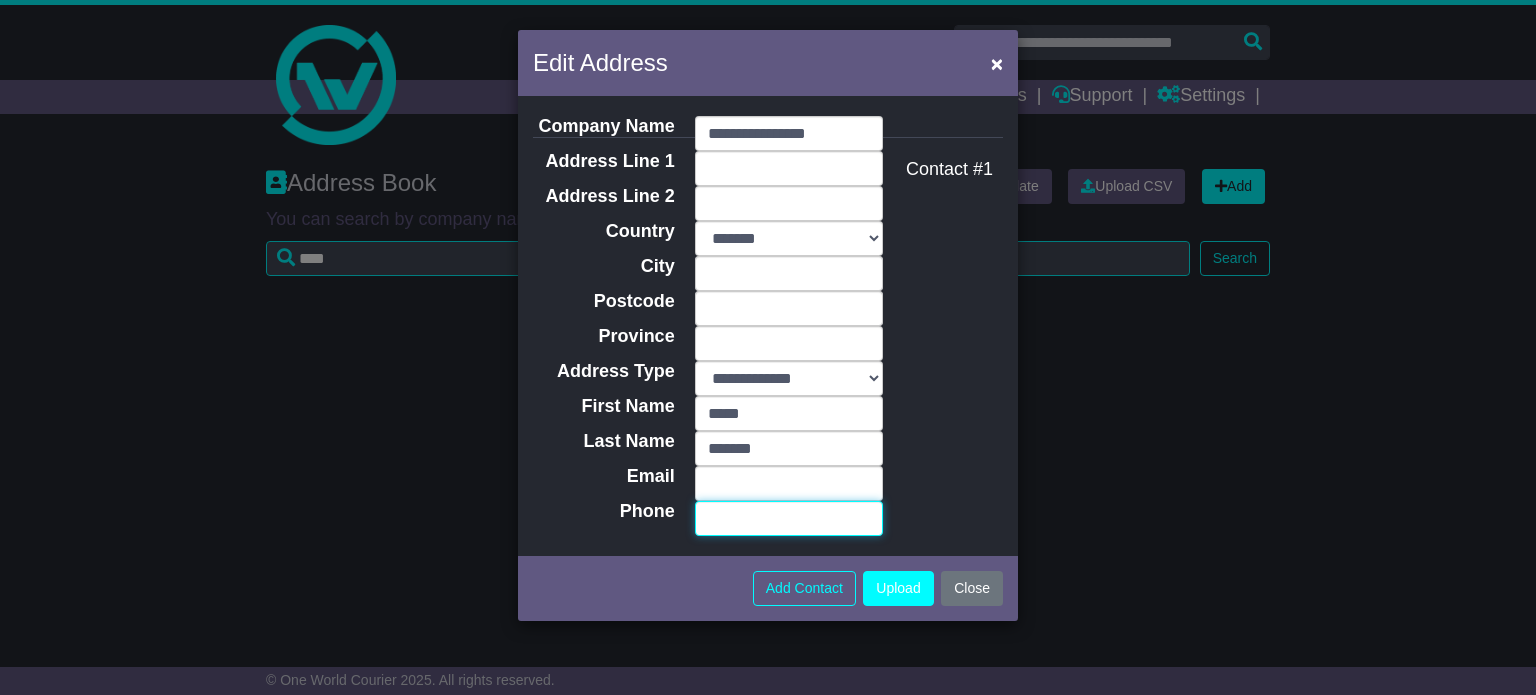 click on "Phone" at bounding box center [789, 518] 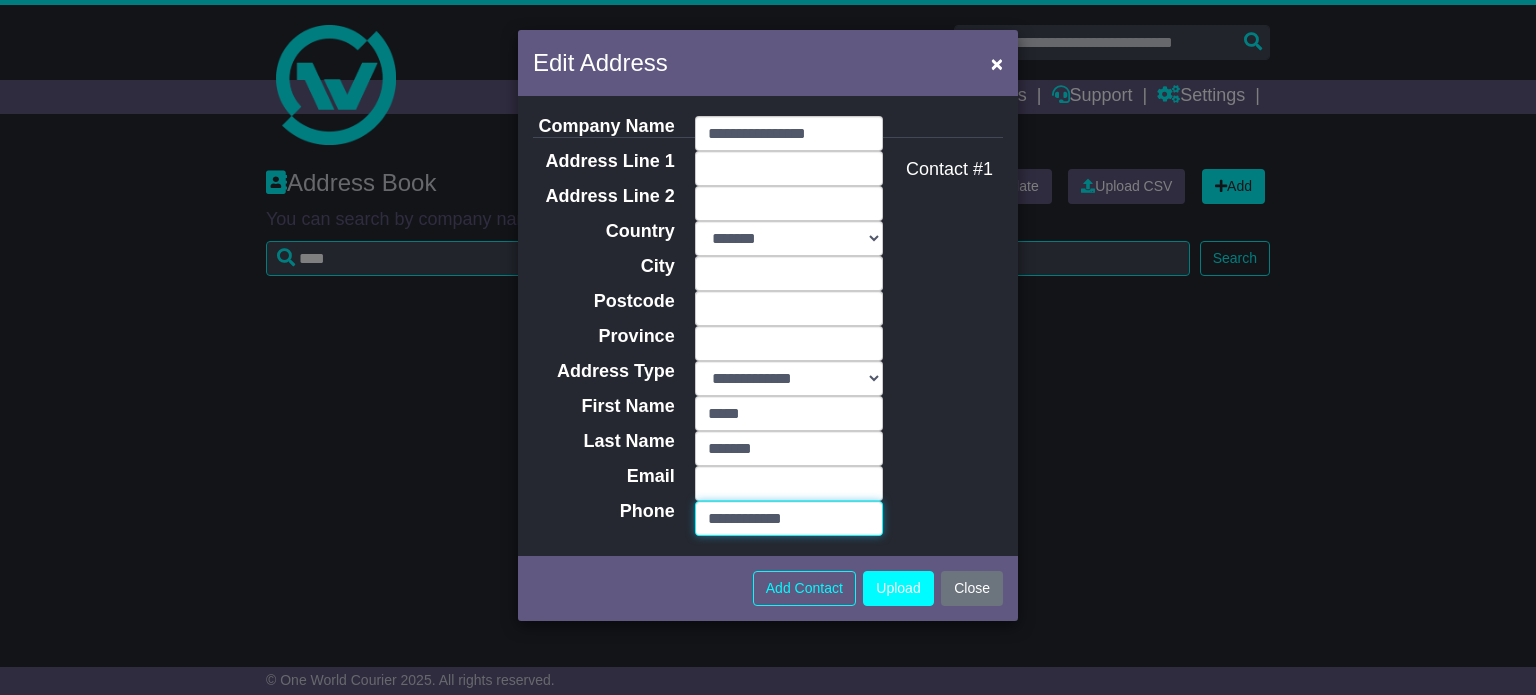 type on "**********" 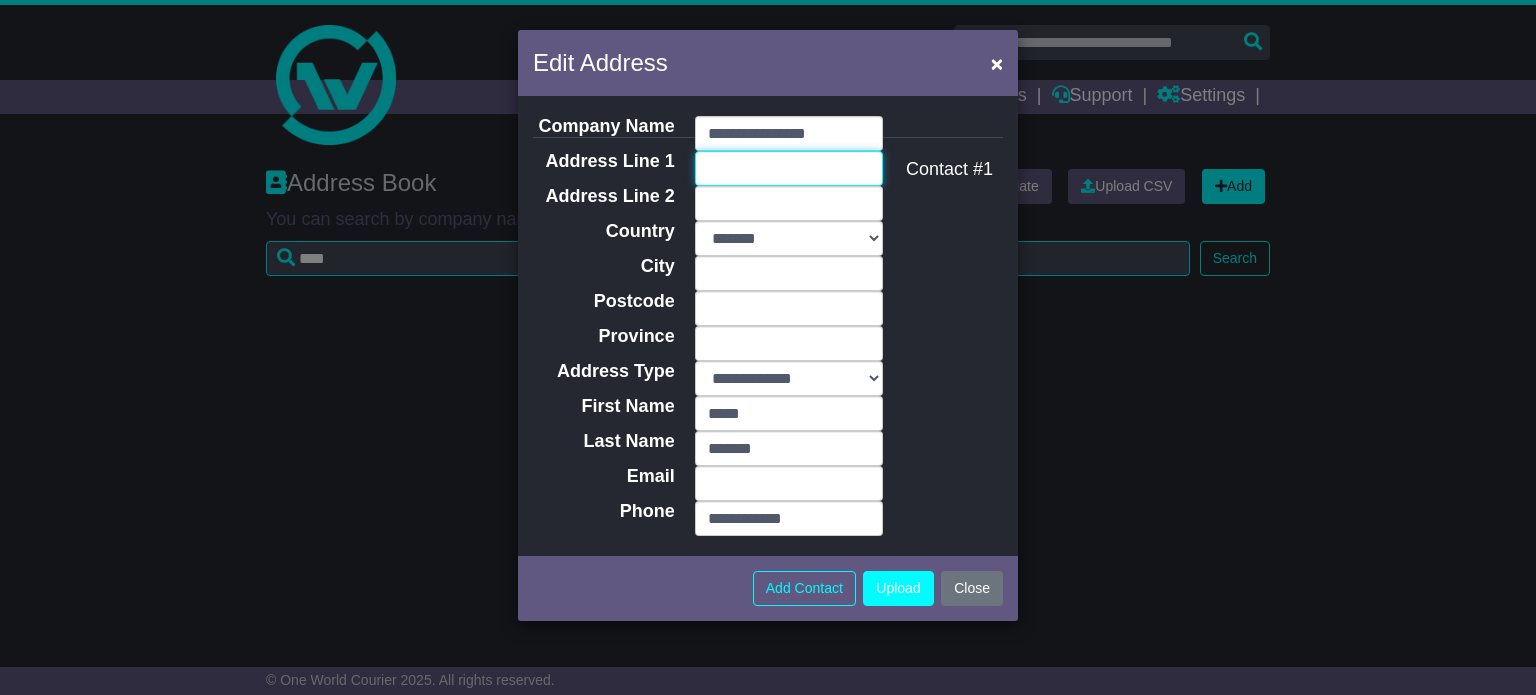 click on "Address Line 1" at bounding box center [789, 168] 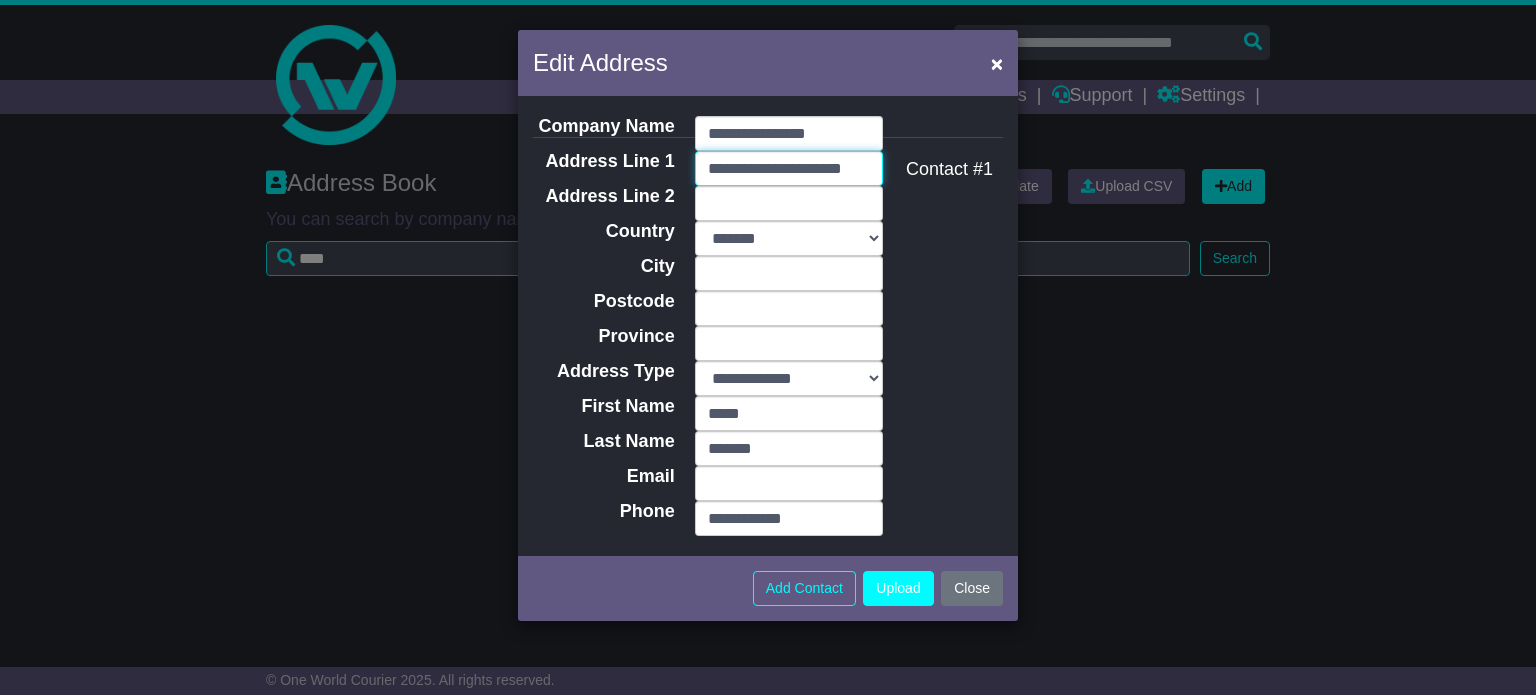 scroll, scrollTop: 0, scrollLeft: 8, axis: horizontal 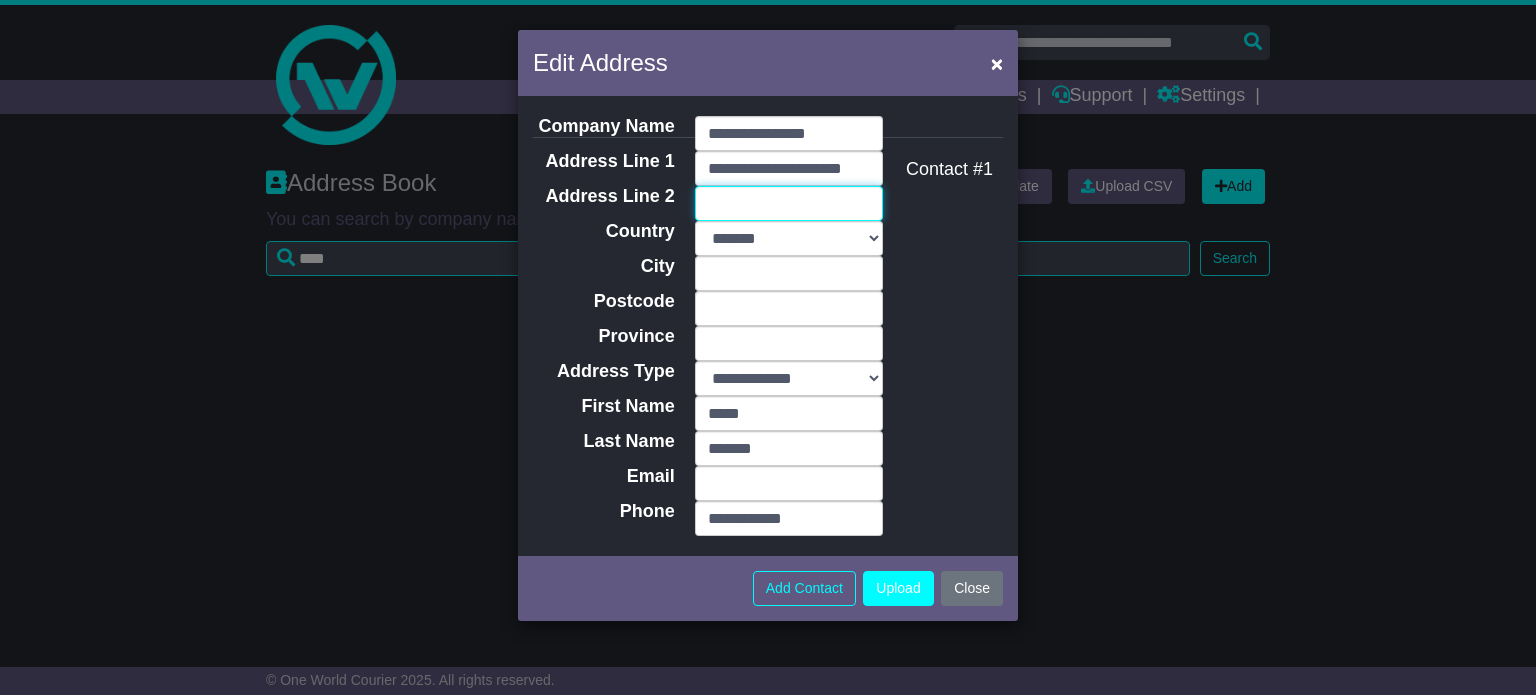 click on "Address Line 2" at bounding box center [789, 203] 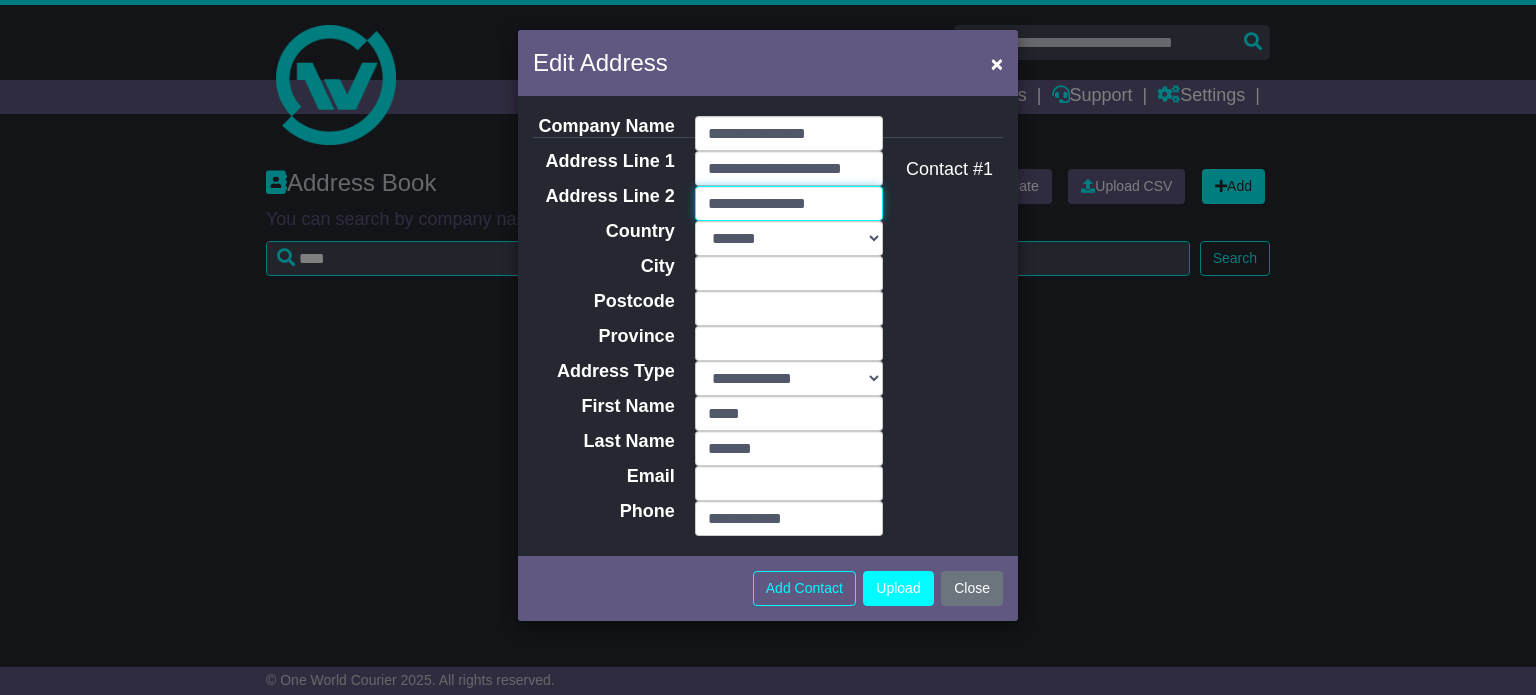 type on "**********" 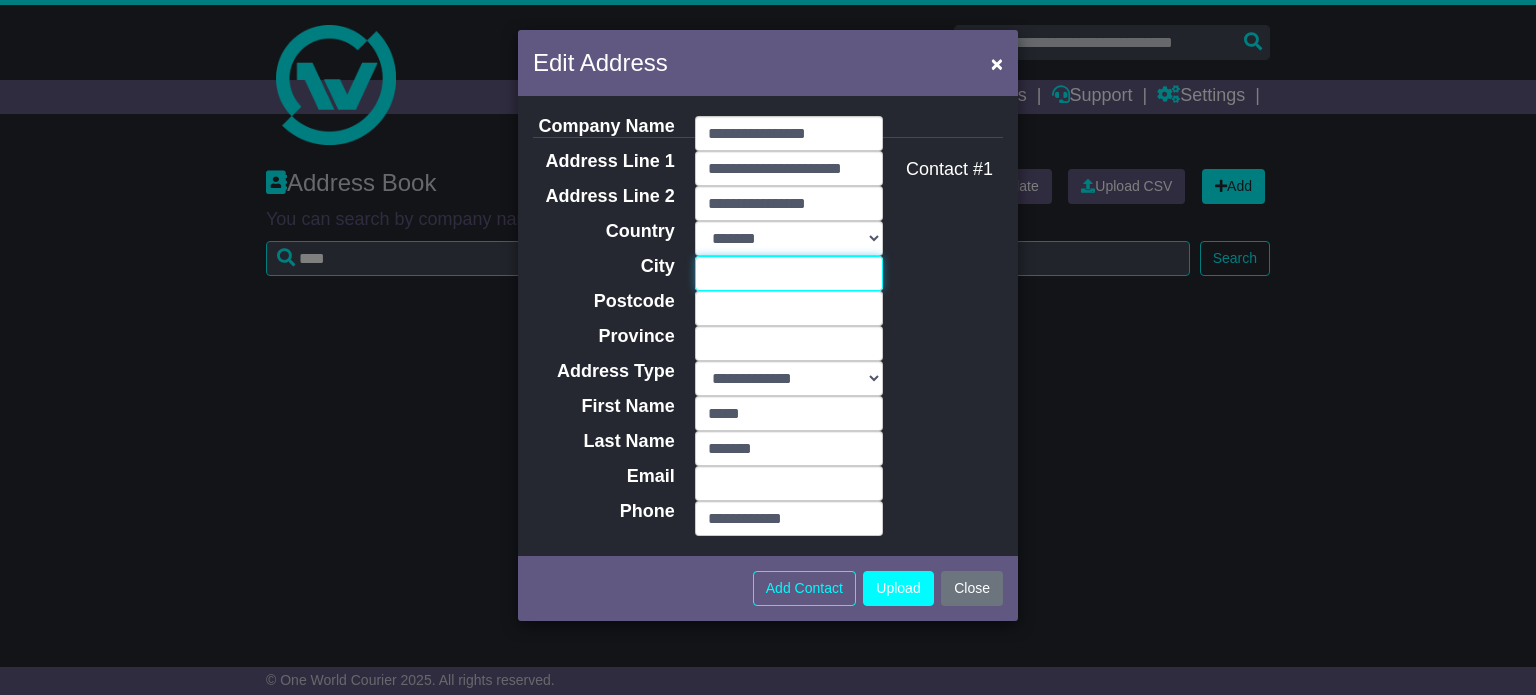 click on "City" at bounding box center [789, 273] 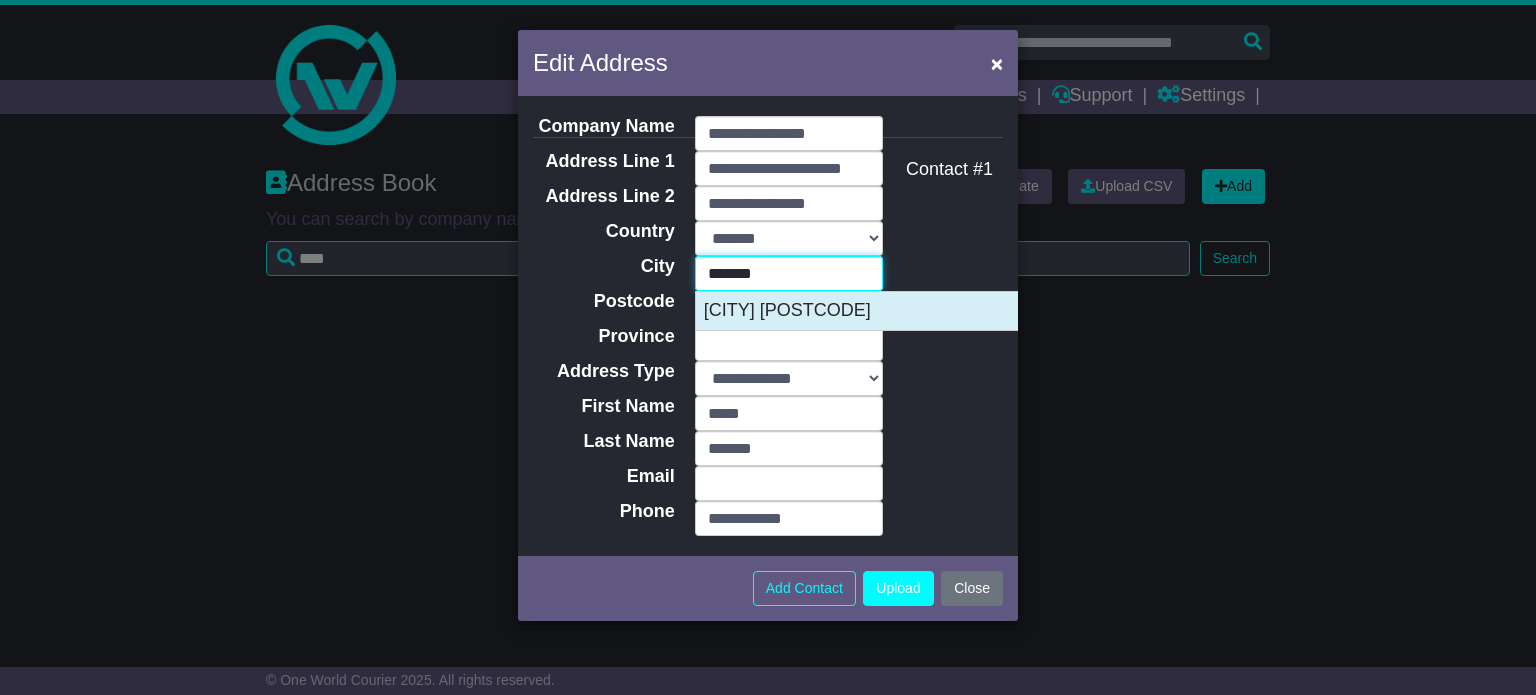 click on "KARALEE 4306" at bounding box center [895, 311] 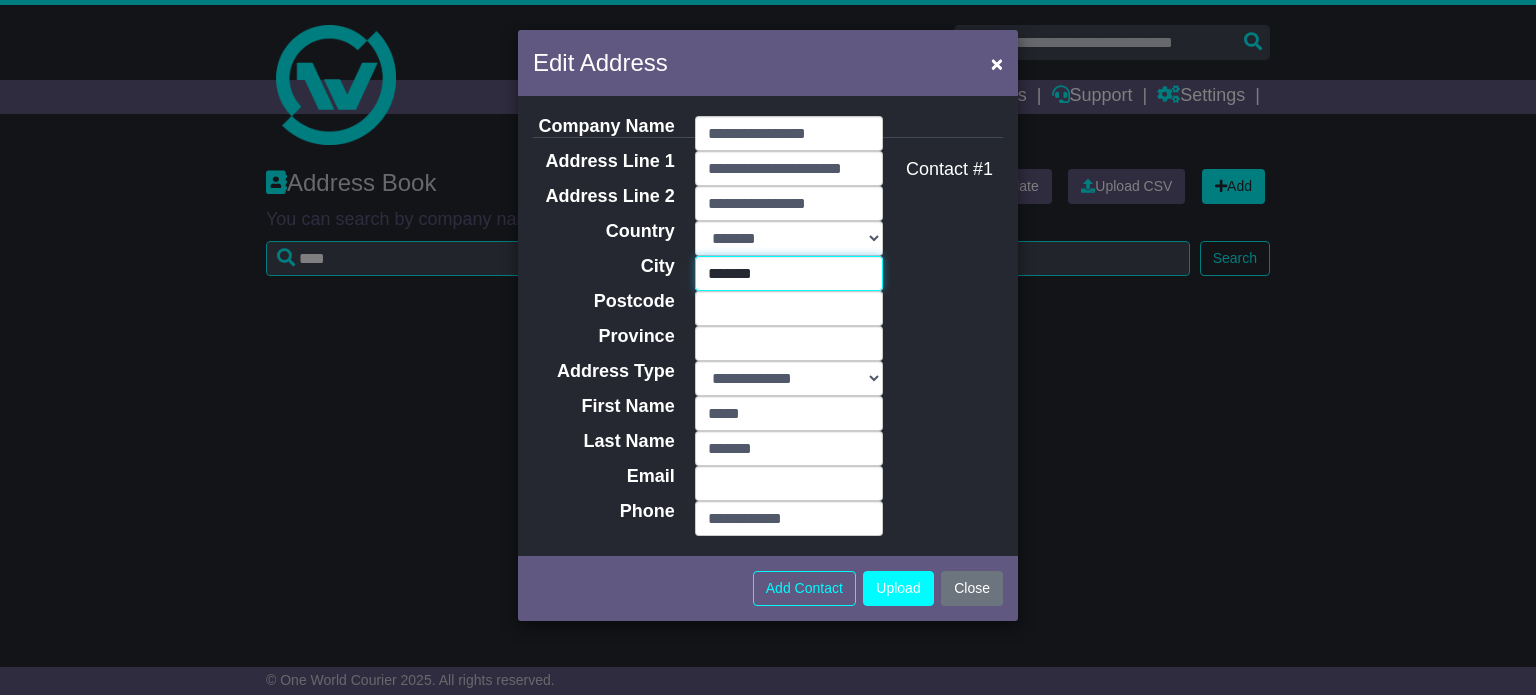 type on "****" 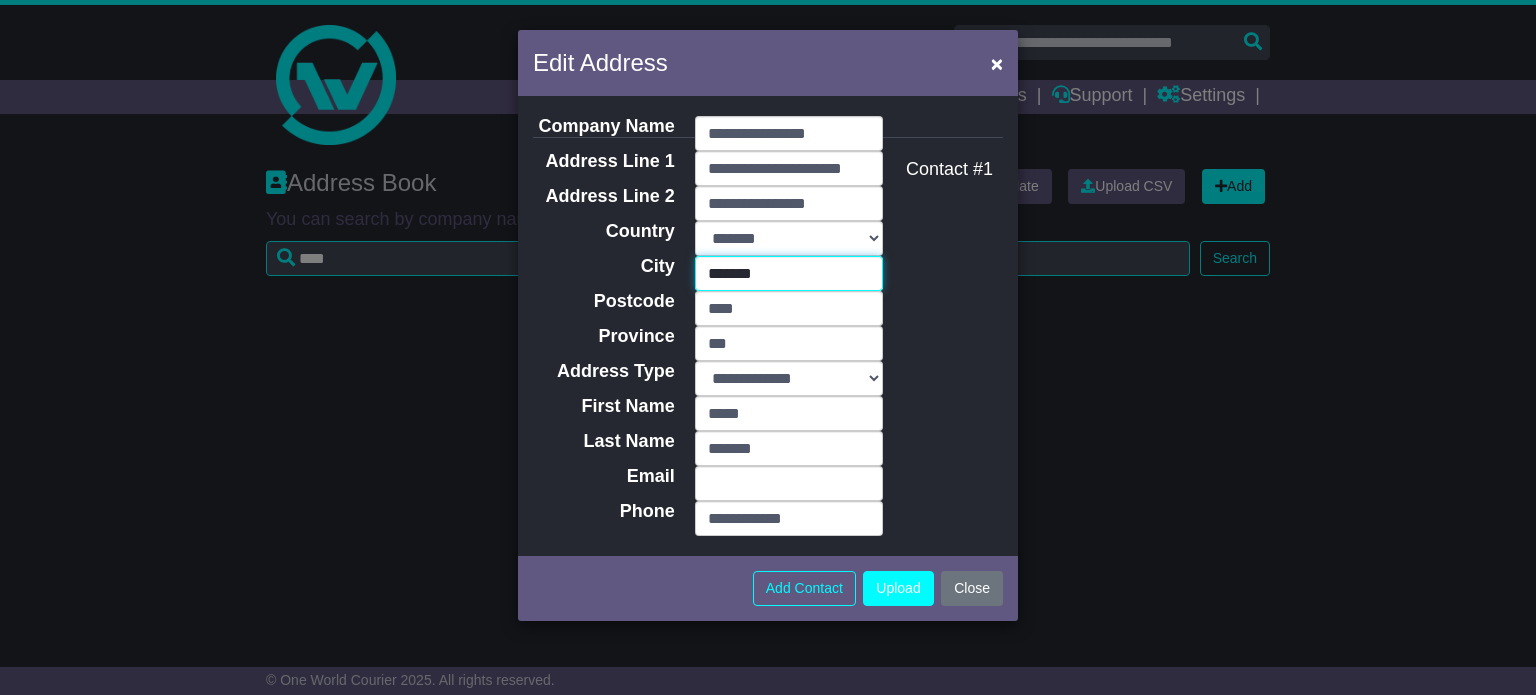 type on "*******" 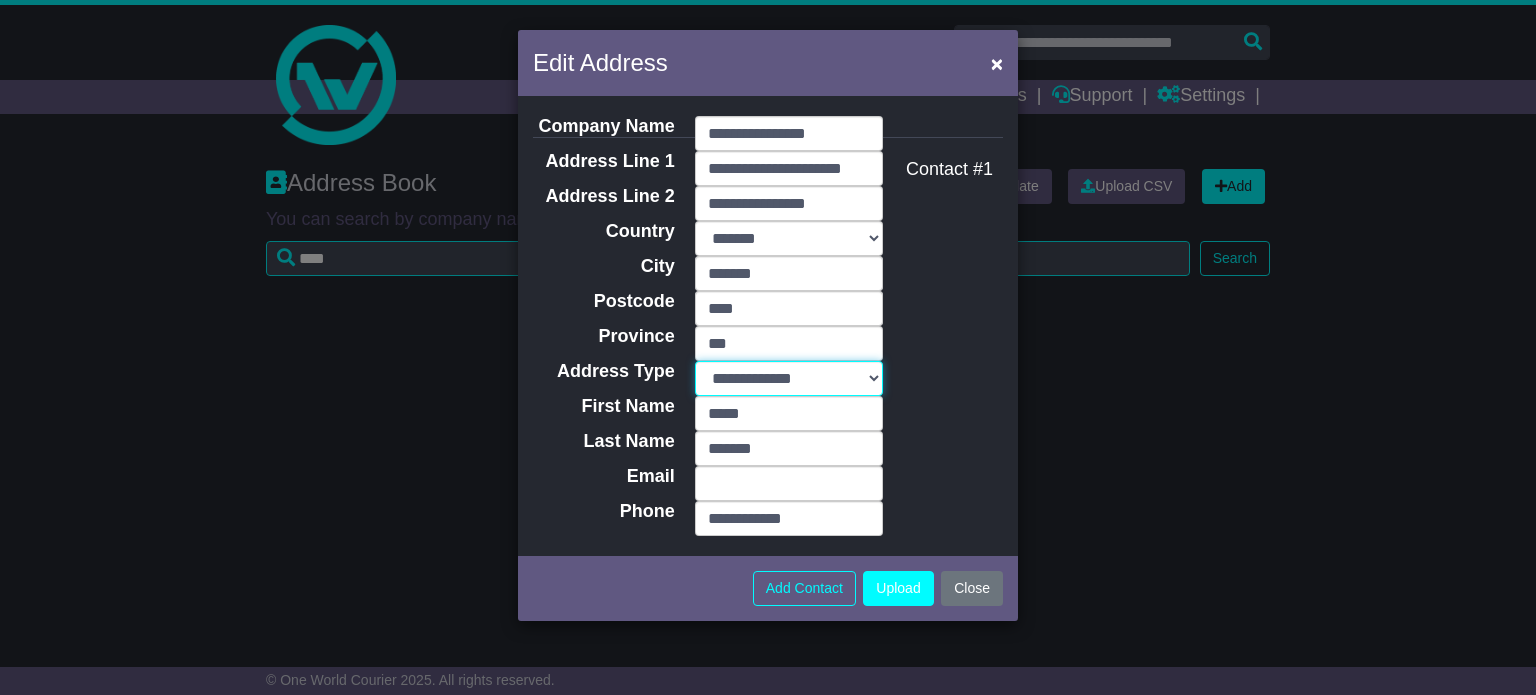 click on "**********" at bounding box center [789, 378] 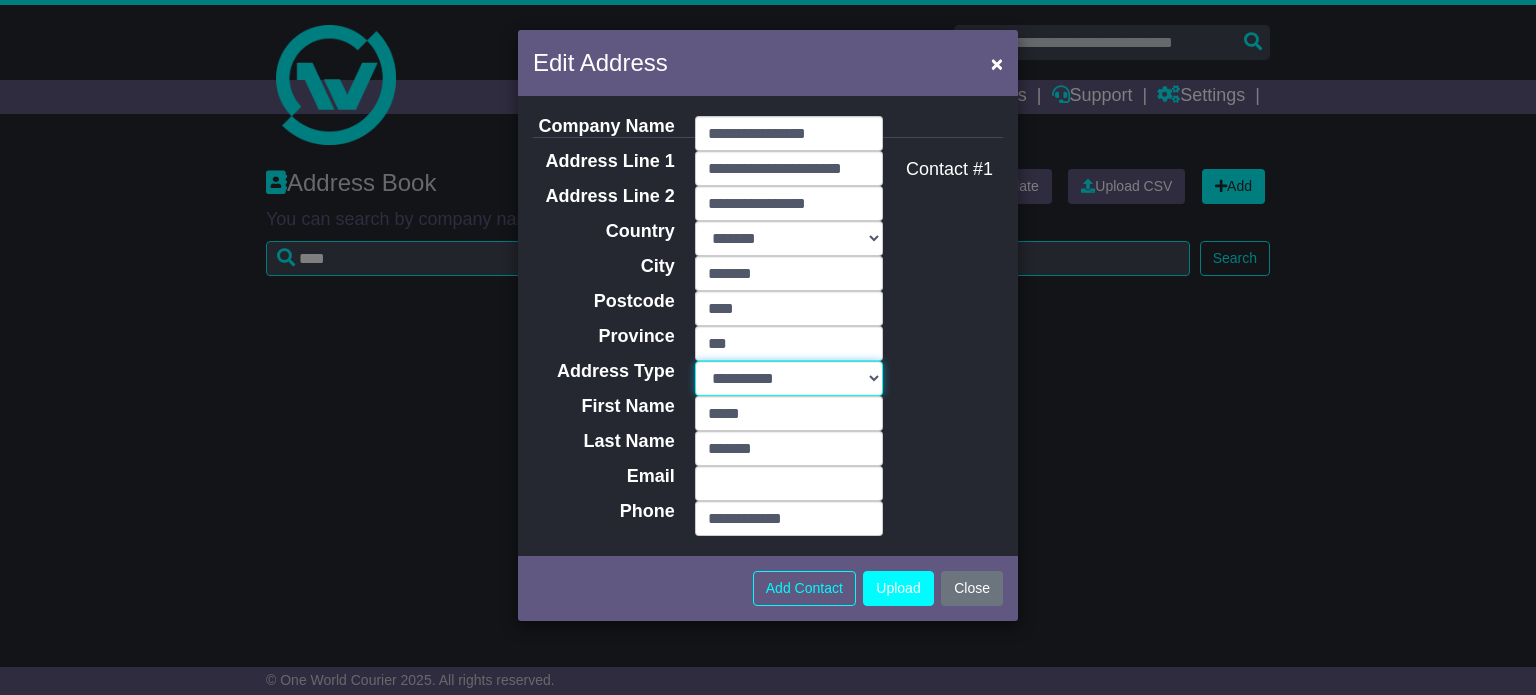 click on "**********" at bounding box center (789, 378) 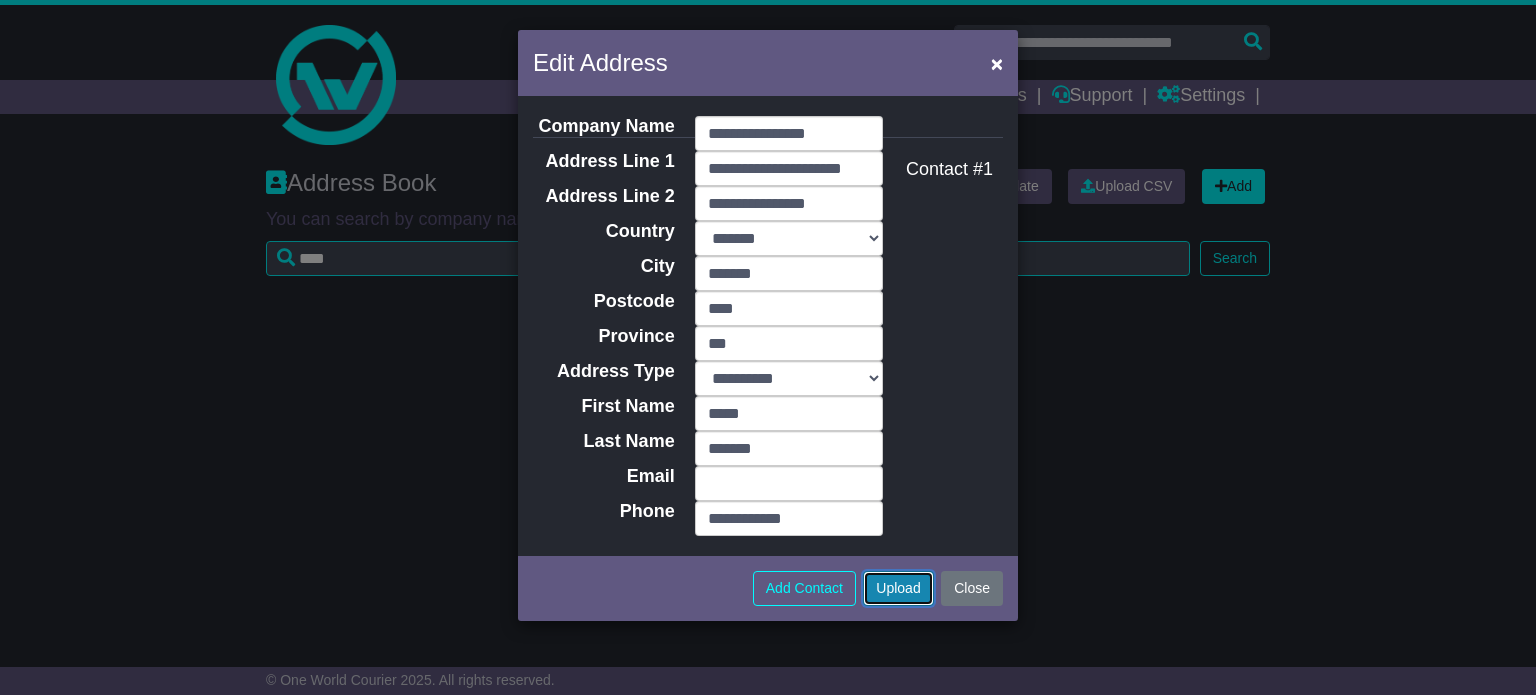 click on "Upload" at bounding box center [898, 588] 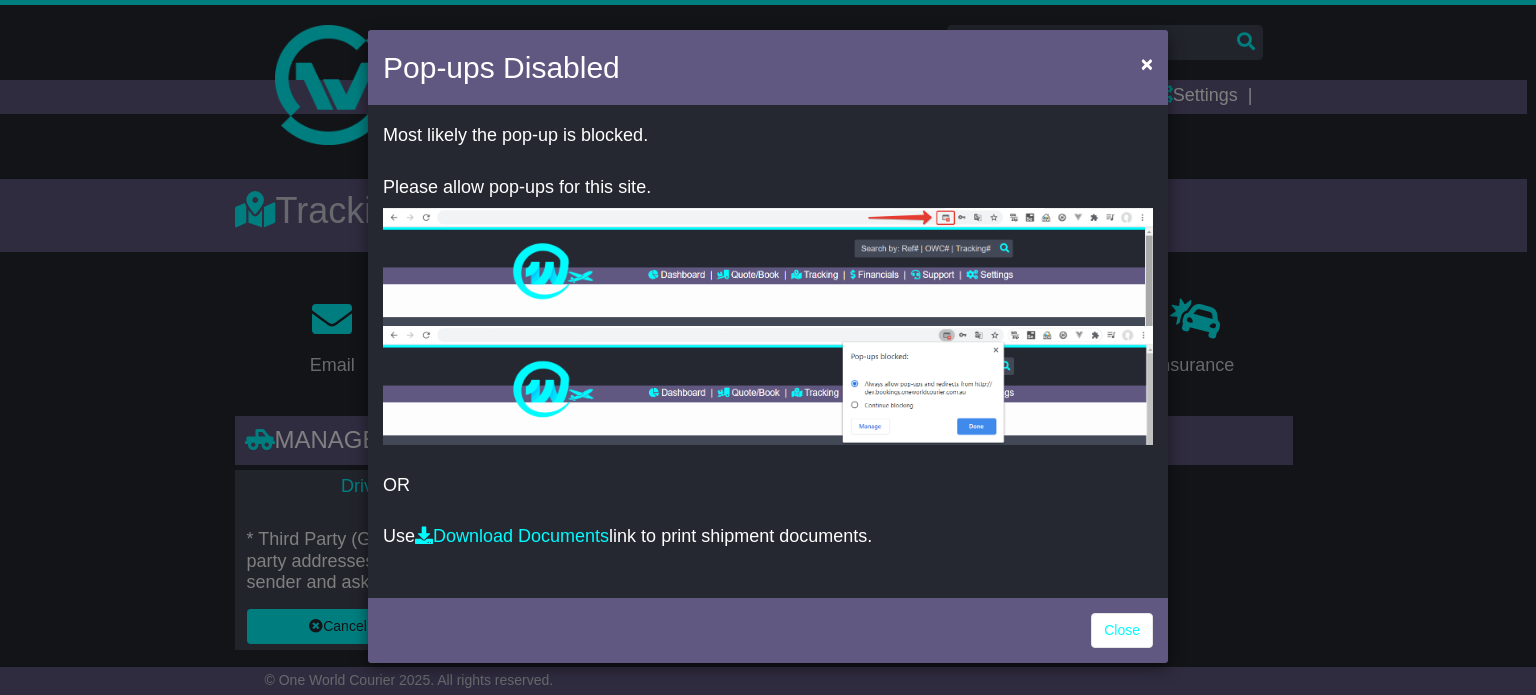 scroll, scrollTop: 0, scrollLeft: 0, axis: both 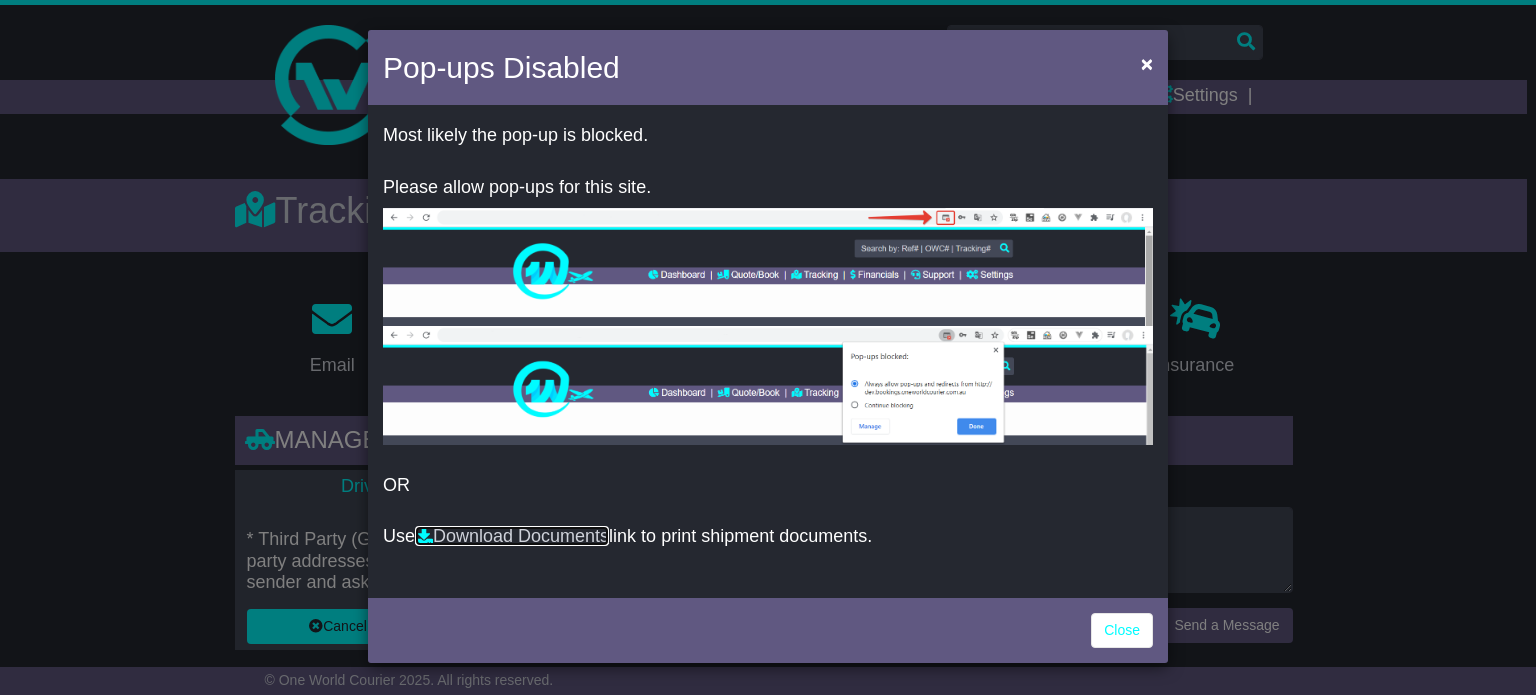 click on "Download Documents" at bounding box center [512, 536] 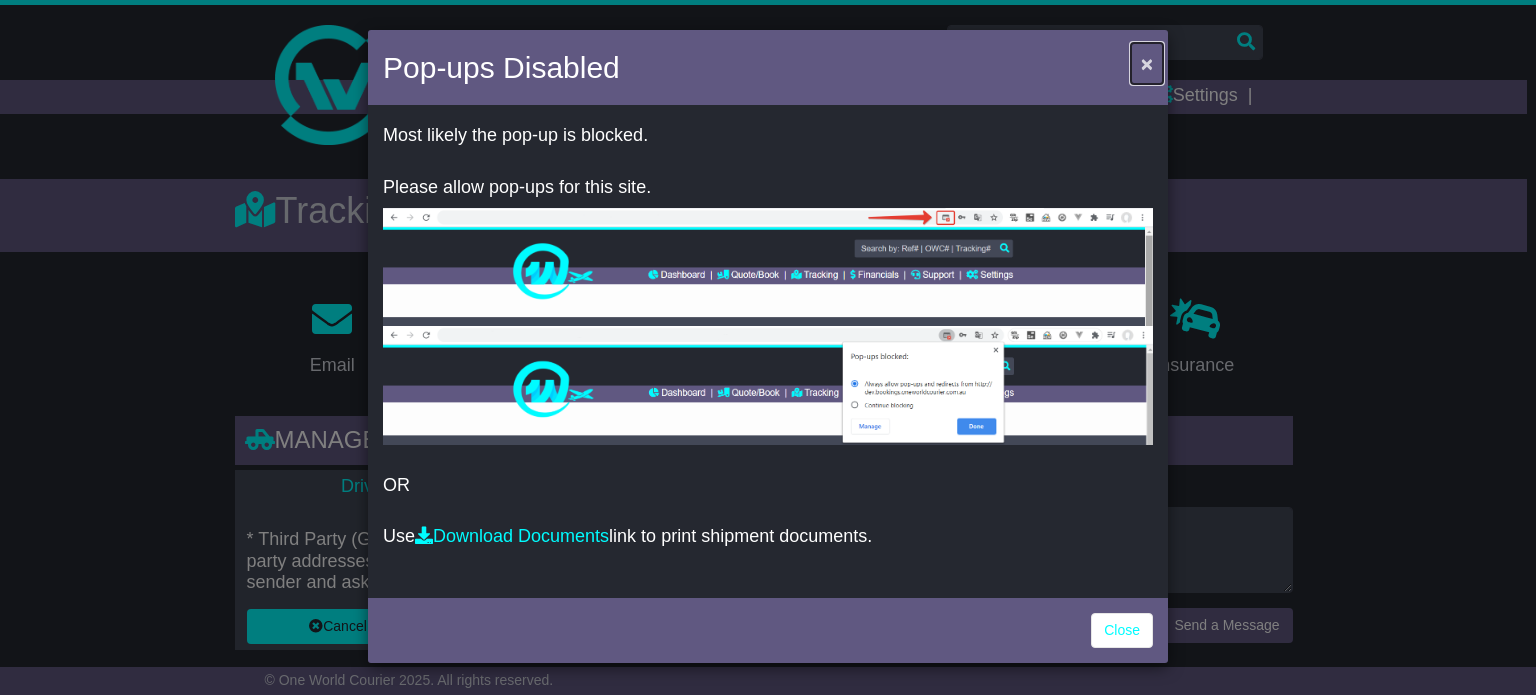 click on "×" at bounding box center (1147, 63) 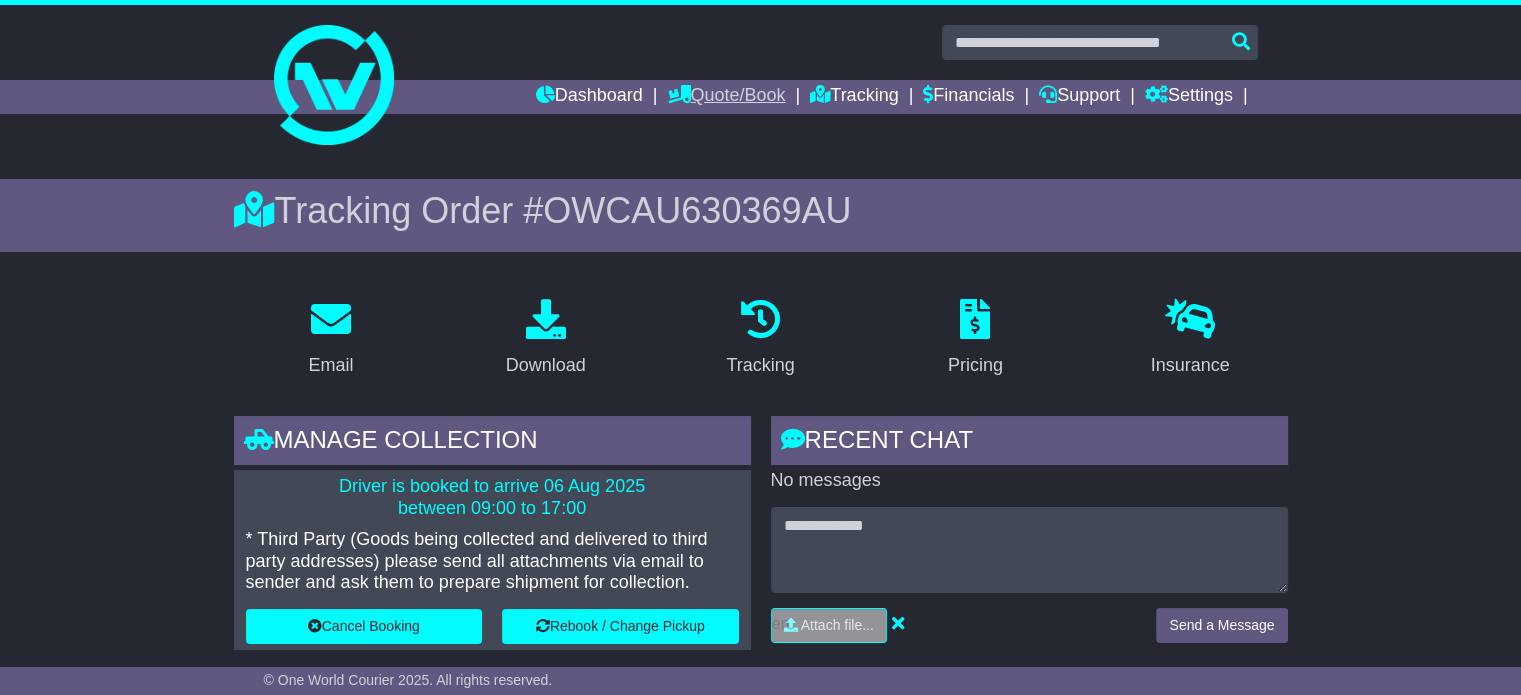 click on "Quote/Book" at bounding box center (726, 97) 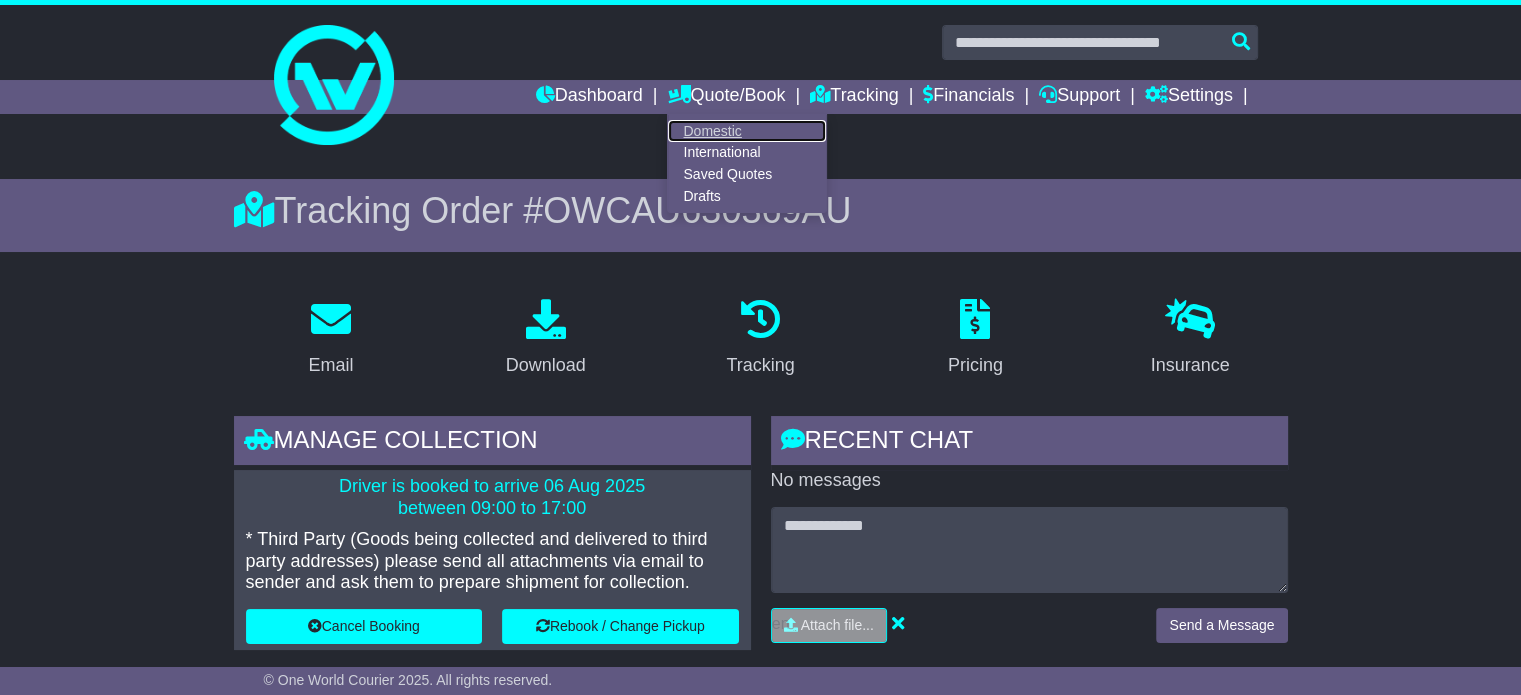 click on "Domestic" at bounding box center (747, 131) 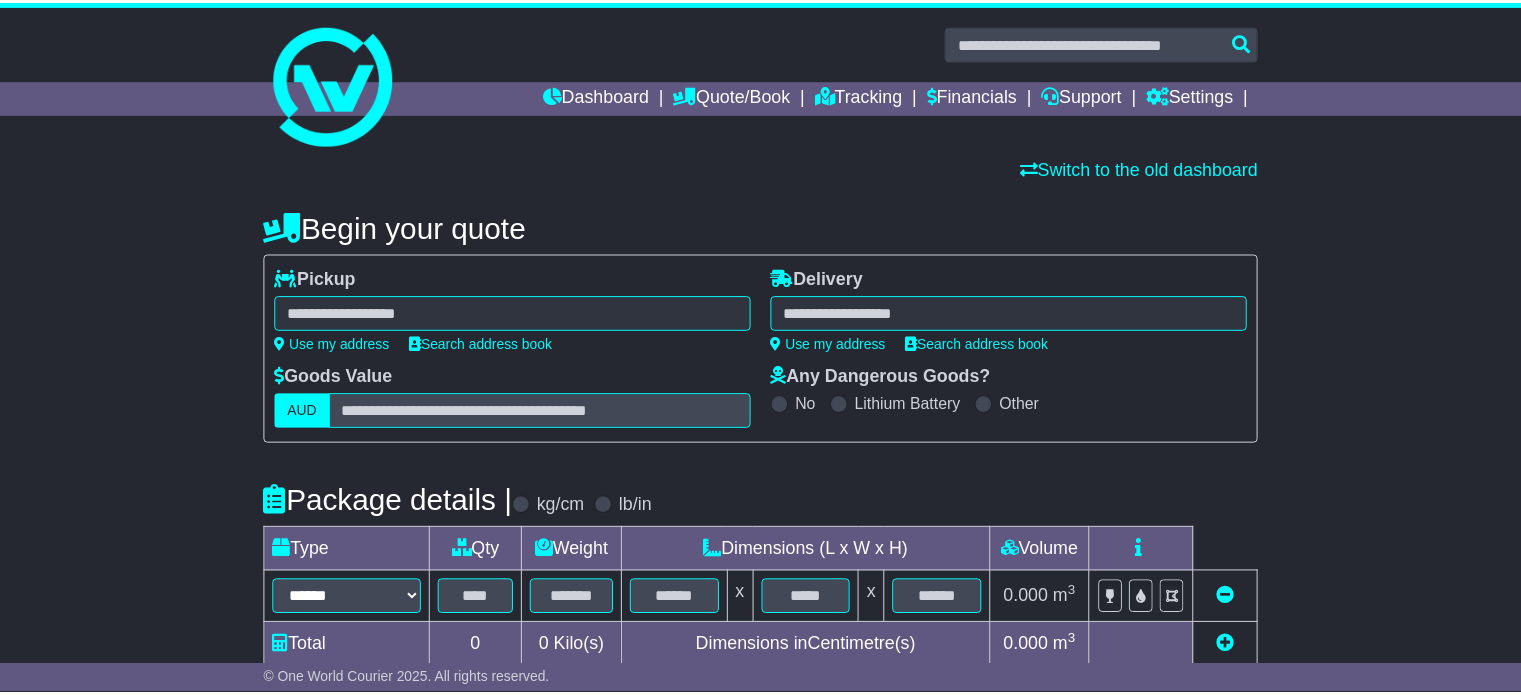 scroll, scrollTop: 0, scrollLeft: 0, axis: both 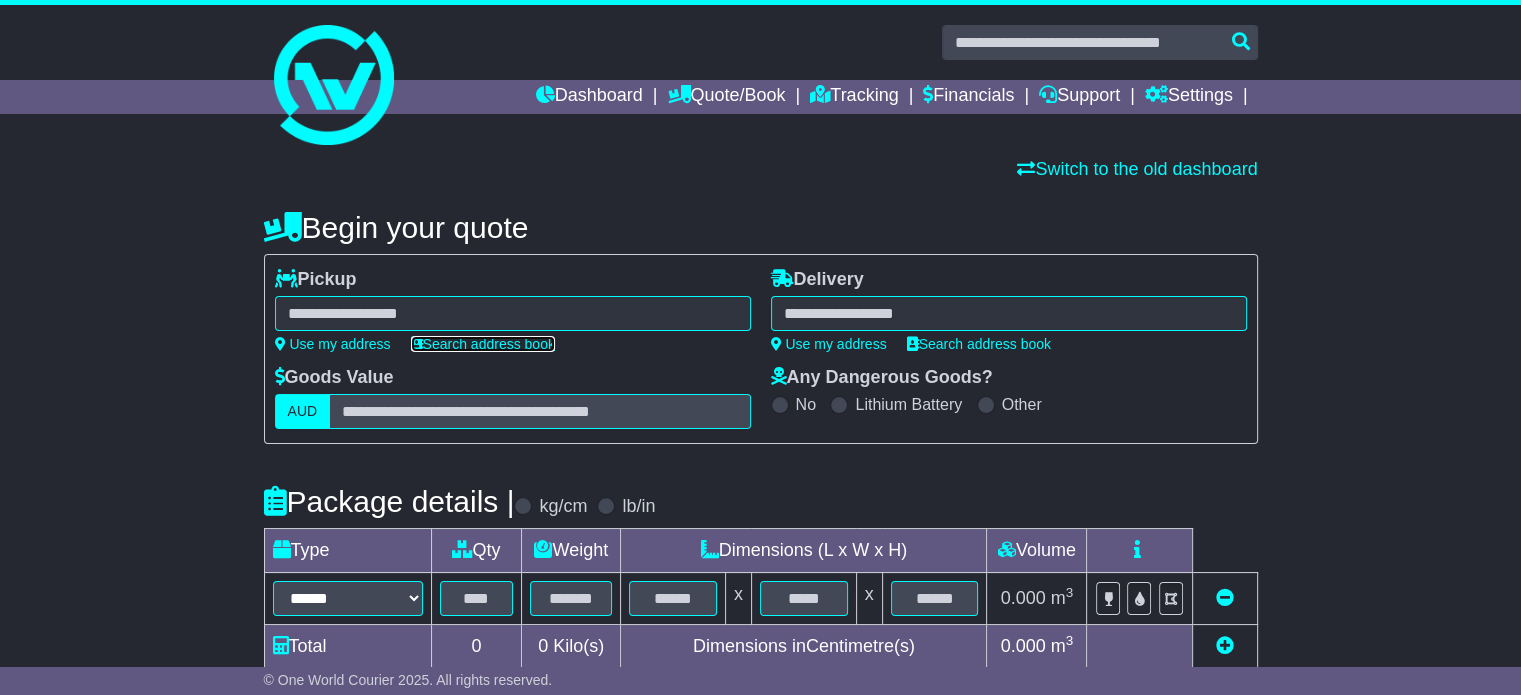click on "Search address book" at bounding box center (483, 344) 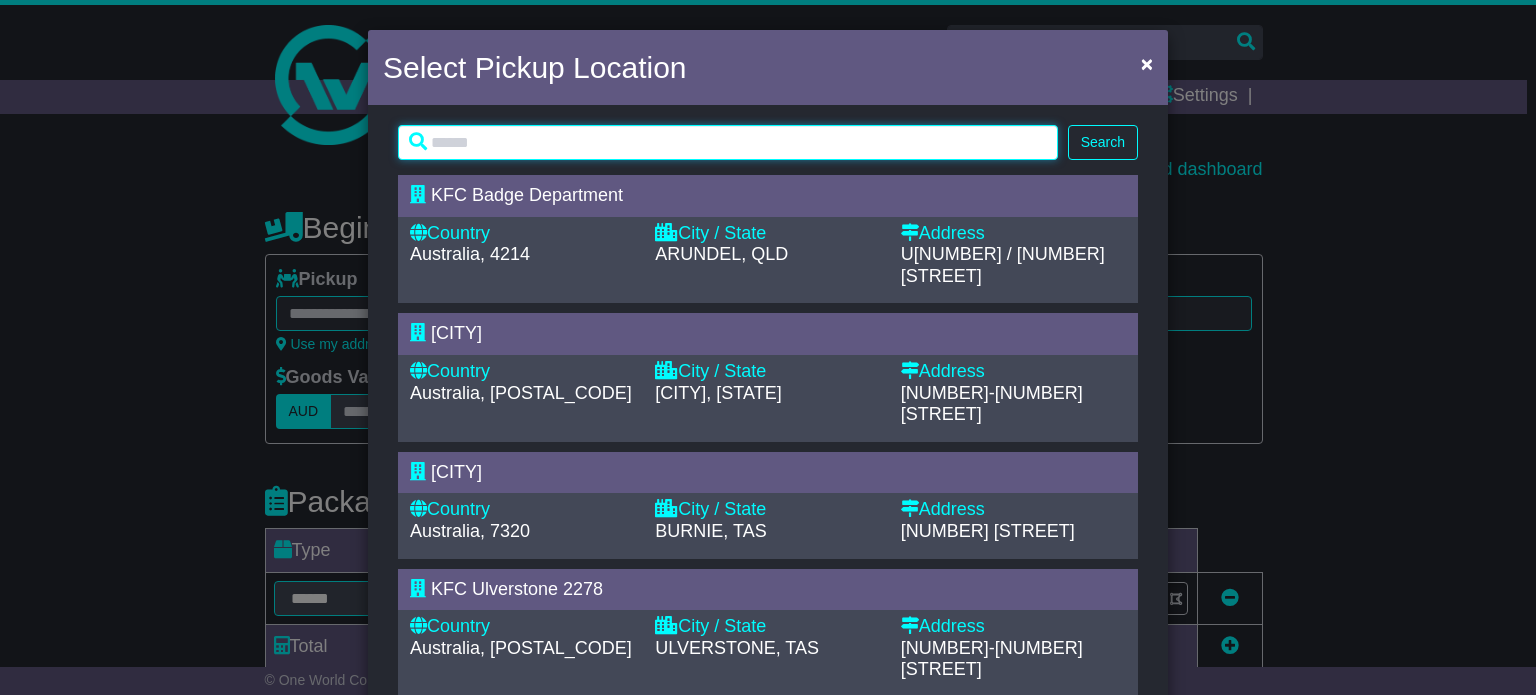 click at bounding box center (728, 142) 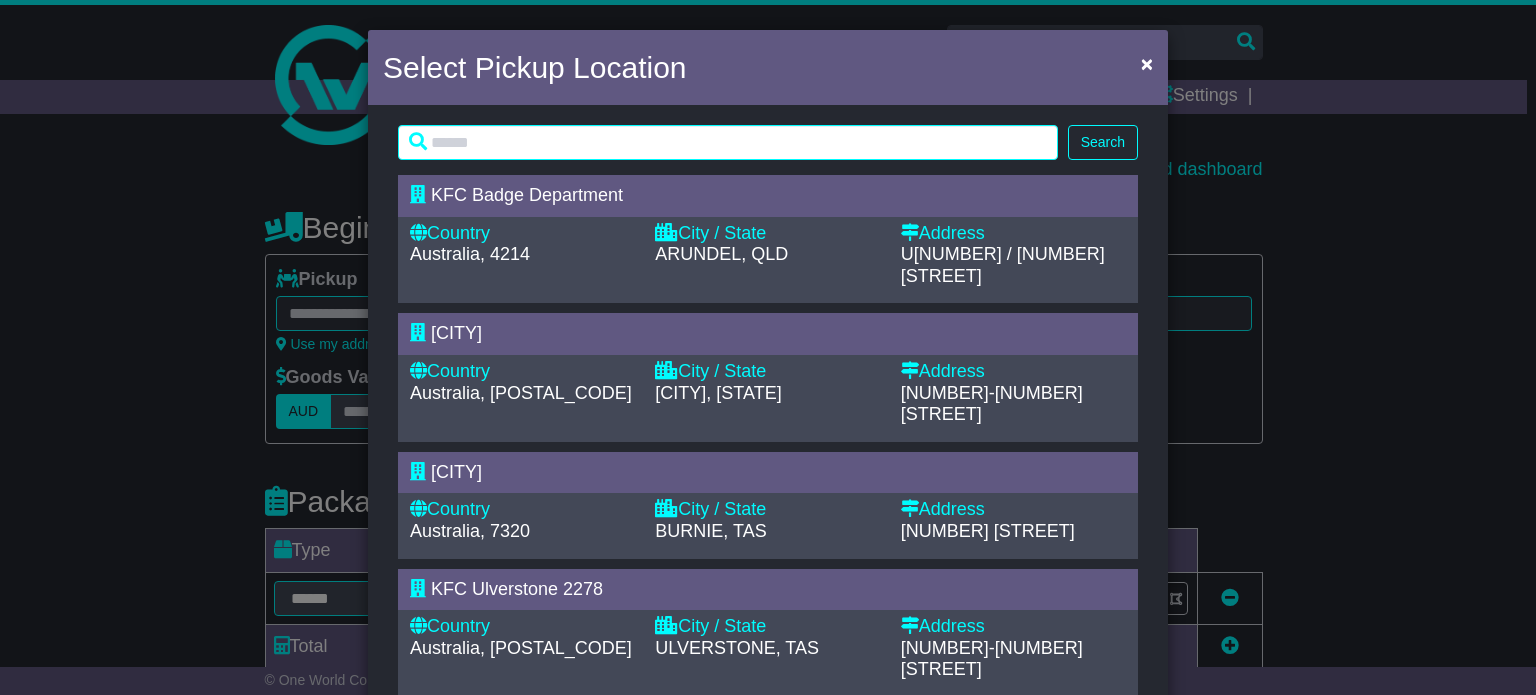 click on "KFC Badge Department" at bounding box center (527, 195) 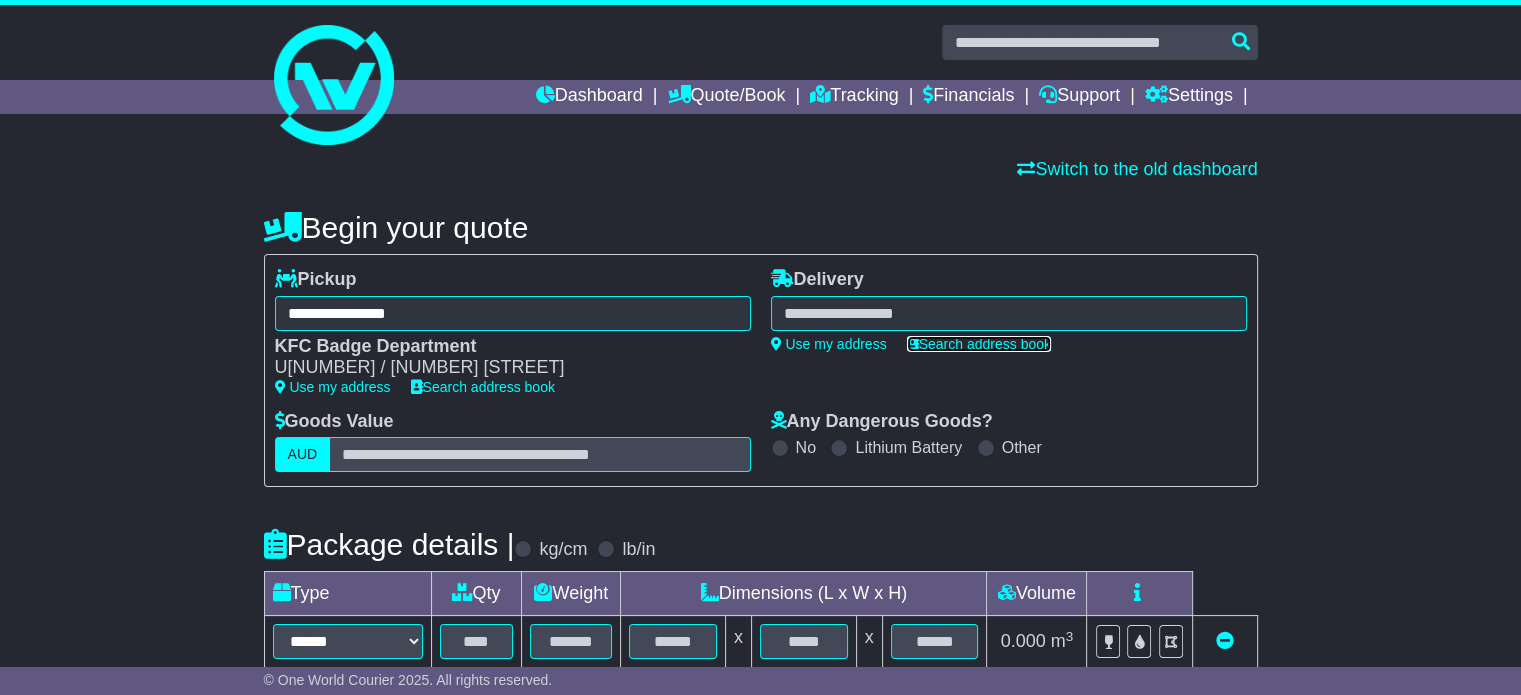click on "Search address book" at bounding box center [979, 344] 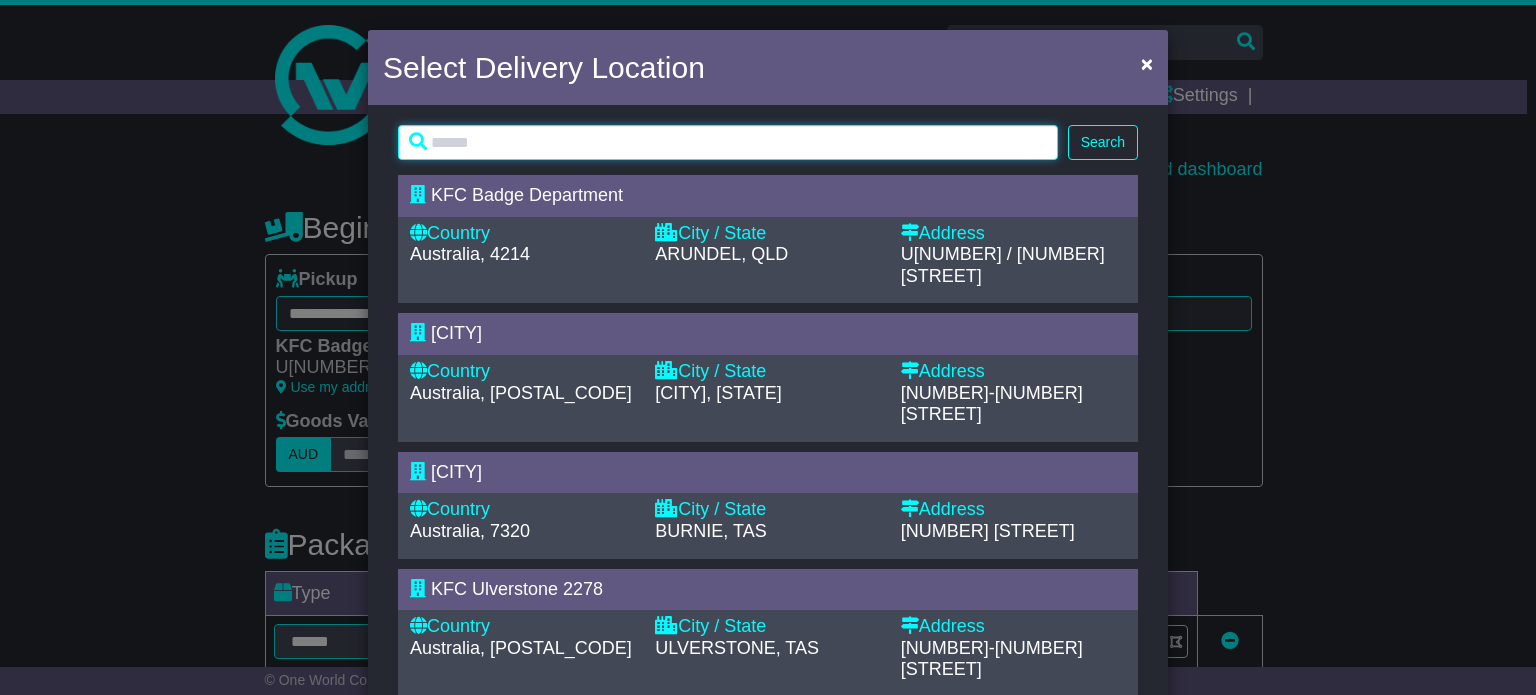 click at bounding box center [728, 142] 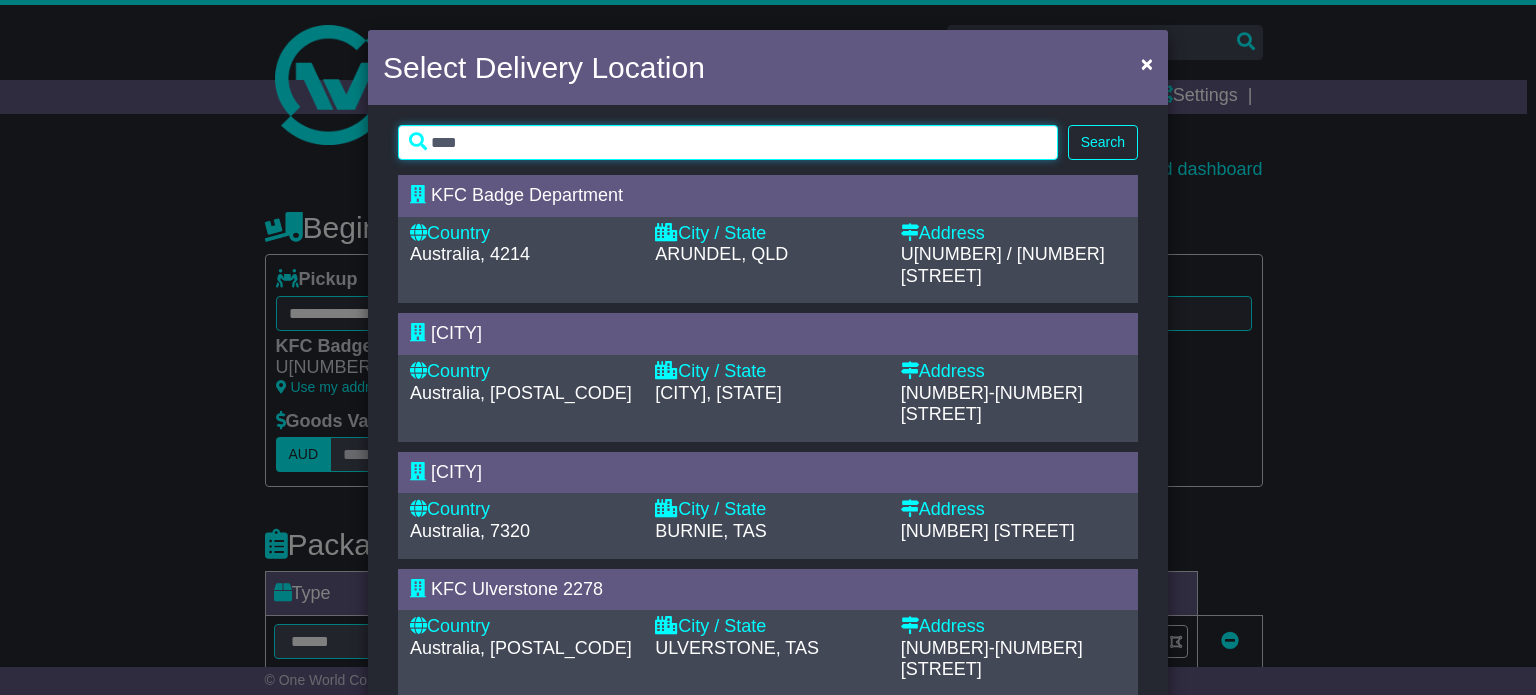 type on "****" 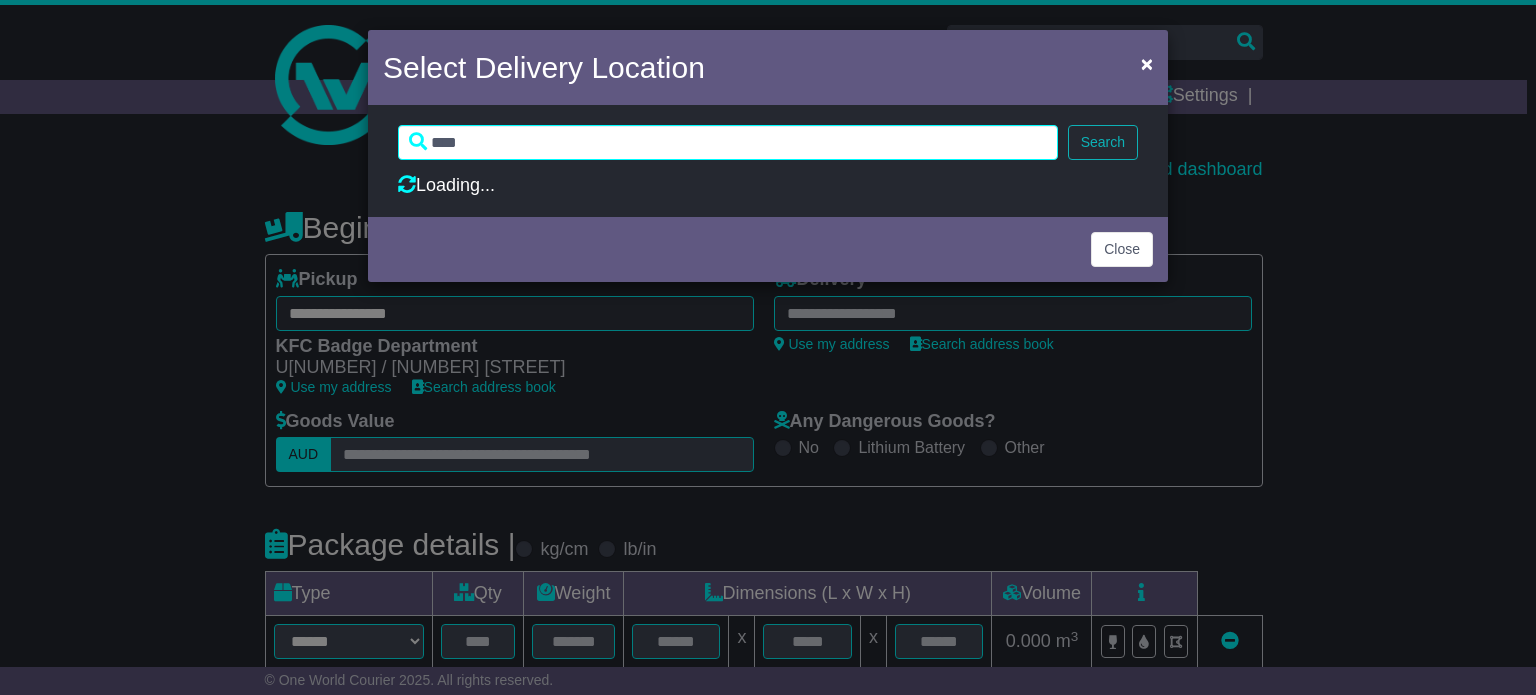 click on "Search" at bounding box center (1103, 142) 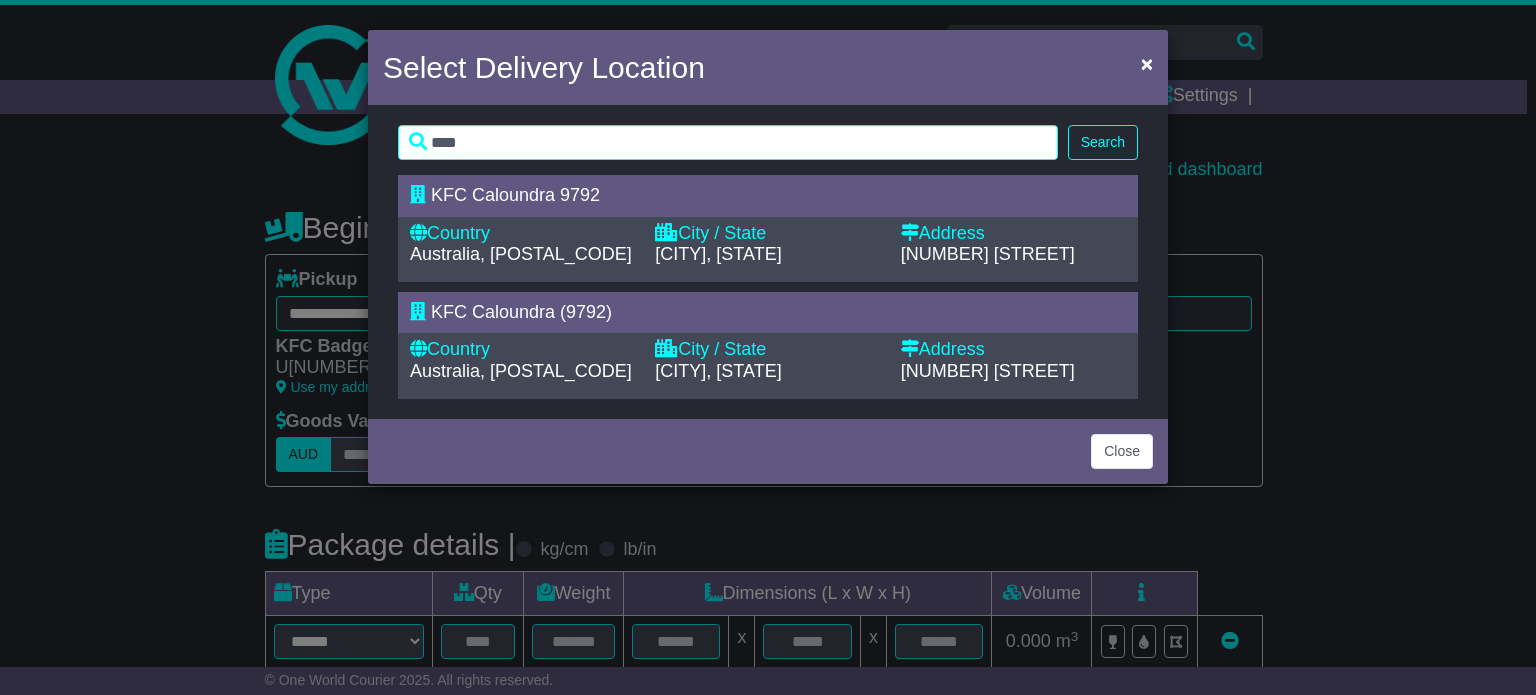 click on "KFC Caloundra 9792" at bounding box center (515, 195) 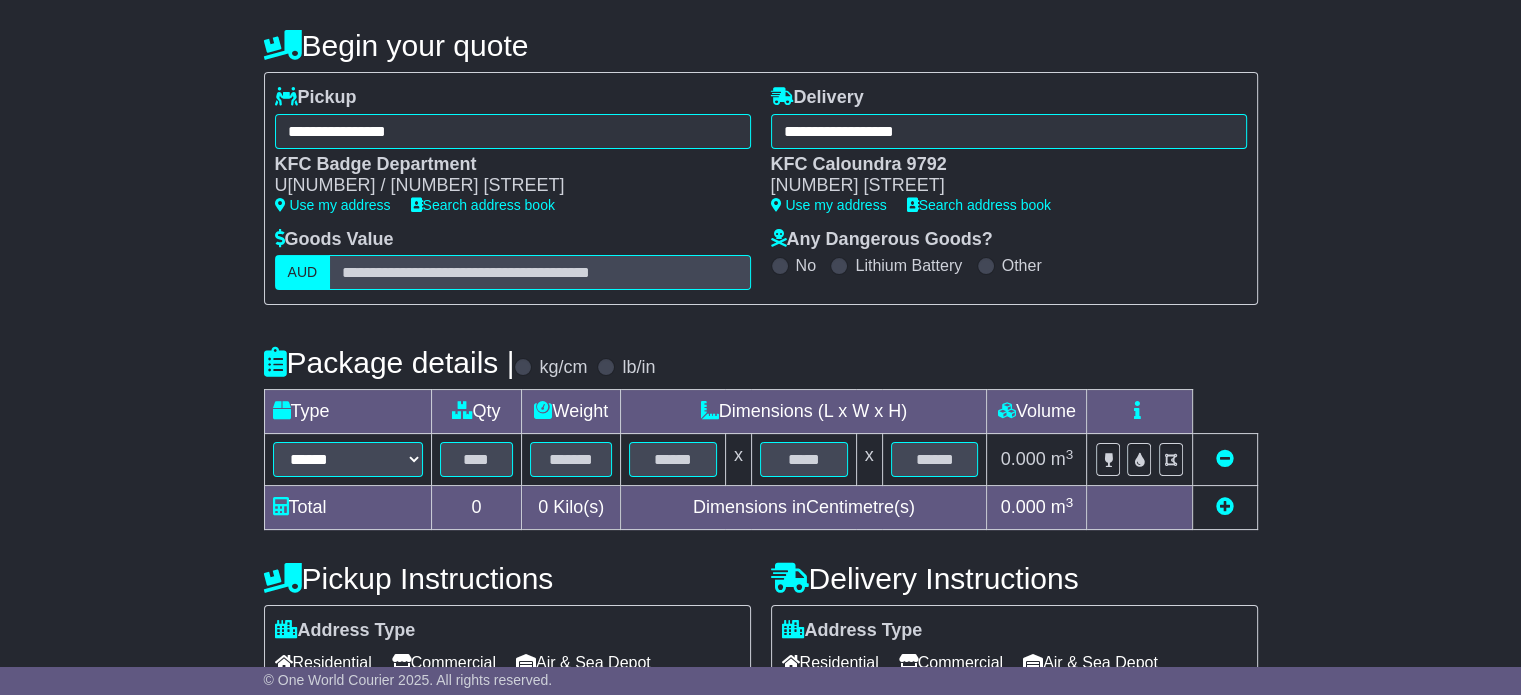 scroll, scrollTop: 300, scrollLeft: 0, axis: vertical 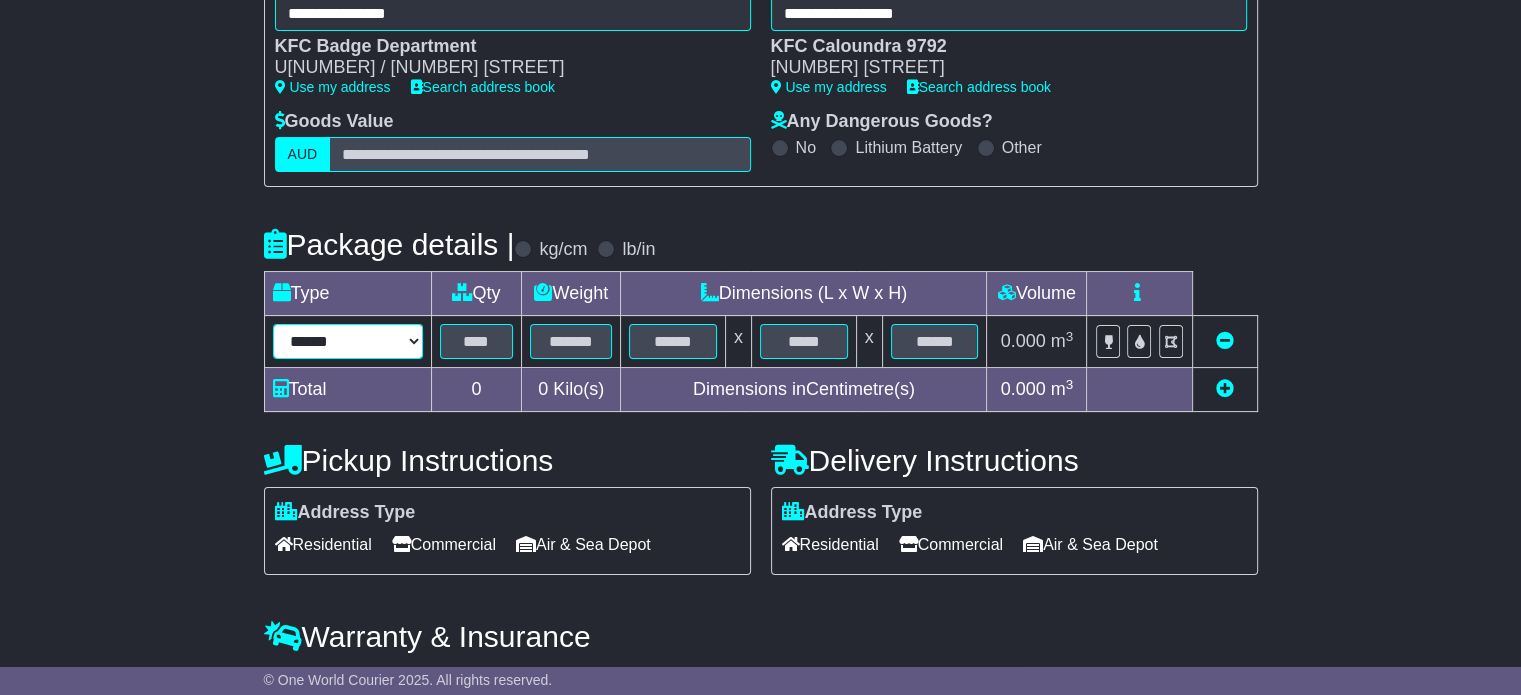 click on "****** ****** *** ******** ***** **** **** ****** *** *******" at bounding box center [348, 341] 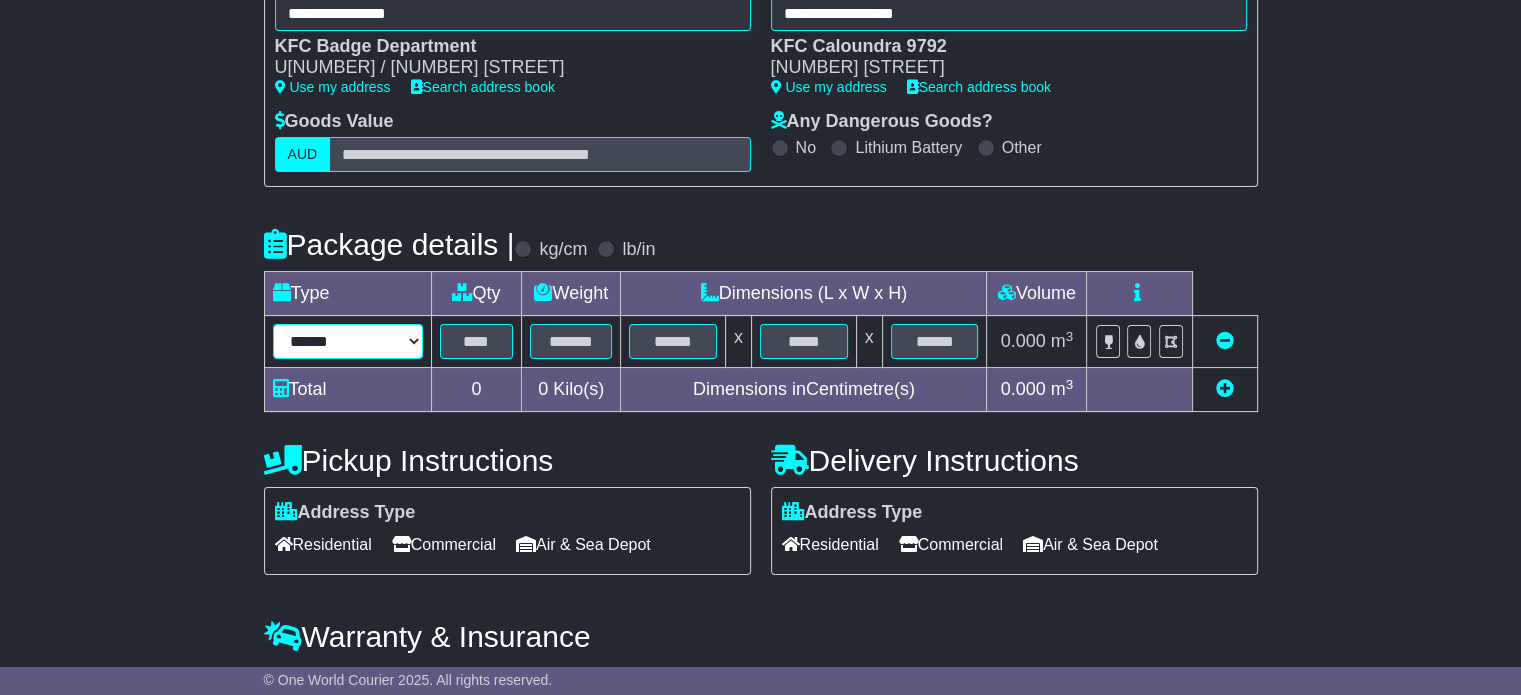 select on "*****" 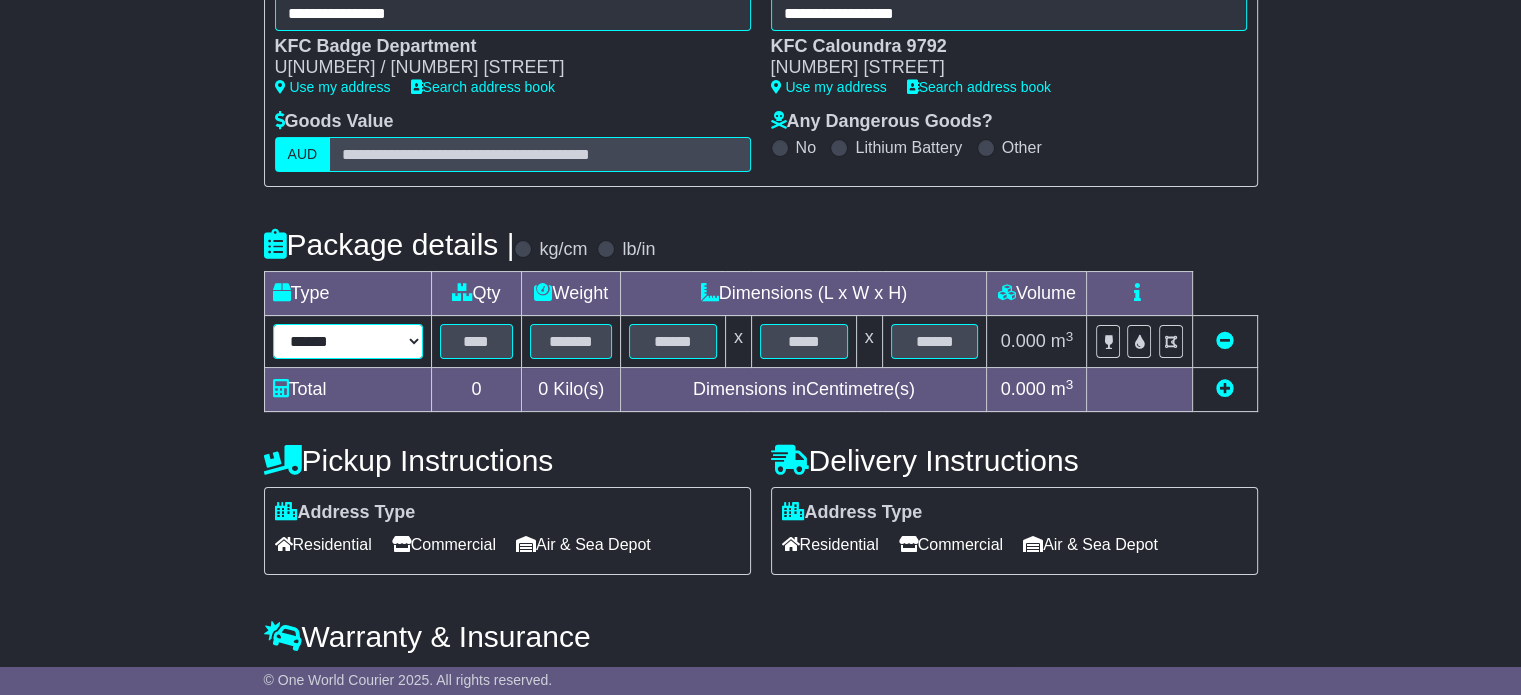 click on "****** ****** *** ******** ***** **** **** ****** *** *******" at bounding box center (348, 341) 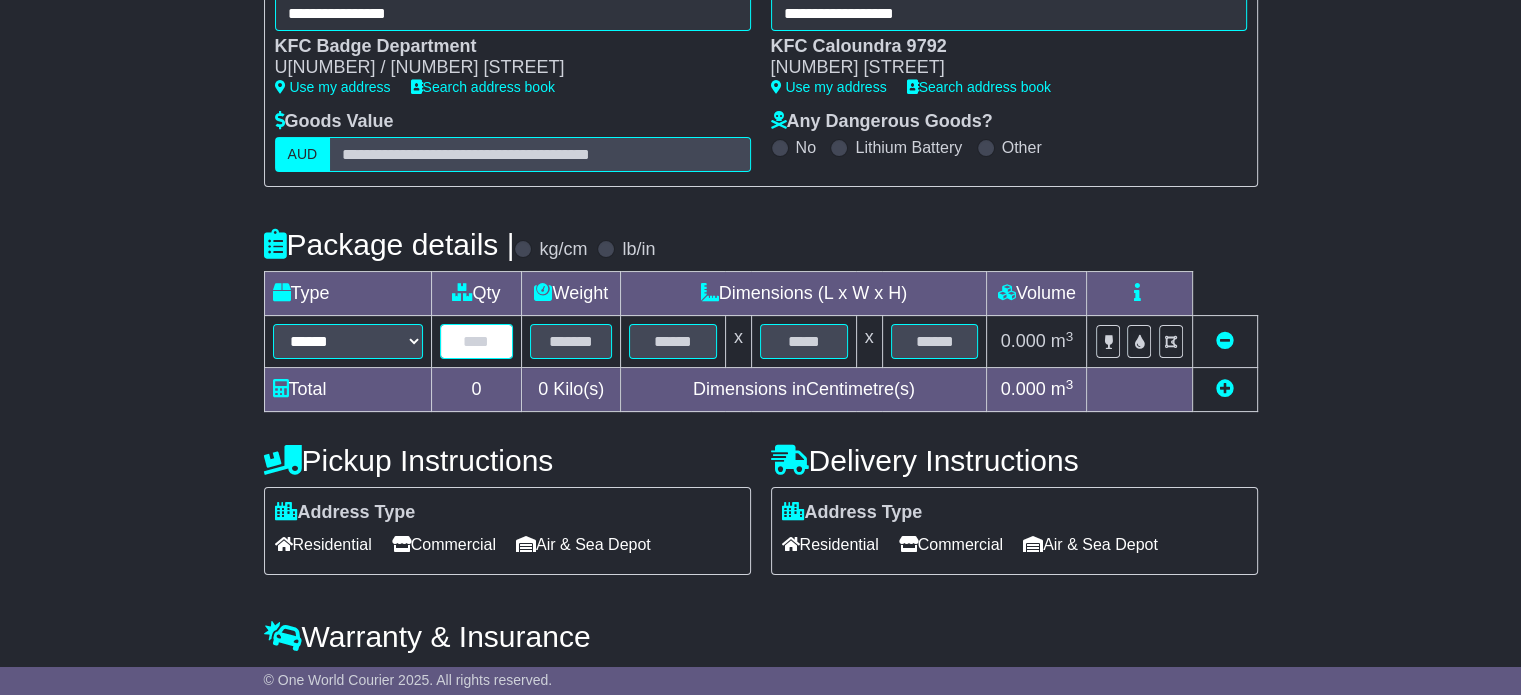 click at bounding box center (477, 341) 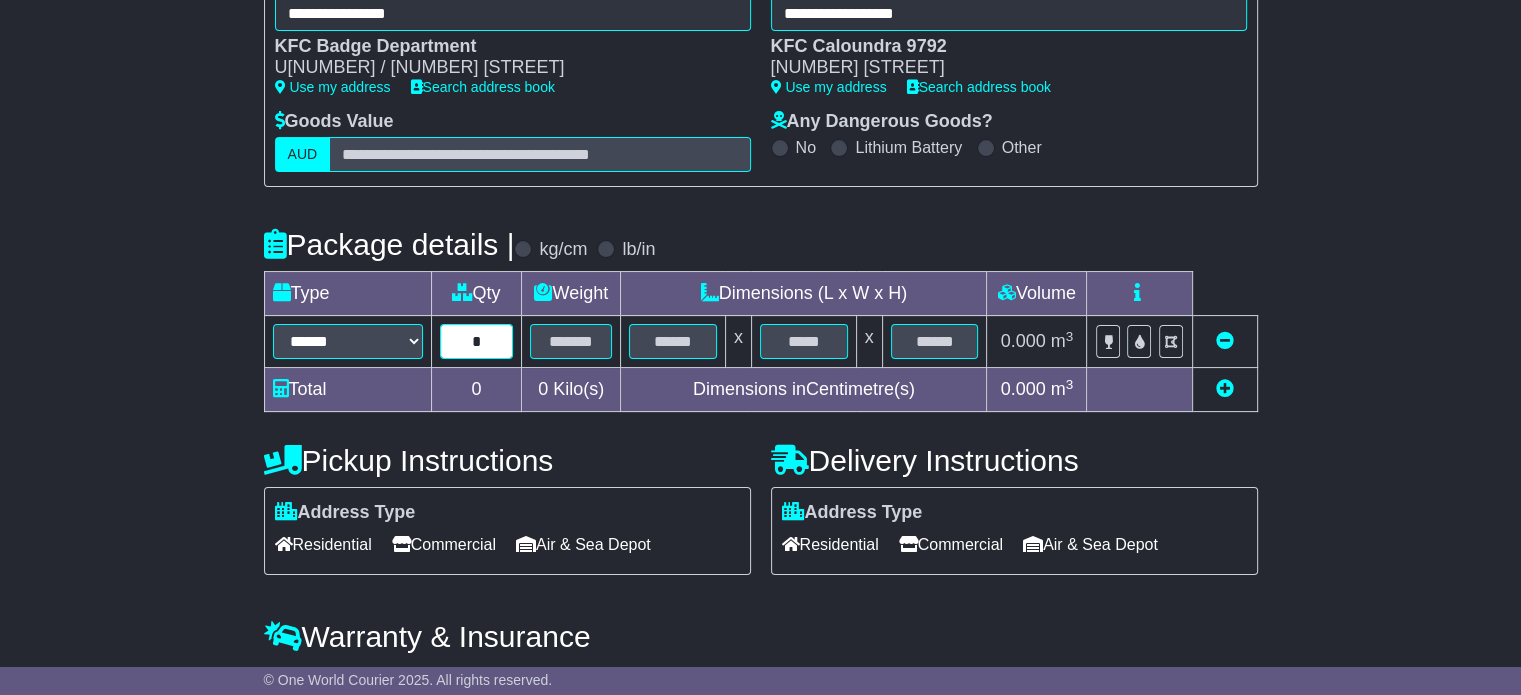 type on "*" 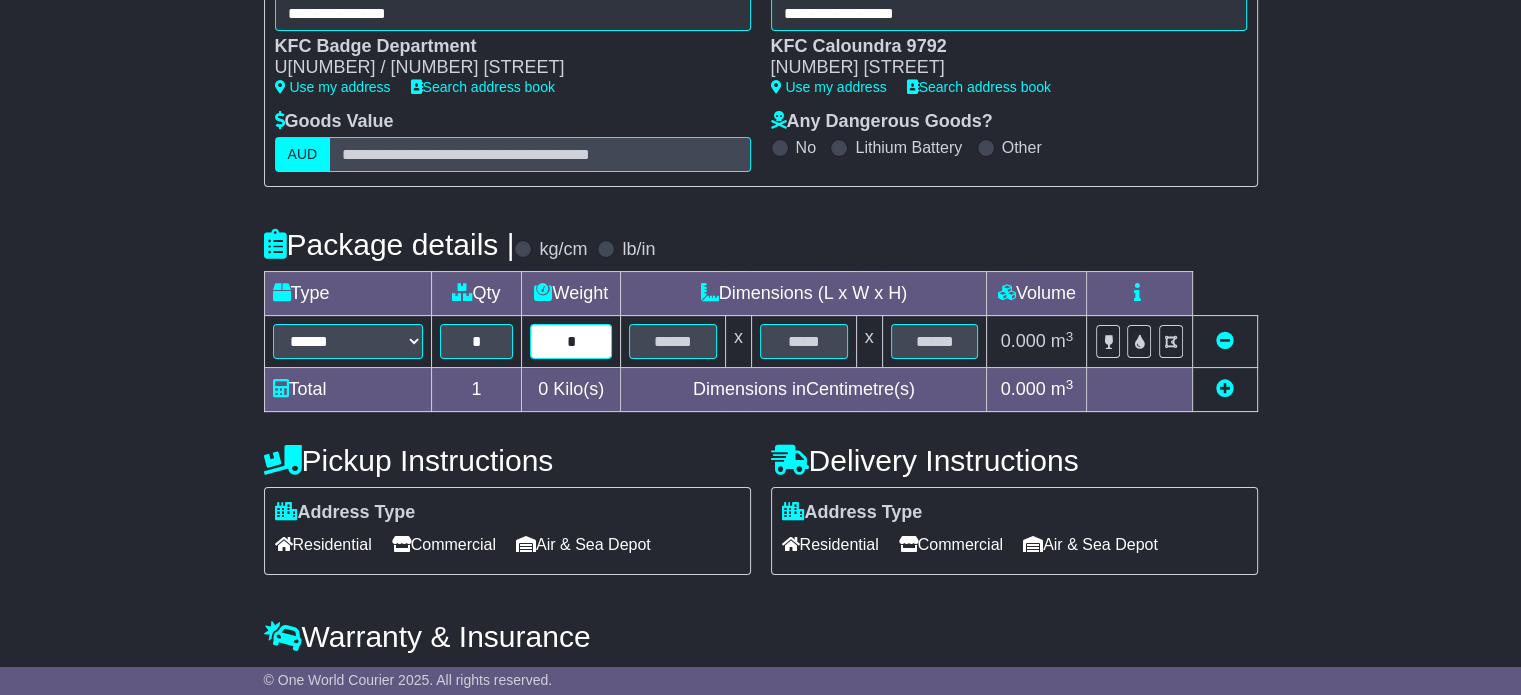type on "*" 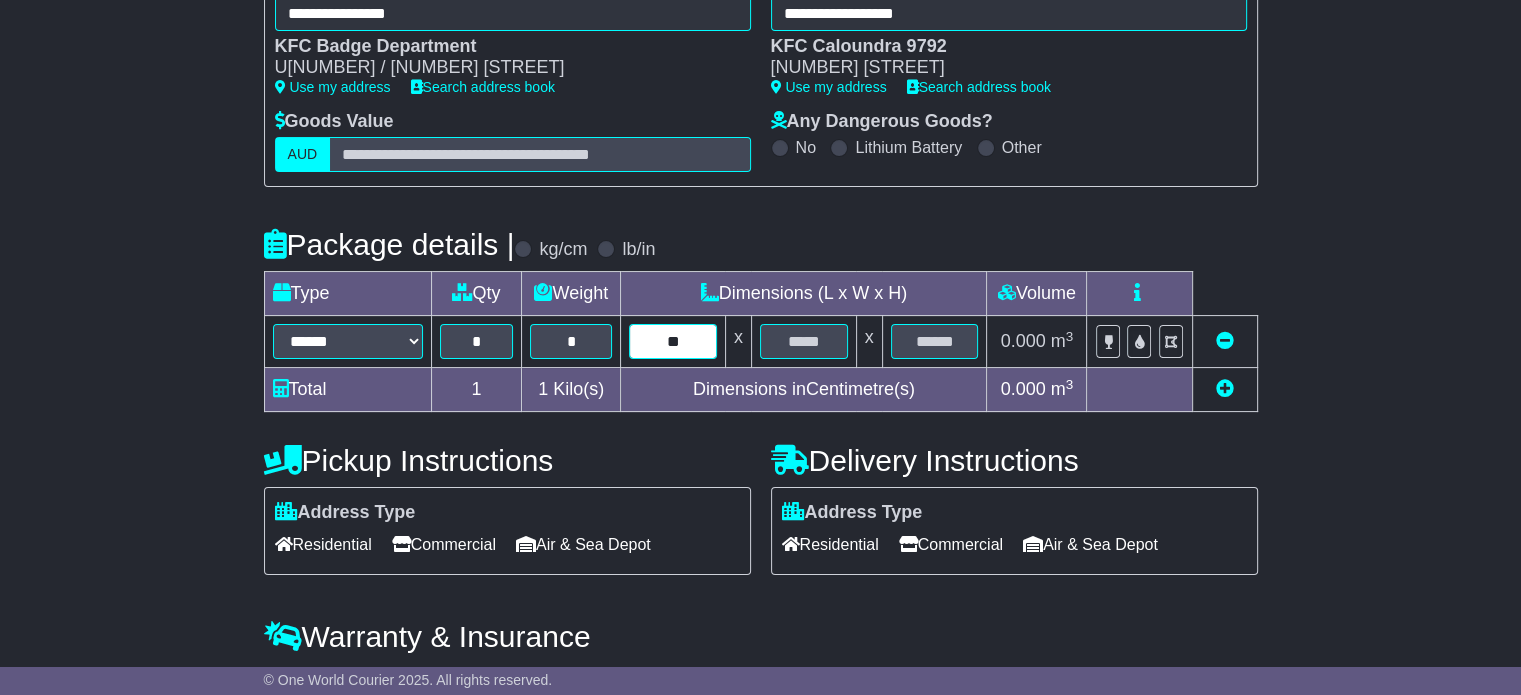 type on "**" 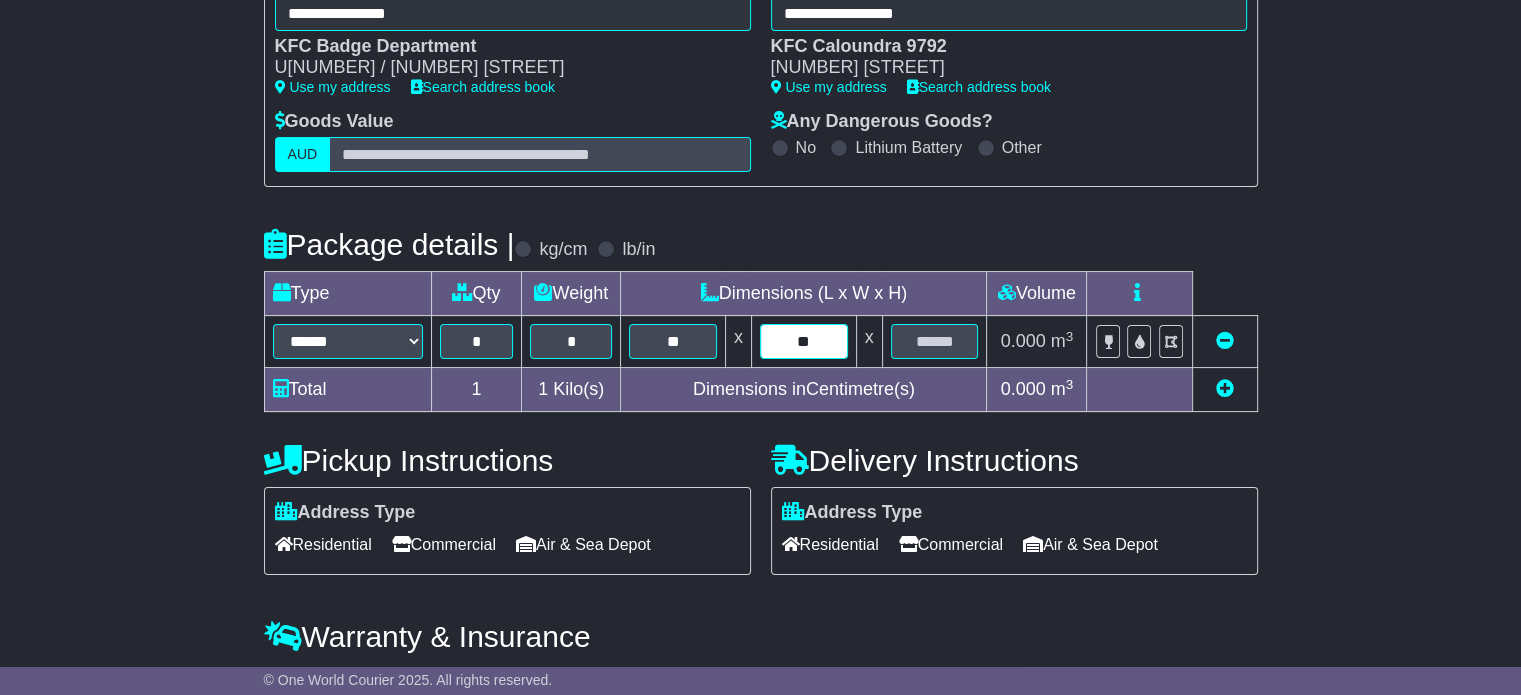type on "**" 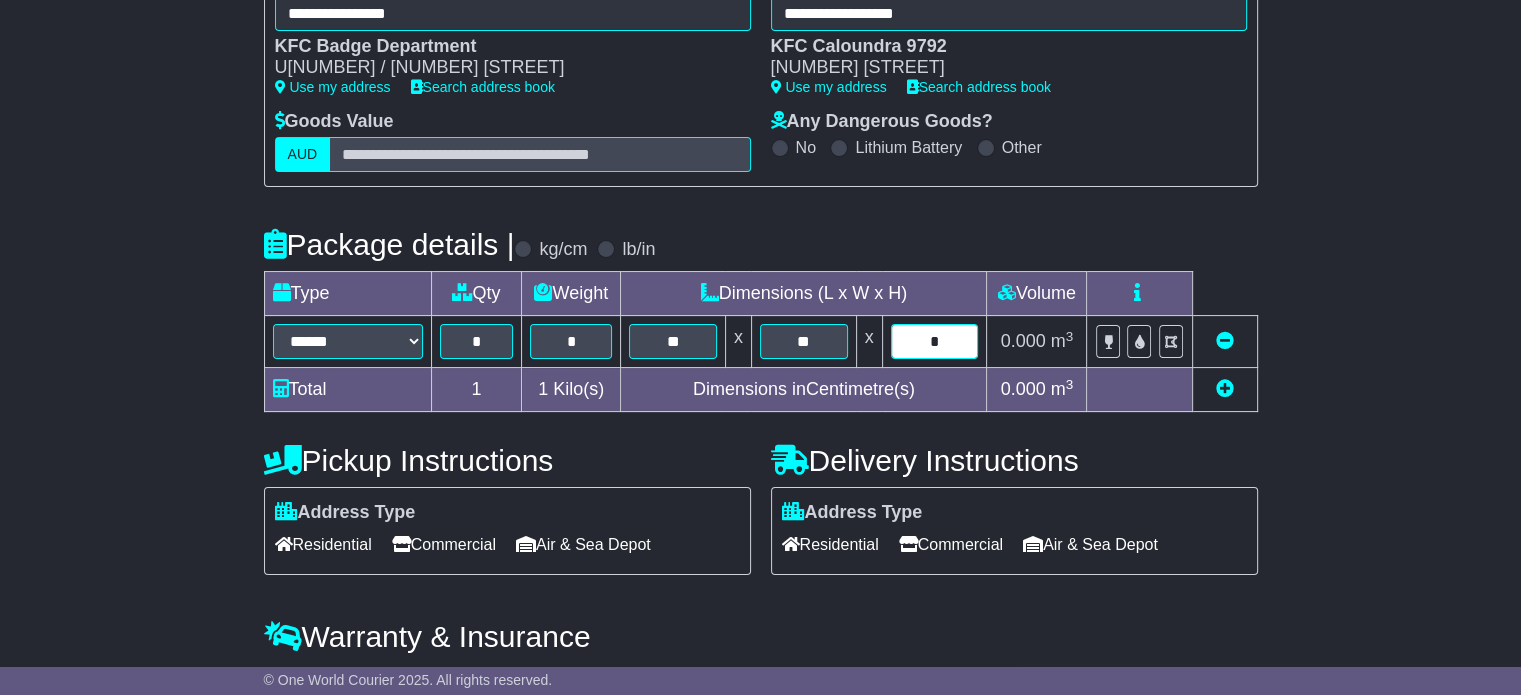 type on "*" 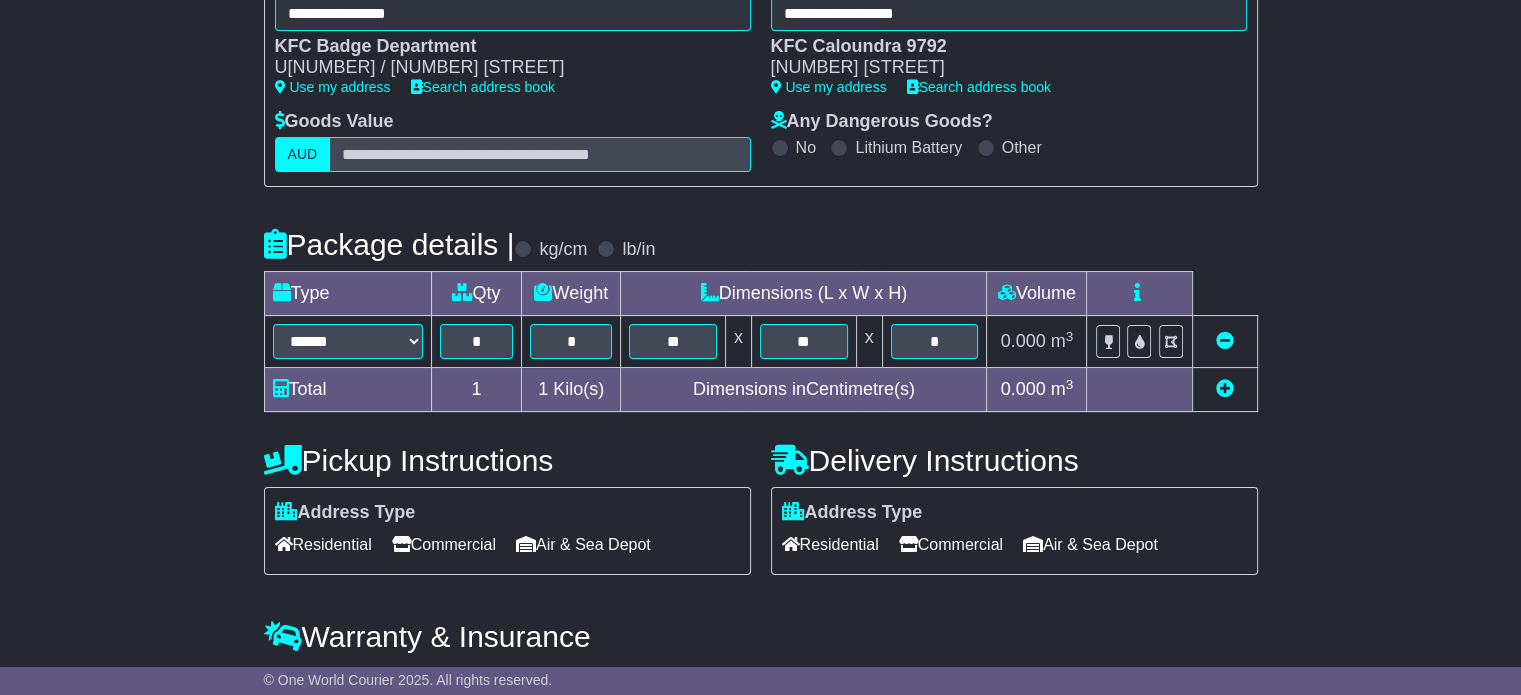 scroll, scrollTop: 409, scrollLeft: 0, axis: vertical 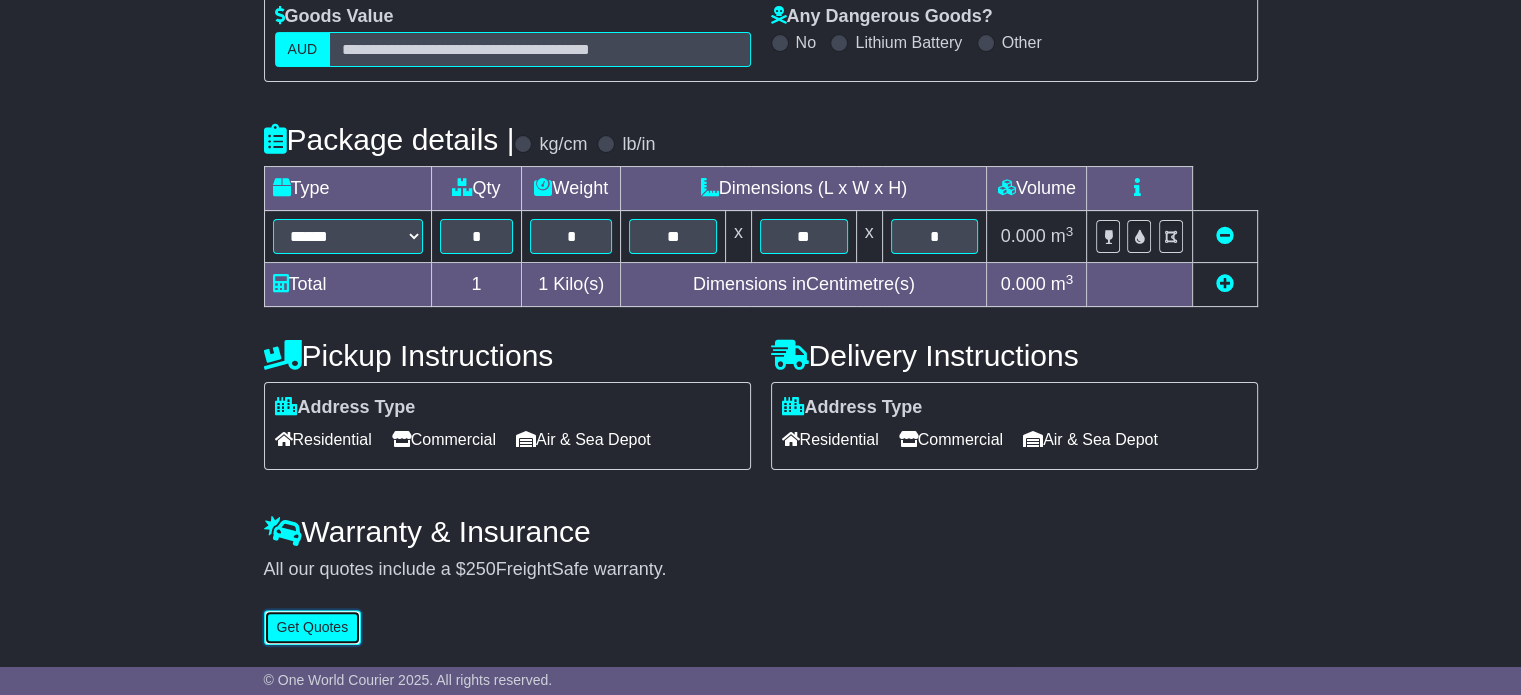 type 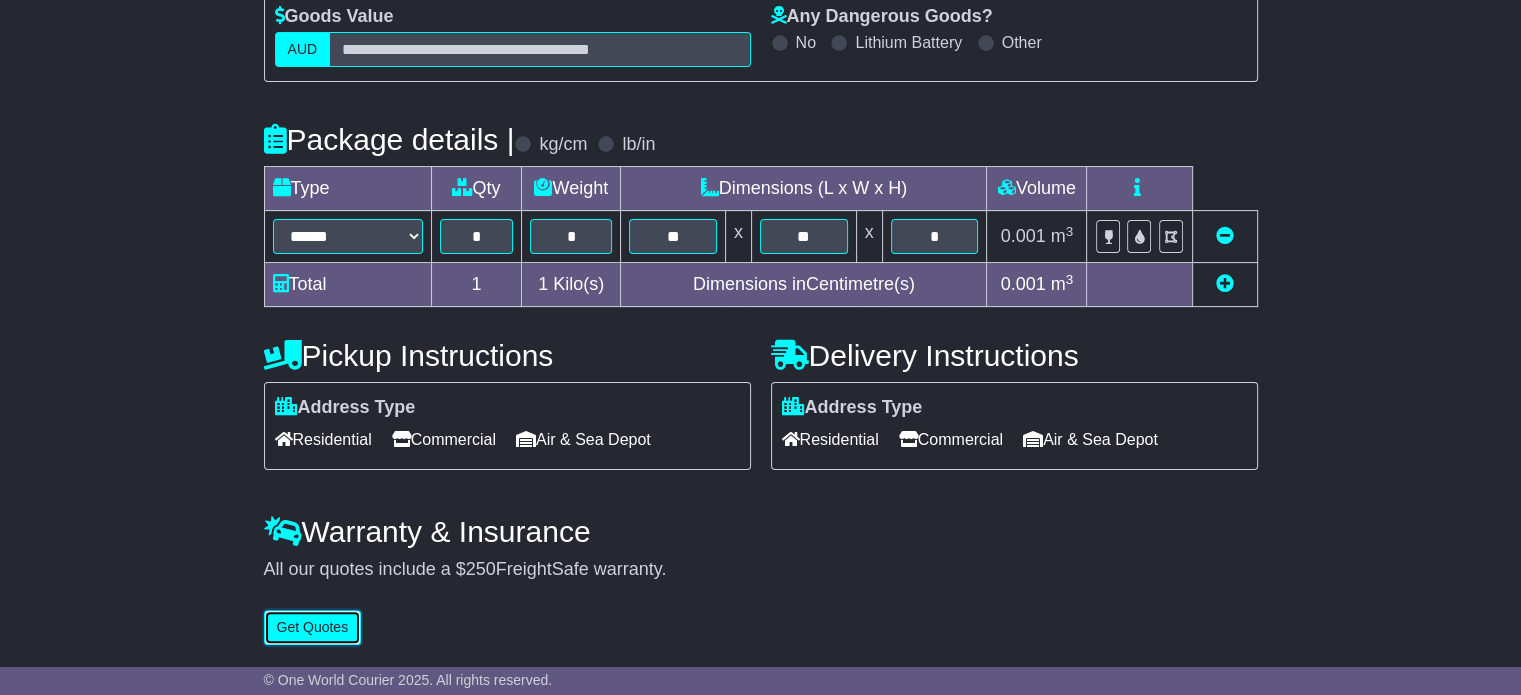 click on "Get Quotes" at bounding box center (313, 627) 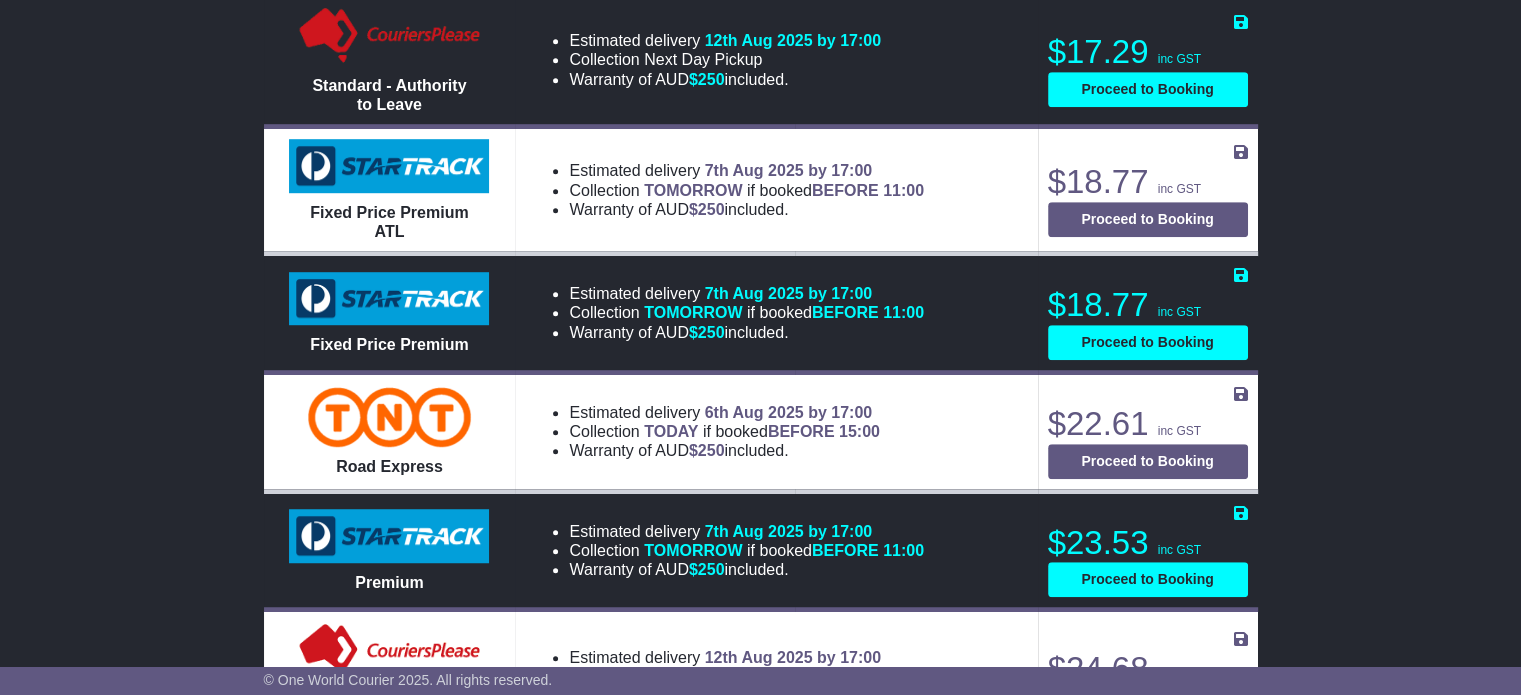 scroll, scrollTop: 1300, scrollLeft: 0, axis: vertical 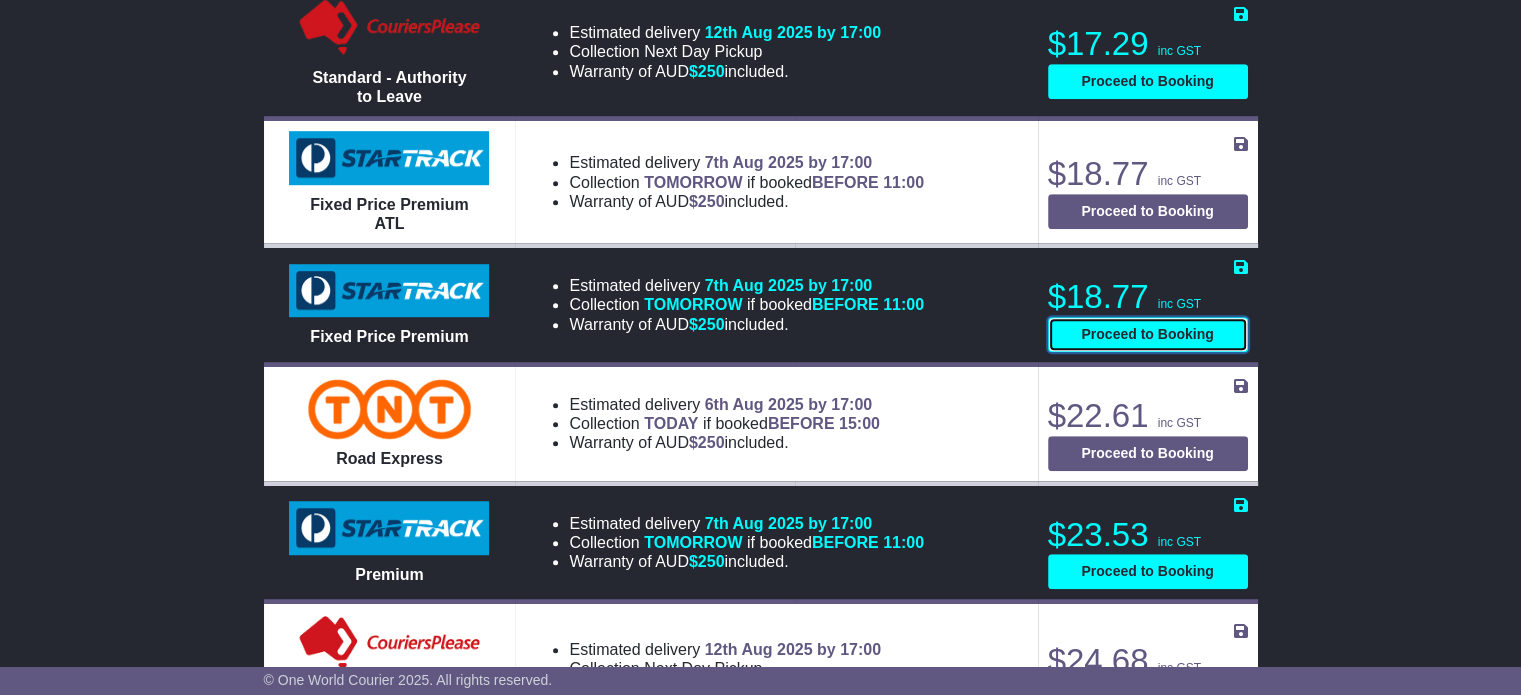 click on "Proceed to Booking" at bounding box center [1148, 334] 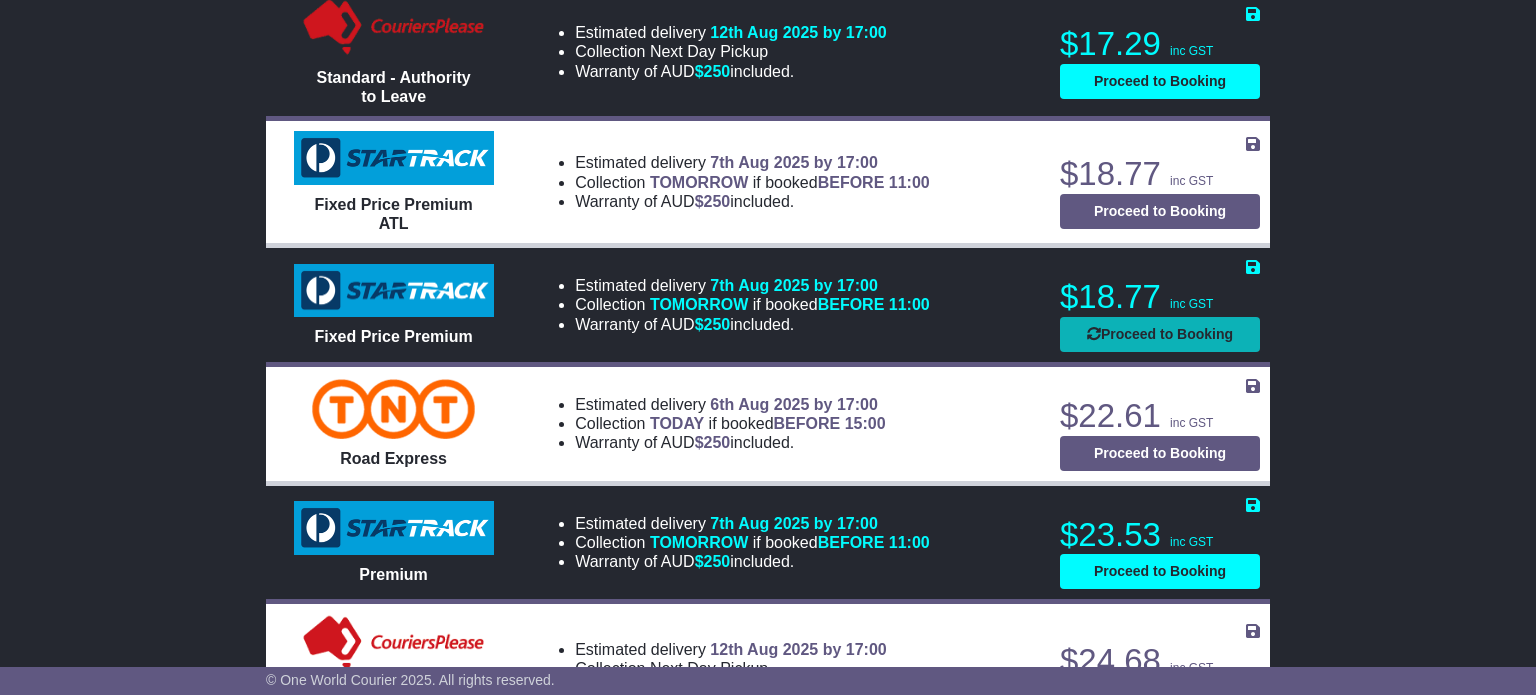 select on "*****" 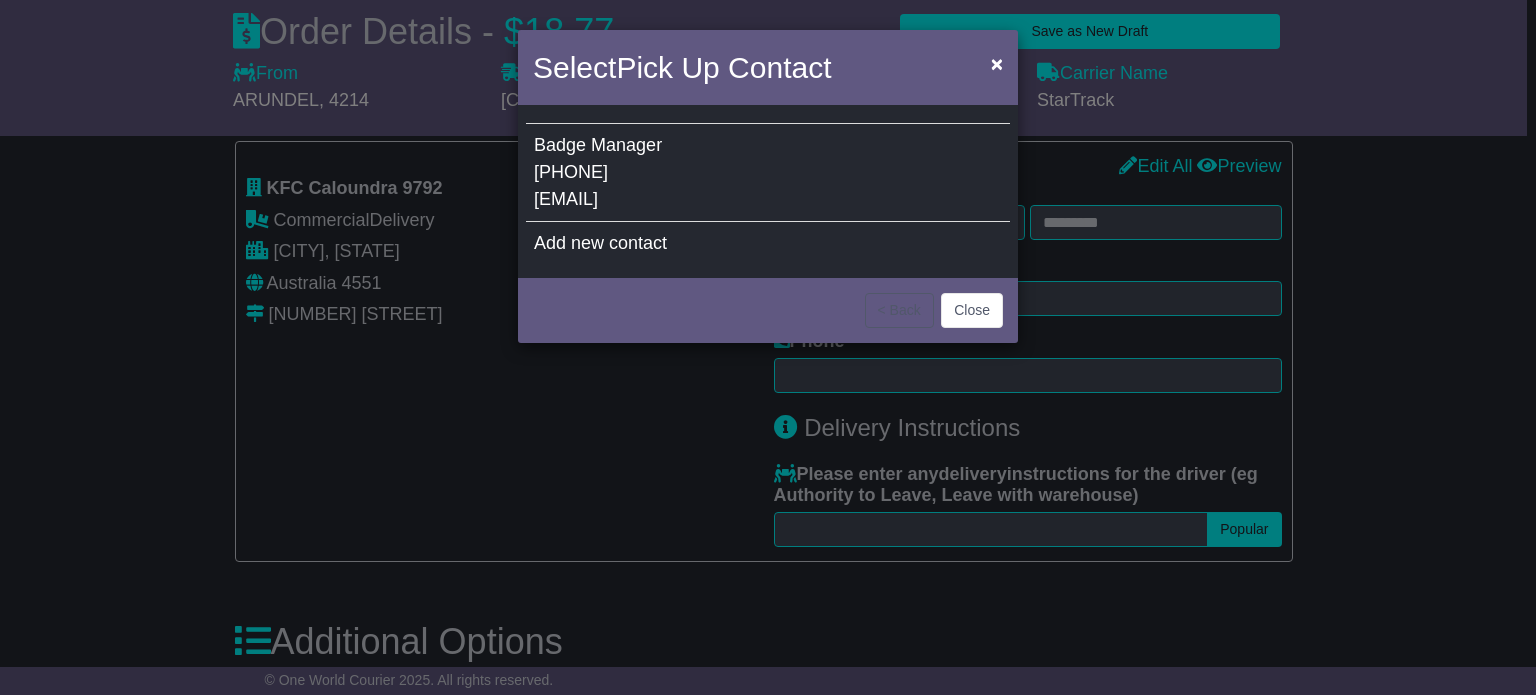 click on "Badge   Manager
07 3412 0285
info@snbsolutions.com.au" at bounding box center (768, 173) 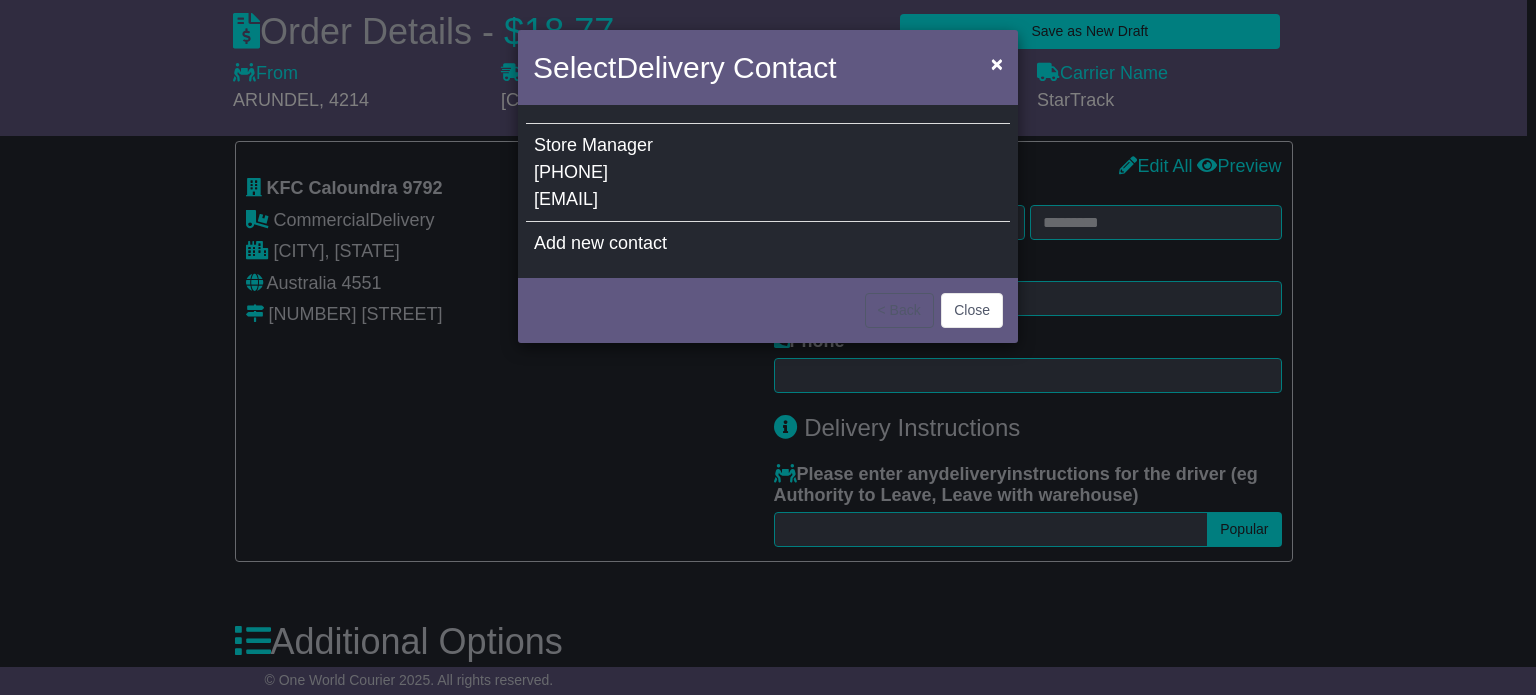 click on "075491 5222" at bounding box center [571, 172] 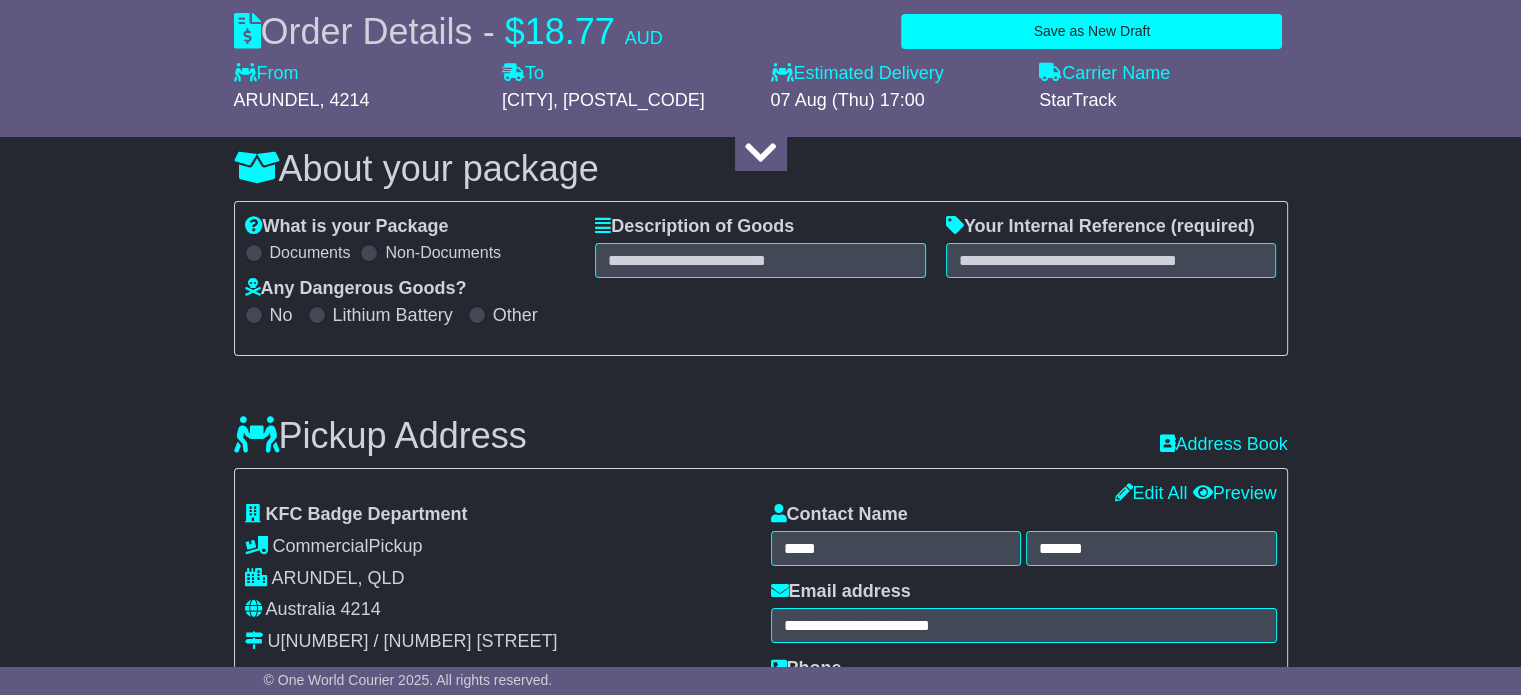 scroll, scrollTop: 200, scrollLeft: 0, axis: vertical 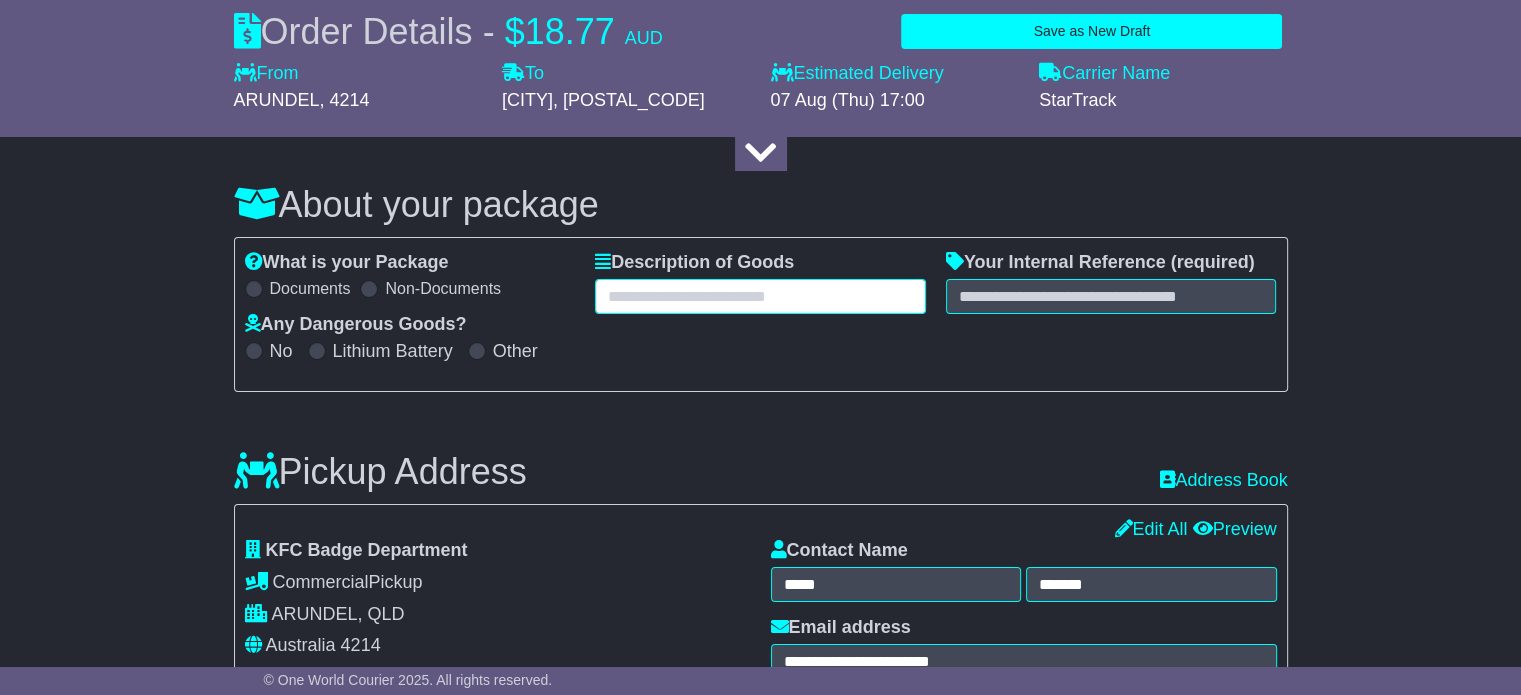 click at bounding box center (760, 296) 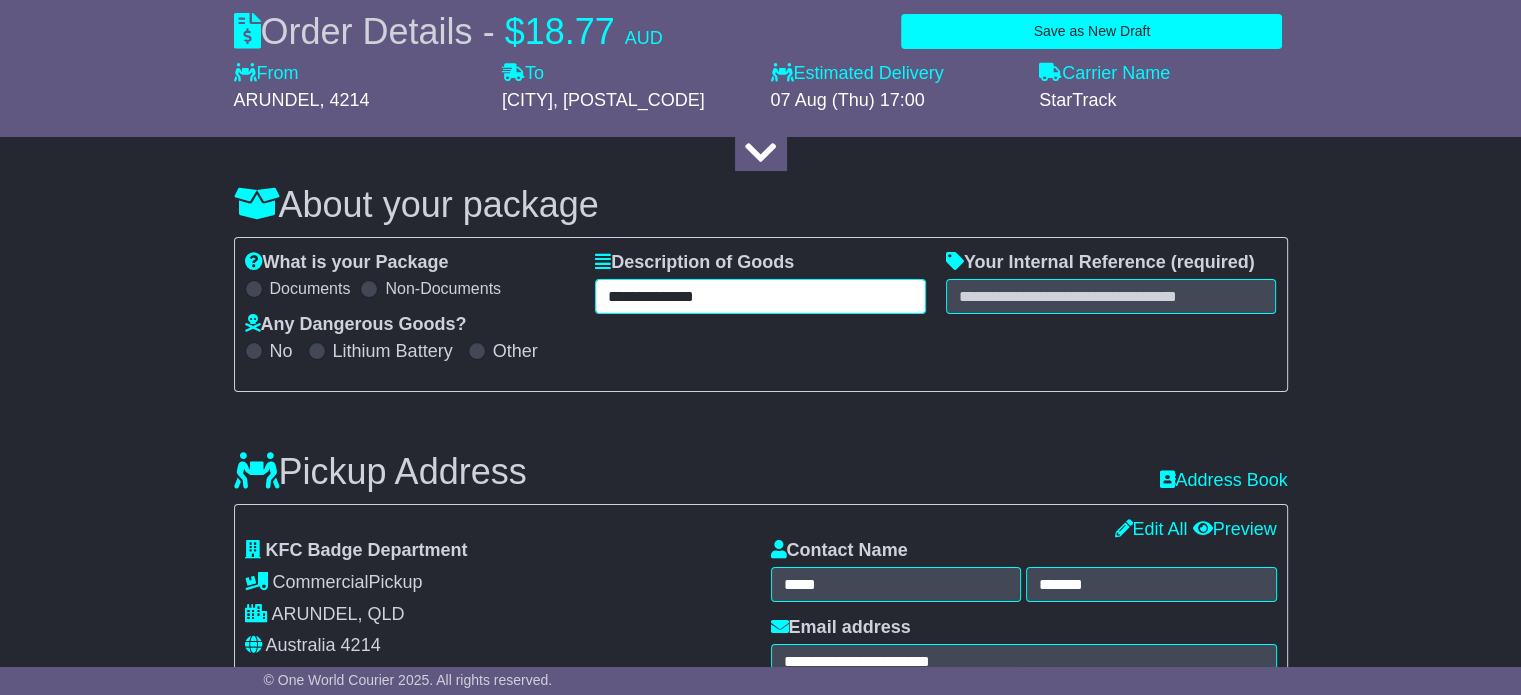 type on "**********" 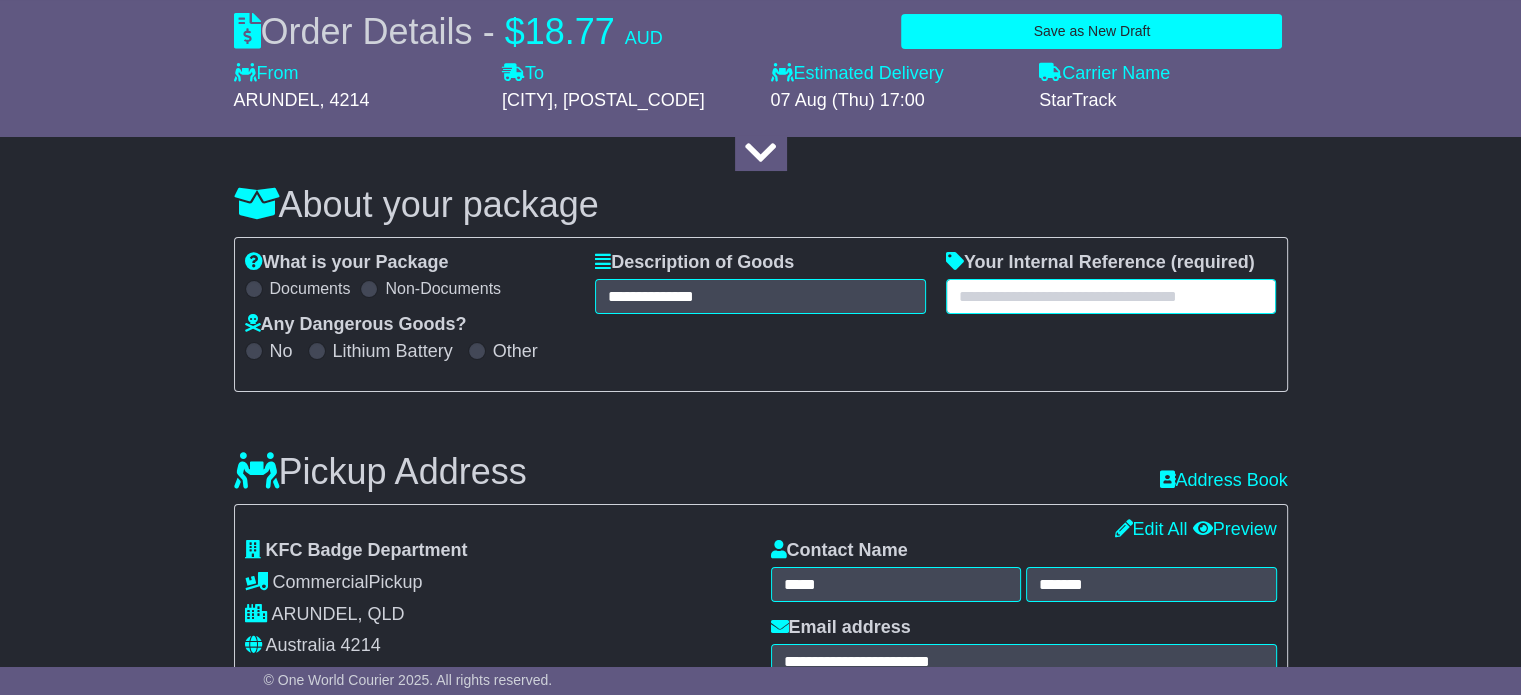 click at bounding box center [1111, 296] 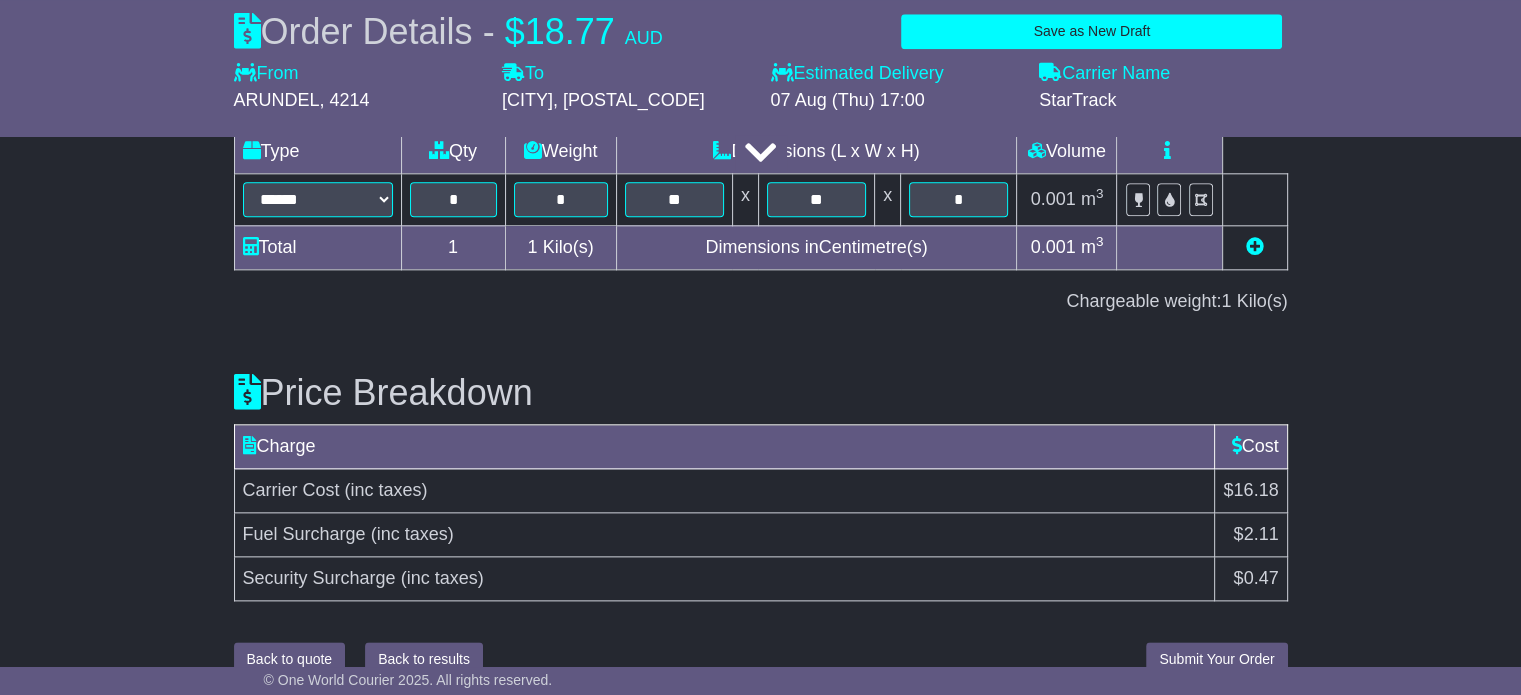 scroll, scrollTop: 2296, scrollLeft: 0, axis: vertical 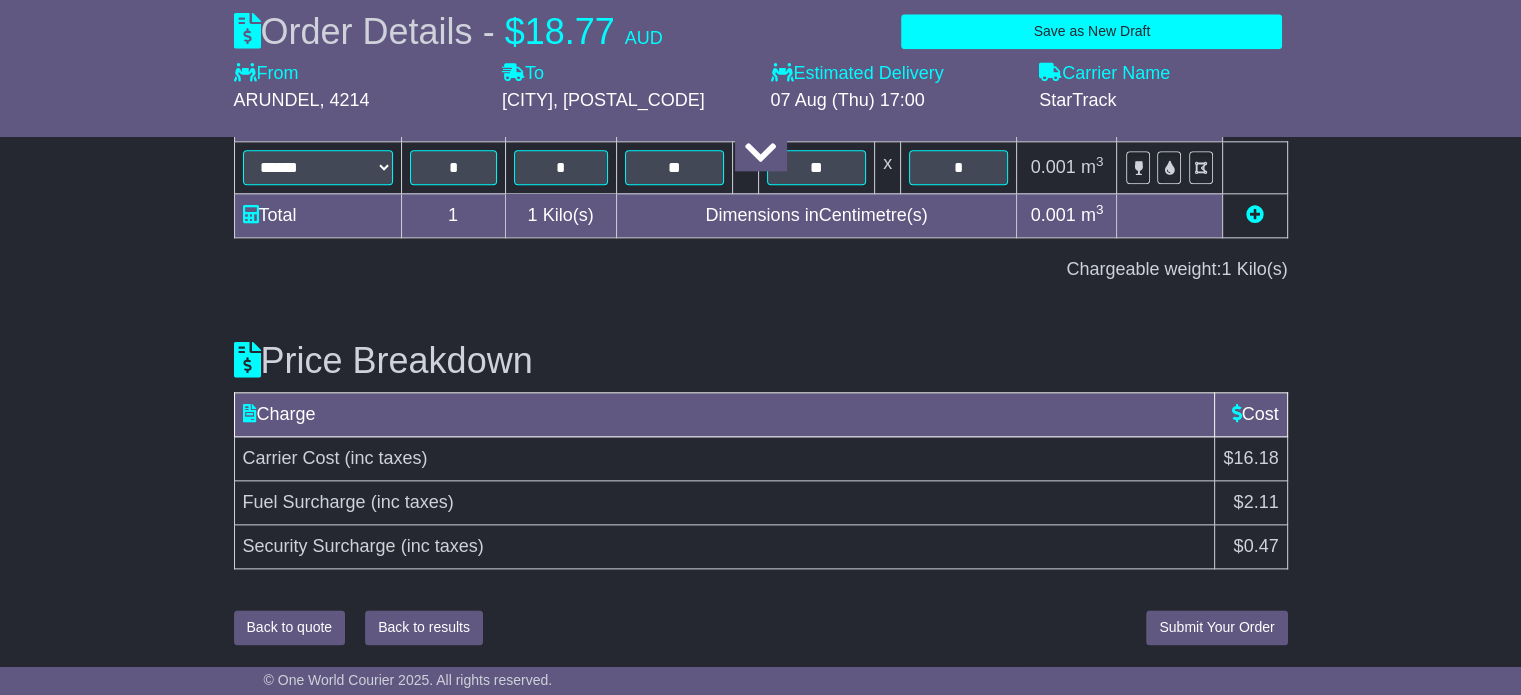 type on "**********" 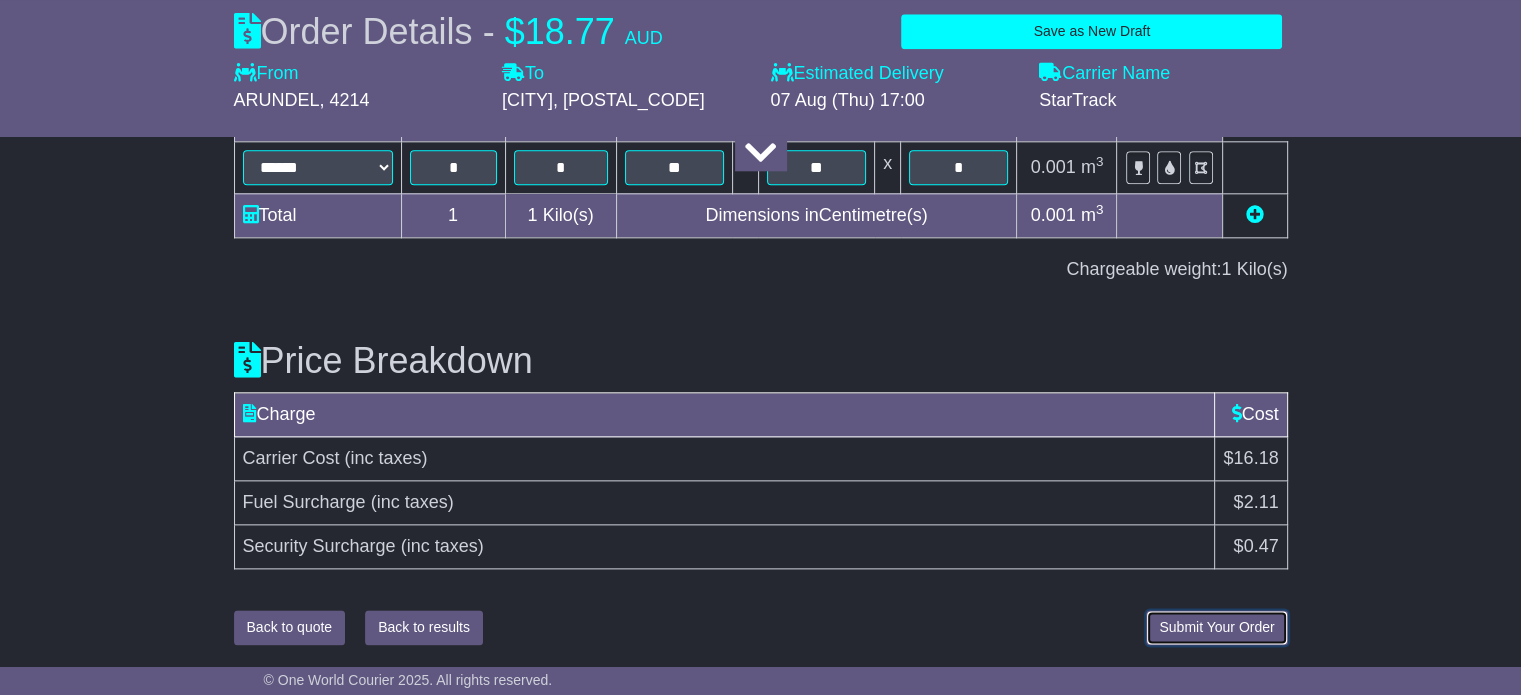 click on "Submit Your Order" at bounding box center (1216, 627) 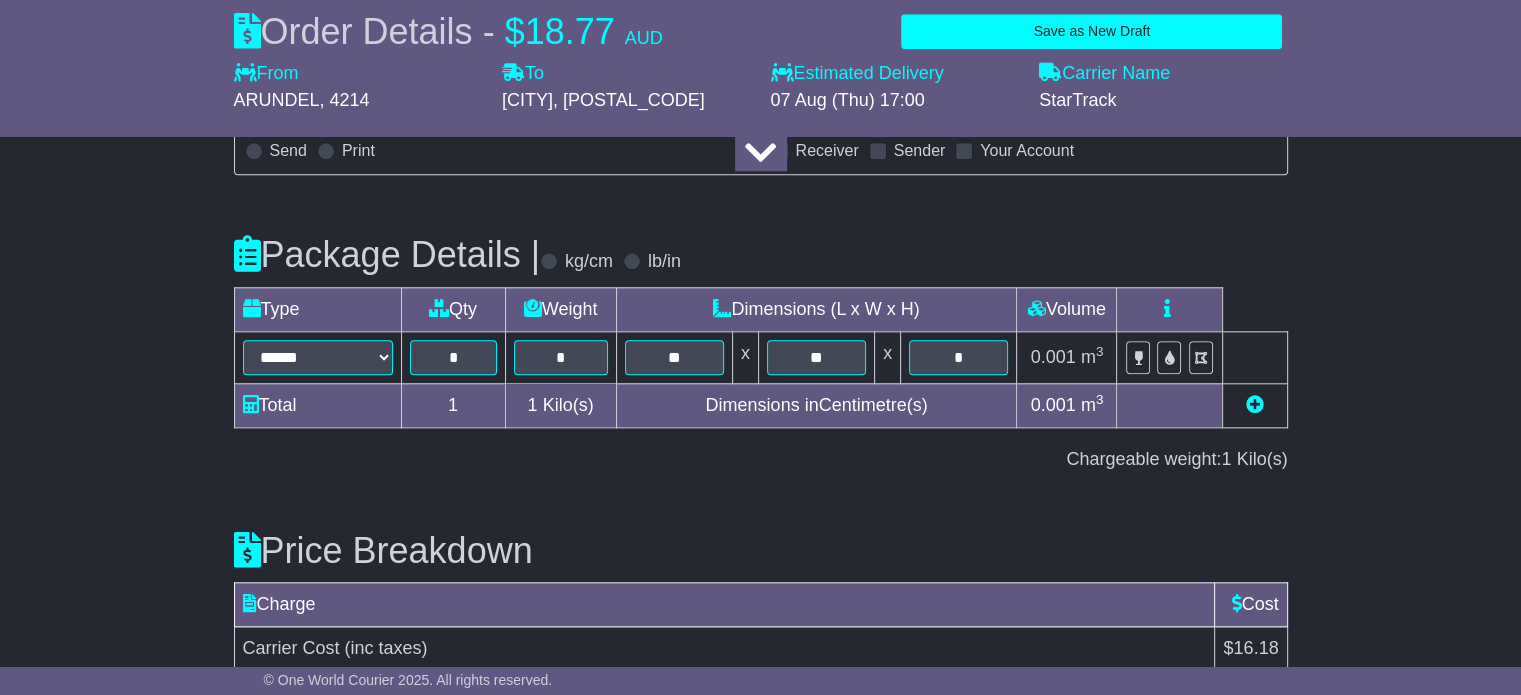 scroll, scrollTop: 2296, scrollLeft: 0, axis: vertical 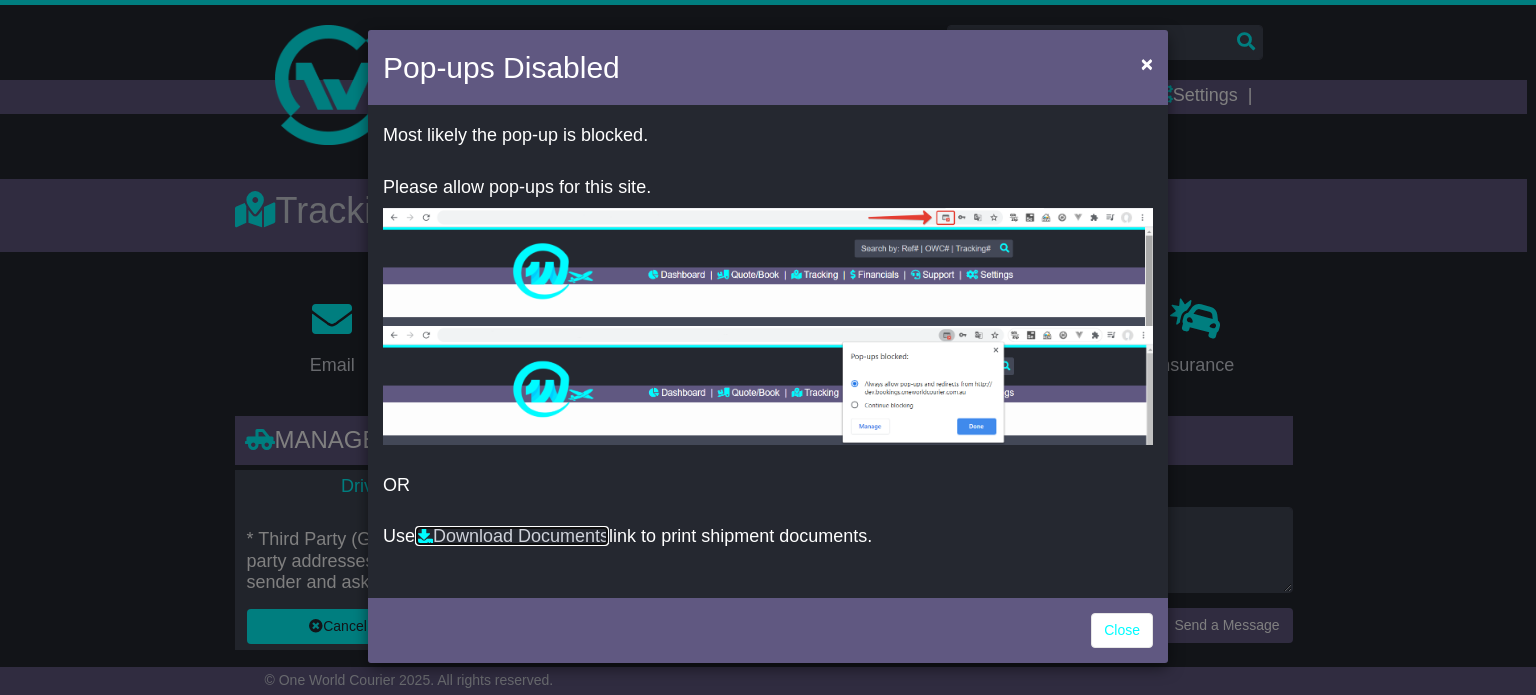 click on "Download Documents" at bounding box center [512, 536] 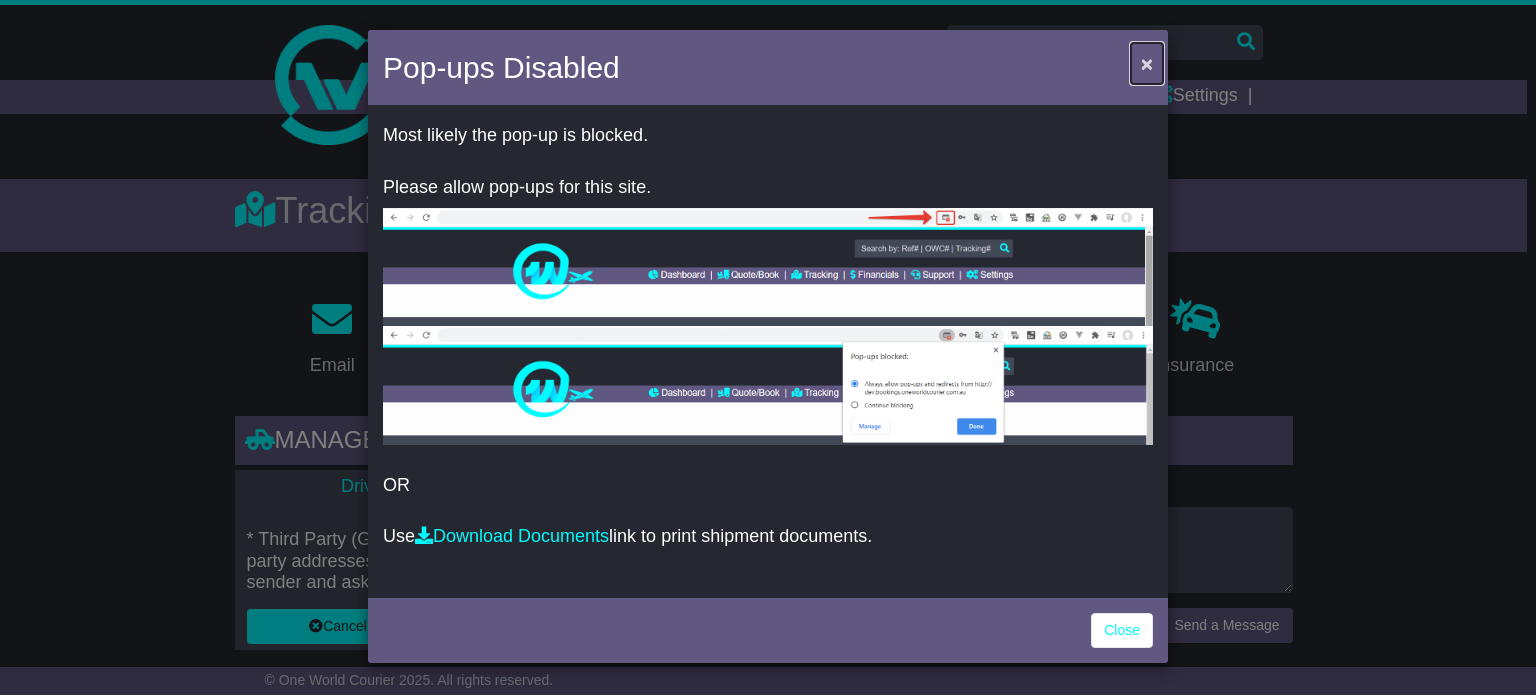 click on "×" at bounding box center (1147, 63) 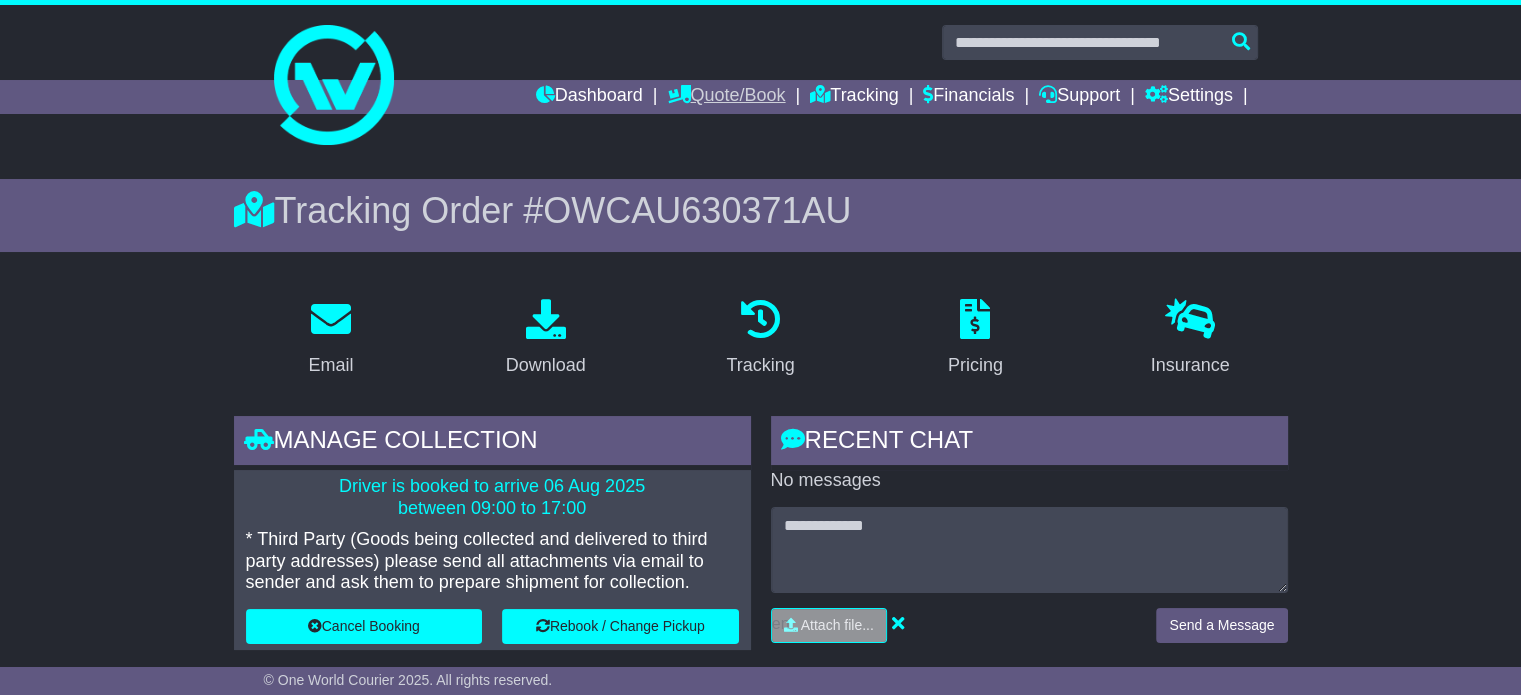 click on "Quote/Book" at bounding box center (726, 97) 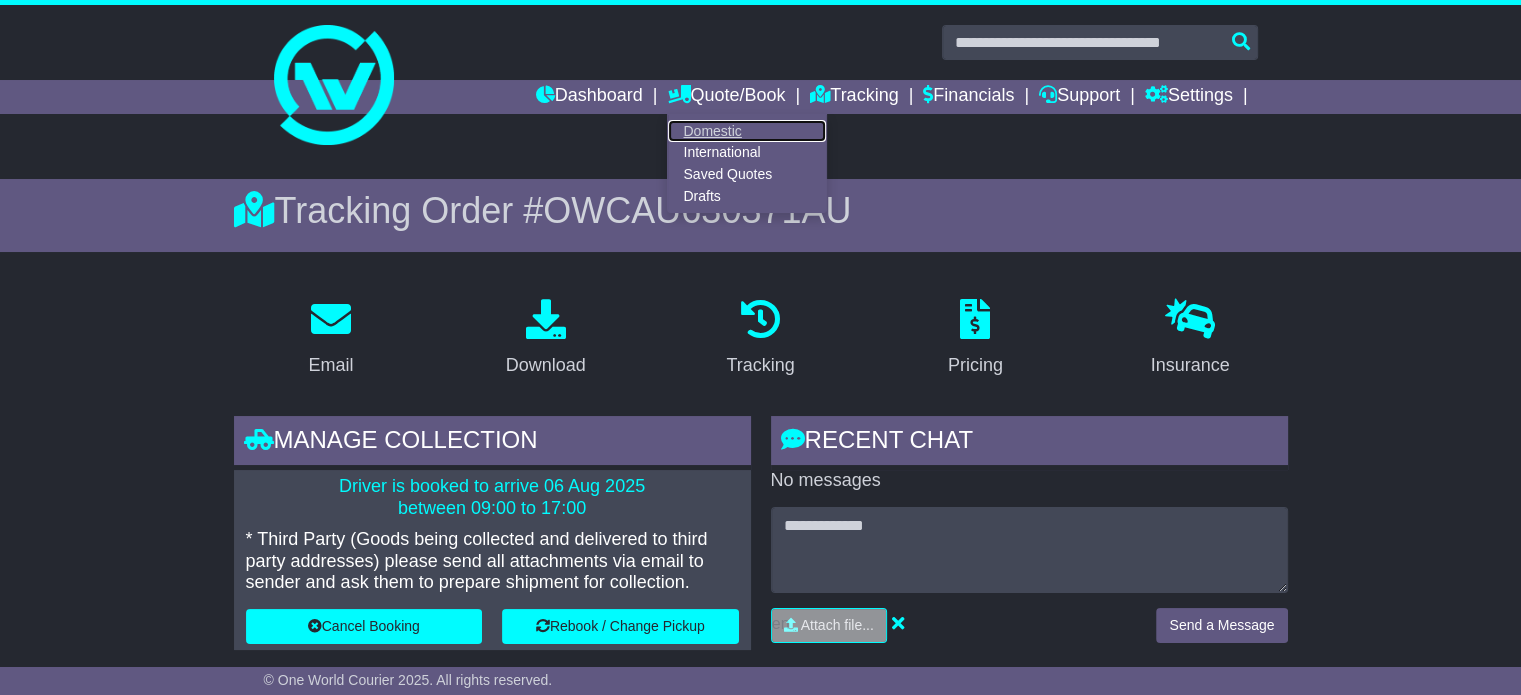 click on "Domestic" at bounding box center [747, 131] 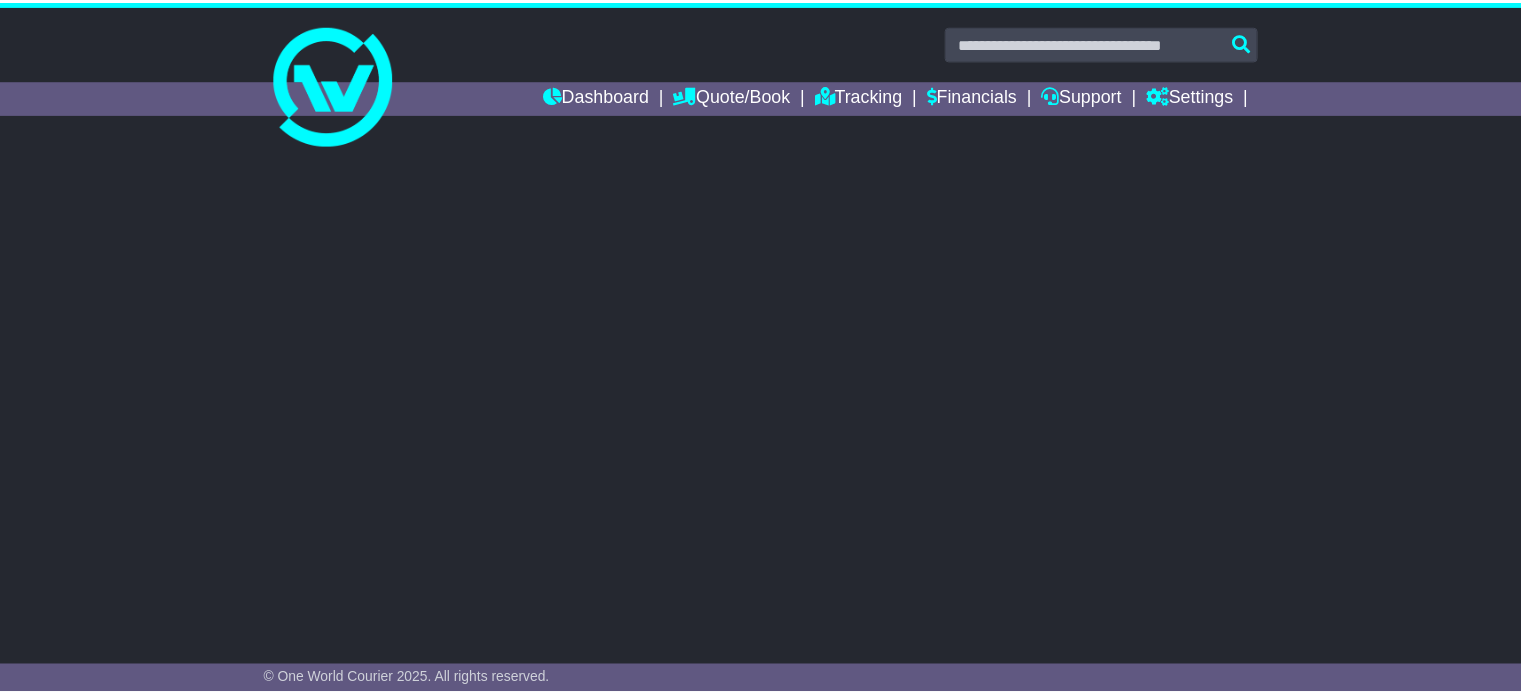 scroll, scrollTop: 0, scrollLeft: 0, axis: both 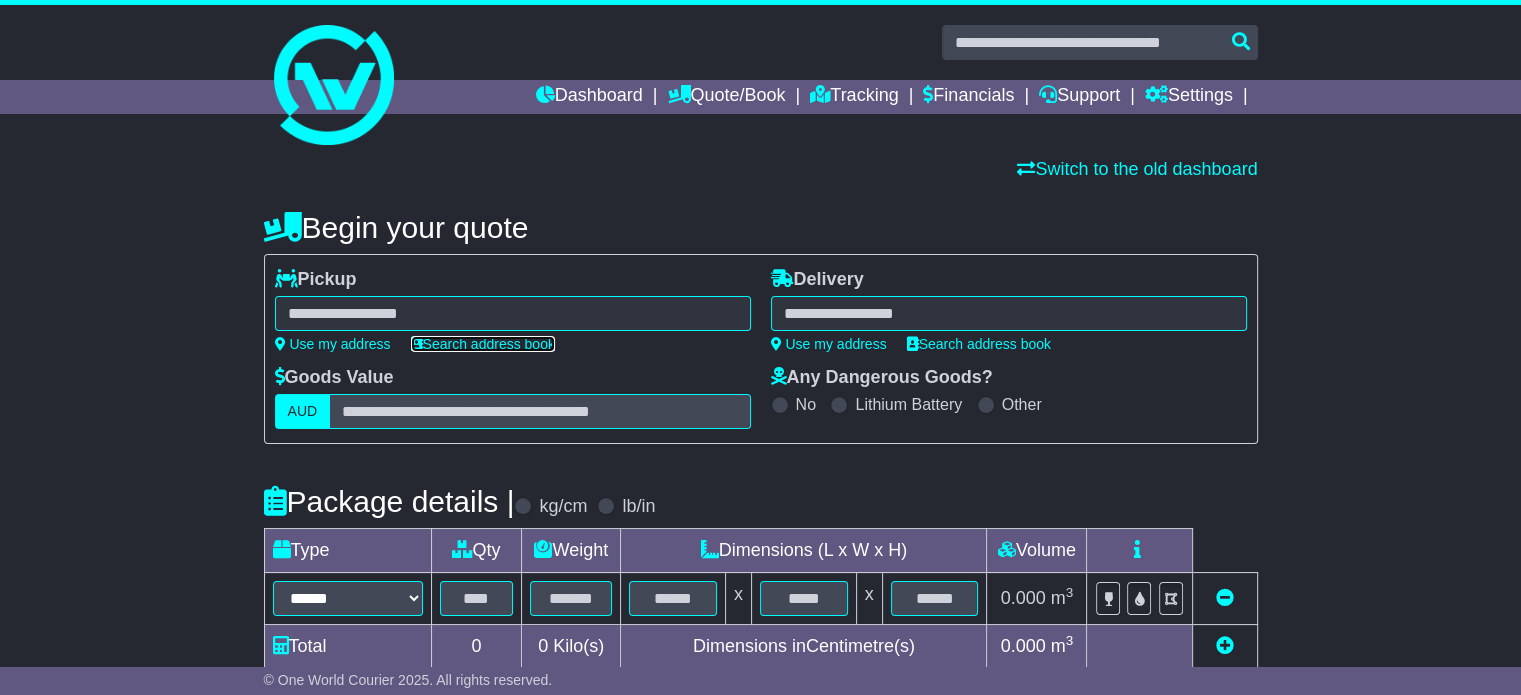 click on "Search address book" at bounding box center (483, 344) 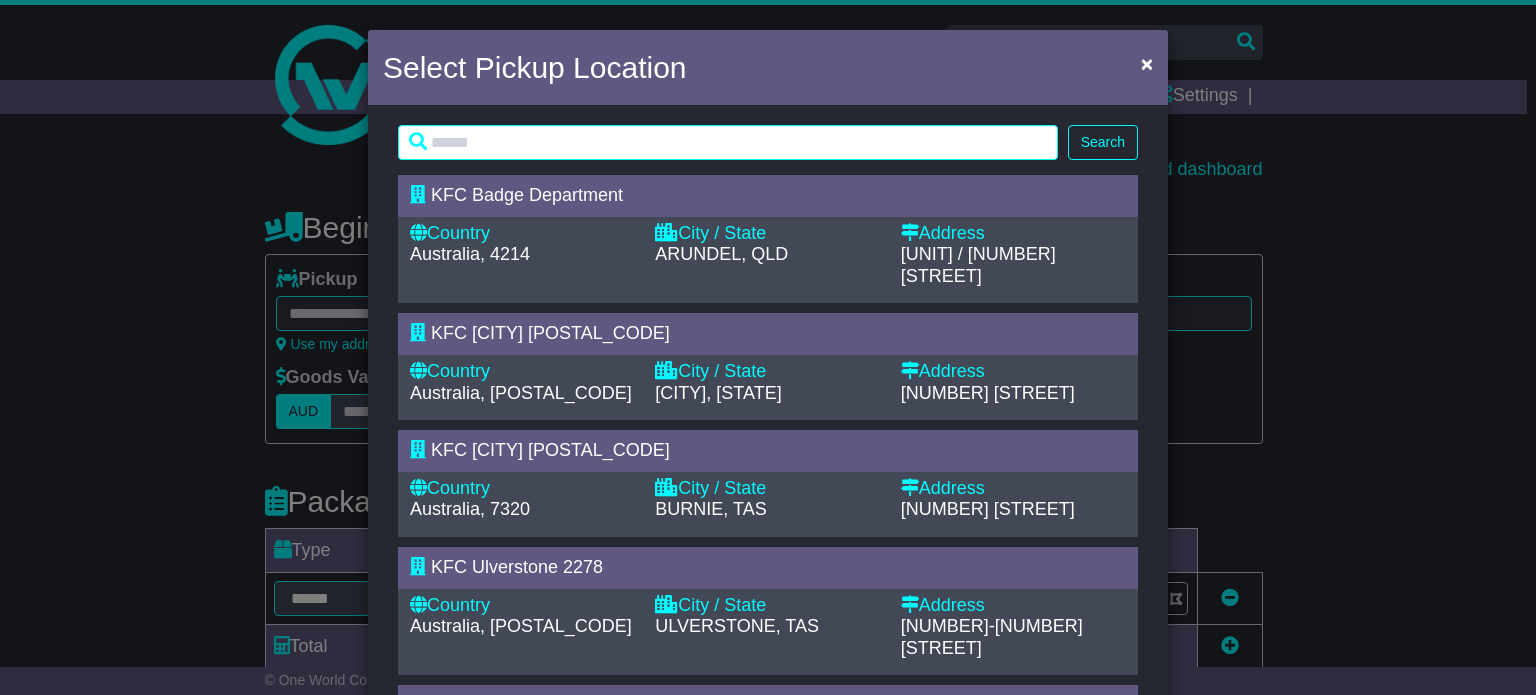 click on "KFC Badge Department" at bounding box center (527, 195) 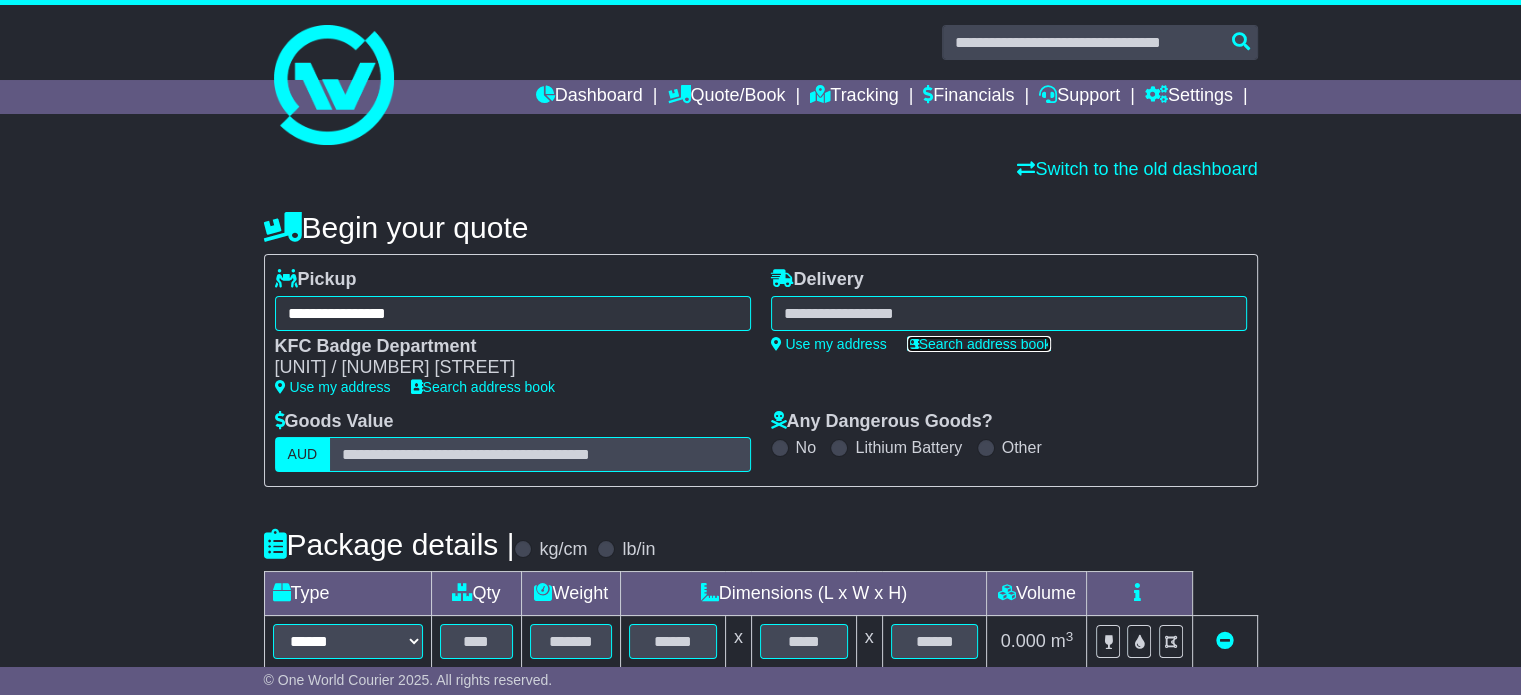 click on "Search address book" at bounding box center (979, 344) 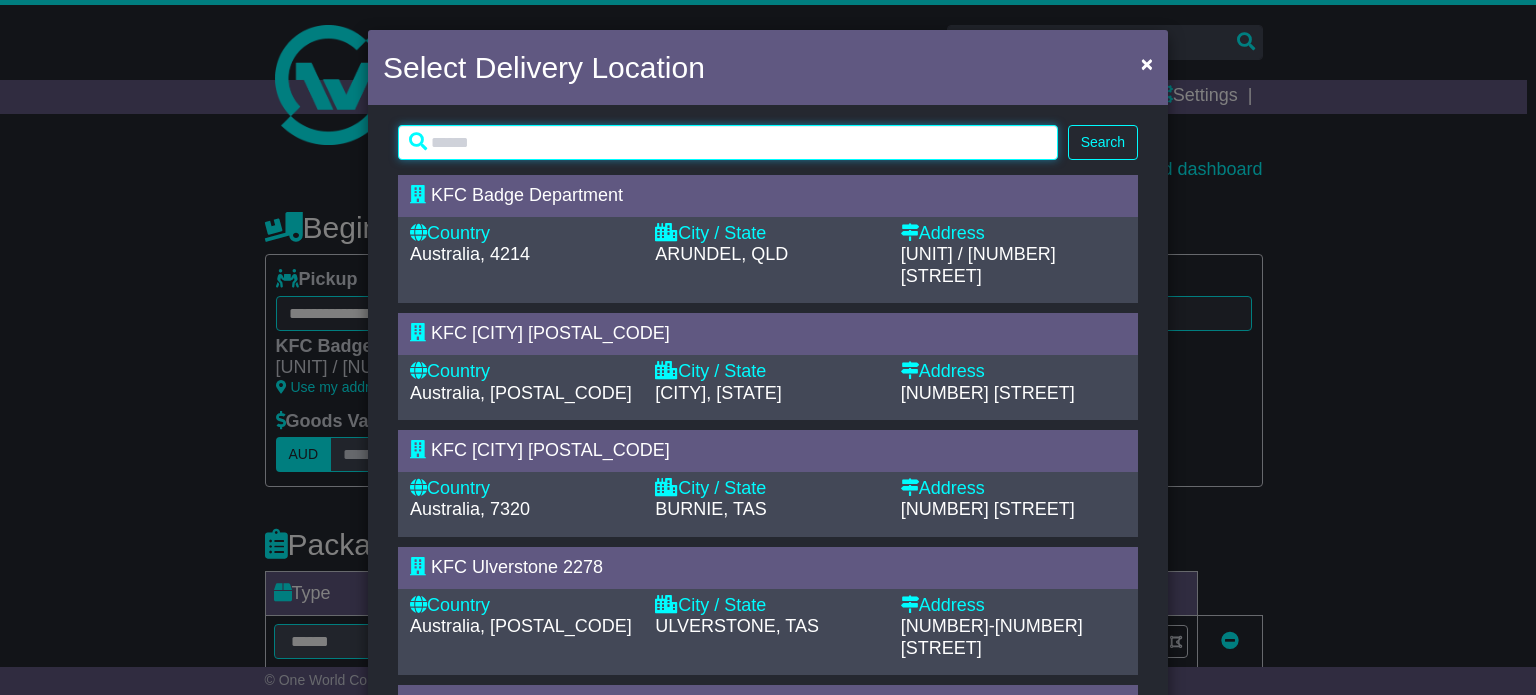 click at bounding box center [728, 142] 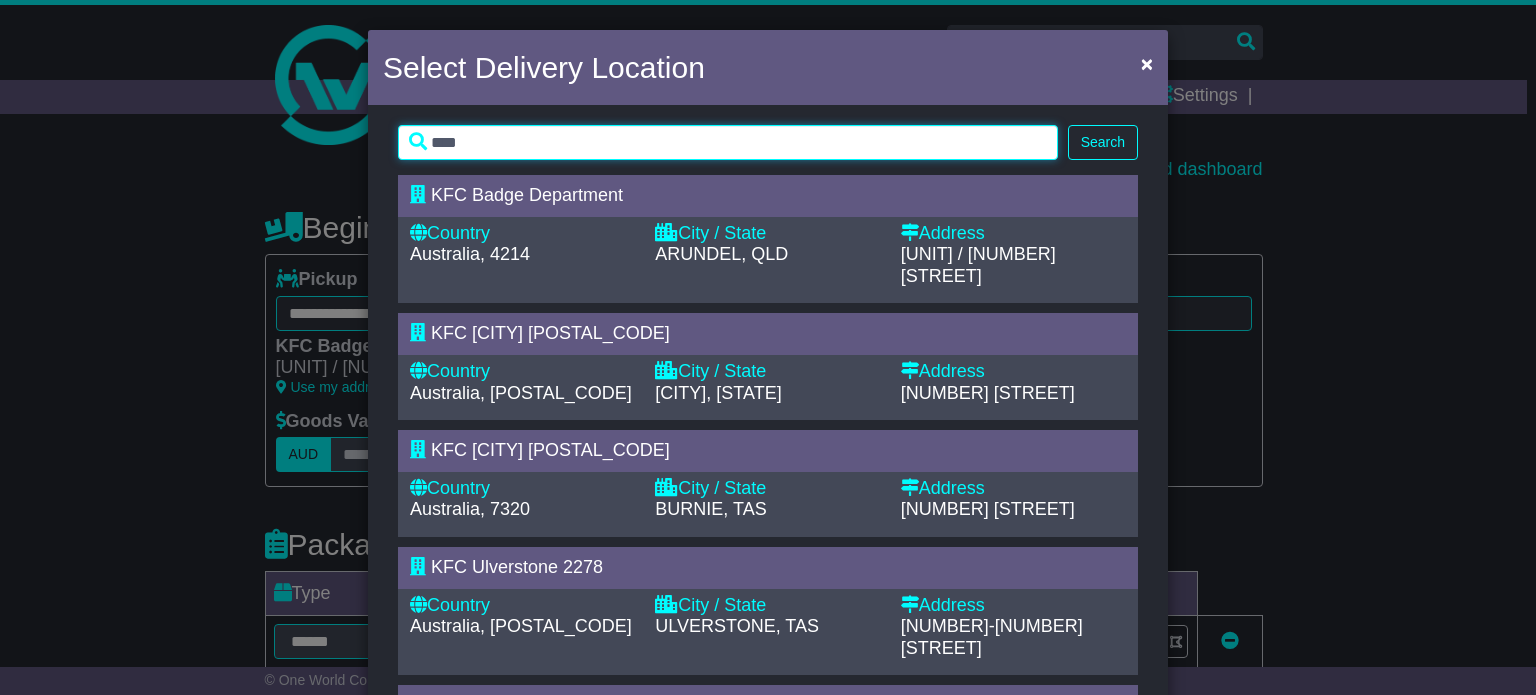 type on "****" 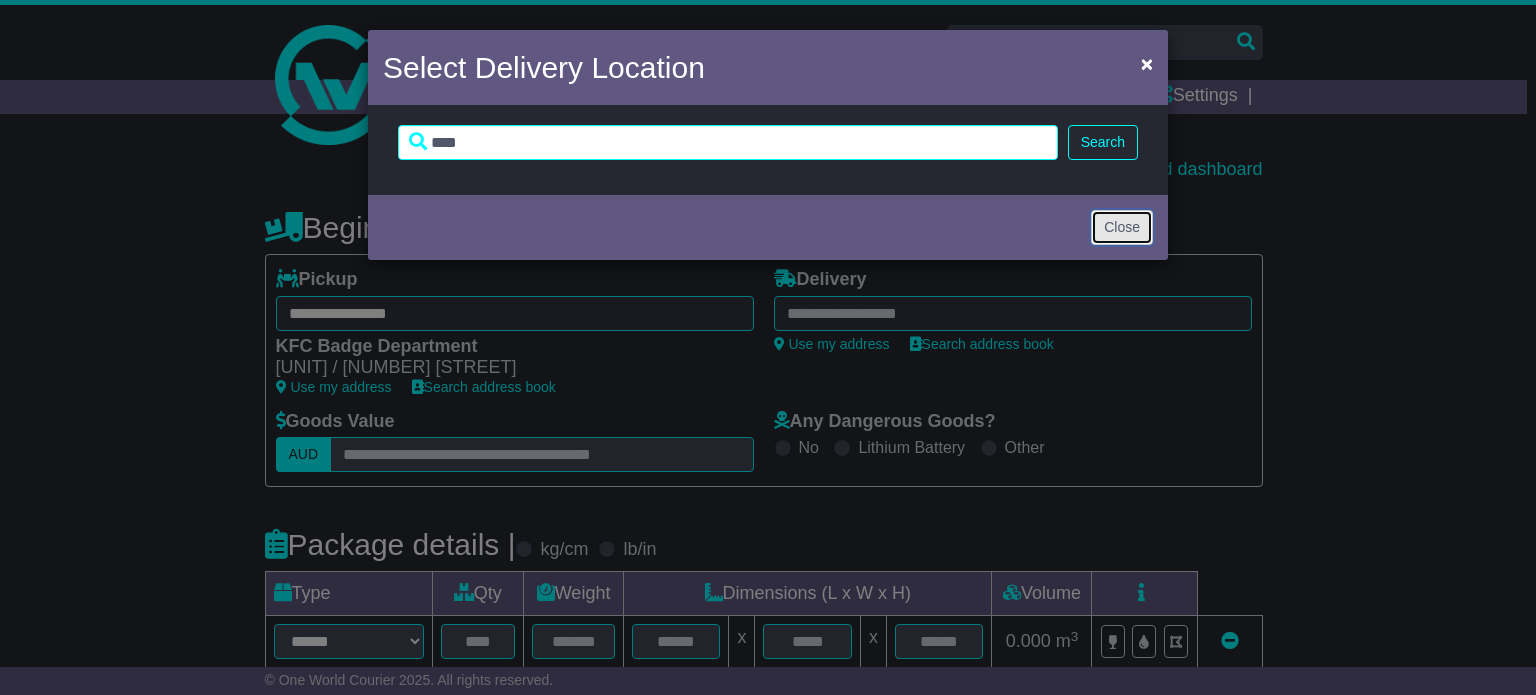 click on "Close" at bounding box center (1122, 227) 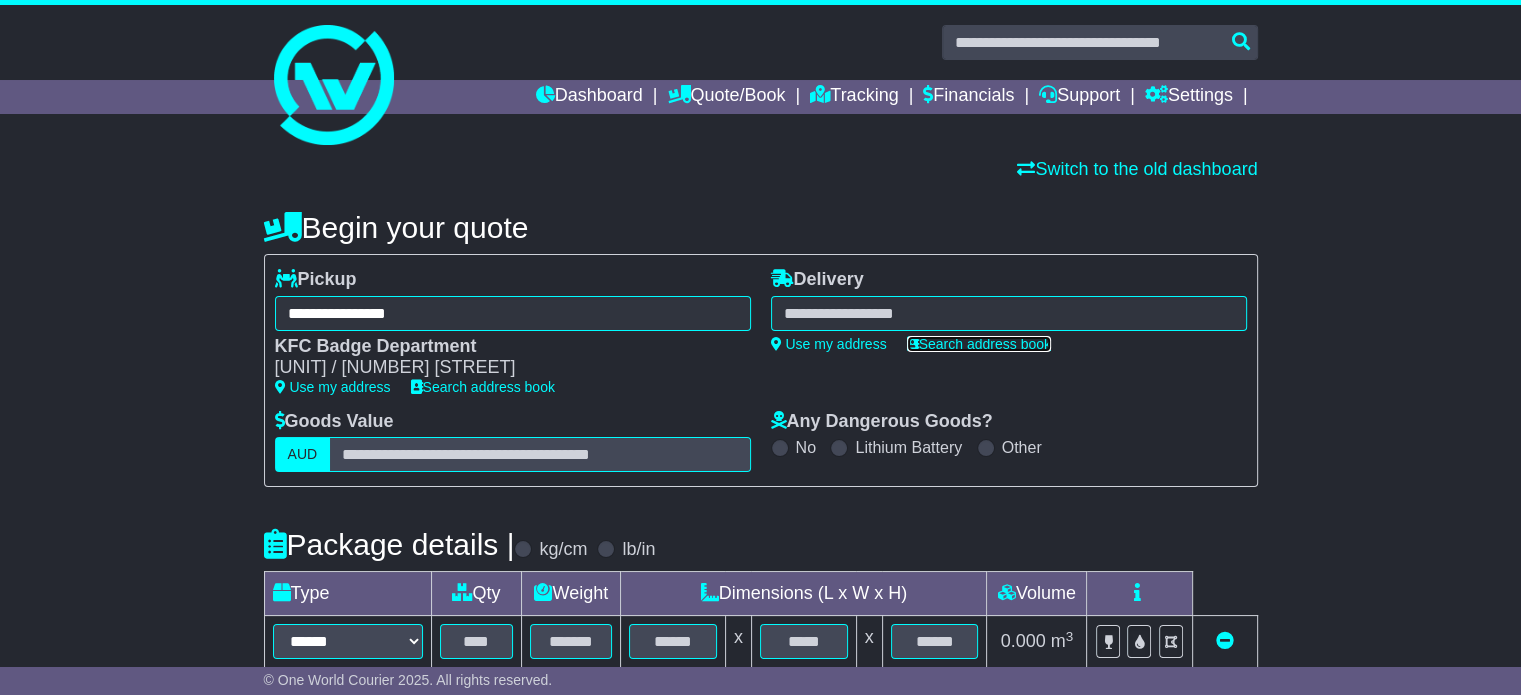 click on "Search address book" at bounding box center (979, 344) 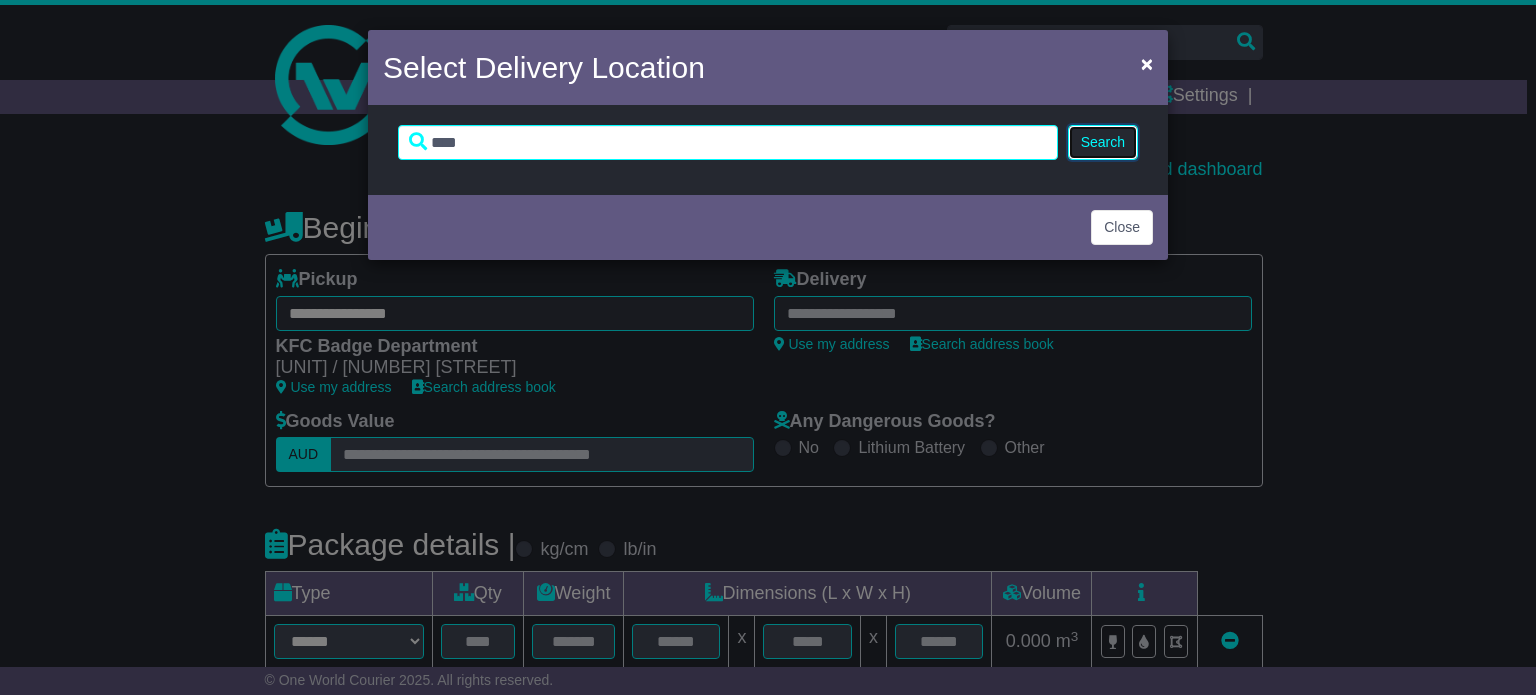 click on "Search" at bounding box center (1103, 142) 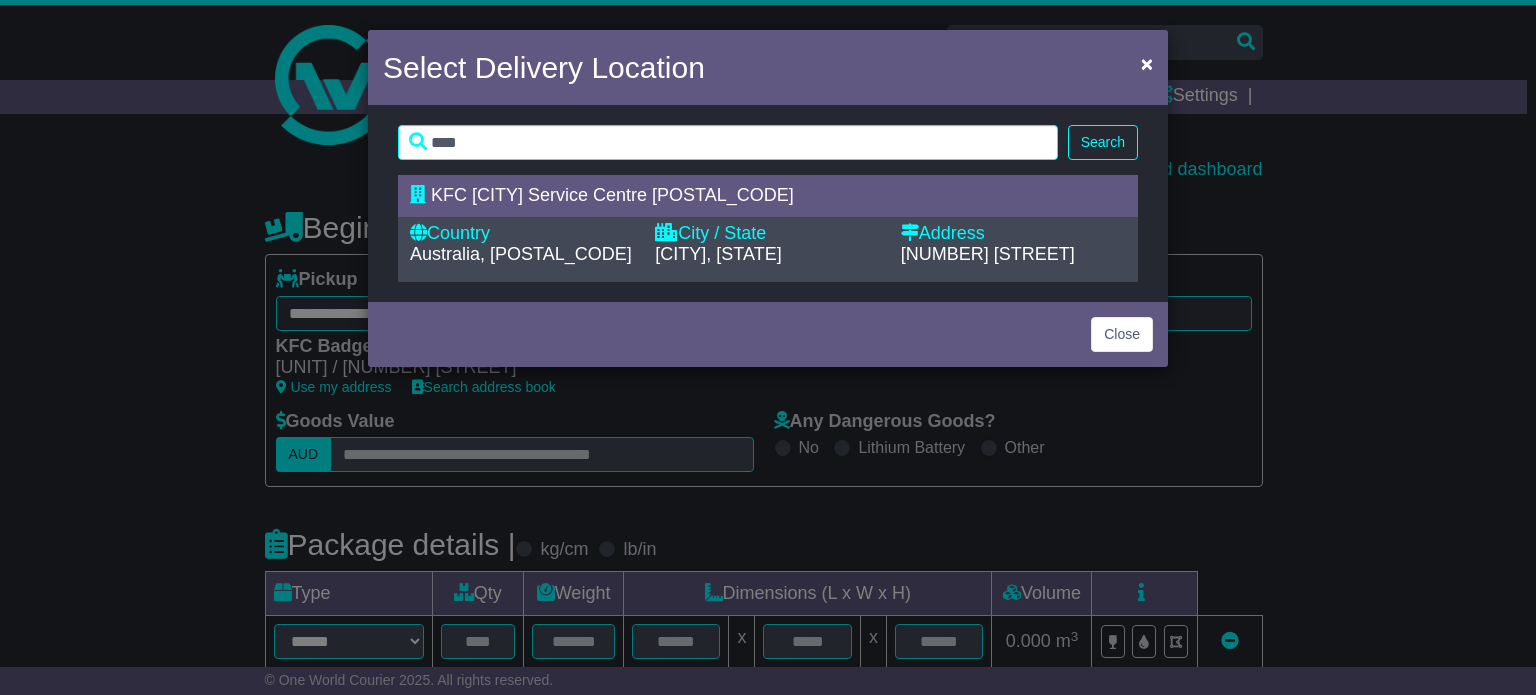 click on "KFC [CITY] Service Centre 2376" at bounding box center (612, 195) 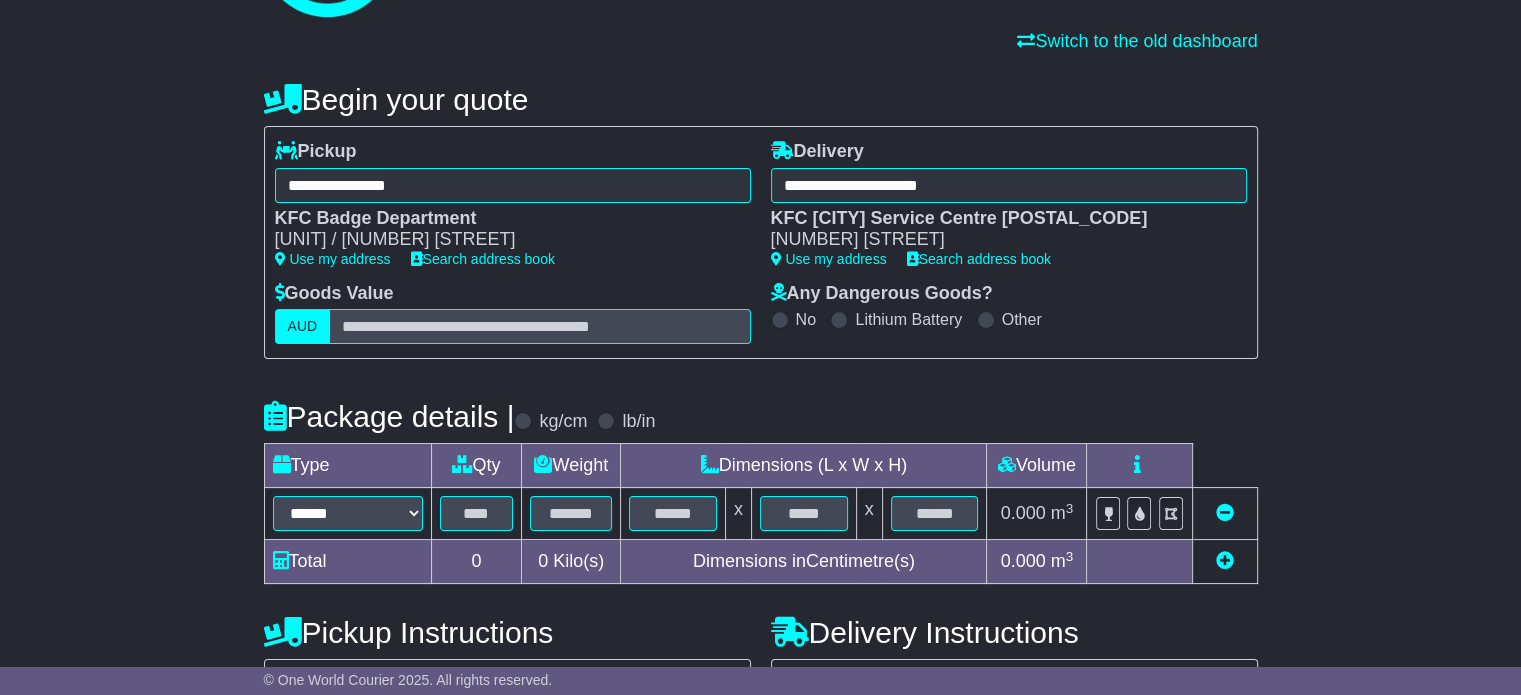 scroll, scrollTop: 200, scrollLeft: 0, axis: vertical 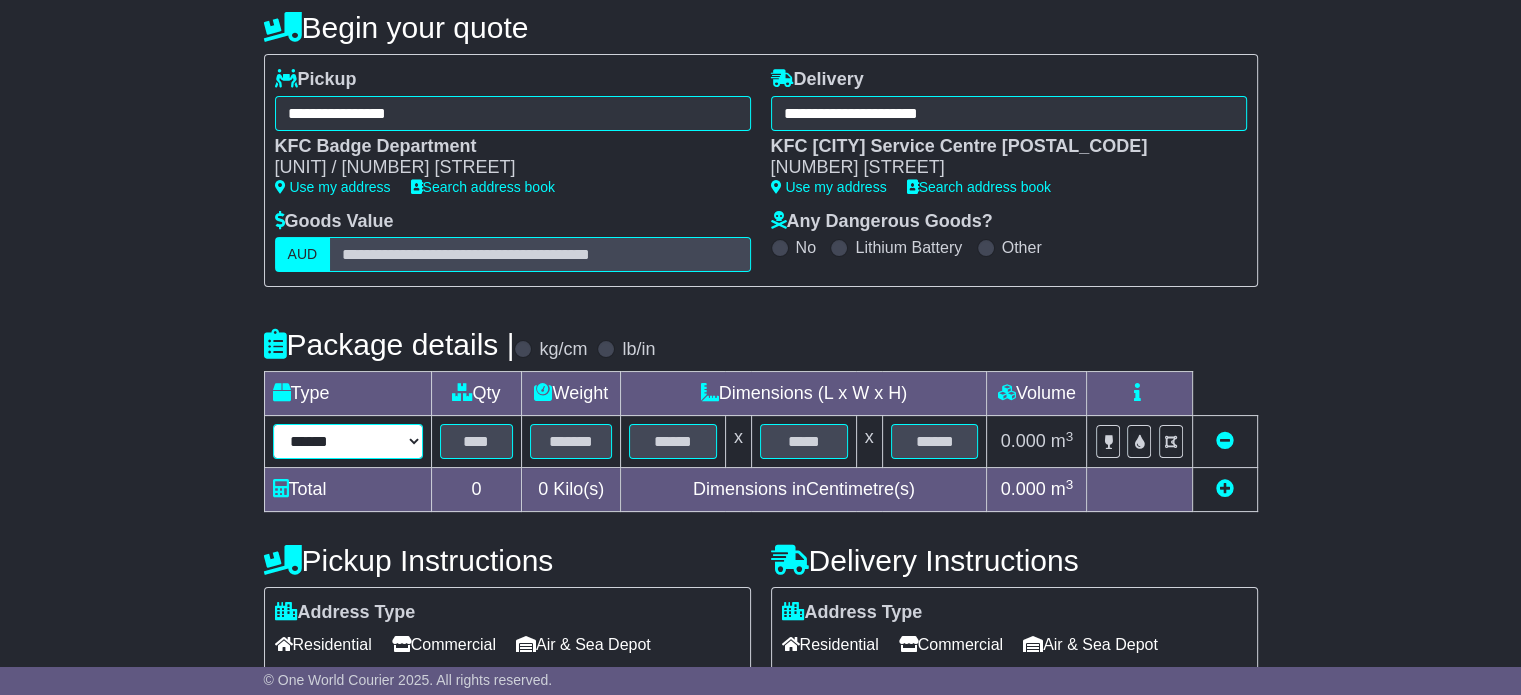 click on "****** ****** *** ******** ***** **** **** ****** *** *******" at bounding box center (348, 441) 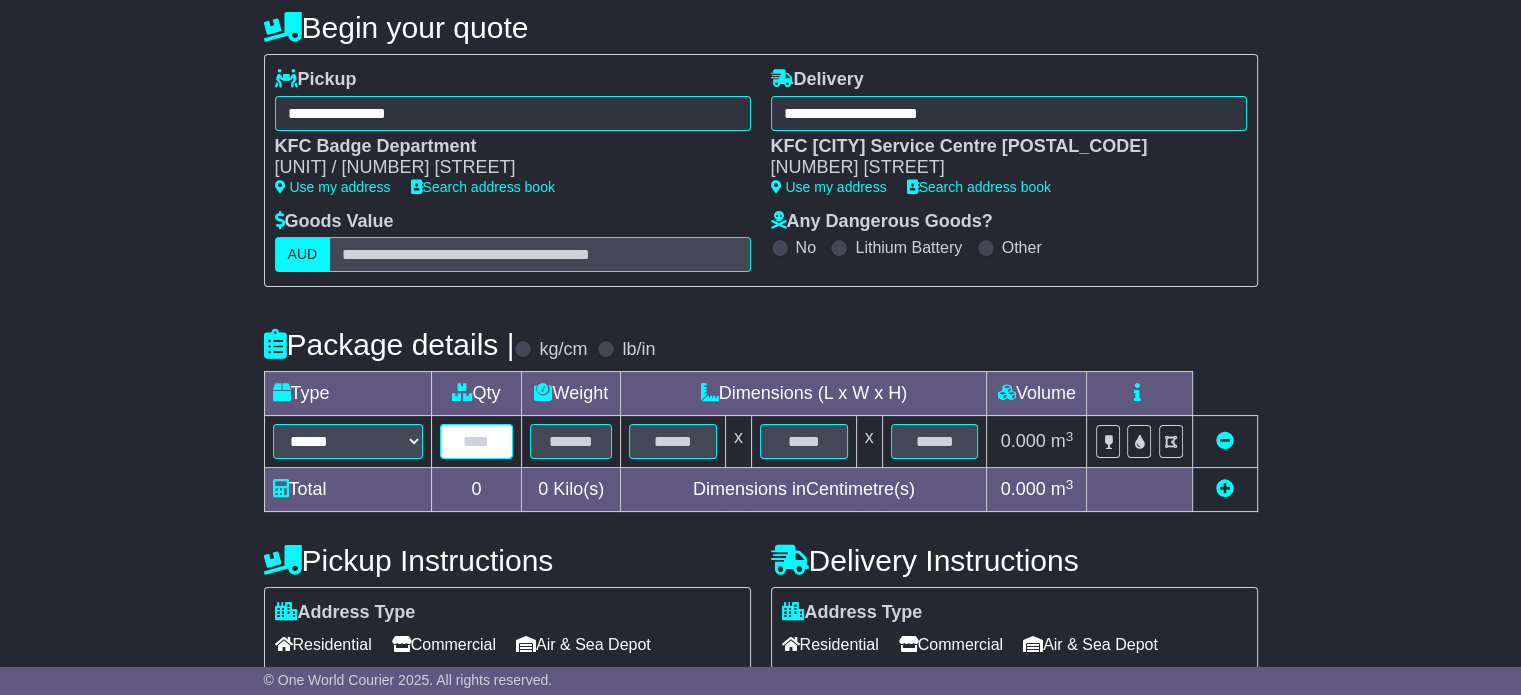 click at bounding box center [477, 441] 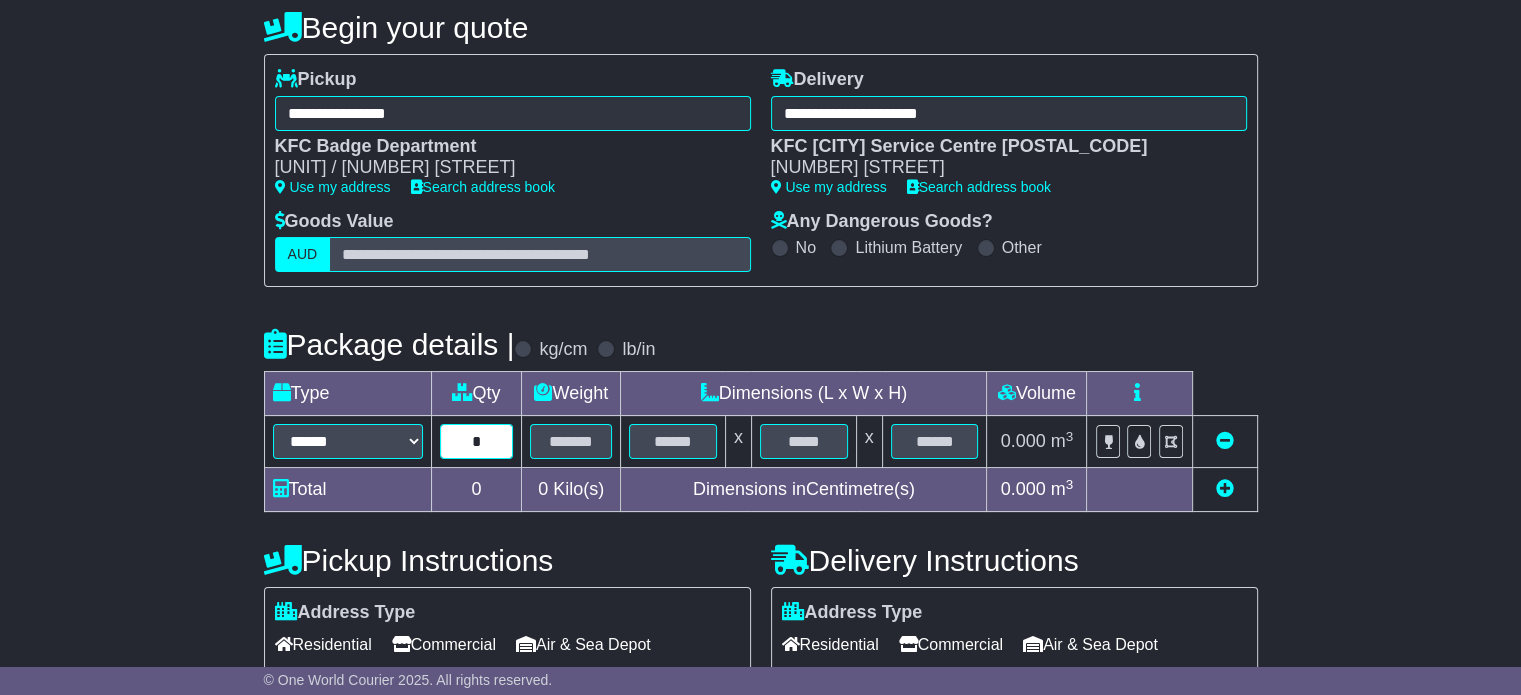 type on "*" 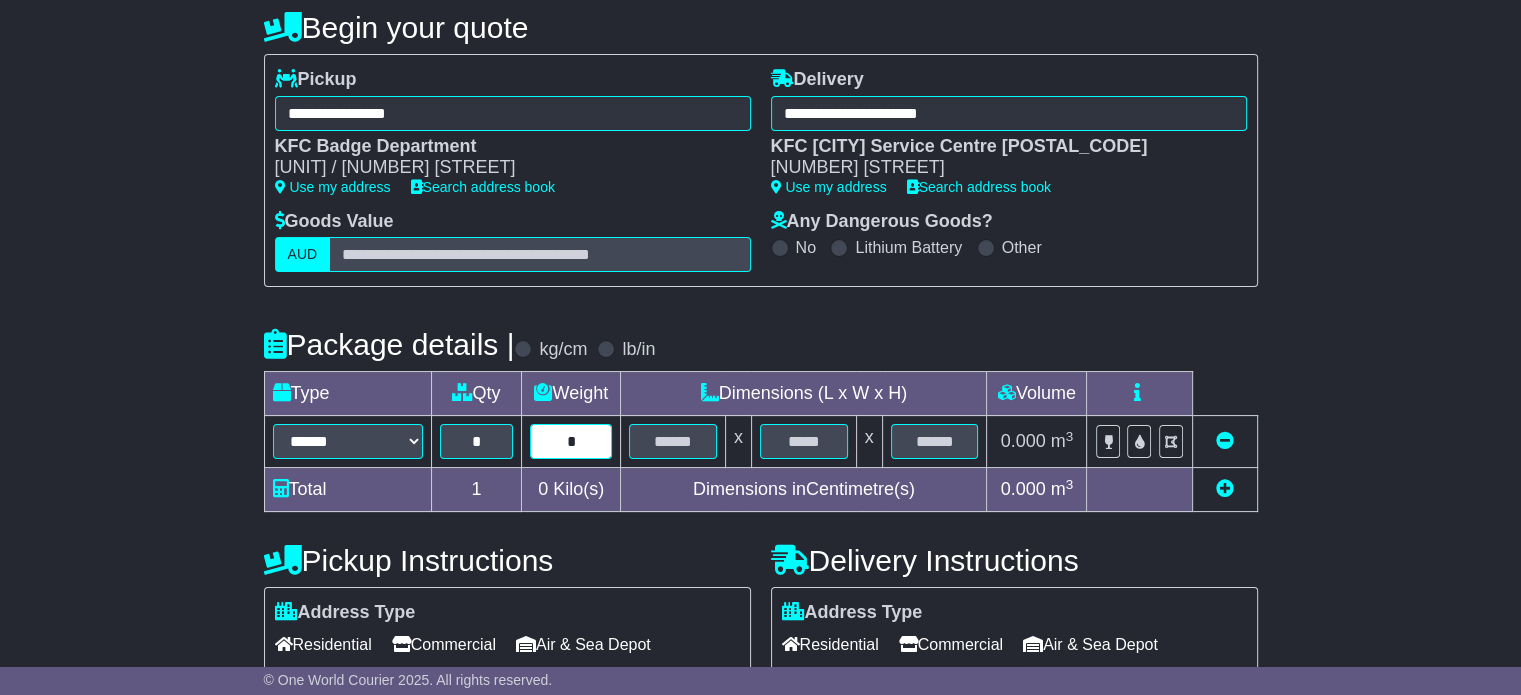 type on "*" 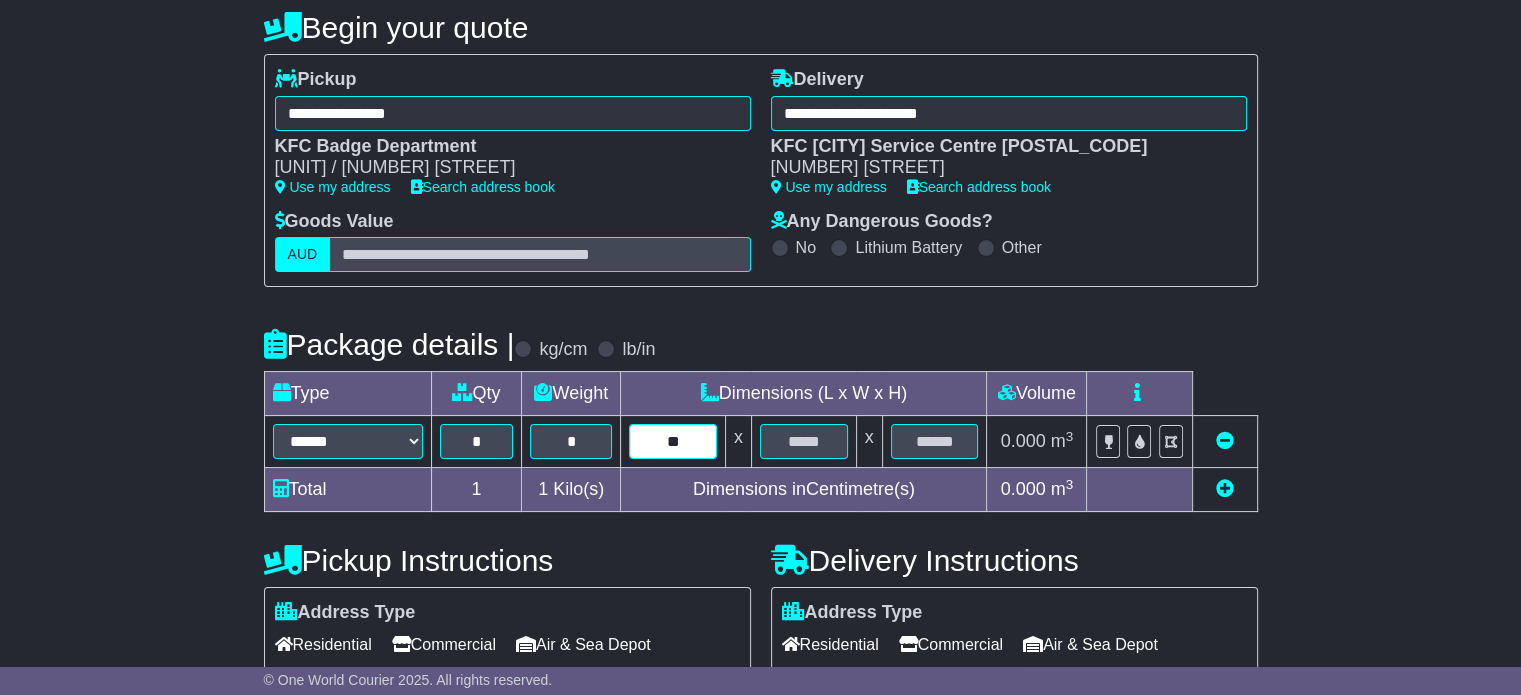 type on "**" 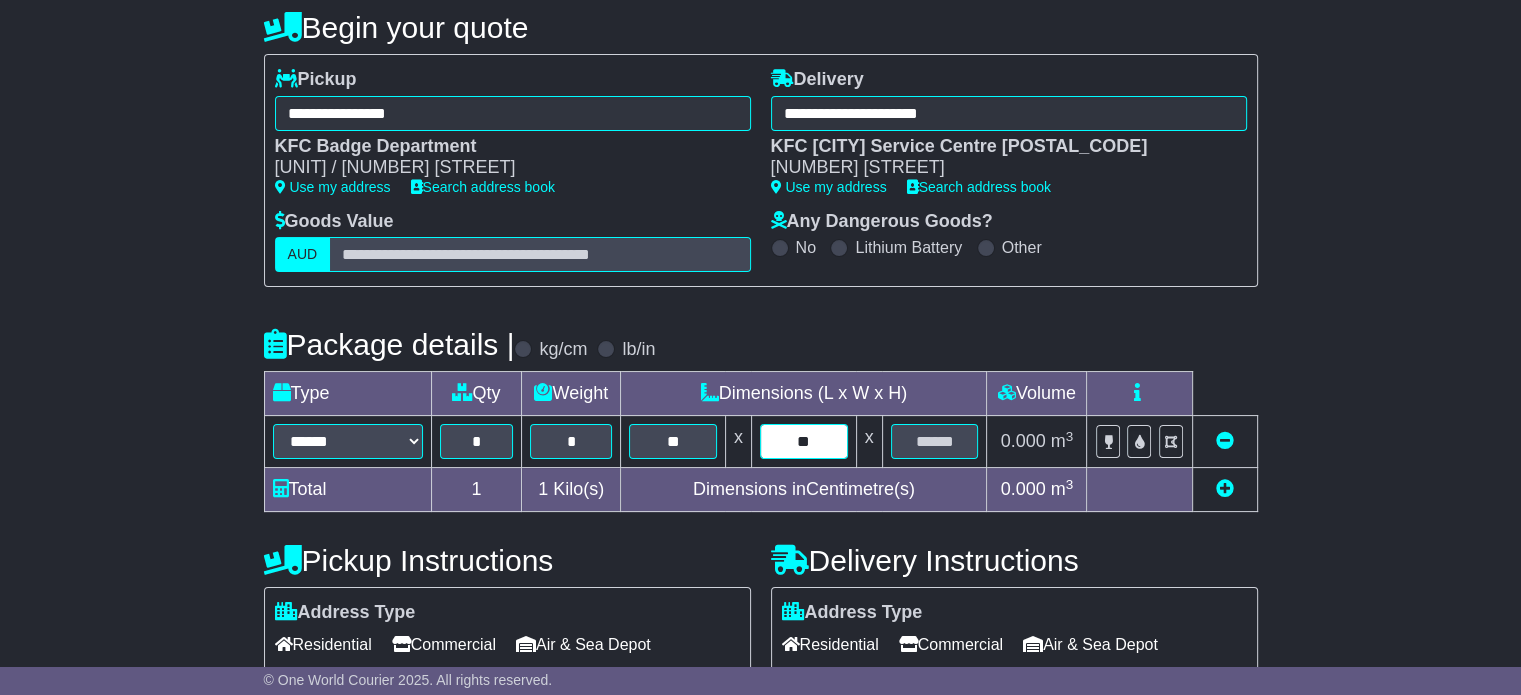 type on "**" 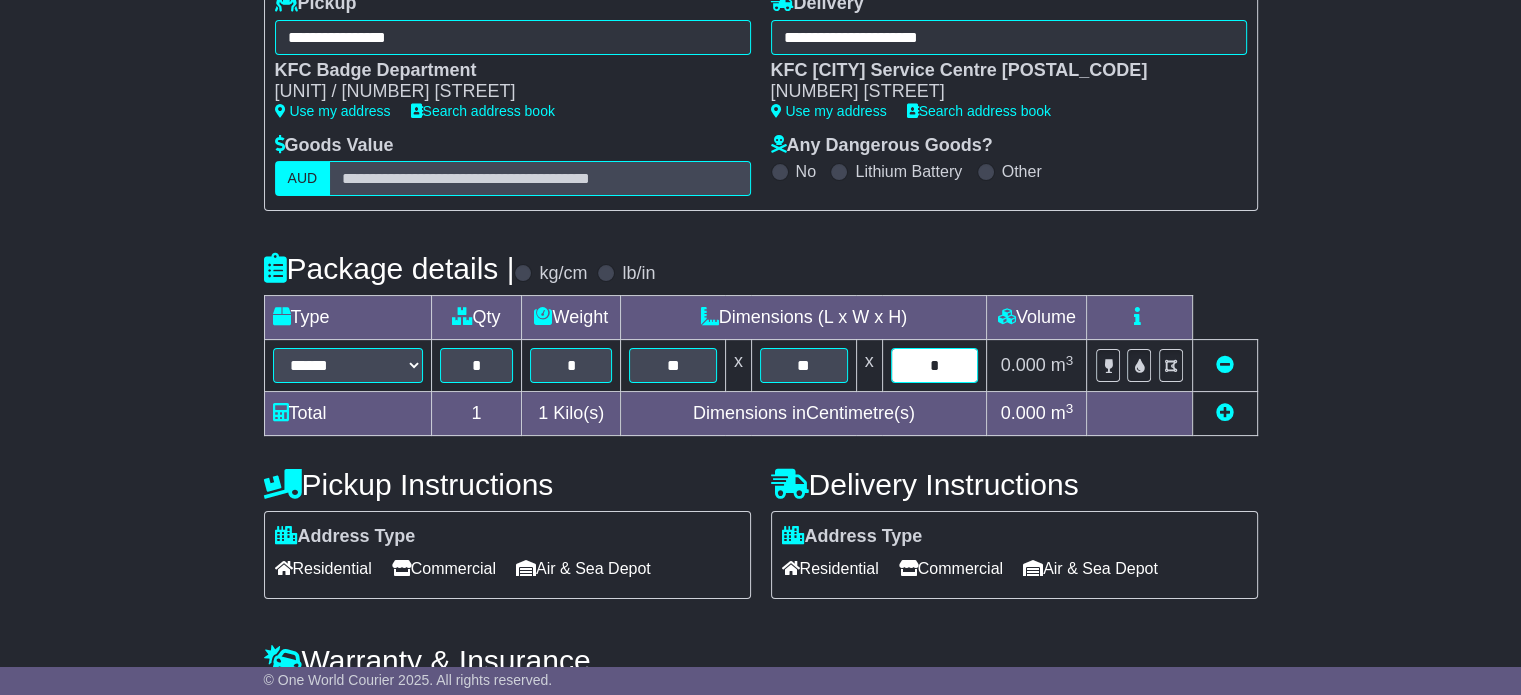 scroll, scrollTop: 409, scrollLeft: 0, axis: vertical 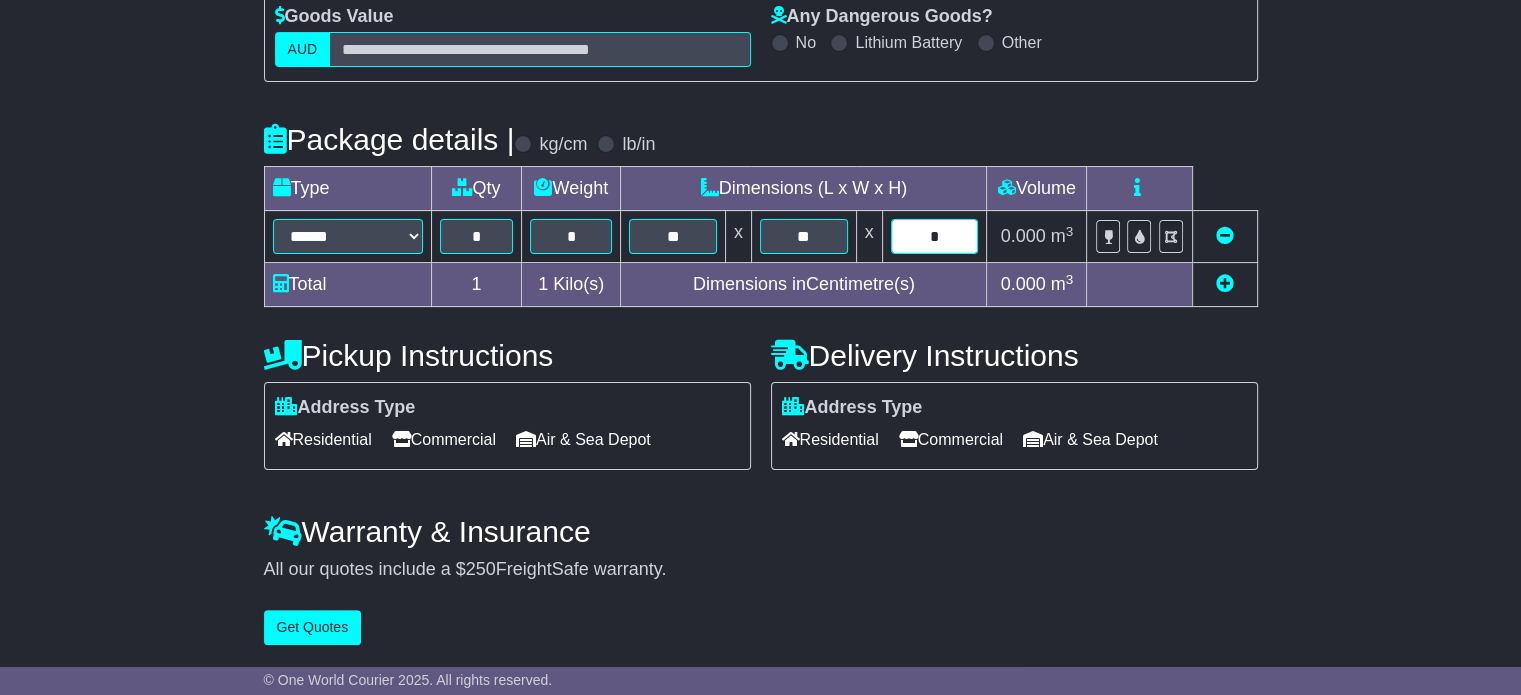type on "*" 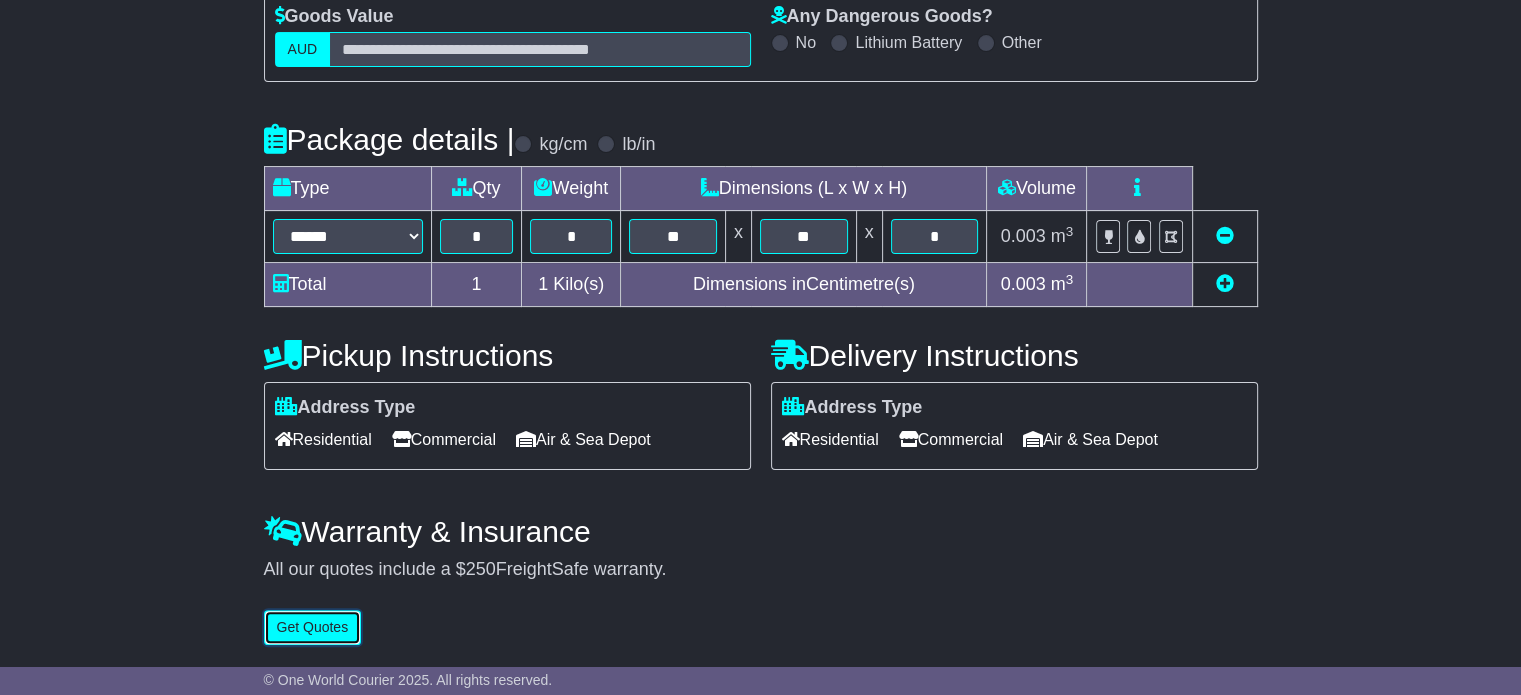 type 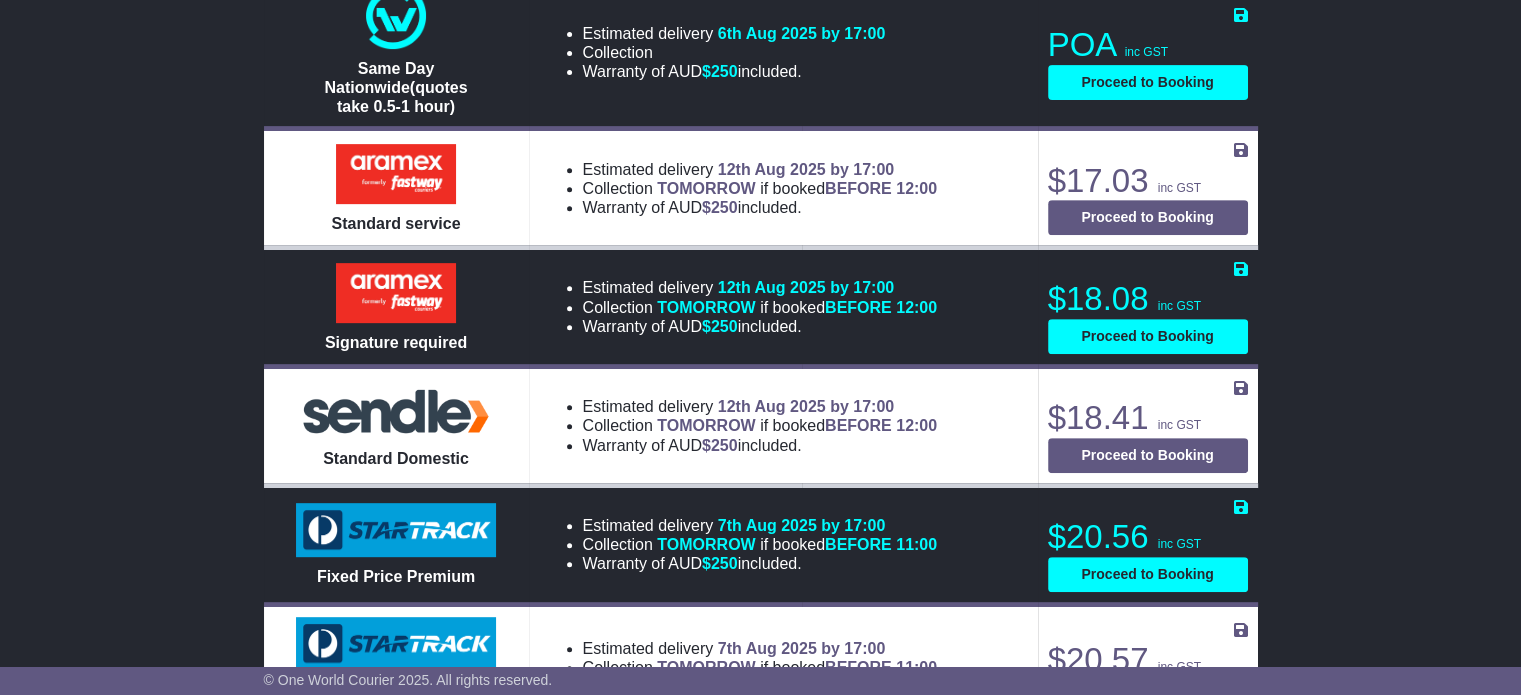scroll, scrollTop: 1000, scrollLeft: 0, axis: vertical 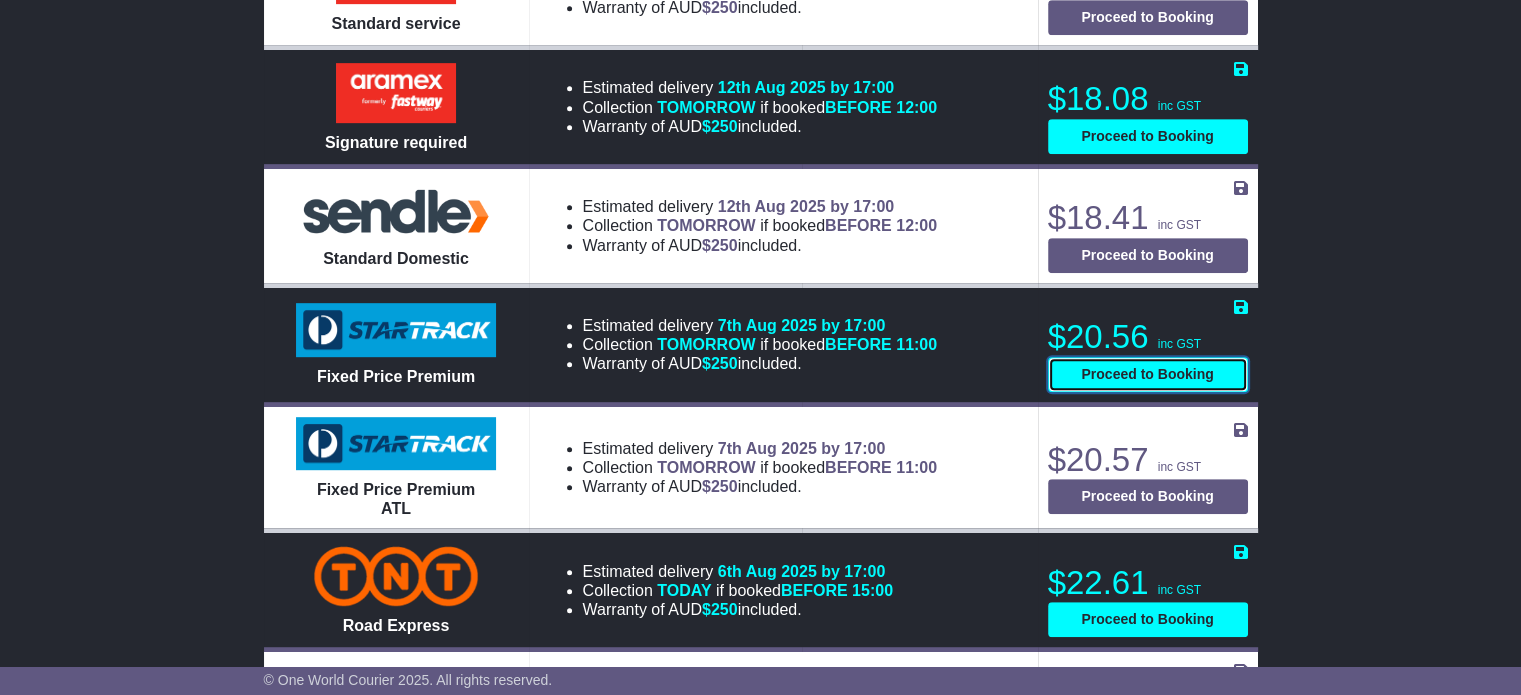 click on "Proceed to Booking" at bounding box center [1148, 374] 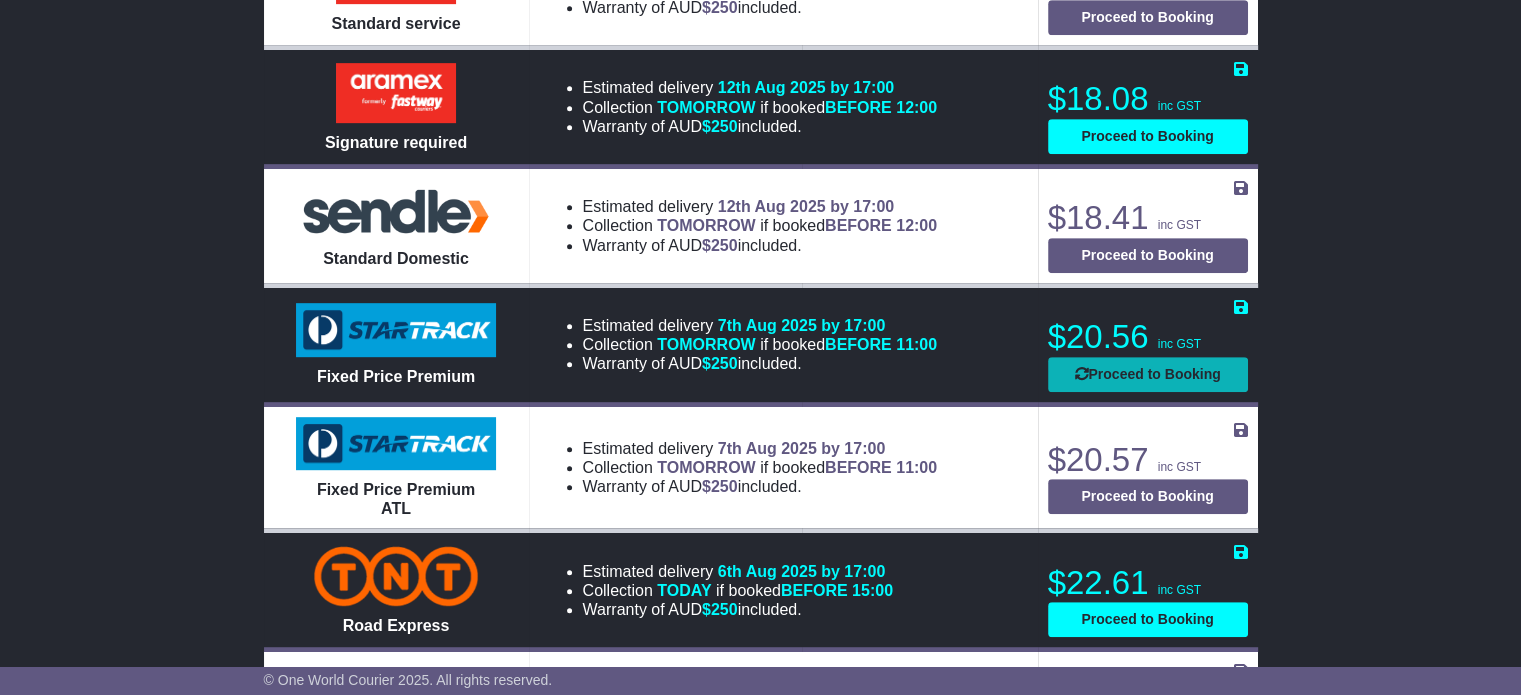 select on "*****" 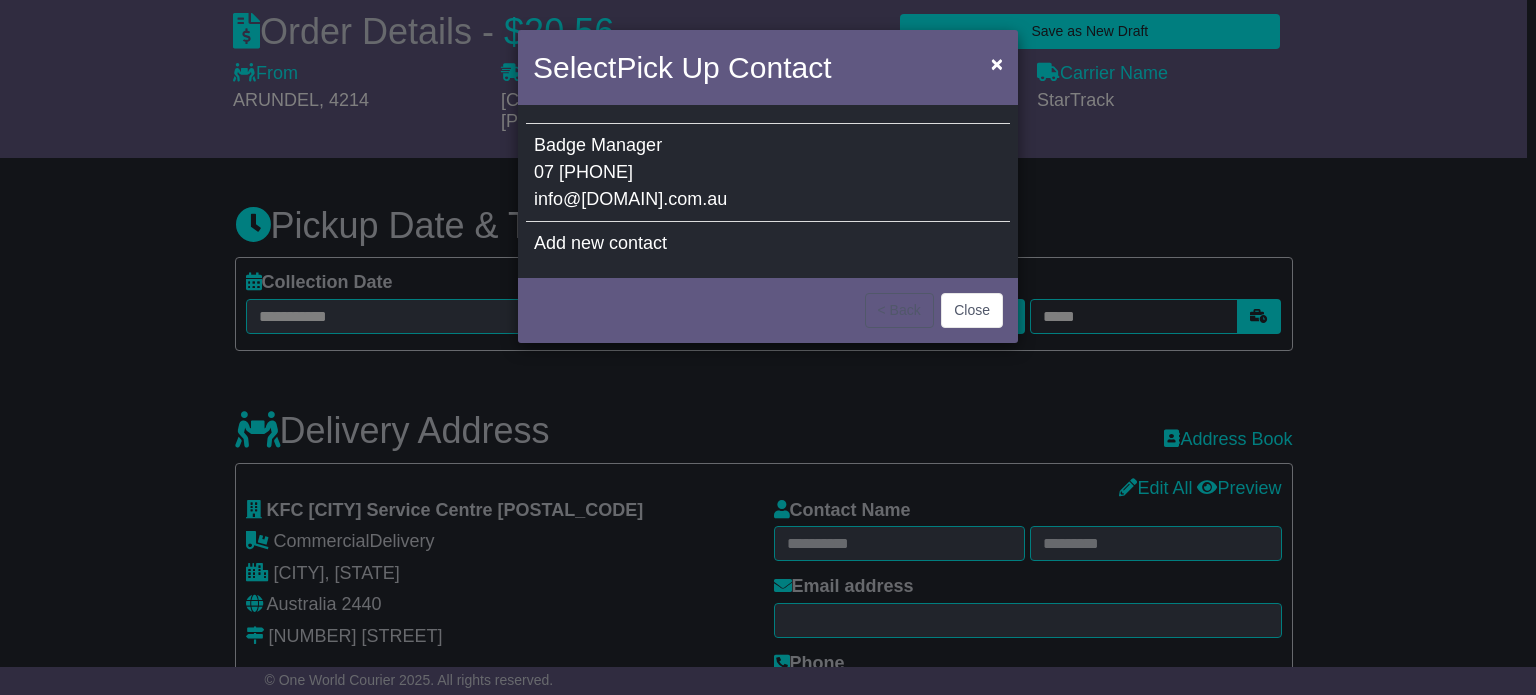 select 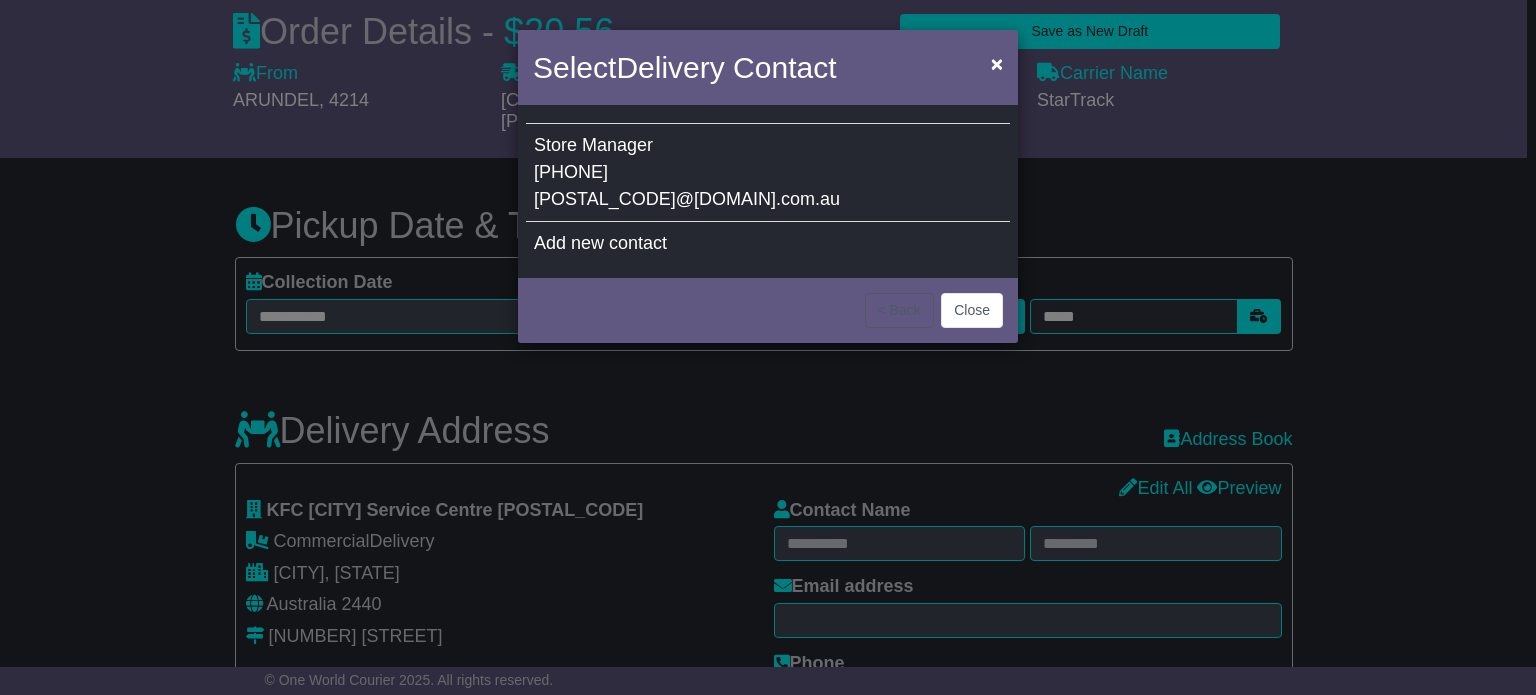 click on "Store   Manager
02 5532 4818
2376@rbau.com.au" at bounding box center [768, 173] 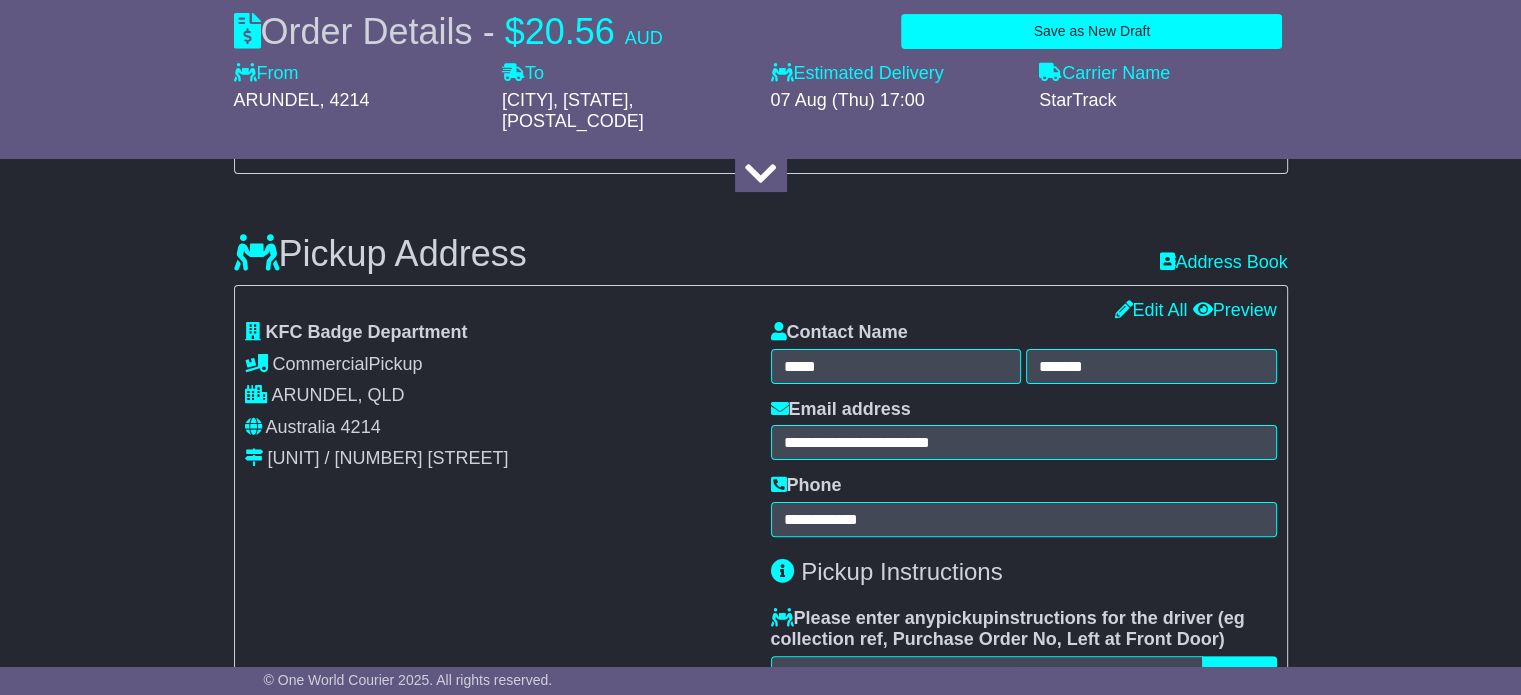 scroll, scrollTop: 100, scrollLeft: 0, axis: vertical 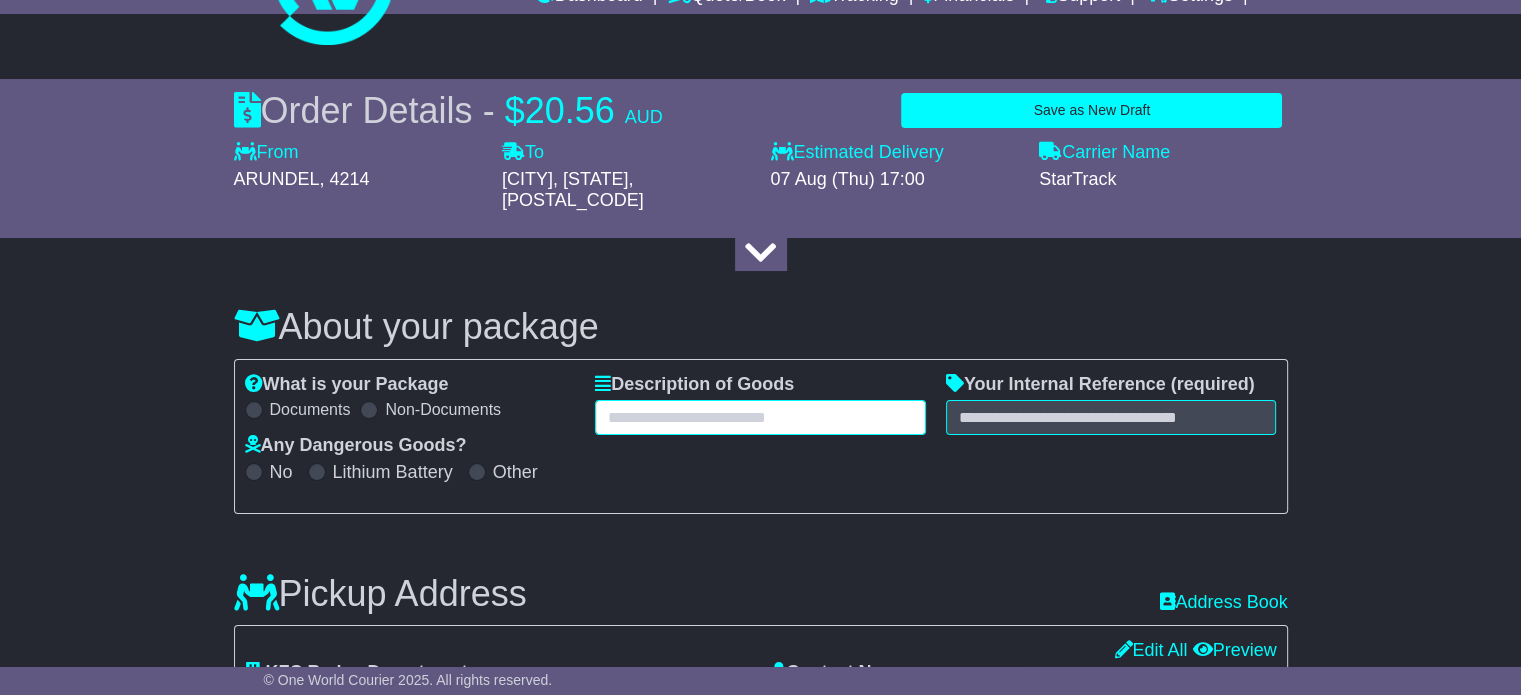 click at bounding box center [760, 417] 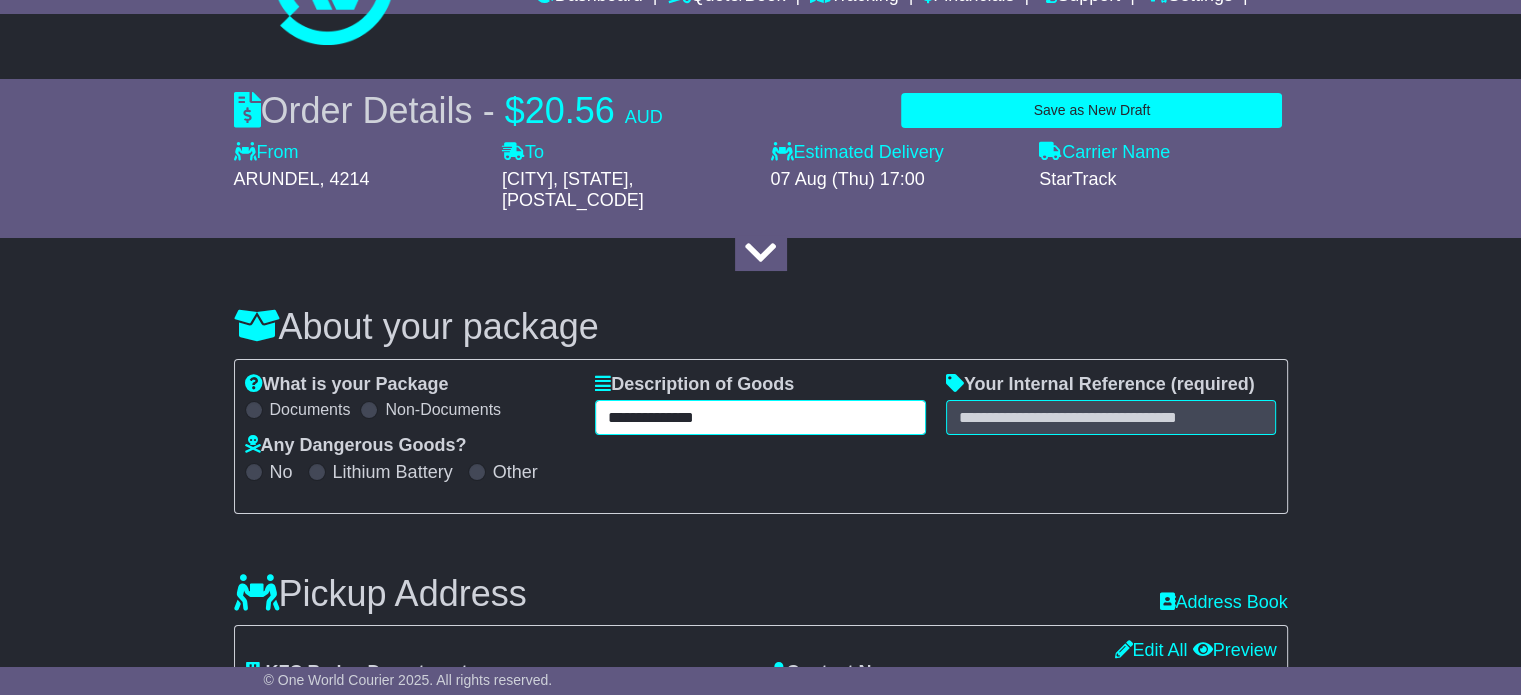 type on "**********" 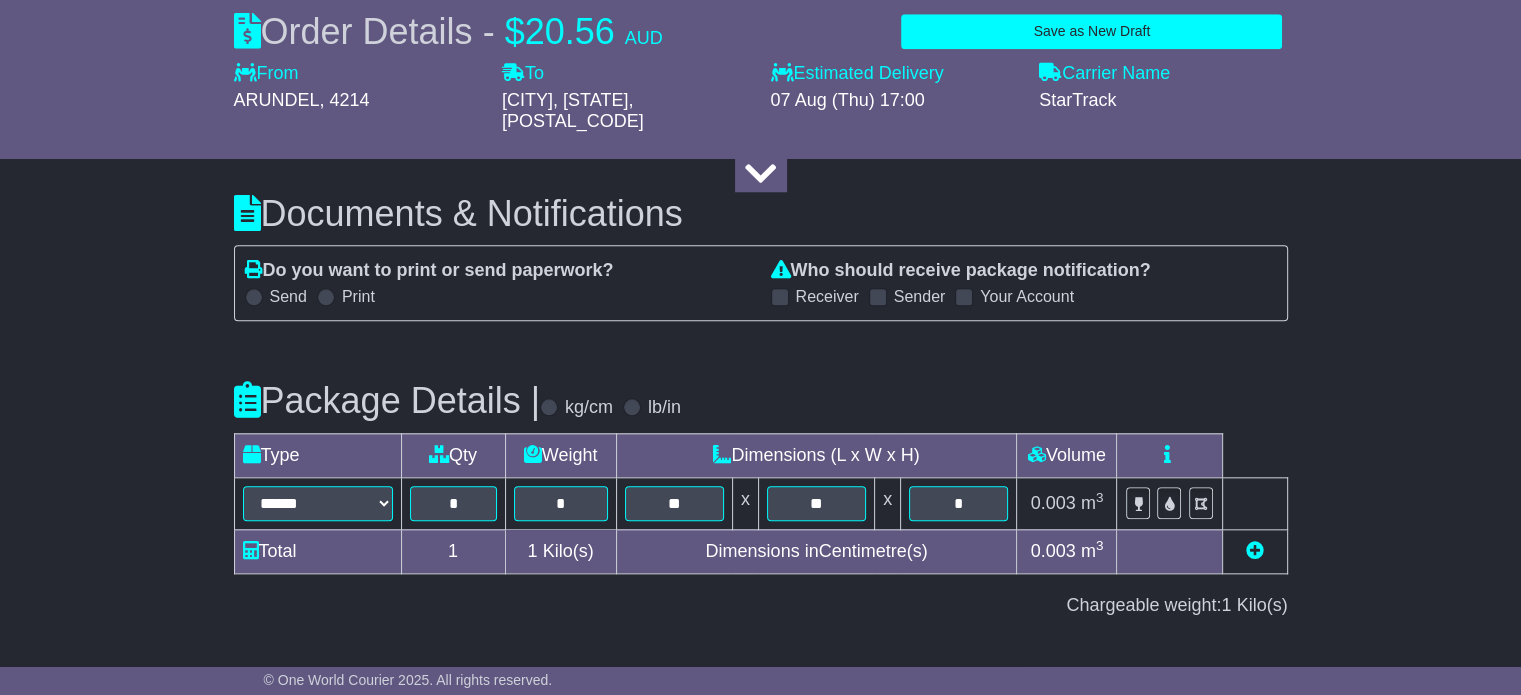 scroll, scrollTop: 2296, scrollLeft: 0, axis: vertical 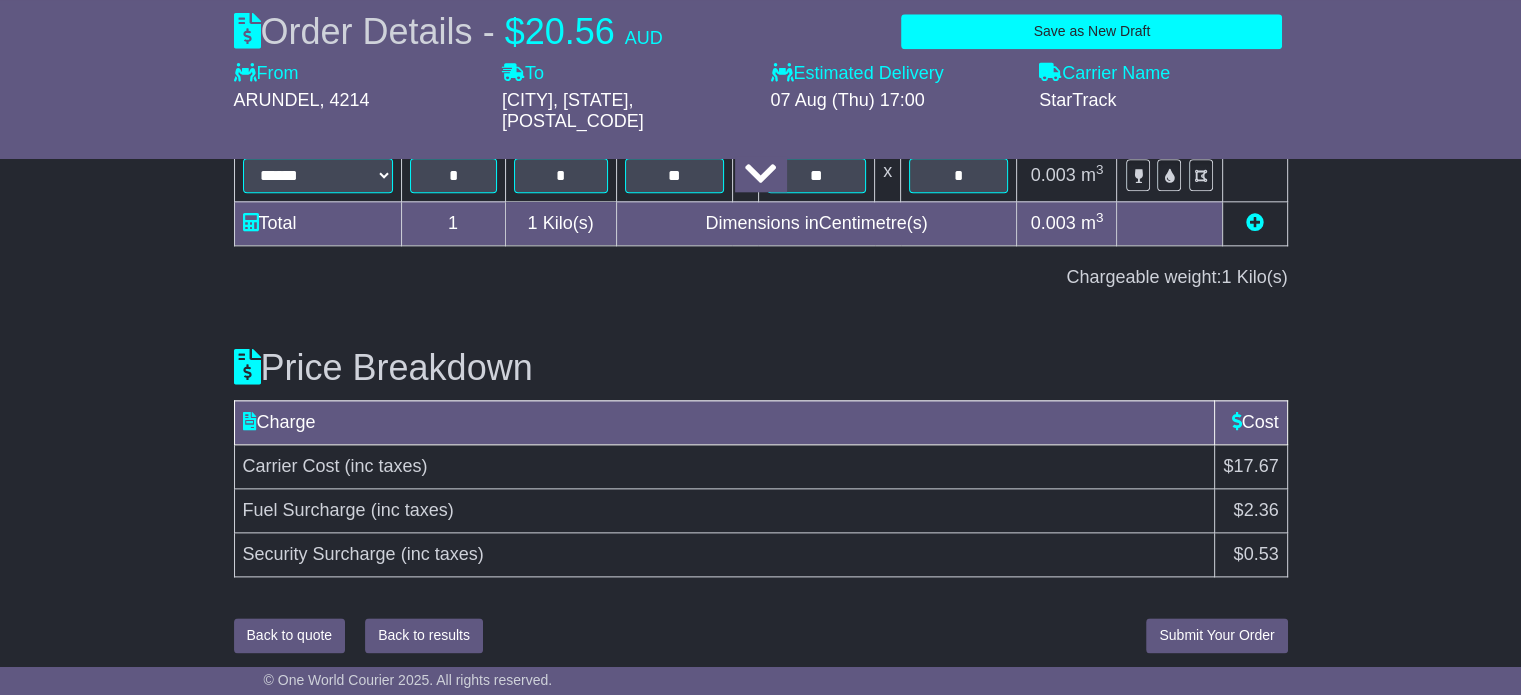 type on "**********" 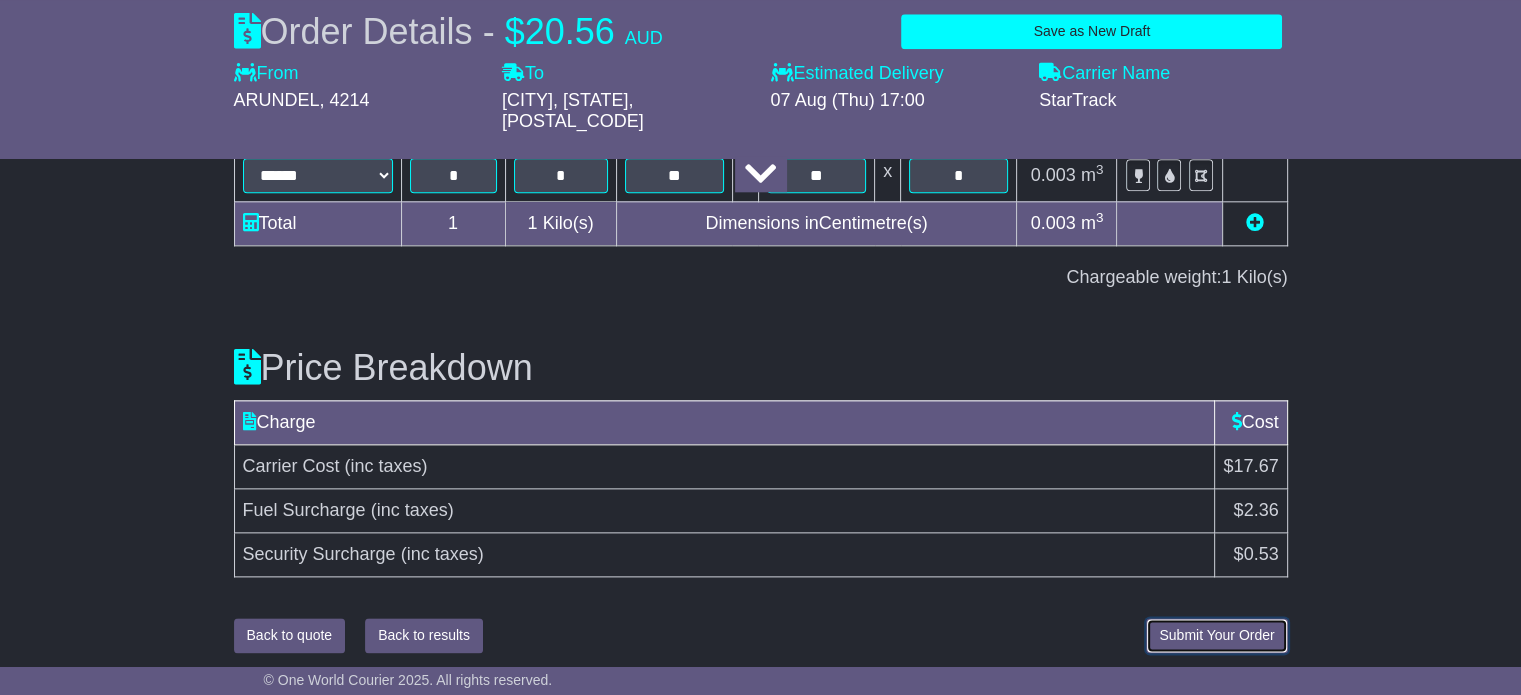 click on "Submit Your Order" at bounding box center (1216, 635) 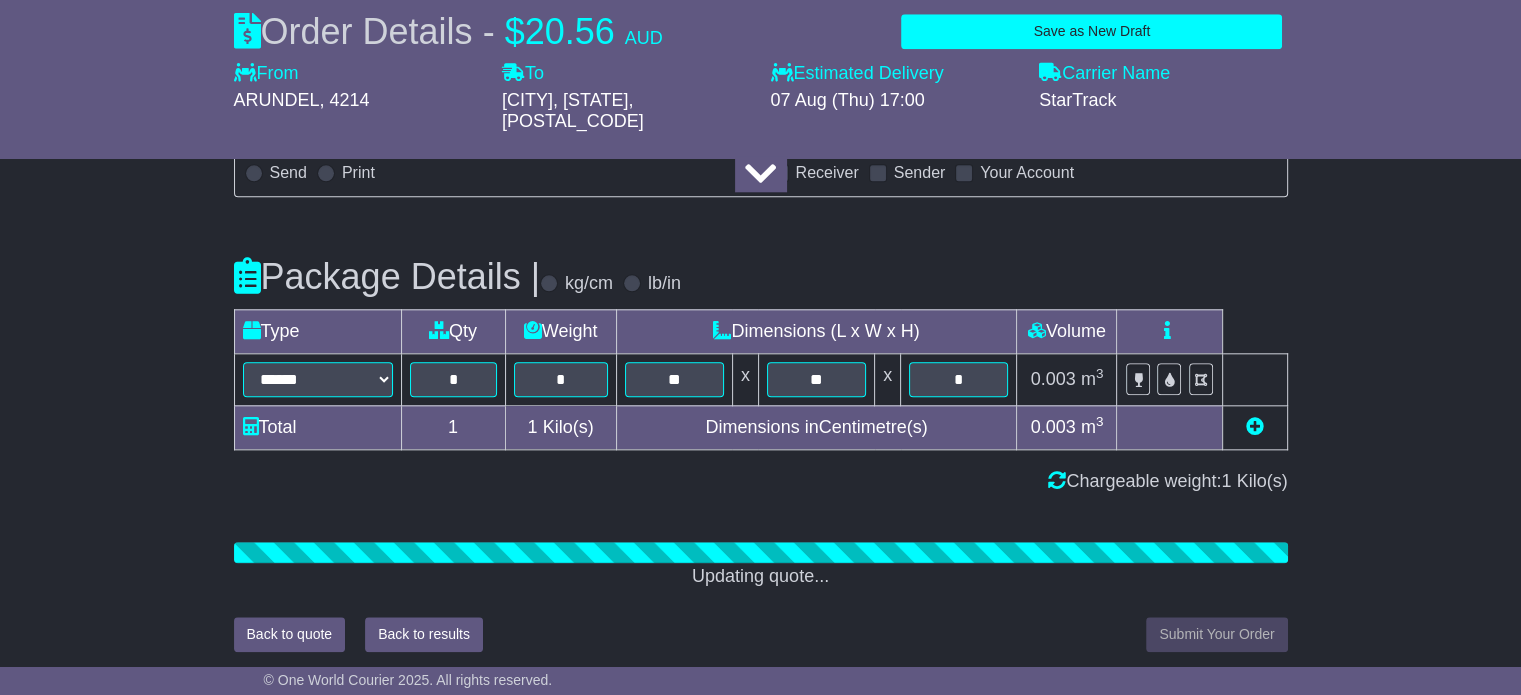 scroll, scrollTop: 2296, scrollLeft: 0, axis: vertical 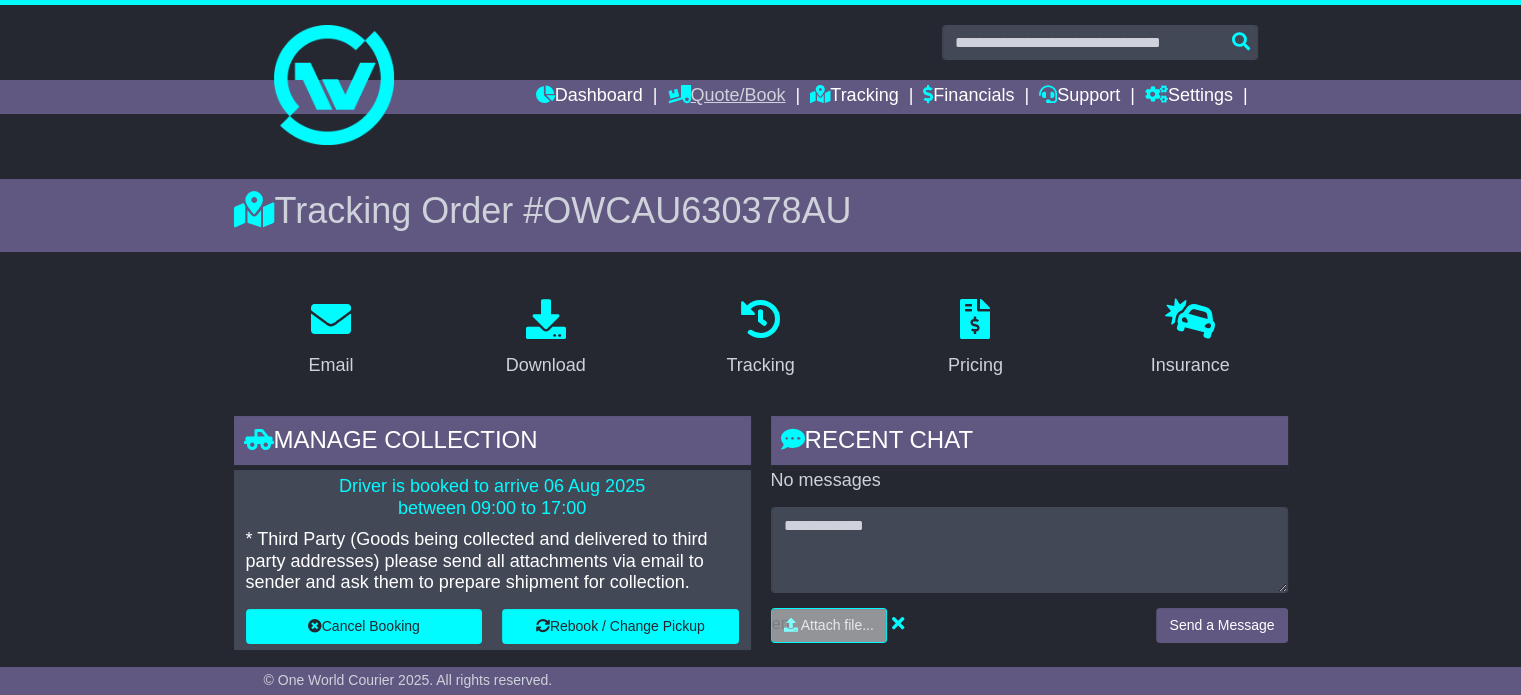 click on "Quote/Book" at bounding box center (726, 97) 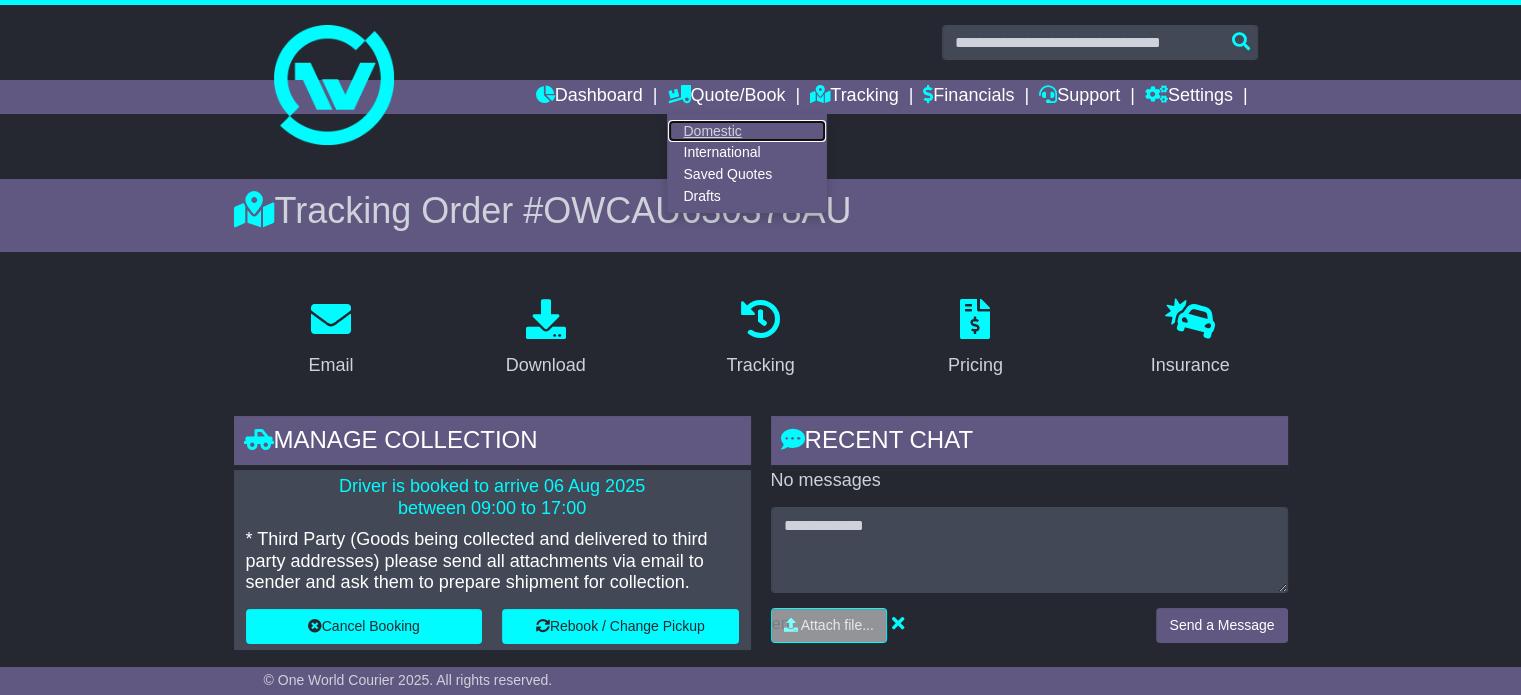 click on "Domestic" at bounding box center [747, 131] 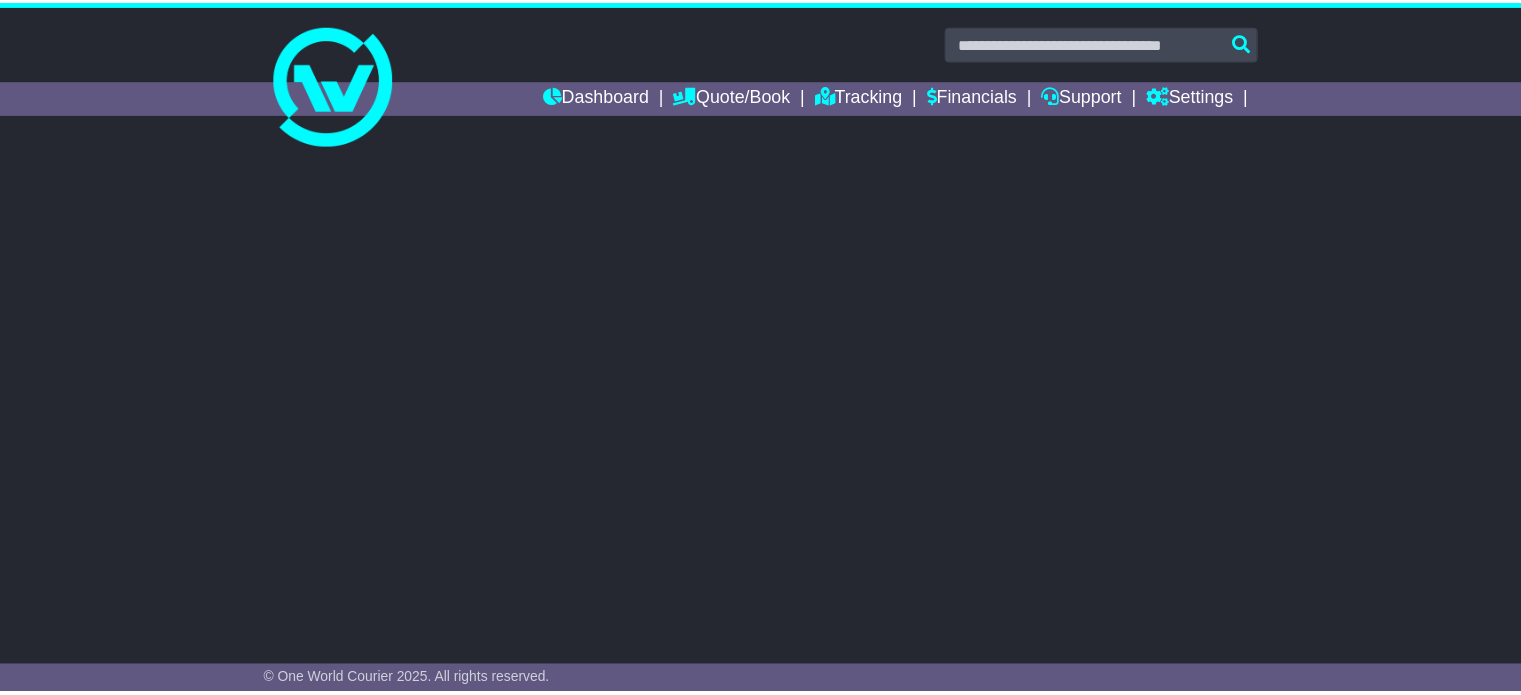 scroll, scrollTop: 0, scrollLeft: 0, axis: both 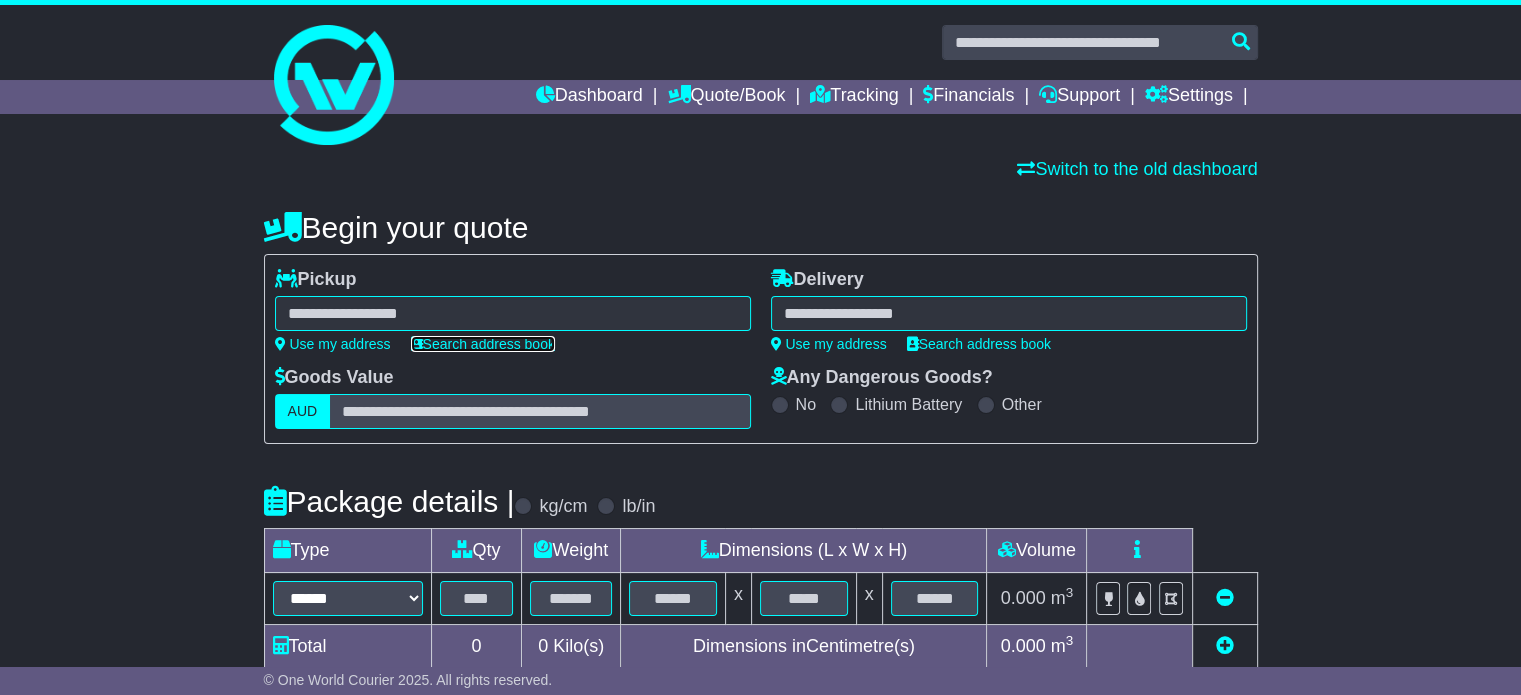 click on "Search address book" at bounding box center (483, 344) 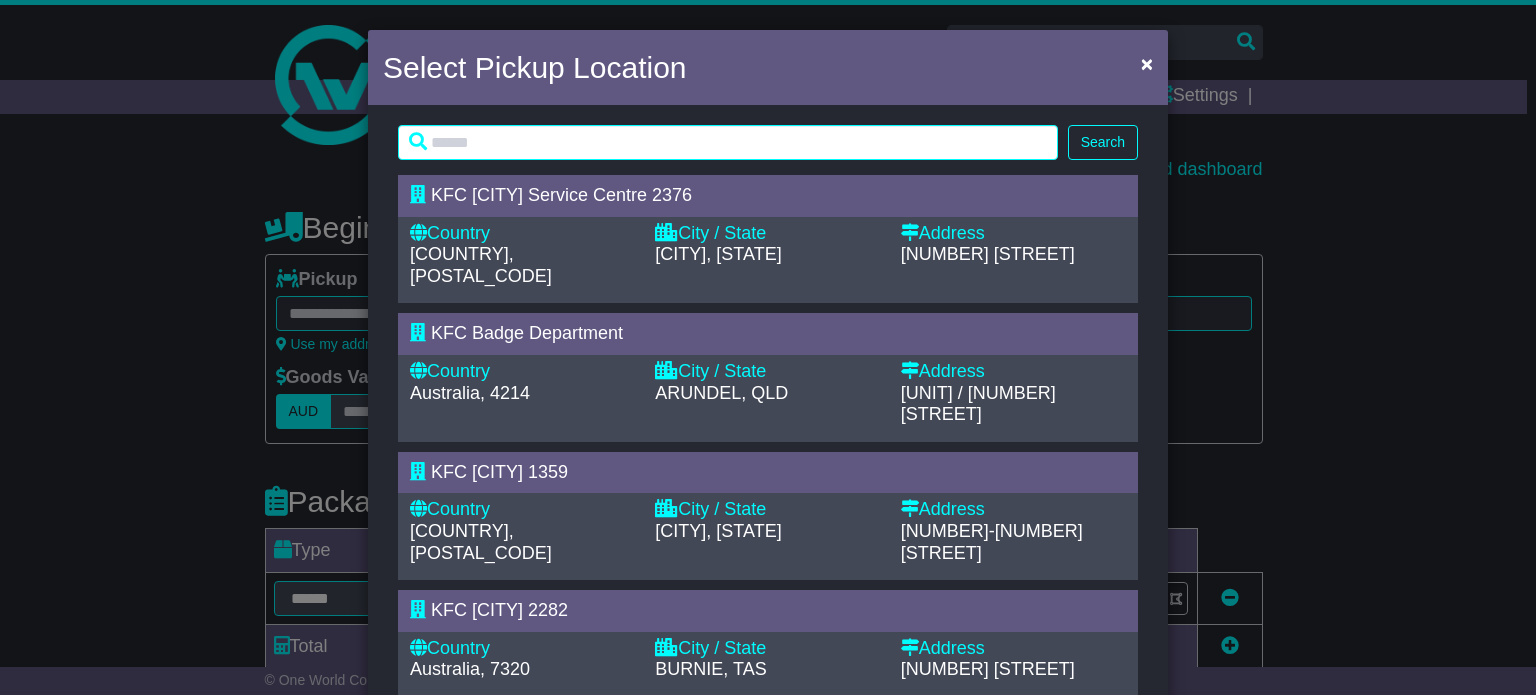 click on "KFC Badge Department" at bounding box center [768, 334] 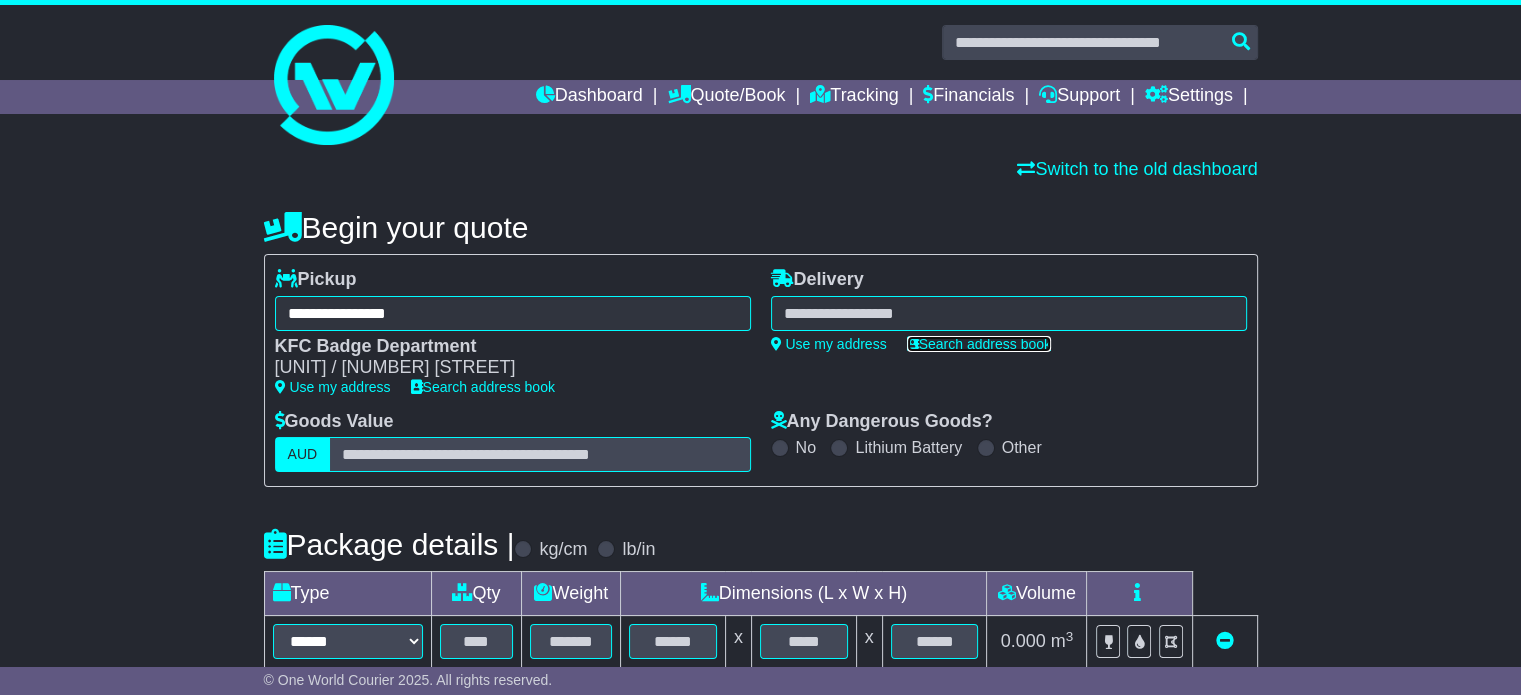 click on "Search address book" at bounding box center (979, 344) 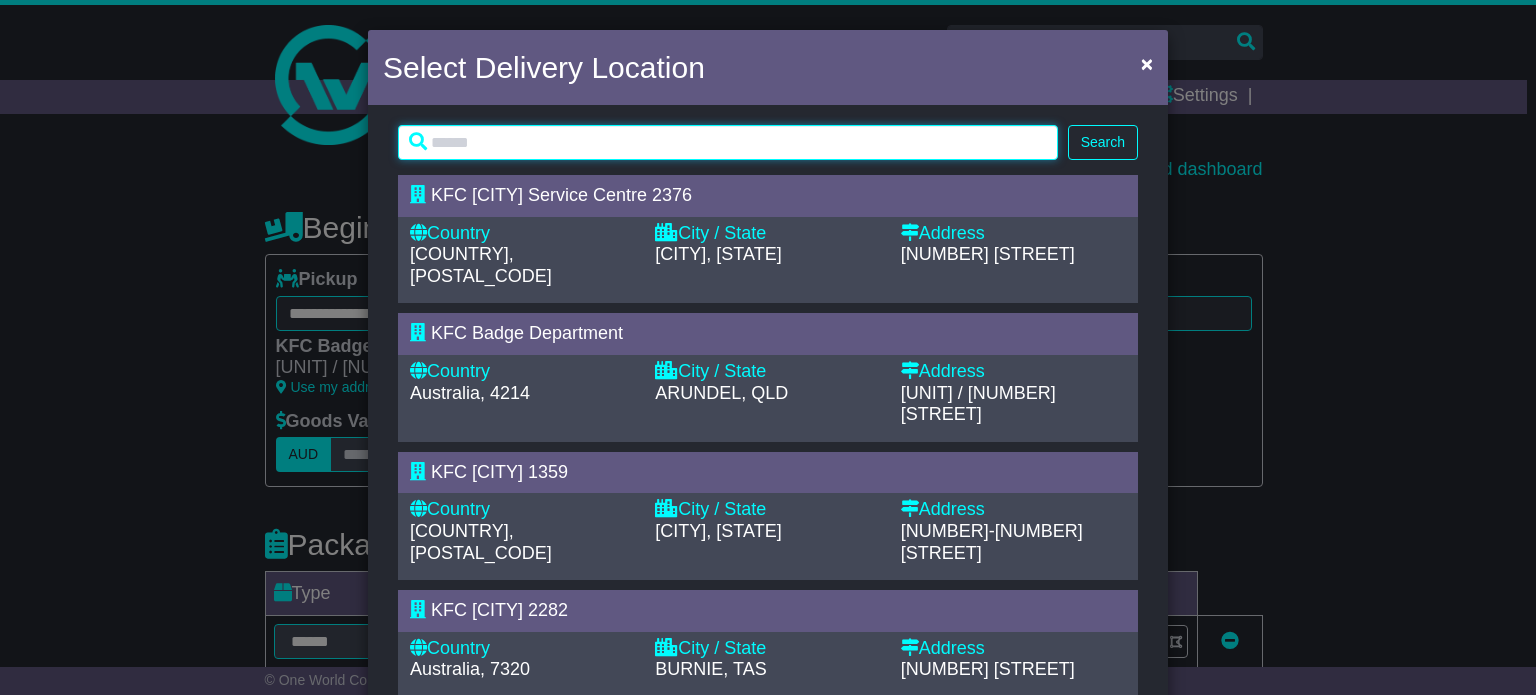 click at bounding box center (728, 142) 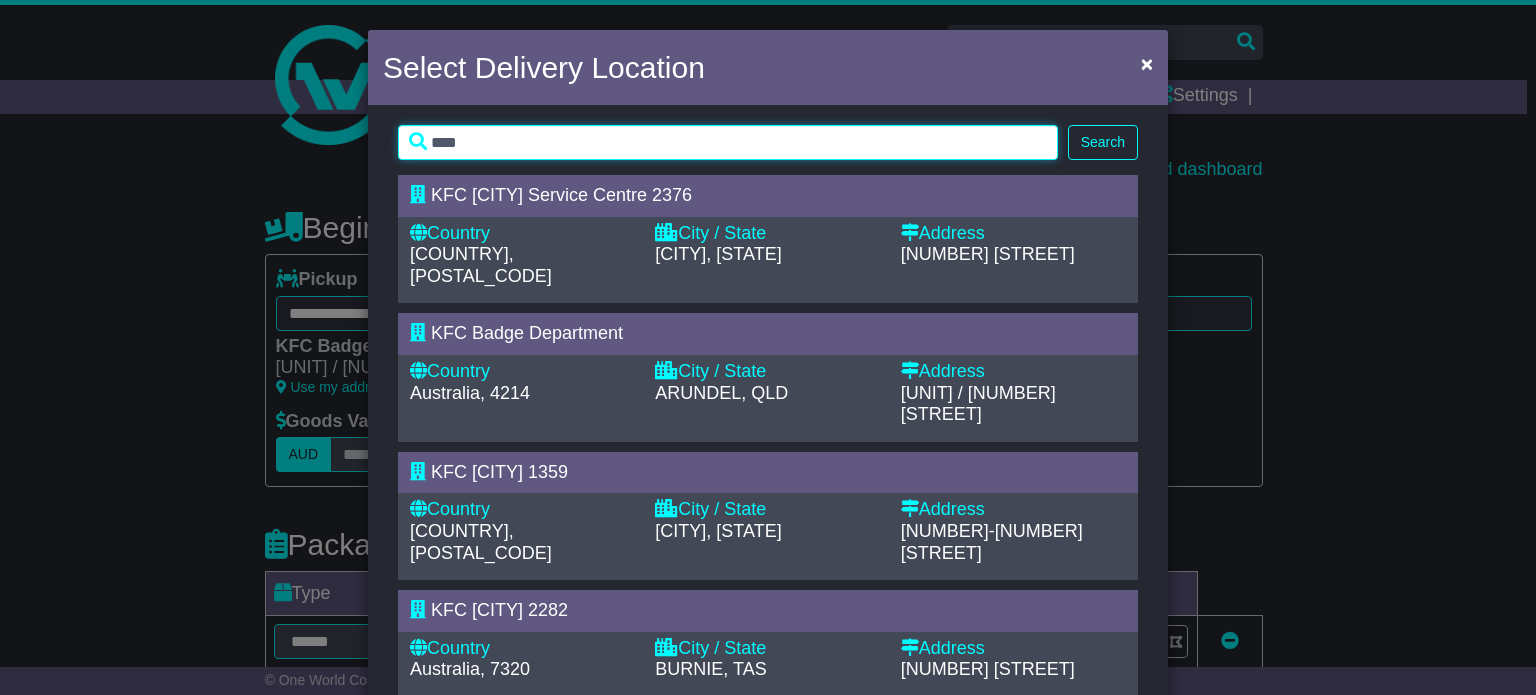 type on "****" 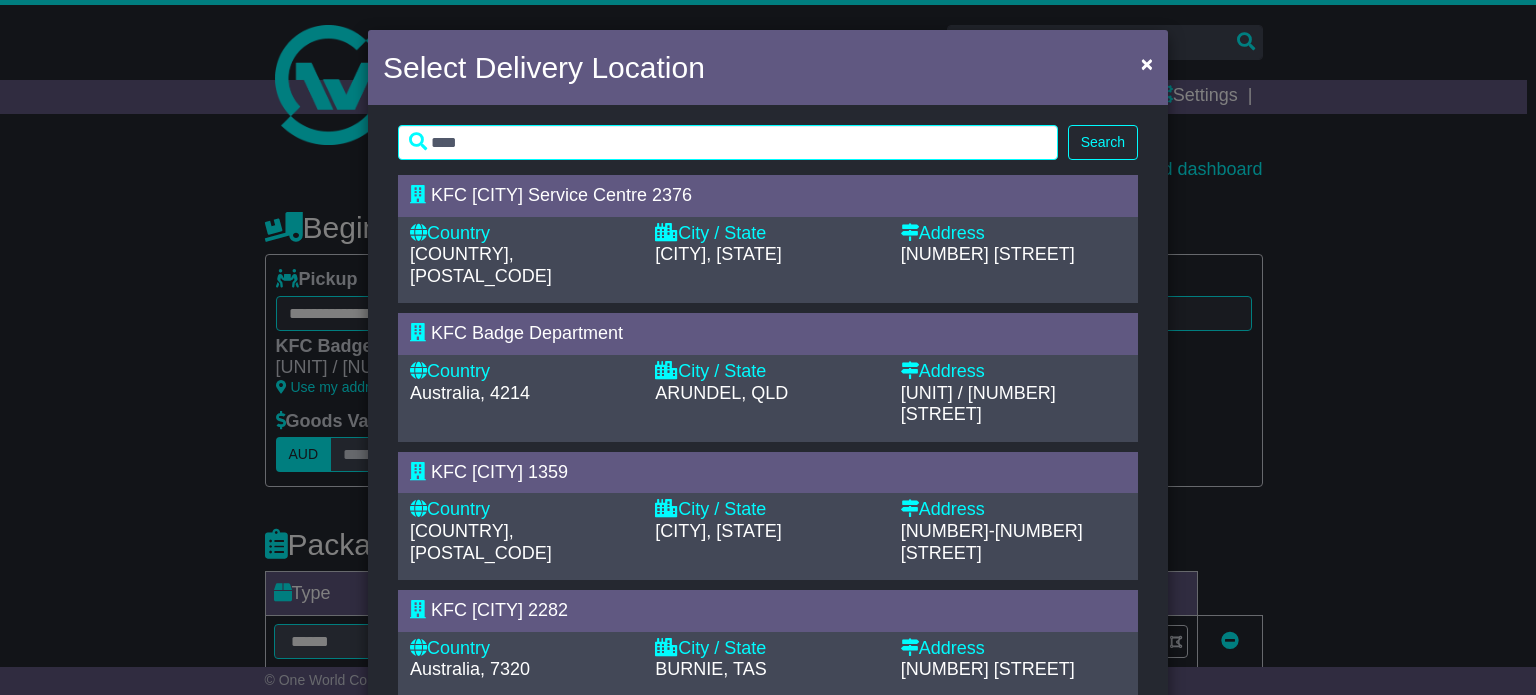 click on "Search" at bounding box center [1103, 142] 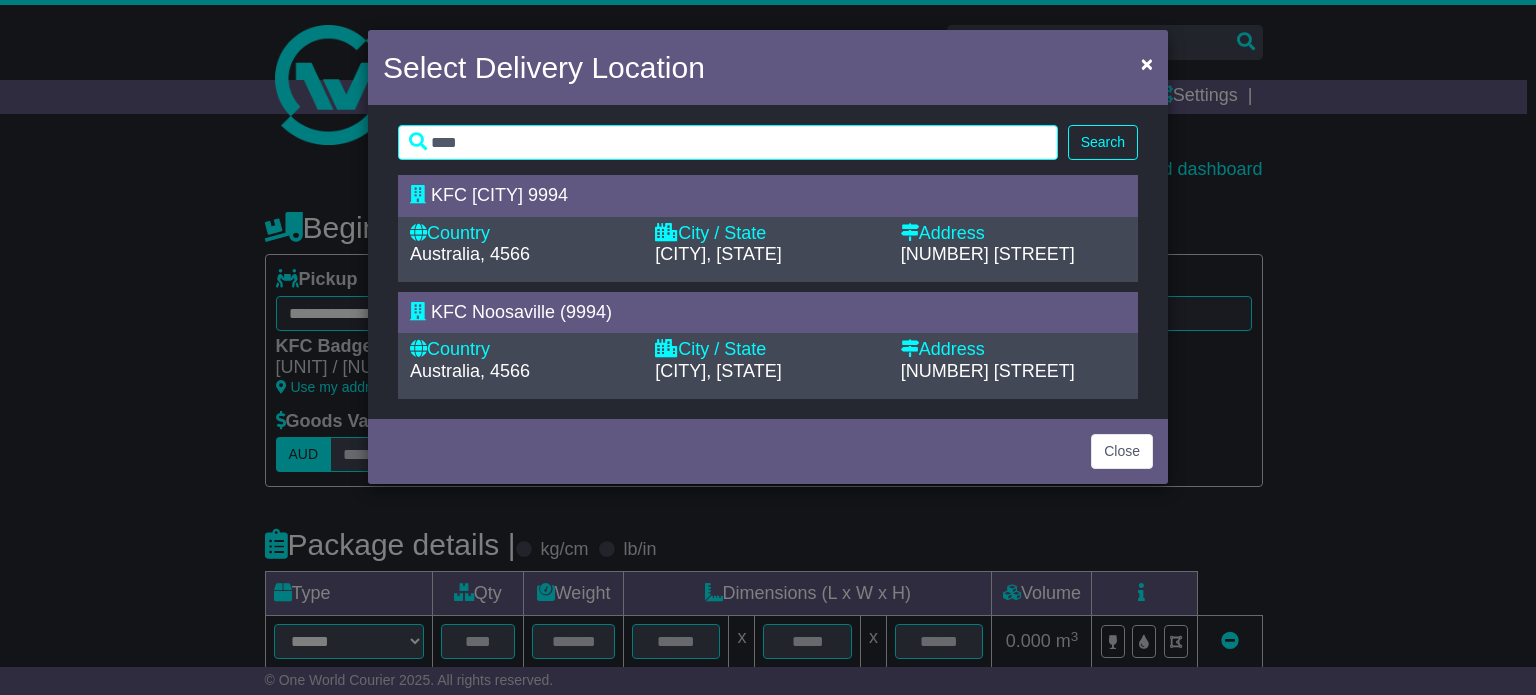 click on "[CITY], [STATE]" at bounding box center (718, 254) 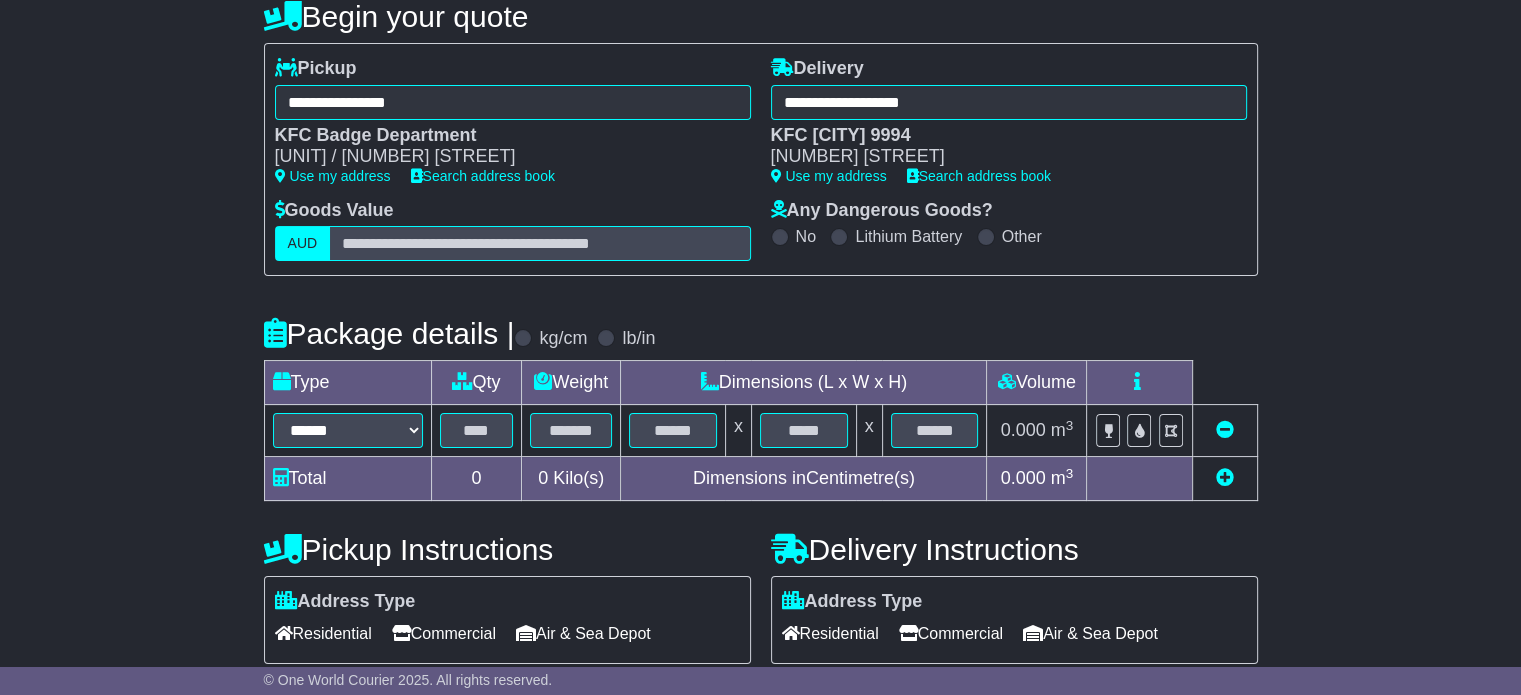 scroll, scrollTop: 300, scrollLeft: 0, axis: vertical 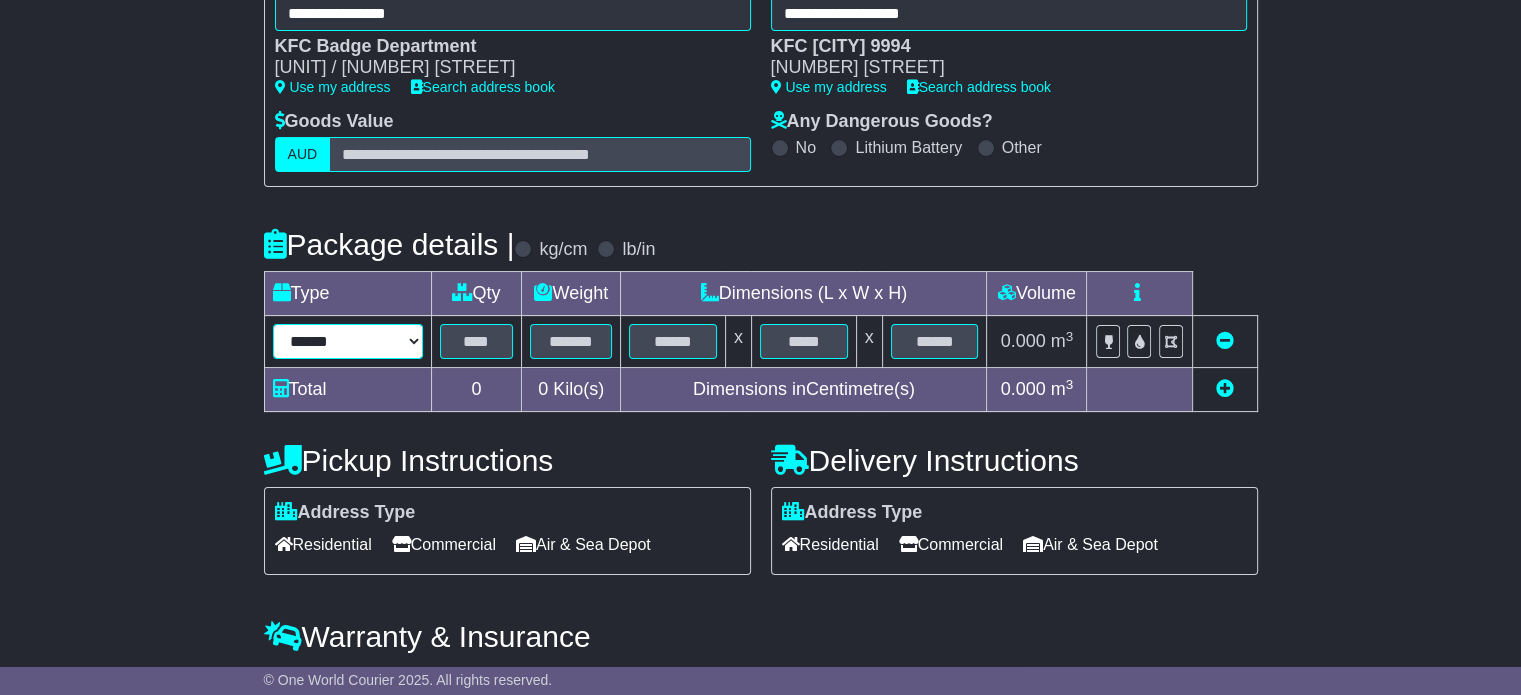 click on "****** ****** *** ******** ***** **** **** ****** *** *******" at bounding box center (348, 341) 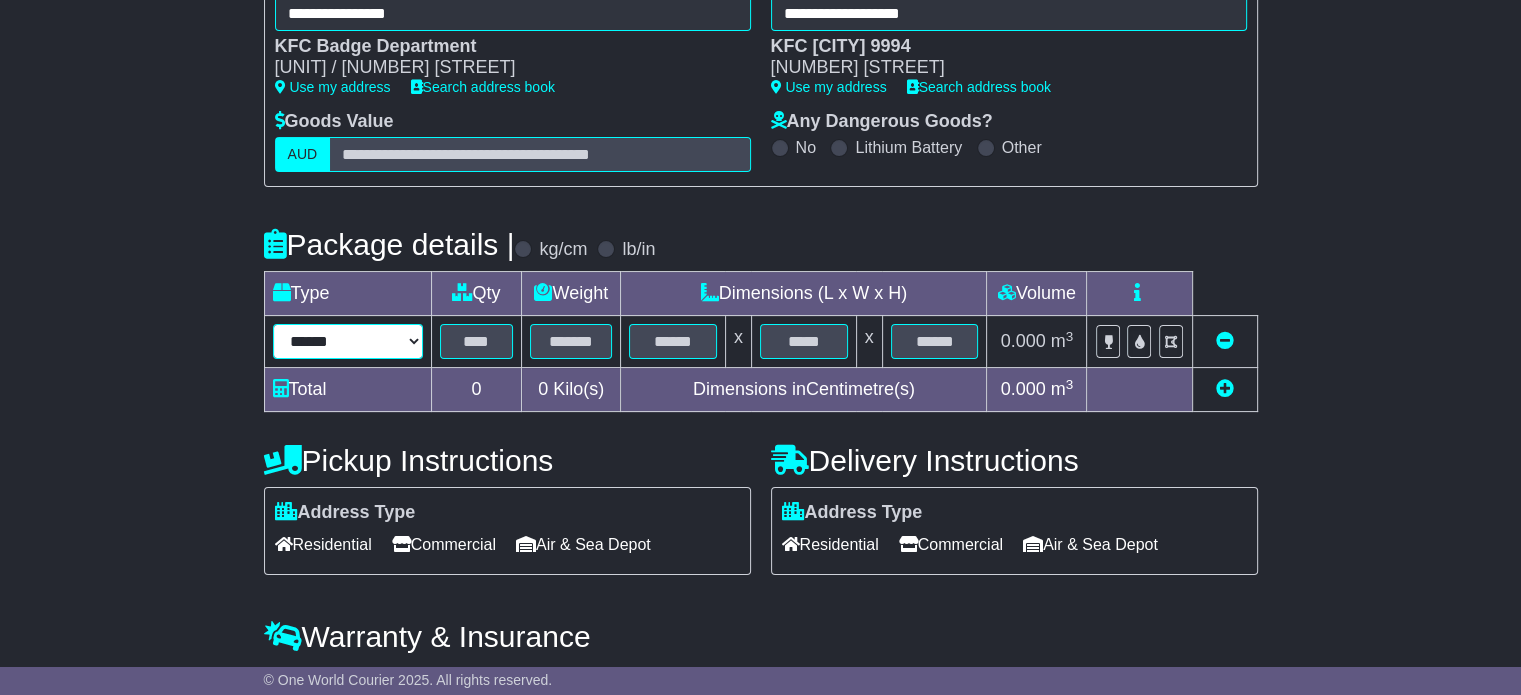 select on "*****" 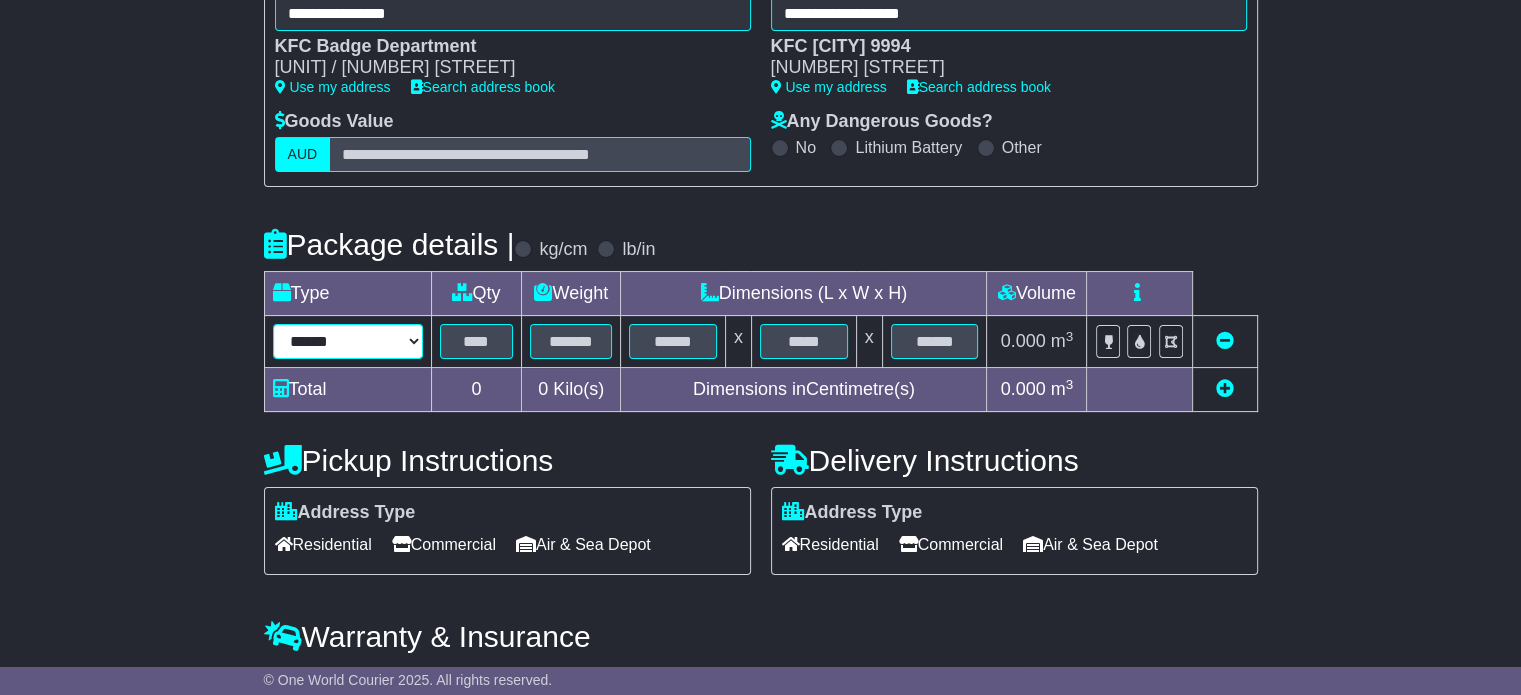 click on "****** ****** *** ******** ***** **** **** ****** *** *******" at bounding box center (348, 341) 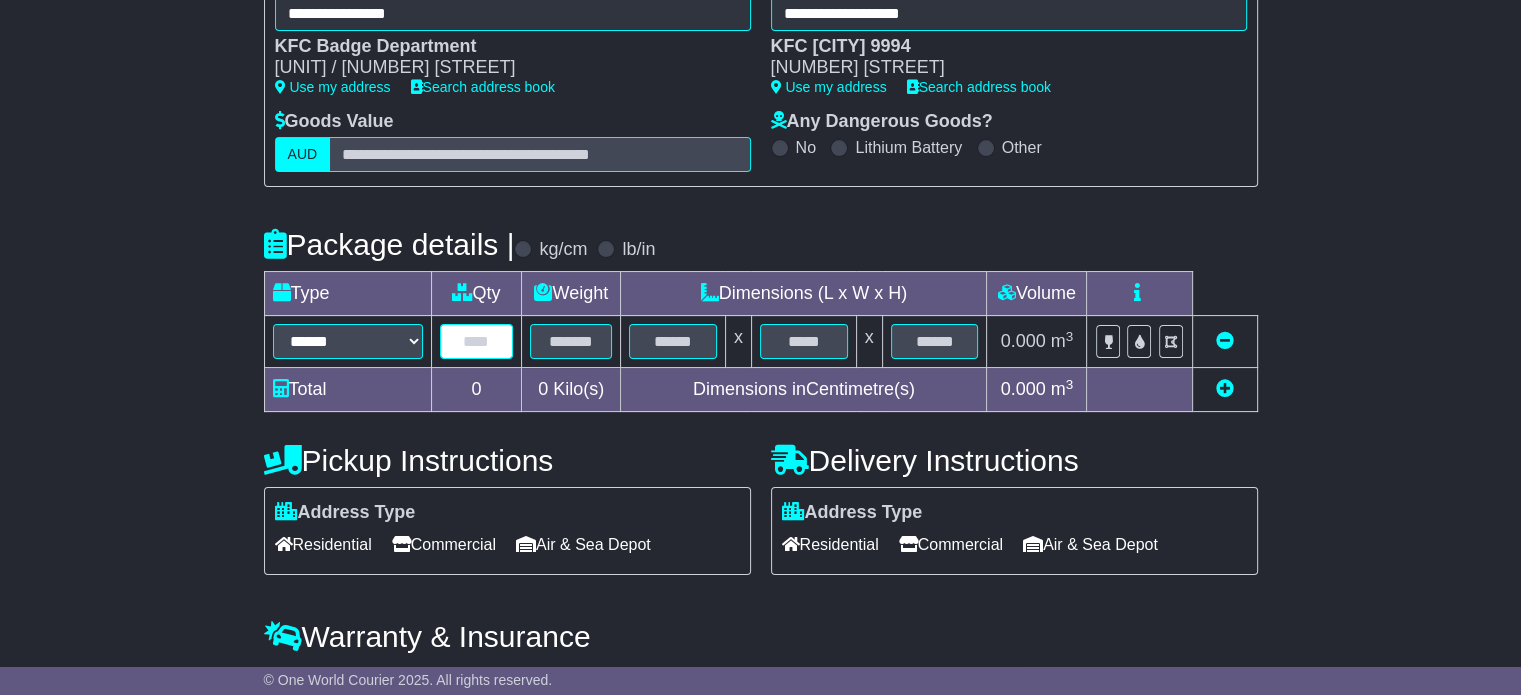 click at bounding box center [477, 341] 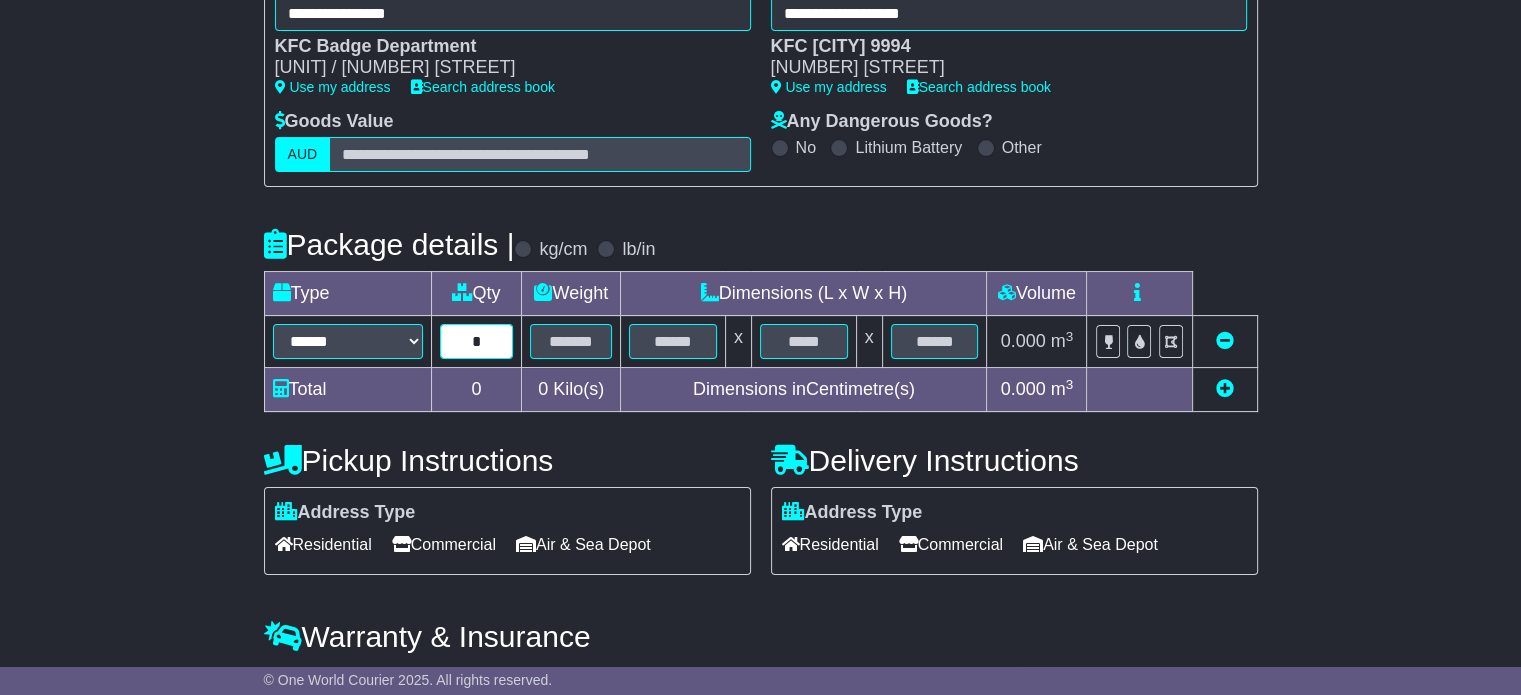 type on "*" 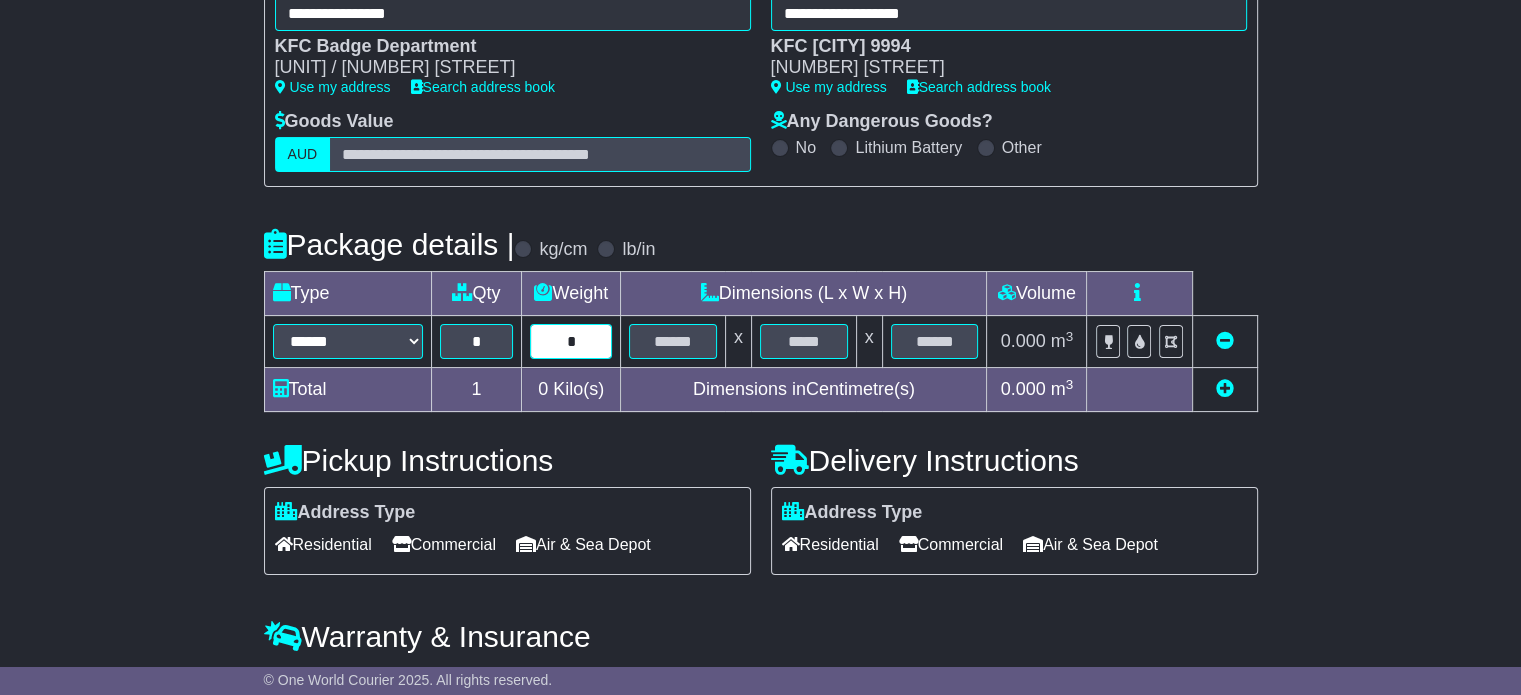 type on "*" 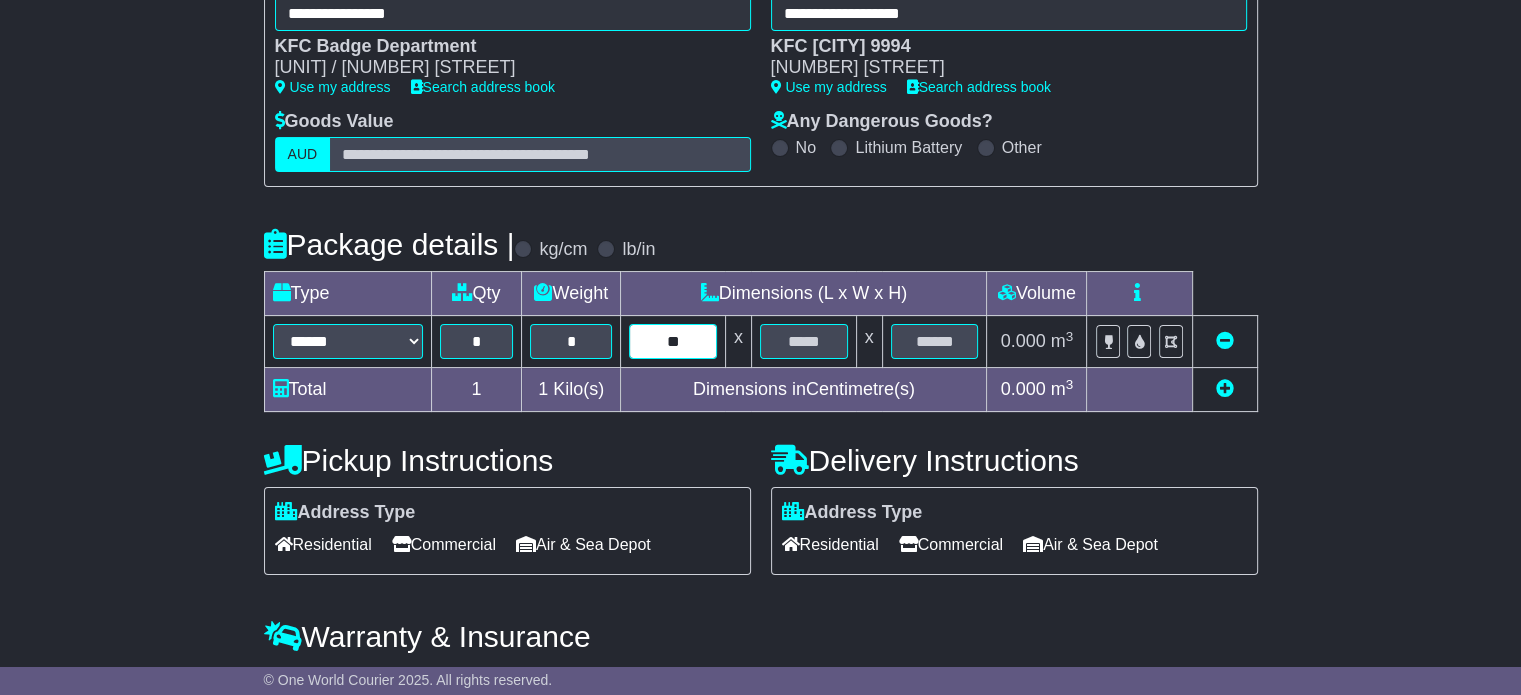 type on "**" 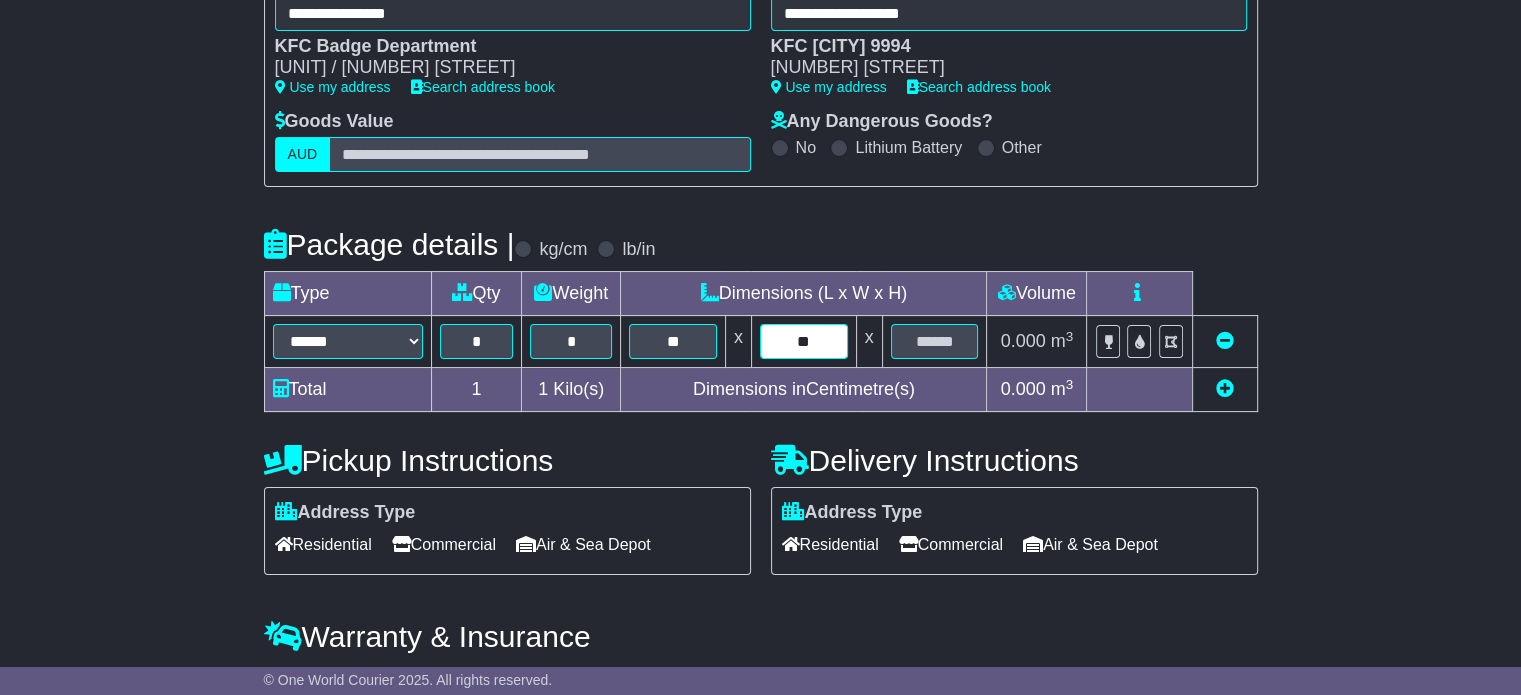 type on "**" 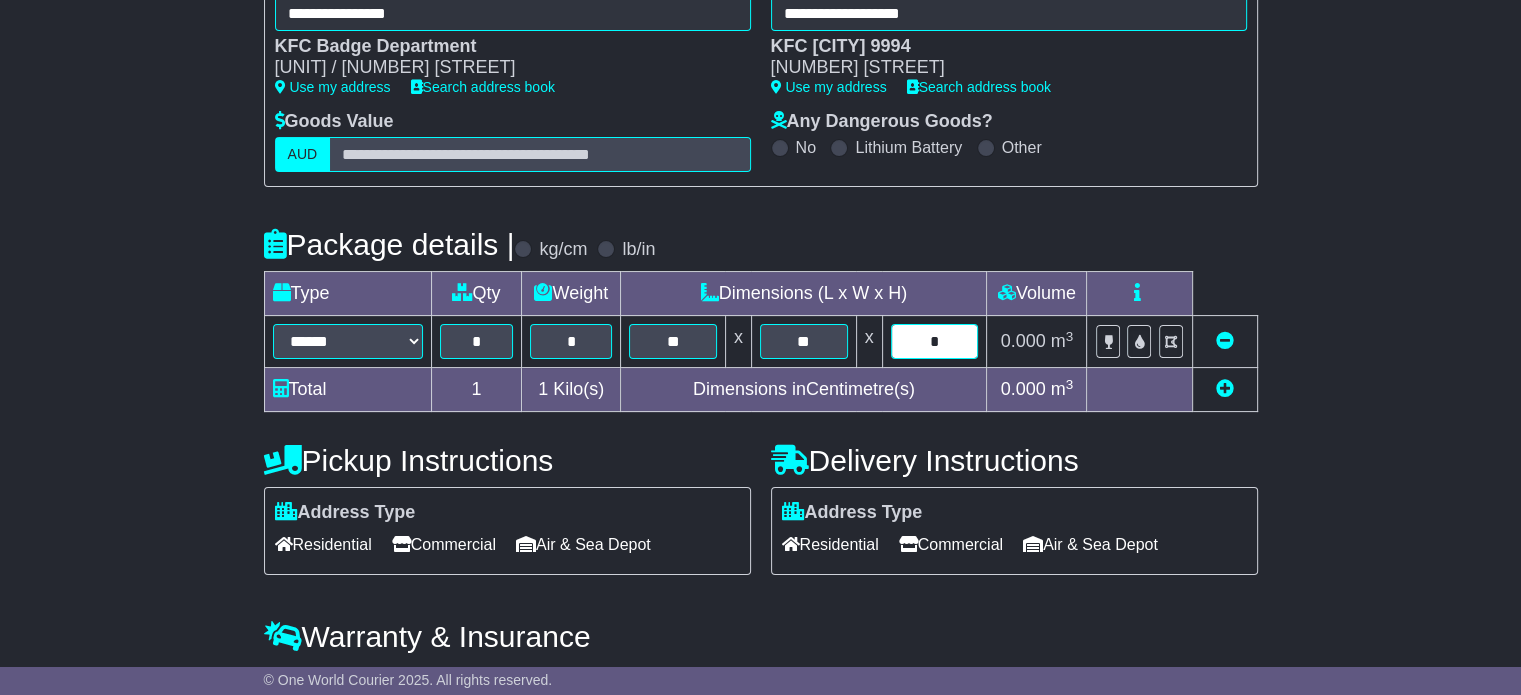 type on "*" 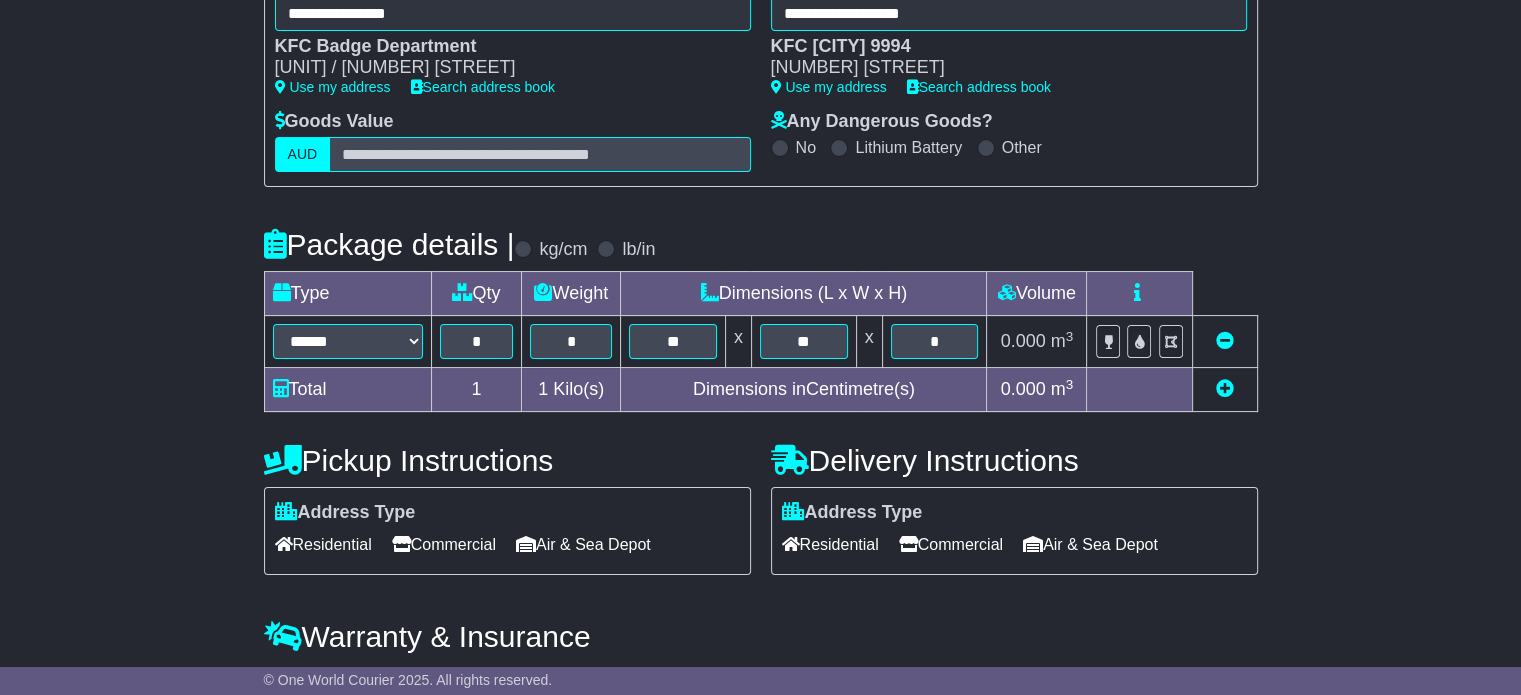 type 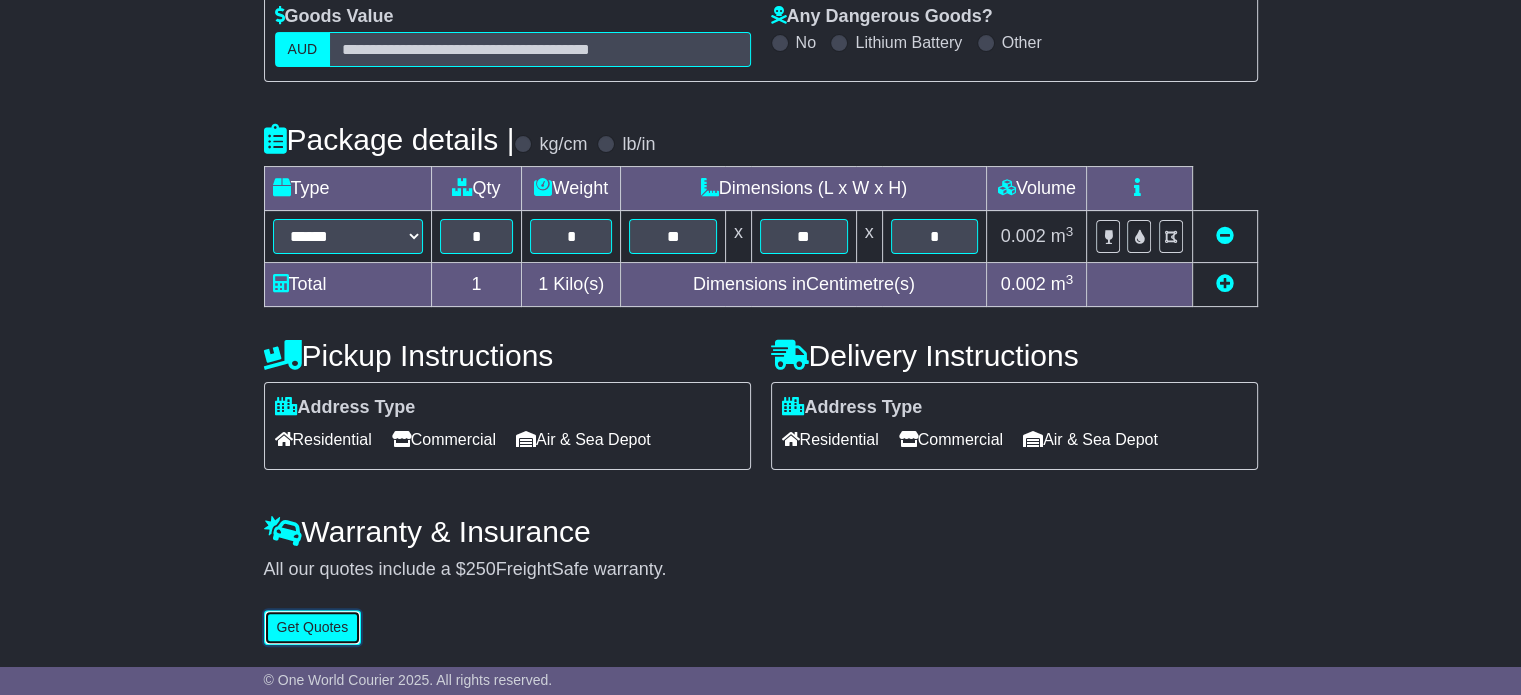 click on "Get Quotes" at bounding box center (313, 627) 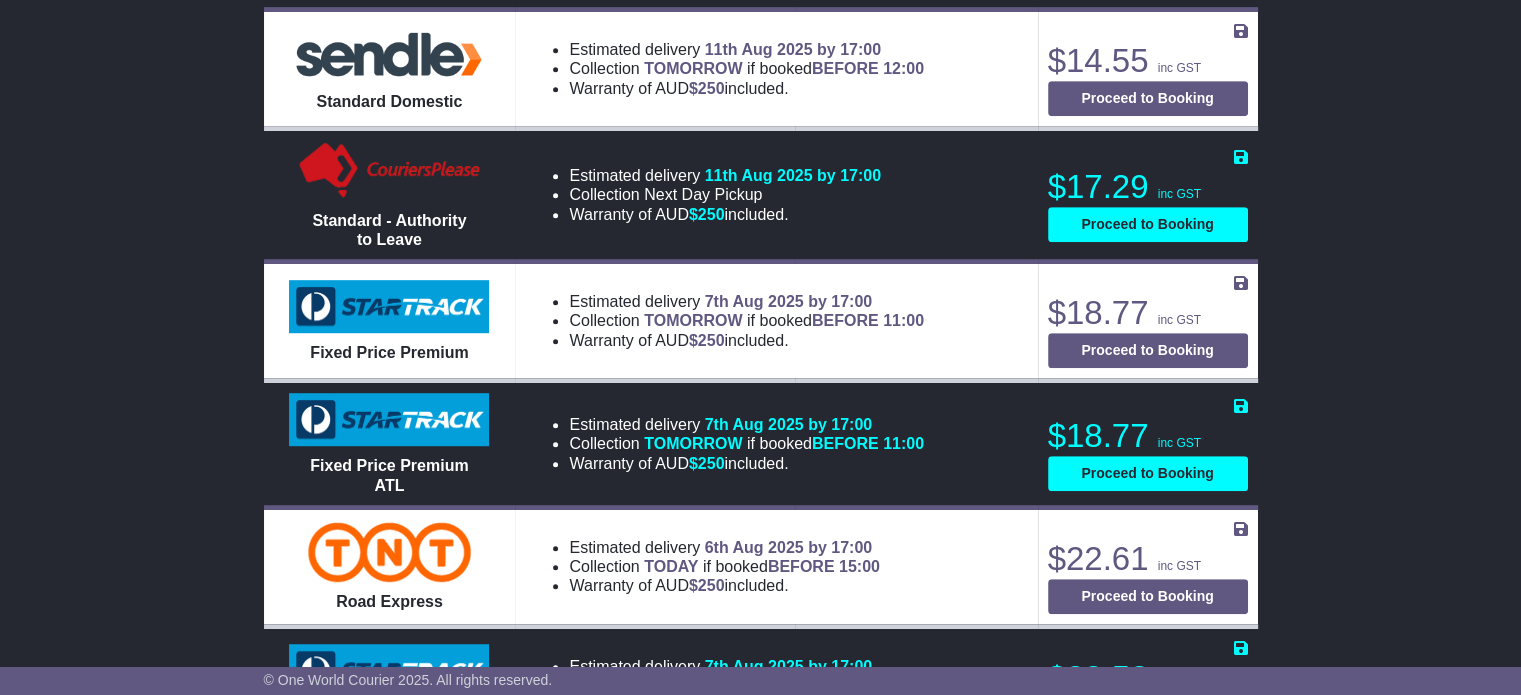 scroll, scrollTop: 1257, scrollLeft: 0, axis: vertical 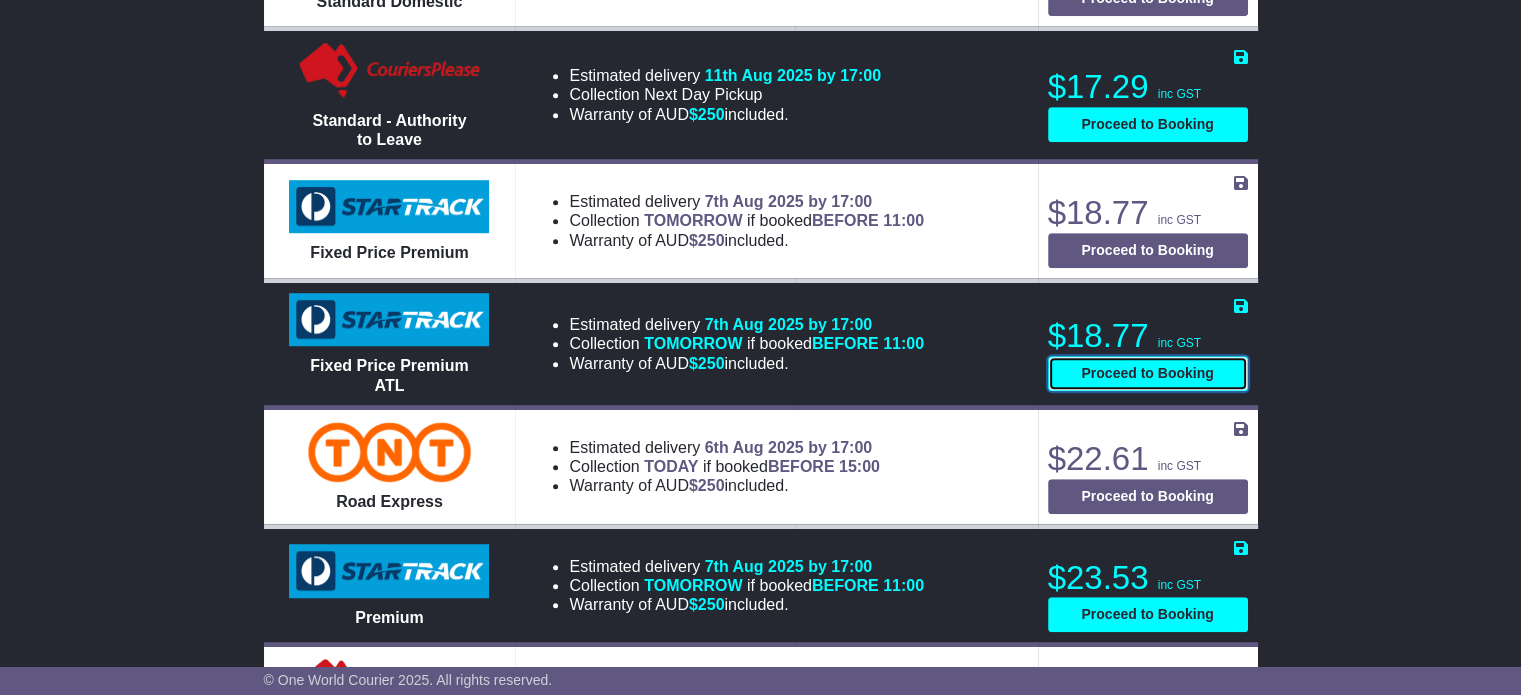 click on "Proceed to Booking" at bounding box center (1148, 373) 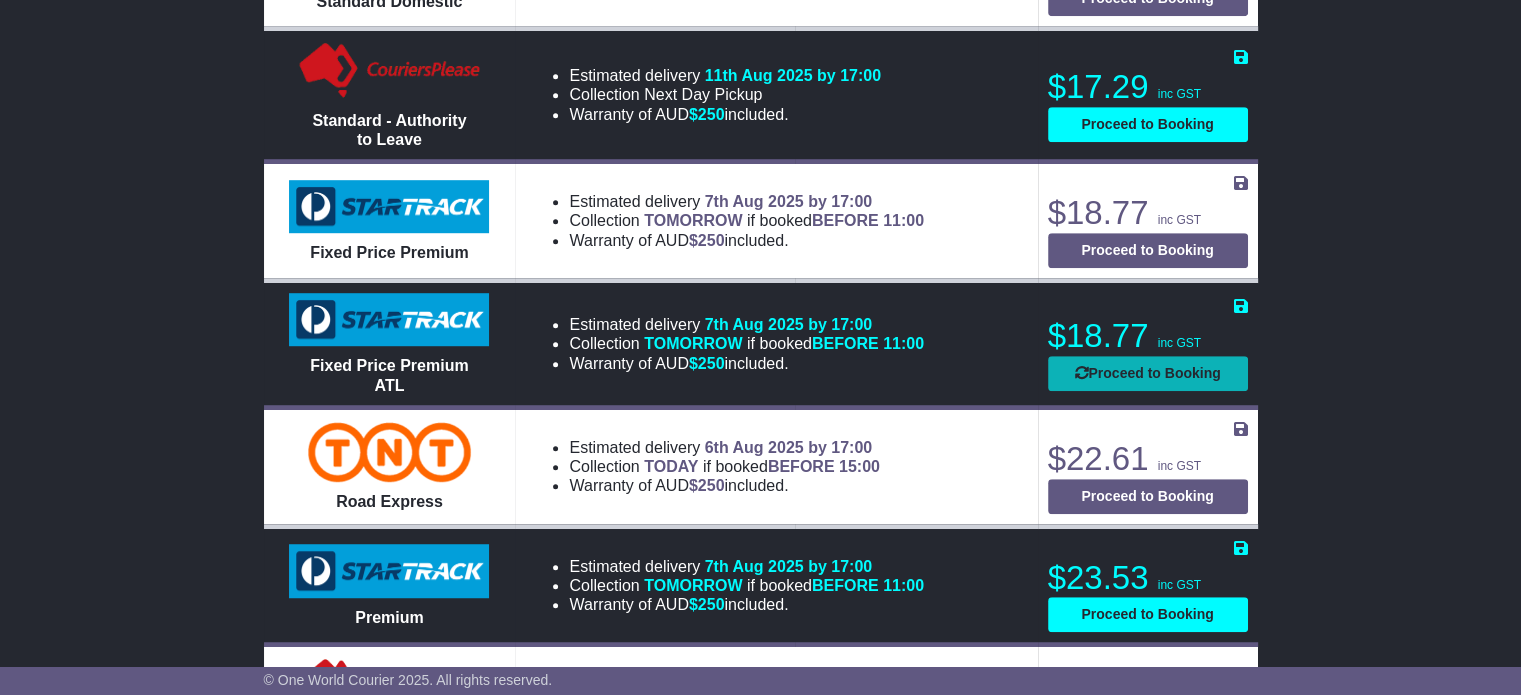 select on "*****" 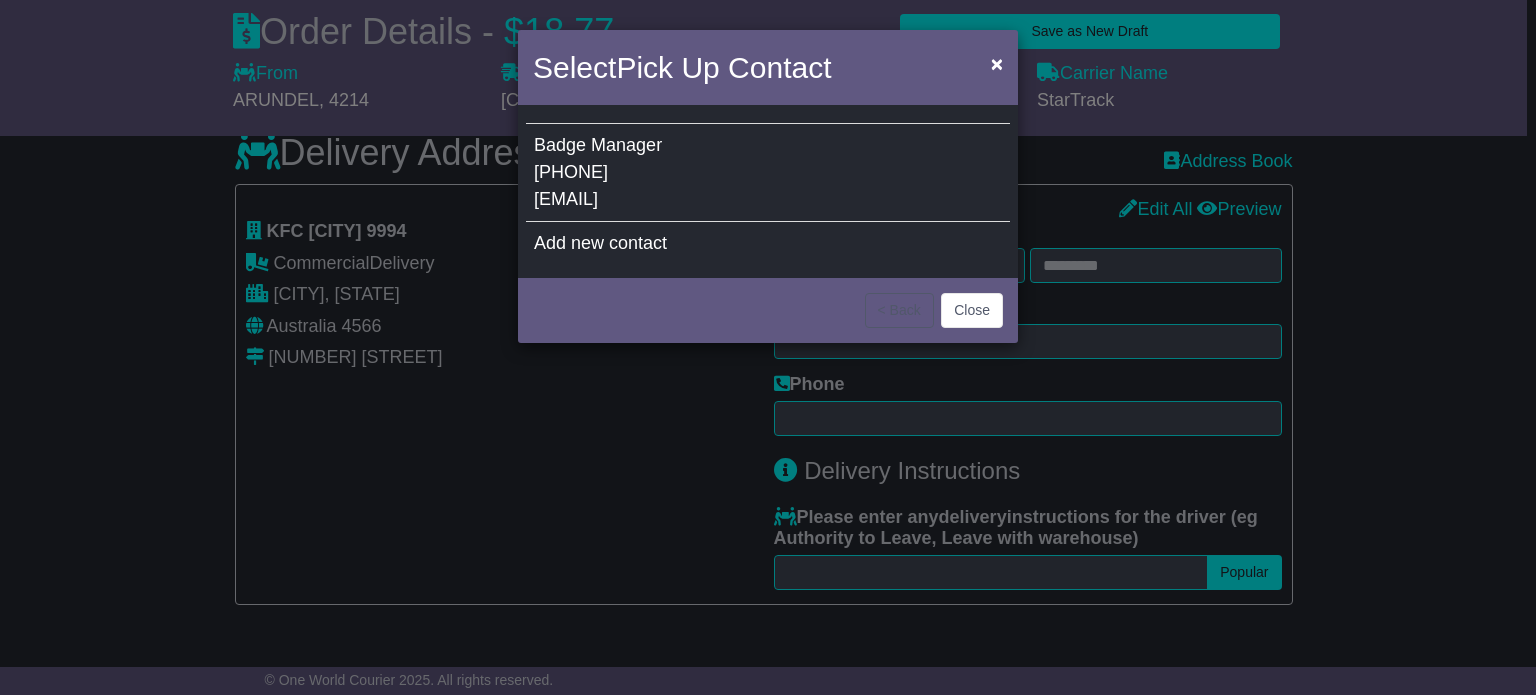 click on "Badge   Manager
[PHONE]
[EMAIL]" at bounding box center (768, 173) 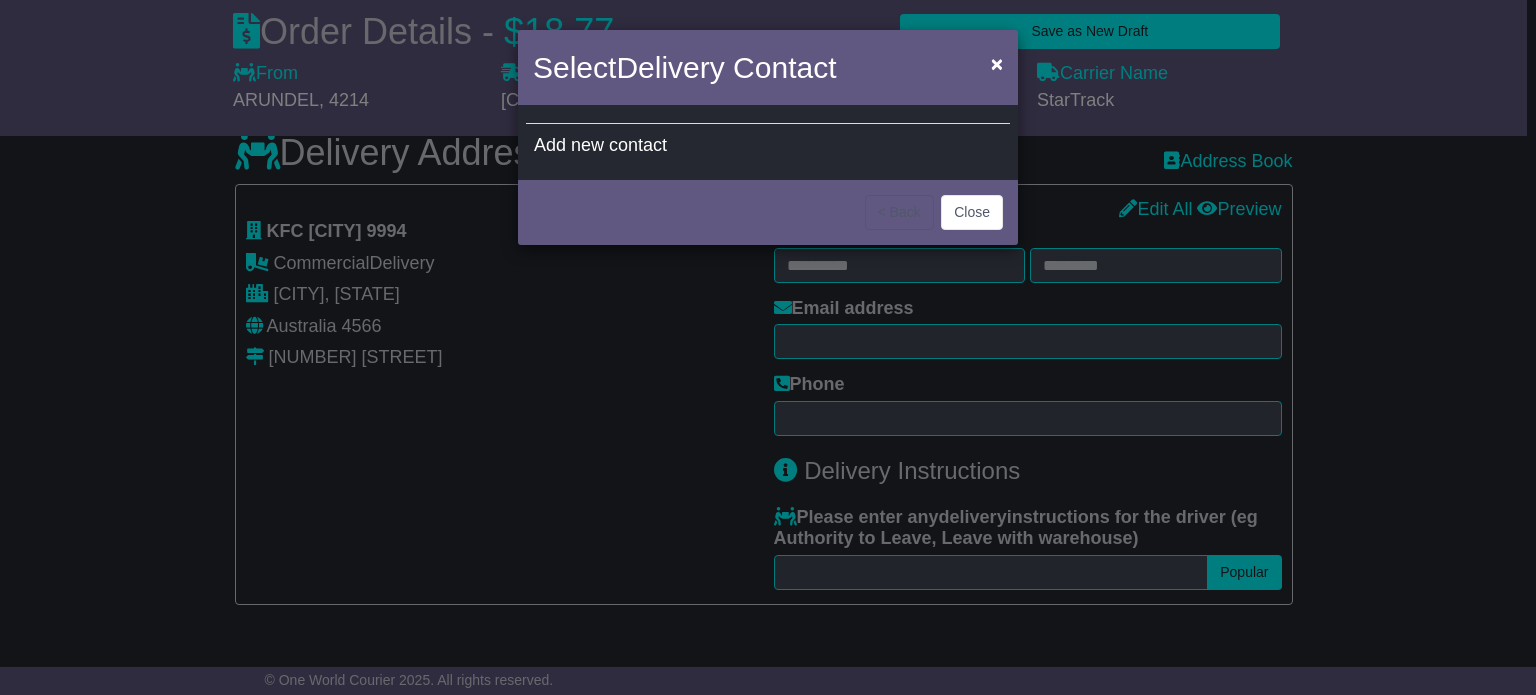 type on "*****" 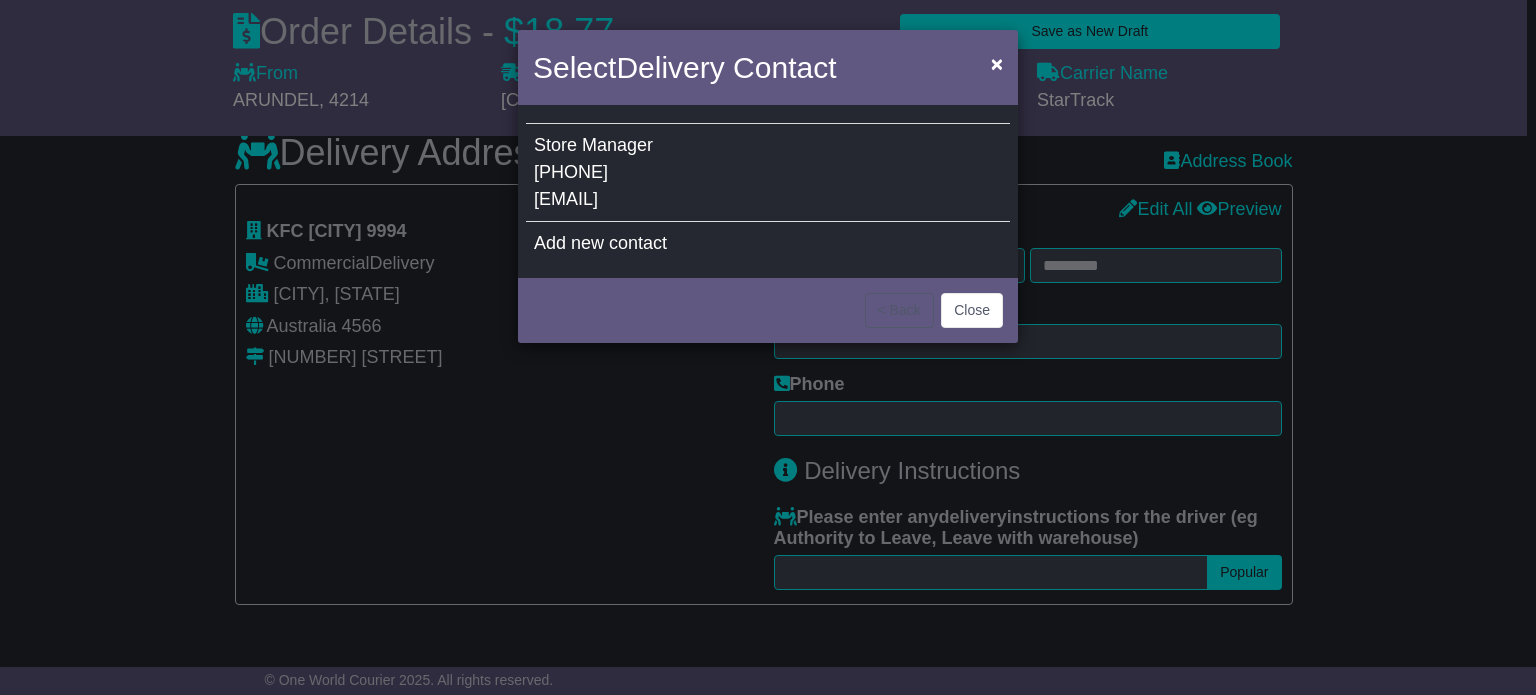 click on "Store   Manager
[PHONE]
[EMAIL]" at bounding box center (768, 173) 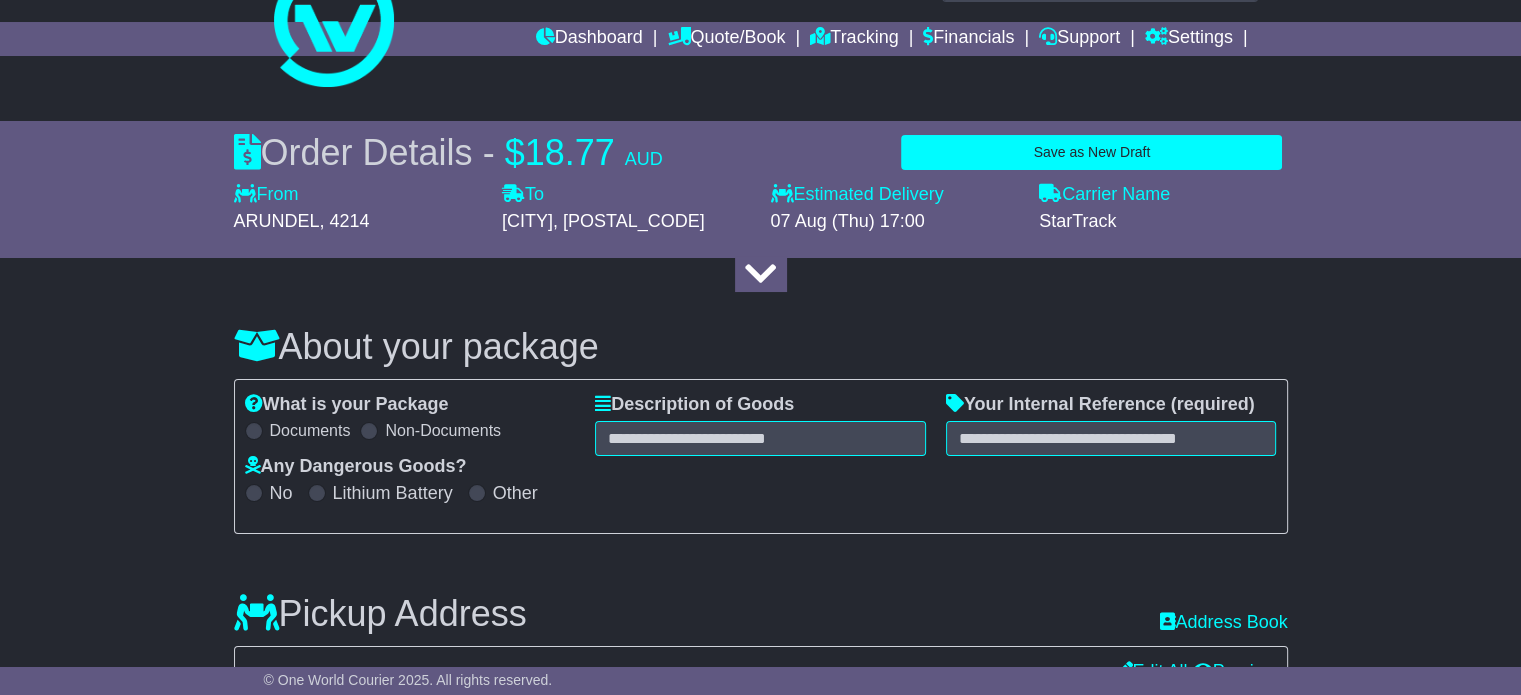 scroll, scrollTop: 0, scrollLeft: 0, axis: both 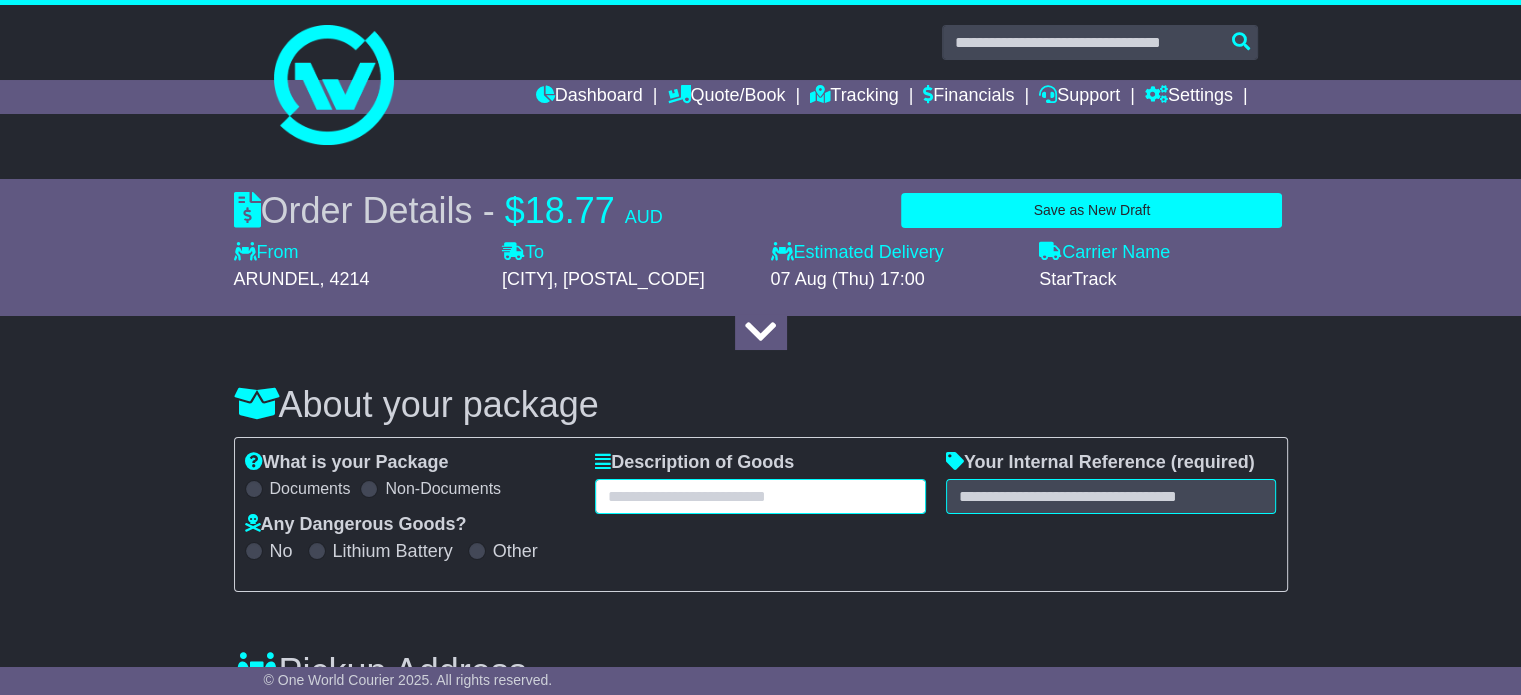 click at bounding box center (760, 496) 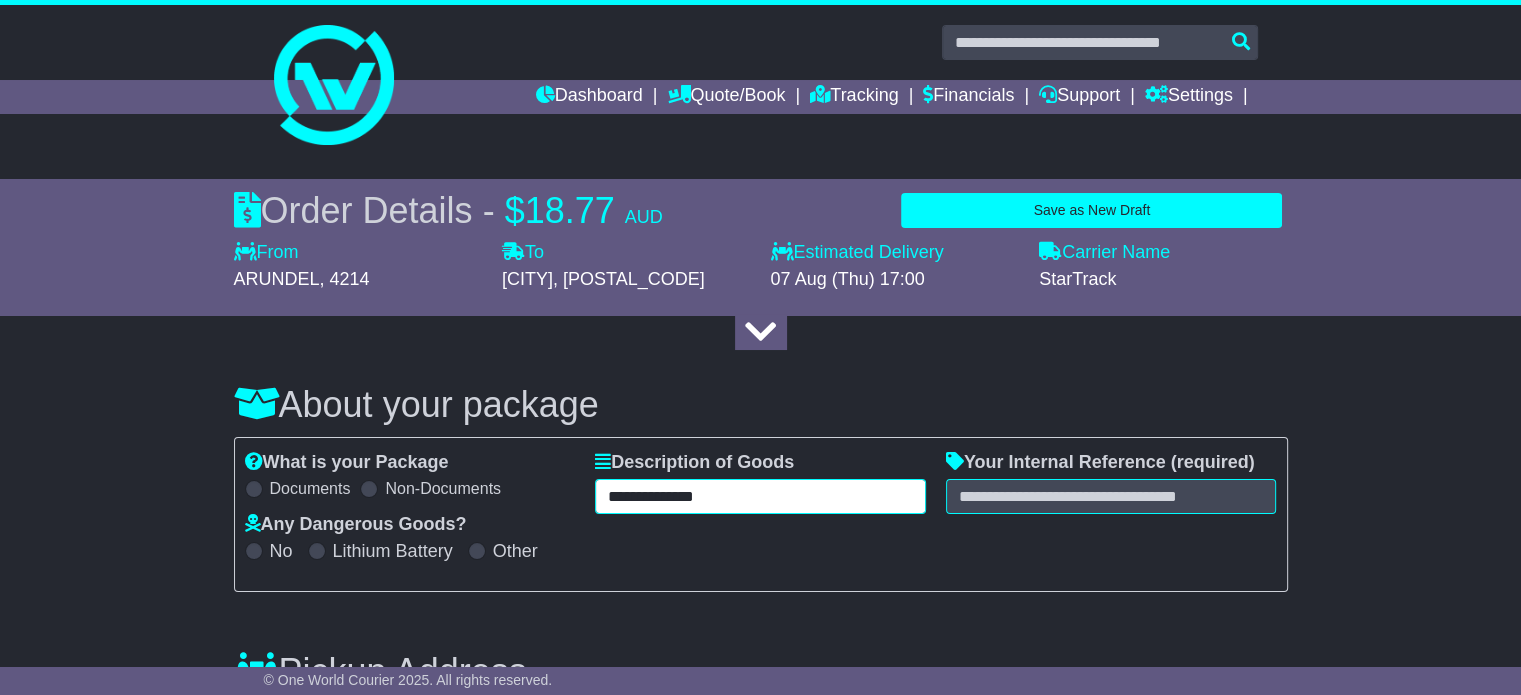 type on "**********" 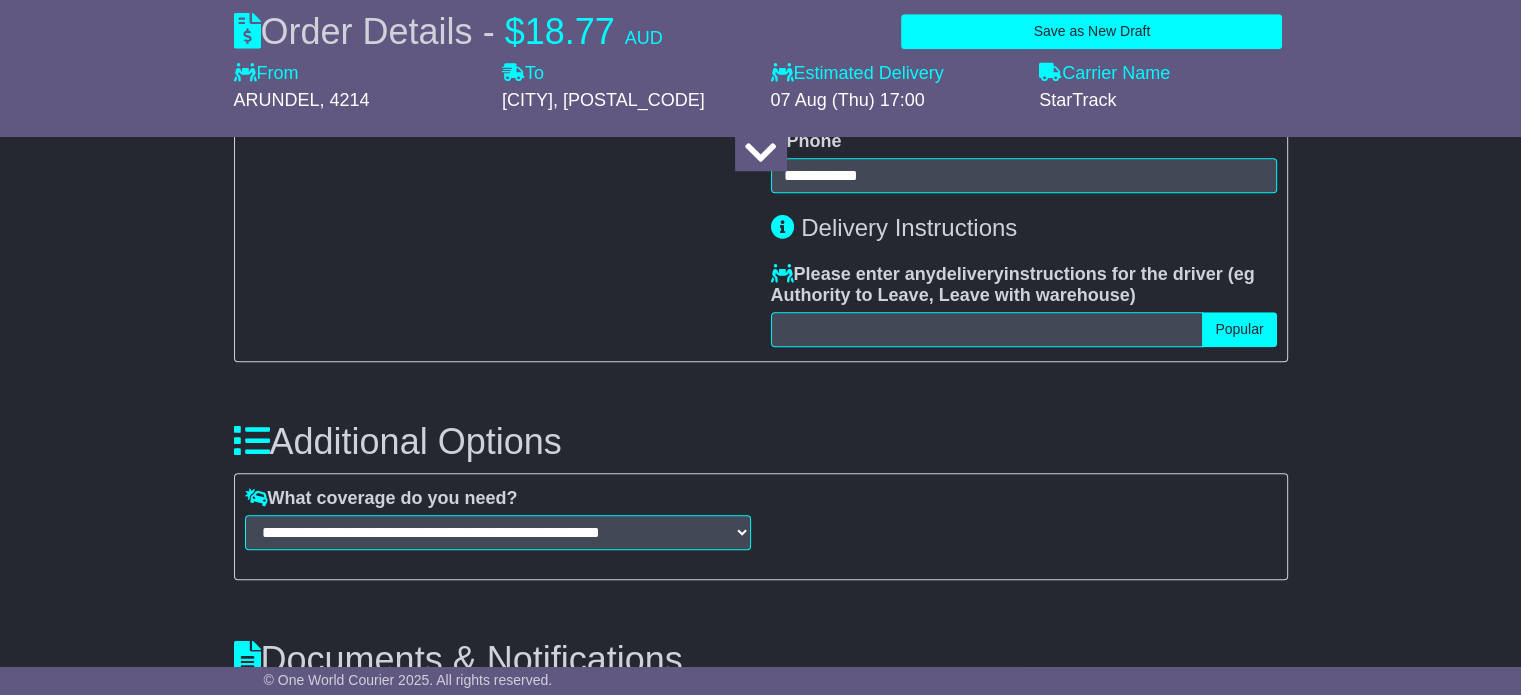 scroll, scrollTop: 2296, scrollLeft: 0, axis: vertical 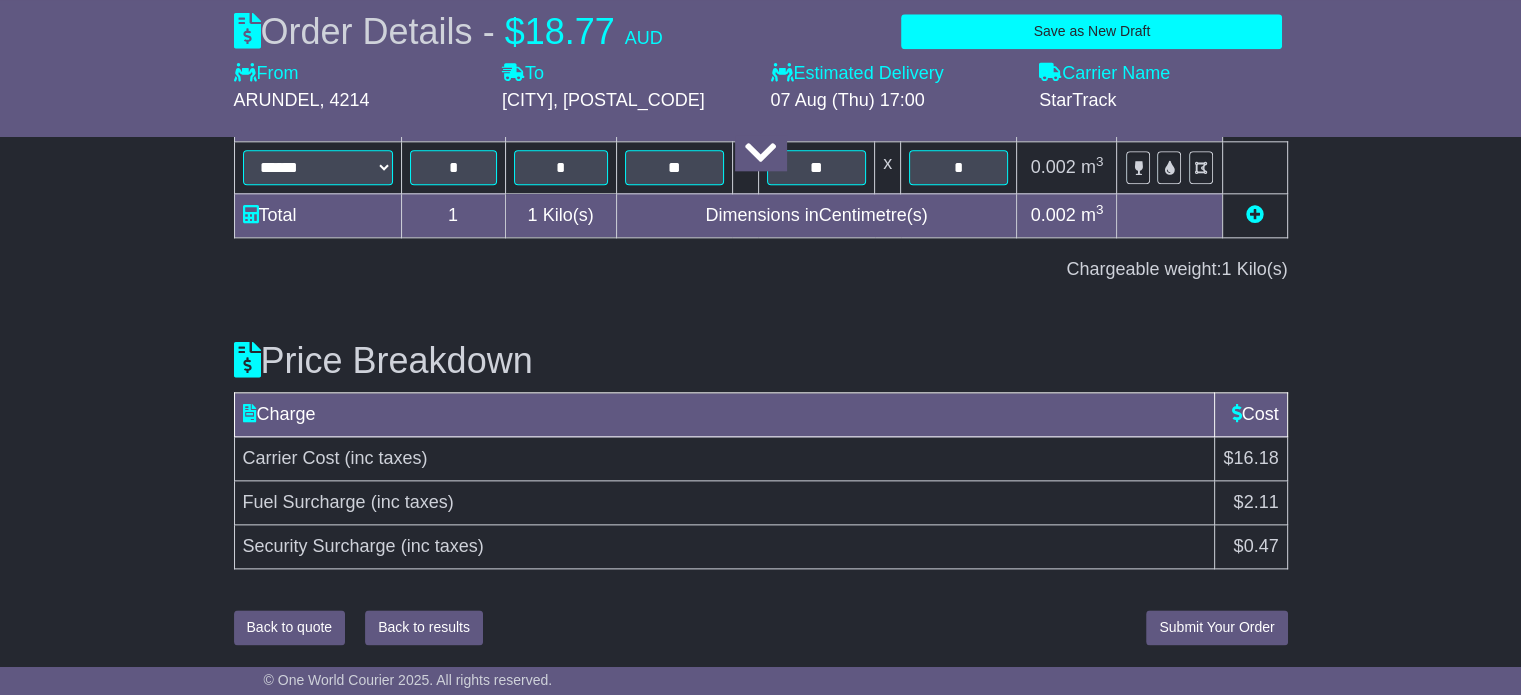 type on "**********" 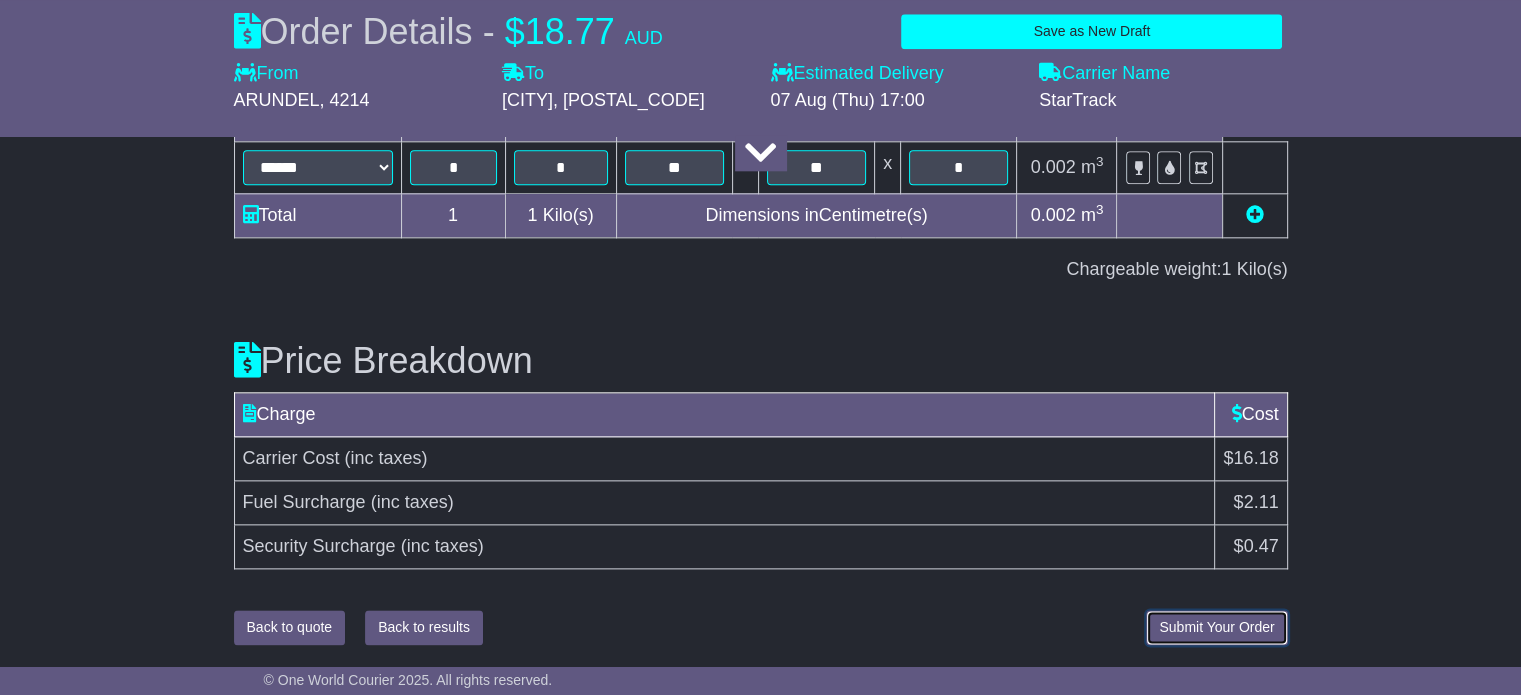click on "Submit Your Order" at bounding box center [1216, 627] 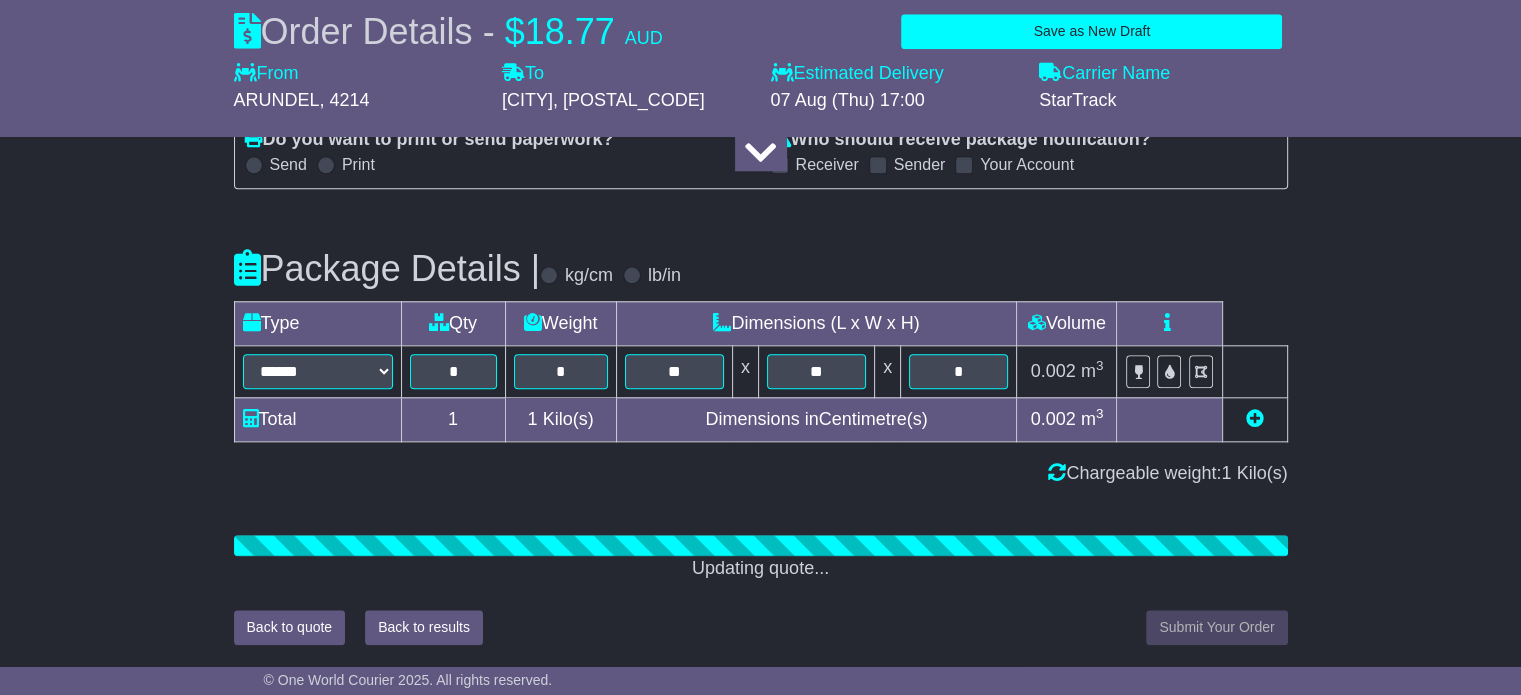 scroll, scrollTop: 2296, scrollLeft: 0, axis: vertical 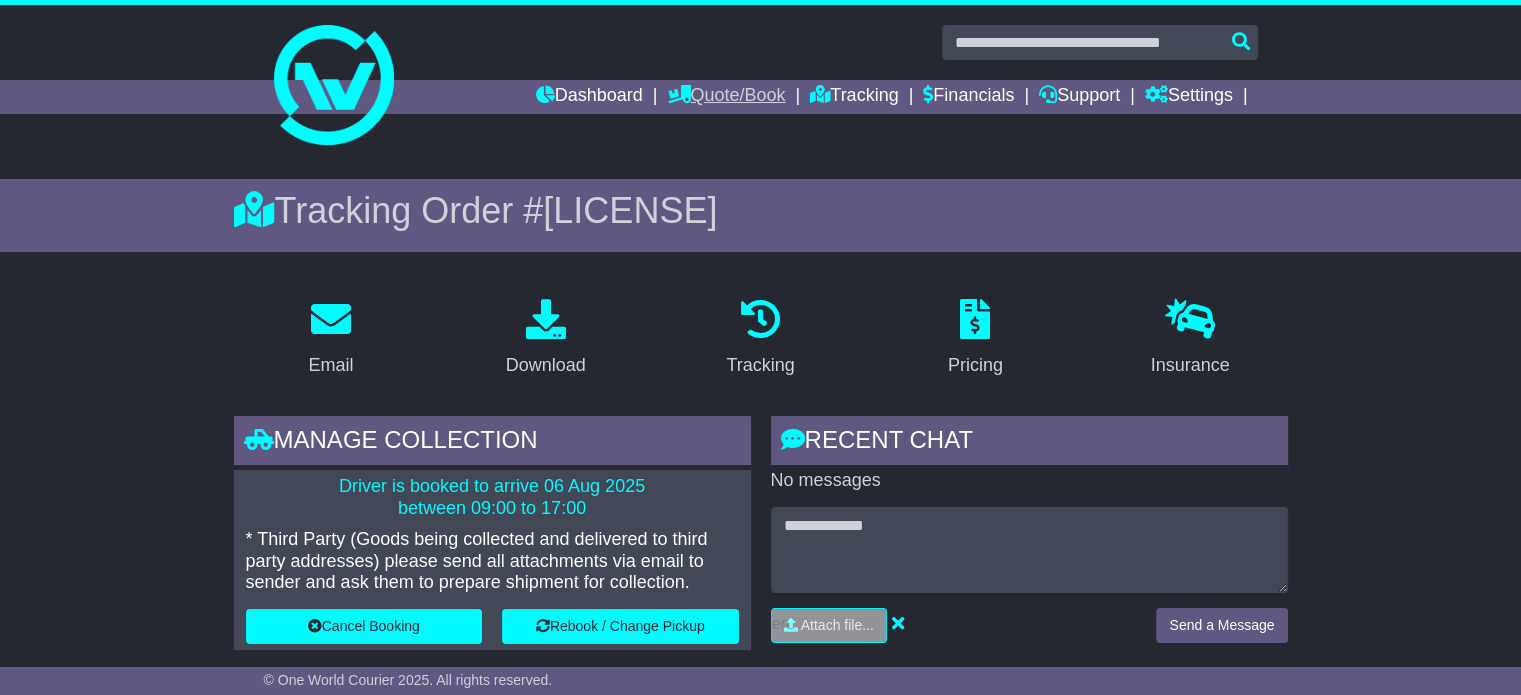 click on "Quote/Book" at bounding box center [726, 97] 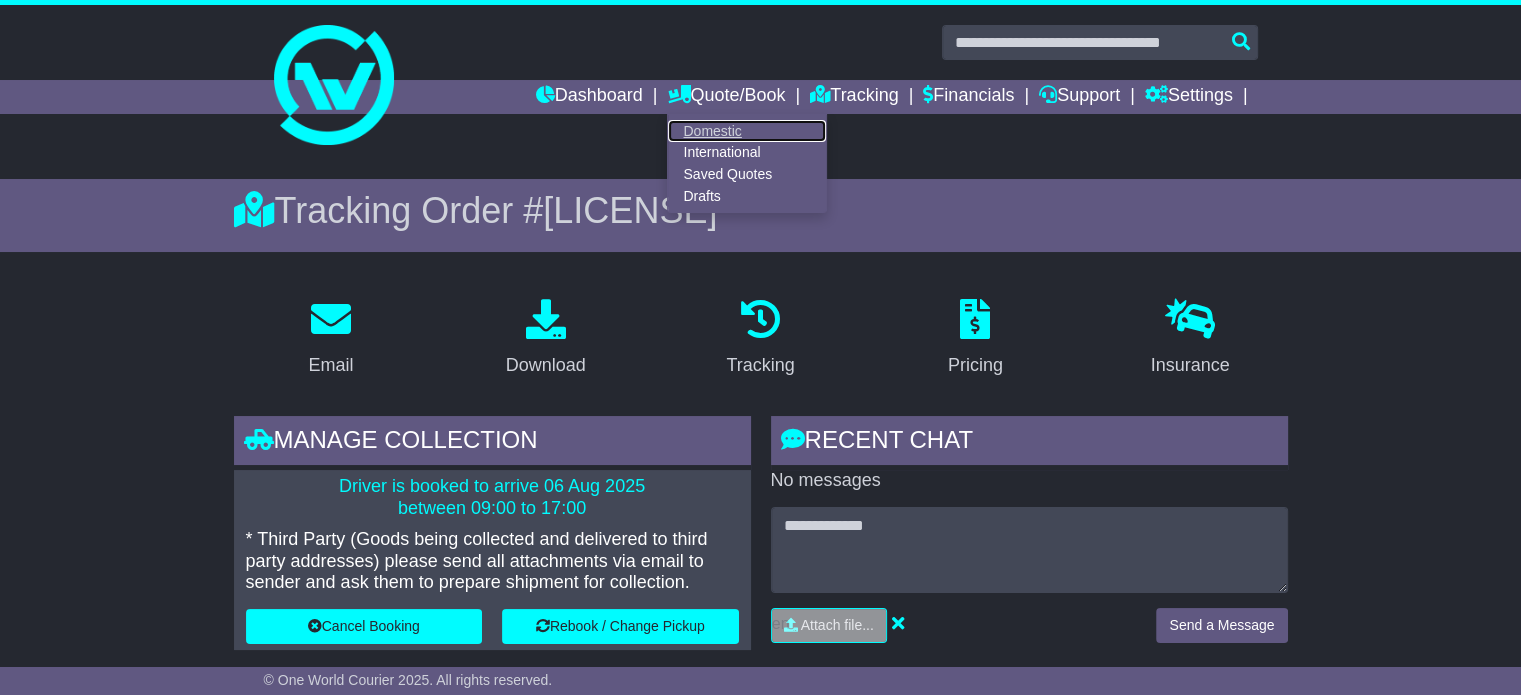click on "Domestic" at bounding box center [747, 131] 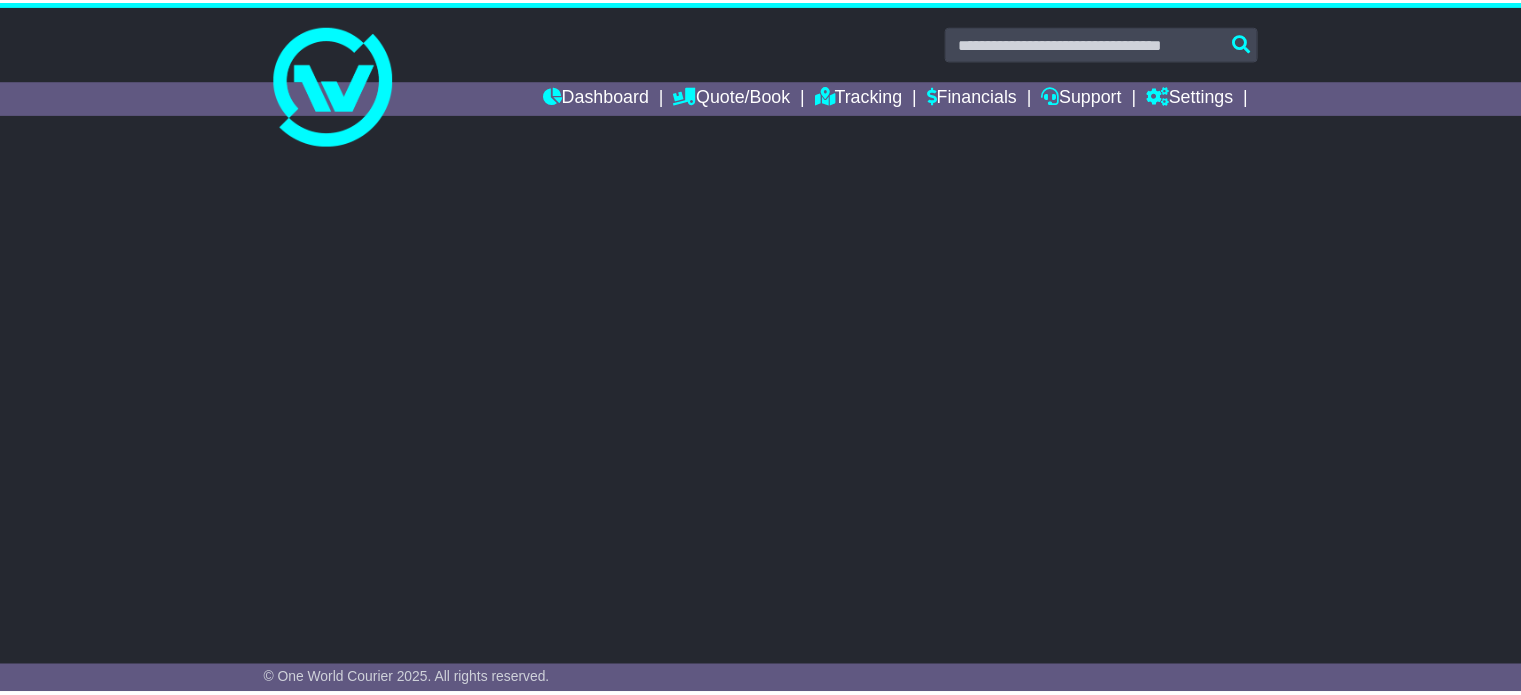 scroll, scrollTop: 0, scrollLeft: 0, axis: both 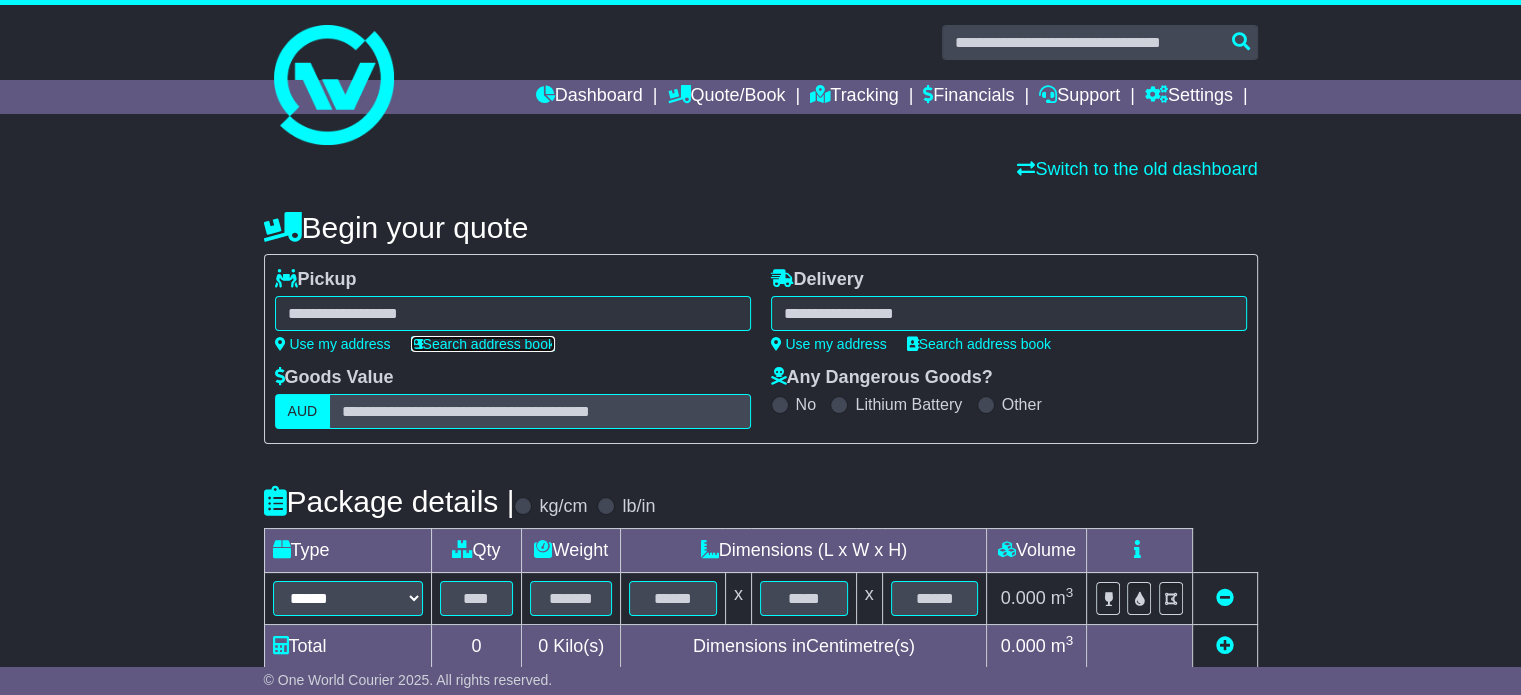 click on "Search address book" at bounding box center (483, 344) 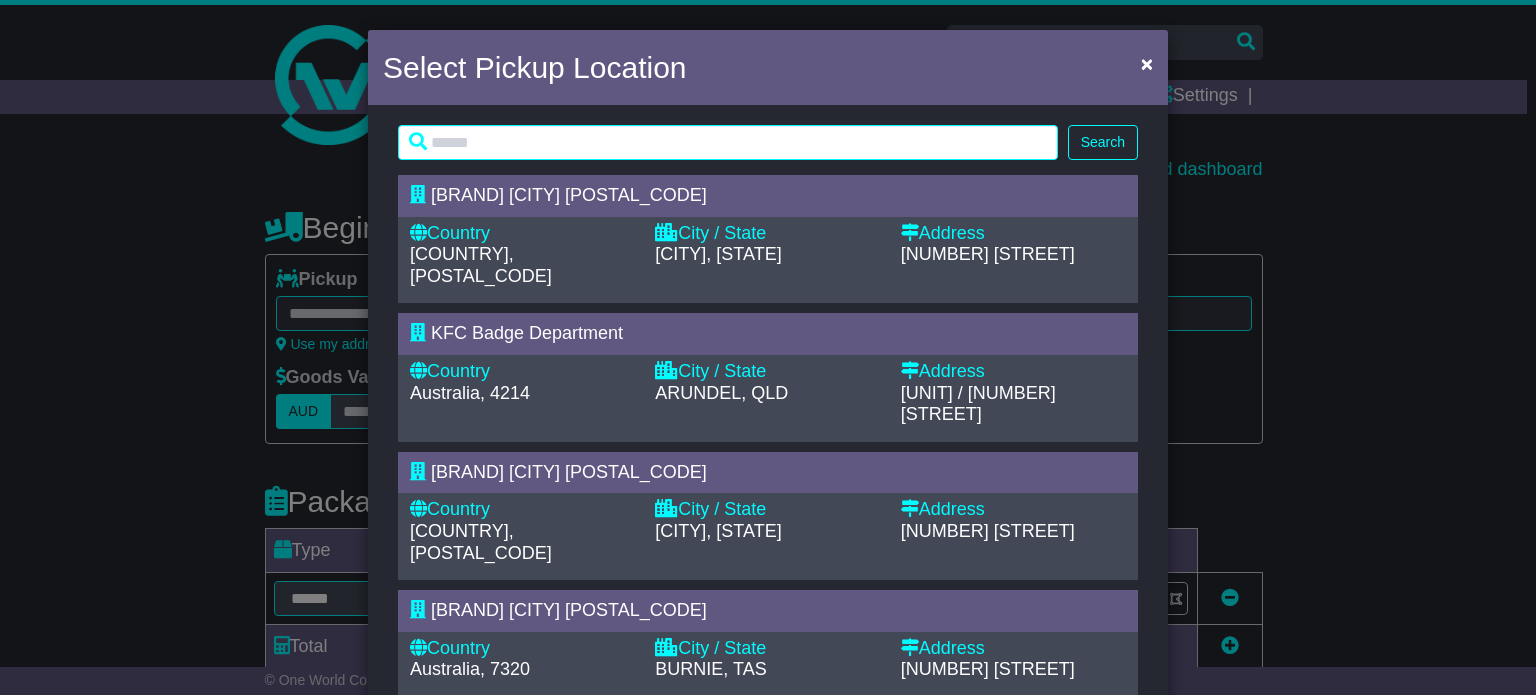 click on "KFC Badge Department" at bounding box center [527, 333] 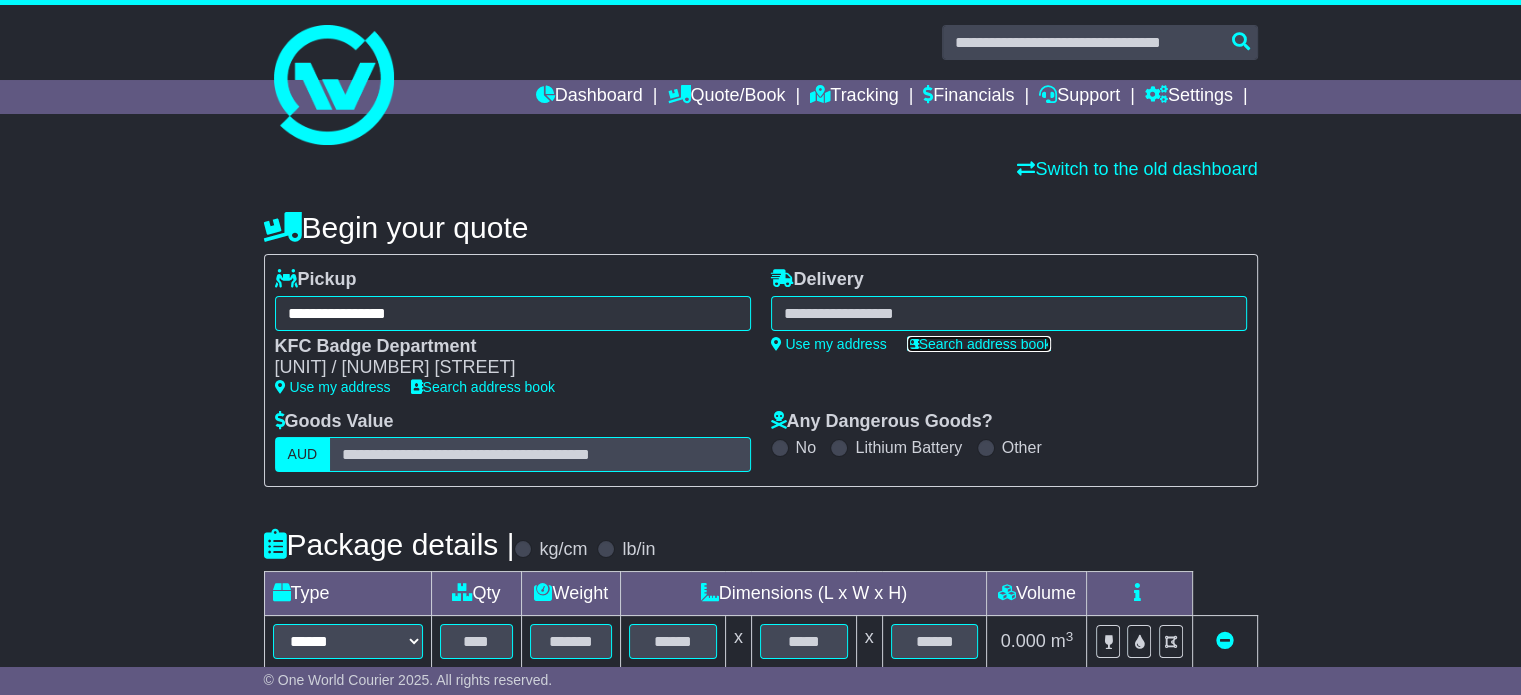 click on "Search address book" at bounding box center (979, 344) 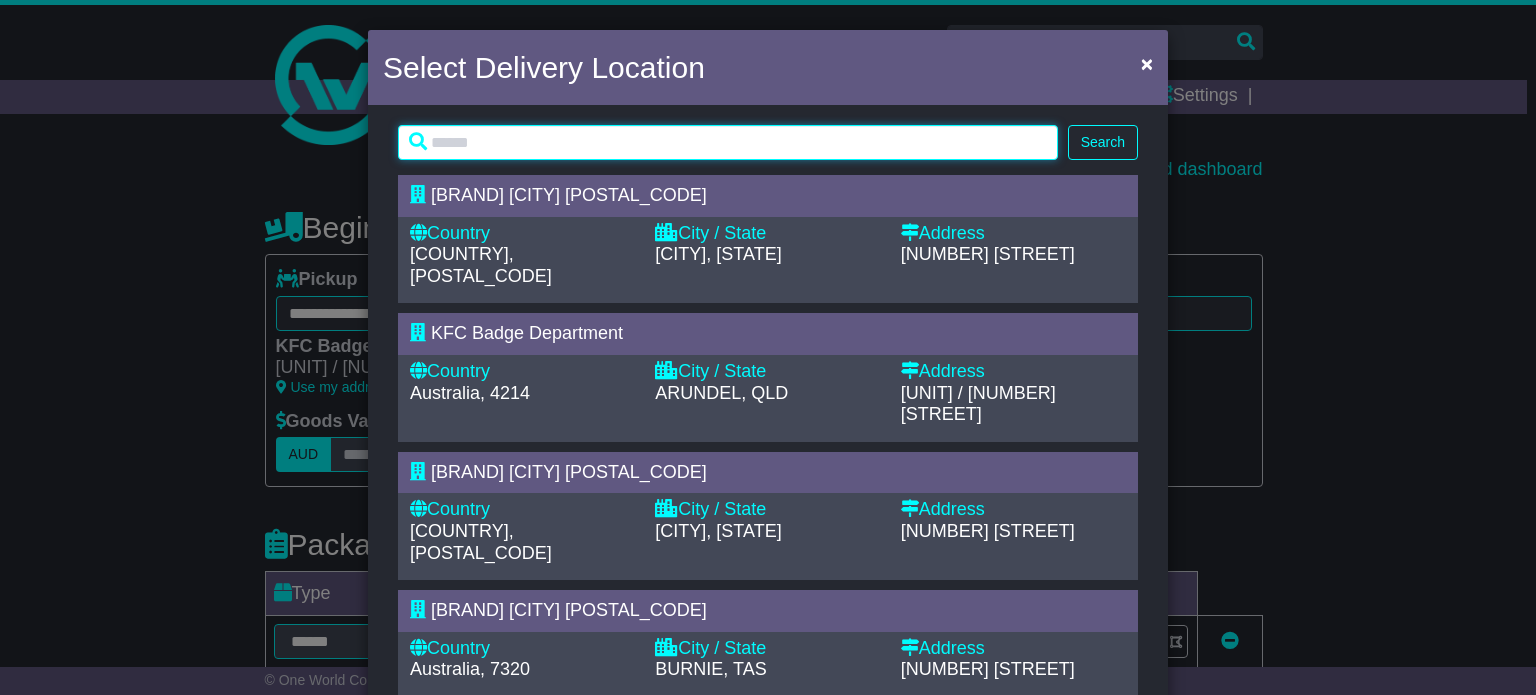 click at bounding box center (728, 142) 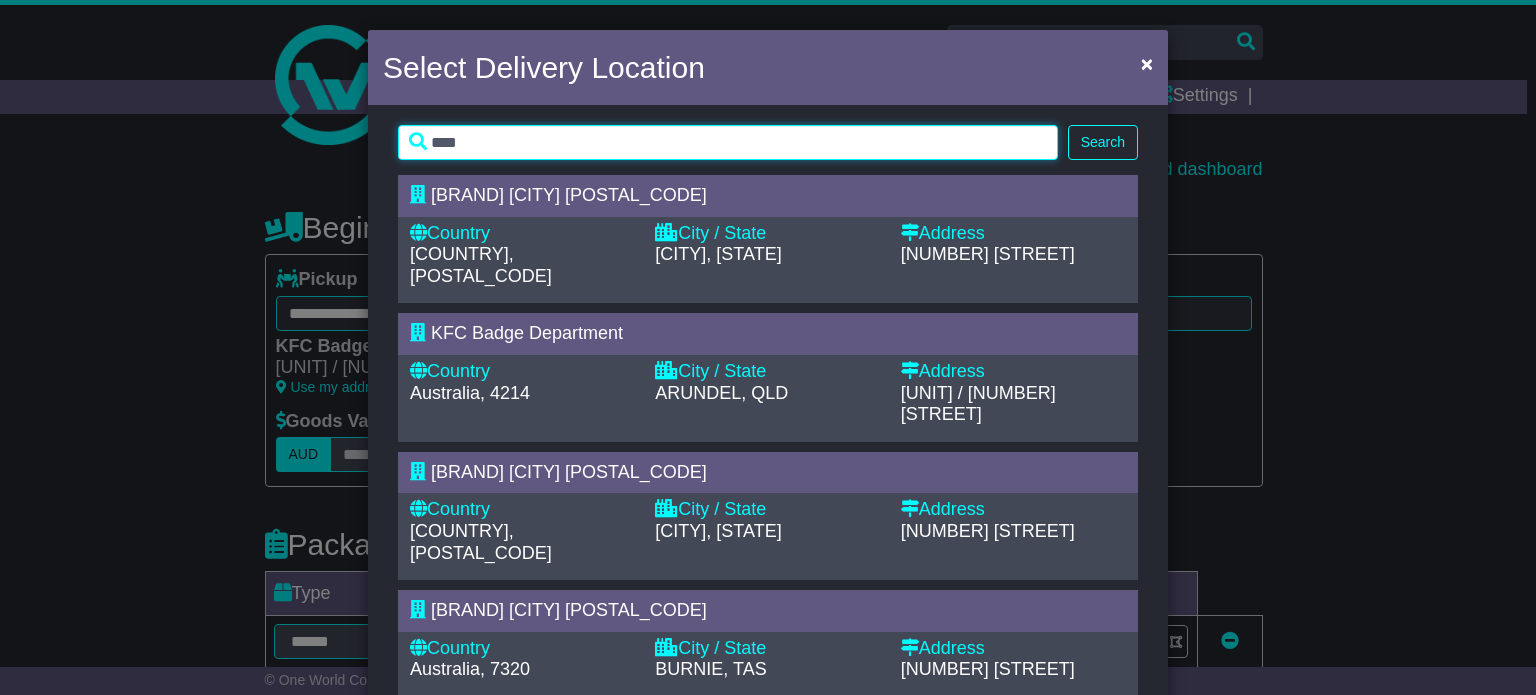 type on "****" 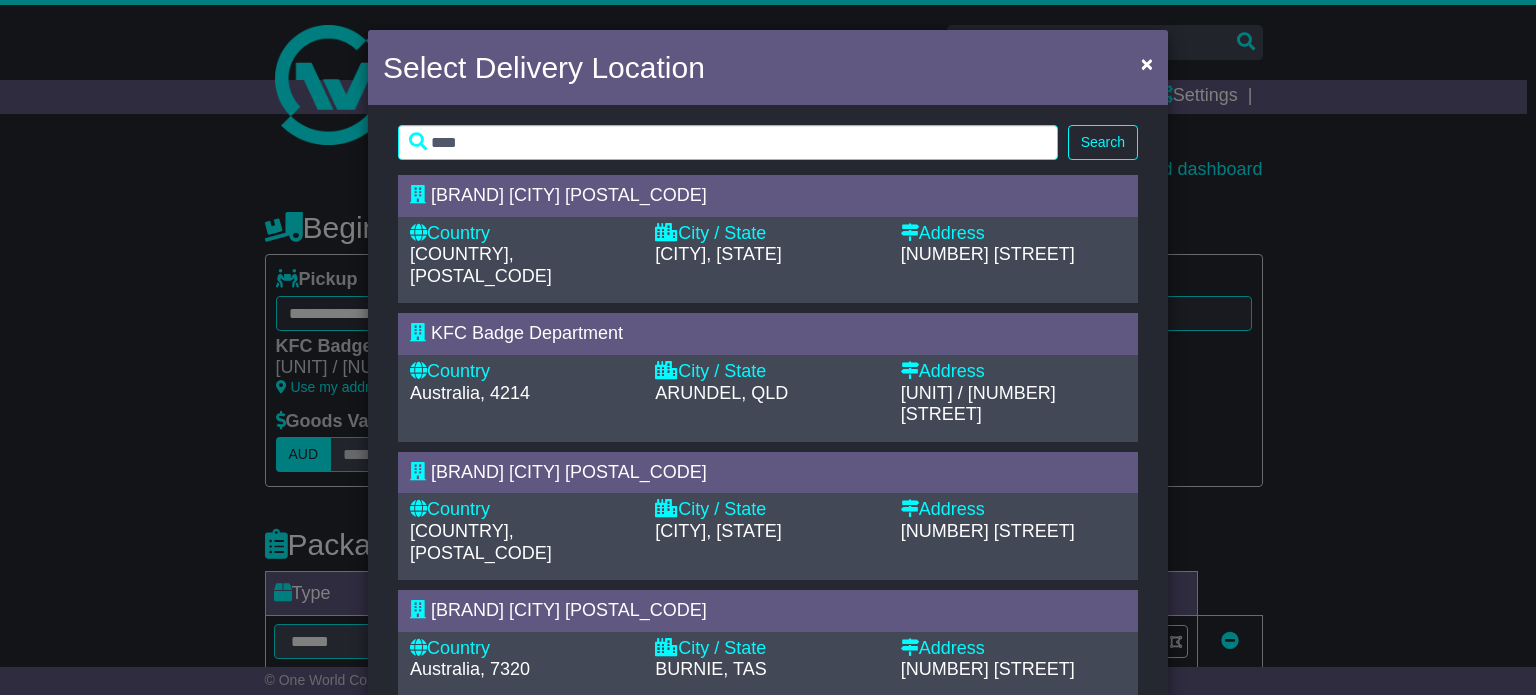 click on "[BRAND] [CITY] [POSTAL_CODE]
[COUNTRY]
[COUNTRY], [POSTAL_CODE]
[CITY] / [STATE]
[CITY], [STATE]
[ADDRESS]
[NUMBER] [STREET]" at bounding box center (768, 870) 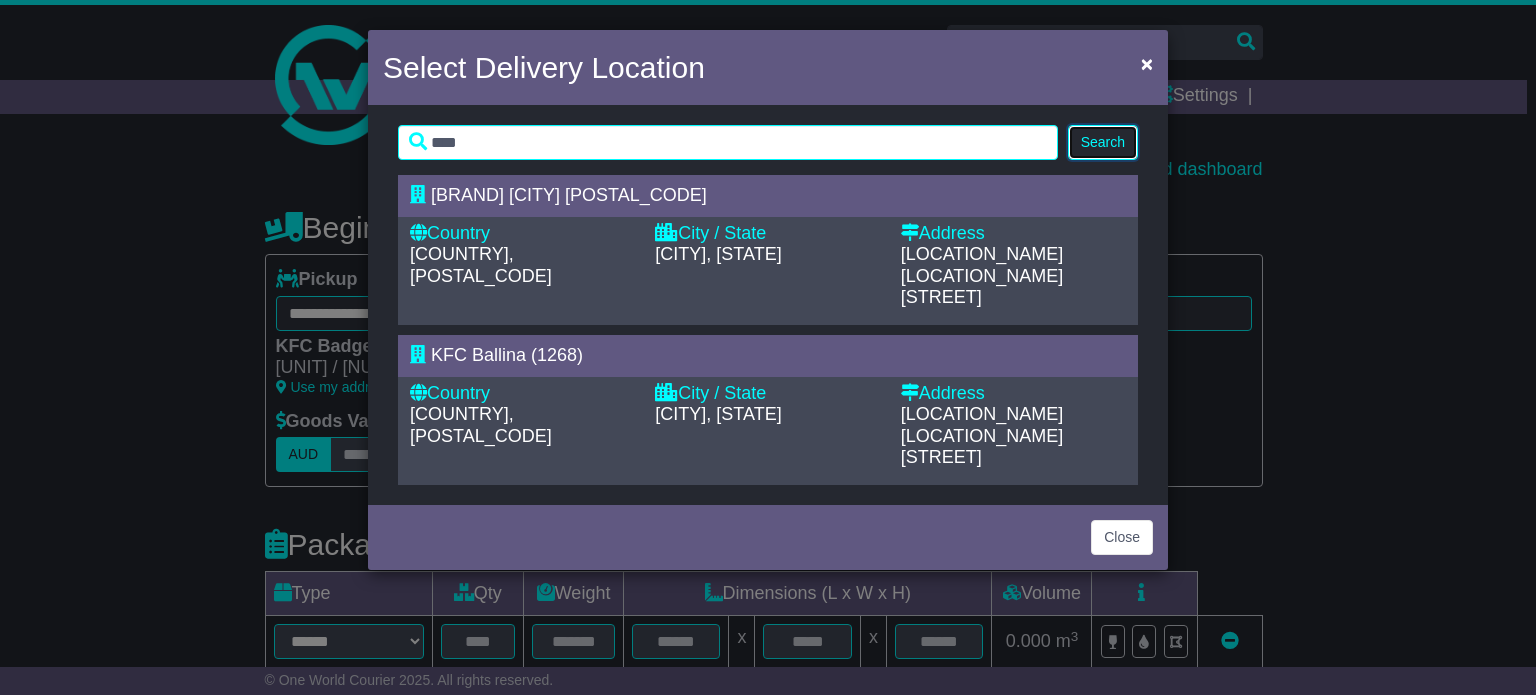 click on "Search" at bounding box center (1103, 142) 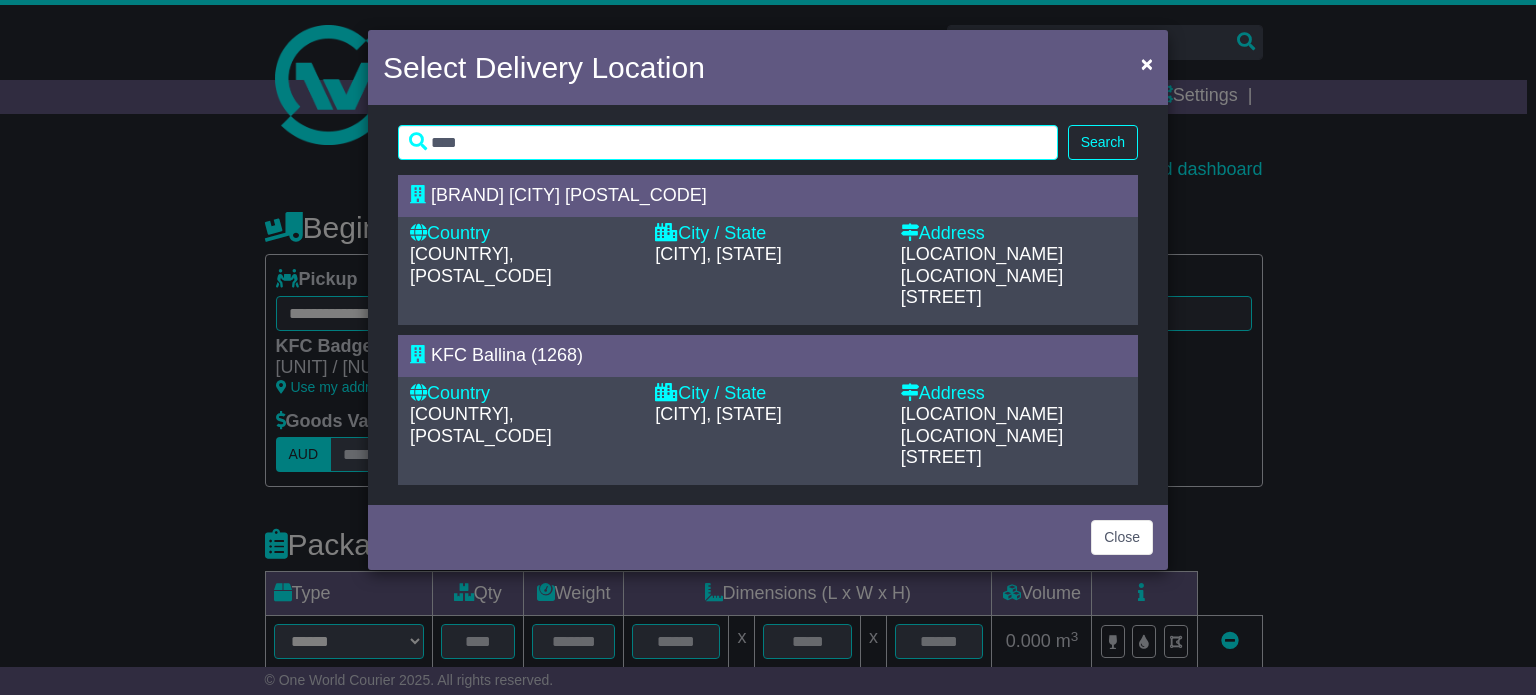 click on "[BRAND] [CITY] [POSTAL_CODE]" at bounding box center (569, 195) 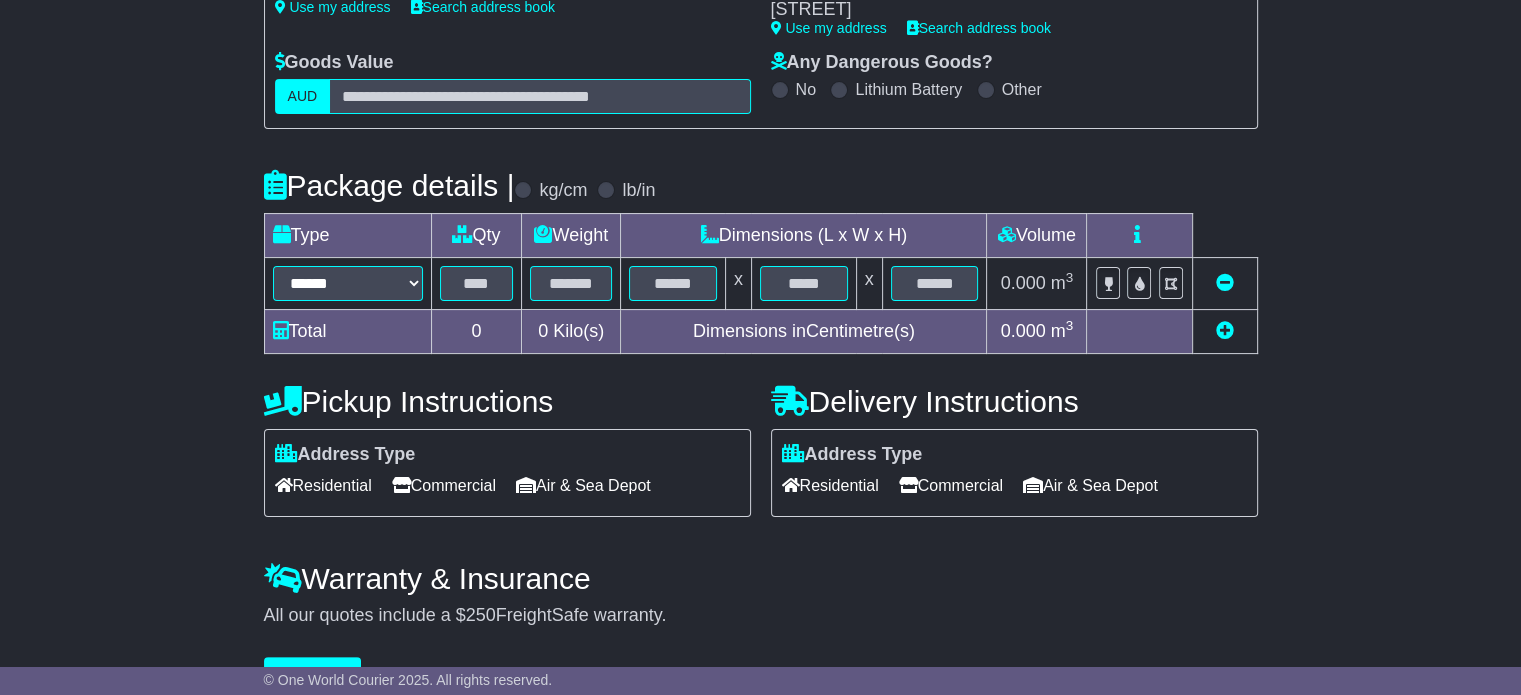 scroll, scrollTop: 400, scrollLeft: 0, axis: vertical 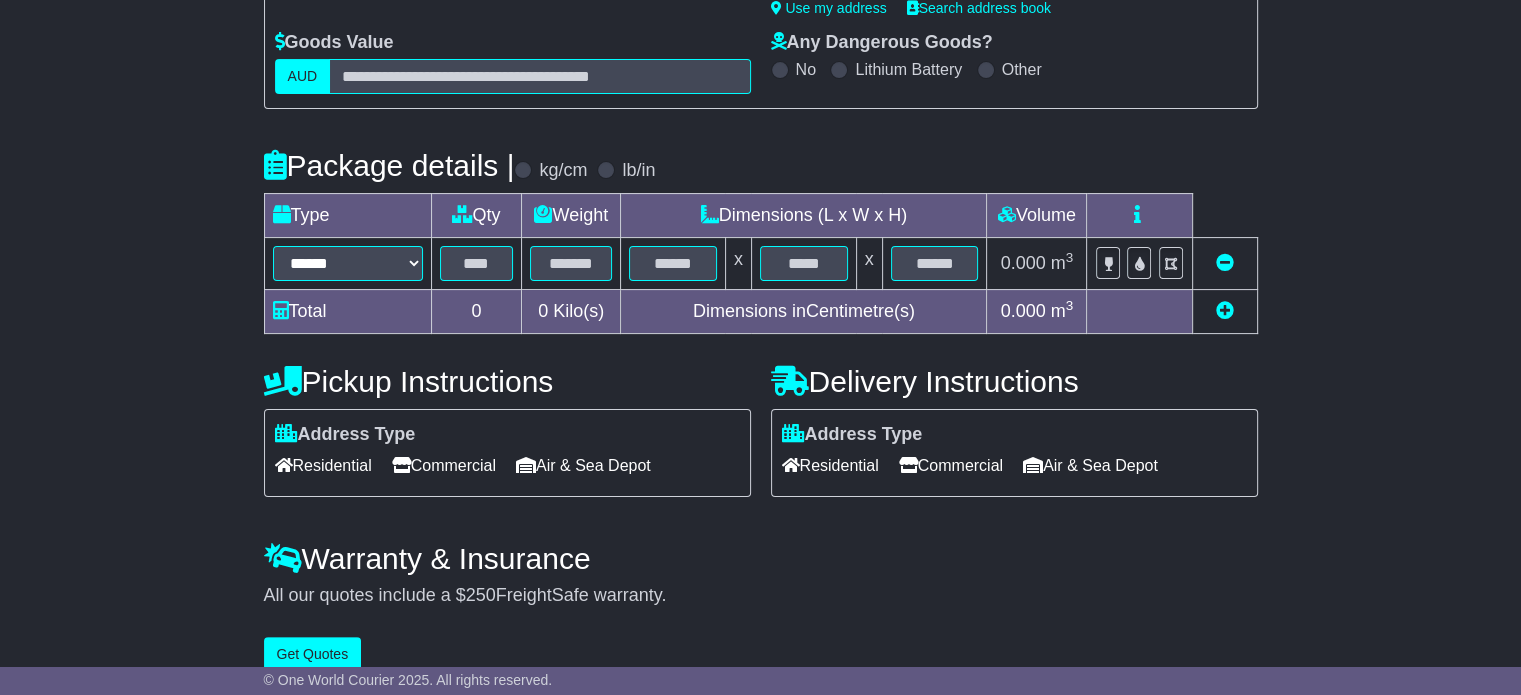 click on "****** ****** *** ******** ***** **** **** ****** *** *******" at bounding box center (347, 263) 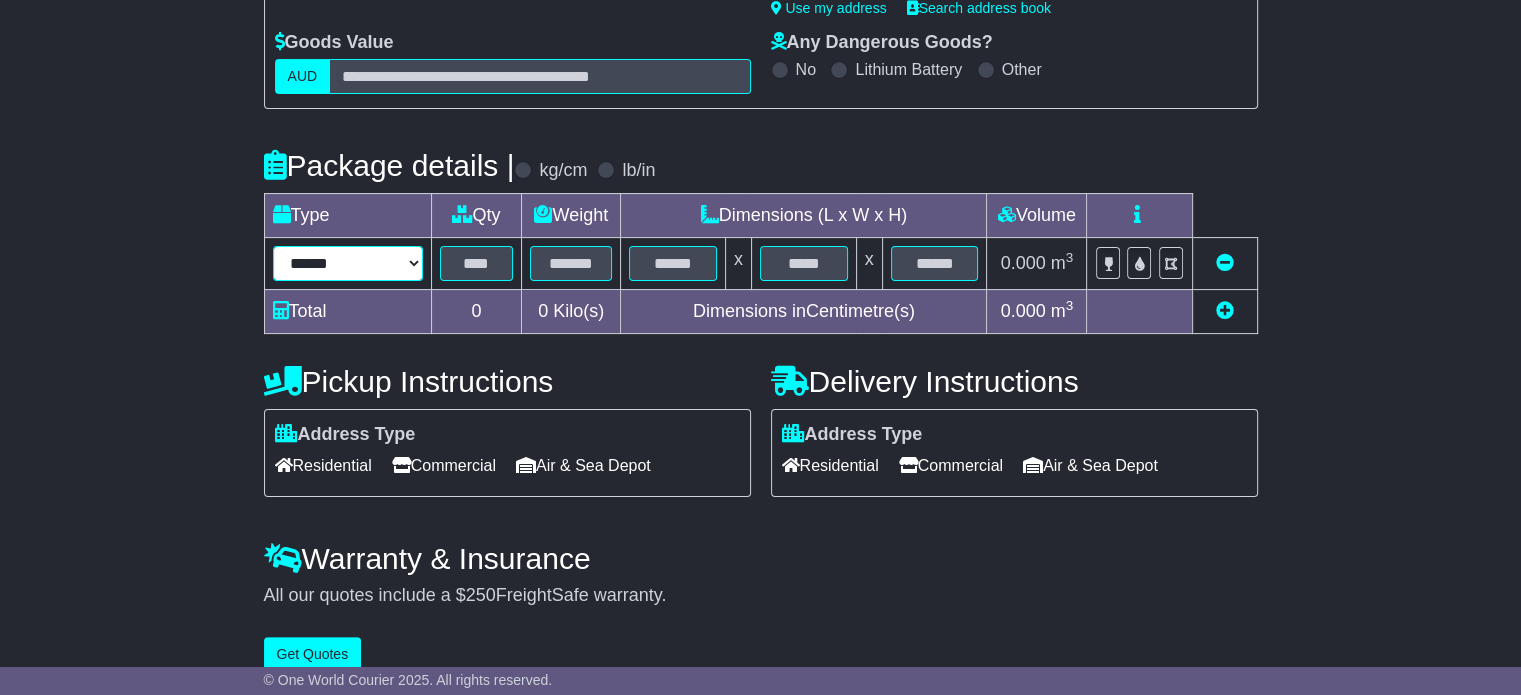 click on "****** ****** *** ******** ***** **** **** ****** *** *******" at bounding box center [348, 263] 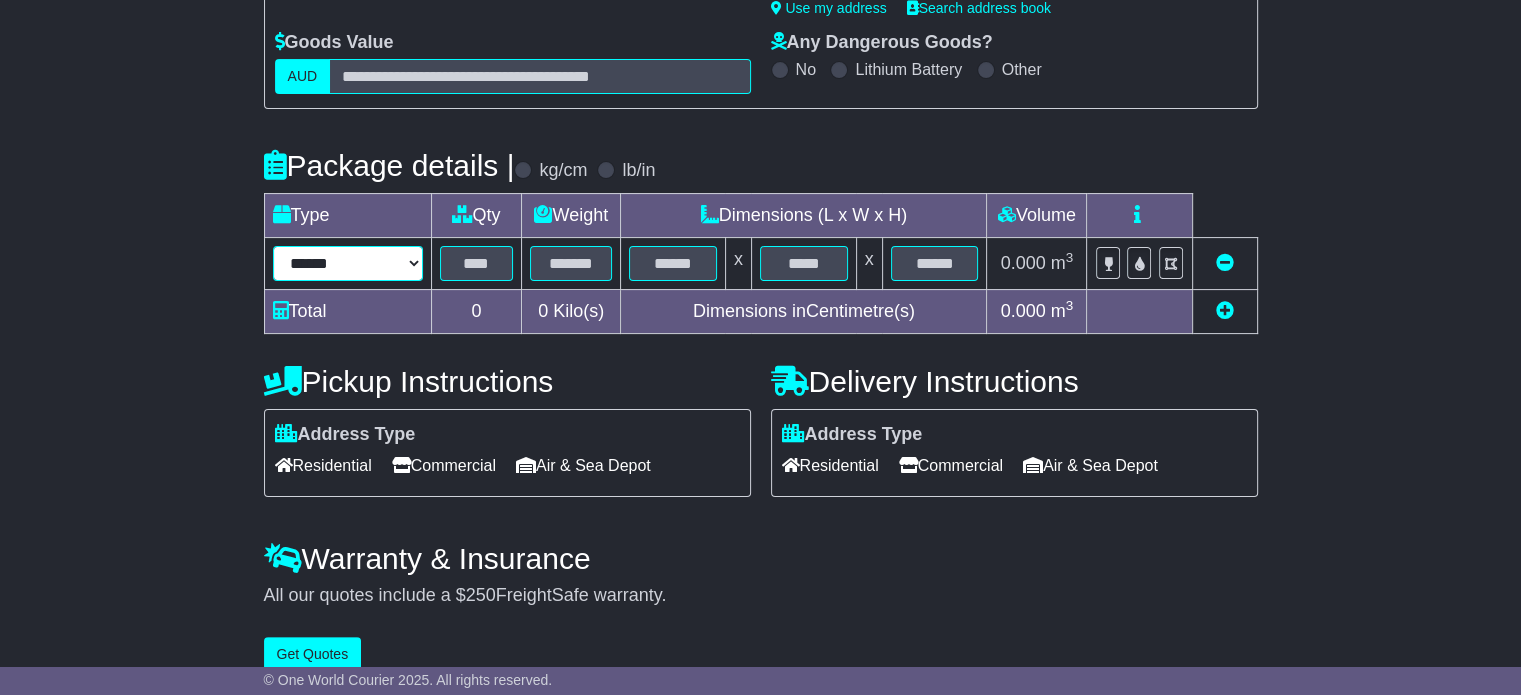 select on "*****" 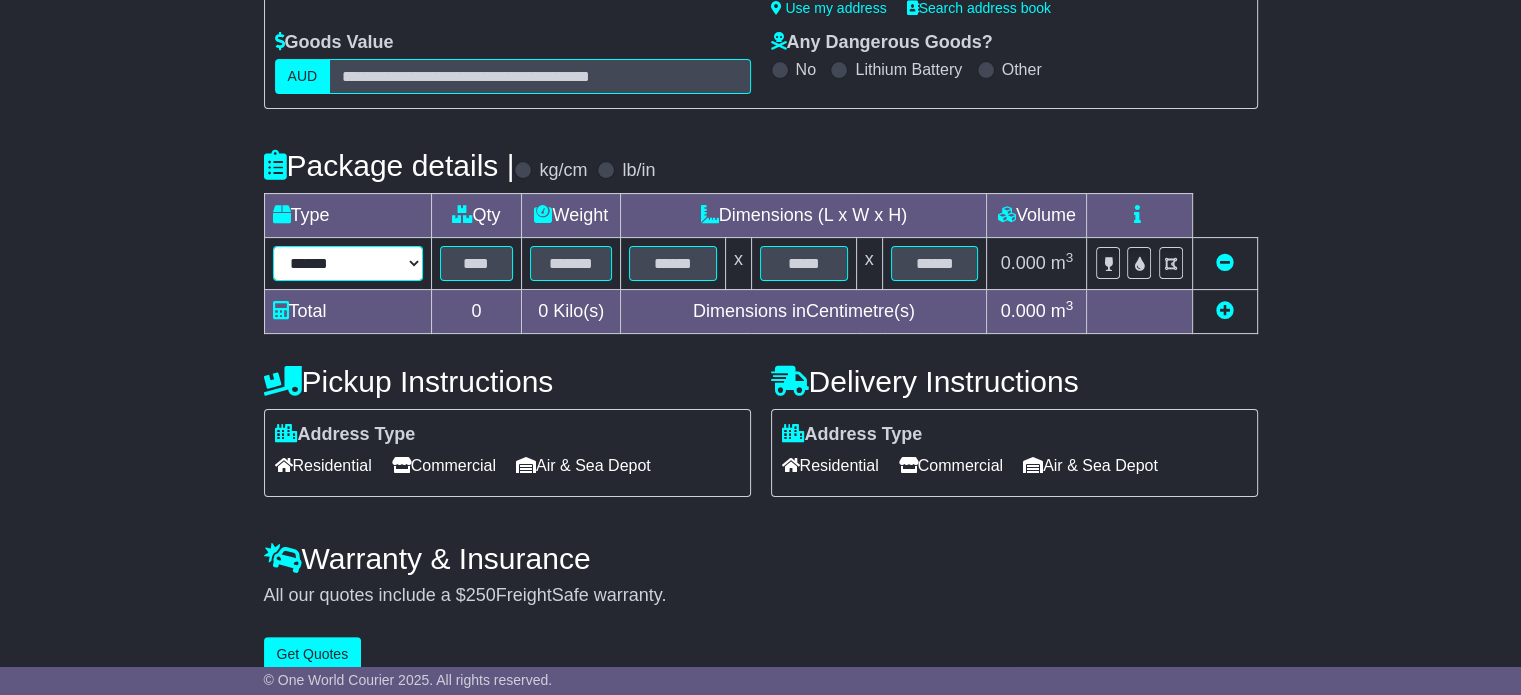 click on "****** ****** *** ******** ***** **** **** ****** *** *******" at bounding box center (348, 263) 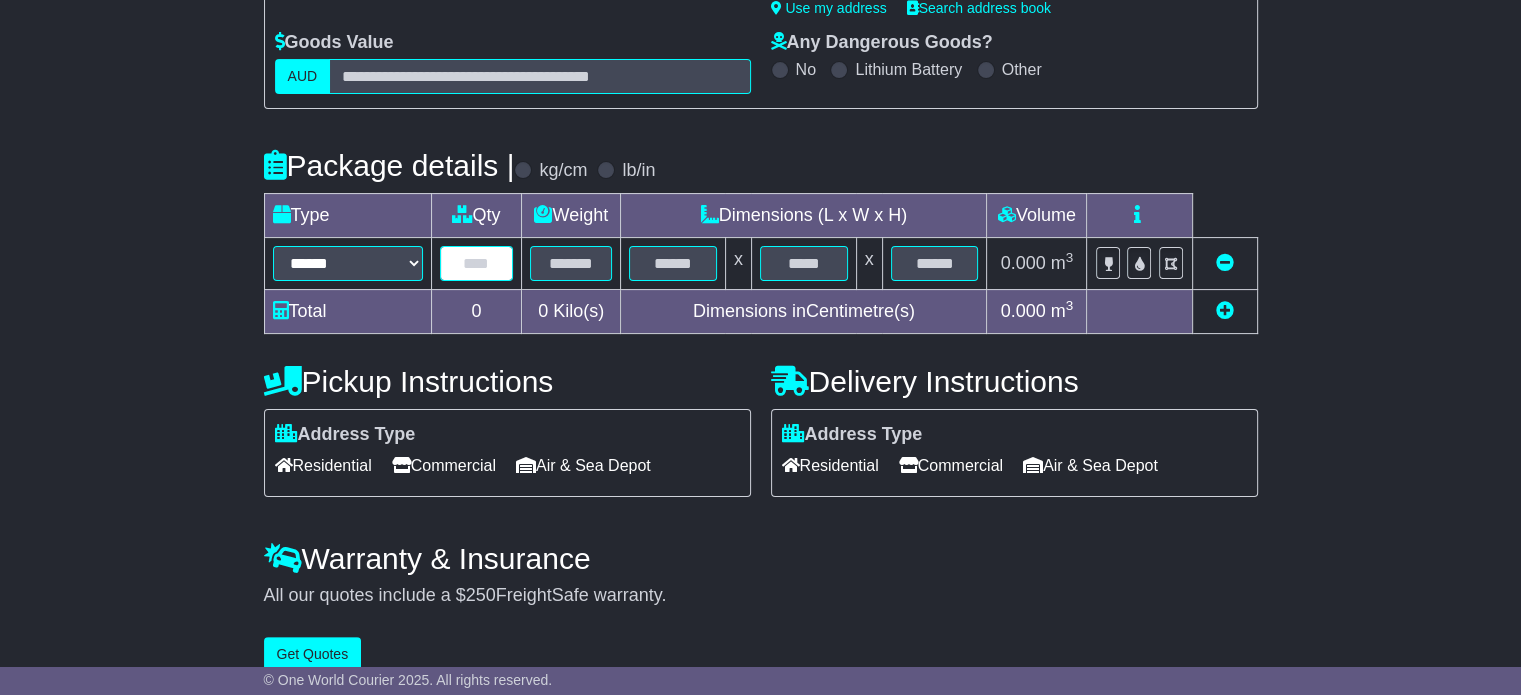 click at bounding box center (477, 263) 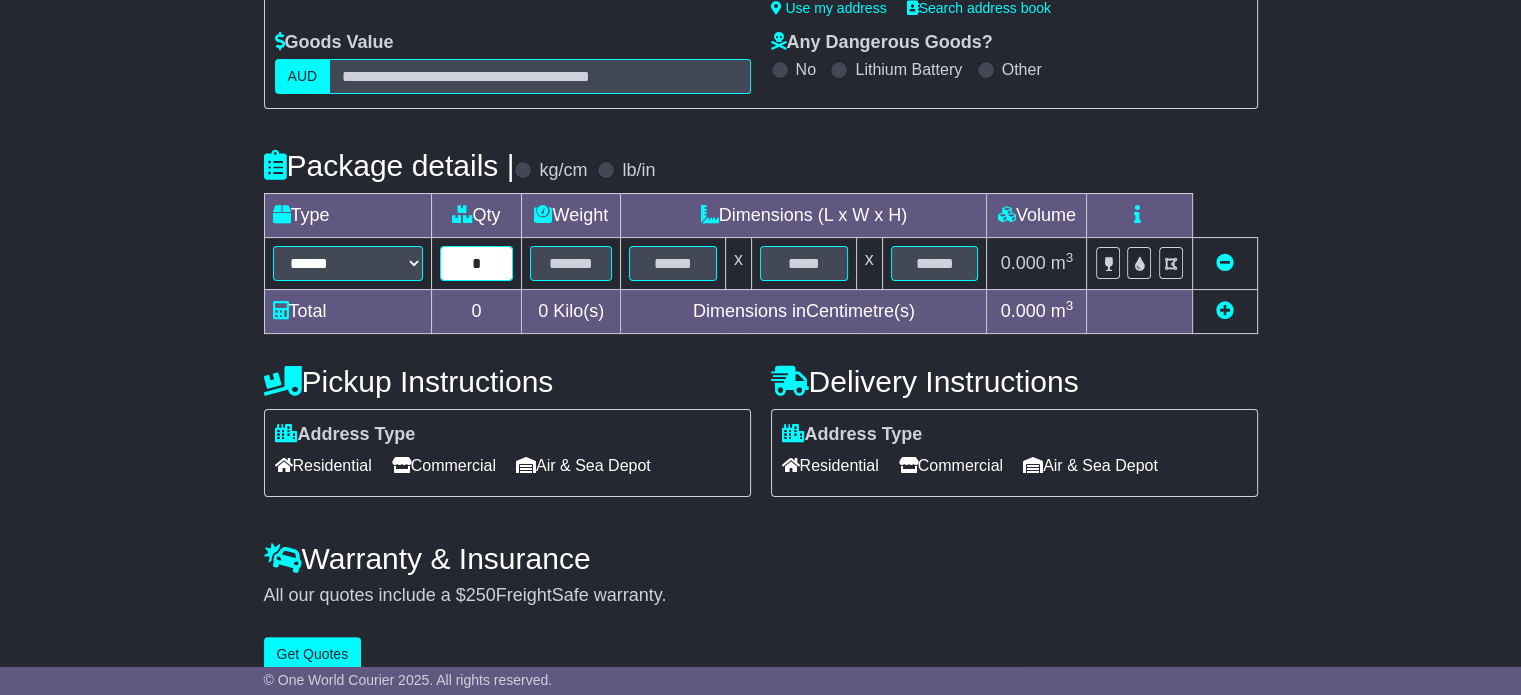 type on "*" 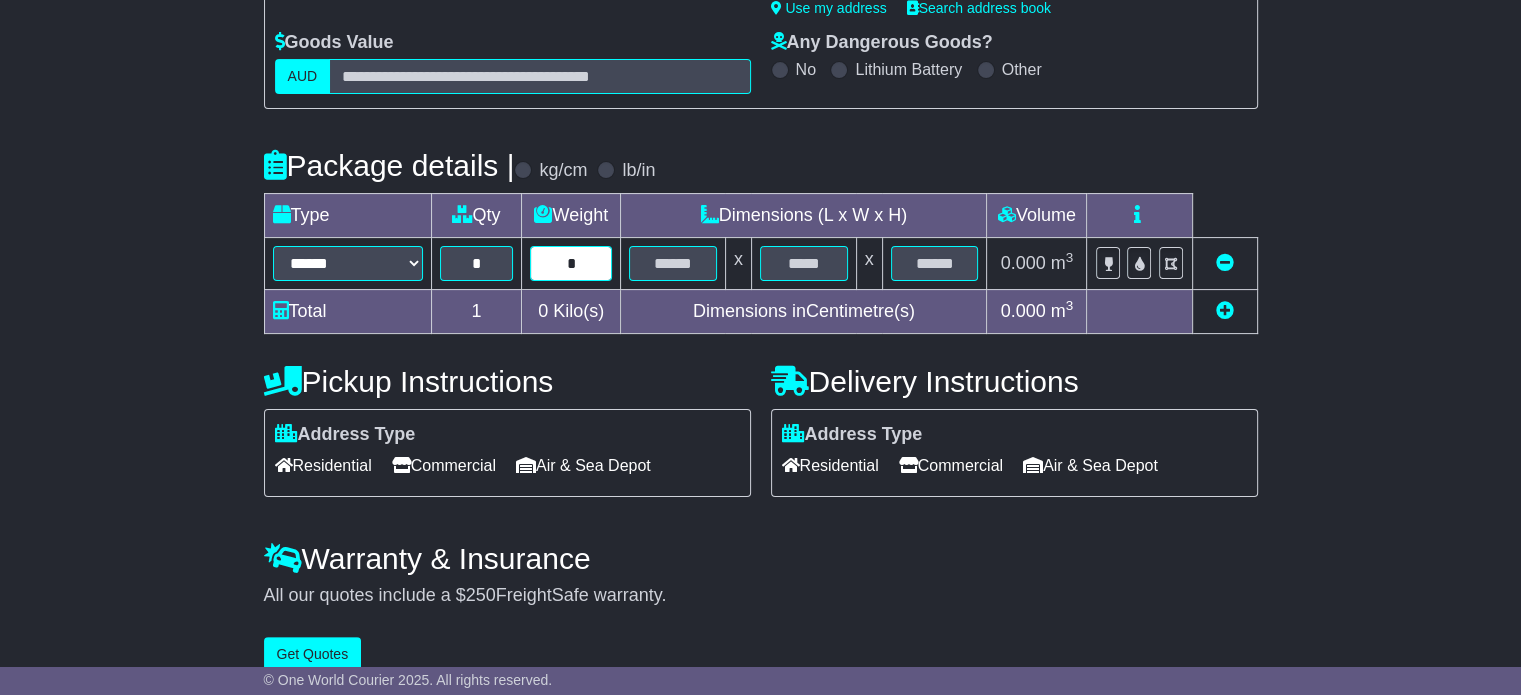 type on "*" 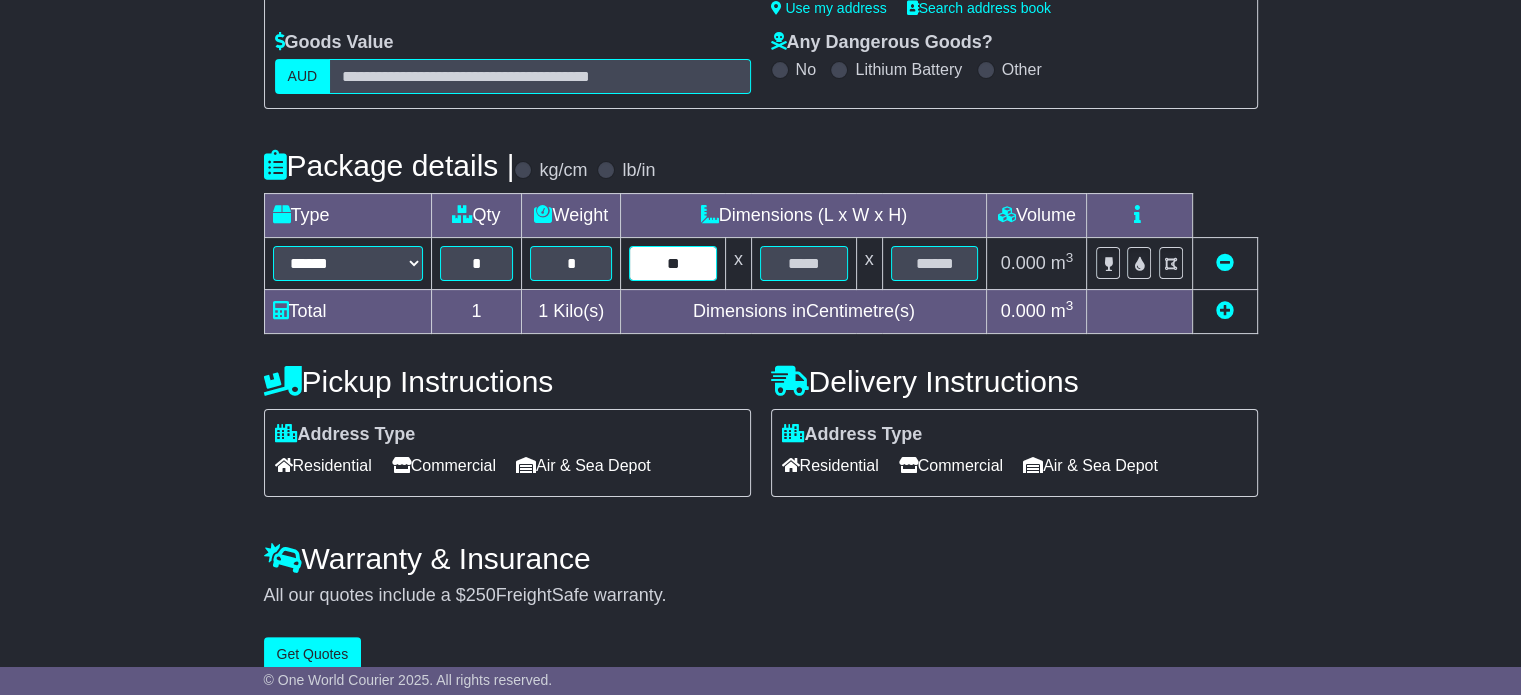 type on "**" 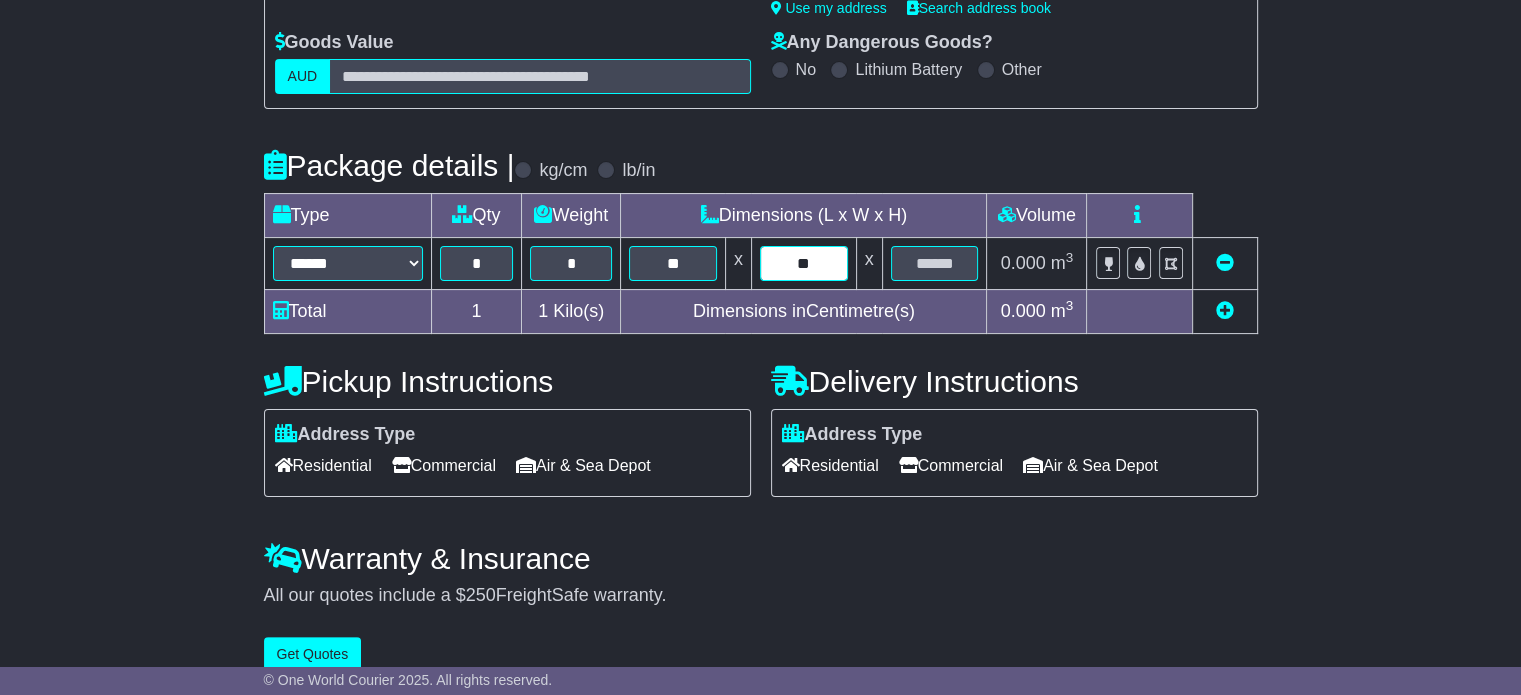 type on "**" 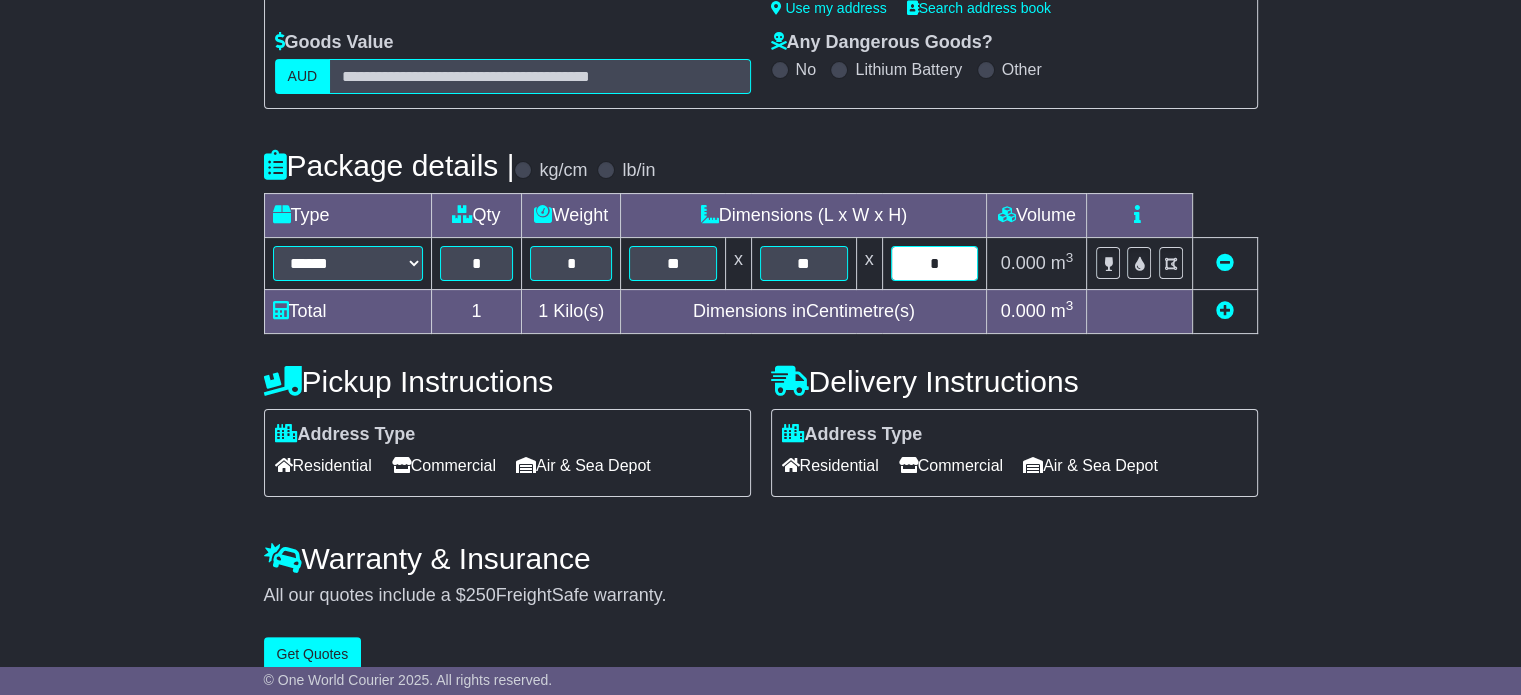type on "*" 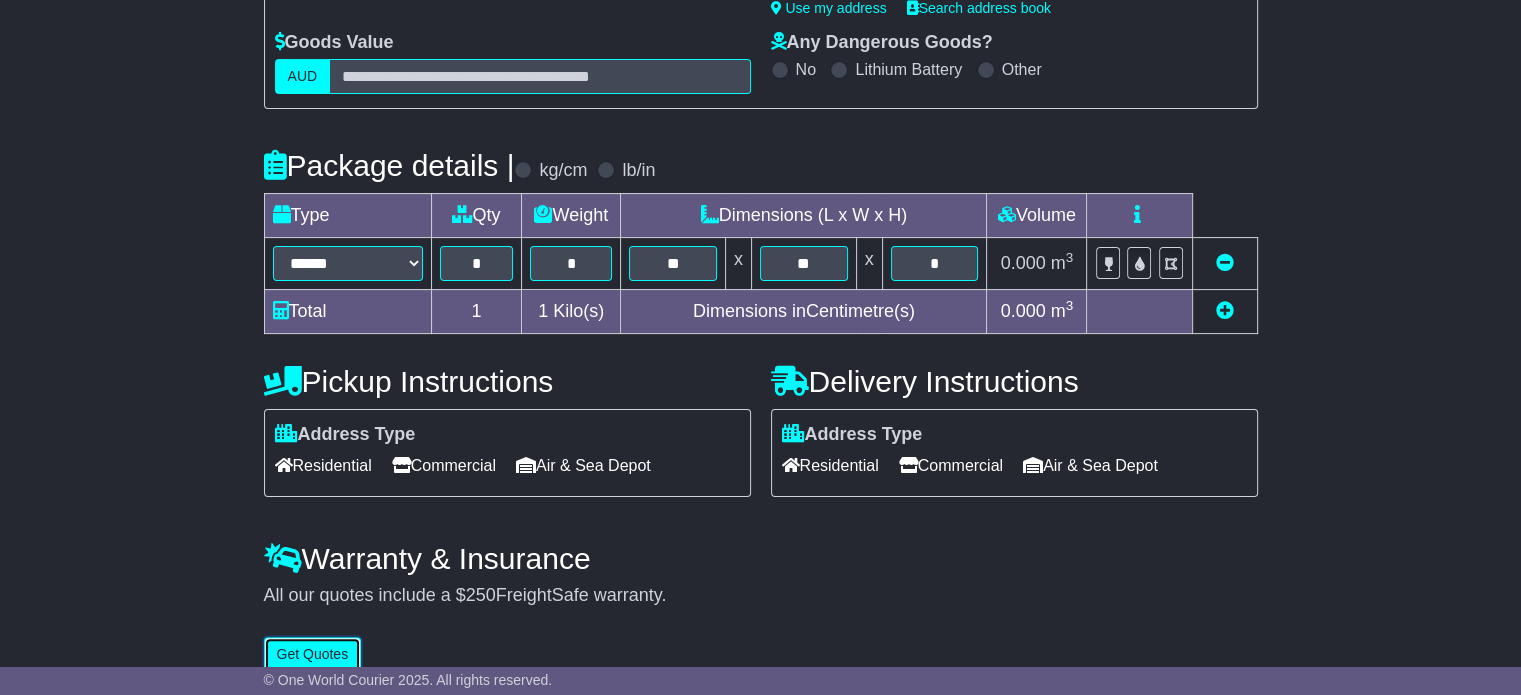 type 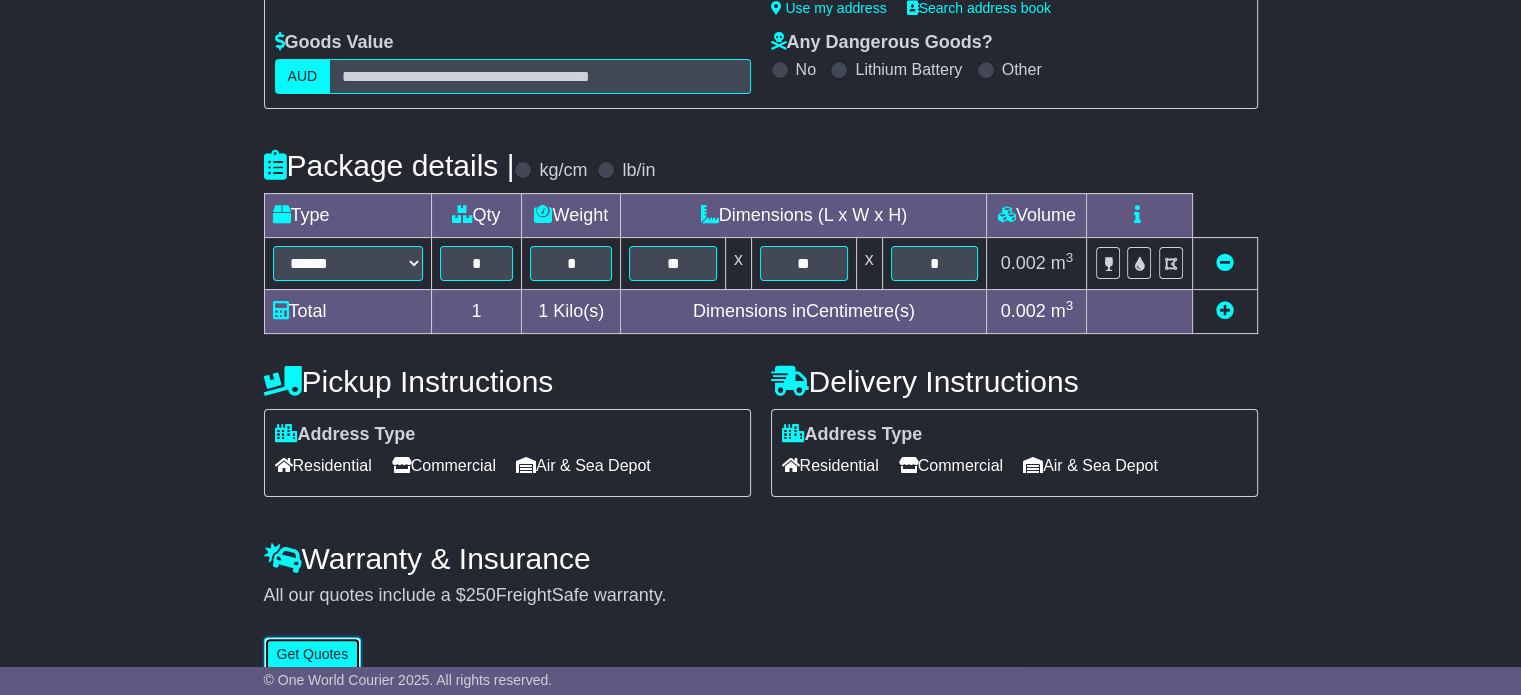 scroll, scrollTop: 431, scrollLeft: 0, axis: vertical 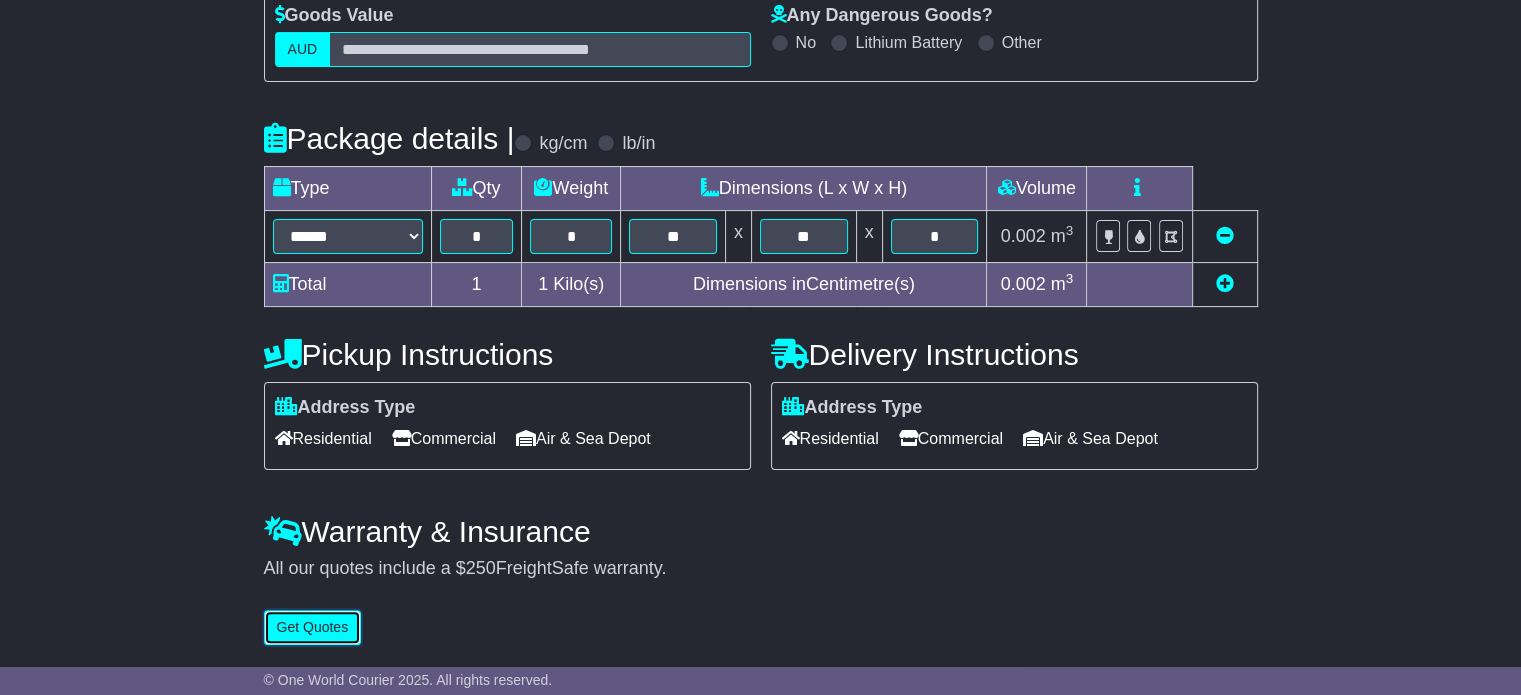 click on "Get Quotes" at bounding box center (313, 627) 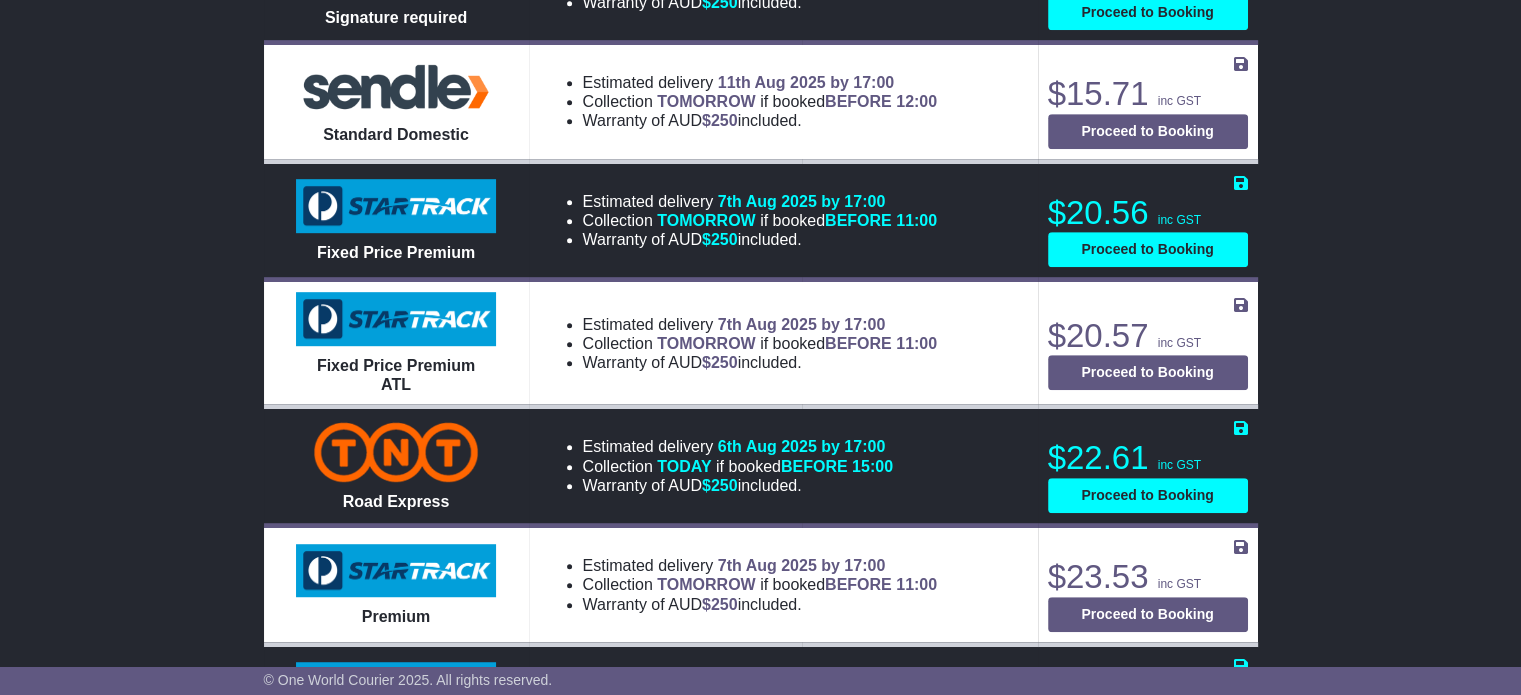 scroll, scrollTop: 1030, scrollLeft: 0, axis: vertical 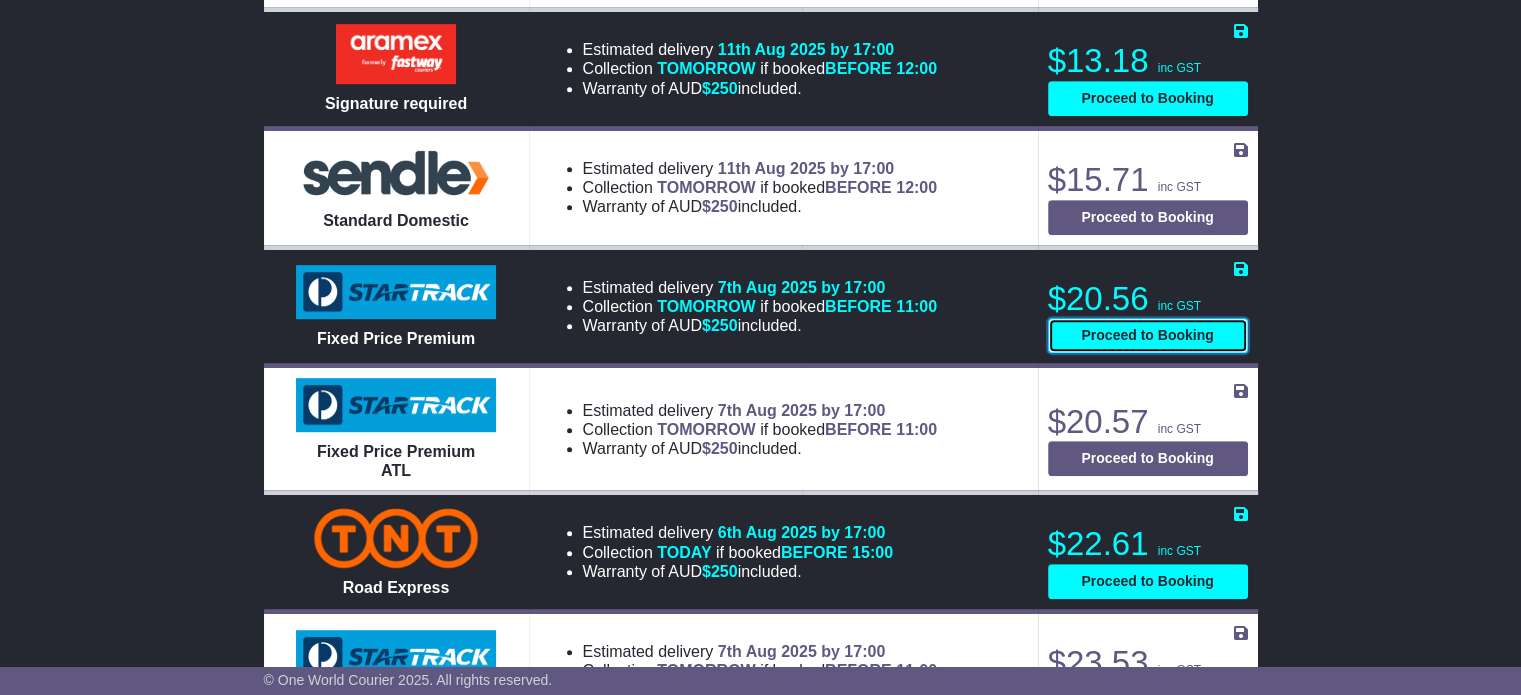 click on "Proceed to Booking" at bounding box center [1148, 335] 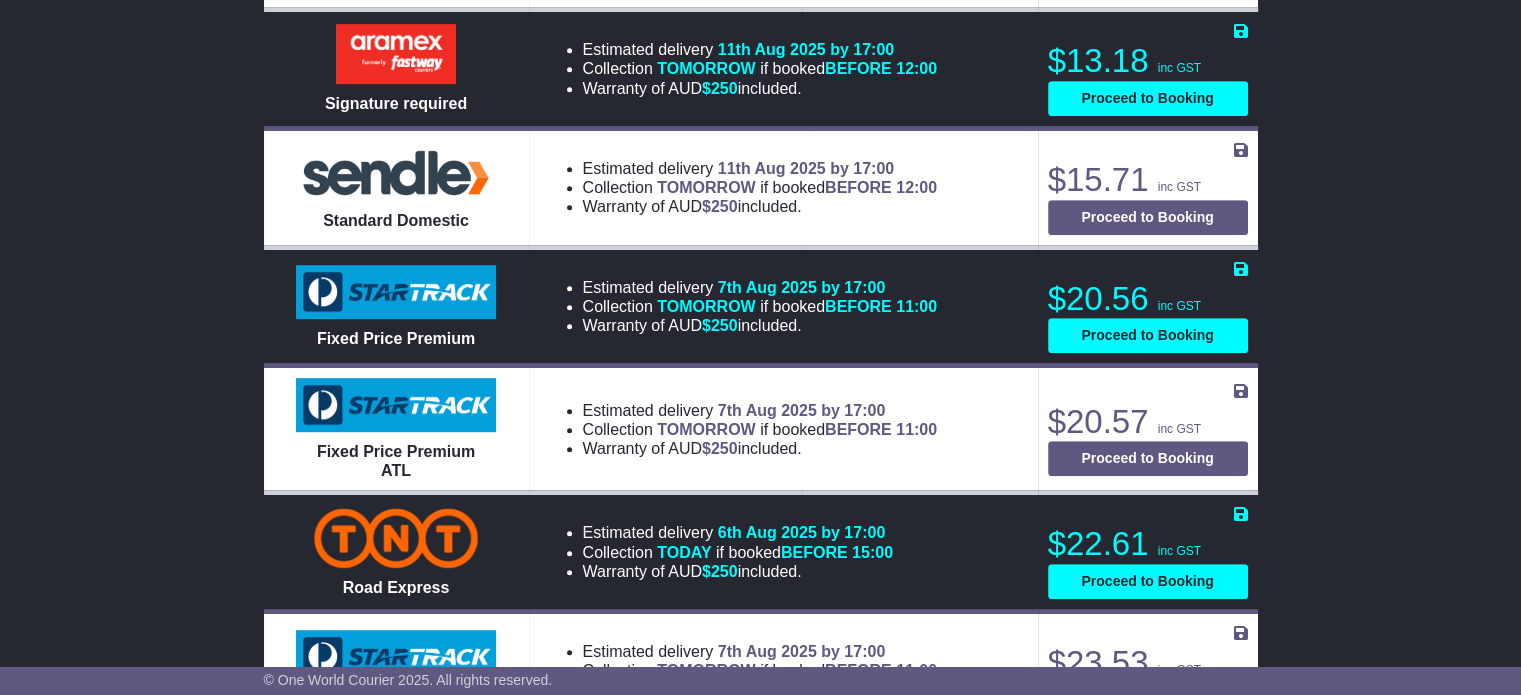 select on "*****" 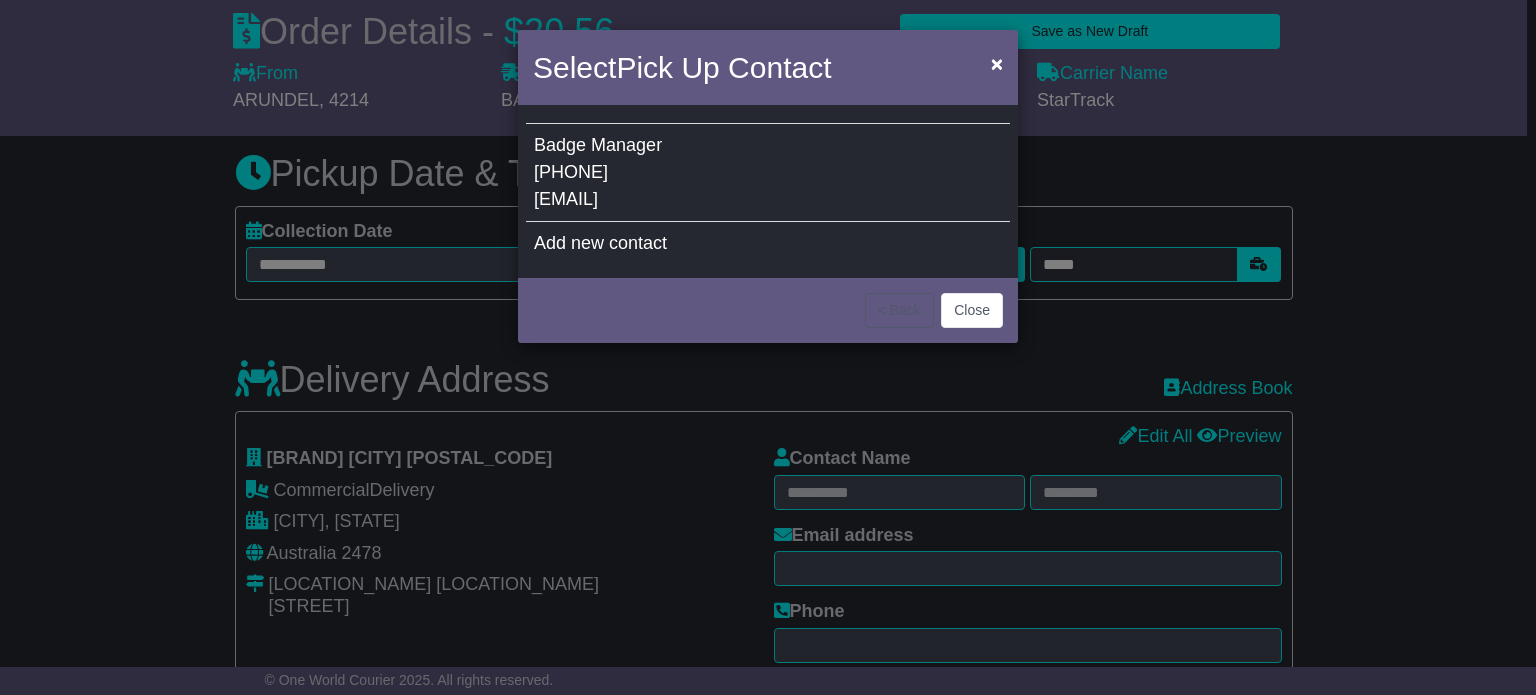 click on "[EMAIL]" at bounding box center (566, 199) 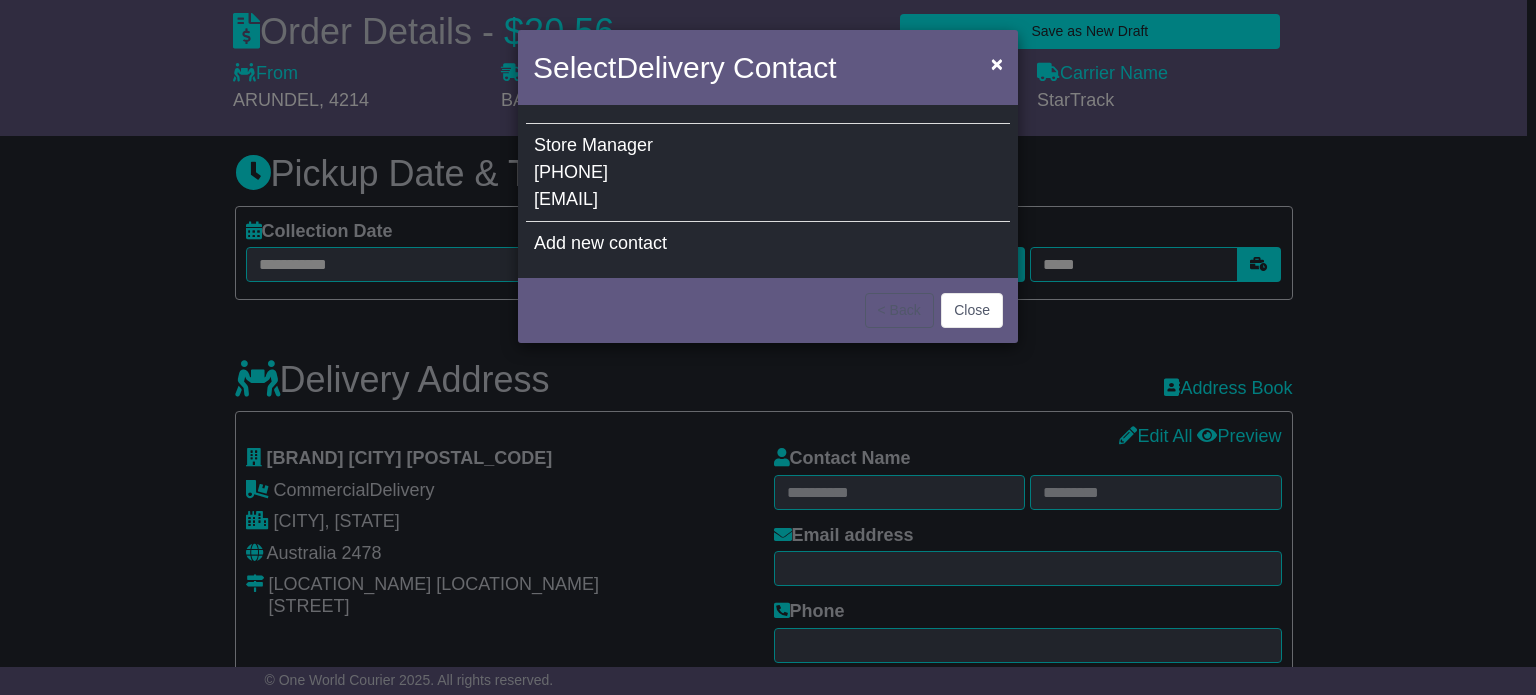 click on "1268@rbau.com.au" at bounding box center [566, 199] 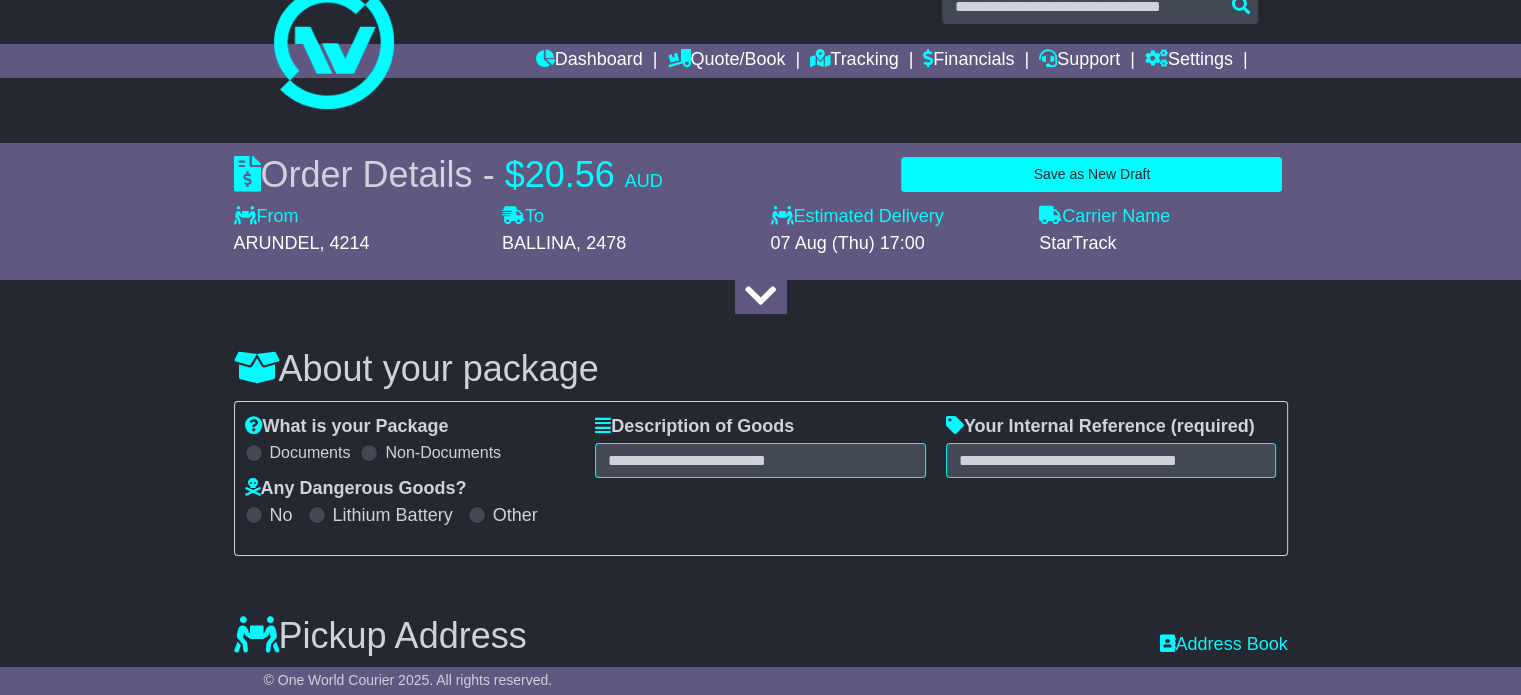 scroll, scrollTop: 30, scrollLeft: 0, axis: vertical 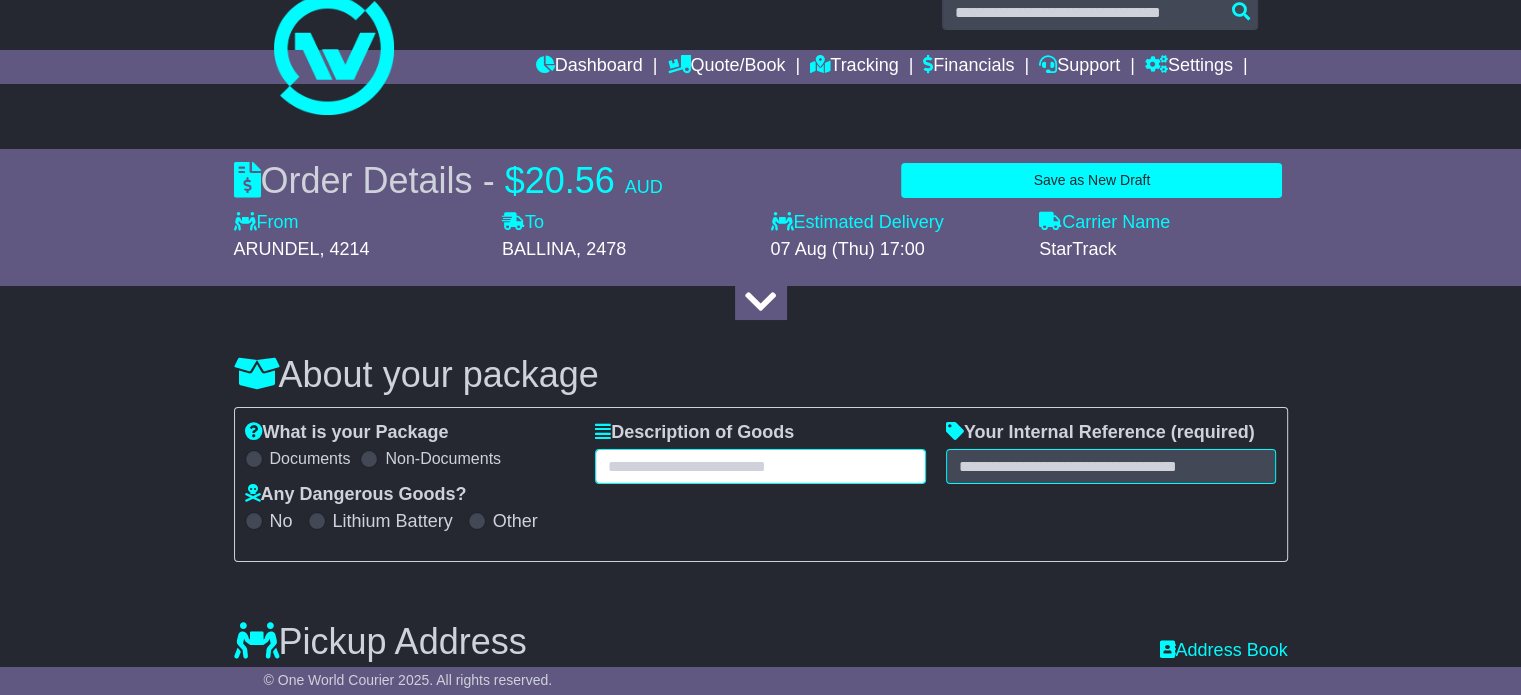 click at bounding box center [760, 466] 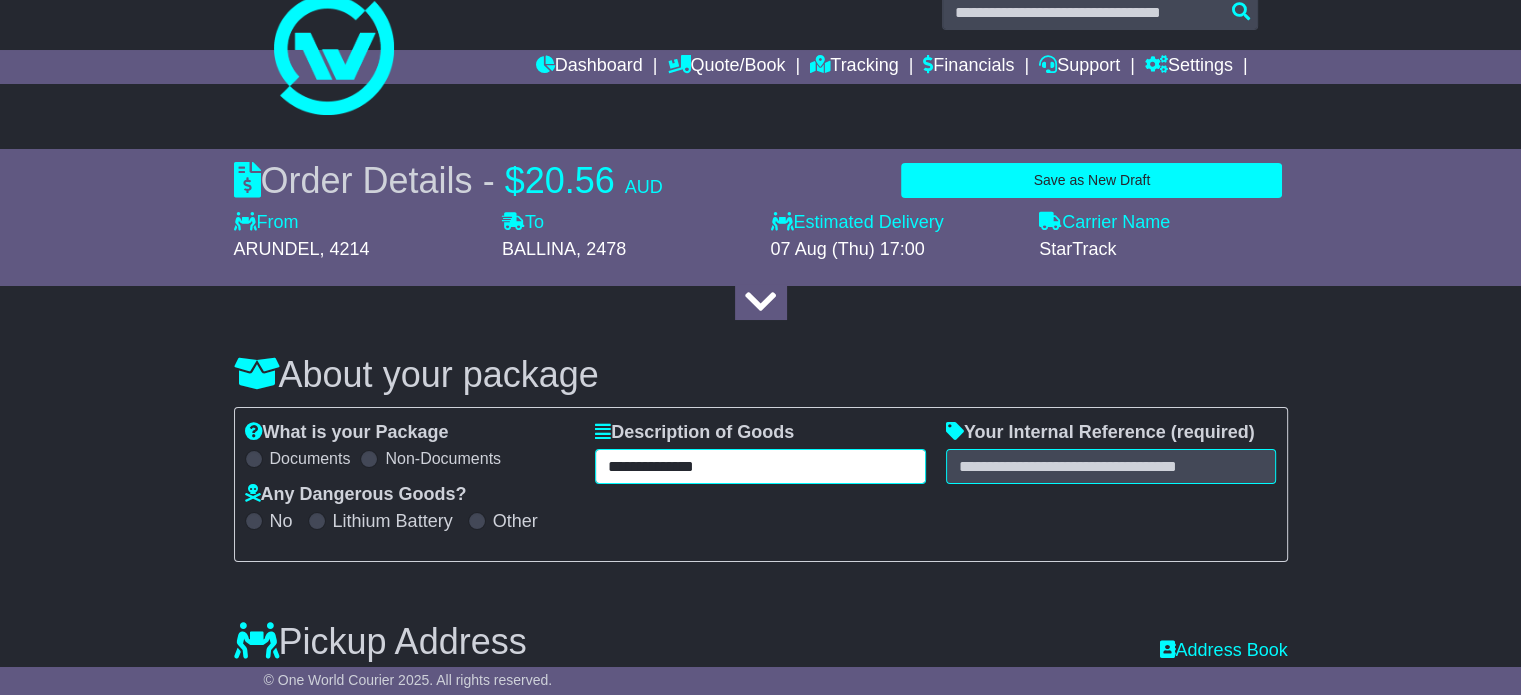 type on "**********" 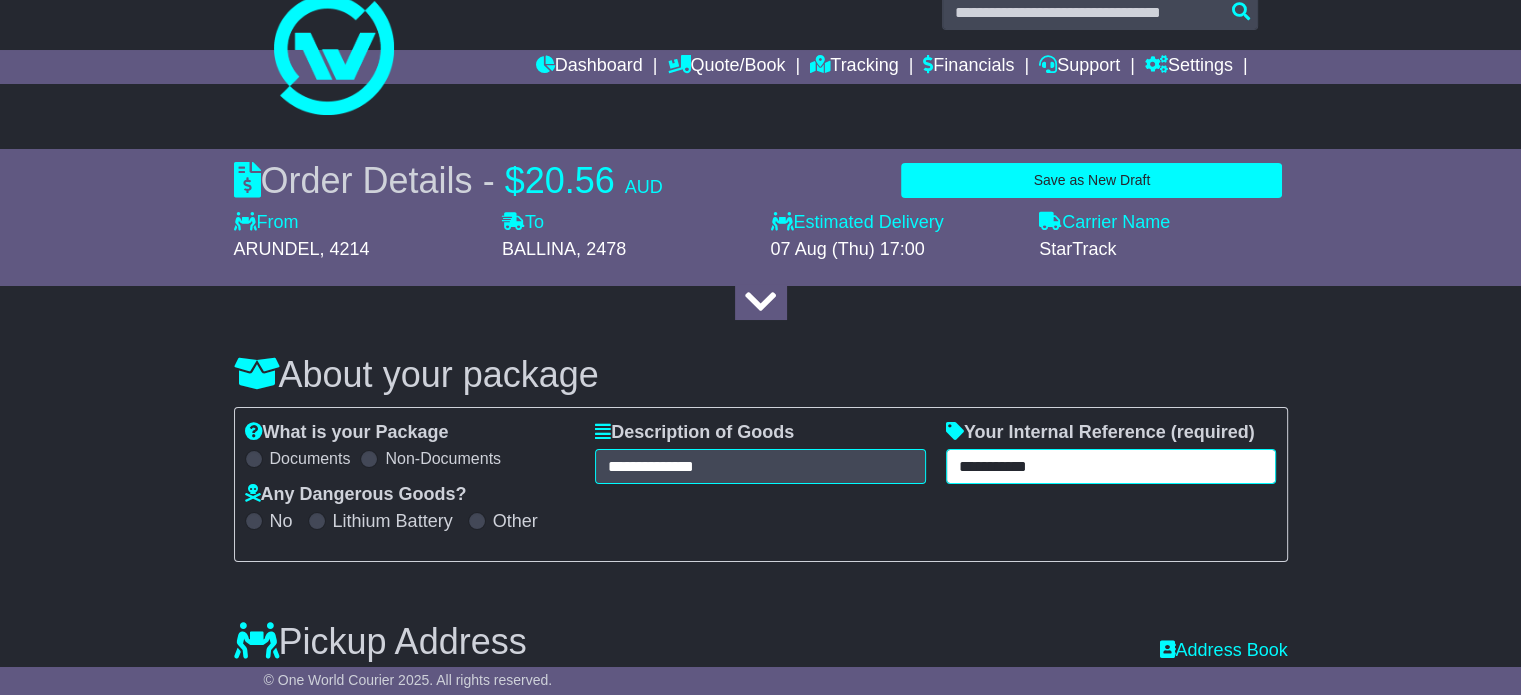 type on "**********" 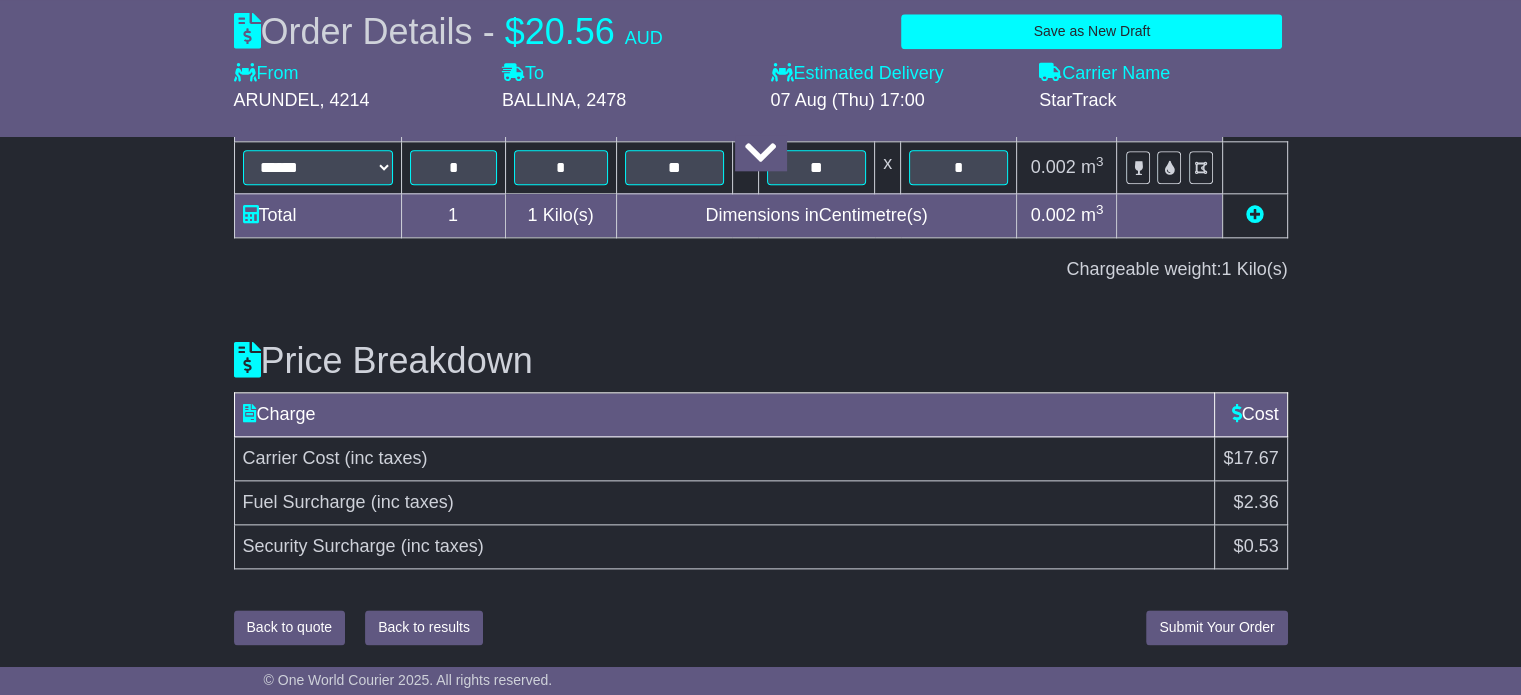 scroll, scrollTop: 2296, scrollLeft: 0, axis: vertical 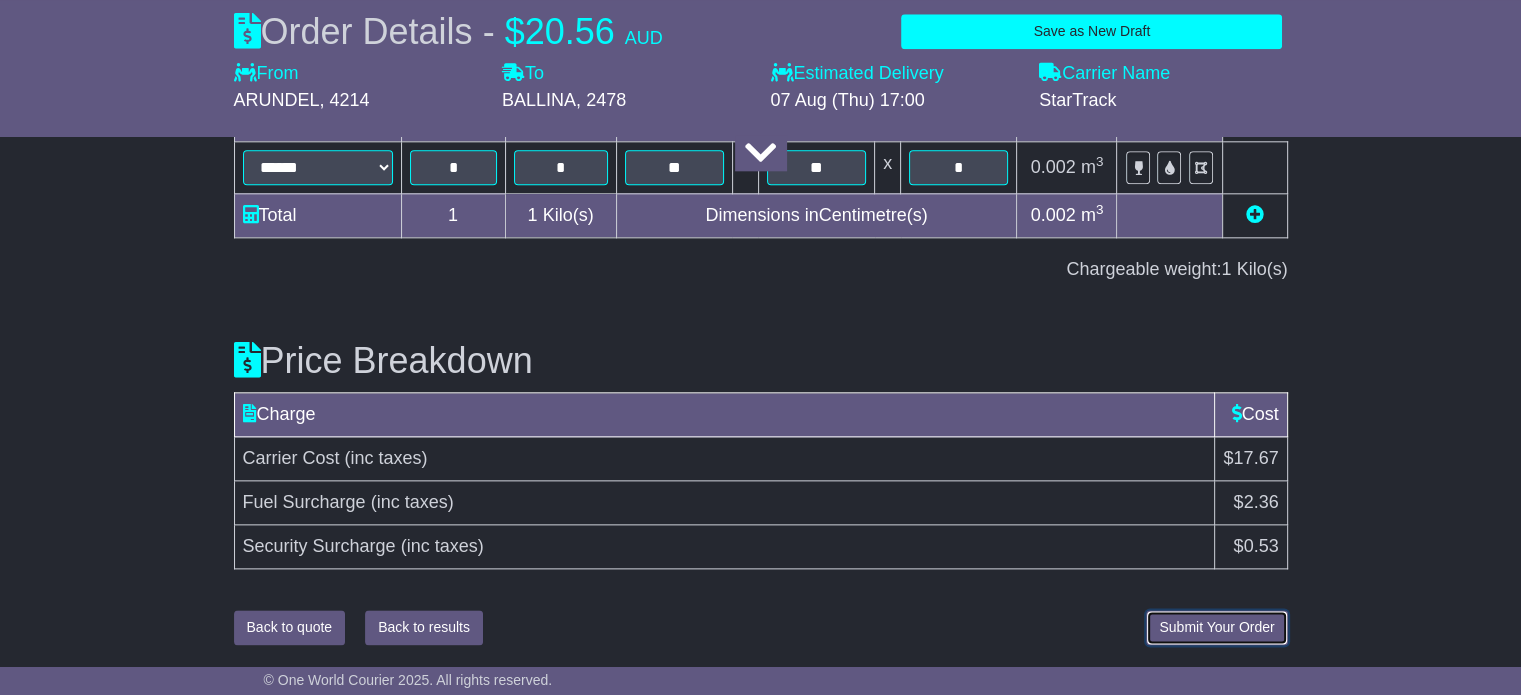 click on "Submit Your Order" at bounding box center (1216, 627) 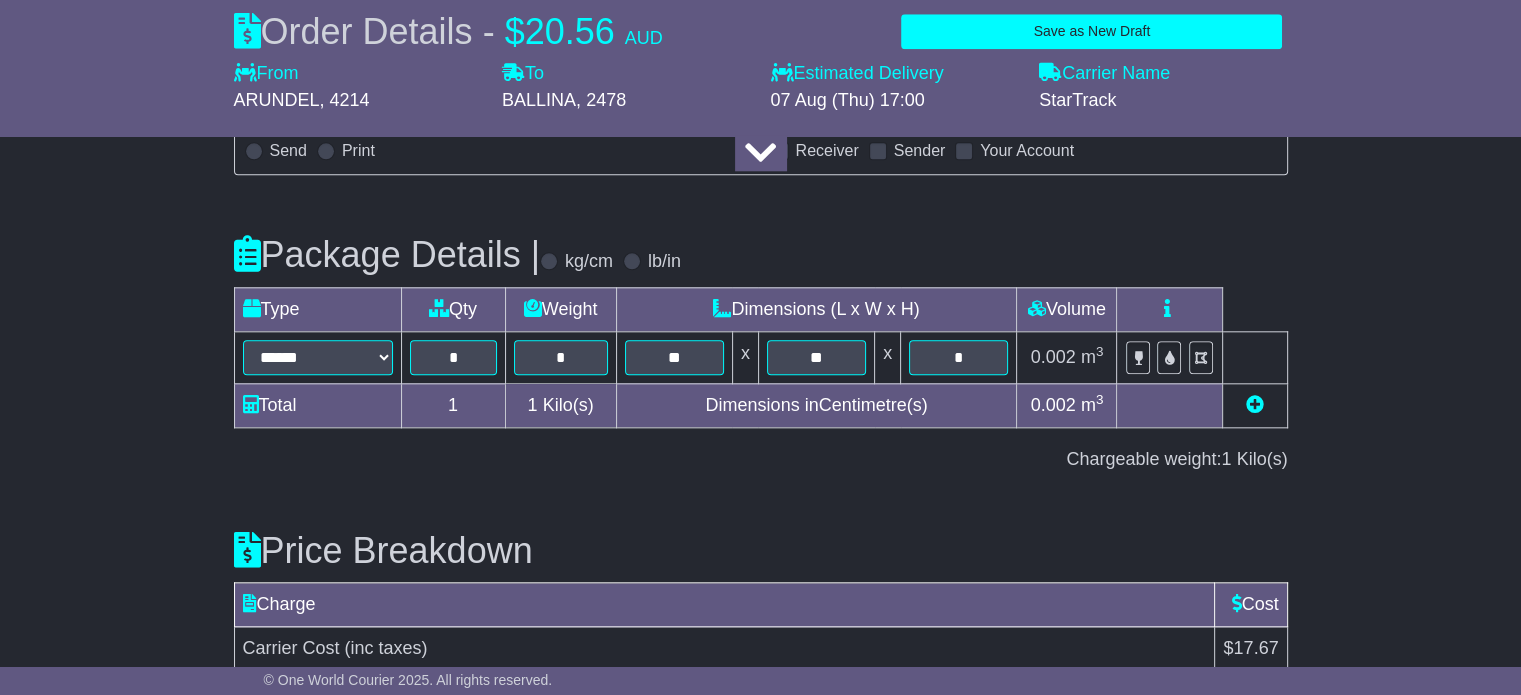 scroll, scrollTop: 2296, scrollLeft: 0, axis: vertical 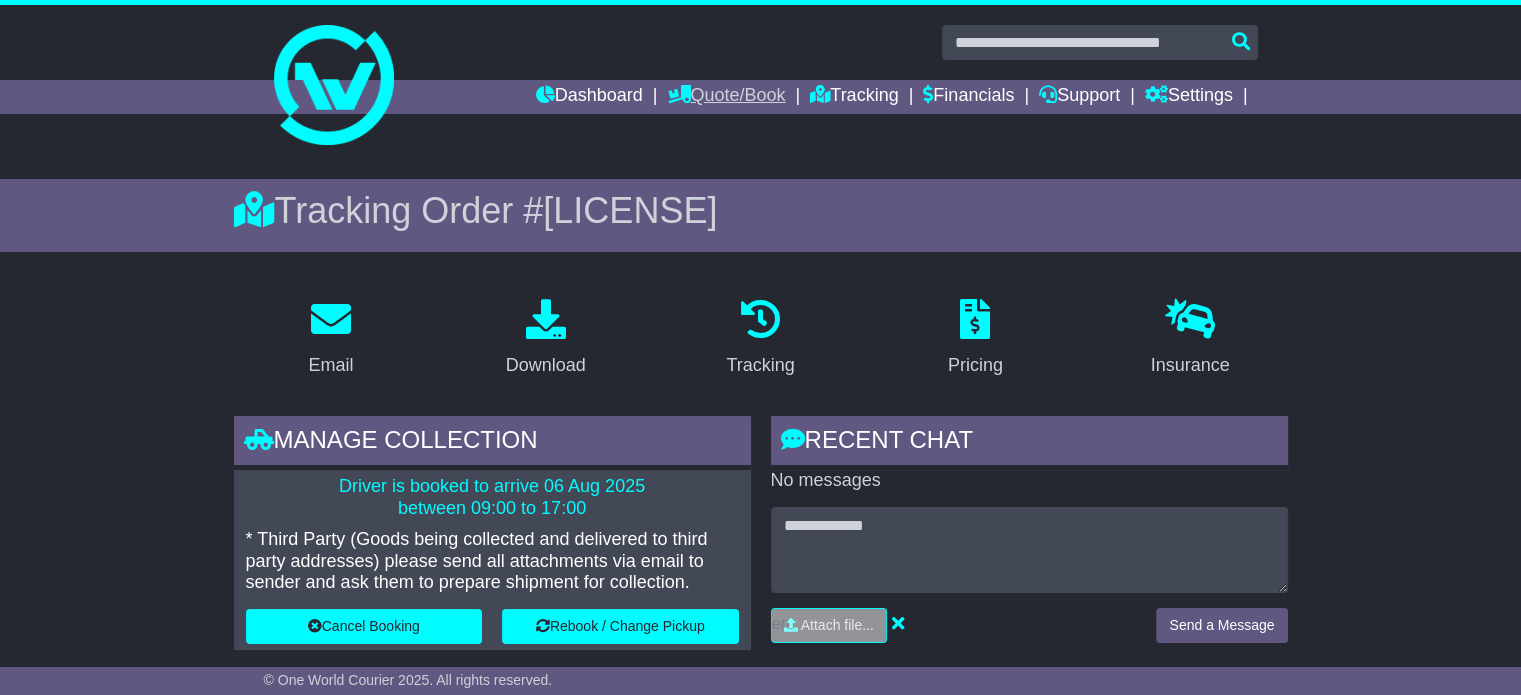 click on "Quote/Book" at bounding box center (726, 97) 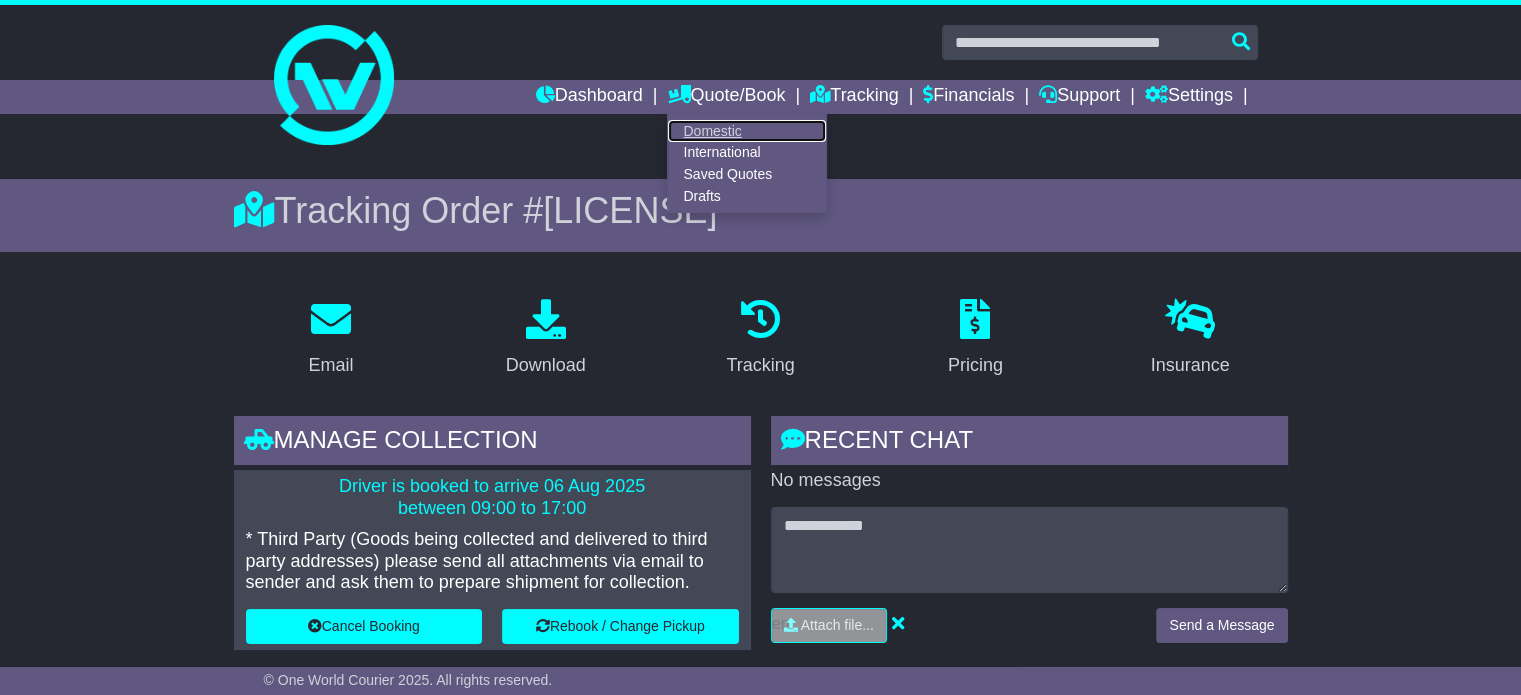 click on "Domestic" at bounding box center (747, 131) 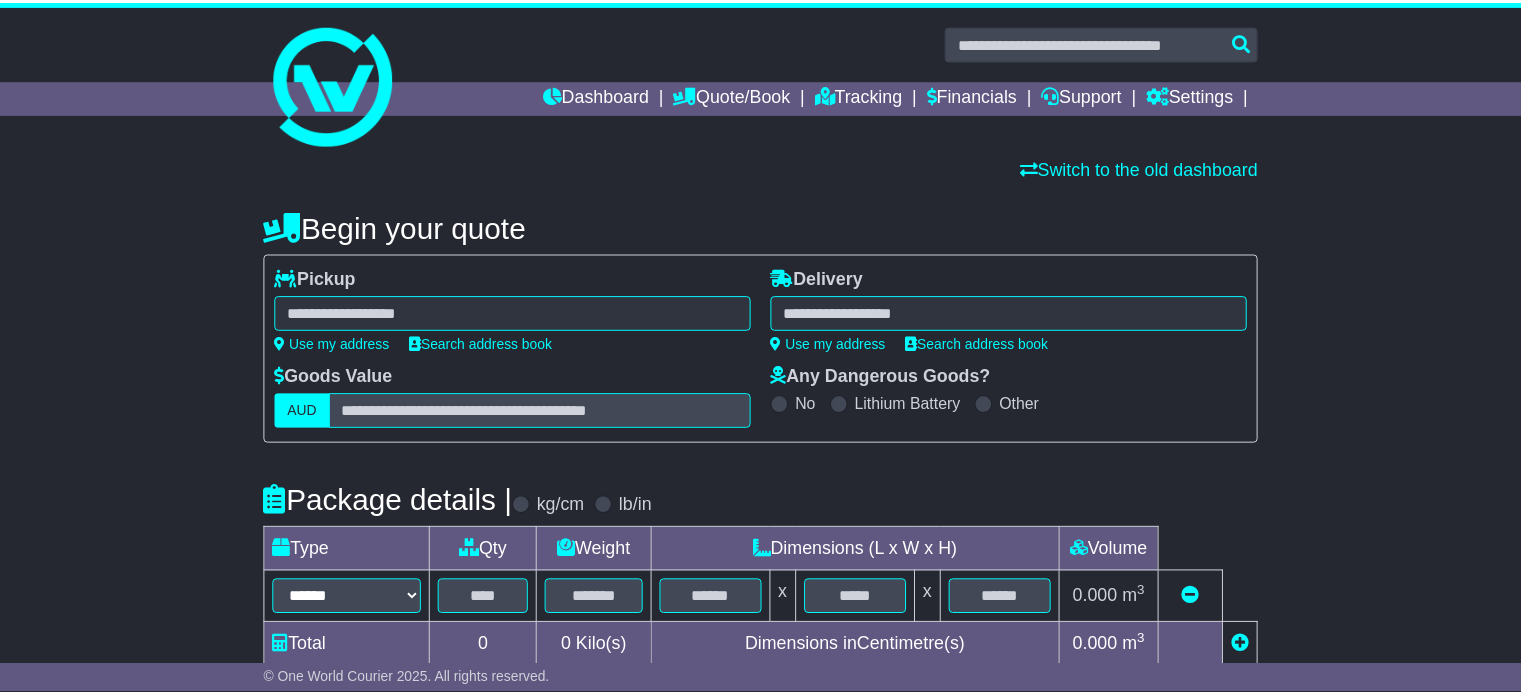 scroll, scrollTop: 0, scrollLeft: 0, axis: both 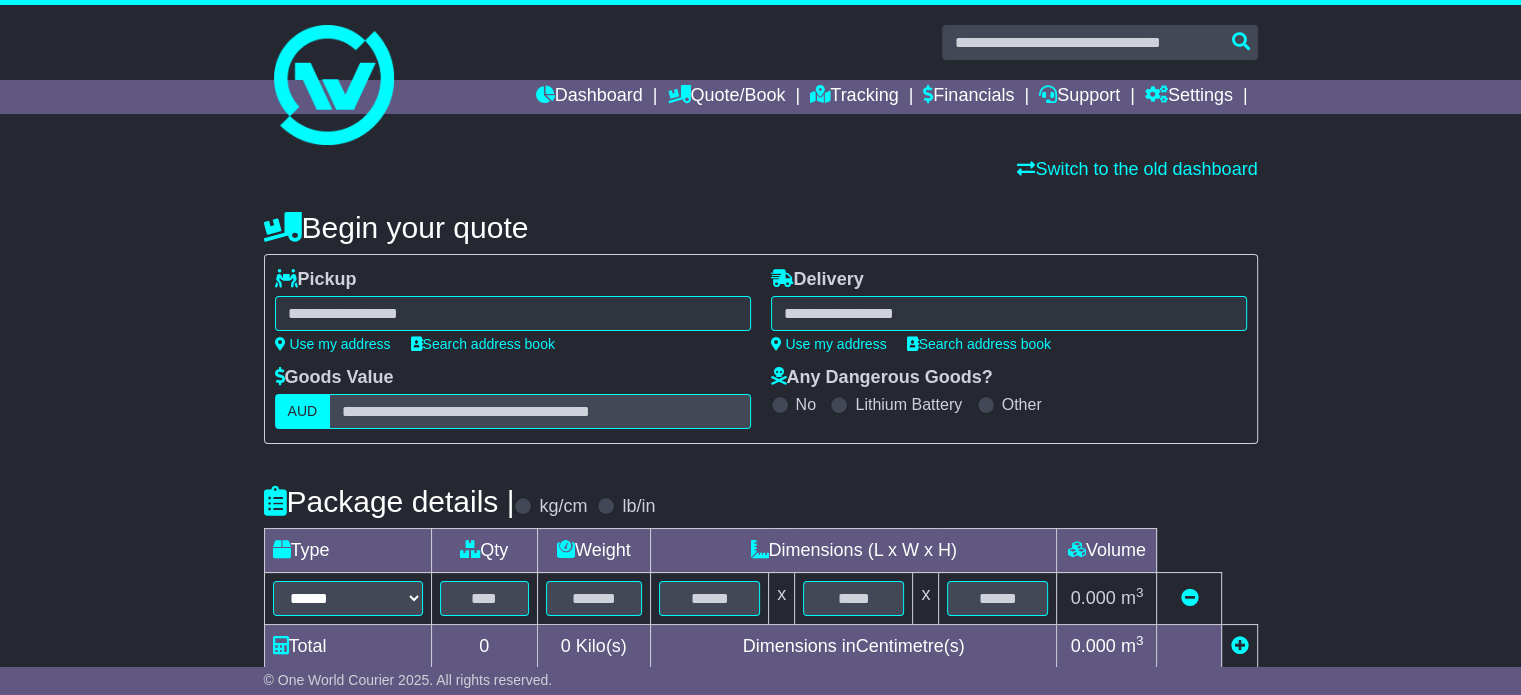 select 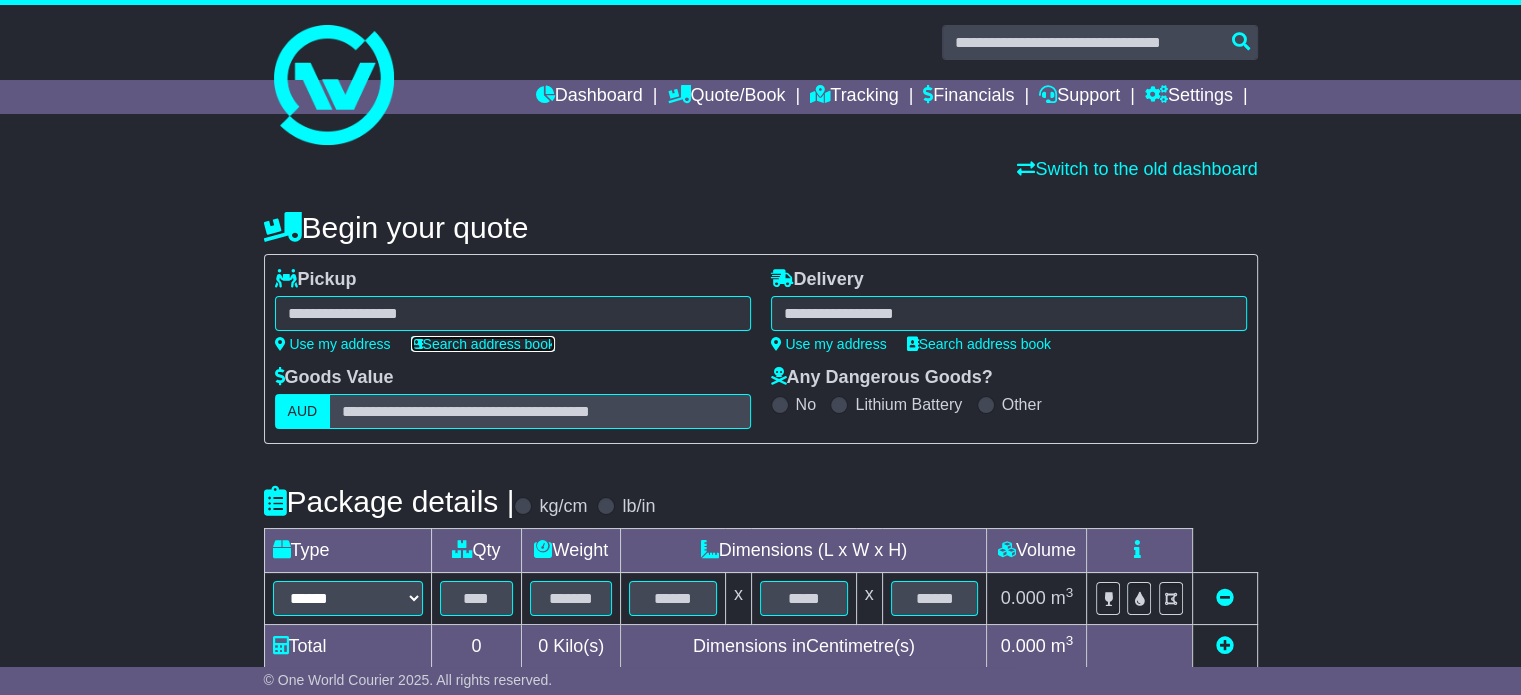 click on "Search address book" at bounding box center [483, 344] 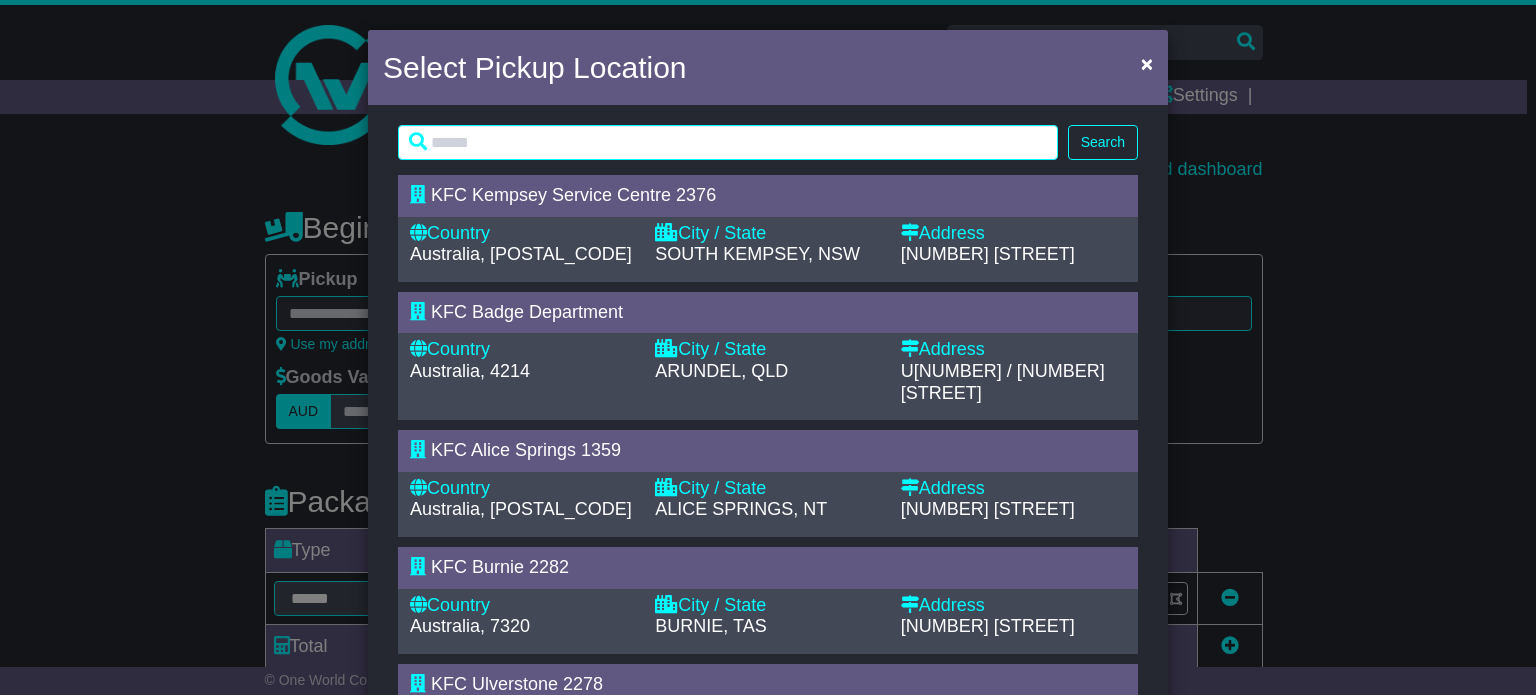 click on "KFC Badge Department" at bounding box center (527, 312) 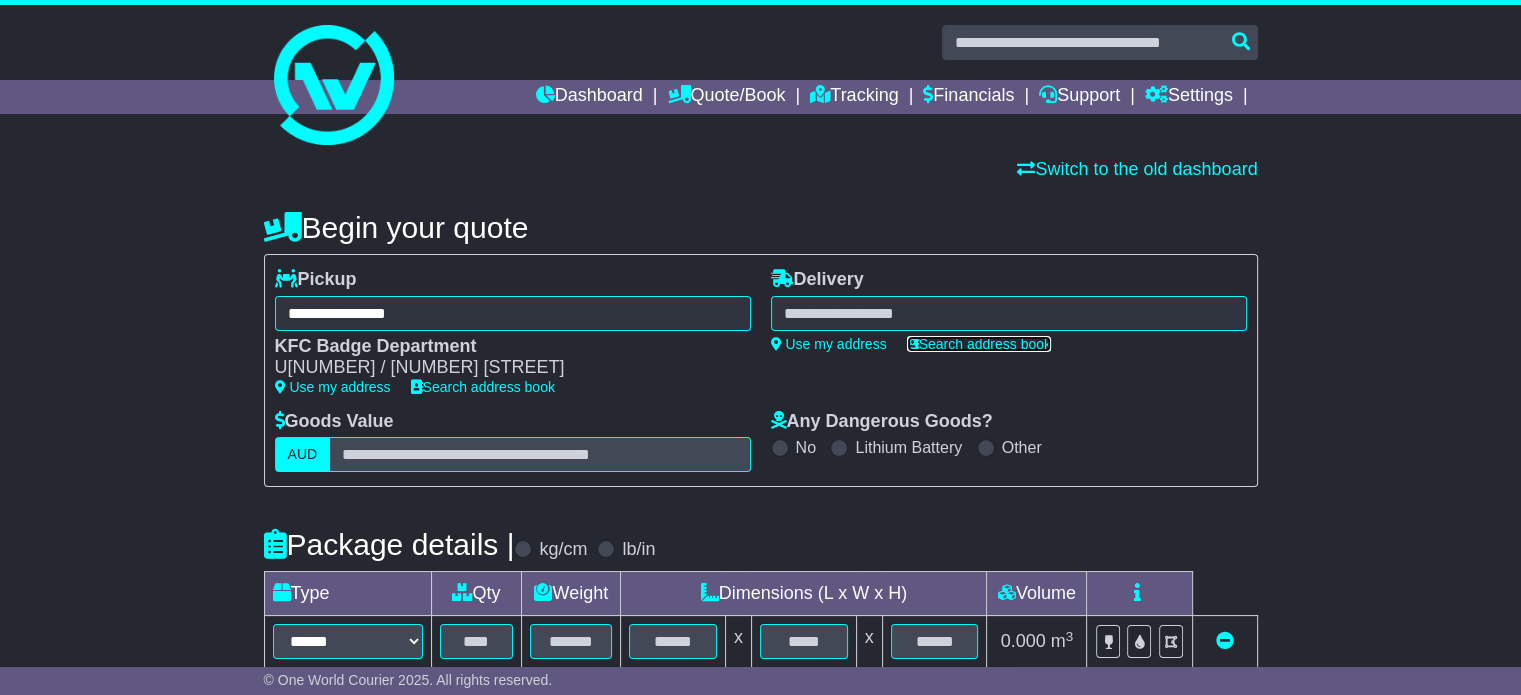 click on "Search address book" at bounding box center (979, 344) 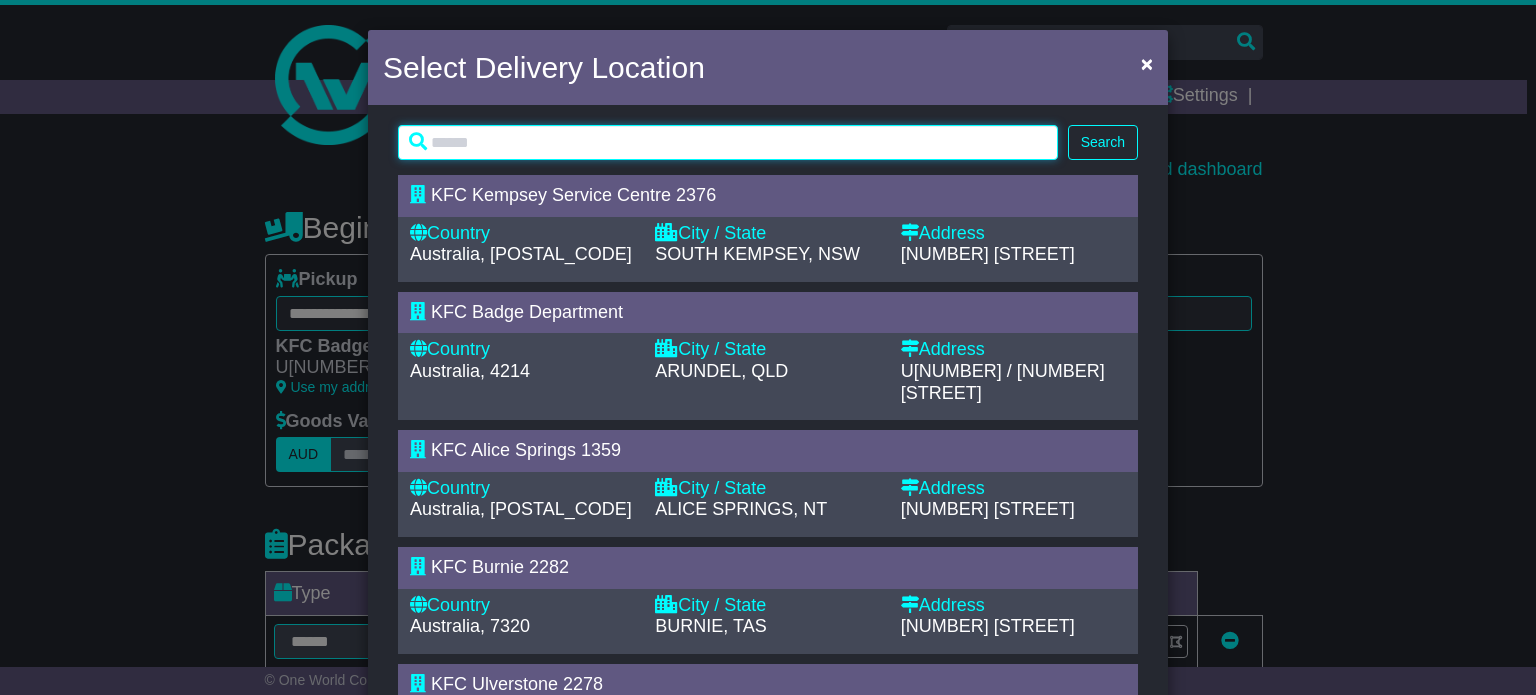 click at bounding box center [728, 142] 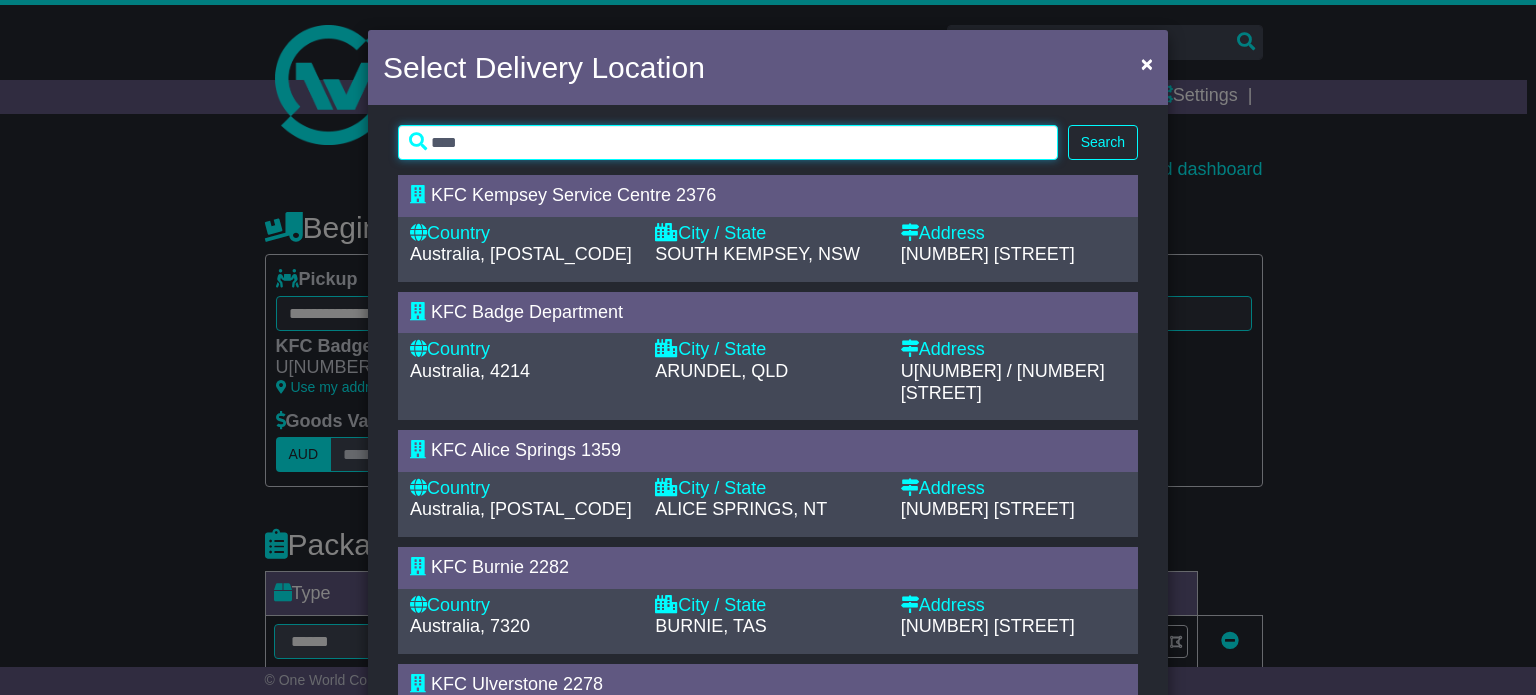 type on "****" 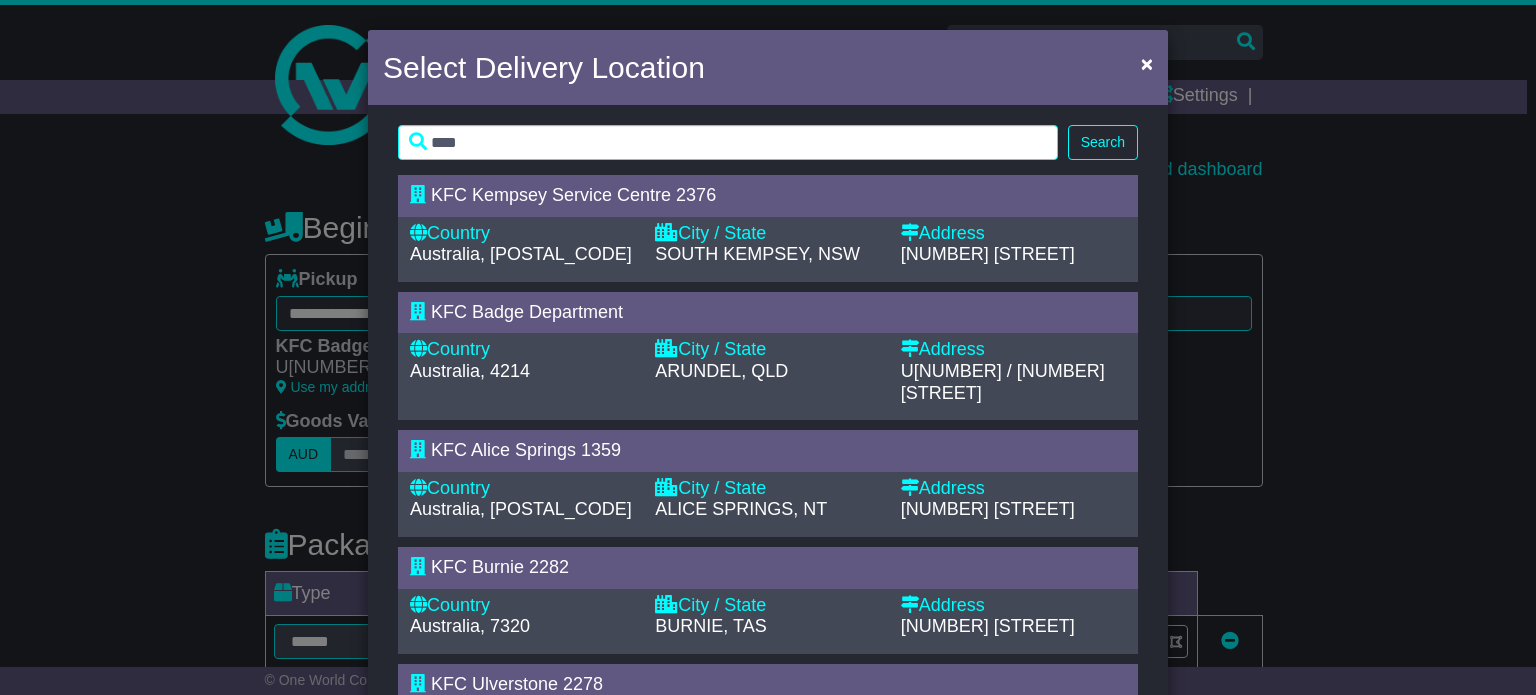 click on "Search" at bounding box center [1103, 142] 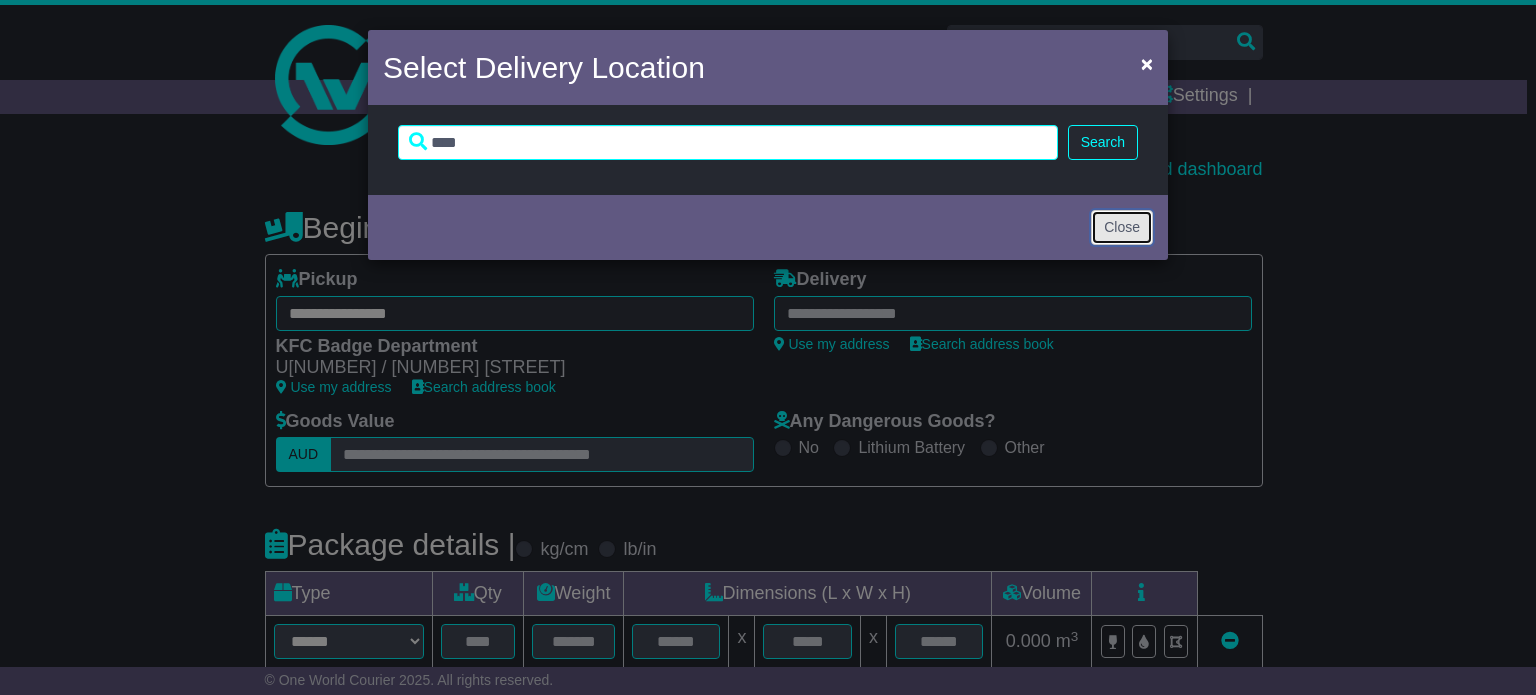 click on "Close" at bounding box center (1122, 227) 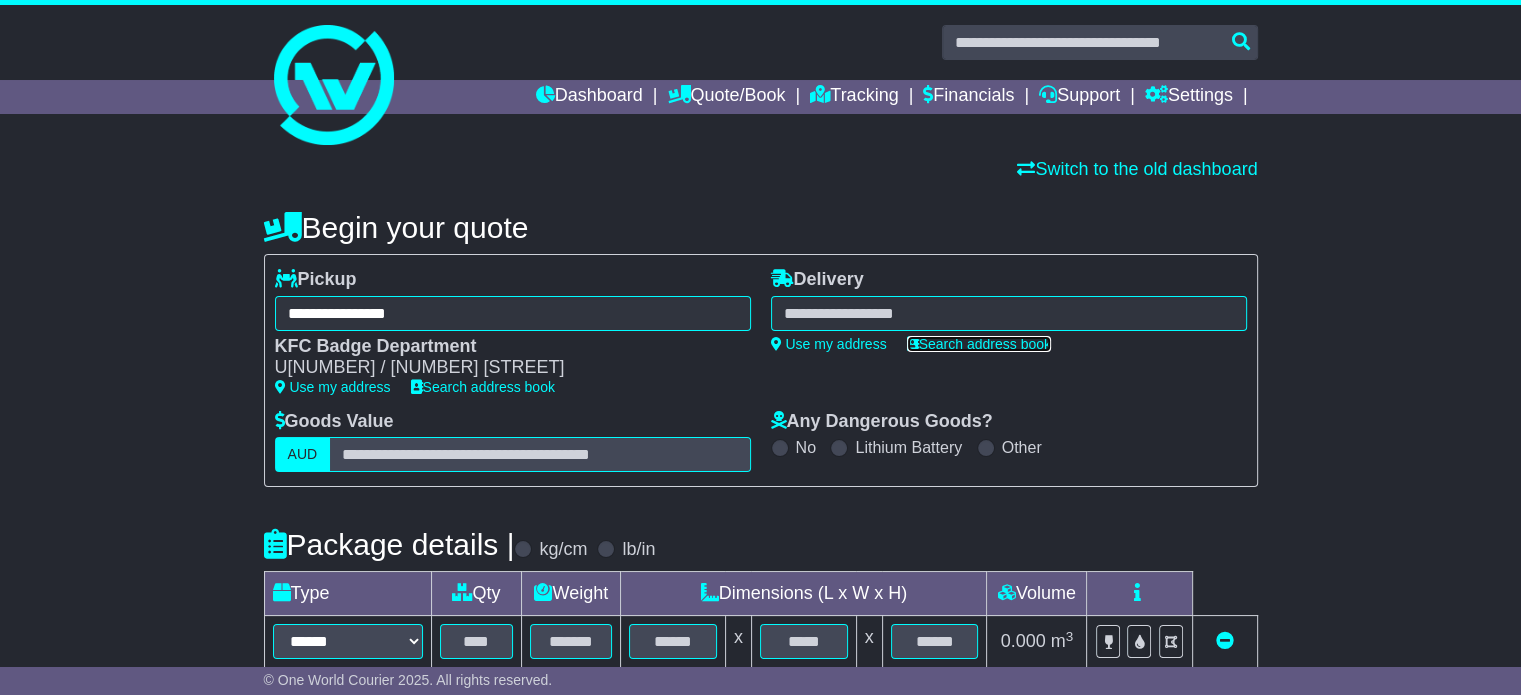 click on "Search address book" at bounding box center [979, 344] 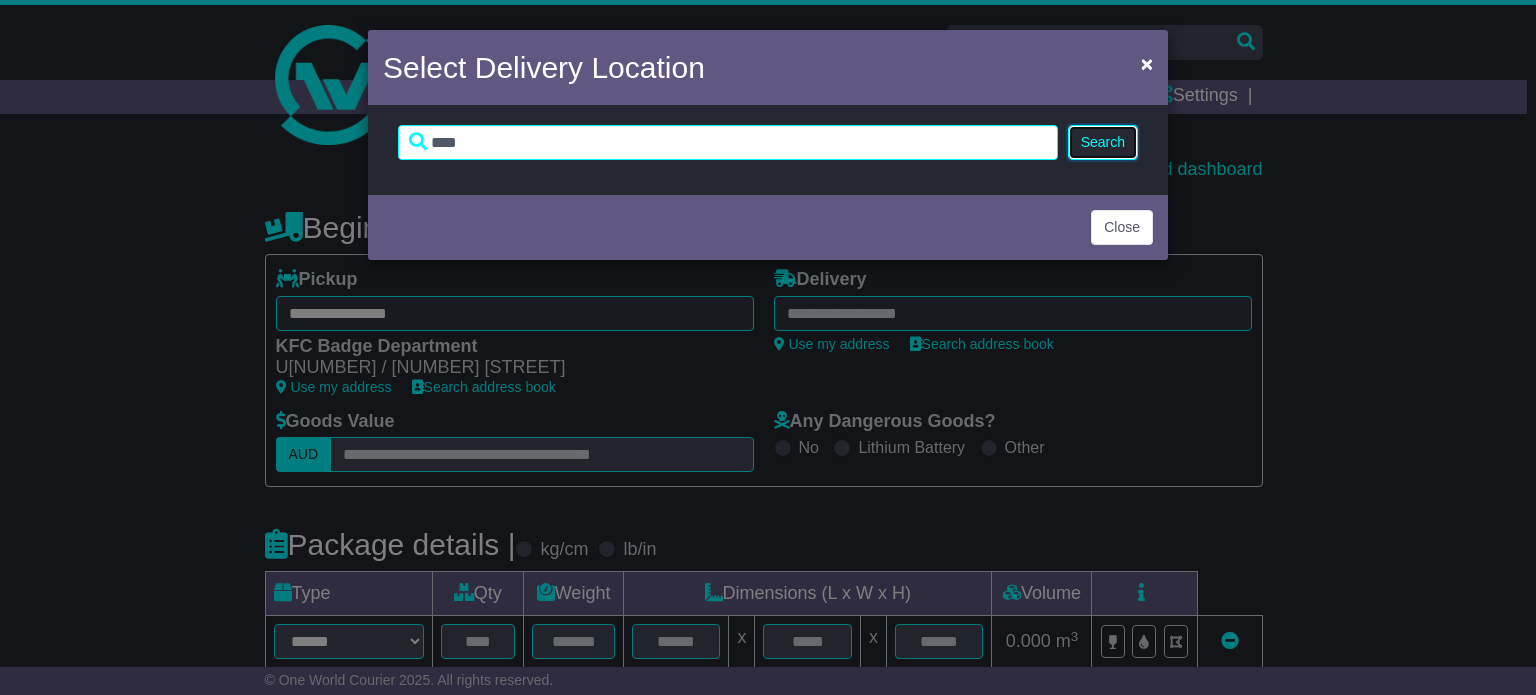 click on "Search" at bounding box center (1103, 142) 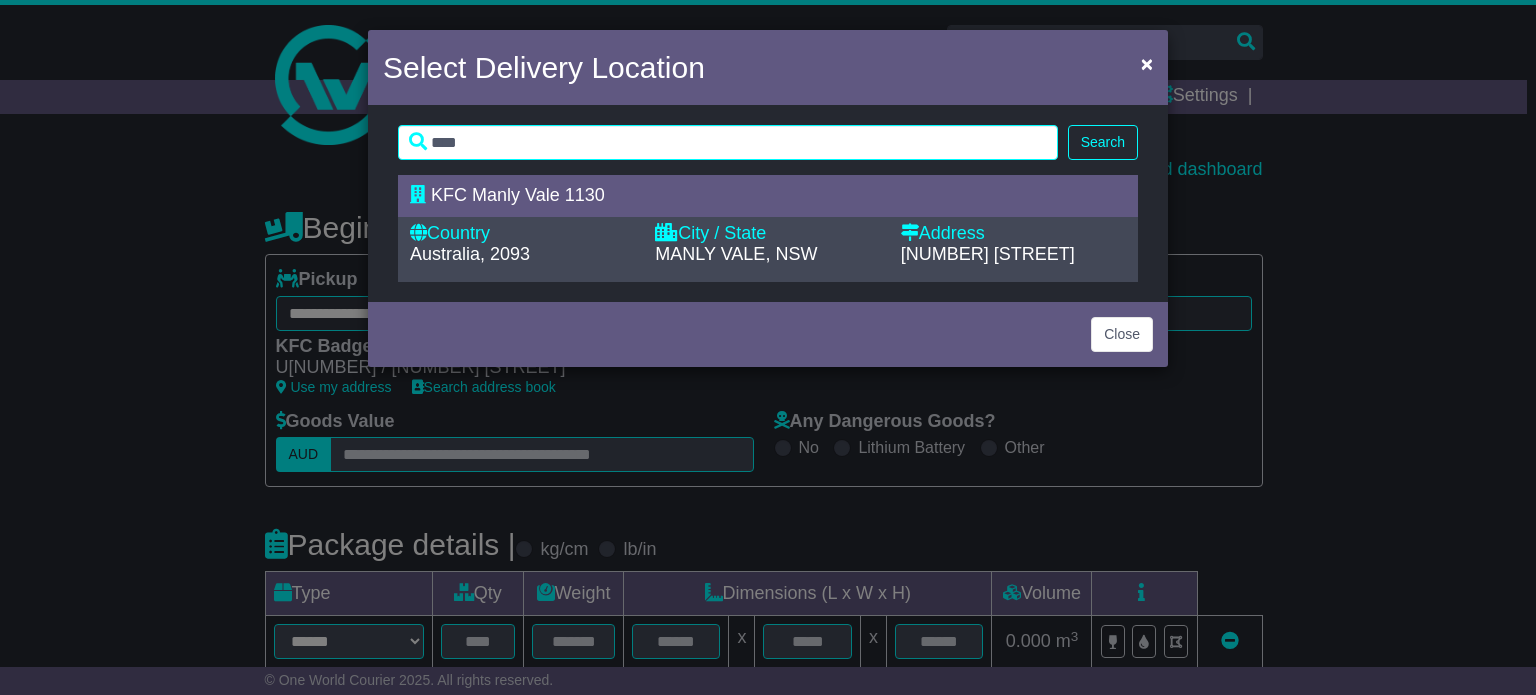 click on "KFC Manly Vale 1130" at bounding box center [518, 195] 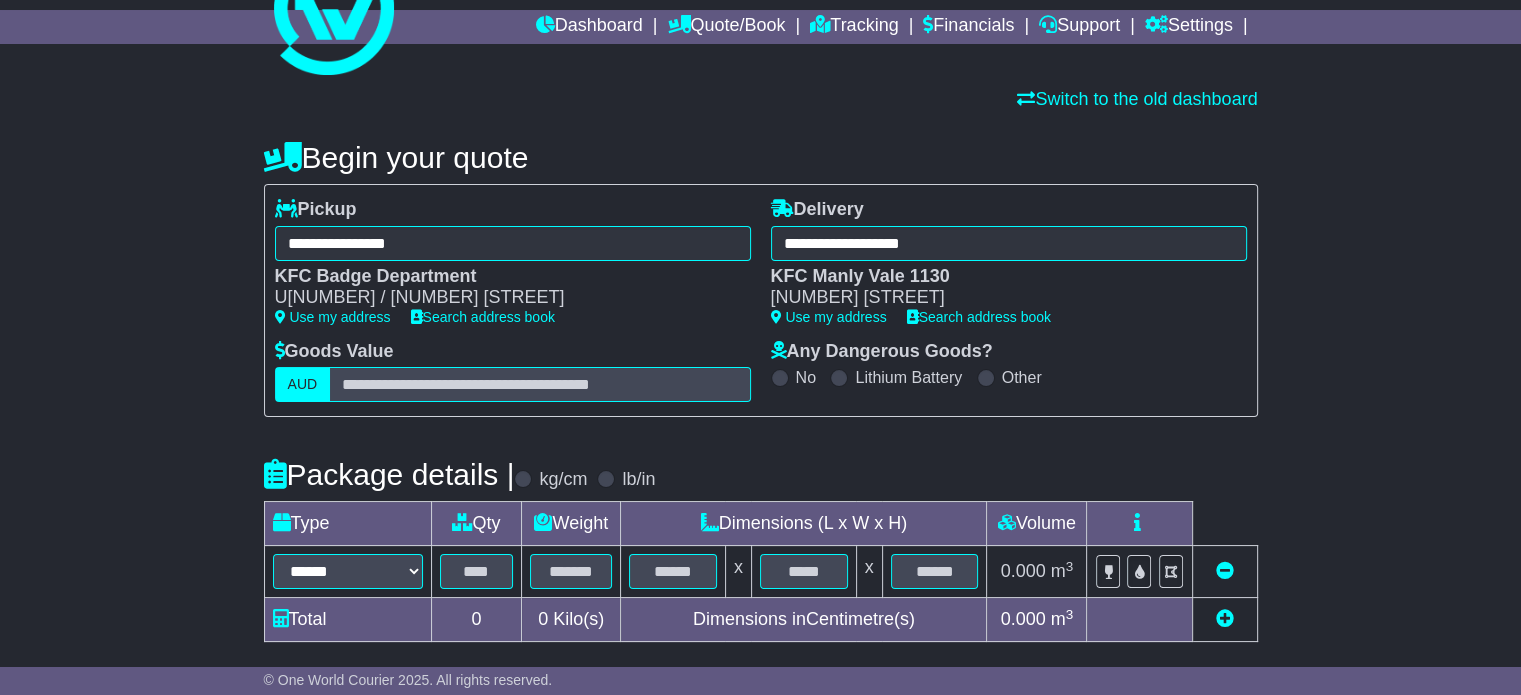scroll, scrollTop: 100, scrollLeft: 0, axis: vertical 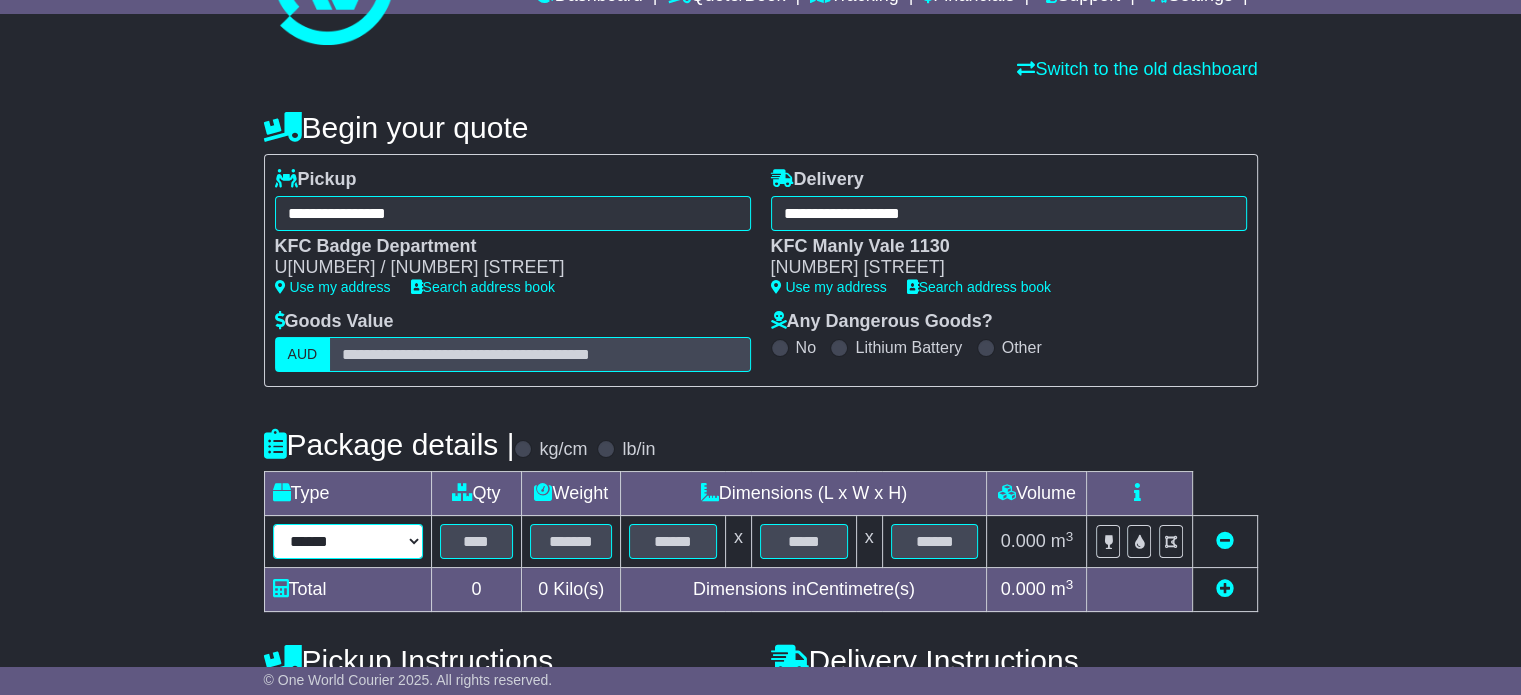 click on "****** ****** *** ******** ***** **** **** ****** *** *******" at bounding box center [348, 541] 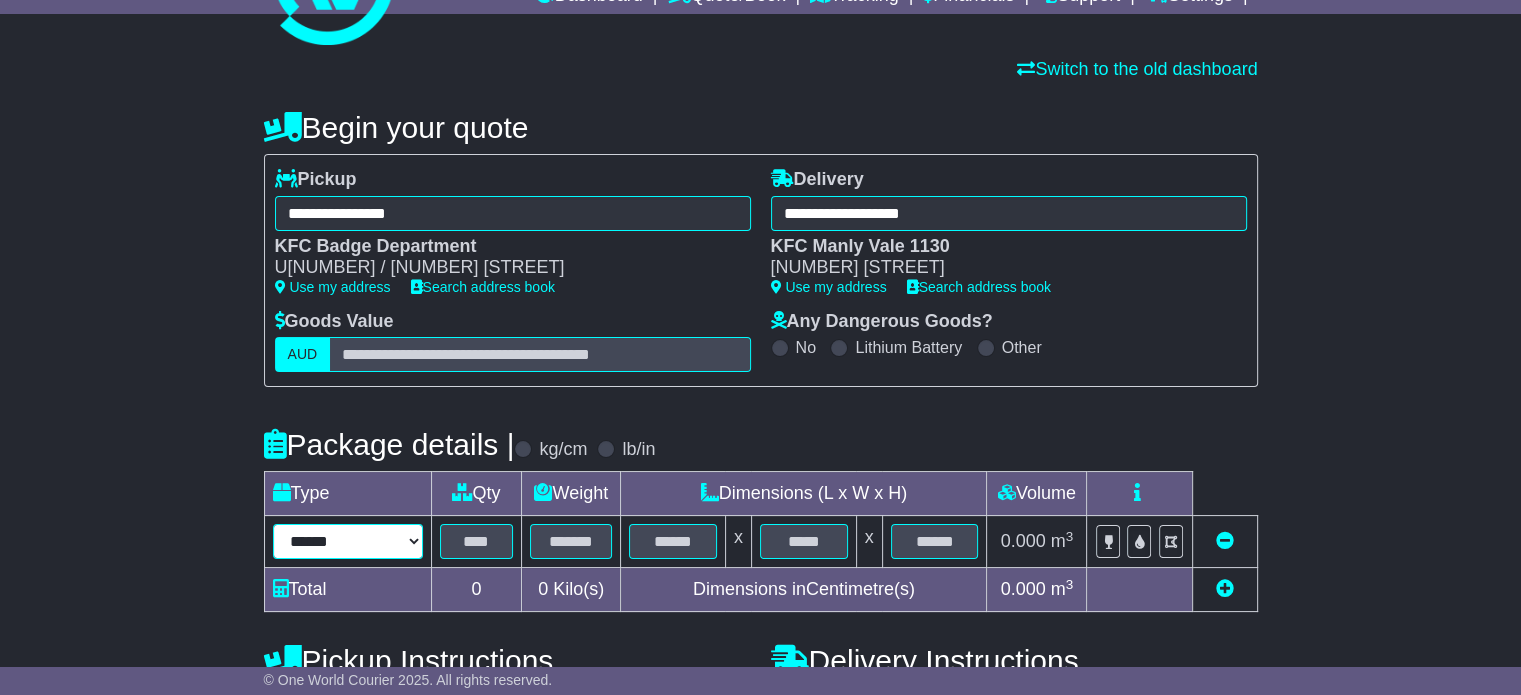 select on "*****" 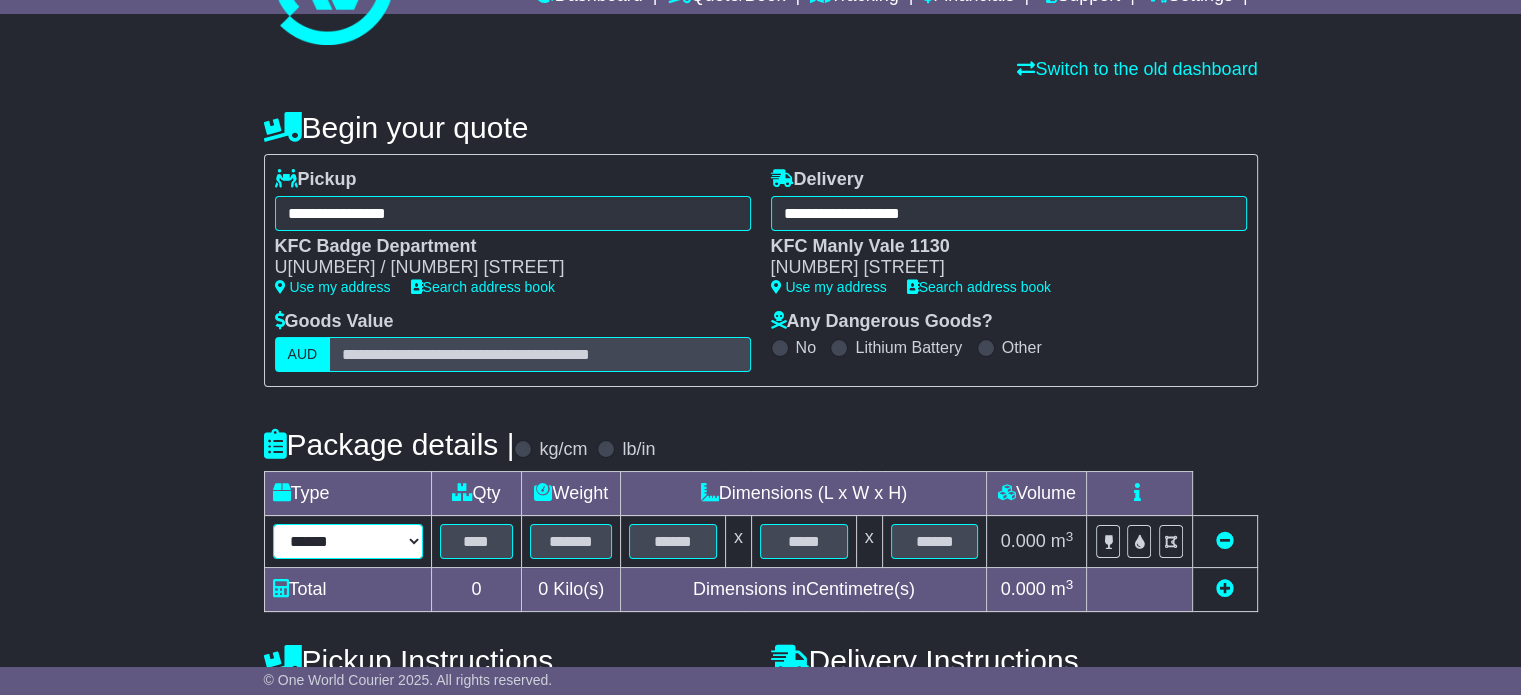 click on "****** ****** *** ******** ***** **** **** ****** *** *******" at bounding box center [348, 541] 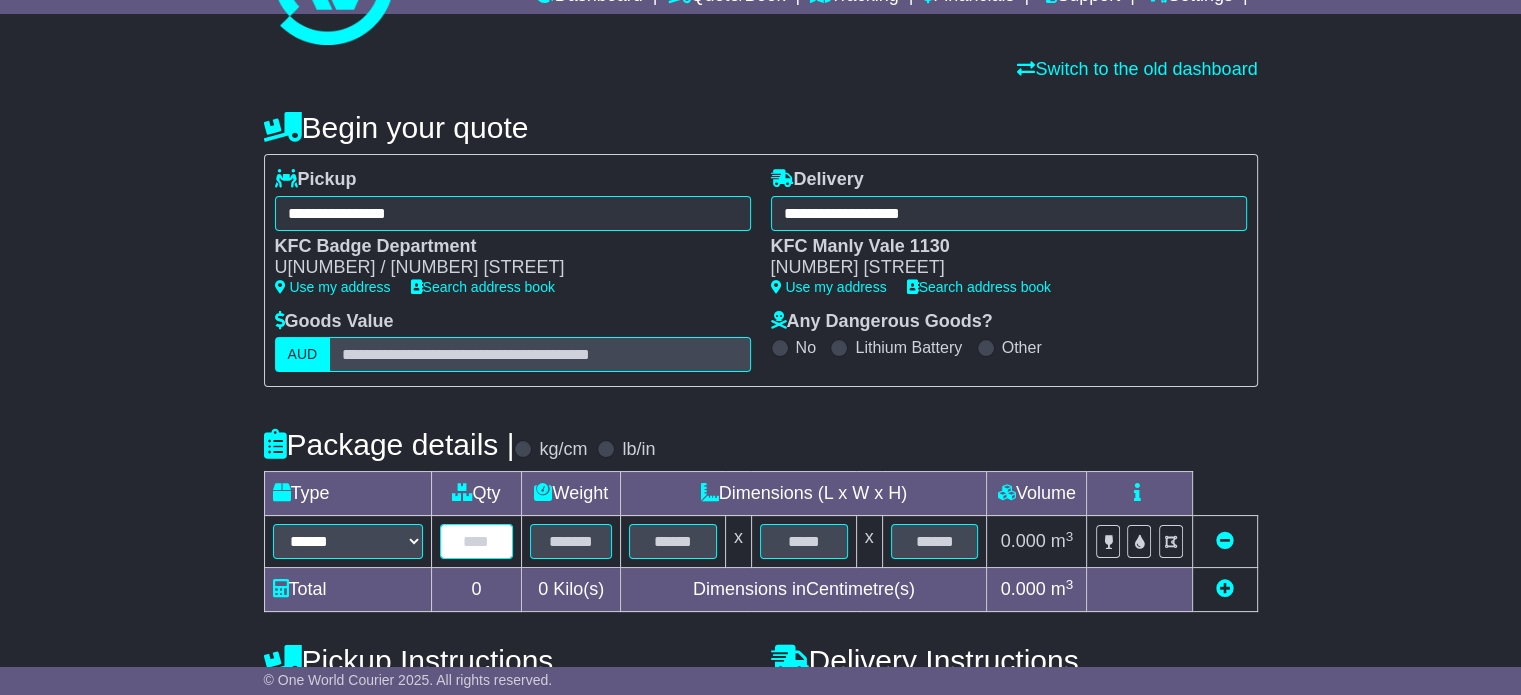 click at bounding box center (477, 541) 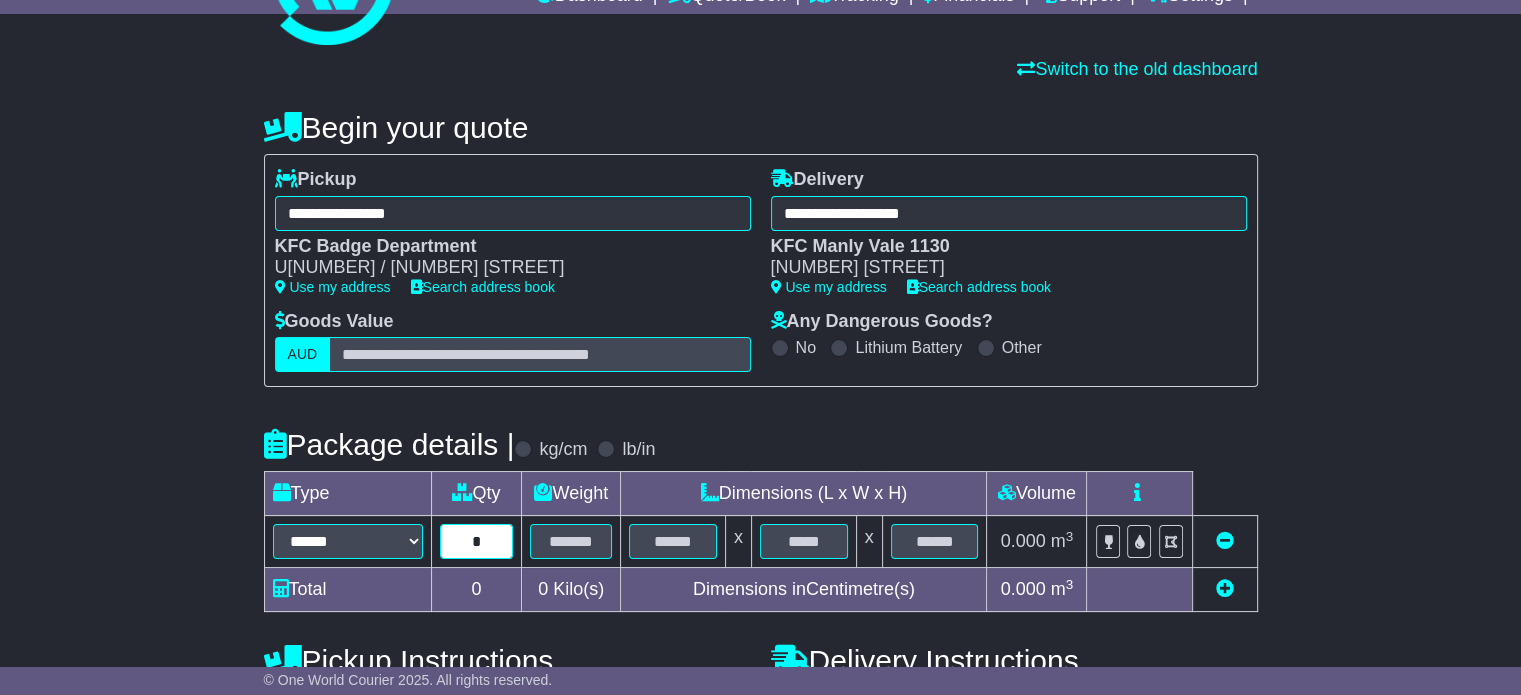 type on "*" 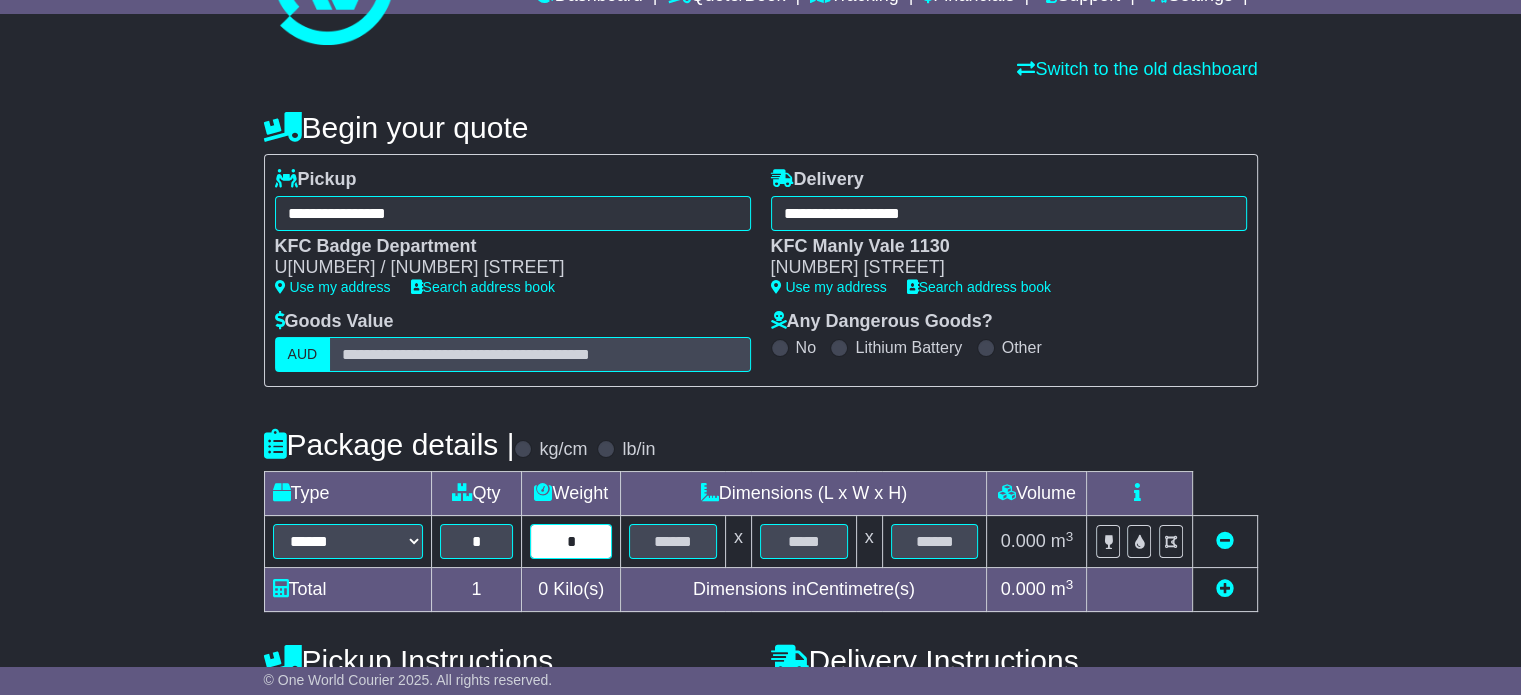 type on "*" 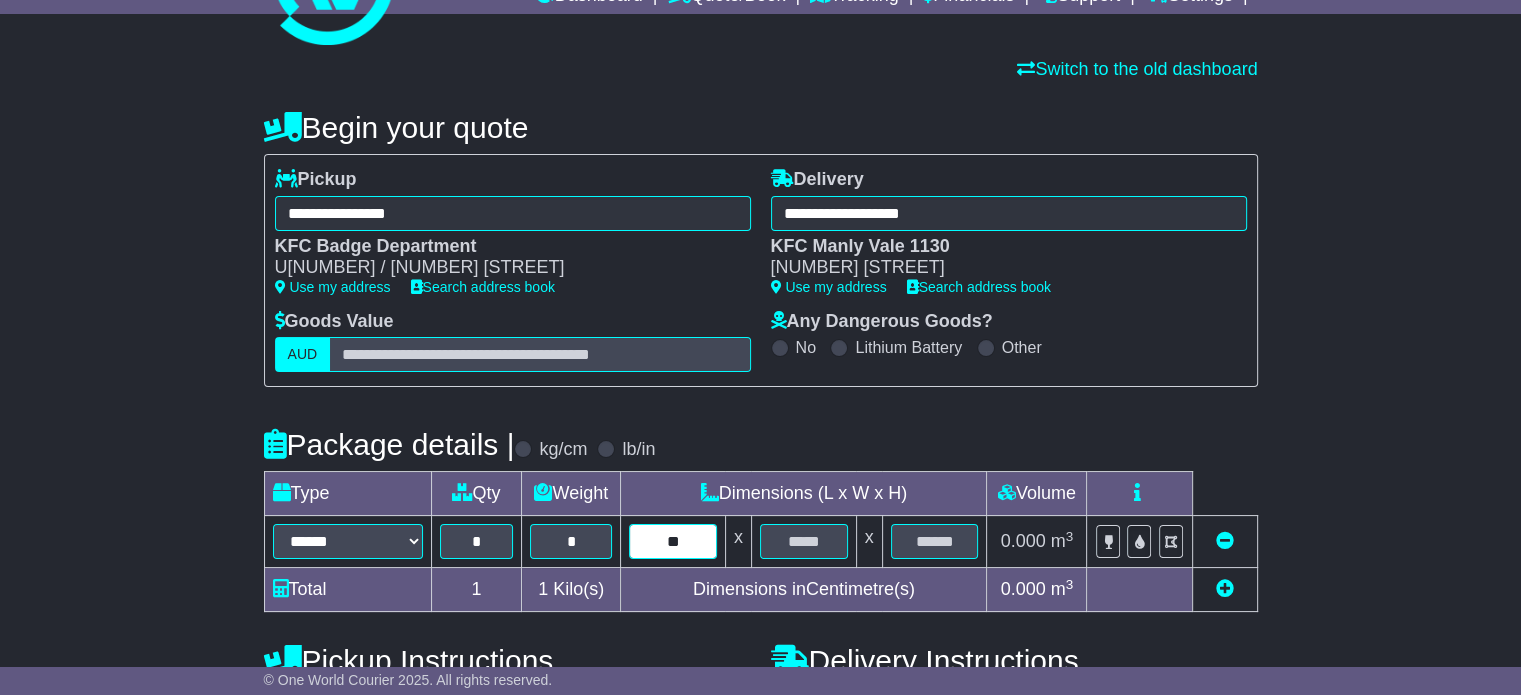 type on "**" 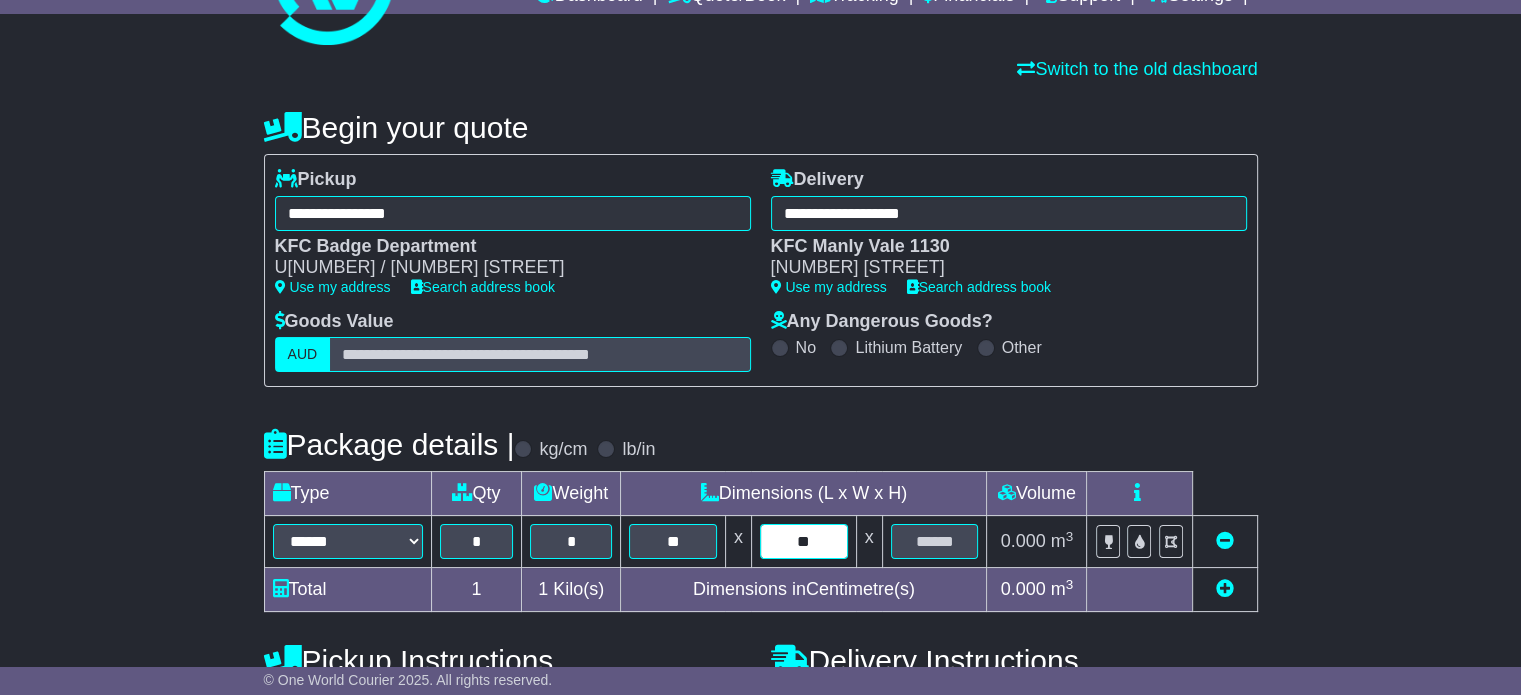 type on "**" 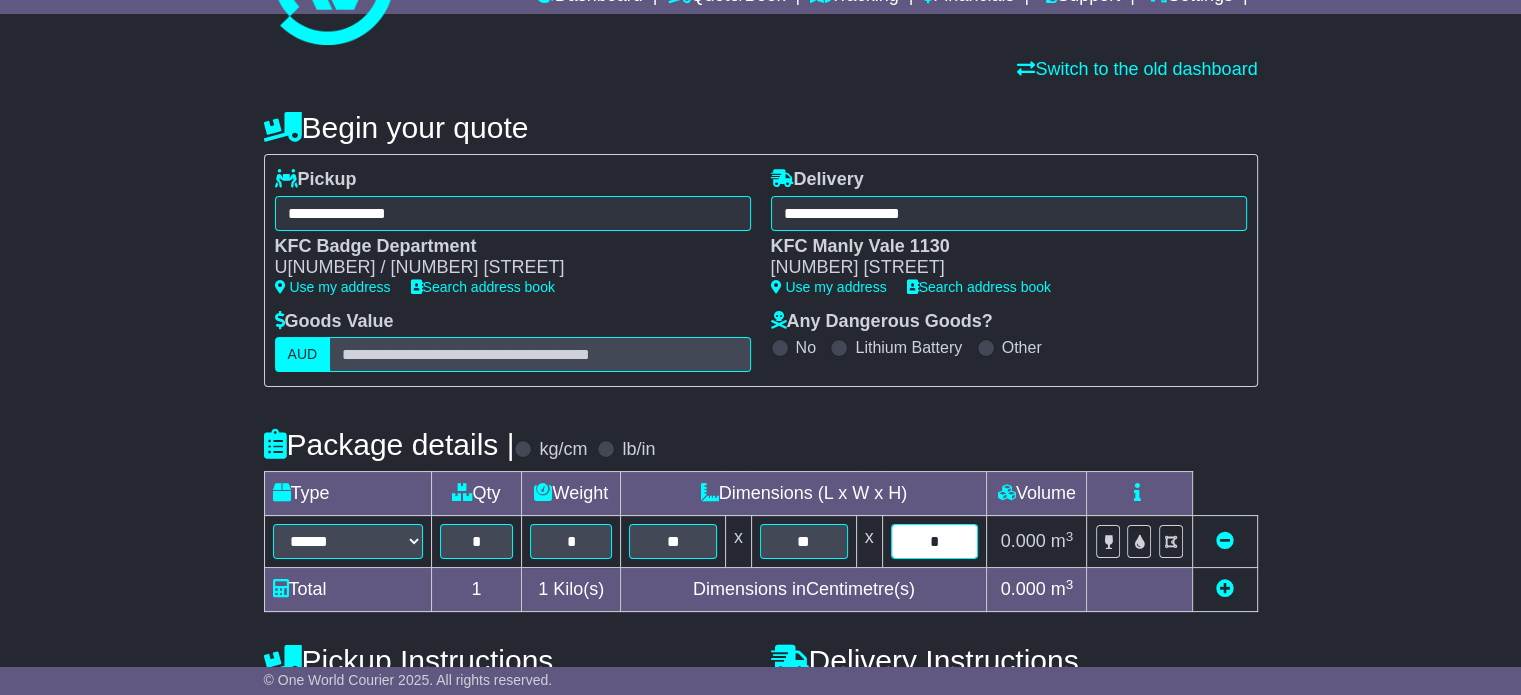 type on "*" 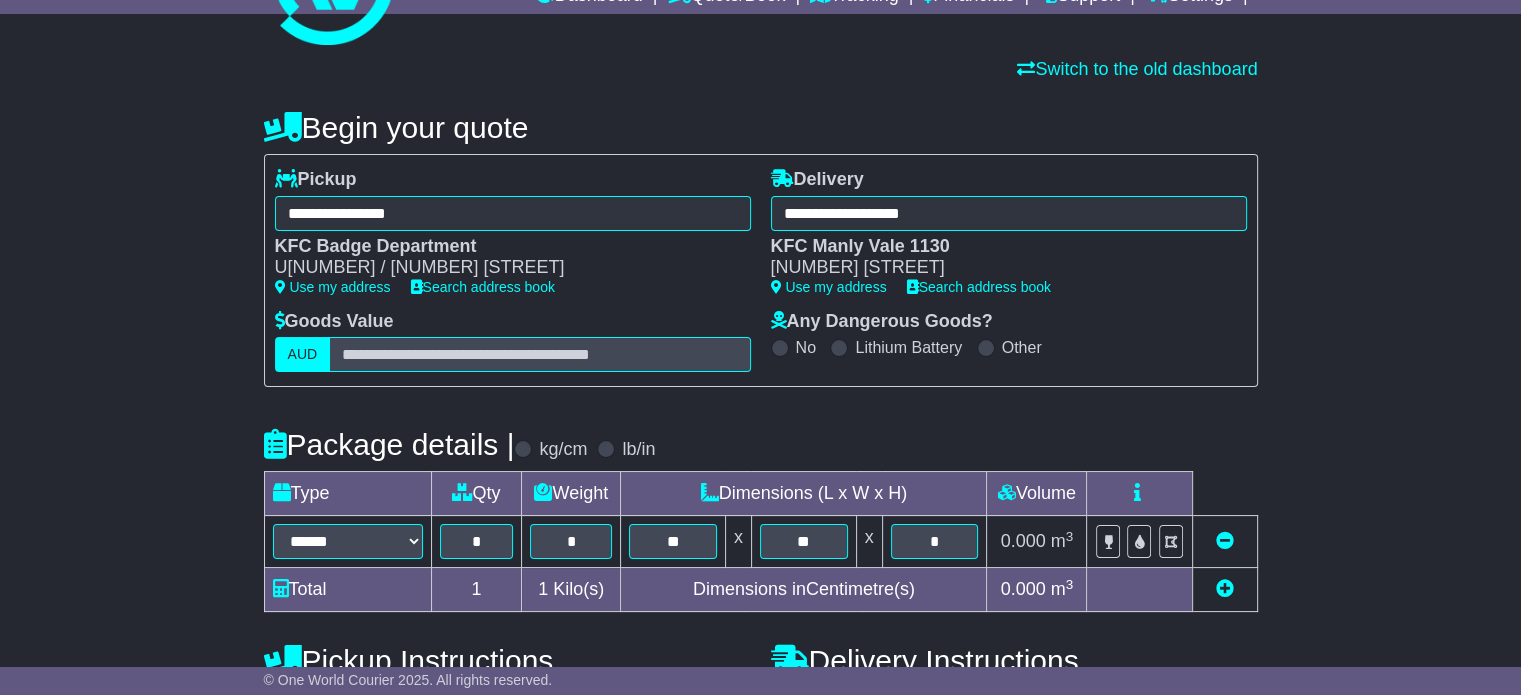 type 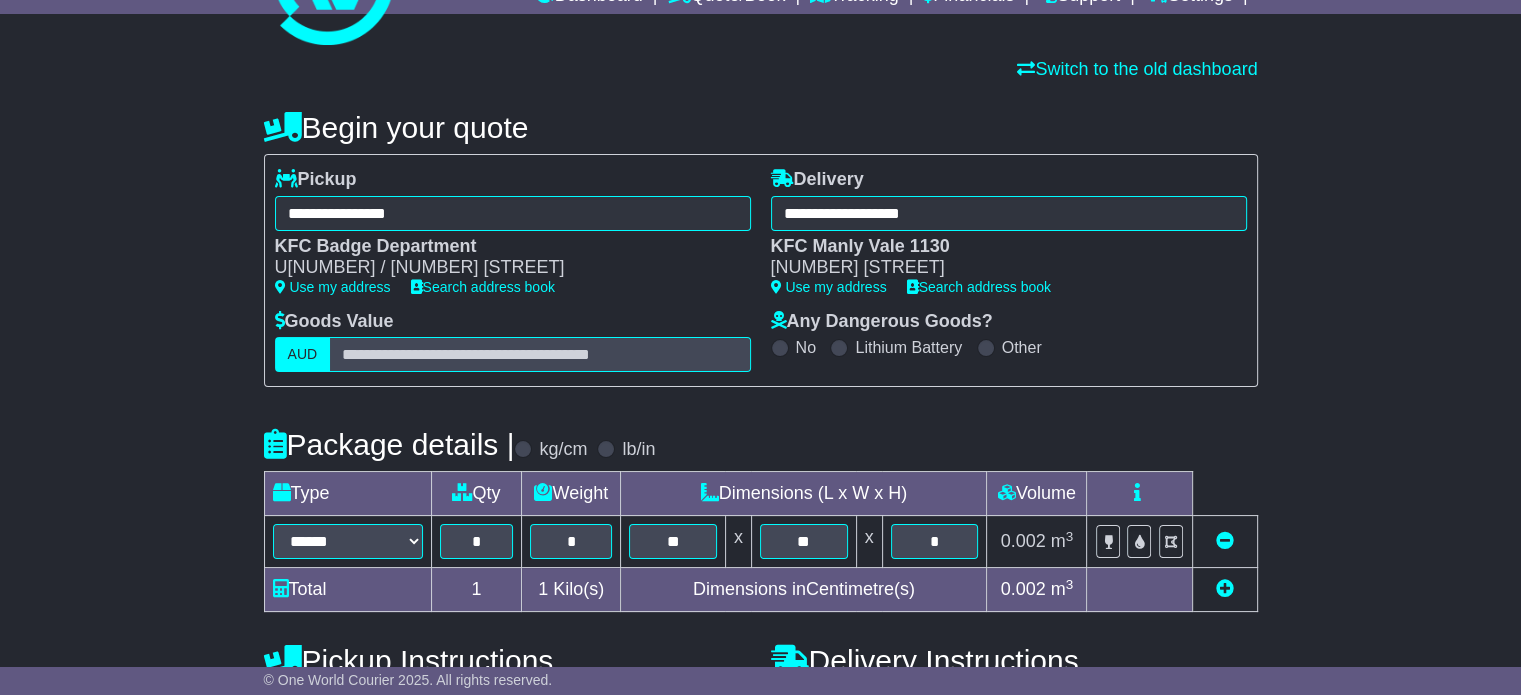 scroll, scrollTop: 409, scrollLeft: 0, axis: vertical 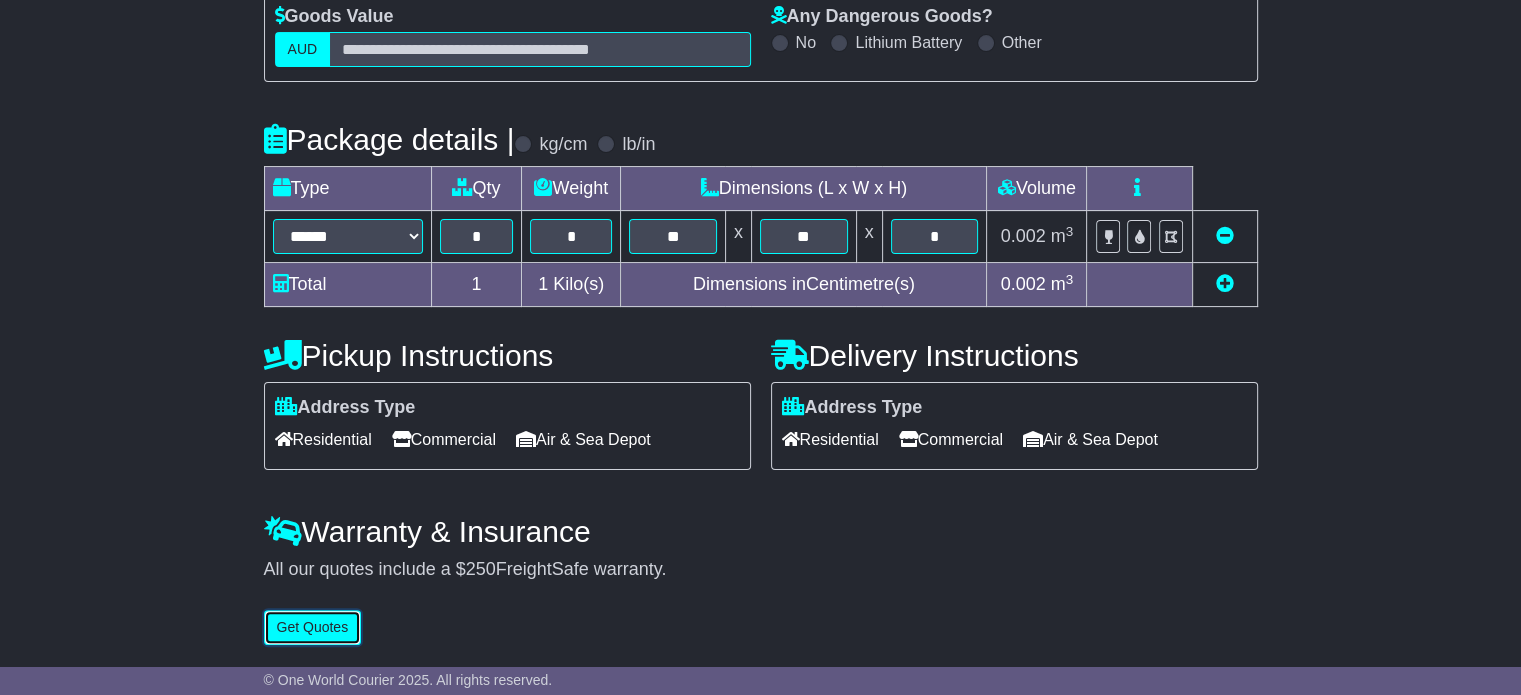 click on "Get Quotes" at bounding box center (313, 627) 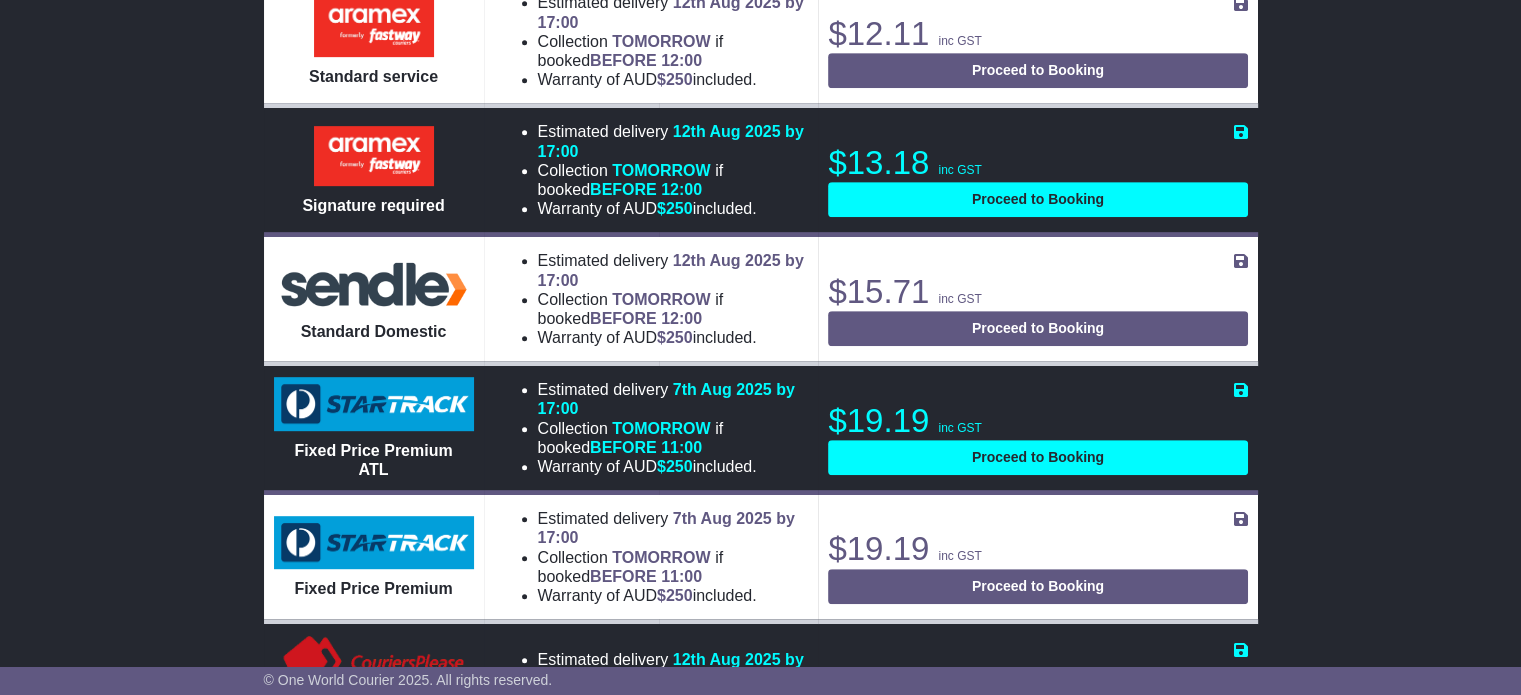 scroll, scrollTop: 957, scrollLeft: 0, axis: vertical 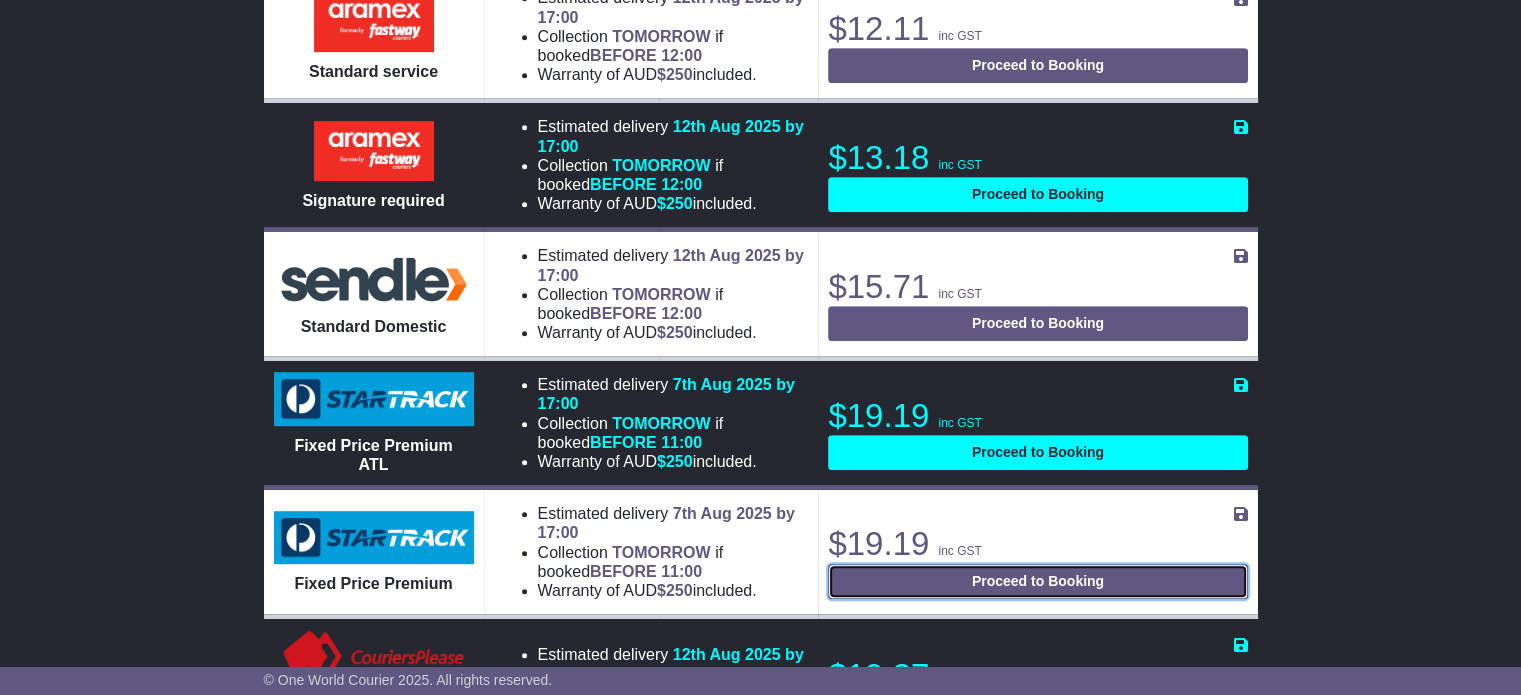 click on "Proceed to Booking" at bounding box center (1037, 581) 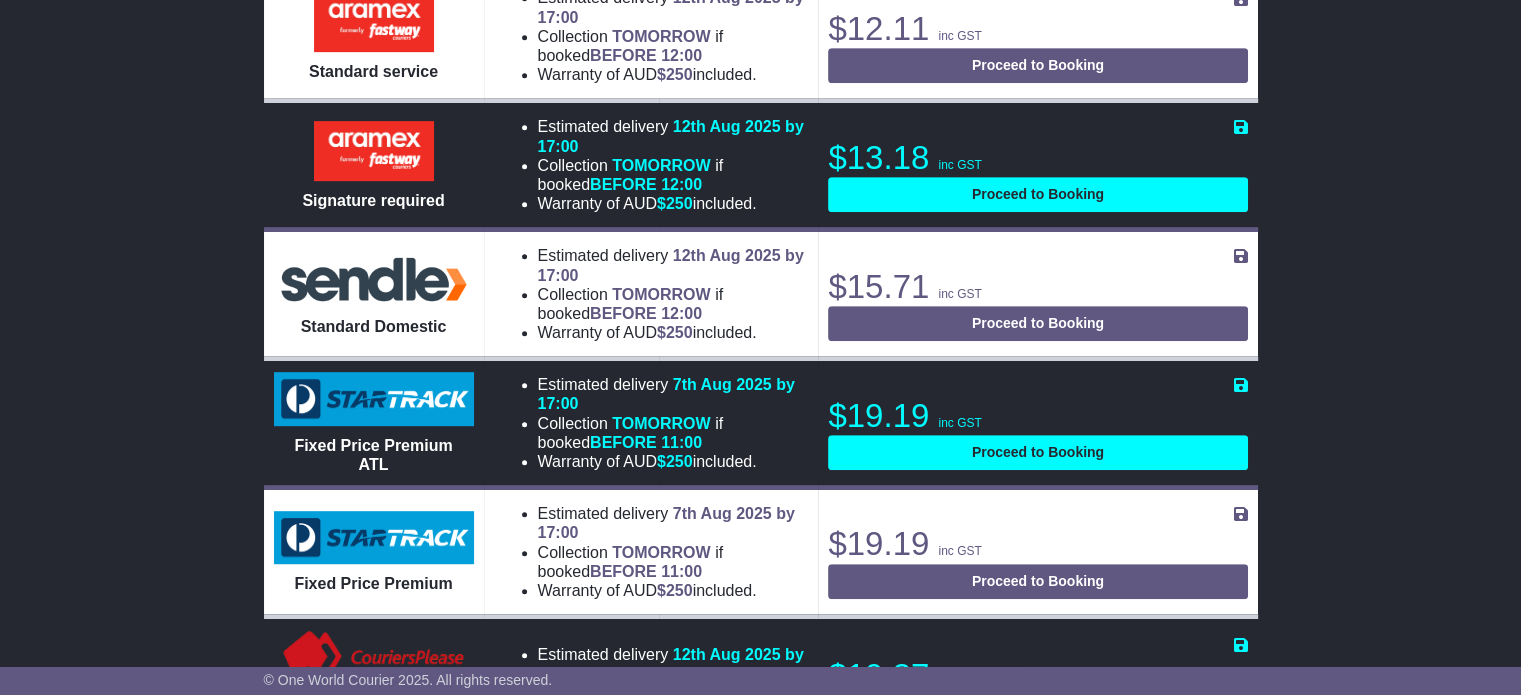 select on "*****" 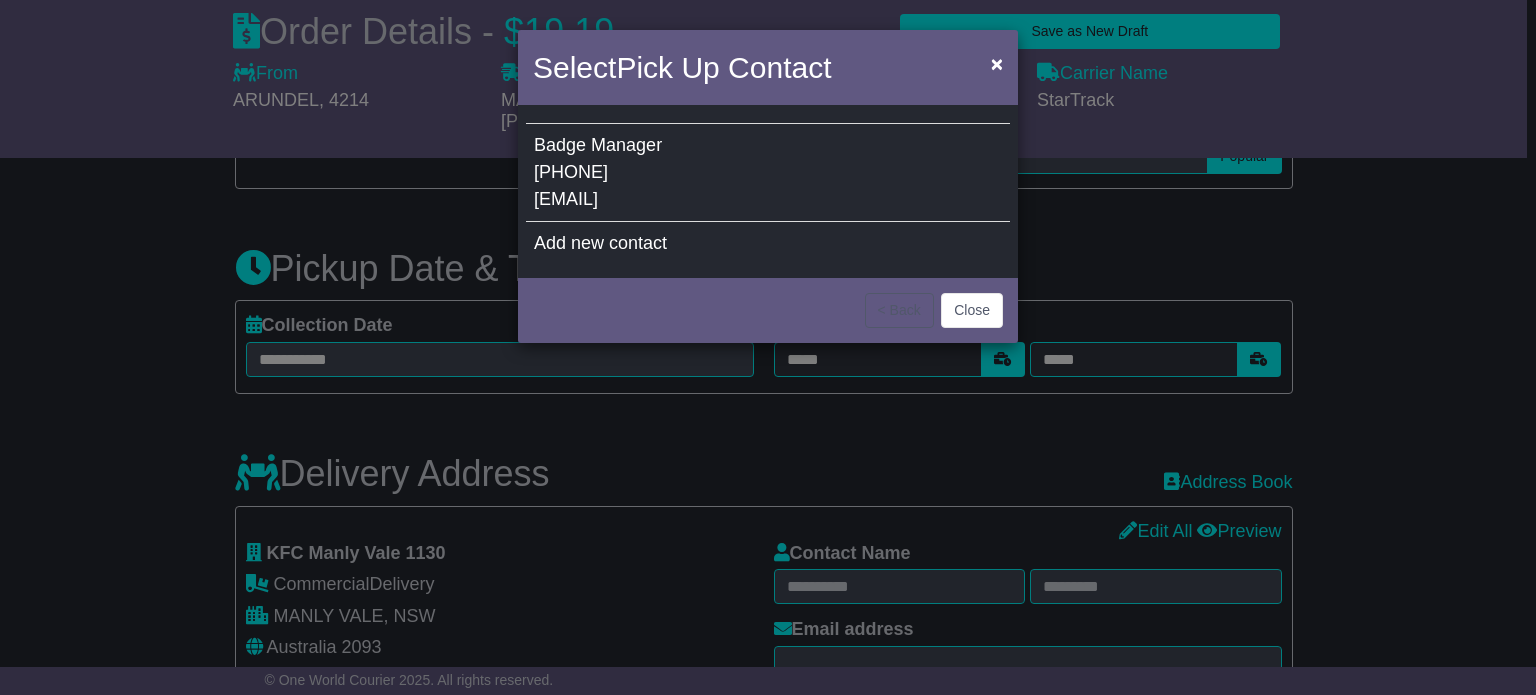 click on "Badge   Manager
[PHONE]
info@[DOMAIN].com.au" at bounding box center [768, 173] 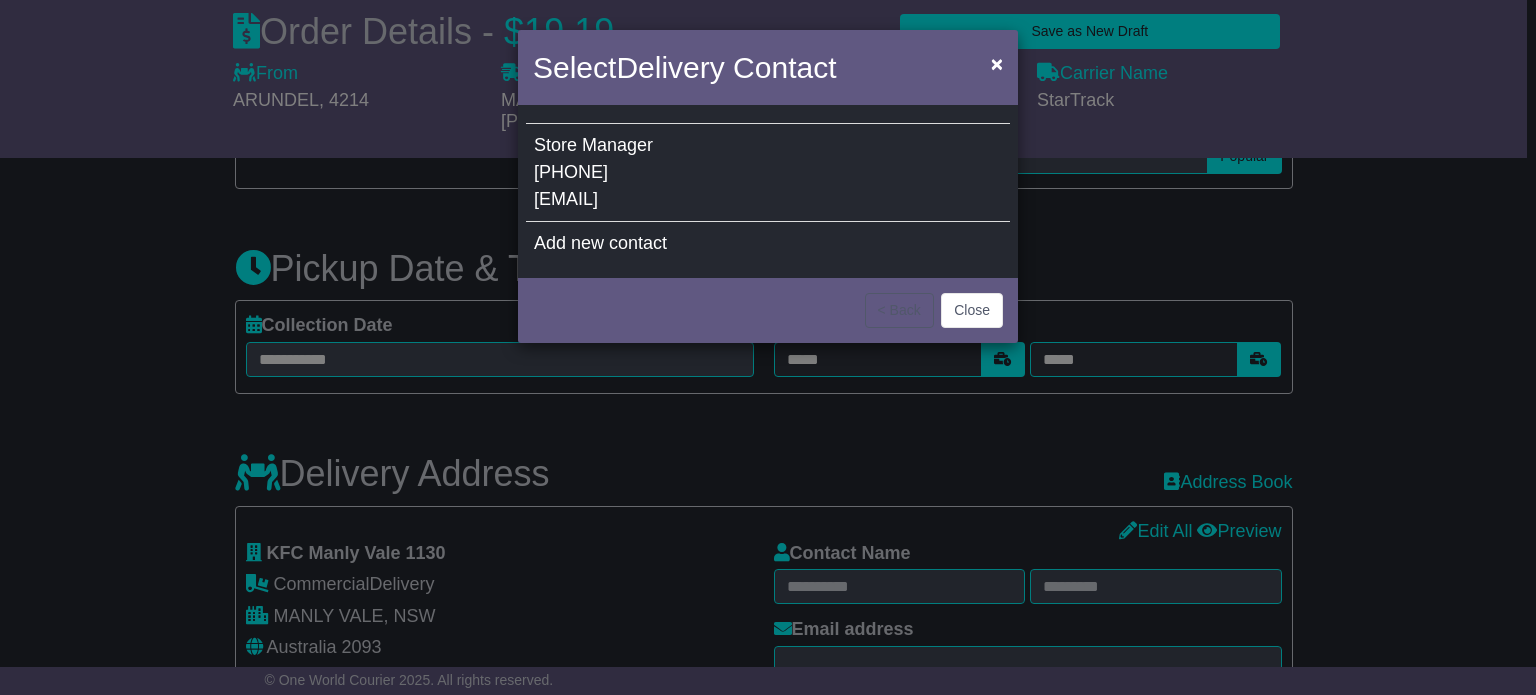 click on "Store   Manager
02 9948 4898
1130@rbau.com.au" at bounding box center (768, 173) 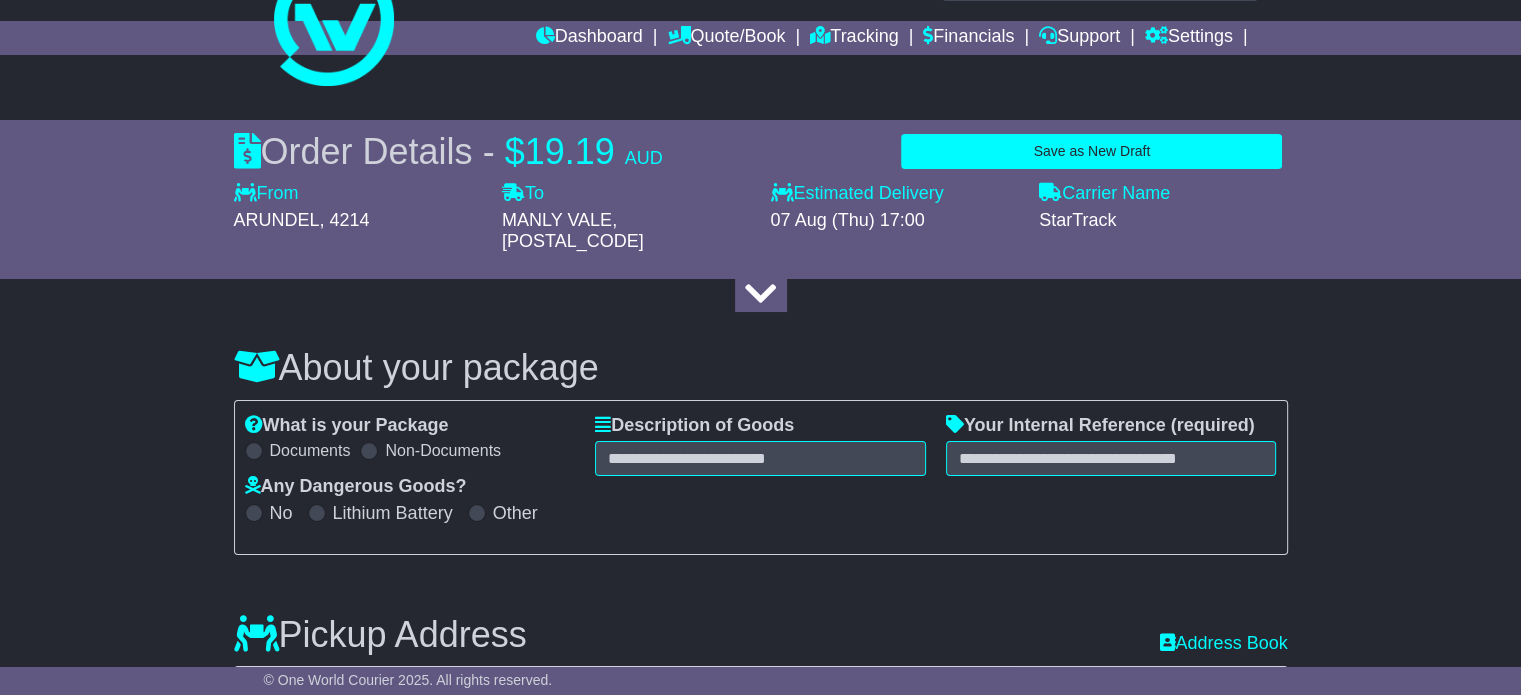 scroll, scrollTop: 57, scrollLeft: 0, axis: vertical 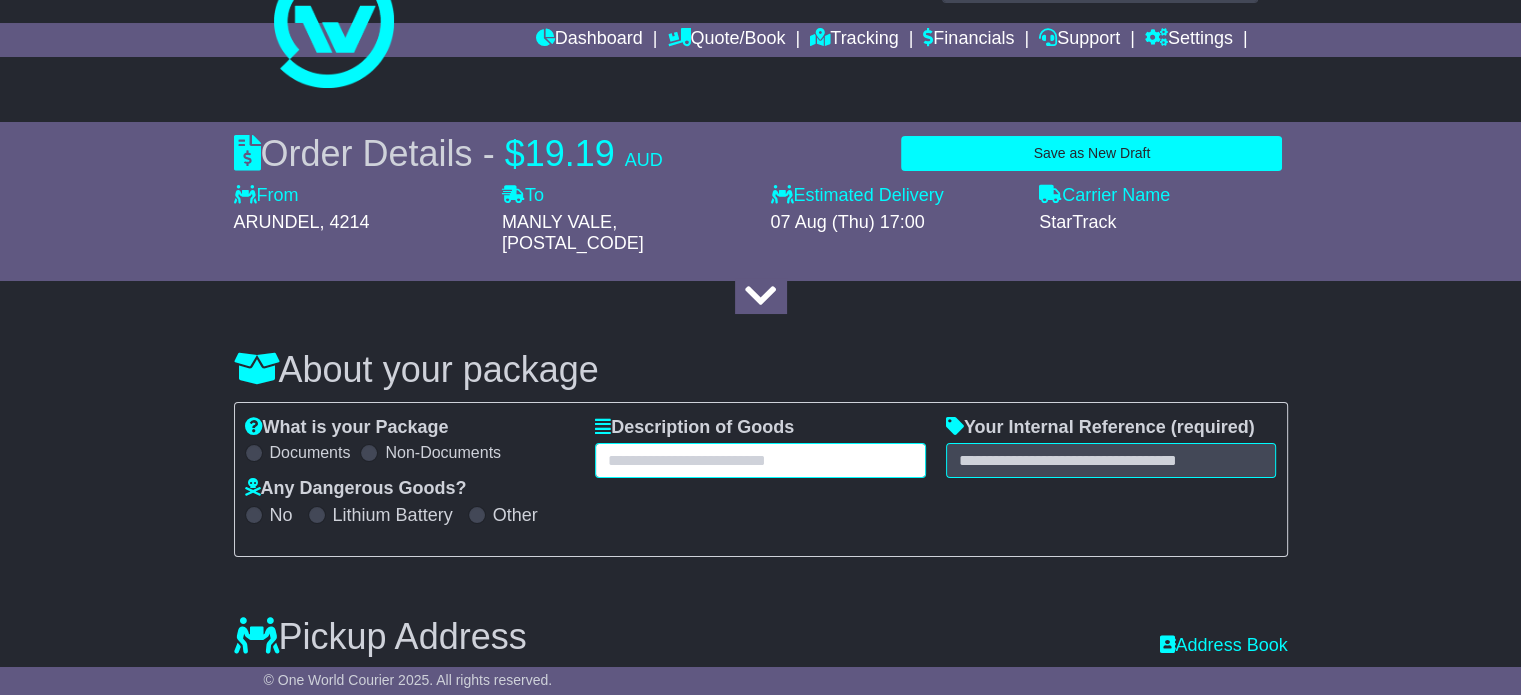 click at bounding box center [760, 460] 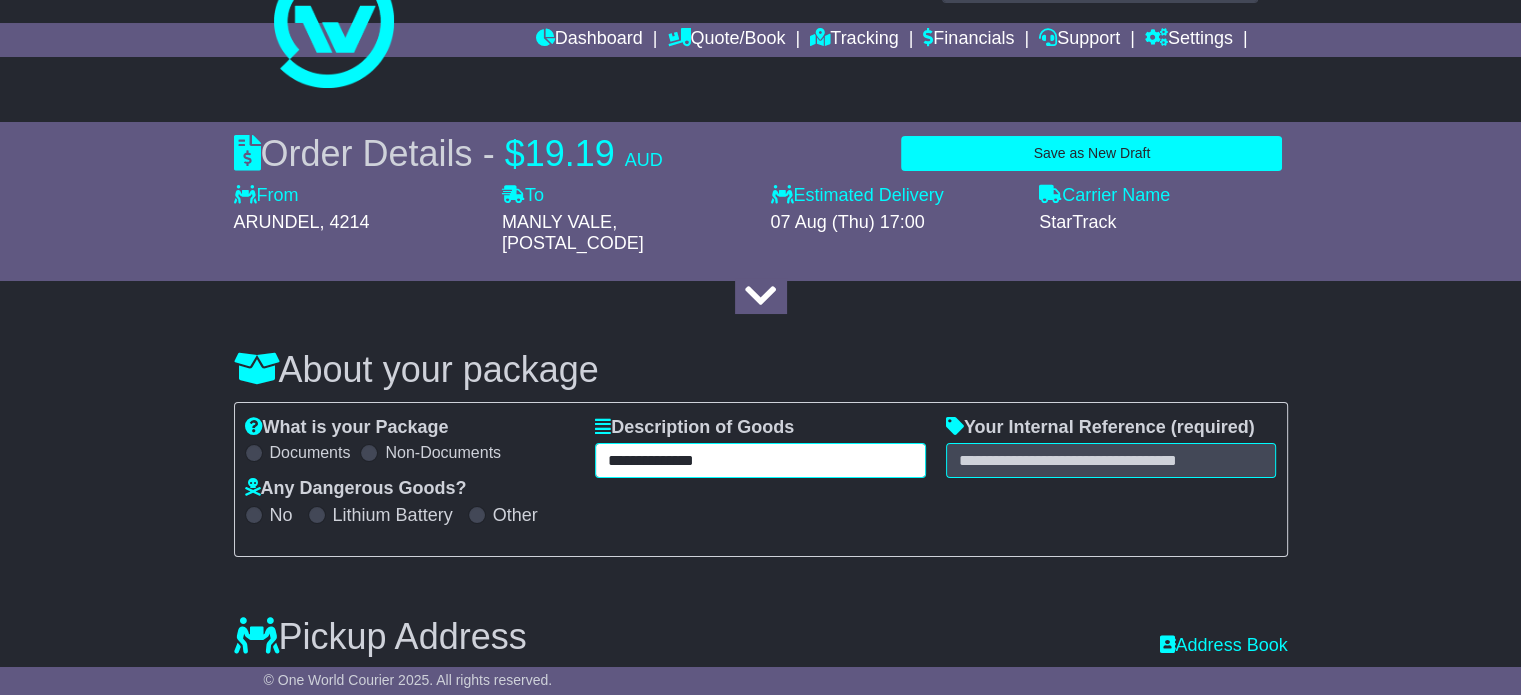 type on "**********" 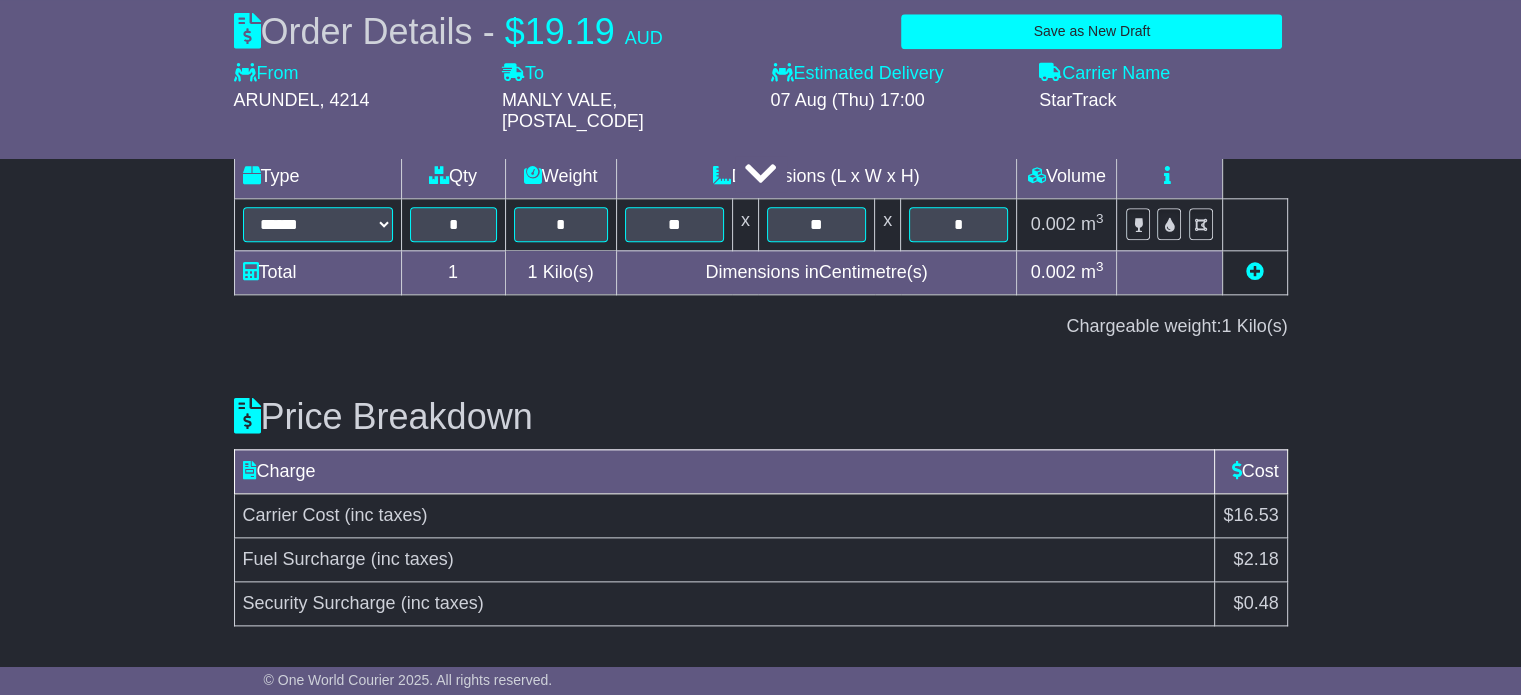 scroll, scrollTop: 2296, scrollLeft: 0, axis: vertical 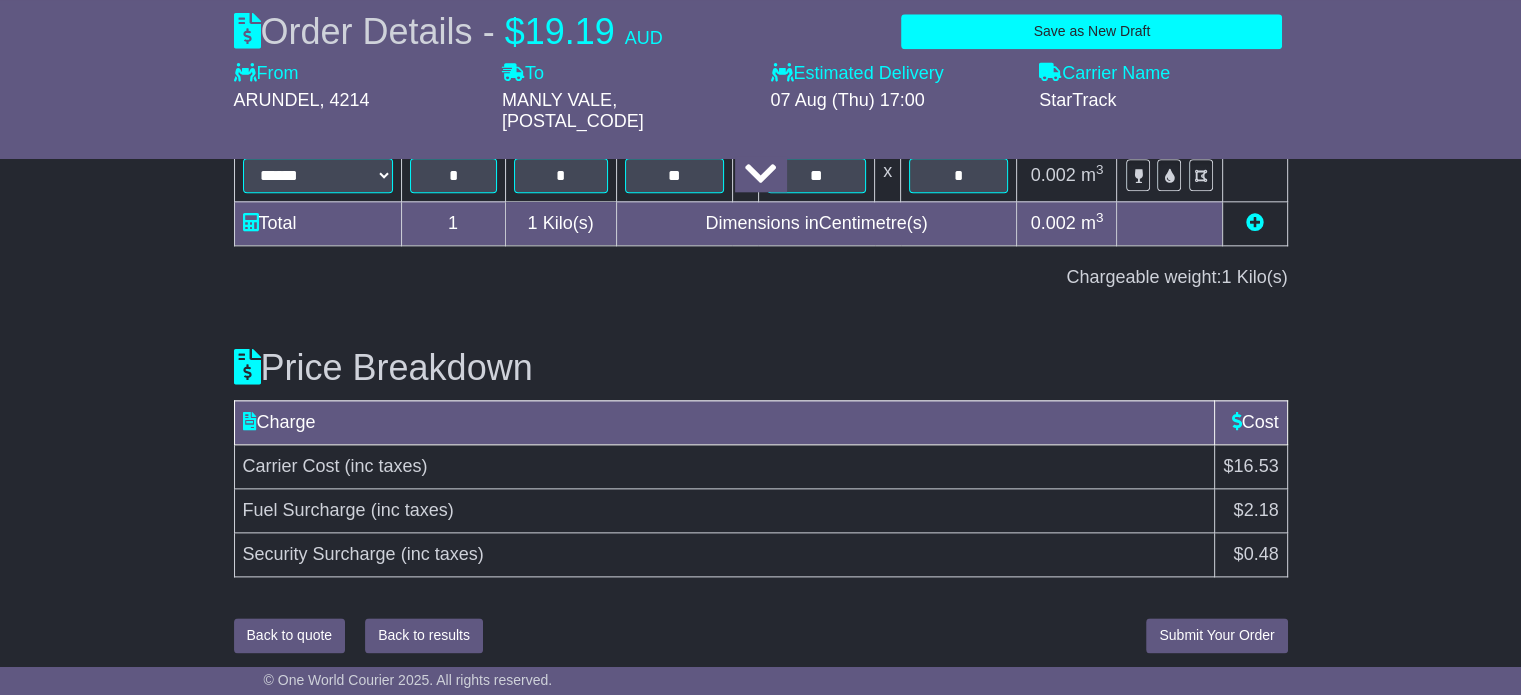 type on "**********" 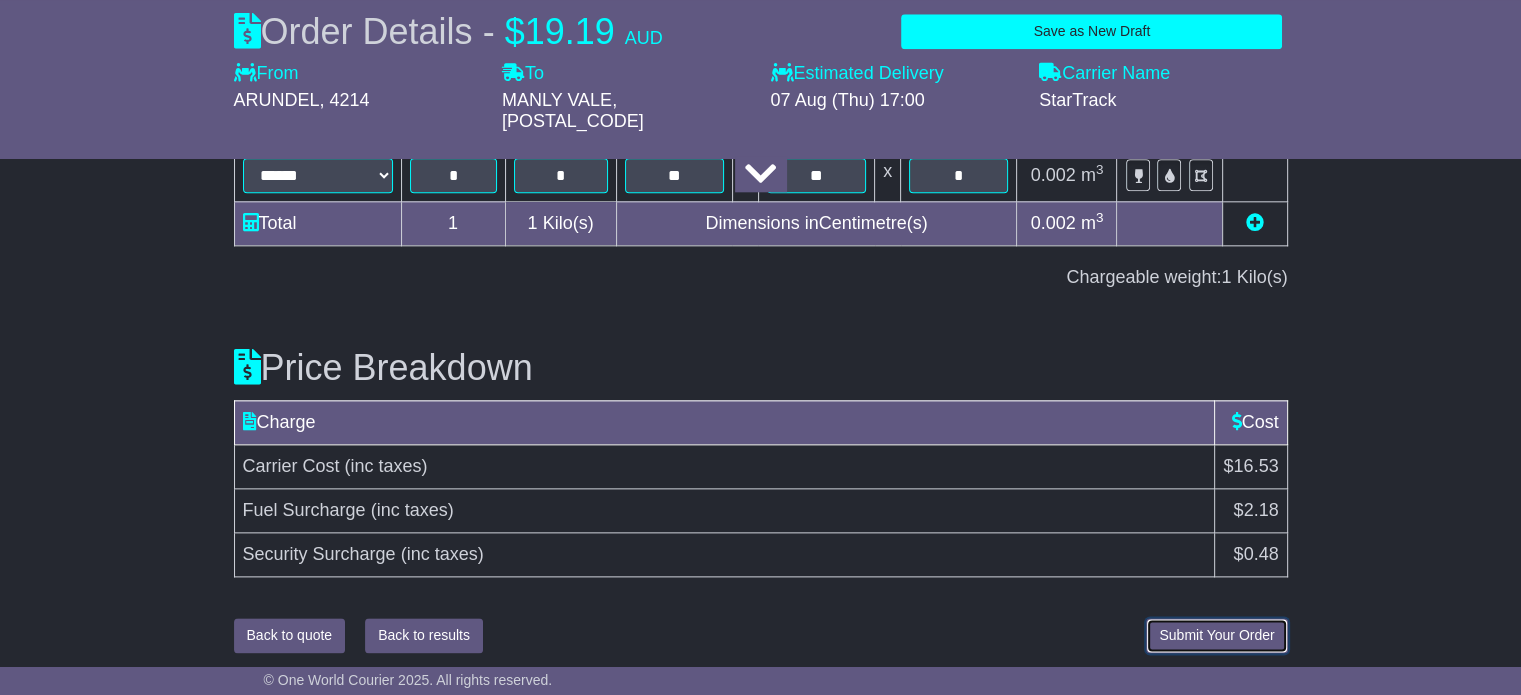 click on "Submit Your Order" at bounding box center (1216, 635) 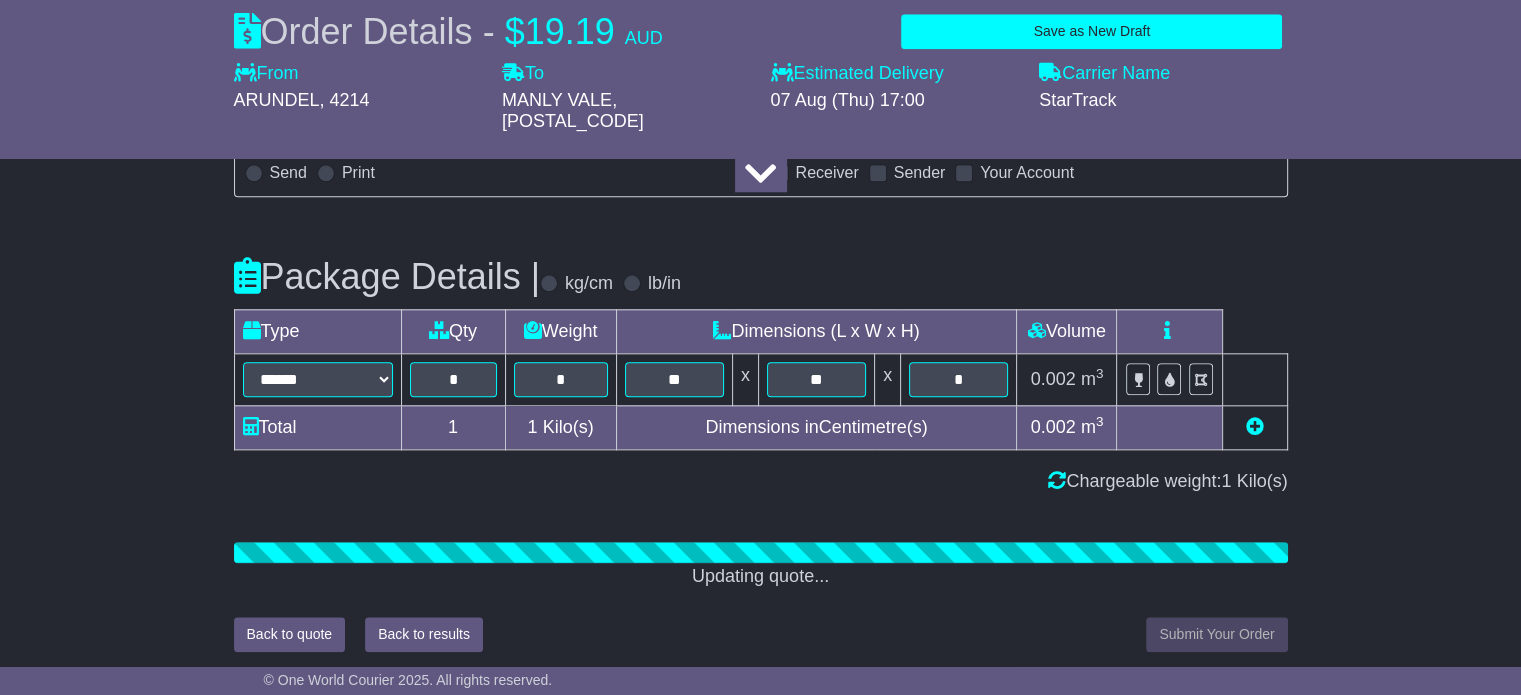scroll, scrollTop: 2296, scrollLeft: 0, axis: vertical 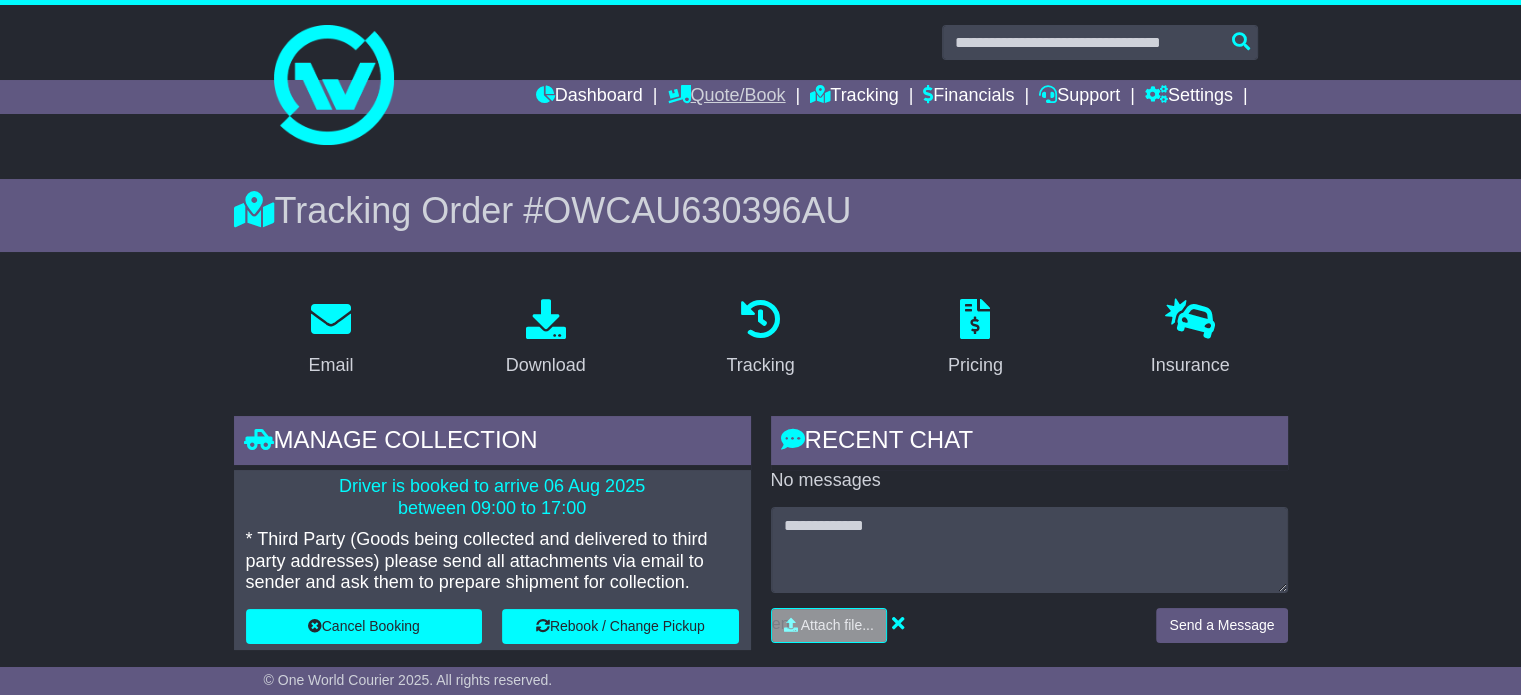 click on "Quote/Book" at bounding box center [726, 97] 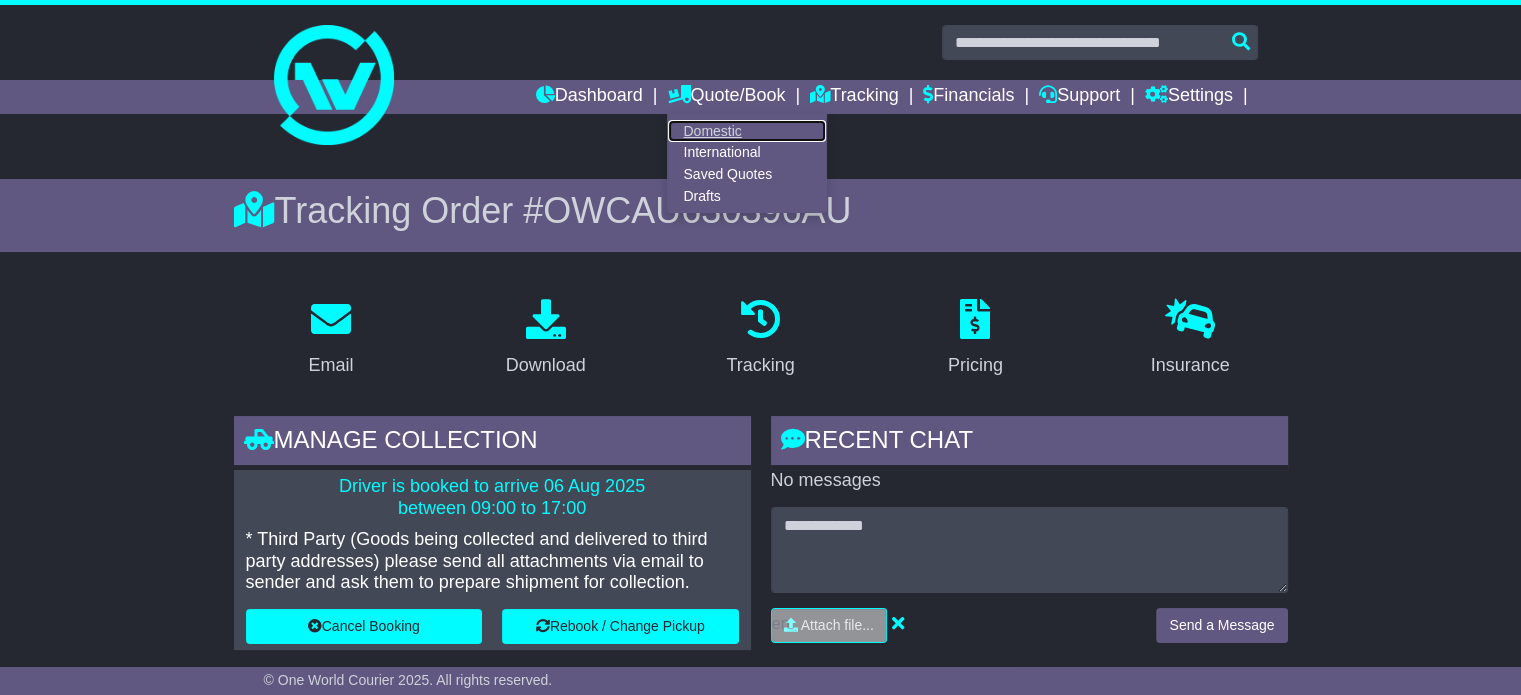 click on "Domestic" at bounding box center (747, 131) 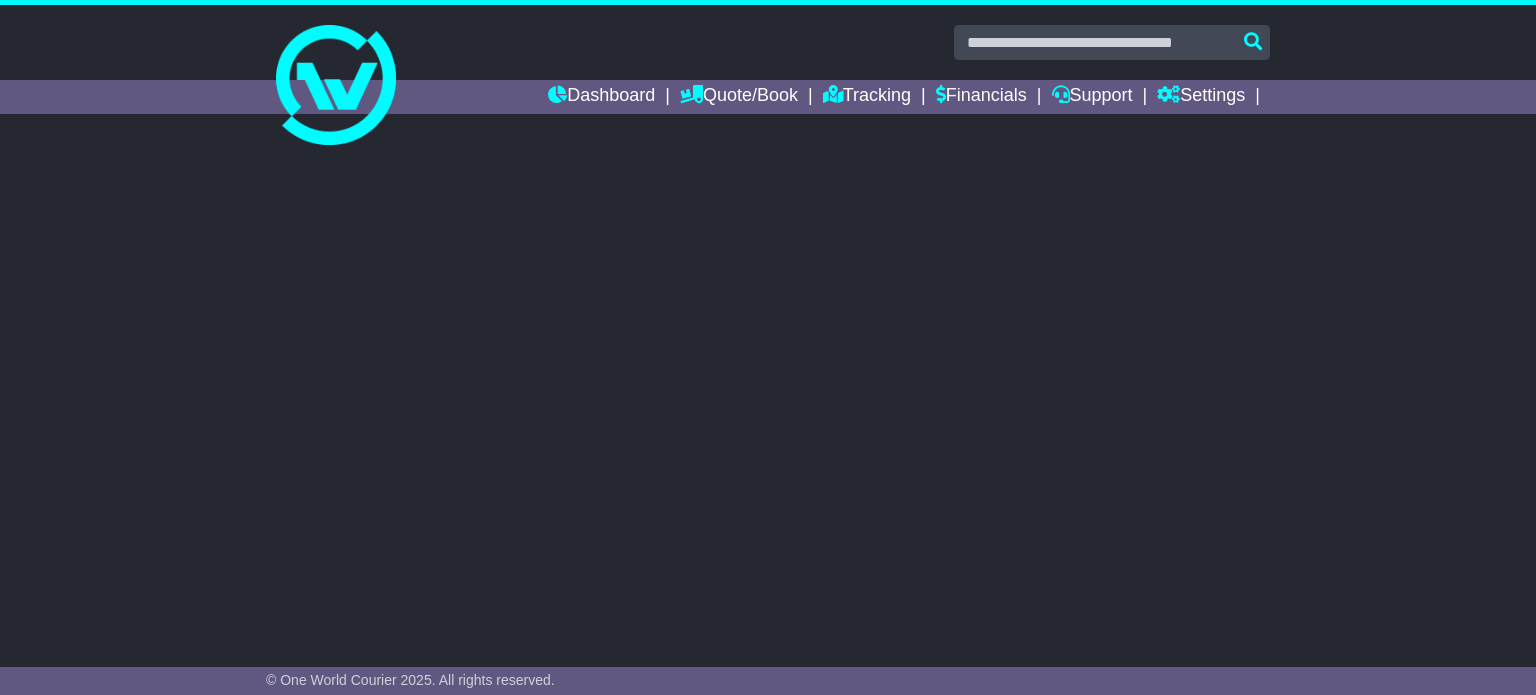 scroll, scrollTop: 0, scrollLeft: 0, axis: both 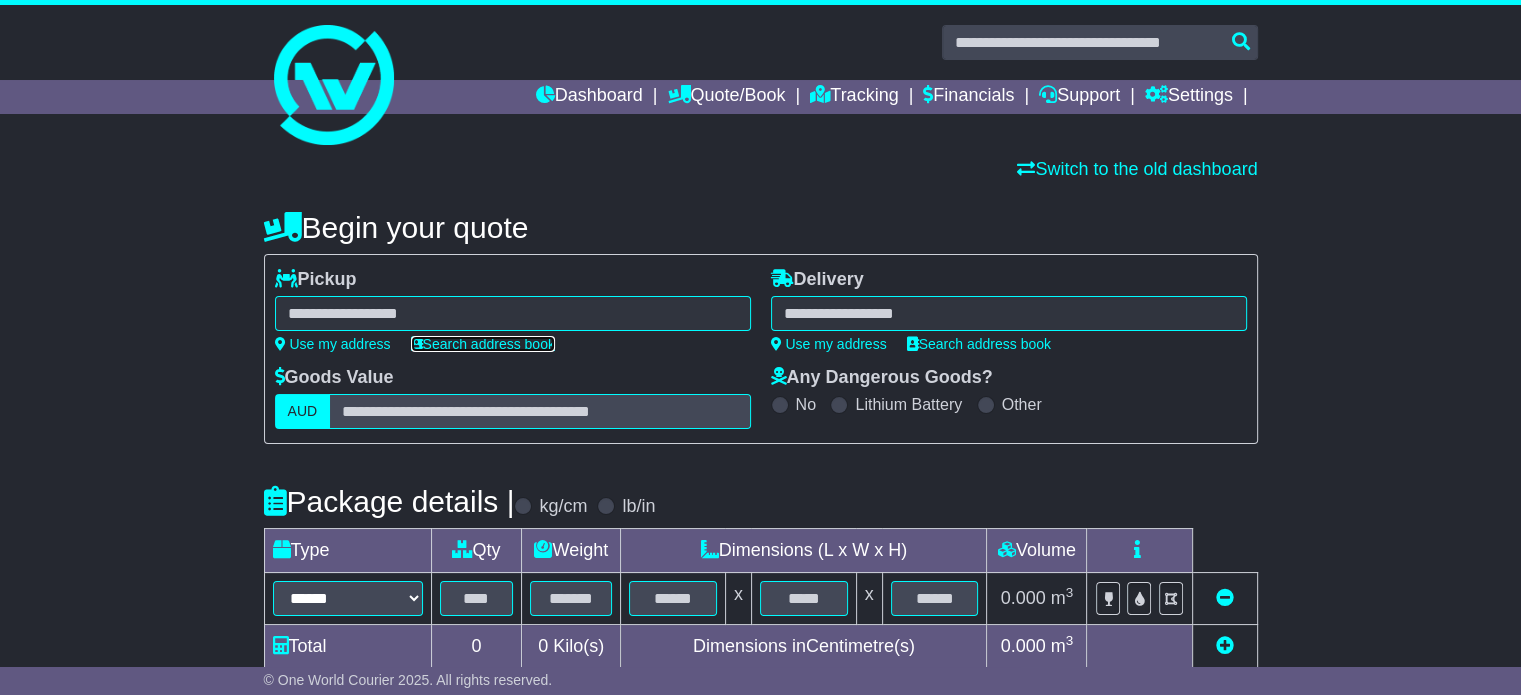 click on "Search address book" at bounding box center (483, 344) 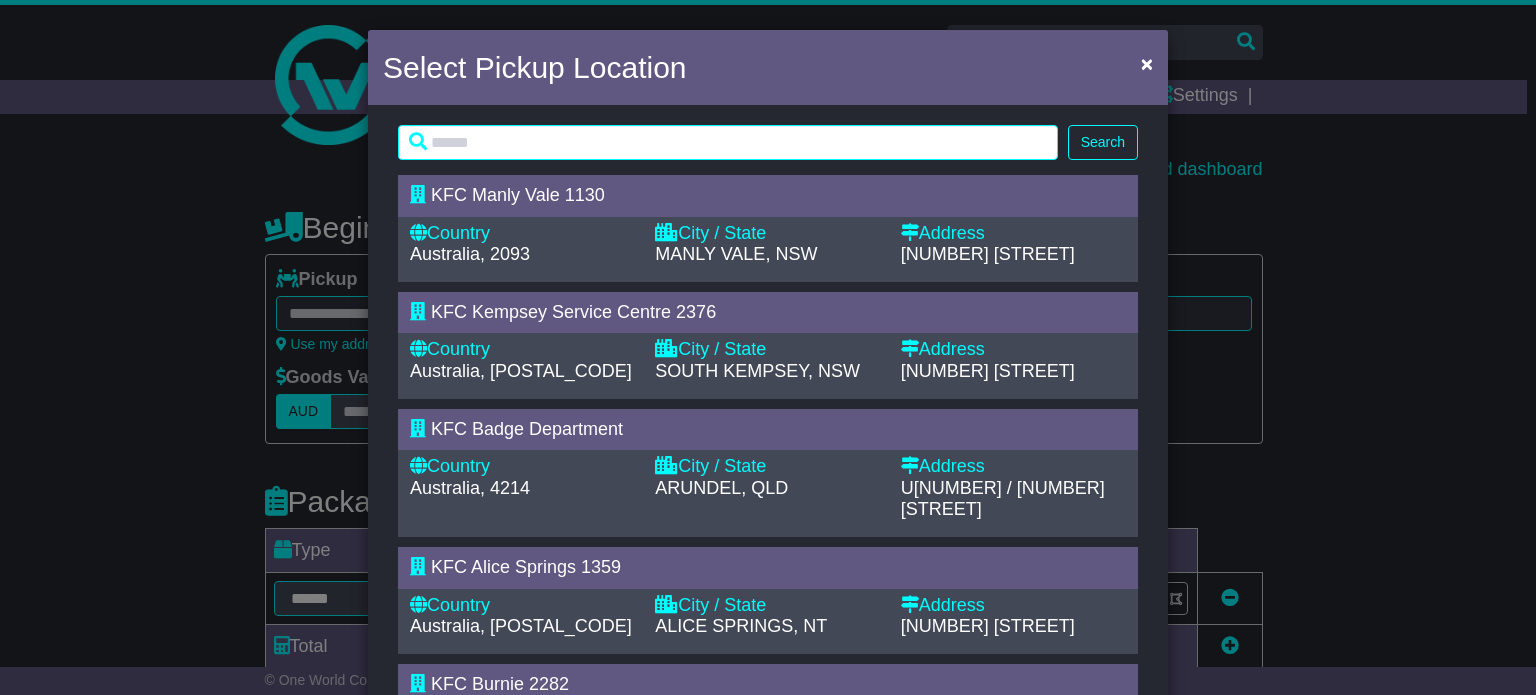 click on "KFC Badge Department" at bounding box center (527, 429) 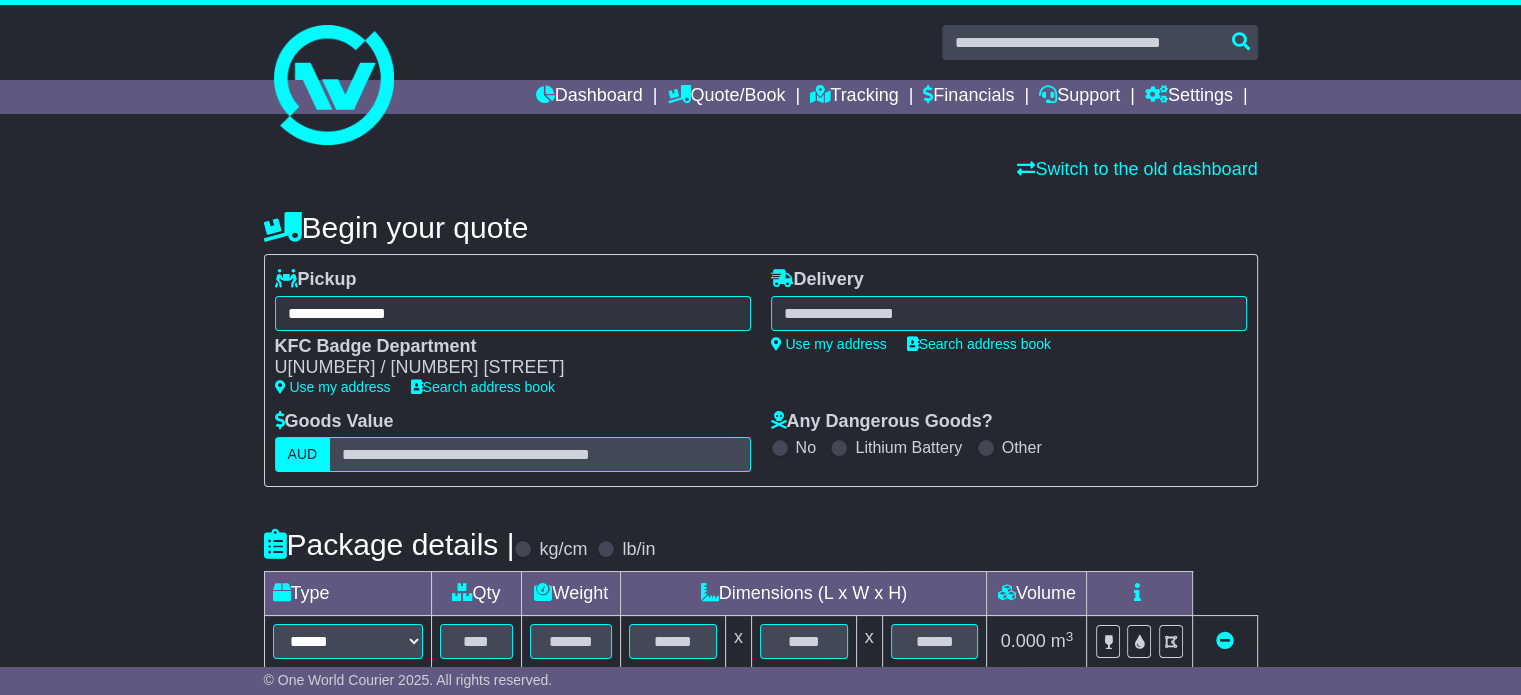 click at bounding box center [1009, 313] 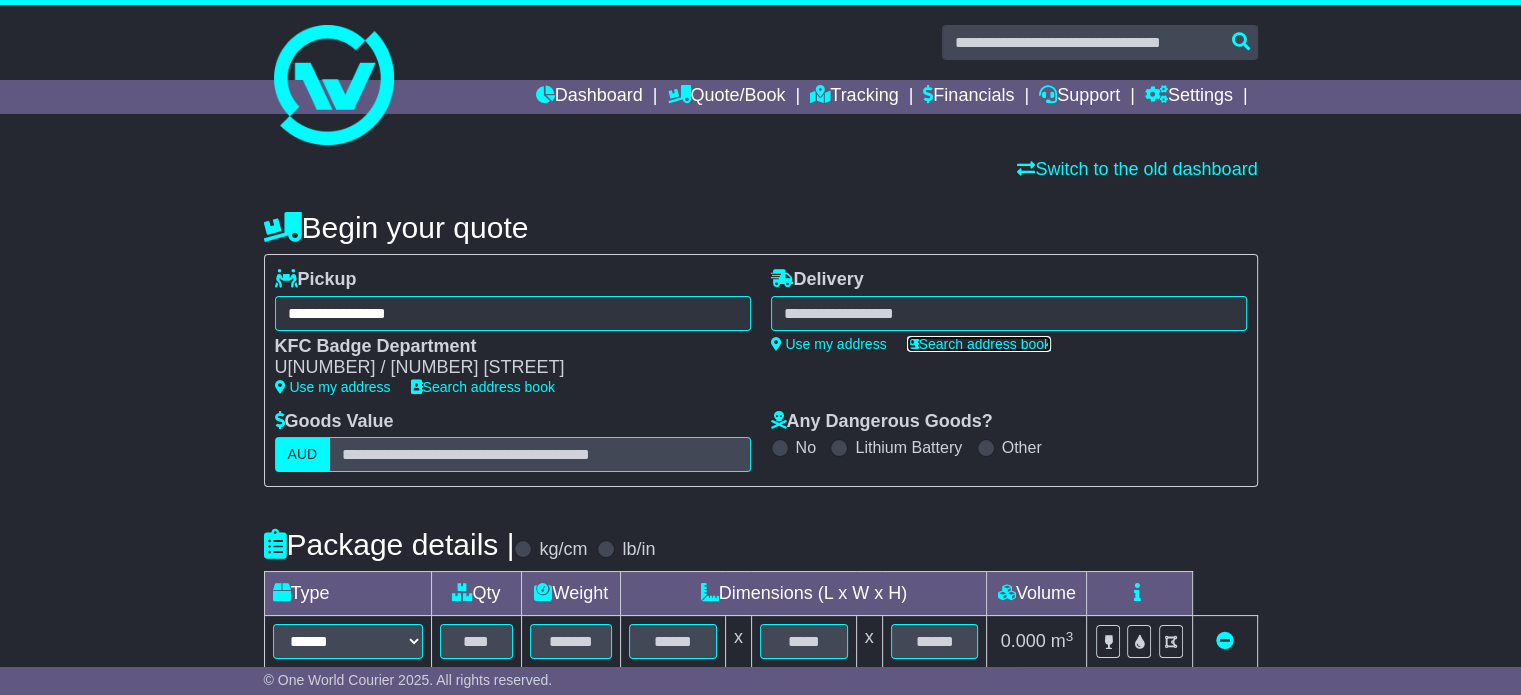 click on "Search address book" at bounding box center (979, 344) 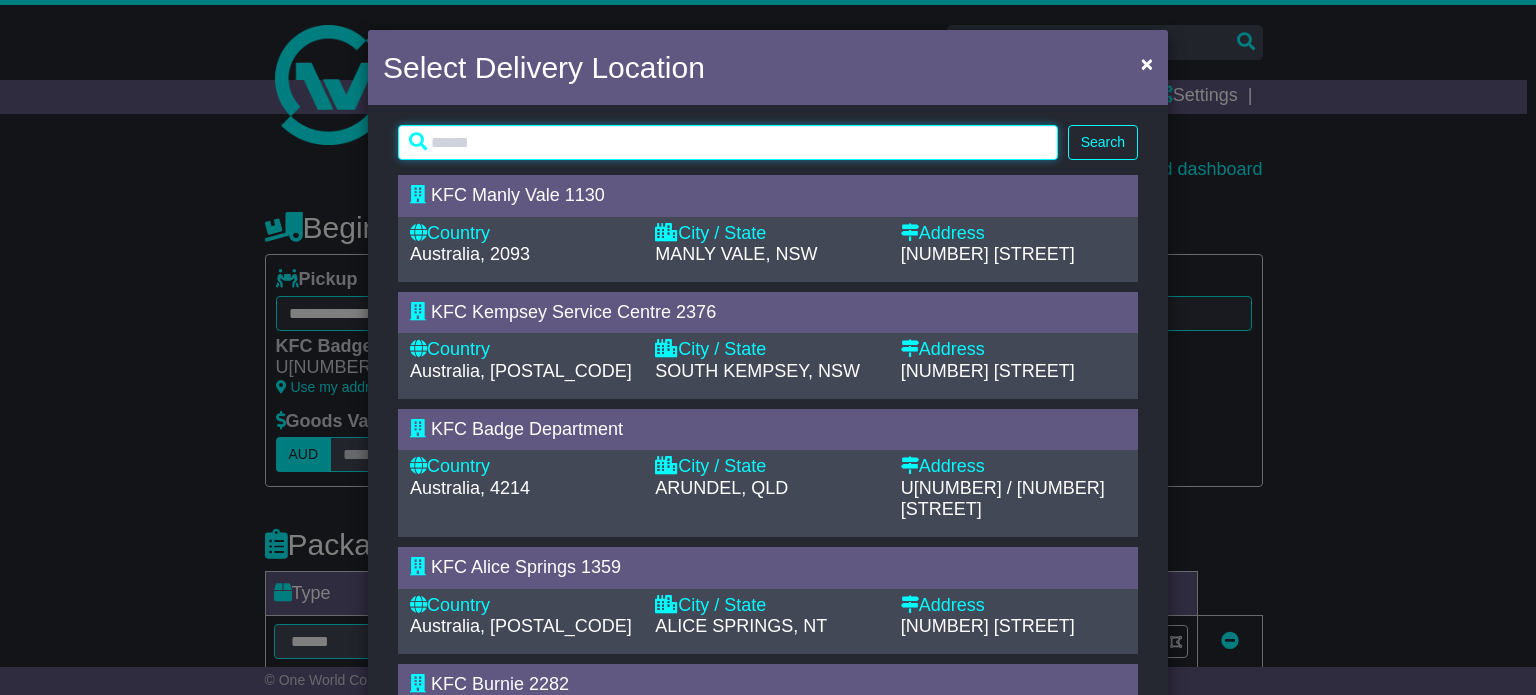 click at bounding box center [728, 142] 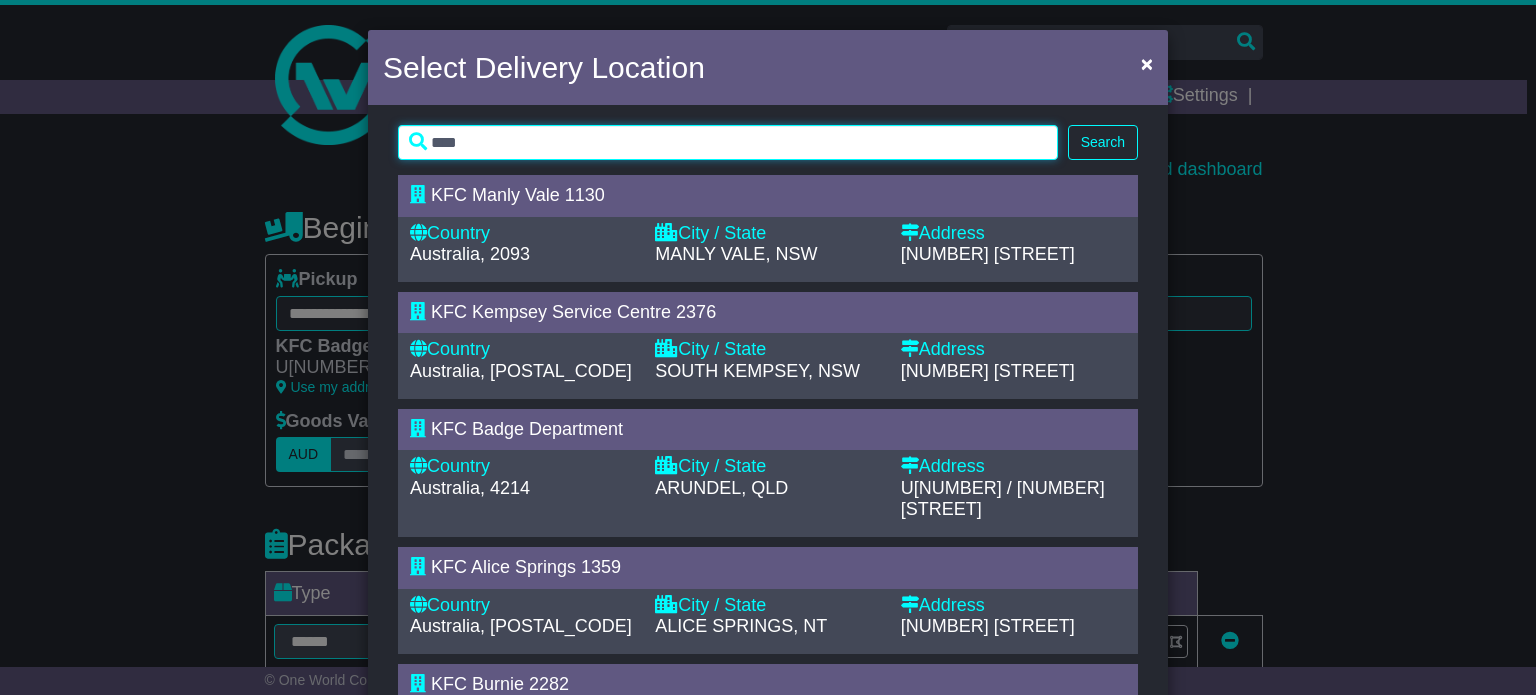 type on "****" 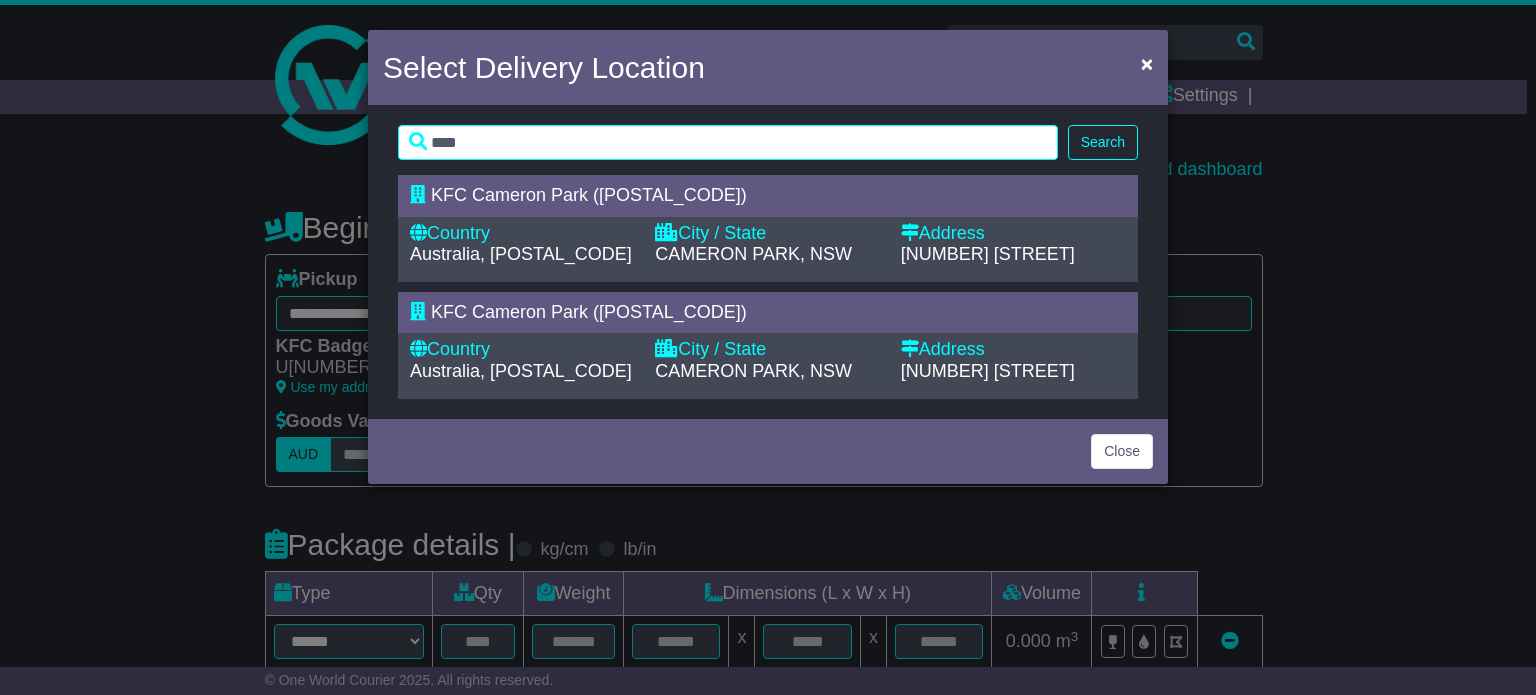 click on "CAMERON PARK, NSW" at bounding box center [753, 254] 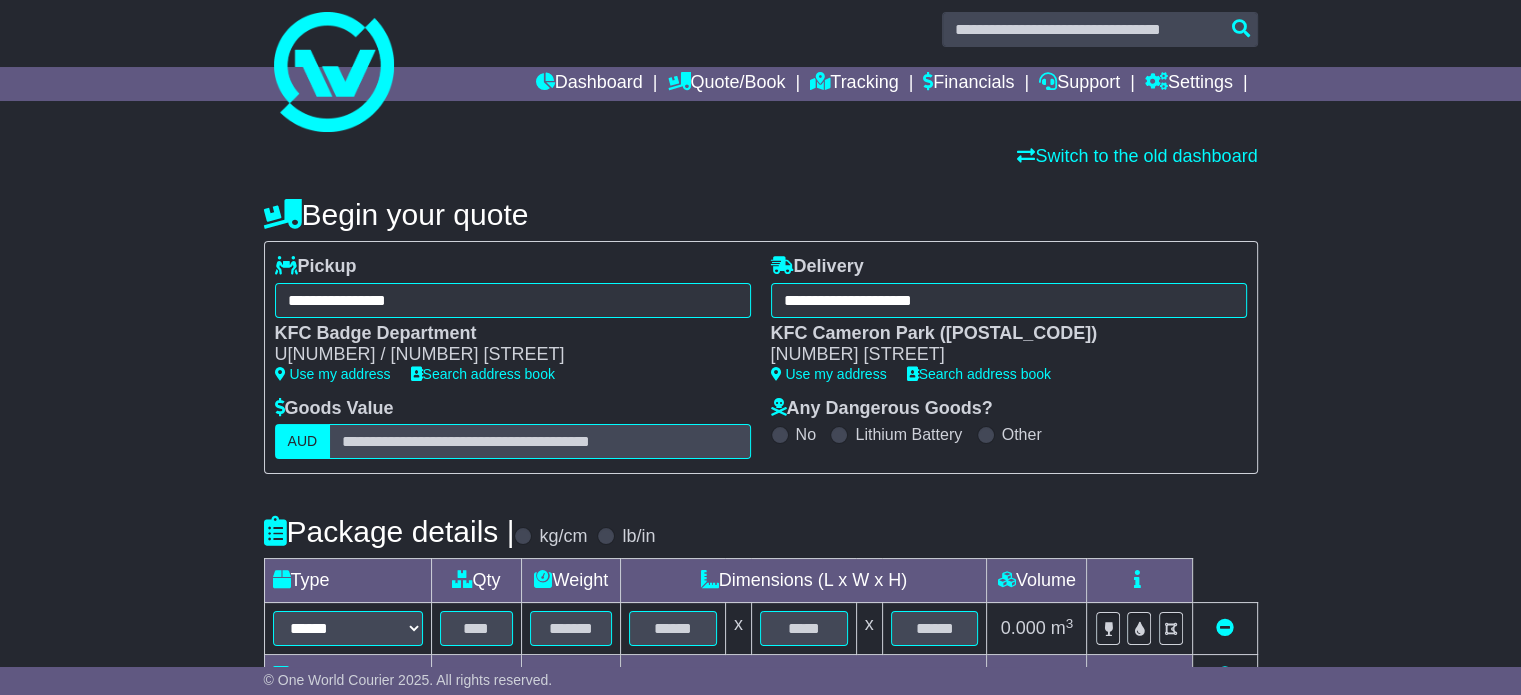 scroll, scrollTop: 200, scrollLeft: 0, axis: vertical 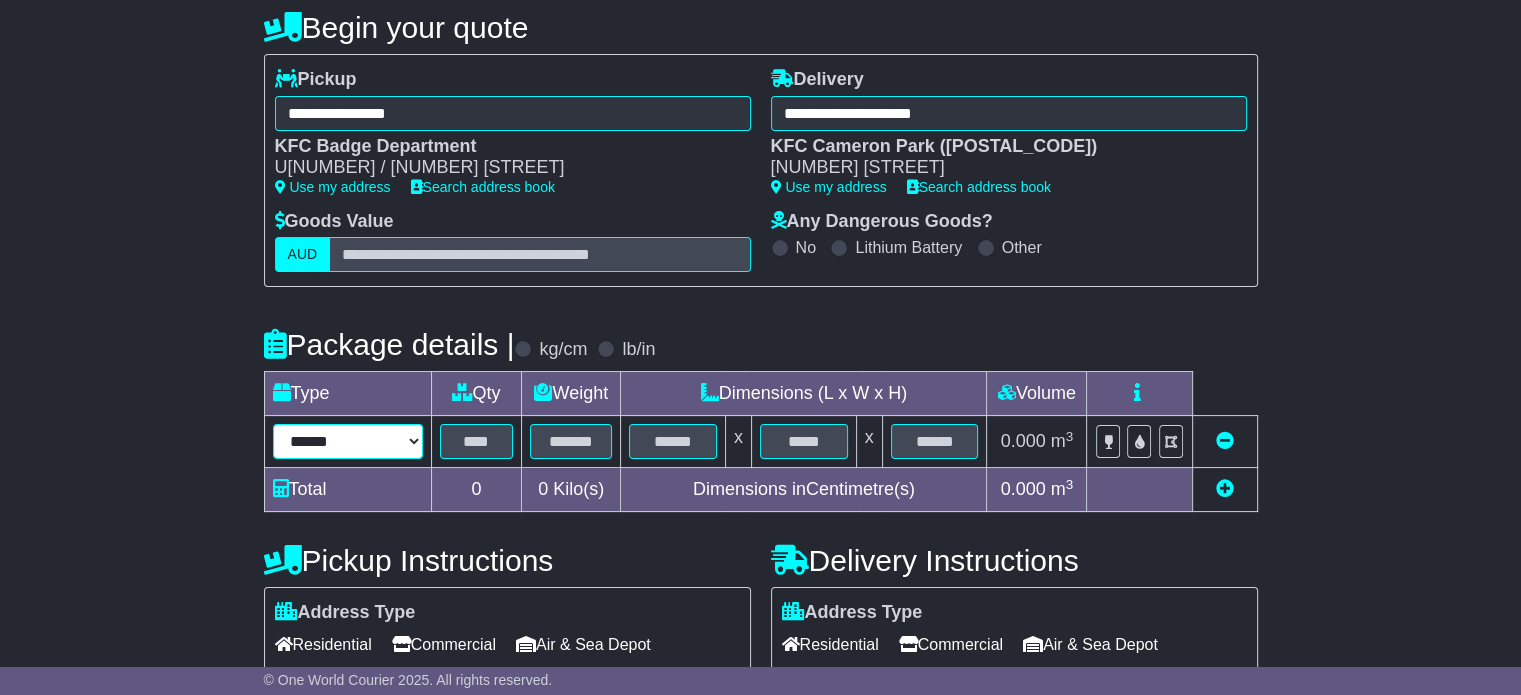 click on "****** ****** *** ******** ***** **** **** ****** *** *******" at bounding box center (348, 441) 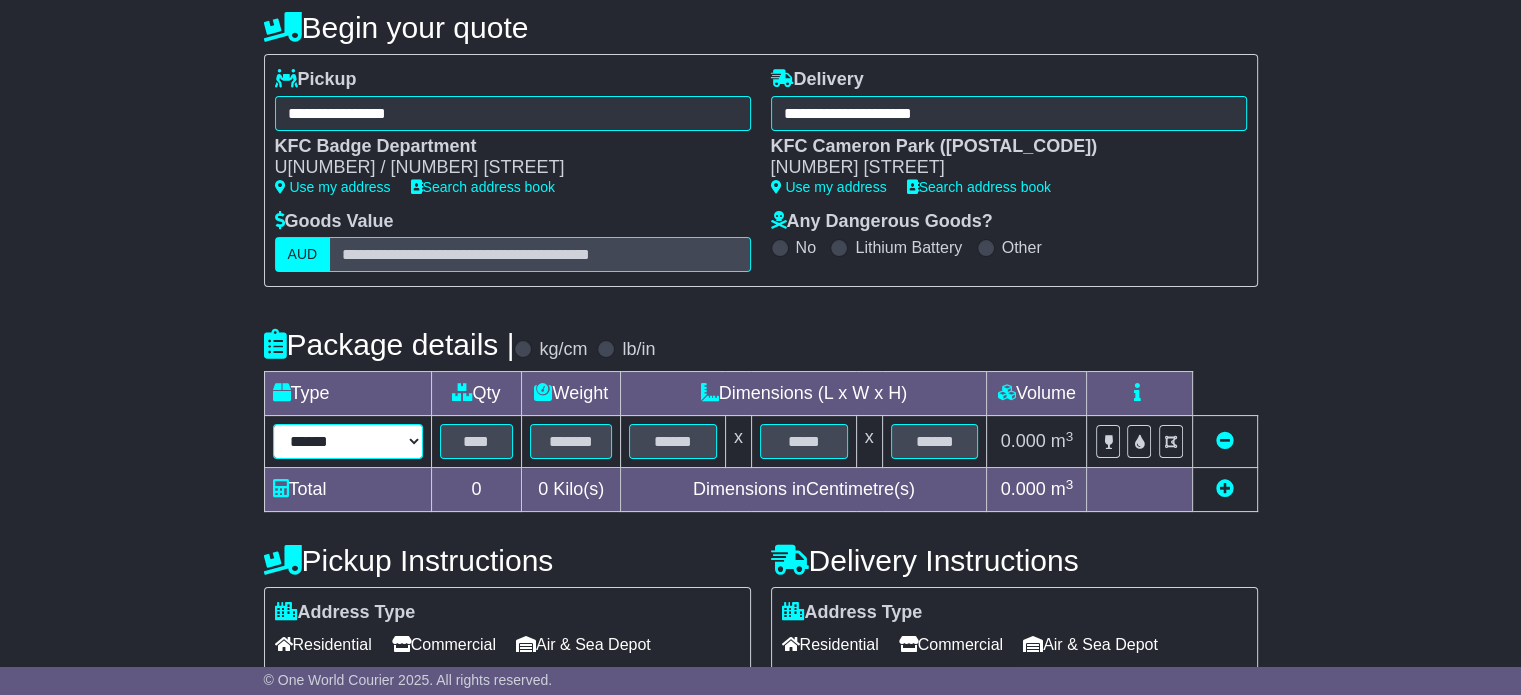select on "*****" 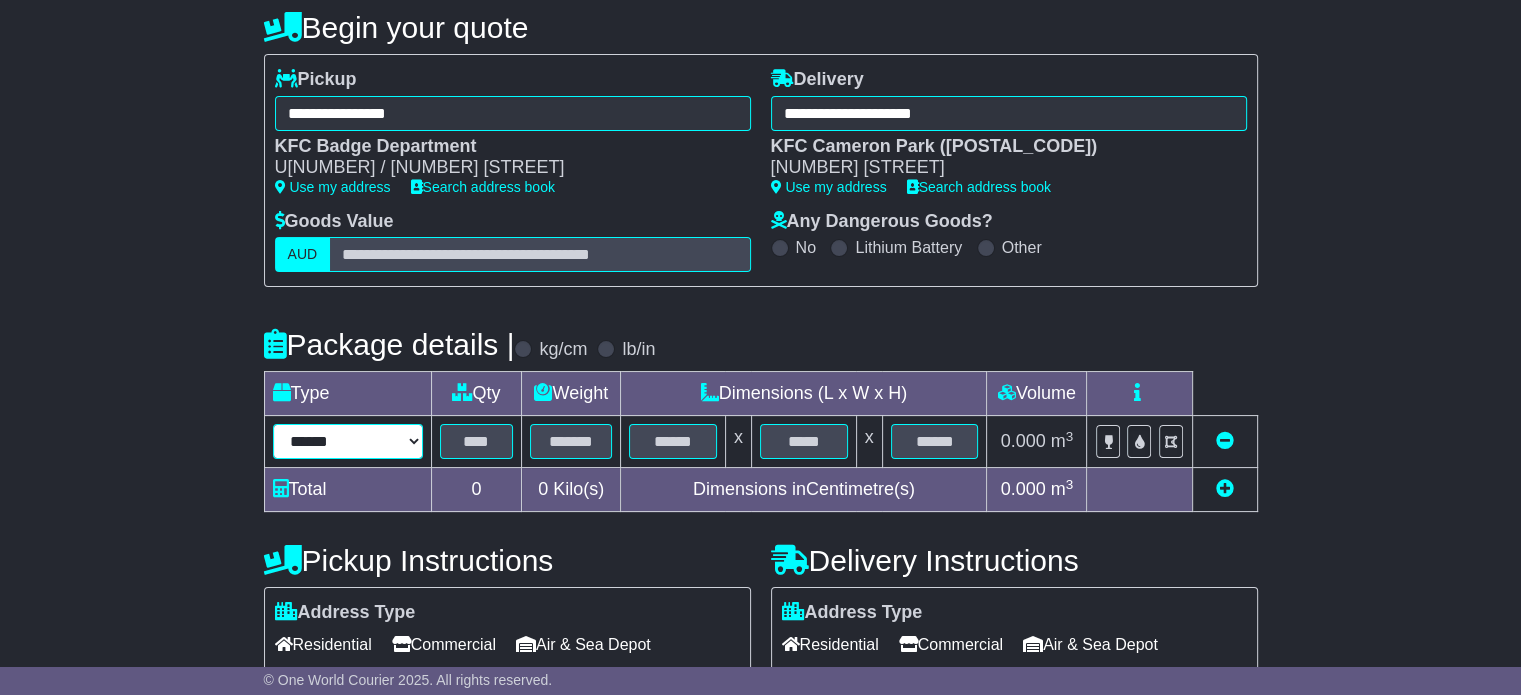 click on "****** ****** *** ******** ***** **** **** ****** *** *******" at bounding box center [348, 441] 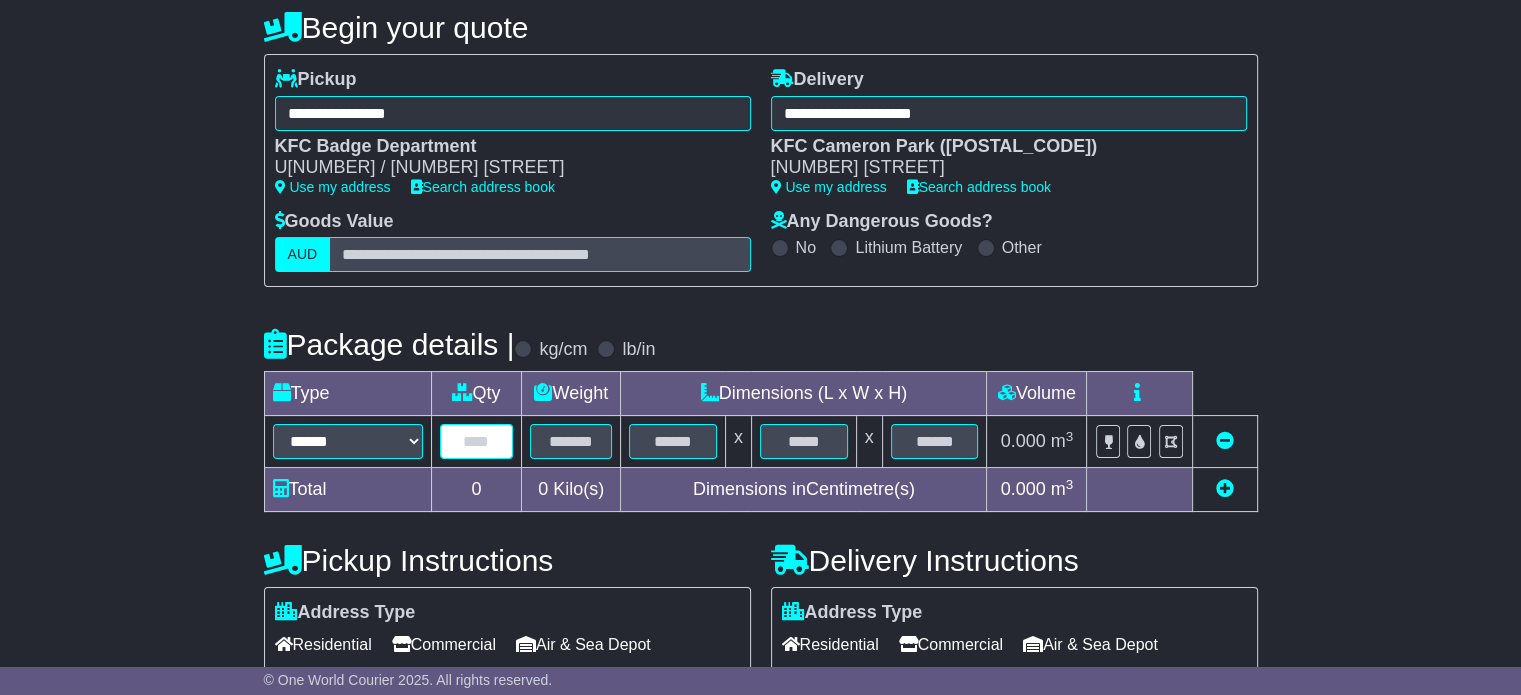 click at bounding box center (477, 441) 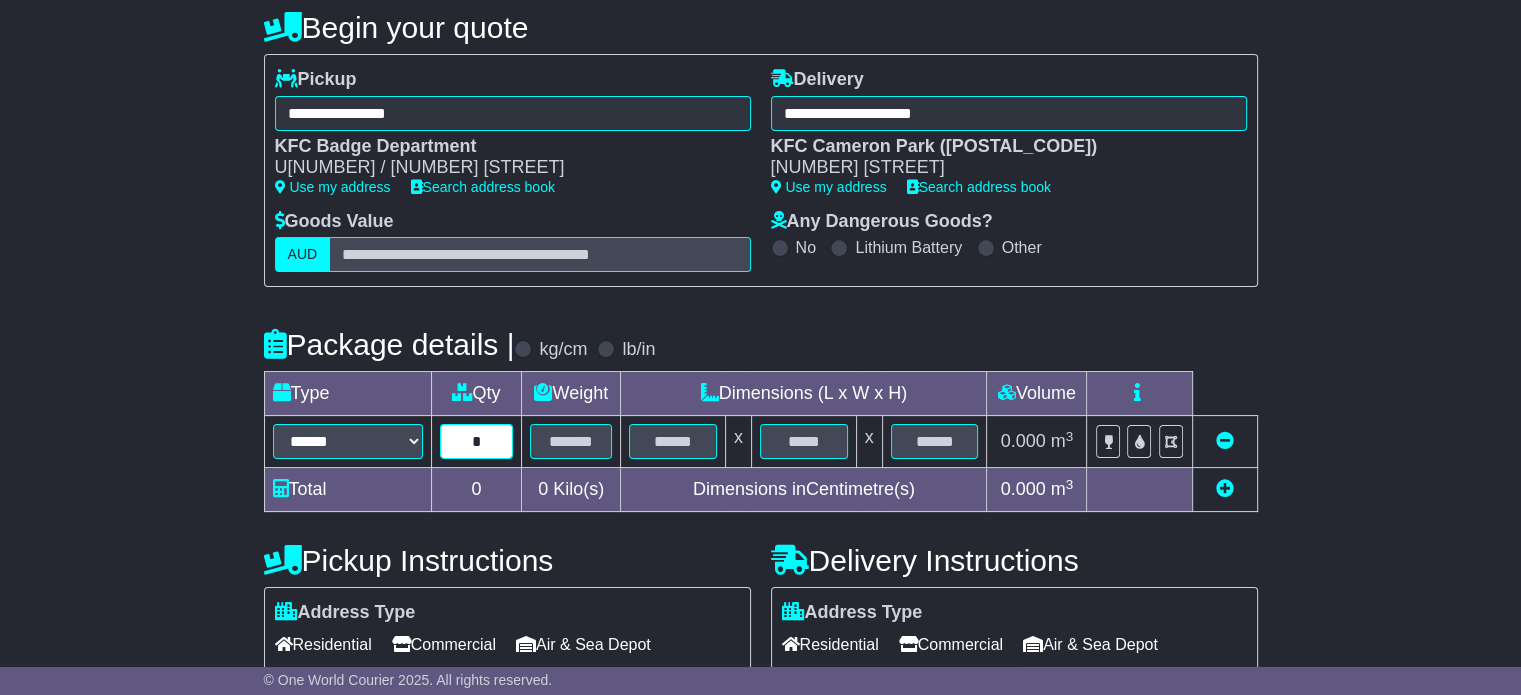 type on "*" 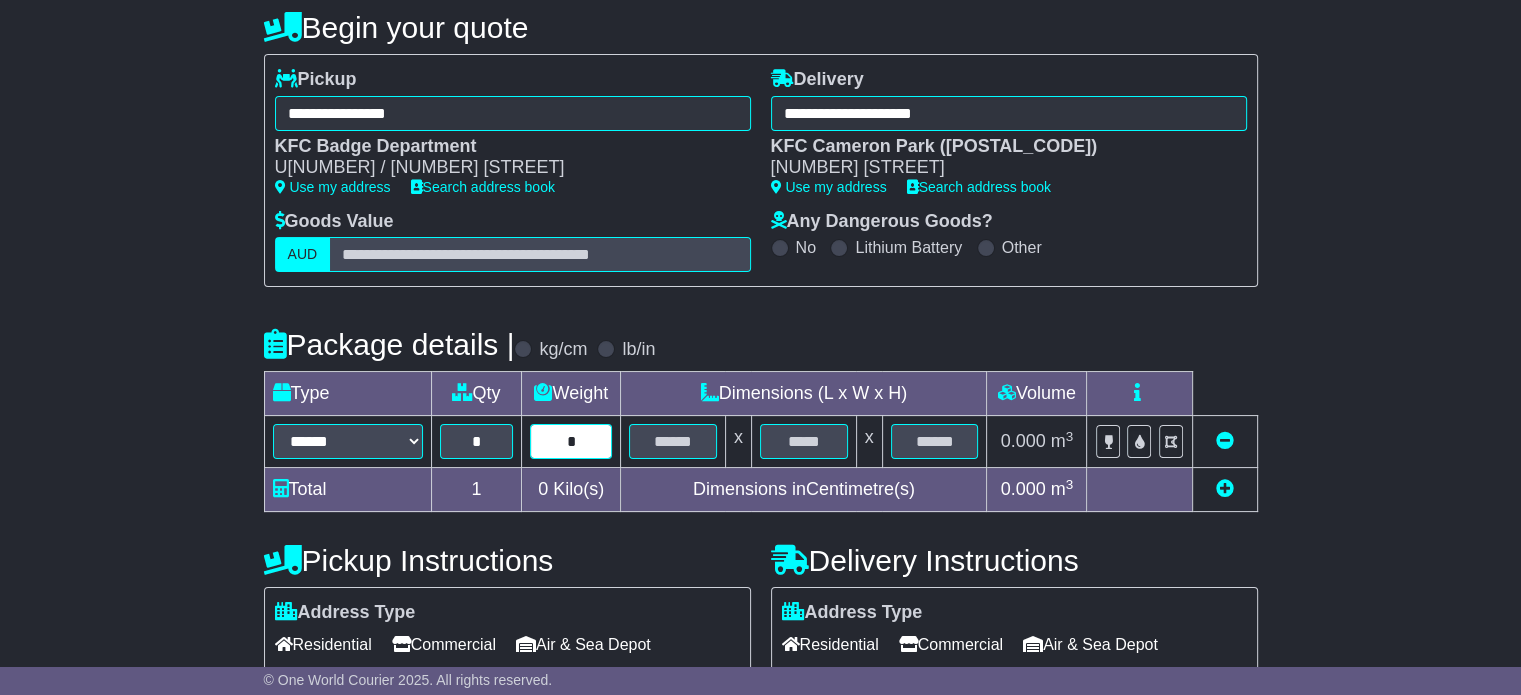 type on "*" 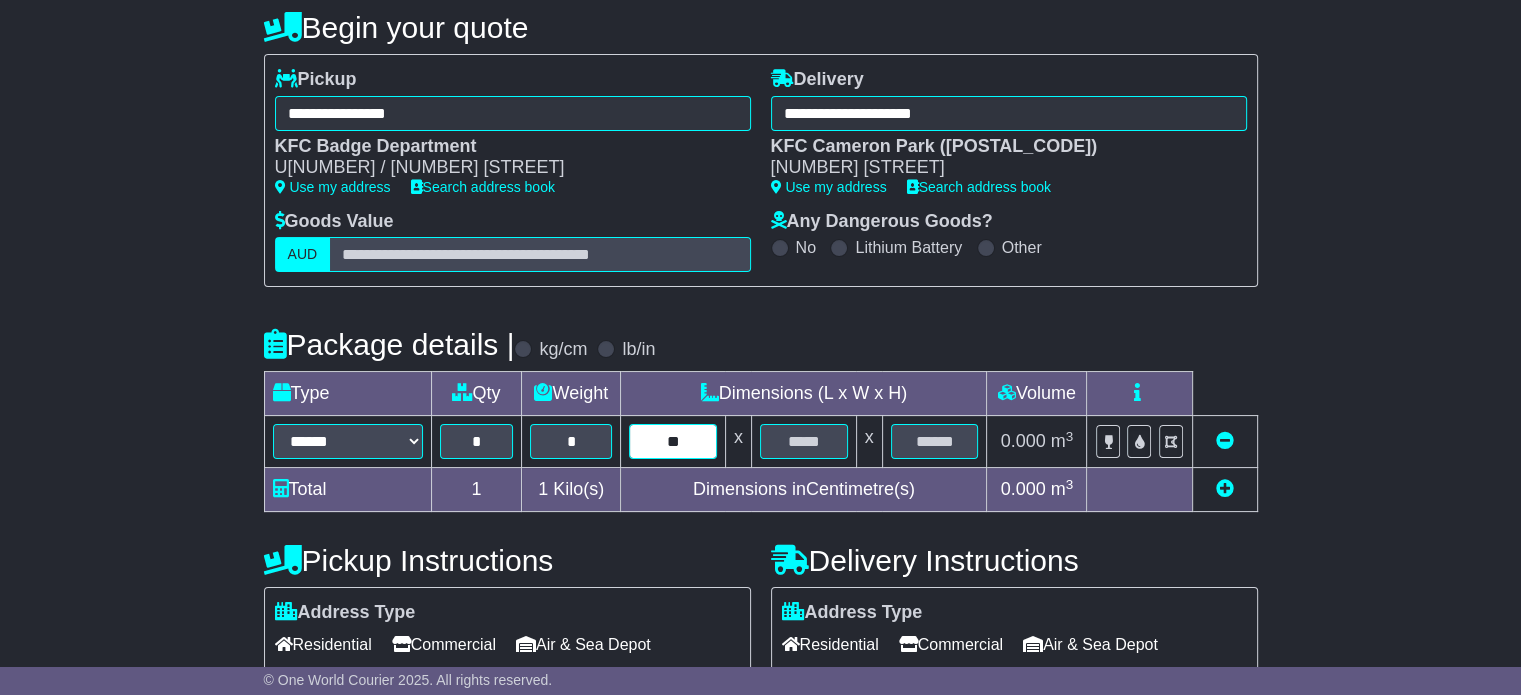 type on "**" 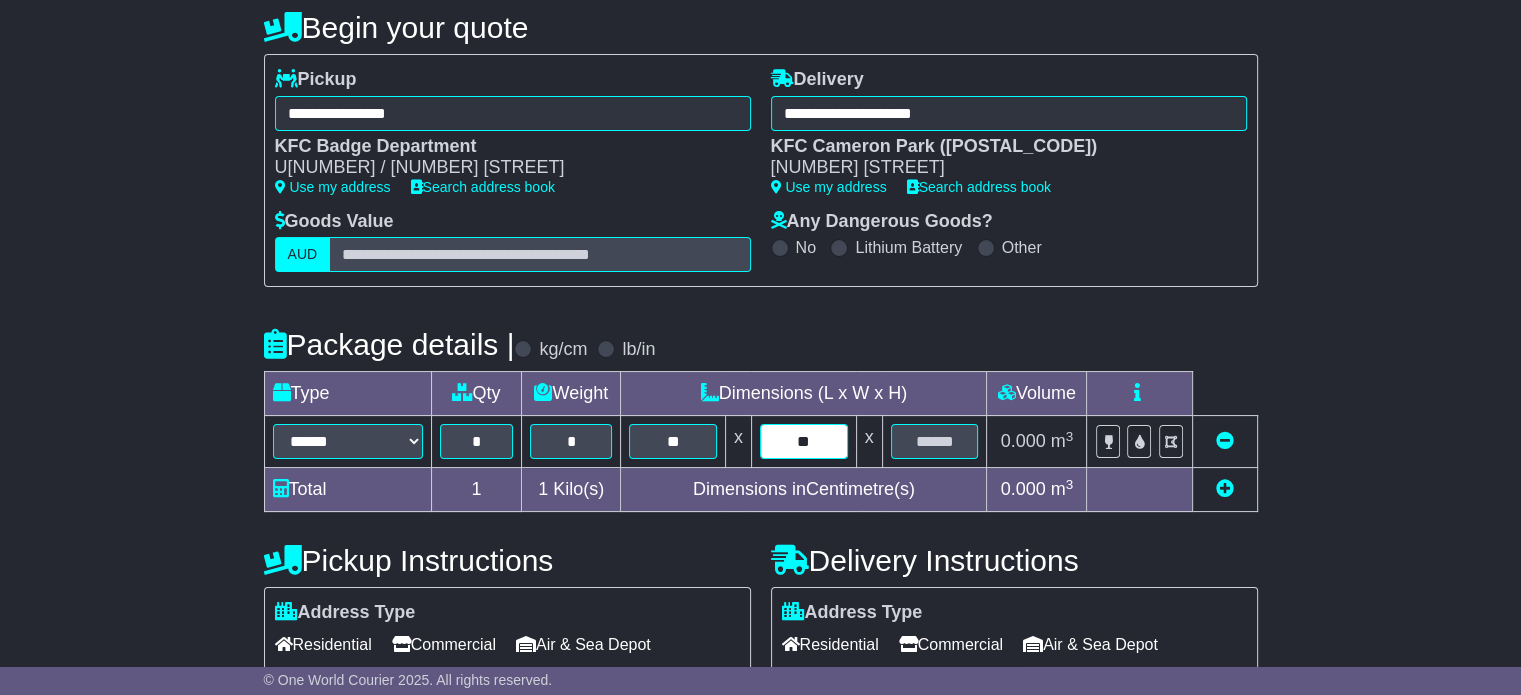 type on "**" 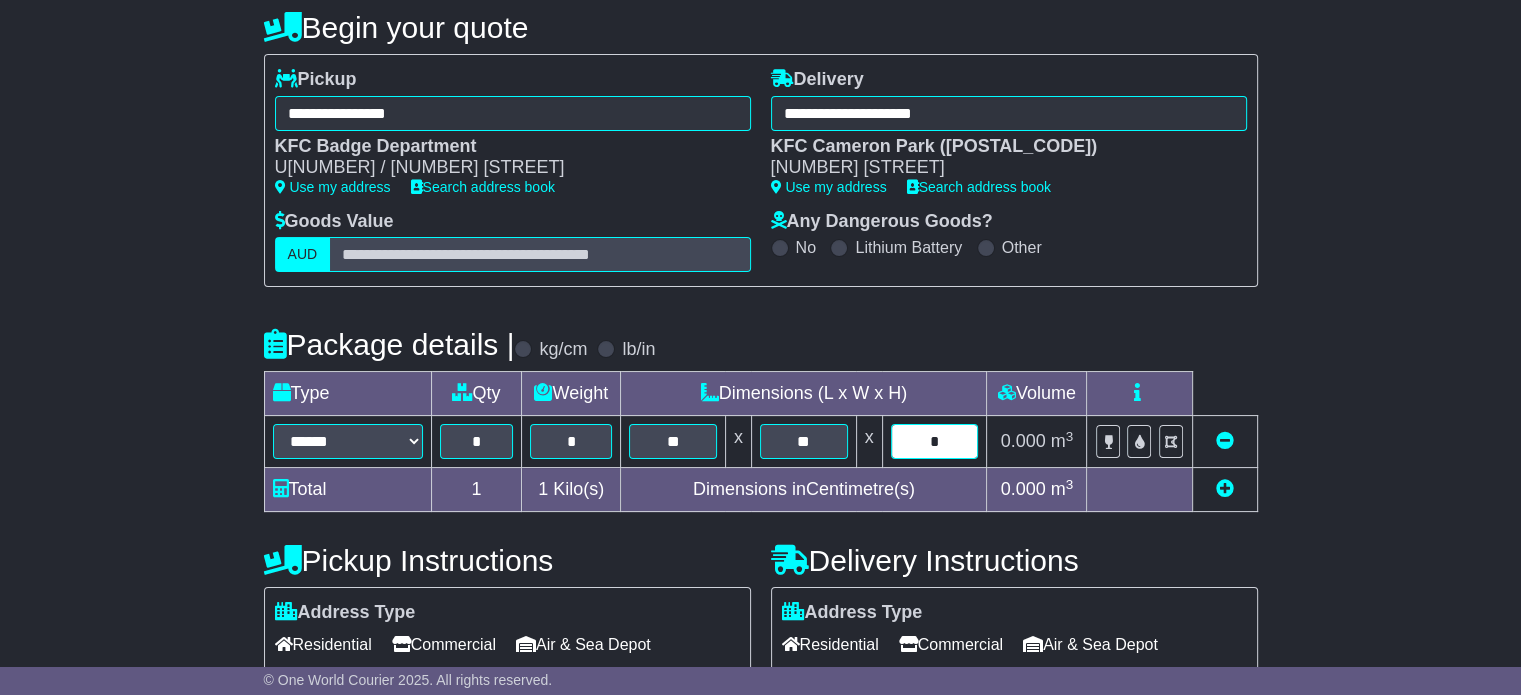 type on "*" 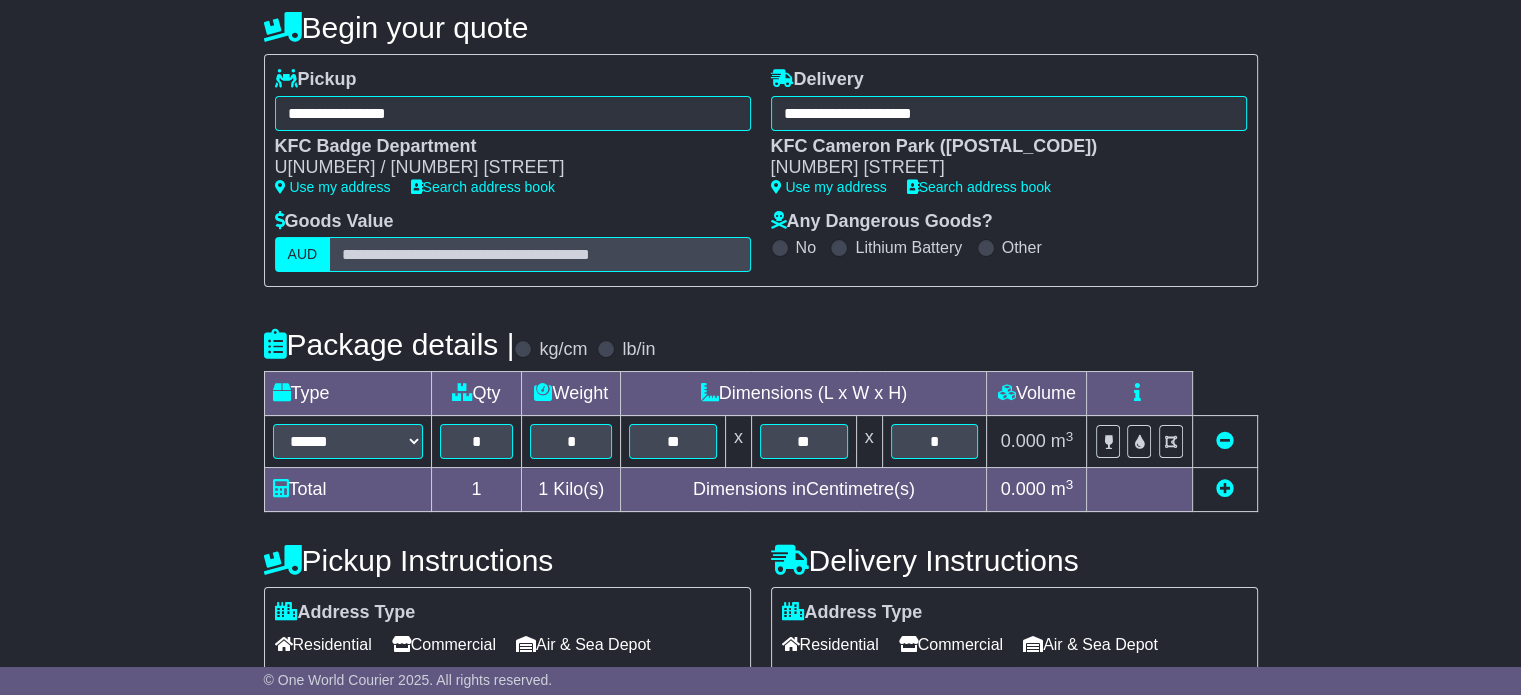 scroll, scrollTop: 409, scrollLeft: 0, axis: vertical 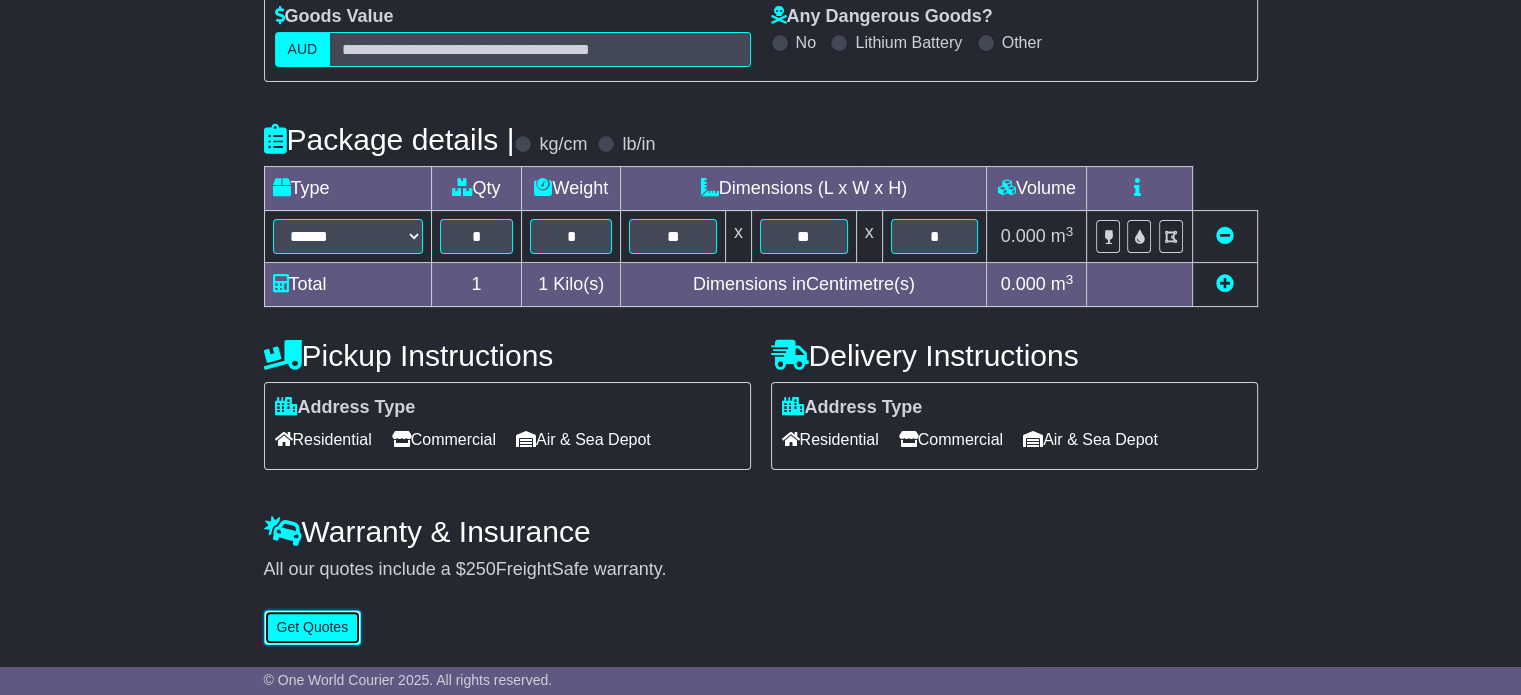 type 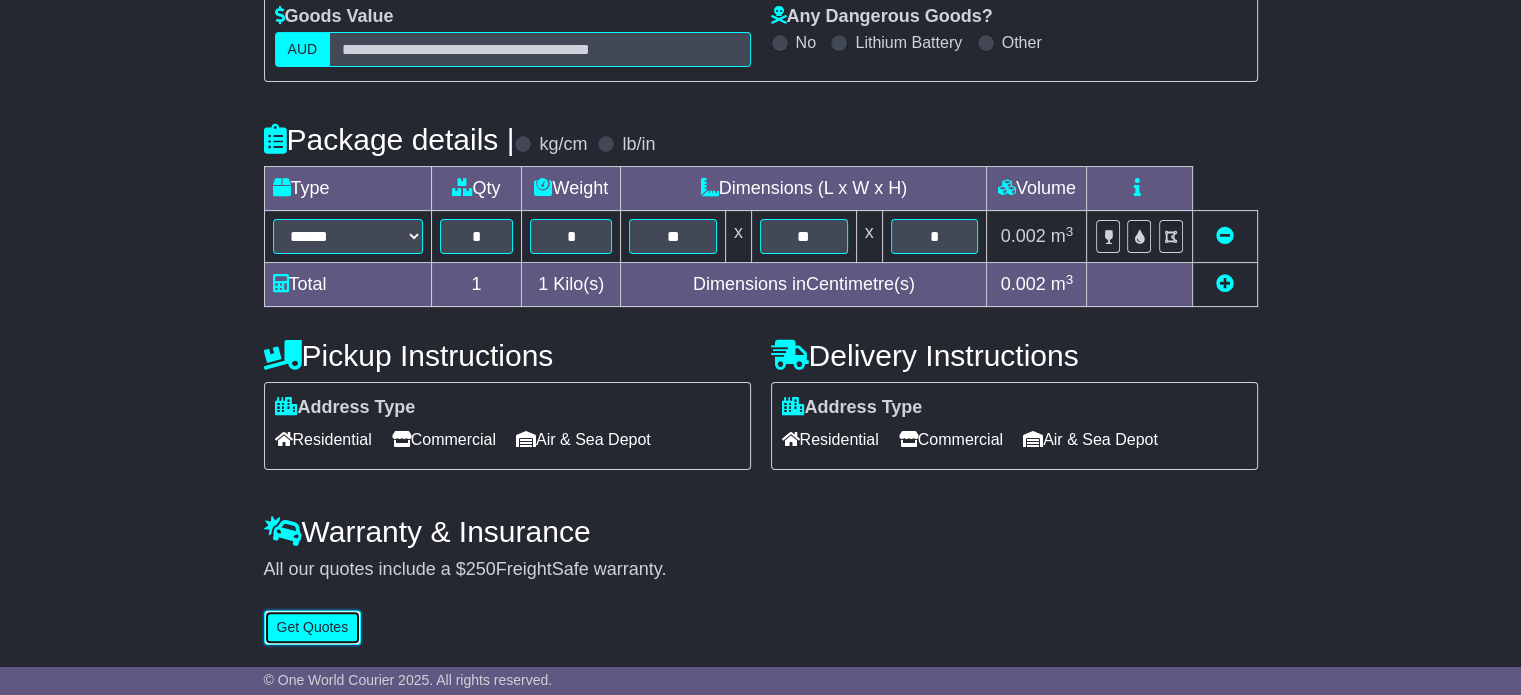 click on "Get Quotes" at bounding box center (313, 627) 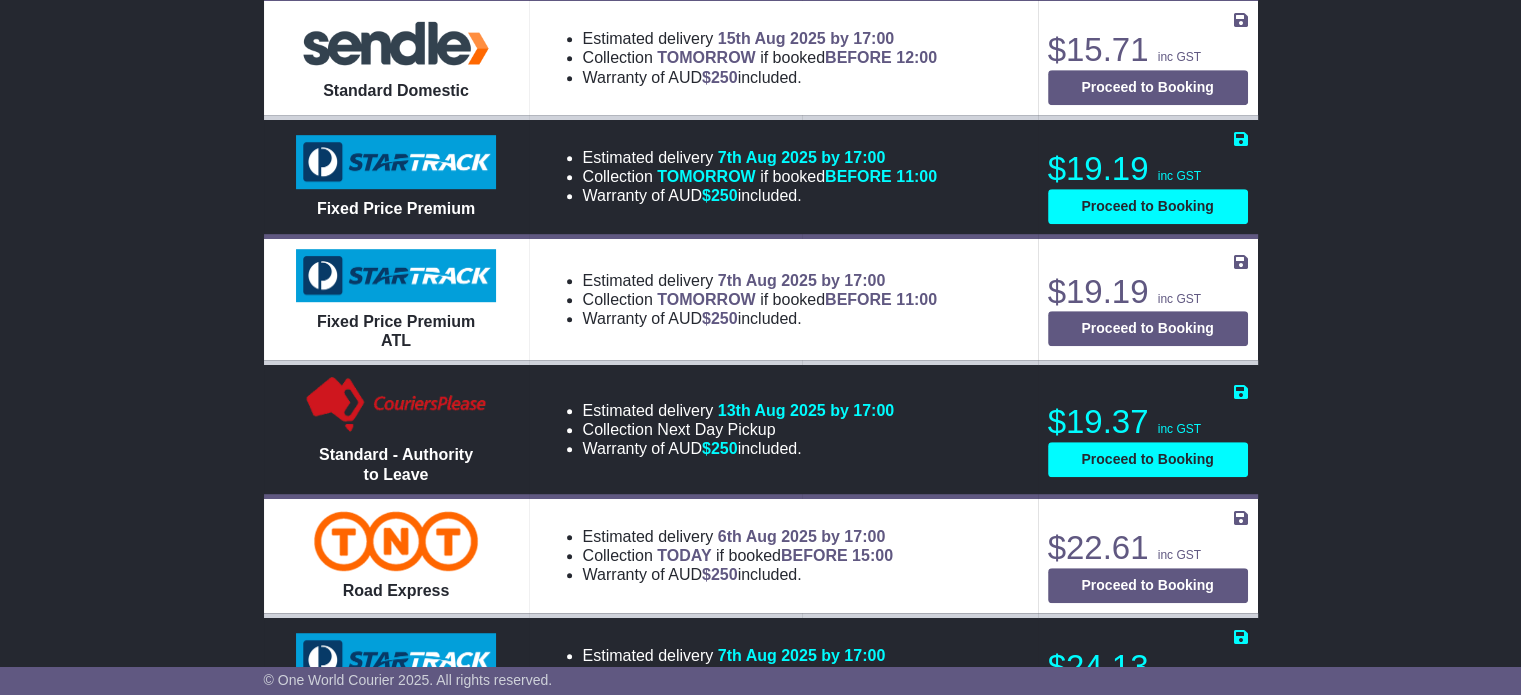 scroll, scrollTop: 1057, scrollLeft: 0, axis: vertical 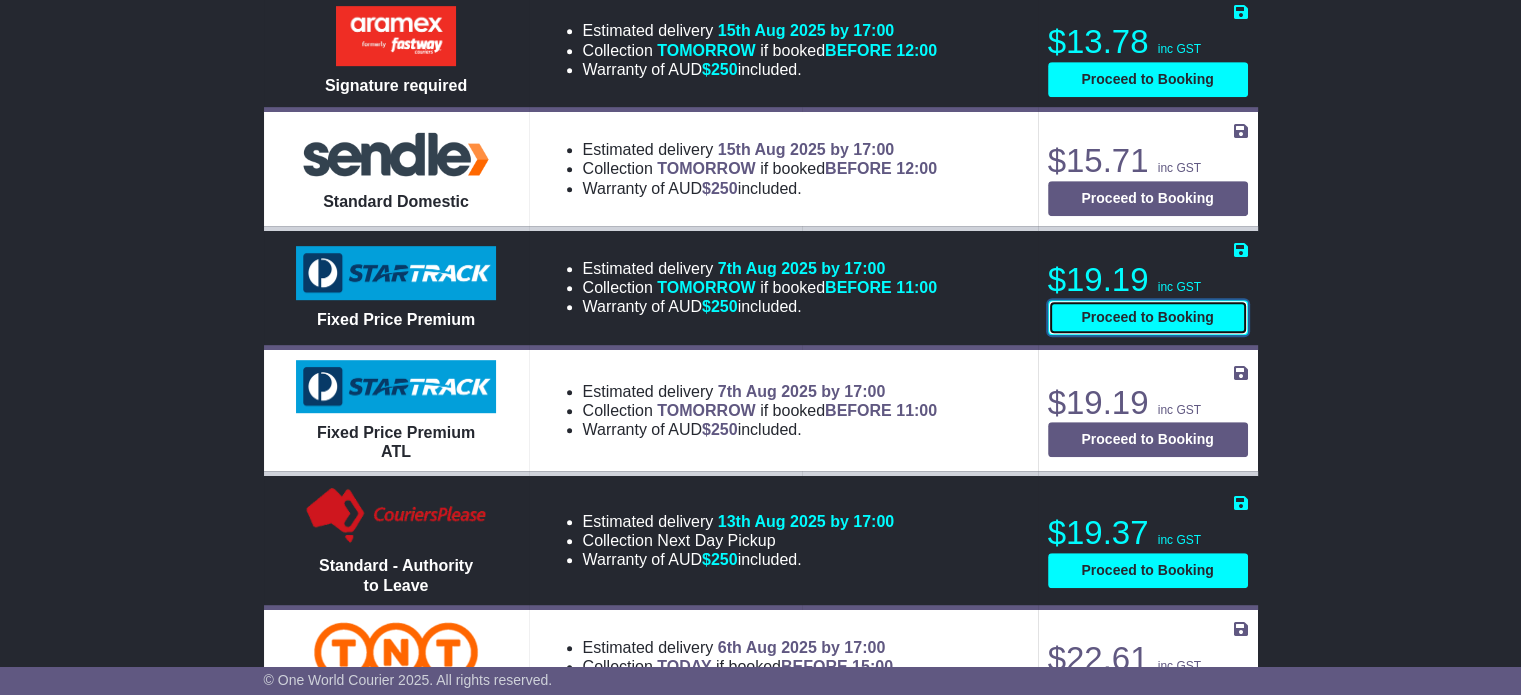 click on "Proceed to Booking" at bounding box center (1148, 317) 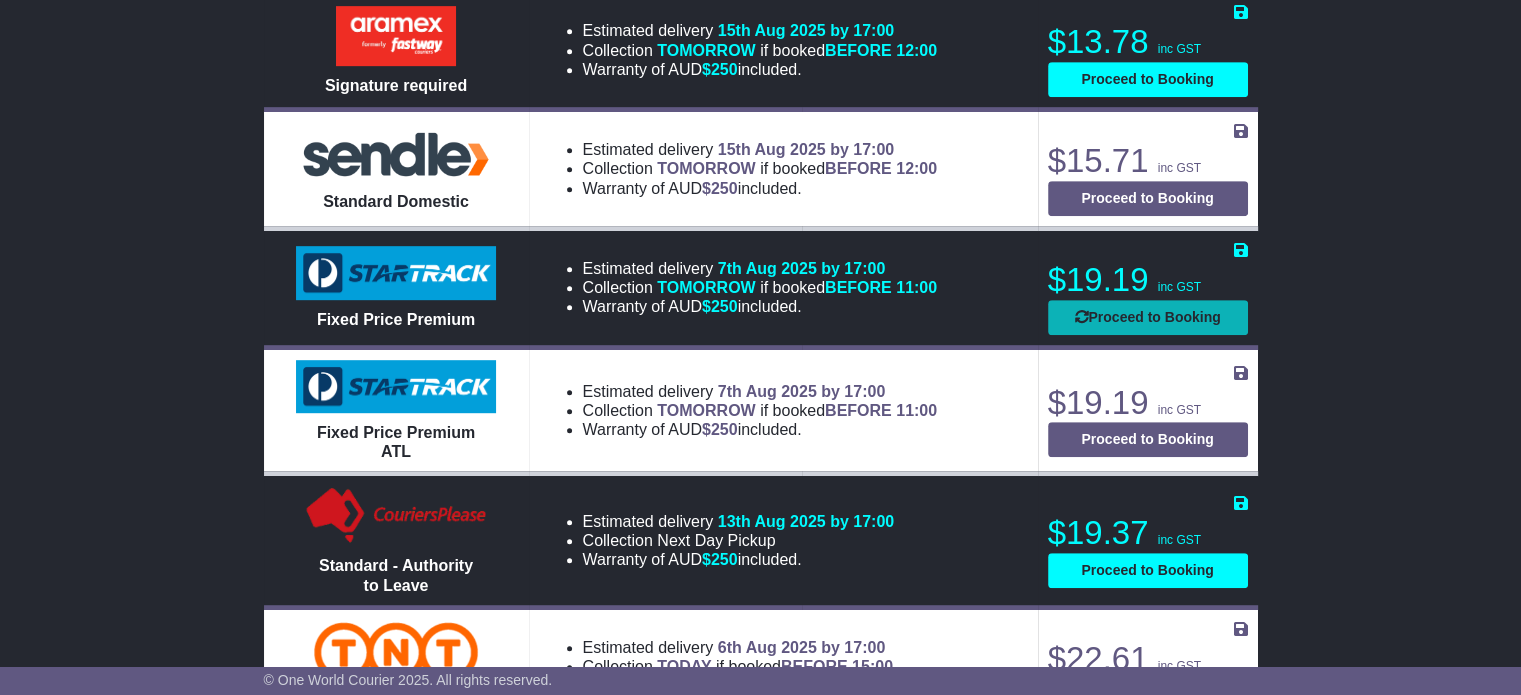 select on "*****" 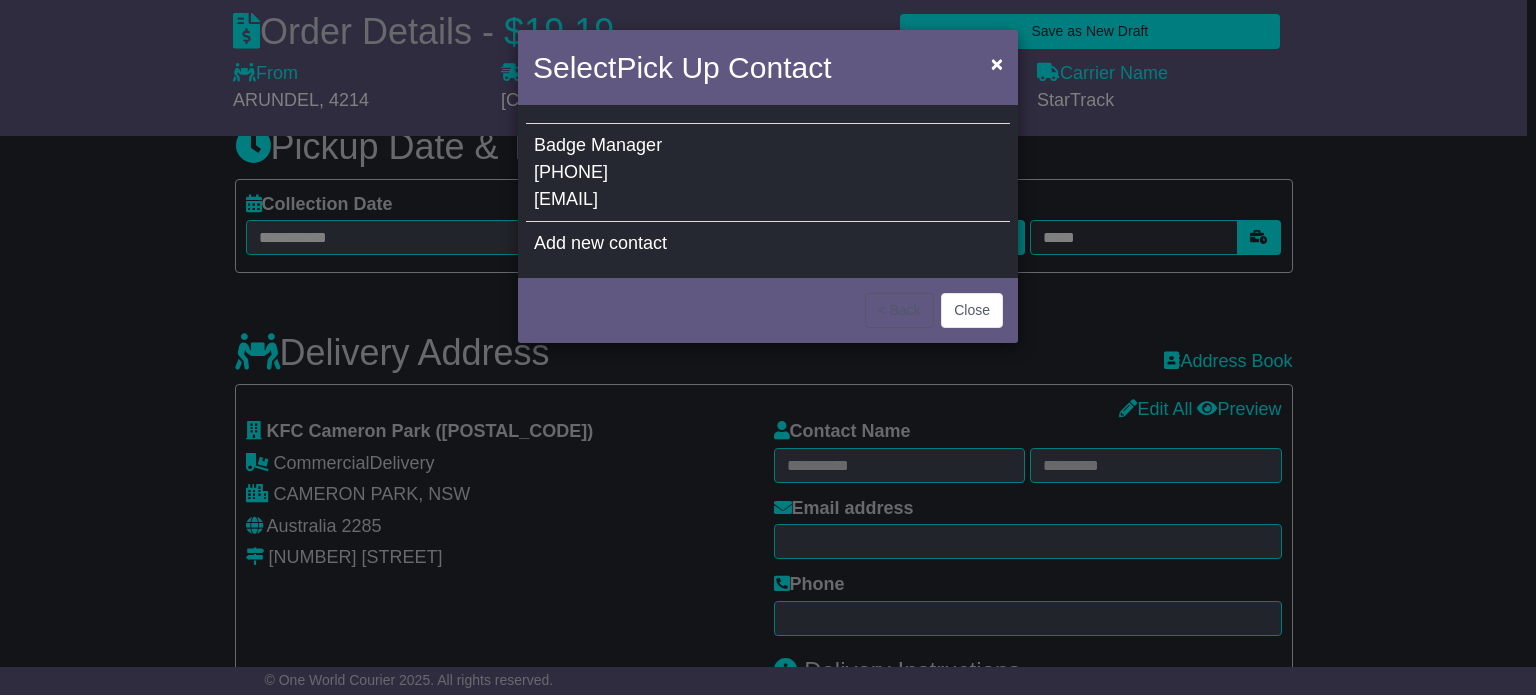 click on "info@[DOMAIN].com.au" at bounding box center (566, 199) 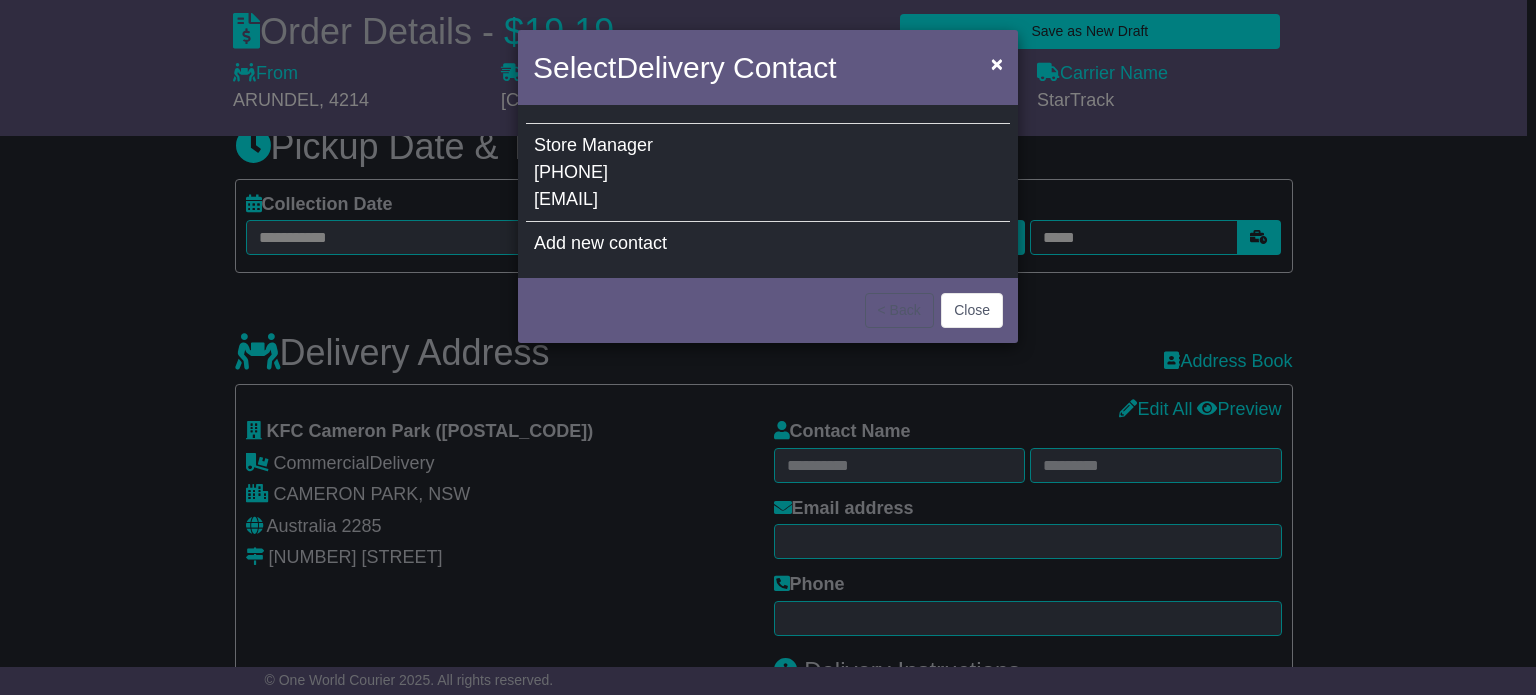 click on "Store   Manager
02 4062 7560
kfccameronpark@lincron.com.au" at bounding box center (768, 173) 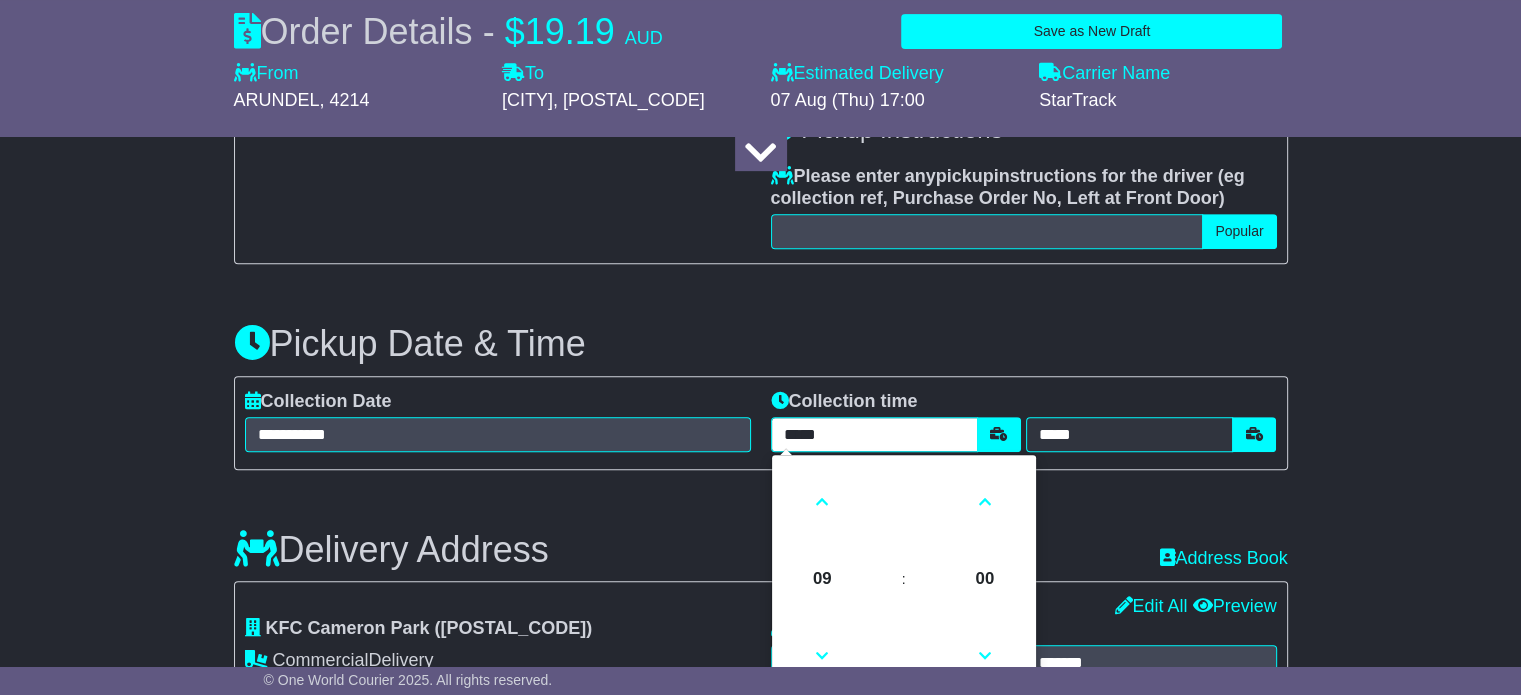 scroll, scrollTop: 857, scrollLeft: 0, axis: vertical 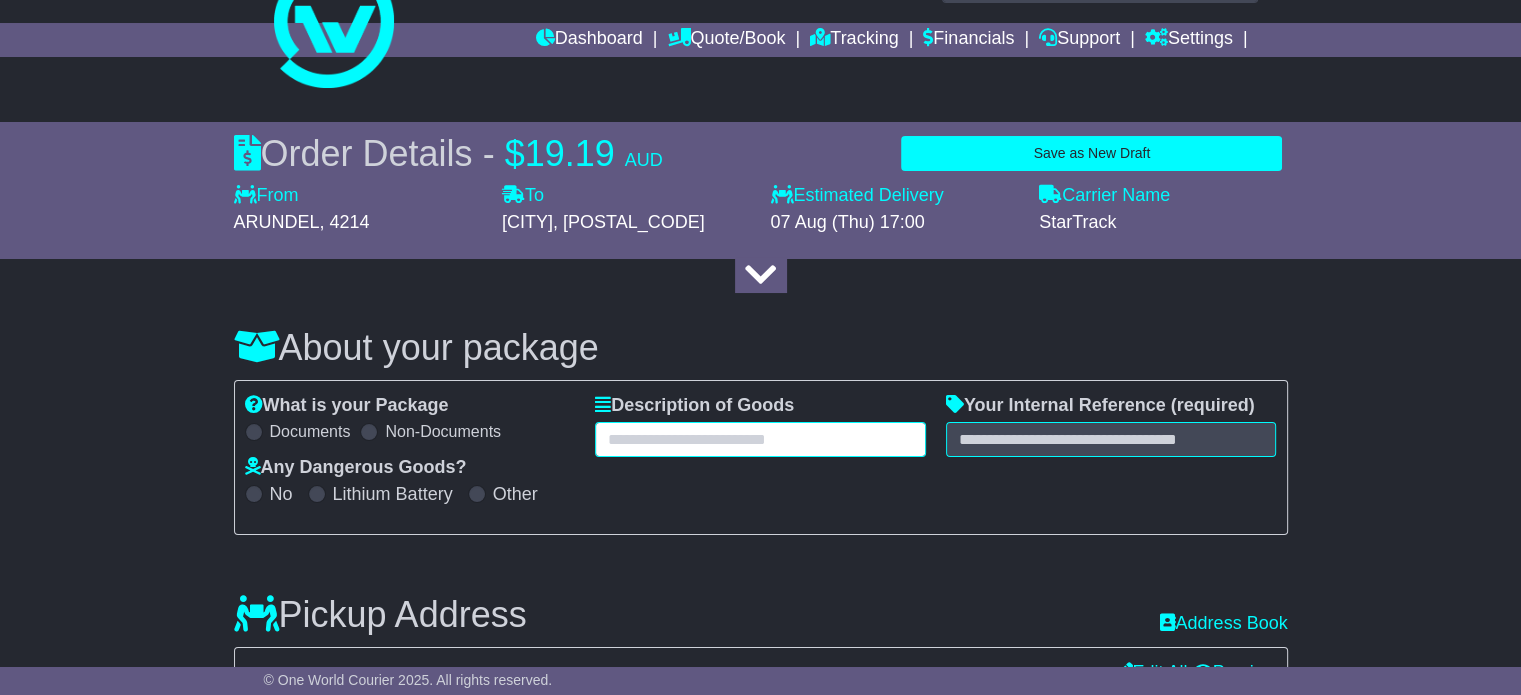 click at bounding box center [760, 439] 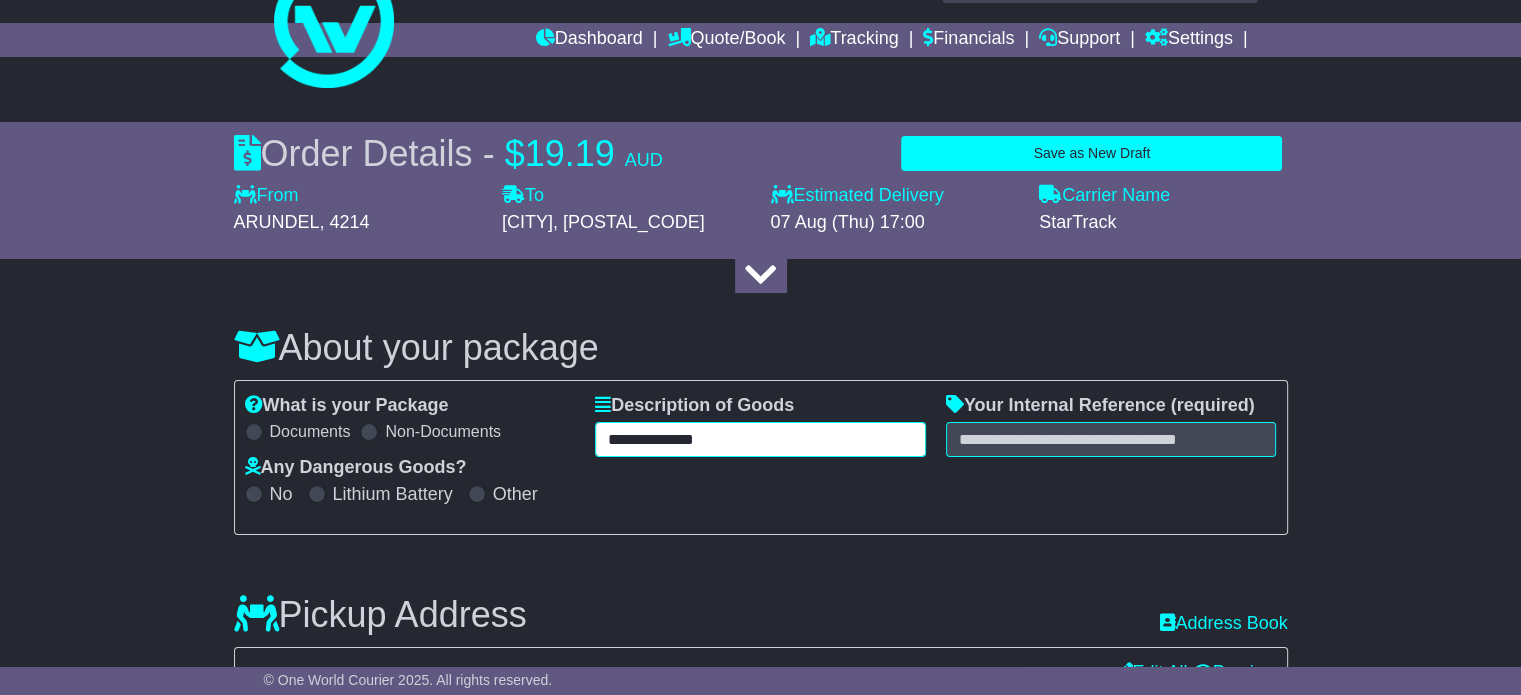 type on "**********" 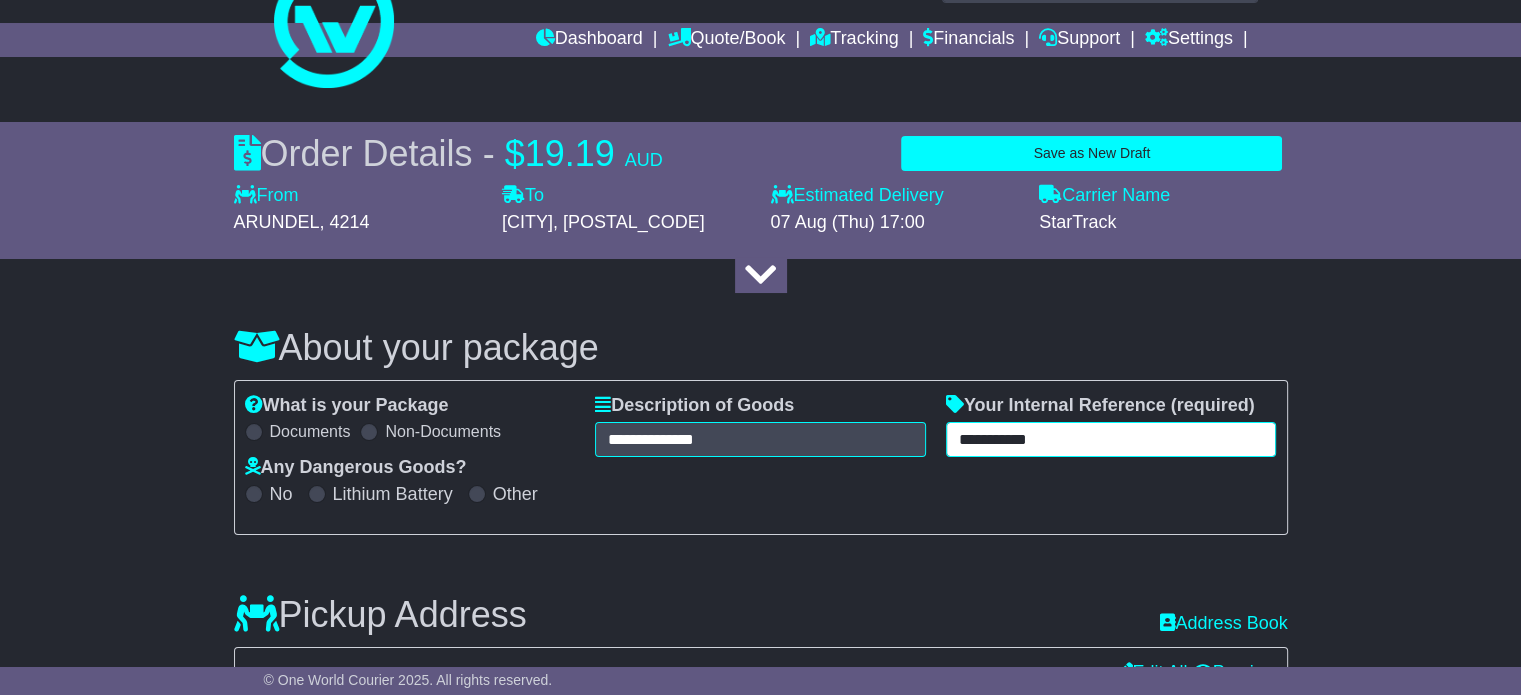 type on "**********" 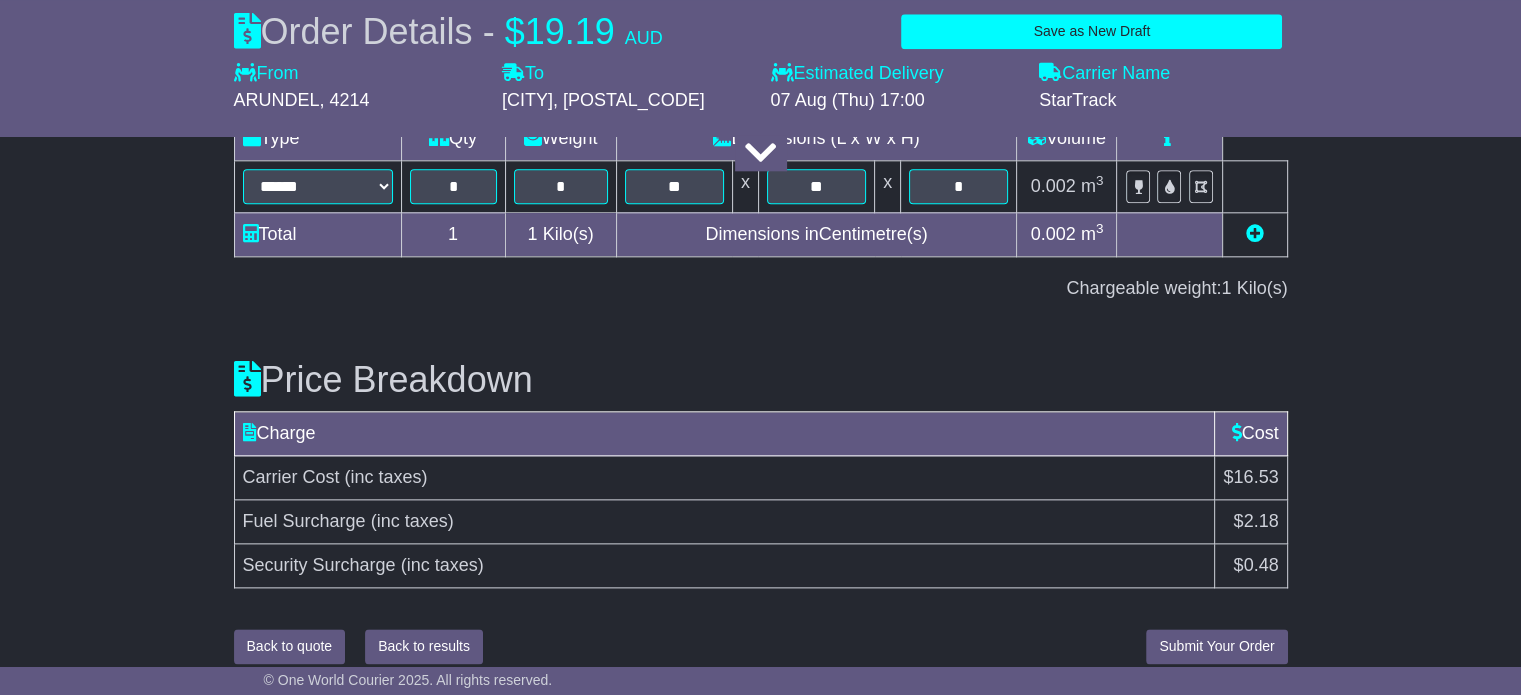 scroll, scrollTop: 2296, scrollLeft: 0, axis: vertical 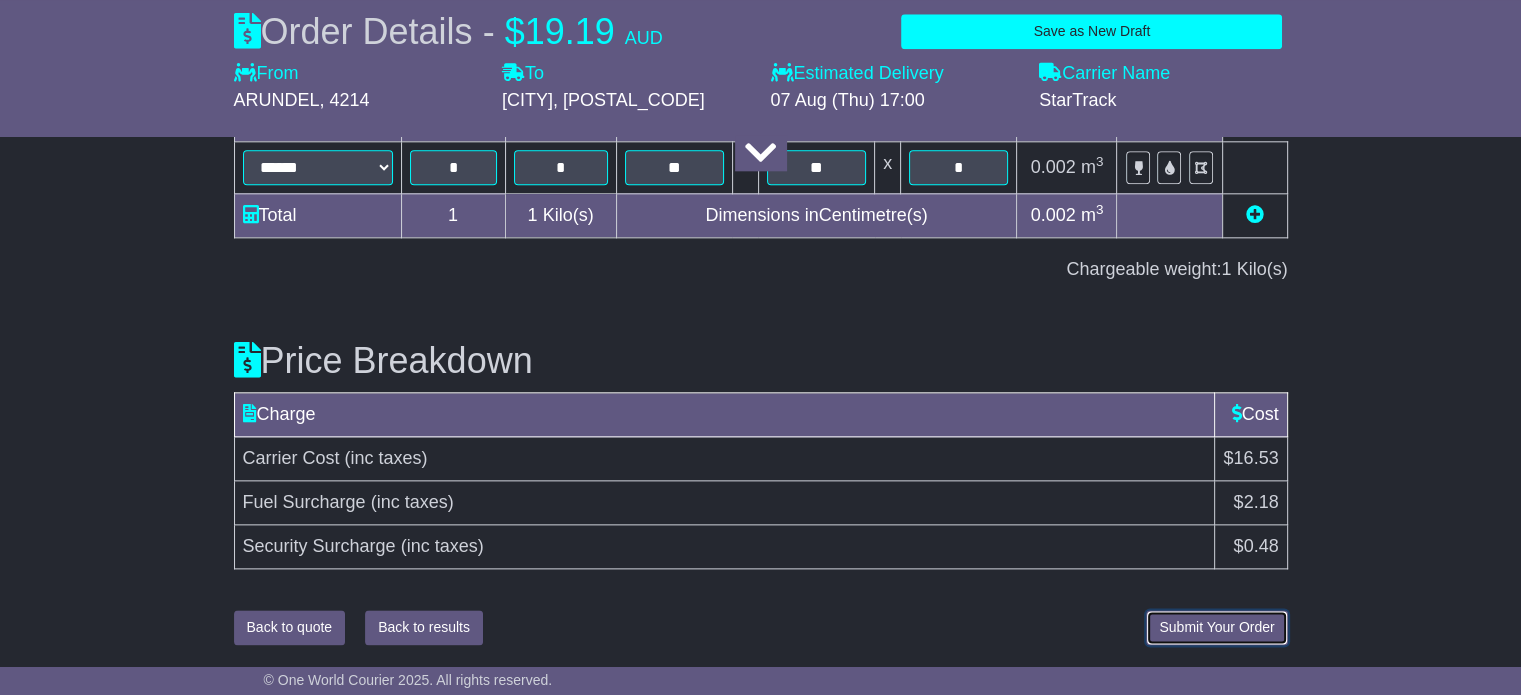 click on "Submit Your Order" at bounding box center [1216, 627] 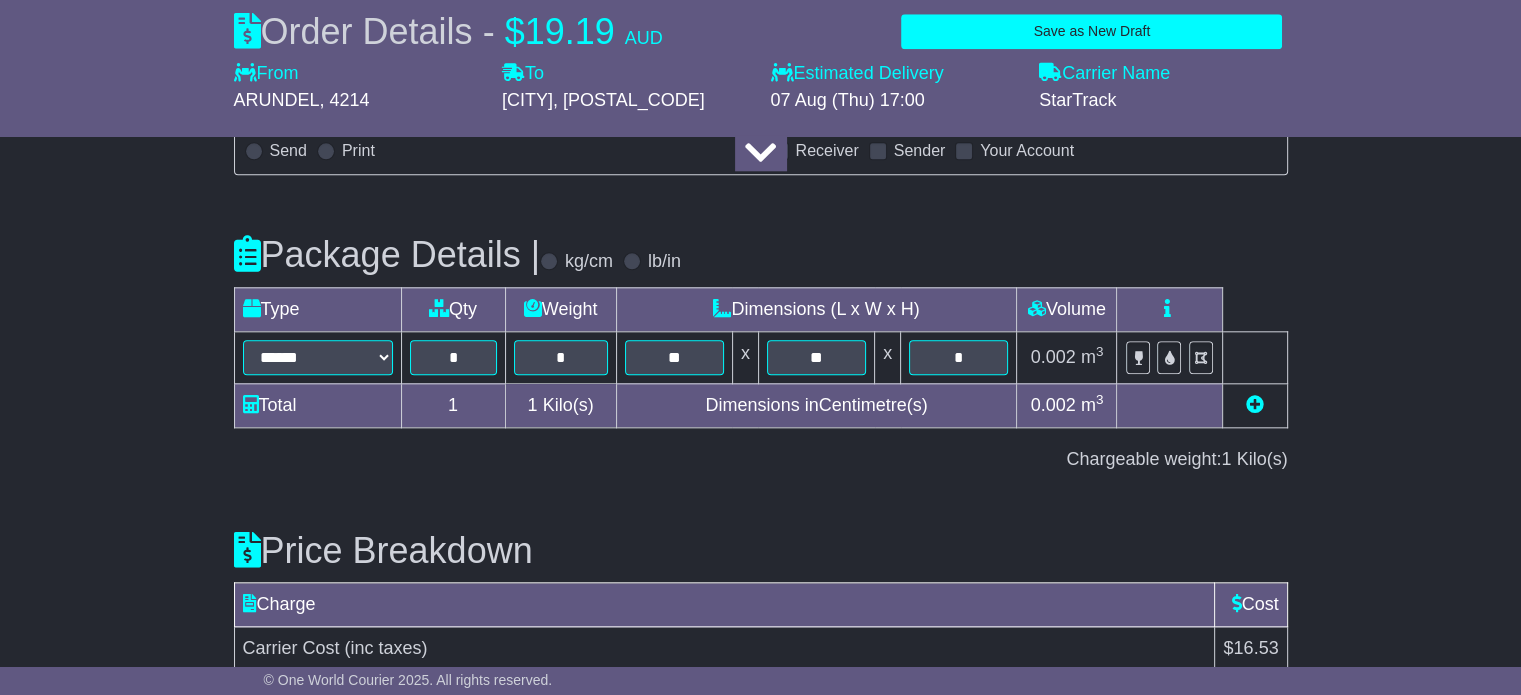scroll, scrollTop: 2296, scrollLeft: 0, axis: vertical 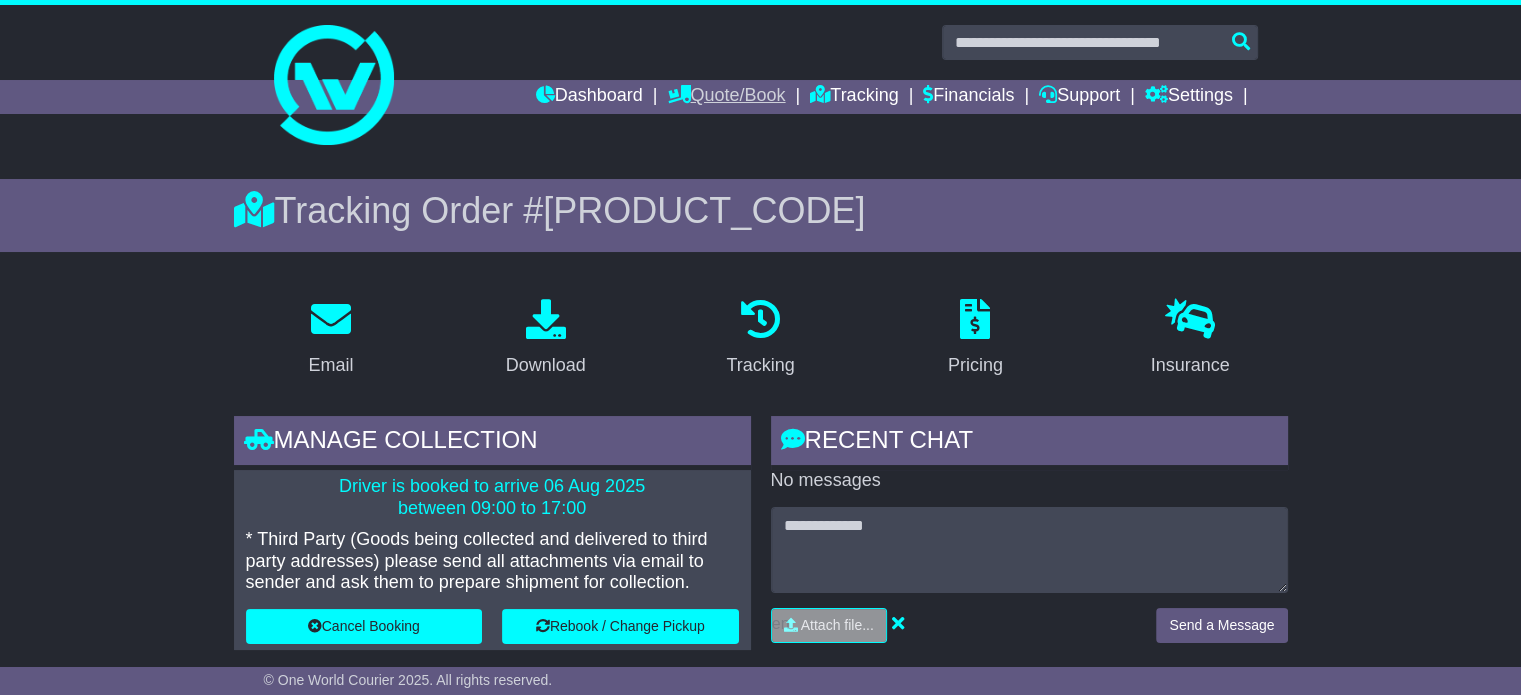 click on "Quote/Book" at bounding box center [726, 97] 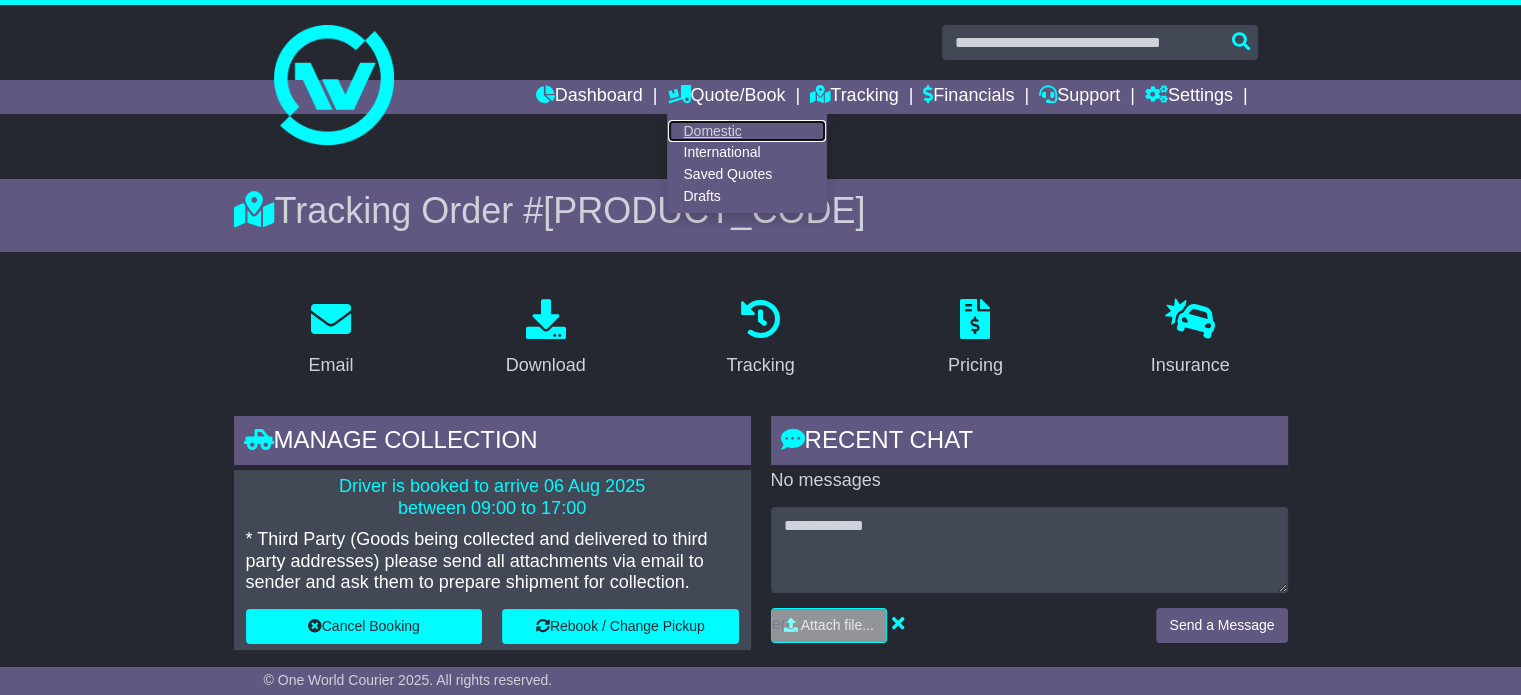 click on "Domestic" at bounding box center (747, 131) 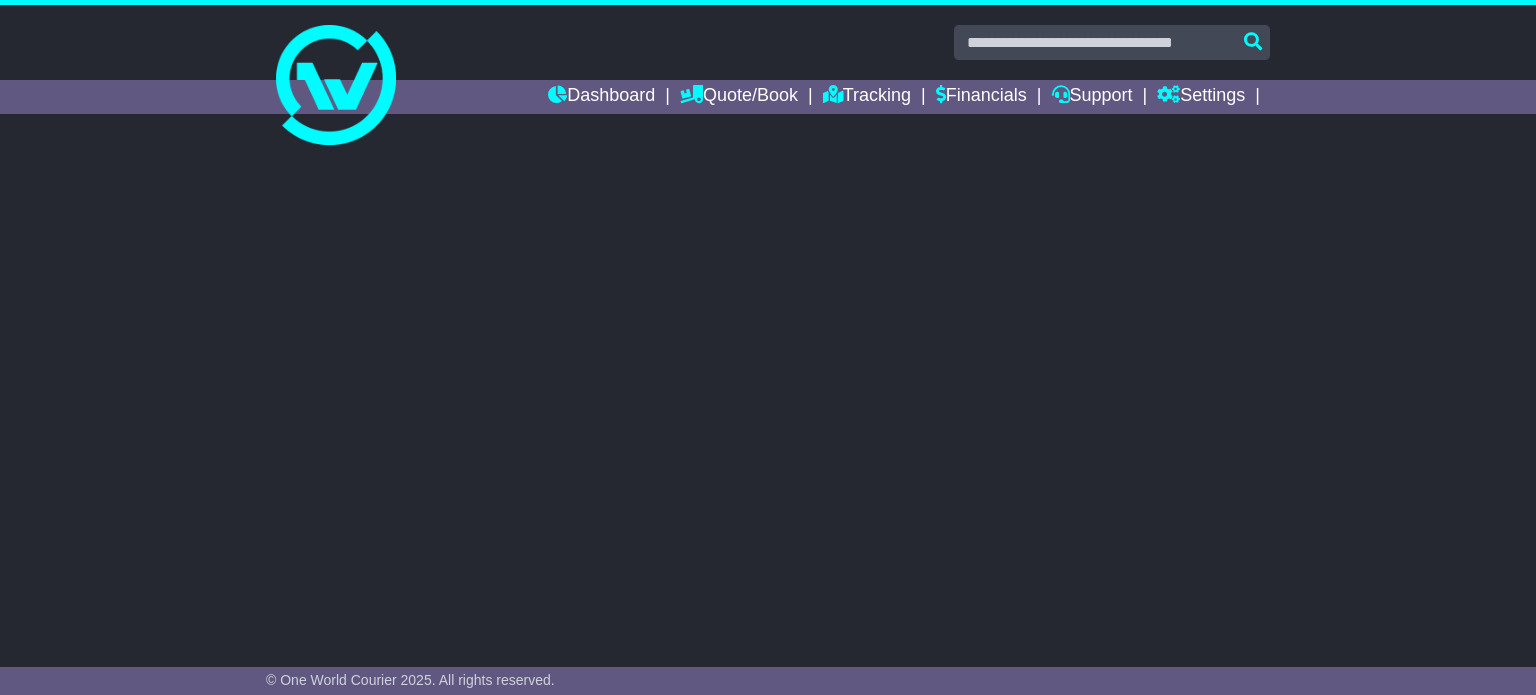 scroll, scrollTop: 0, scrollLeft: 0, axis: both 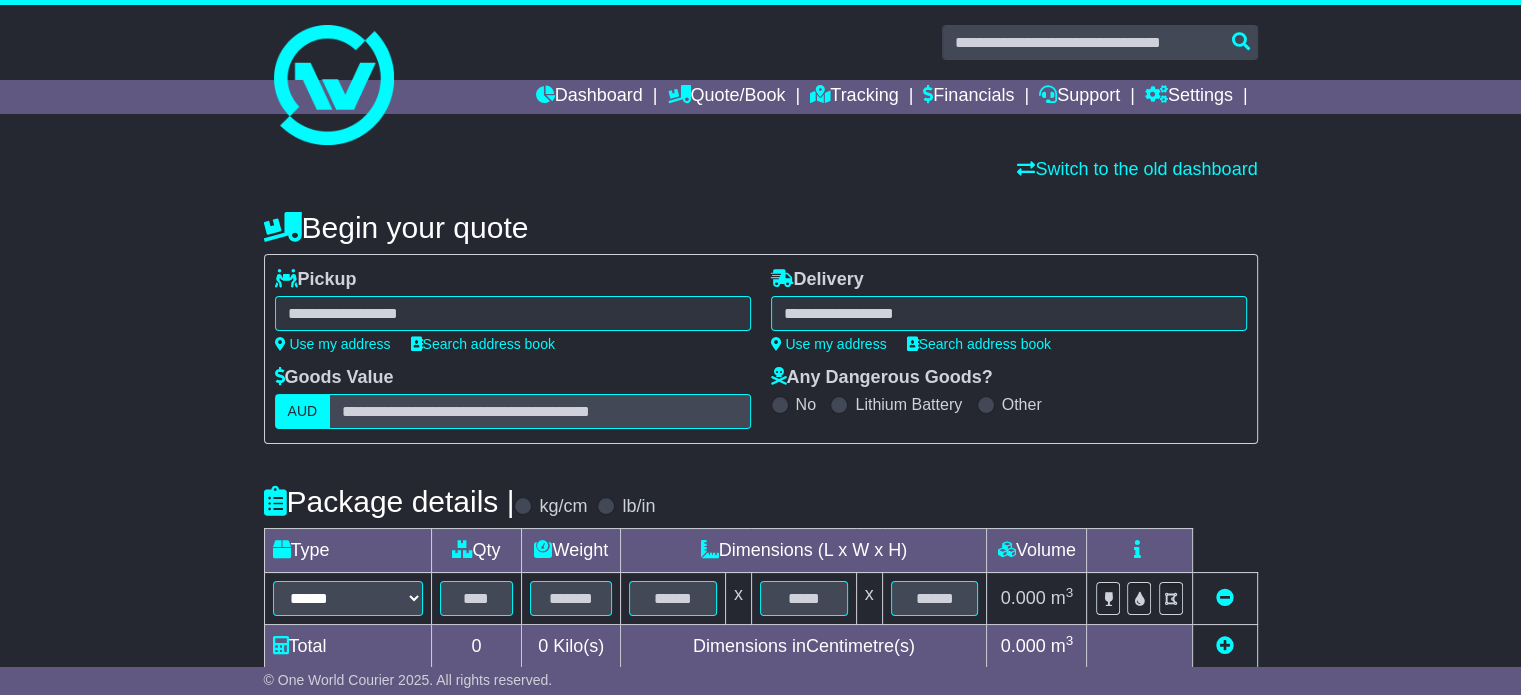 click on "**********" at bounding box center (513, 310) 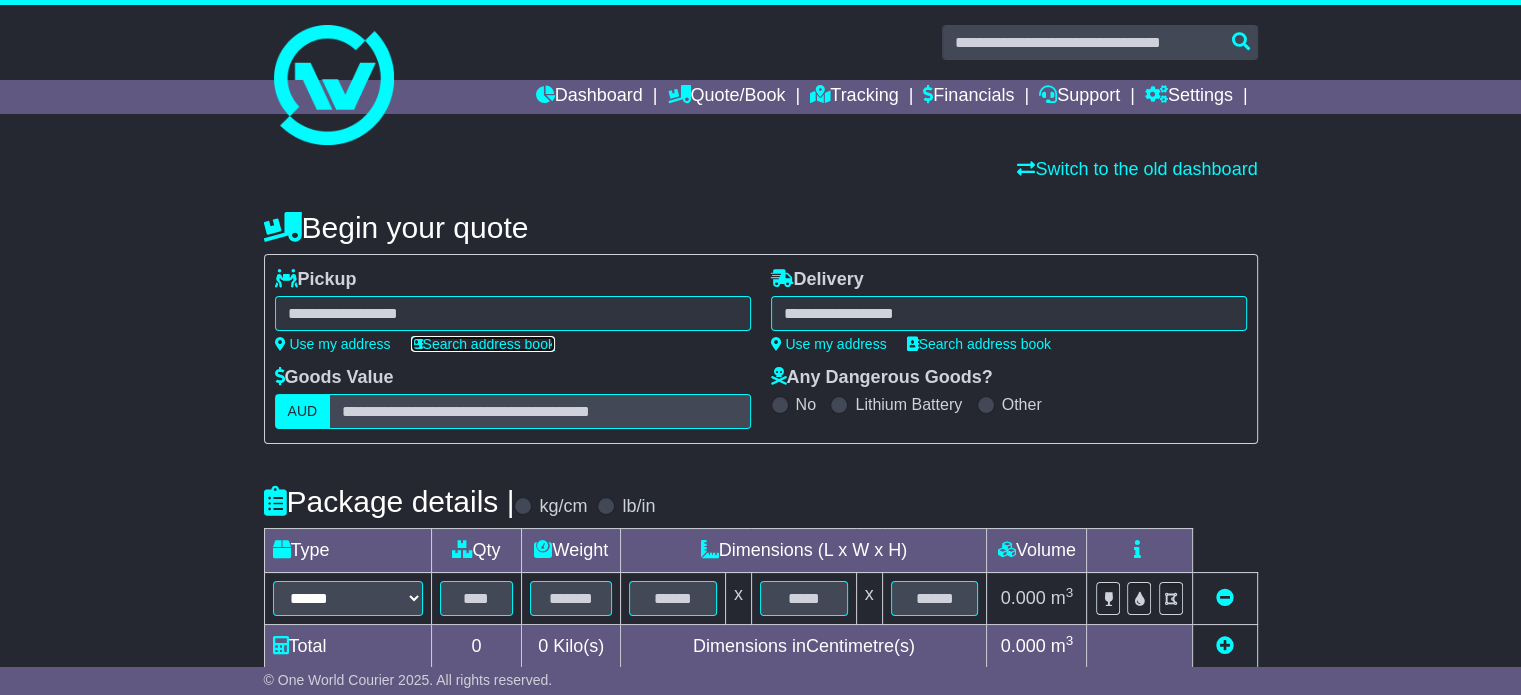click on "Search address book" at bounding box center (483, 344) 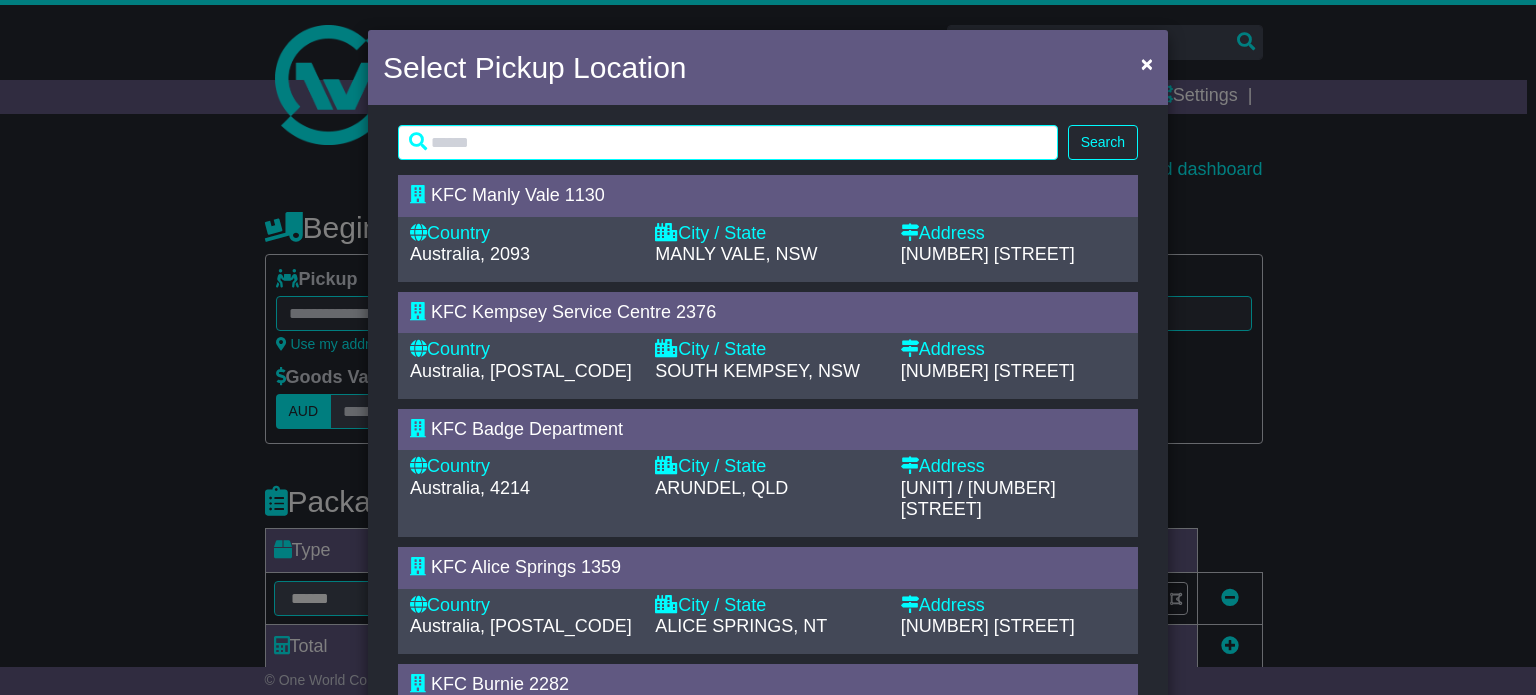click on "KFC Badge Department" at bounding box center [527, 429] 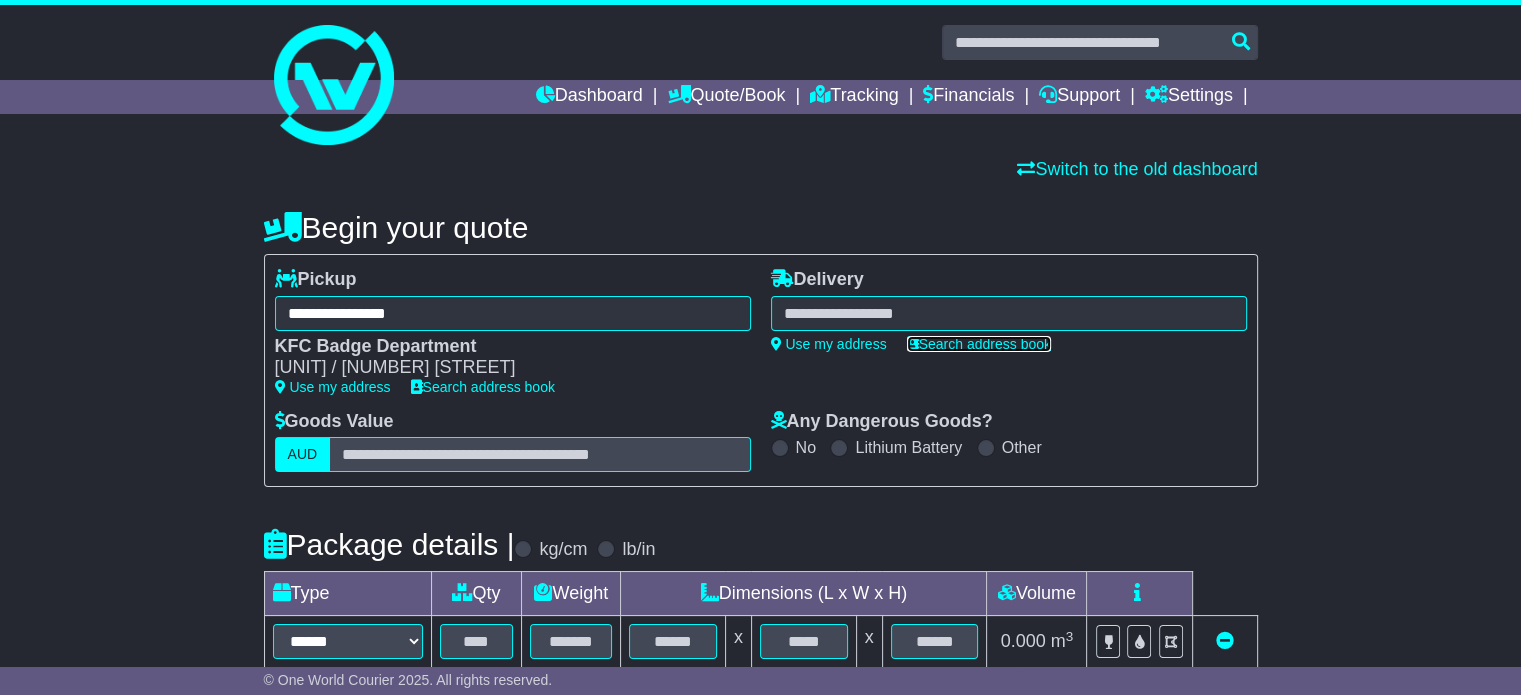 click on "Search address book" at bounding box center [979, 344] 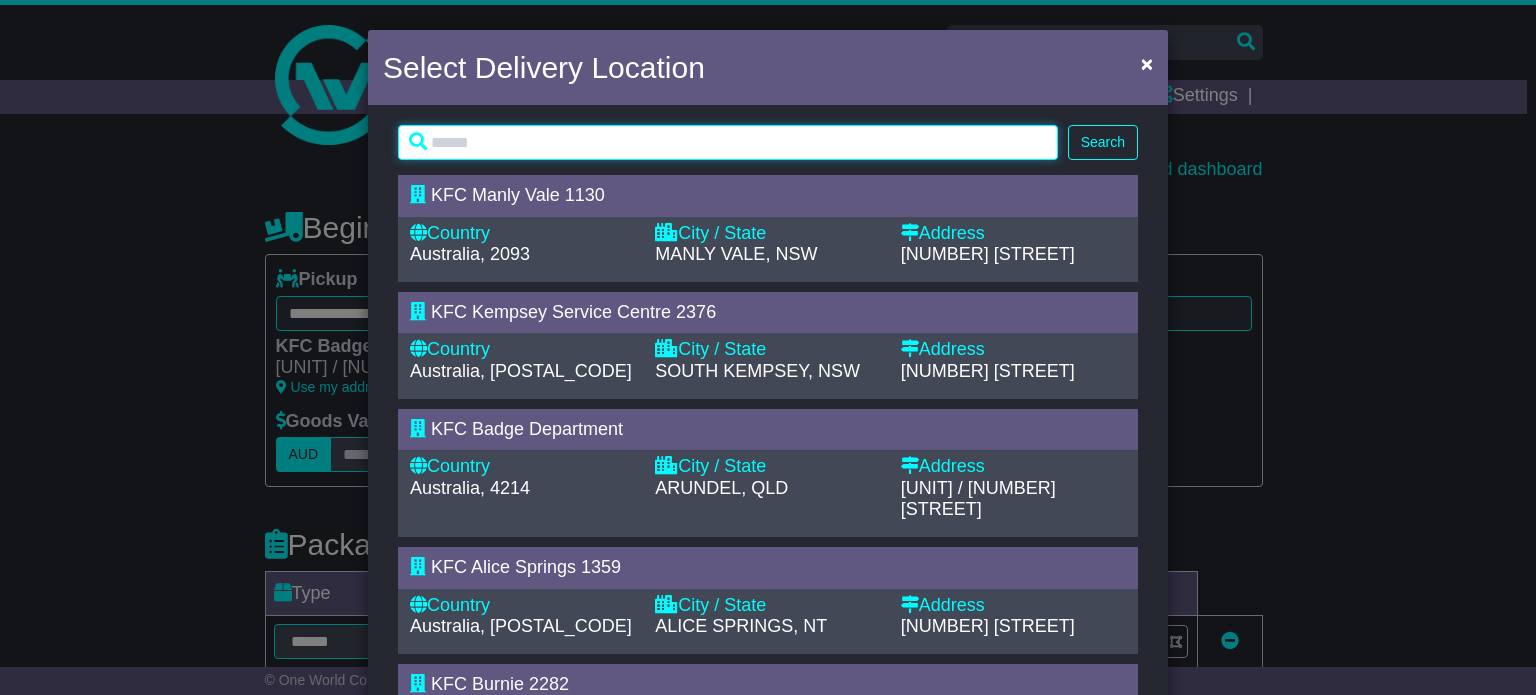 click at bounding box center (728, 142) 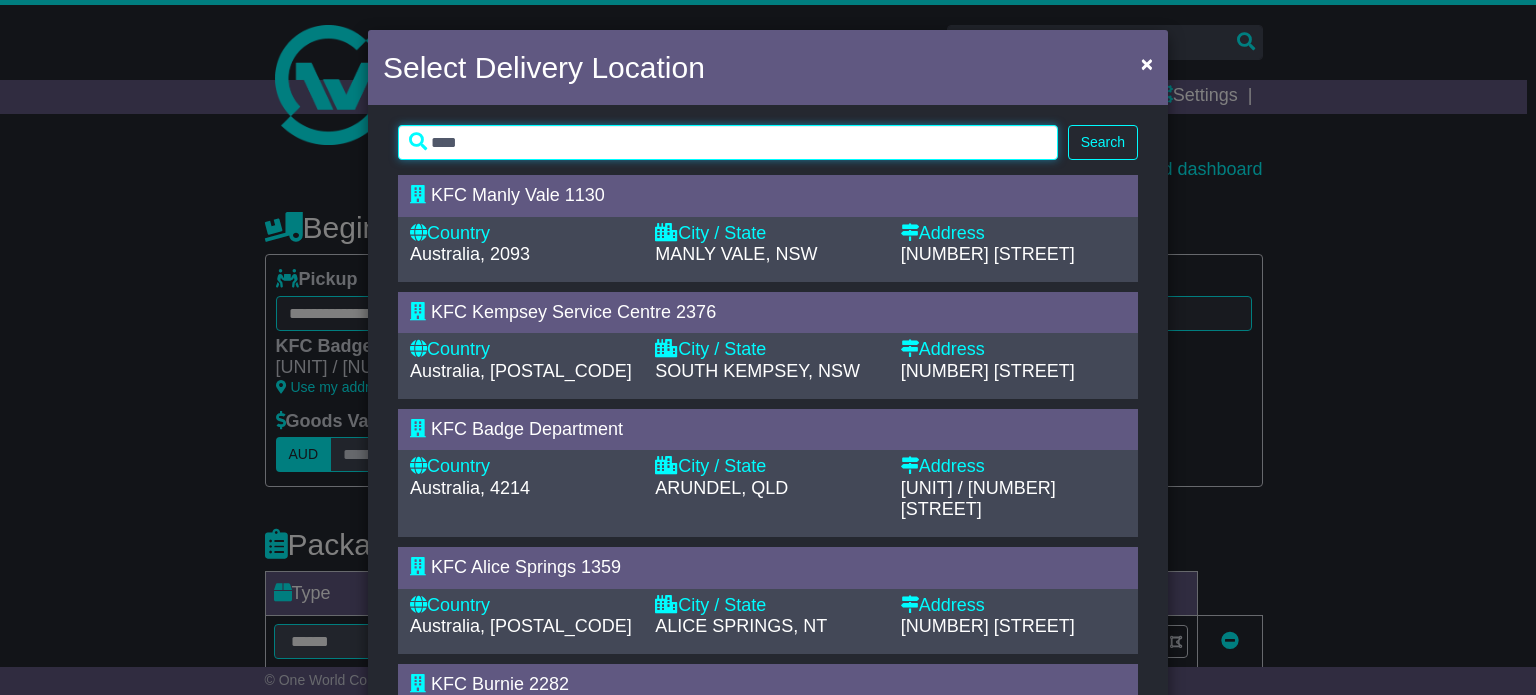 type on "****" 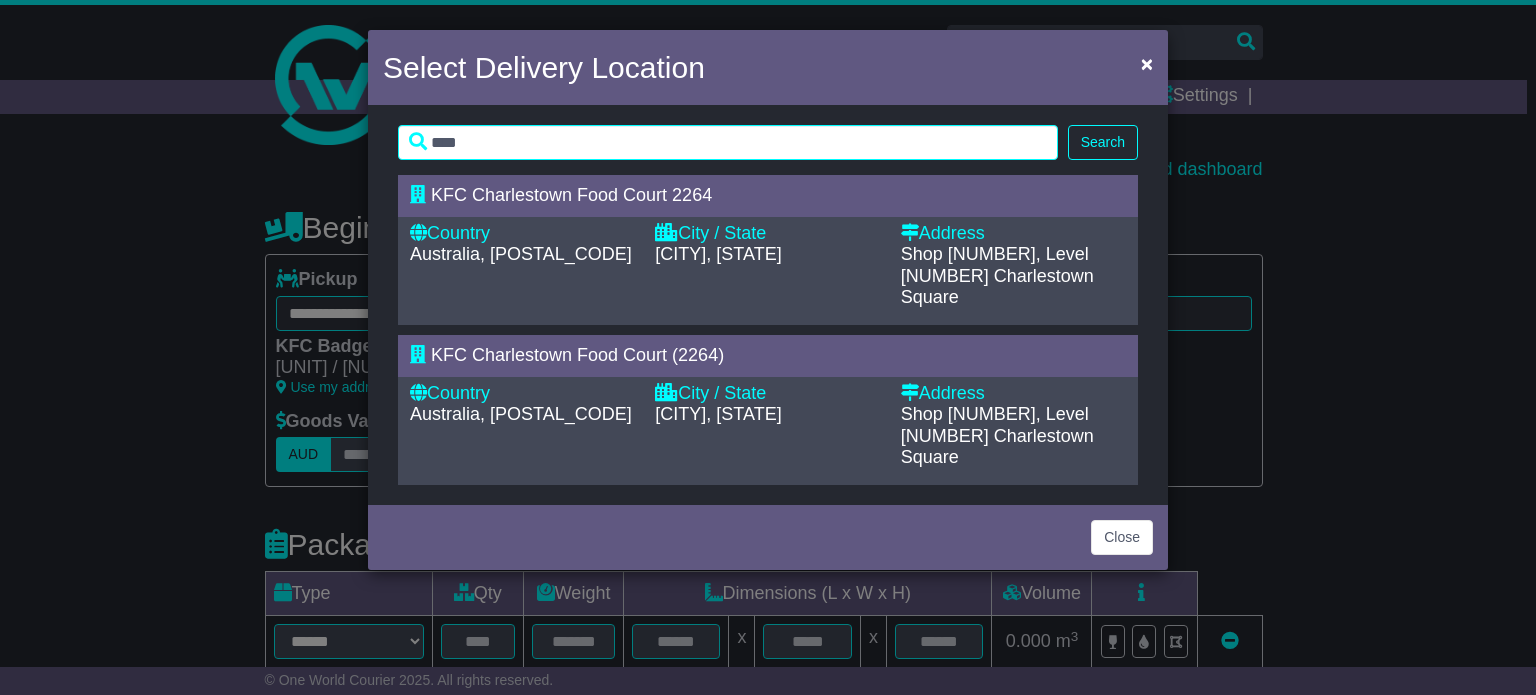 click on "Search" at bounding box center [1103, 142] 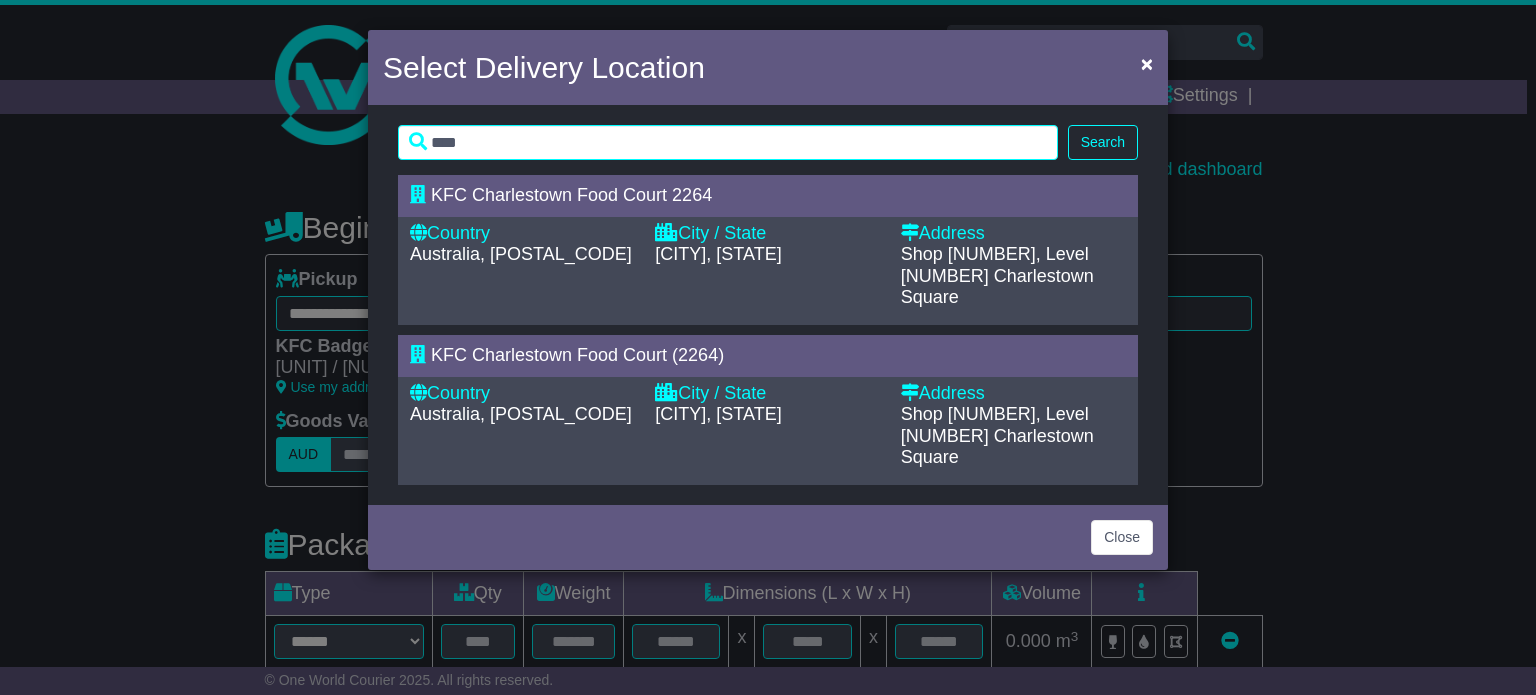 click on "Australia, [POSTAL_CODE]" at bounding box center (522, 255) 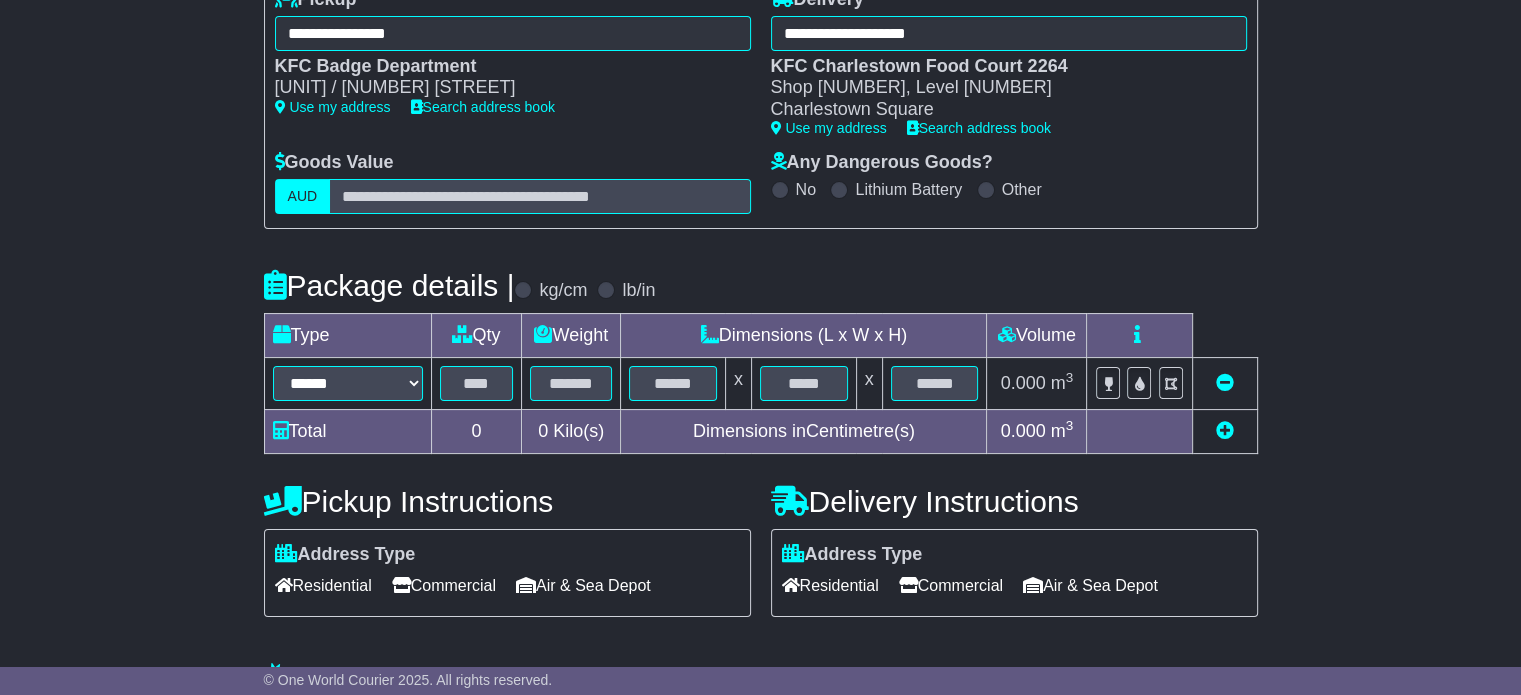 scroll, scrollTop: 300, scrollLeft: 0, axis: vertical 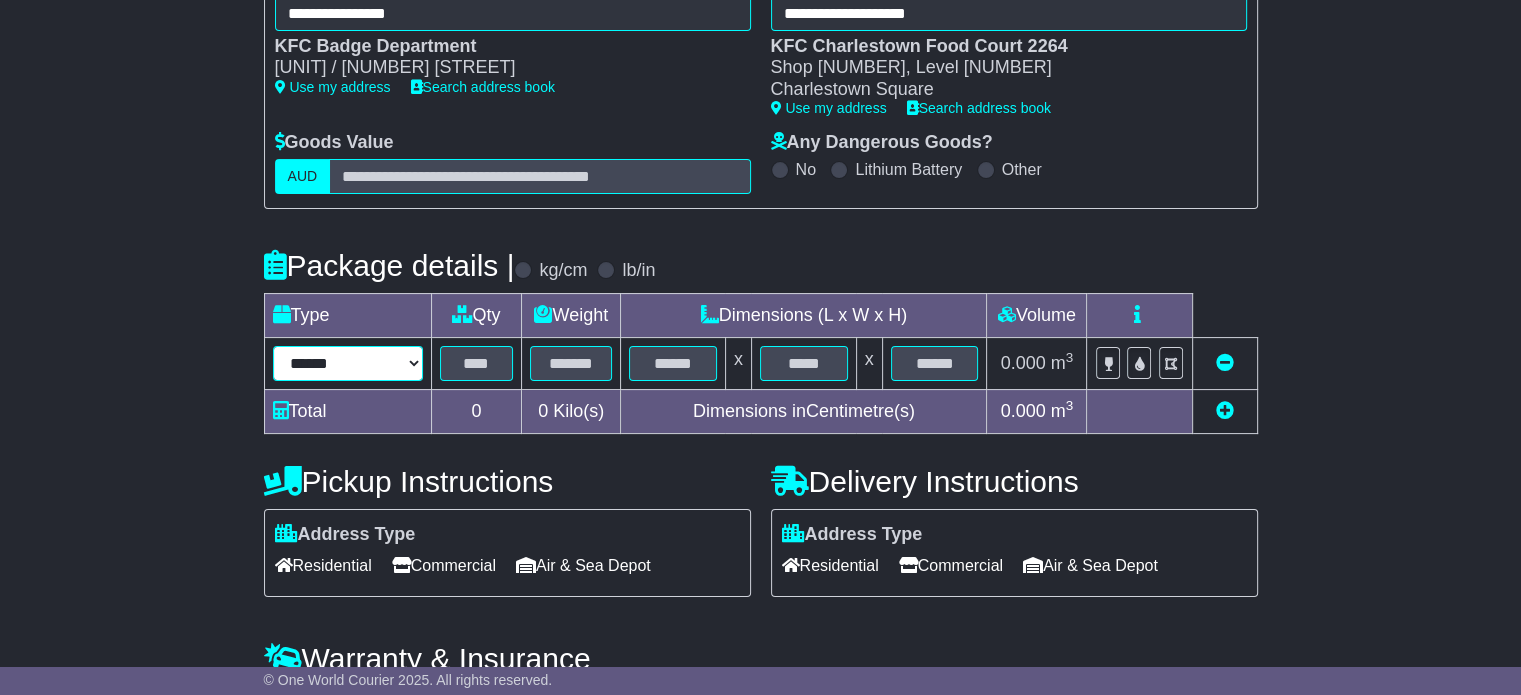 click on "****** ****** *** ******** ***** **** **** ****** *** *******" at bounding box center (348, 363) 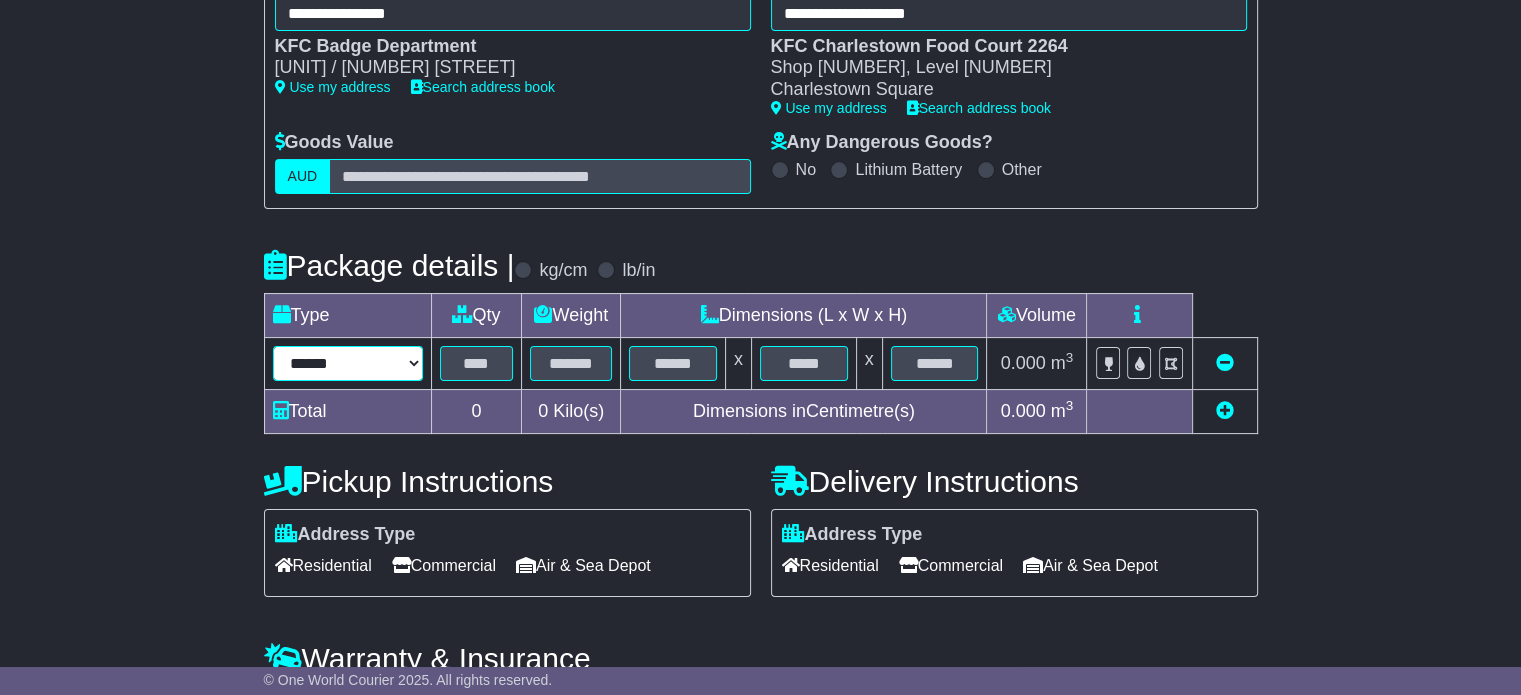 select on "*****" 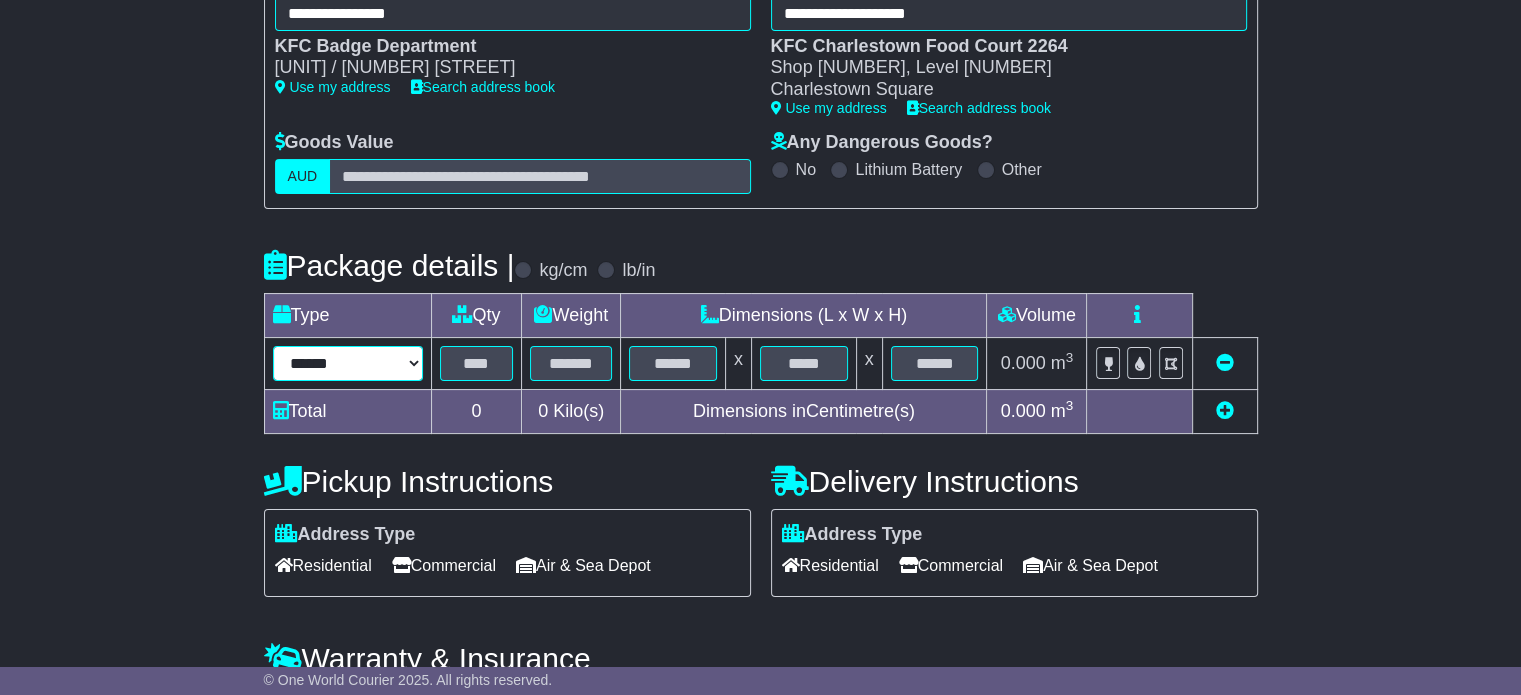 click on "****** ****** *** ******** ***** **** **** ****** *** *******" at bounding box center (348, 363) 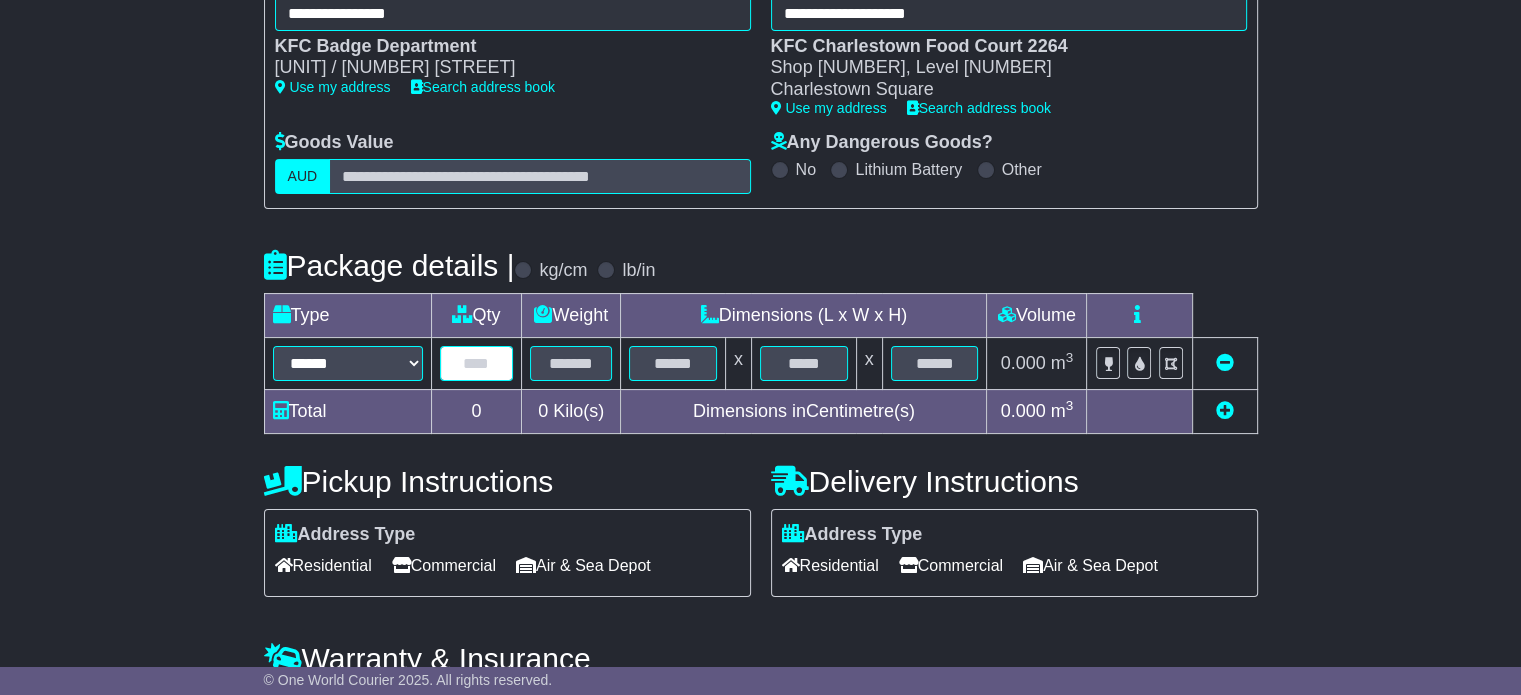 click at bounding box center [477, 363] 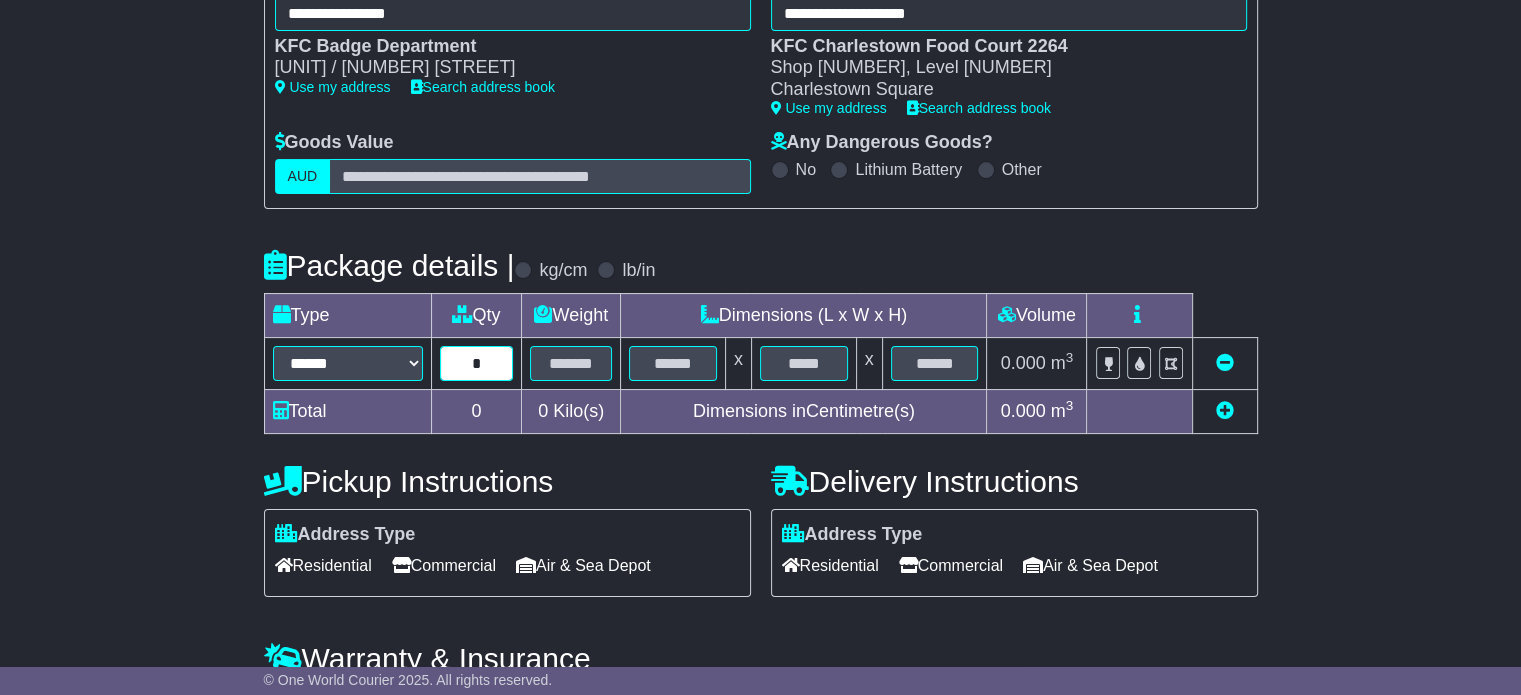 type on "*" 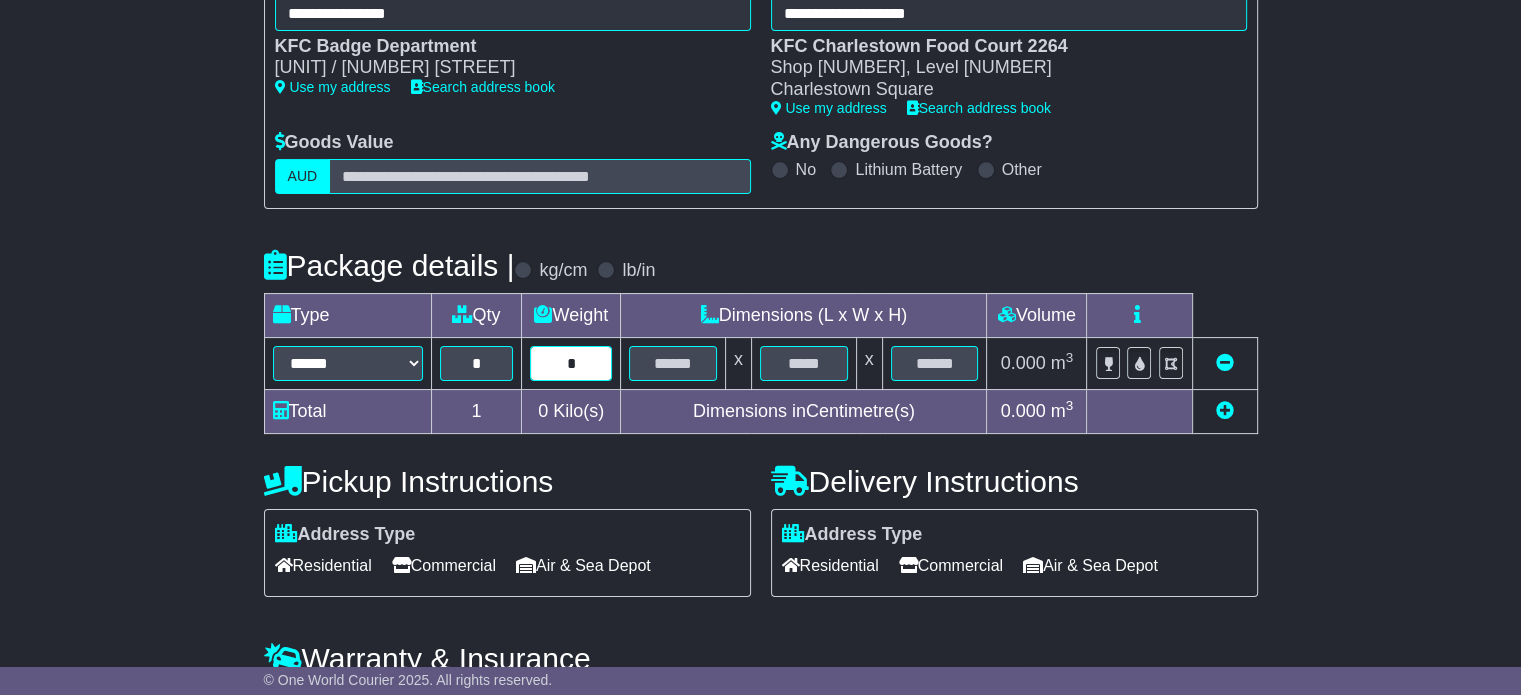 type on "*" 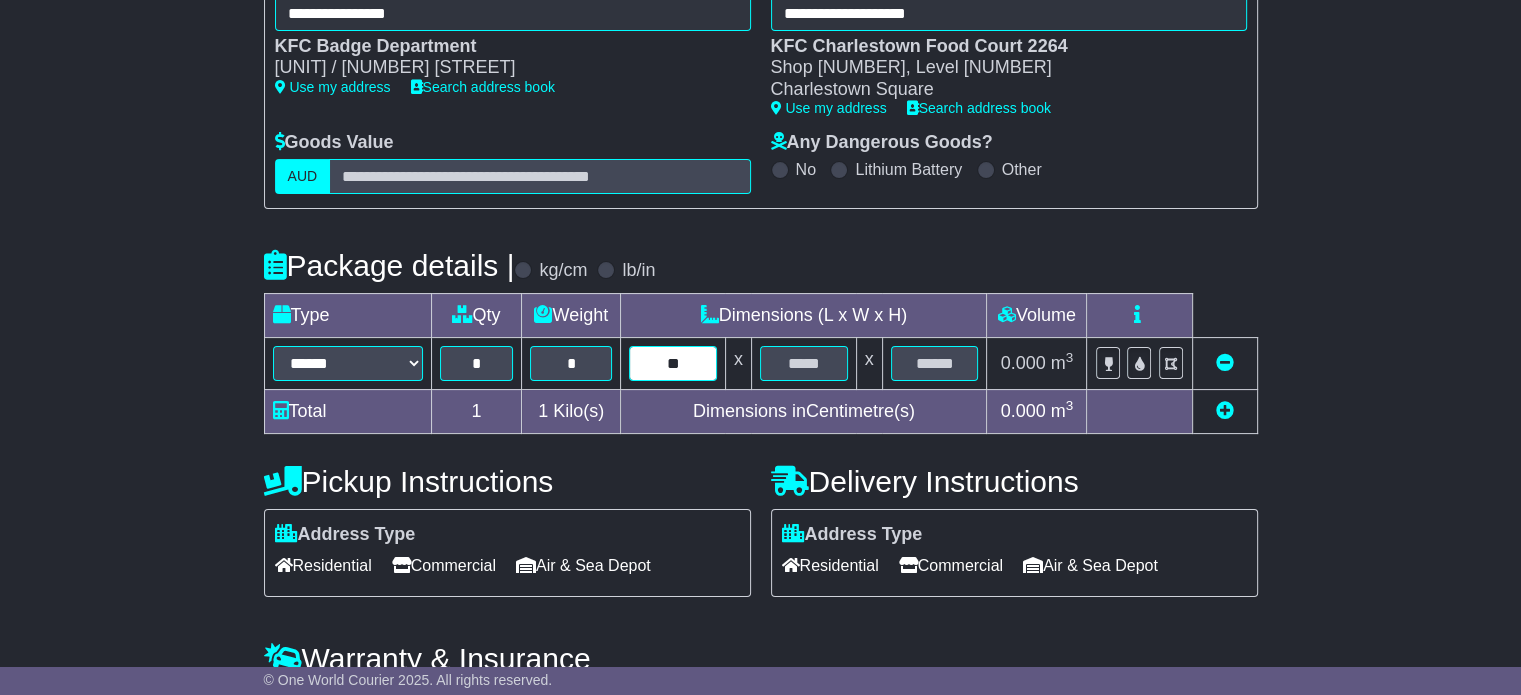 type on "**" 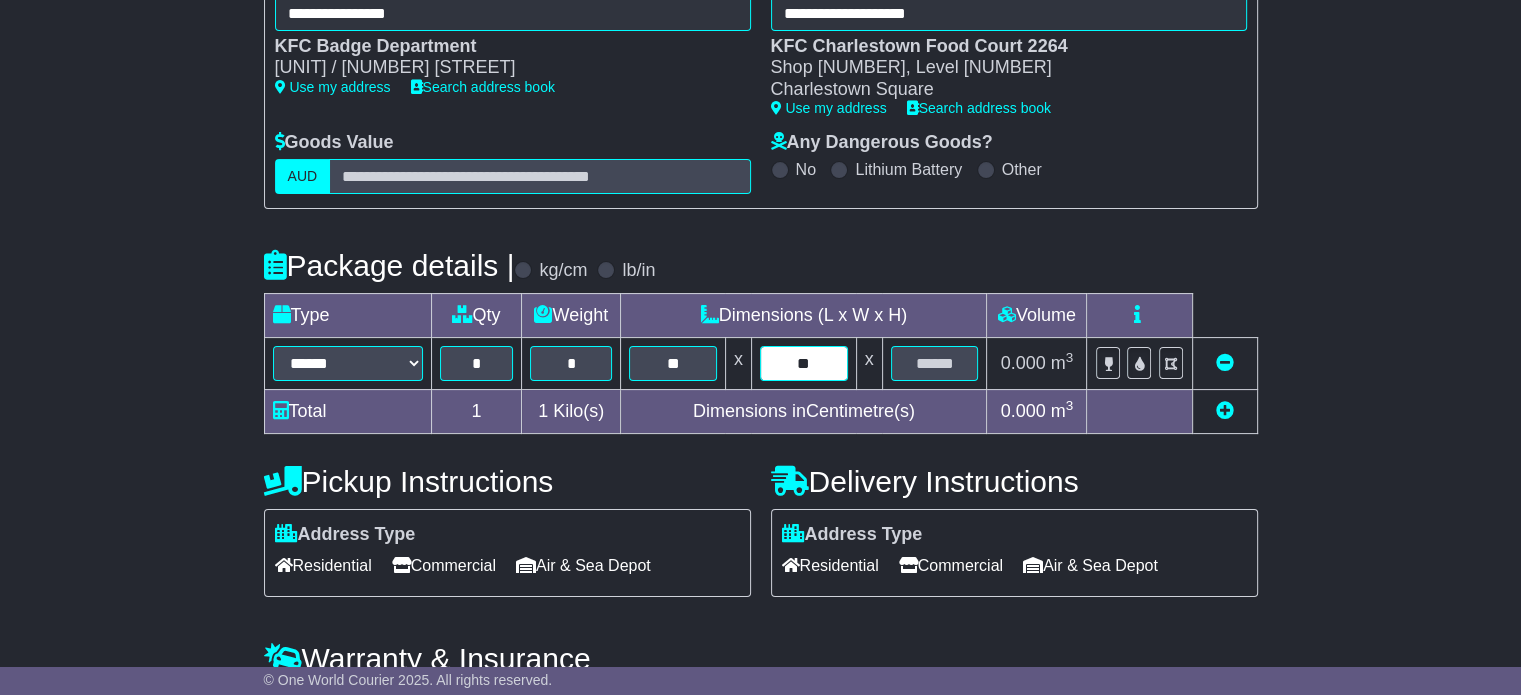 type on "**" 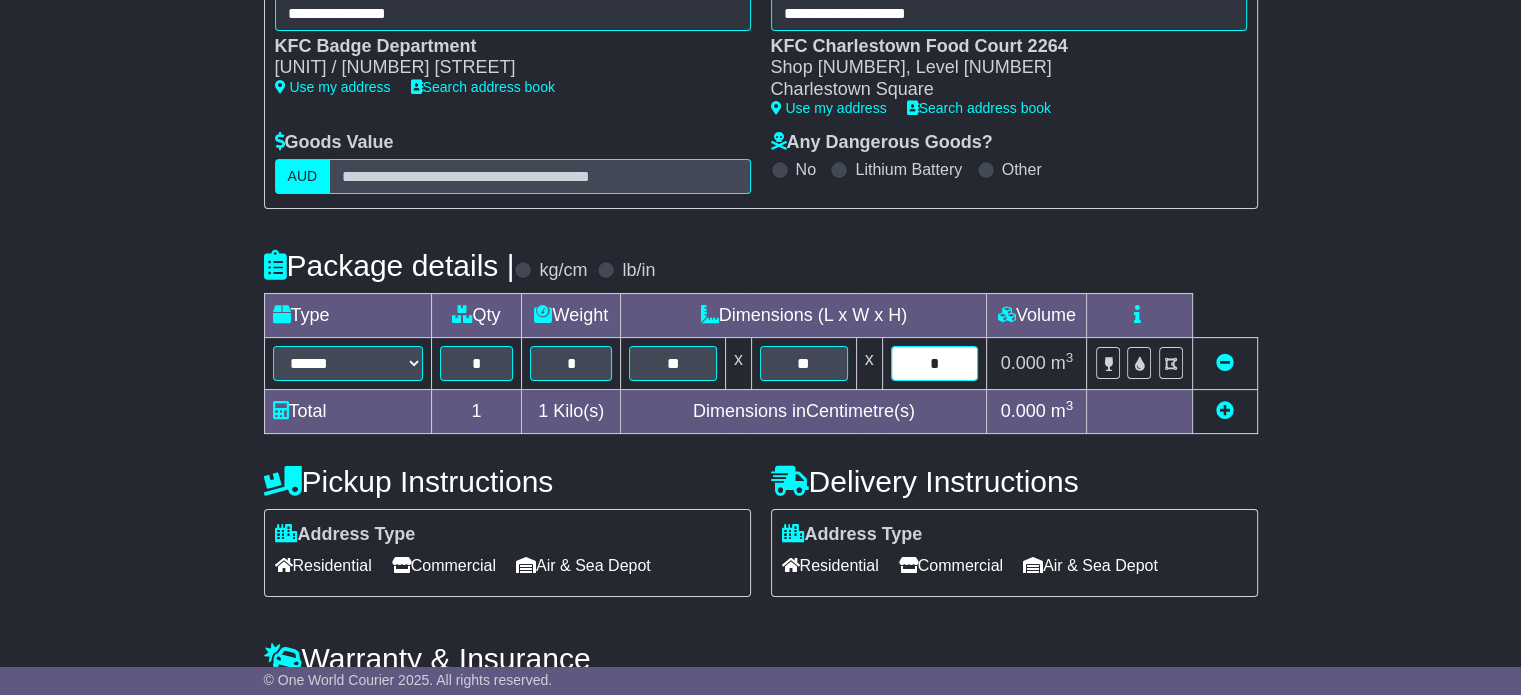 type on "*" 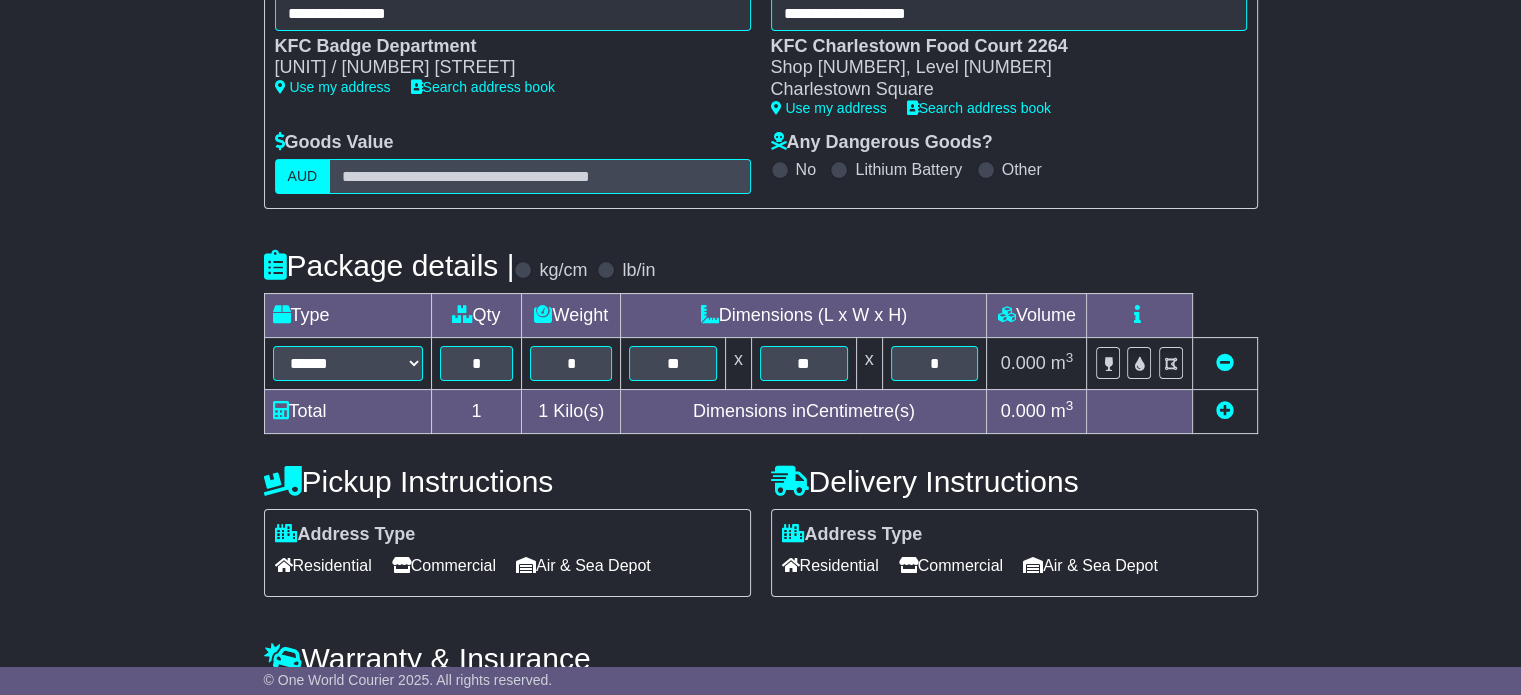 type 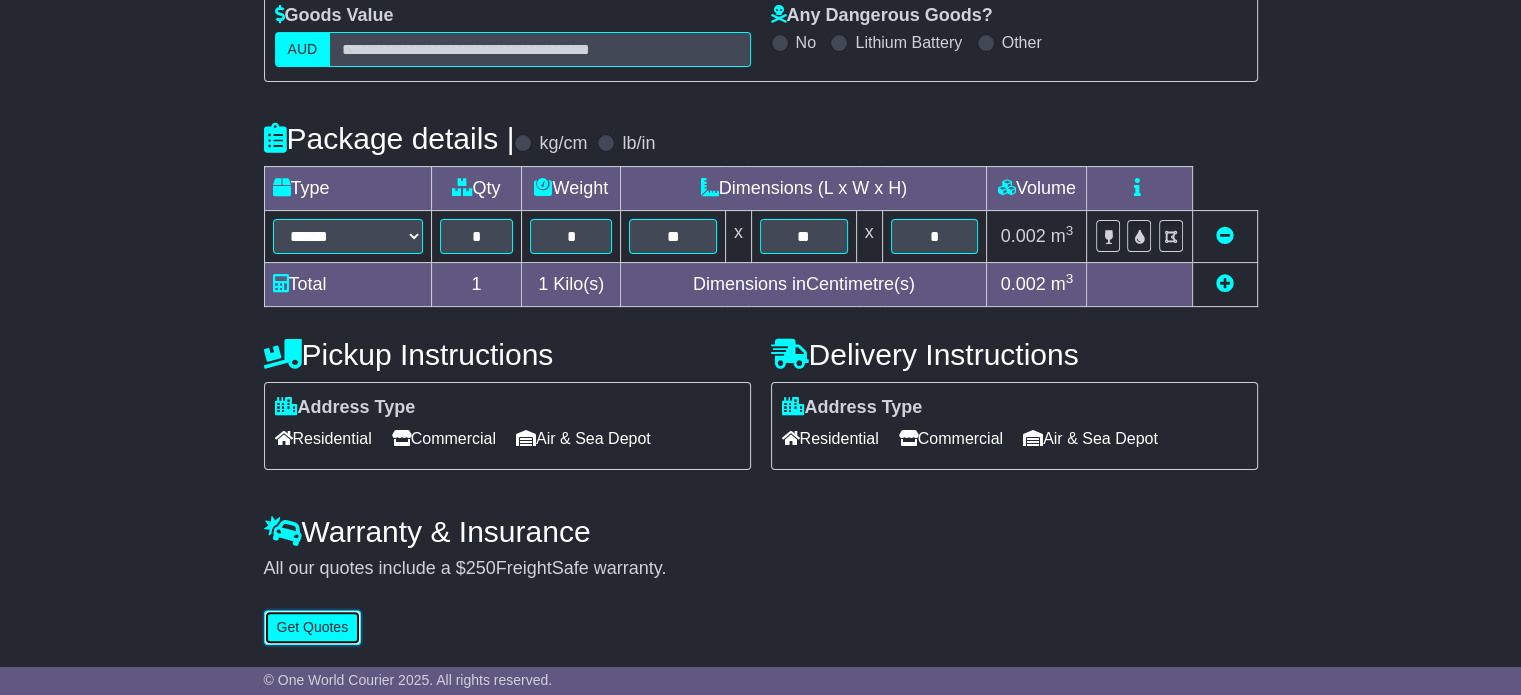 click on "Get Quotes" at bounding box center [313, 627] 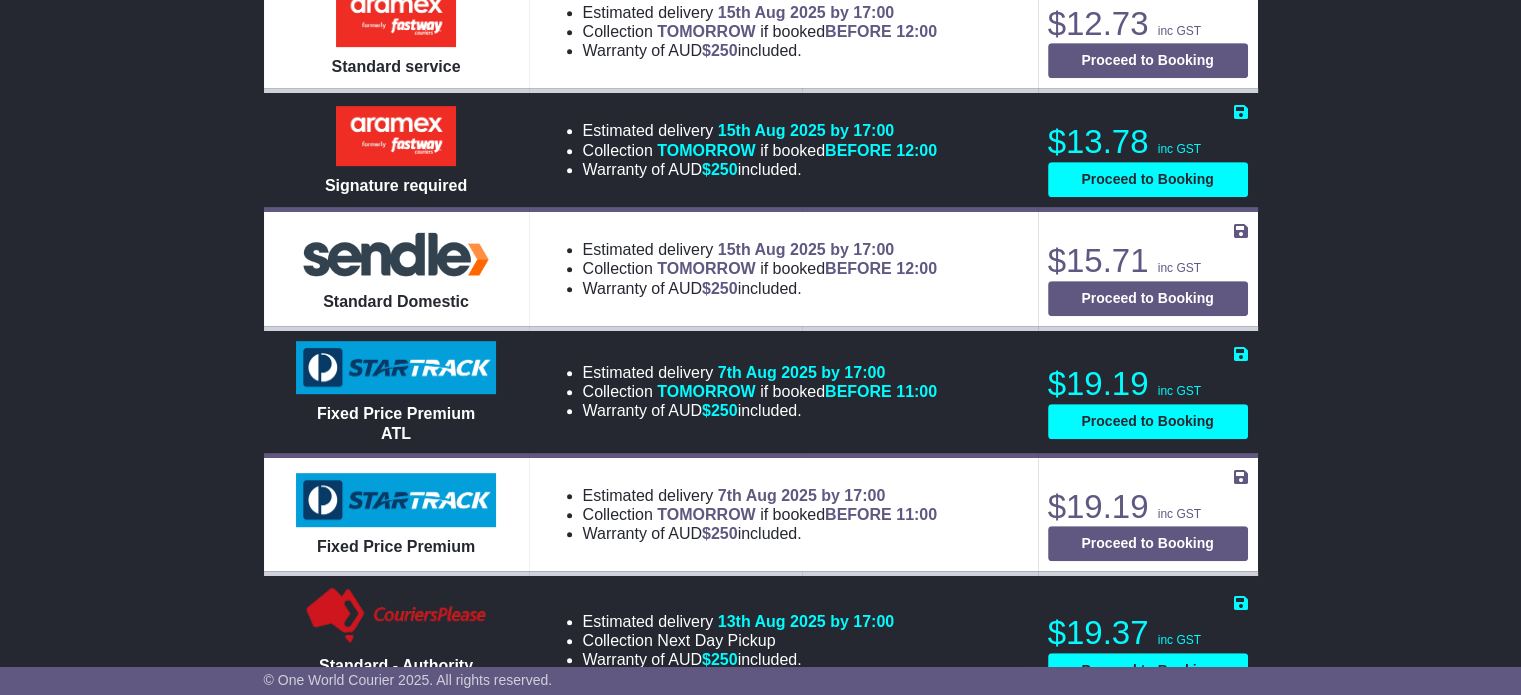 scroll, scrollTop: 958, scrollLeft: 0, axis: vertical 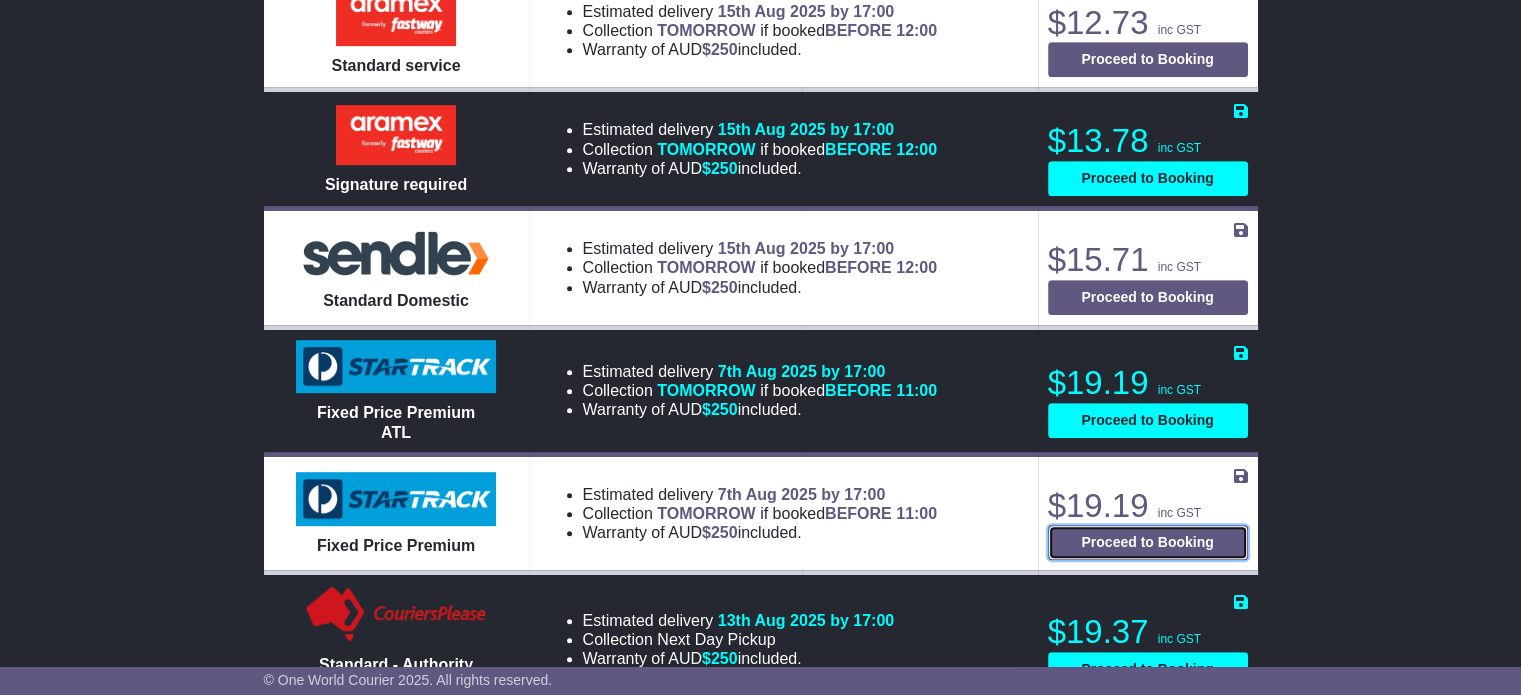click on "Proceed to Booking" at bounding box center [1148, 542] 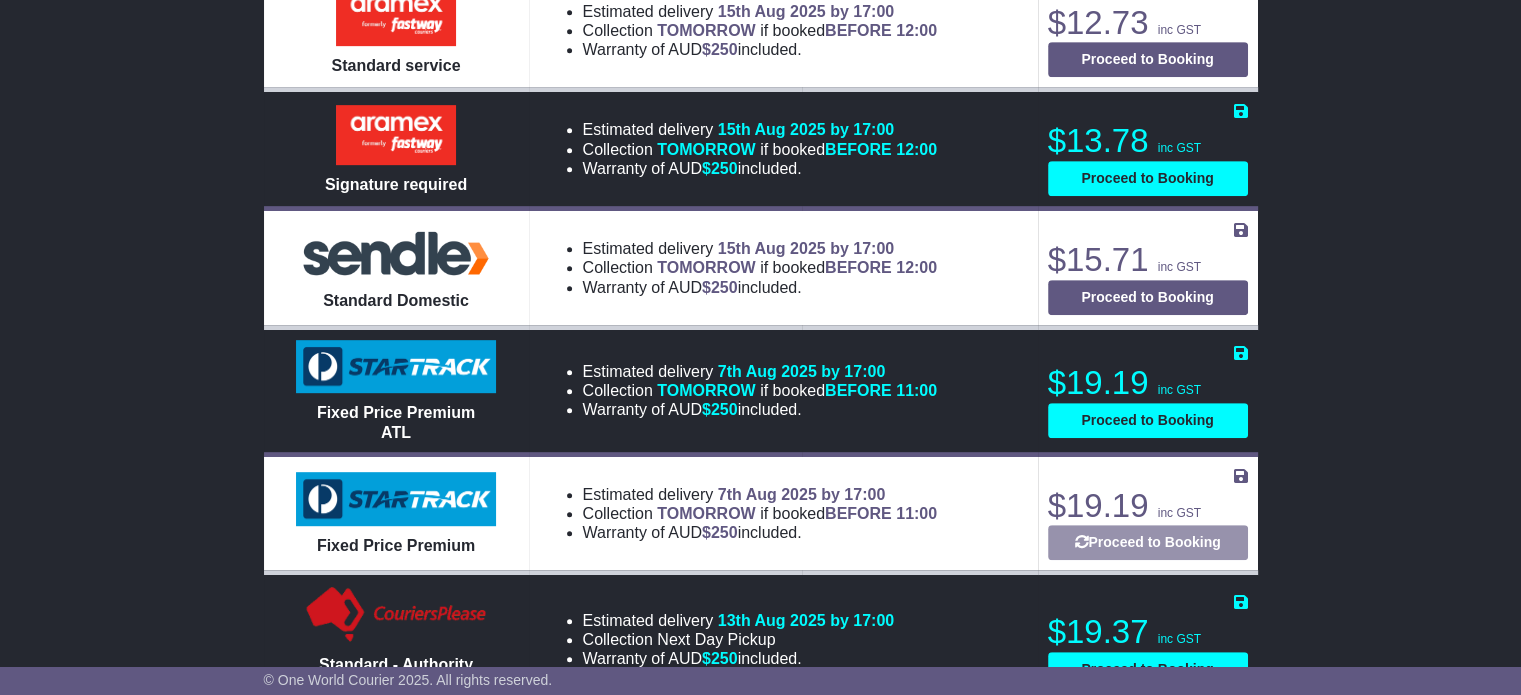 select on "*****" 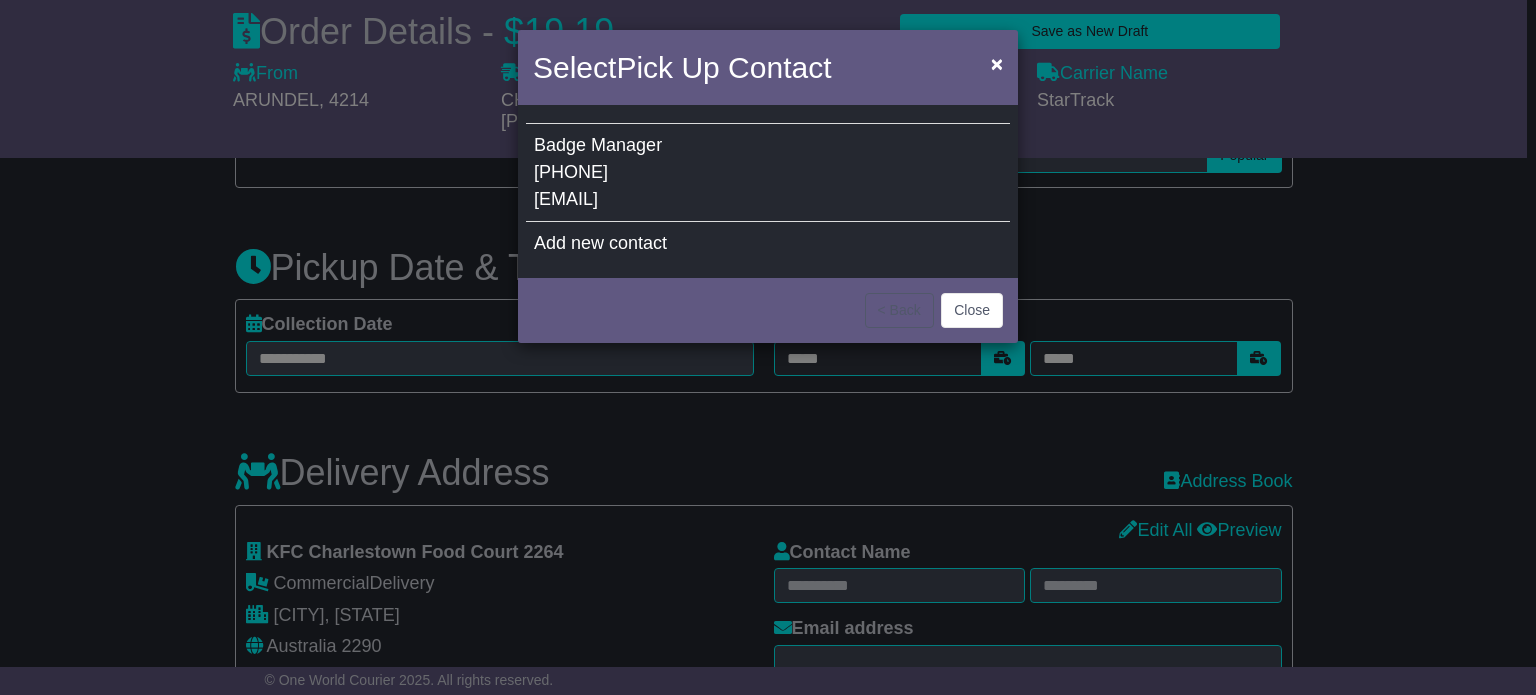 click on "Badge   Manager
[PHONE]
[EMAIL]" at bounding box center [768, 173] 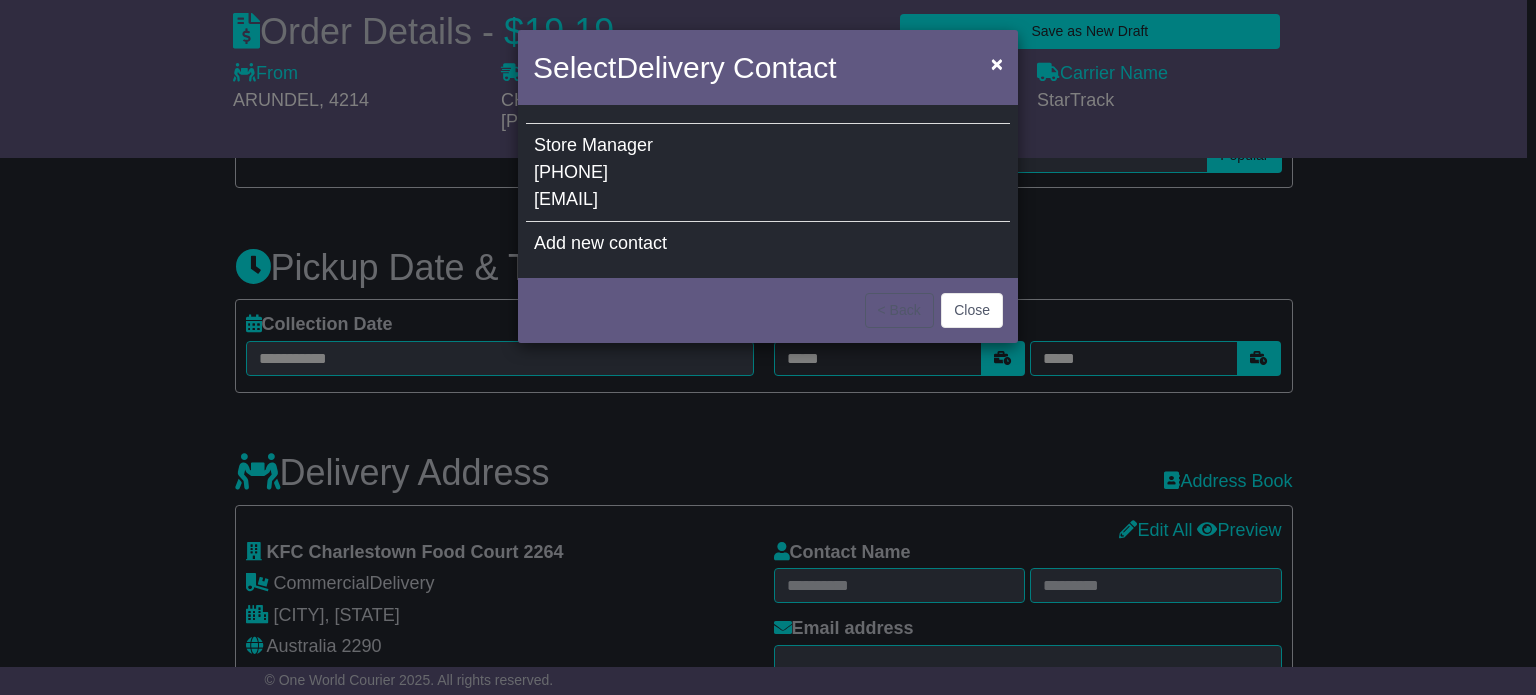 click on "Store   Manager
[PHONE]
[EMAIL]" at bounding box center [768, 173] 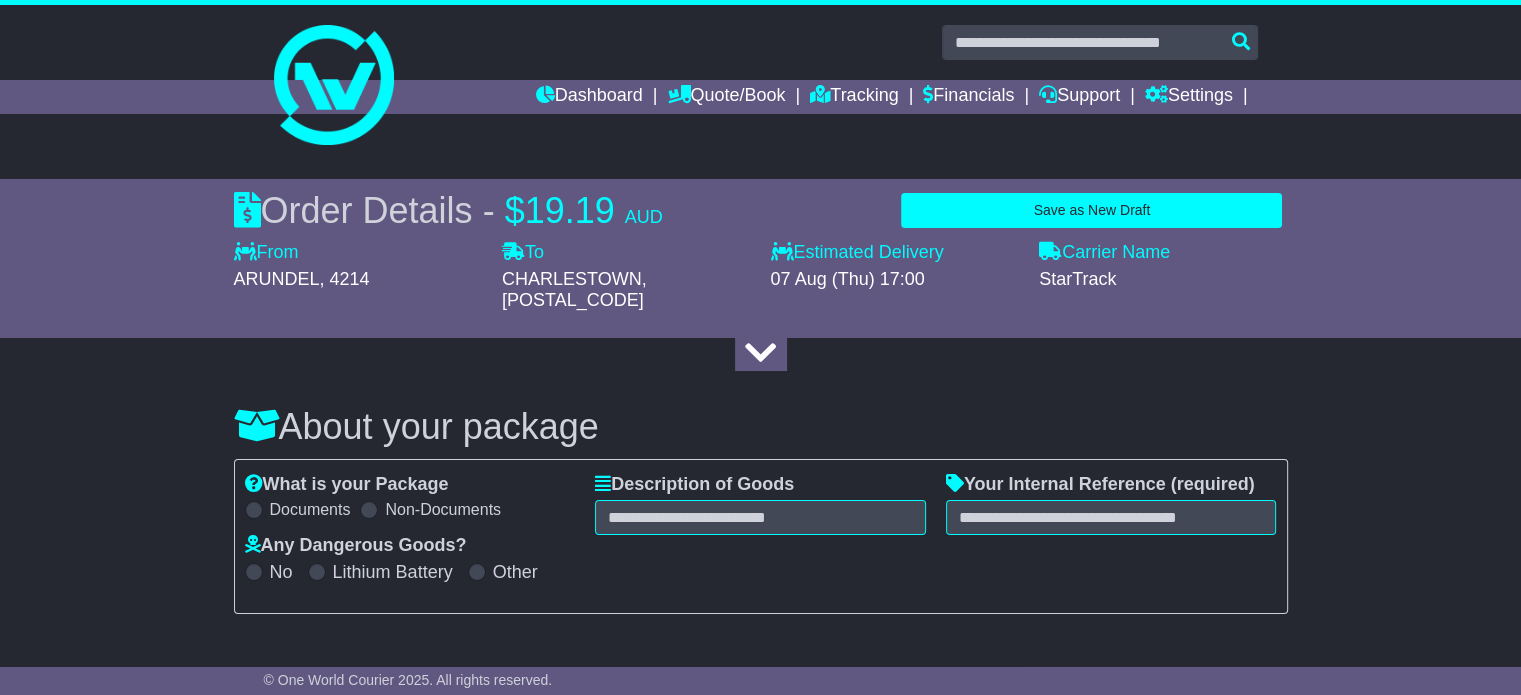 scroll, scrollTop: 0, scrollLeft: 0, axis: both 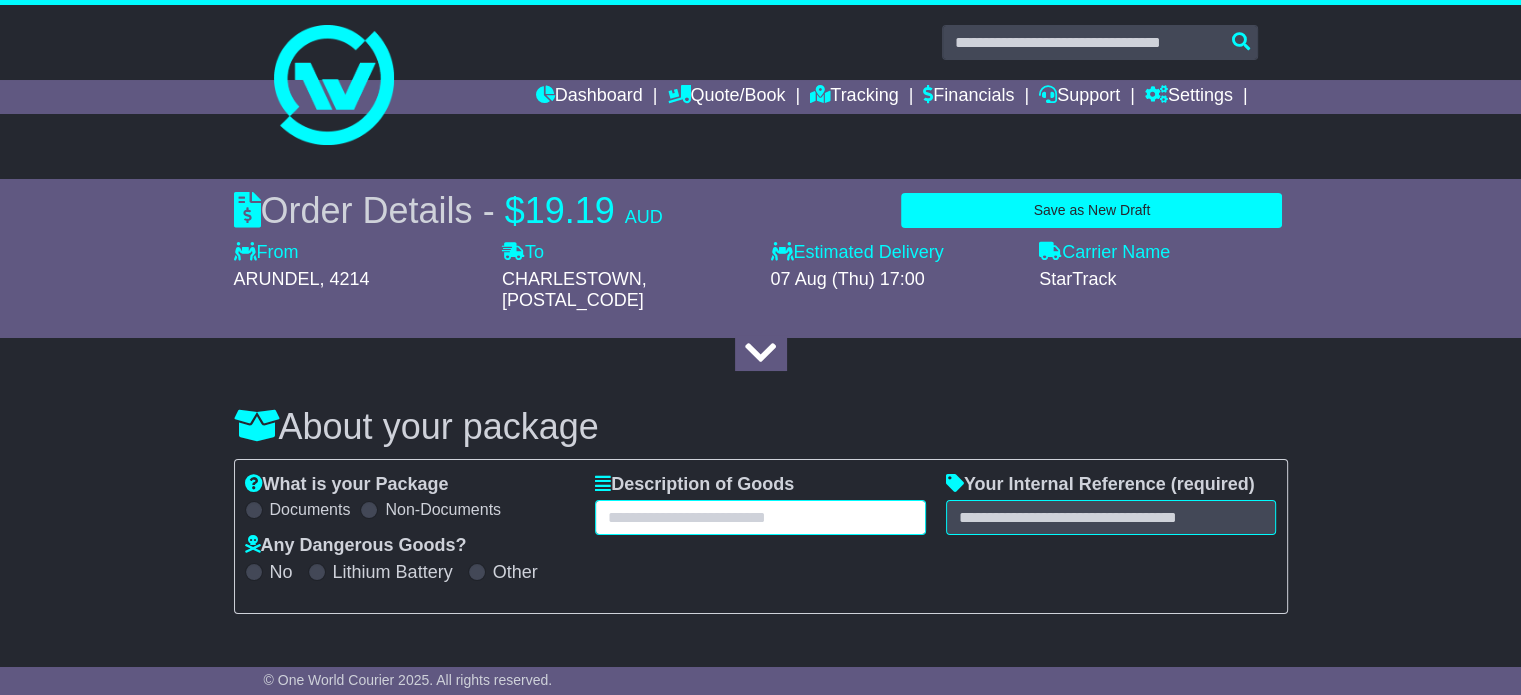 click at bounding box center (760, 517) 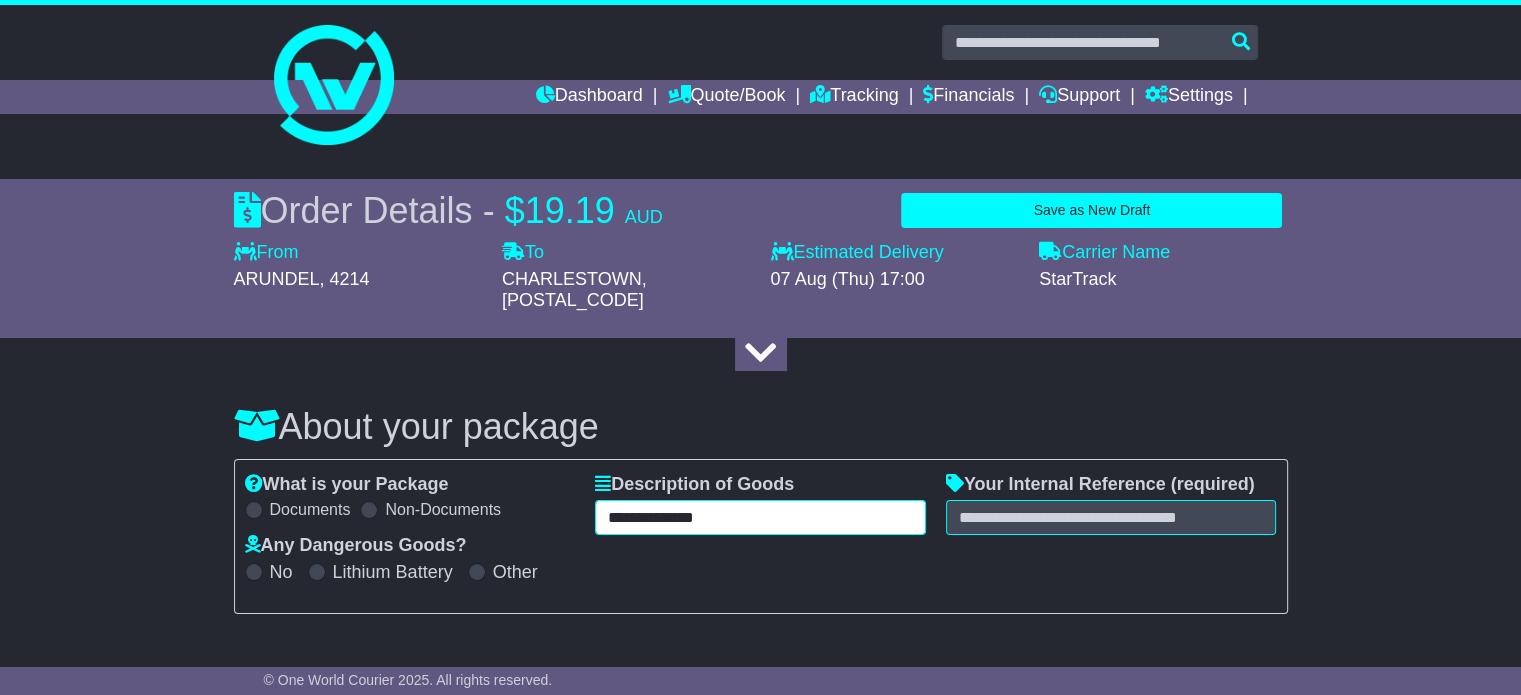 type on "**********" 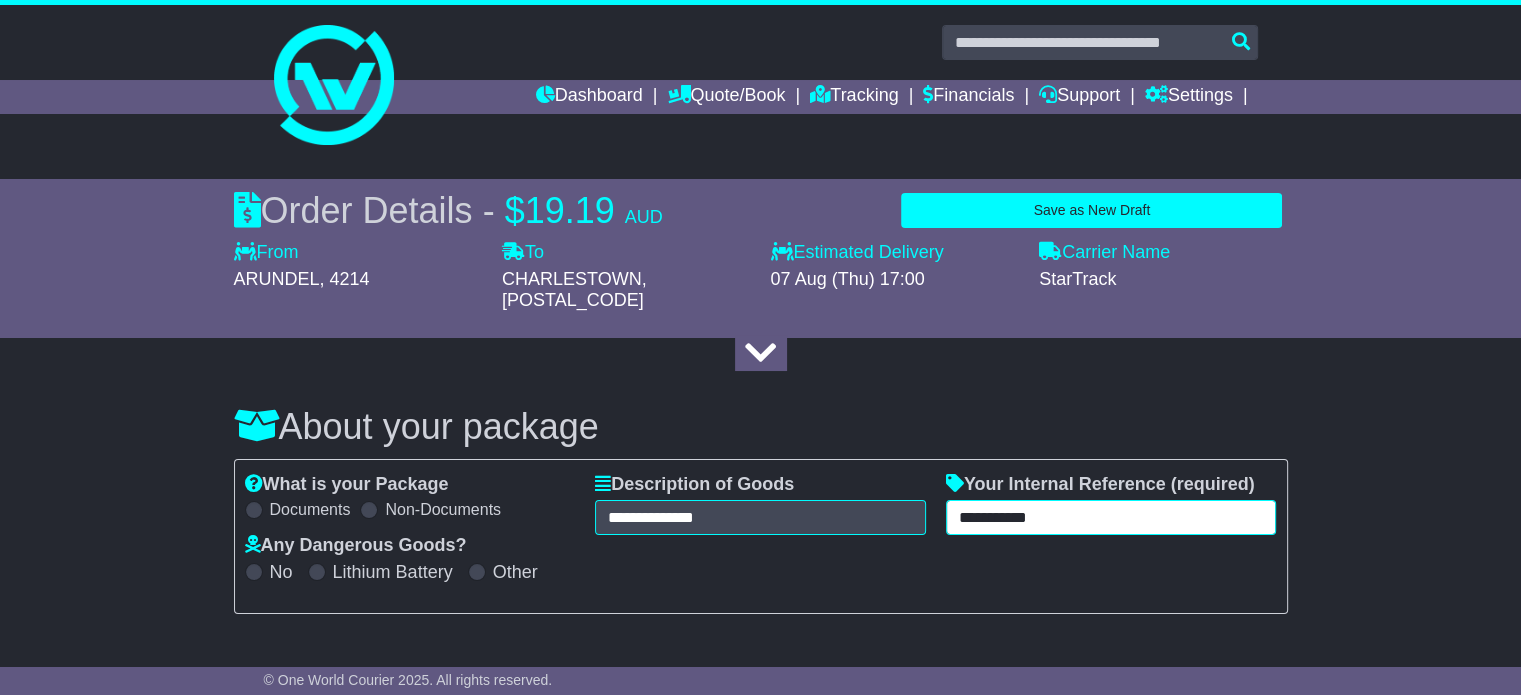 type on "**********" 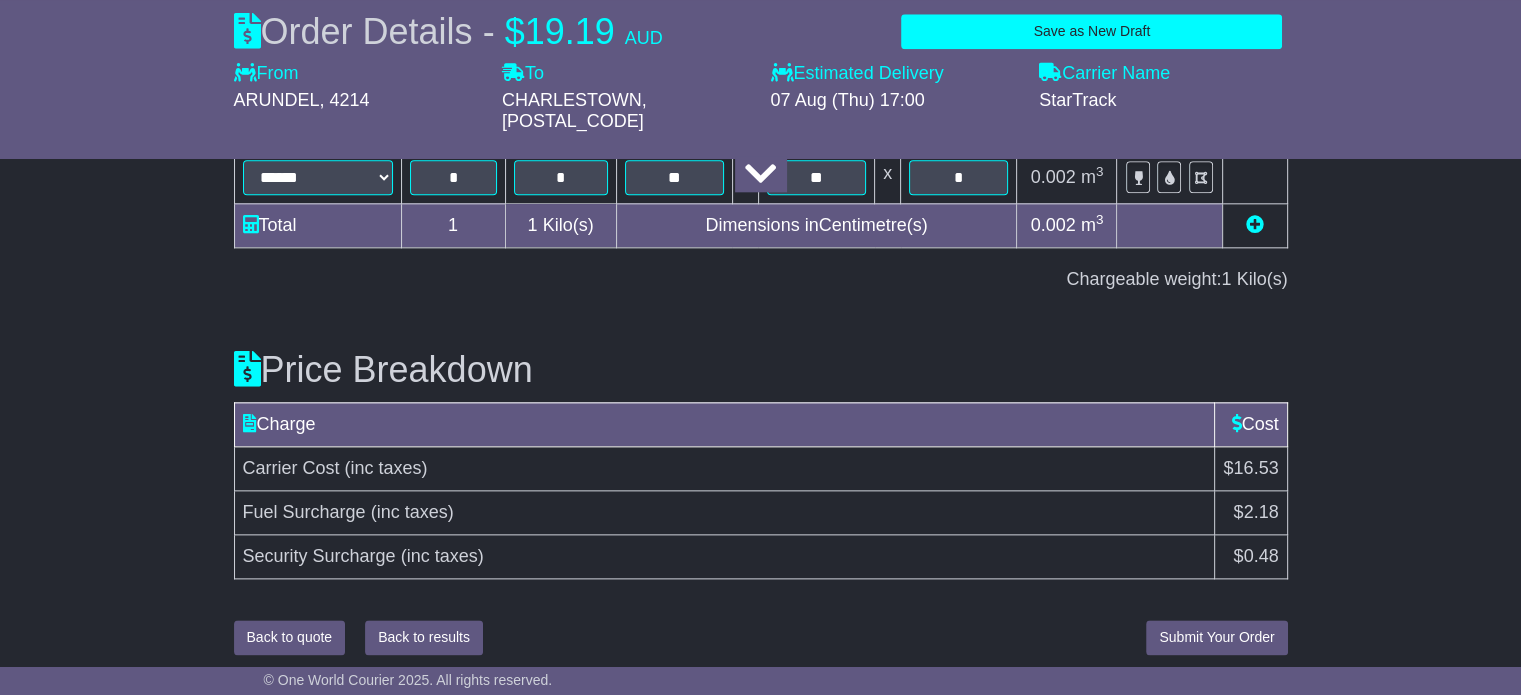 scroll, scrollTop: 2296, scrollLeft: 0, axis: vertical 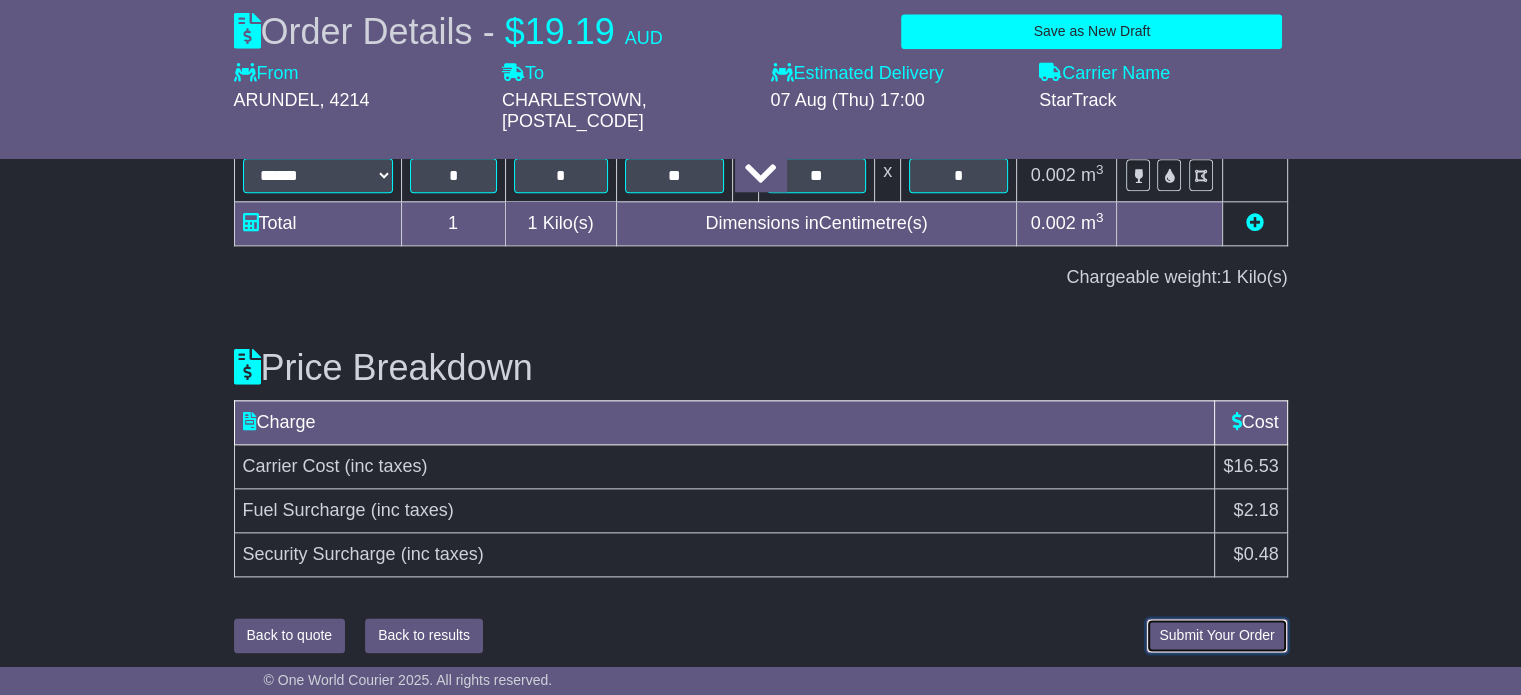 click on "Submit Your Order" at bounding box center [1216, 635] 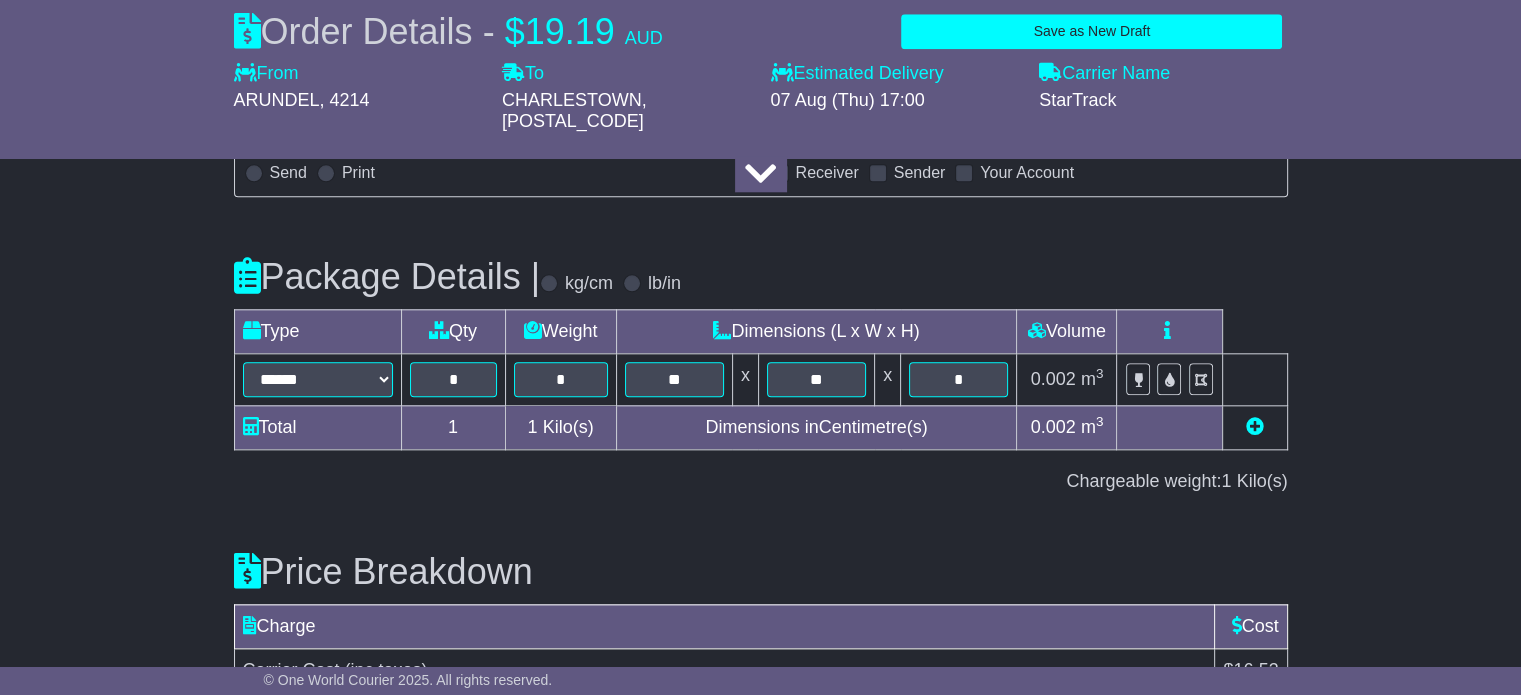 scroll, scrollTop: 2296, scrollLeft: 0, axis: vertical 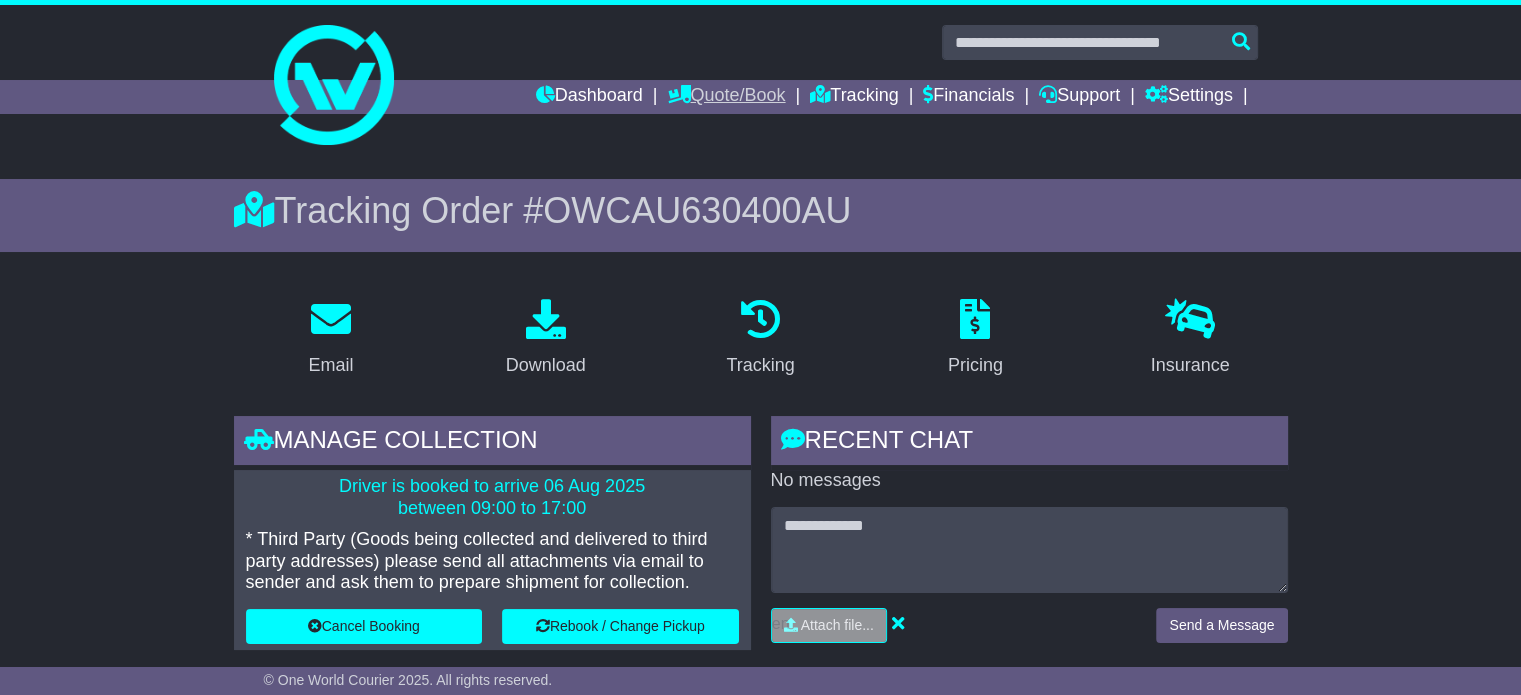 click on "Quote/Book" at bounding box center [726, 97] 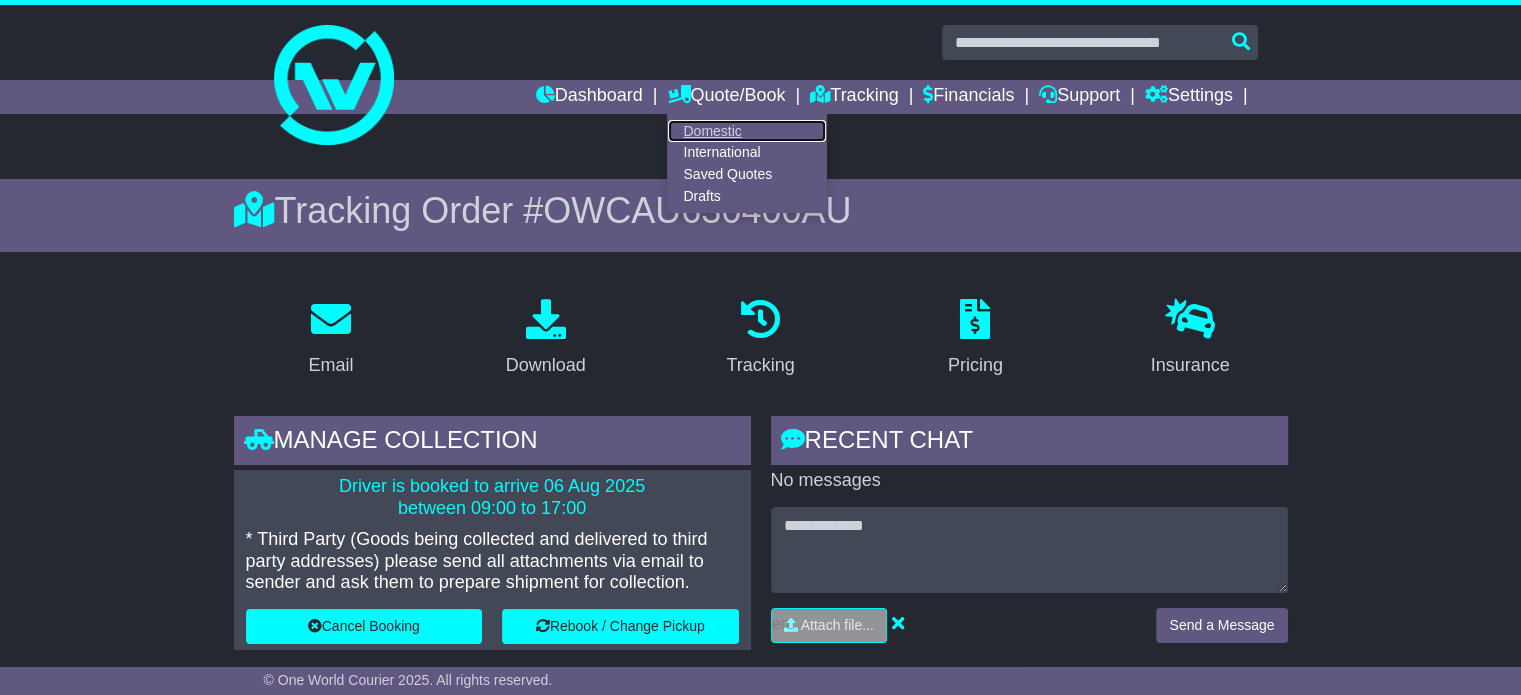 click on "Domestic" at bounding box center [747, 131] 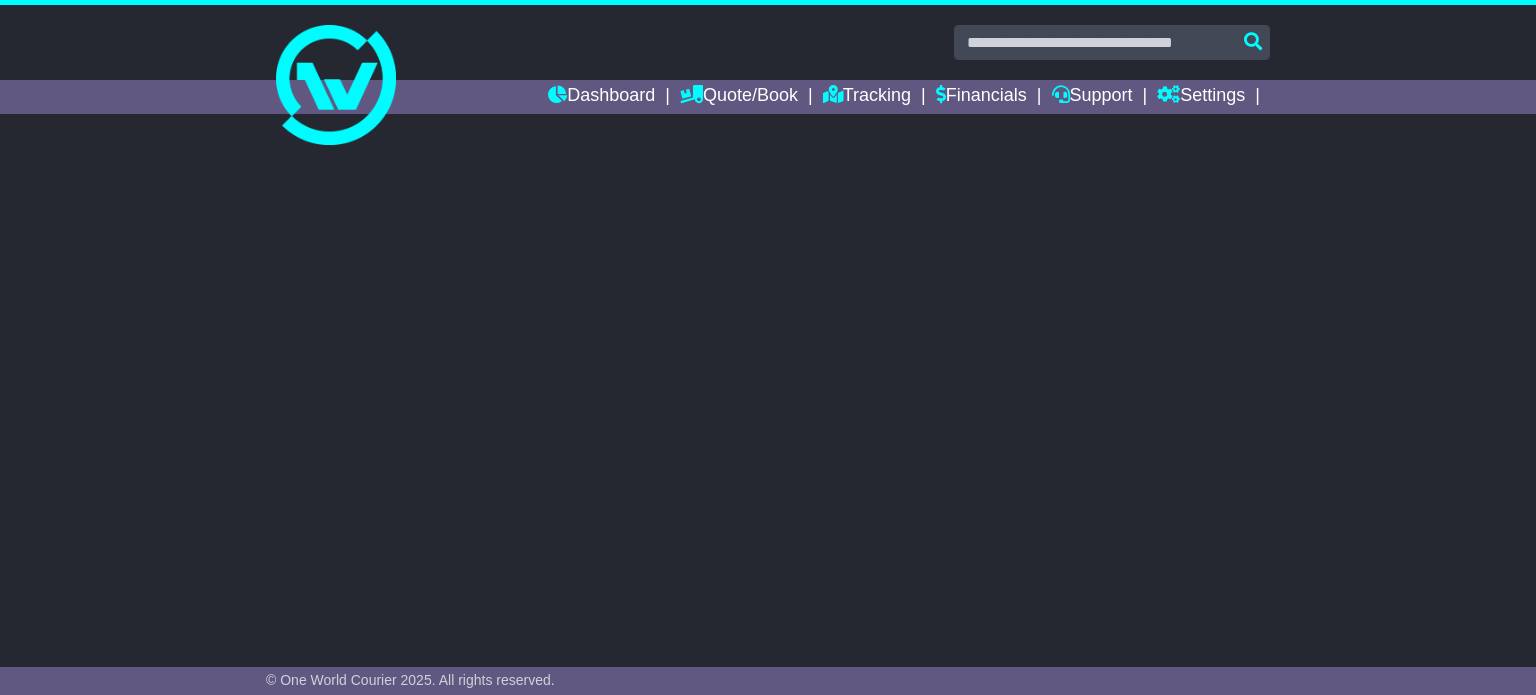 scroll, scrollTop: 0, scrollLeft: 0, axis: both 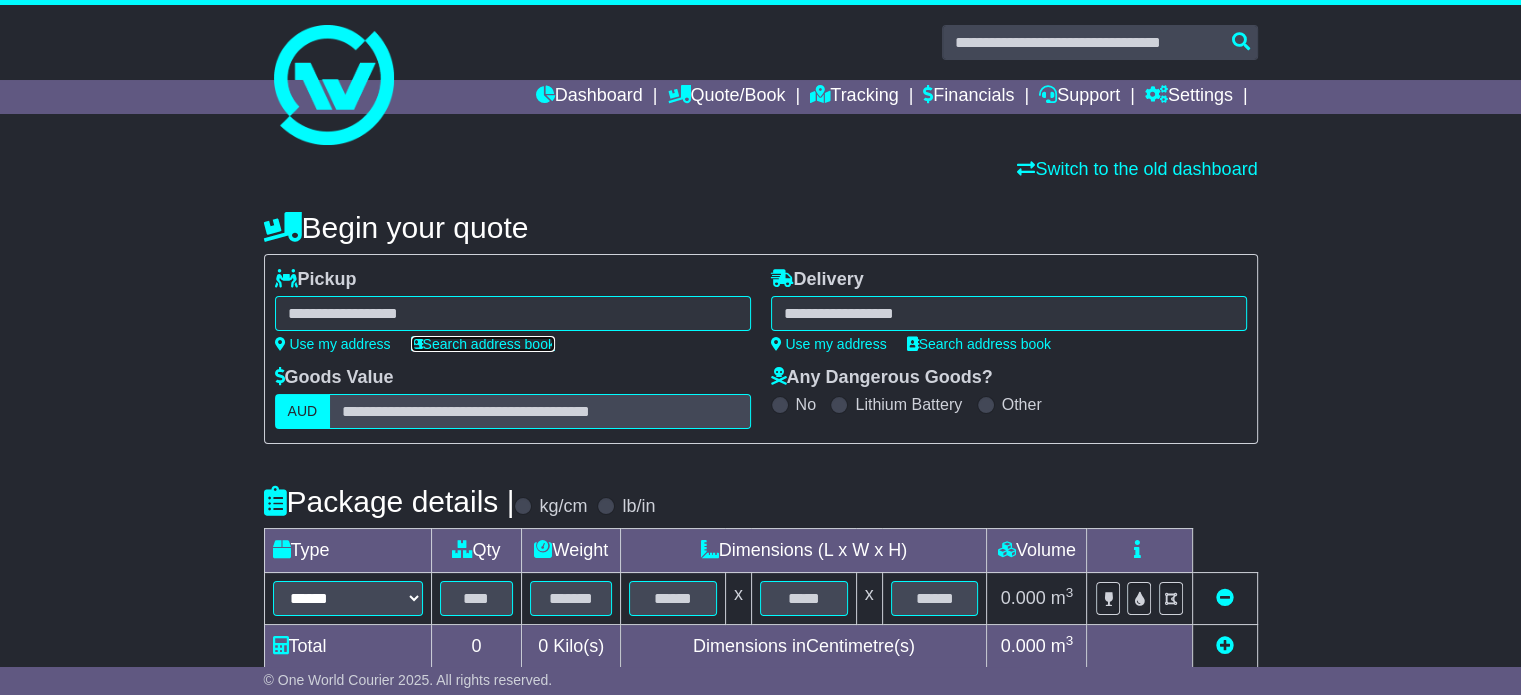click on "Search address book" at bounding box center (483, 344) 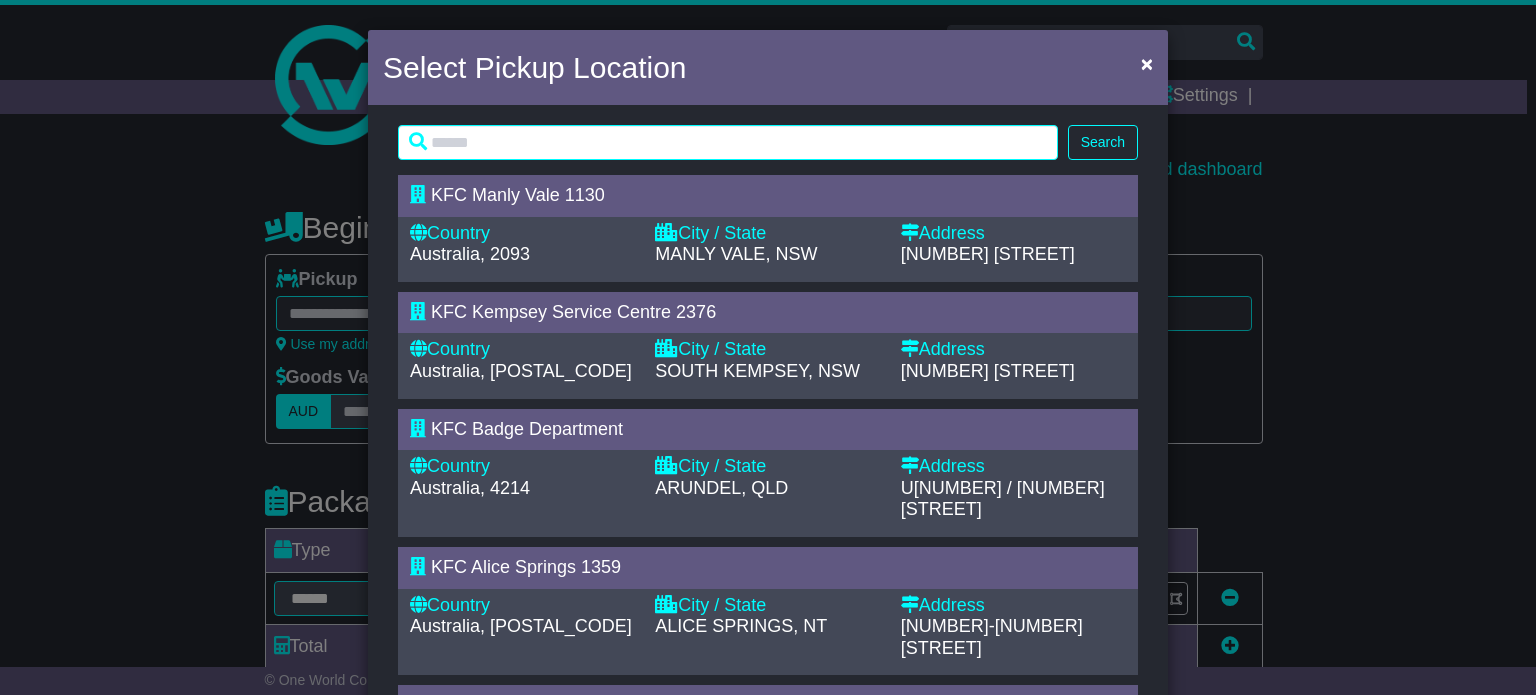 click on "KFC Badge Department" at bounding box center (527, 429) 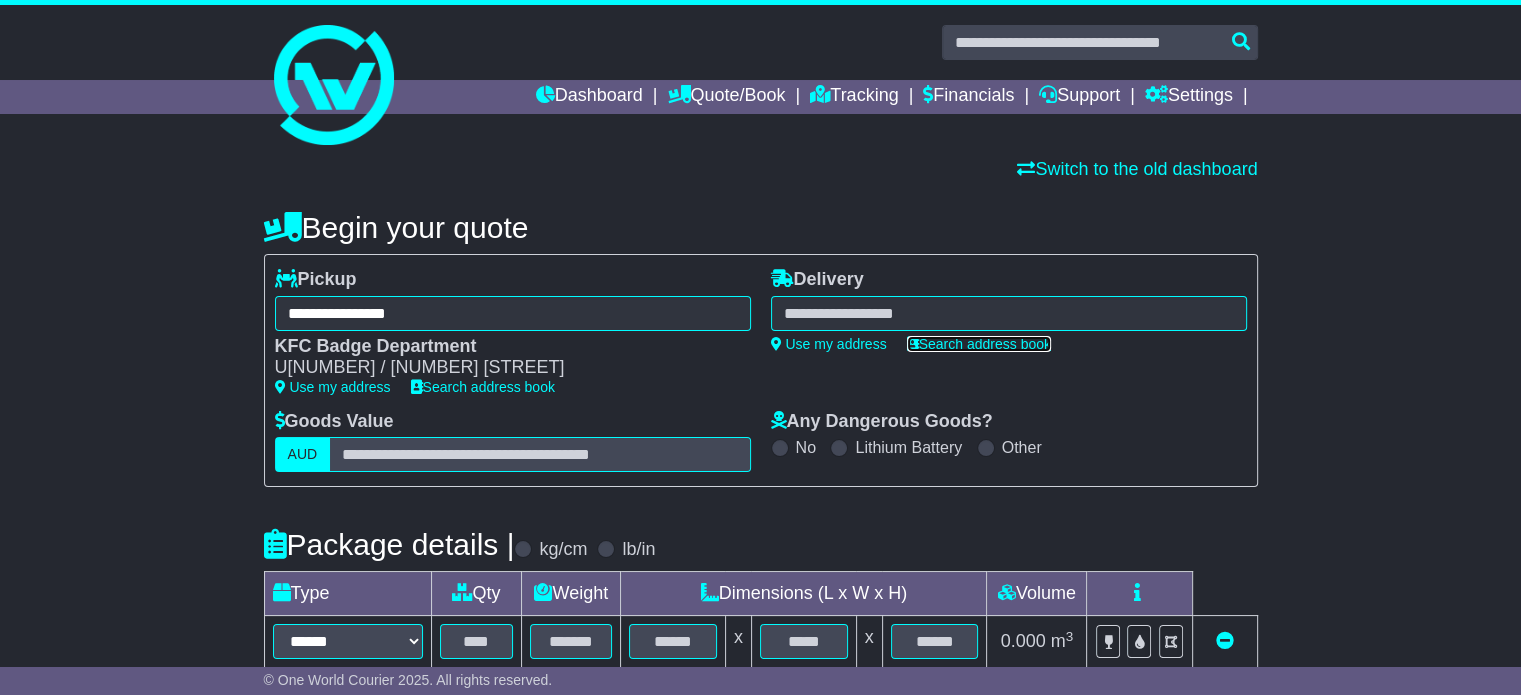 click on "Search address book" at bounding box center [979, 344] 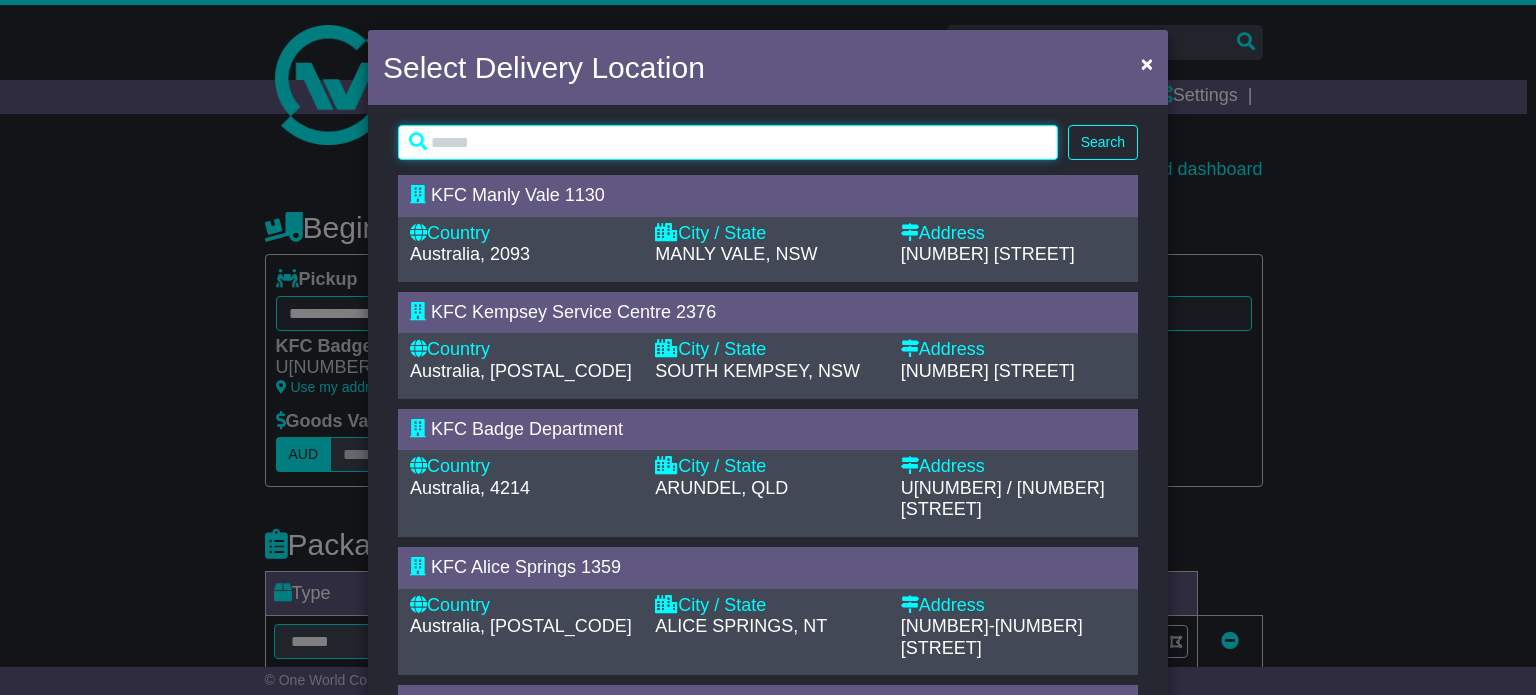 click at bounding box center [728, 142] 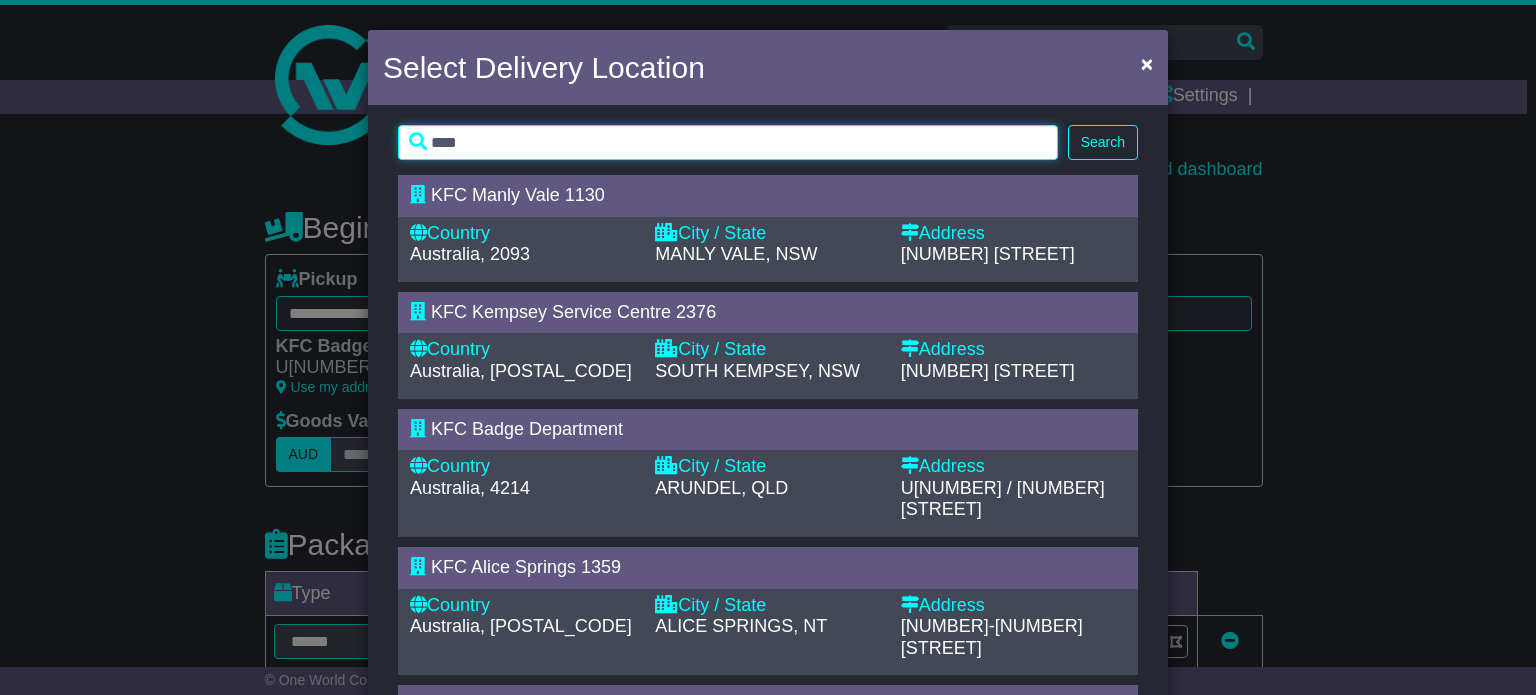type on "****" 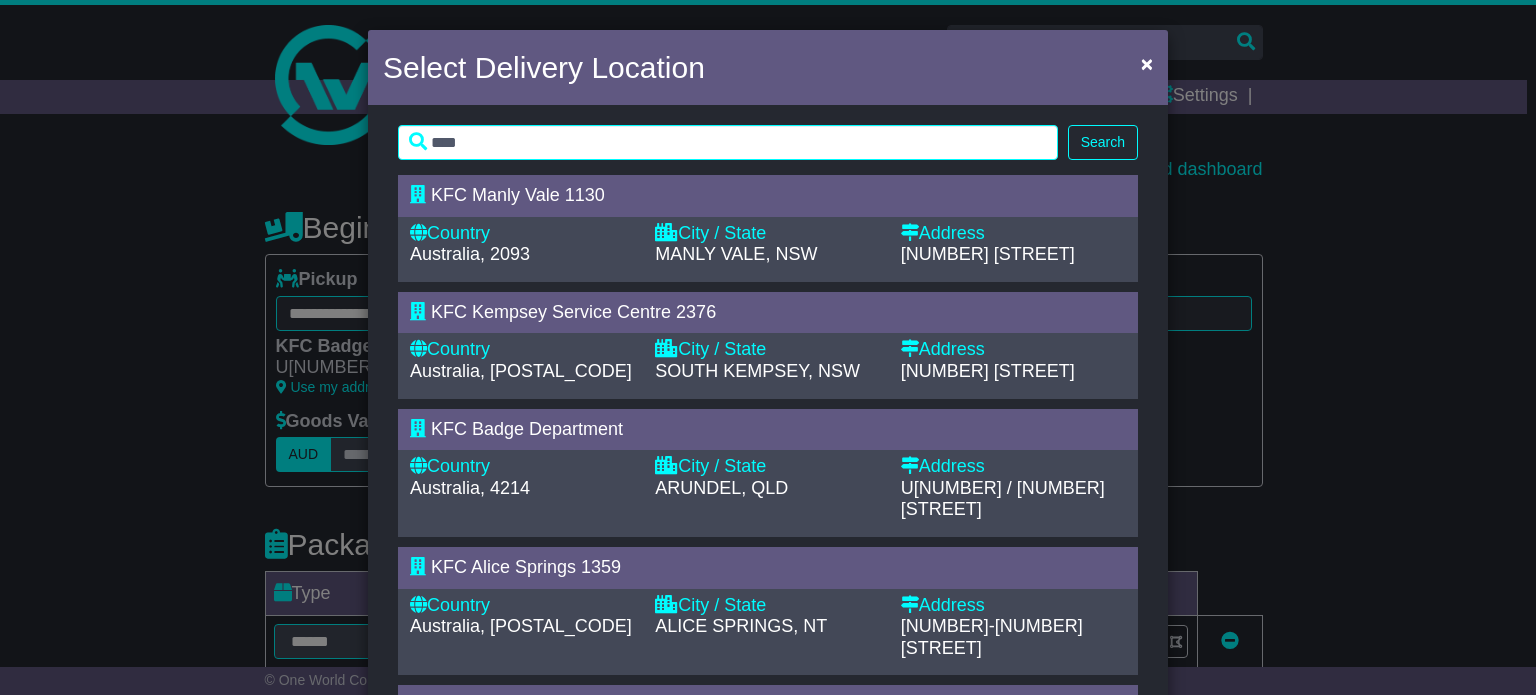 click on "Search" at bounding box center [1103, 142] 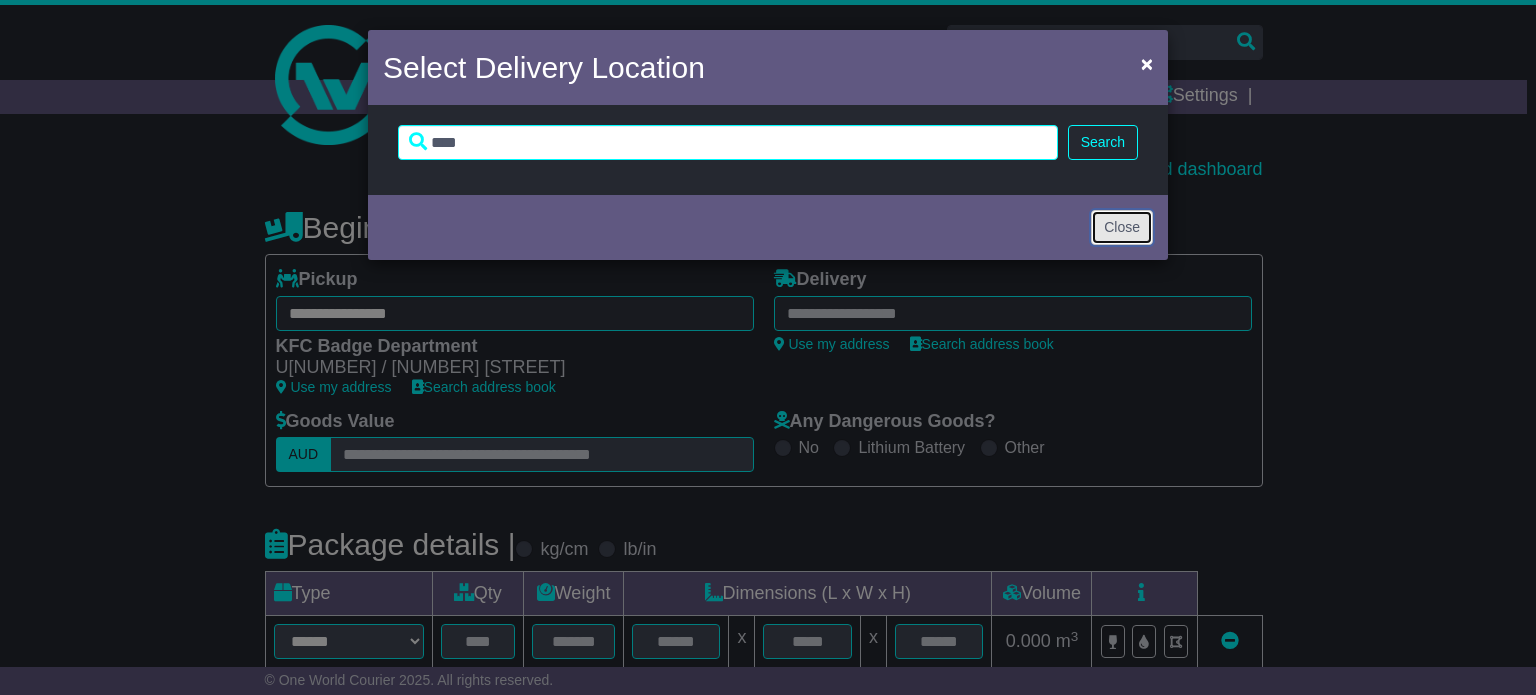 click on "Close" at bounding box center [1122, 227] 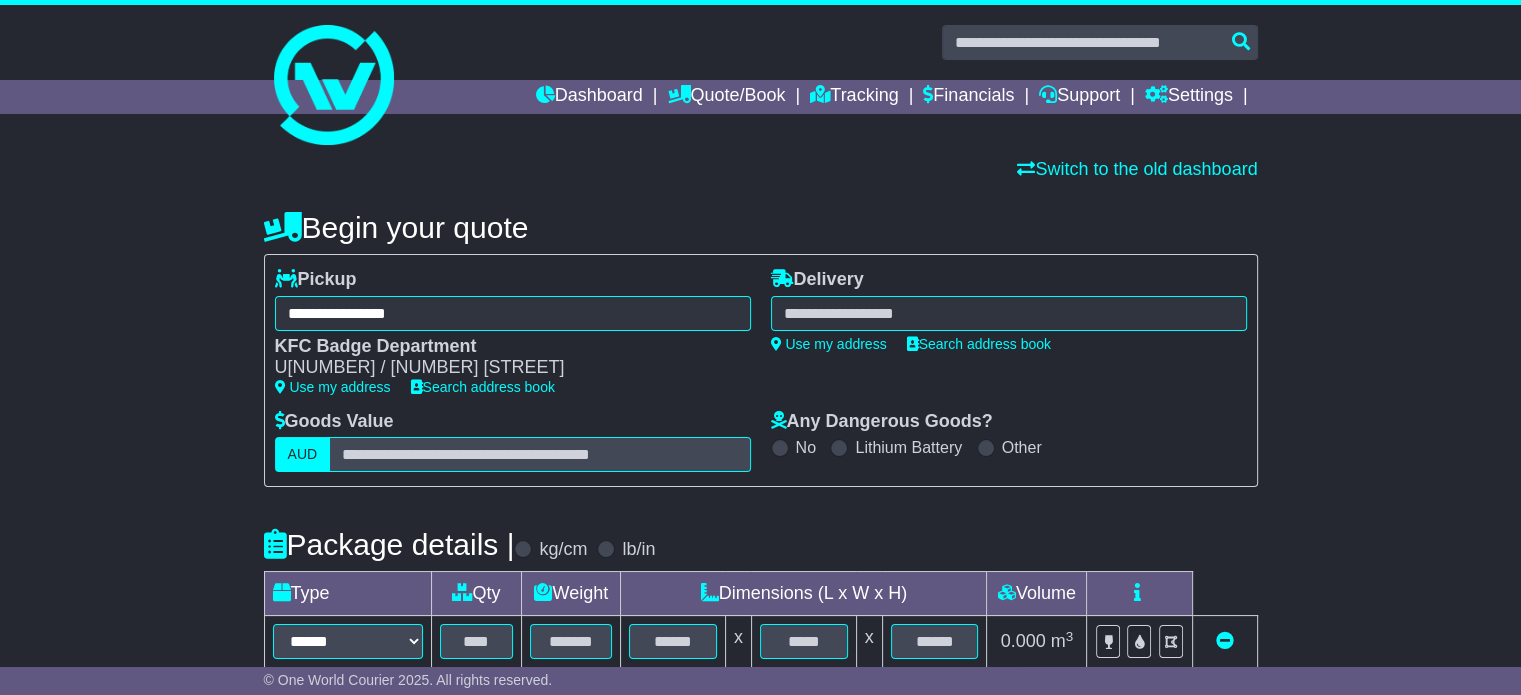 click on "**********" at bounding box center (1009, 310) 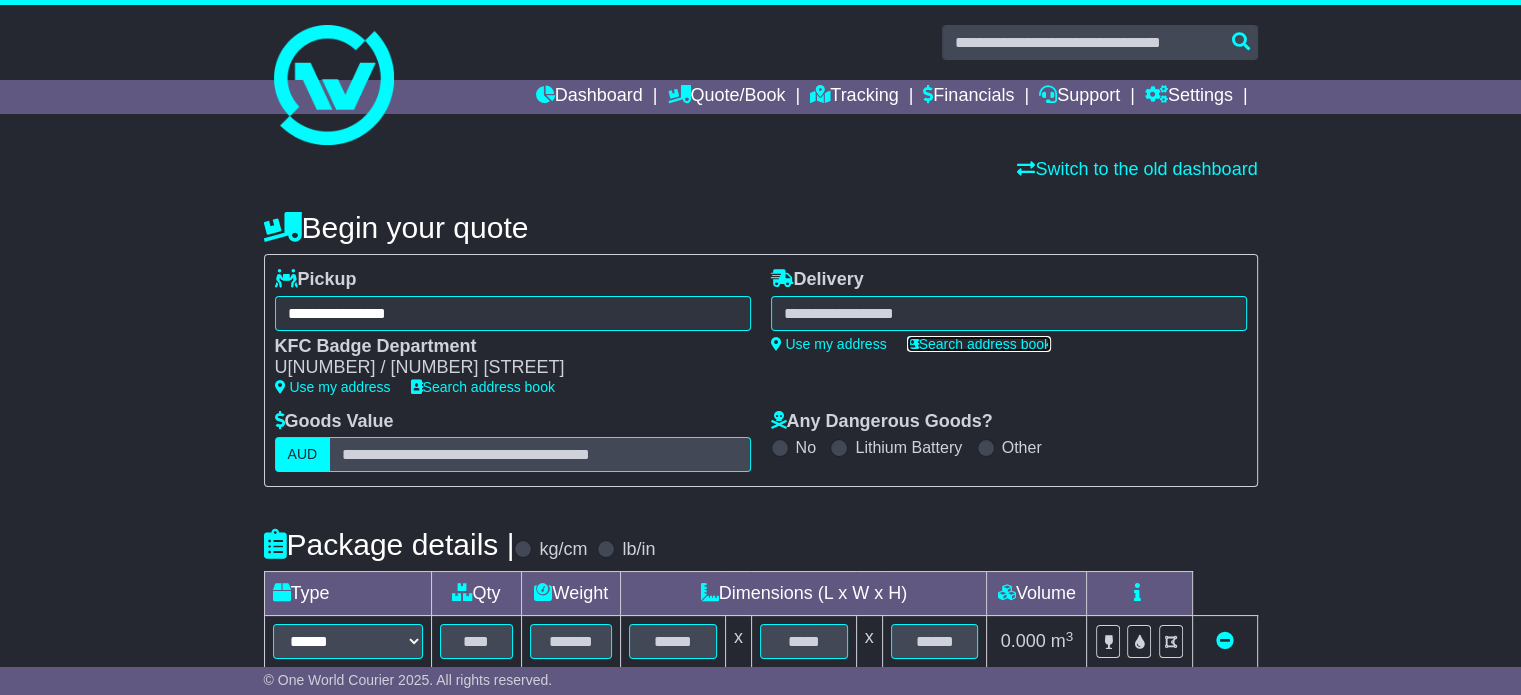 click on "Search address book" at bounding box center (979, 344) 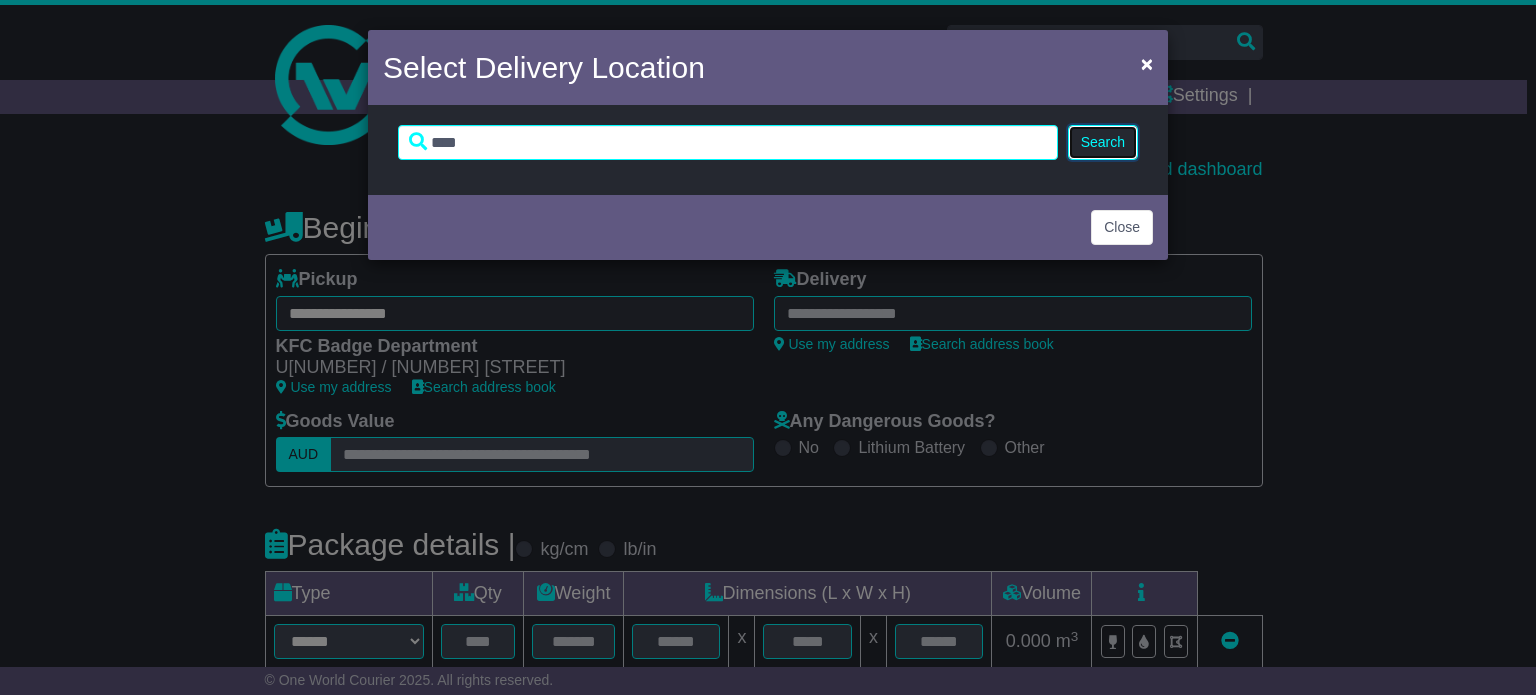 click on "Search" at bounding box center (1103, 142) 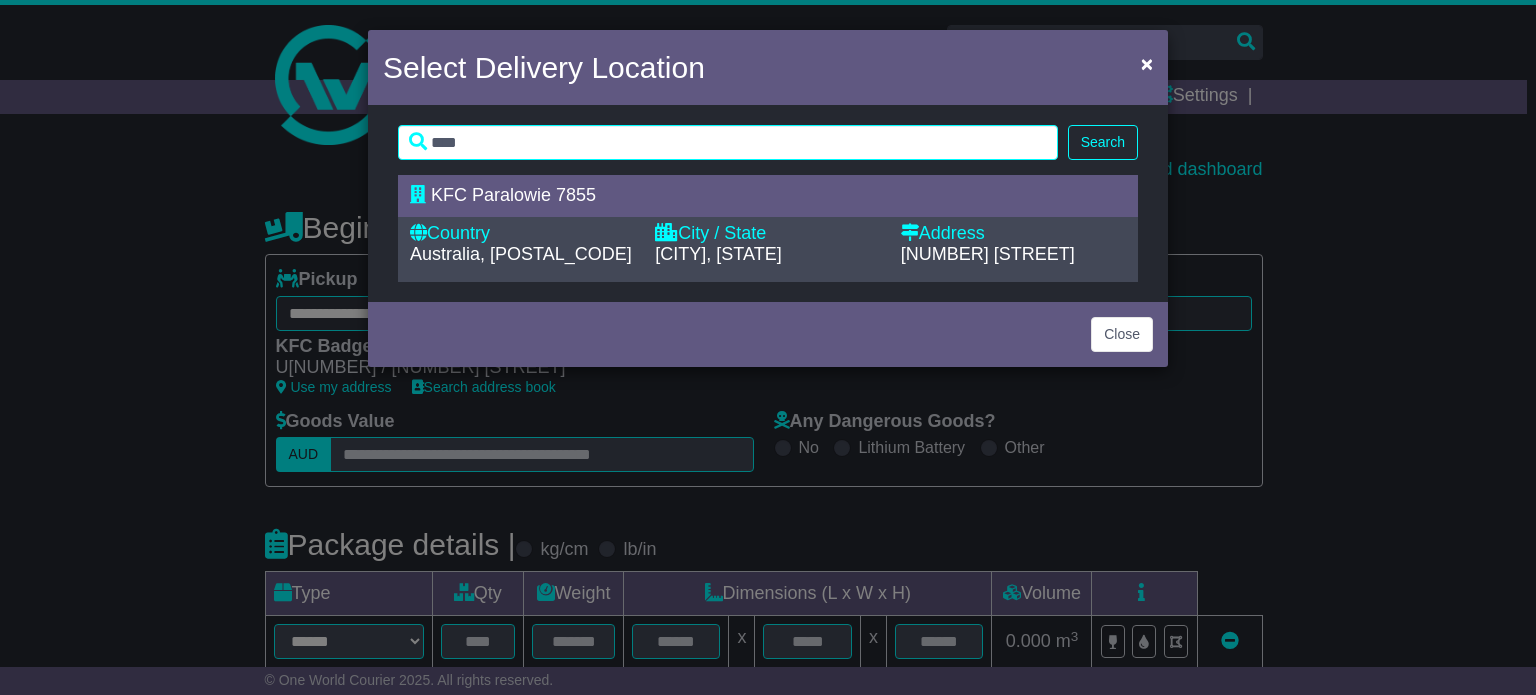 click on "KFC Paralowie 7855" at bounding box center (513, 195) 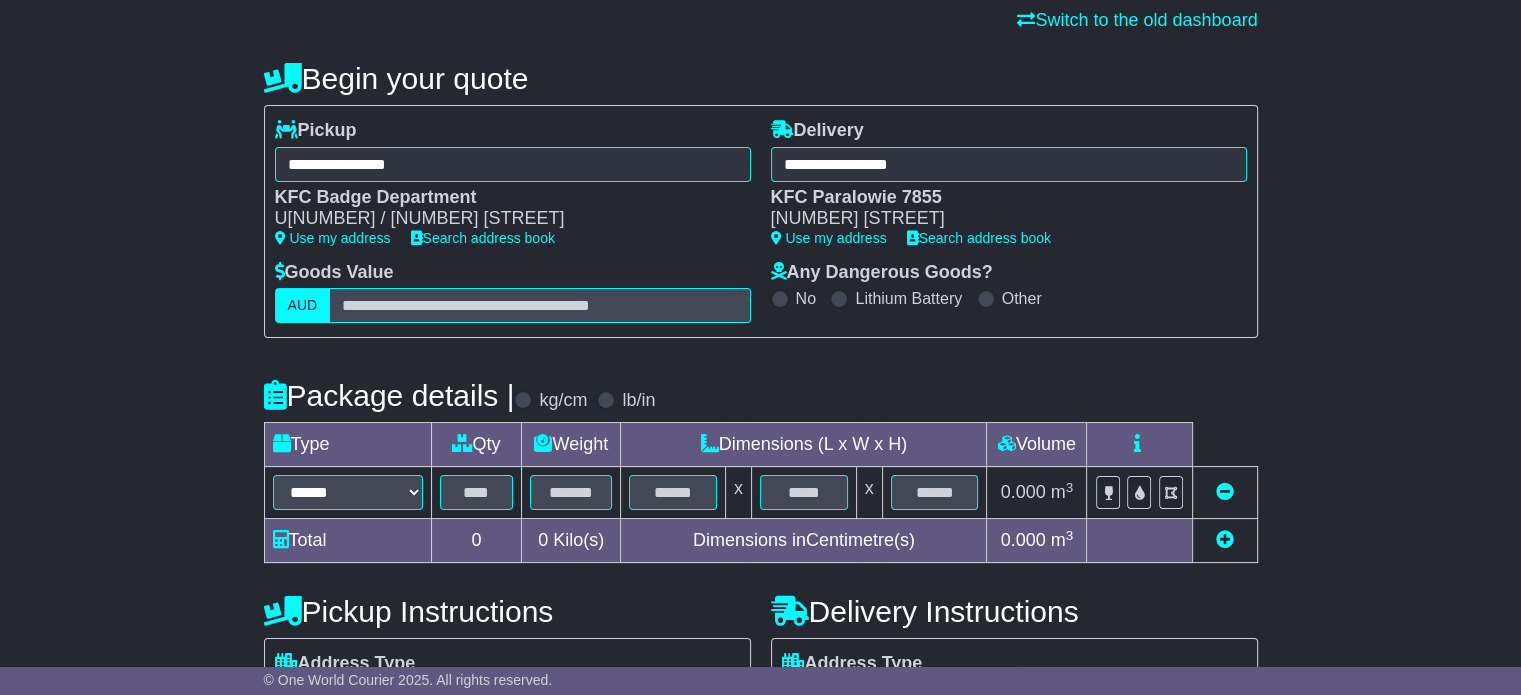 scroll, scrollTop: 300, scrollLeft: 0, axis: vertical 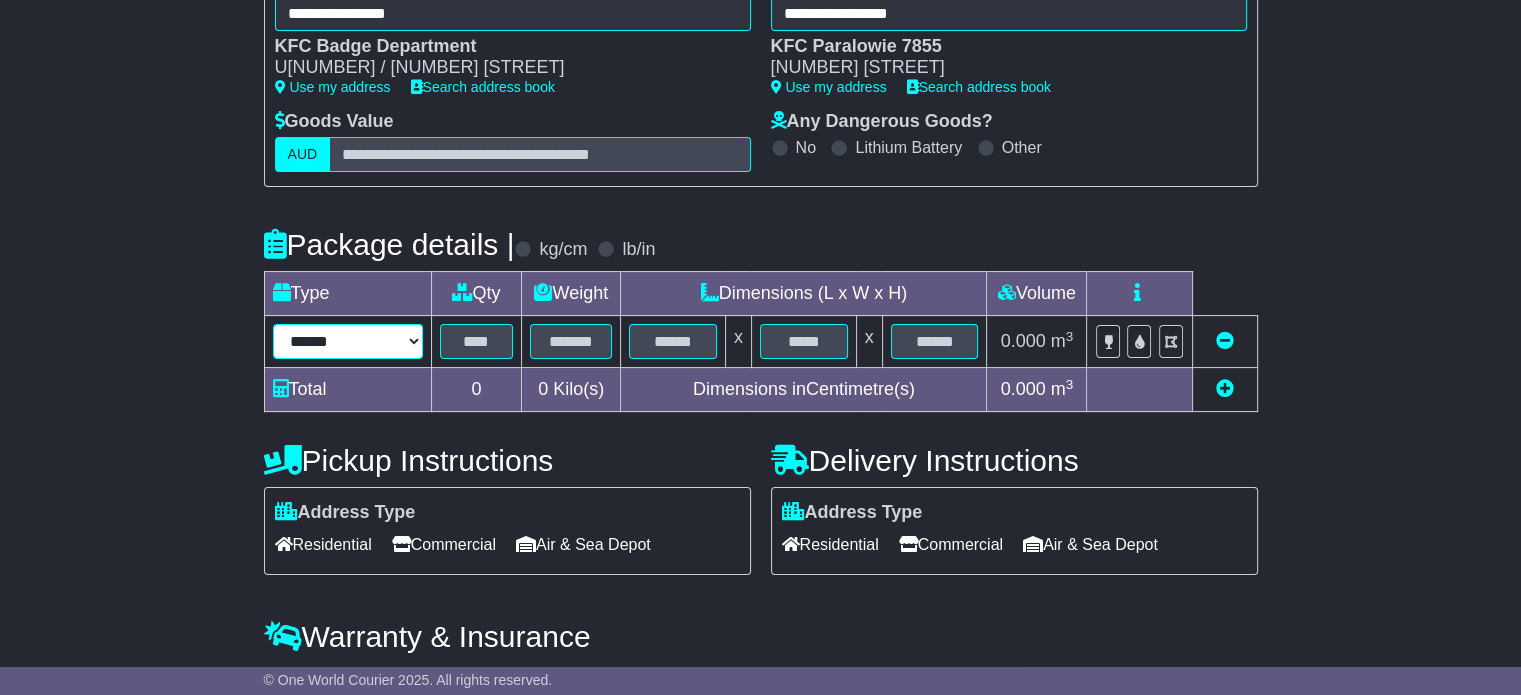 click on "****** ****** *** ******** ***** **** **** ****** *** *******" at bounding box center [348, 341] 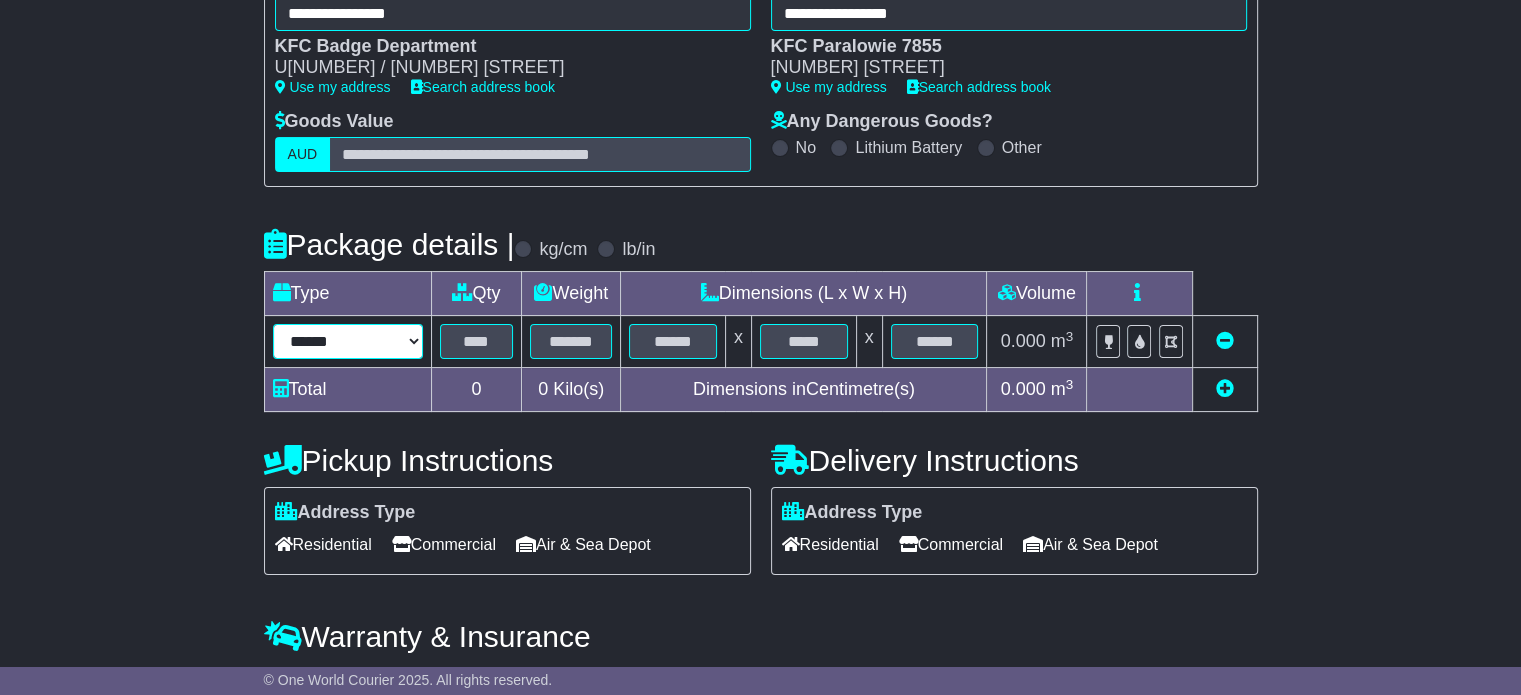 select on "*****" 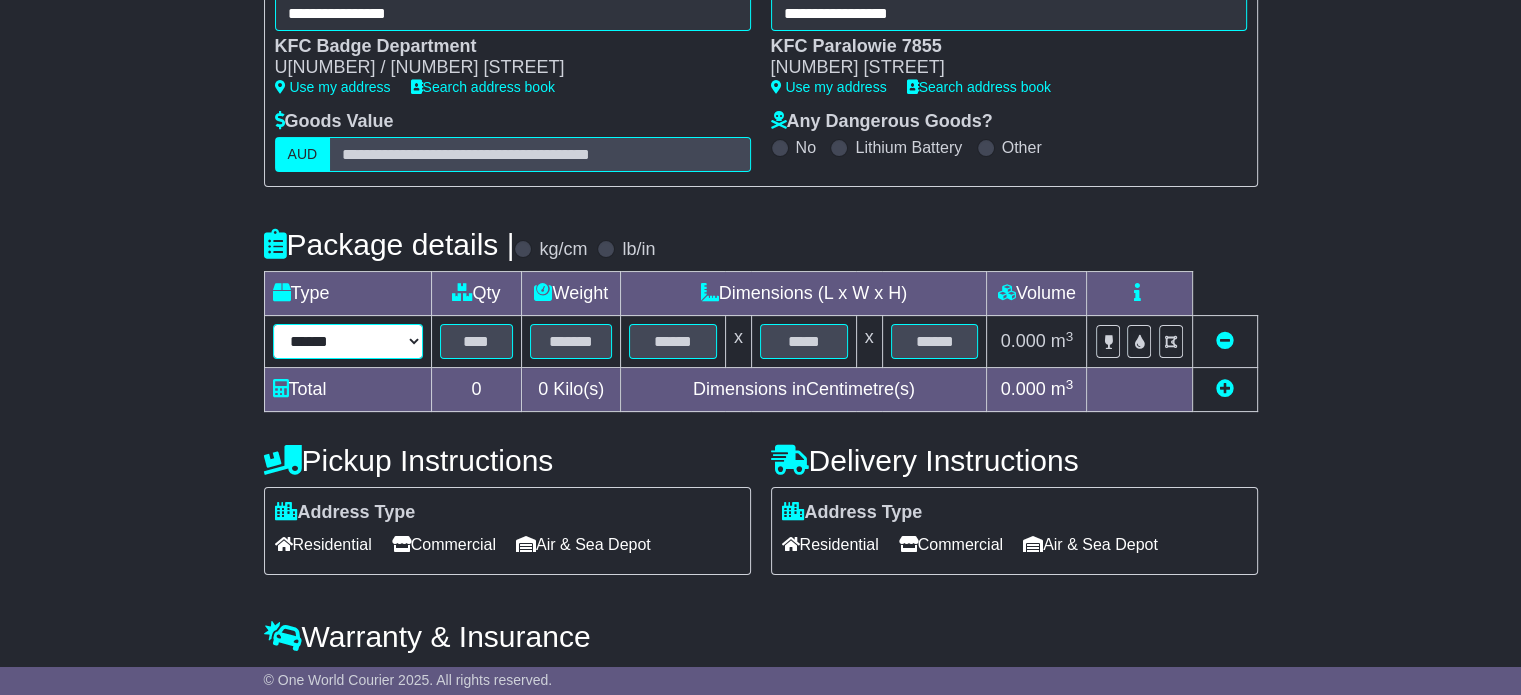 click on "****** ****** *** ******** ***** **** **** ****** *** *******" at bounding box center [348, 341] 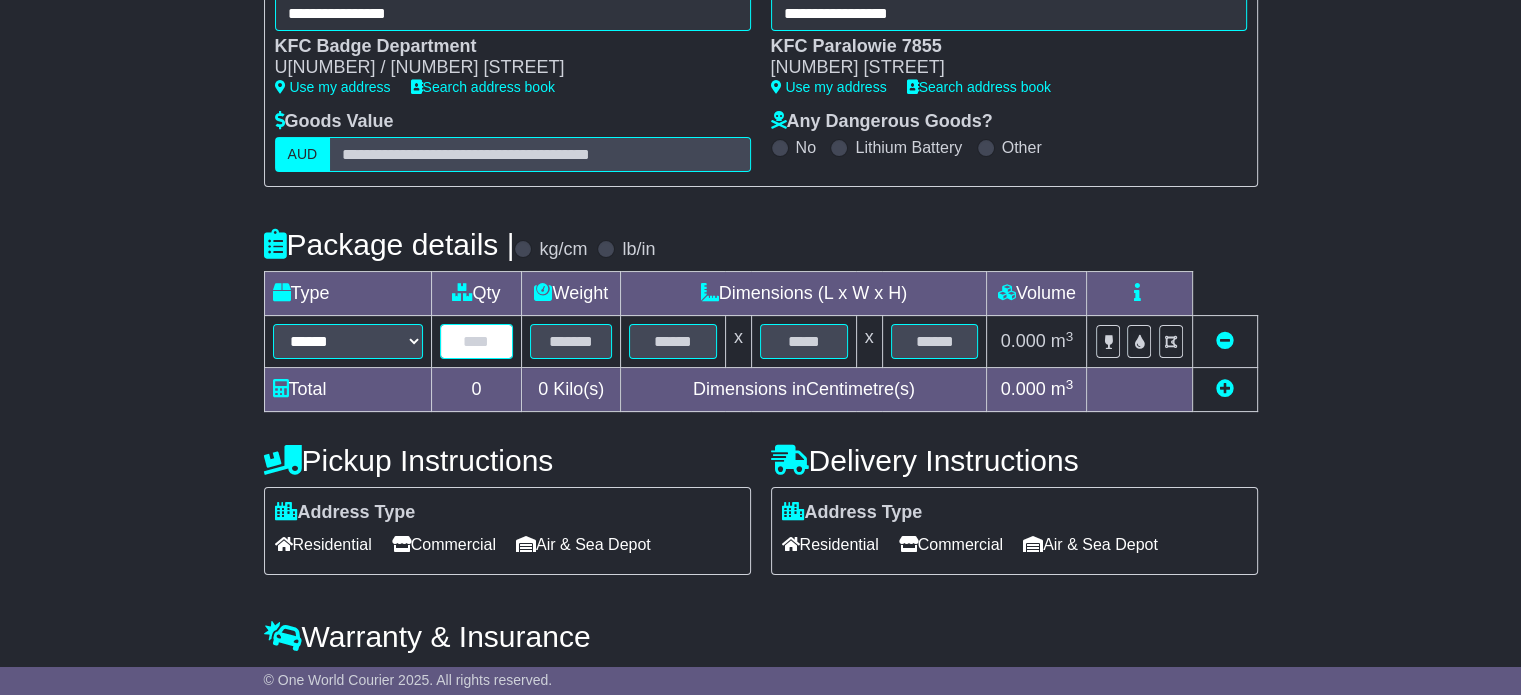 click at bounding box center (477, 341) 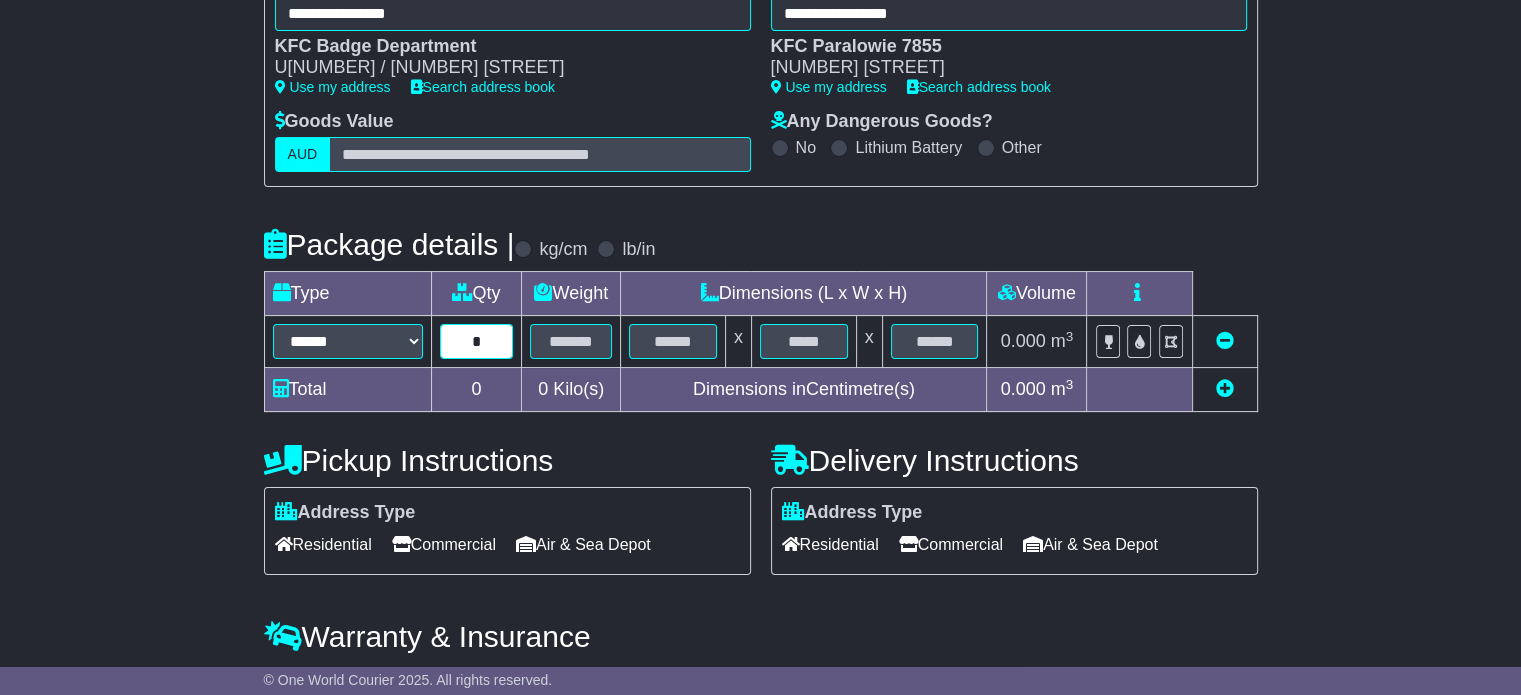type on "*" 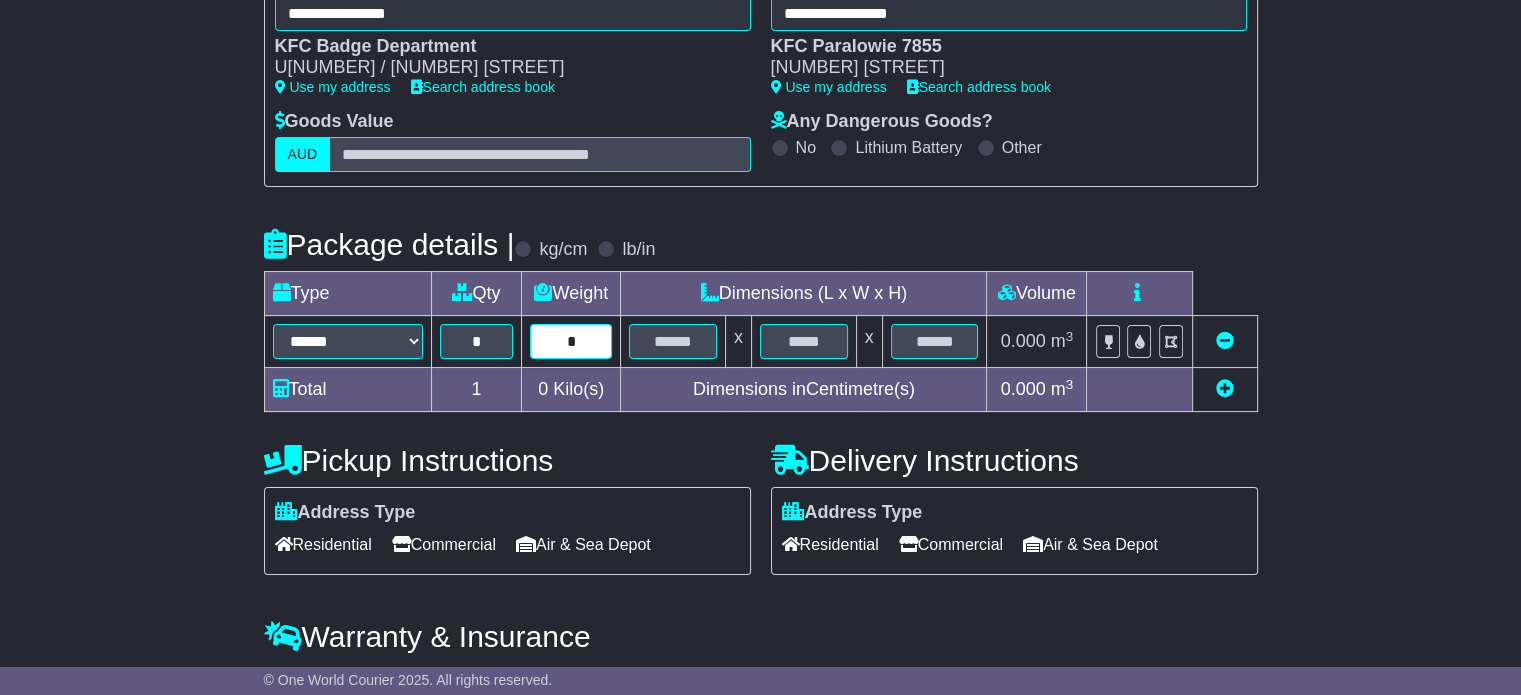 type on "*" 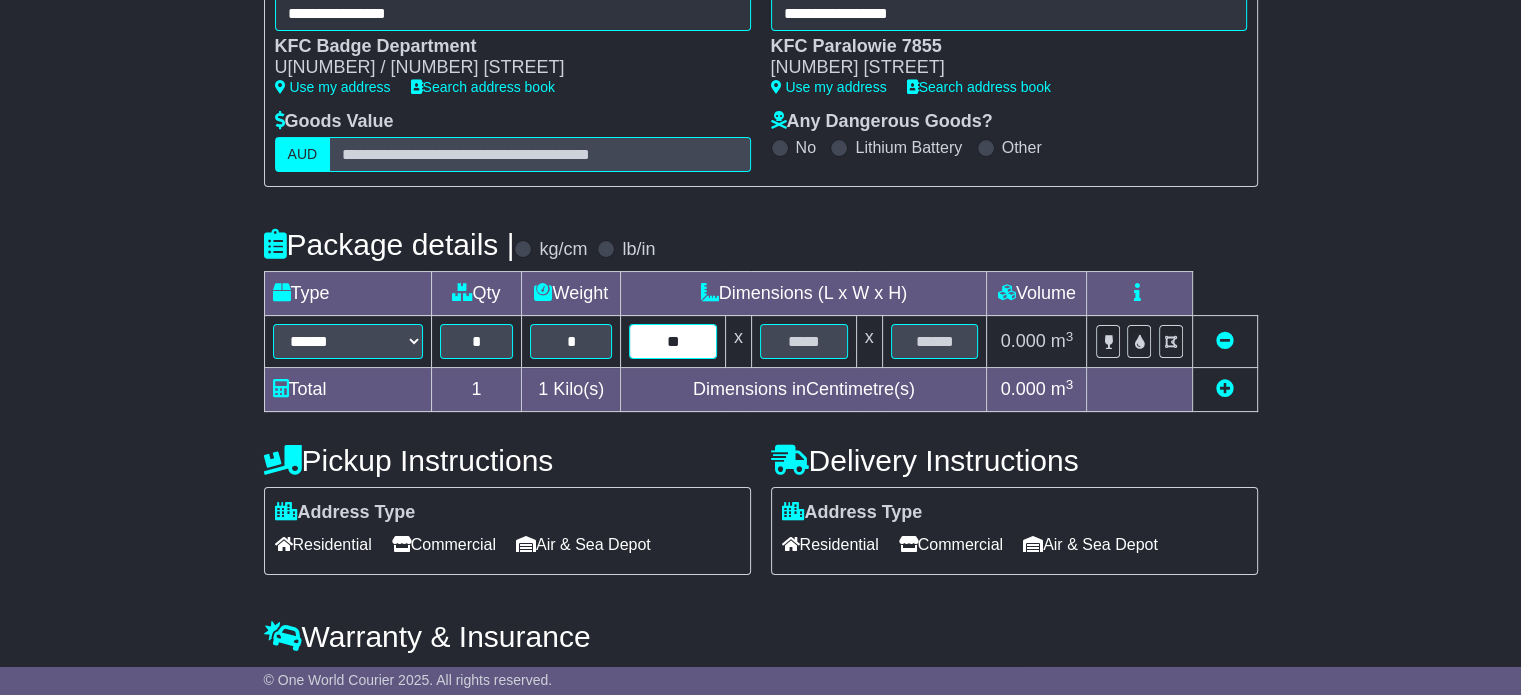 type on "**" 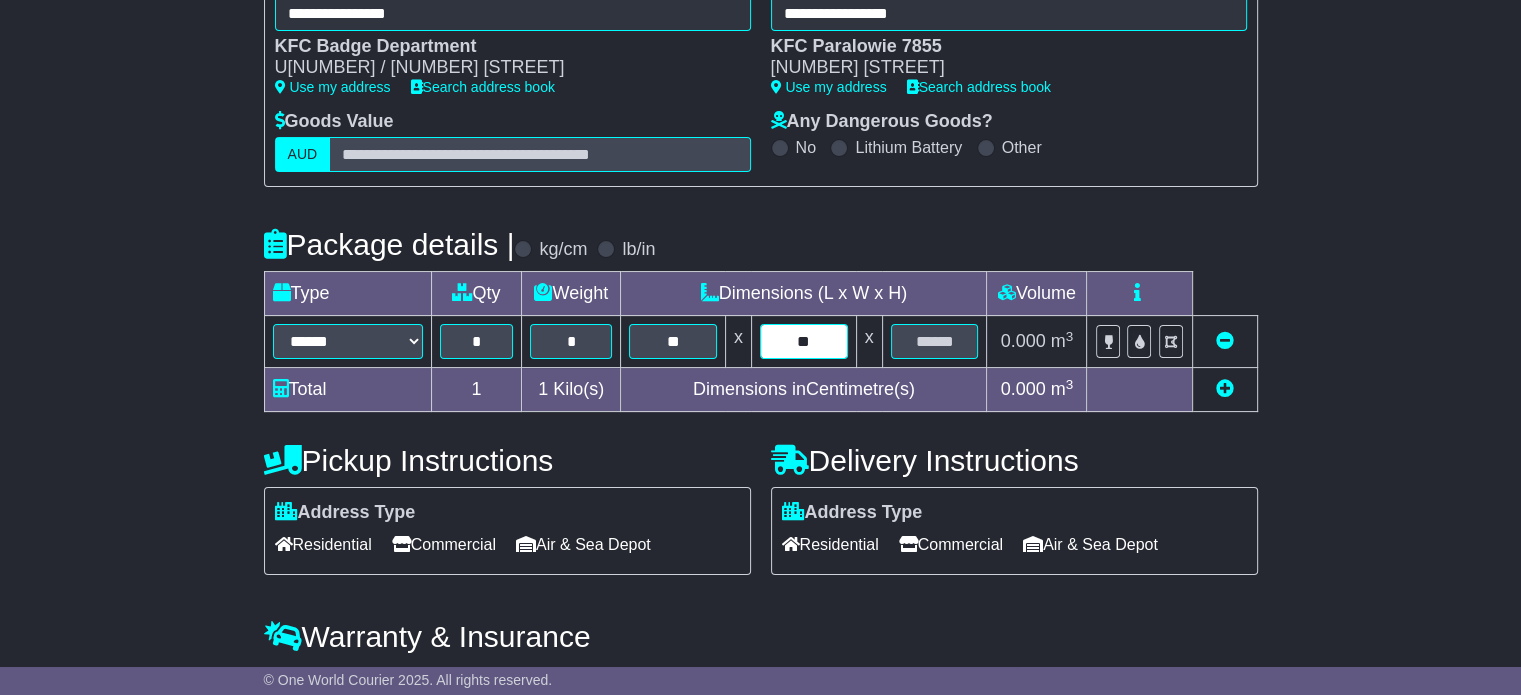 type on "**" 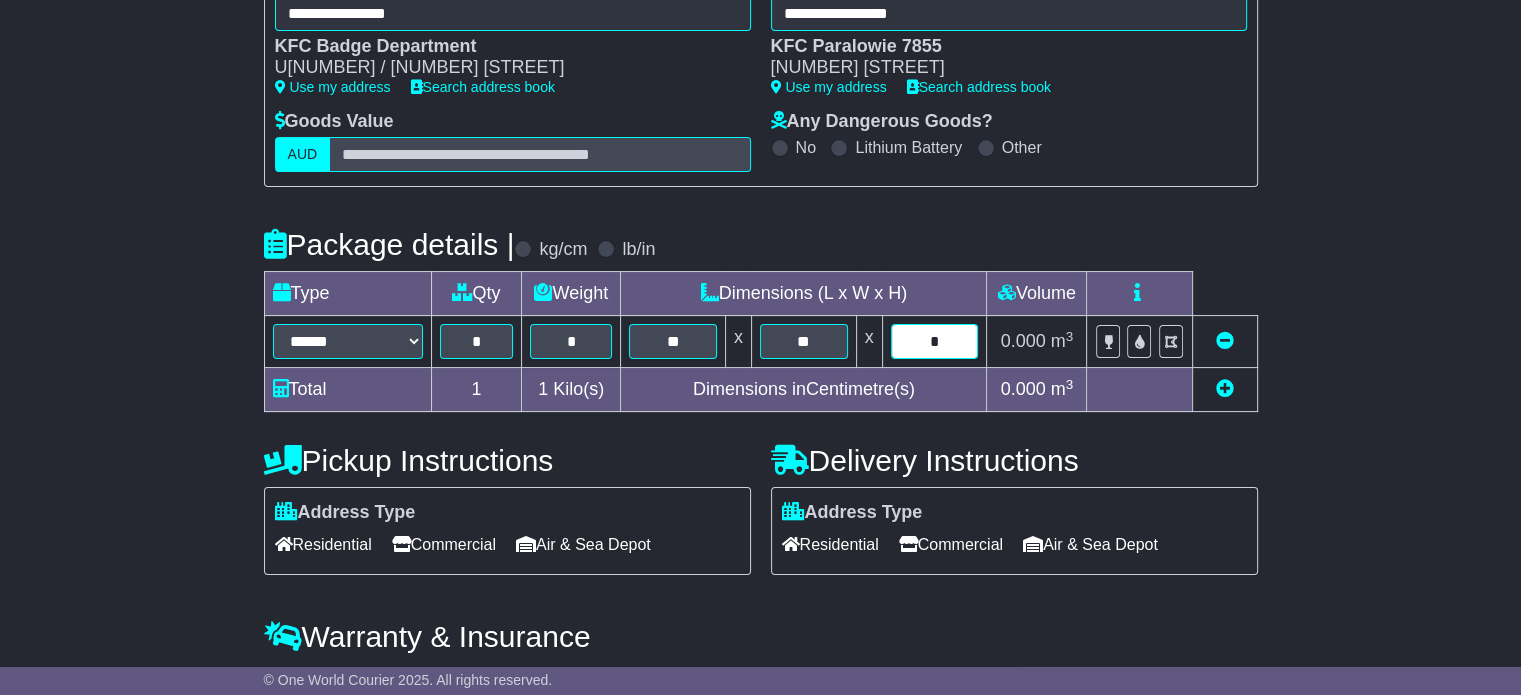 type on "*" 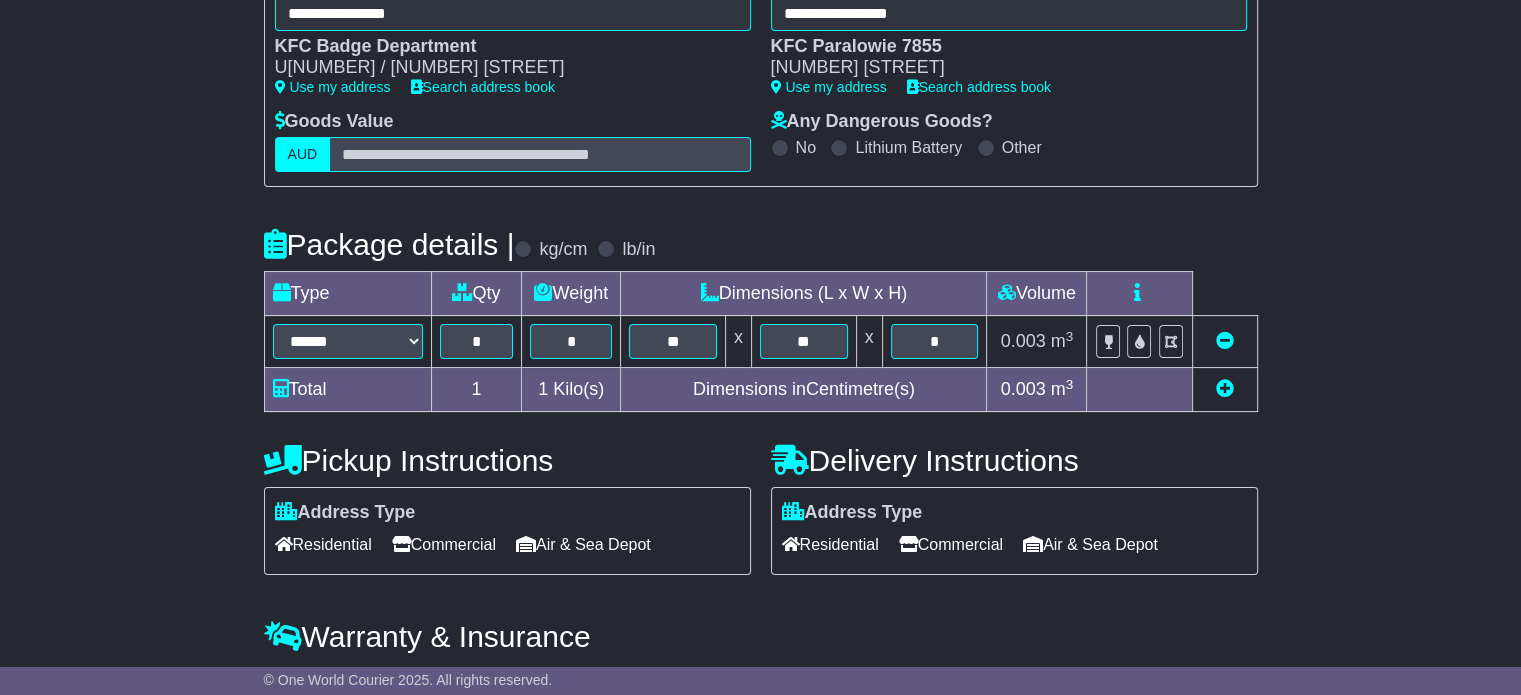 type 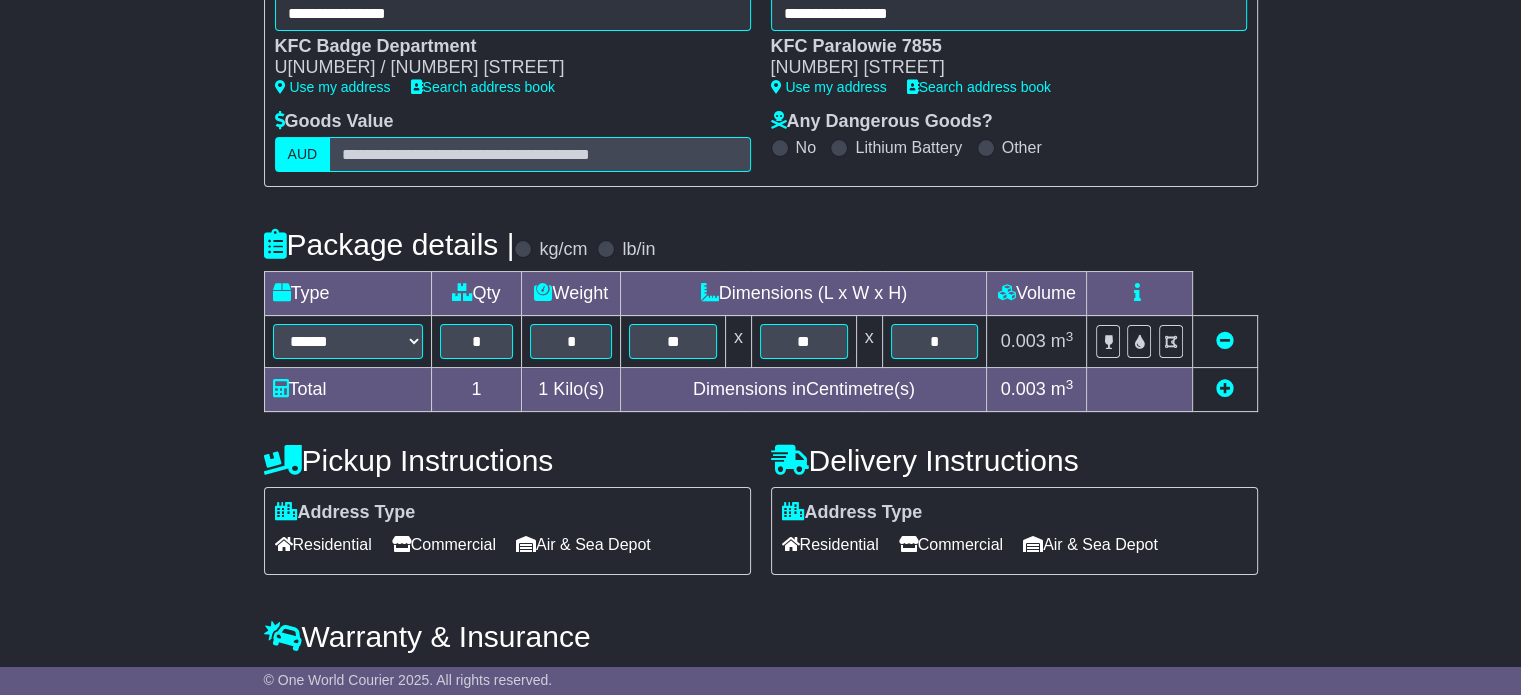 scroll, scrollTop: 409, scrollLeft: 0, axis: vertical 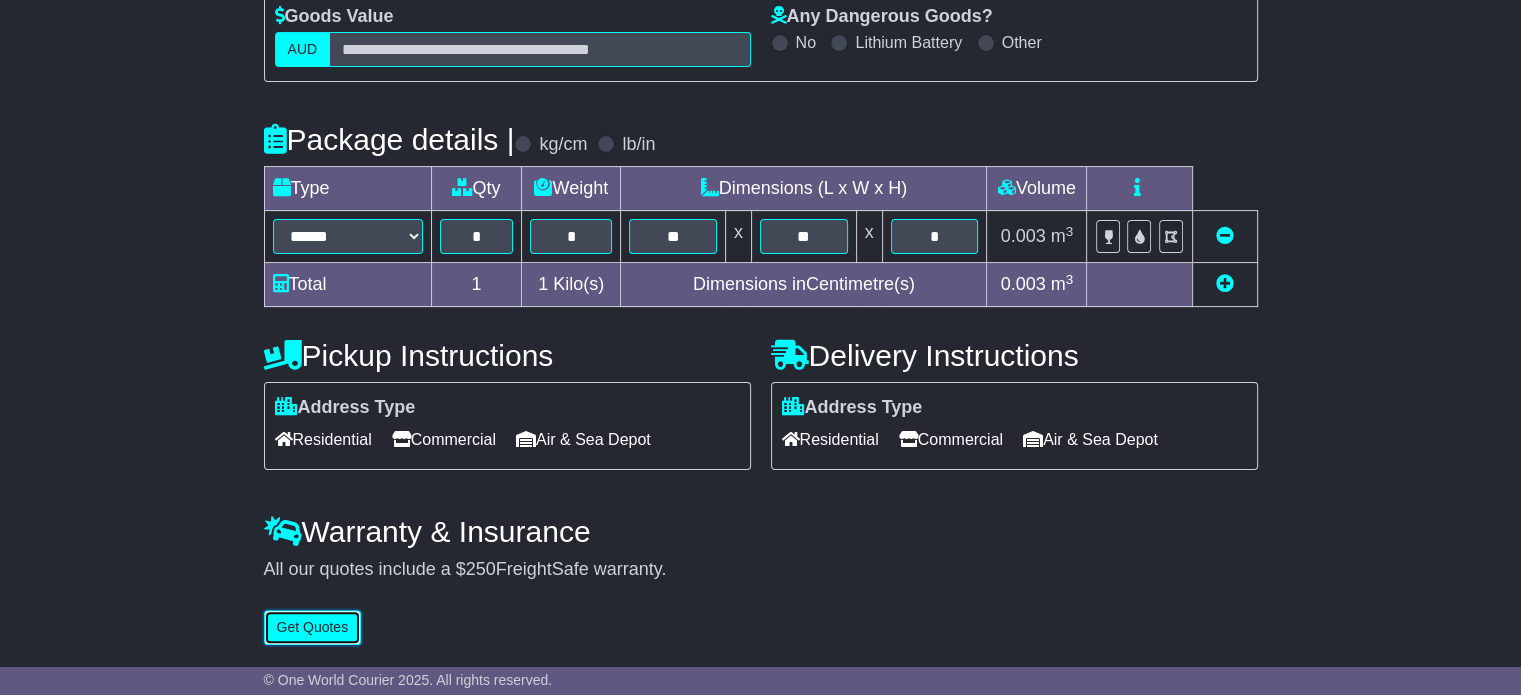 click on "Get Quotes" at bounding box center [313, 627] 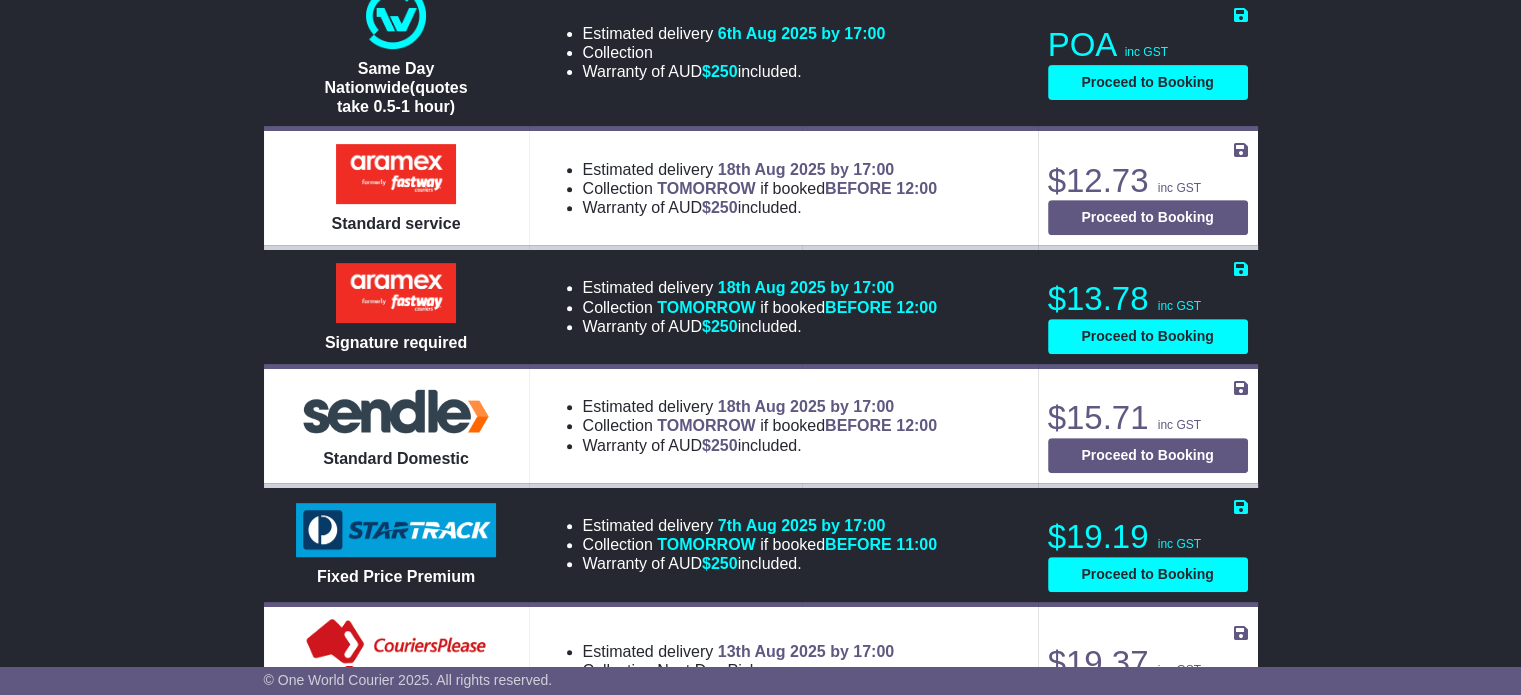 scroll, scrollTop: 1200, scrollLeft: 0, axis: vertical 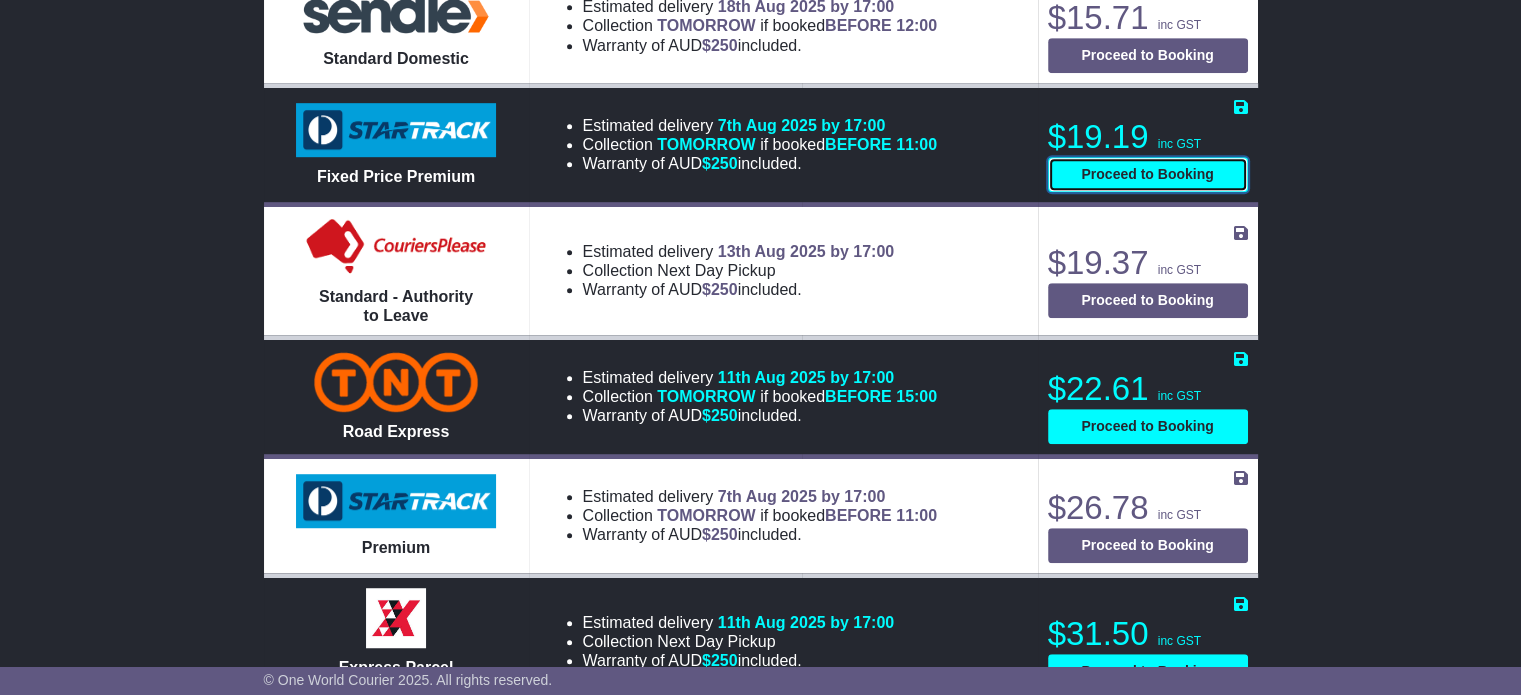click on "Proceed to Booking" at bounding box center [1148, 174] 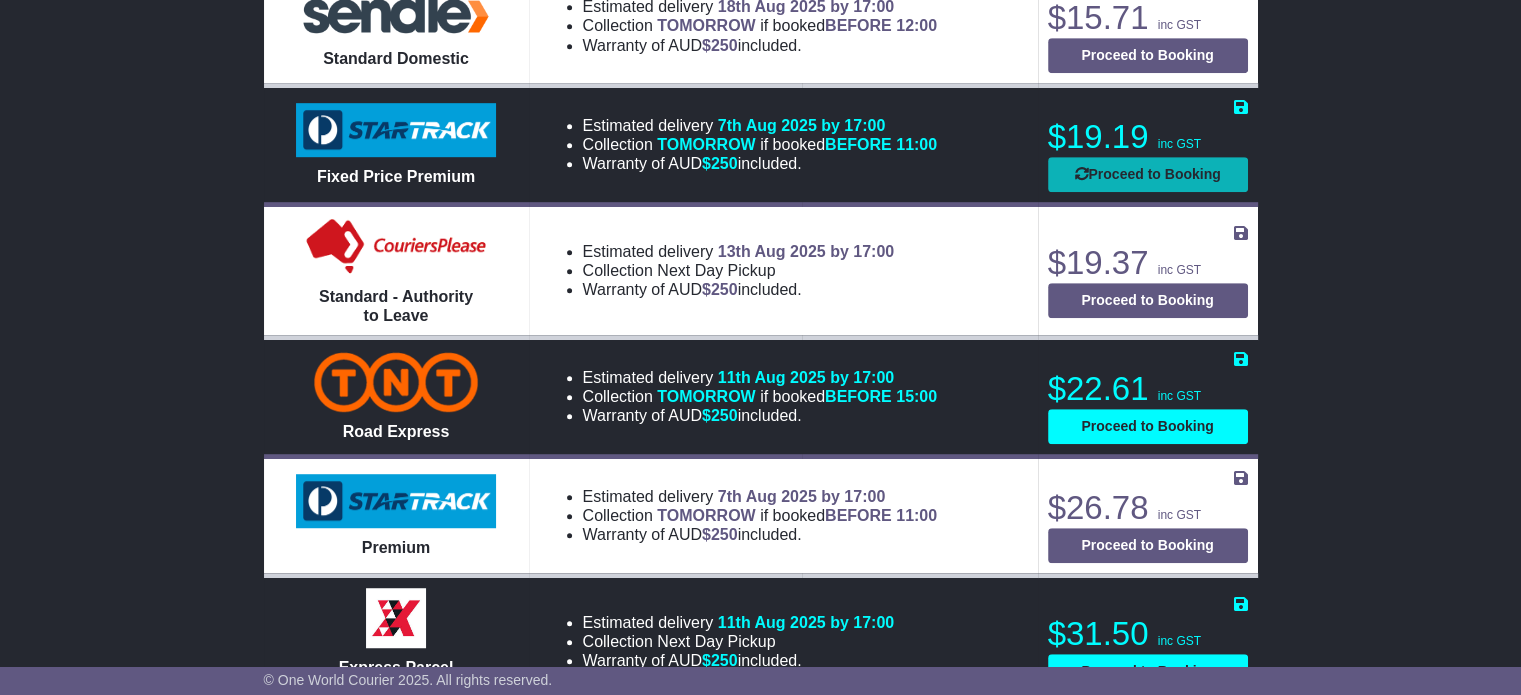 select on "*****" 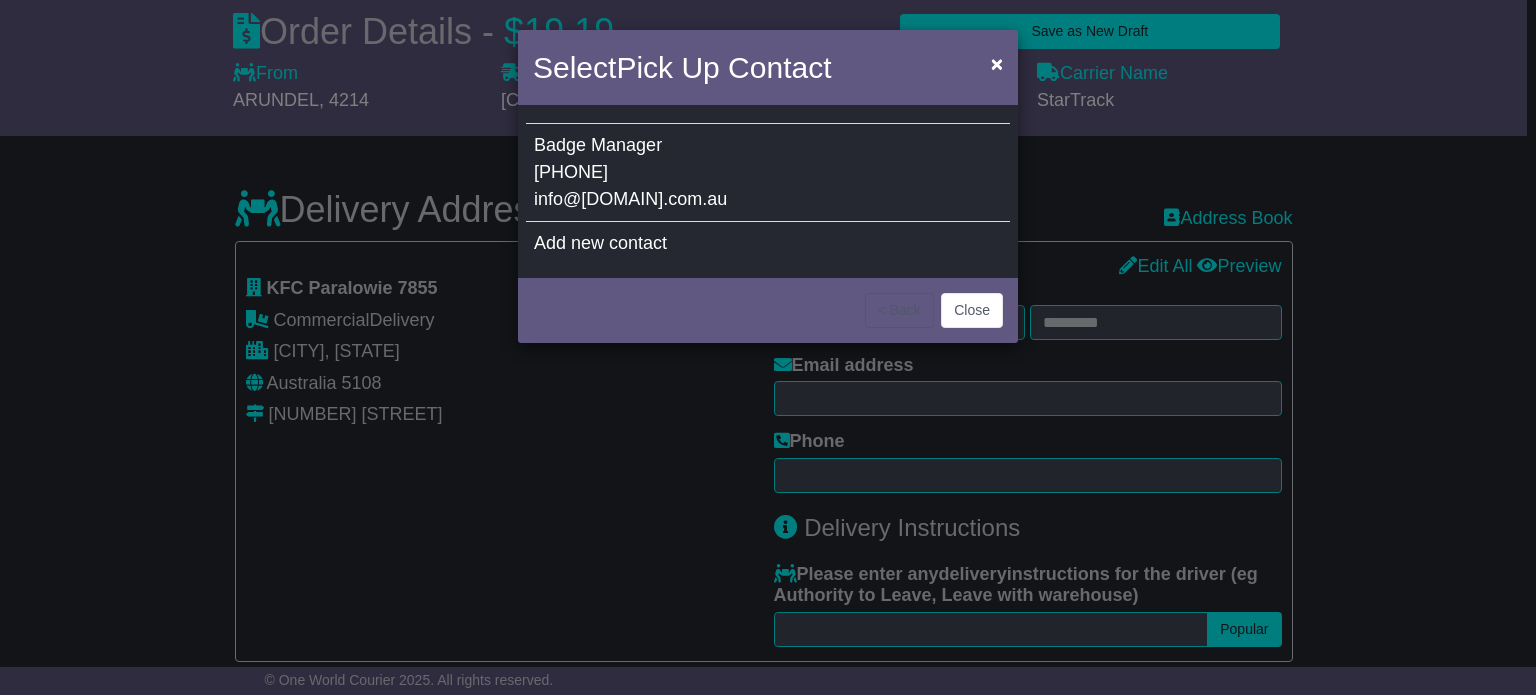 click on "Badge   Manager
[PHONE]
info@[DOMAIN].com.au" at bounding box center (768, 173) 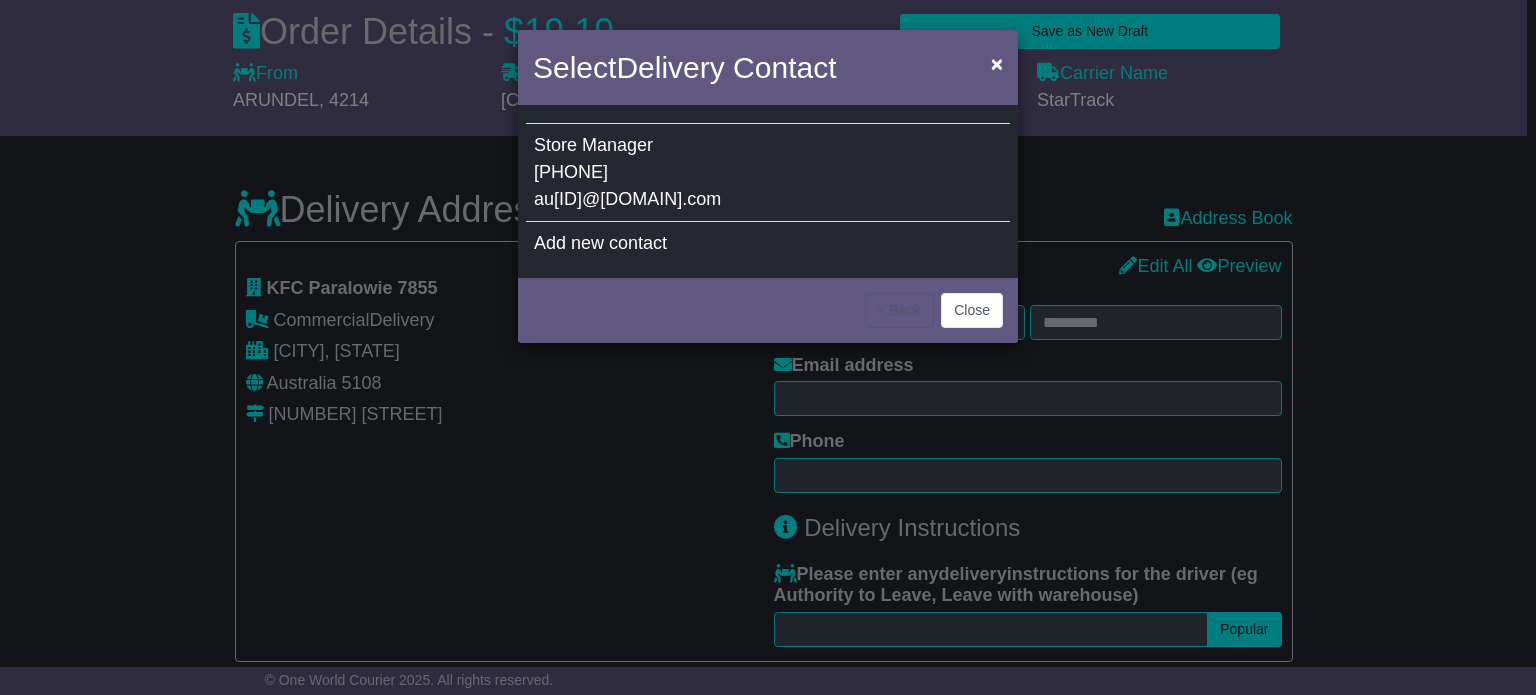 click on "Store   Manager
[PHONE]
au[ID]@[DOMAIN].com" at bounding box center (768, 173) 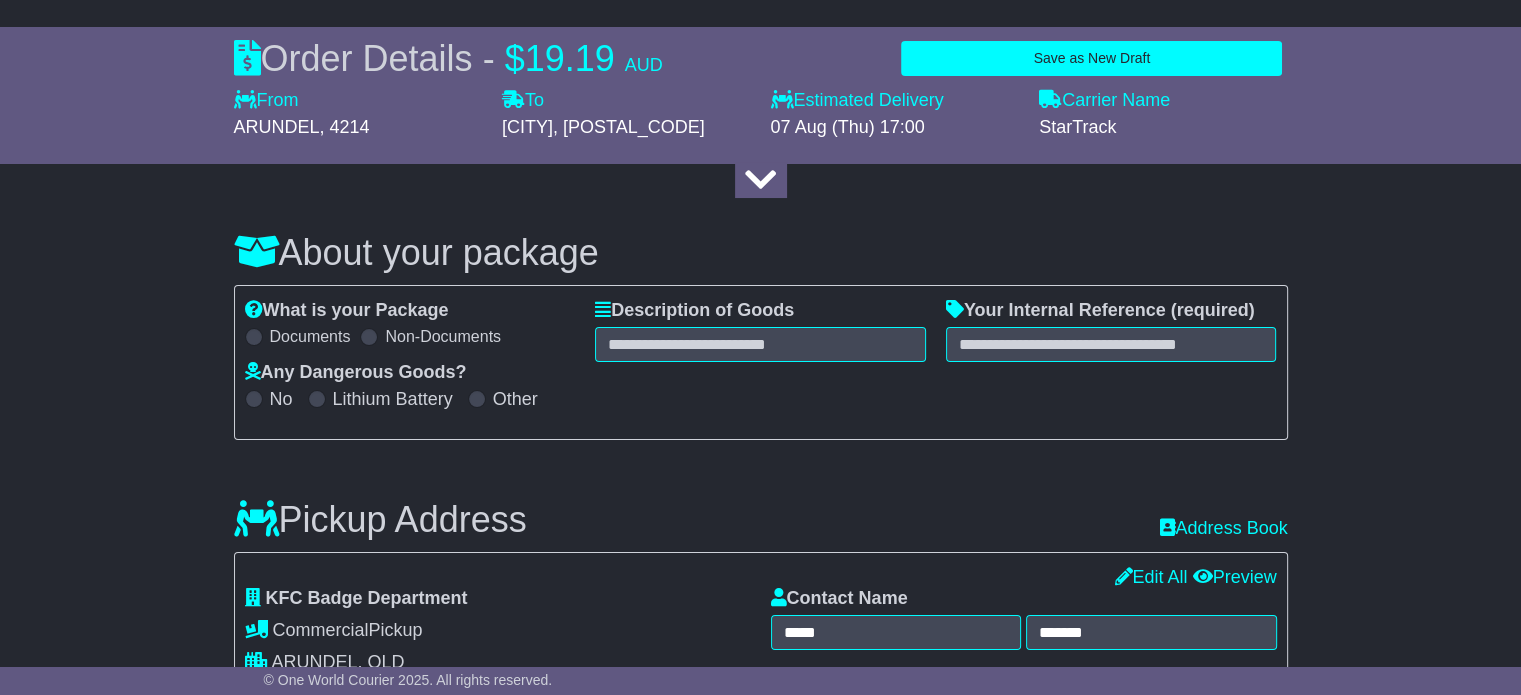 scroll, scrollTop: 111, scrollLeft: 0, axis: vertical 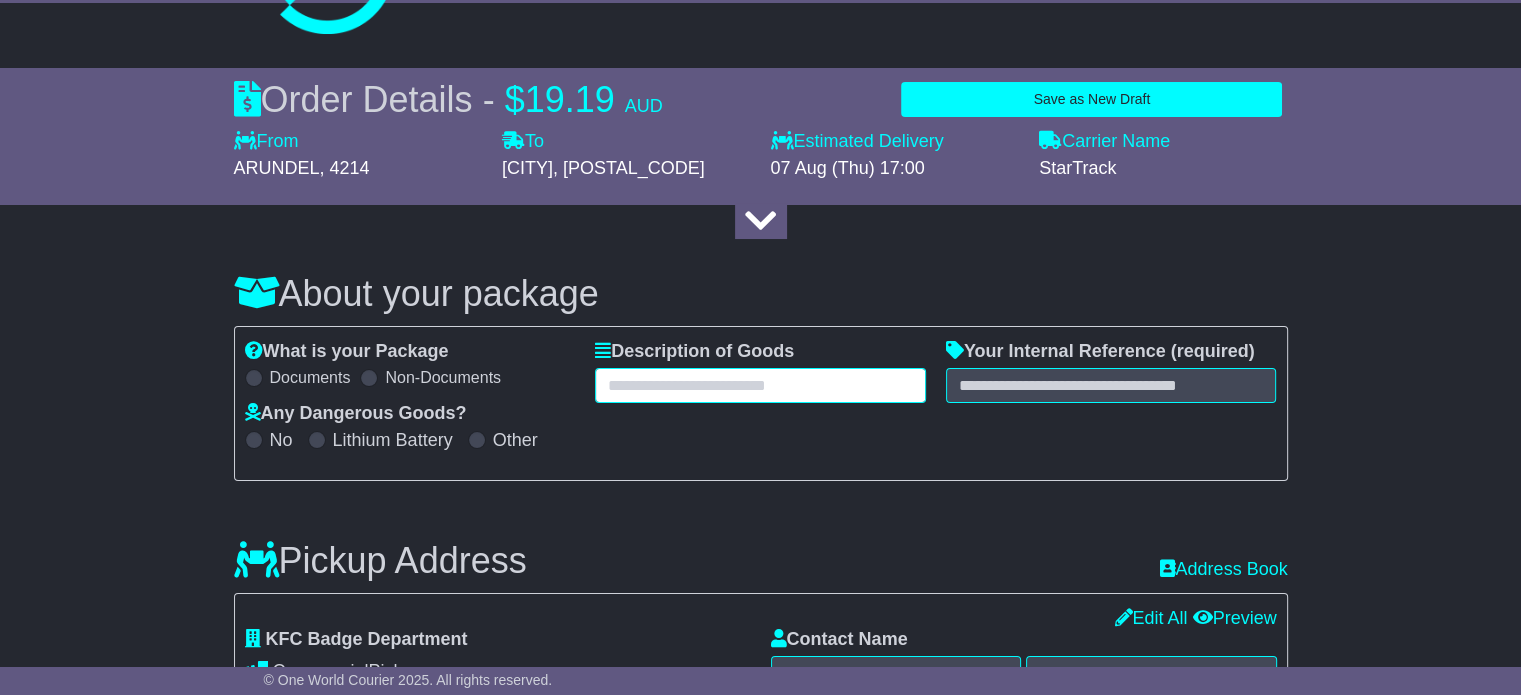 click at bounding box center (760, 385) 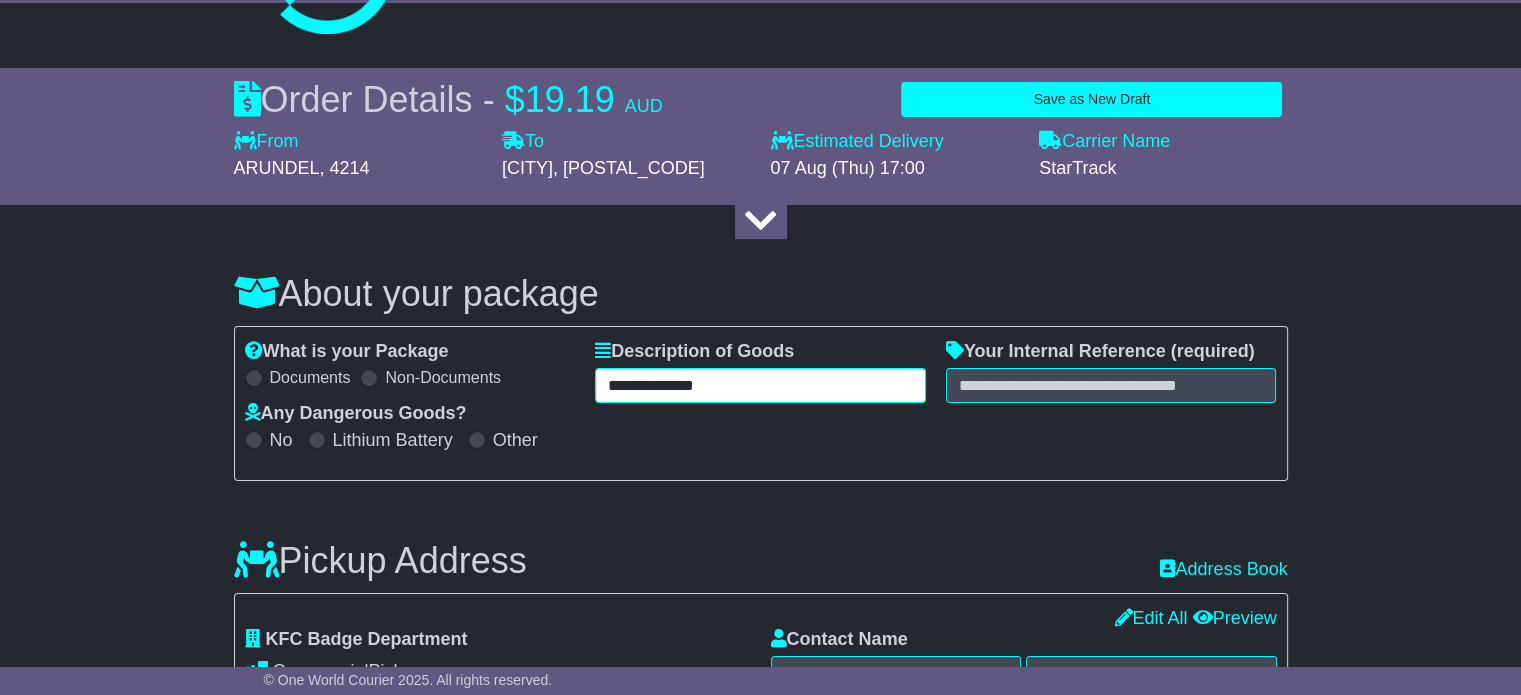 type on "**********" 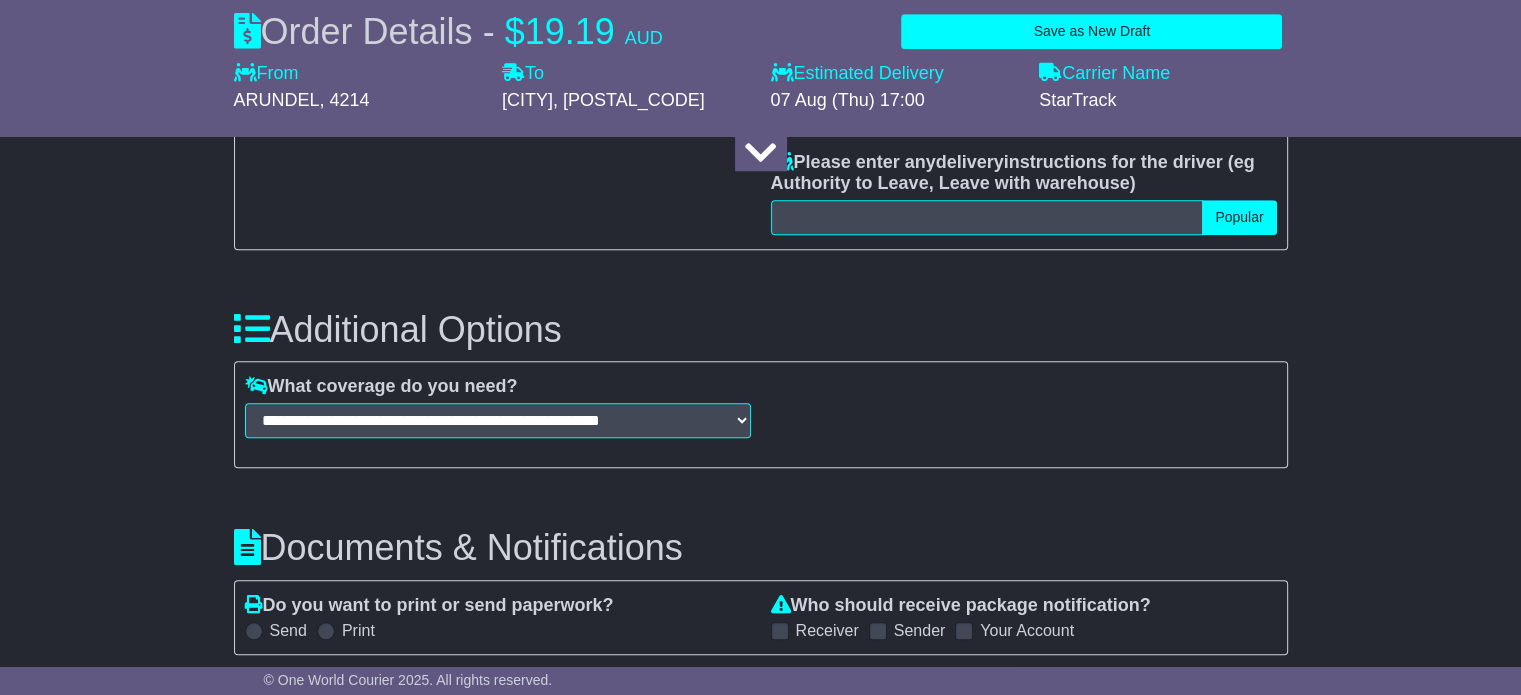 scroll, scrollTop: 2296, scrollLeft: 0, axis: vertical 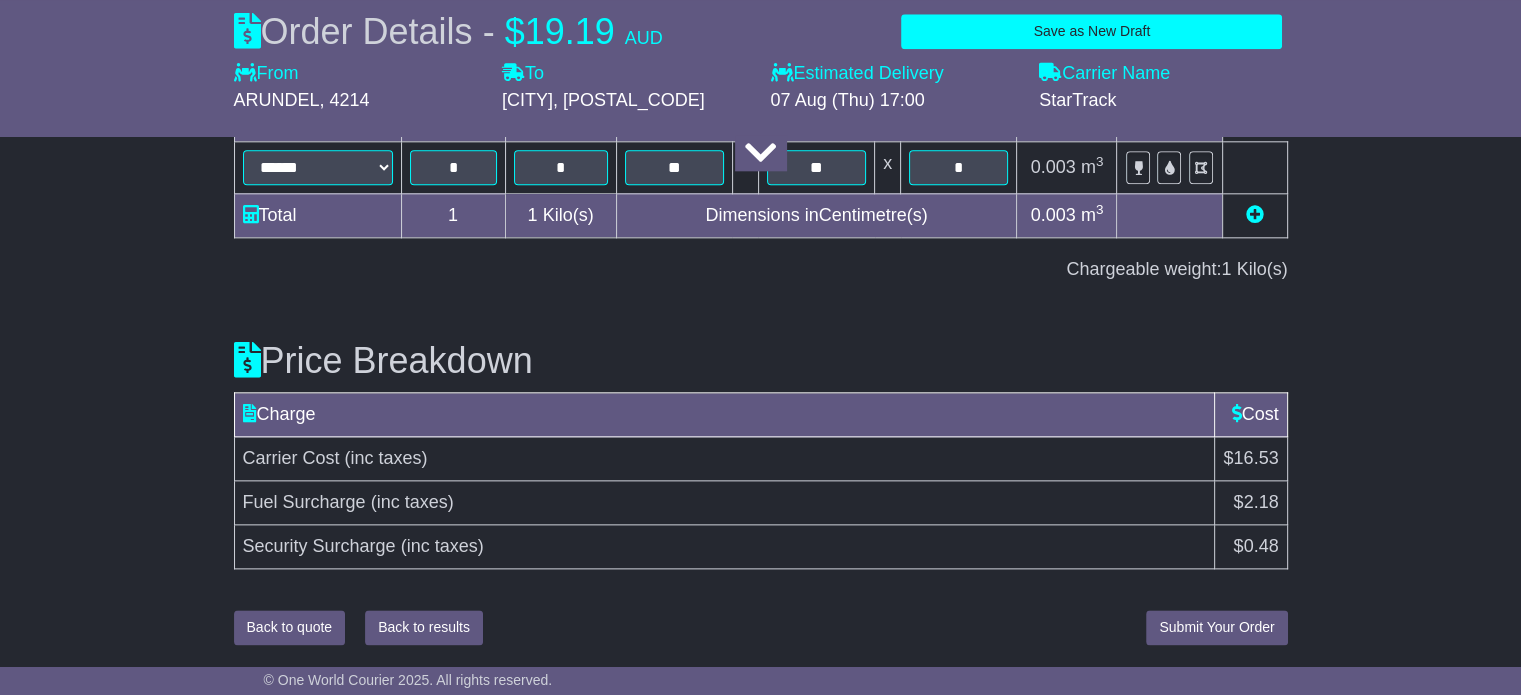 type on "**********" 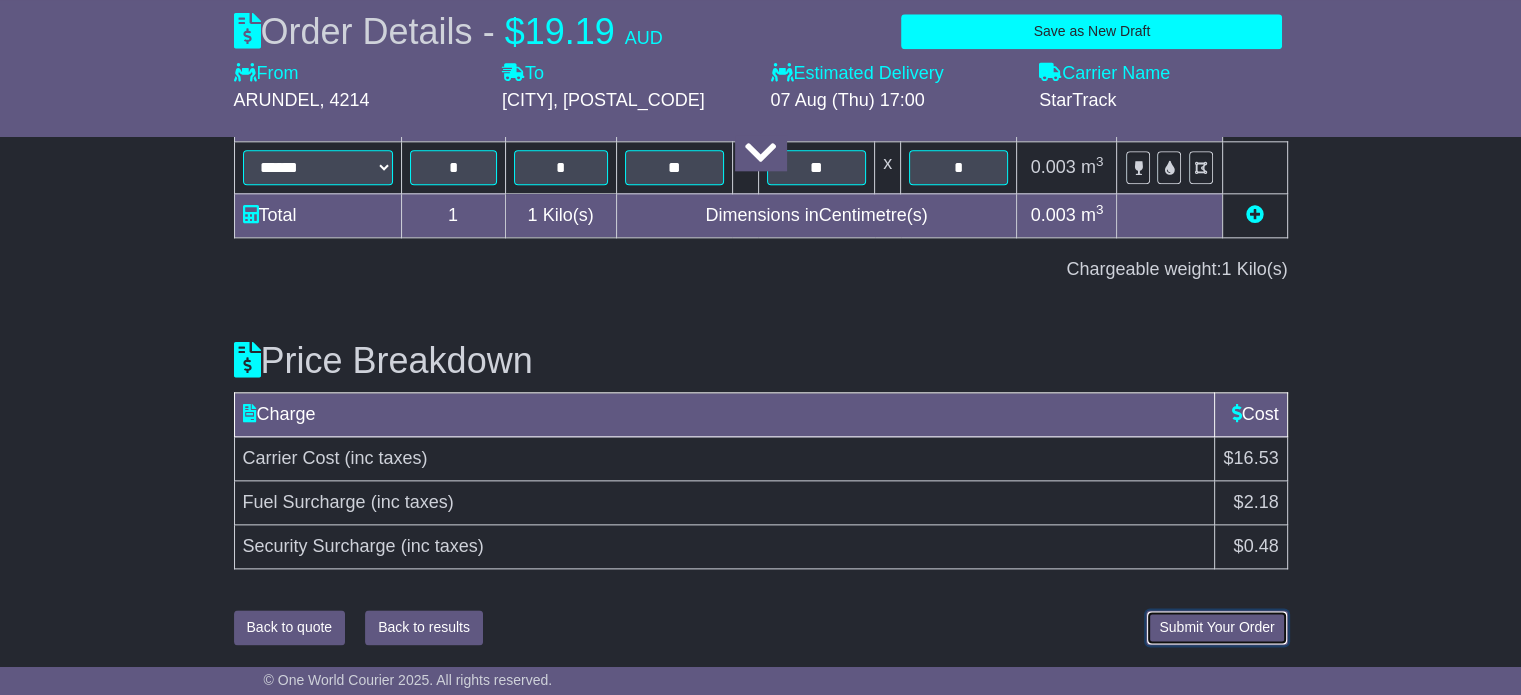 click on "Submit Your Order" at bounding box center [1216, 627] 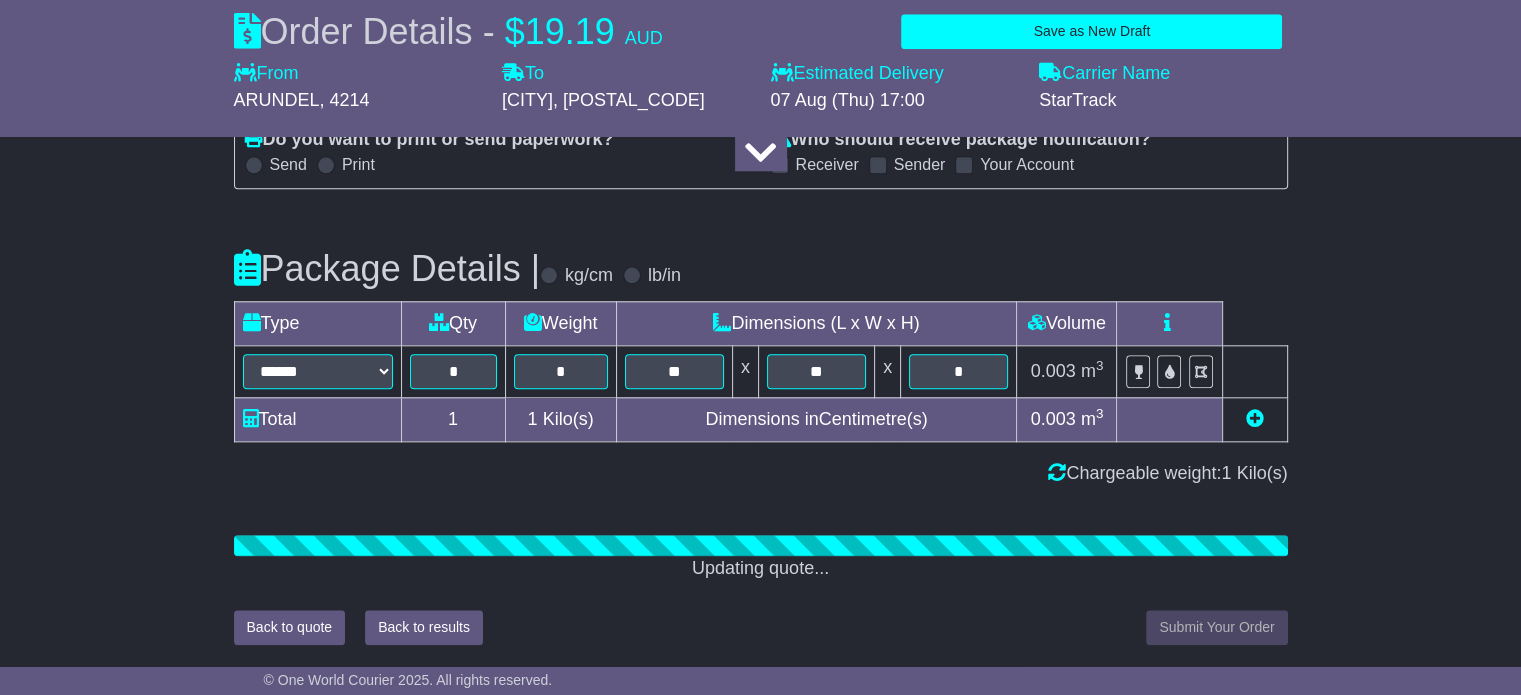 scroll, scrollTop: 2296, scrollLeft: 0, axis: vertical 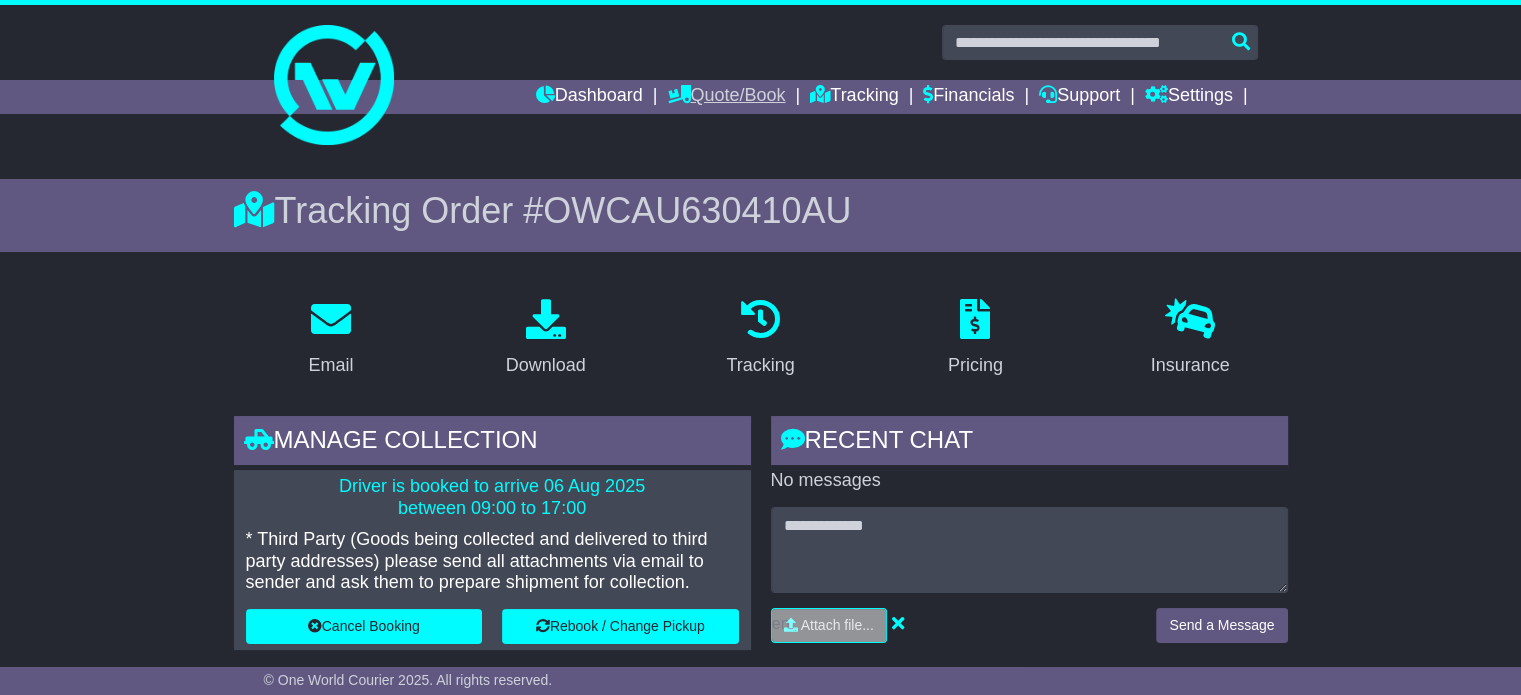 click on "Quote/Book" at bounding box center [726, 97] 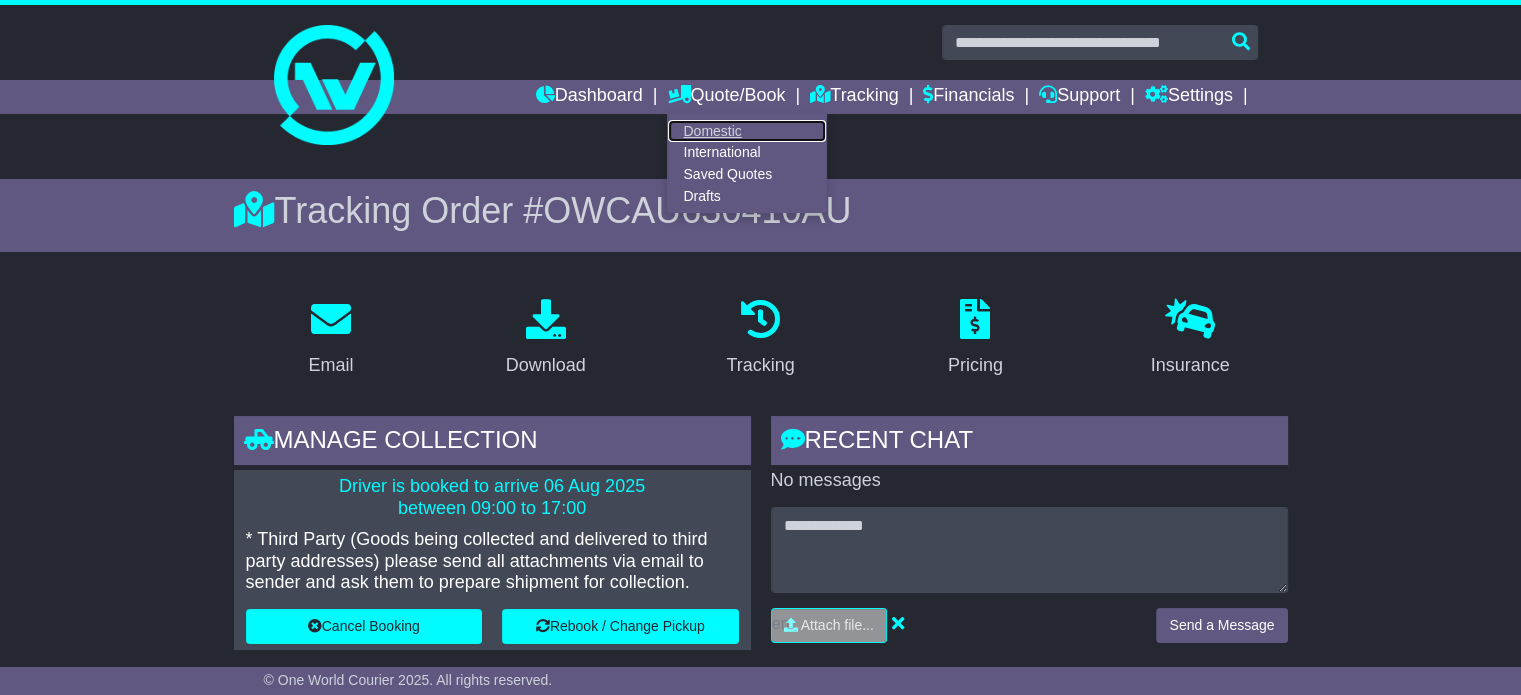click on "Domestic" at bounding box center [747, 131] 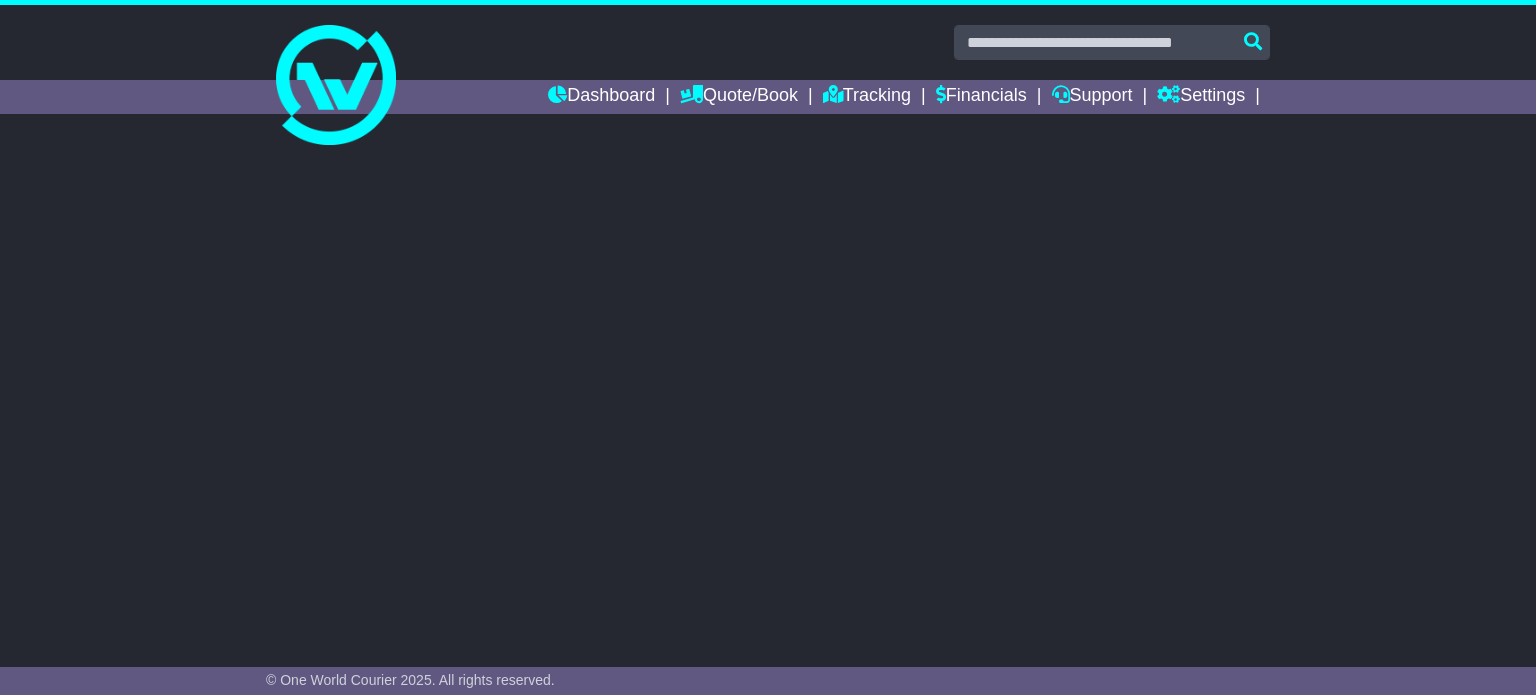 scroll, scrollTop: 0, scrollLeft: 0, axis: both 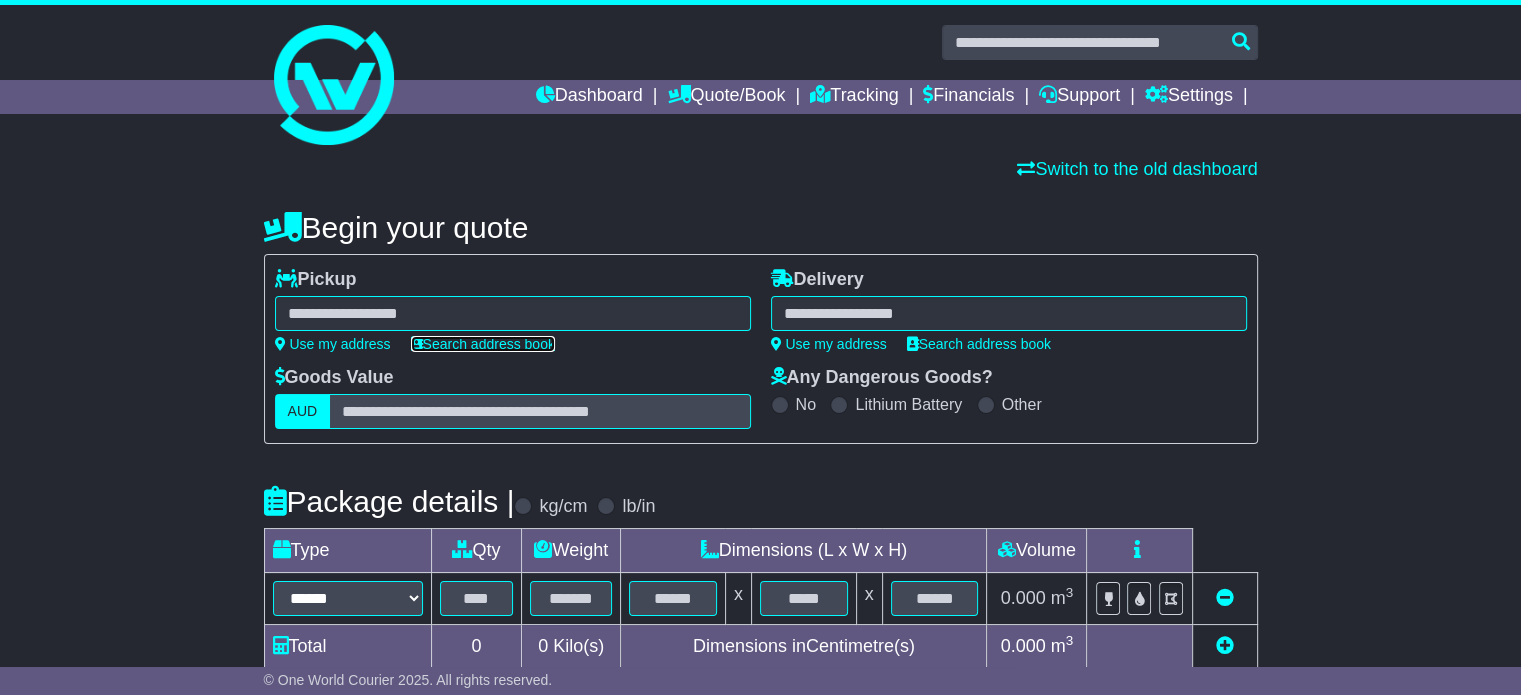 click on "Search address book" at bounding box center (483, 344) 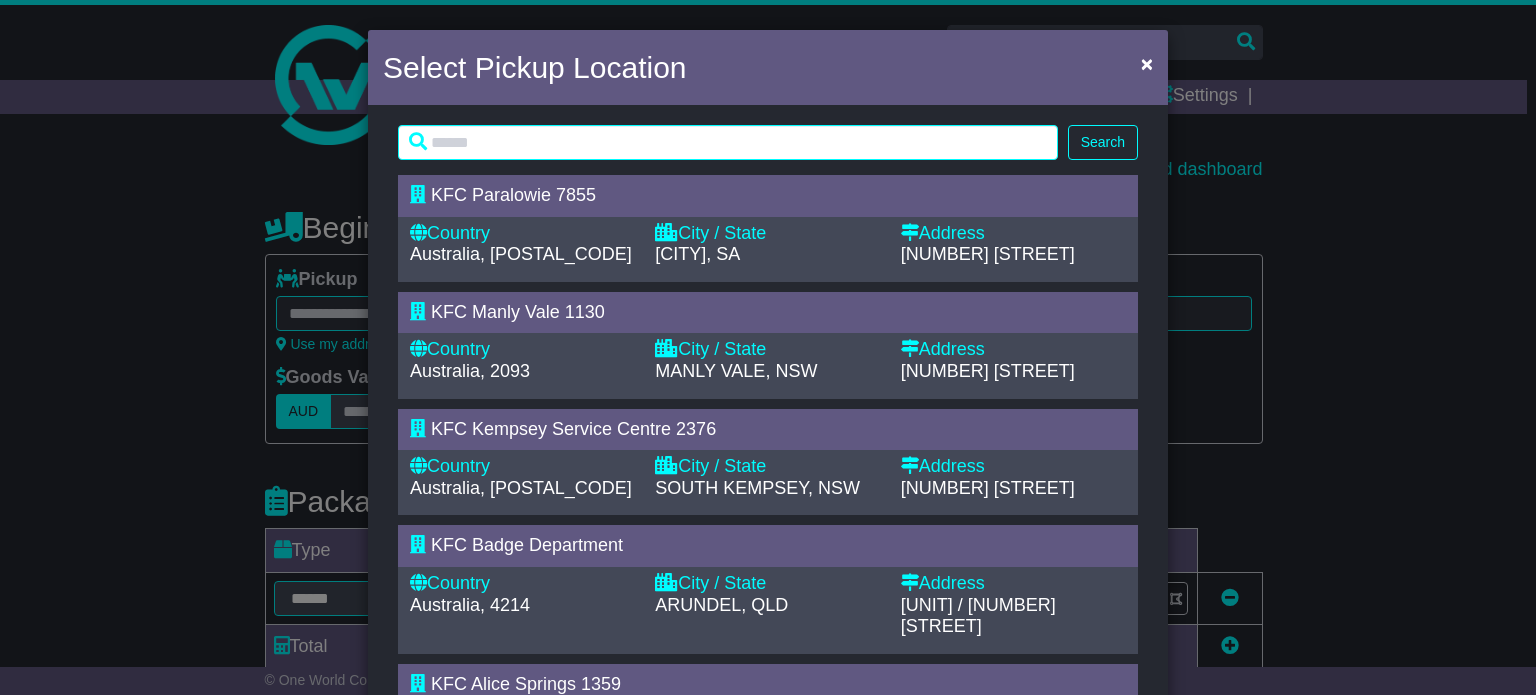 click on "KFC Badge Department" at bounding box center [527, 545] 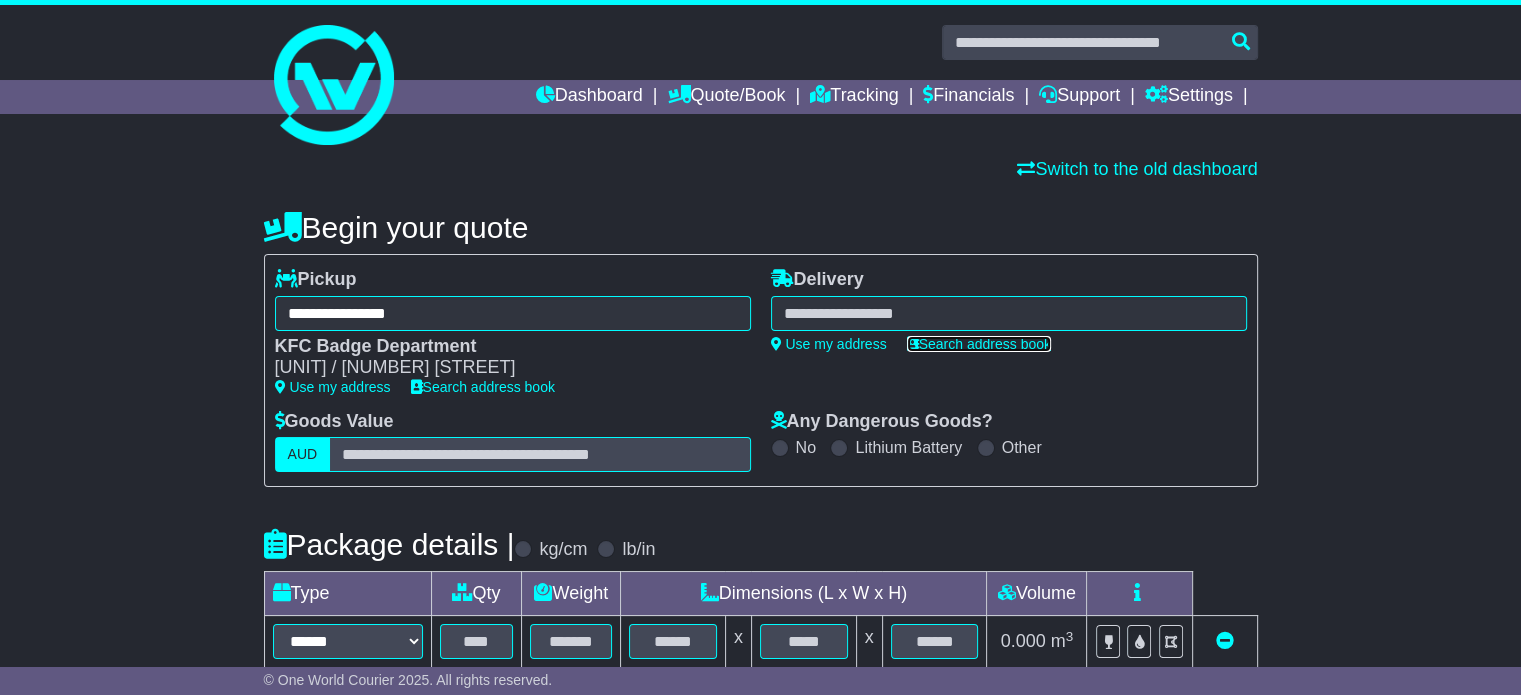 click on "Search address book" at bounding box center [979, 344] 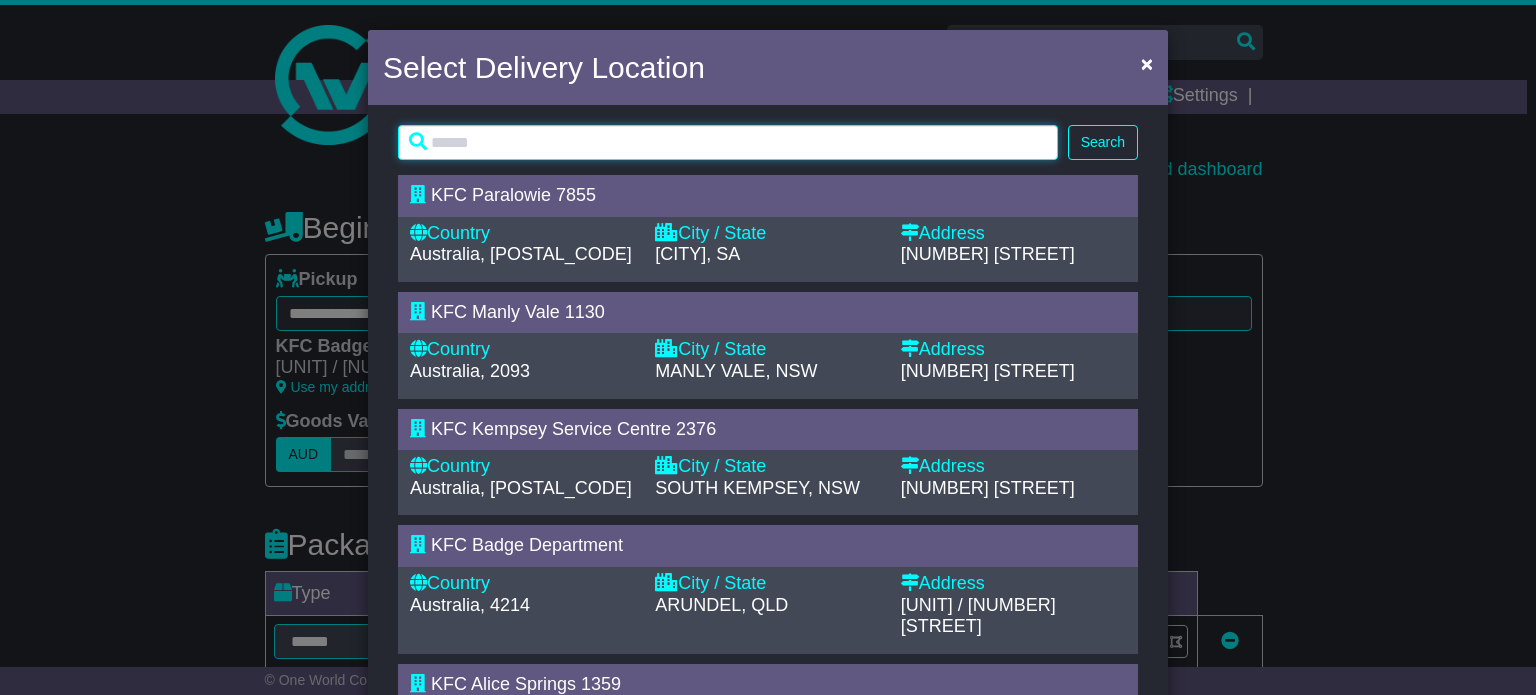 click at bounding box center (728, 142) 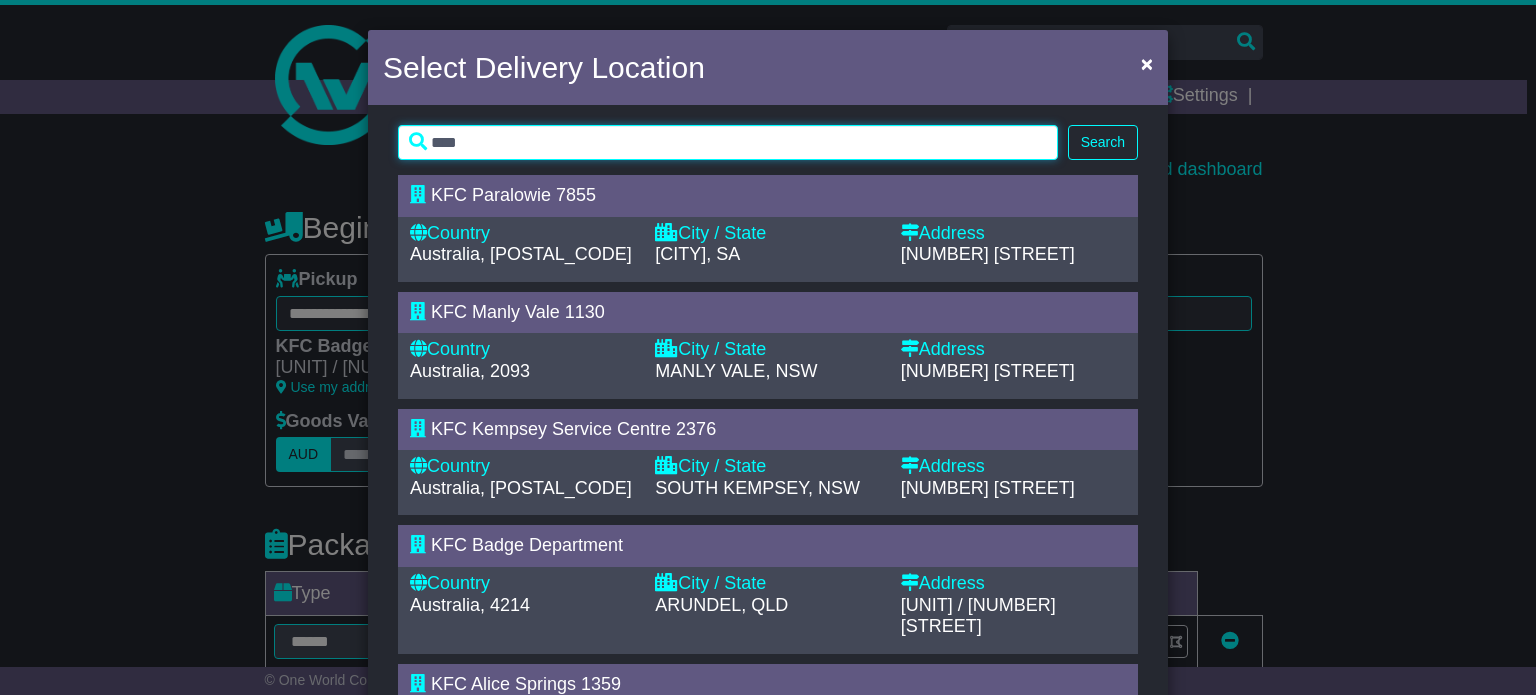 type on "****" 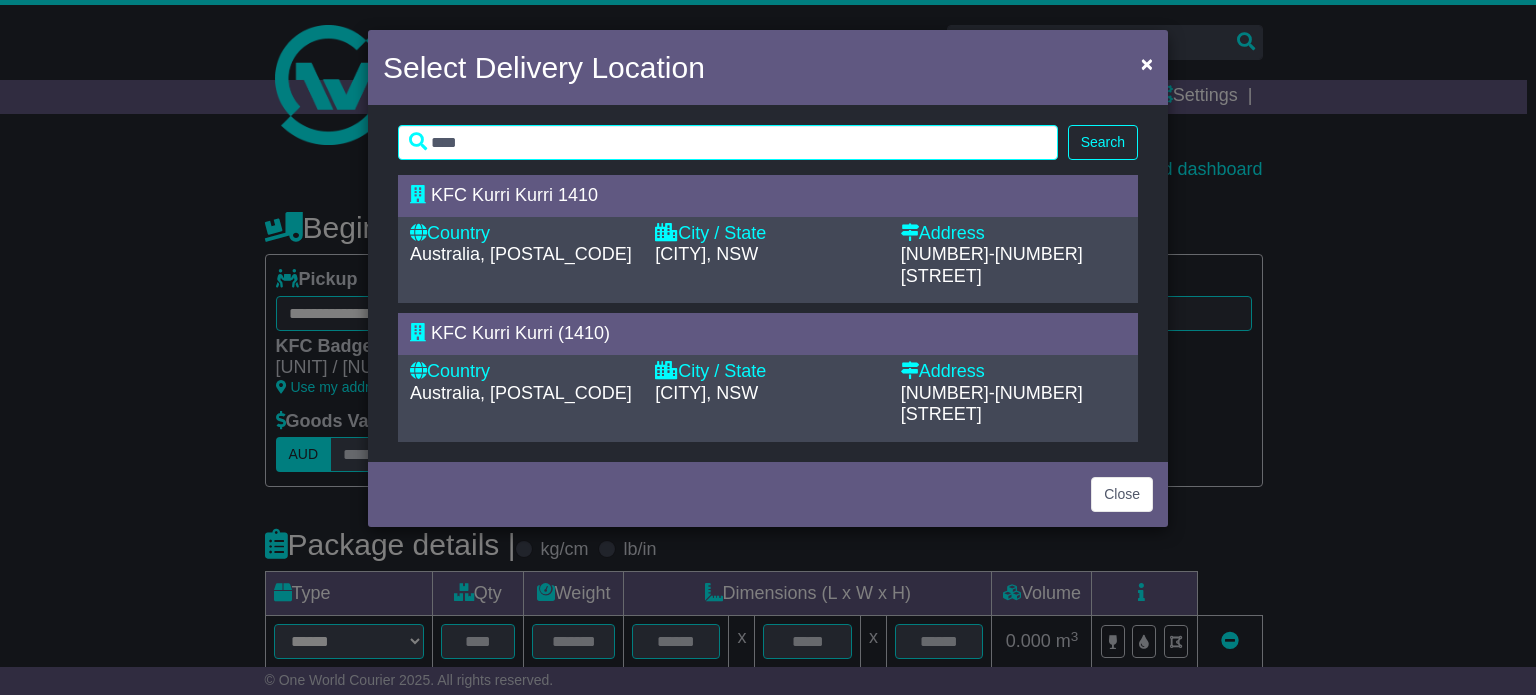 click on "KFC Kurri Kurri 1410" at bounding box center (768, 196) 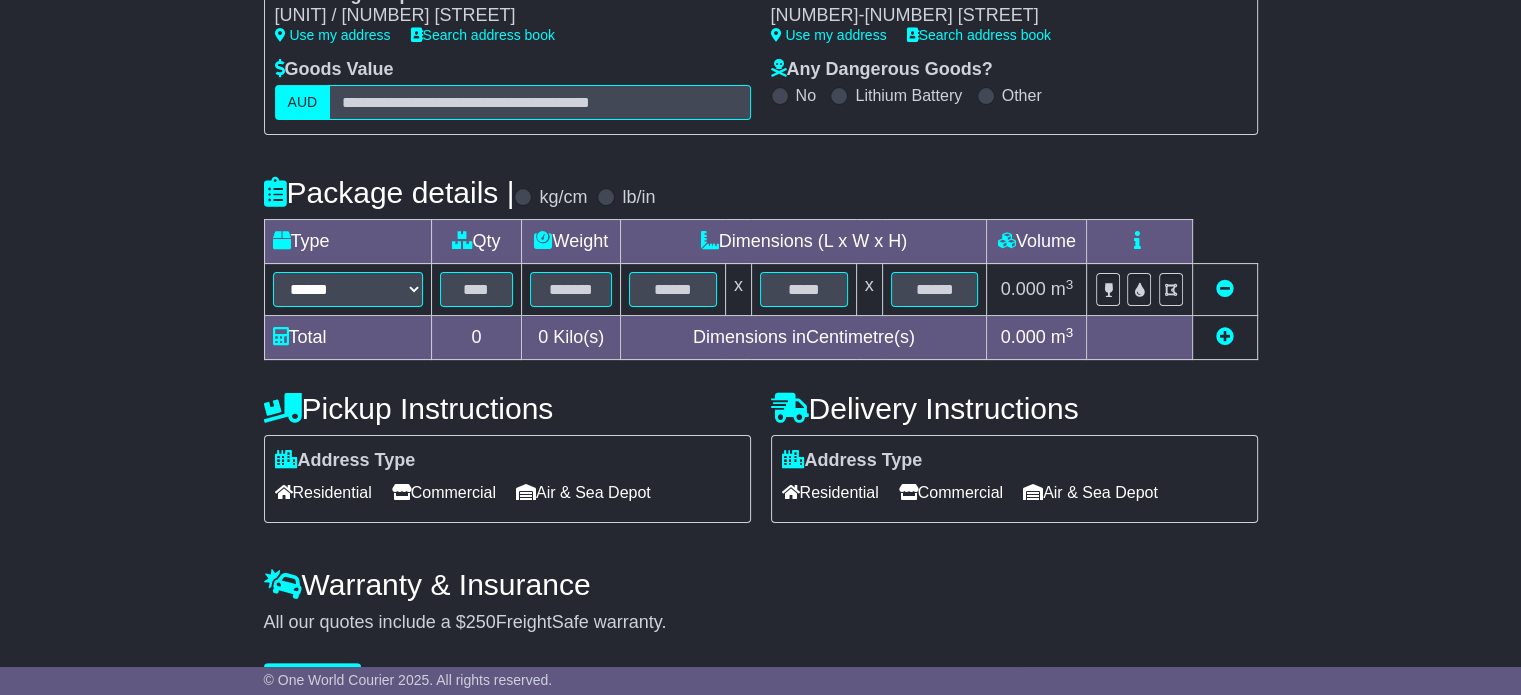 scroll, scrollTop: 400, scrollLeft: 0, axis: vertical 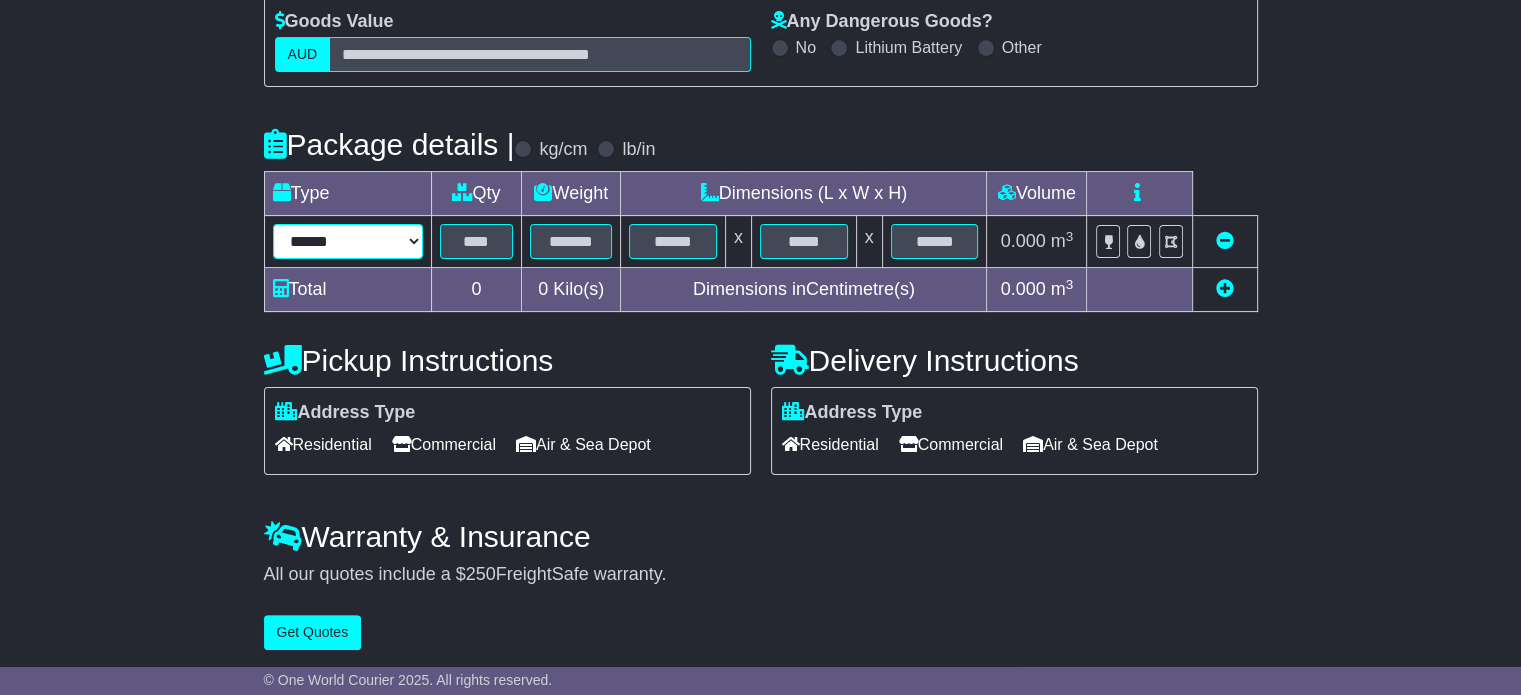 click on "****** ****** *** ******** ***** **** **** ****** *** *******" at bounding box center [348, 241] 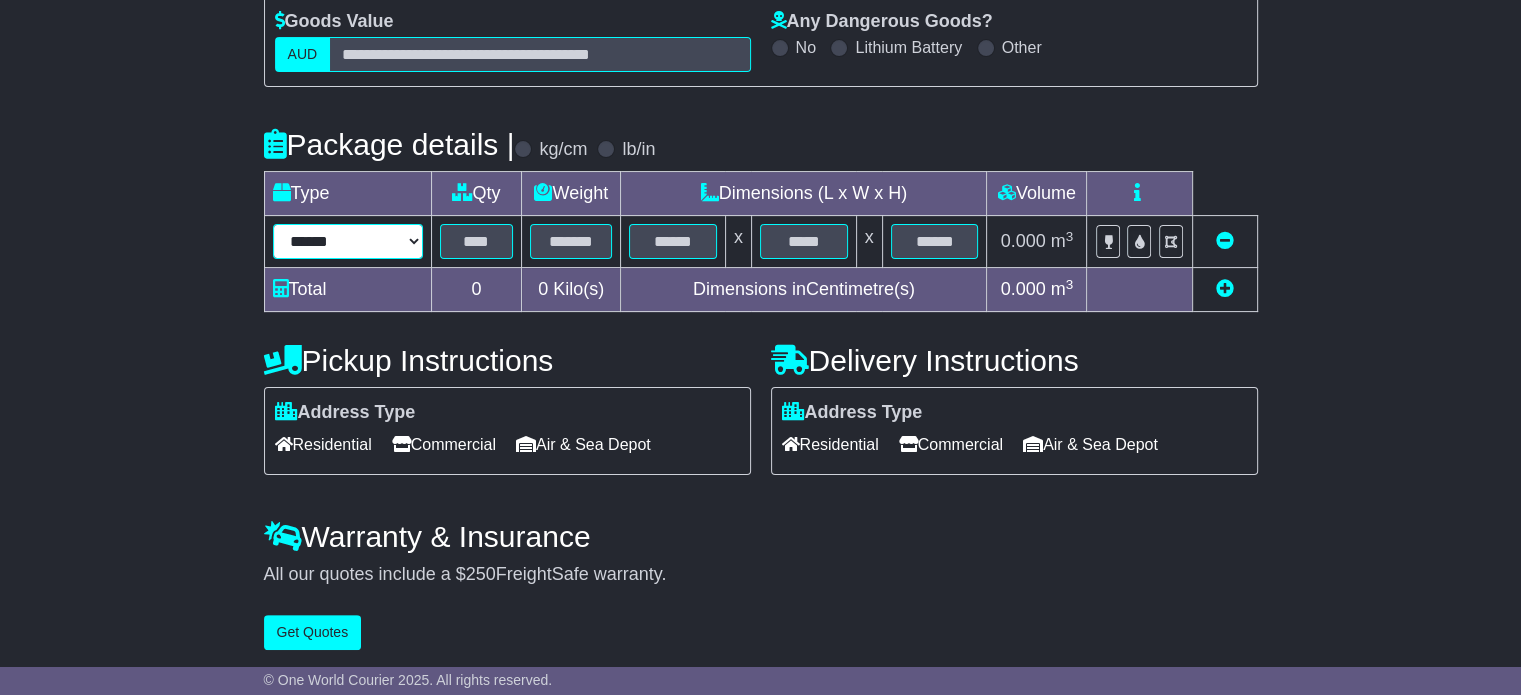 select on "*****" 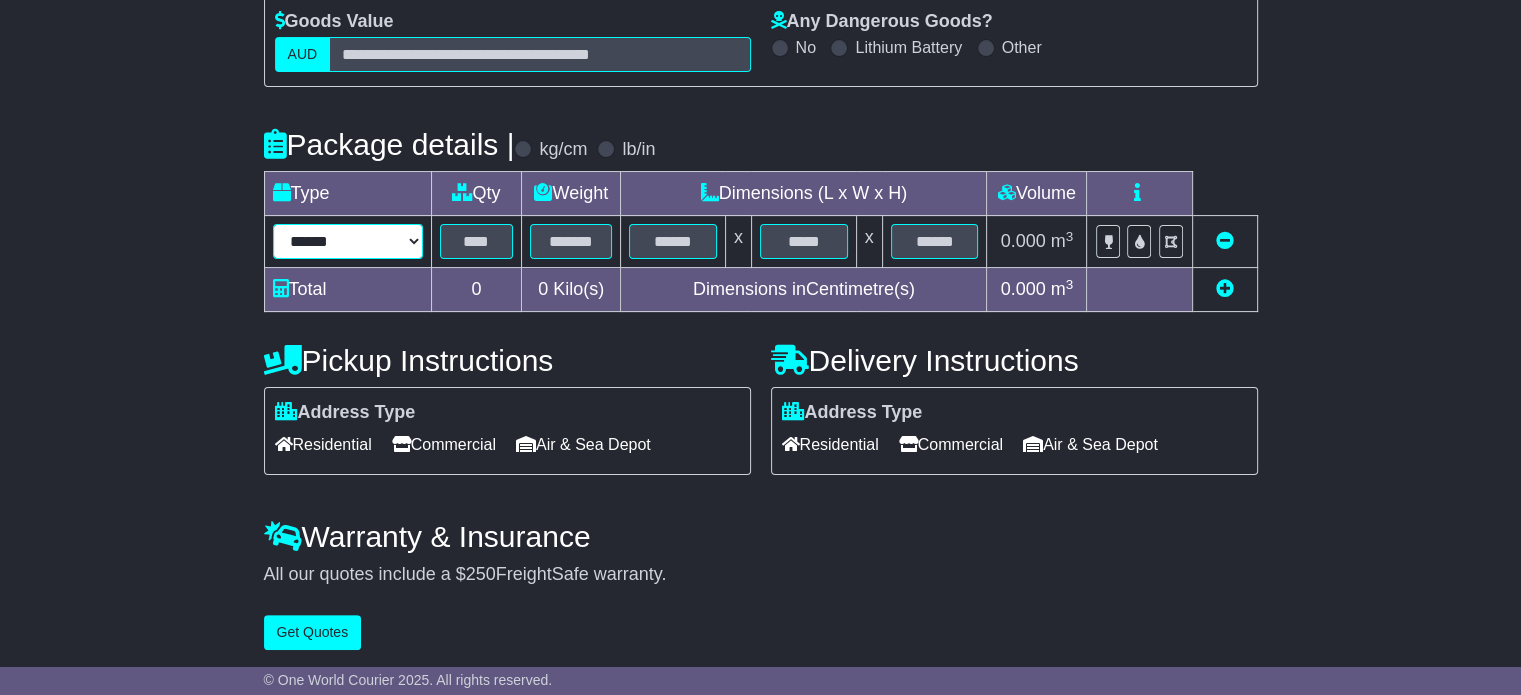 click on "****** ****** *** ******** ***** **** **** ****** *** *******" at bounding box center [348, 241] 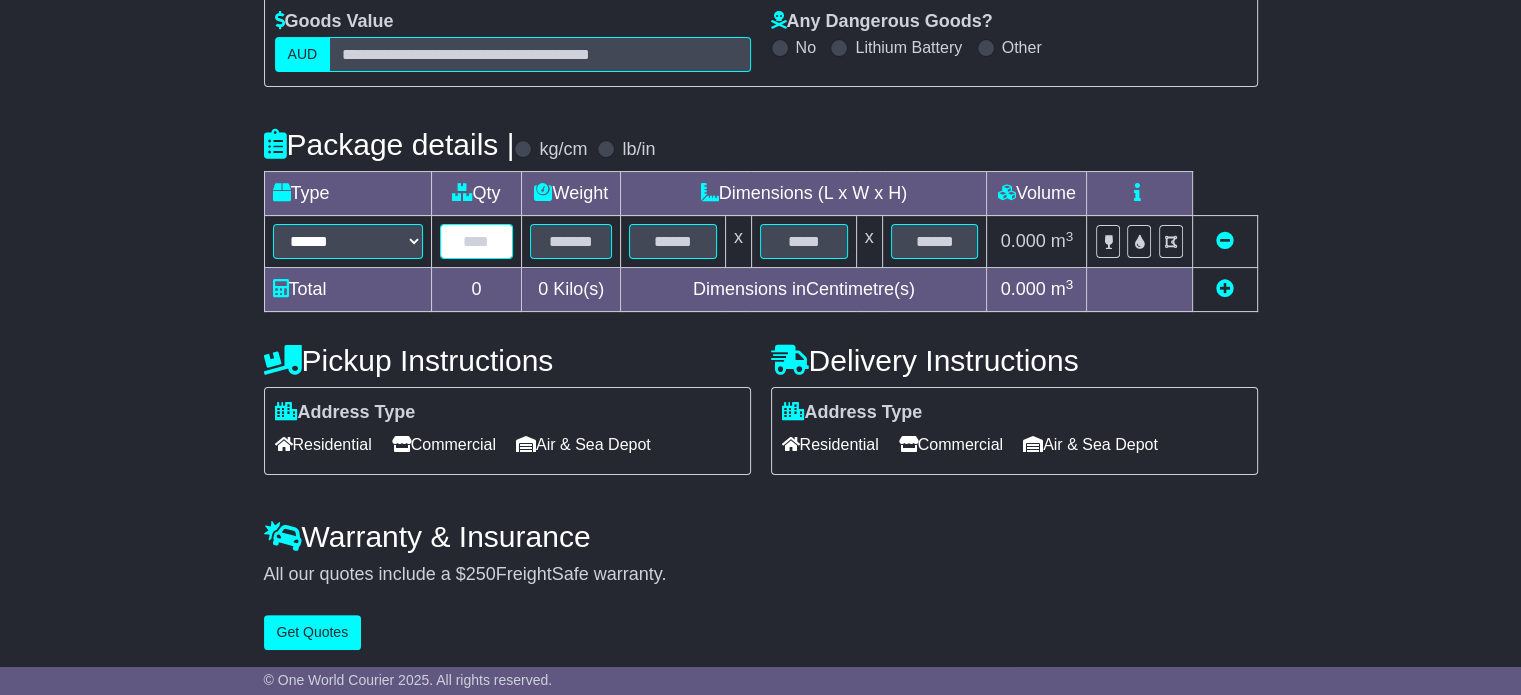 click at bounding box center [477, 241] 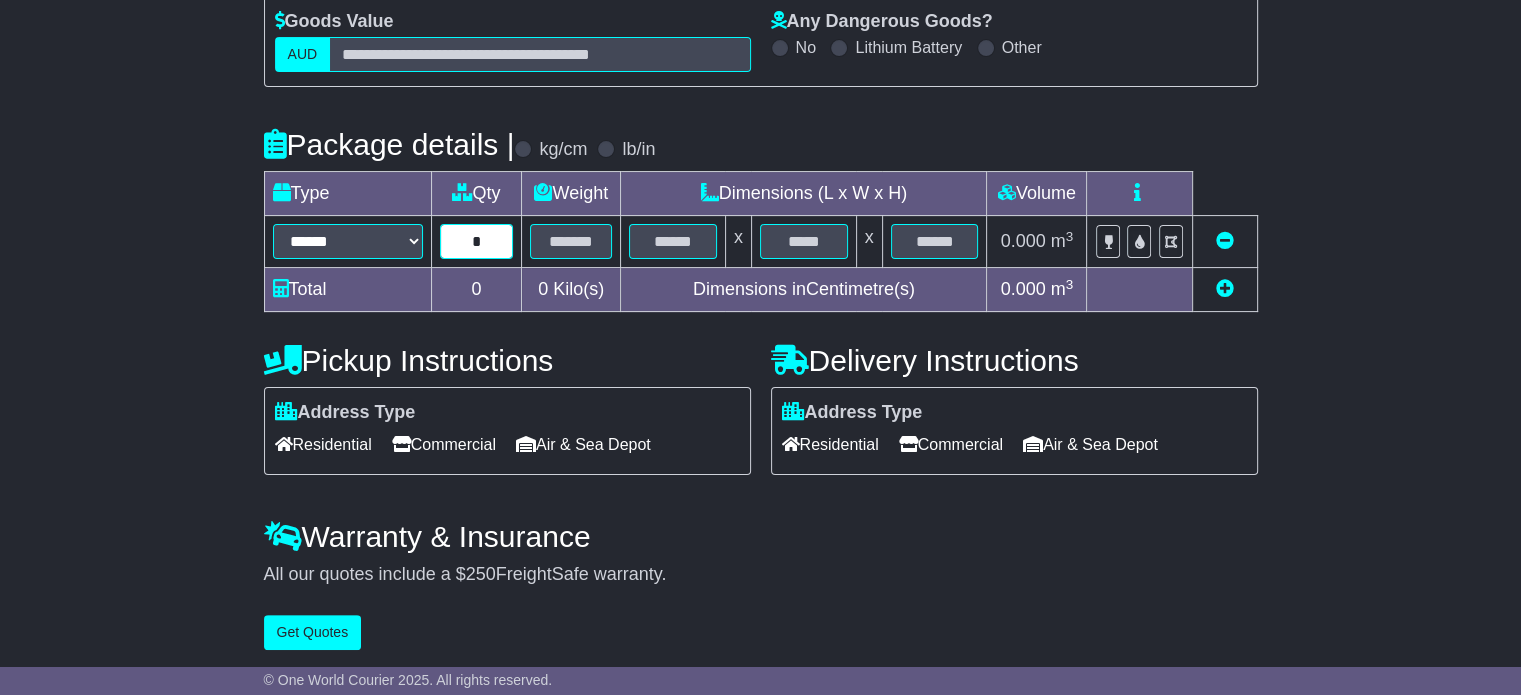 type on "*" 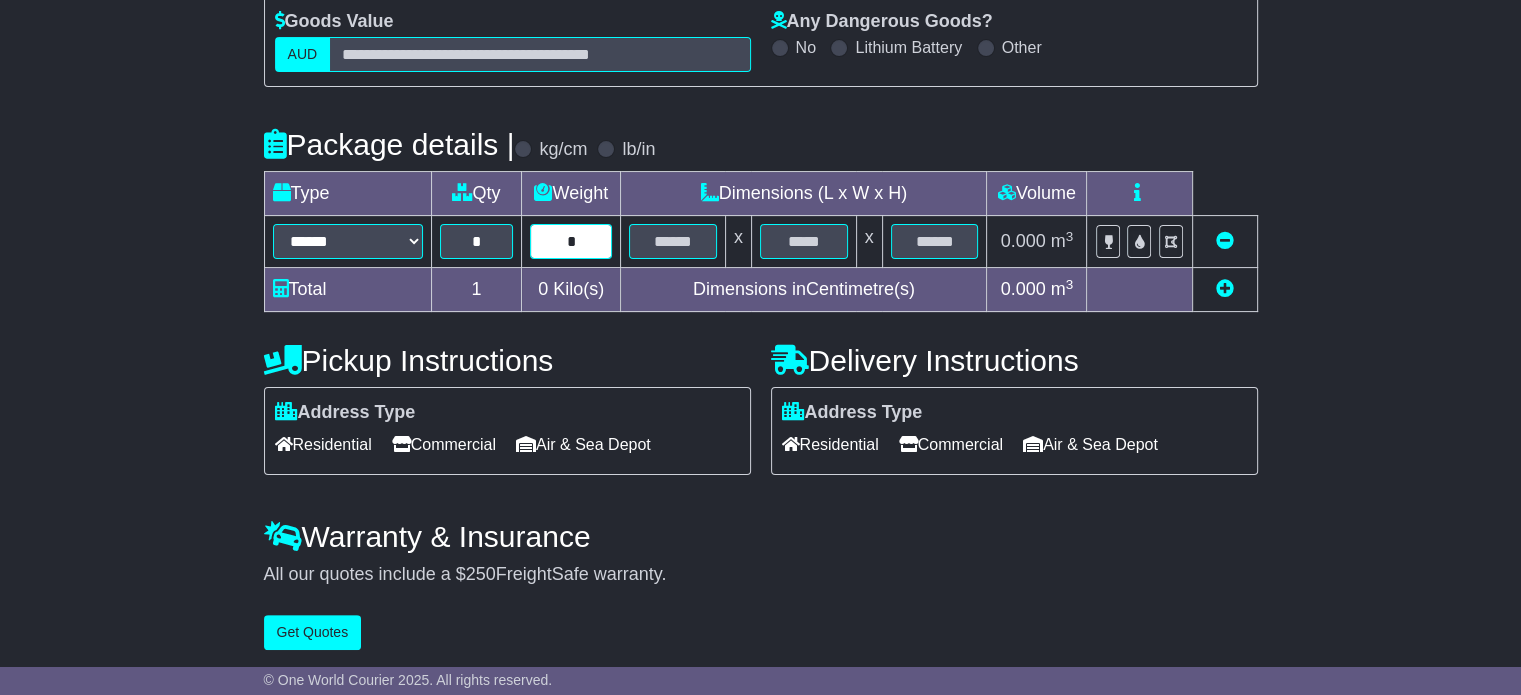 type on "*" 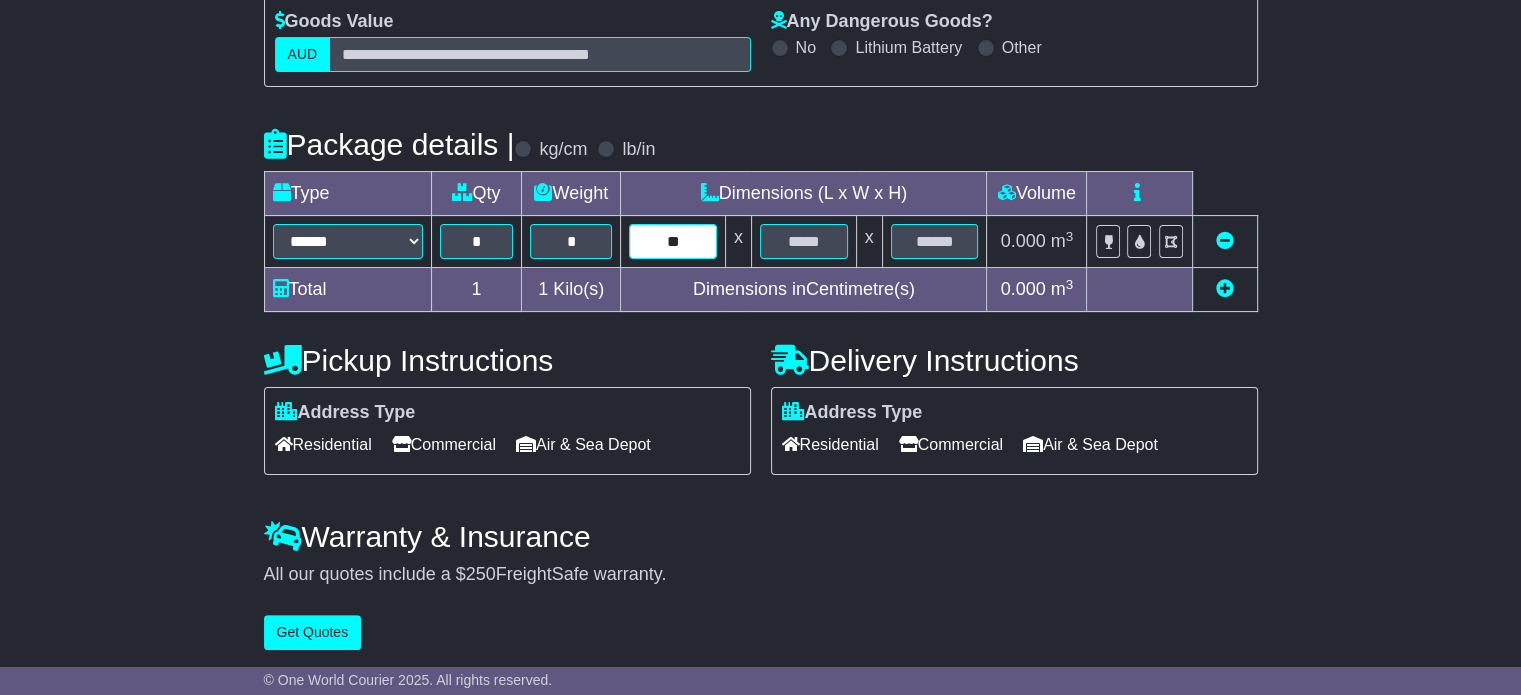 type on "**" 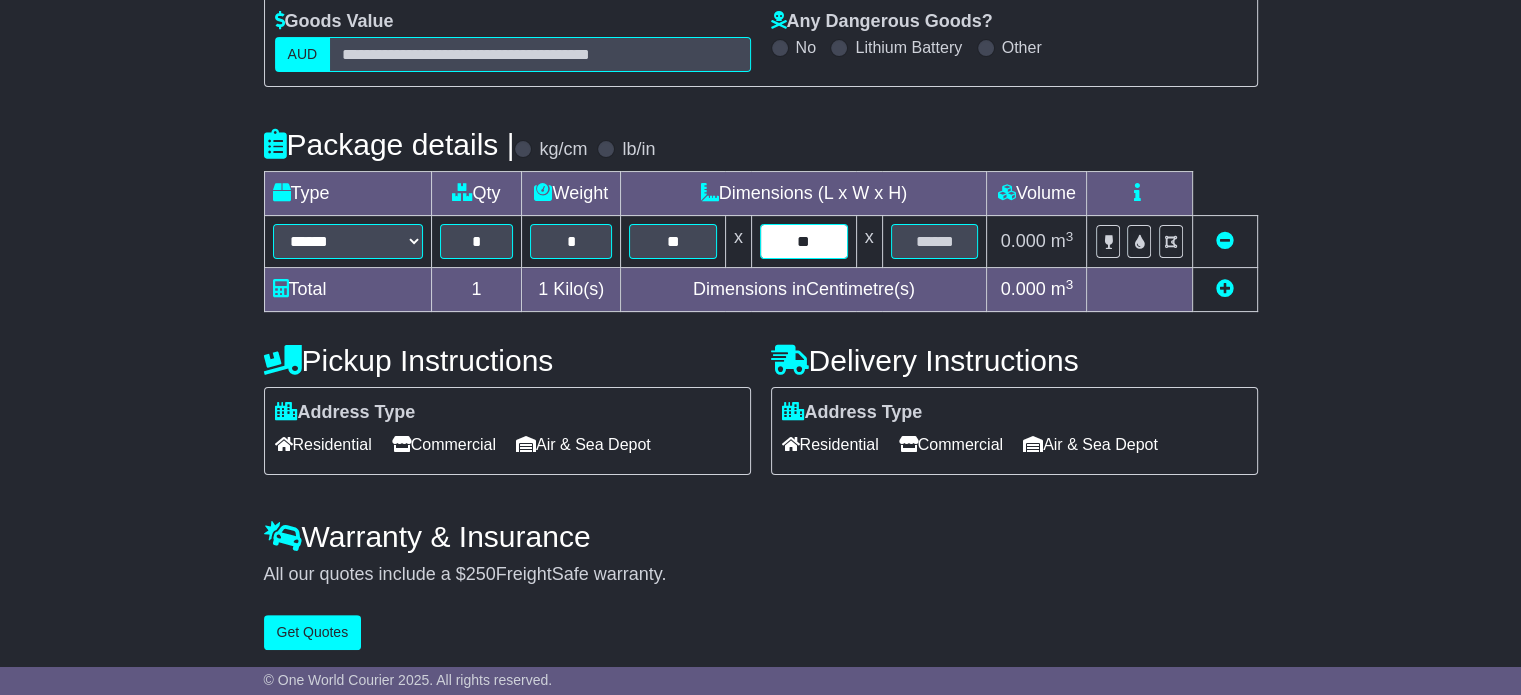 type on "**" 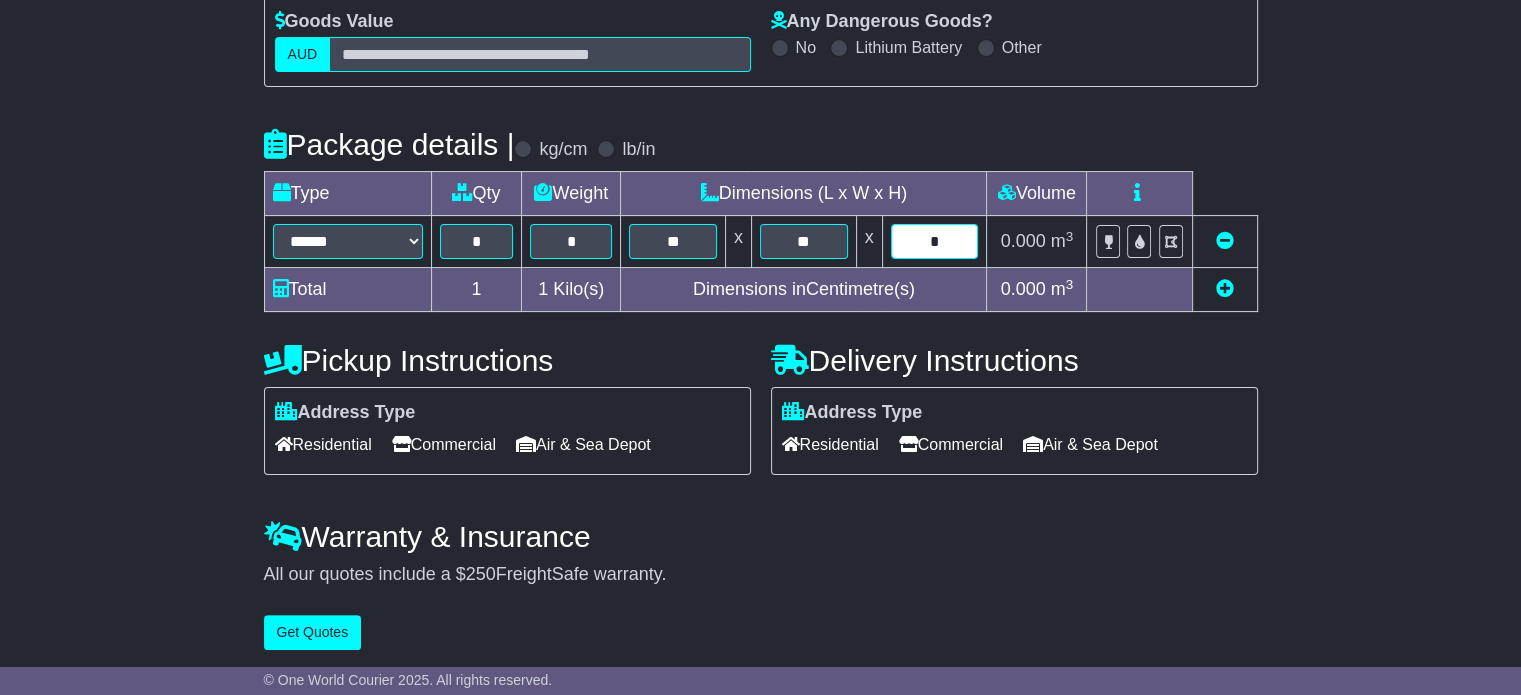 type on "*" 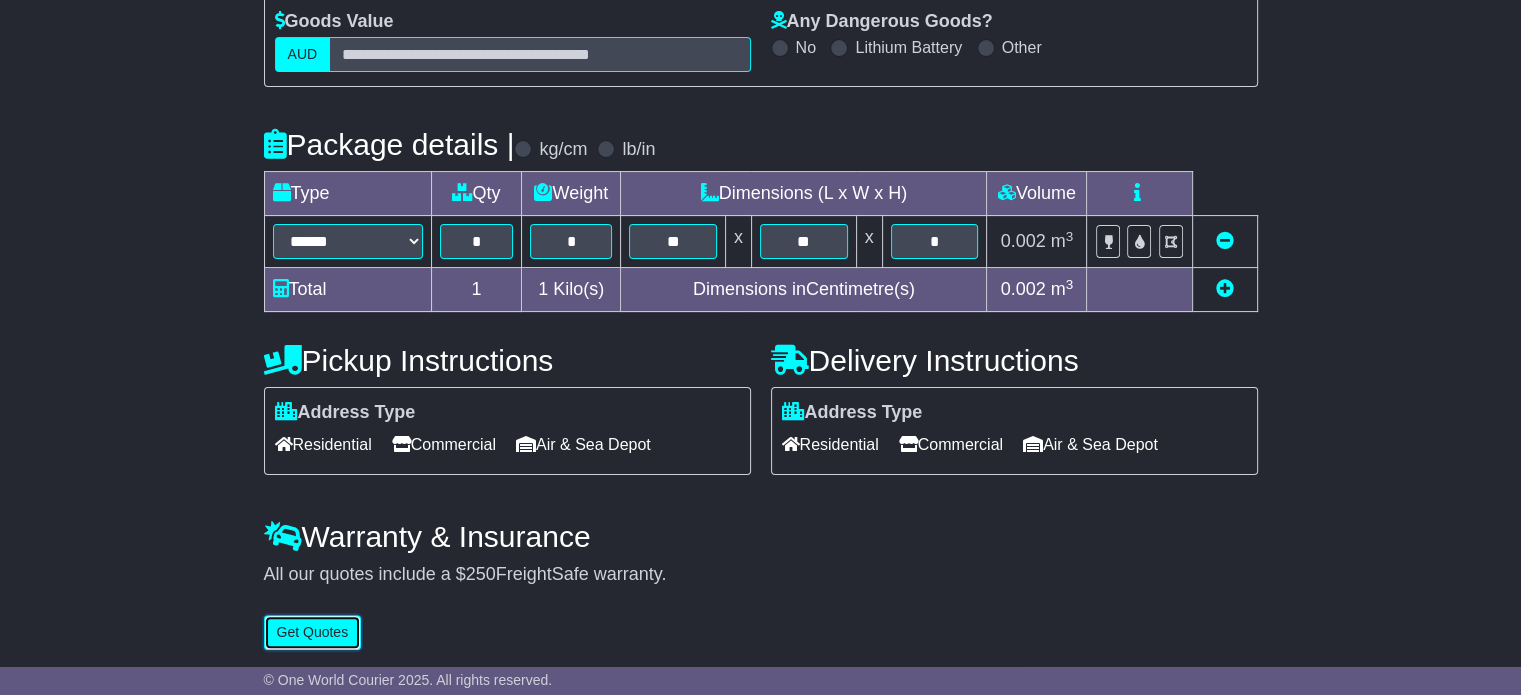type 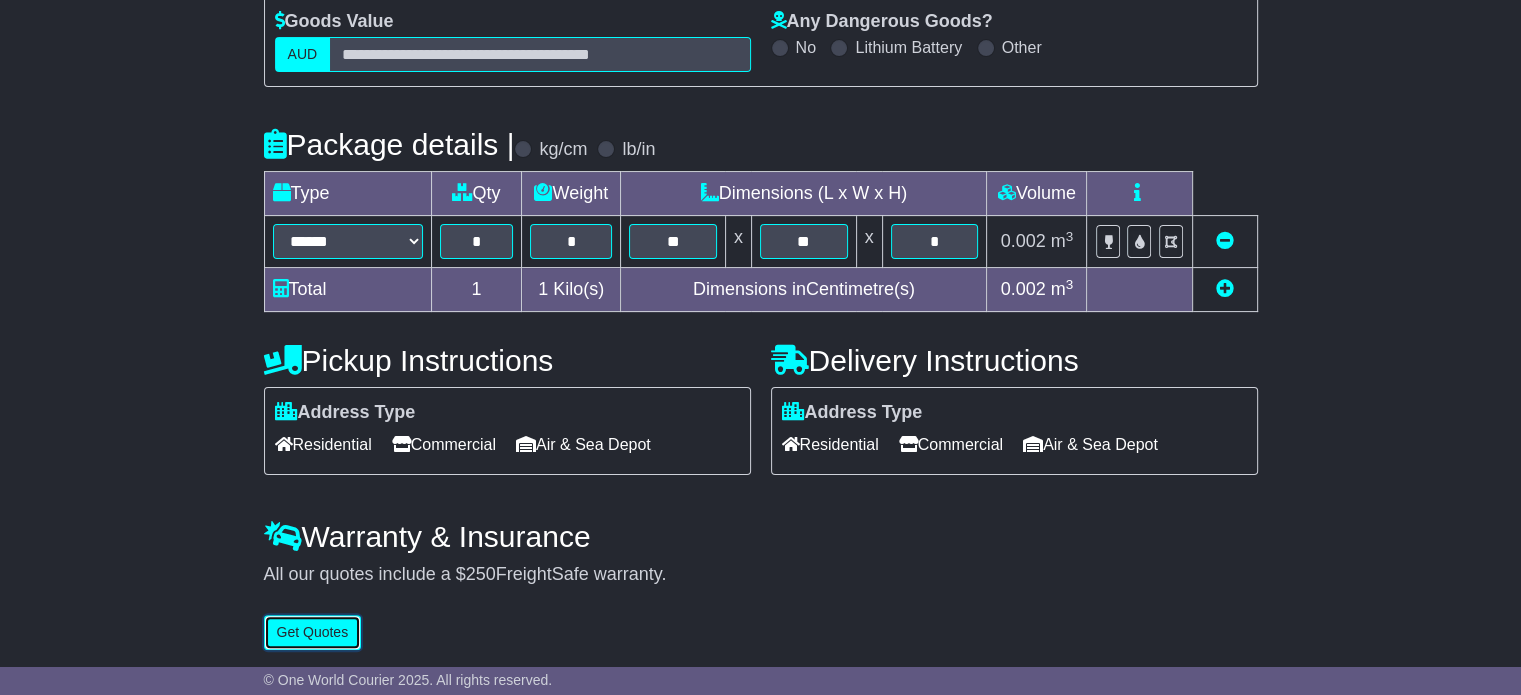 click on "Get Quotes" at bounding box center (313, 632) 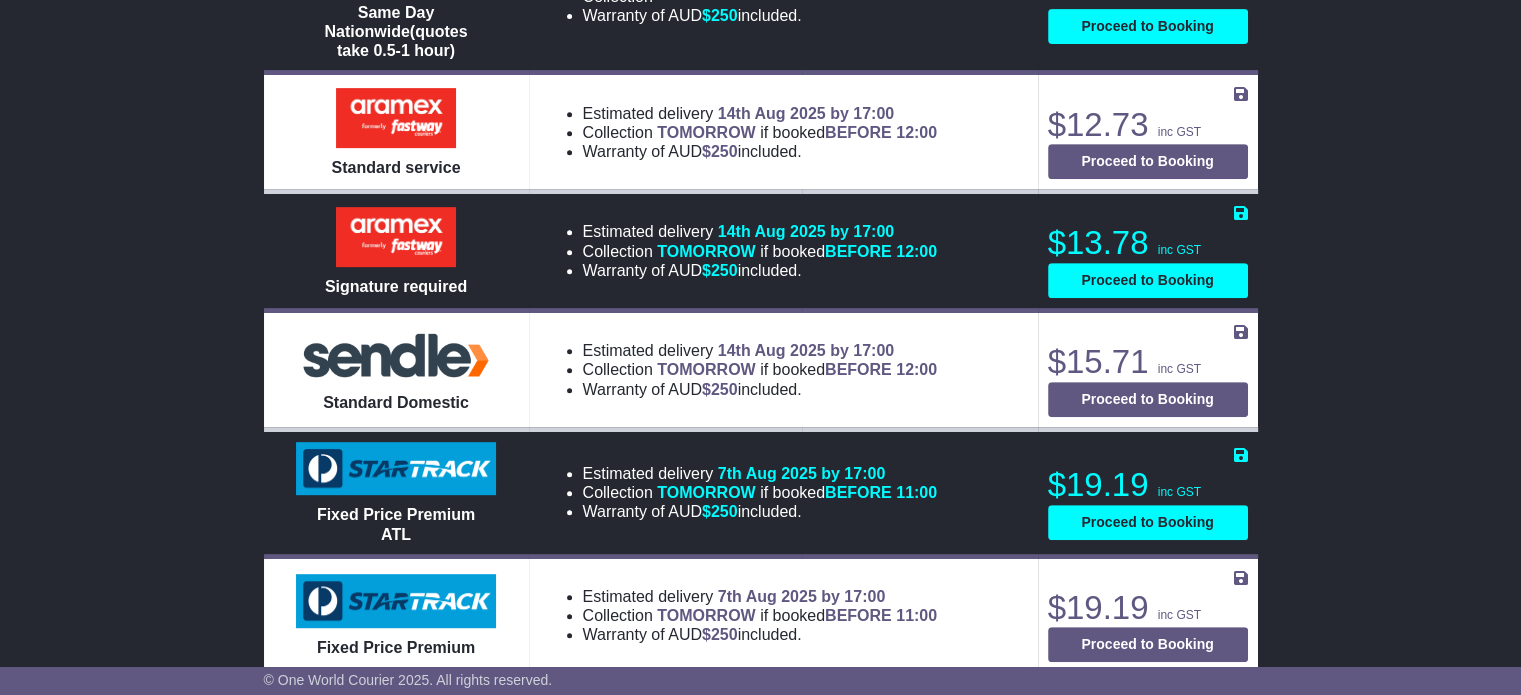 scroll, scrollTop: 900, scrollLeft: 0, axis: vertical 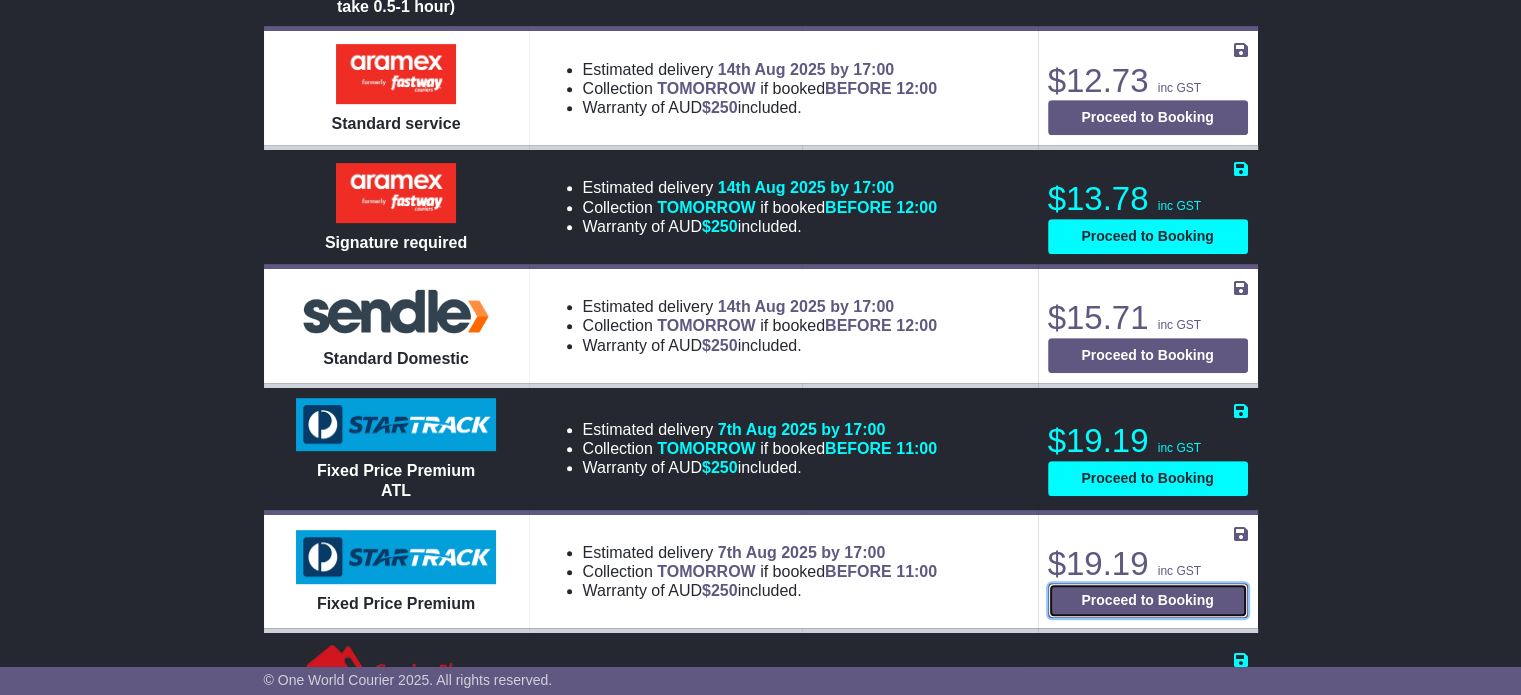 click on "Proceed to Booking" at bounding box center [1148, 600] 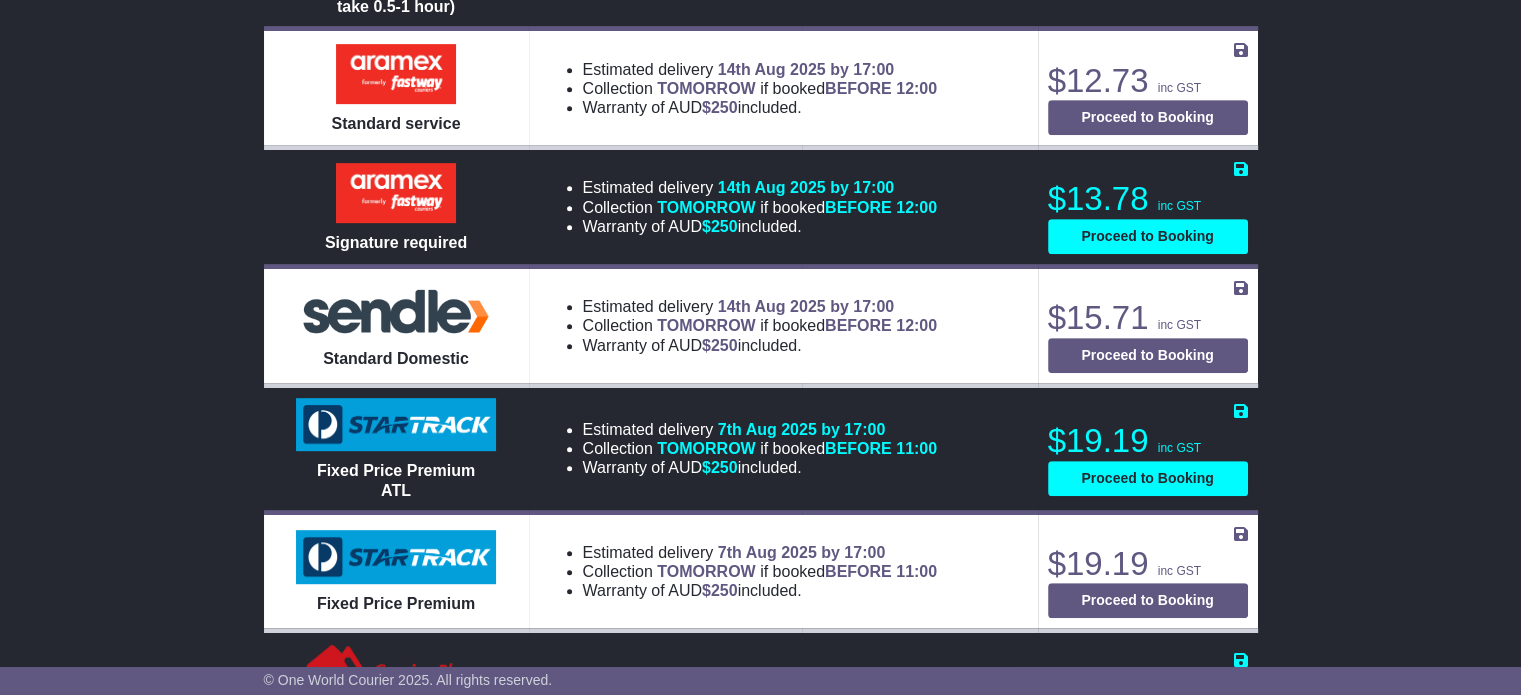 select on "*****" 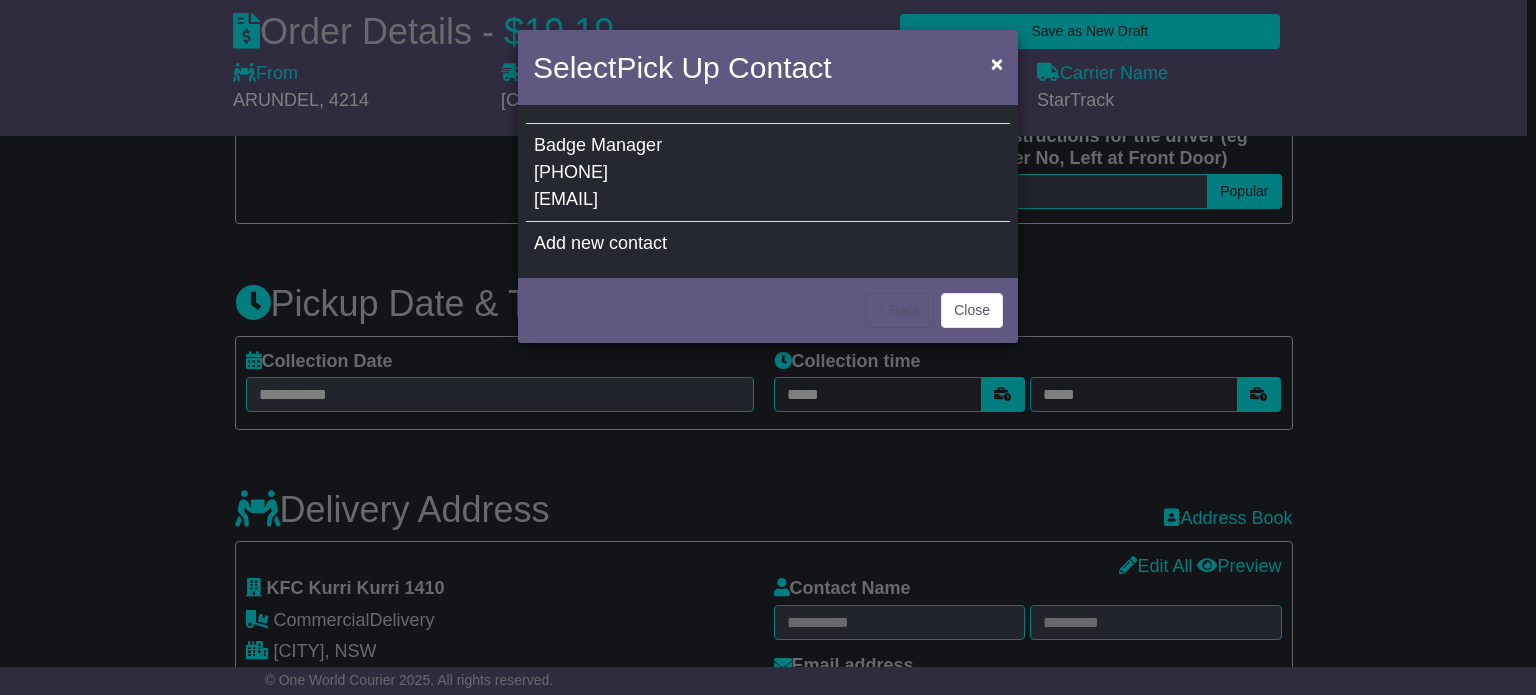 click on "Badge   Manager
07 3412 0285
info@snbsolutions.com.au" at bounding box center (768, 173) 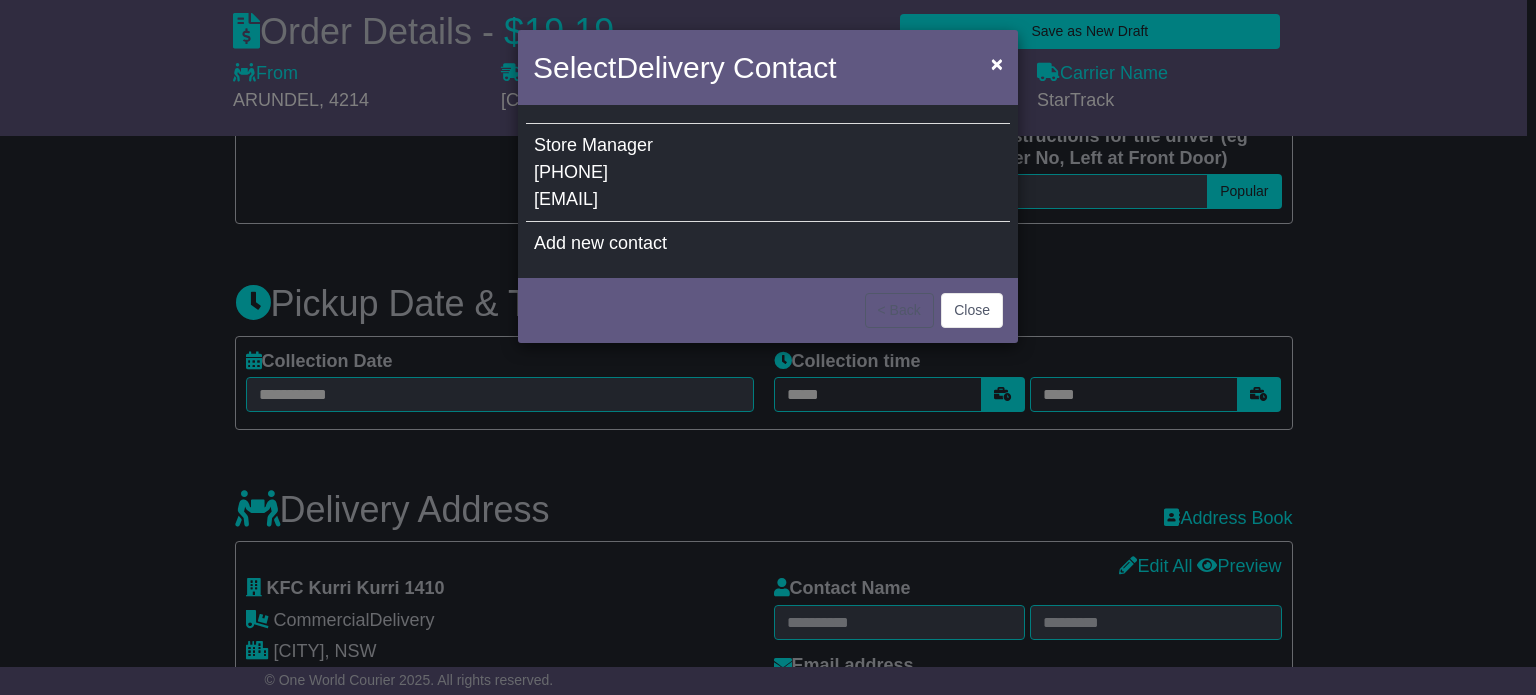 click on "Store   Manager
(02) 4937-5910
kfckurrikurri@lincron.com.au" at bounding box center (768, 173) 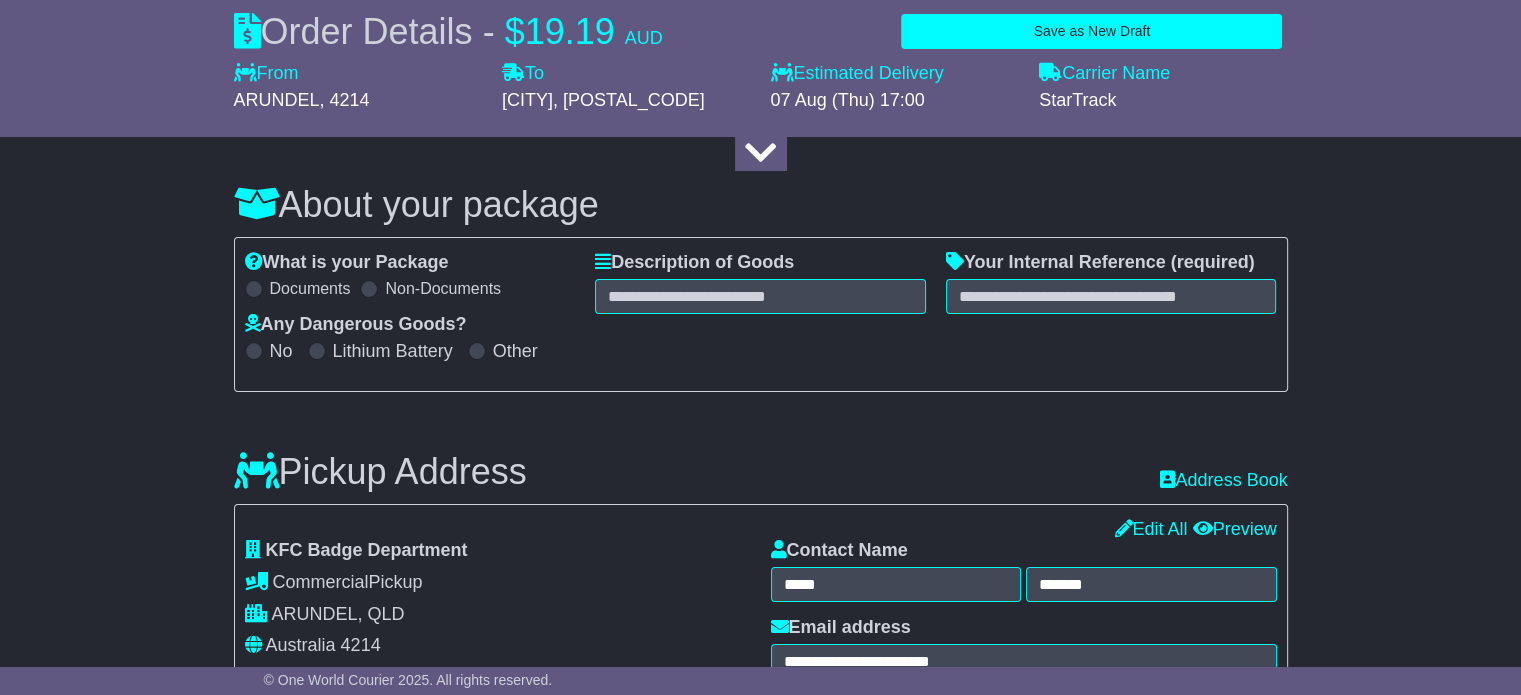 scroll, scrollTop: 0, scrollLeft: 0, axis: both 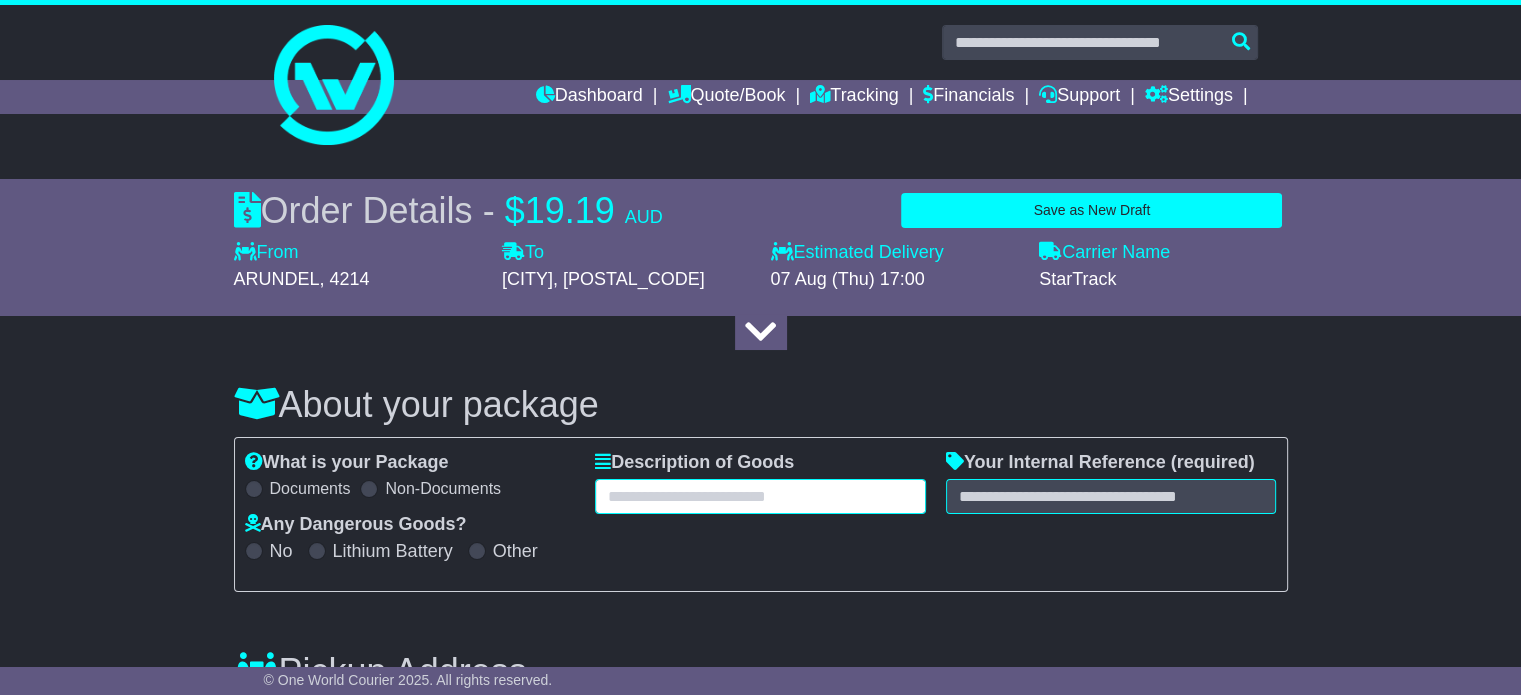 click at bounding box center [760, 496] 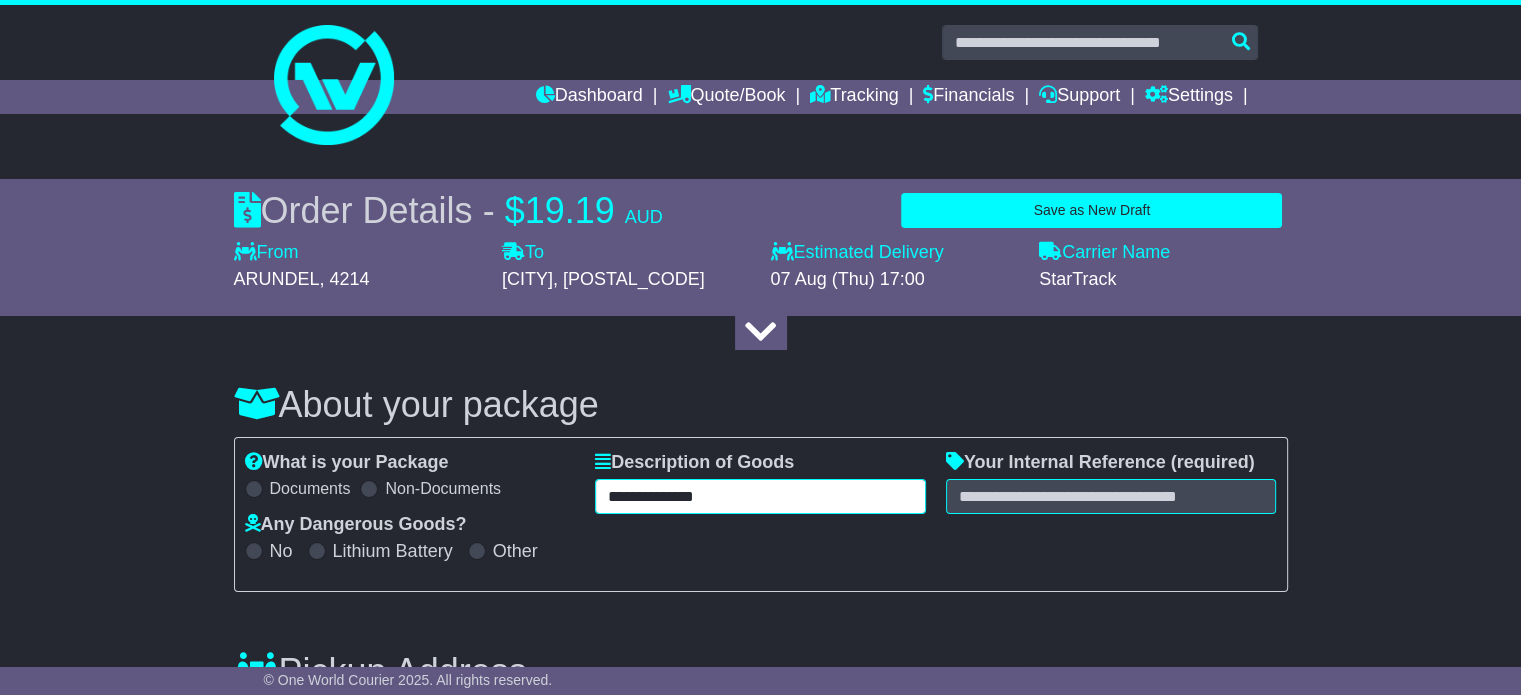 type on "**********" 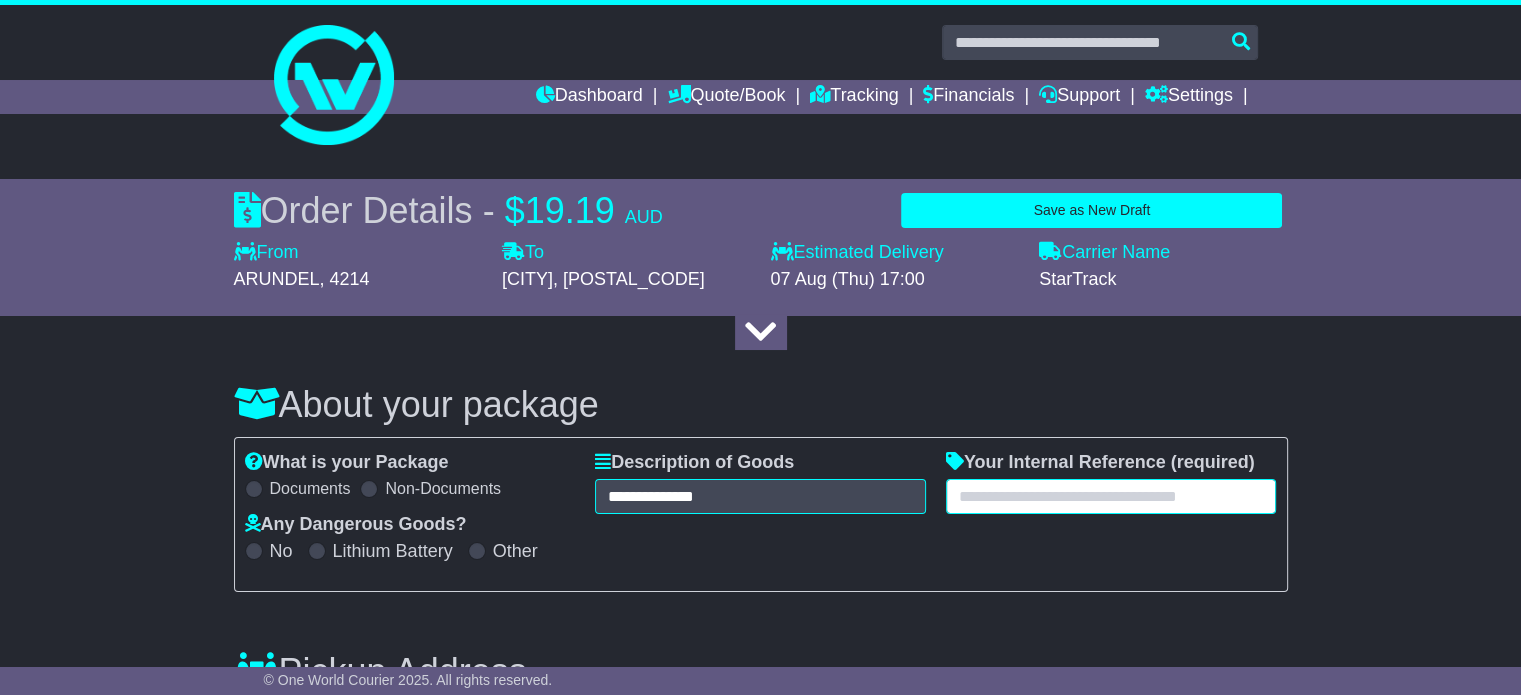 click at bounding box center (1111, 496) 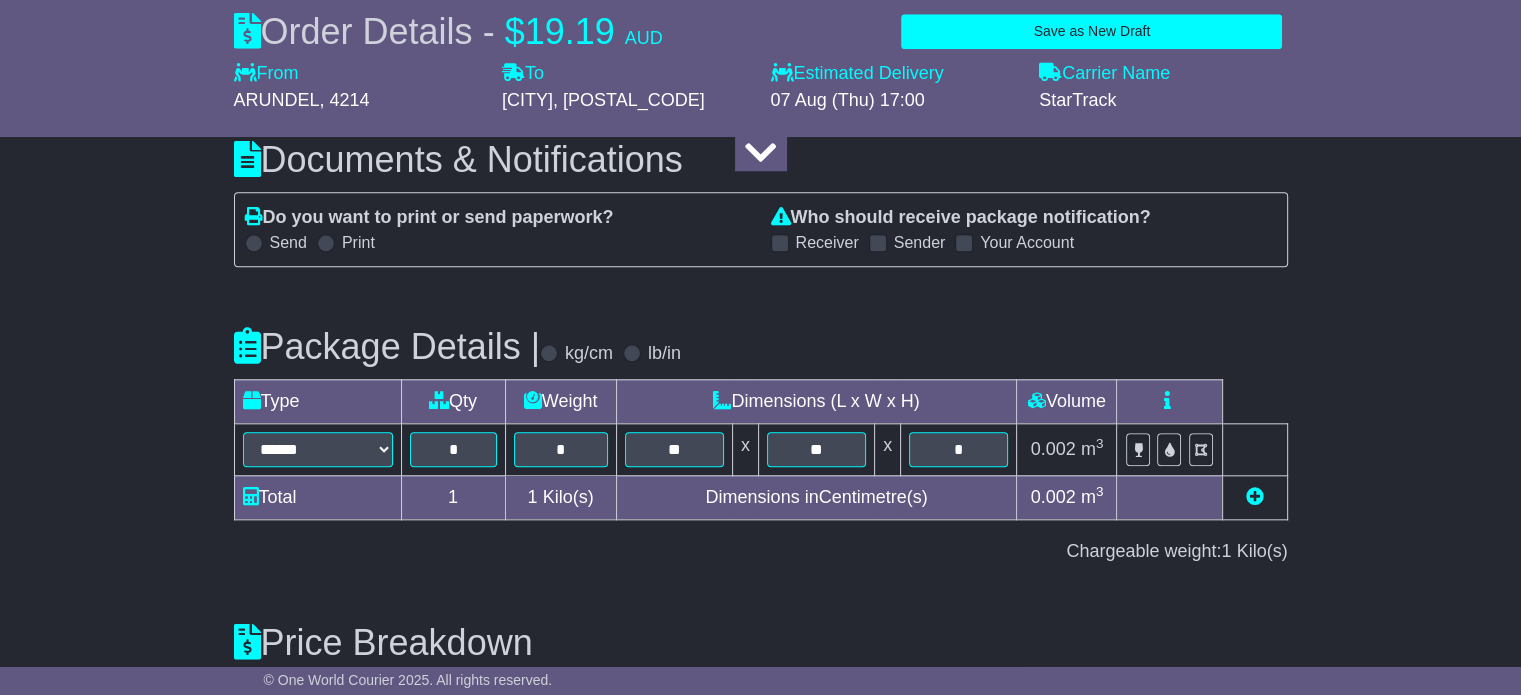 scroll, scrollTop: 2296, scrollLeft: 0, axis: vertical 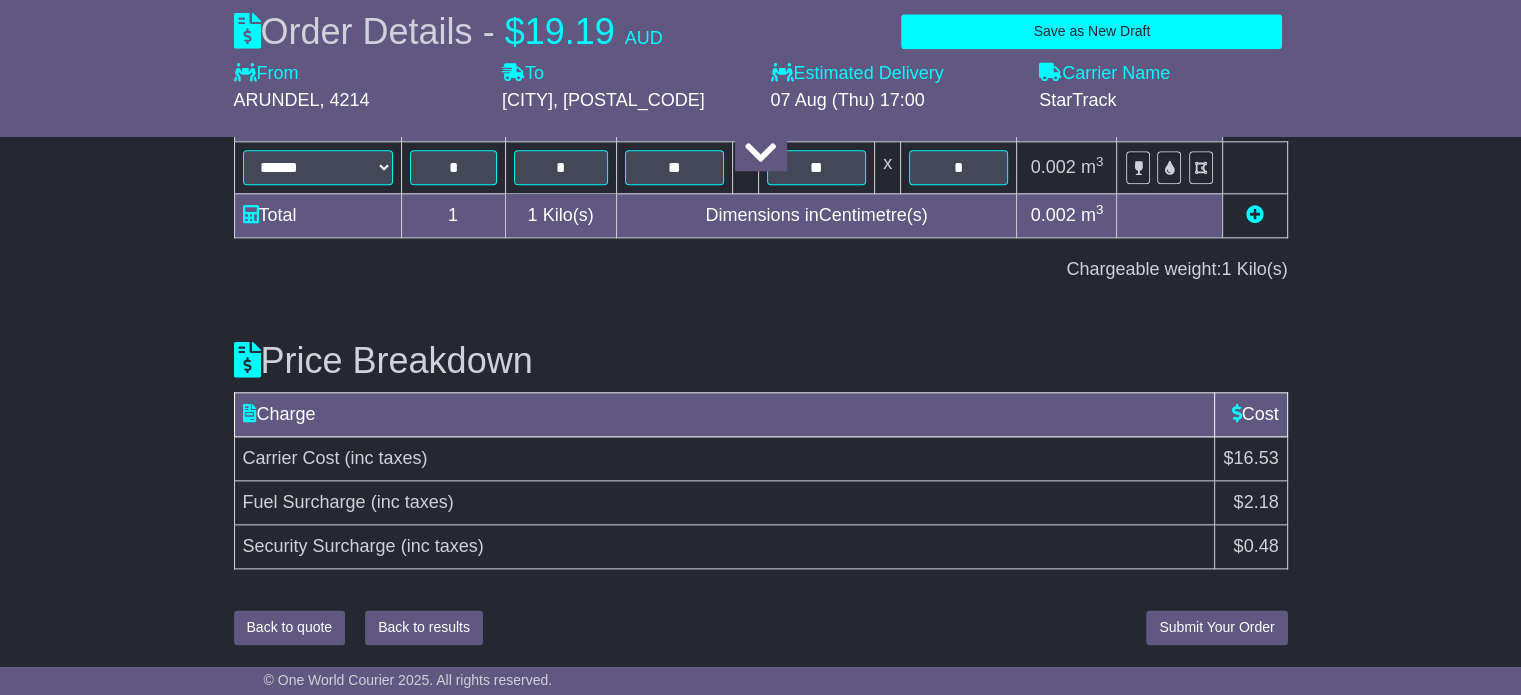 type on "**********" 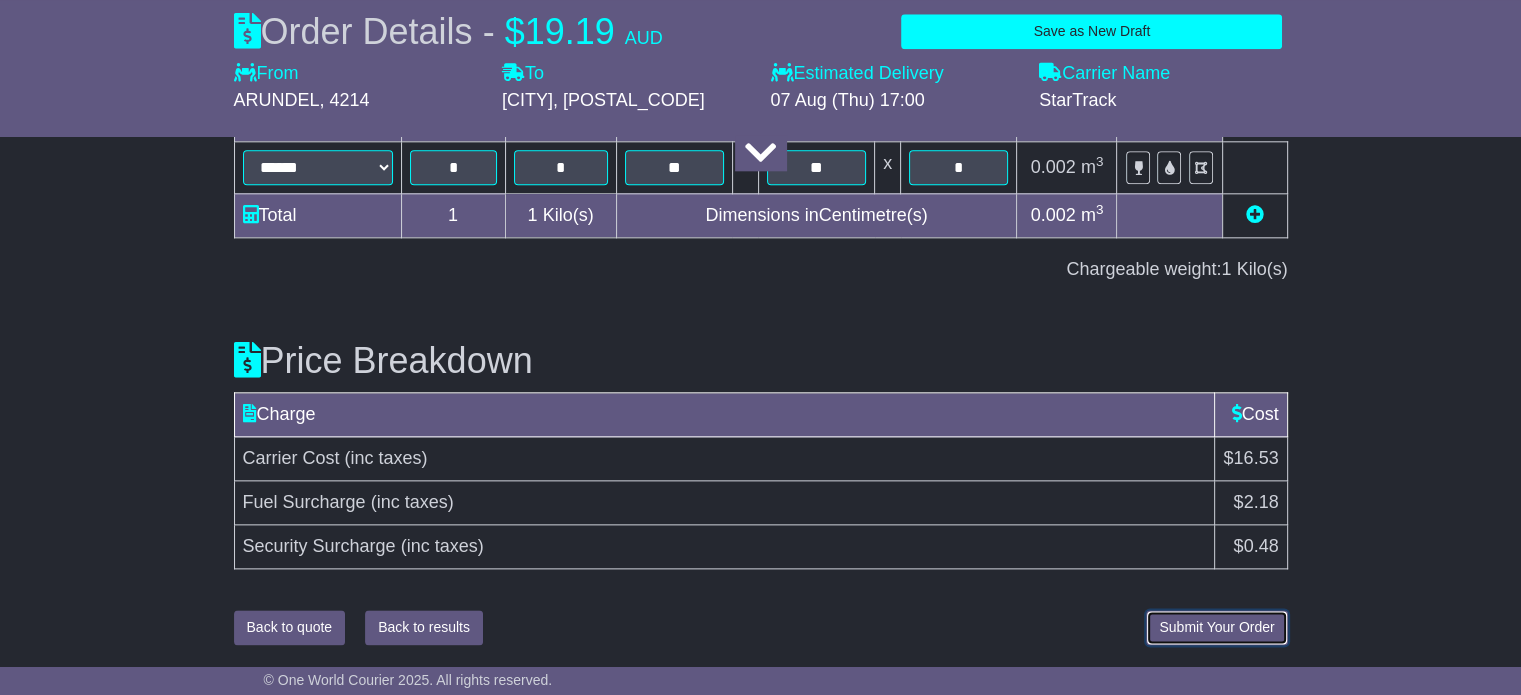 click on "Submit Your Order" at bounding box center (1216, 627) 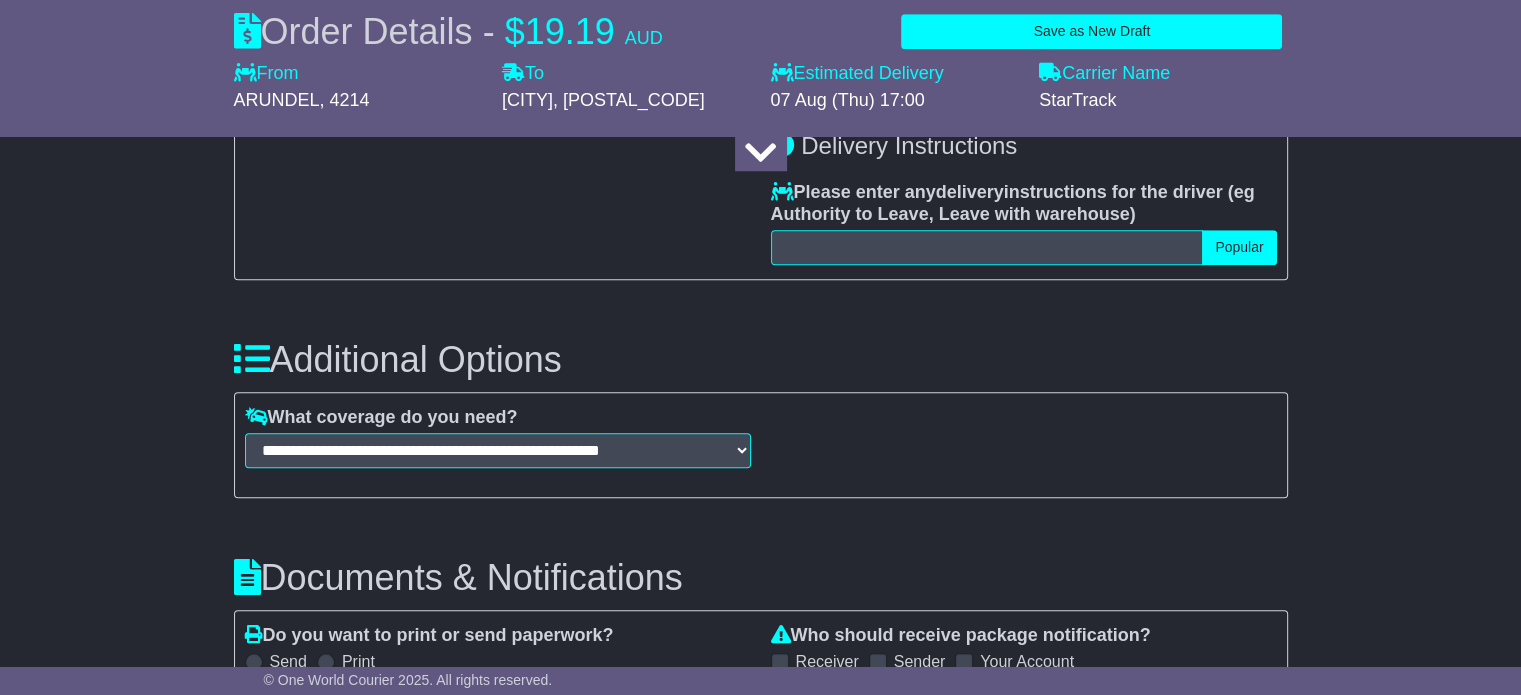 scroll, scrollTop: 1485, scrollLeft: 0, axis: vertical 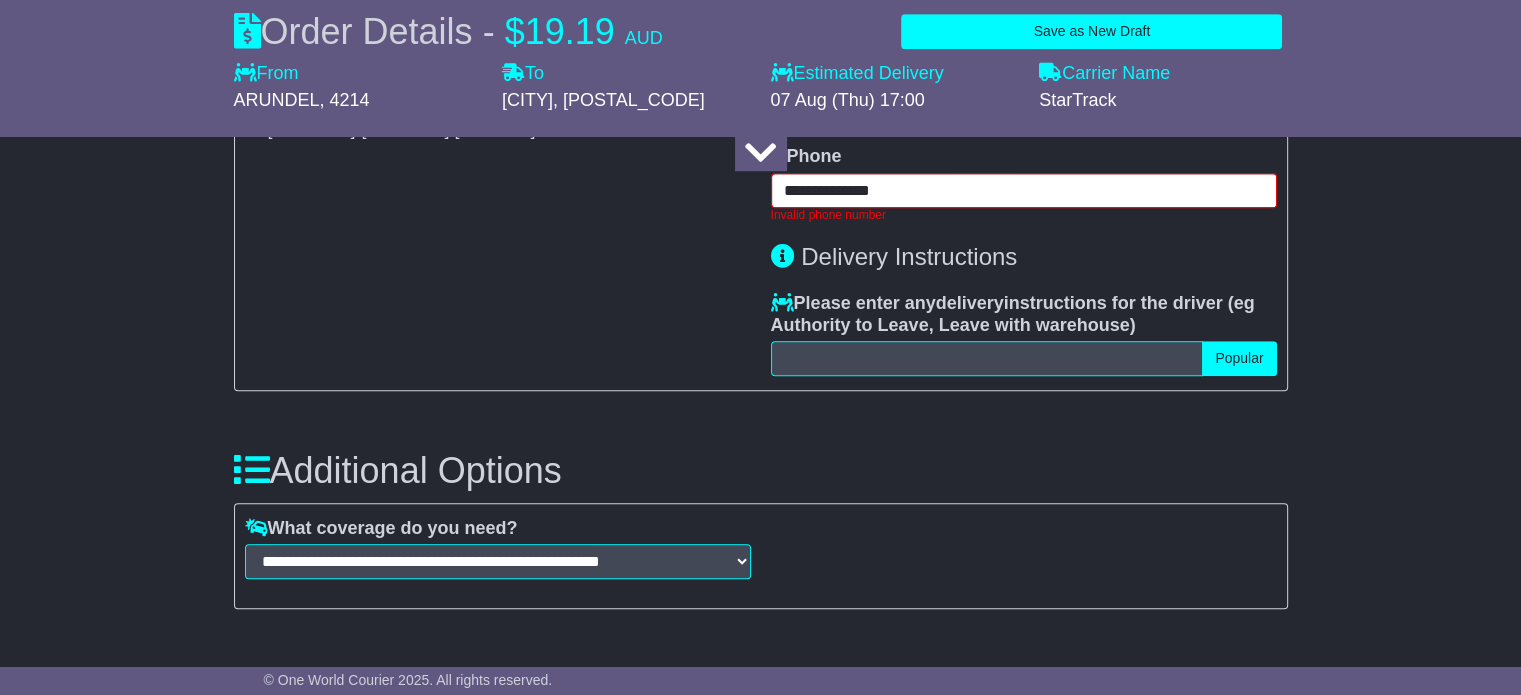 click on "**********" at bounding box center (1024, 190) 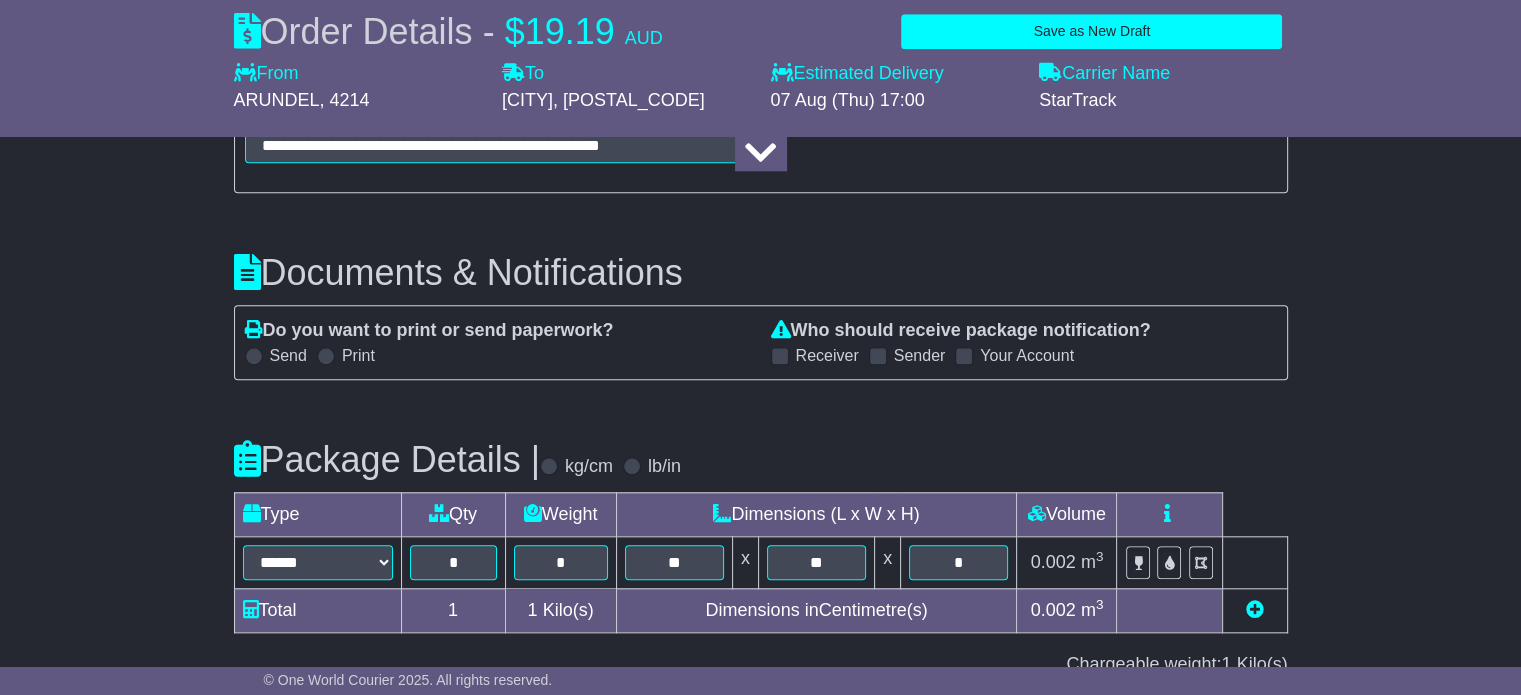scroll, scrollTop: 2296, scrollLeft: 0, axis: vertical 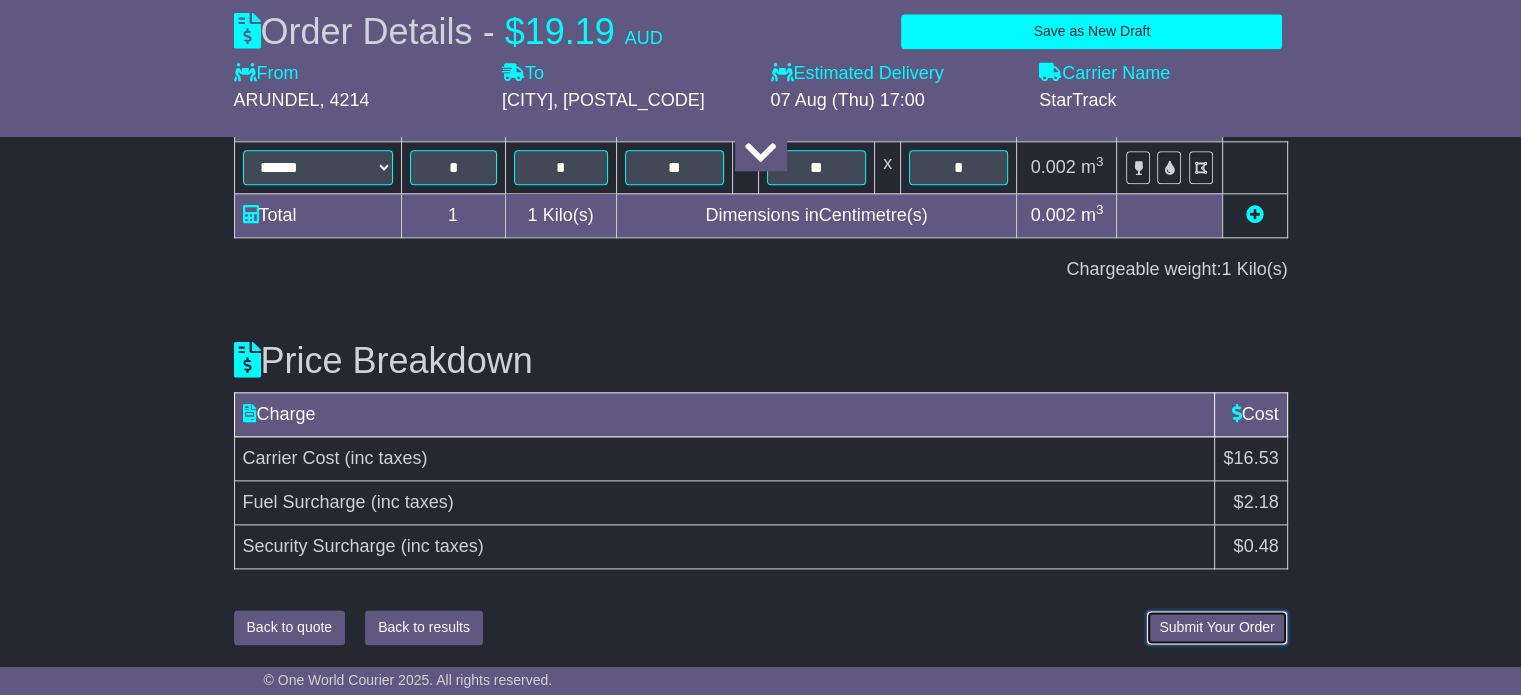 click on "Submit Your Order" at bounding box center [1216, 627] 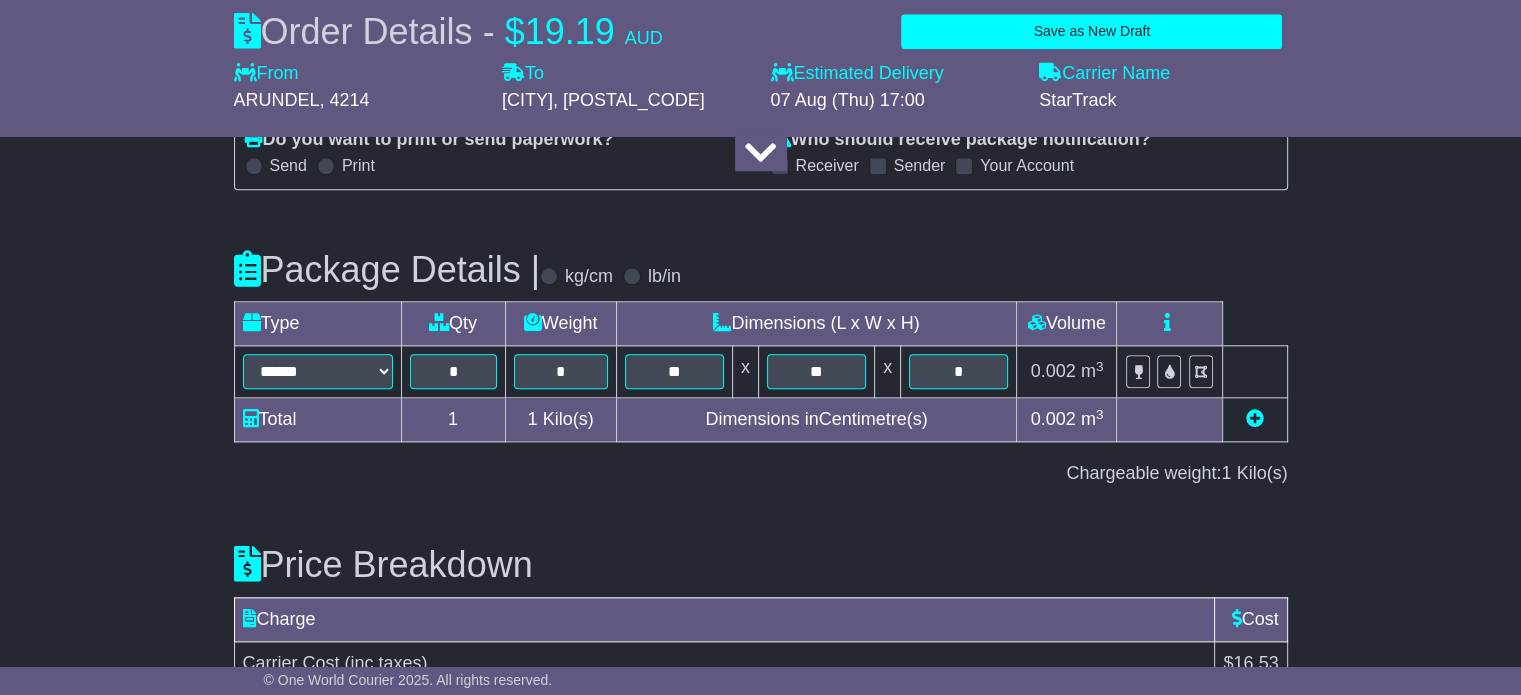 scroll, scrollTop: 1485, scrollLeft: 0, axis: vertical 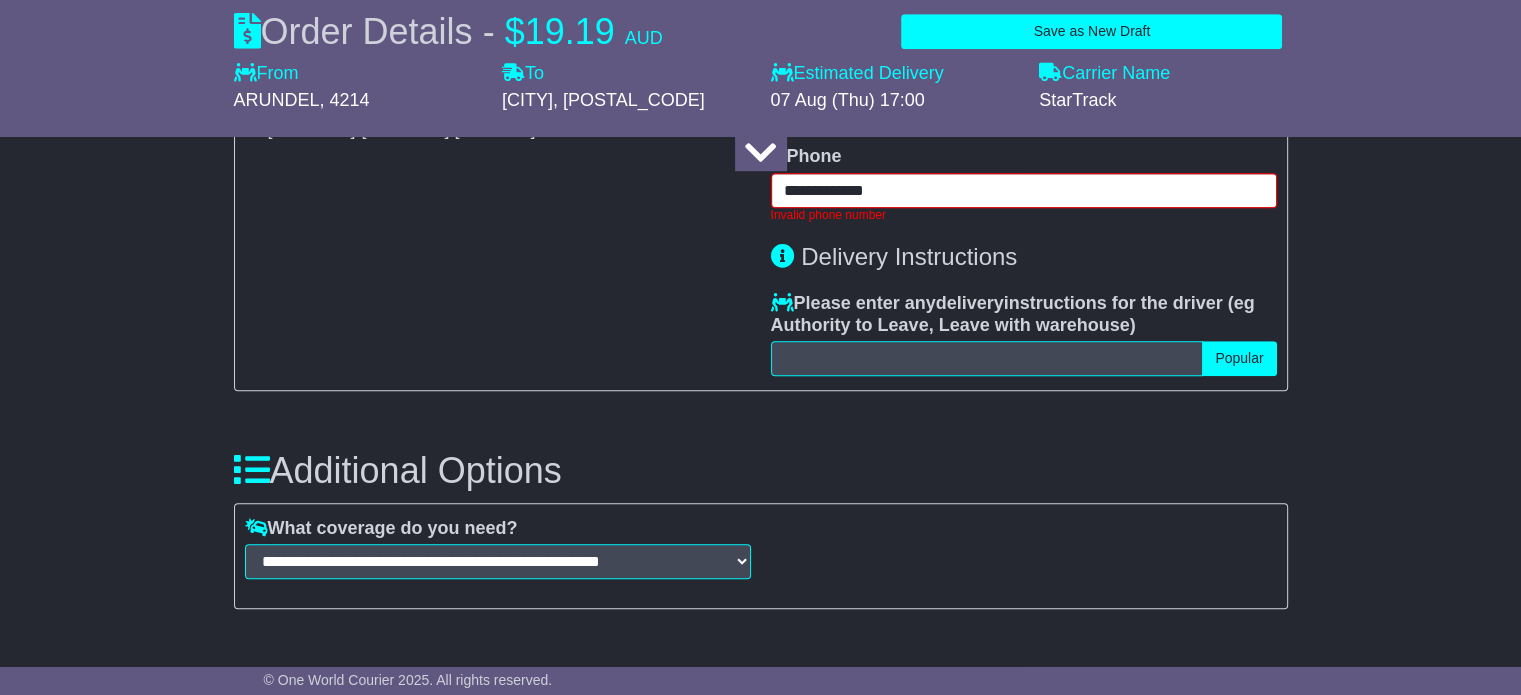click on "**********" at bounding box center [1024, 190] 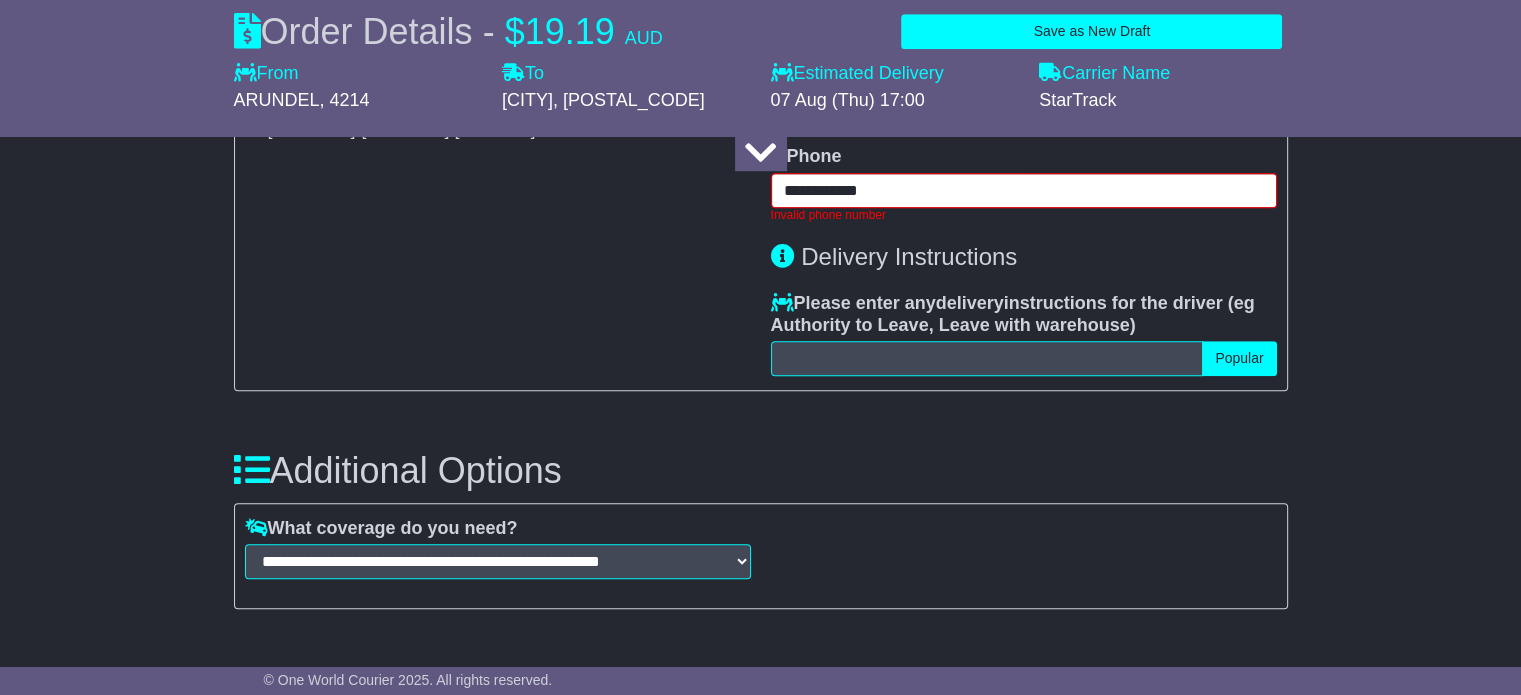 type on "**********" 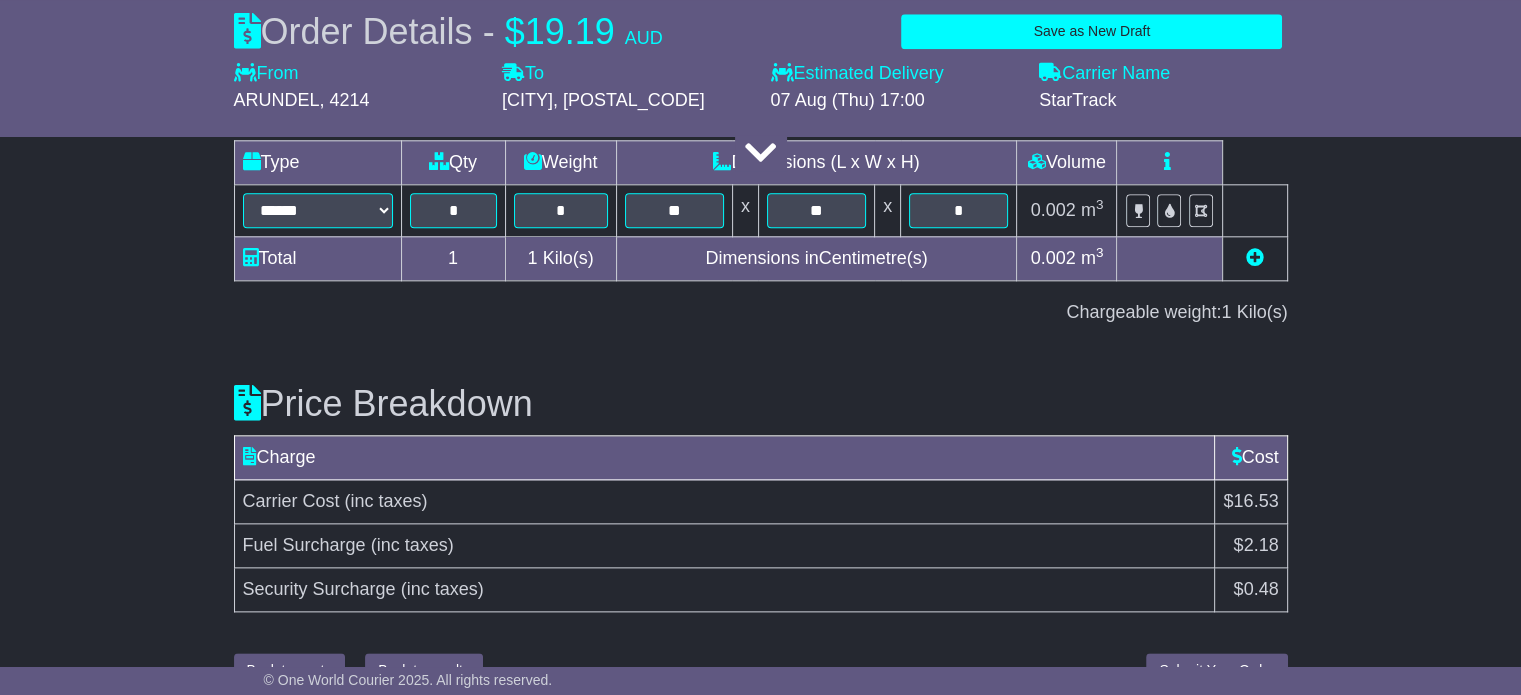 scroll, scrollTop: 2296, scrollLeft: 0, axis: vertical 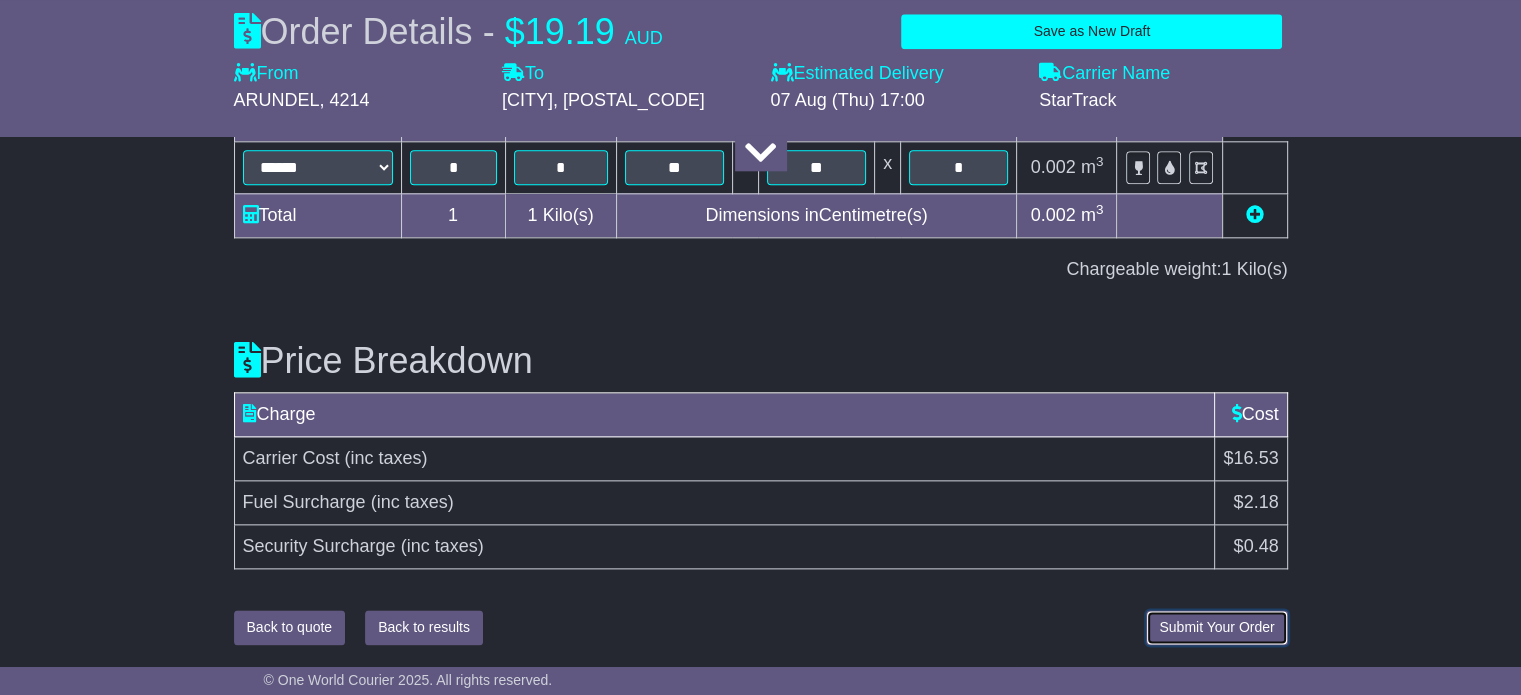 click on "Submit Your Order" at bounding box center [1216, 627] 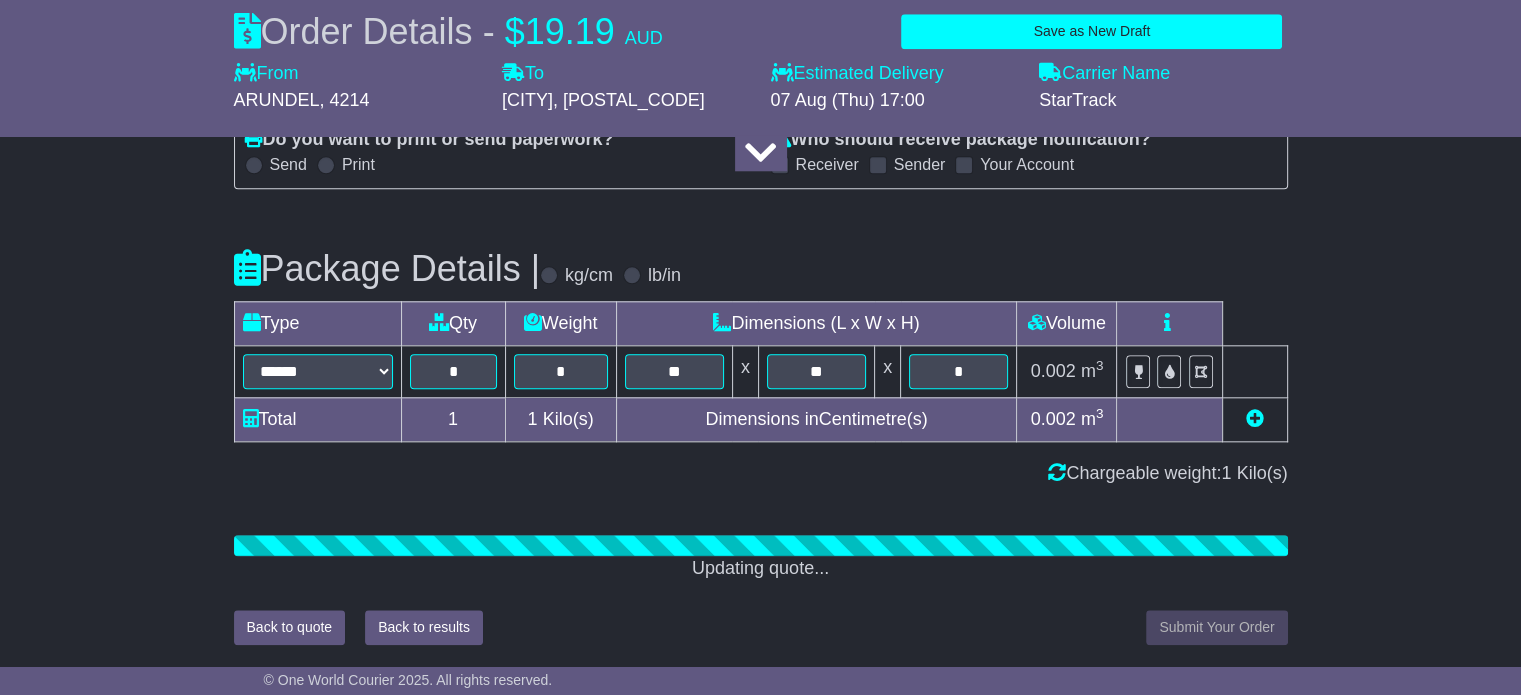 scroll, scrollTop: 2296, scrollLeft: 0, axis: vertical 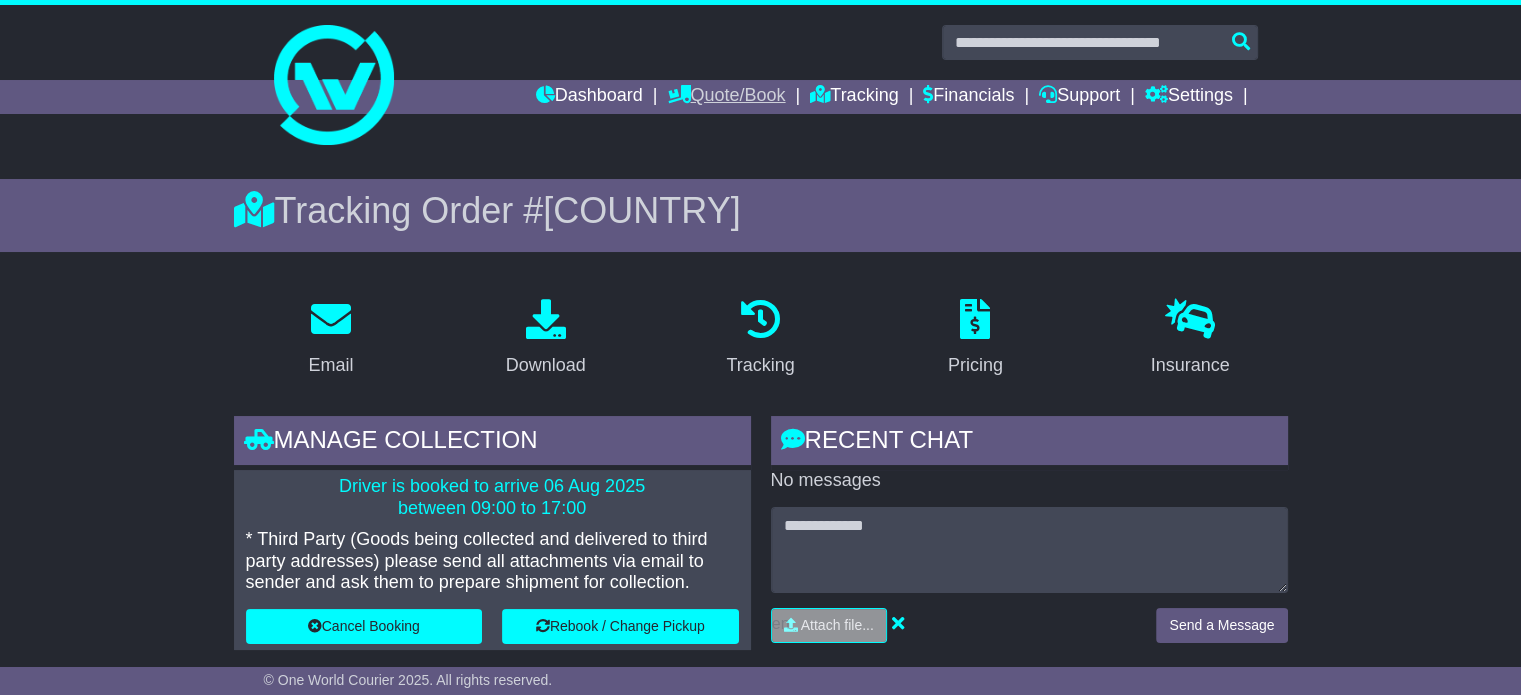 click on "Quote/Book" at bounding box center (726, 97) 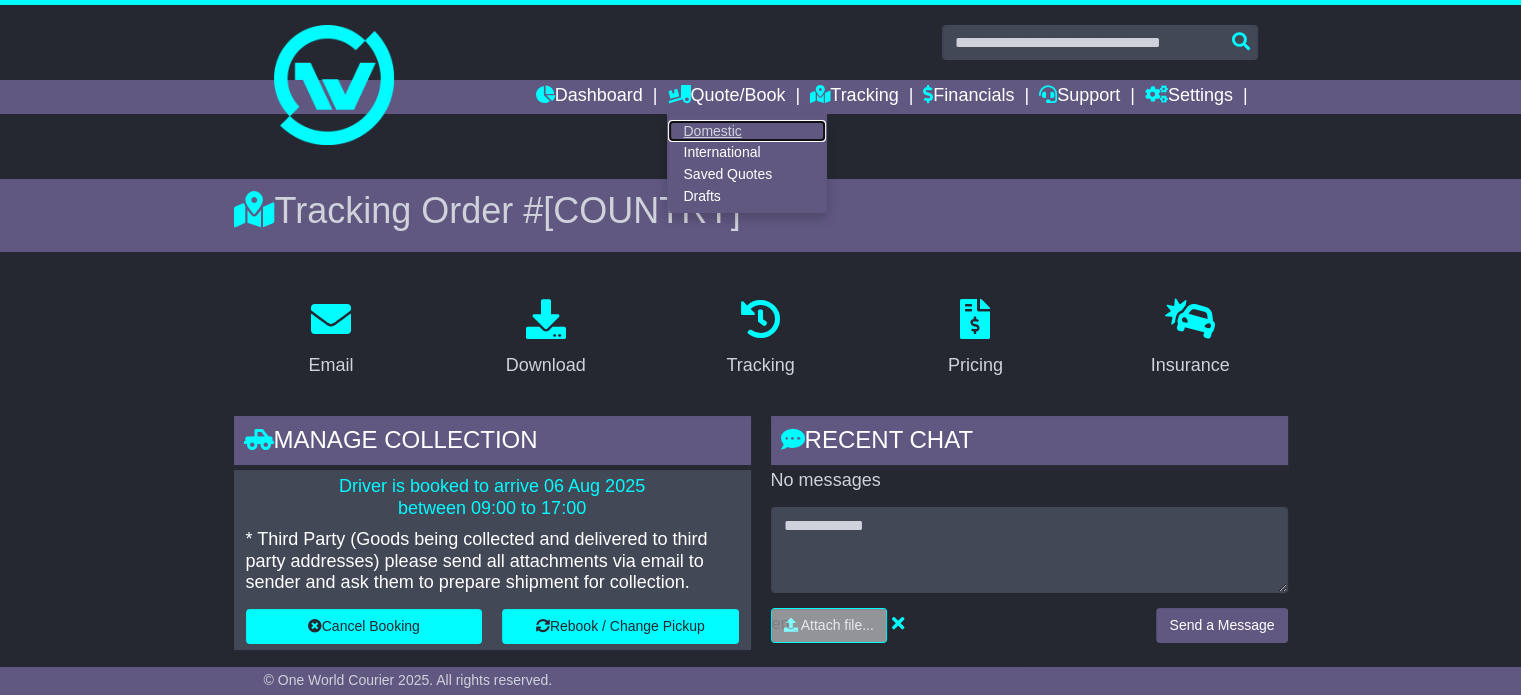 click on "Domestic" at bounding box center (747, 131) 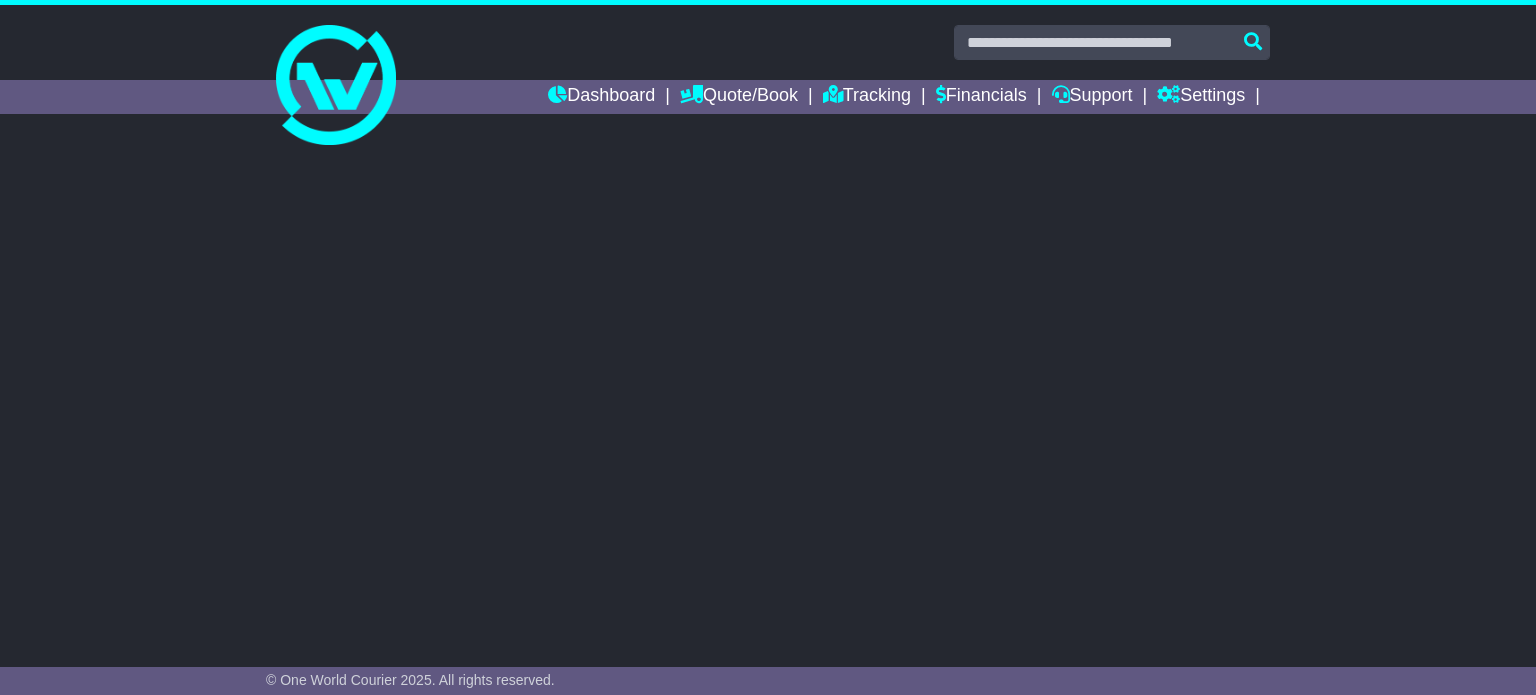 scroll, scrollTop: 0, scrollLeft: 0, axis: both 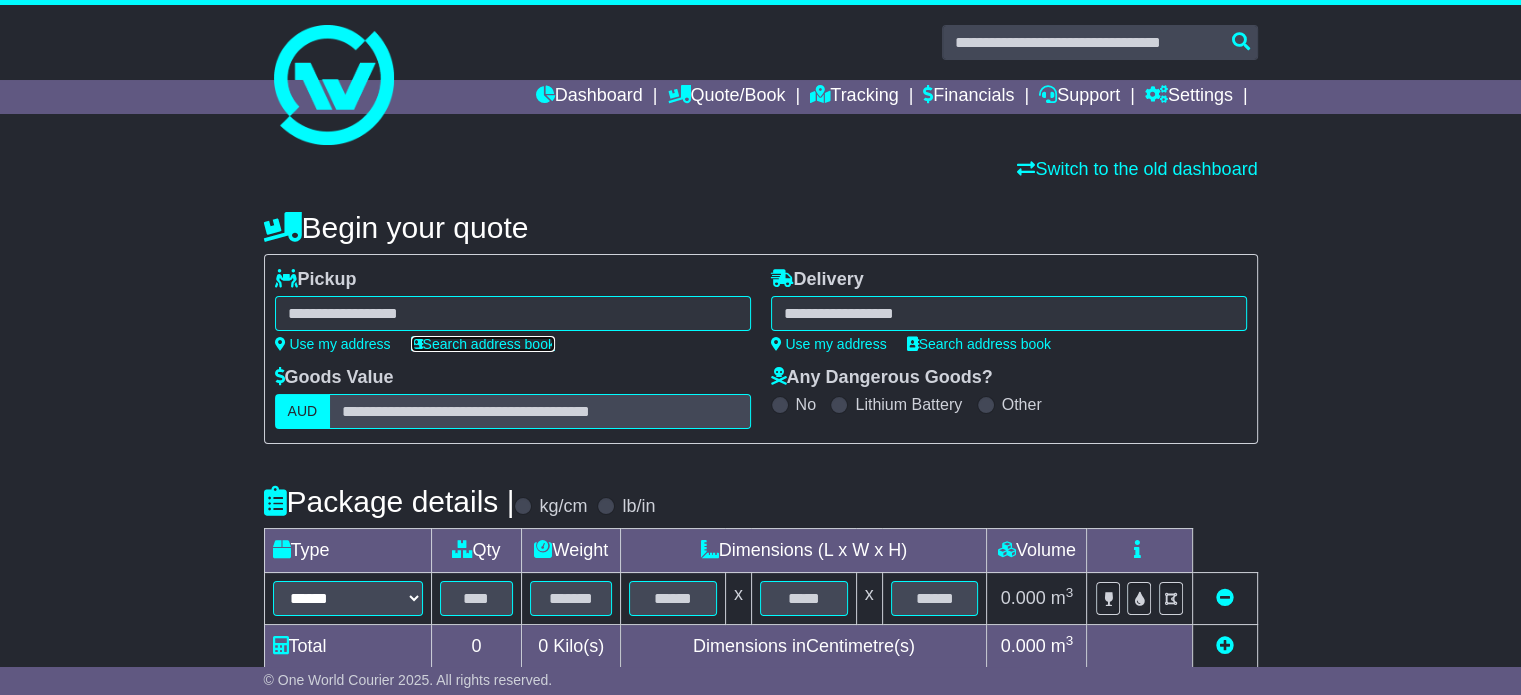 click on "Search address book" at bounding box center (483, 344) 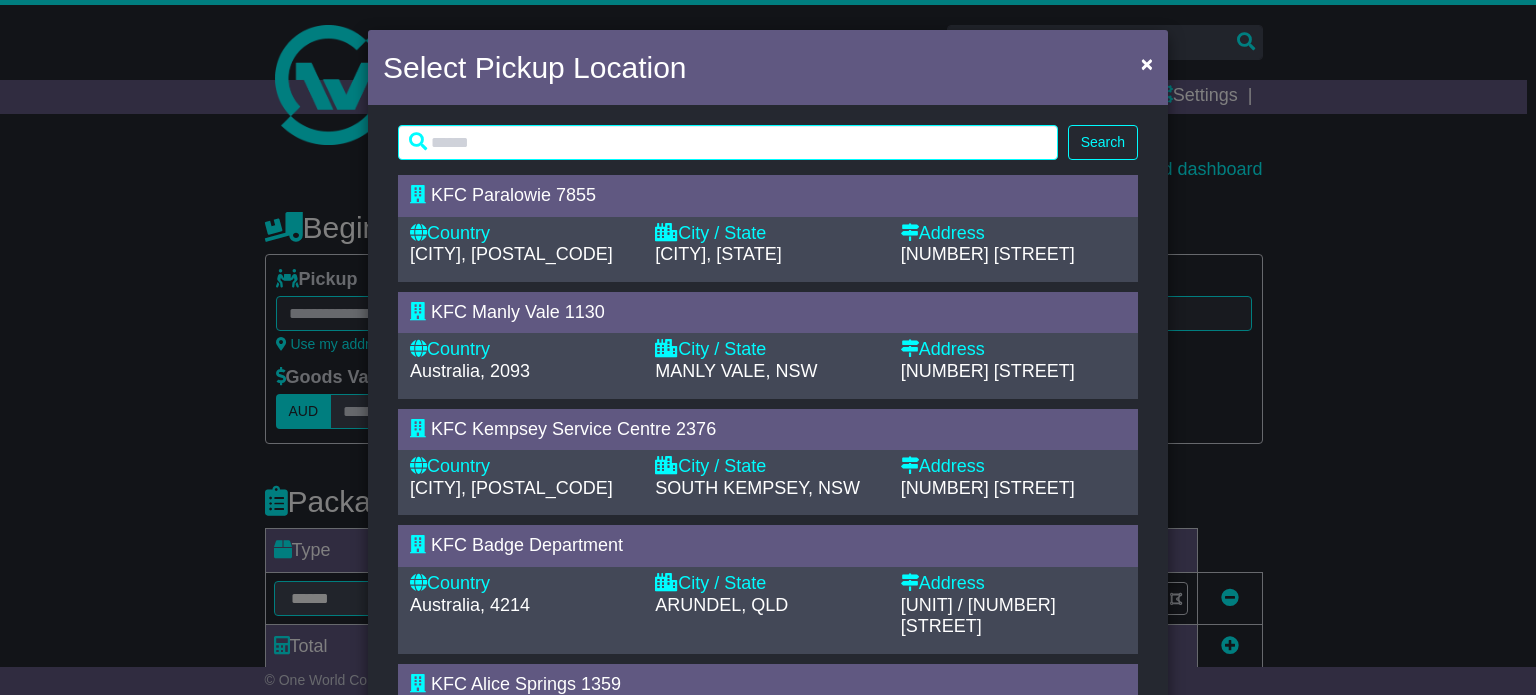 click on "KFC Badge Department" at bounding box center (527, 545) 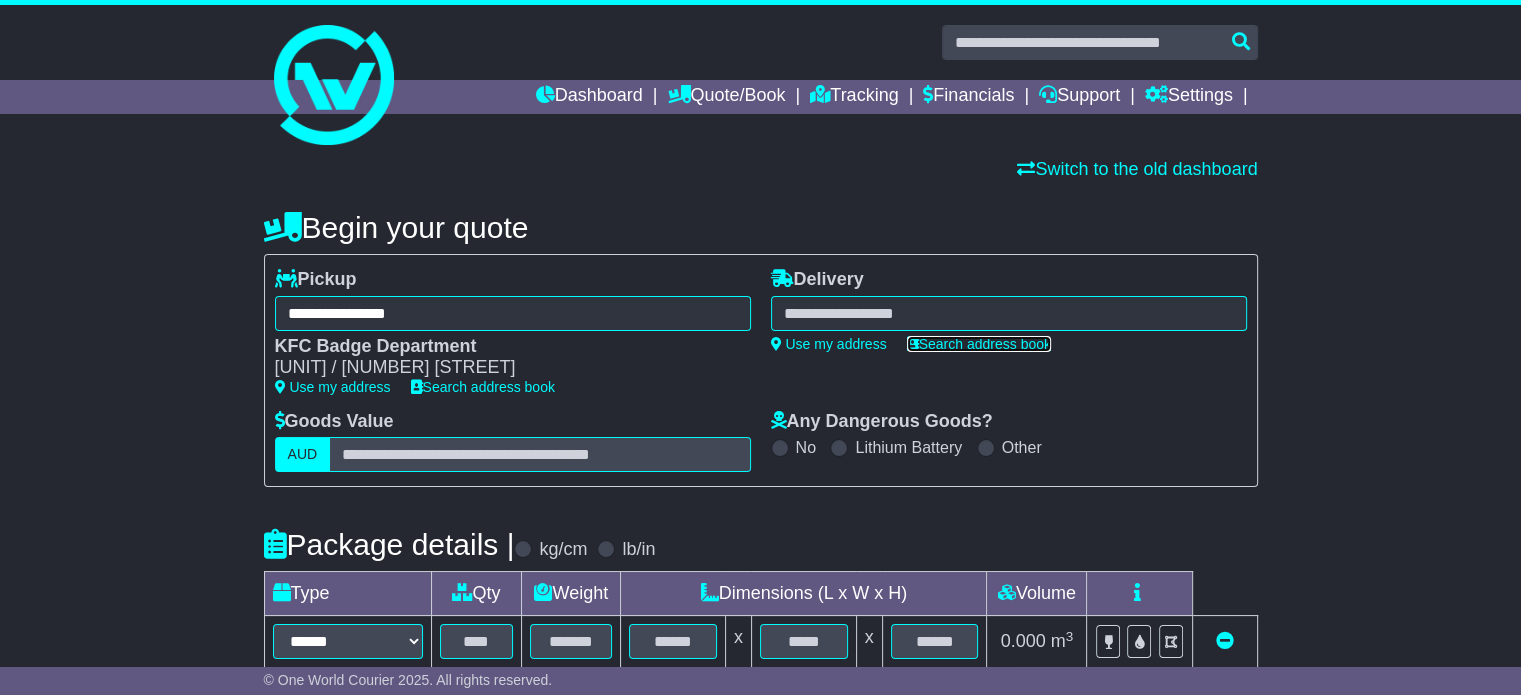 click on "Search address book" at bounding box center [979, 344] 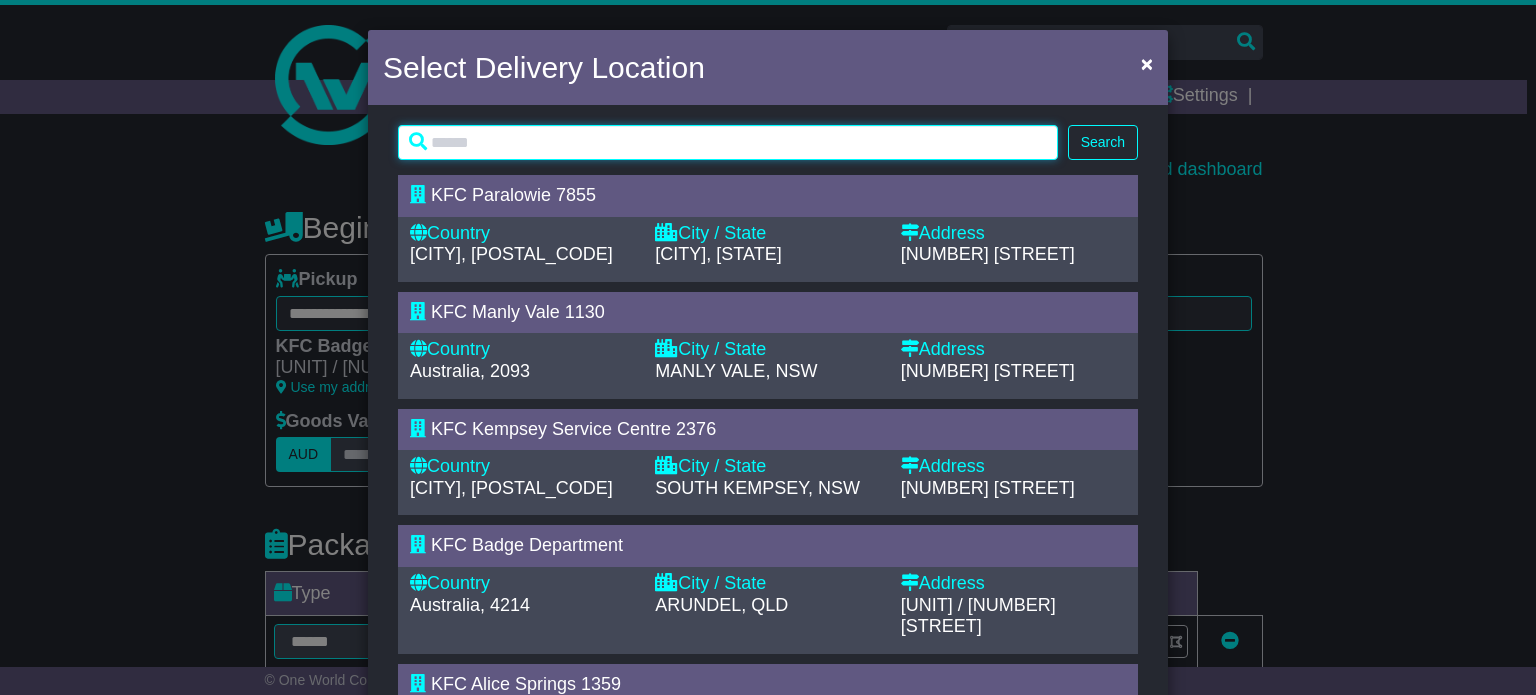 click at bounding box center (728, 142) 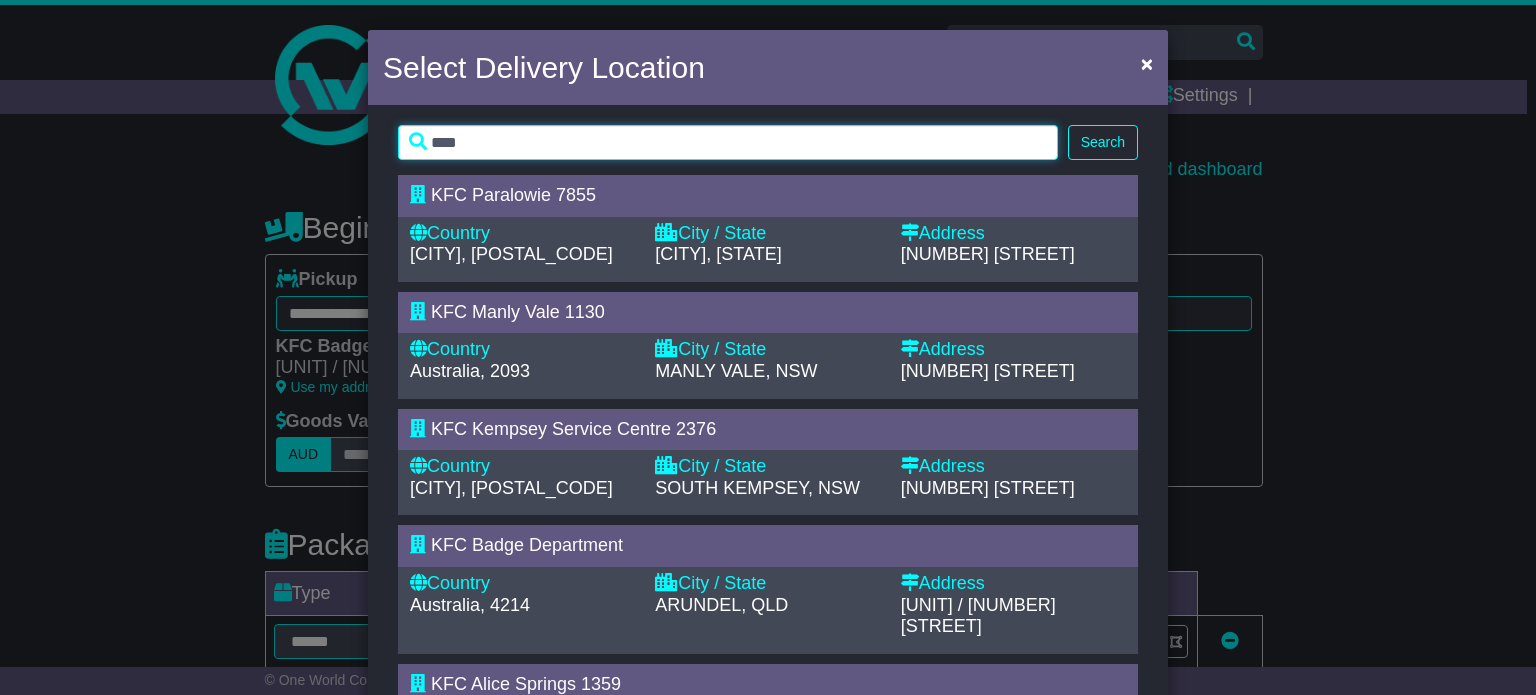 type on "****" 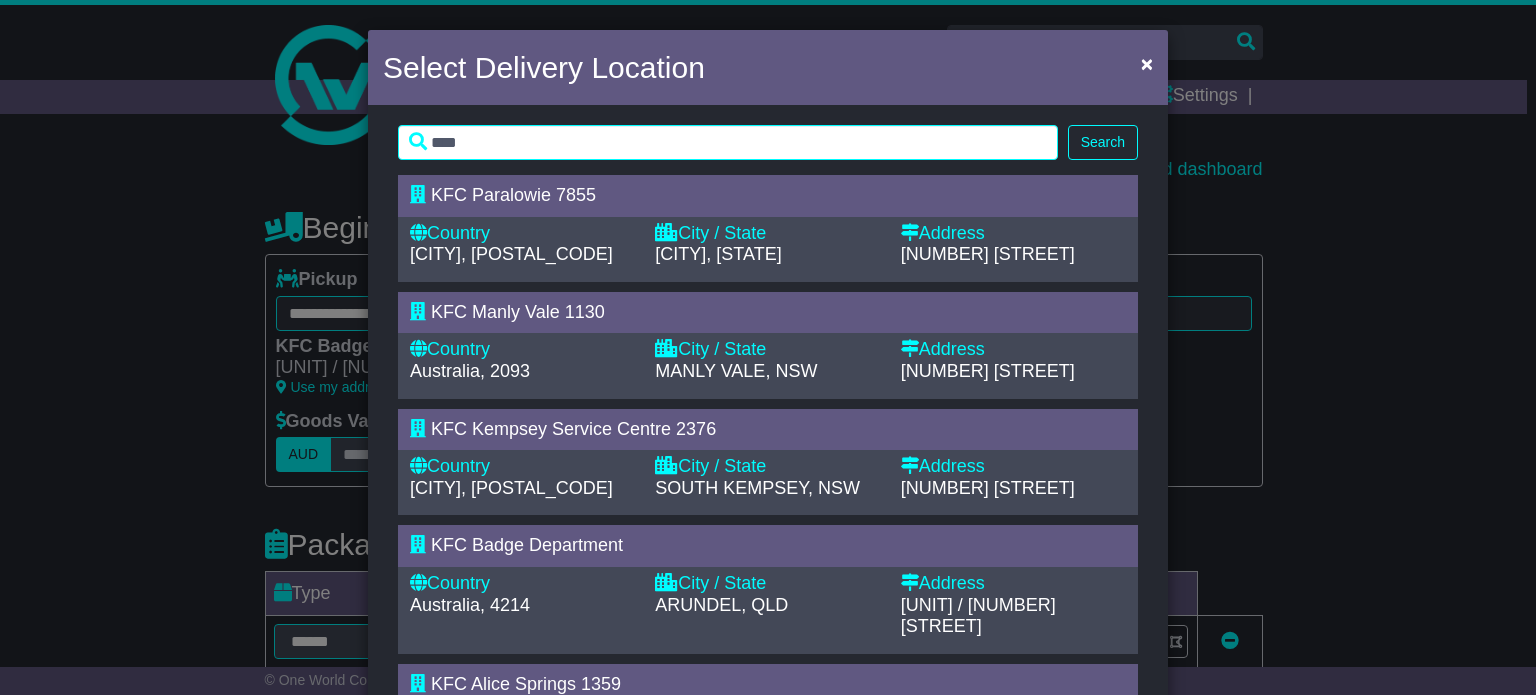 click on "Search" at bounding box center (1103, 142) 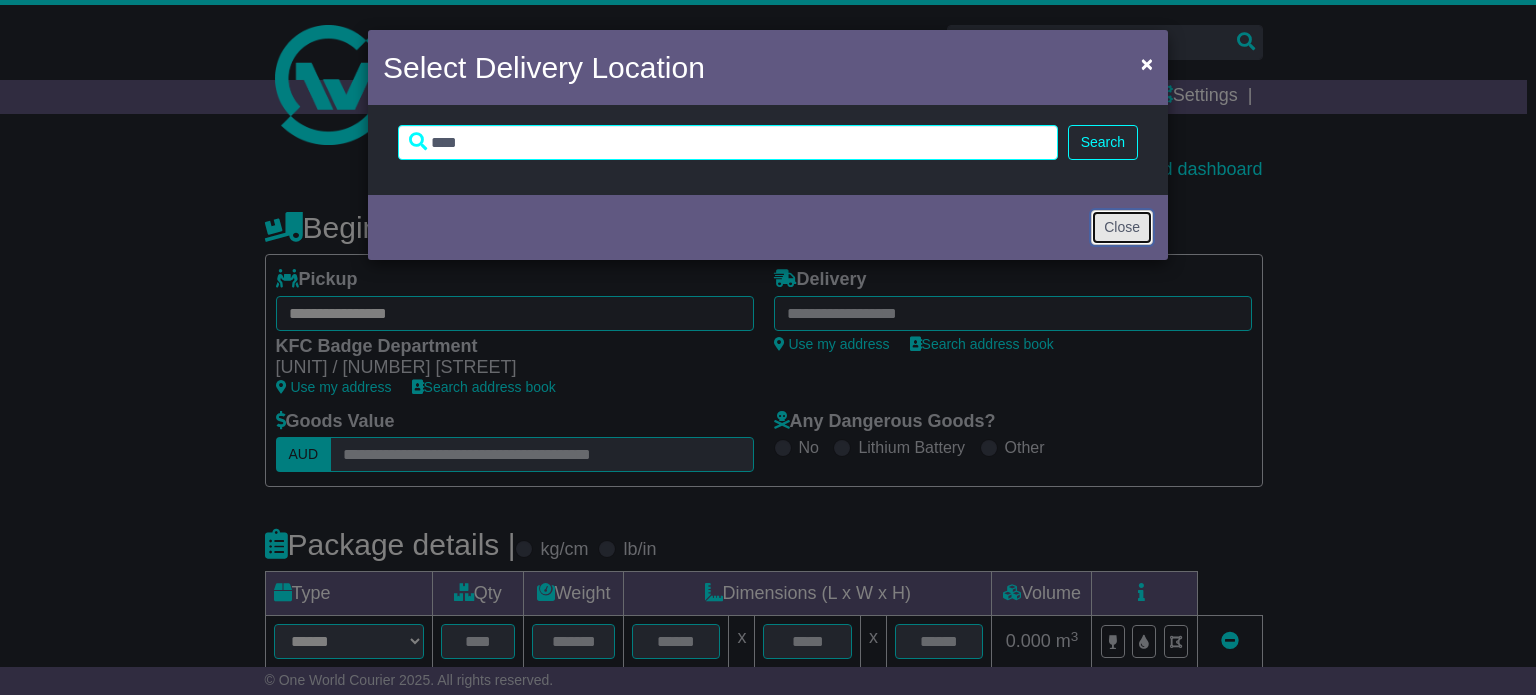 click on "Close" at bounding box center (1122, 227) 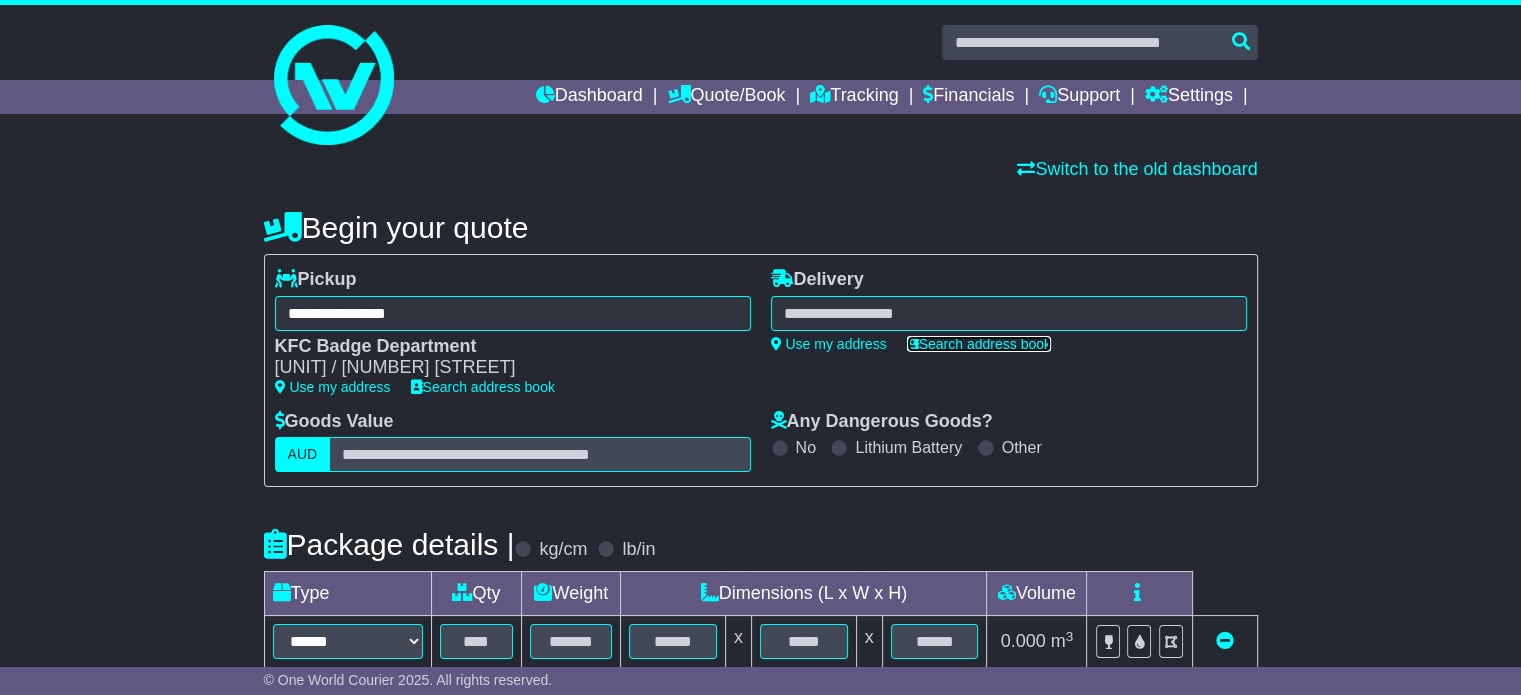 click on "Search address book" at bounding box center [979, 344] 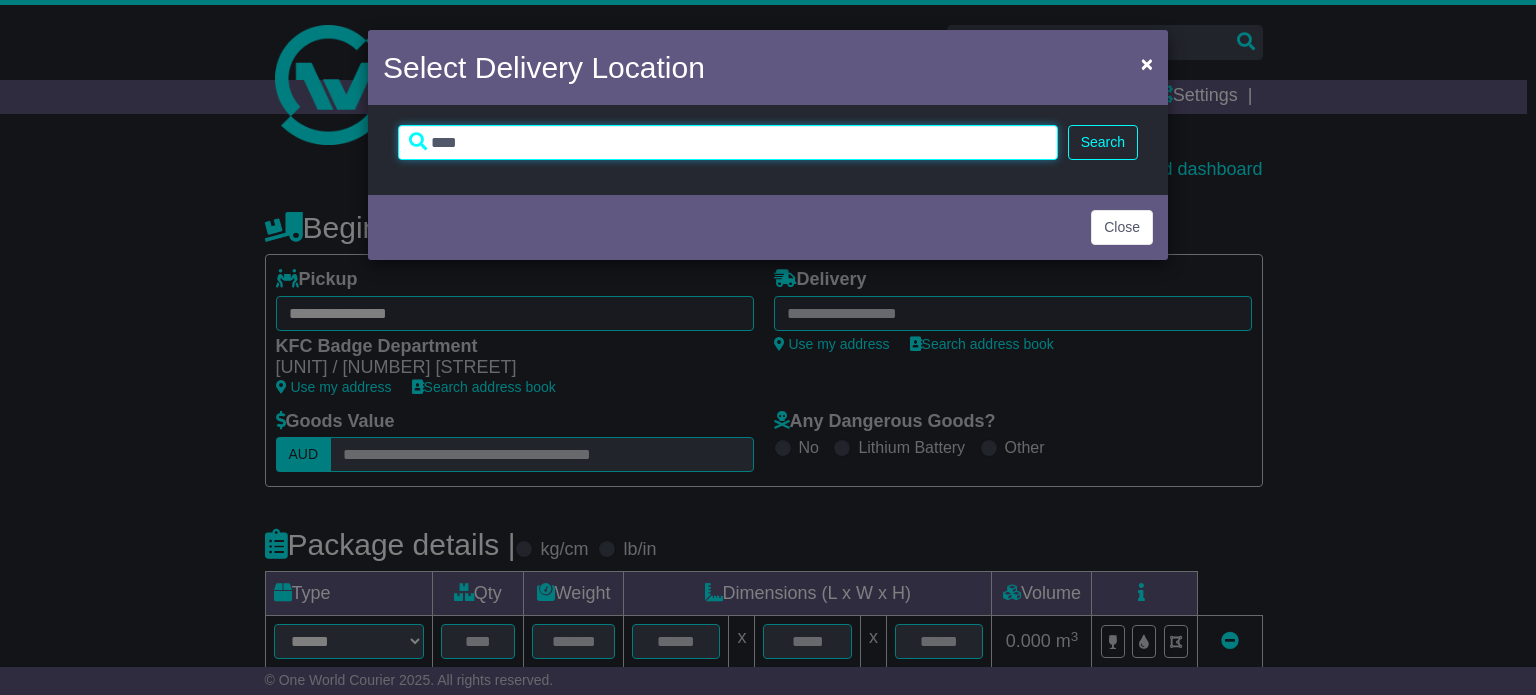 click on "****" at bounding box center (728, 142) 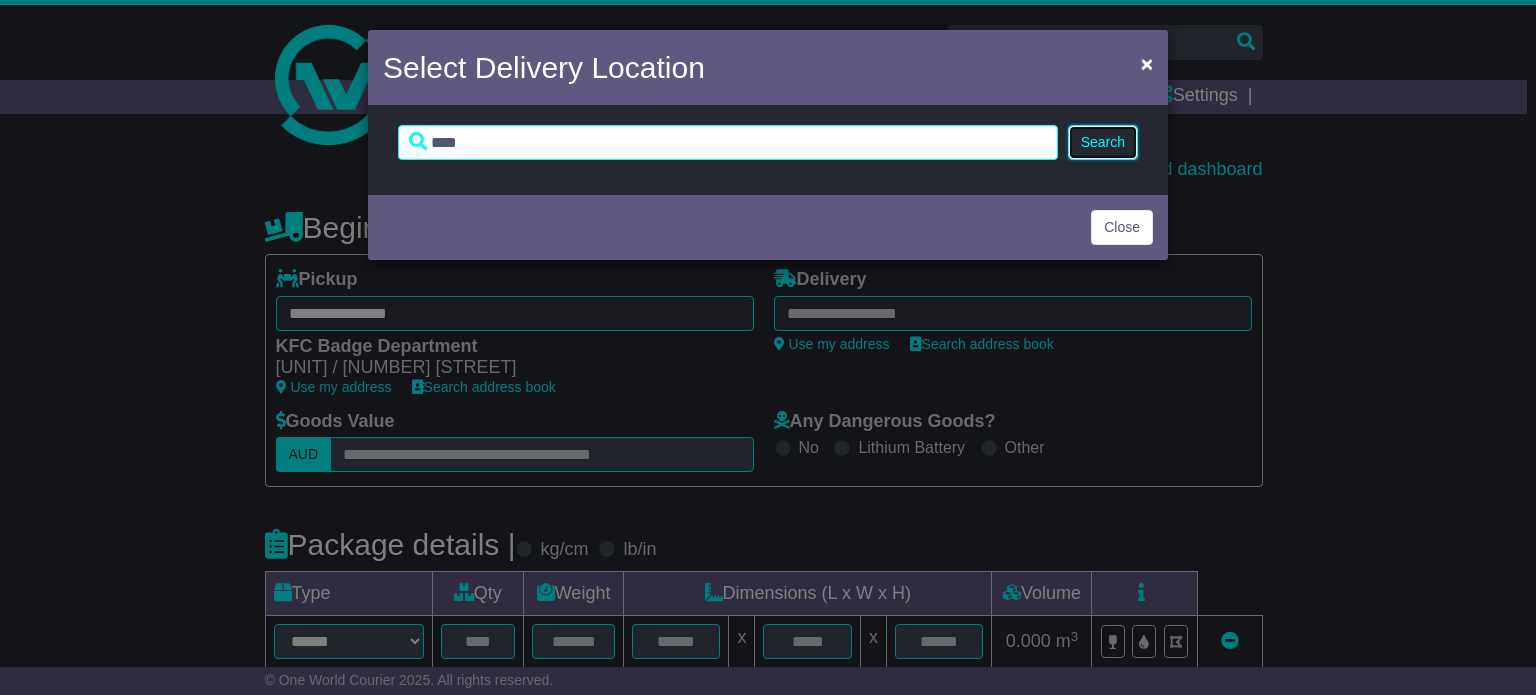 click on "Search" at bounding box center (1103, 142) 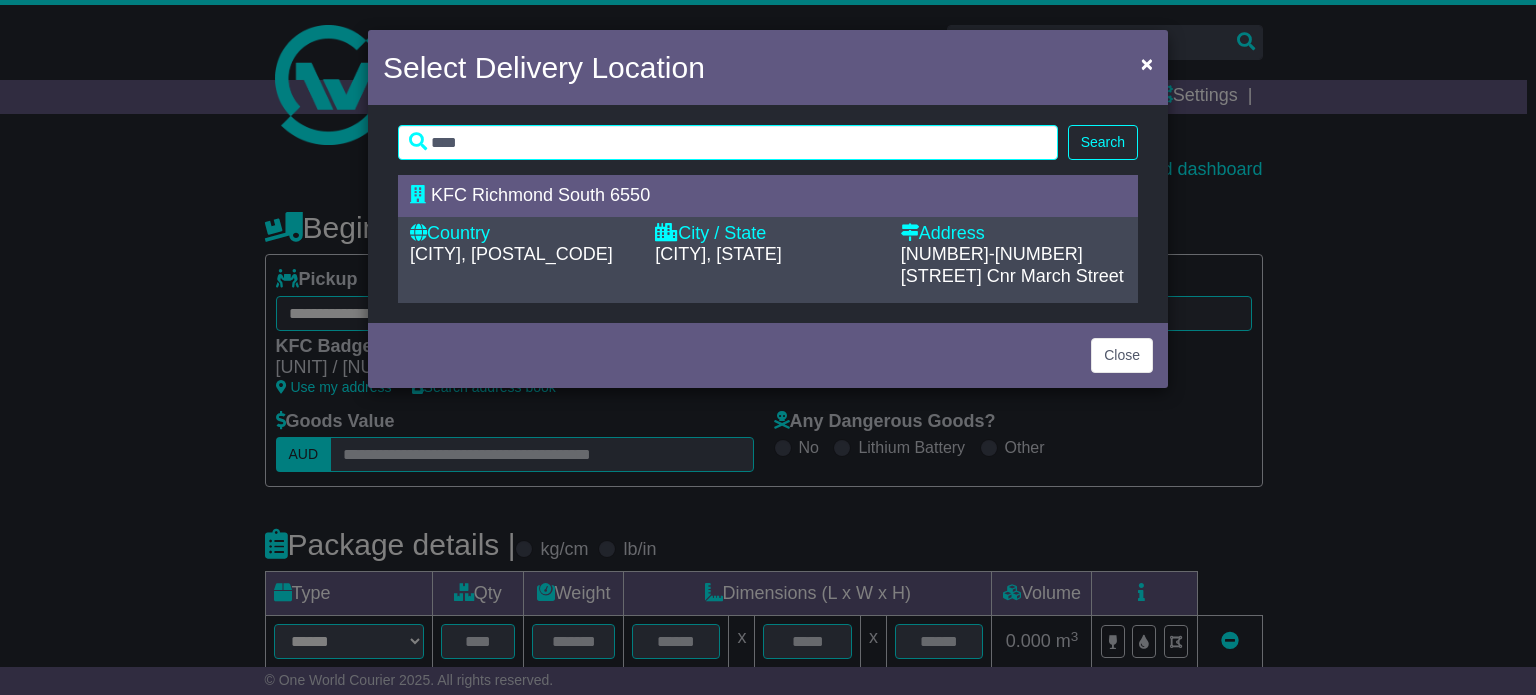 click on "Country" at bounding box center [522, 234] 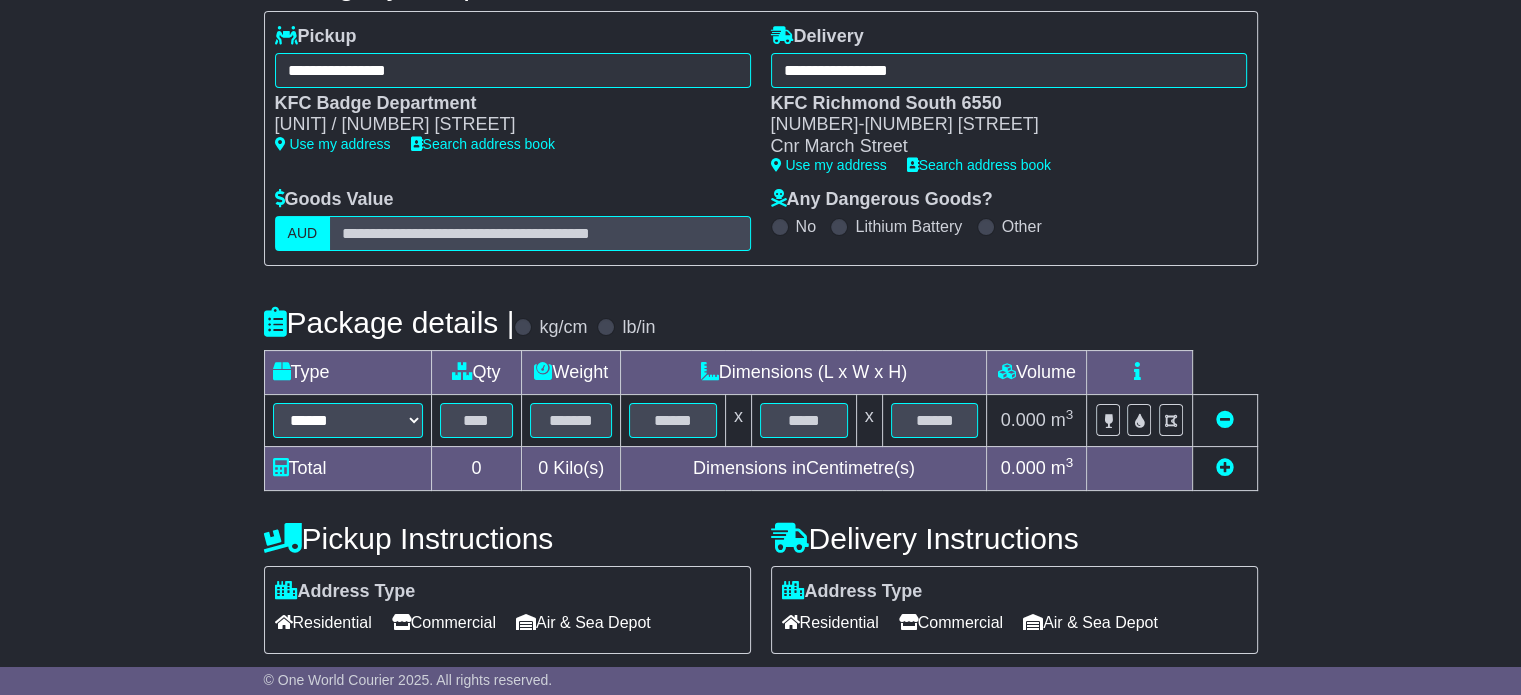 scroll, scrollTop: 300, scrollLeft: 0, axis: vertical 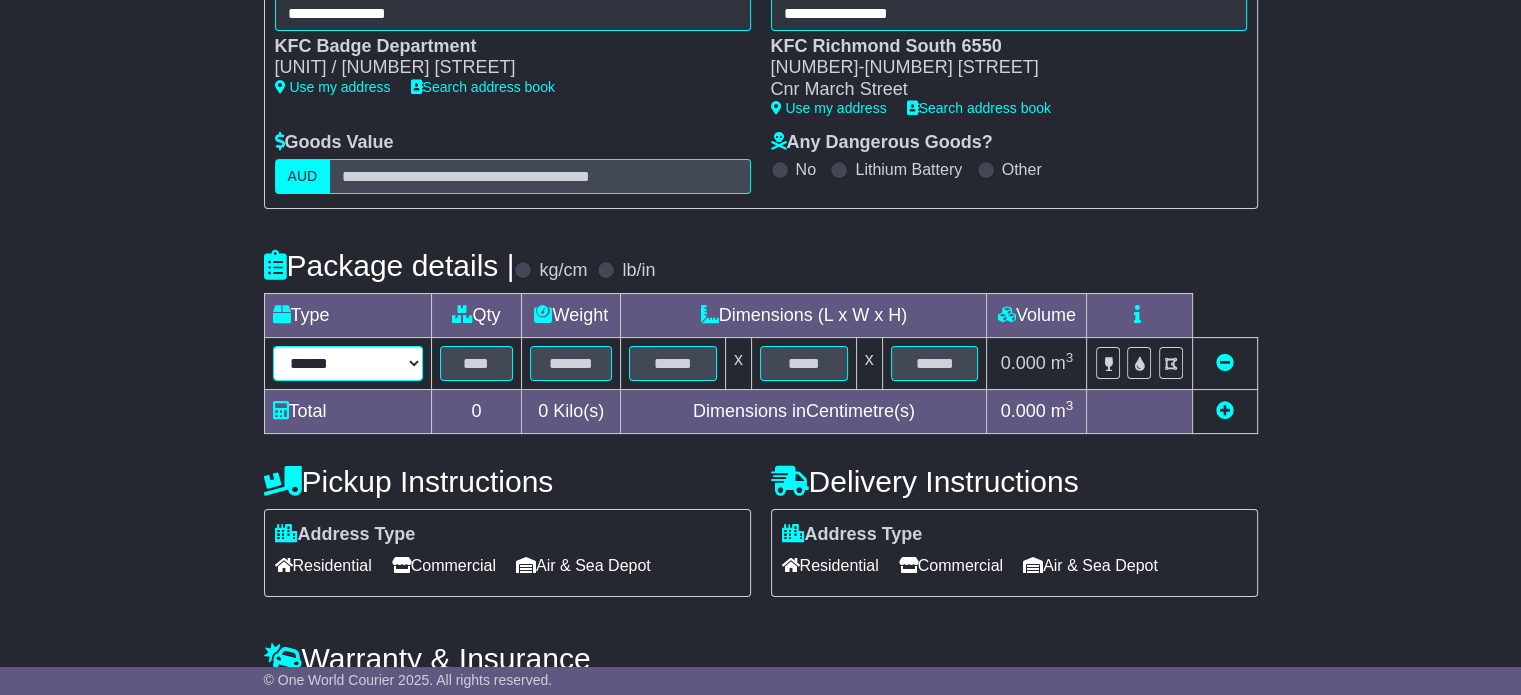 click on "****** ****** *** ******** ***** **** **** ****** *** *******" at bounding box center (348, 363) 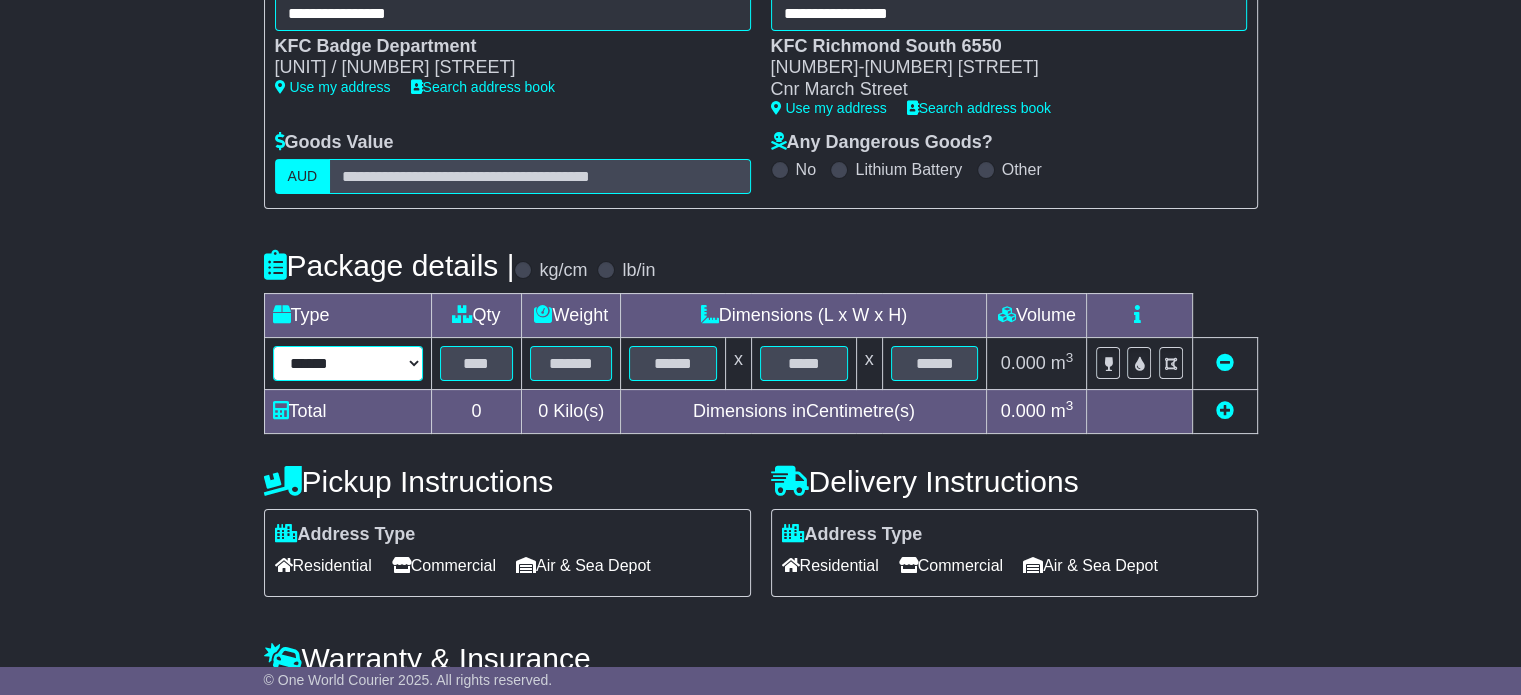 select on "*****" 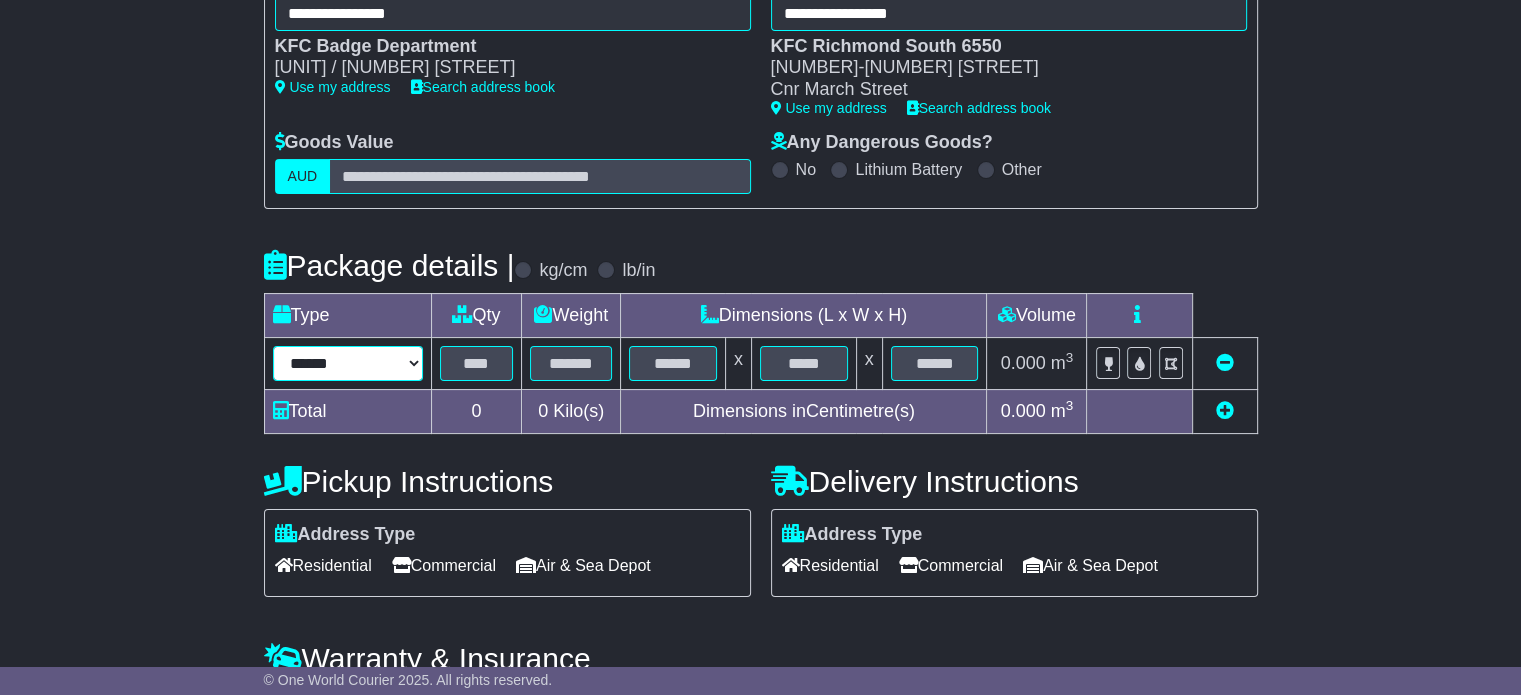 click on "****** ****** *** ******** ***** **** **** ****** *** *******" at bounding box center (348, 363) 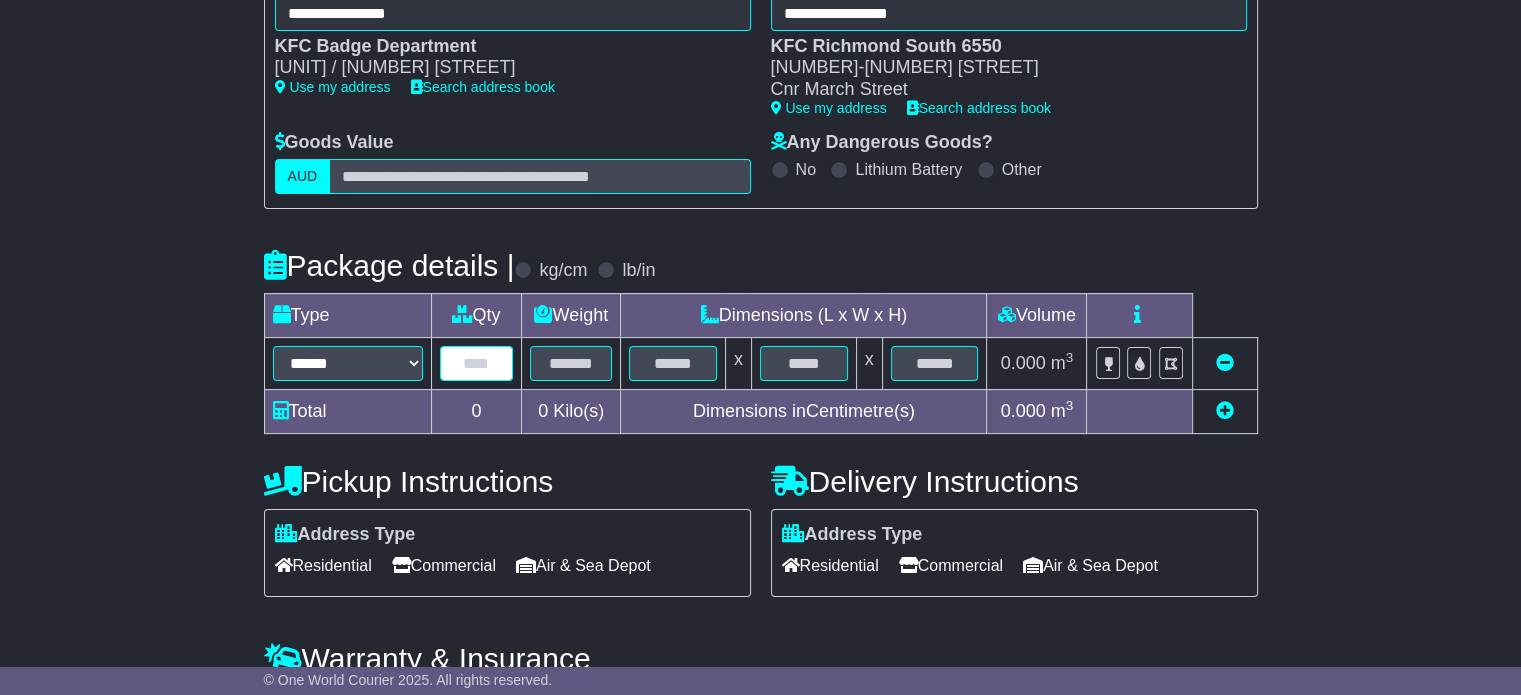 click at bounding box center (477, 363) 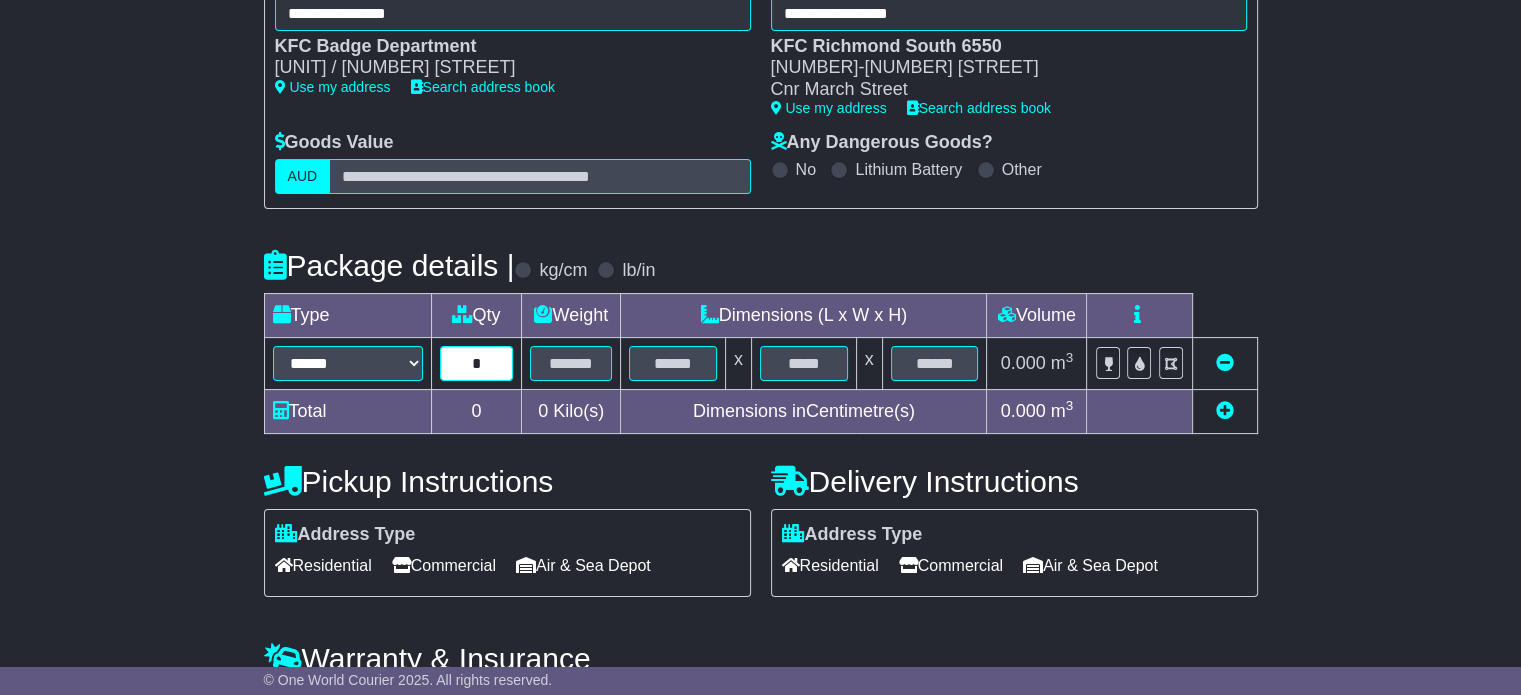 type on "*" 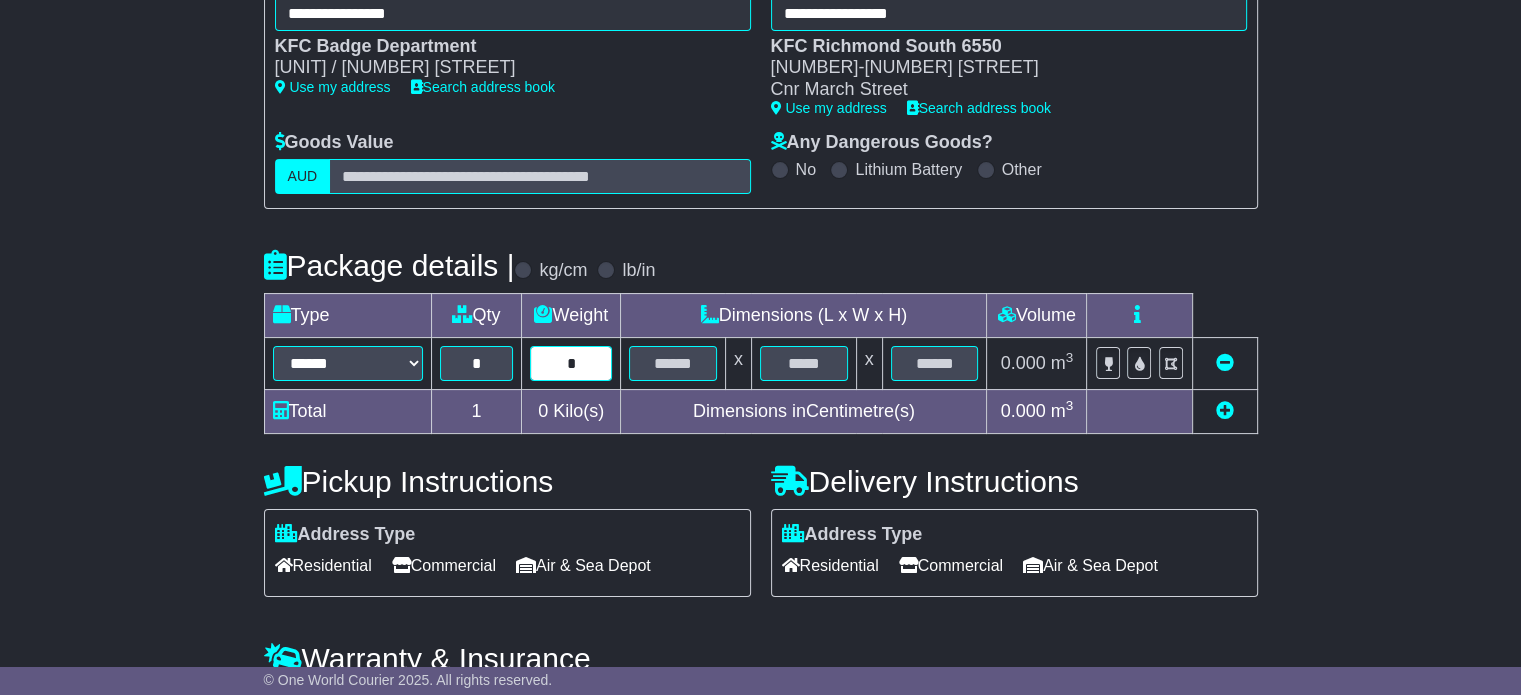 type on "*" 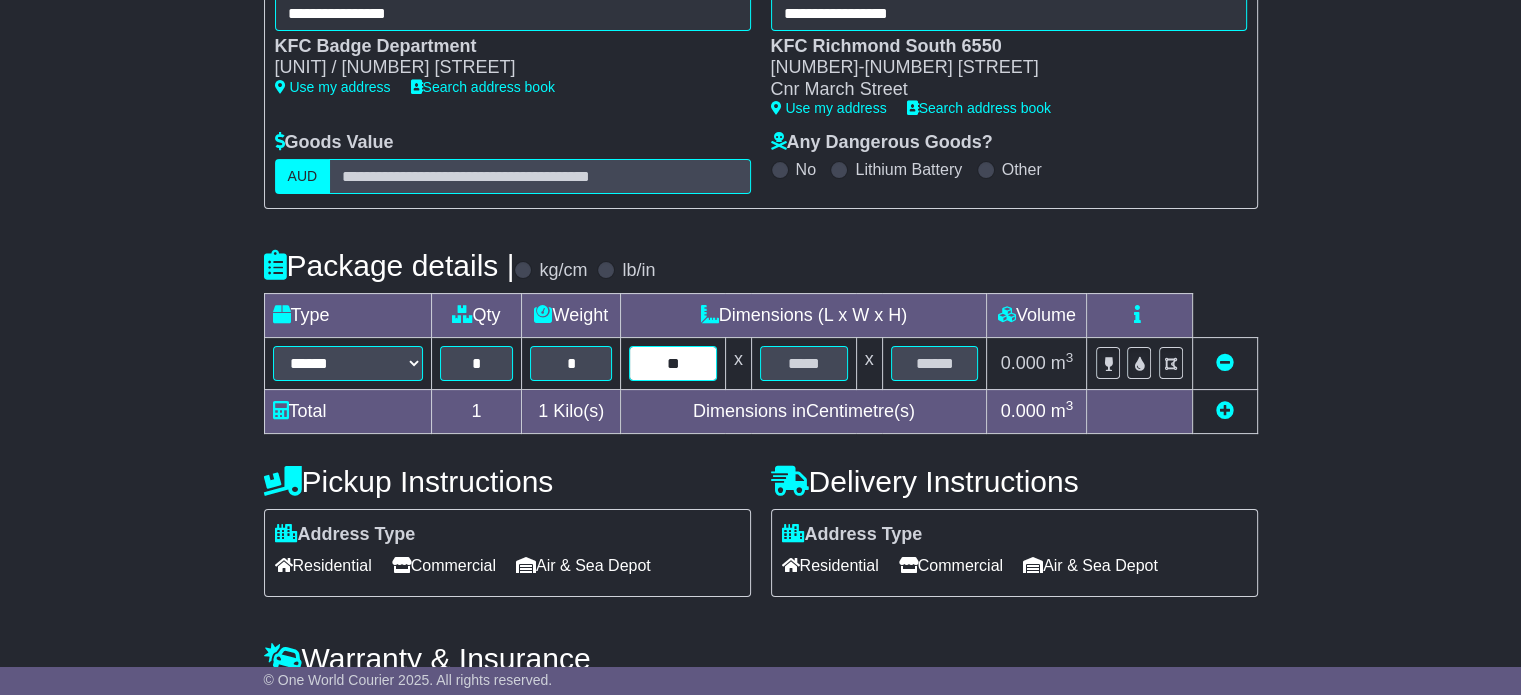 type on "**" 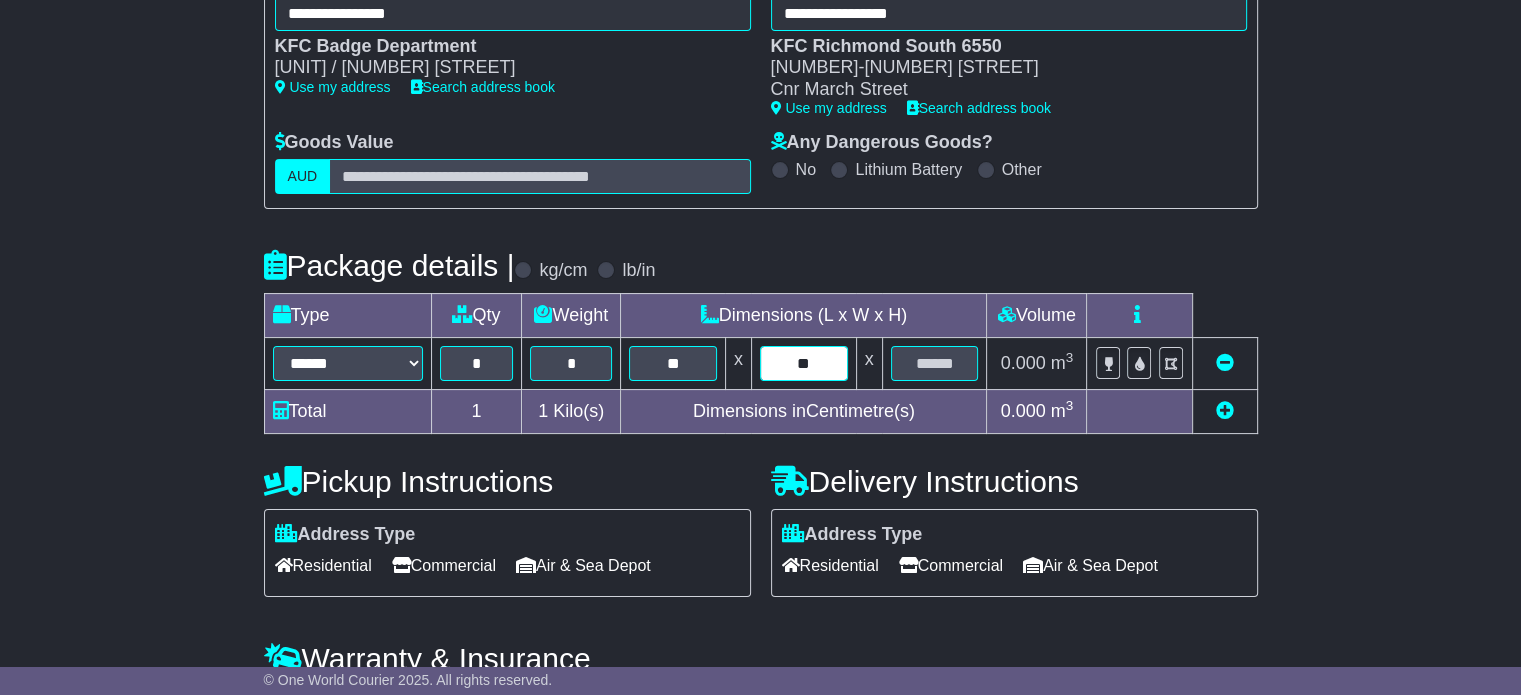 type on "**" 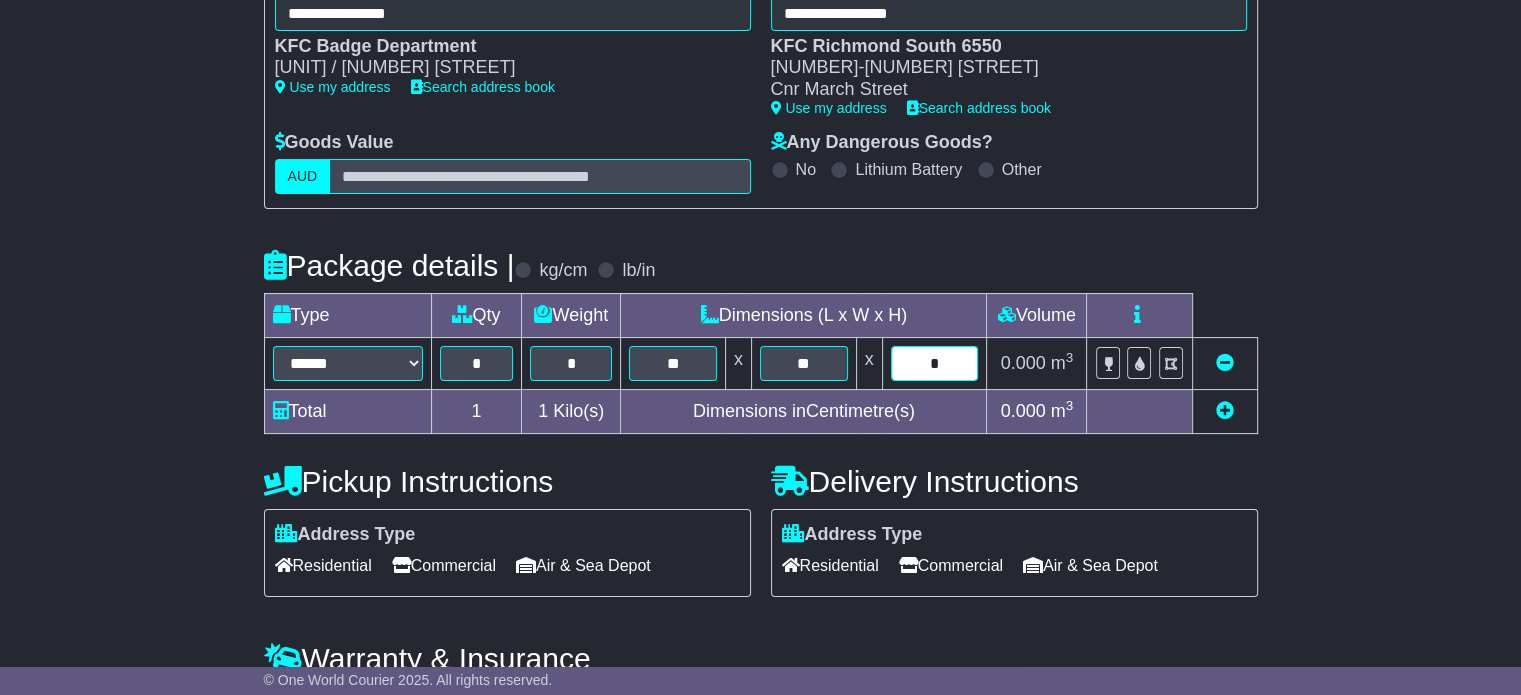 type on "*" 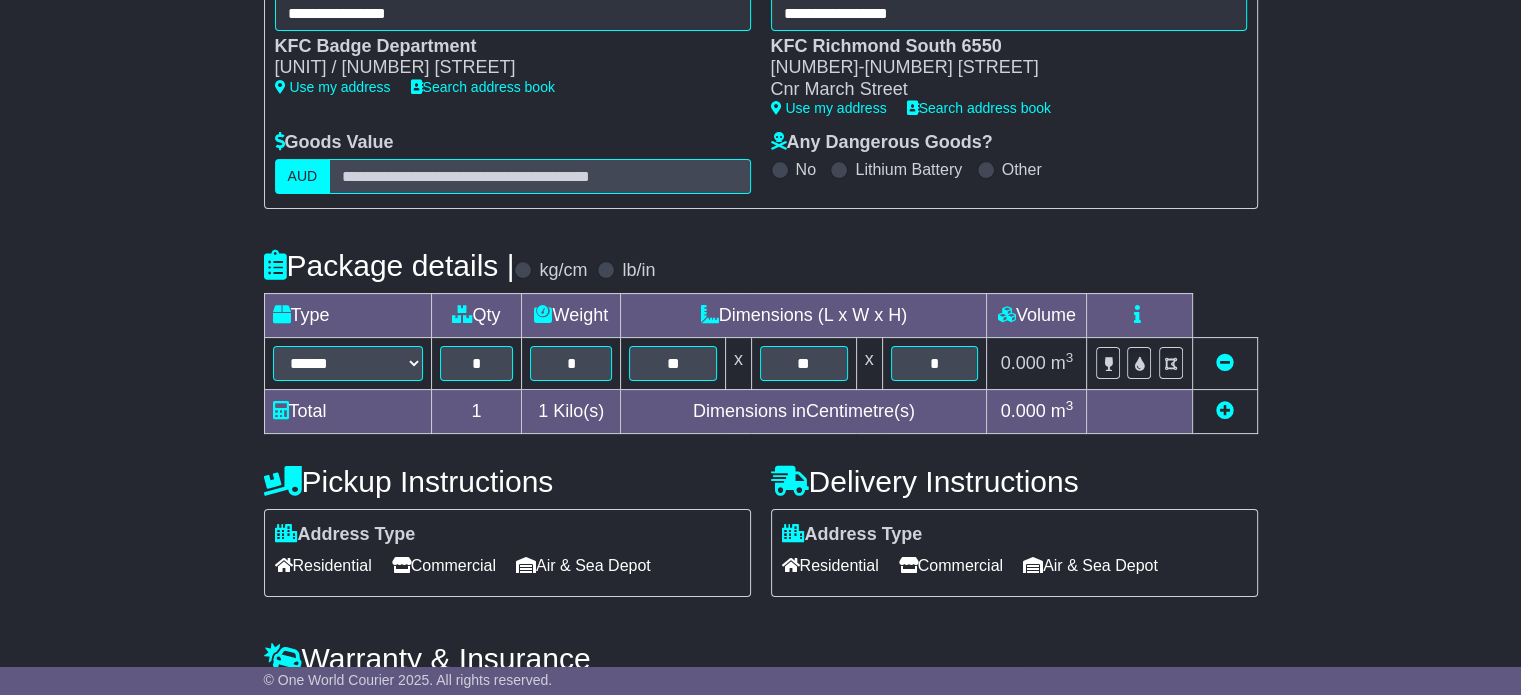 type 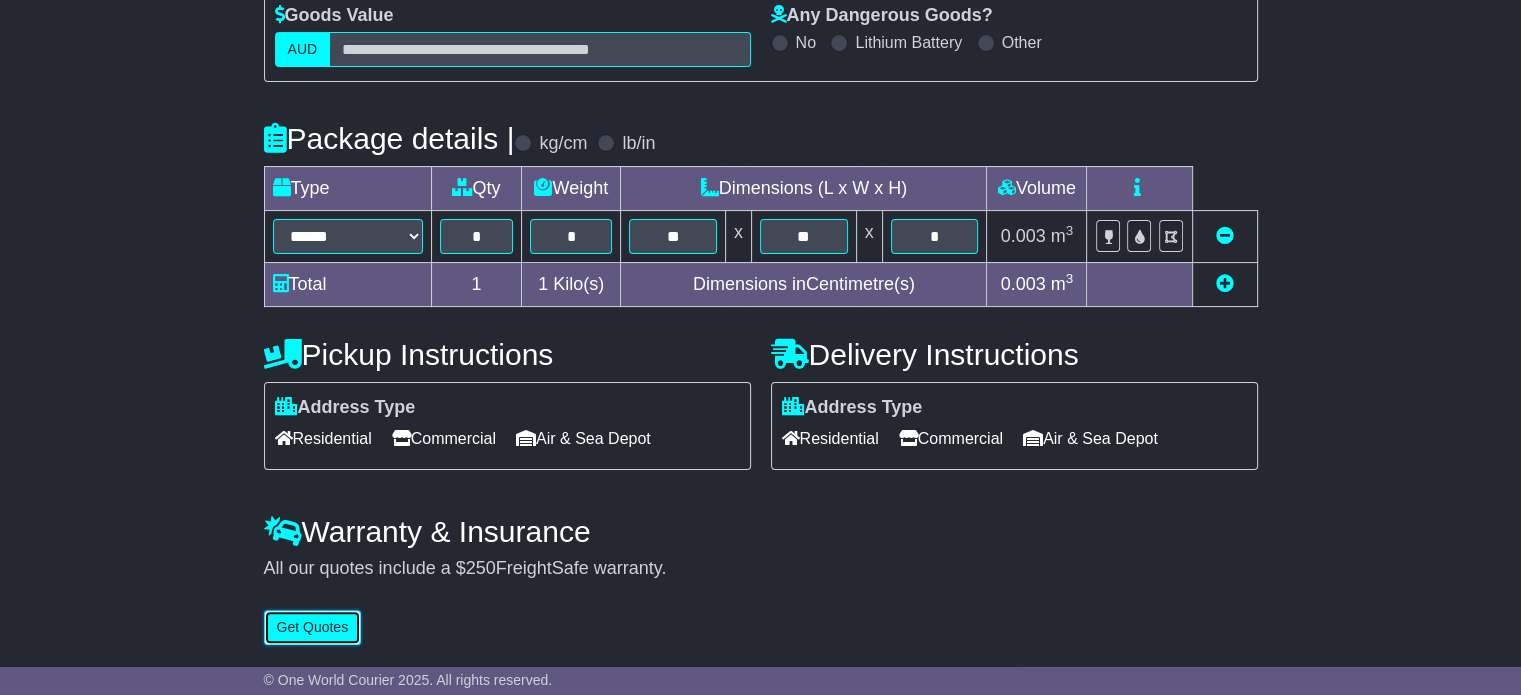 click on "Get Quotes" at bounding box center [313, 627] 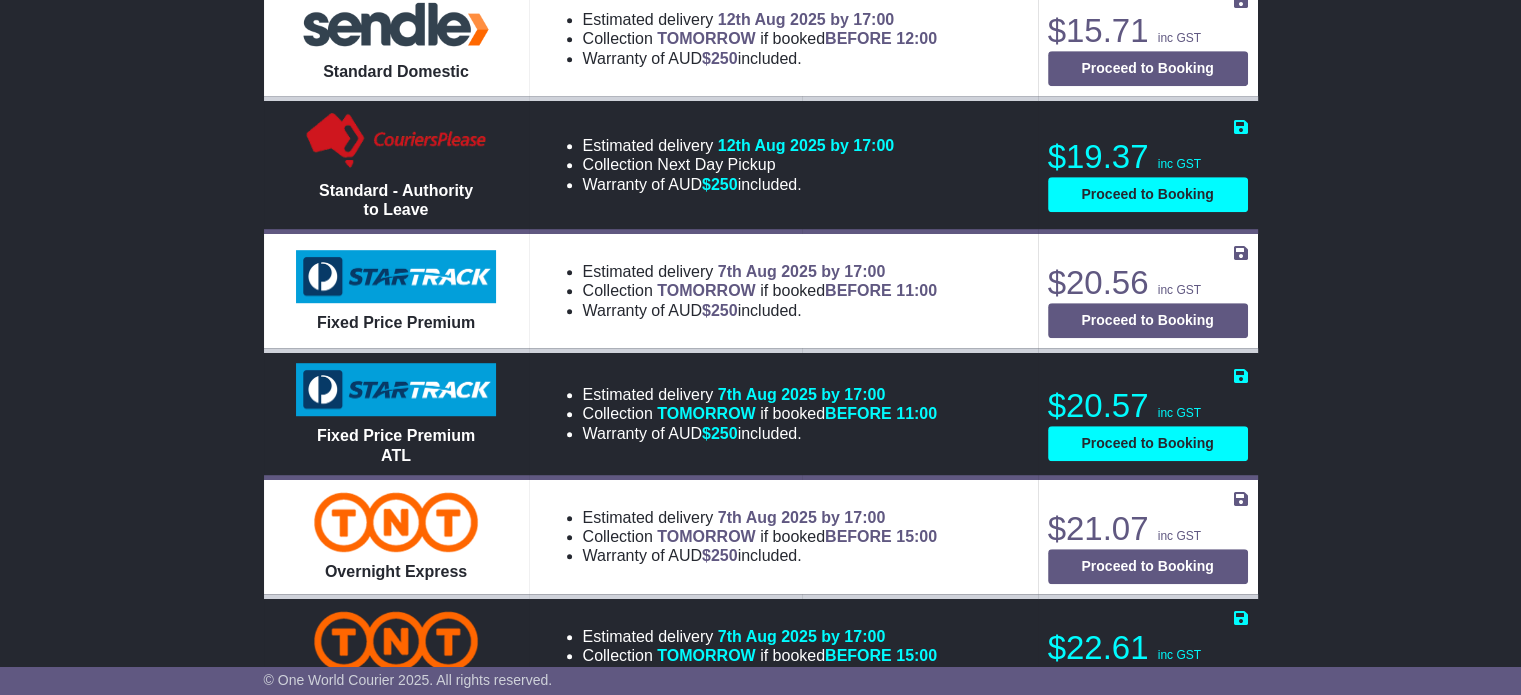 scroll, scrollTop: 1200, scrollLeft: 0, axis: vertical 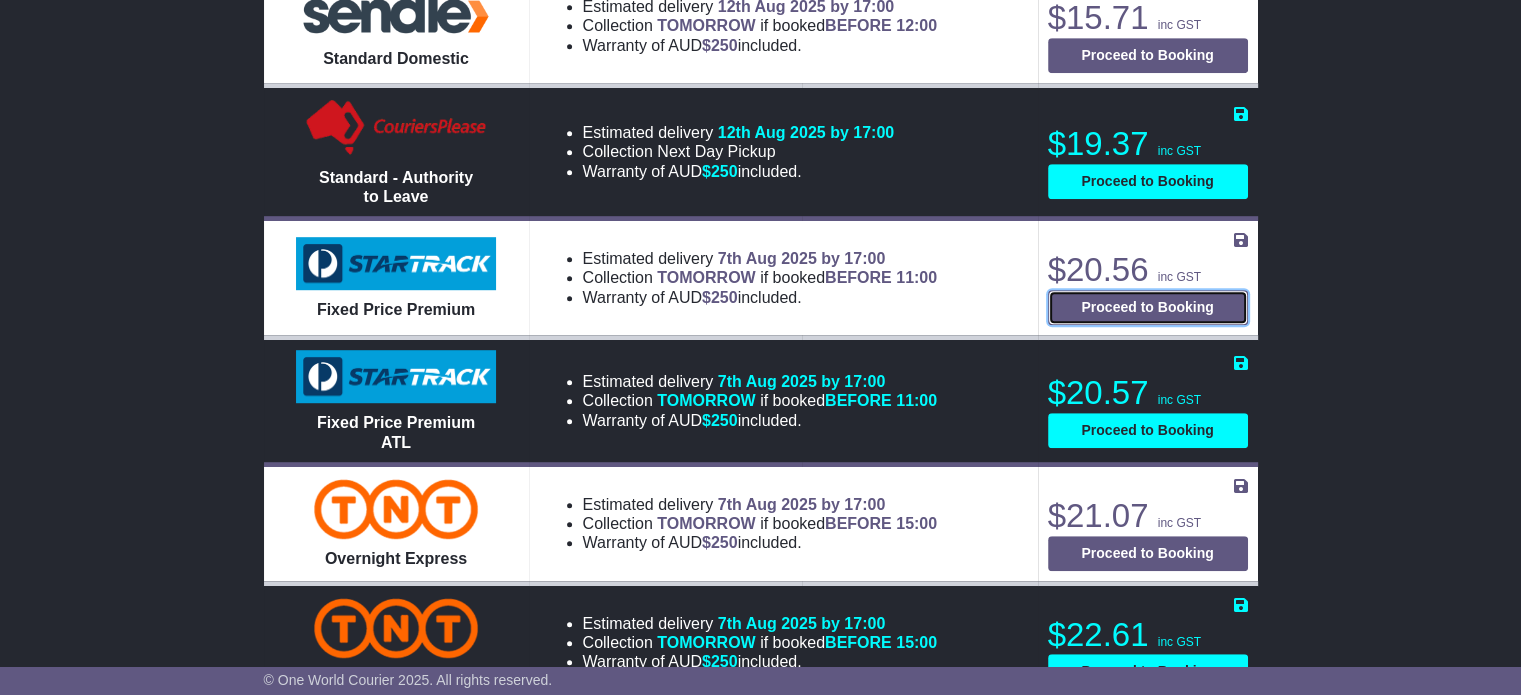 click on "Proceed to Booking" at bounding box center [1148, 307] 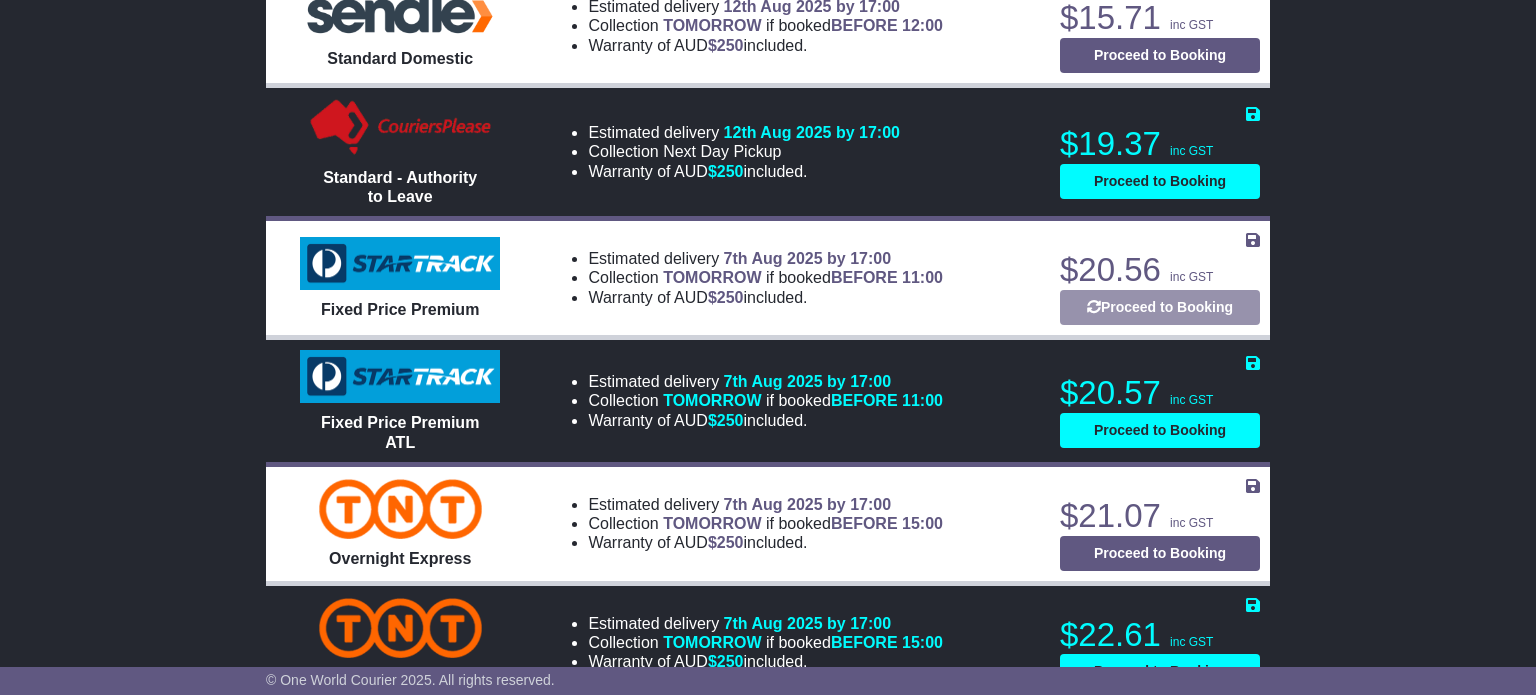 select on "*****" 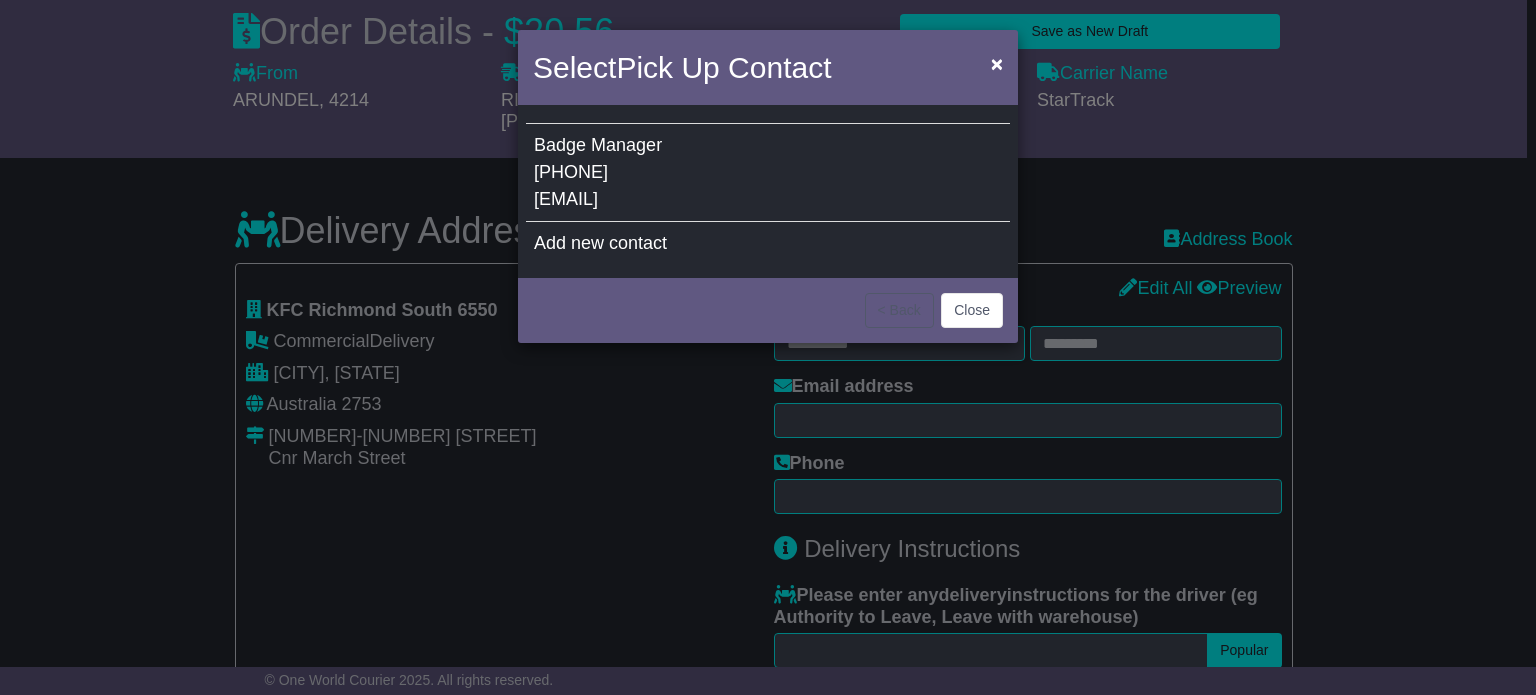 click on "Badge   Manager
[PHONE]
[EMAIL]" at bounding box center [768, 173] 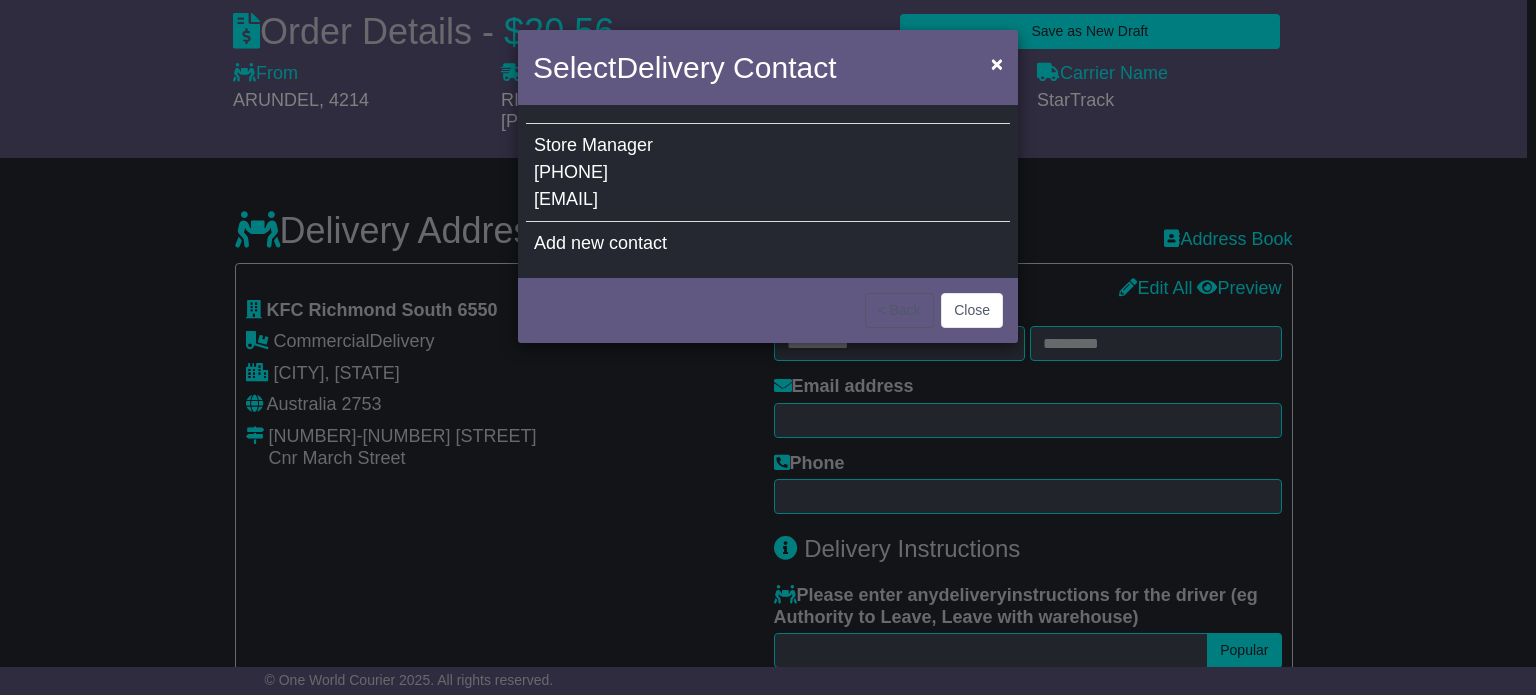 click on "Store   Manager
02 4578 1480
au06550r@yum.com" at bounding box center (768, 173) 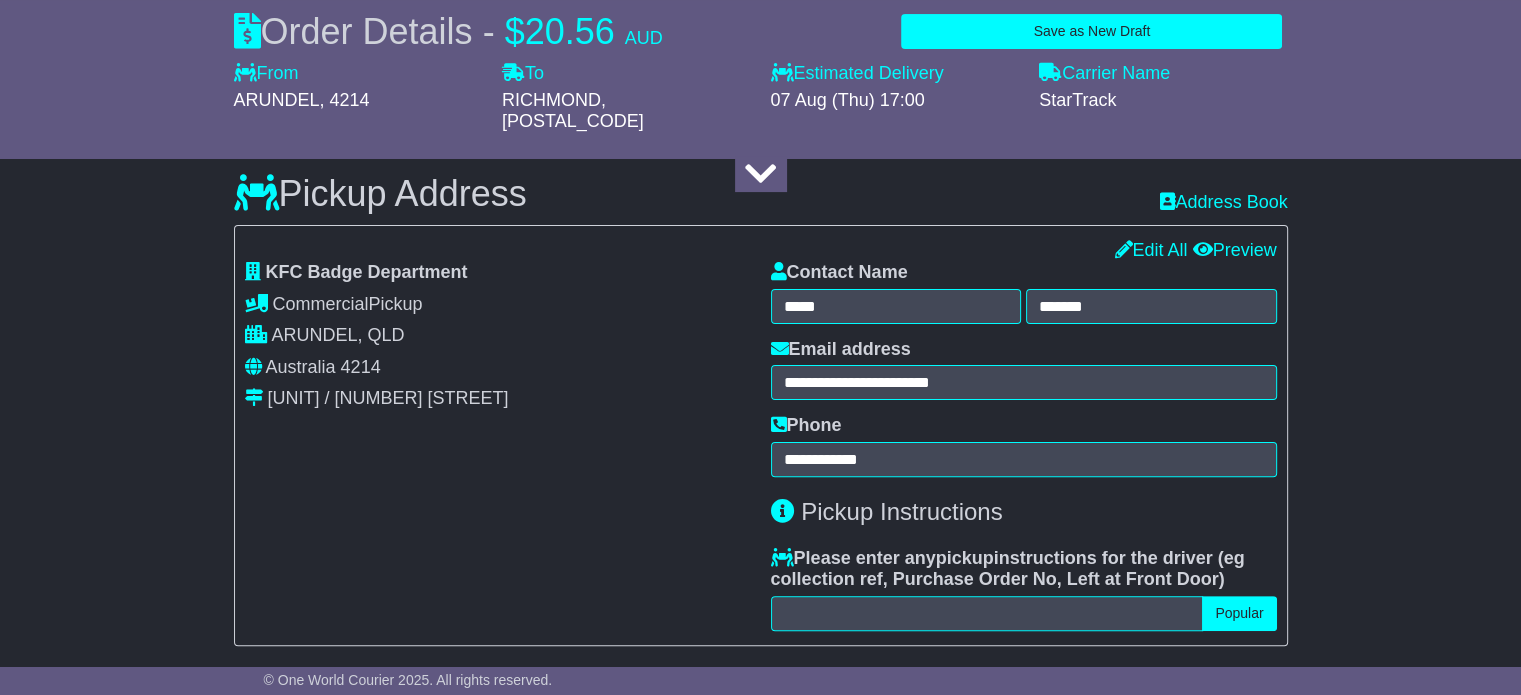 scroll, scrollTop: 0, scrollLeft: 0, axis: both 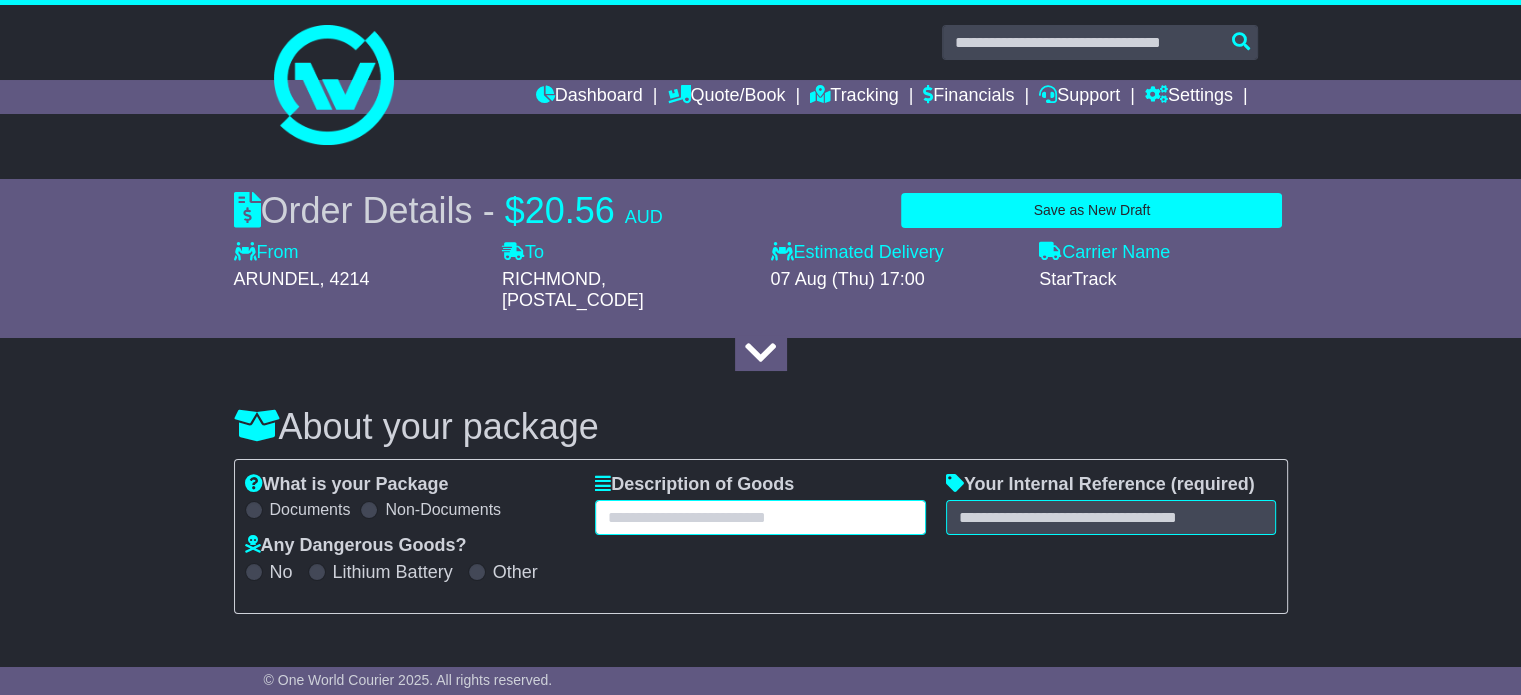 click at bounding box center (760, 517) 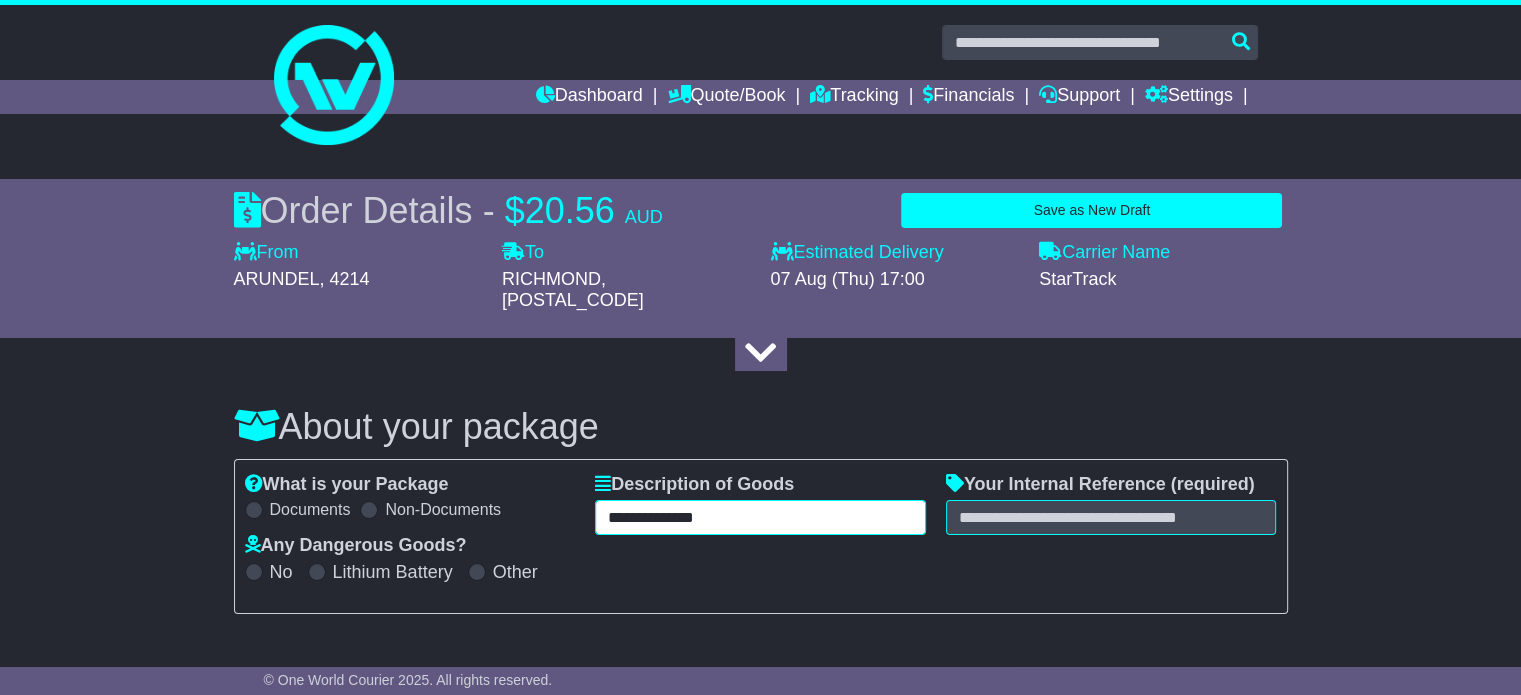 type on "**********" 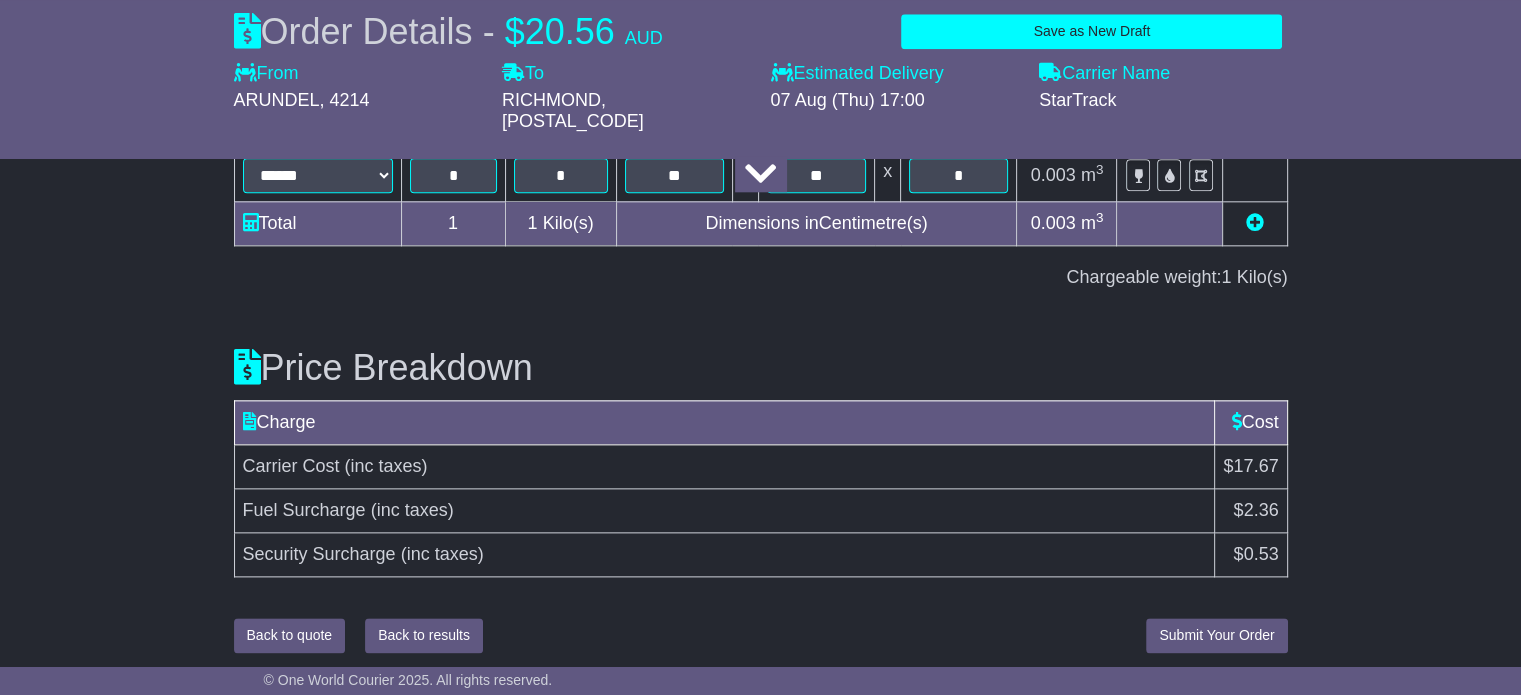 type on "**********" 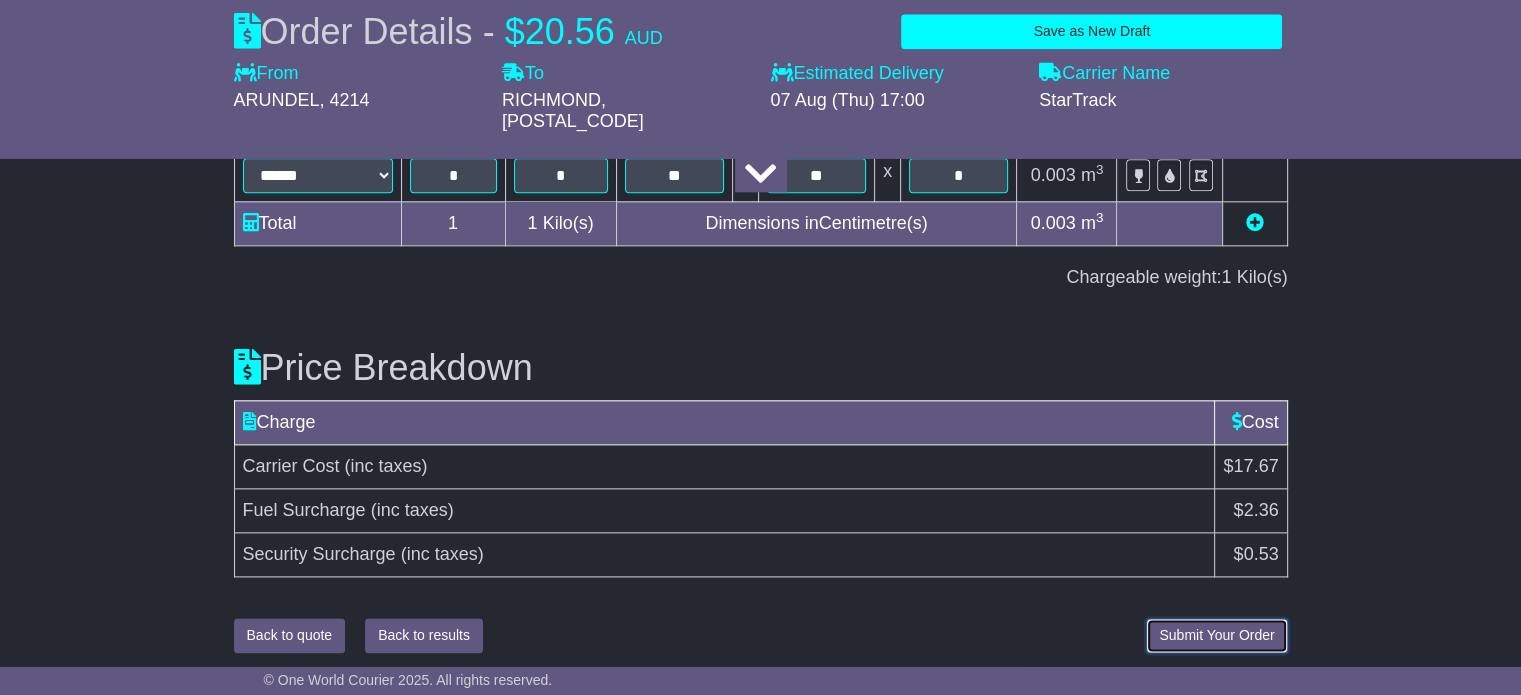 click on "Submit Your Order" at bounding box center [1216, 635] 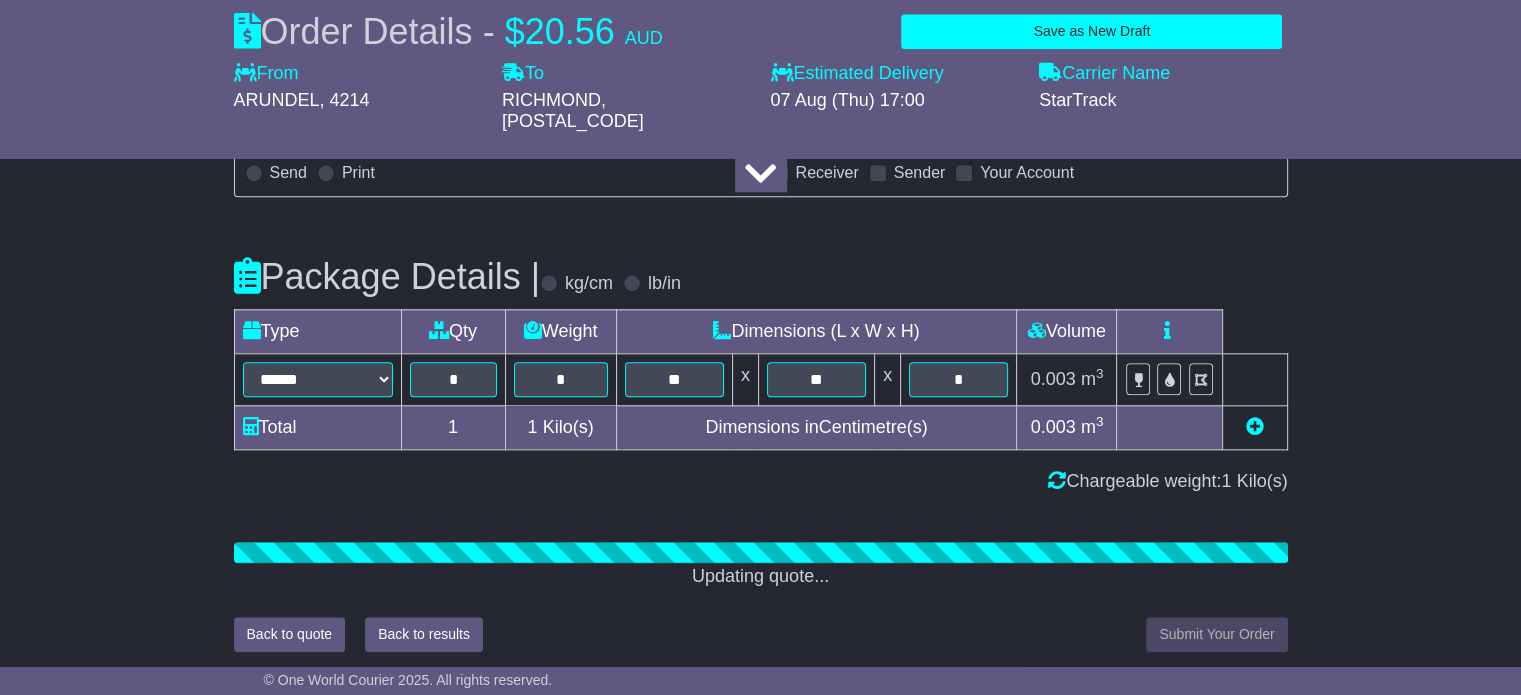 scroll, scrollTop: 2296, scrollLeft: 0, axis: vertical 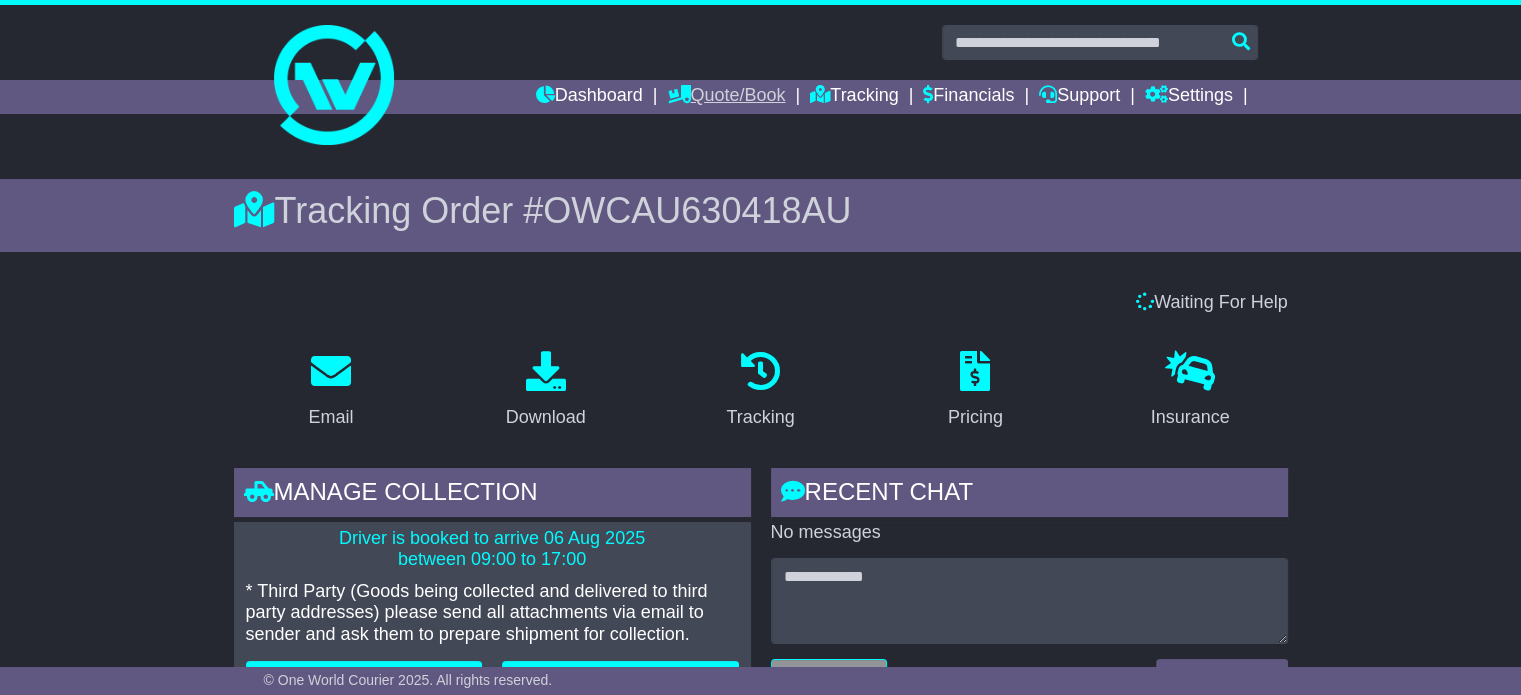 click on "Quote/Book" at bounding box center (726, 97) 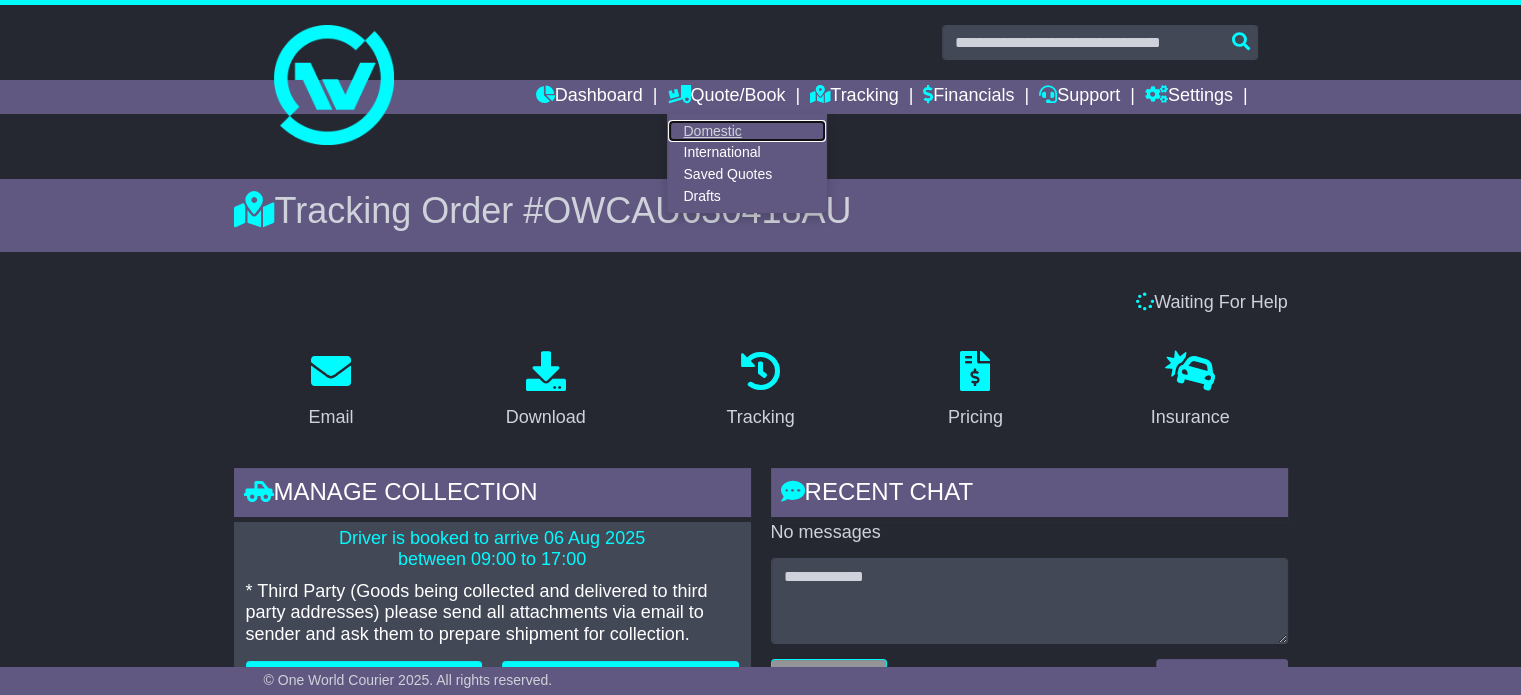 click on "Domestic" at bounding box center [747, 131] 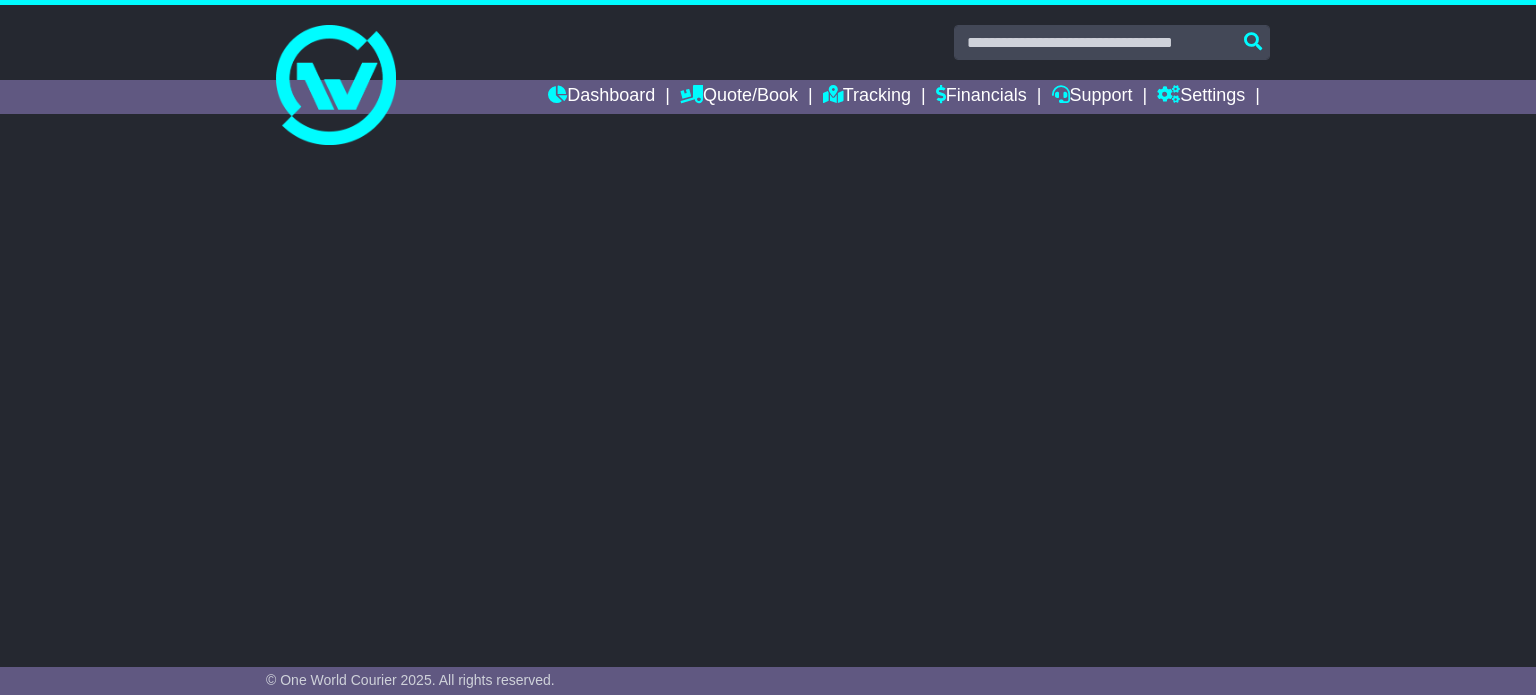 scroll, scrollTop: 0, scrollLeft: 0, axis: both 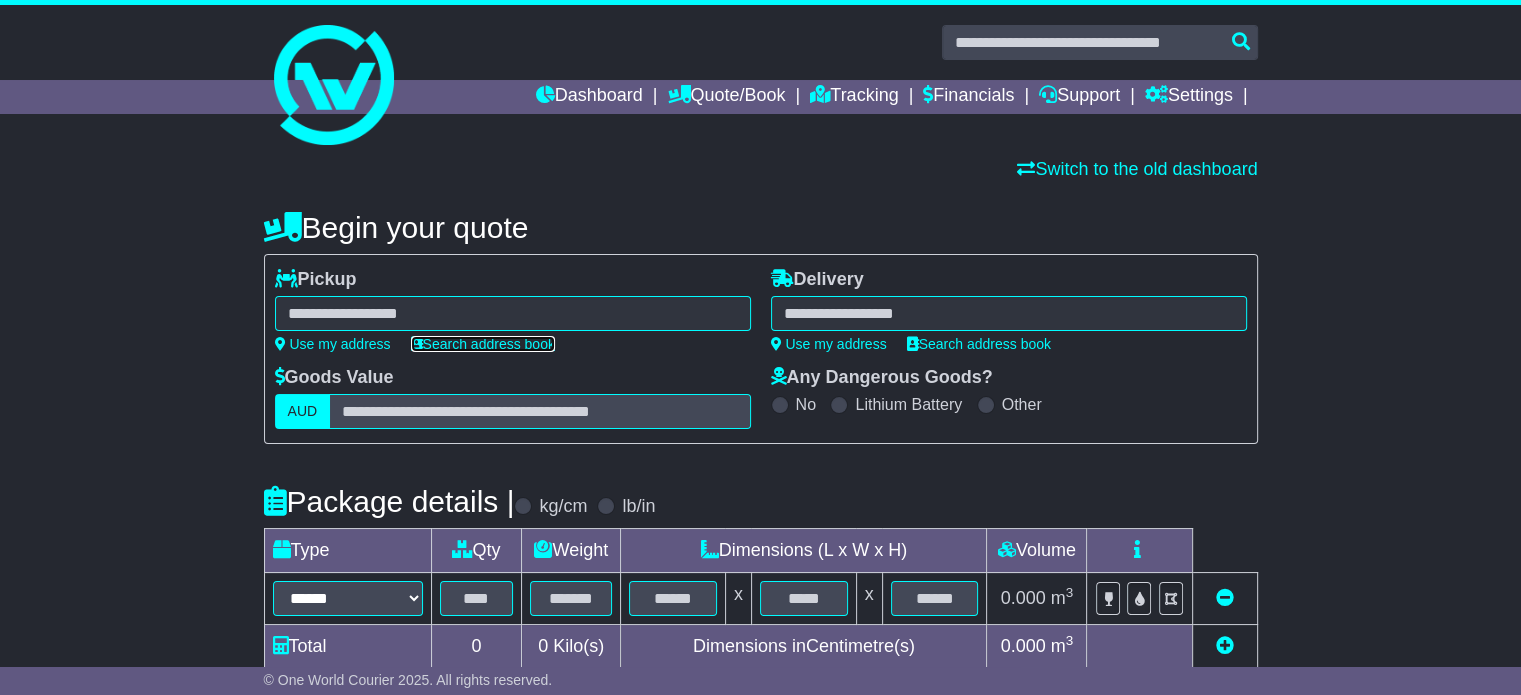click on "Search address book" at bounding box center [483, 344] 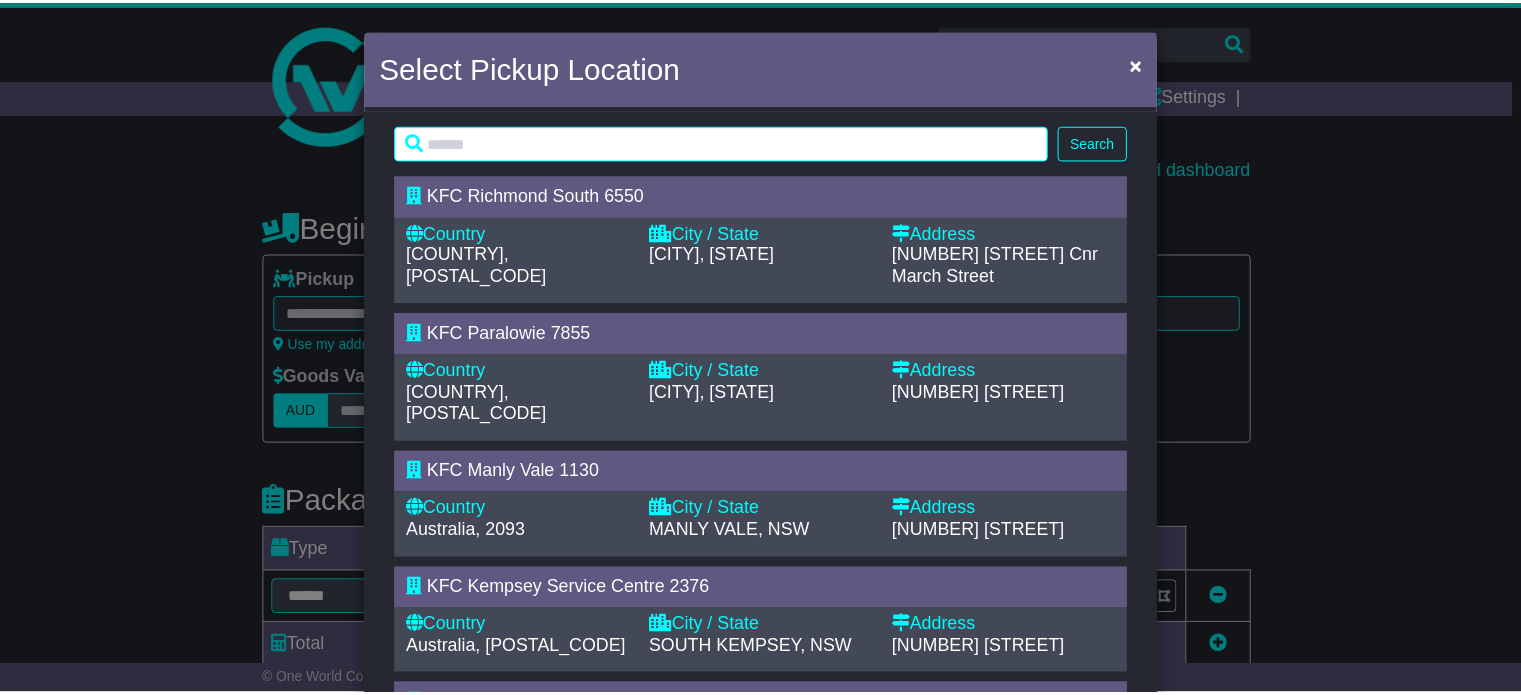 scroll, scrollTop: 100, scrollLeft: 0, axis: vertical 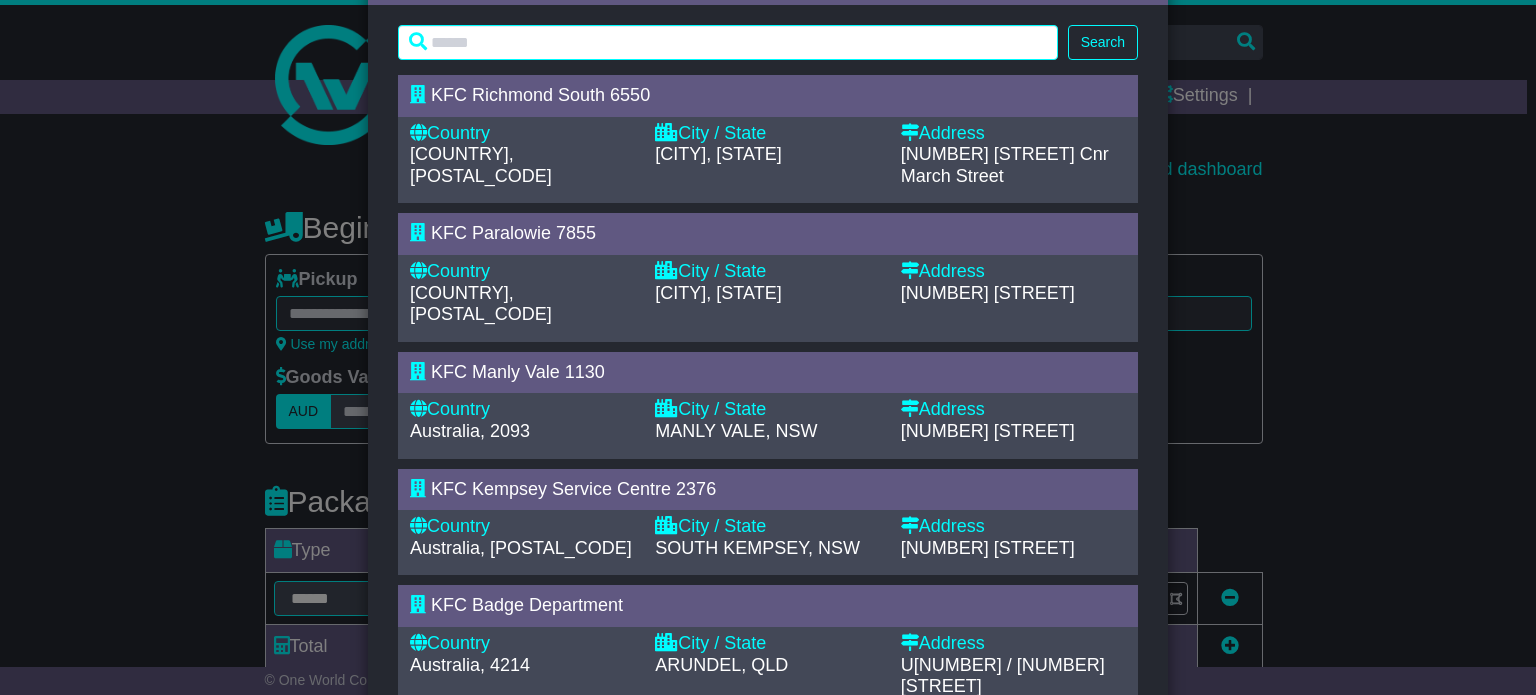 click on "KFC Badge Department" at bounding box center (527, 605) 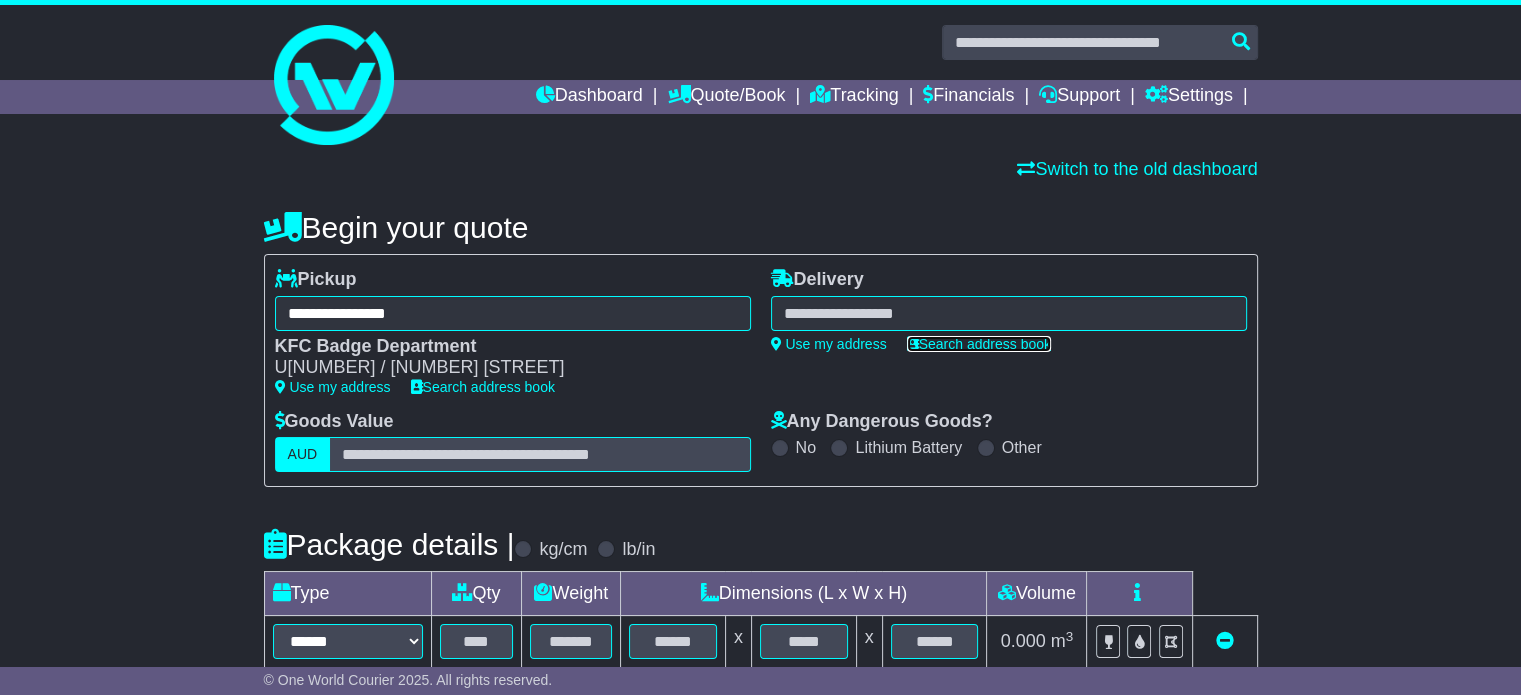 click on "Search address book" at bounding box center (979, 344) 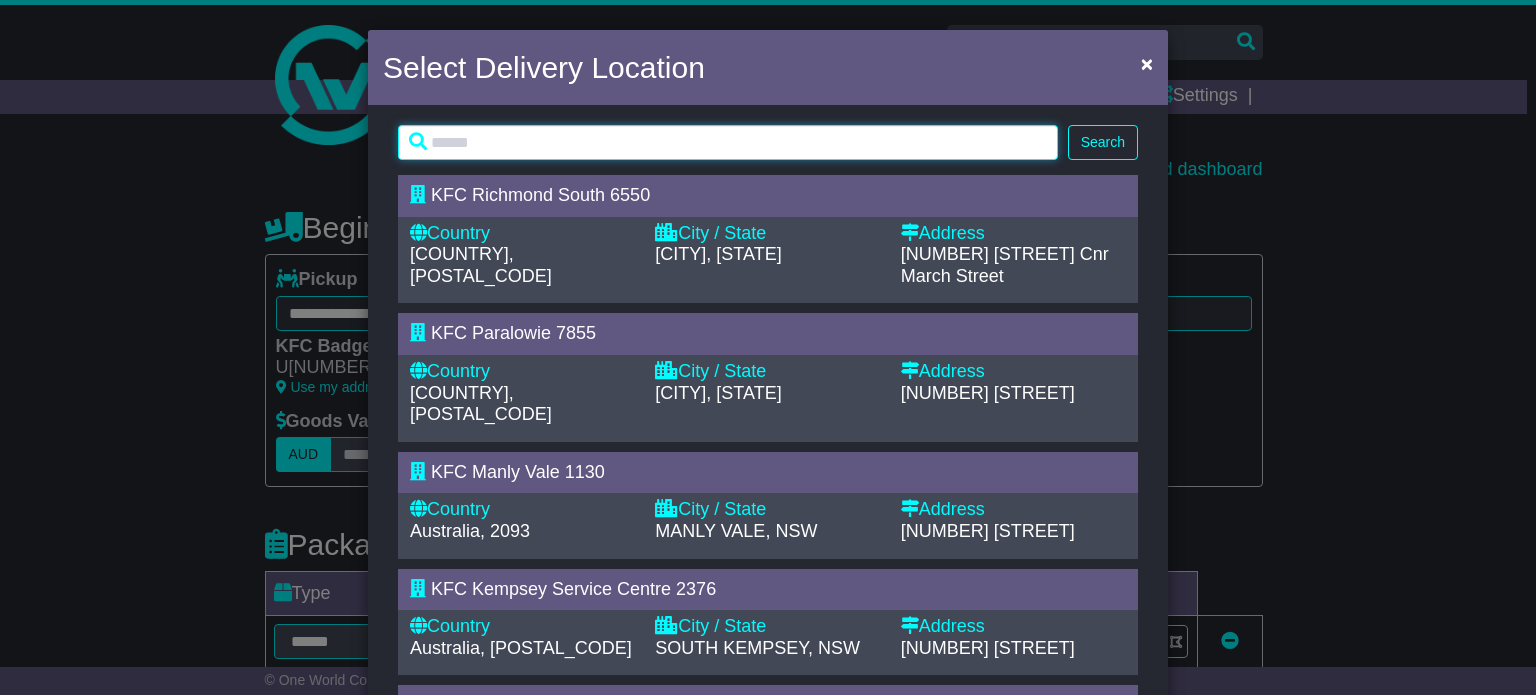 click at bounding box center (728, 142) 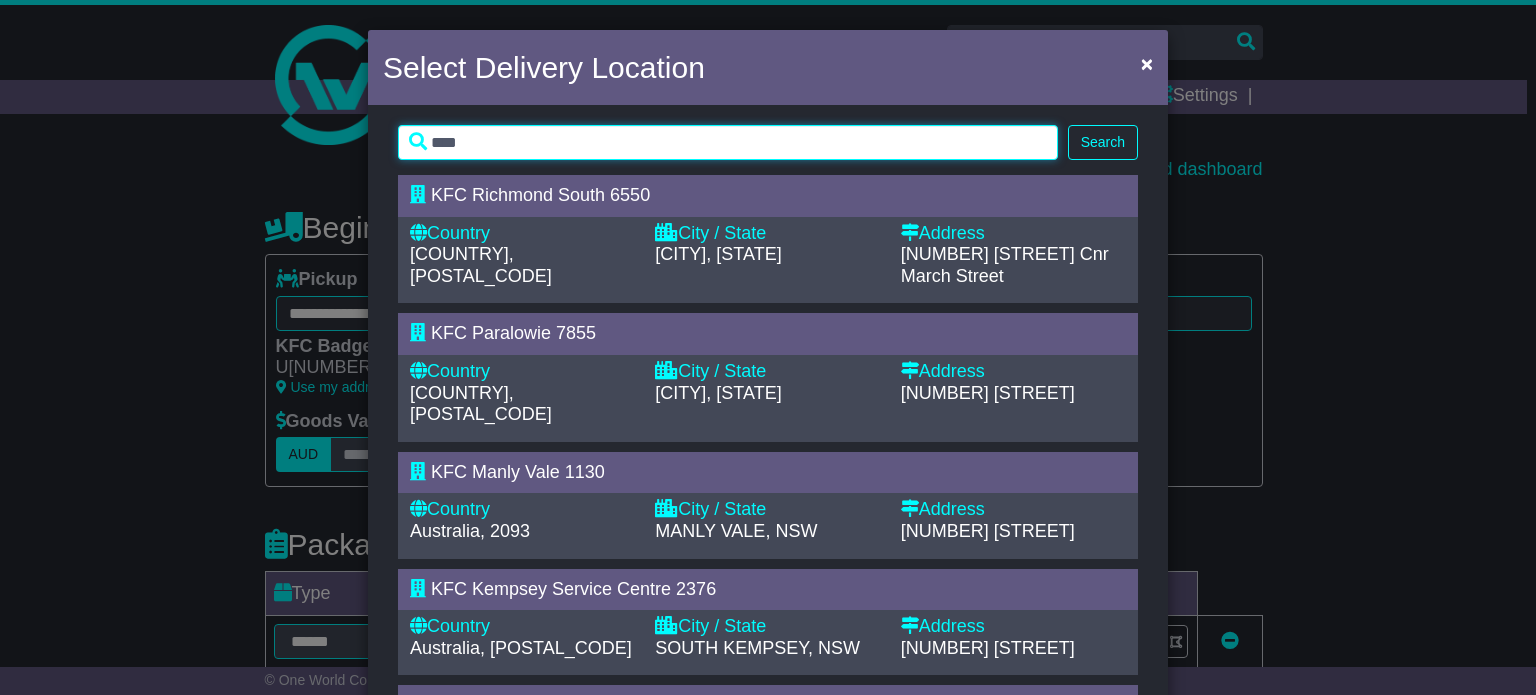 type on "****" 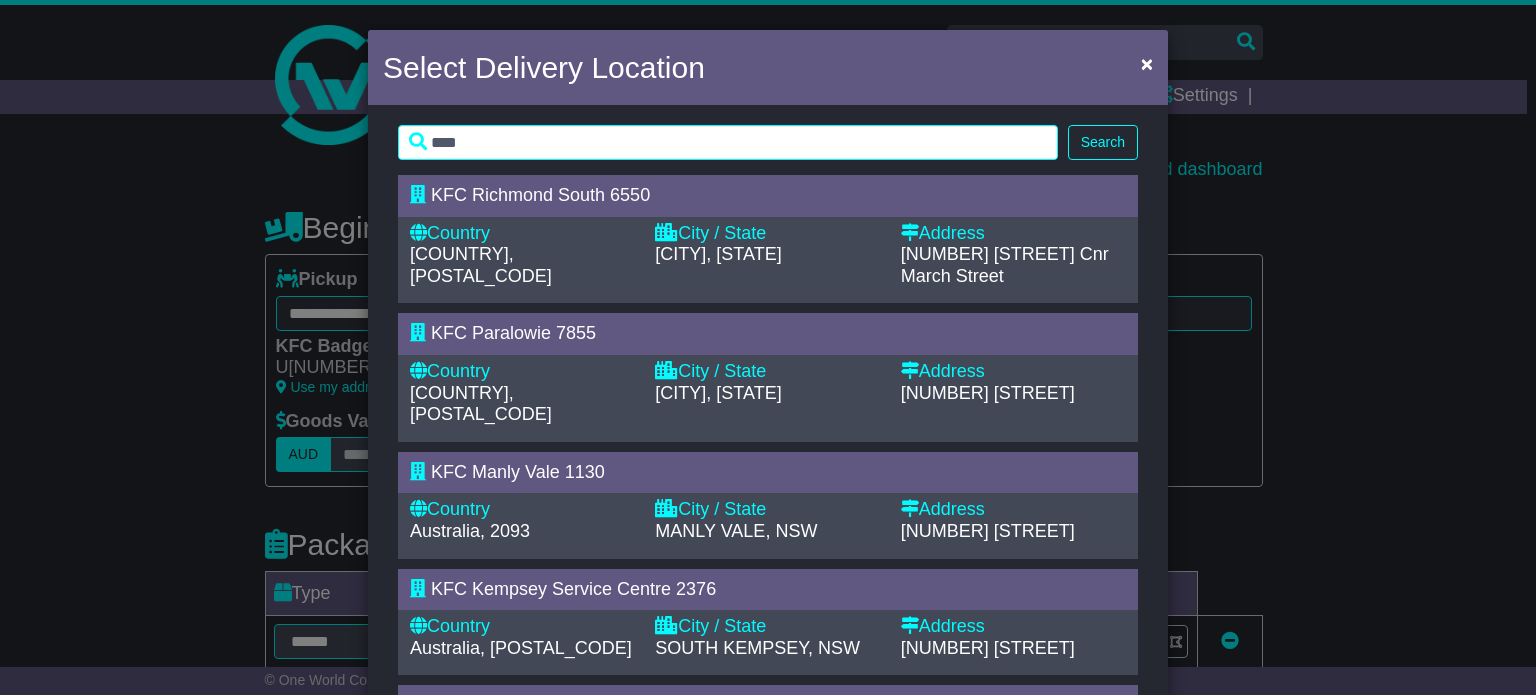 click on "Search" at bounding box center (1103, 142) 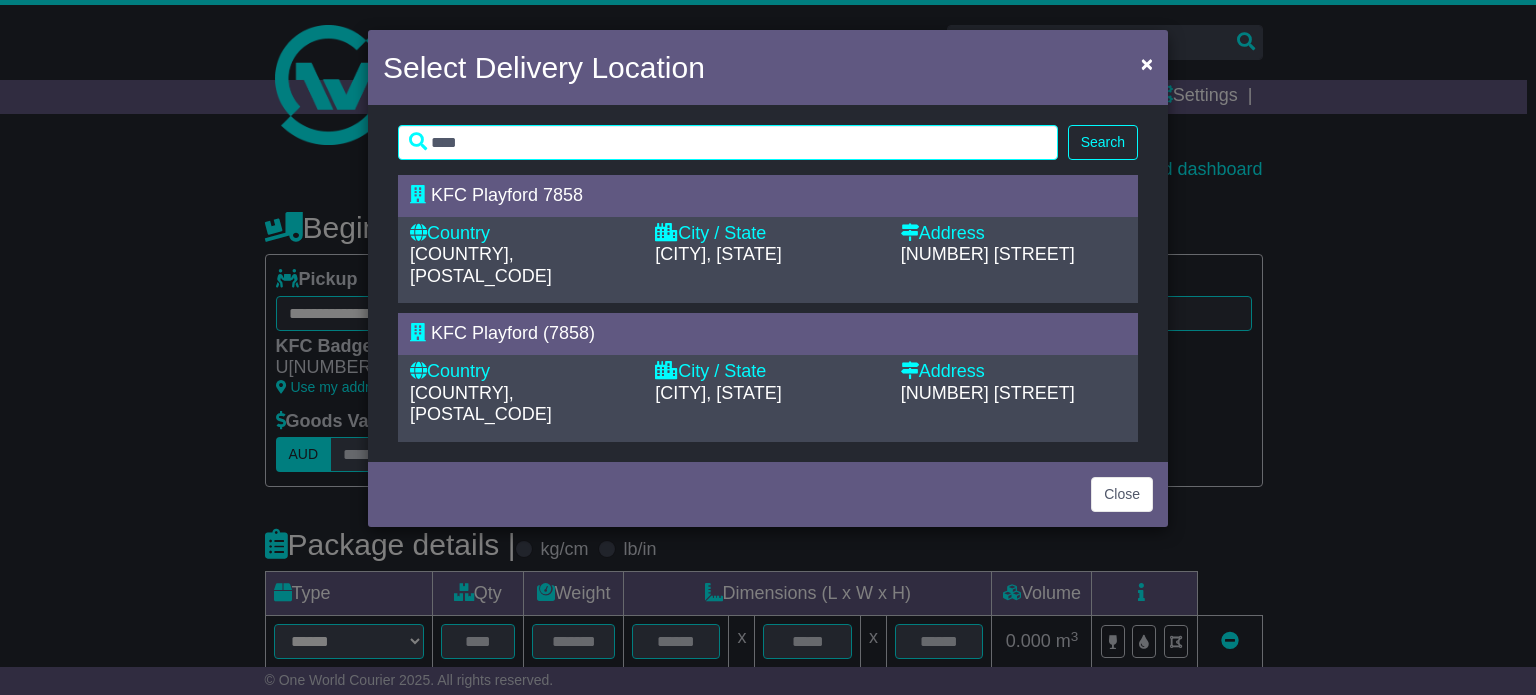 click on "City / State" at bounding box center [767, 234] 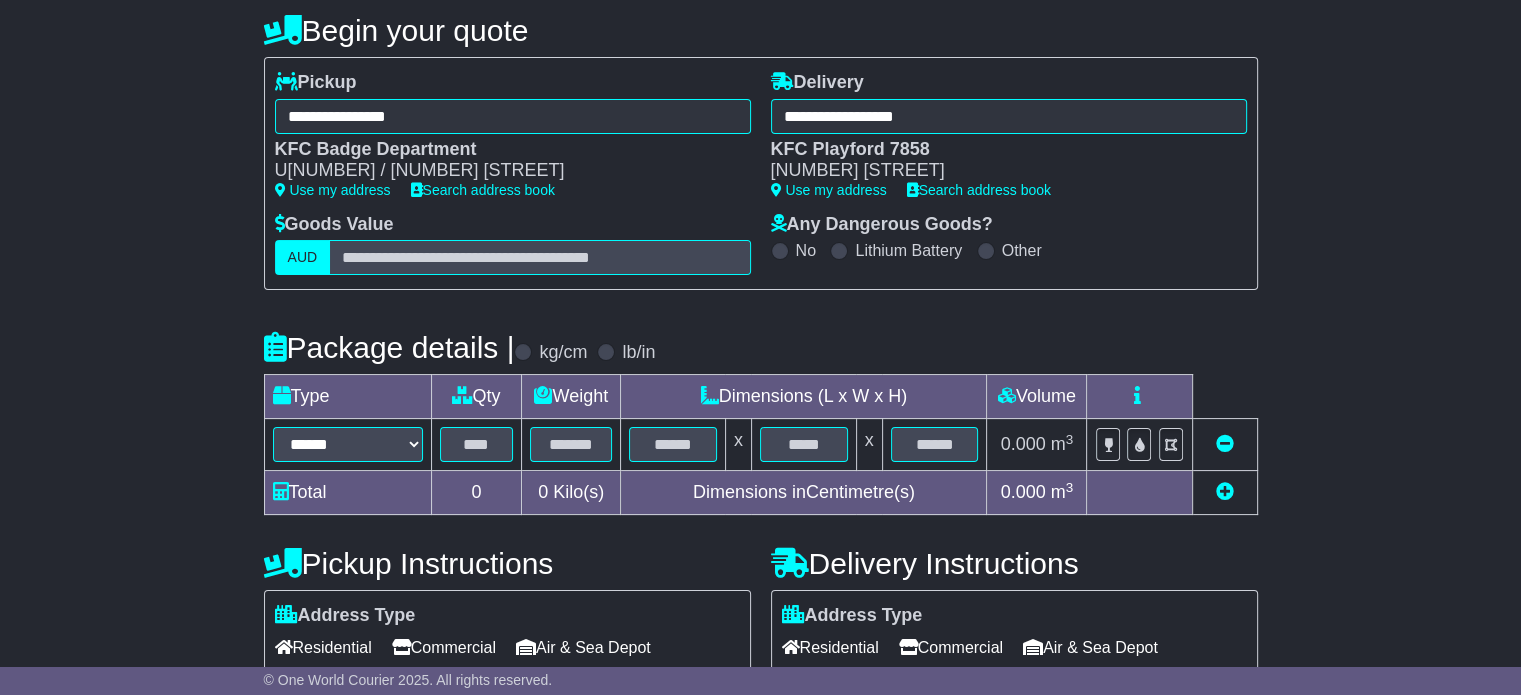 scroll, scrollTop: 200, scrollLeft: 0, axis: vertical 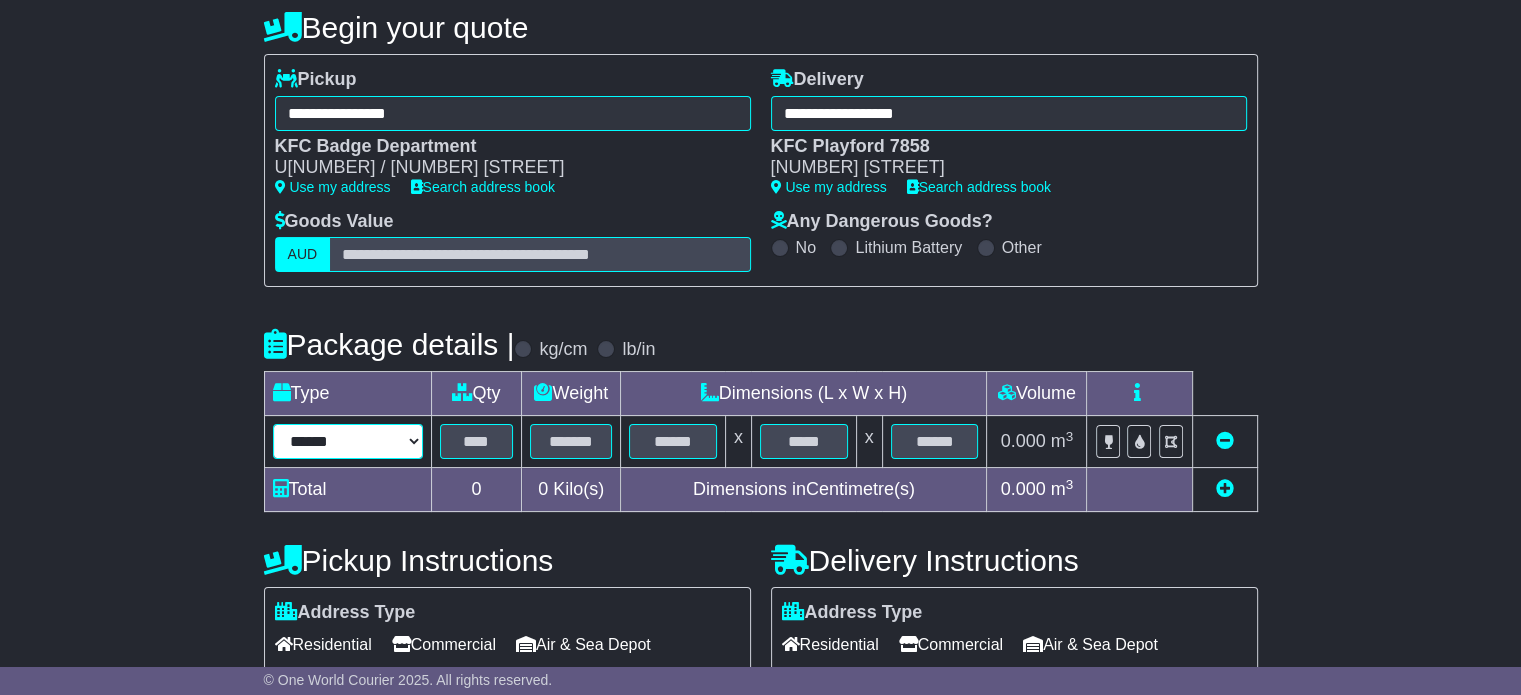 click on "****** ****** *** ******** ***** **** **** ****** *** *******" at bounding box center (348, 441) 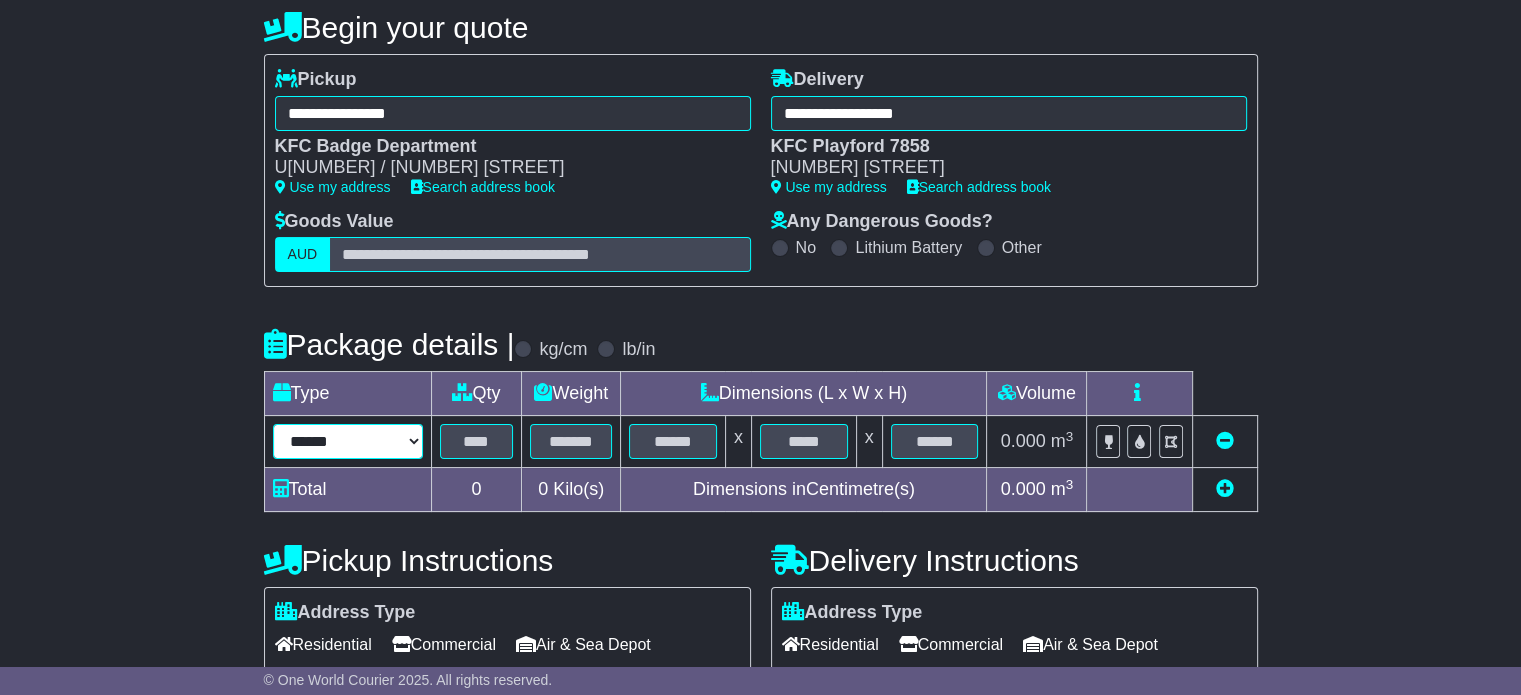 select on "*****" 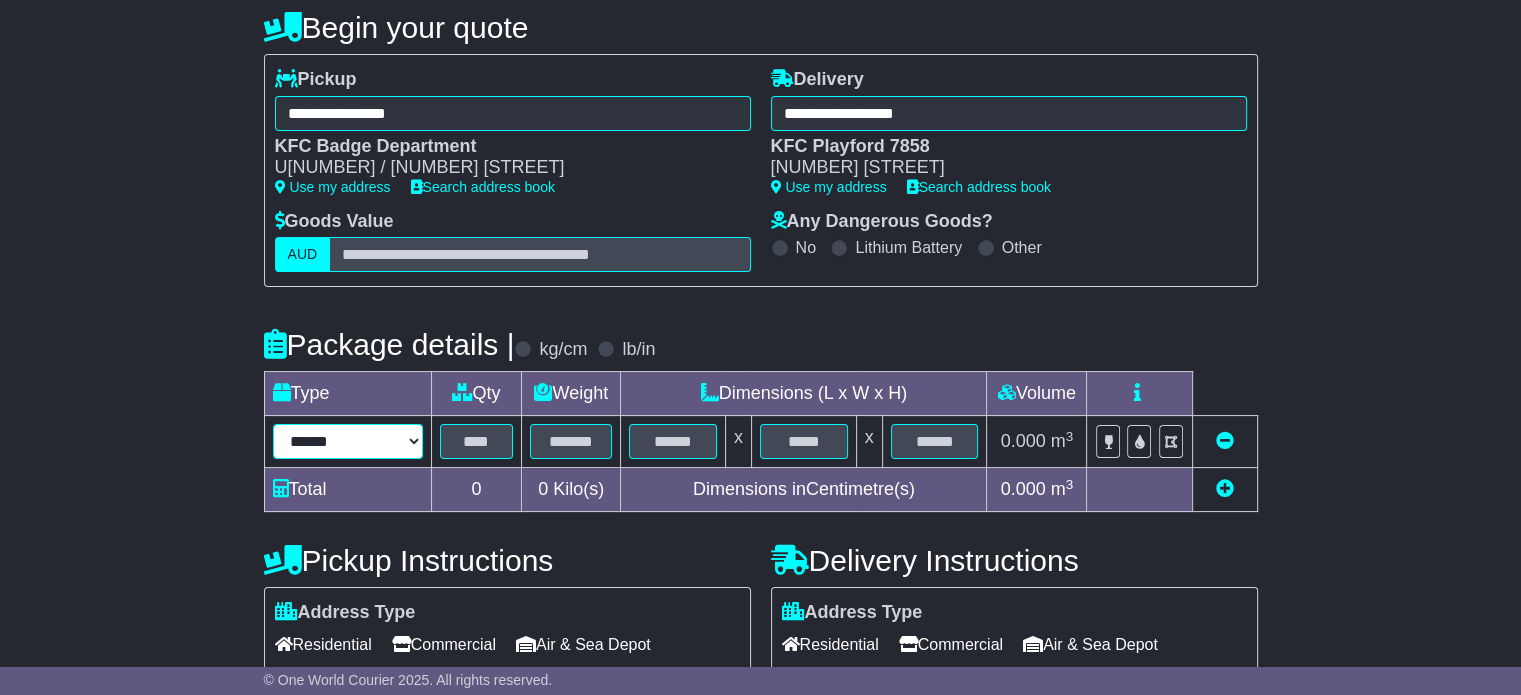 click on "****** ****** *** ******** ***** **** **** ****** *** *******" at bounding box center (348, 441) 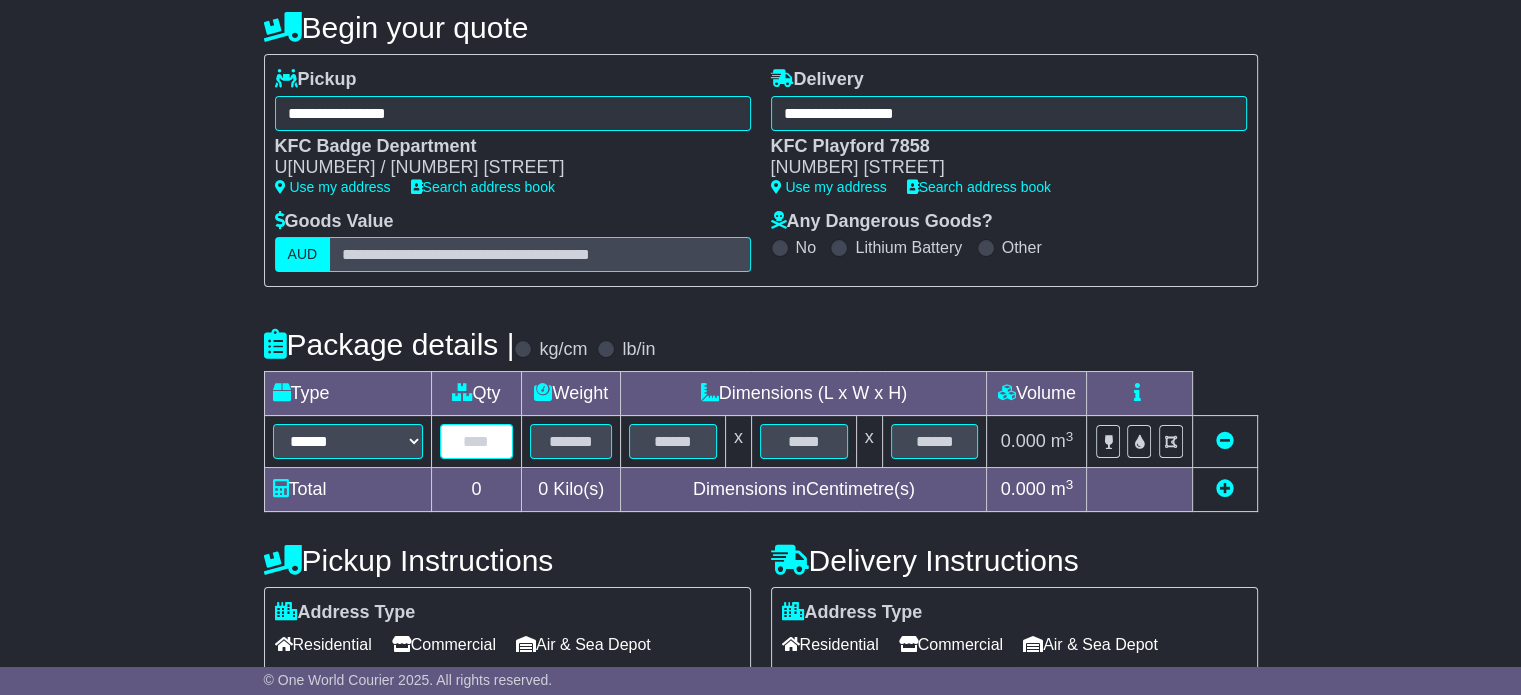 click at bounding box center (477, 441) 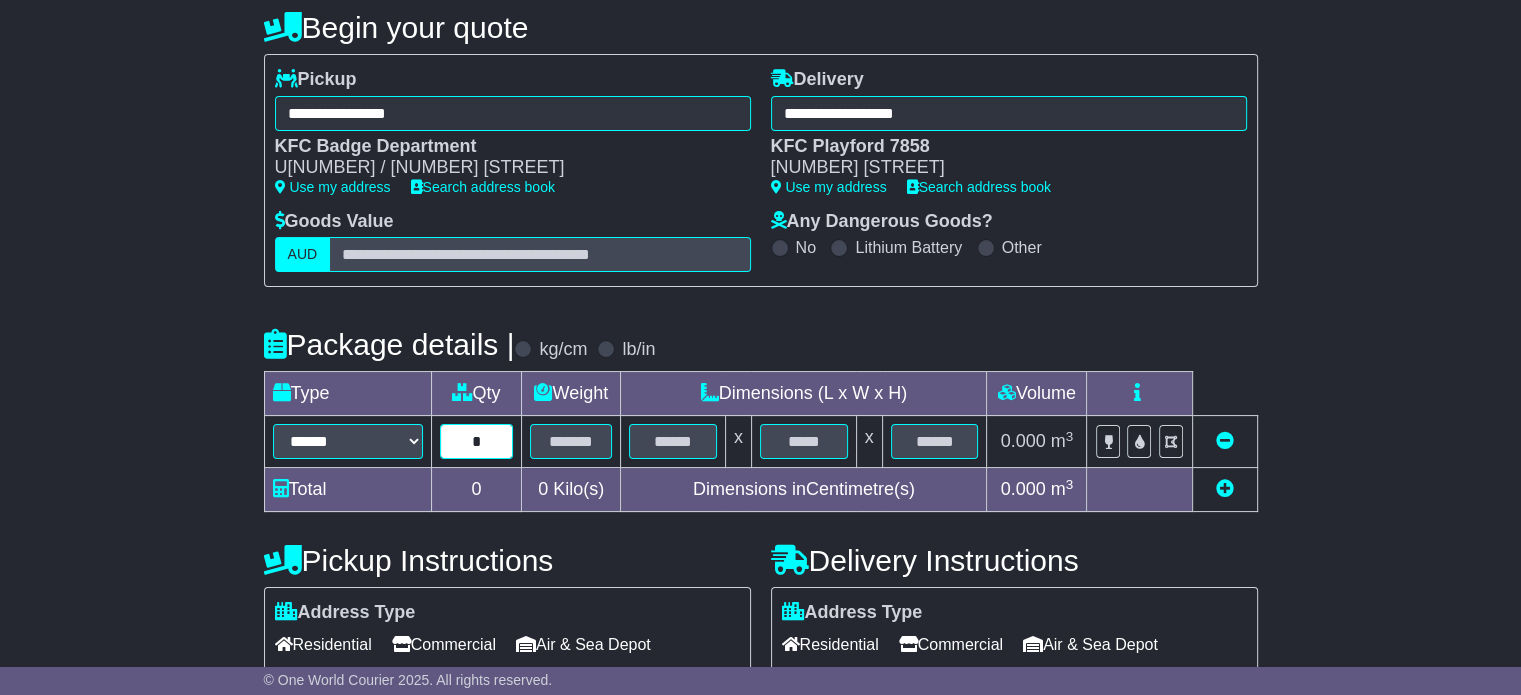 type on "*" 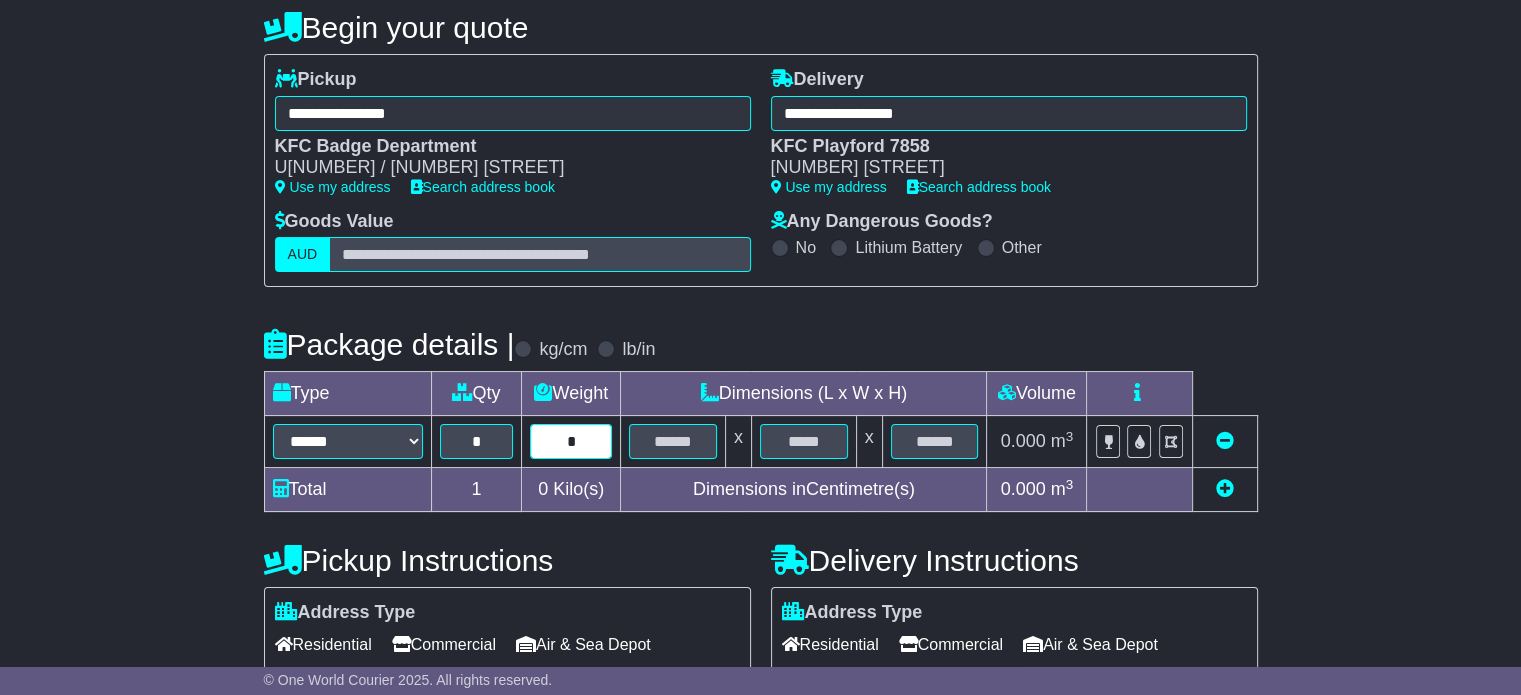 type on "*" 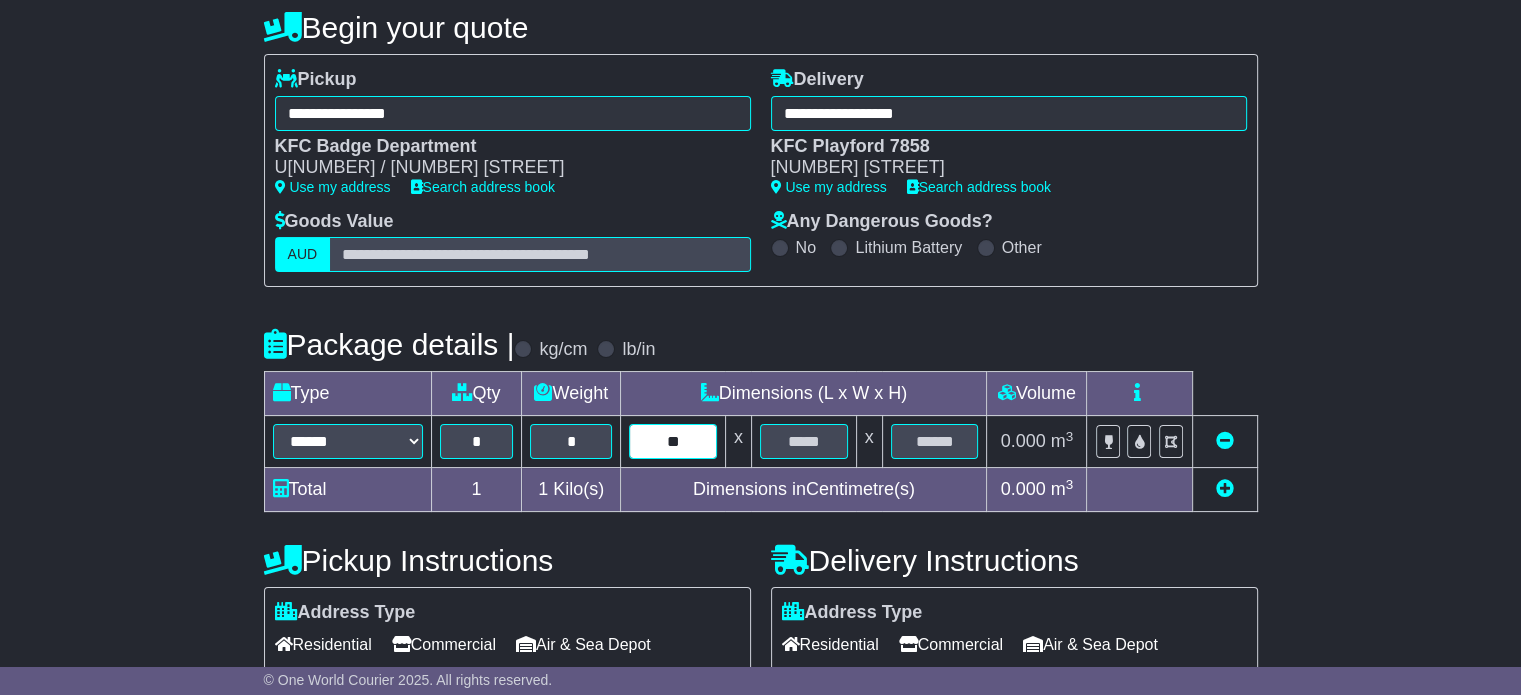 type on "**" 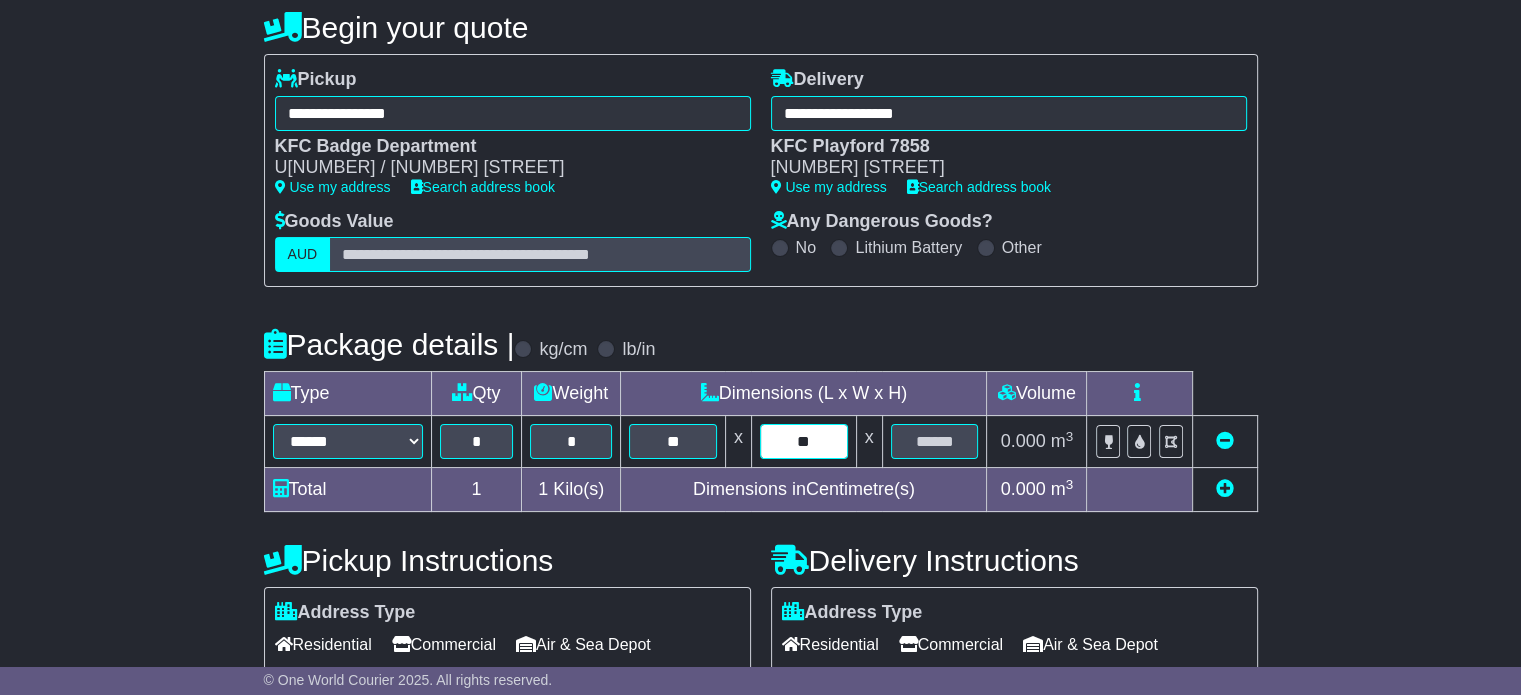 type on "**" 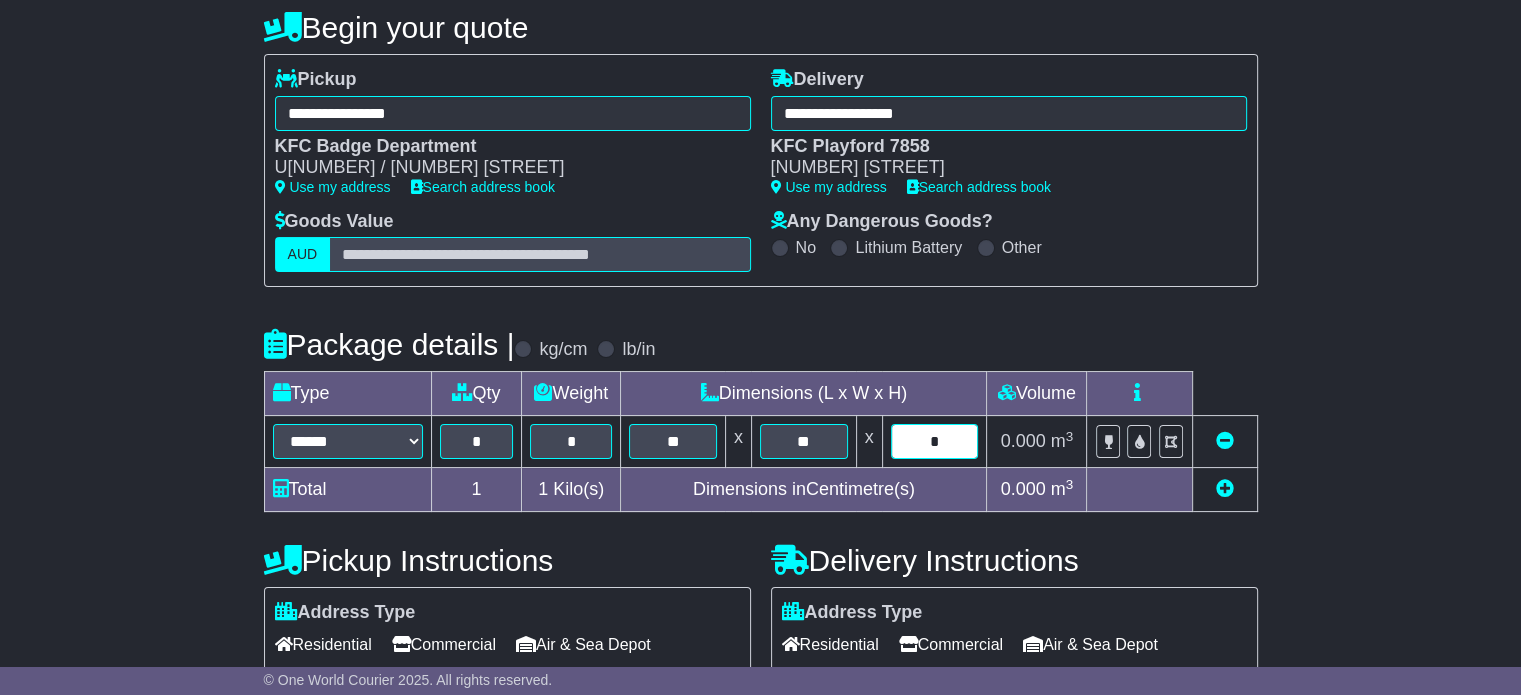type on "*" 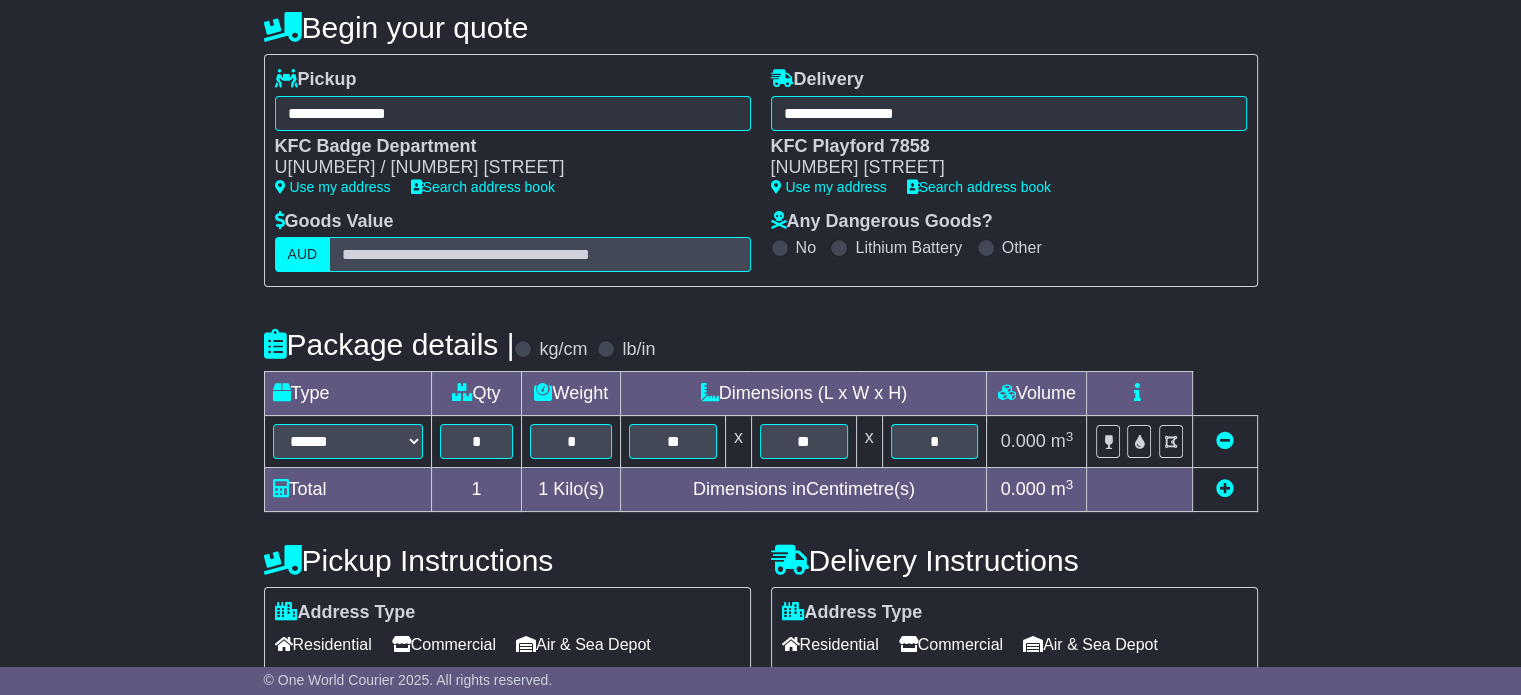type 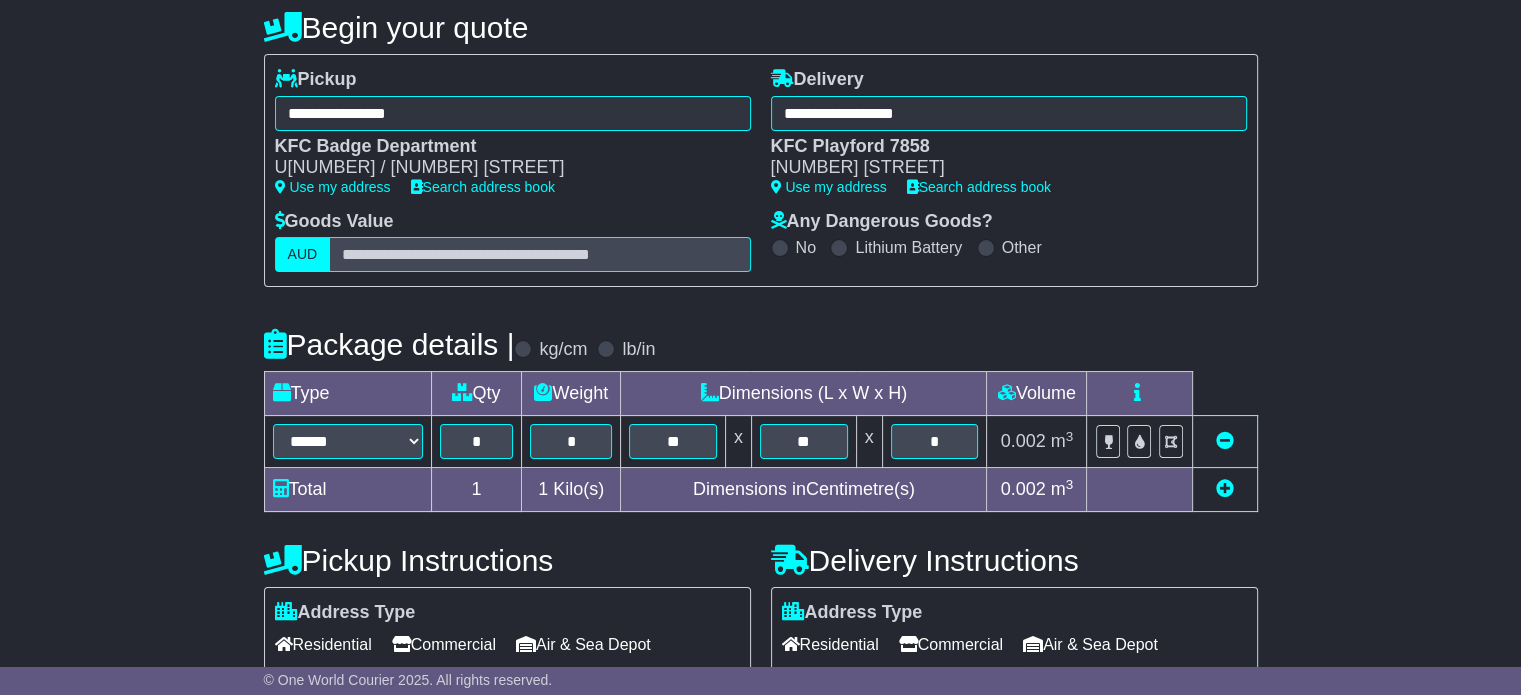 scroll, scrollTop: 409, scrollLeft: 0, axis: vertical 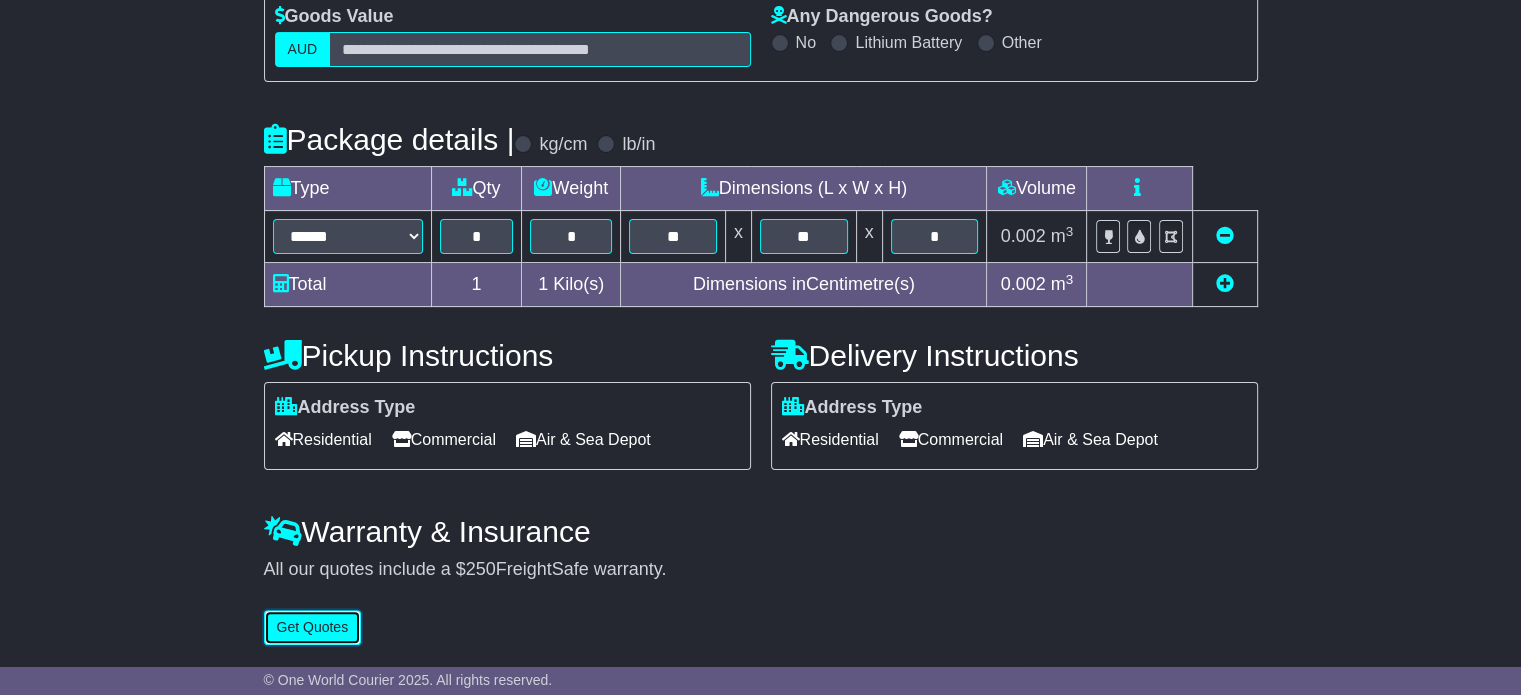 click on "Get Quotes" at bounding box center (313, 627) 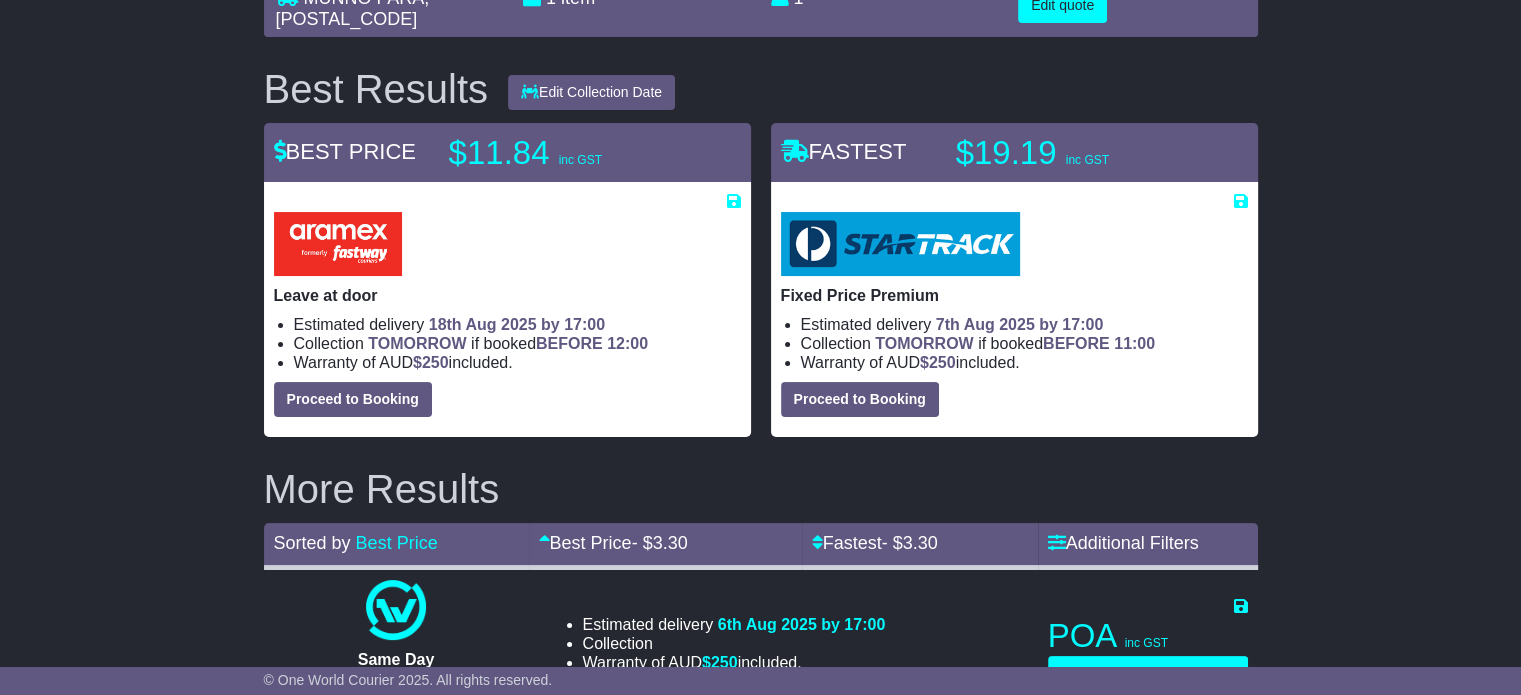scroll, scrollTop: 200, scrollLeft: 0, axis: vertical 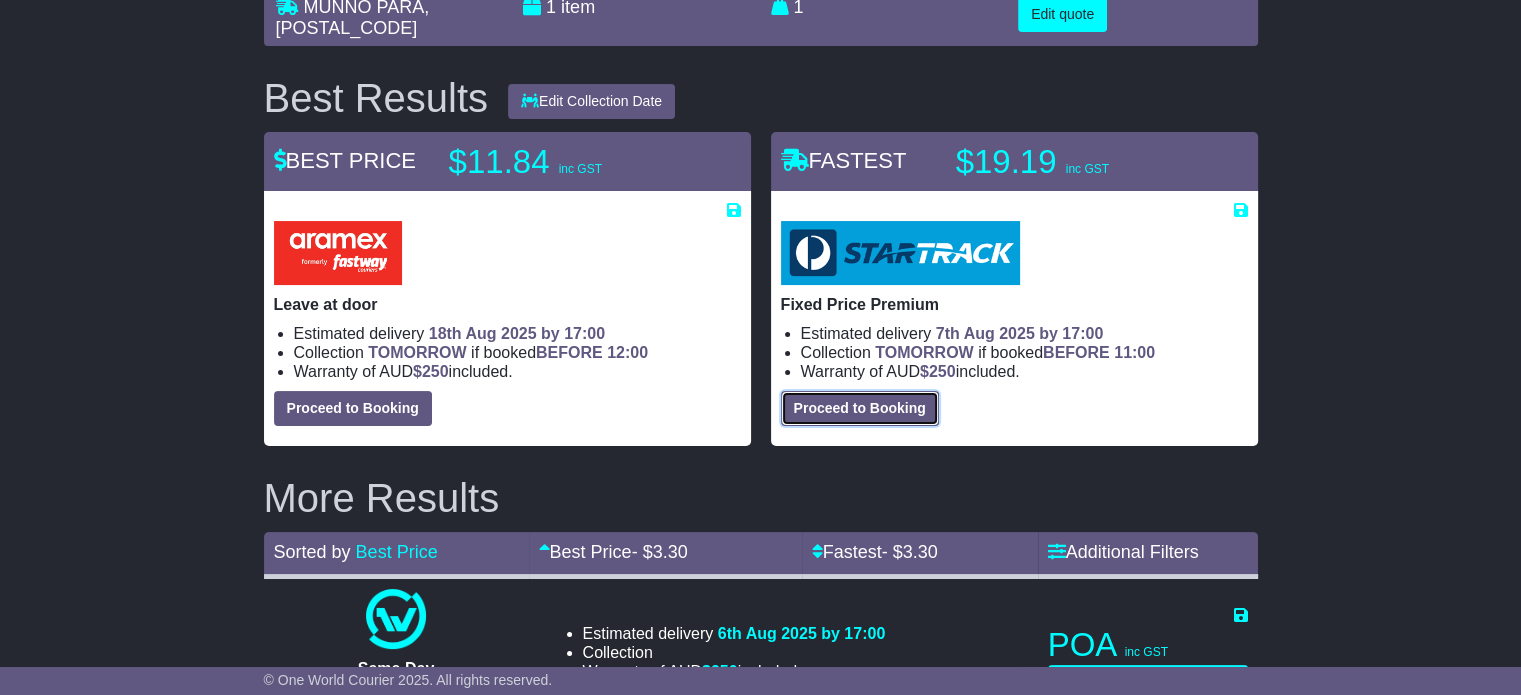 click on "Proceed to Booking" at bounding box center (860, 408) 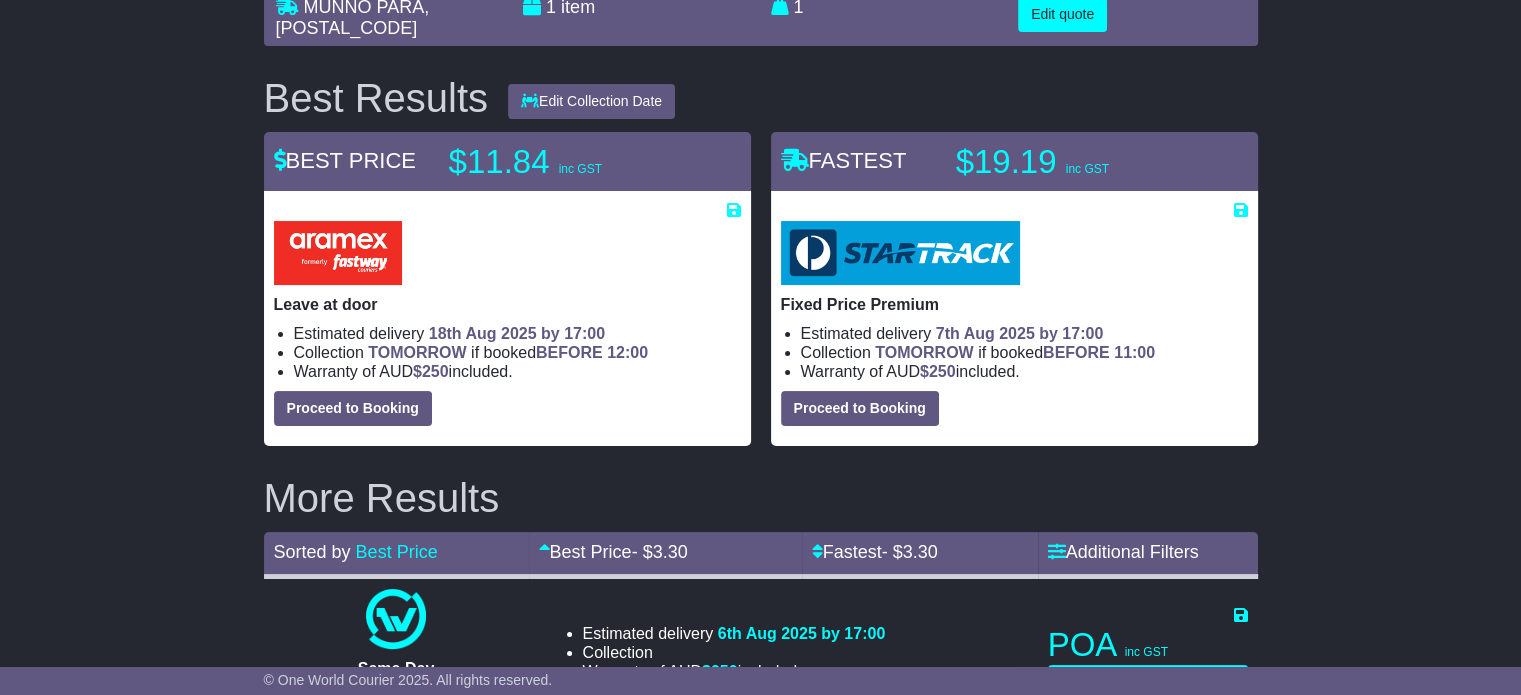 select on "*****" 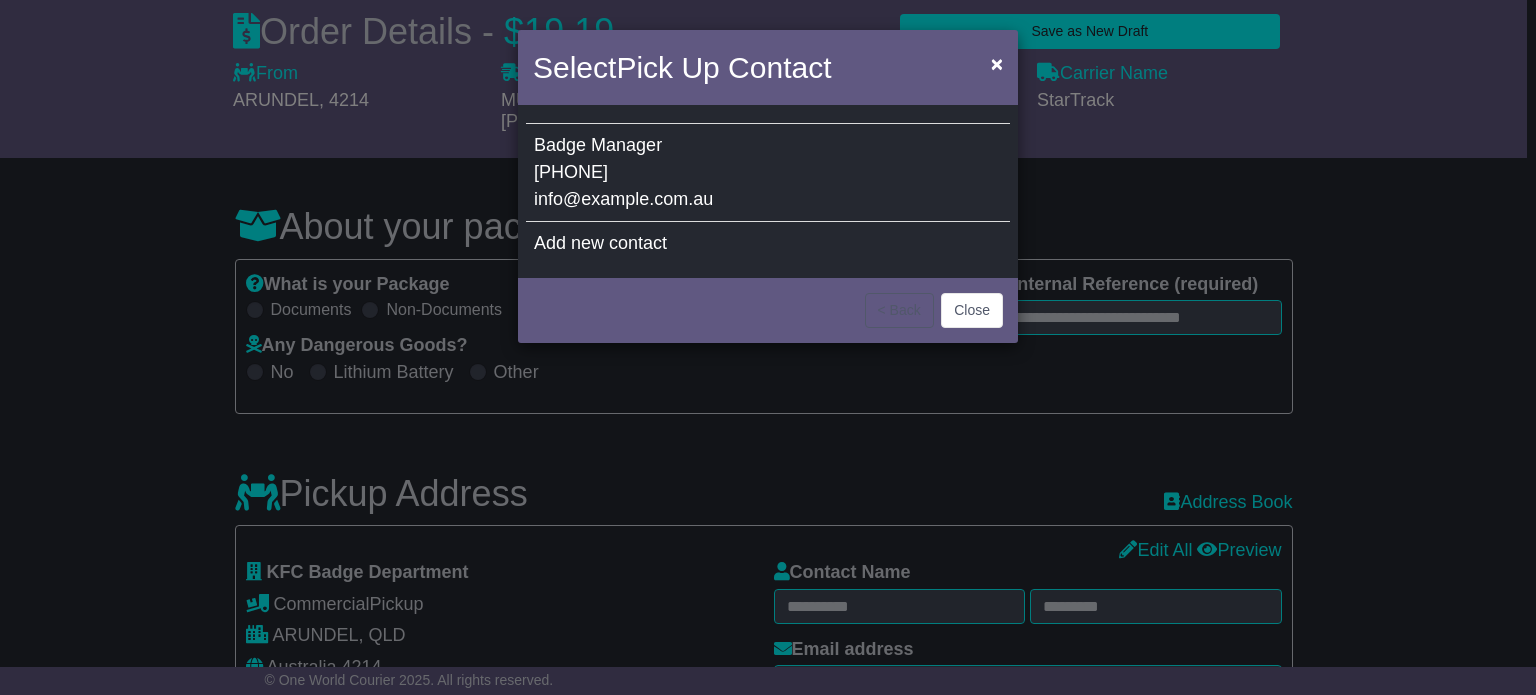 select 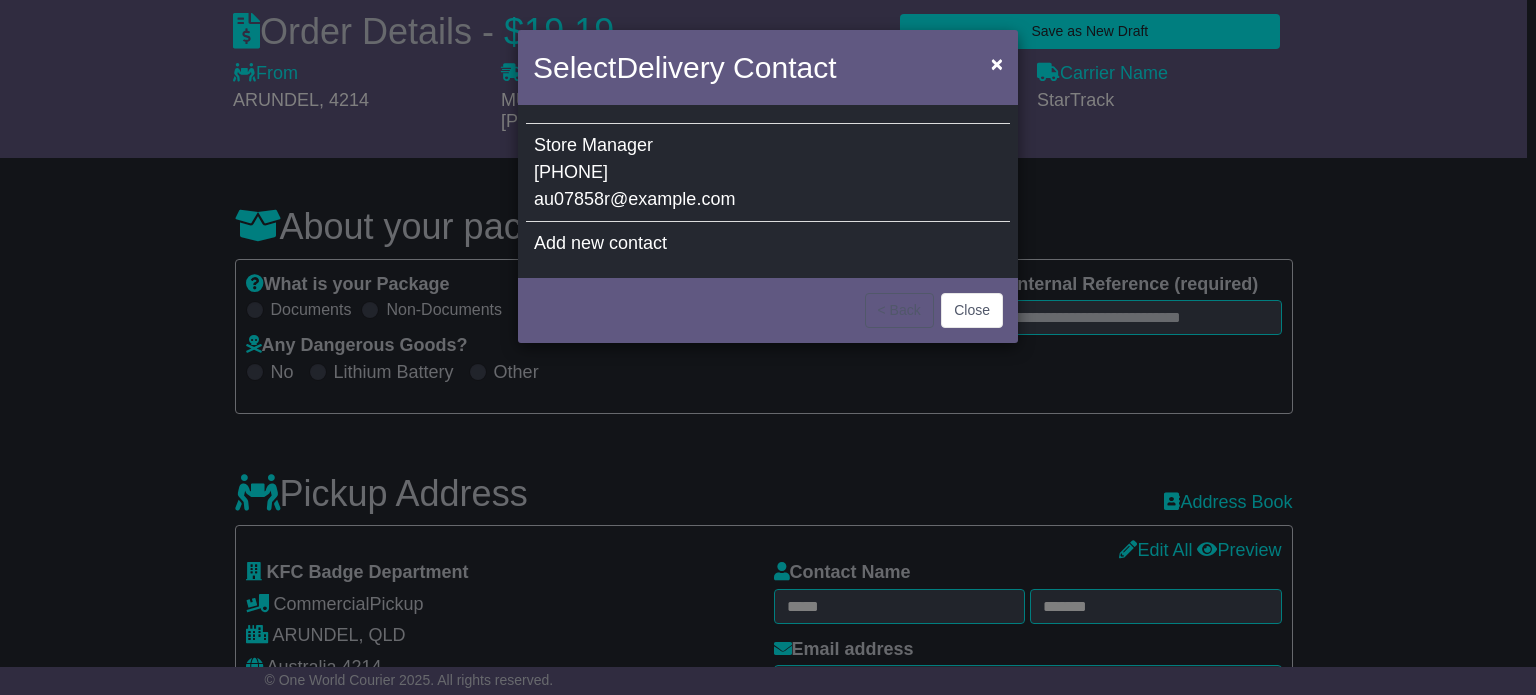 click on "Store   Manager
08 8288 9250
au07858r@yum.com" at bounding box center (768, 173) 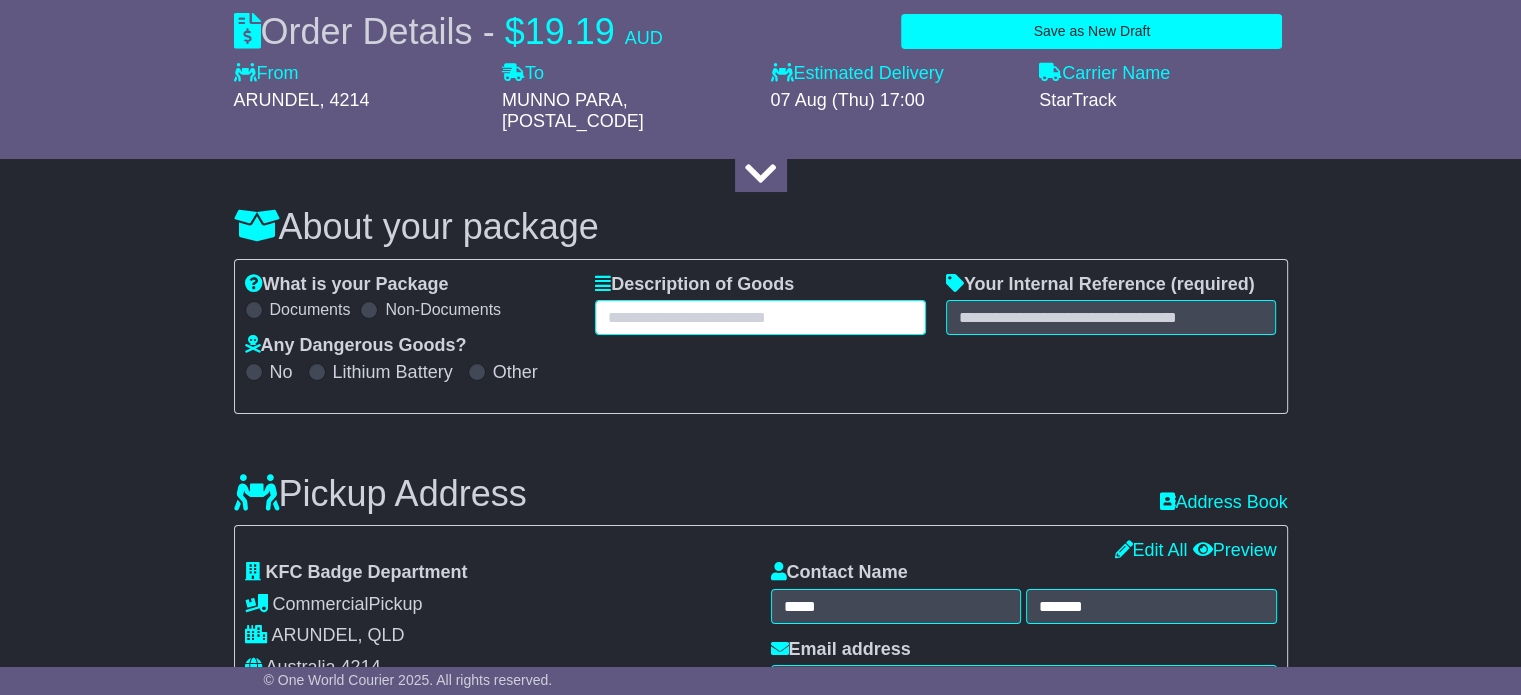 click at bounding box center (760, 317) 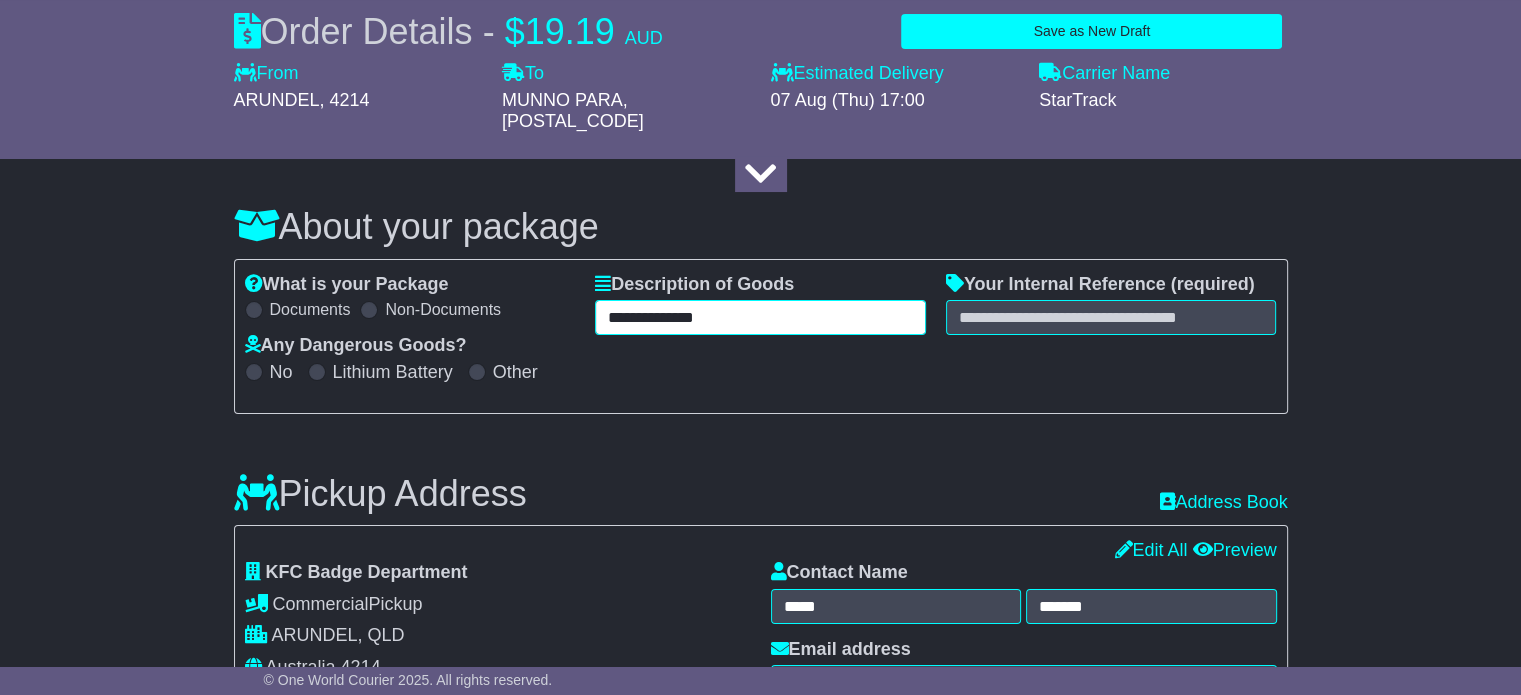 type on "**********" 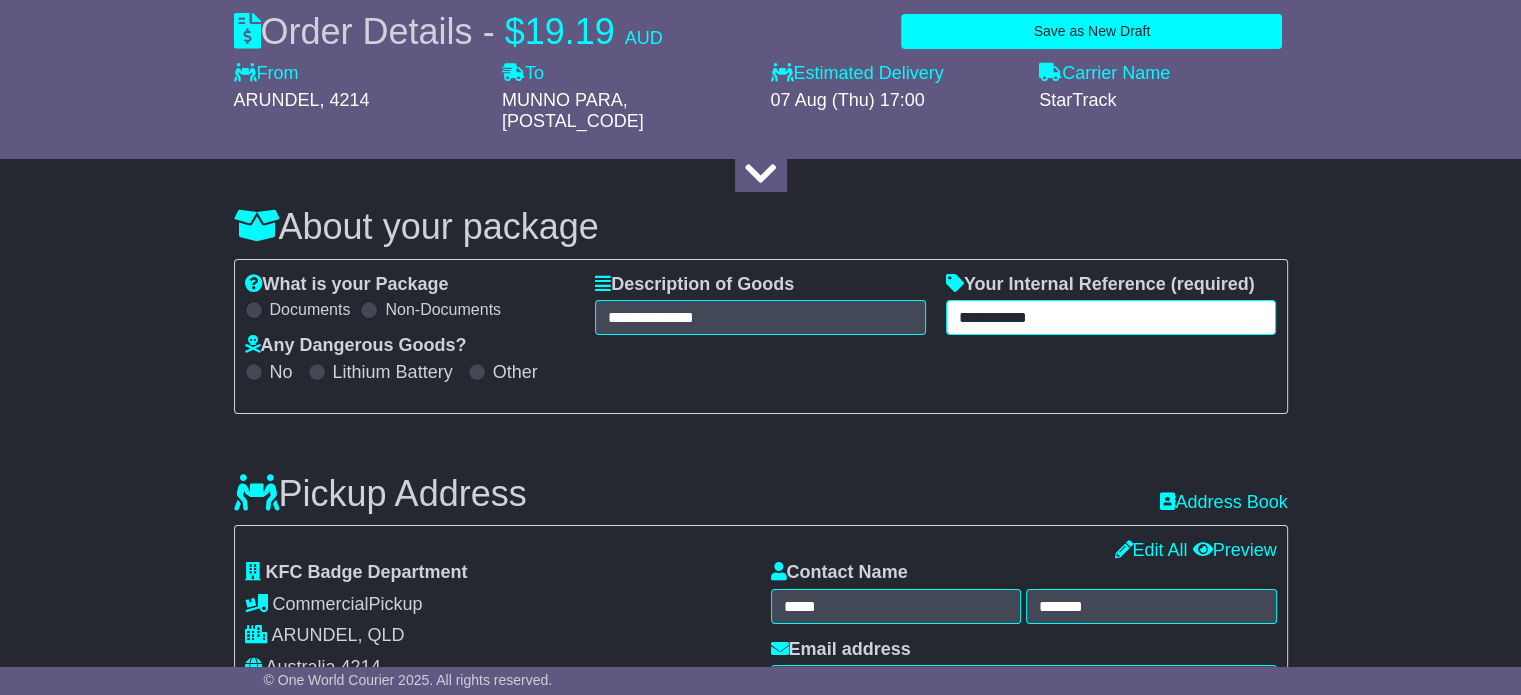 type on "**********" 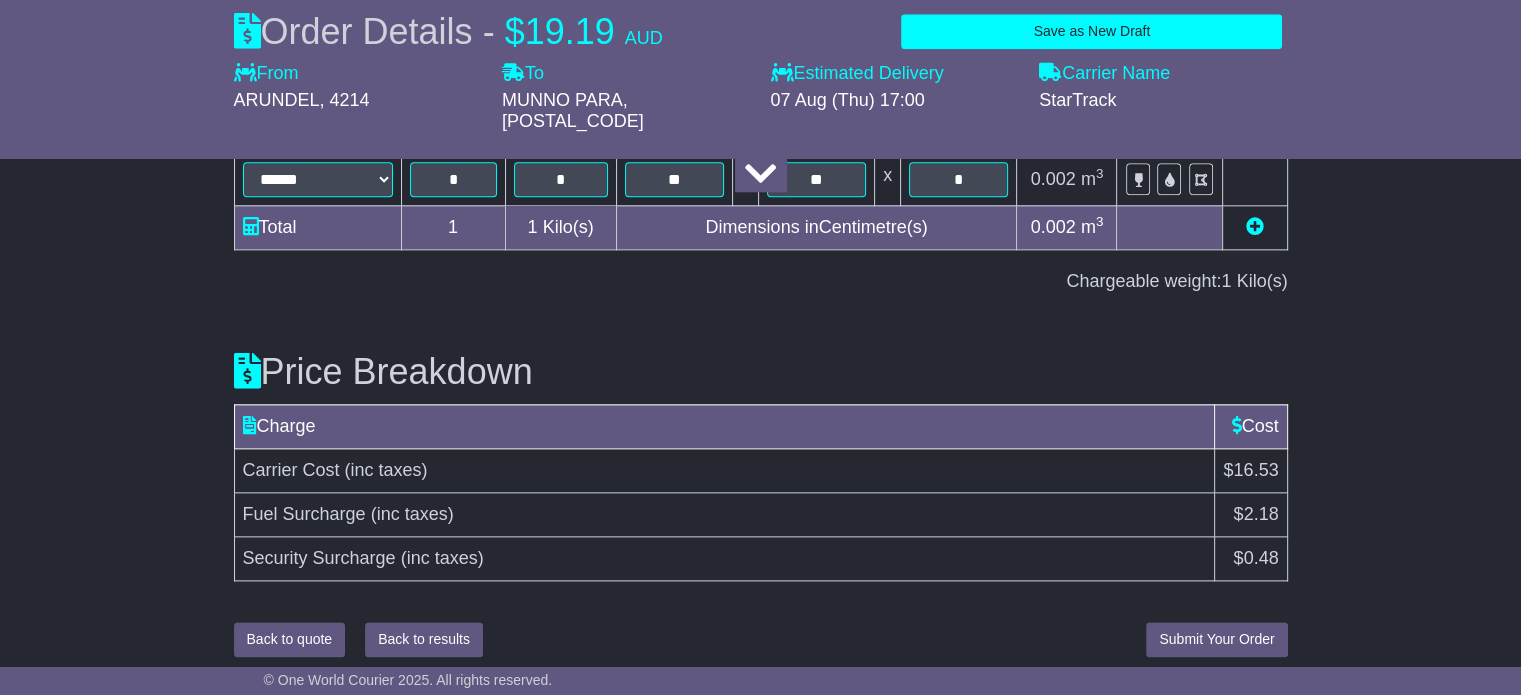 scroll, scrollTop: 2296, scrollLeft: 0, axis: vertical 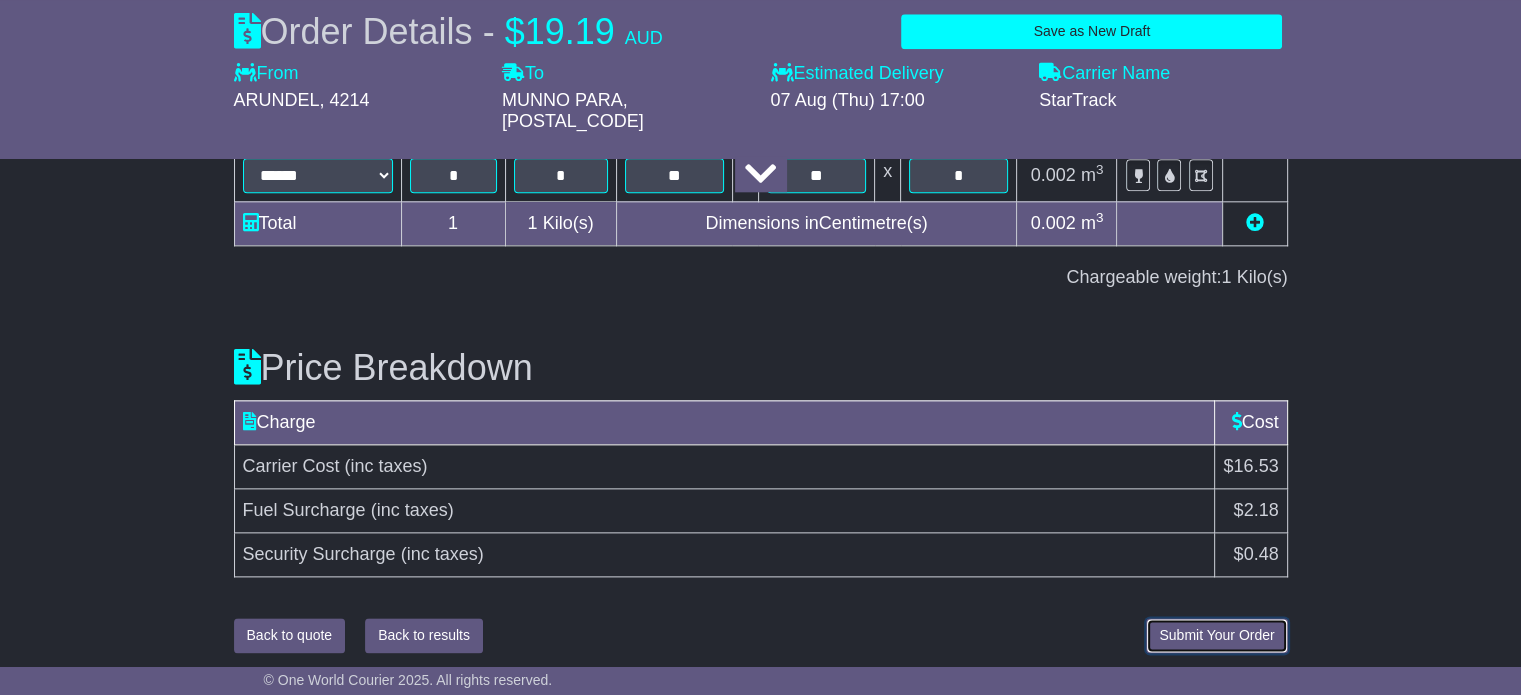 click on "Submit Your Order" at bounding box center (1216, 635) 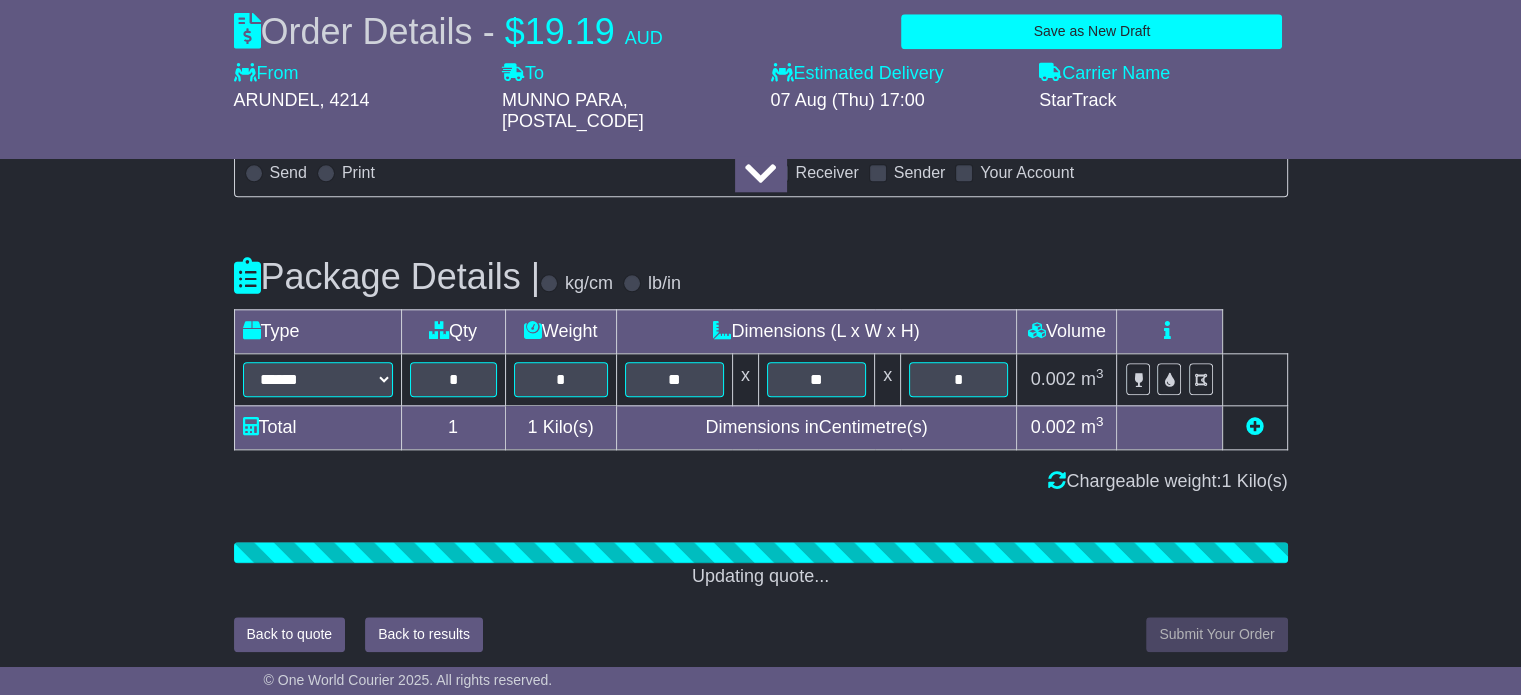 scroll, scrollTop: 2296, scrollLeft: 0, axis: vertical 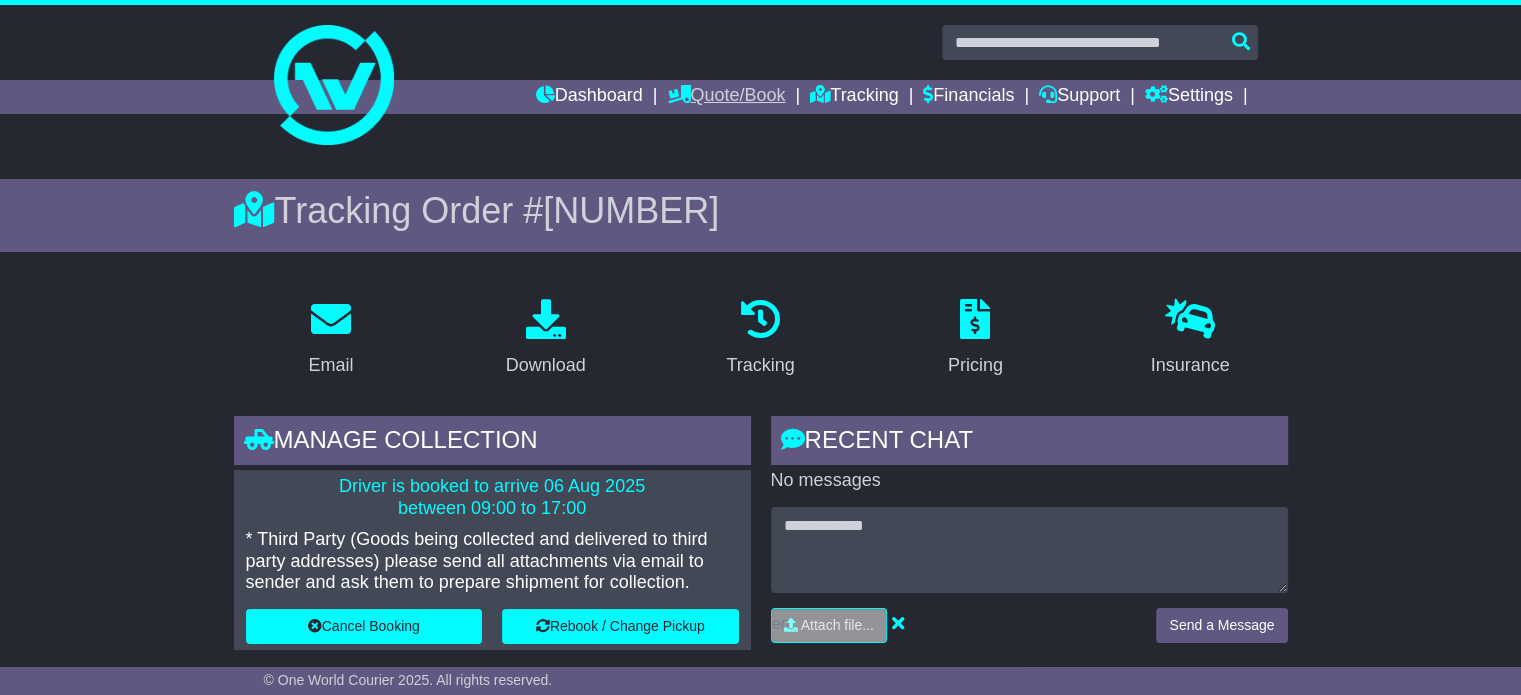 click on "Quote/Book" at bounding box center [726, 97] 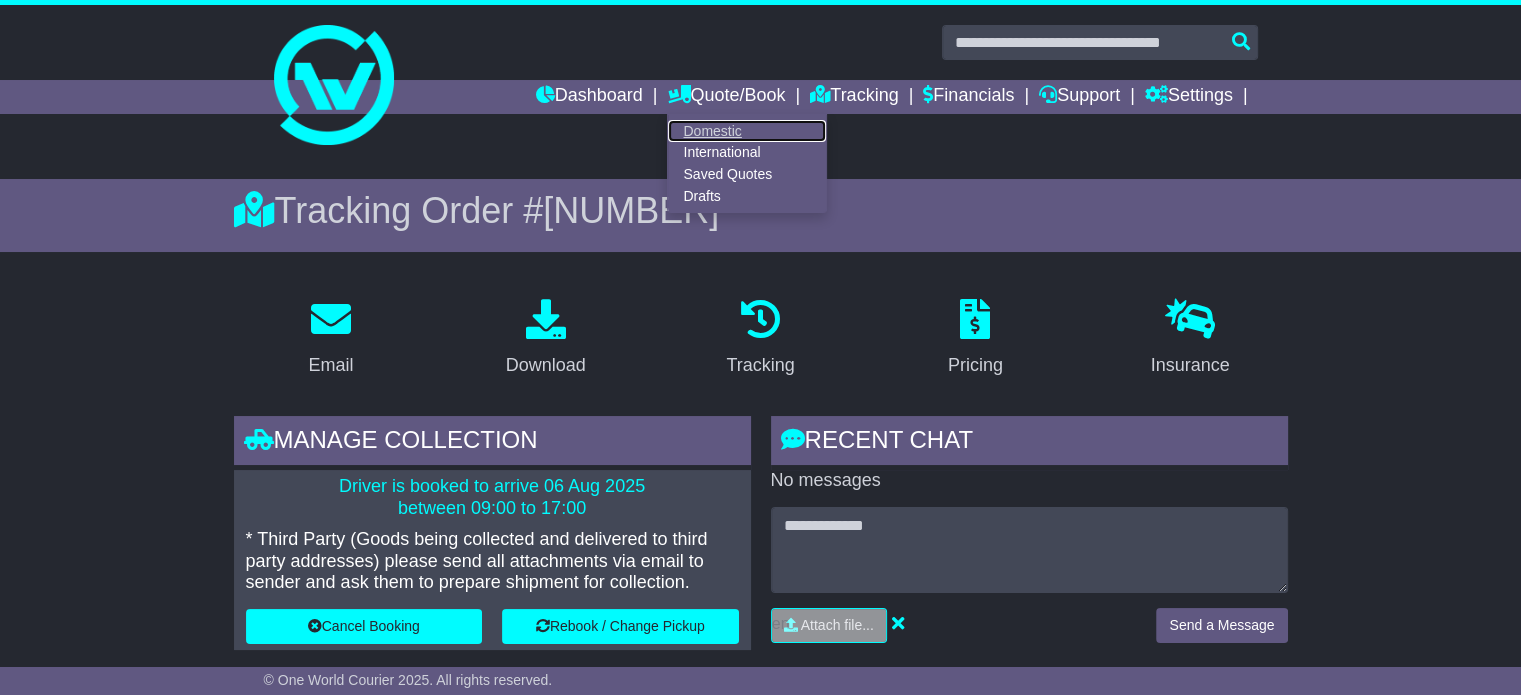 click on "Domestic" at bounding box center (747, 131) 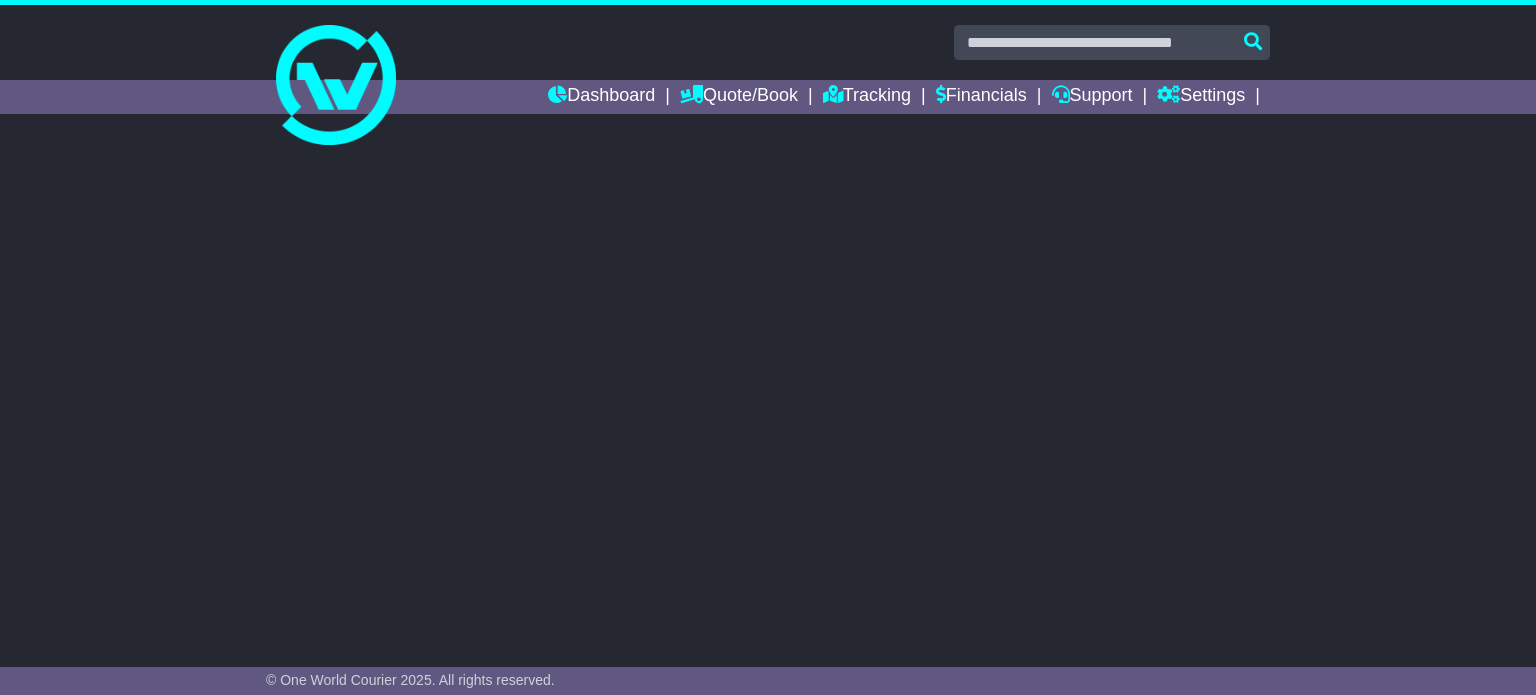 scroll, scrollTop: 0, scrollLeft: 0, axis: both 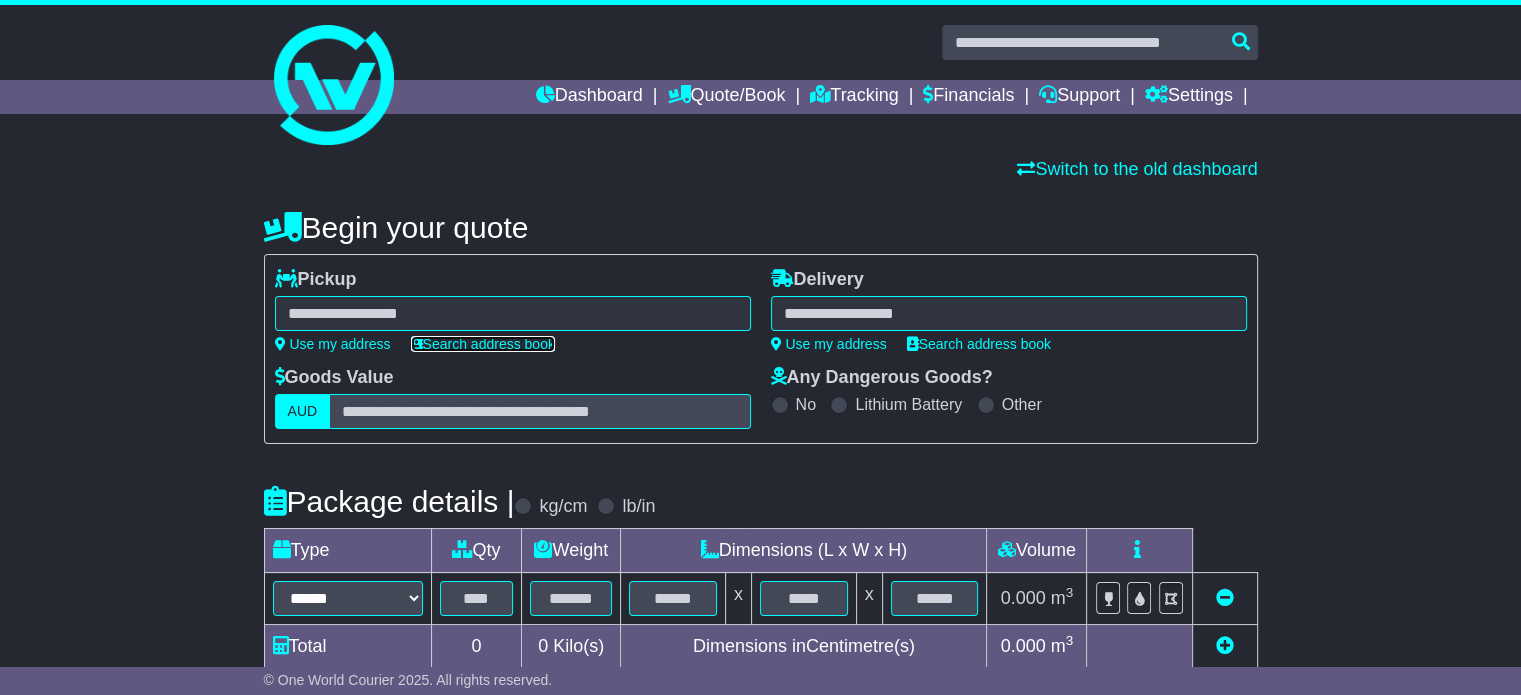 click on "Search address book" at bounding box center (483, 344) 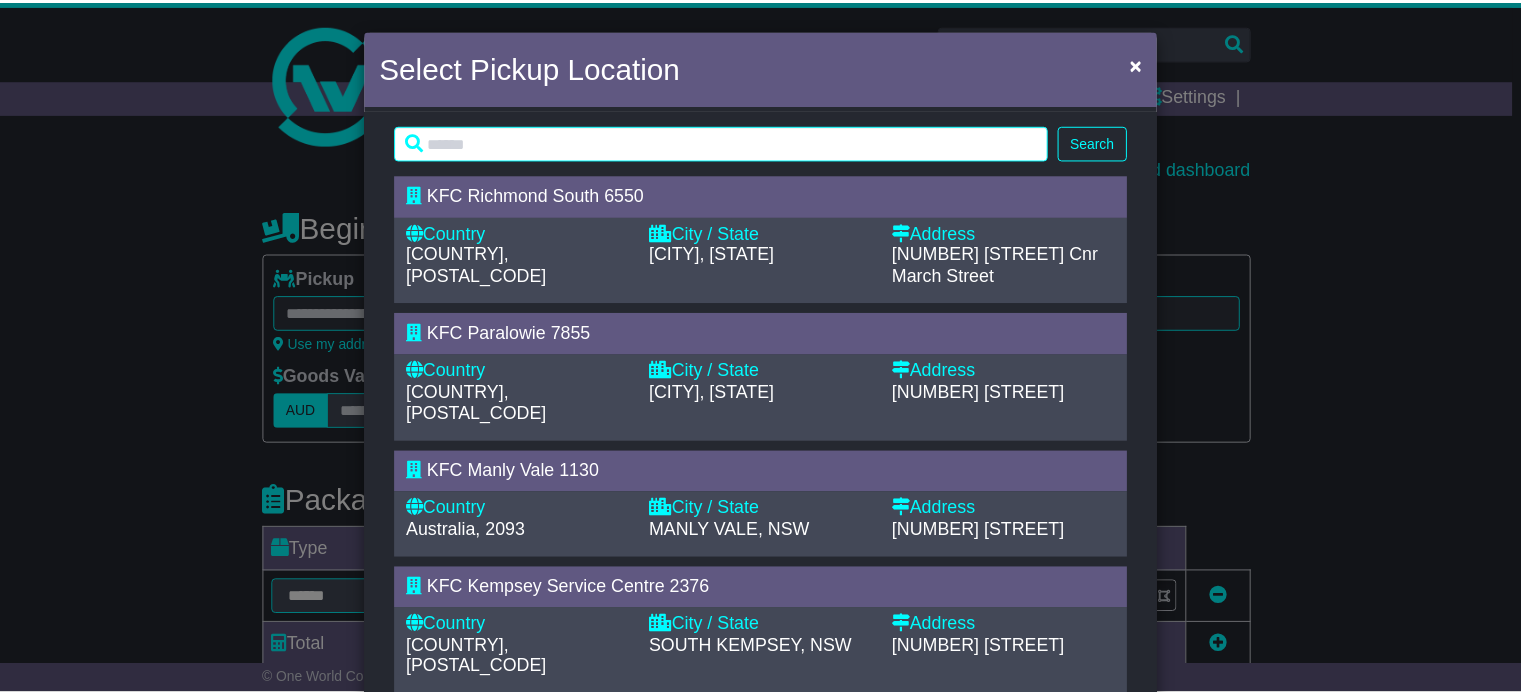 scroll, scrollTop: 100, scrollLeft: 0, axis: vertical 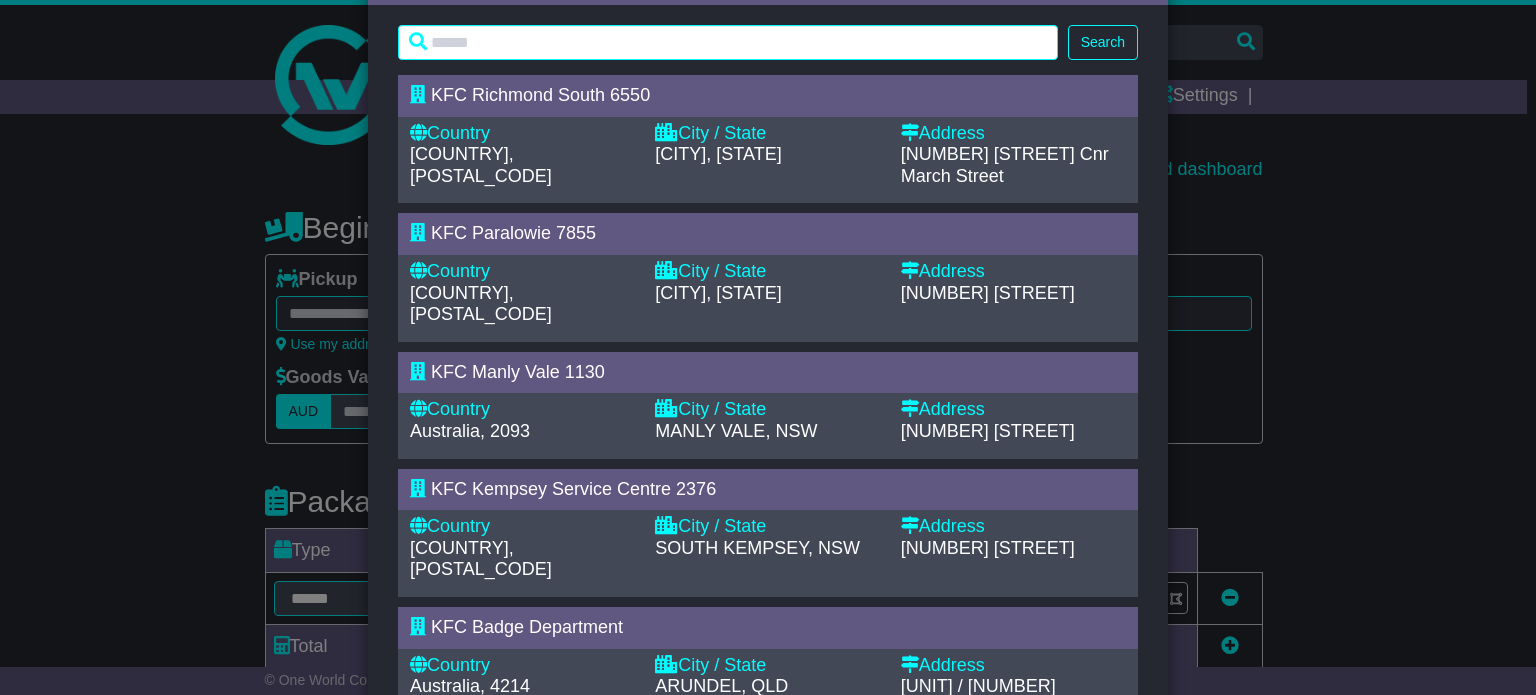 click on "KFC Badge Department" at bounding box center (527, 627) 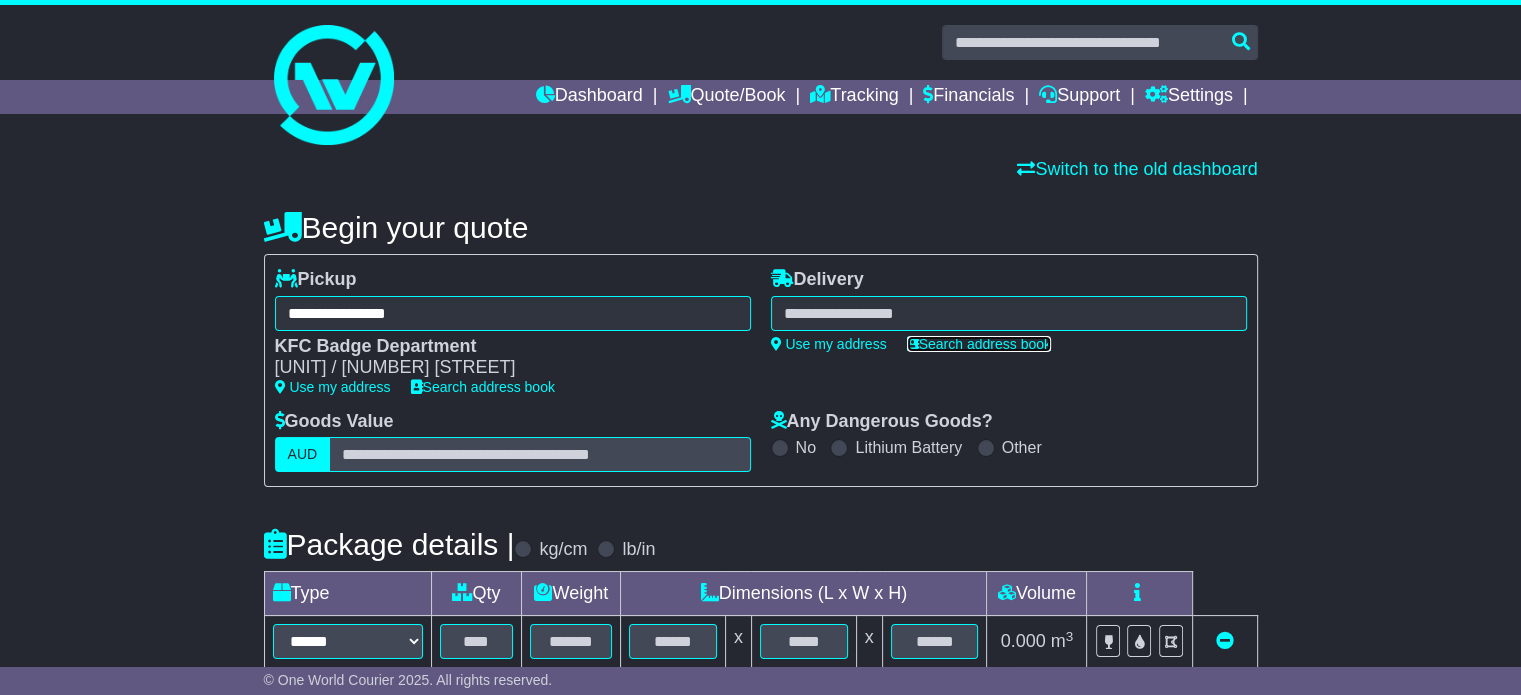 click on "Search address book" at bounding box center [979, 344] 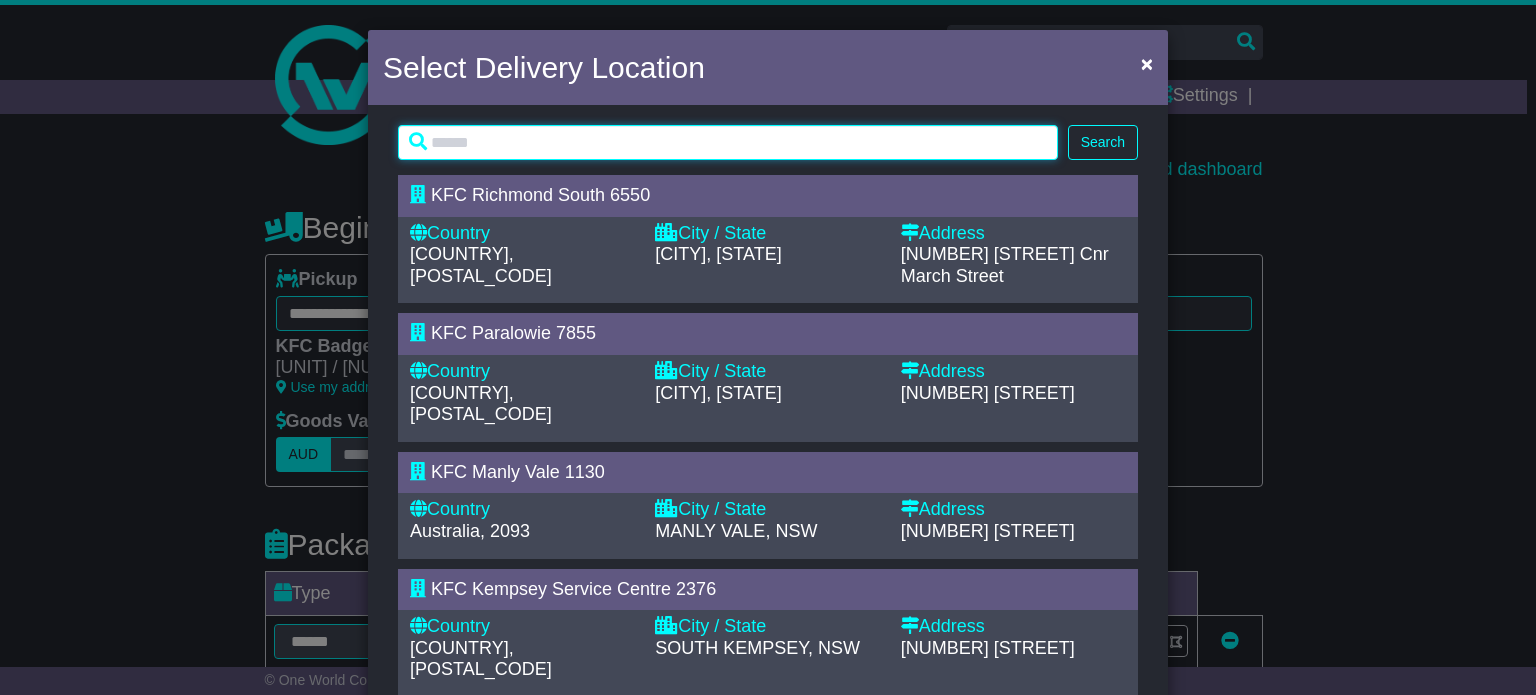 click at bounding box center [728, 142] 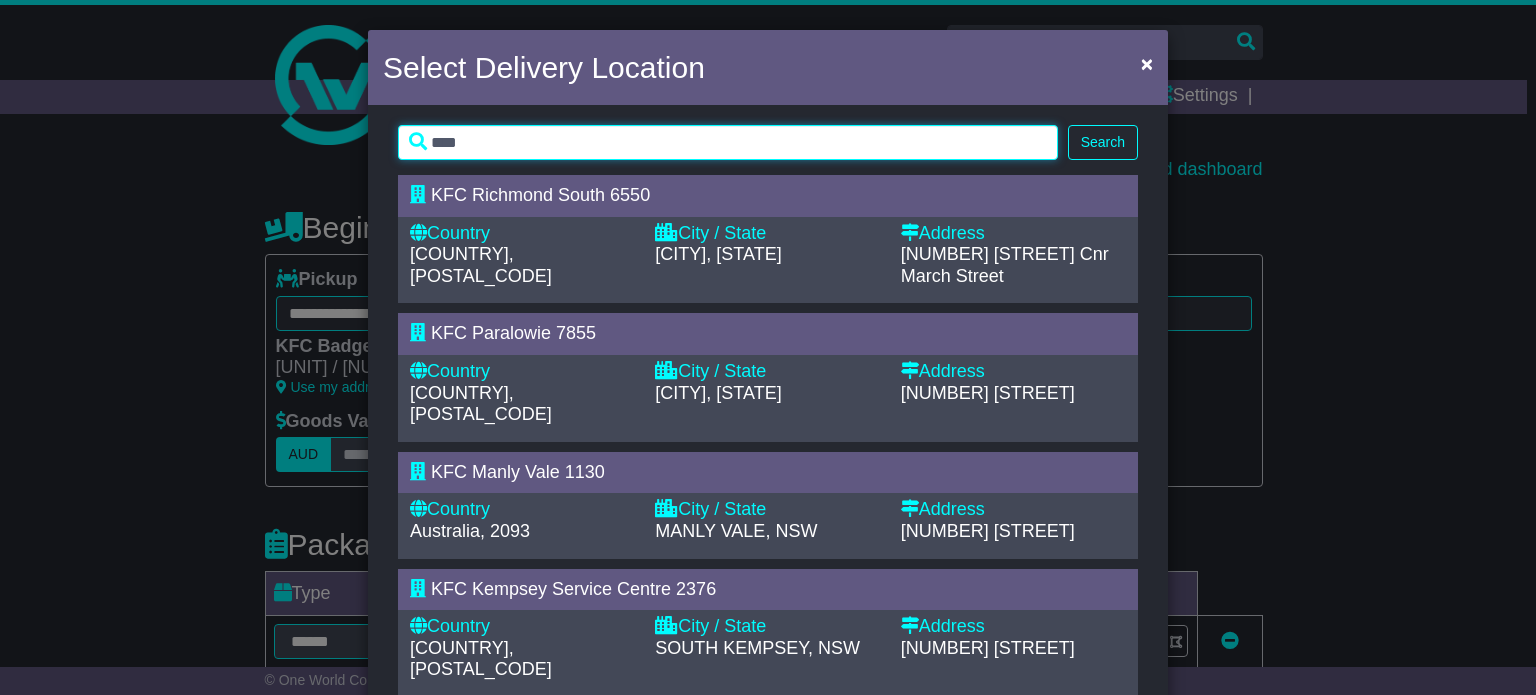 type on "****" 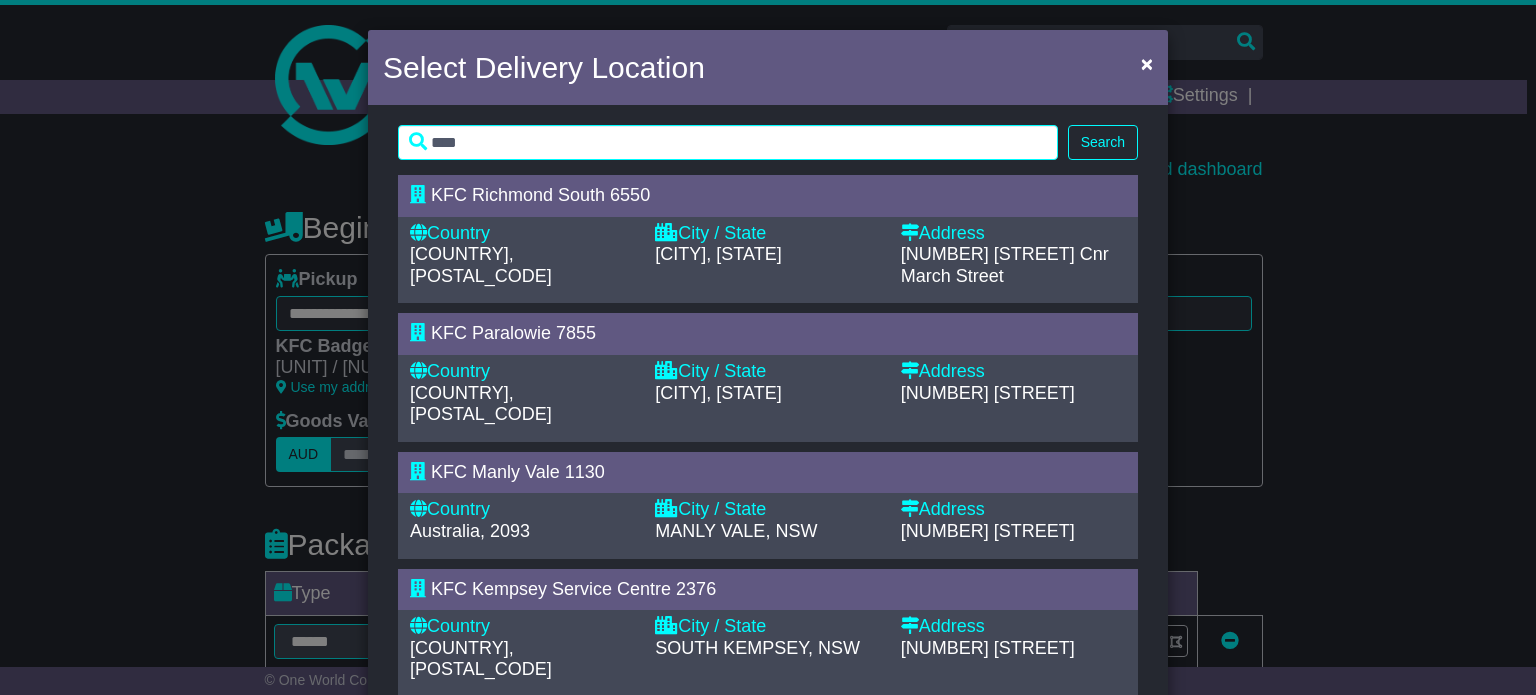 click on "Search" at bounding box center [1103, 142] 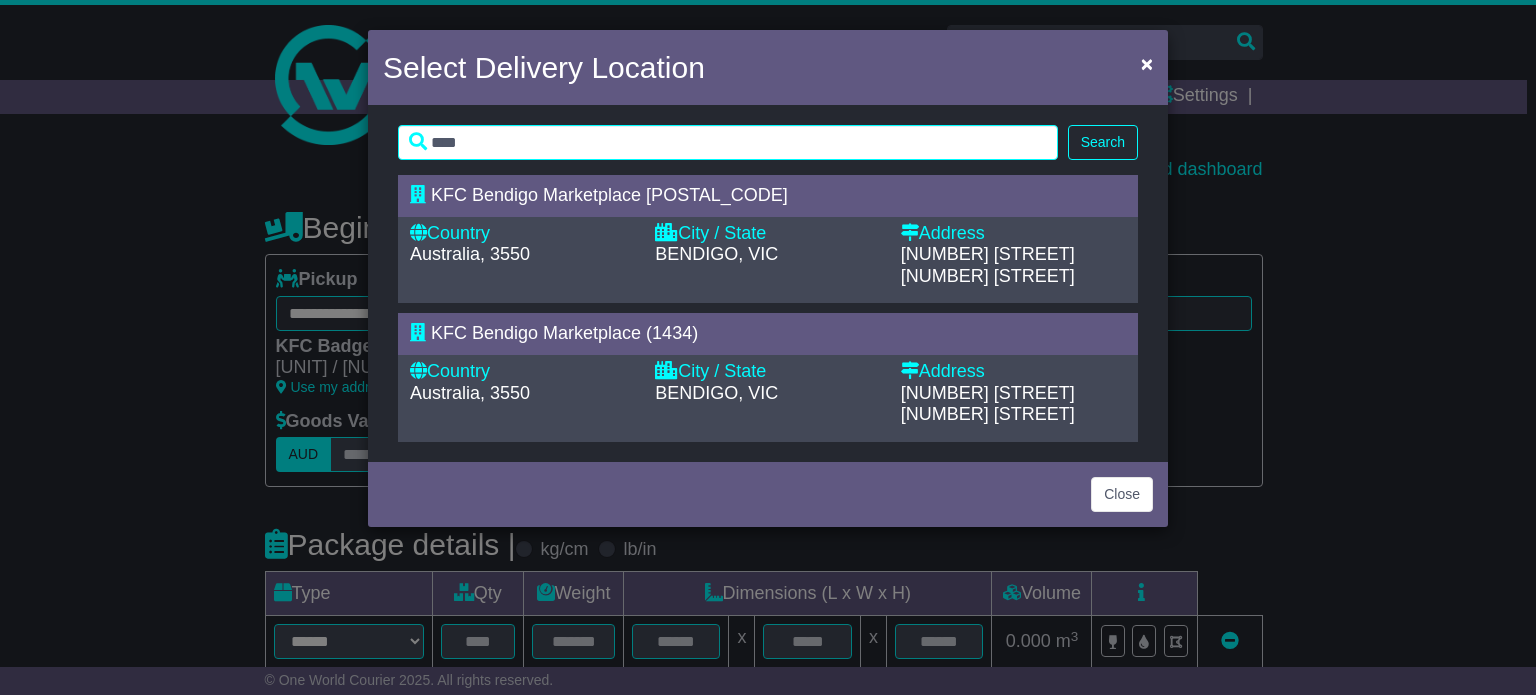 click on "BENDIGO, VIC" at bounding box center [716, 254] 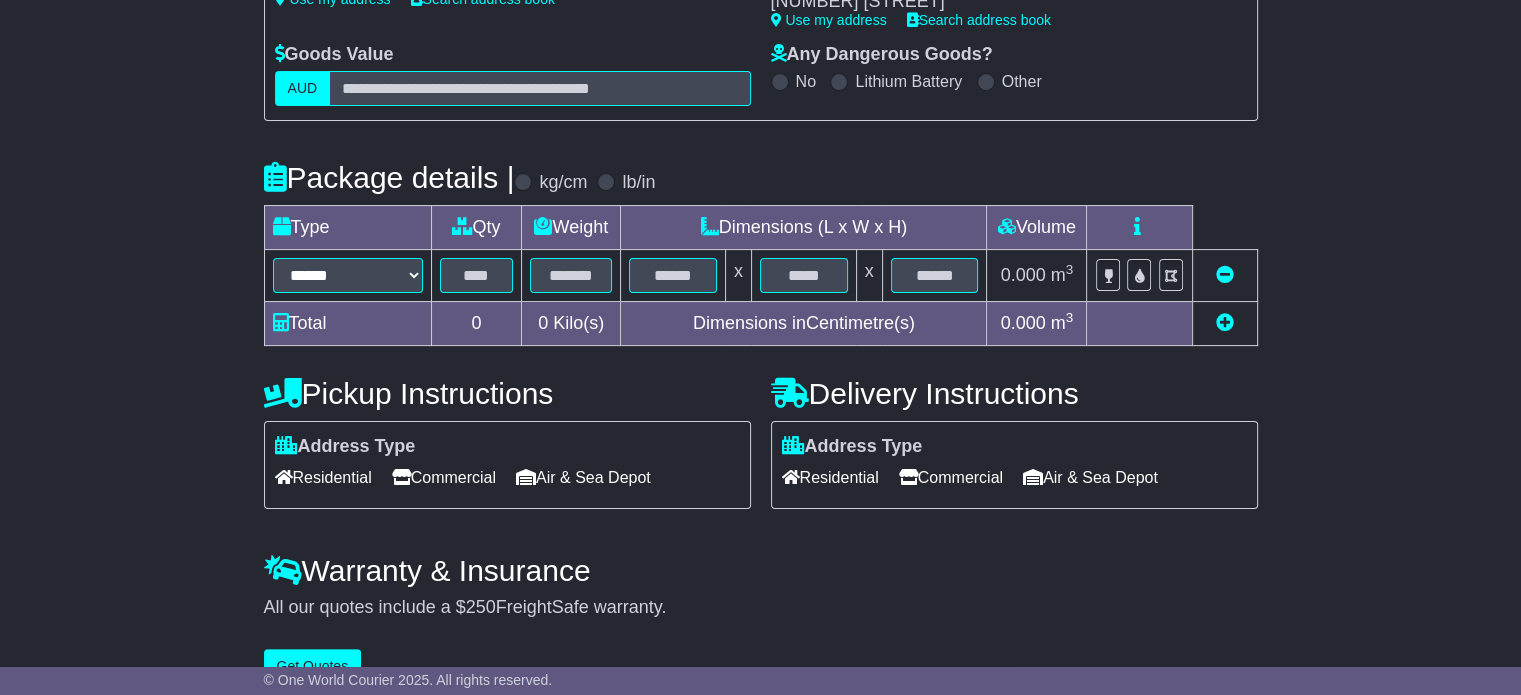 scroll, scrollTop: 400, scrollLeft: 0, axis: vertical 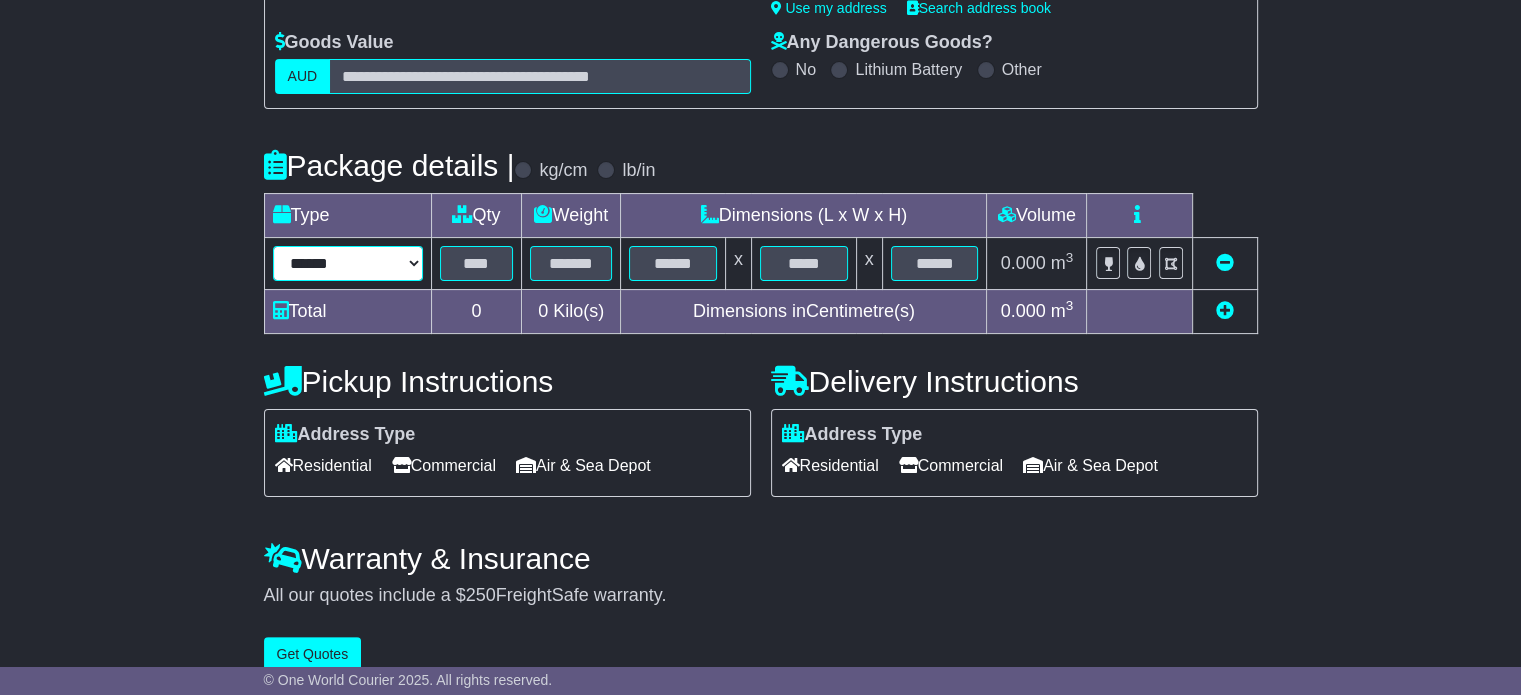 drag, startPoint x: 417, startPoint y: 262, endPoint x: 404, endPoint y: 270, distance: 15.264338 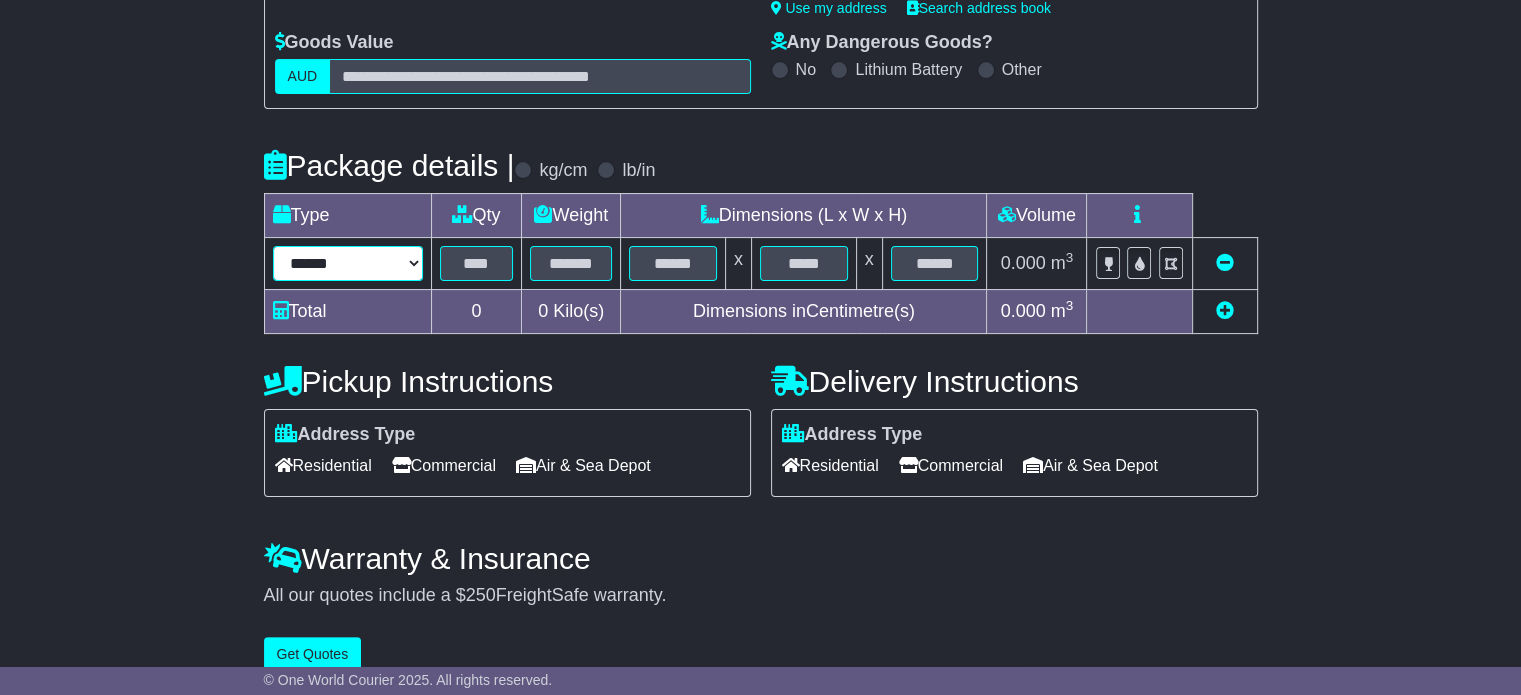 select on "*****" 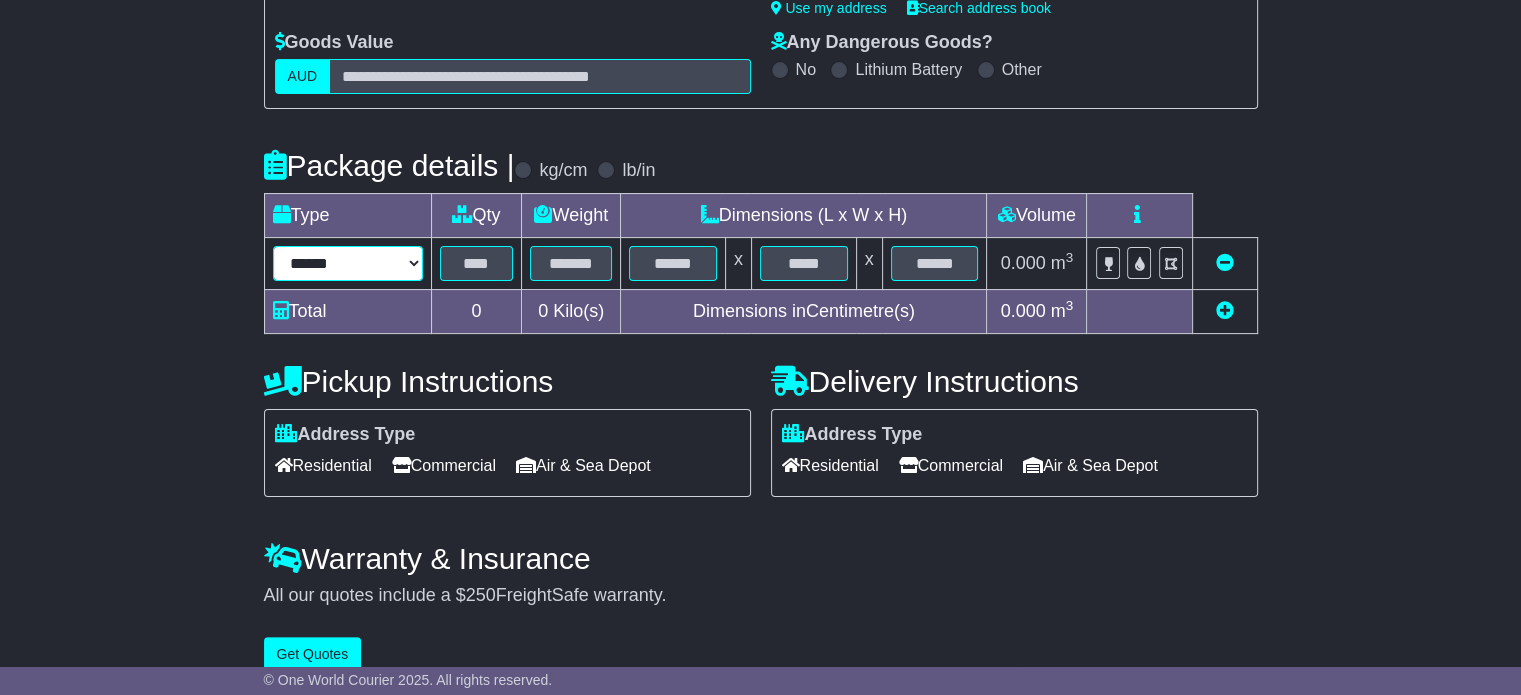 click on "****** ****** *** ******** ***** **** **** ****** *** *******" at bounding box center (348, 263) 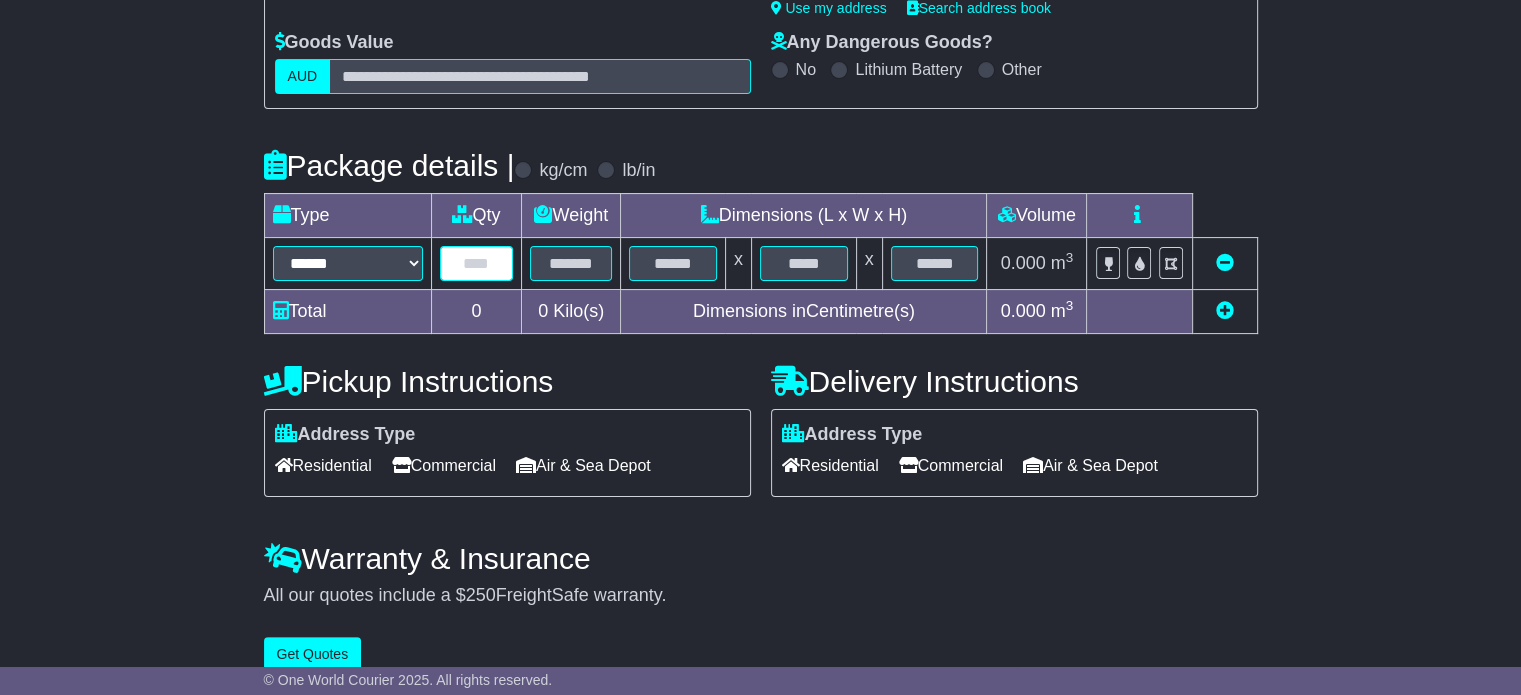 click at bounding box center (477, 263) 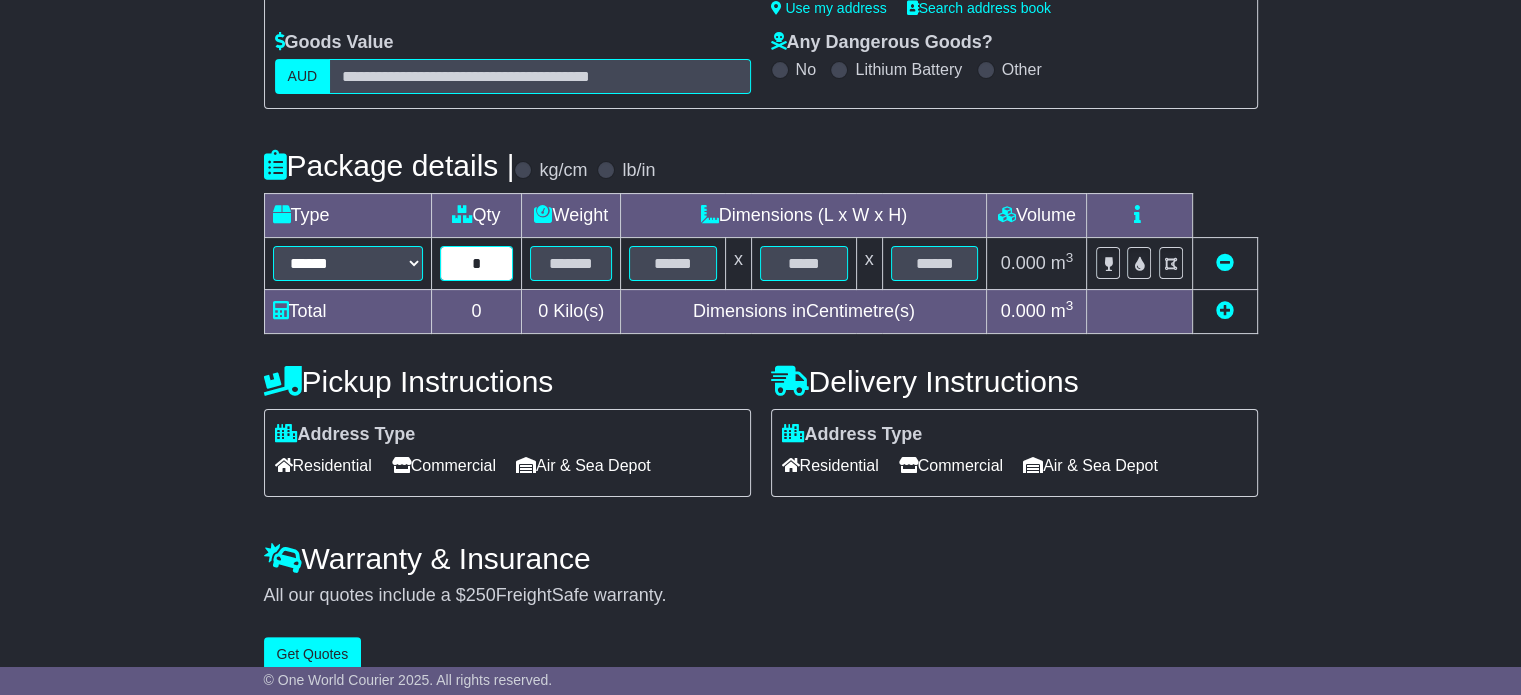 type on "*" 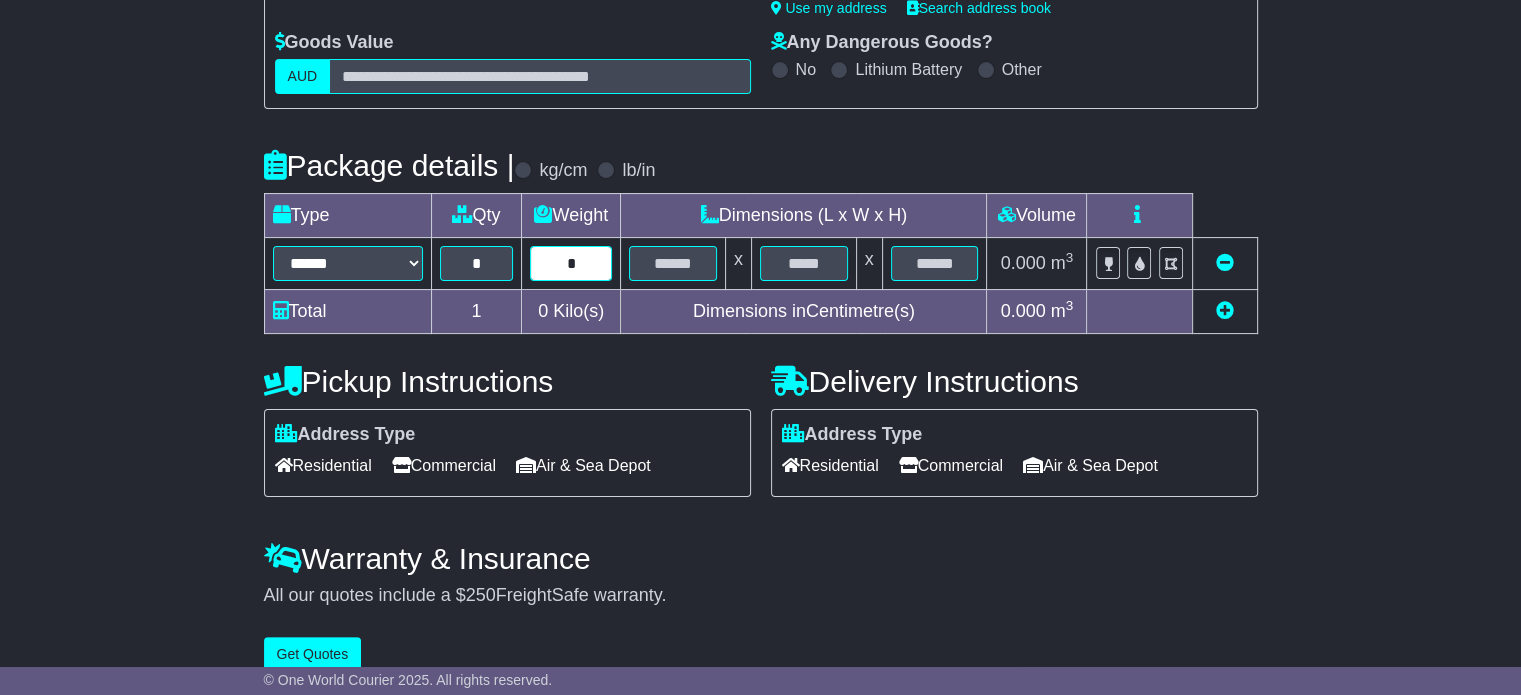 type on "*" 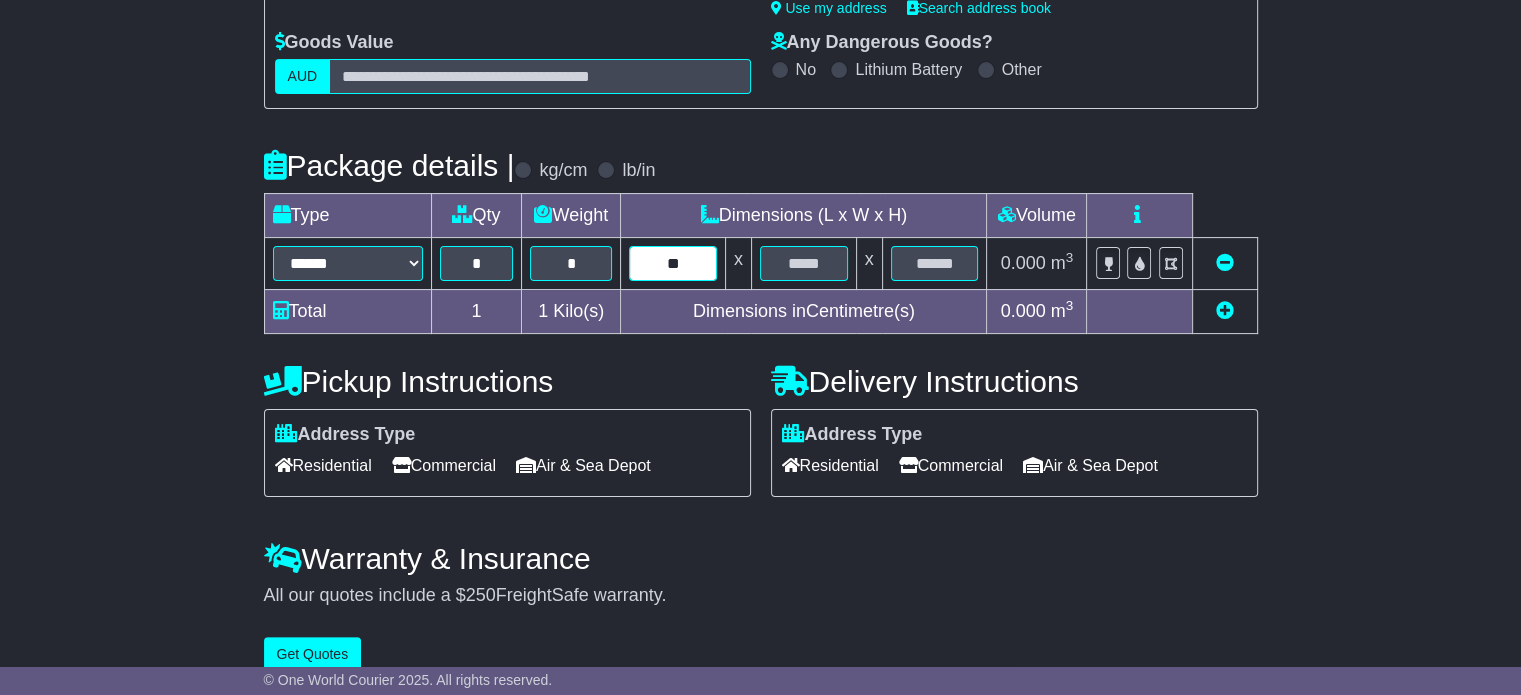 type on "**" 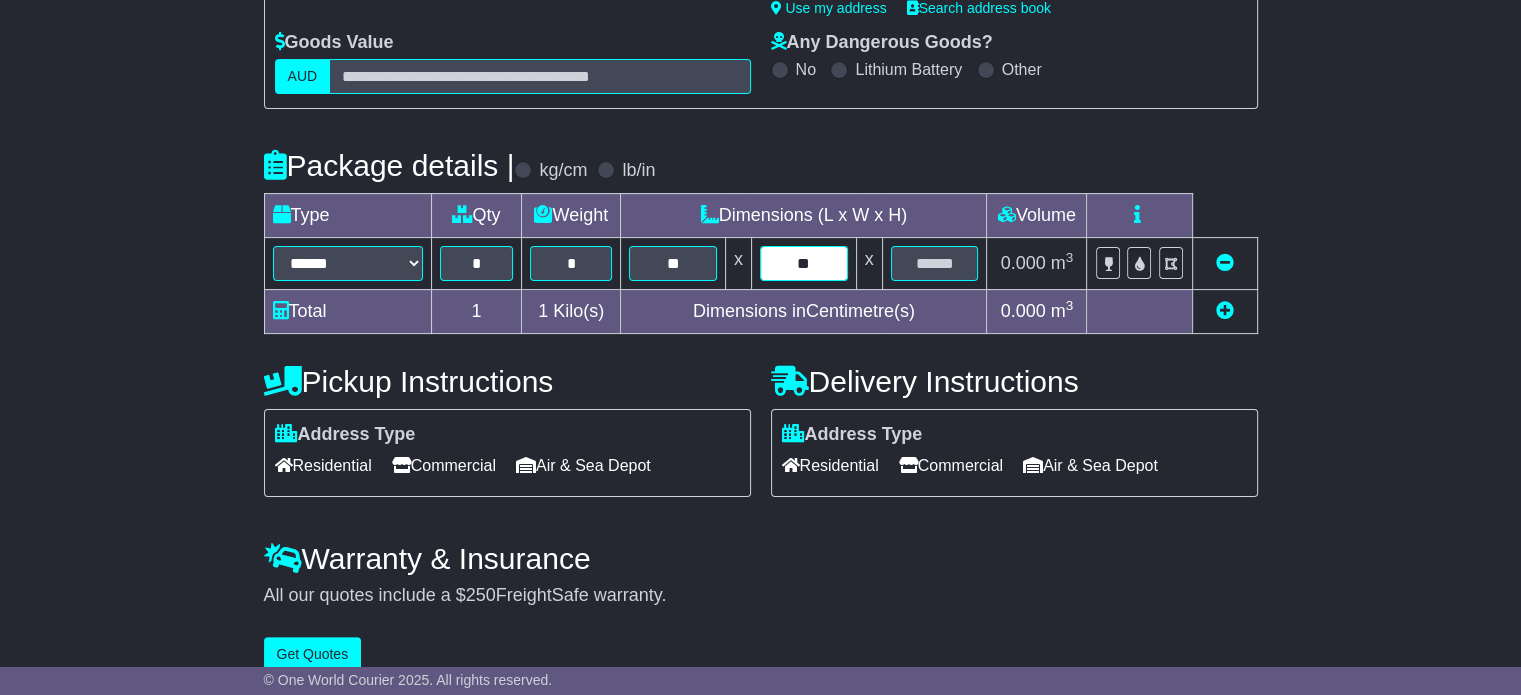 type on "**" 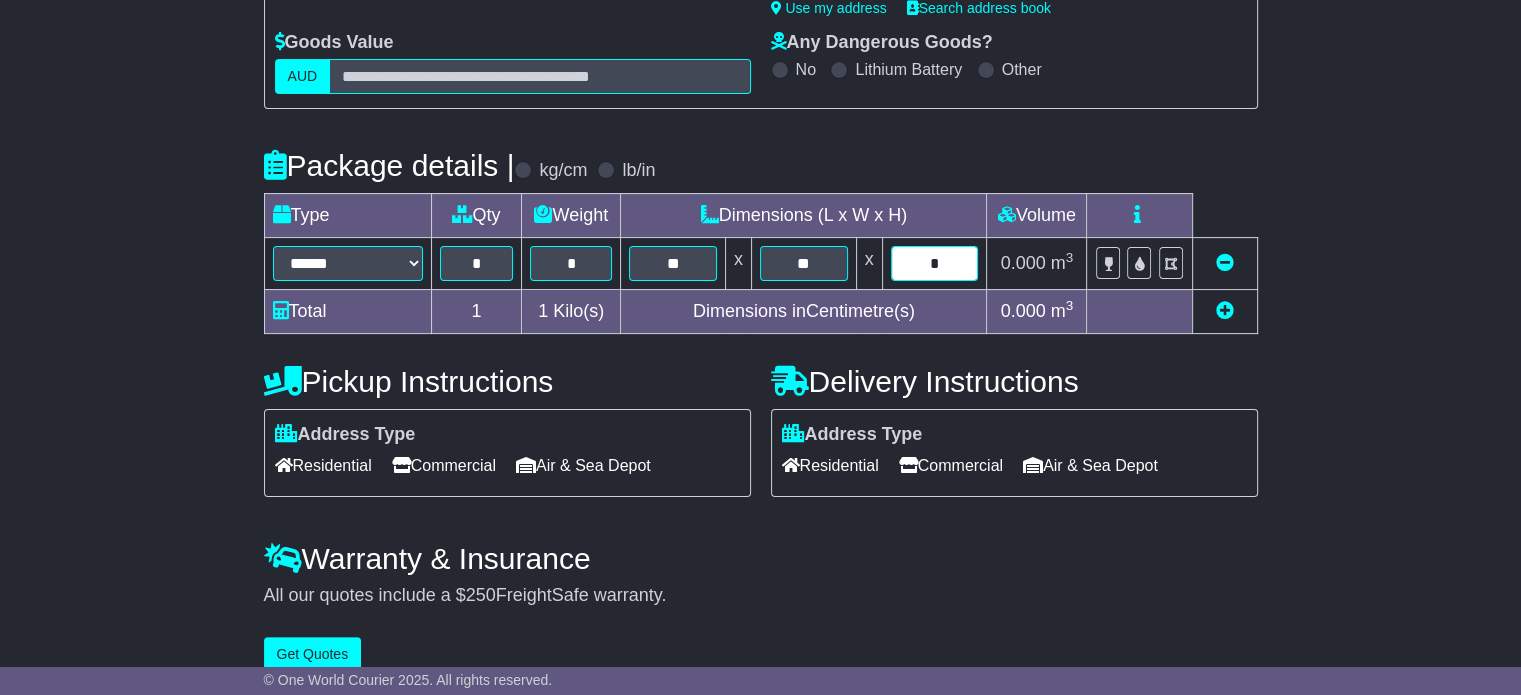 type on "*" 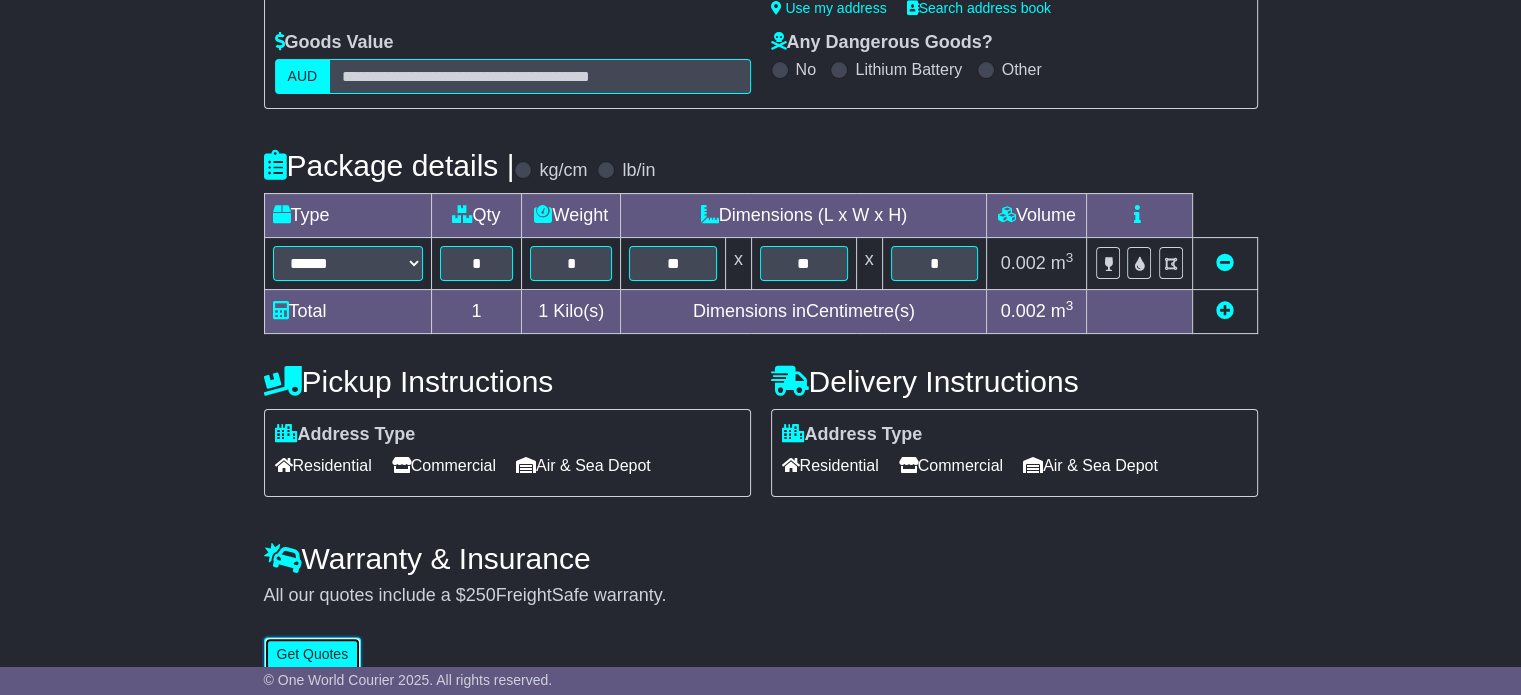 type 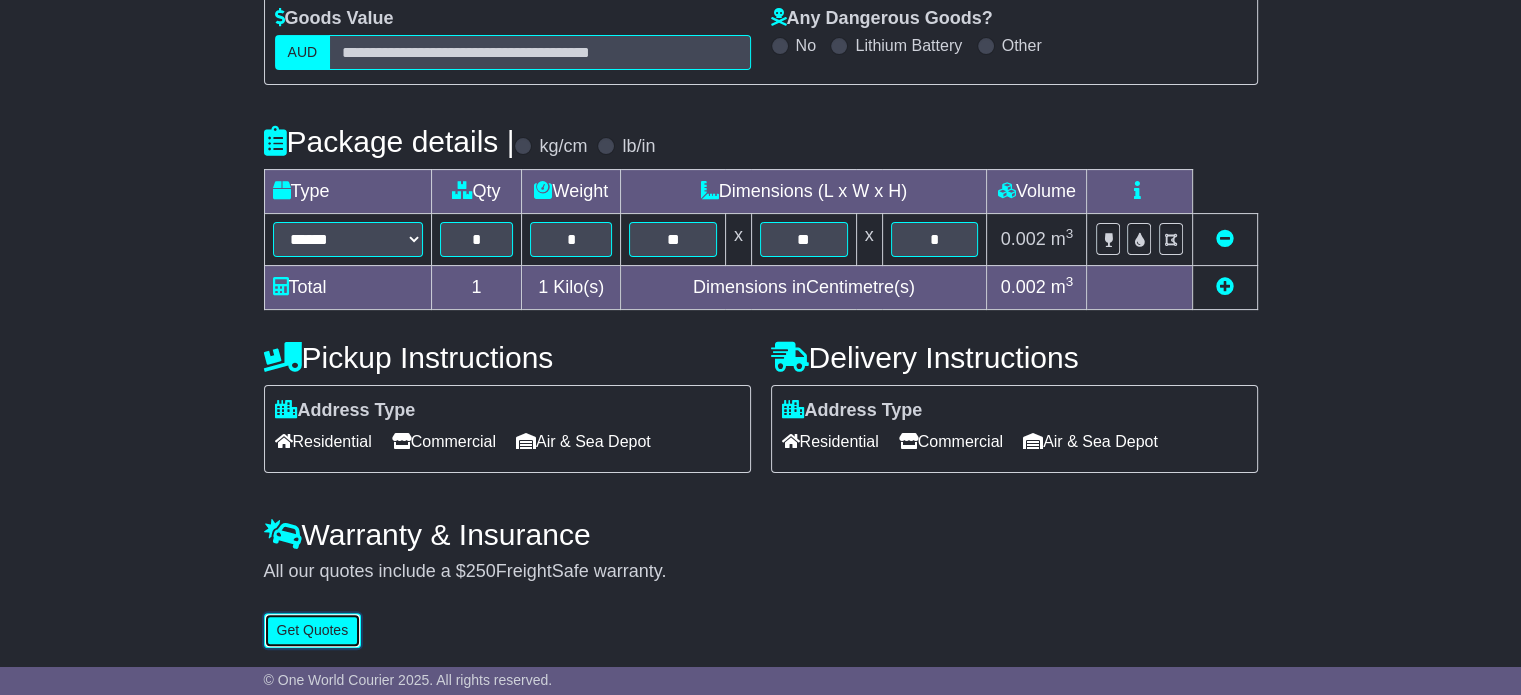 scroll, scrollTop: 431, scrollLeft: 0, axis: vertical 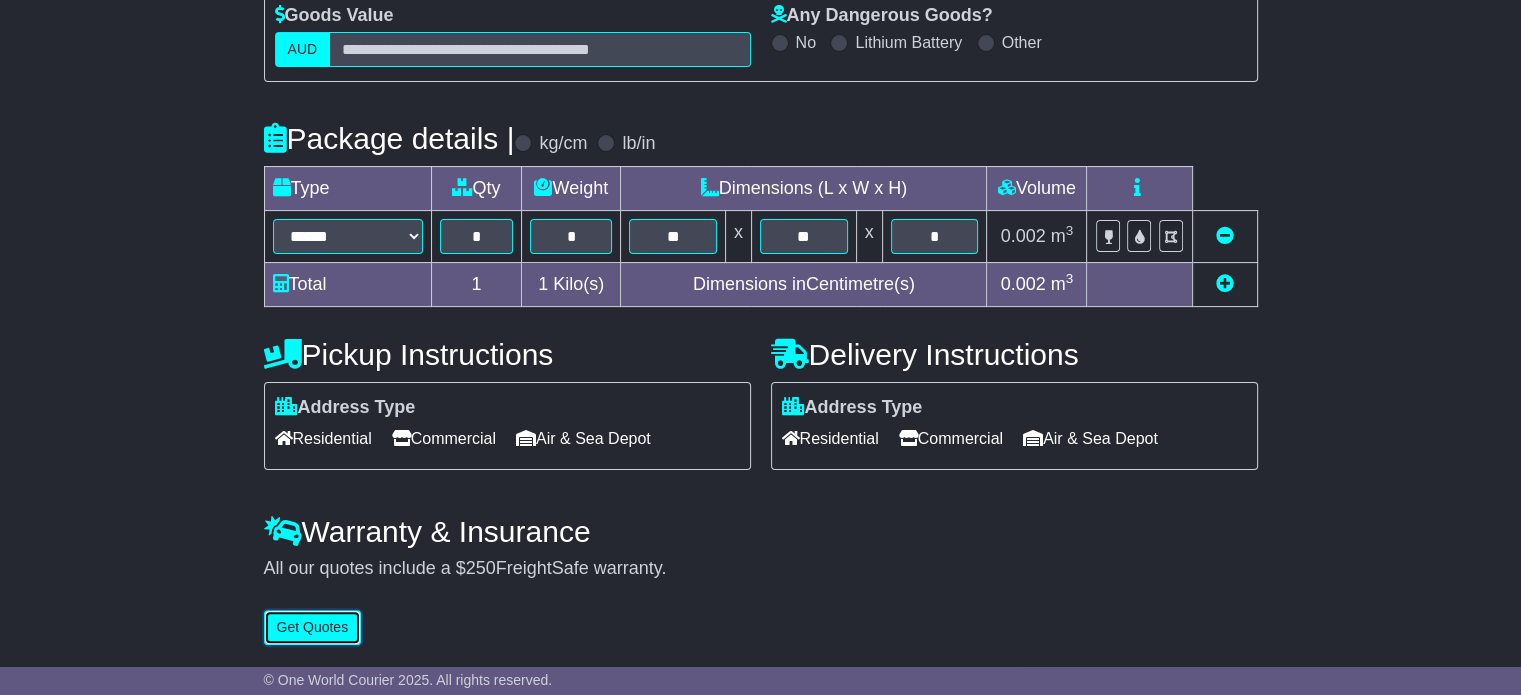click on "Get Quotes" at bounding box center (313, 627) 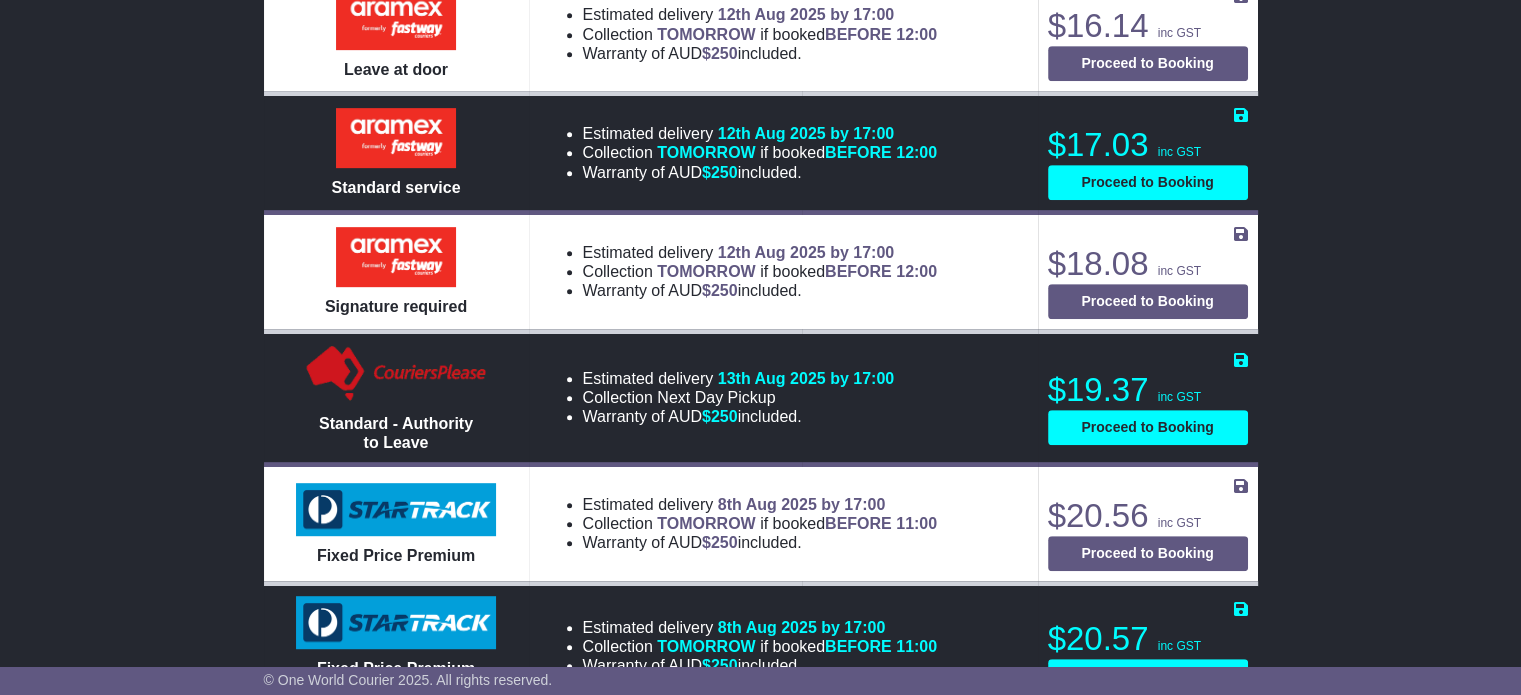 scroll, scrollTop: 1000, scrollLeft: 0, axis: vertical 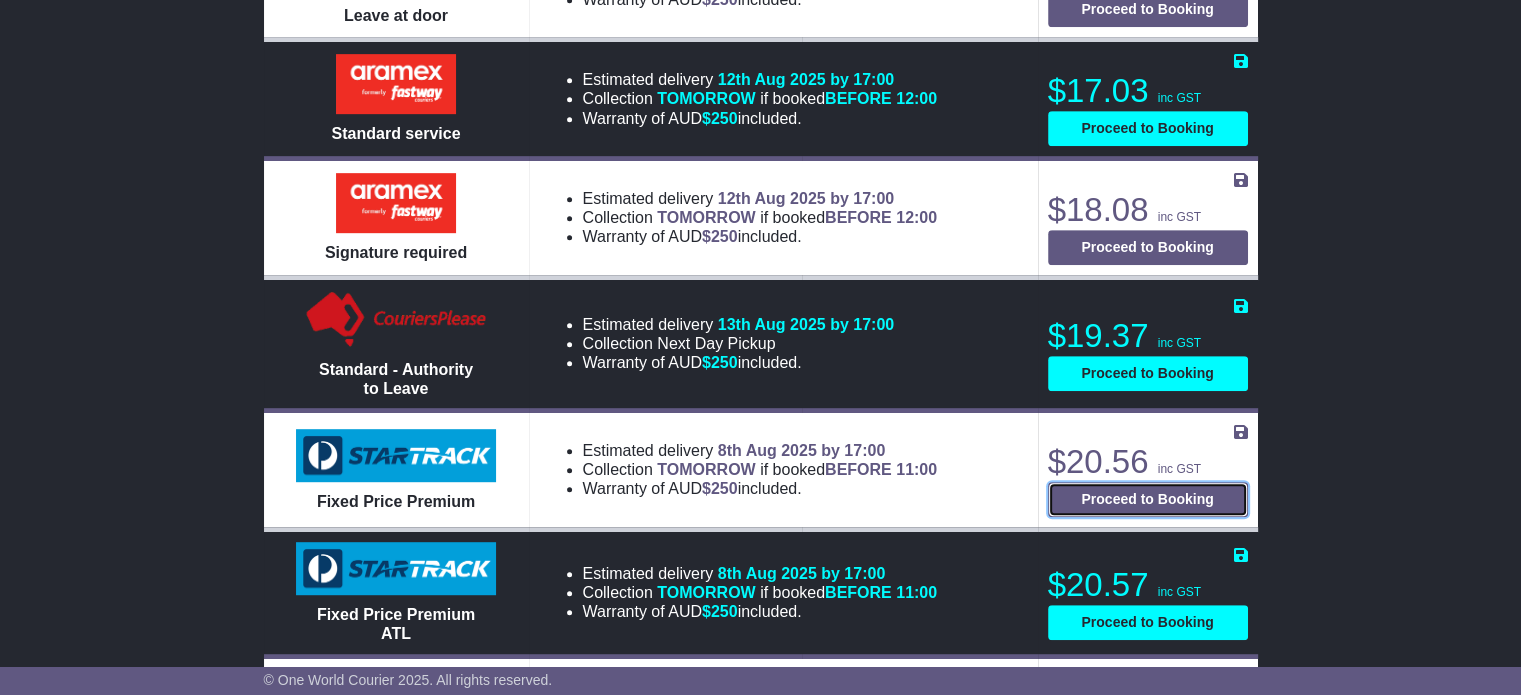 click on "Proceed to Booking" at bounding box center [1148, 499] 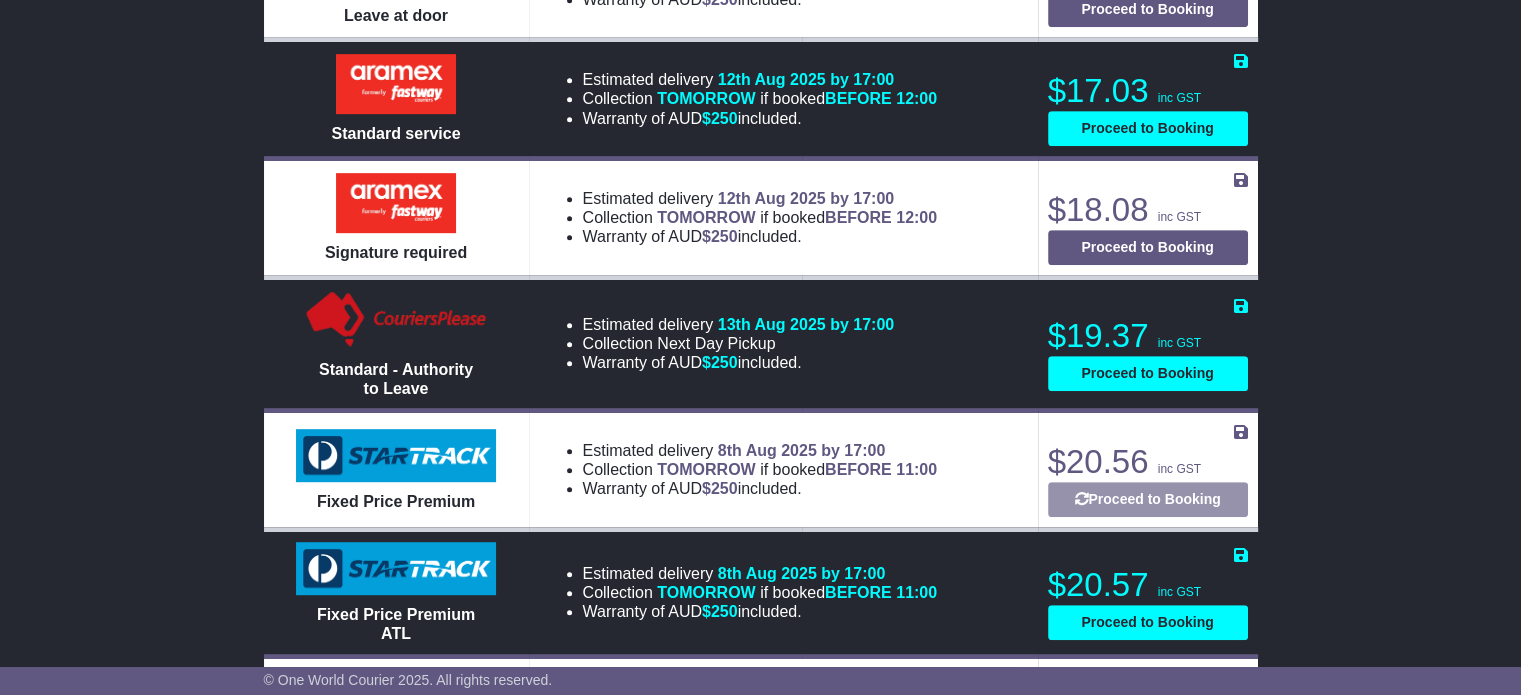 select on "*****" 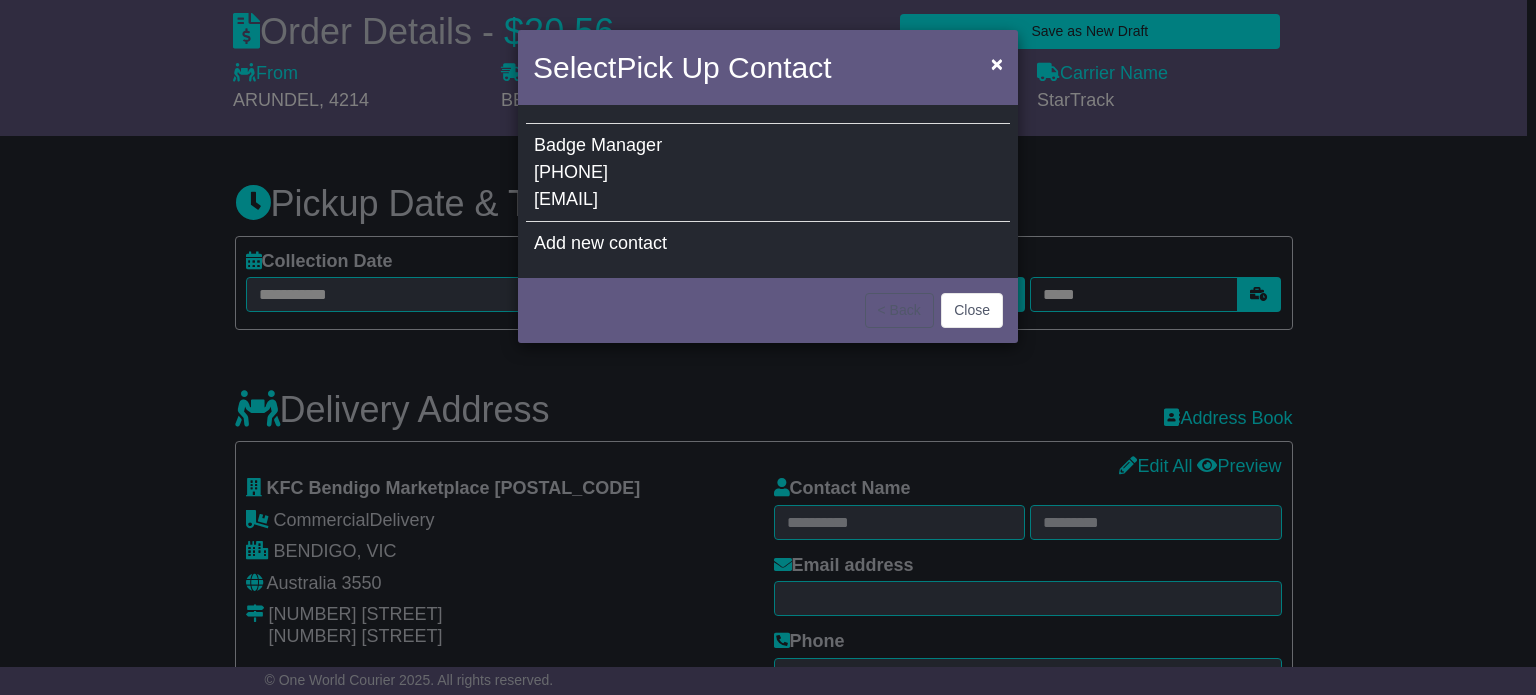 select 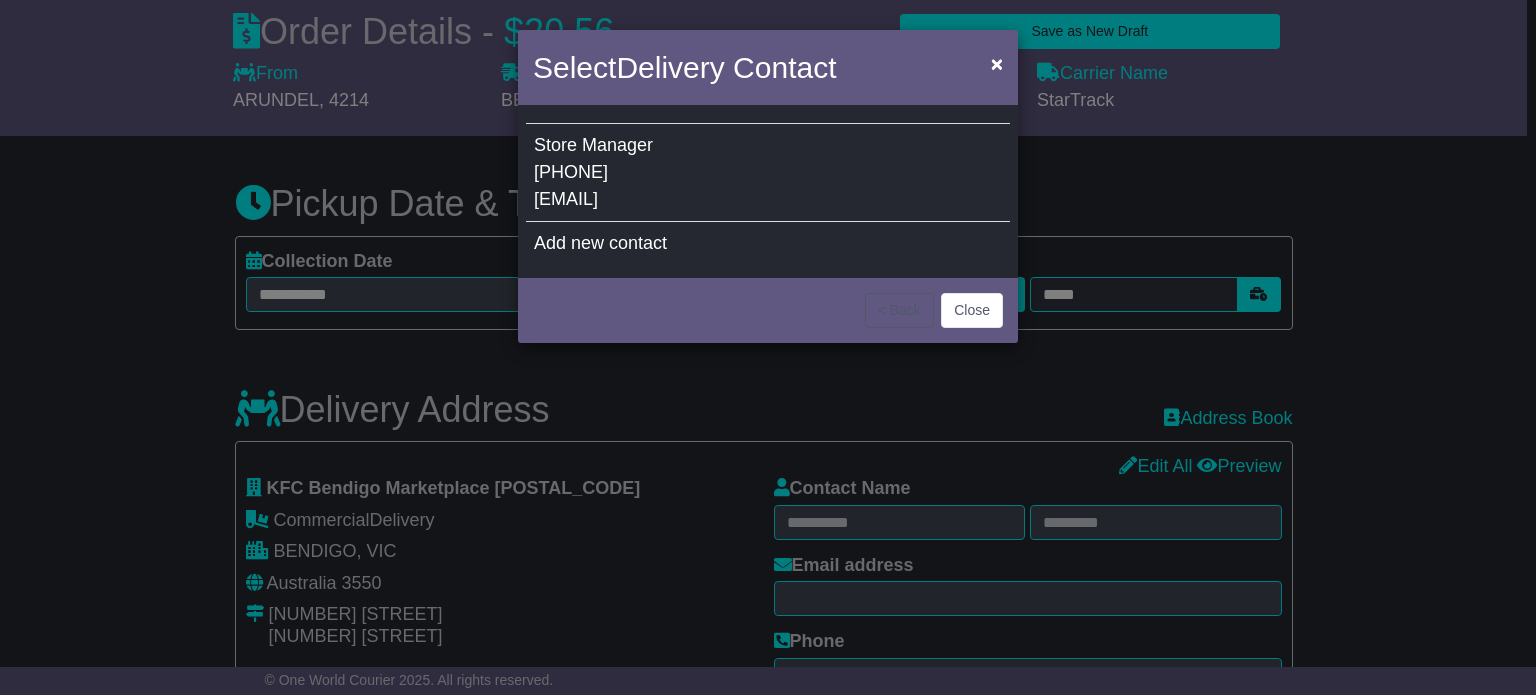 click on "Store   Manager
03 5441 4027
kfcmplace@shayden.com.au" at bounding box center [768, 173] 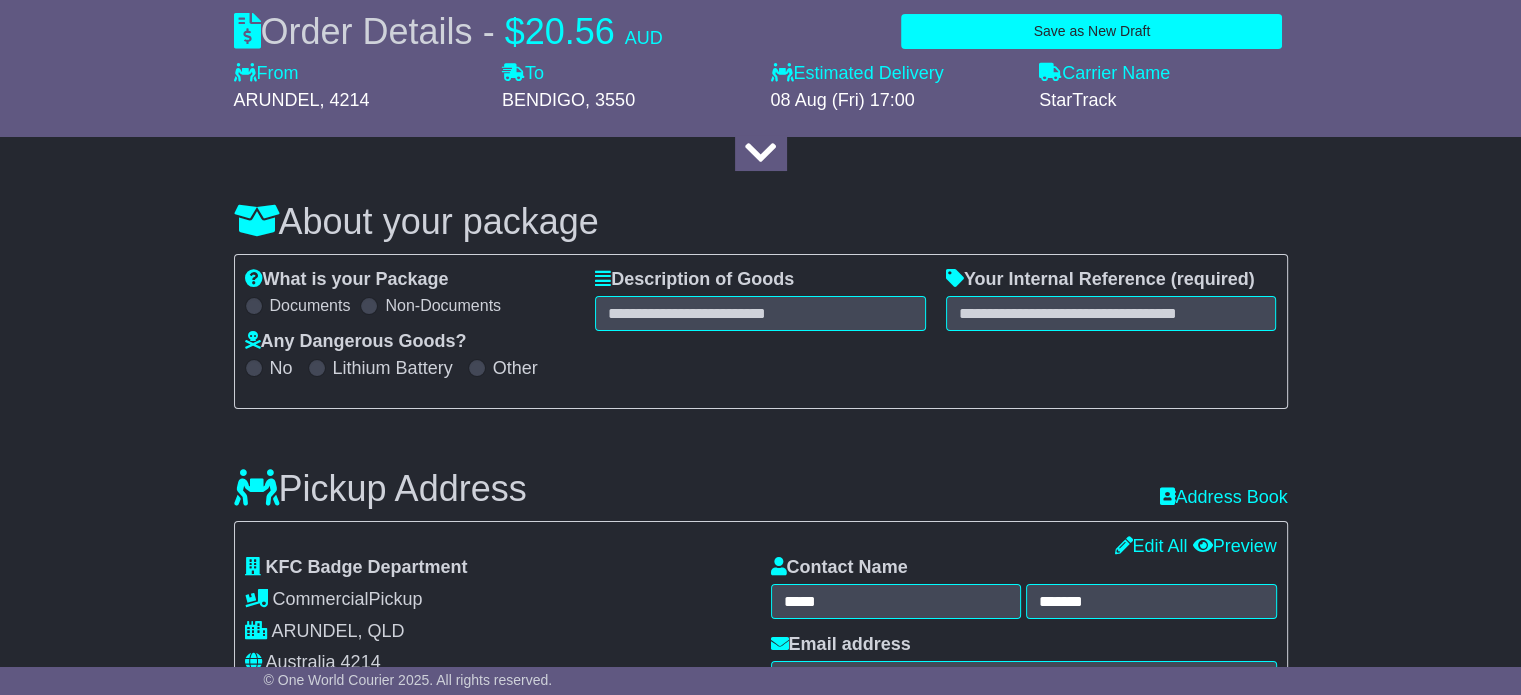 scroll, scrollTop: 0, scrollLeft: 0, axis: both 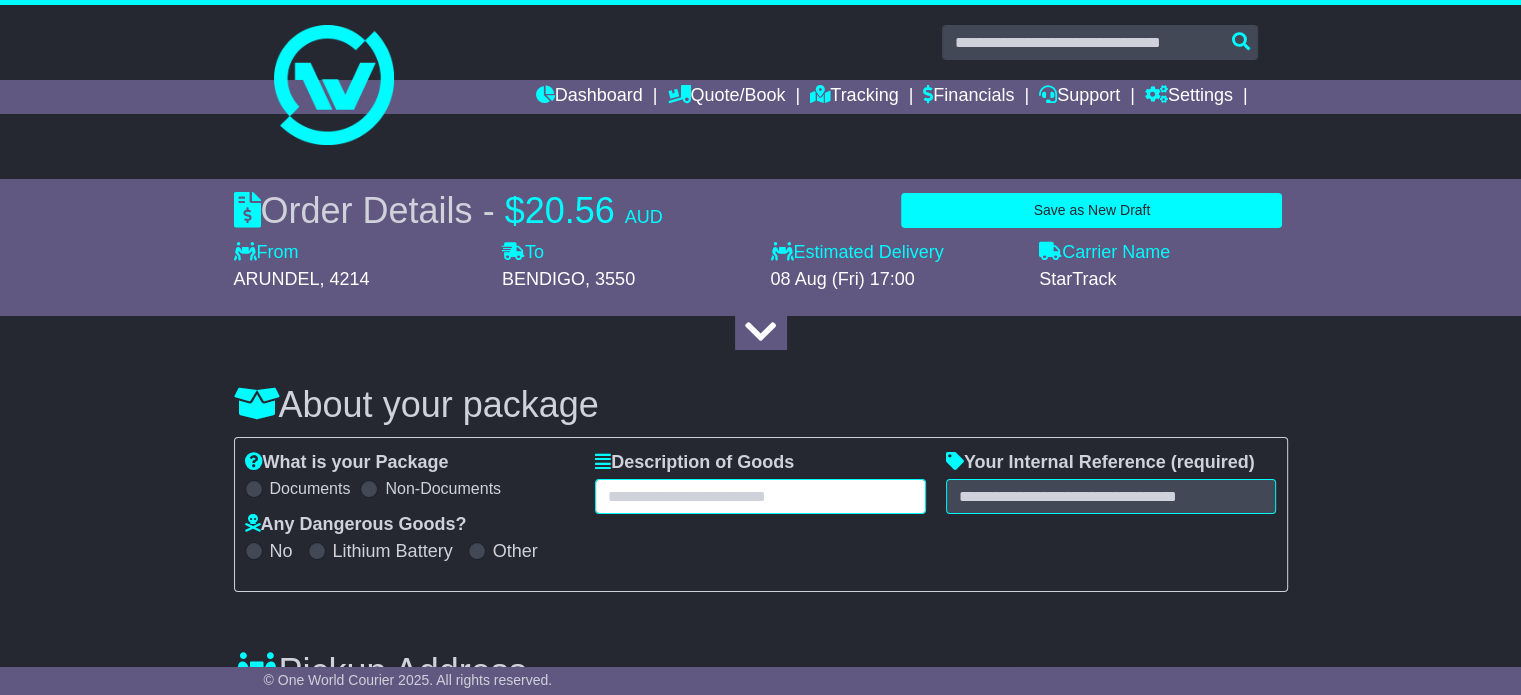 click at bounding box center (760, 496) 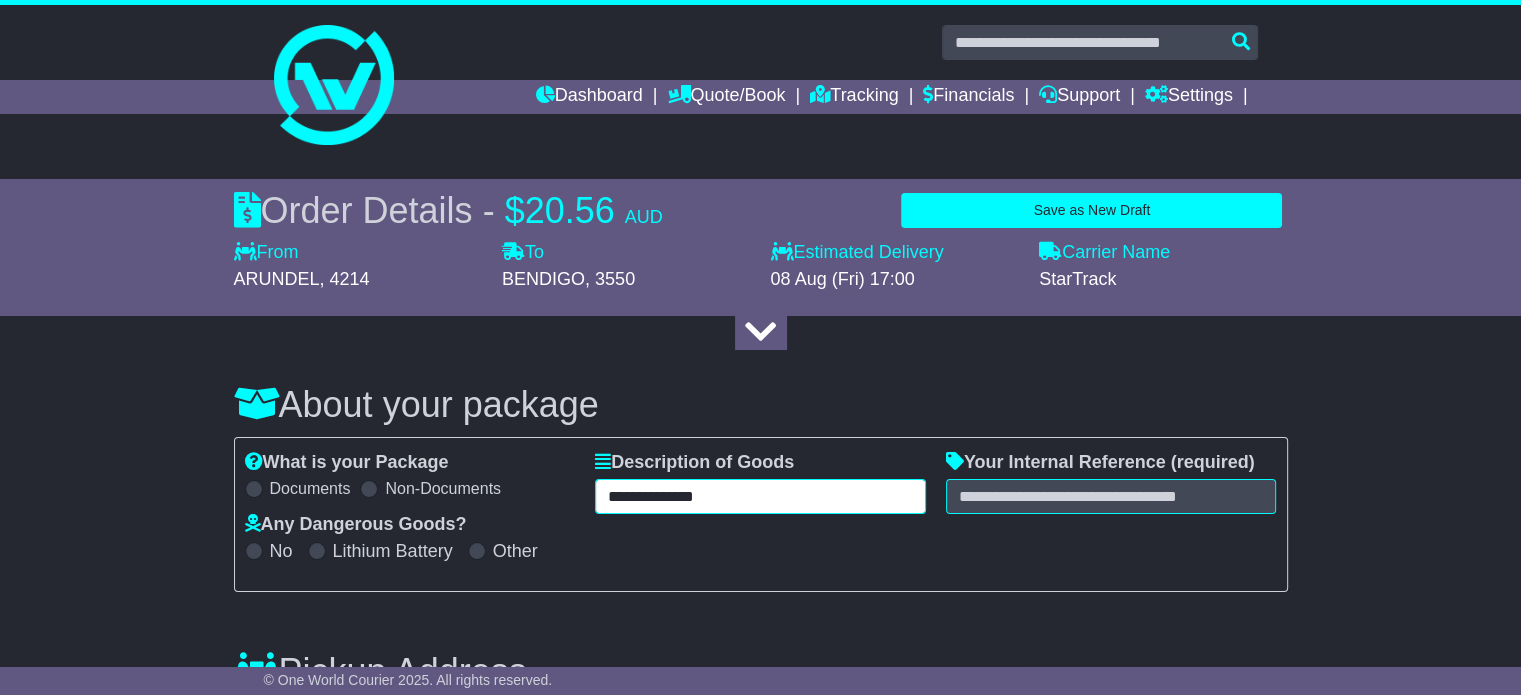 type on "**********" 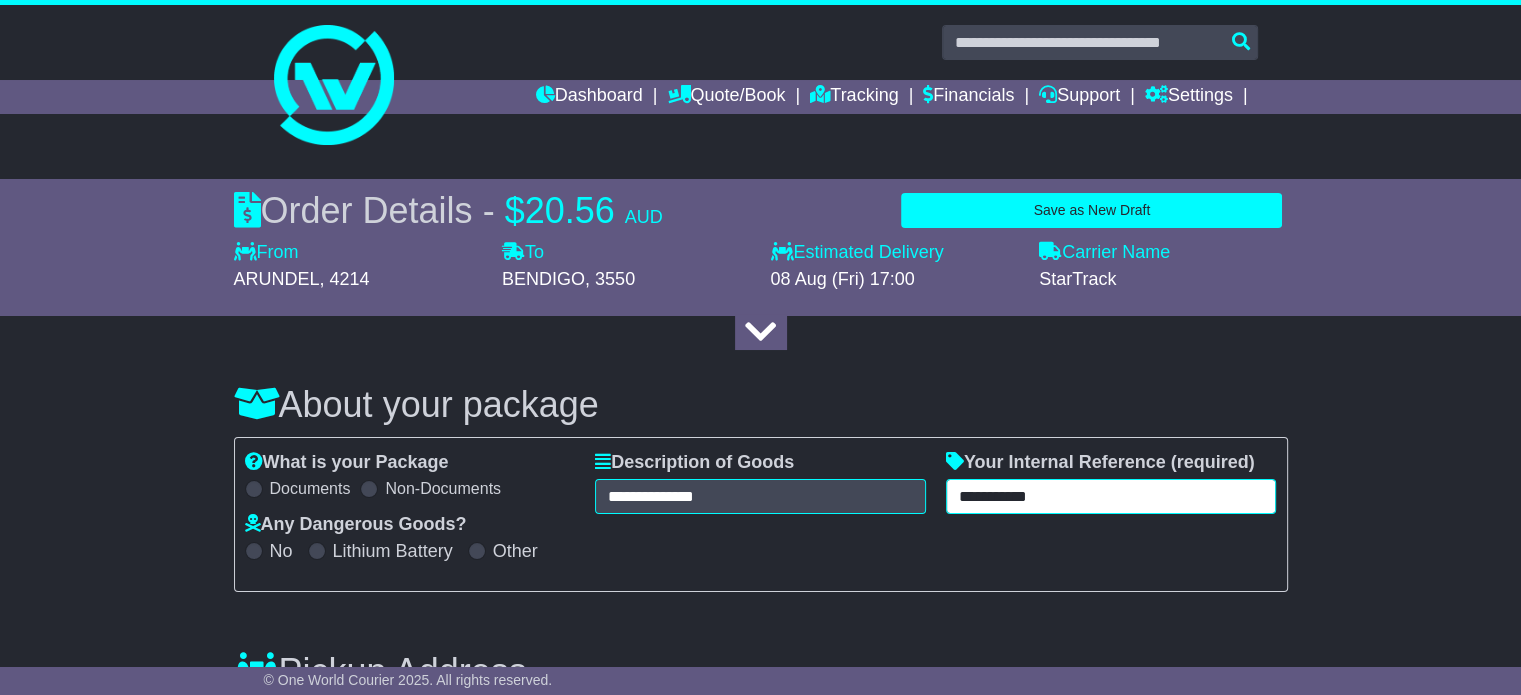 type on "**********" 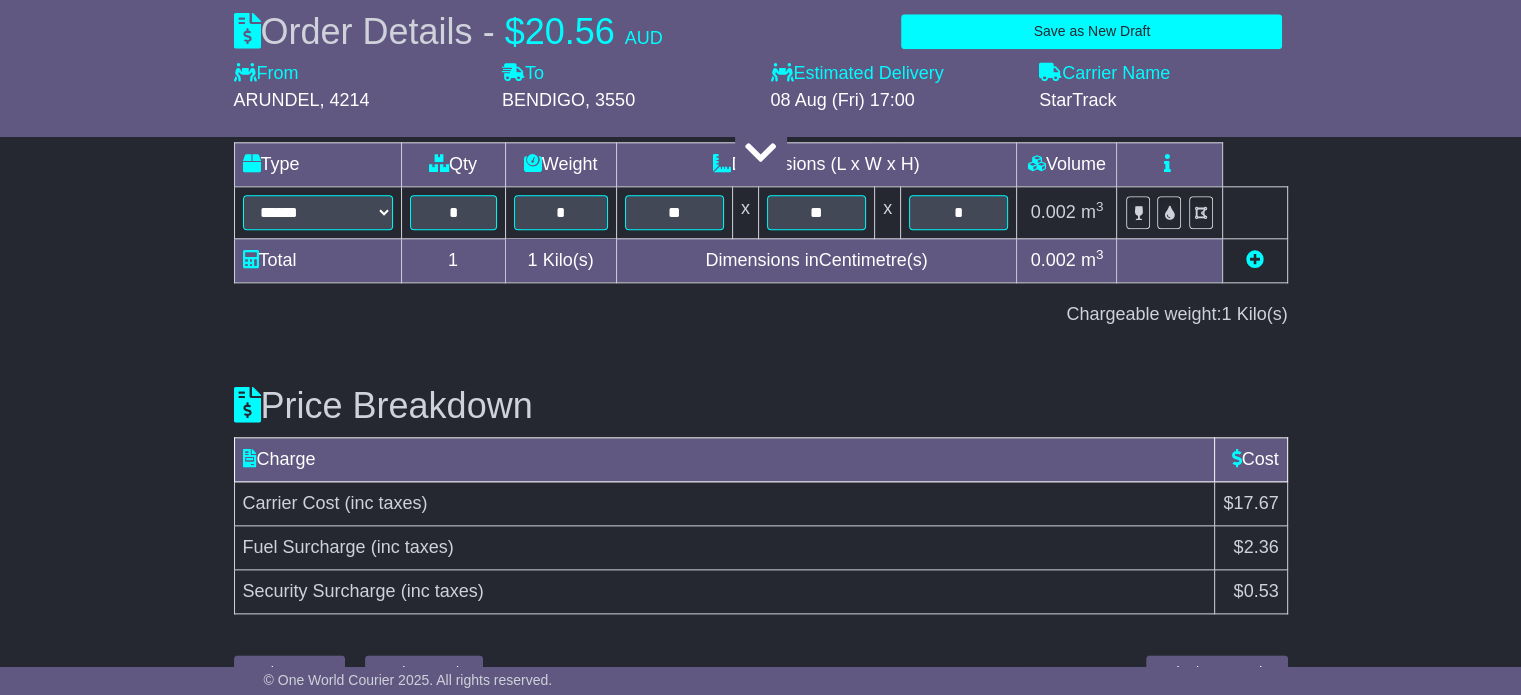 scroll, scrollTop: 2296, scrollLeft: 0, axis: vertical 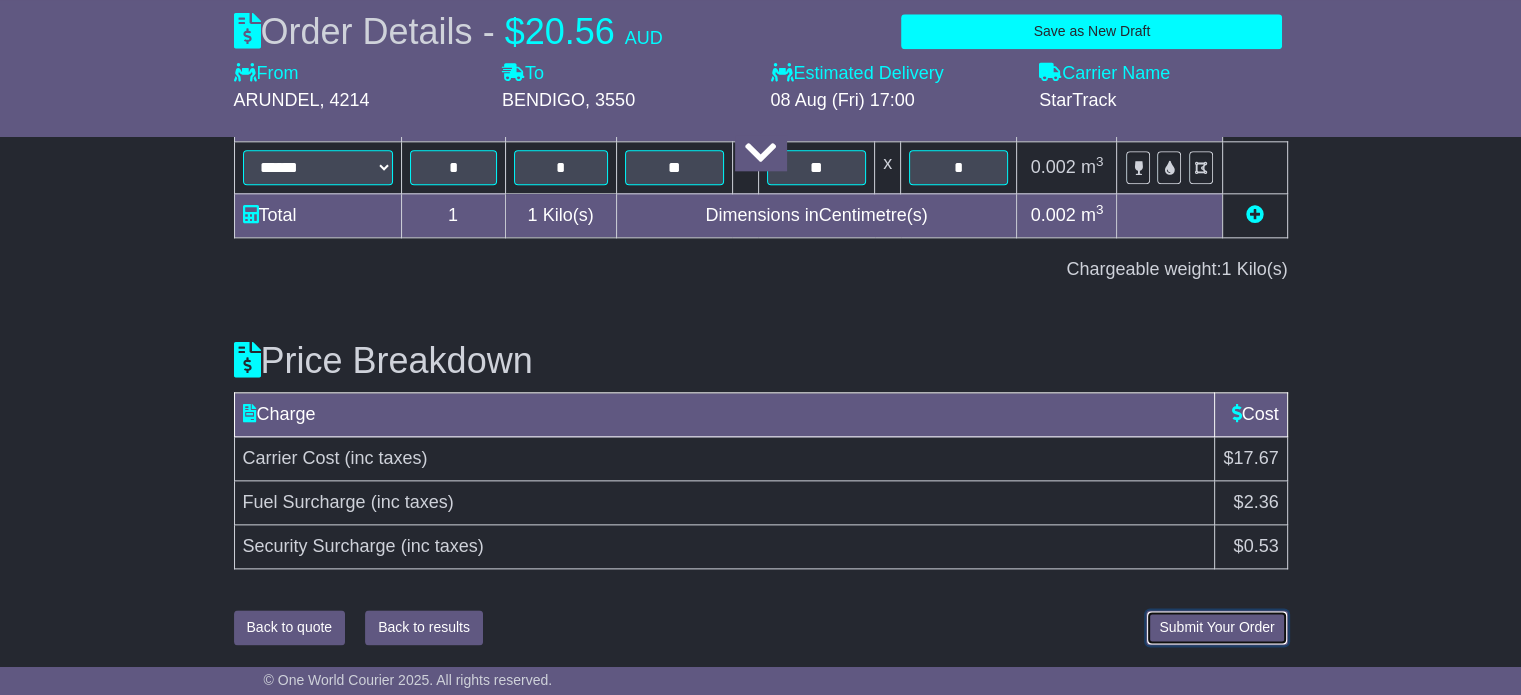 click on "Submit Your Order" at bounding box center (1216, 627) 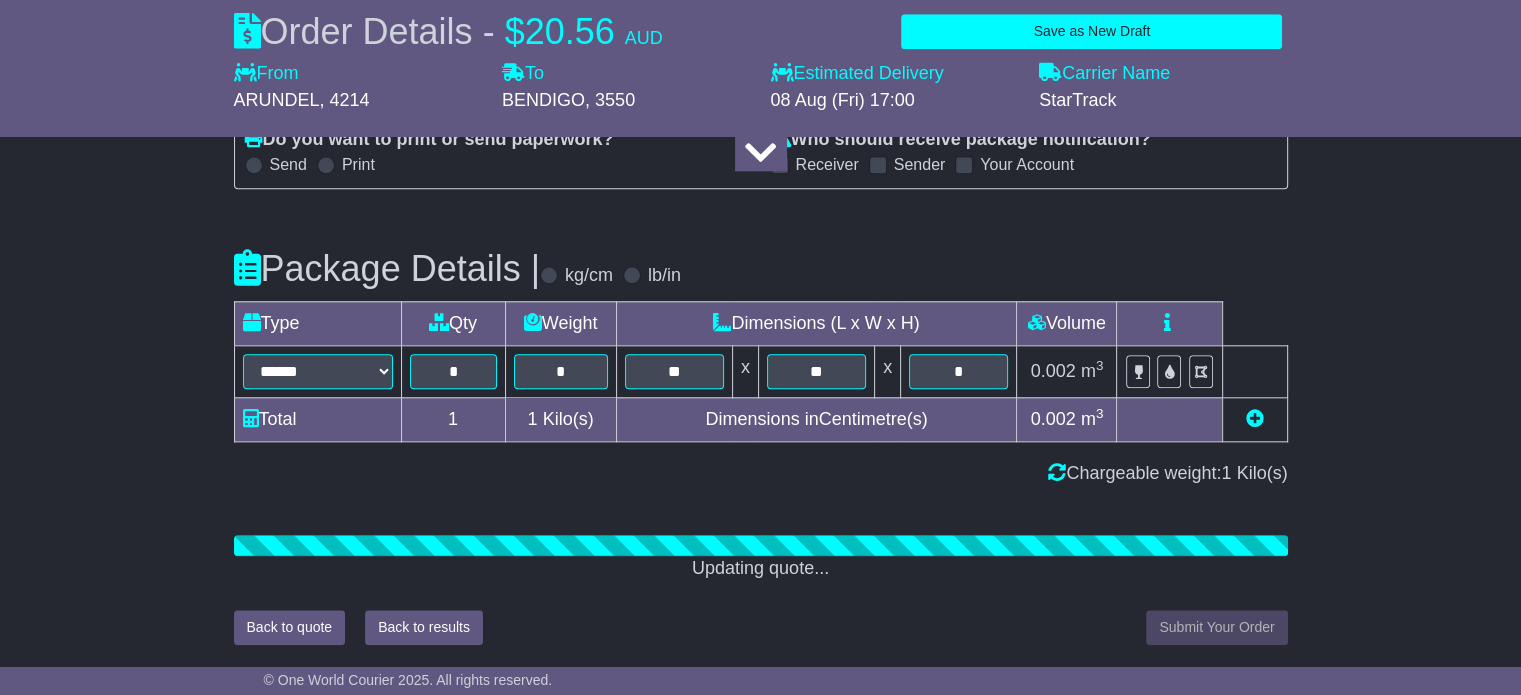 scroll, scrollTop: 2296, scrollLeft: 0, axis: vertical 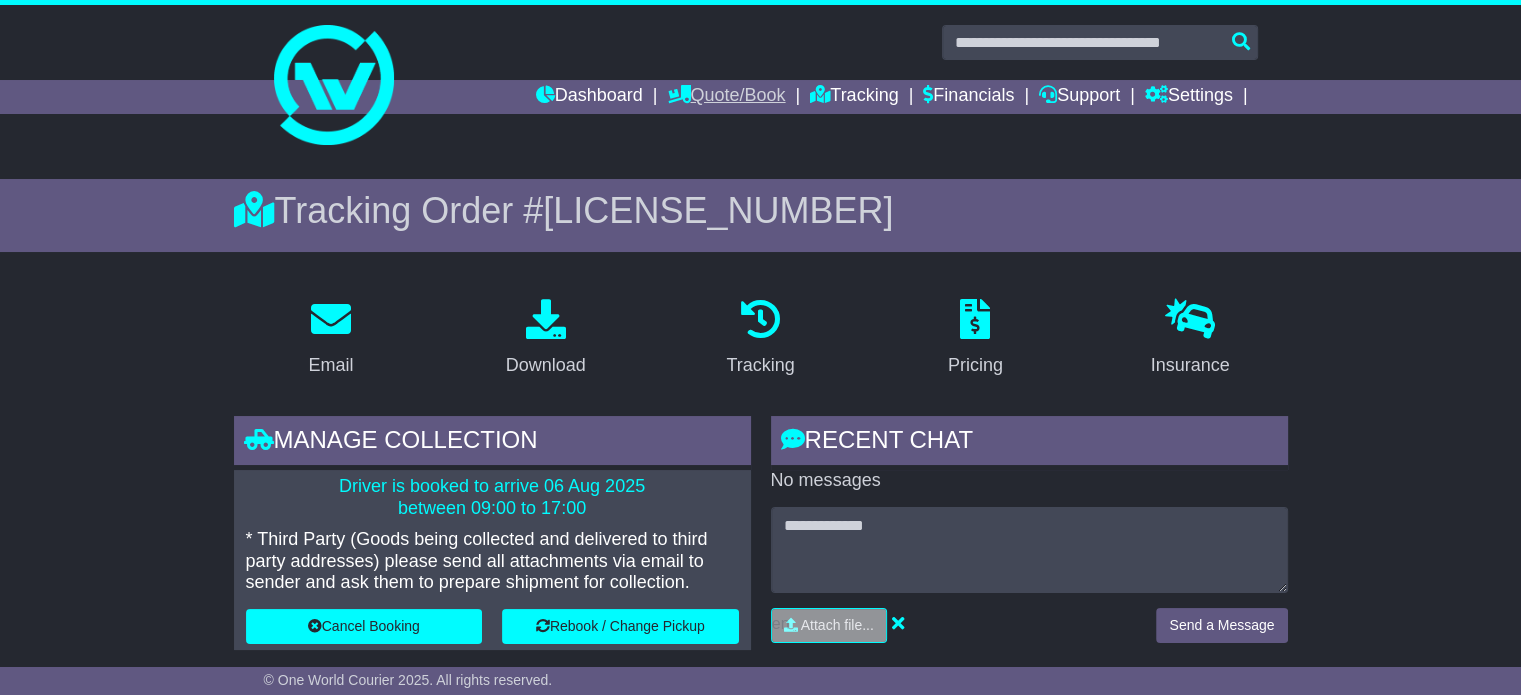 click on "Quote/Book" at bounding box center (726, 97) 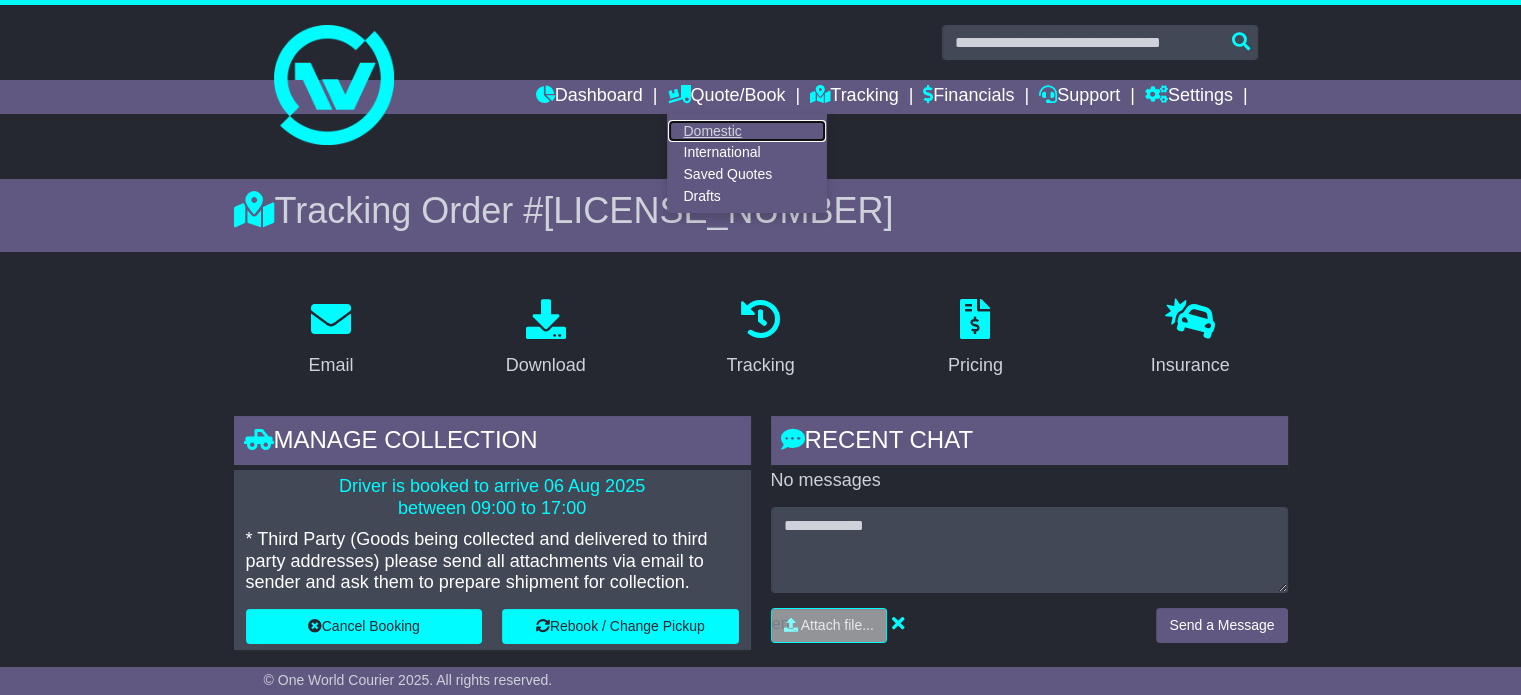 click on "Domestic" at bounding box center [747, 131] 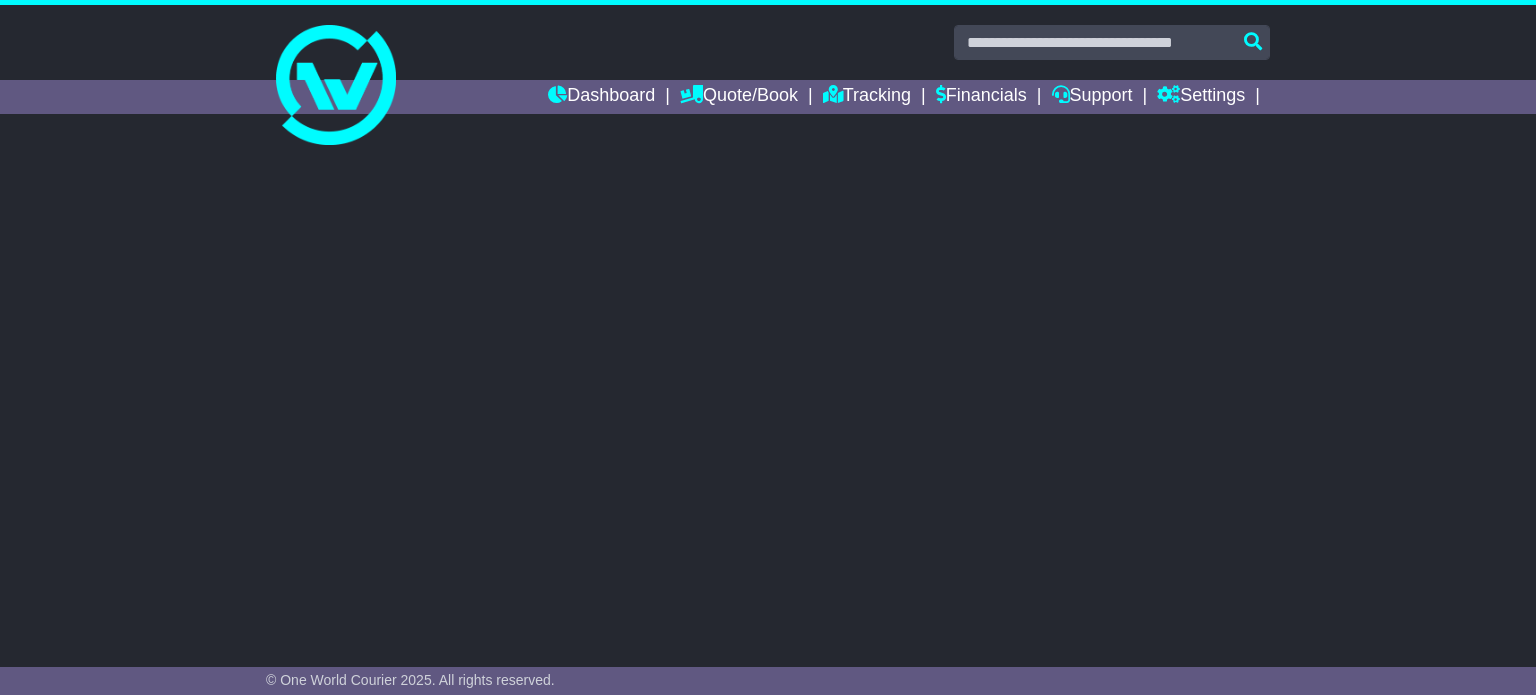 scroll, scrollTop: 0, scrollLeft: 0, axis: both 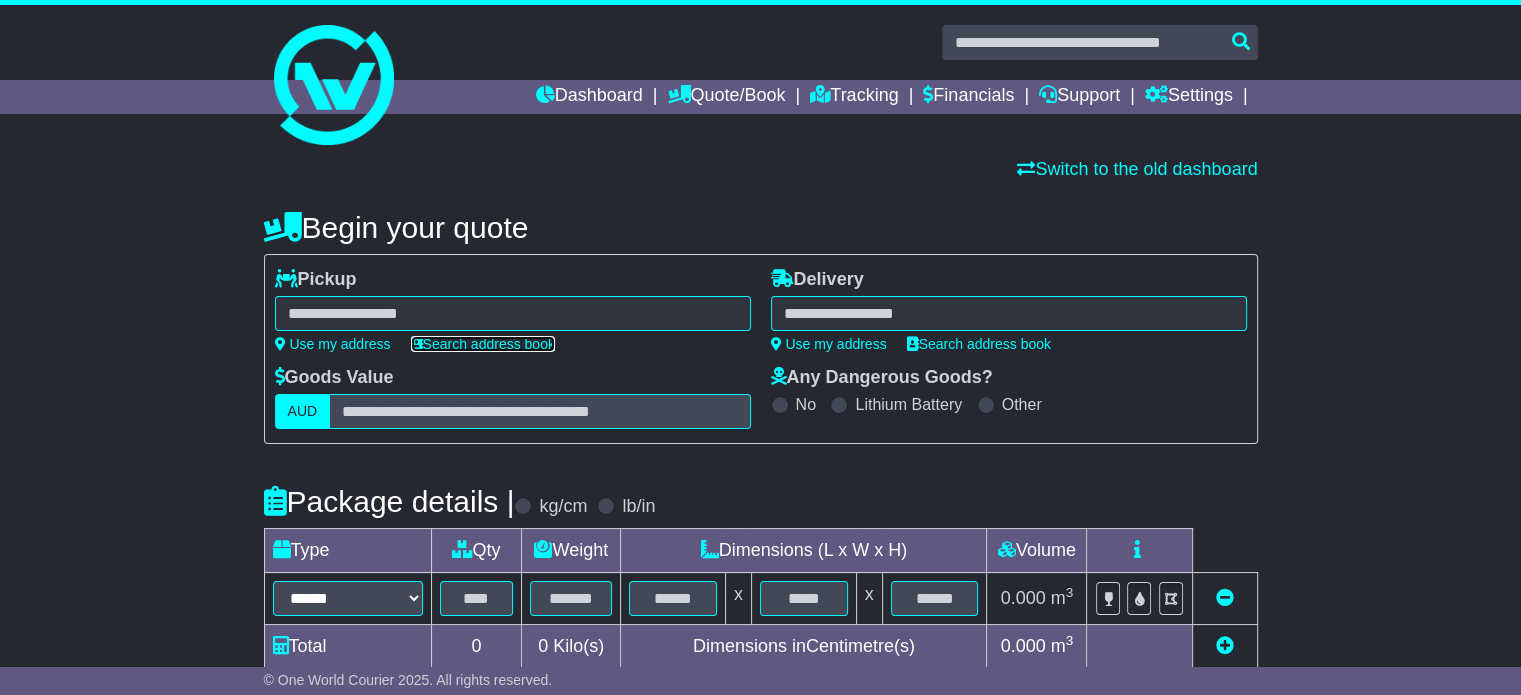 click on "Search address book" at bounding box center (483, 344) 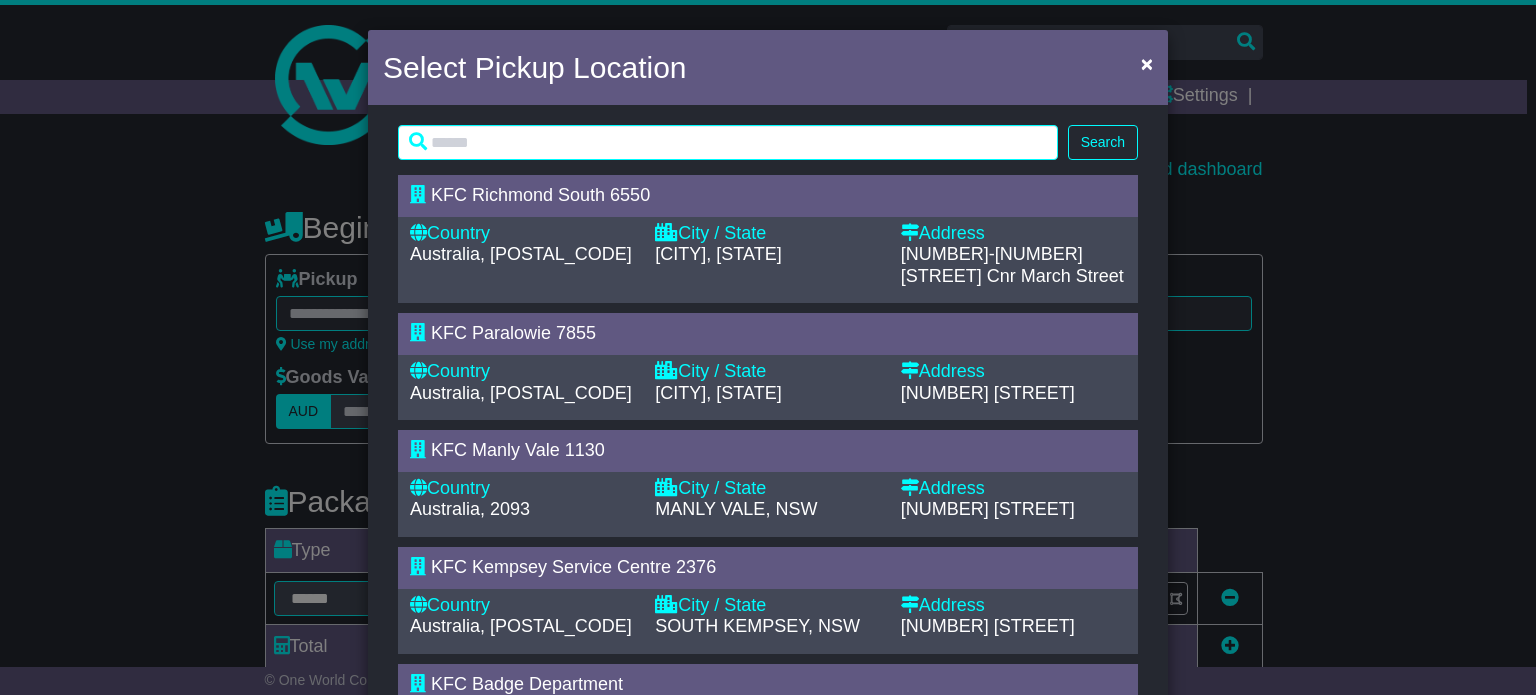 click on "KFC Badge Department" at bounding box center [527, 684] 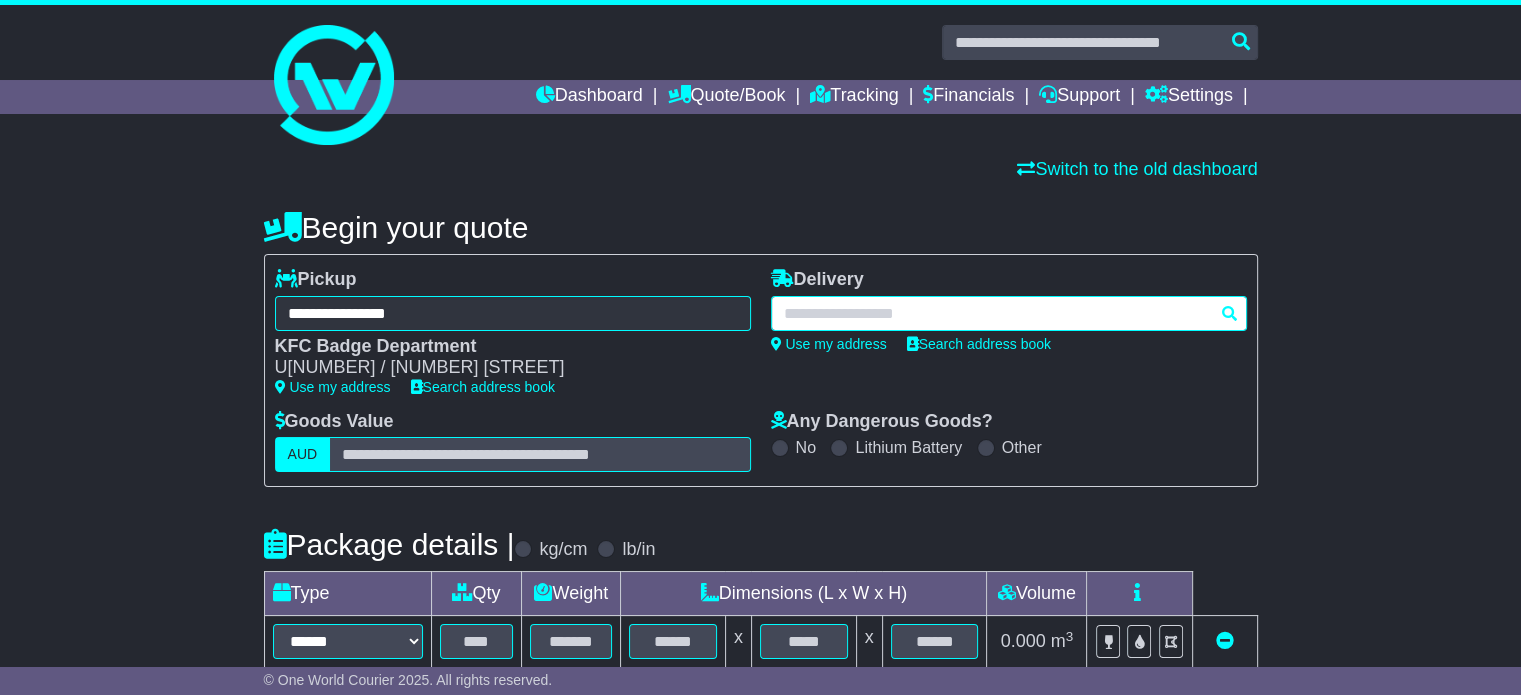 click at bounding box center (1009, 313) 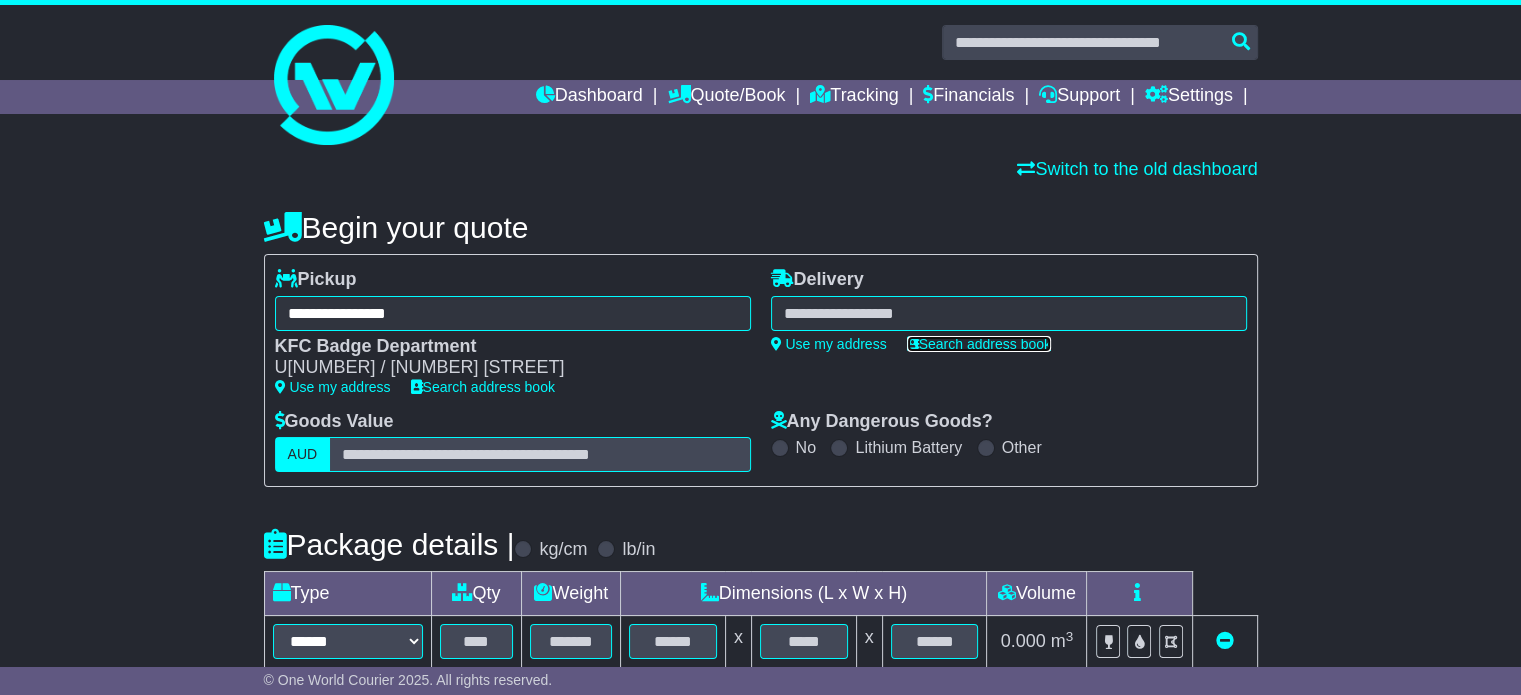 click on "Search address book" at bounding box center (979, 344) 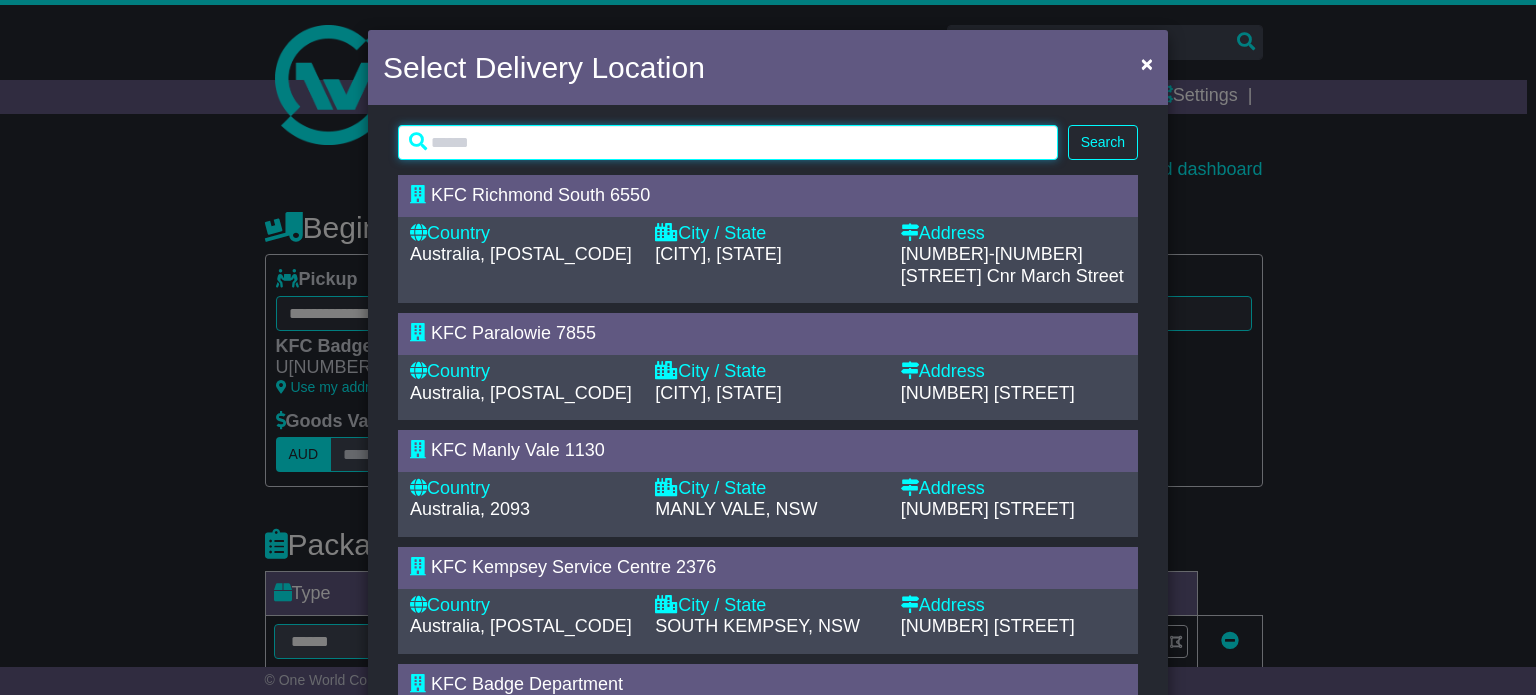 click at bounding box center [728, 142] 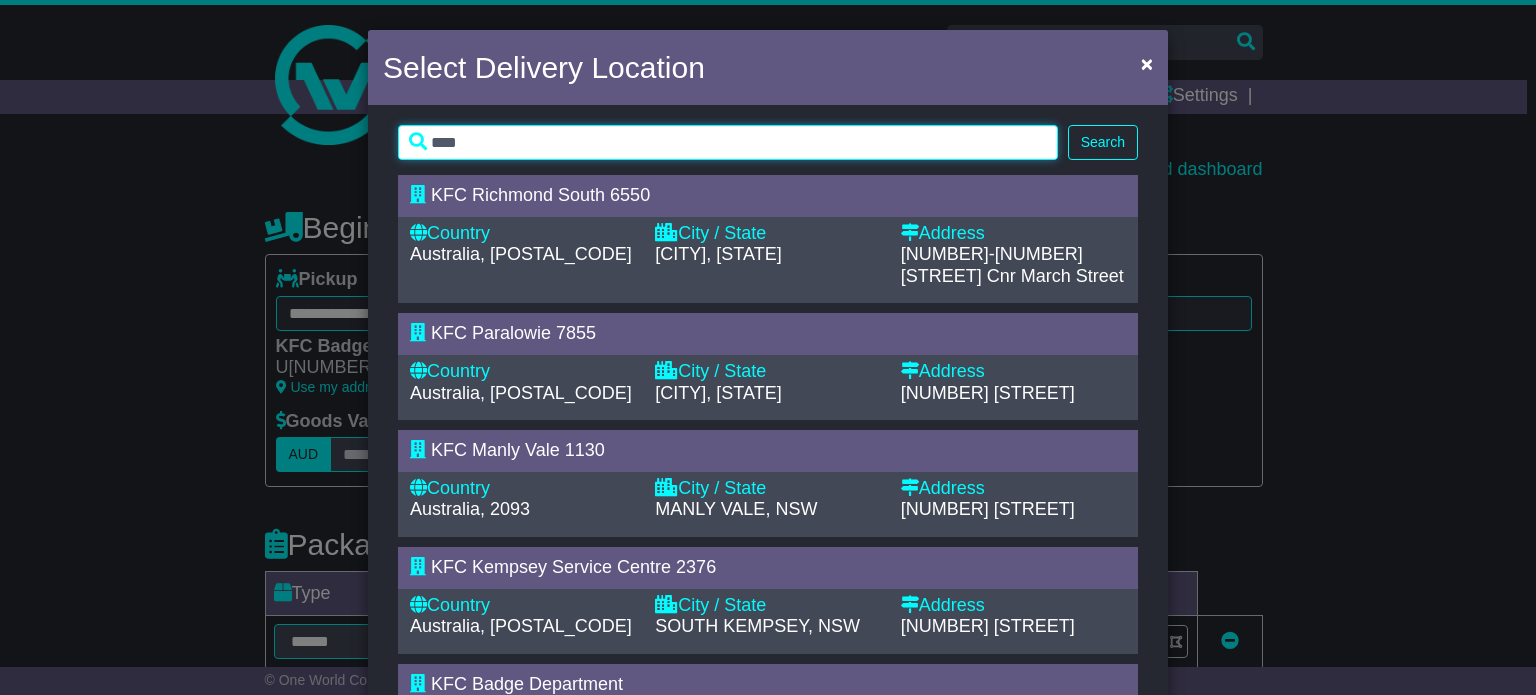 type on "****" 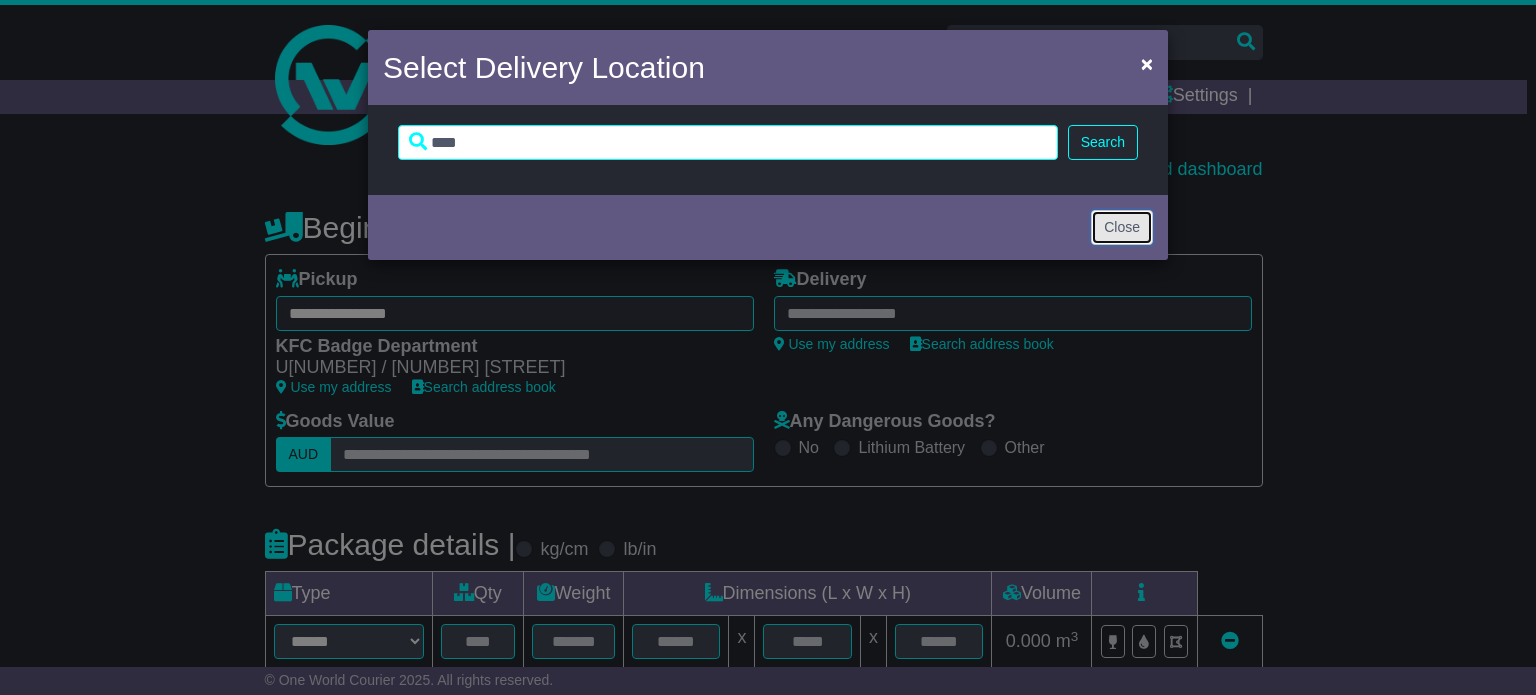 click on "Close" at bounding box center (1122, 227) 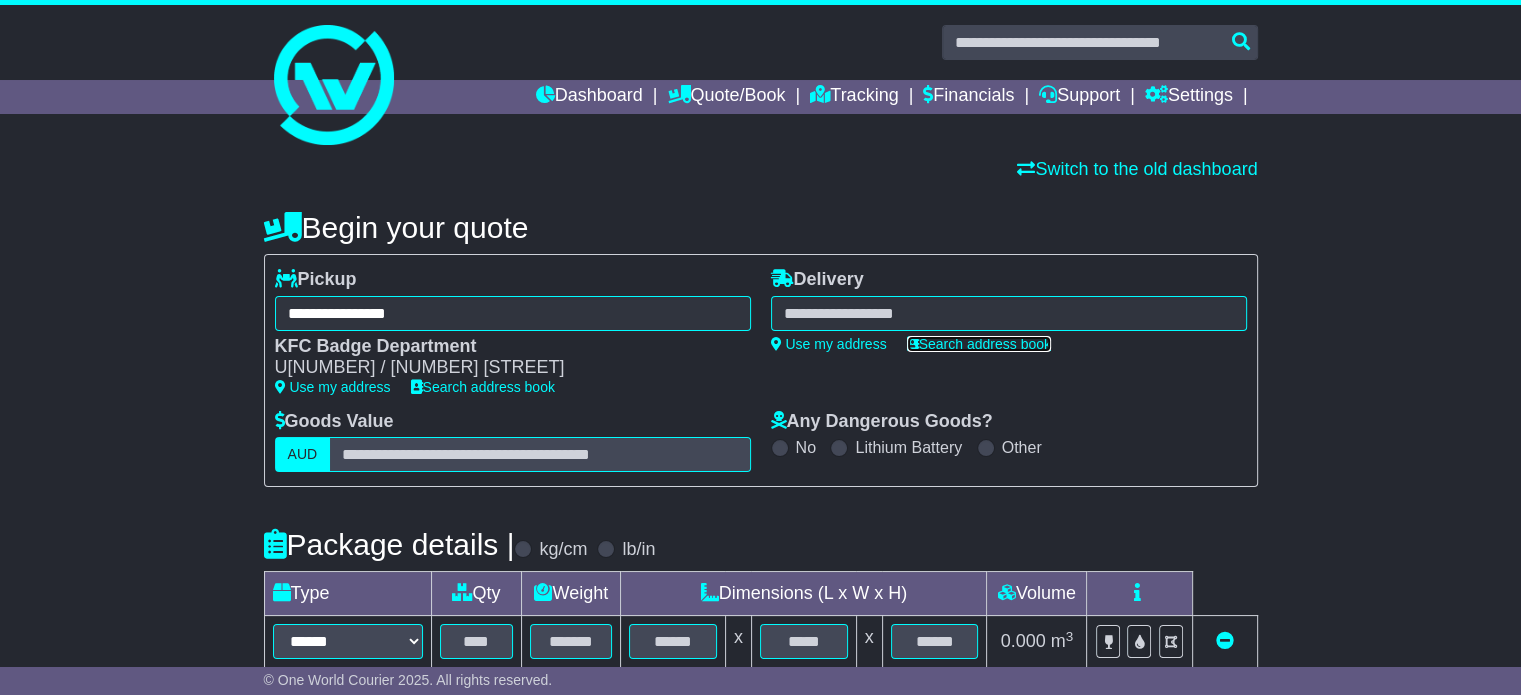 click on "Search address book" at bounding box center (979, 344) 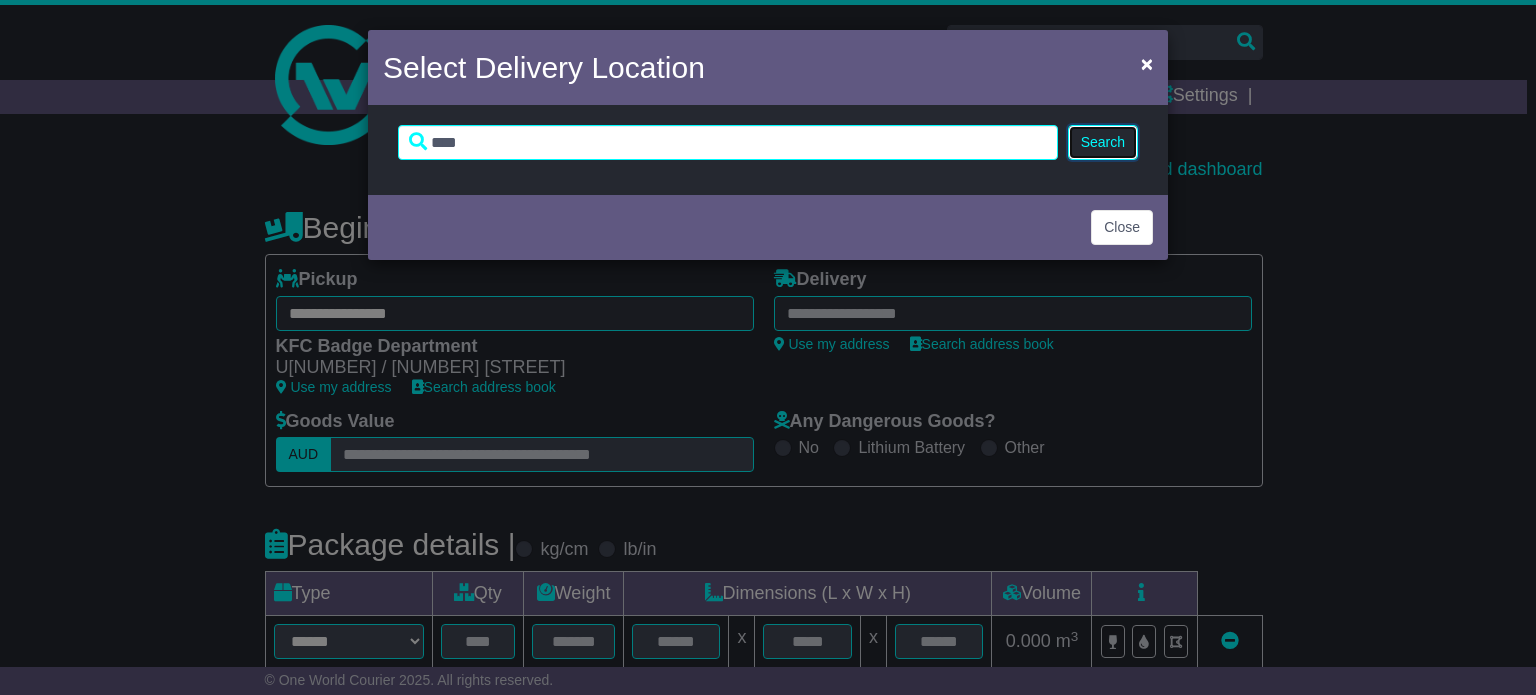 click on "Search" at bounding box center (1103, 142) 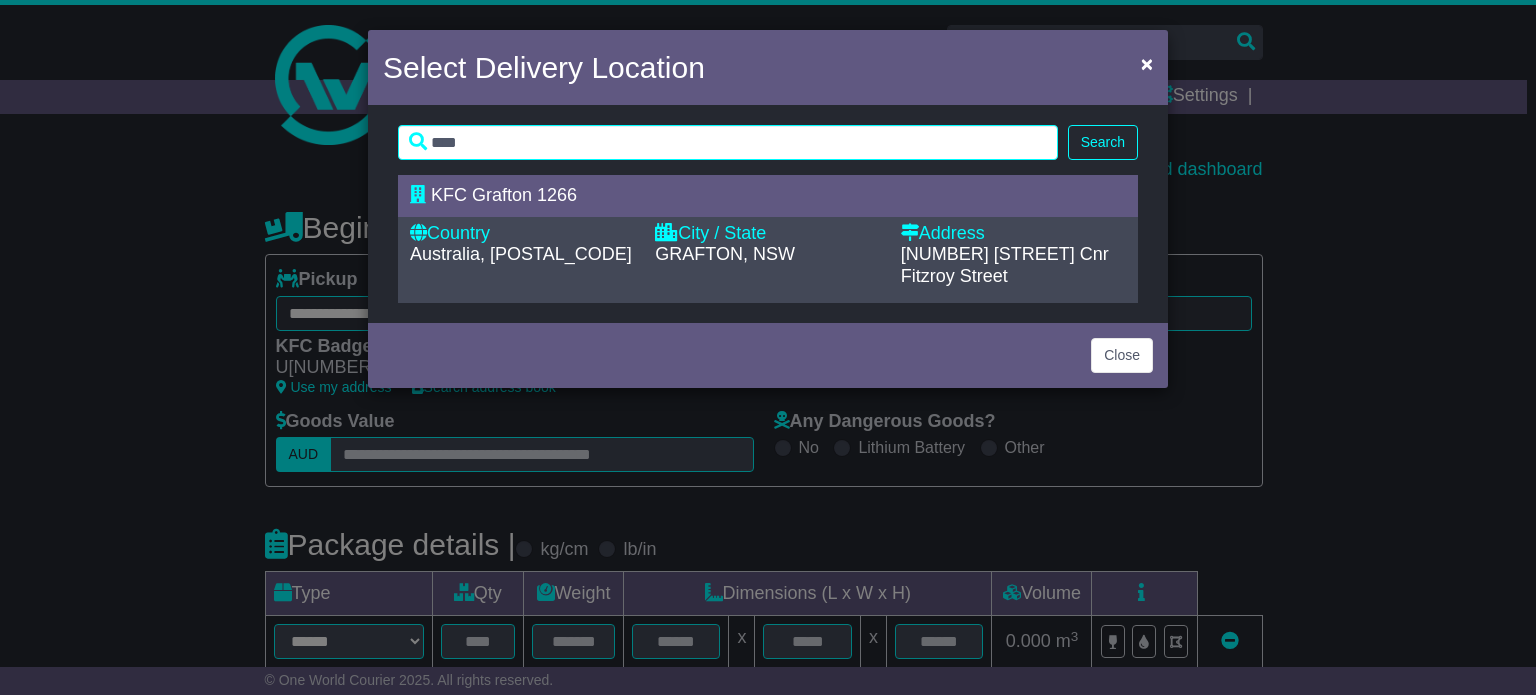 click on "City / State" at bounding box center [767, 234] 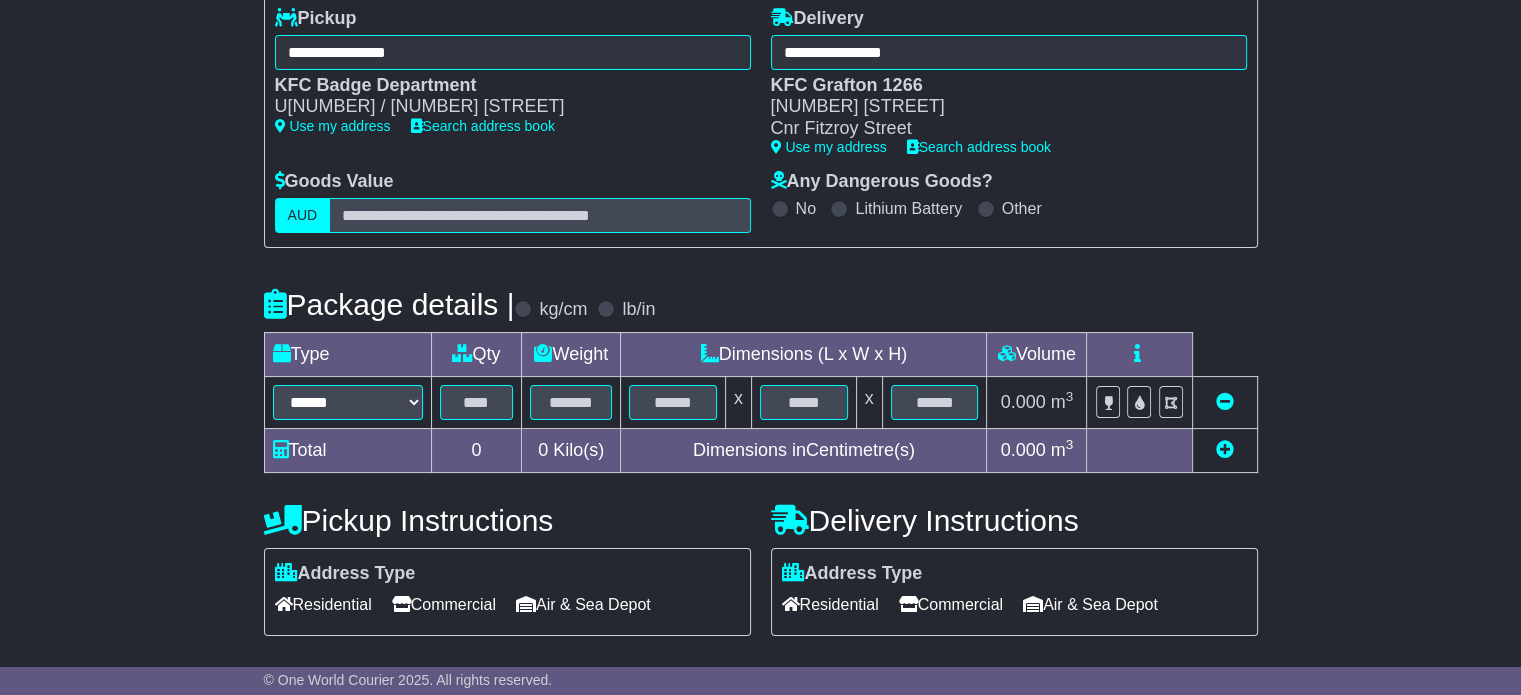 scroll, scrollTop: 400, scrollLeft: 0, axis: vertical 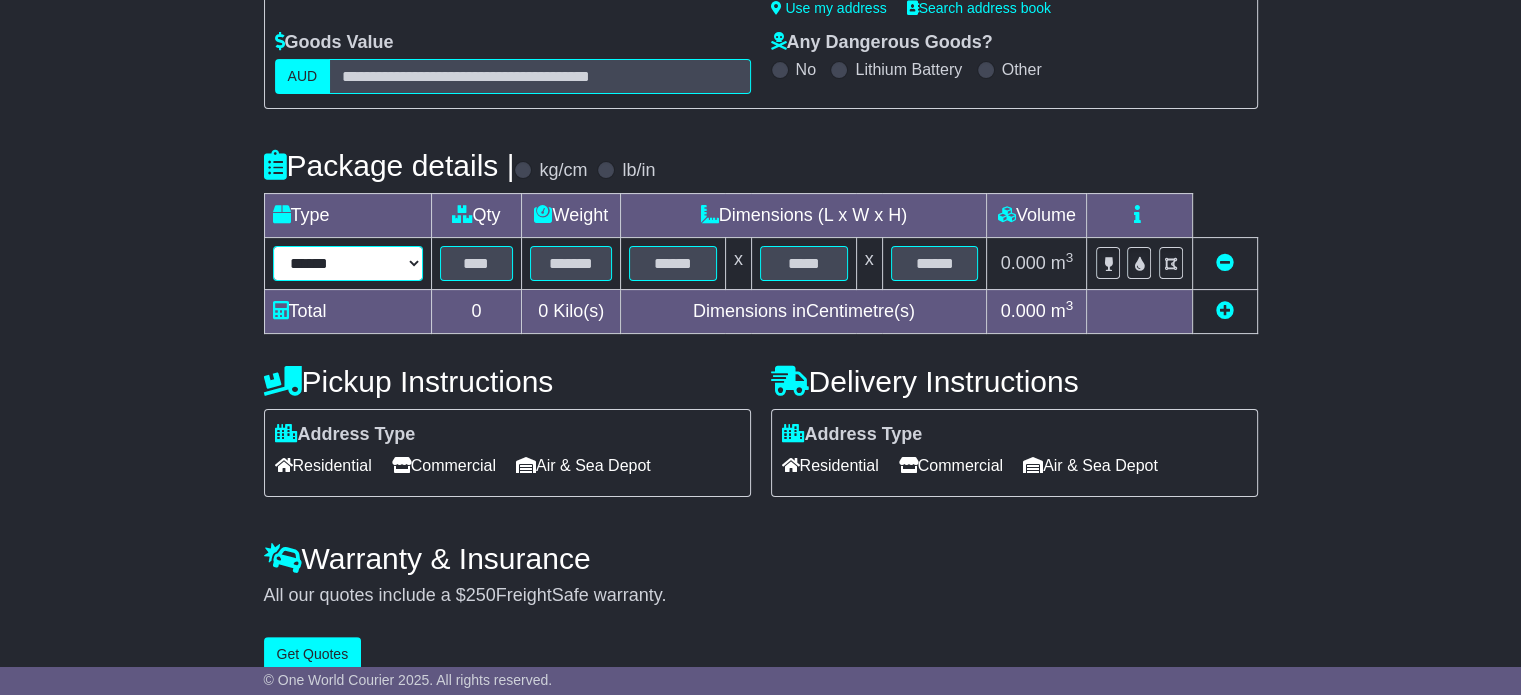 click on "****** ****** *** ******** ***** **** **** ****** *** *******" at bounding box center (348, 263) 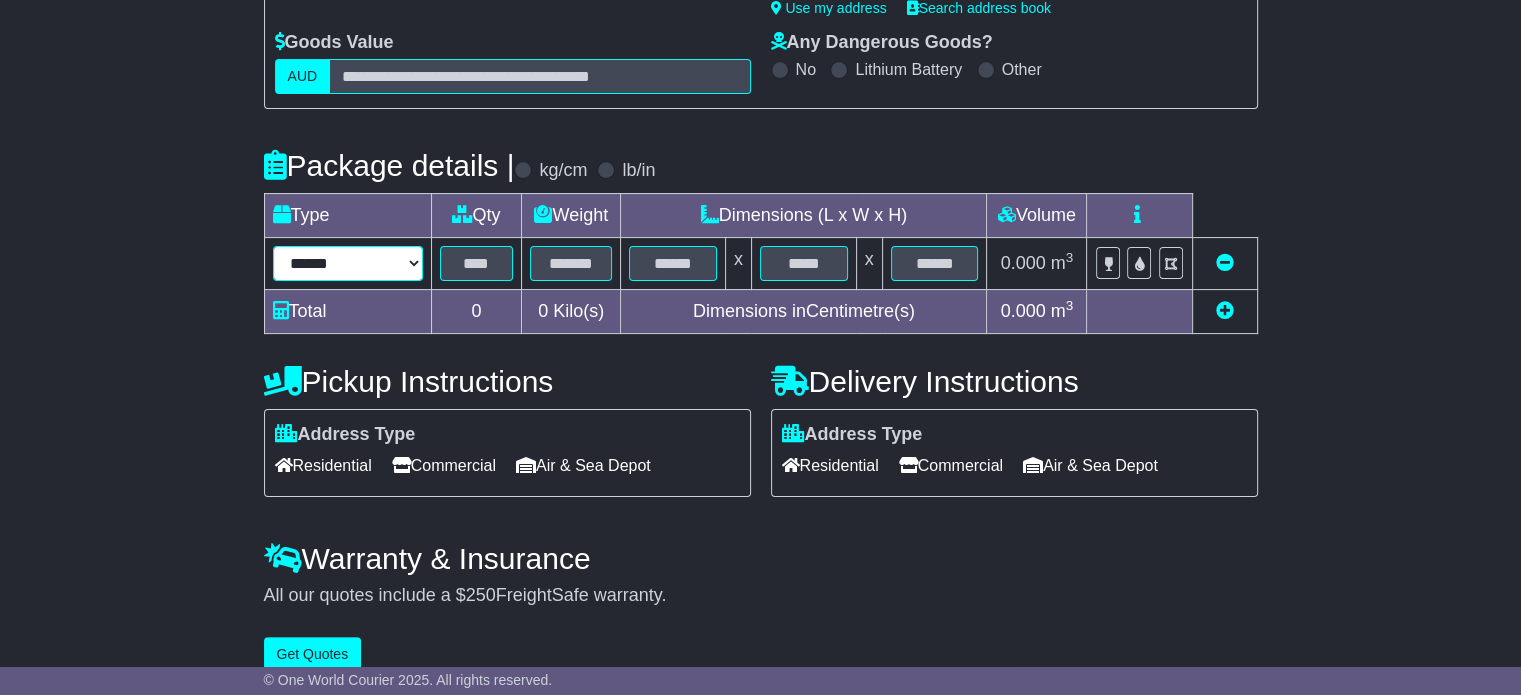 select on "*****" 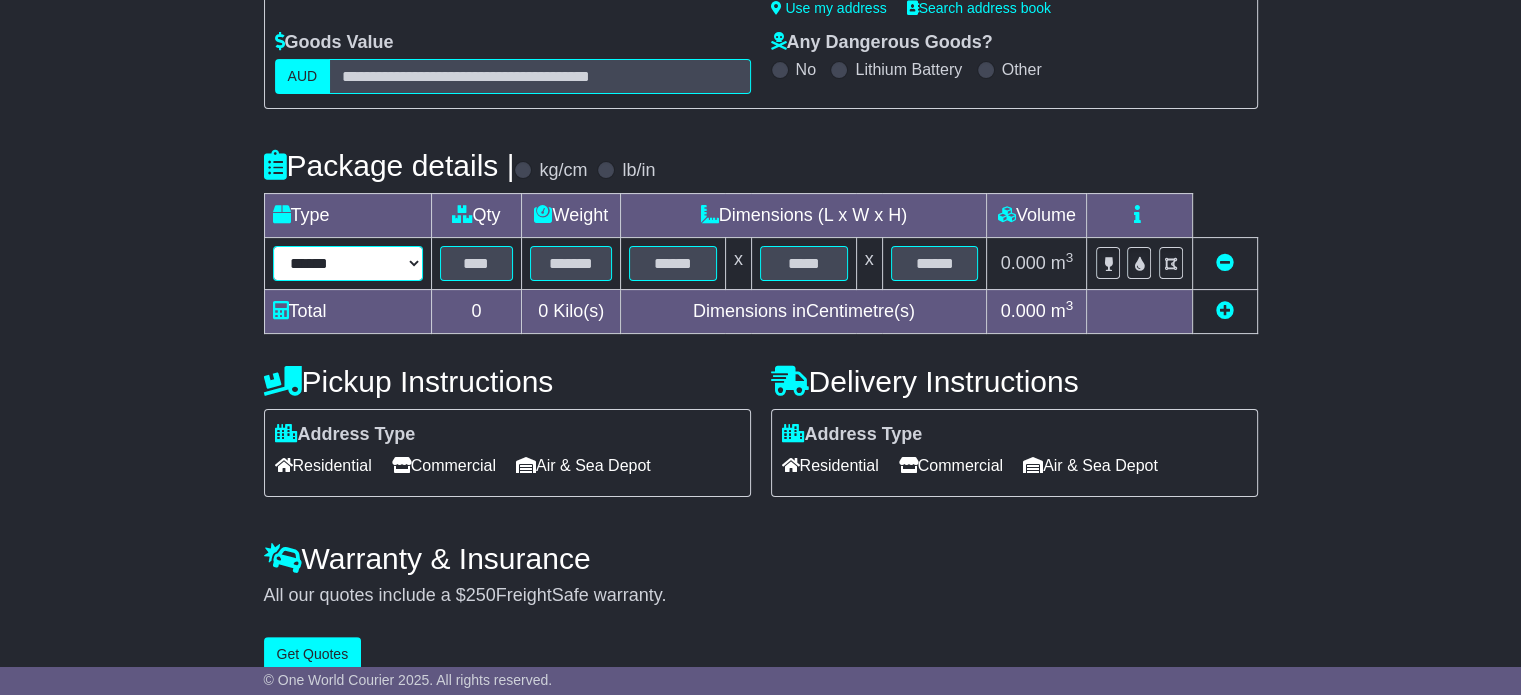 click on "****** ****** *** ******** ***** **** **** ****** *** *******" at bounding box center [348, 263] 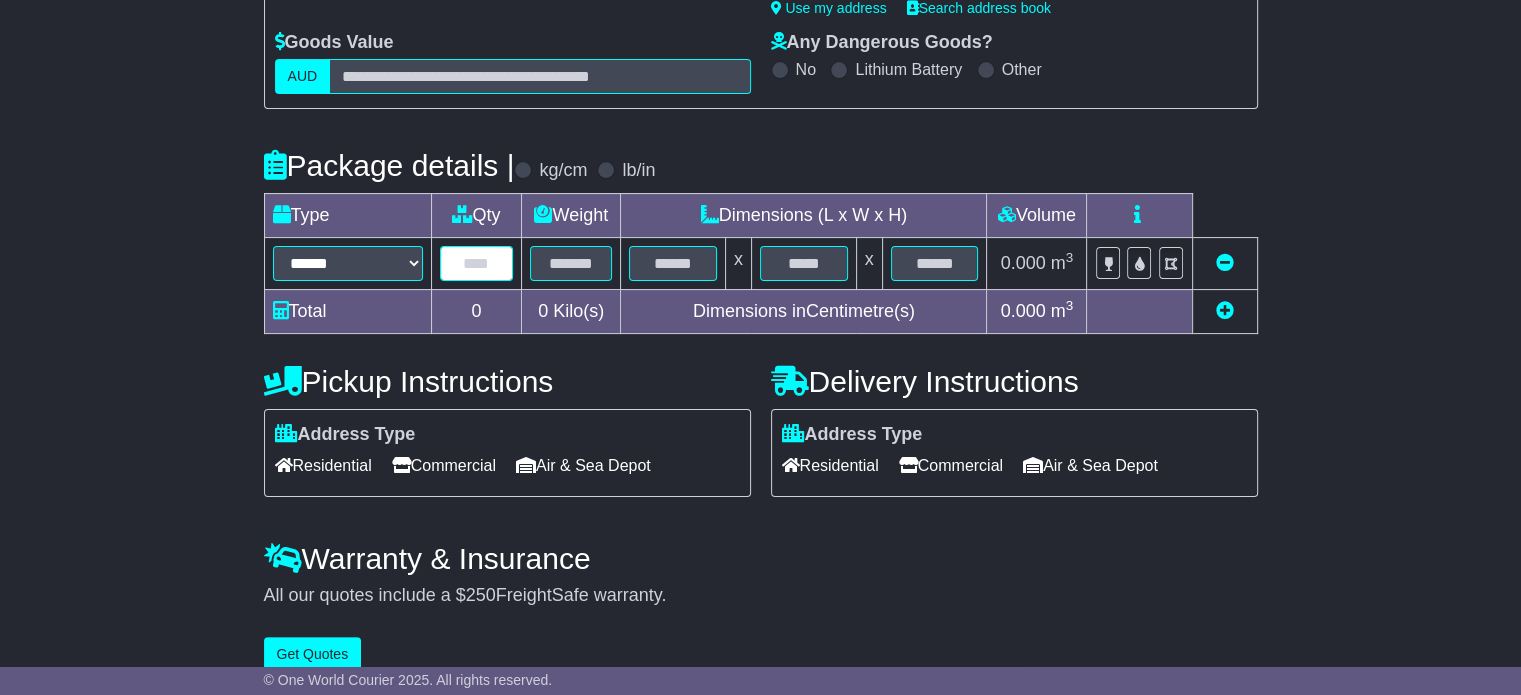 click at bounding box center [477, 263] 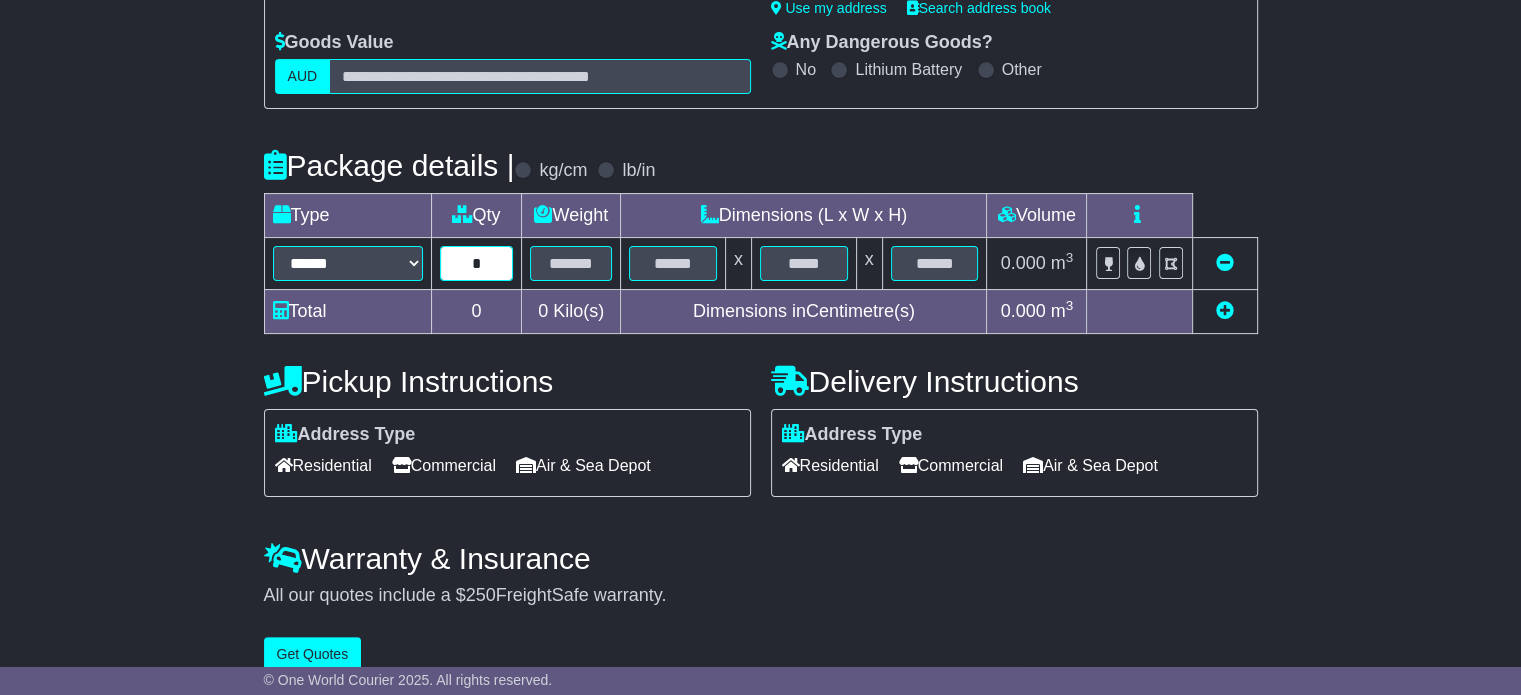 type on "*" 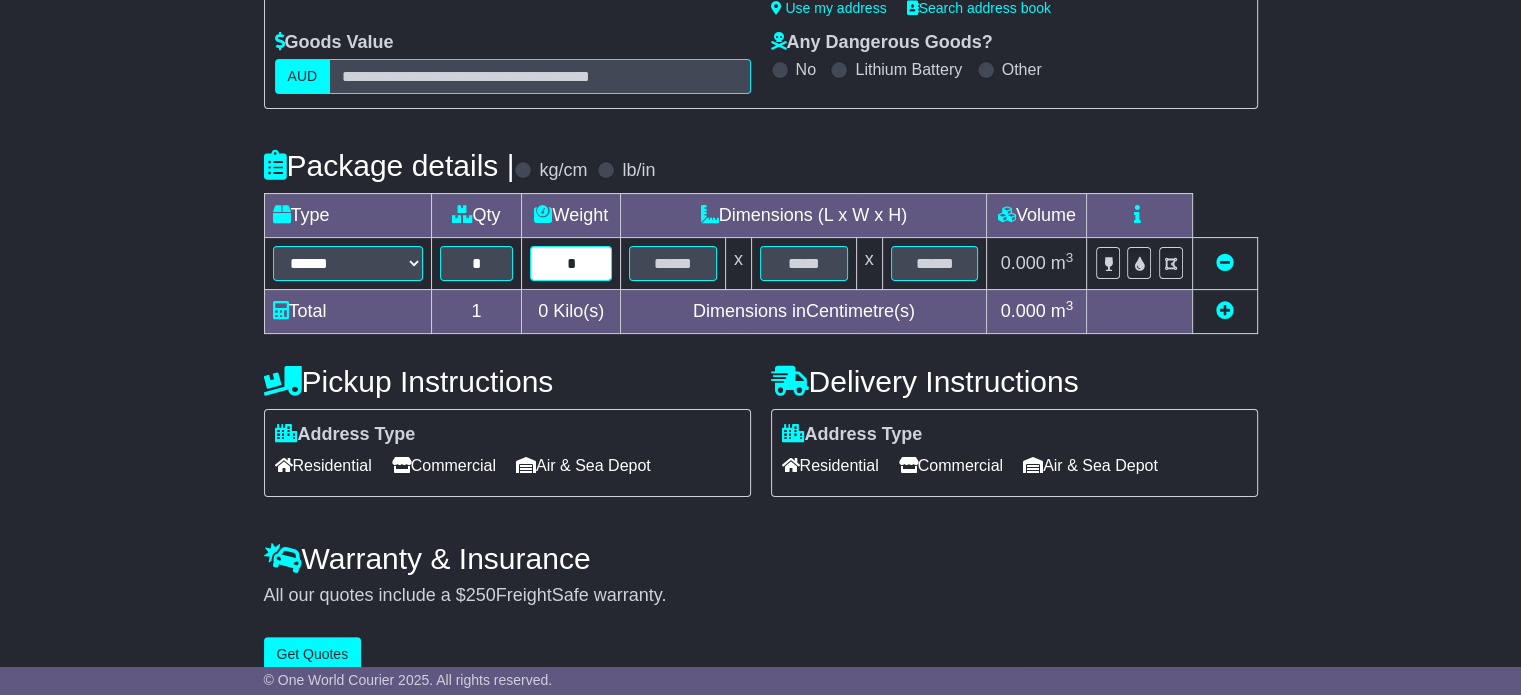 type on "*" 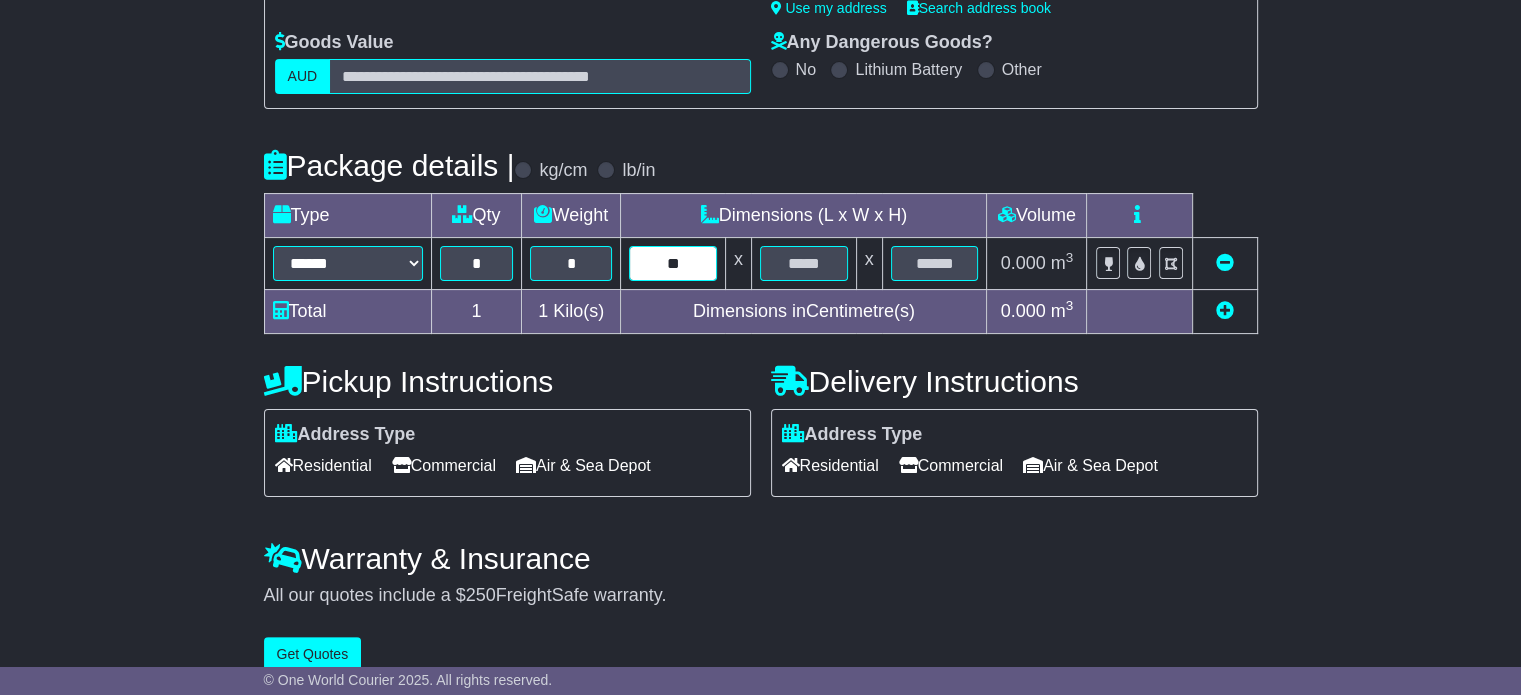 type on "**" 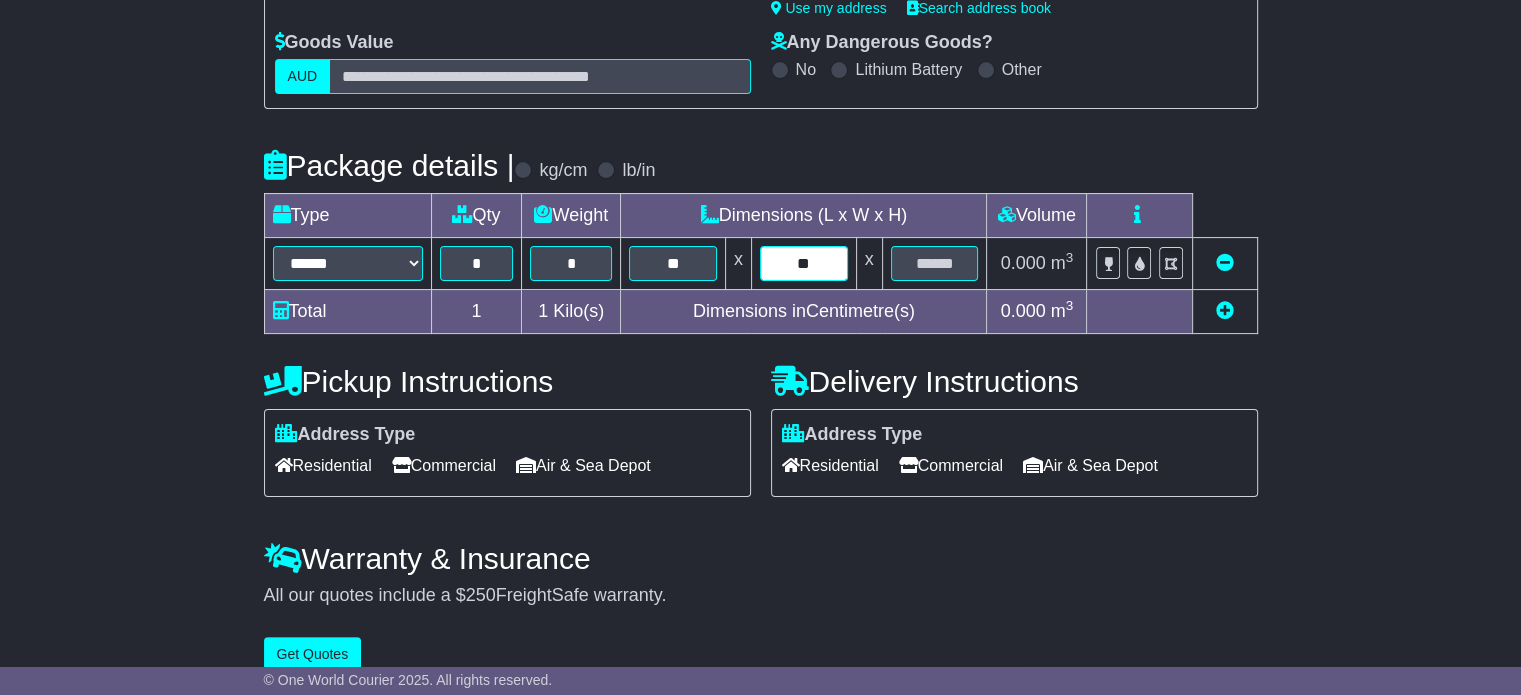 type on "**" 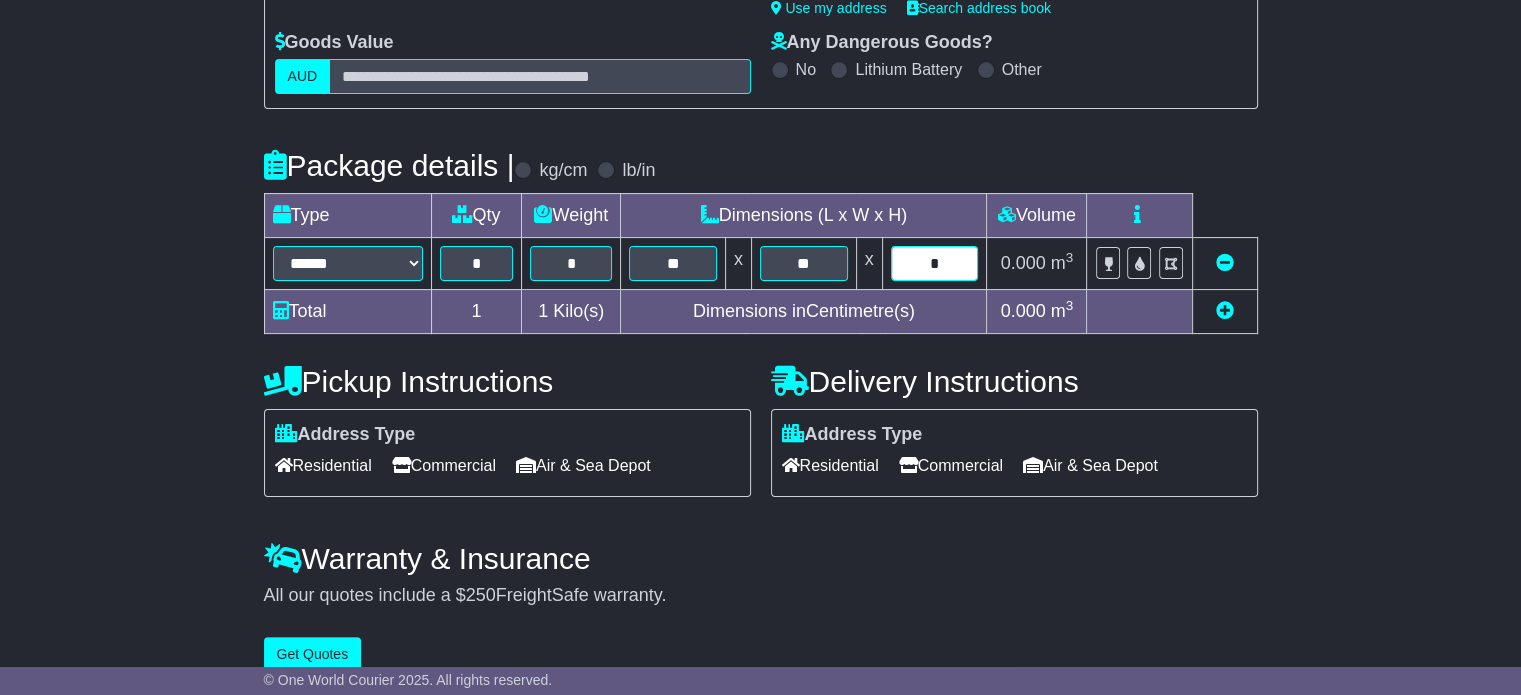 type on "*" 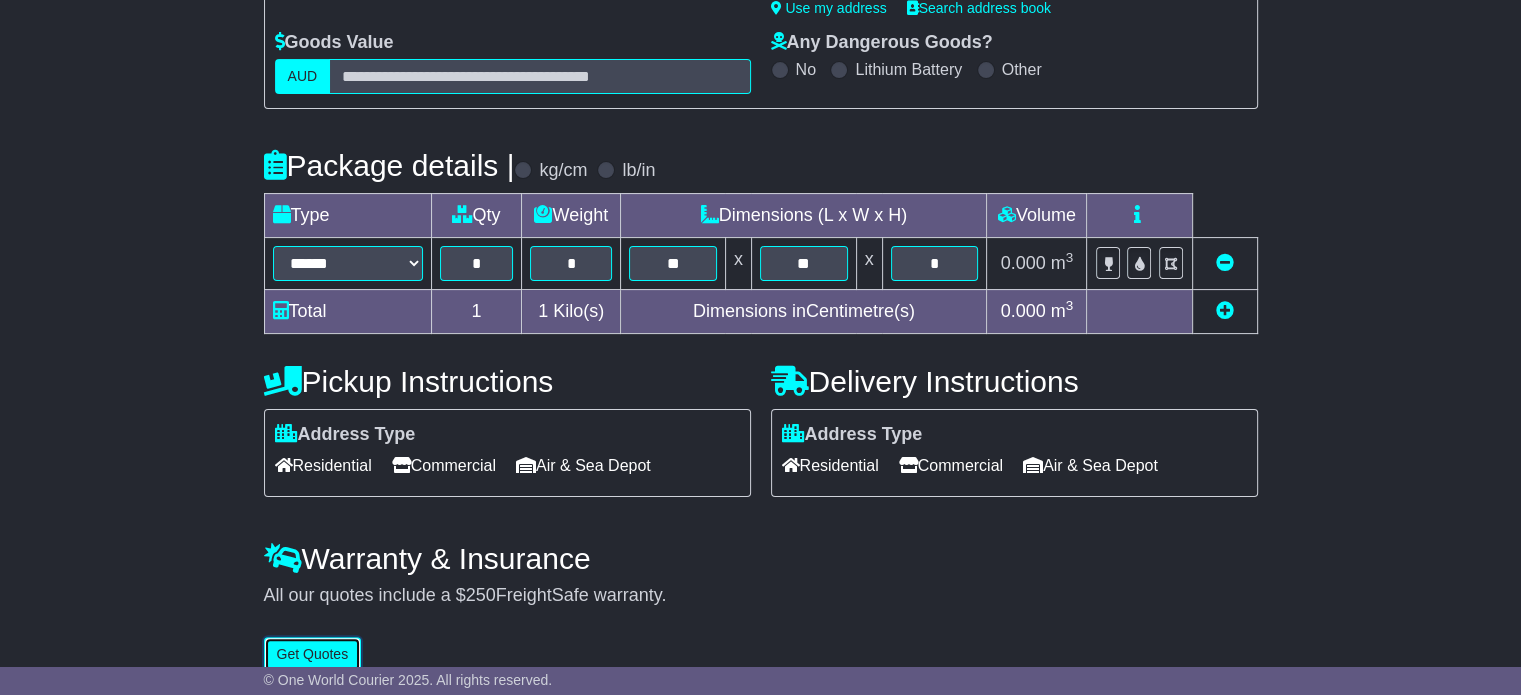 type 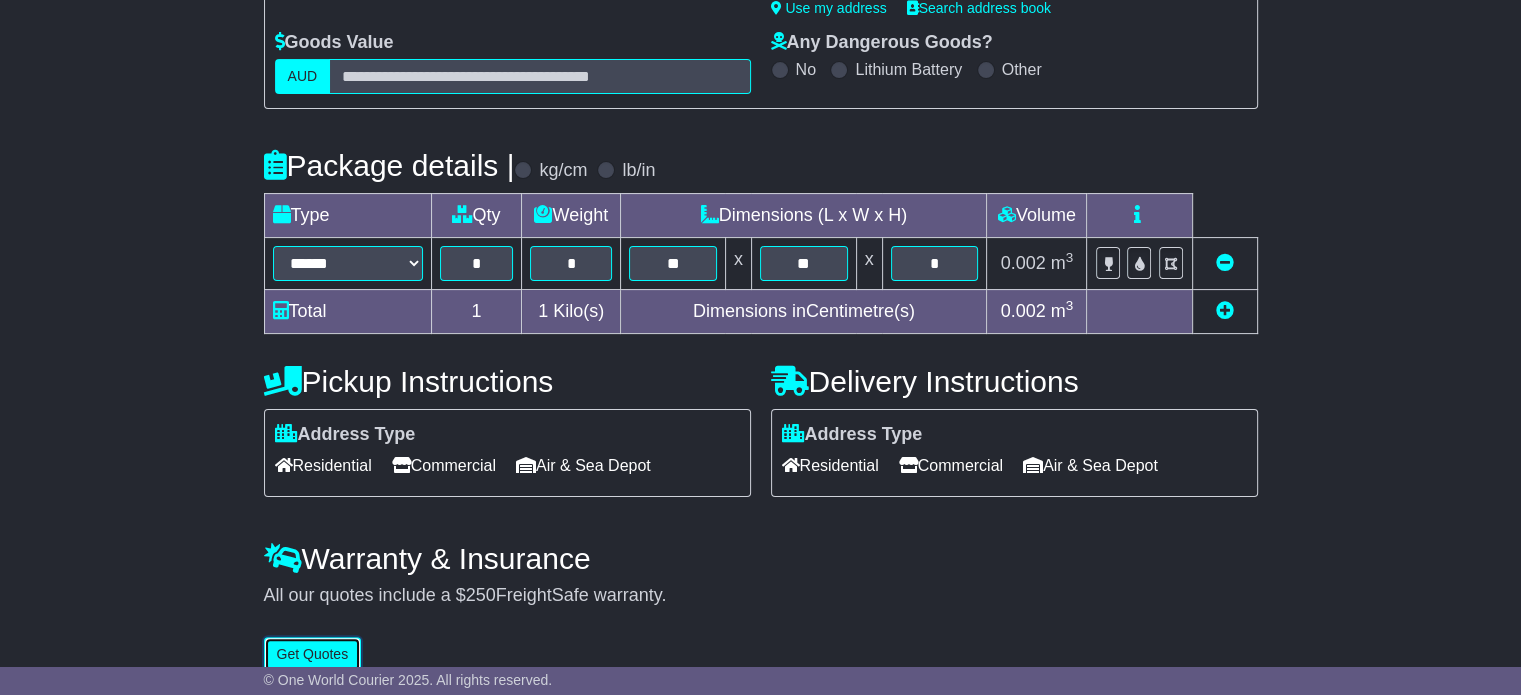 click on "Get Quotes" at bounding box center [313, 654] 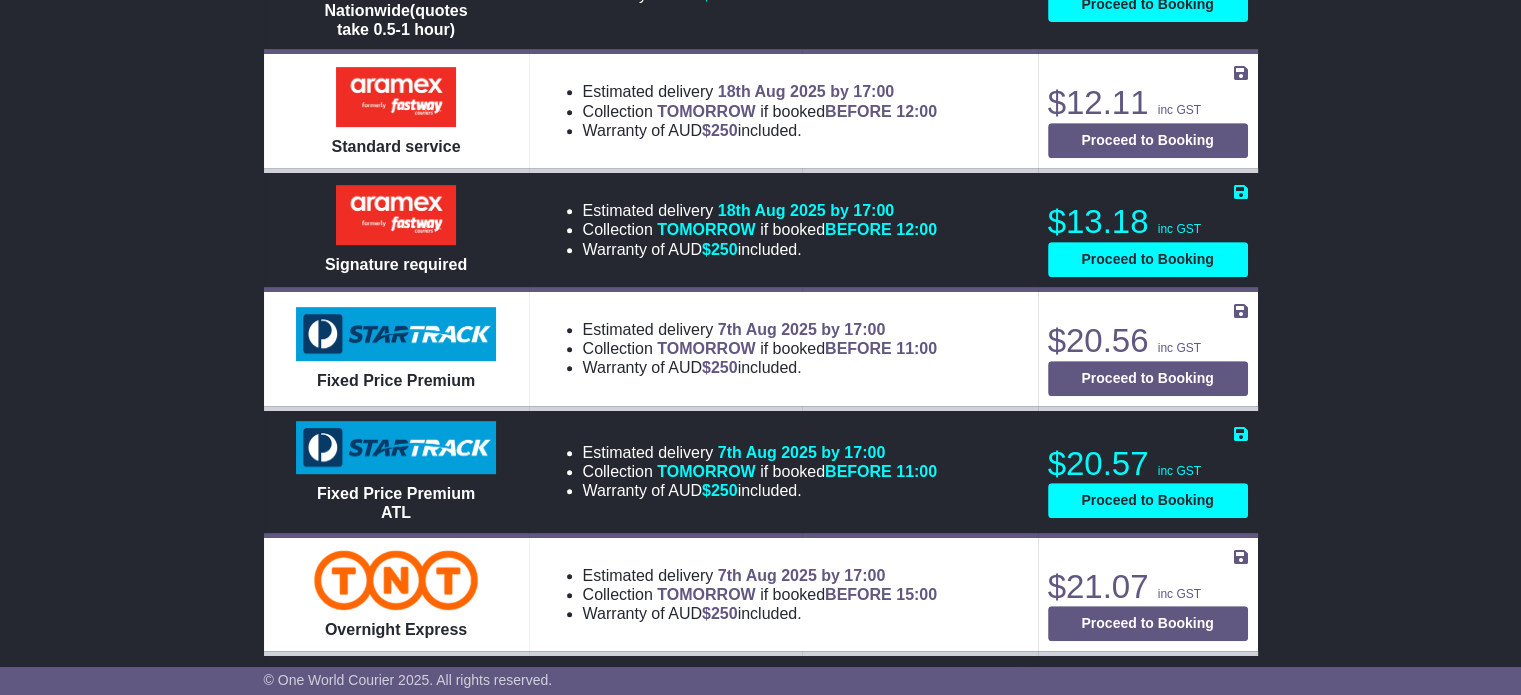 scroll, scrollTop: 900, scrollLeft: 0, axis: vertical 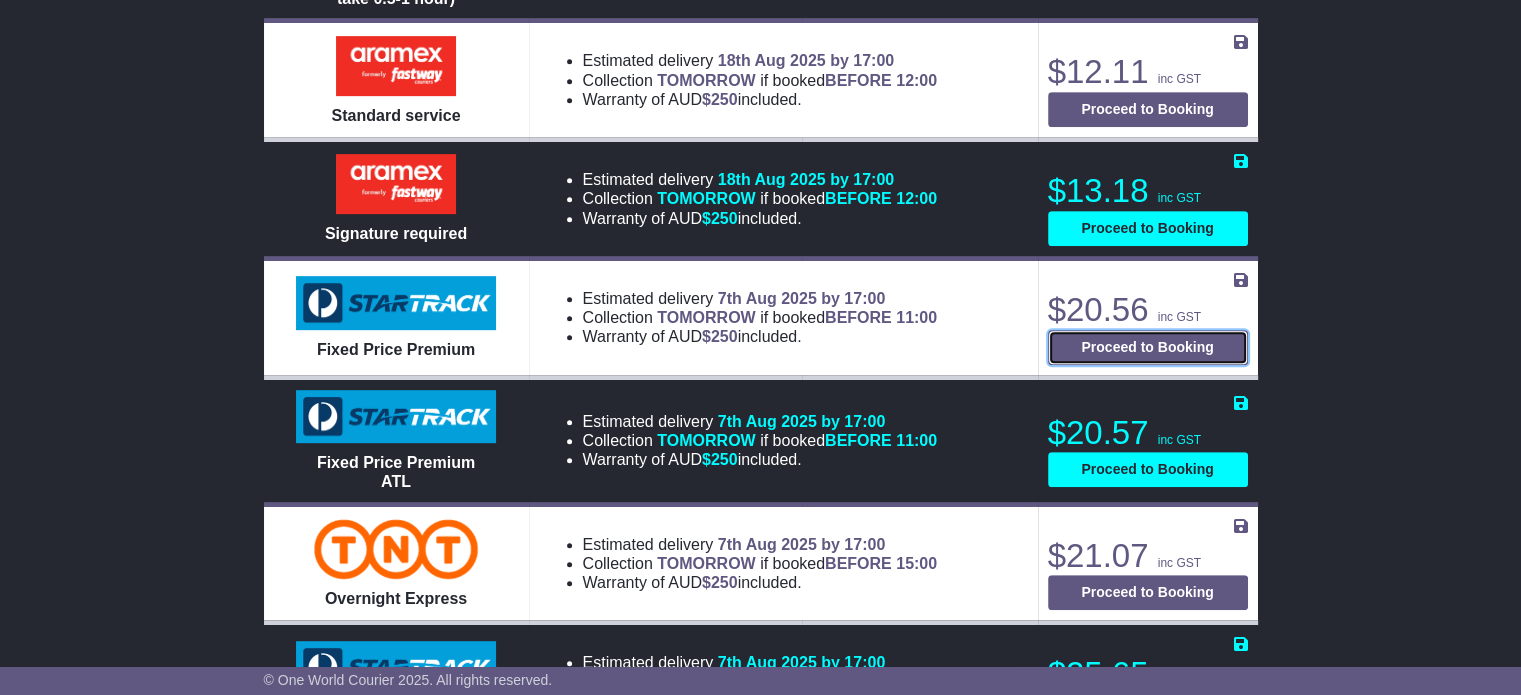 click on "Proceed to Booking" at bounding box center [1148, 347] 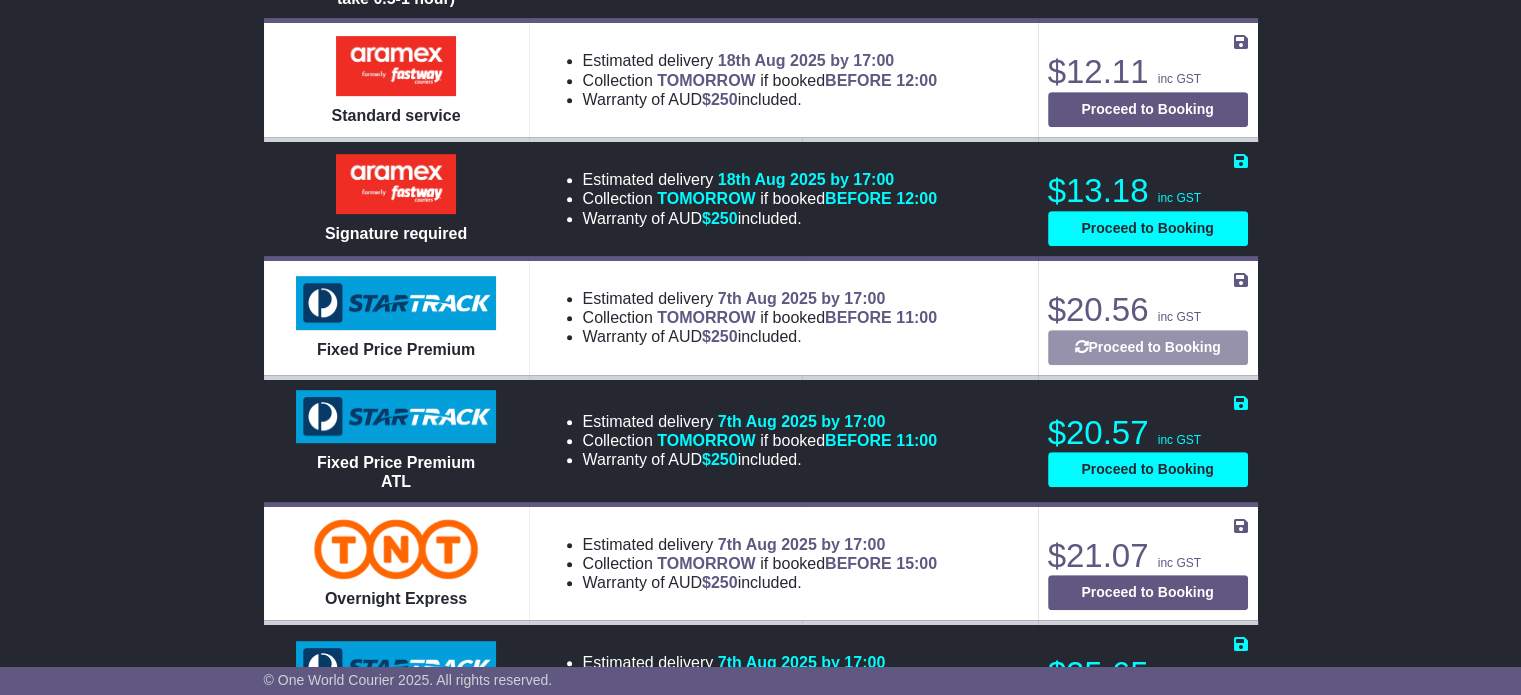 select on "*****" 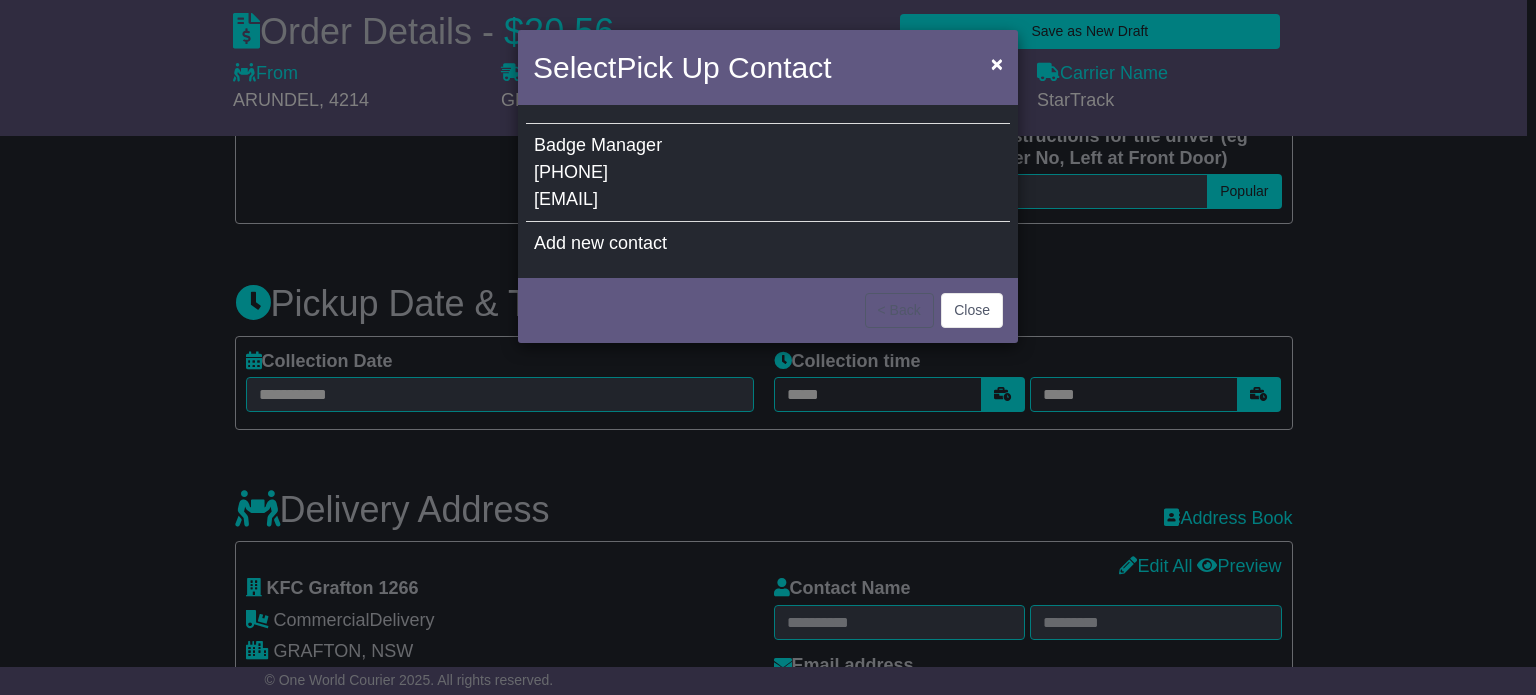 click on "Badge Manager
[PHONE]
[EMAIL]" at bounding box center (768, 173) 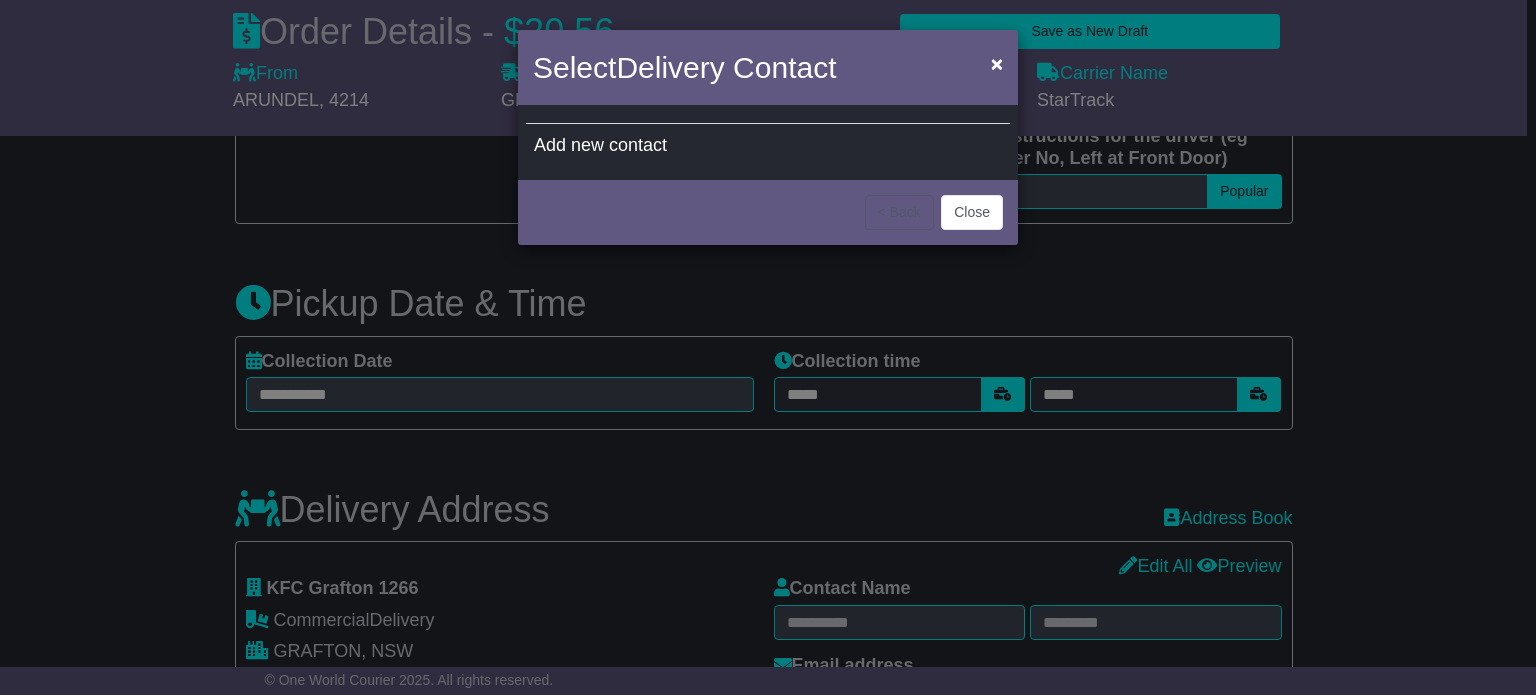 type on "*****" 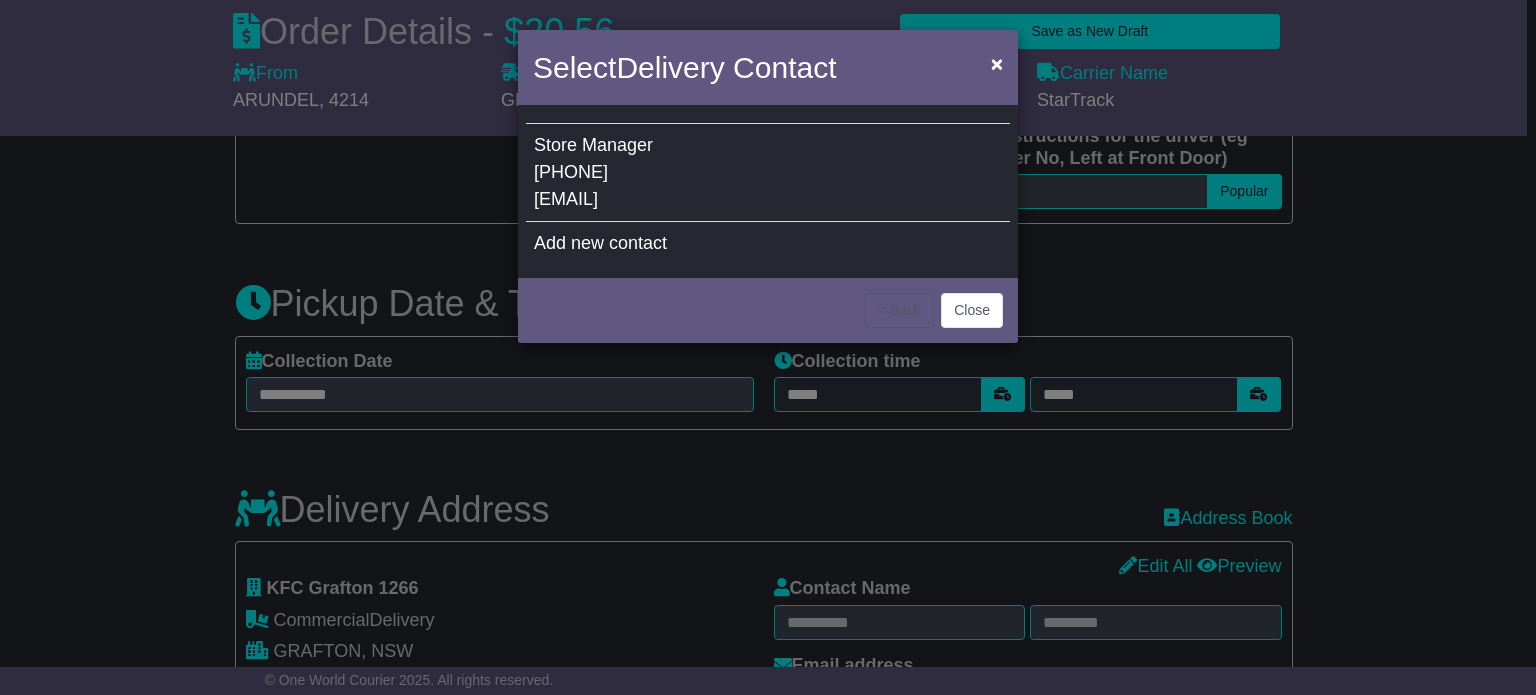 click on "Store   Manager
02 6642 1621
1266@rbau.com.au" at bounding box center (768, 173) 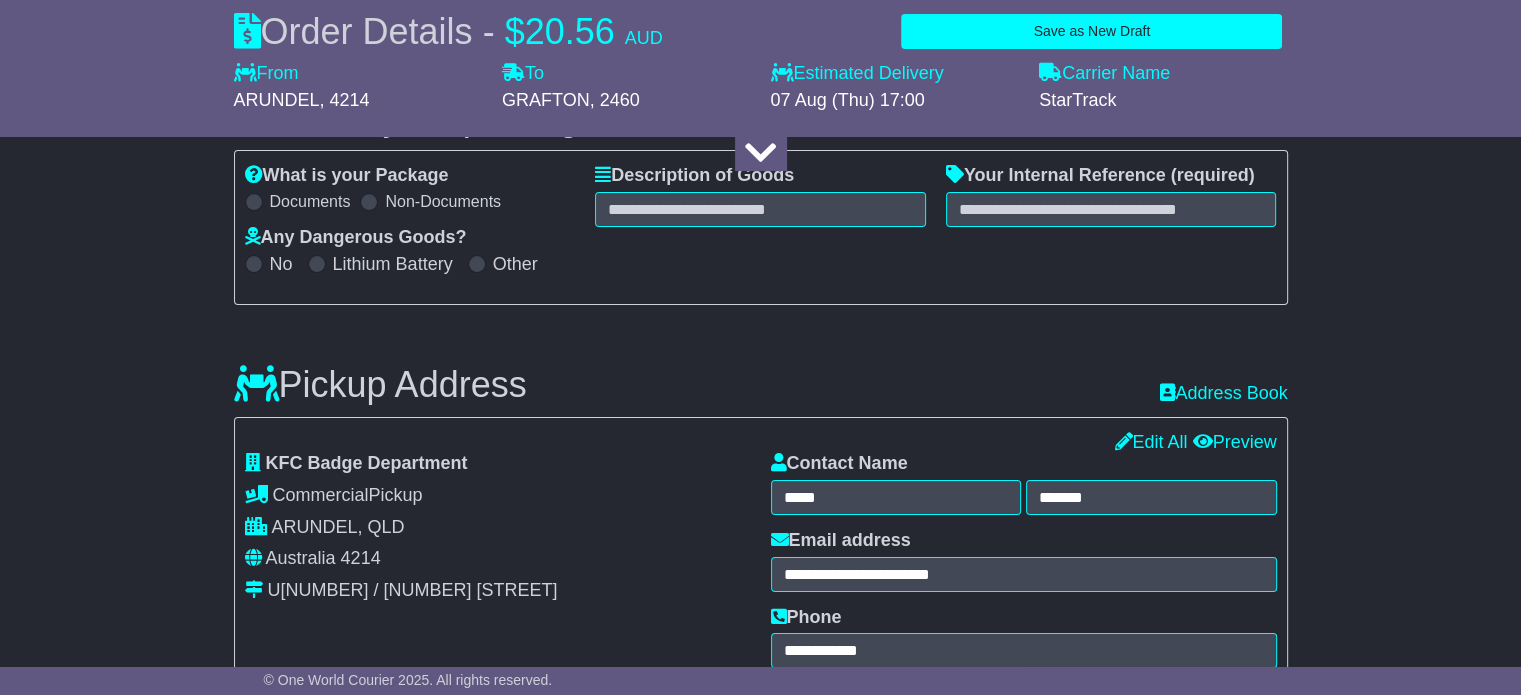 scroll, scrollTop: 200, scrollLeft: 0, axis: vertical 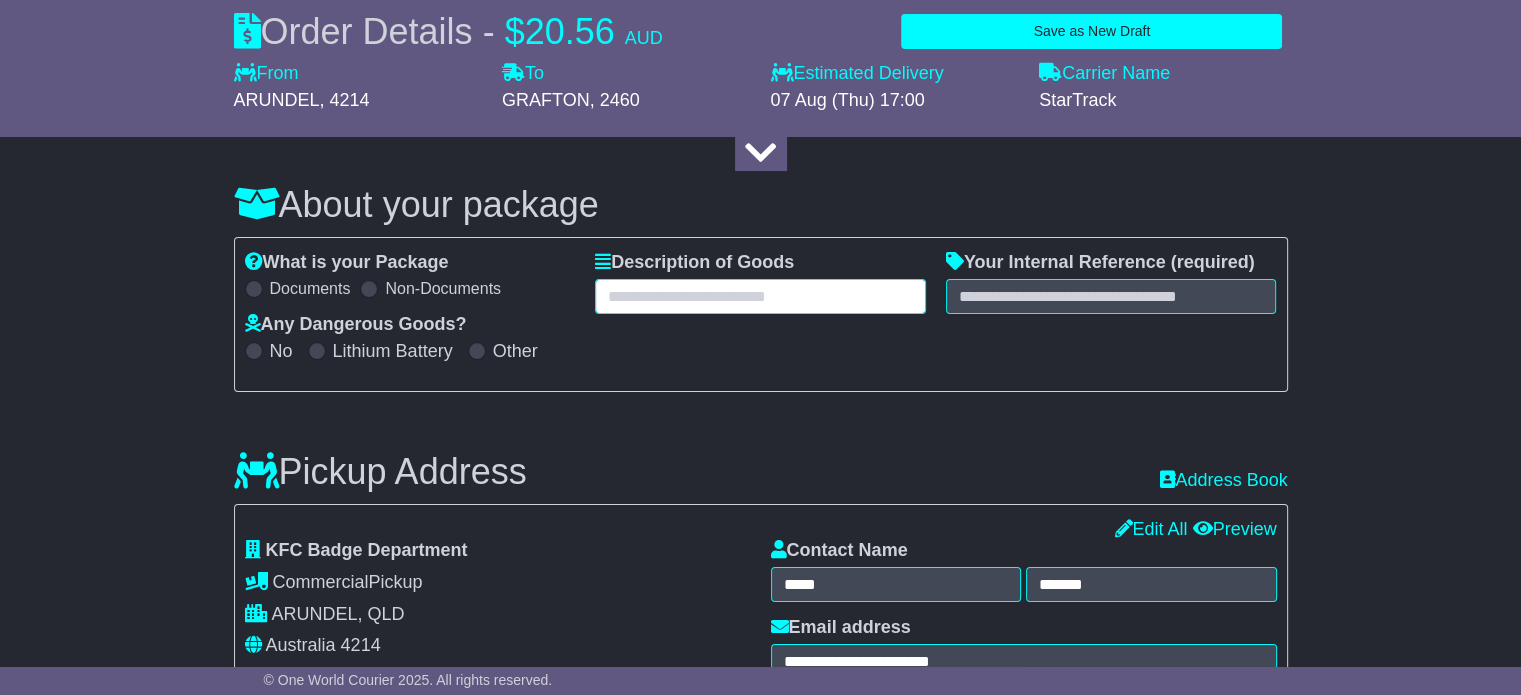 click at bounding box center [760, 296] 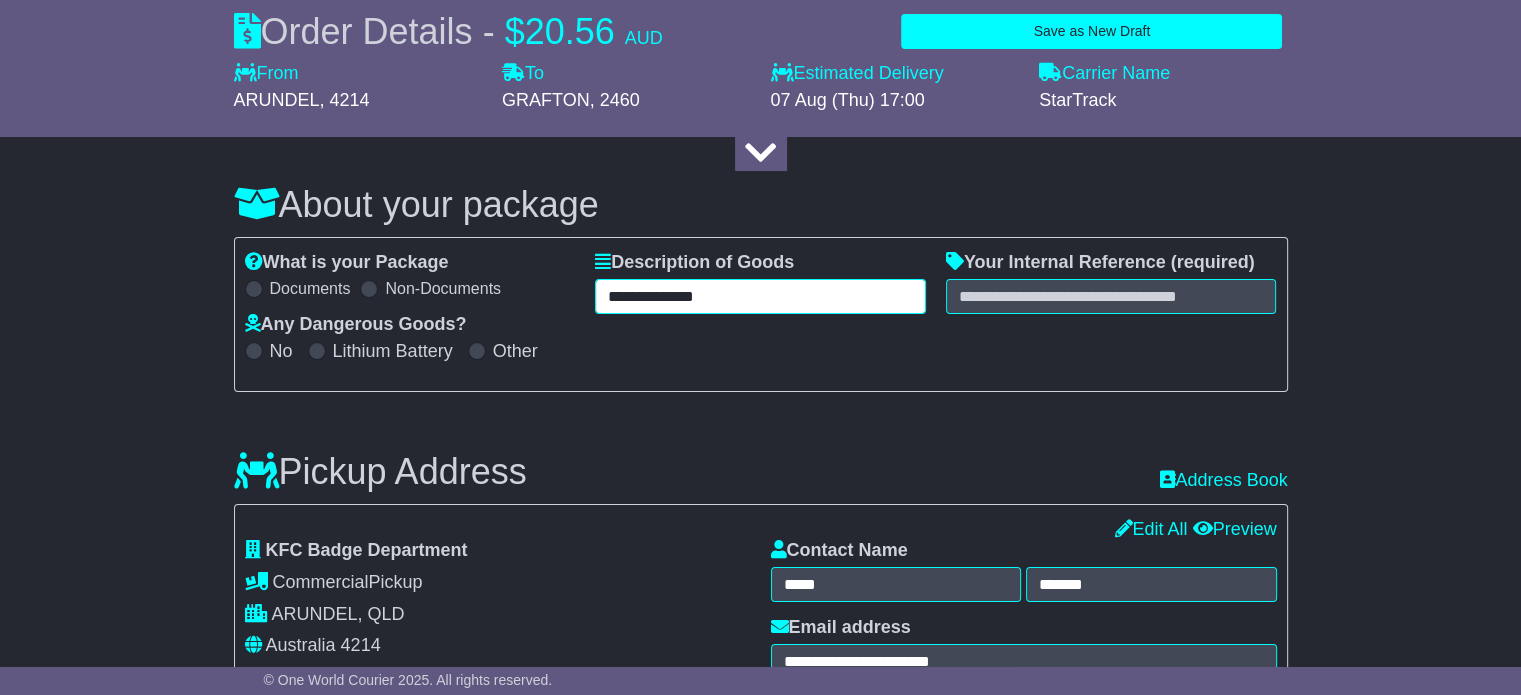 type on "**********" 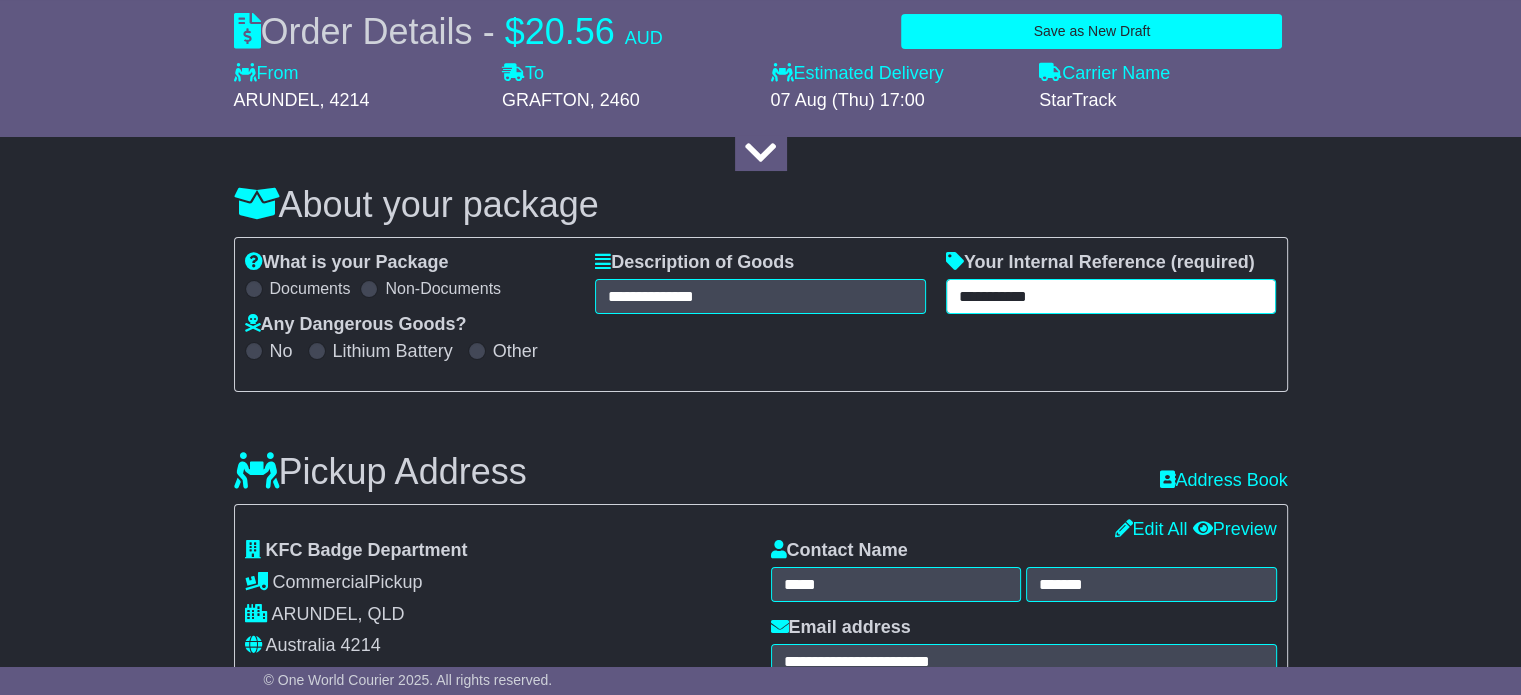 type on "**********" 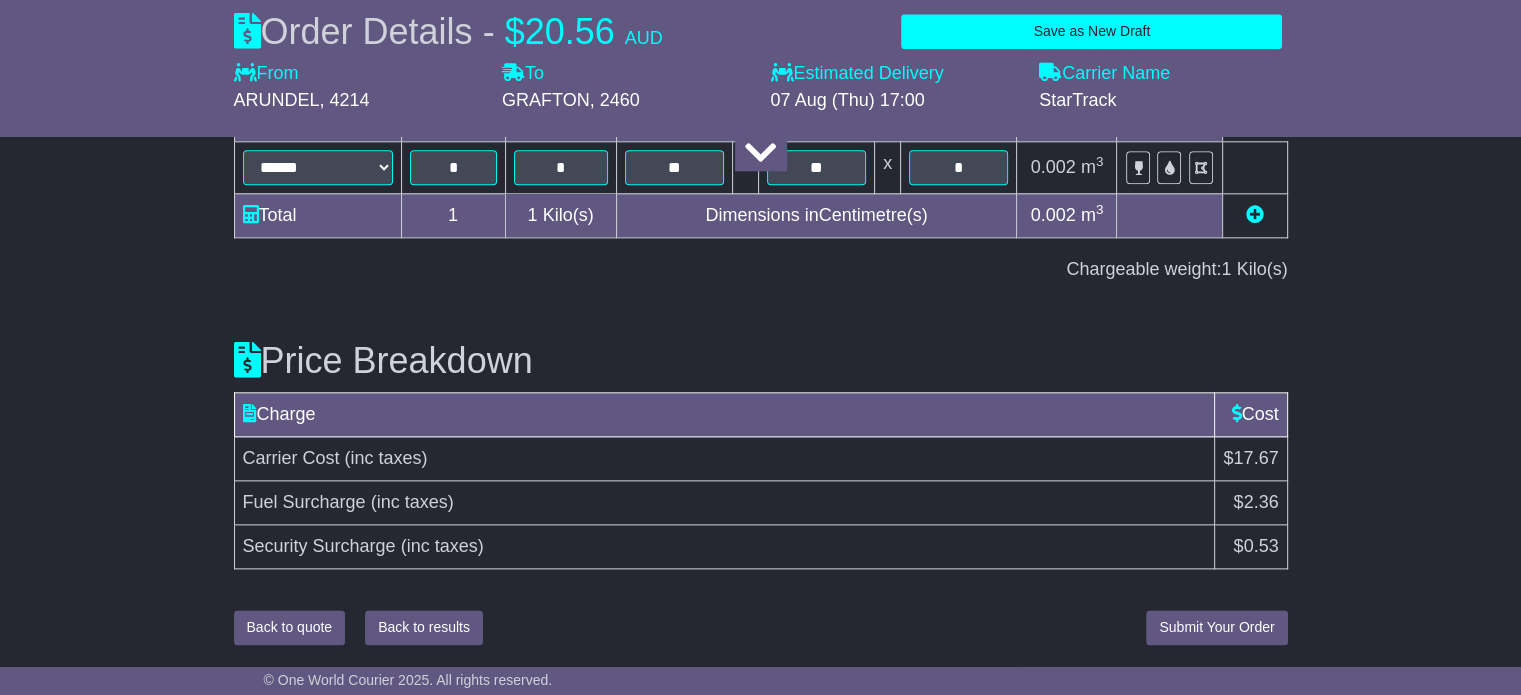 scroll, scrollTop: 2296, scrollLeft: 0, axis: vertical 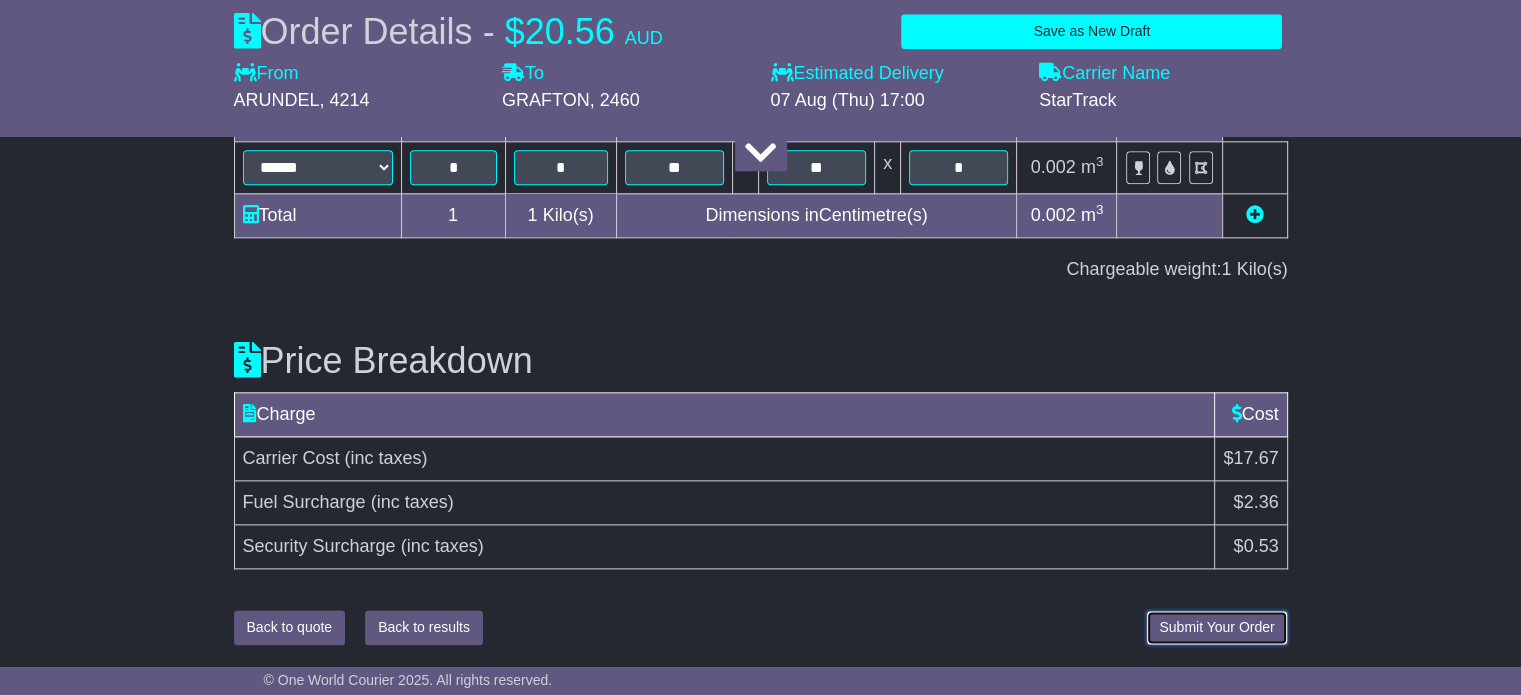 click on "Submit Your Order" at bounding box center (1216, 627) 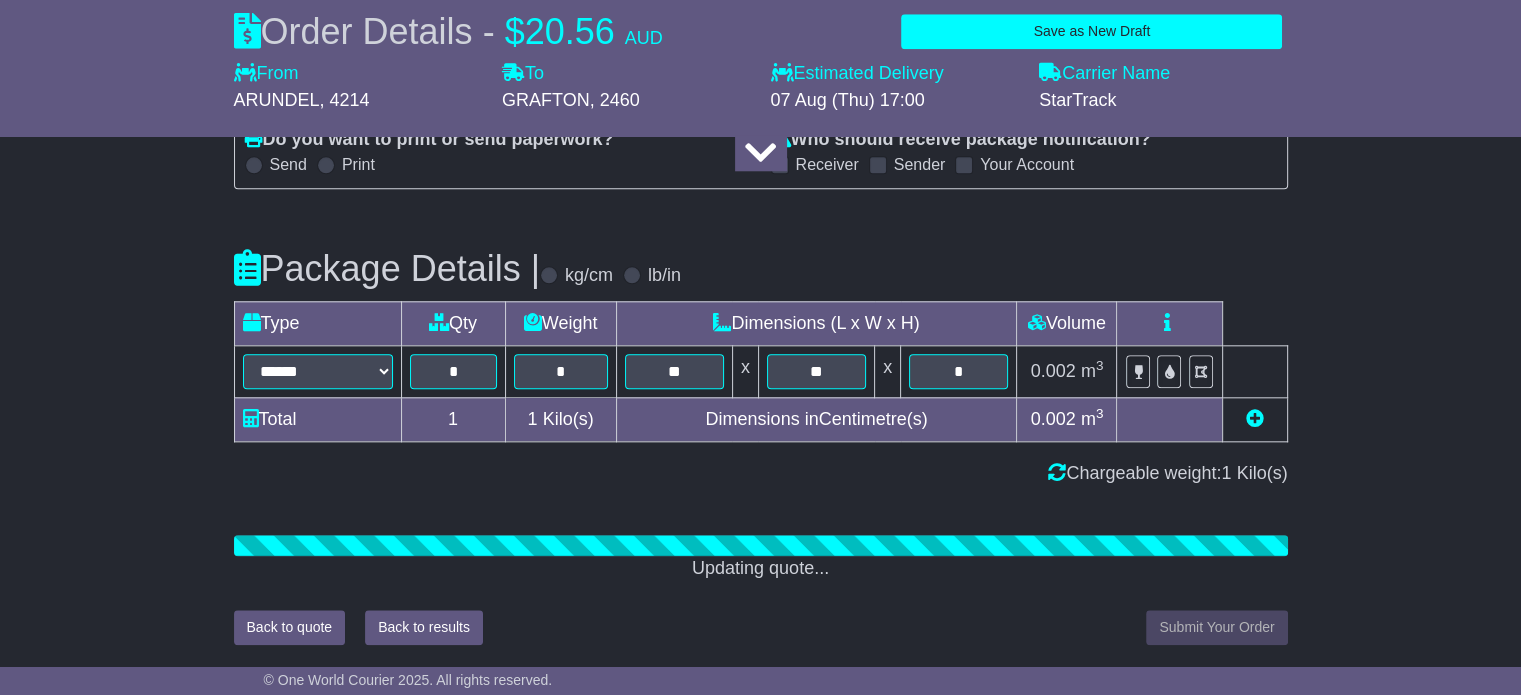 scroll, scrollTop: 2296, scrollLeft: 0, axis: vertical 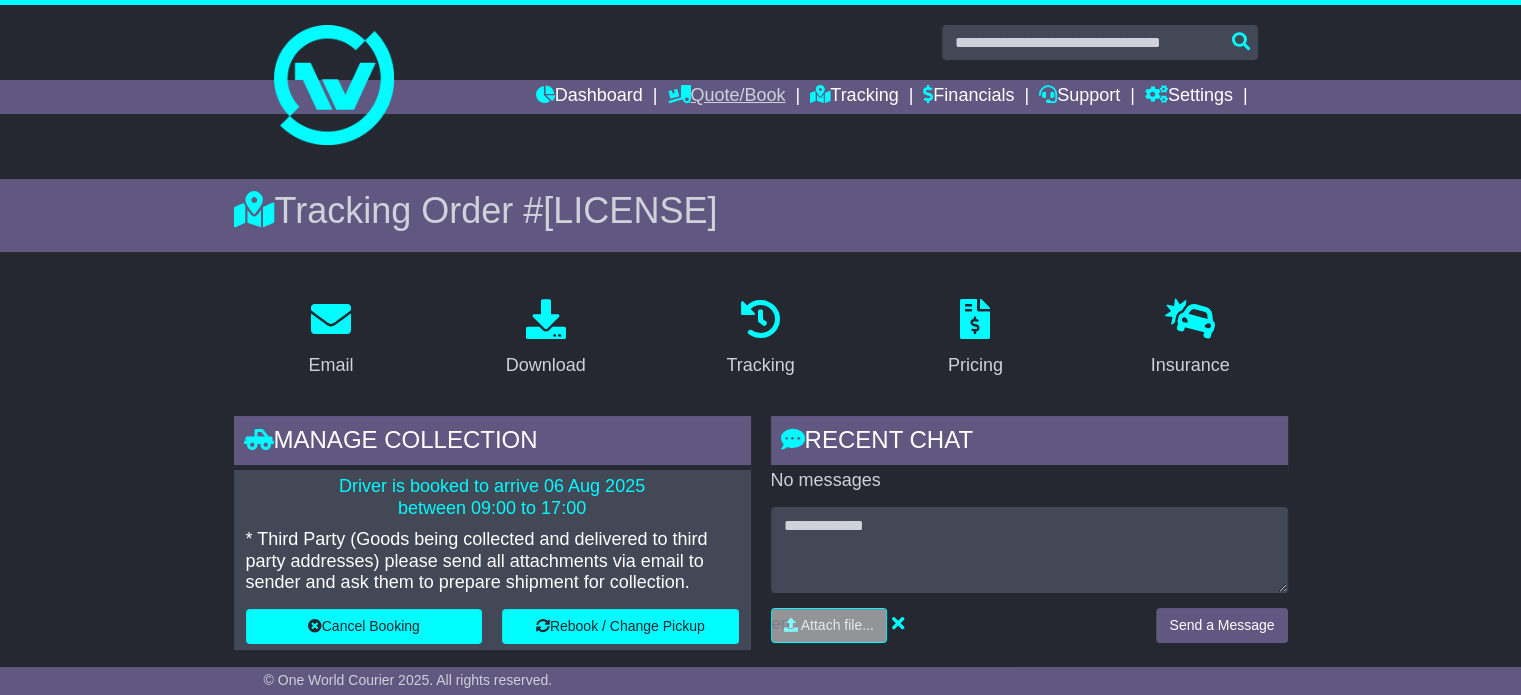 click on "Quote/Book" at bounding box center [726, 97] 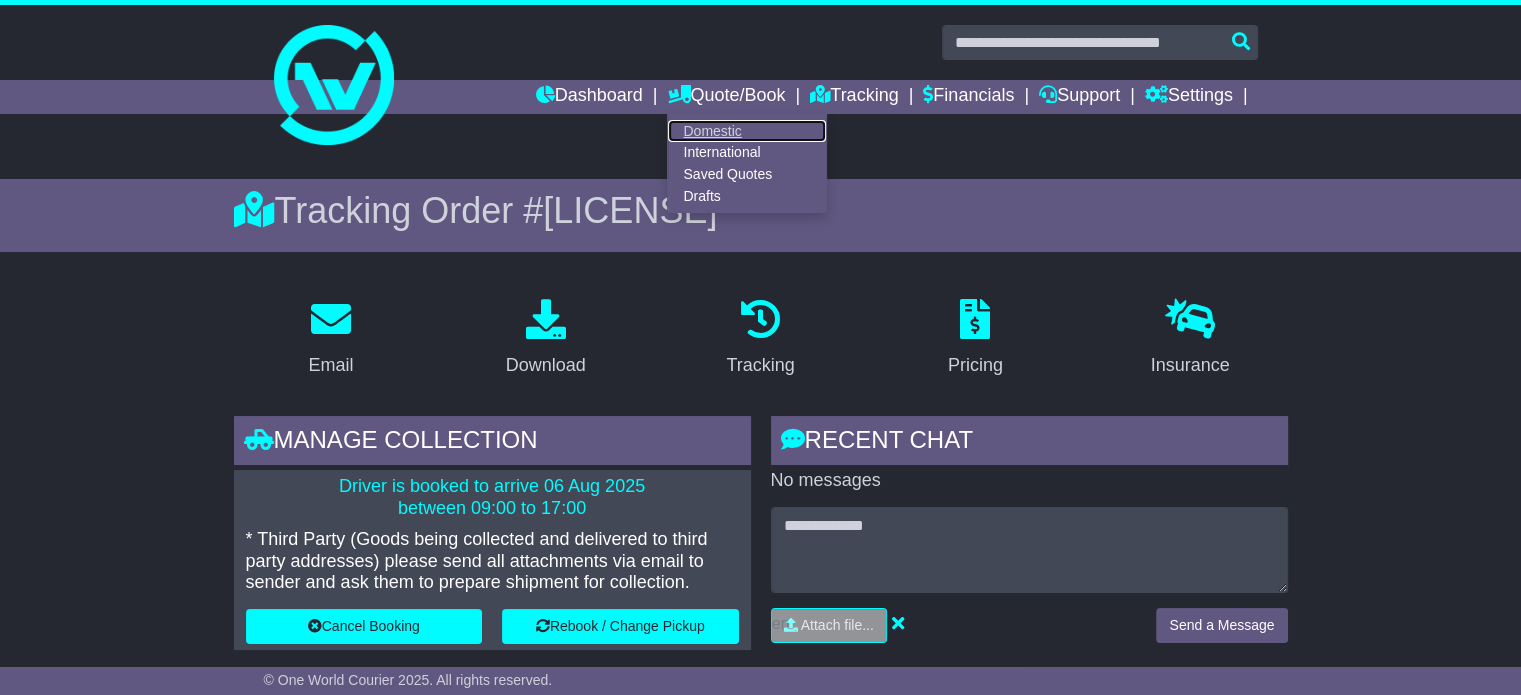 click on "Domestic" at bounding box center (747, 131) 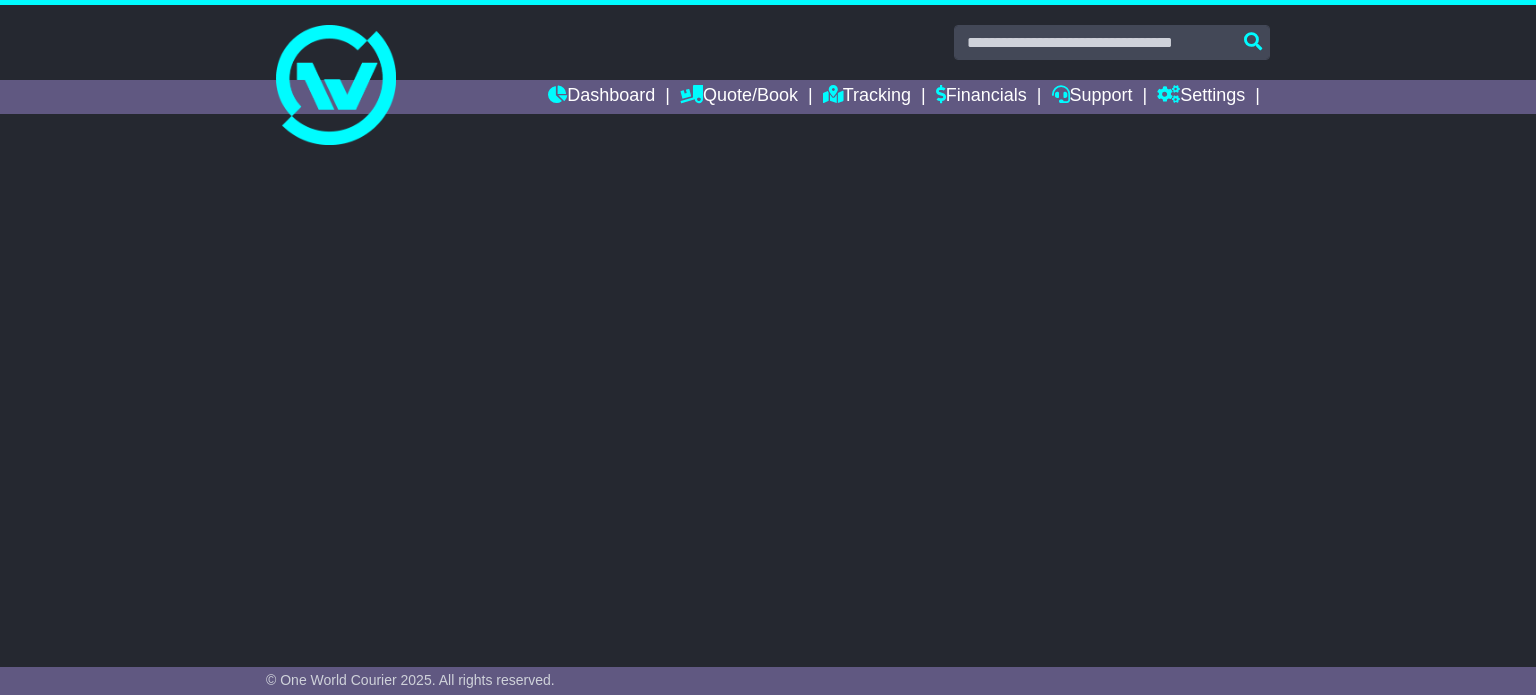 scroll, scrollTop: 0, scrollLeft: 0, axis: both 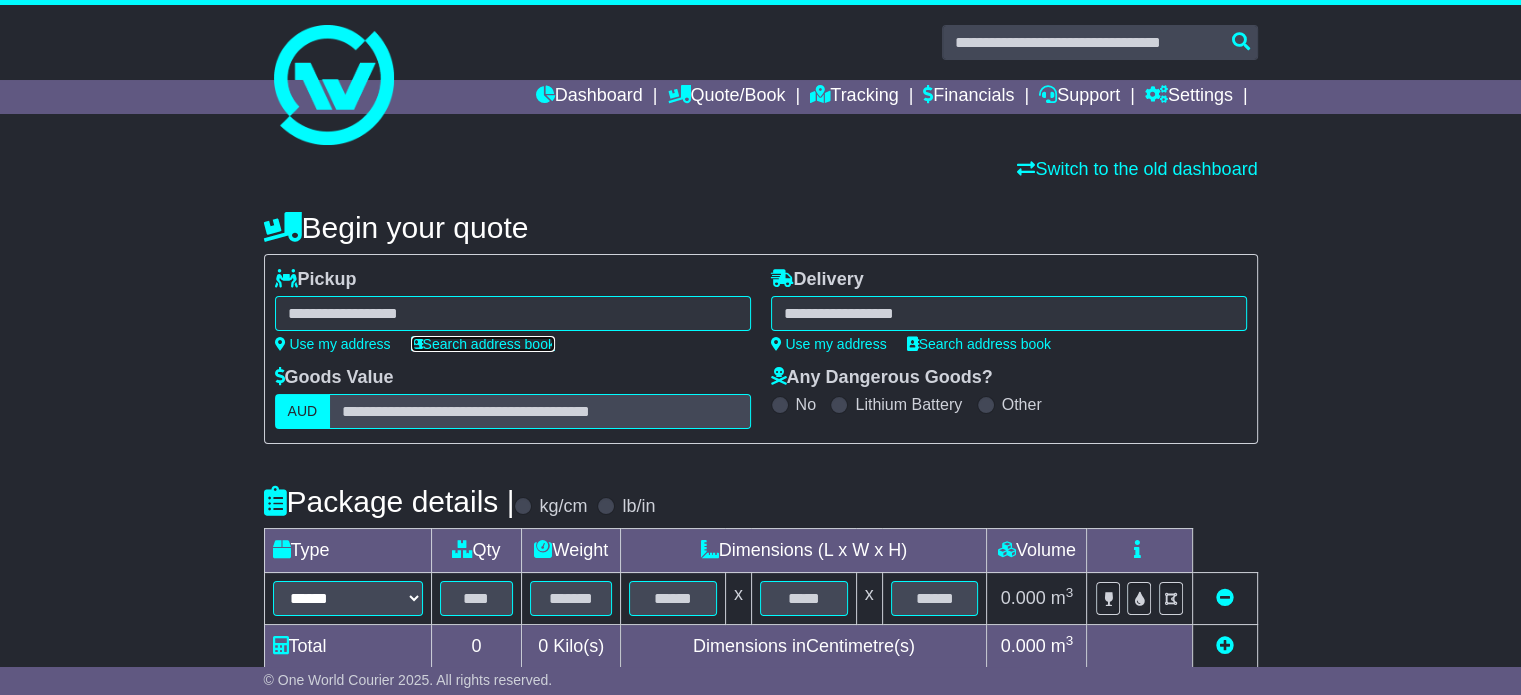 click on "Search address book" at bounding box center (483, 344) 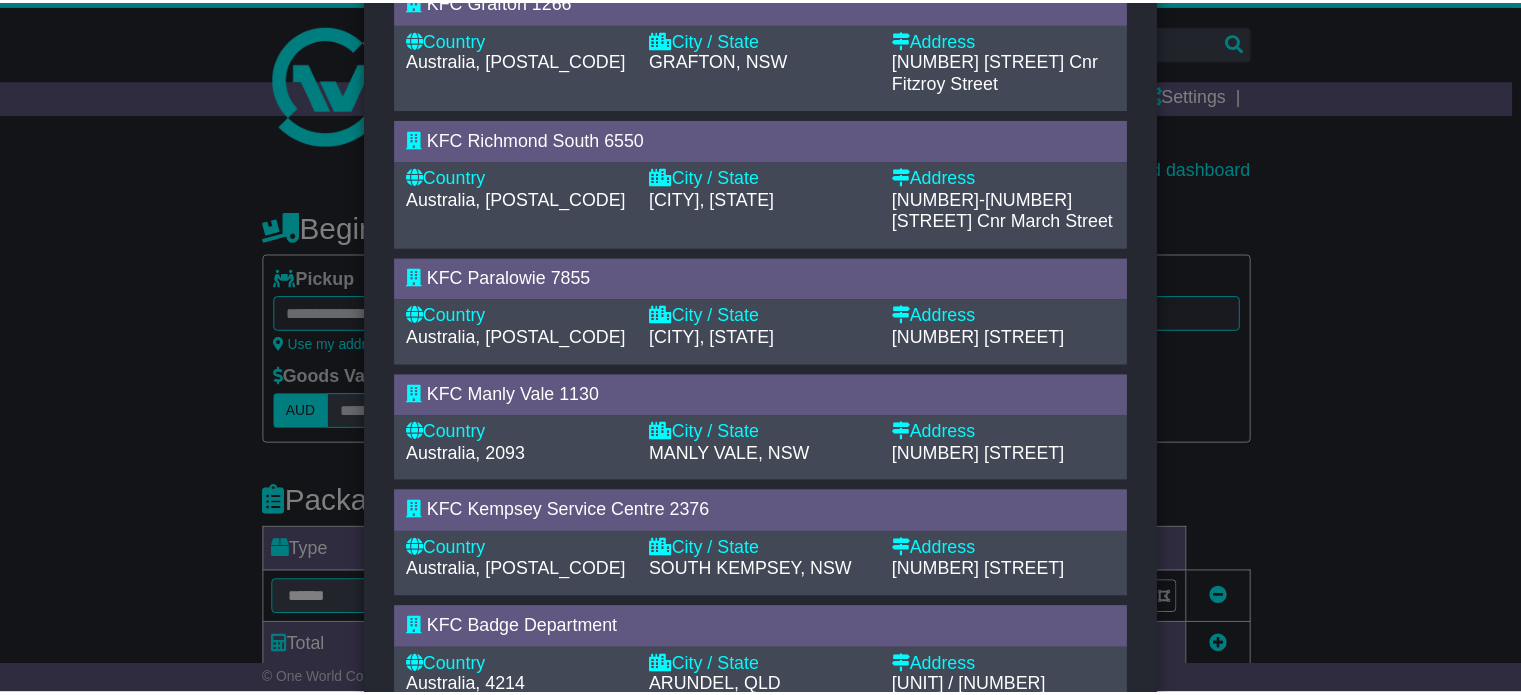 scroll, scrollTop: 200, scrollLeft: 0, axis: vertical 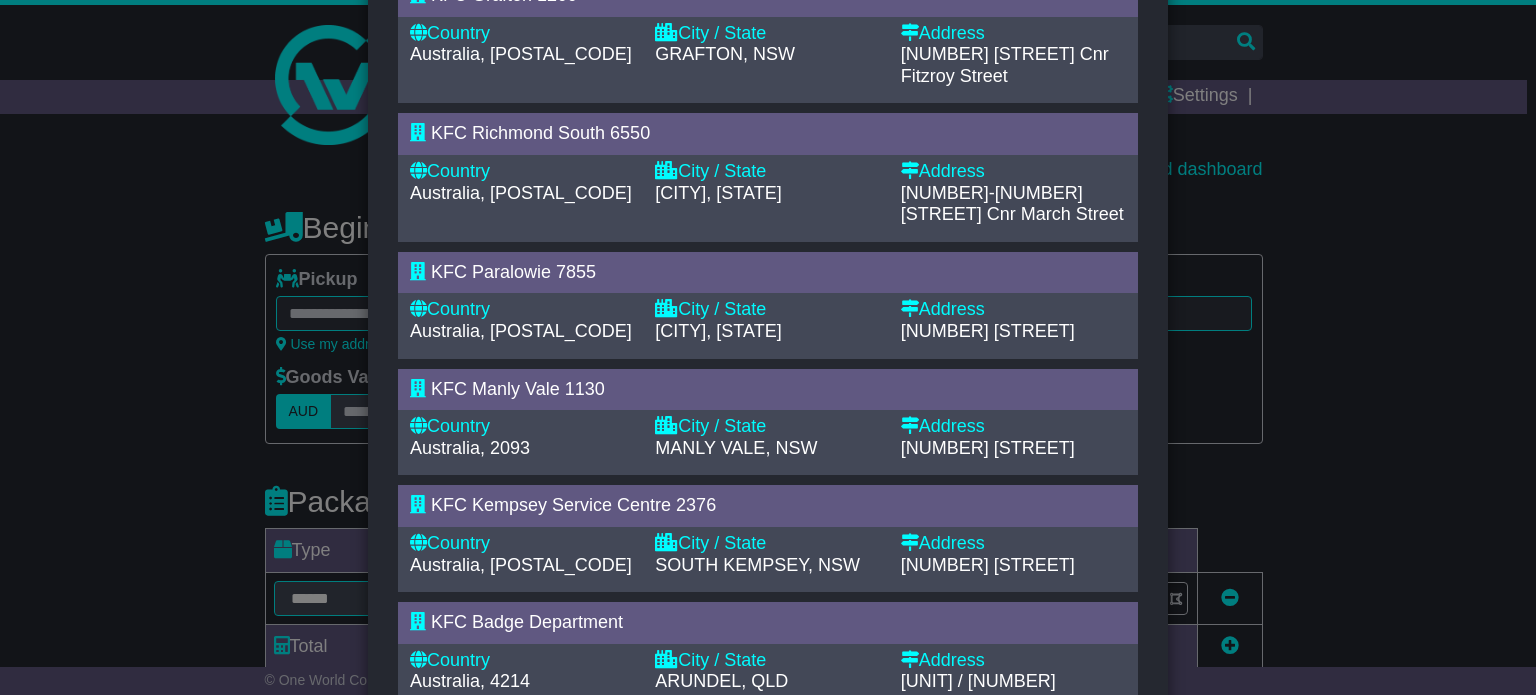 click on "KFC Badge Department" at bounding box center (527, 622) 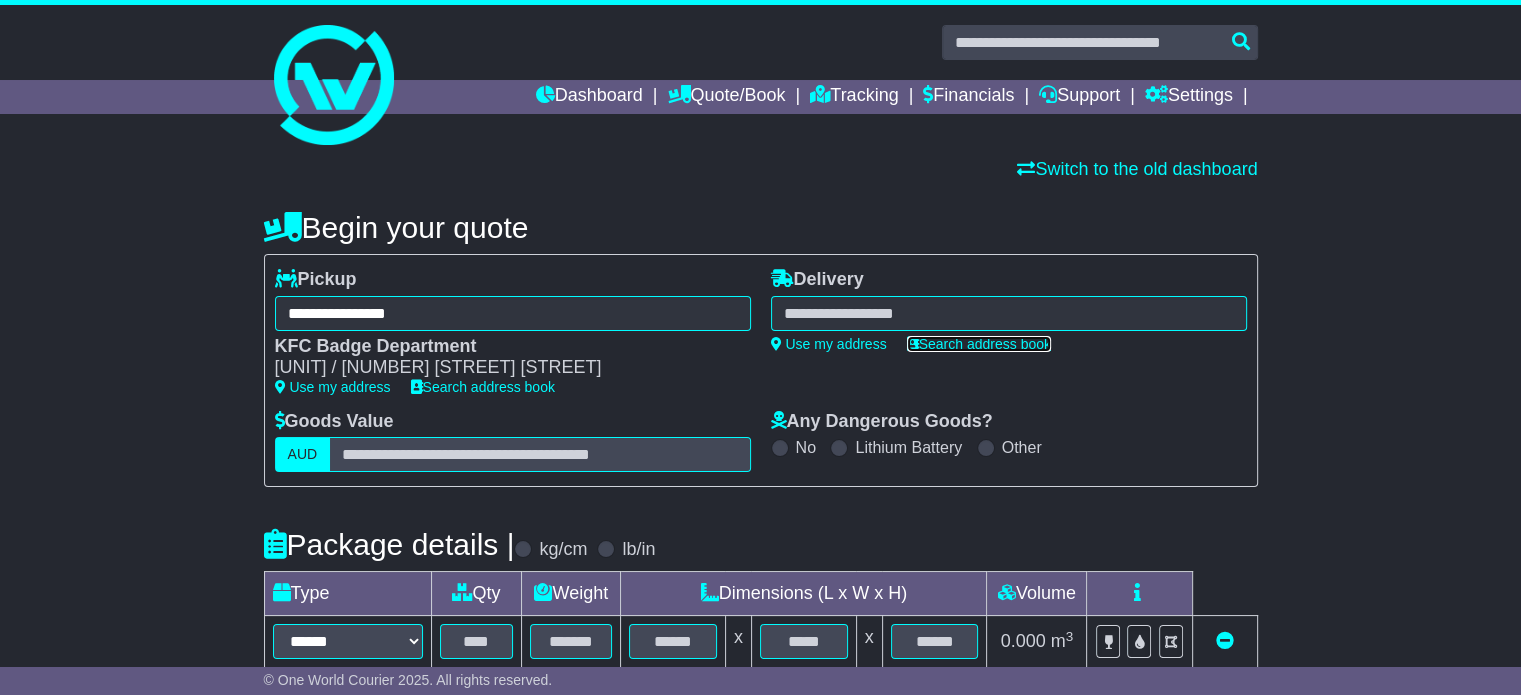 click on "Search address book" at bounding box center (979, 344) 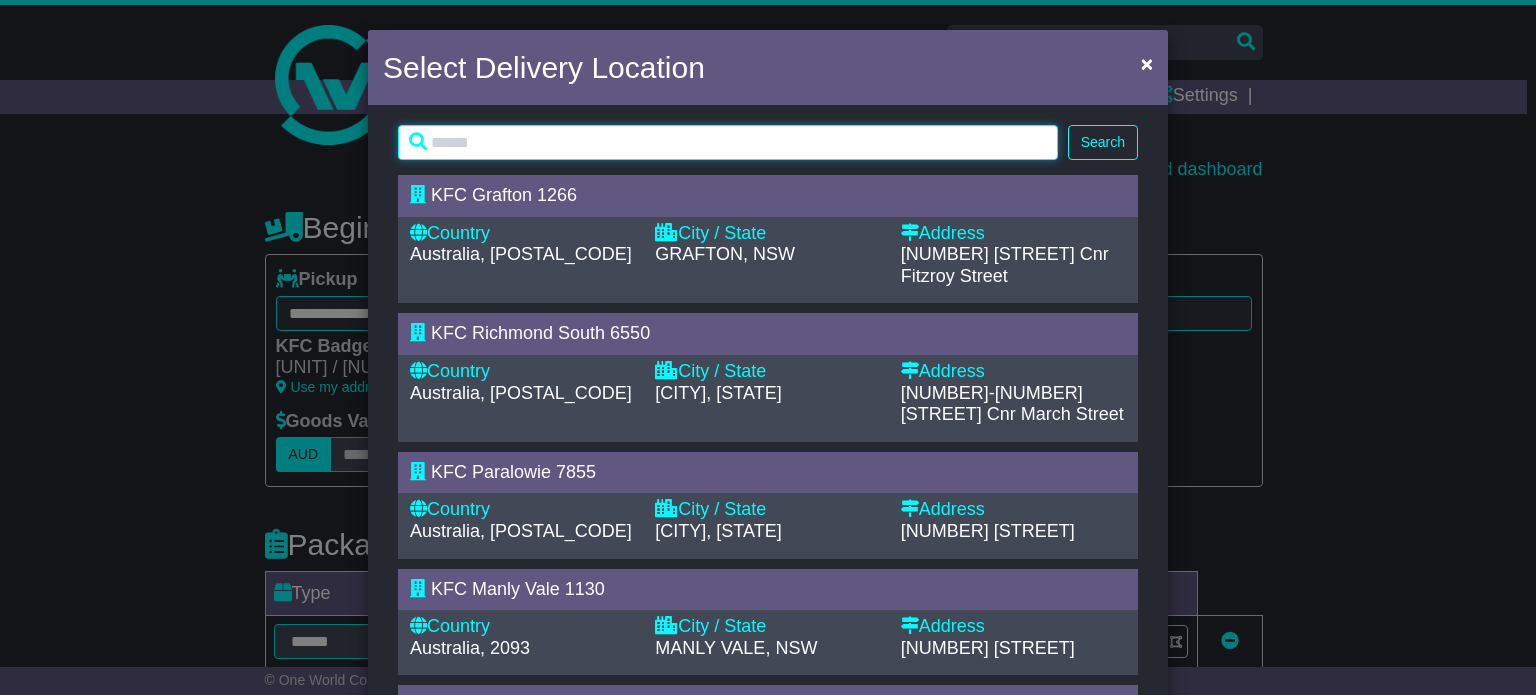 click at bounding box center (728, 142) 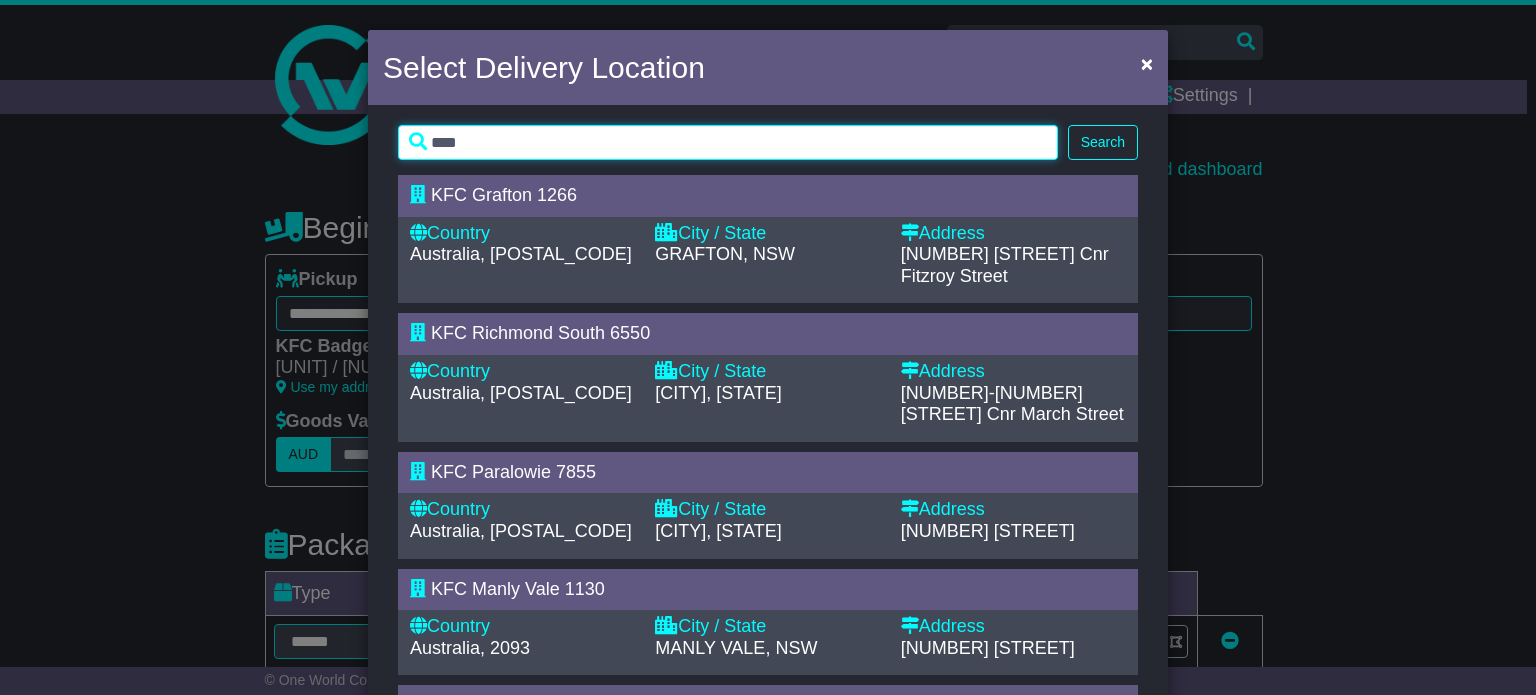 type on "****" 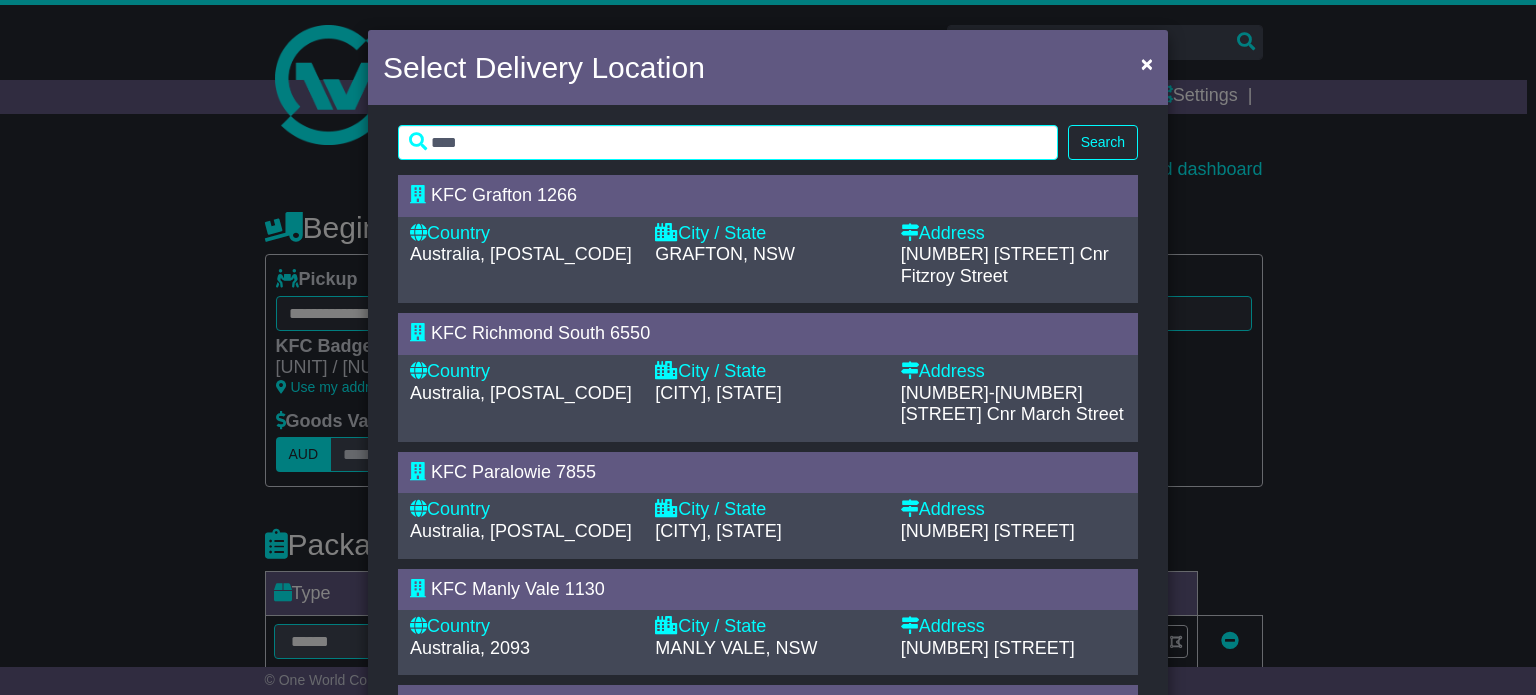 click on "Search" at bounding box center (1103, 142) 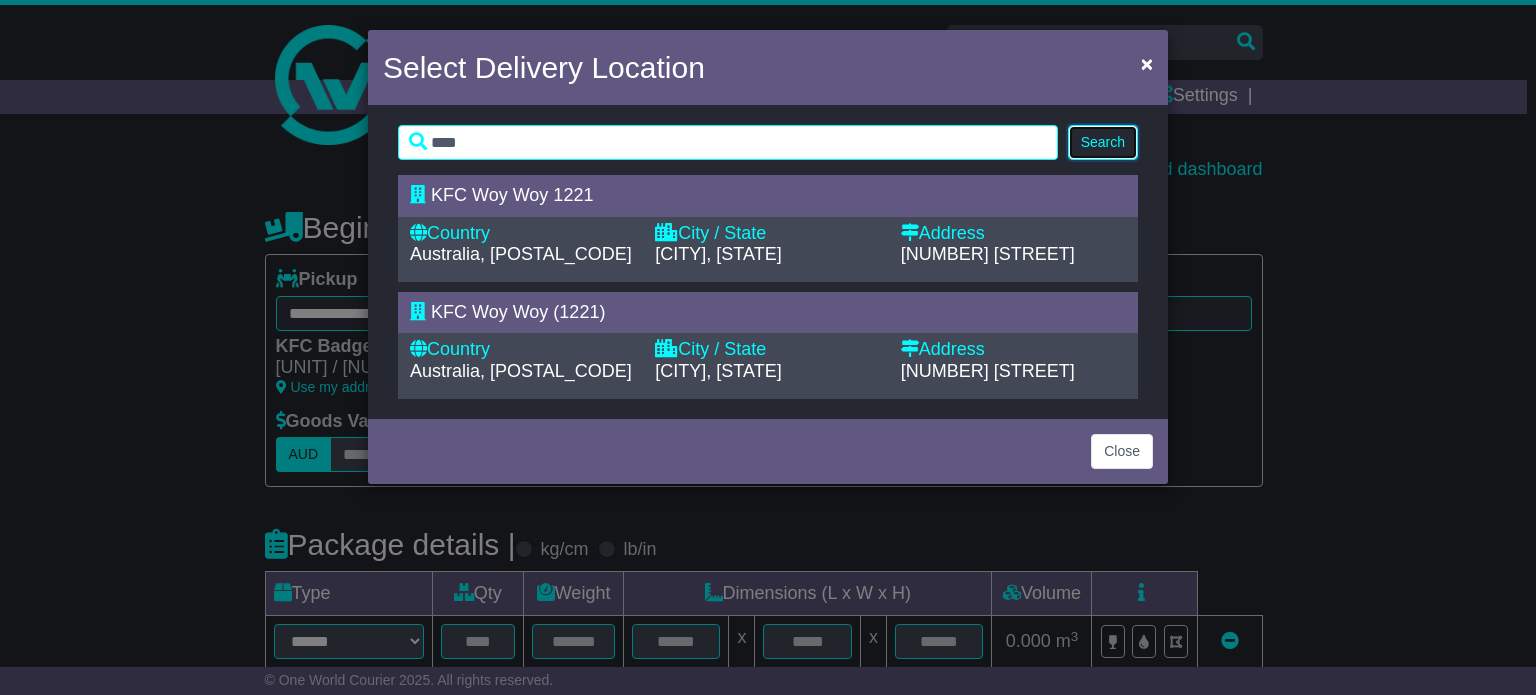 click on "Search" at bounding box center [1103, 142] 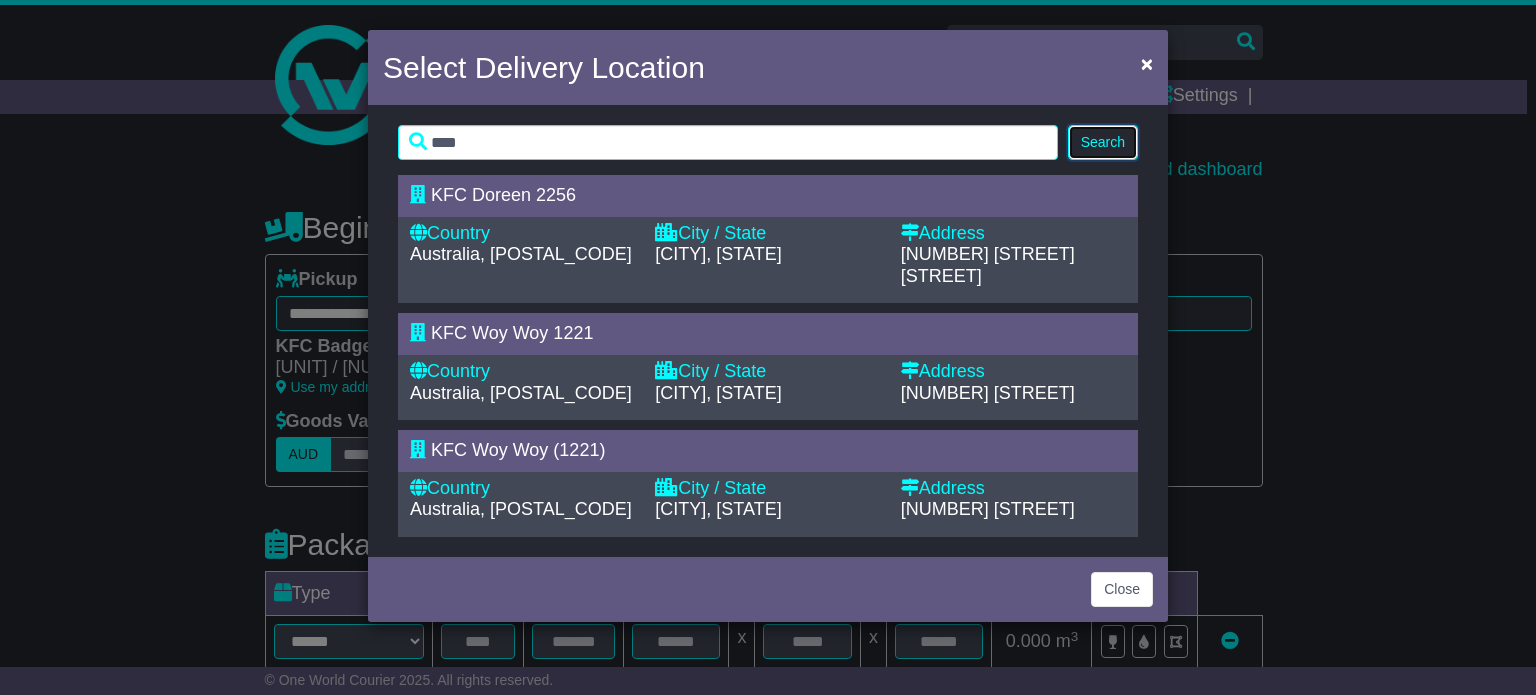 click on "Search" at bounding box center (1103, 142) 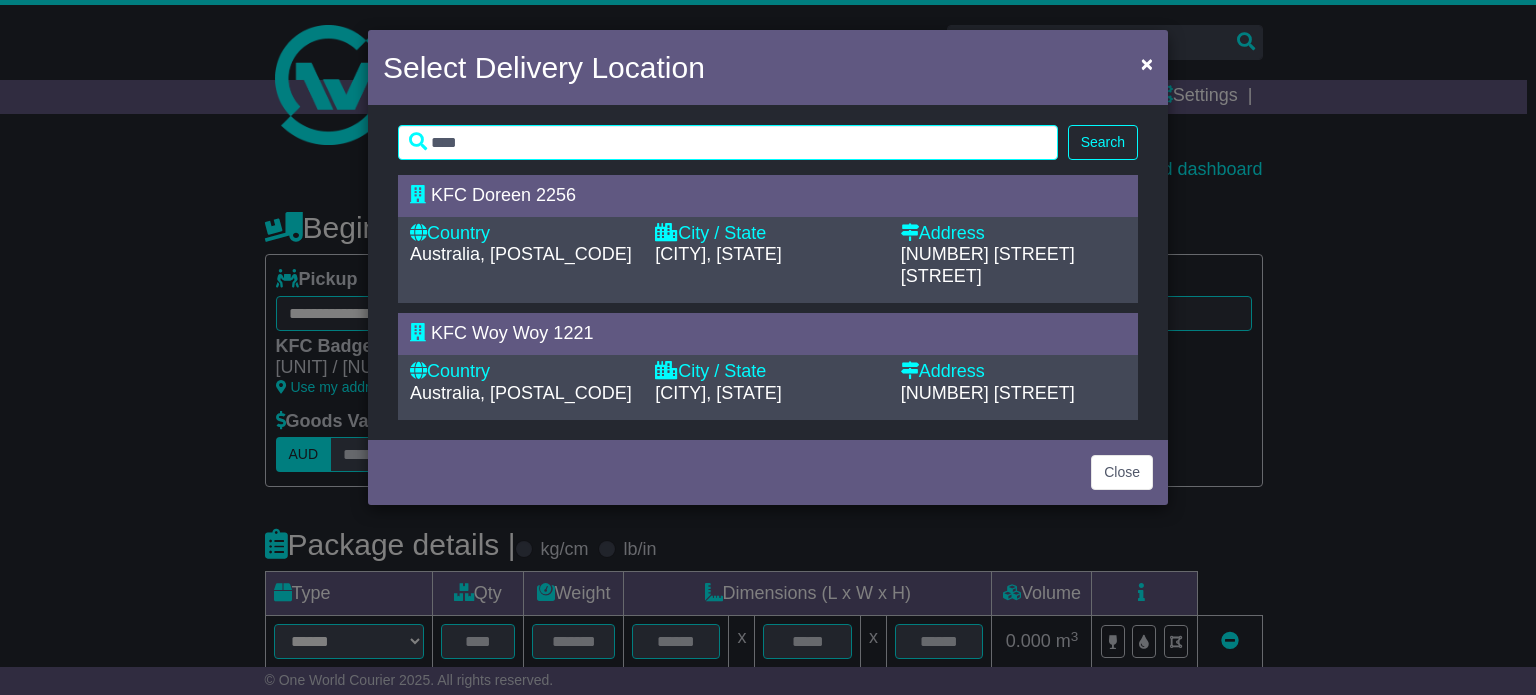 click on "KFC Doreen 2256" at bounding box center [768, 196] 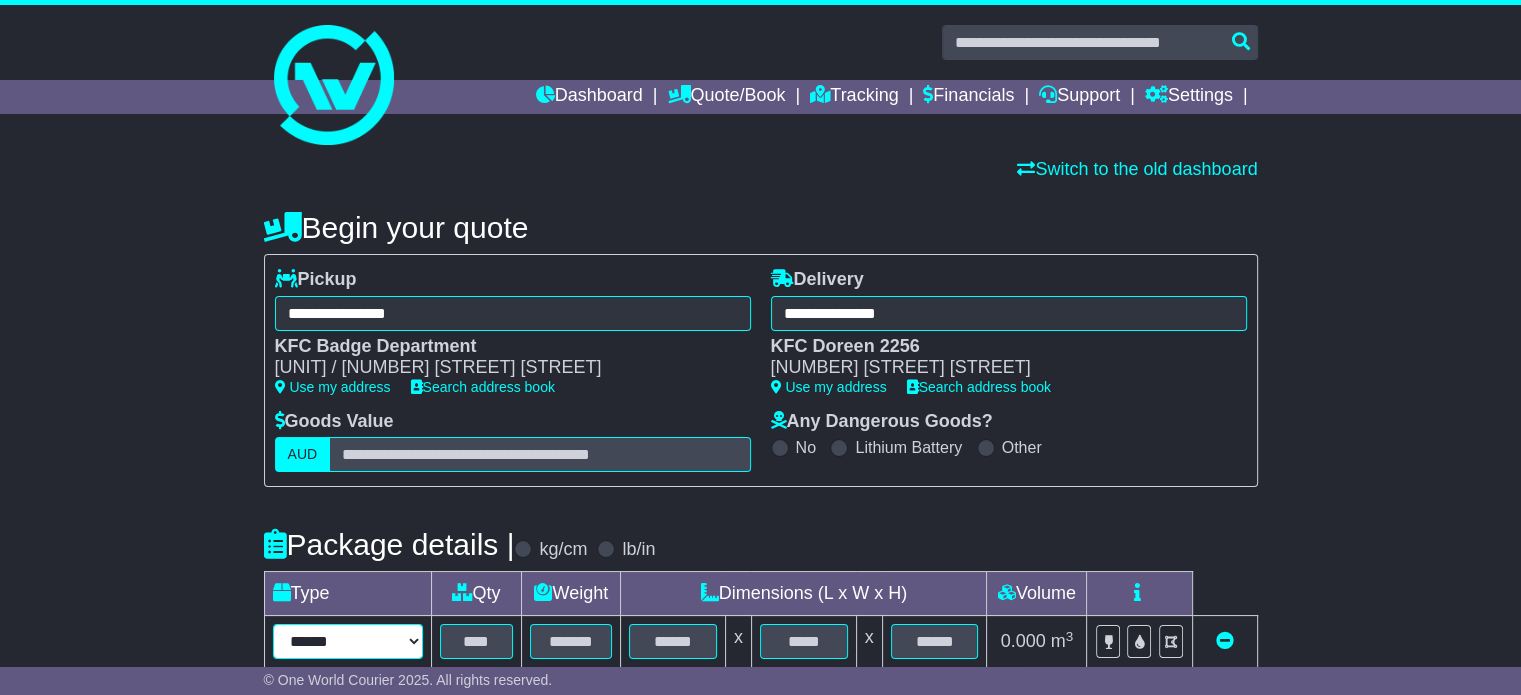 click on "****** ****** *** ******** ***** **** **** ****** *** *******" at bounding box center [348, 641] 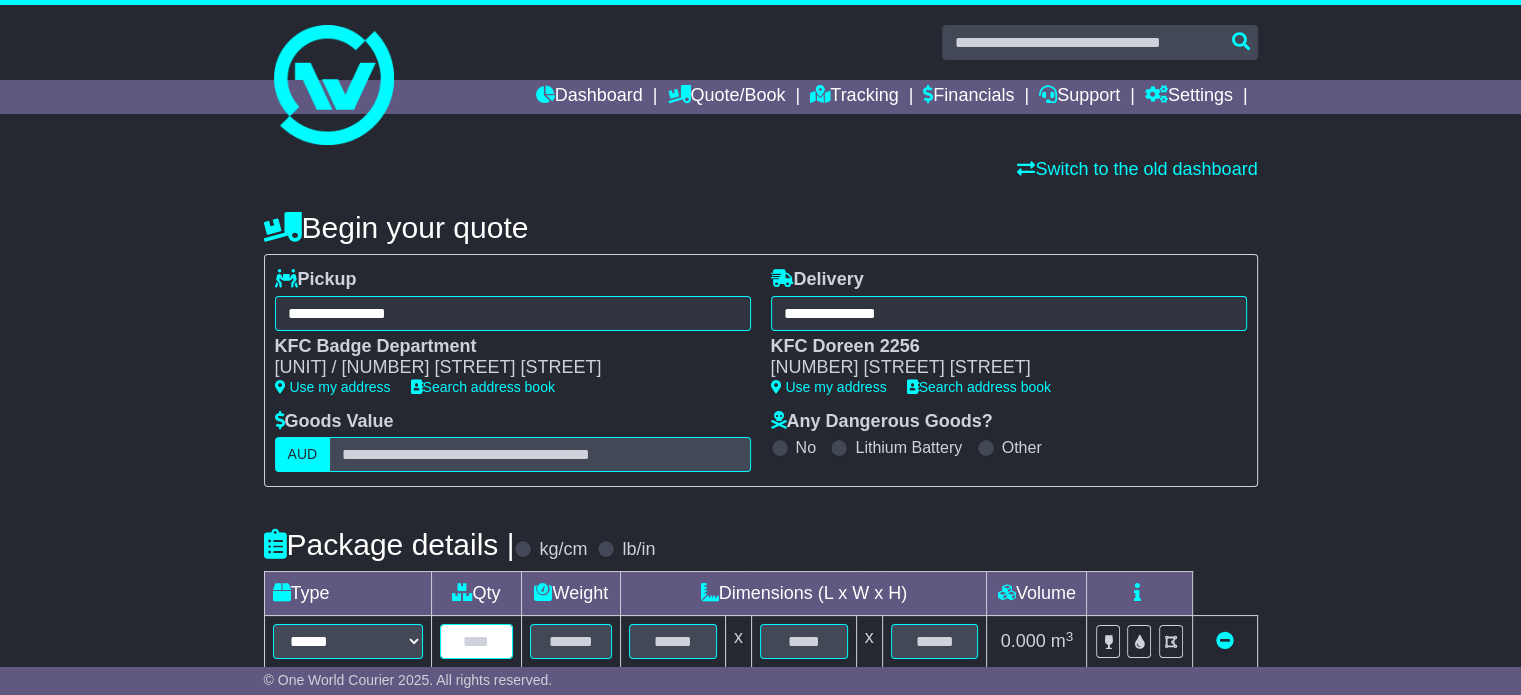 click at bounding box center [477, 641] 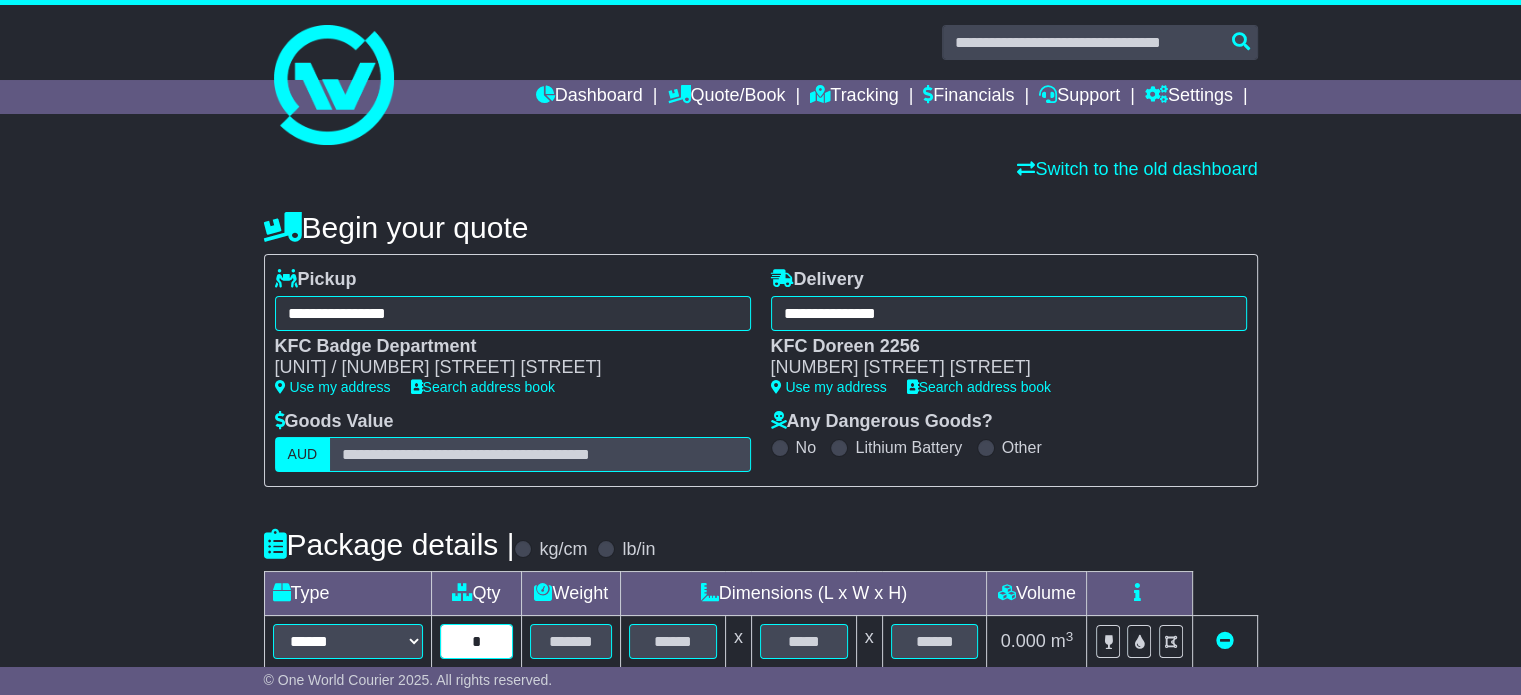 type on "*" 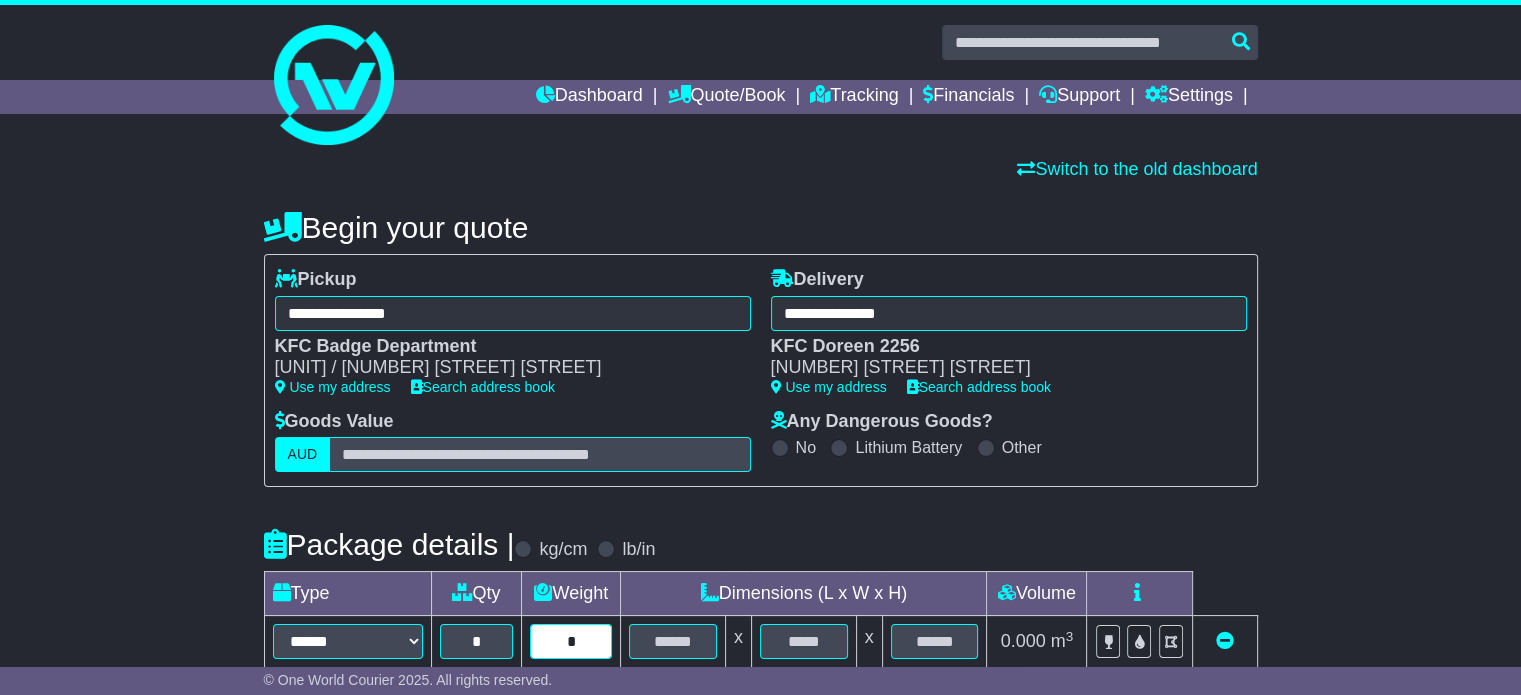 type on "*" 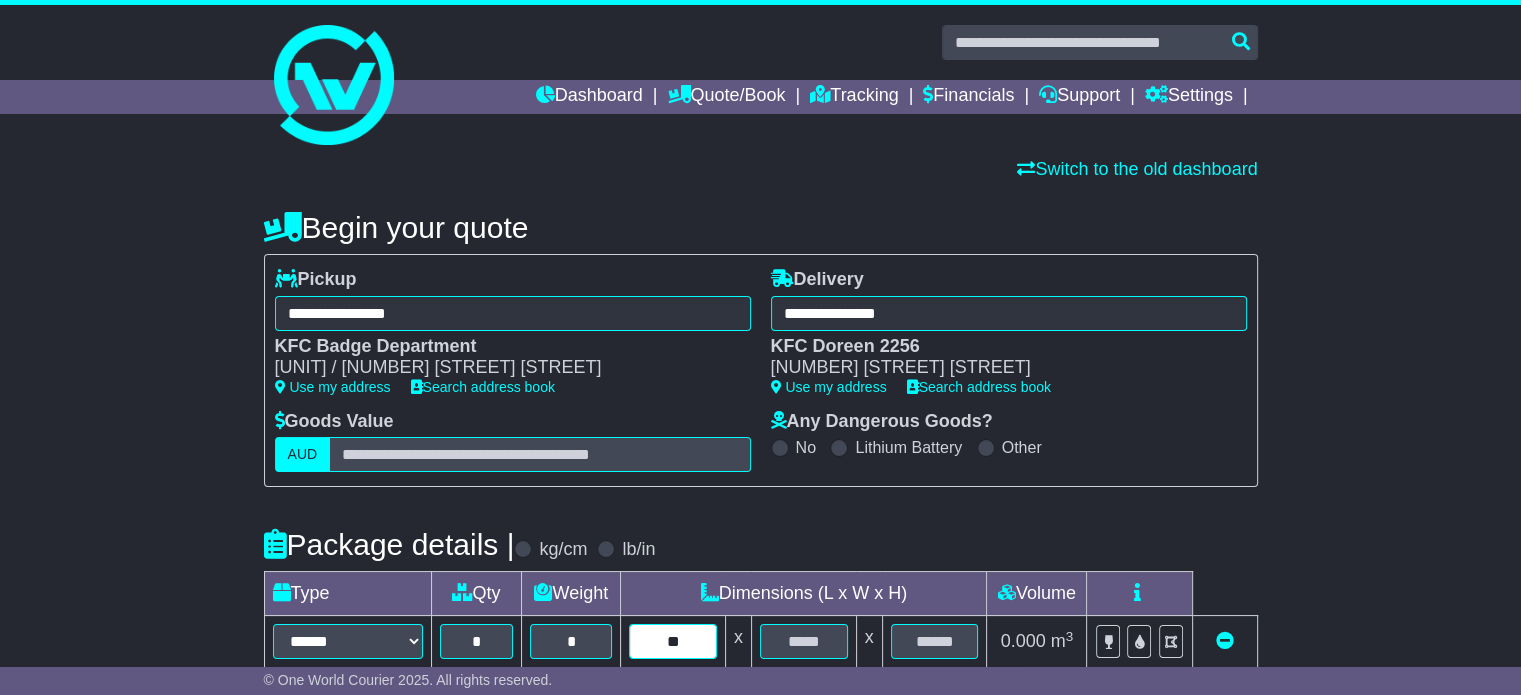 type on "**" 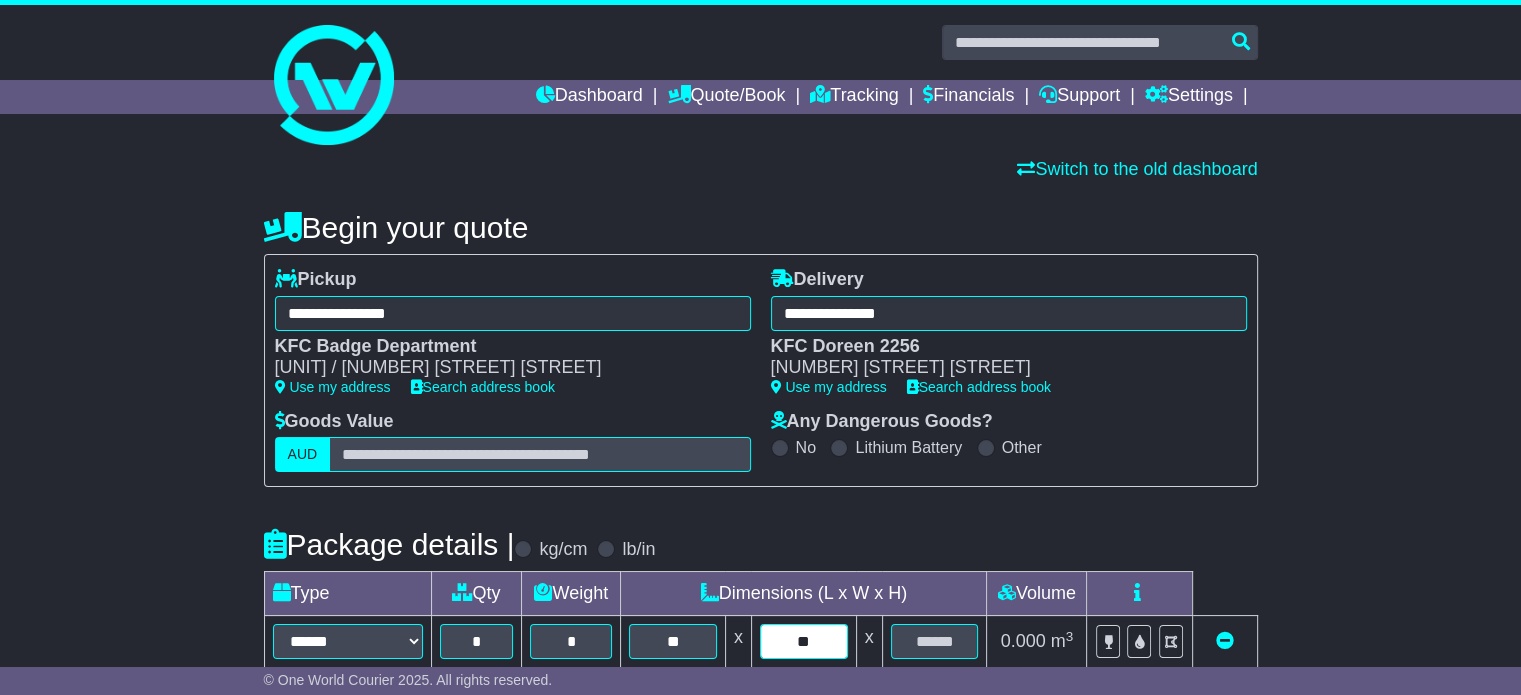 type on "**" 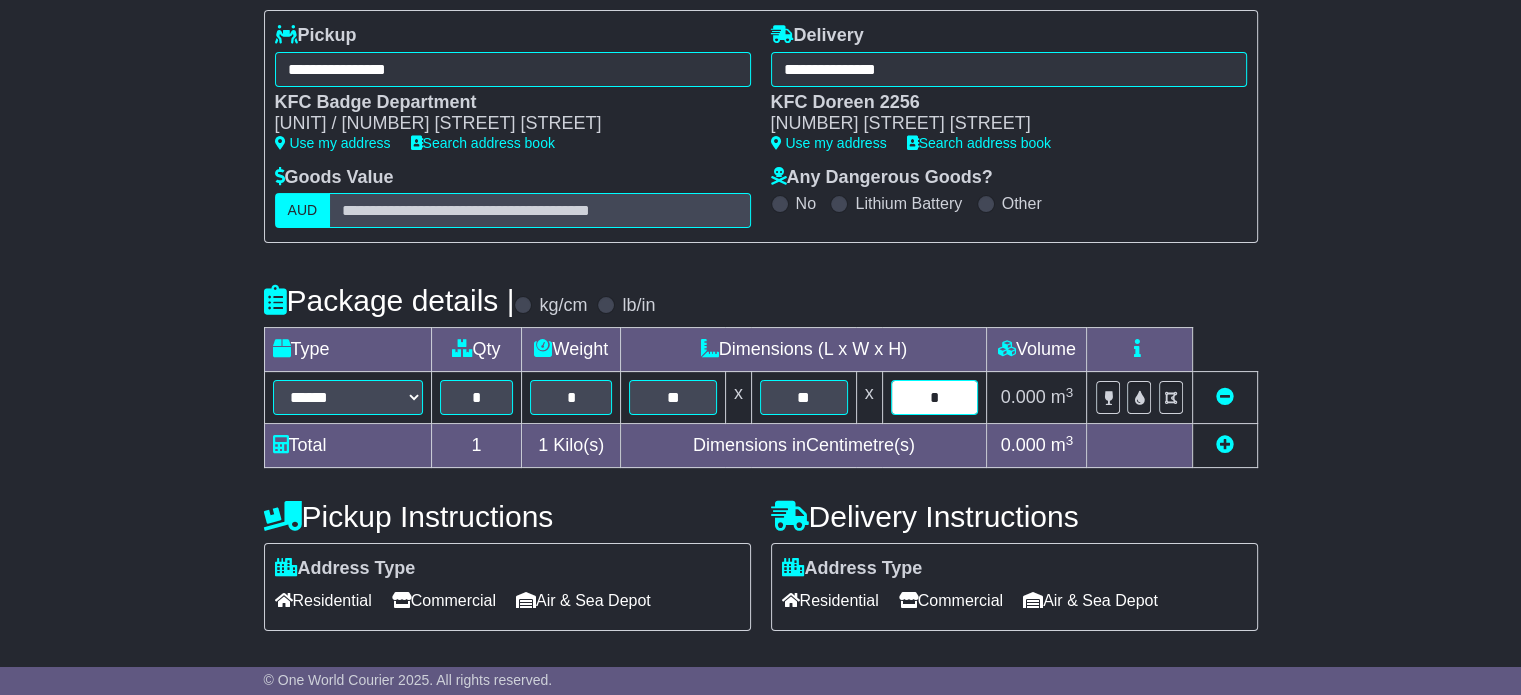 scroll, scrollTop: 409, scrollLeft: 0, axis: vertical 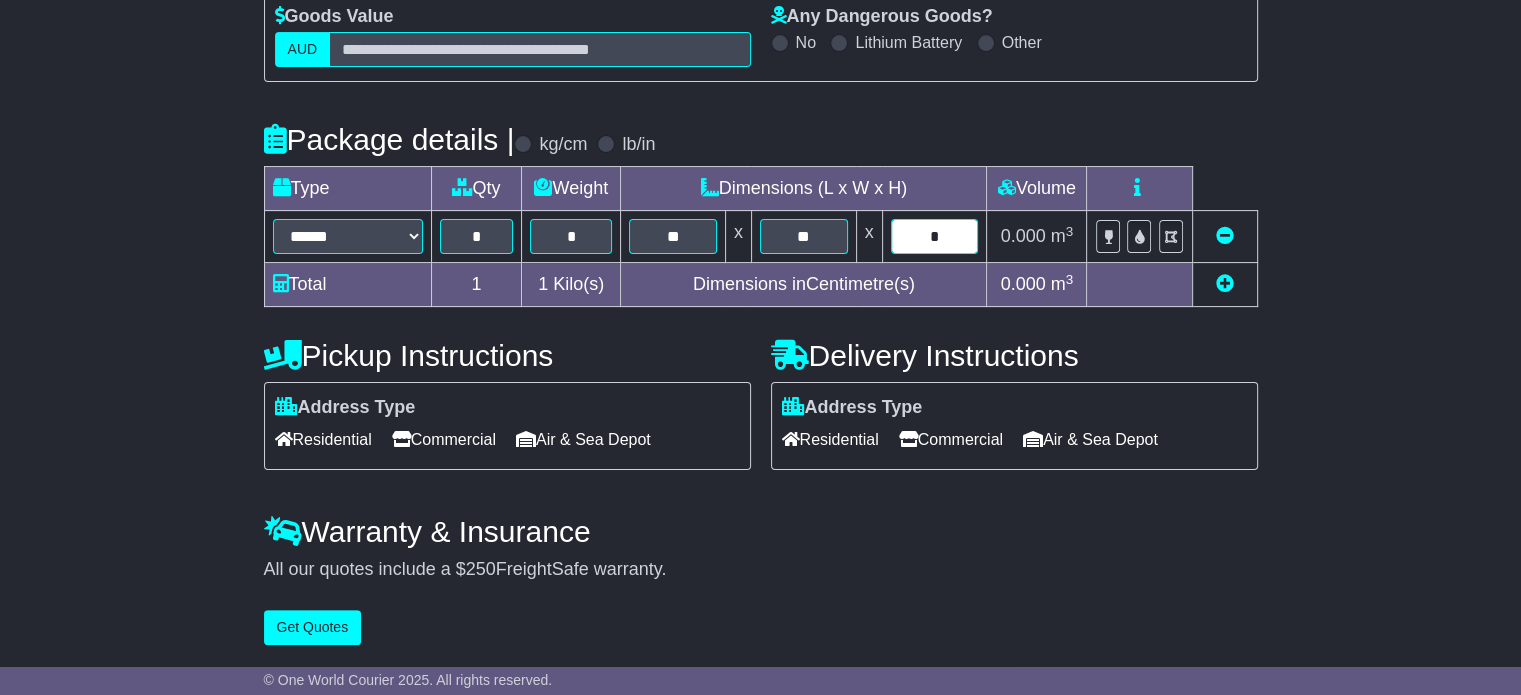 type on "*" 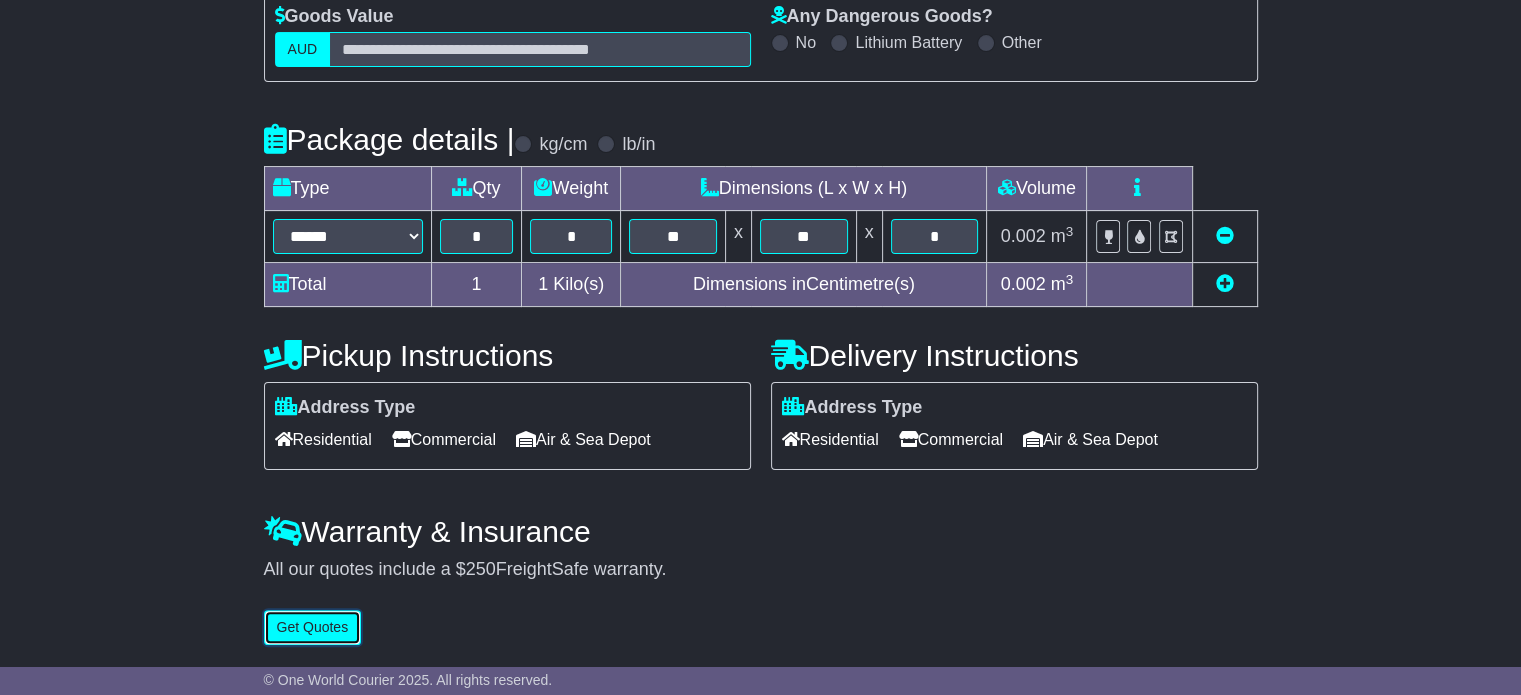 type 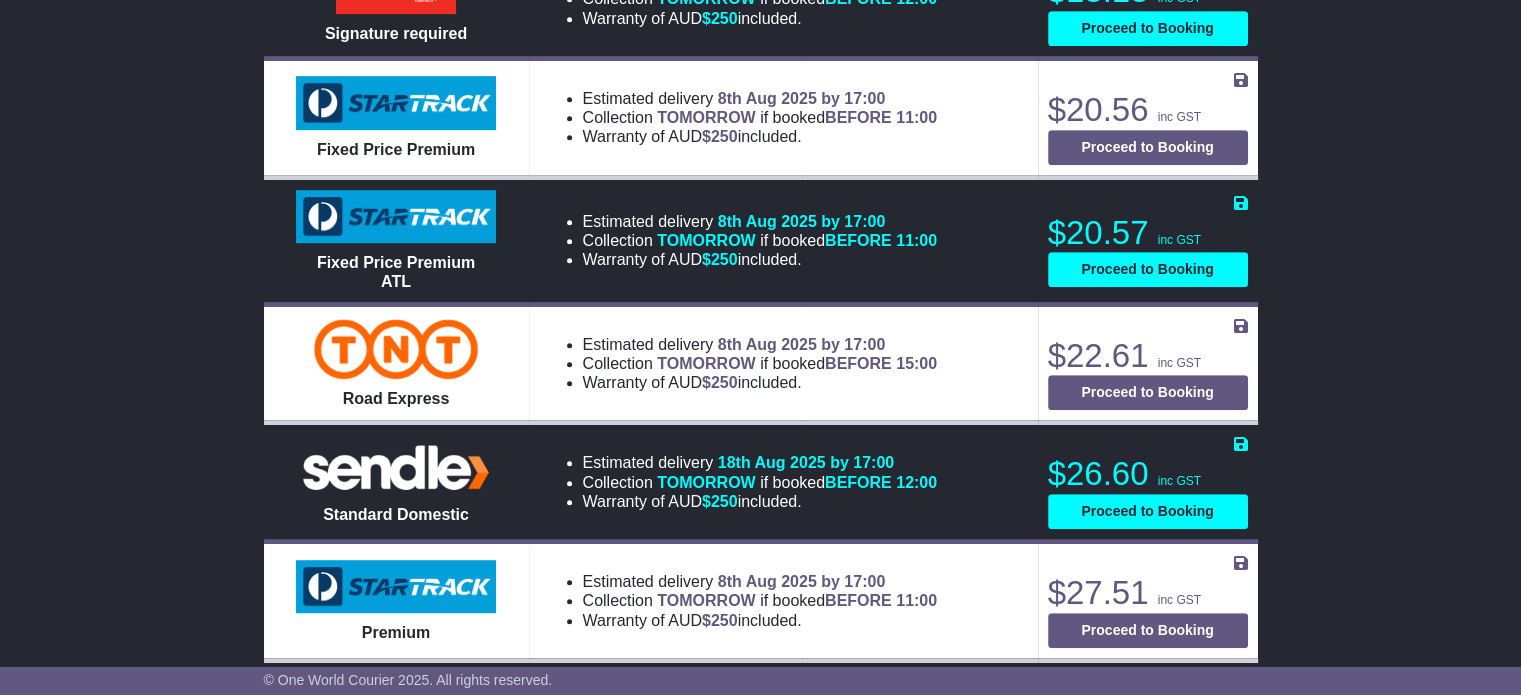 scroll, scrollTop: 1000, scrollLeft: 0, axis: vertical 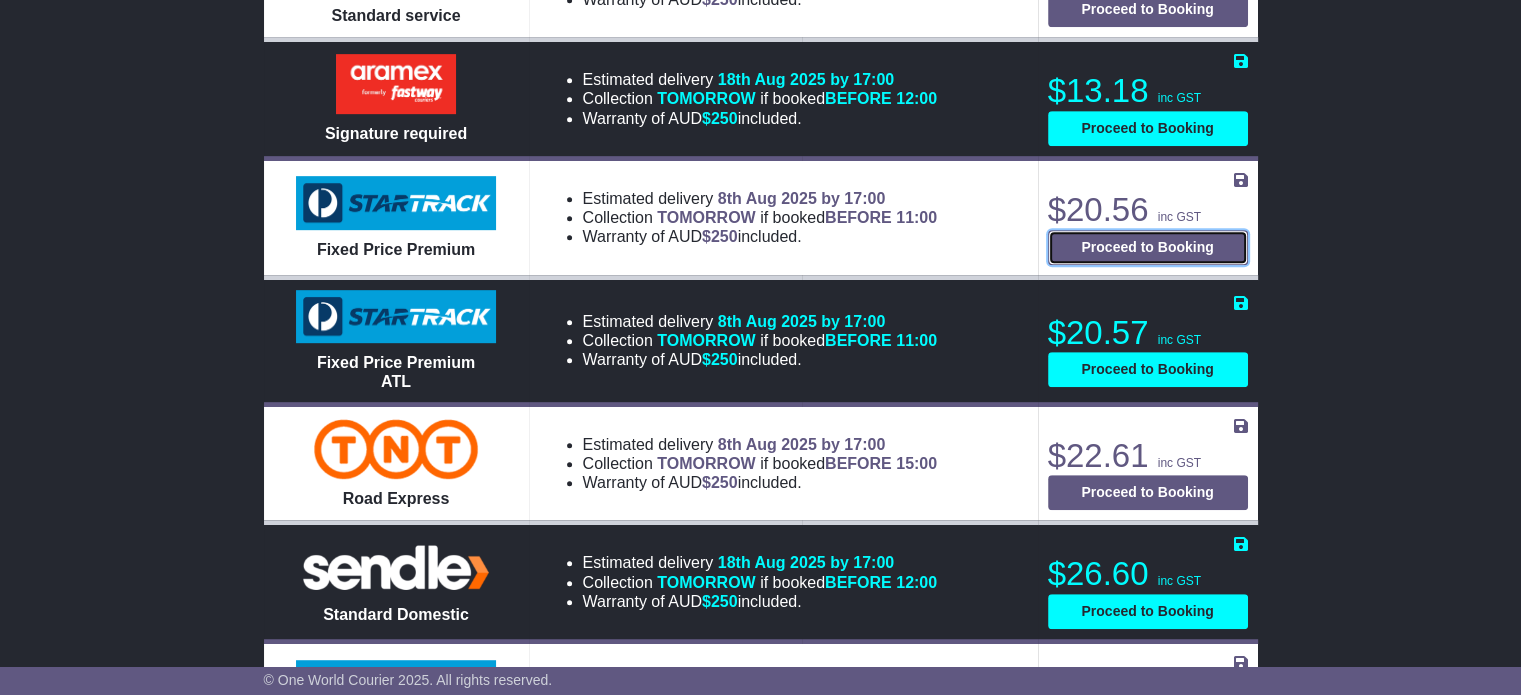 click on "Proceed to Booking" at bounding box center [1148, 247] 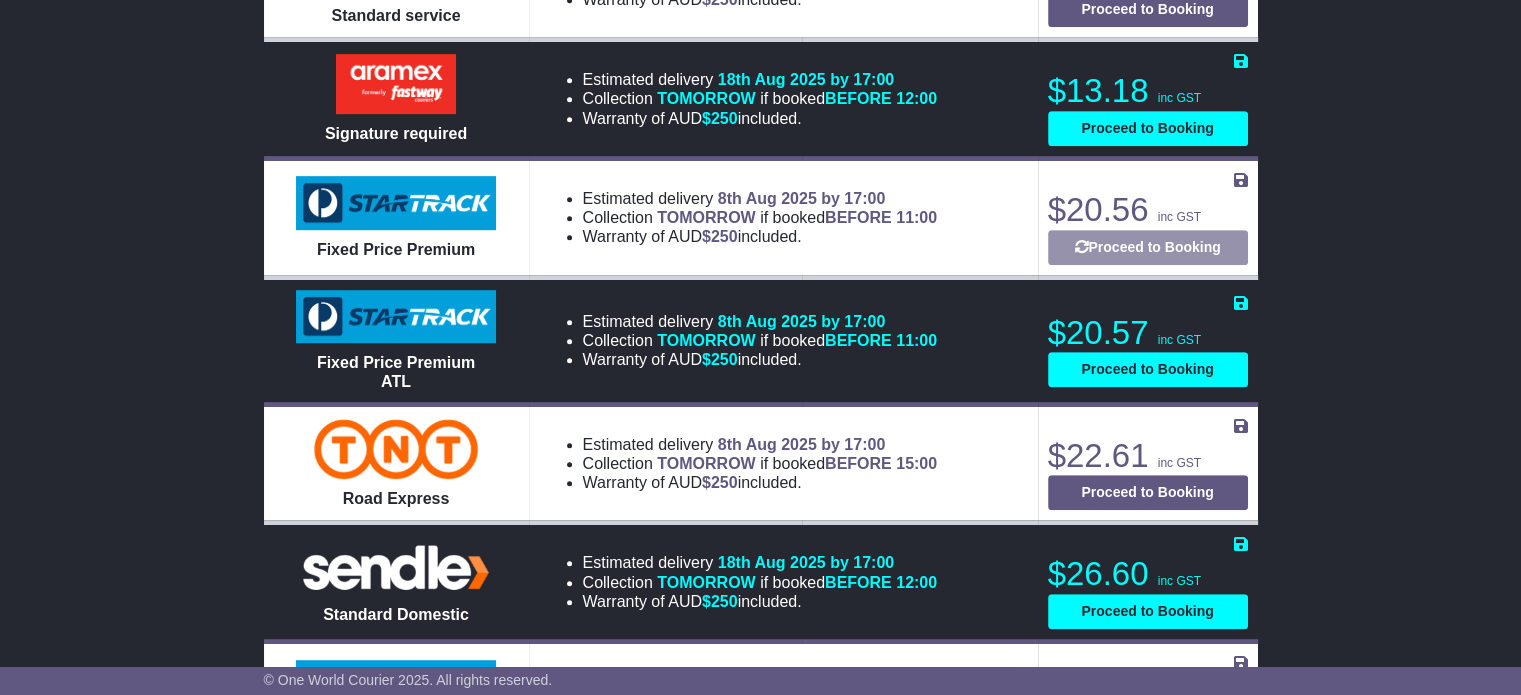 select on "*****" 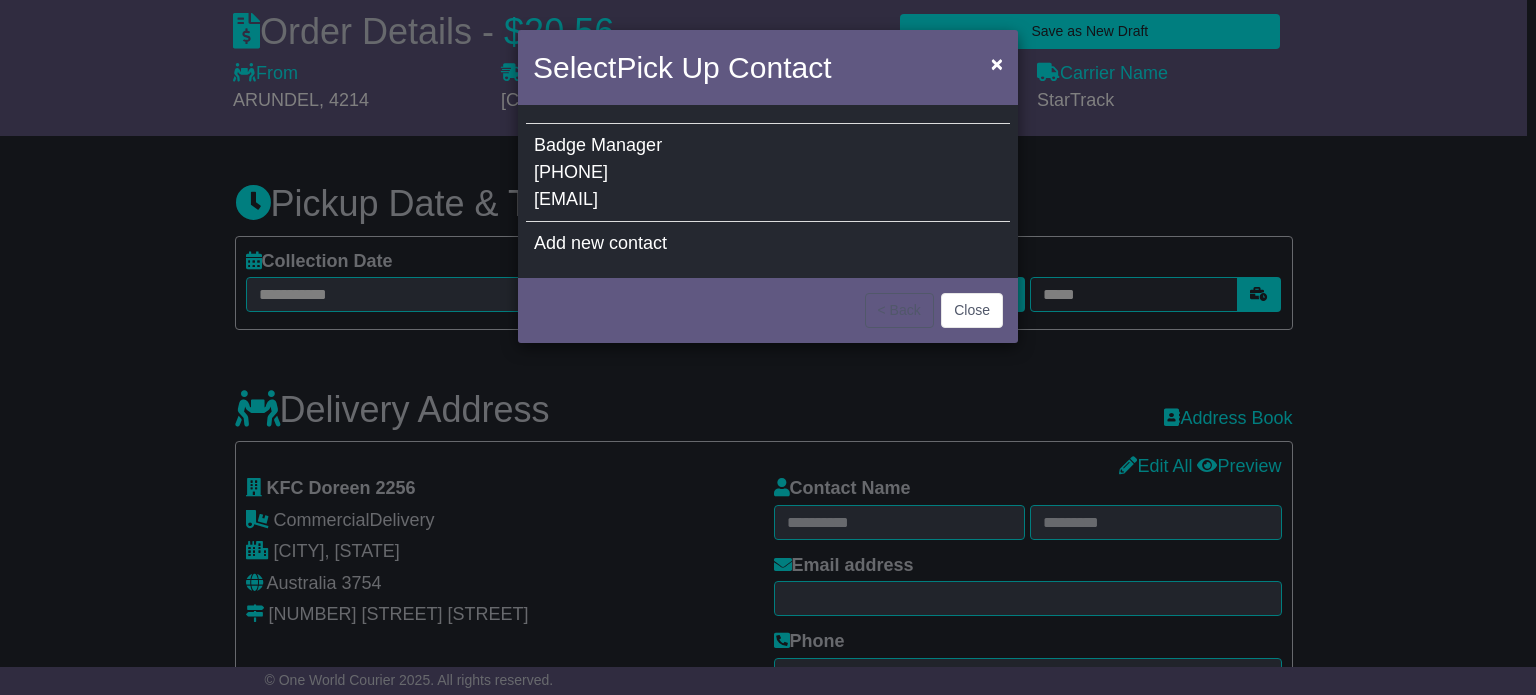 click on "Badge   Manager
[PHONE]
[EMAIL]" at bounding box center (768, 173) 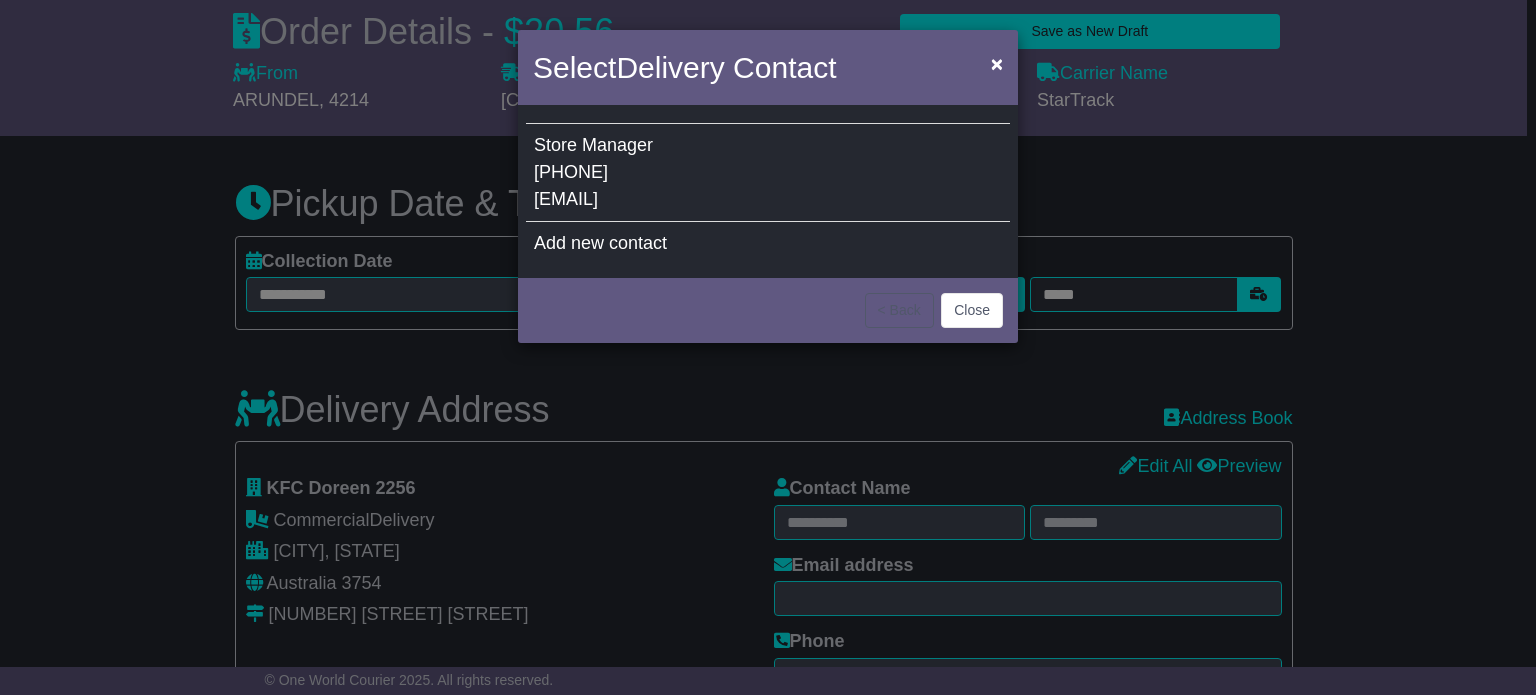 click on "Store   Manager
03 9715 0170
kfcdoreen@mylora.com.au" at bounding box center (768, 173) 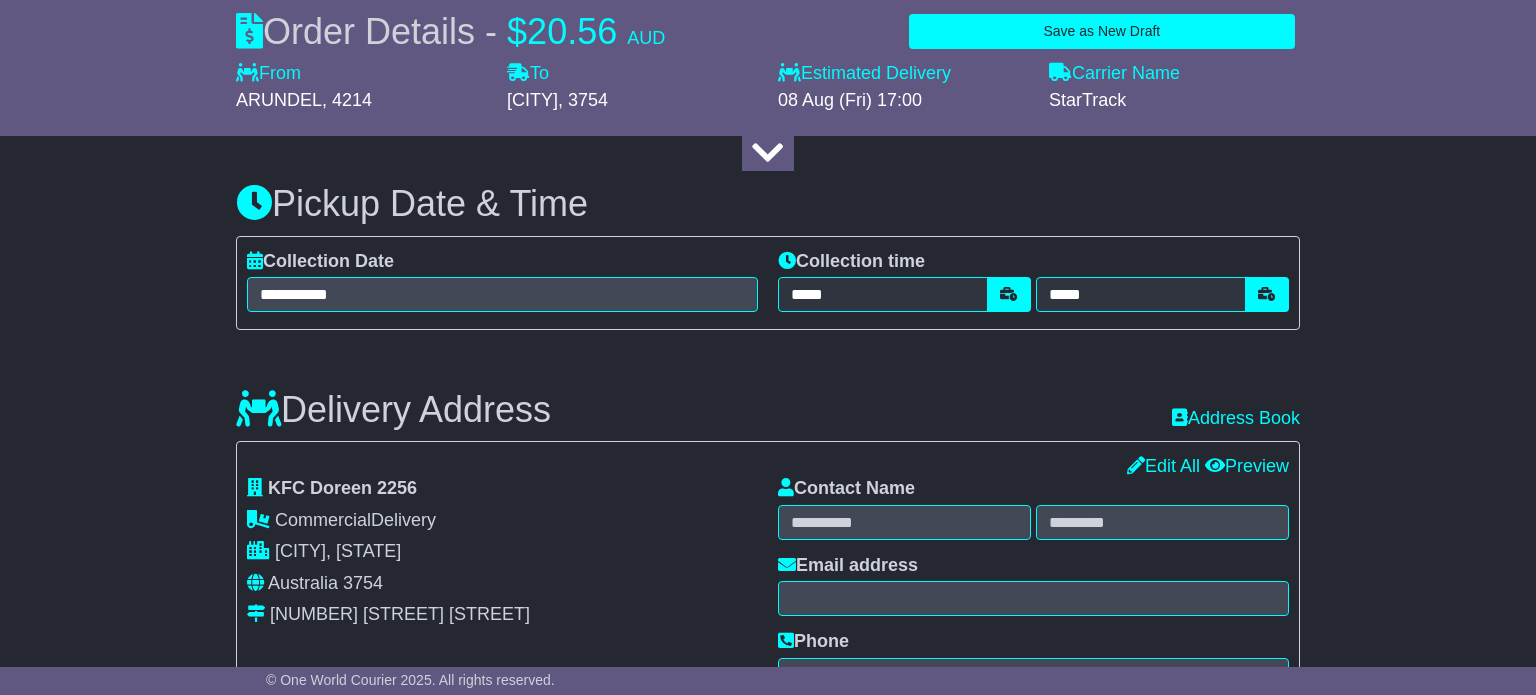 type on "*****" 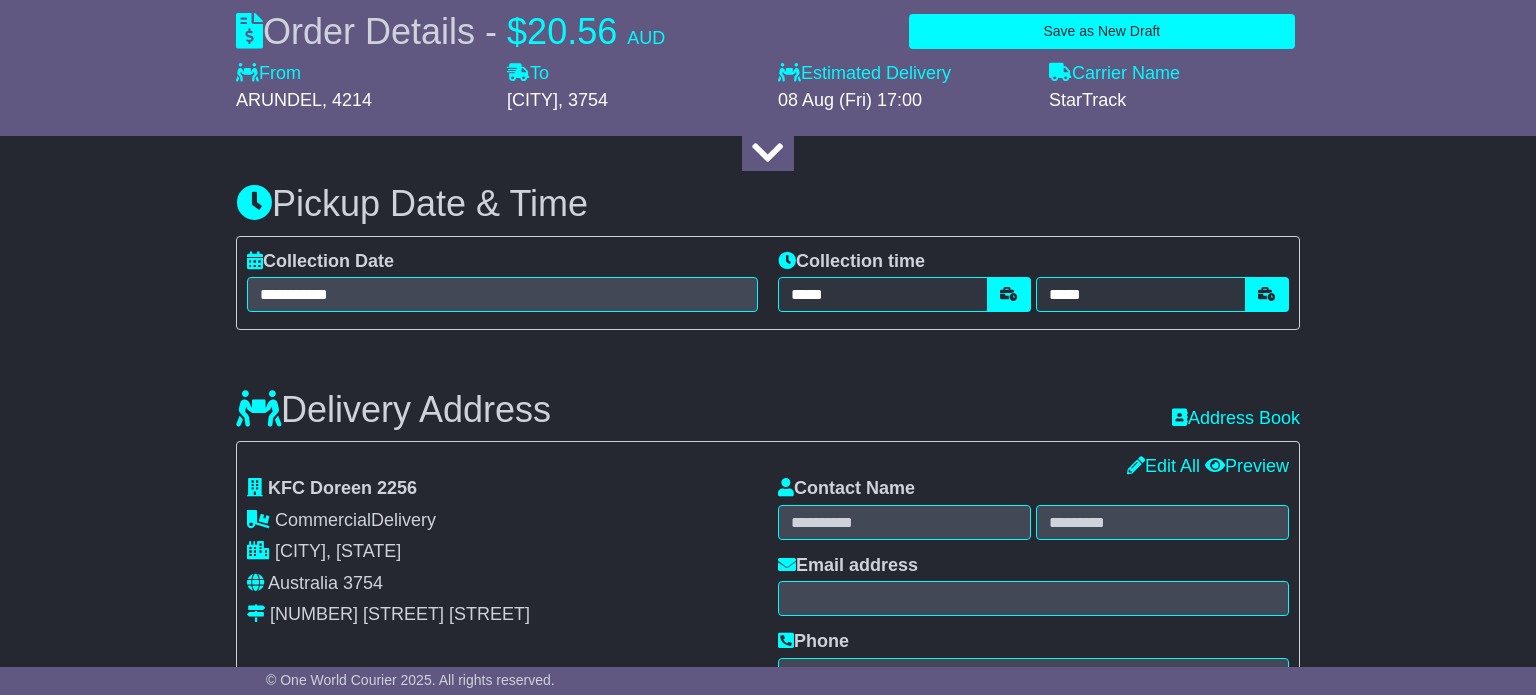 type on "*******" 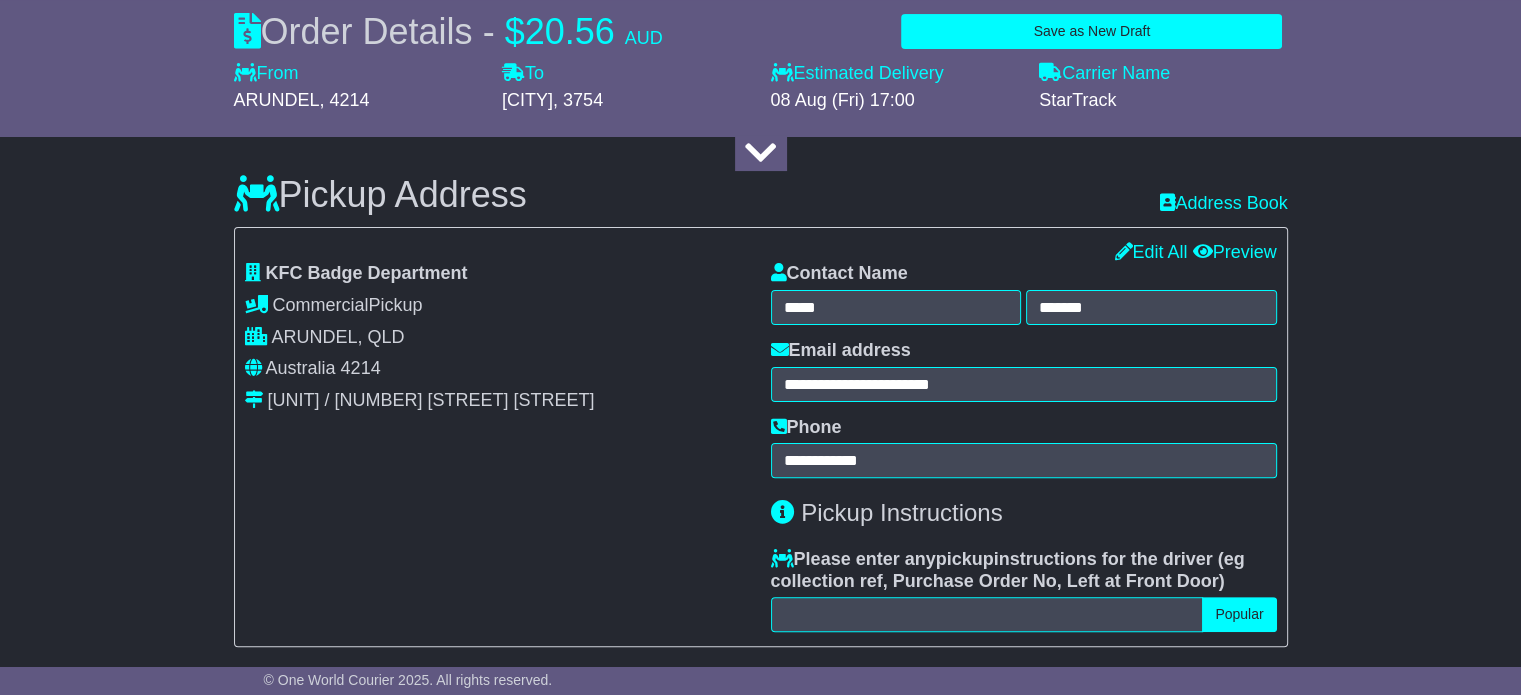 scroll, scrollTop: 0, scrollLeft: 0, axis: both 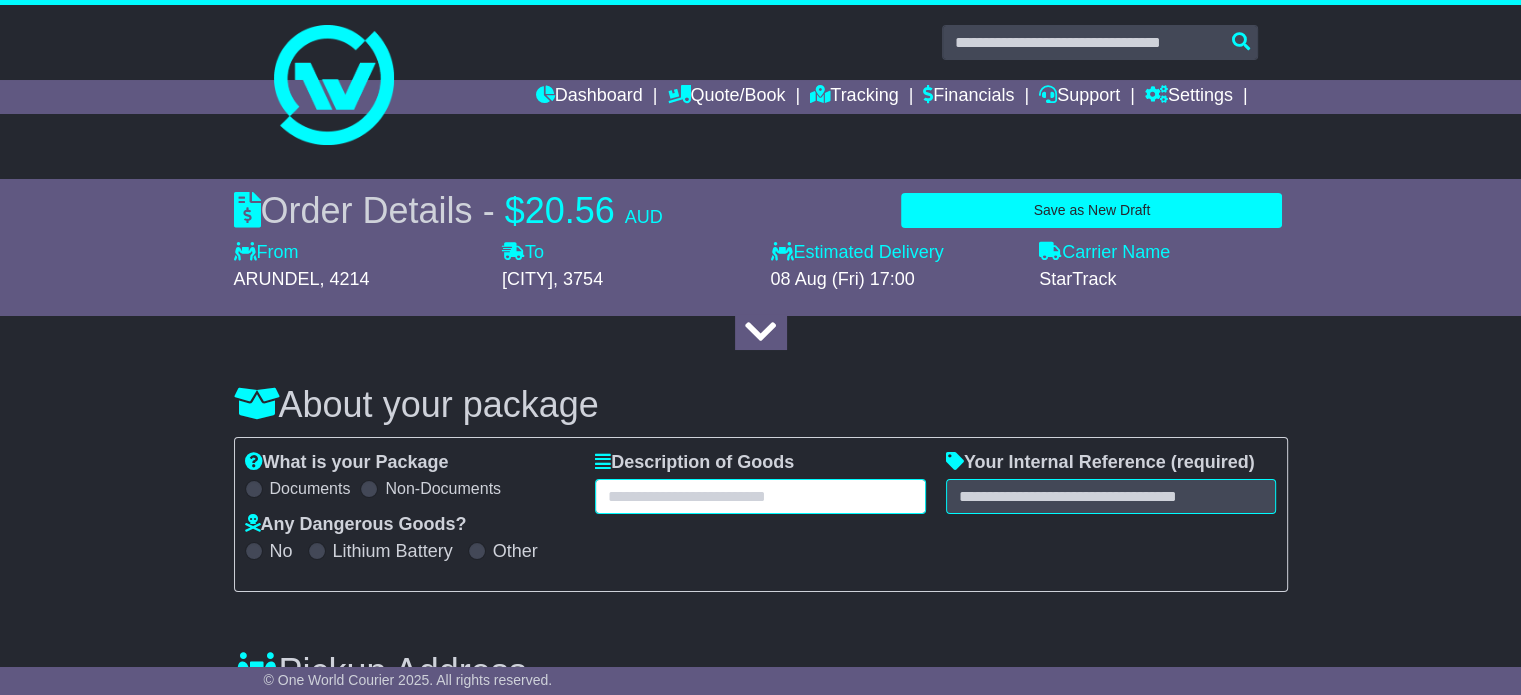 click at bounding box center [760, 496] 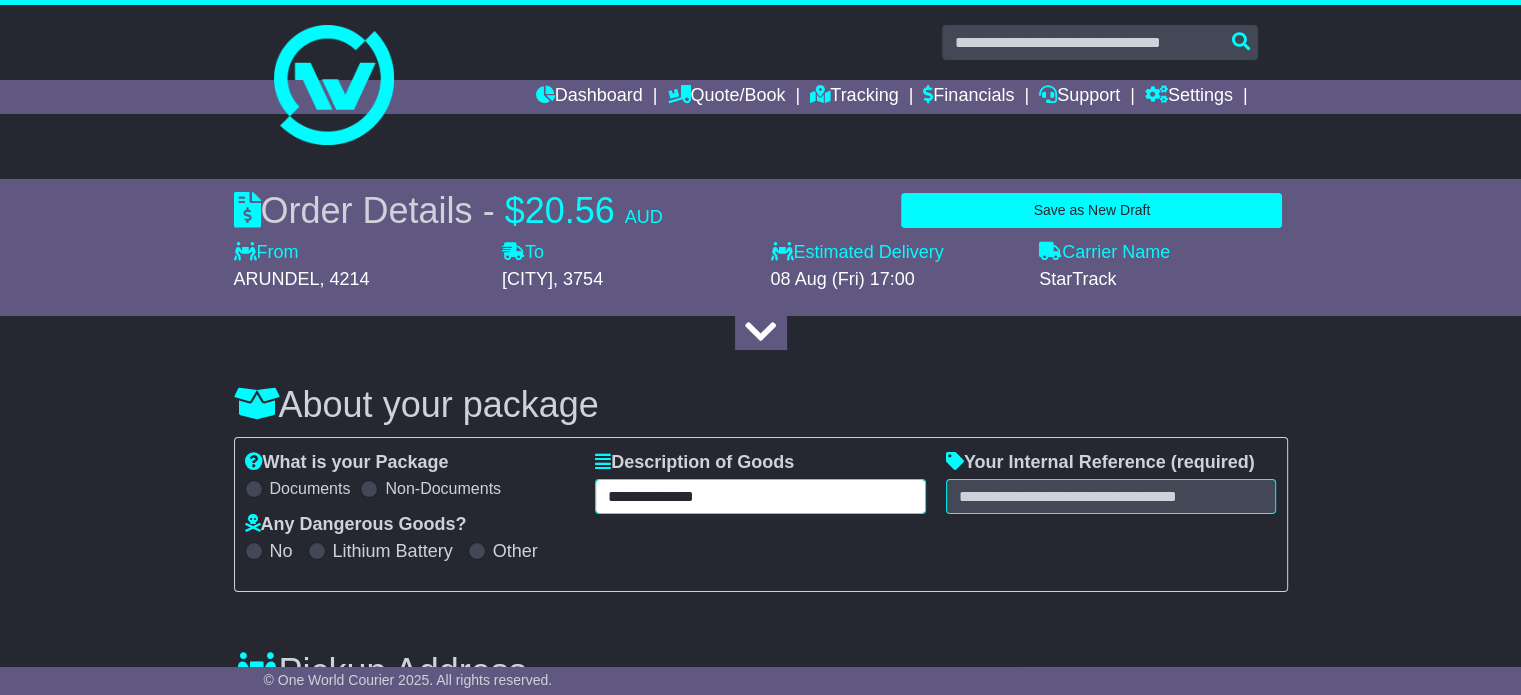 type on "**********" 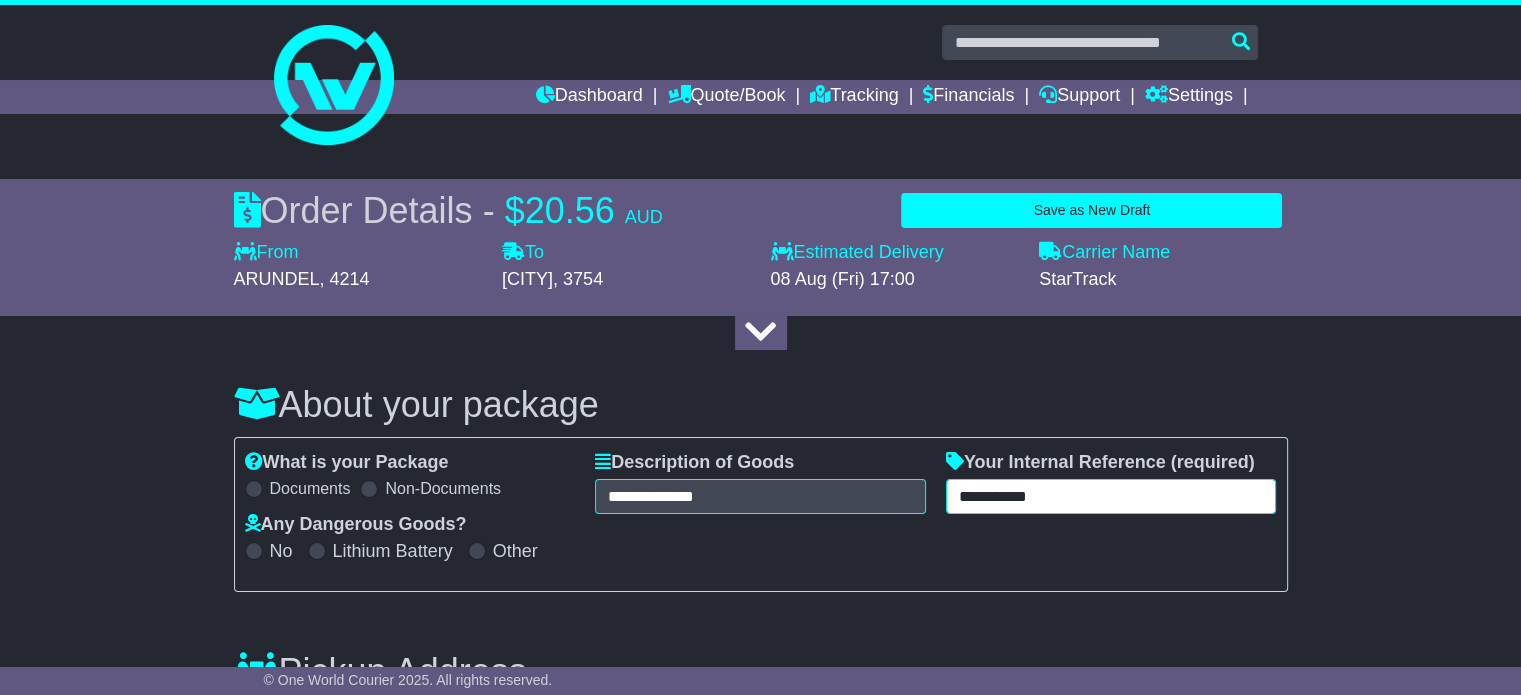 type on "**********" 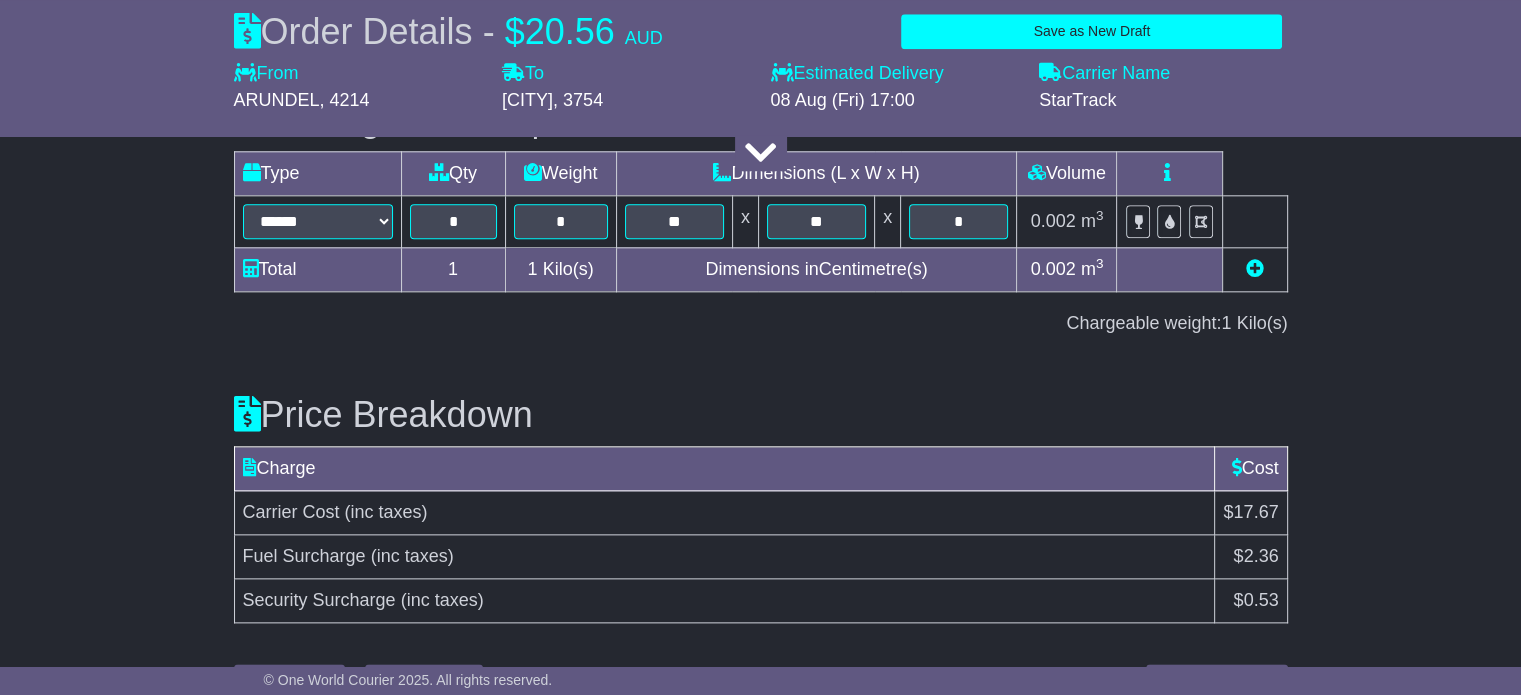 scroll, scrollTop: 2296, scrollLeft: 0, axis: vertical 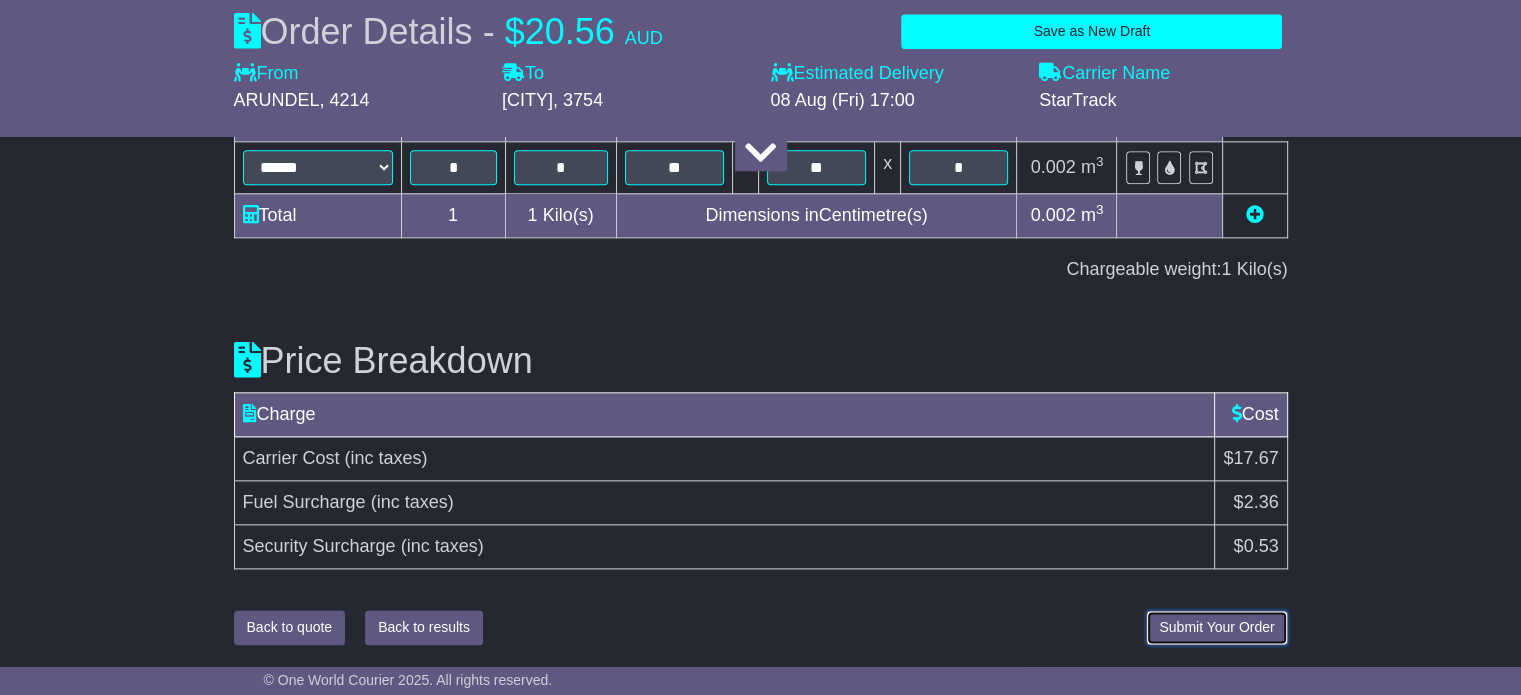 click on "Submit Your Order" at bounding box center [1216, 627] 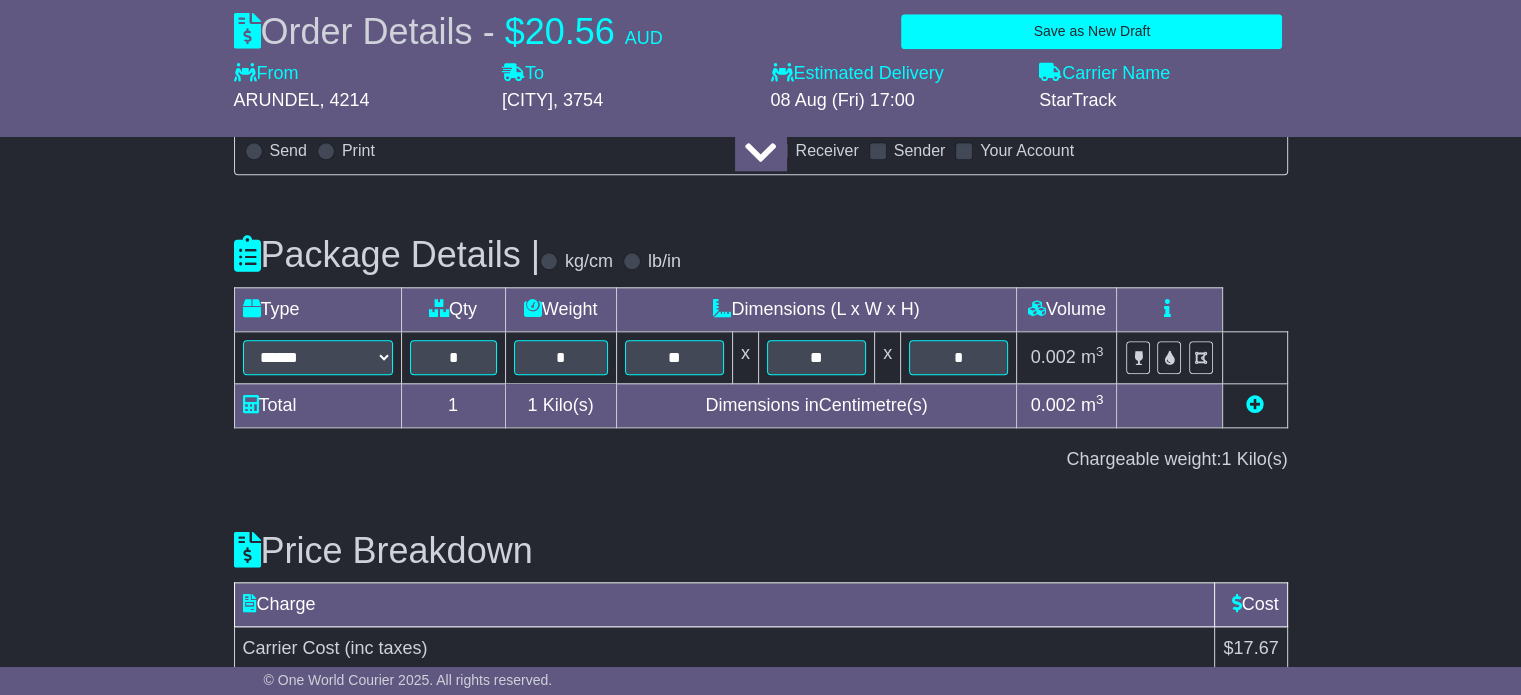 scroll, scrollTop: 2296, scrollLeft: 0, axis: vertical 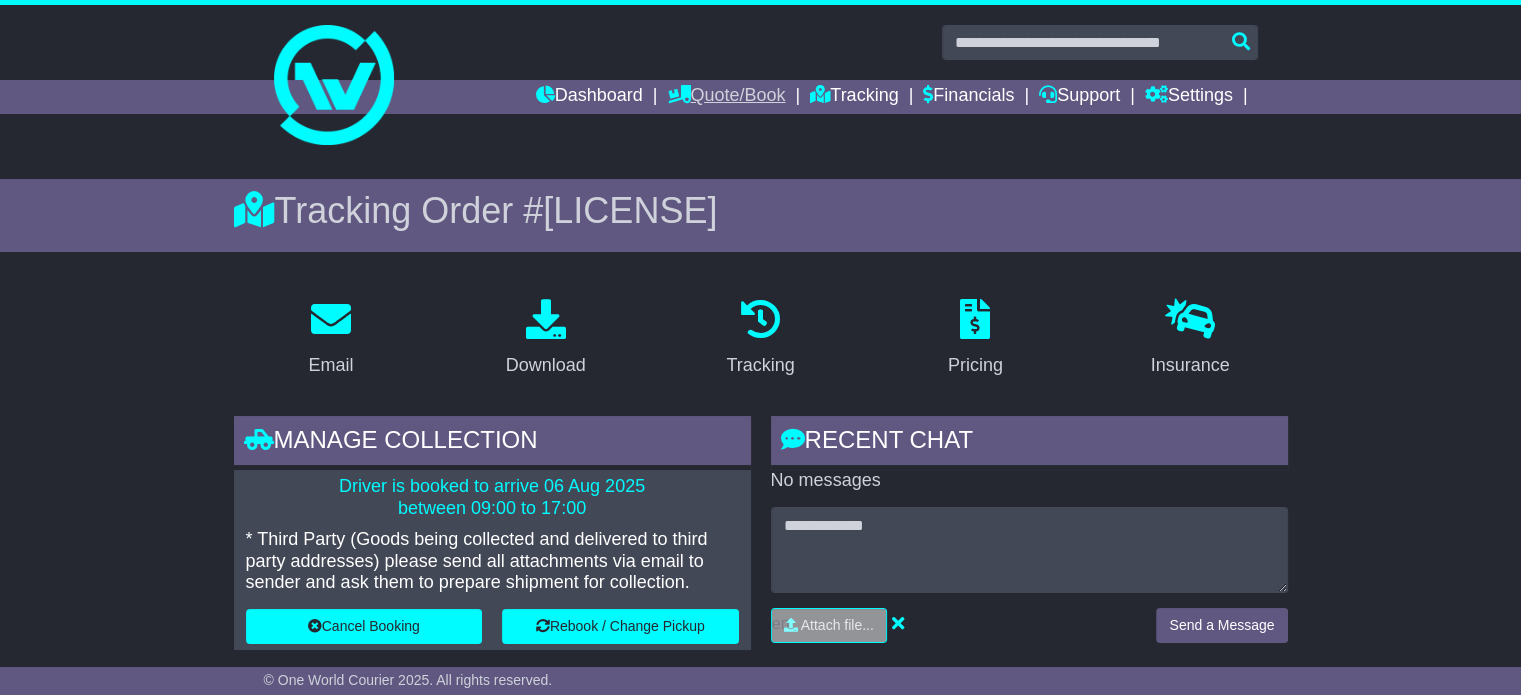 click on "Quote/Book" at bounding box center [726, 97] 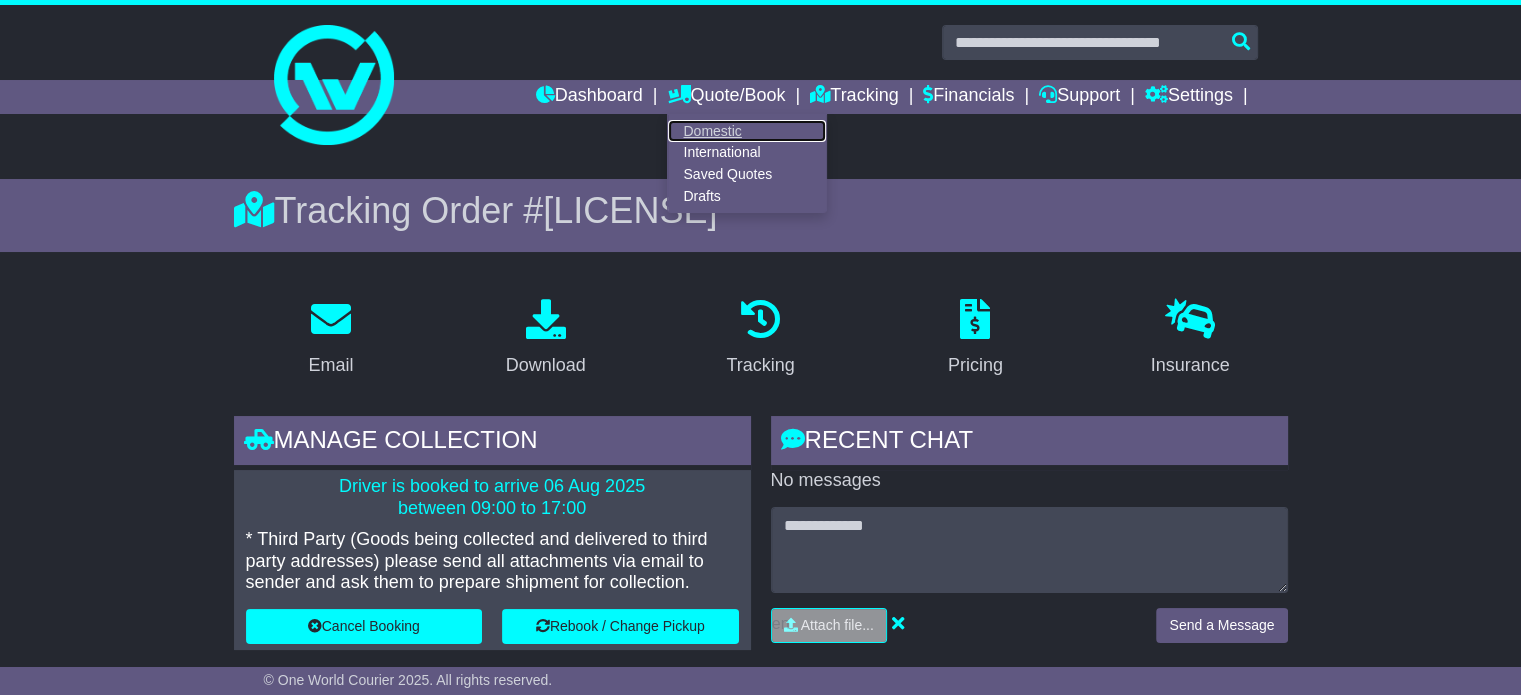 click on "Domestic" at bounding box center [747, 131] 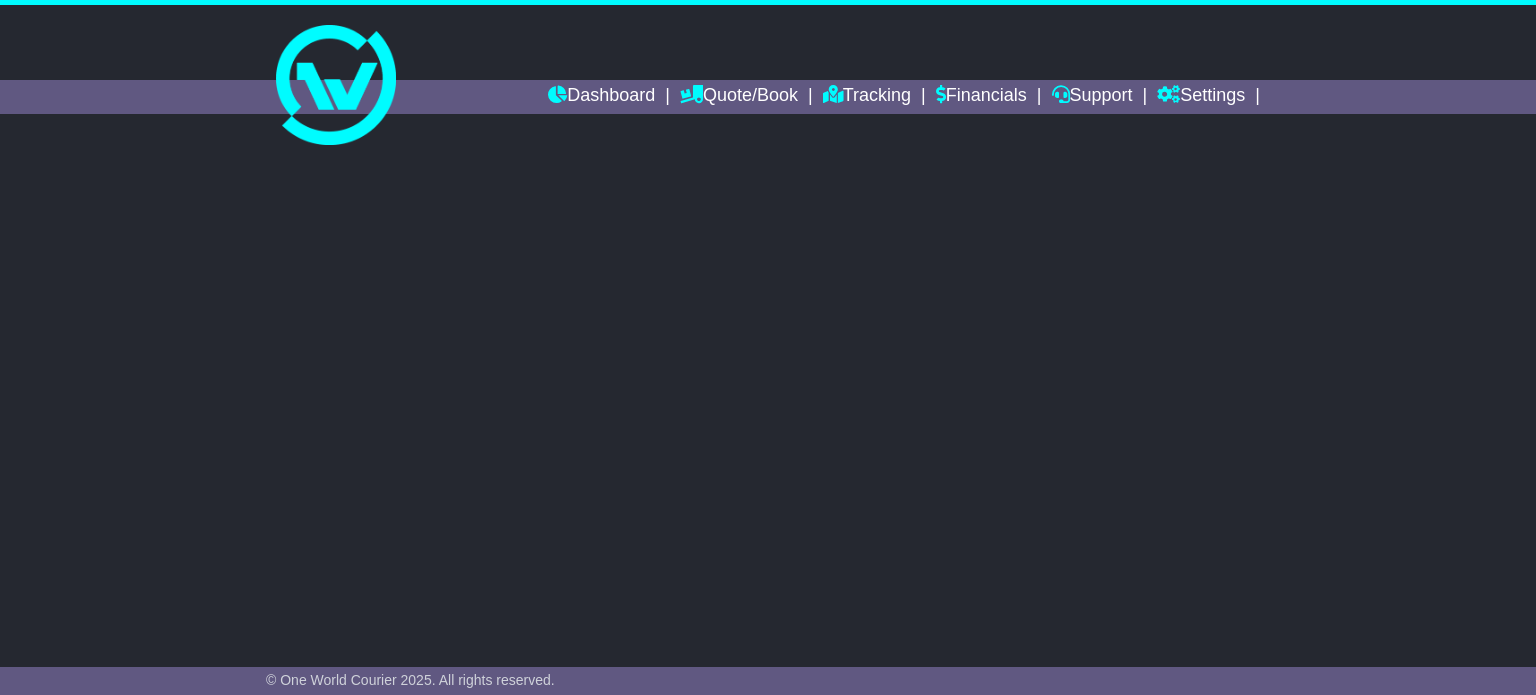 scroll, scrollTop: 0, scrollLeft: 0, axis: both 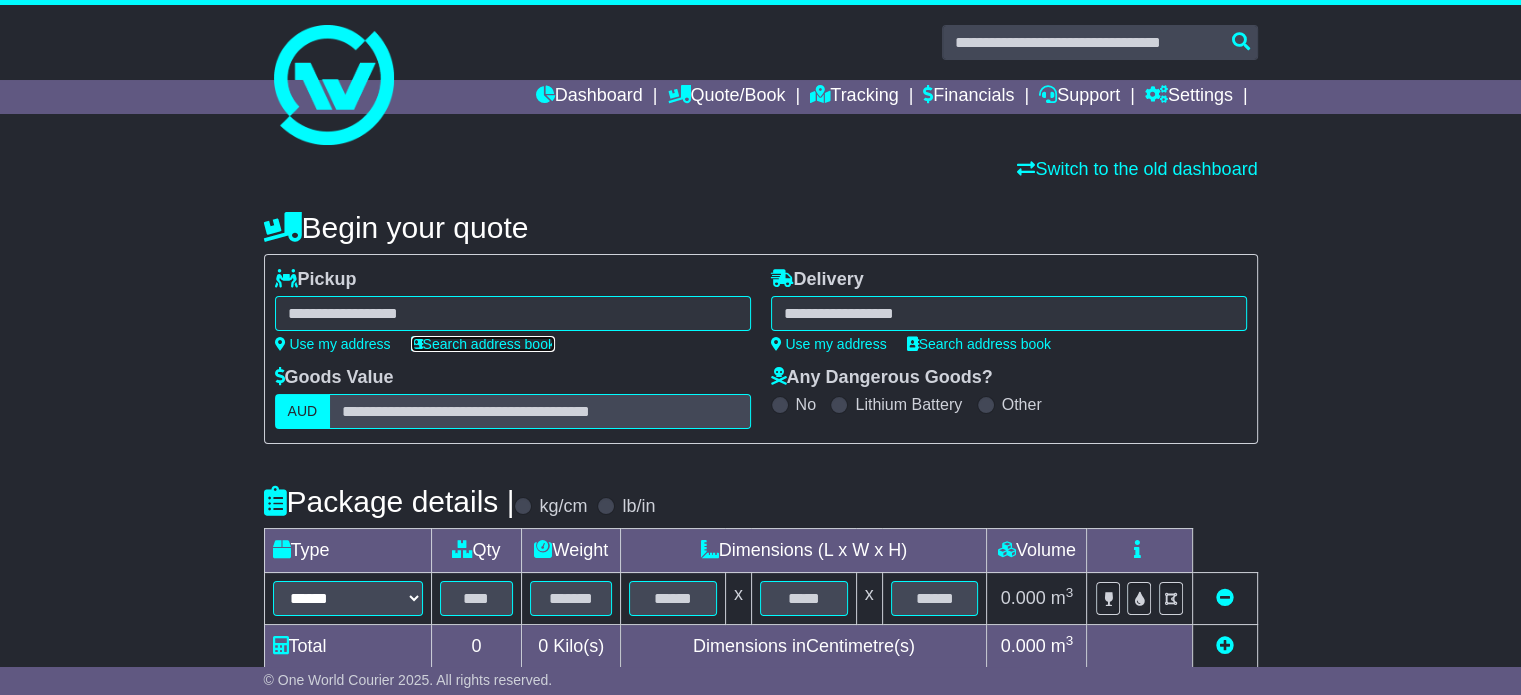 click on "Search address book" at bounding box center [483, 344] 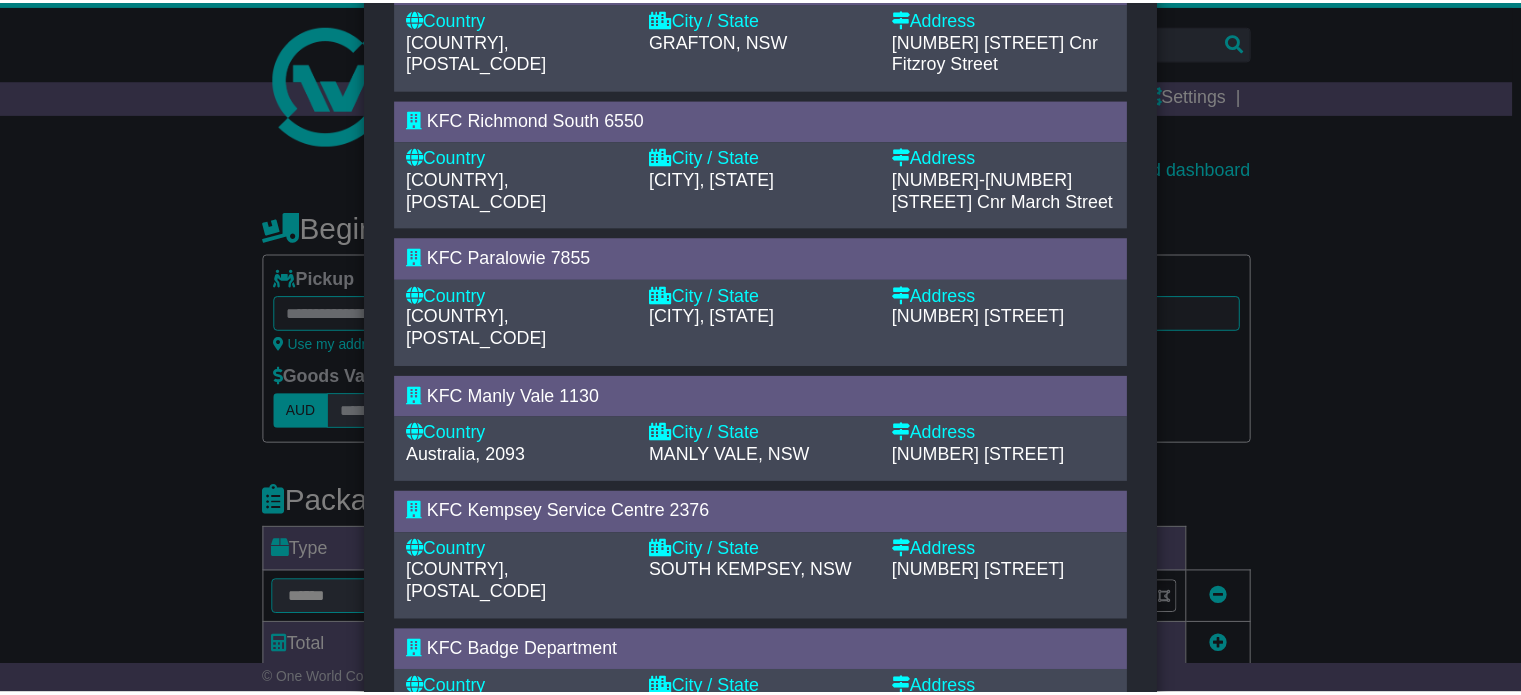 scroll, scrollTop: 400, scrollLeft: 0, axis: vertical 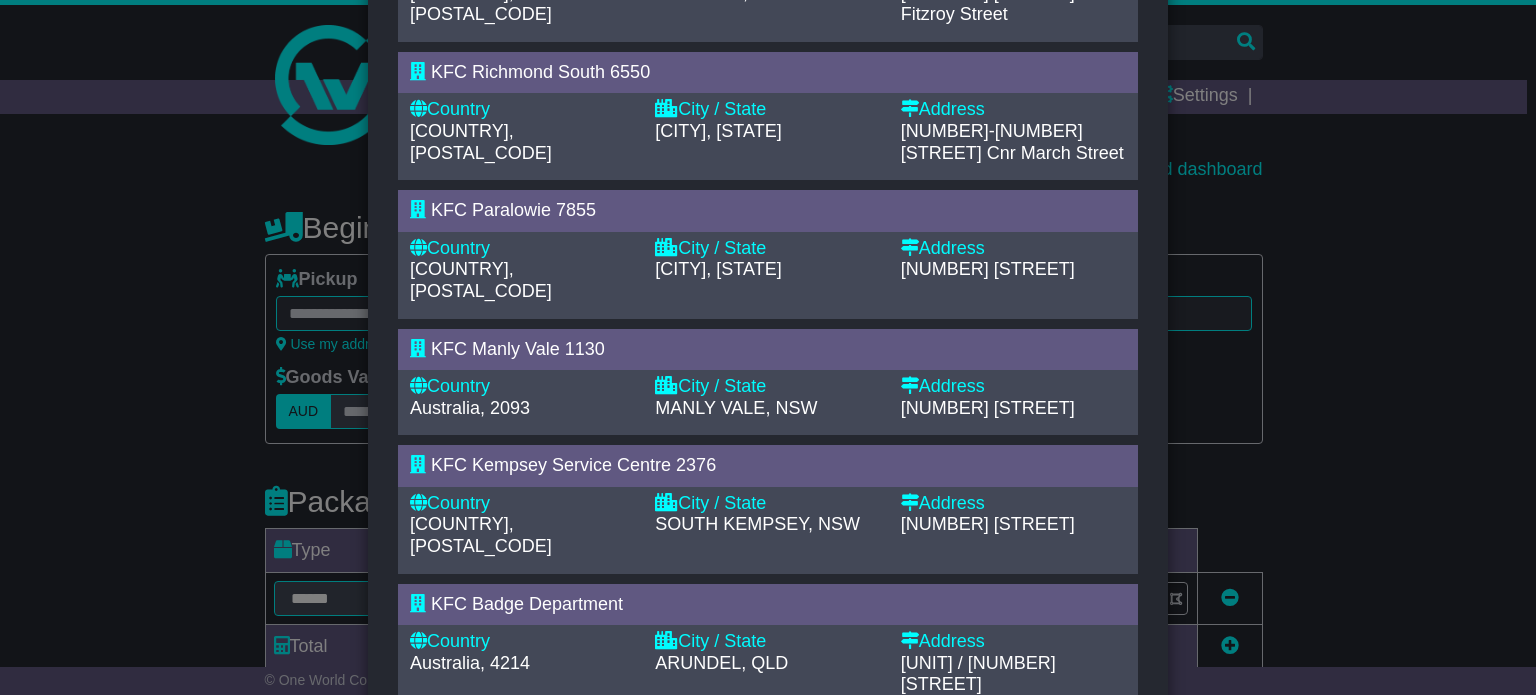 click on "KFC Badge Department" at bounding box center [768, 605] 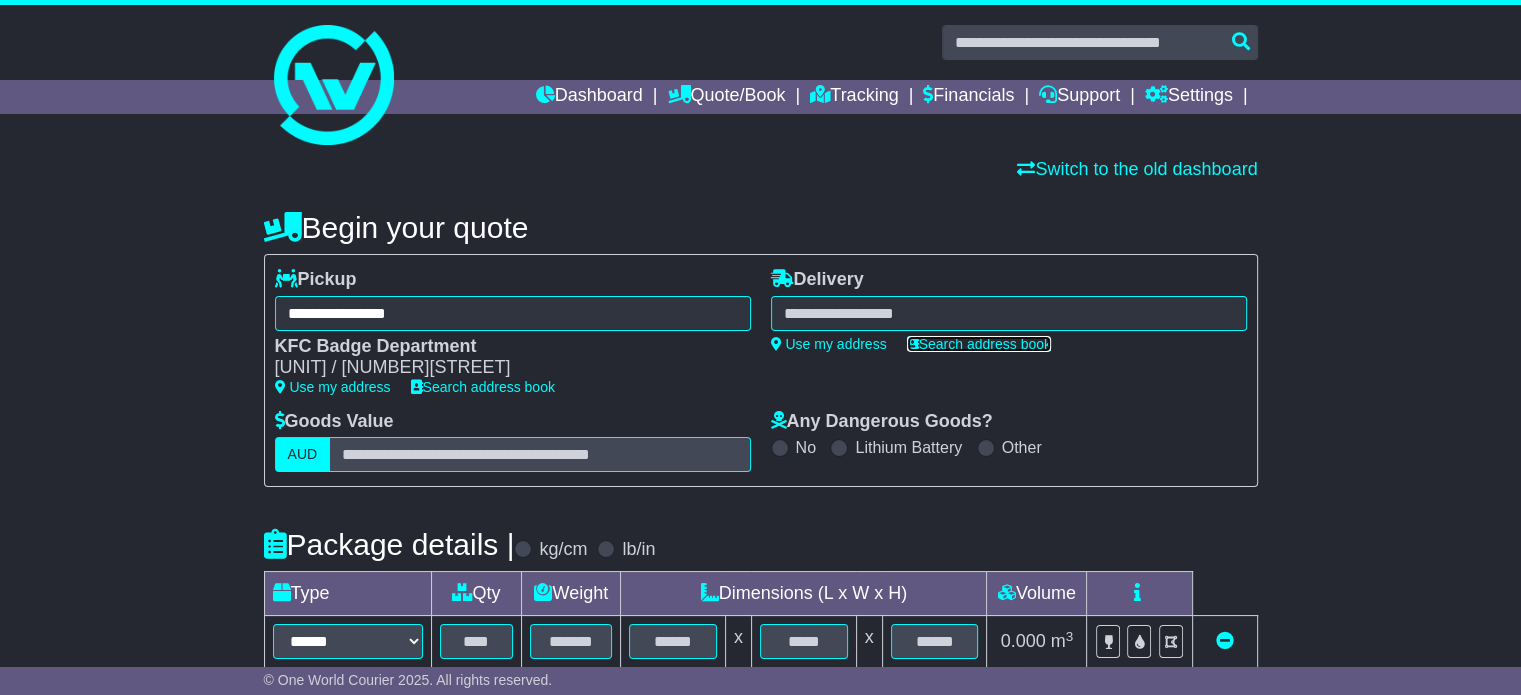 click on "Search address book" at bounding box center [979, 344] 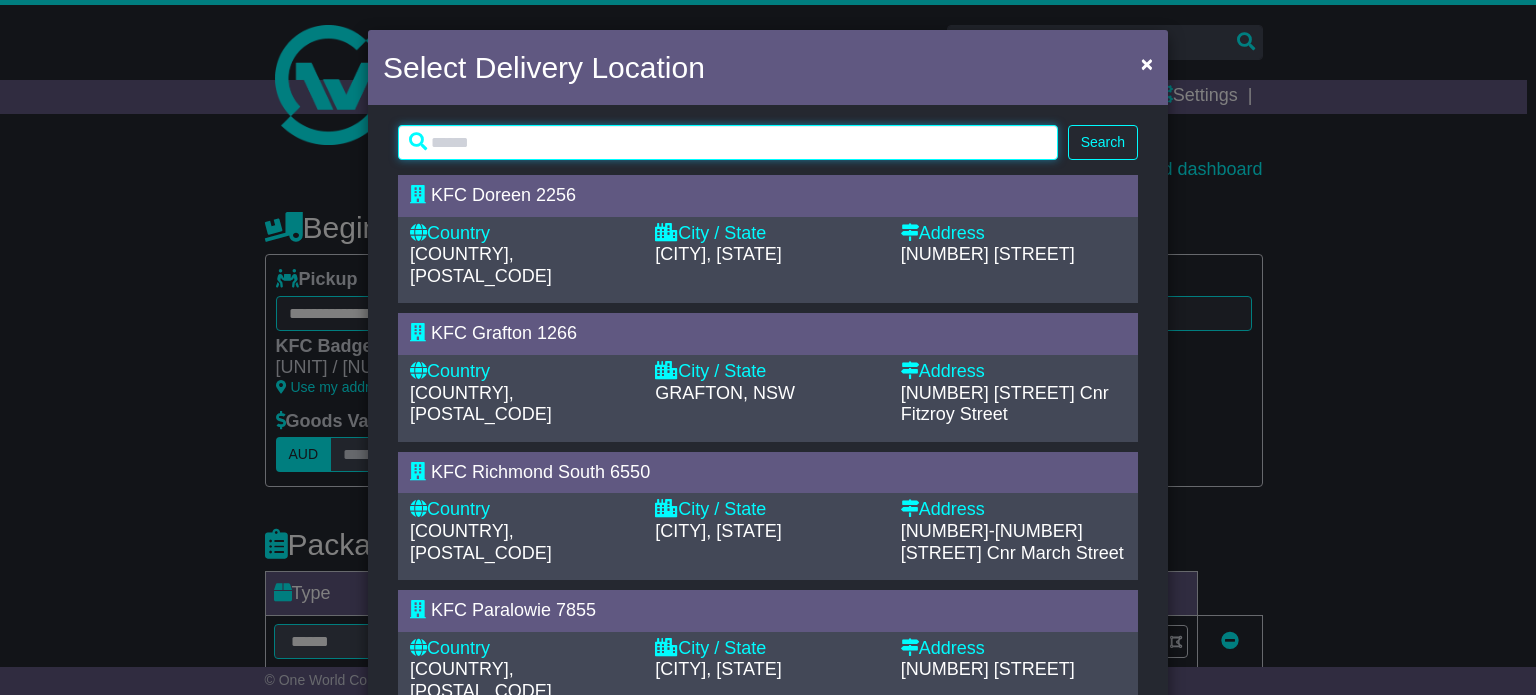 click at bounding box center (728, 142) 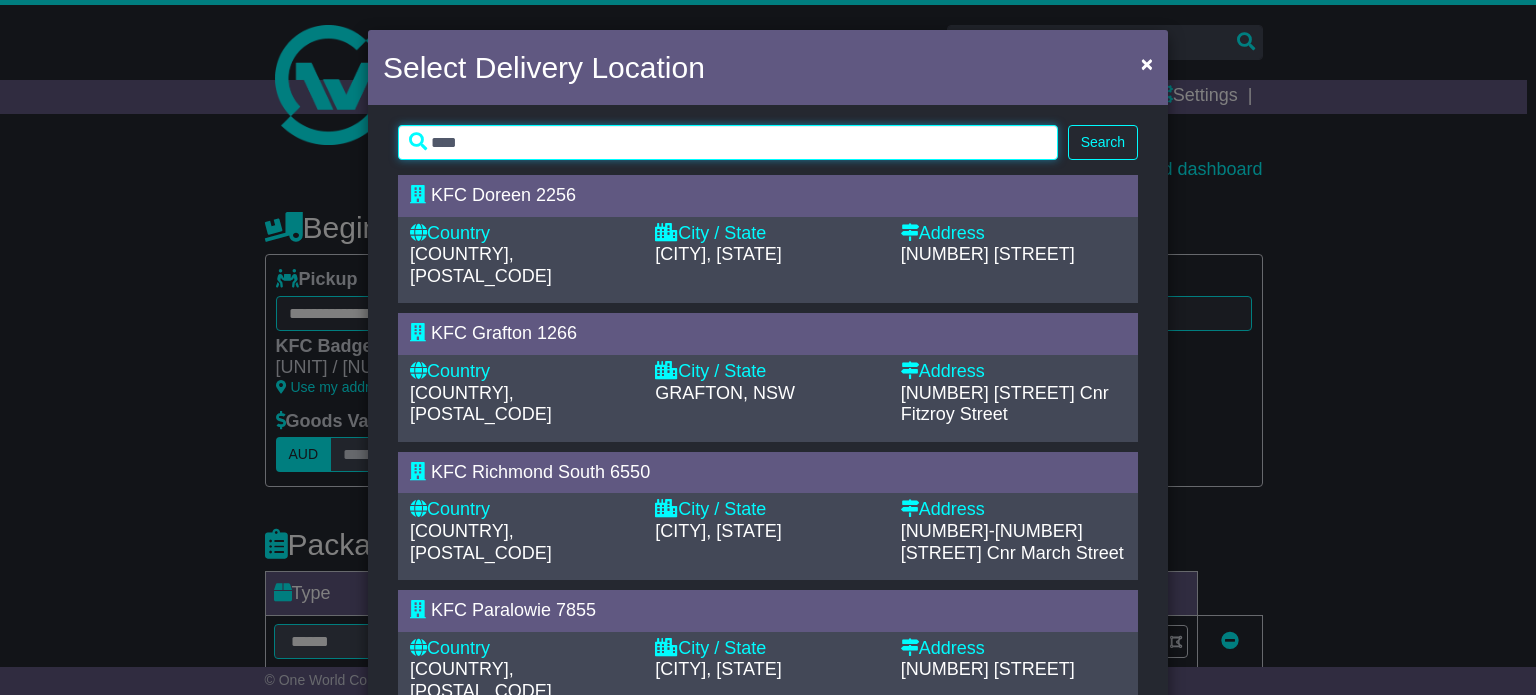 type on "****" 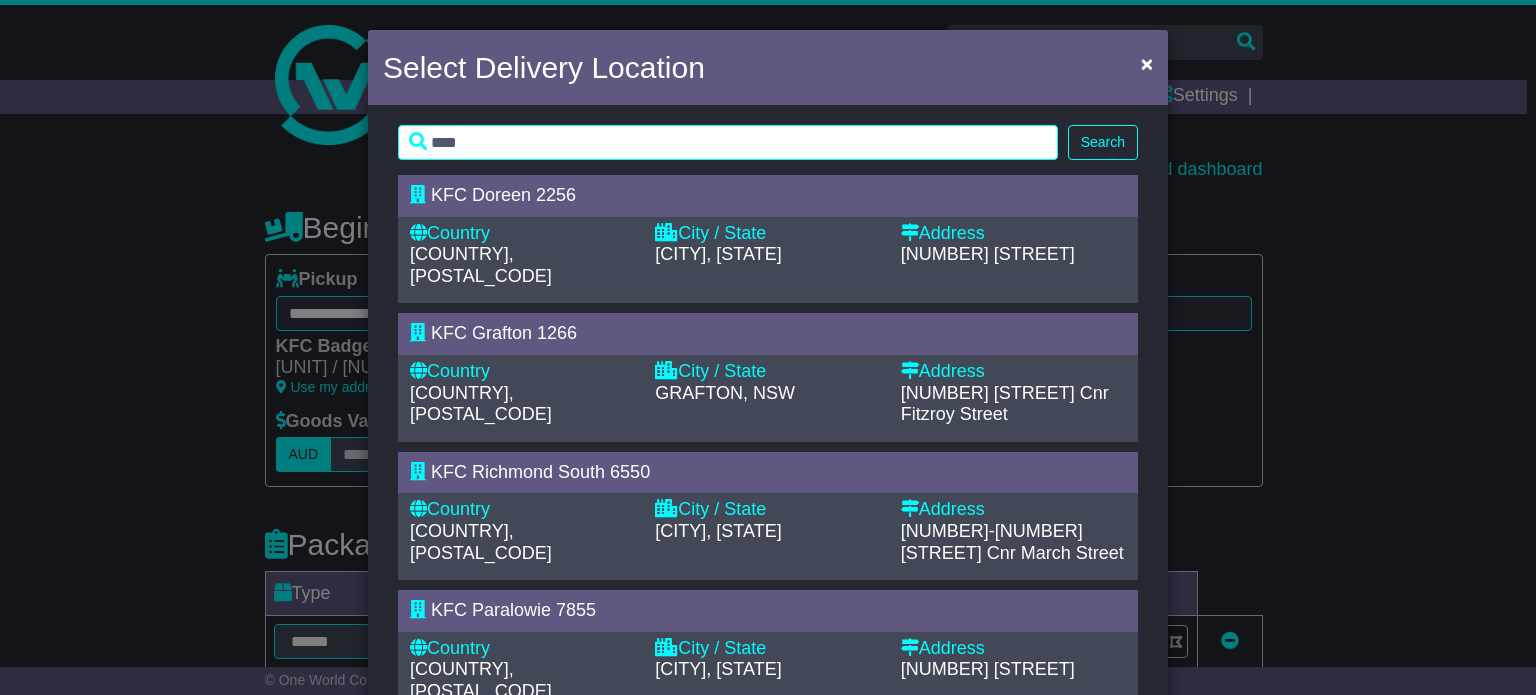 click on "Search" at bounding box center [1103, 142] 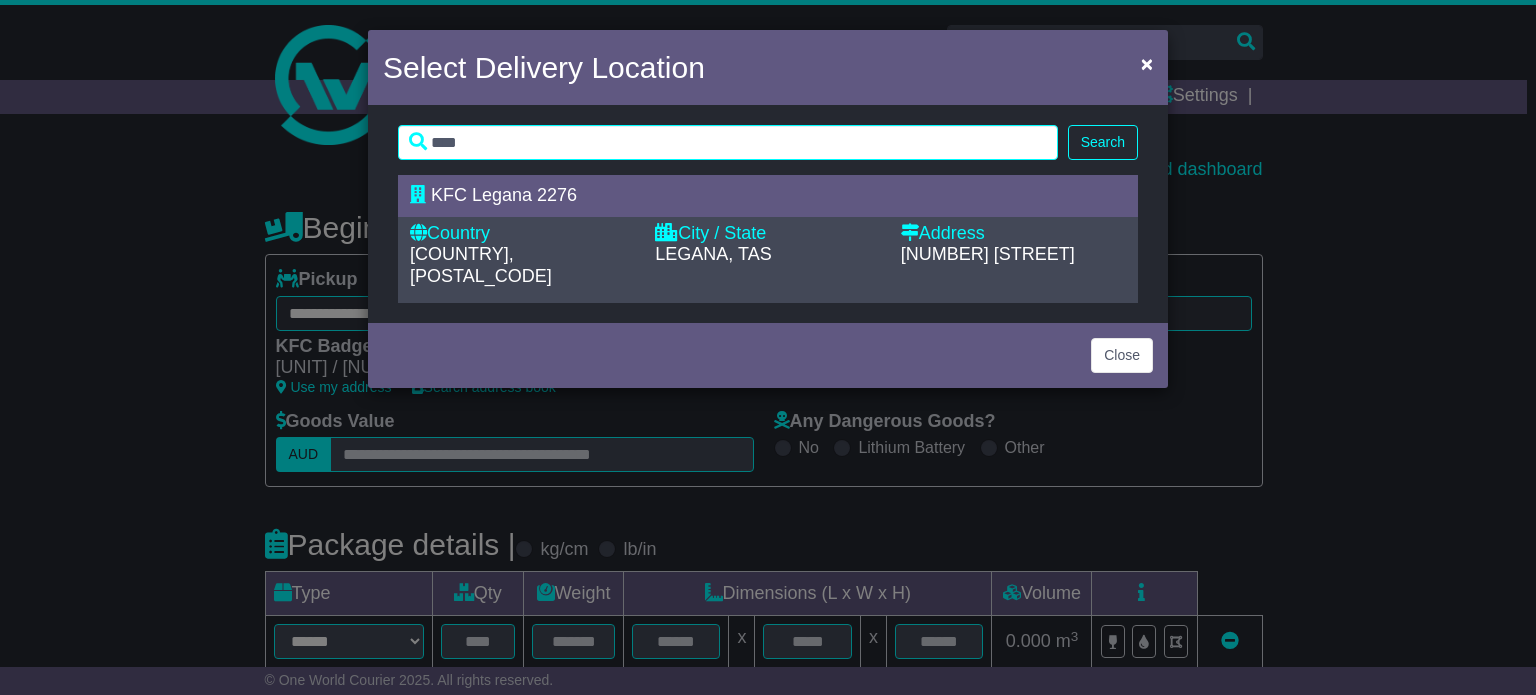 click on "KFC Legana 2276" at bounding box center [504, 195] 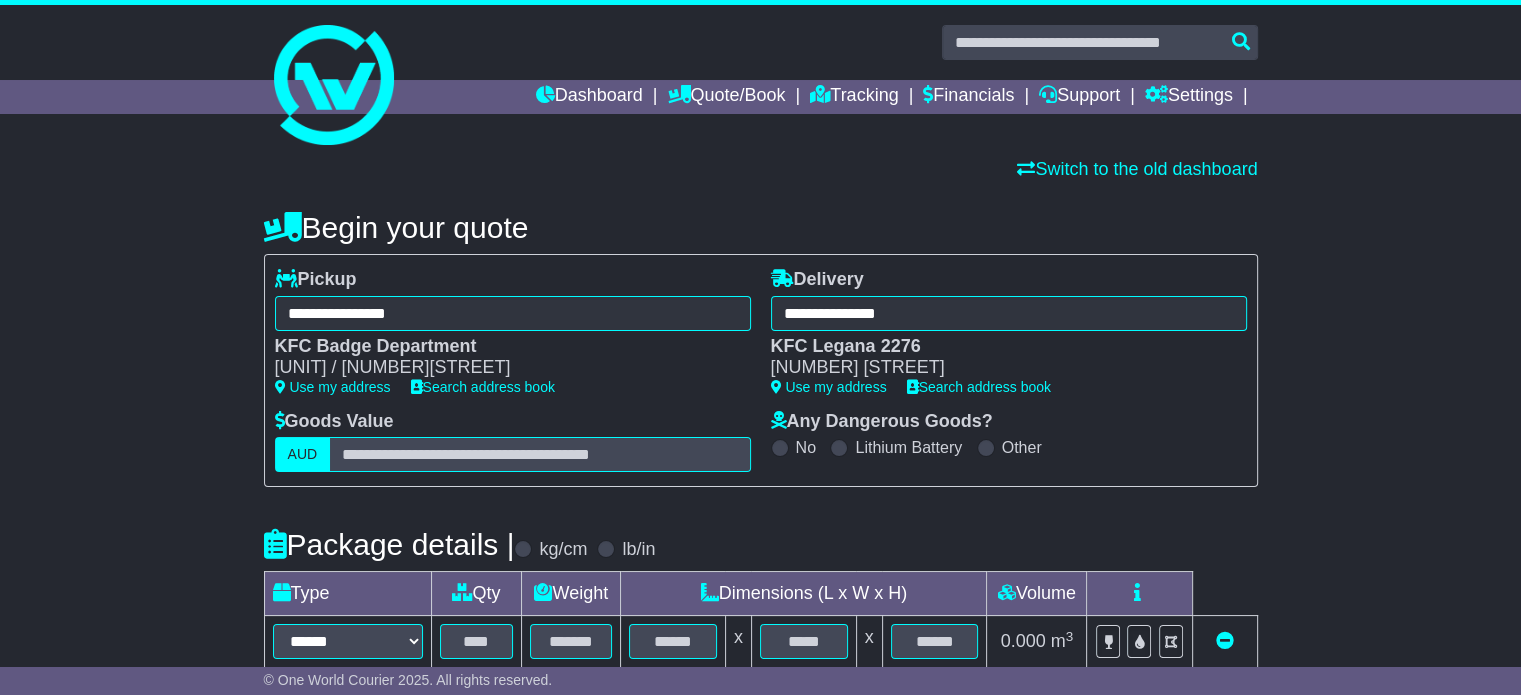 scroll, scrollTop: 200, scrollLeft: 0, axis: vertical 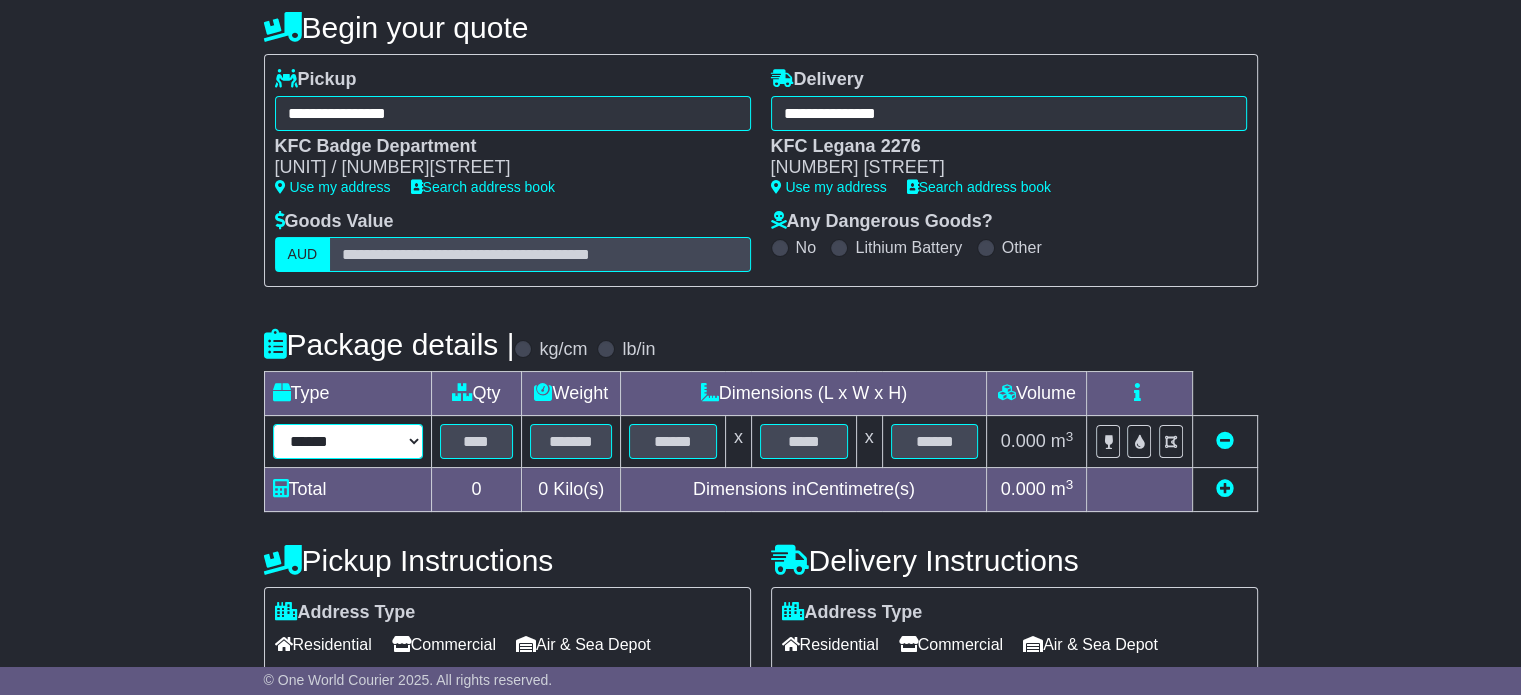 click on "****** ****** *** ******** ***** **** **** ****** *** *******" at bounding box center [348, 441] 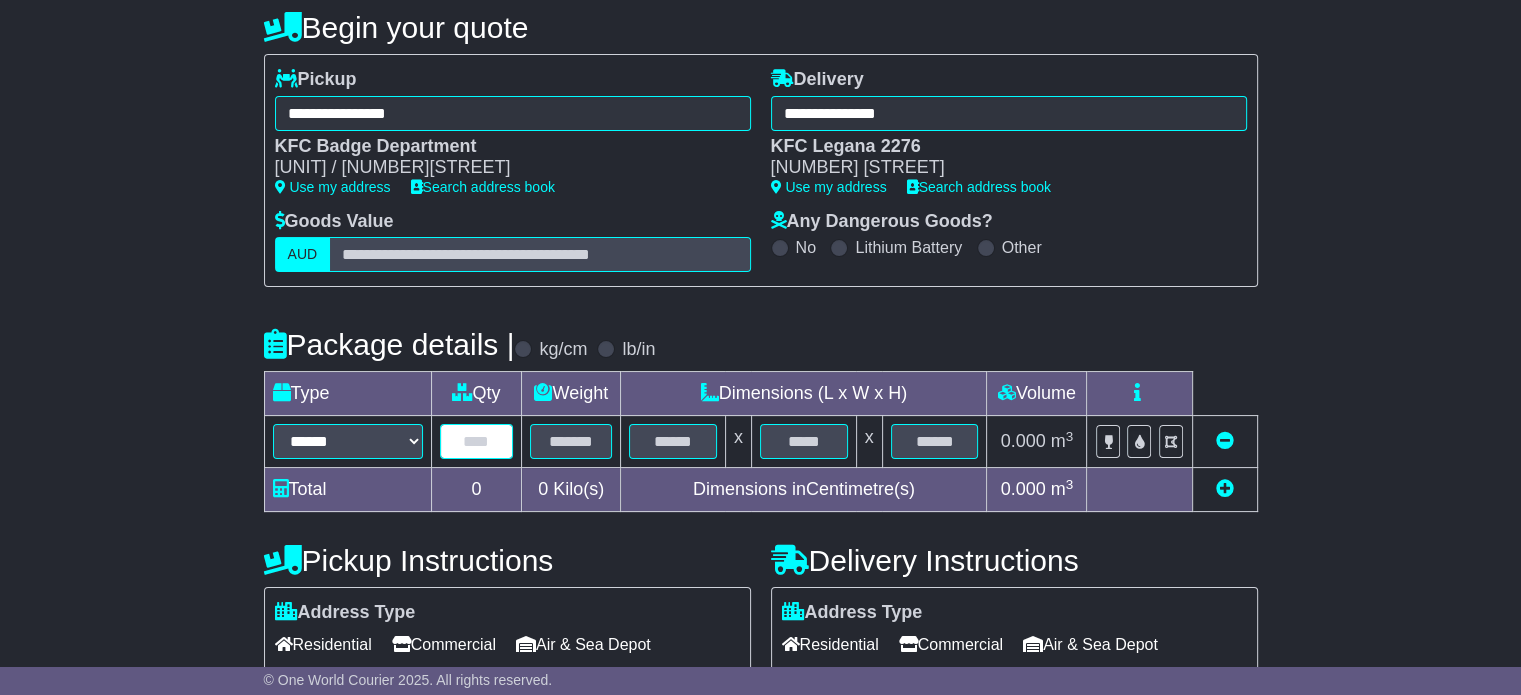 drag, startPoint x: 474, startPoint y: 435, endPoint x: 484, endPoint y: 441, distance: 11.661903 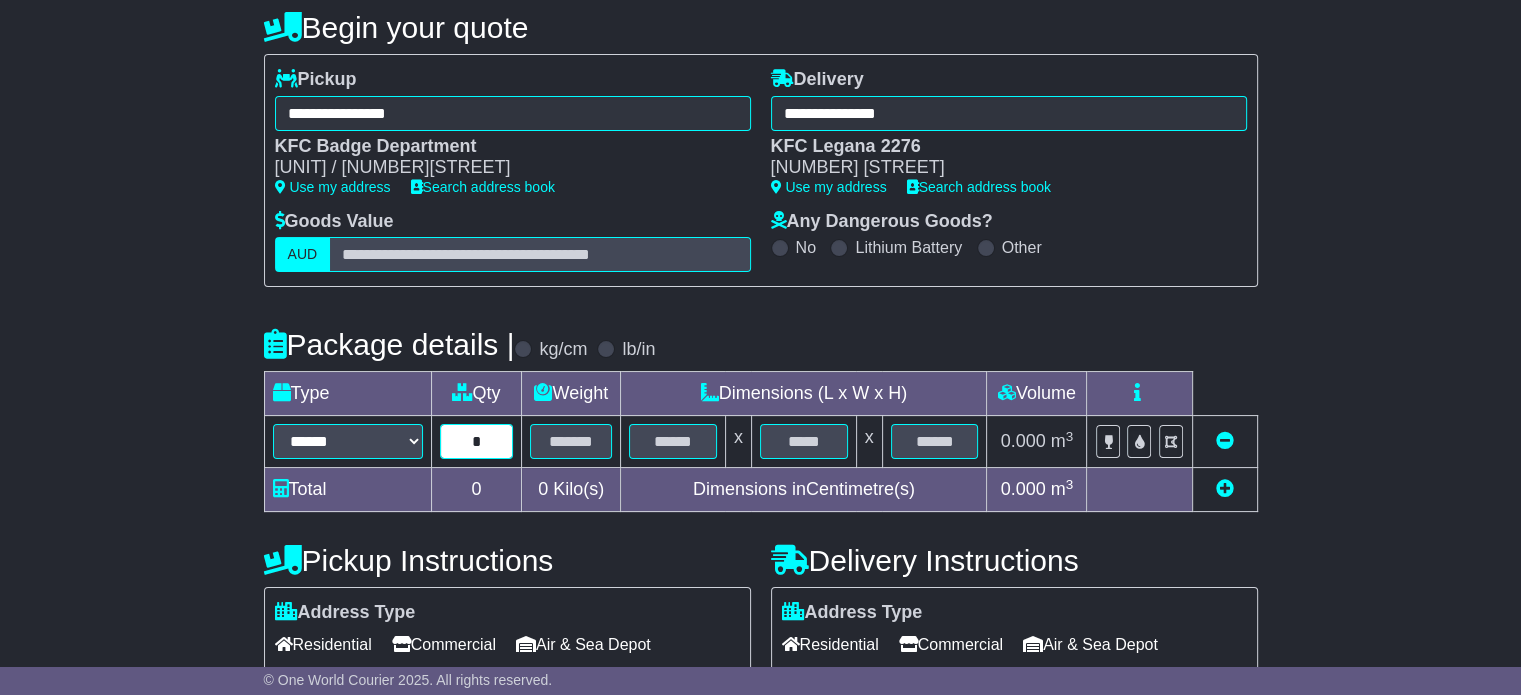 type on "*" 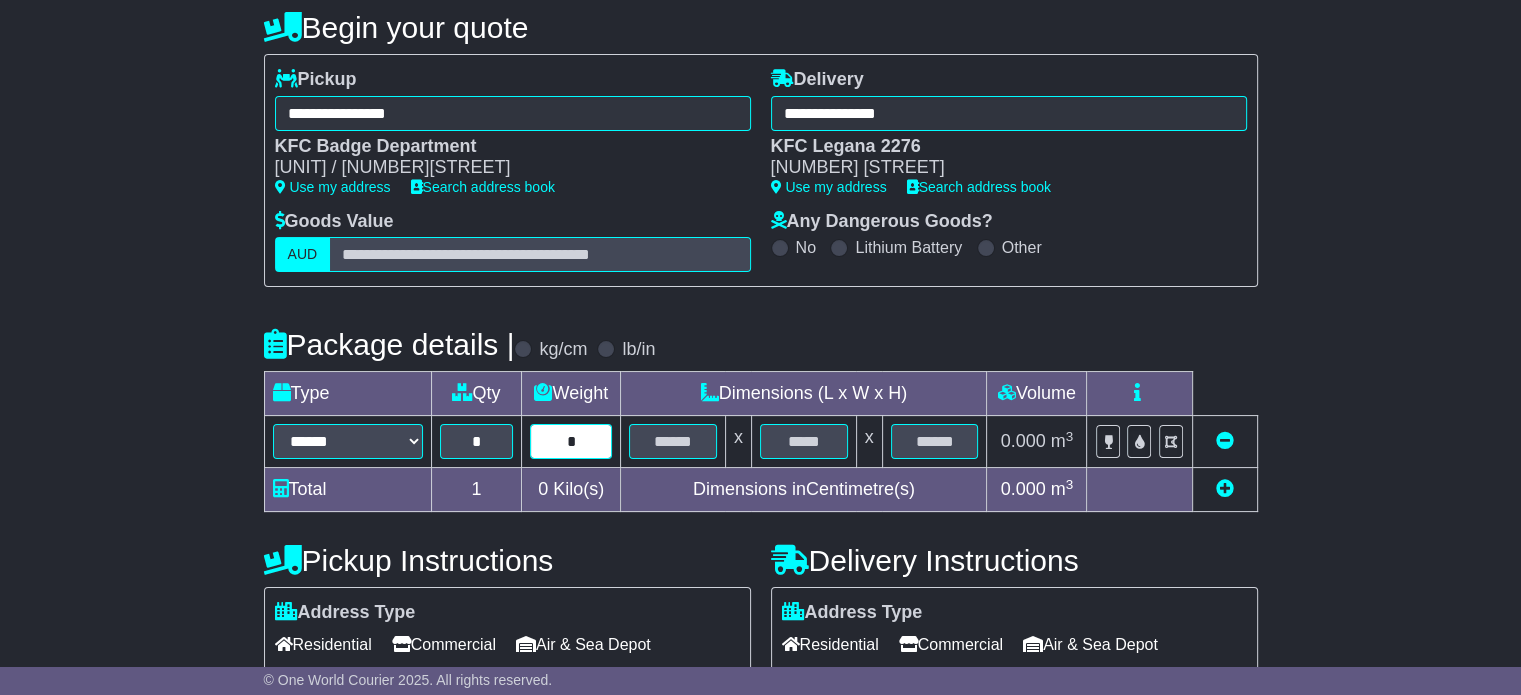 type on "*" 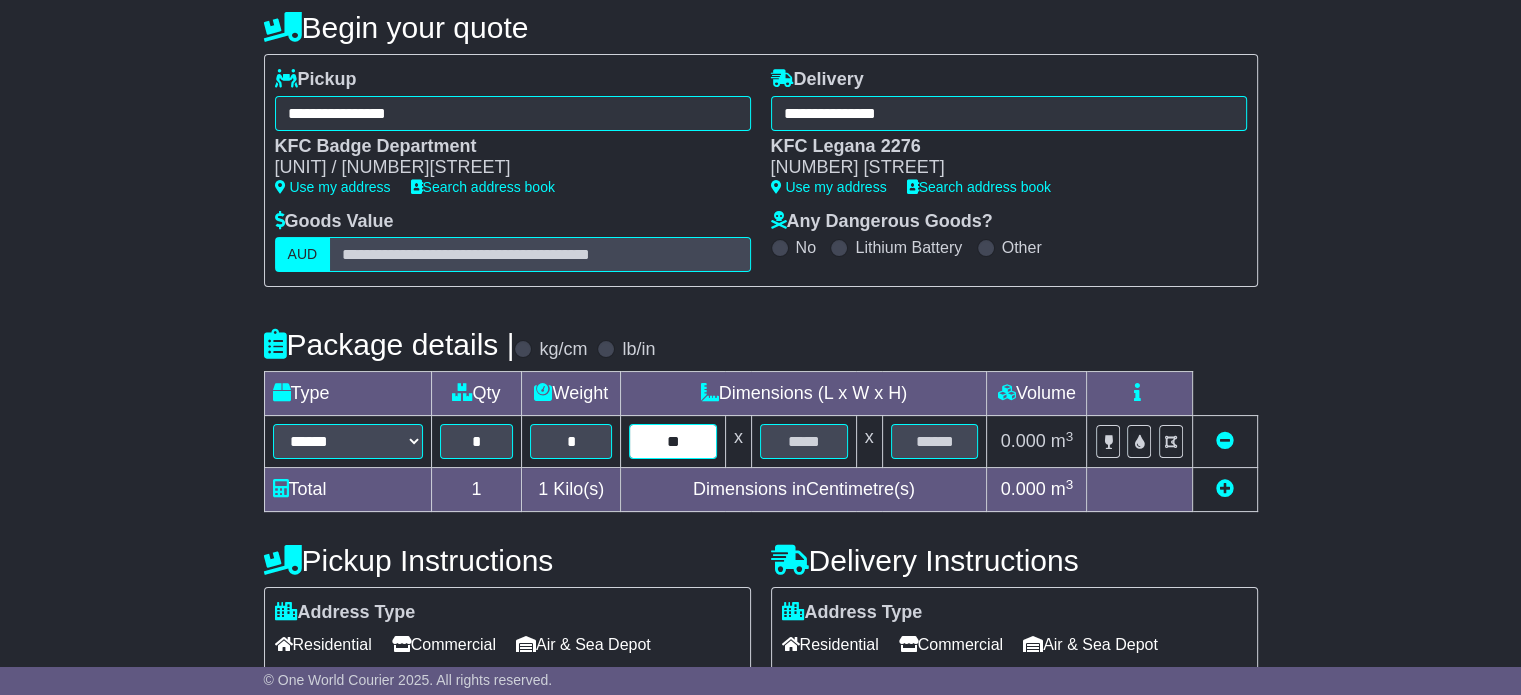 type on "**" 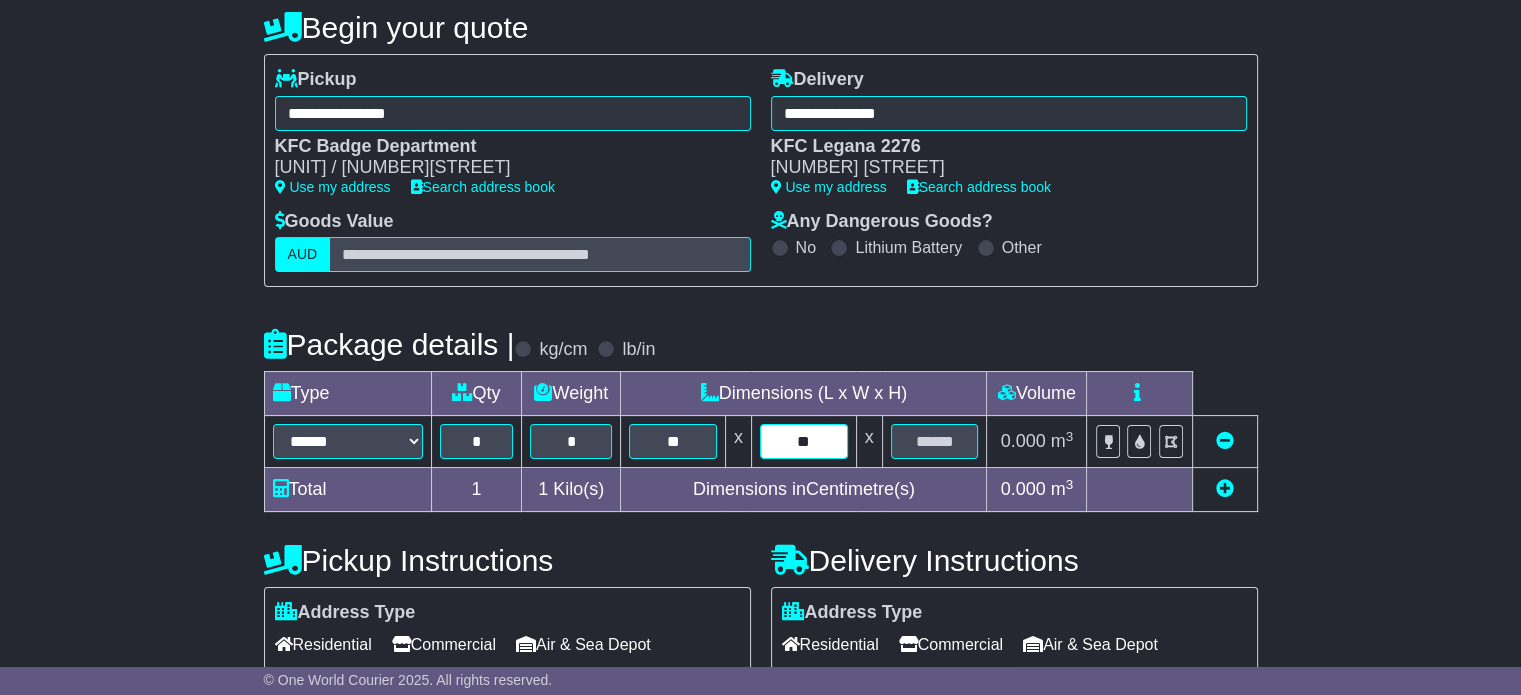 type on "**" 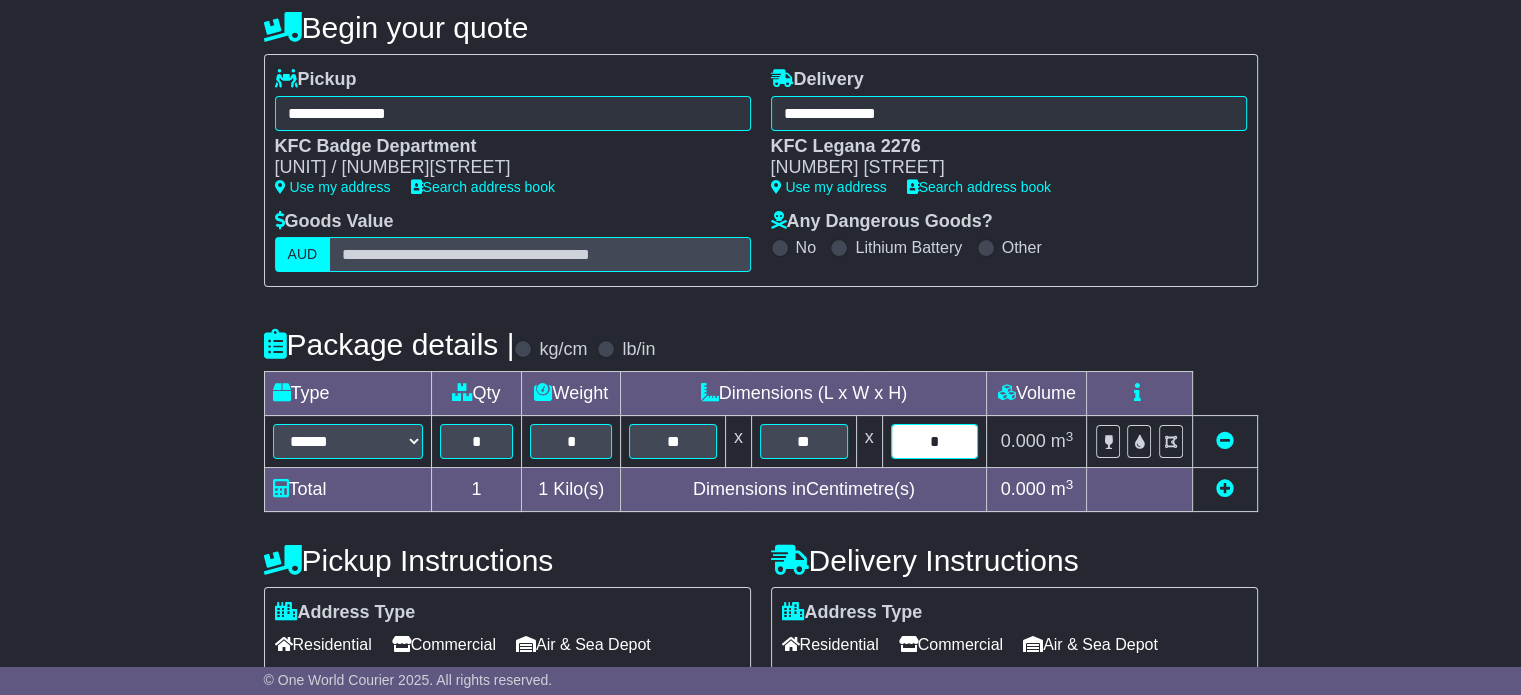 type on "*" 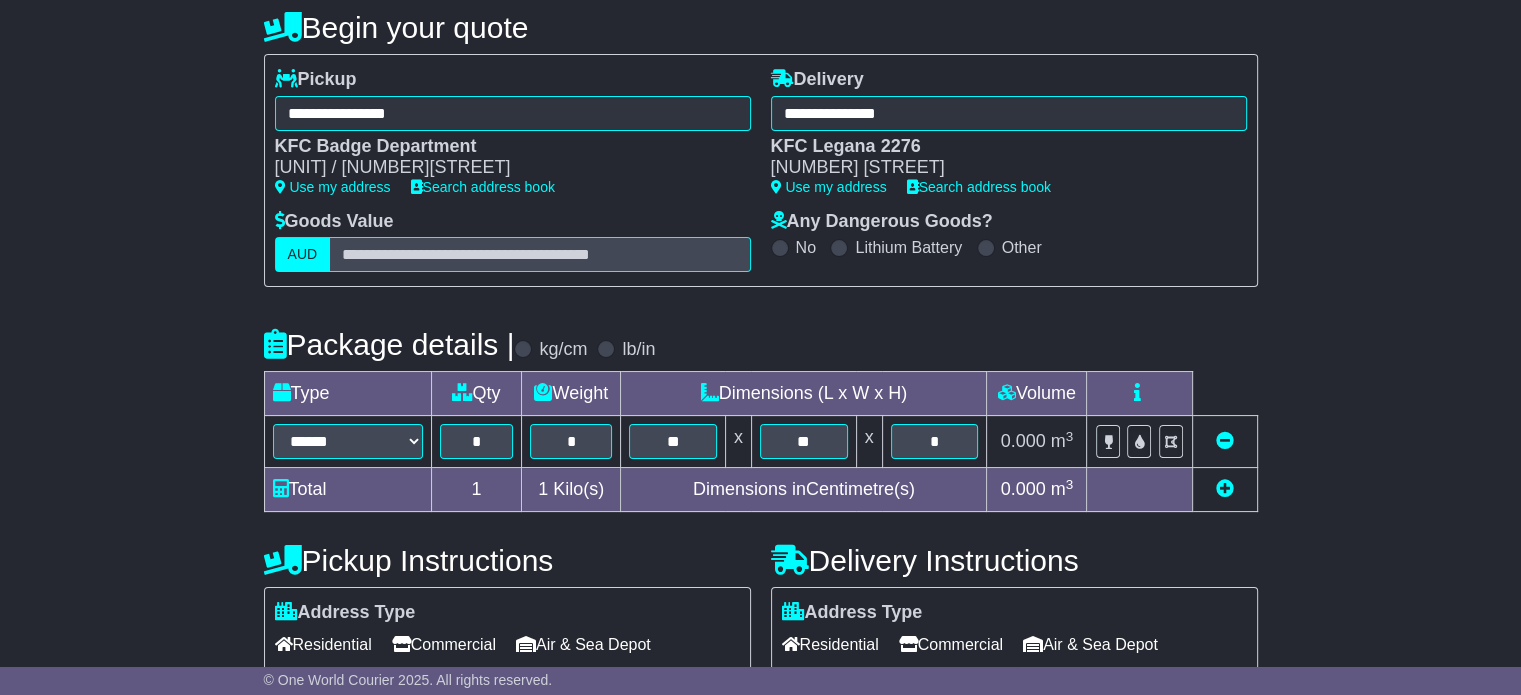 scroll, scrollTop: 409, scrollLeft: 0, axis: vertical 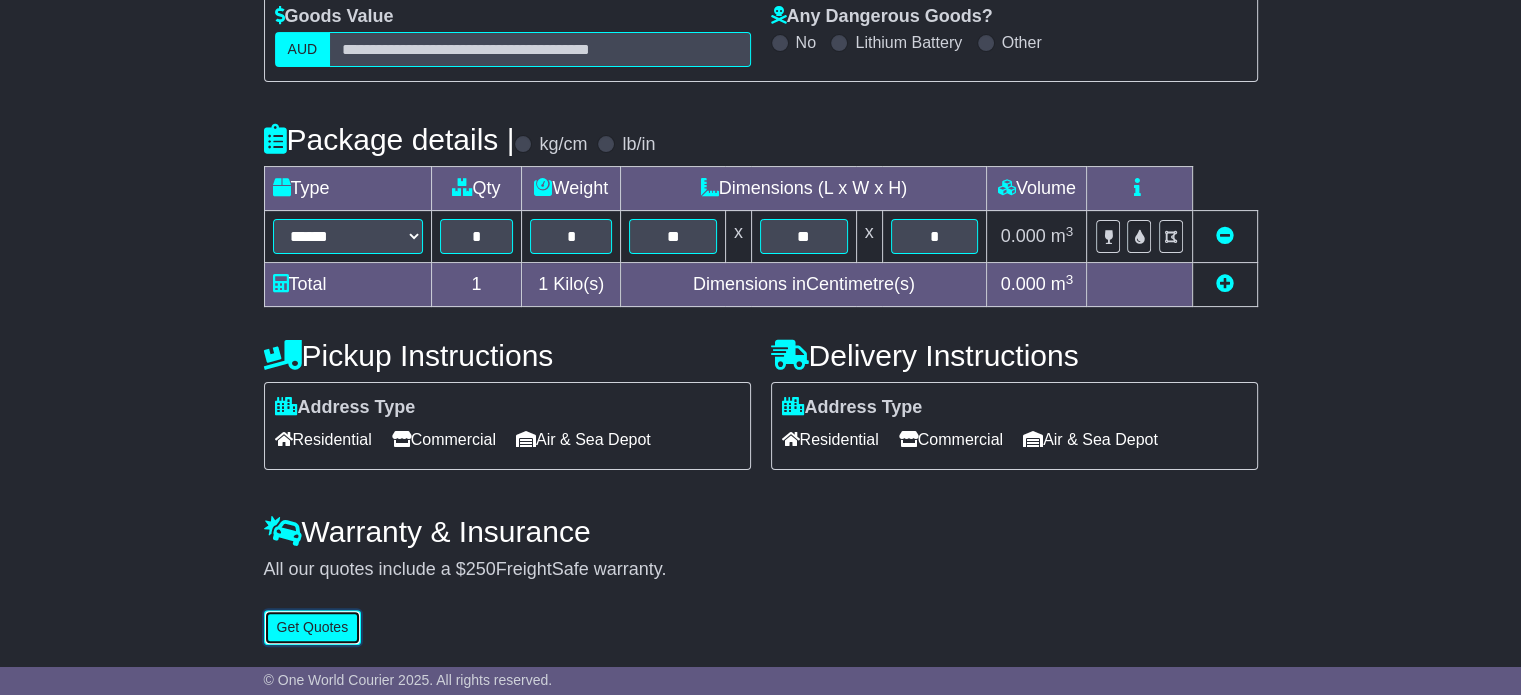 type 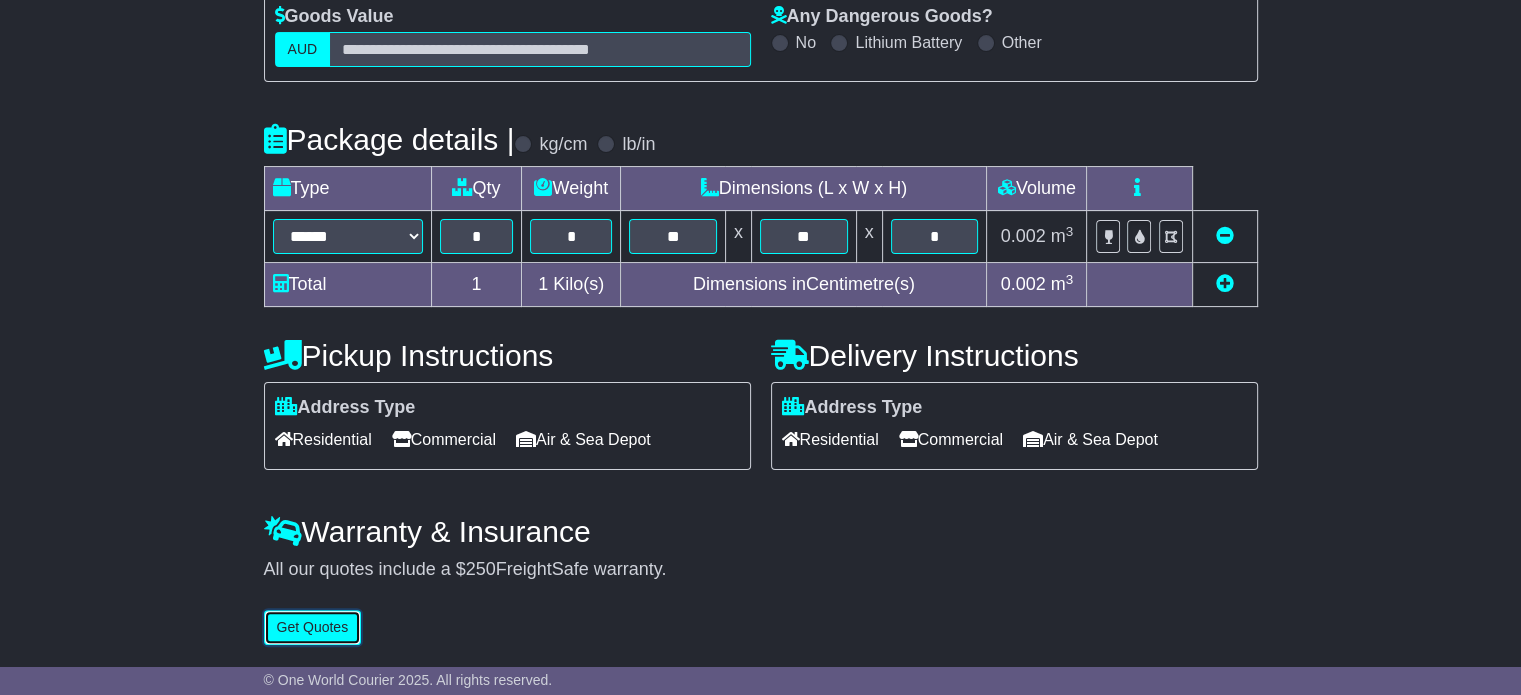 click on "Get Quotes" at bounding box center [313, 627] 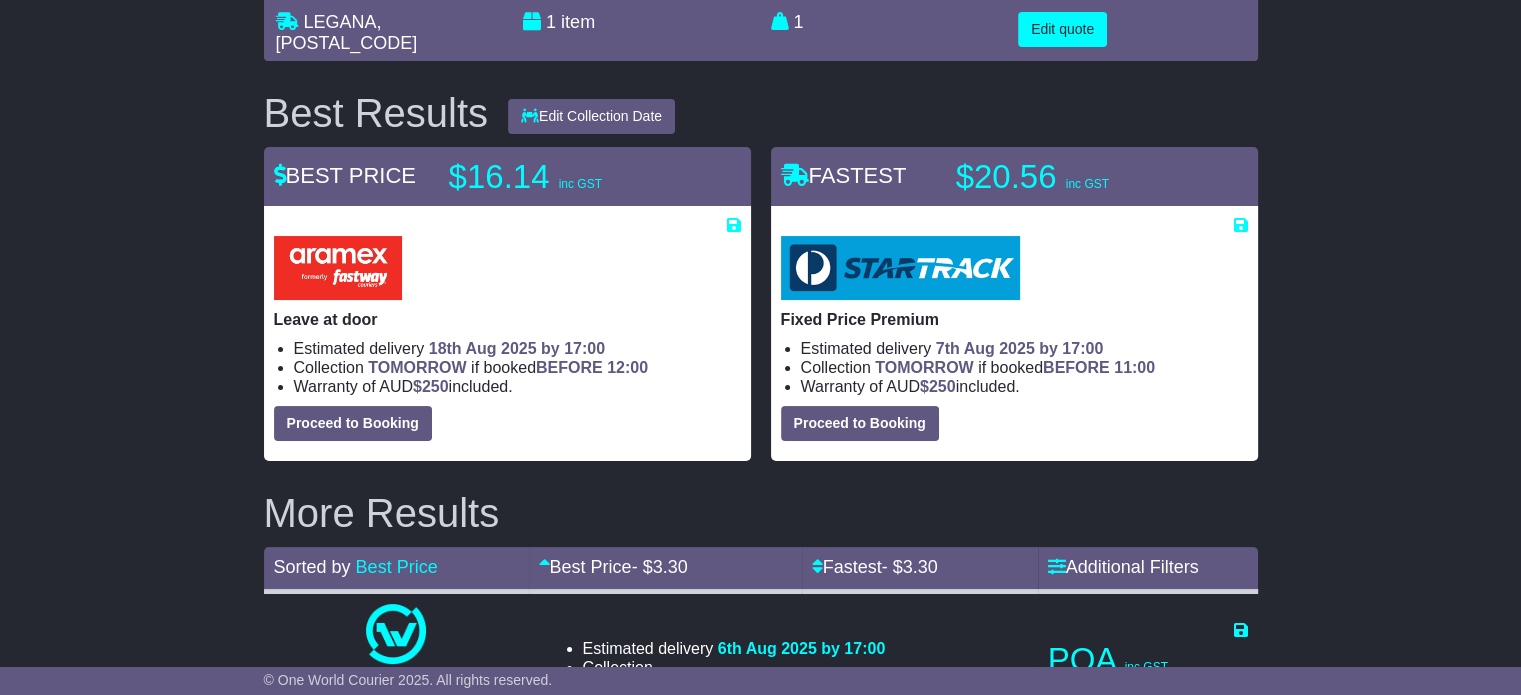 scroll, scrollTop: 200, scrollLeft: 0, axis: vertical 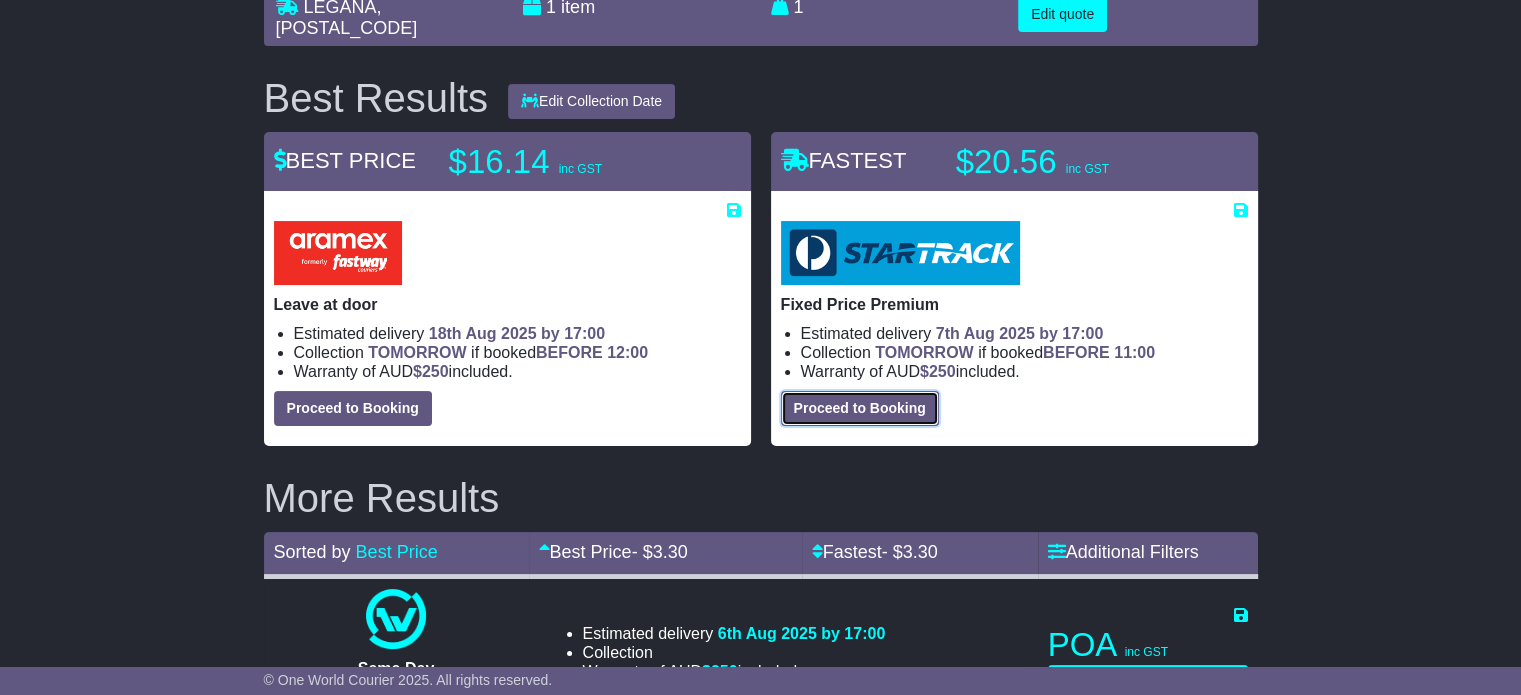 click on "Proceed to Booking" at bounding box center [860, 408] 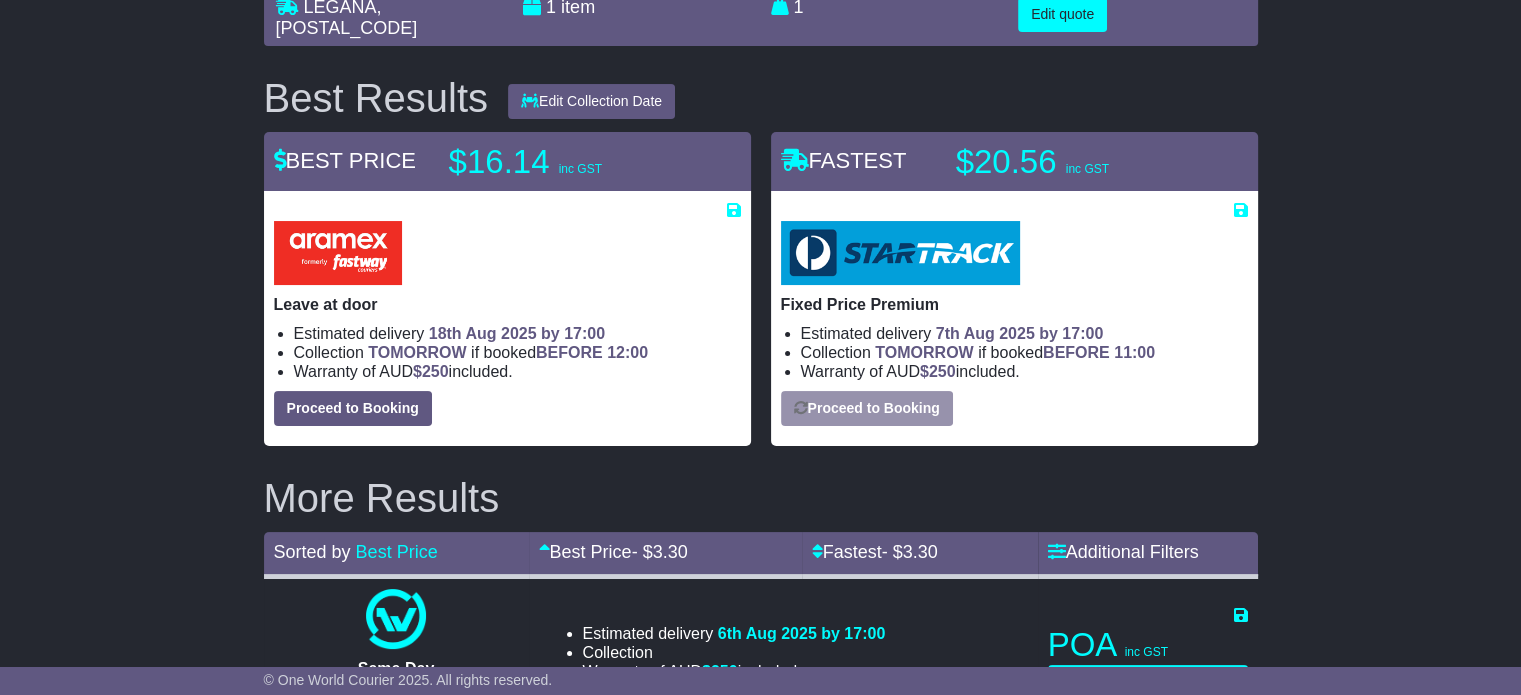 select on "*****" 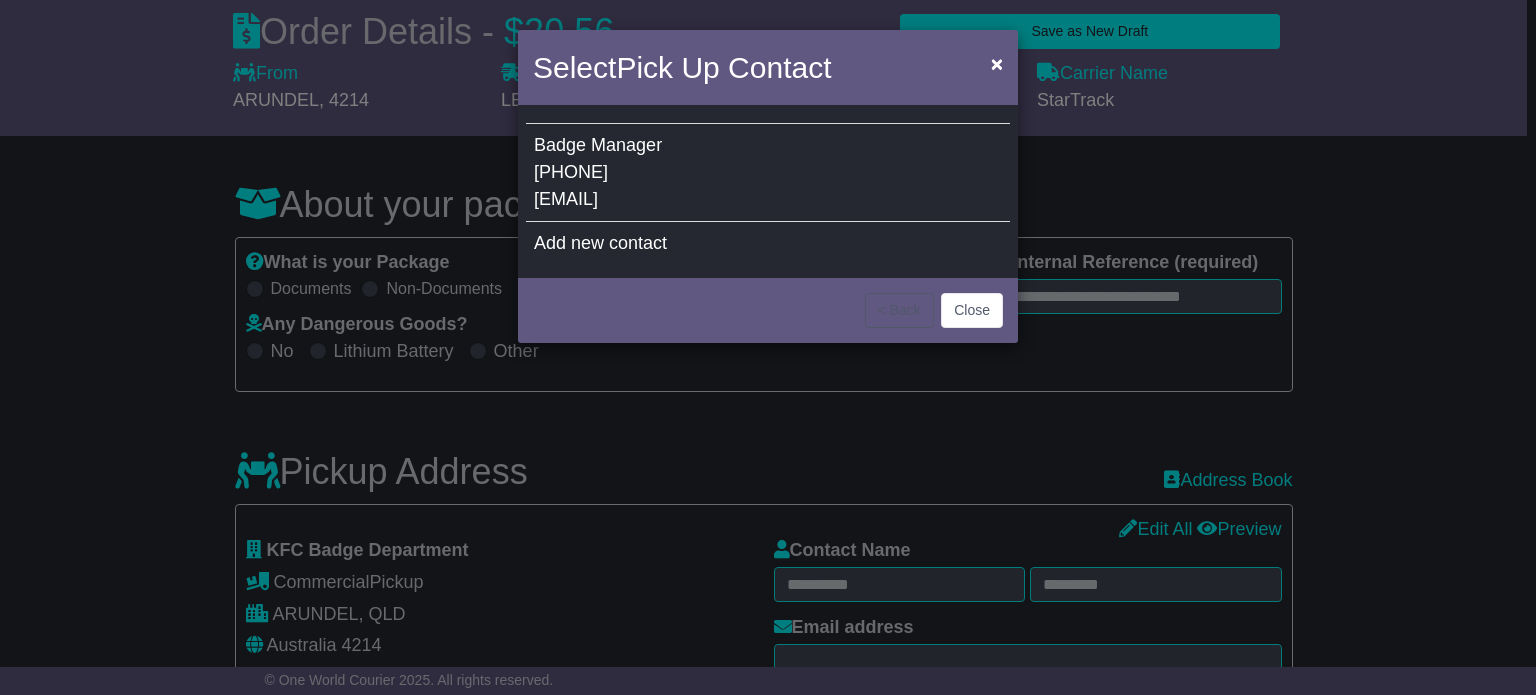 select 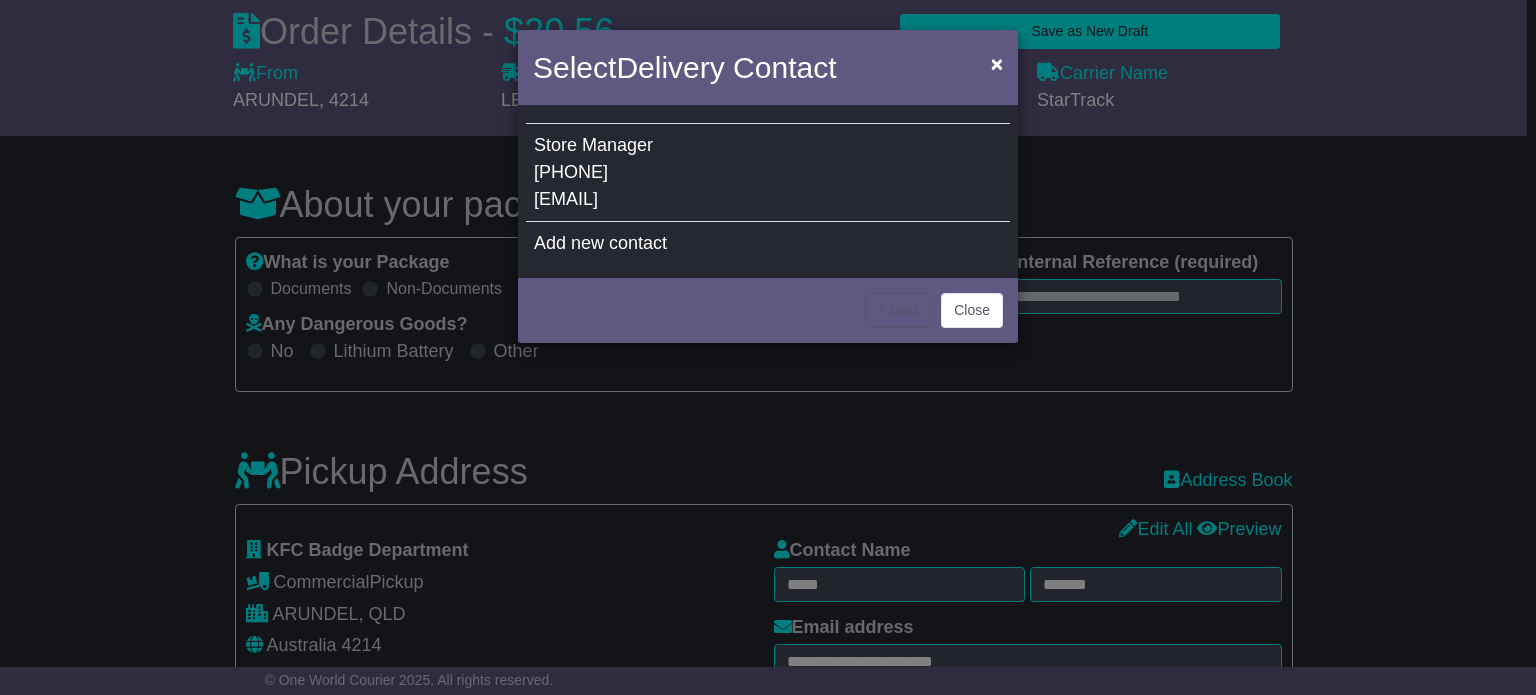 click on "Store   Manager
(03) 6330-3386
7617@collinsfoods.com" at bounding box center [768, 173] 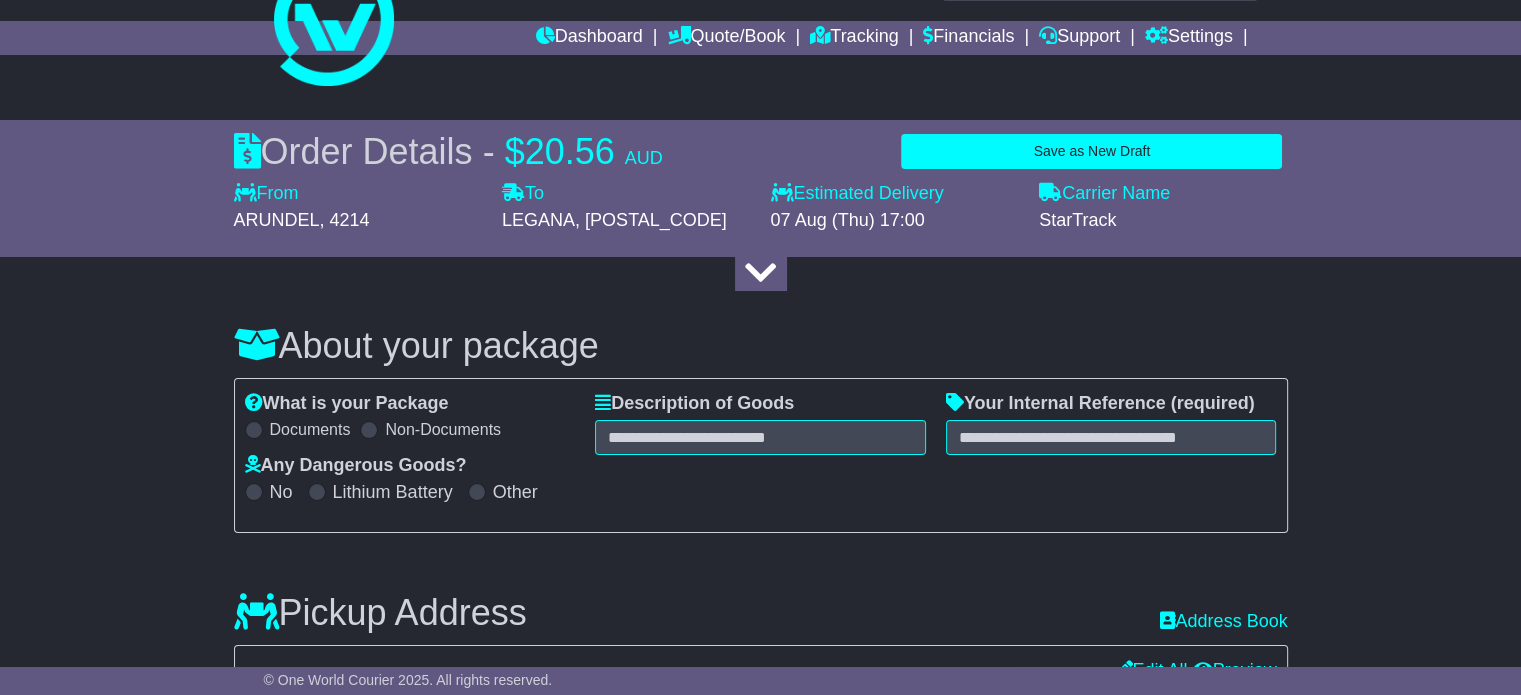 scroll, scrollTop: 0, scrollLeft: 0, axis: both 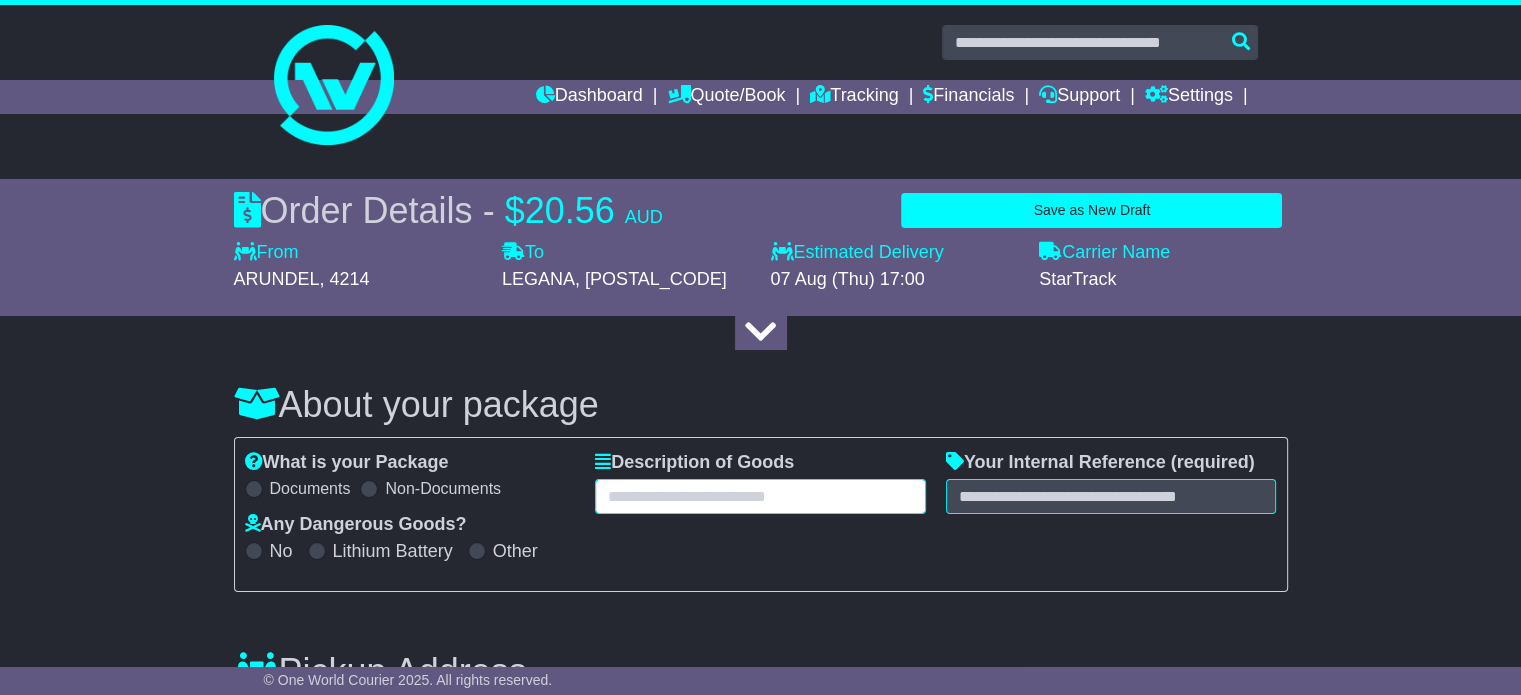click at bounding box center [760, 496] 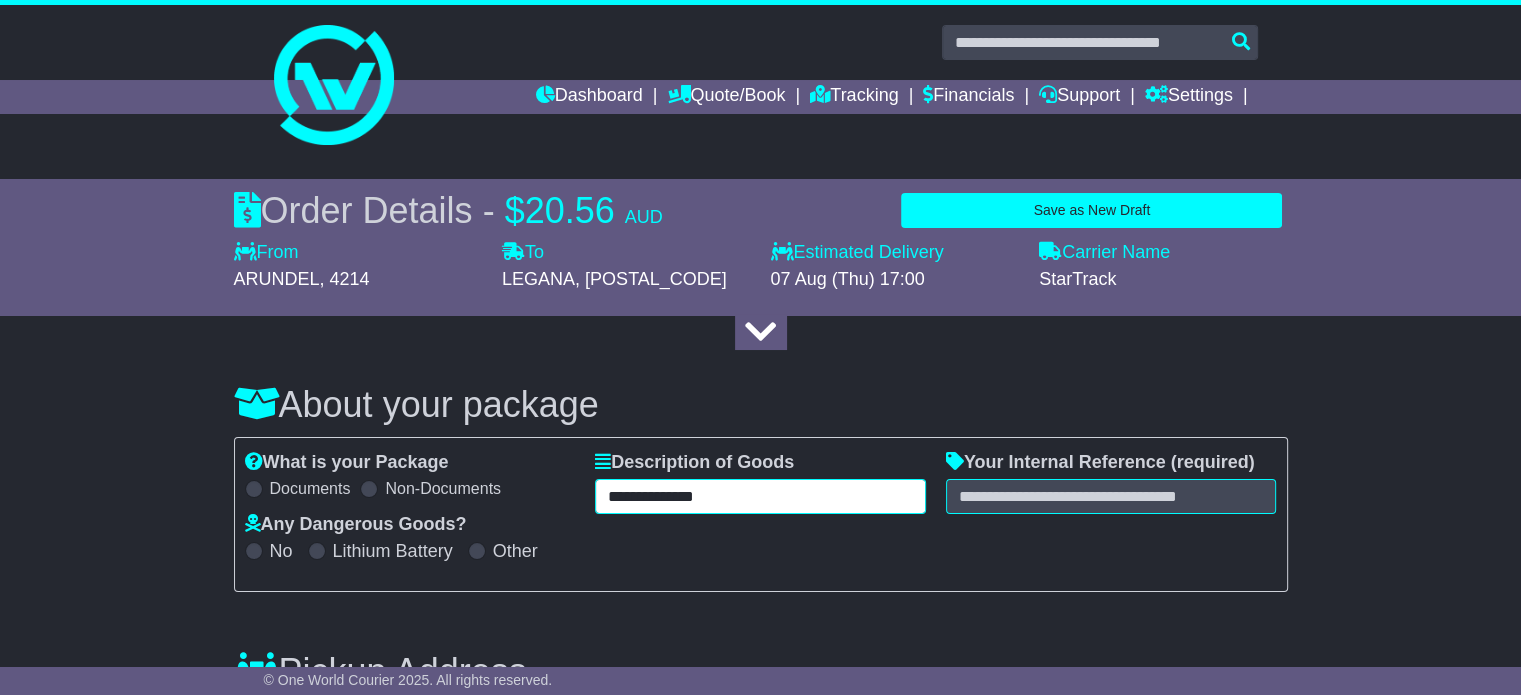 type on "**********" 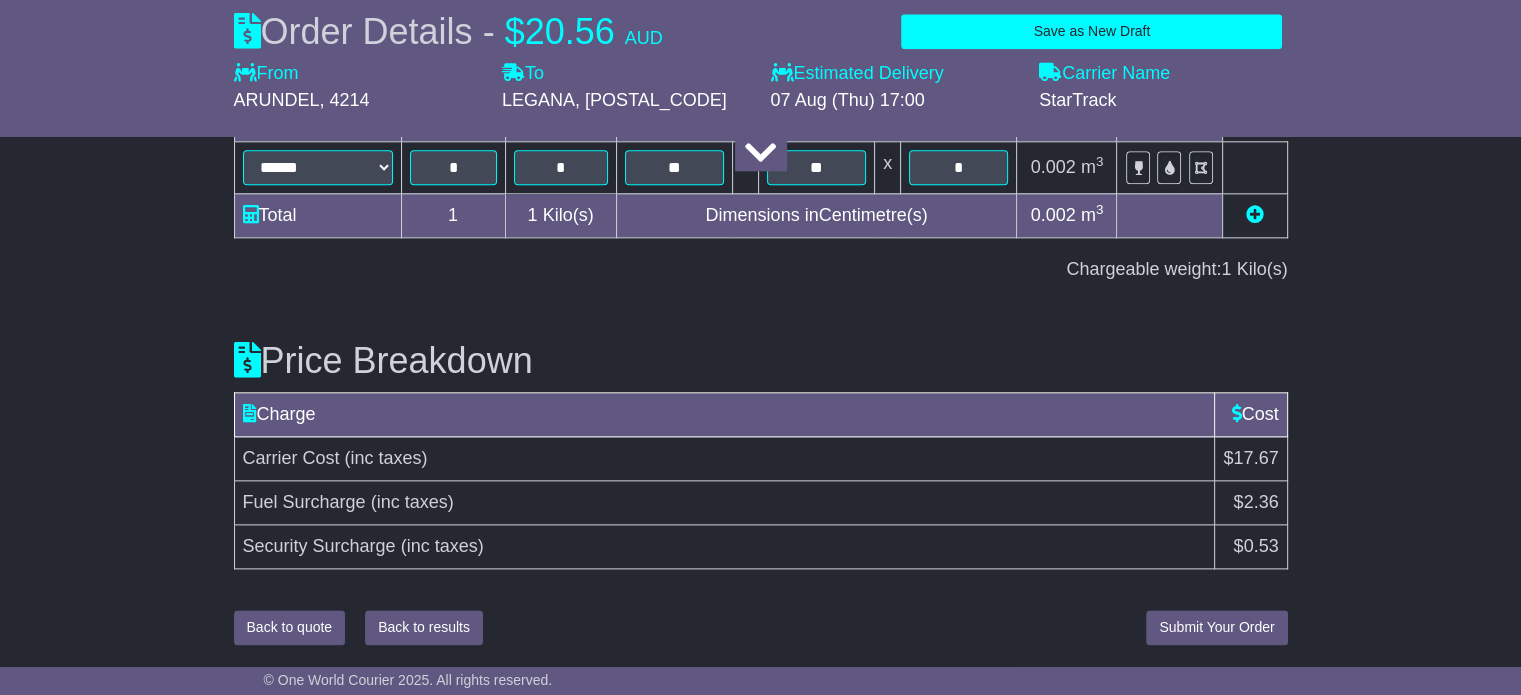 type on "**********" 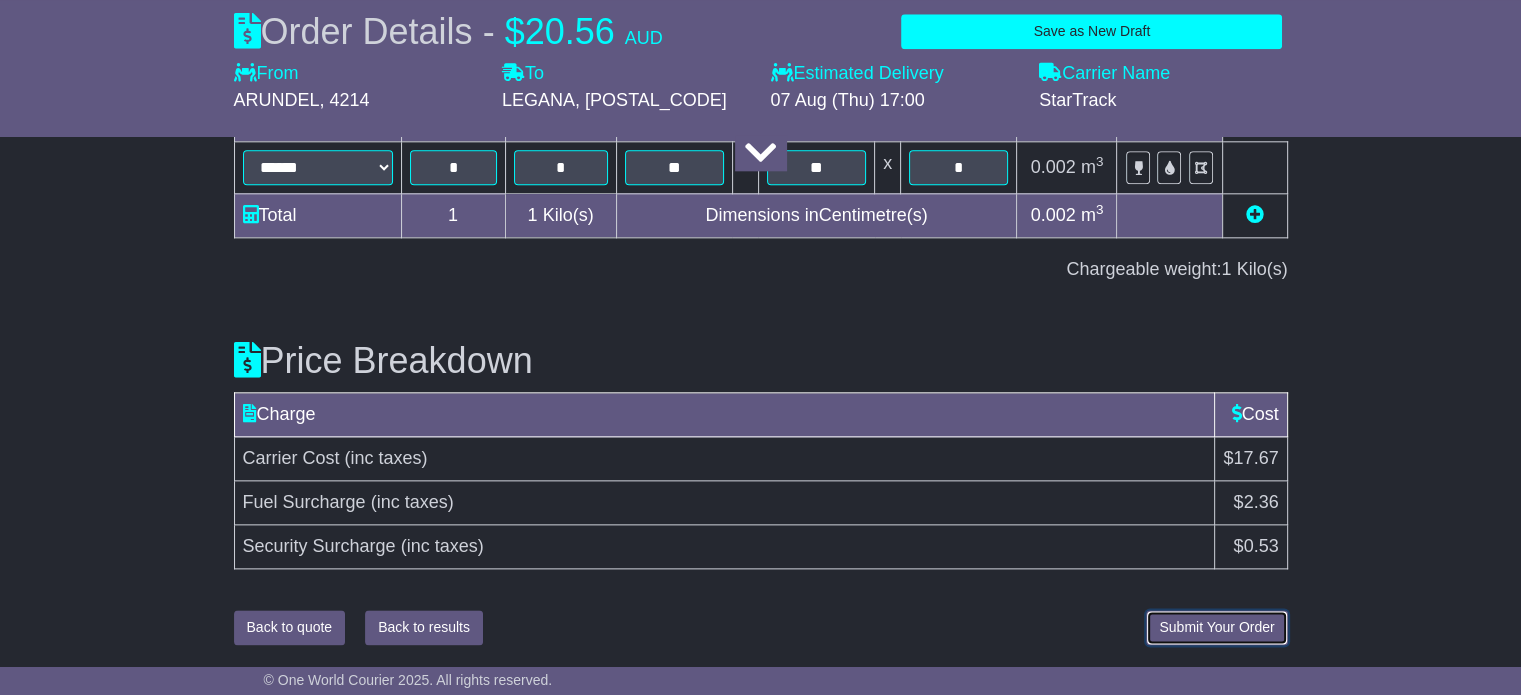click on "Submit Your Order" at bounding box center [1216, 627] 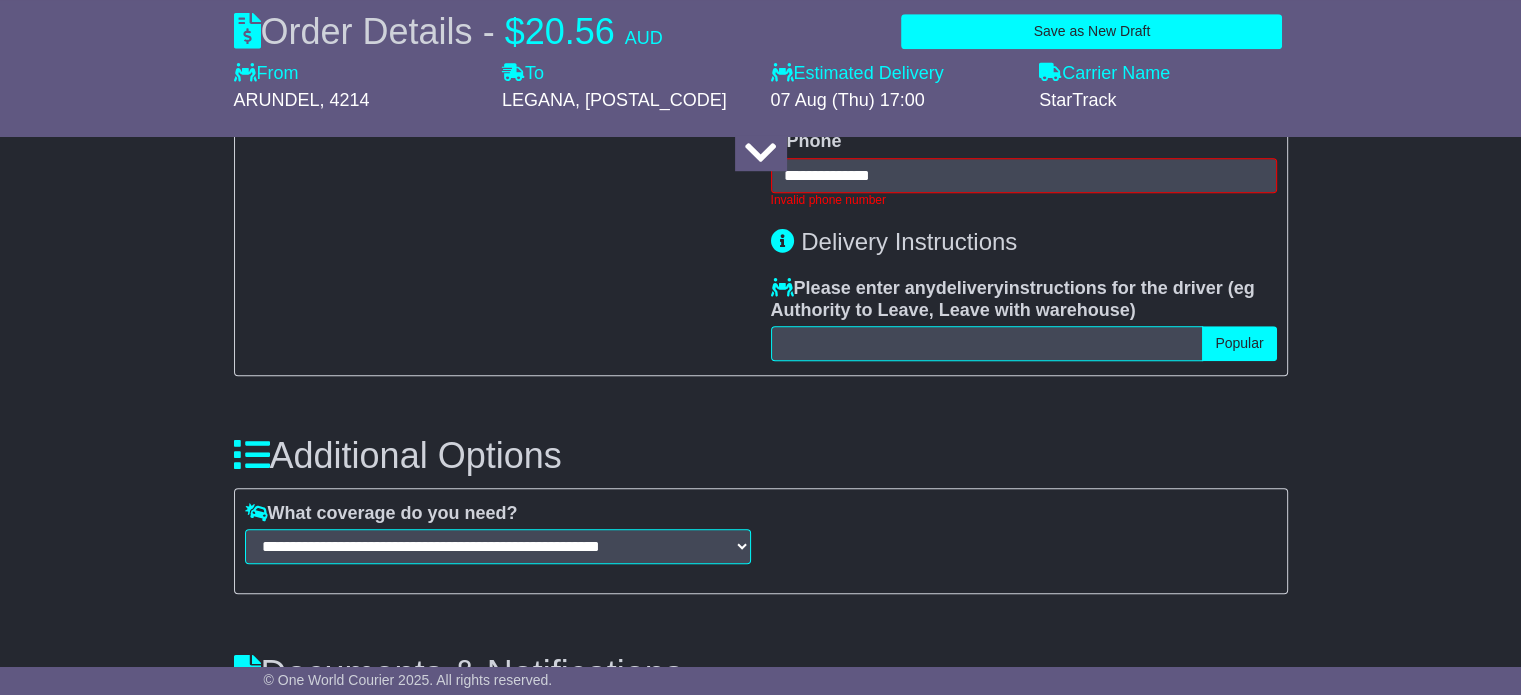 scroll, scrollTop: 1485, scrollLeft: 0, axis: vertical 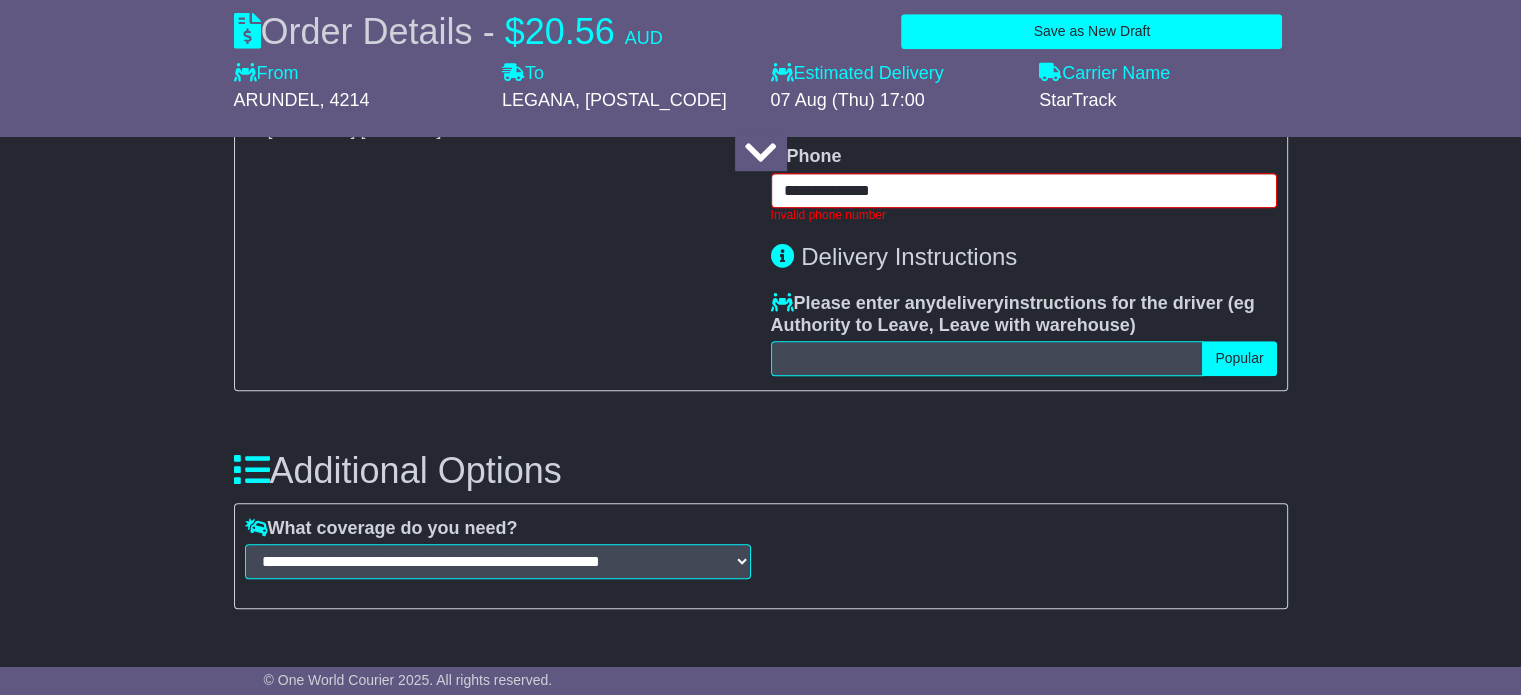 click on "**********" at bounding box center (1024, 190) 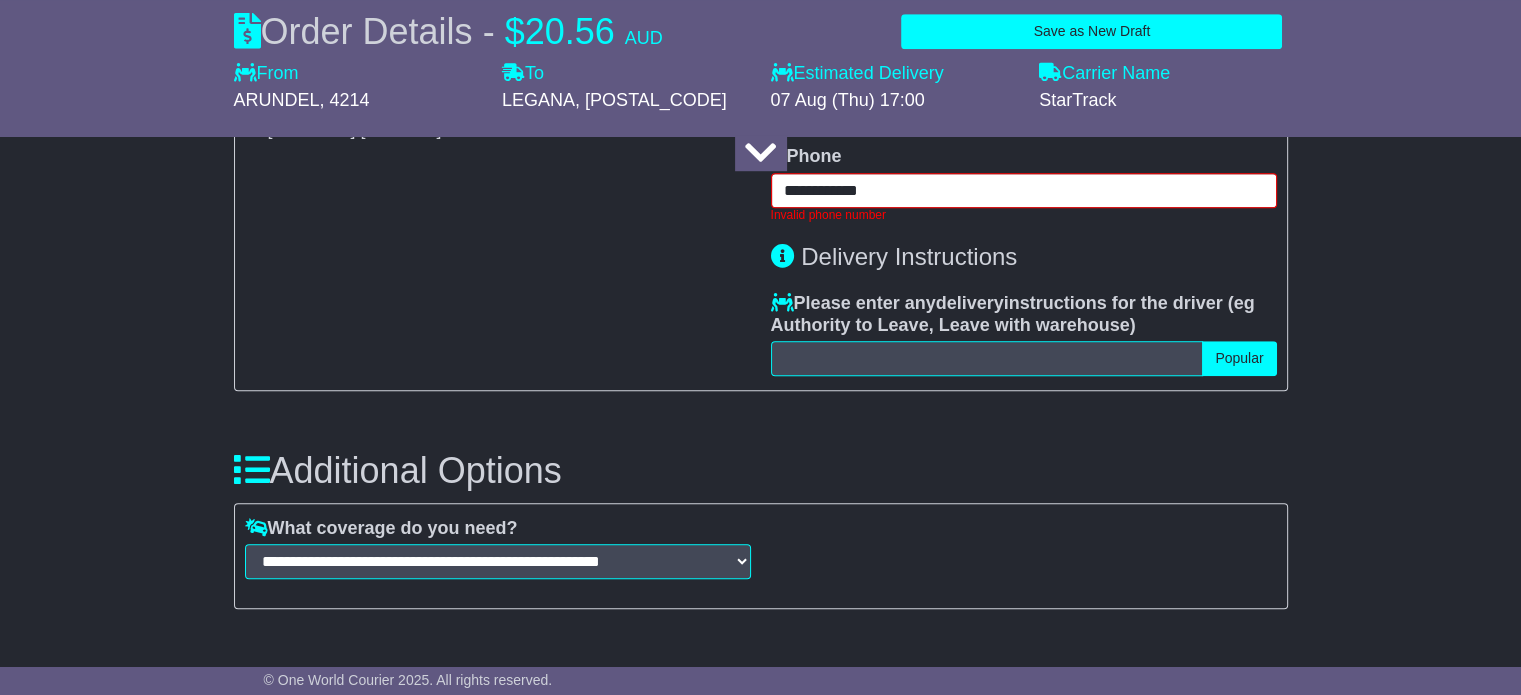 type on "**********" 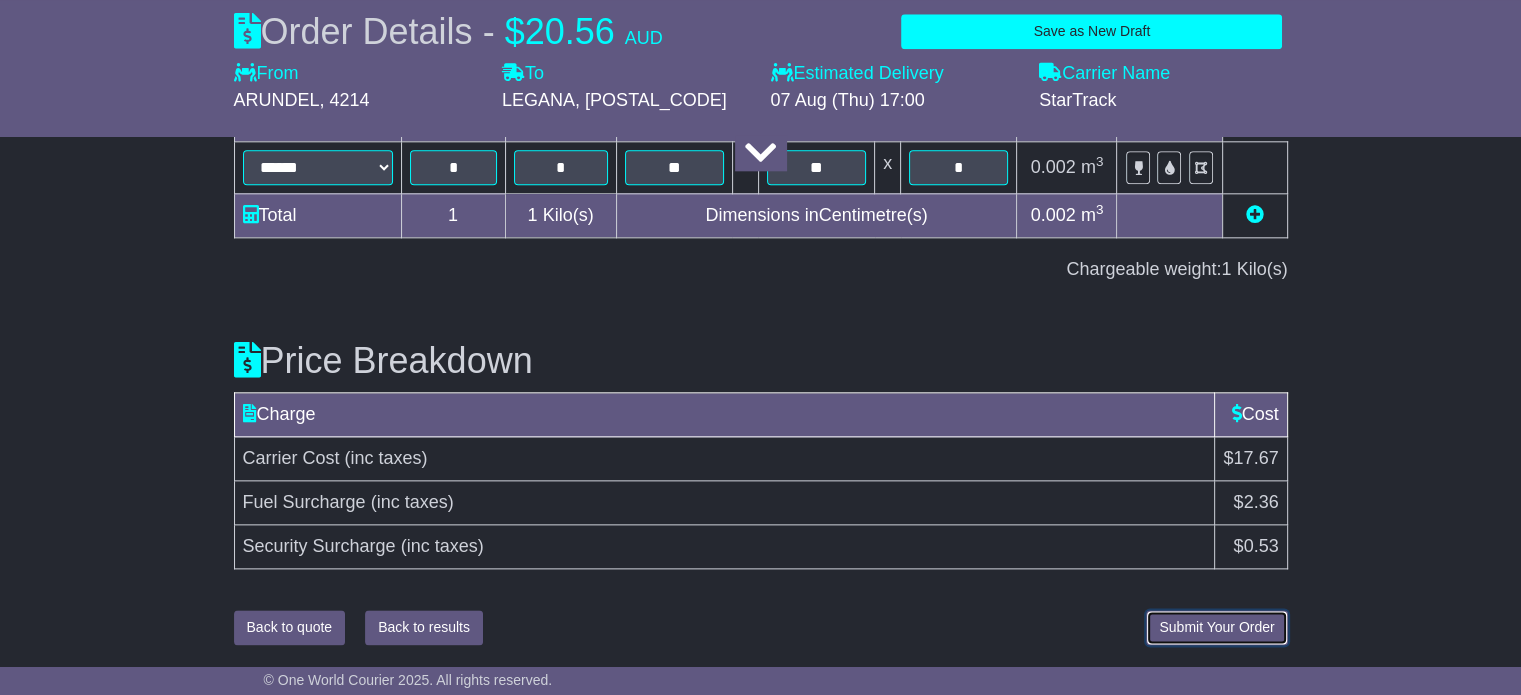 click on "Submit Your Order" at bounding box center [1216, 627] 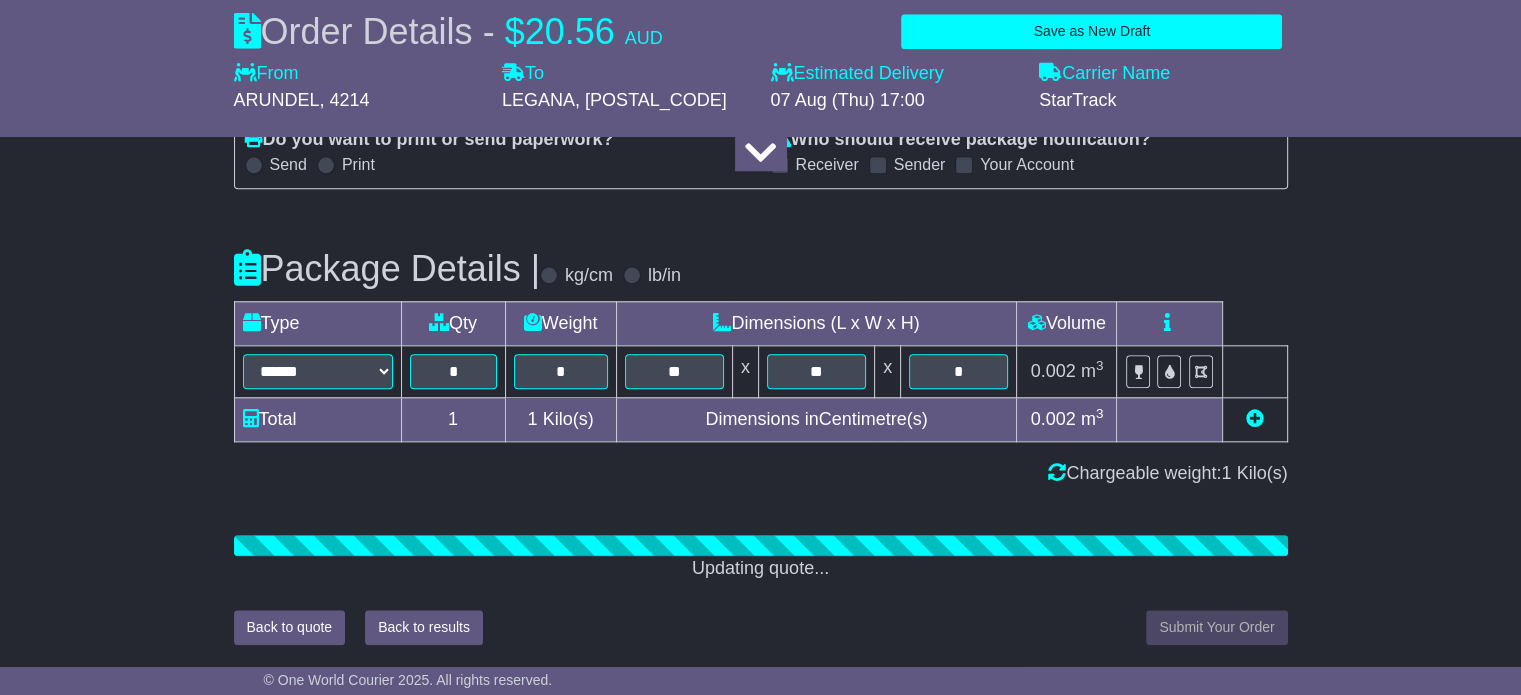 scroll, scrollTop: 2296, scrollLeft: 0, axis: vertical 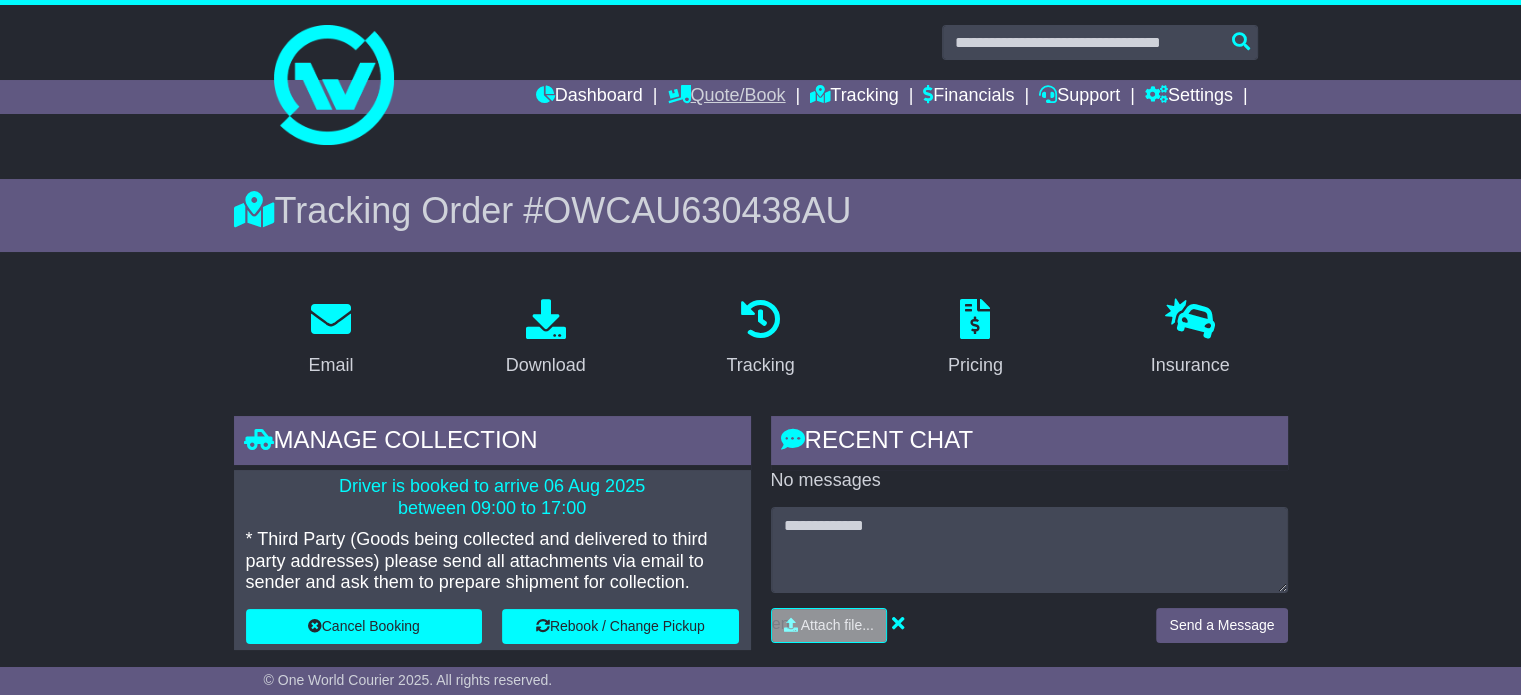click on "Quote/Book" at bounding box center (726, 97) 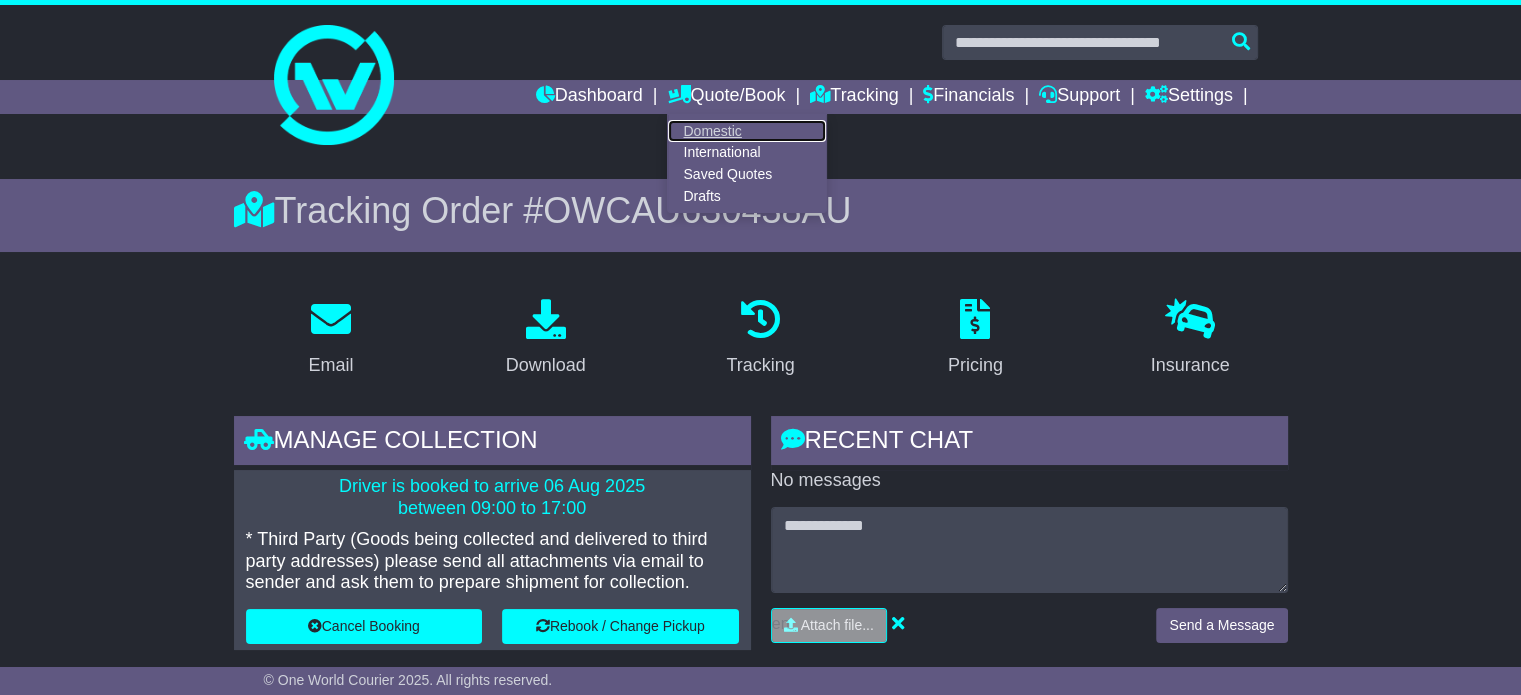 click on "Domestic" at bounding box center [747, 131] 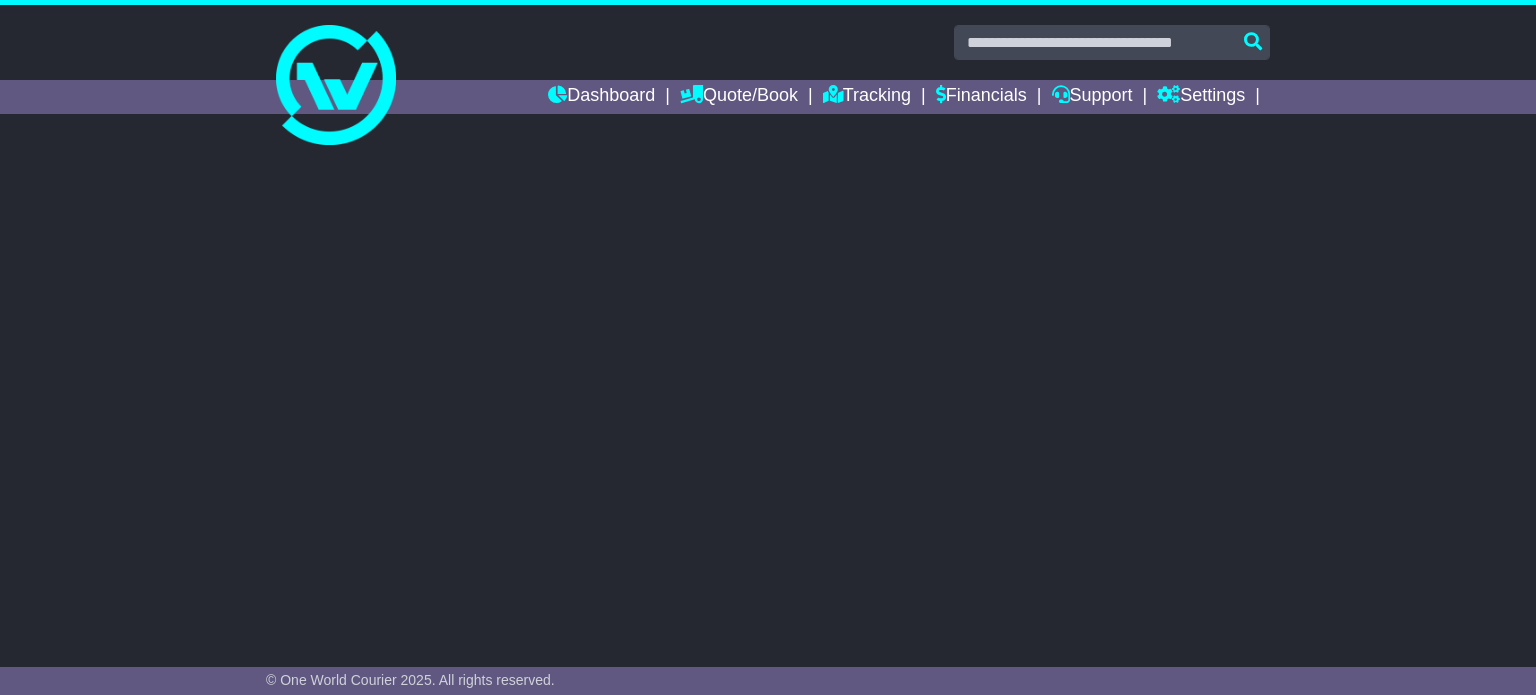 scroll, scrollTop: 0, scrollLeft: 0, axis: both 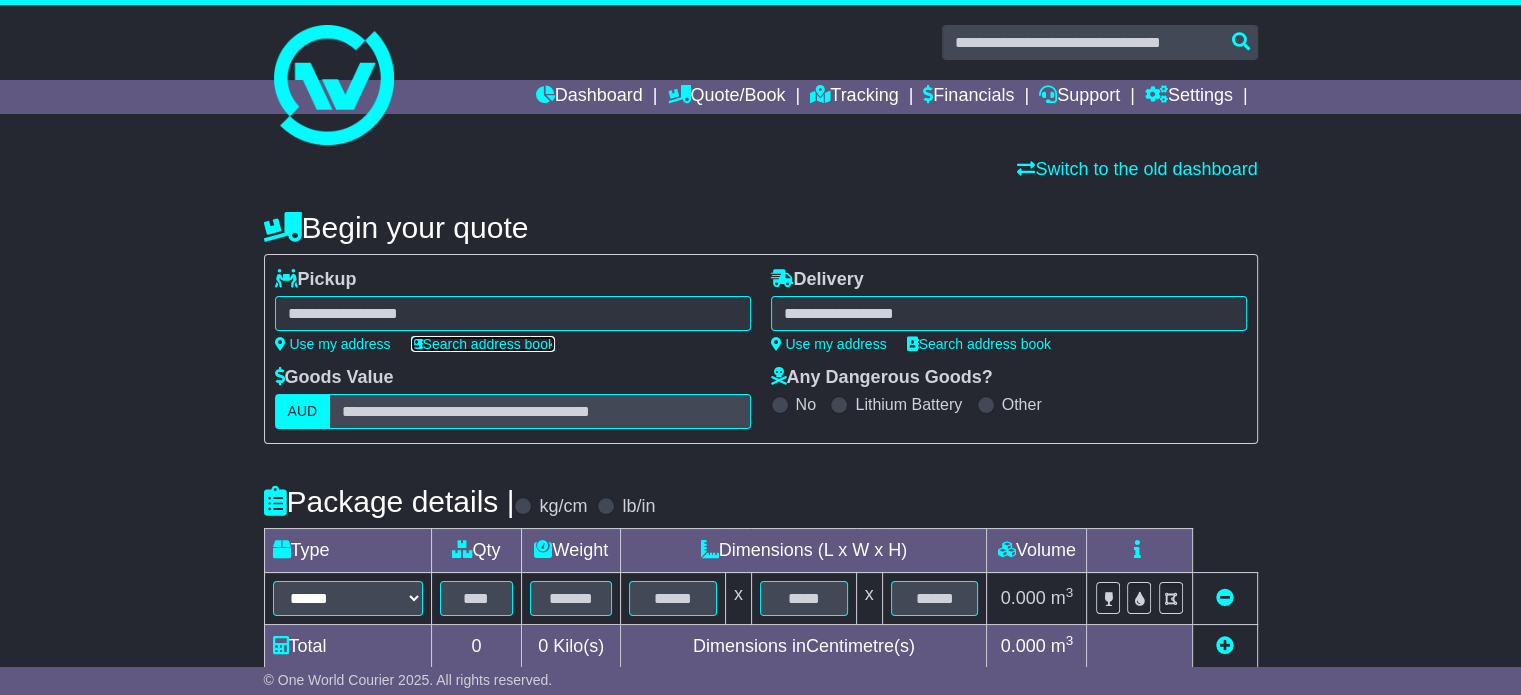 click on "Search address book" at bounding box center (483, 344) 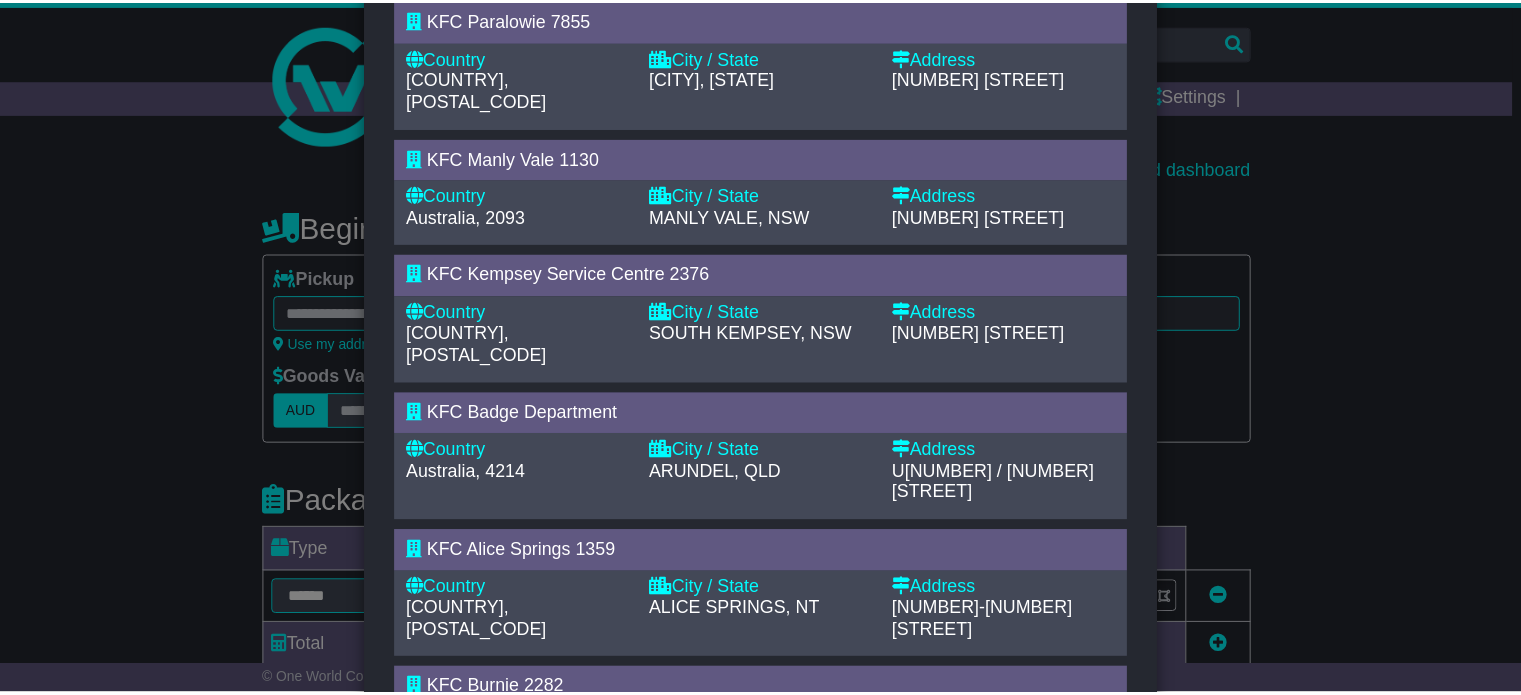 scroll, scrollTop: 600, scrollLeft: 0, axis: vertical 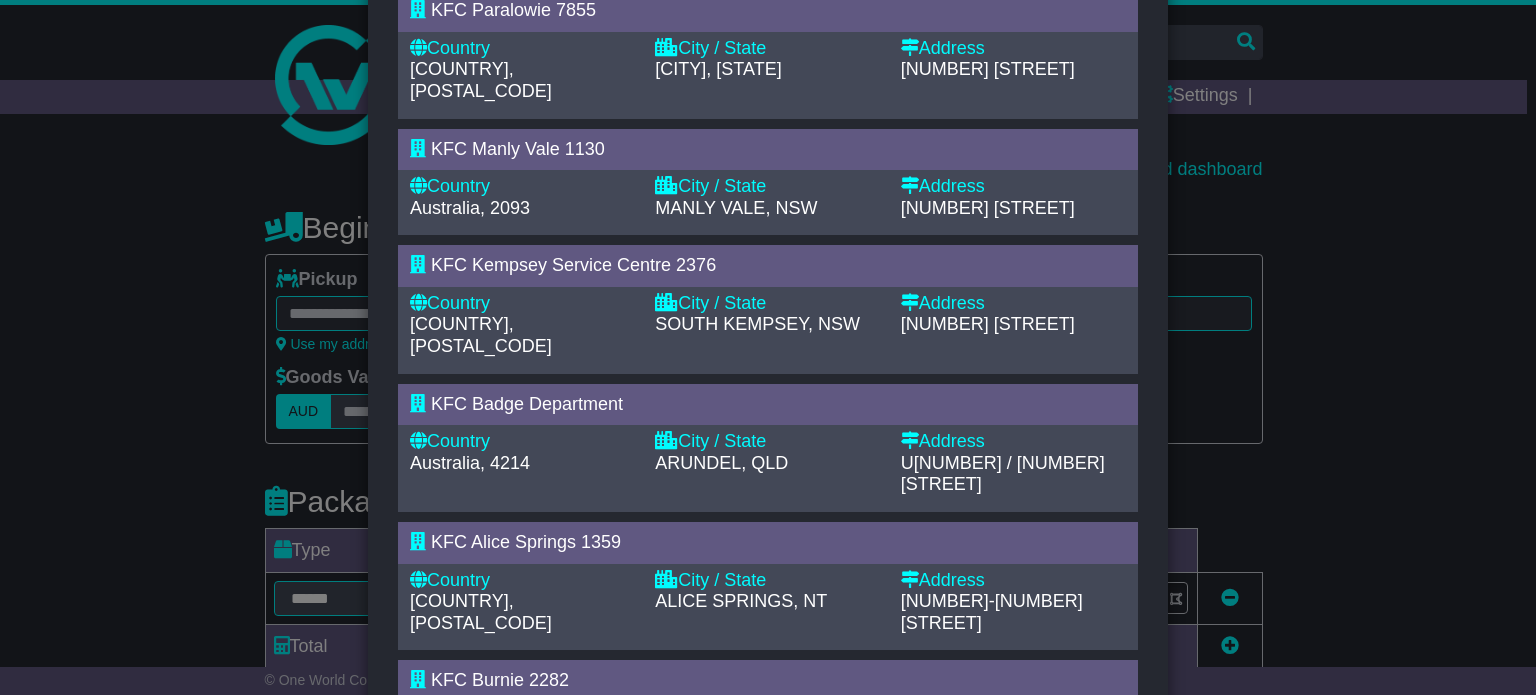 click on "KFC Badge Department" at bounding box center (527, 404) 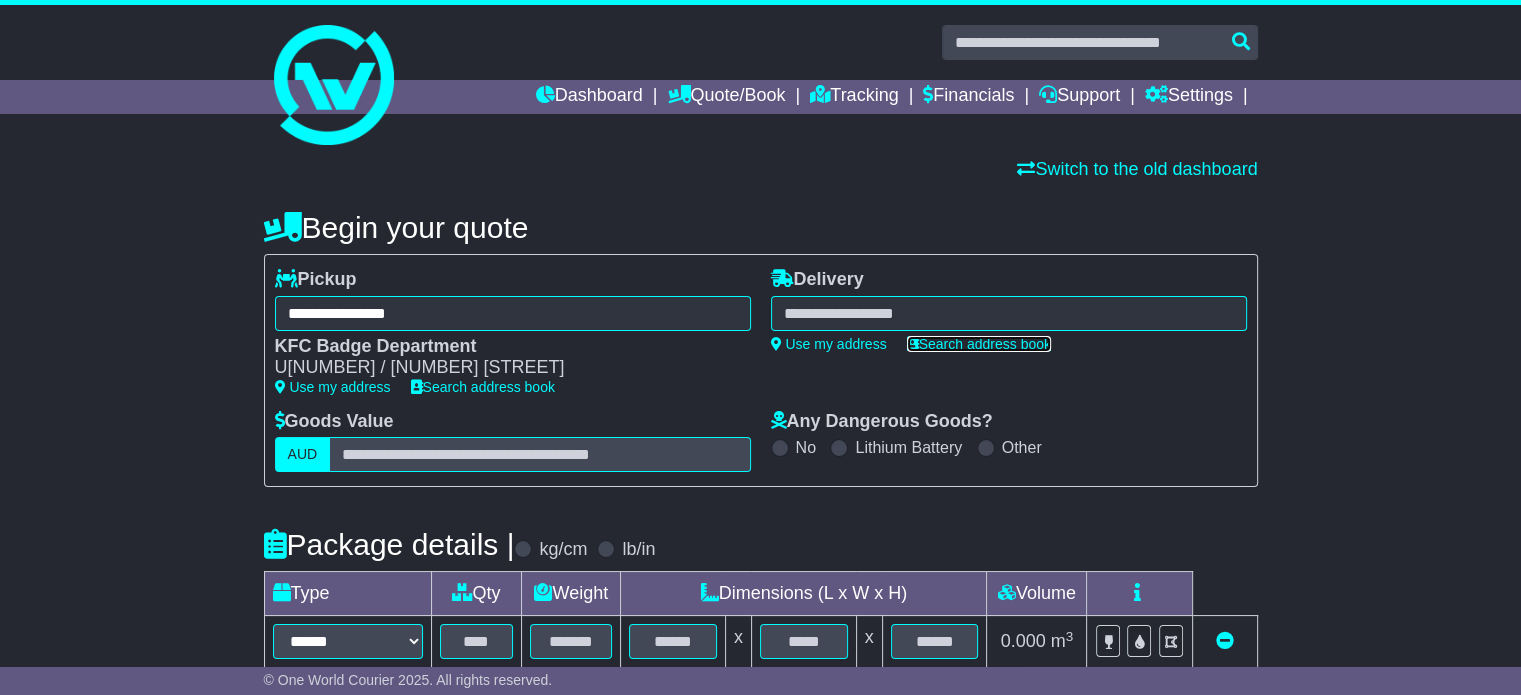 click on "Search address book" at bounding box center (979, 344) 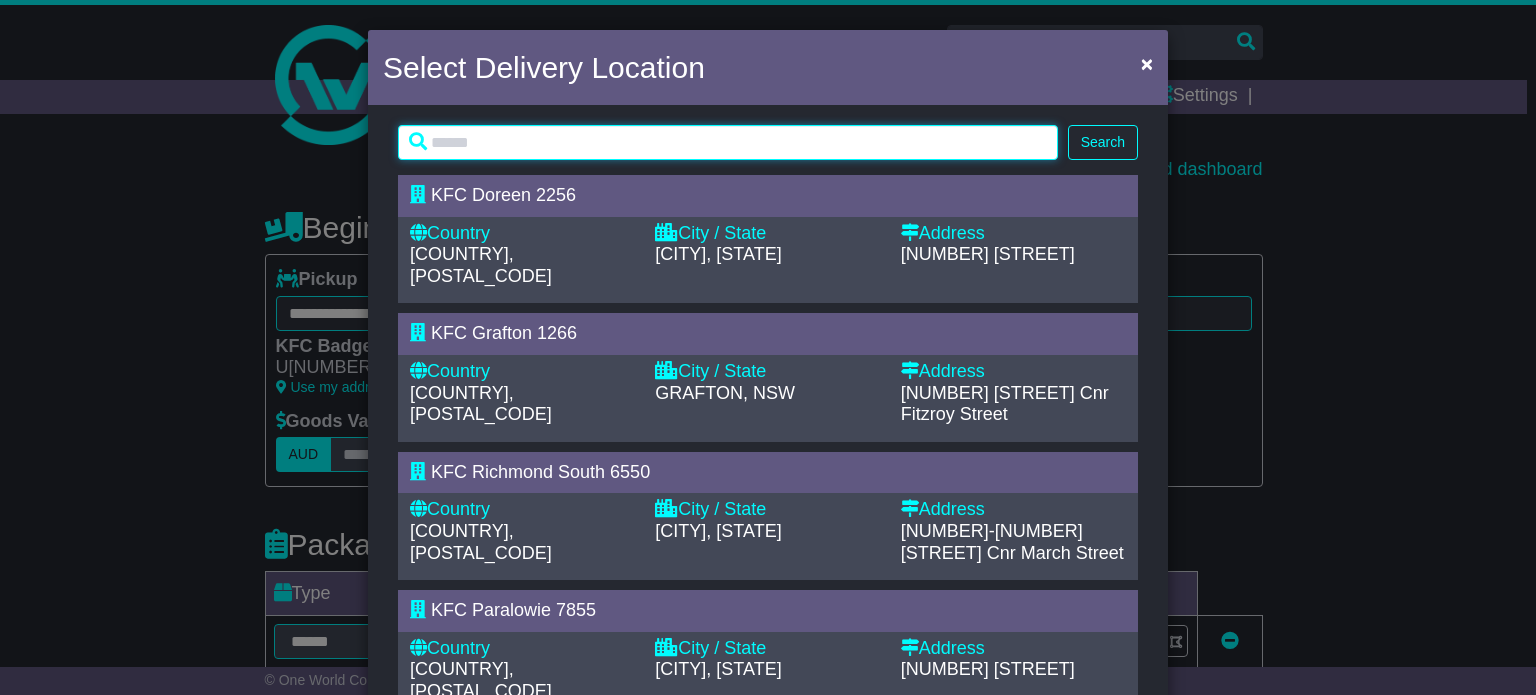 click at bounding box center (728, 142) 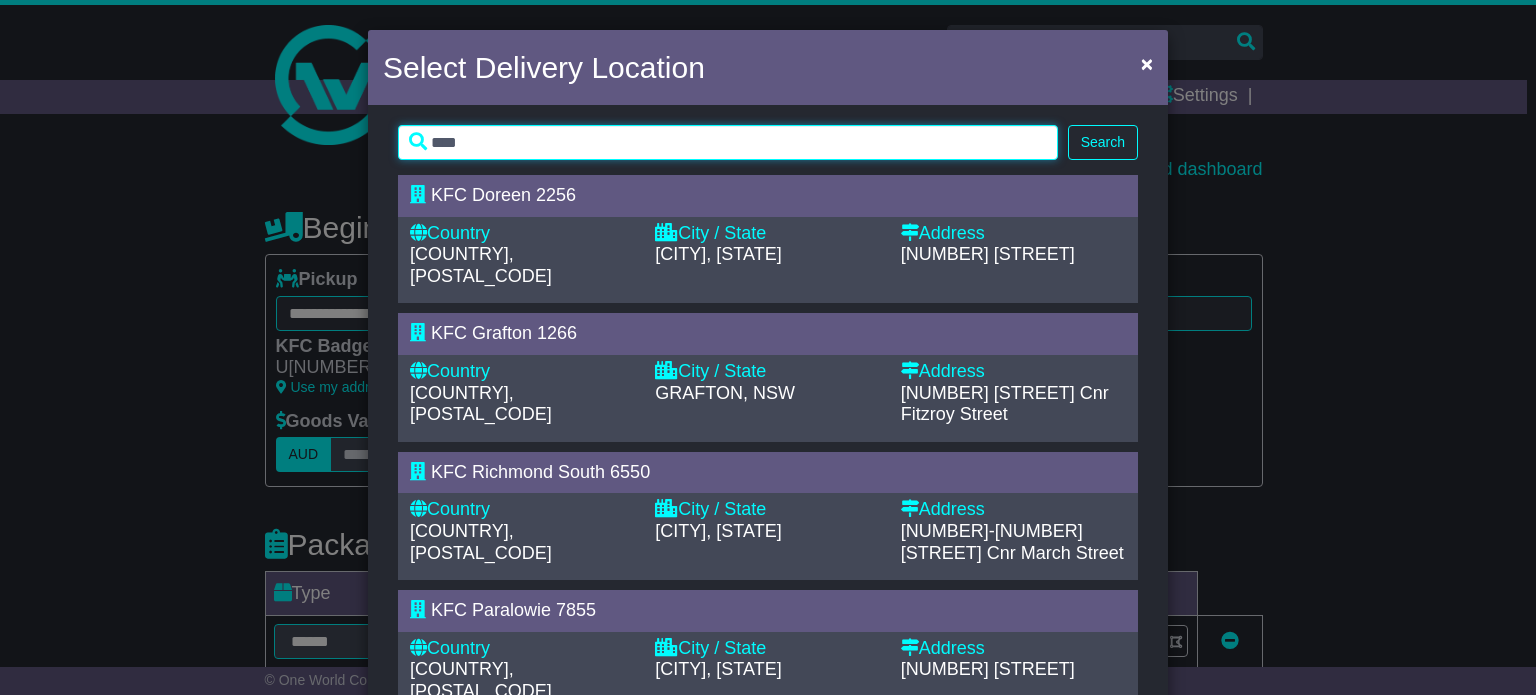 type on "****" 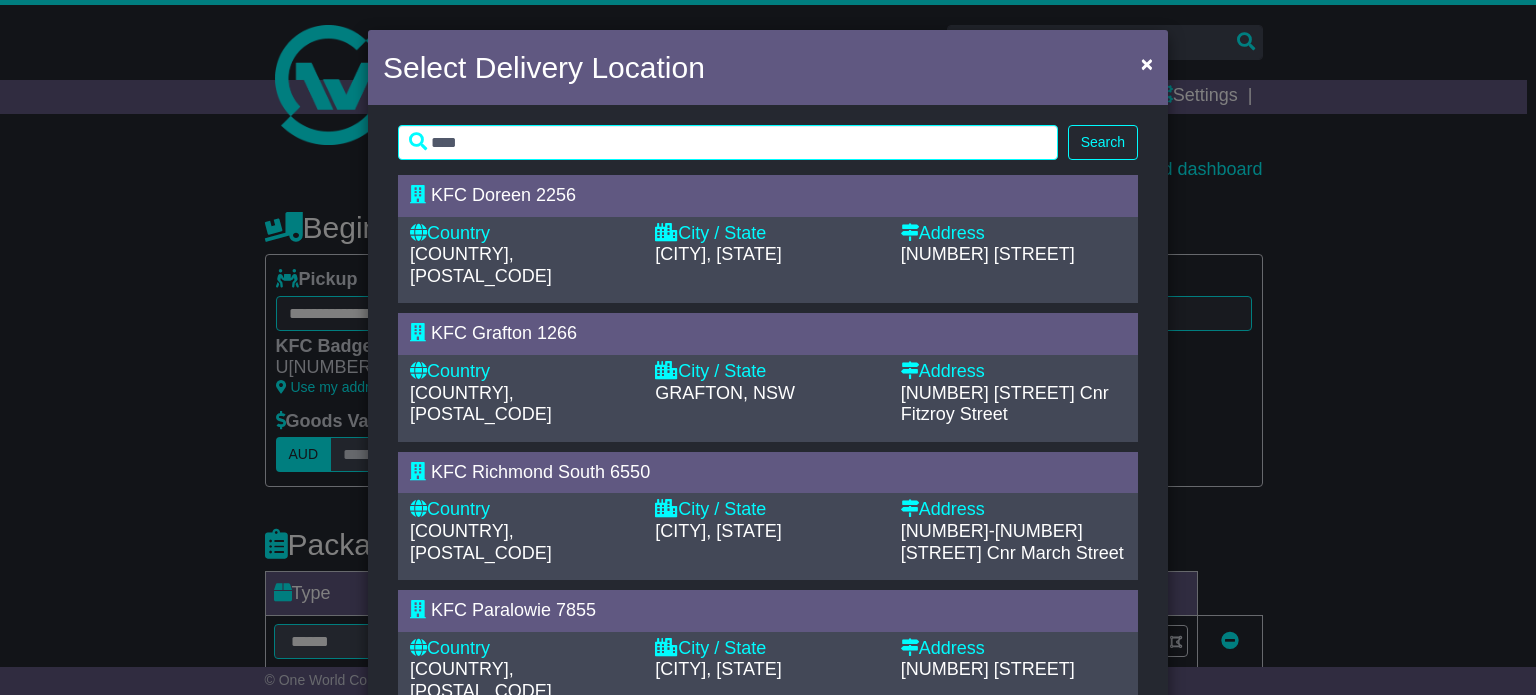 click on "Search" at bounding box center [1103, 142] 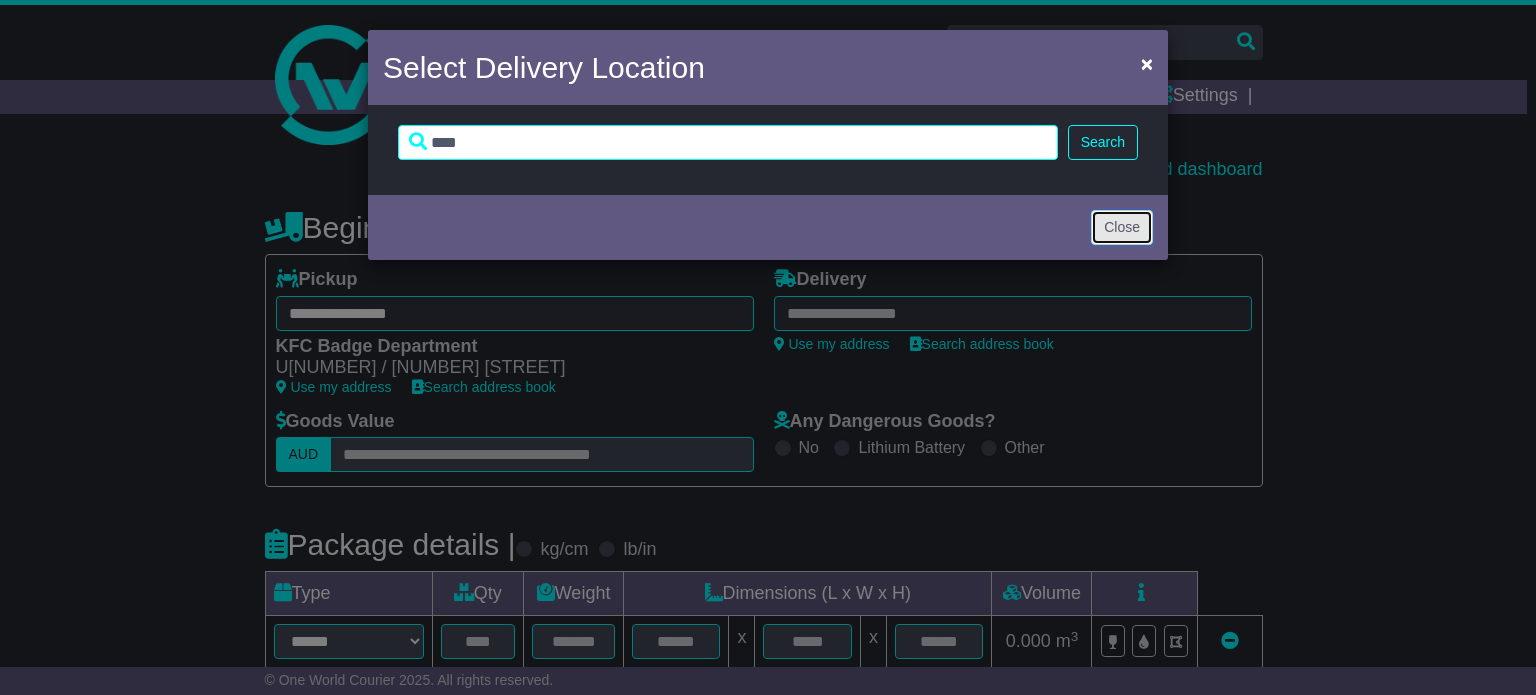 click on "Close" at bounding box center [1122, 227] 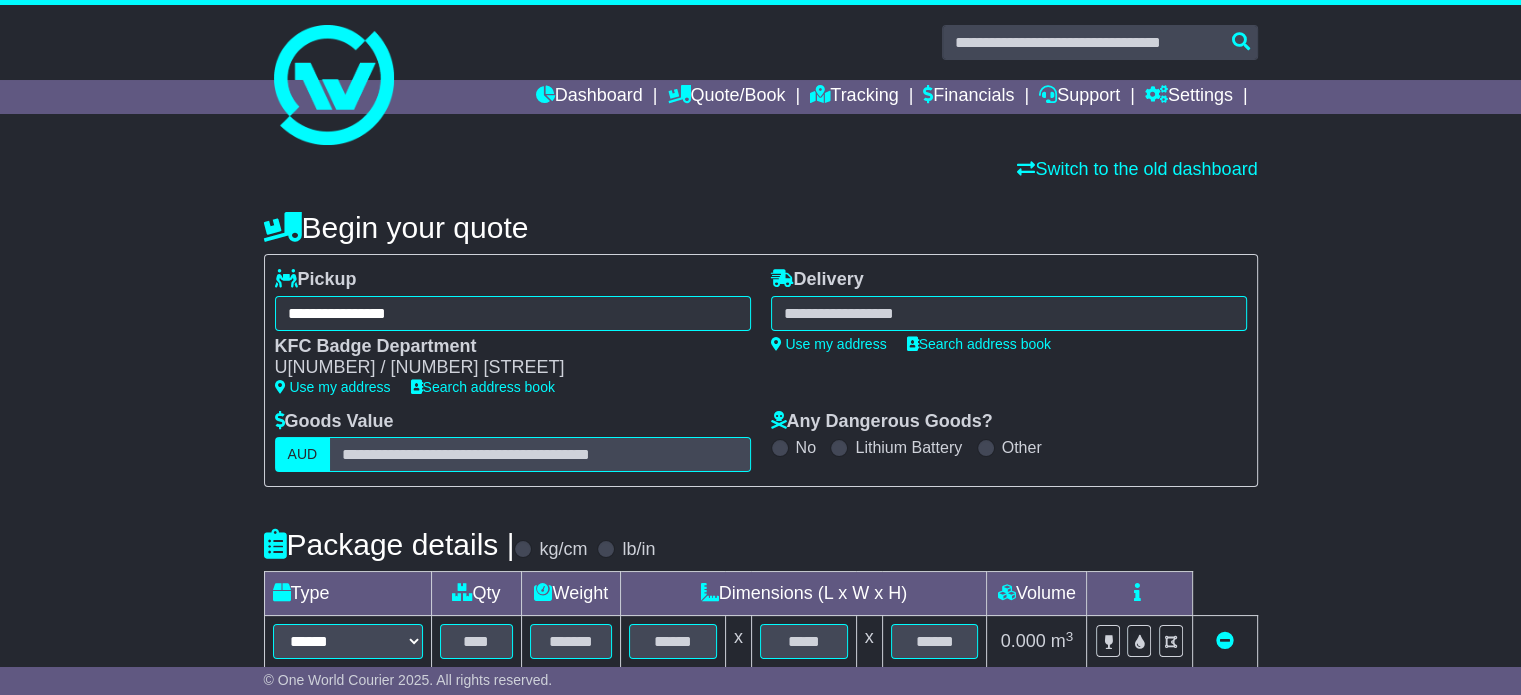 click at bounding box center (1009, 313) 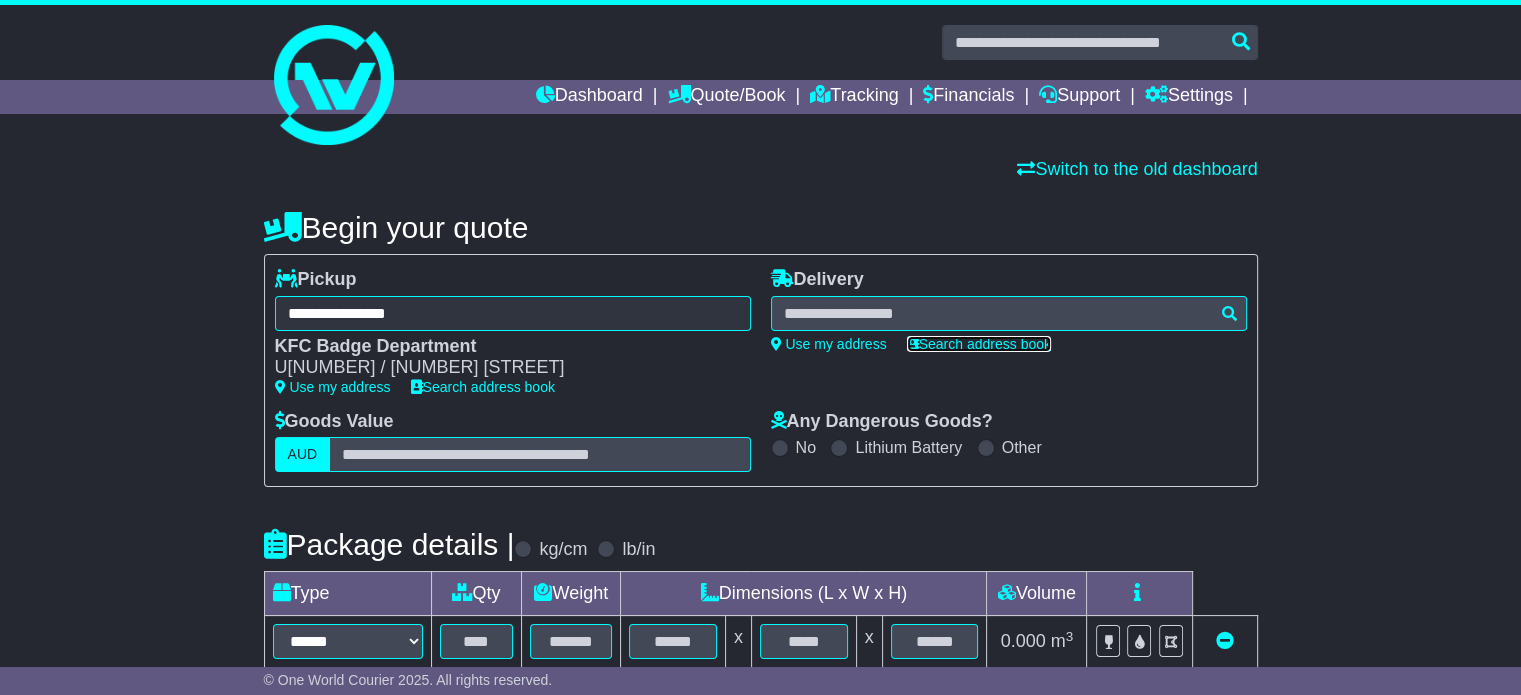 click on "Search address book" at bounding box center [979, 344] 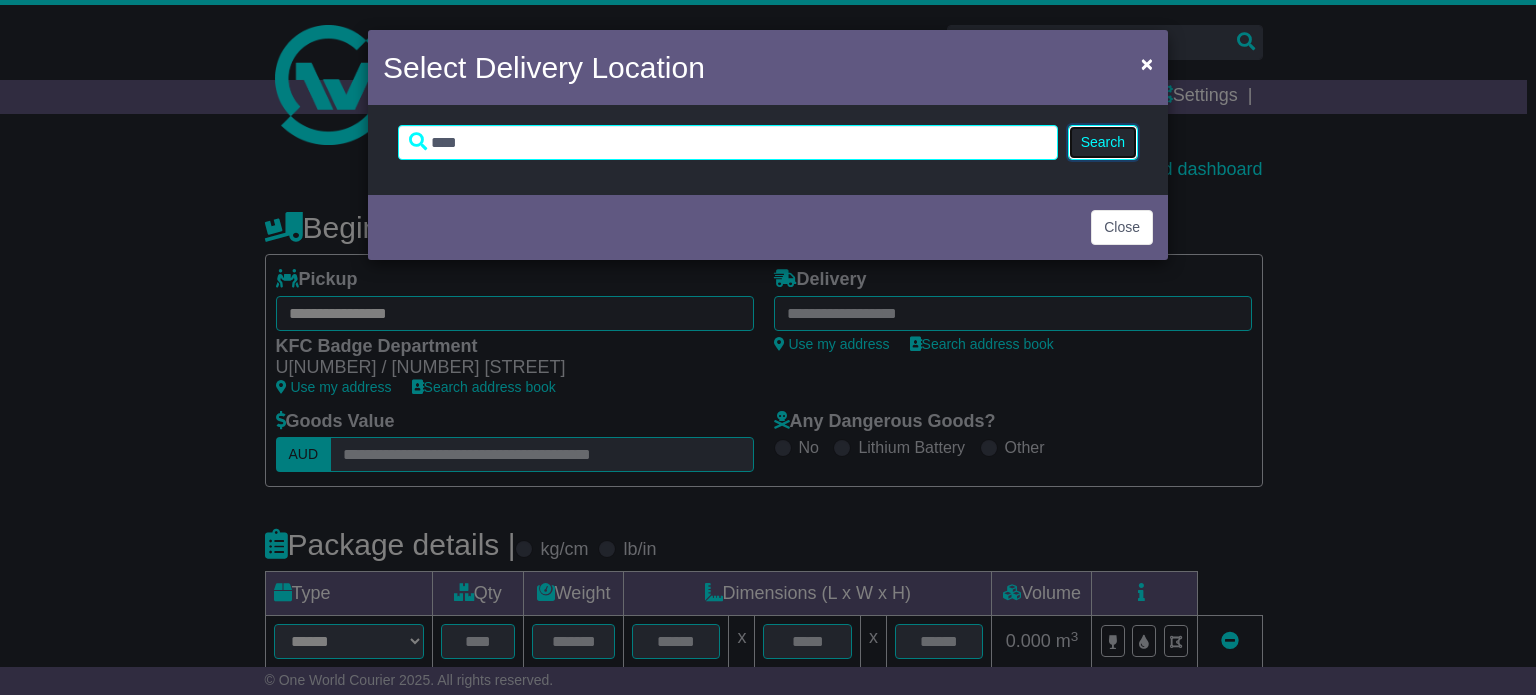 click on "Search" at bounding box center [1103, 142] 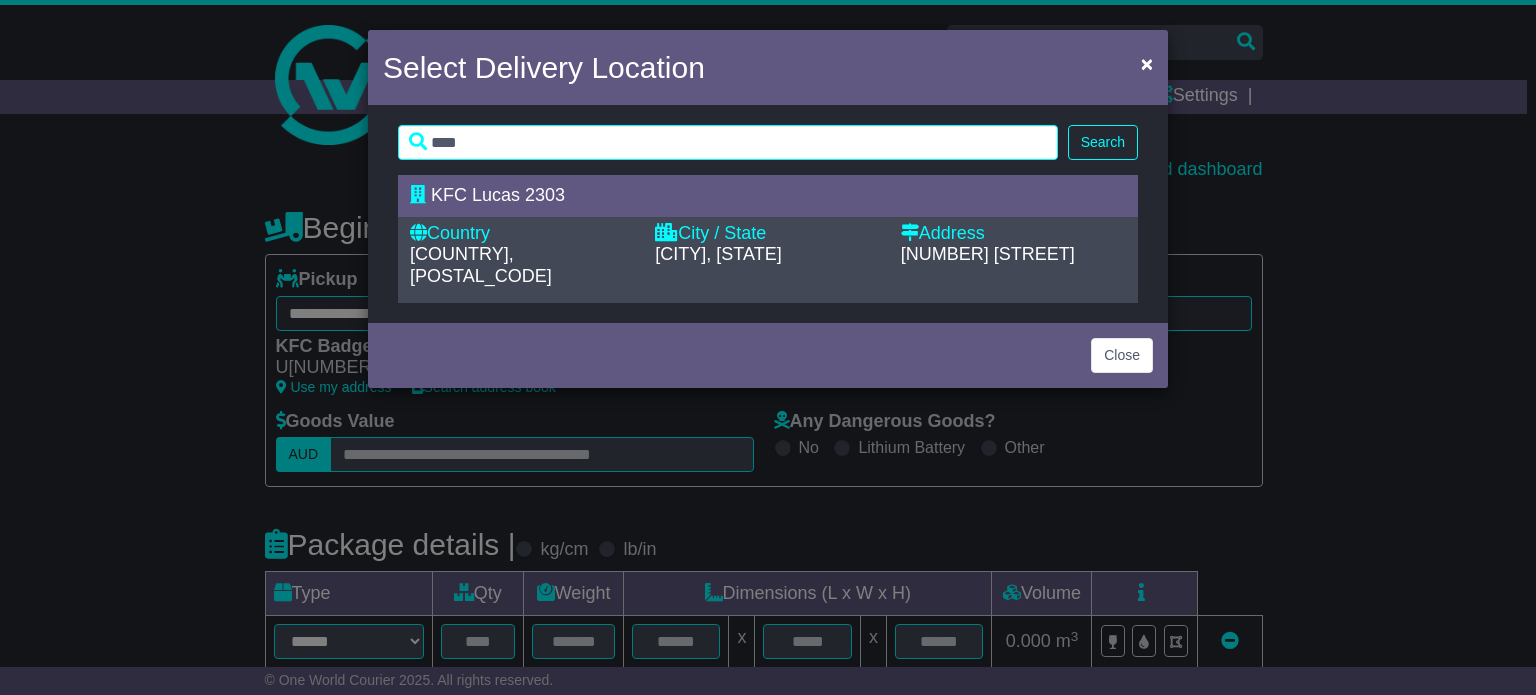 click on "KFC Lucas 2303" at bounding box center (758, 196) 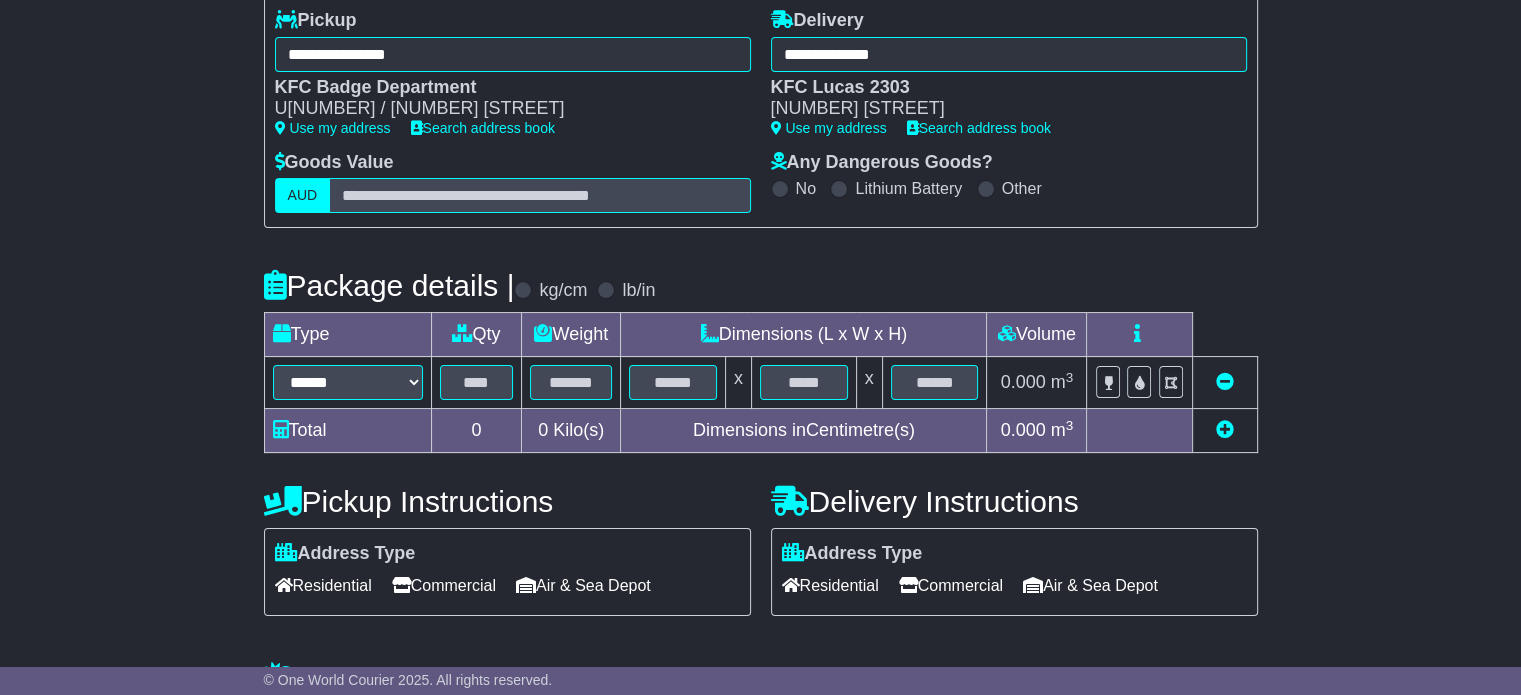 scroll, scrollTop: 302, scrollLeft: 0, axis: vertical 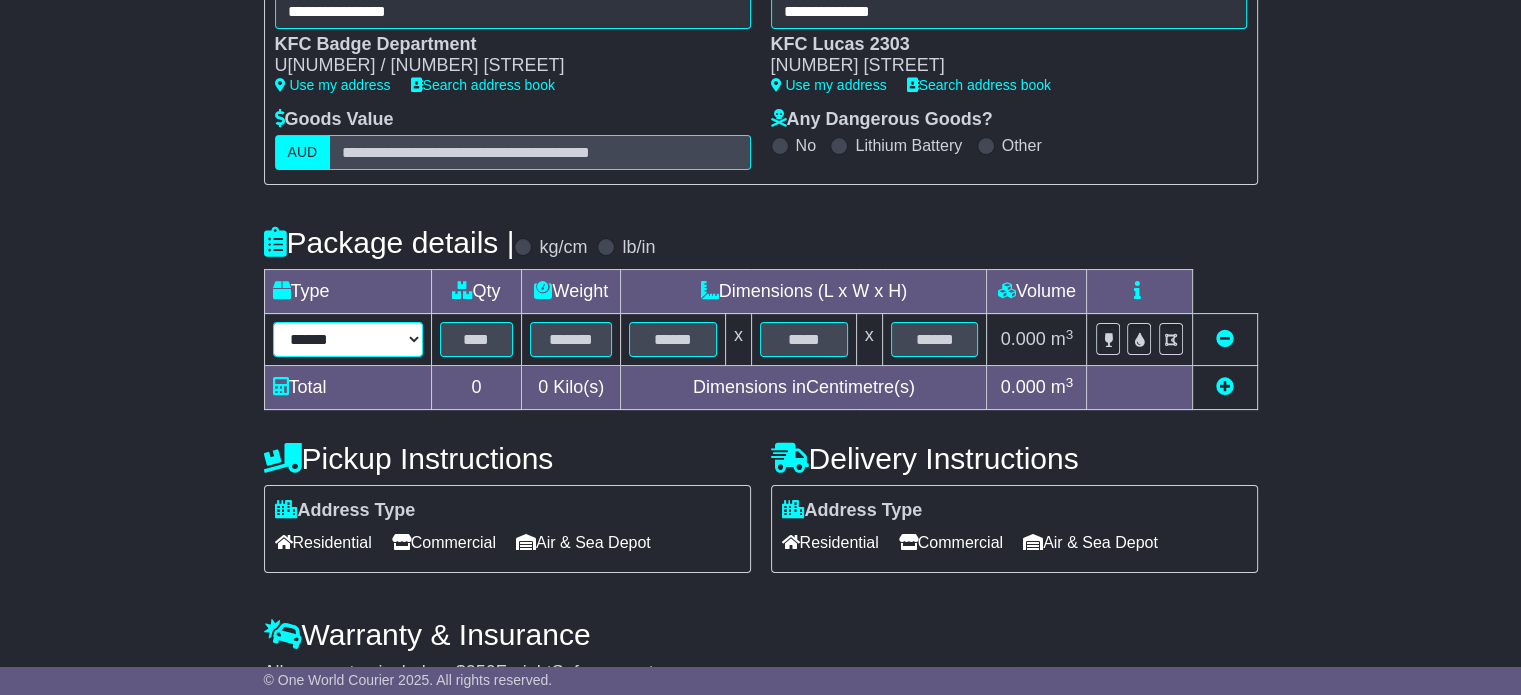 click on "****** ****** *** ******** ***** **** **** ****** *** *******" at bounding box center [348, 339] 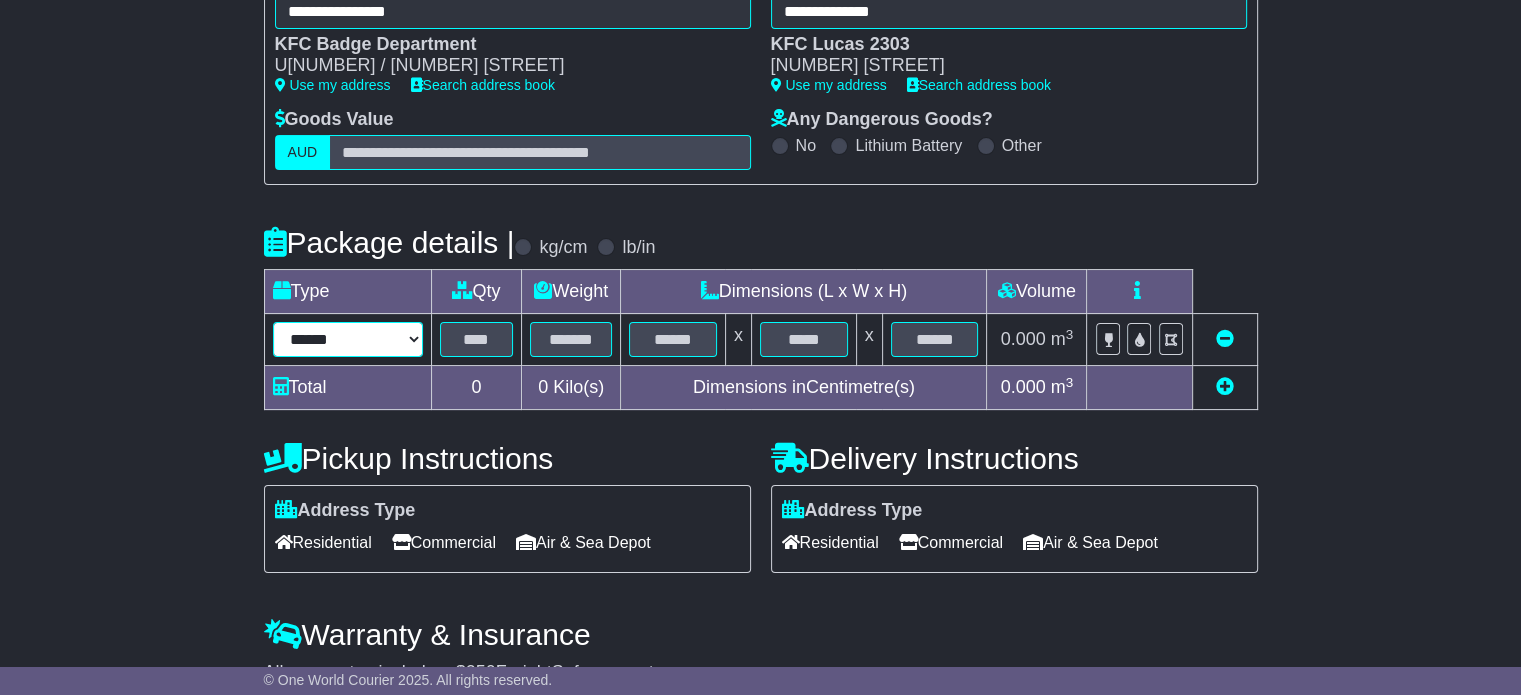 select on "*****" 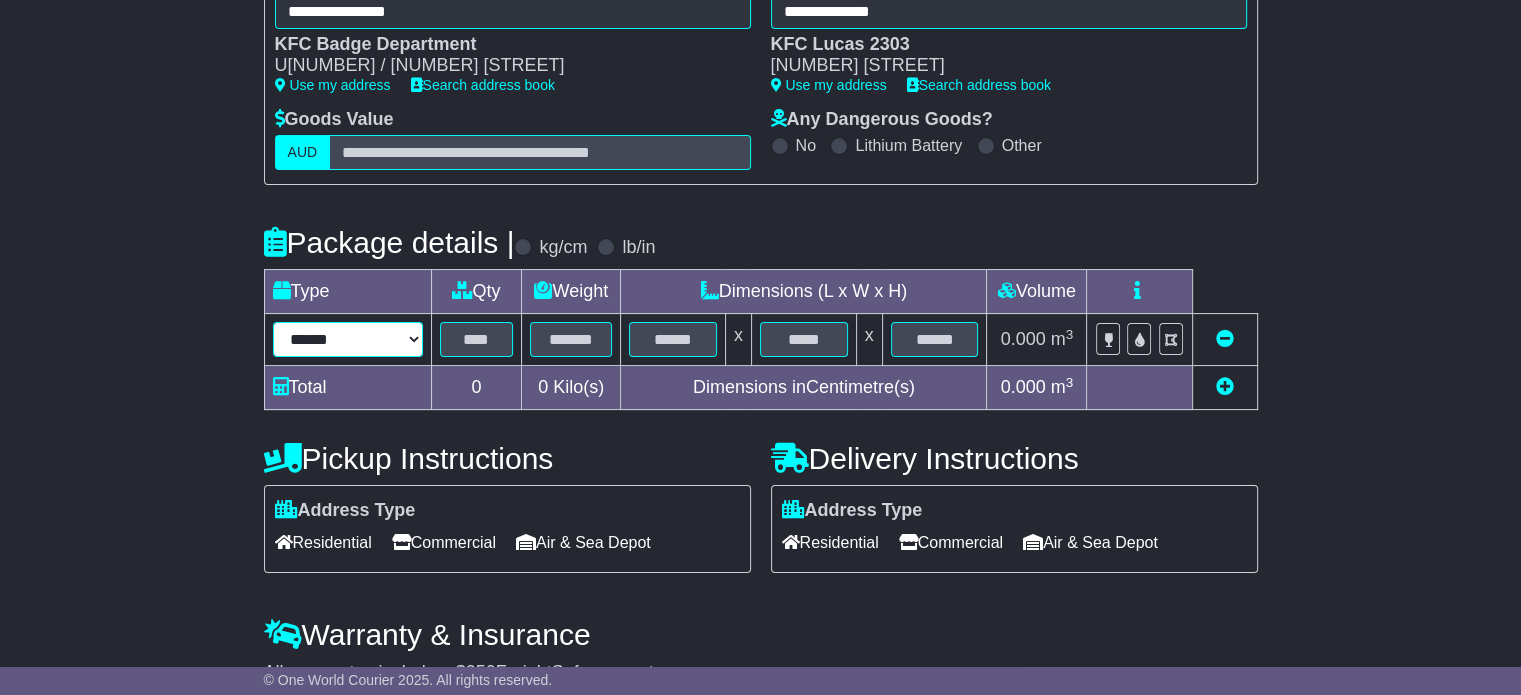 click on "****** ****** *** ******** ***** **** **** ****** *** *******" at bounding box center (348, 339) 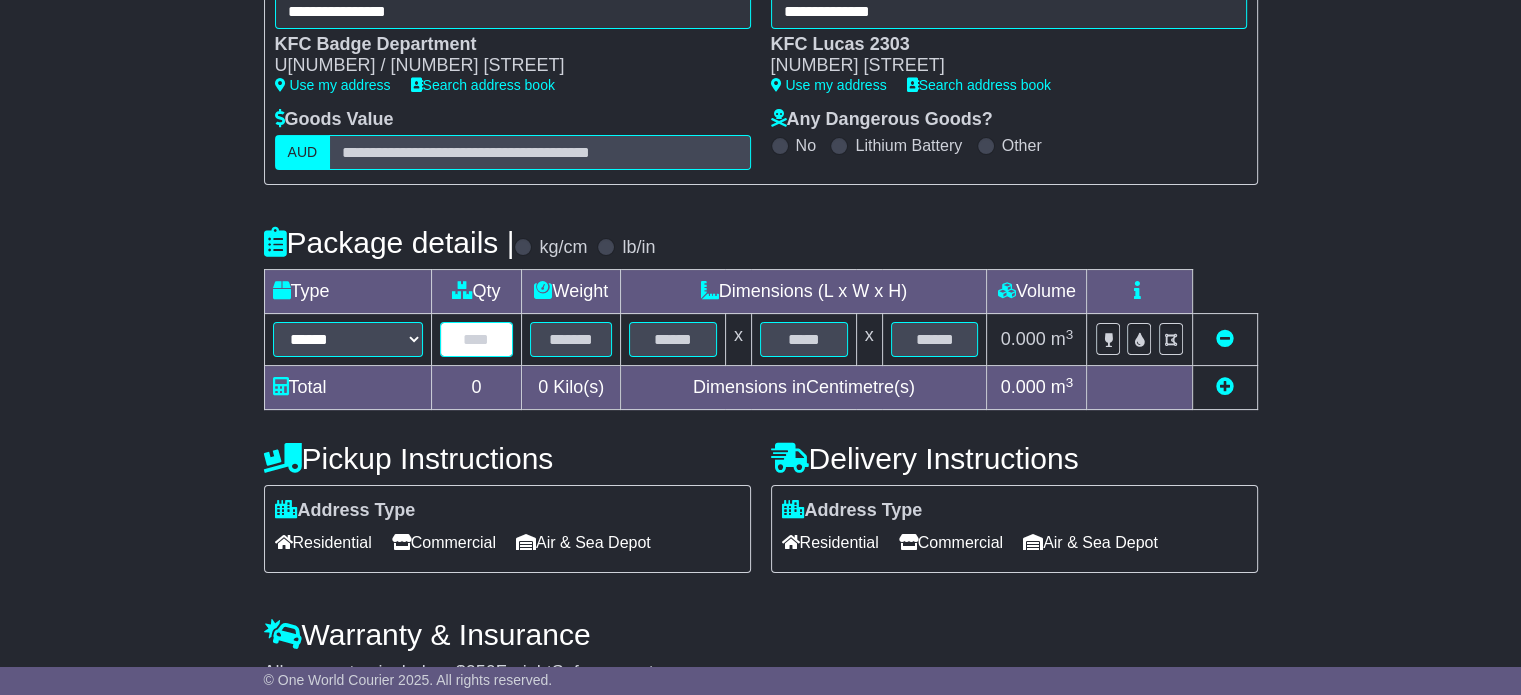 click at bounding box center [477, 339] 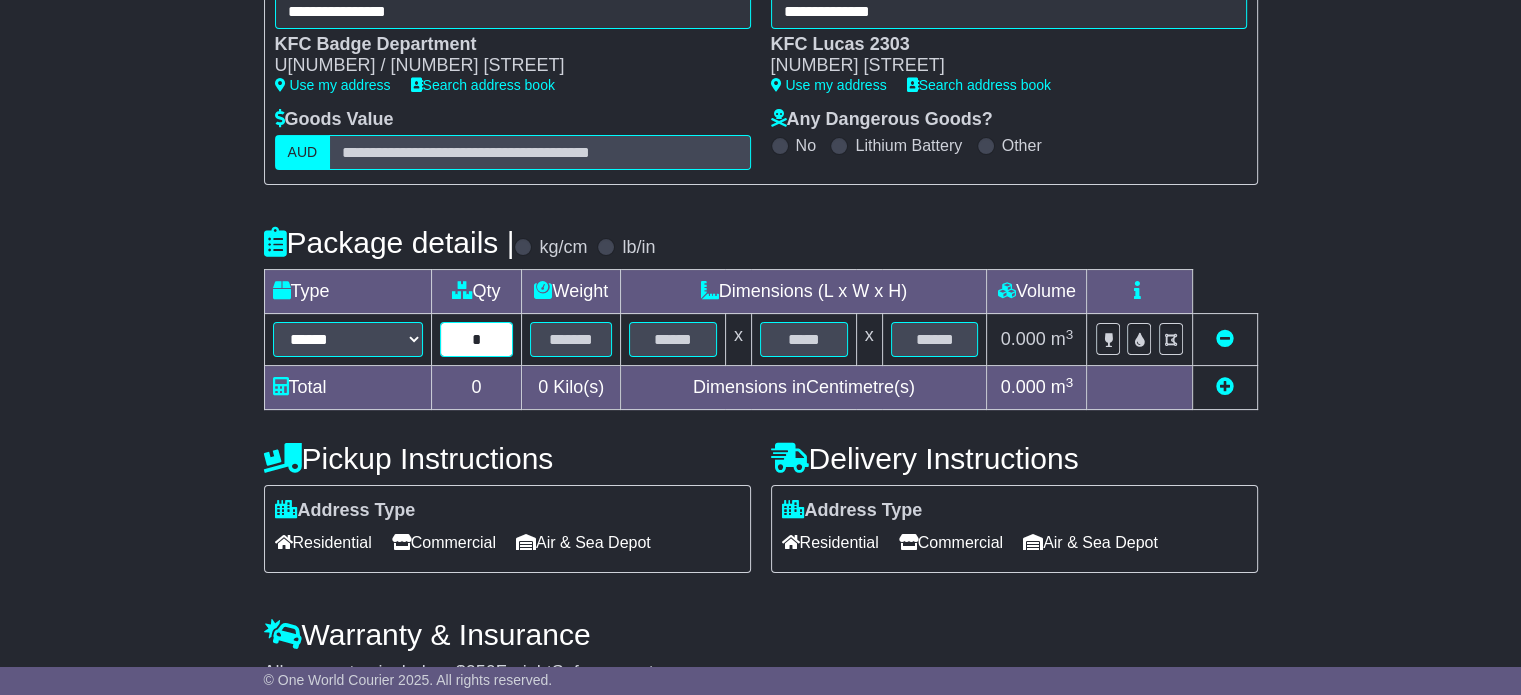 type on "*" 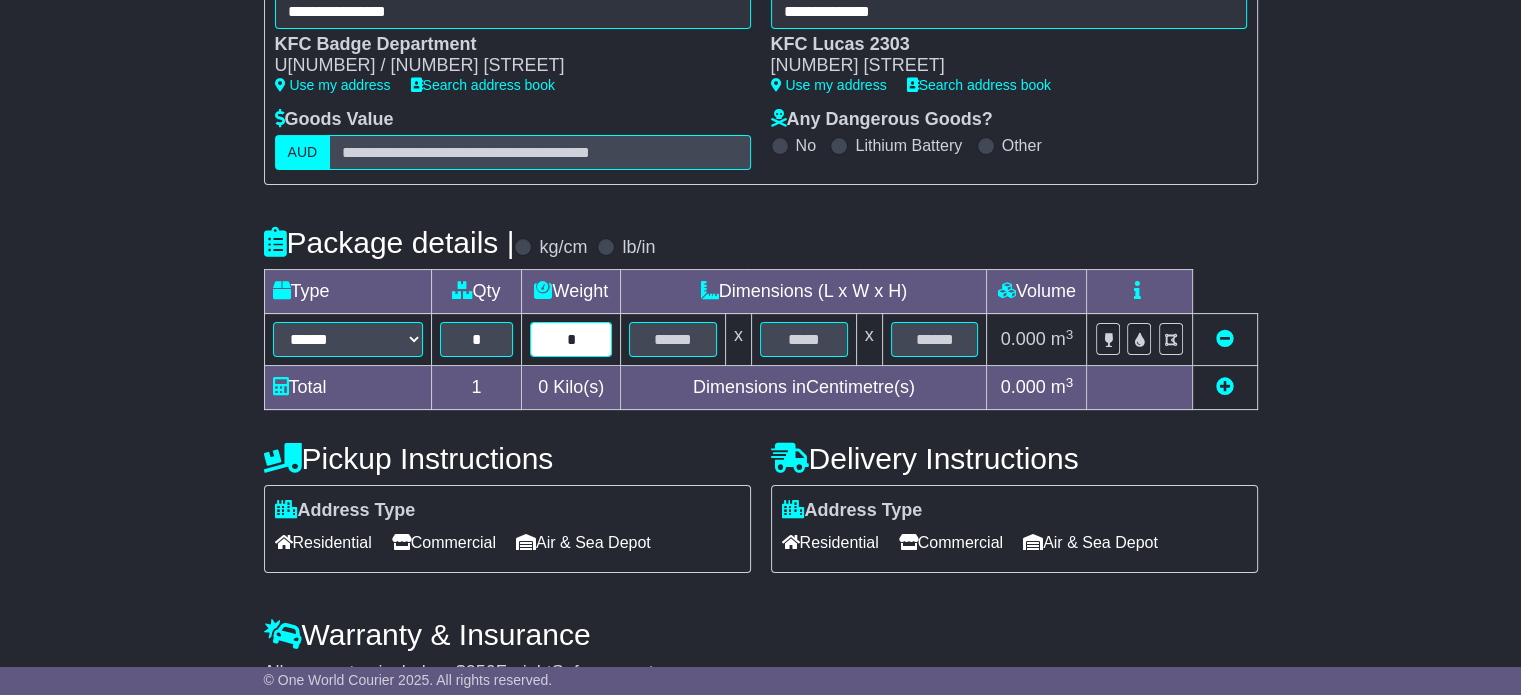 type on "*" 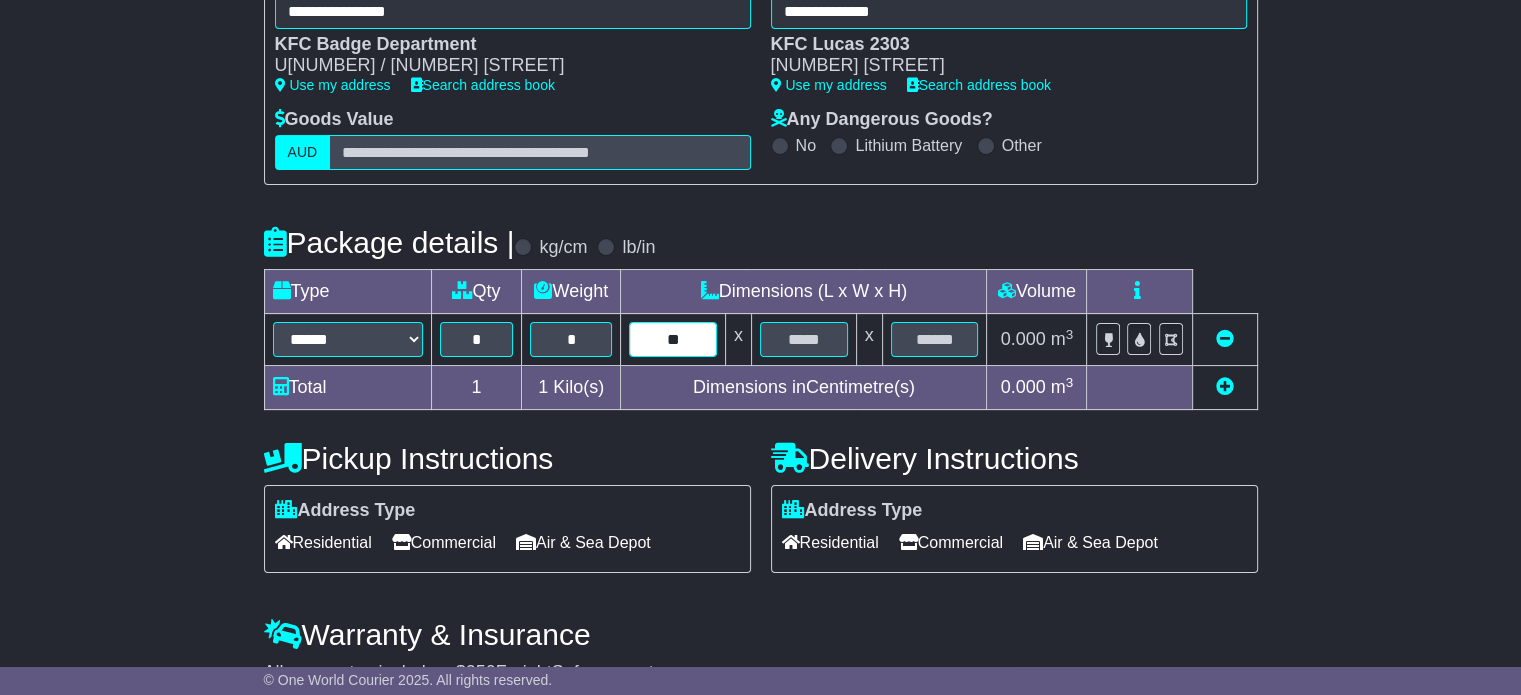 type on "**" 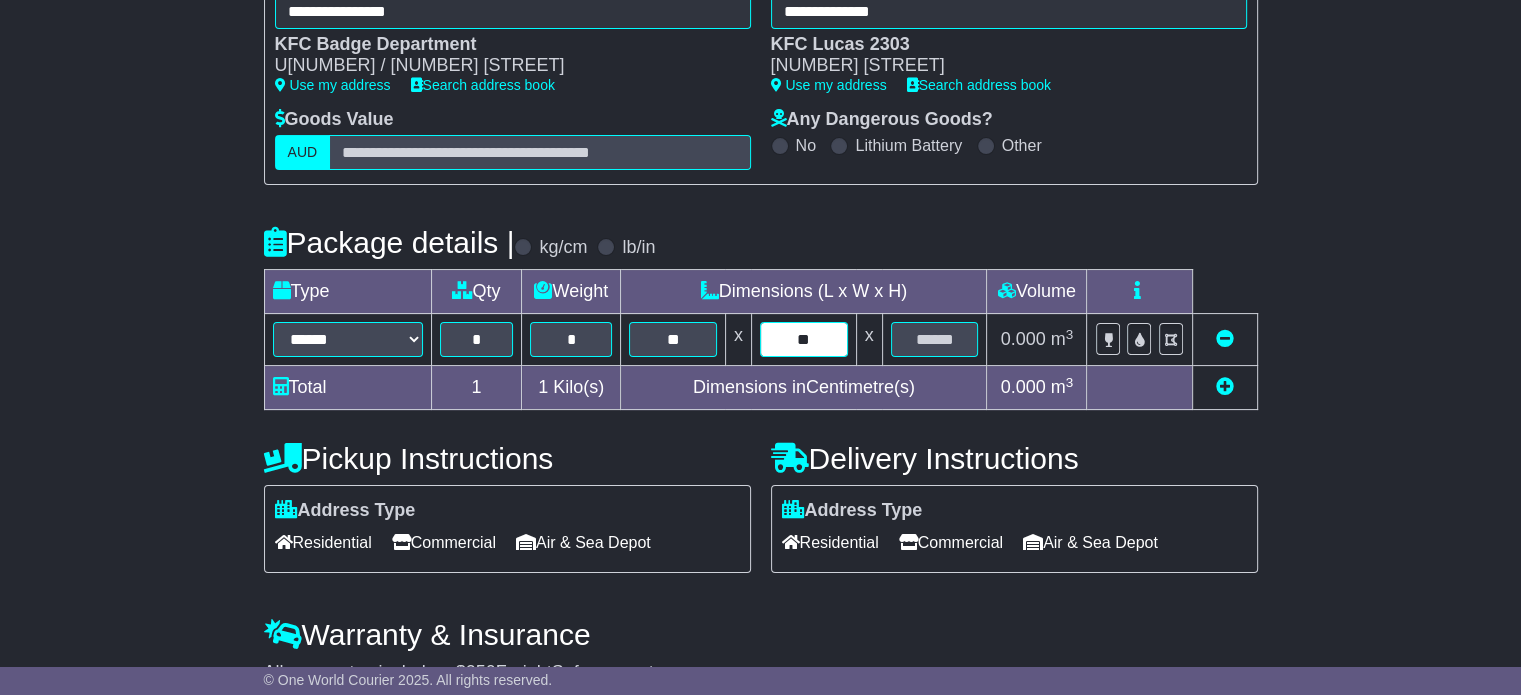 type on "**" 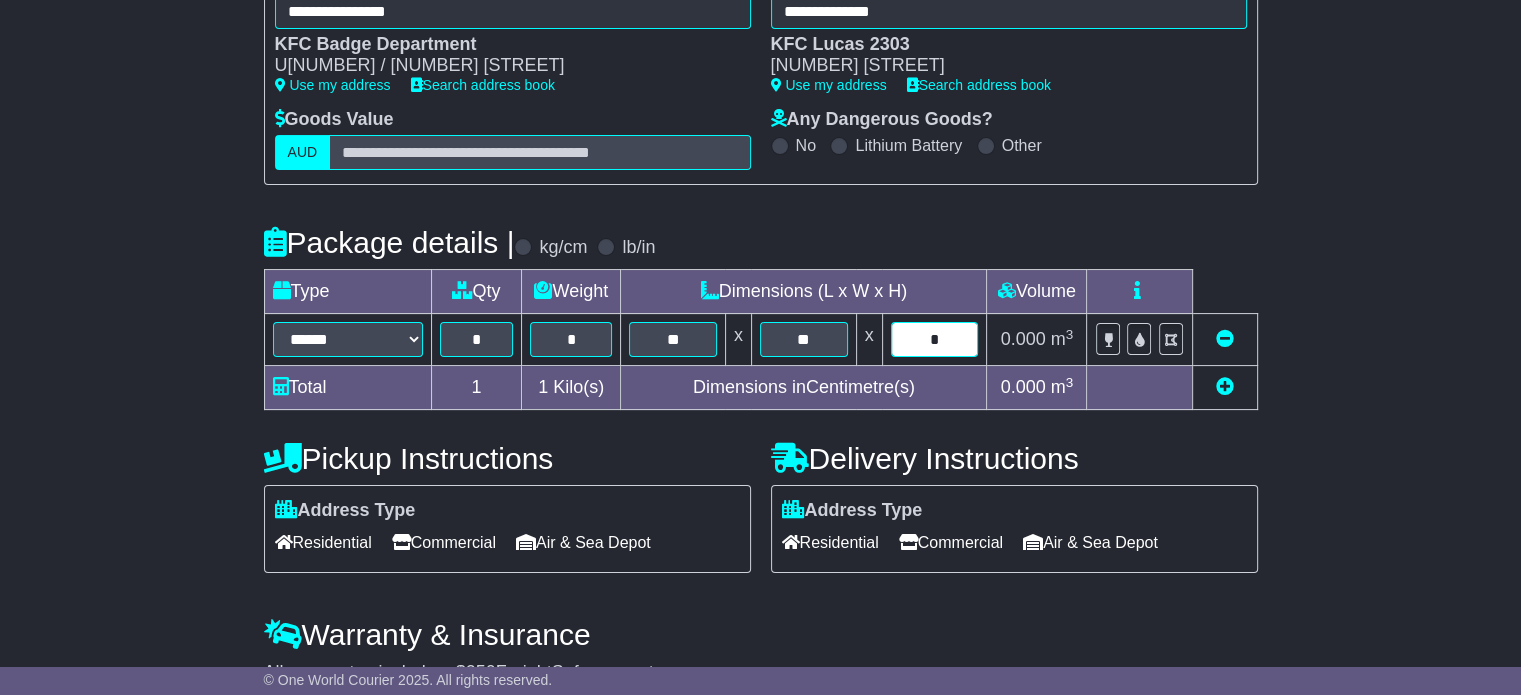 type on "*" 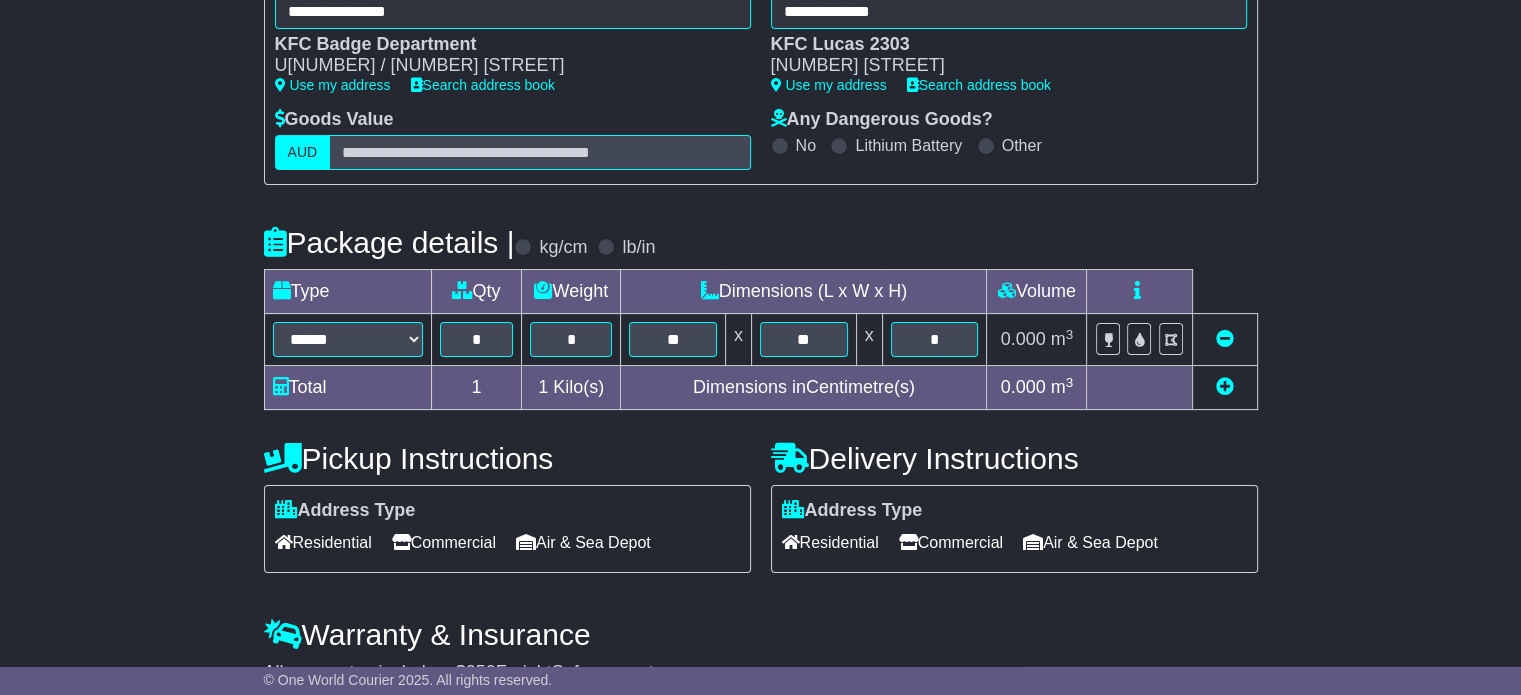 scroll, scrollTop: 409, scrollLeft: 0, axis: vertical 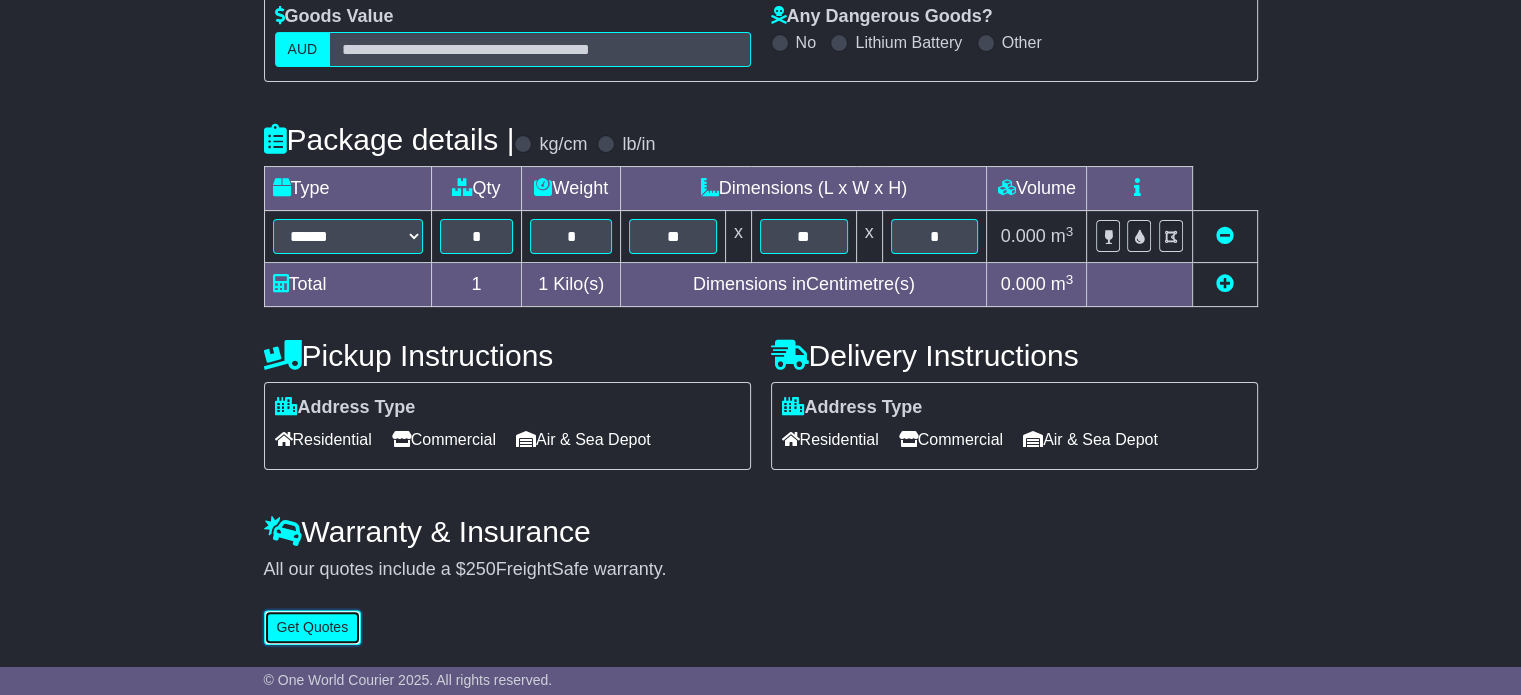 type 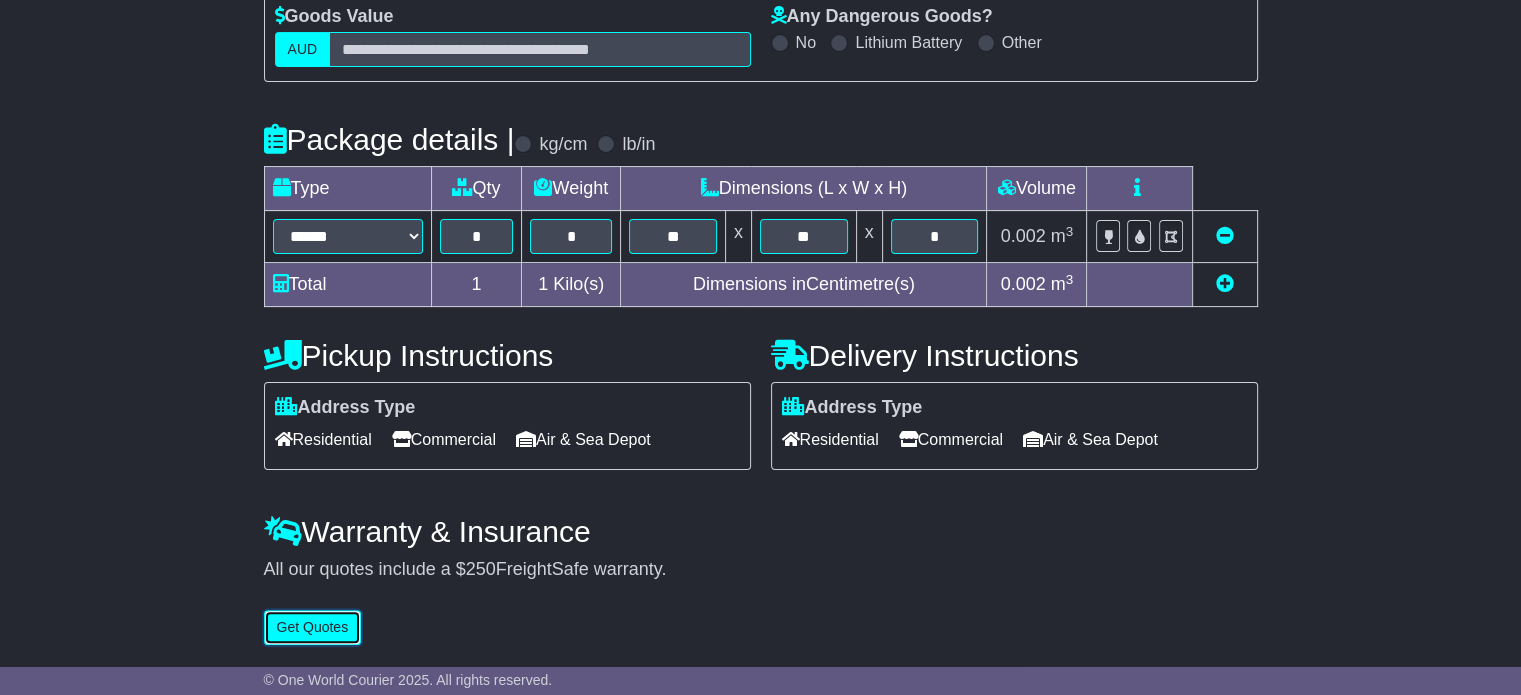 click on "Get Quotes" at bounding box center (313, 627) 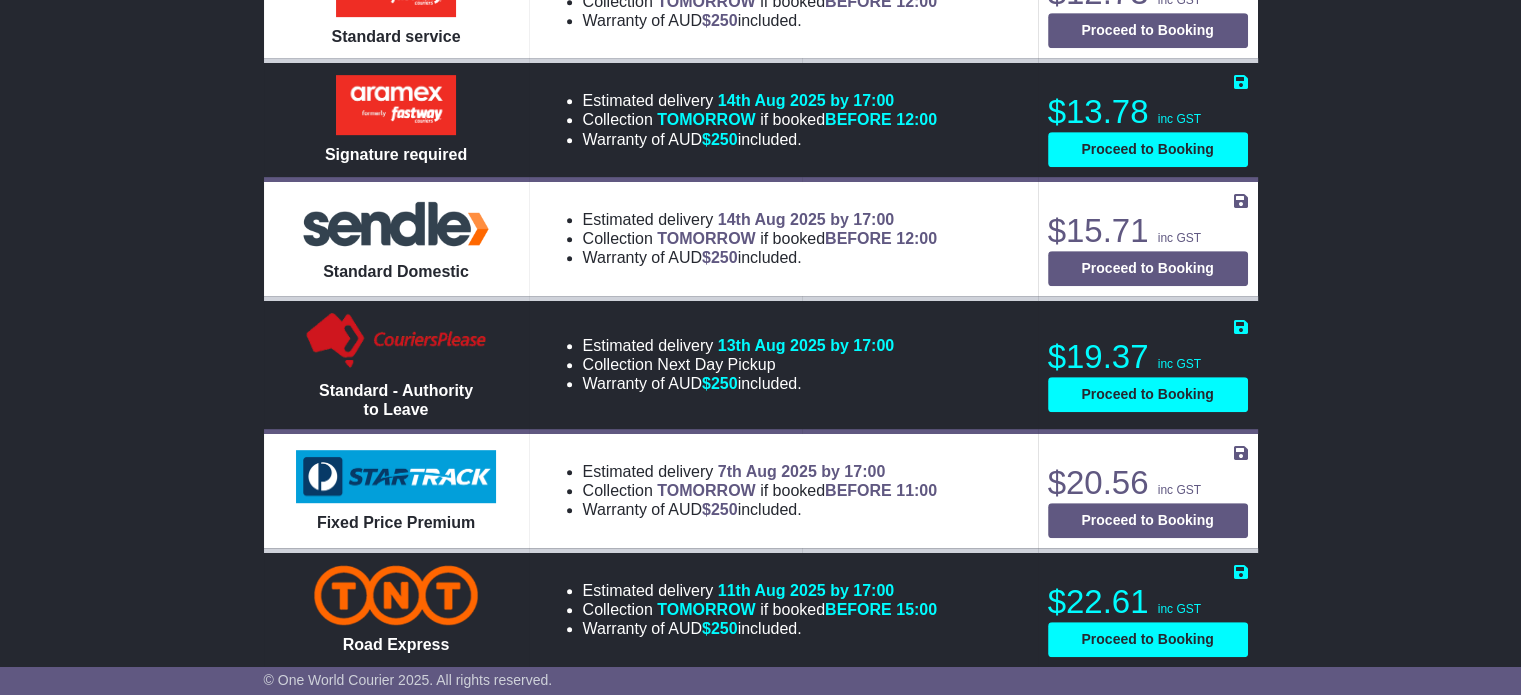 scroll, scrollTop: 1100, scrollLeft: 0, axis: vertical 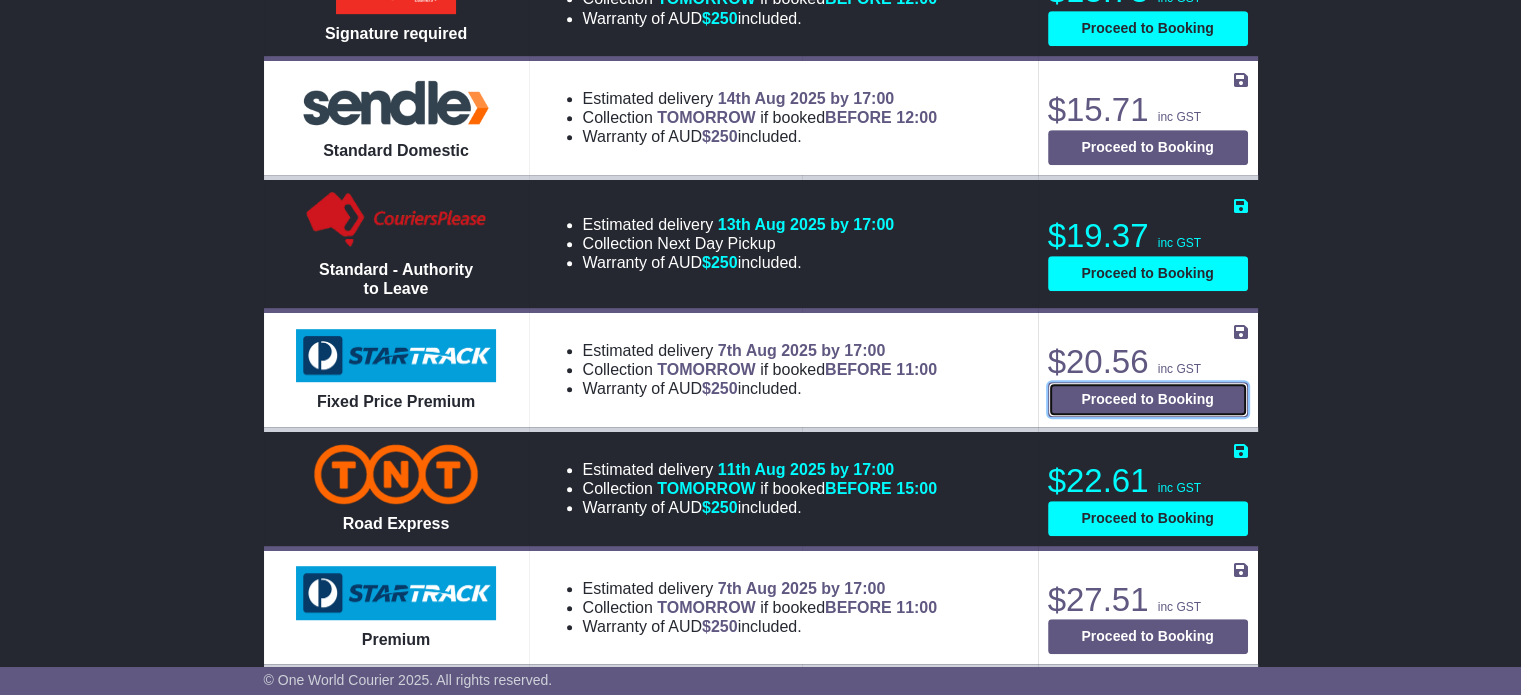 click on "Proceed to Booking" at bounding box center (1148, 399) 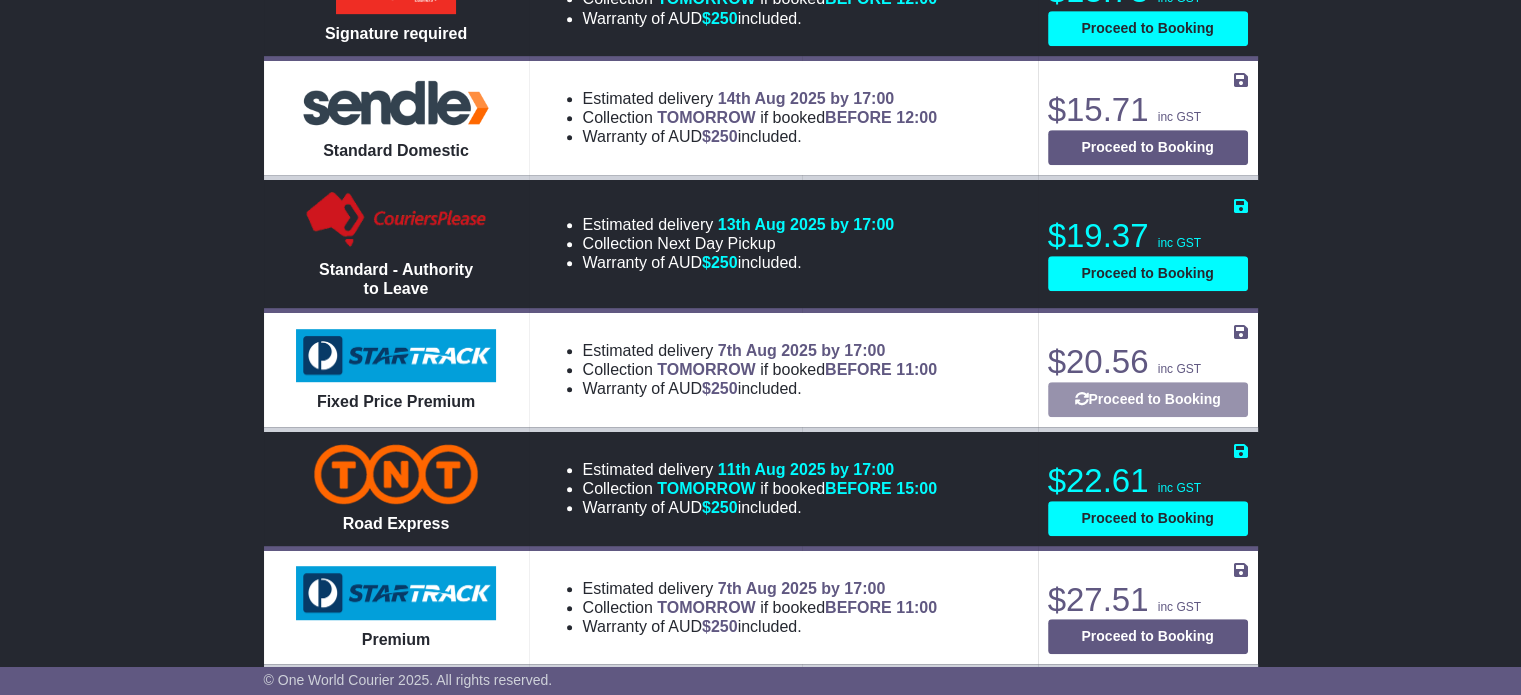 select on "*****" 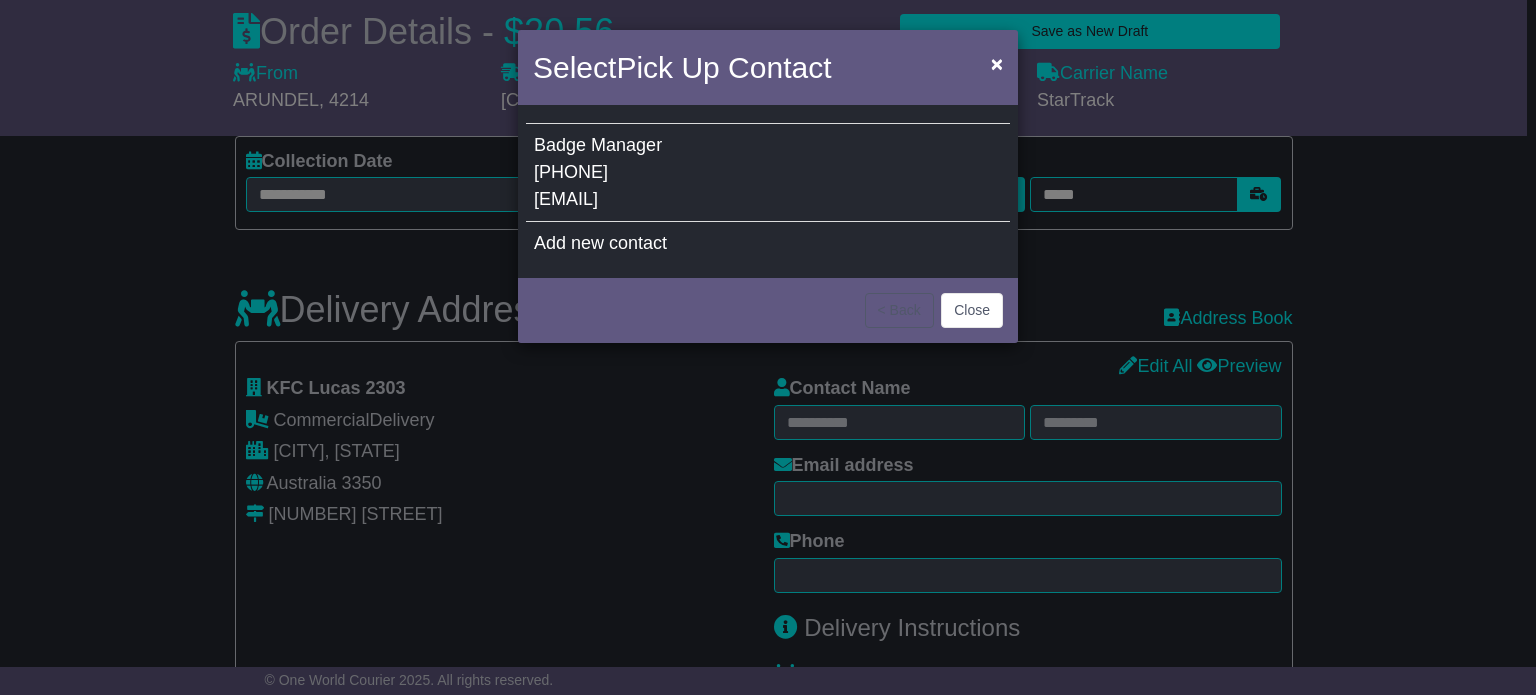 click on "Badge Manager
[PHONE]
[EMAIL]" at bounding box center [768, 173] 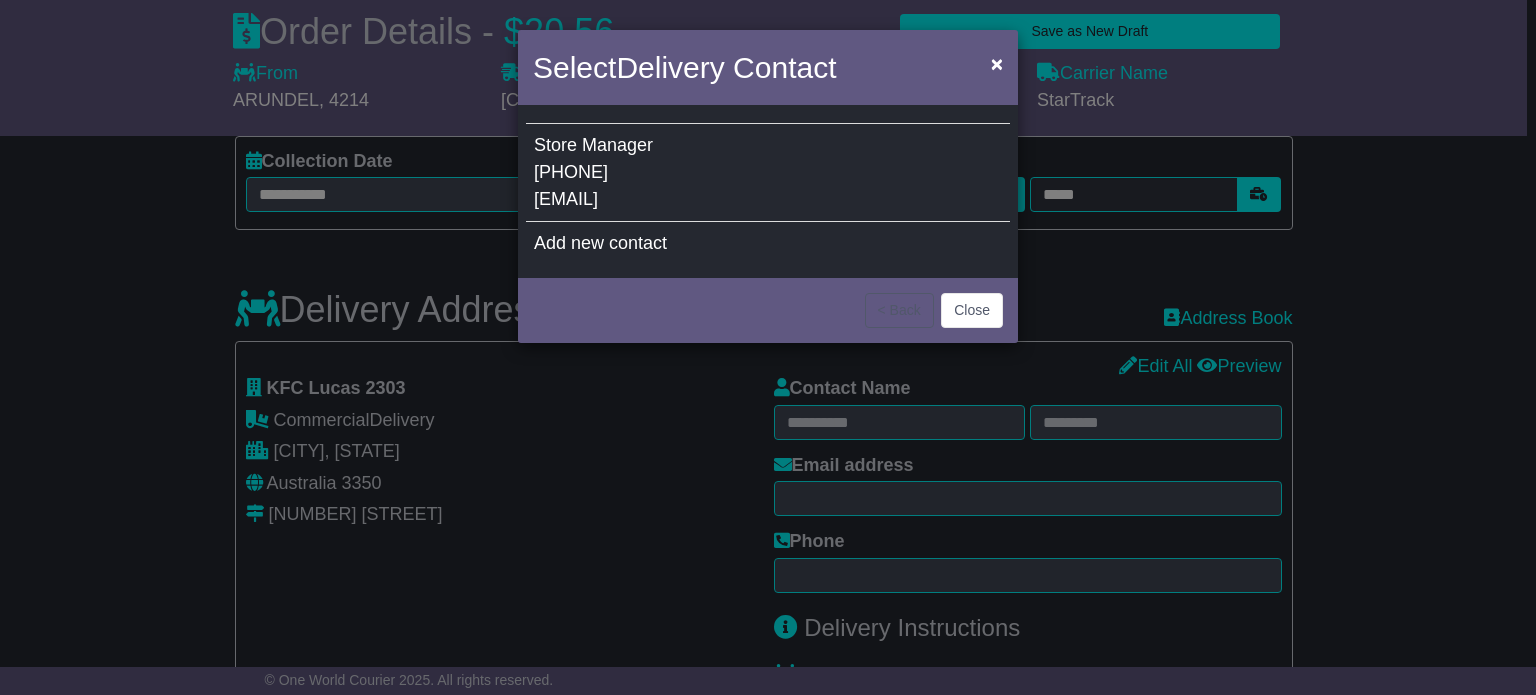click on "Store   Manager
03 5334 1916
lucas@kfcgeelong.com" at bounding box center [768, 173] 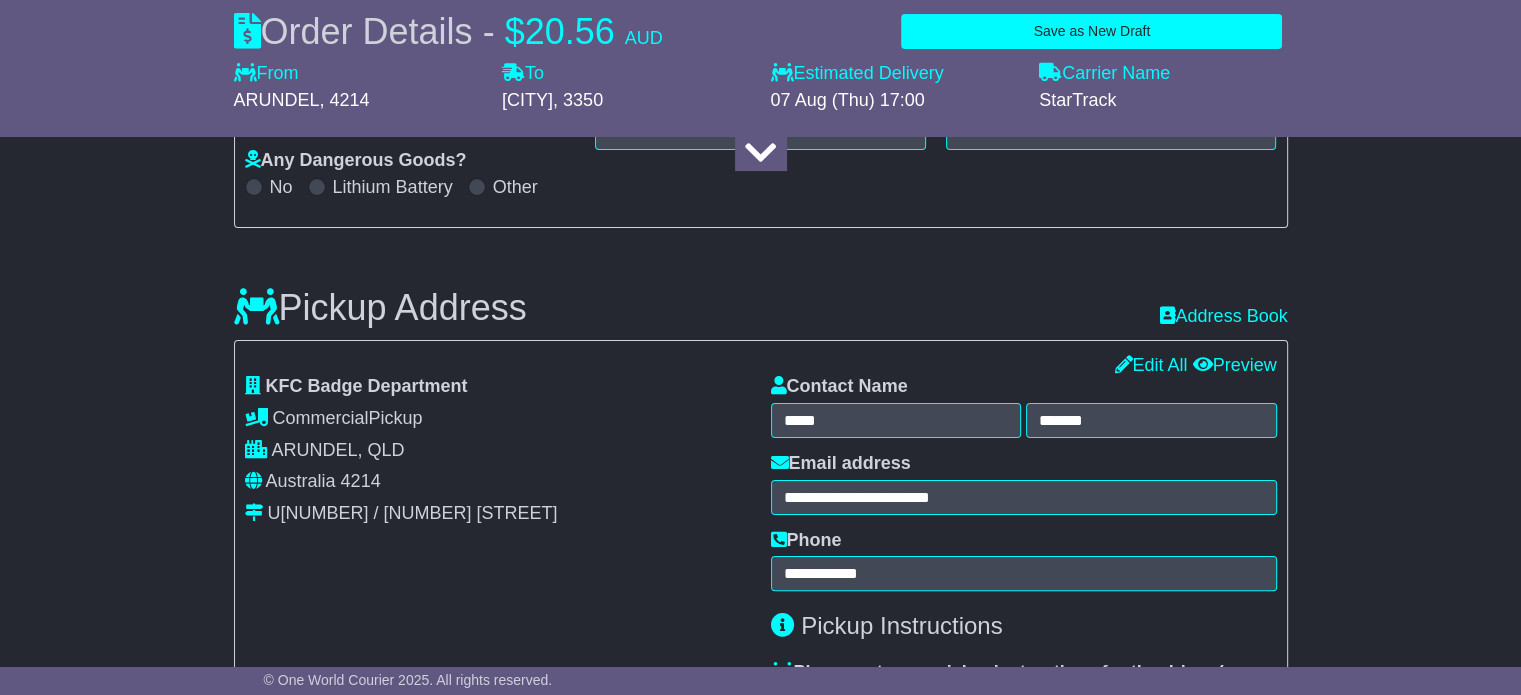 scroll, scrollTop: 200, scrollLeft: 0, axis: vertical 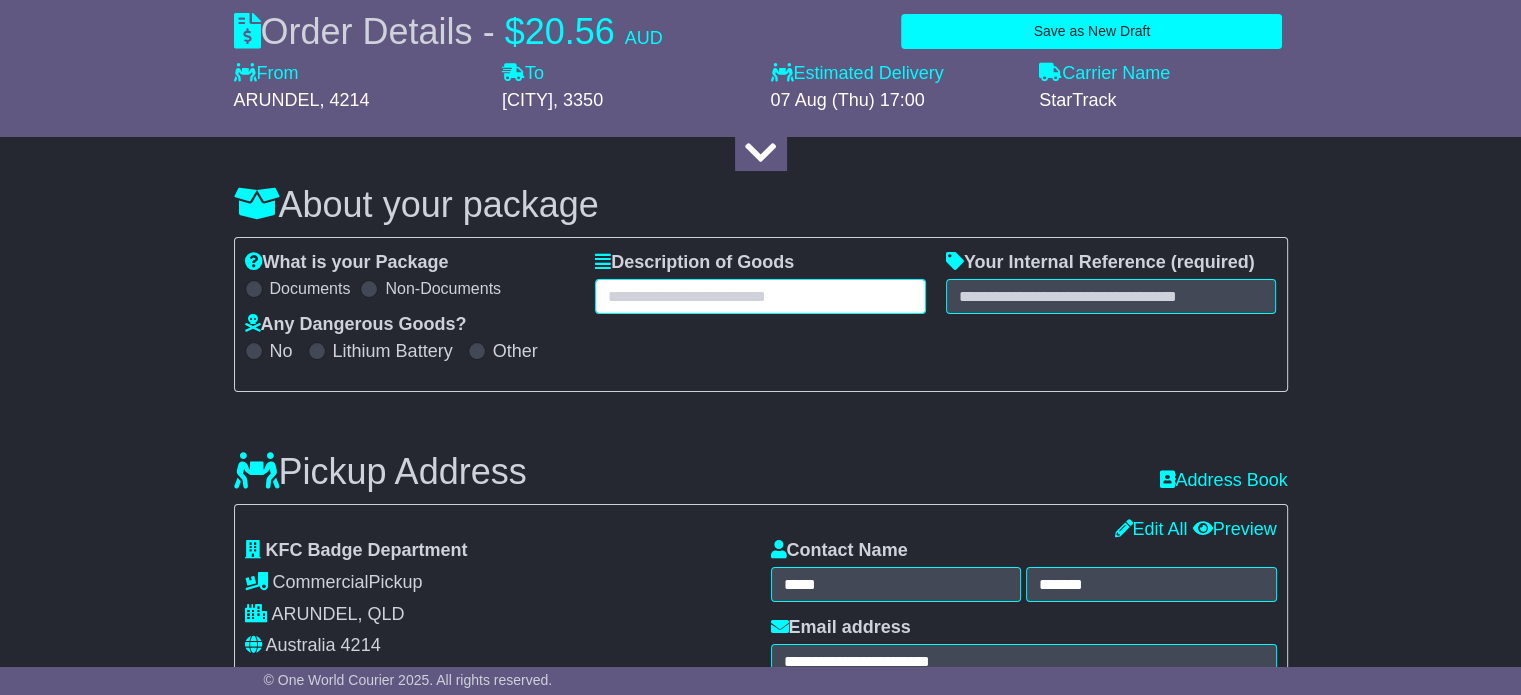 click at bounding box center (760, 296) 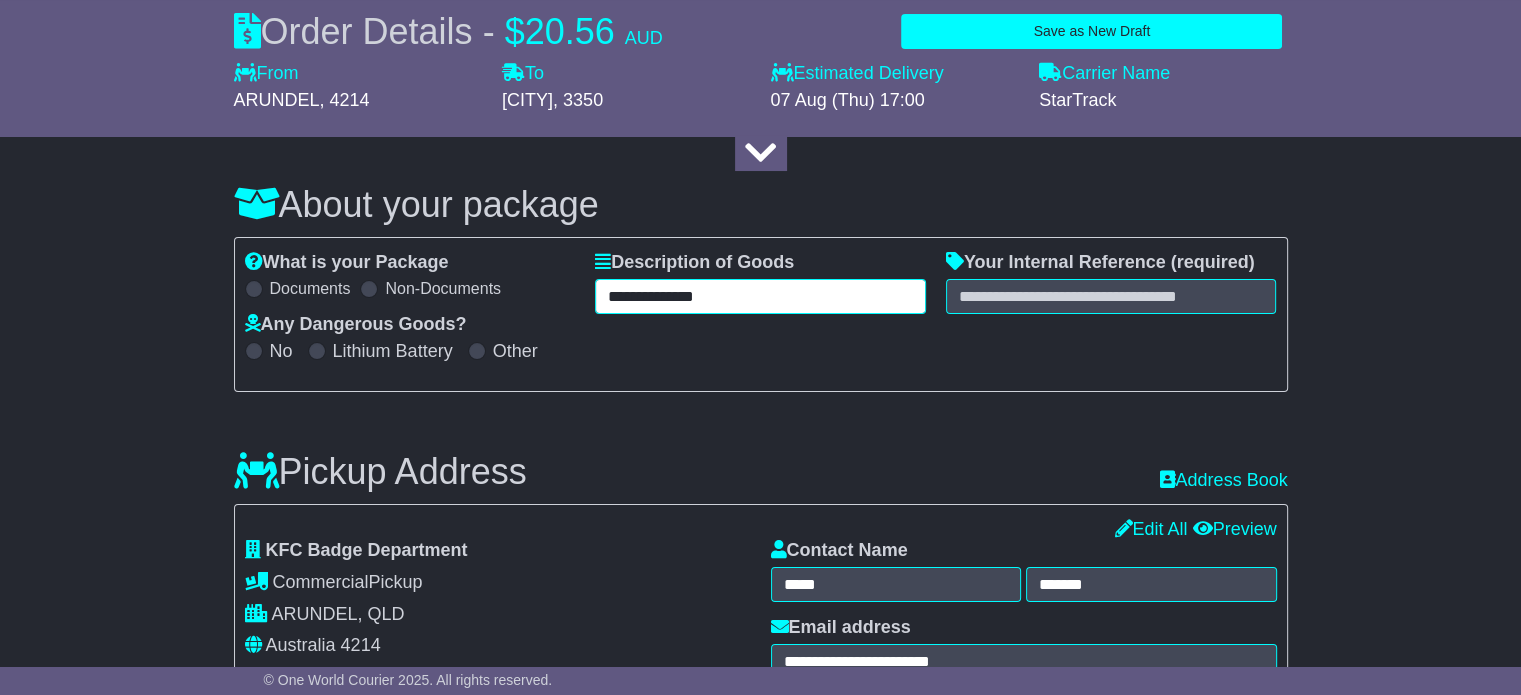 type on "**********" 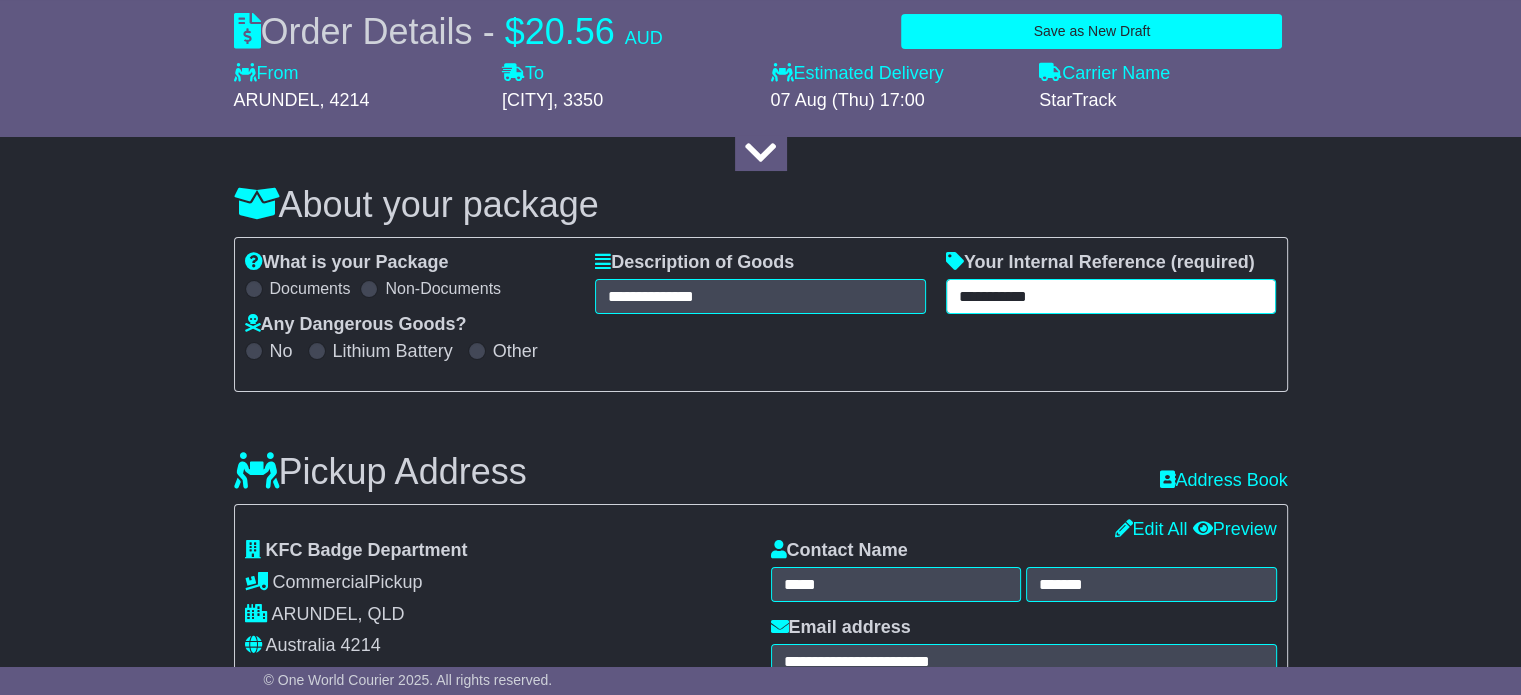 type on "**********" 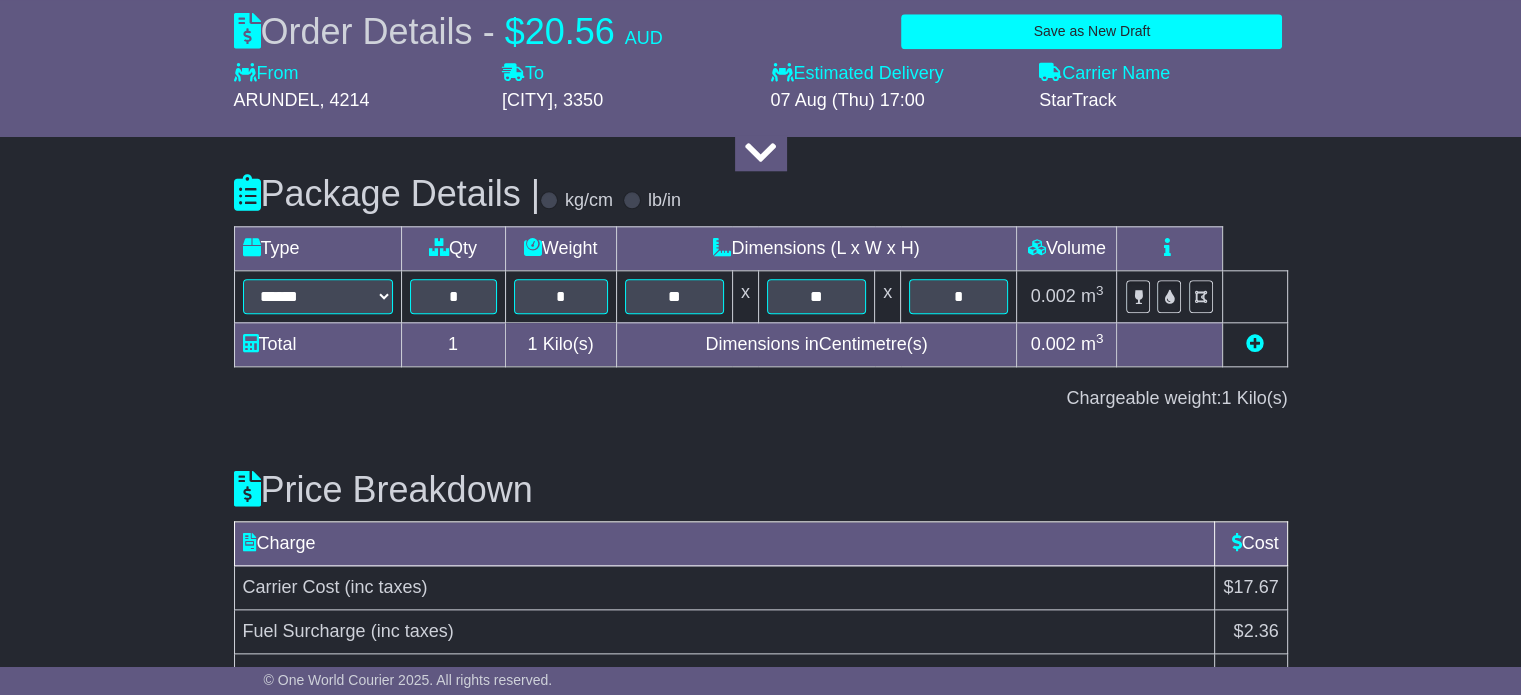 scroll, scrollTop: 2296, scrollLeft: 0, axis: vertical 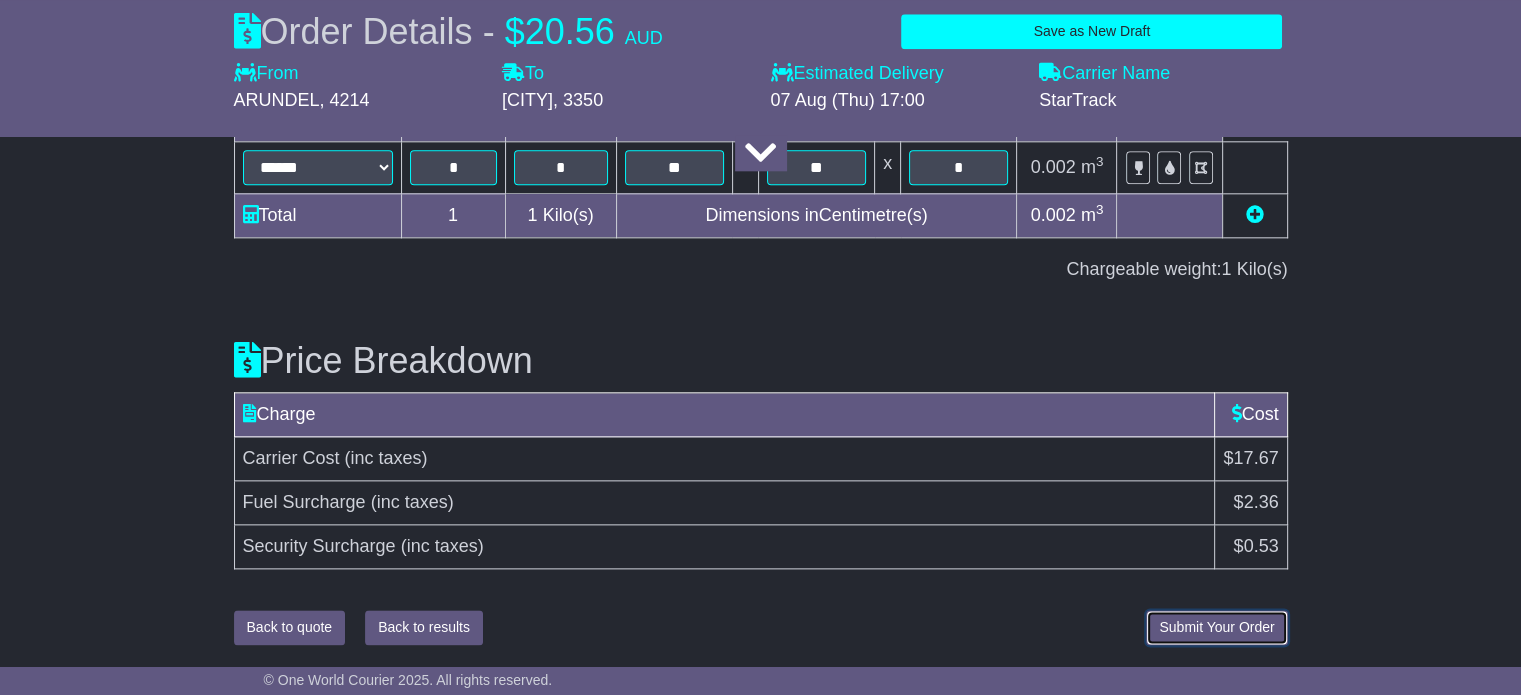 click on "Submit Your Order" at bounding box center (1216, 627) 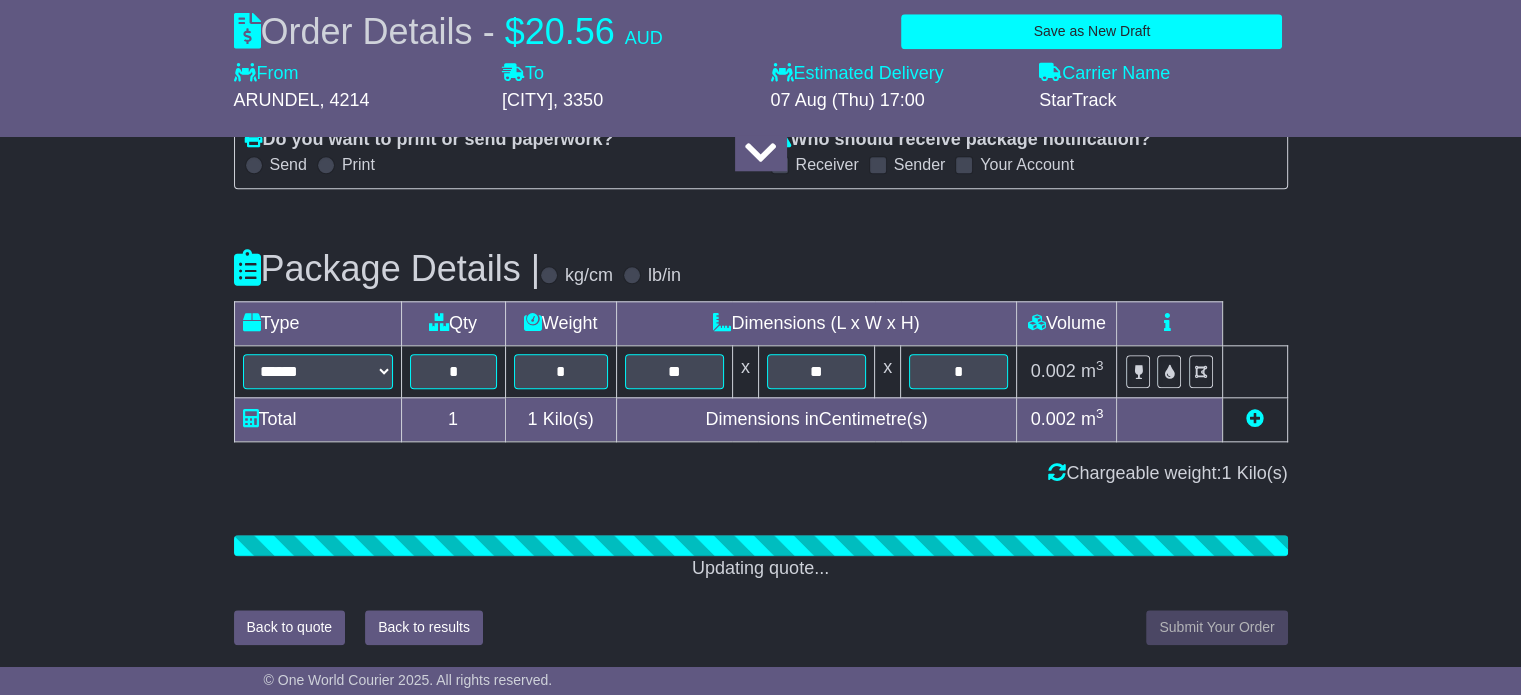 scroll, scrollTop: 2296, scrollLeft: 0, axis: vertical 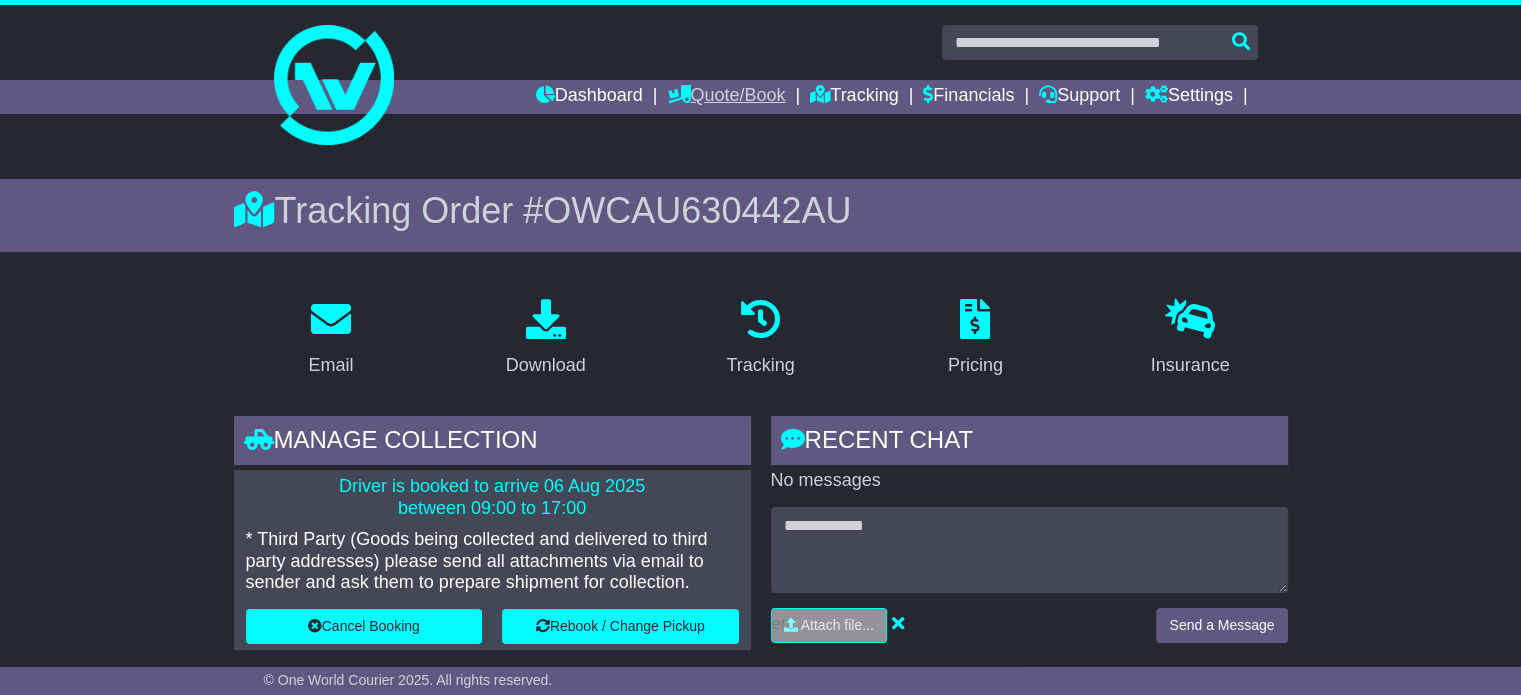 click on "Quote/Book" at bounding box center (726, 97) 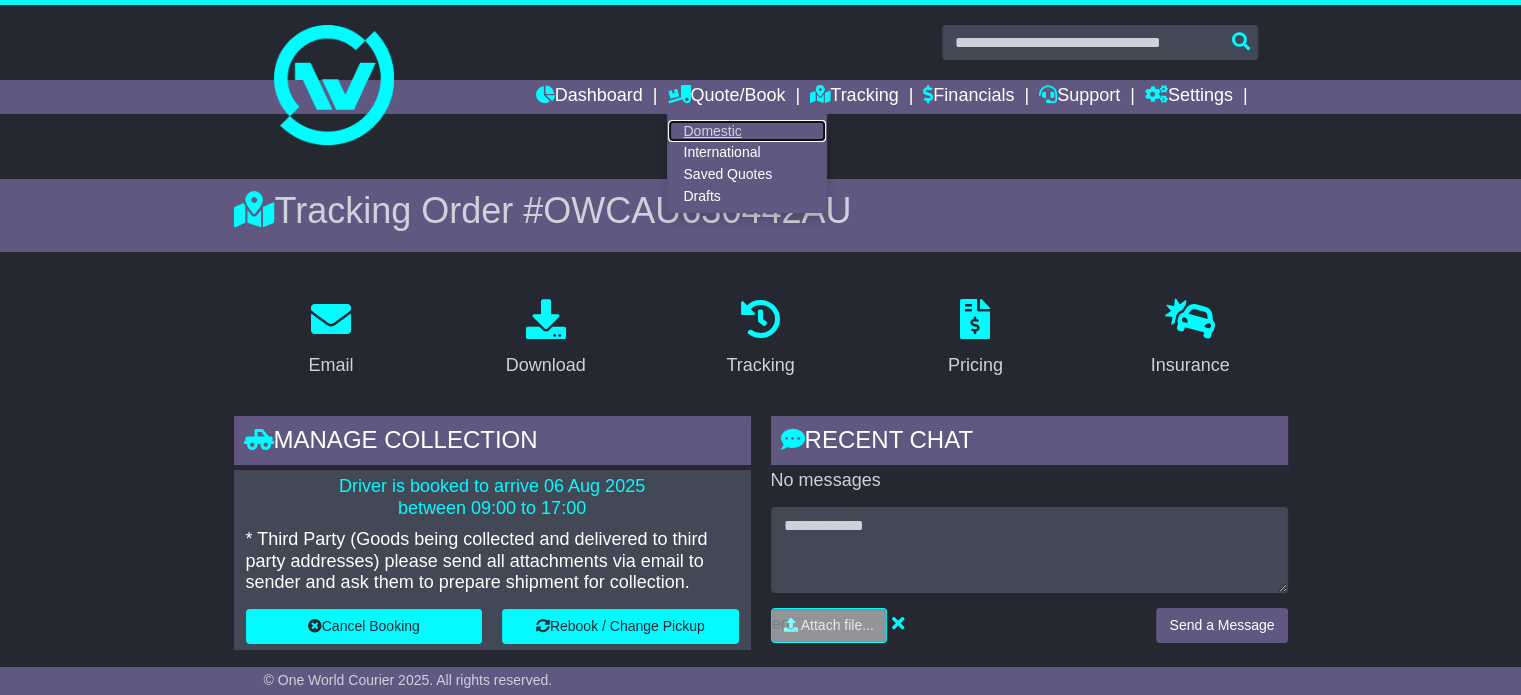 click on "Domestic" at bounding box center (747, 131) 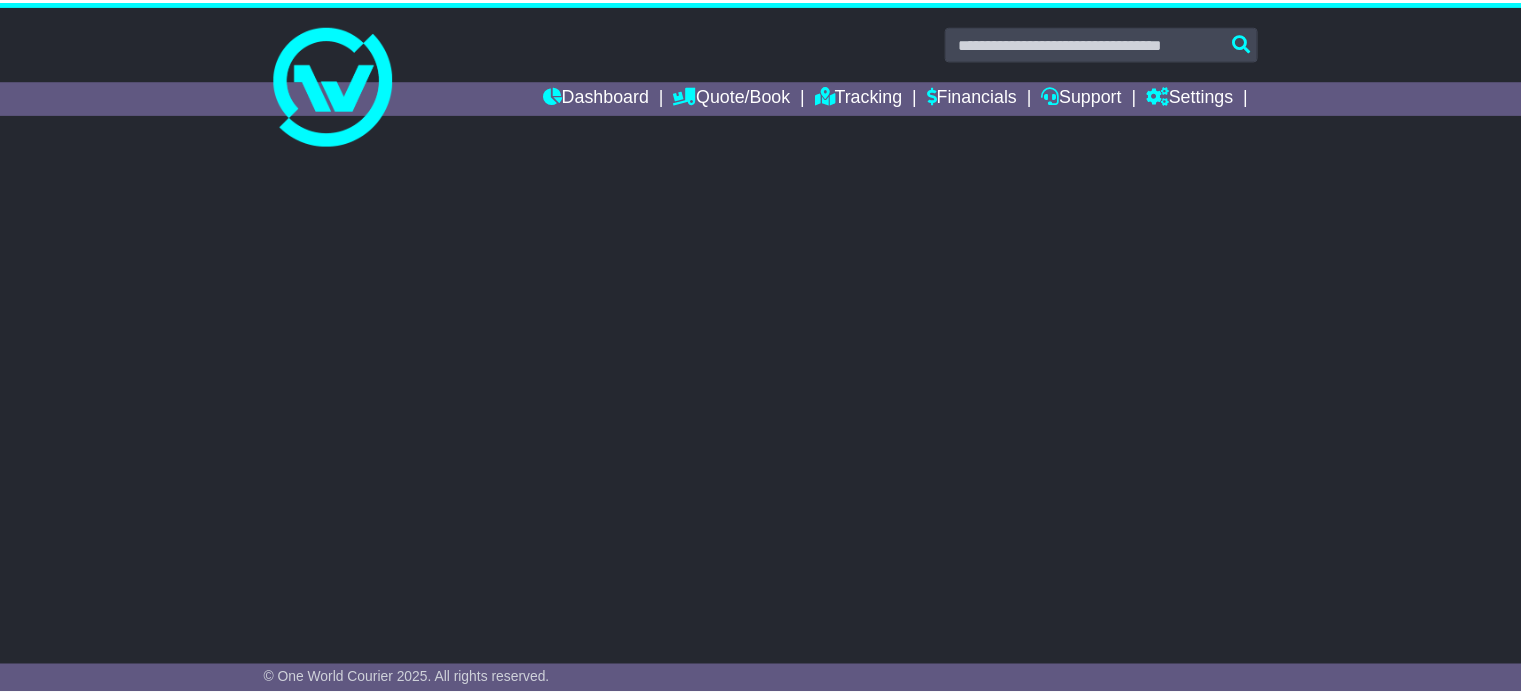 scroll, scrollTop: 0, scrollLeft: 0, axis: both 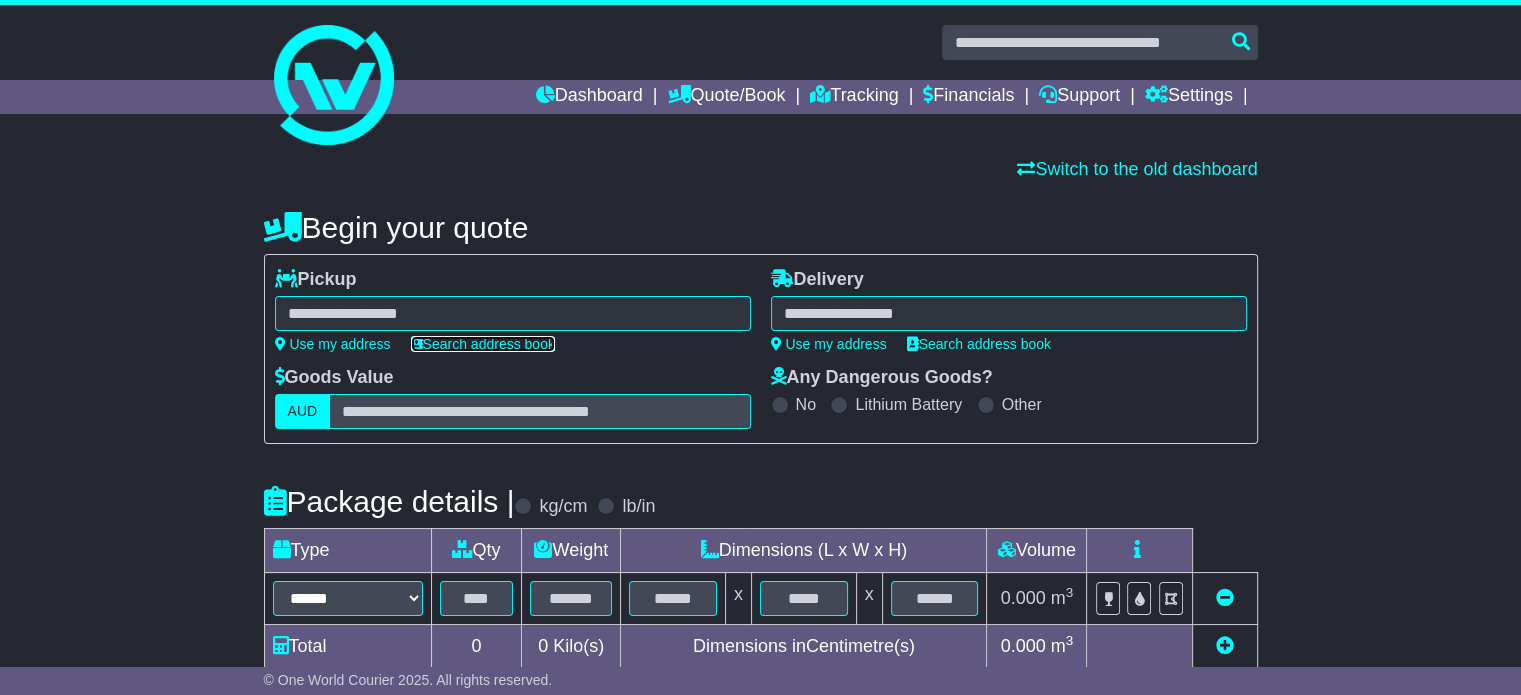 click on "Search address book" at bounding box center [483, 344] 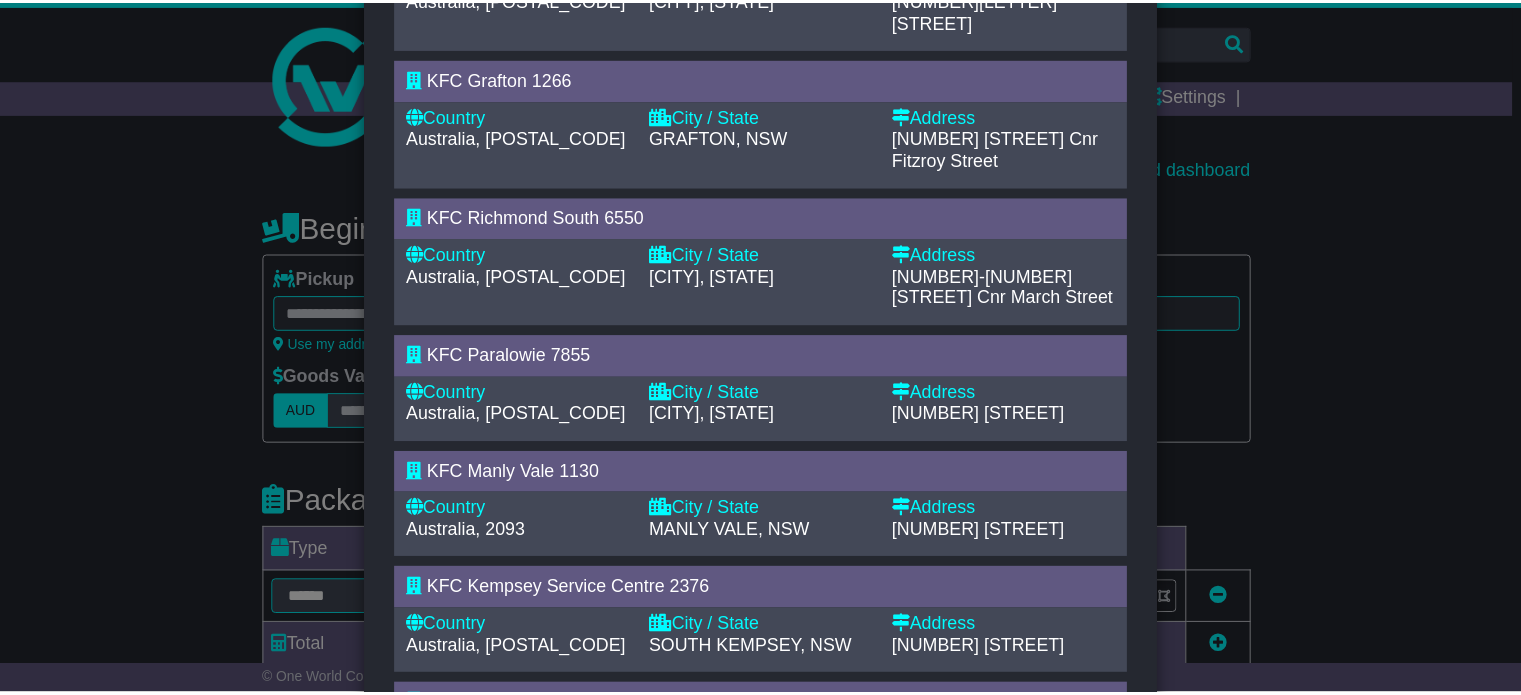 scroll, scrollTop: 600, scrollLeft: 0, axis: vertical 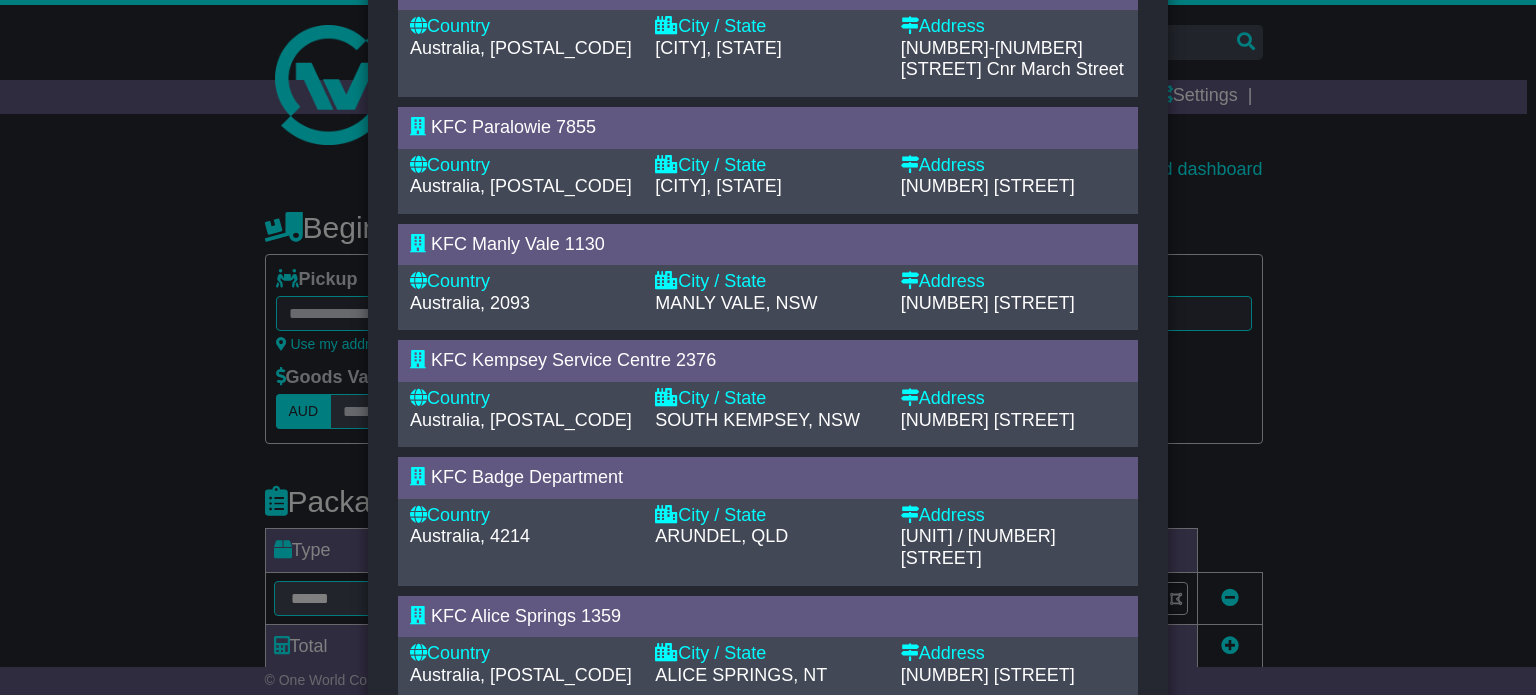 click on "KFC Badge Department" at bounding box center [527, 477] 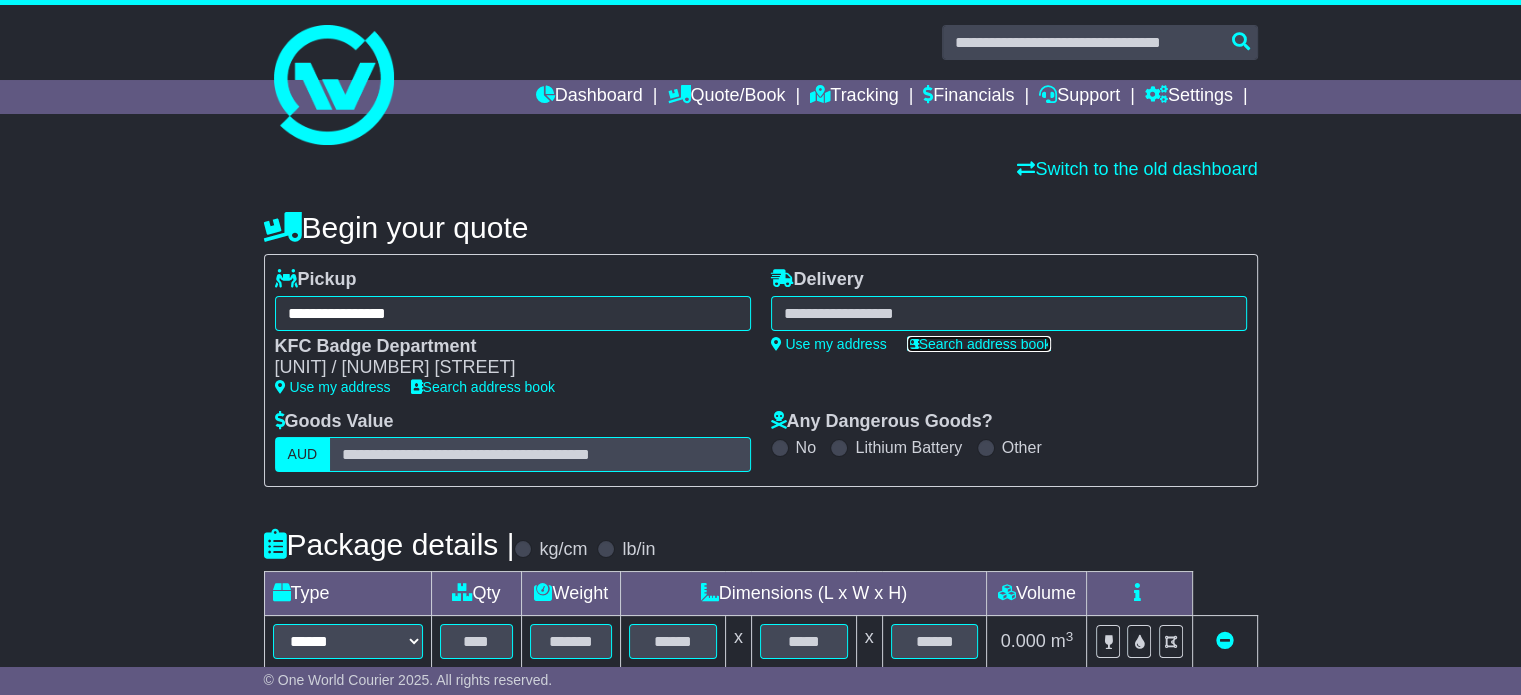 click on "Search address book" at bounding box center [979, 344] 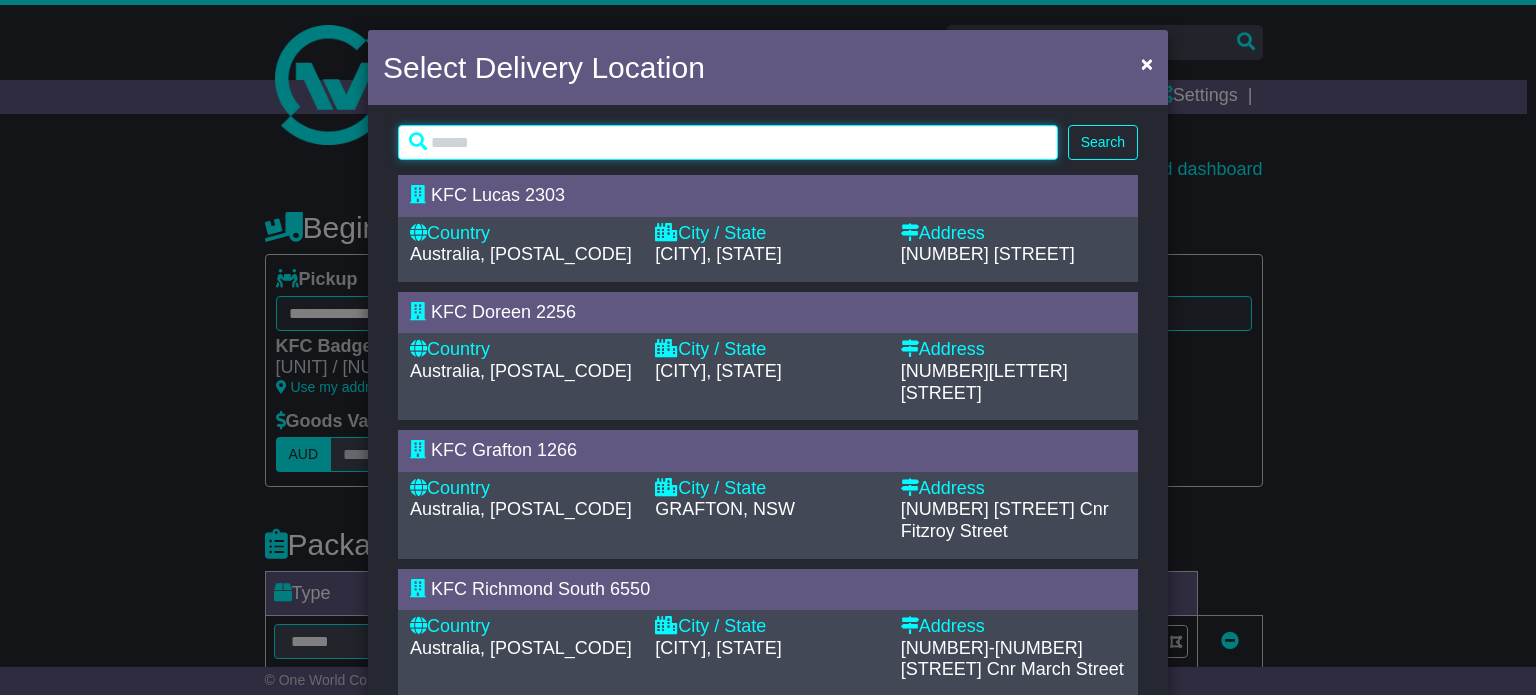 click at bounding box center (728, 142) 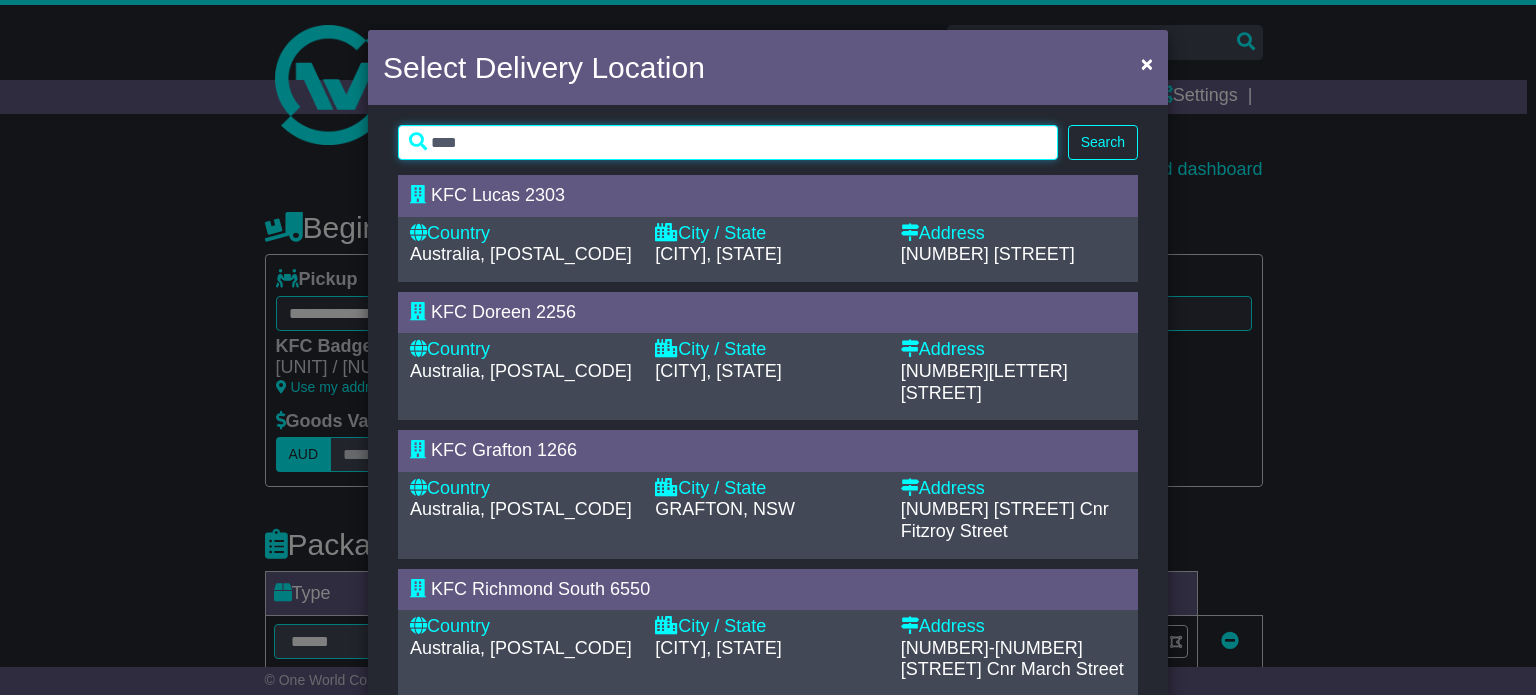 type on "****" 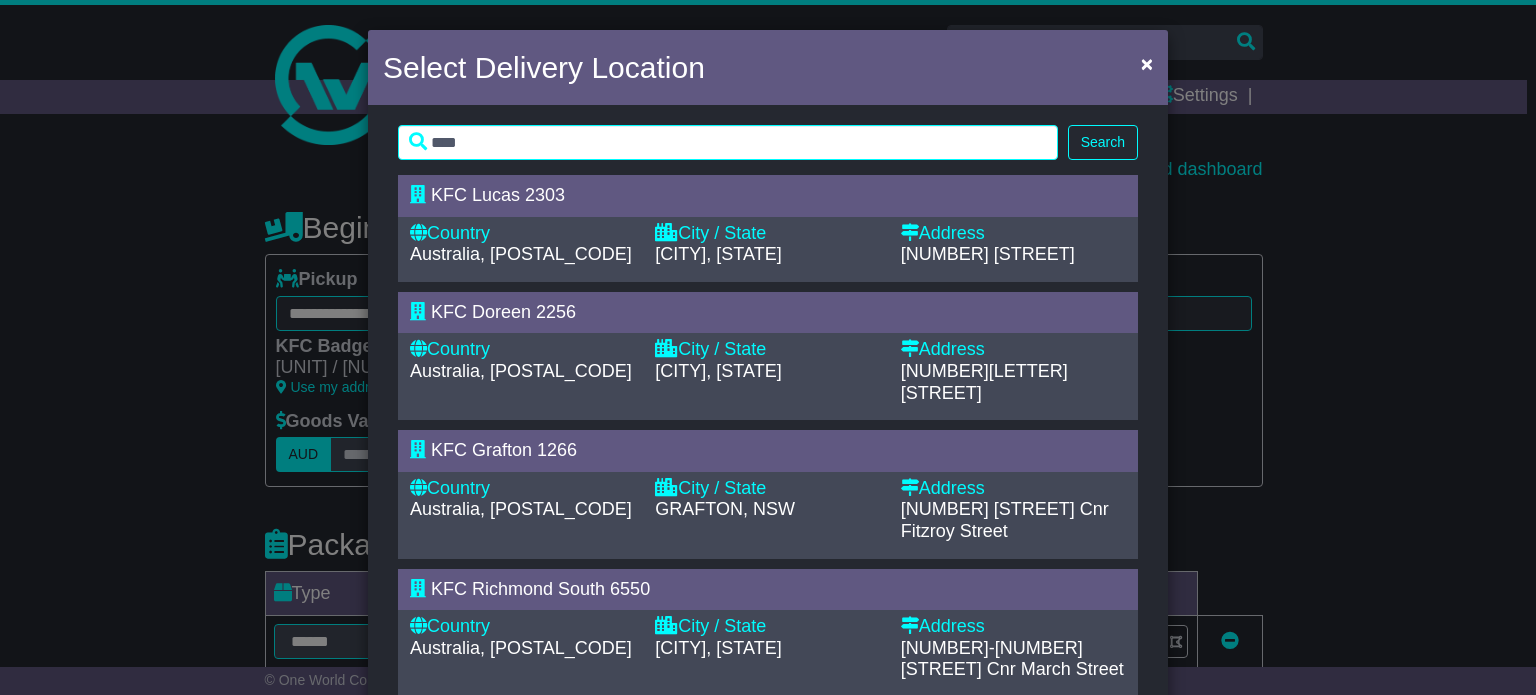 click on "Search" at bounding box center (1103, 142) 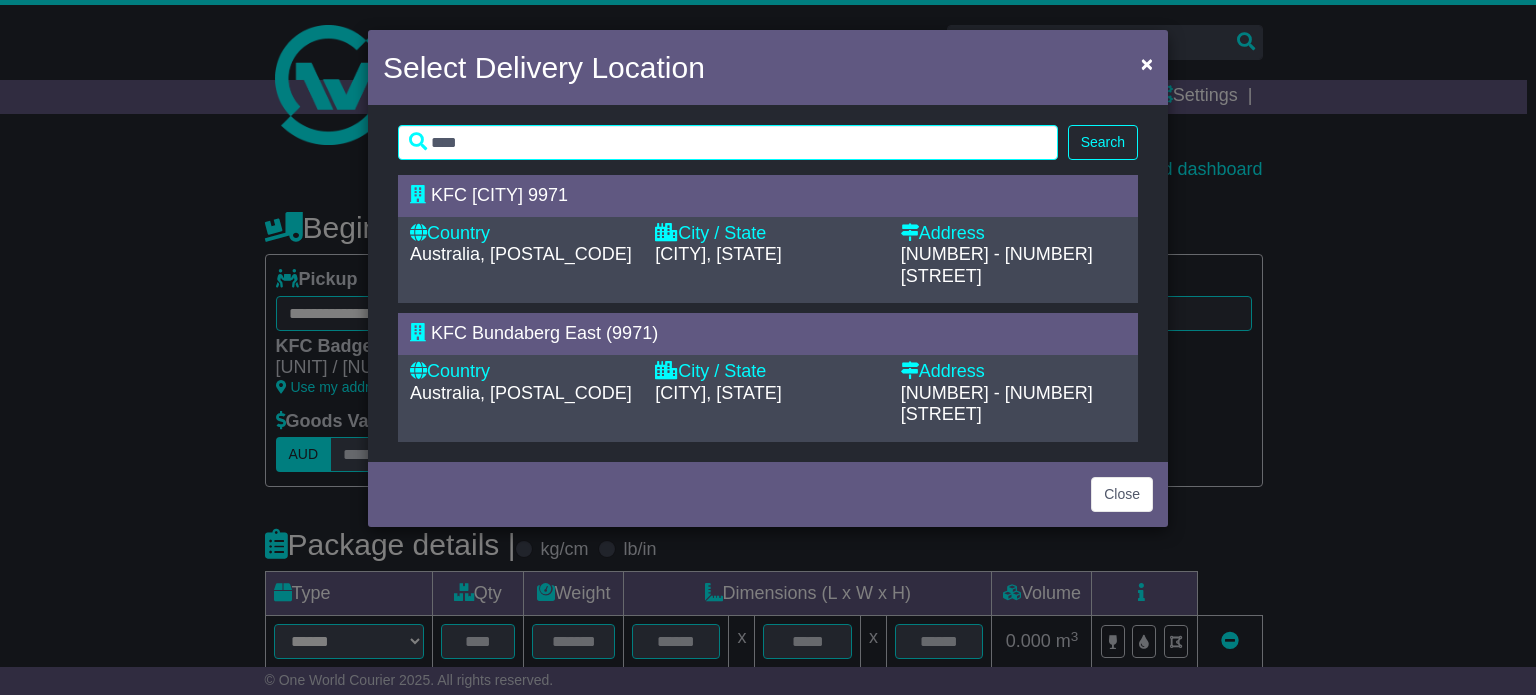 click on "City / State" at bounding box center [767, 234] 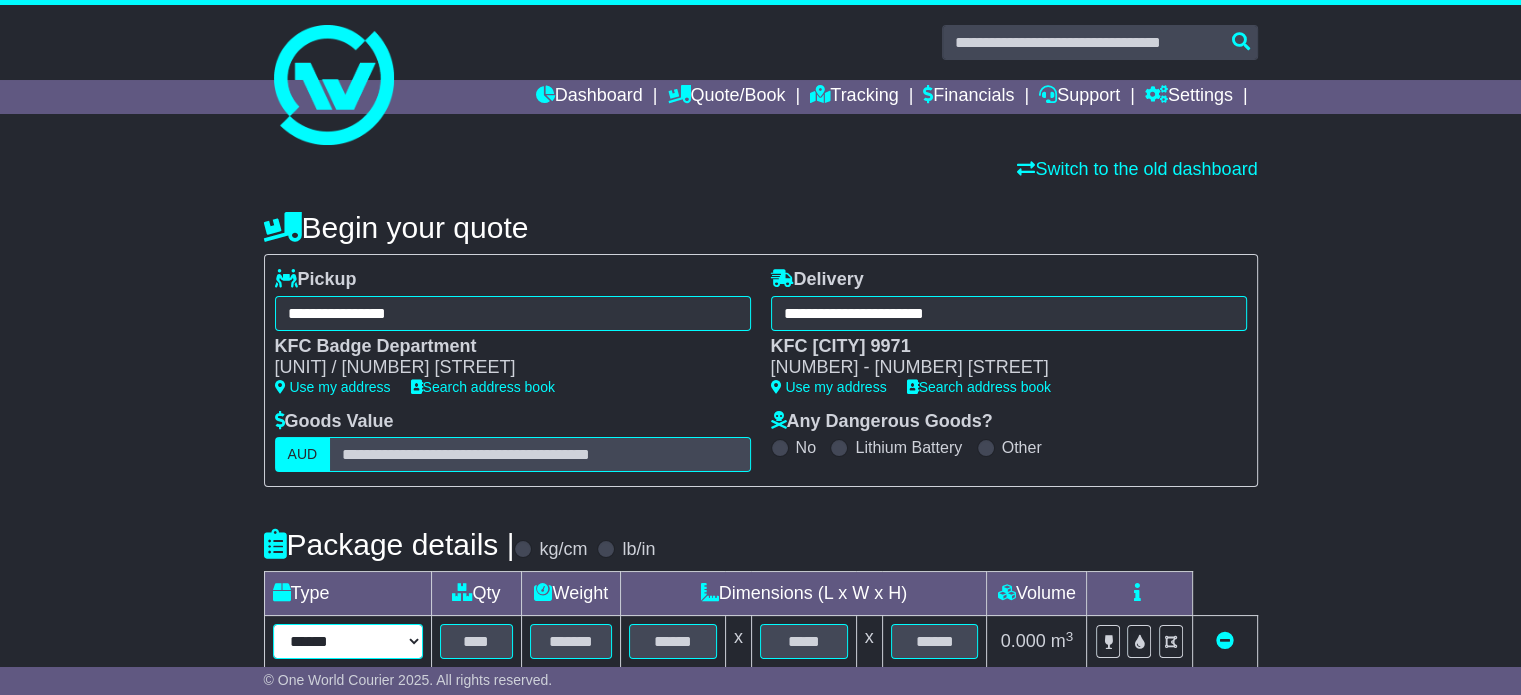 click on "****** ****** *** ******** ***** **** **** ****** *** *******" at bounding box center (348, 641) 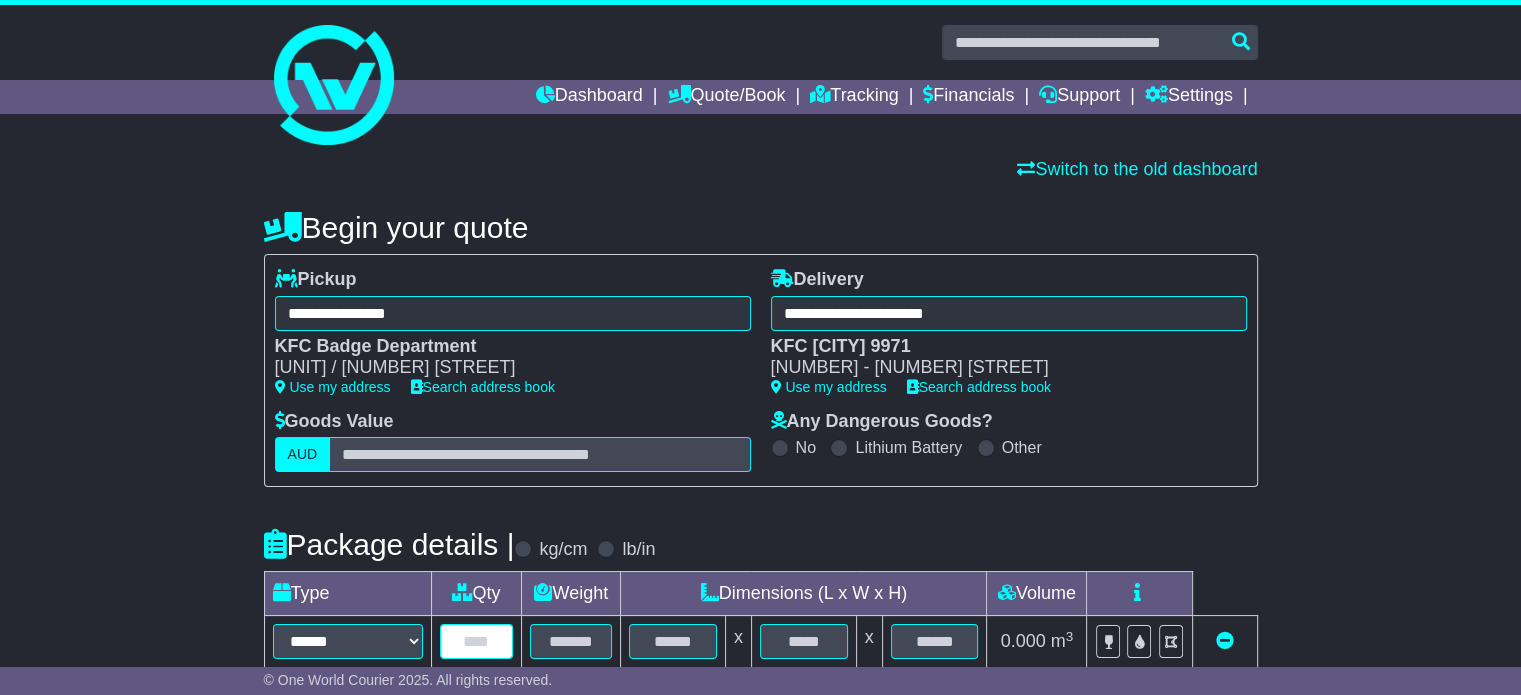 drag, startPoint x: 460, startPoint y: 627, endPoint x: 470, endPoint y: 631, distance: 10.770329 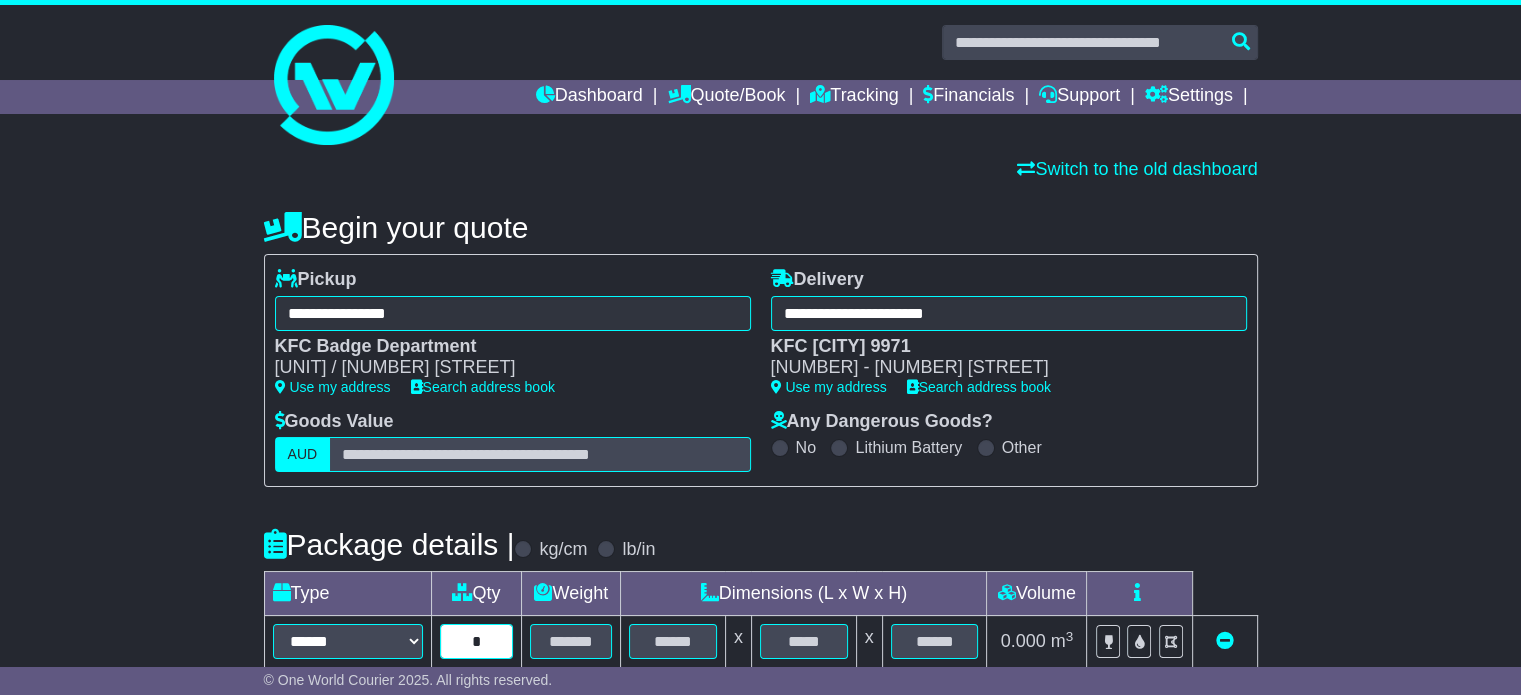 type on "*" 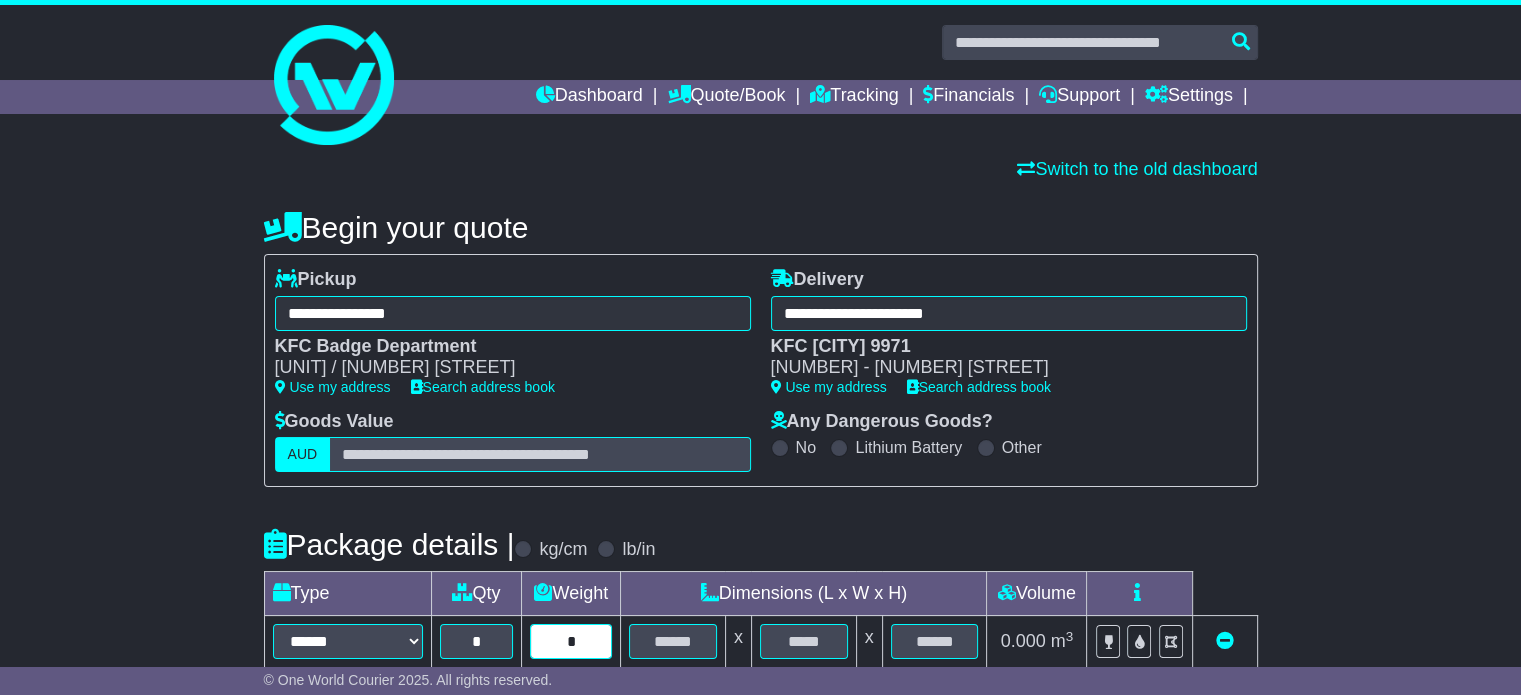 type on "*" 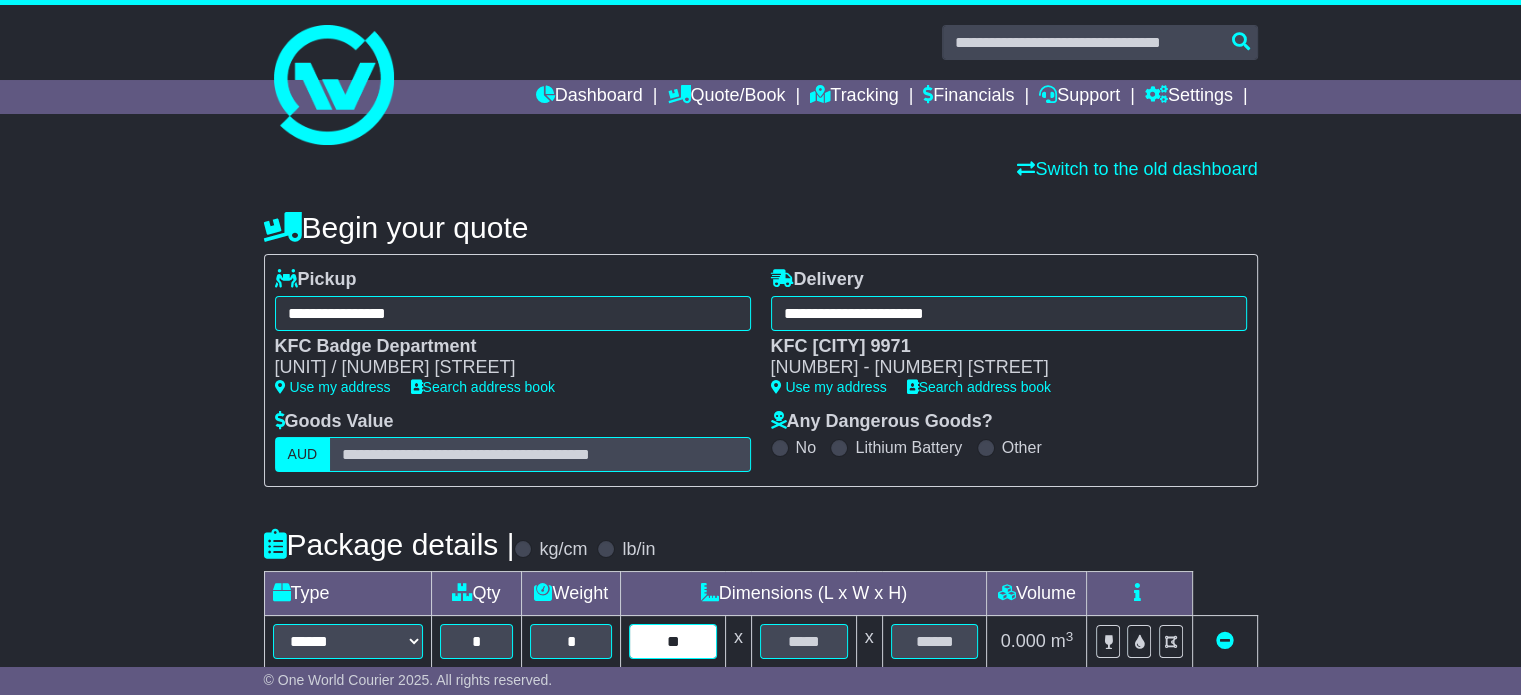 type on "**" 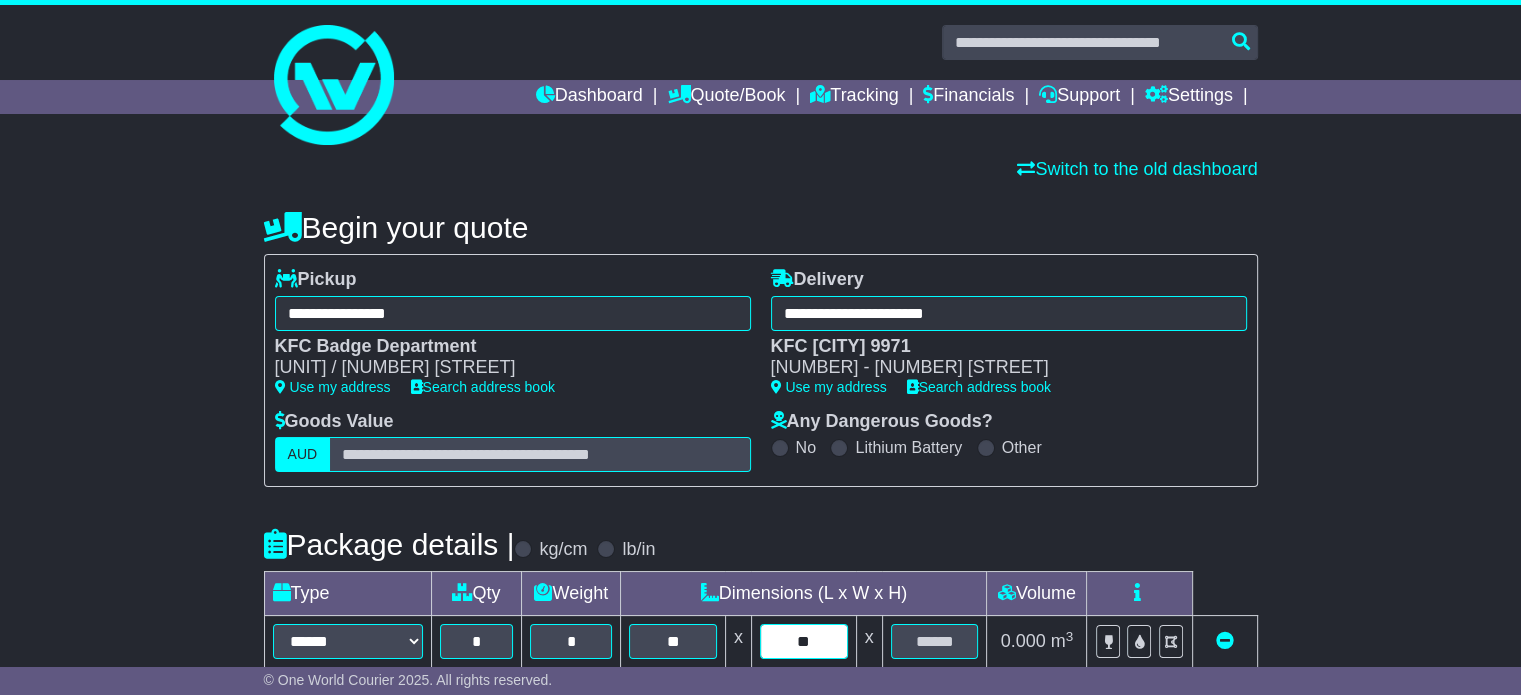 type on "**" 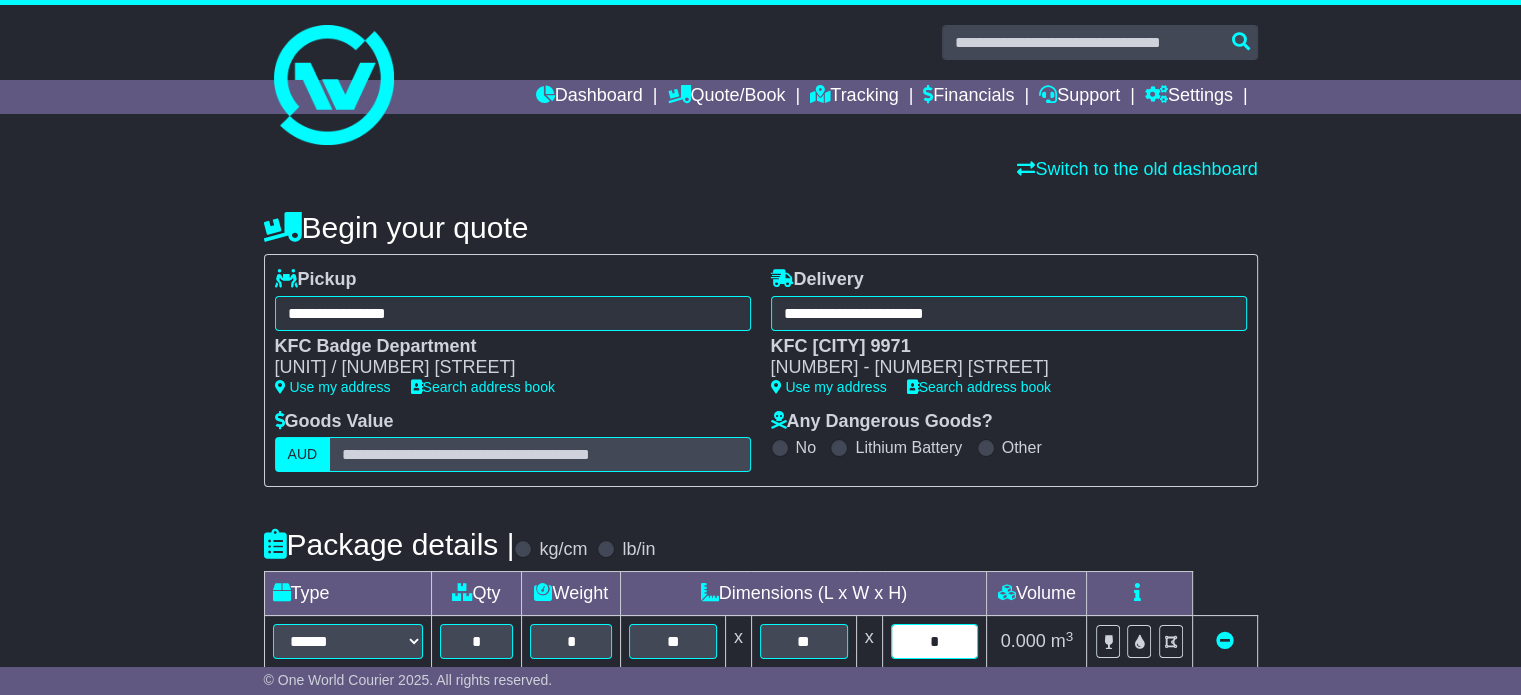 type on "*" 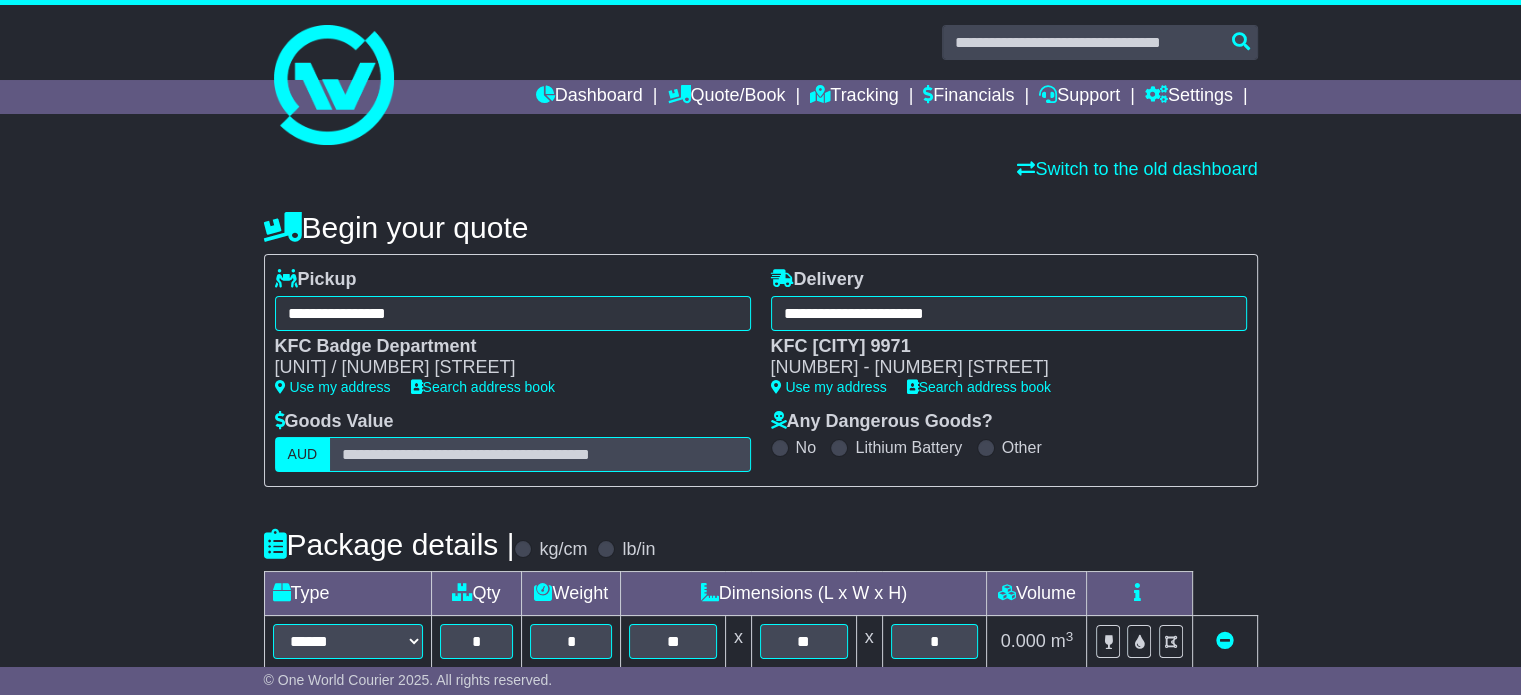 type 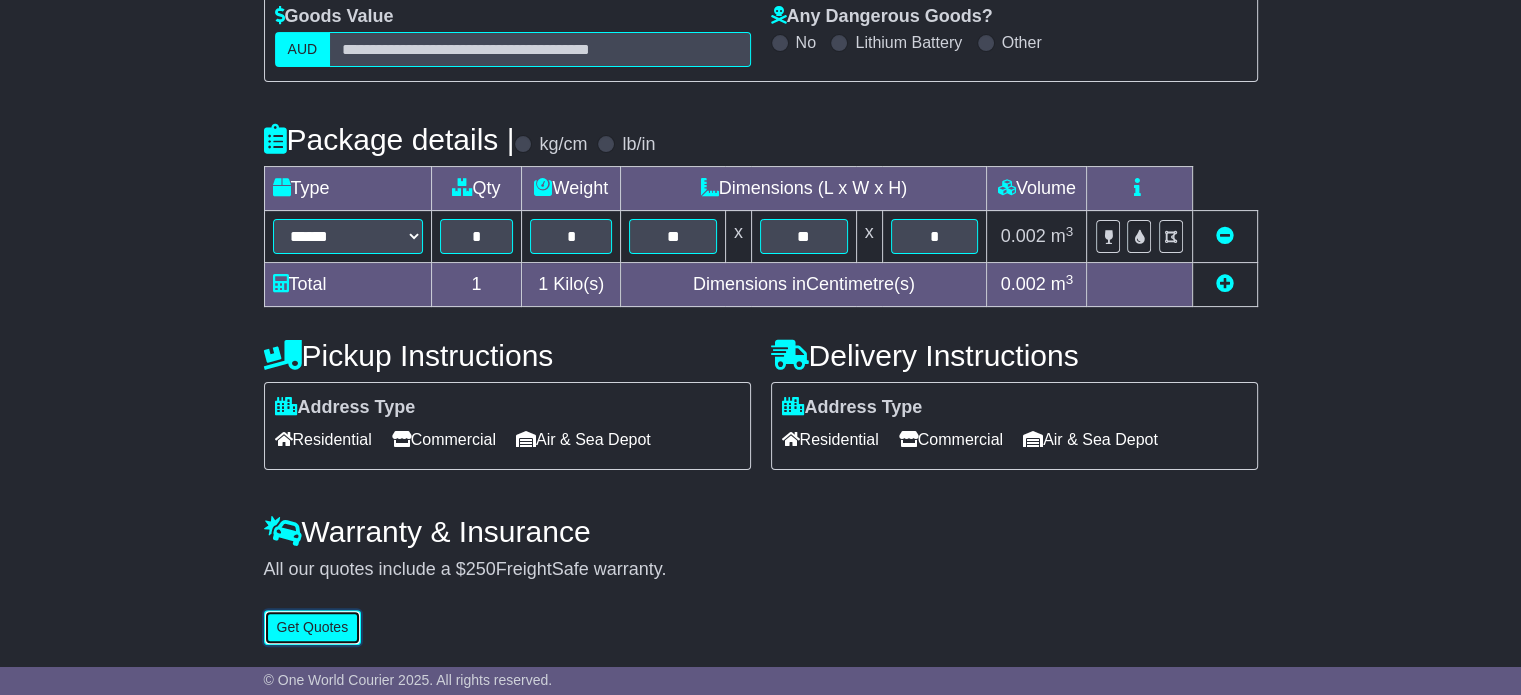 click on "Get Quotes" at bounding box center (313, 627) 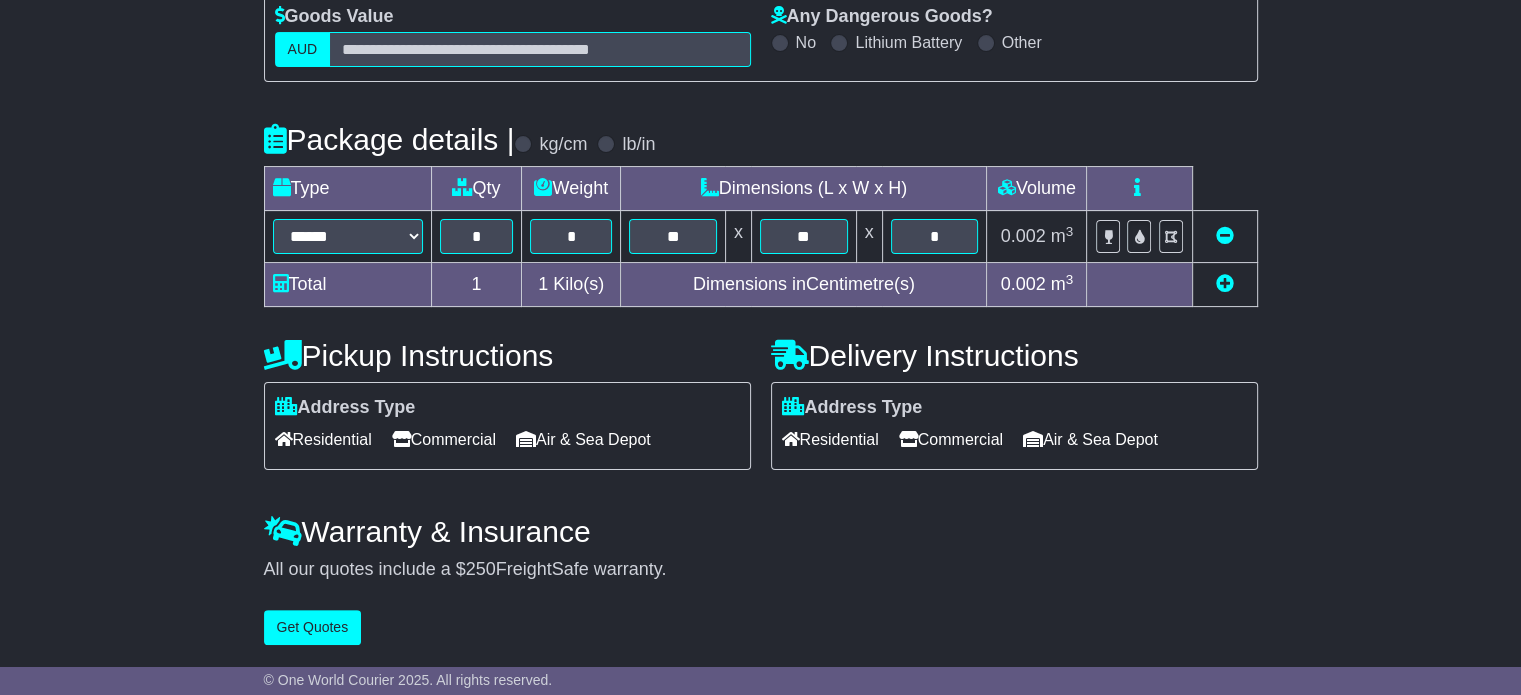 scroll, scrollTop: 0, scrollLeft: 0, axis: both 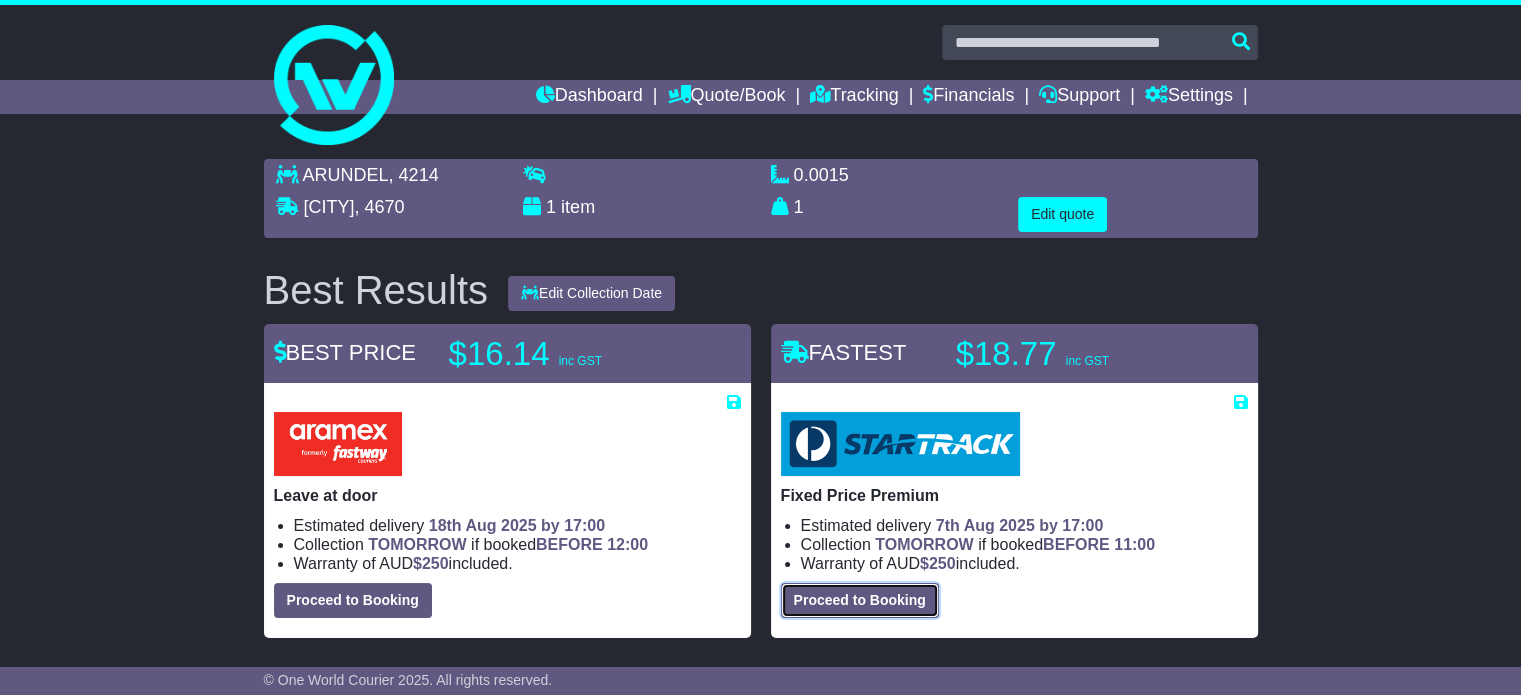 click on "Proceed to Booking" at bounding box center [860, 600] 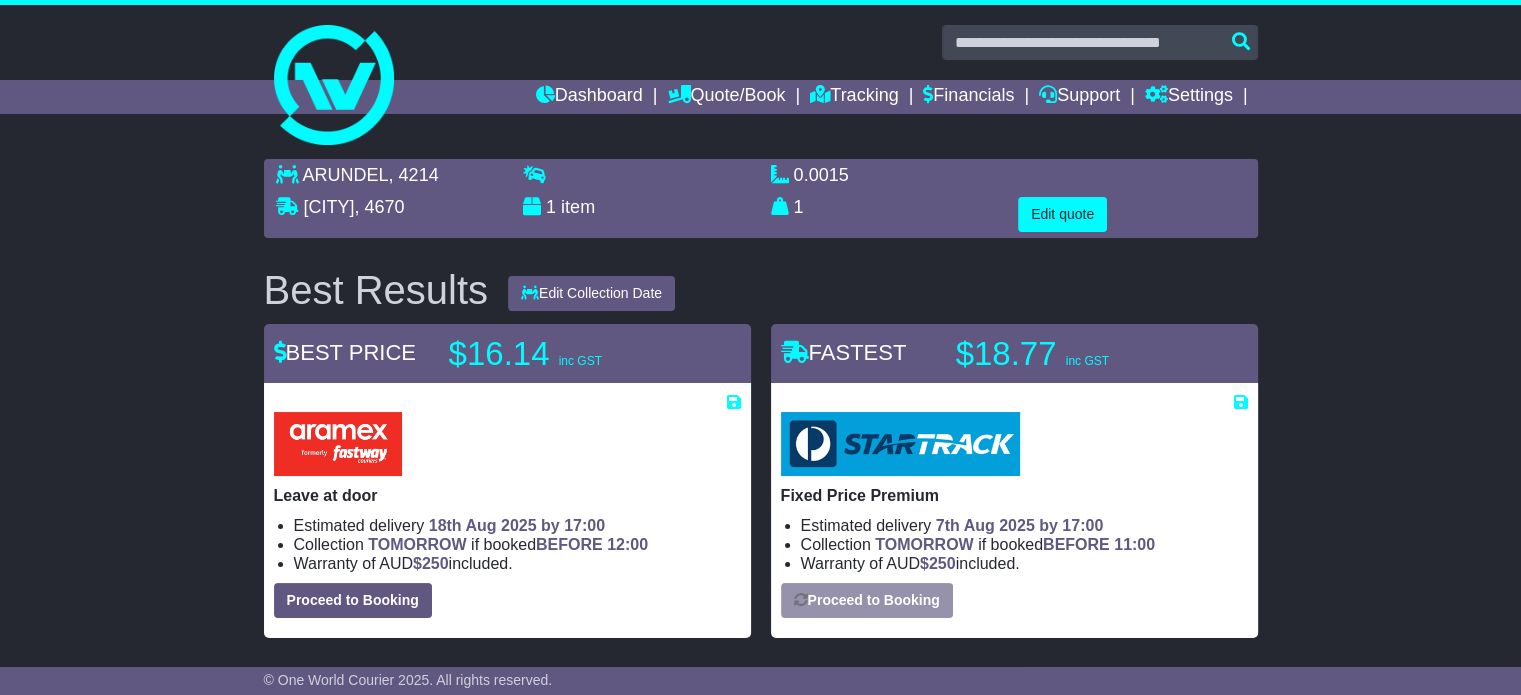 select on "*****" 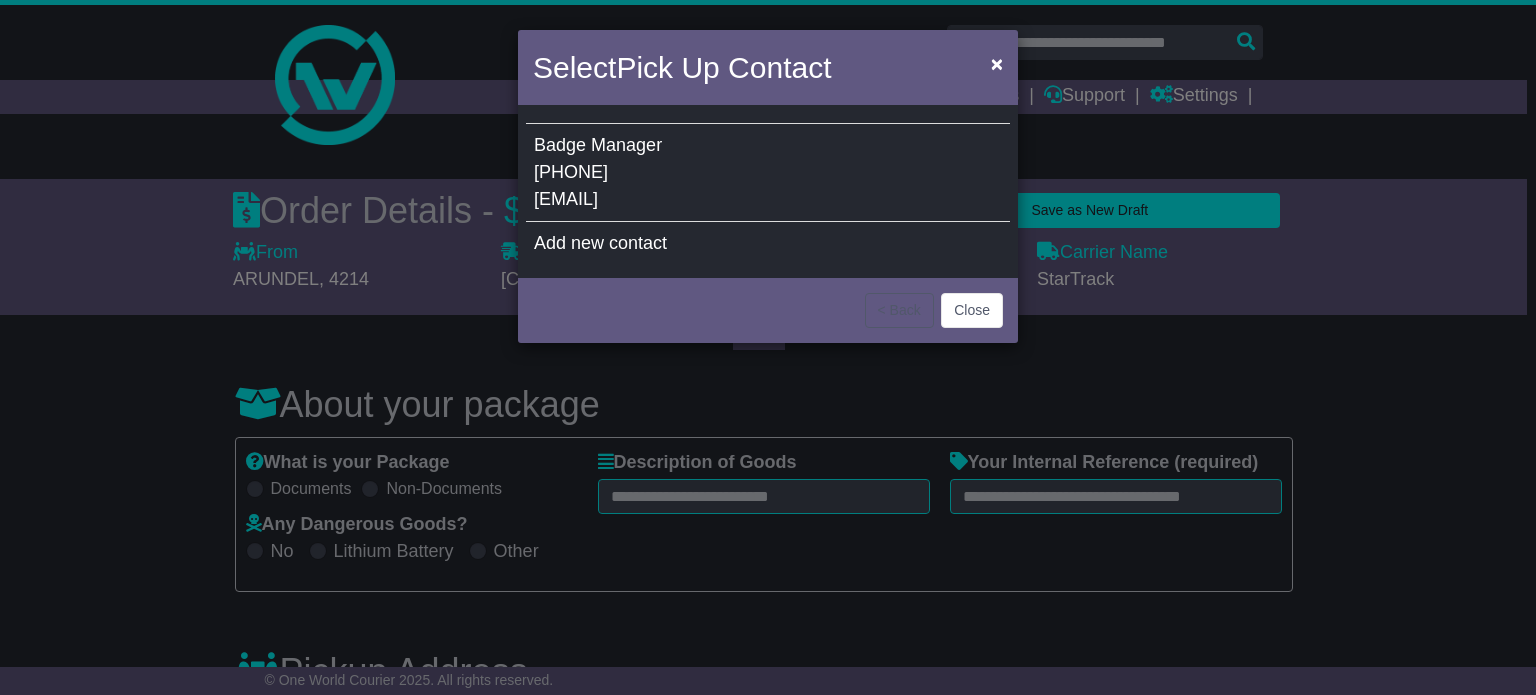 click on "Badge Manager
[PHONE]
[EMAIL]" at bounding box center (768, 173) 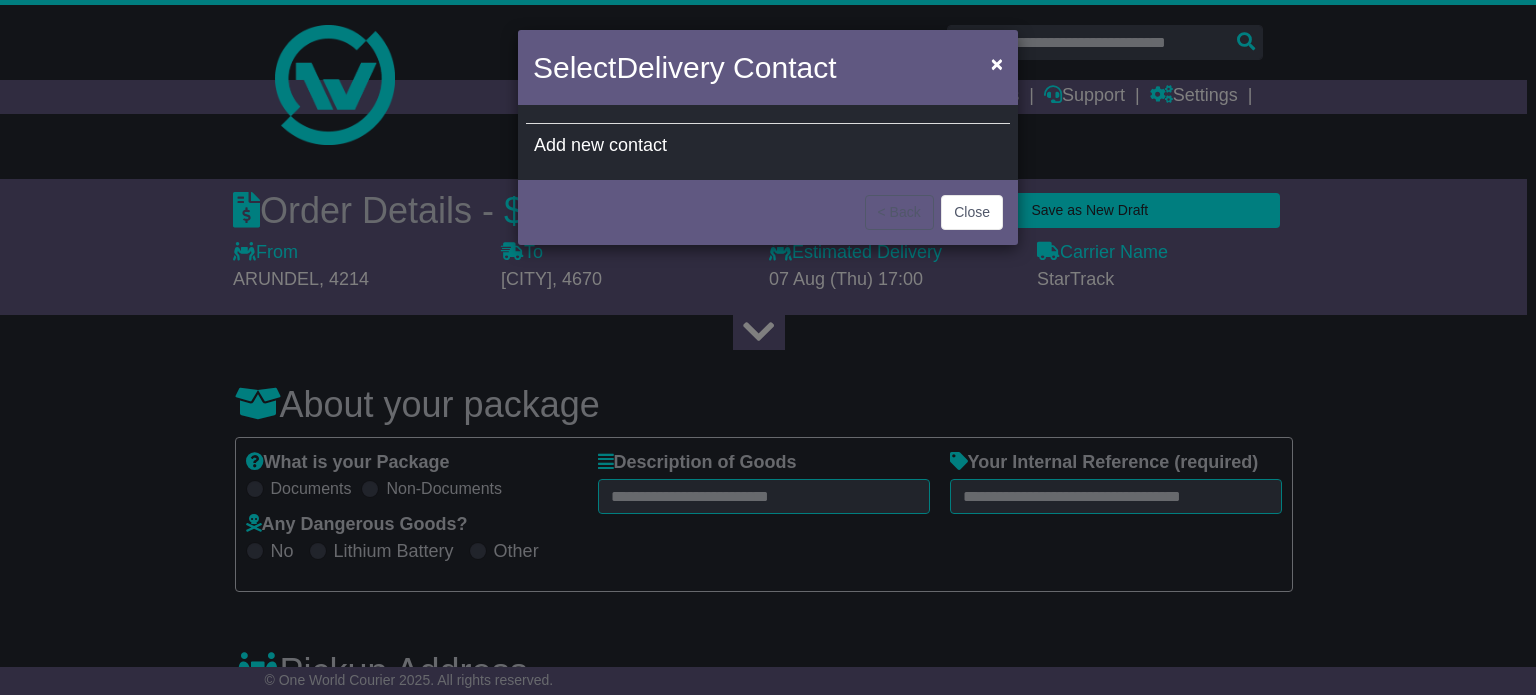 type on "*****" 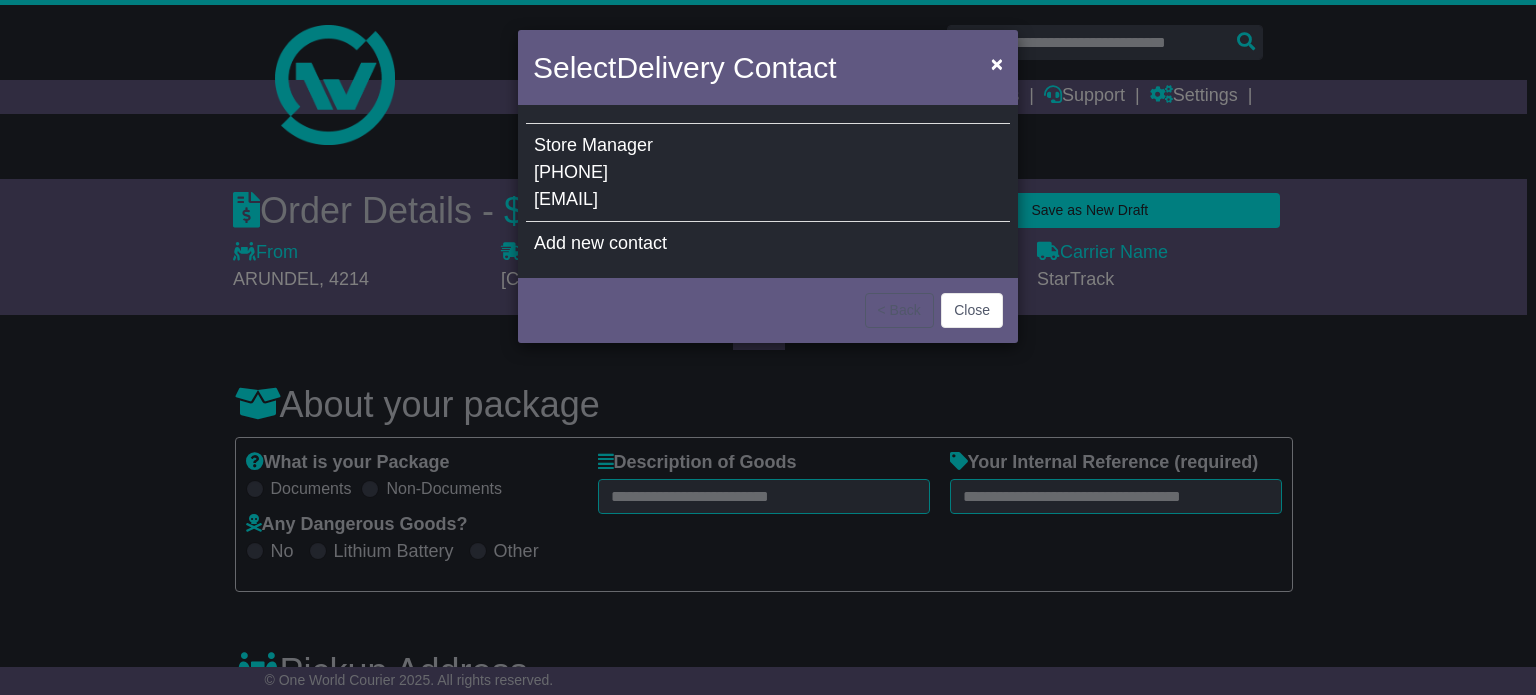 click on "Store Manager
[PHONE]
[EMAIL]" at bounding box center [768, 173] 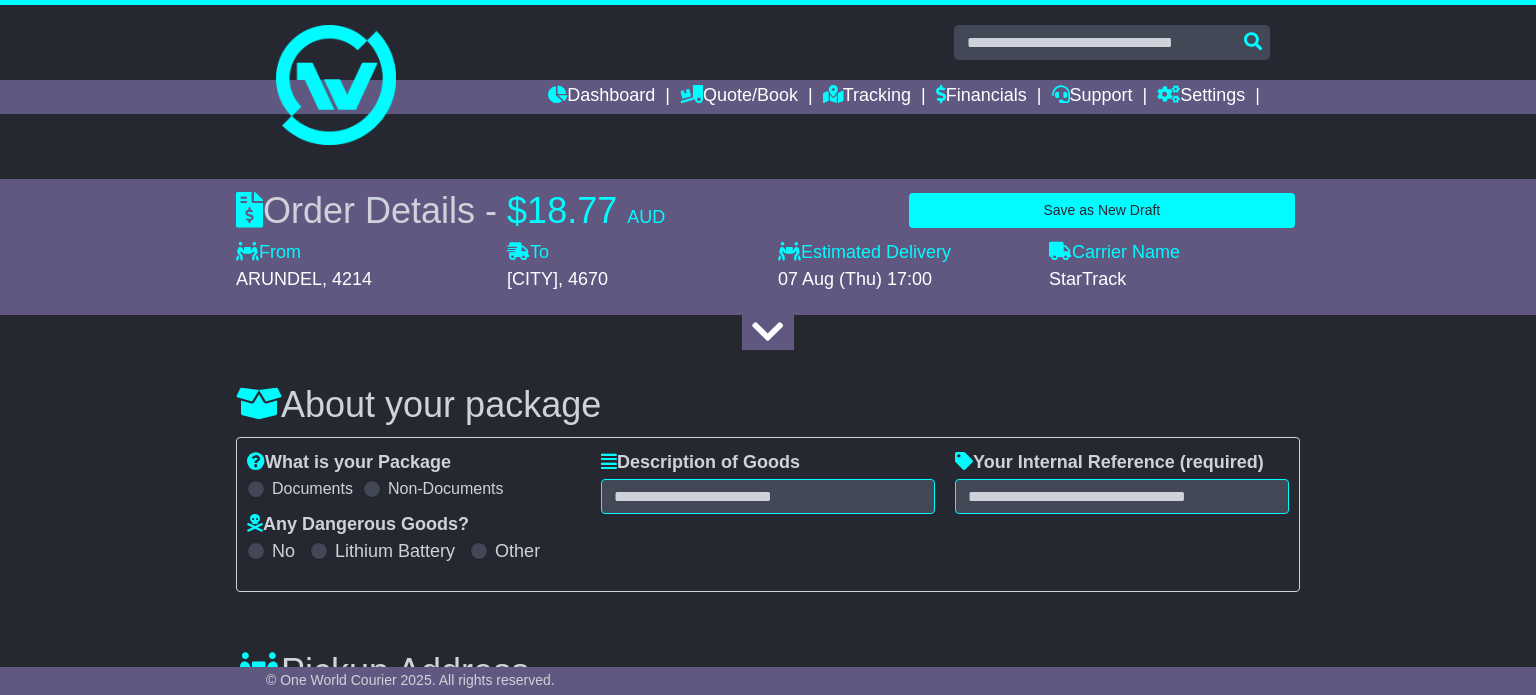 type on "*****" 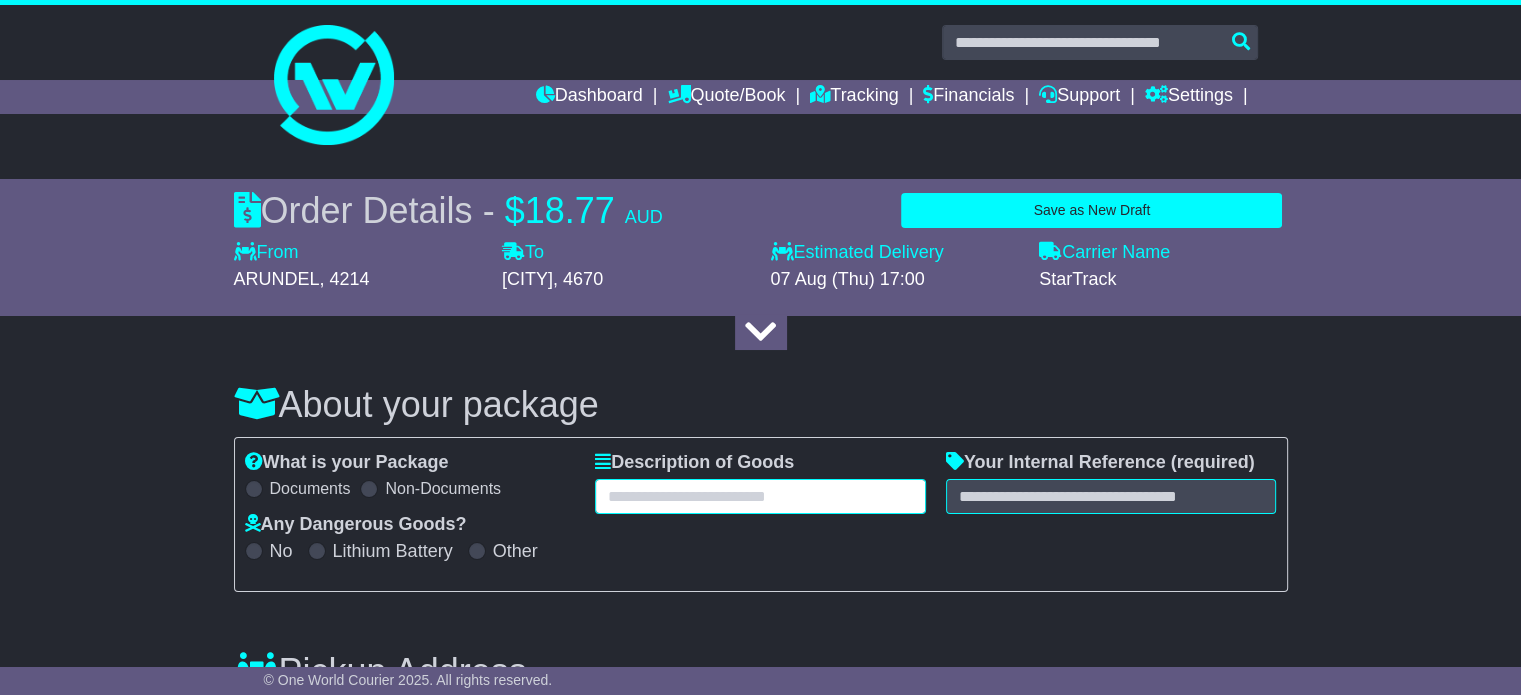 click at bounding box center (760, 496) 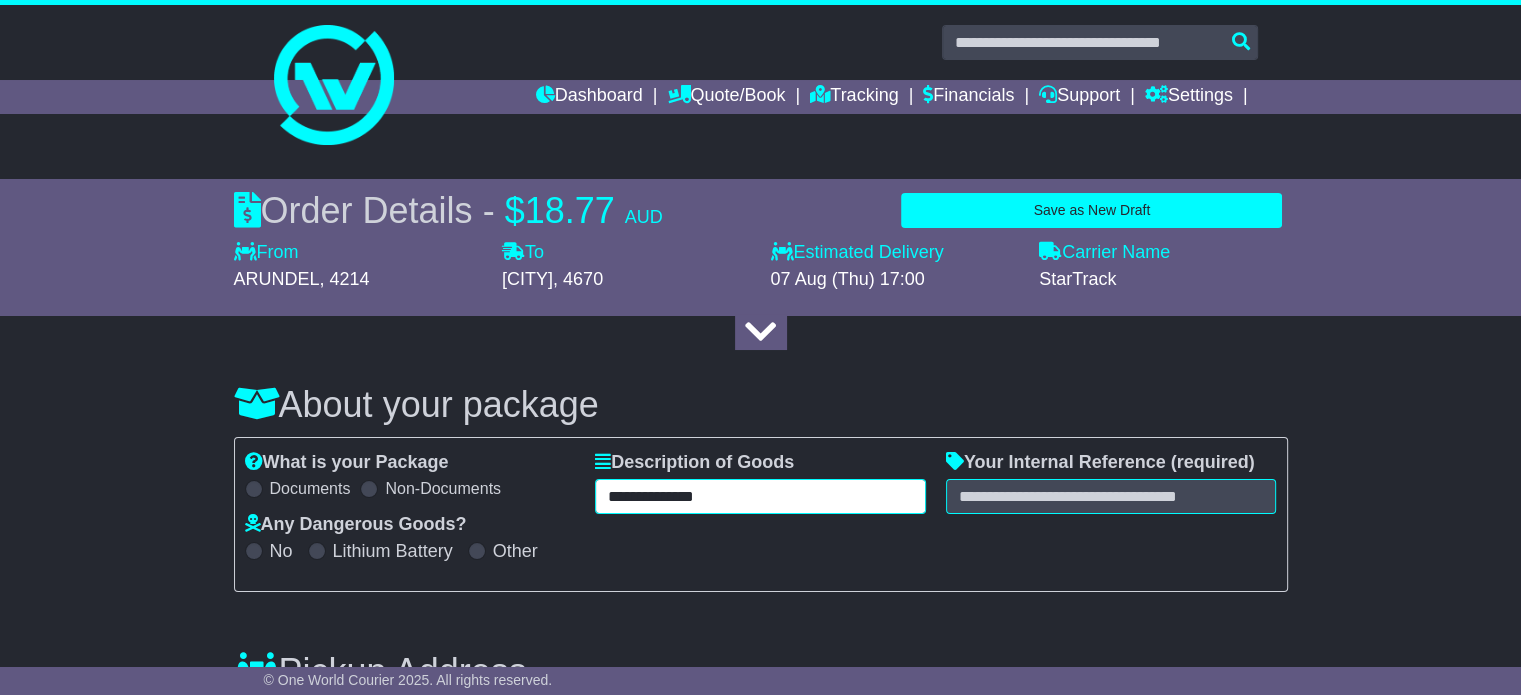 type on "**********" 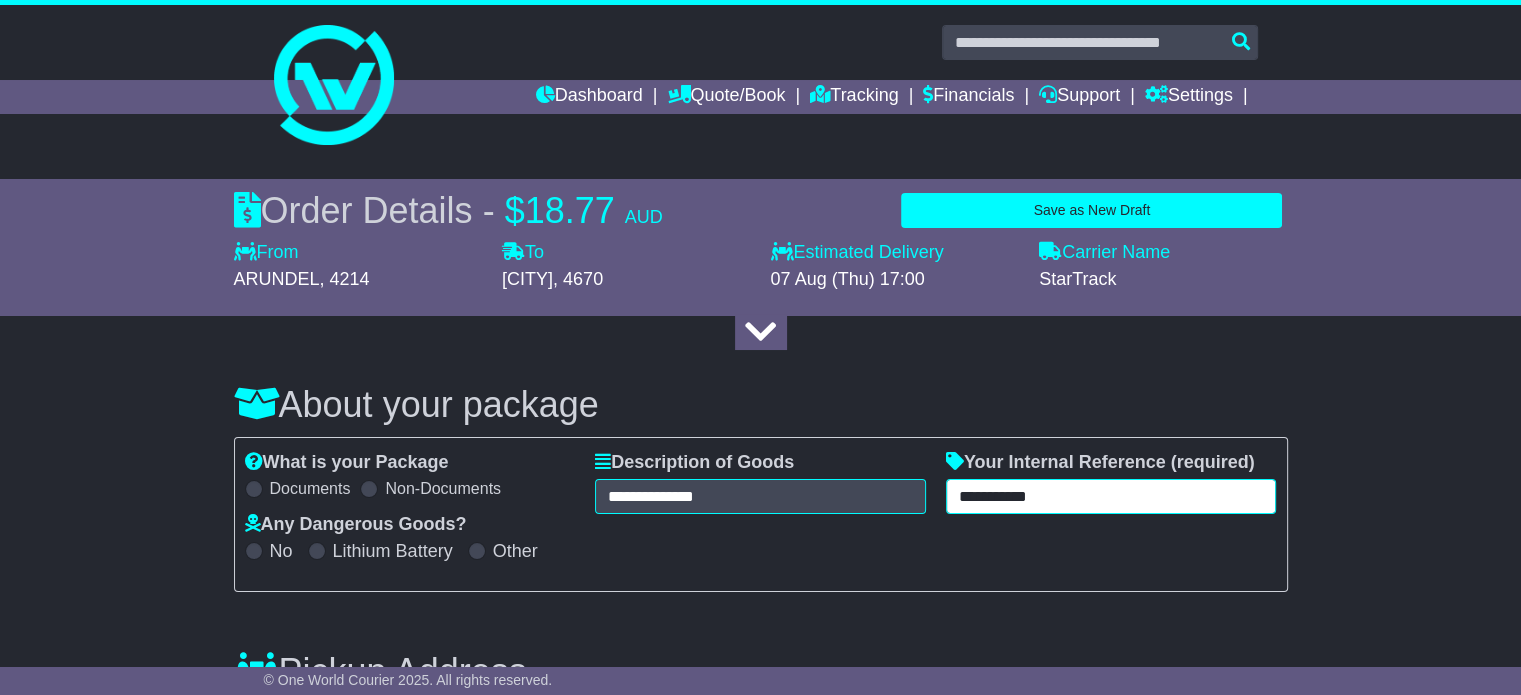 type on "**********" 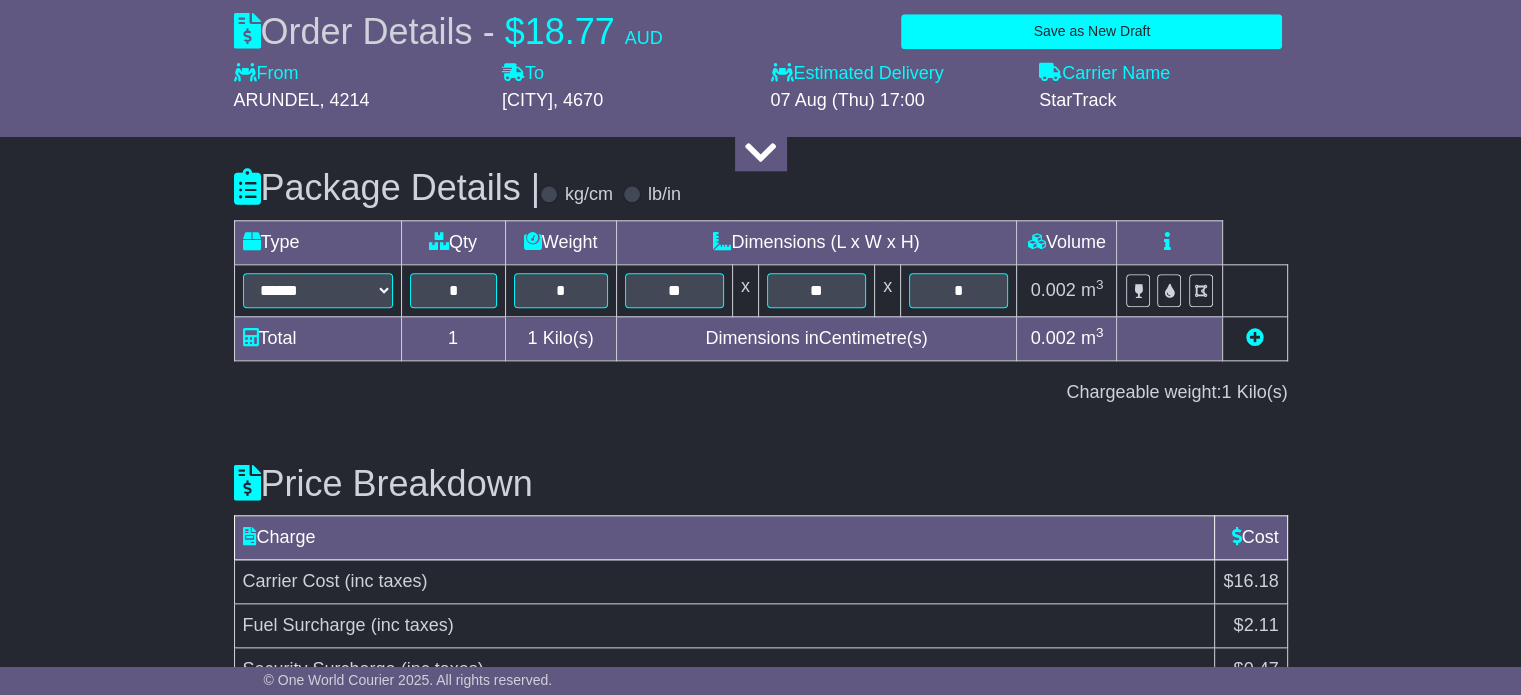scroll, scrollTop: 2296, scrollLeft: 0, axis: vertical 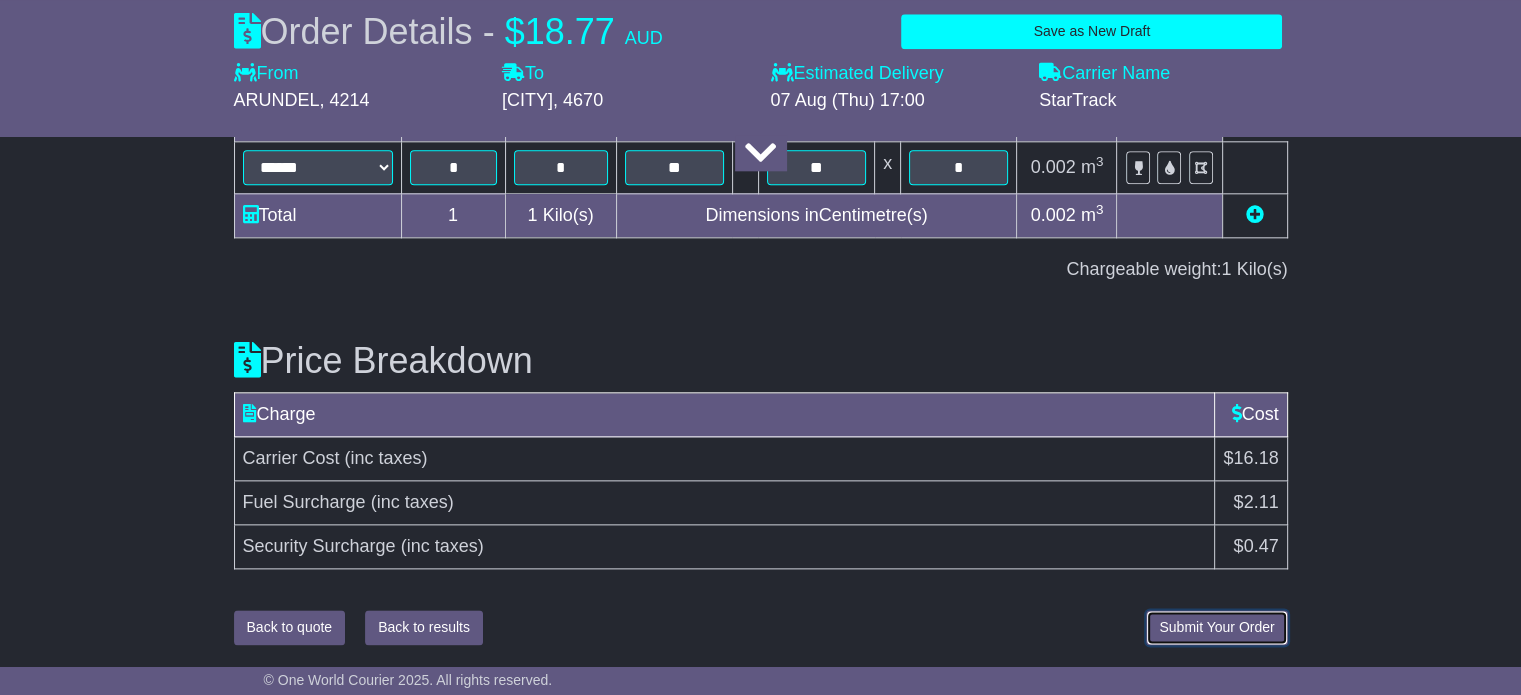 click on "Submit Your Order" at bounding box center (1216, 627) 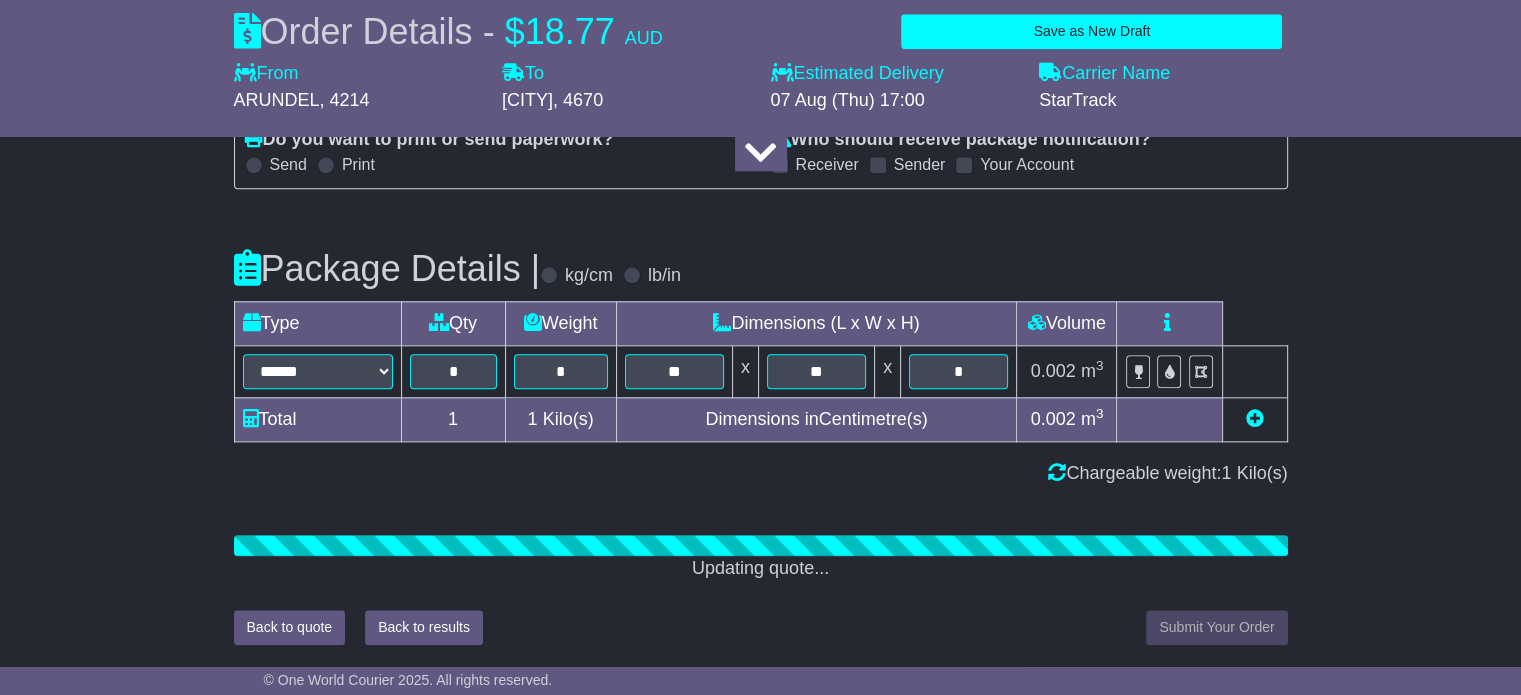 scroll, scrollTop: 2296, scrollLeft: 0, axis: vertical 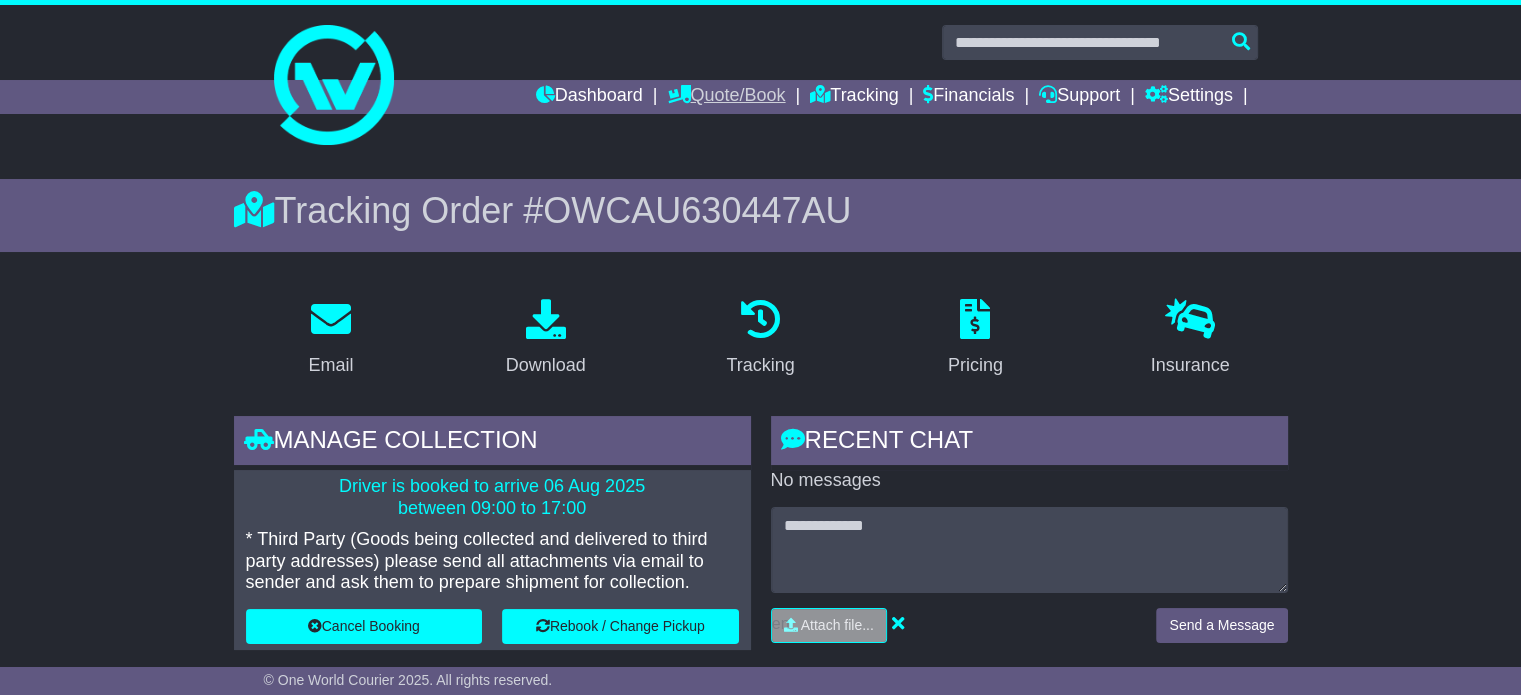 click on "Quote/Book" at bounding box center [726, 97] 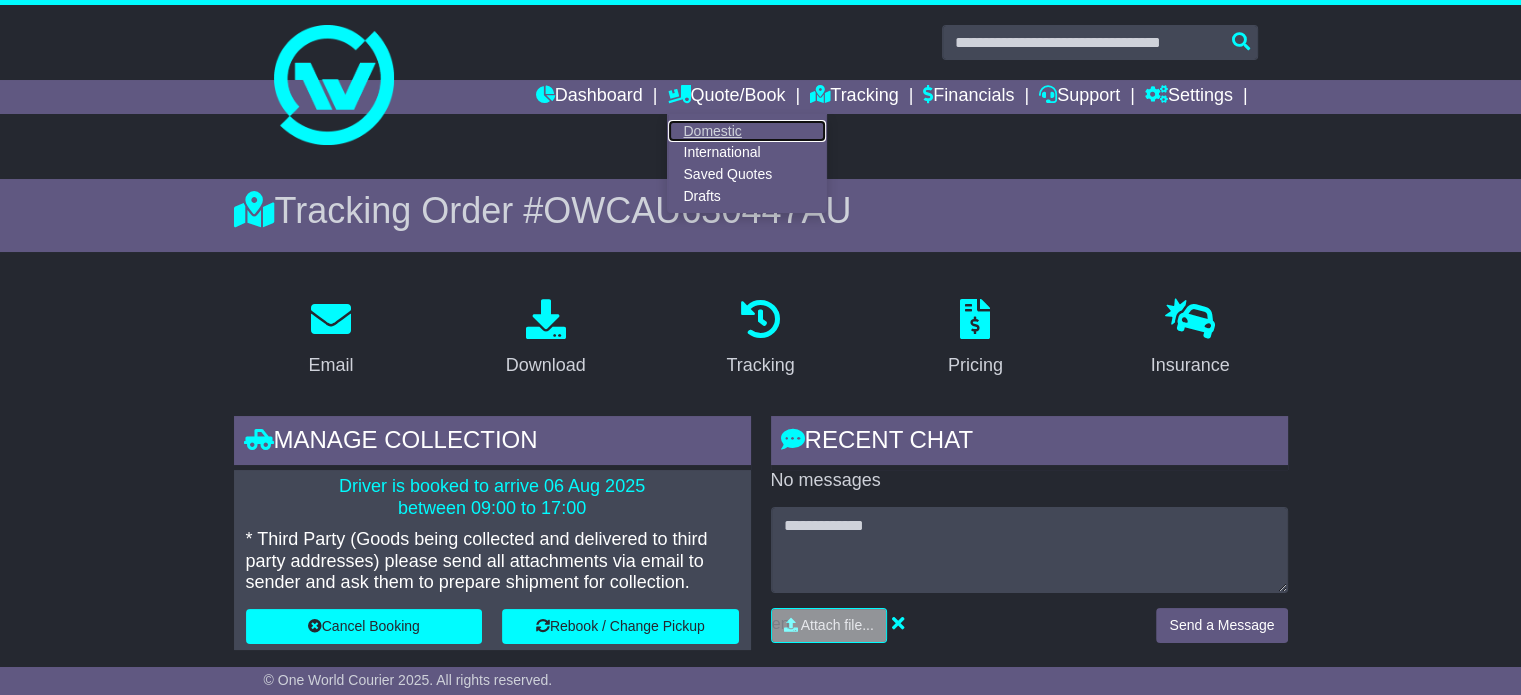 click on "Domestic" at bounding box center (747, 131) 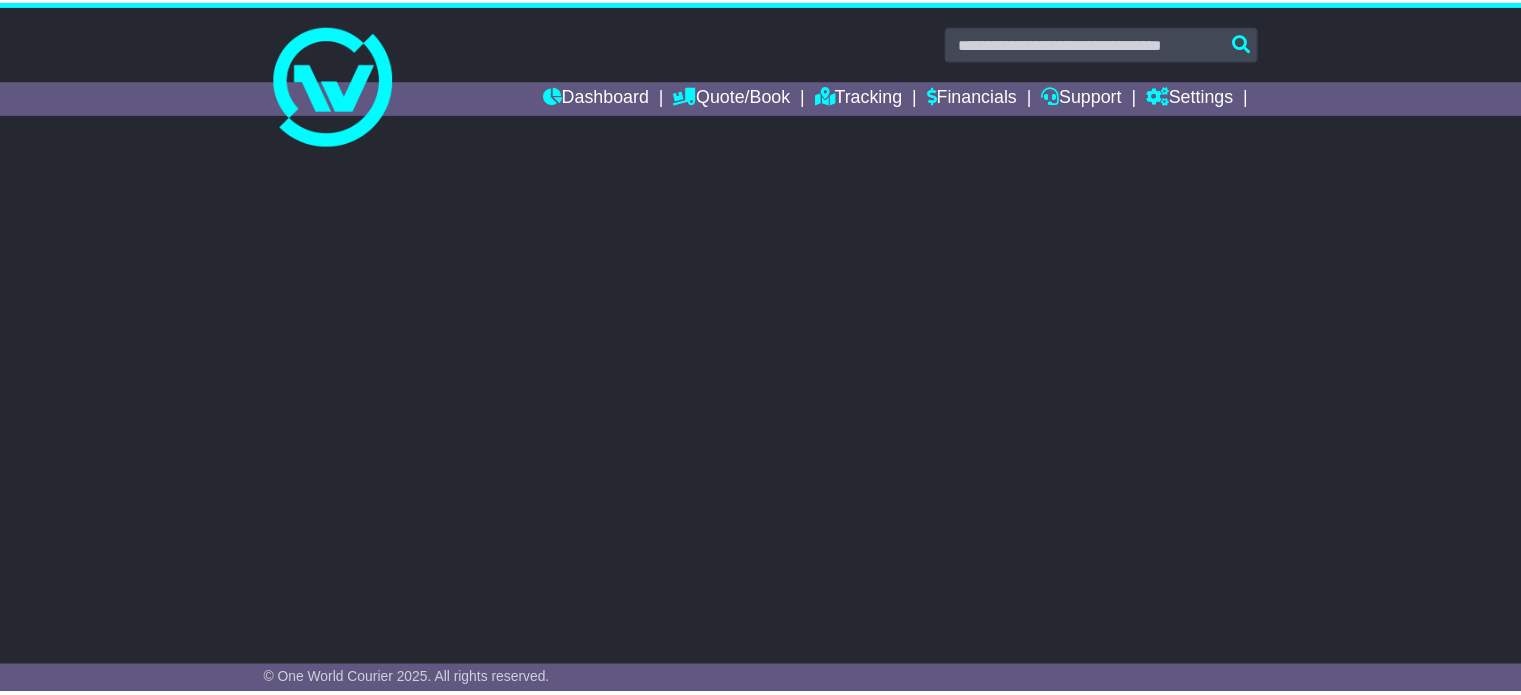 scroll, scrollTop: 0, scrollLeft: 0, axis: both 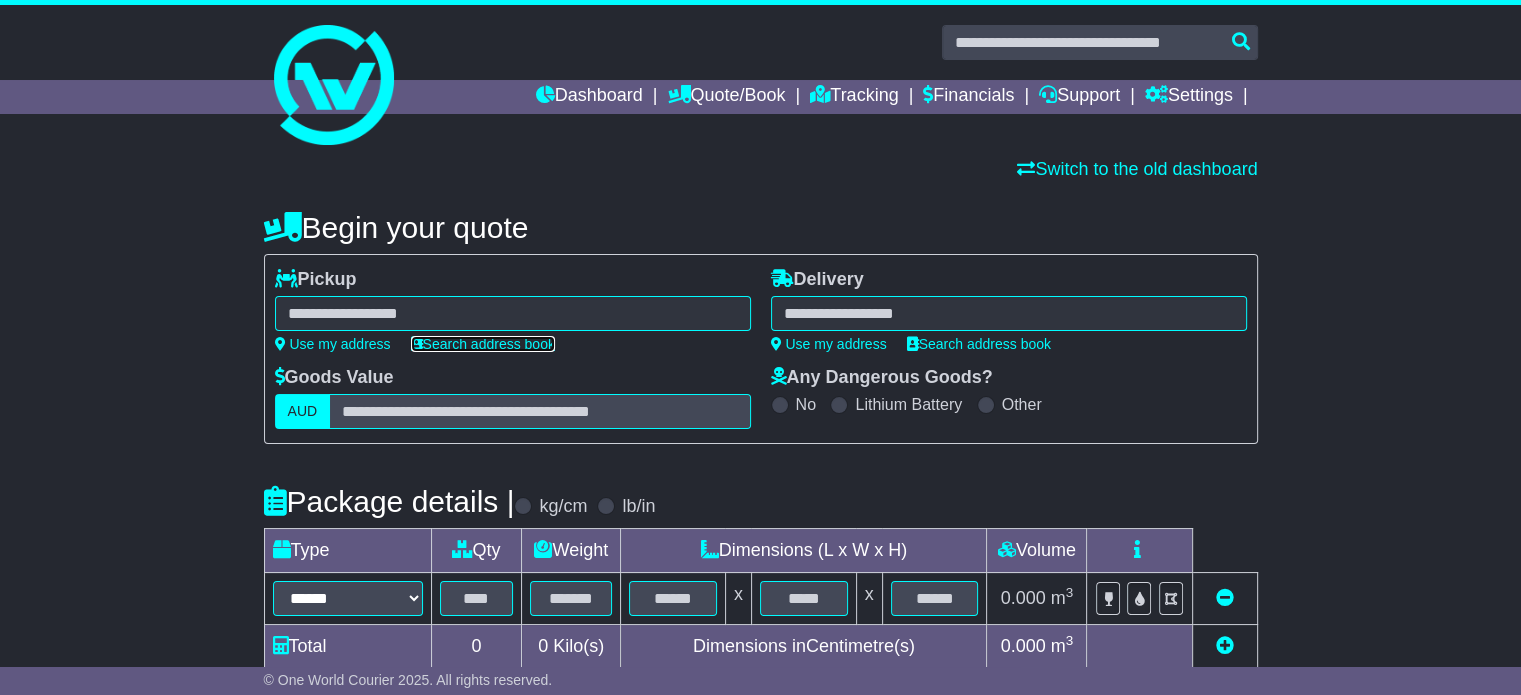 click on "Search address book" at bounding box center (483, 344) 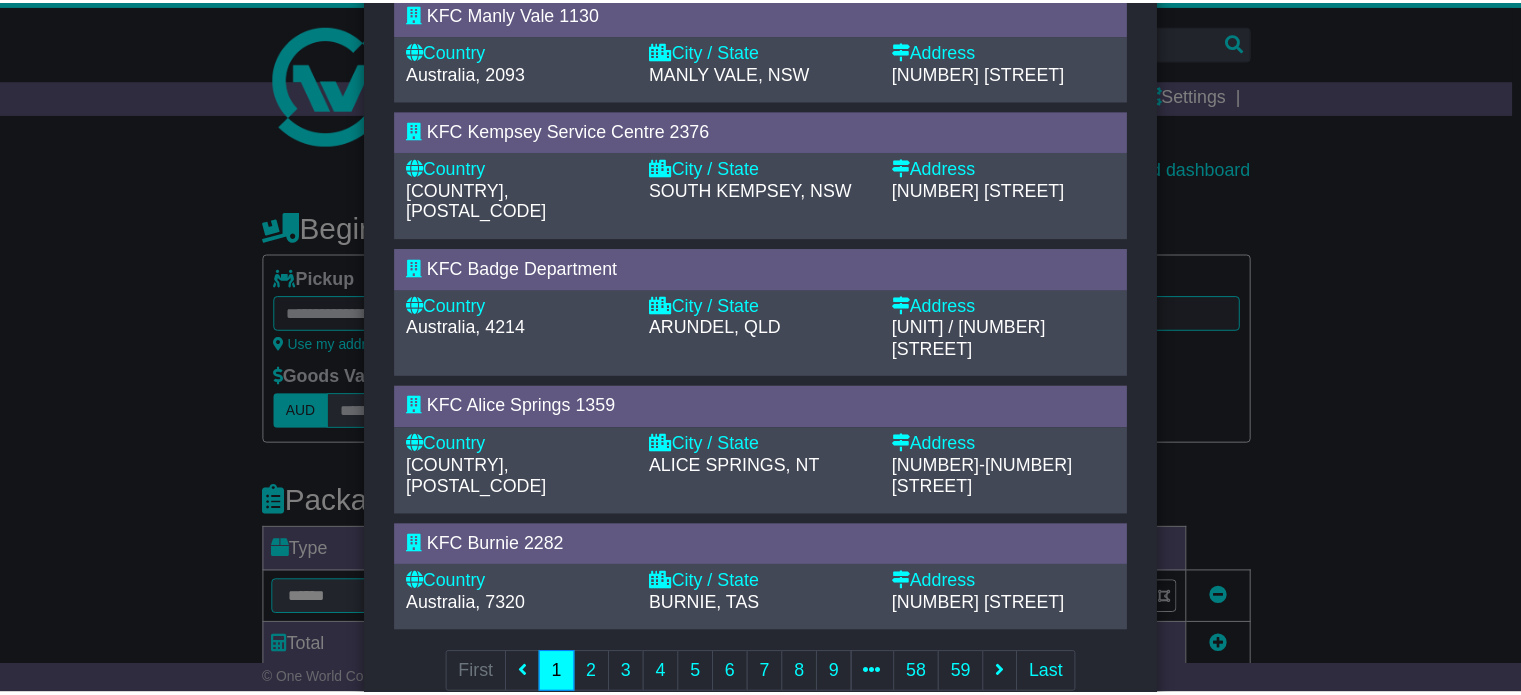 scroll, scrollTop: 882, scrollLeft: 0, axis: vertical 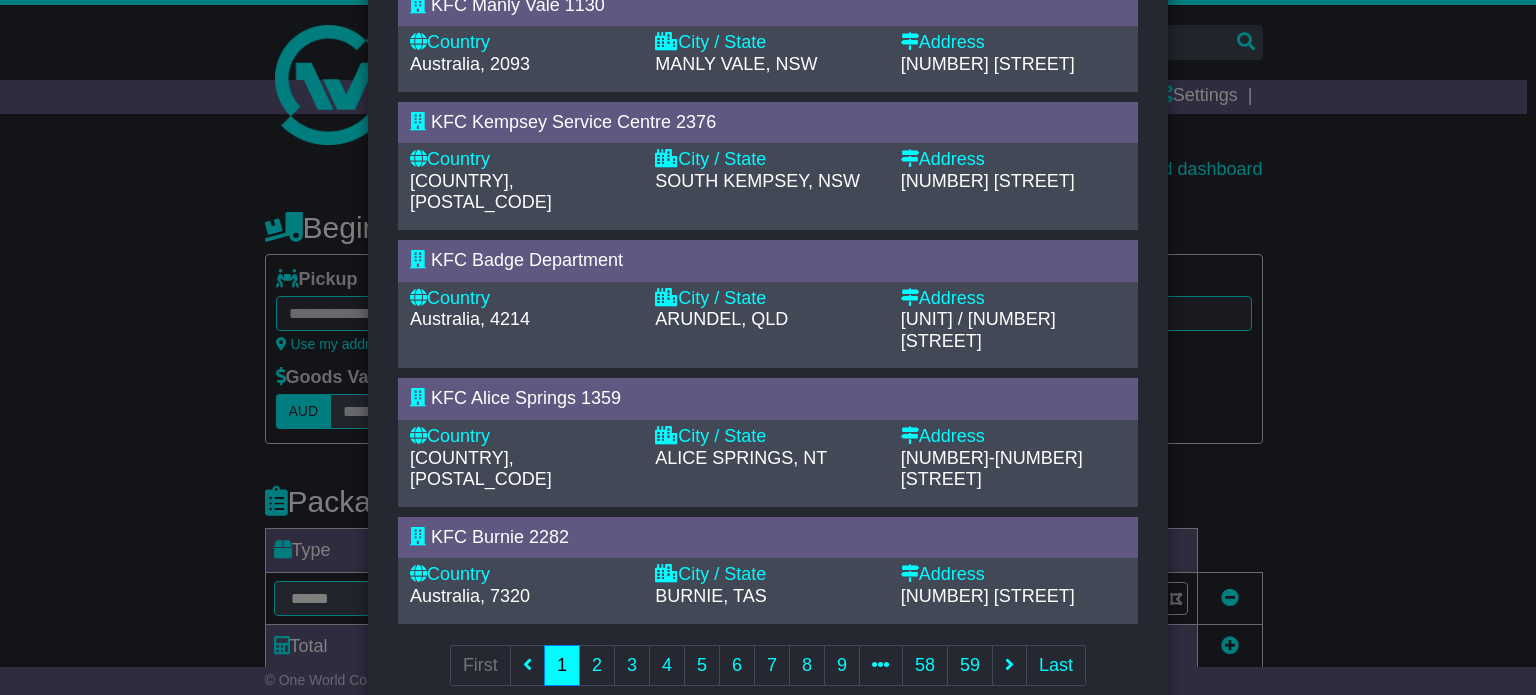 click on "KFC Badge Department" at bounding box center (527, 260) 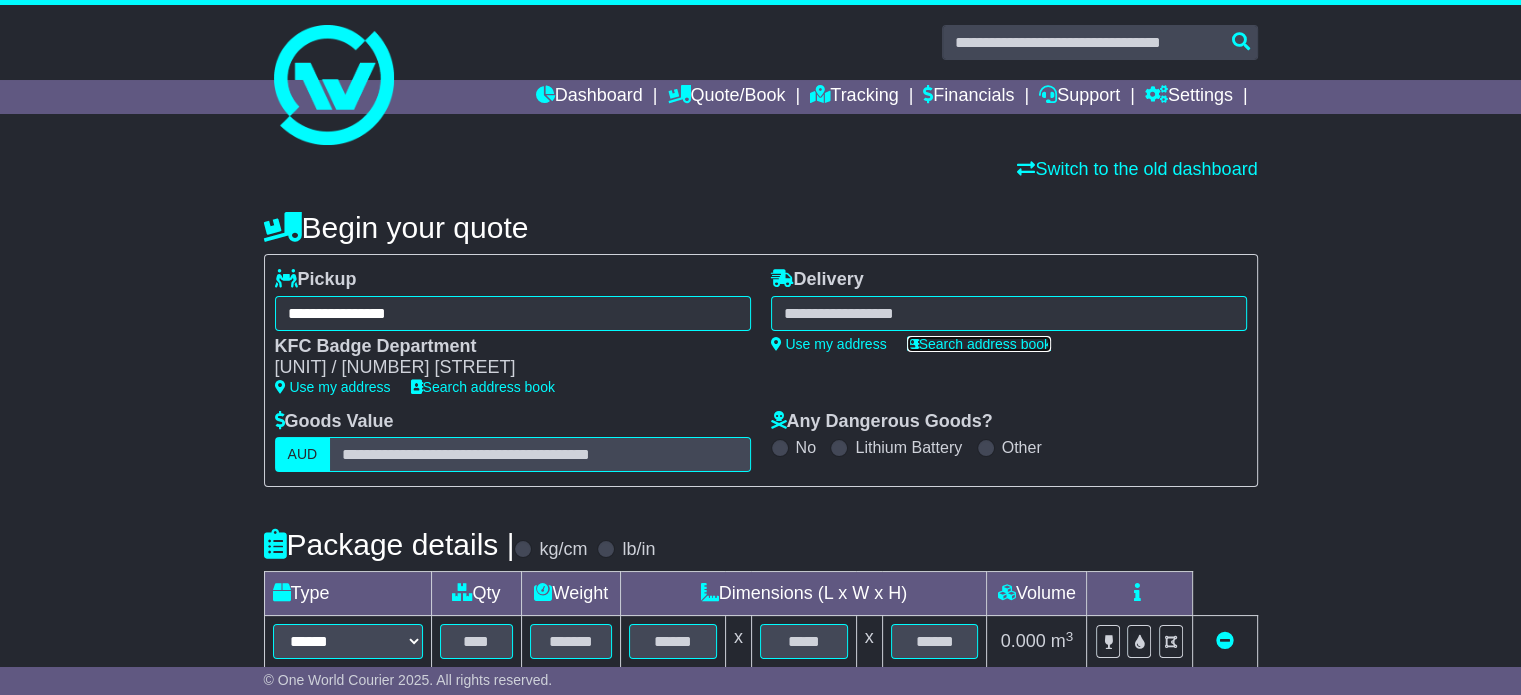 click on "Search address book" at bounding box center (979, 344) 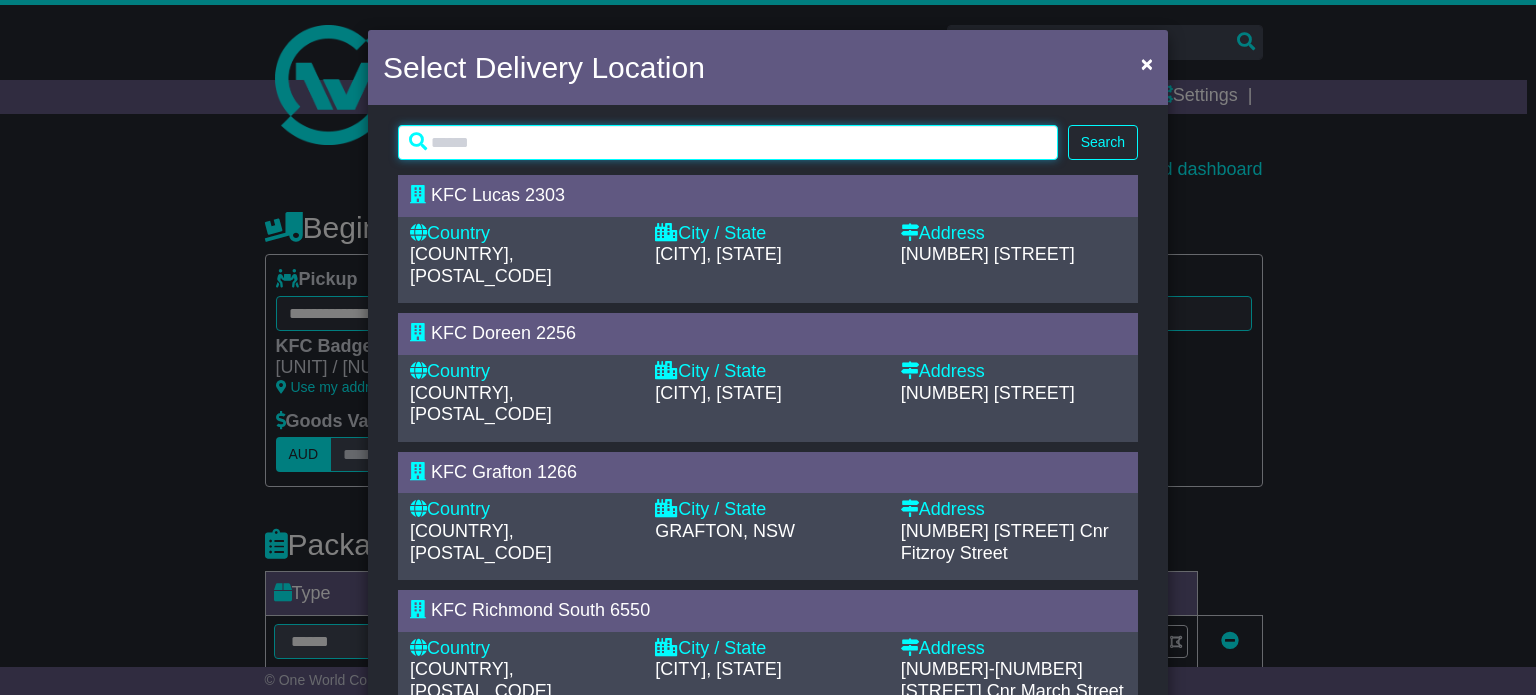 click at bounding box center [728, 142] 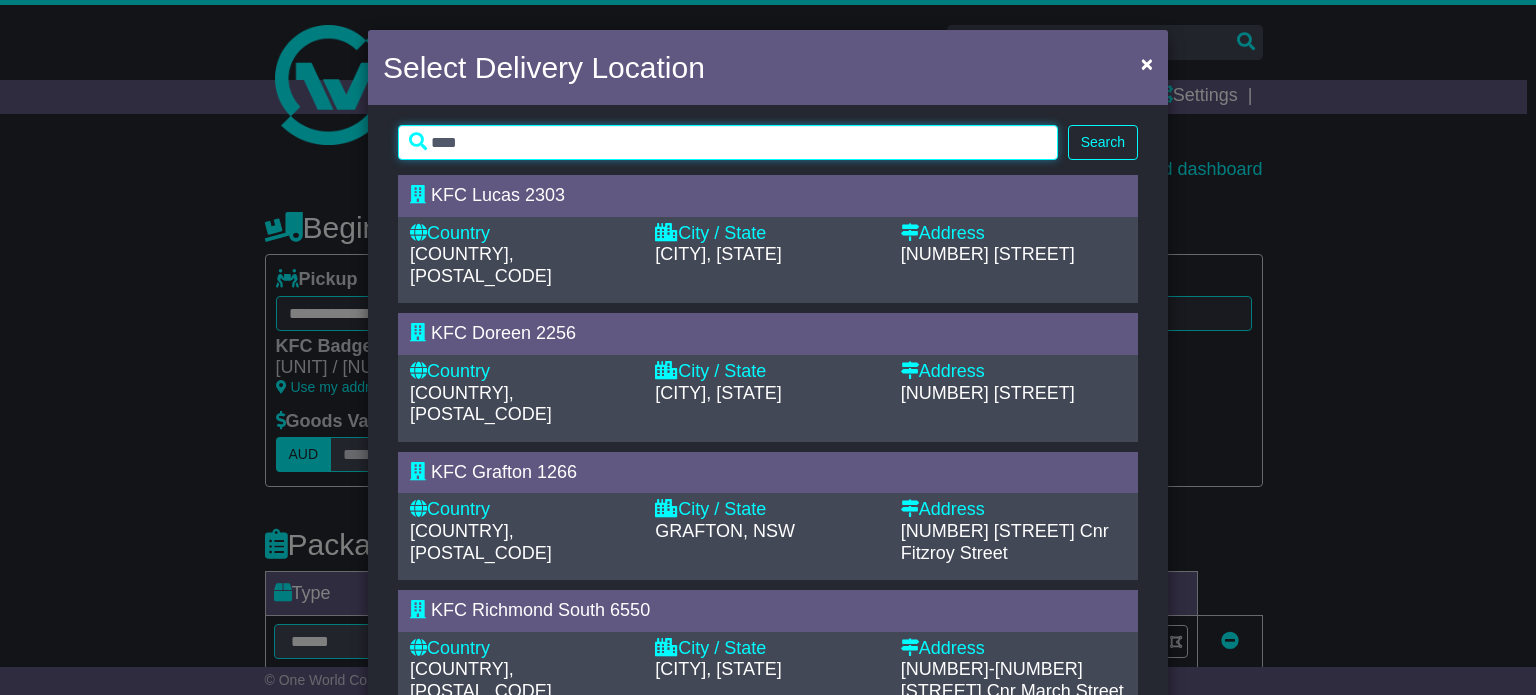 type on "****" 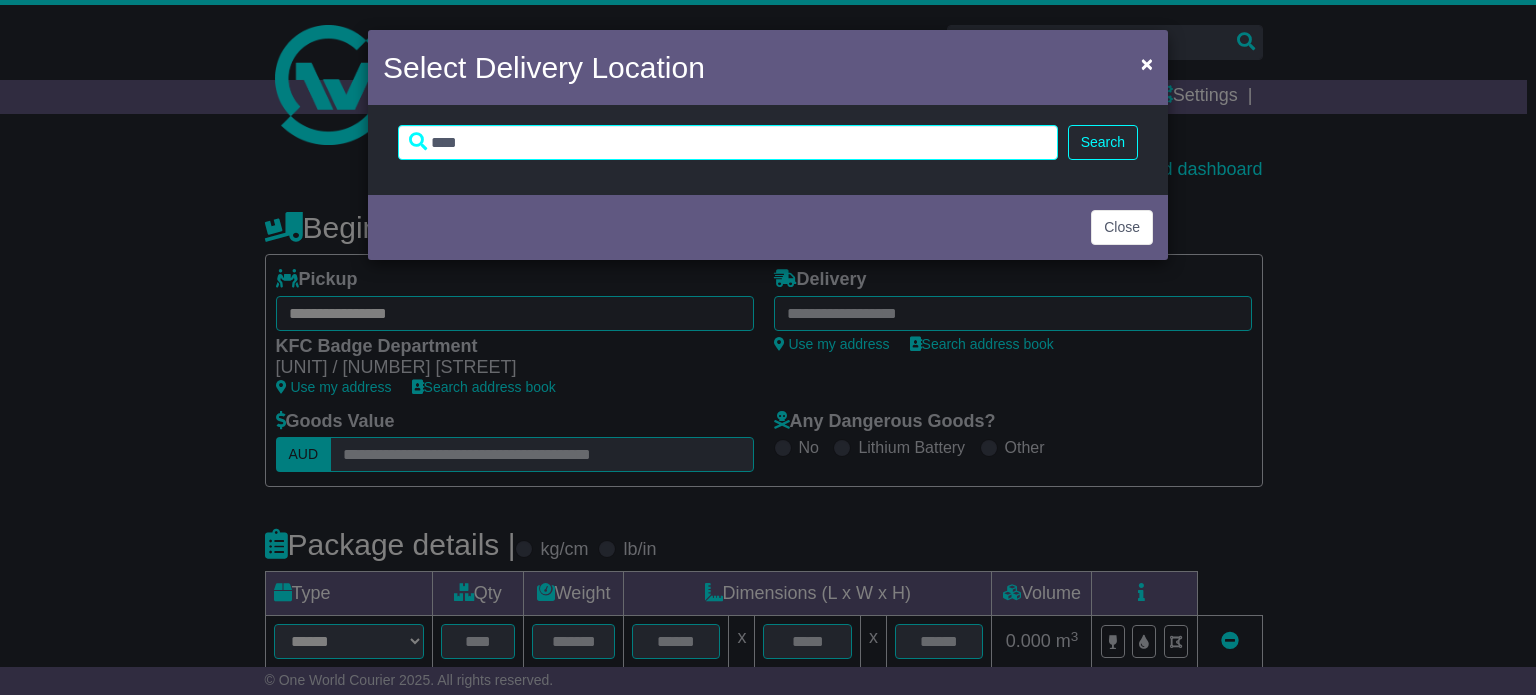 click on "Search" at bounding box center [1103, 142] 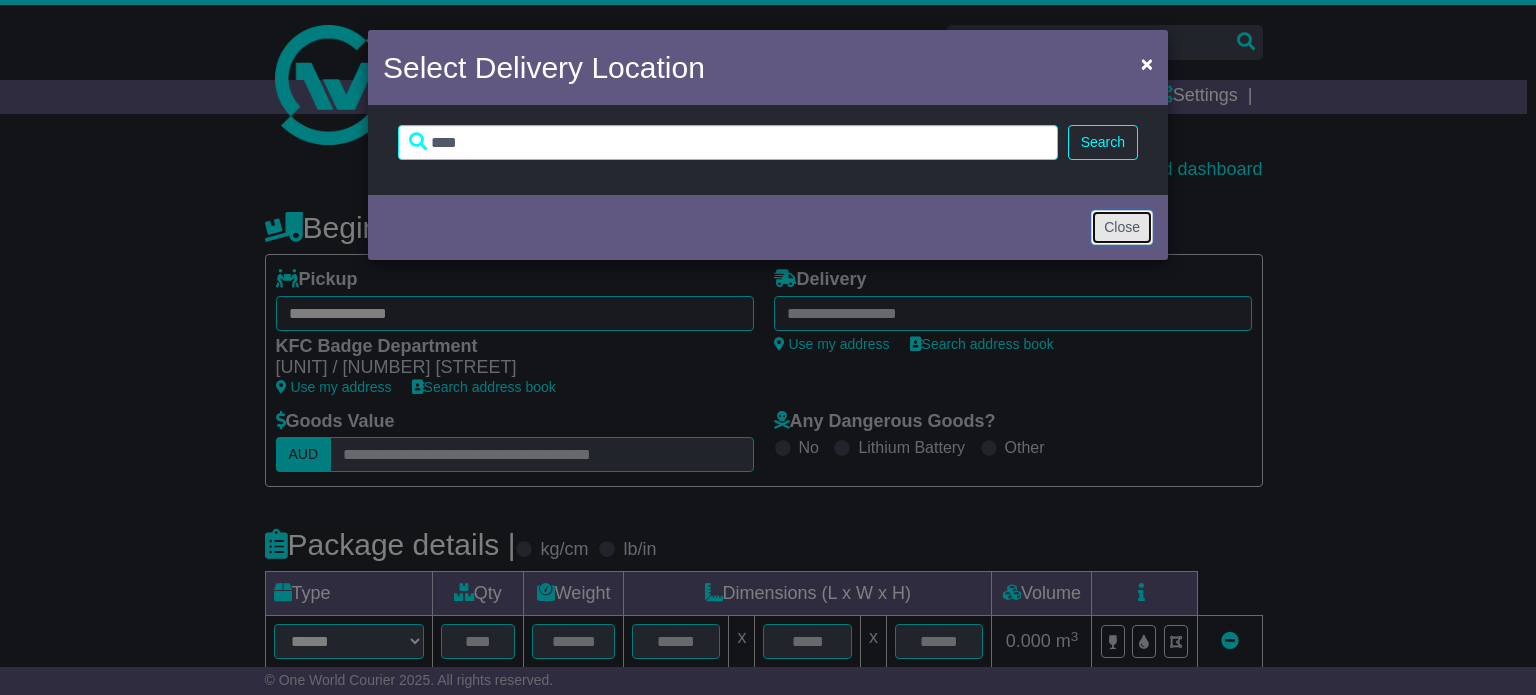 click on "Close" at bounding box center [1122, 227] 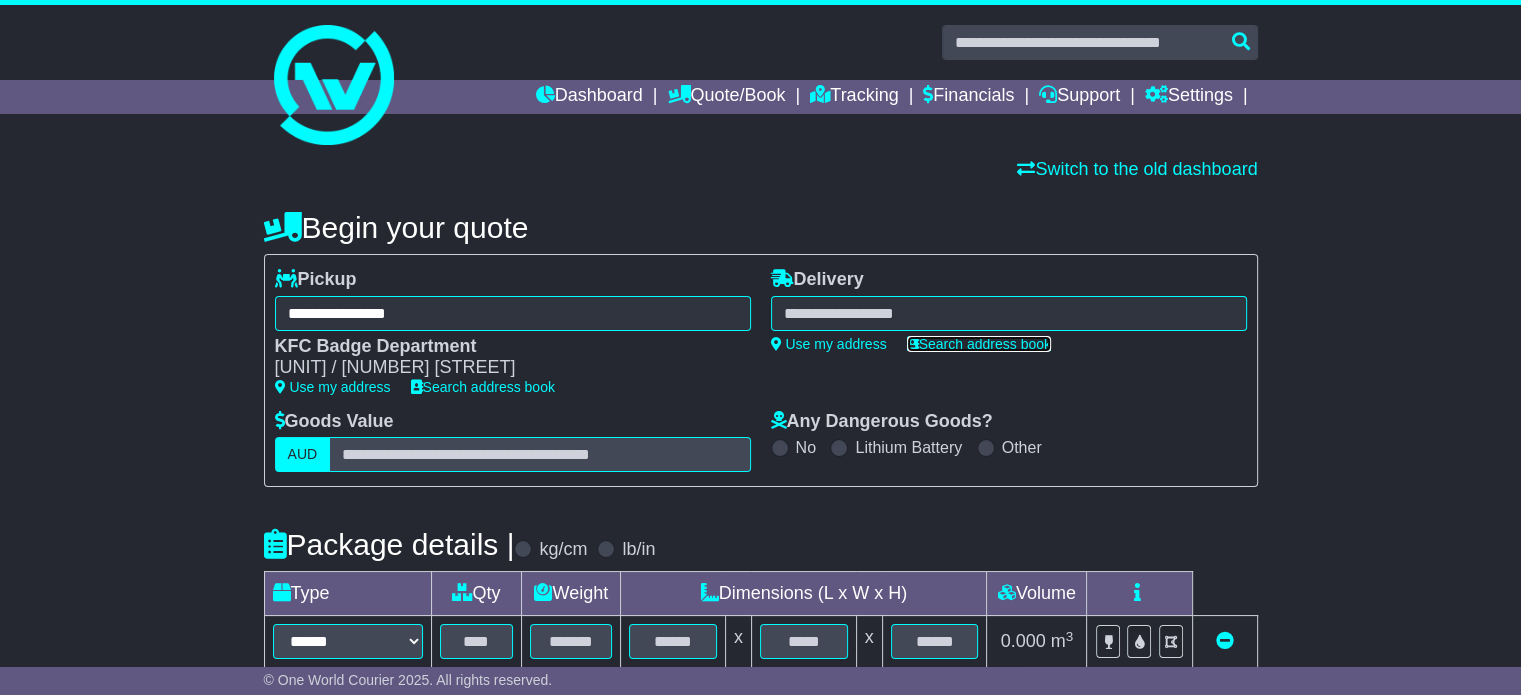 click on "Search address book" at bounding box center (979, 344) 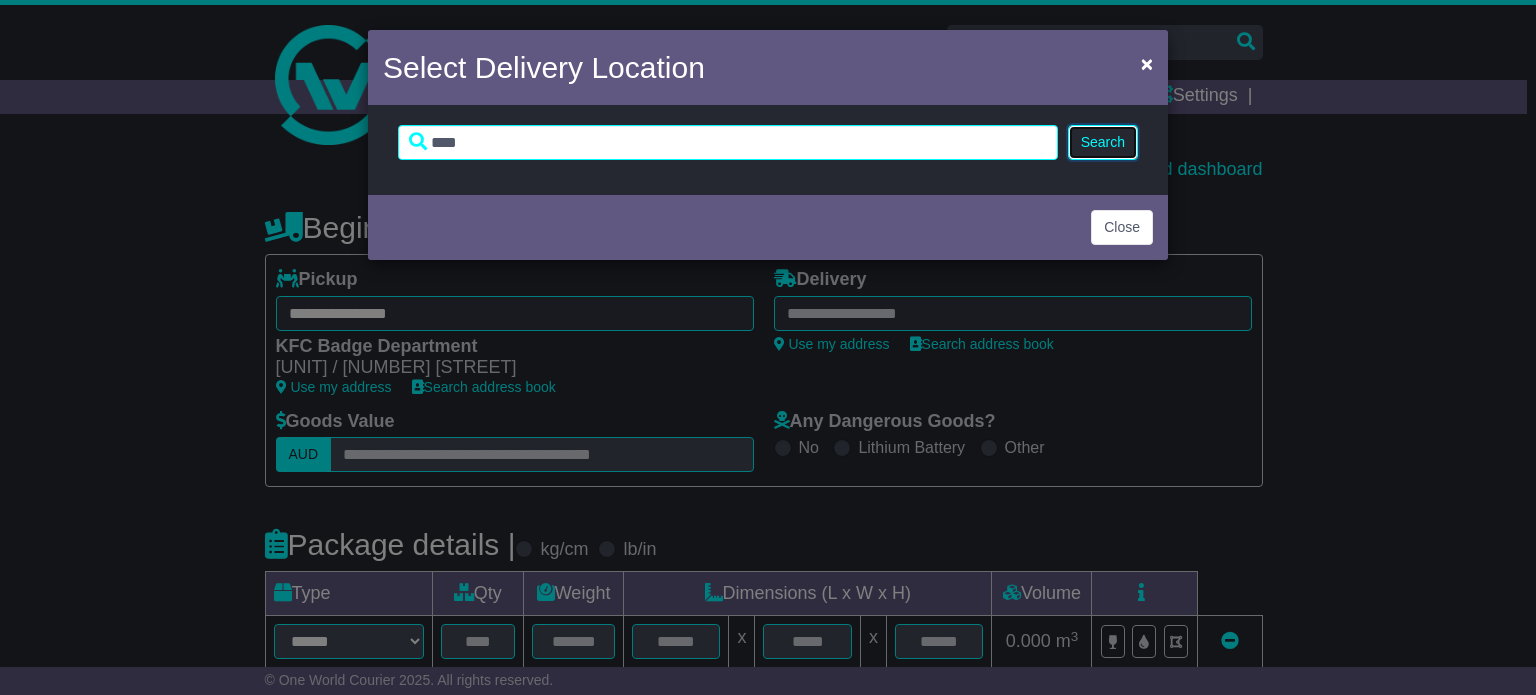 click on "Search" at bounding box center (1103, 142) 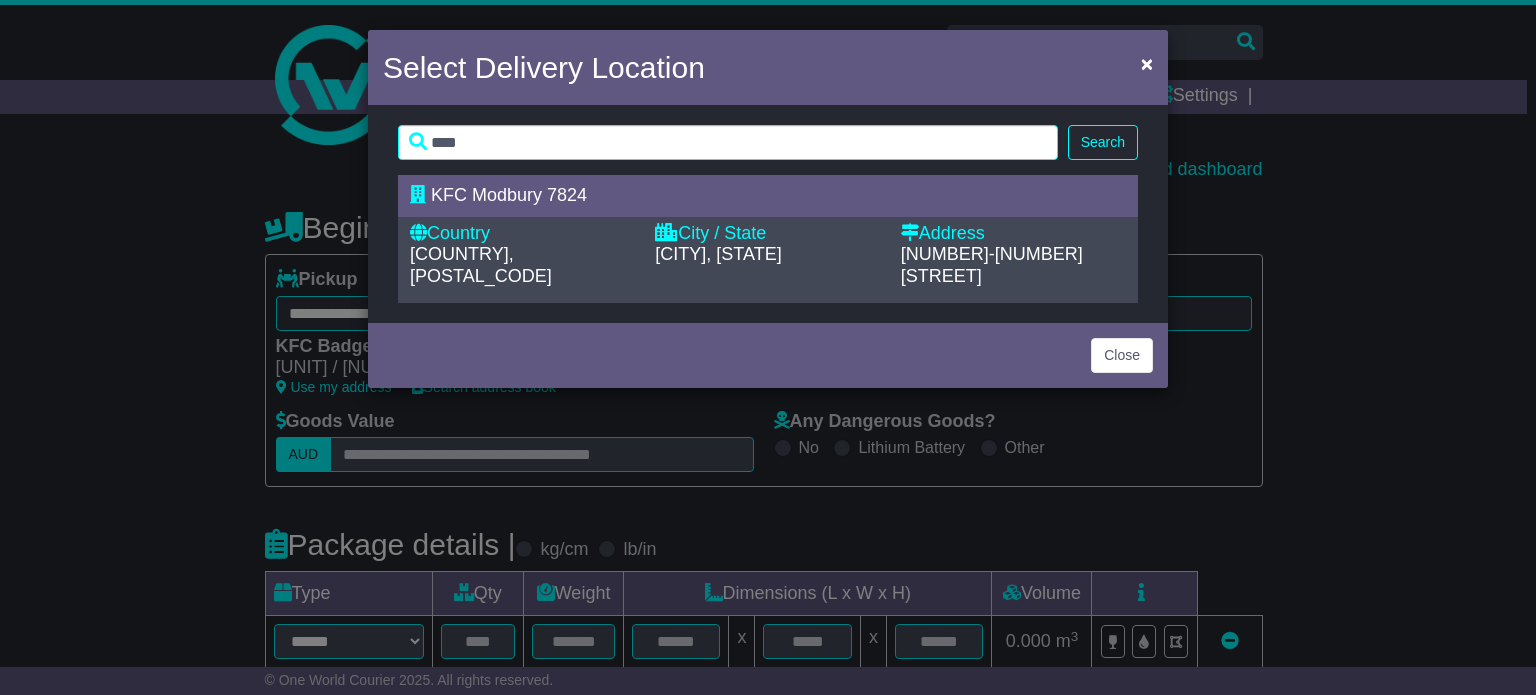 click on "Australia, [POSTAL_CODE]" at bounding box center (522, 265) 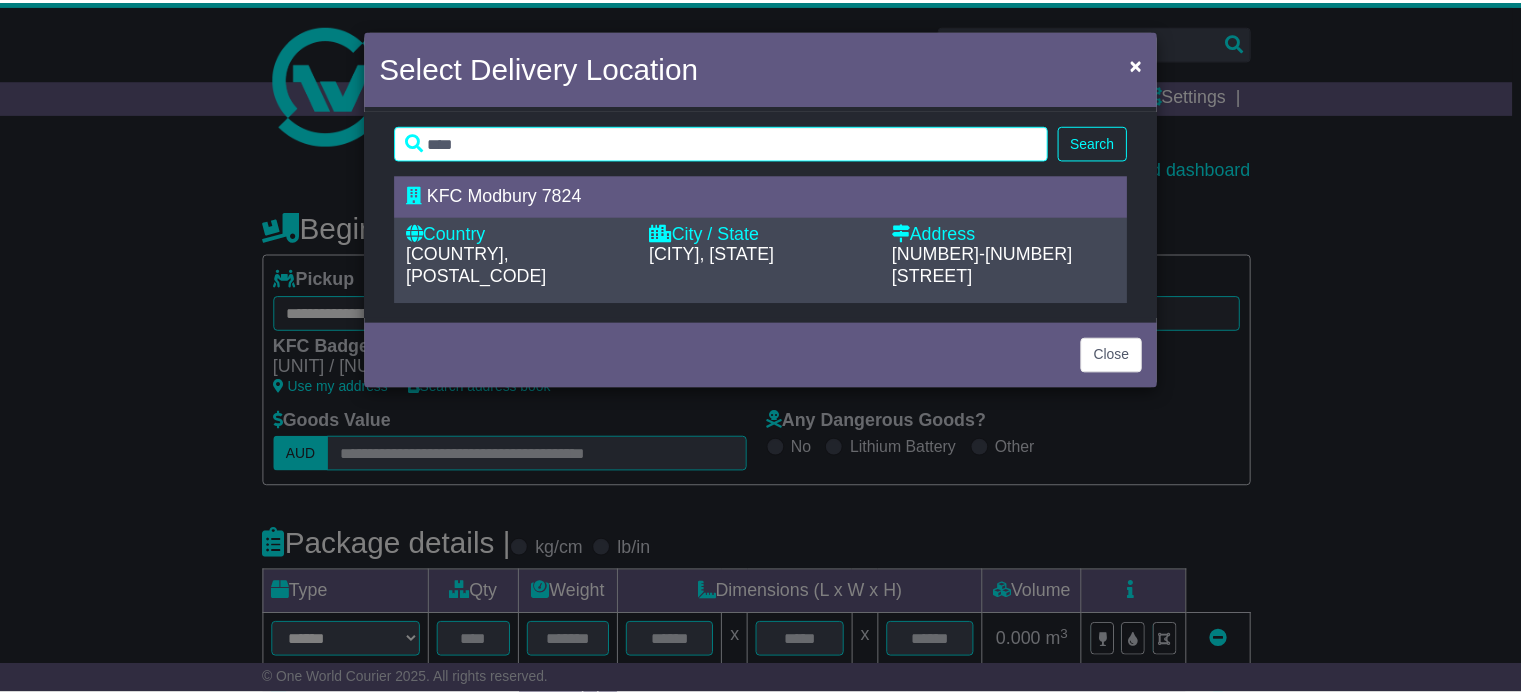type on "**********" 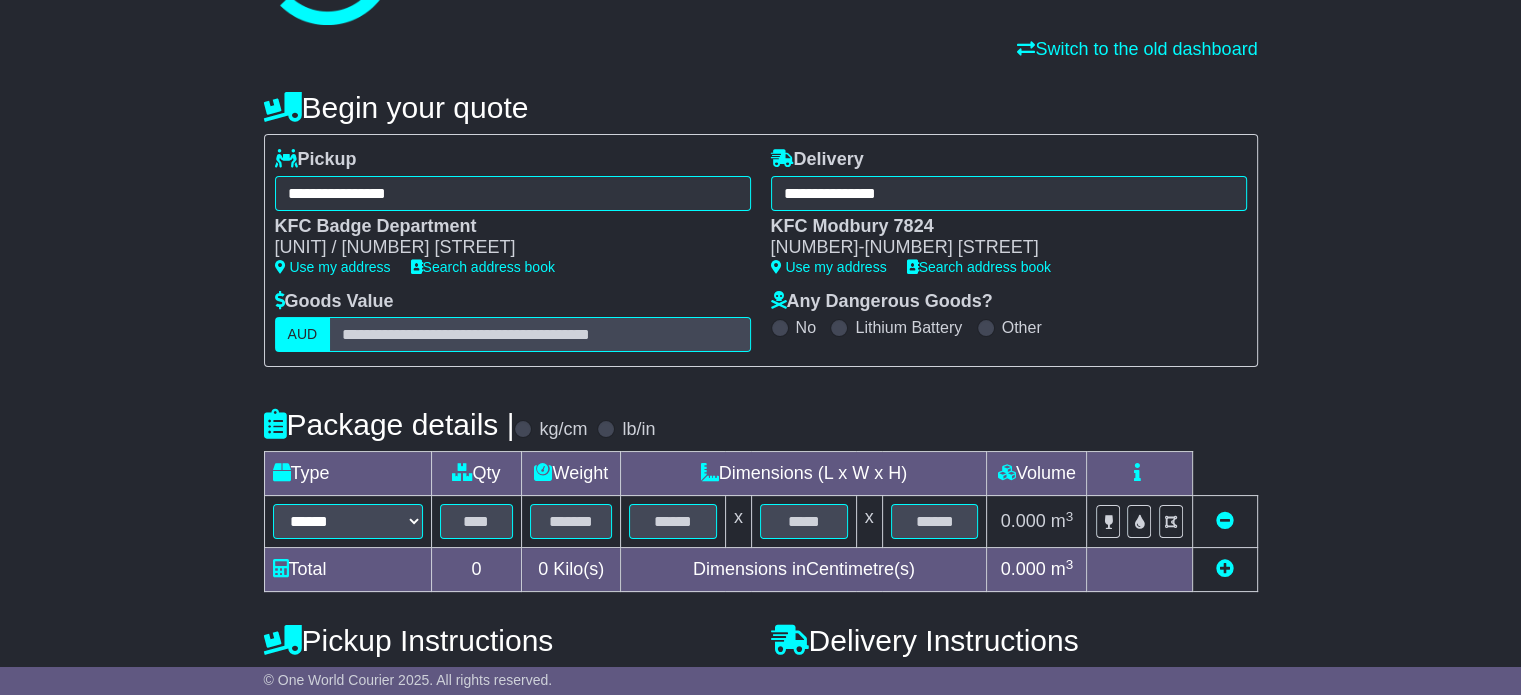 scroll, scrollTop: 200, scrollLeft: 0, axis: vertical 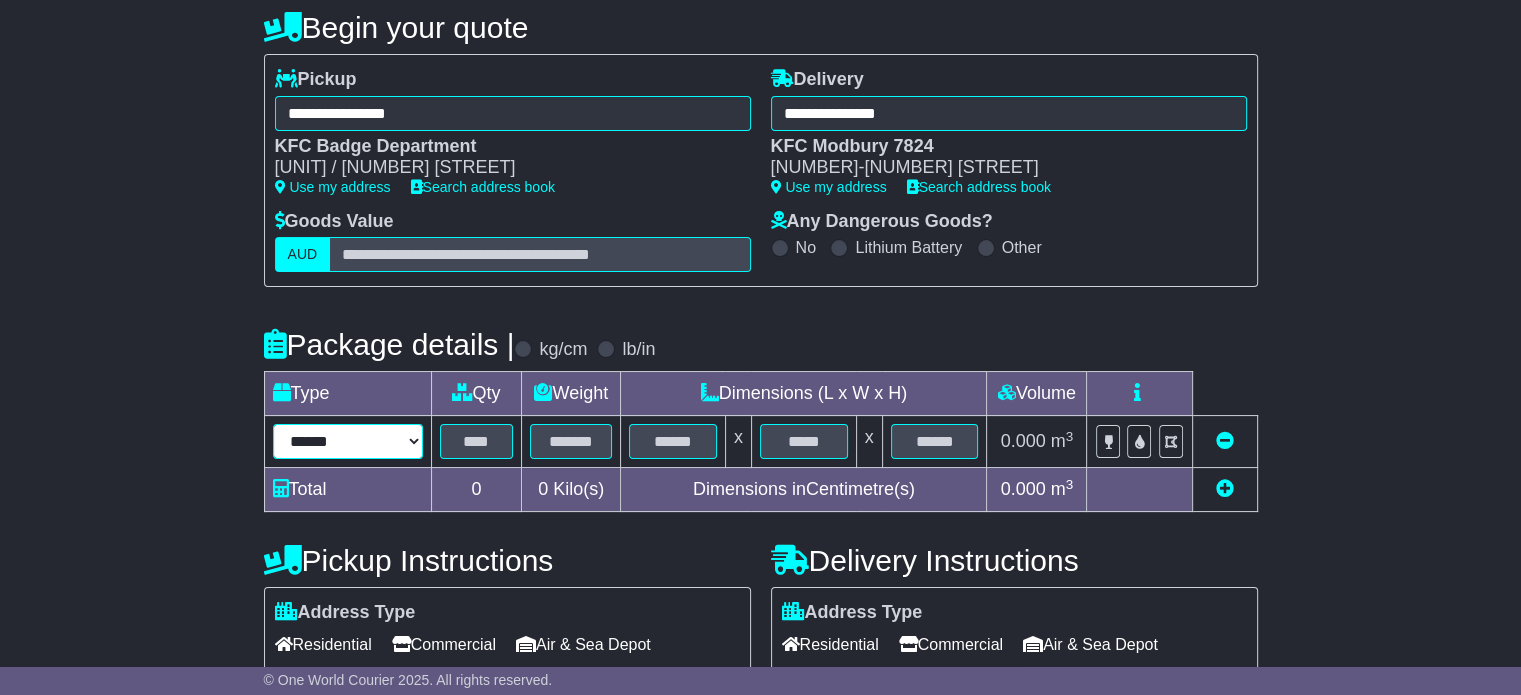 click on "****** ****** *** ******** ***** **** **** ****** *** *******" at bounding box center [348, 441] 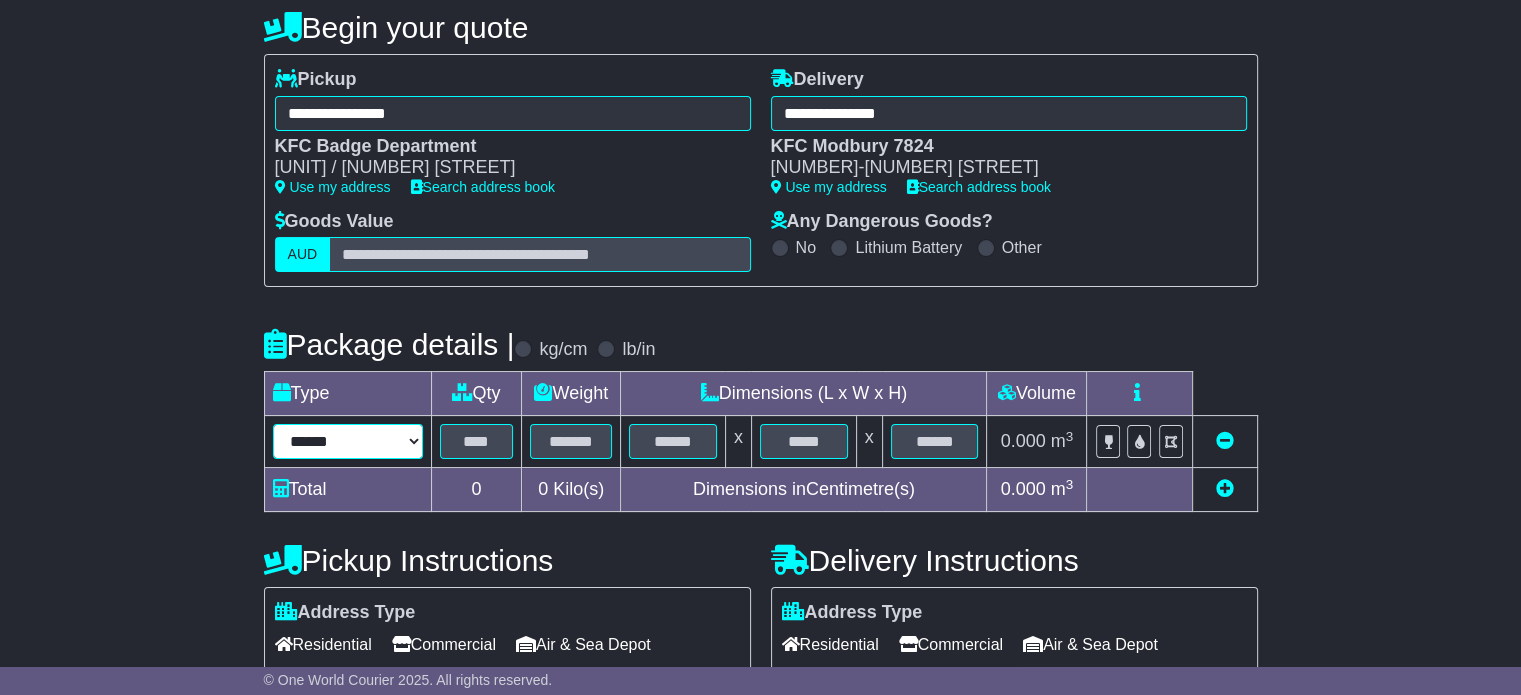 select on "*****" 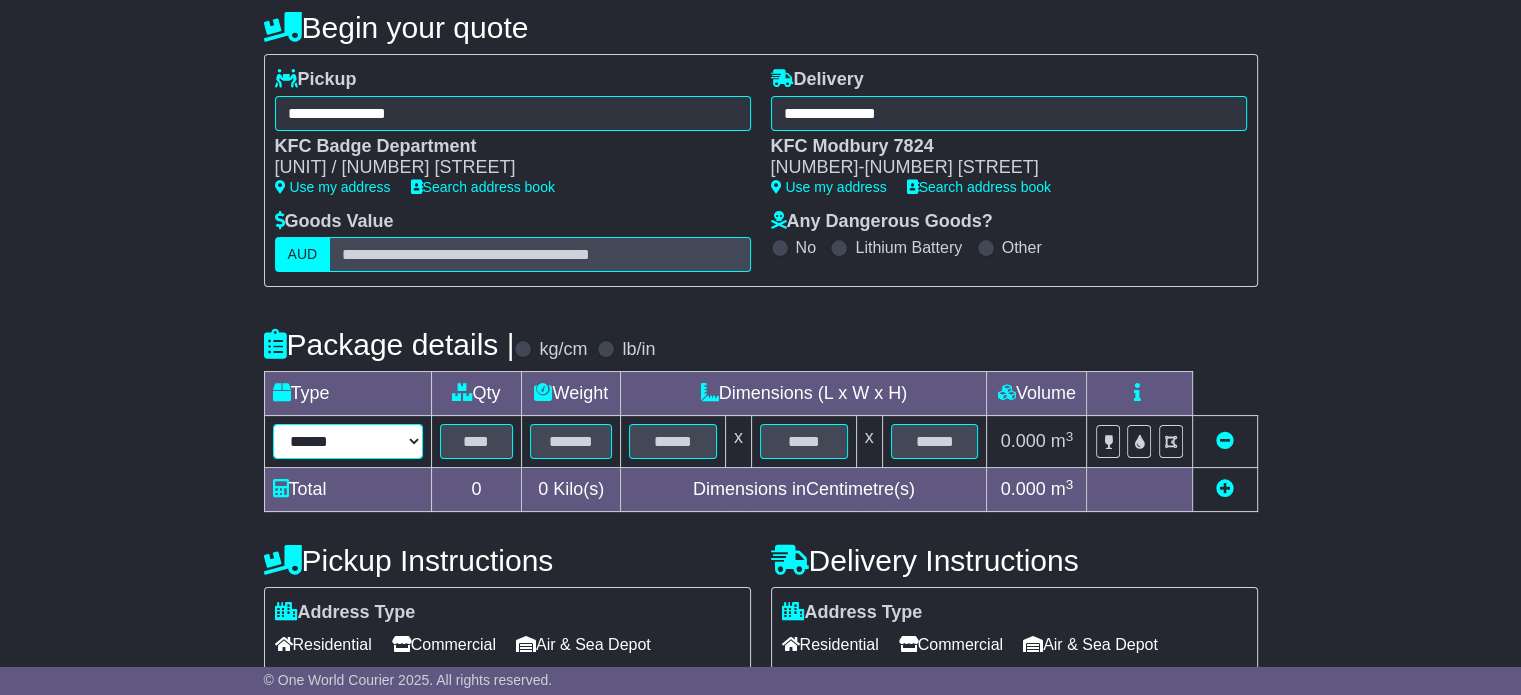 click on "****** ****** *** ******** ***** **** **** ****** *** *******" at bounding box center [348, 441] 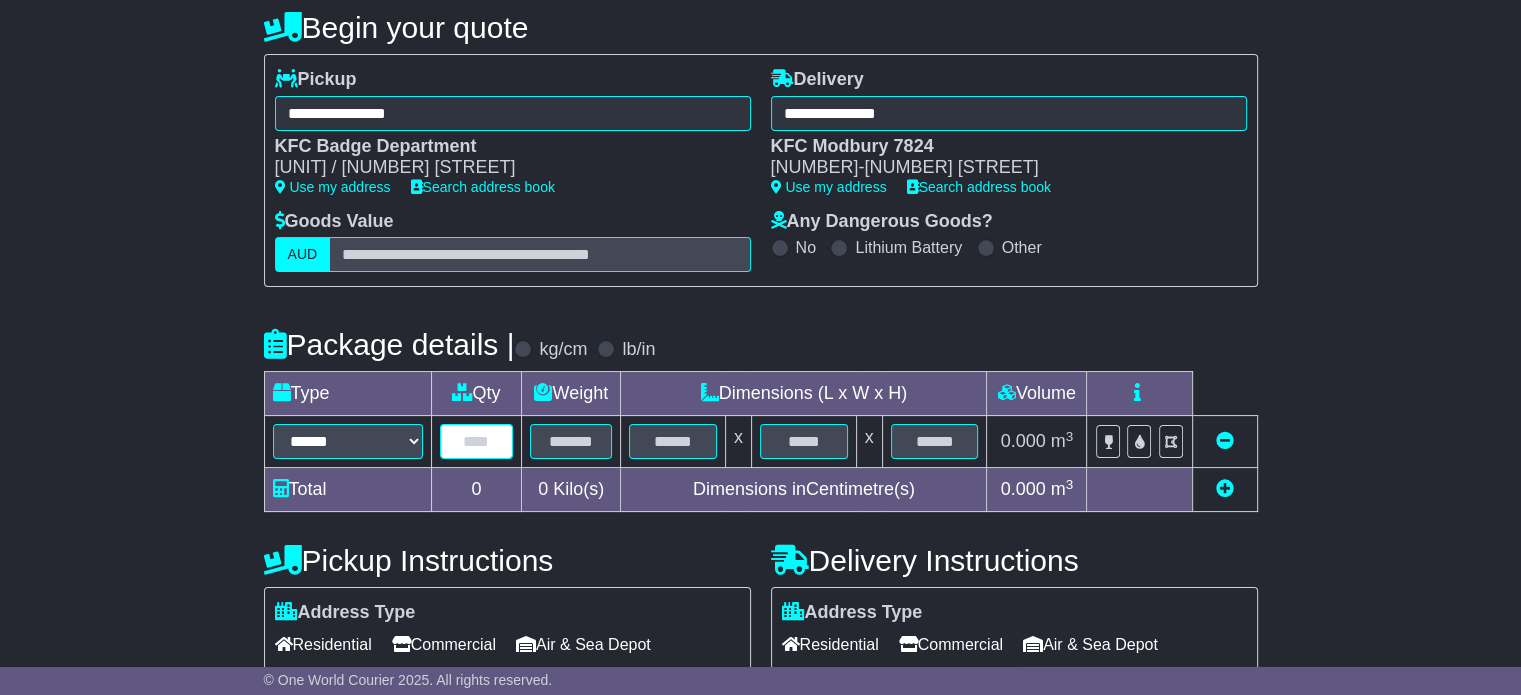 click at bounding box center [477, 441] 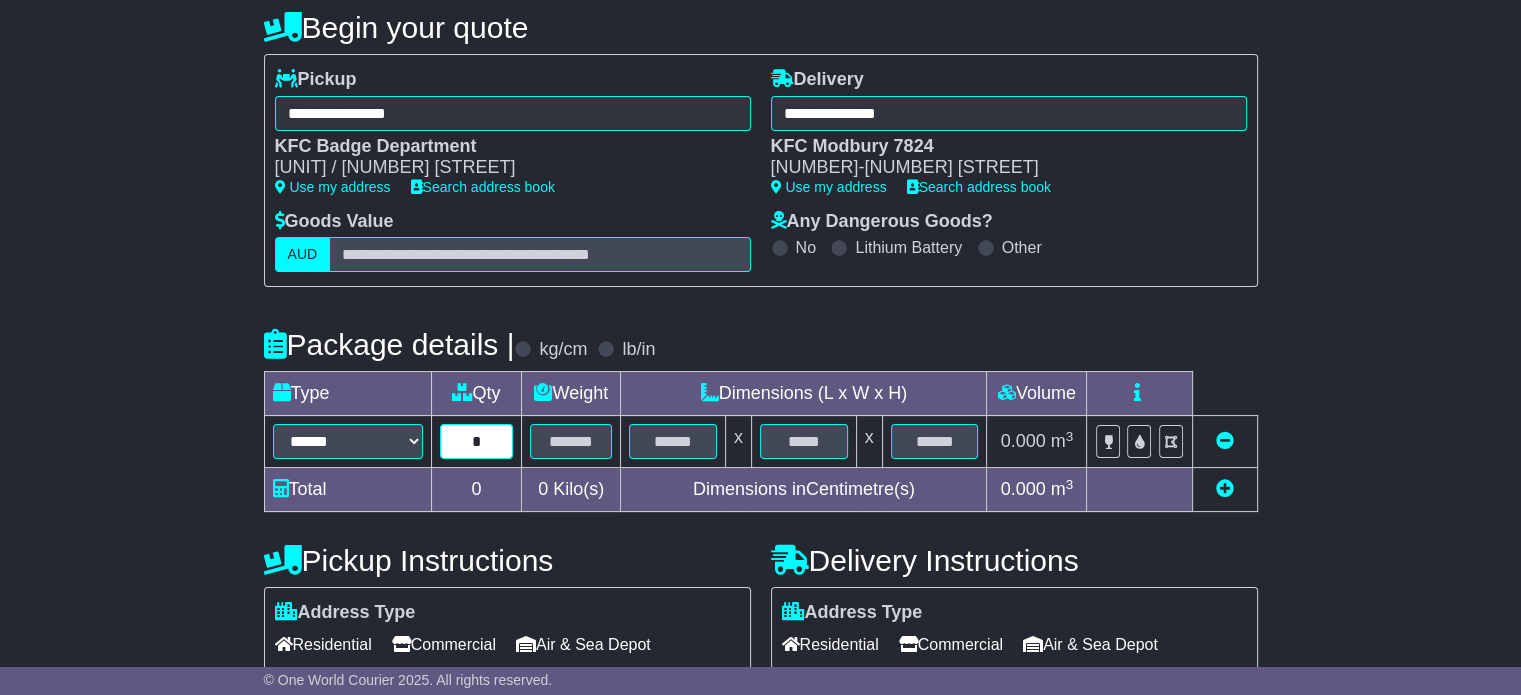 type on "*" 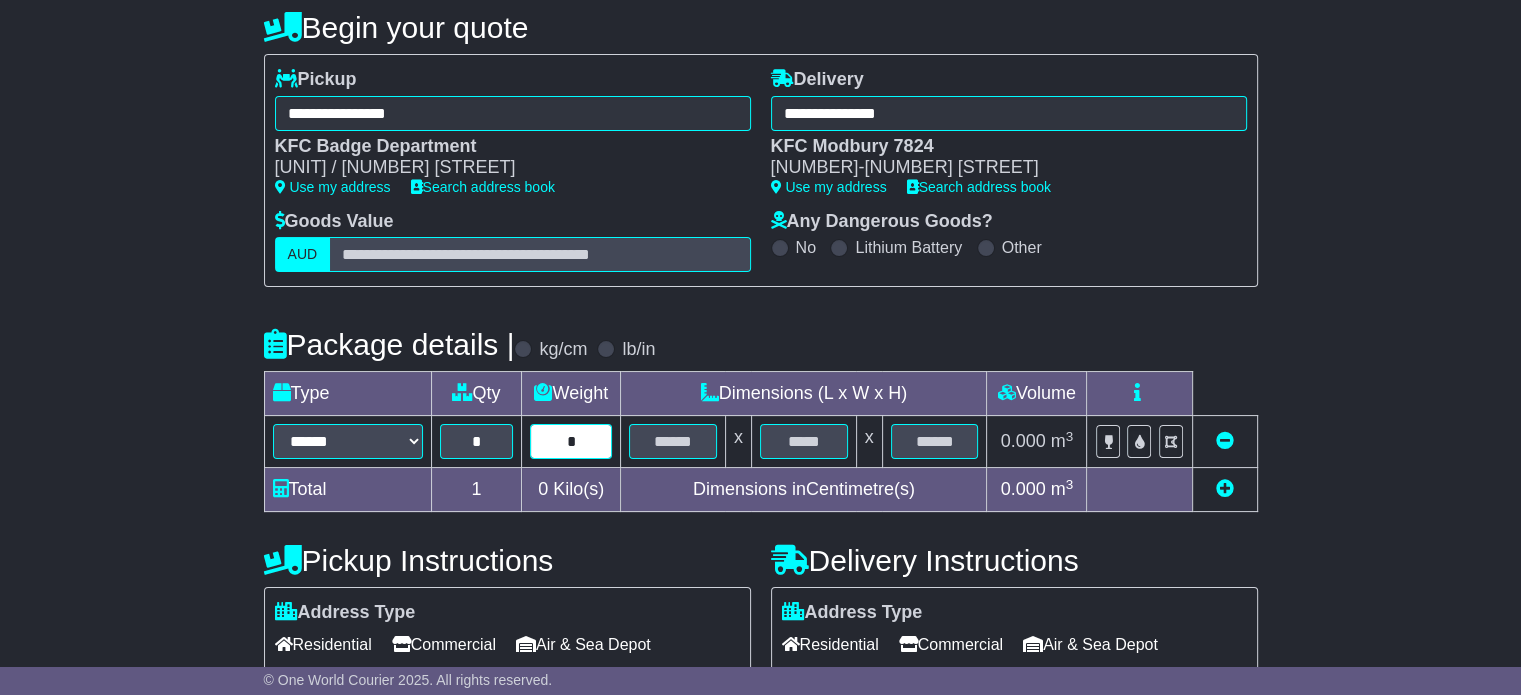 type on "*" 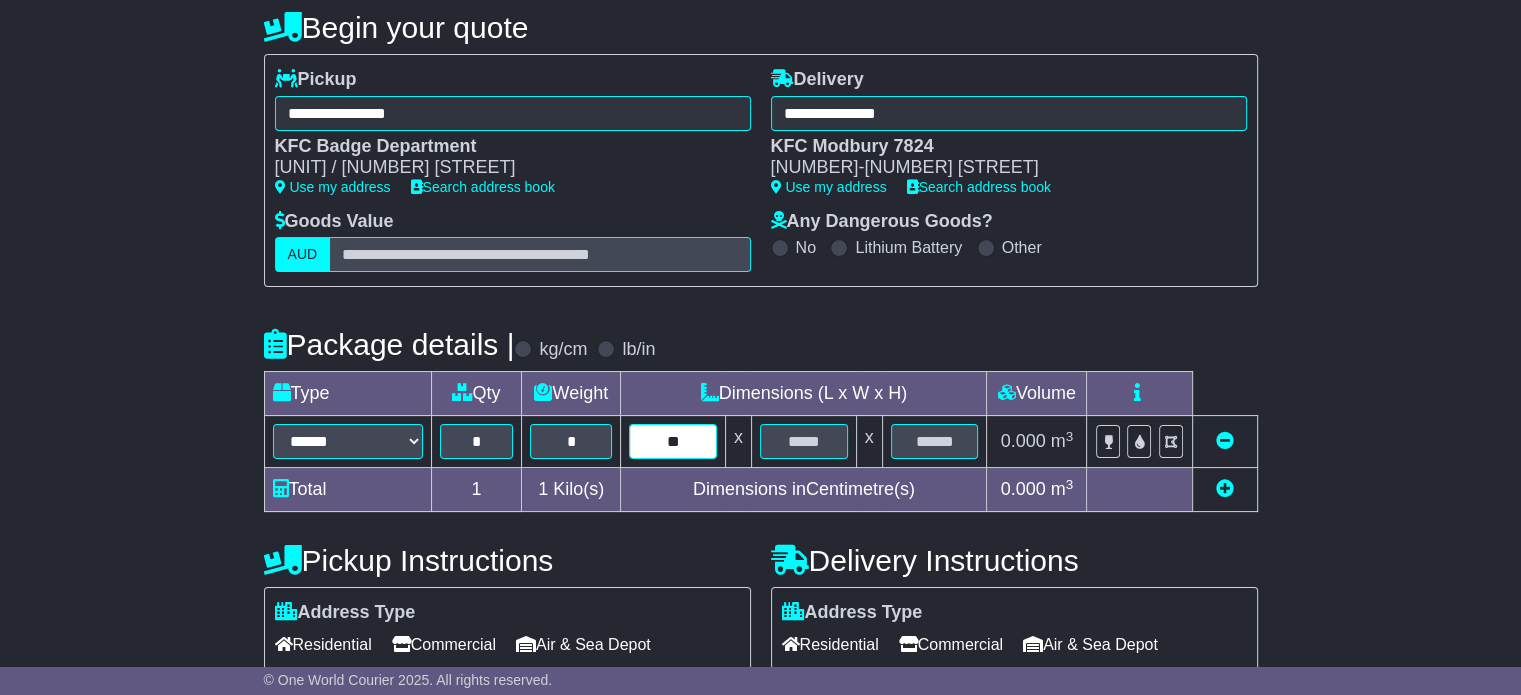 type on "**" 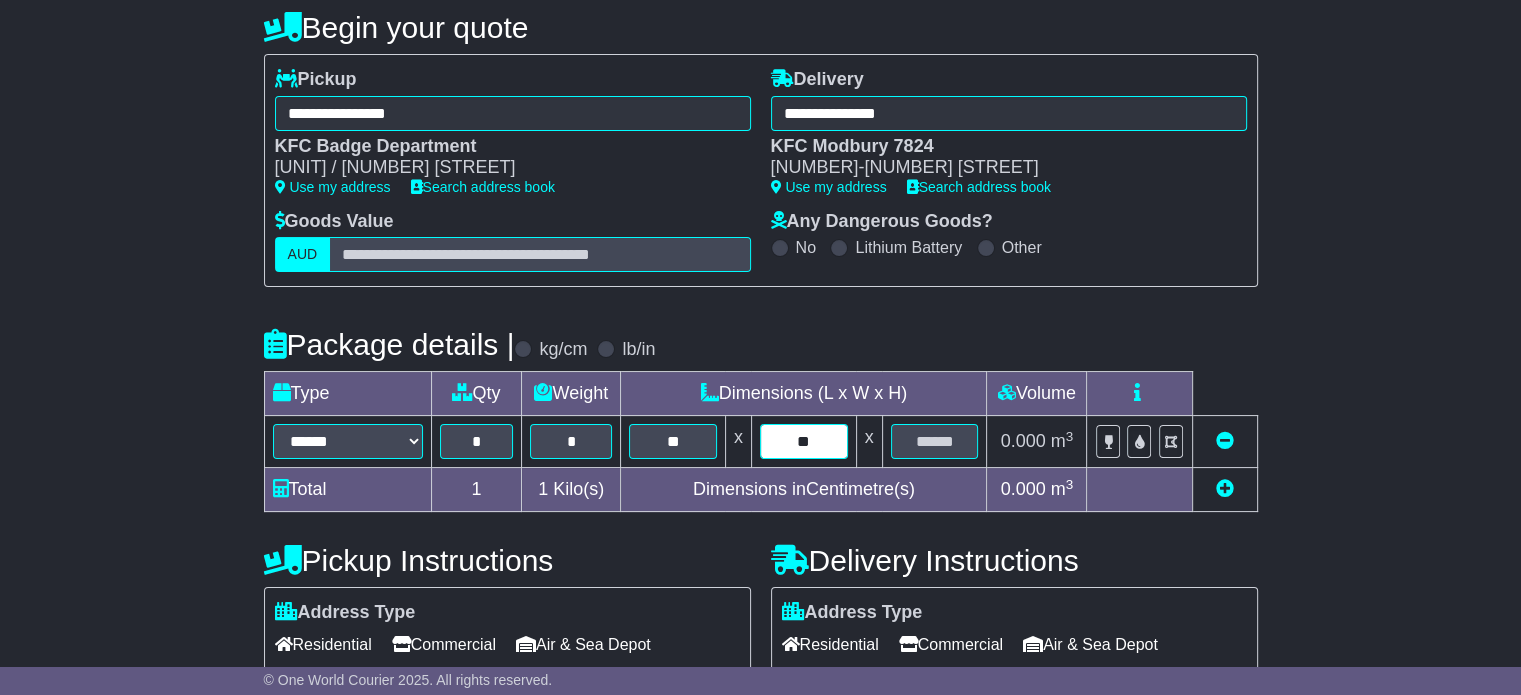 type on "**" 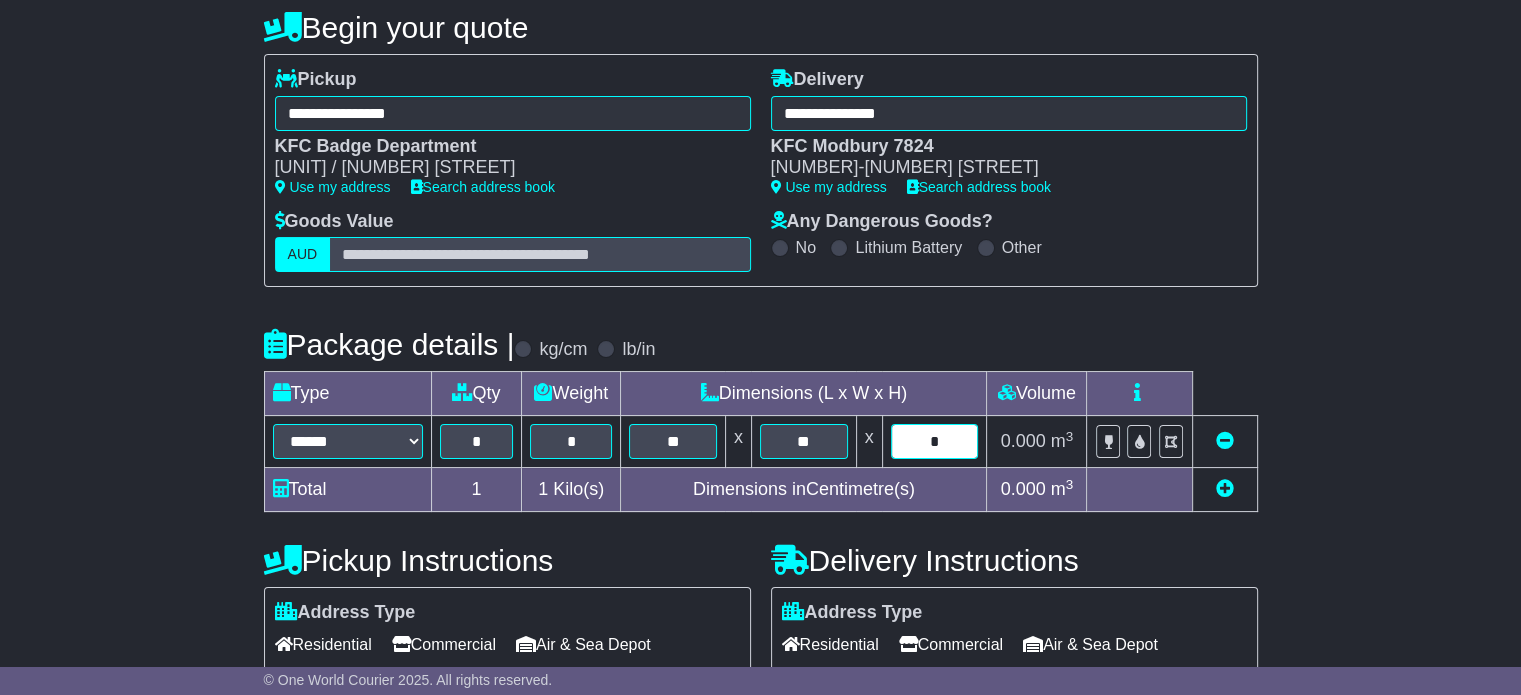 type on "*" 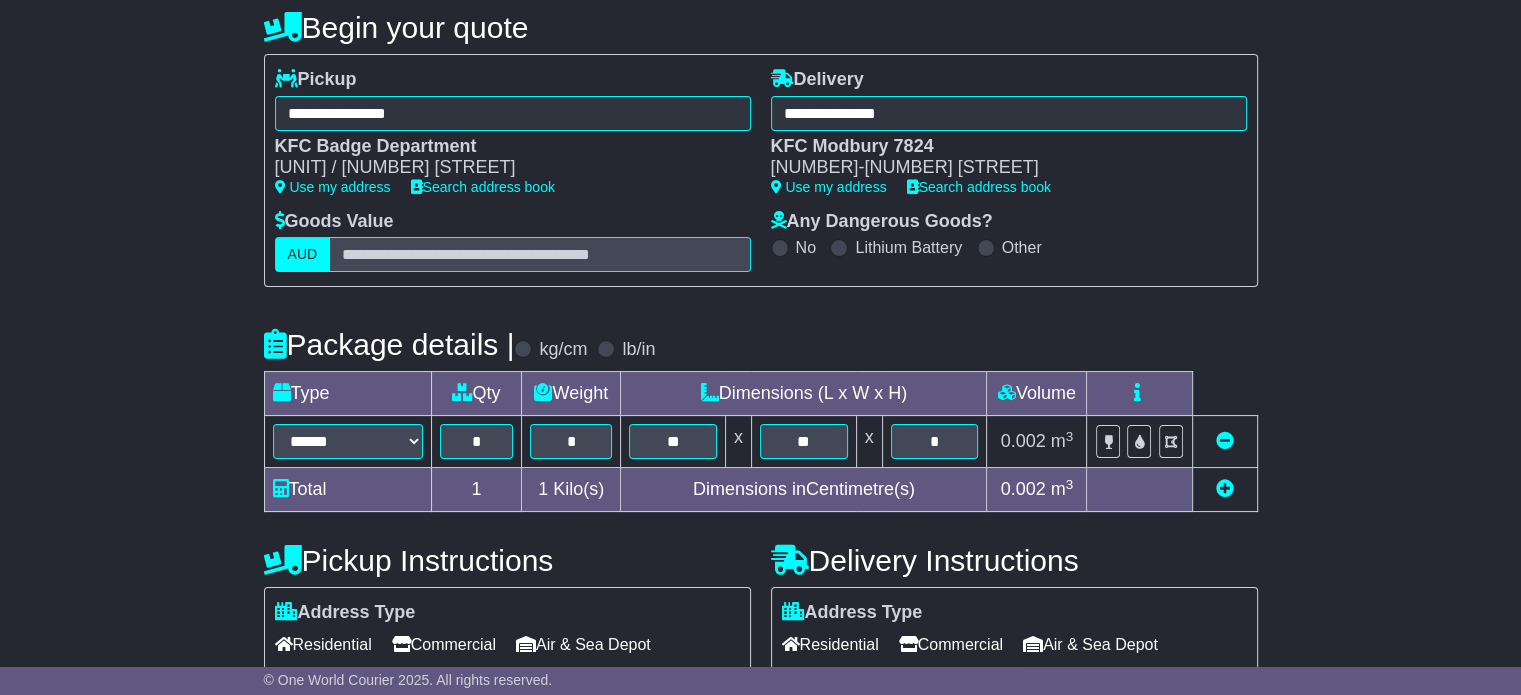 scroll, scrollTop: 409, scrollLeft: 0, axis: vertical 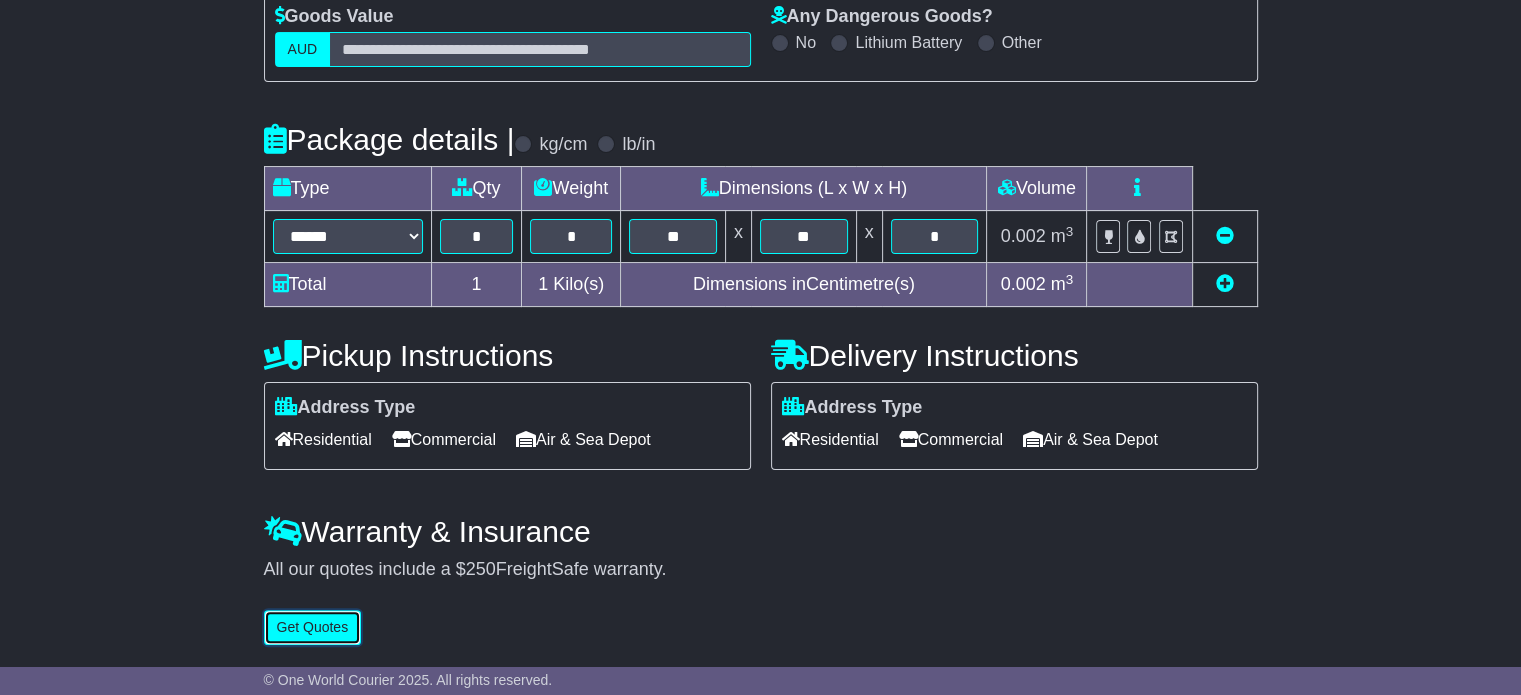 type 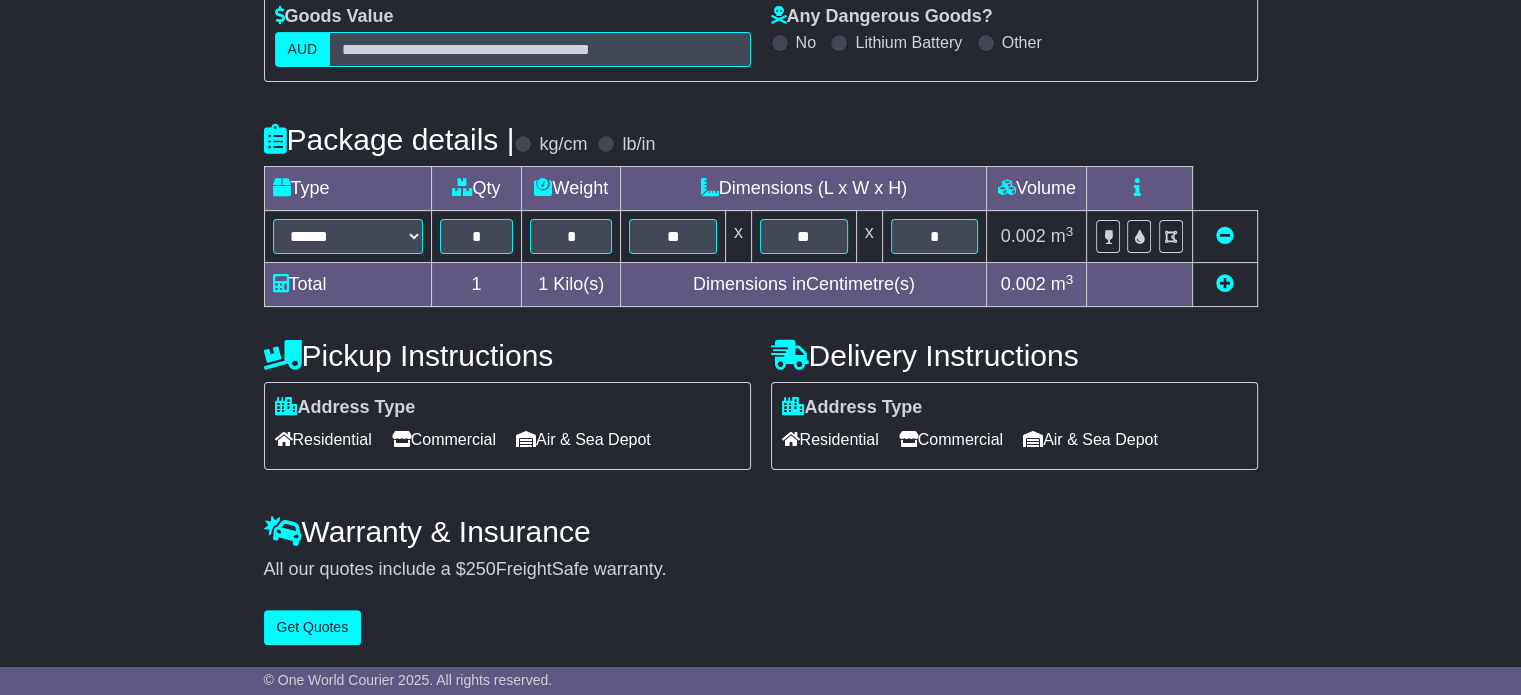 scroll, scrollTop: 0, scrollLeft: 0, axis: both 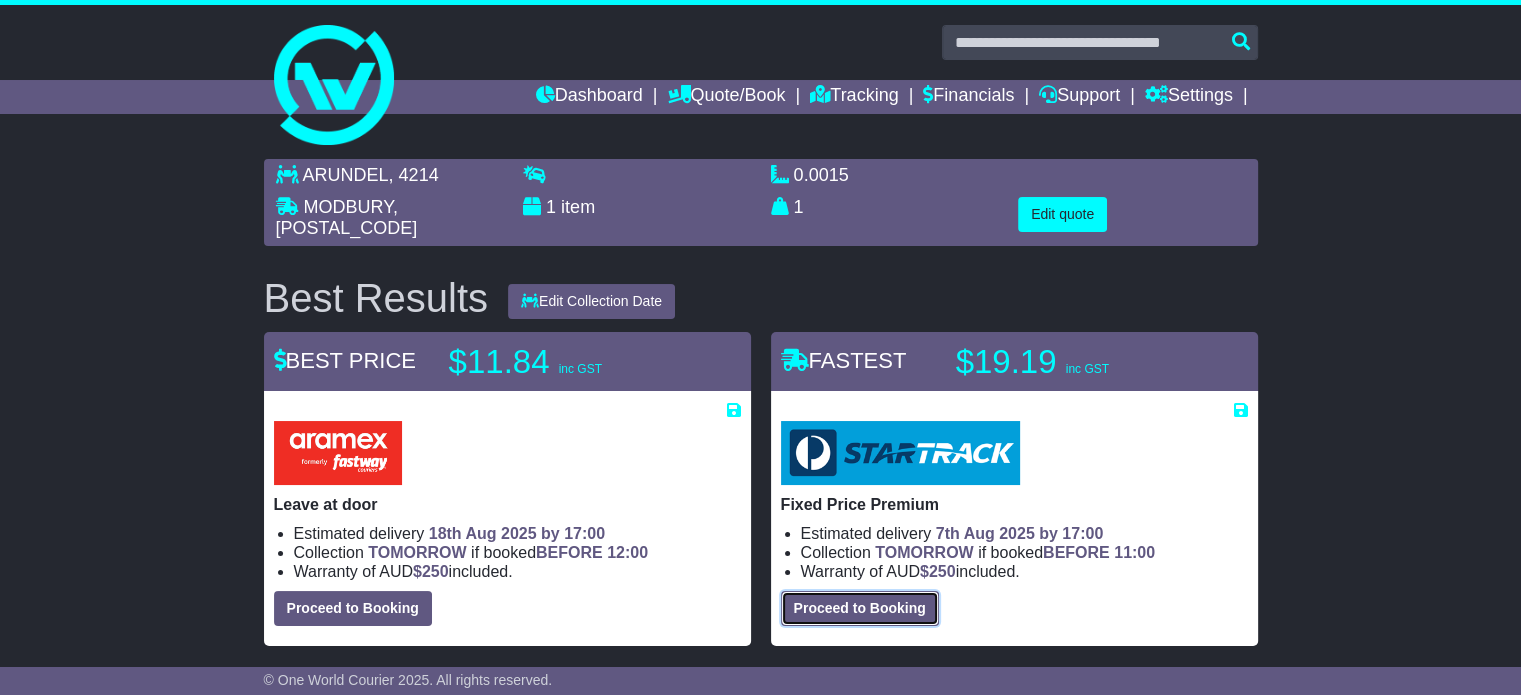 click on "Proceed to Booking" at bounding box center (860, 608) 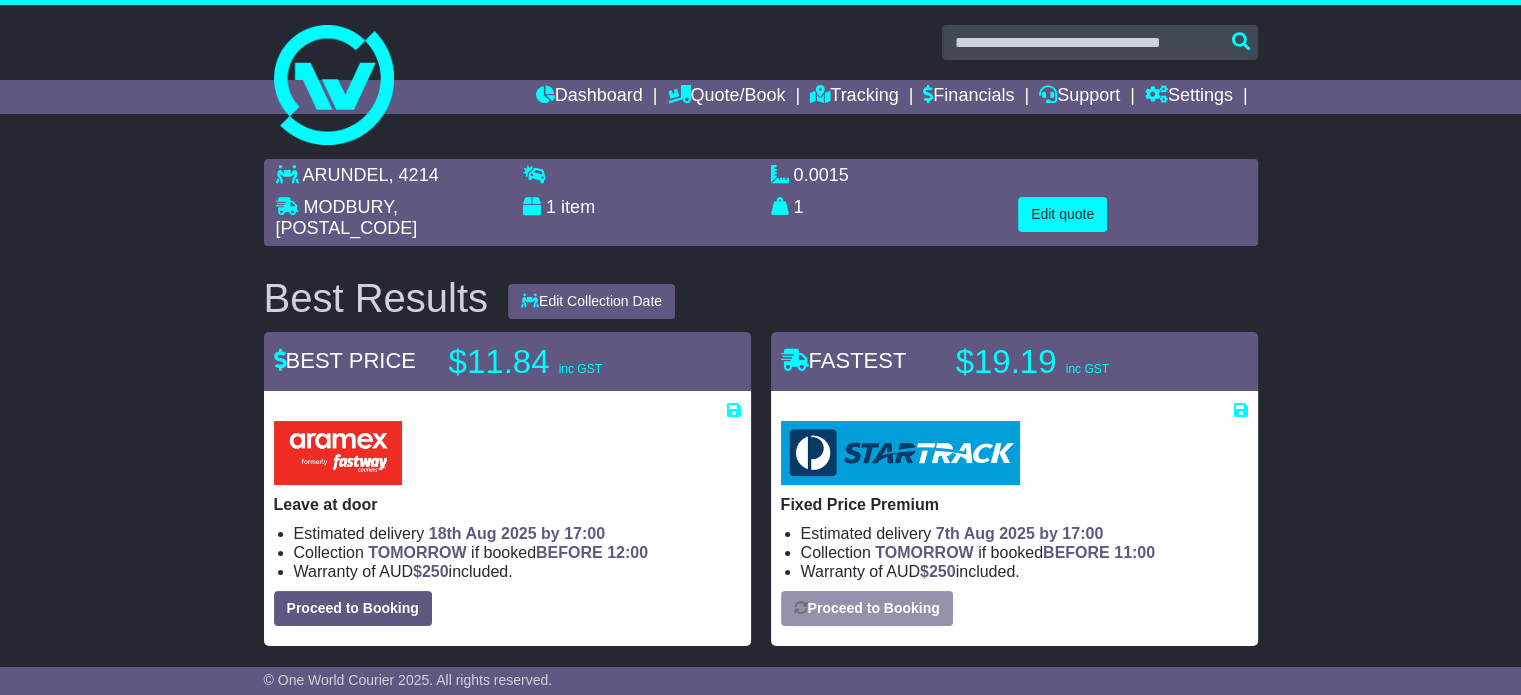 select on "*****" 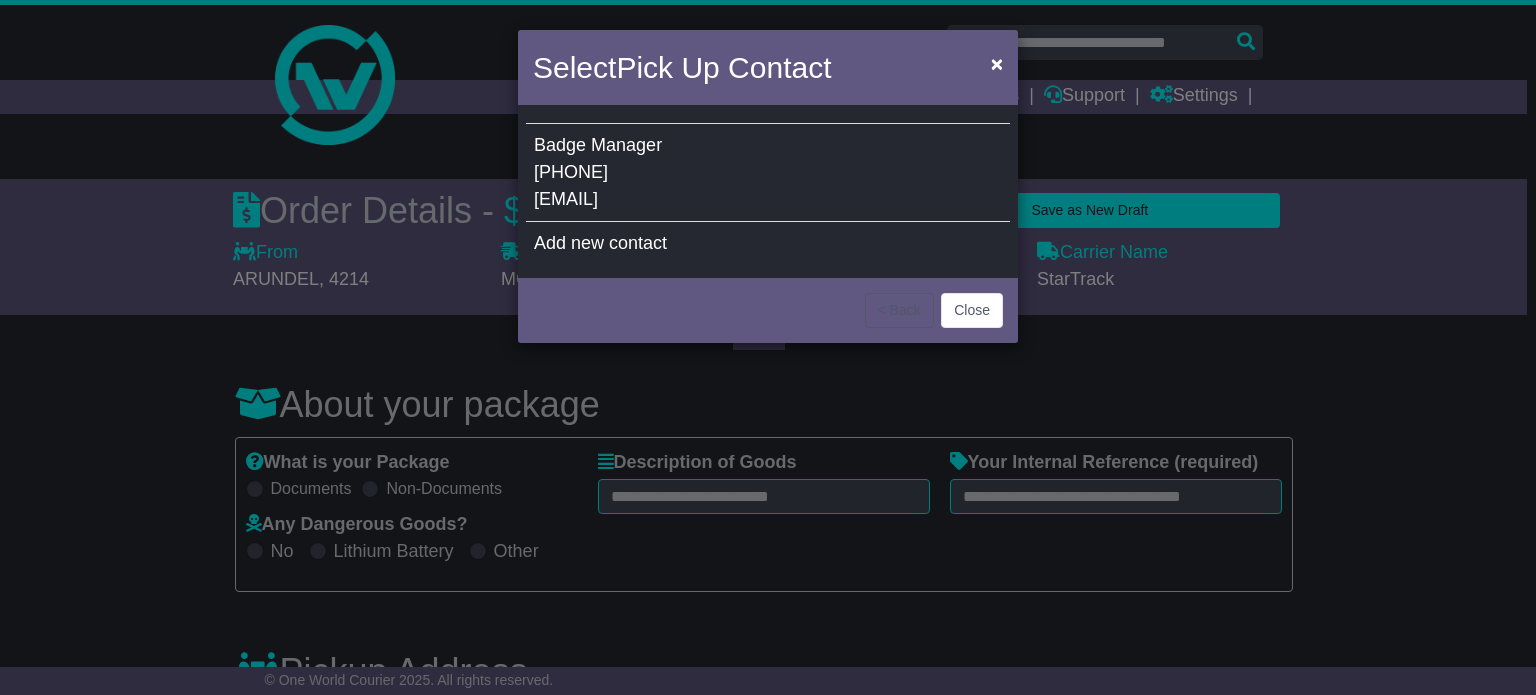 select 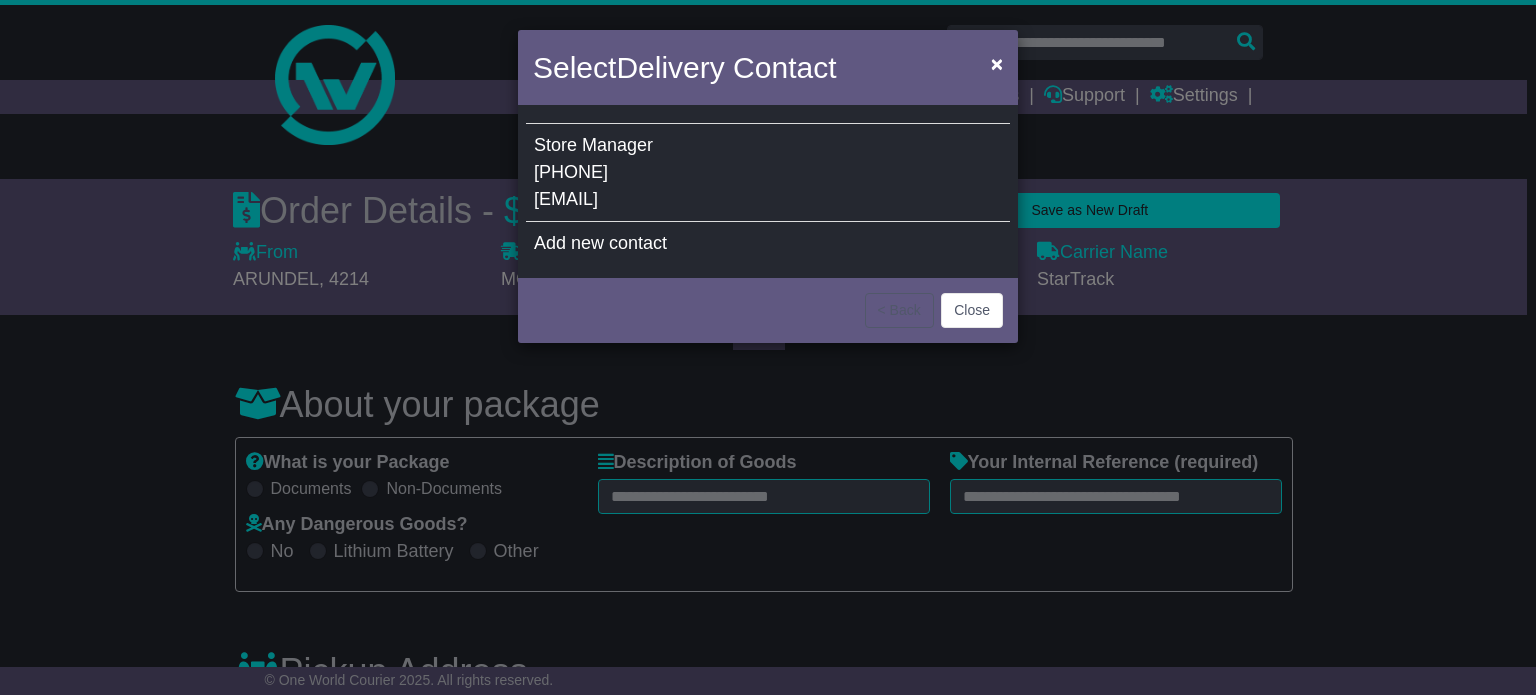click on "Store   Manager
08 8396 6014
au07824r@yum.com" at bounding box center [768, 173] 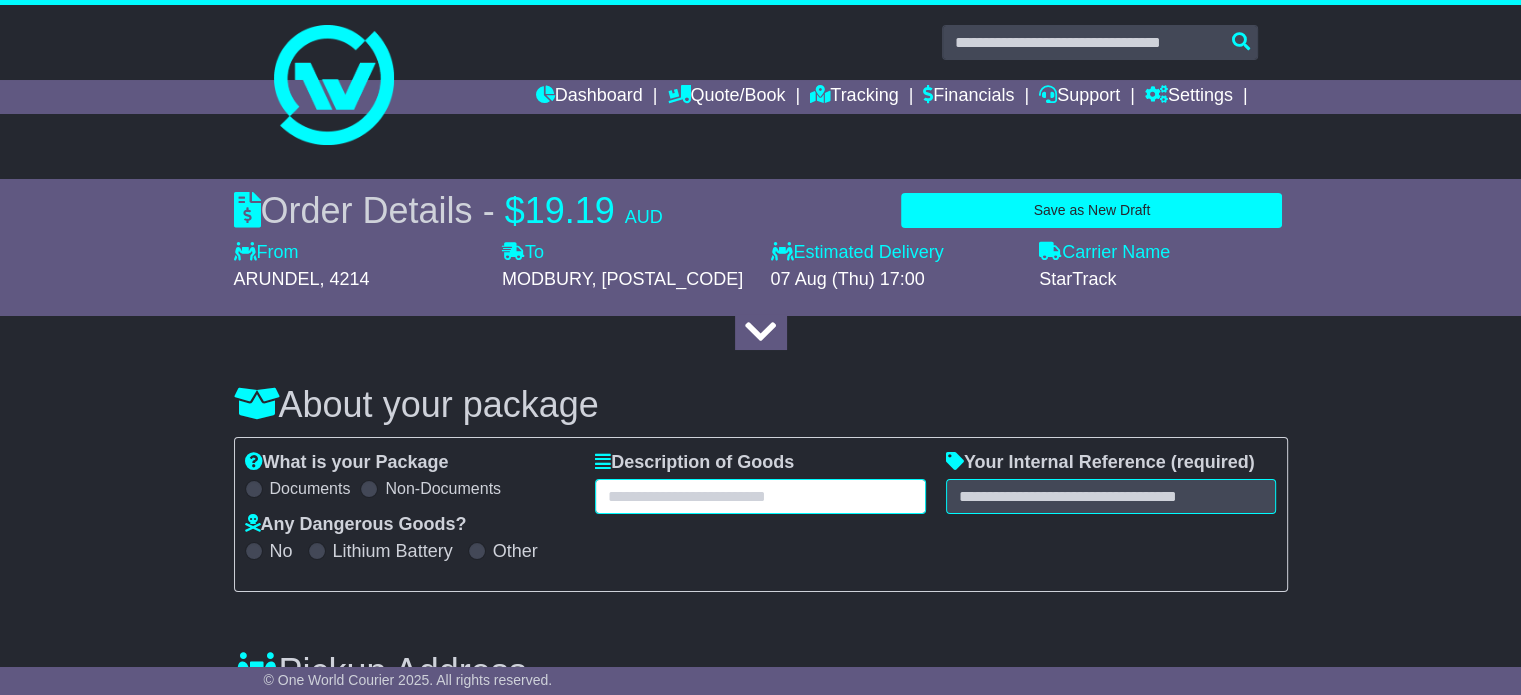 click at bounding box center [760, 496] 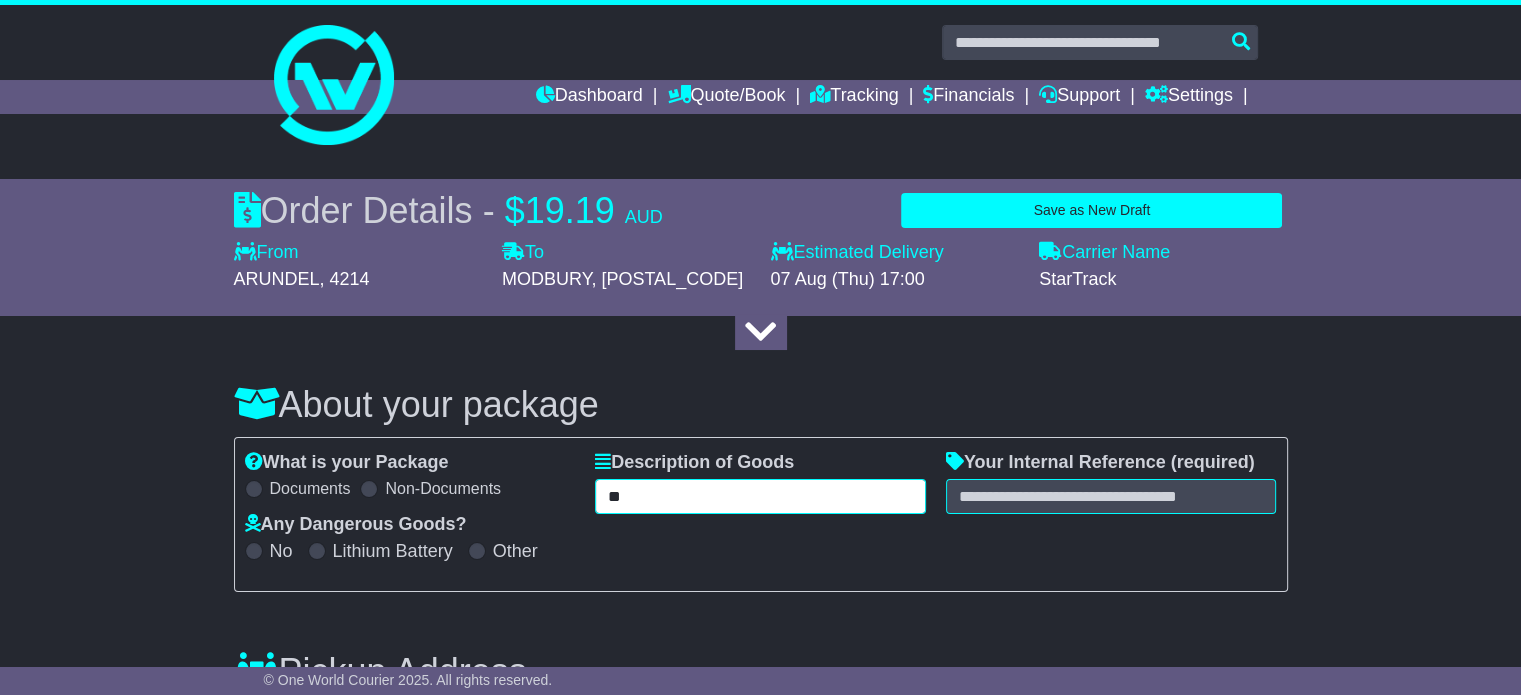 type on "*" 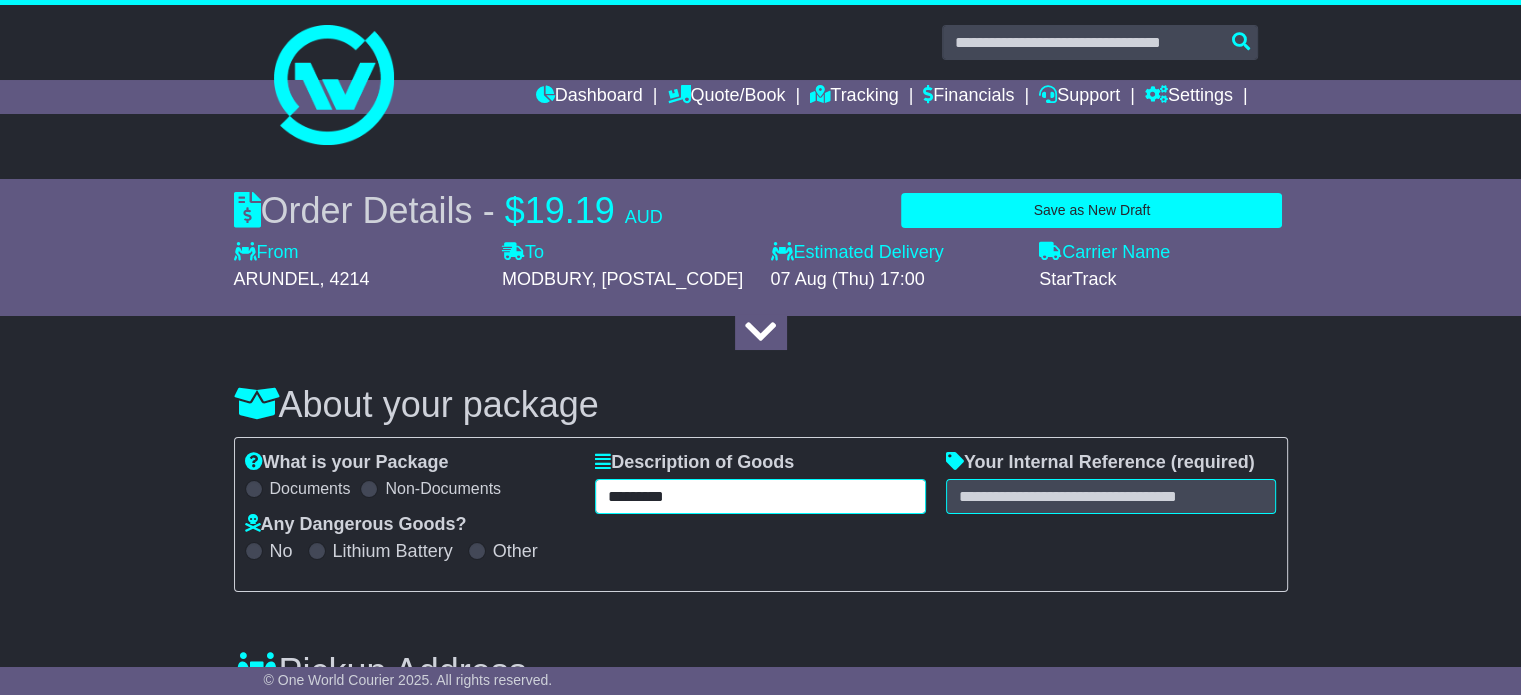 paste on "***" 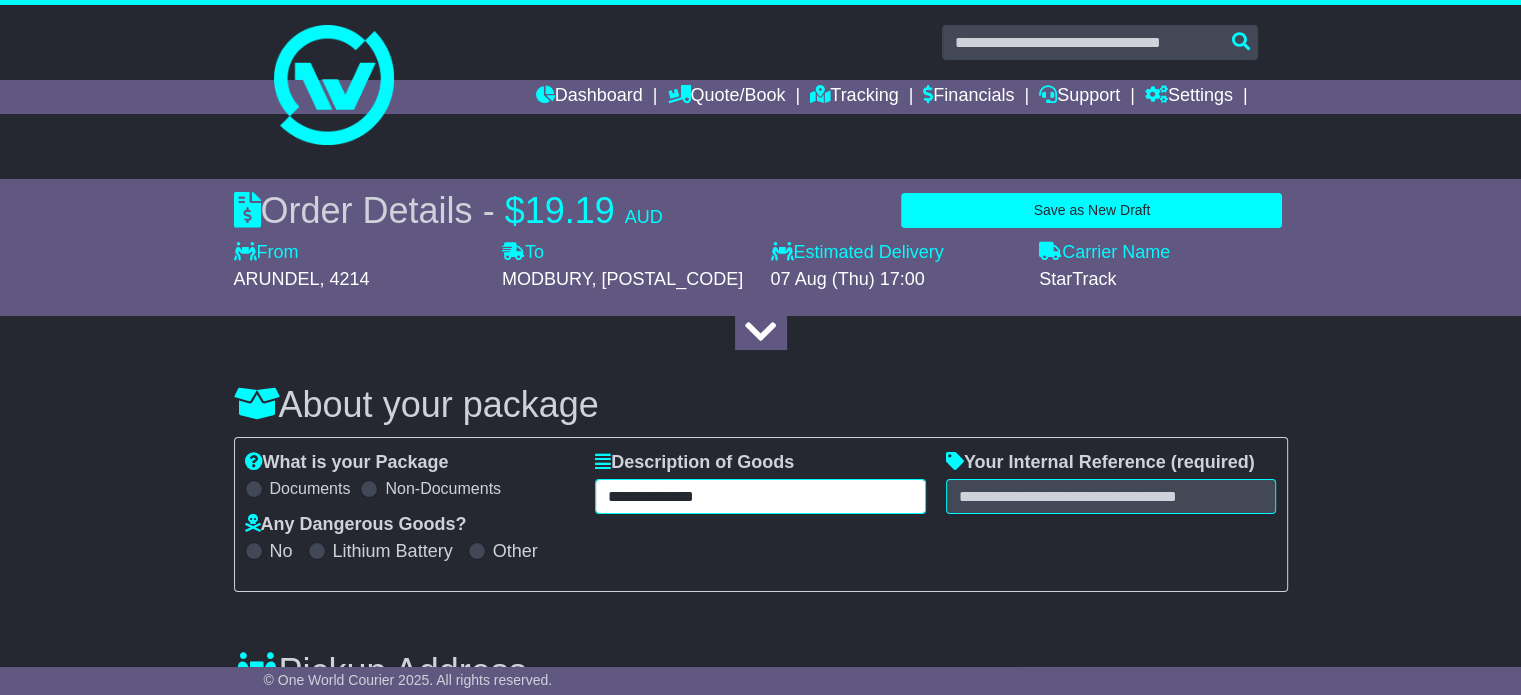 type on "**********" 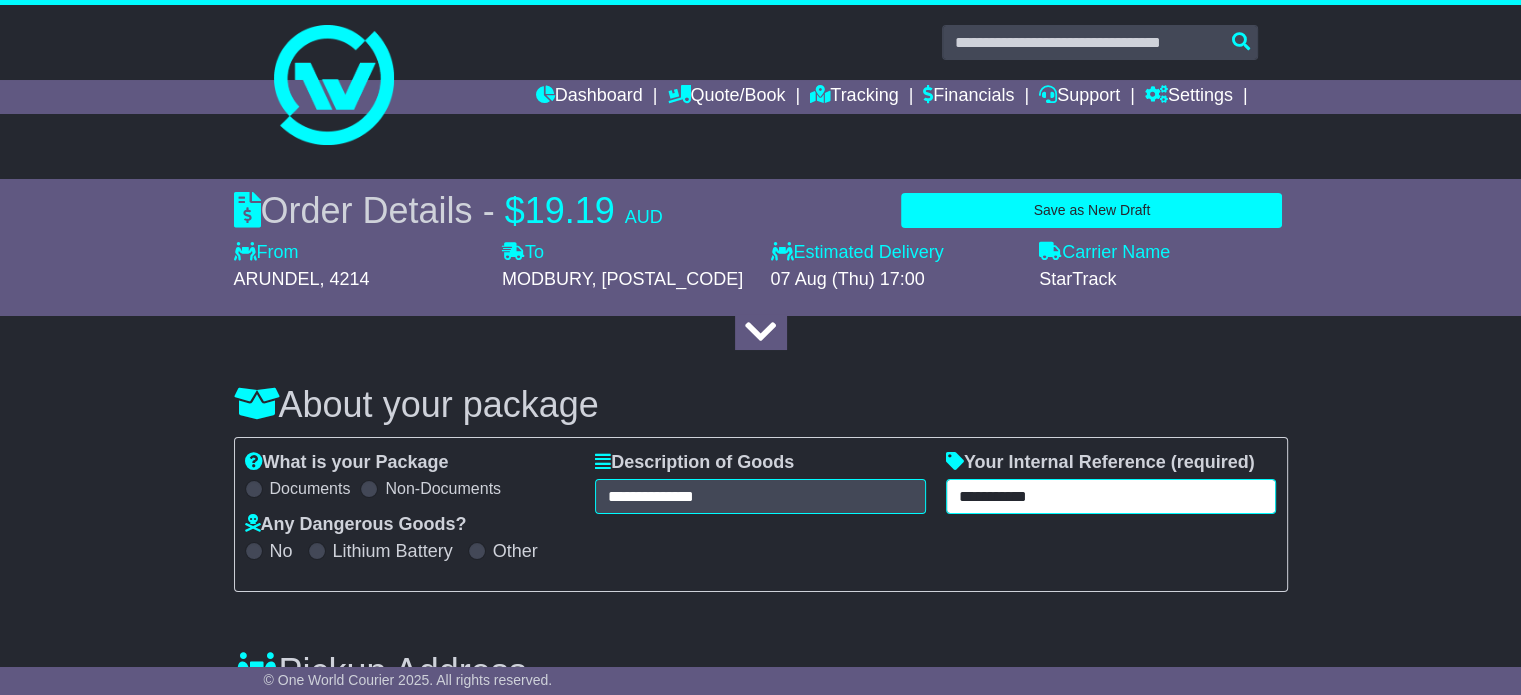 type on "**********" 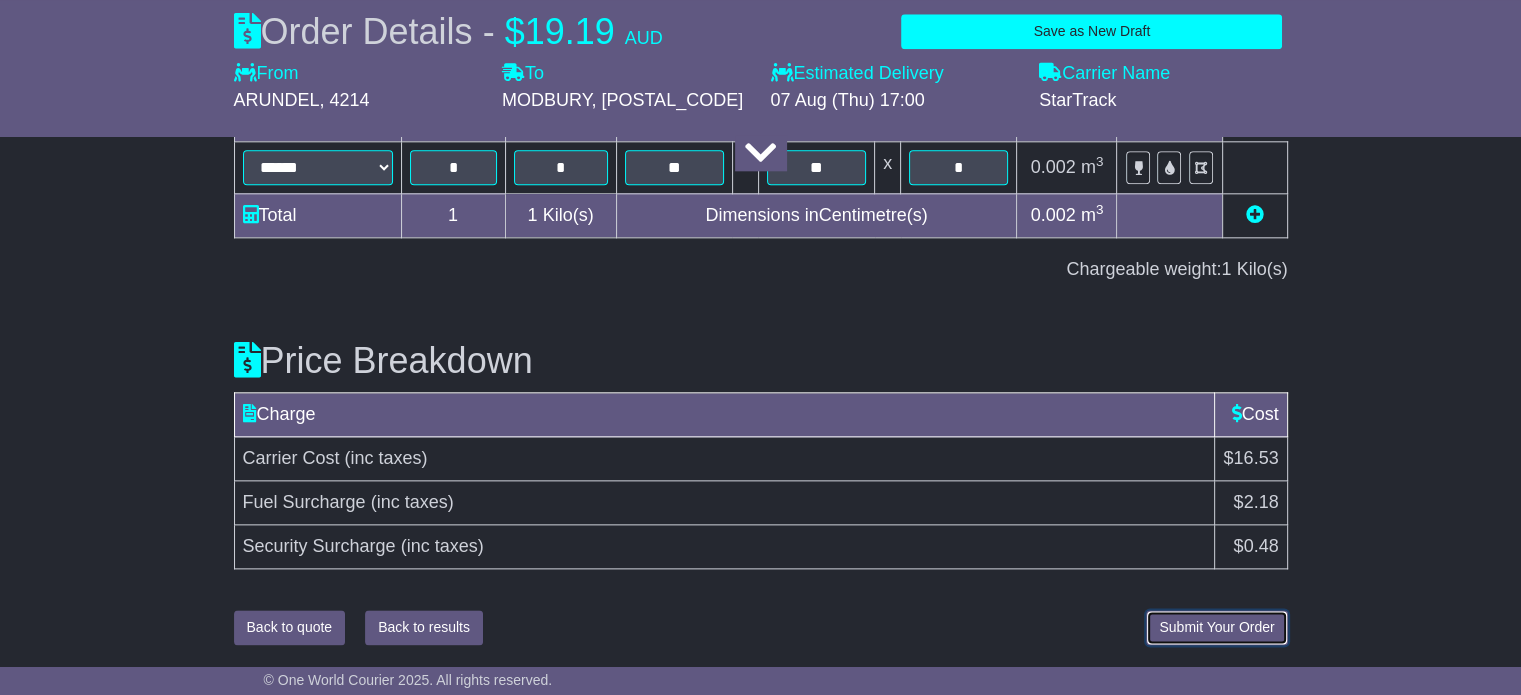 click on "Submit Your Order" at bounding box center [1216, 627] 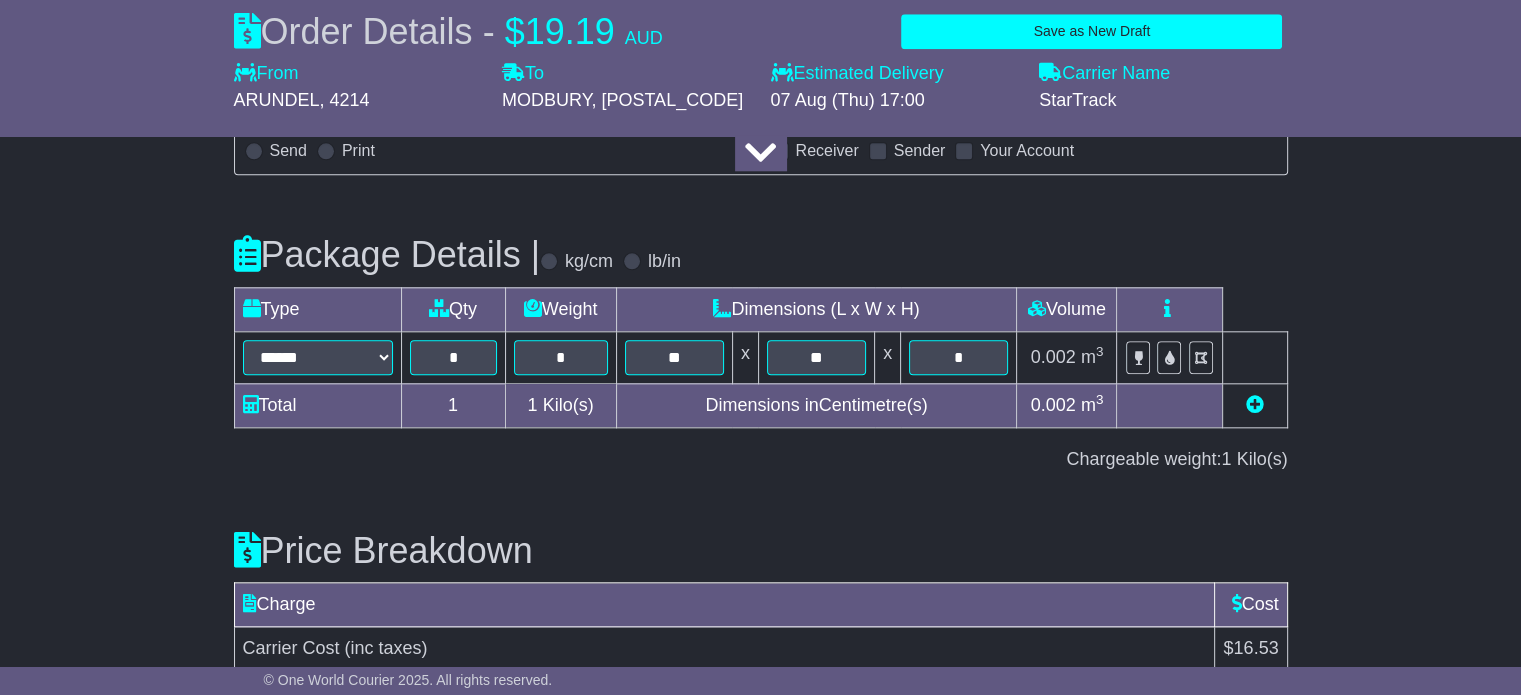 scroll, scrollTop: 2296, scrollLeft: 0, axis: vertical 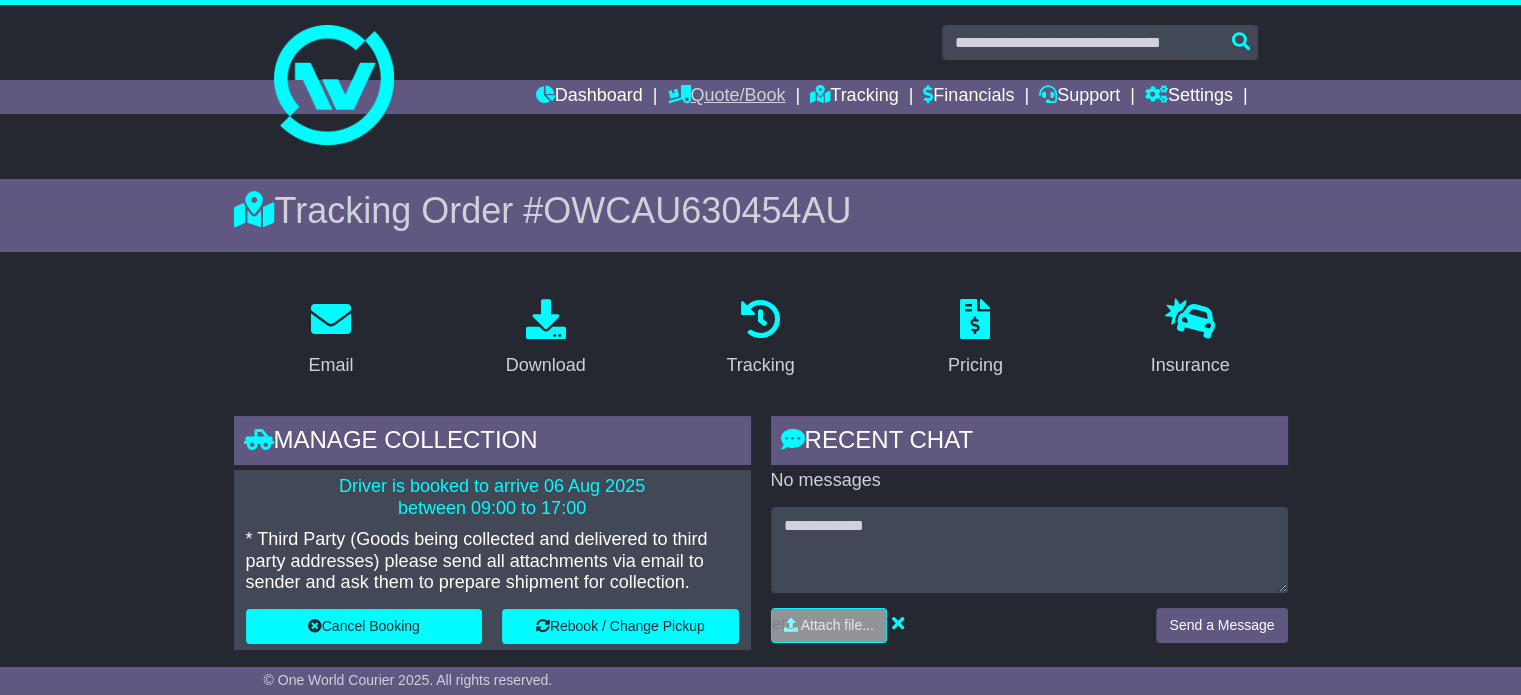 drag, startPoint x: 770, startPoint y: 88, endPoint x: 753, endPoint y: 88, distance: 17 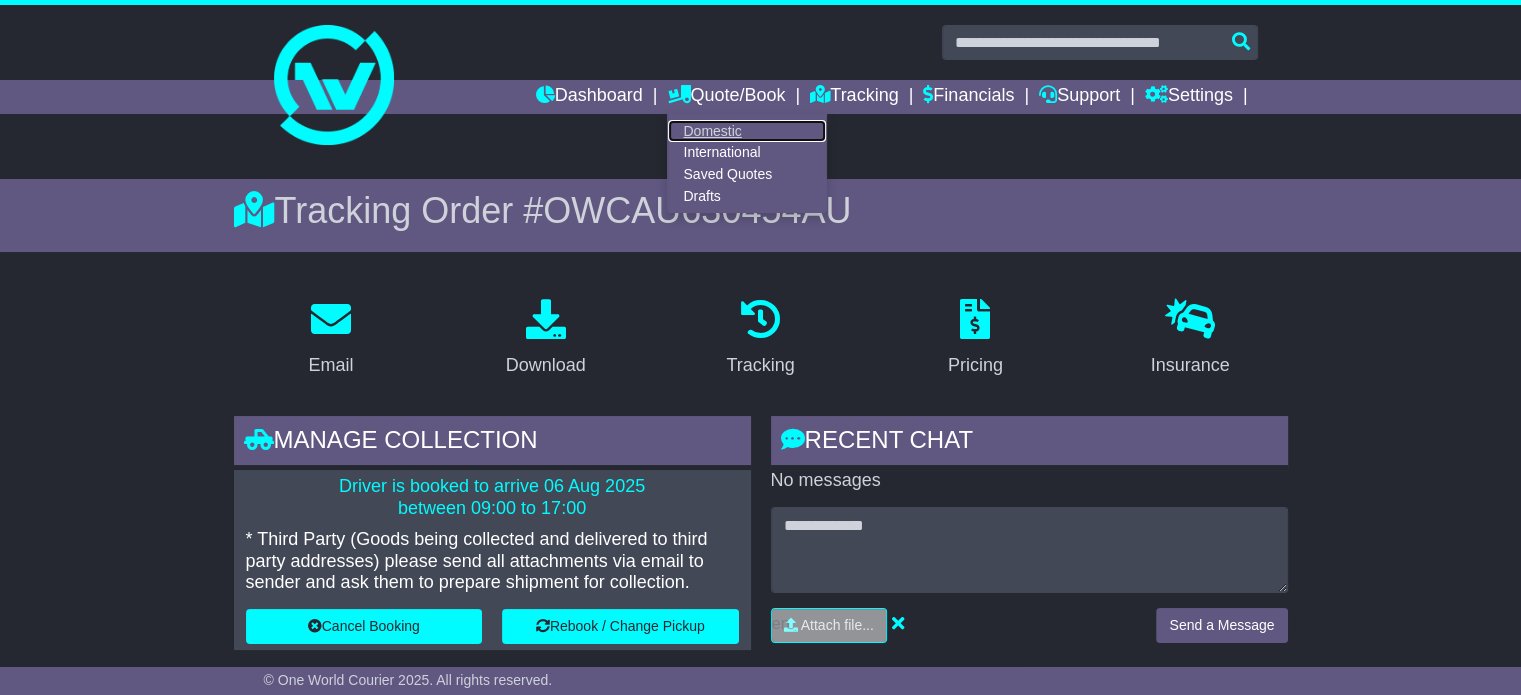 click on "Domestic" at bounding box center [747, 131] 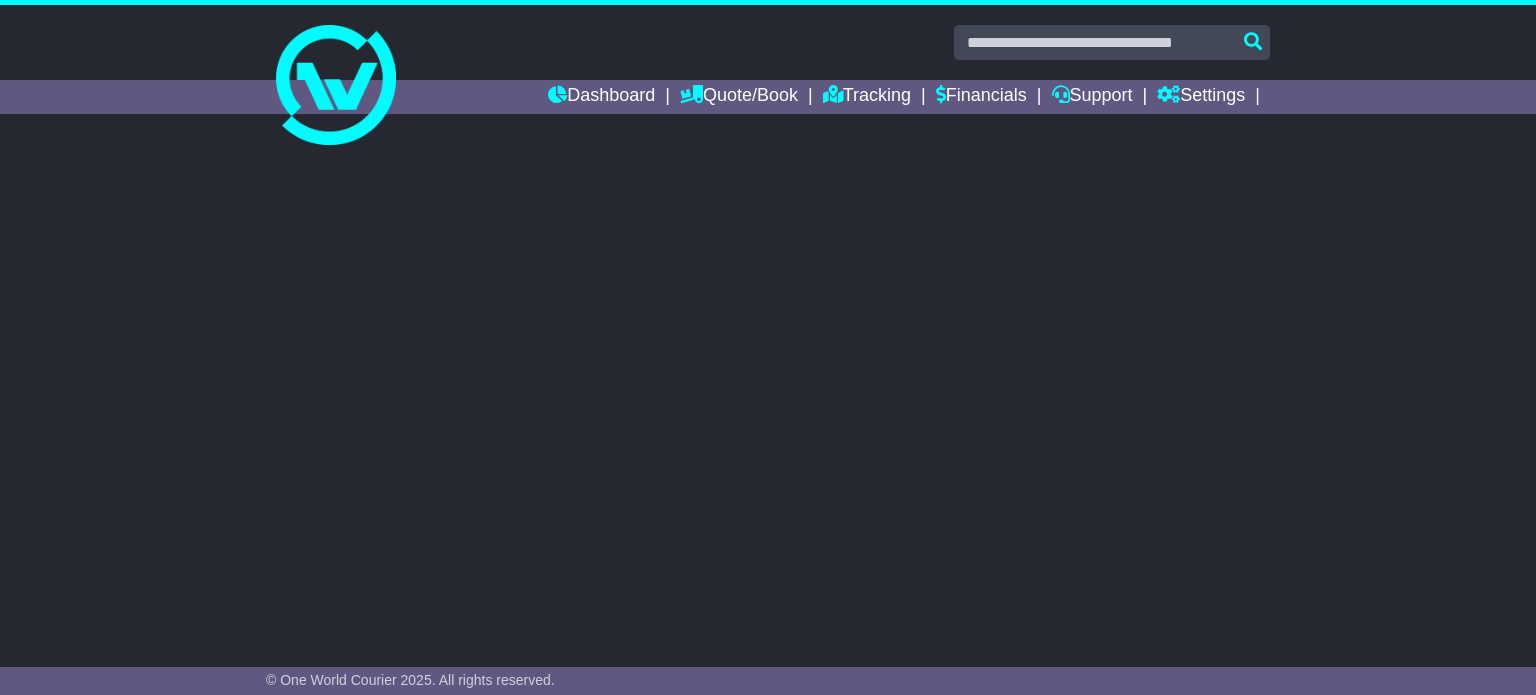 scroll, scrollTop: 0, scrollLeft: 0, axis: both 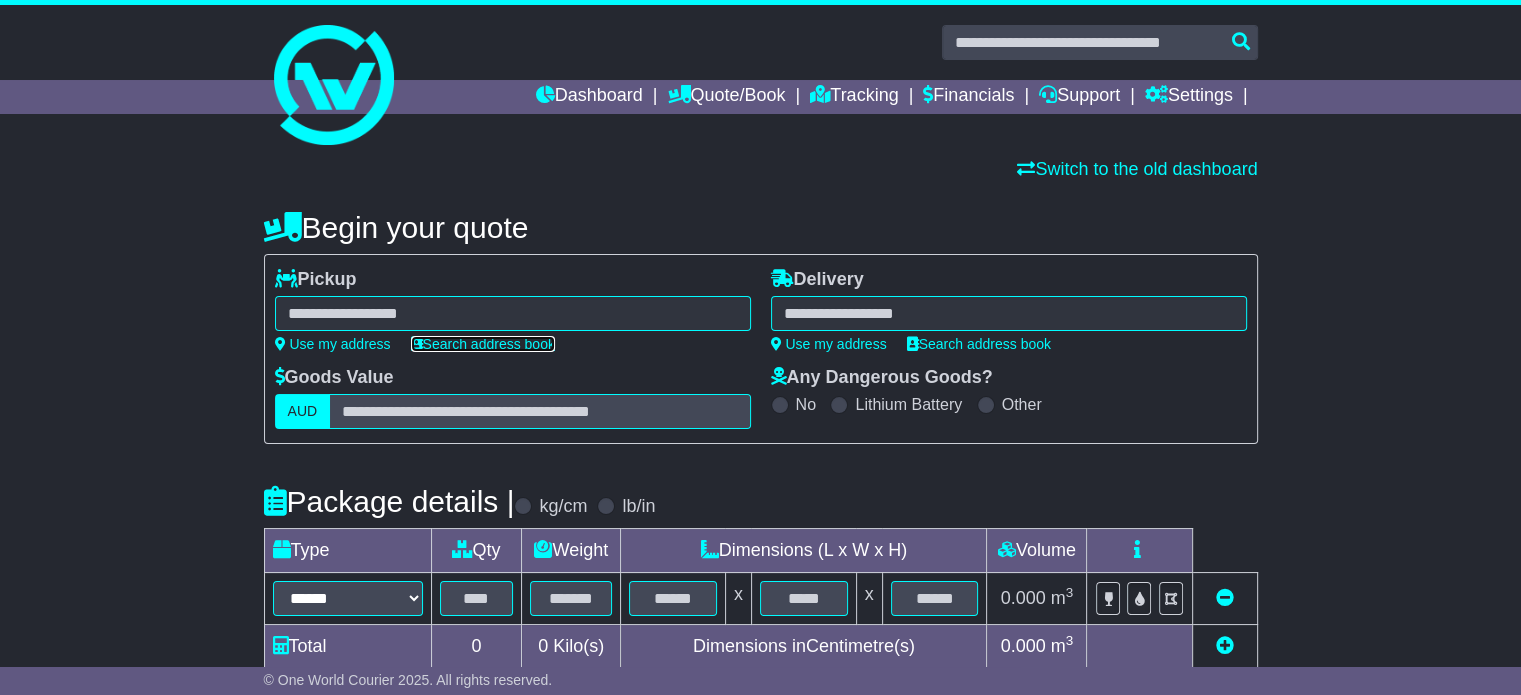 click on "Search address book" at bounding box center [483, 344] 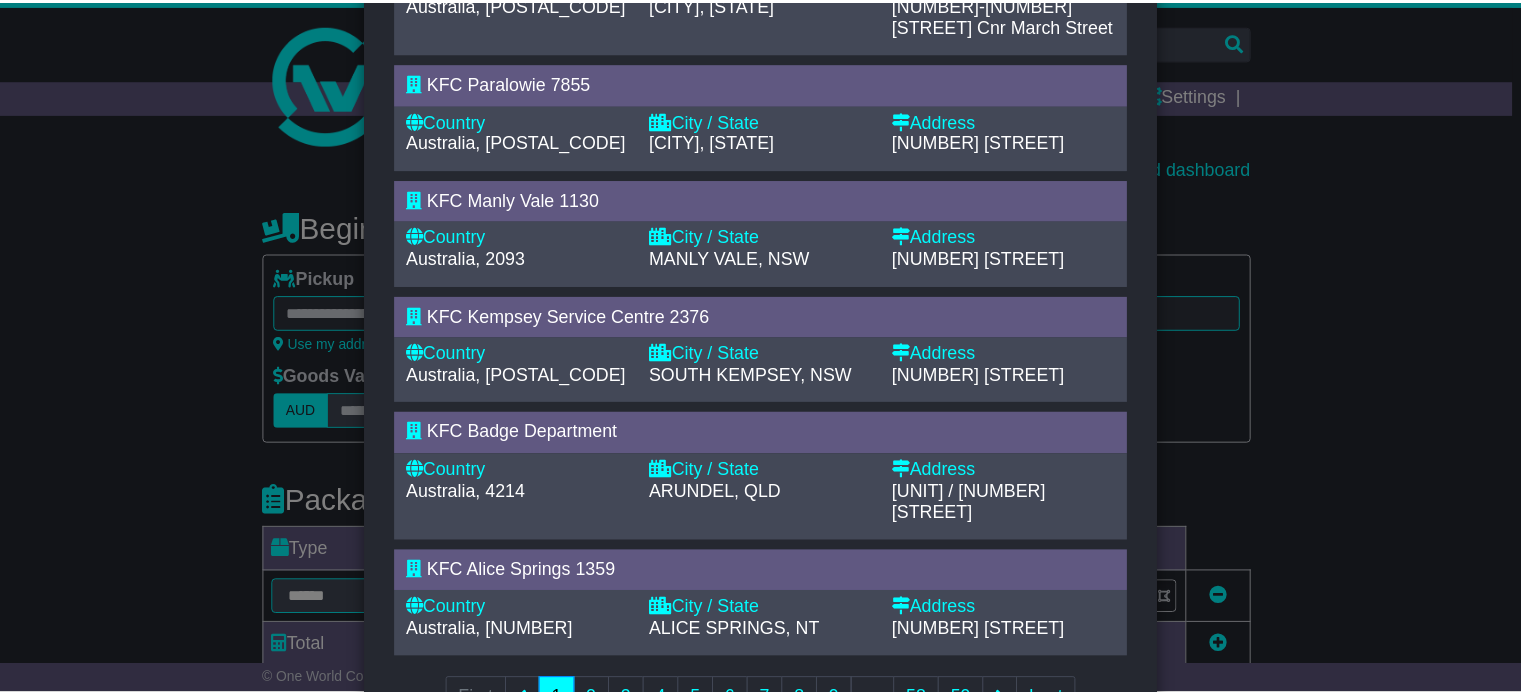 scroll, scrollTop: 882, scrollLeft: 0, axis: vertical 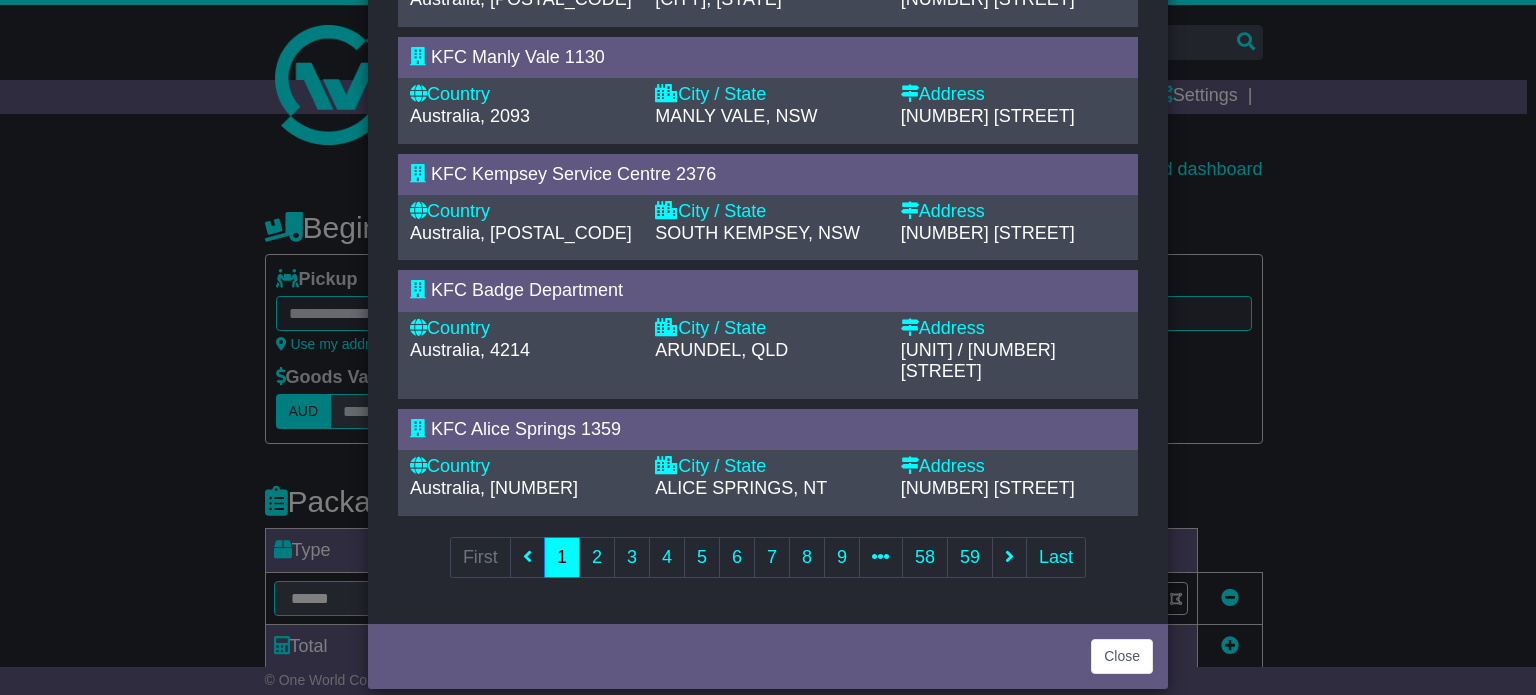click on "KFC Badge Department" at bounding box center (768, 291) 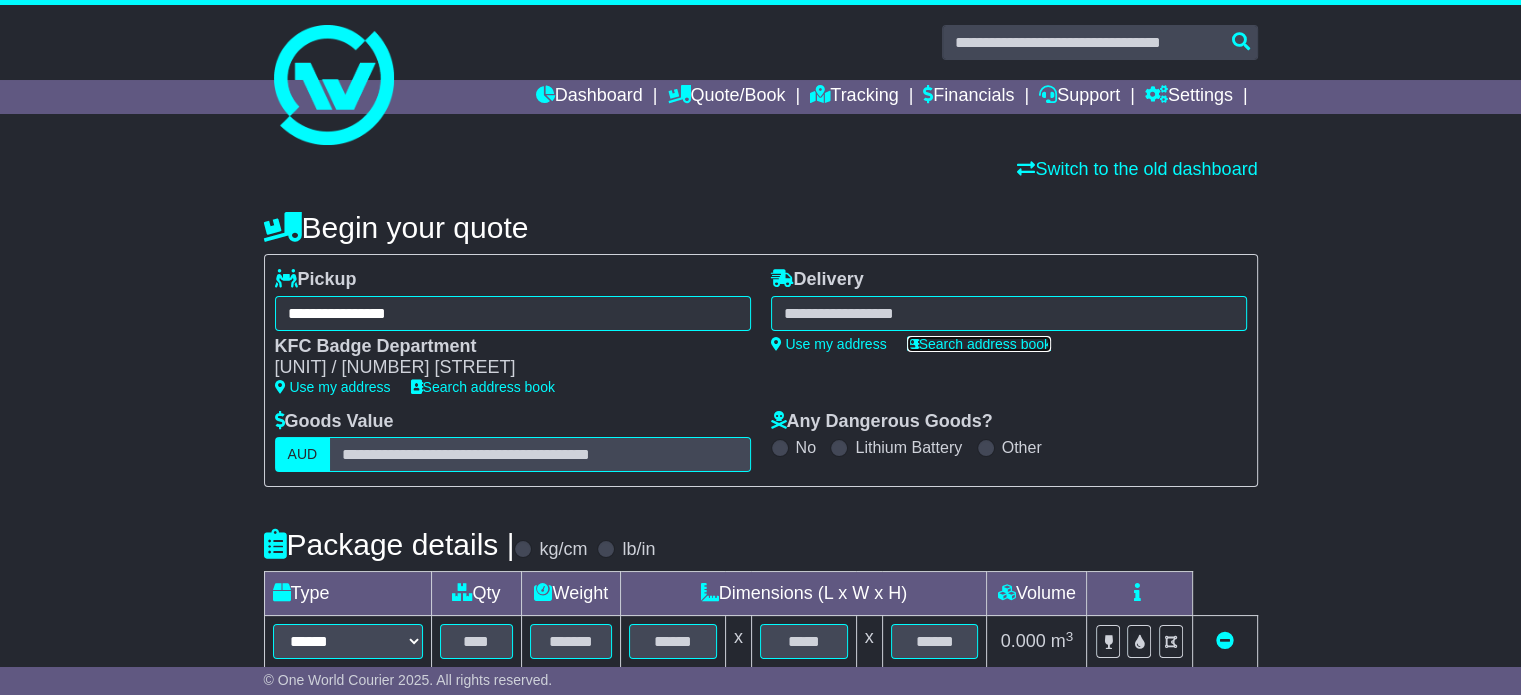 click on "Search address book" at bounding box center [979, 344] 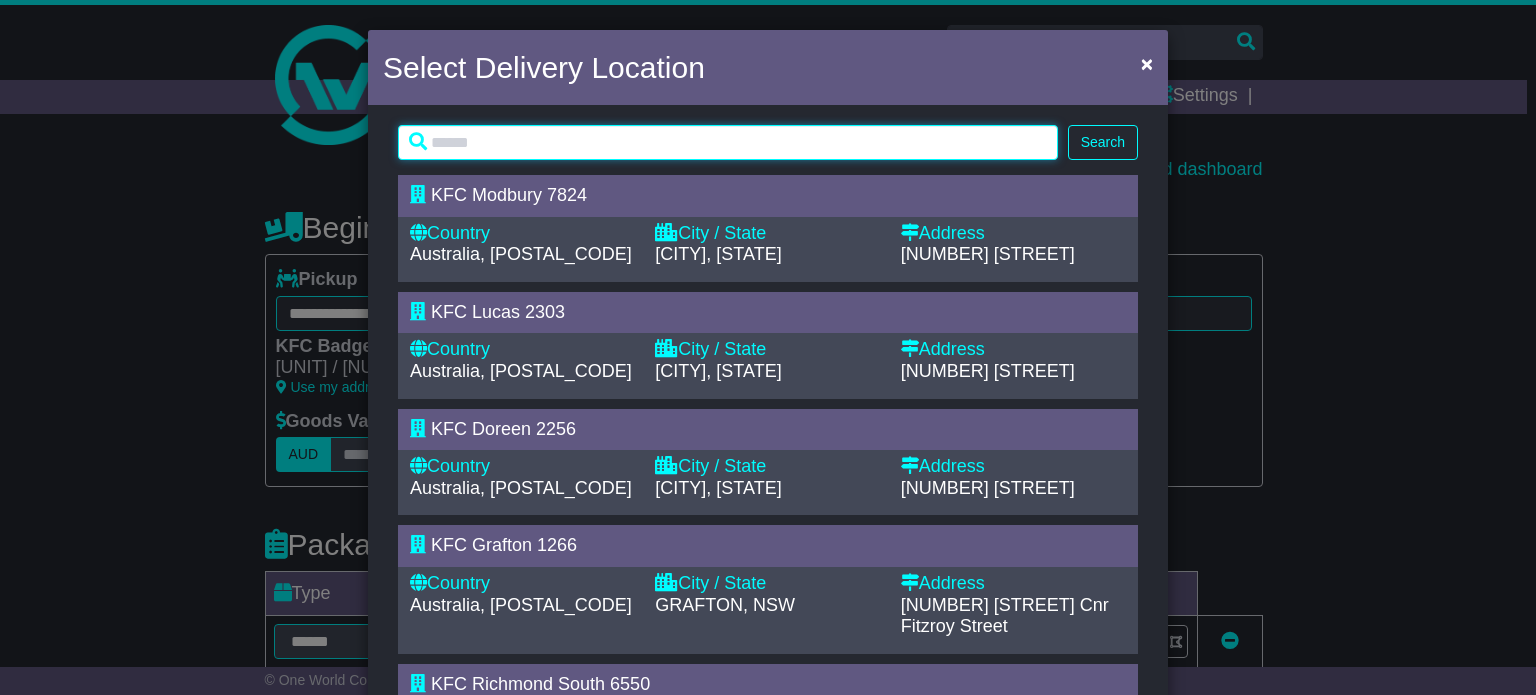click at bounding box center (728, 142) 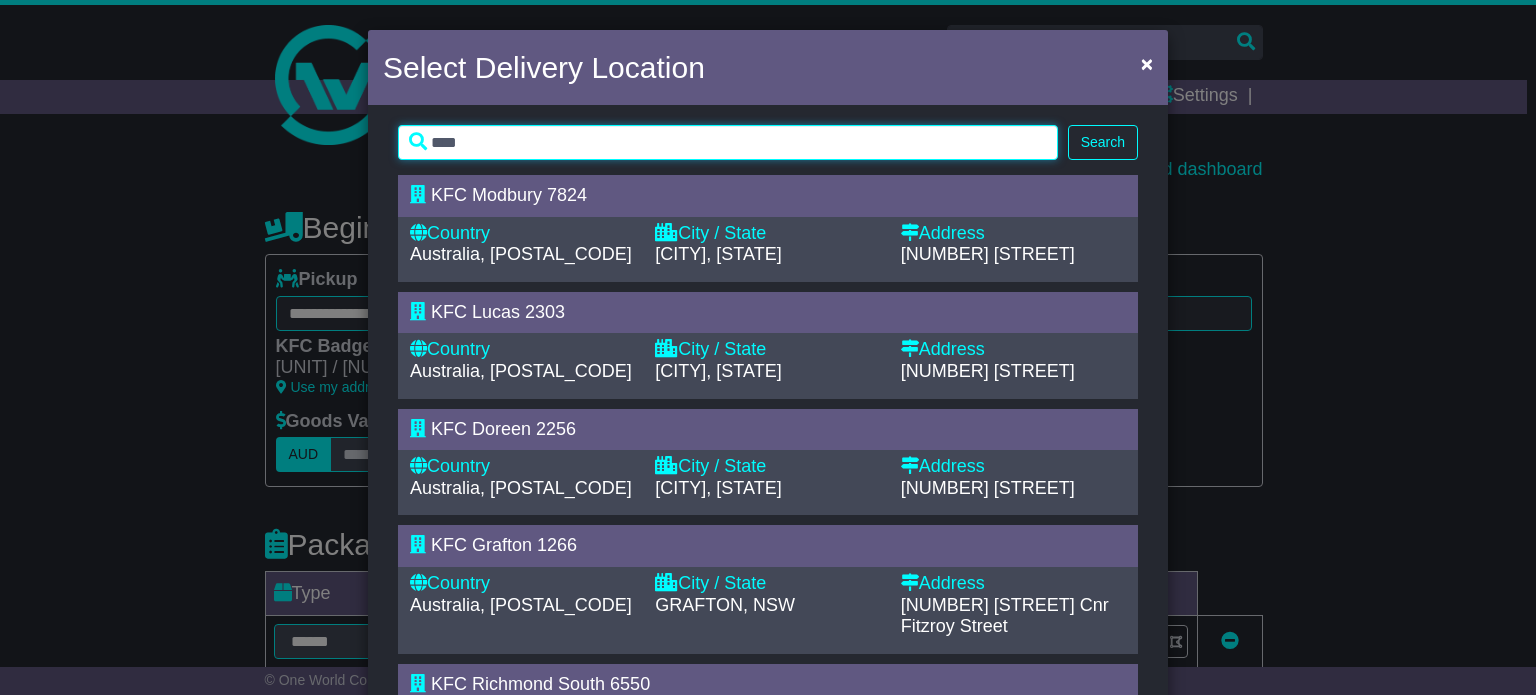 type on "****" 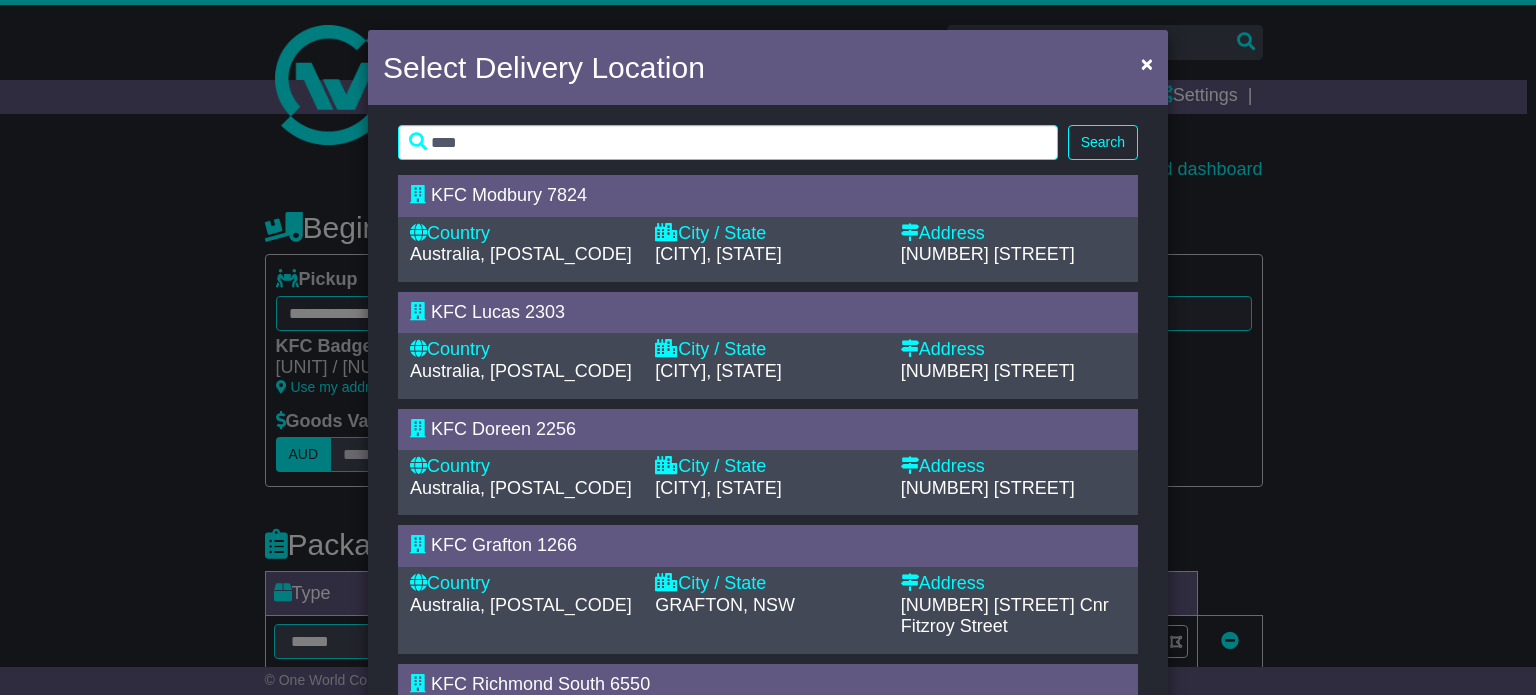 click on "Search" at bounding box center (1103, 142) 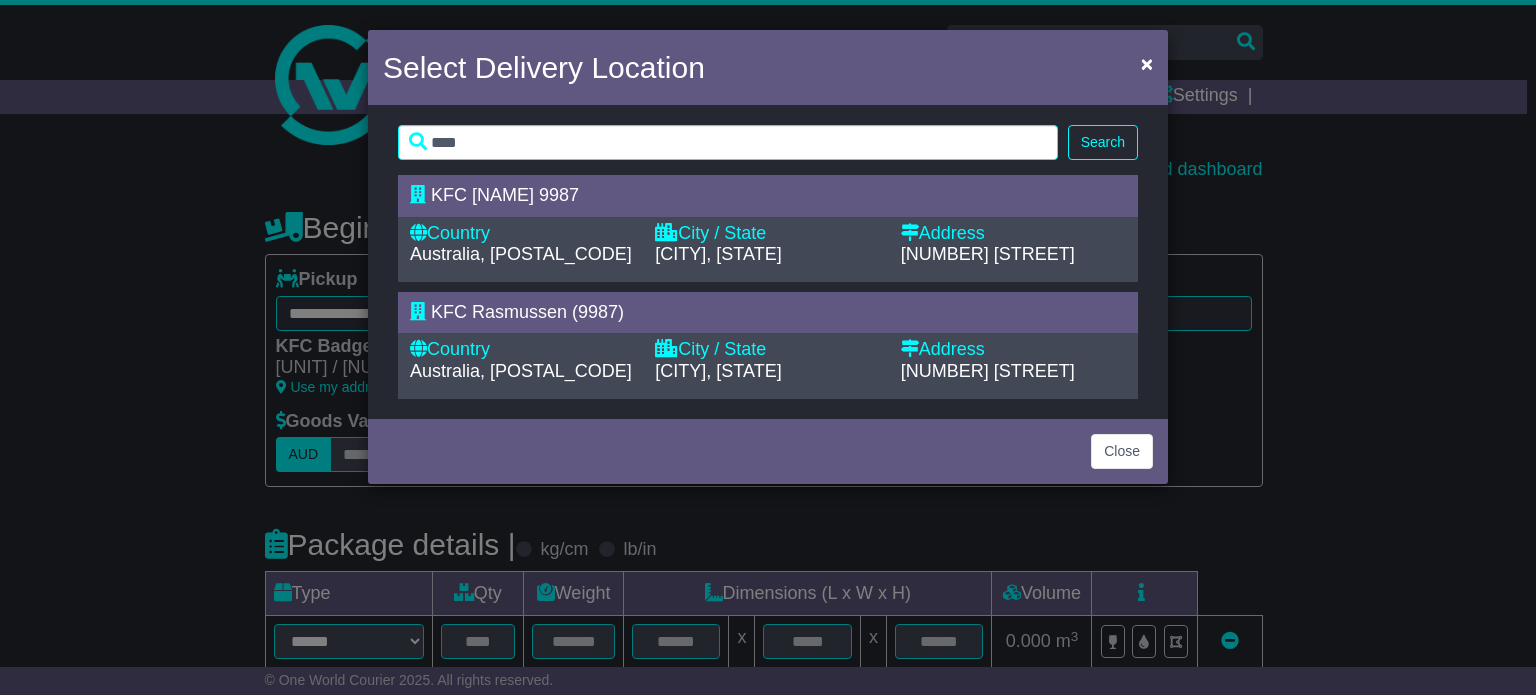drag, startPoint x: 619, startPoint y: 197, endPoint x: 646, endPoint y: 175, distance: 34.828148 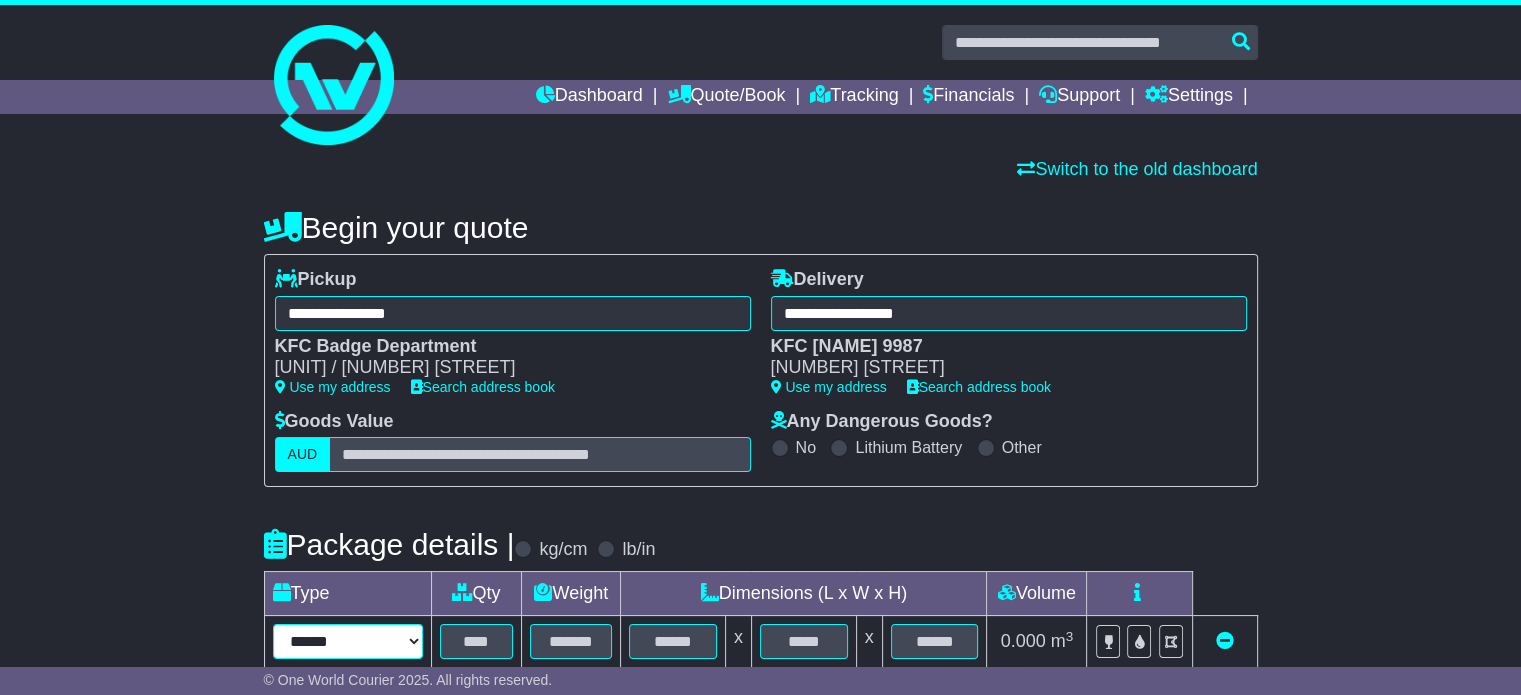 click on "****** ****** *** ******** ***** **** **** ****** *** *******" at bounding box center (348, 641) 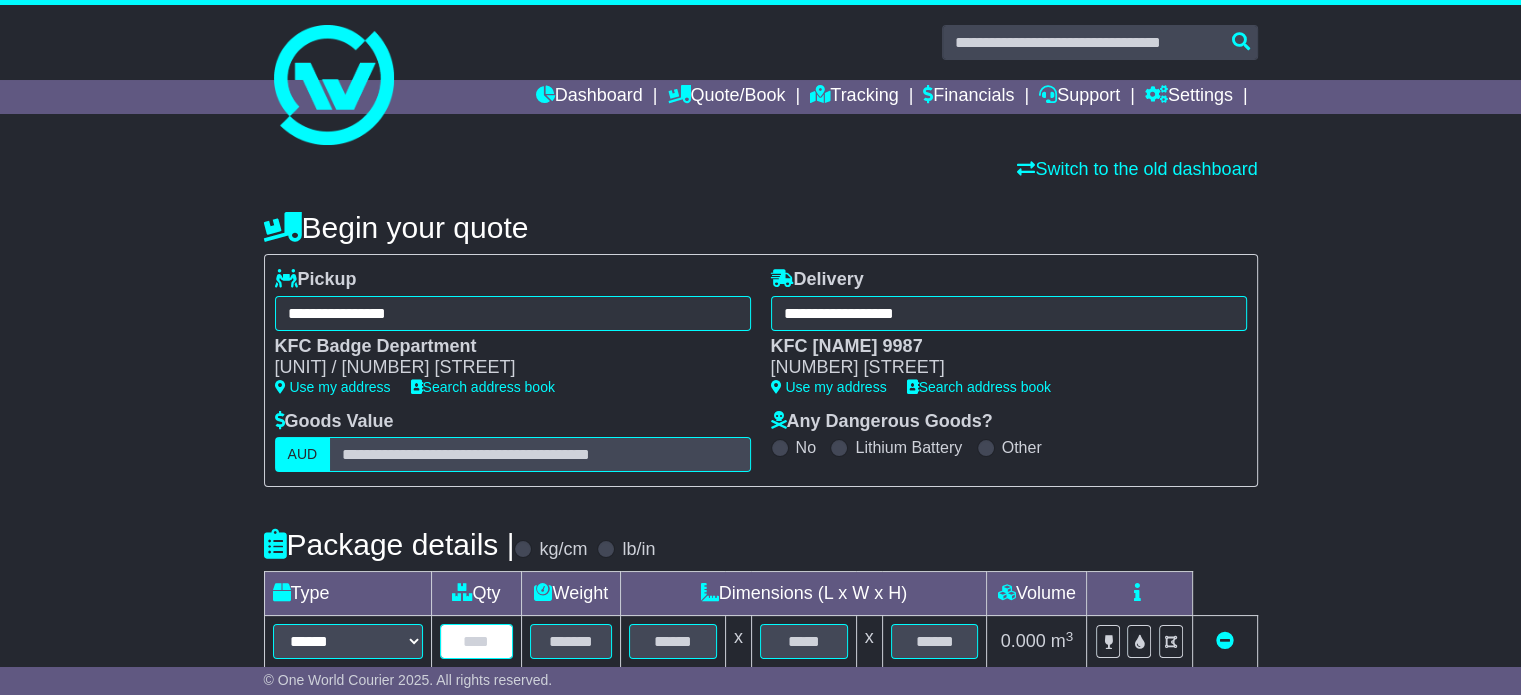 click at bounding box center [477, 641] 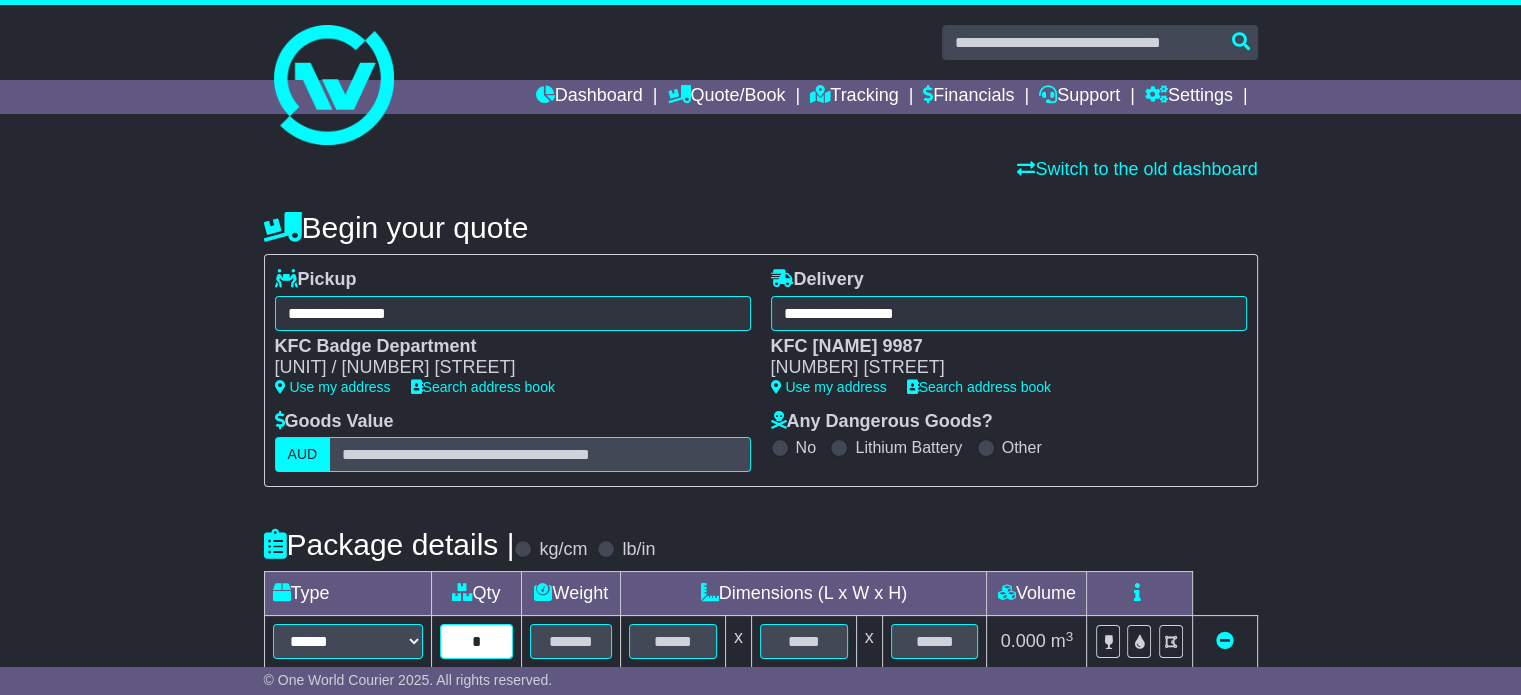 type on "*" 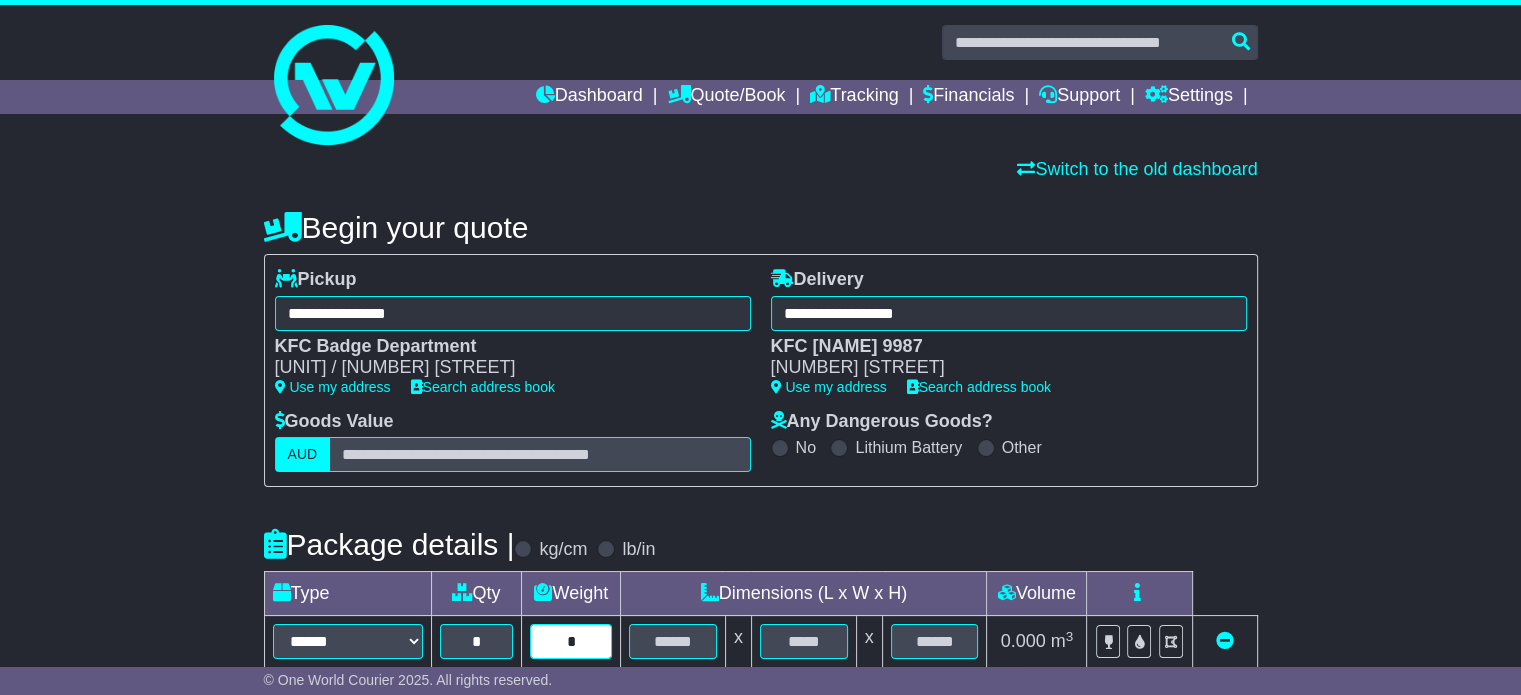 type on "*" 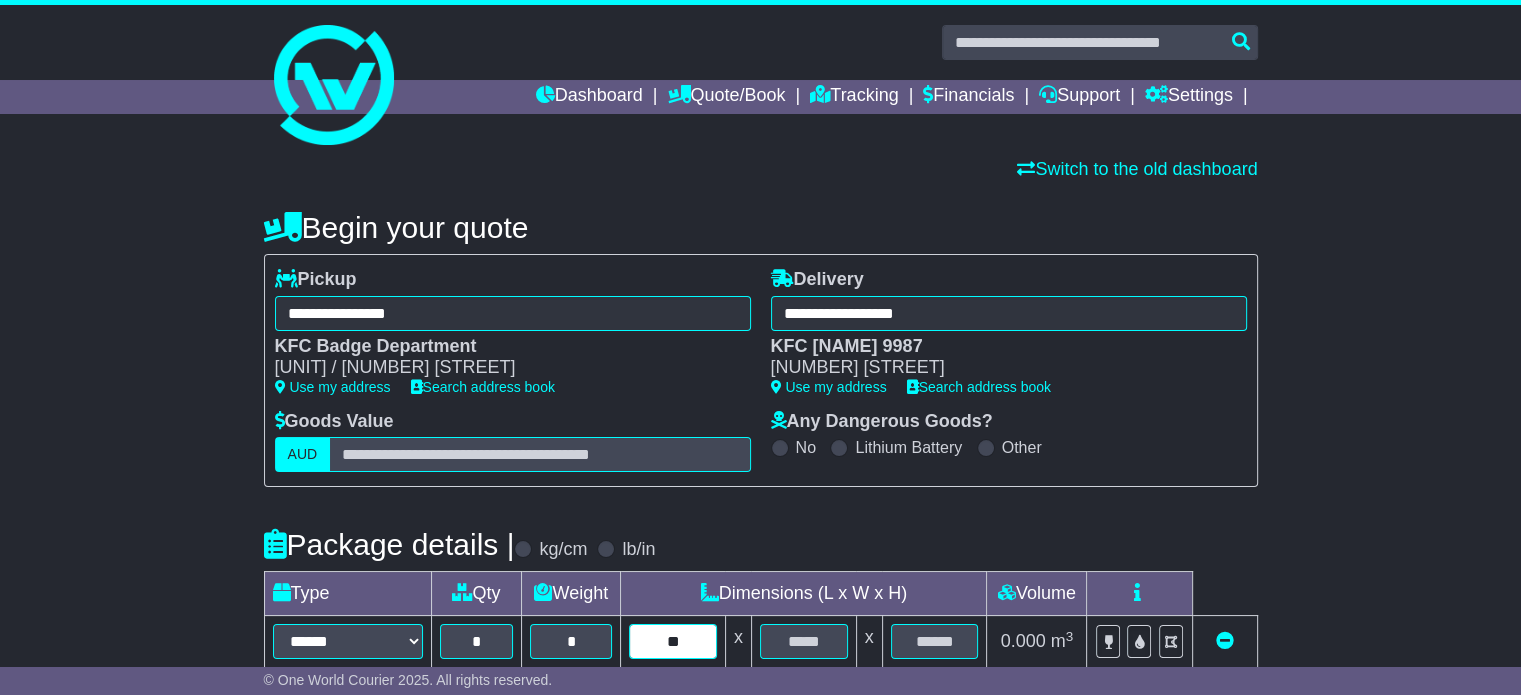 type on "**" 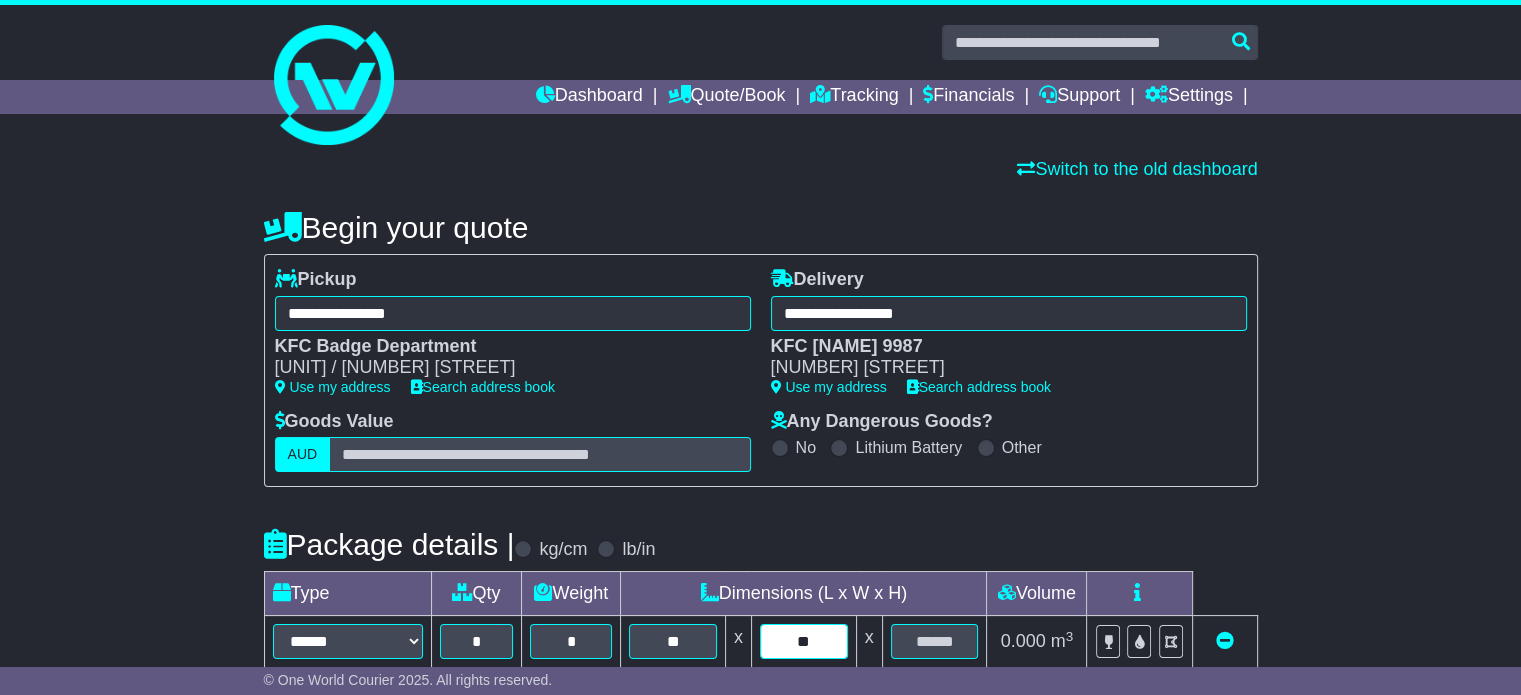 type on "**" 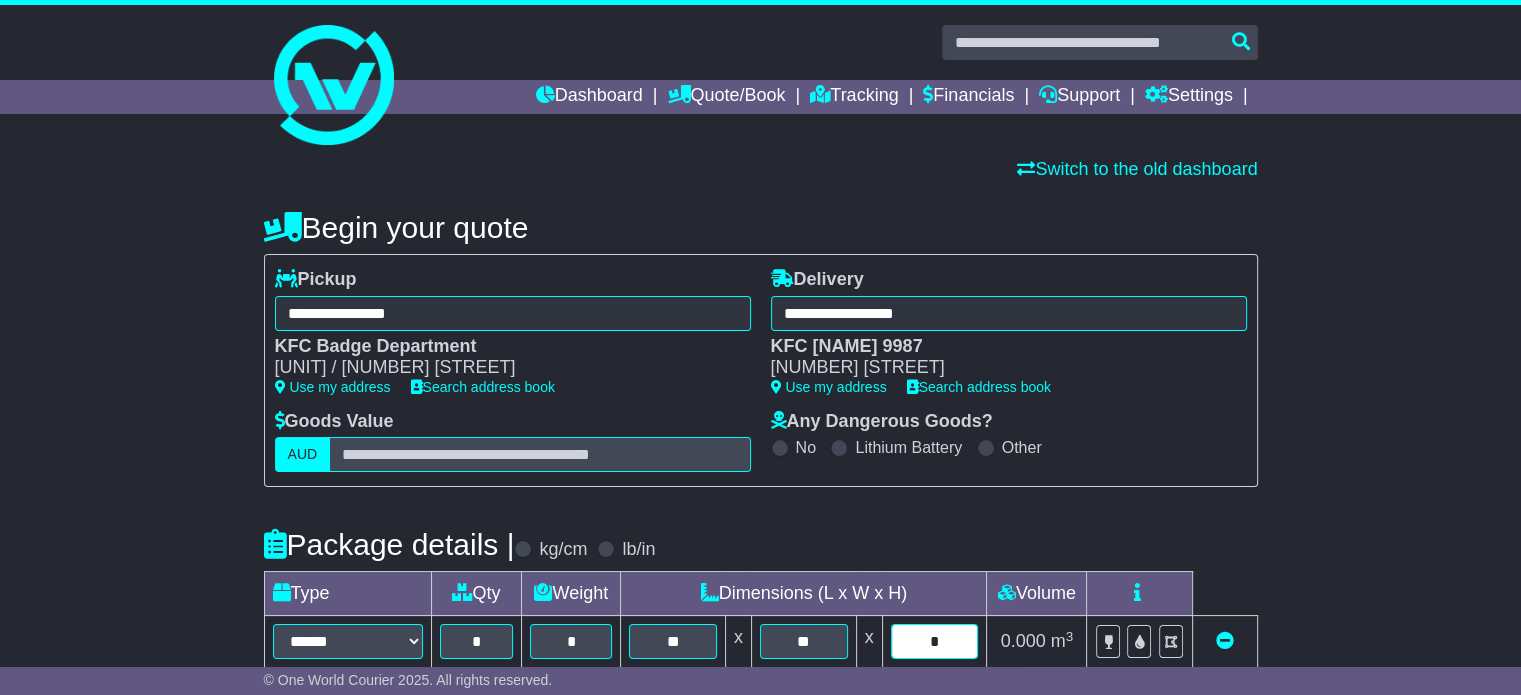 type on "*" 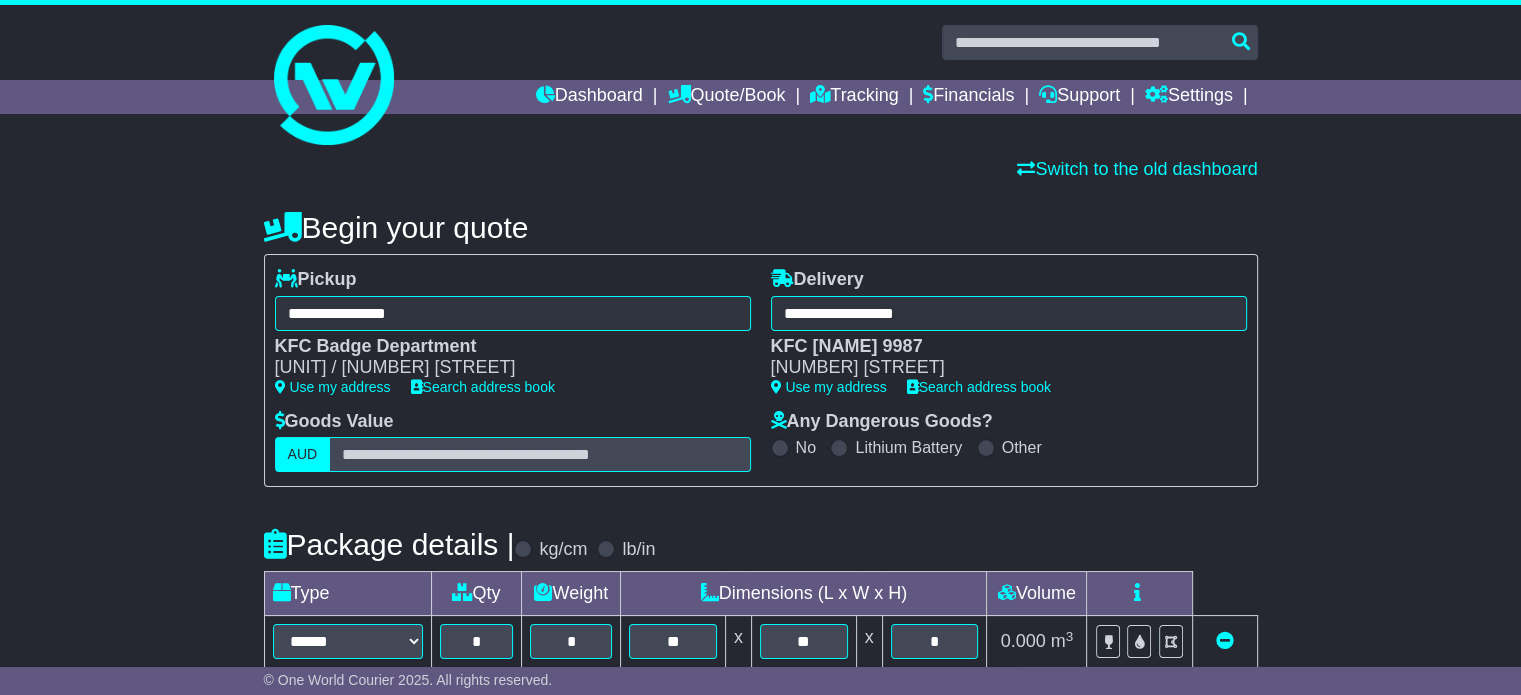 type 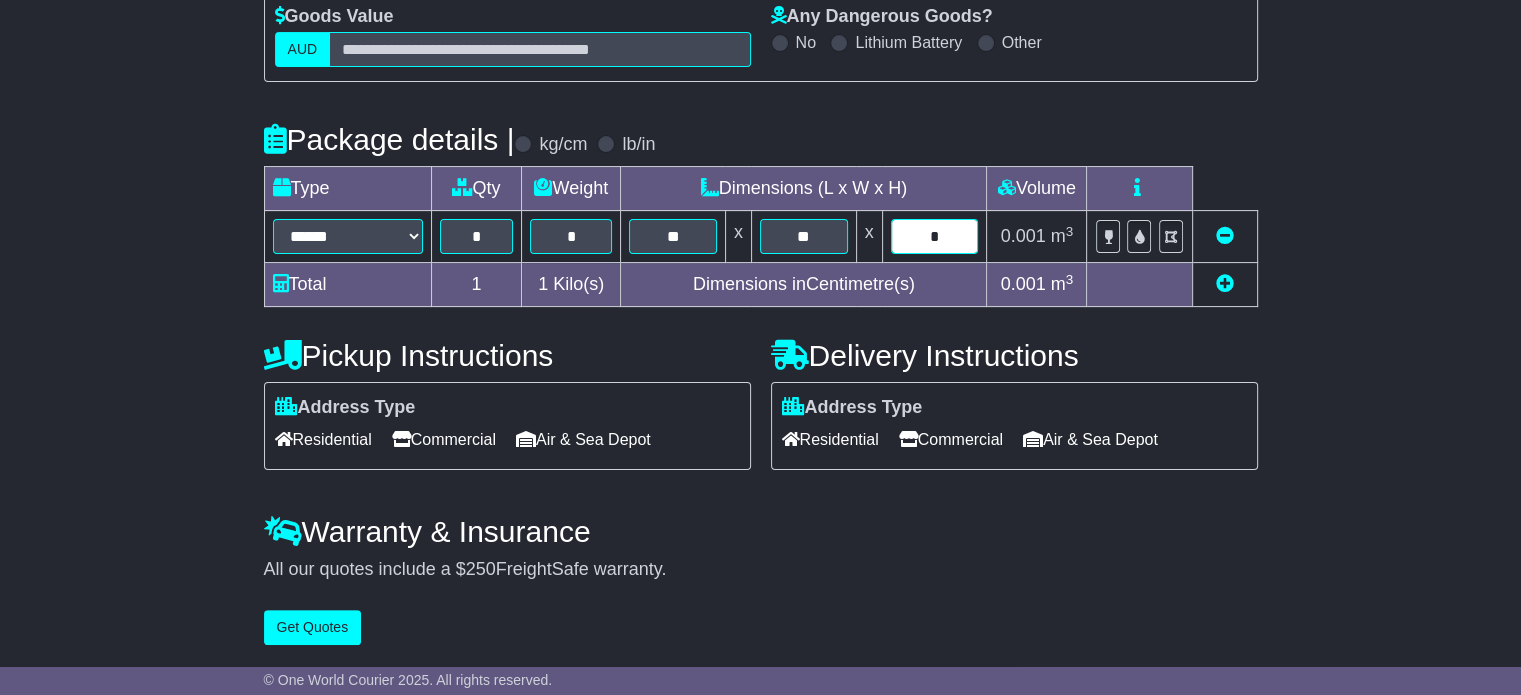 type on "*" 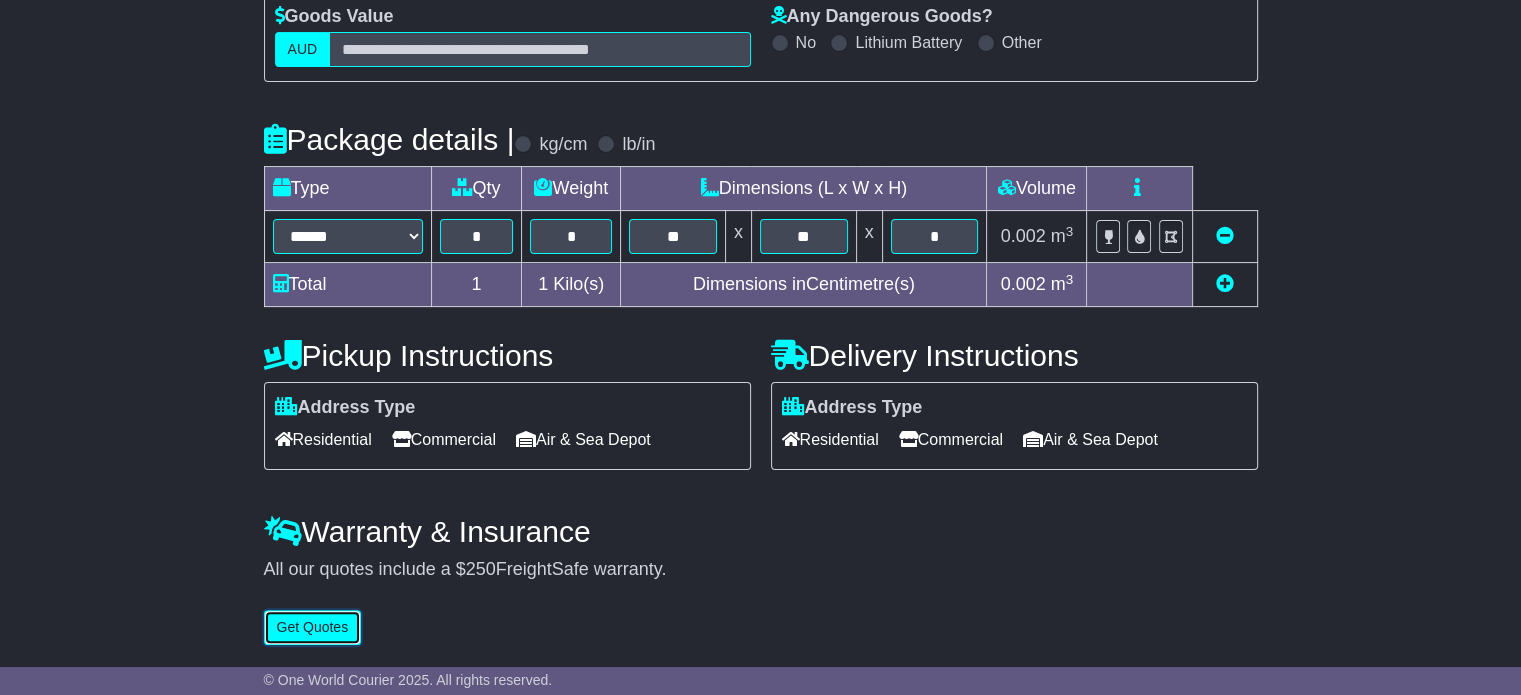 click on "Get Quotes" at bounding box center (313, 627) 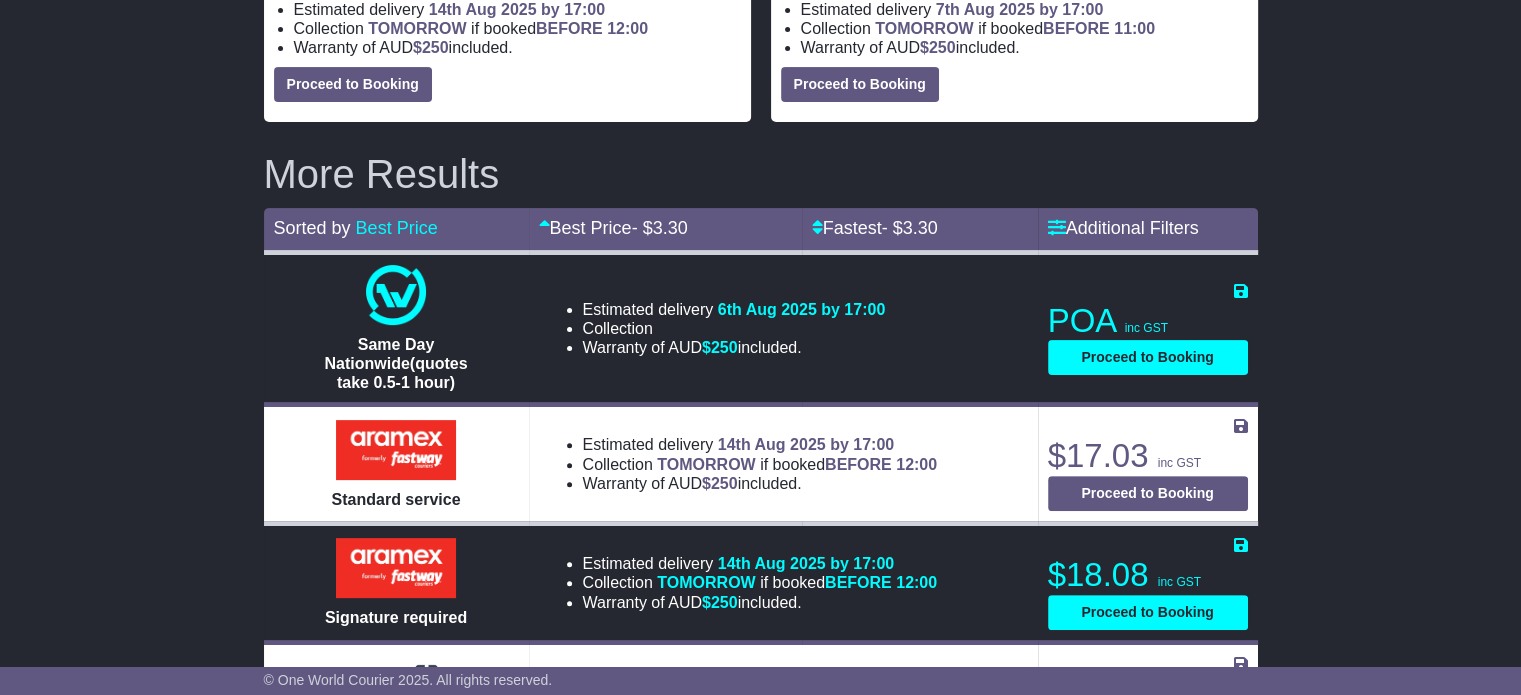 scroll, scrollTop: 900, scrollLeft: 0, axis: vertical 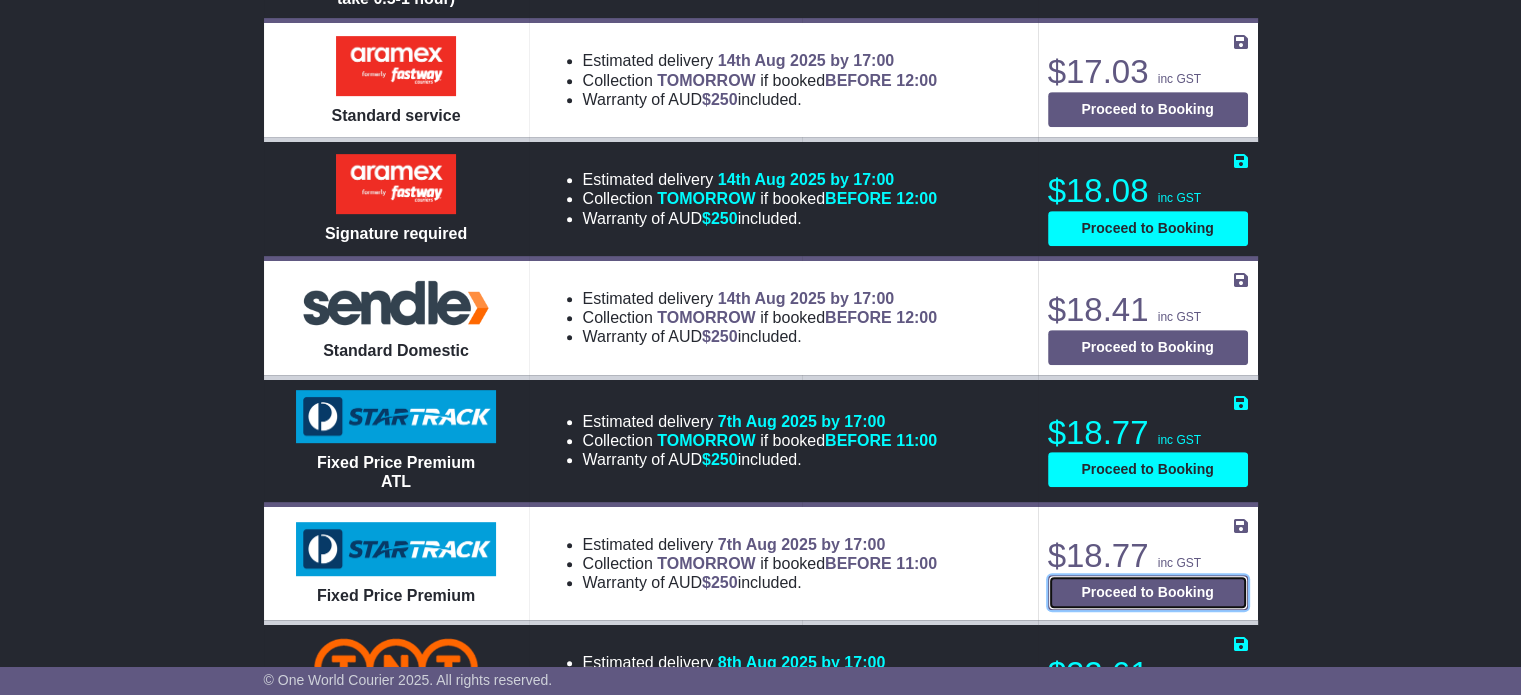 click on "Proceed to Booking" at bounding box center (1148, 592) 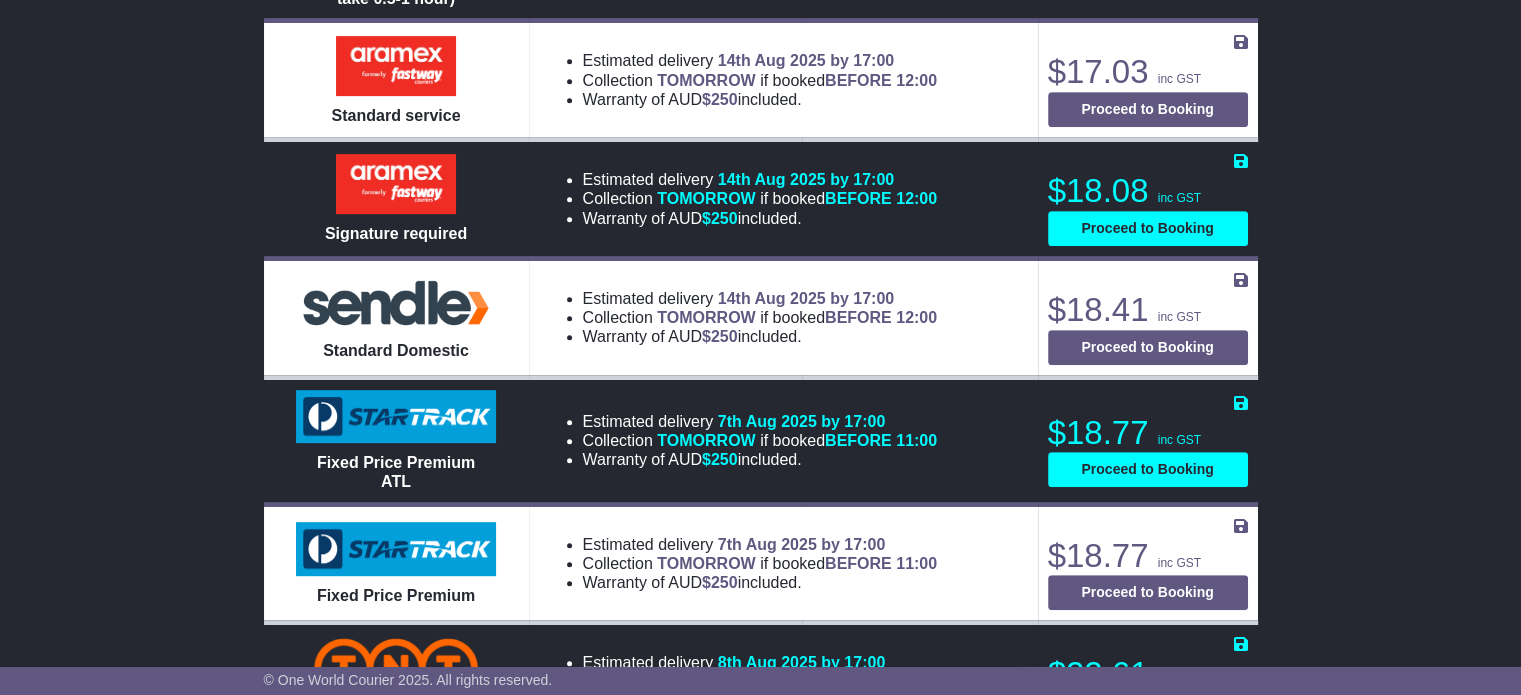 select on "*****" 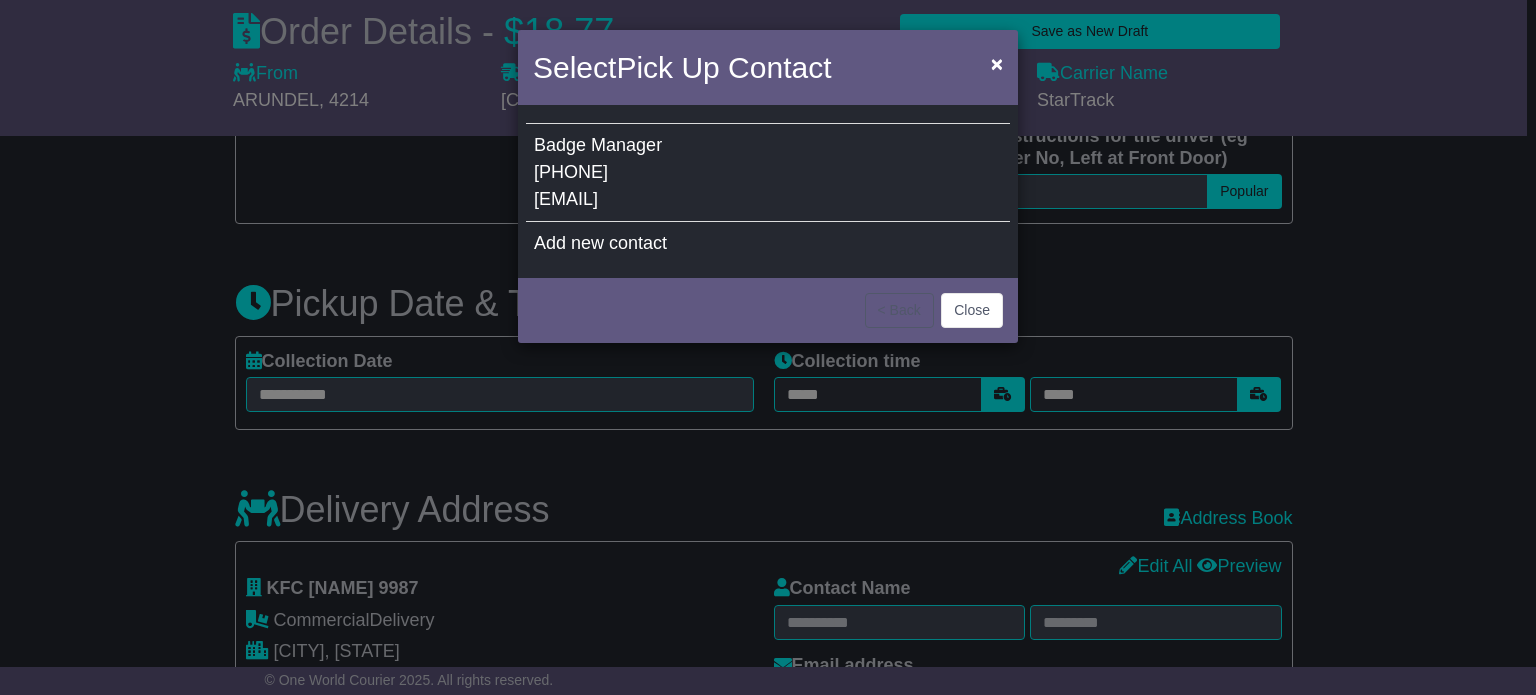 click on "Badge   Manager
[PHONE]
[EMAIL]" at bounding box center (768, 173) 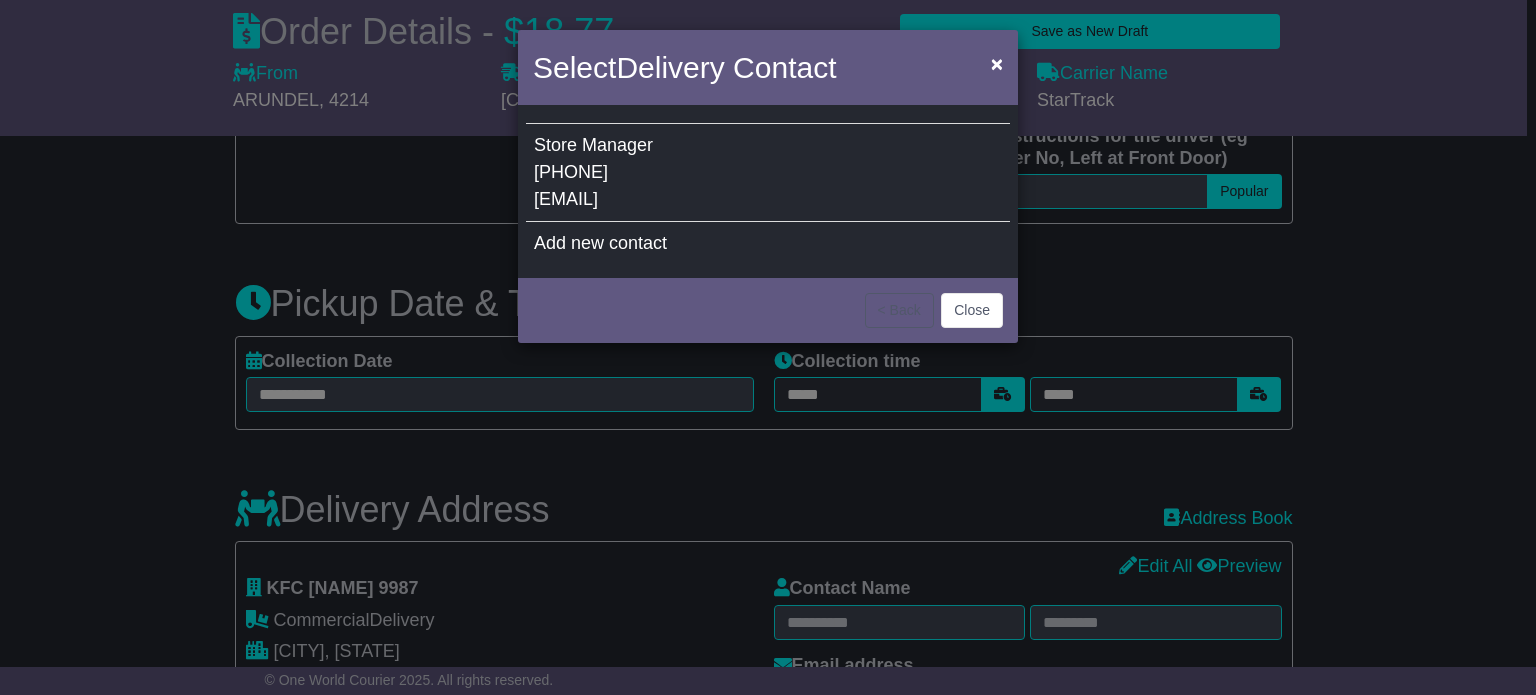 click on "Store   Manager
07 4796 4610
7324@collinsfoods.com" at bounding box center [768, 173] 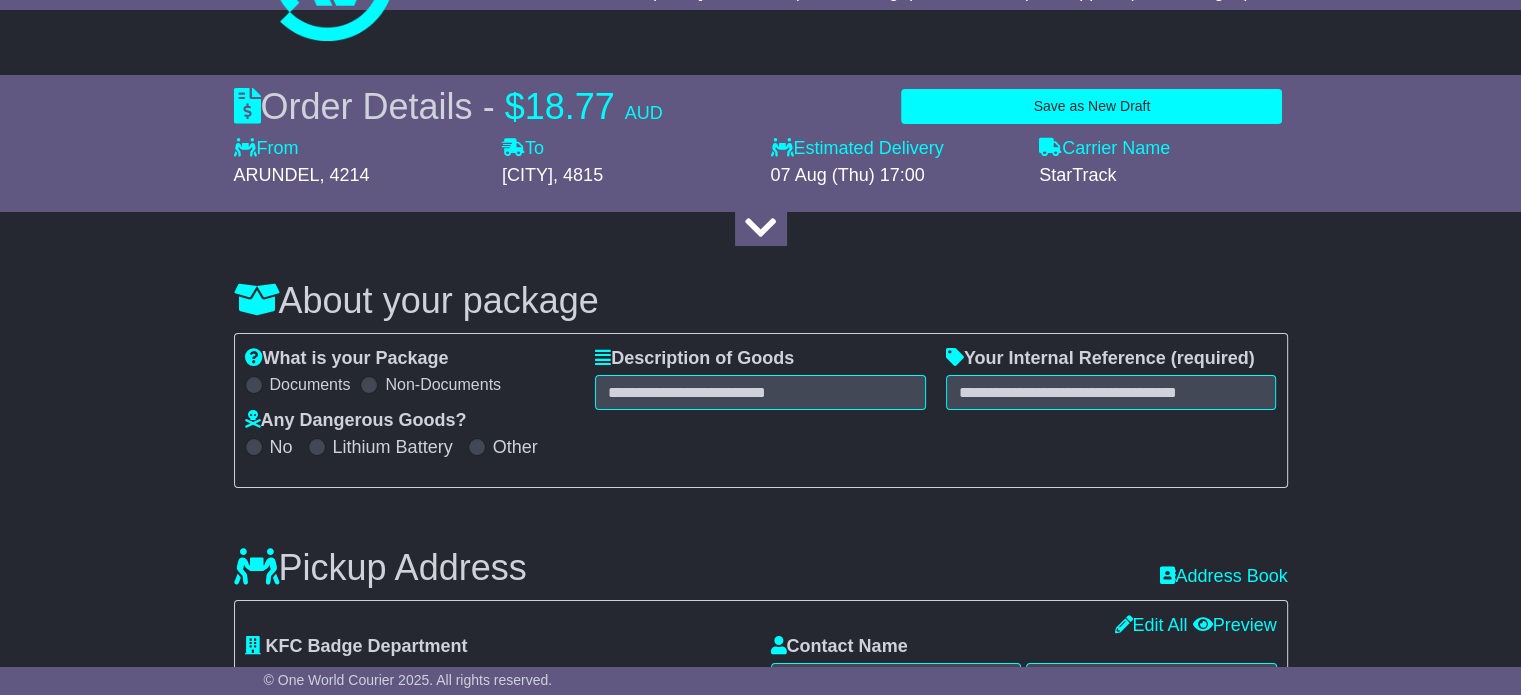 scroll, scrollTop: 100, scrollLeft: 0, axis: vertical 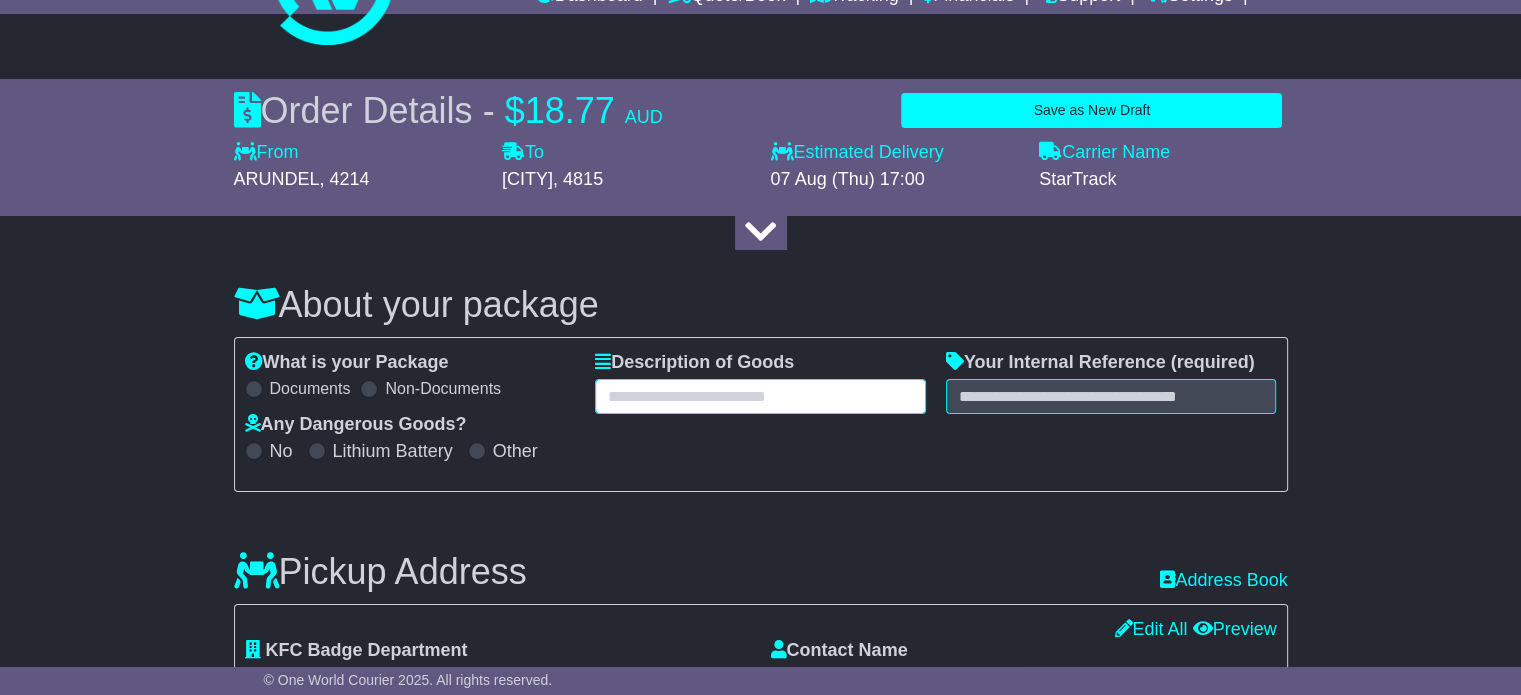 click at bounding box center (760, 396) 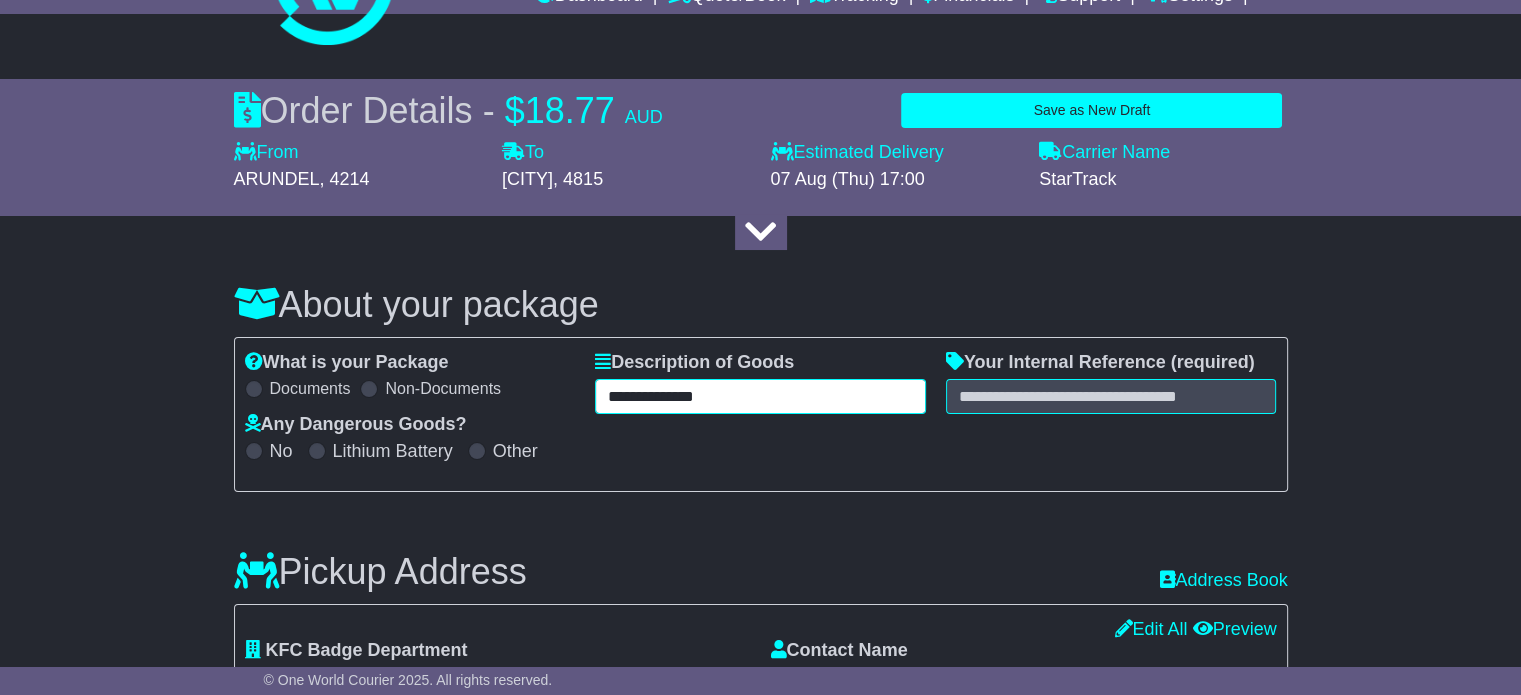type on "**********" 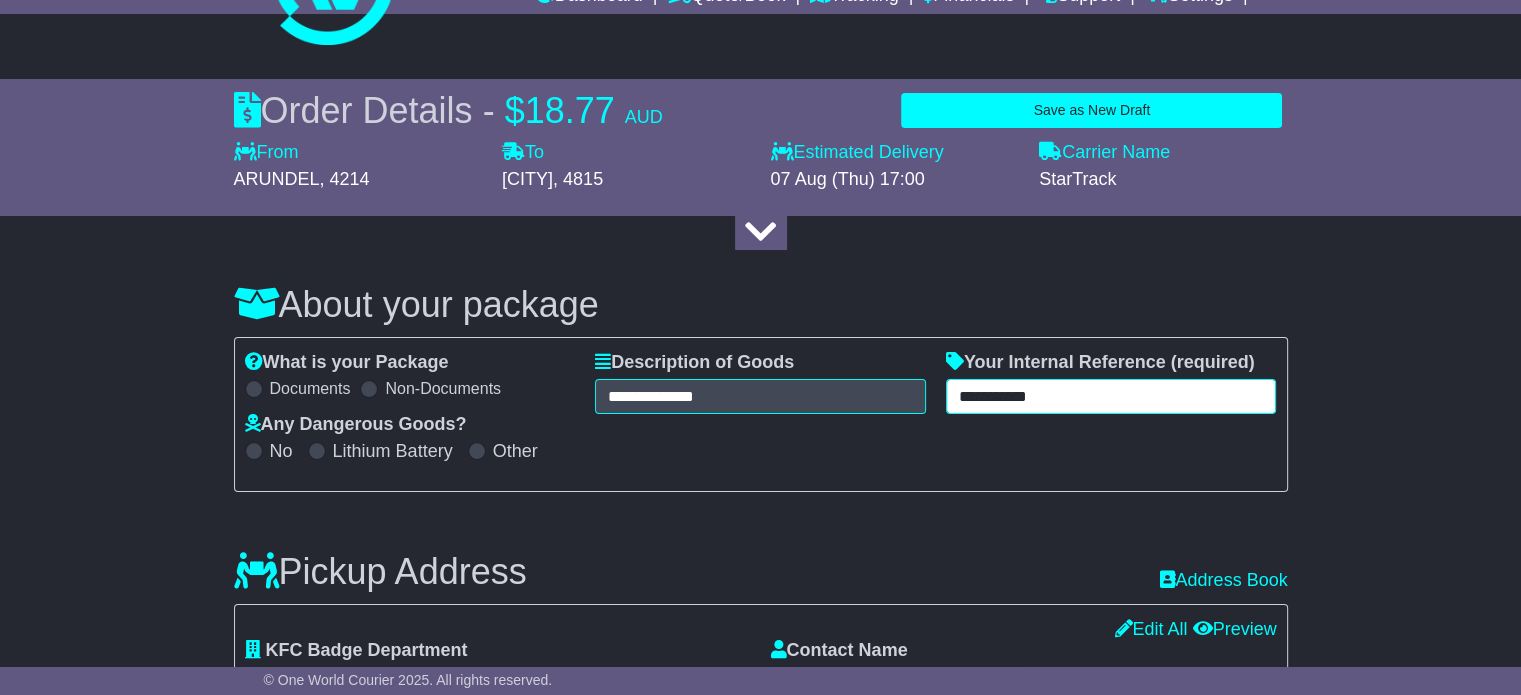 type on "**********" 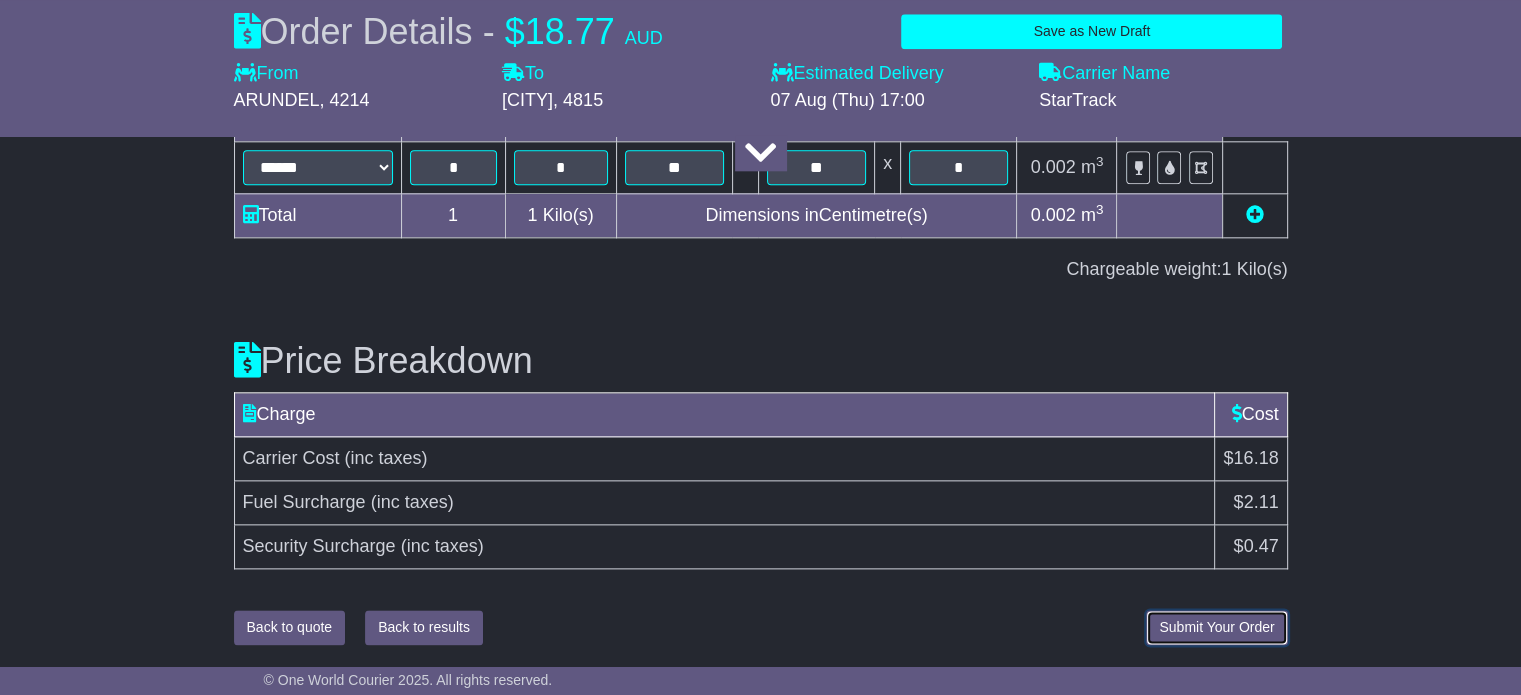 click on "Submit Your Order" at bounding box center [1216, 627] 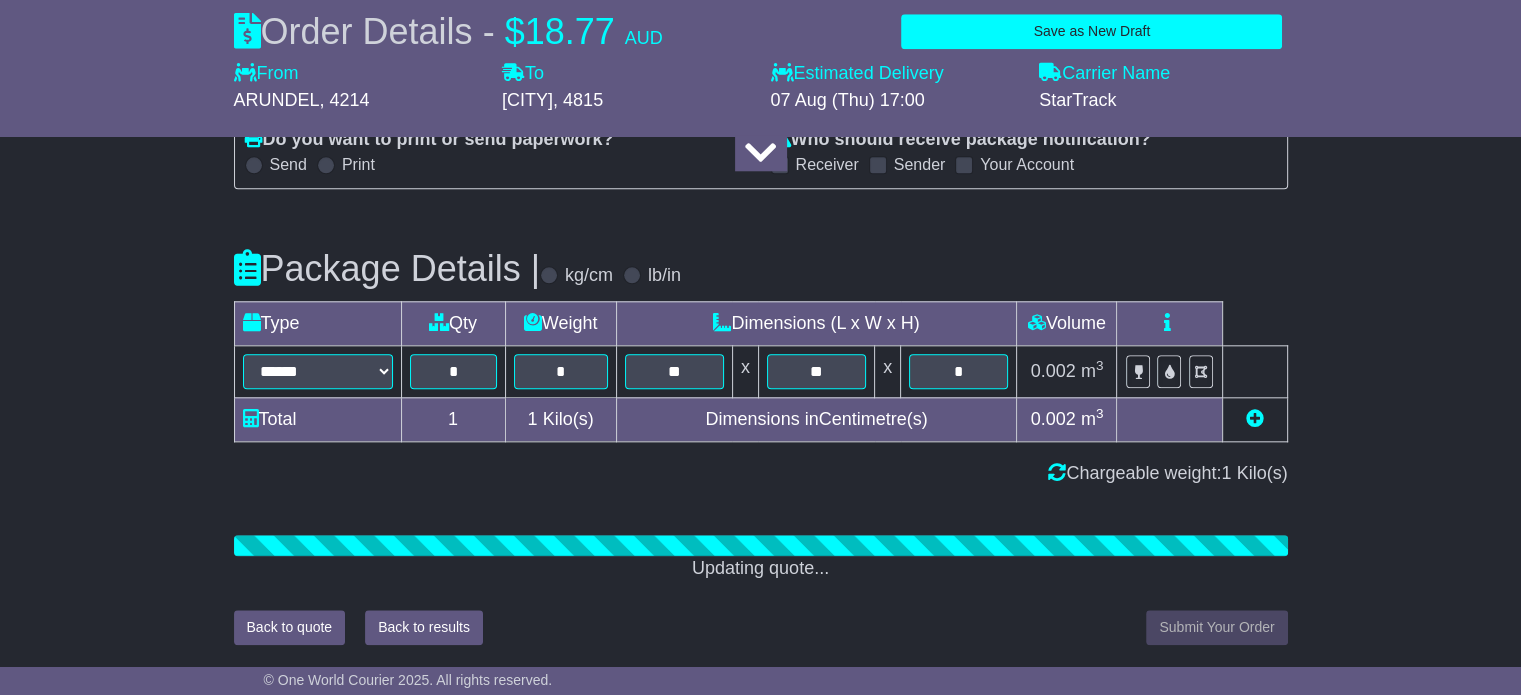 scroll, scrollTop: 2296, scrollLeft: 0, axis: vertical 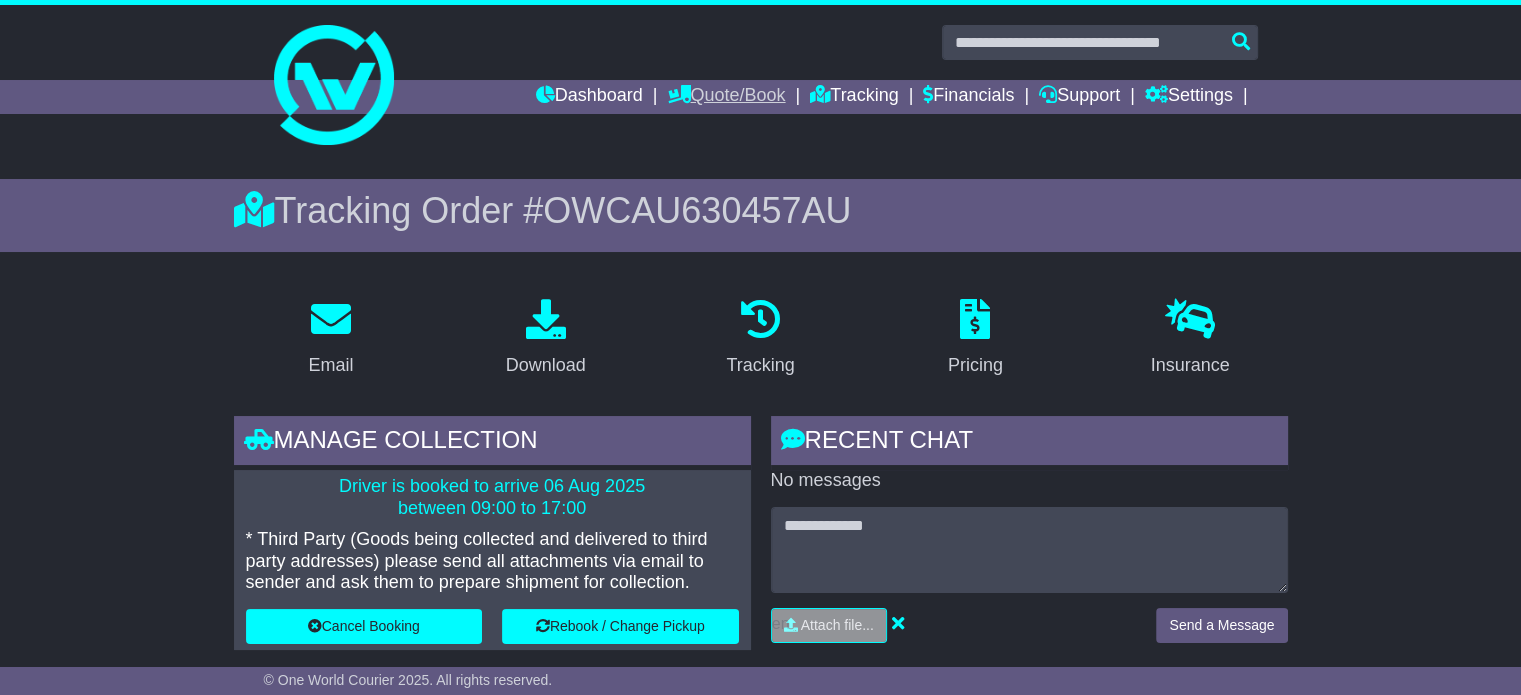 click on "Quote/Book" at bounding box center [726, 97] 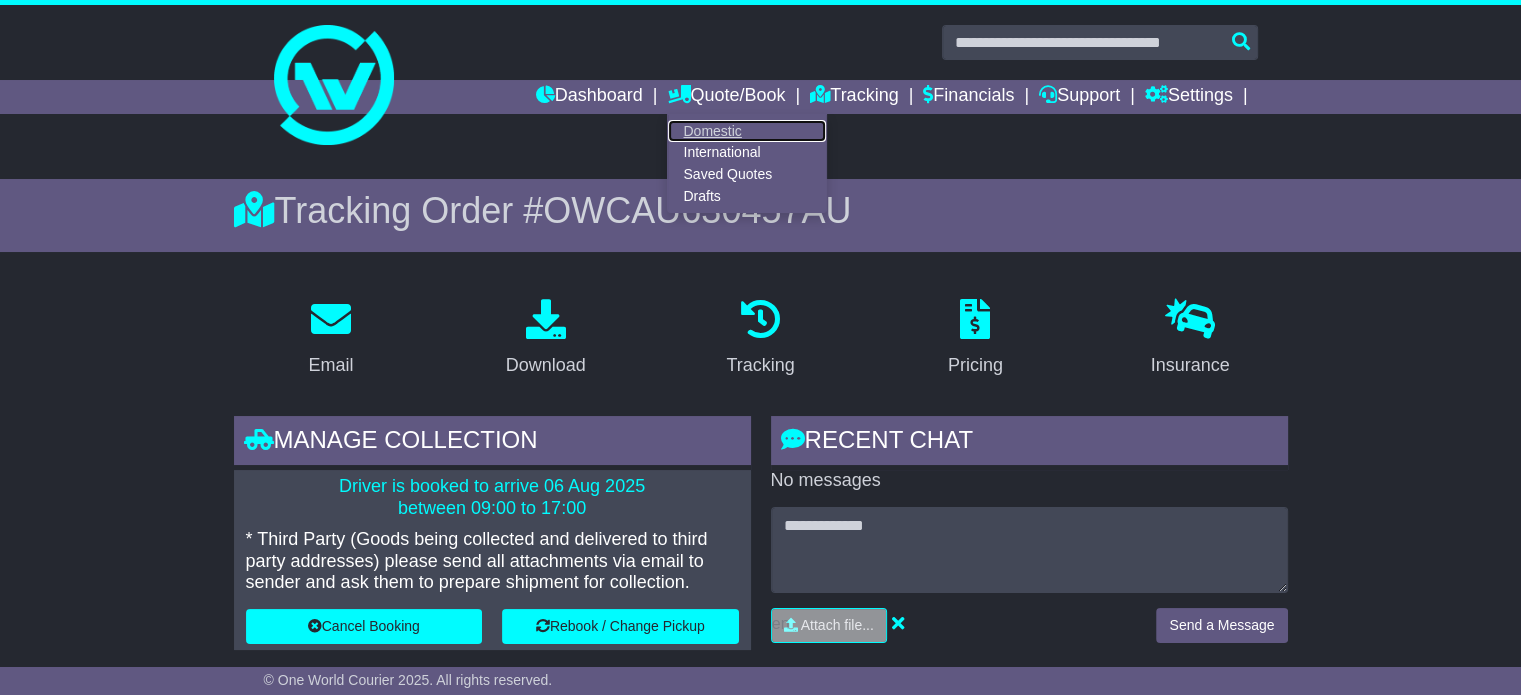 click on "Domestic" at bounding box center [747, 131] 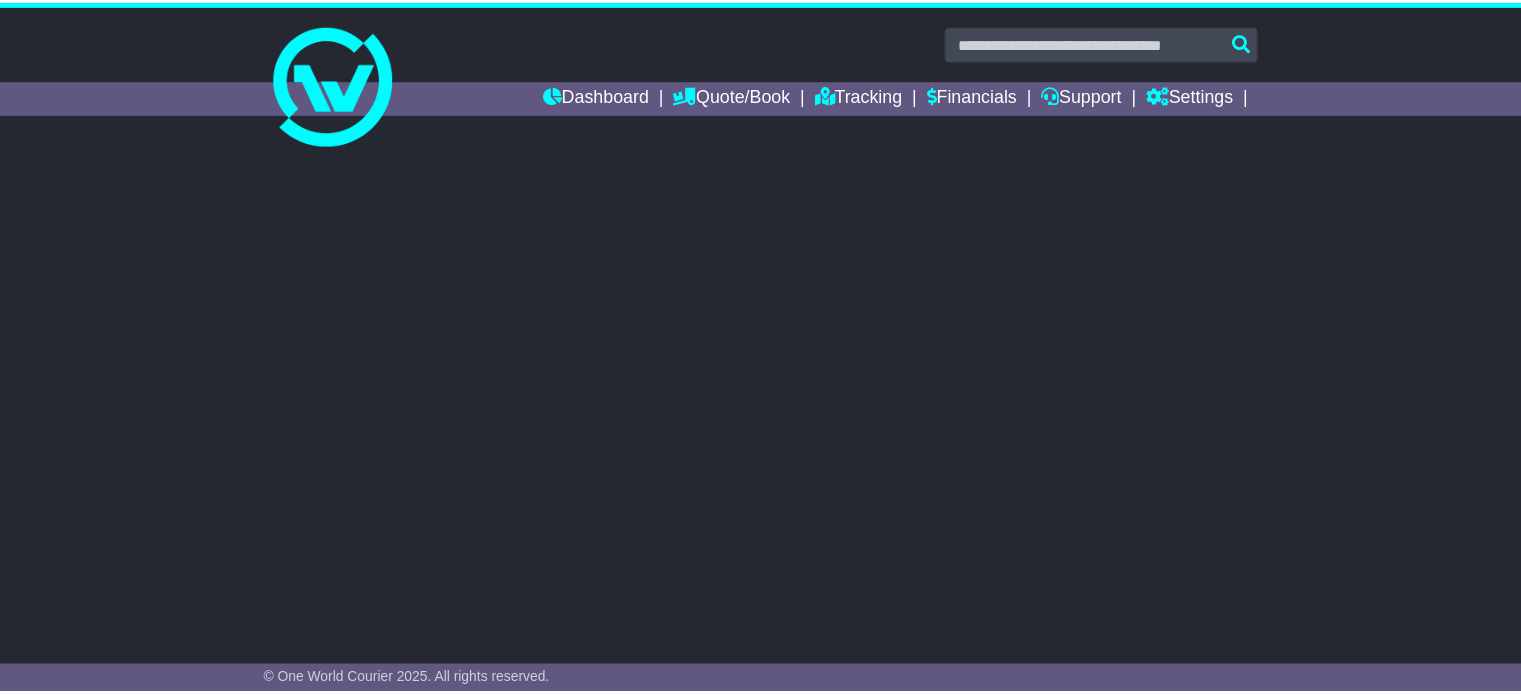 scroll, scrollTop: 0, scrollLeft: 0, axis: both 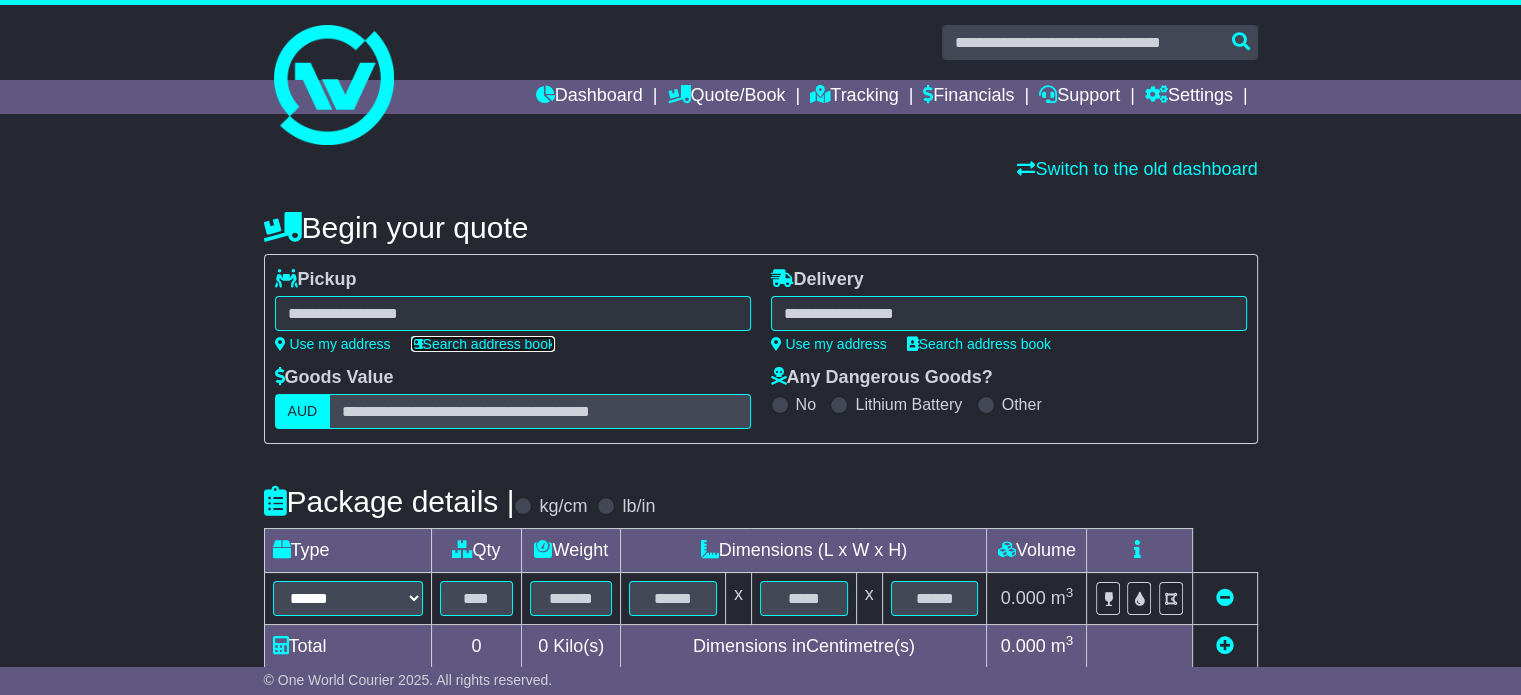 click on "Search address book" at bounding box center (483, 344) 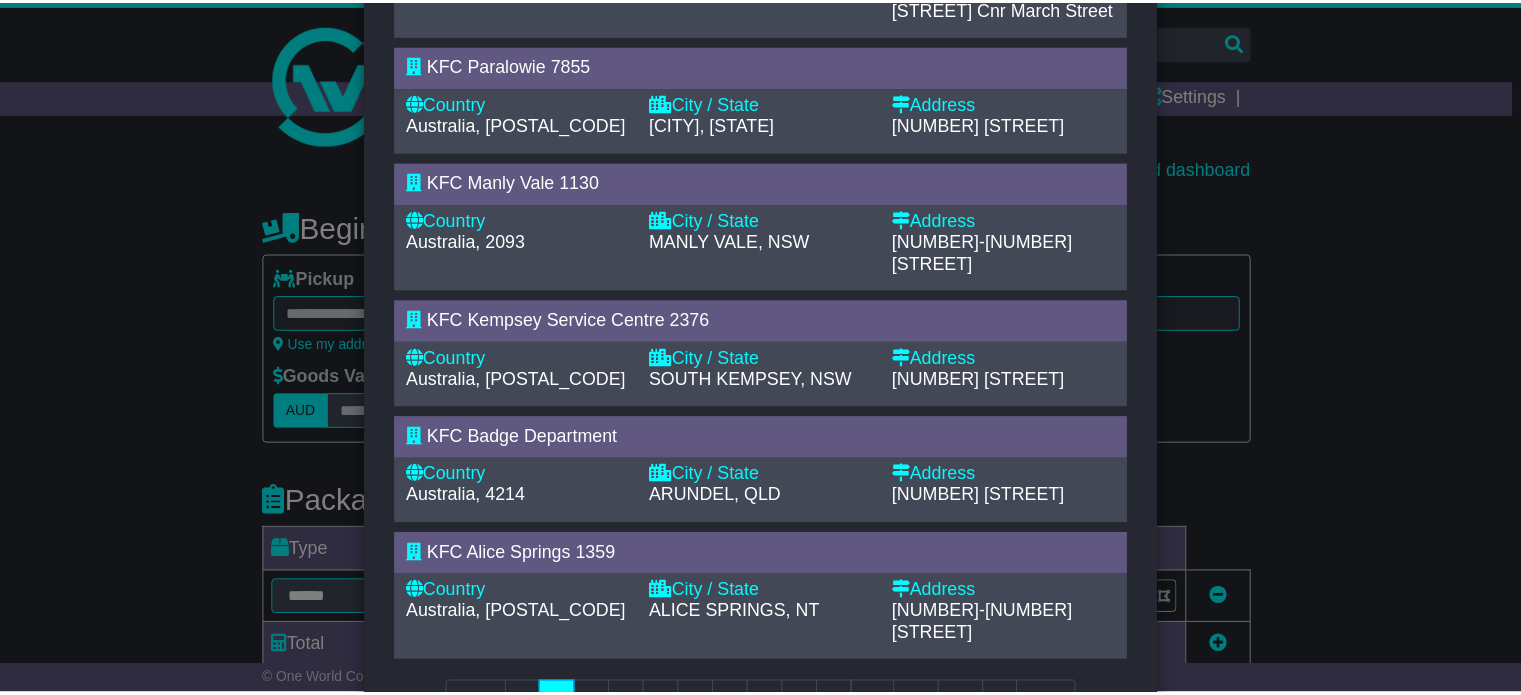 scroll, scrollTop: 882, scrollLeft: 0, axis: vertical 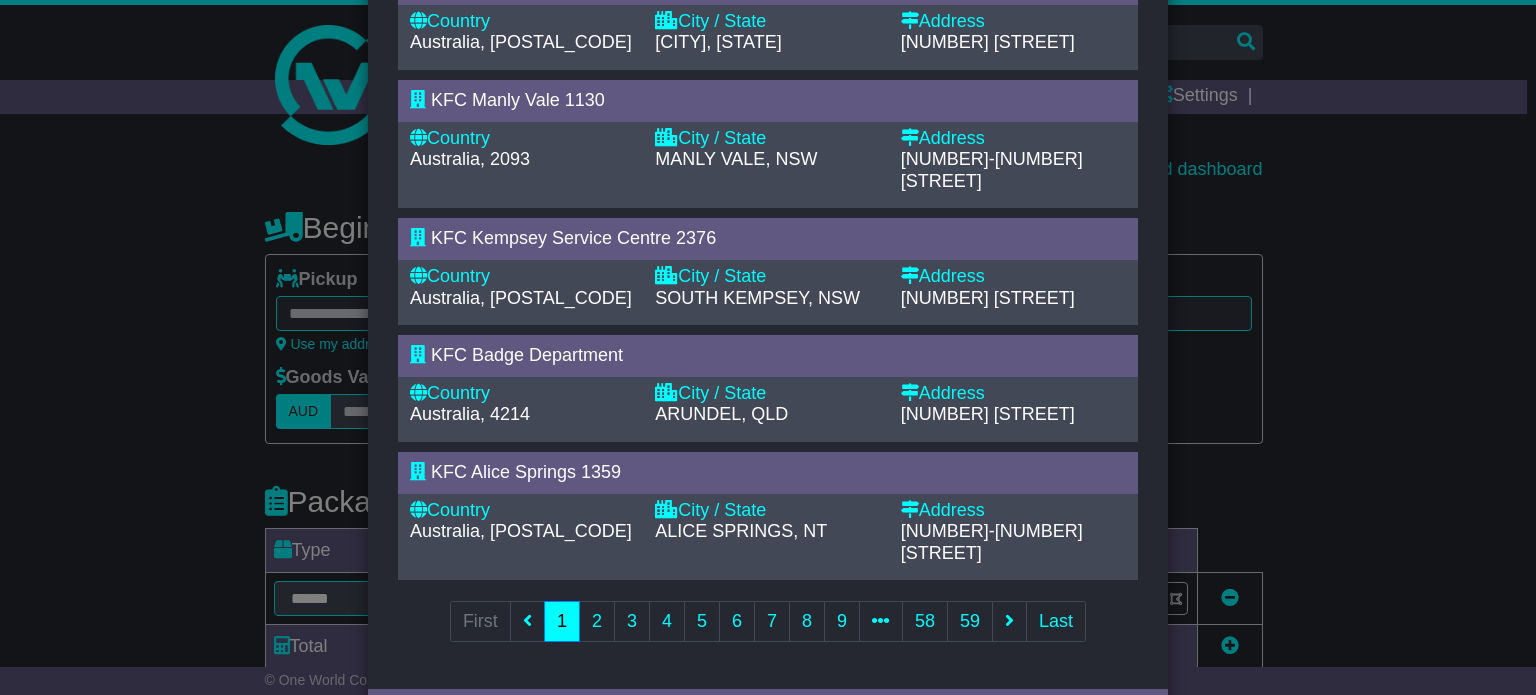 click on "KFC Badge Department" at bounding box center [527, 355] 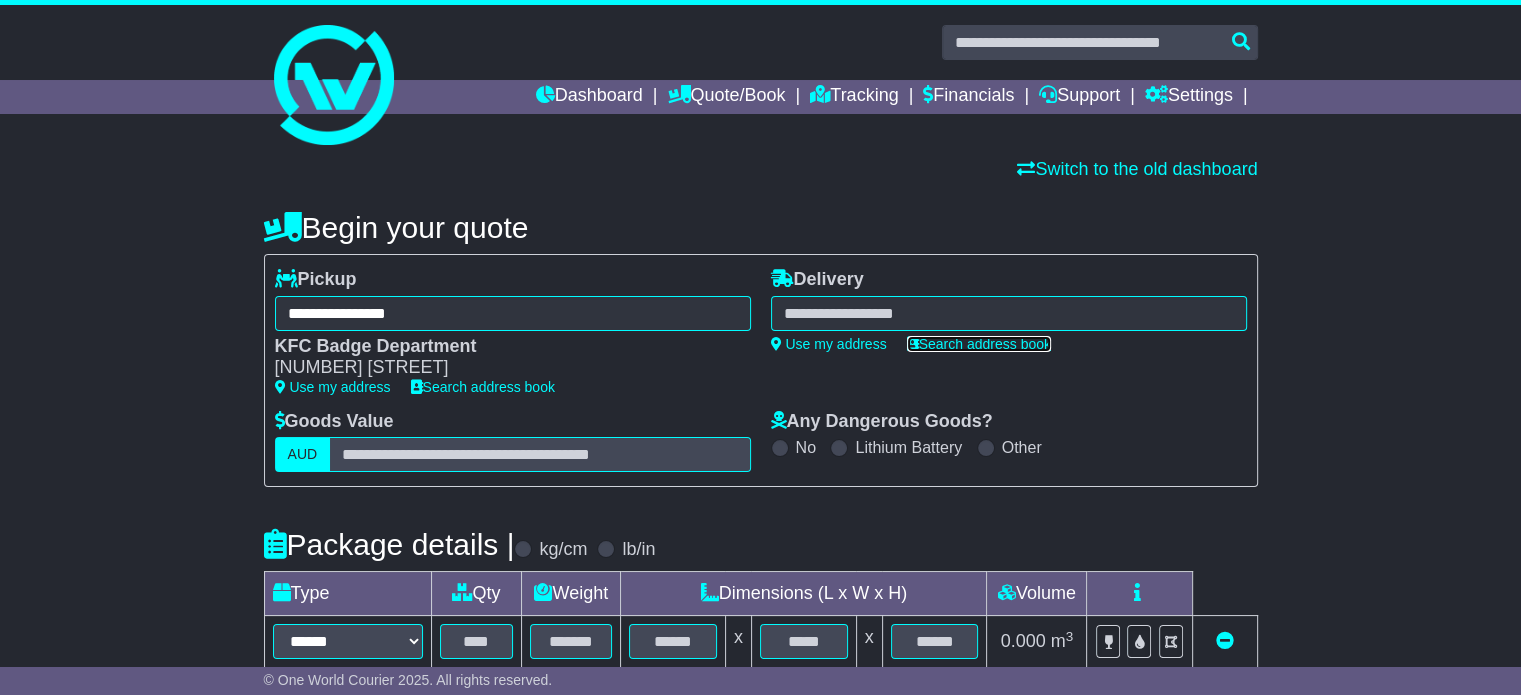 click on "Search address book" at bounding box center [979, 344] 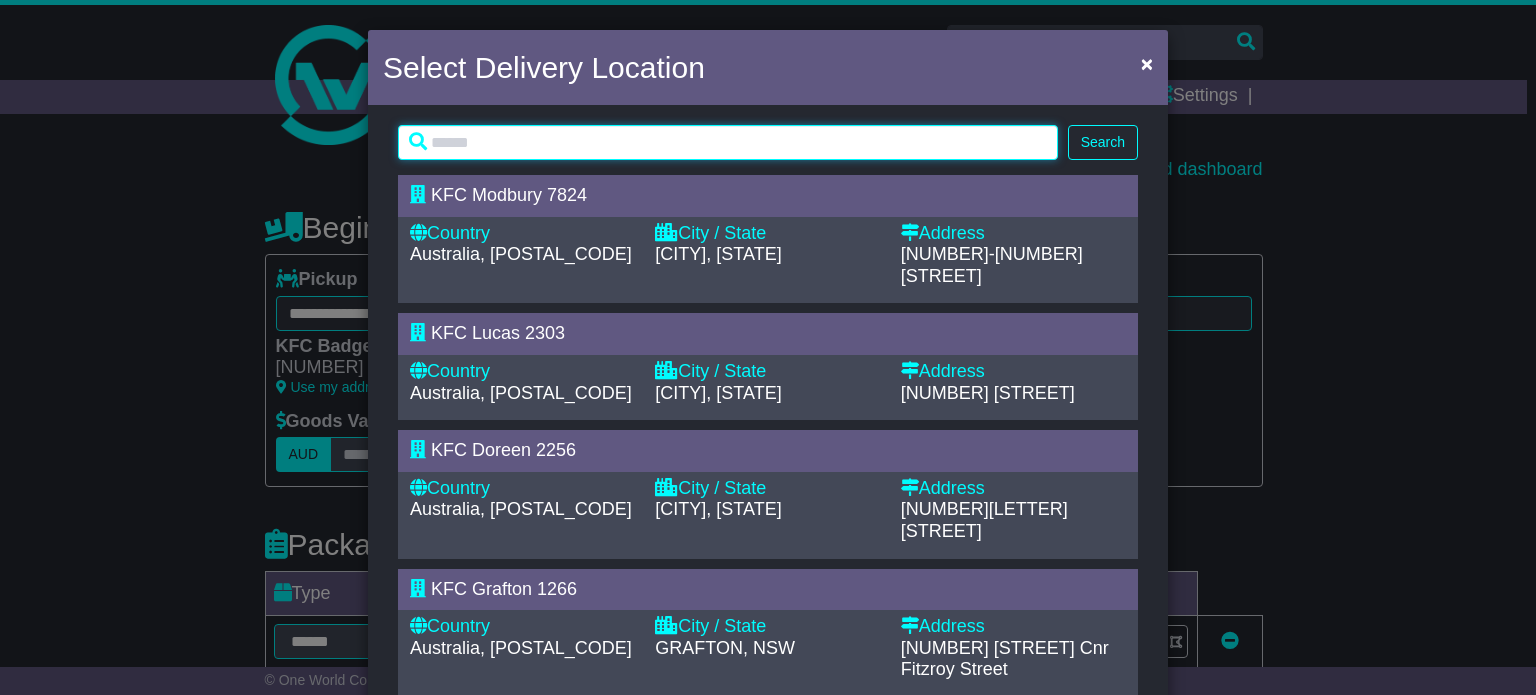 click at bounding box center (728, 142) 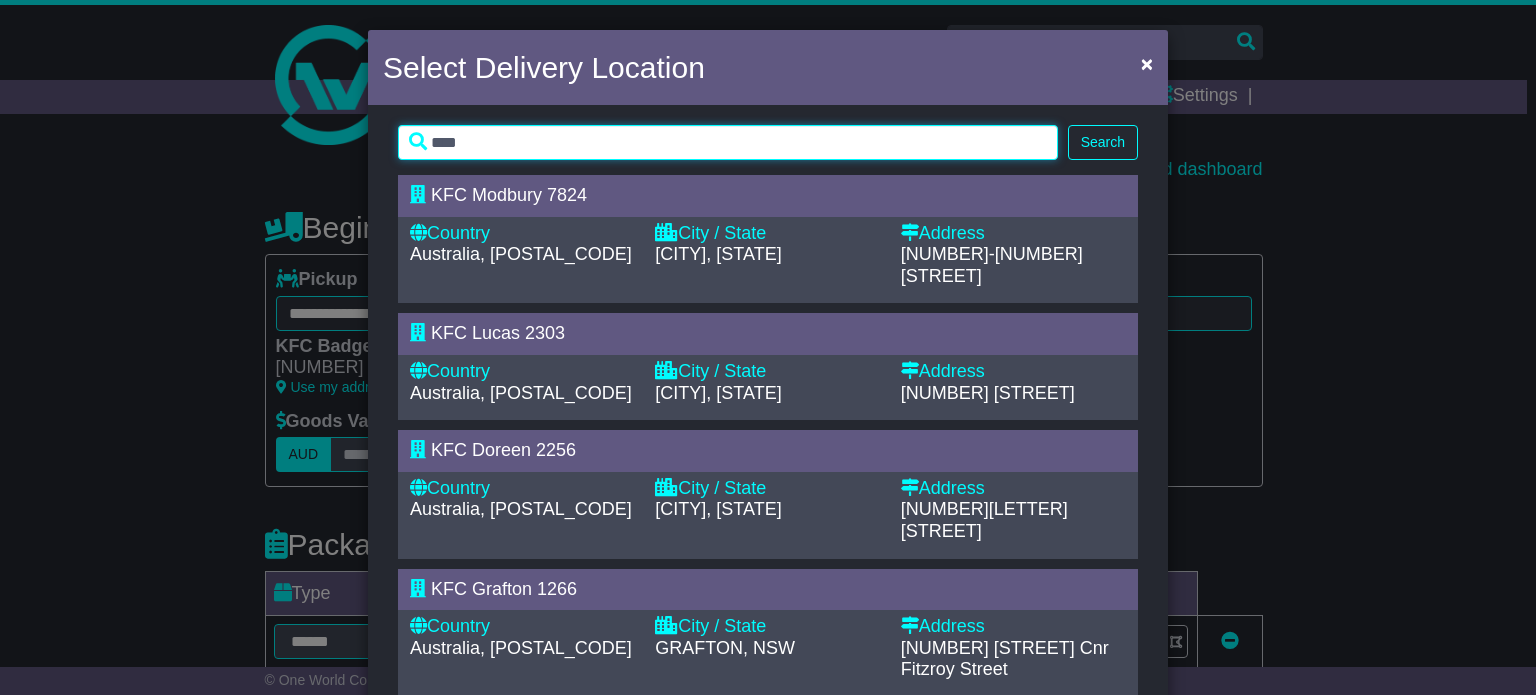 type on "****" 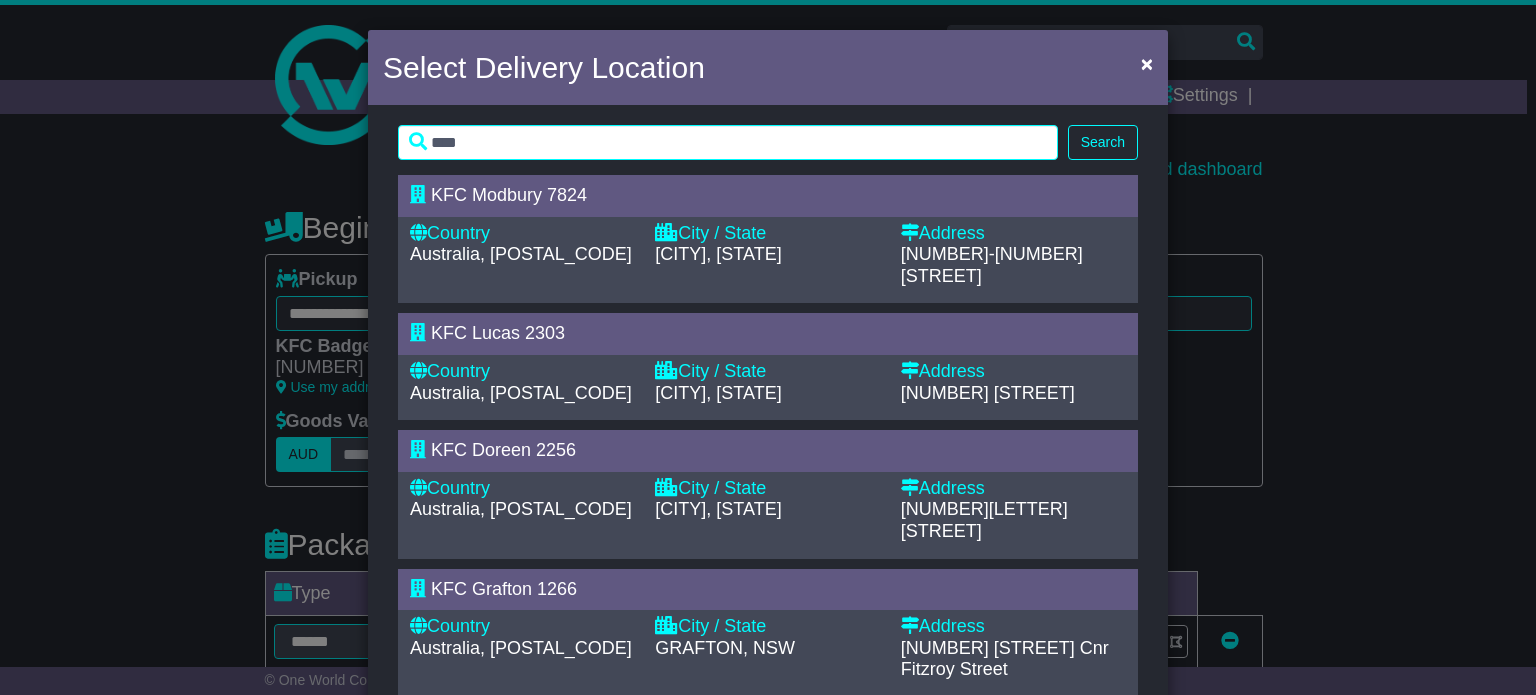 click on "Search" at bounding box center (1103, 142) 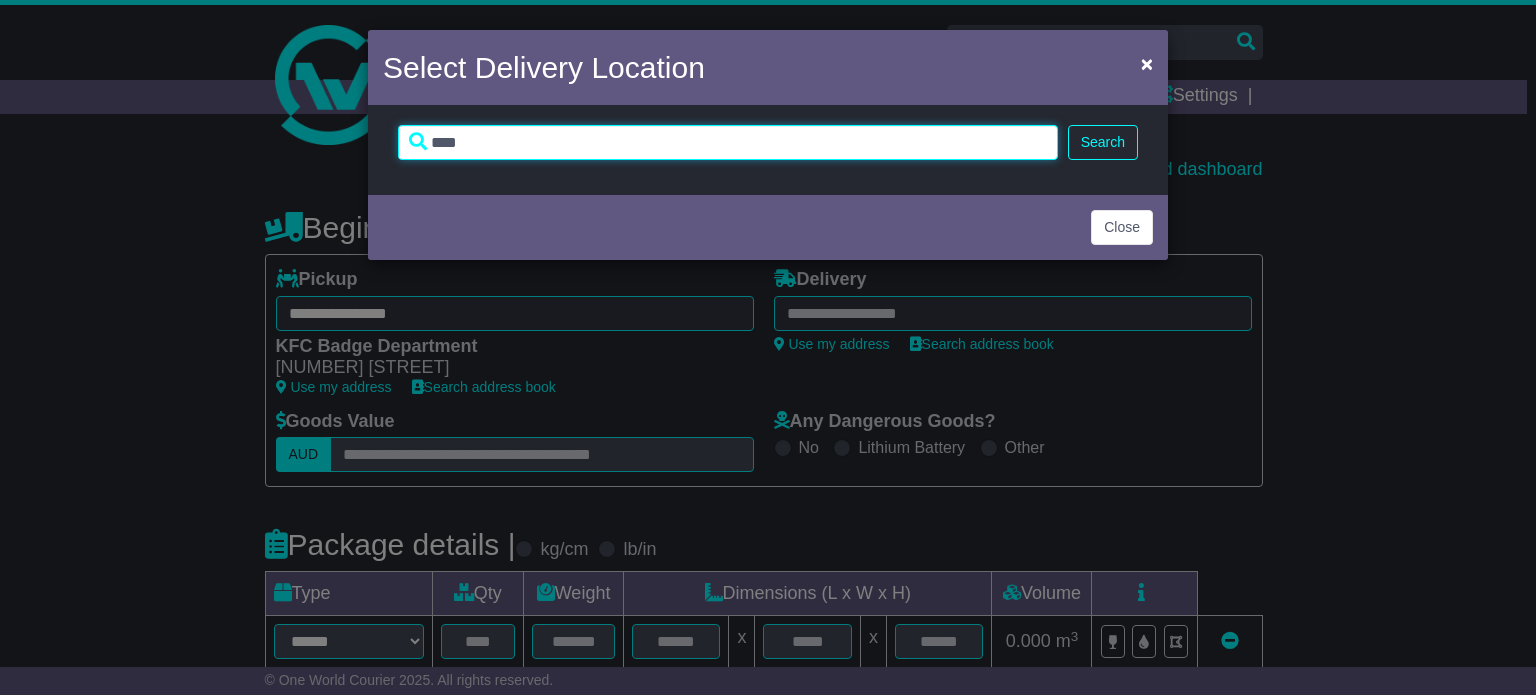 drag, startPoint x: 483, startPoint y: 141, endPoint x: 335, endPoint y: 141, distance: 148 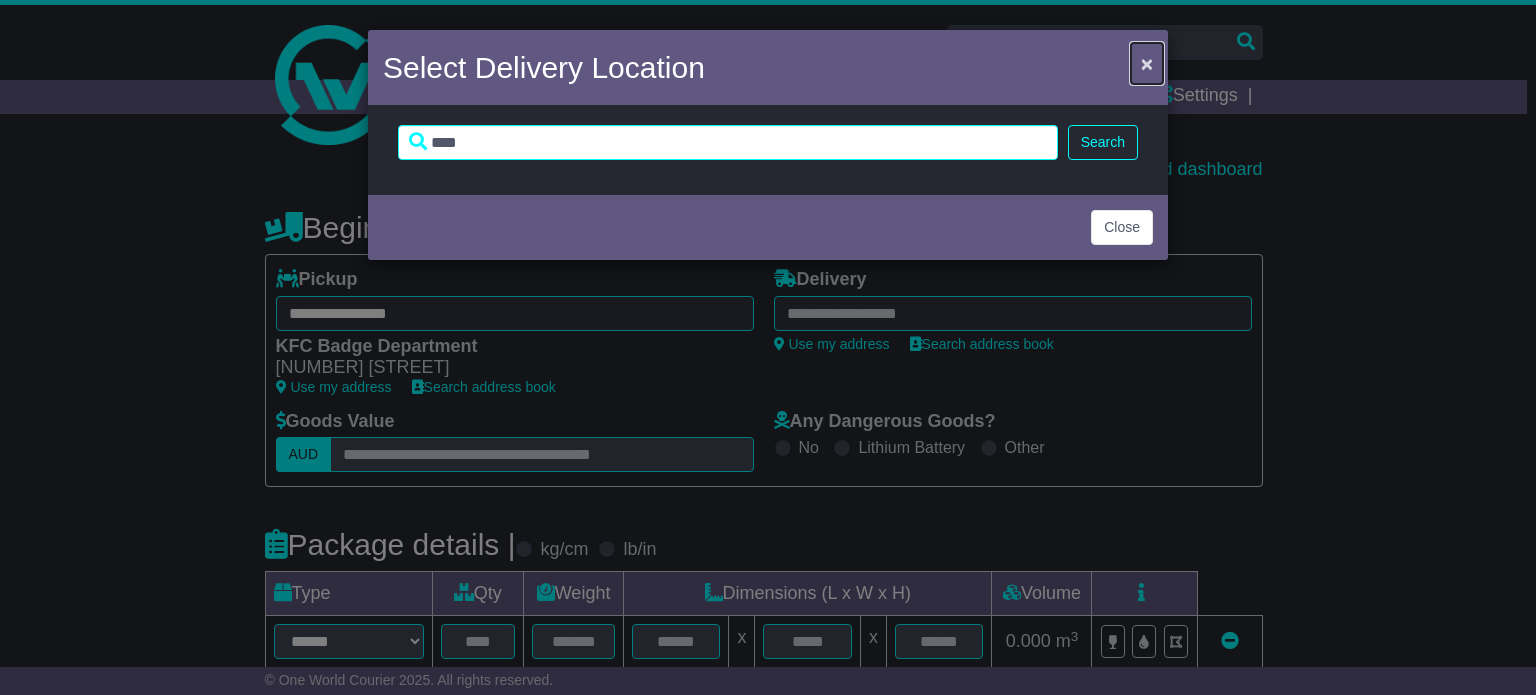 click on "×" at bounding box center (1147, 63) 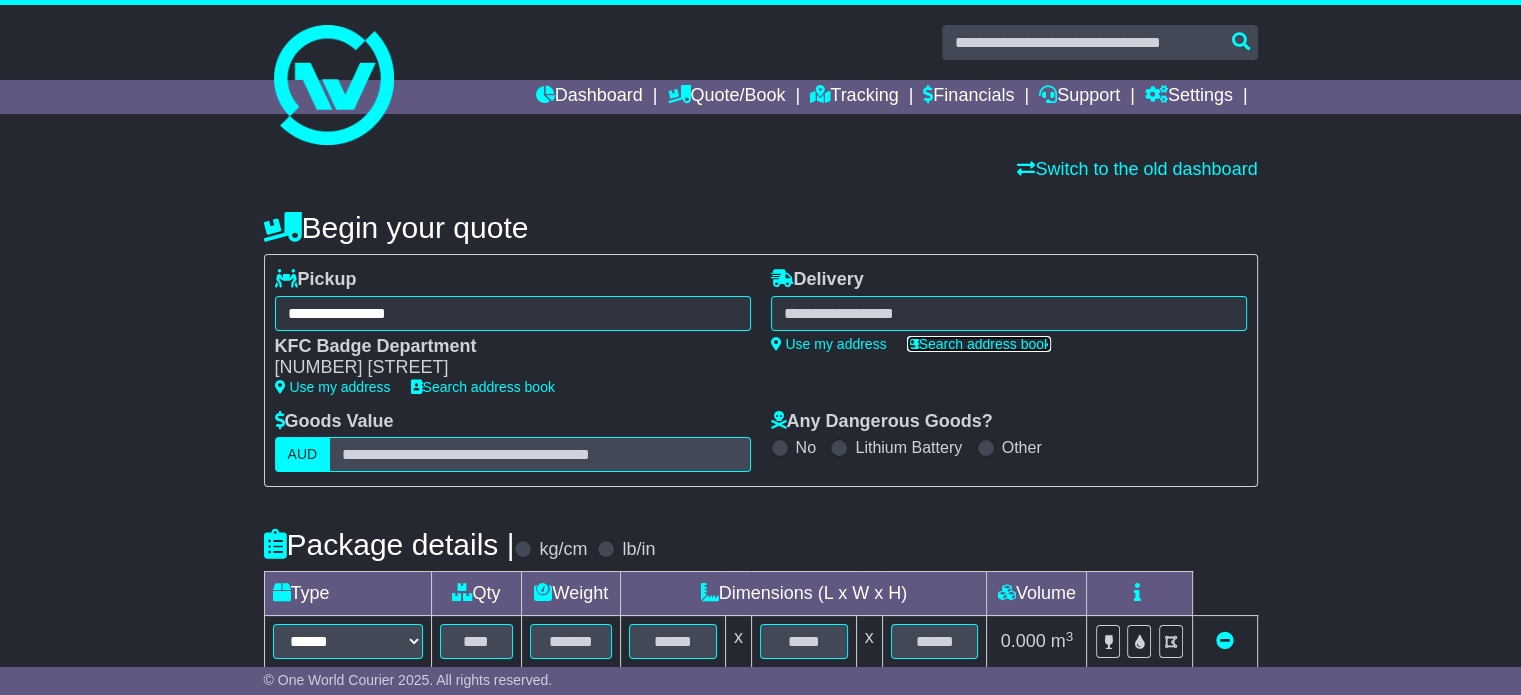 click on "Search address book" at bounding box center [979, 344] 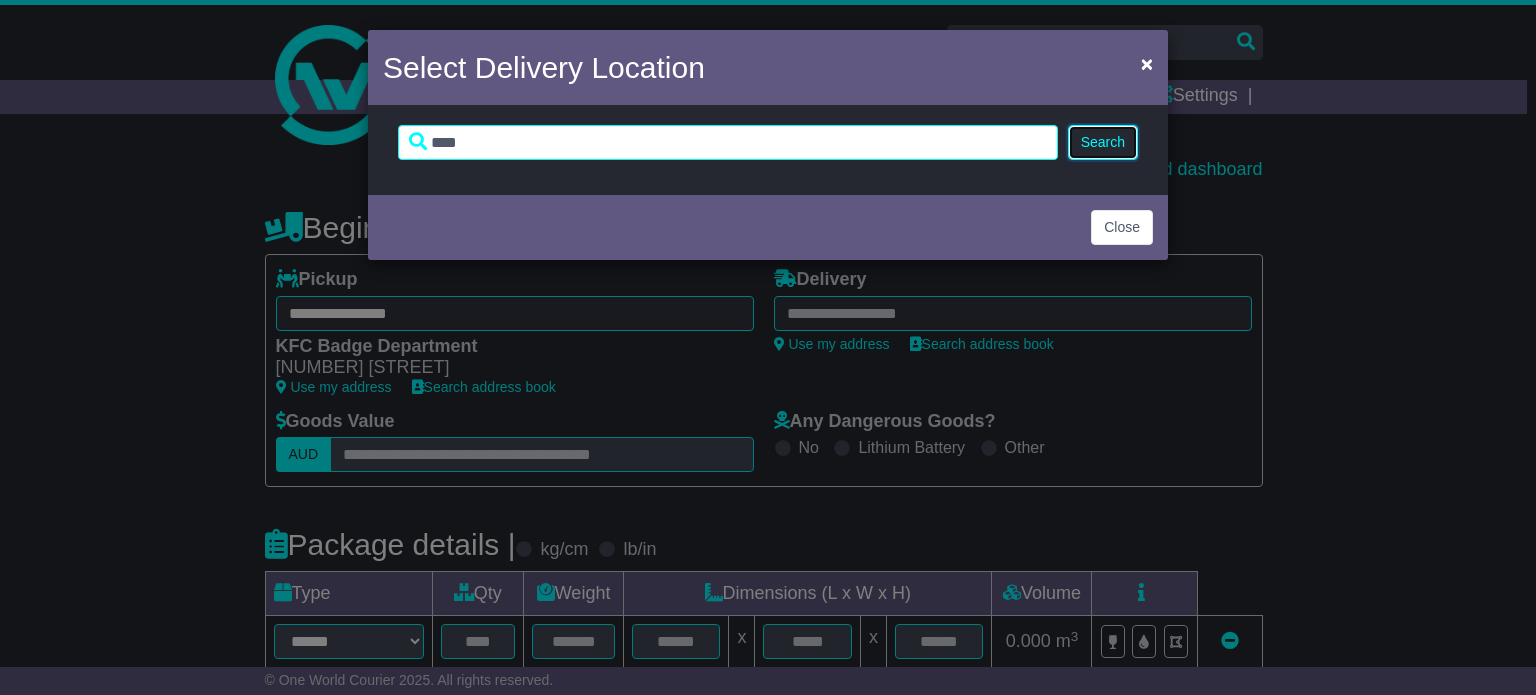 click on "Search" at bounding box center [1103, 142] 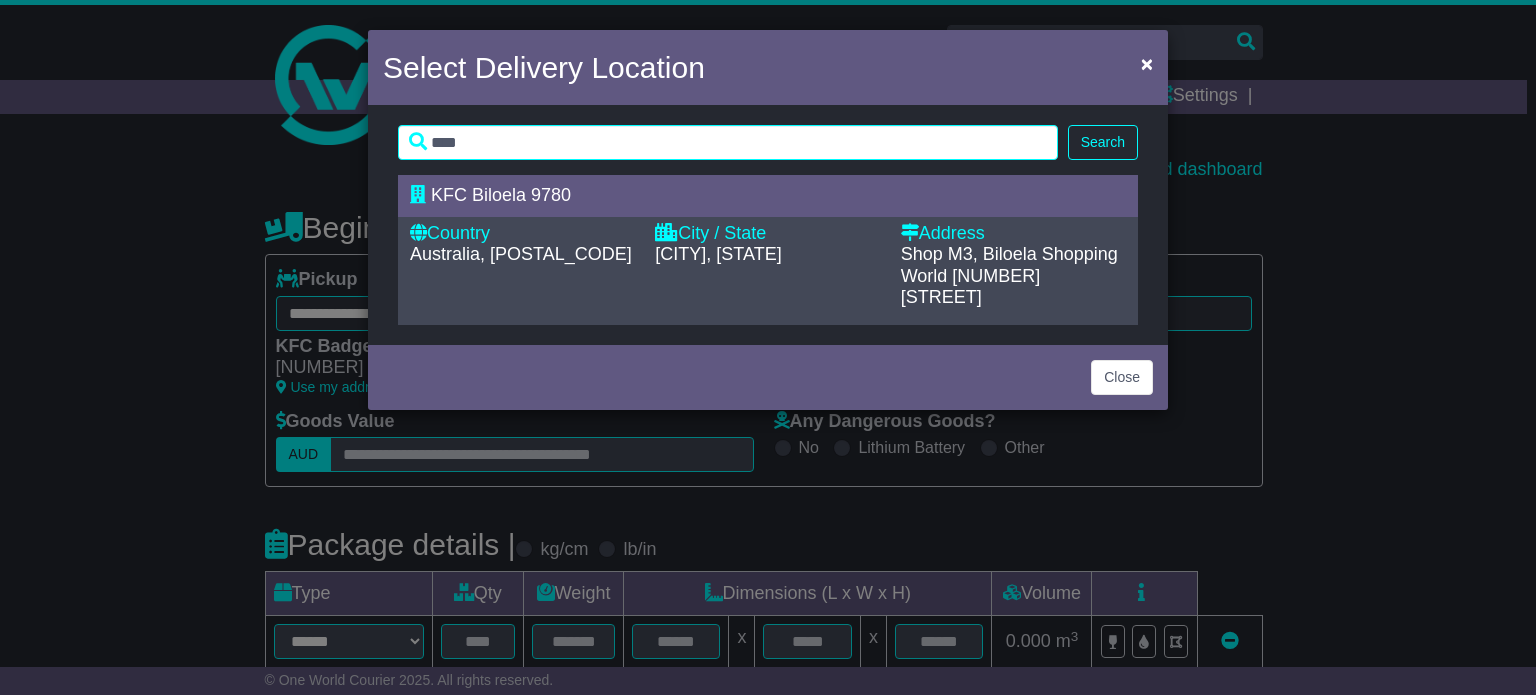 click at bounding box center [666, 232] 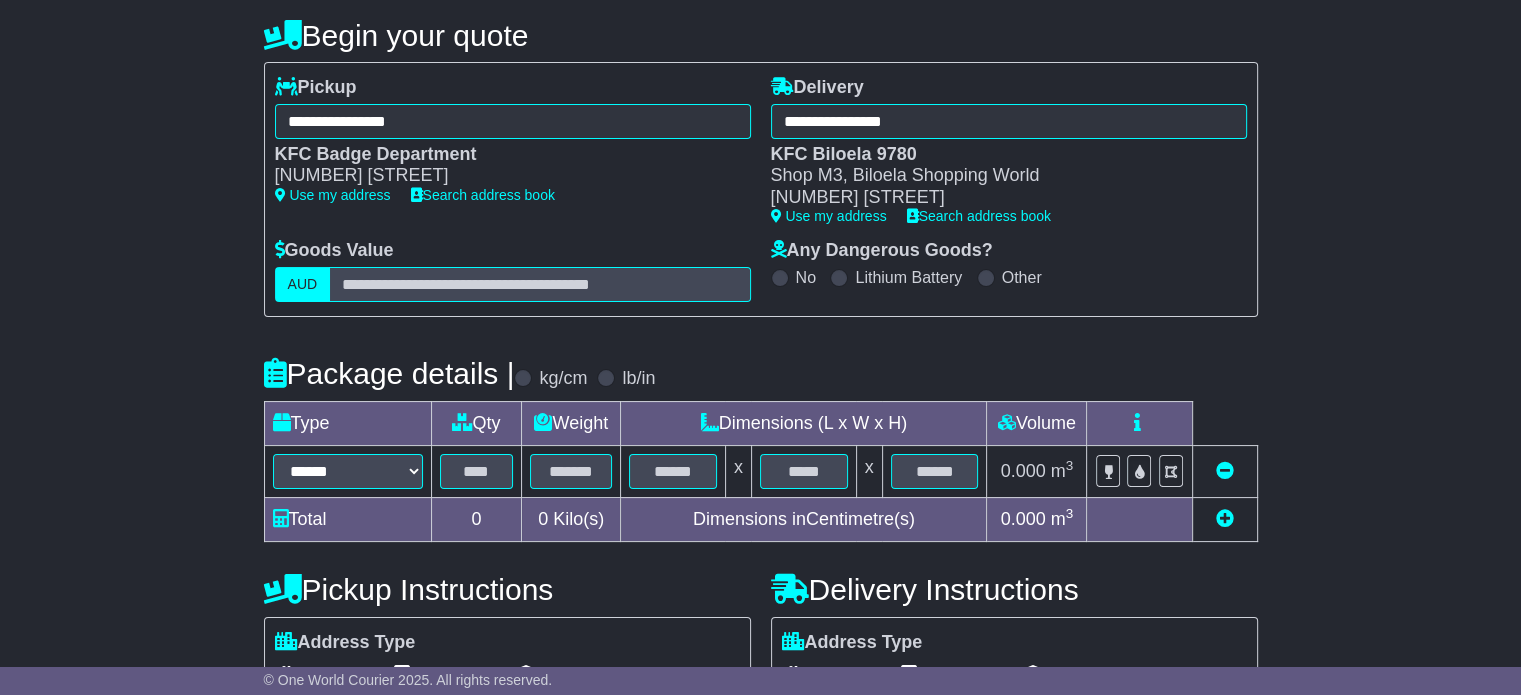 scroll, scrollTop: 200, scrollLeft: 0, axis: vertical 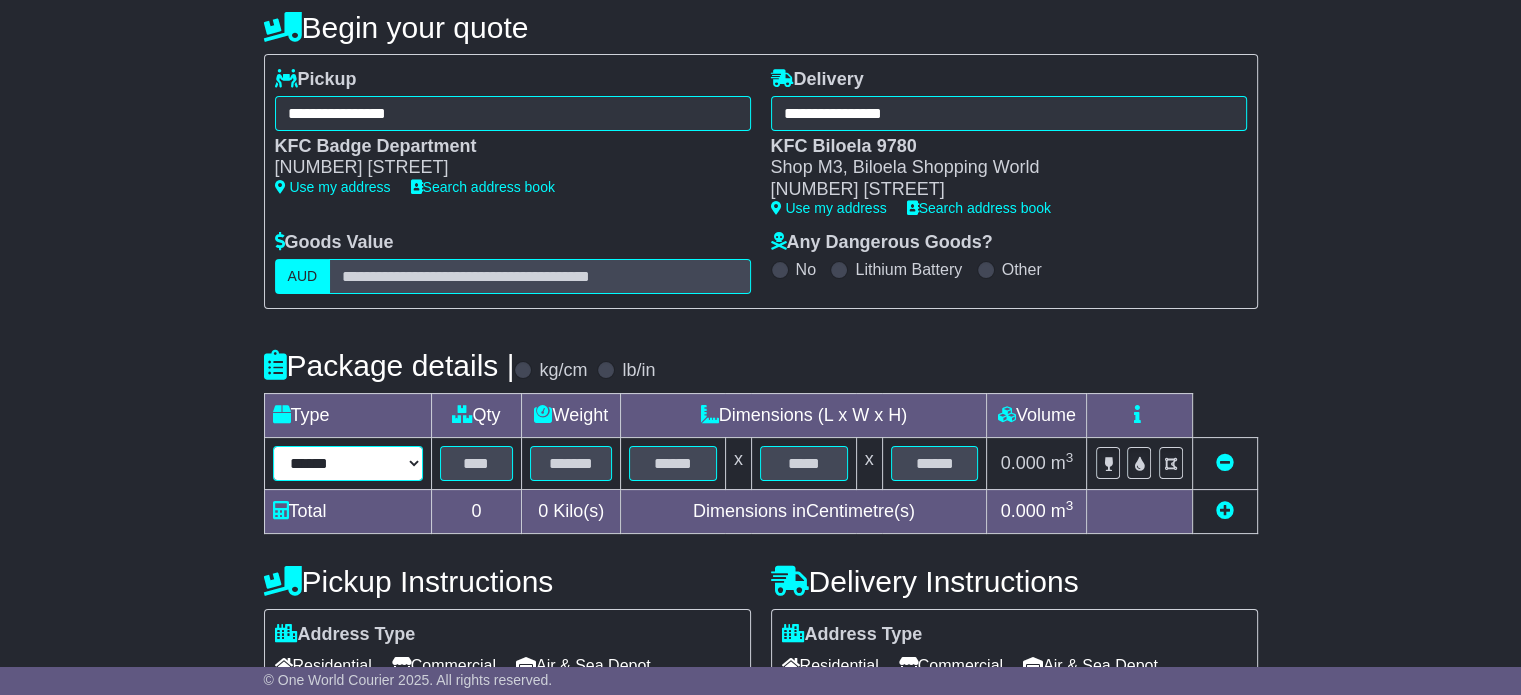 click on "****** ****** *** ******** ***** **** **** ****** *** *******" at bounding box center [348, 463] 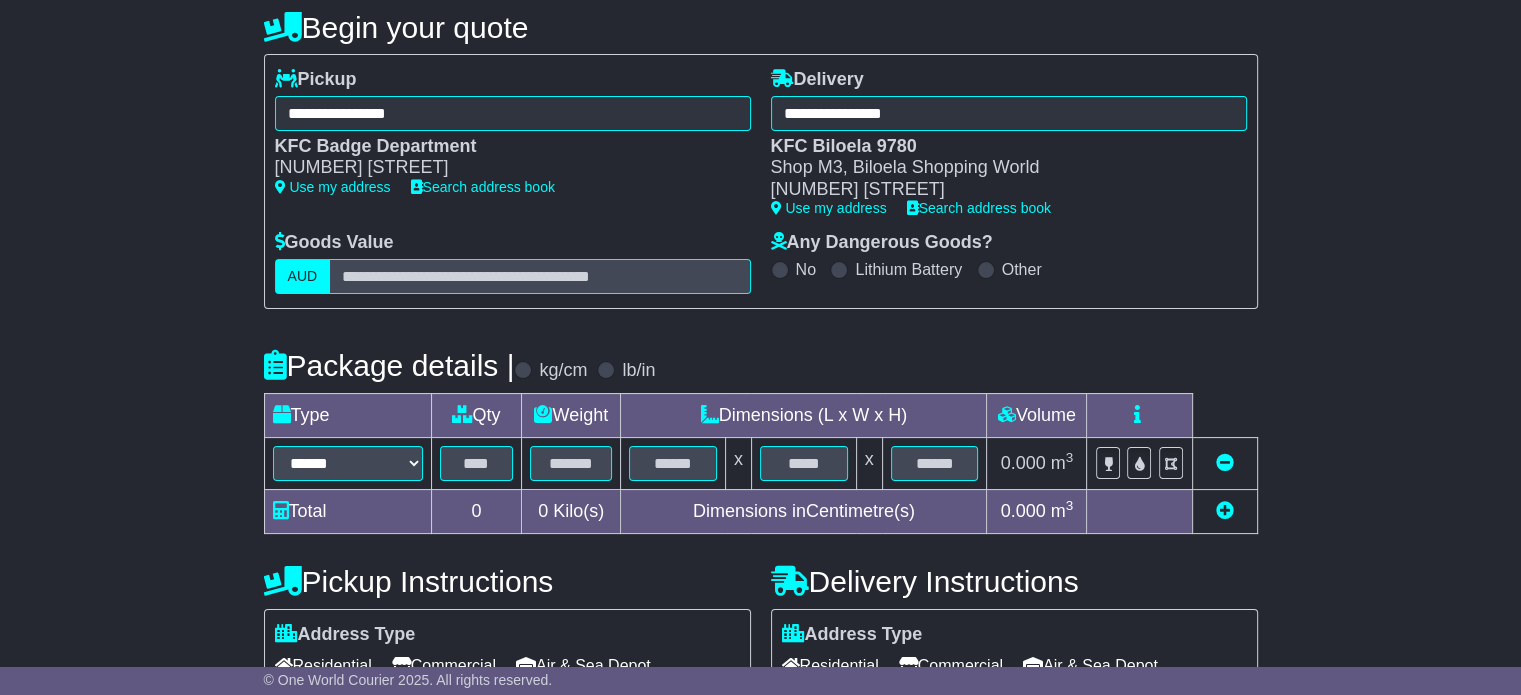 click at bounding box center [476, 463] 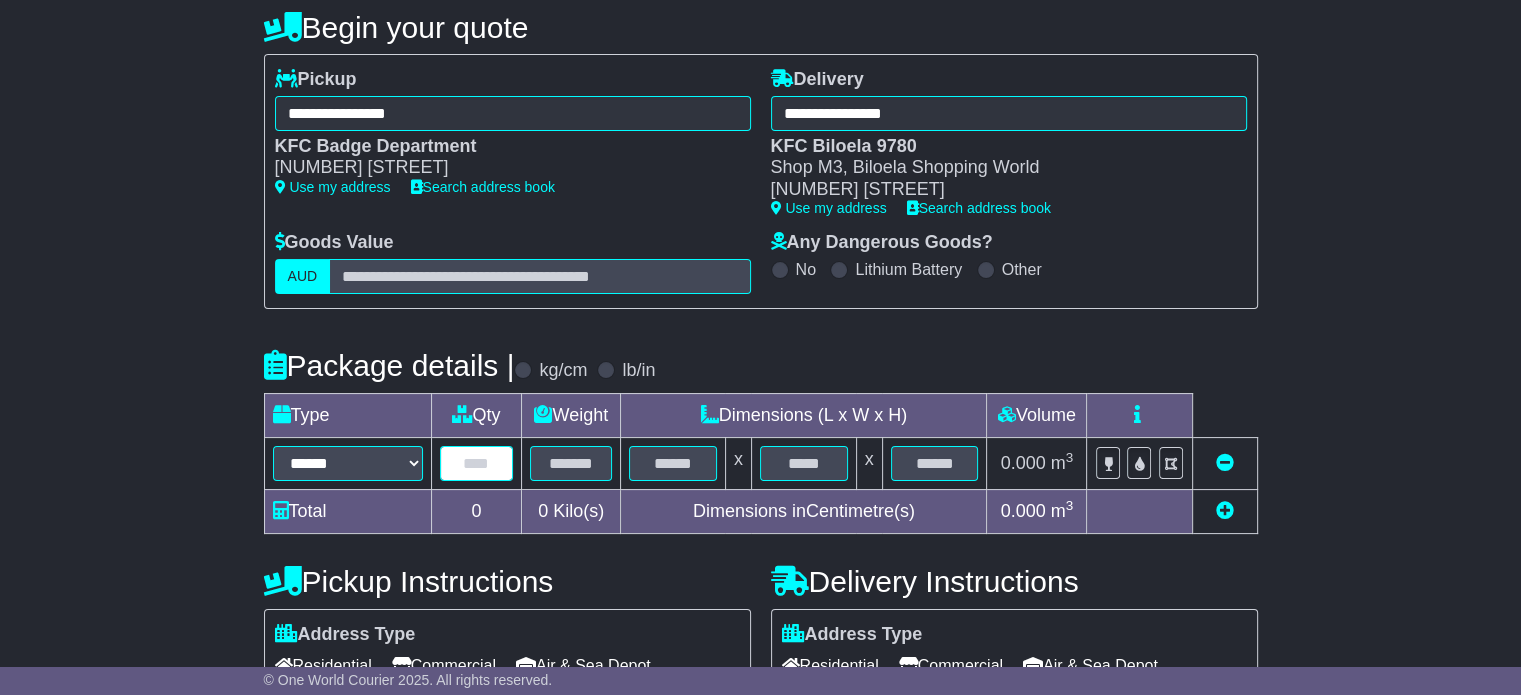 click at bounding box center (477, 463) 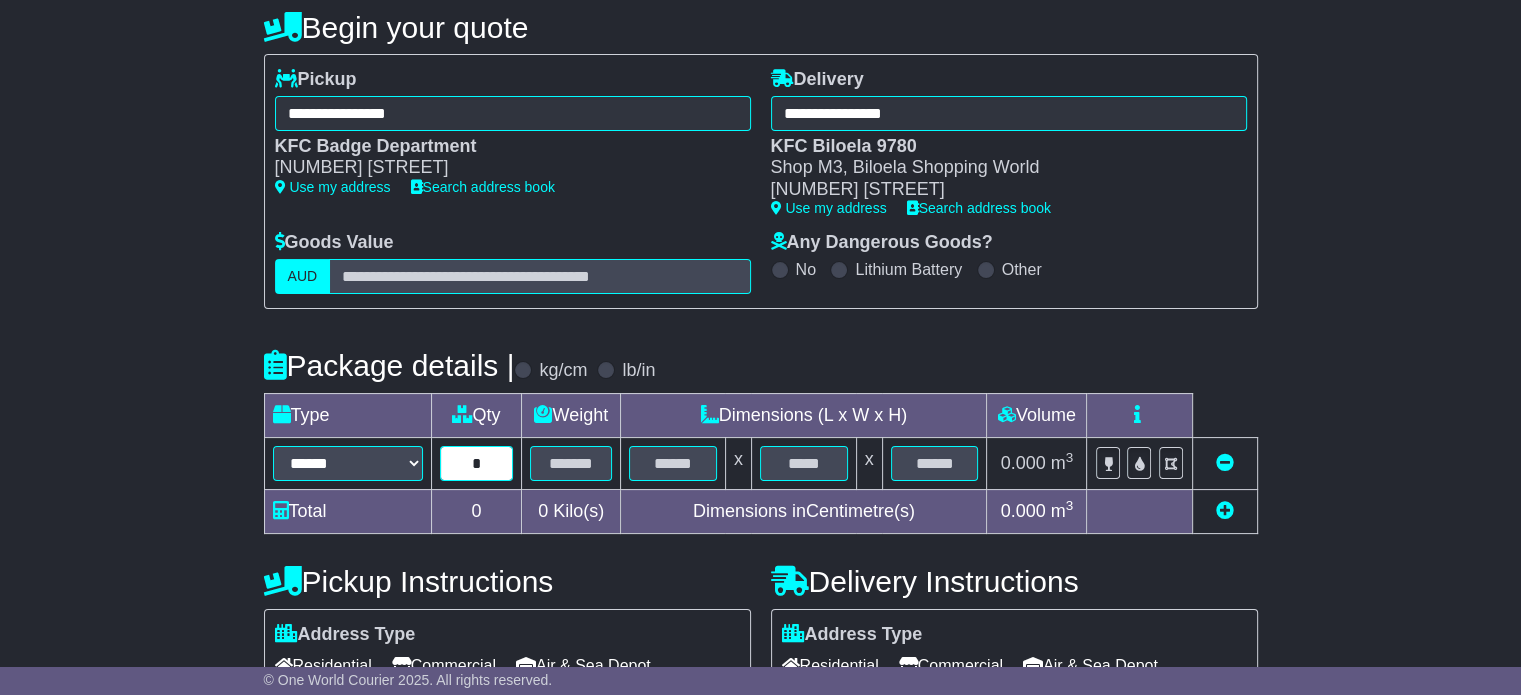 type on "*" 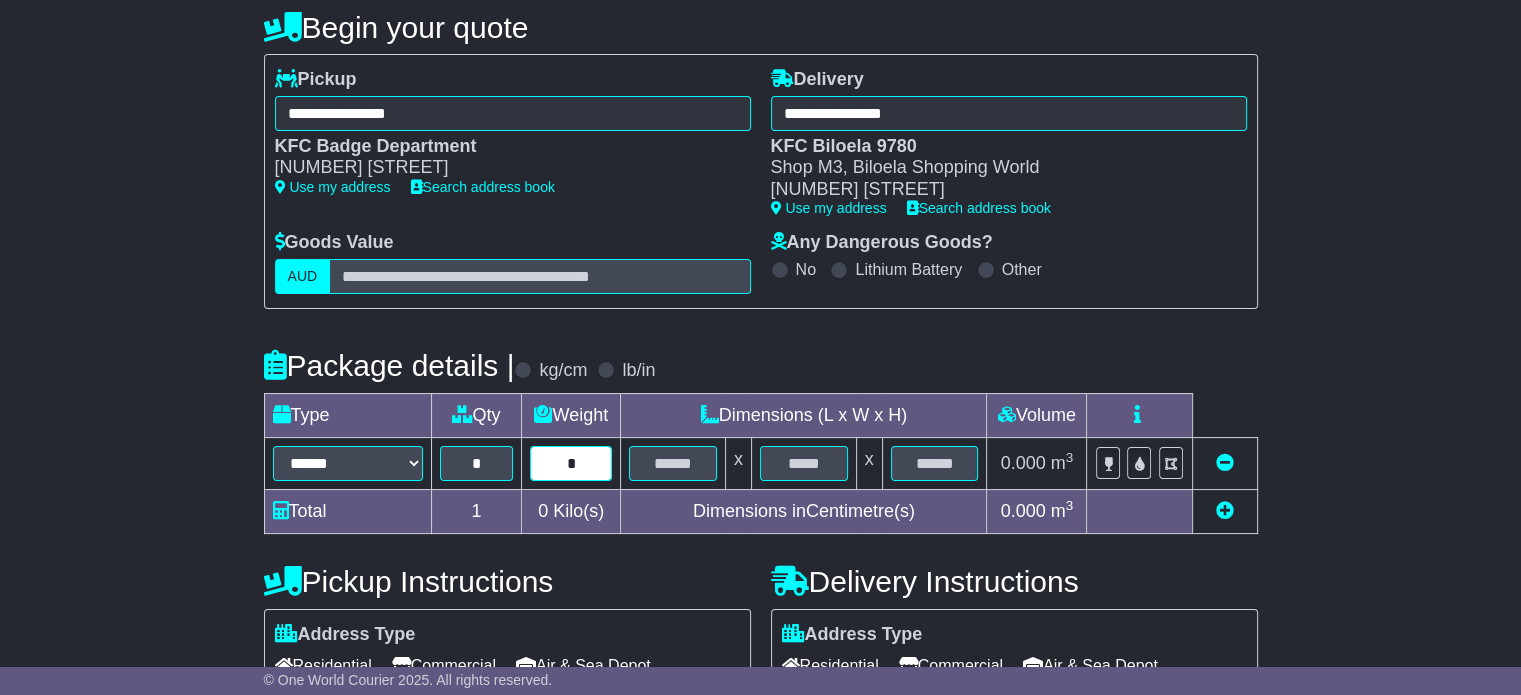 type on "*" 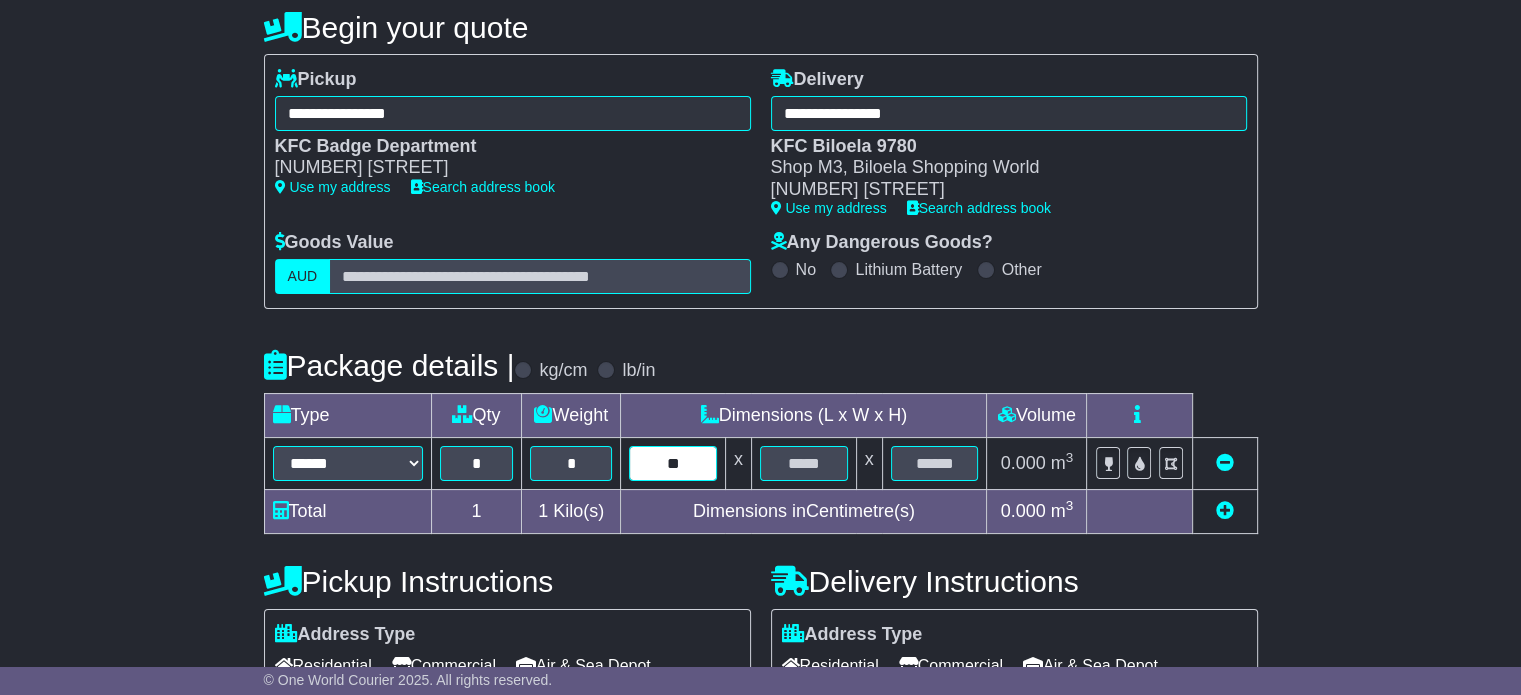 type on "**" 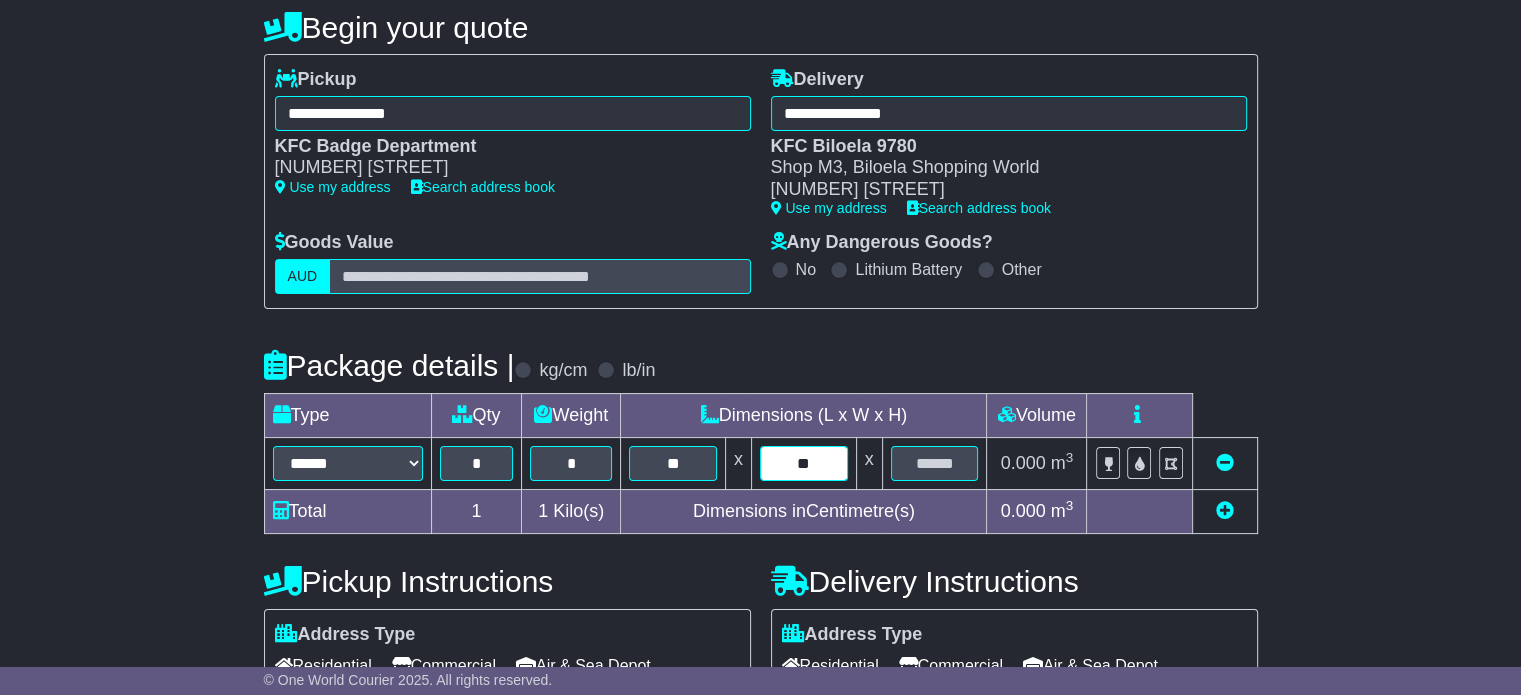 type on "**" 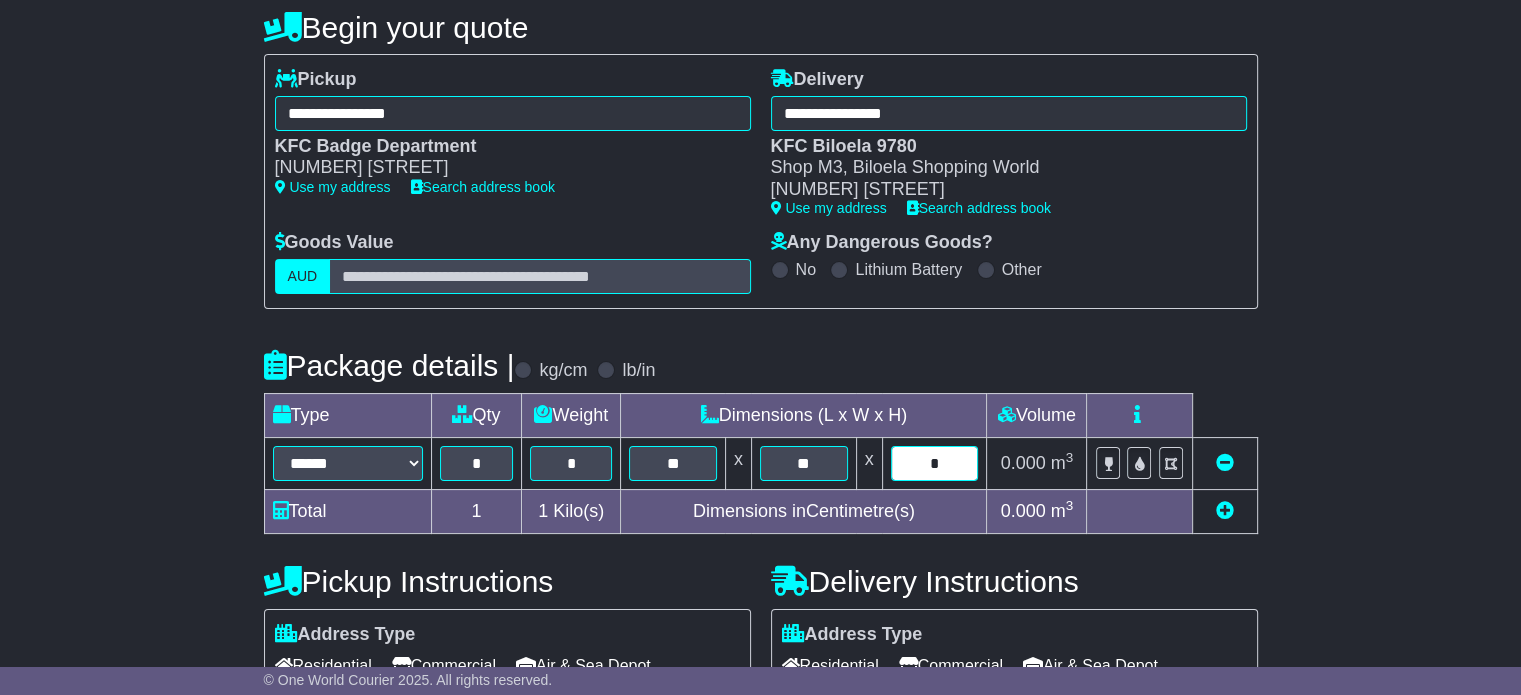 type on "*" 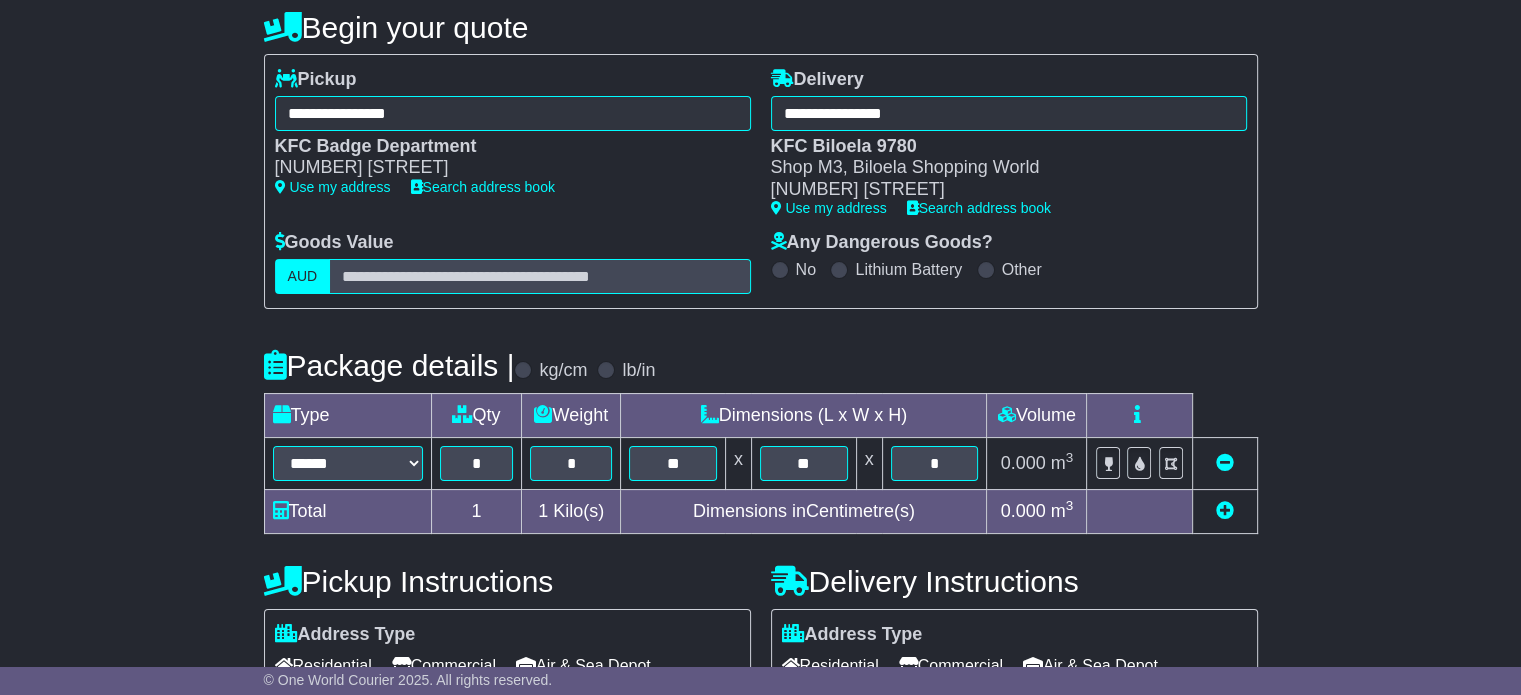 type 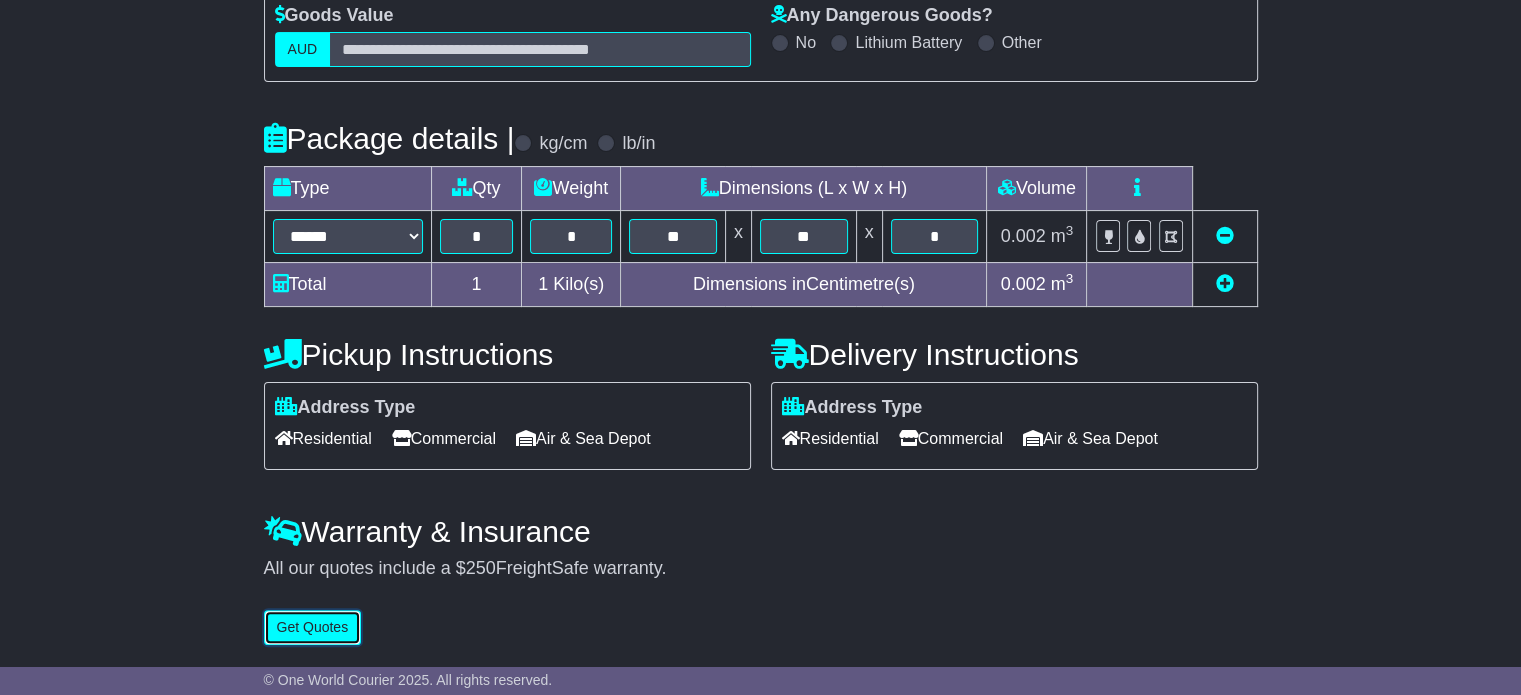 click on "Get Quotes" at bounding box center [313, 627] 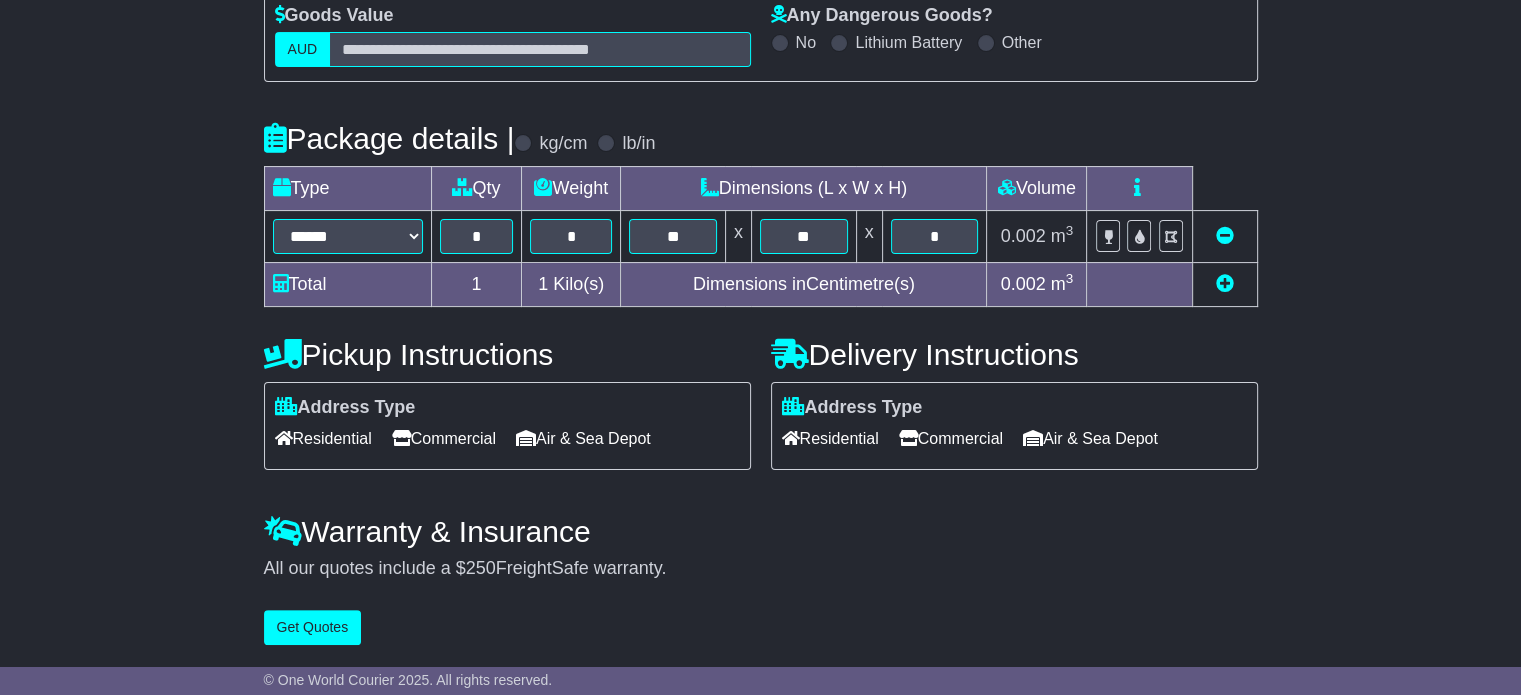 scroll, scrollTop: 0, scrollLeft: 0, axis: both 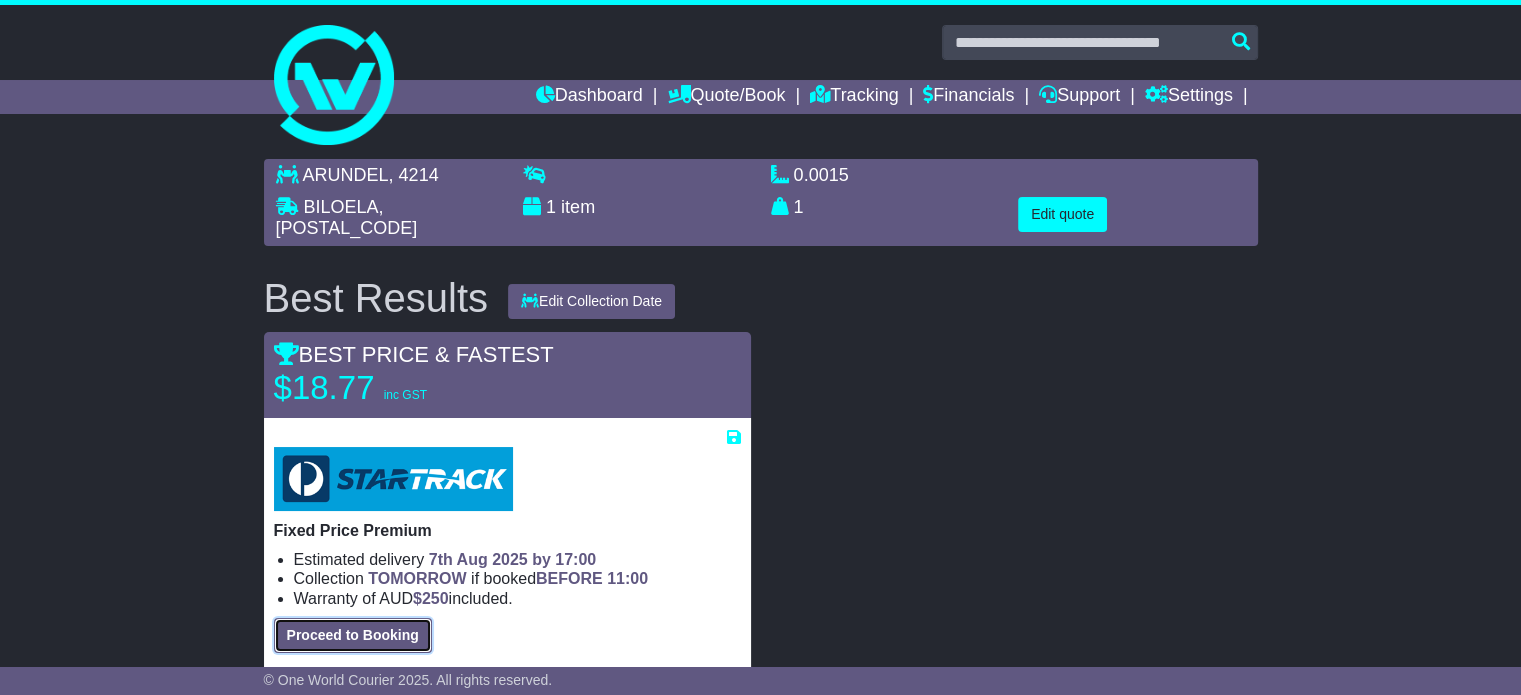 click on "Proceed to Booking" at bounding box center [353, 635] 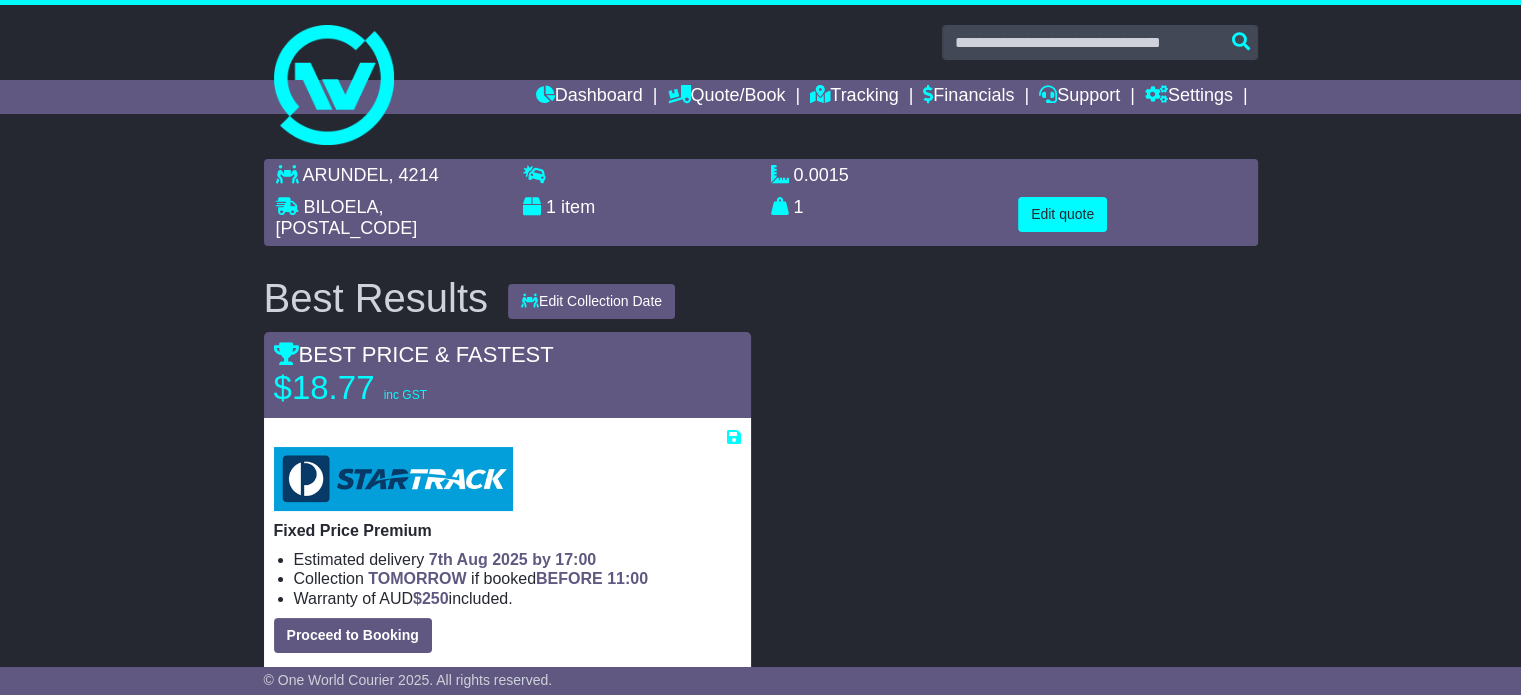 select on "*****" 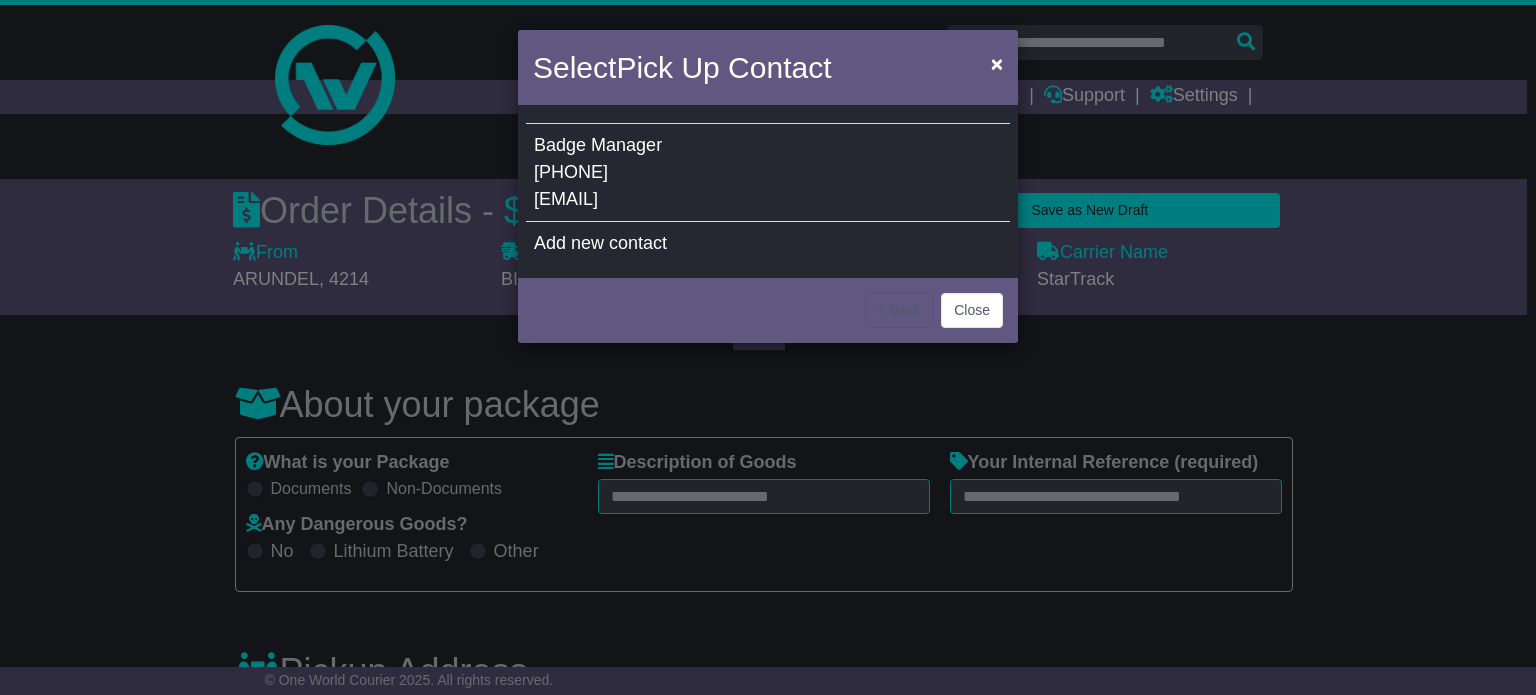 click on "Badge   Manager
07 3412 0285
info@snbsolutions.com.au" at bounding box center [768, 173] 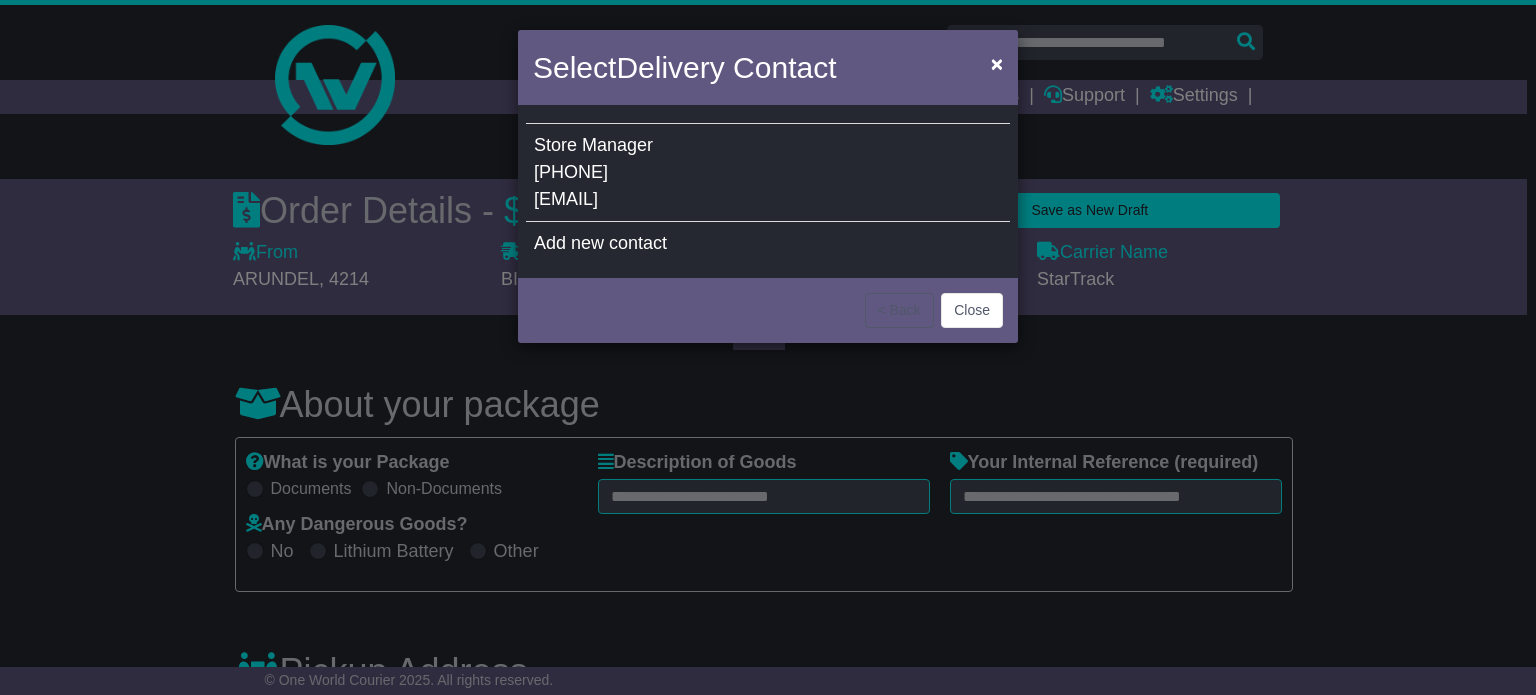 drag, startPoint x: 763, startPoint y: 158, endPoint x: 833, endPoint y: 199, distance: 81.12336 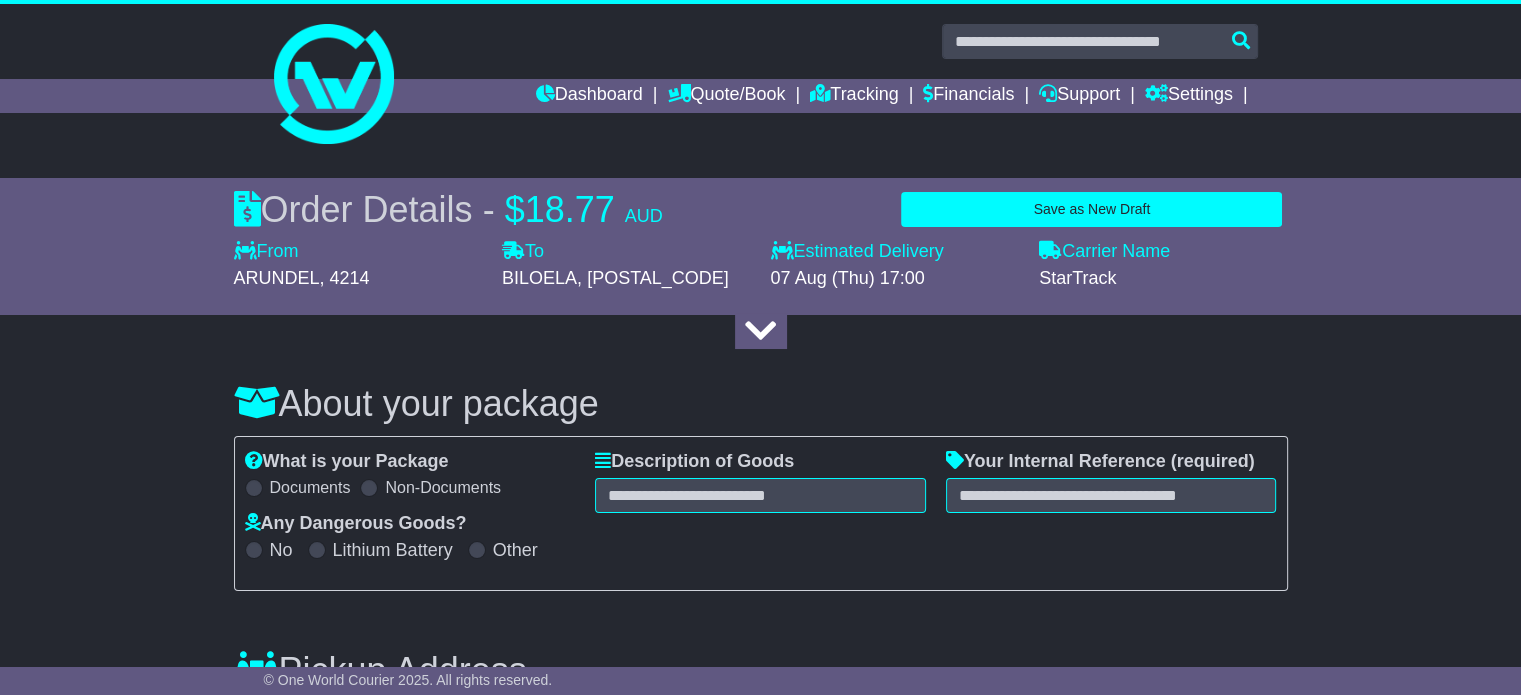 scroll, scrollTop: 0, scrollLeft: 0, axis: both 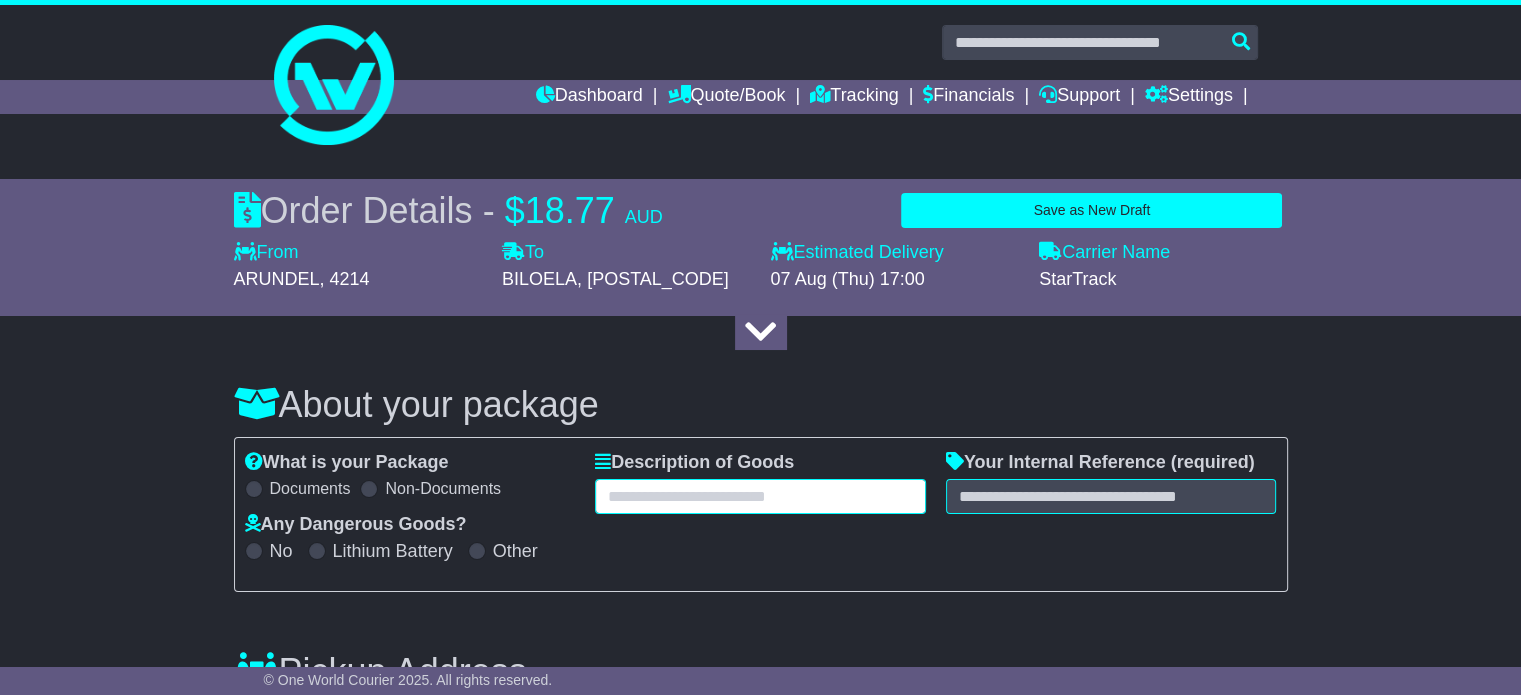 click at bounding box center [760, 496] 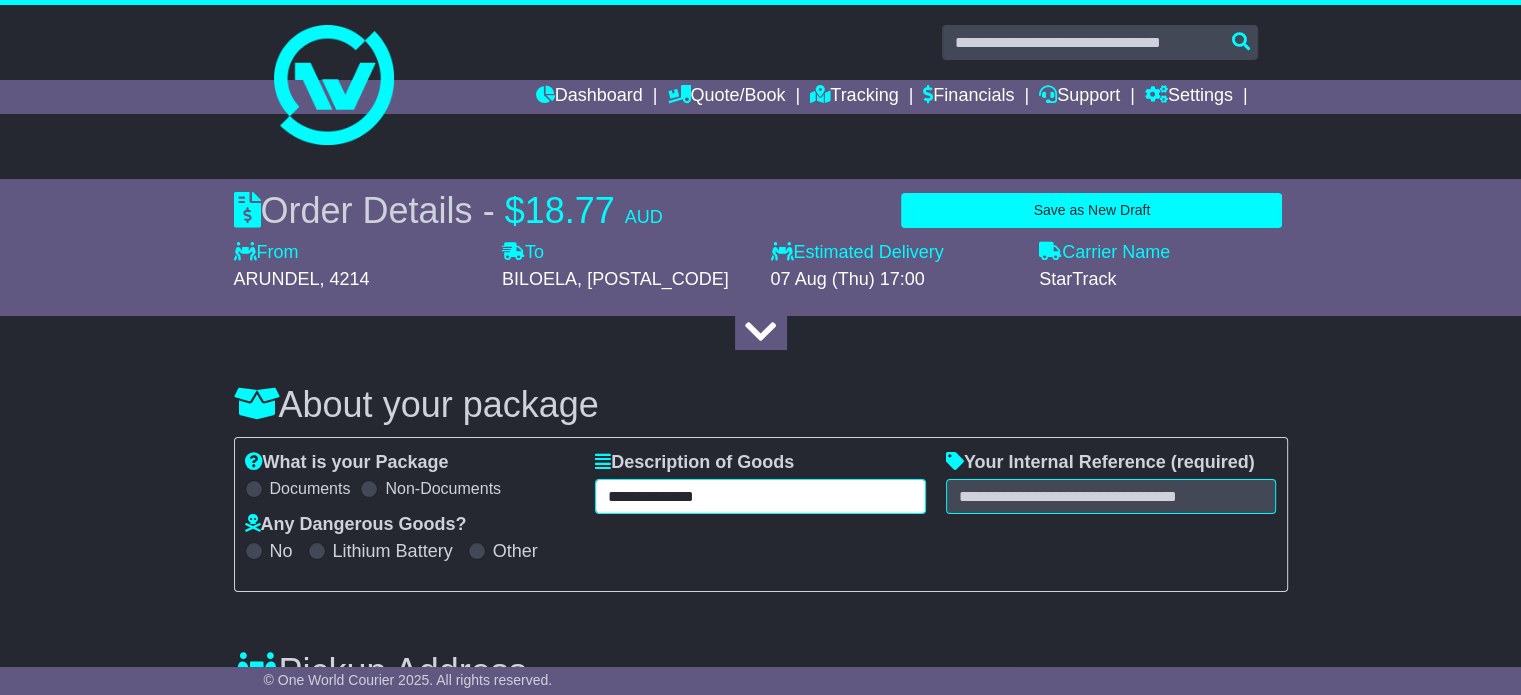 type on "**********" 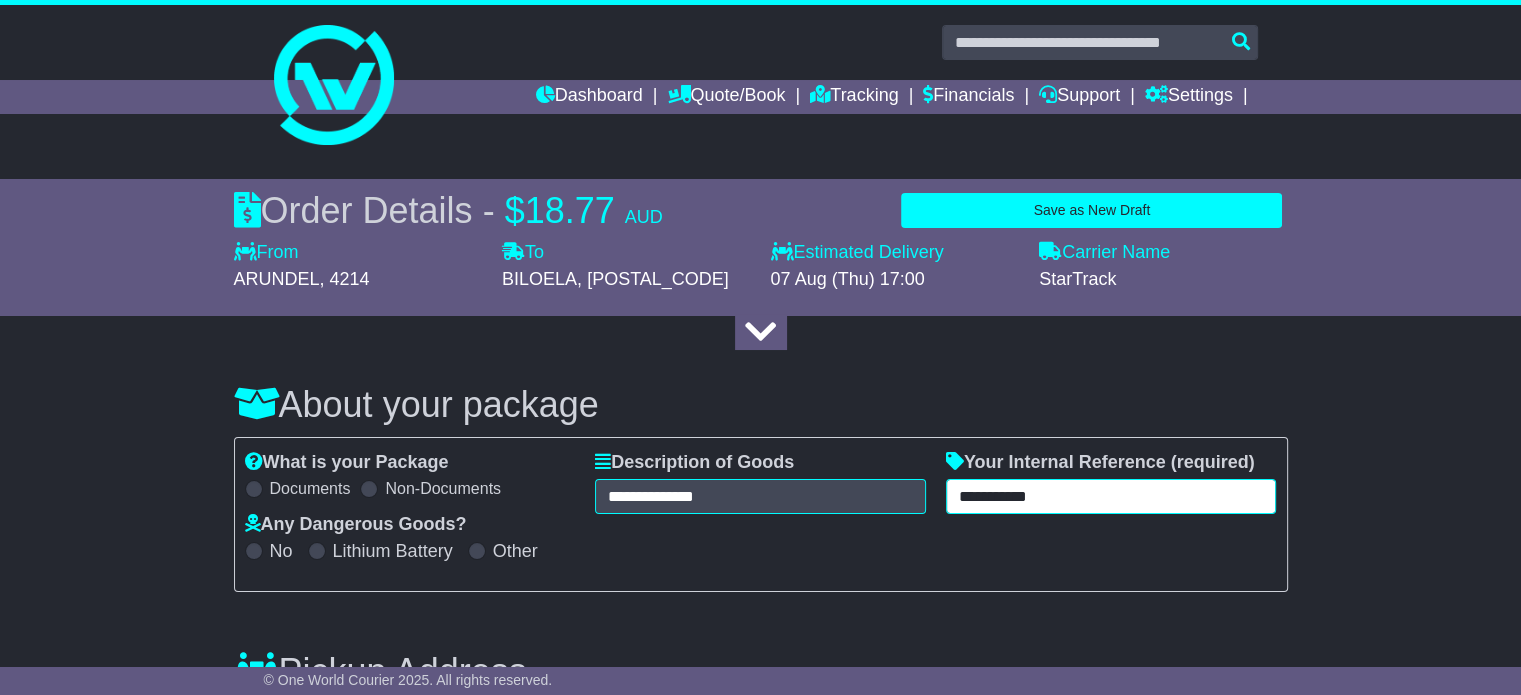 type on "**********" 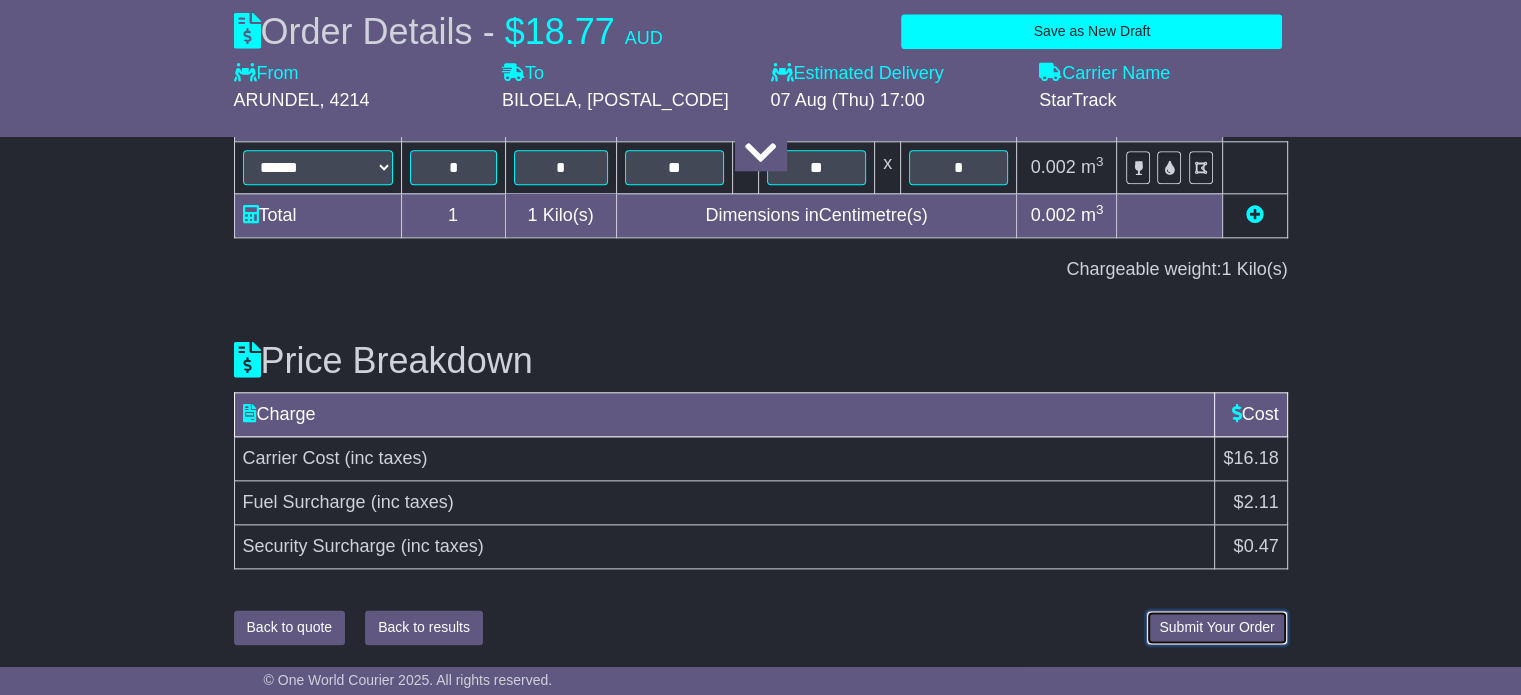 click on "Submit Your Order" at bounding box center [1216, 627] 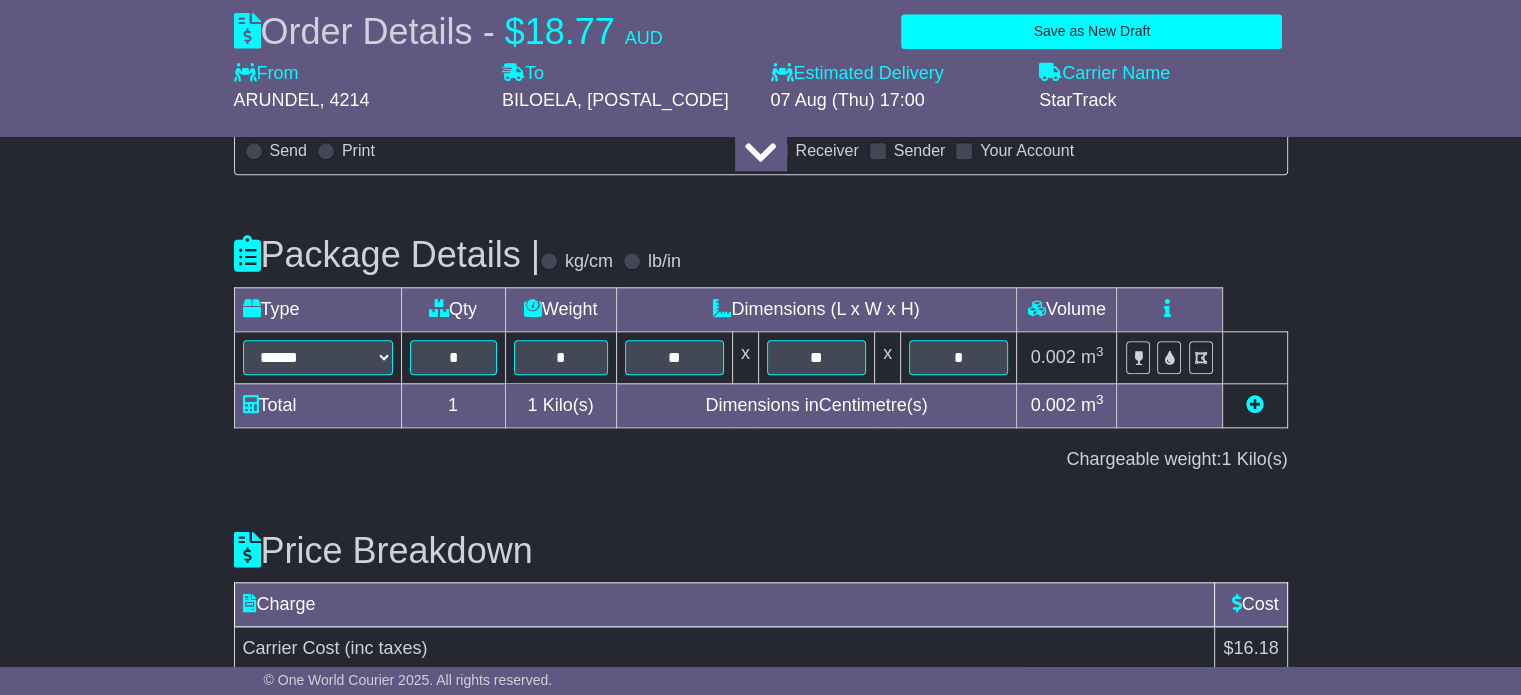 scroll, scrollTop: 2296, scrollLeft: 0, axis: vertical 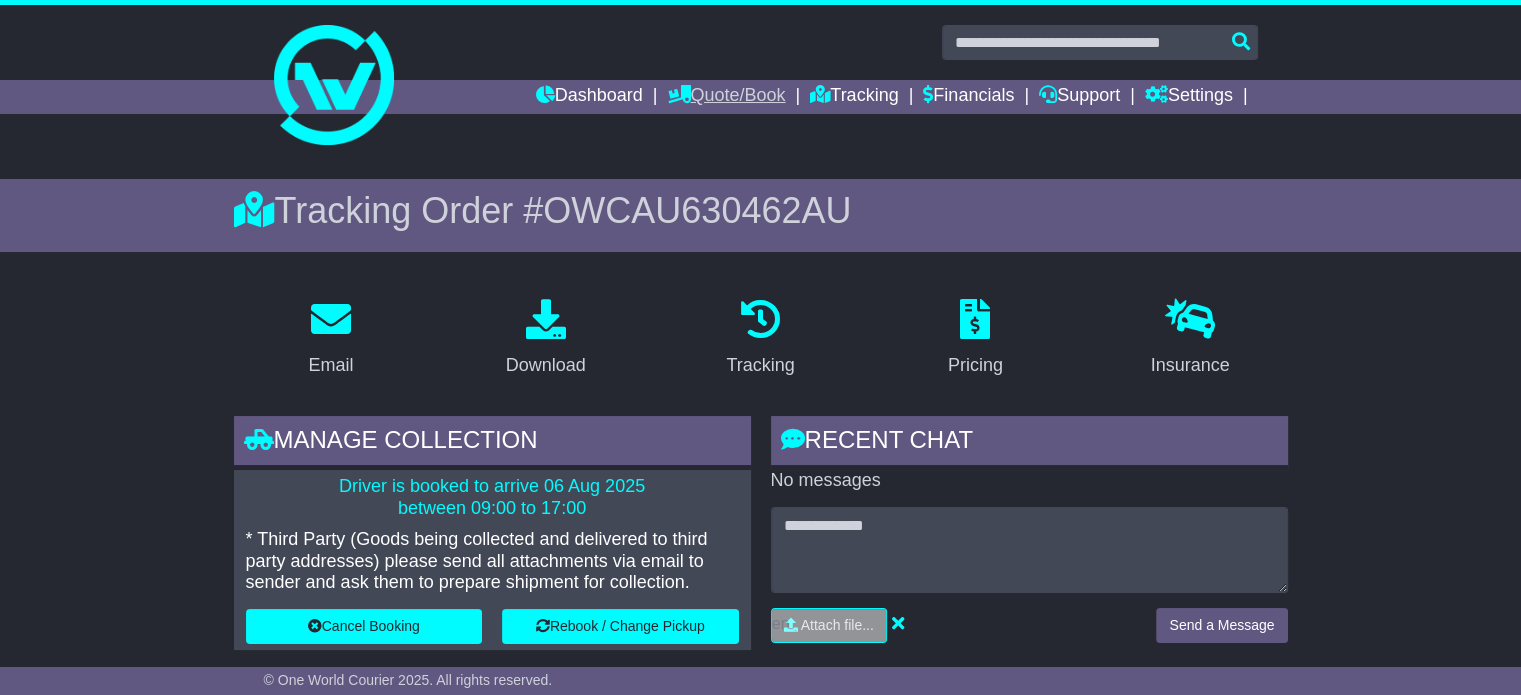 click on "Quote/Book" at bounding box center [726, 97] 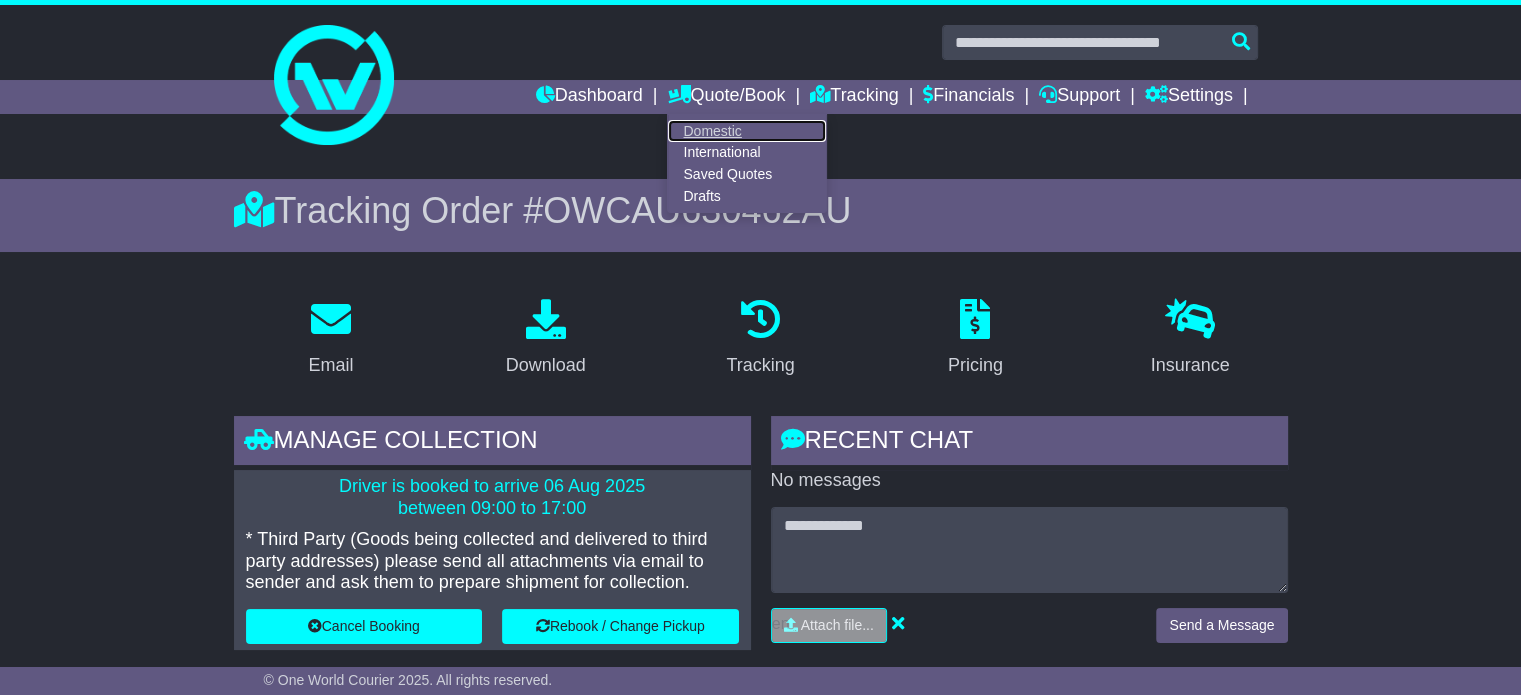 click on "Domestic" at bounding box center (747, 131) 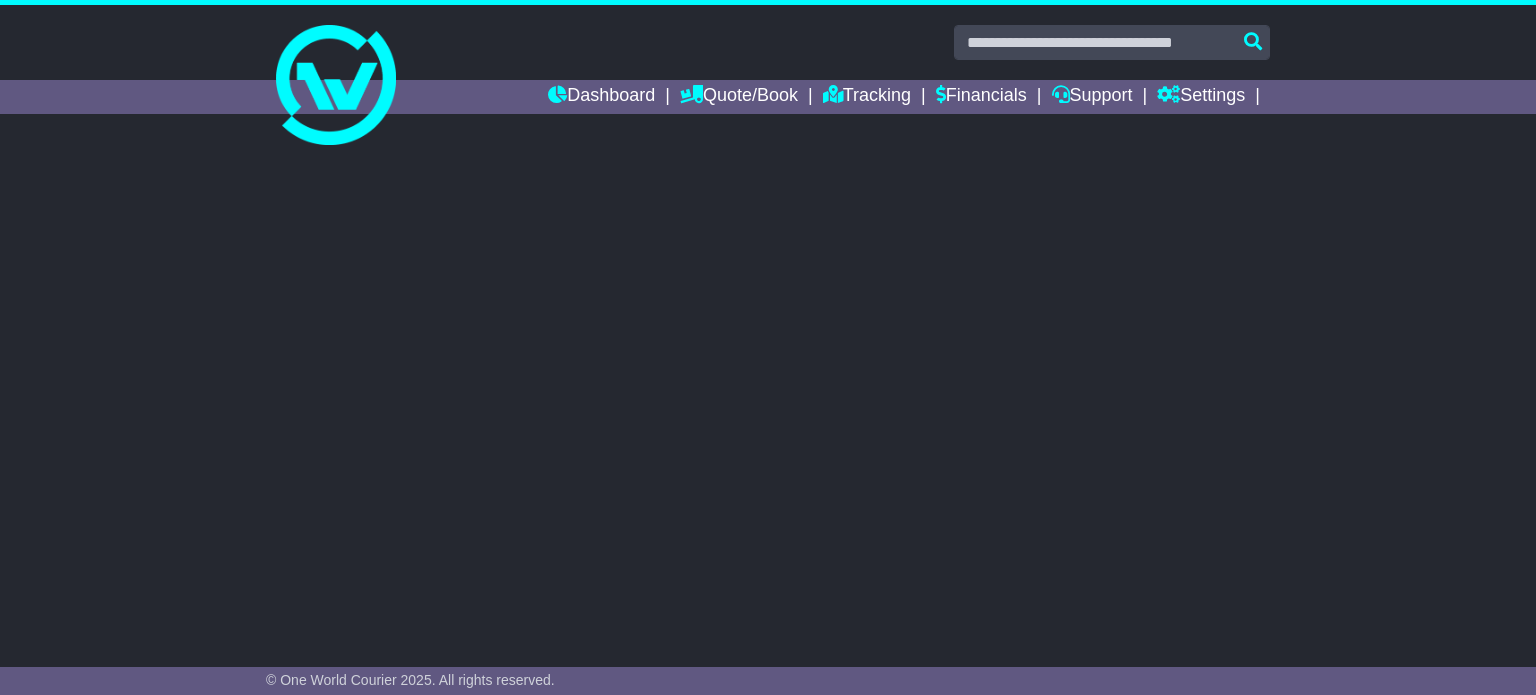 scroll, scrollTop: 0, scrollLeft: 0, axis: both 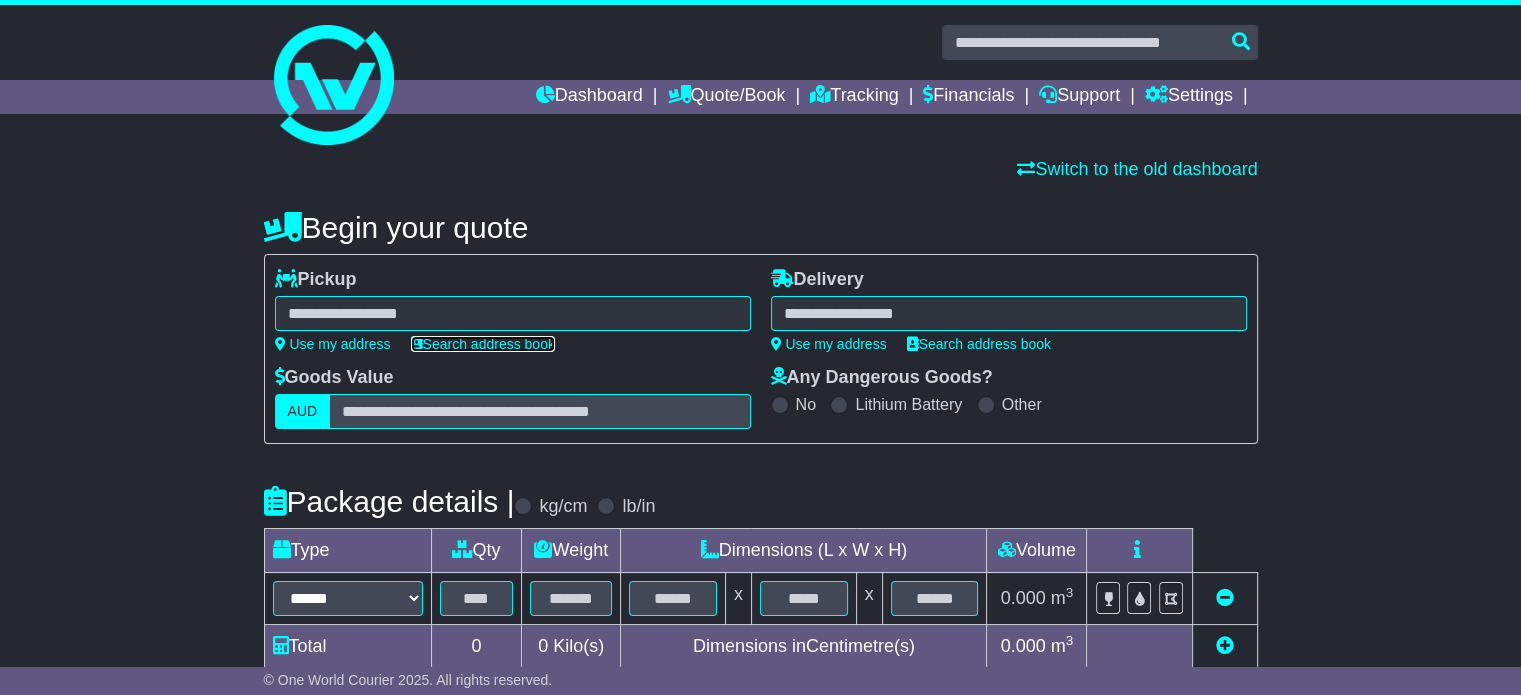 click on "Search address book" at bounding box center [483, 344] 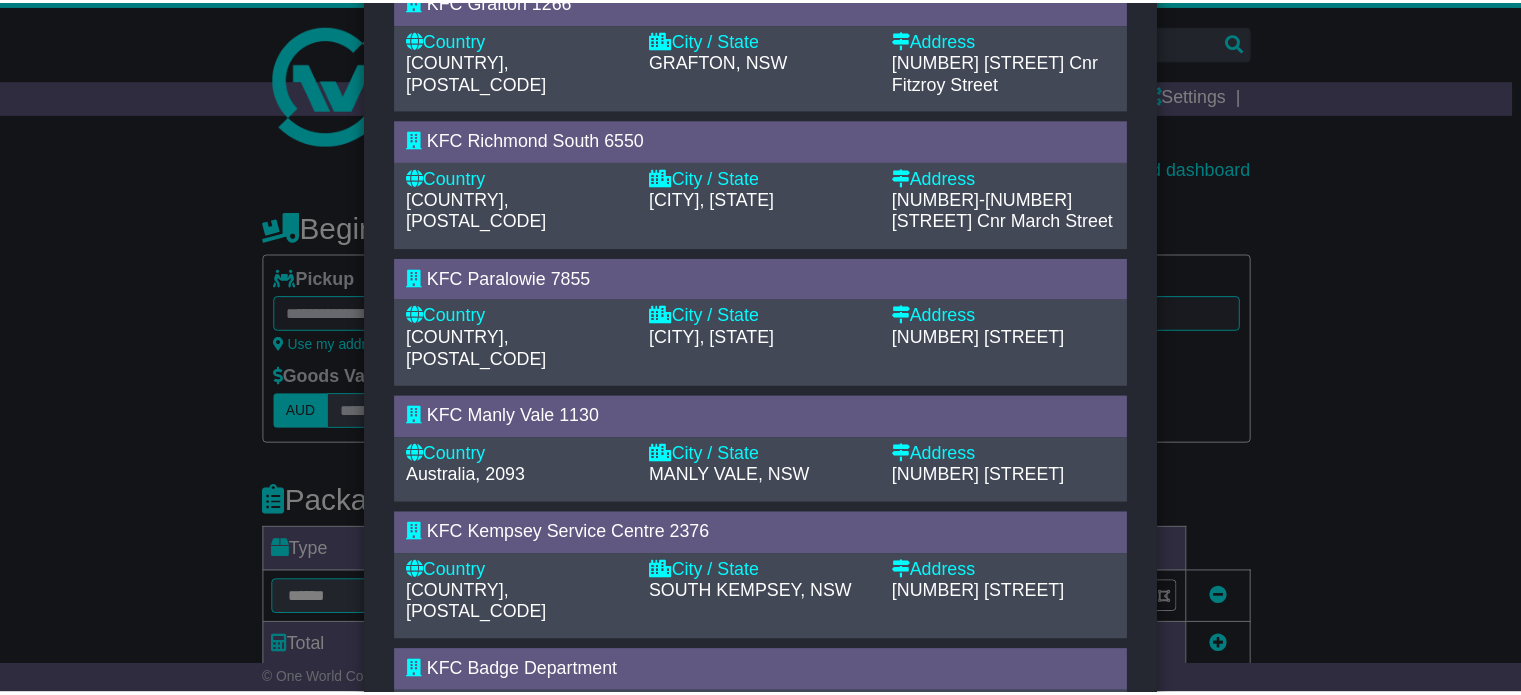 scroll, scrollTop: 816, scrollLeft: 0, axis: vertical 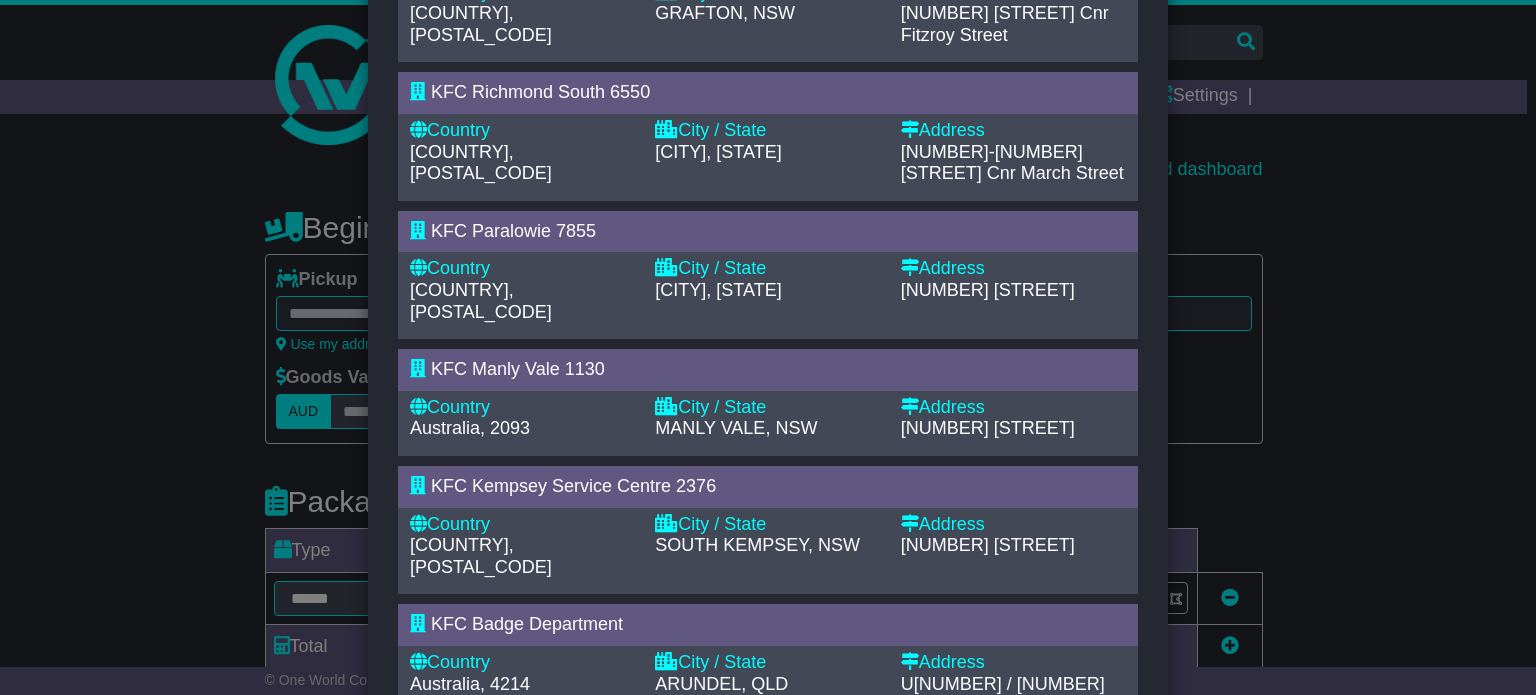 click on "KFC Badge Department" at bounding box center (527, 624) 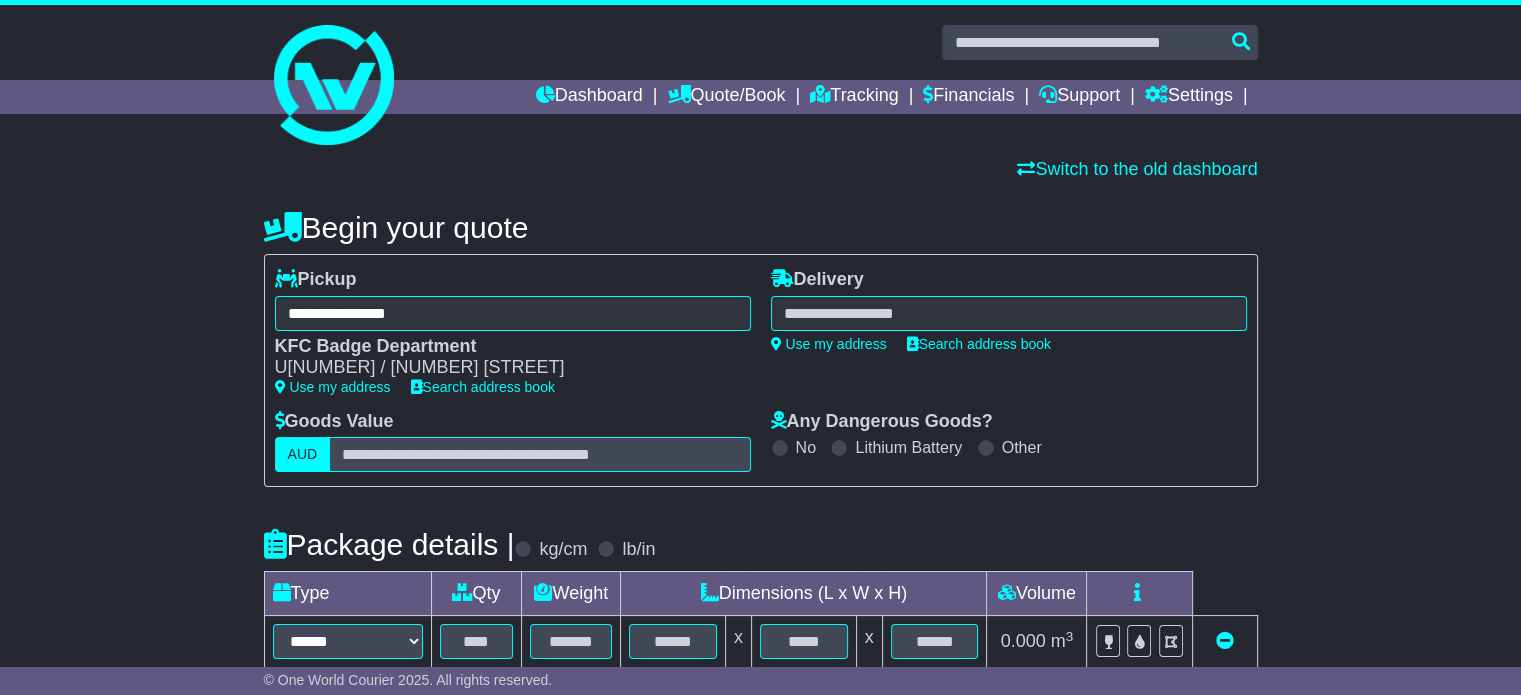 click at bounding box center [1009, 313] 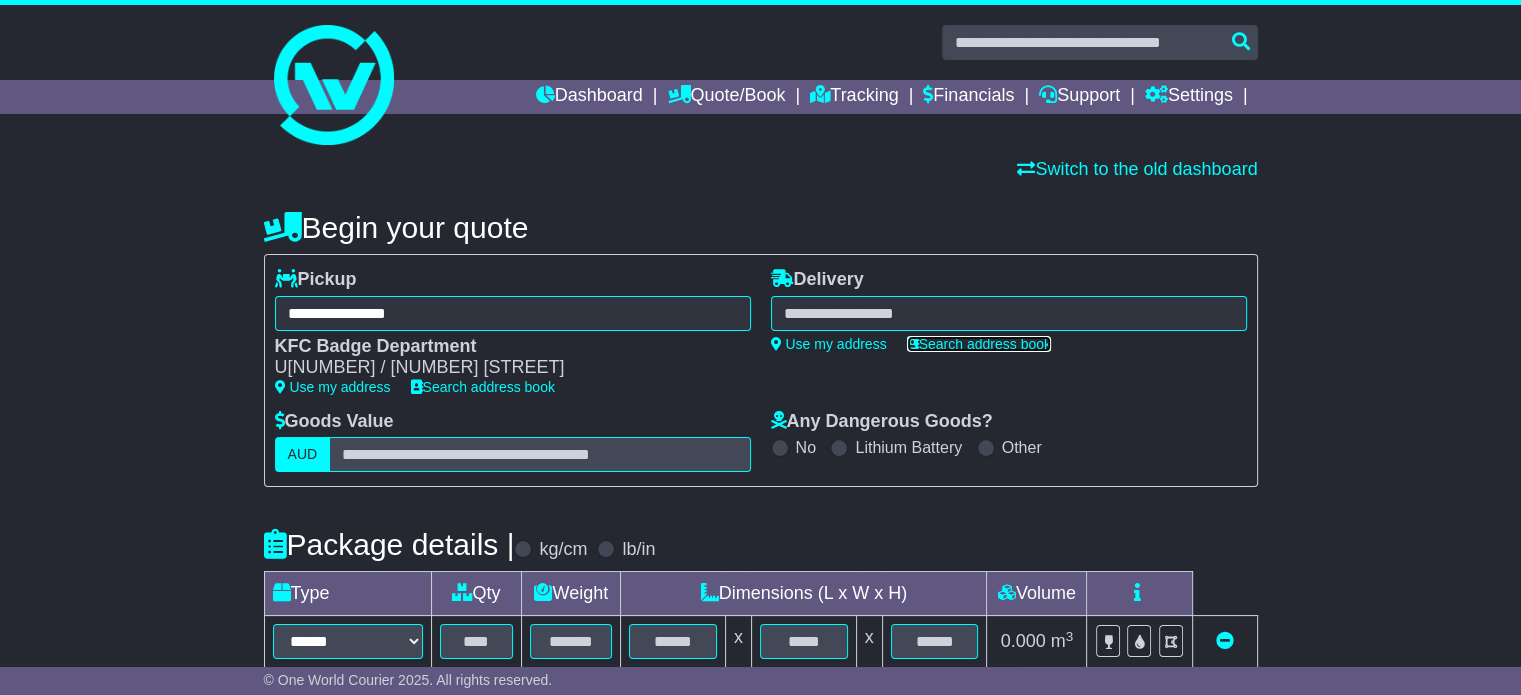 click on "Search address book" at bounding box center (979, 344) 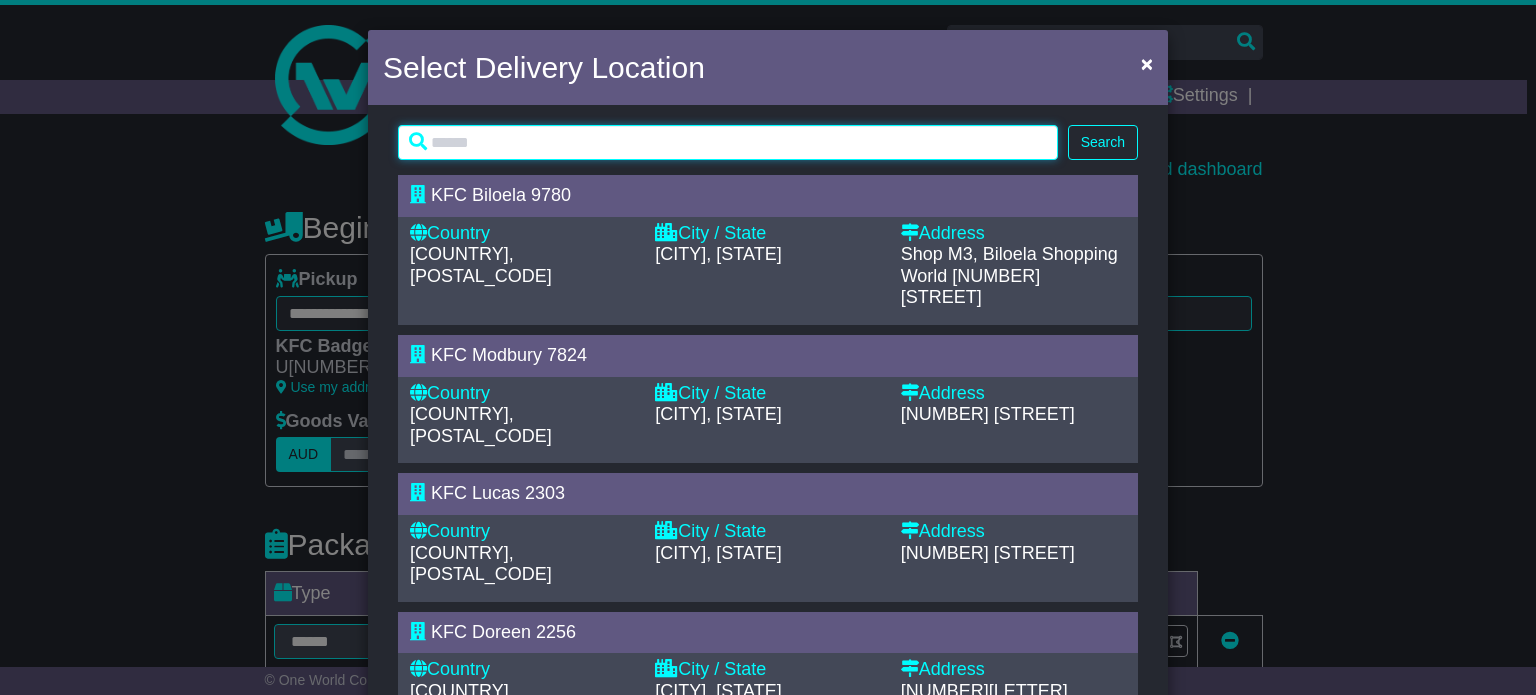click at bounding box center [728, 142] 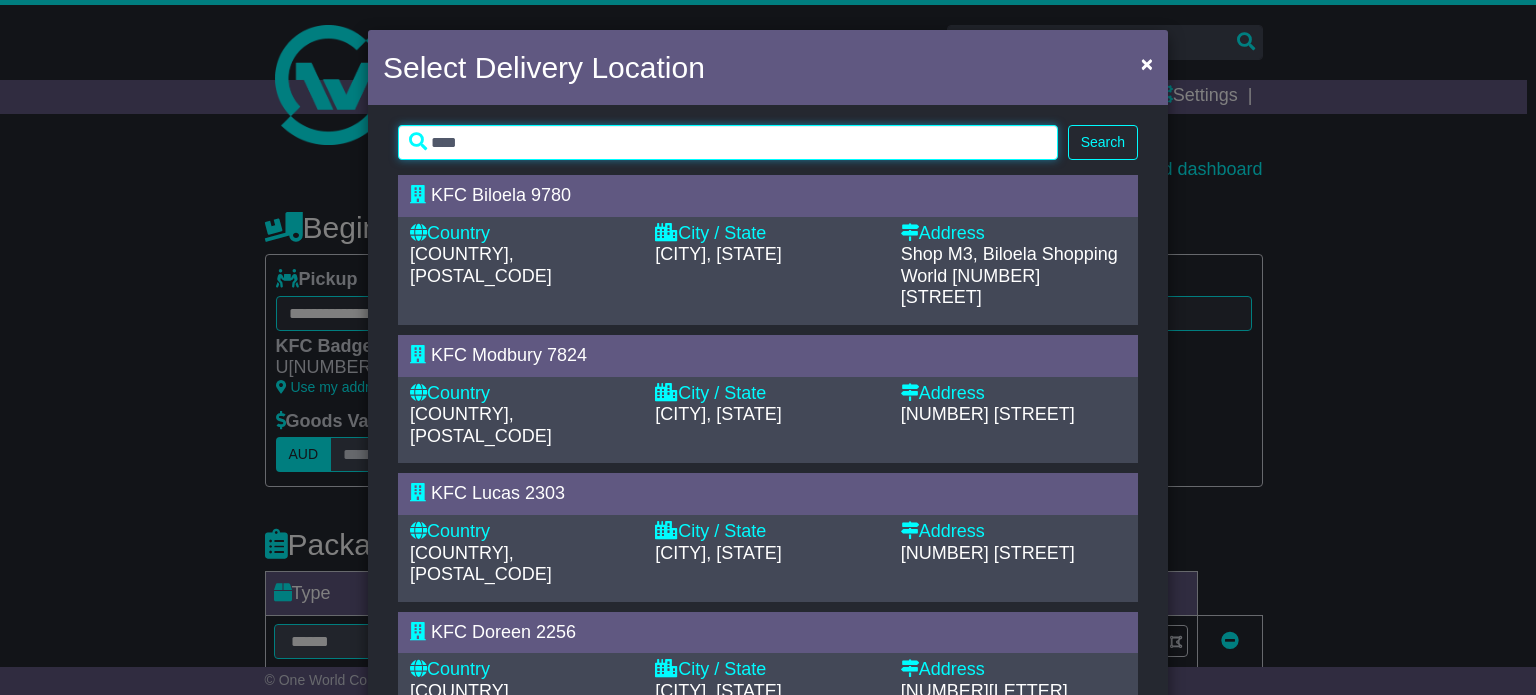 type on "****" 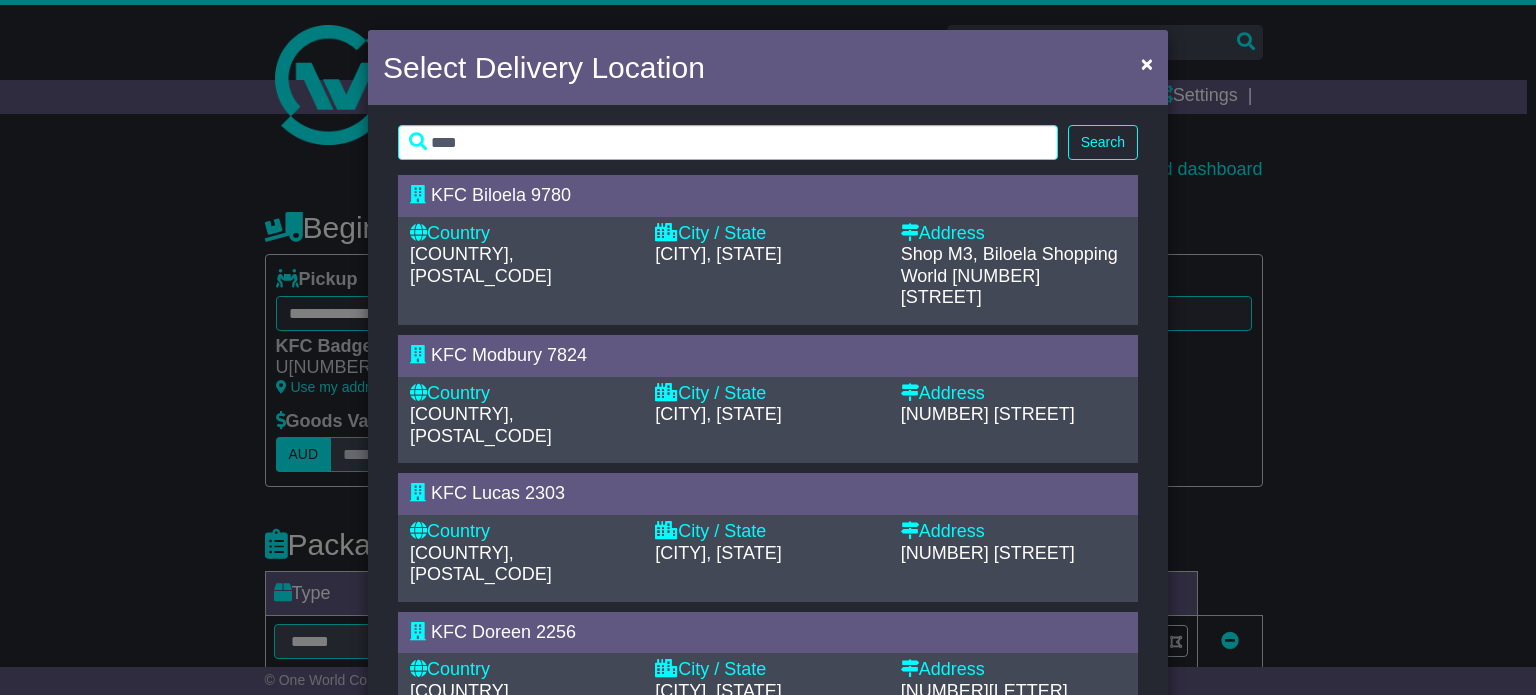 click on "Search" at bounding box center (1103, 142) 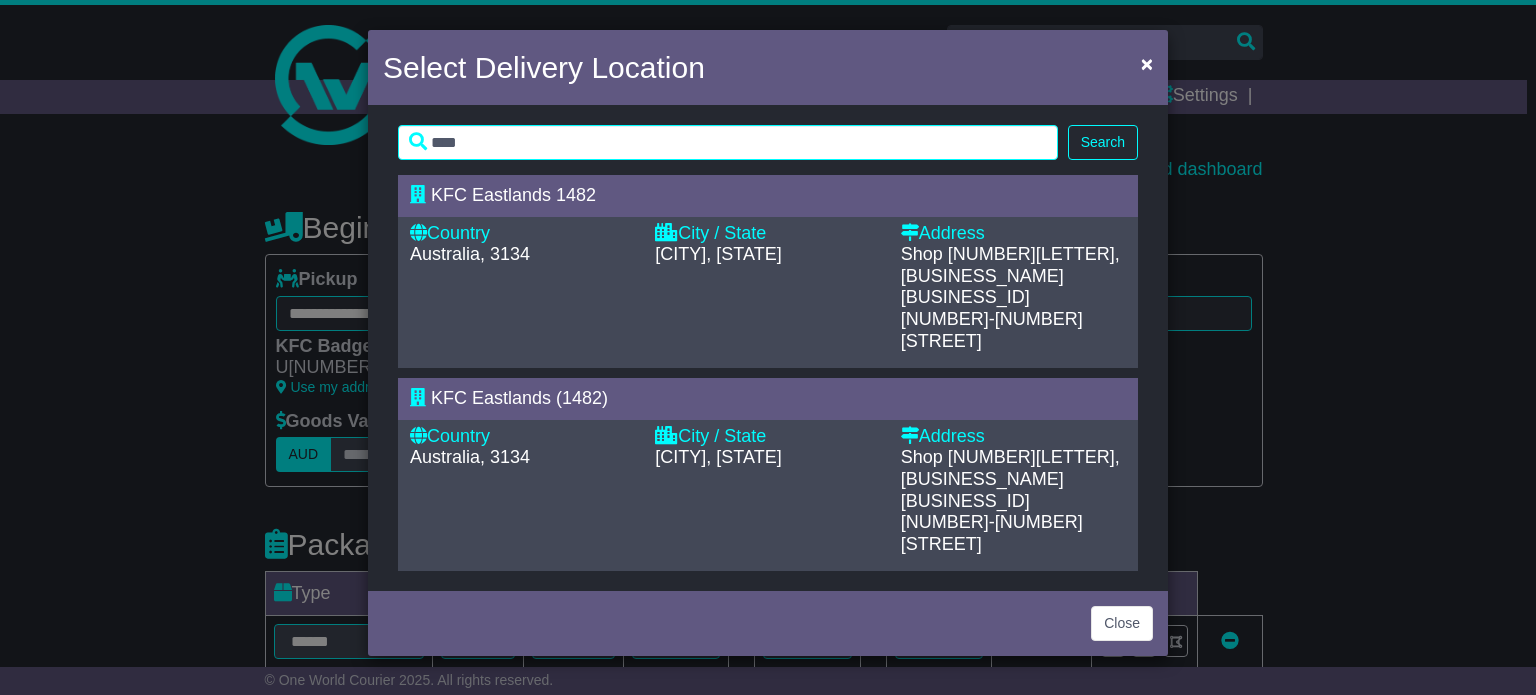 click on "[SHOP] [NUMBER], [LOCATION]" at bounding box center (1010, 275) 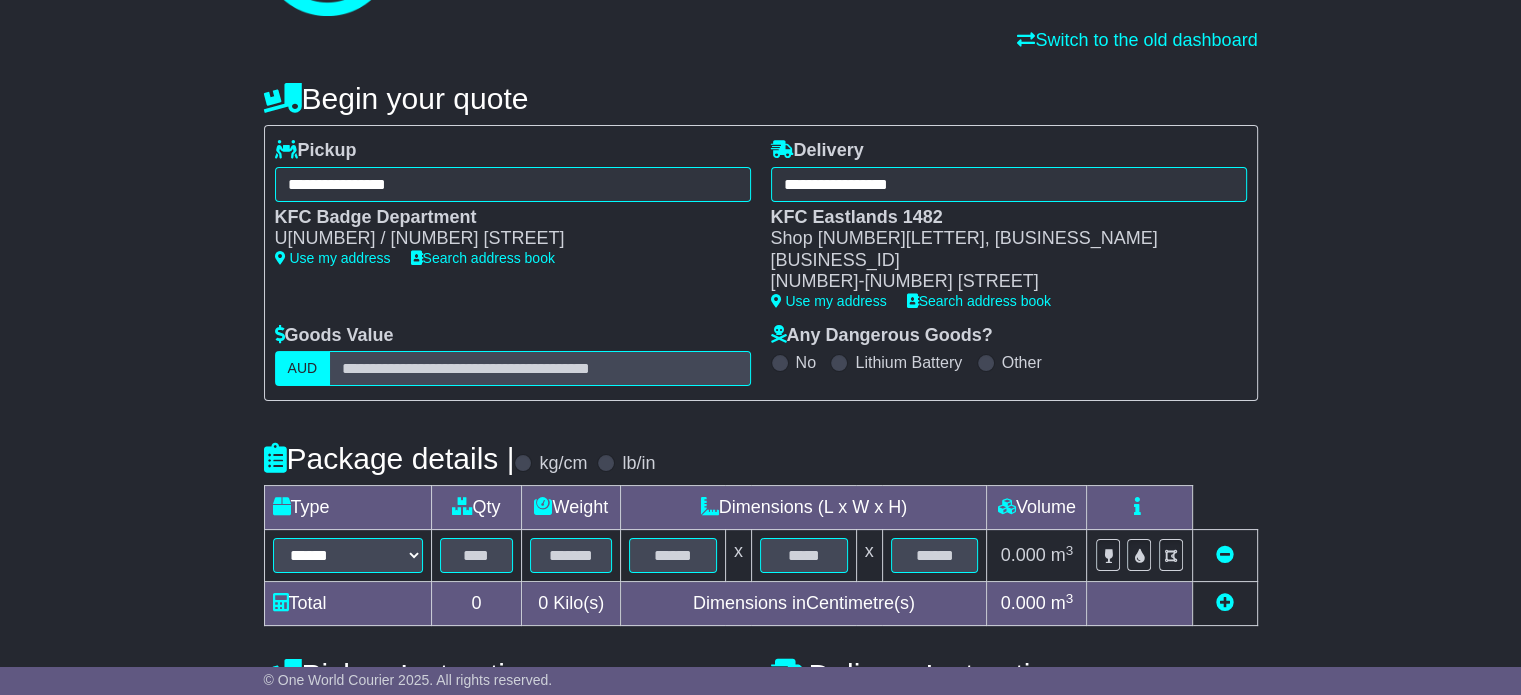 scroll, scrollTop: 400, scrollLeft: 0, axis: vertical 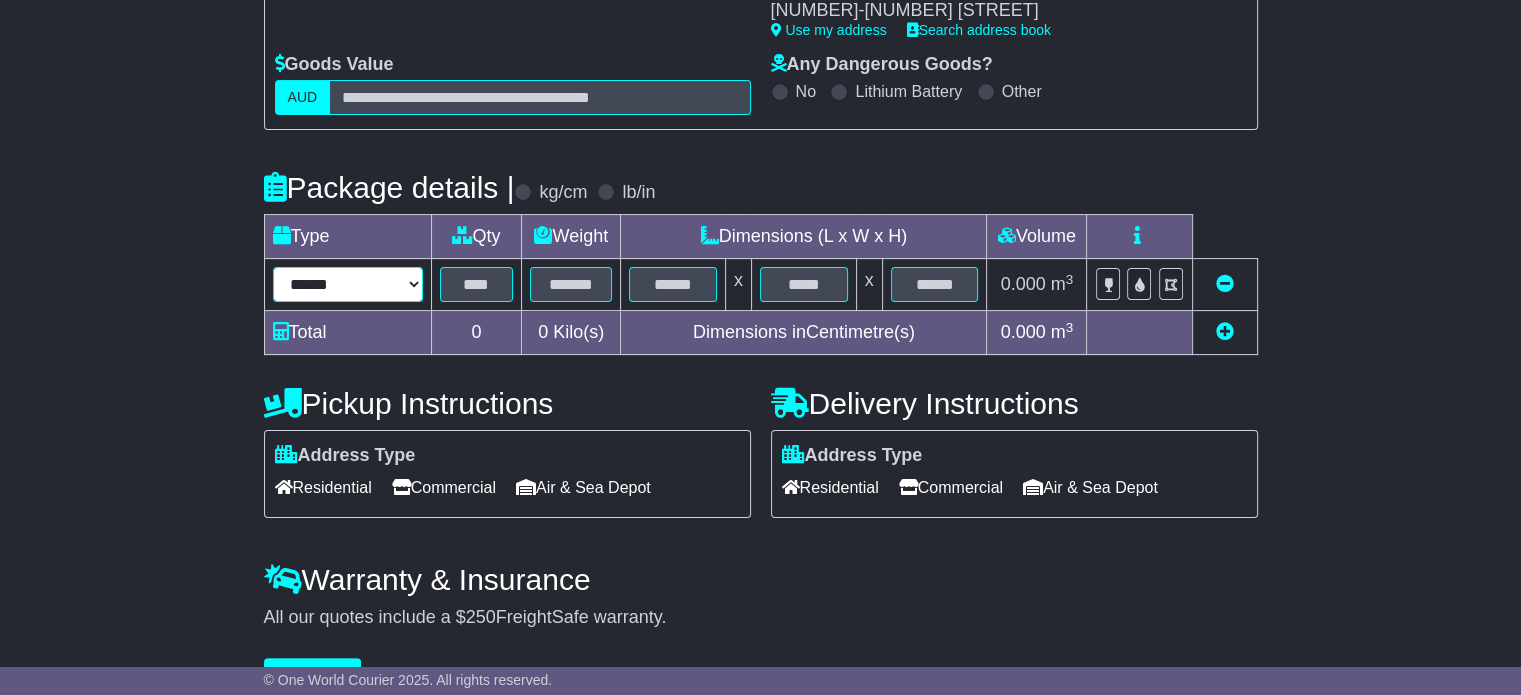 click on "****** ****** *** ******** ***** **** **** ****** *** *******" at bounding box center (348, 284) 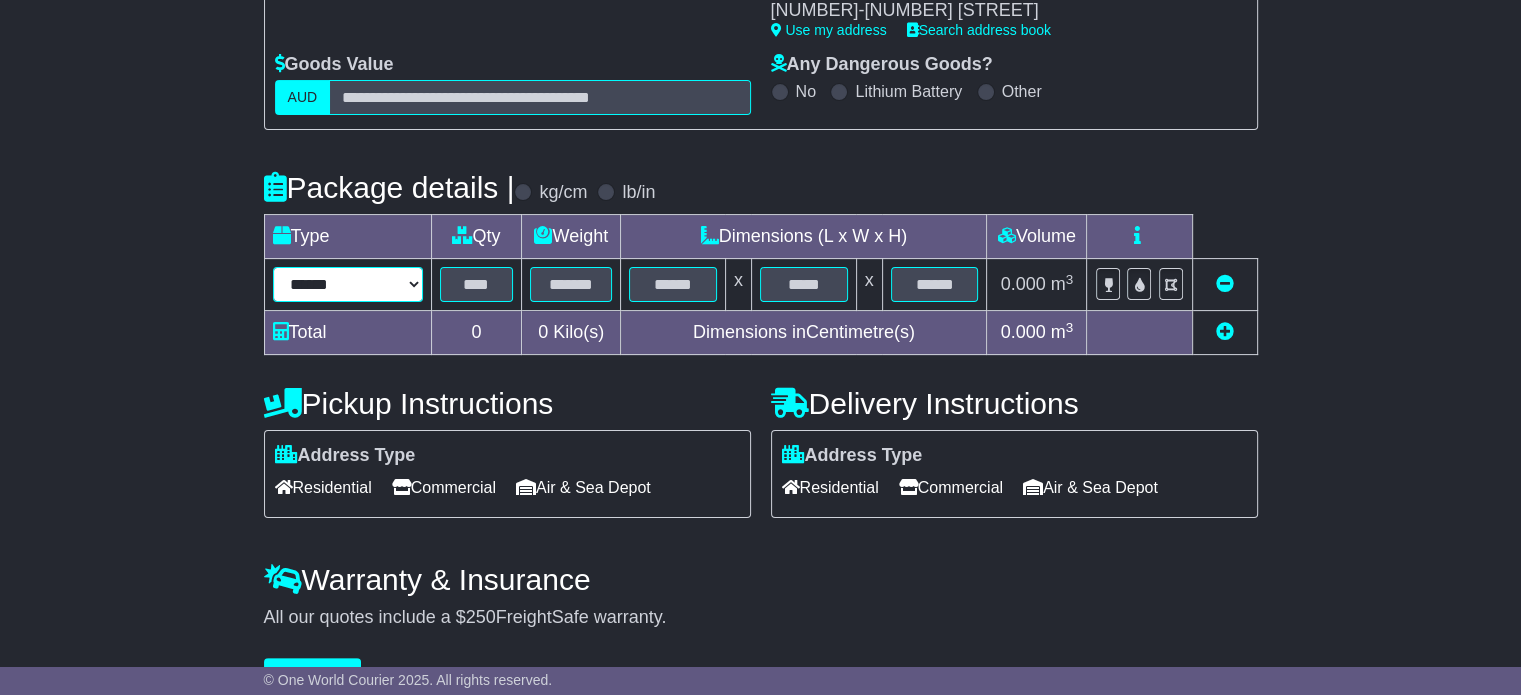 select on "*****" 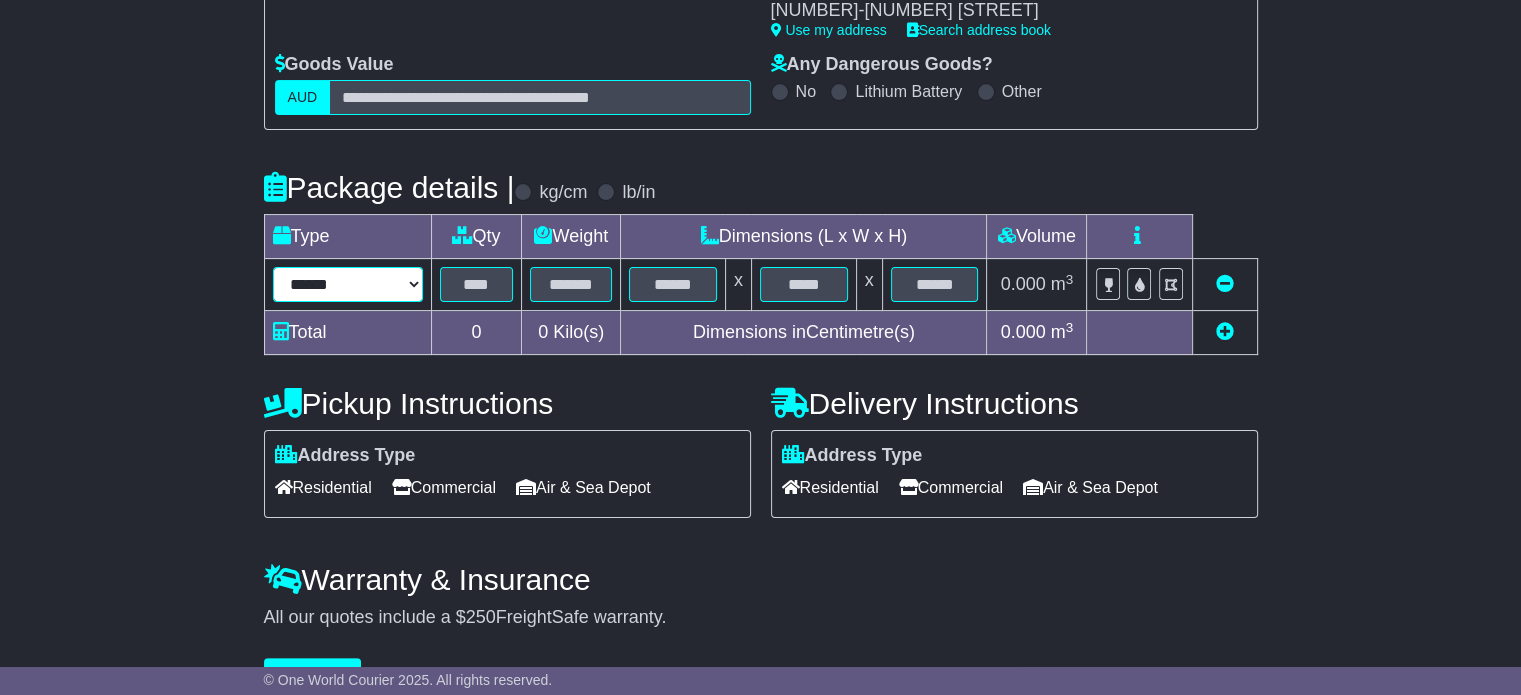 click on "****** ****** *** ******** ***** **** **** ****** *** *******" at bounding box center [348, 284] 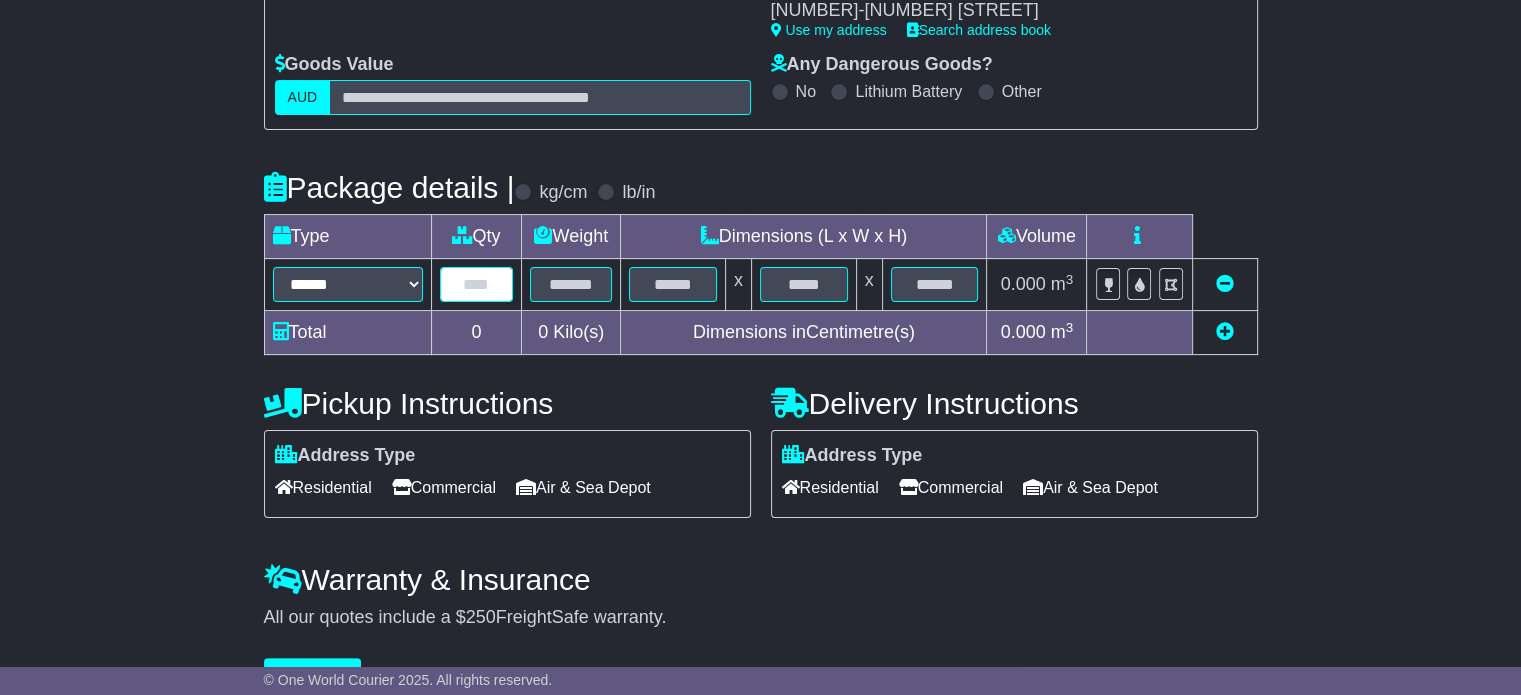 click at bounding box center [477, 284] 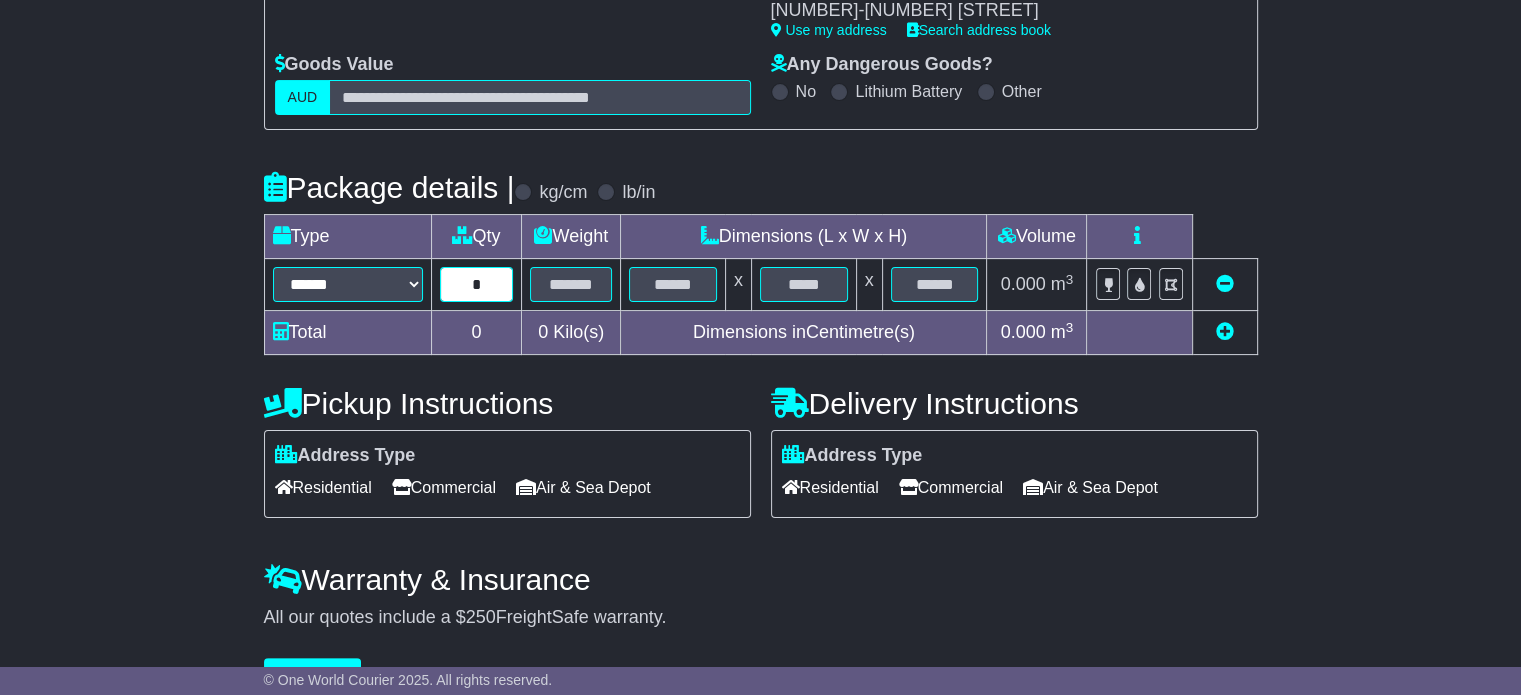 type on "*" 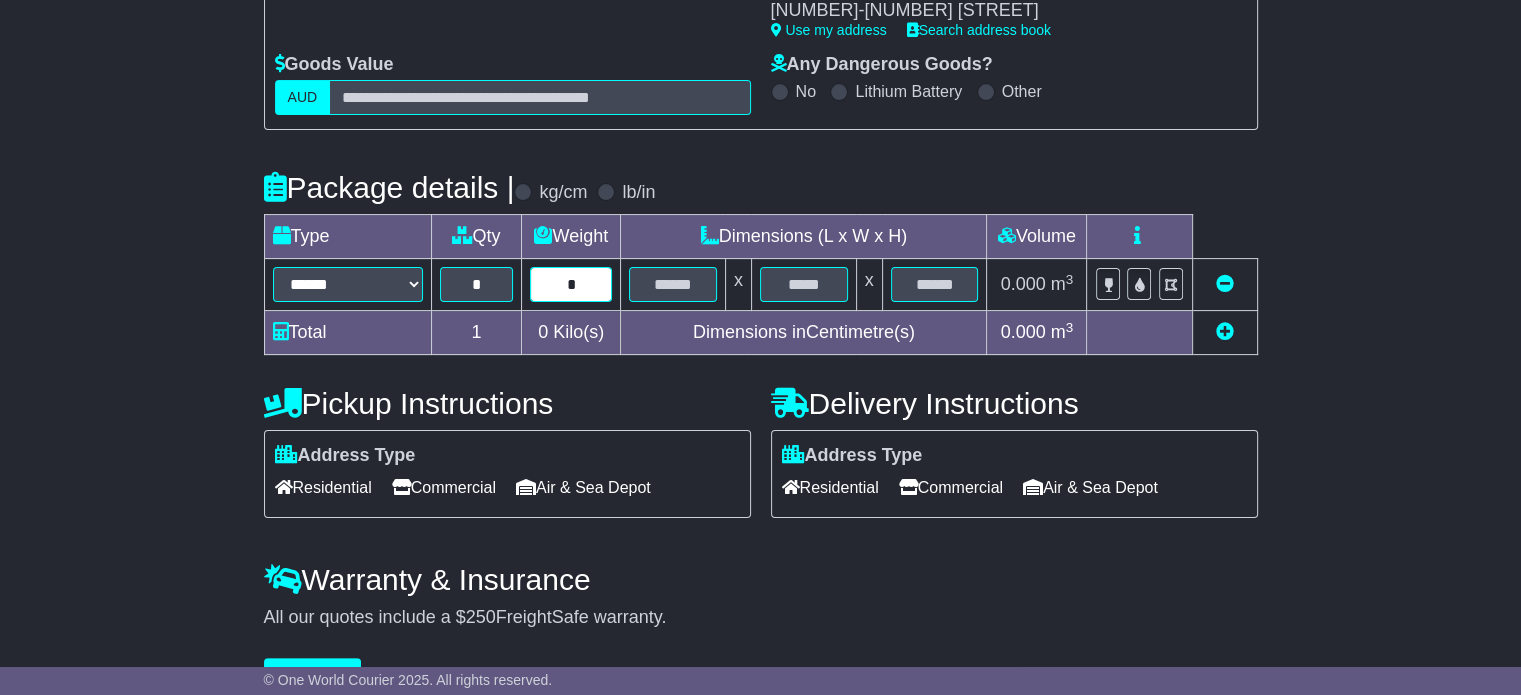 type on "*" 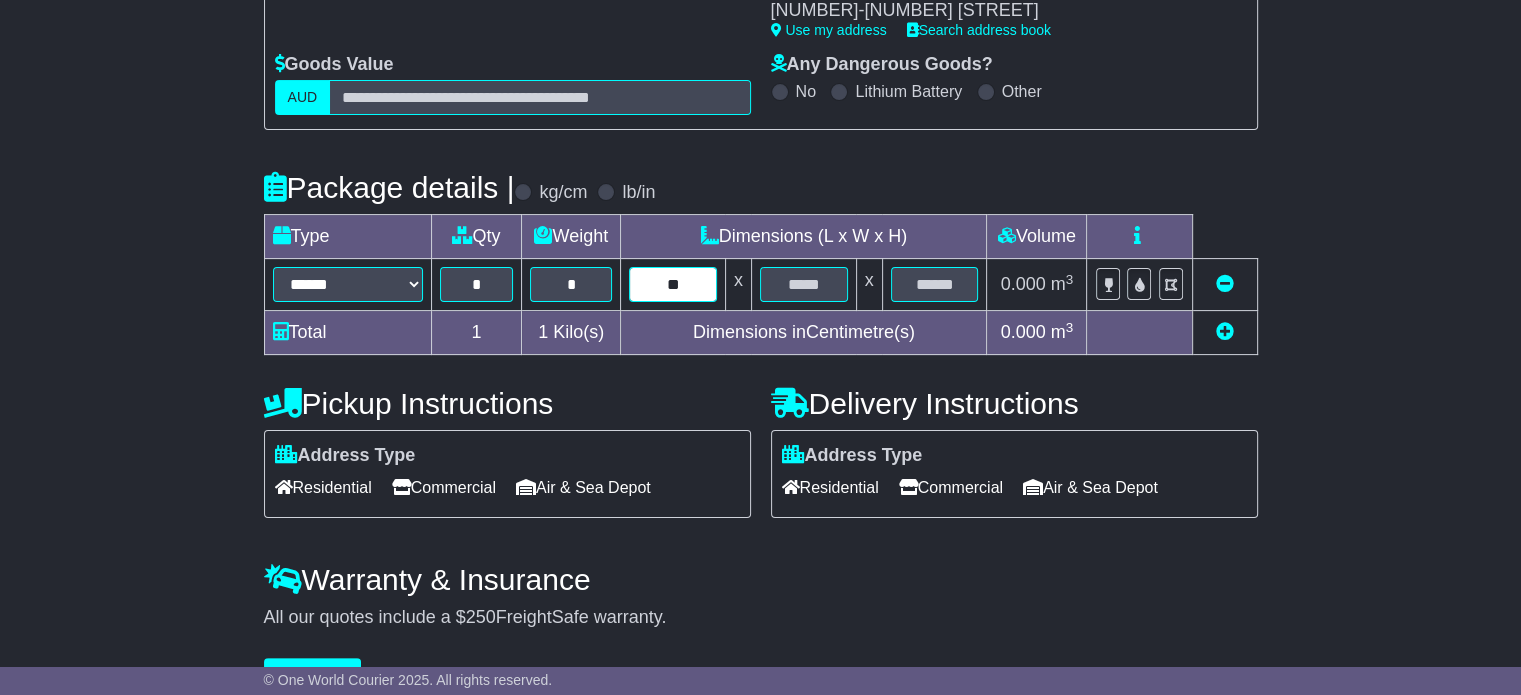 type on "**" 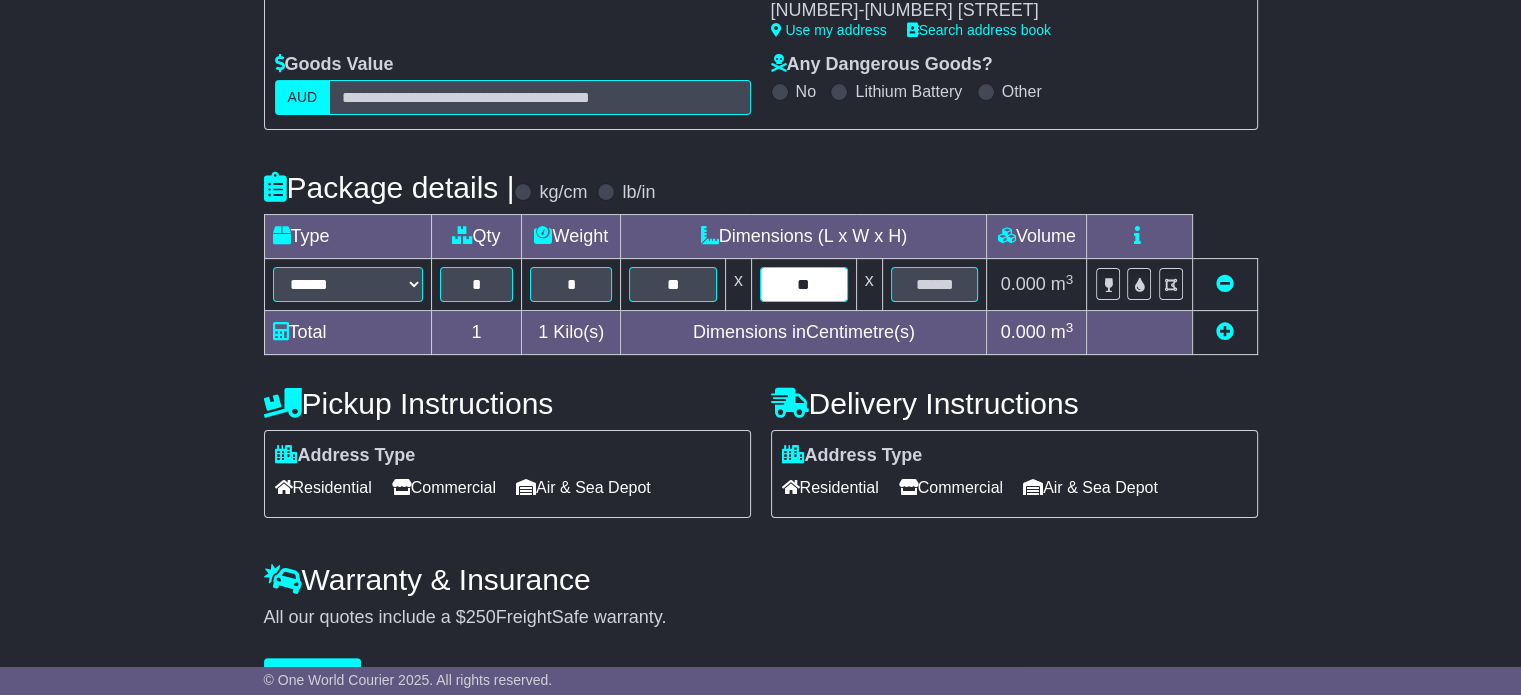type on "**" 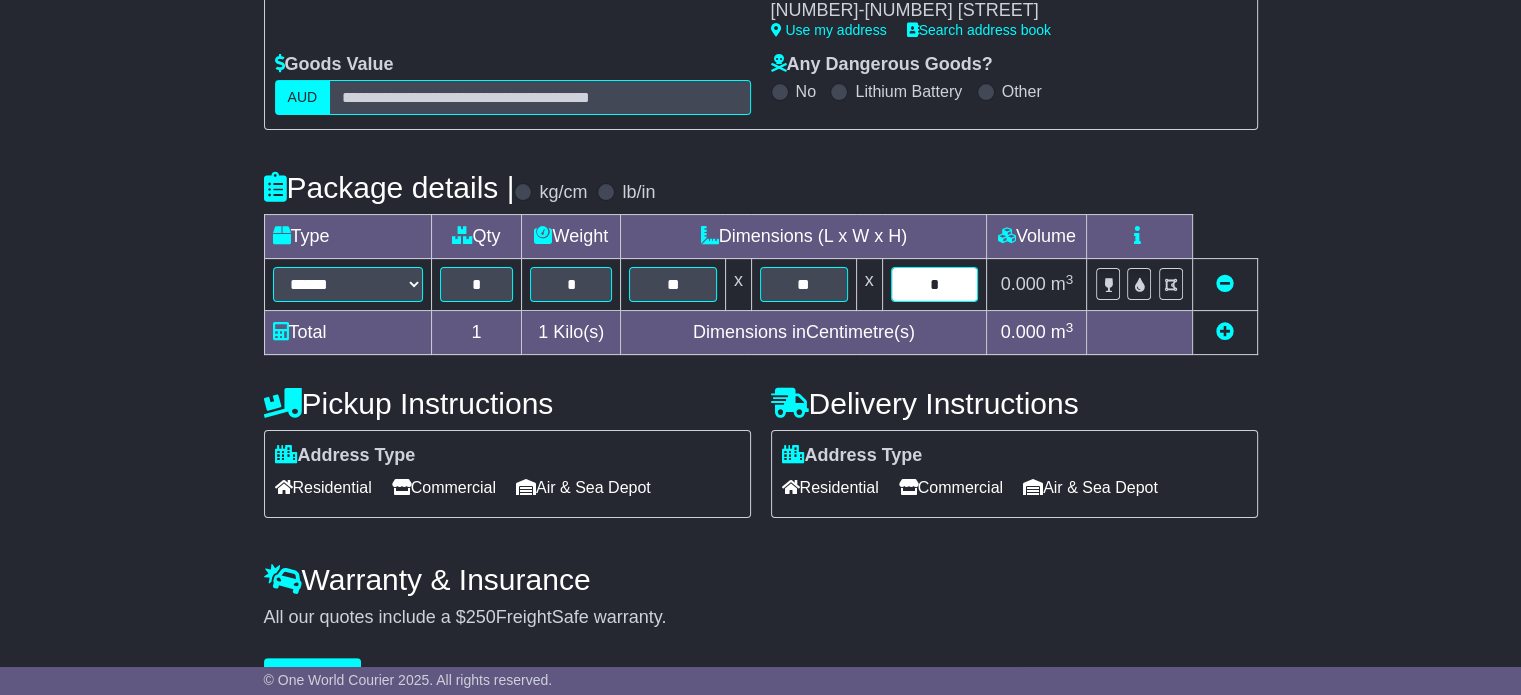 type on "*" 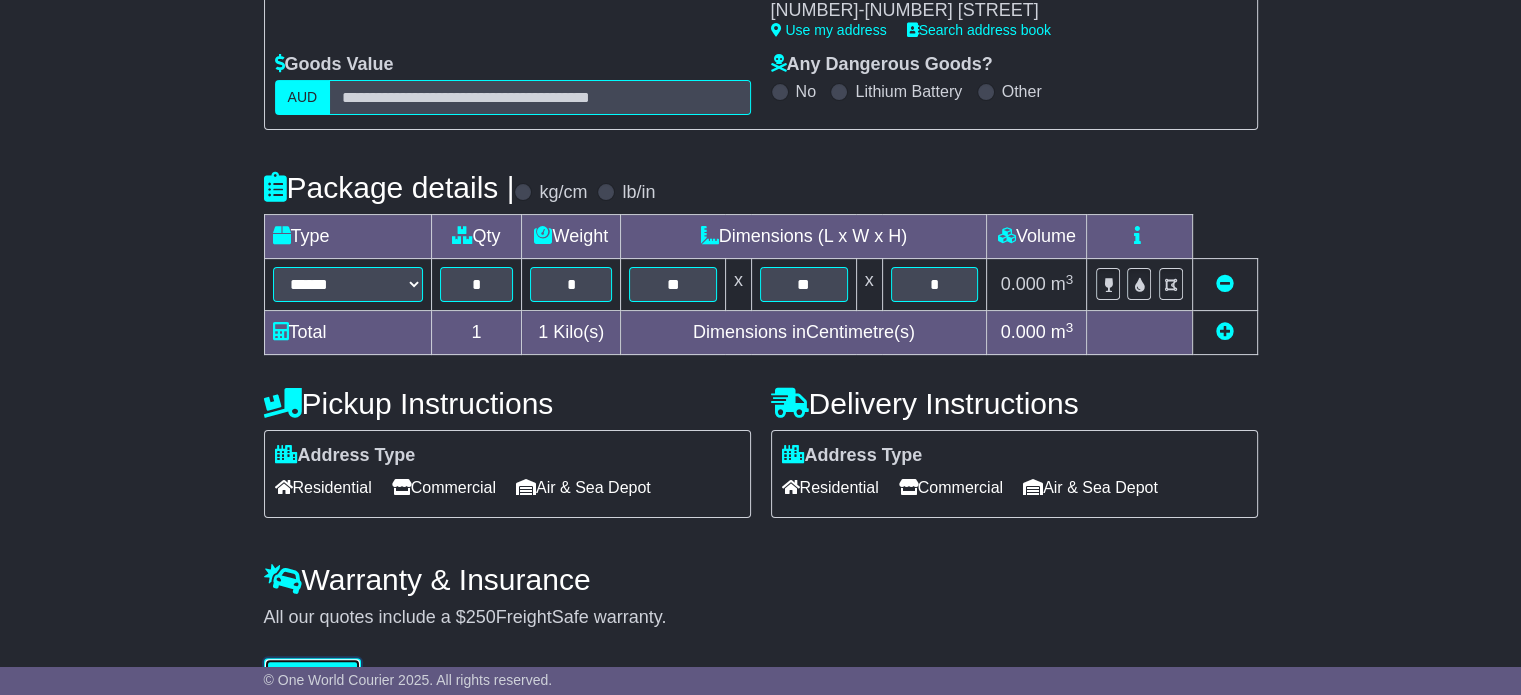 type 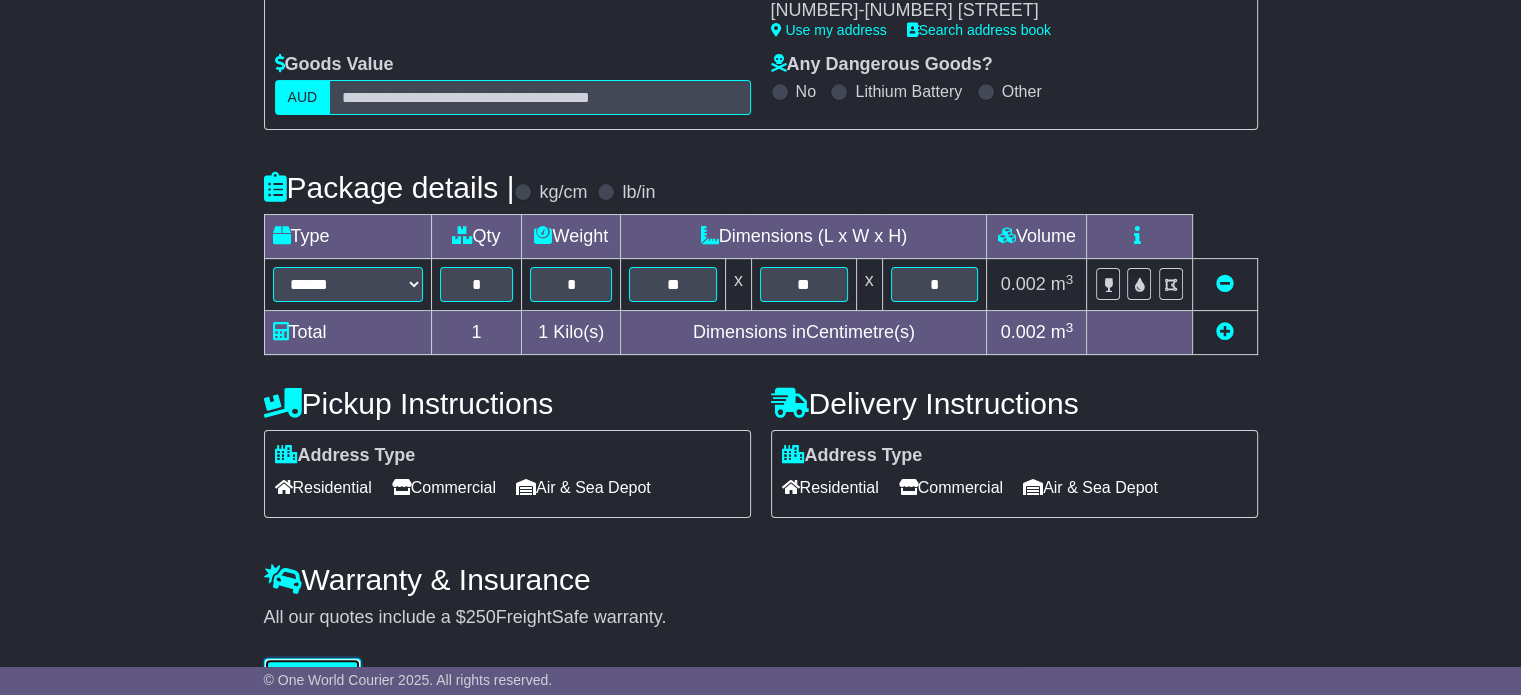 scroll, scrollTop: 431, scrollLeft: 0, axis: vertical 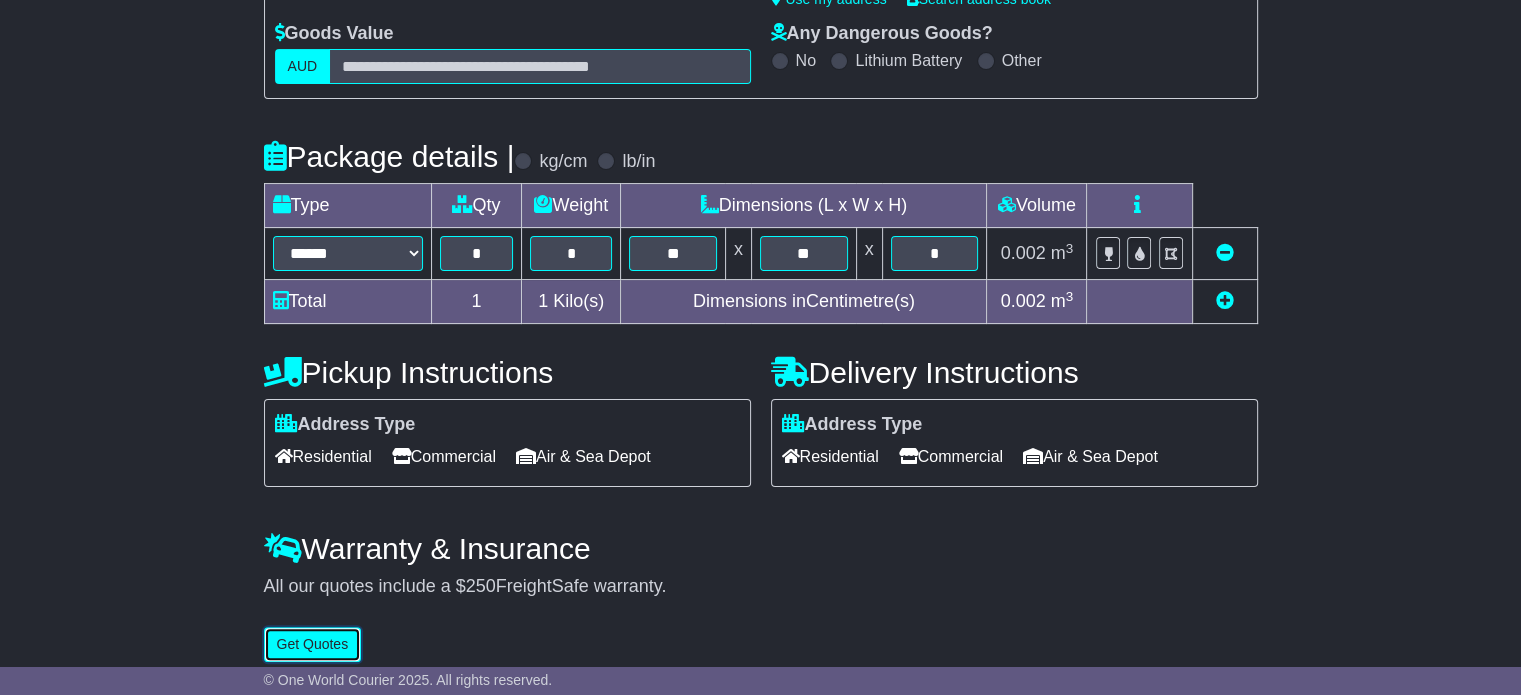 click on "Get Quotes" at bounding box center [313, 644] 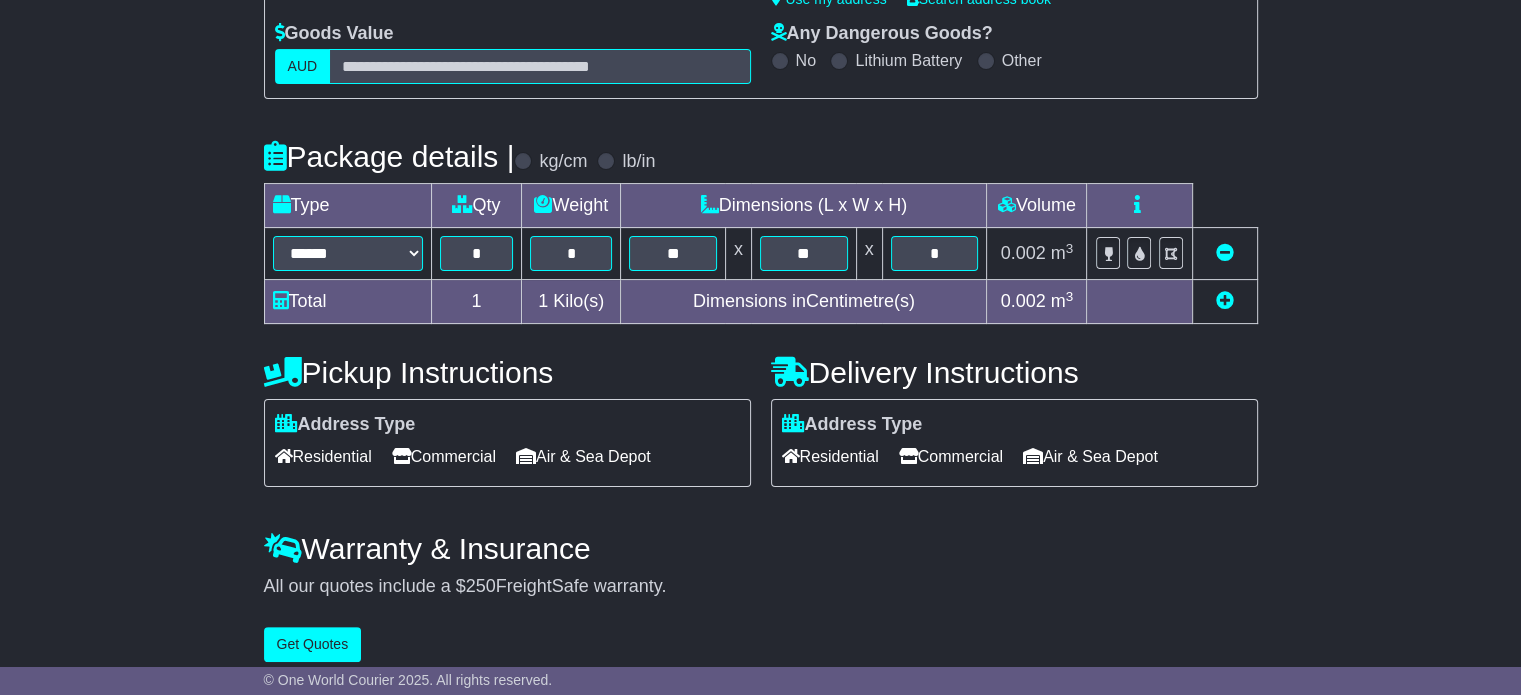 scroll, scrollTop: 0, scrollLeft: 0, axis: both 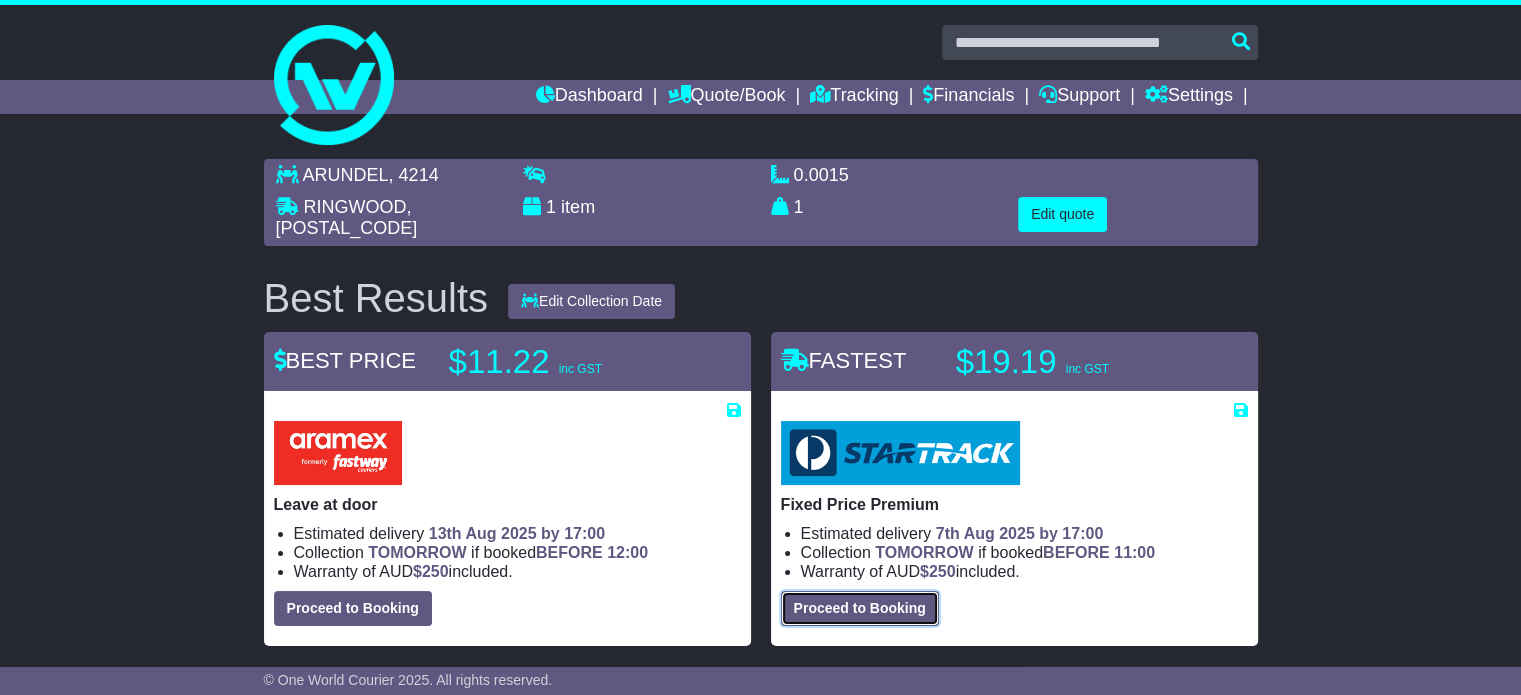 click on "Proceed to Booking" at bounding box center [860, 608] 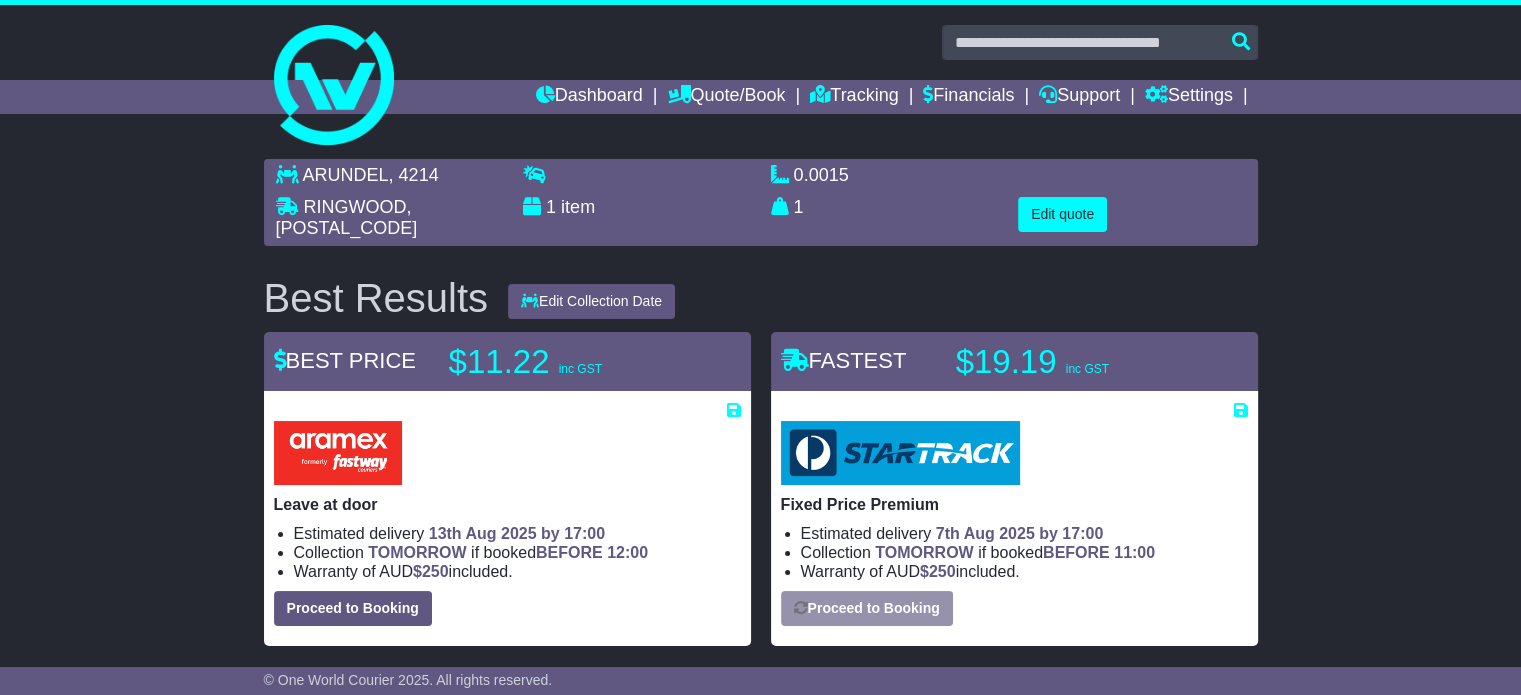 select on "*****" 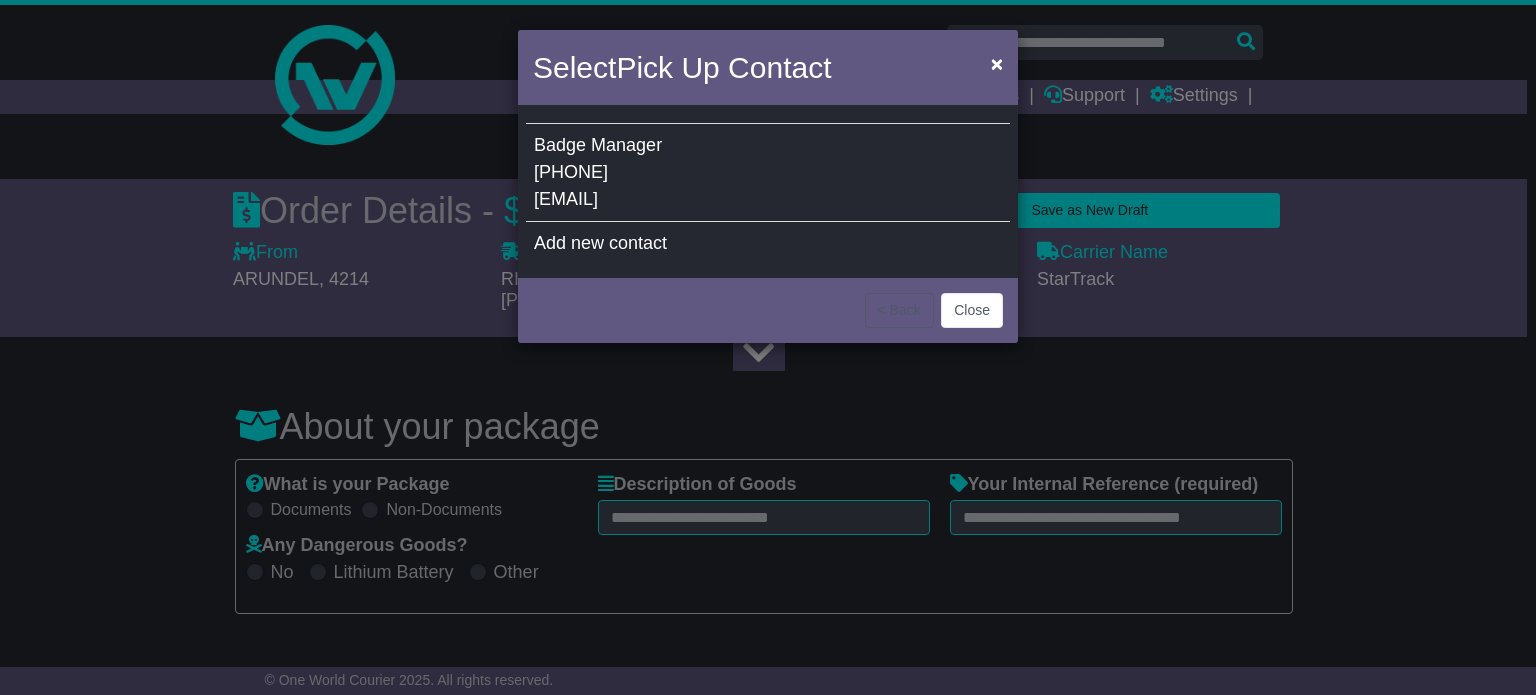 select 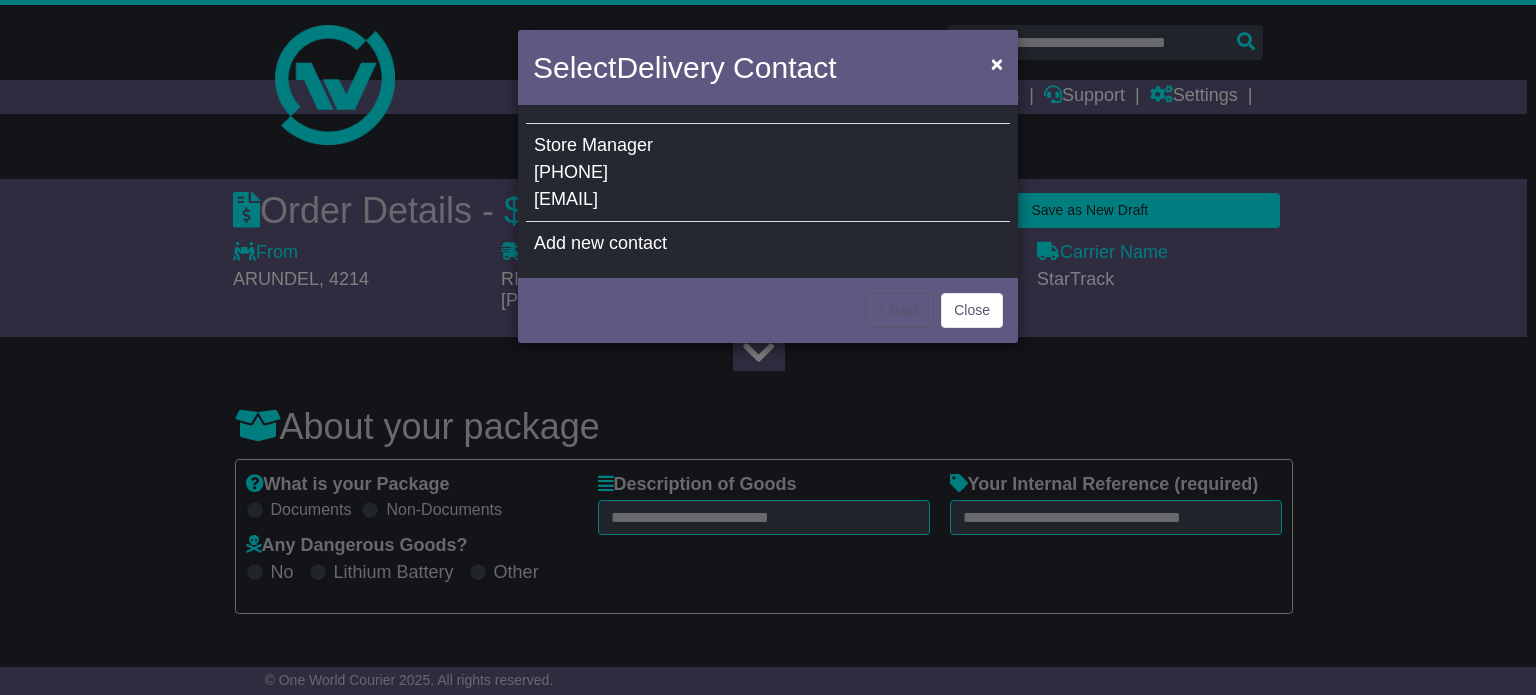 click on "kfceastland@mylora.com.au" at bounding box center [566, 199] 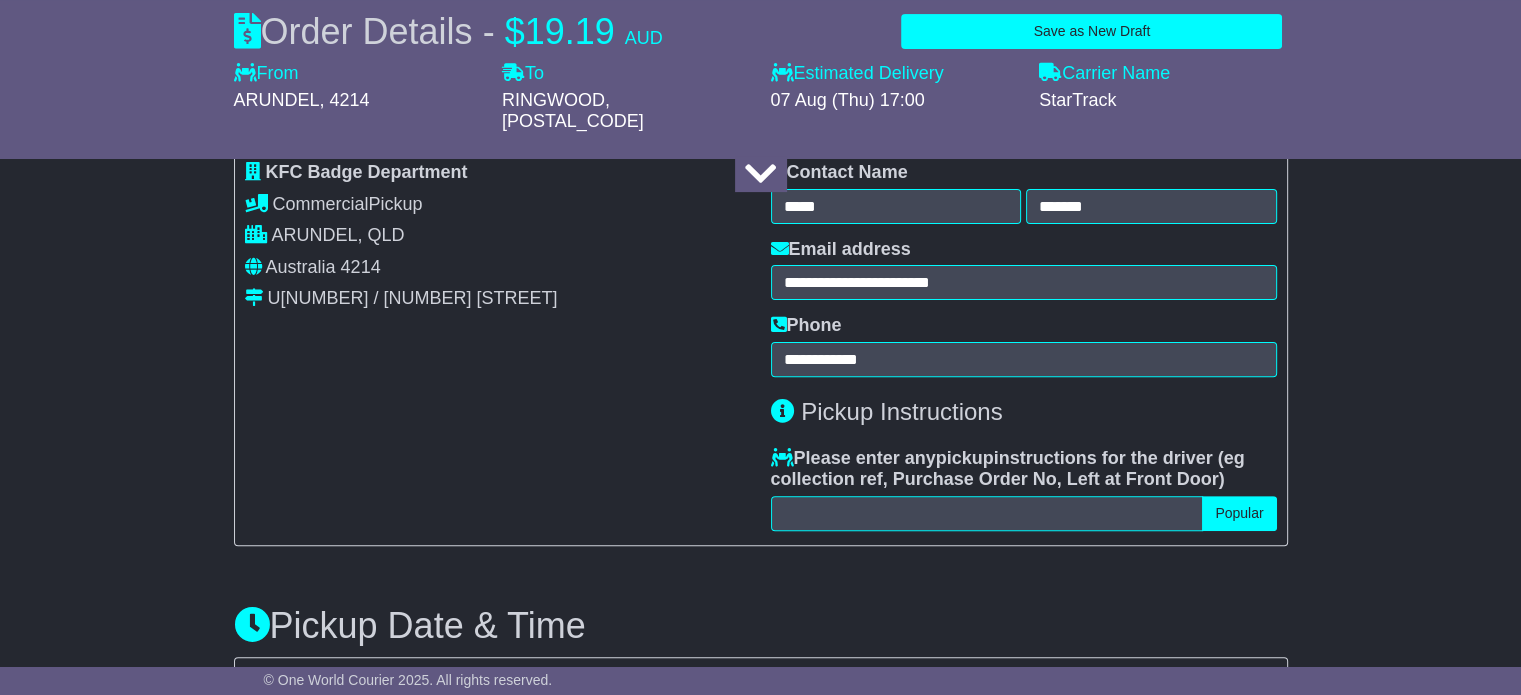 scroll, scrollTop: 0, scrollLeft: 0, axis: both 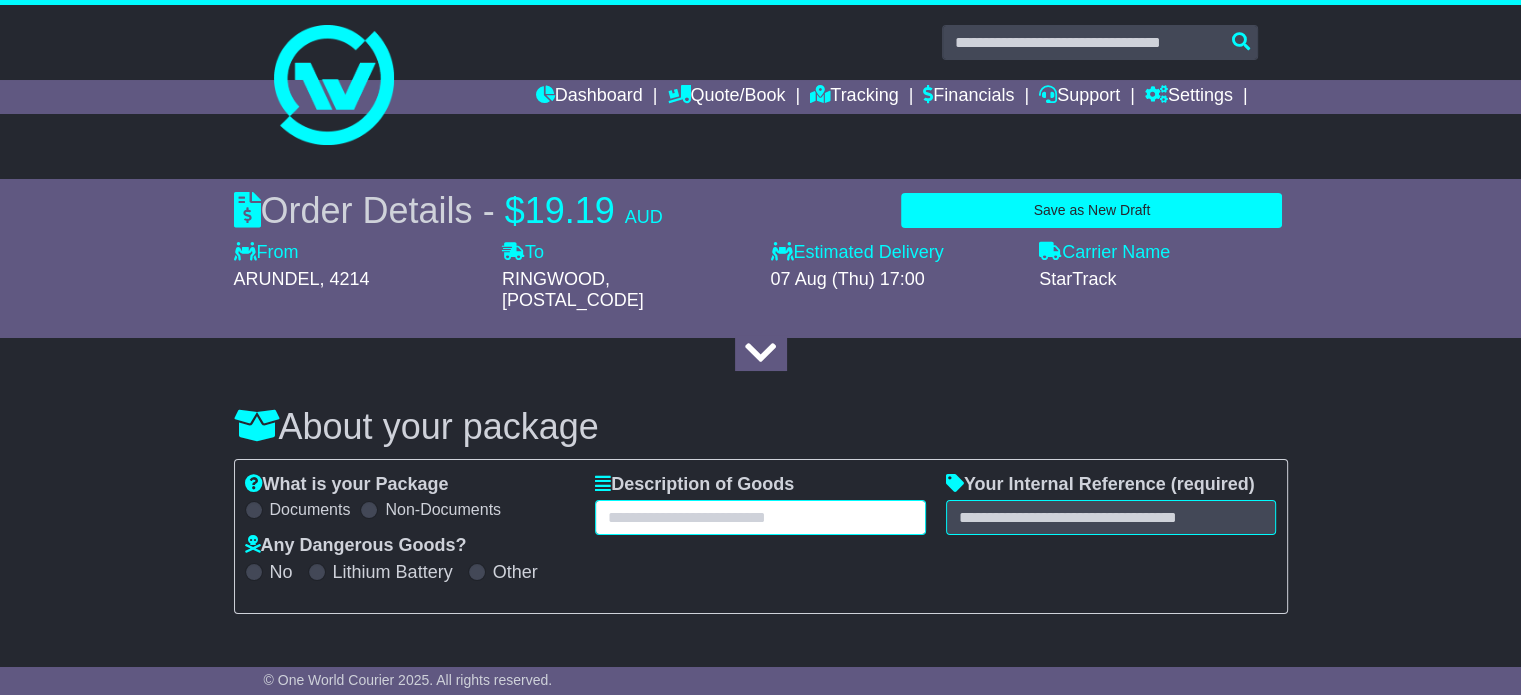 click at bounding box center (760, 517) 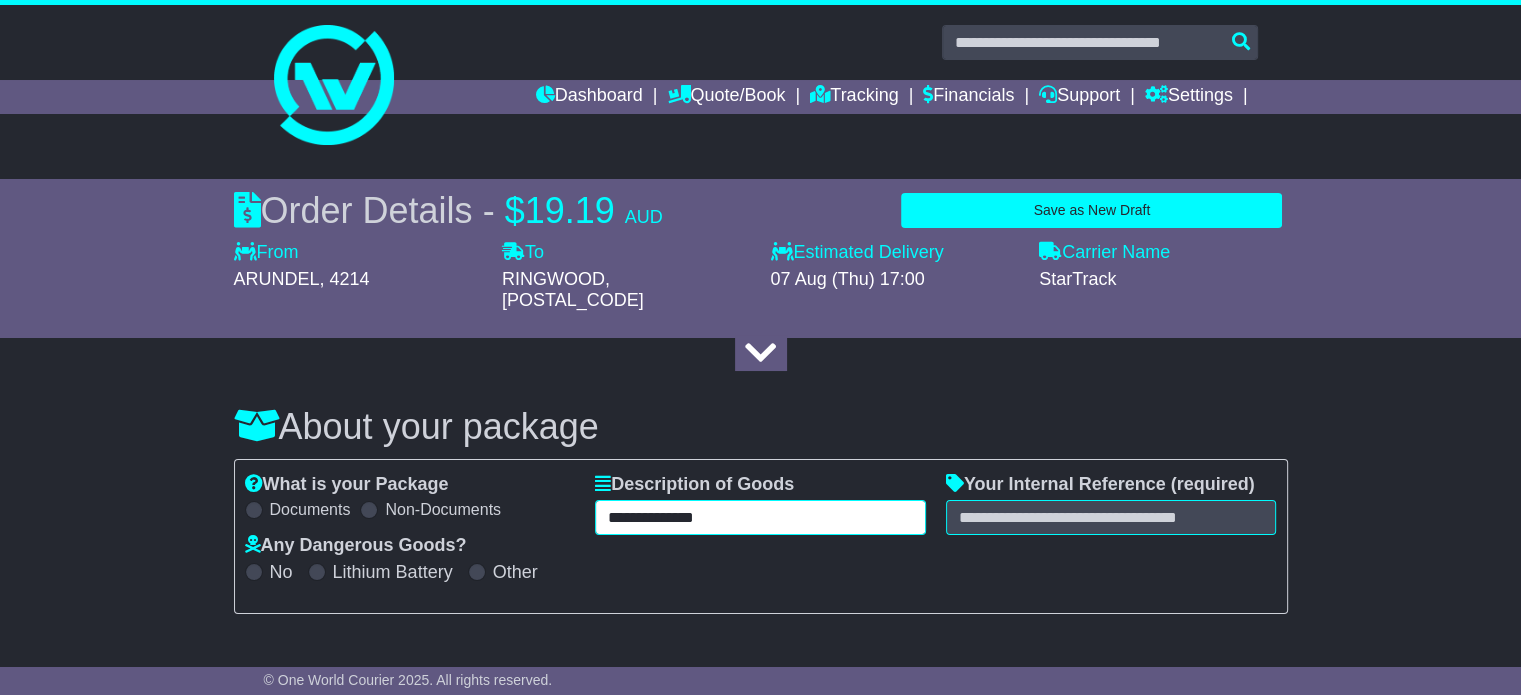 type on "**********" 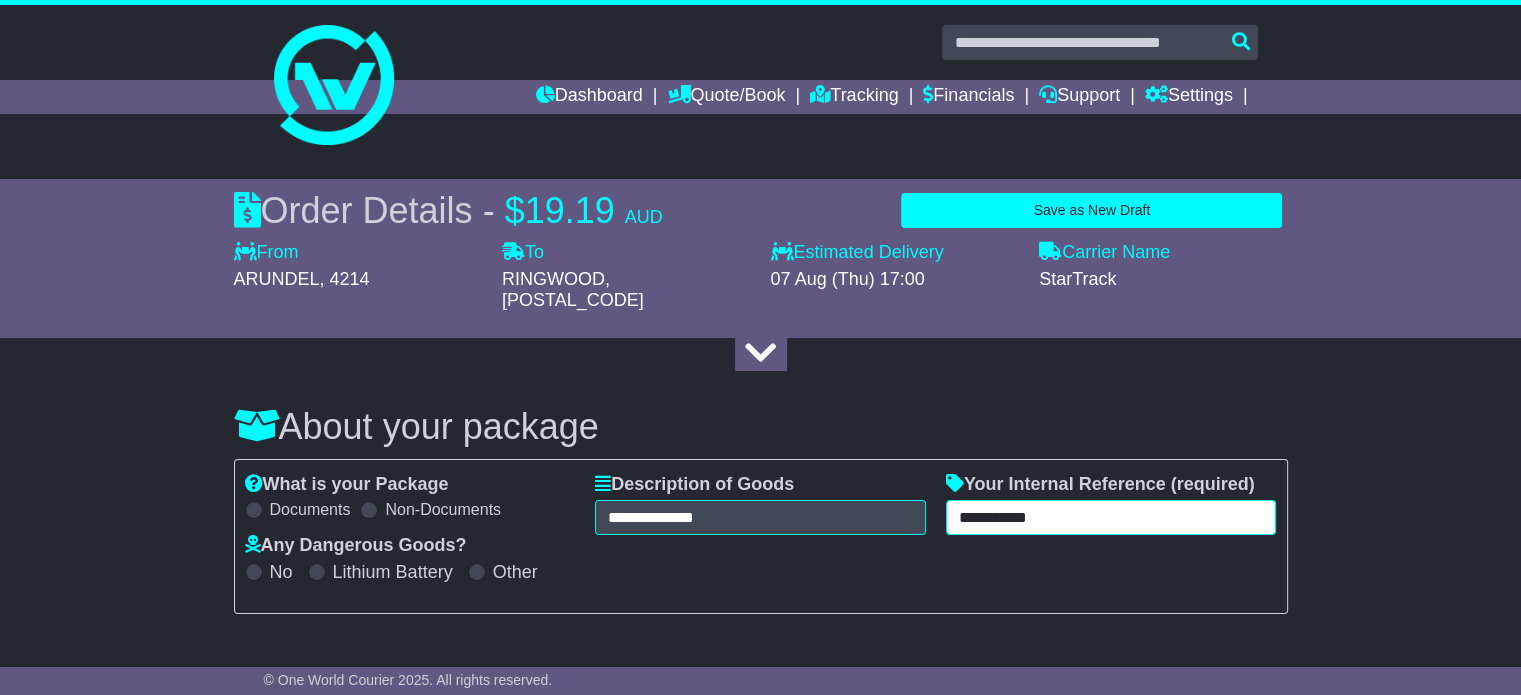 type on "**********" 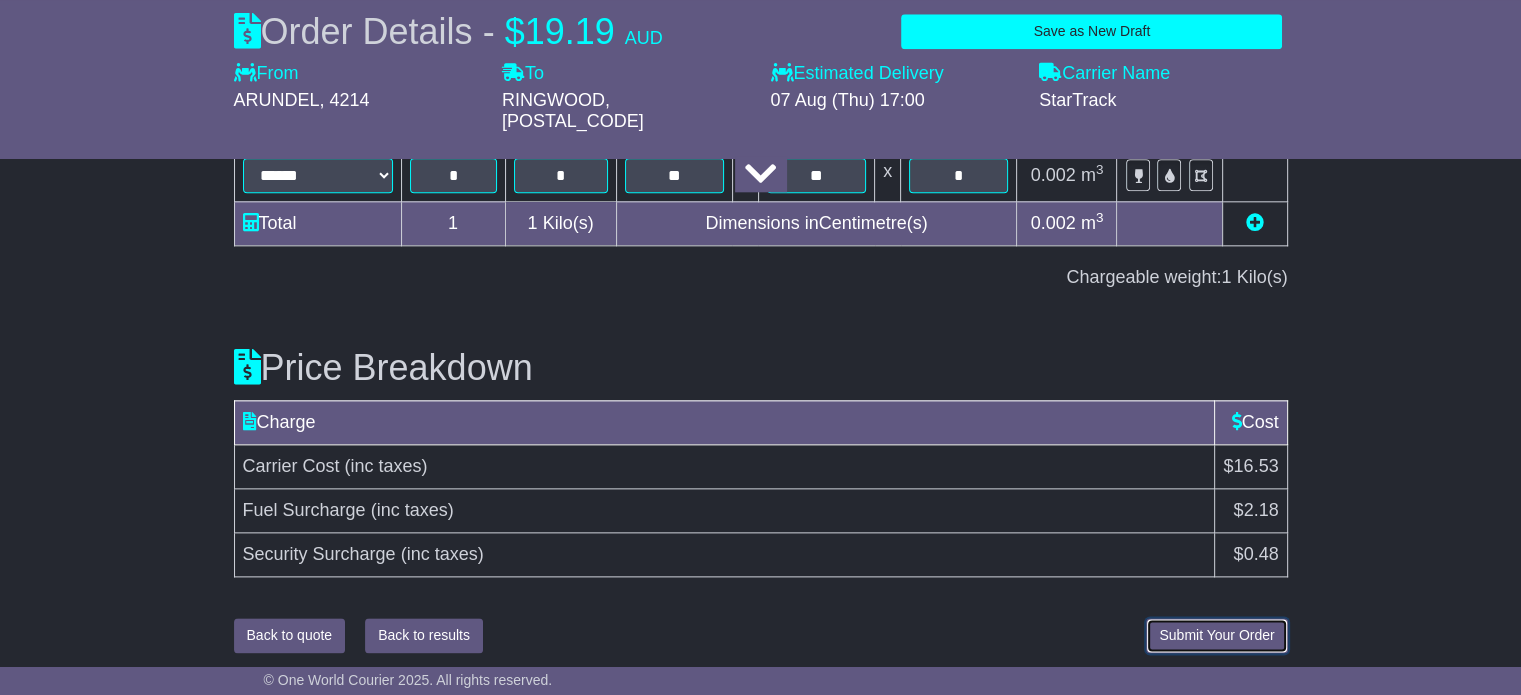 click on "Submit Your Order" at bounding box center (1216, 635) 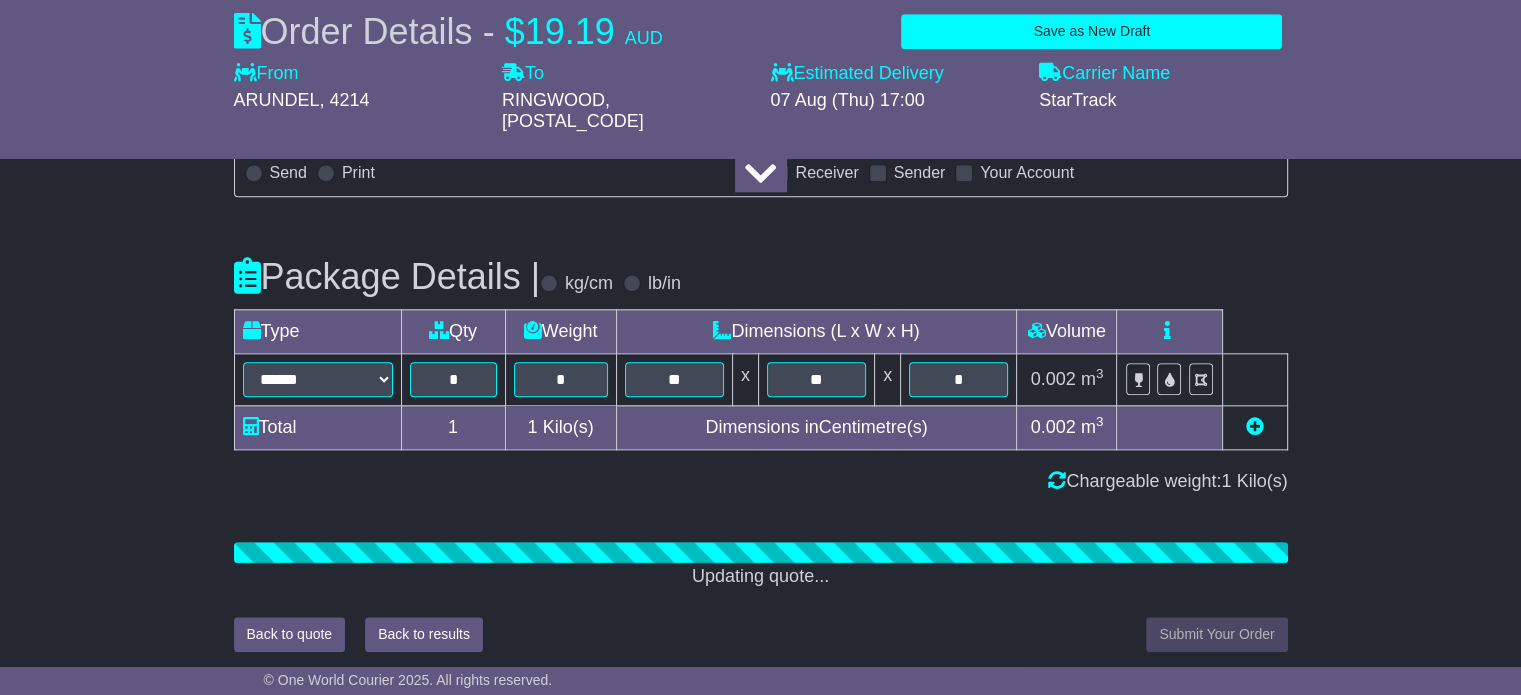 scroll, scrollTop: 2296, scrollLeft: 0, axis: vertical 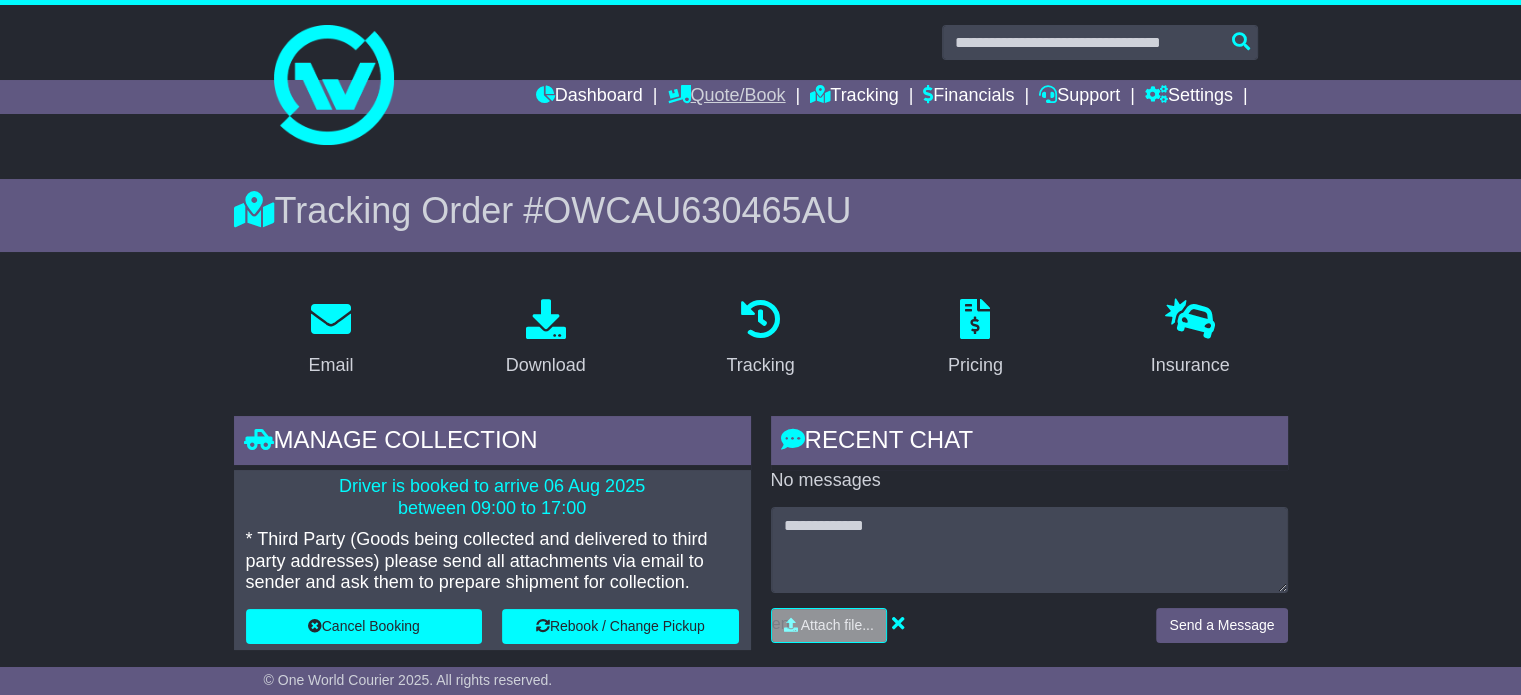 click on "Quote/Book" at bounding box center [726, 97] 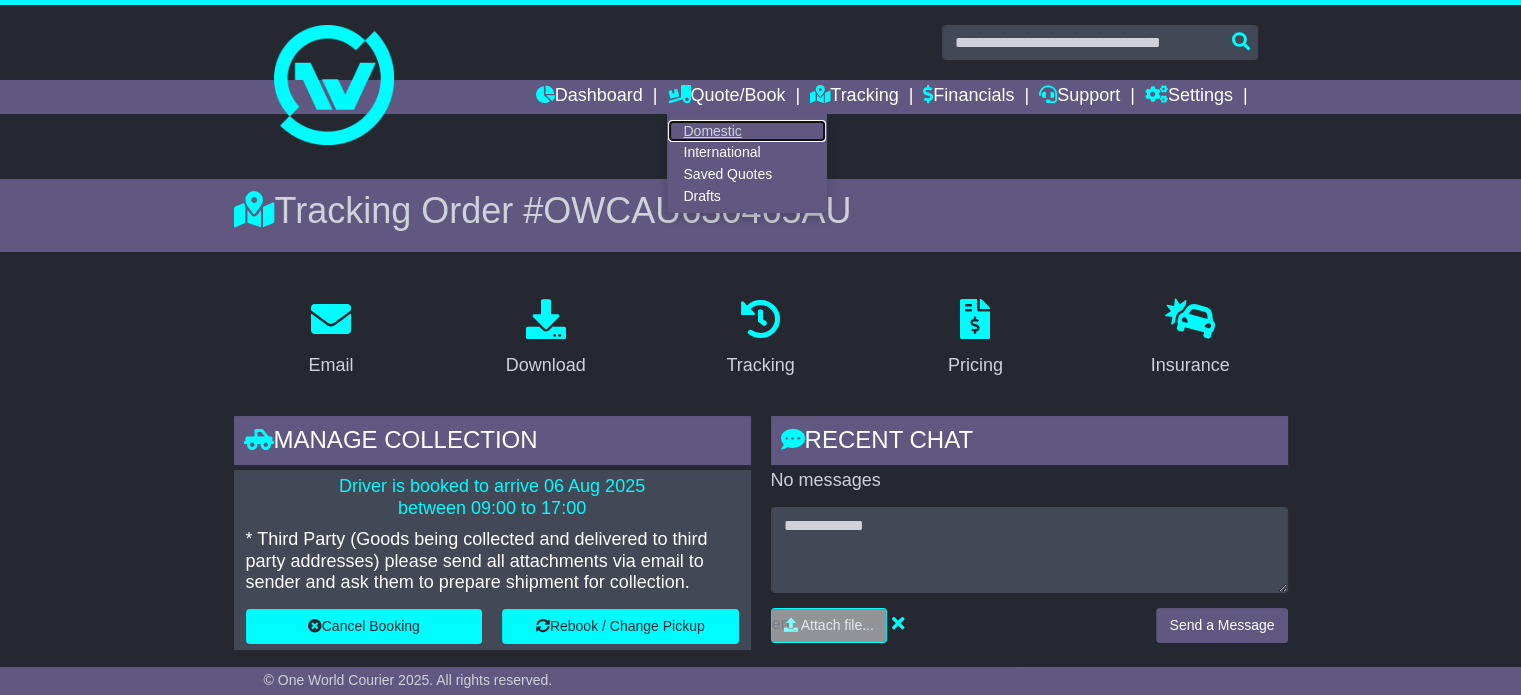 click on "Domestic" at bounding box center [747, 131] 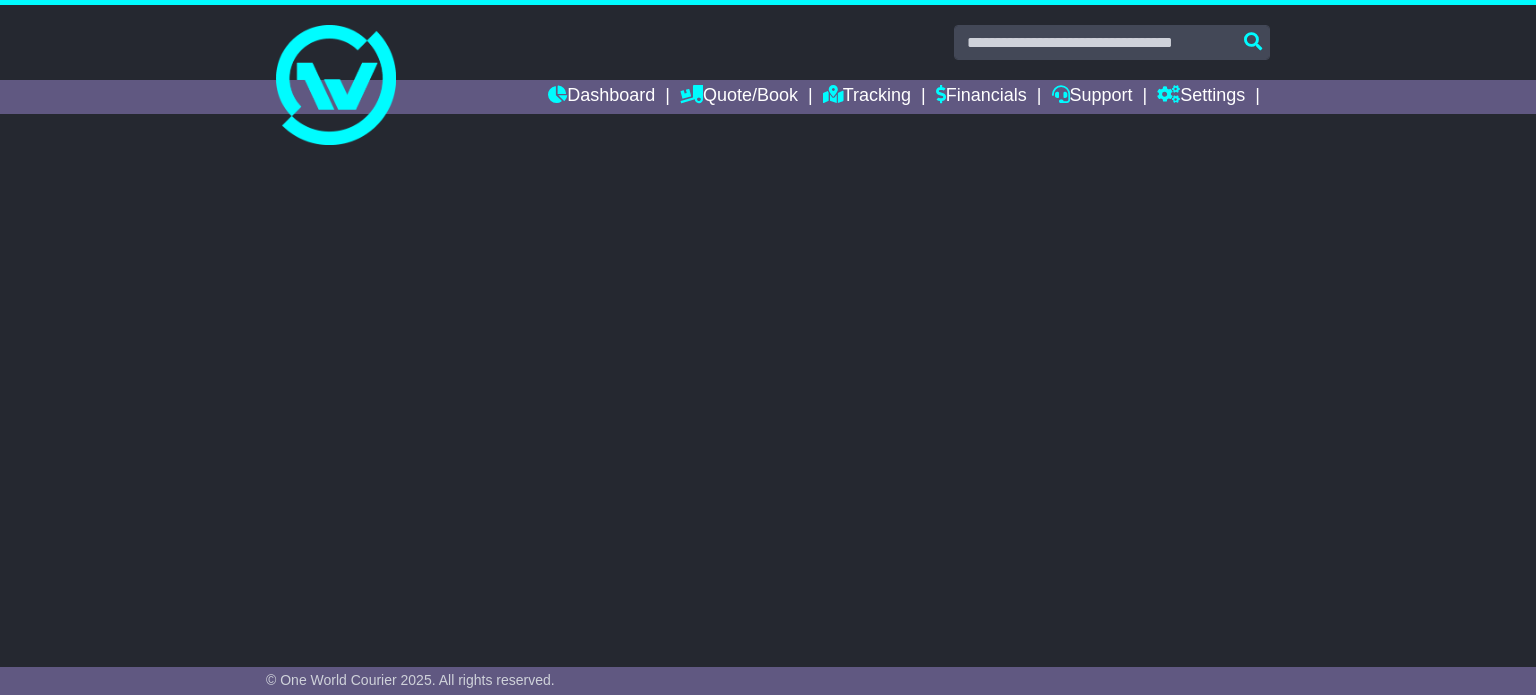 scroll, scrollTop: 0, scrollLeft: 0, axis: both 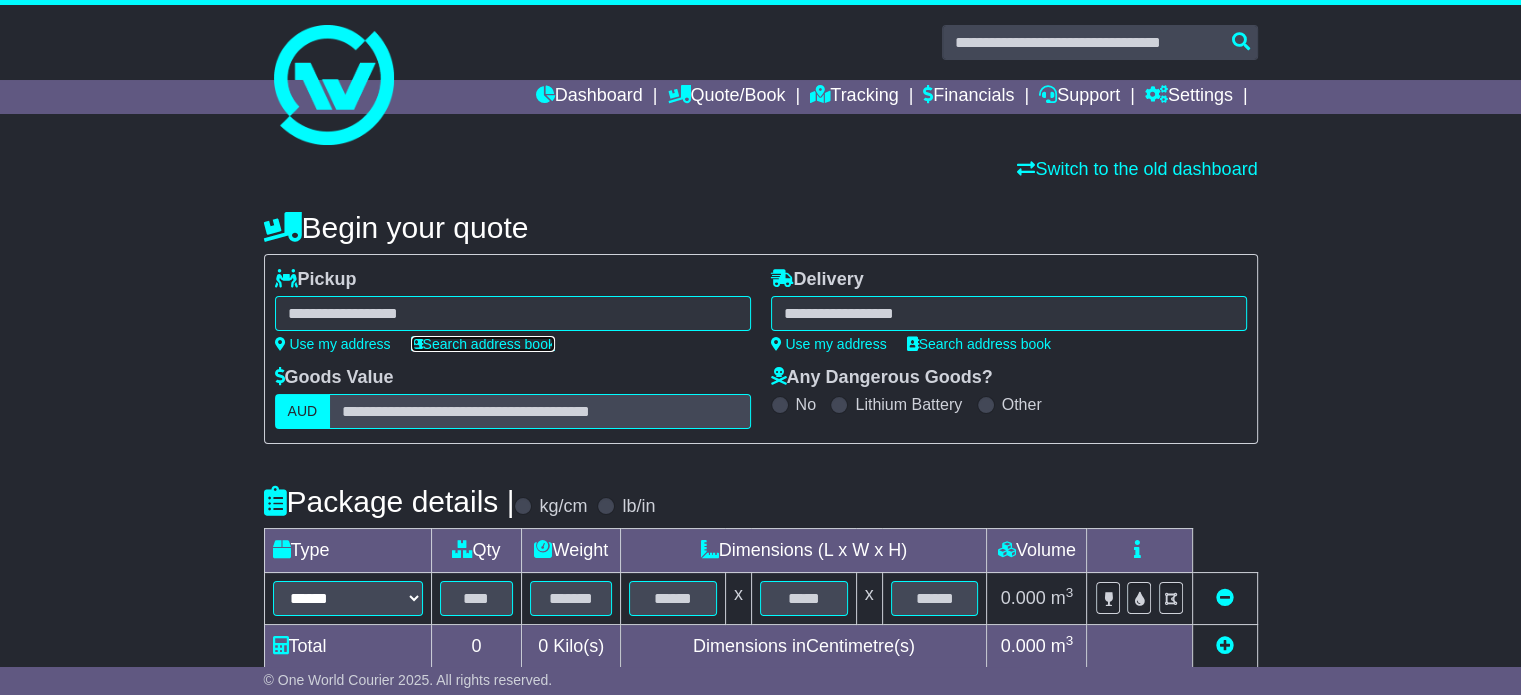 click on "Search address book" at bounding box center [483, 344] 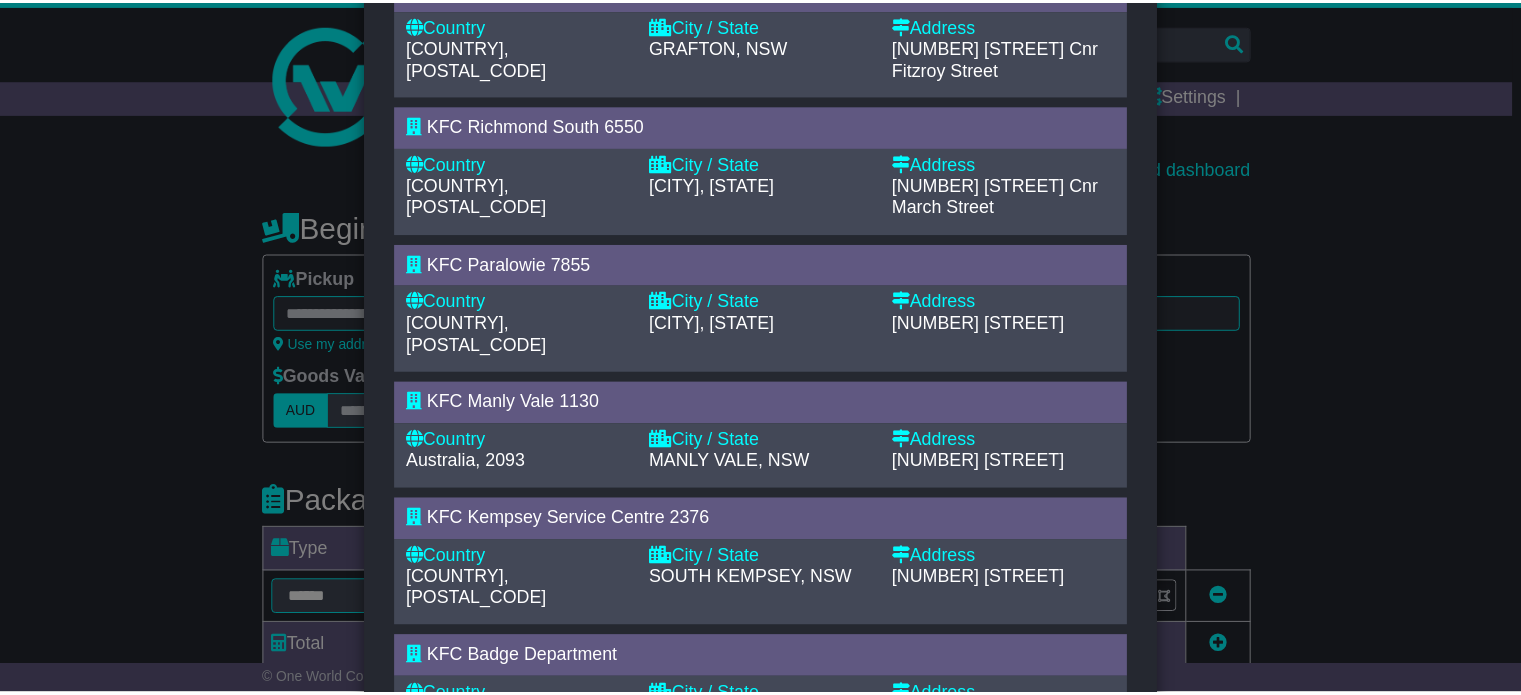 scroll, scrollTop: 816, scrollLeft: 0, axis: vertical 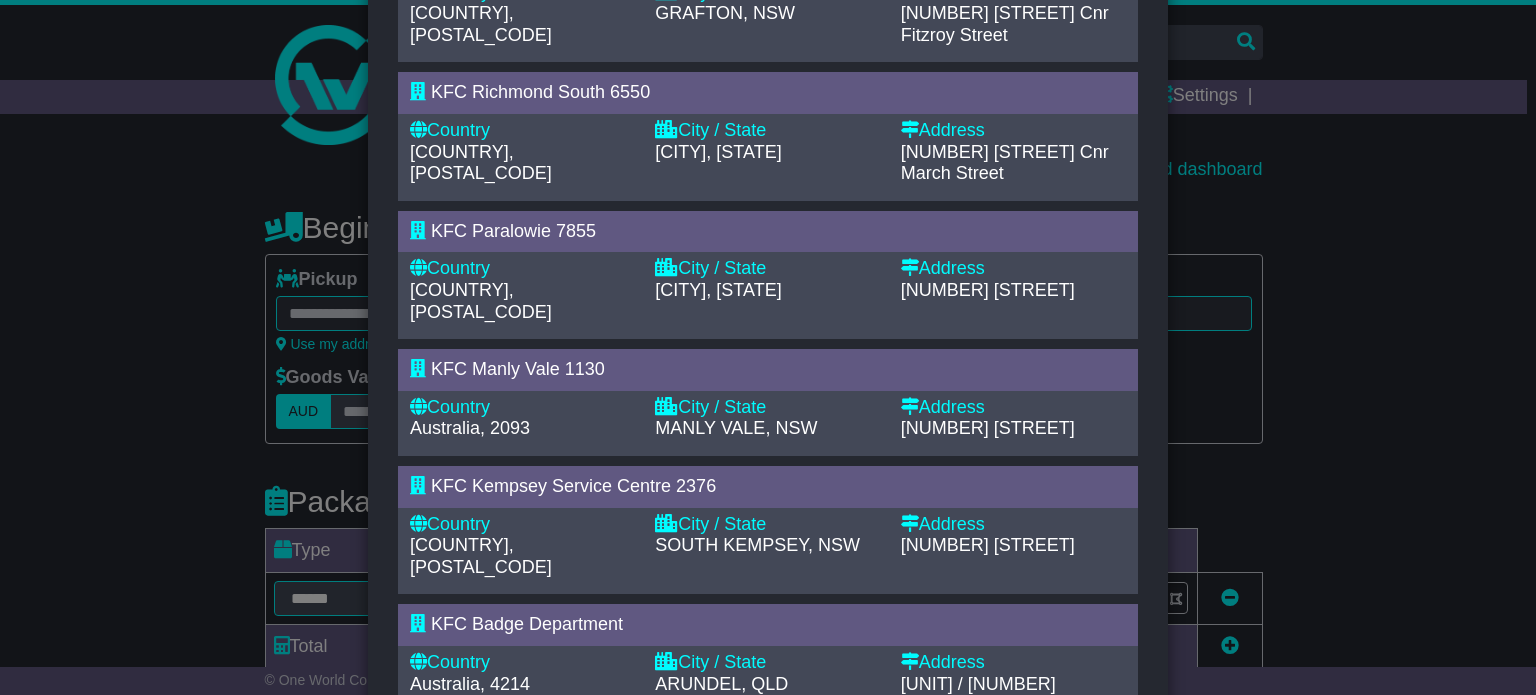 click on "KFC Badge Department" at bounding box center (527, 624) 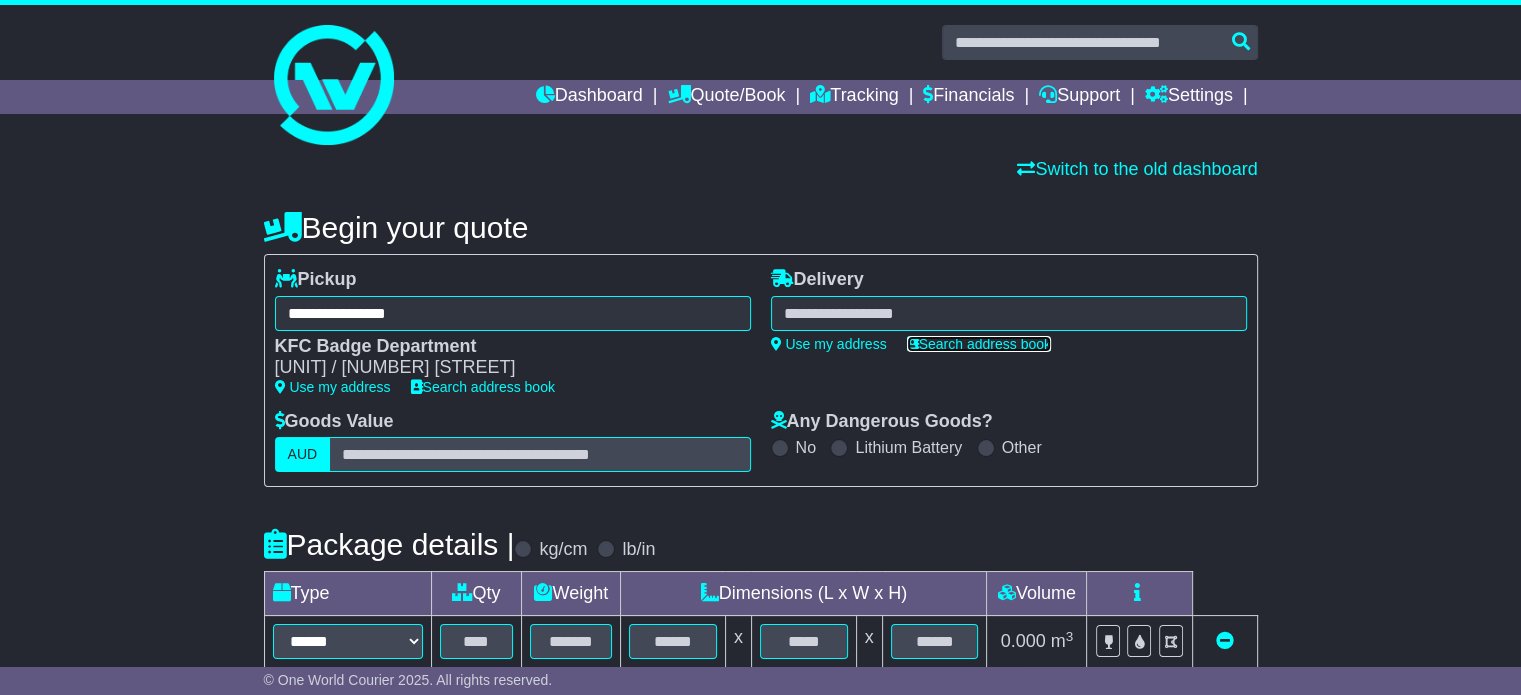 click on "Search address book" at bounding box center (979, 344) 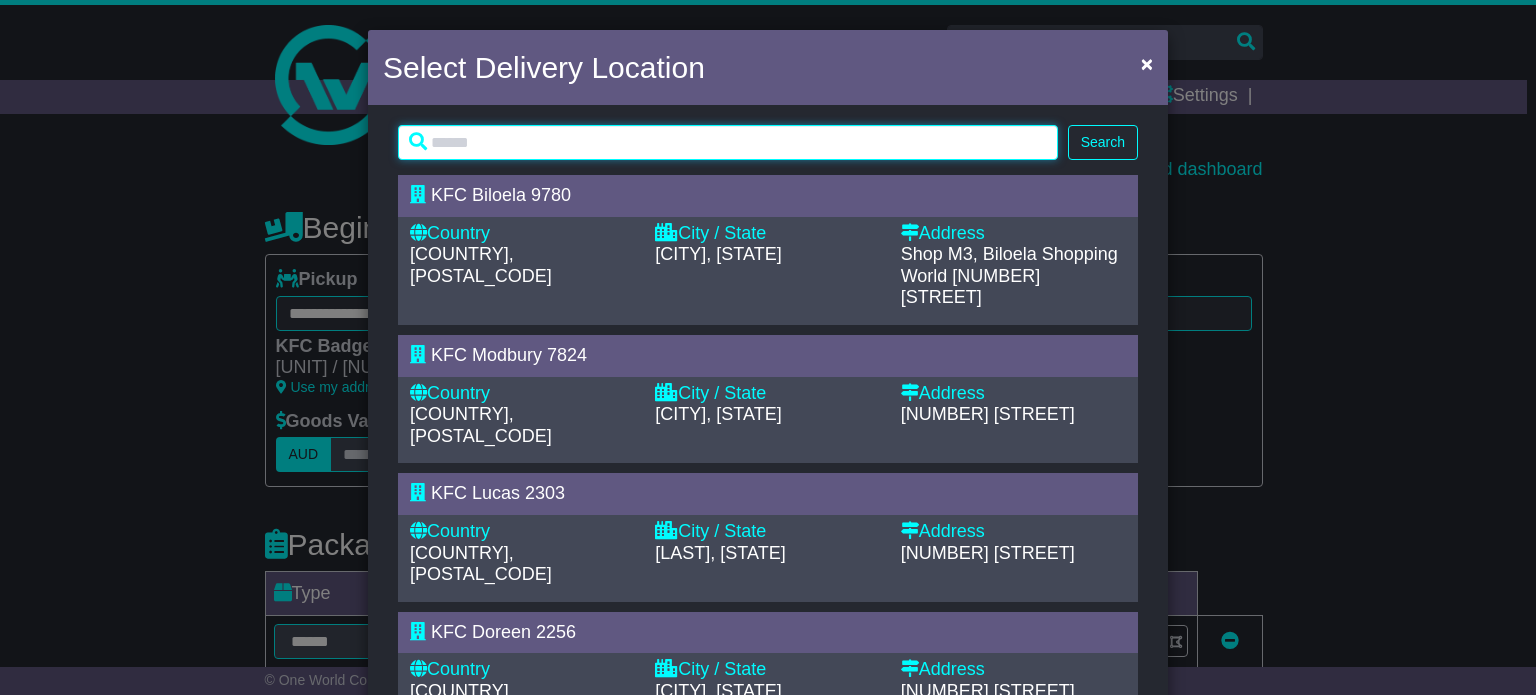 click at bounding box center (728, 142) 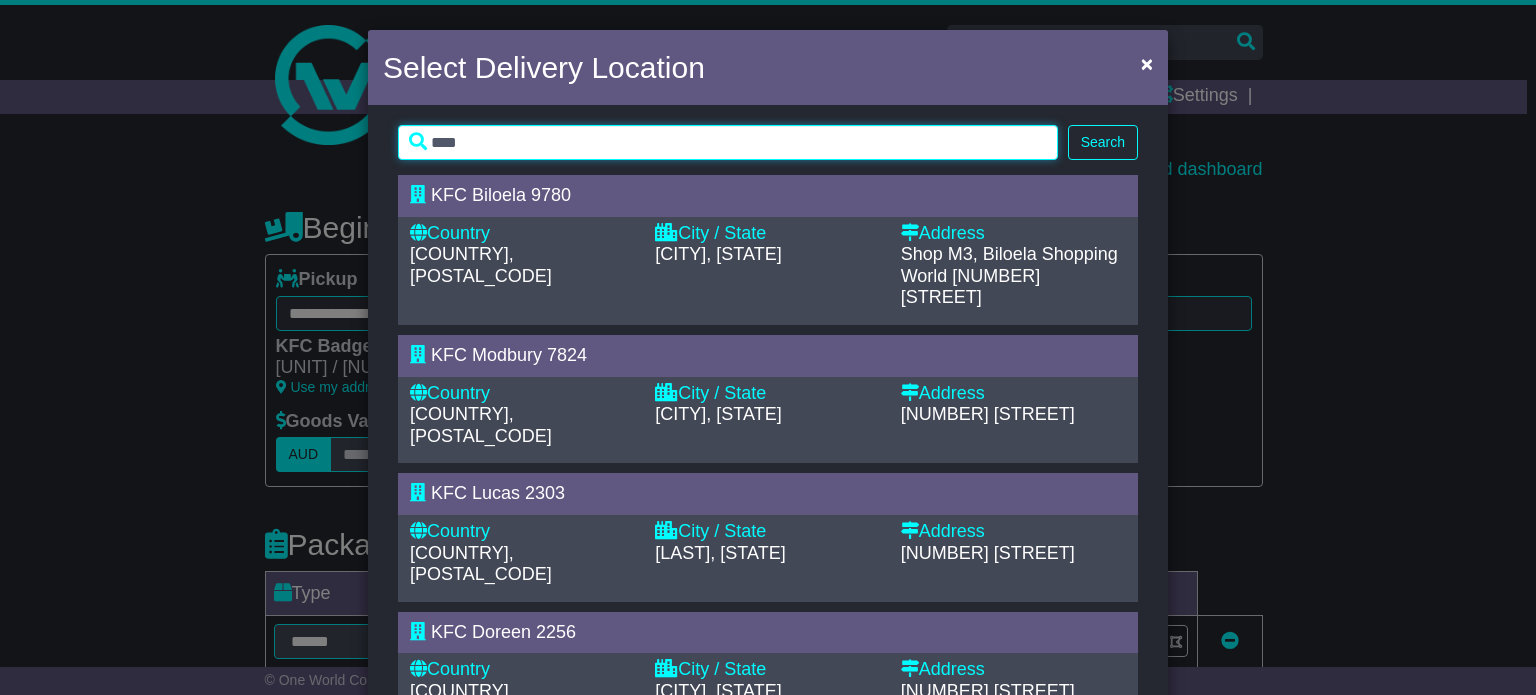 type on "****" 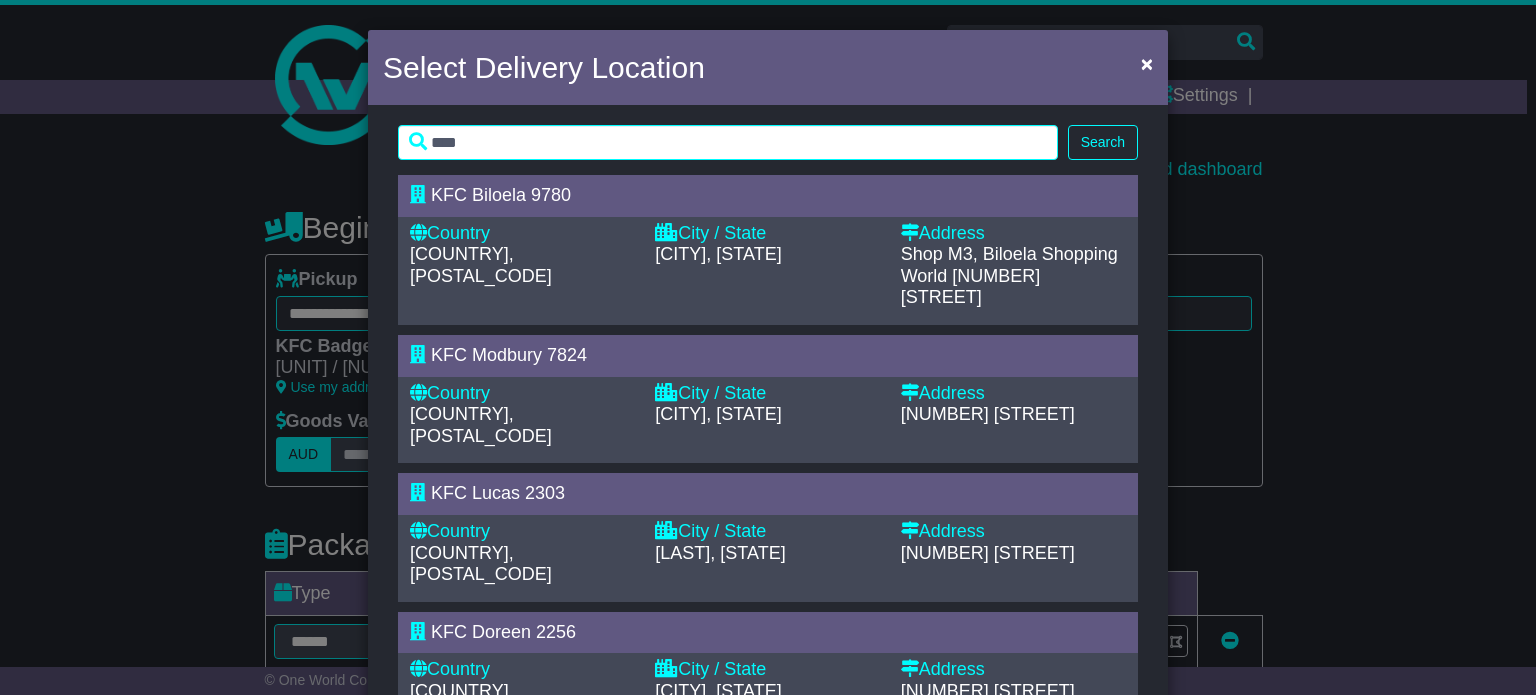 click on "Search" at bounding box center [1103, 142] 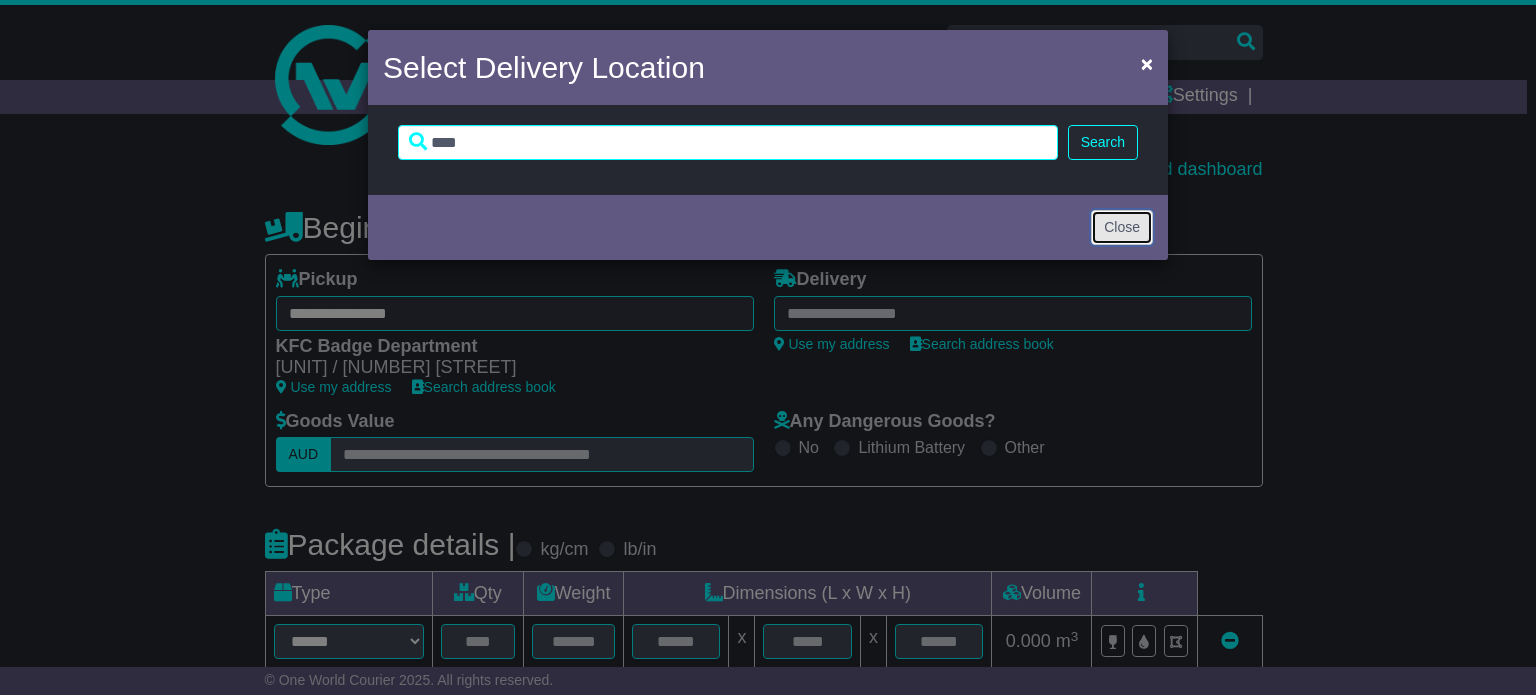 click on "Close" at bounding box center [1122, 227] 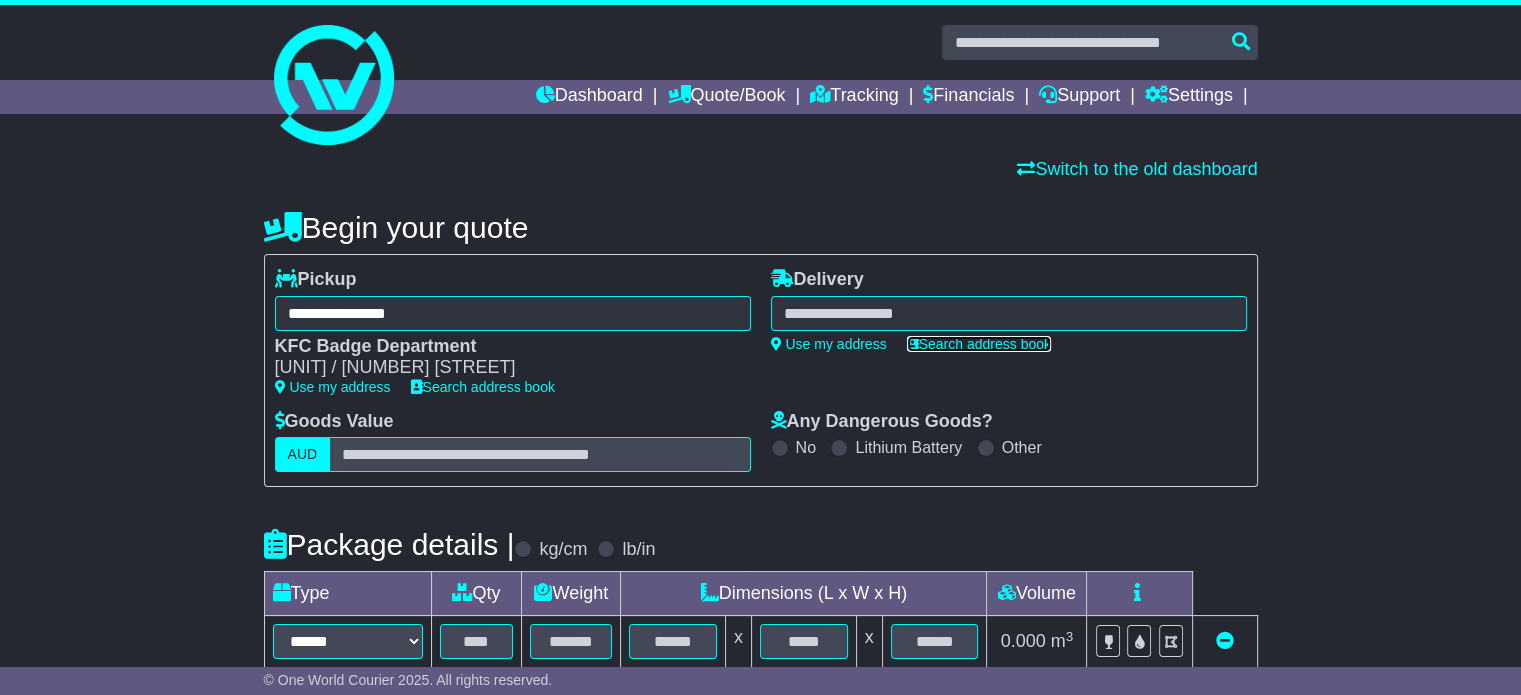 click on "Search address book" at bounding box center (979, 344) 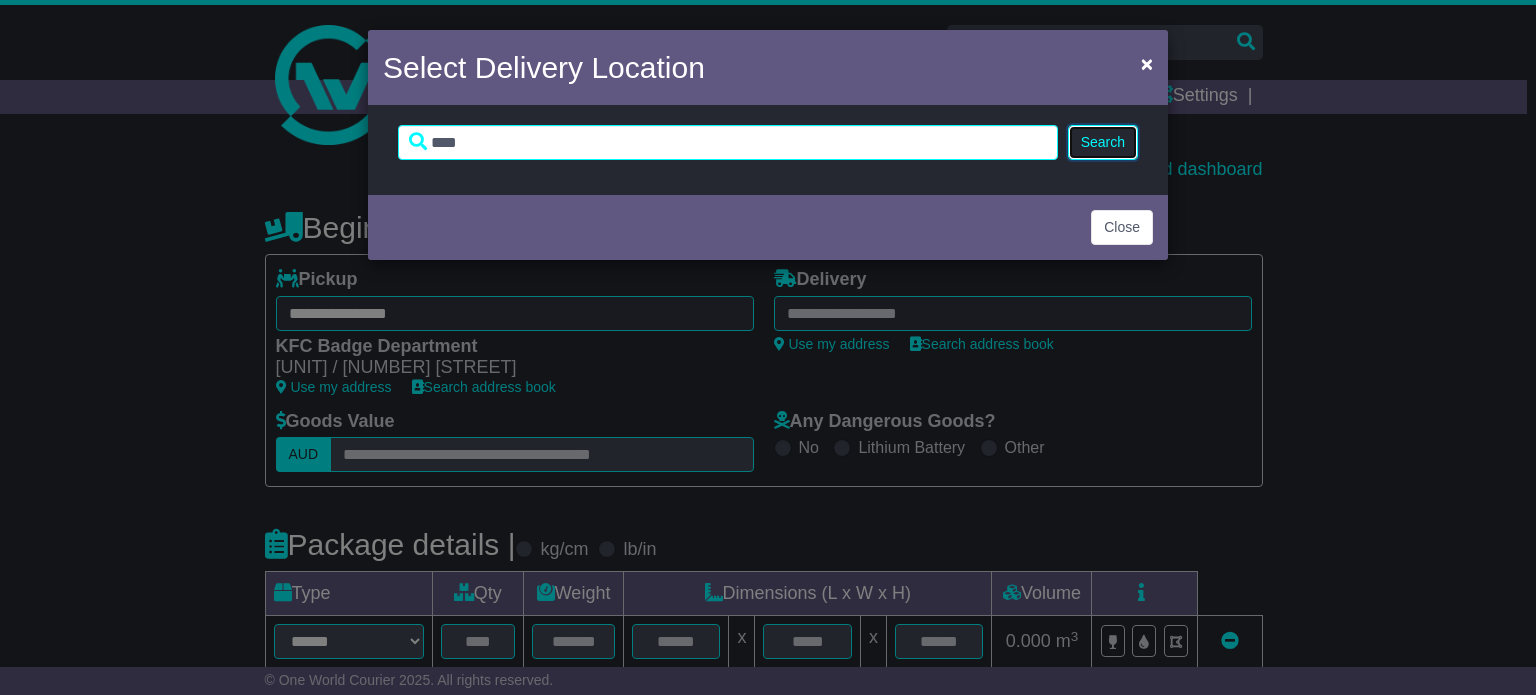 click on "Search" at bounding box center [1103, 142] 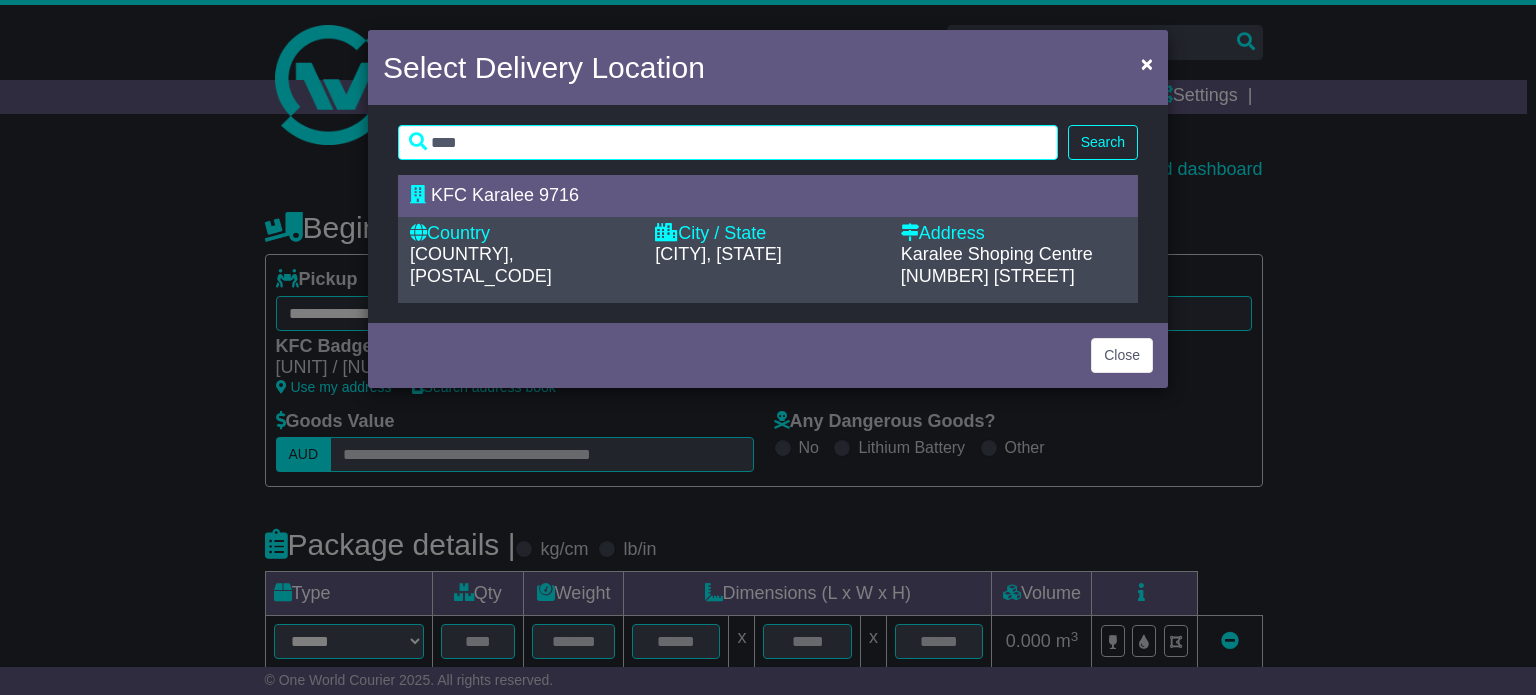 click on "City / State" at bounding box center (767, 234) 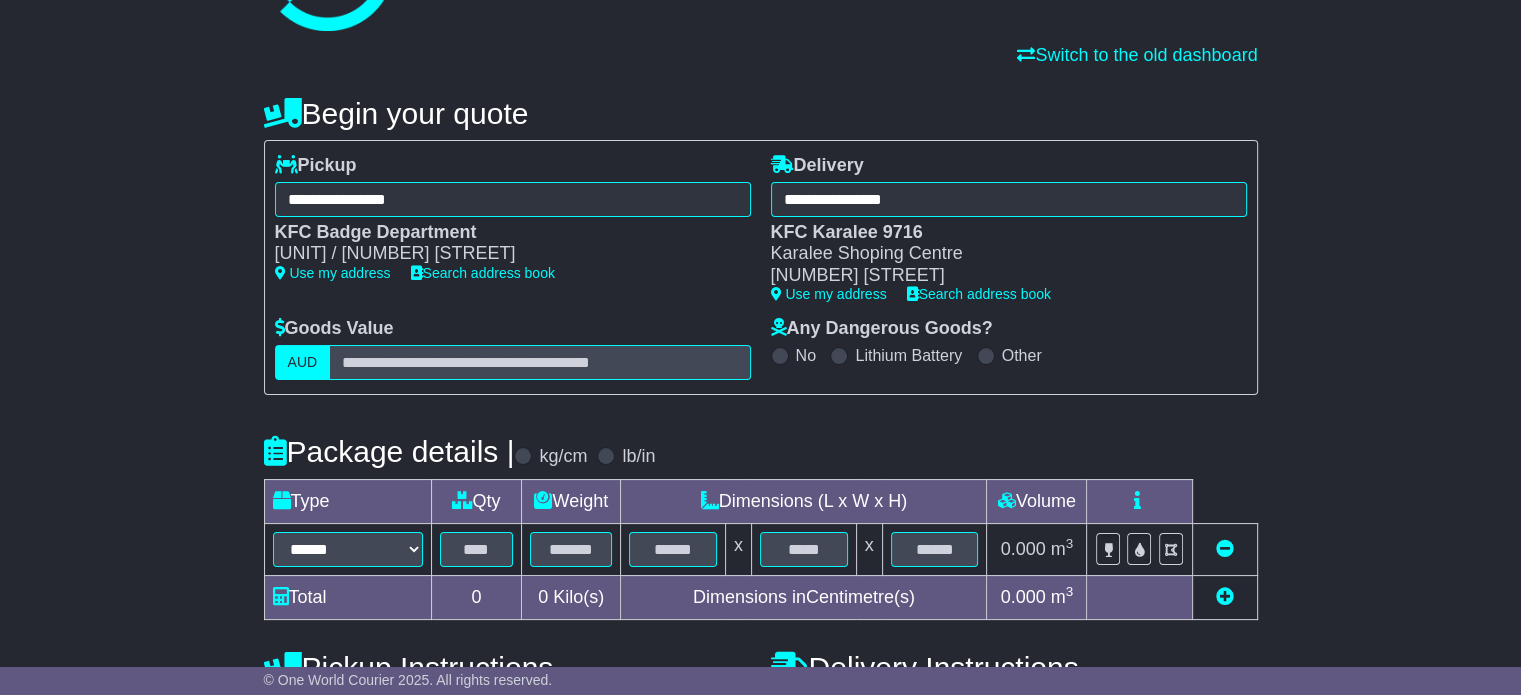 scroll, scrollTop: 300, scrollLeft: 0, axis: vertical 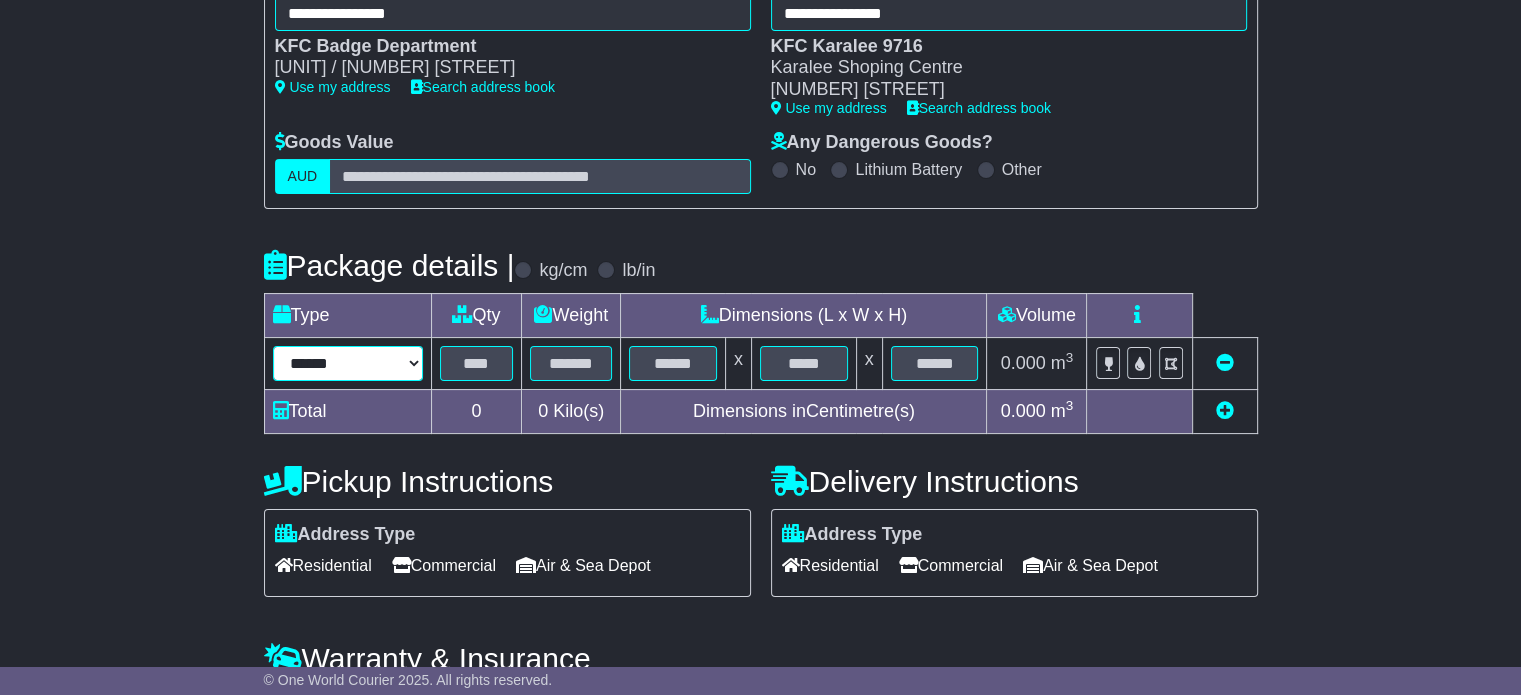 click on "****** ****** *** ******** ***** **** **** ****** *** *******" at bounding box center [348, 363] 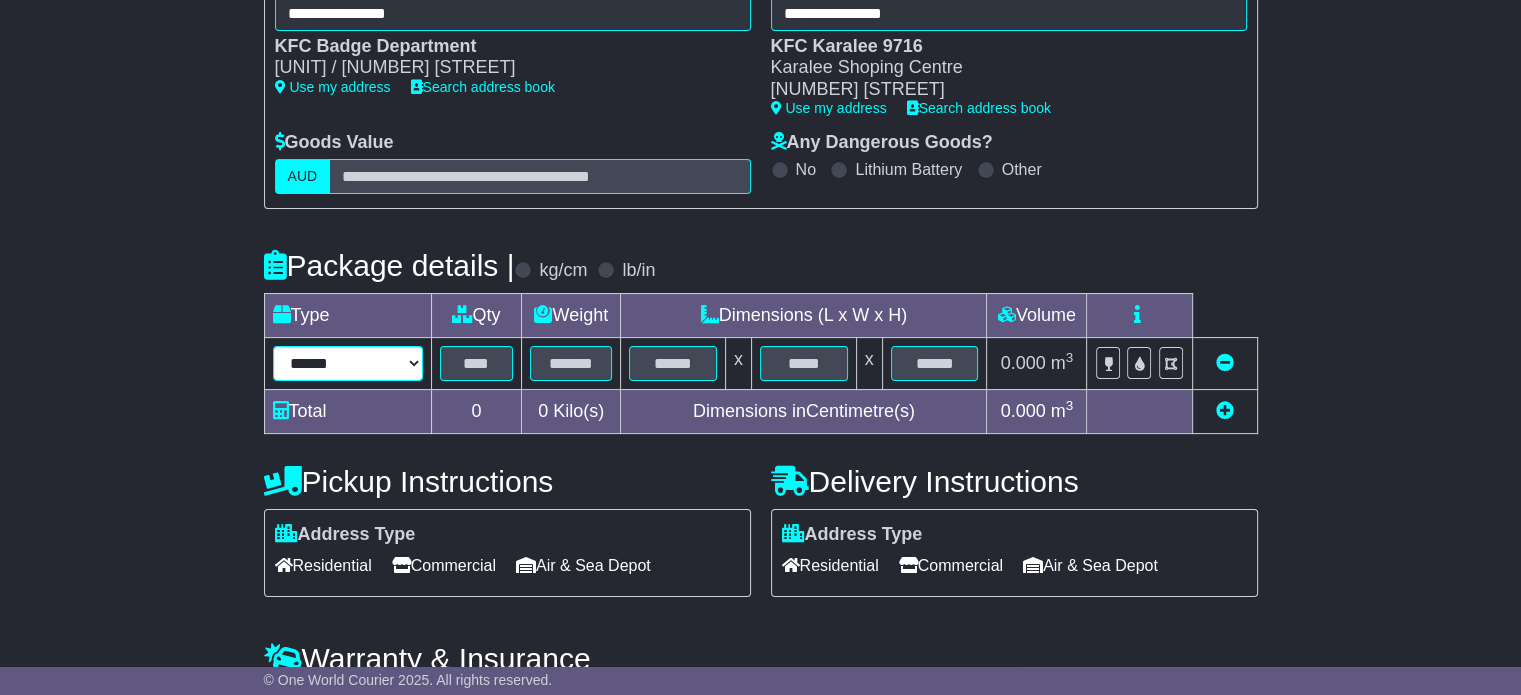 select on "*****" 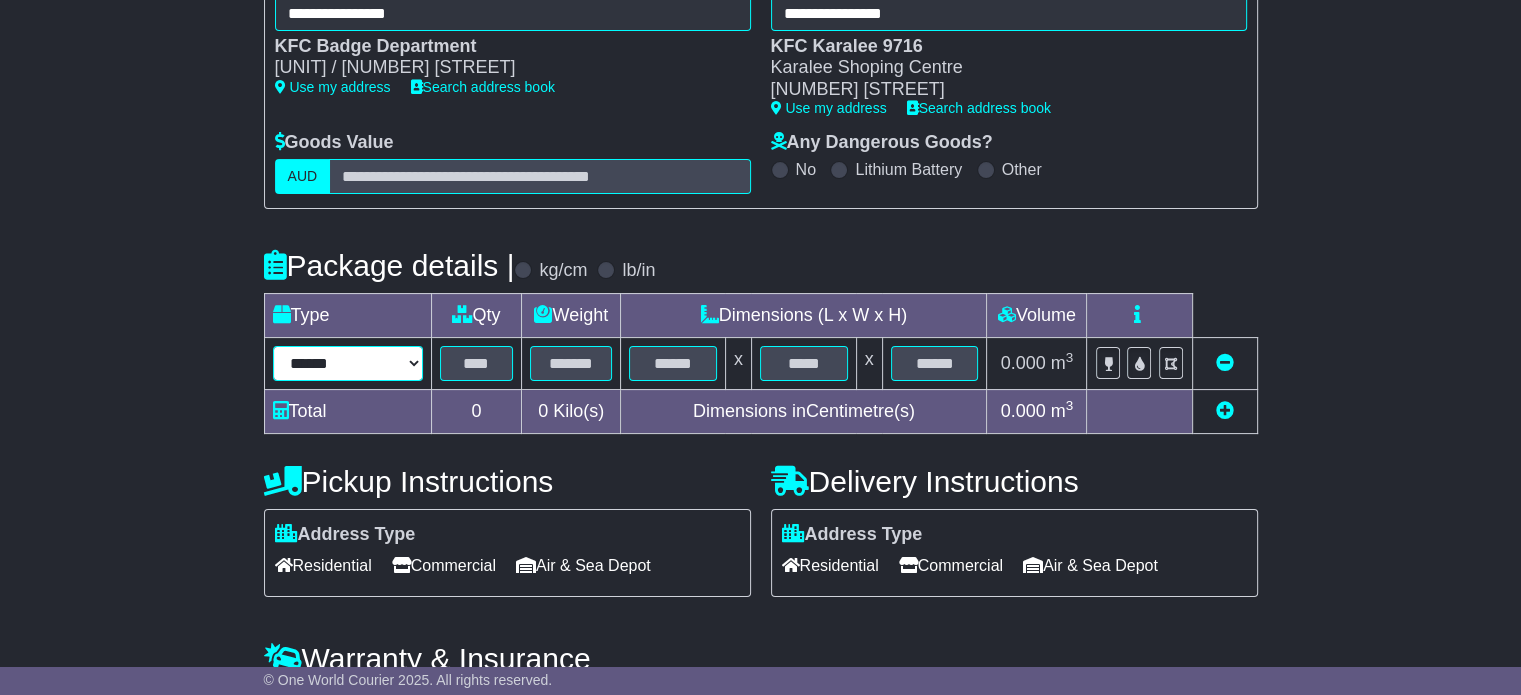 click on "****** ****** *** ******** ***** **** **** ****** *** *******" at bounding box center (348, 363) 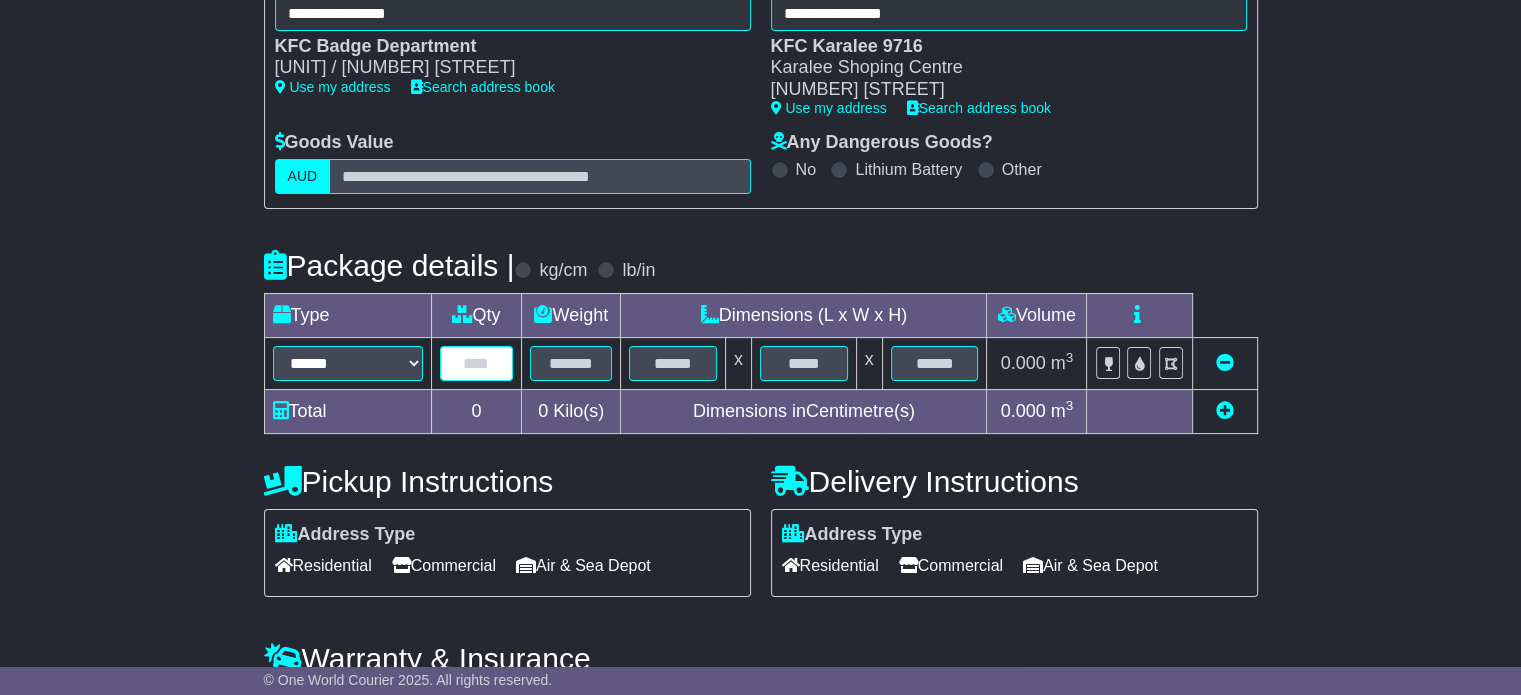 click at bounding box center [477, 363] 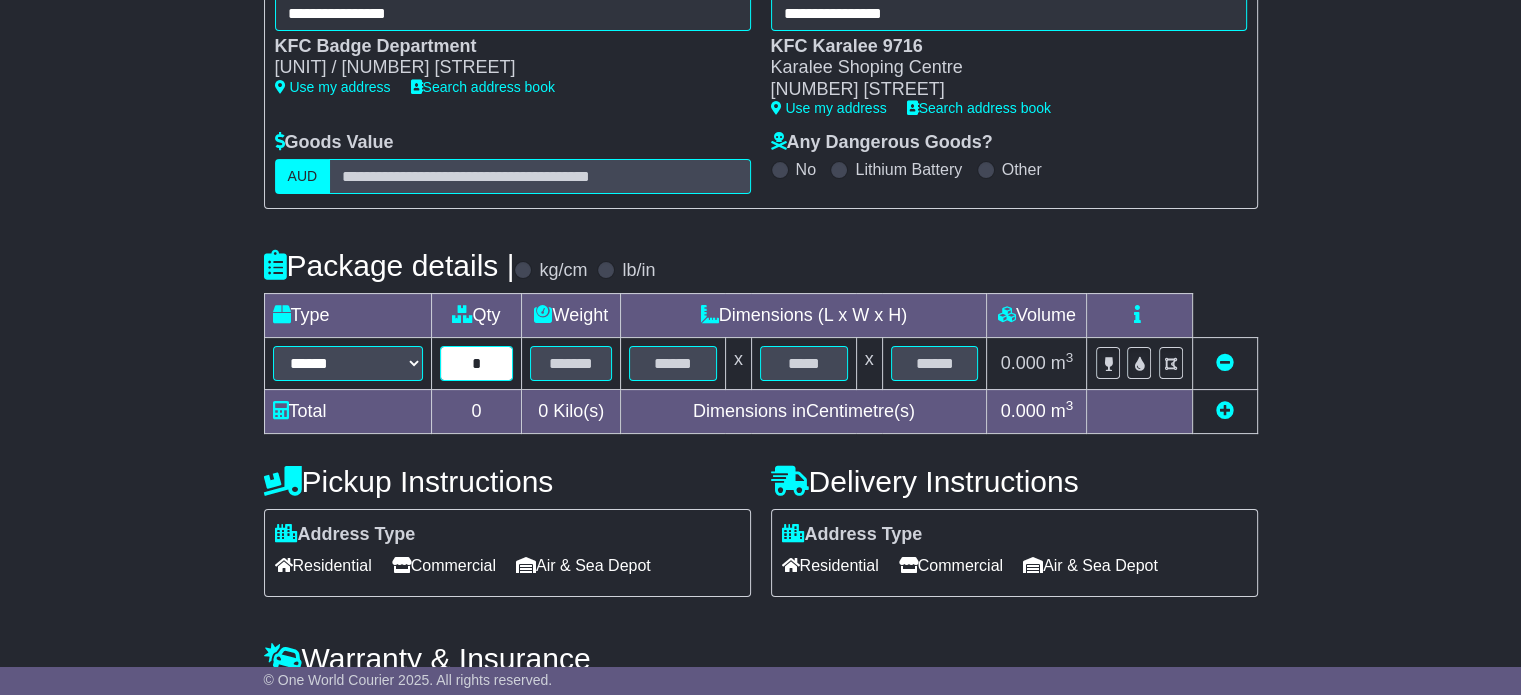 type on "*" 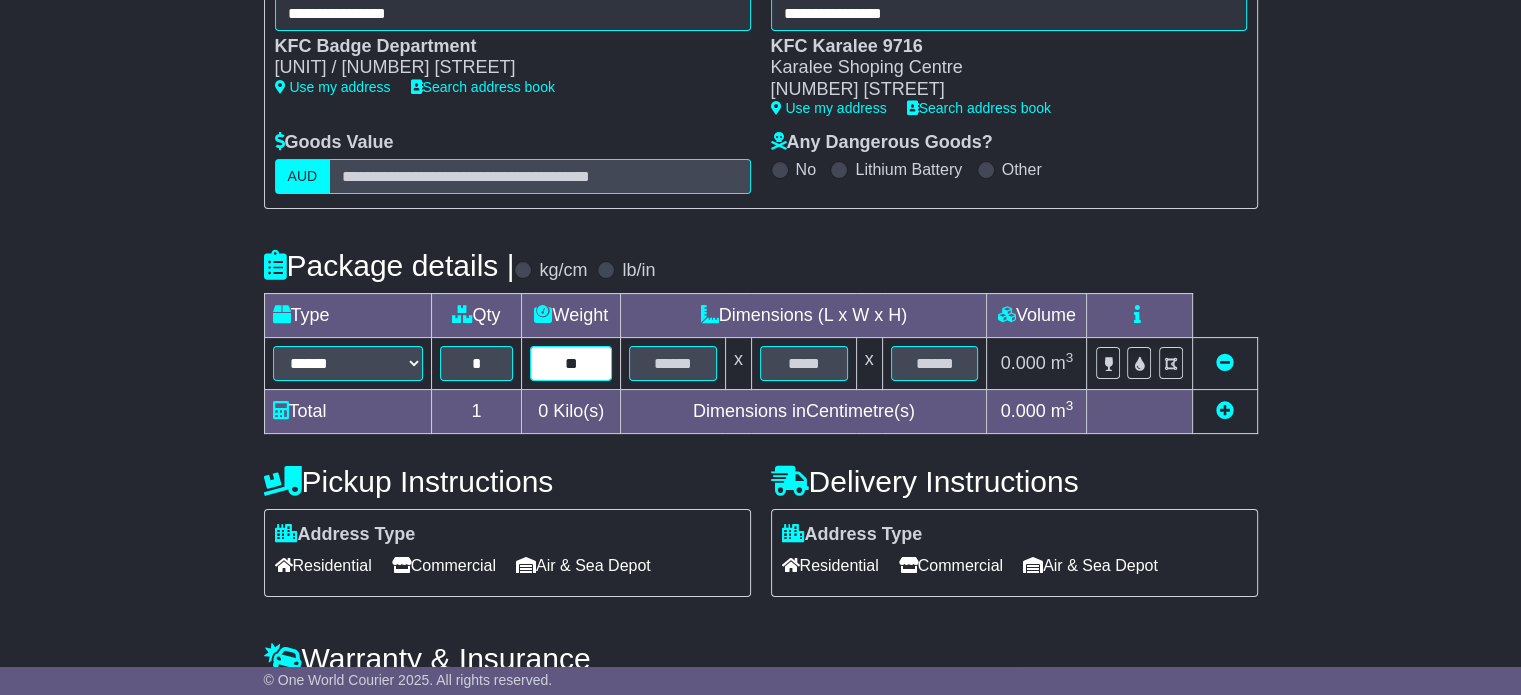 type on "*" 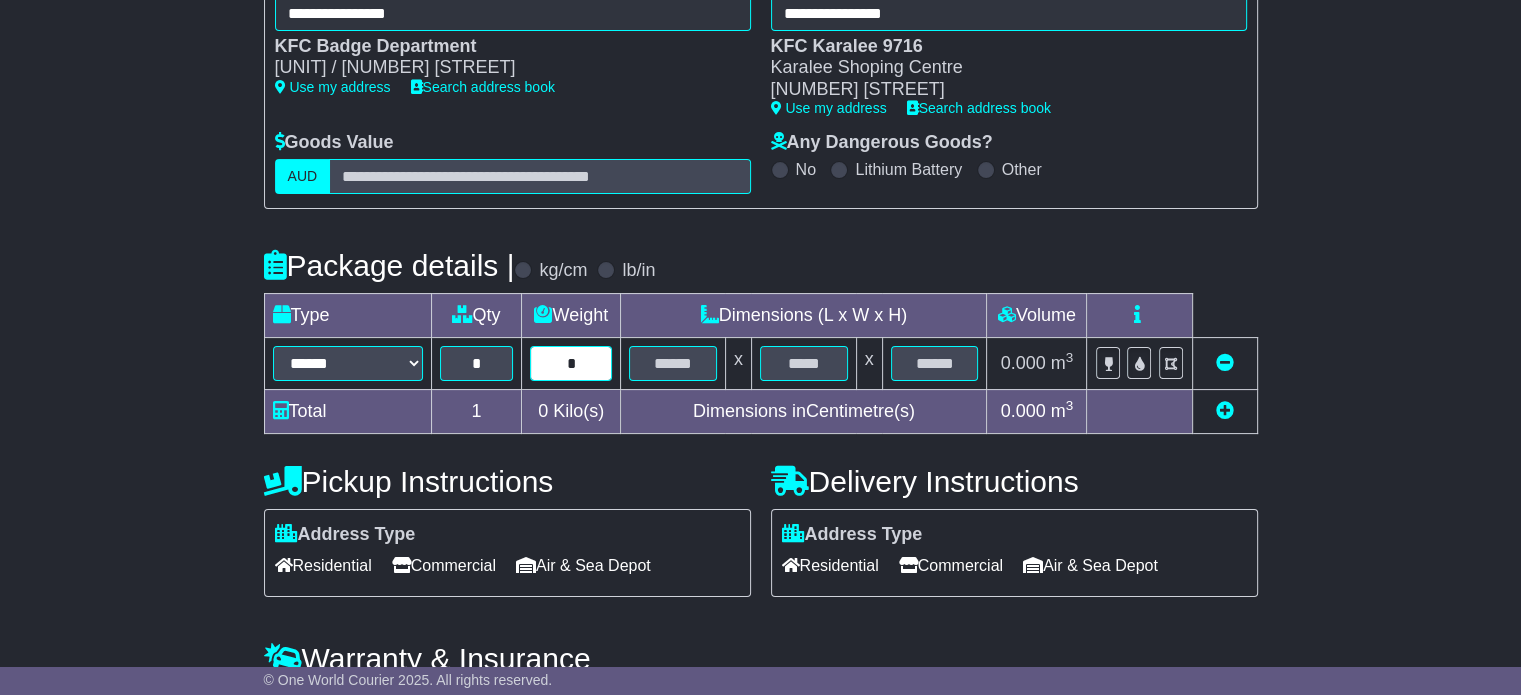type on "*" 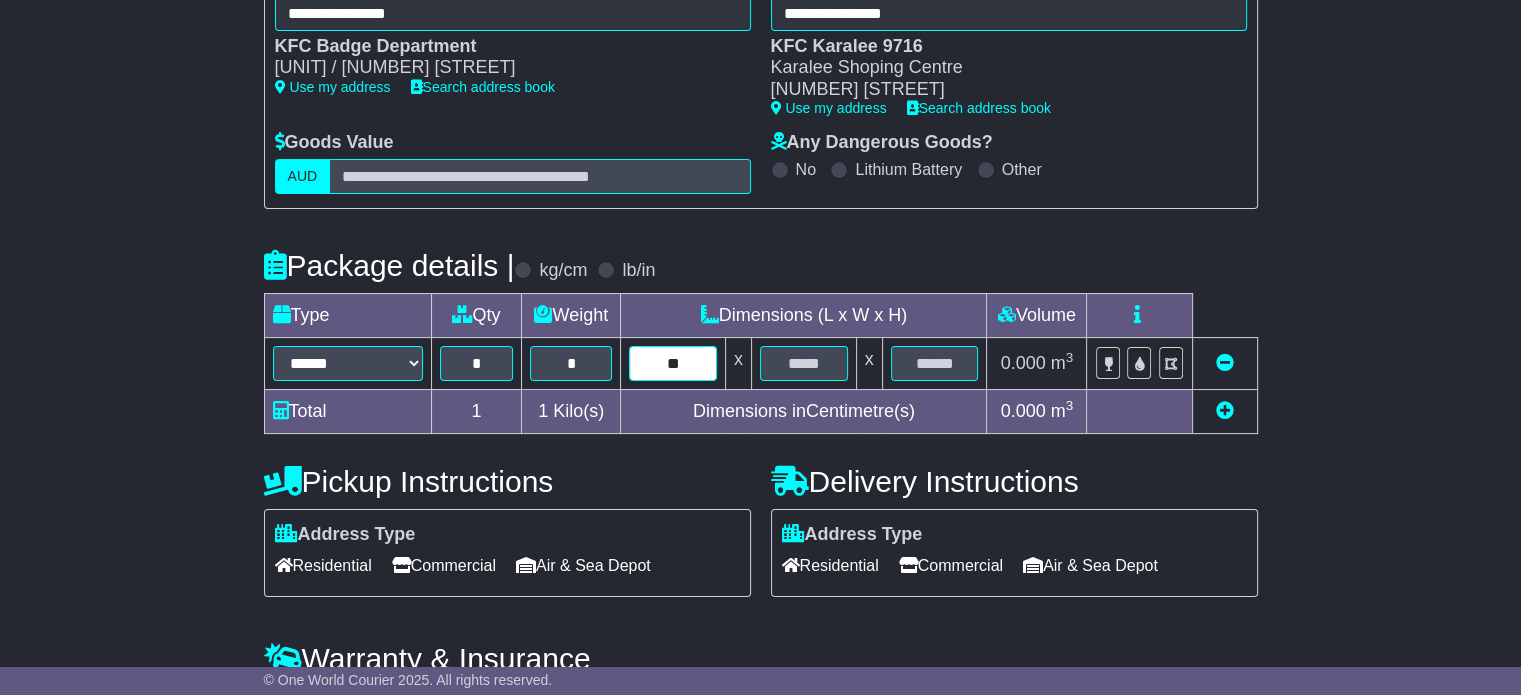 type on "**" 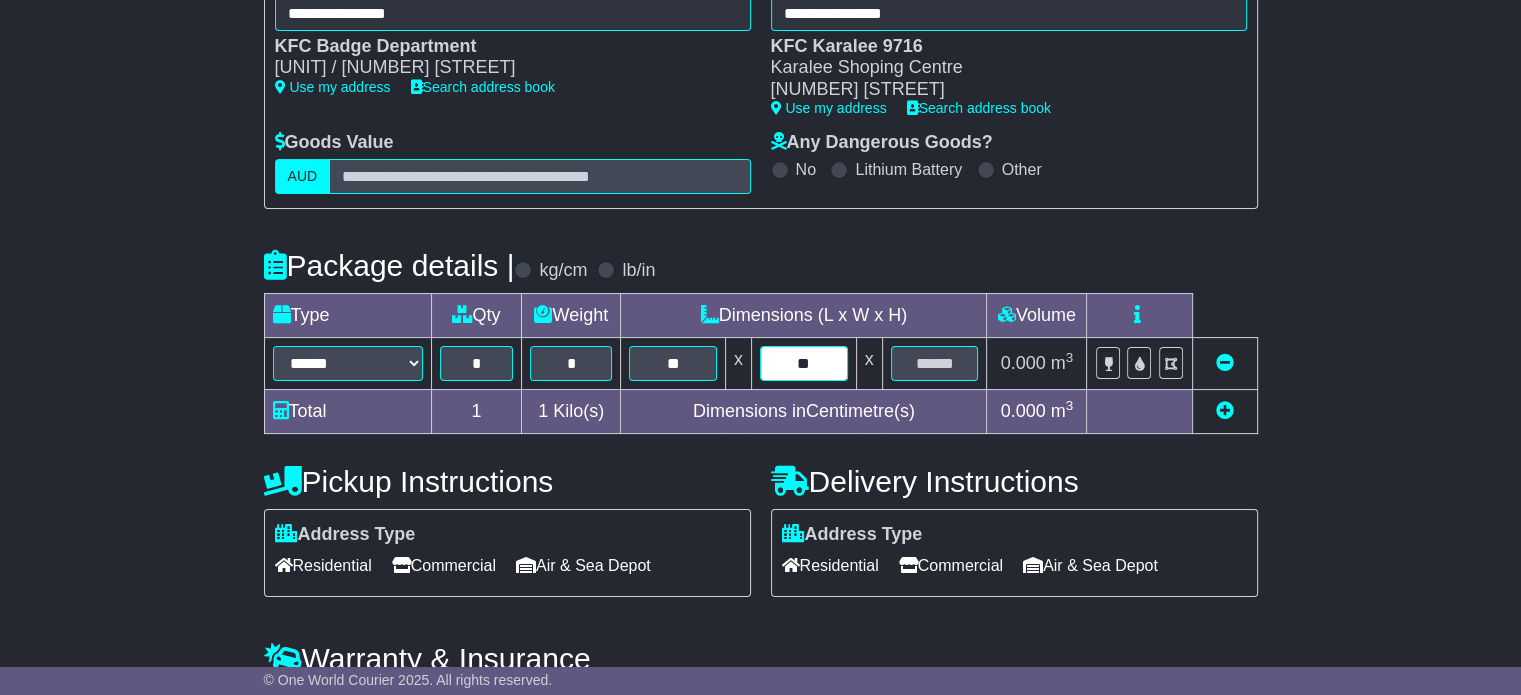 type on "**" 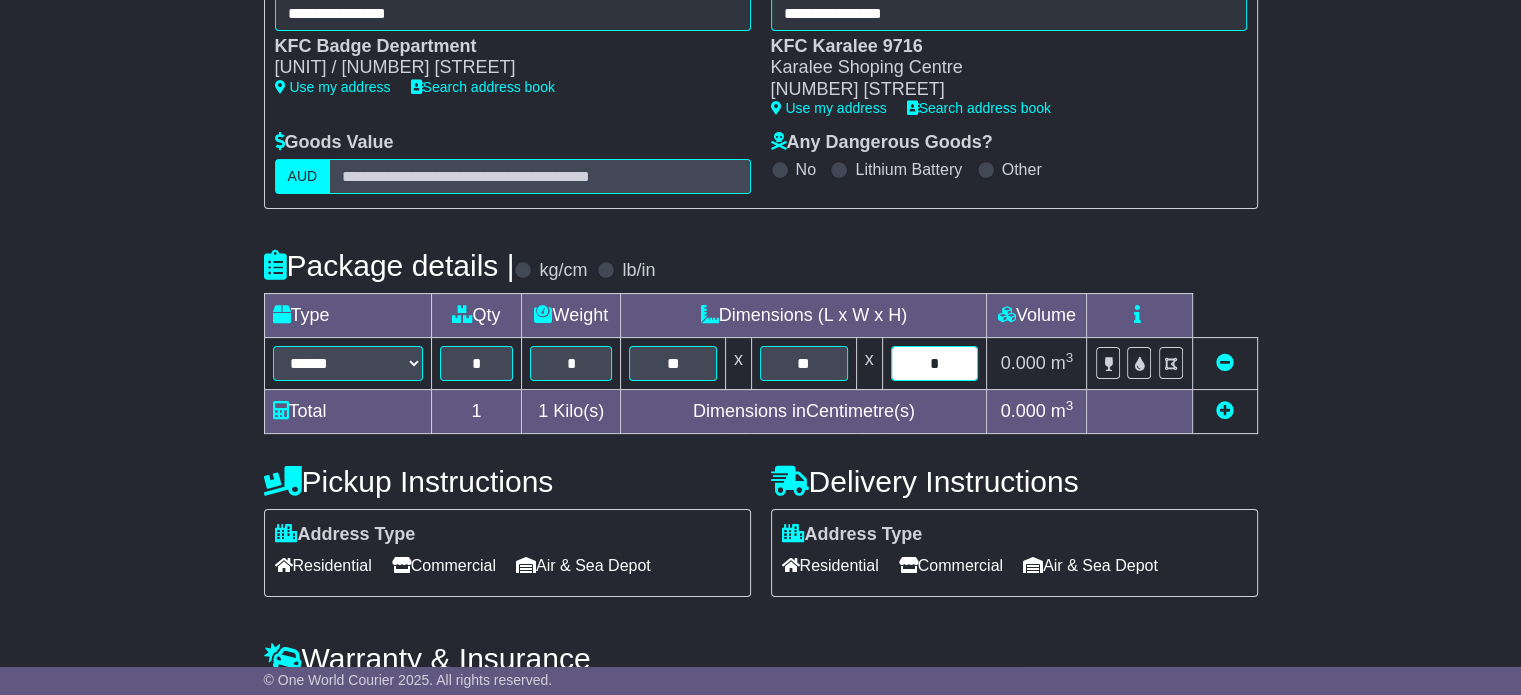type on "*" 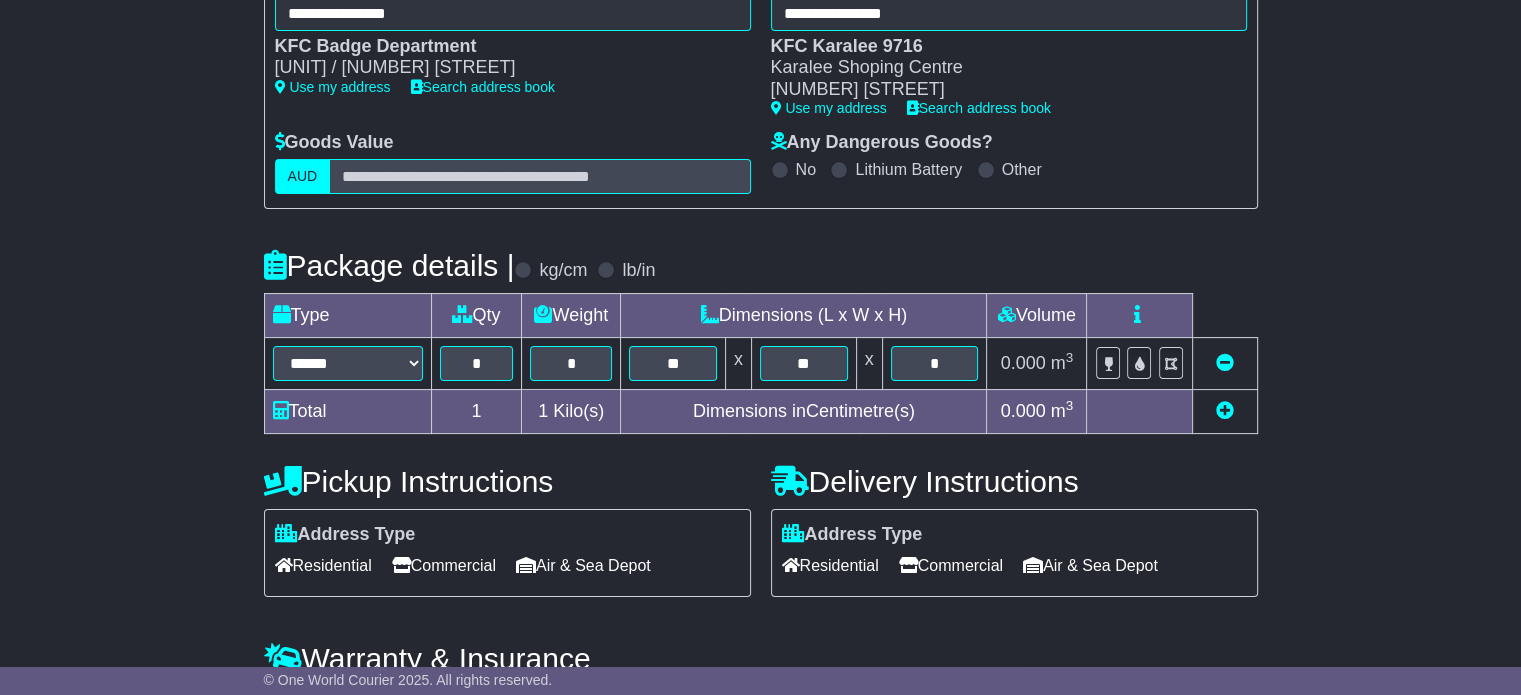 type 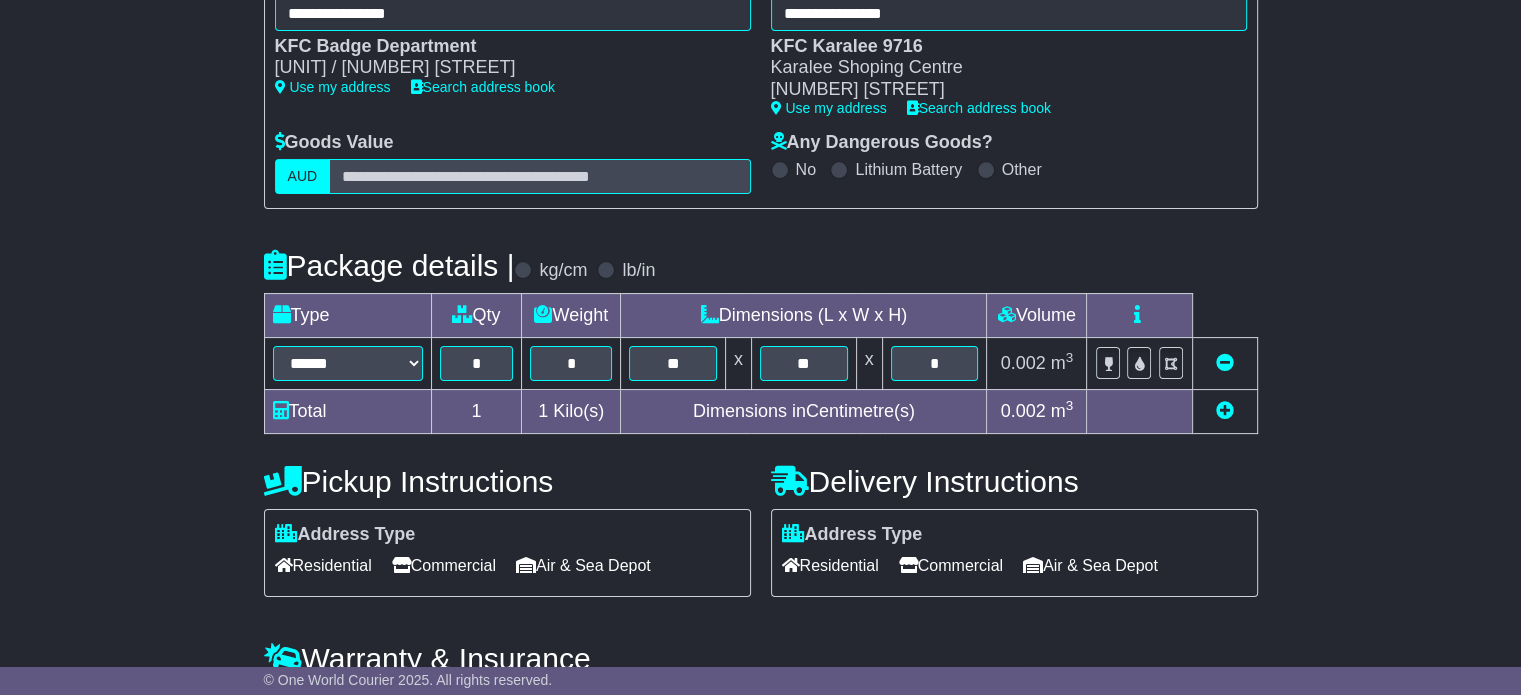 scroll, scrollTop: 431, scrollLeft: 0, axis: vertical 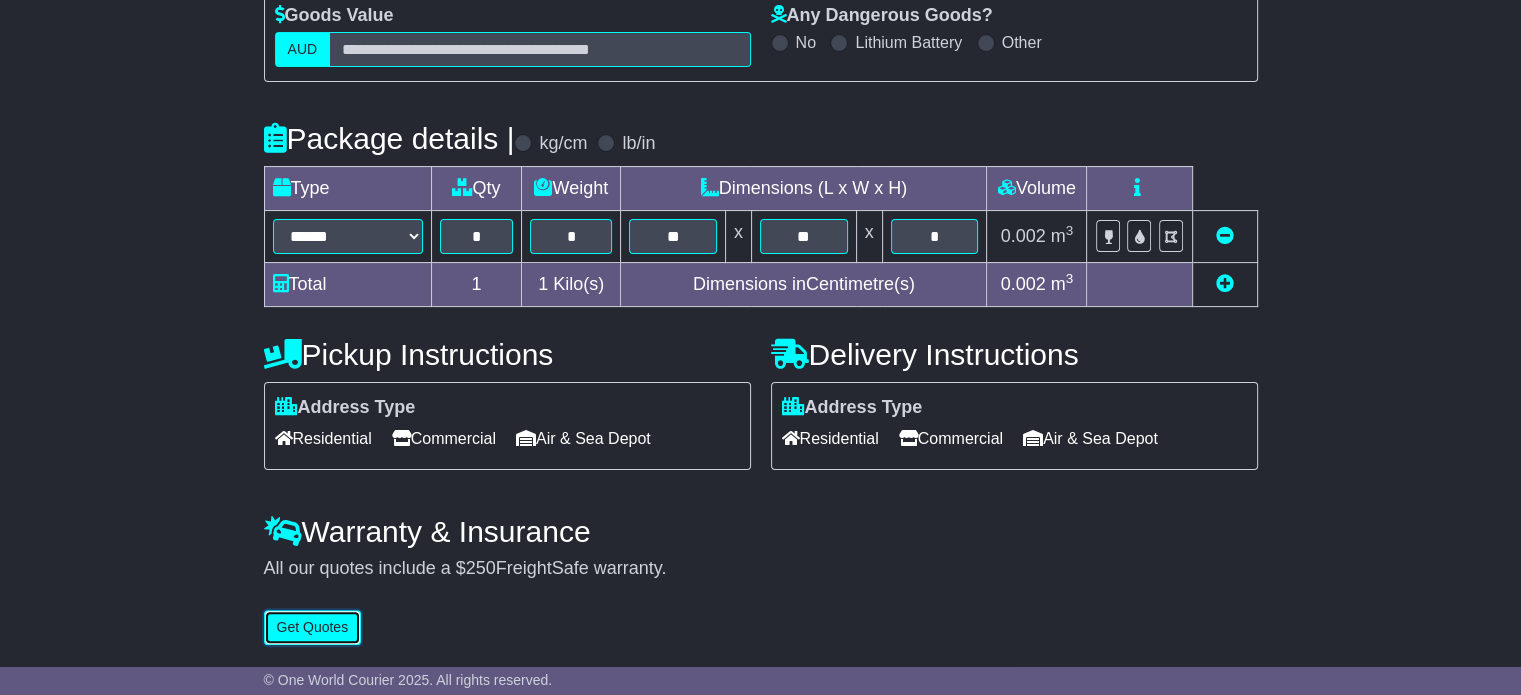 click on "Get Quotes" at bounding box center (313, 627) 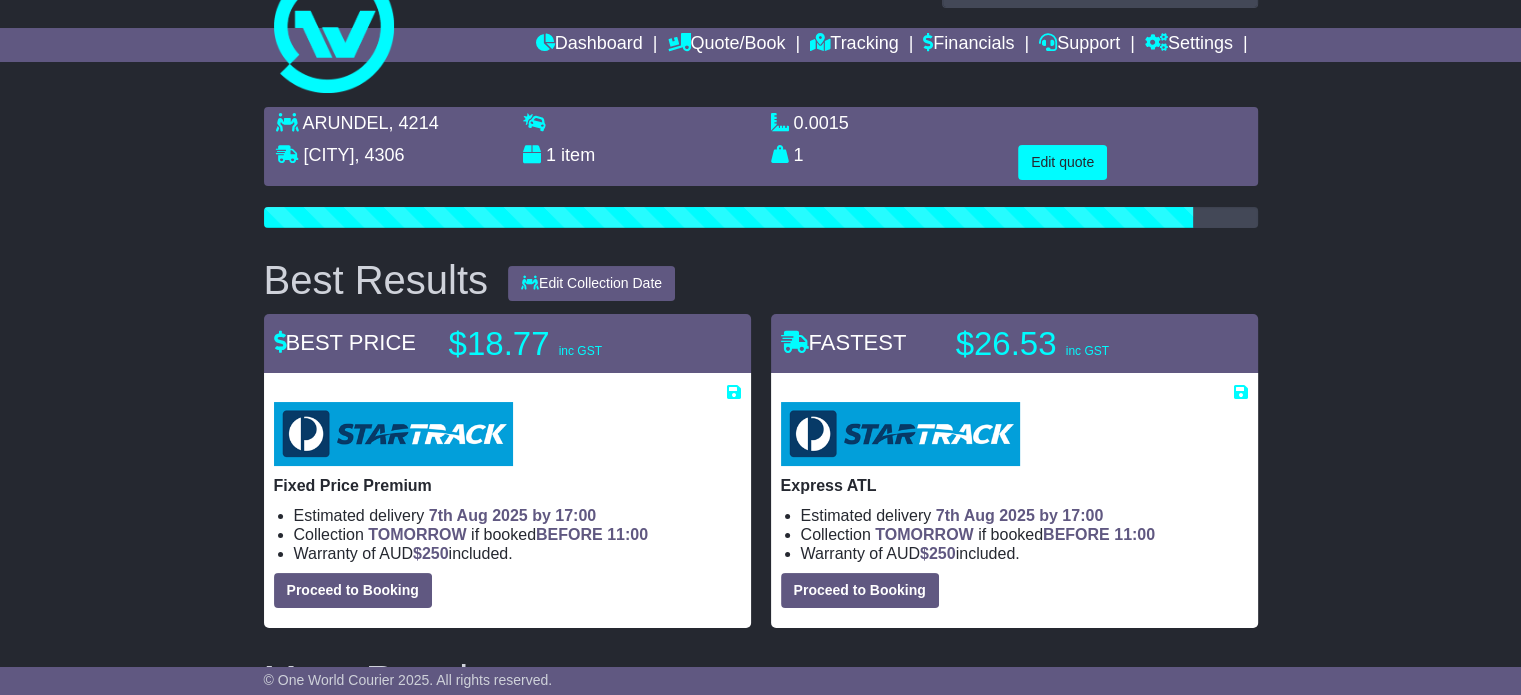 scroll, scrollTop: 100, scrollLeft: 0, axis: vertical 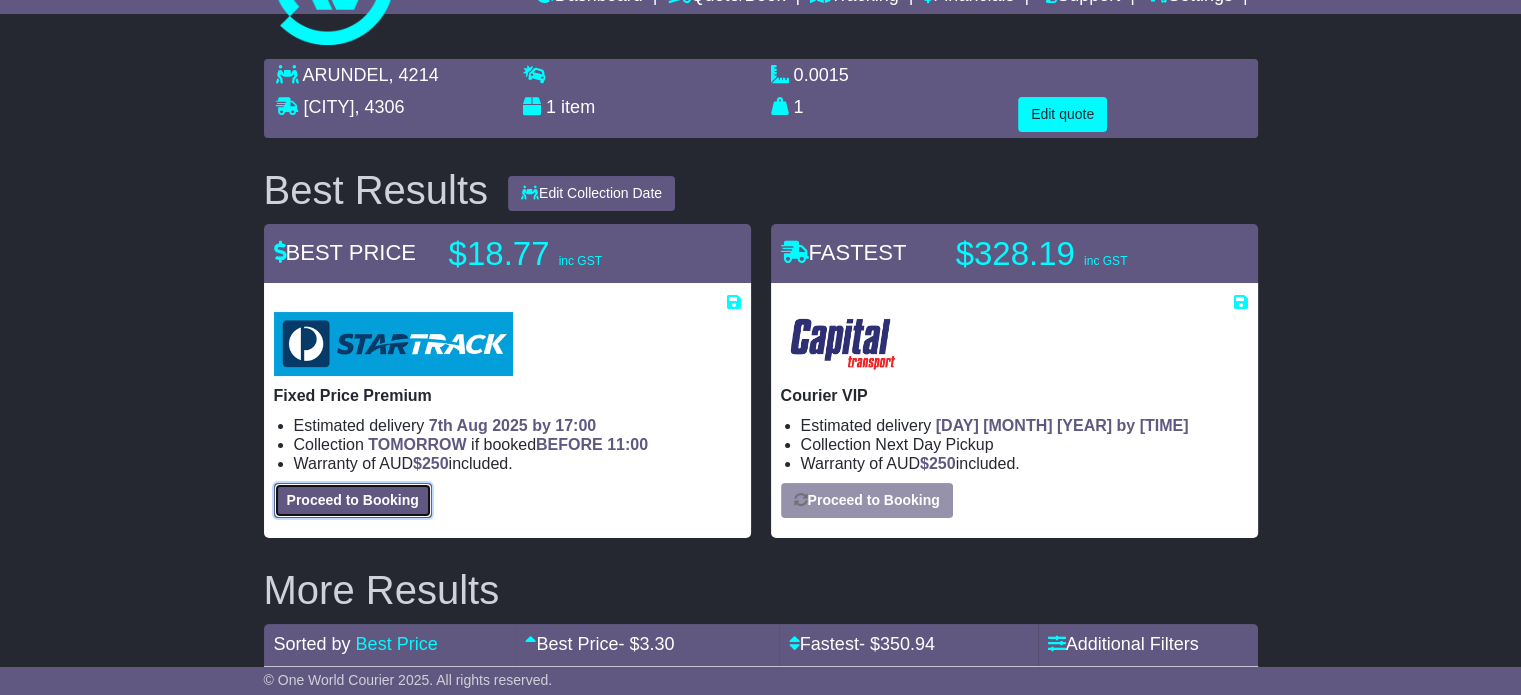click on "Proceed to Booking" at bounding box center (353, 500) 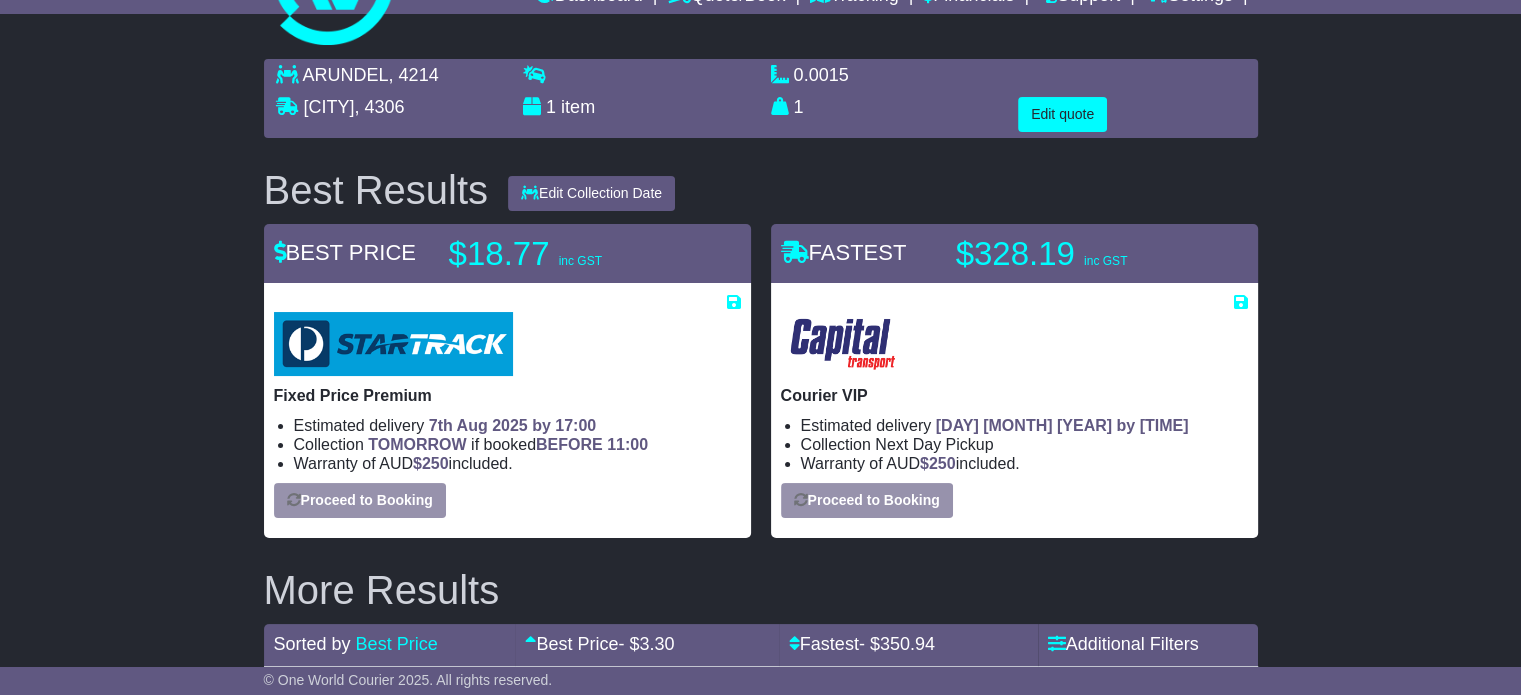 select on "*****" 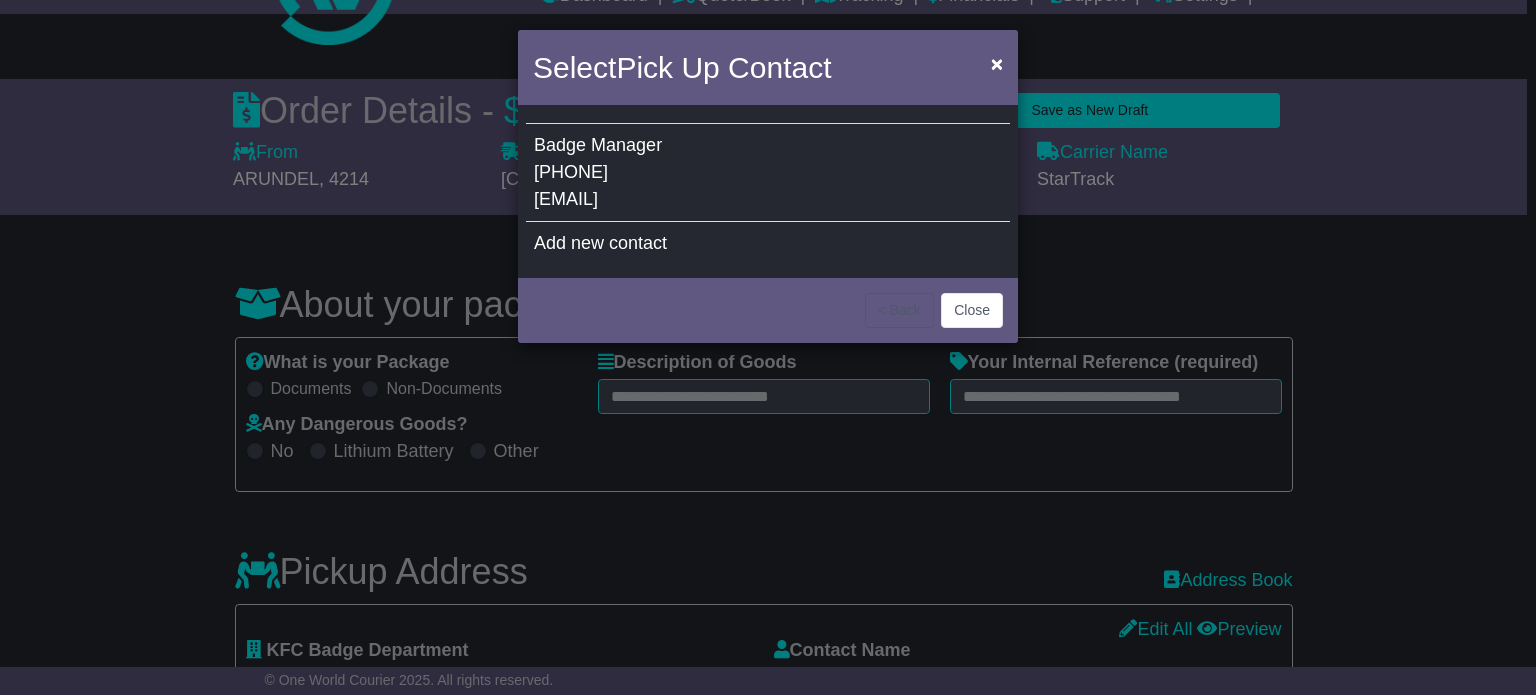 click on "Badge   Manager
07 3412 0285
info@snbsolutions.com.au" at bounding box center (768, 173) 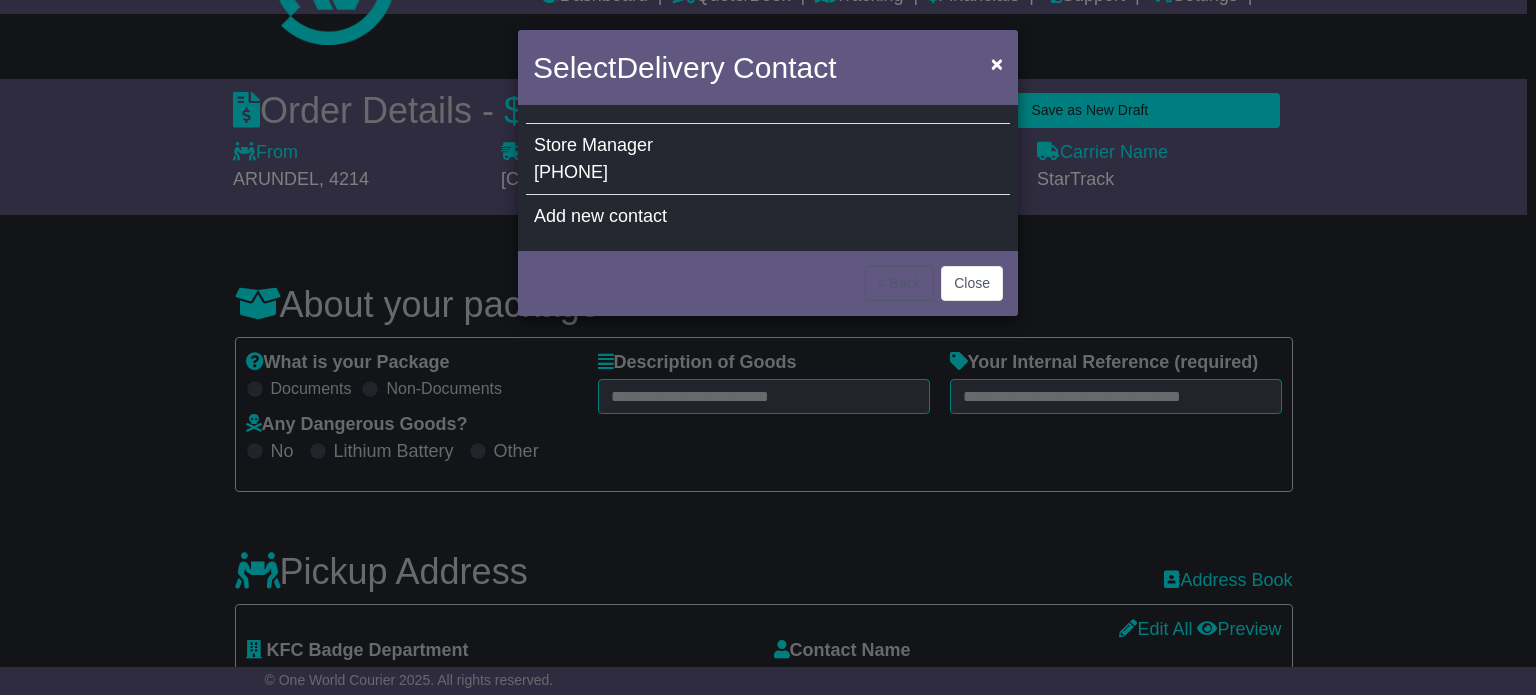 click on "Store   Manager
07 3813 4020" at bounding box center [768, 159] 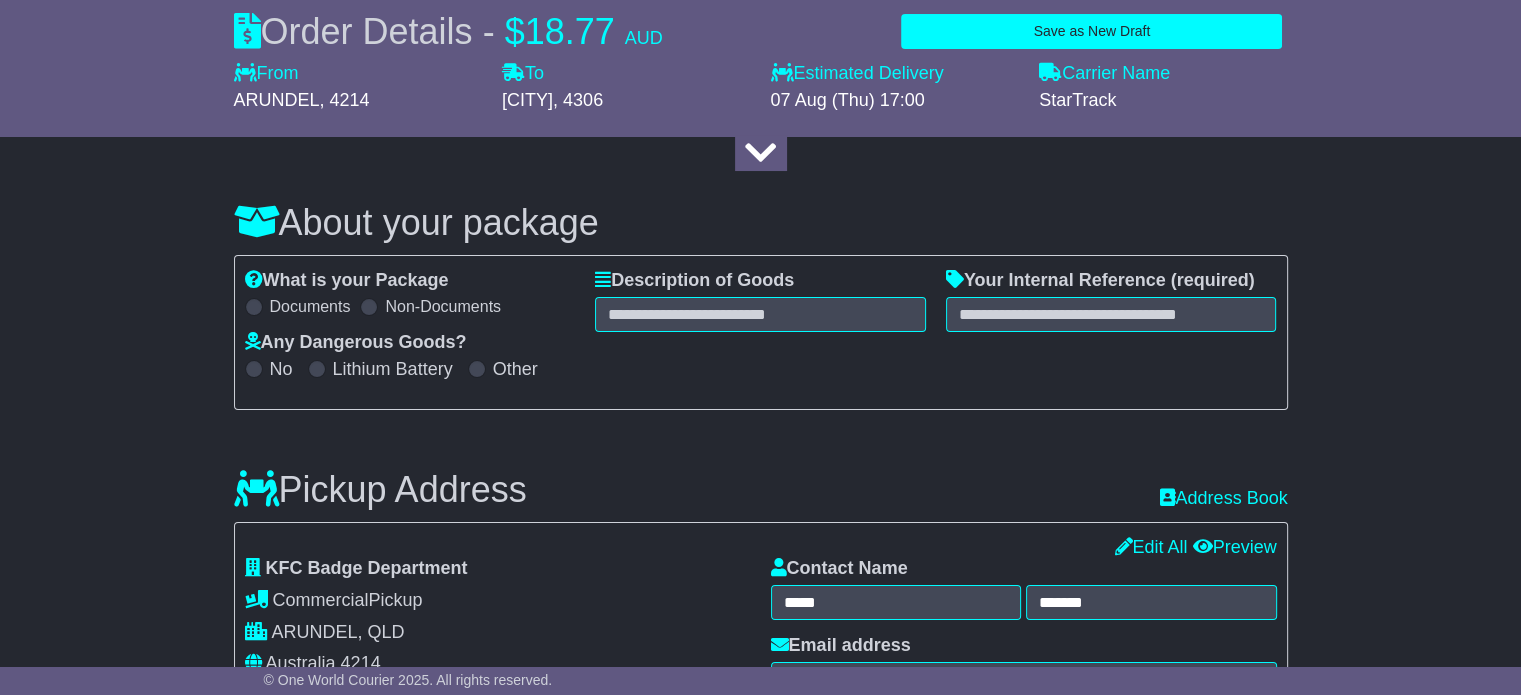 scroll, scrollTop: 0, scrollLeft: 0, axis: both 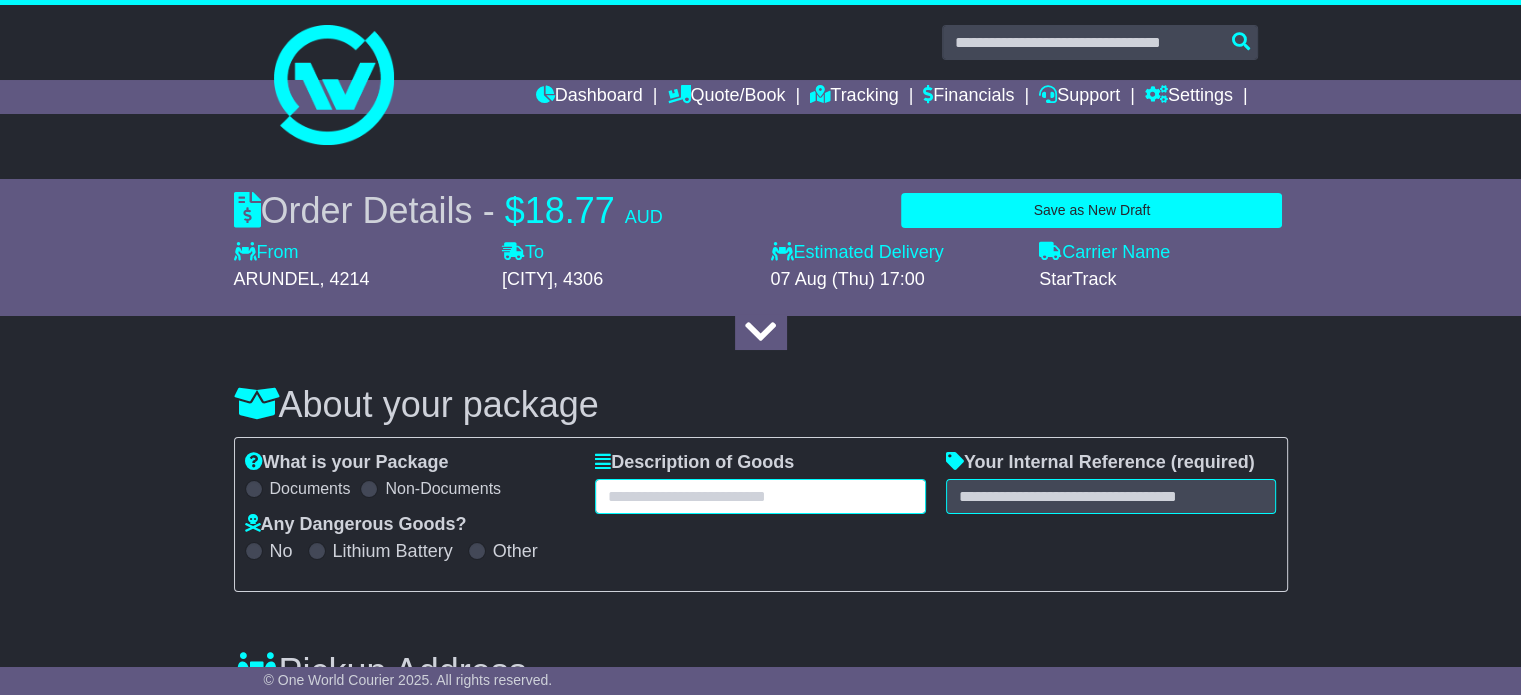 click at bounding box center [760, 496] 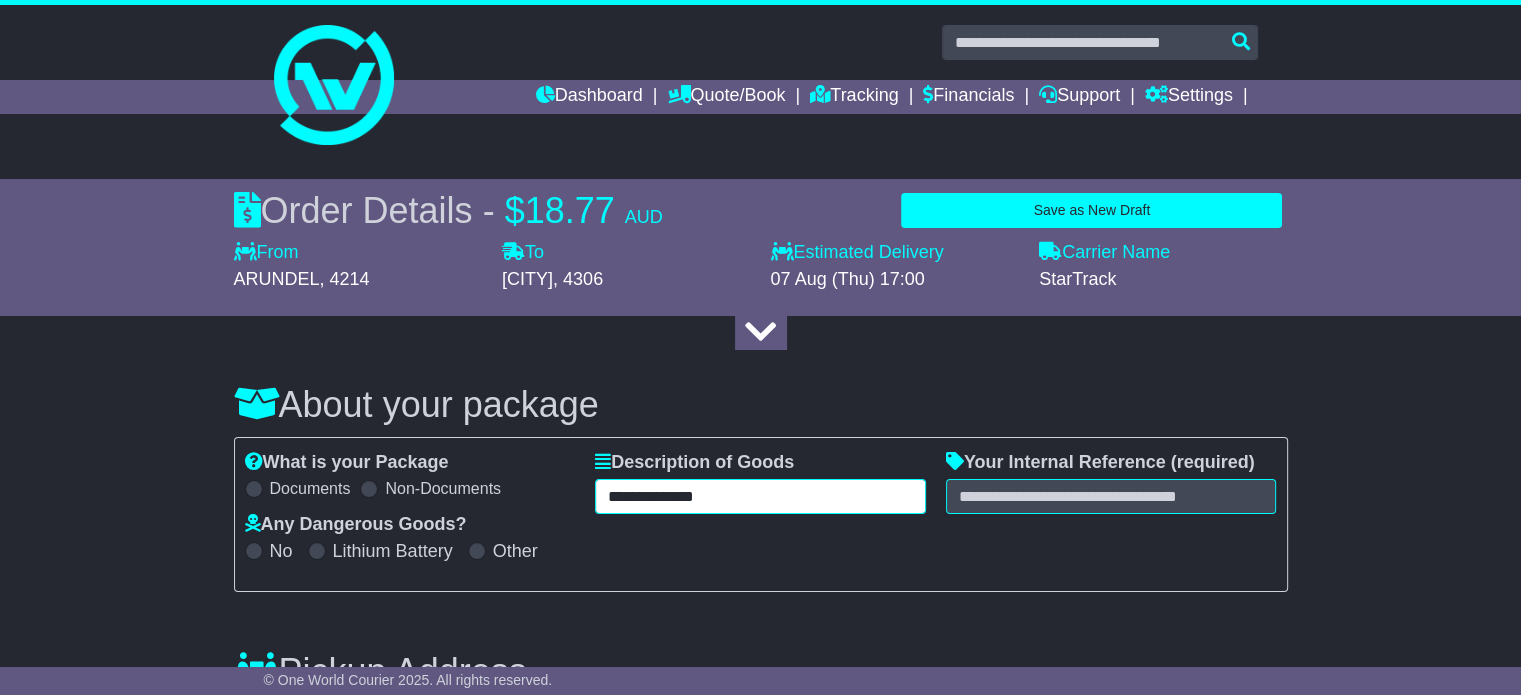 type on "**********" 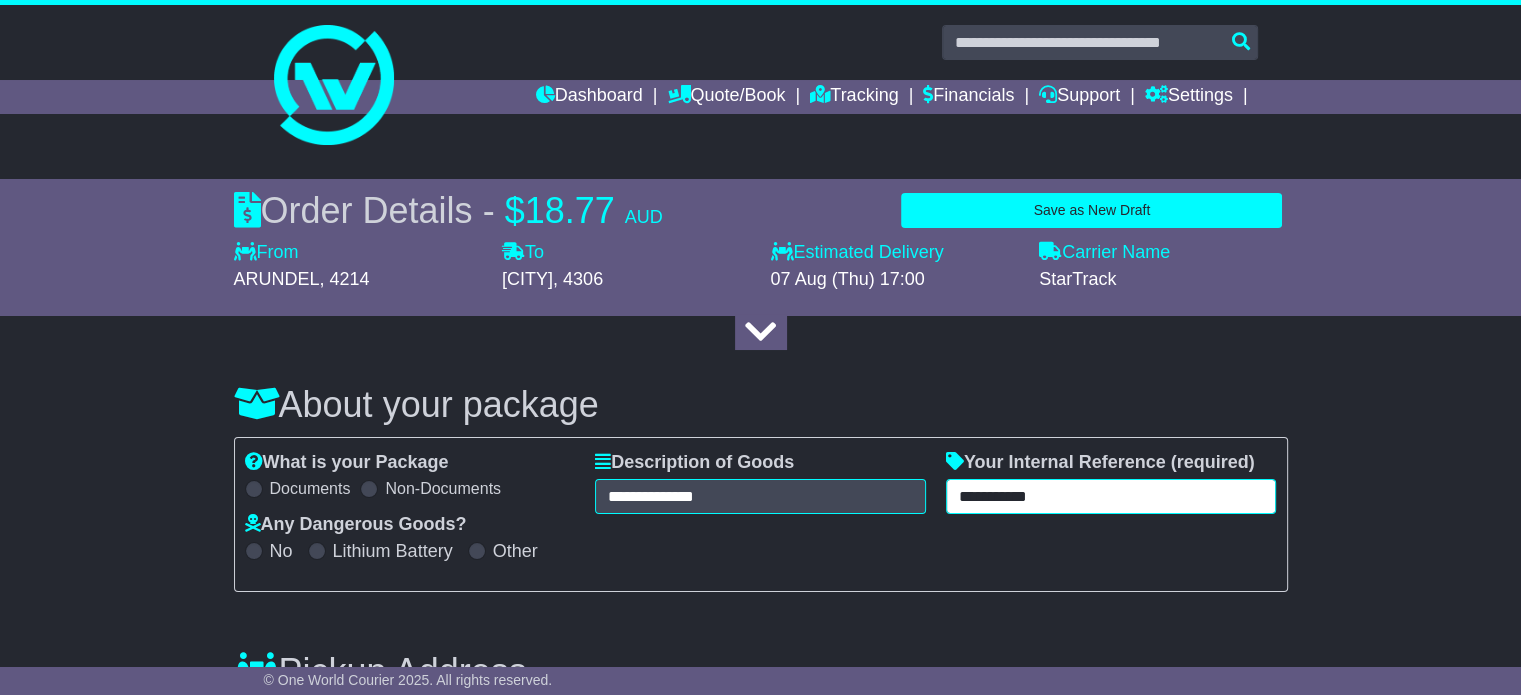 type on "**********" 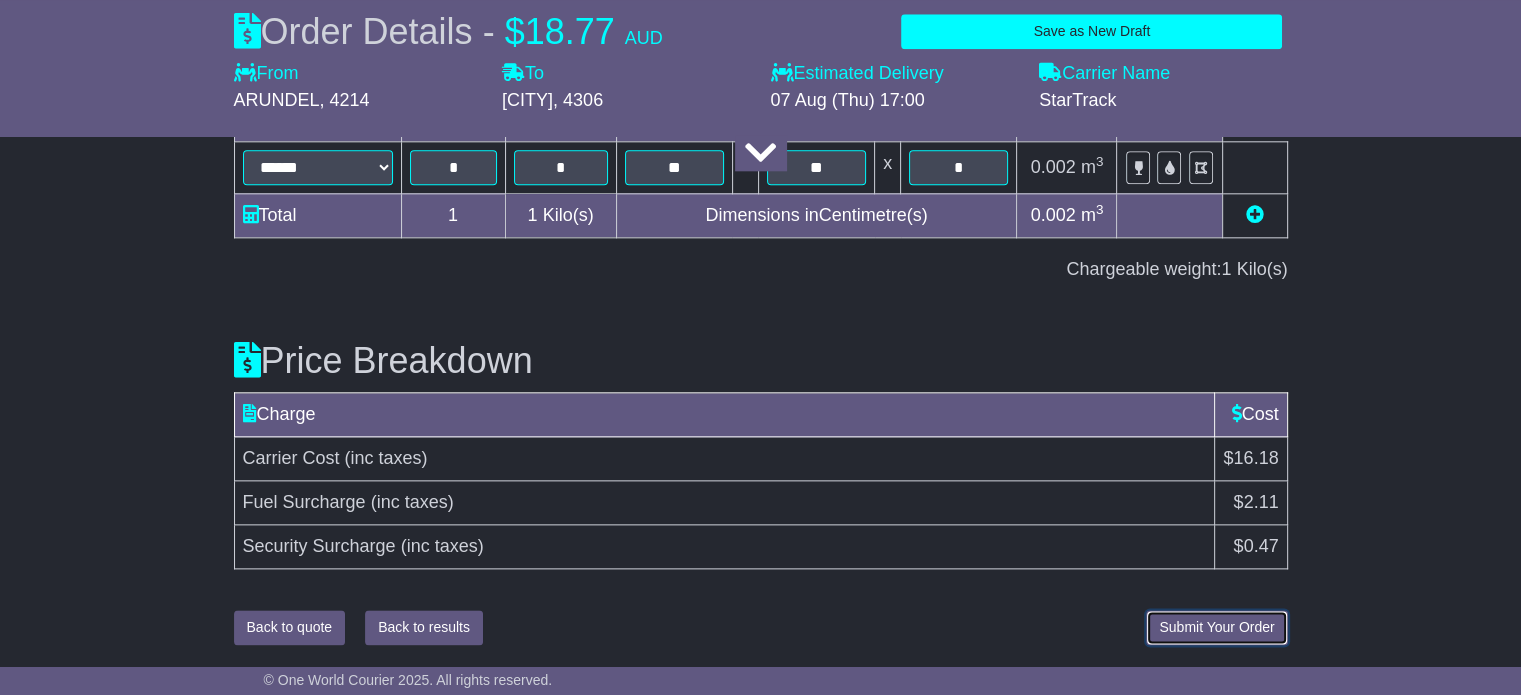 click on "Submit Your Order" at bounding box center [1216, 627] 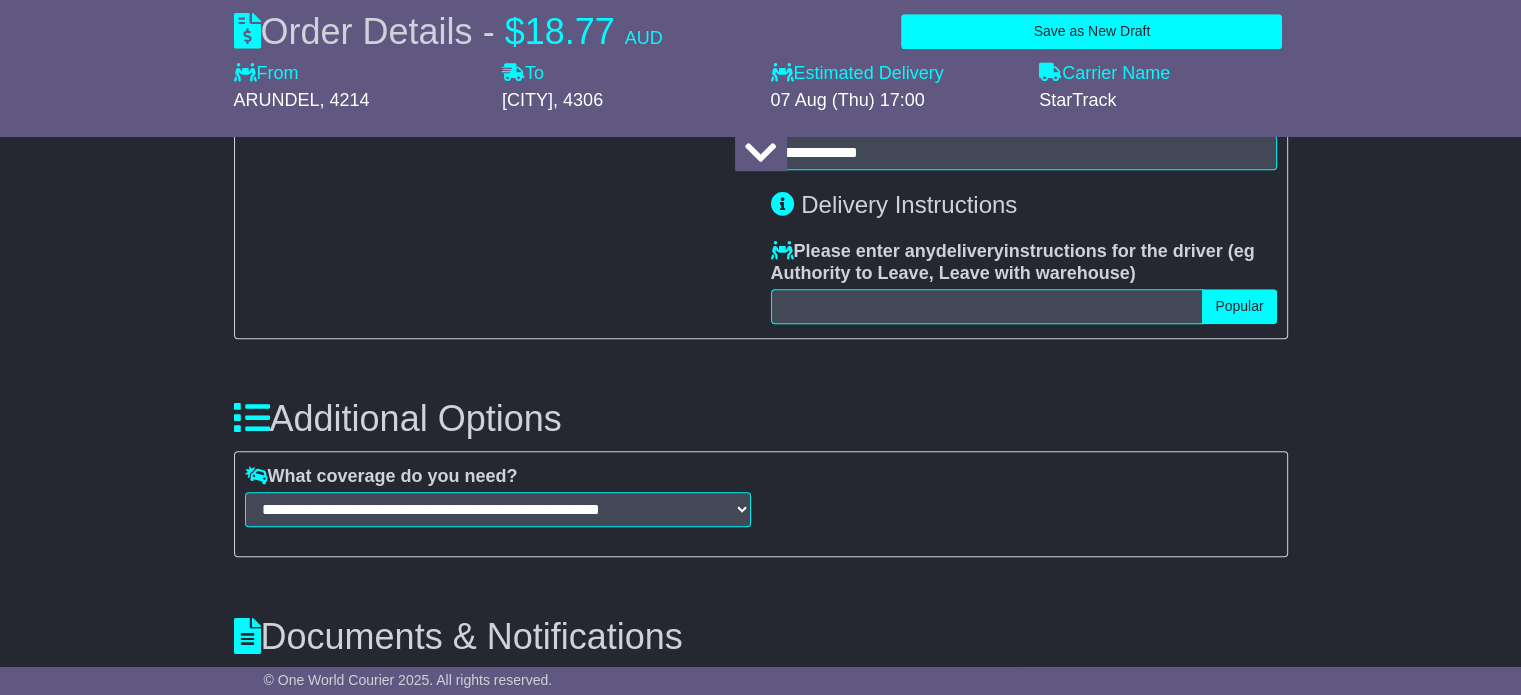 scroll, scrollTop: 1407, scrollLeft: 0, axis: vertical 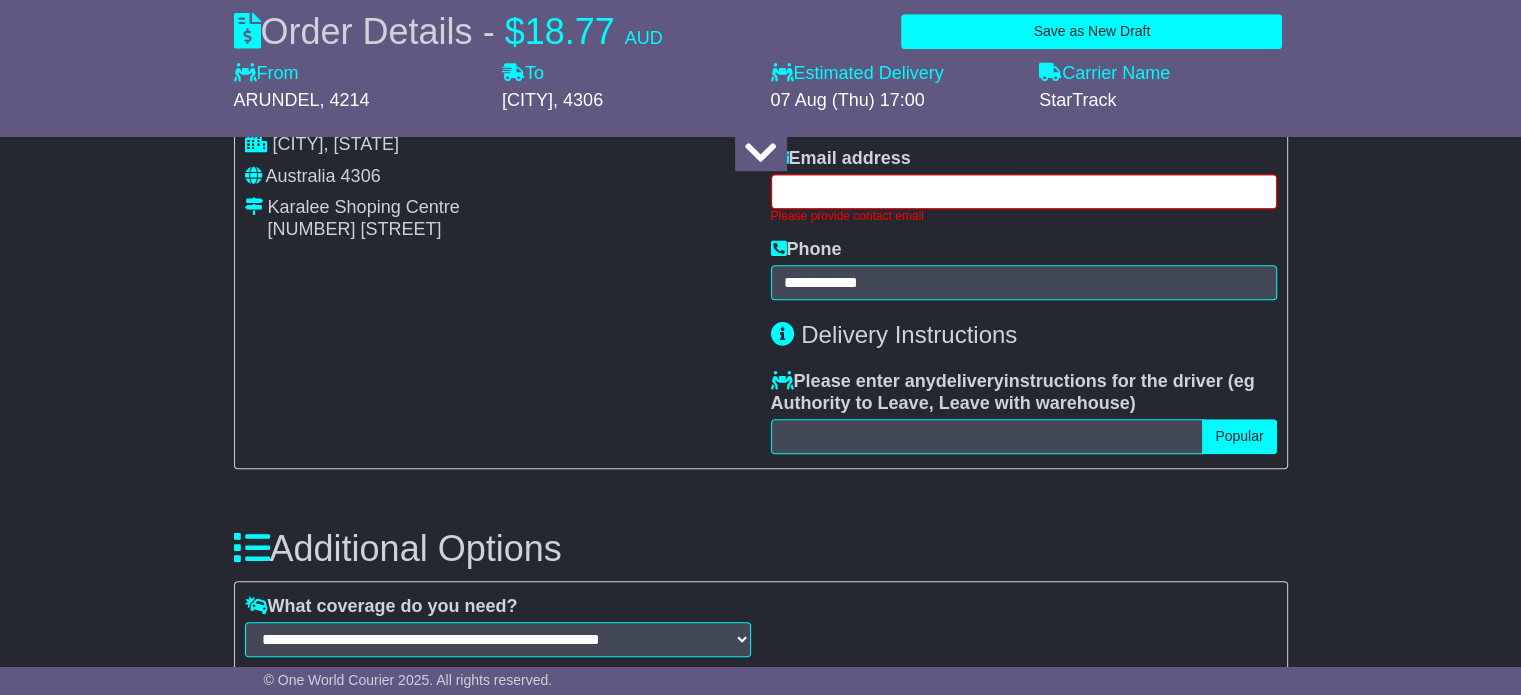 click at bounding box center (1024, 191) 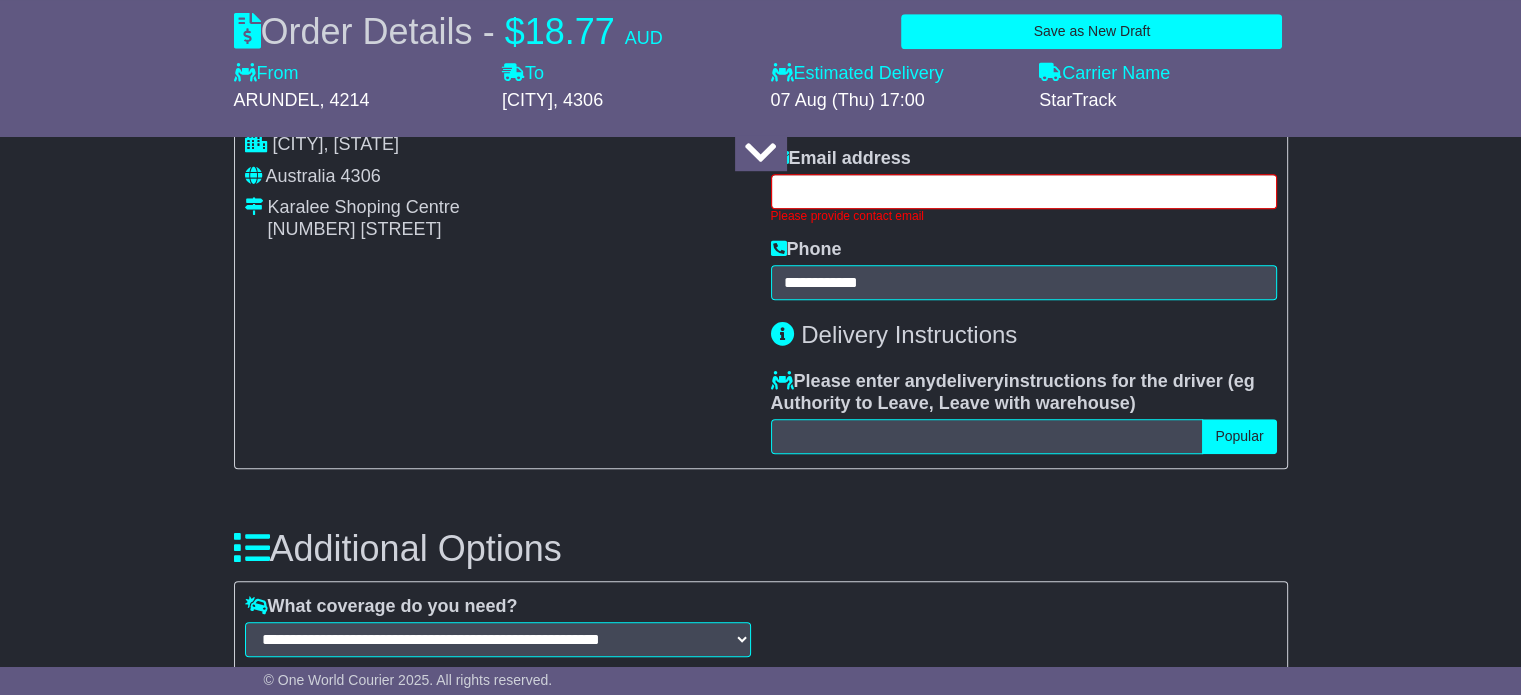 paste on "**********" 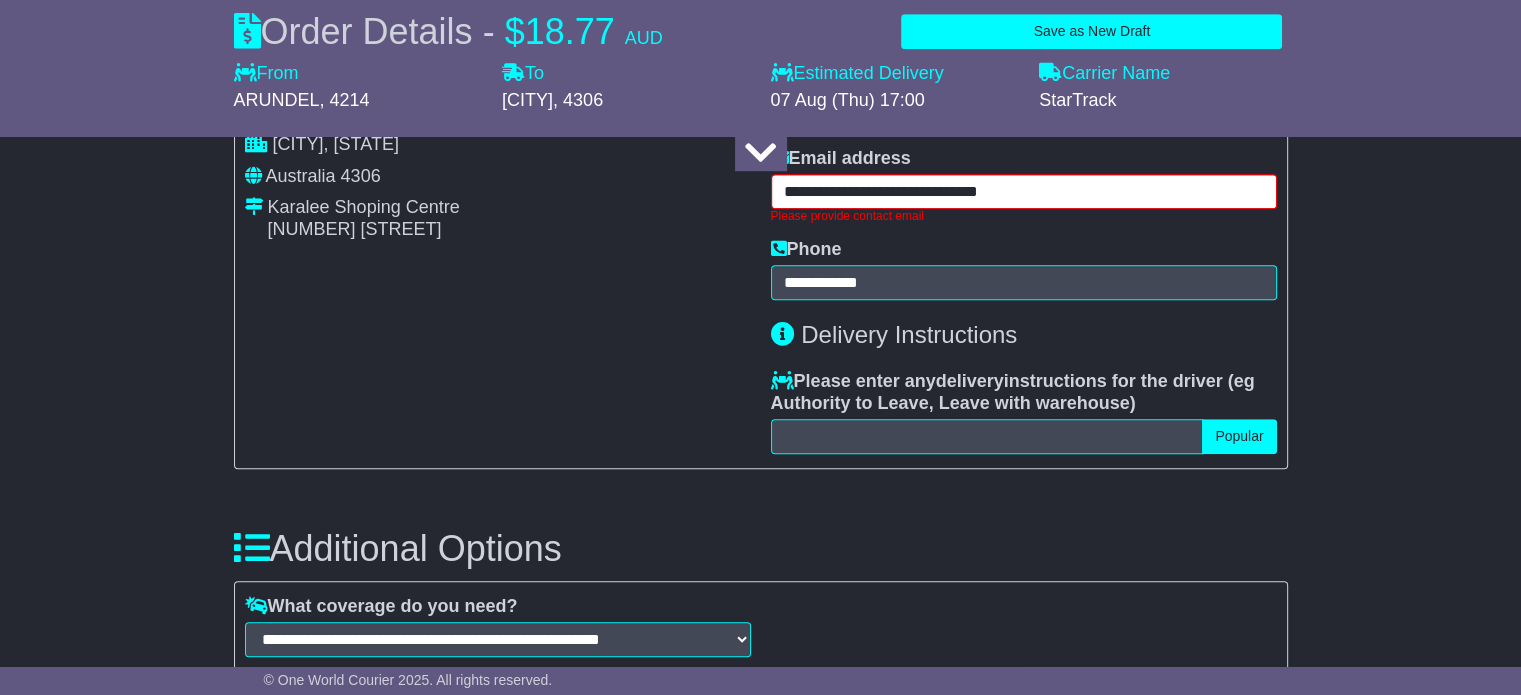 type on "**********" 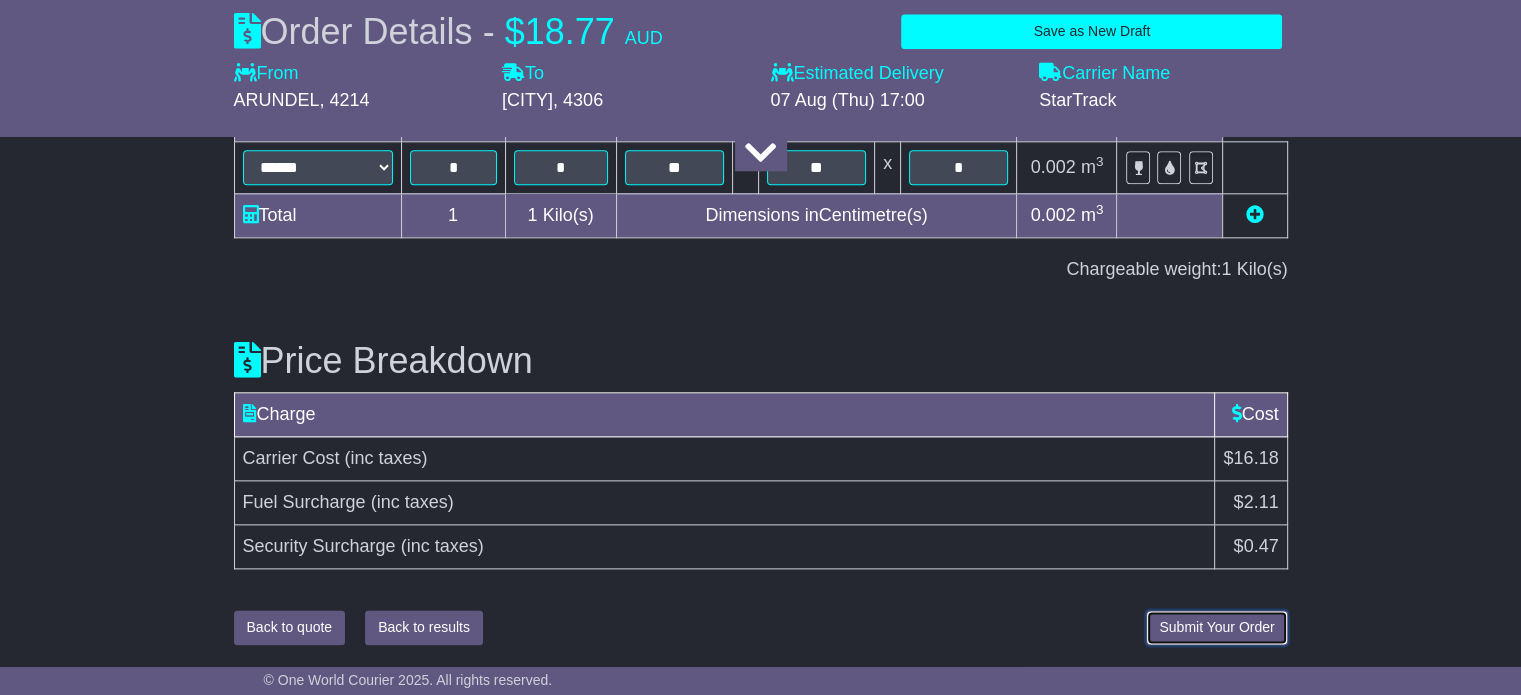 click on "Submit Your Order" at bounding box center [1216, 627] 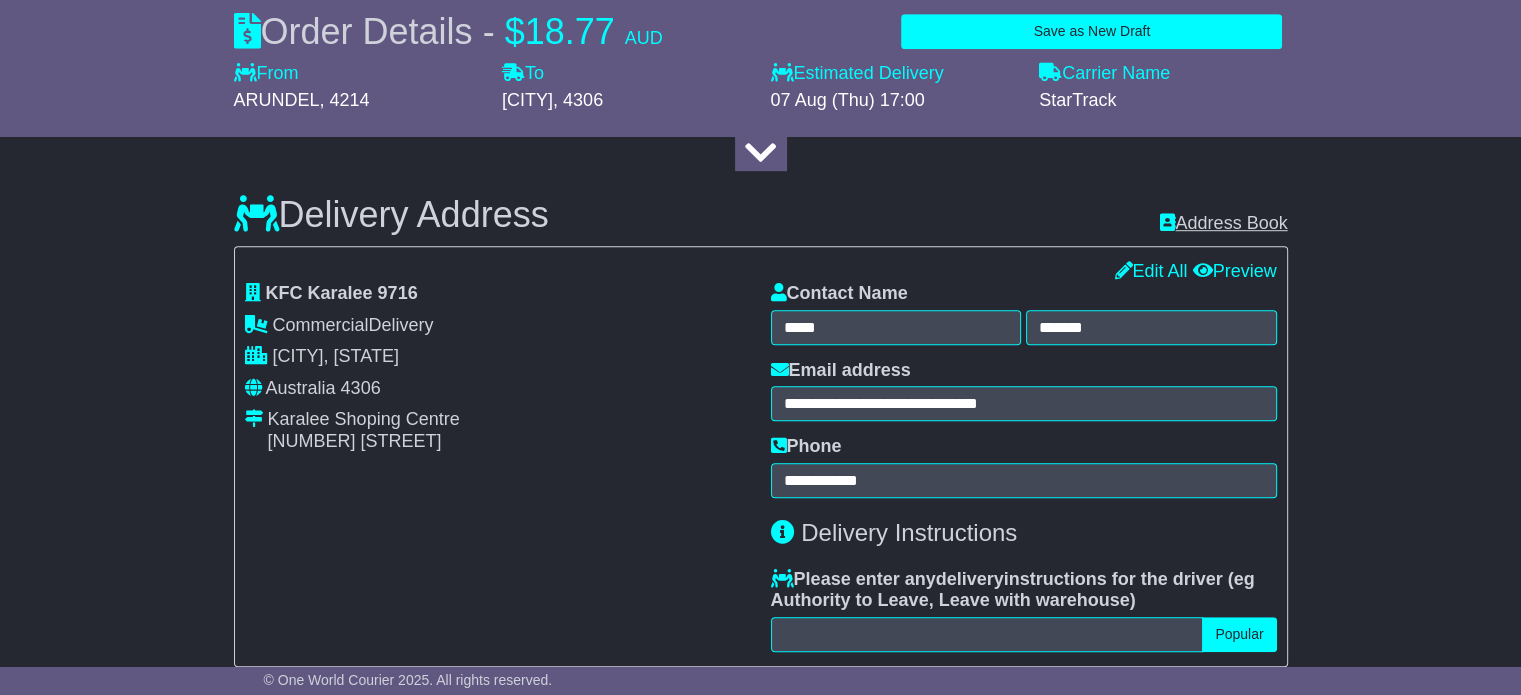 scroll, scrollTop: 1196, scrollLeft: 0, axis: vertical 